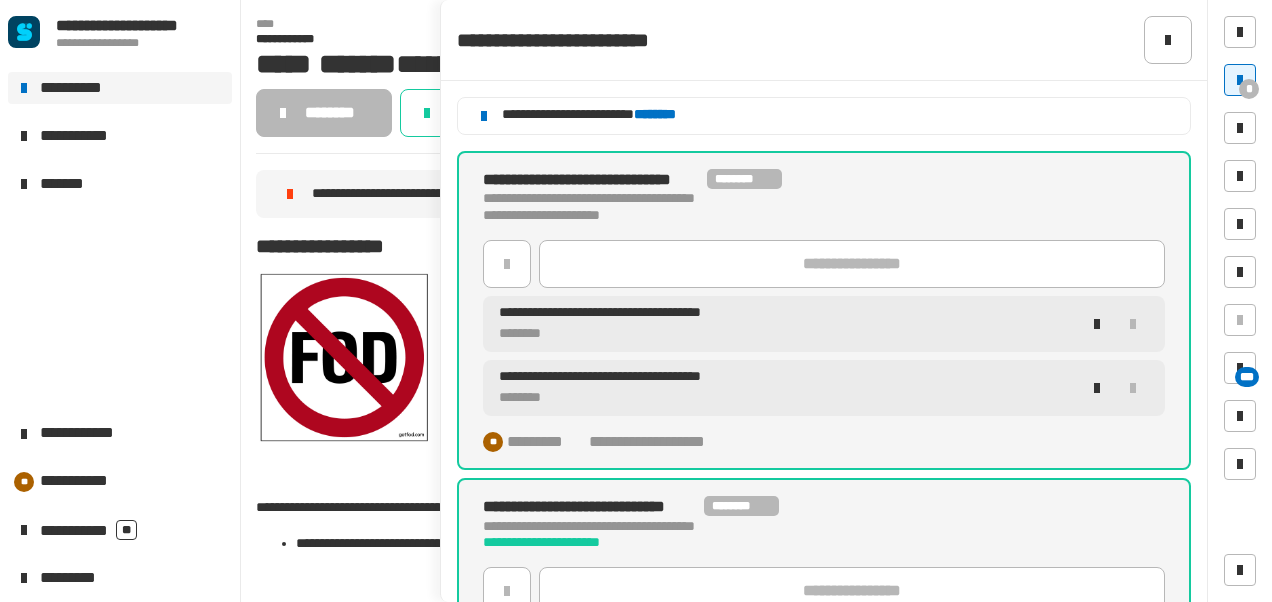 scroll, scrollTop: 0, scrollLeft: 0, axis: both 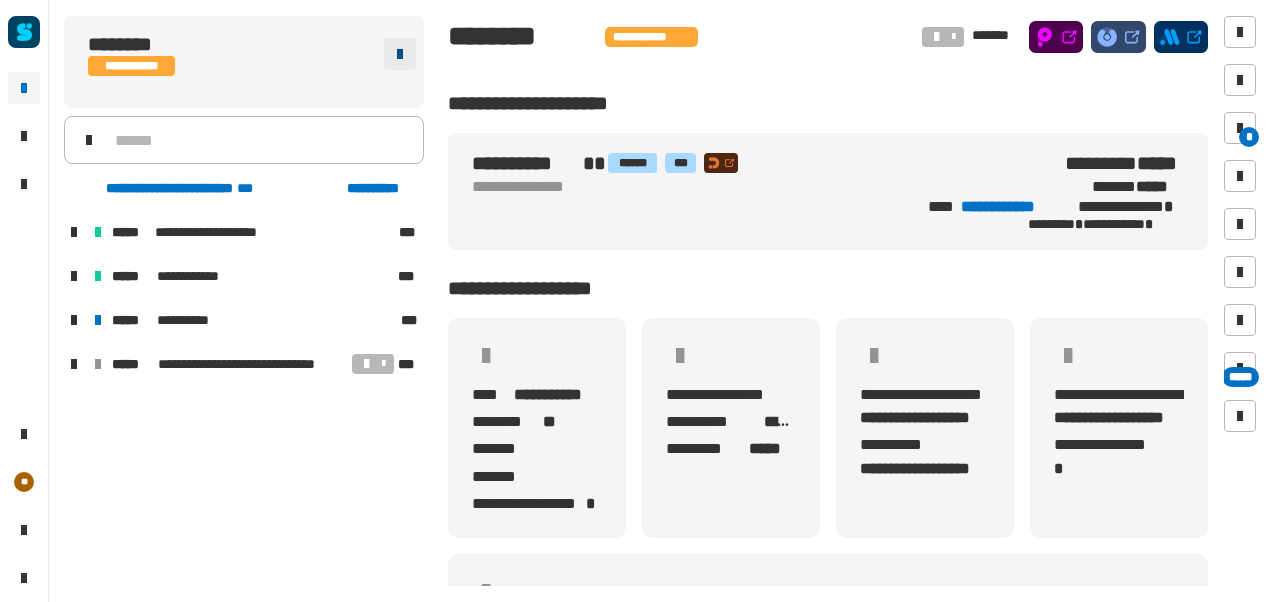 click 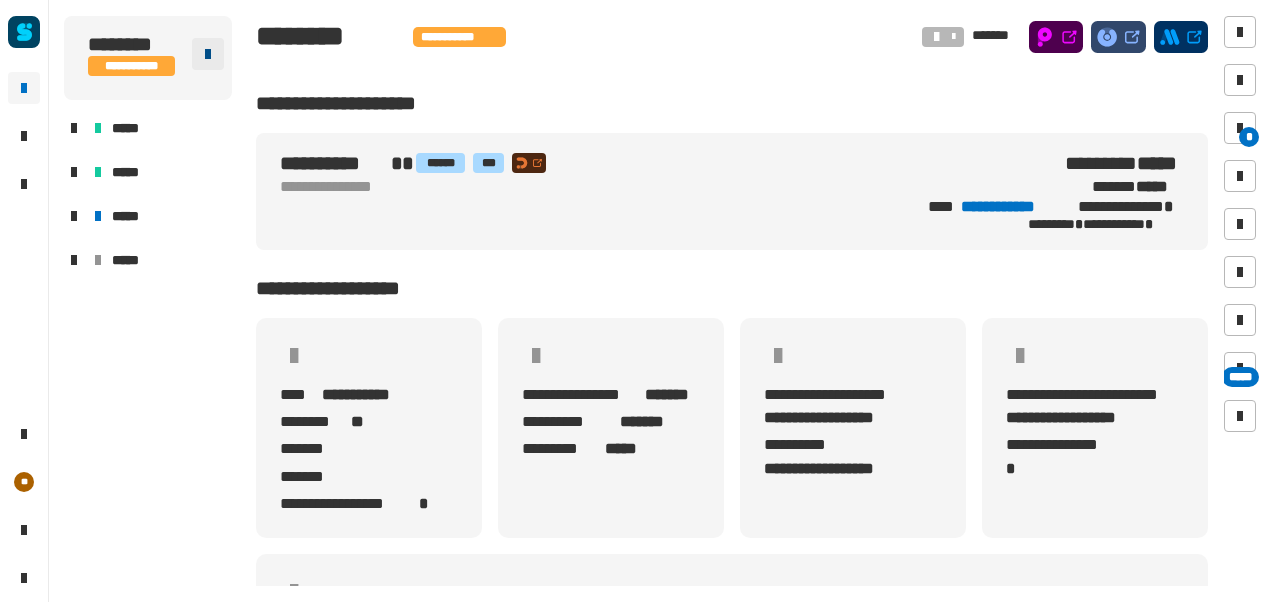 click 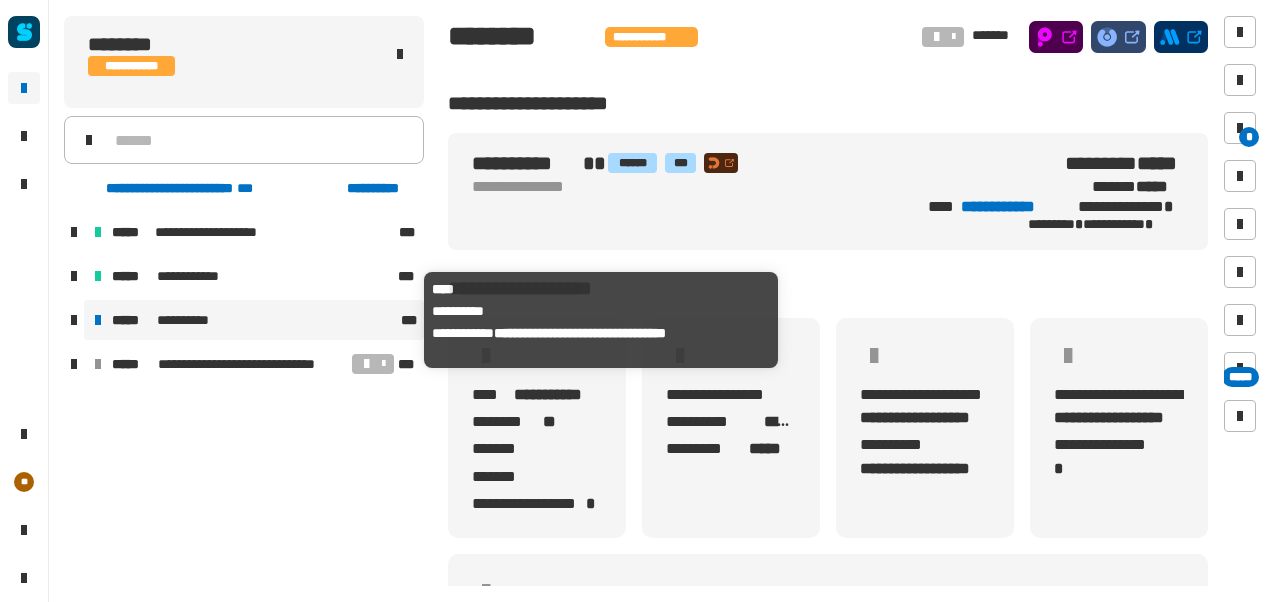 click on "**********" at bounding box center [188, 320] 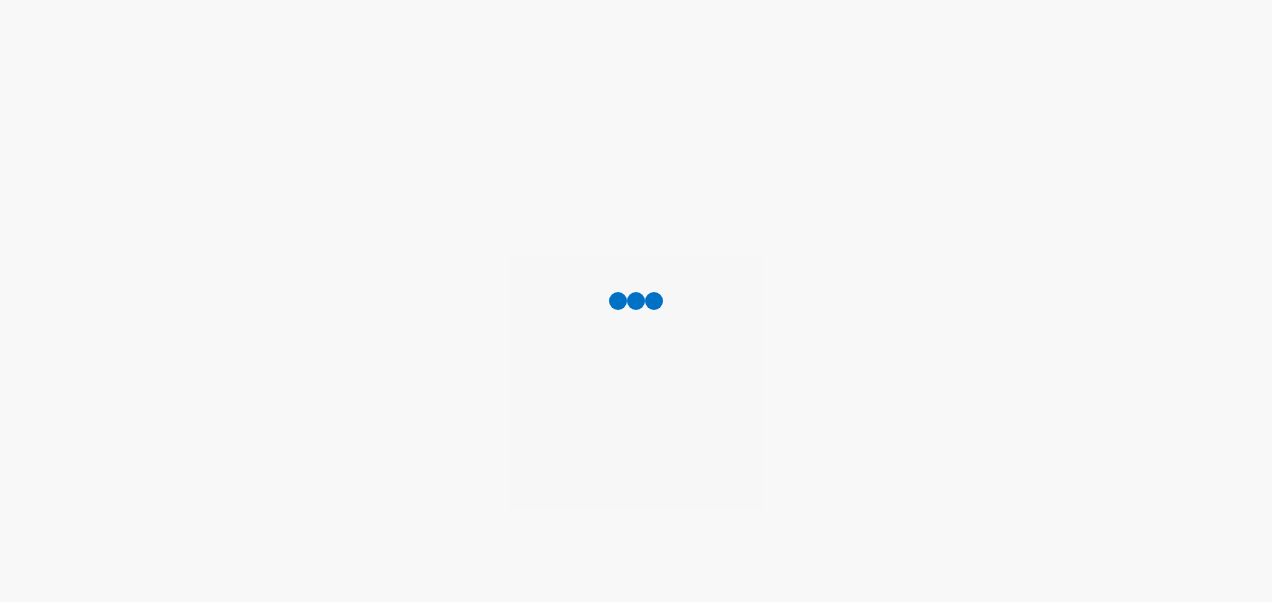 scroll, scrollTop: 0, scrollLeft: 0, axis: both 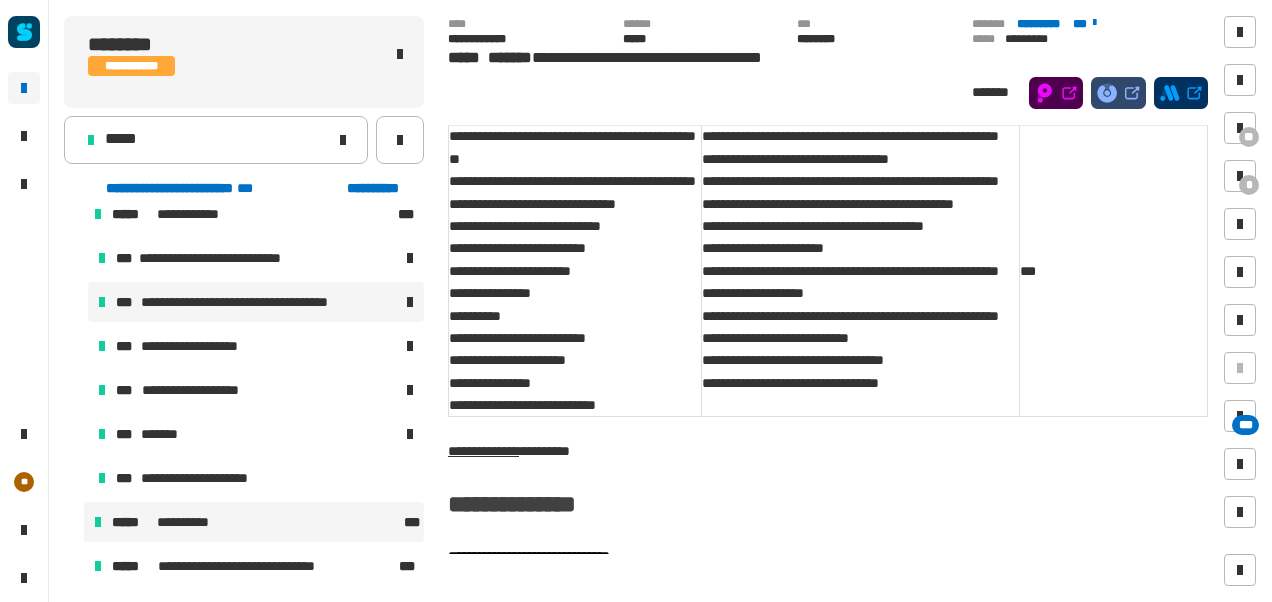 click on "**********" at bounding box center (254, 522) 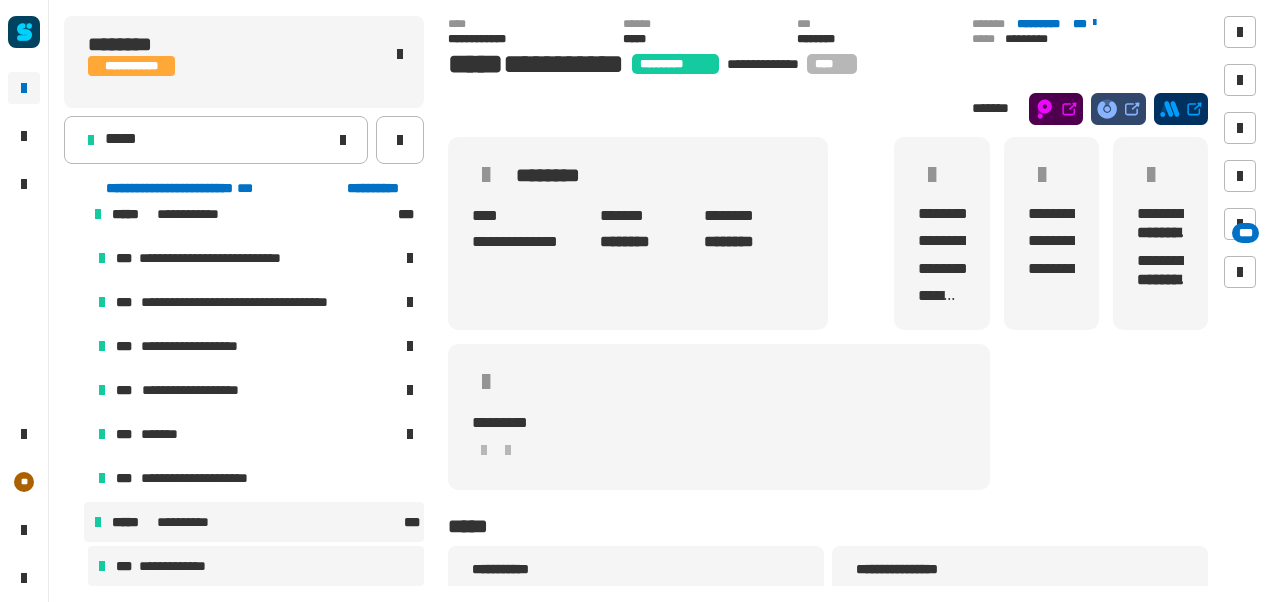 click on "**********" at bounding box center [256, 566] 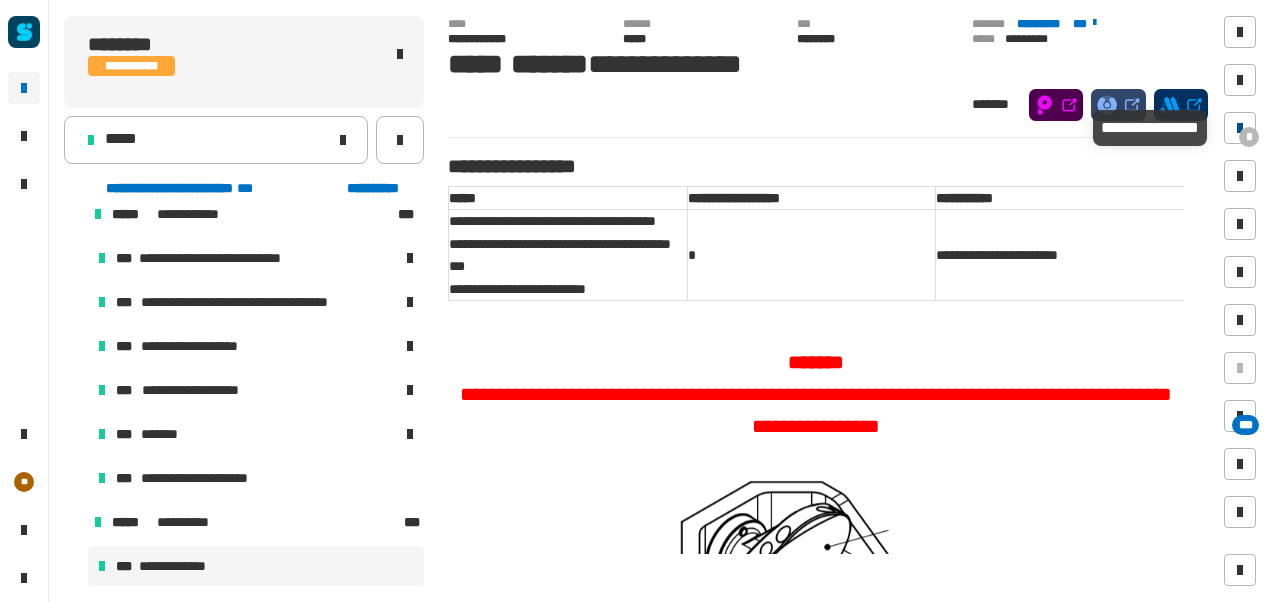click at bounding box center [1240, 128] 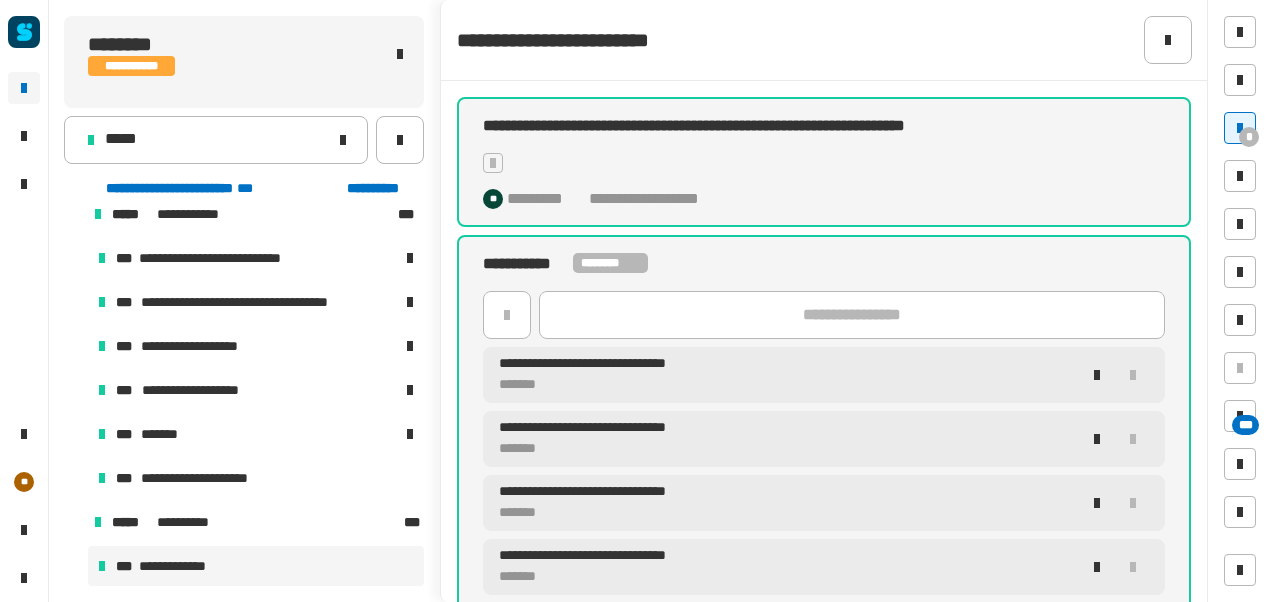 scroll, scrollTop: 46, scrollLeft: 0, axis: vertical 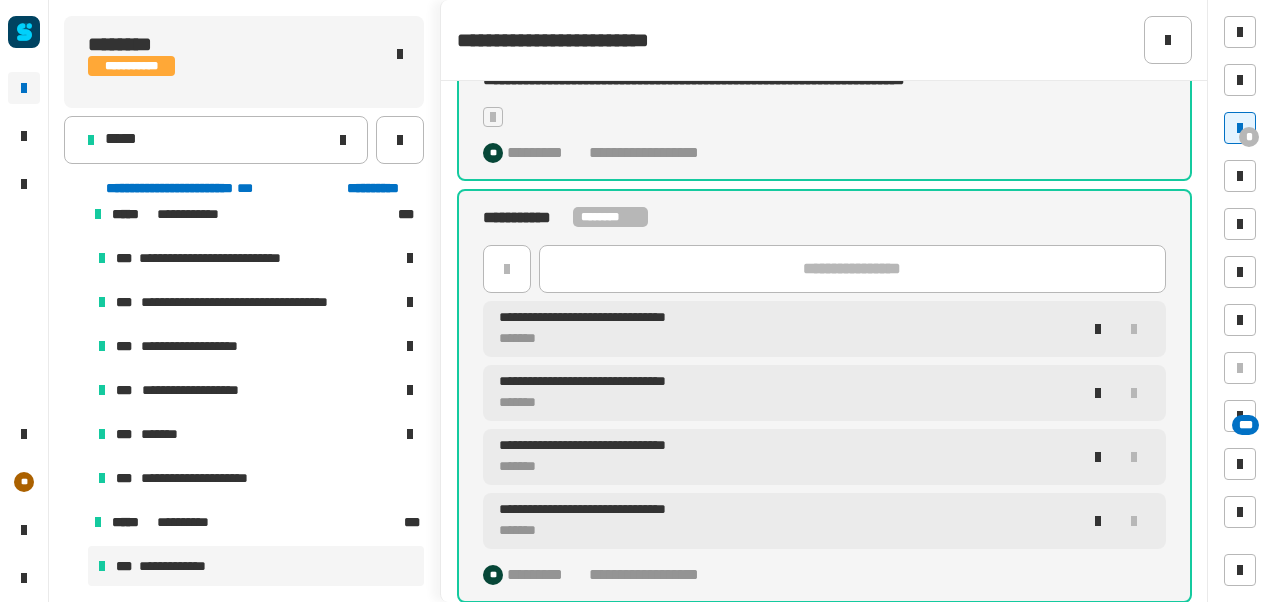 click on "**********" 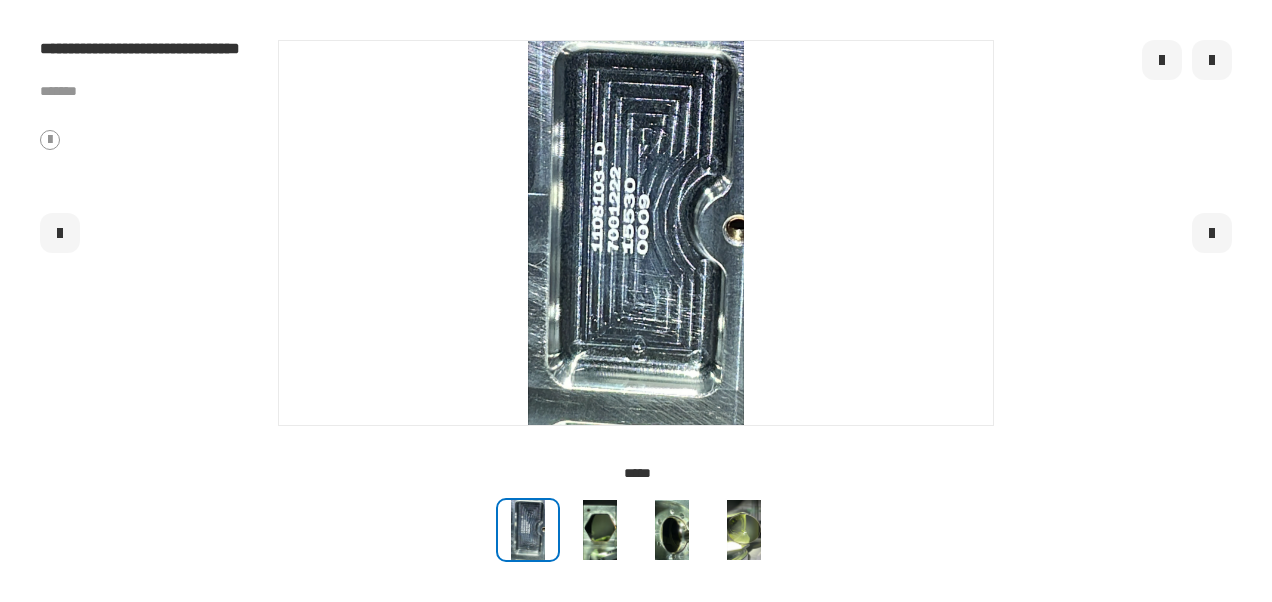 click 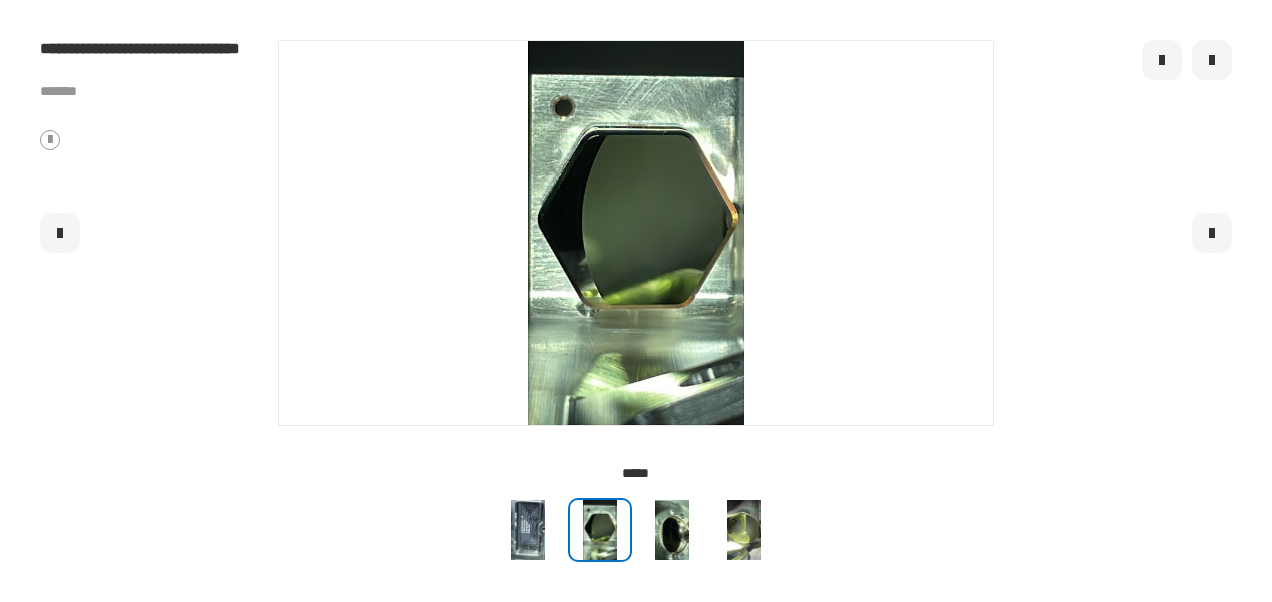 click 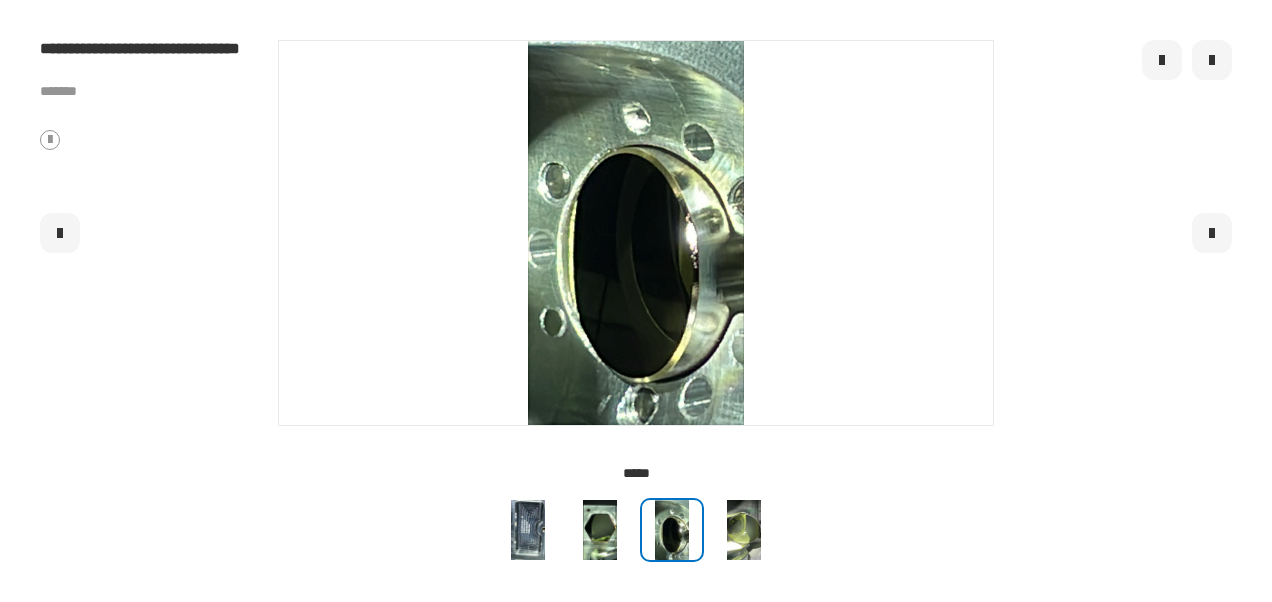 click 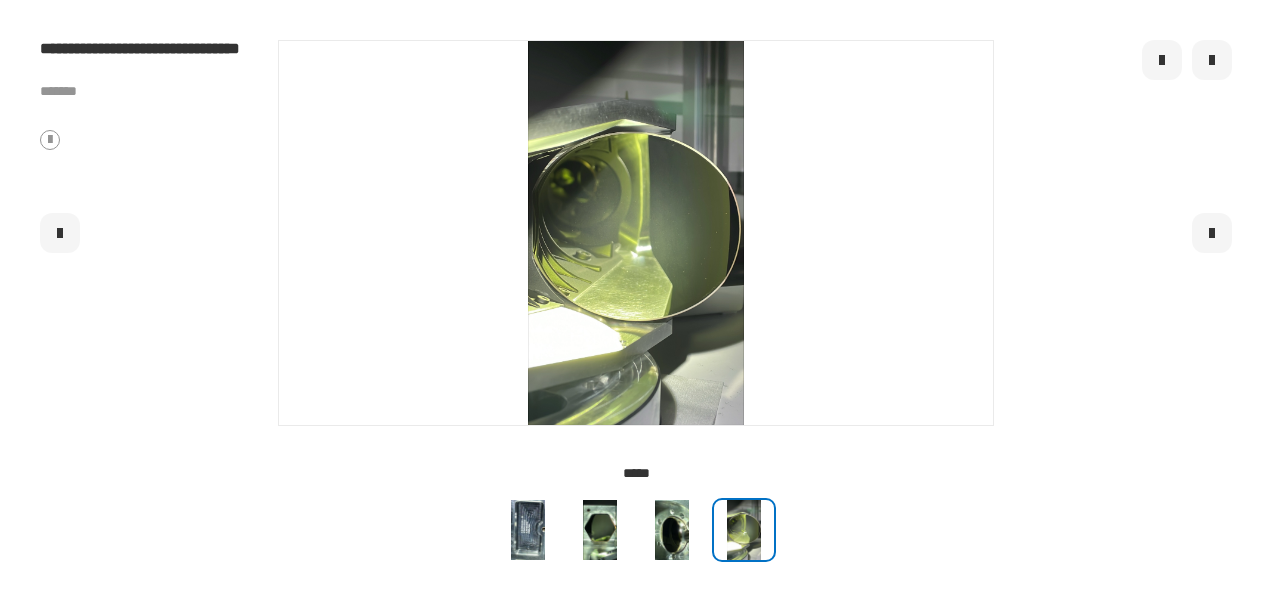 click 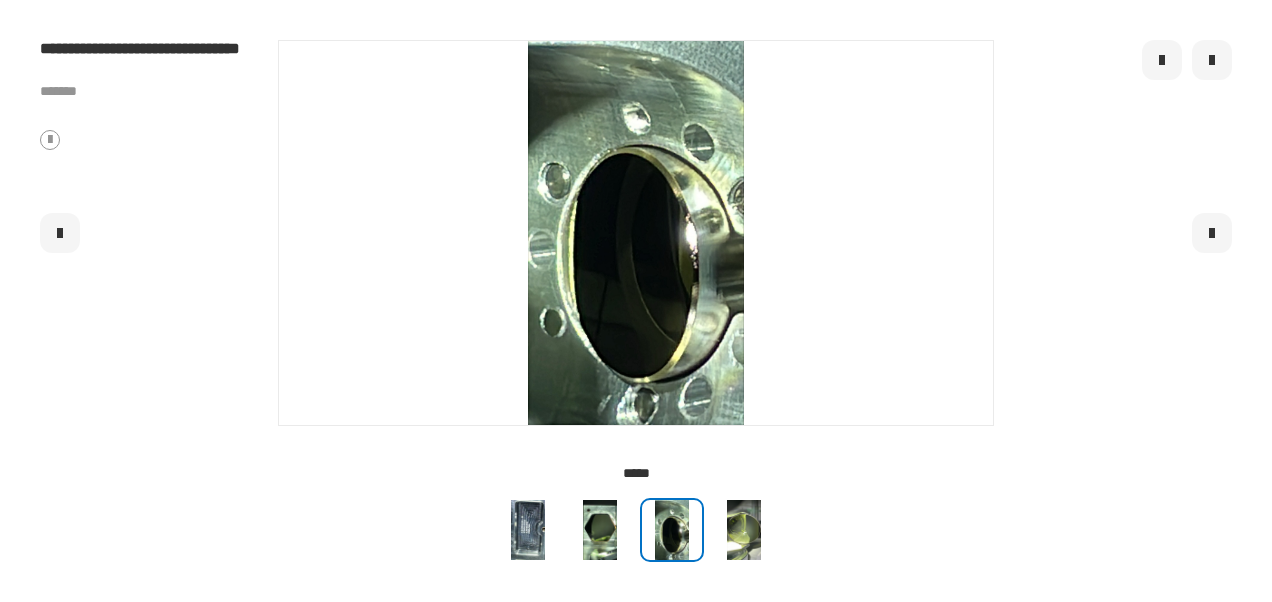 click 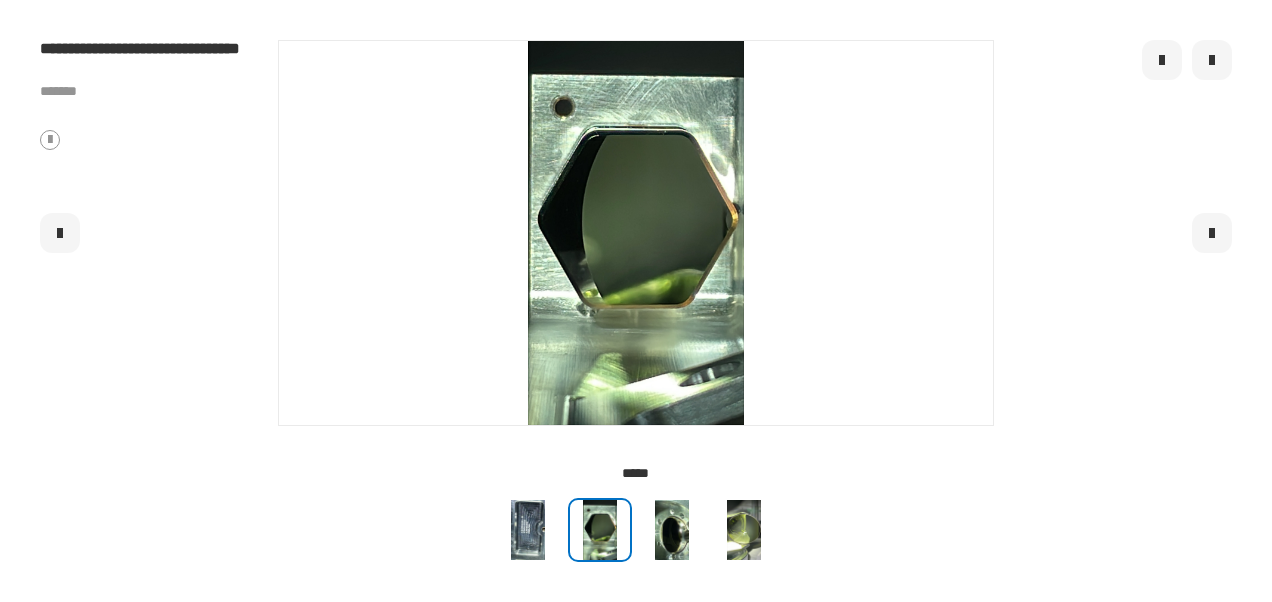 click 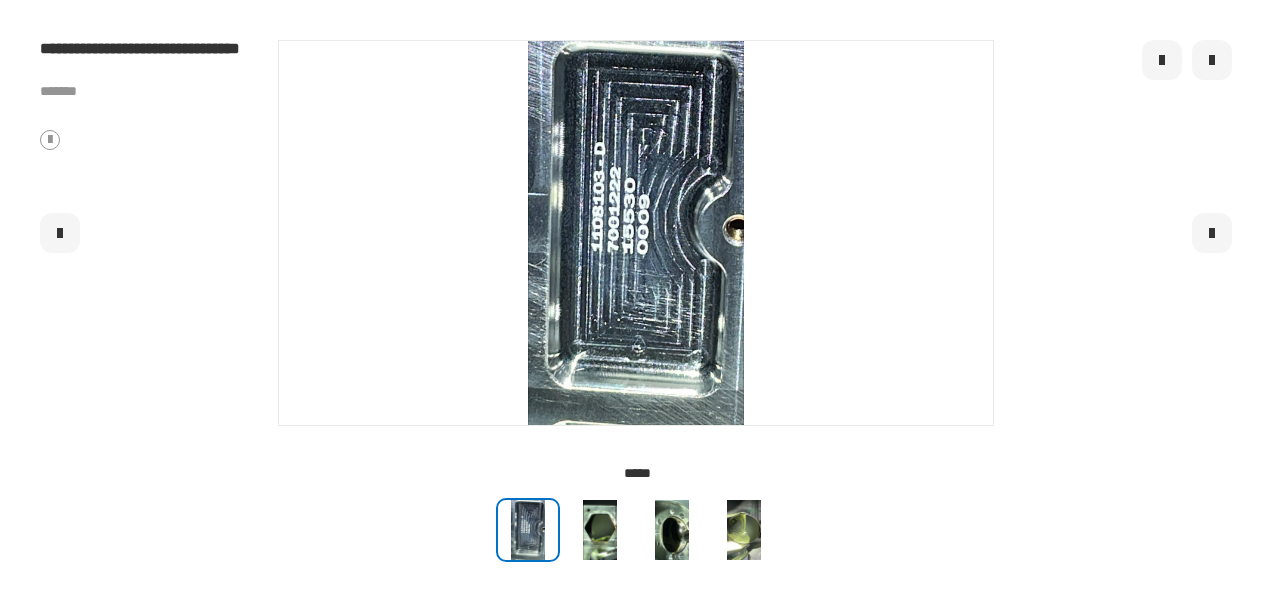 click 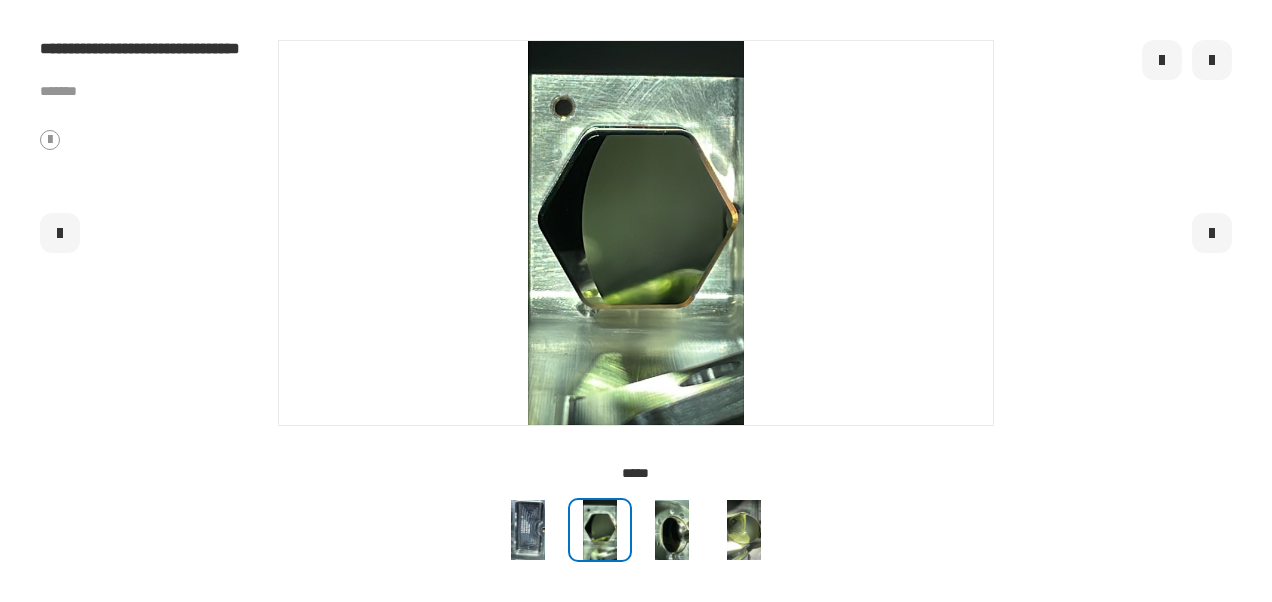 click 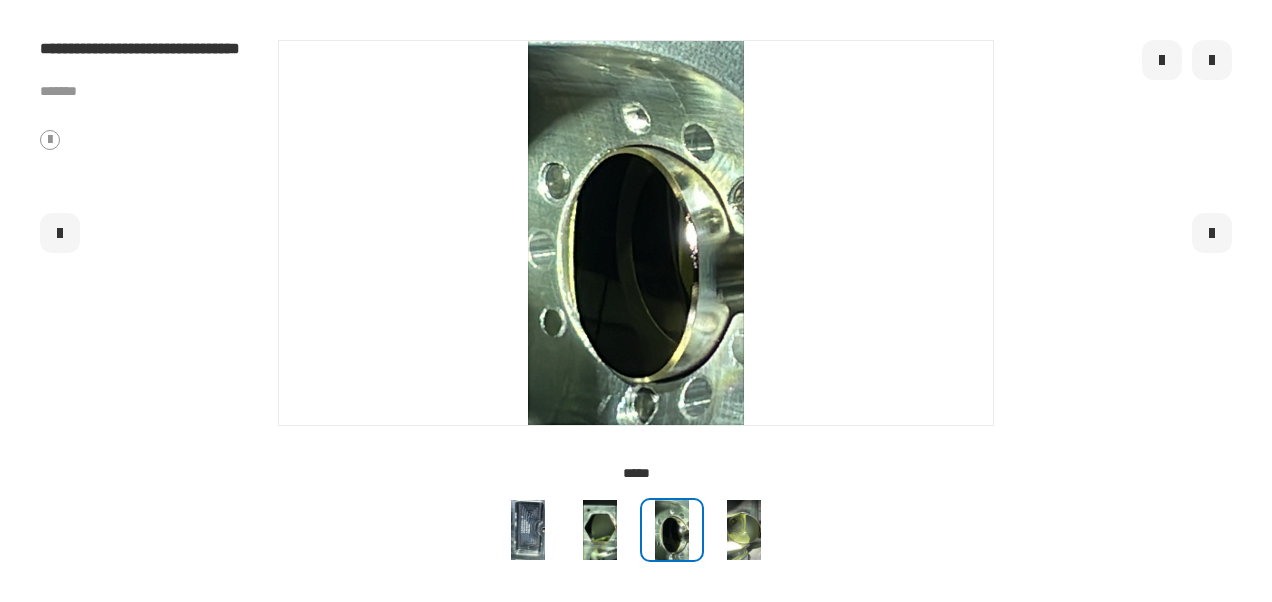 click 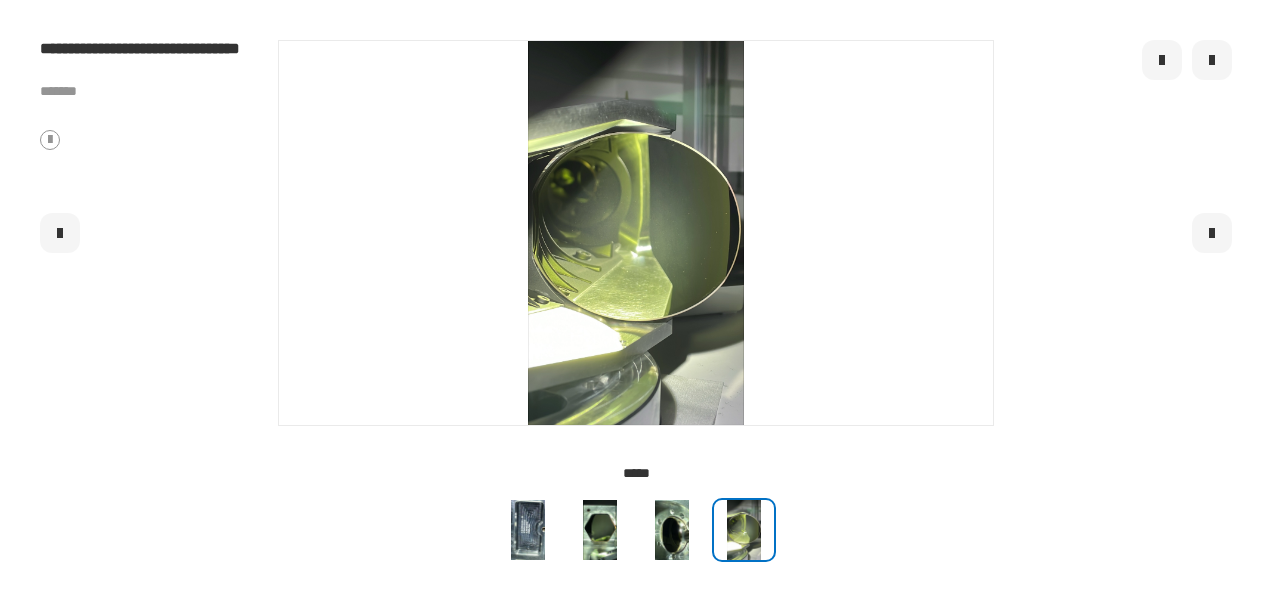 click 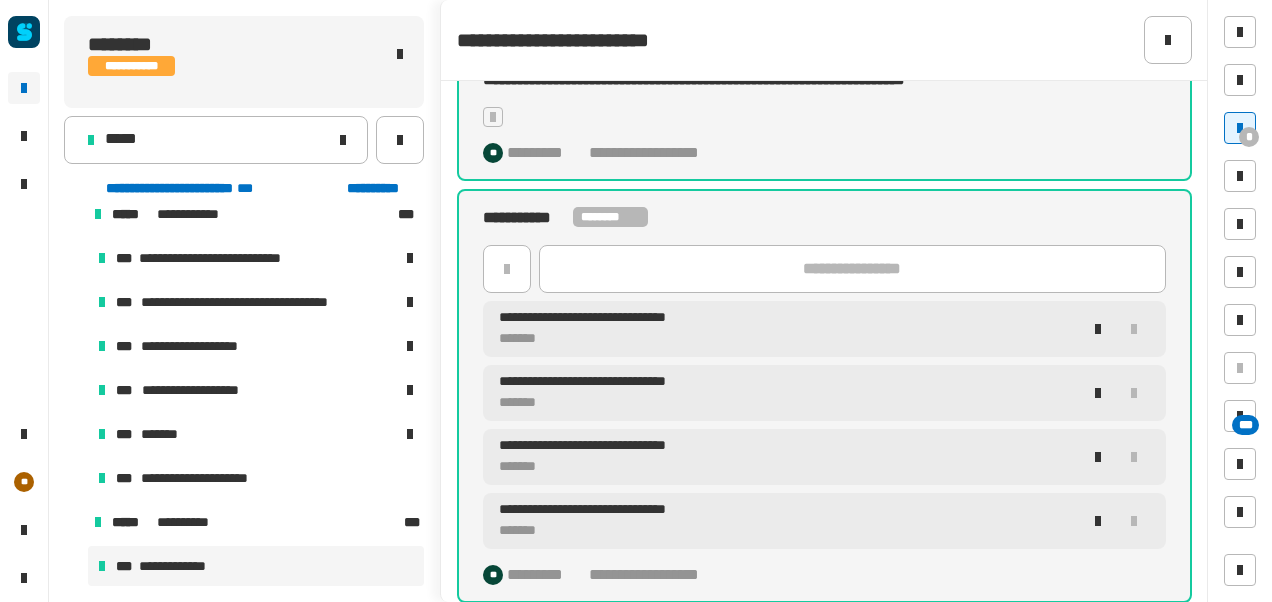 scroll, scrollTop: 0, scrollLeft: 0, axis: both 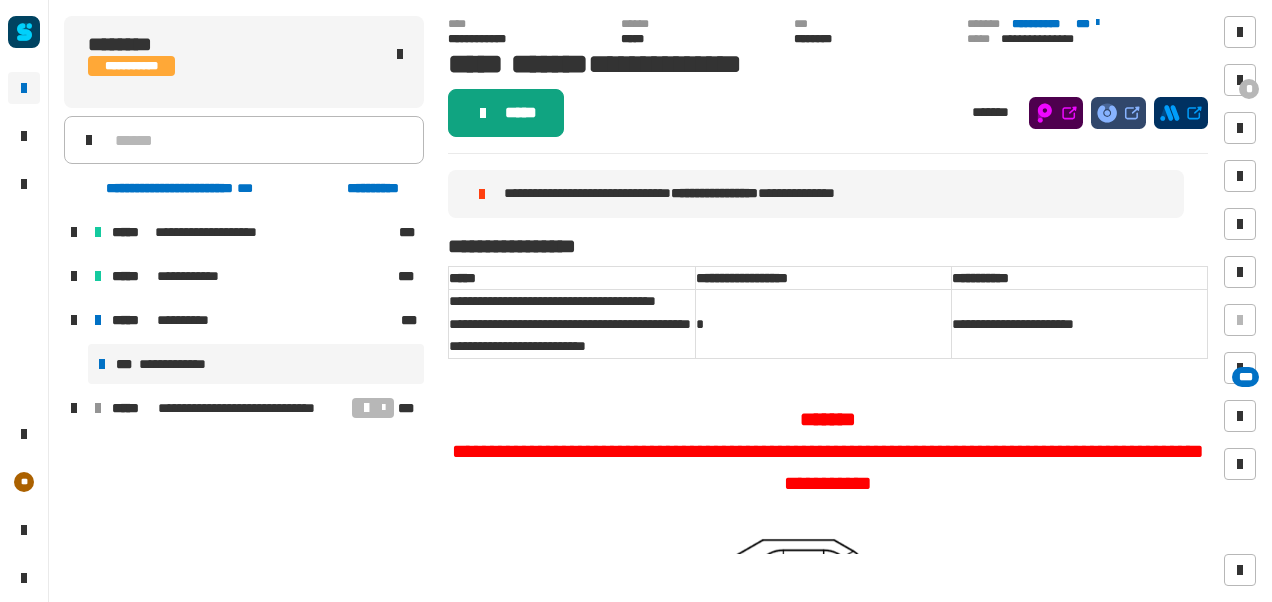 click on "*****" 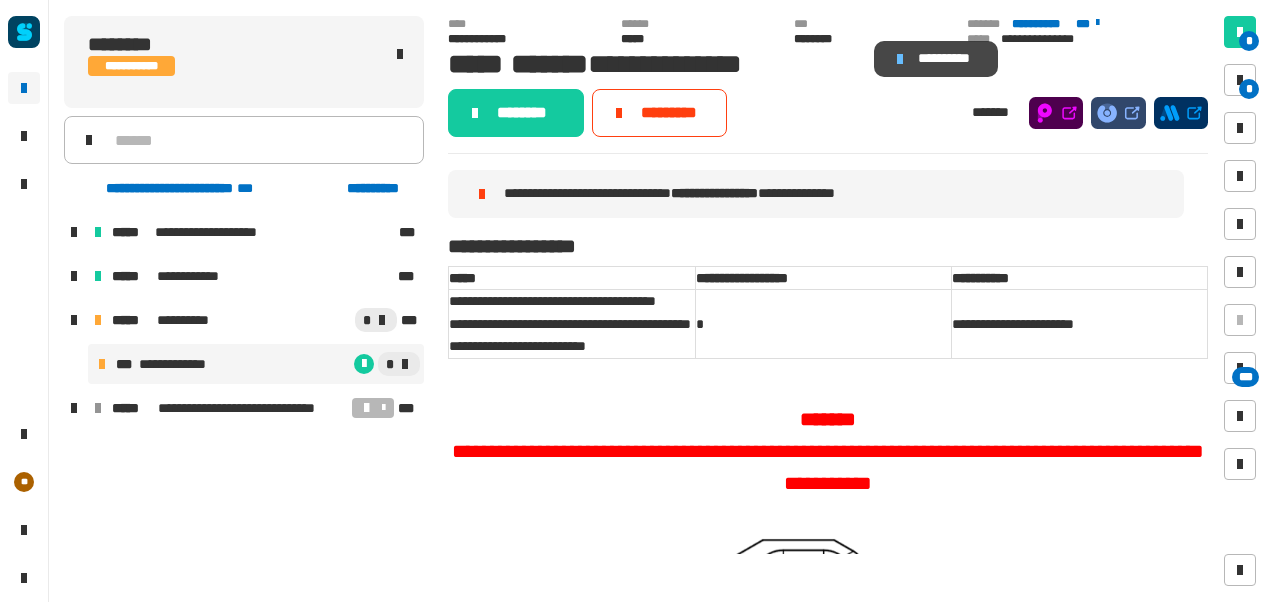 click at bounding box center [900, 59] 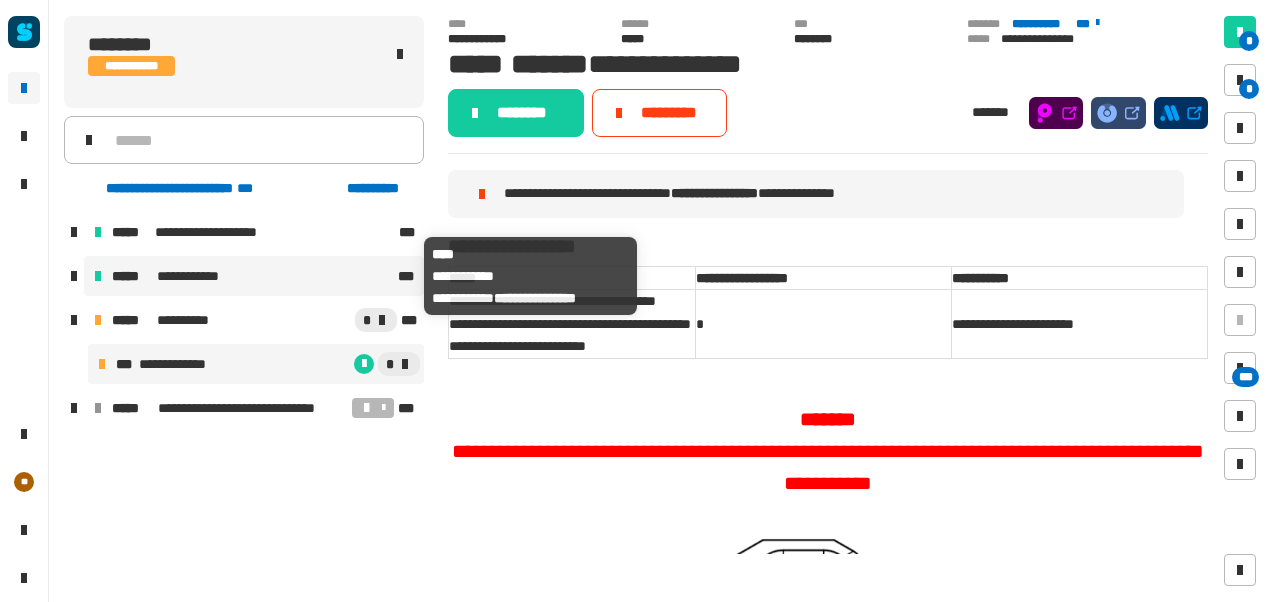 click on "**********" at bounding box center [253, 276] 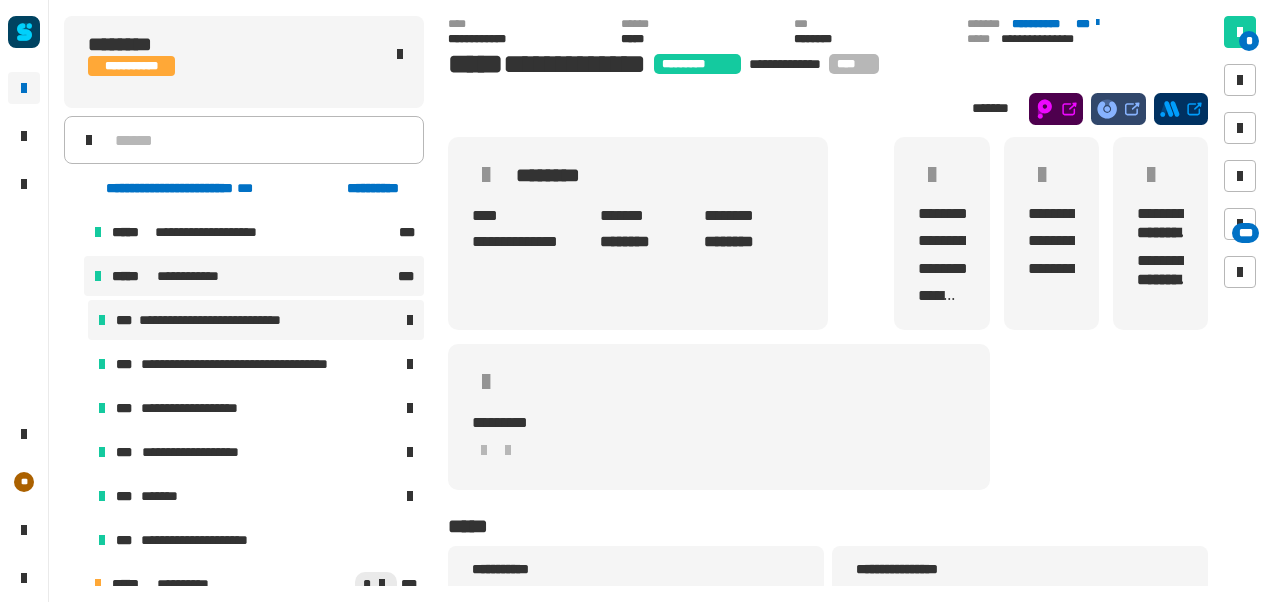 click on "**********" at bounding box center (220, 320) 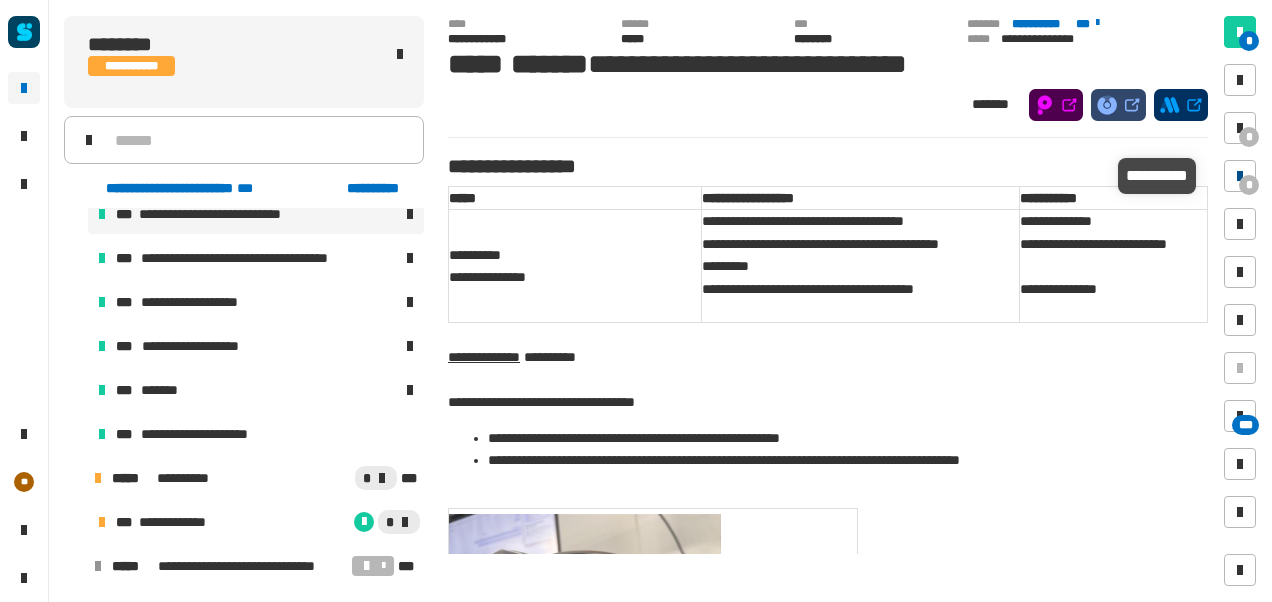 click at bounding box center [1240, 176] 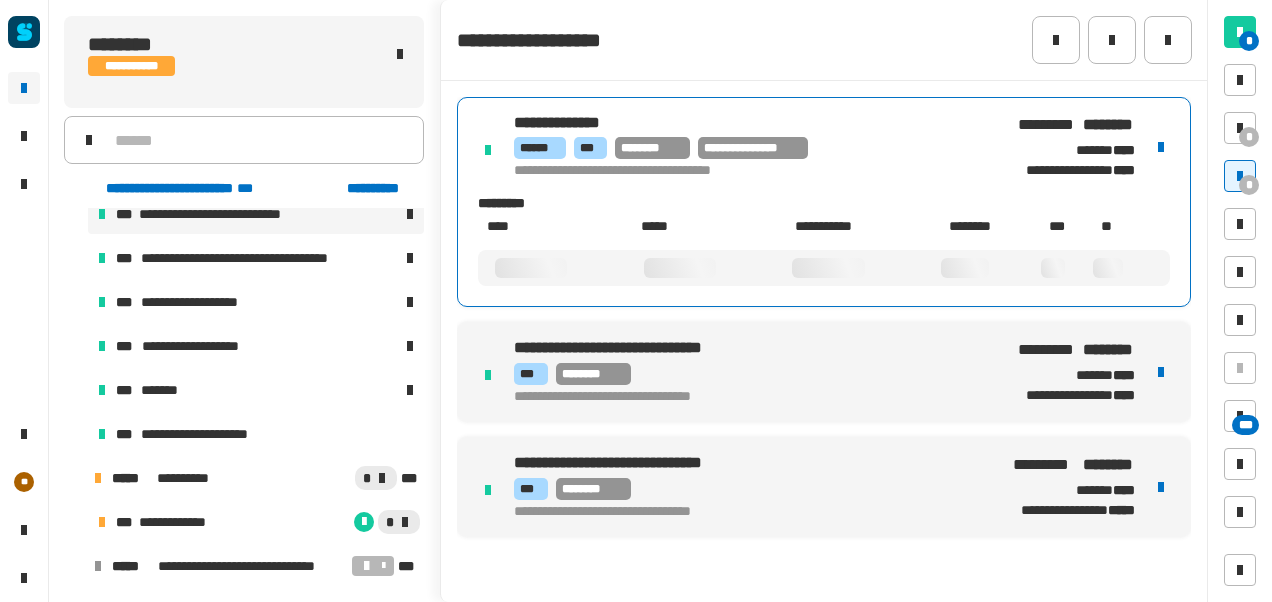 click on "**********" at bounding box center (749, 148) 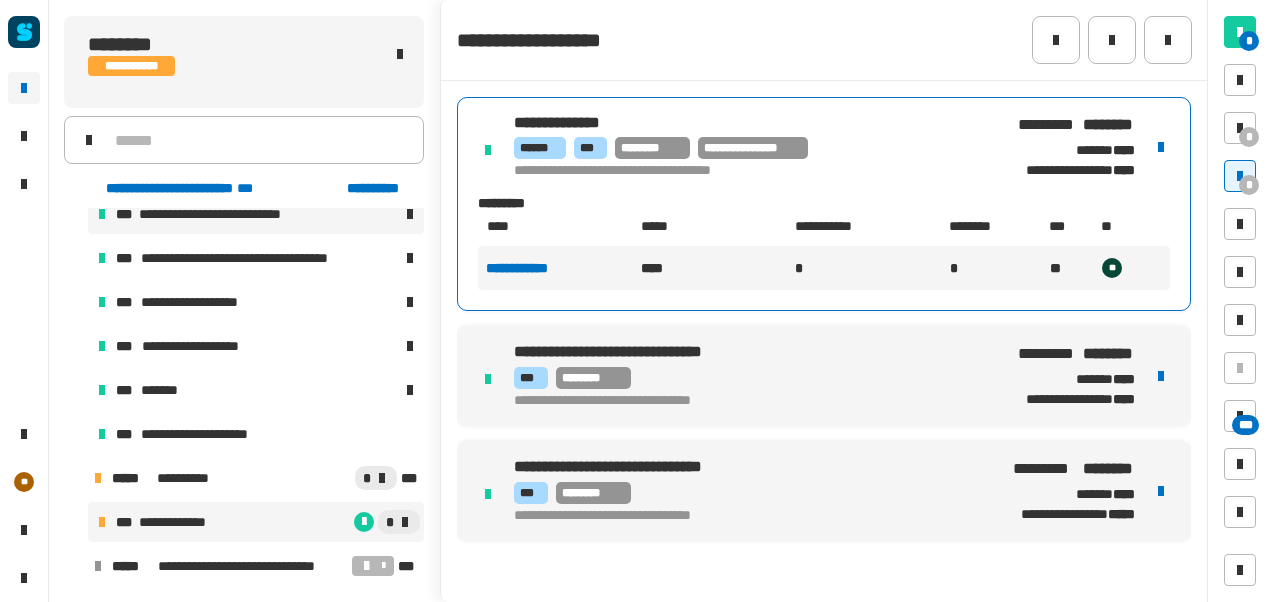 click on "**********" at bounding box center (182, 522) 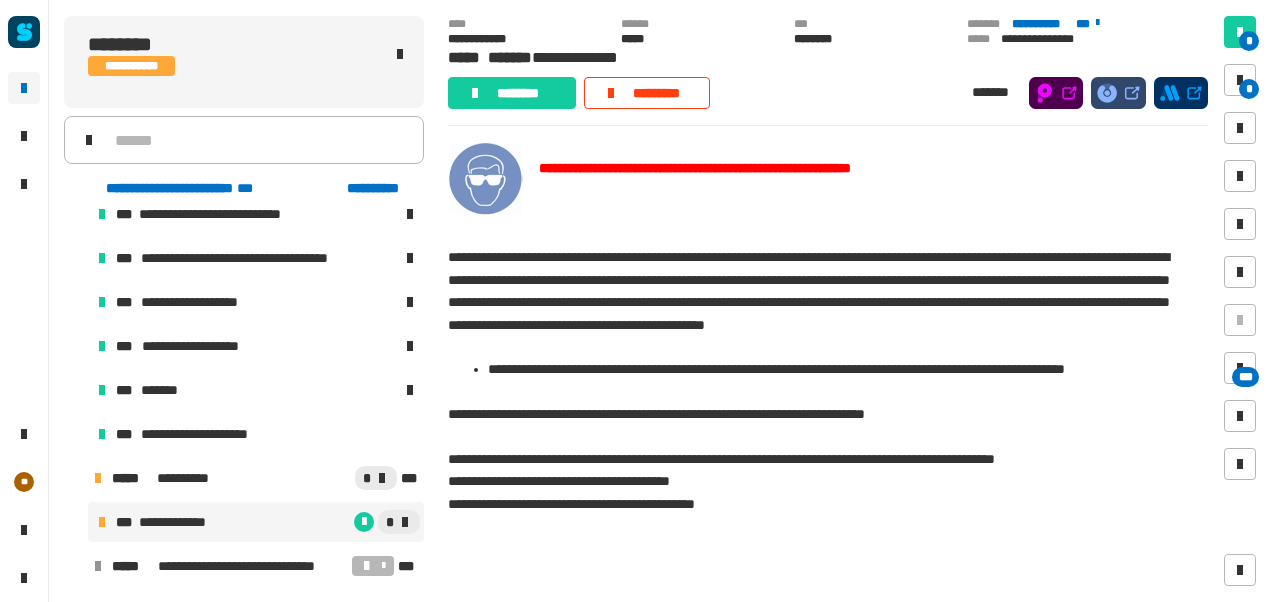 scroll, scrollTop: 1219, scrollLeft: 0, axis: vertical 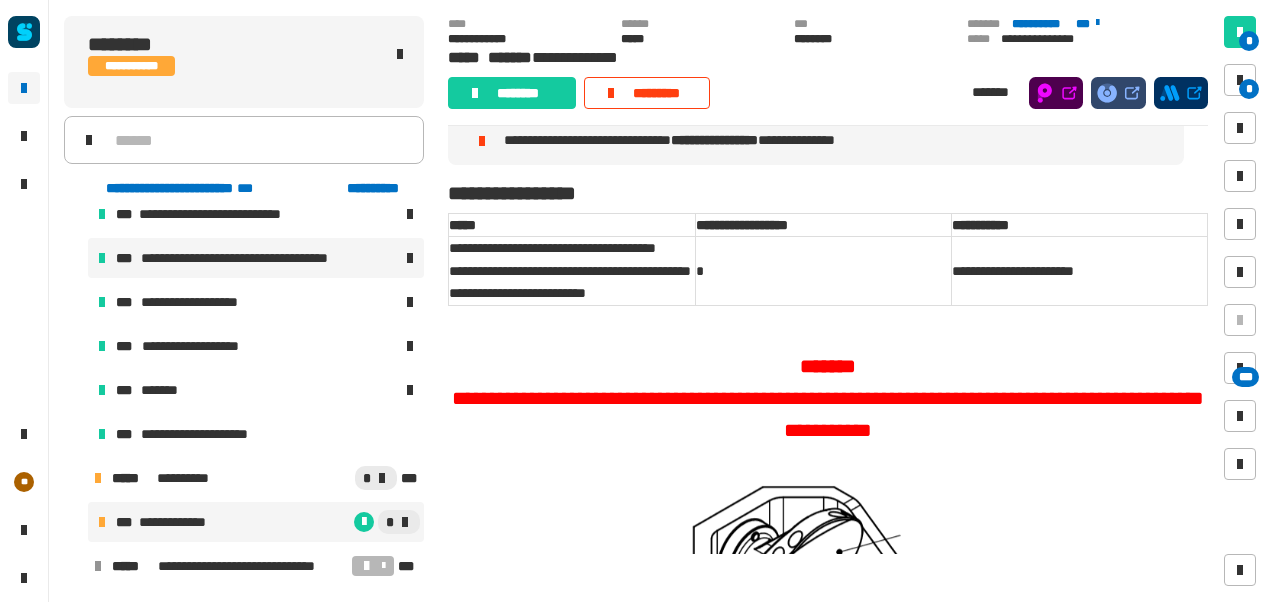 click on "**********" at bounding box center (261, 258) 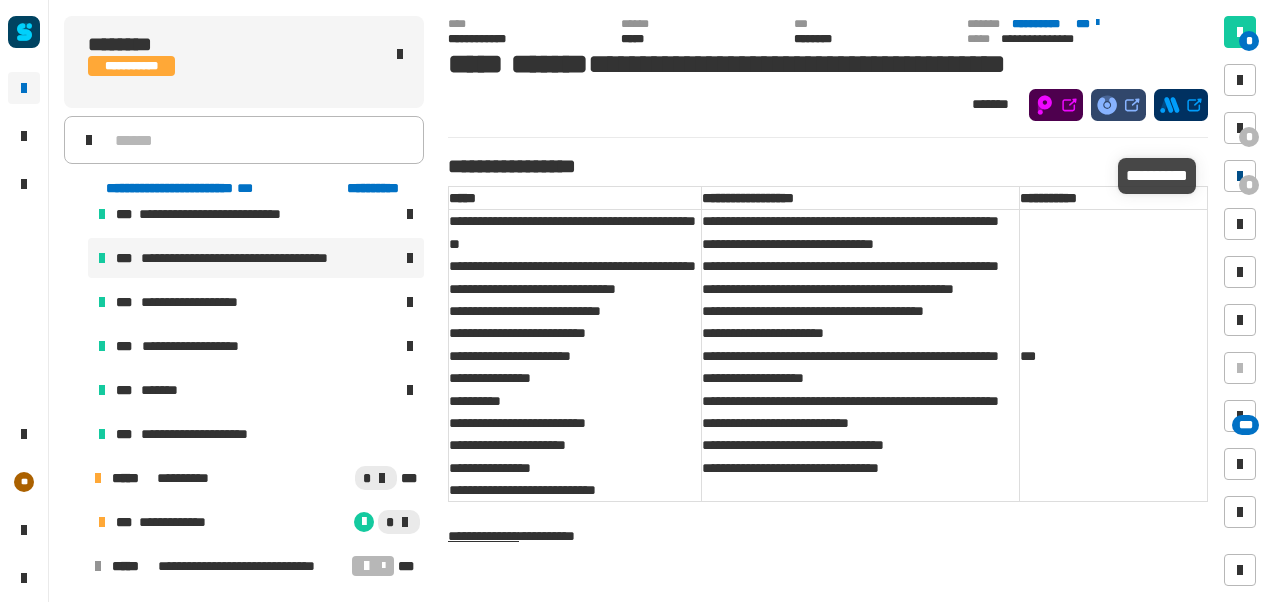 click at bounding box center (1240, 176) 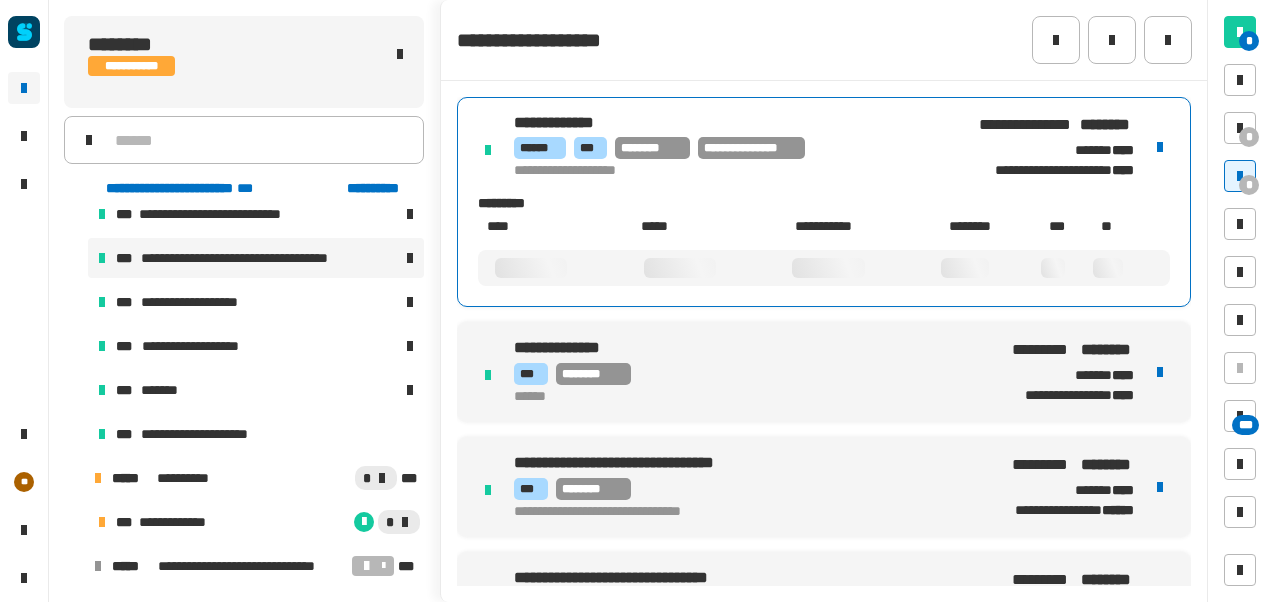 click on "**********" at bounding box center (824, 147) 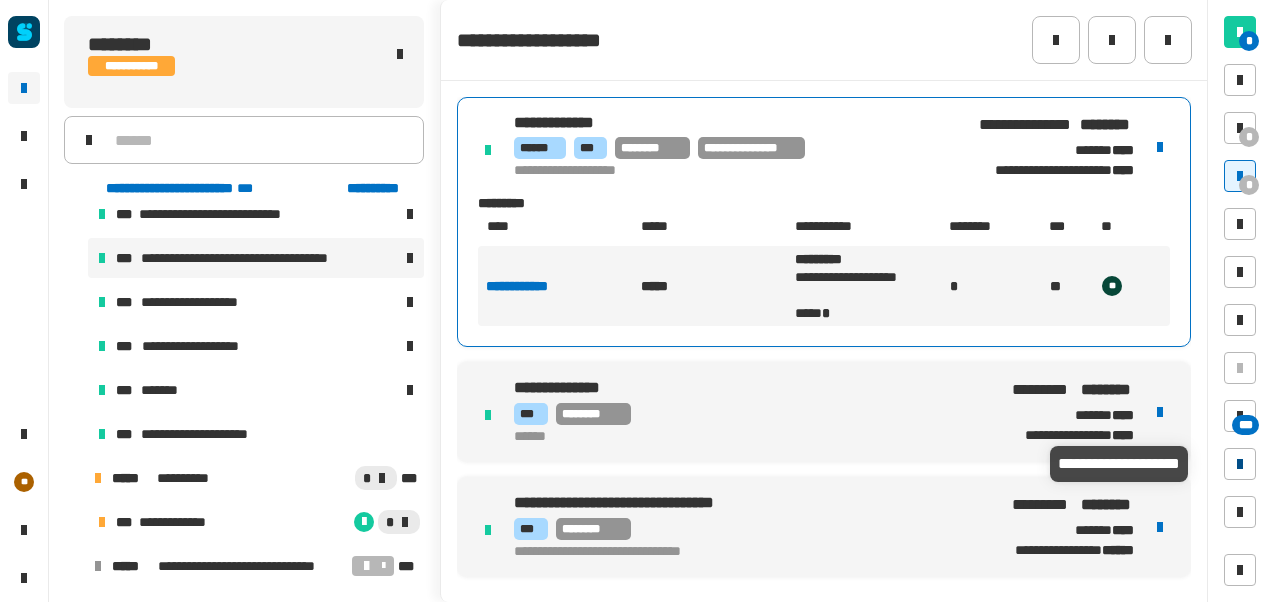 click at bounding box center [1240, 464] 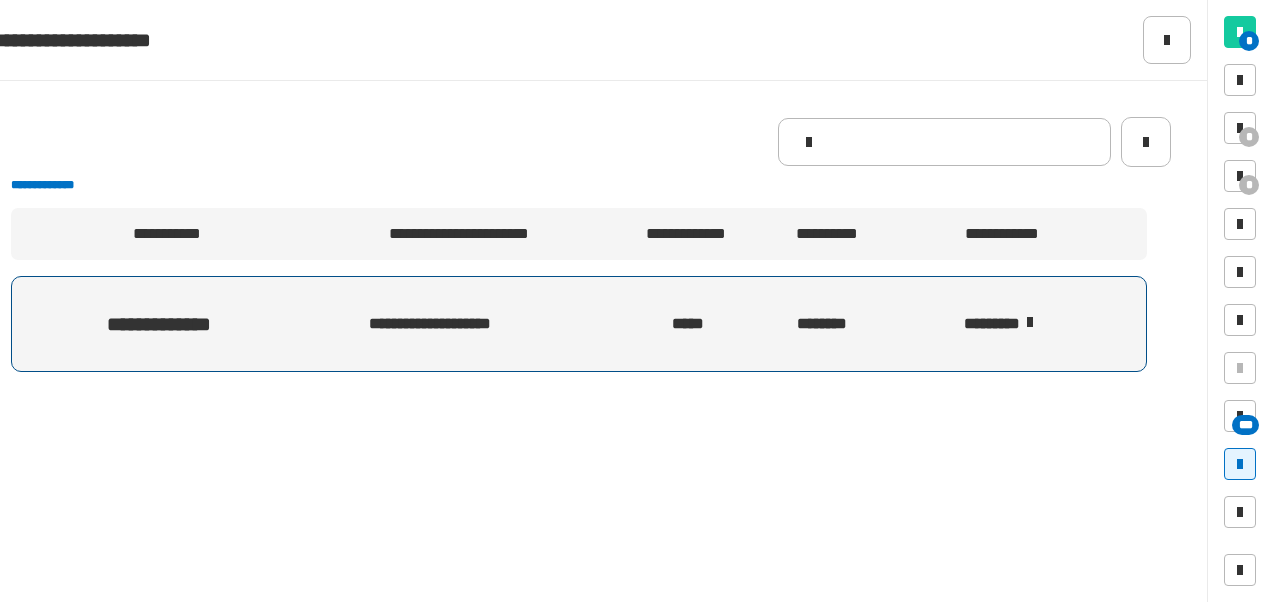 click at bounding box center [1030, 322] 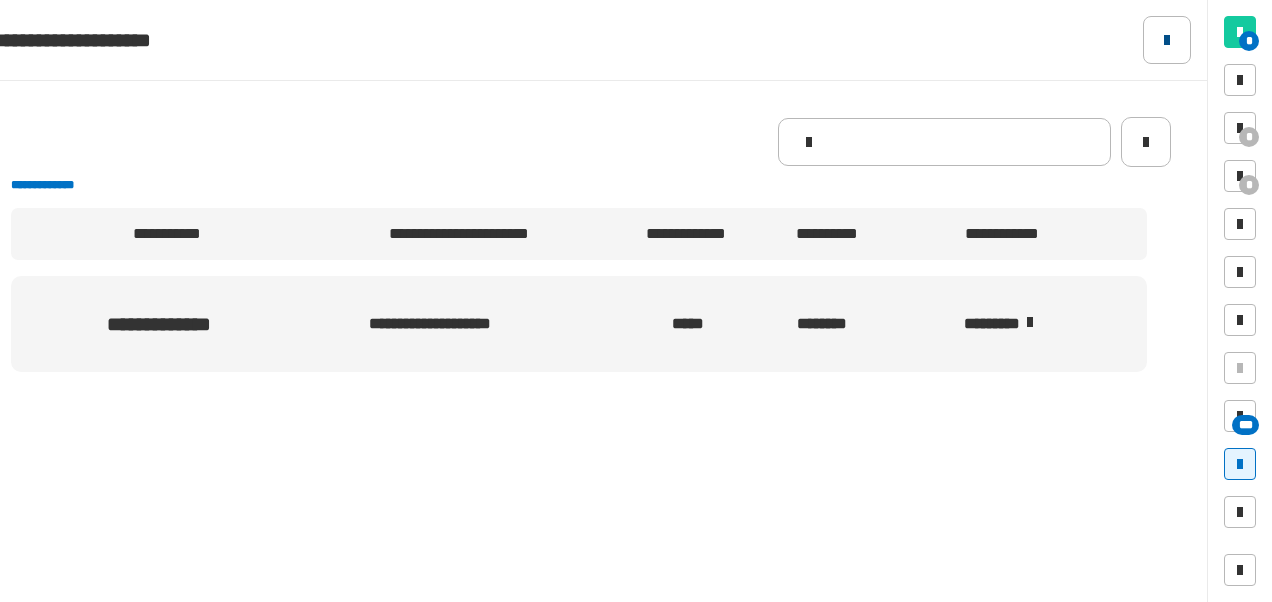 click 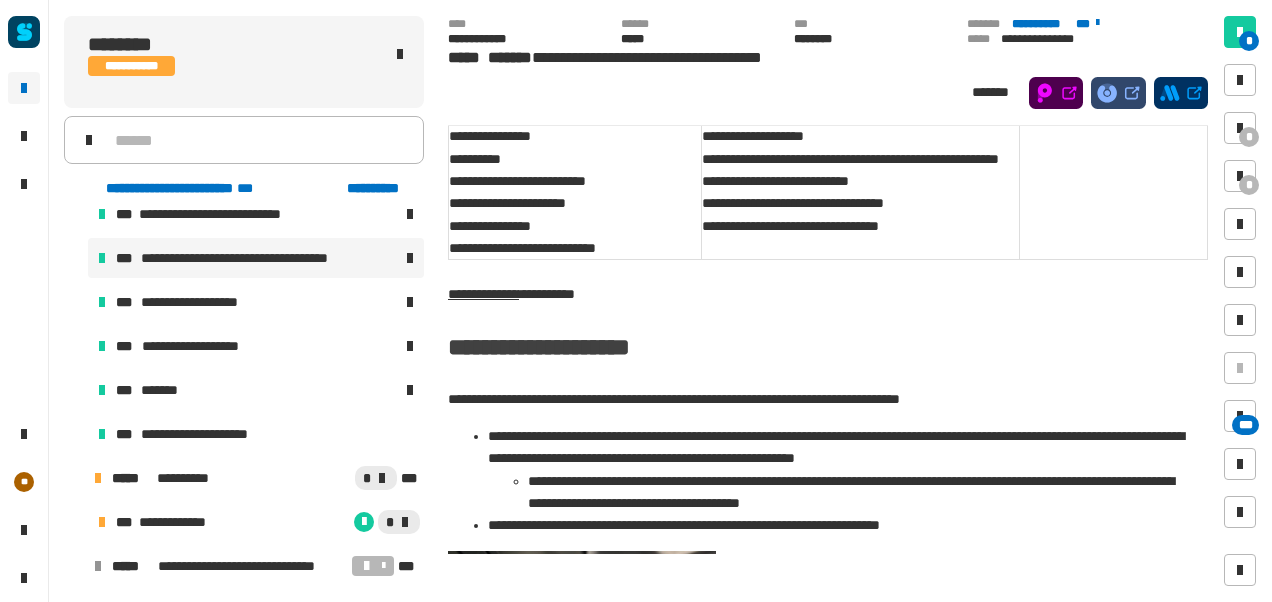 scroll, scrollTop: 229, scrollLeft: 0, axis: vertical 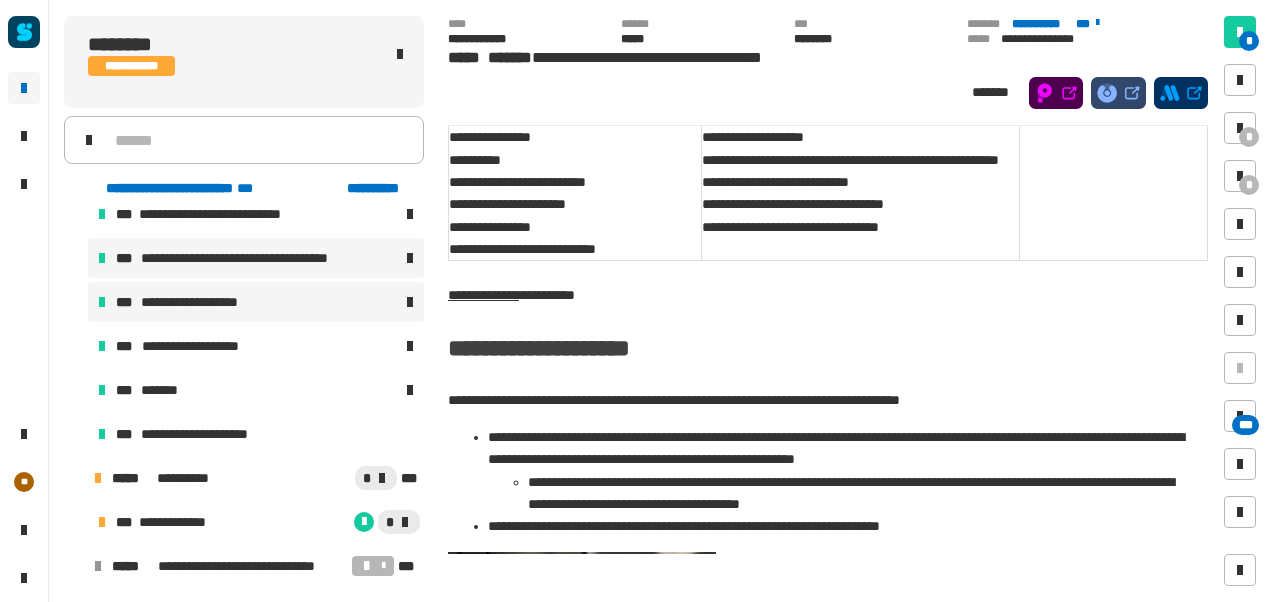 click on "**********" at bounding box center (256, 302) 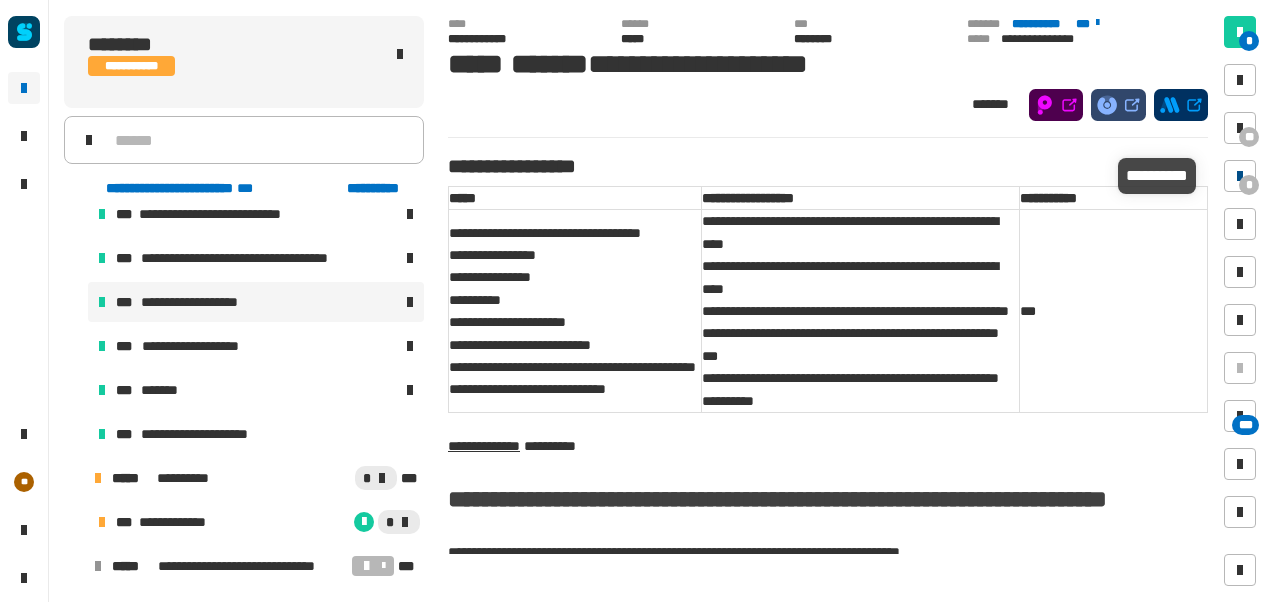 click on "*" at bounding box center [1249, 185] 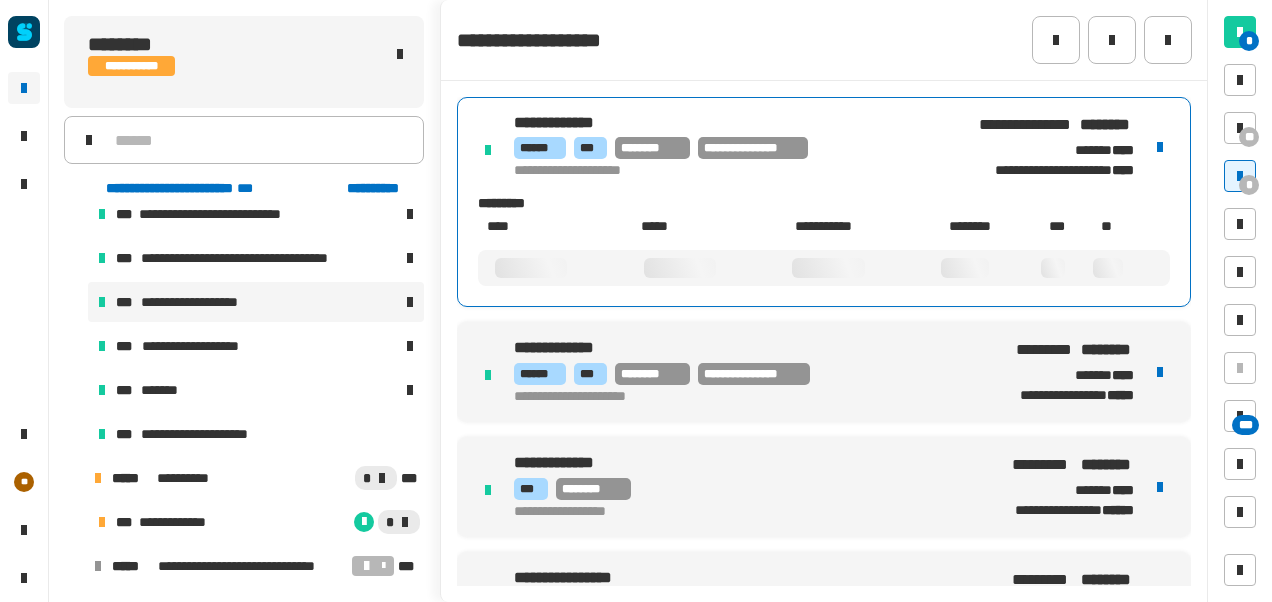 click on "**********" at bounding box center [721, 171] 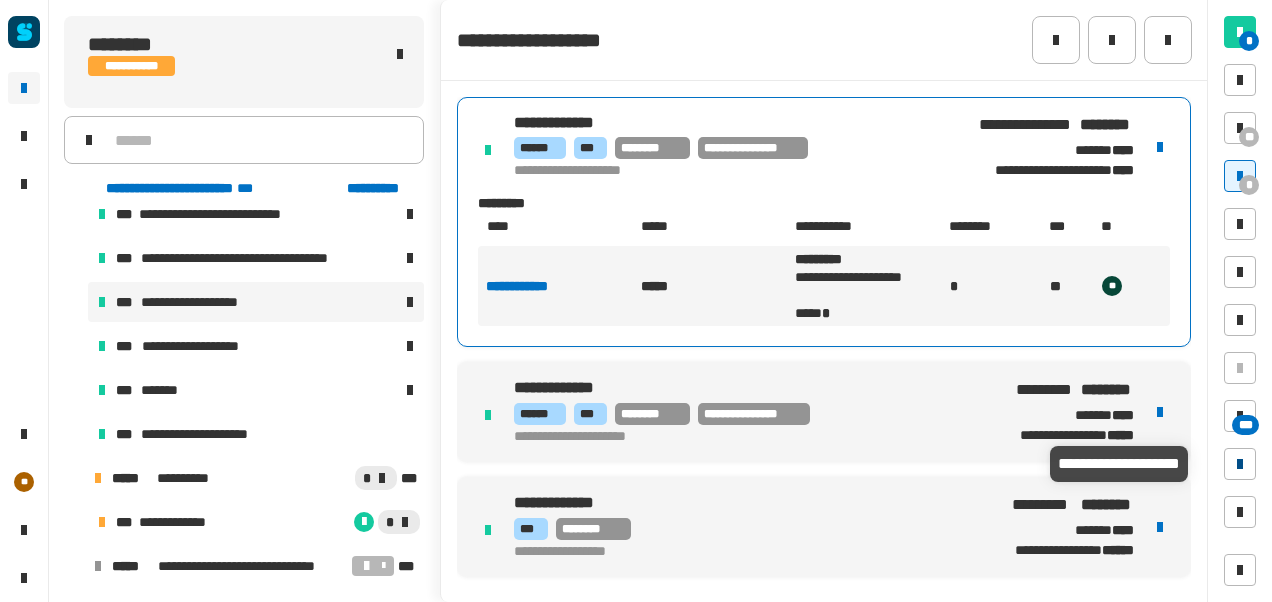 click at bounding box center (1240, 464) 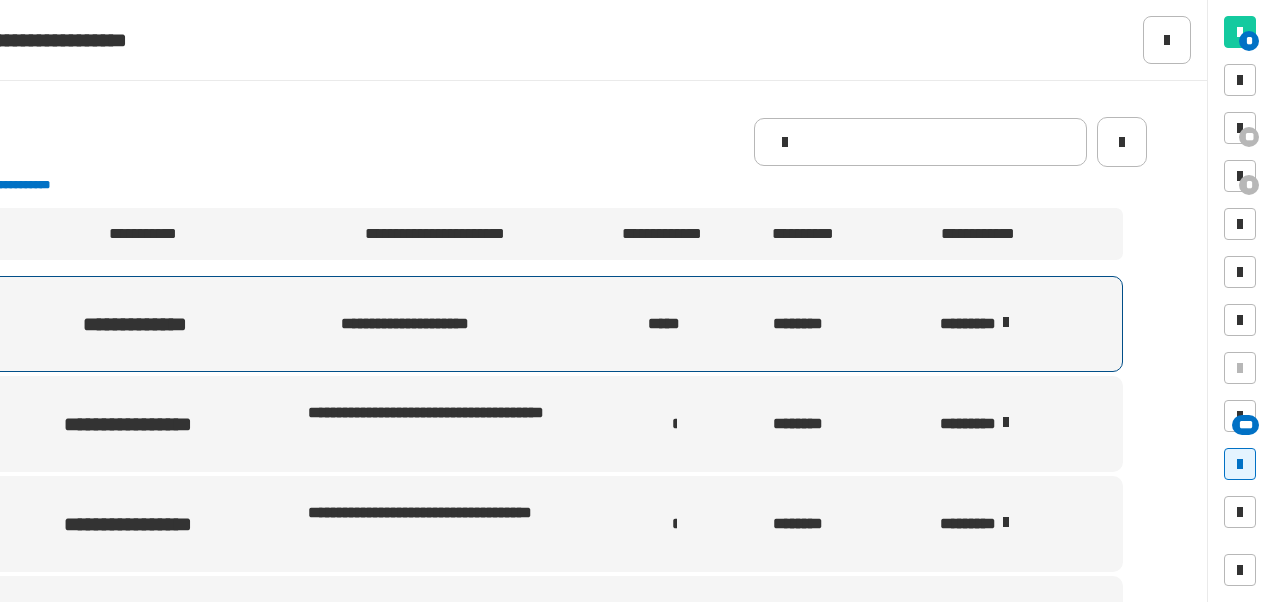 click at bounding box center [1006, 322] 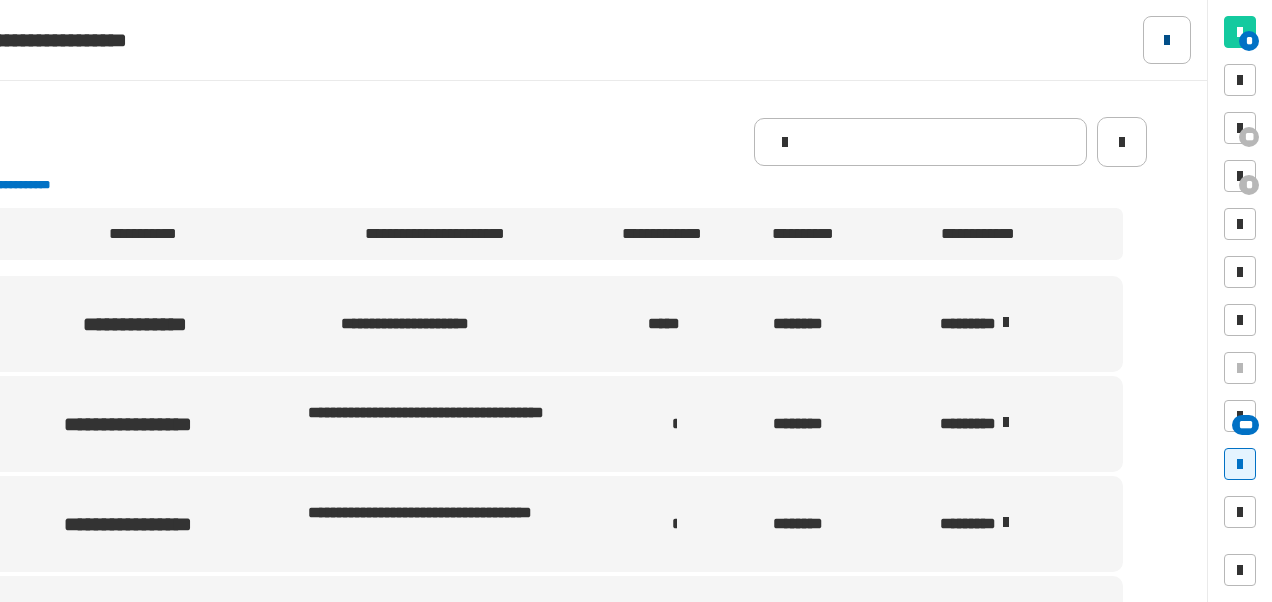 click 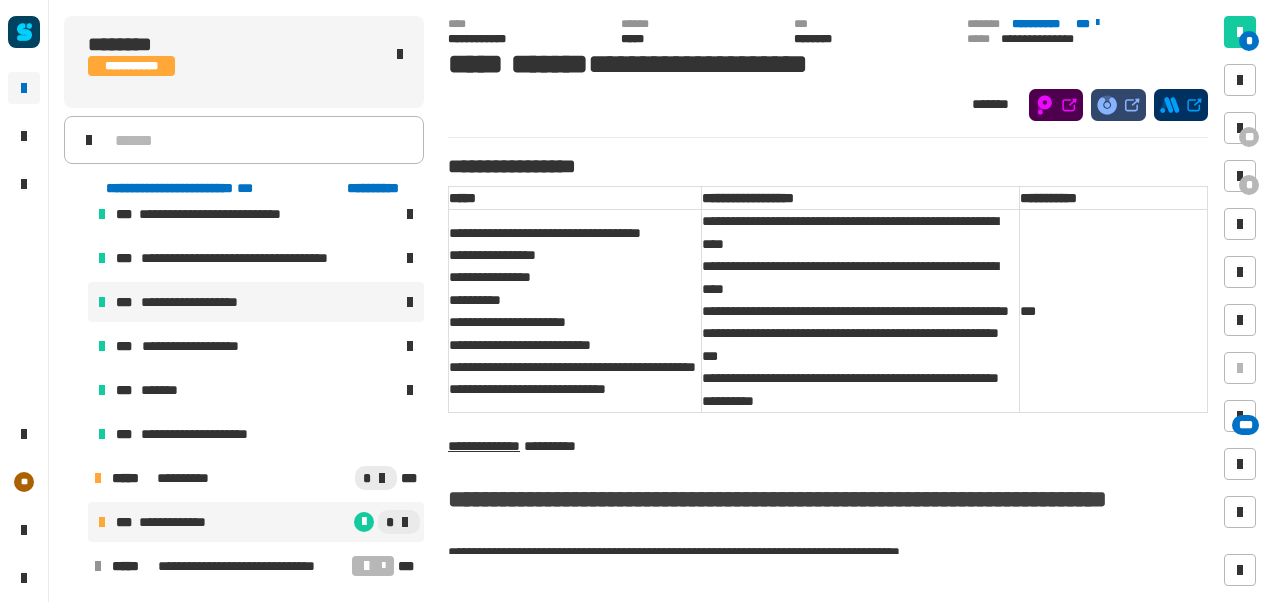 click on "**********" at bounding box center (256, 522) 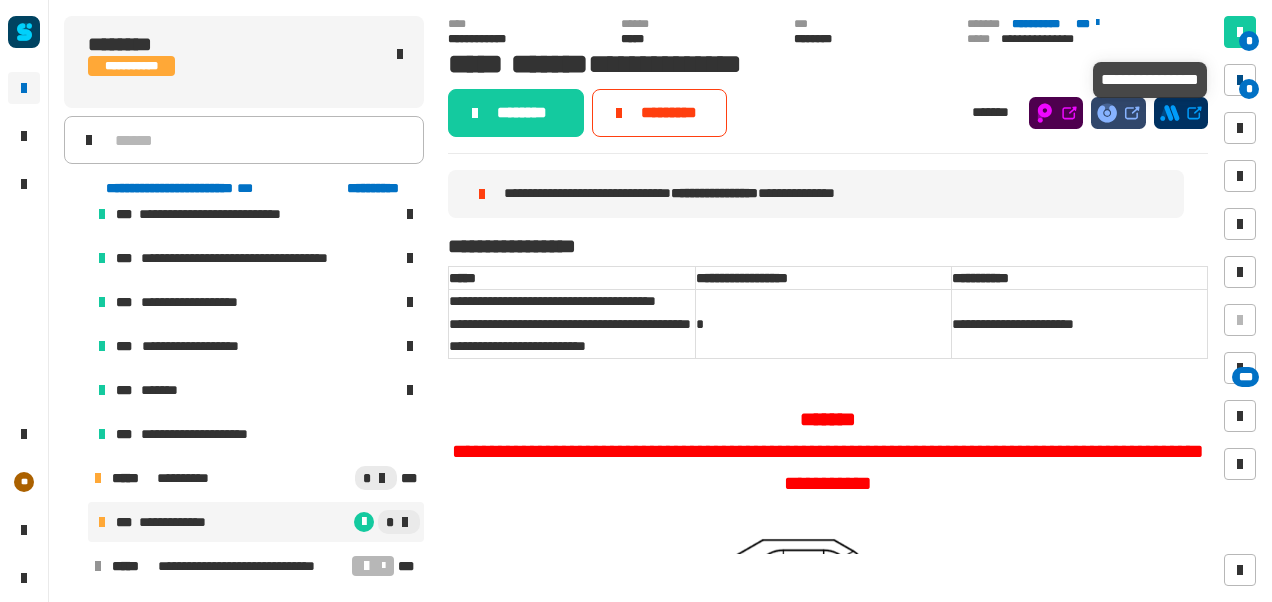 click on "*" at bounding box center [1249, 89] 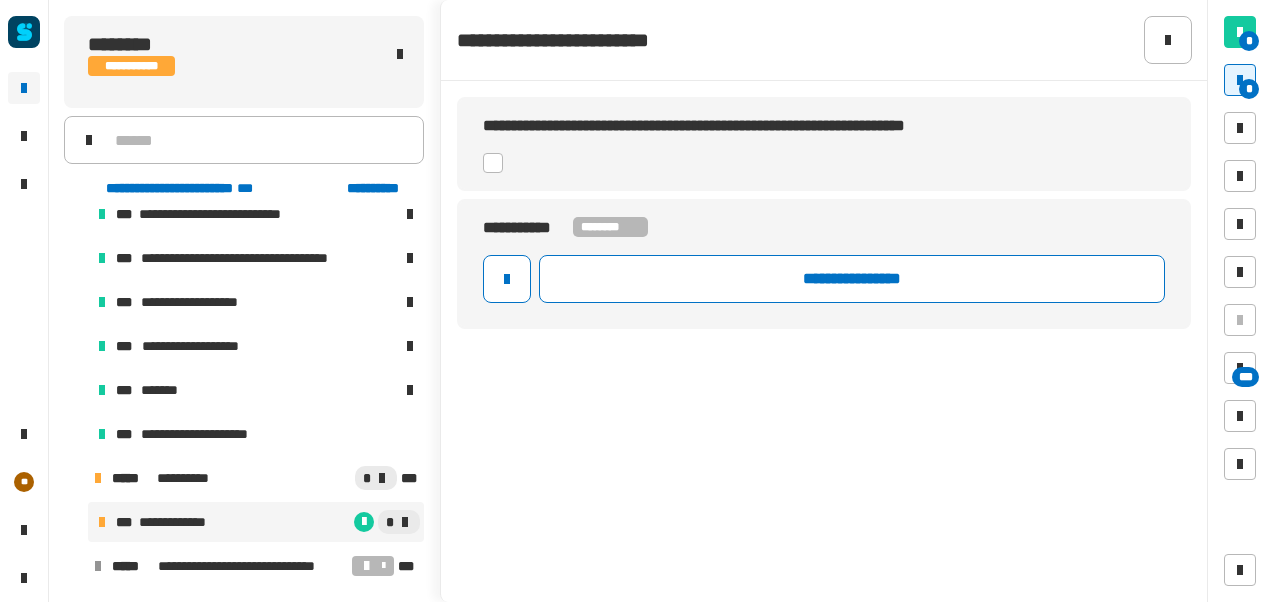 click 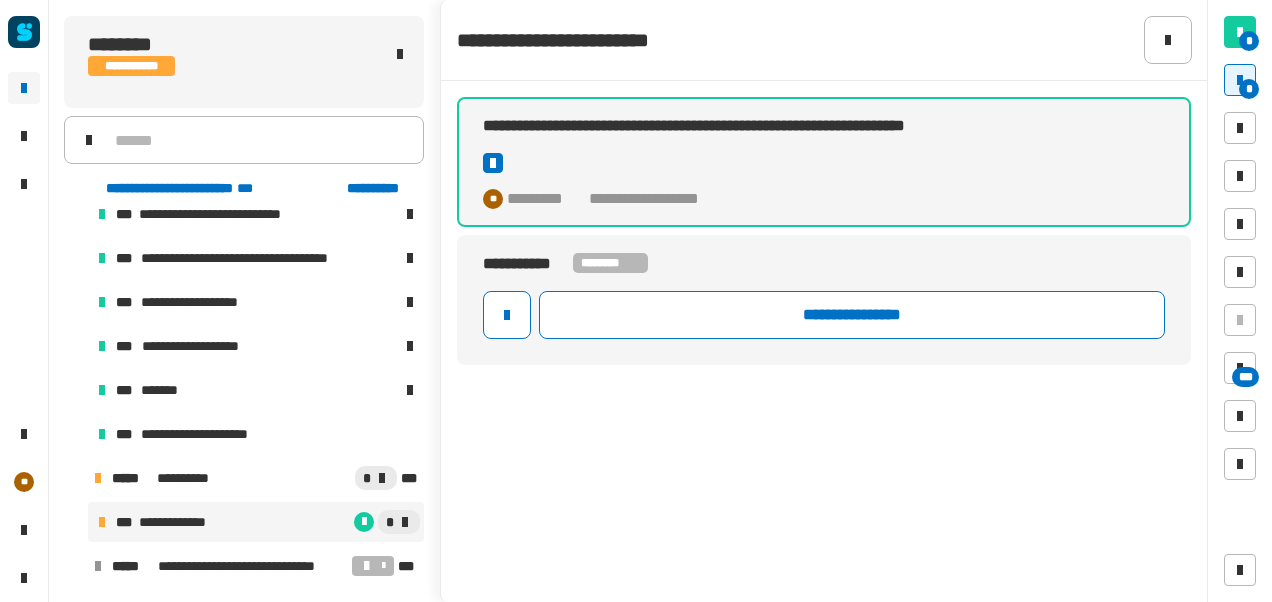 click 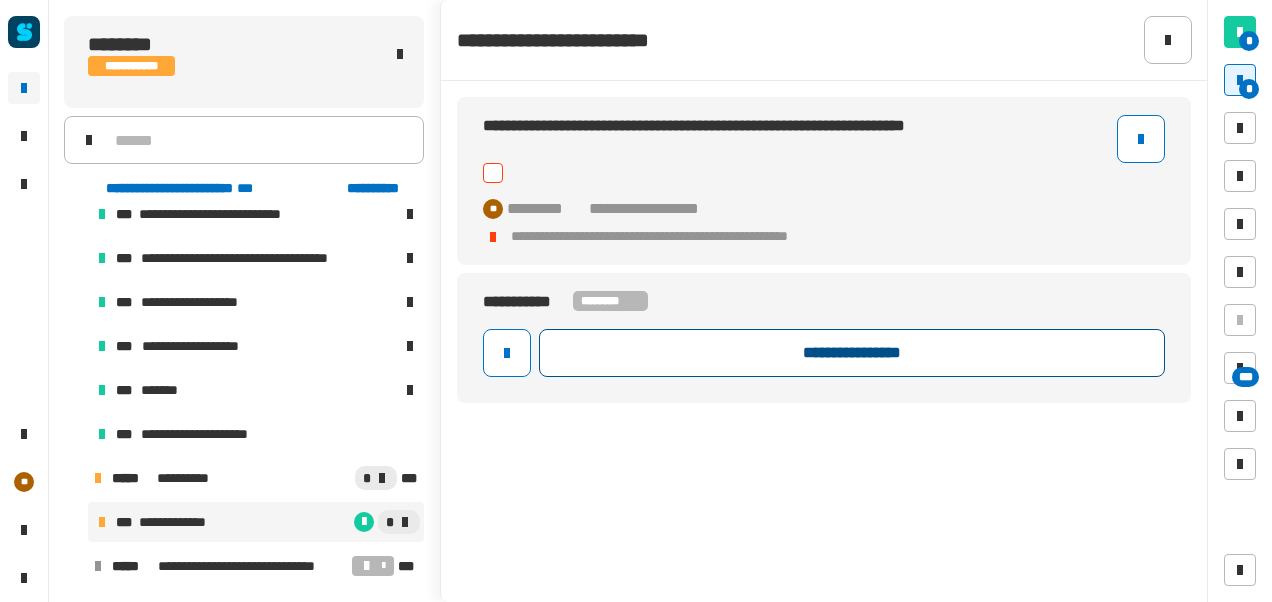 click on "**********" 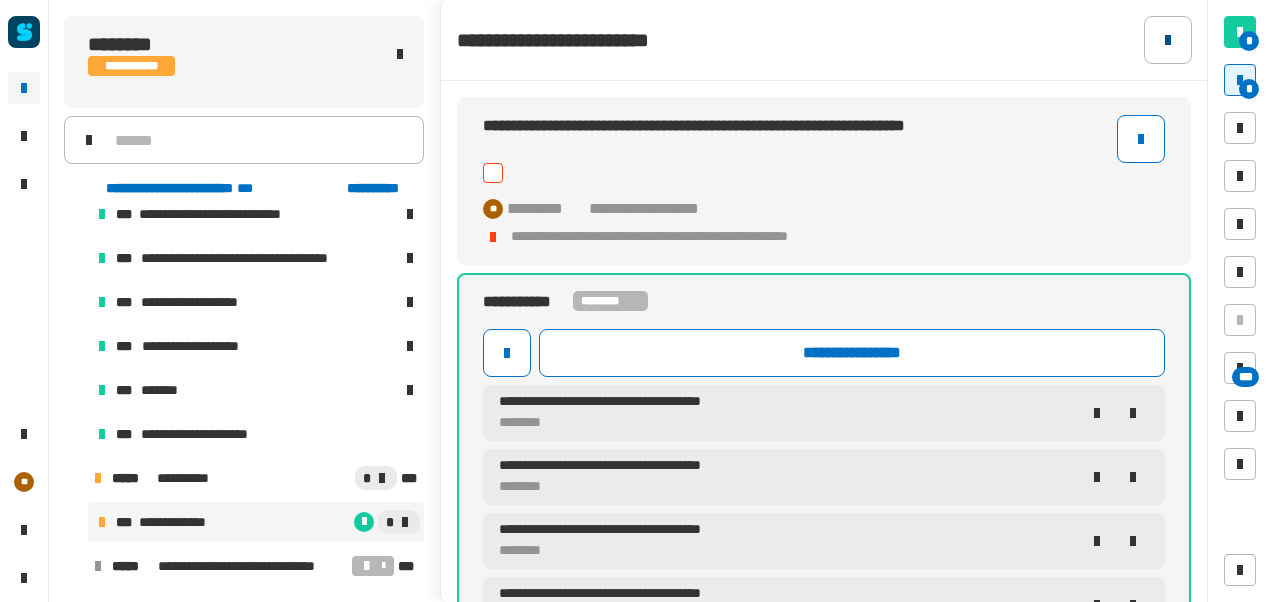 click 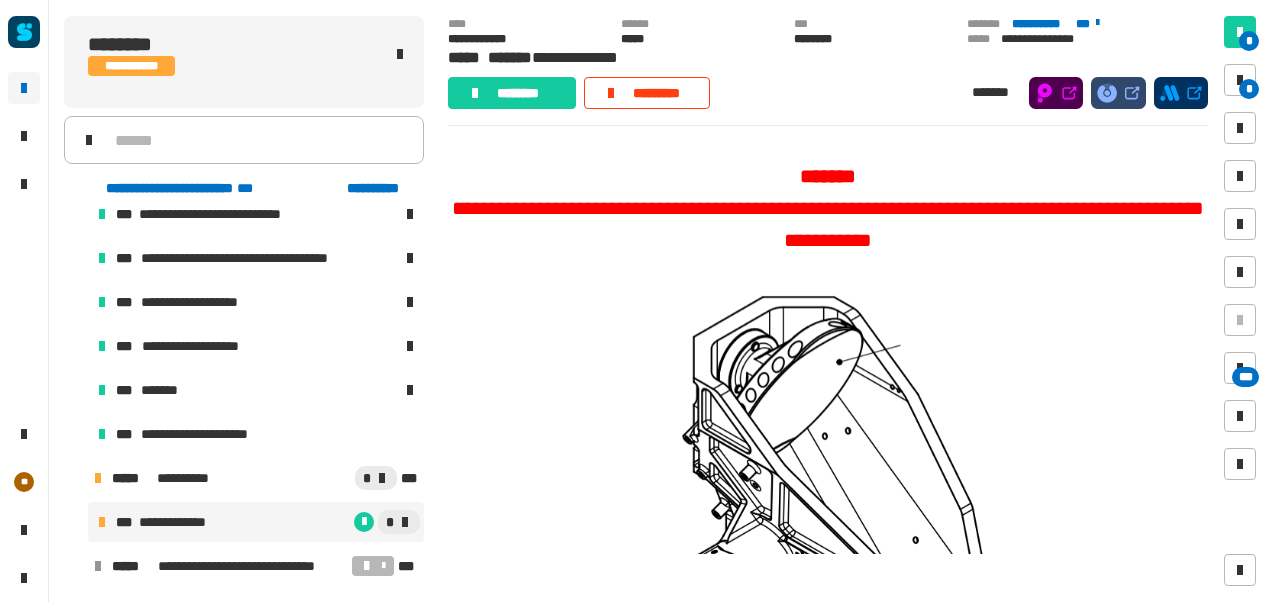 scroll, scrollTop: 0, scrollLeft: 0, axis: both 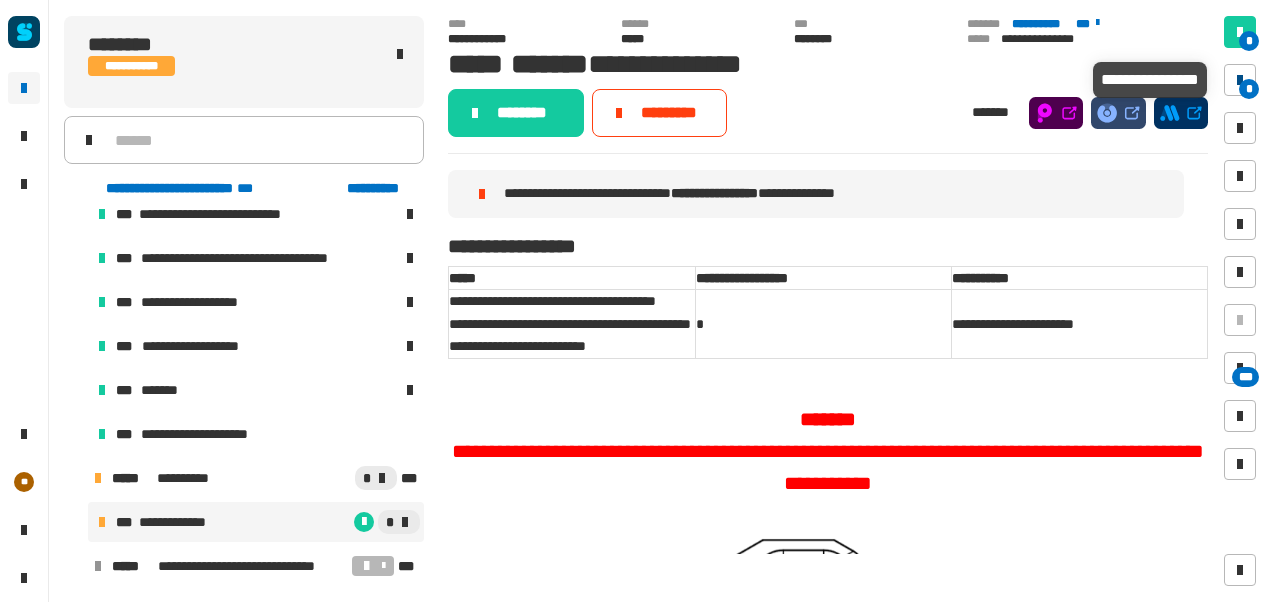 click at bounding box center (1240, 80) 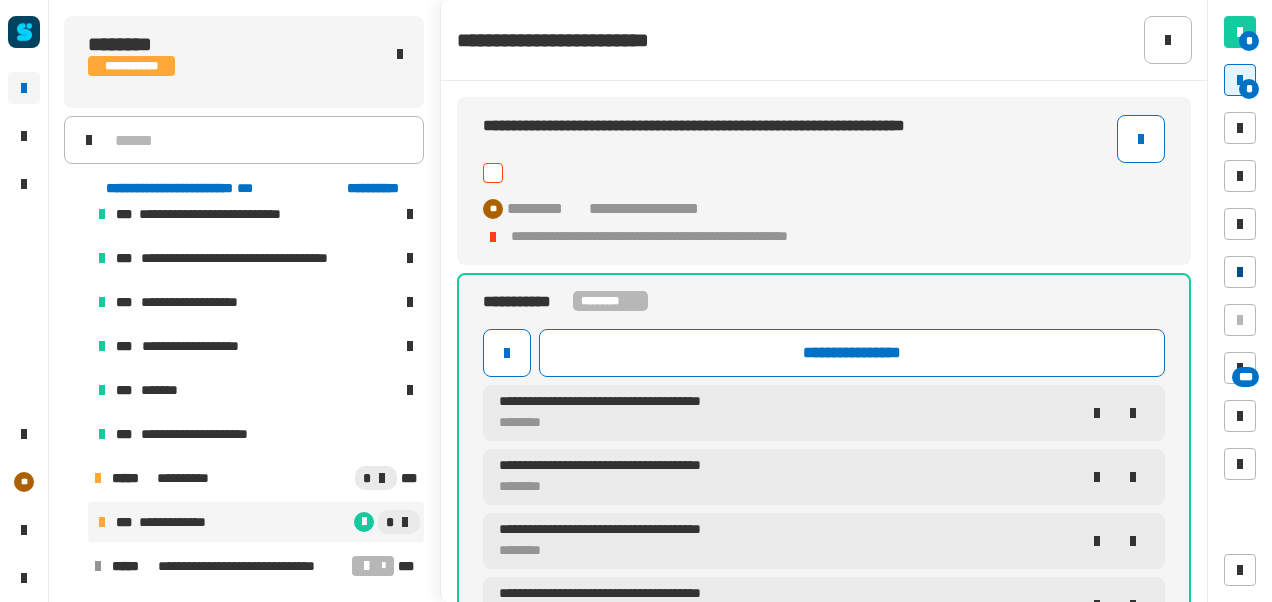 click at bounding box center [1240, 272] 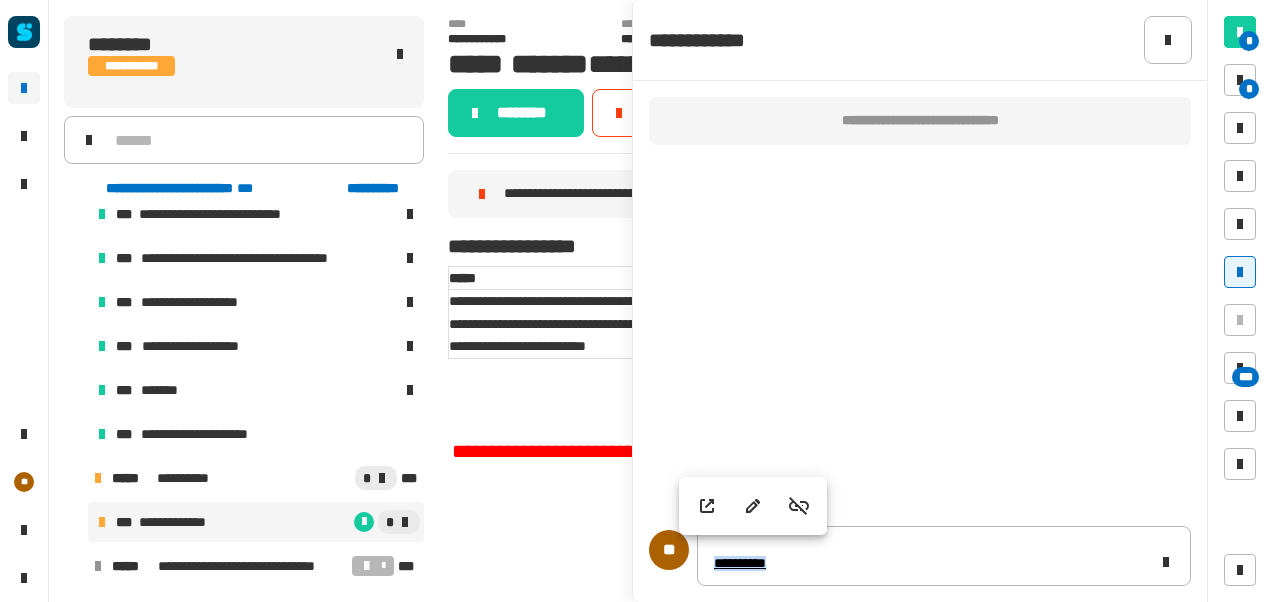 drag, startPoint x: 805, startPoint y: 567, endPoint x: 658, endPoint y: 582, distance: 147.76332 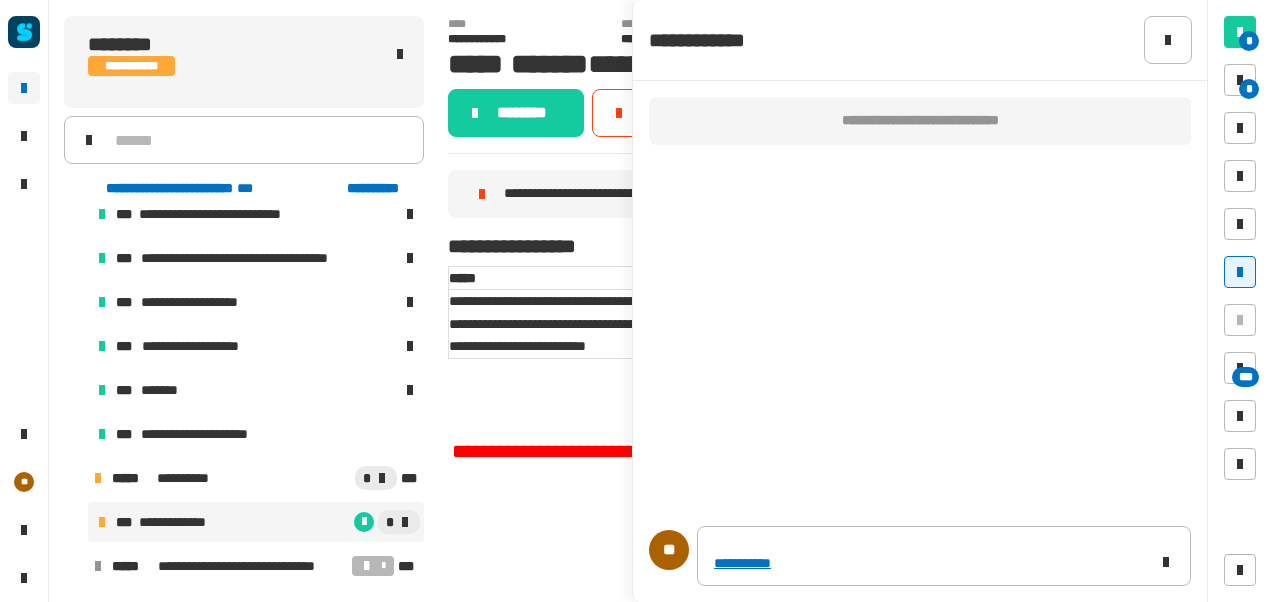 click on "**********" 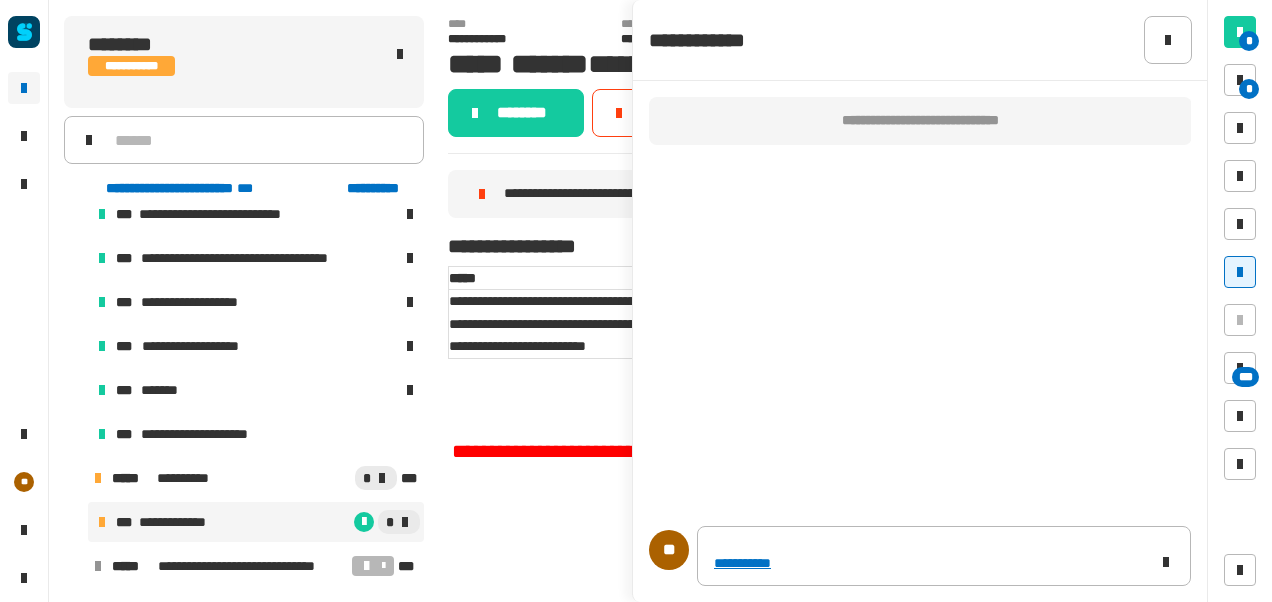 click on "**********" 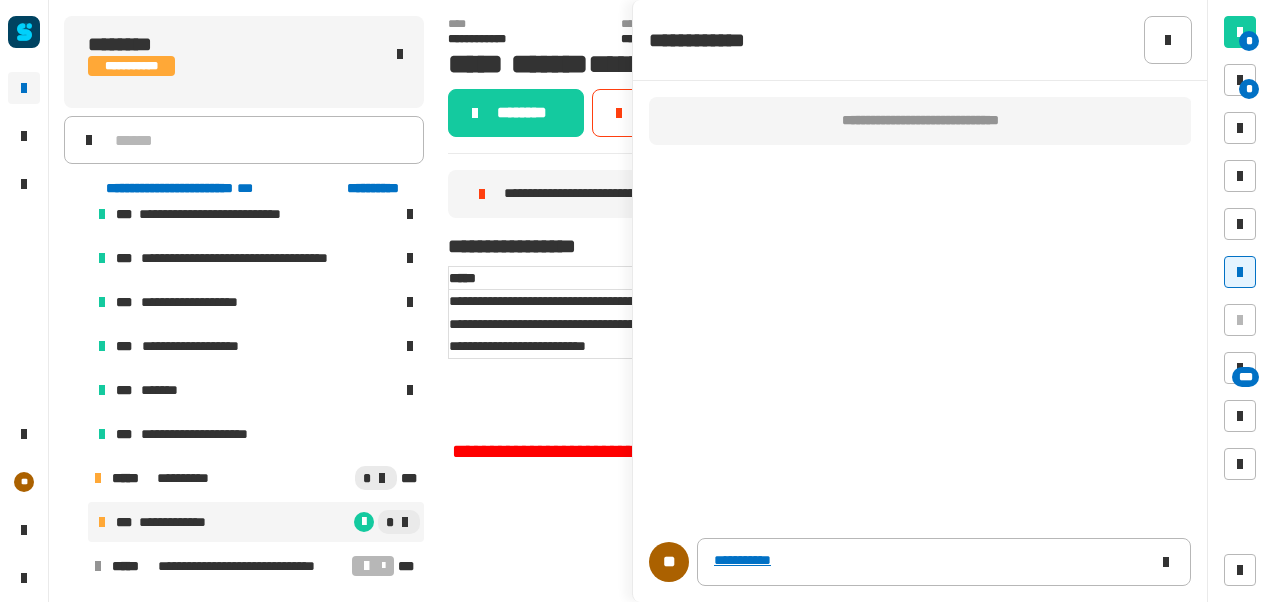 click on "**********" 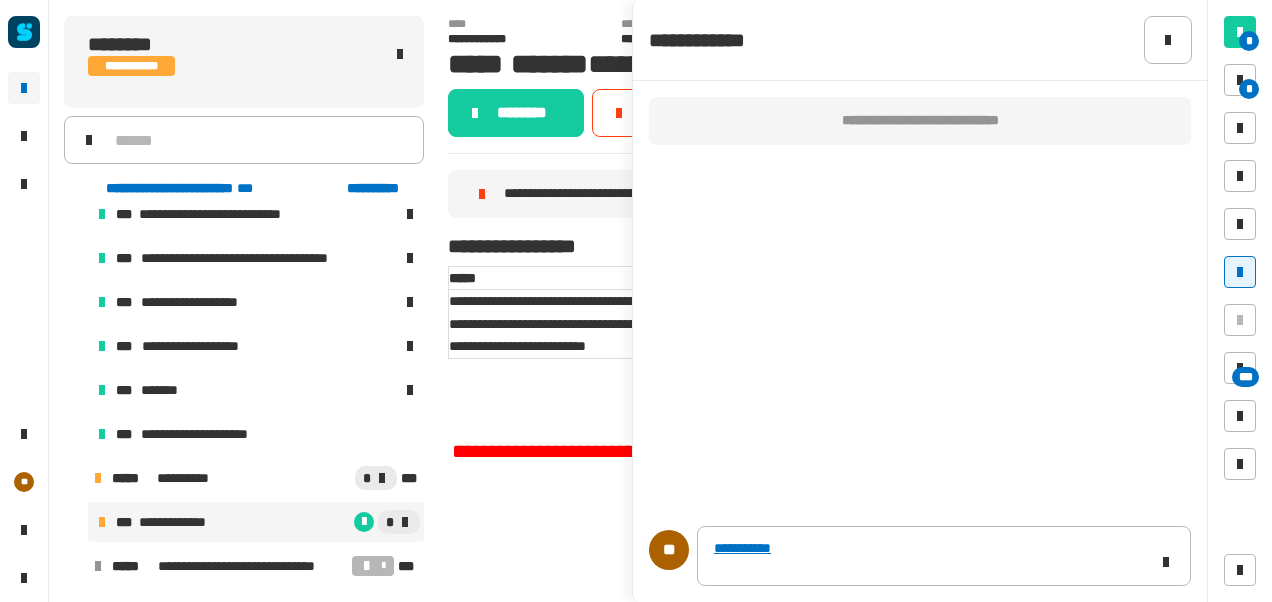type 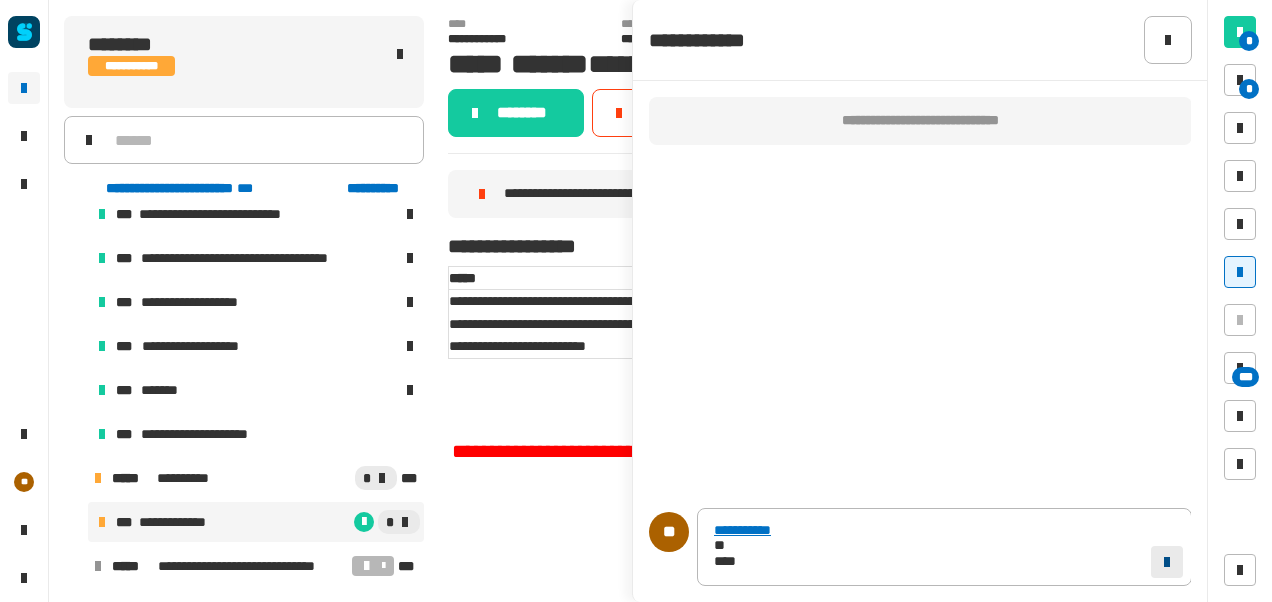 click 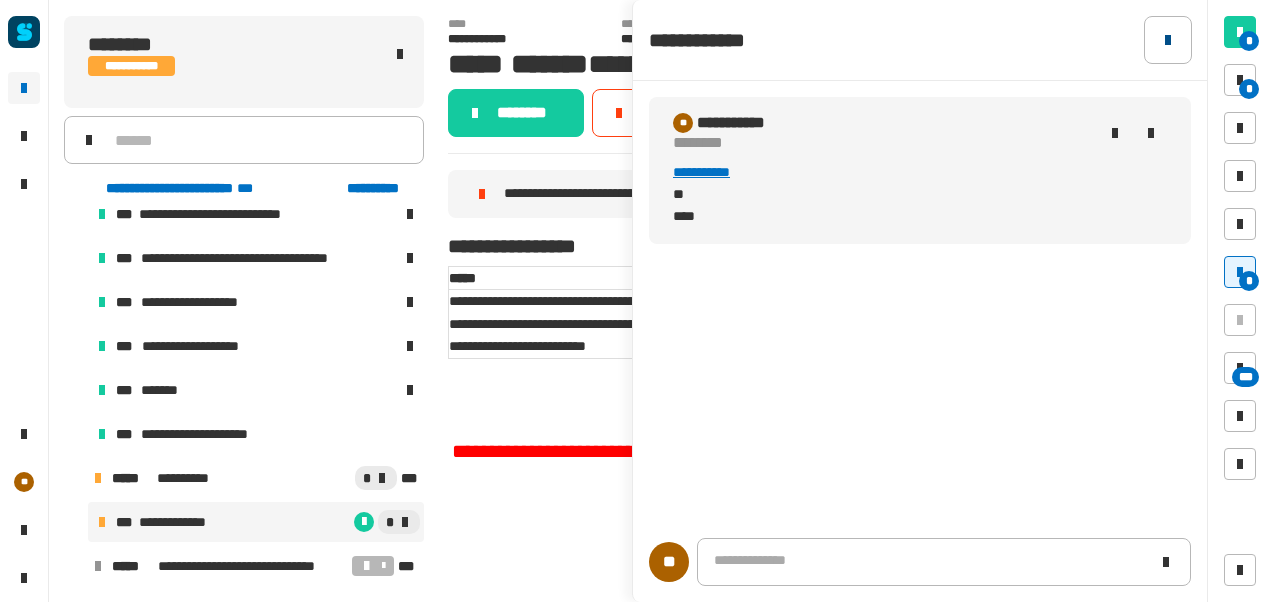 click 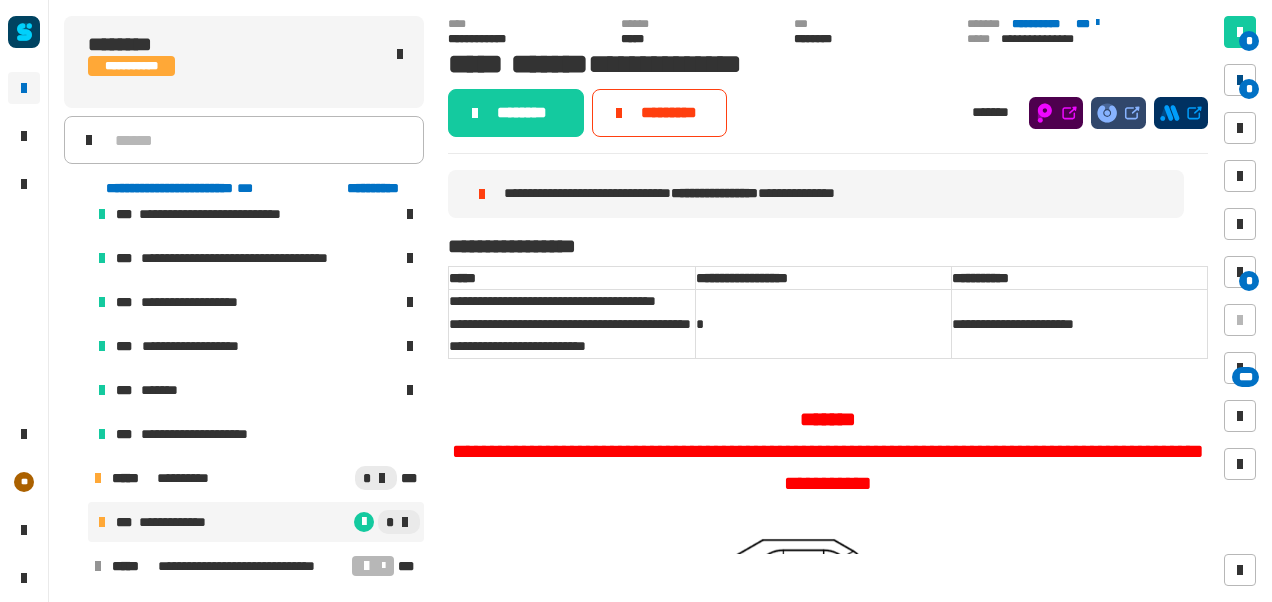 click at bounding box center [1240, 80] 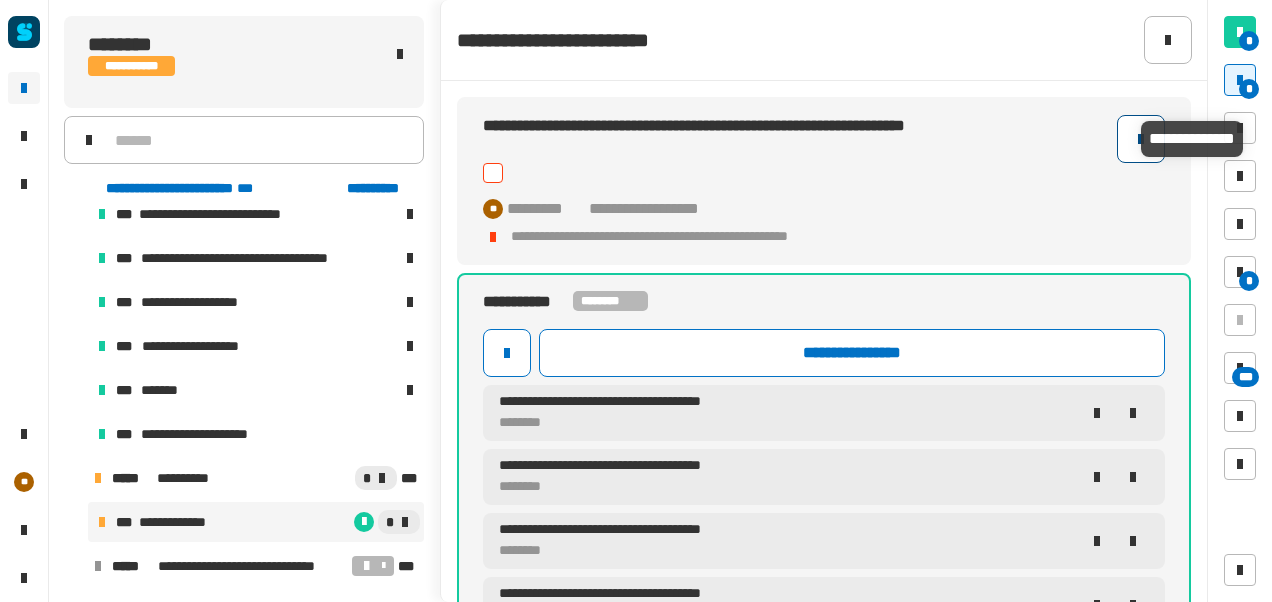 click 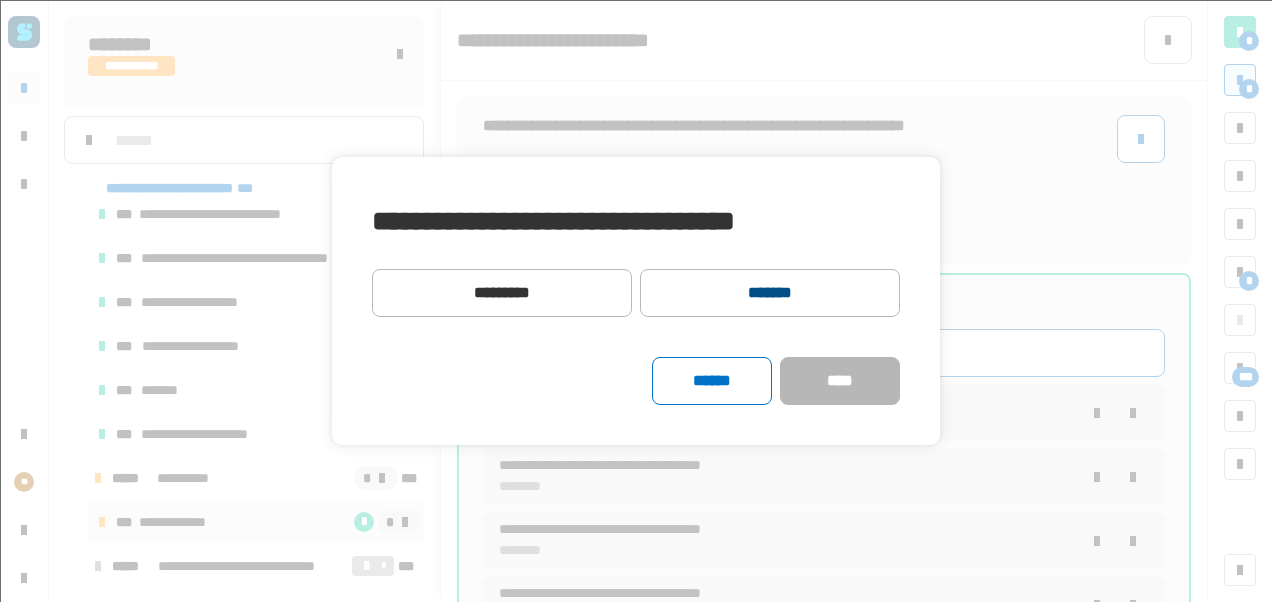 click on "*******" 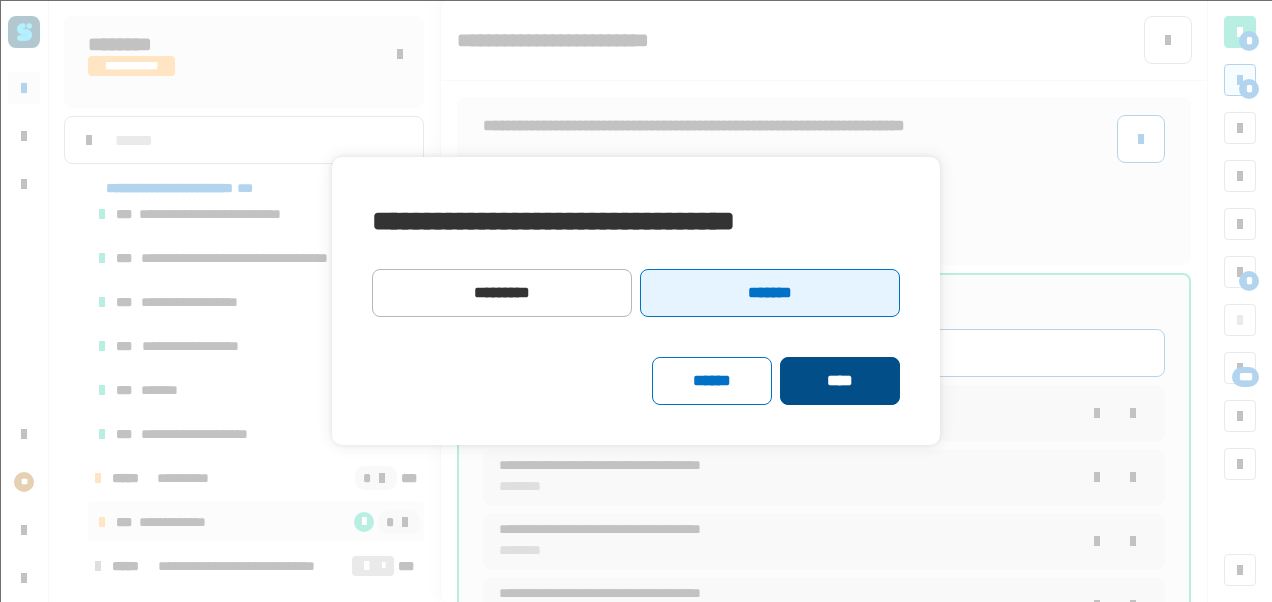 click on "****" 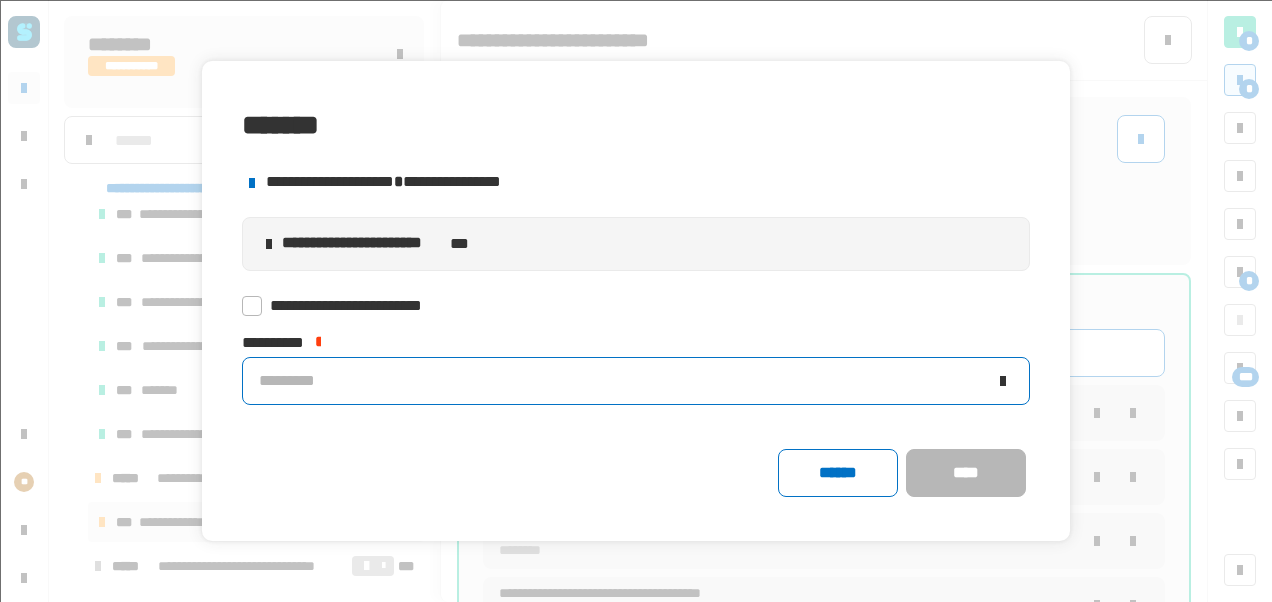 click on "*********" 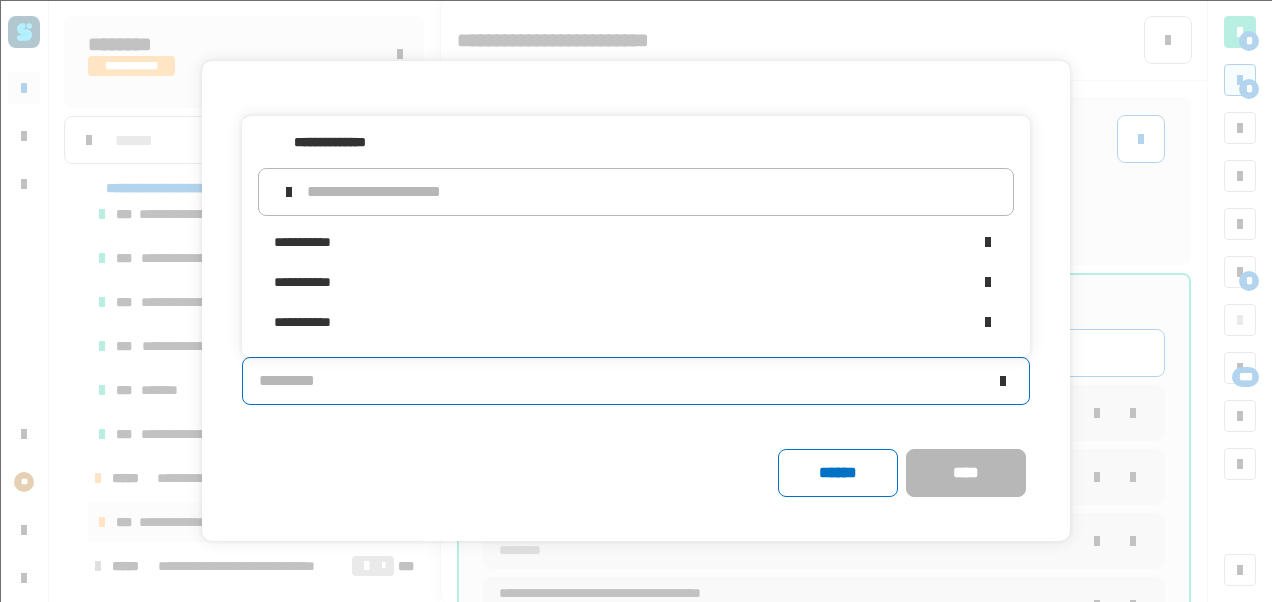 click on "****** ****" 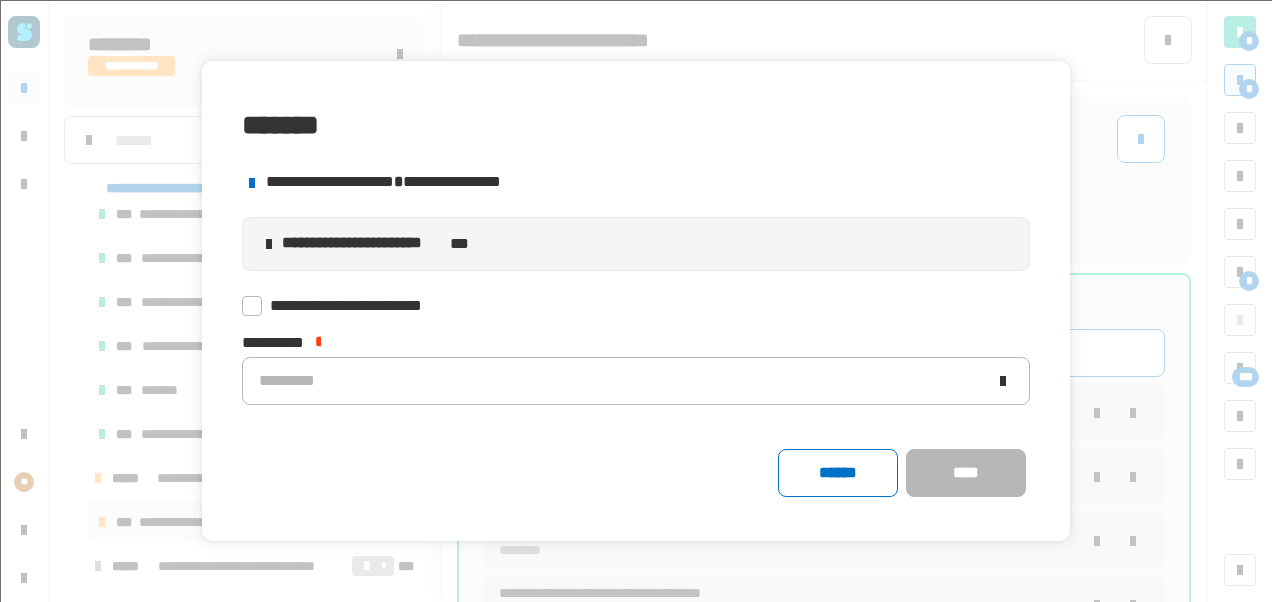 click 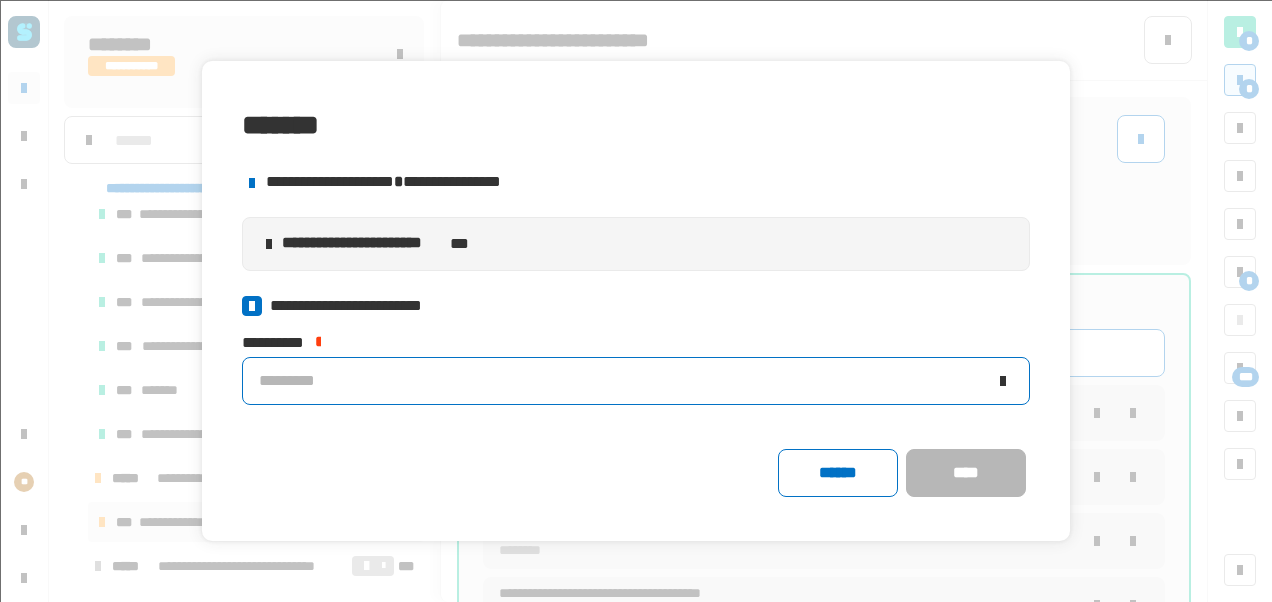 click on "*********" 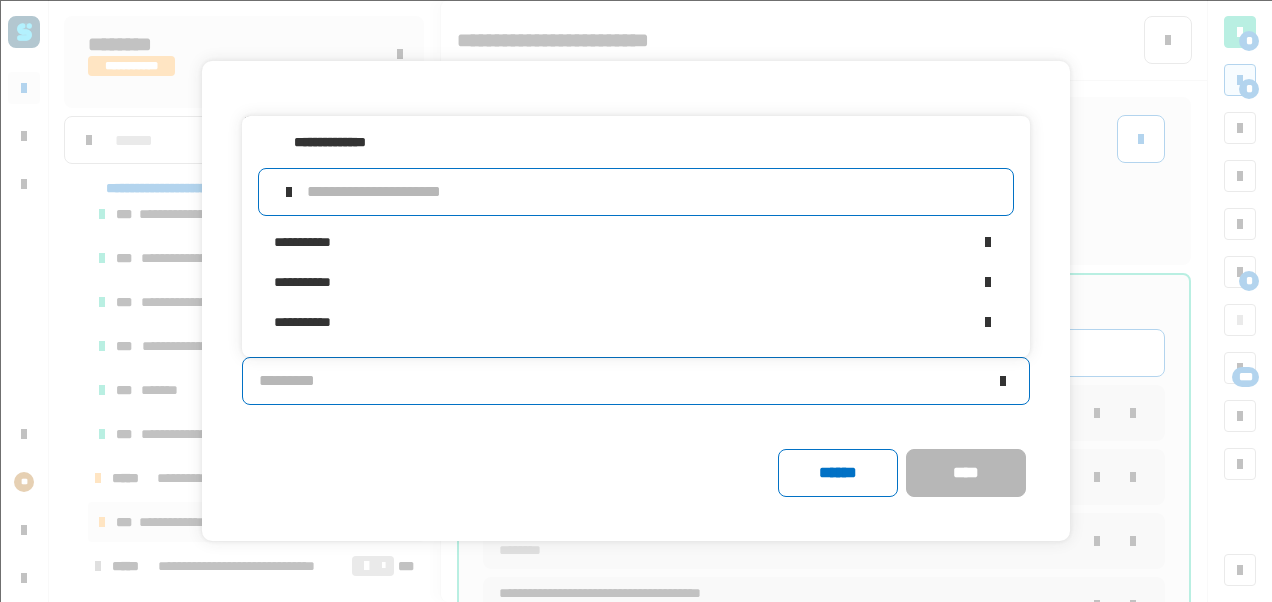 click at bounding box center (652, 192) 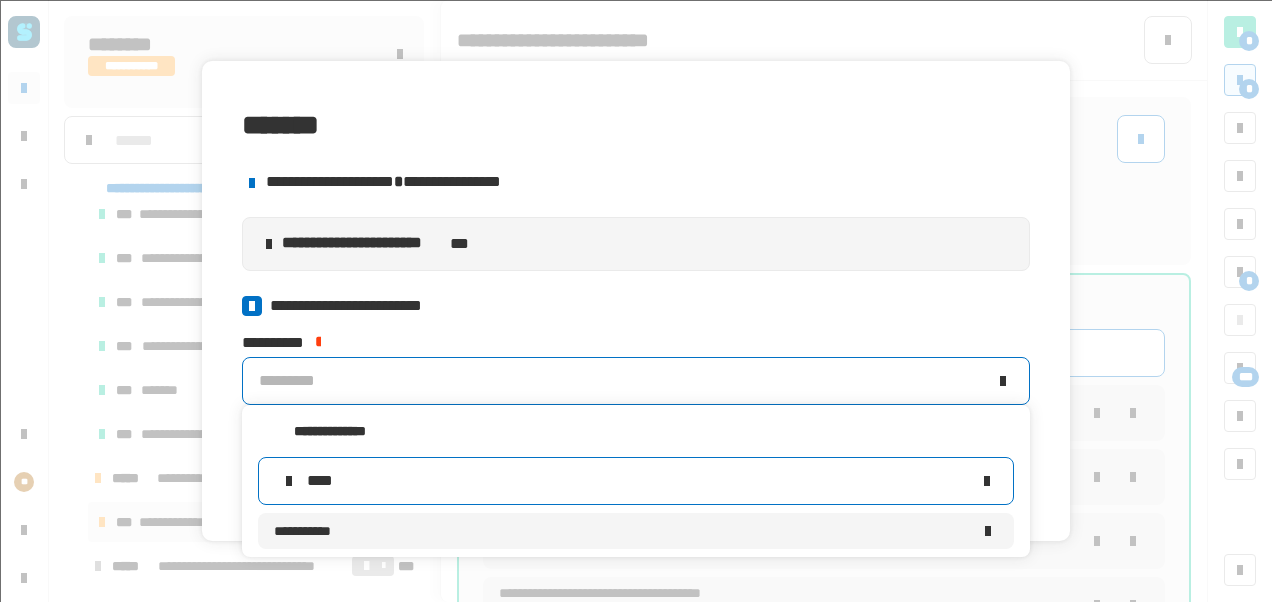 type on "****" 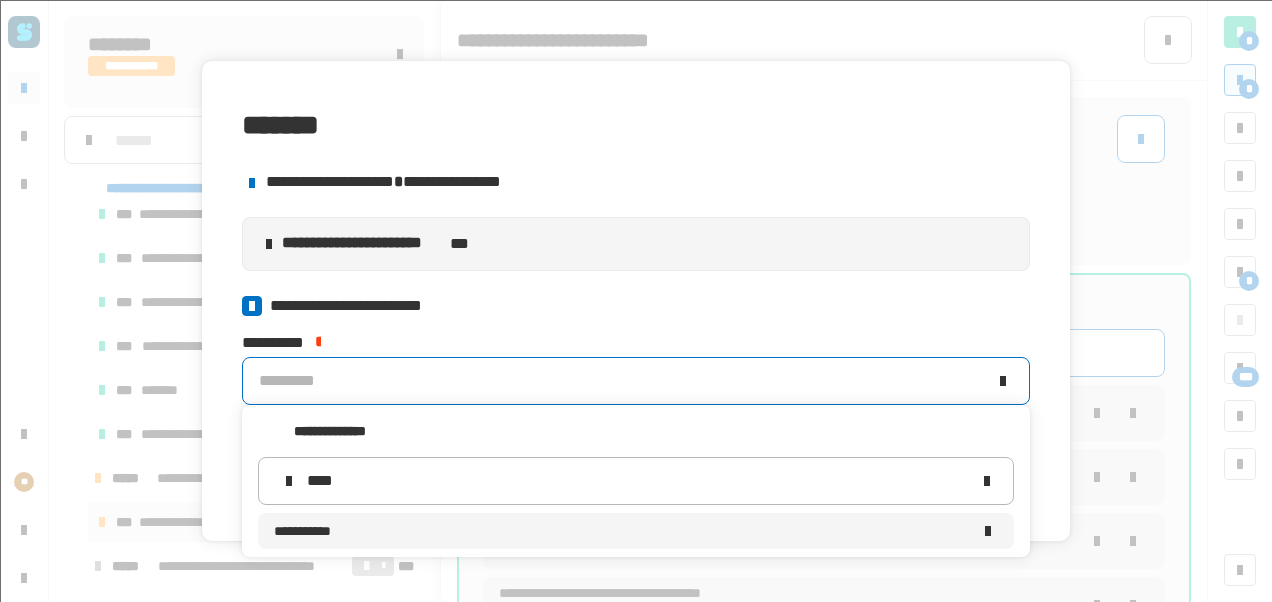 click on "**********" at bounding box center [622, 531] 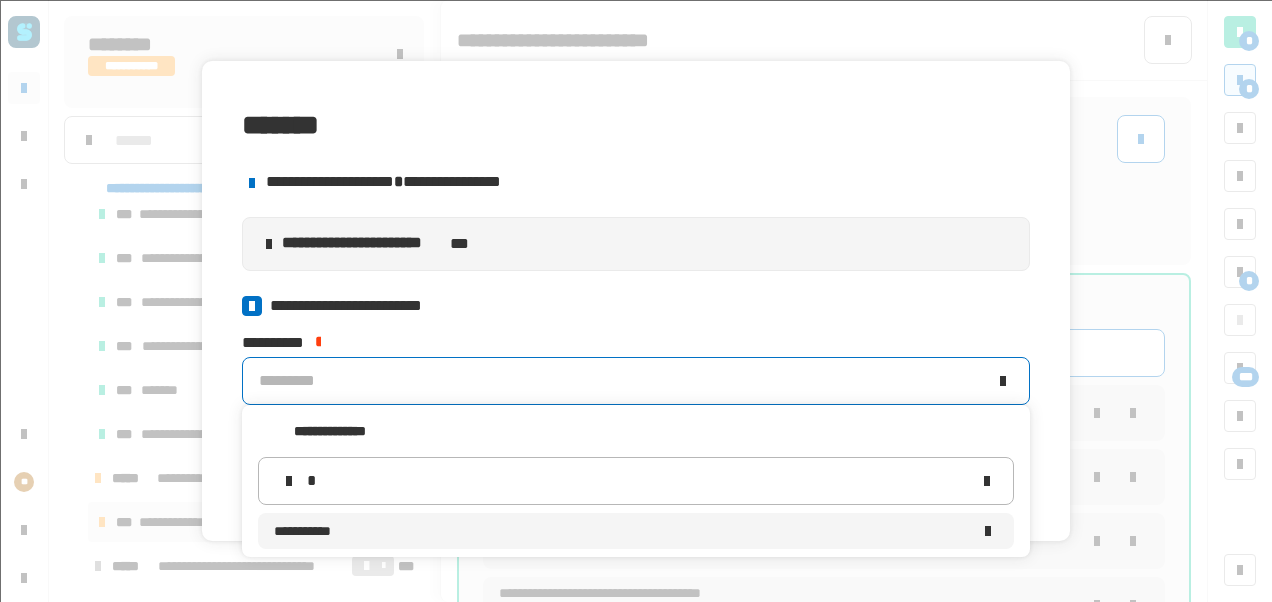 type 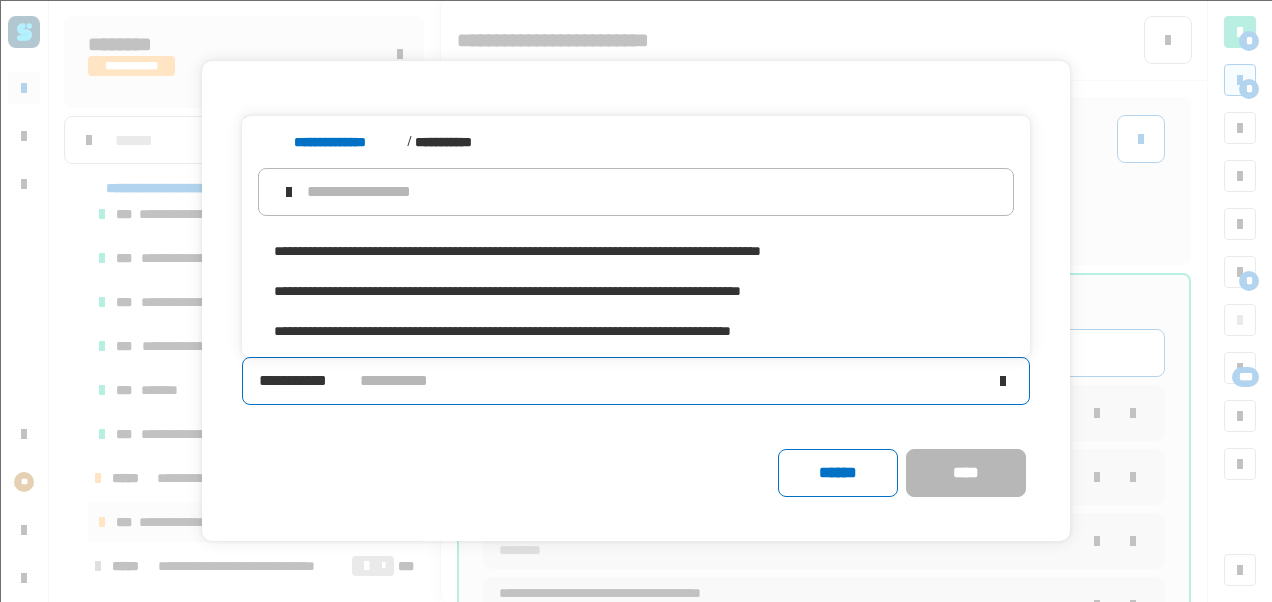 scroll, scrollTop: 167, scrollLeft: 0, axis: vertical 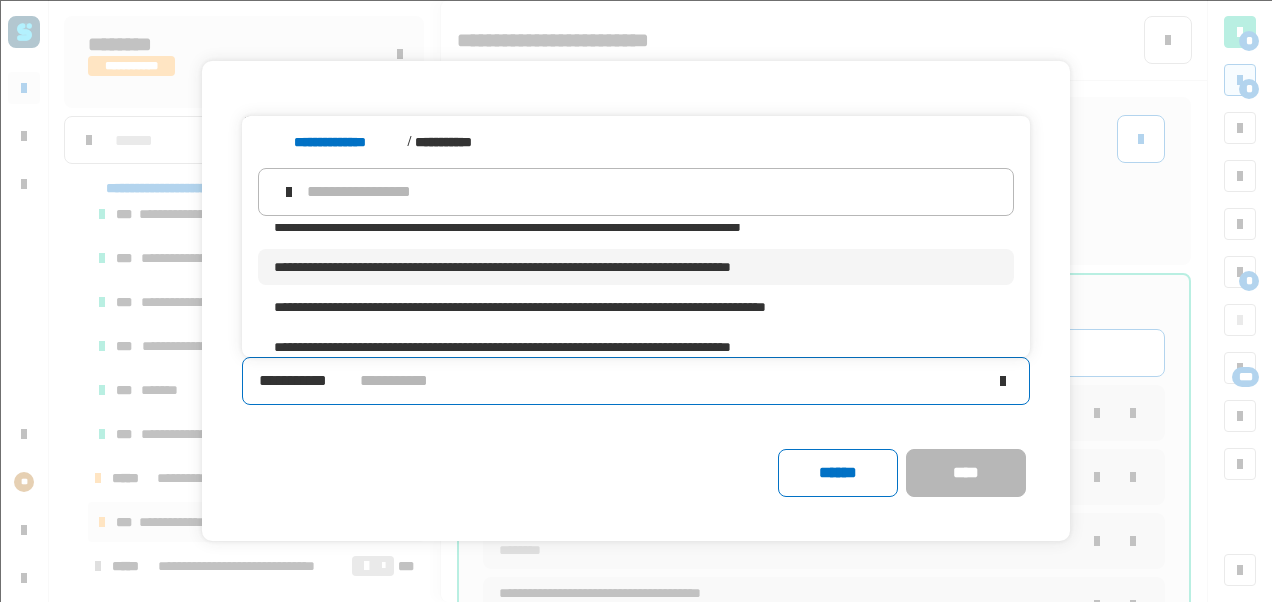 click on "**********" at bounding box center [636, 267] 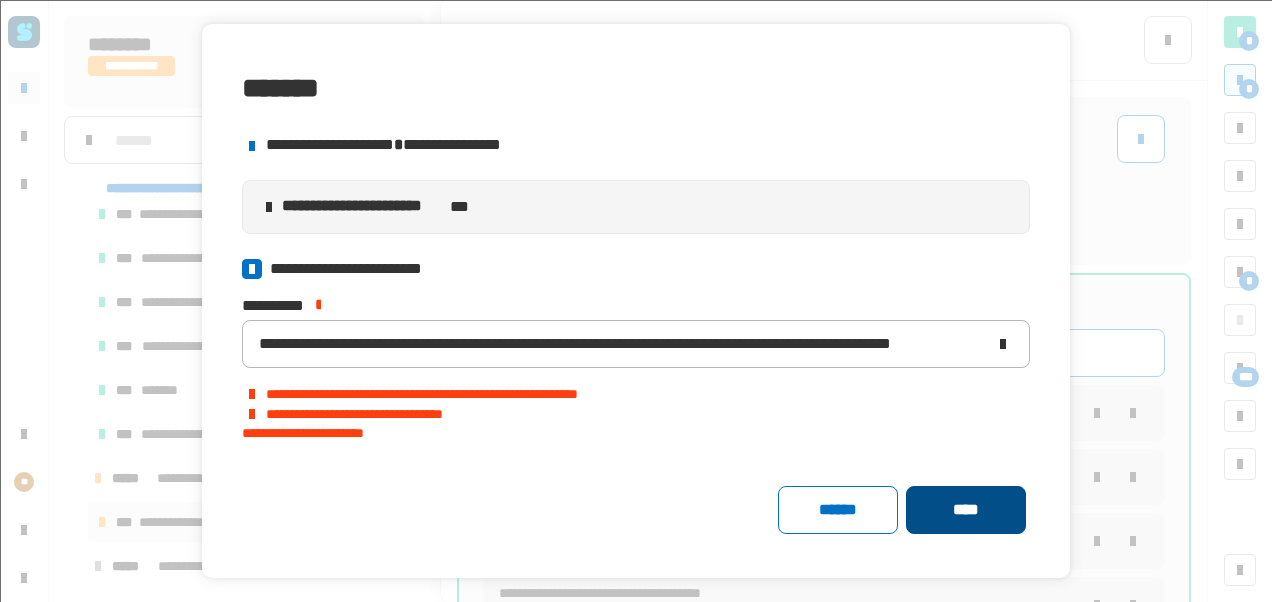click on "****" 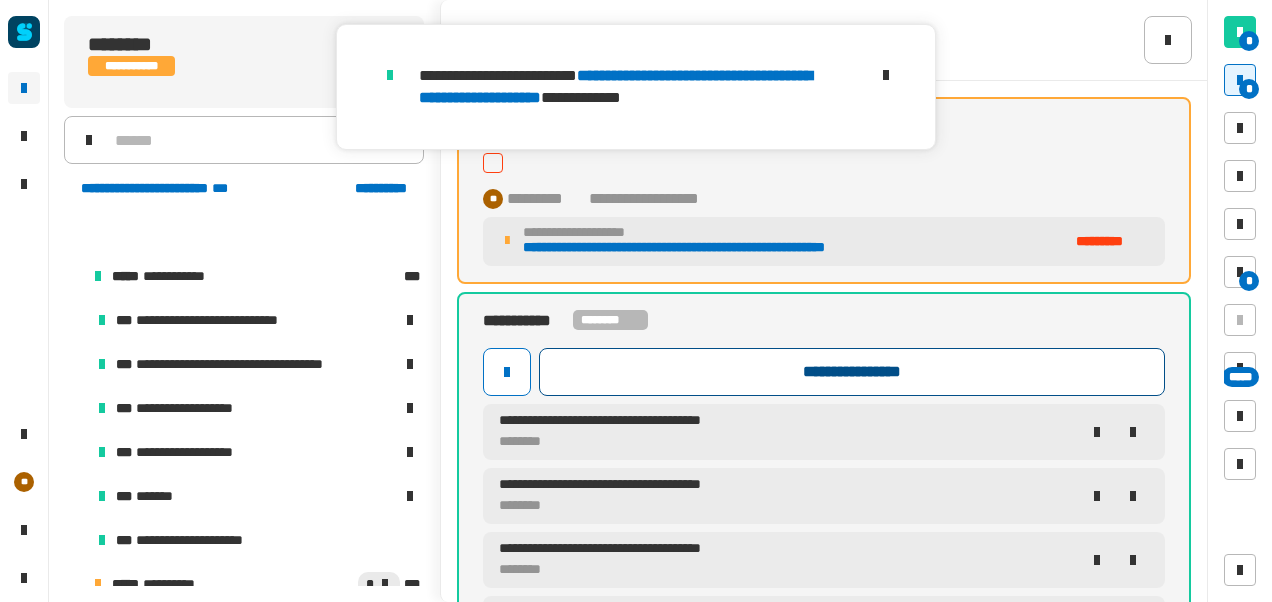 scroll, scrollTop: 106, scrollLeft: 0, axis: vertical 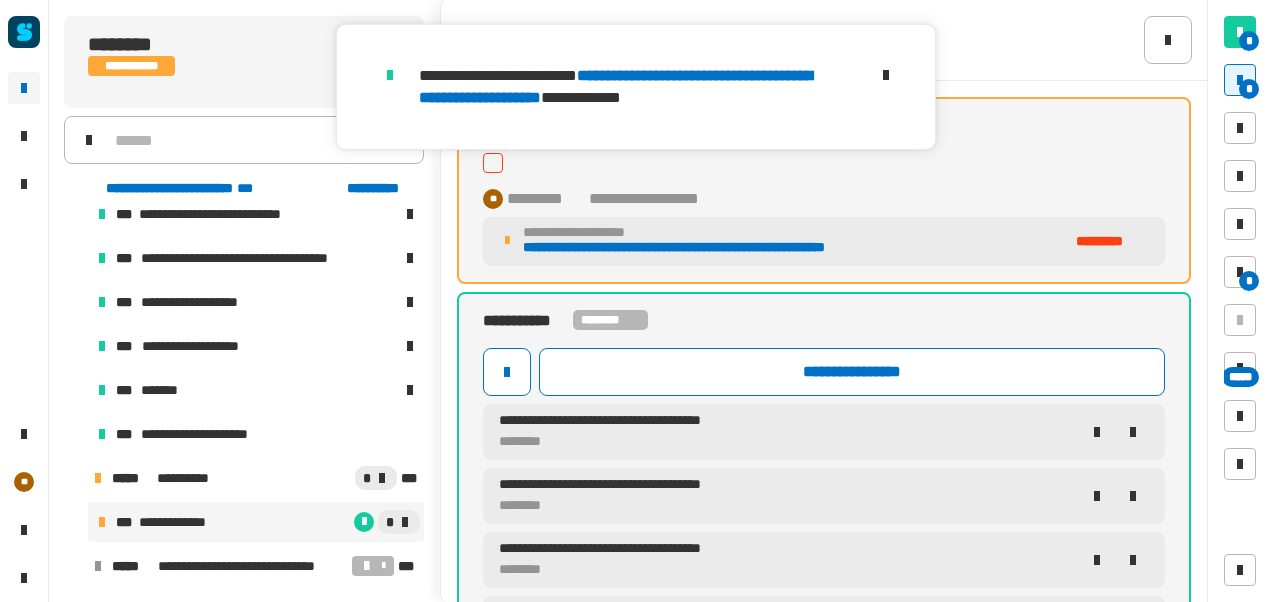 click 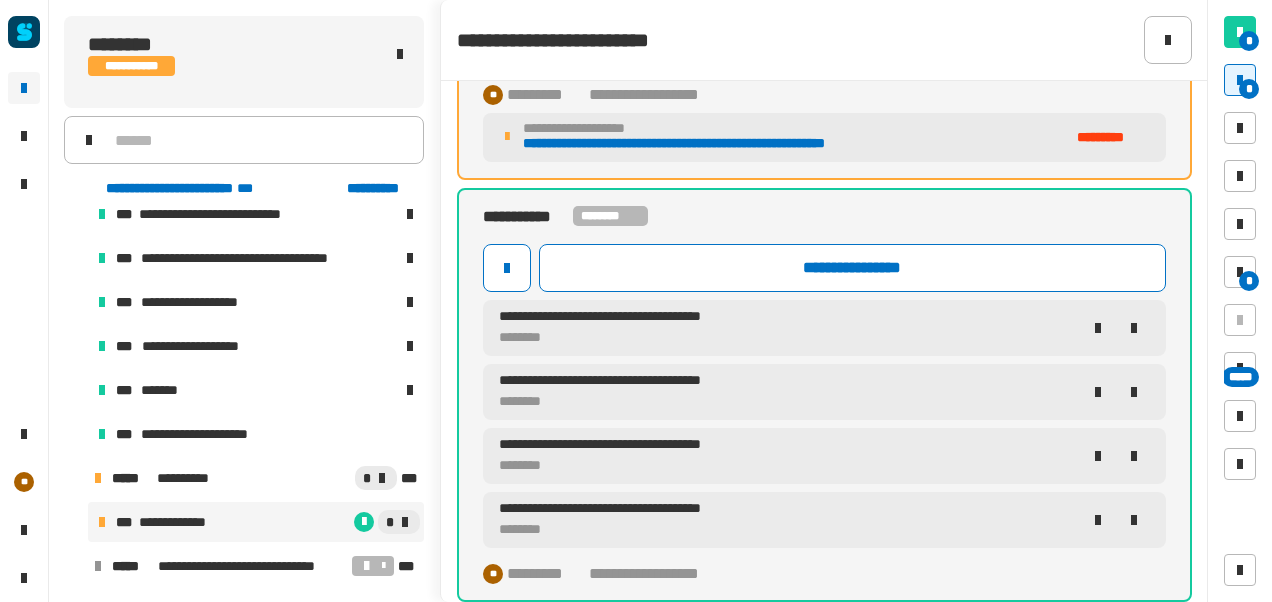 scroll, scrollTop: 0, scrollLeft: 0, axis: both 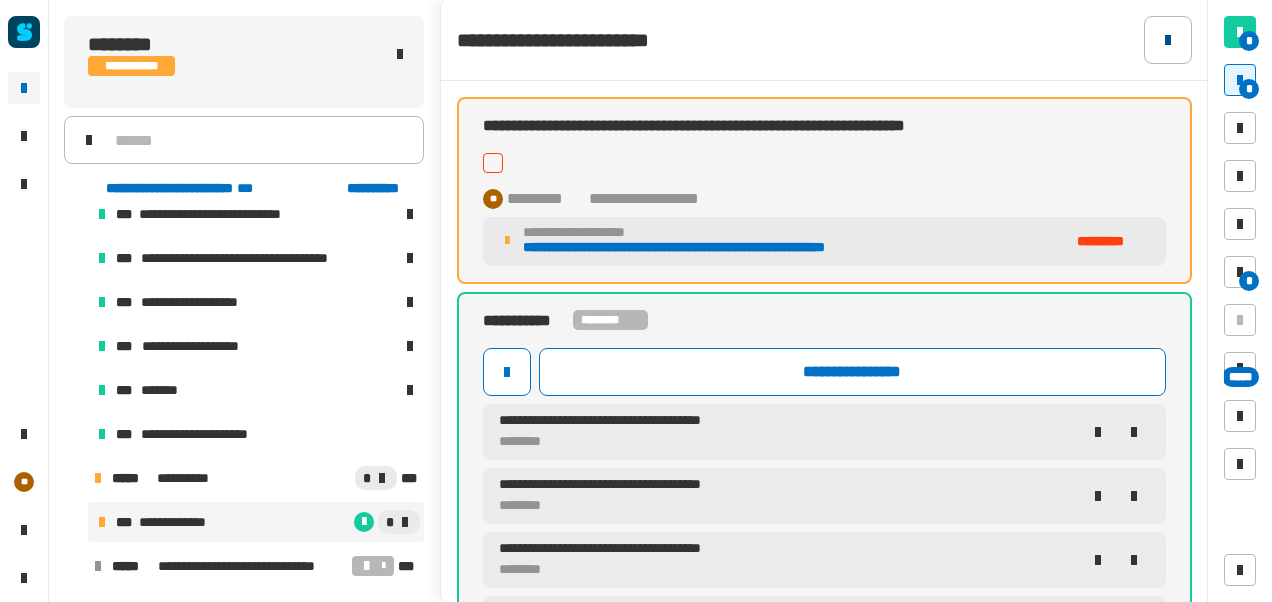 click 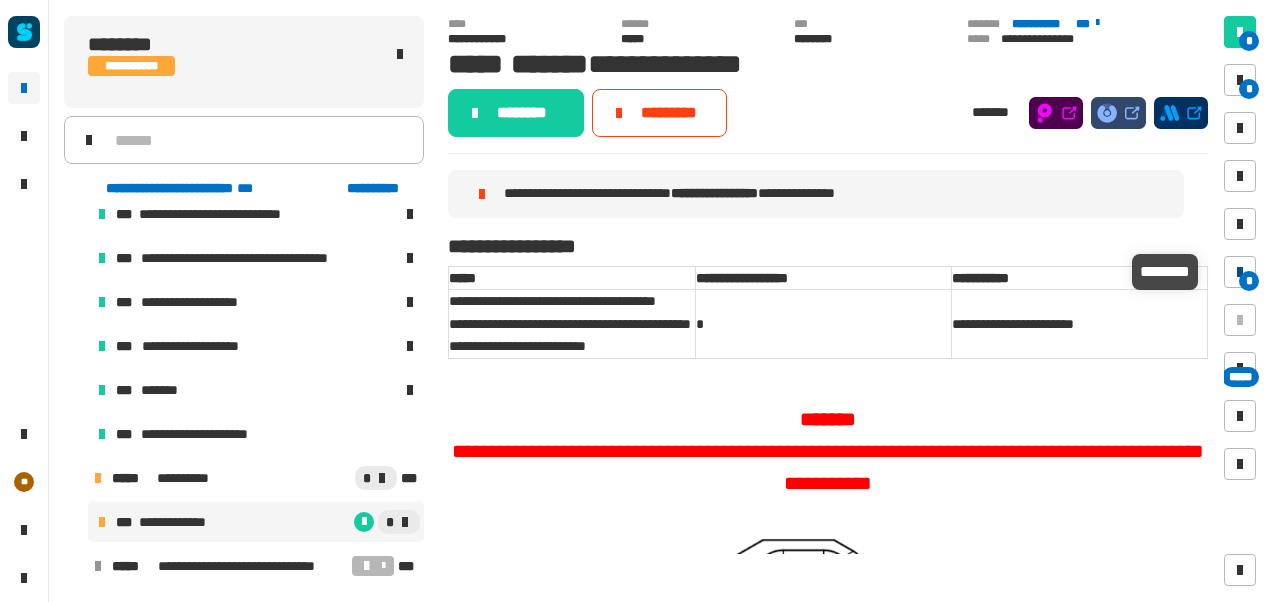 click at bounding box center [1240, 272] 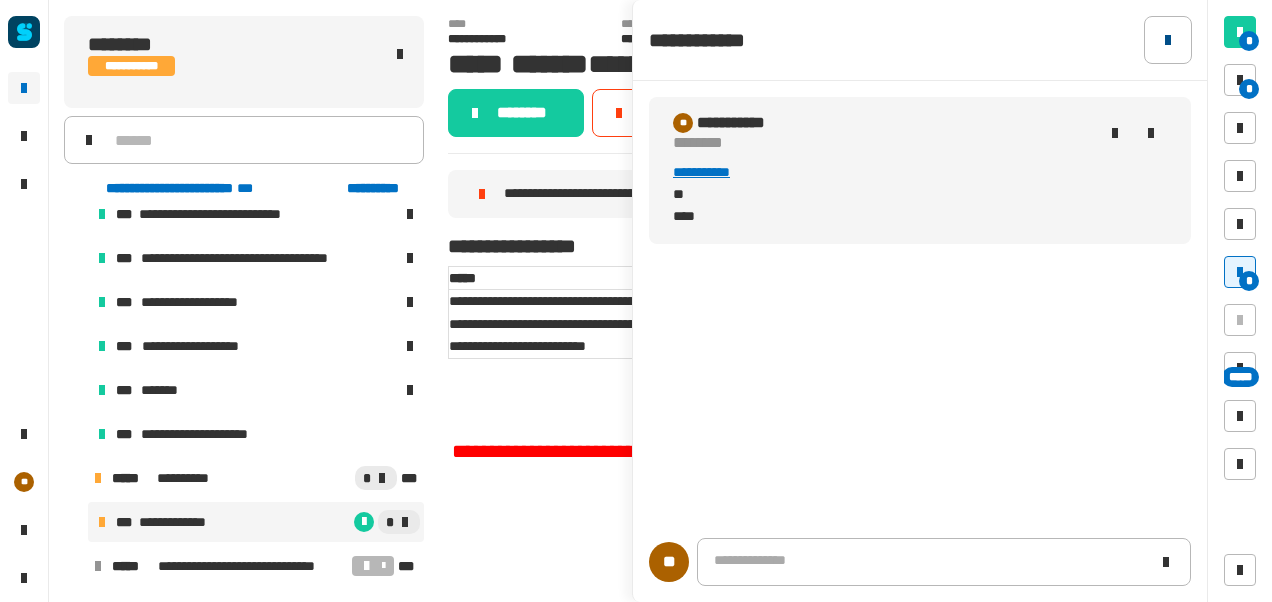 click 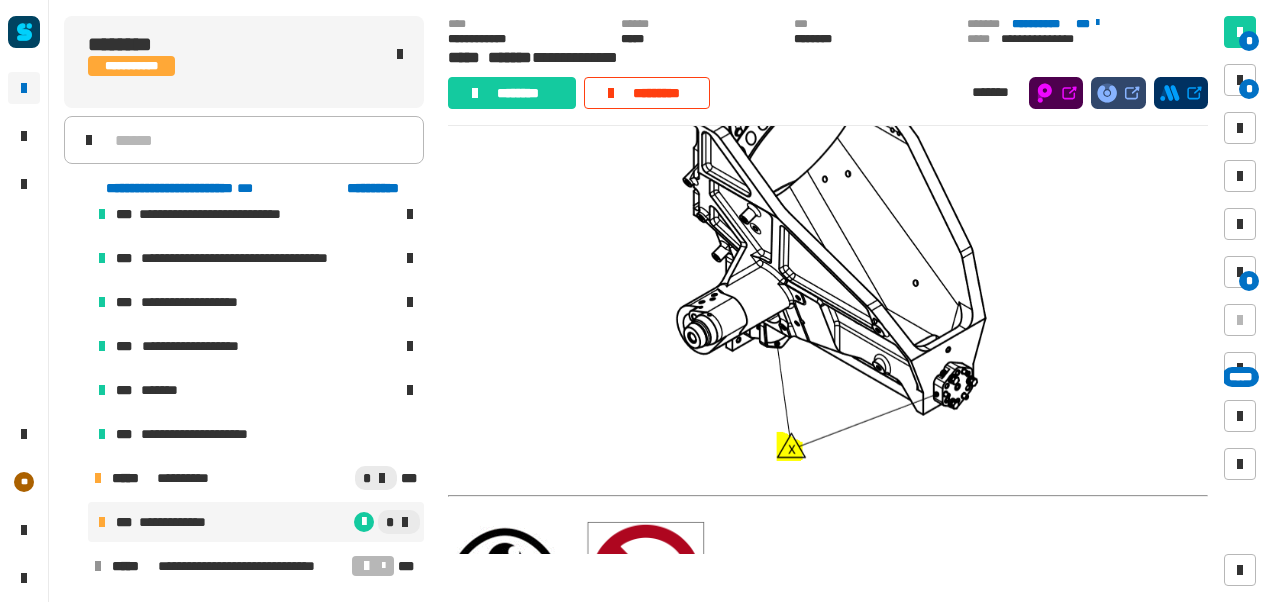 scroll, scrollTop: 0, scrollLeft: 0, axis: both 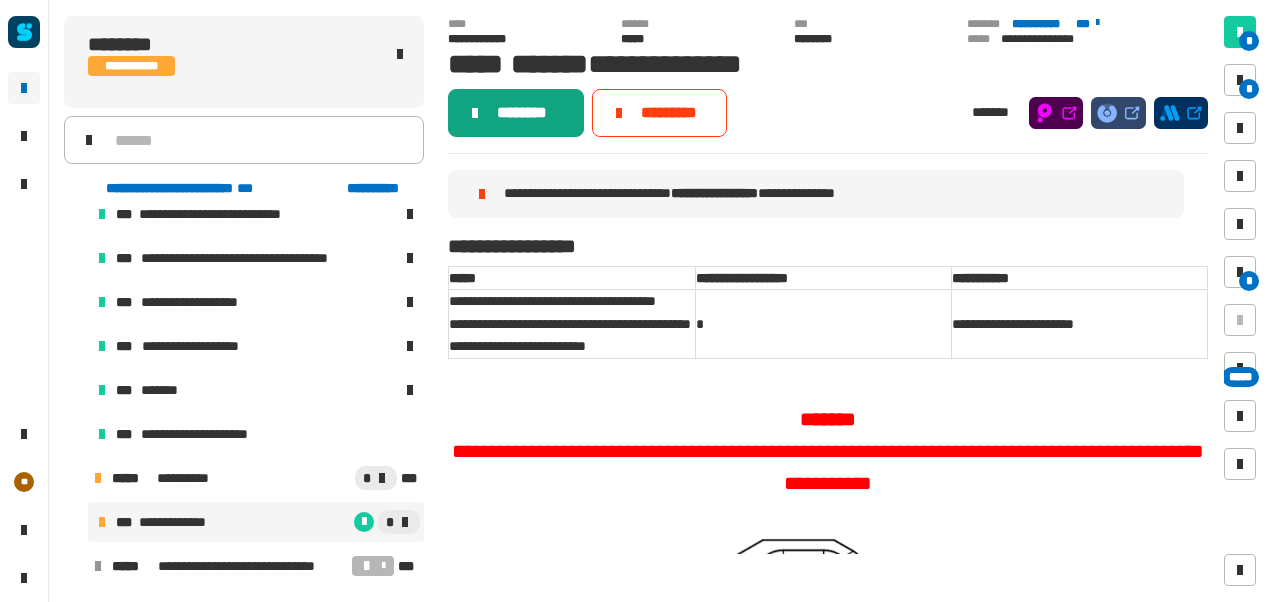 click on "********" 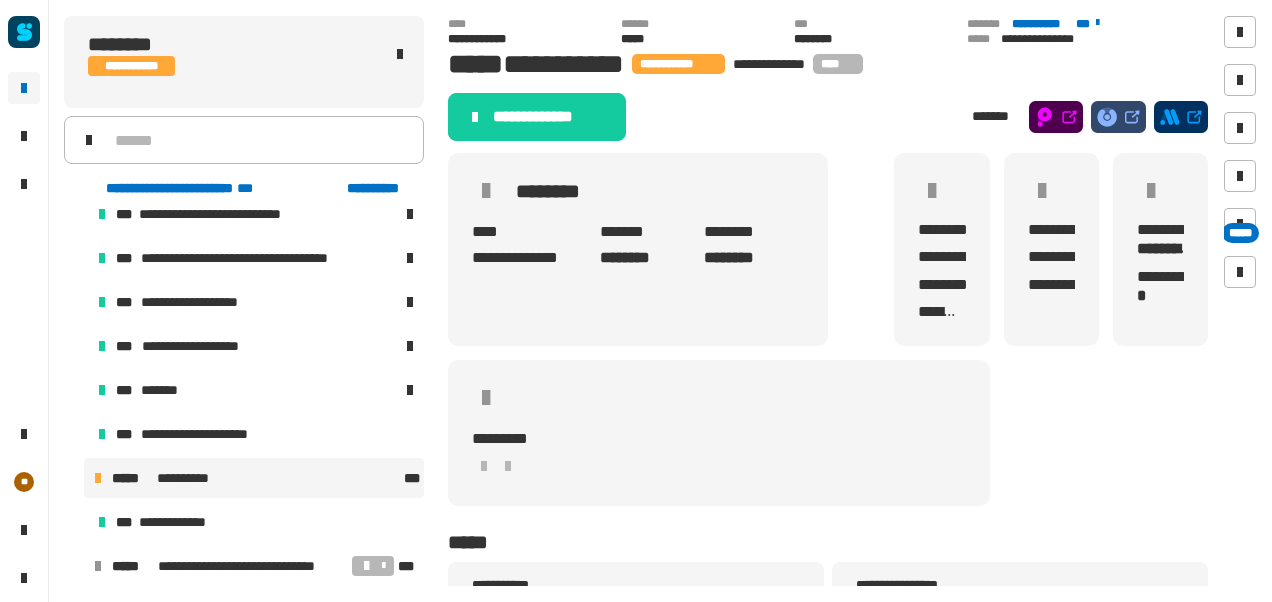 click on "**********" 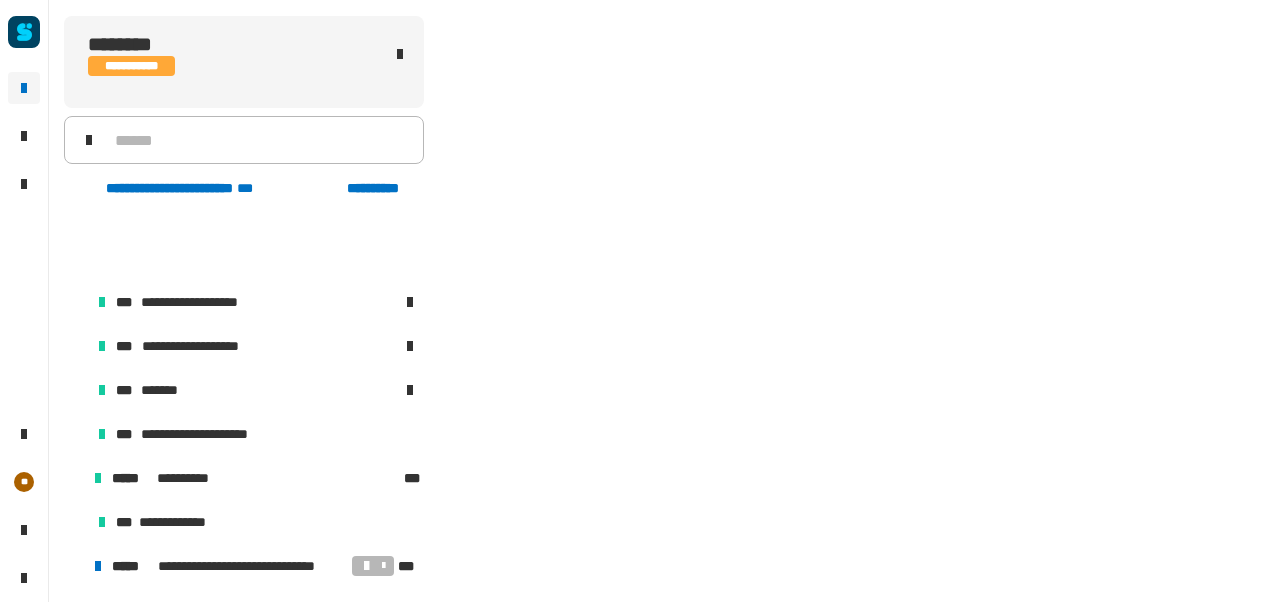 scroll, scrollTop: 194, scrollLeft: 0, axis: vertical 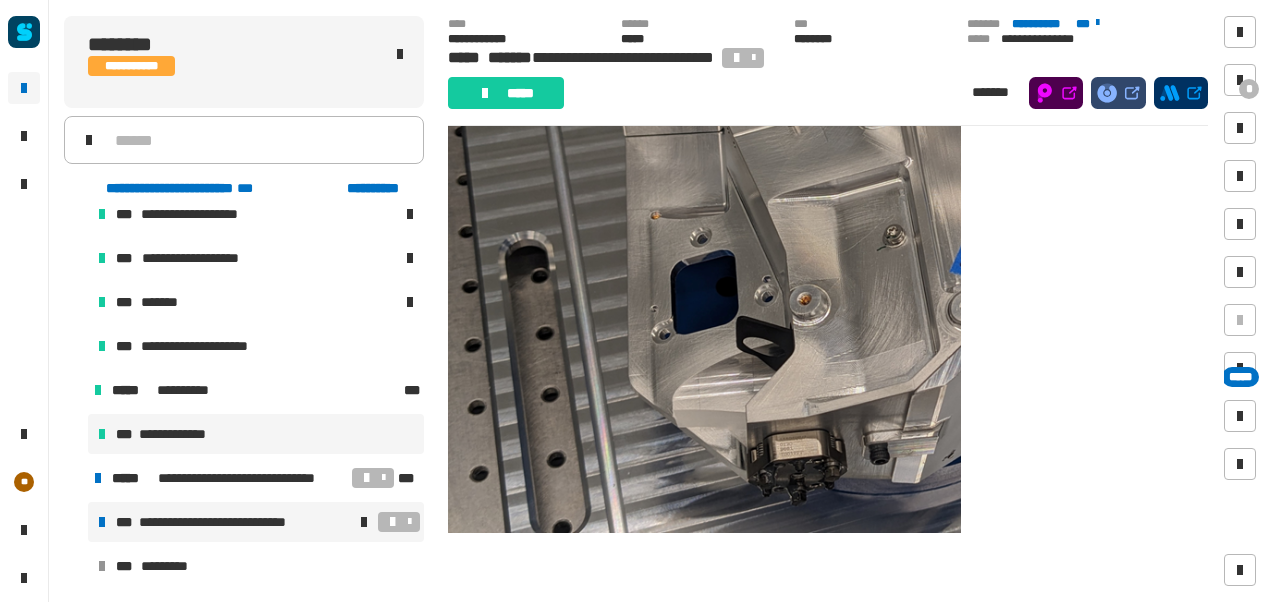 click on "**********" at bounding box center [256, 434] 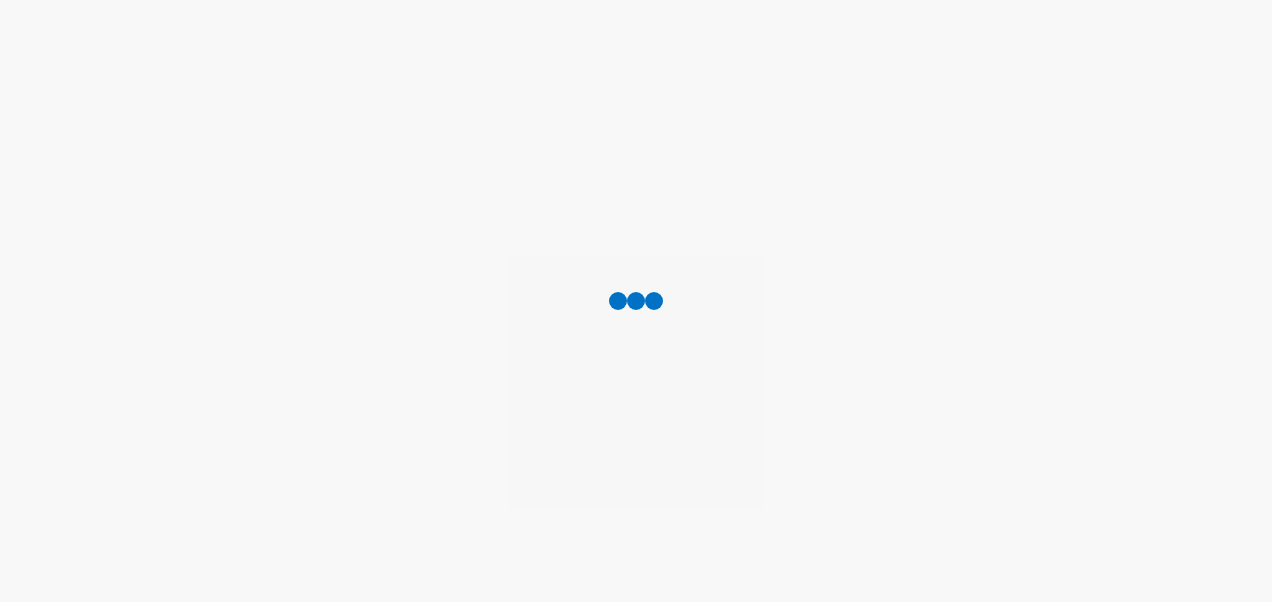 scroll, scrollTop: 0, scrollLeft: 0, axis: both 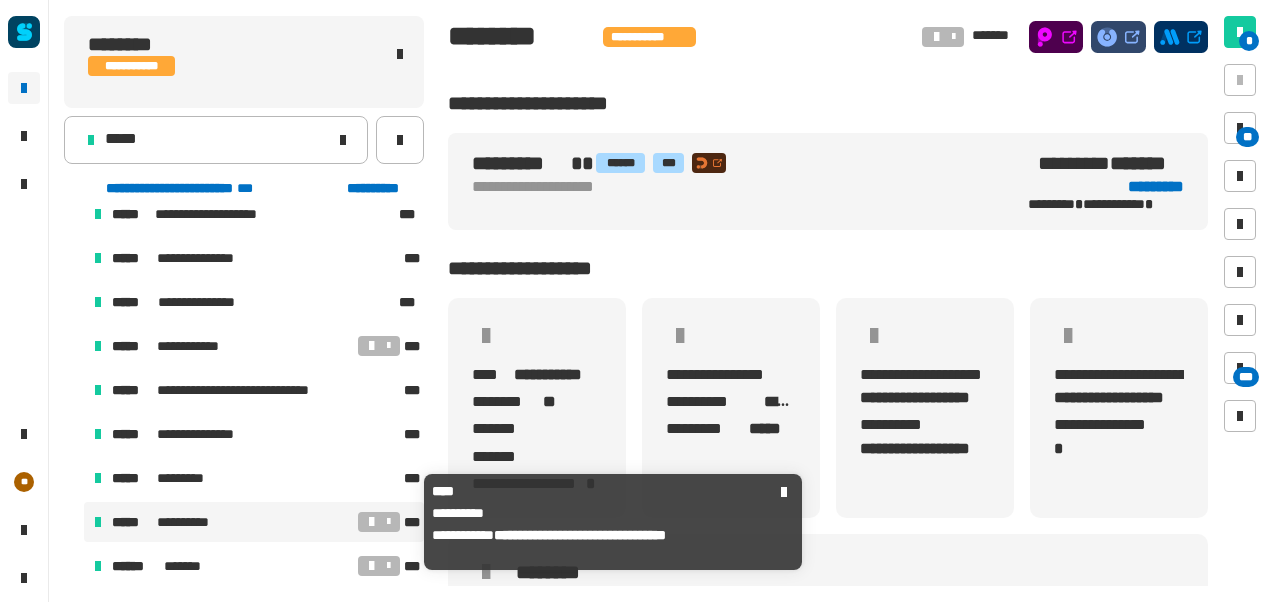 click on "**********" at bounding box center [233, 522] 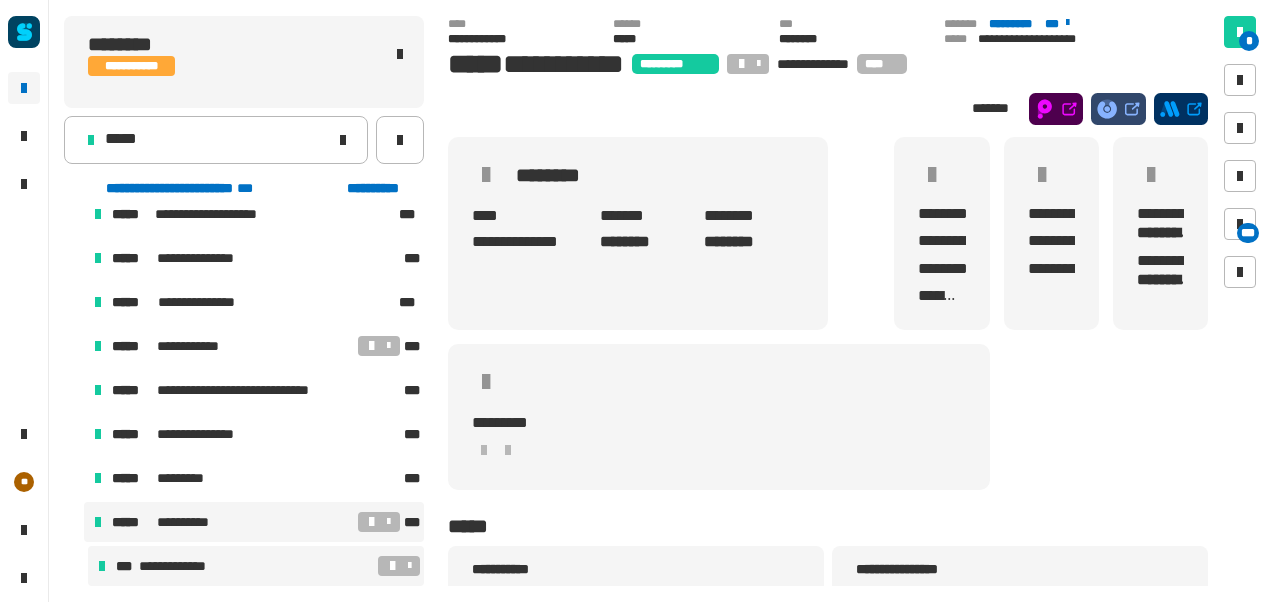 click at bounding box center [325, 566] 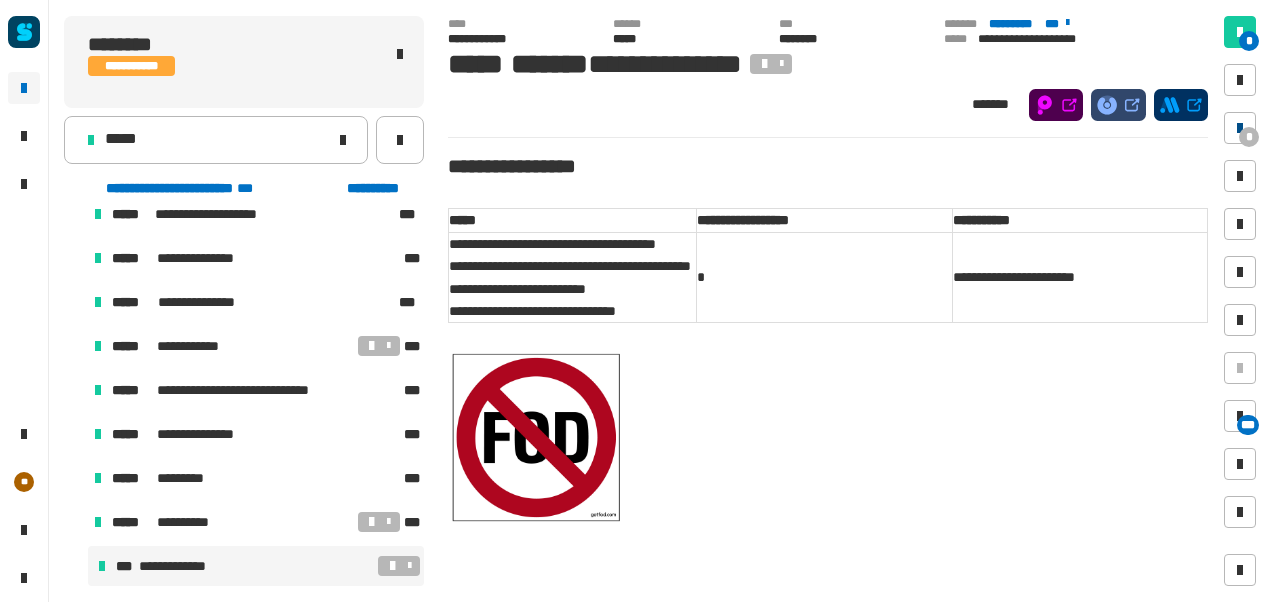 click on "*" at bounding box center [1249, 137] 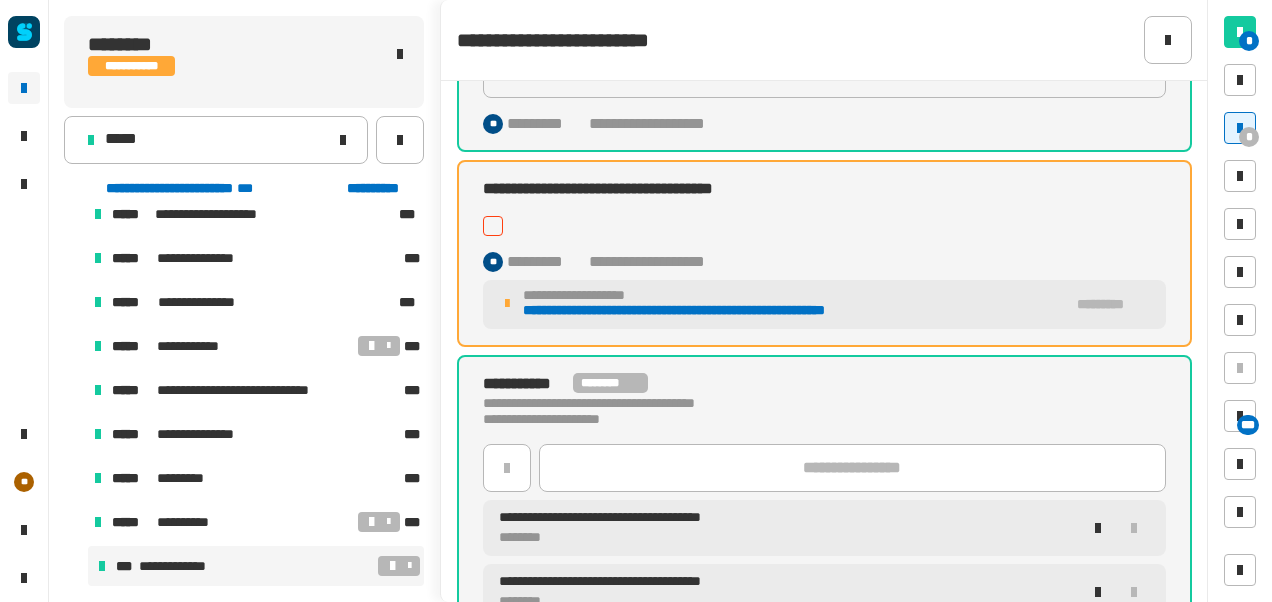scroll, scrollTop: 102, scrollLeft: 0, axis: vertical 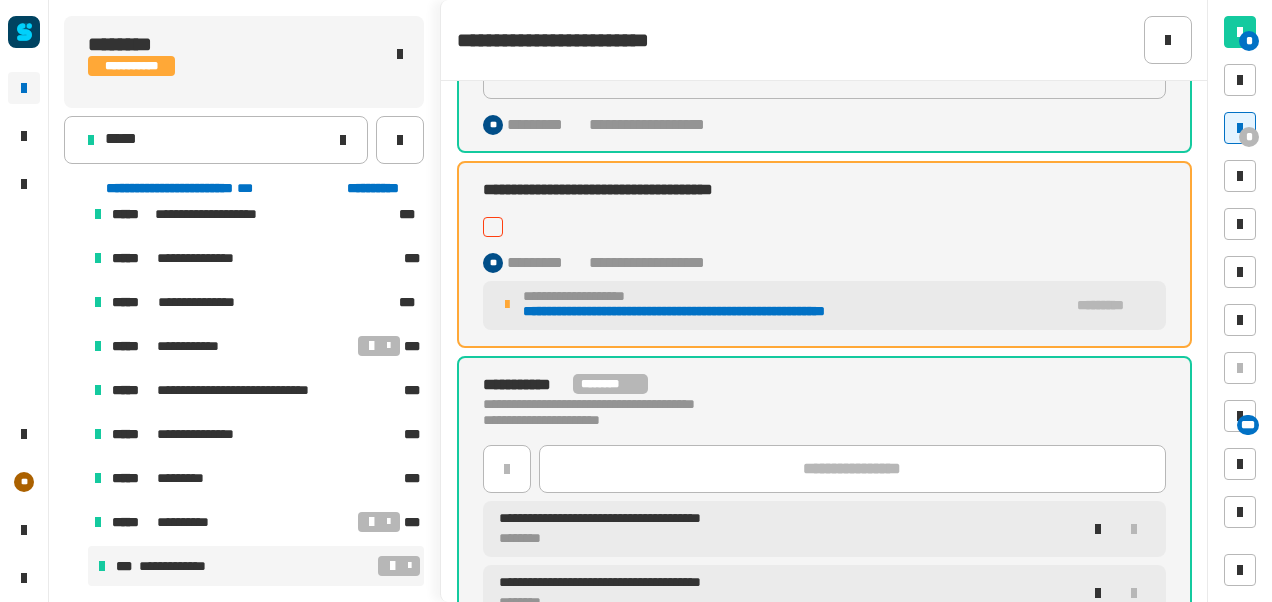 click on "**********" 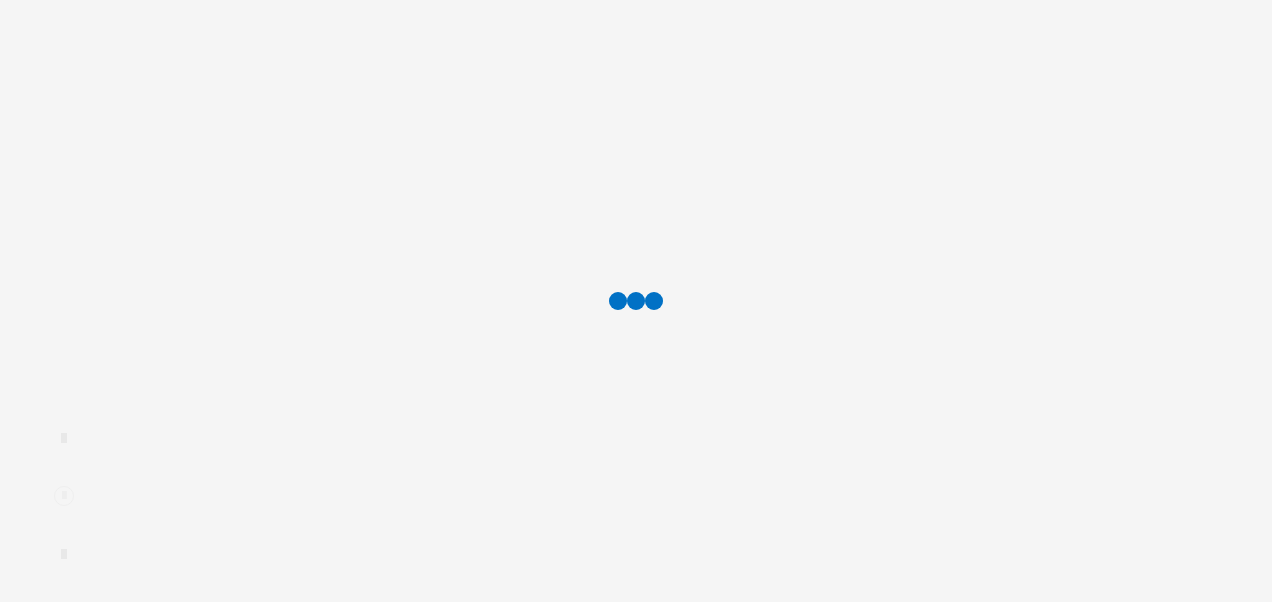 scroll, scrollTop: 0, scrollLeft: 0, axis: both 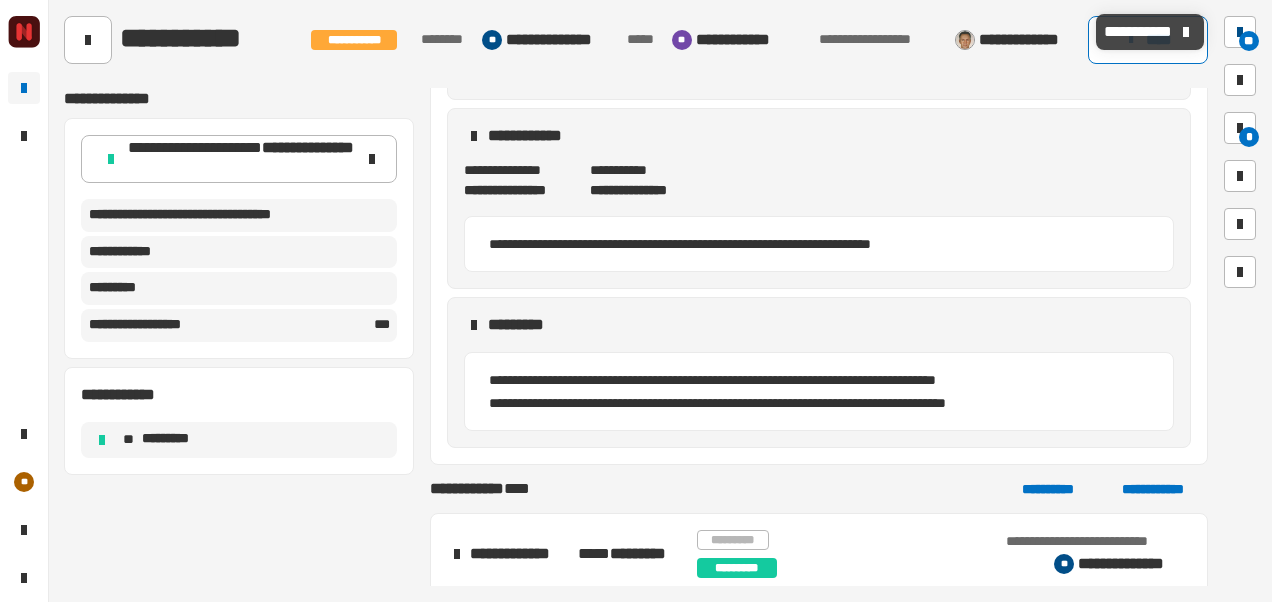 click on "**" at bounding box center [1249, 41] 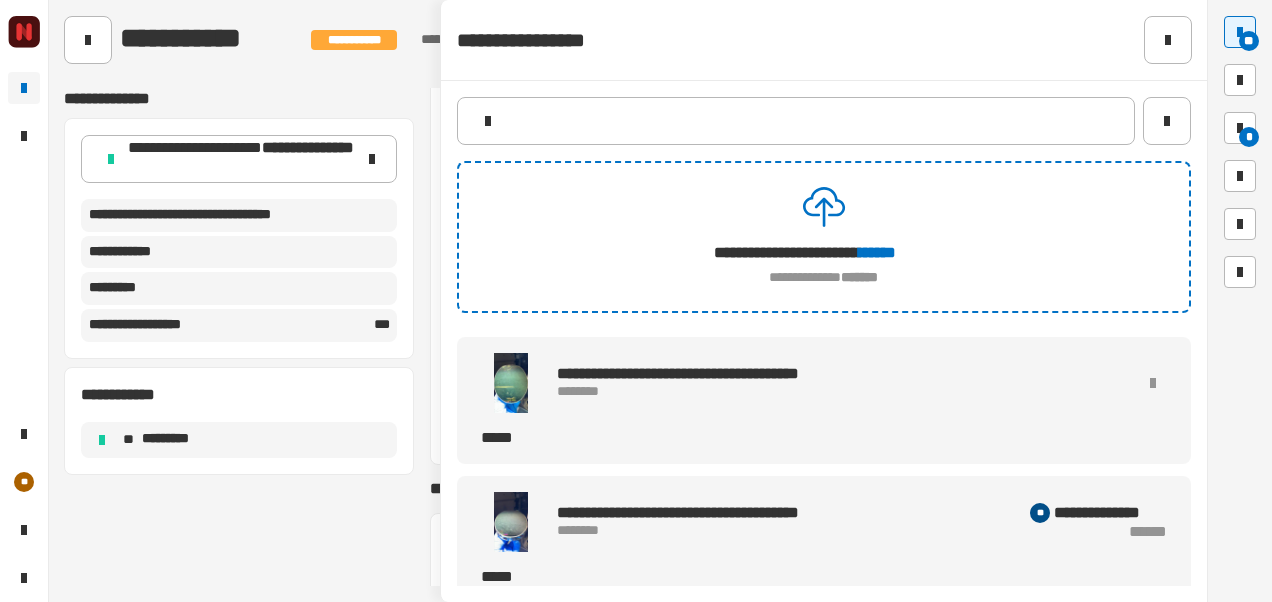 click at bounding box center [511, 383] 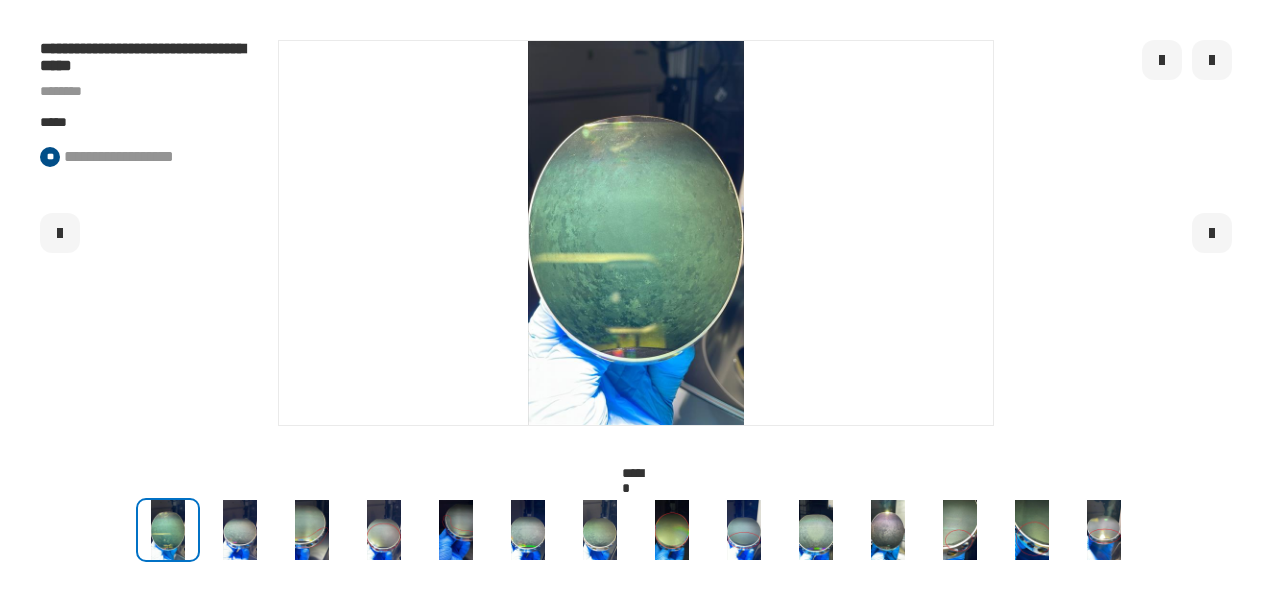 click 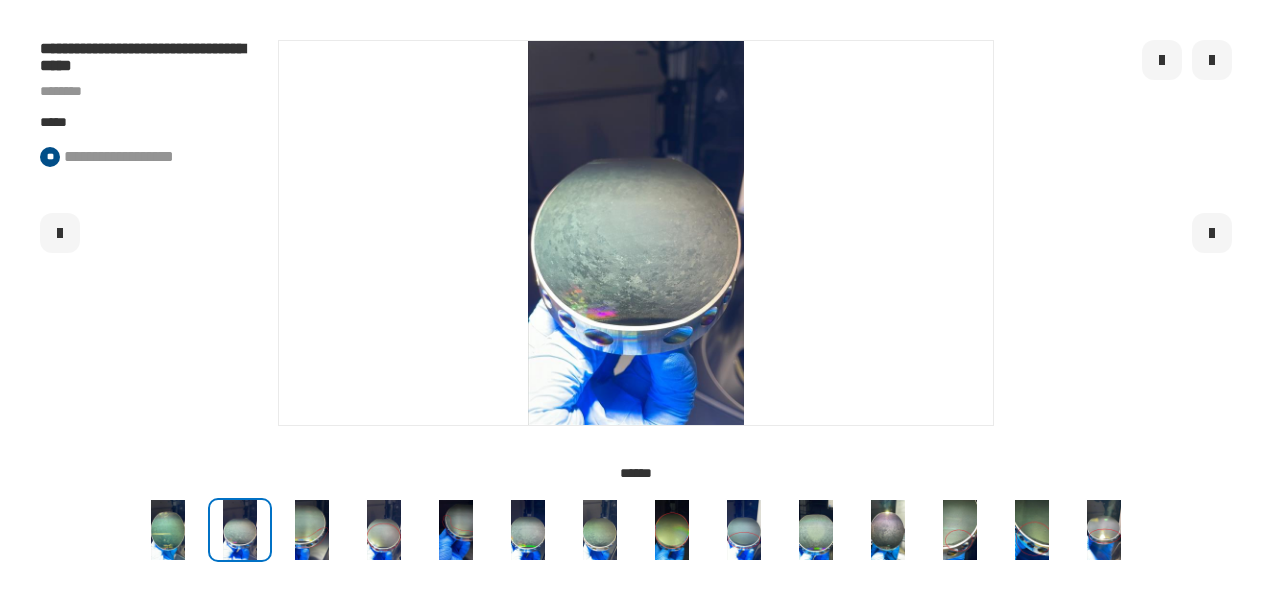 click 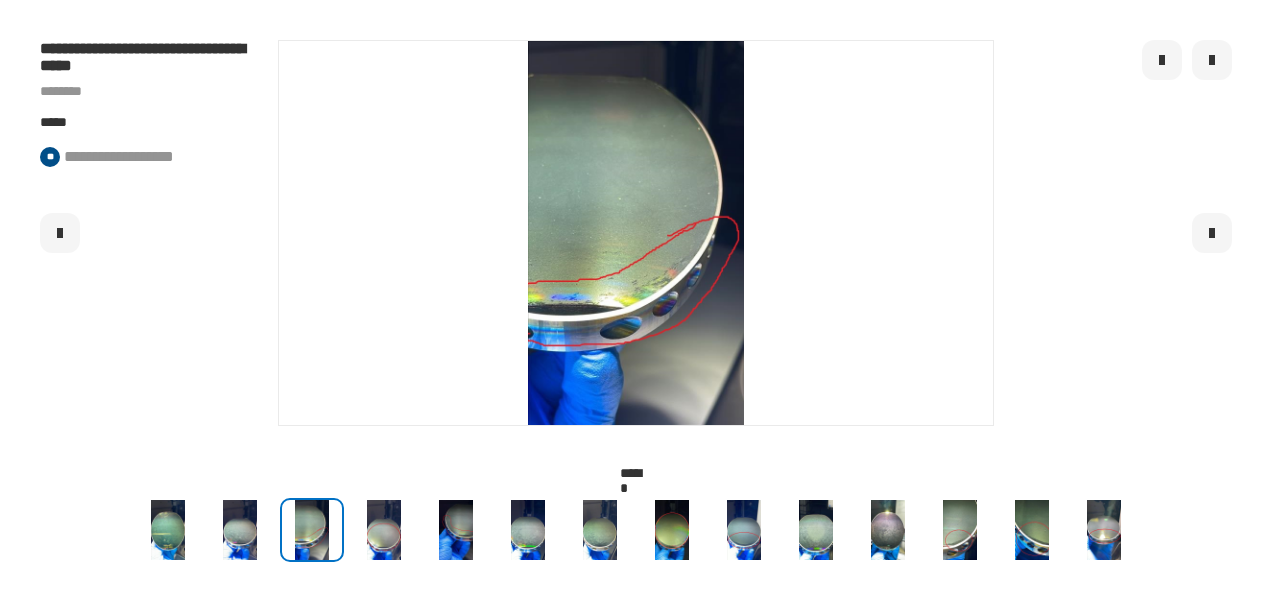 click 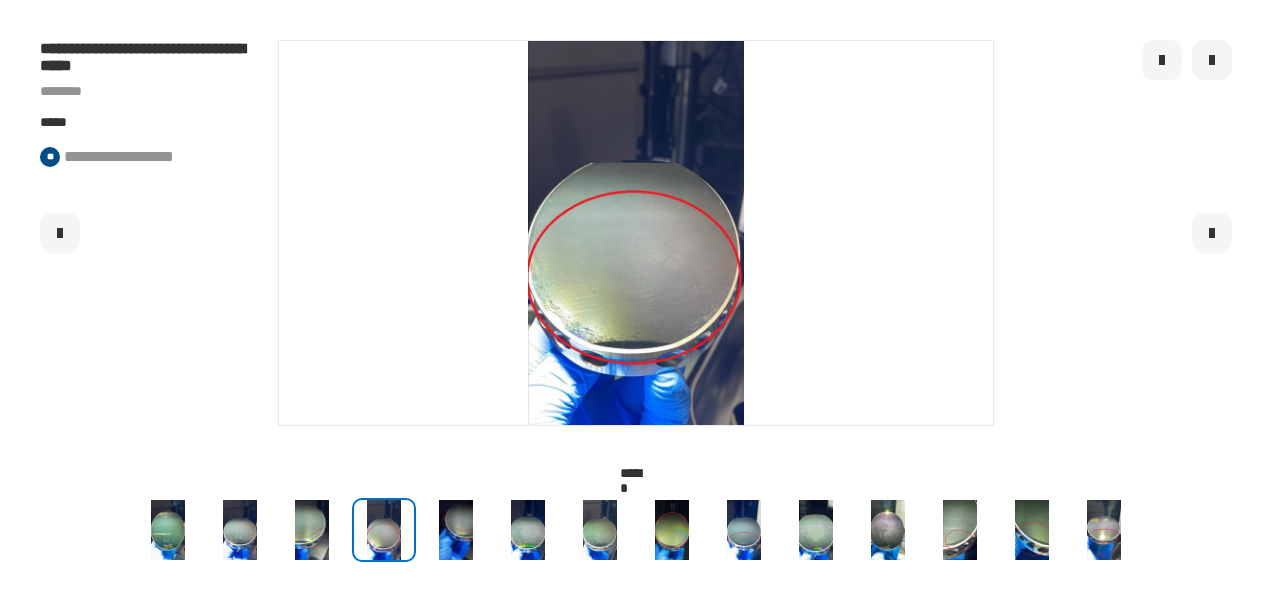 click 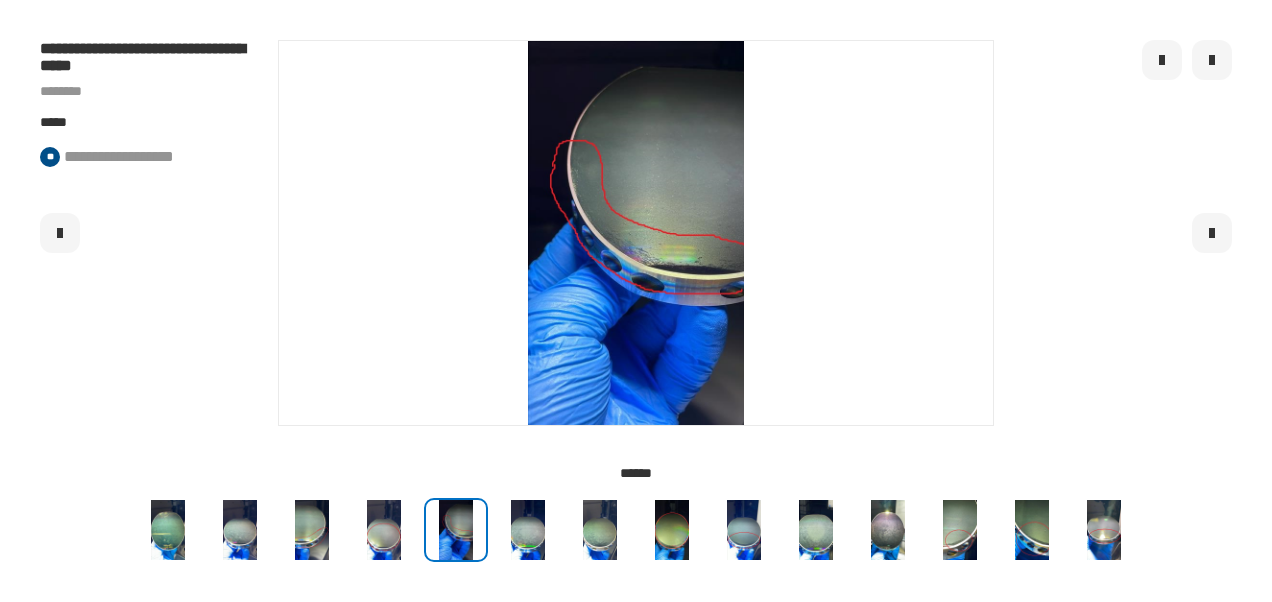 click 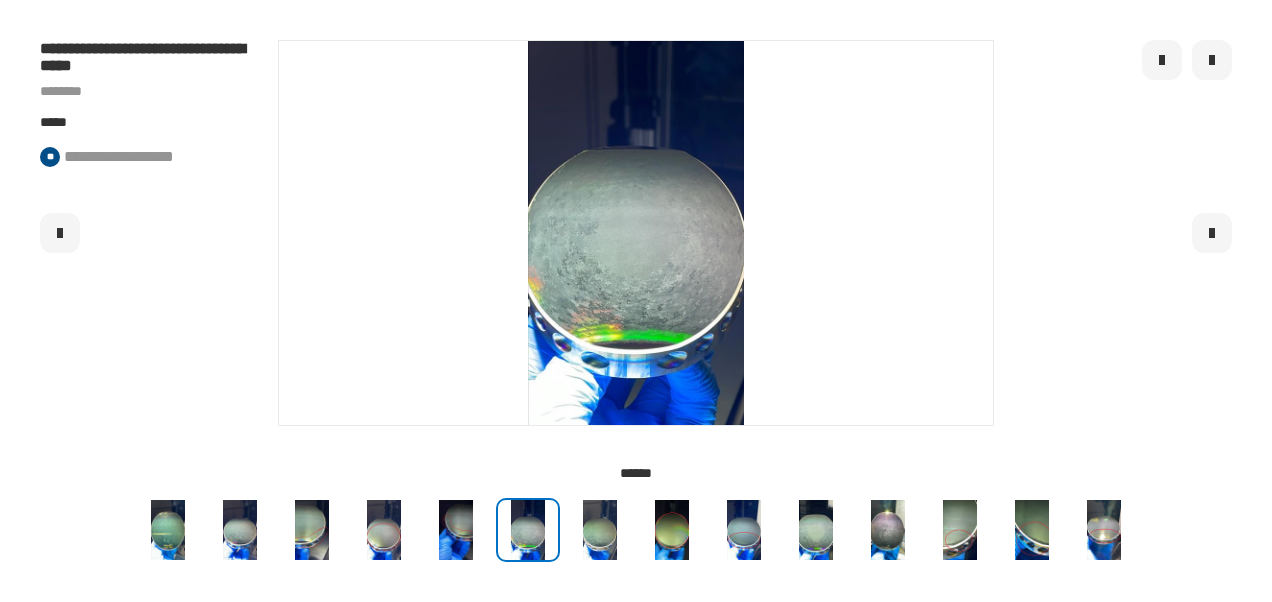 click 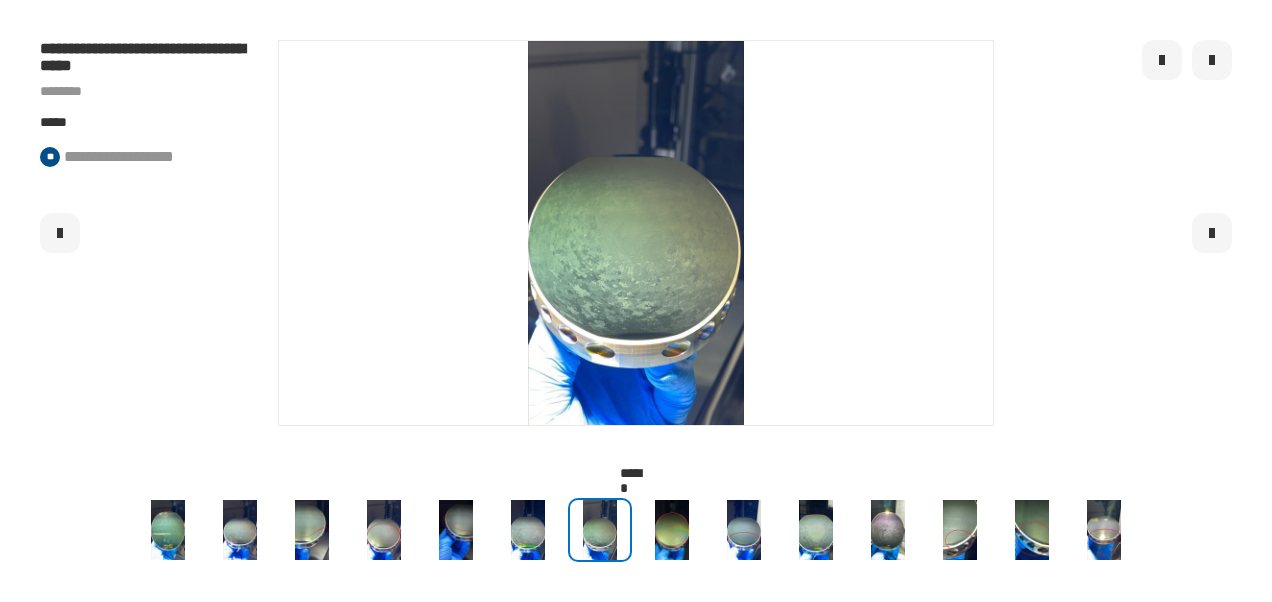 click 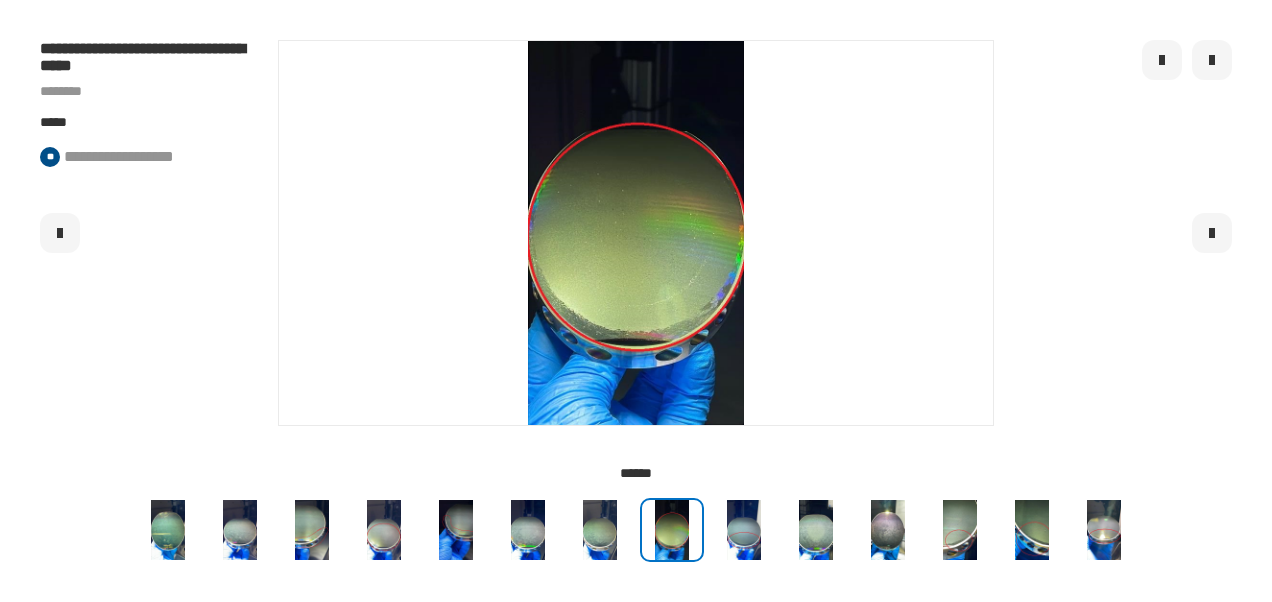 click 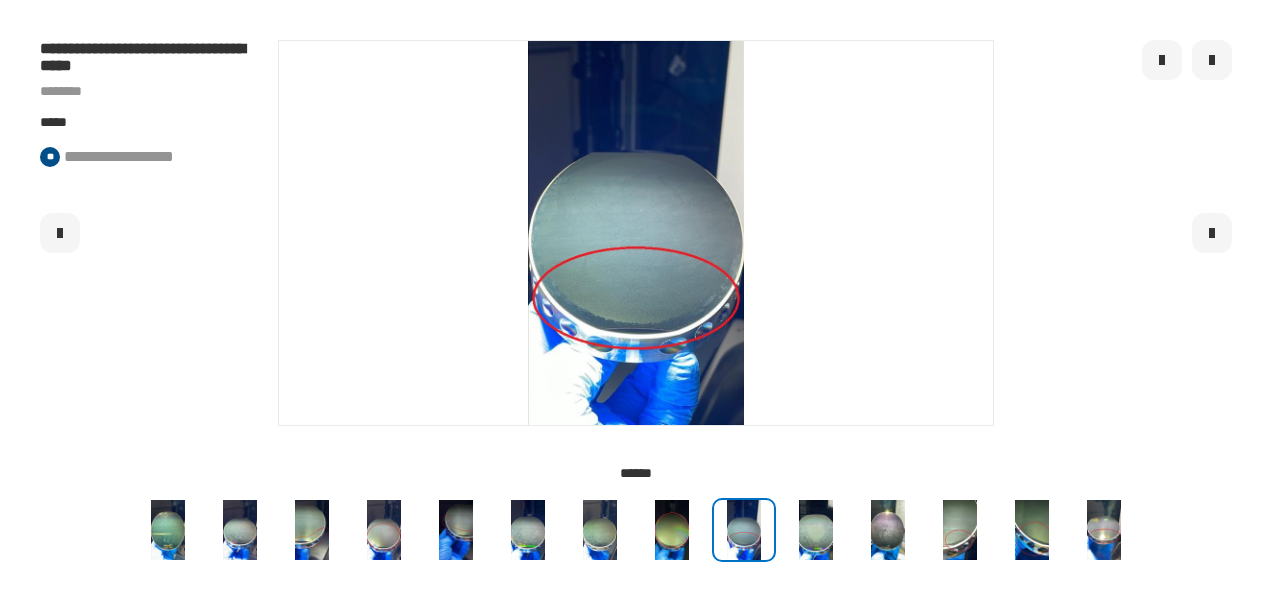 click 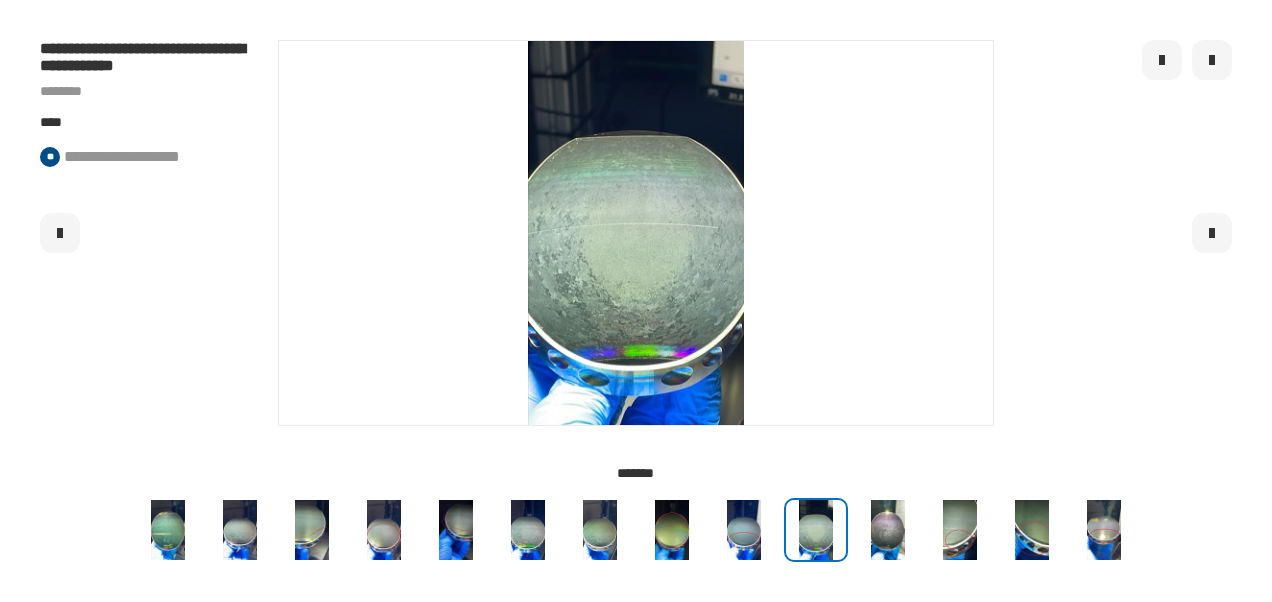 click 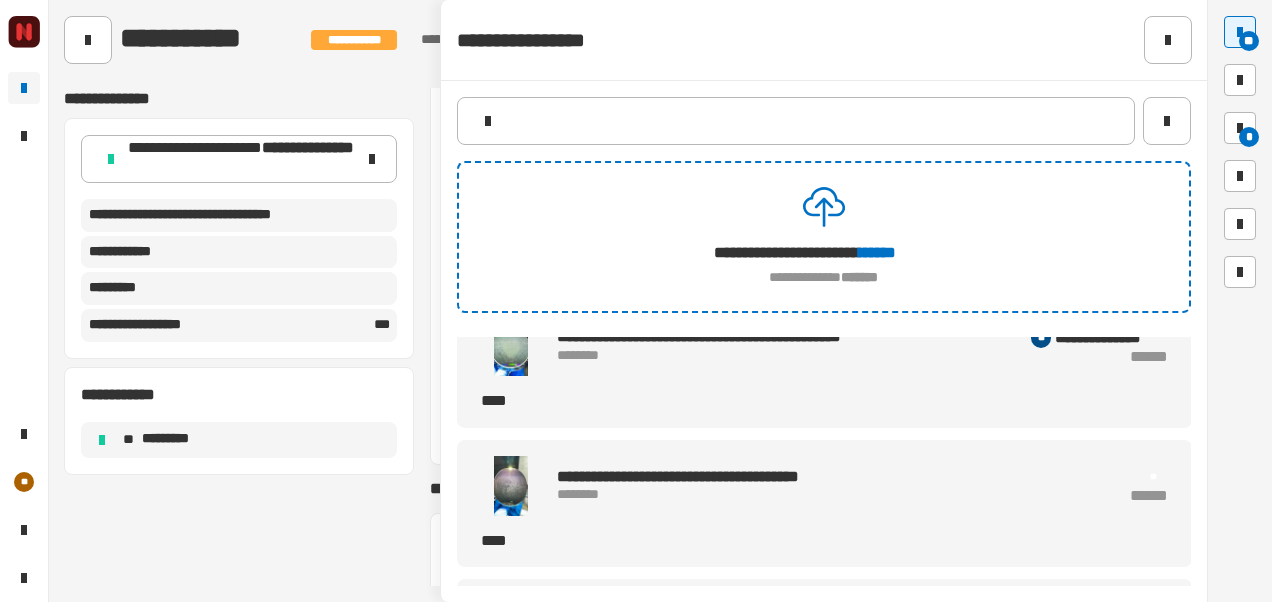 scroll, scrollTop: 1191, scrollLeft: 0, axis: vertical 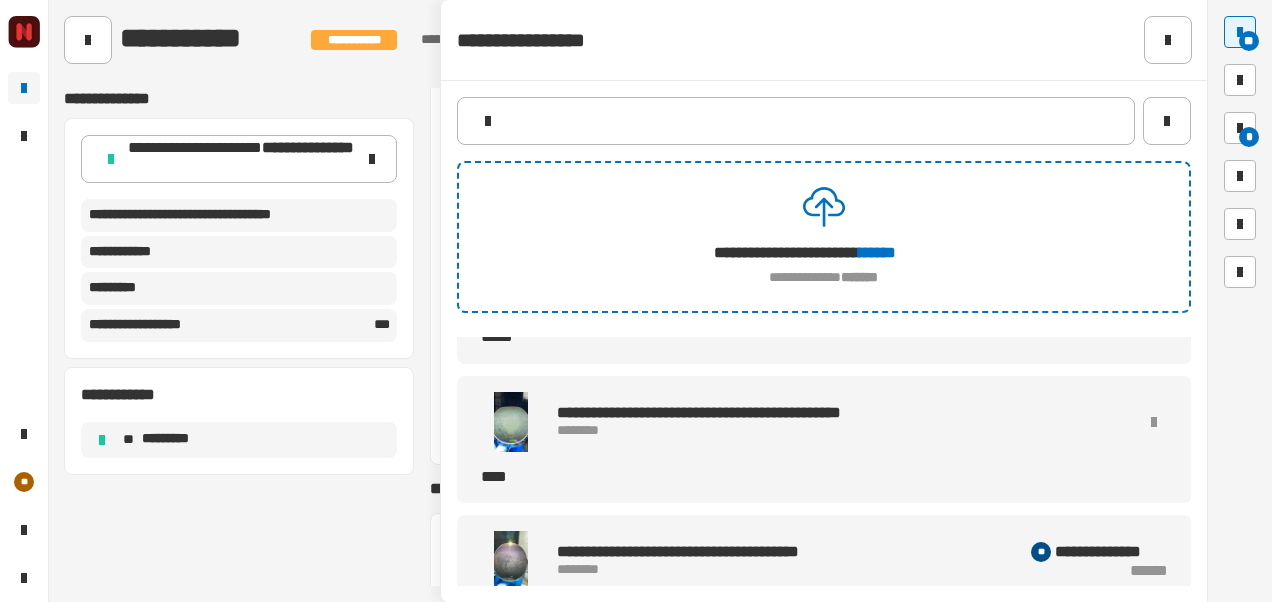 click at bounding box center [511, 422] 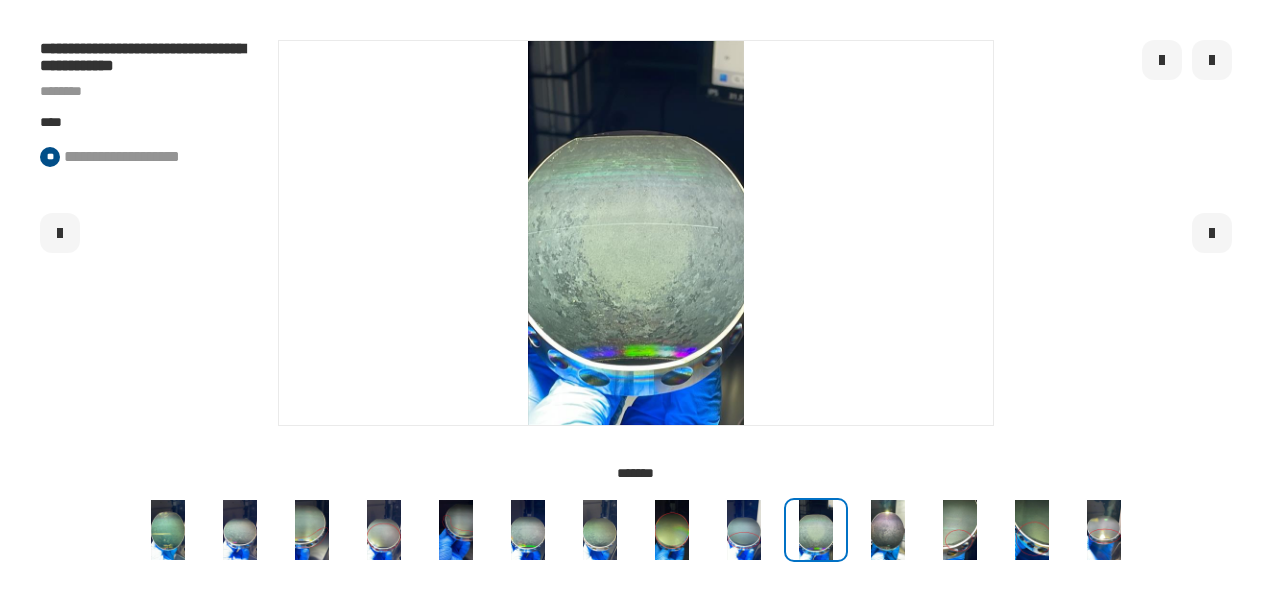 click 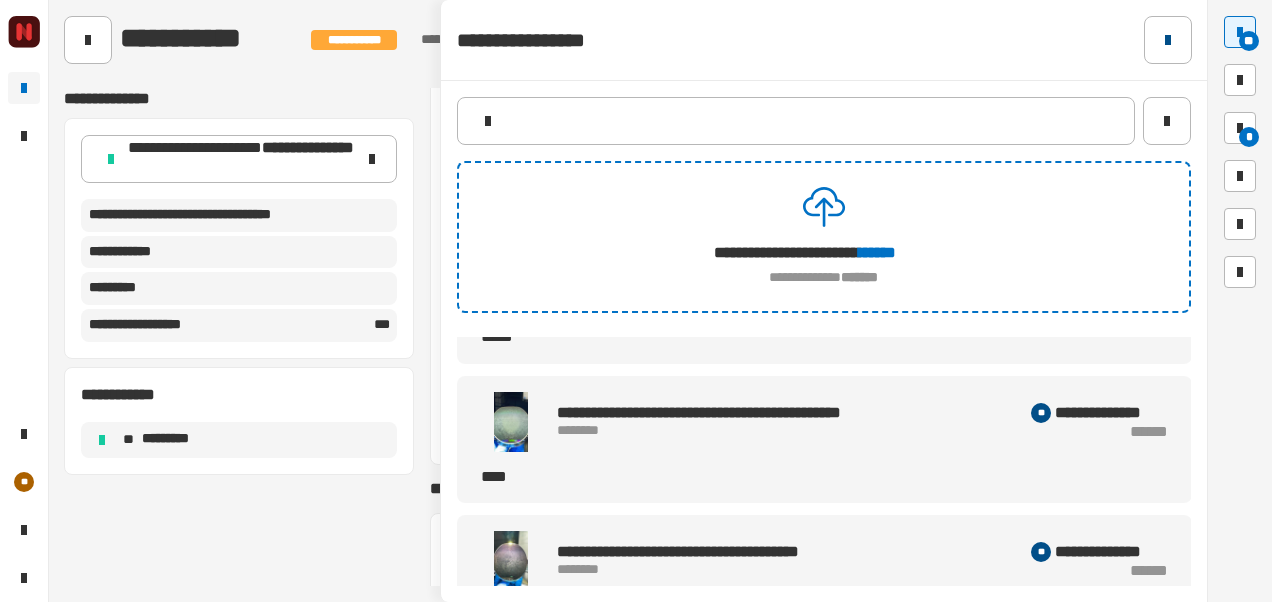 click 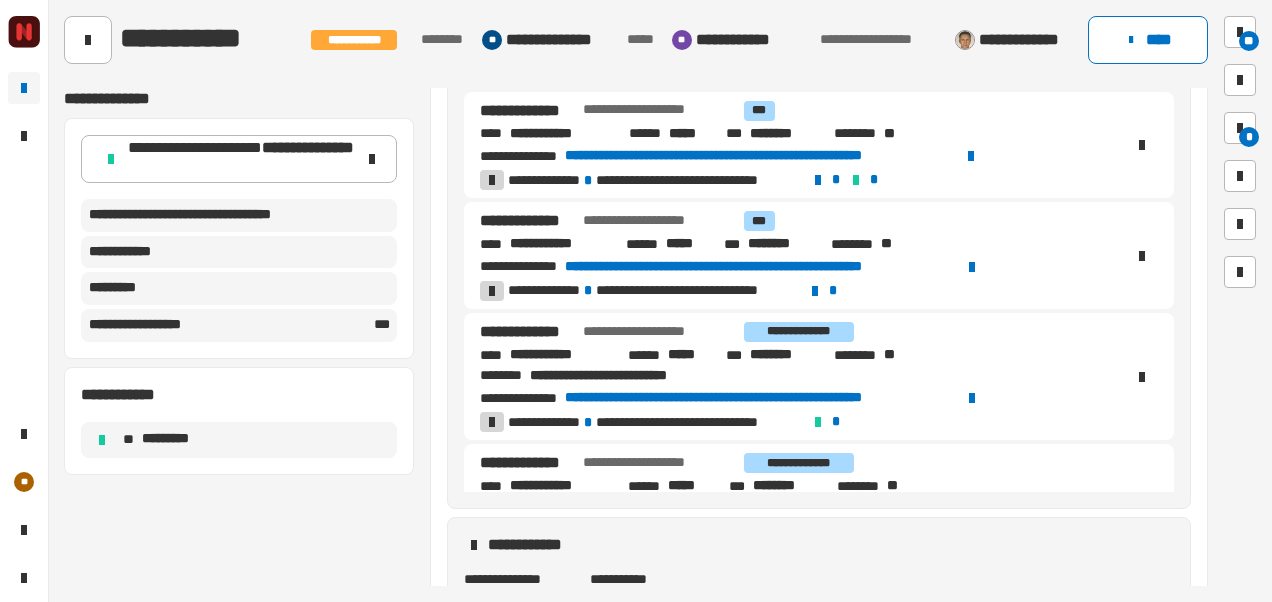 scroll, scrollTop: 494, scrollLeft: 0, axis: vertical 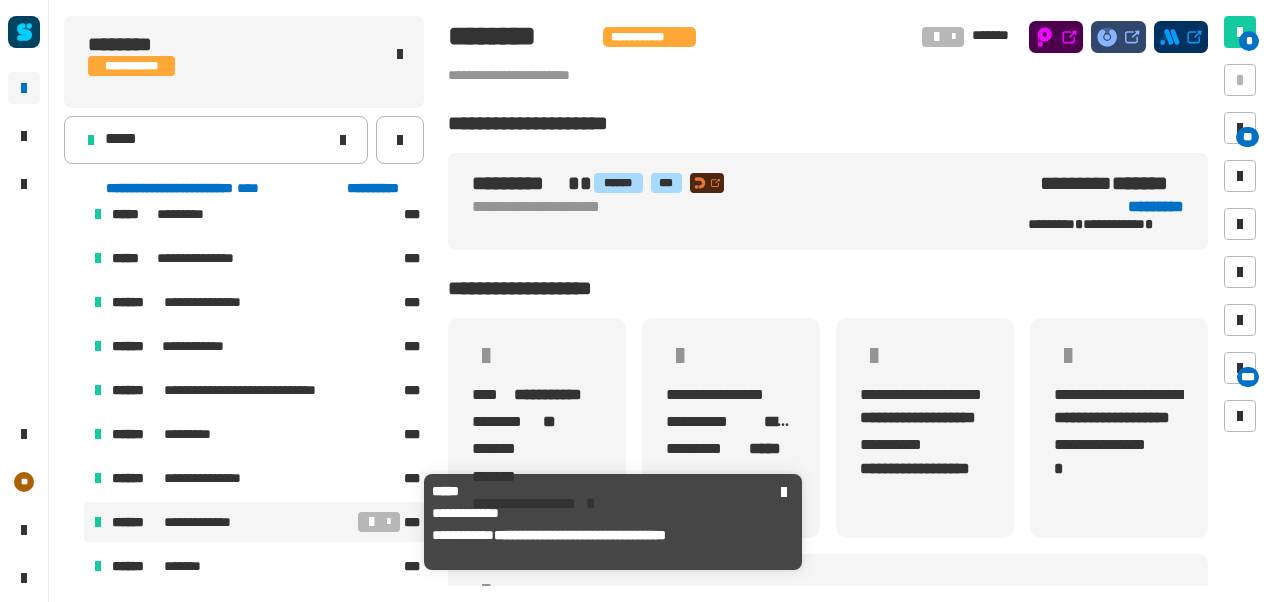 click on "**********" at bounding box center (233, 522) 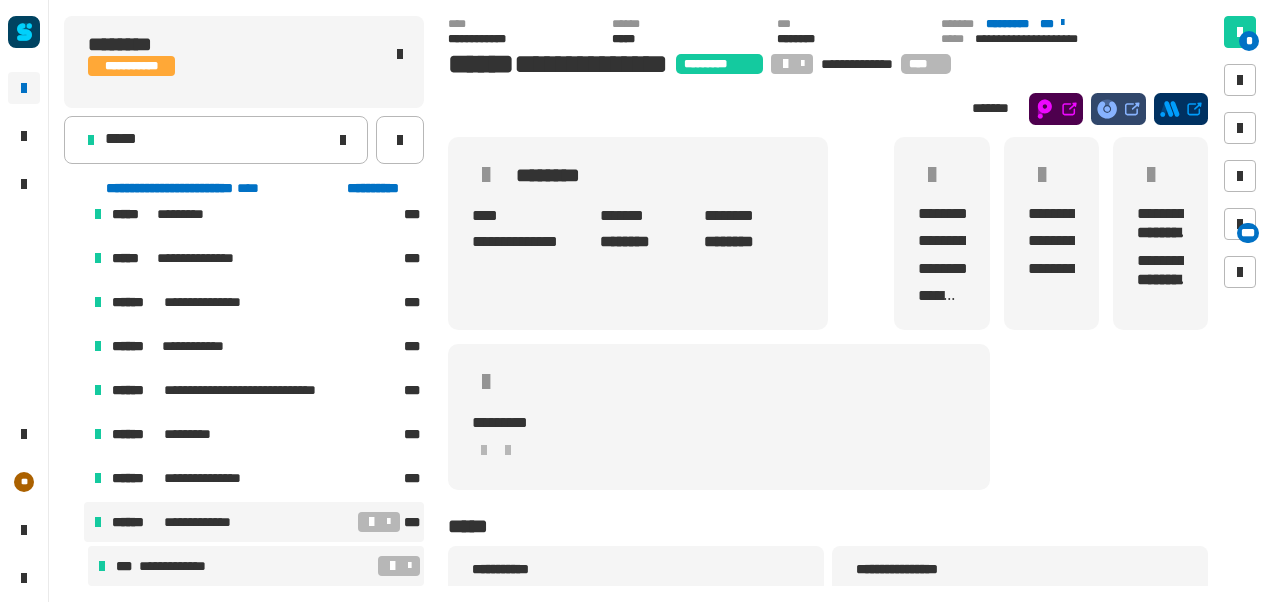 click on "**********" at bounding box center [256, 566] 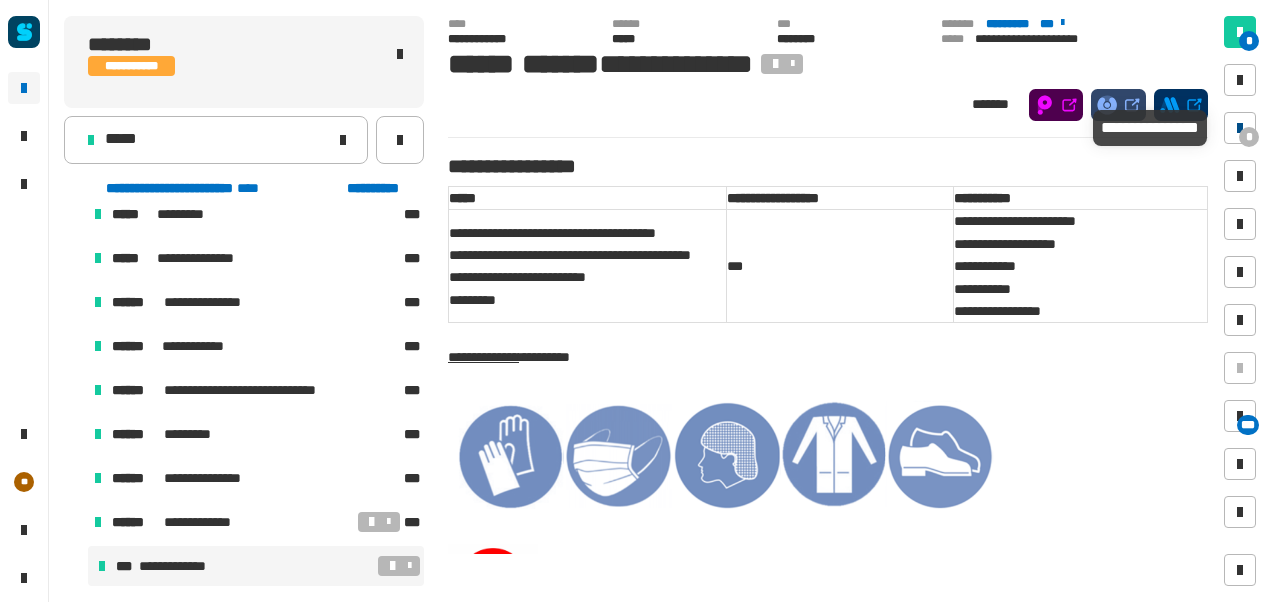 click on "*" at bounding box center [1249, 137] 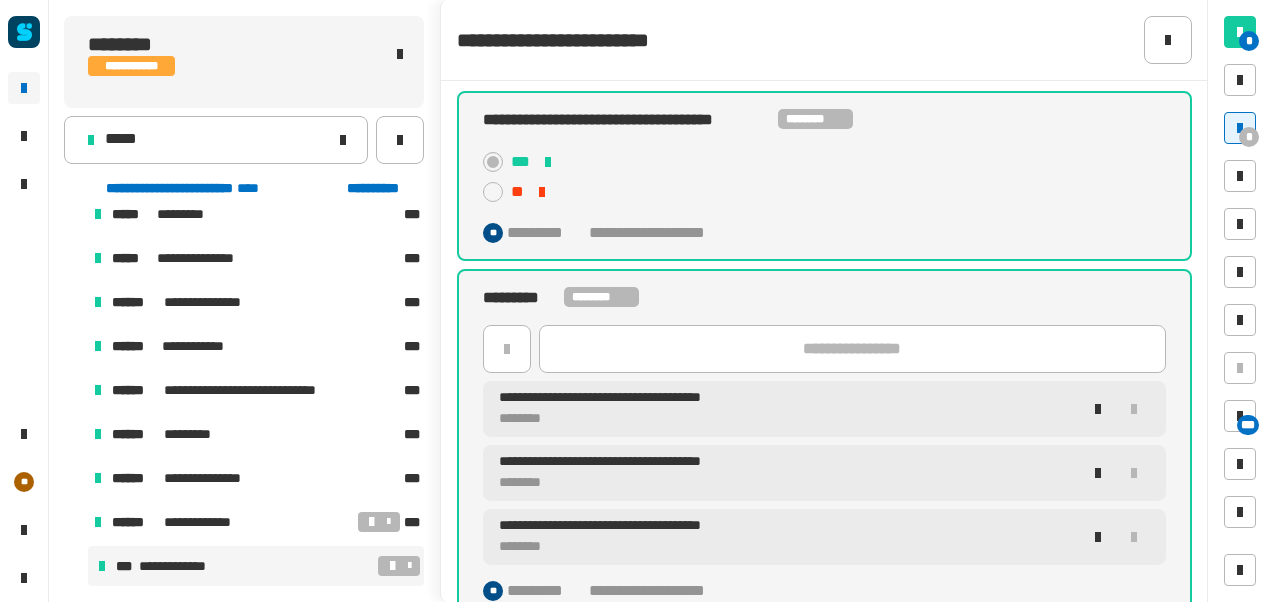 scroll, scrollTop: 6, scrollLeft: 0, axis: vertical 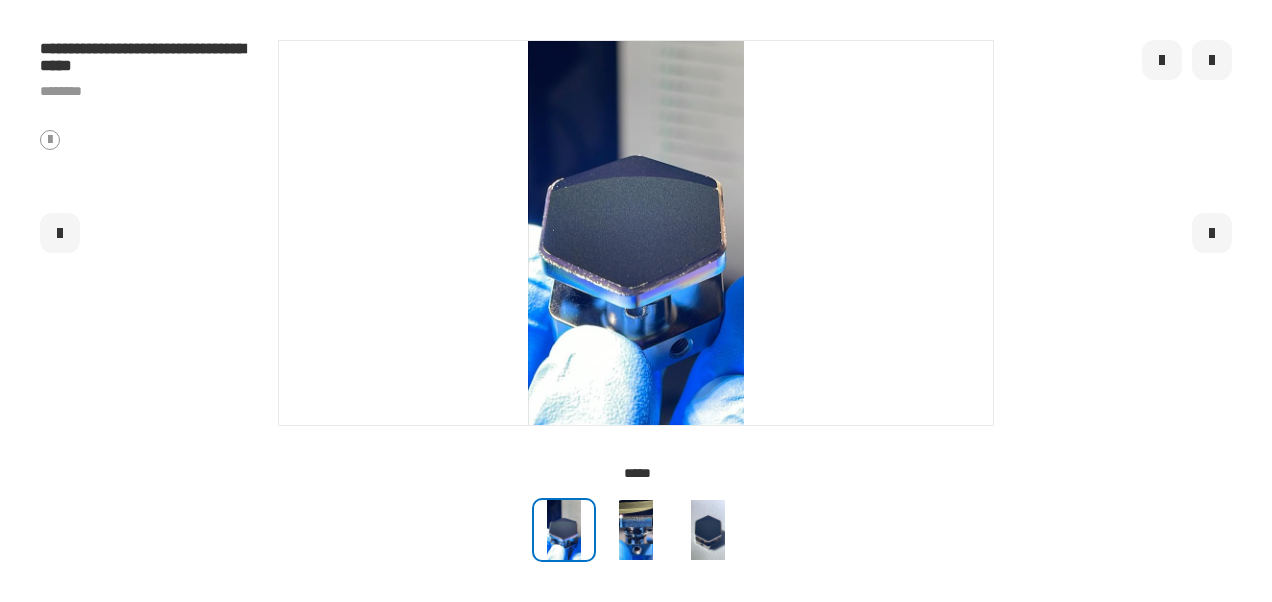 click 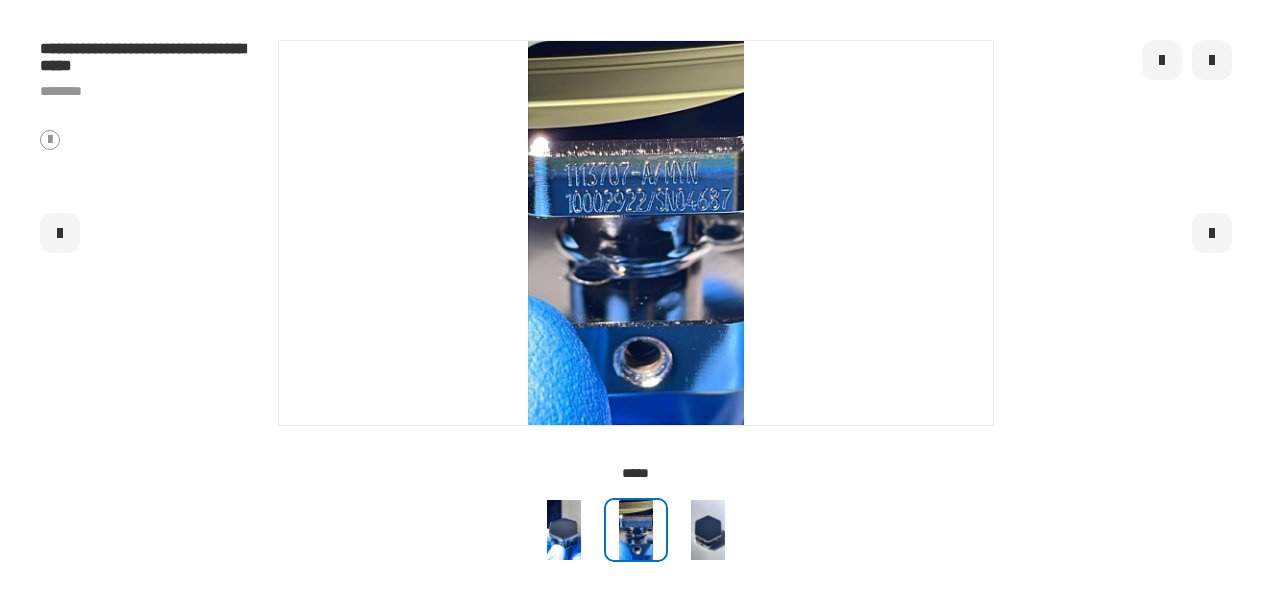 click 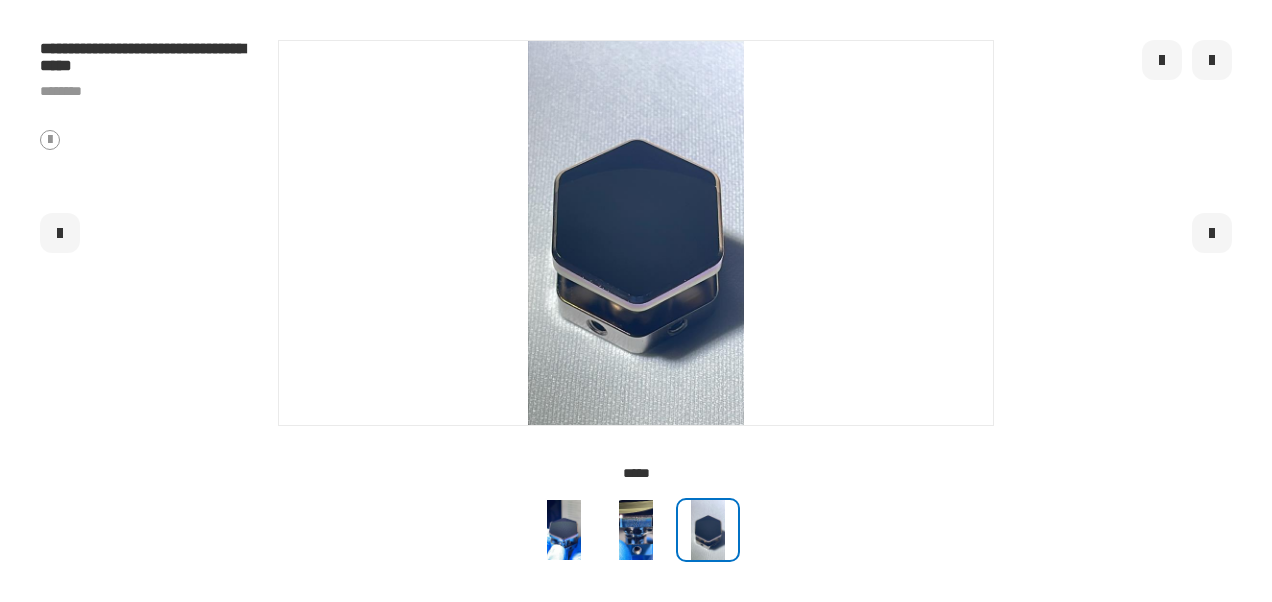click 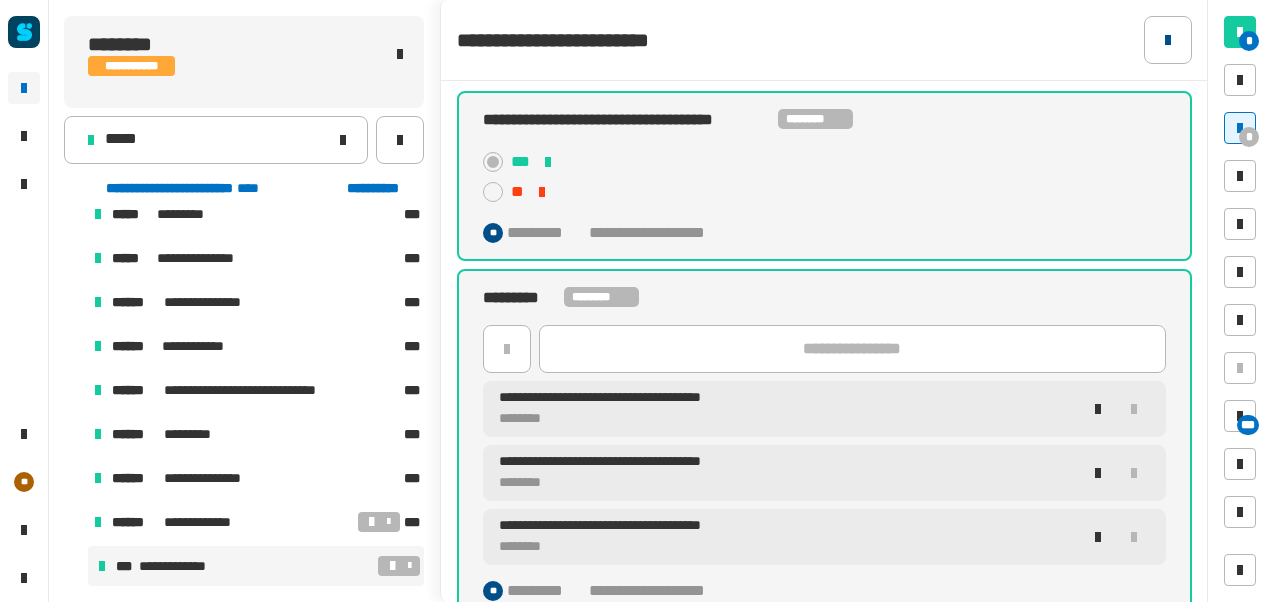 click 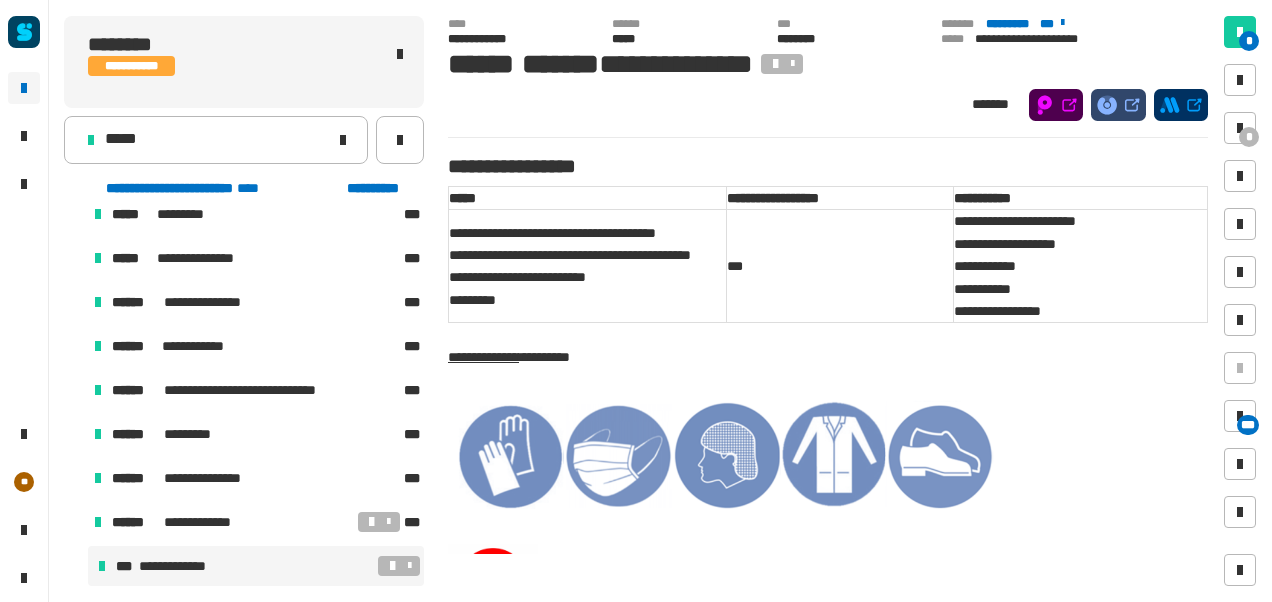 click at bounding box center [392, 566] 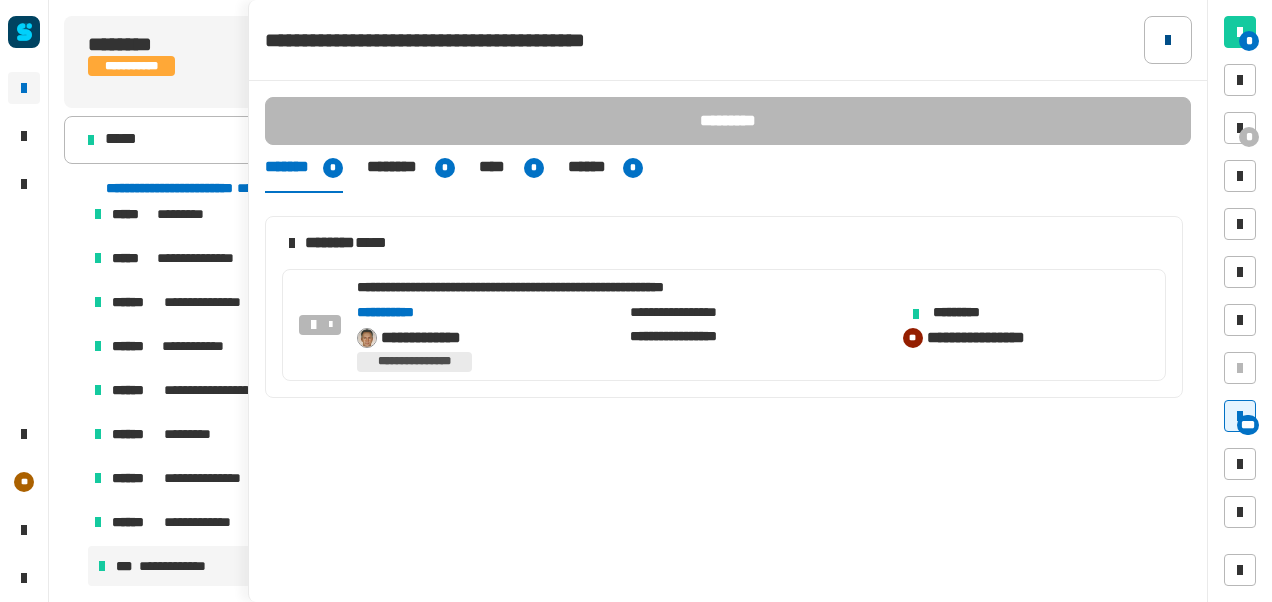 click 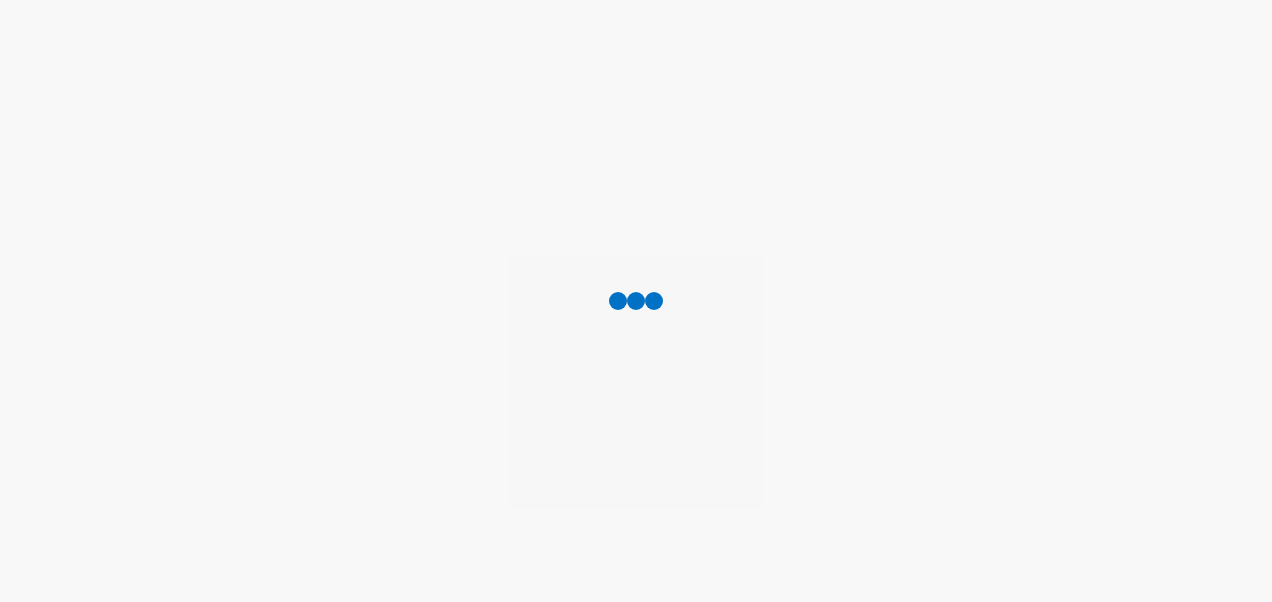 scroll, scrollTop: 0, scrollLeft: 0, axis: both 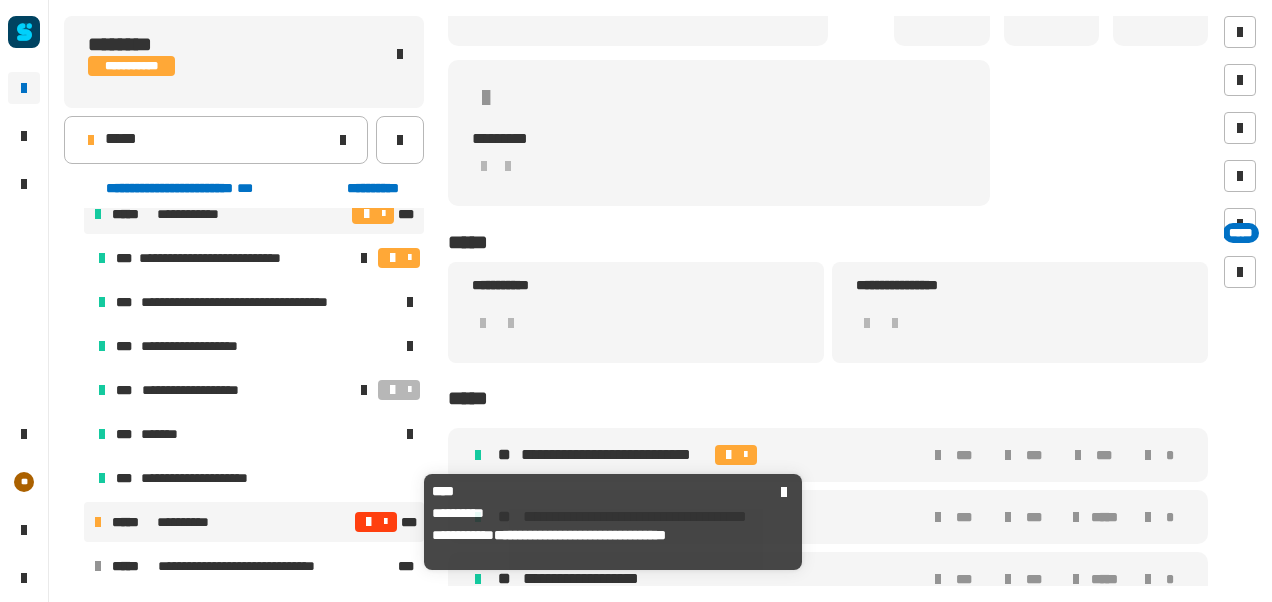 click at bounding box center [369, 522] 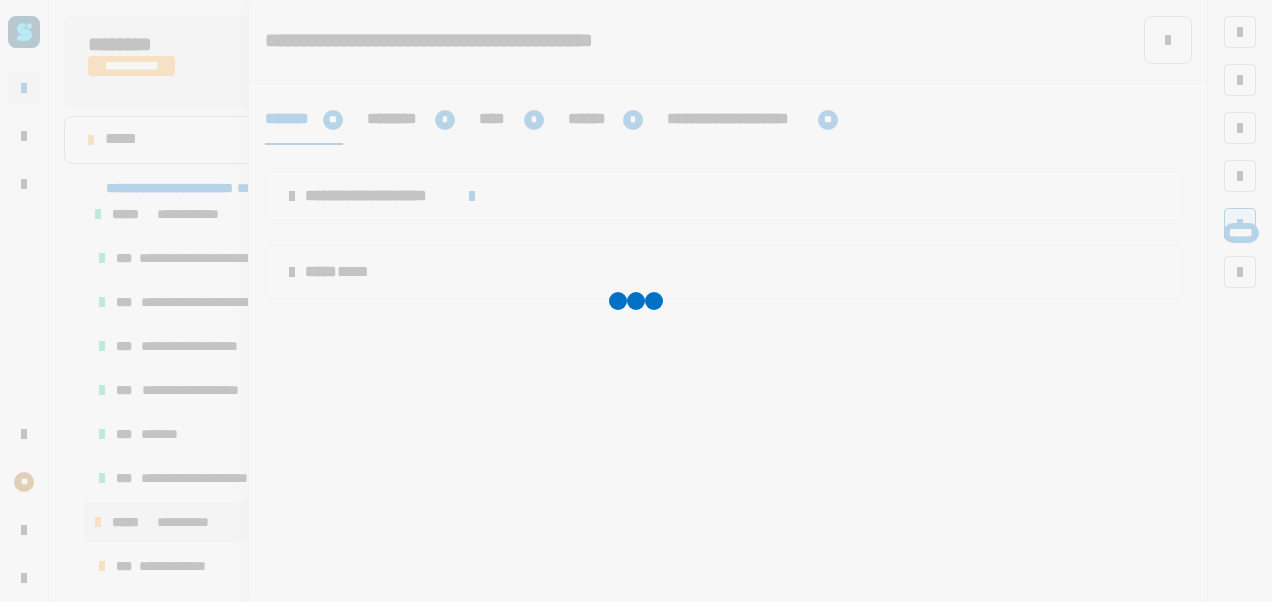 scroll, scrollTop: 196, scrollLeft: 0, axis: vertical 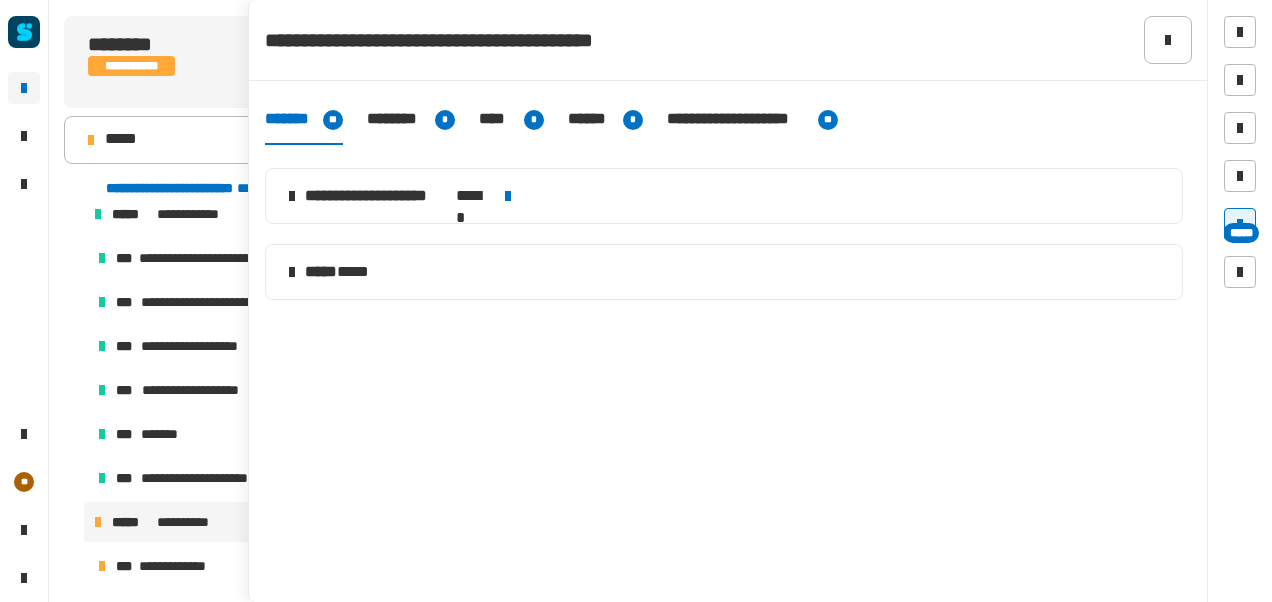 click 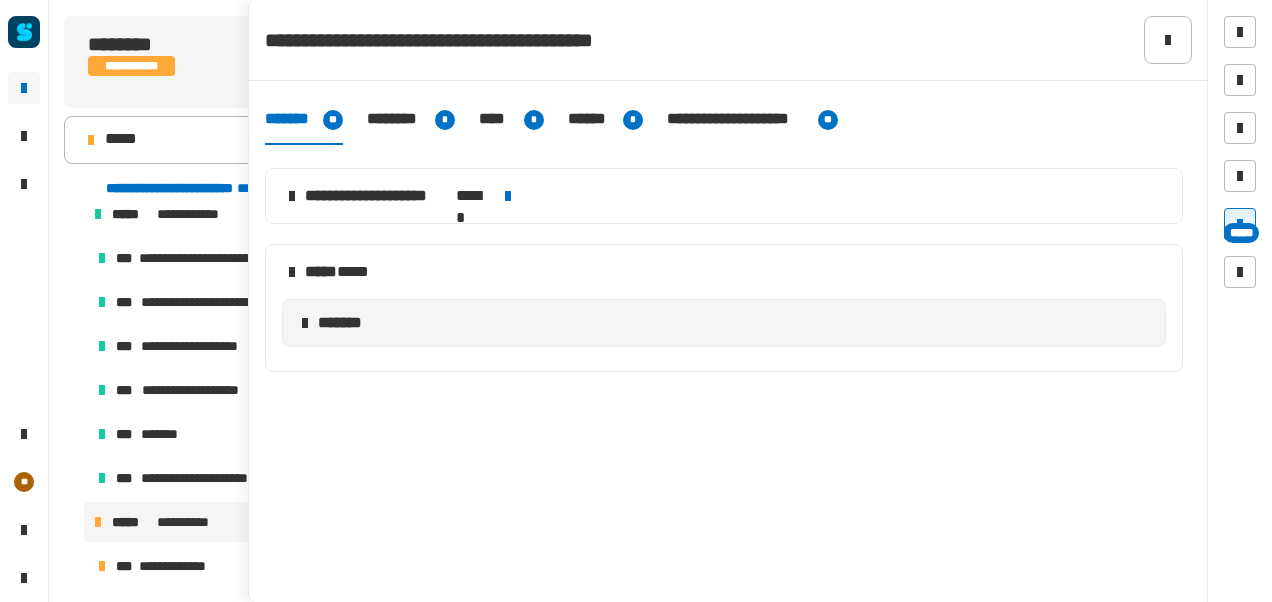 click 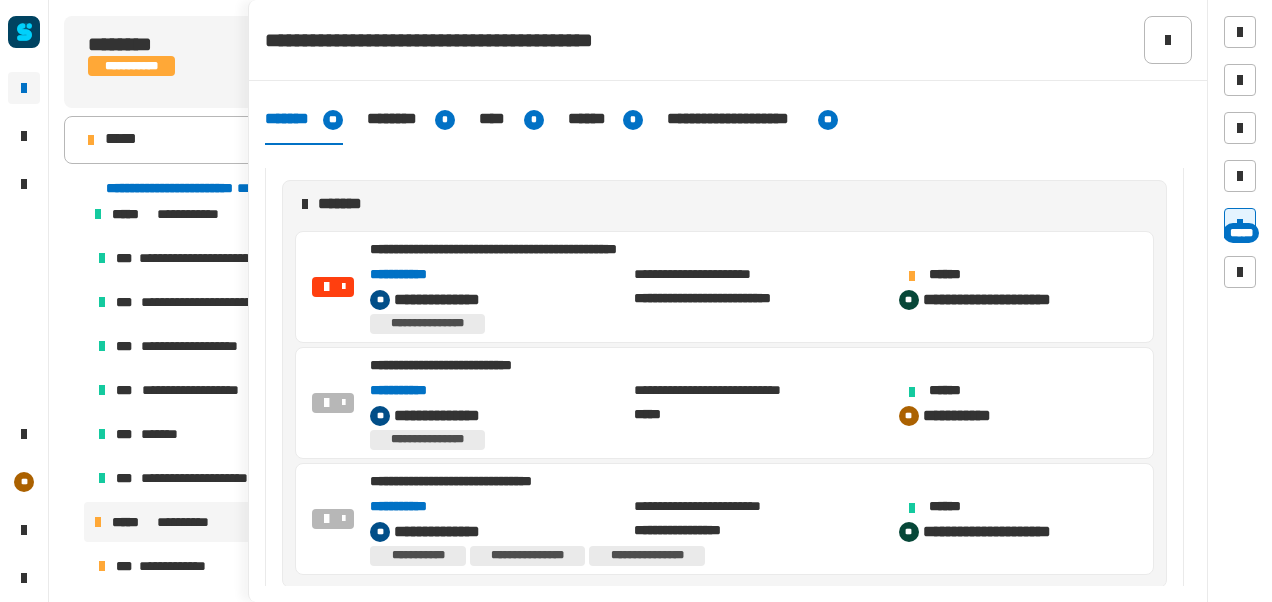 scroll, scrollTop: 141, scrollLeft: 0, axis: vertical 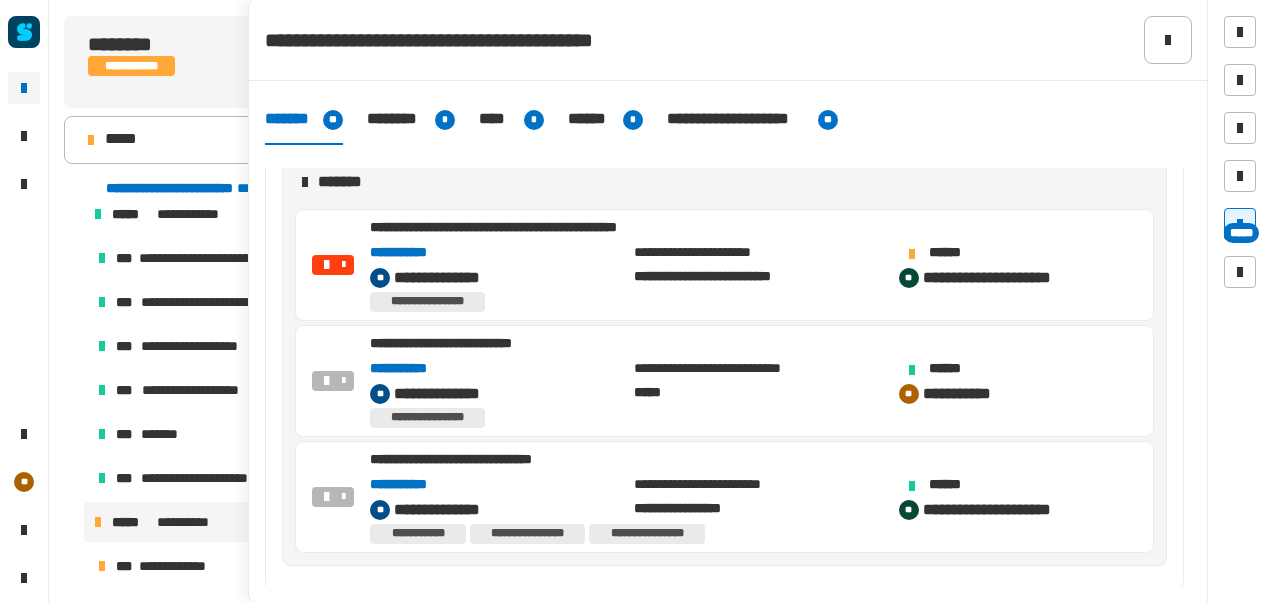 click on "**********" 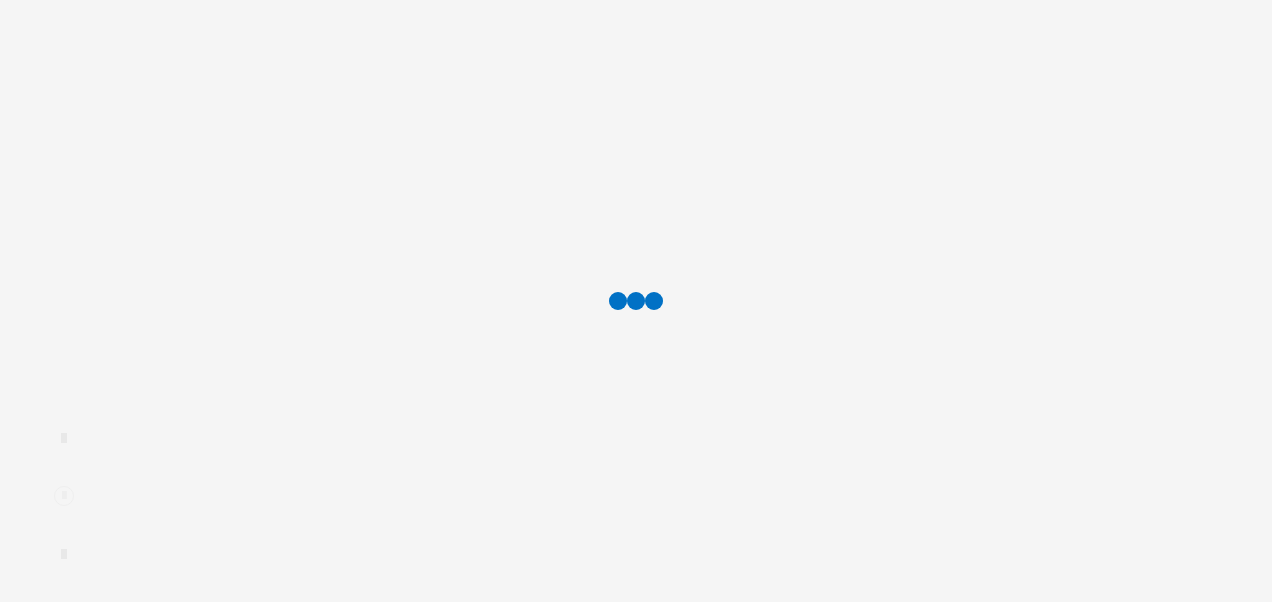 scroll, scrollTop: 0, scrollLeft: 0, axis: both 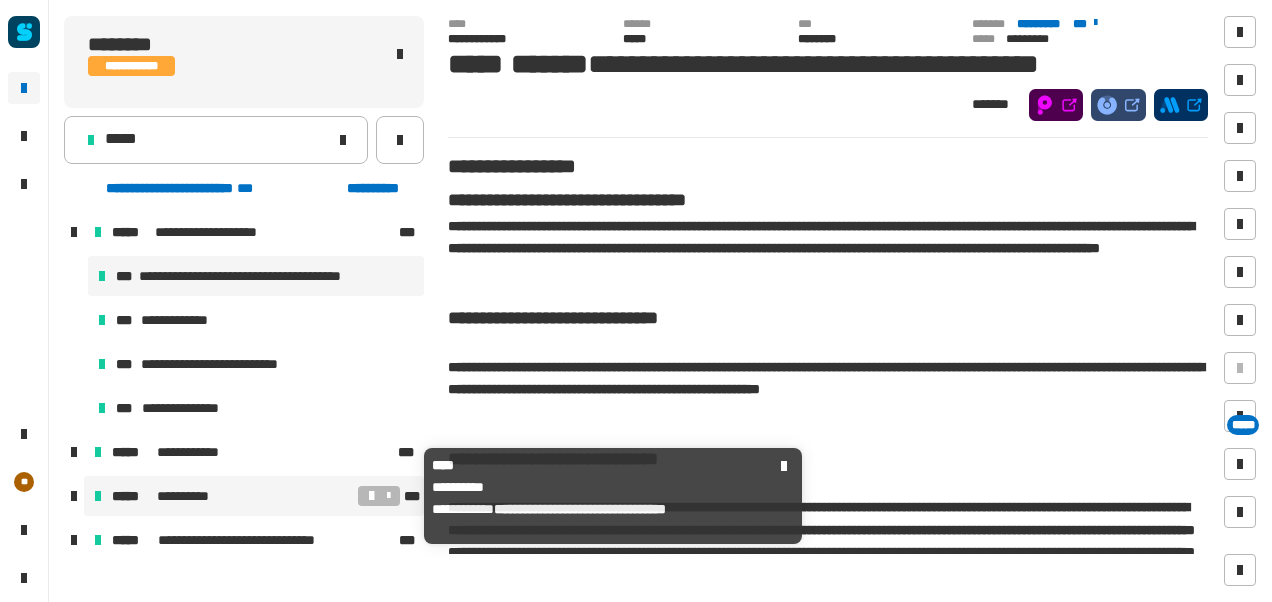 click on "**********" at bounding box center [233, 496] 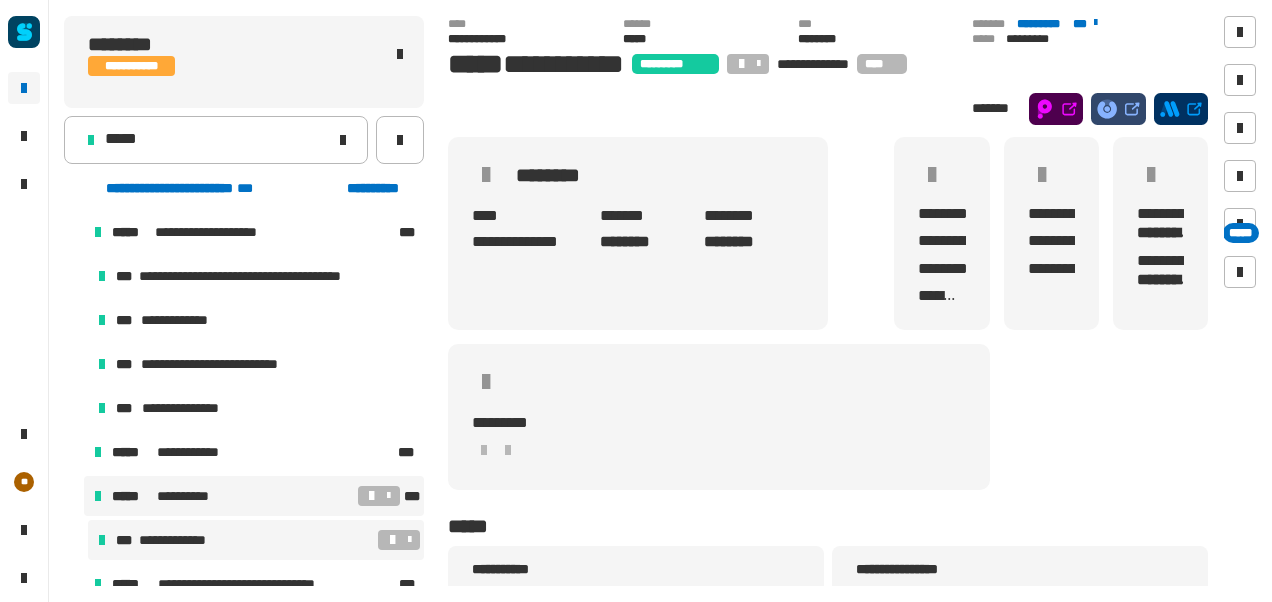 click at bounding box center [325, 540] 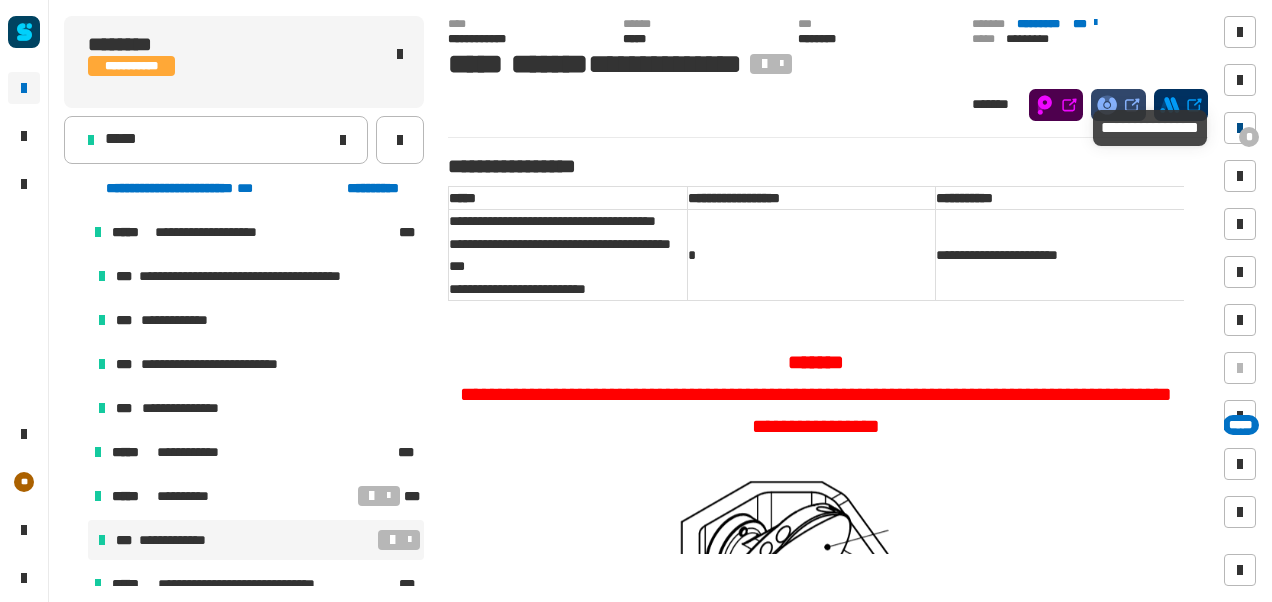click at bounding box center (1240, 128) 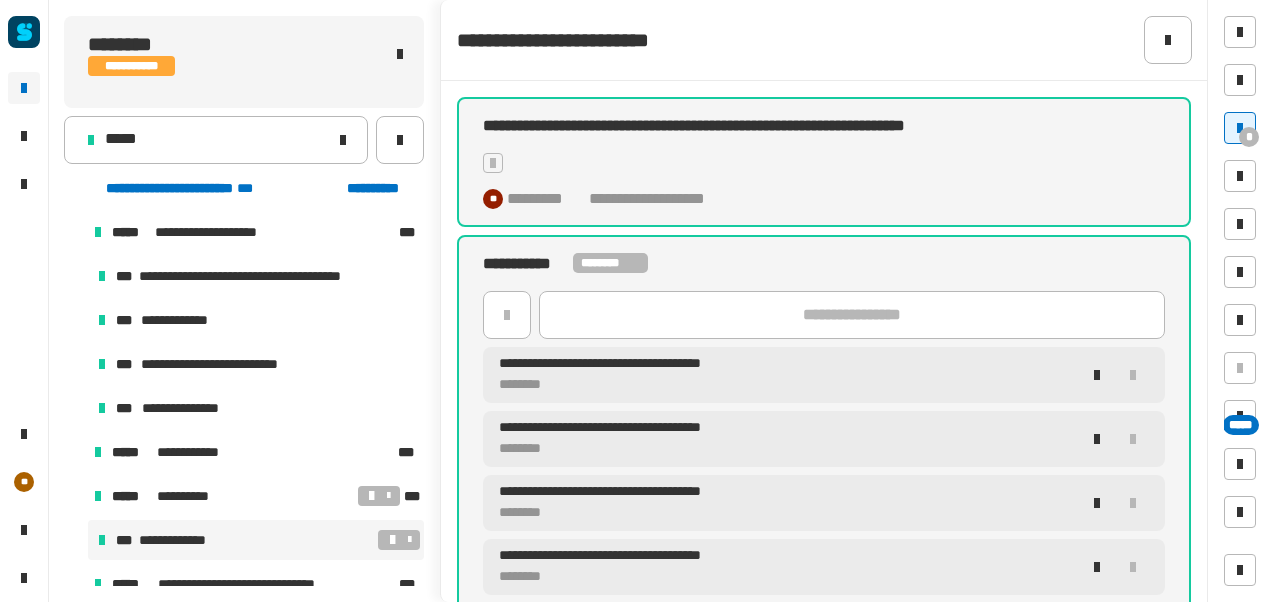click on "********" 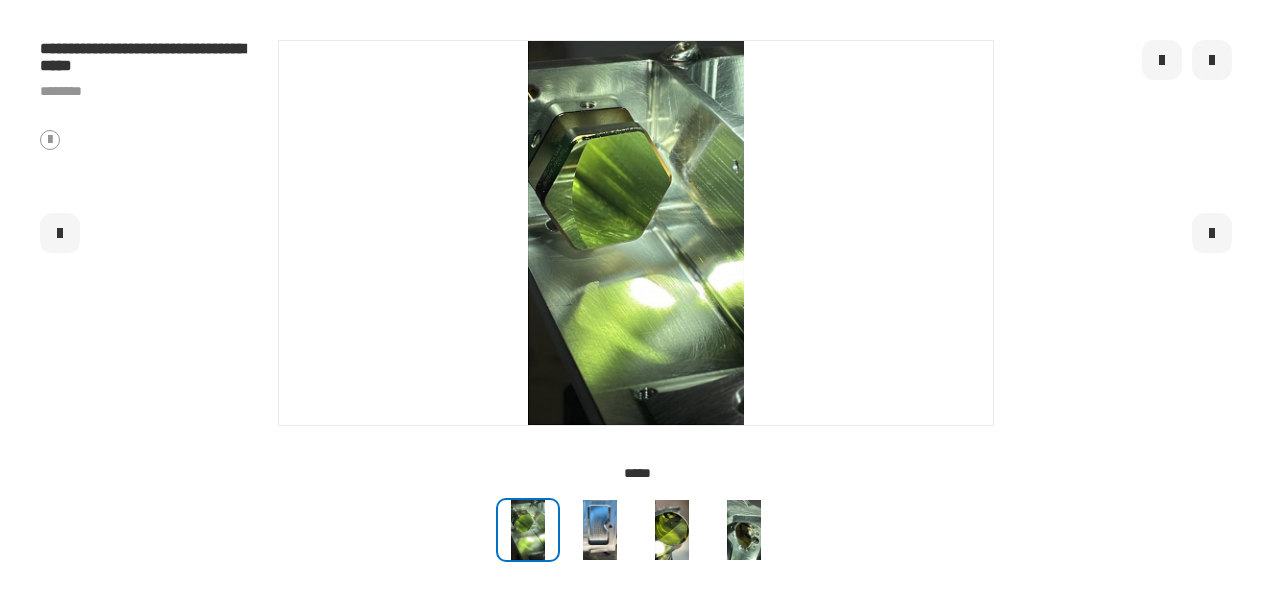 click 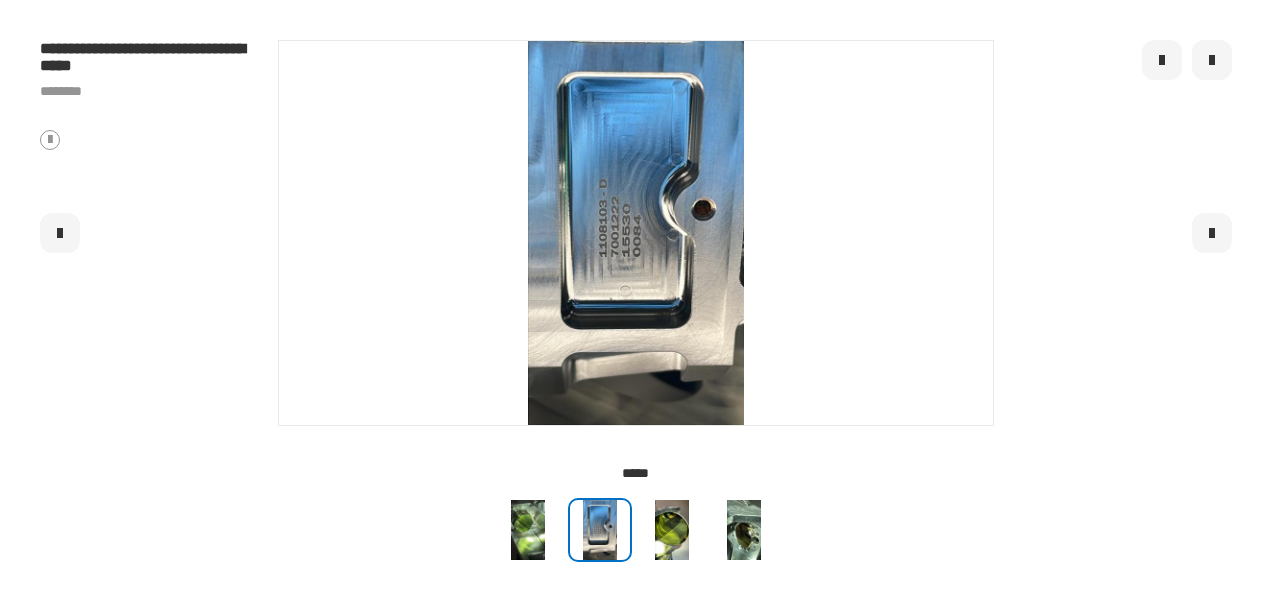 click 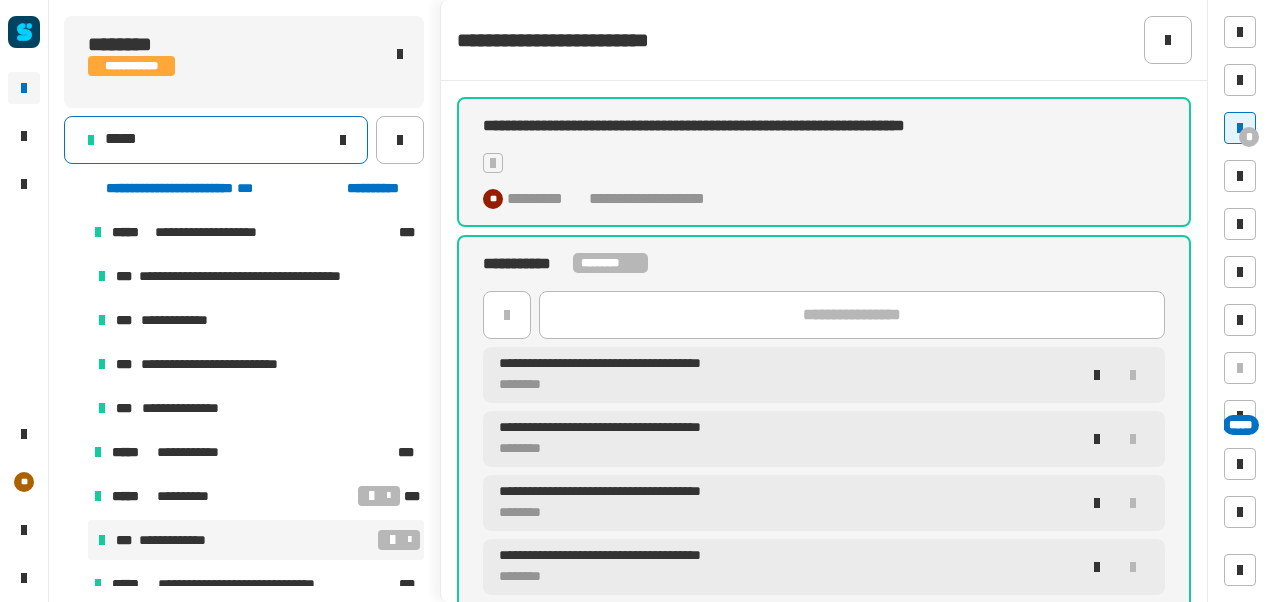 click on "*****" 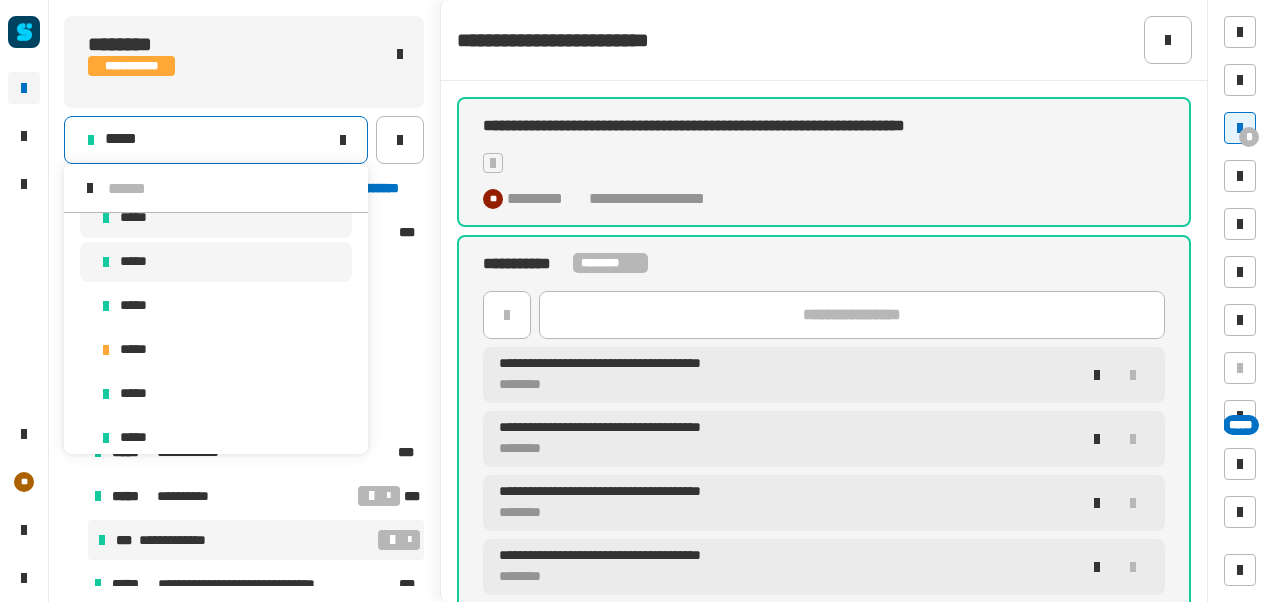 scroll, scrollTop: 227, scrollLeft: 0, axis: vertical 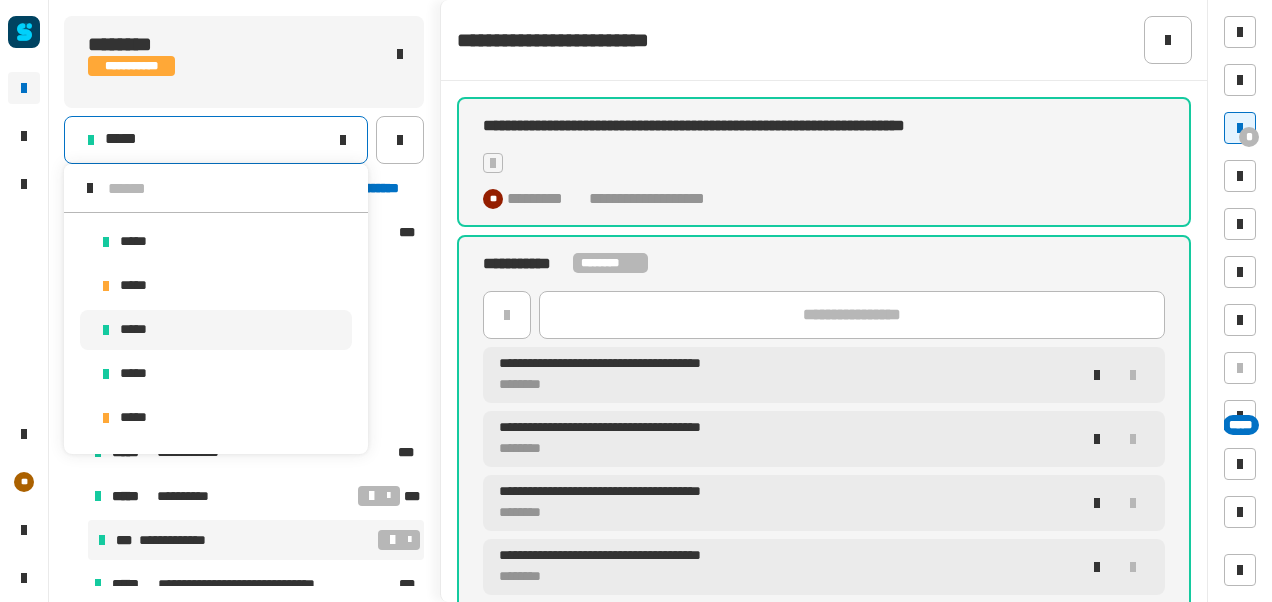 click on "*****" at bounding box center [216, 330] 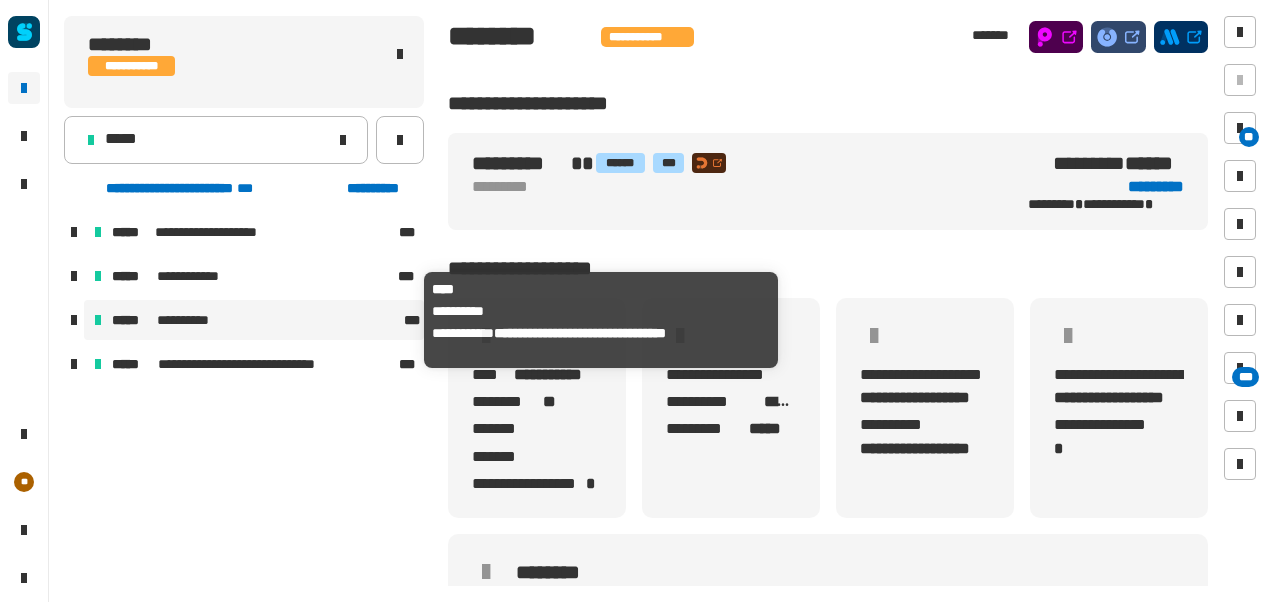 click on "**********" at bounding box center [256, 320] 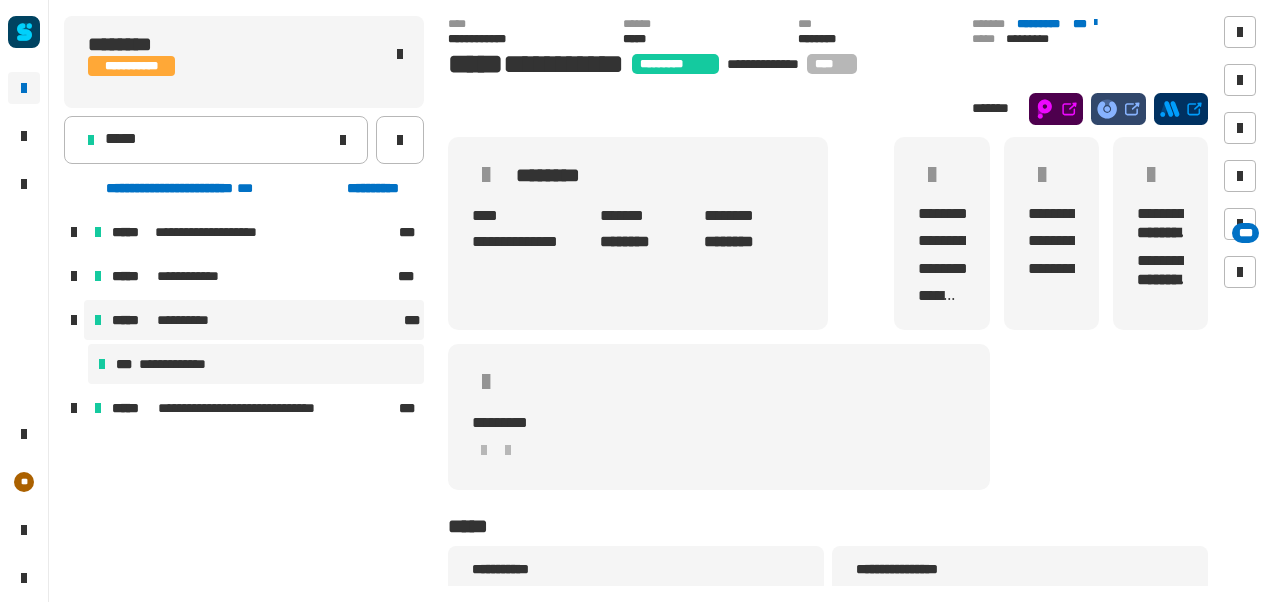 click on "**********" at bounding box center [256, 364] 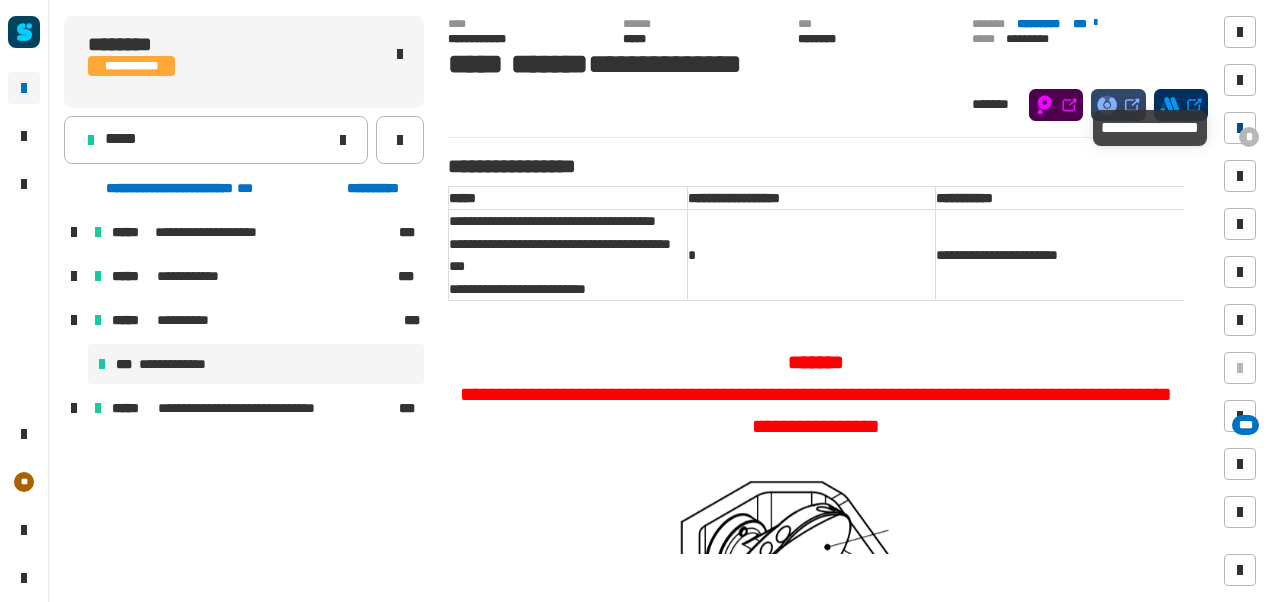 click on "*" at bounding box center (1249, 137) 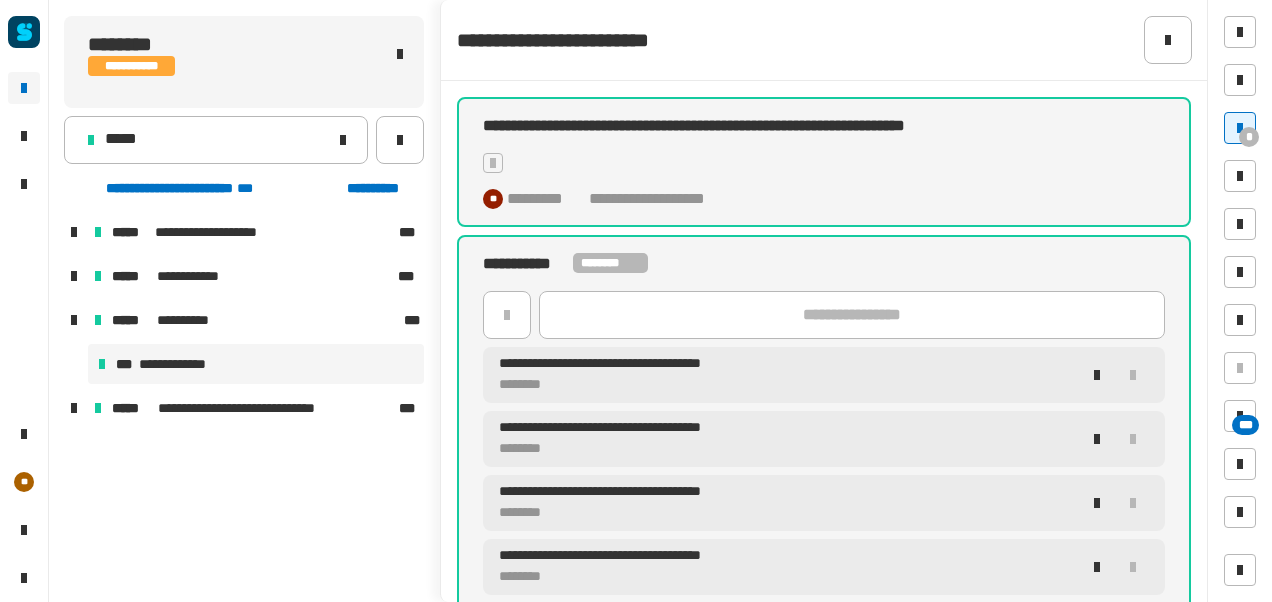 click on "********" 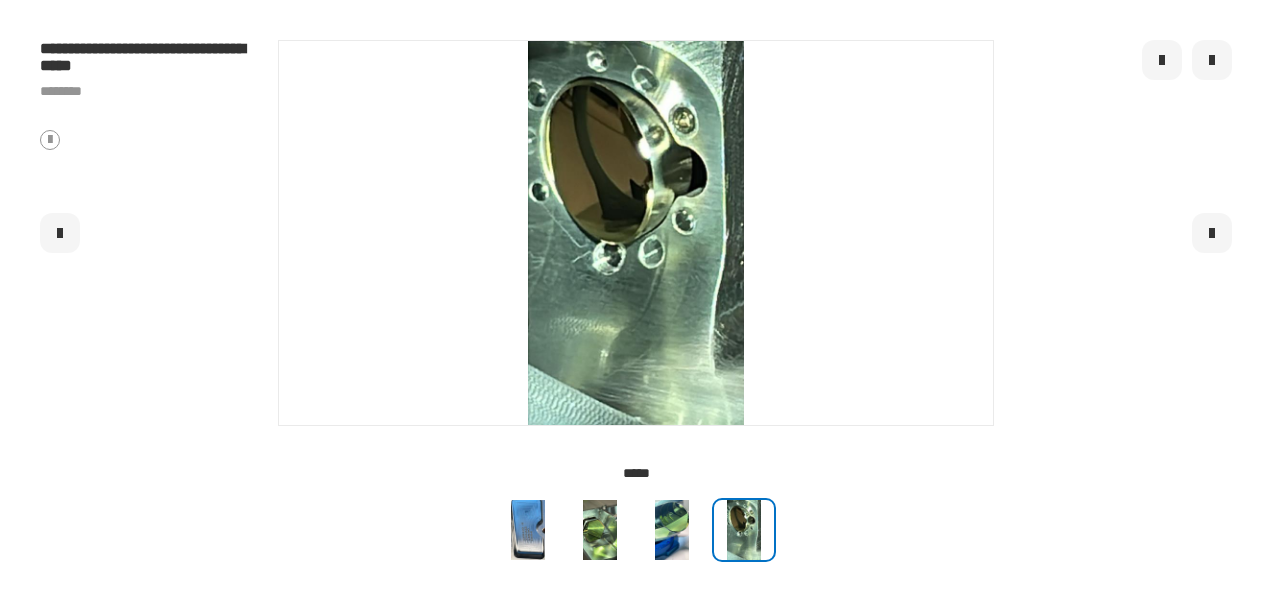 click 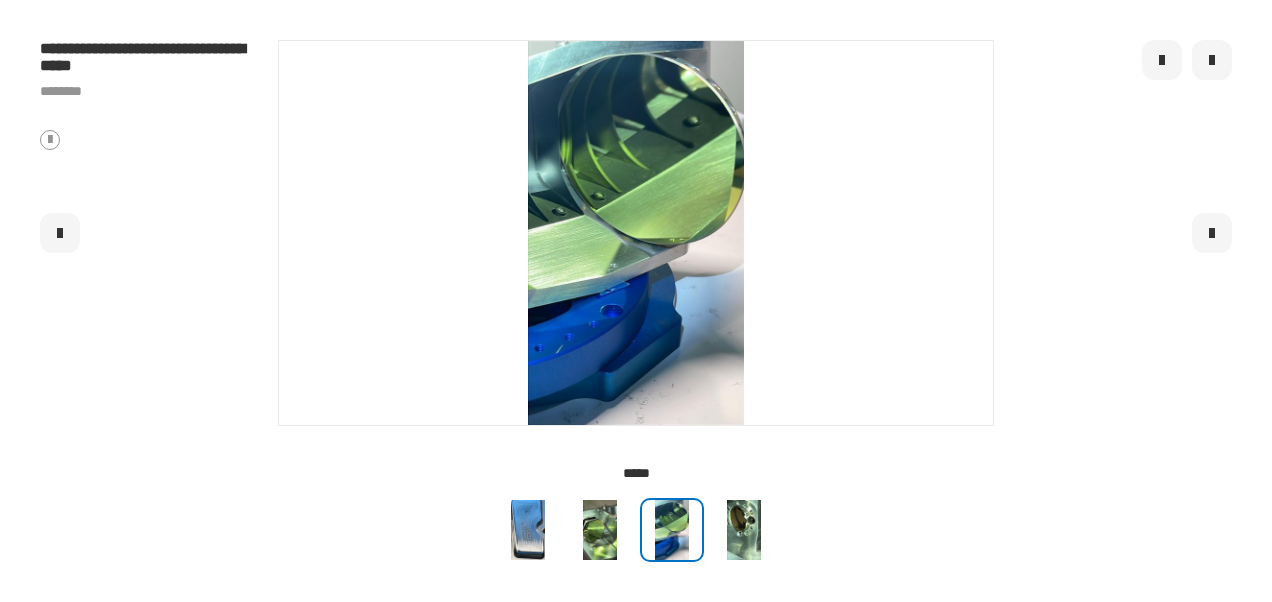 click 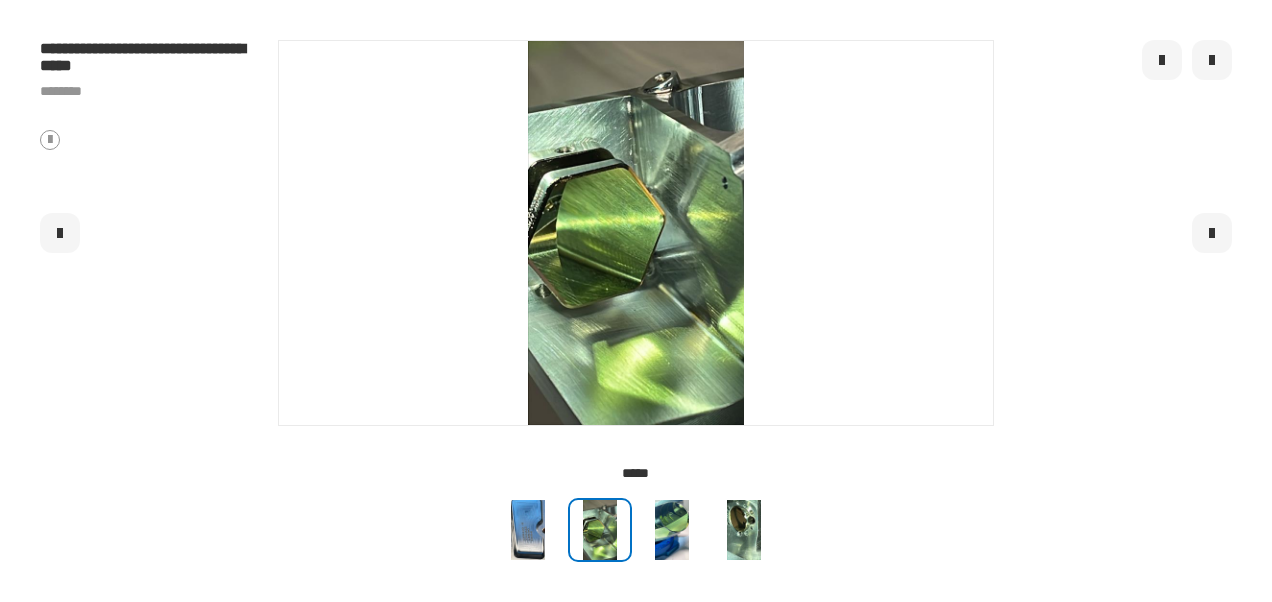click 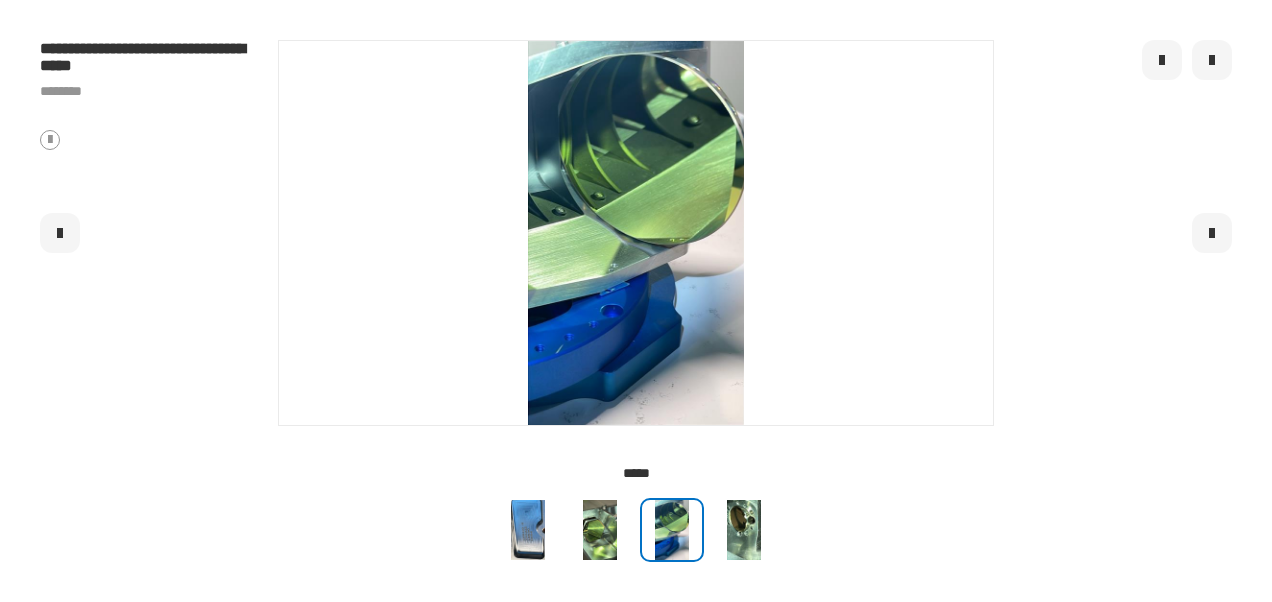 click 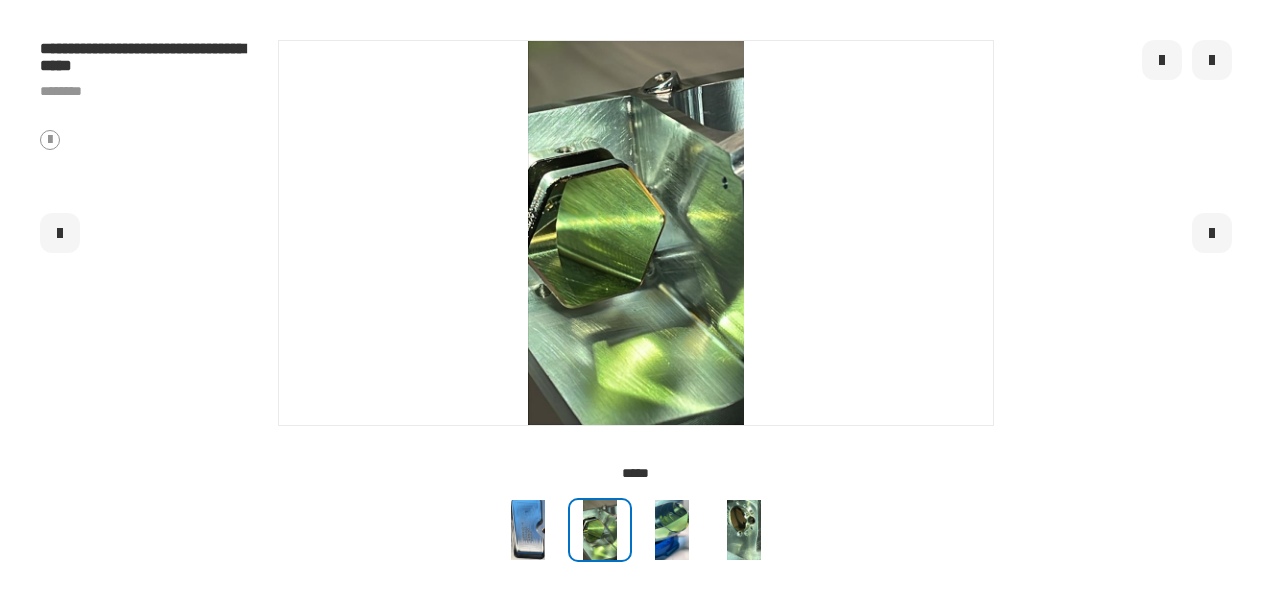 click 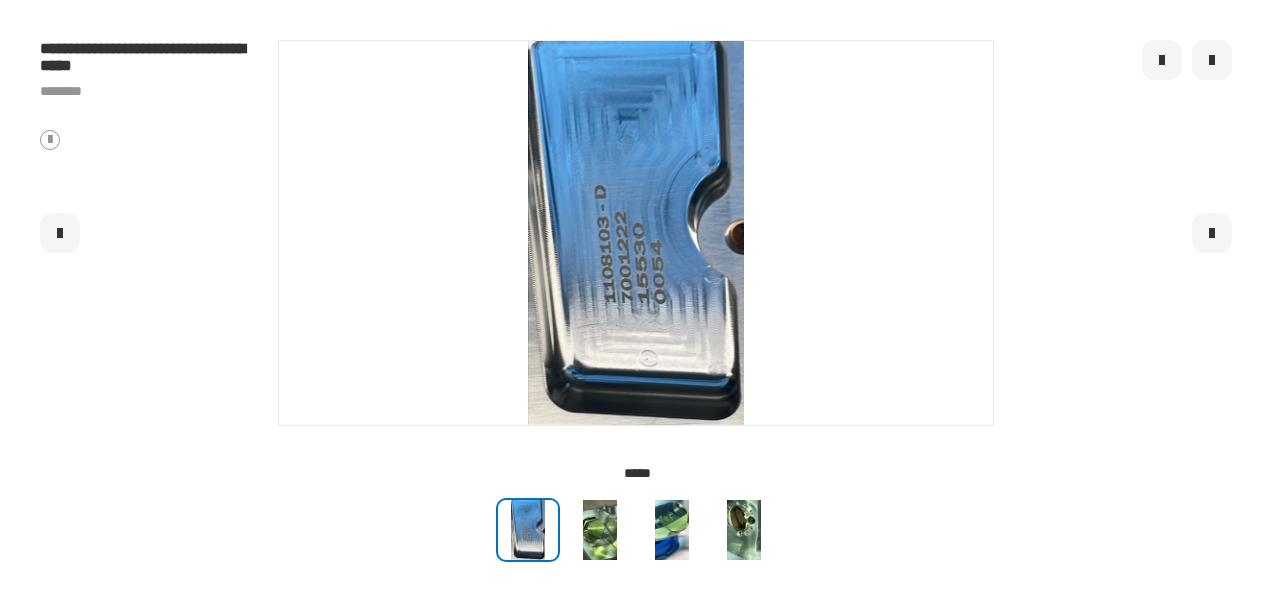 click 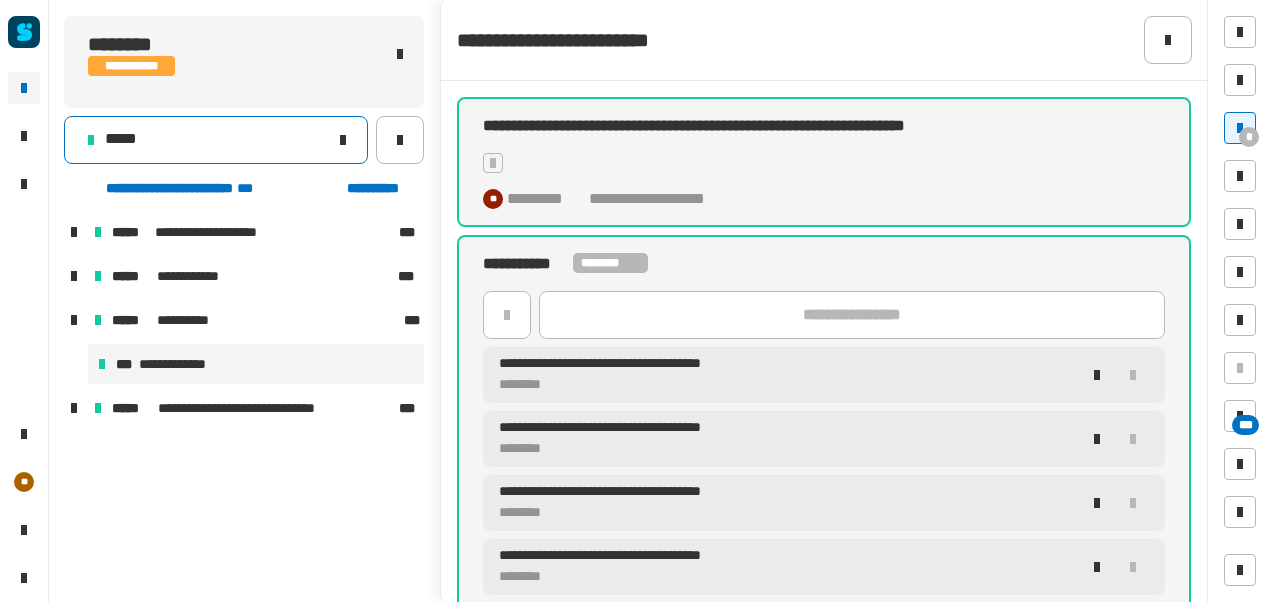 click on "*****" 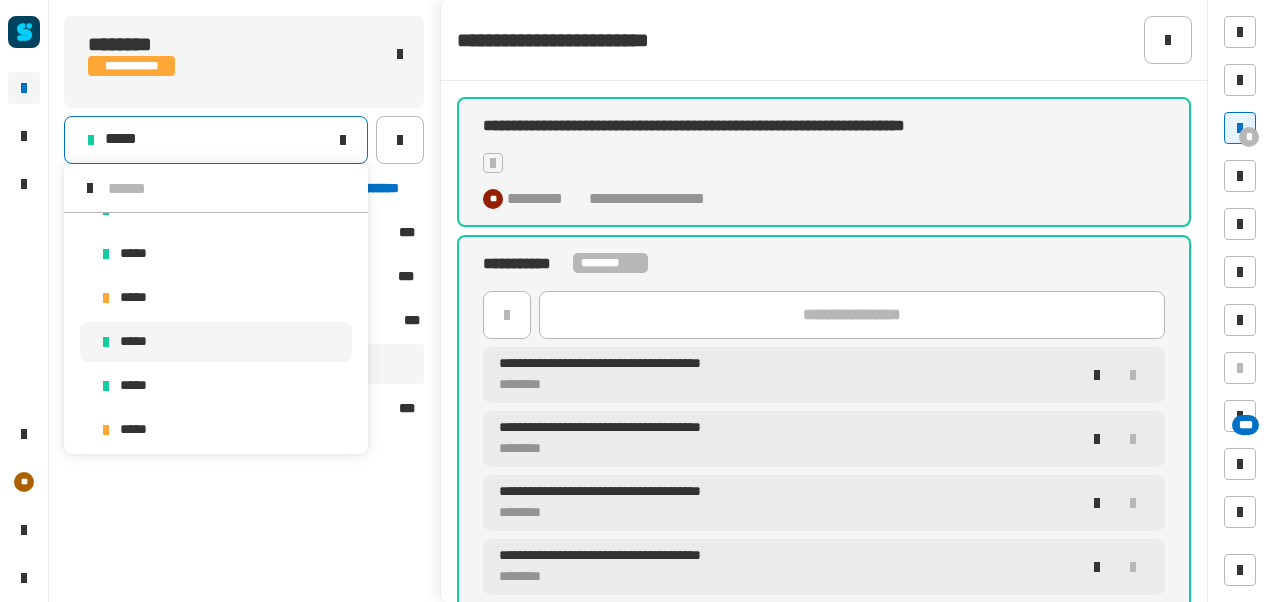 scroll, scrollTop: 227, scrollLeft: 0, axis: vertical 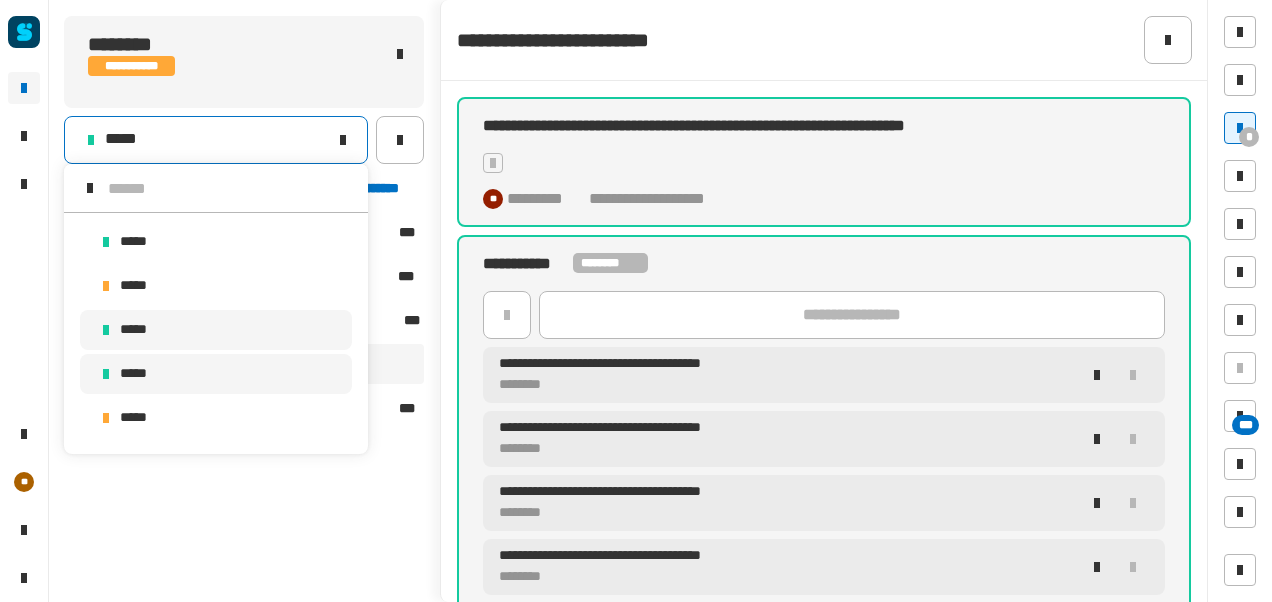 click on "*****" at bounding box center [140, 374] 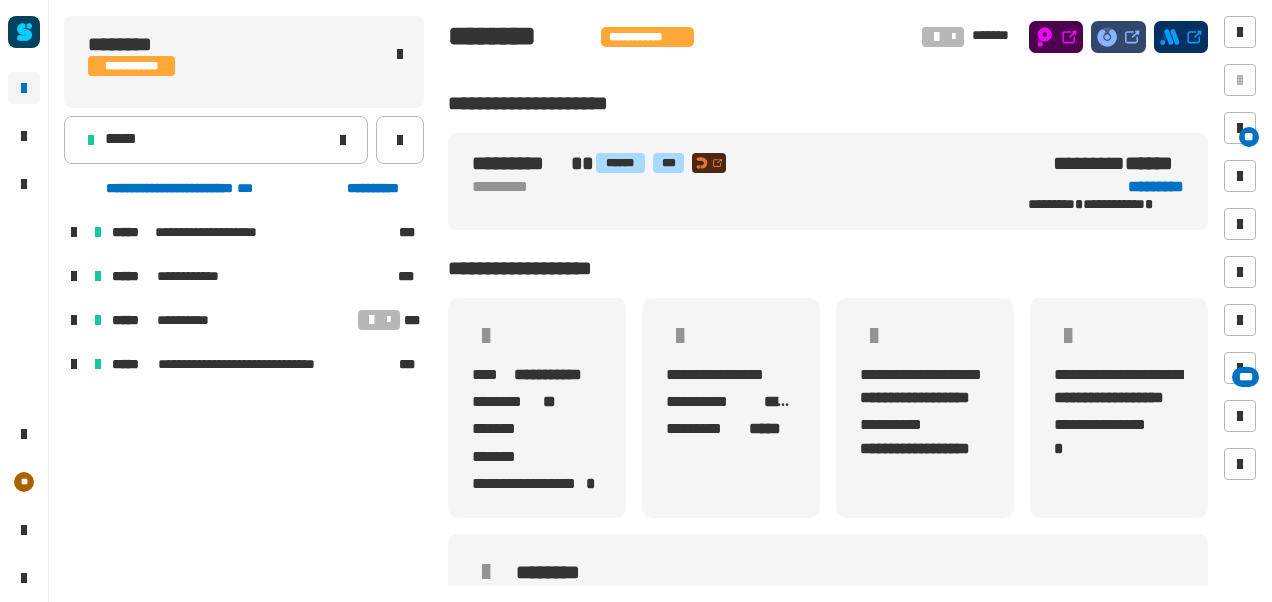 click on "**********" at bounding box center [244, 298] 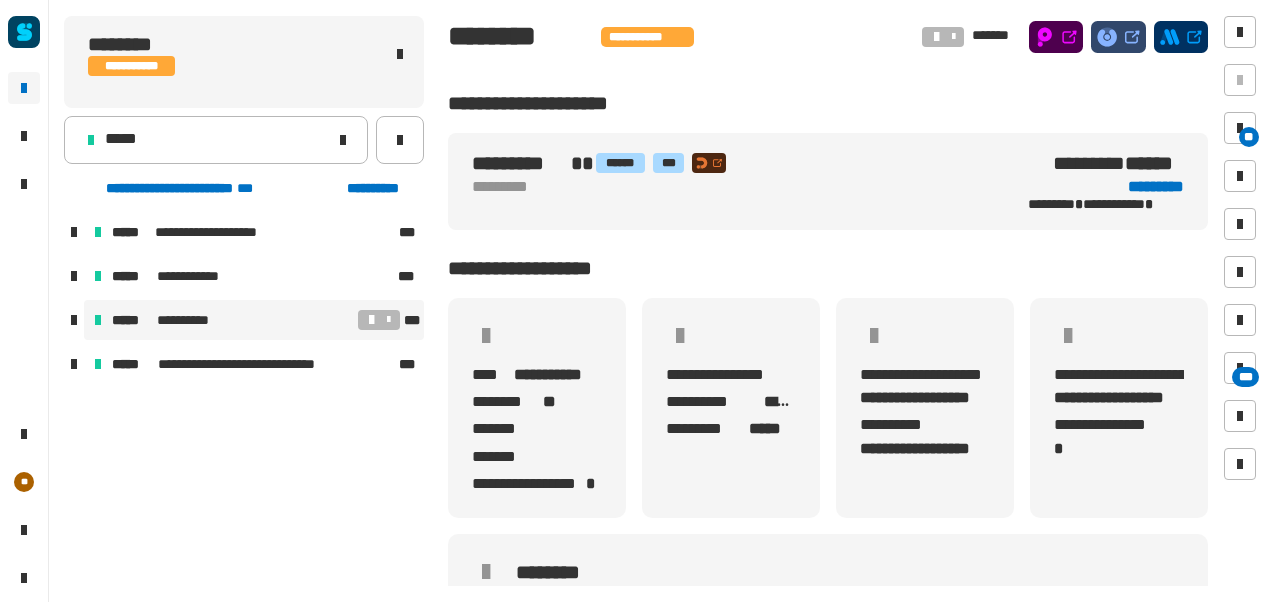 click on "**********" at bounding box center [233, 320] 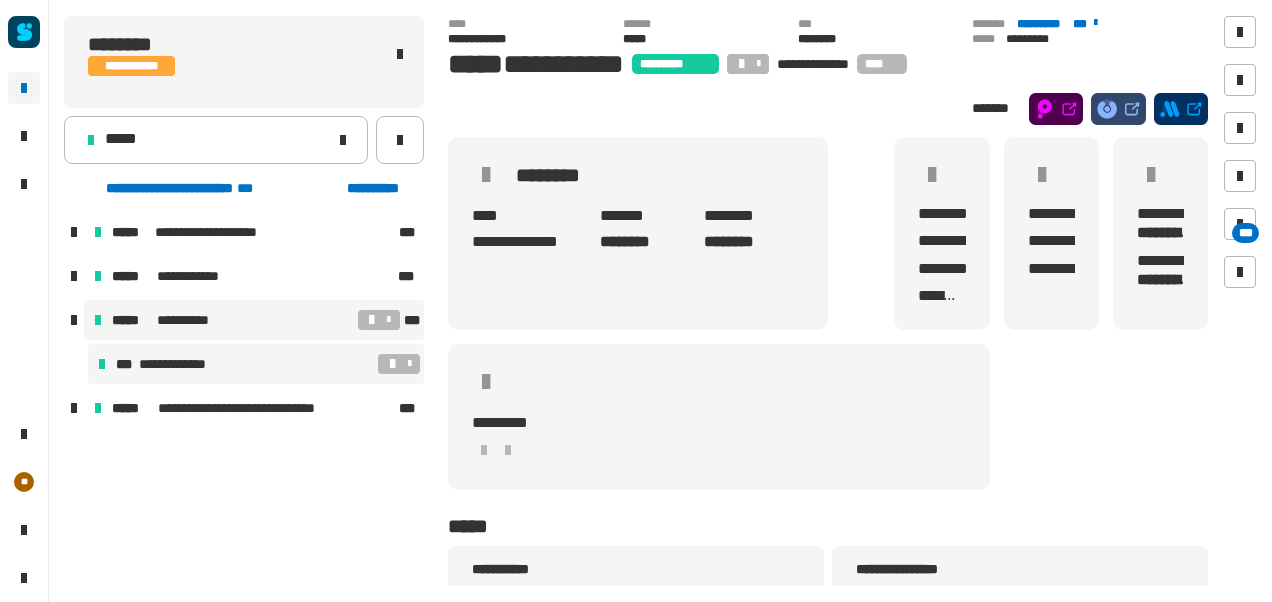 click on "**********" at bounding box center [256, 364] 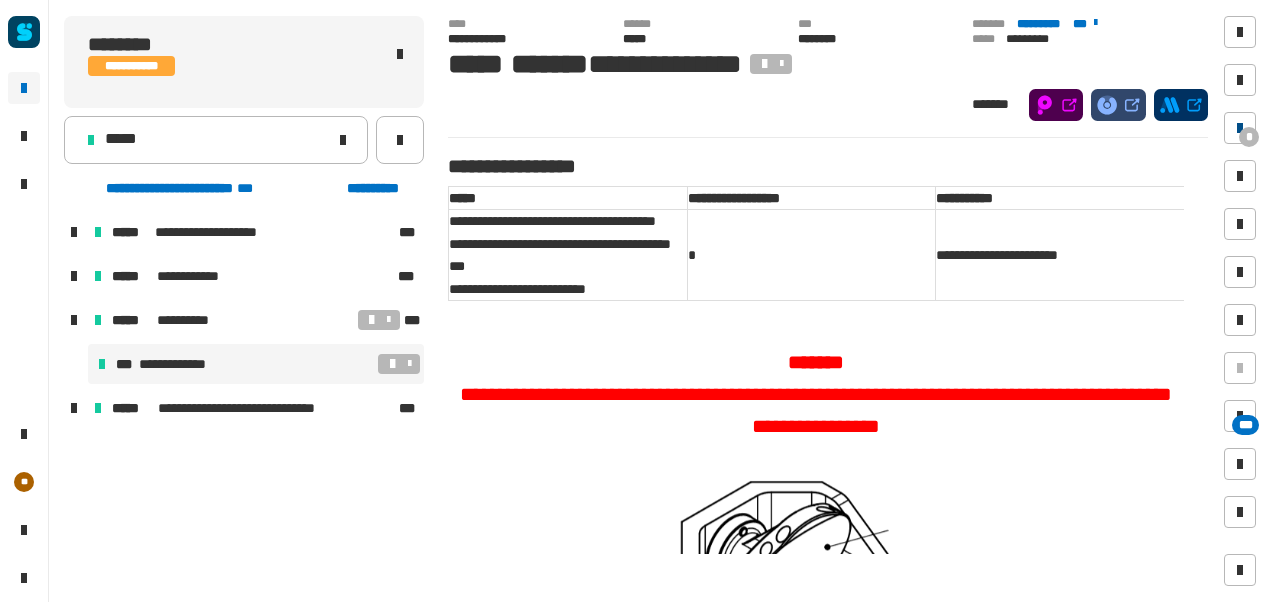 click on "*" at bounding box center [1249, 137] 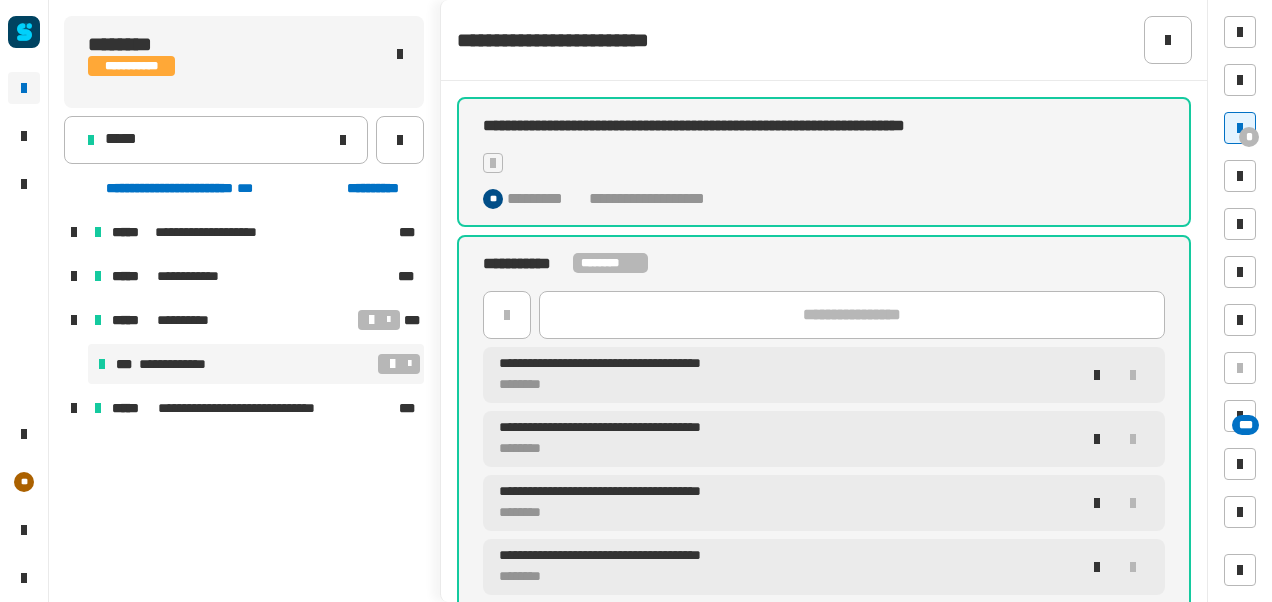 click on "**********" 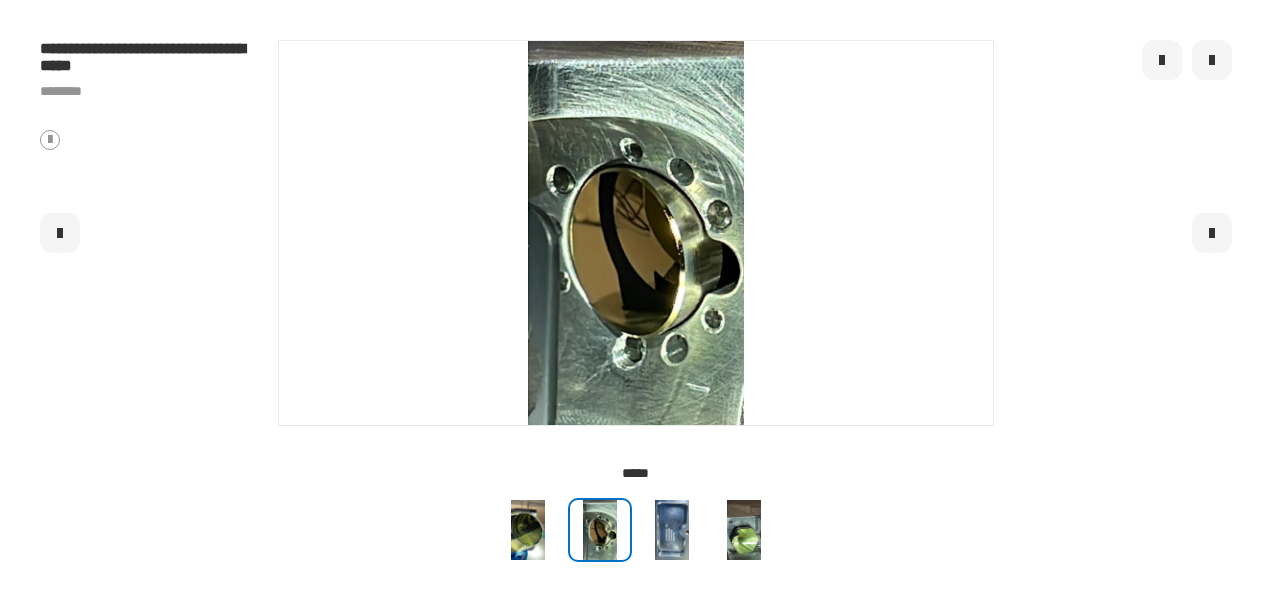 click 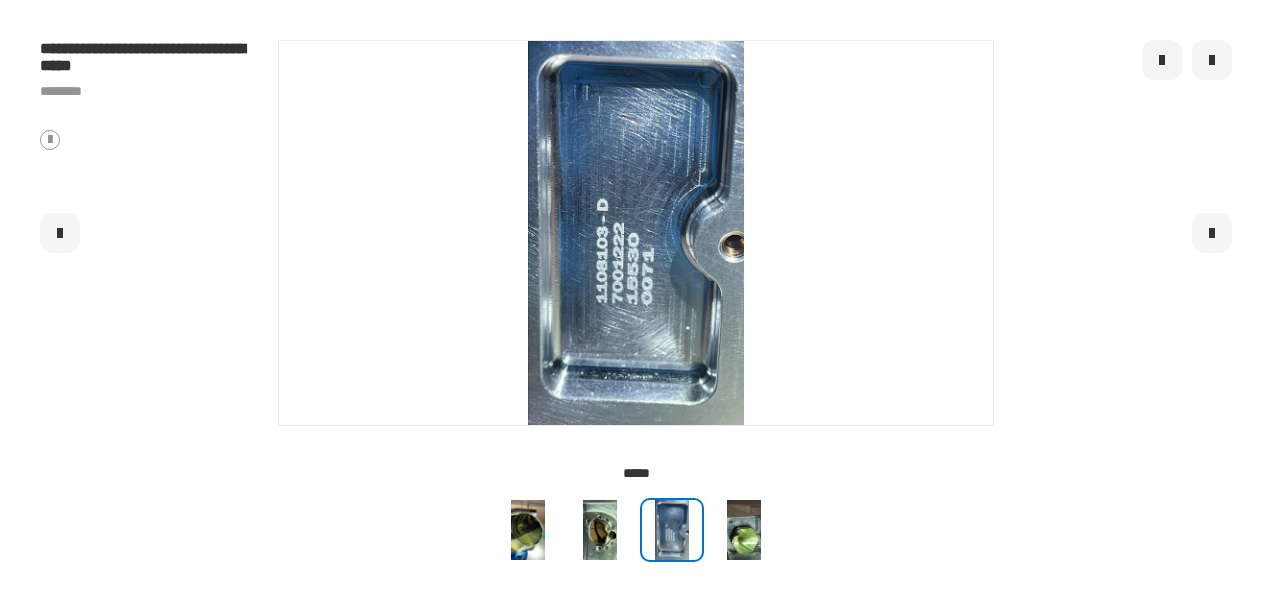 click 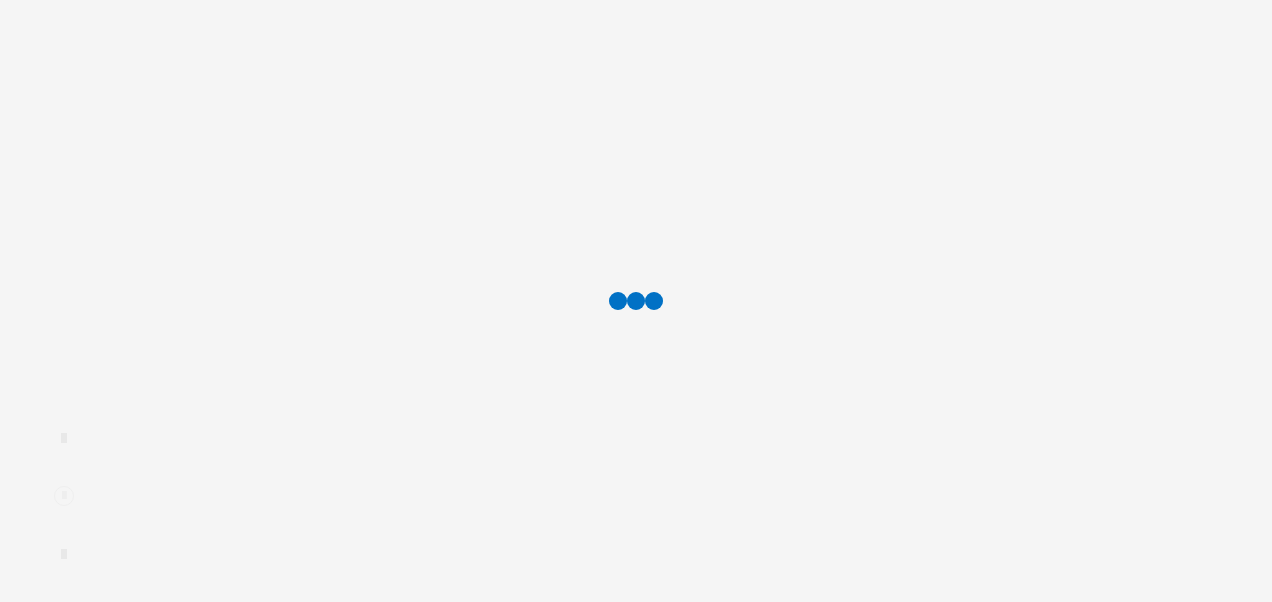scroll, scrollTop: 0, scrollLeft: 0, axis: both 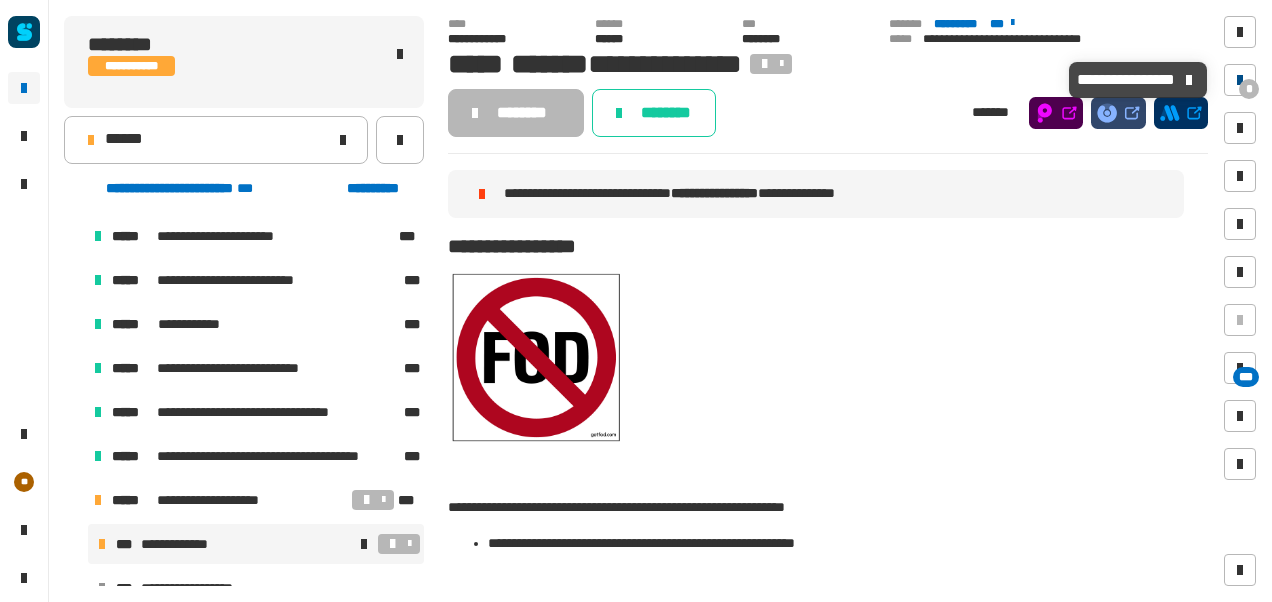 click on "*" at bounding box center [1249, 89] 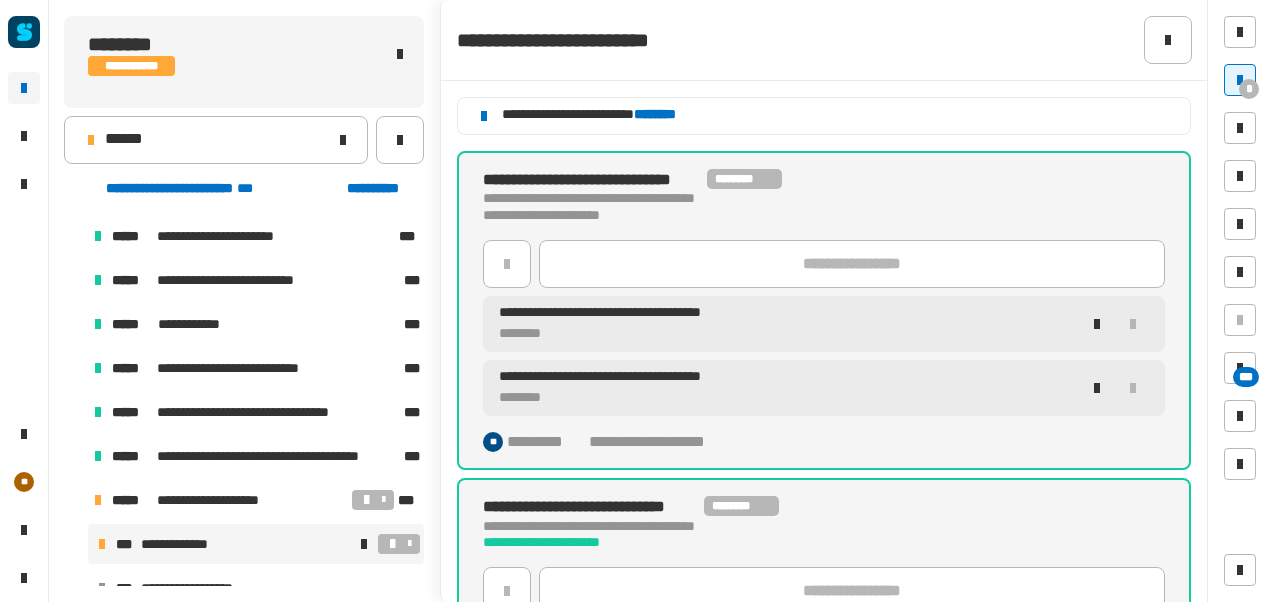 click on "********" 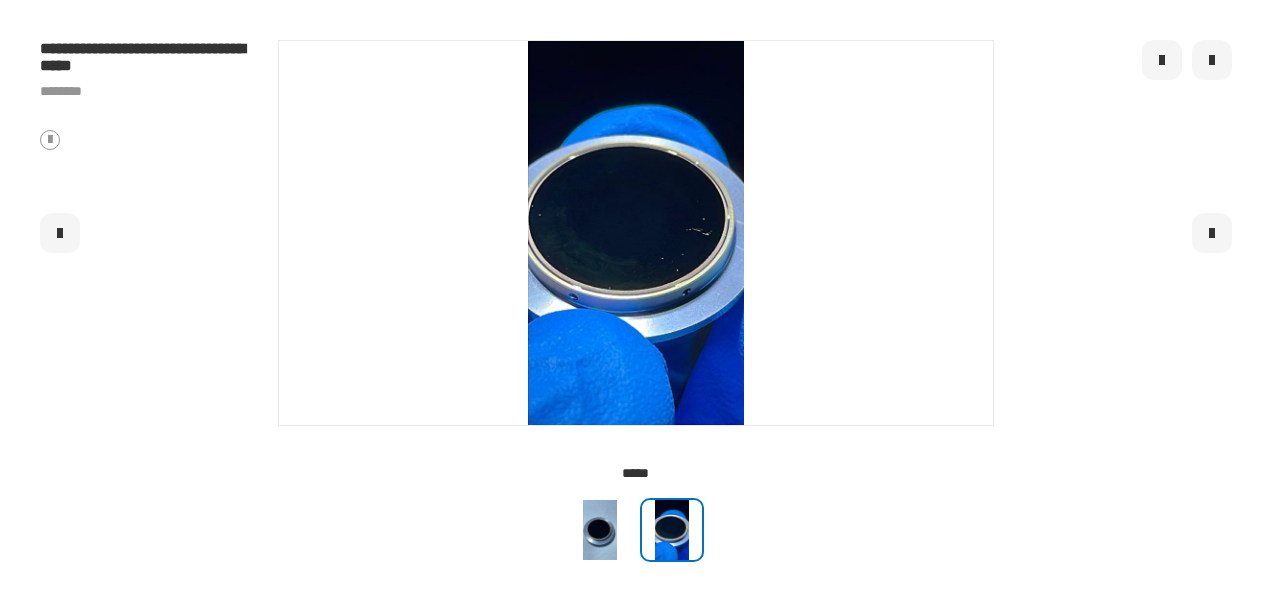 click 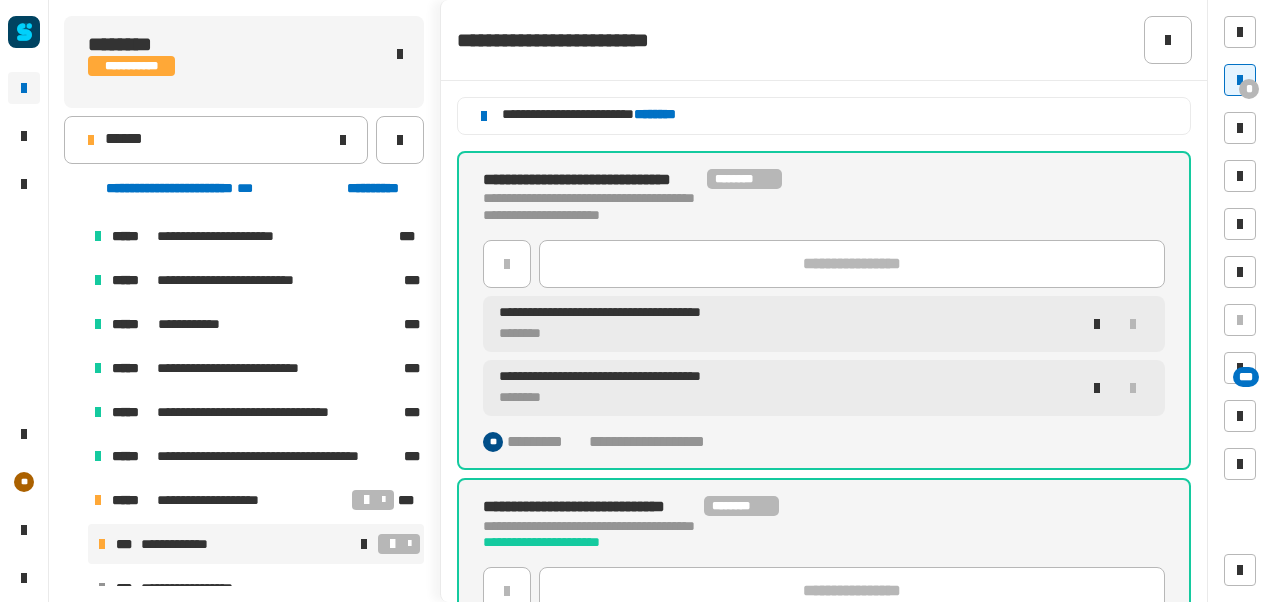 click on "********" 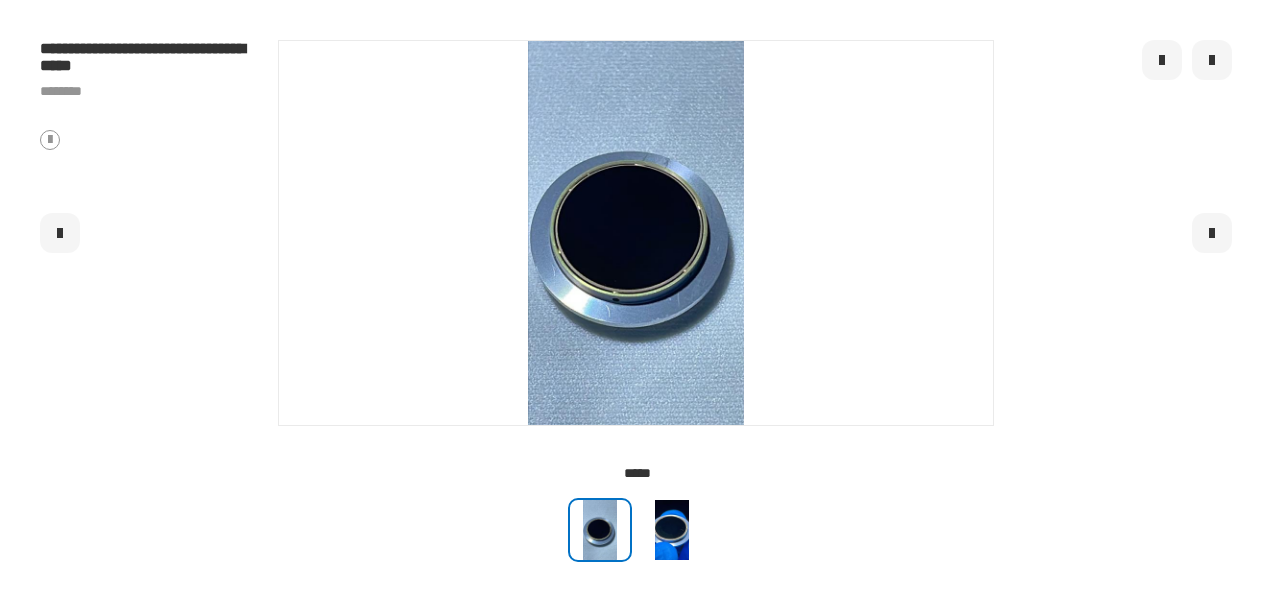 click 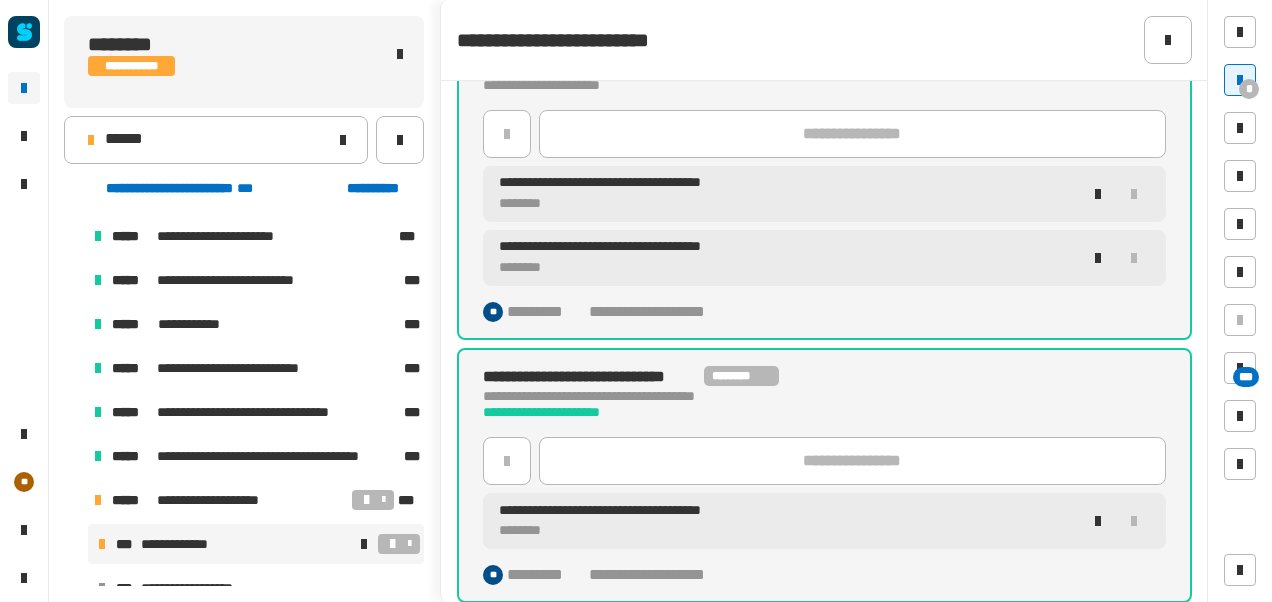 scroll, scrollTop: 0, scrollLeft: 0, axis: both 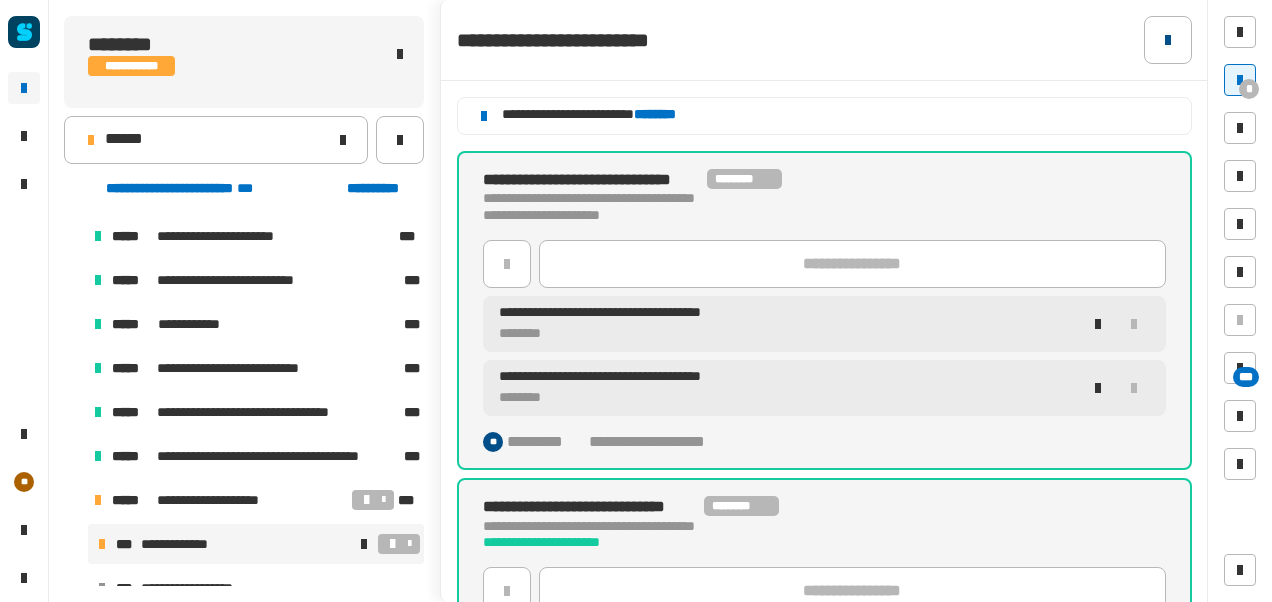 click 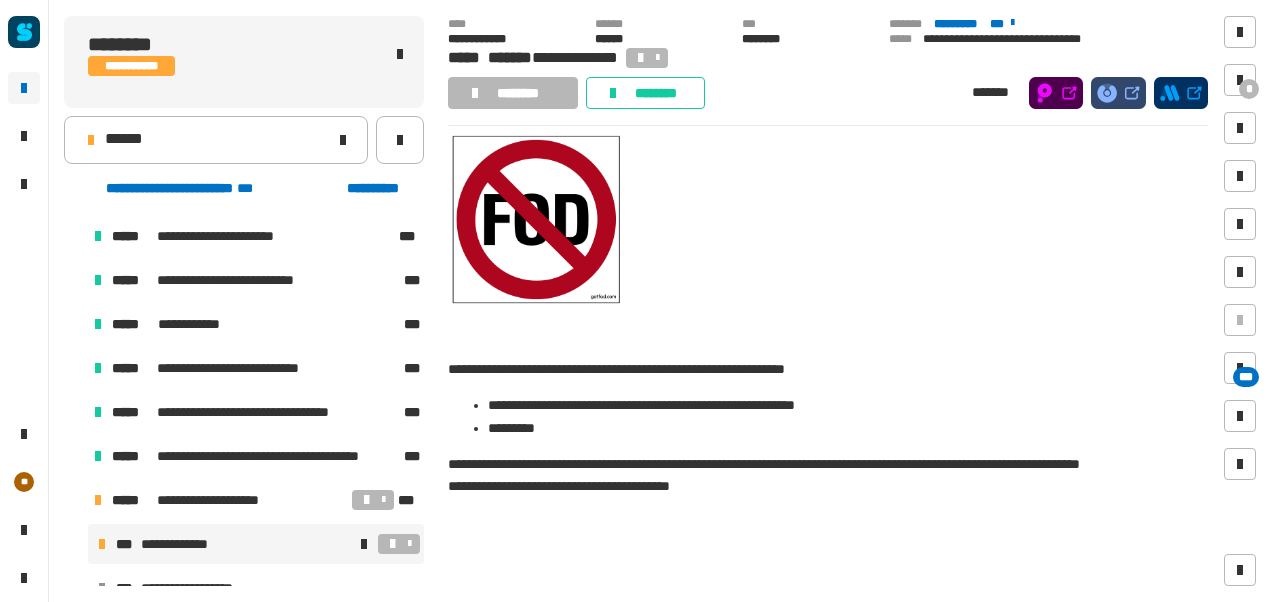 scroll, scrollTop: 110, scrollLeft: 0, axis: vertical 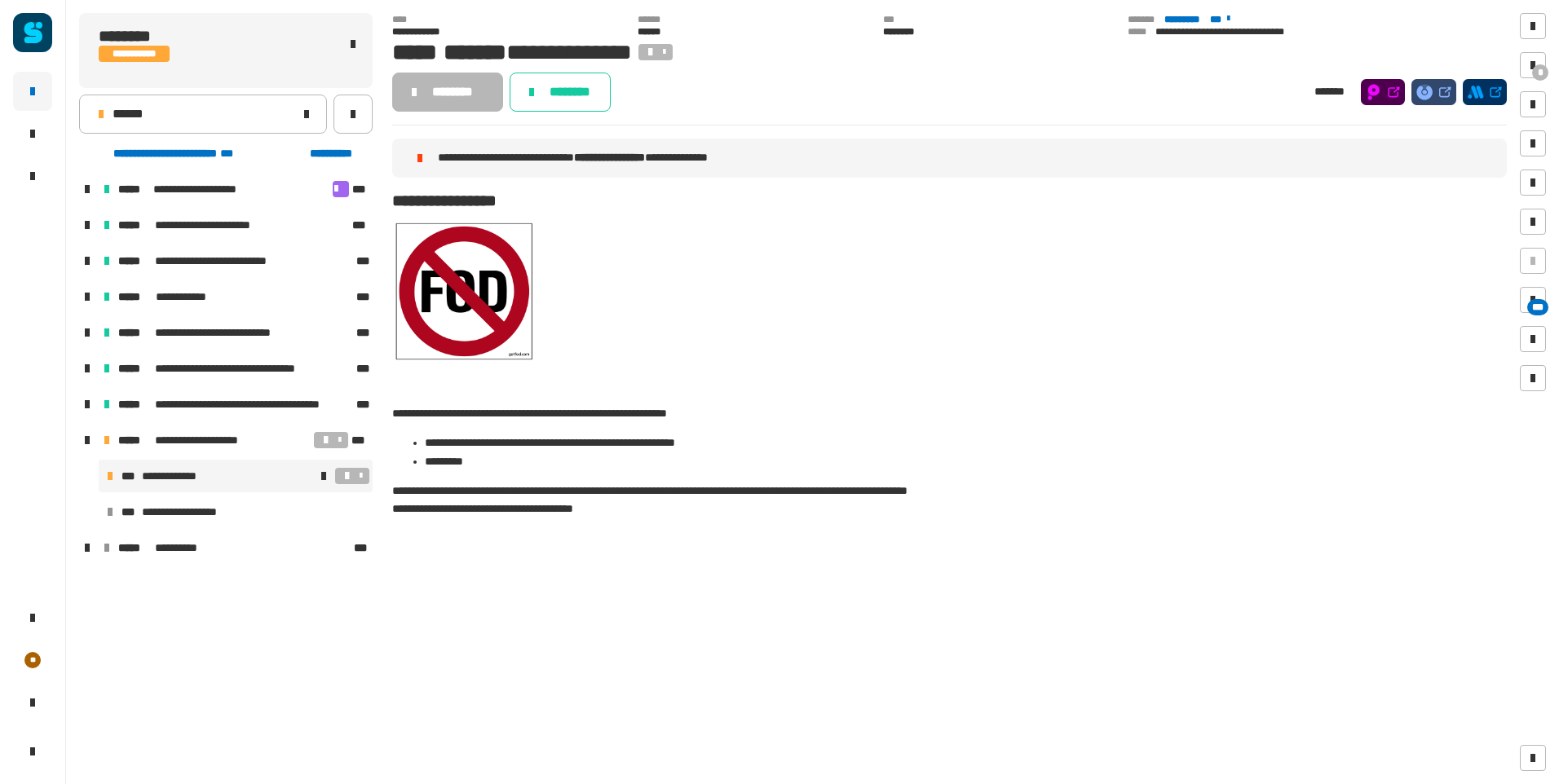 click at bounding box center [347, 476] 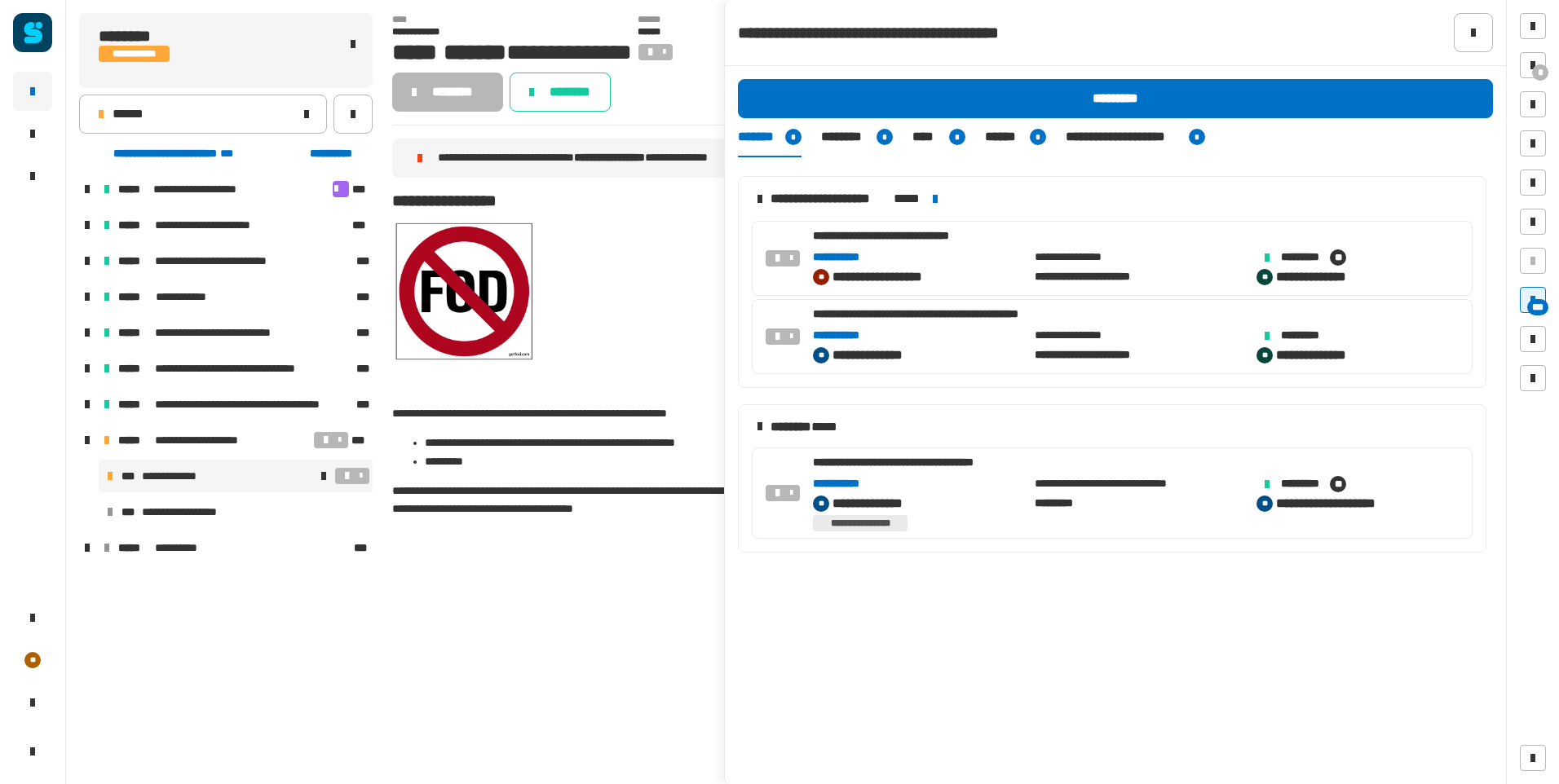 click on "**********" 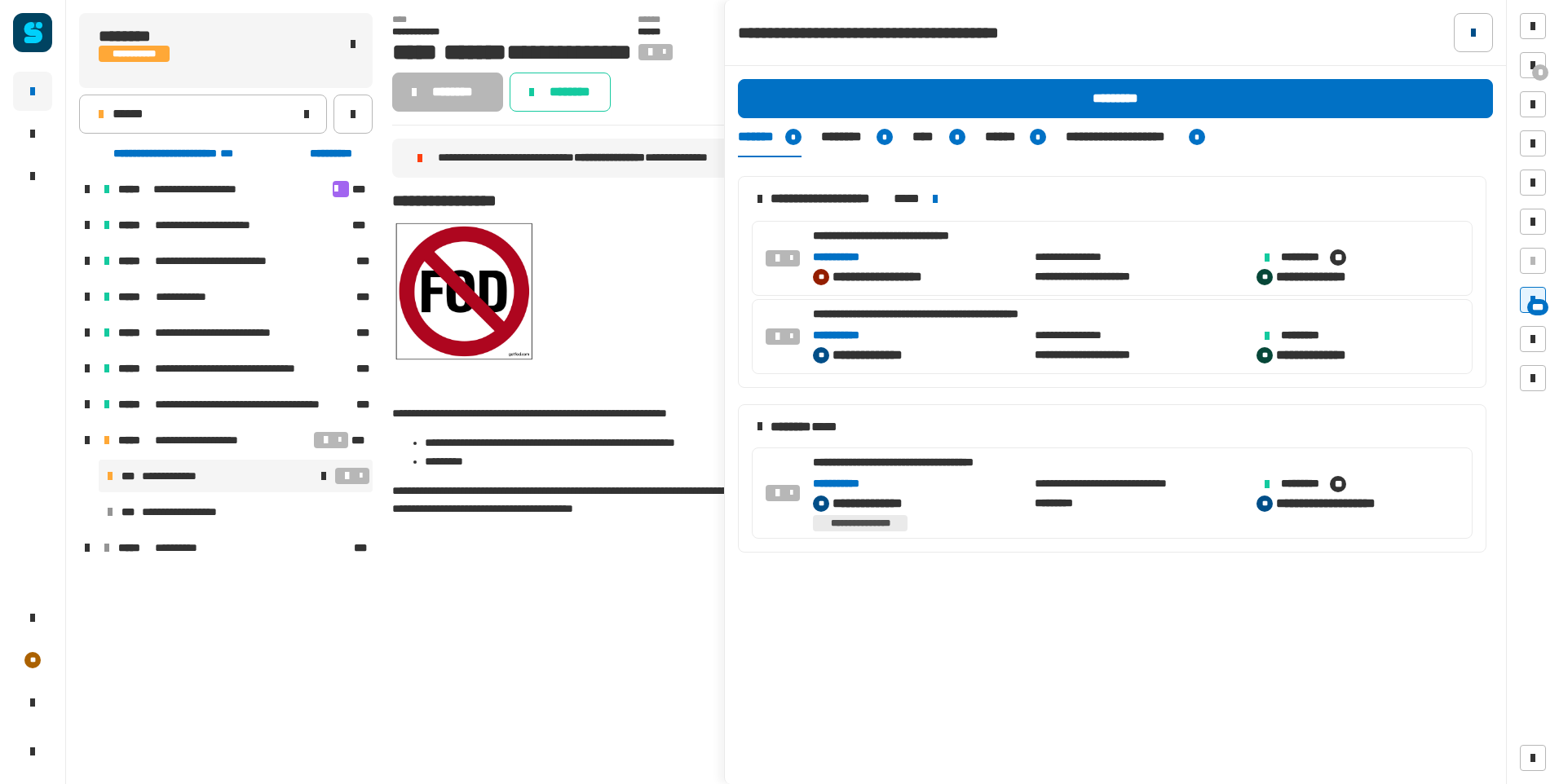 click 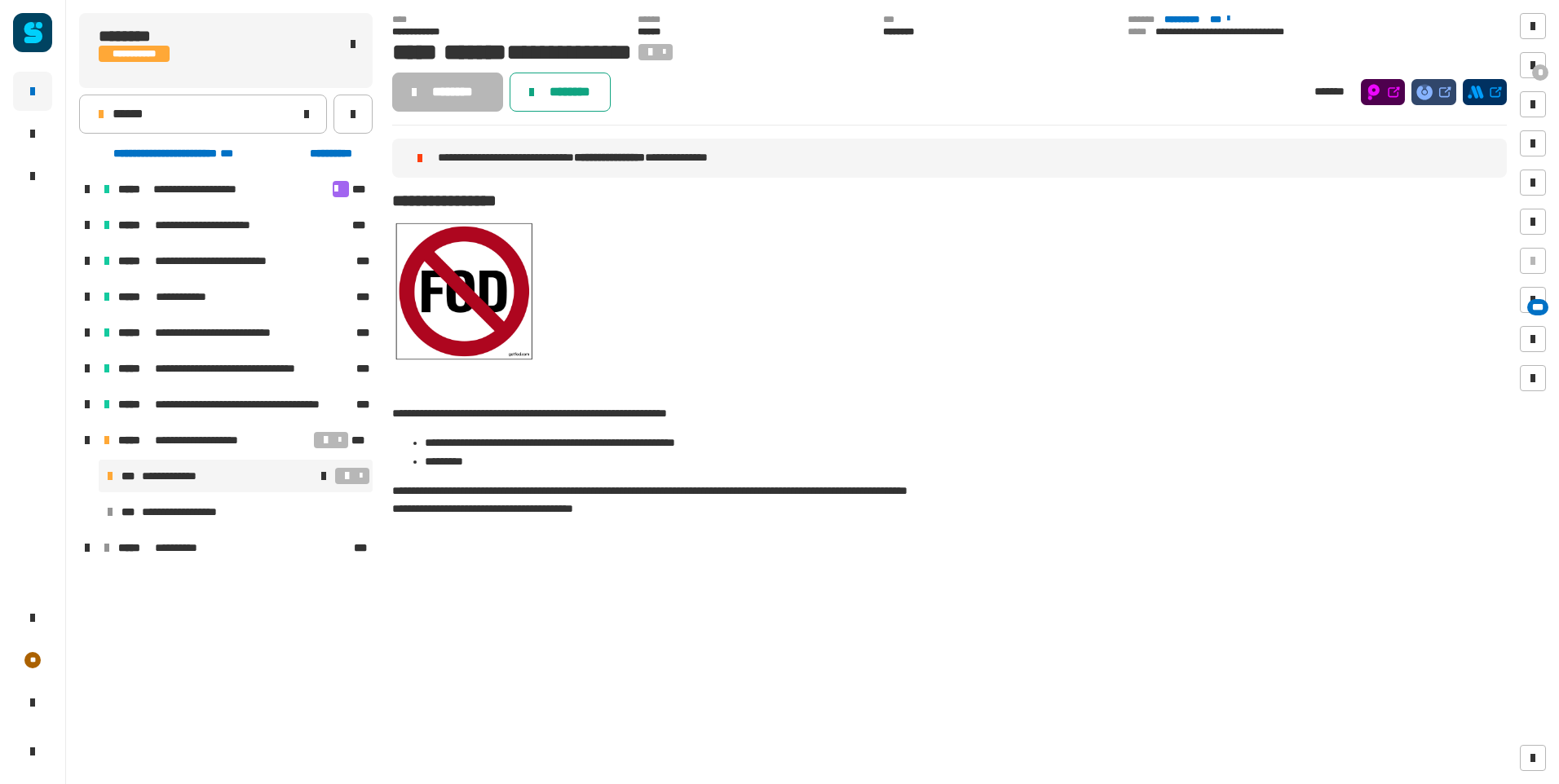 click on "********" 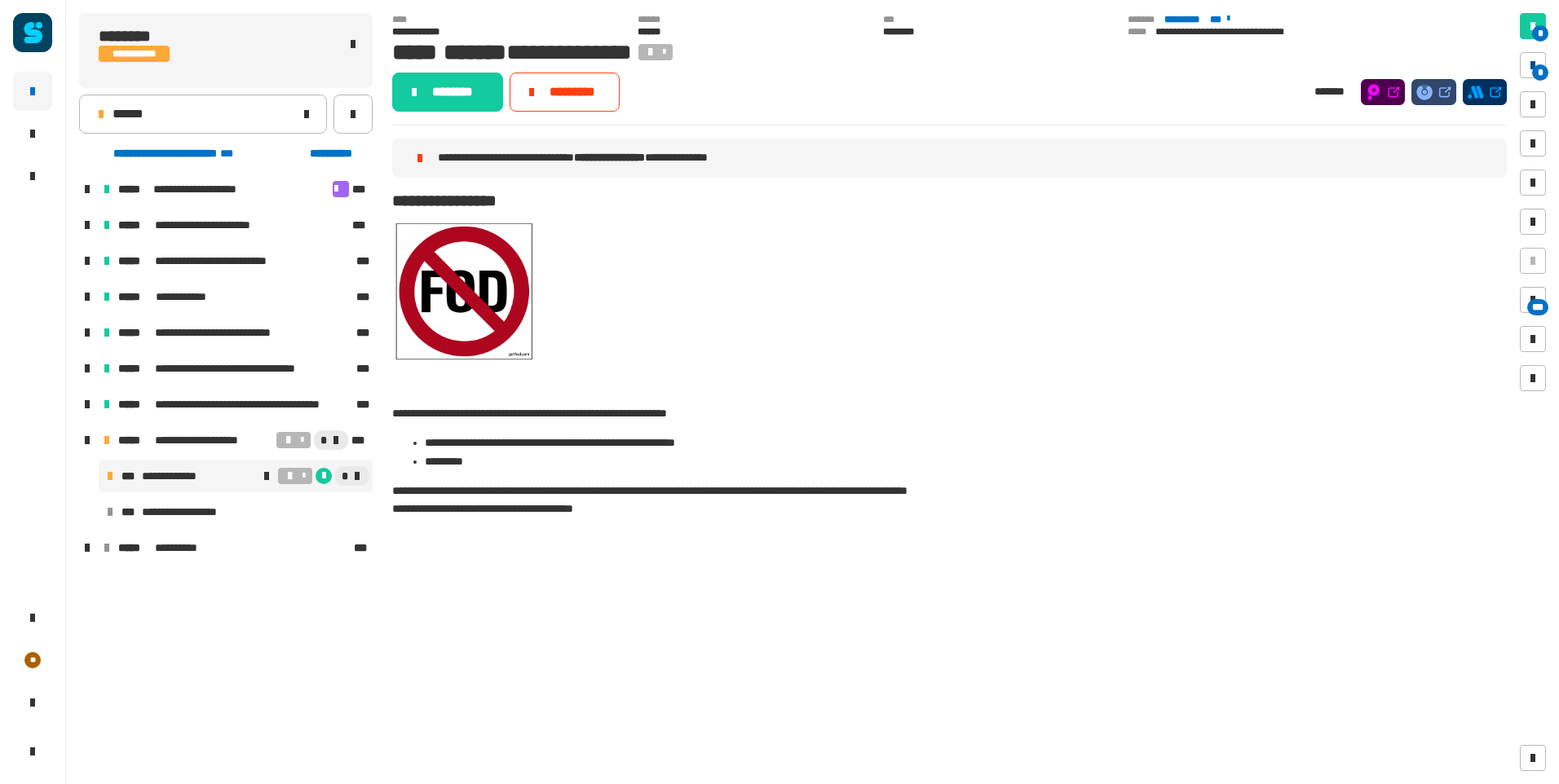 click on "*" at bounding box center [1540, 73] 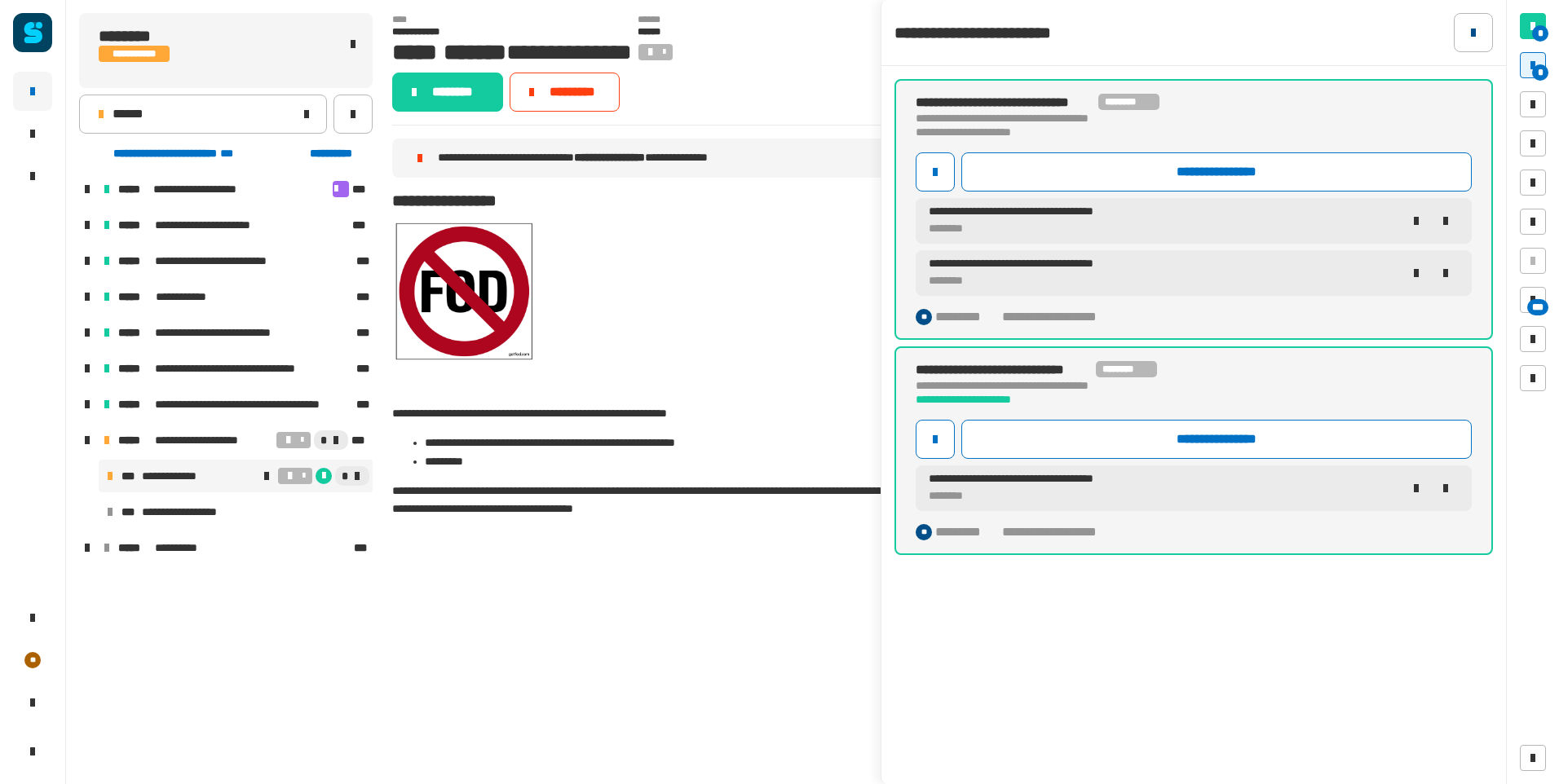 click 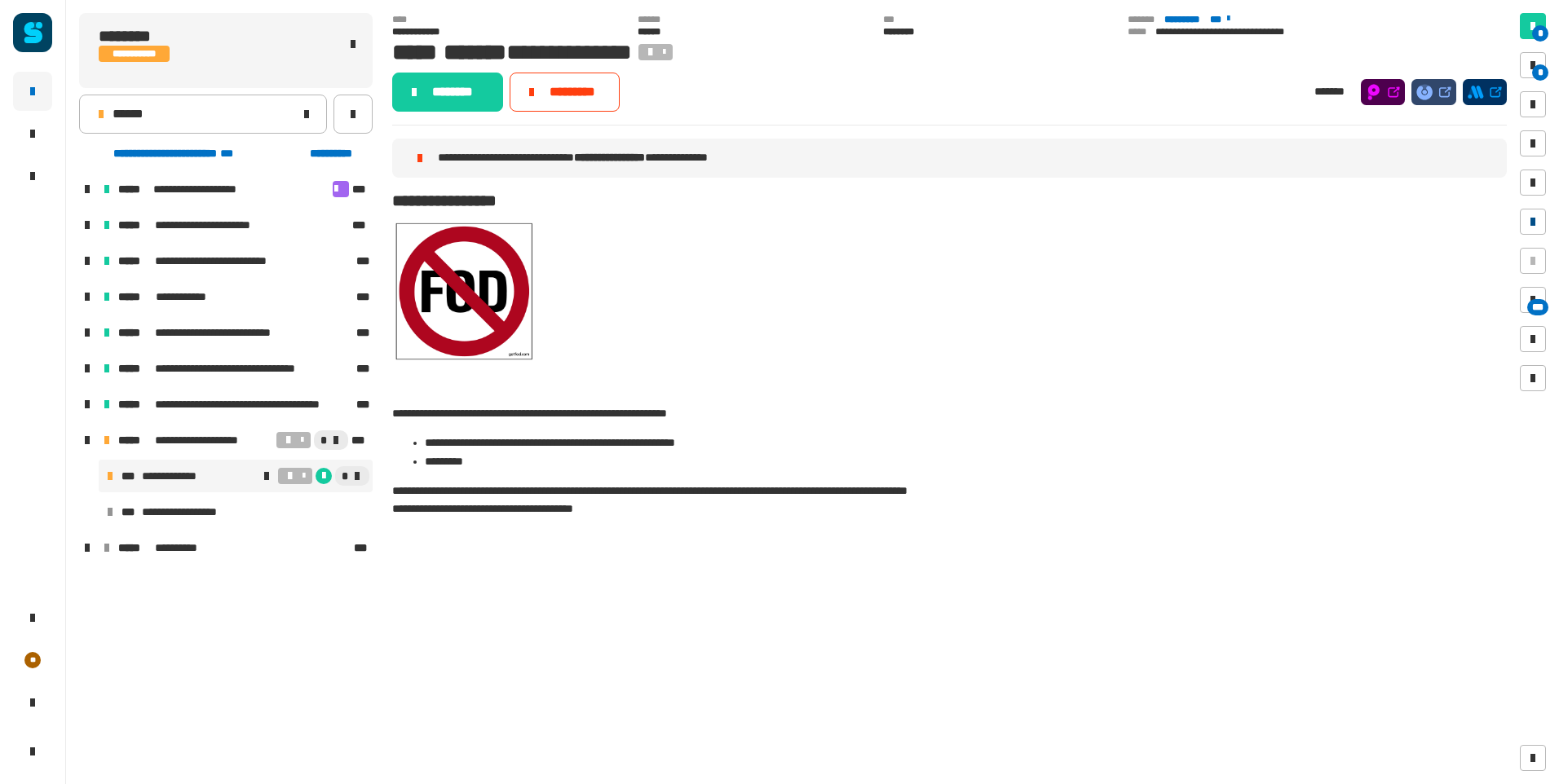 click at bounding box center (1533, 222) 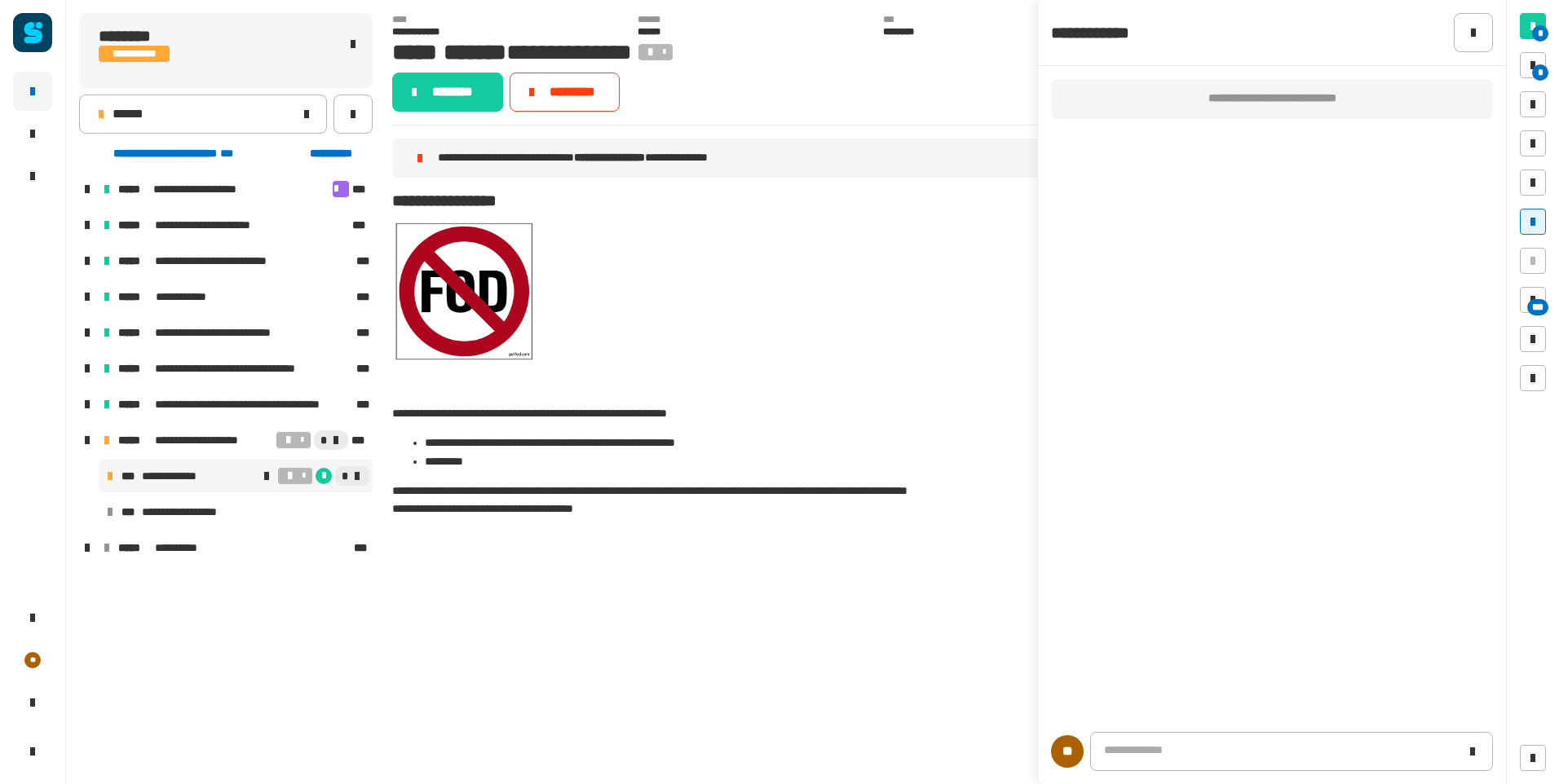 type 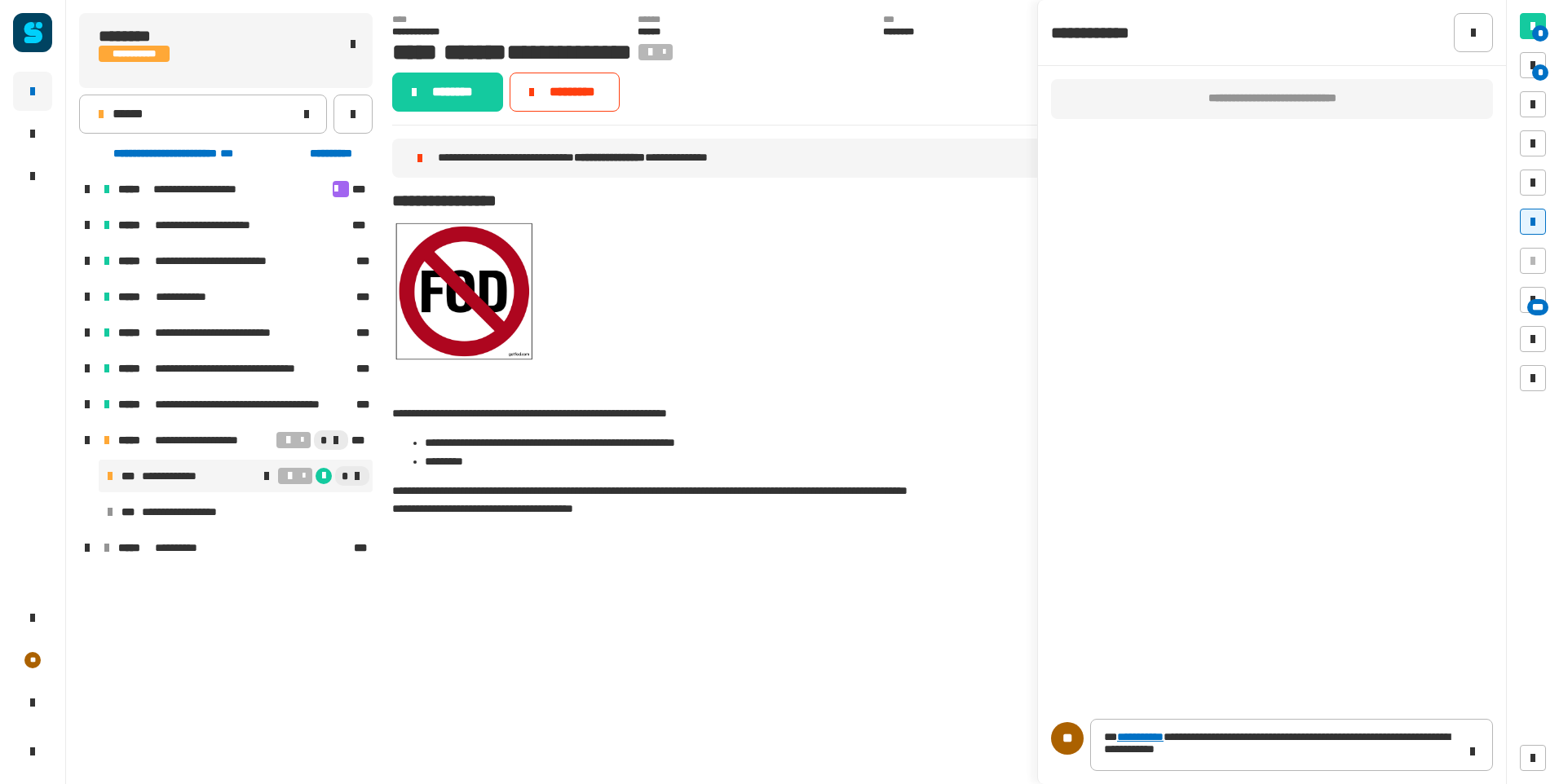click on "**********" 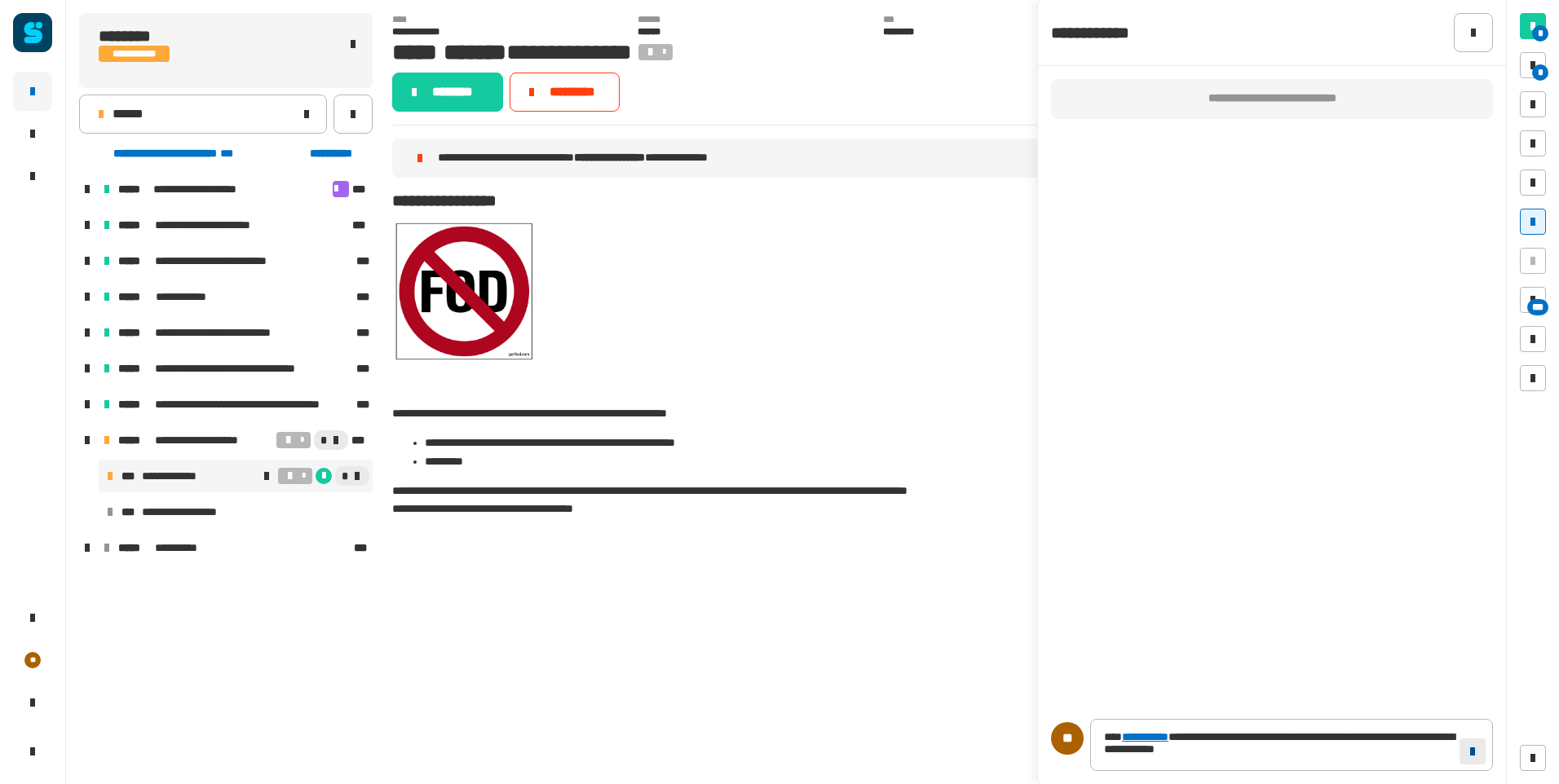 click 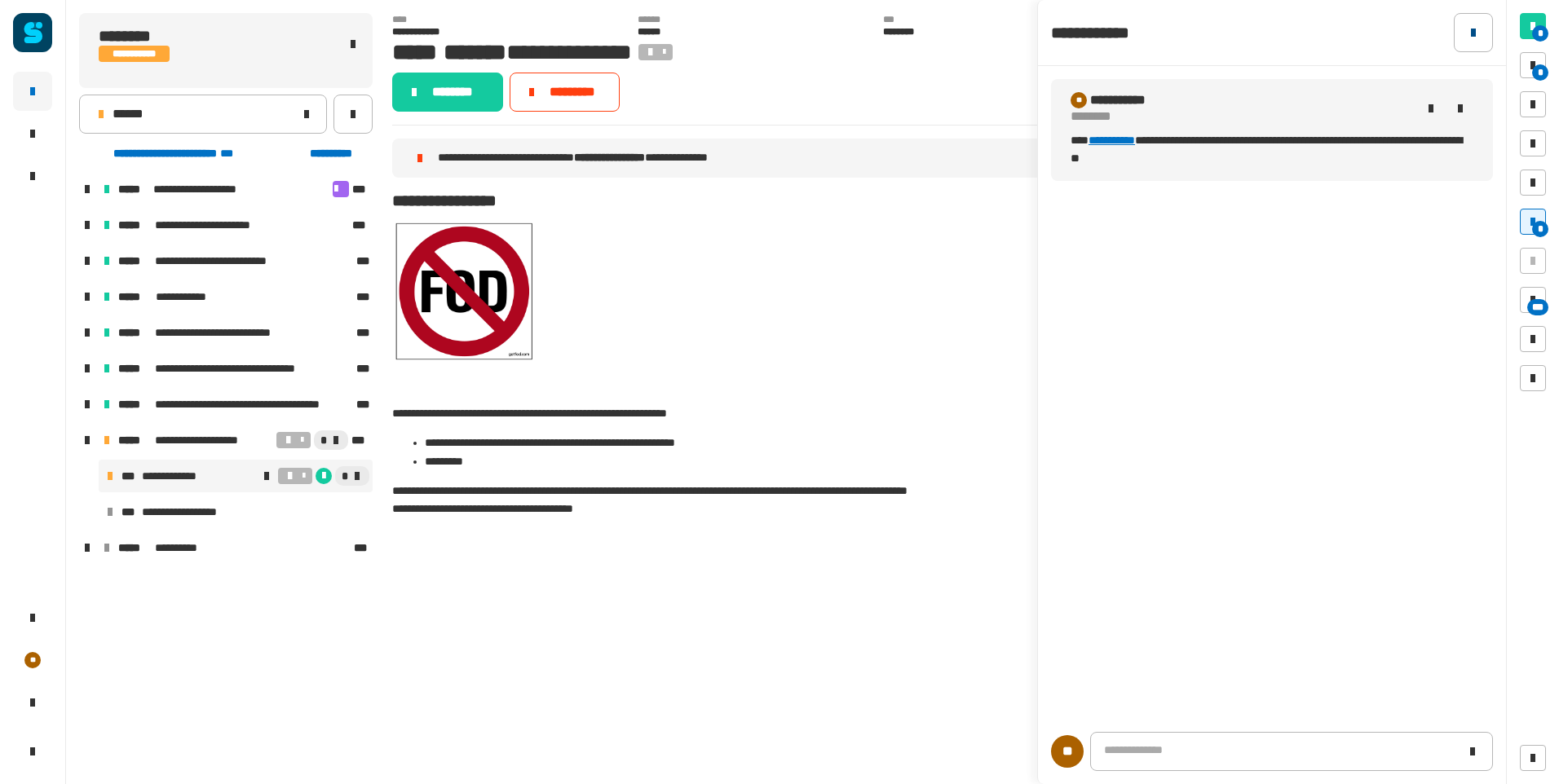 click 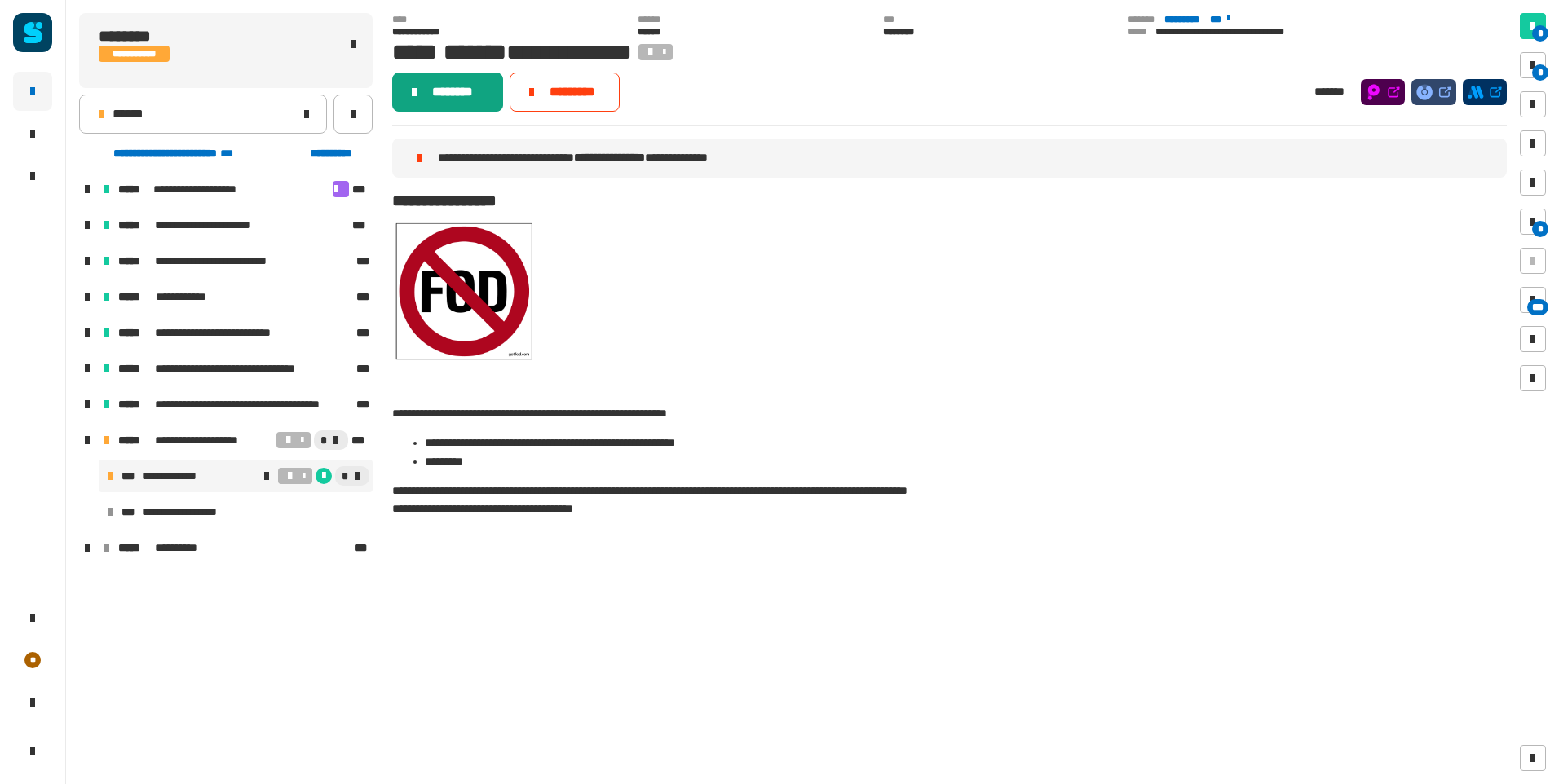 click on "********" 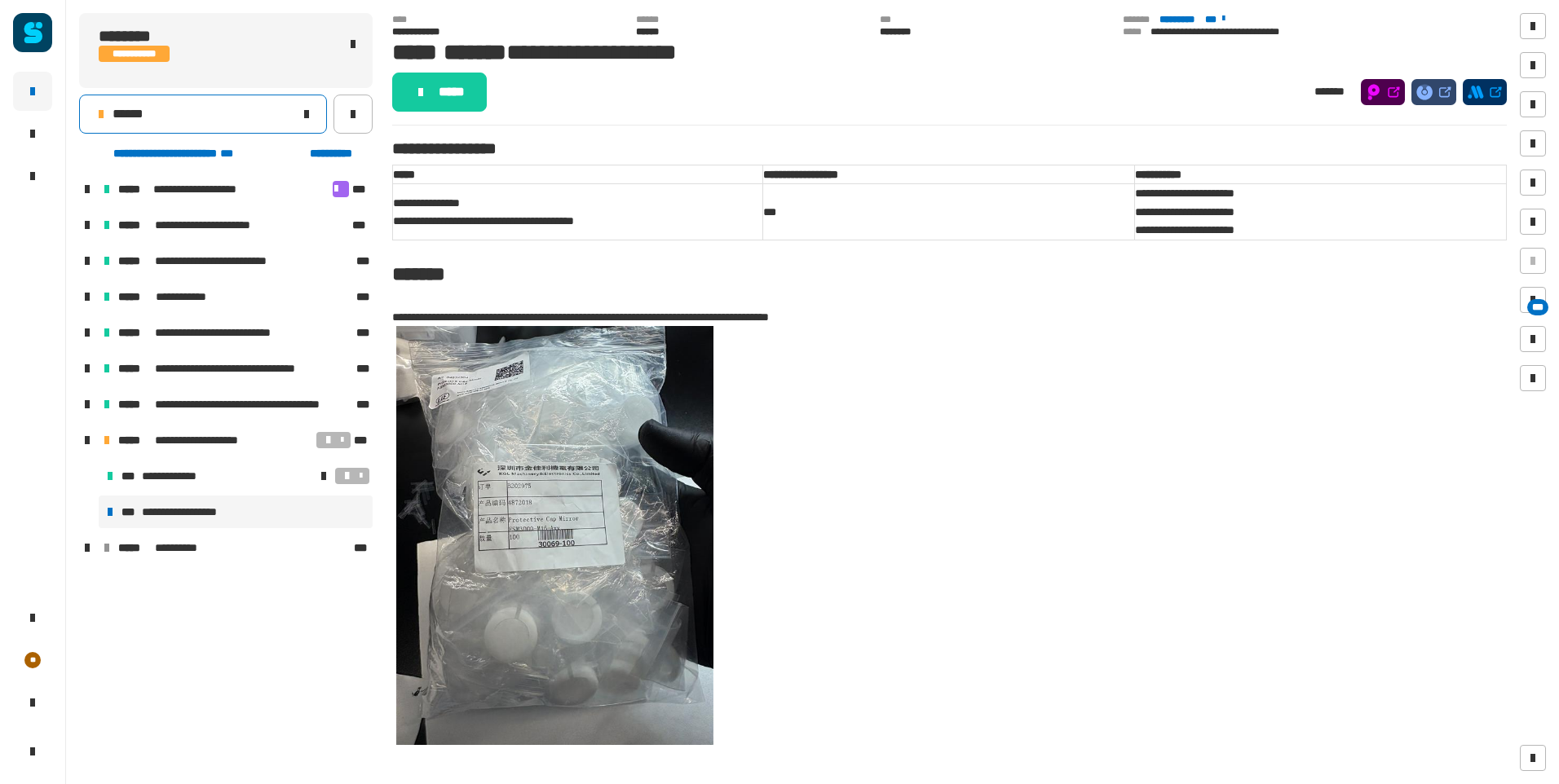 click on "******" 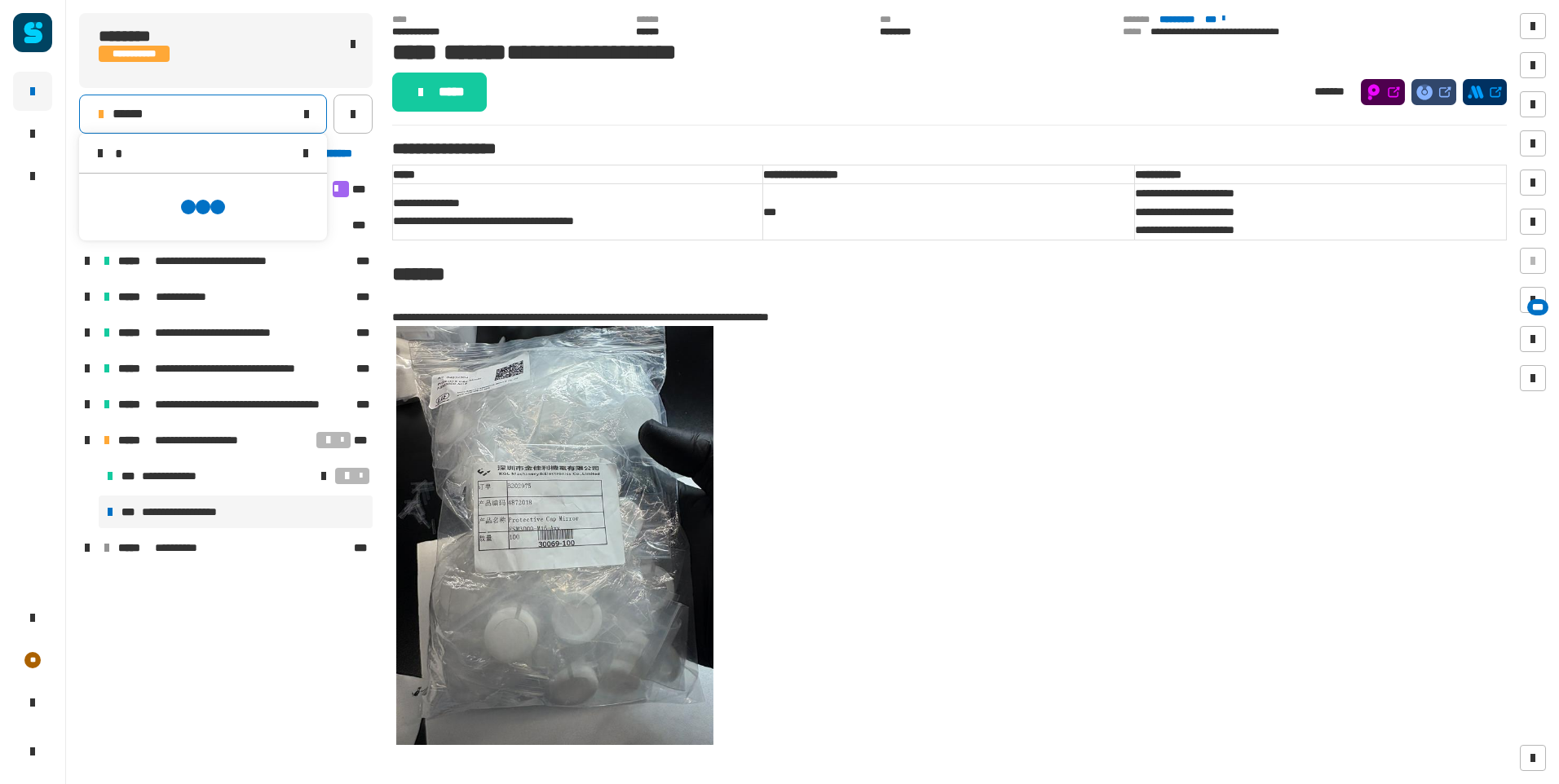 scroll, scrollTop: 0, scrollLeft: 0, axis: both 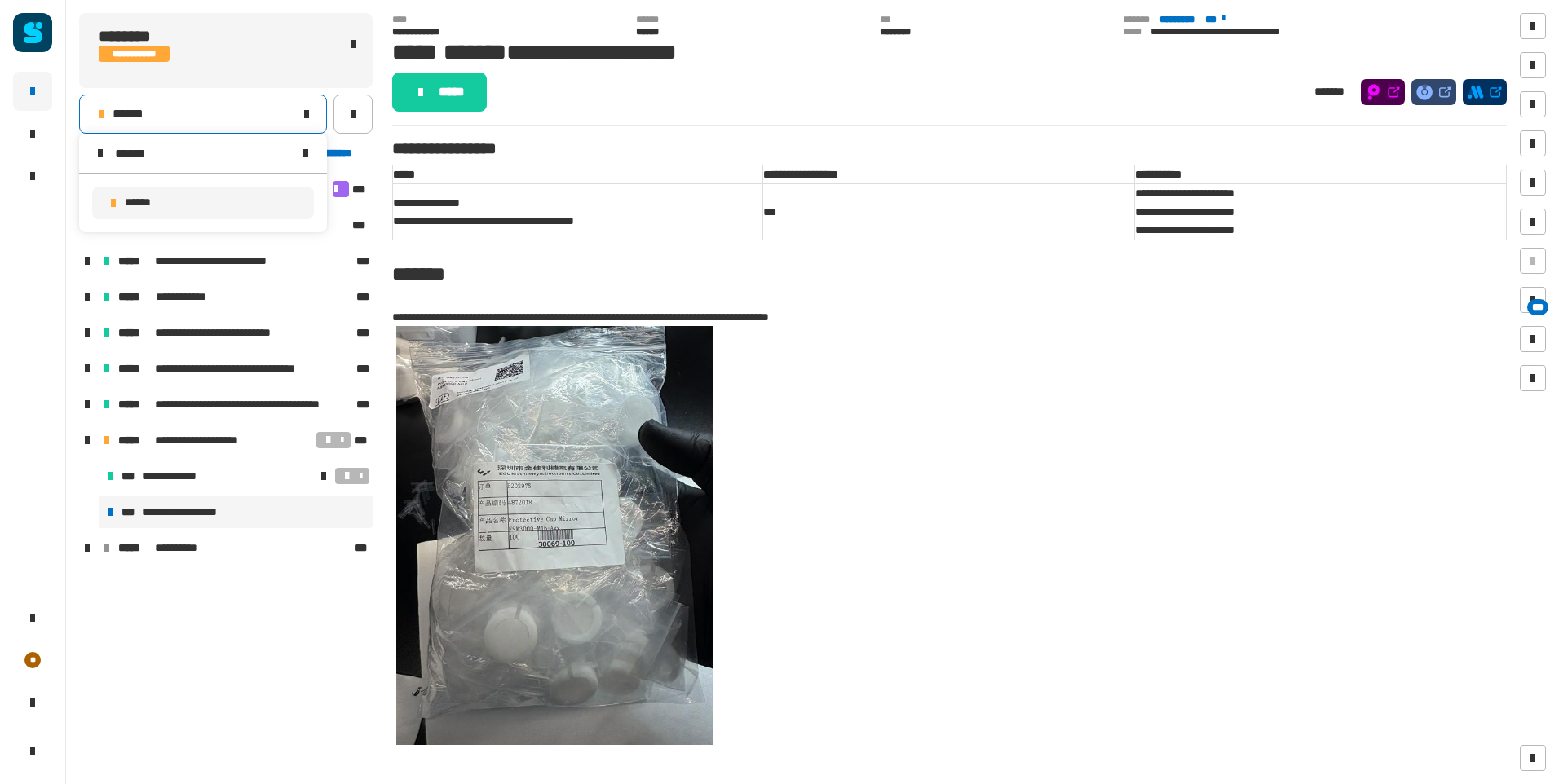 type on "******" 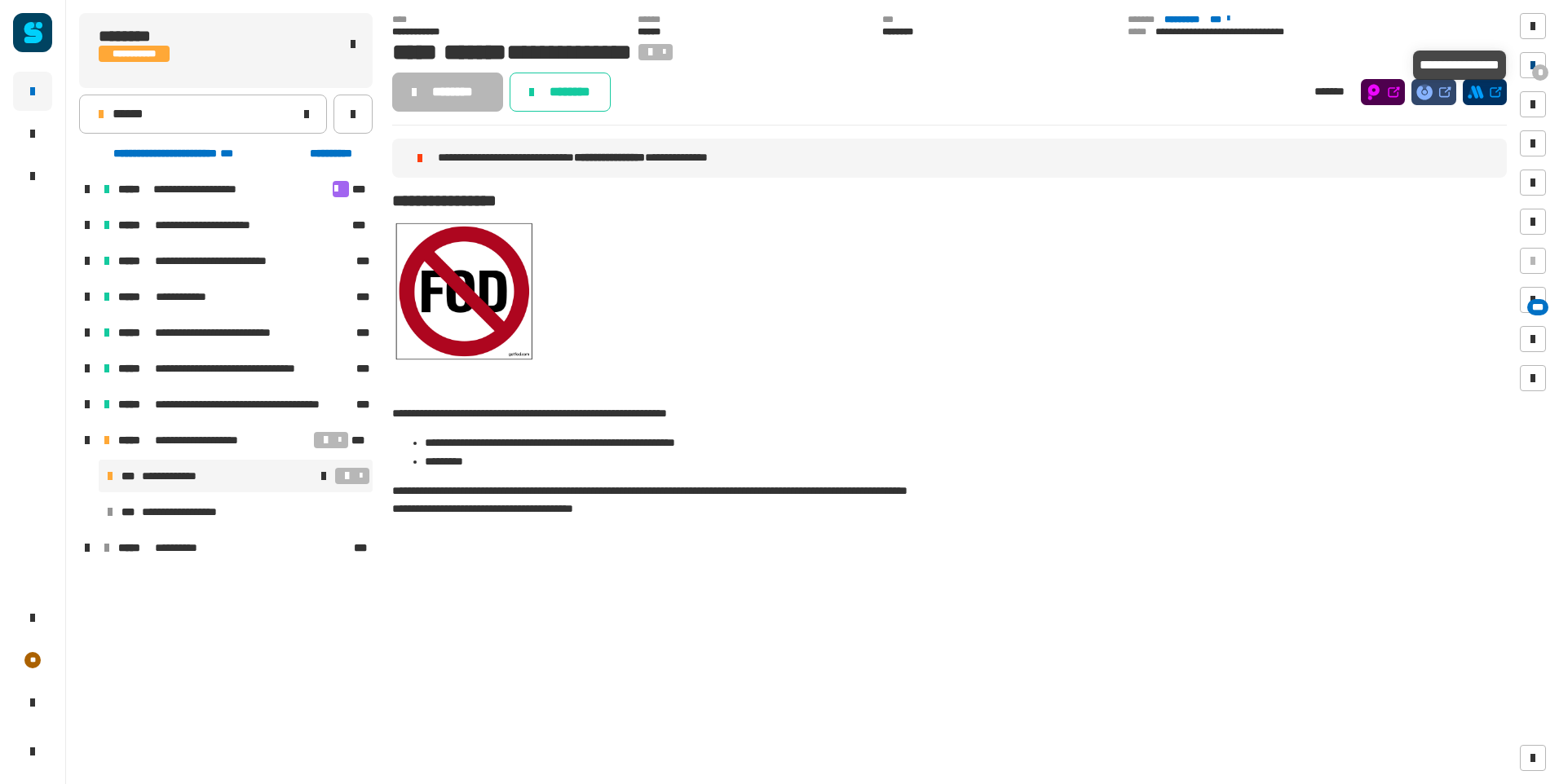 click on "*" at bounding box center [1540, 73] 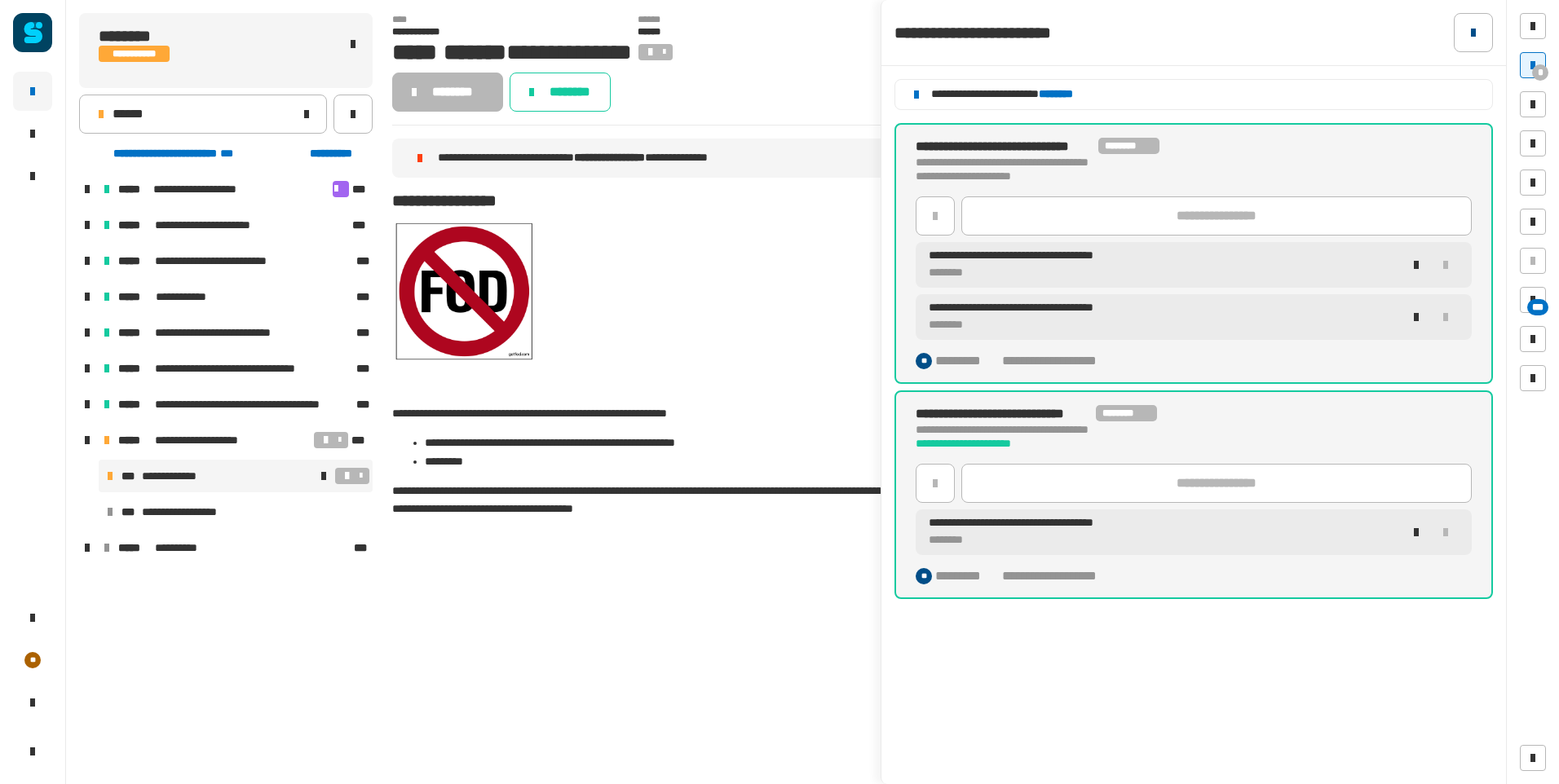 click 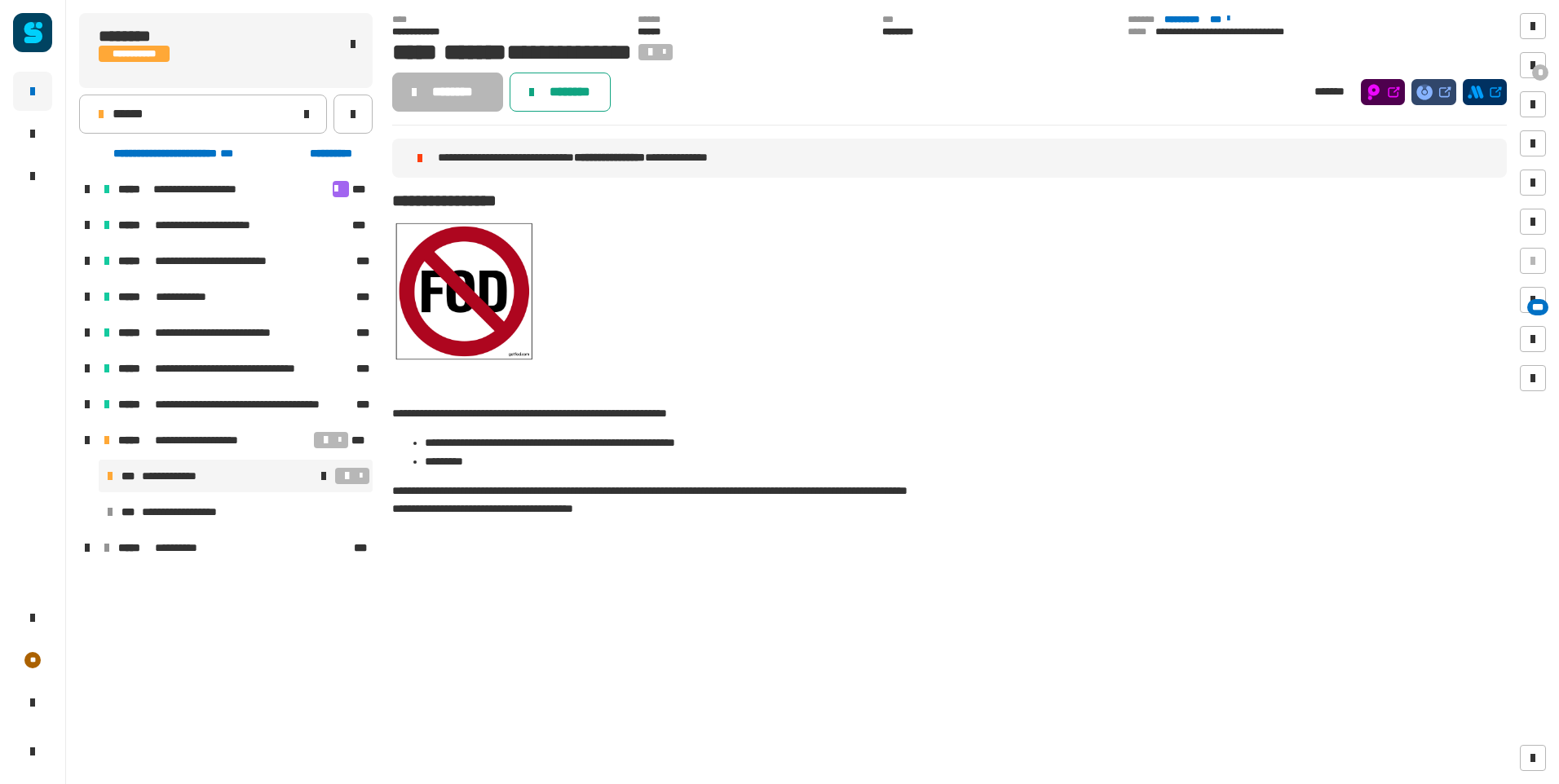click on "********" 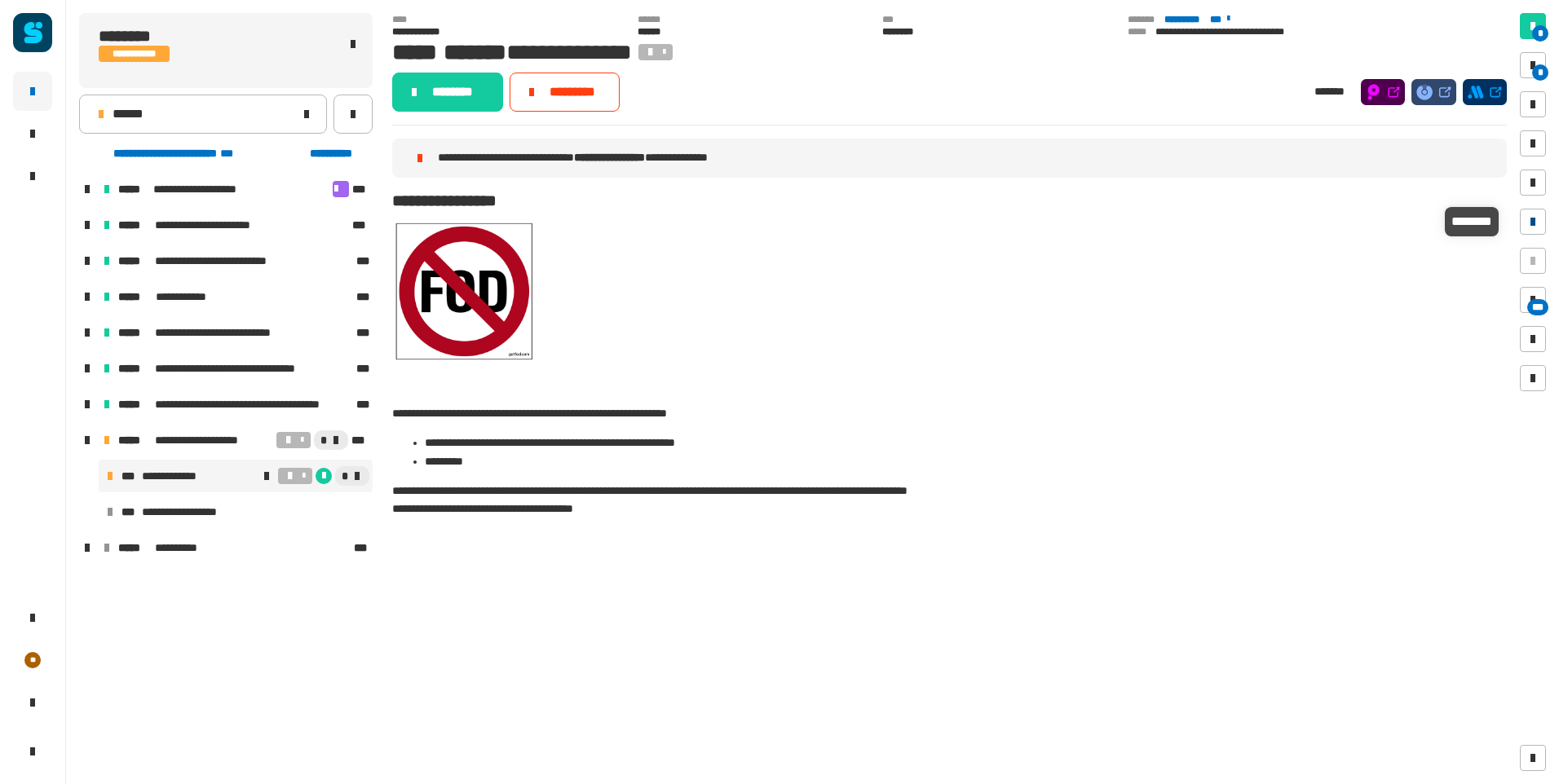 click at bounding box center (1533, 222) 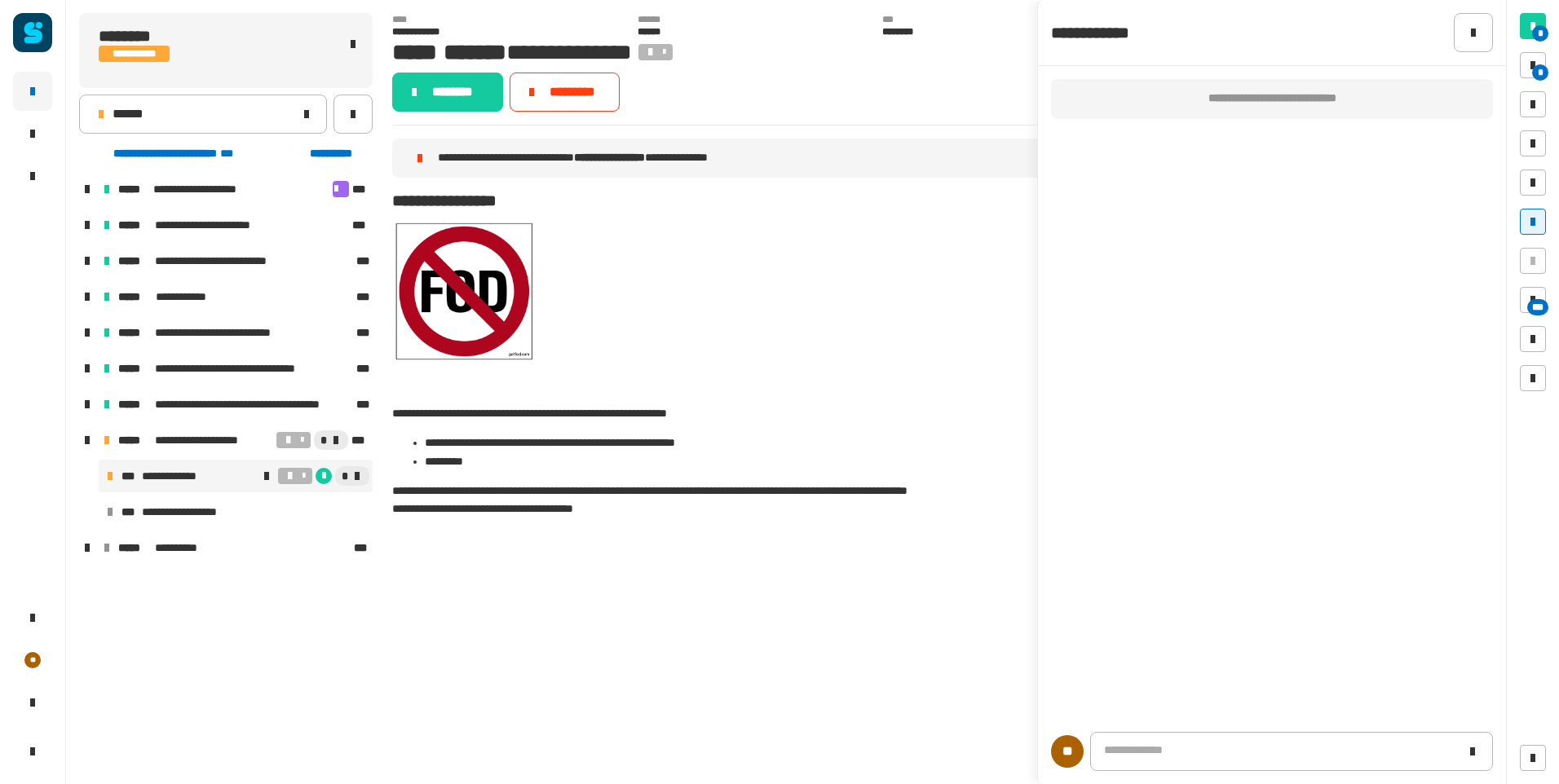 type 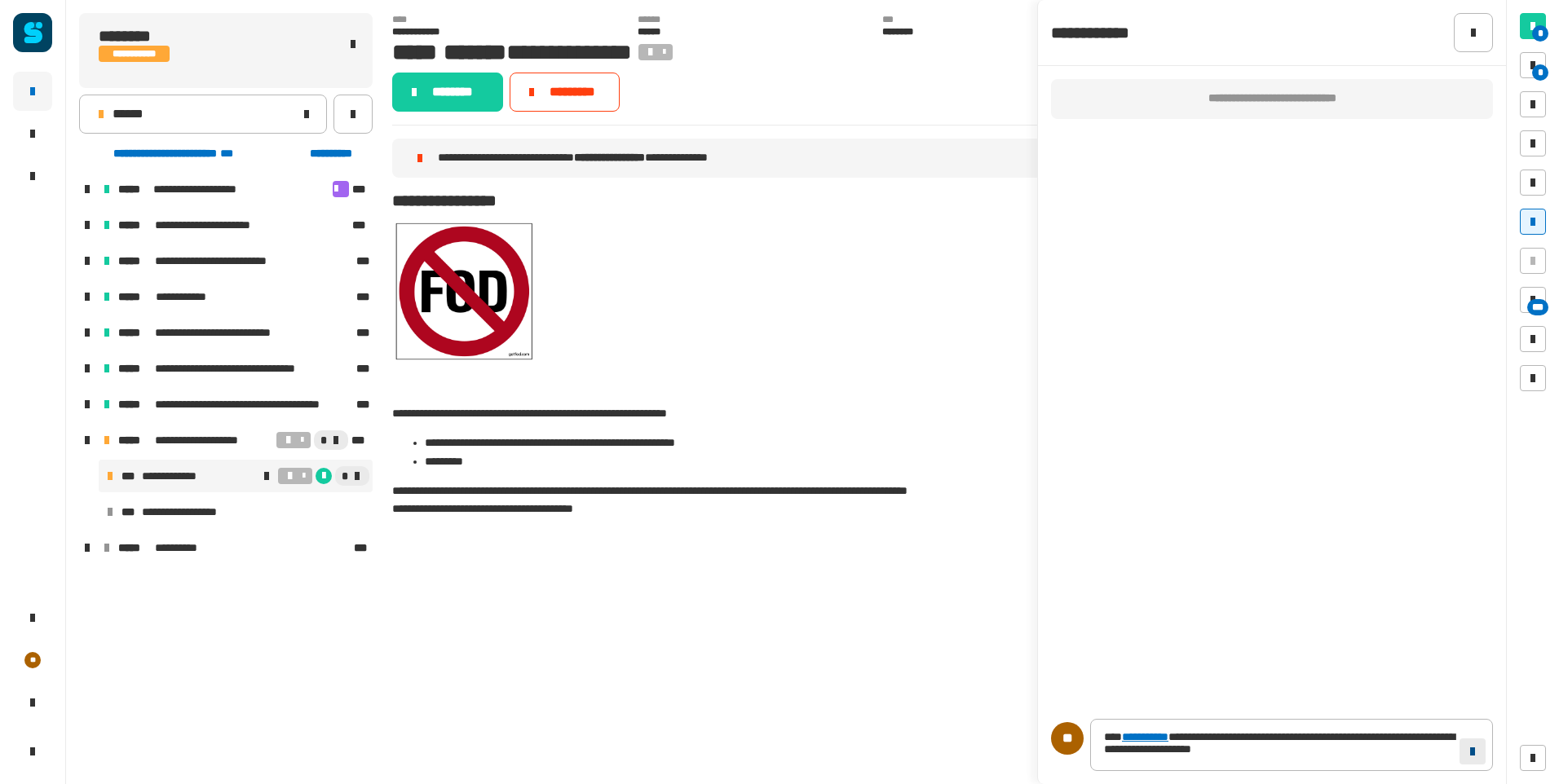 click 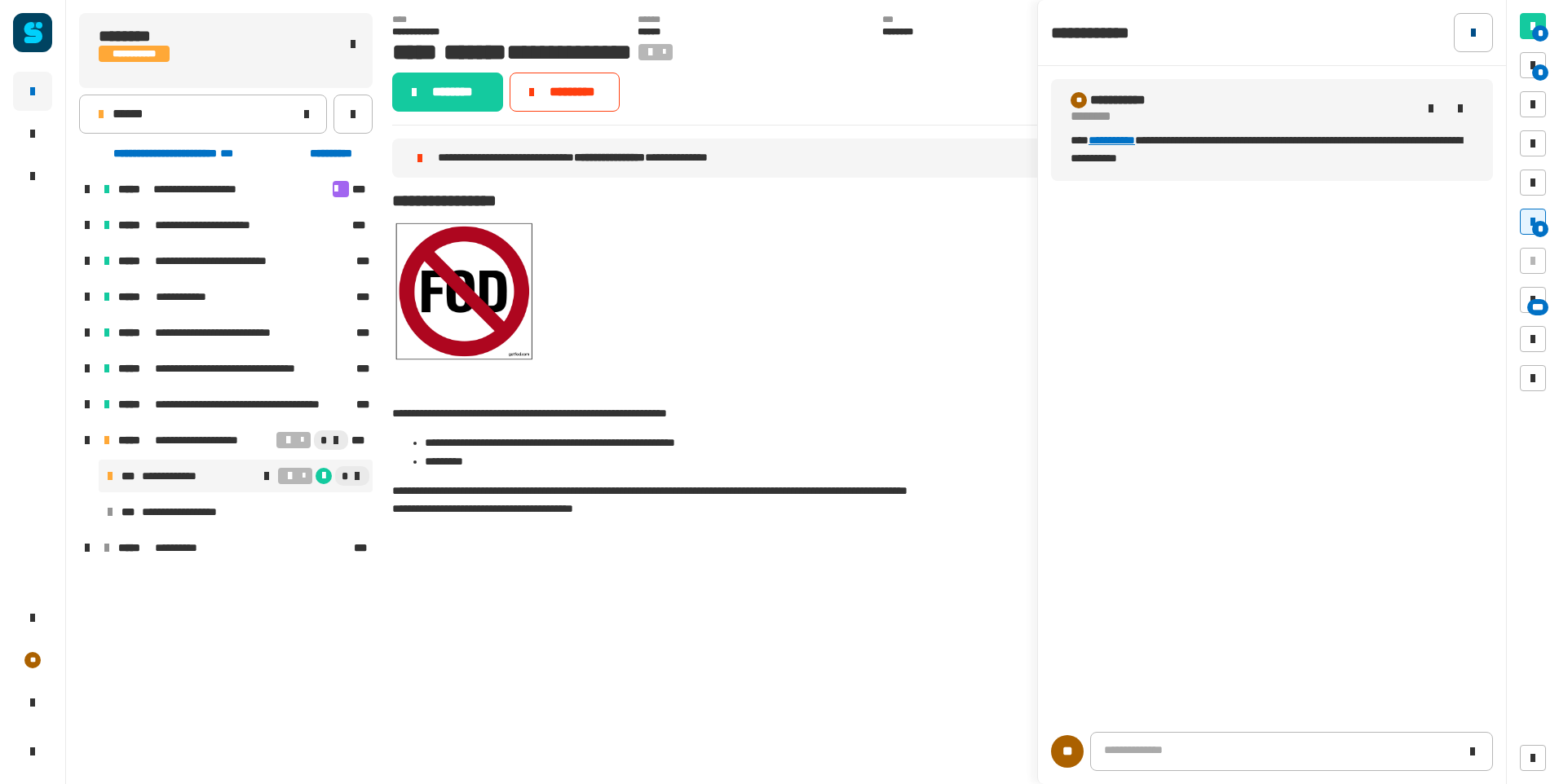 click 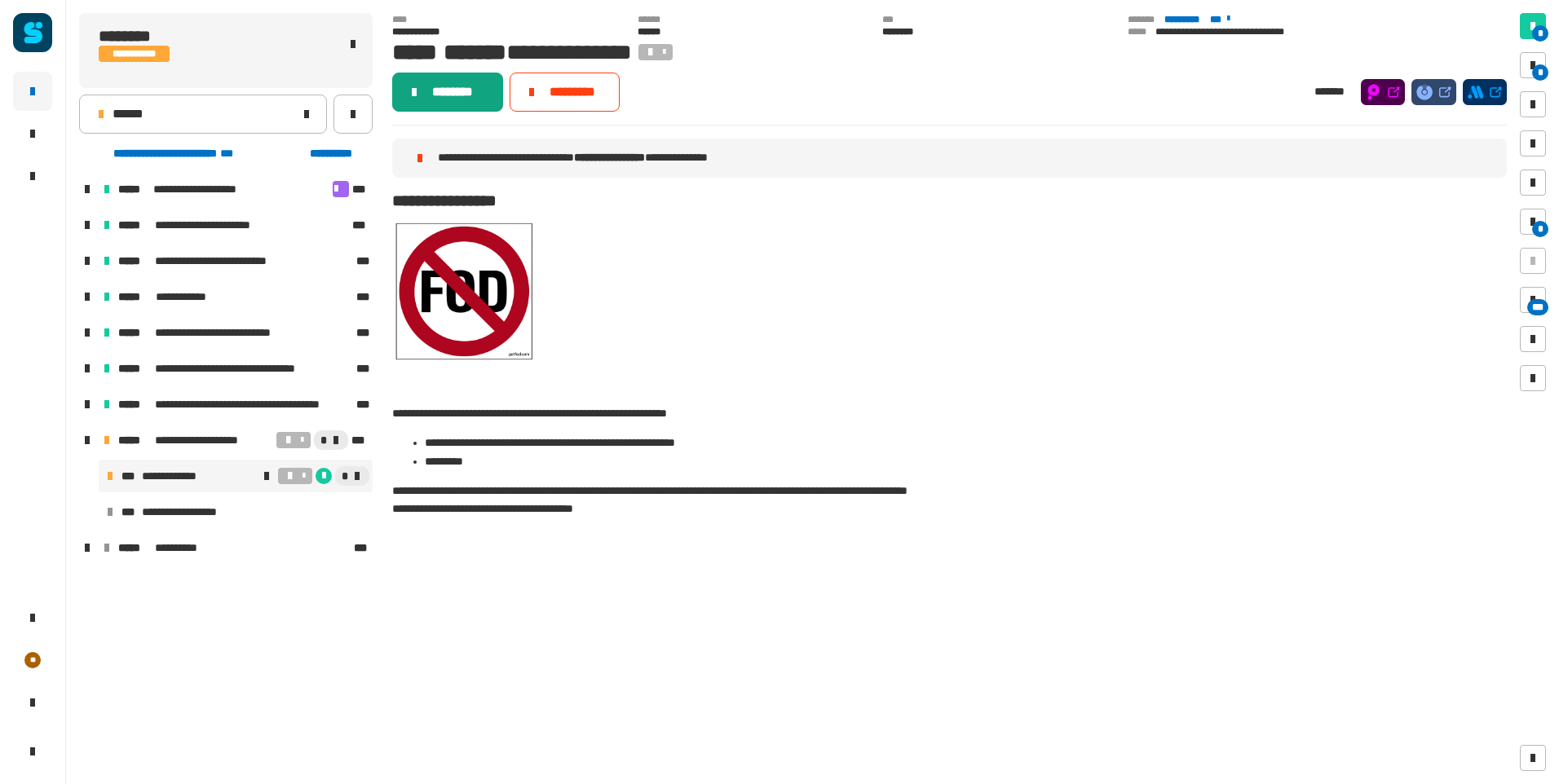 click on "********" 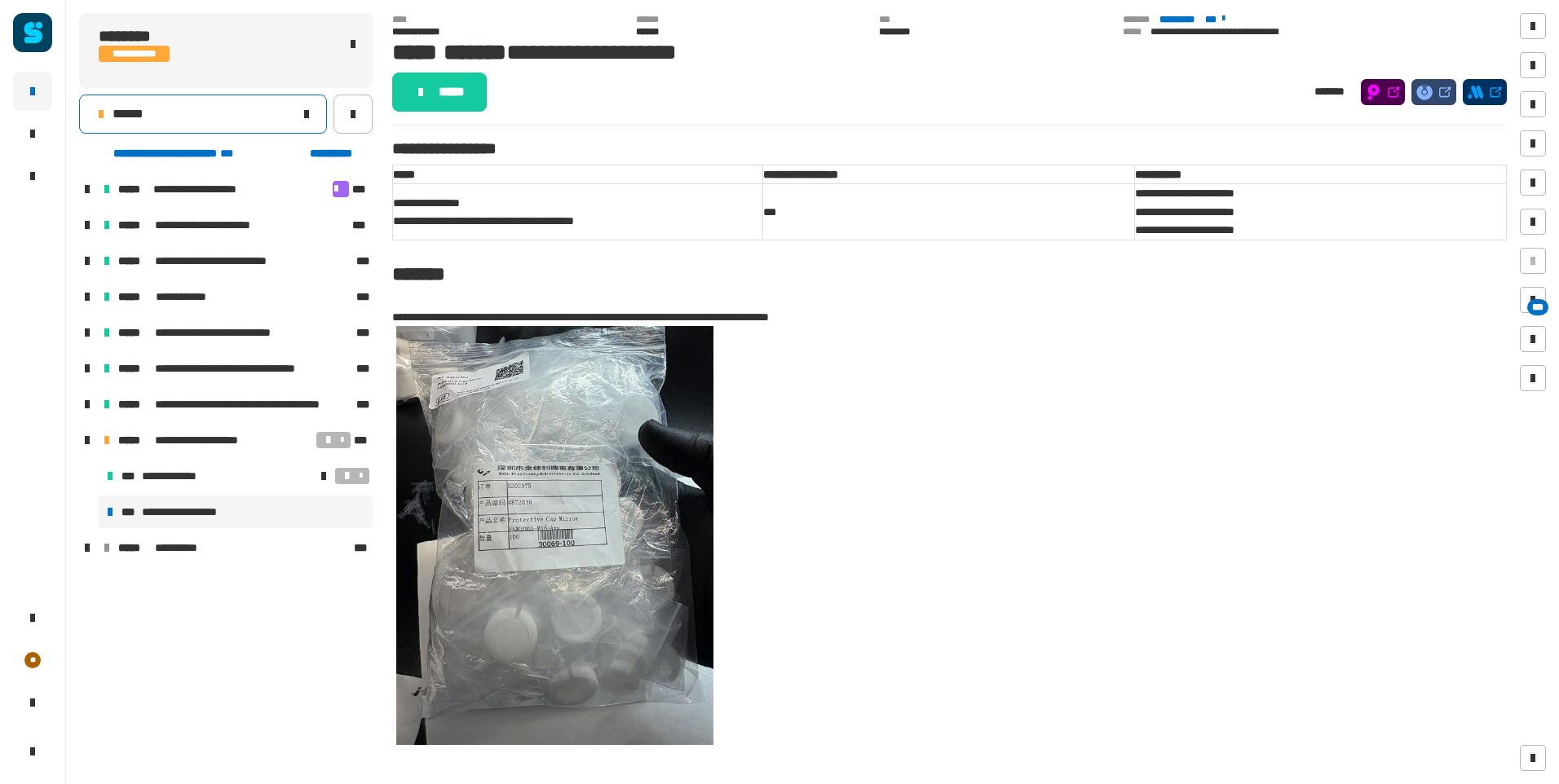 click on "******" 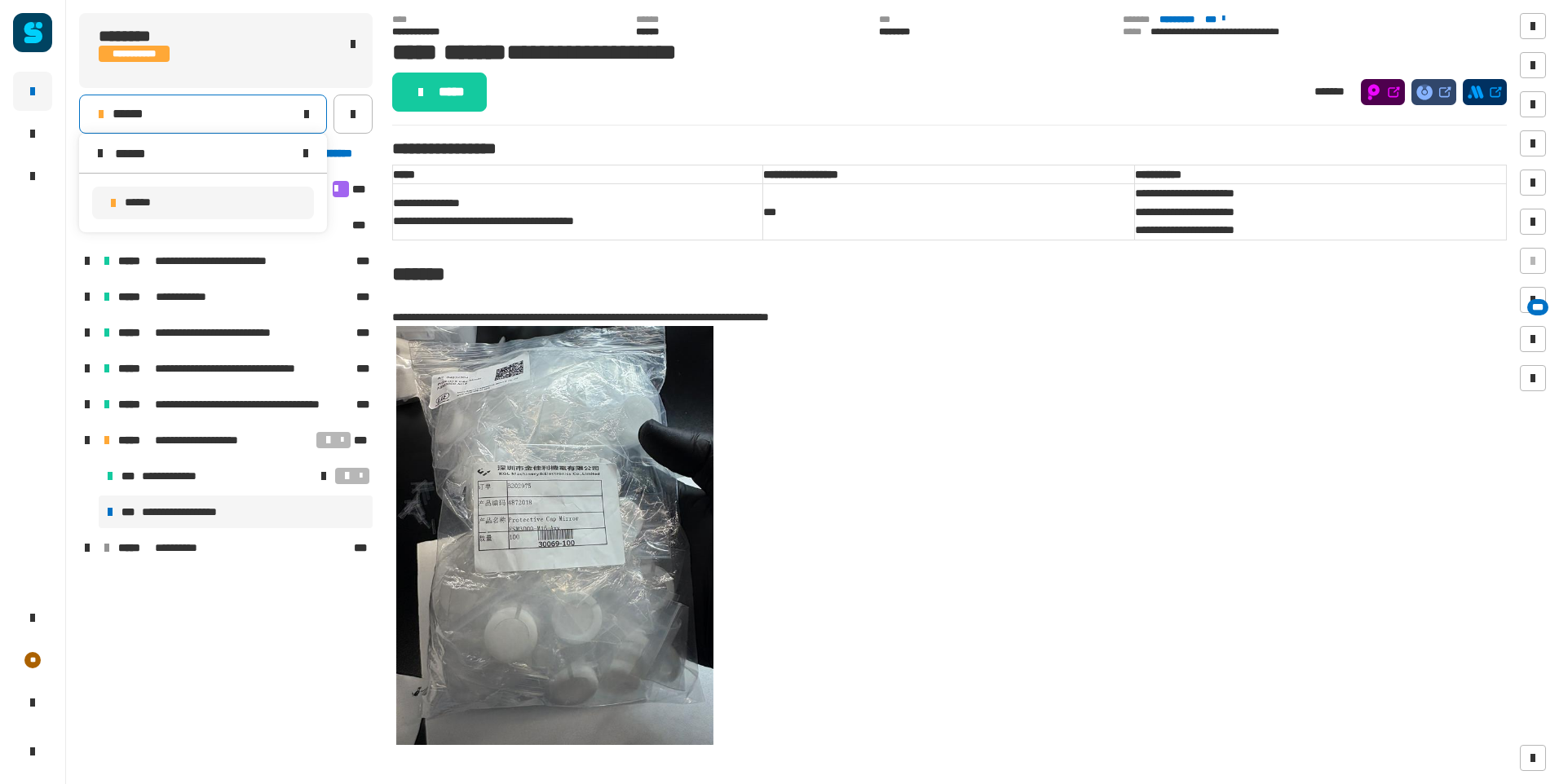 type on "******" 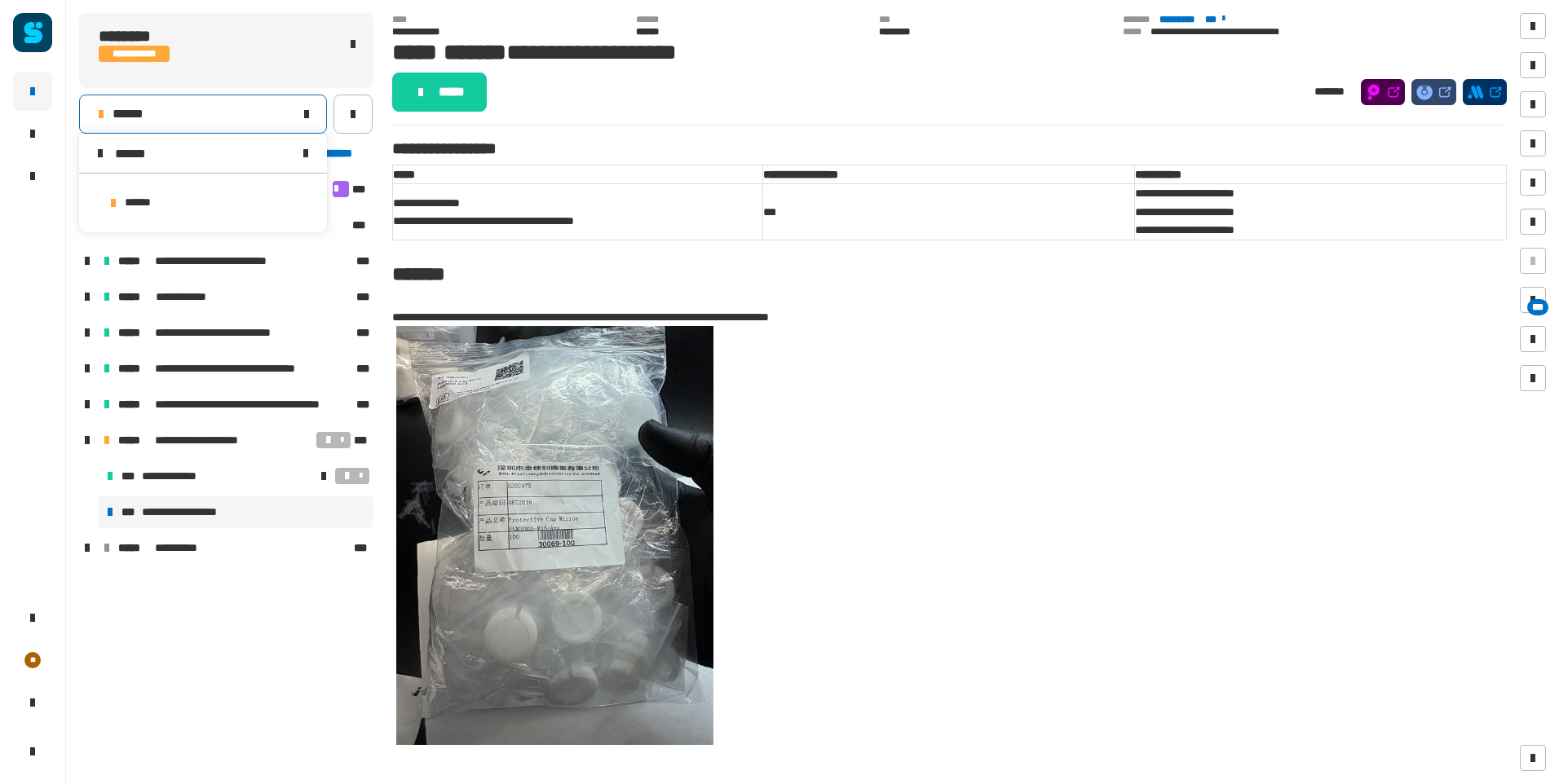 click on "******" at bounding box center (203, 203) 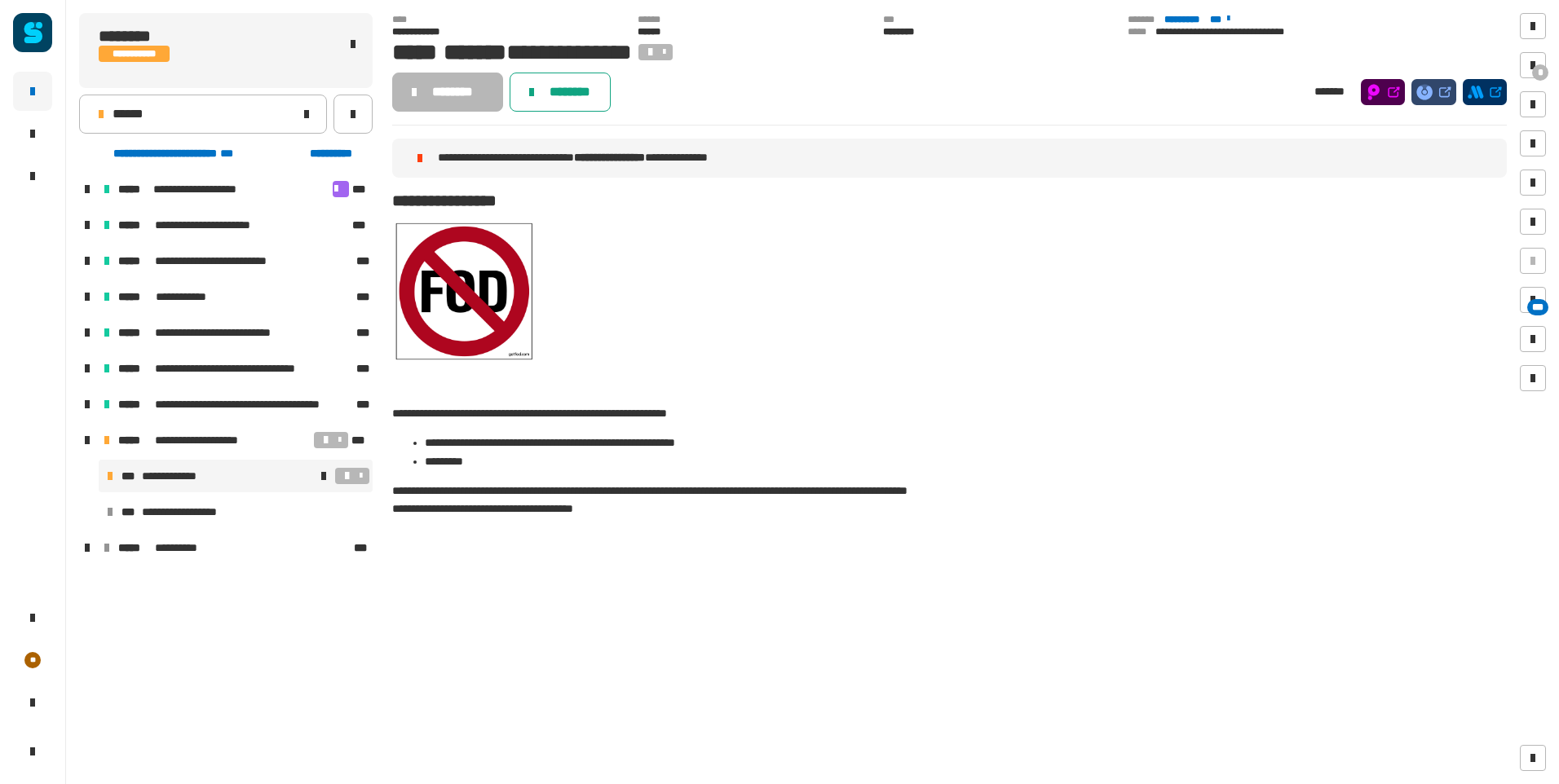 click on "********" 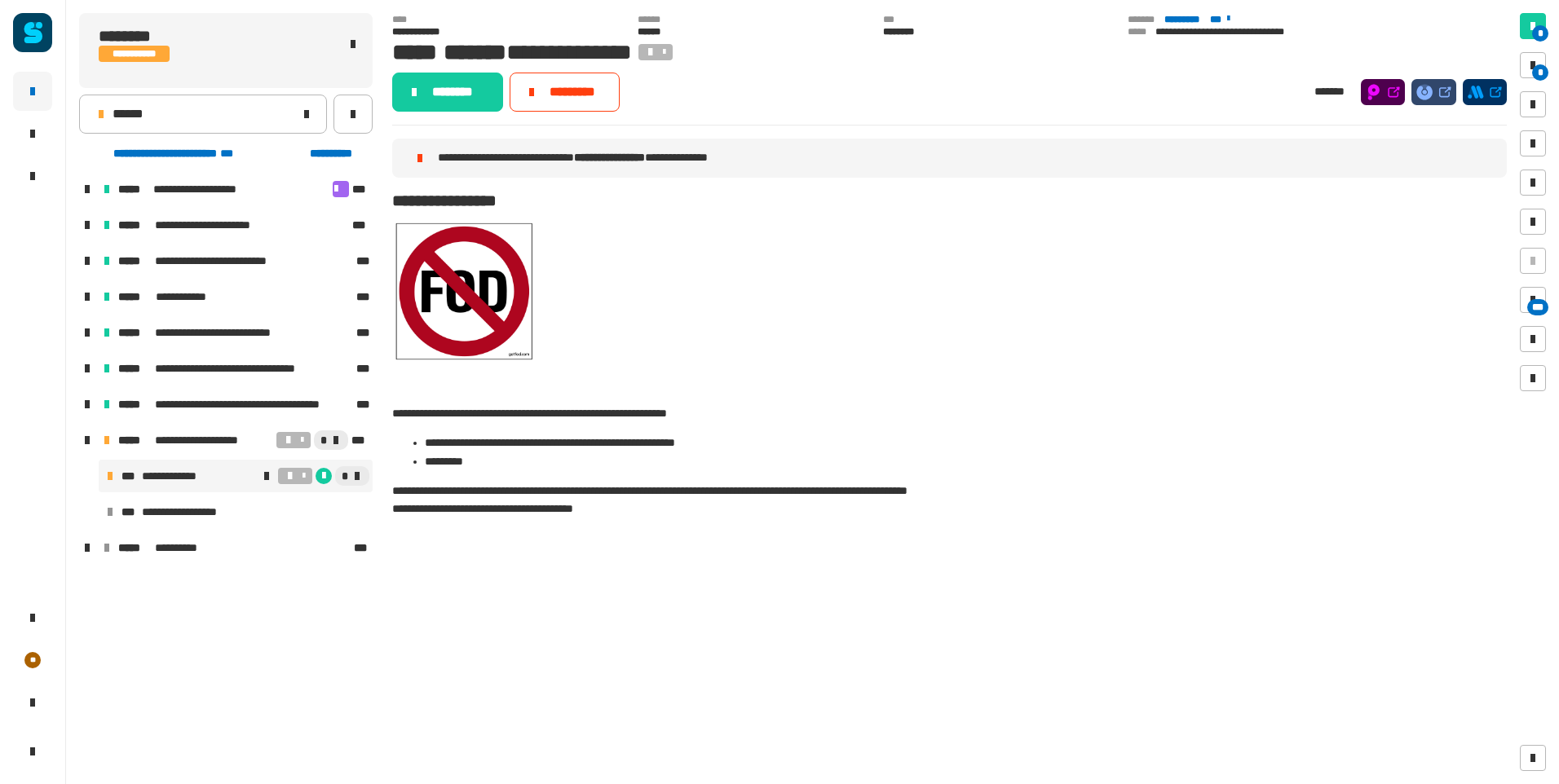 click at bounding box center (289, 476) 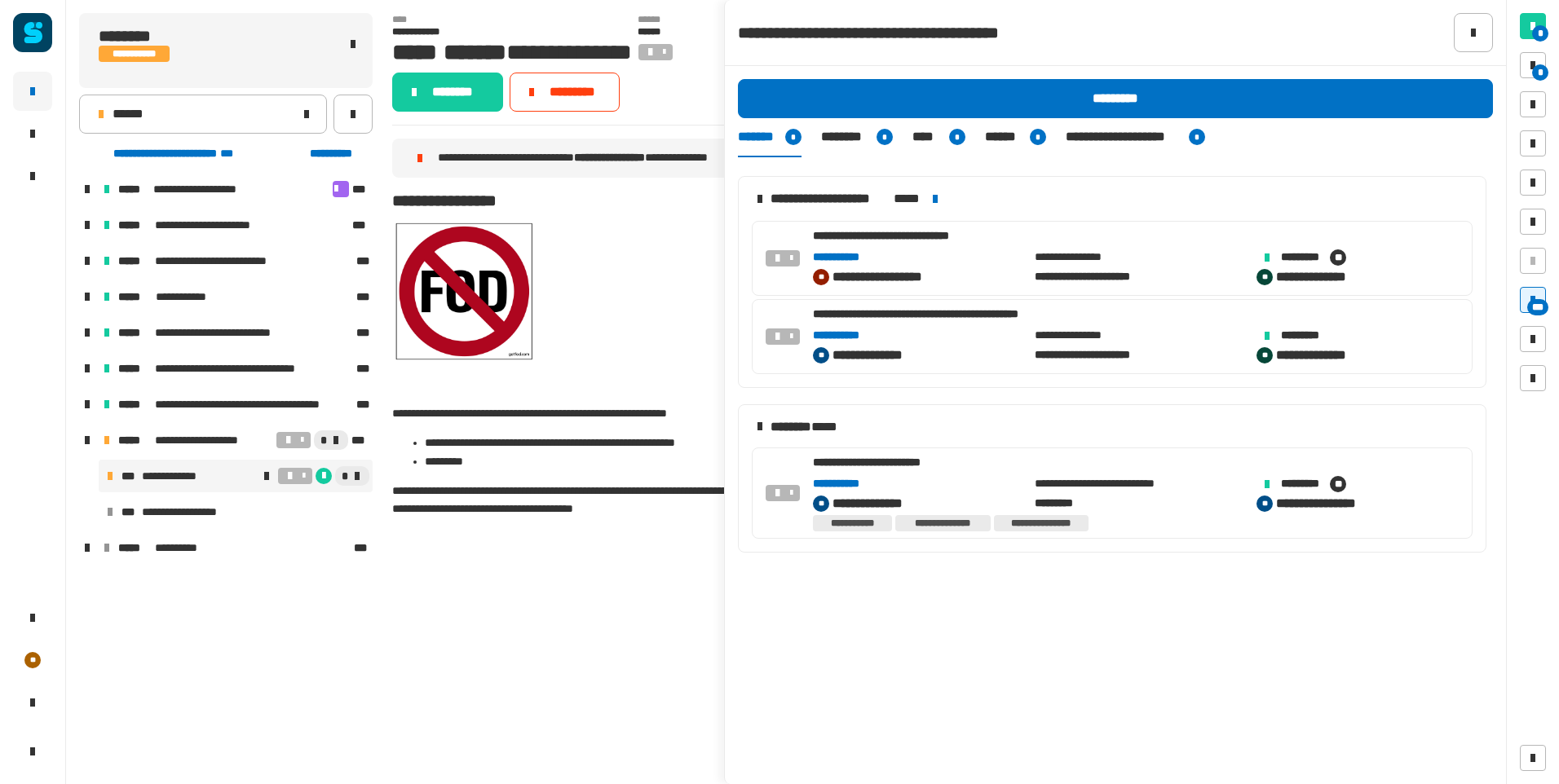 click on "**********" 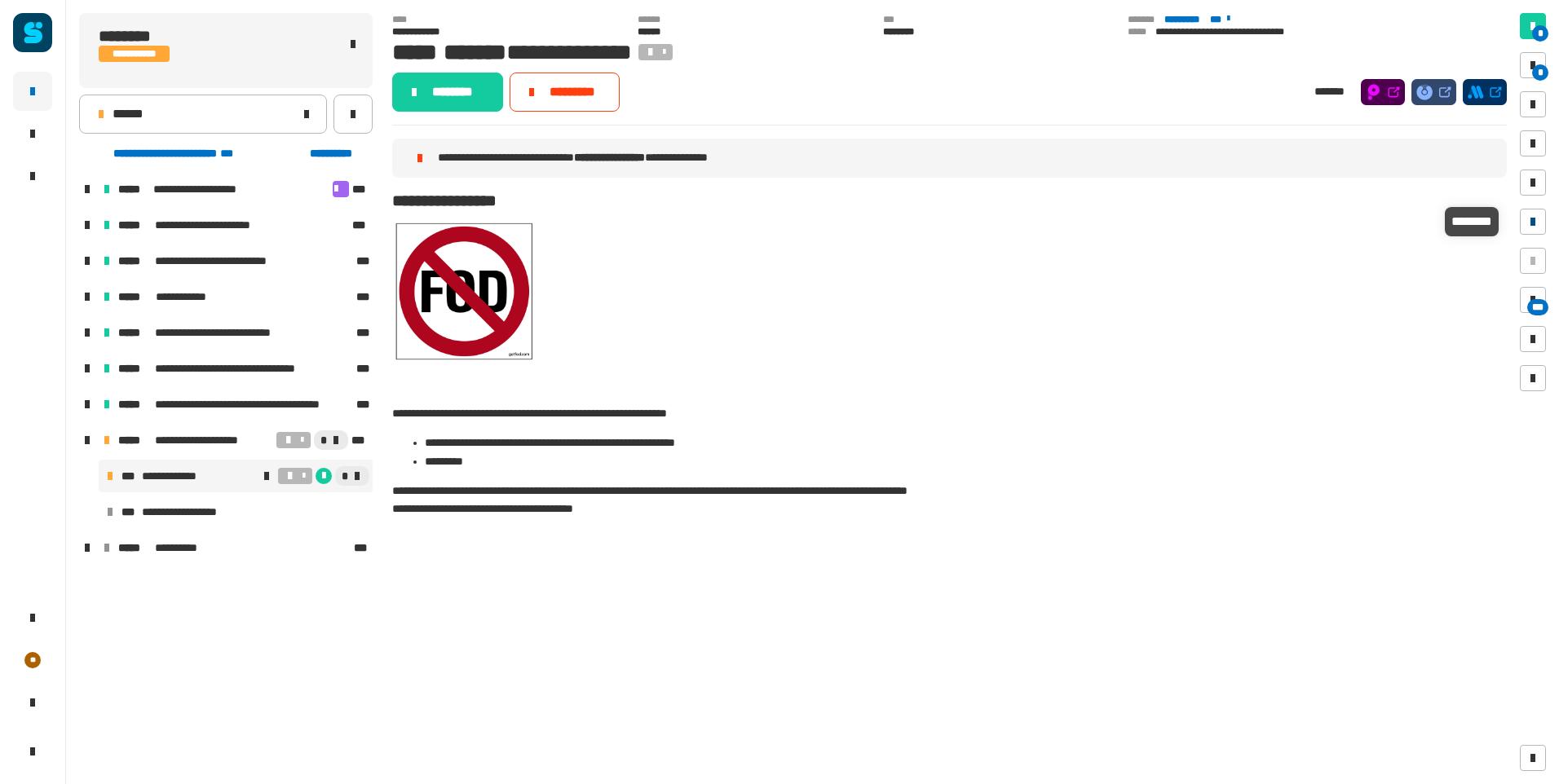 click at bounding box center (1533, 222) 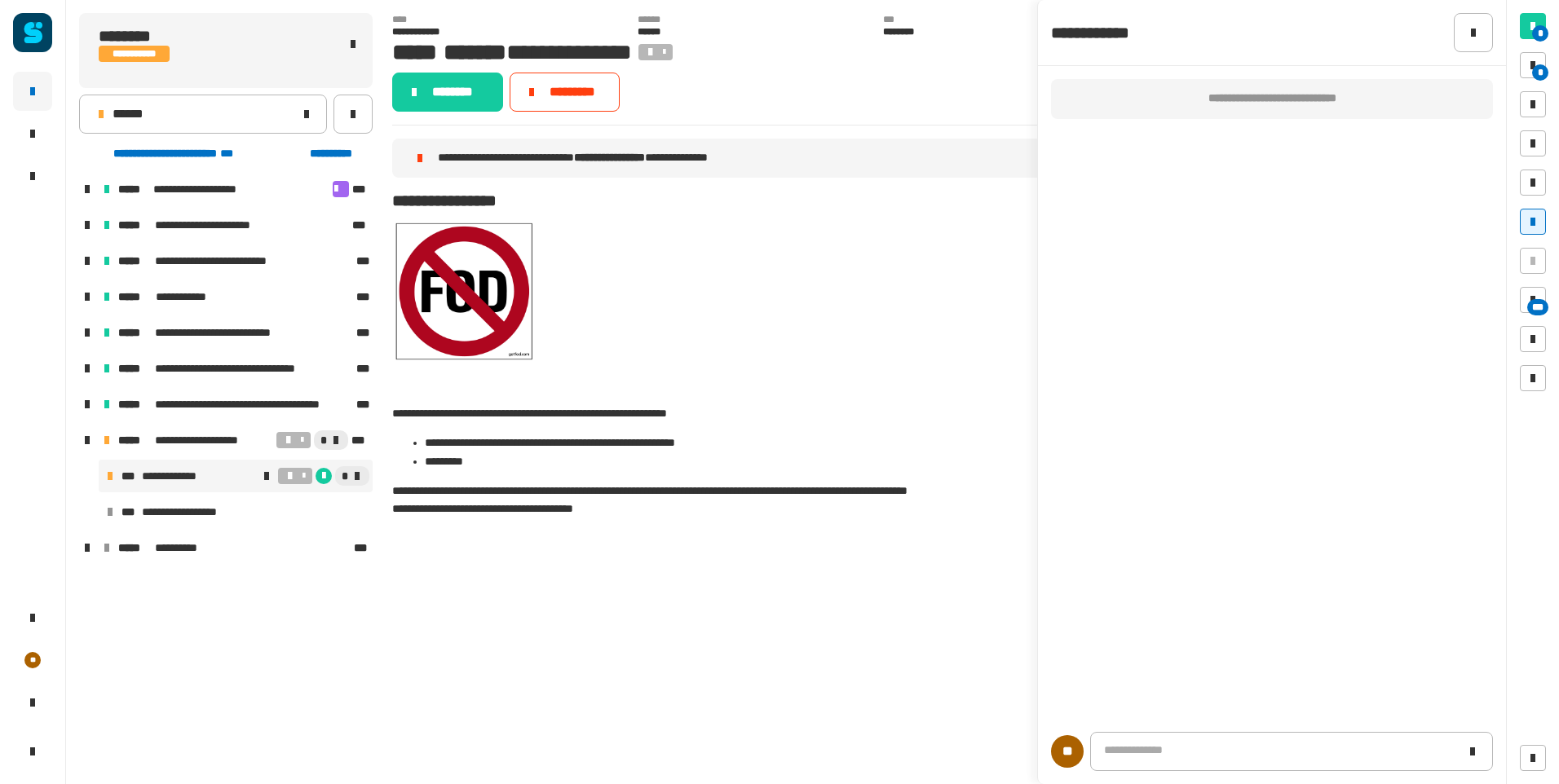 type 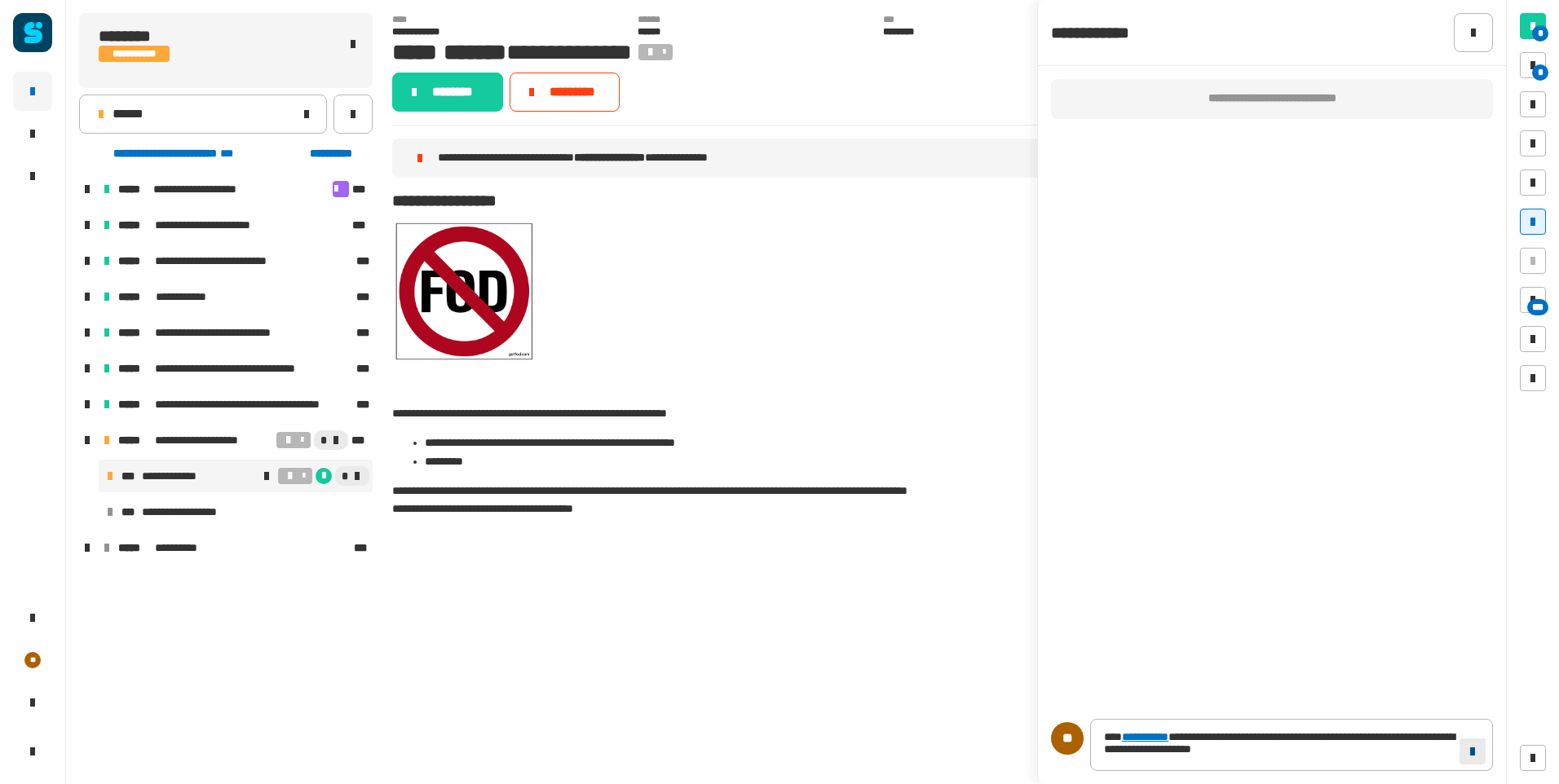 click 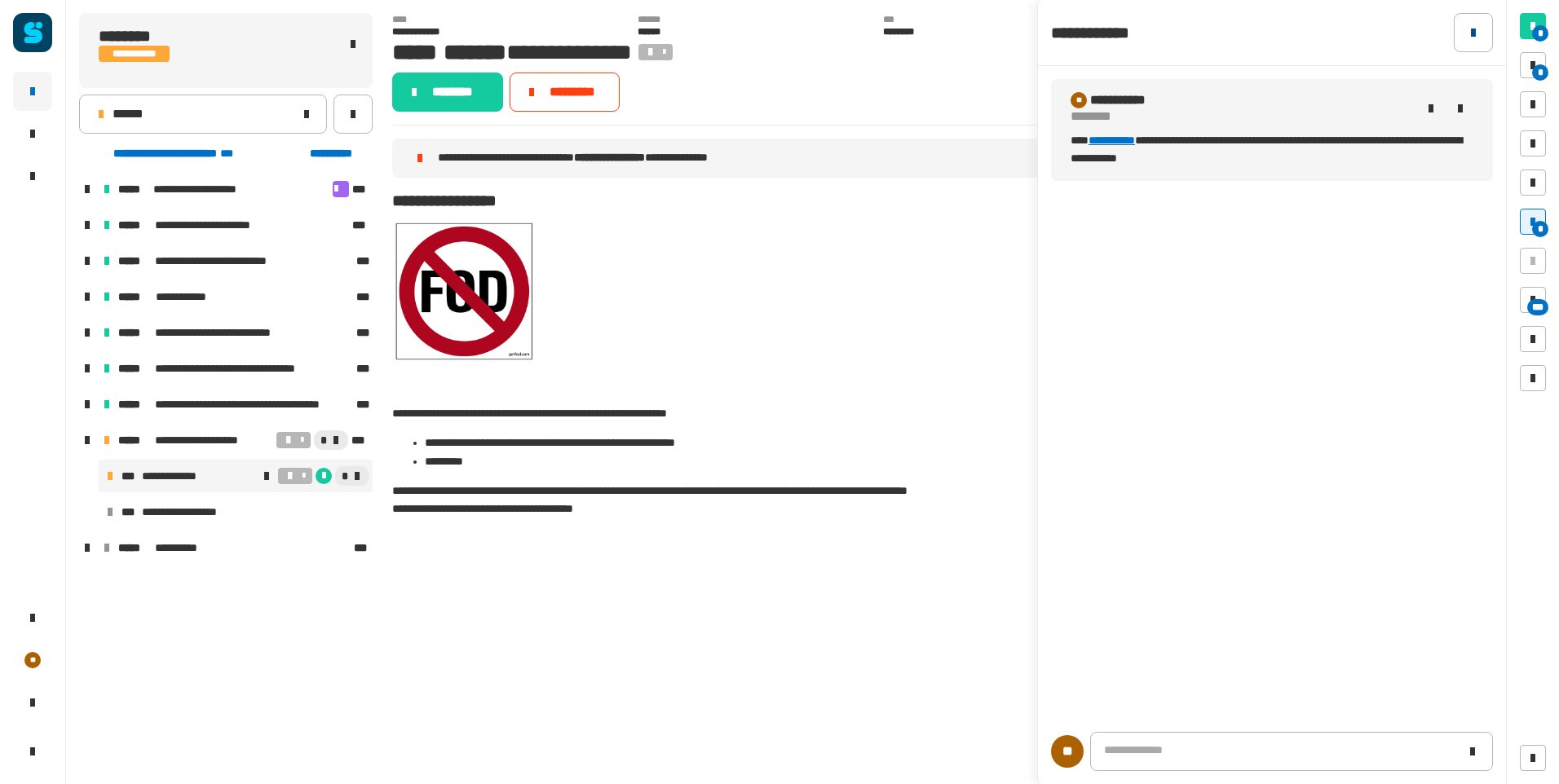 click 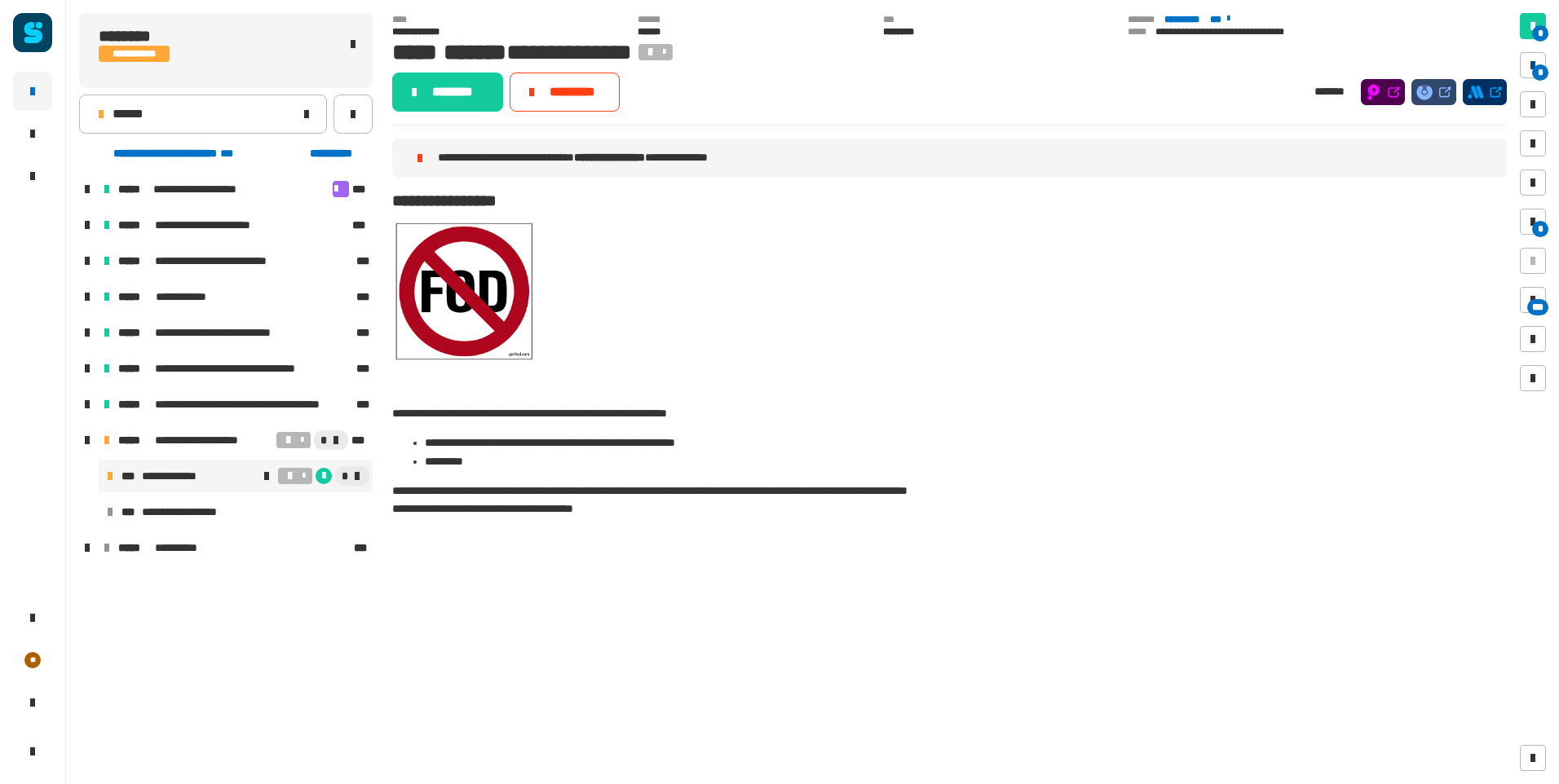 click at bounding box center (1533, 65) 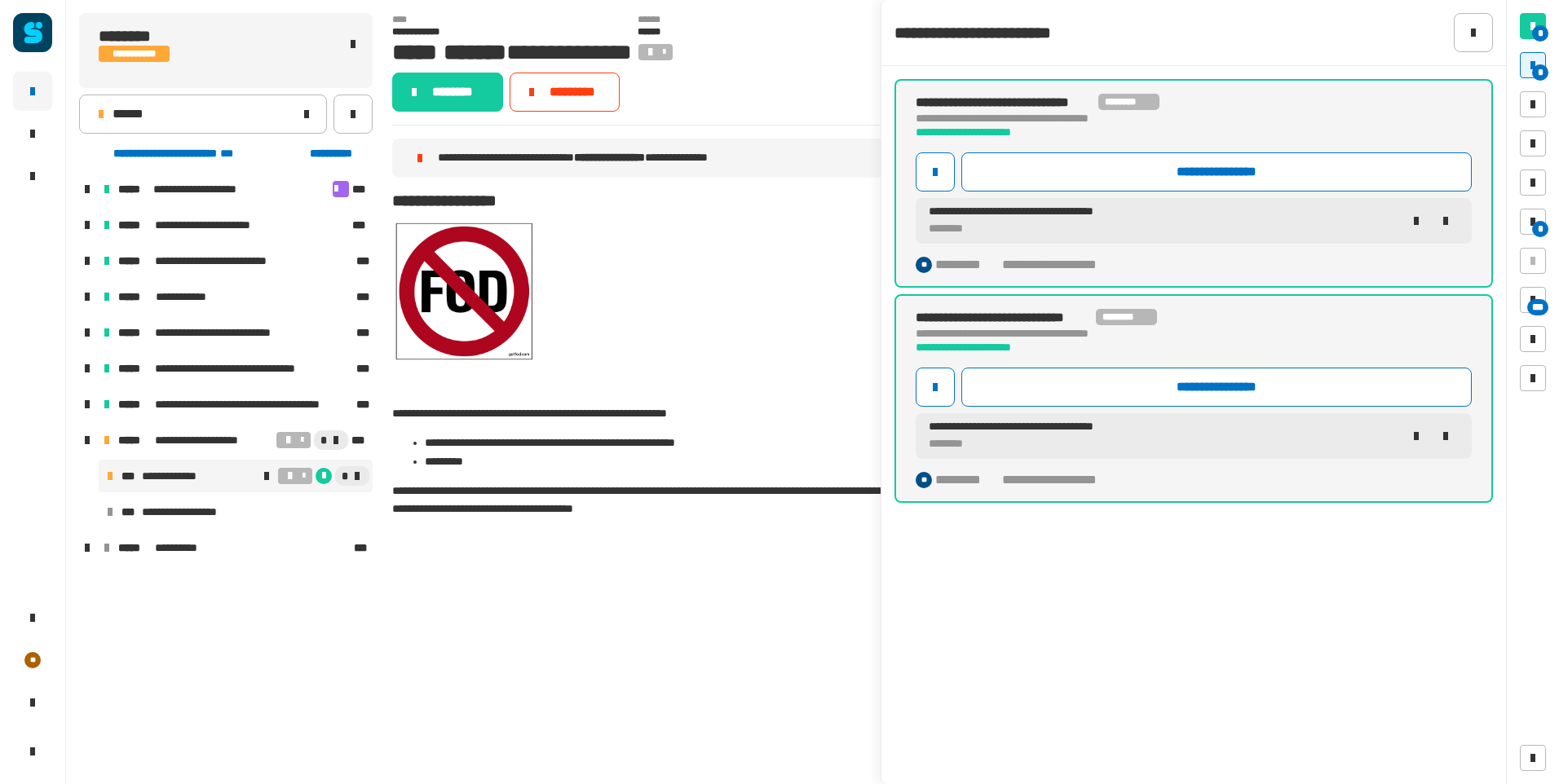 click on "**********" 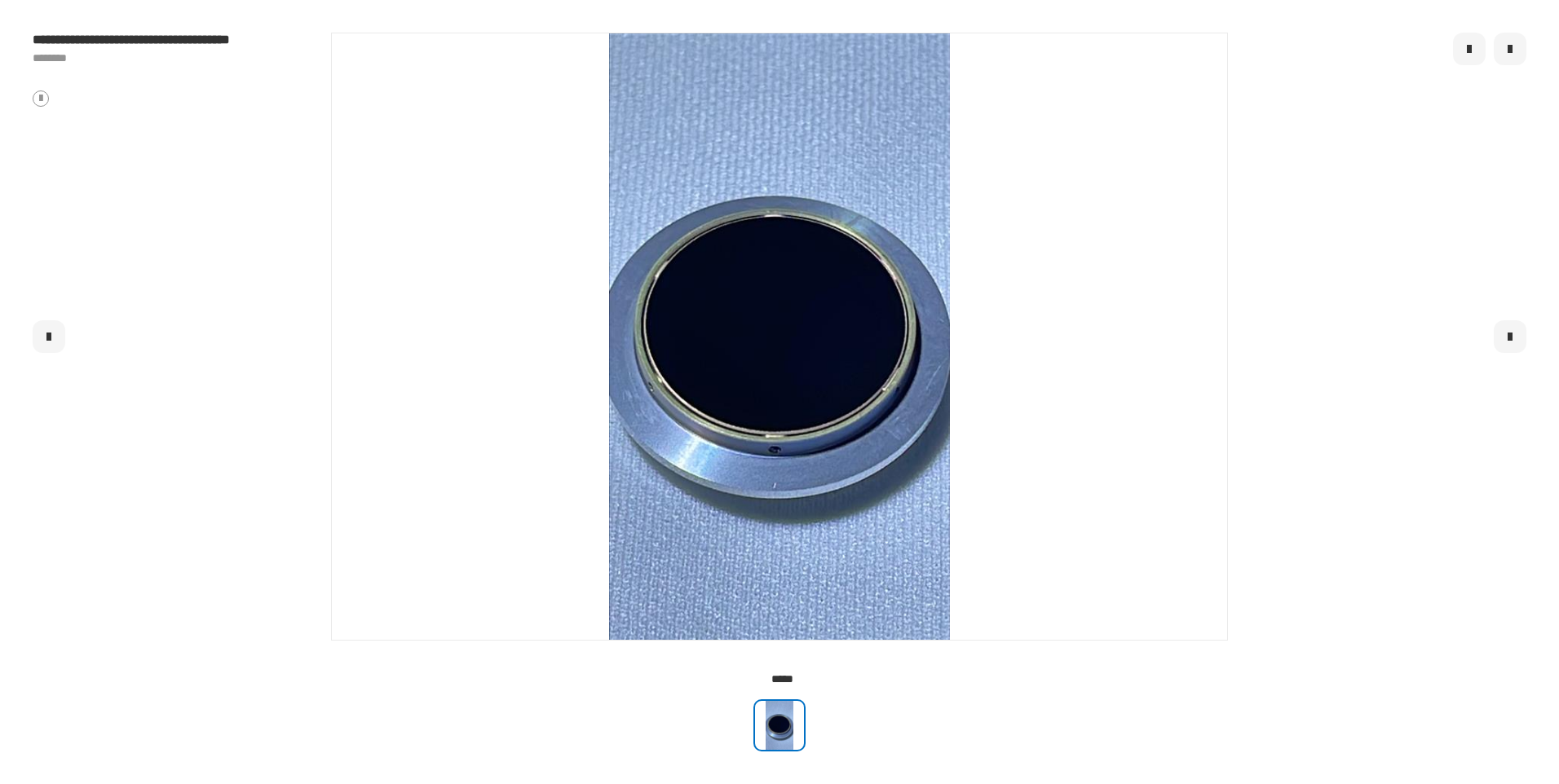 click 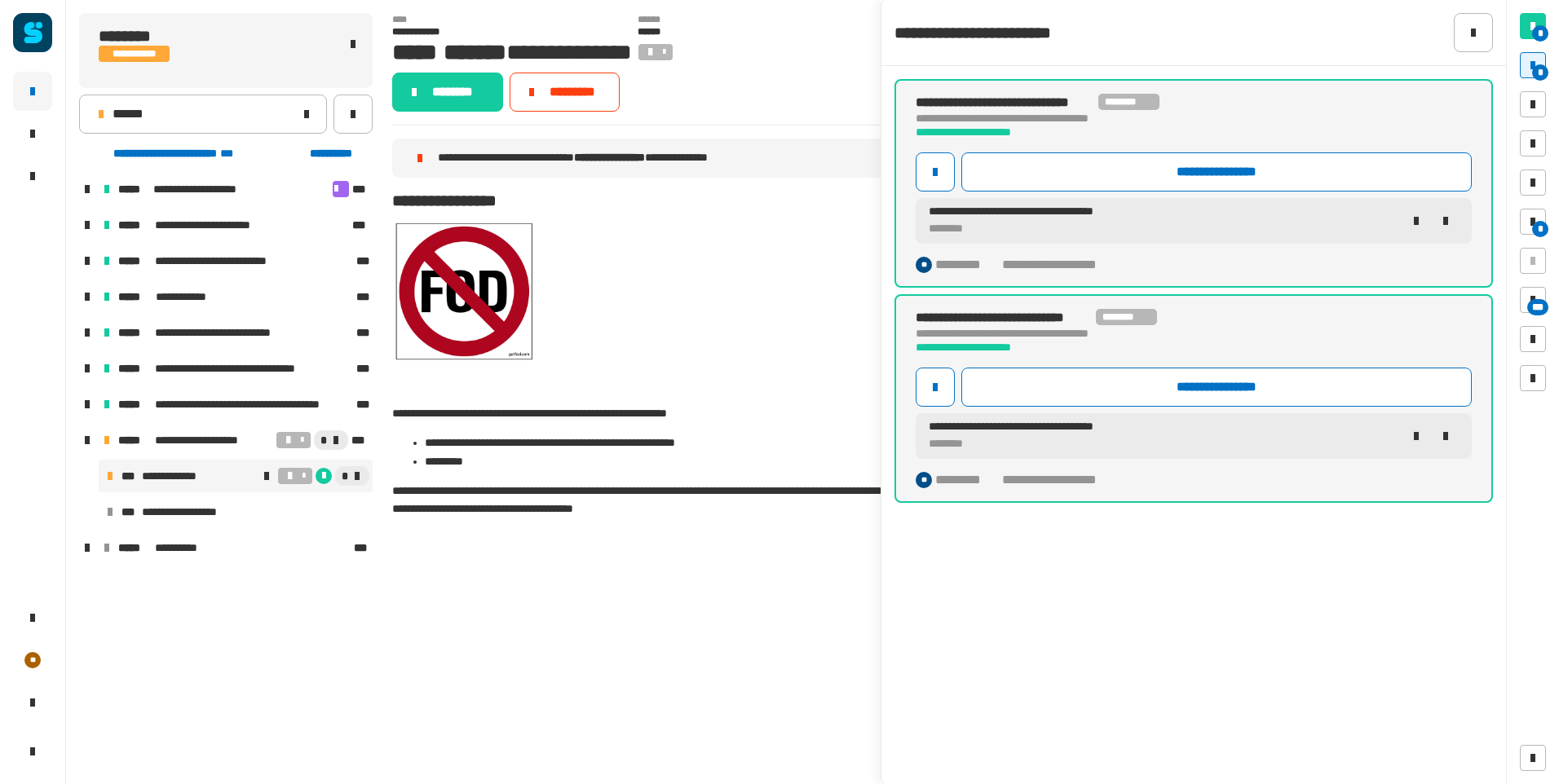 click on "**********" 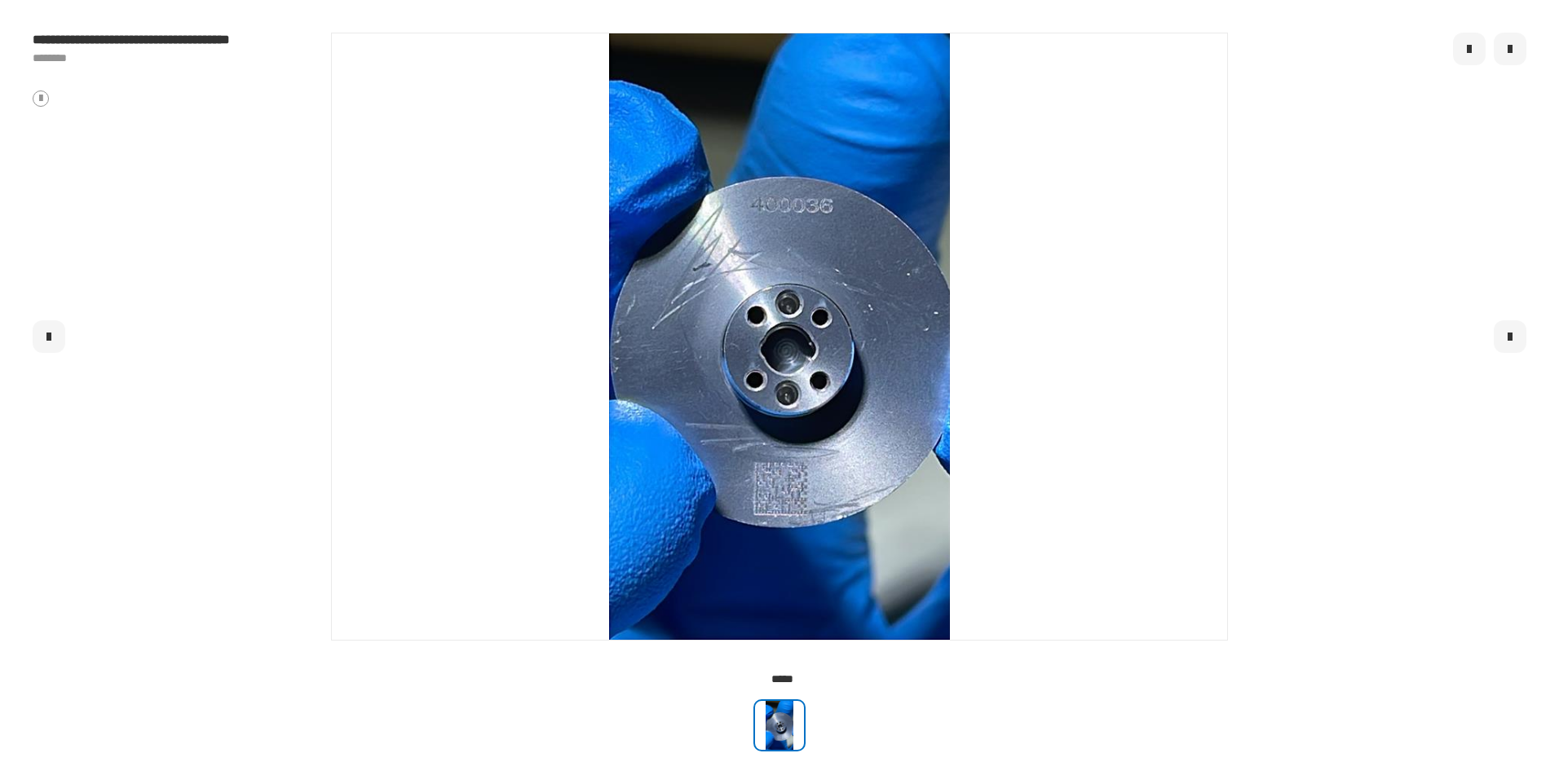 click 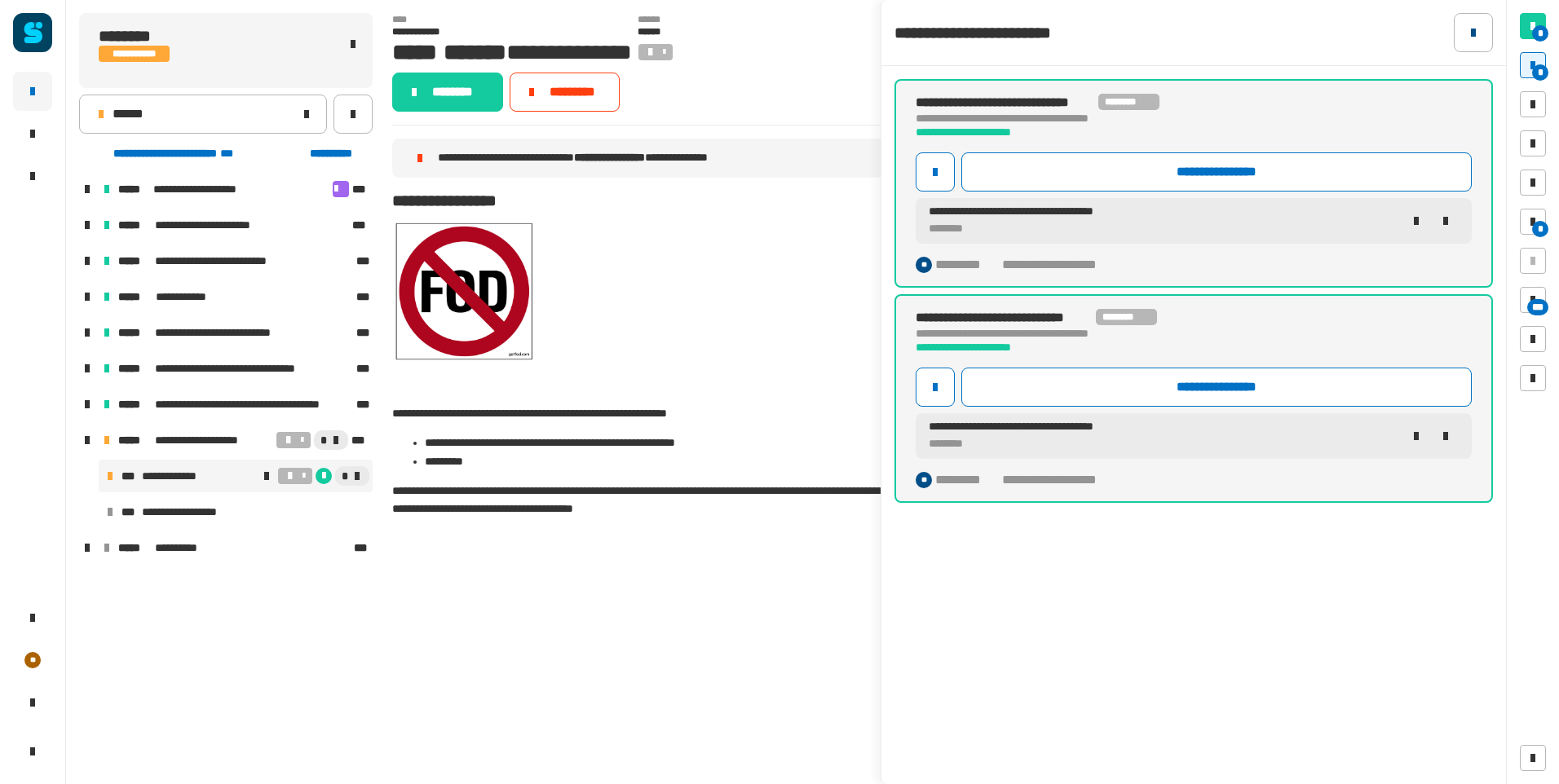 click 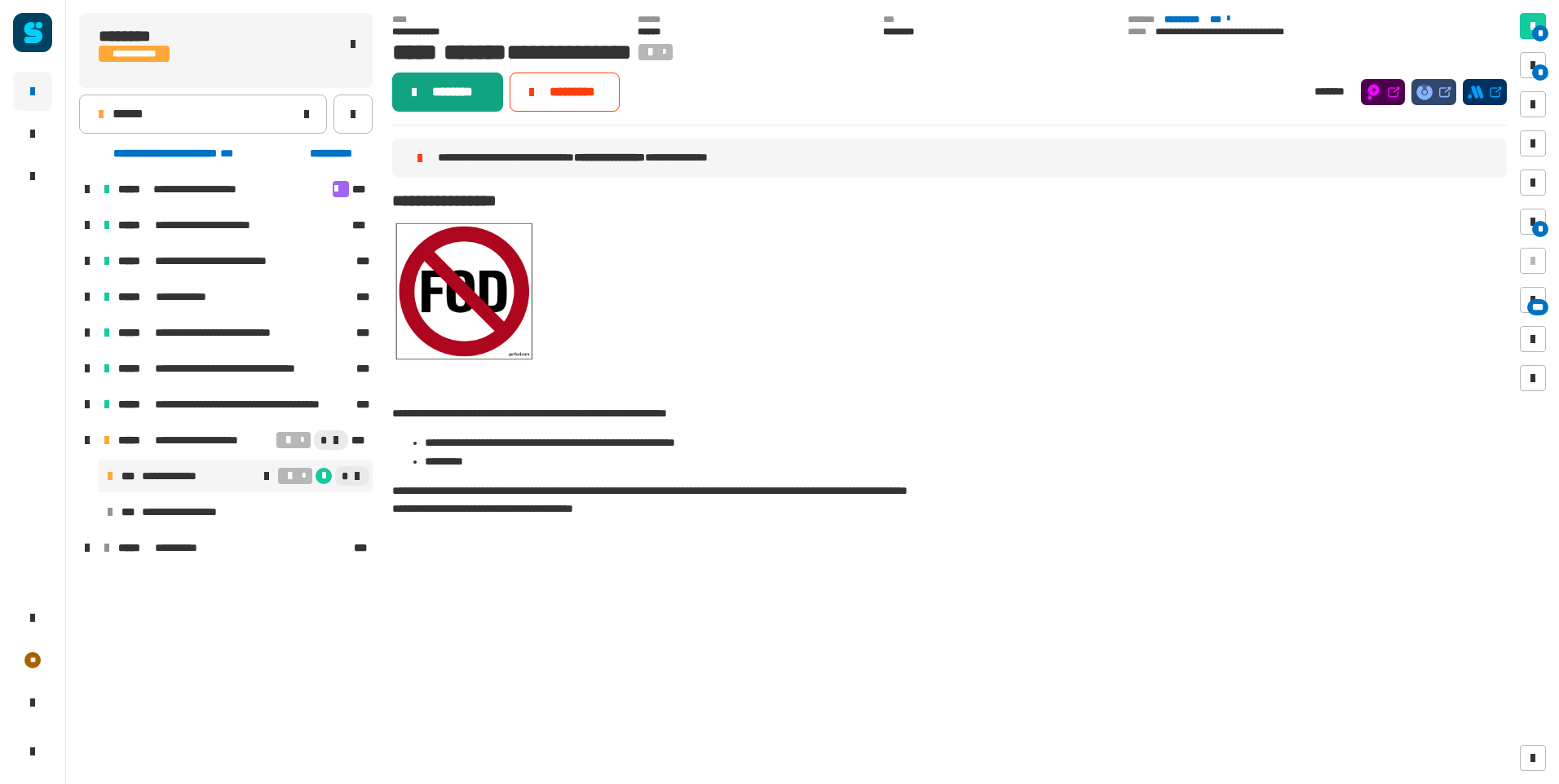click 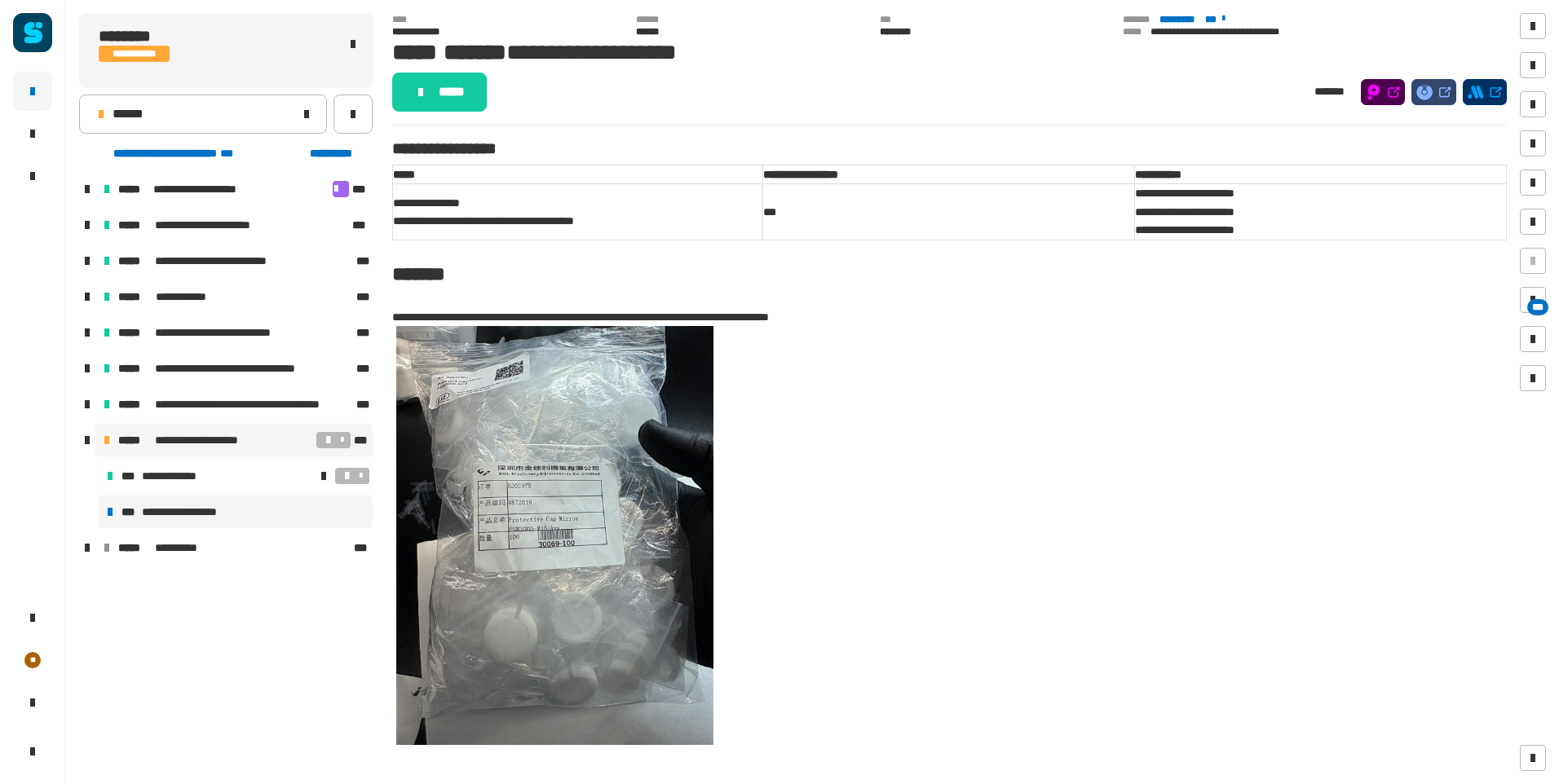 click on "**********" at bounding box center (234, 440) 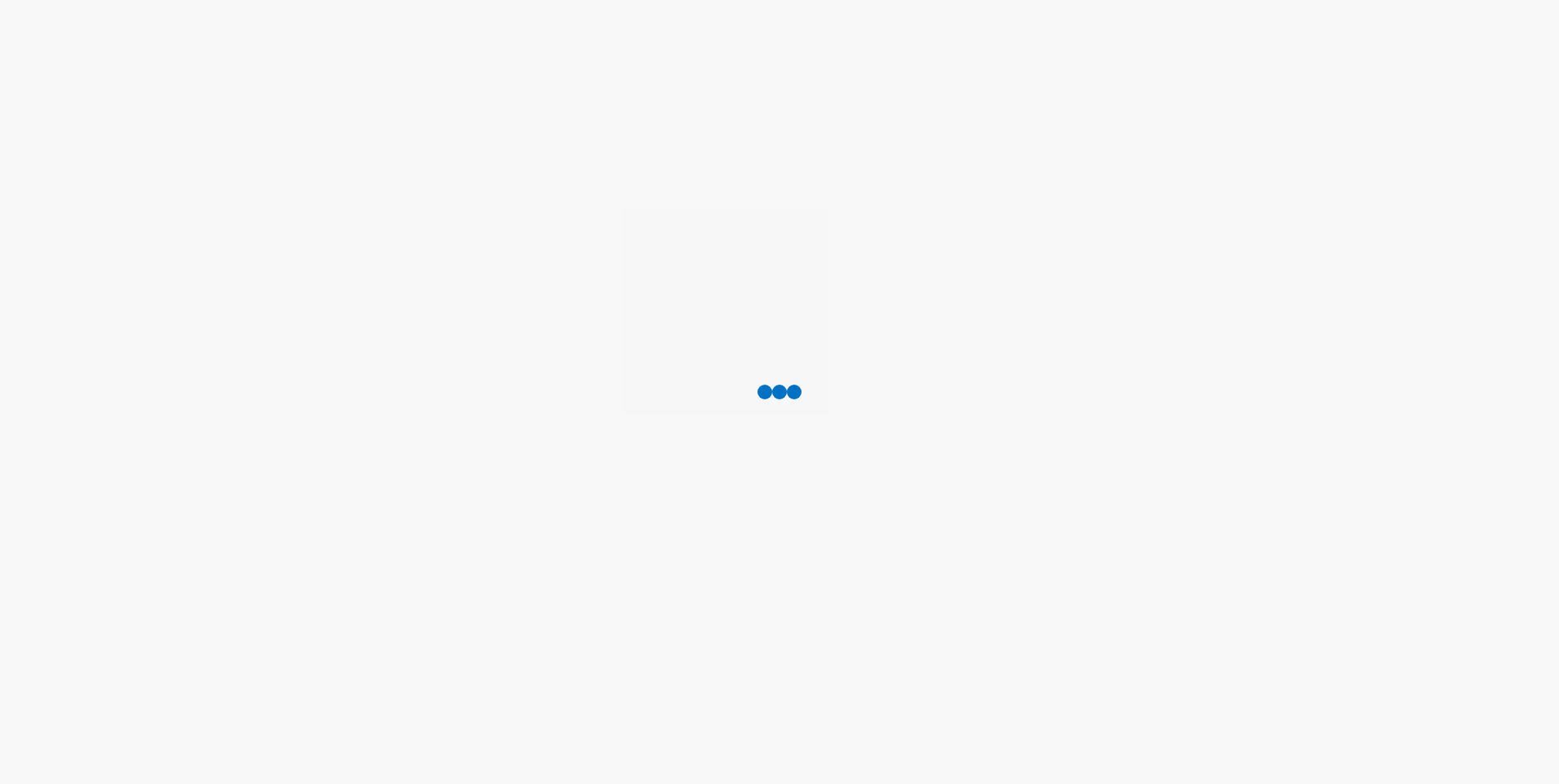 scroll, scrollTop: 0, scrollLeft: 0, axis: both 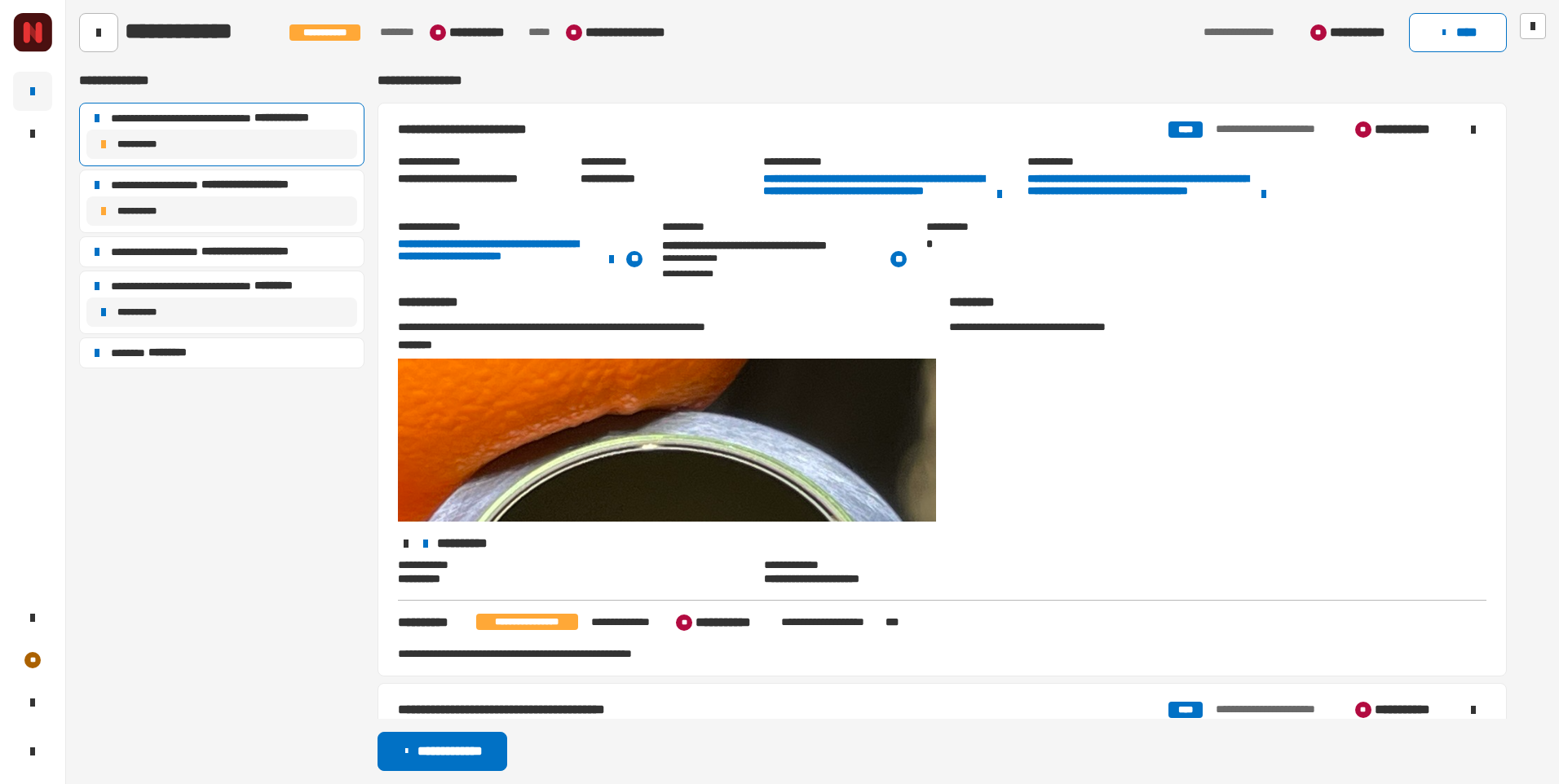 click on "**********" at bounding box center [766, 130] 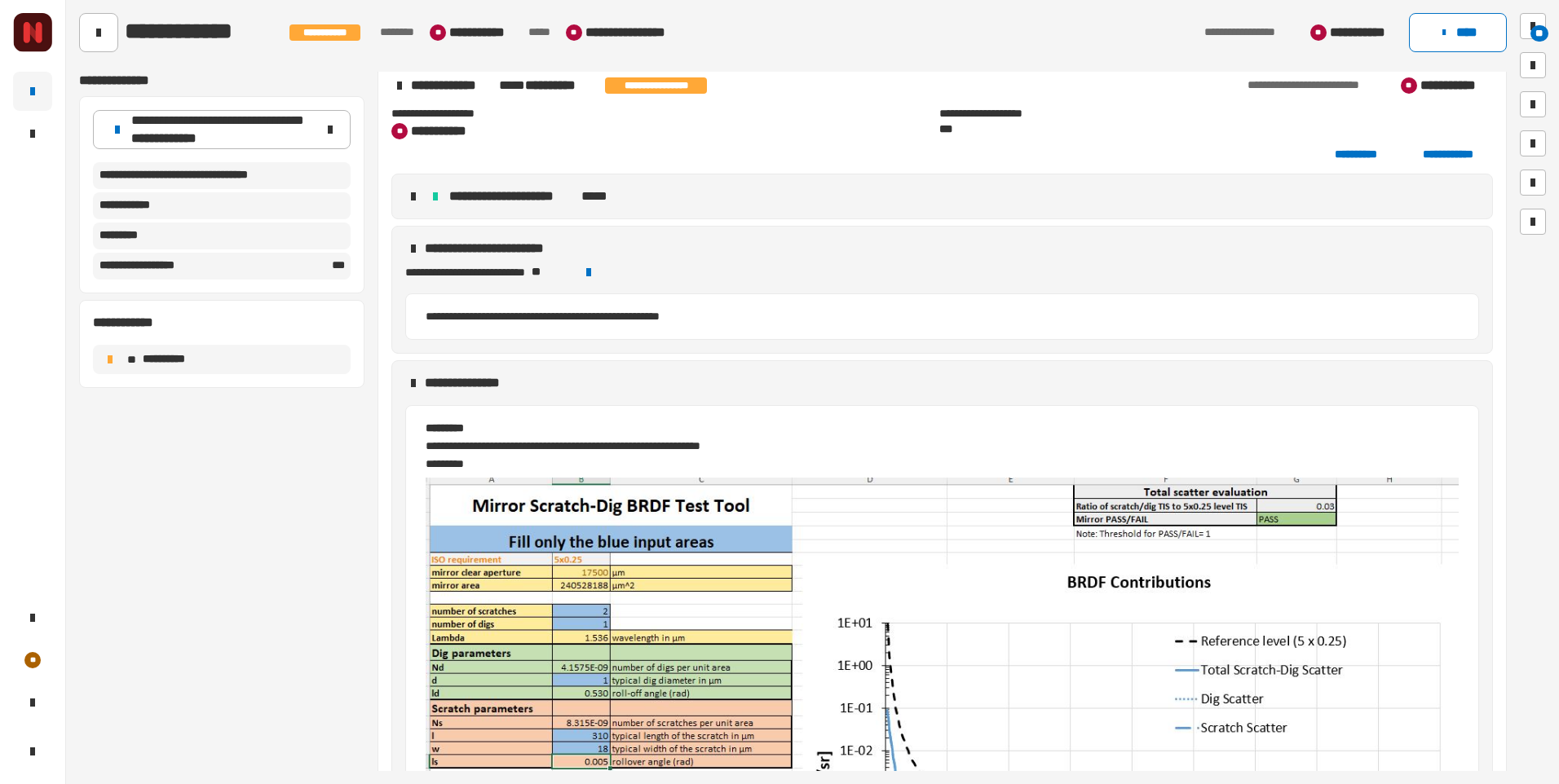 scroll, scrollTop: 6347, scrollLeft: 0, axis: vertical 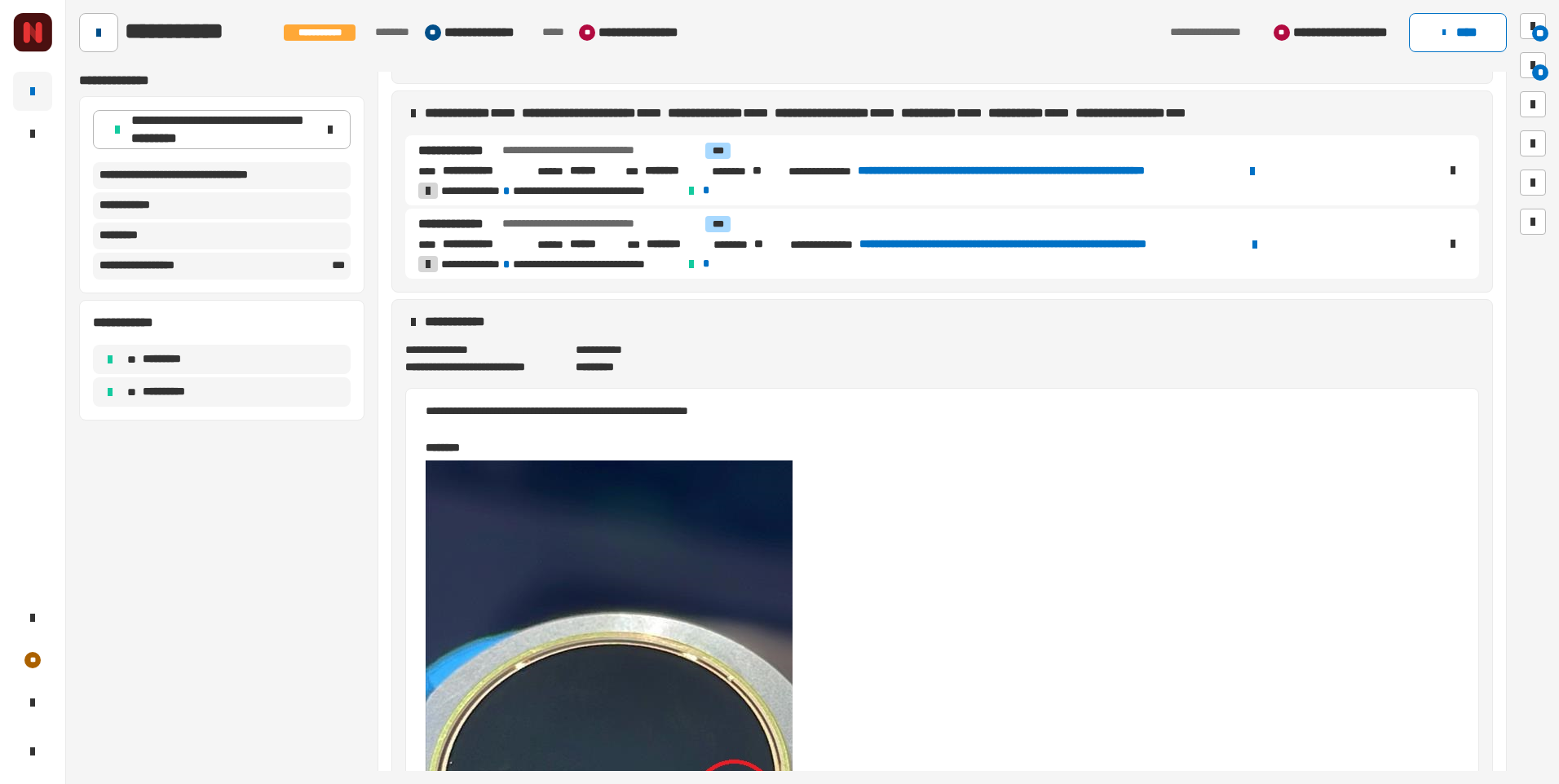 click 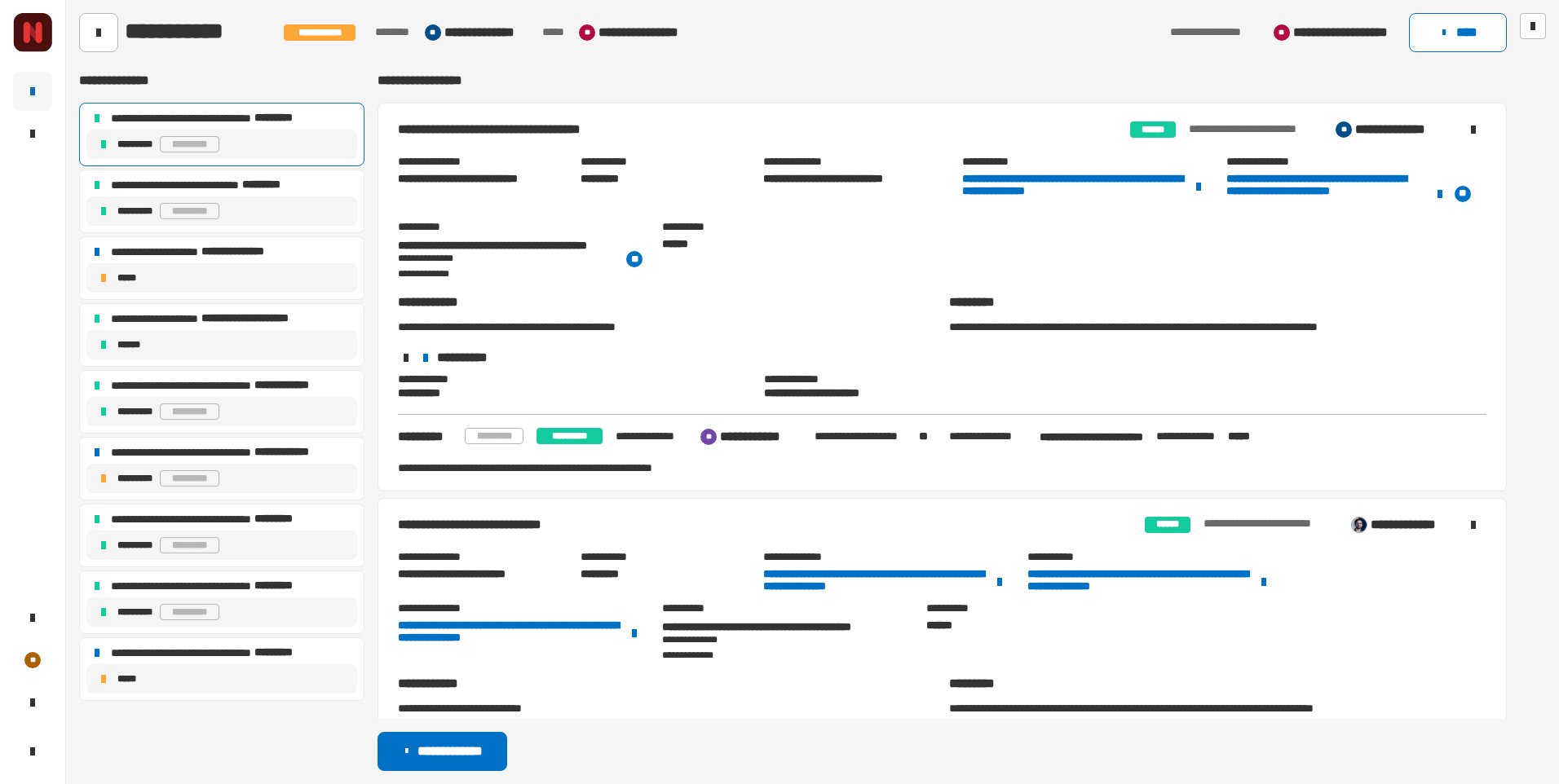 click on "**********" 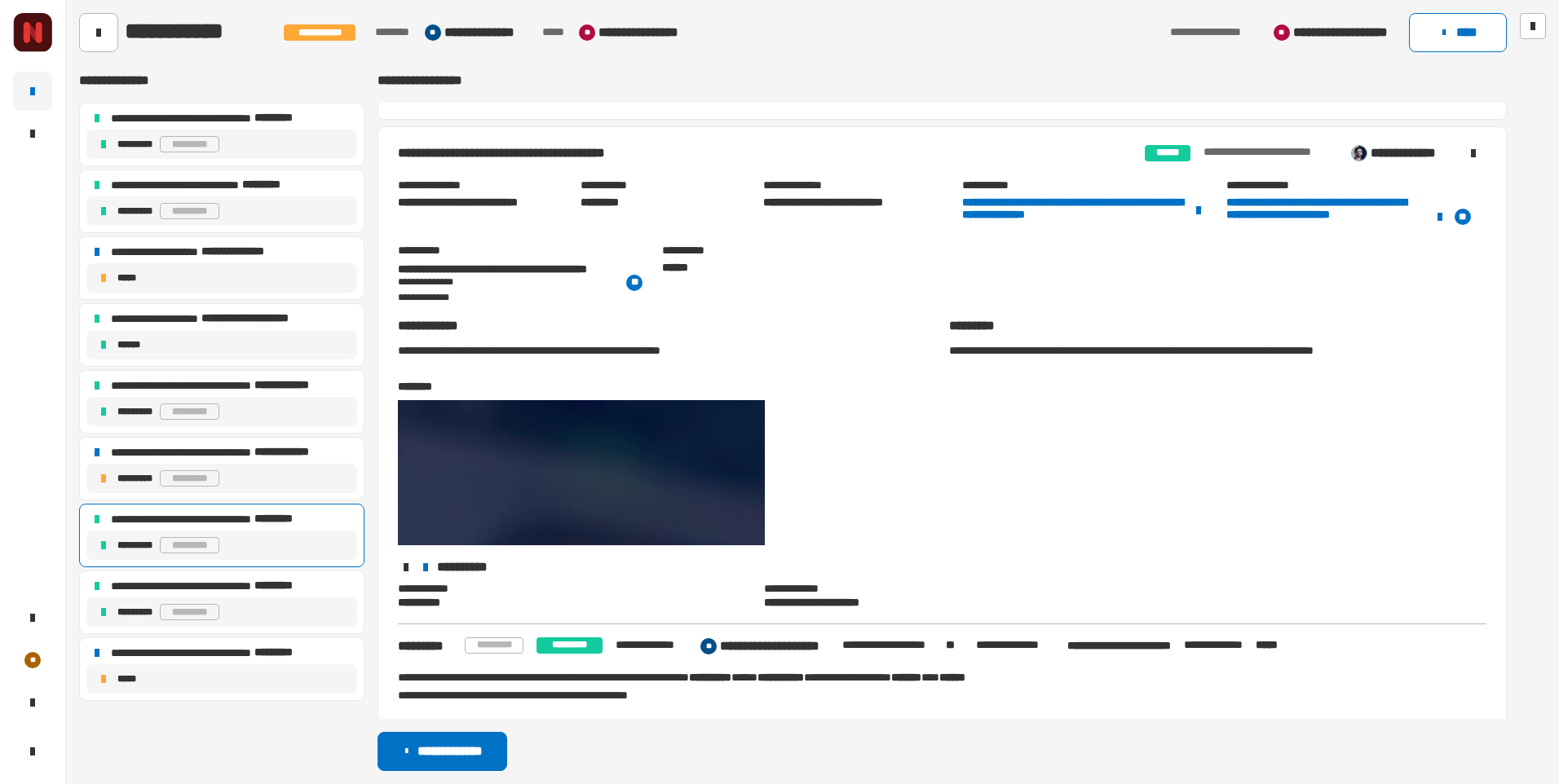 scroll, scrollTop: 3389, scrollLeft: 0, axis: vertical 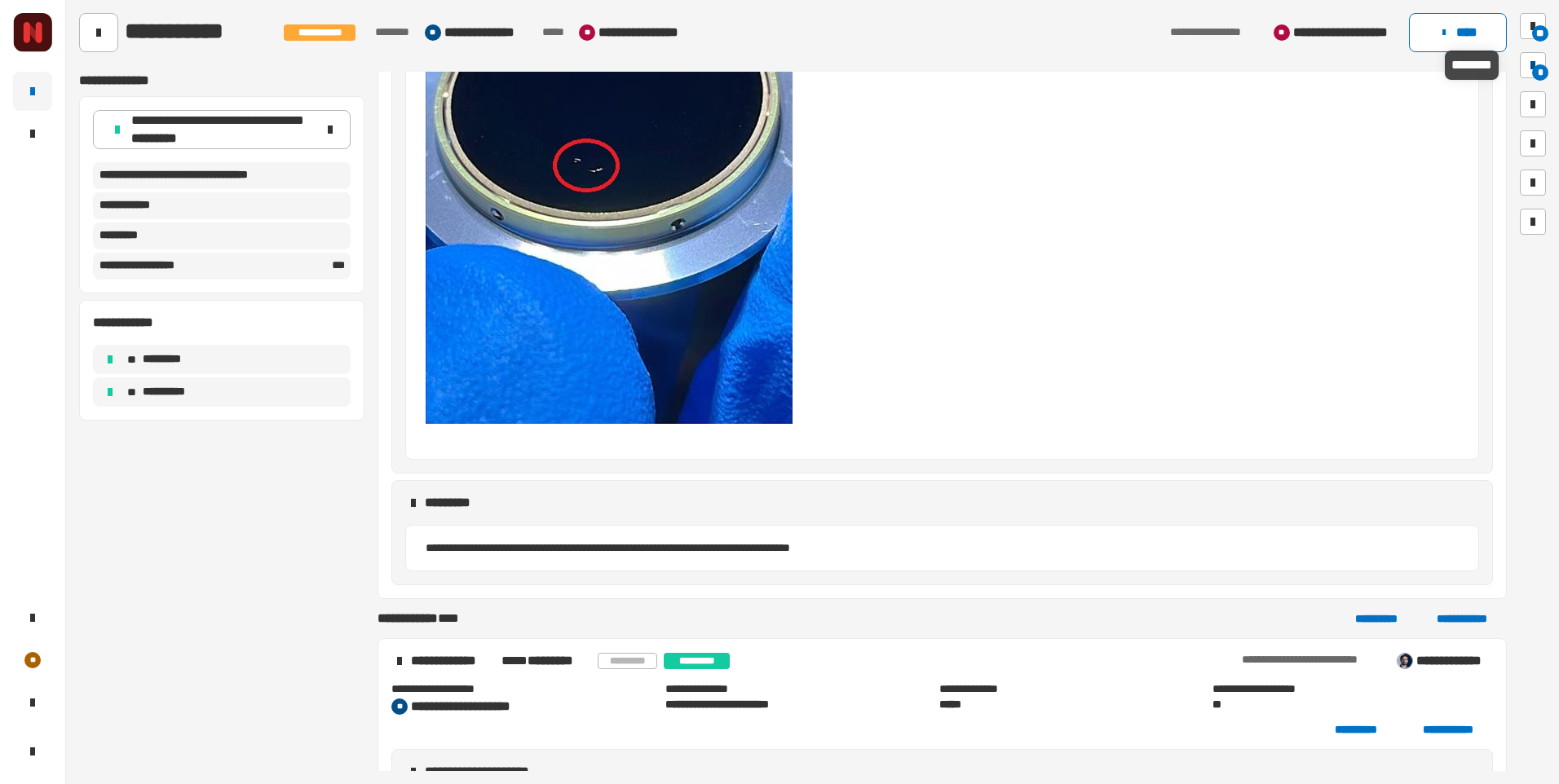 click on "*" at bounding box center (1540, 73) 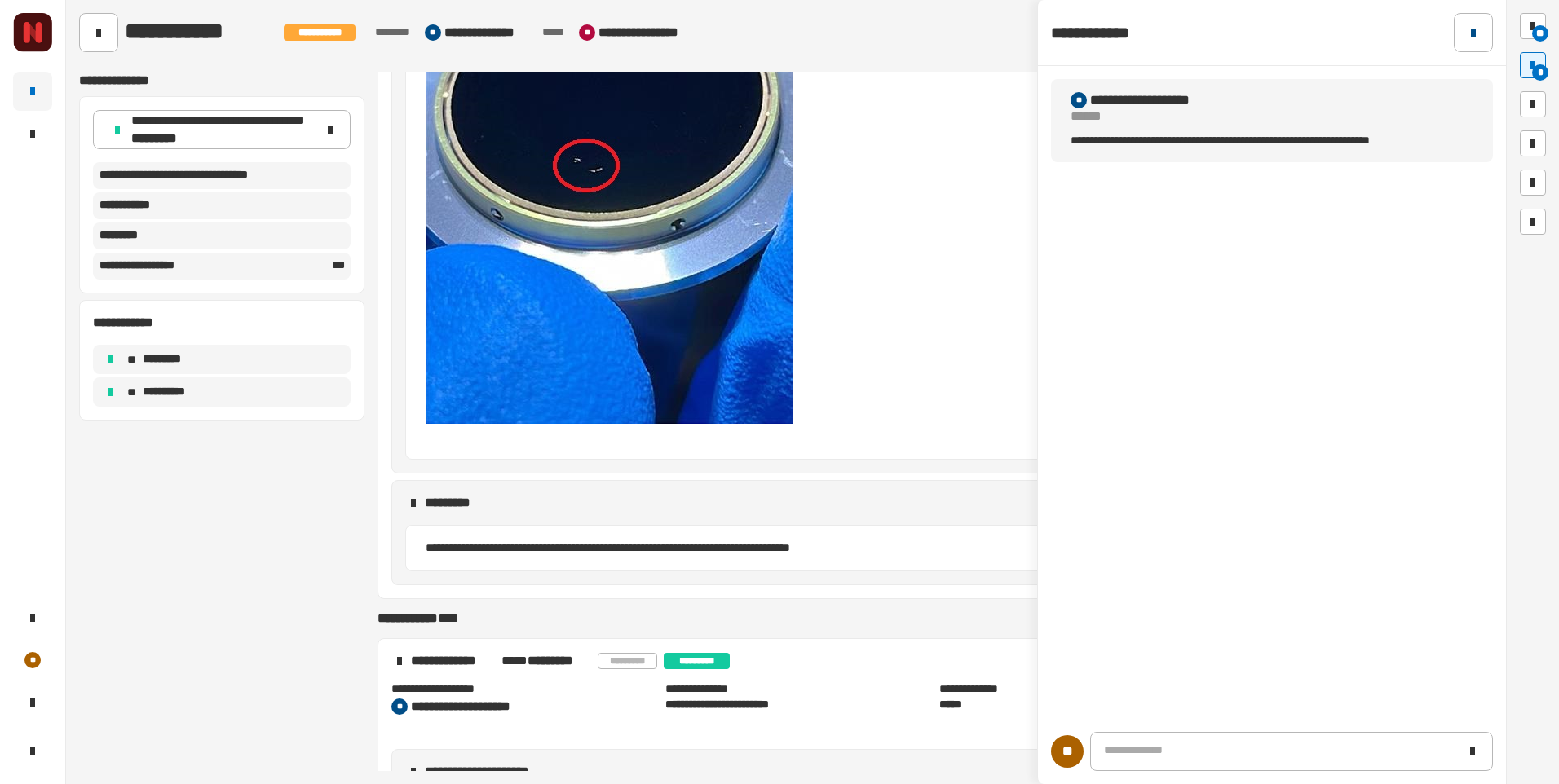 click 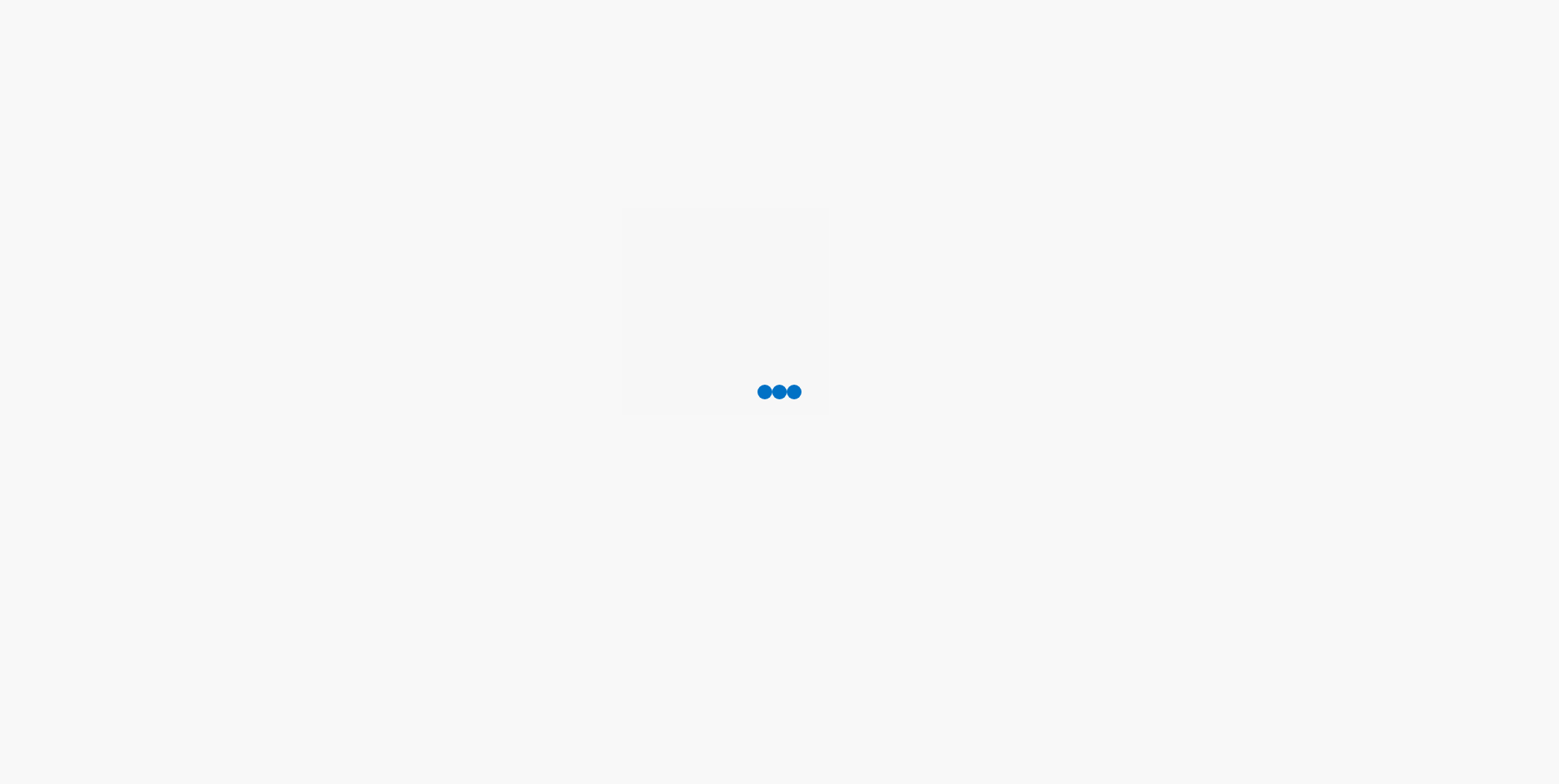 scroll, scrollTop: 0, scrollLeft: 0, axis: both 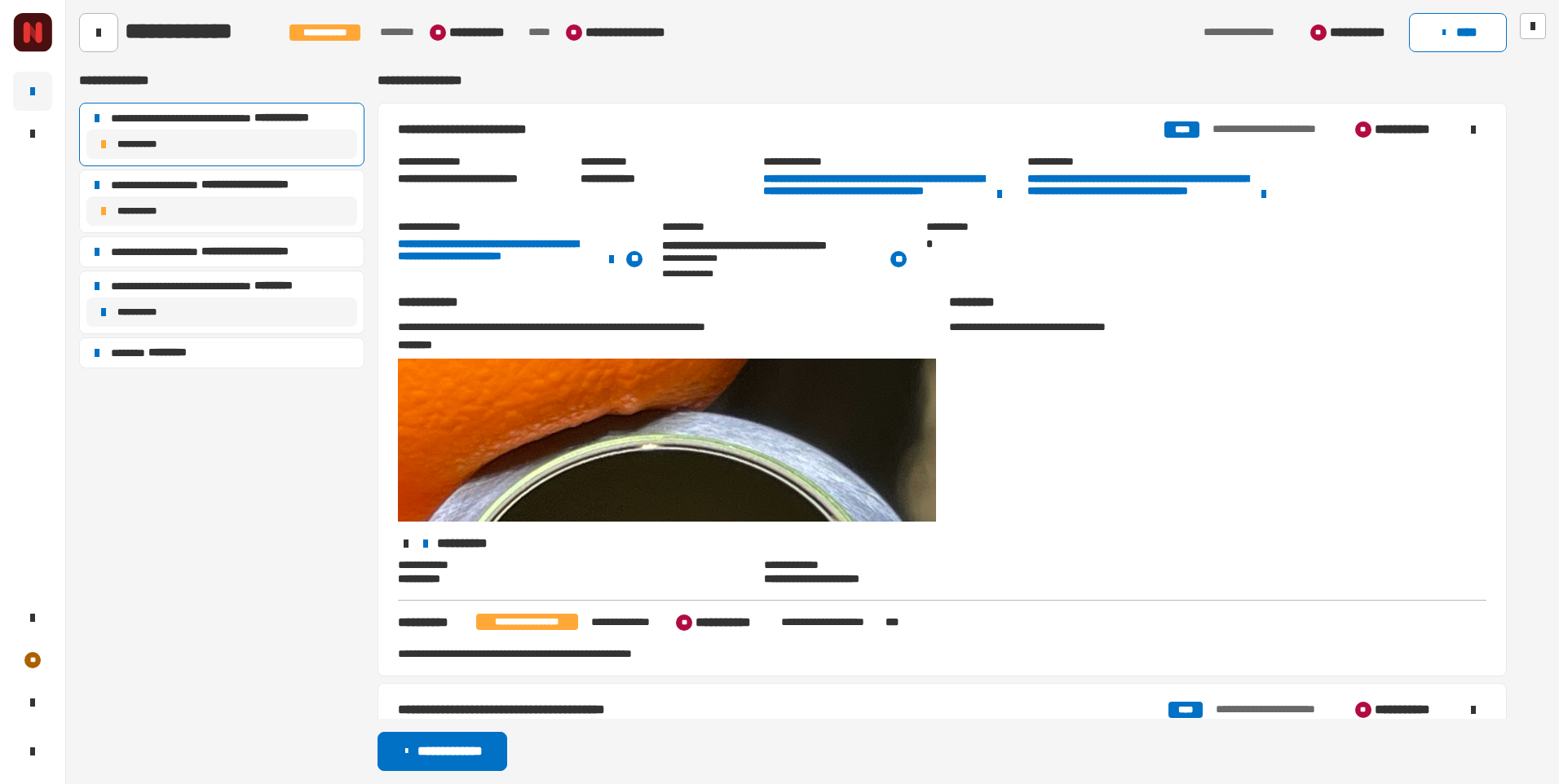 click on "**********" at bounding box center [765, 130] 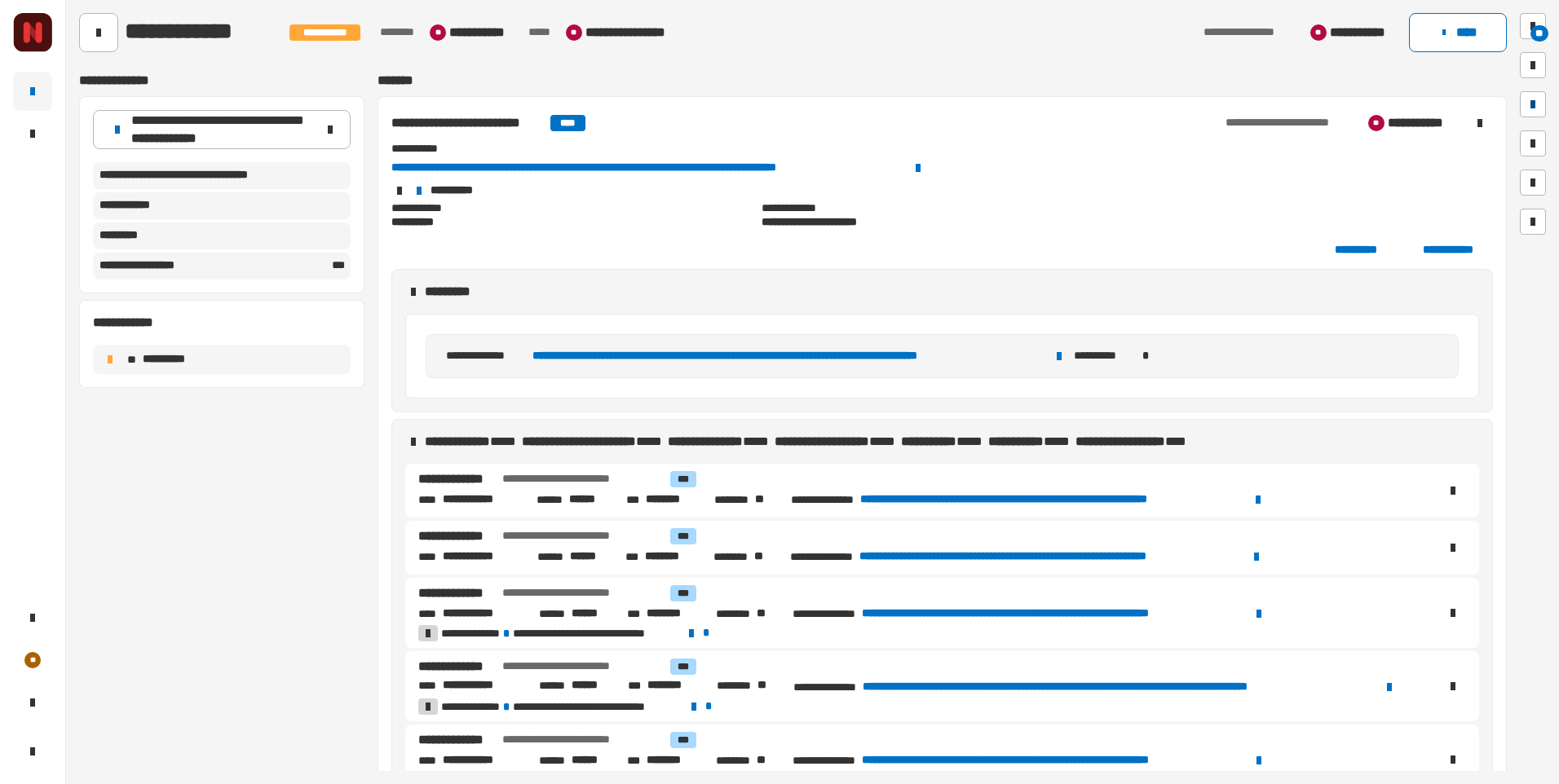 click at bounding box center (1533, 104) 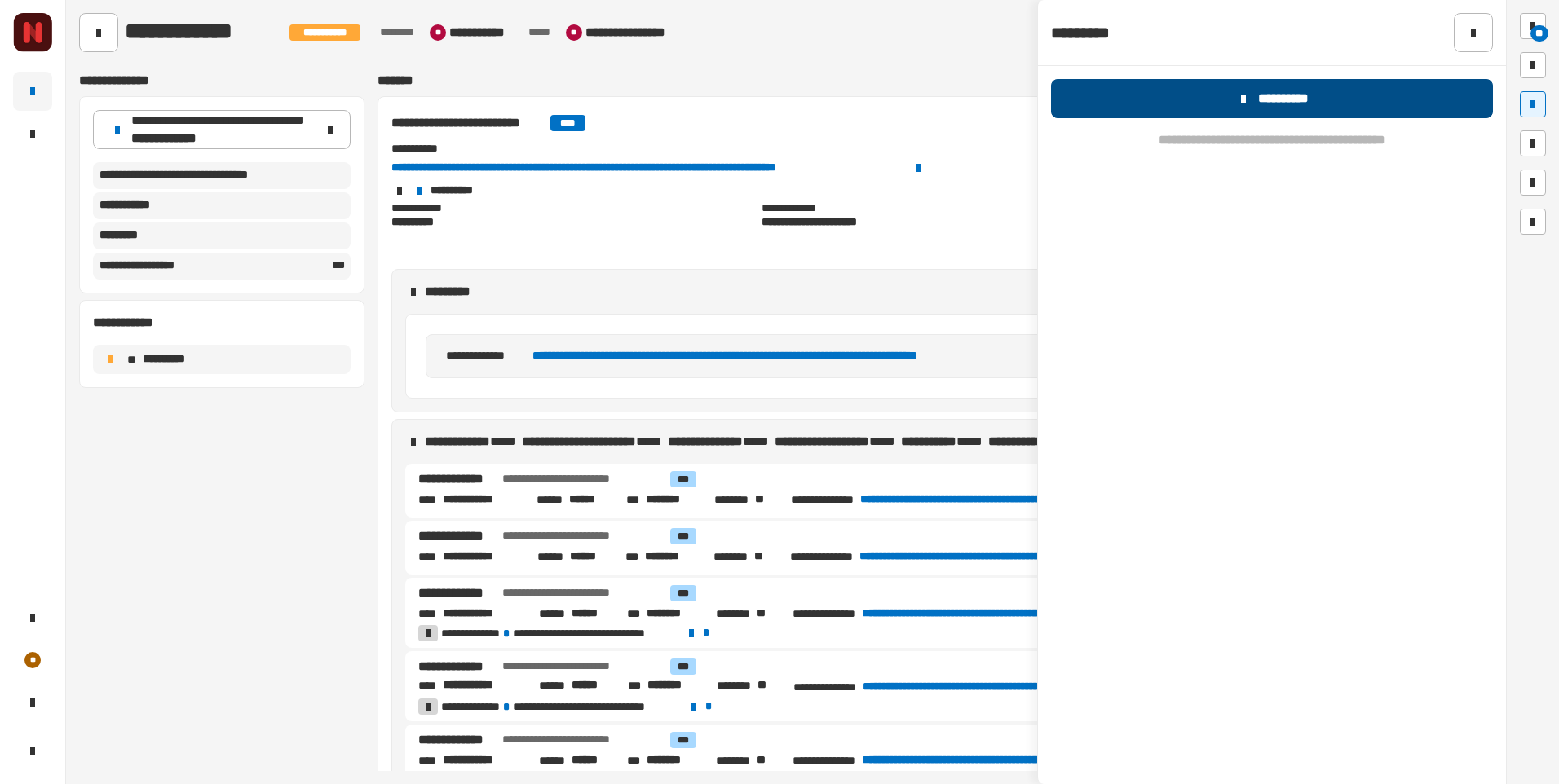 click on "**********" 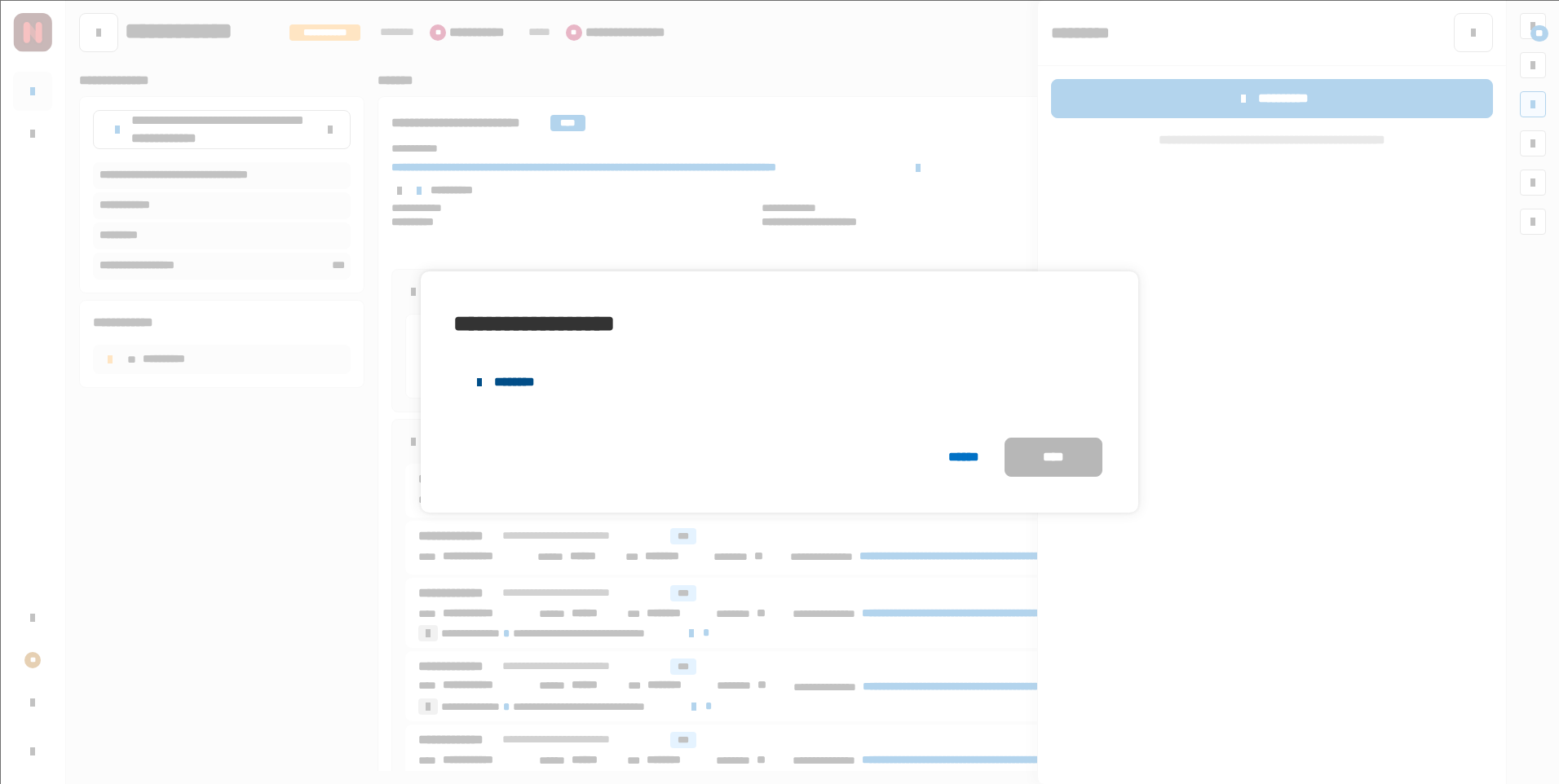 click on "********" 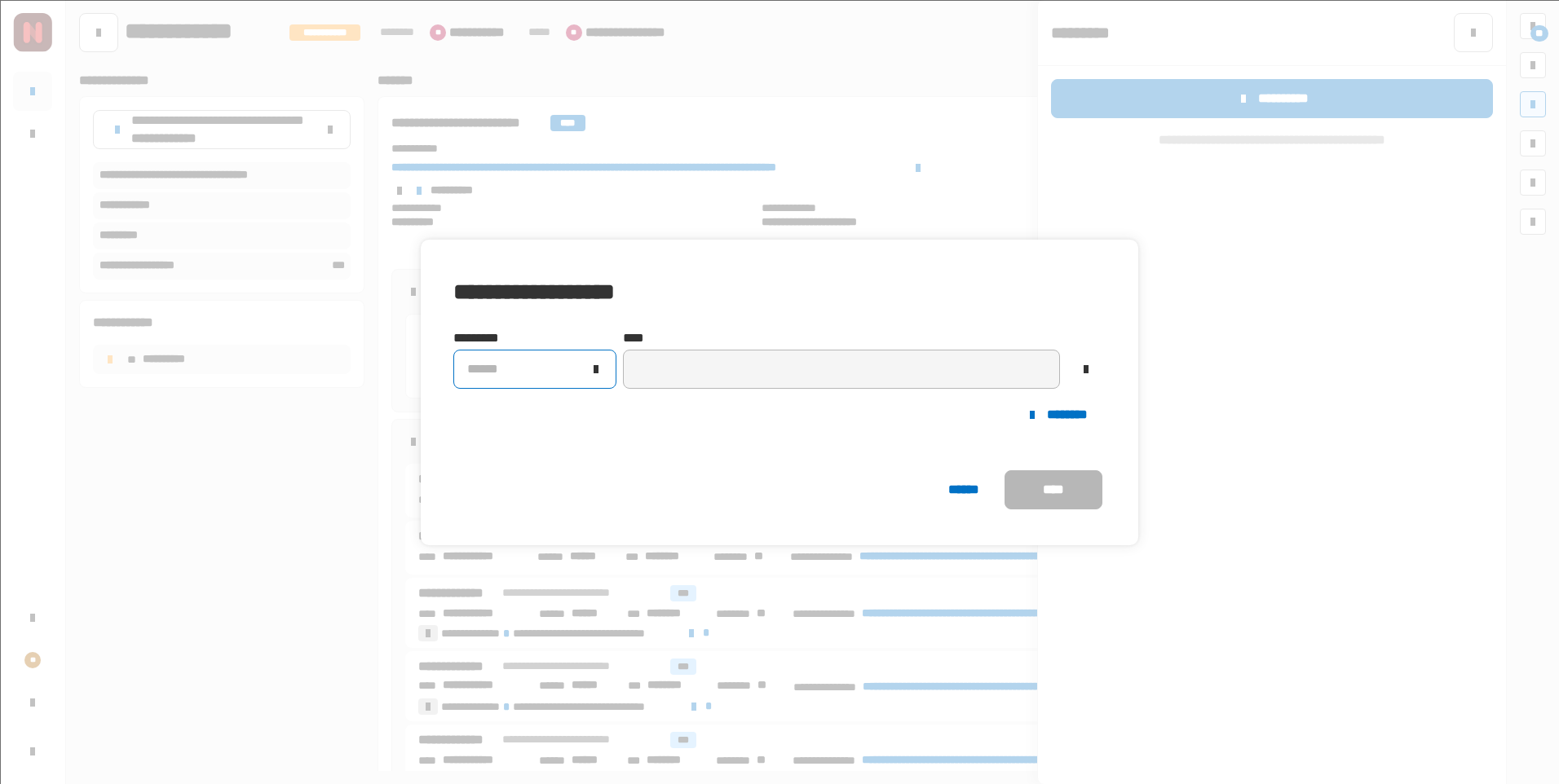 click 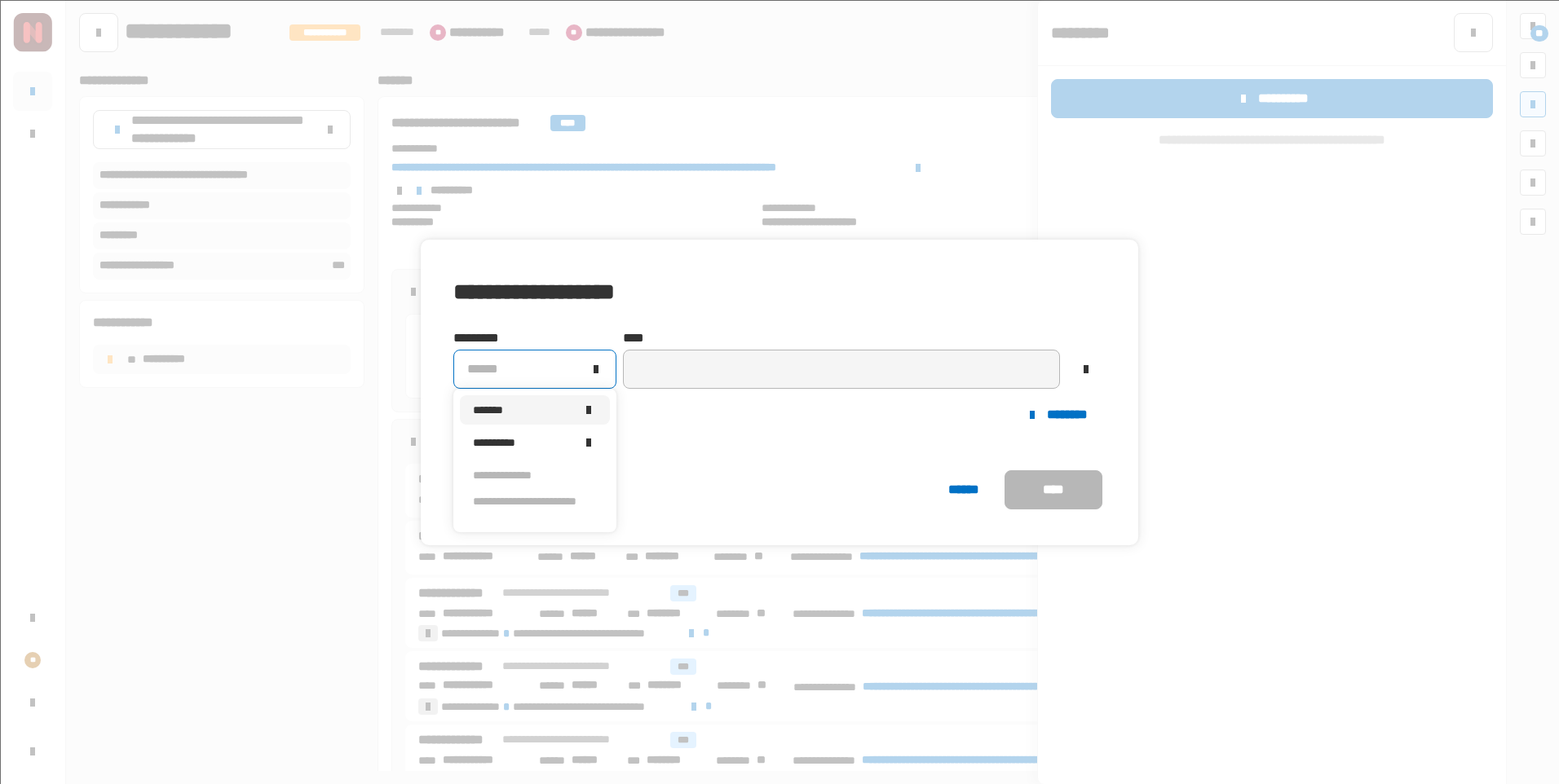 click on "*******" at bounding box center (535, 410) 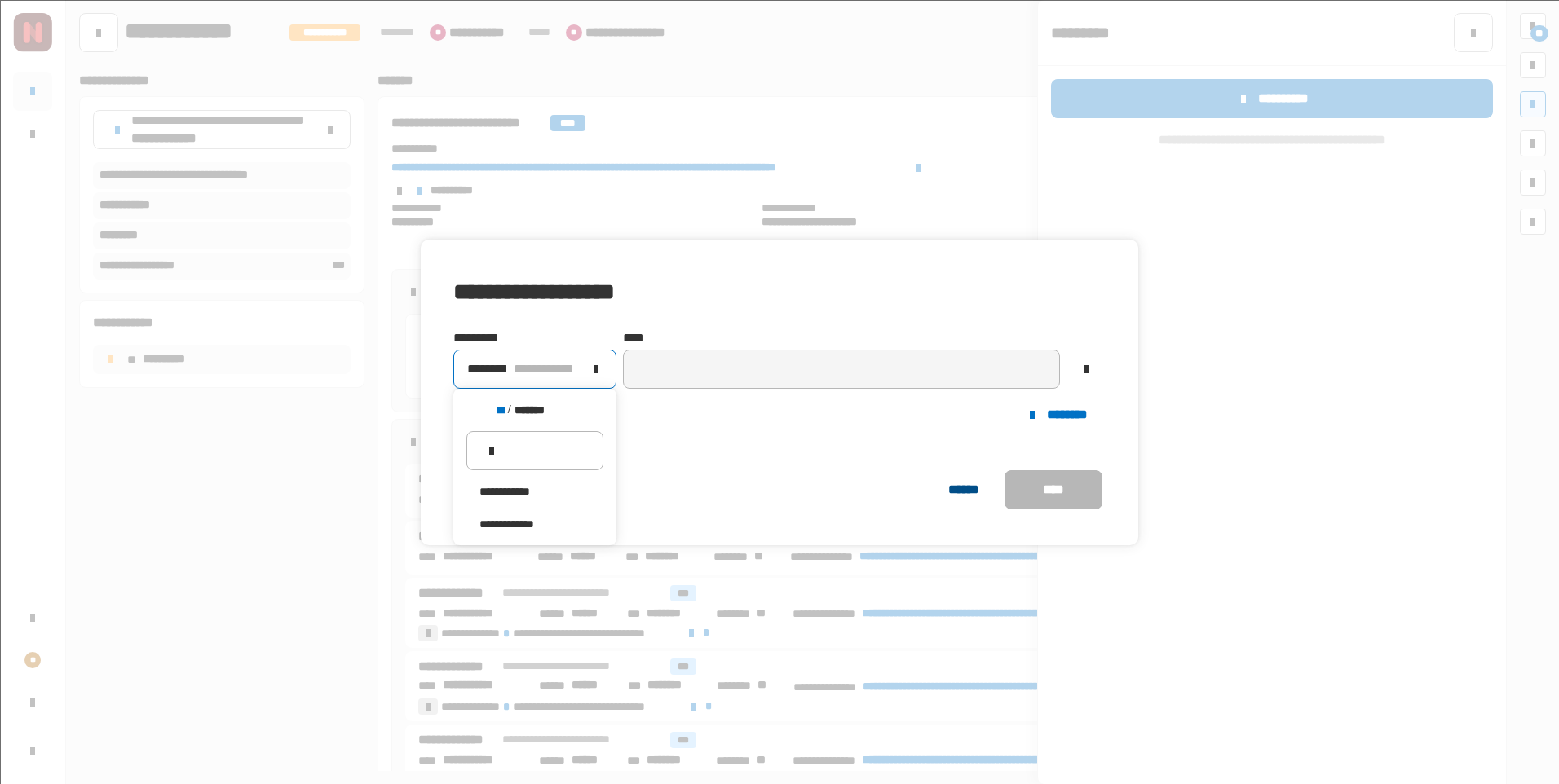 click on "******" 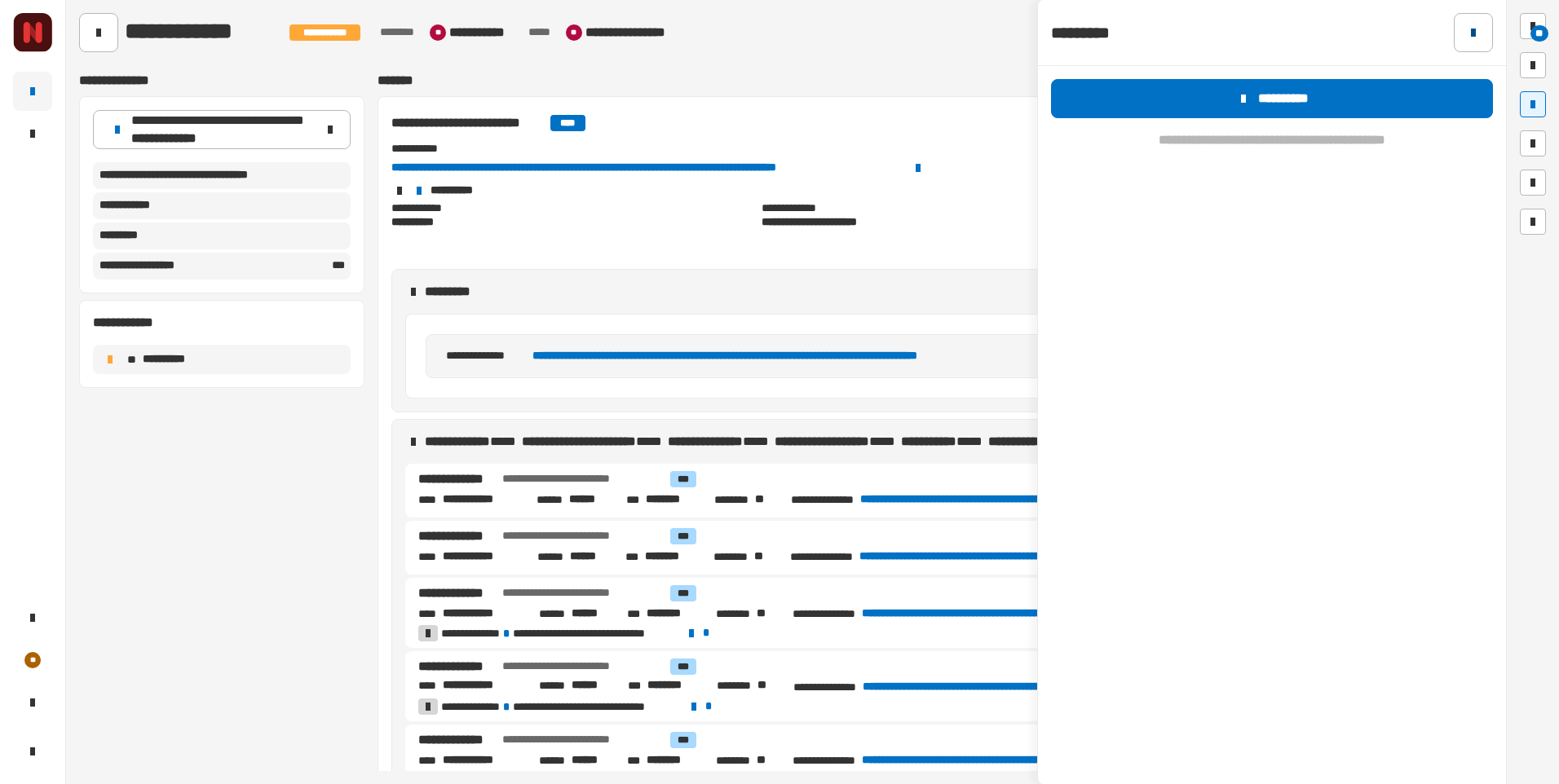 click 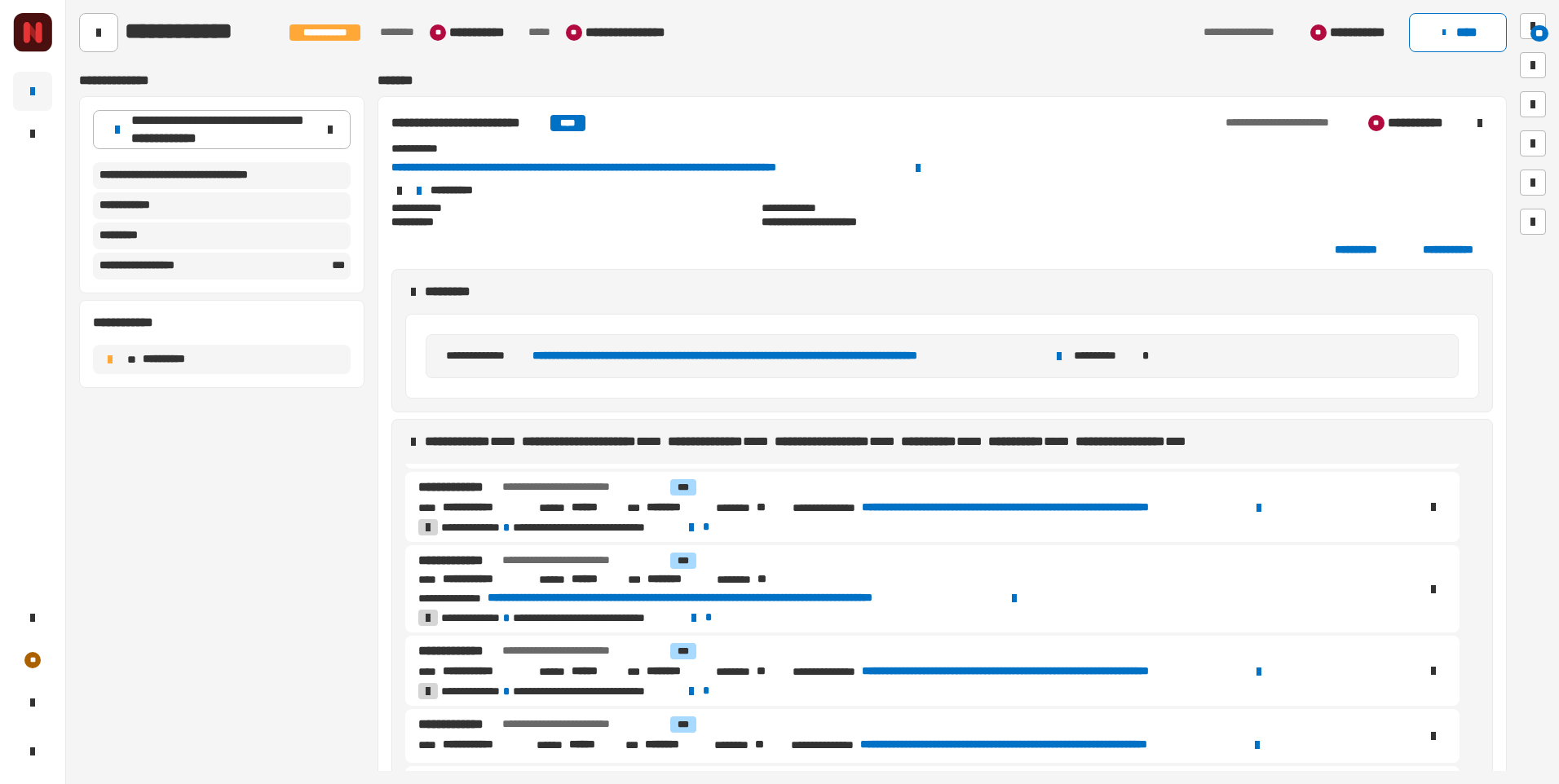 scroll, scrollTop: 0, scrollLeft: 0, axis: both 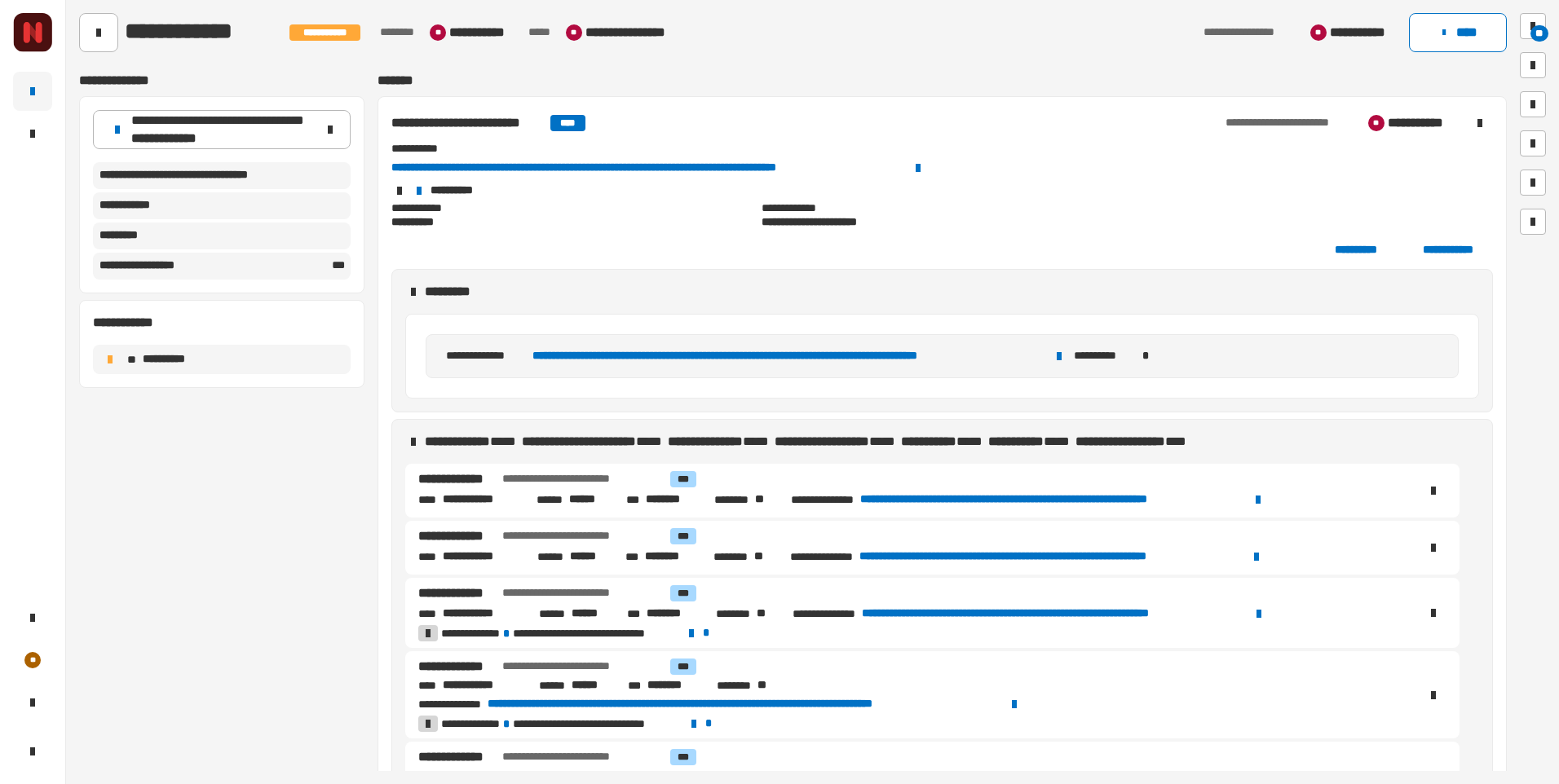 click on "**********" at bounding box center (1052, 500) 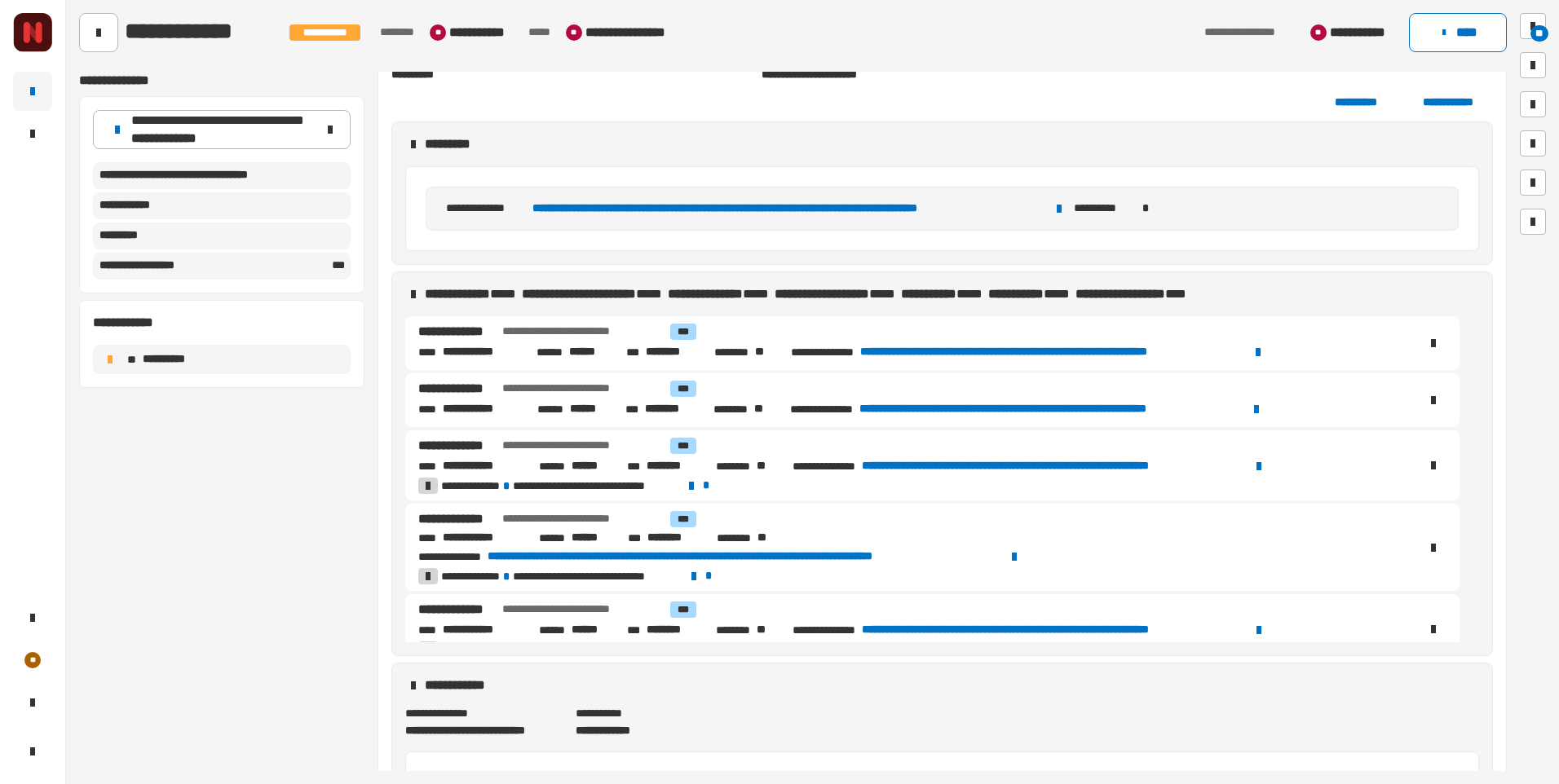 scroll, scrollTop: 163, scrollLeft: 0, axis: vertical 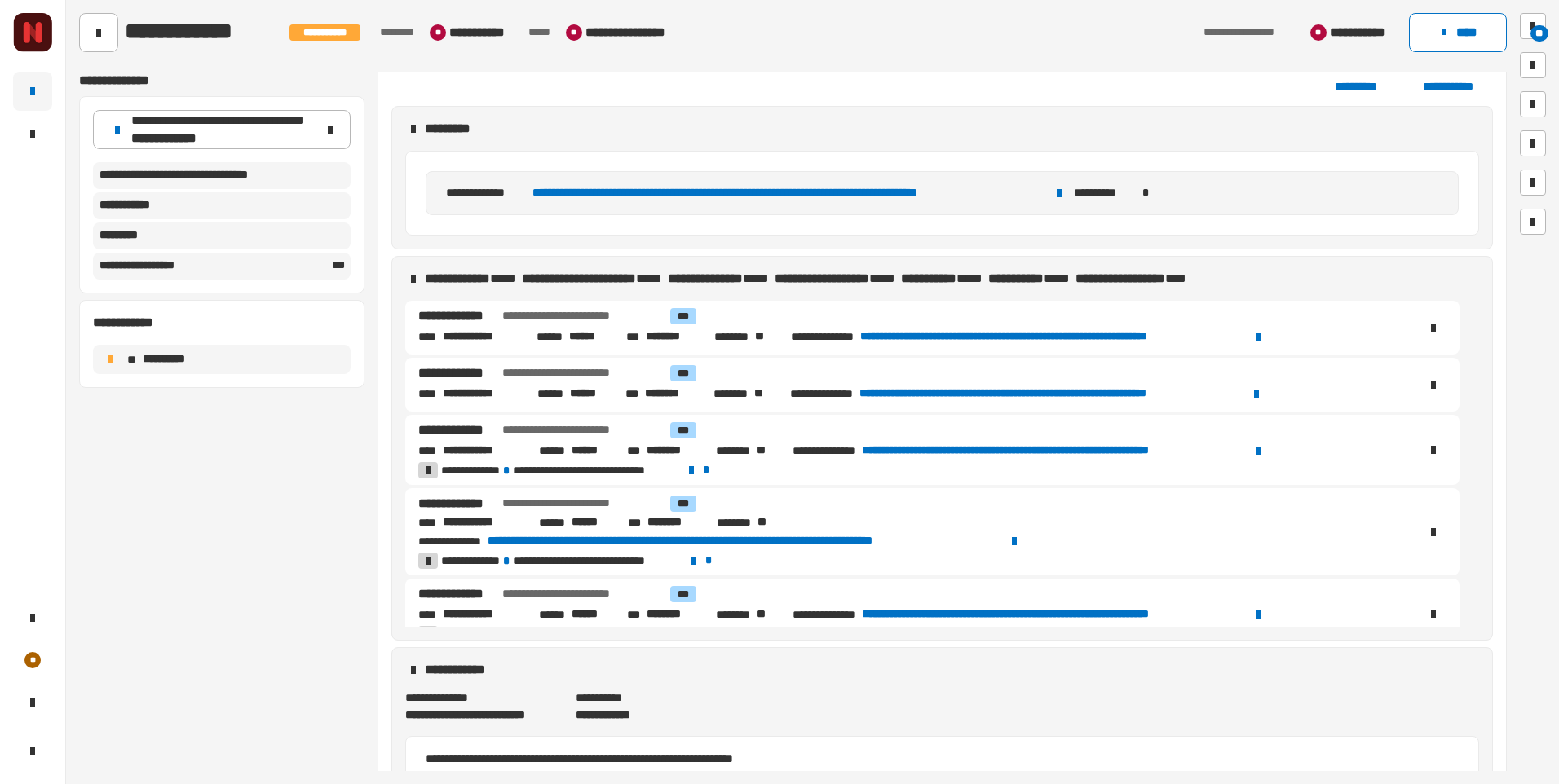 click 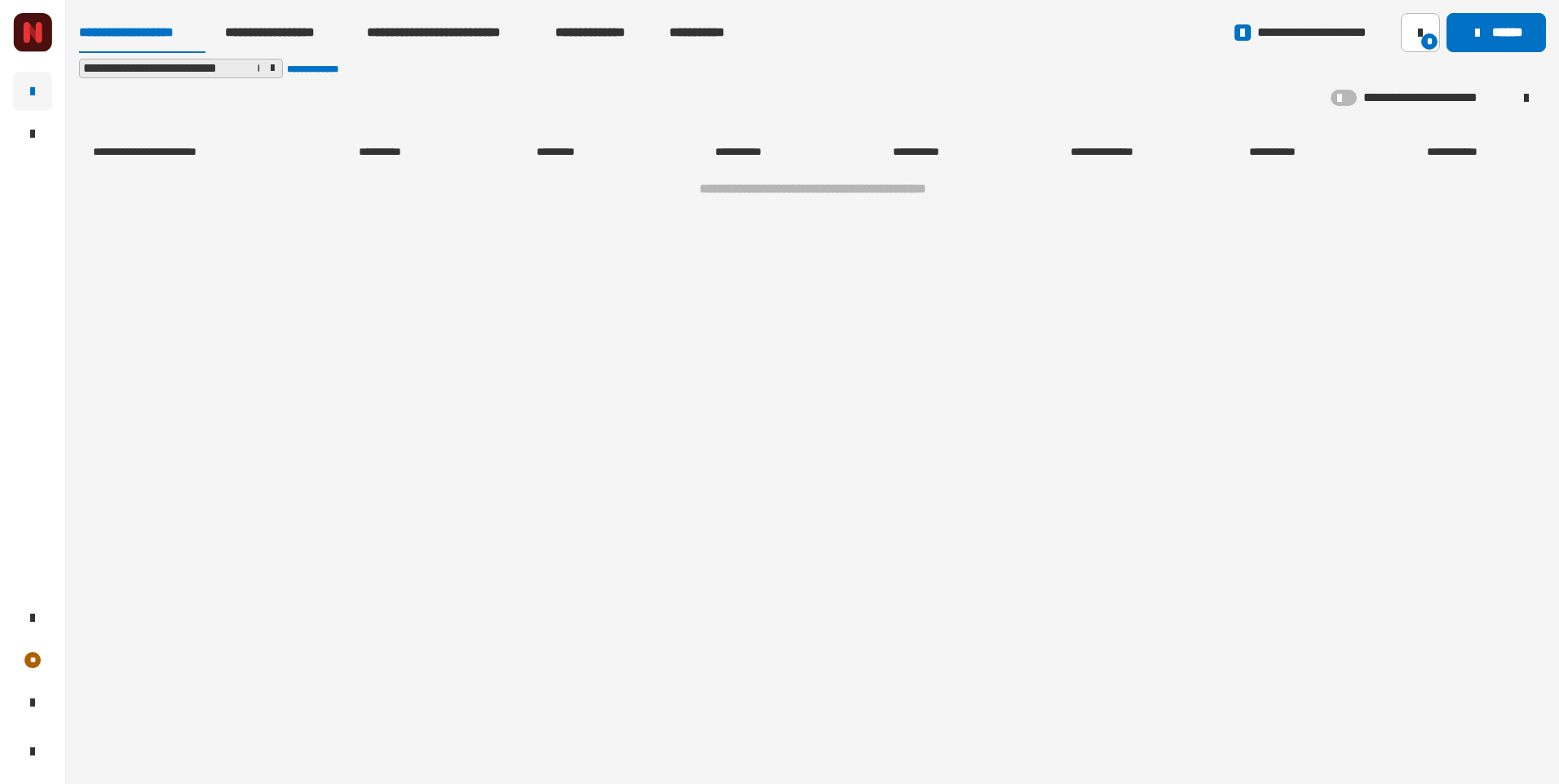 click on "**********" 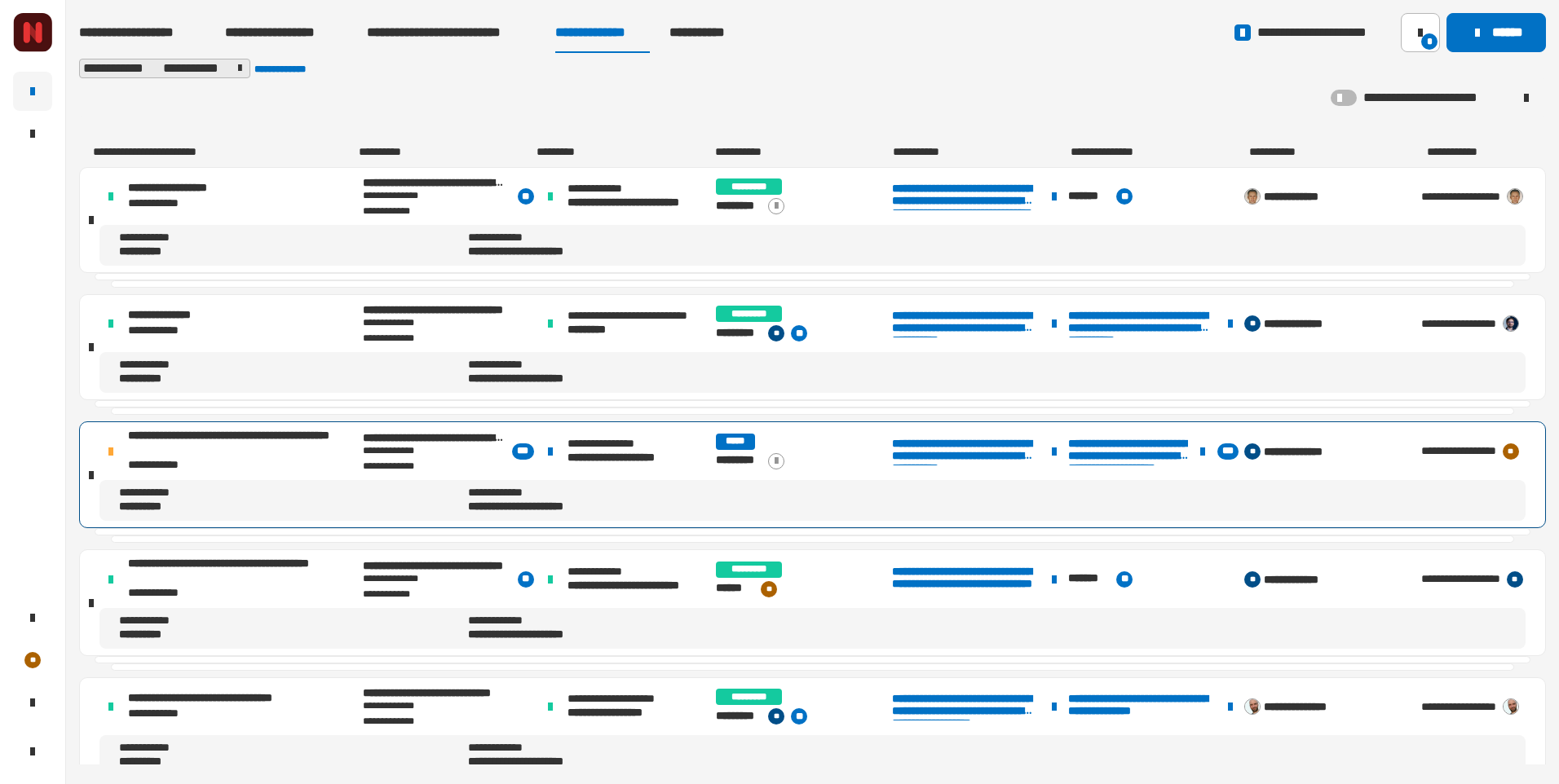 click on "**********" 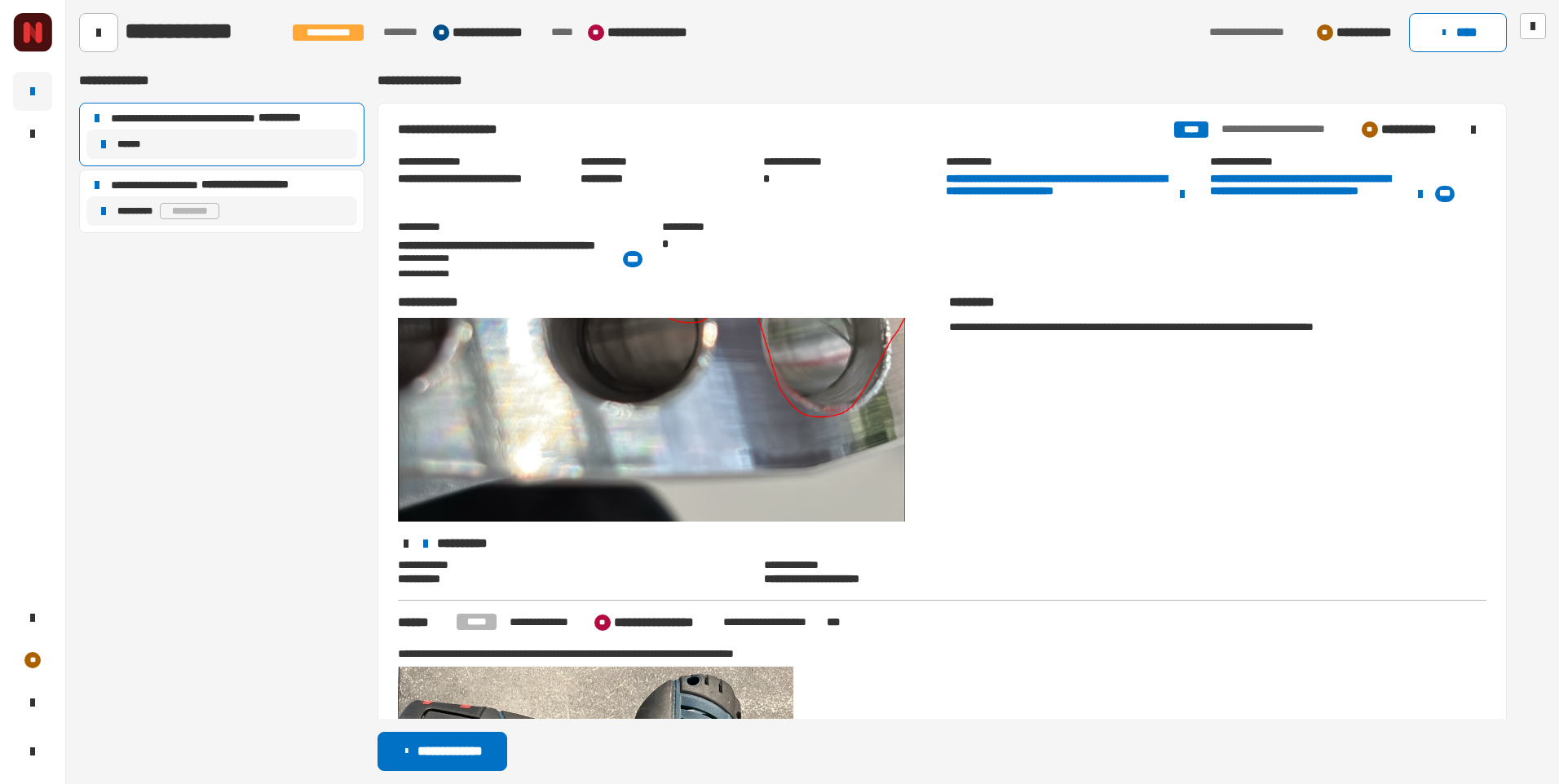 scroll, scrollTop: 81, scrollLeft: 0, axis: vertical 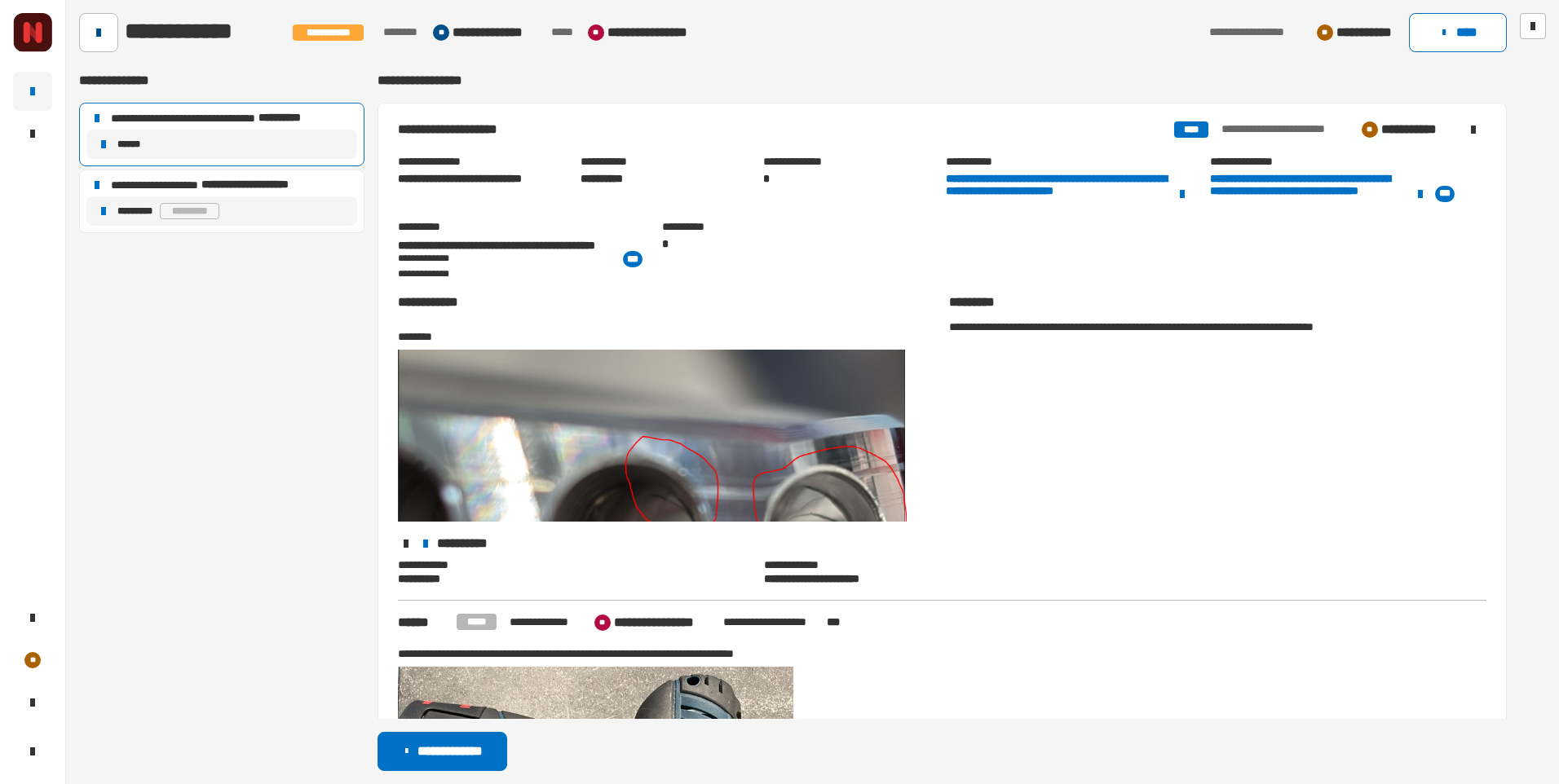click 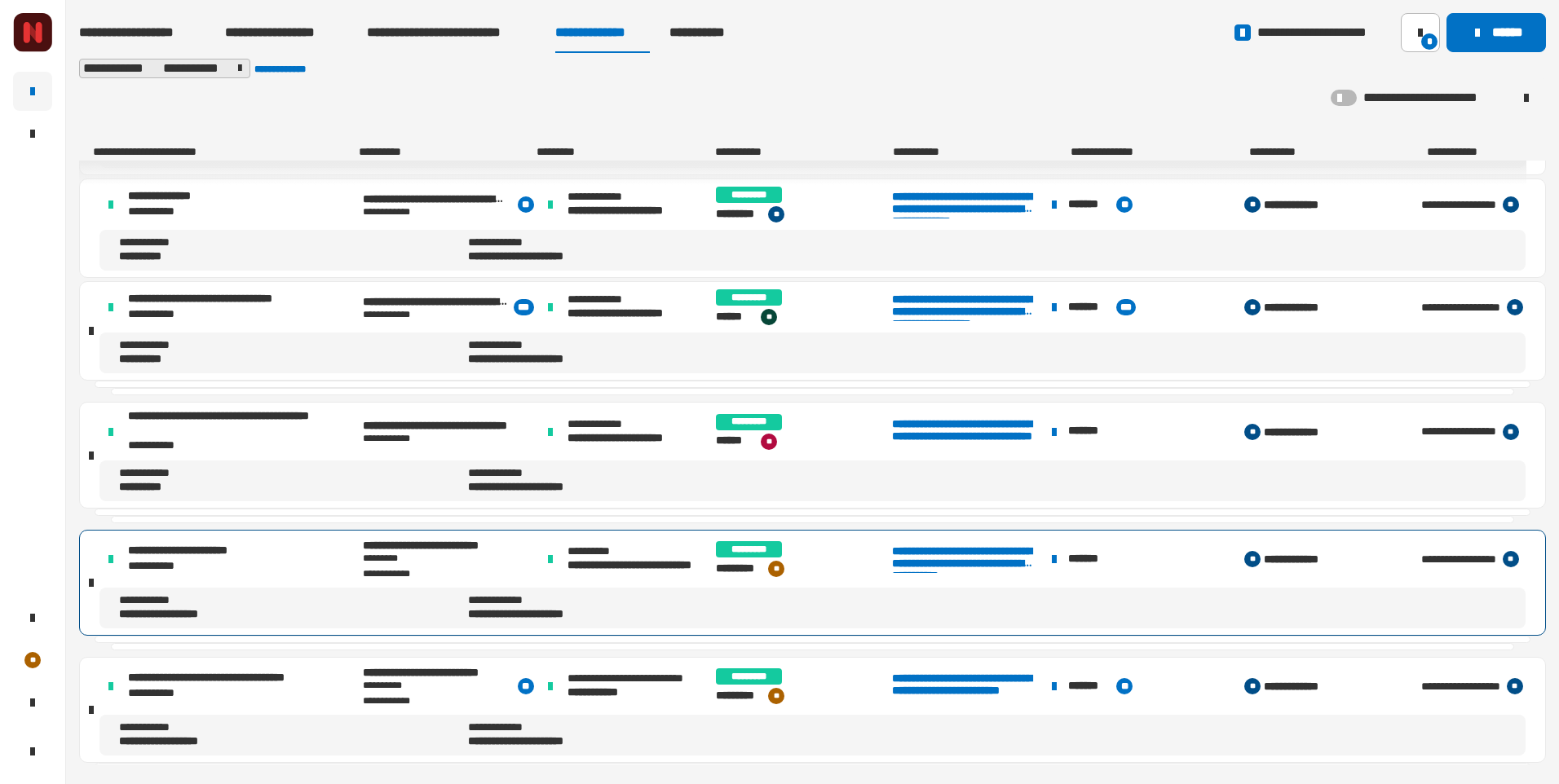 scroll, scrollTop: 1385, scrollLeft: 0, axis: vertical 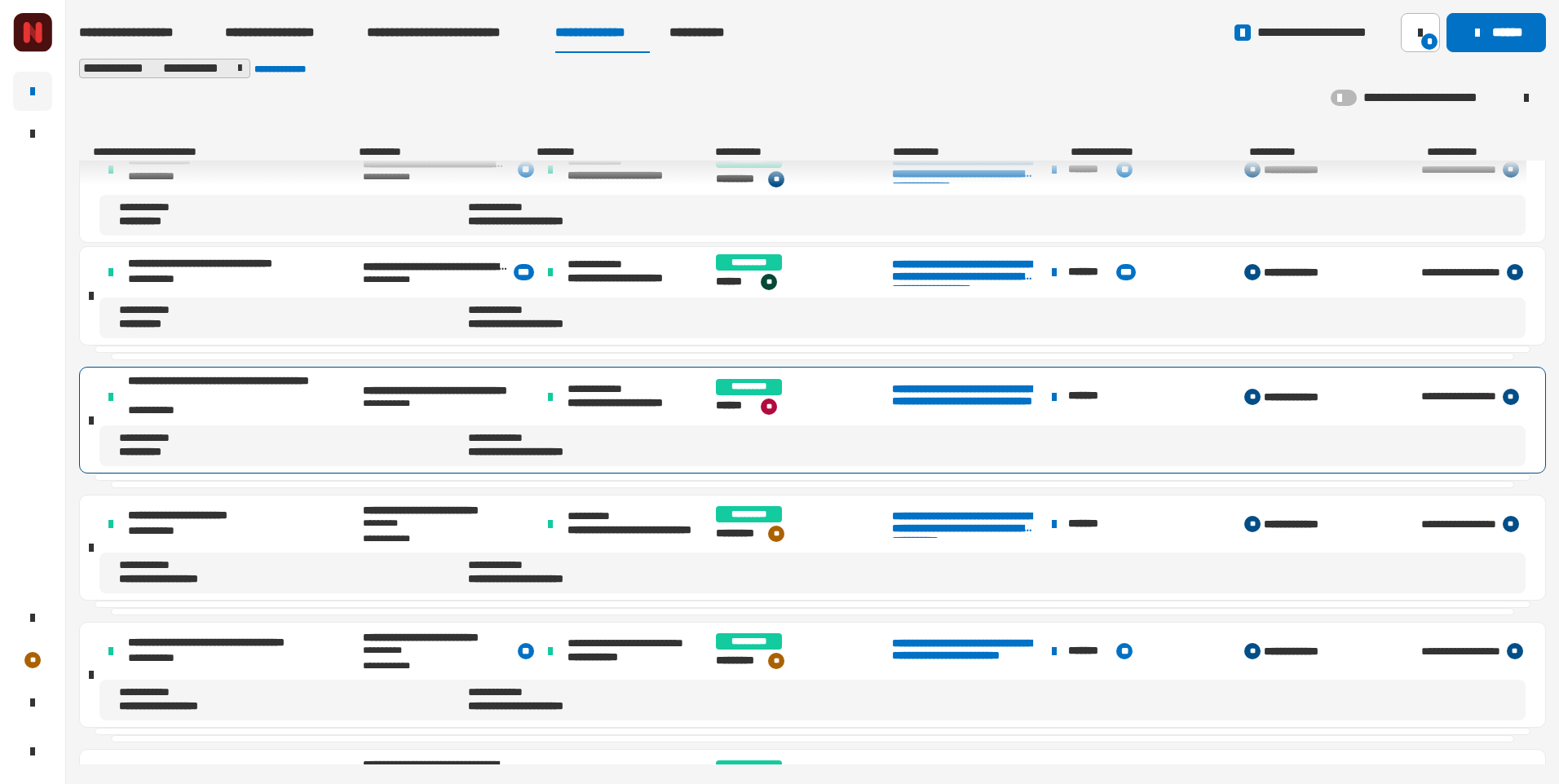 click on "**********" 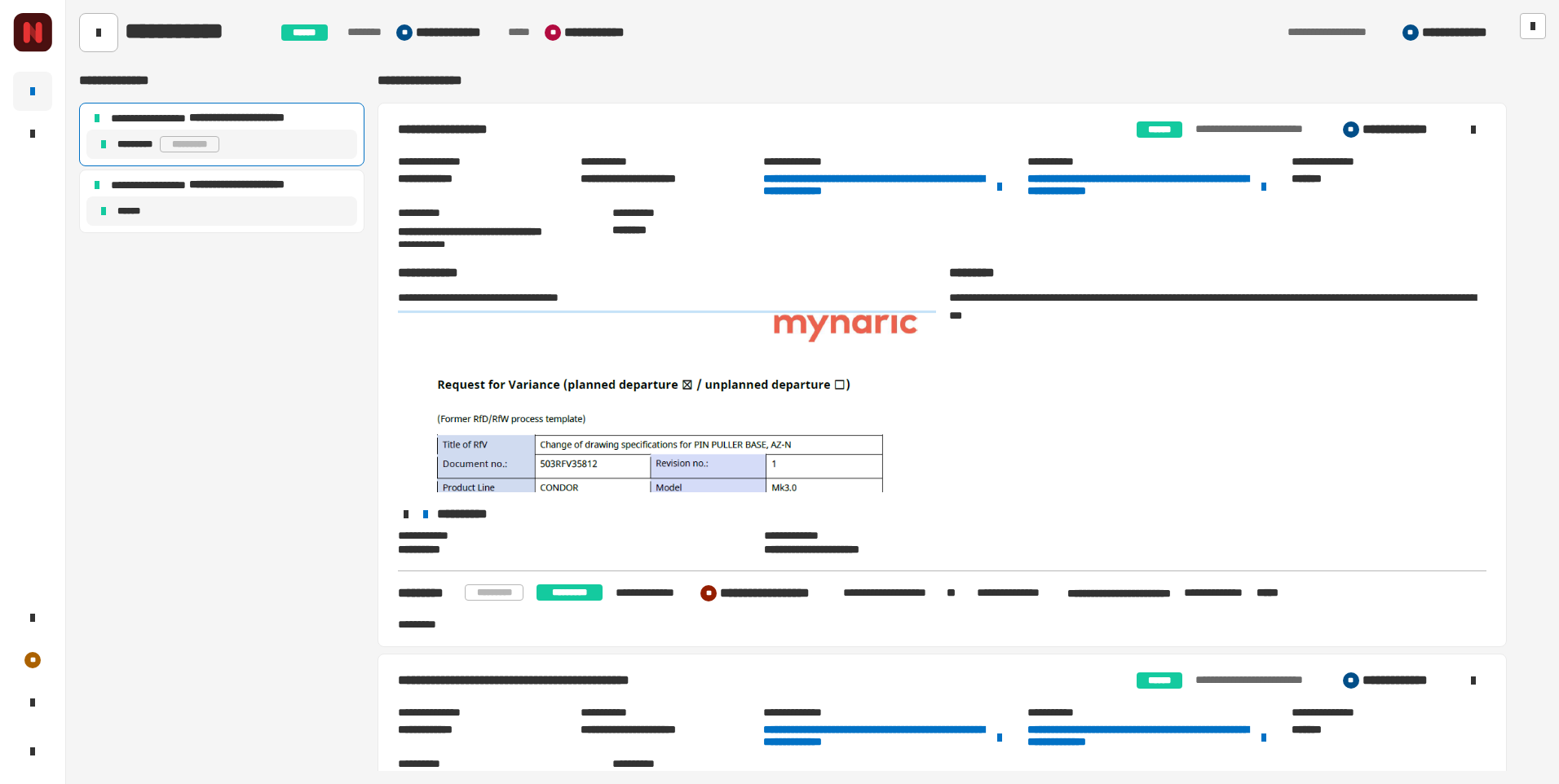 click on "******" 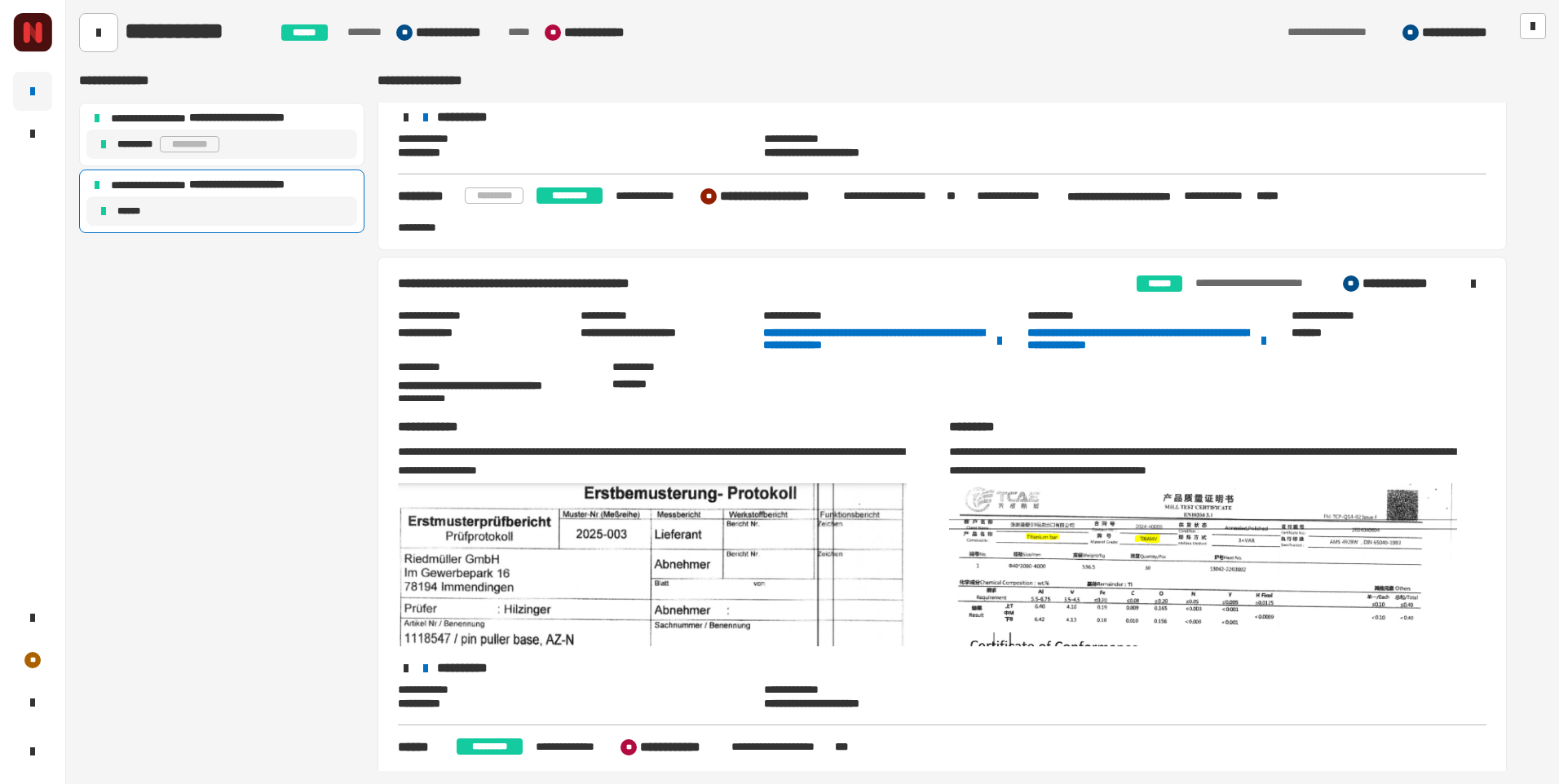 scroll, scrollTop: 428, scrollLeft: 0, axis: vertical 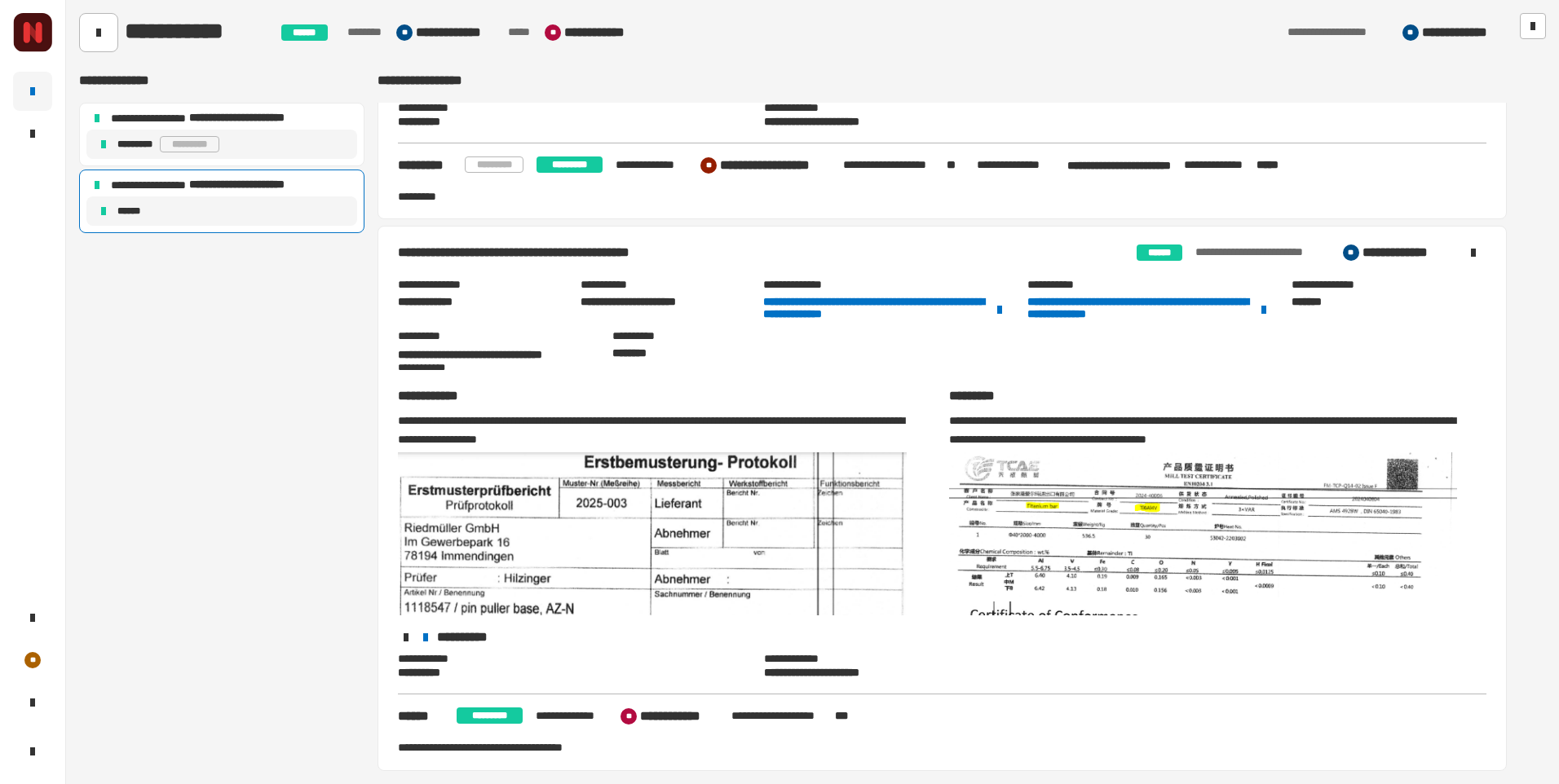 click on "**********" at bounding box center [751, 253] 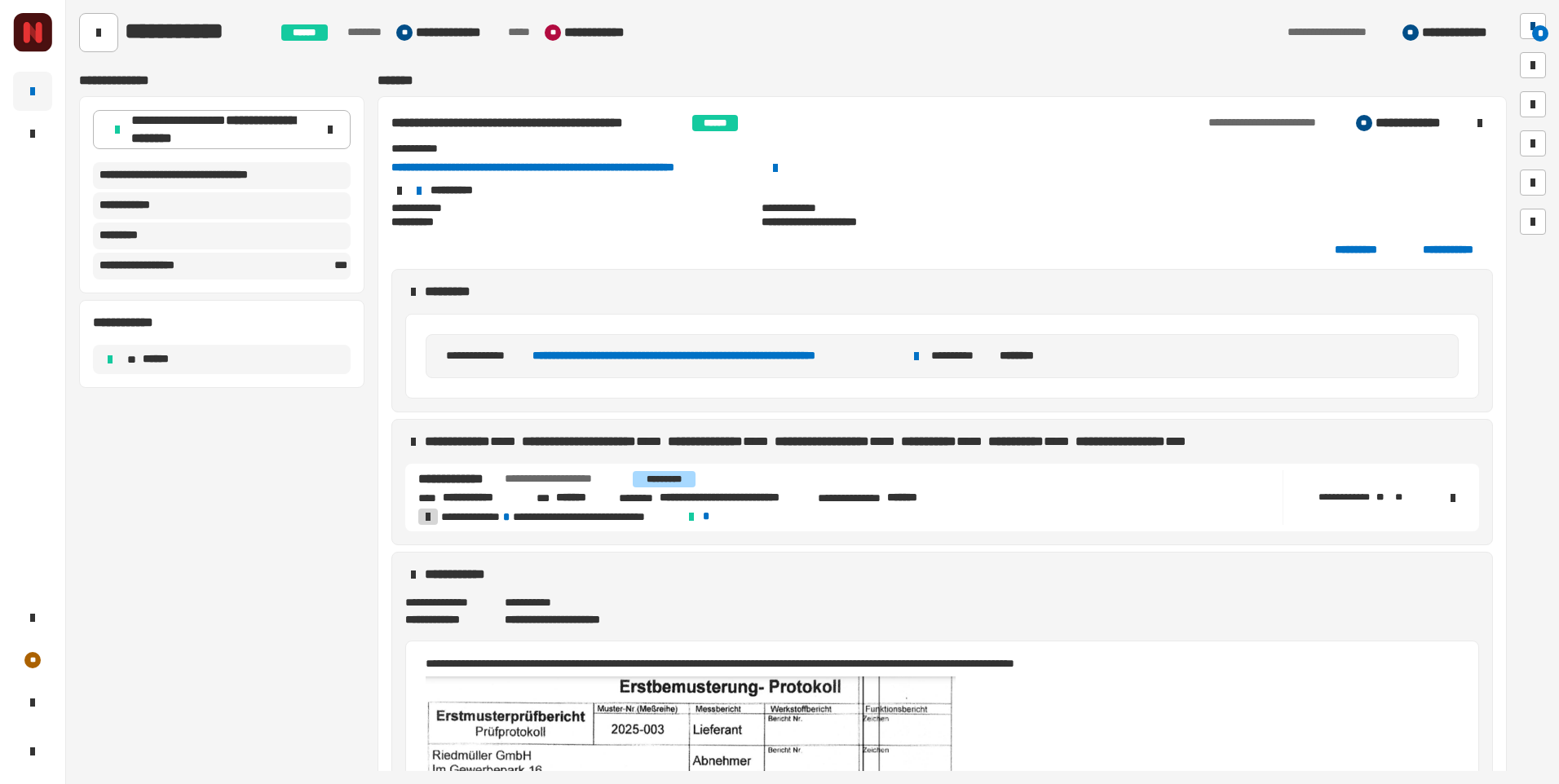 click on "*" at bounding box center (1540, 33) 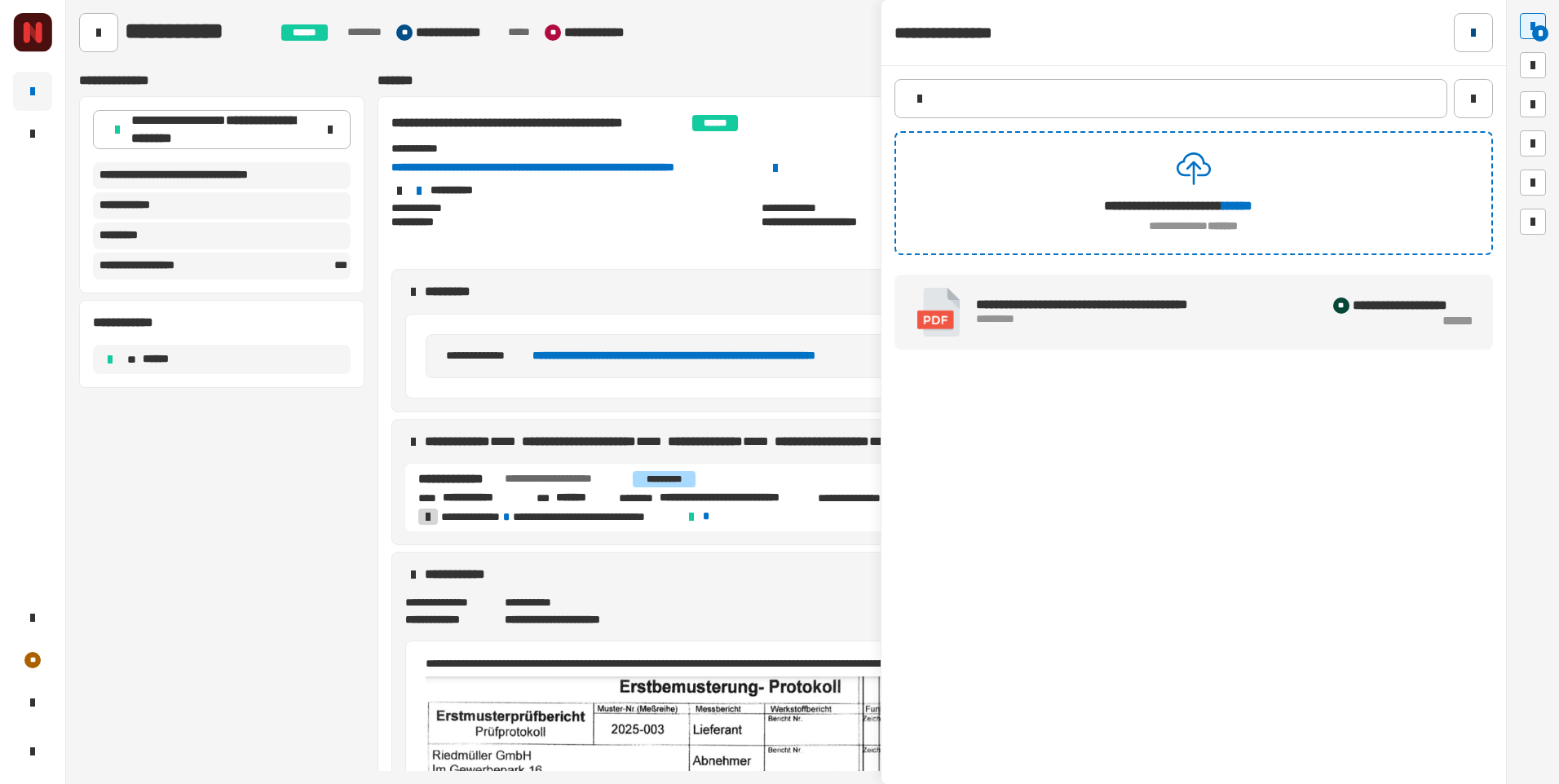 click 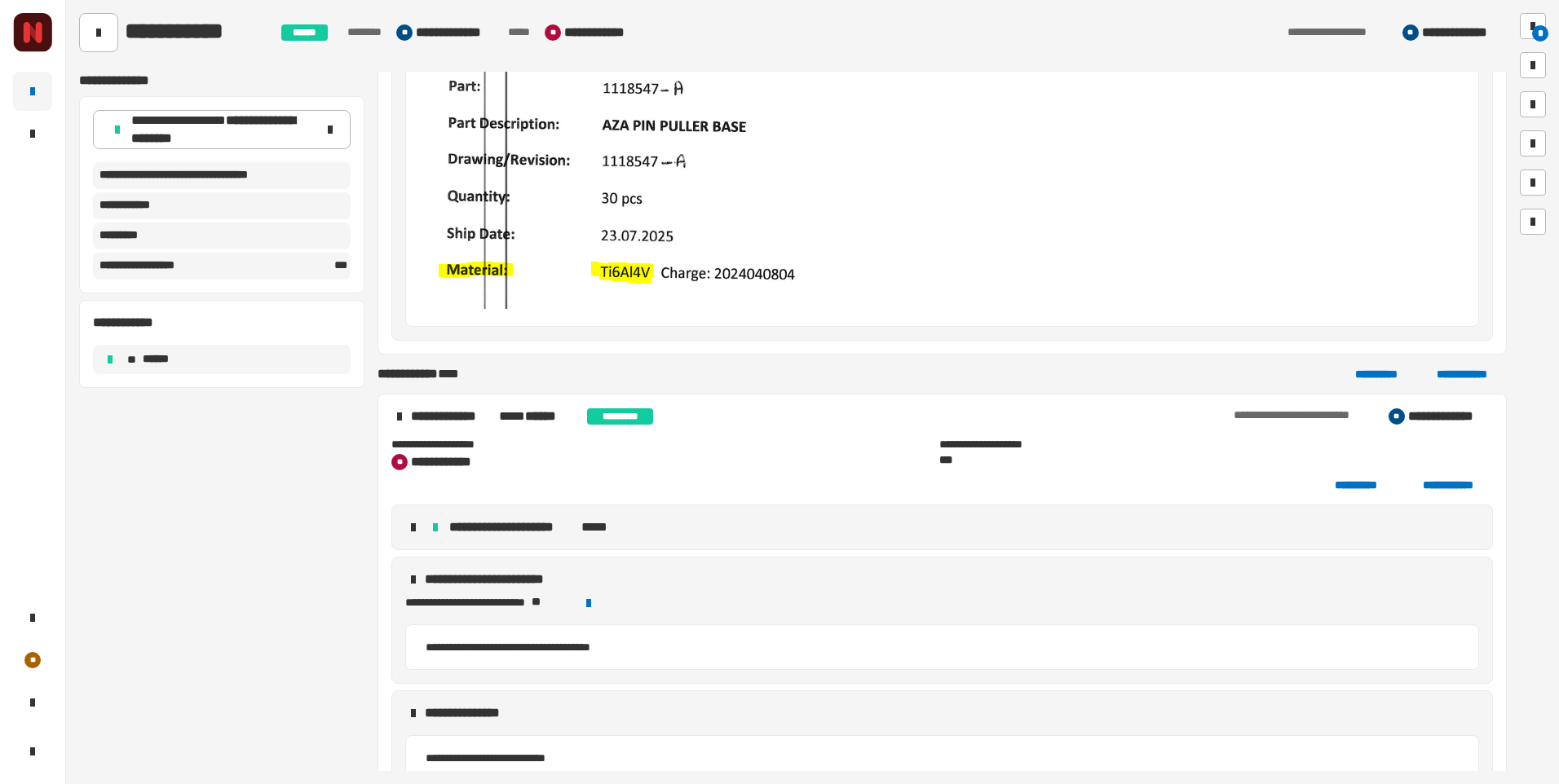 scroll, scrollTop: 2138, scrollLeft: 0, axis: vertical 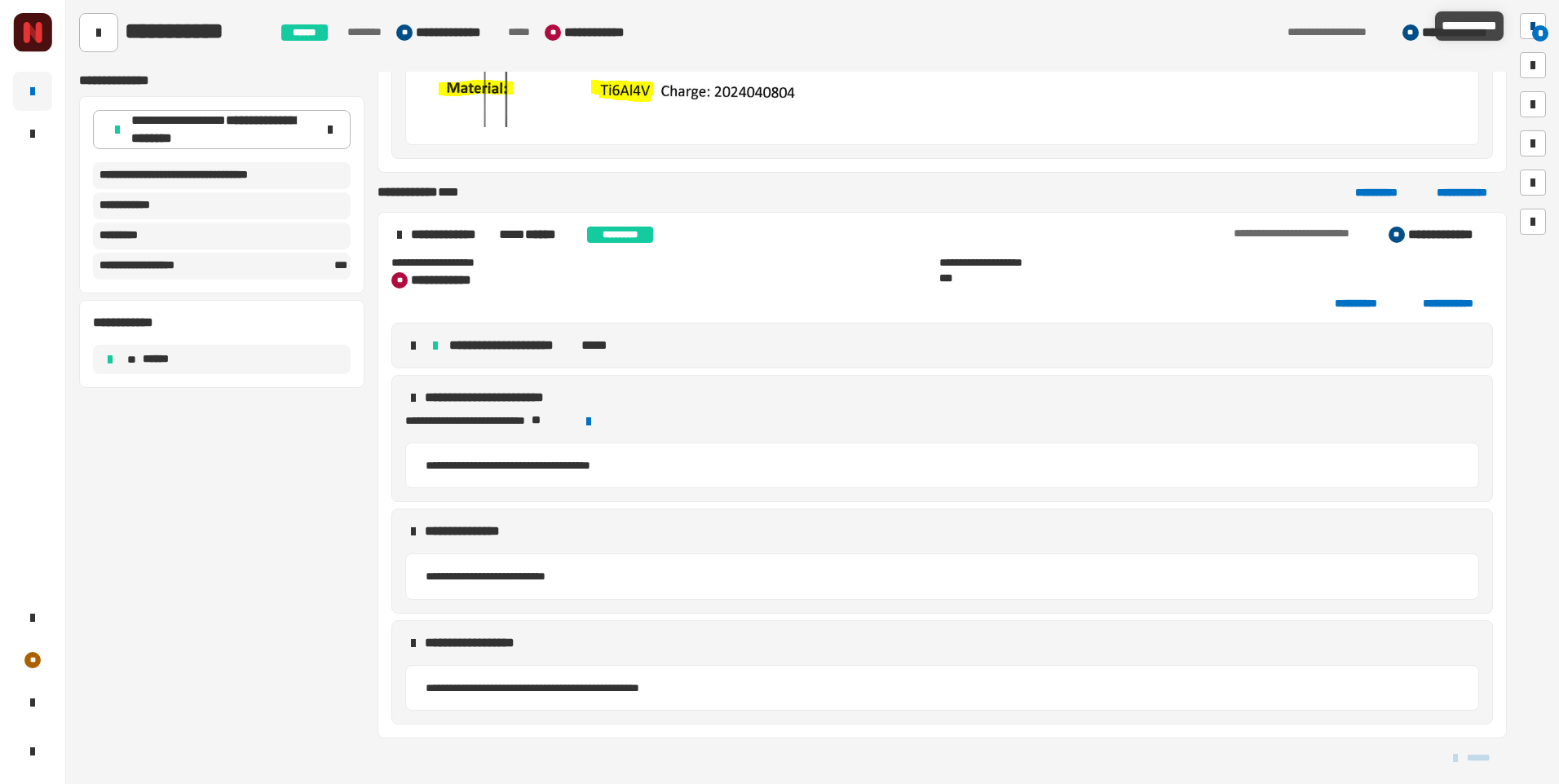 click on "*" at bounding box center [1540, 33] 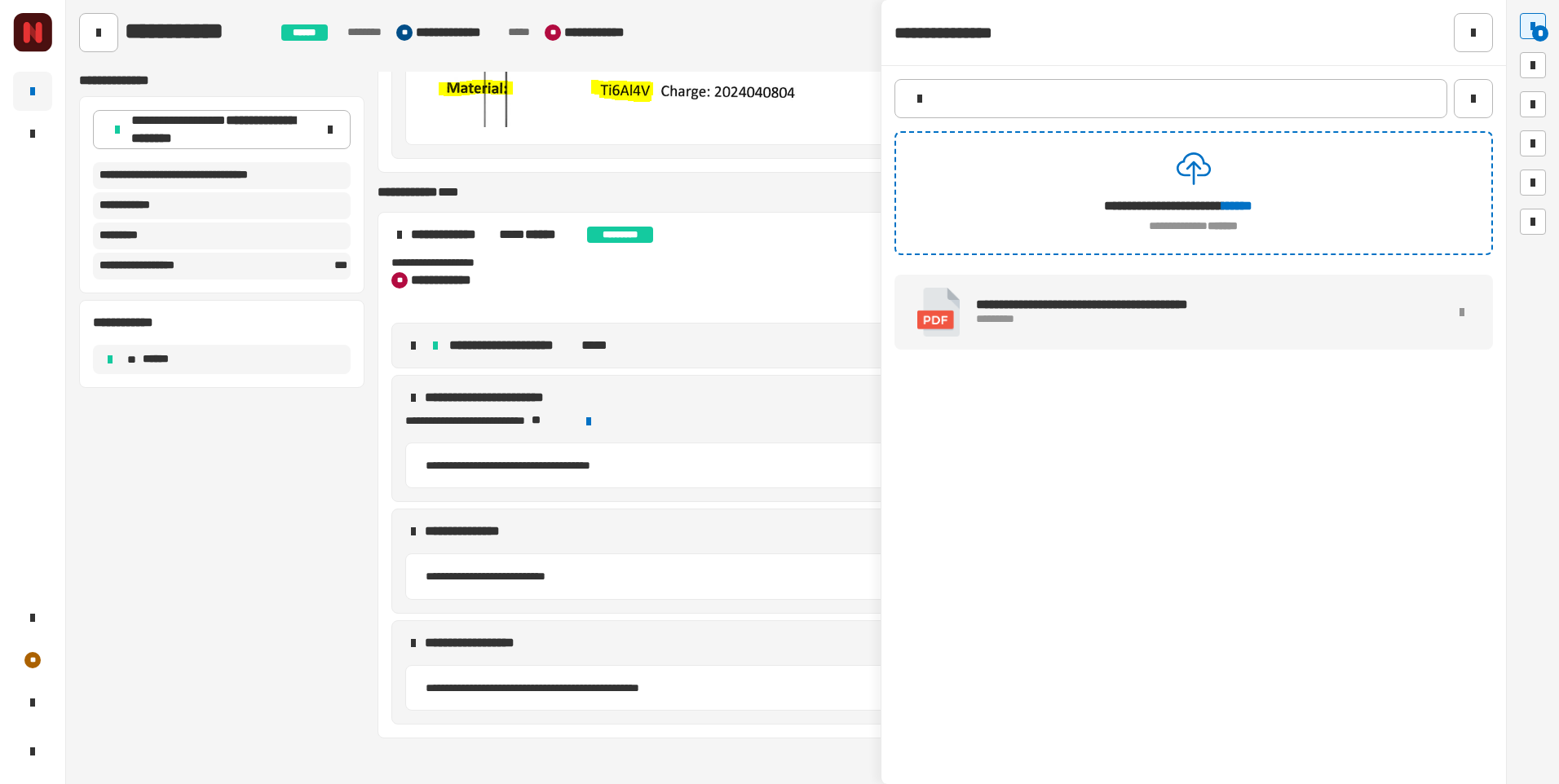 click at bounding box center (938, 312) 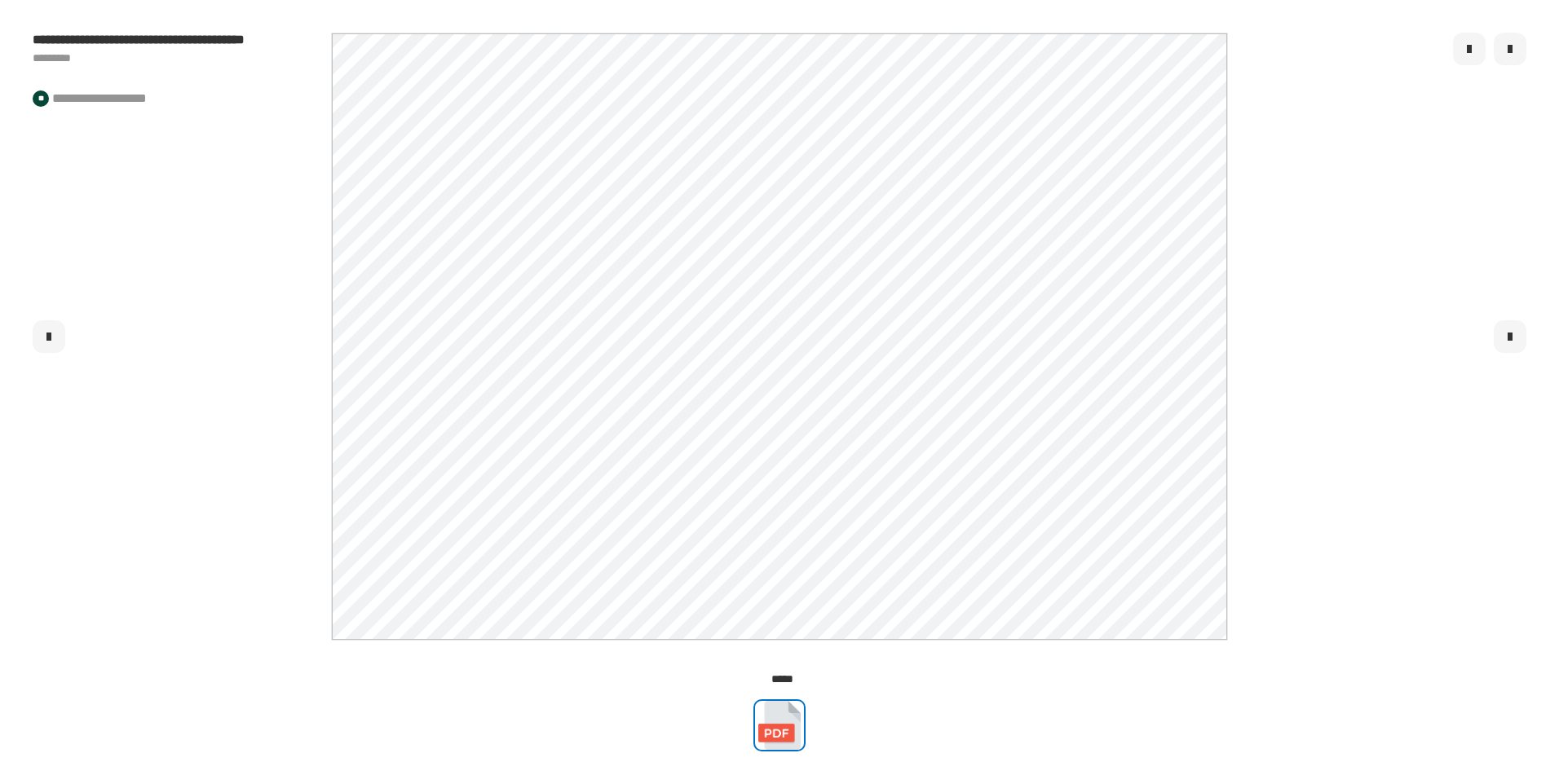 click 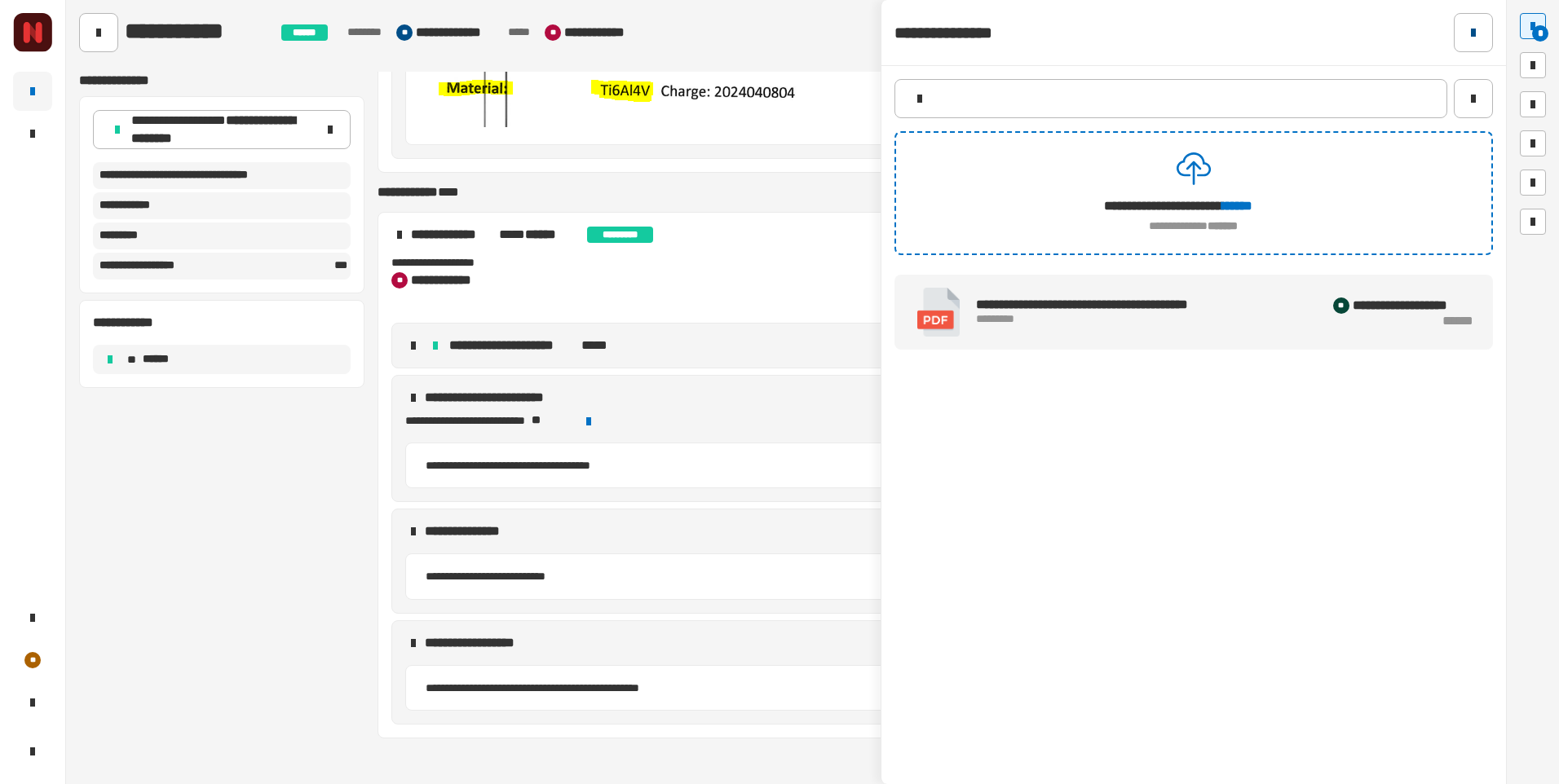click 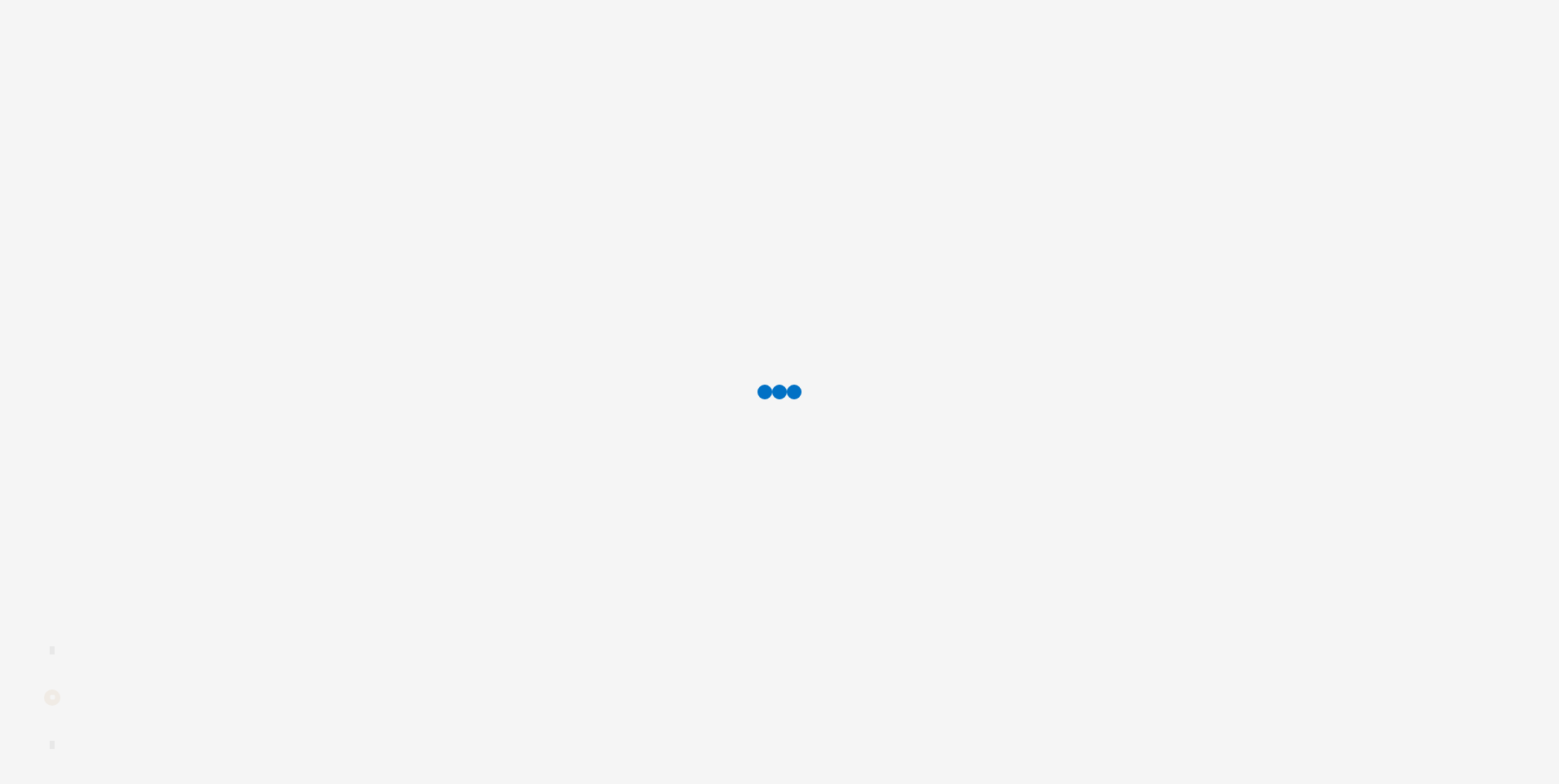 scroll, scrollTop: 0, scrollLeft: 0, axis: both 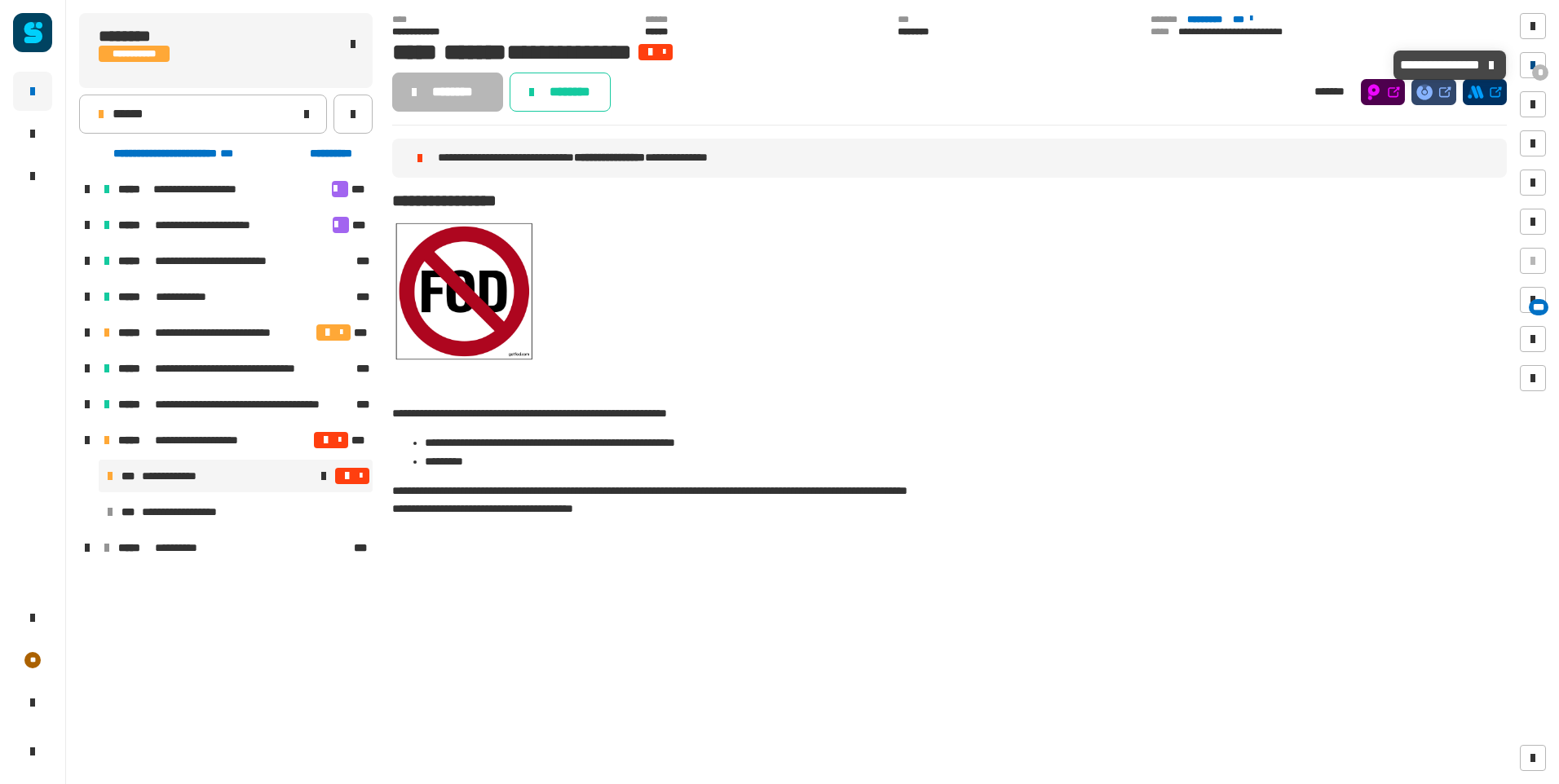 click on "*" at bounding box center [1540, 73] 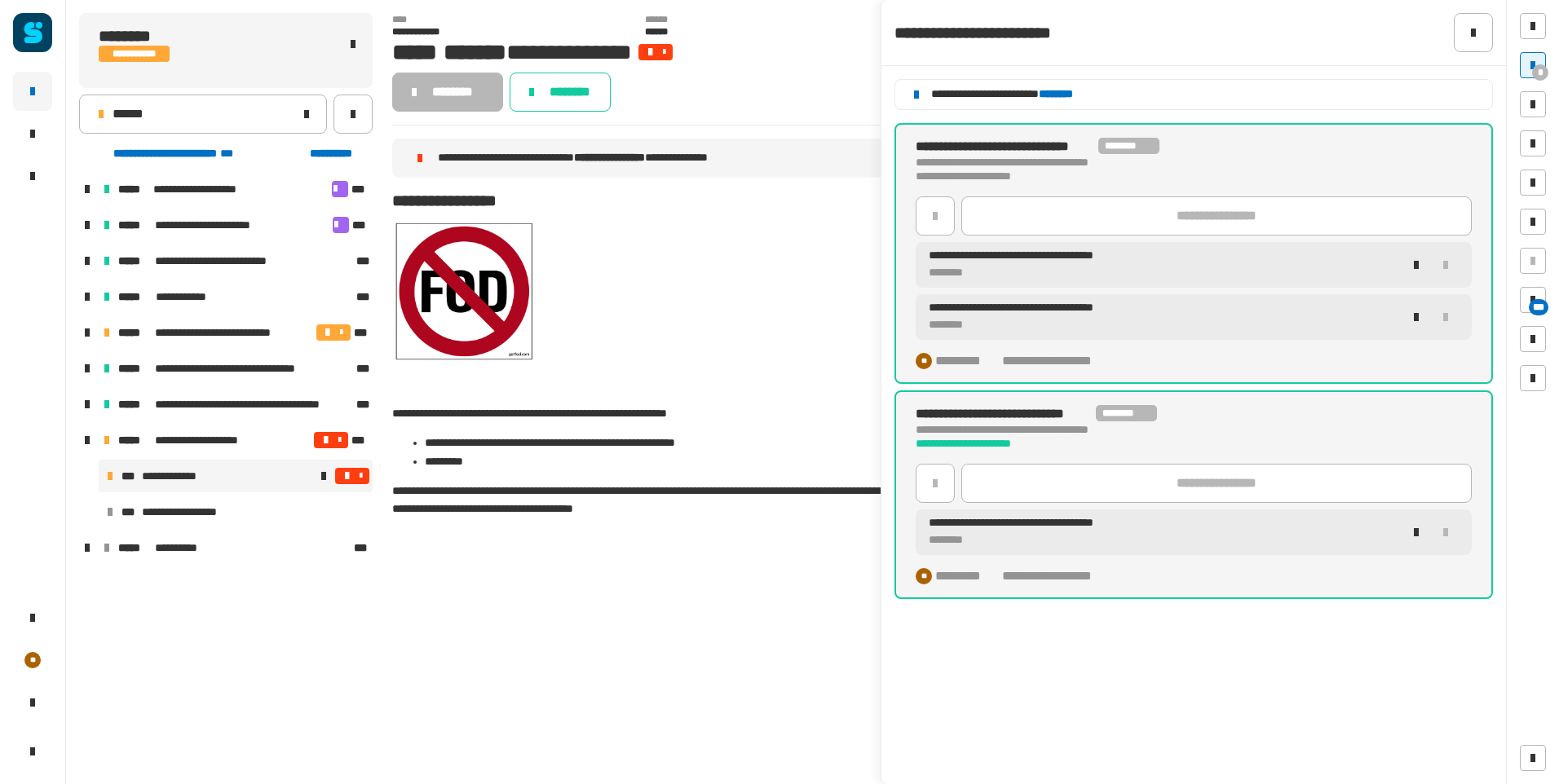 click on "**********" 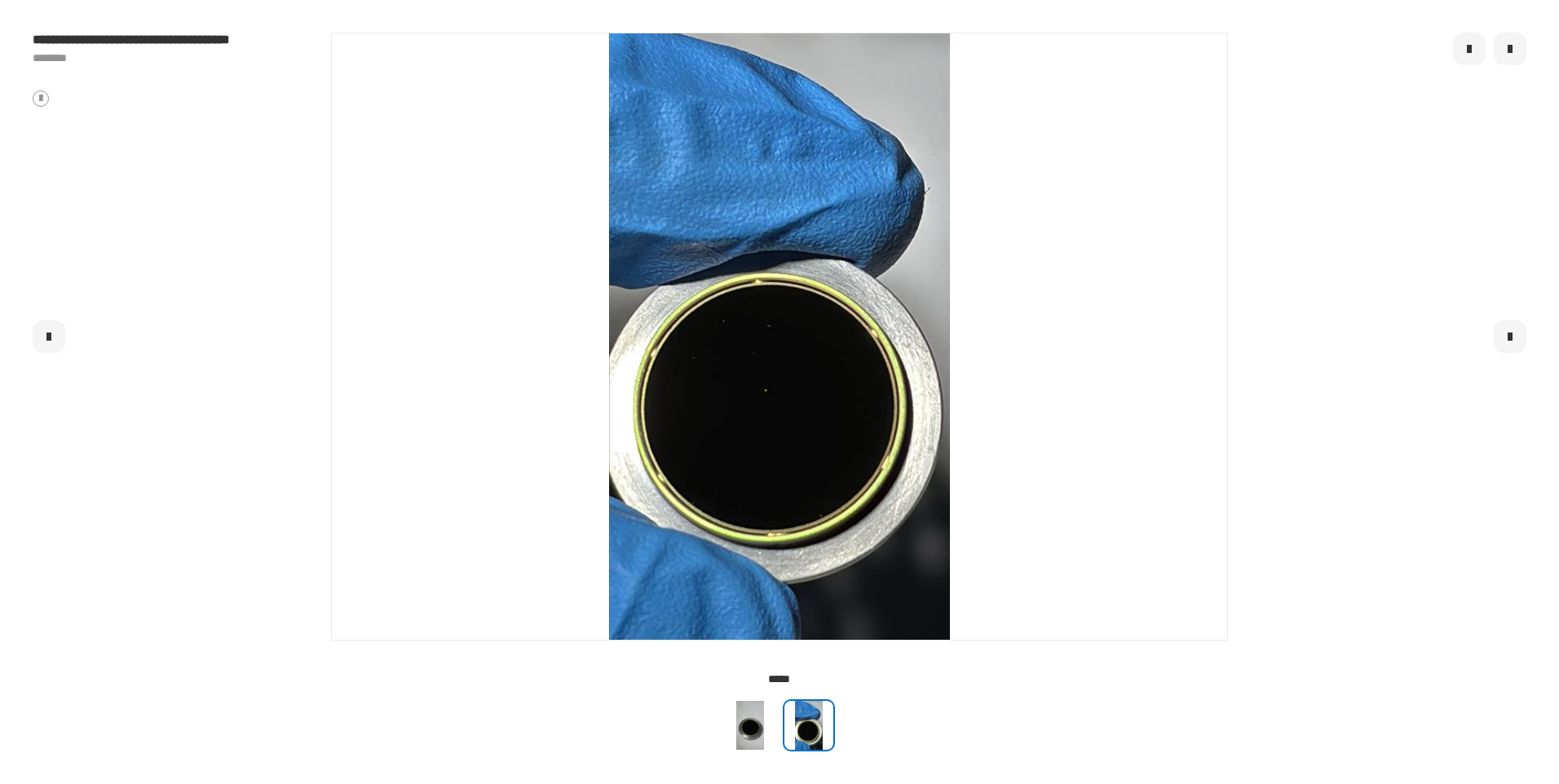 click 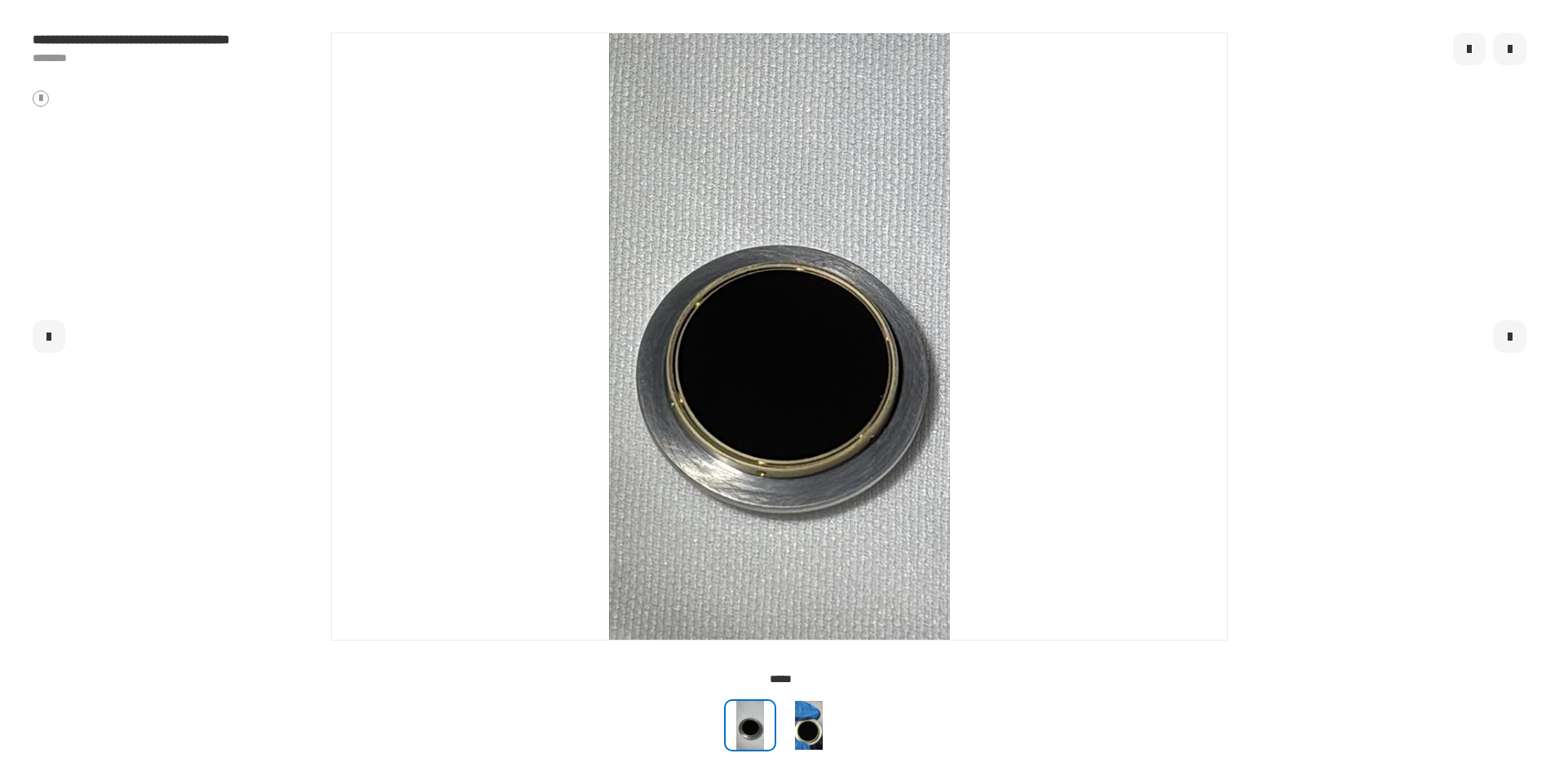 click 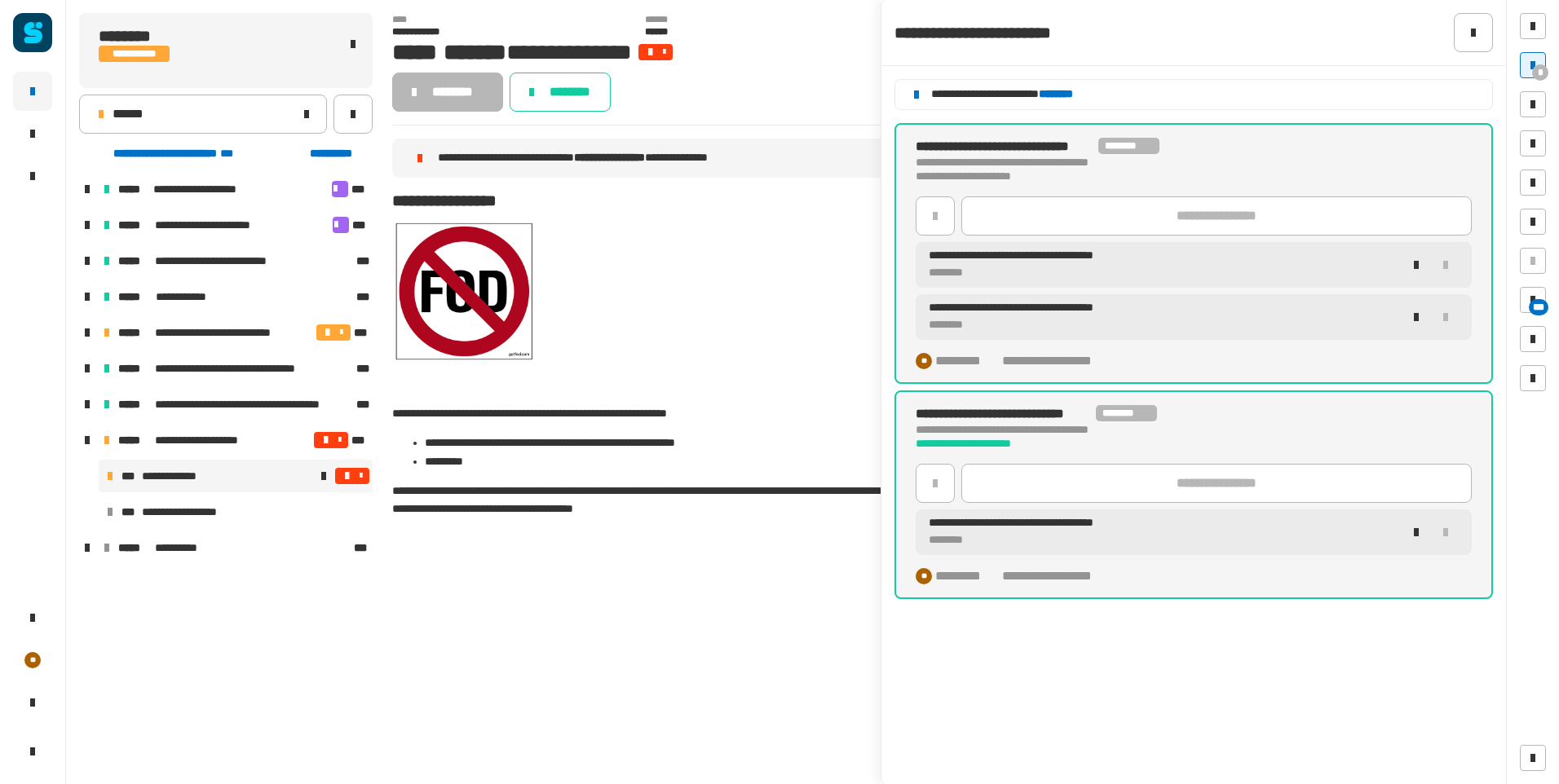 click on "**********" 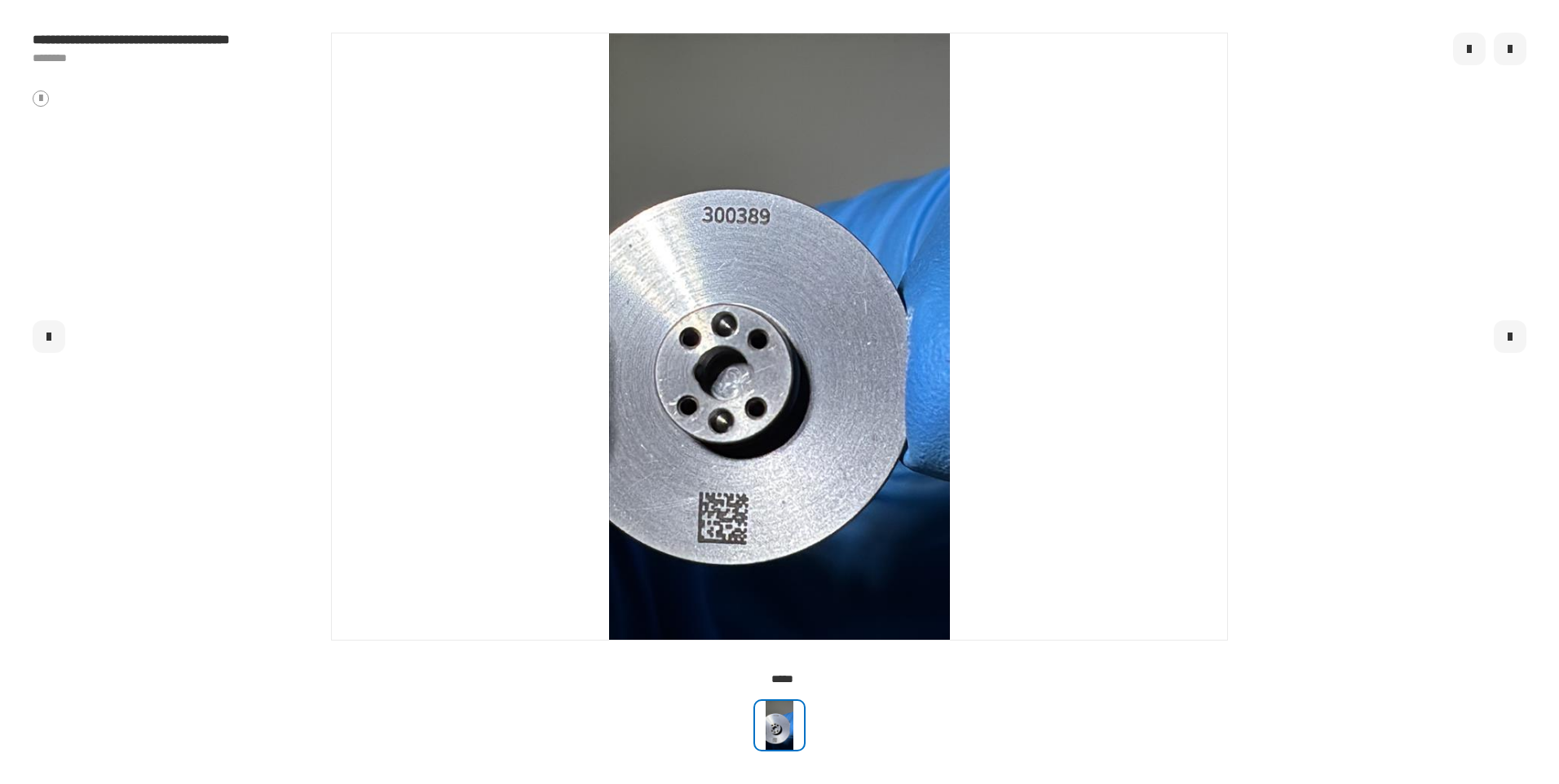 click 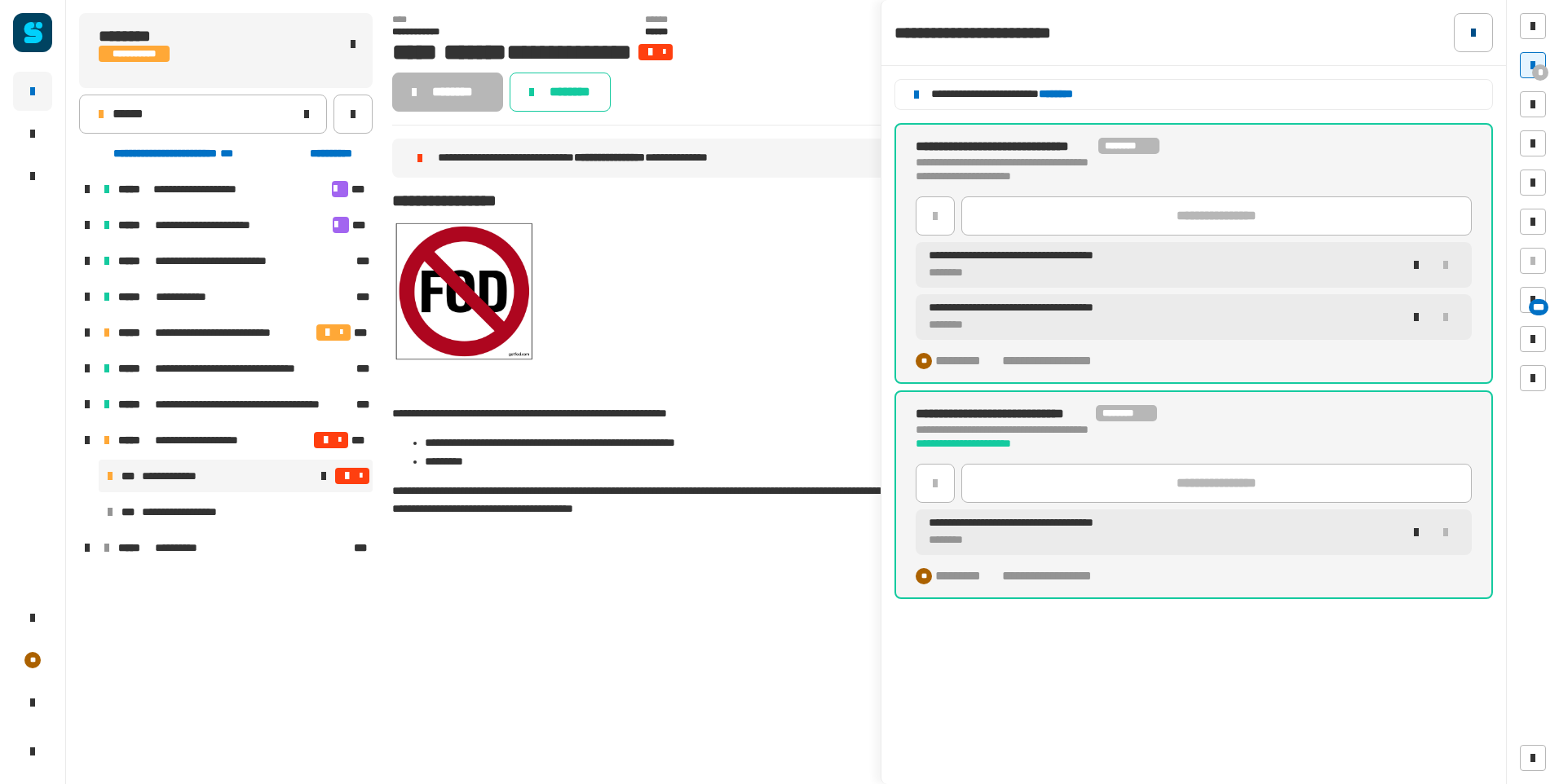 click 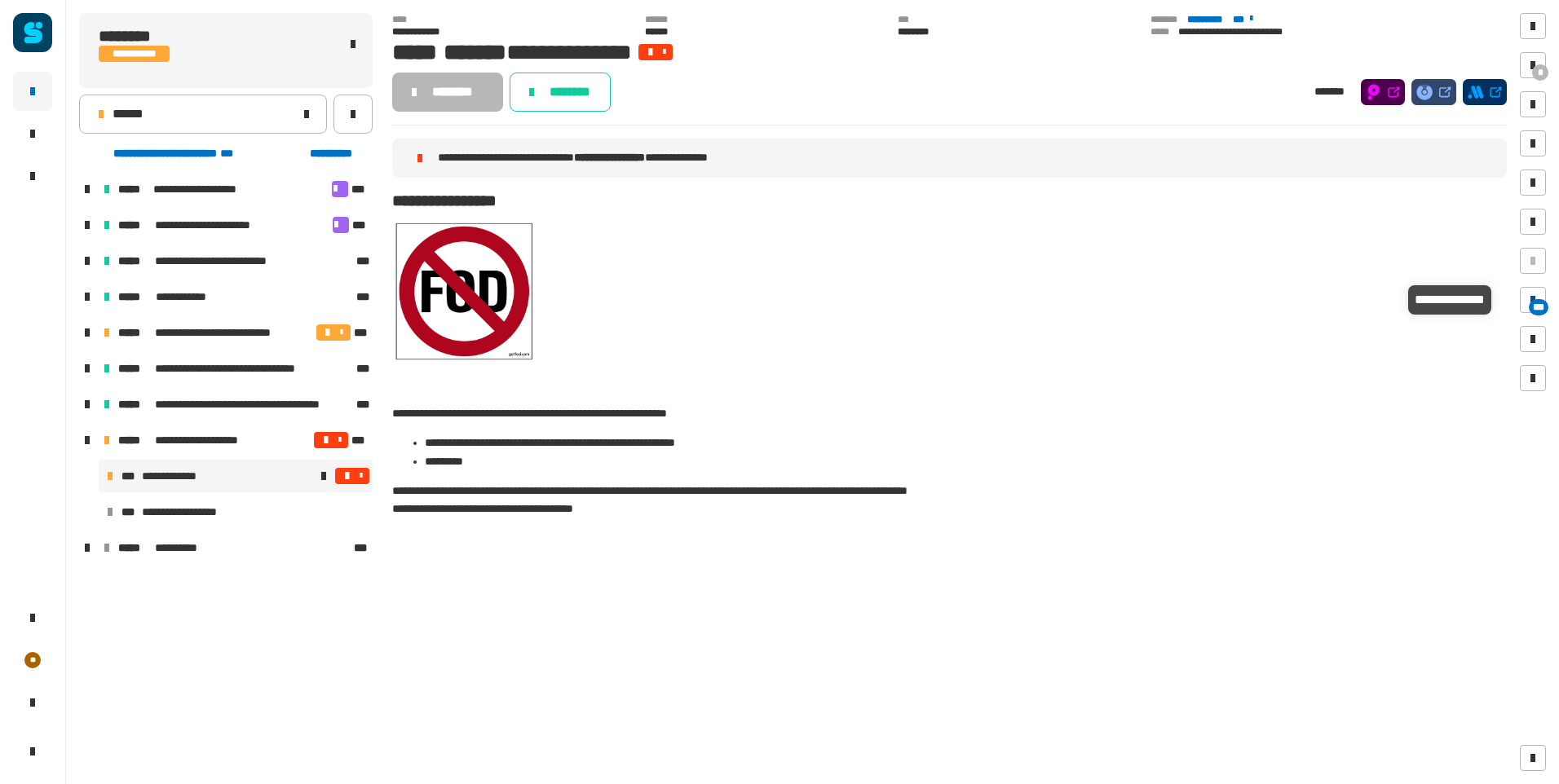 click on "***" 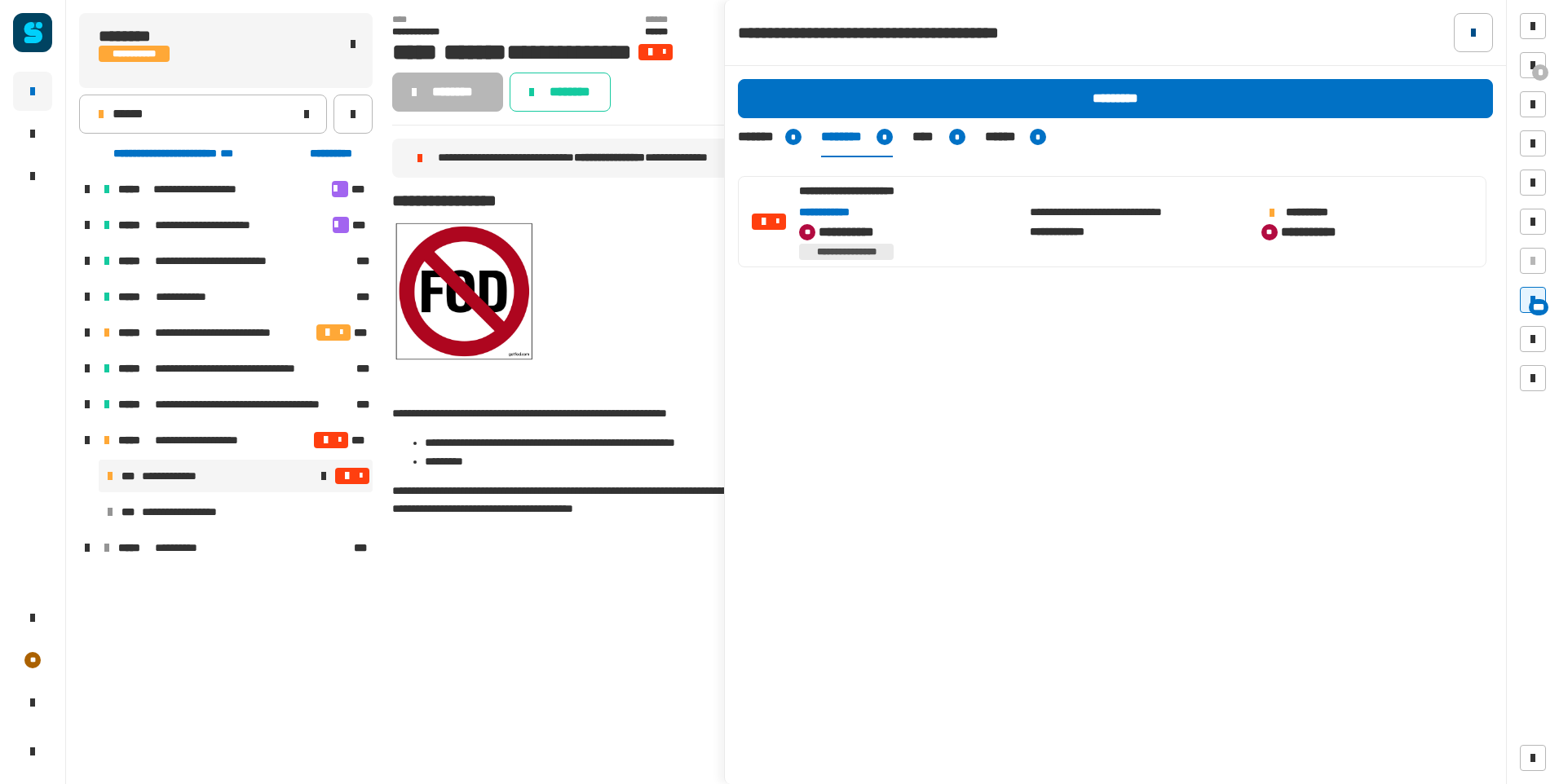click 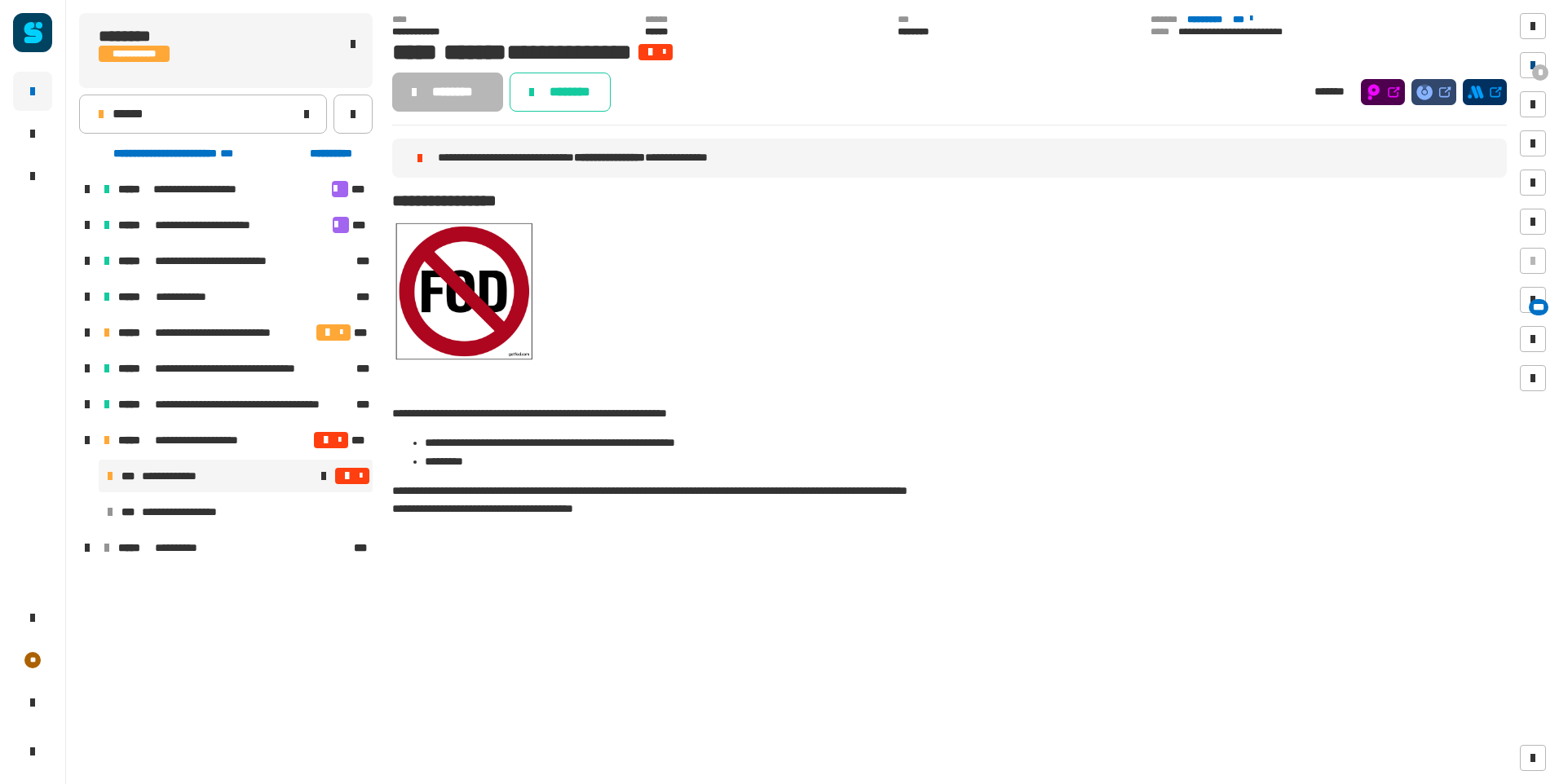 click on "*" 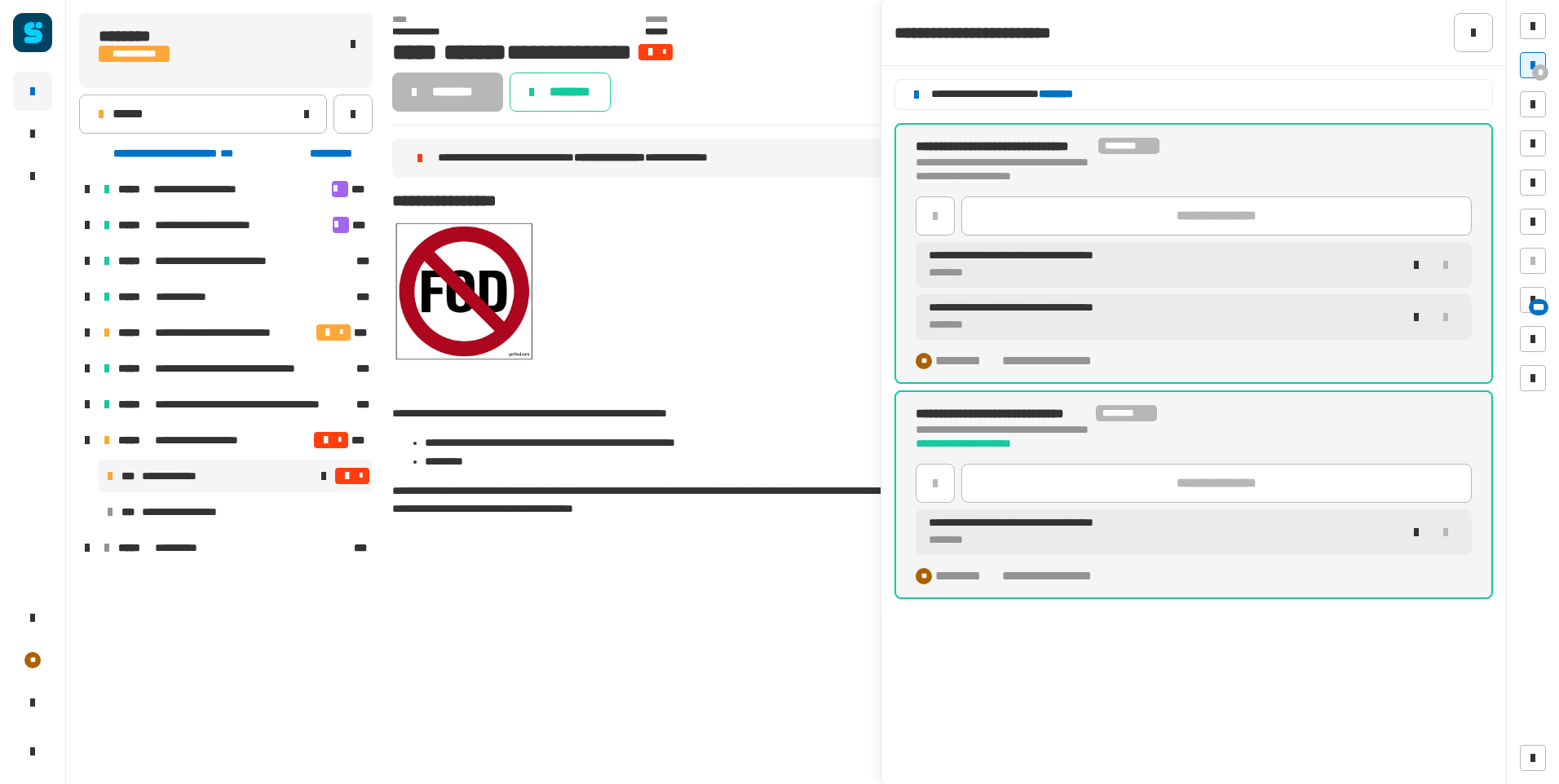 drag, startPoint x: 303, startPoint y: 482, endPoint x: 670, endPoint y: 630, distance: 395.71833 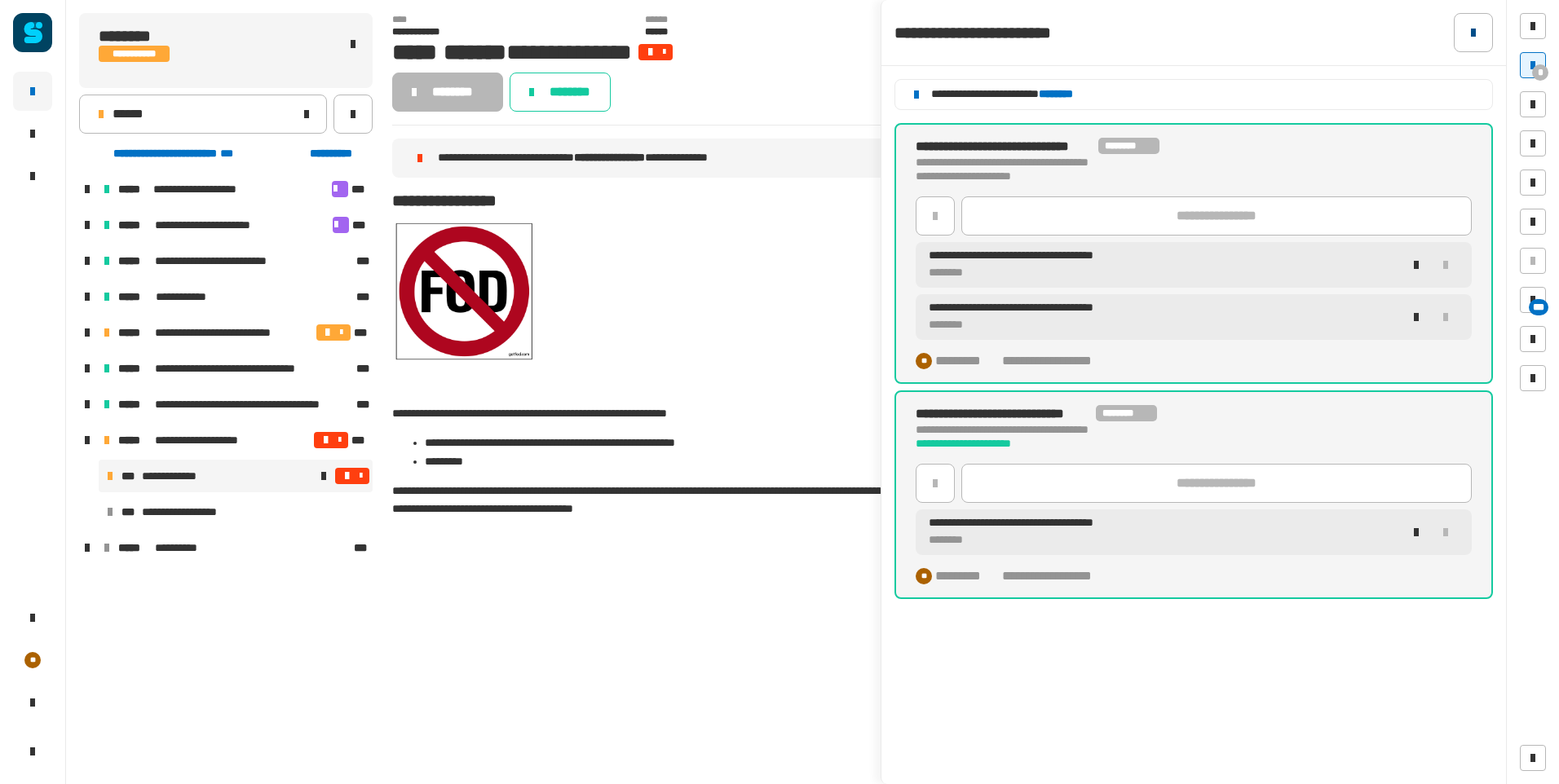 click 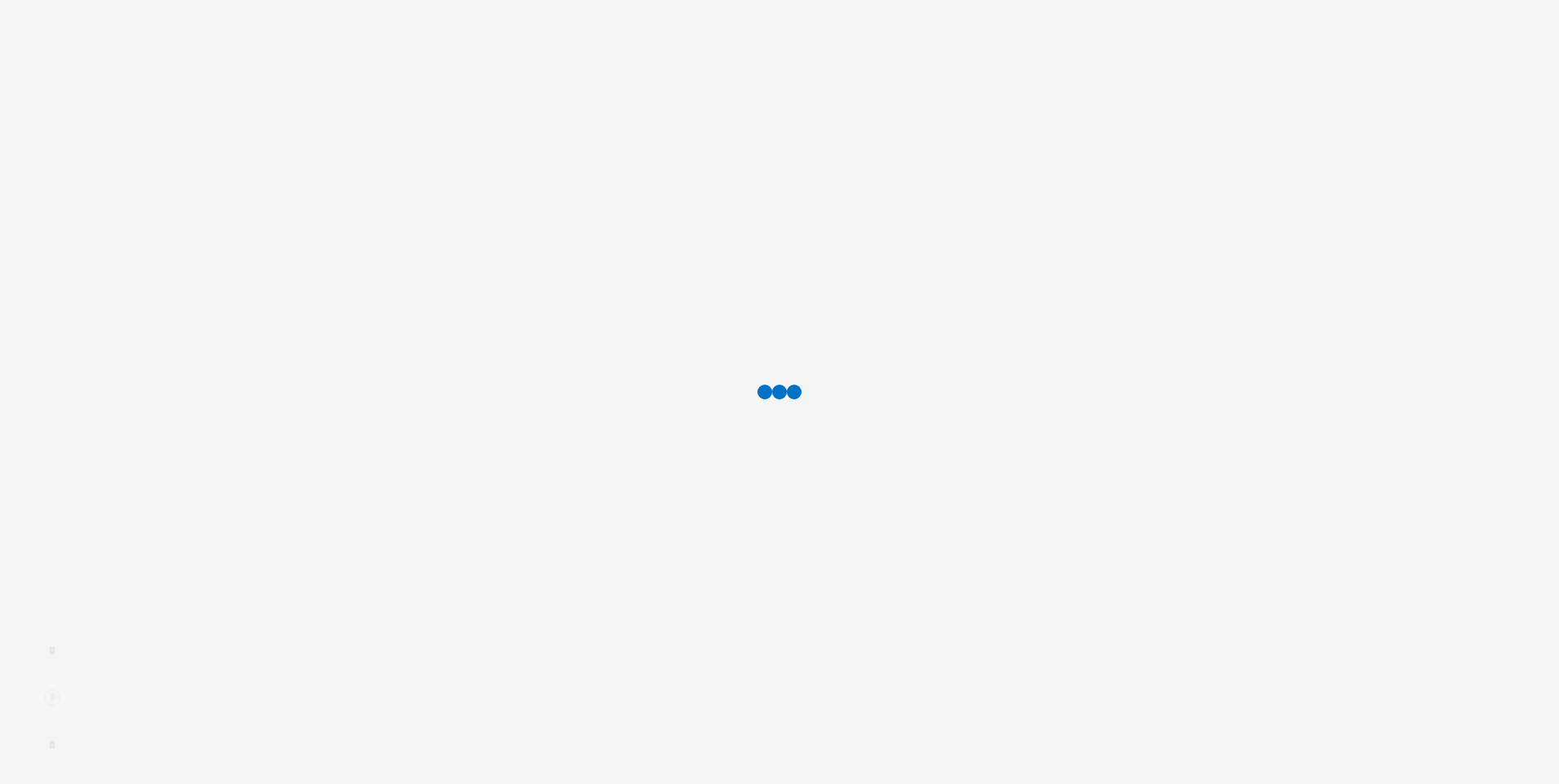 scroll, scrollTop: 0, scrollLeft: 0, axis: both 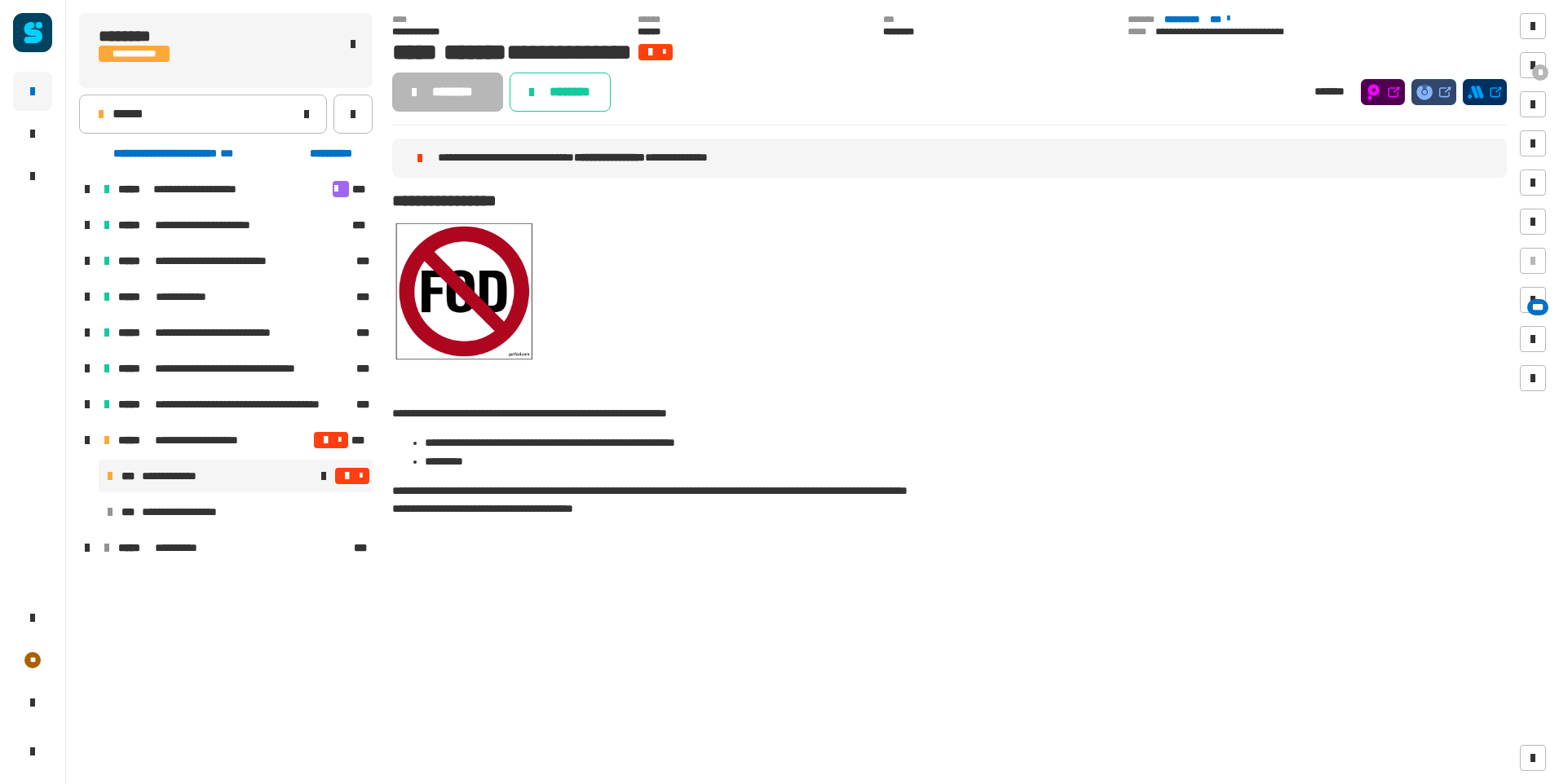 click at bounding box center (347, 476) 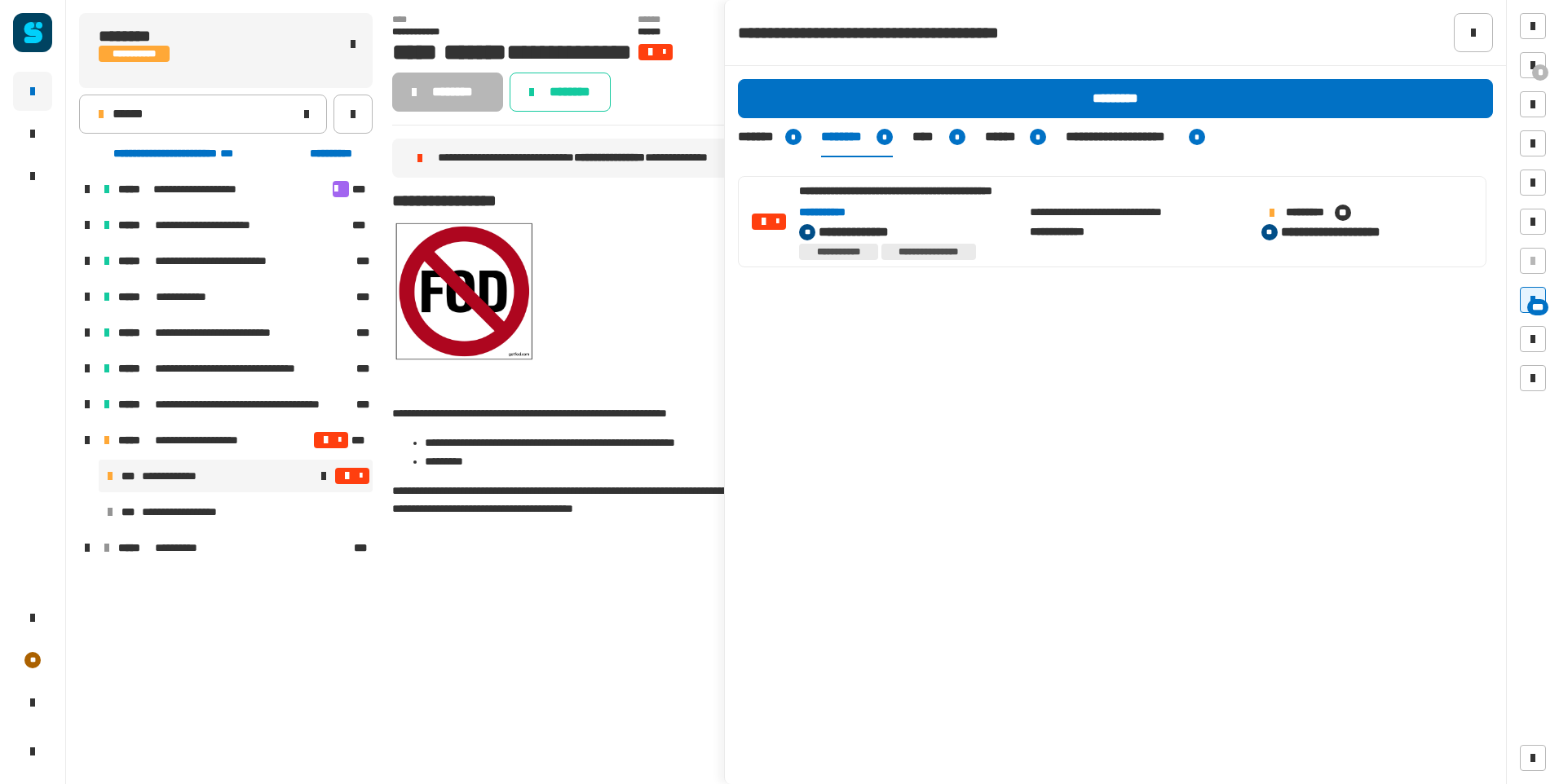 click on "**********" 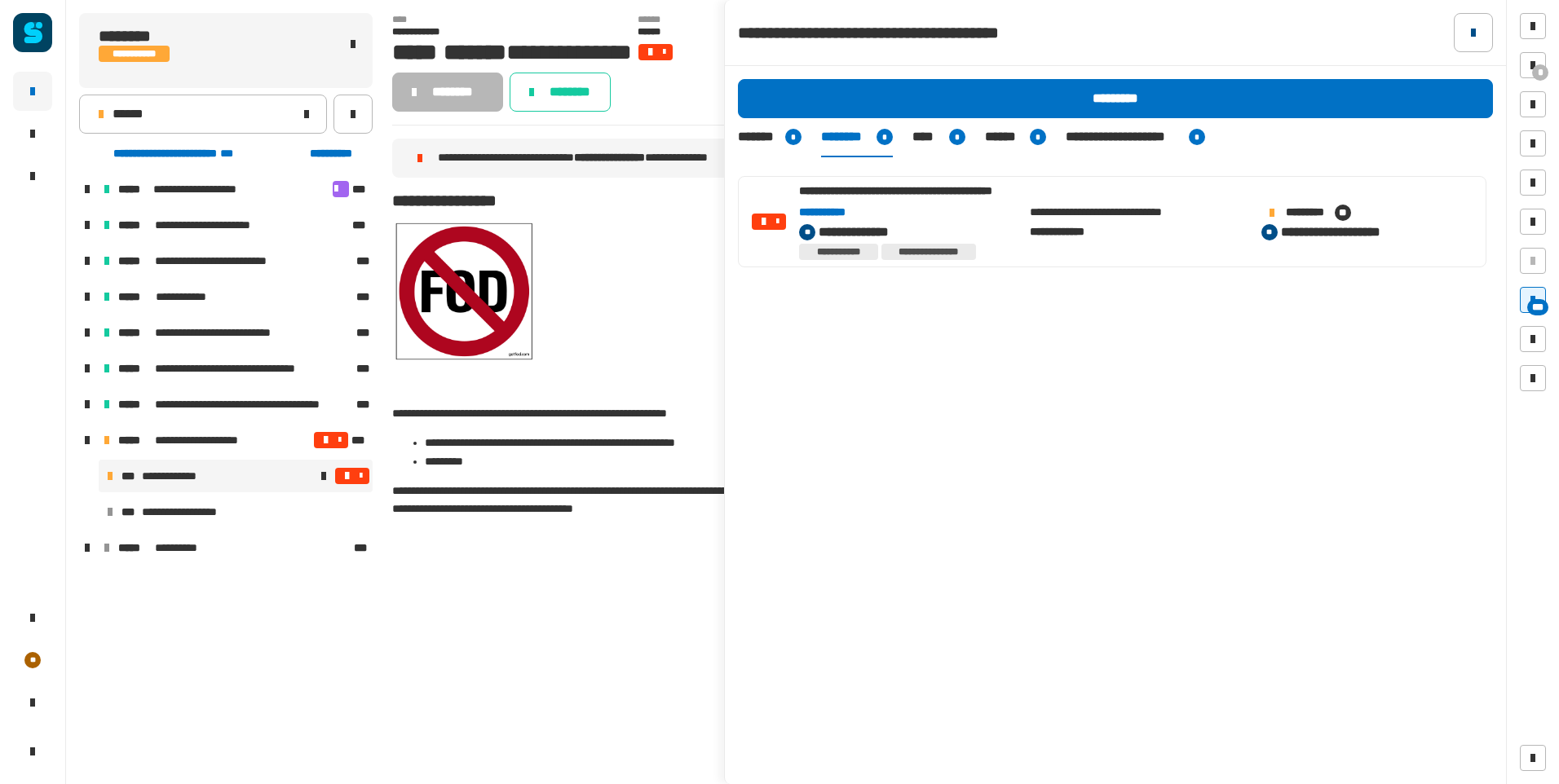 click 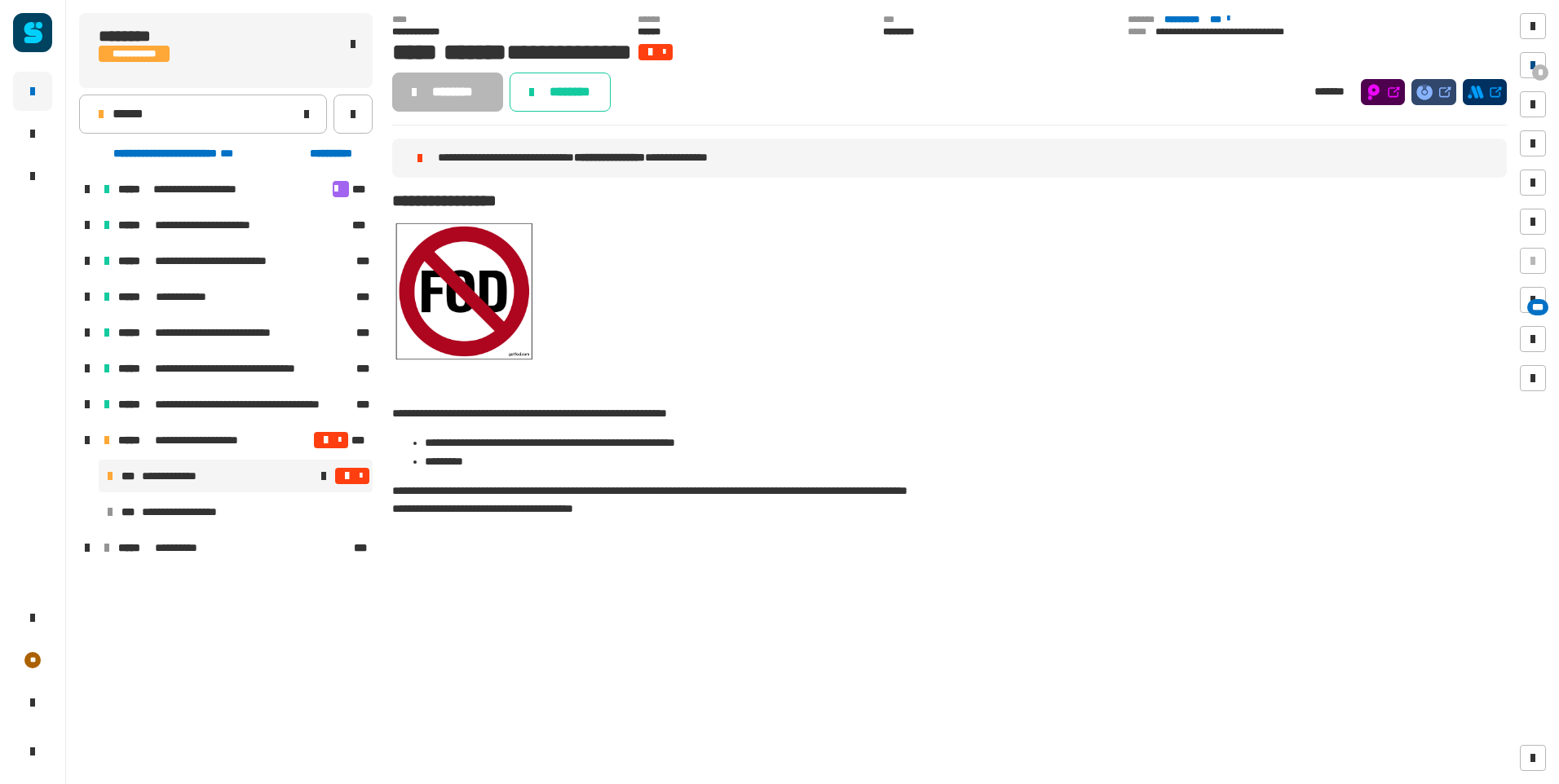 click on "*" at bounding box center [1540, 73] 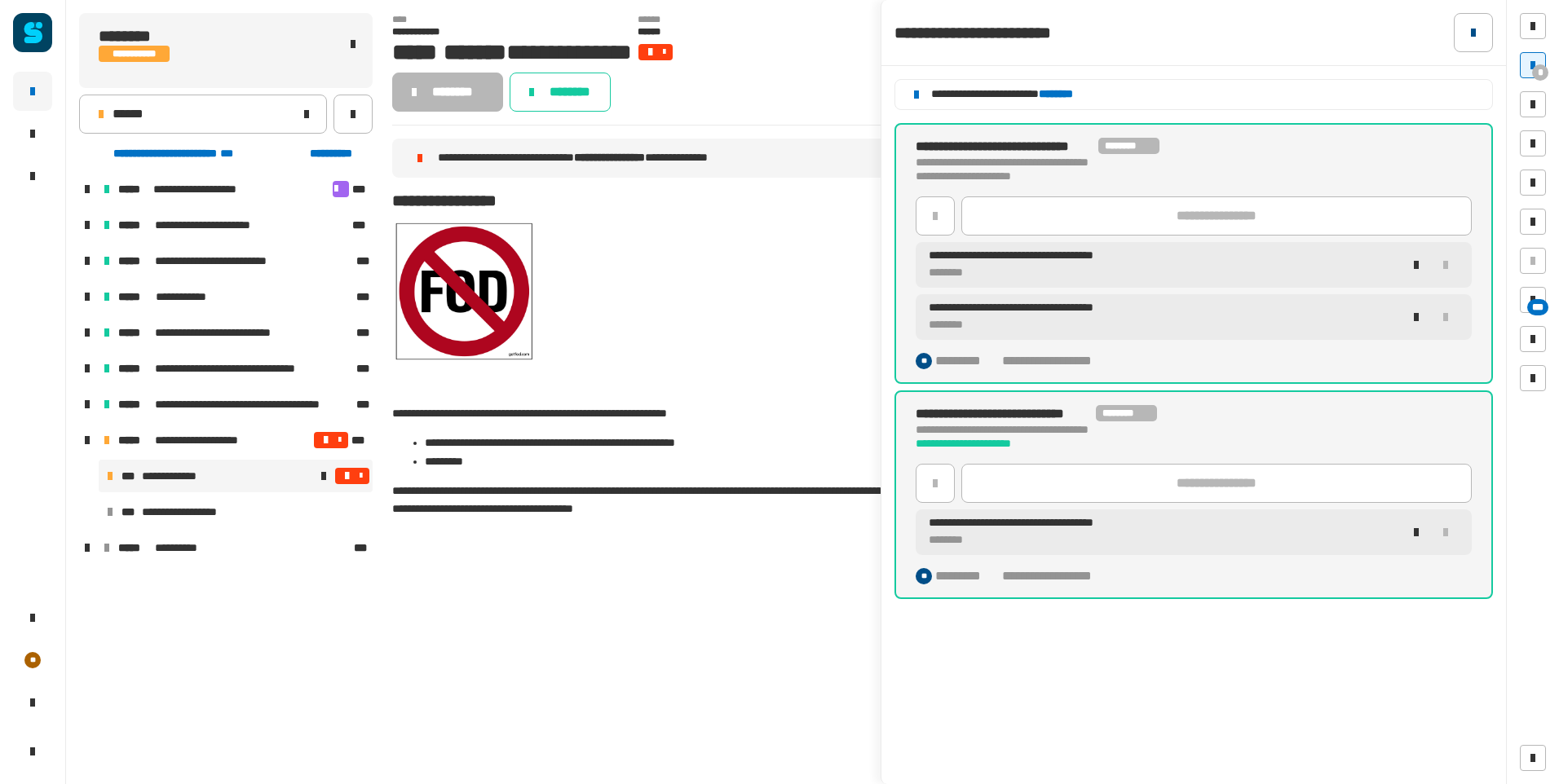 click 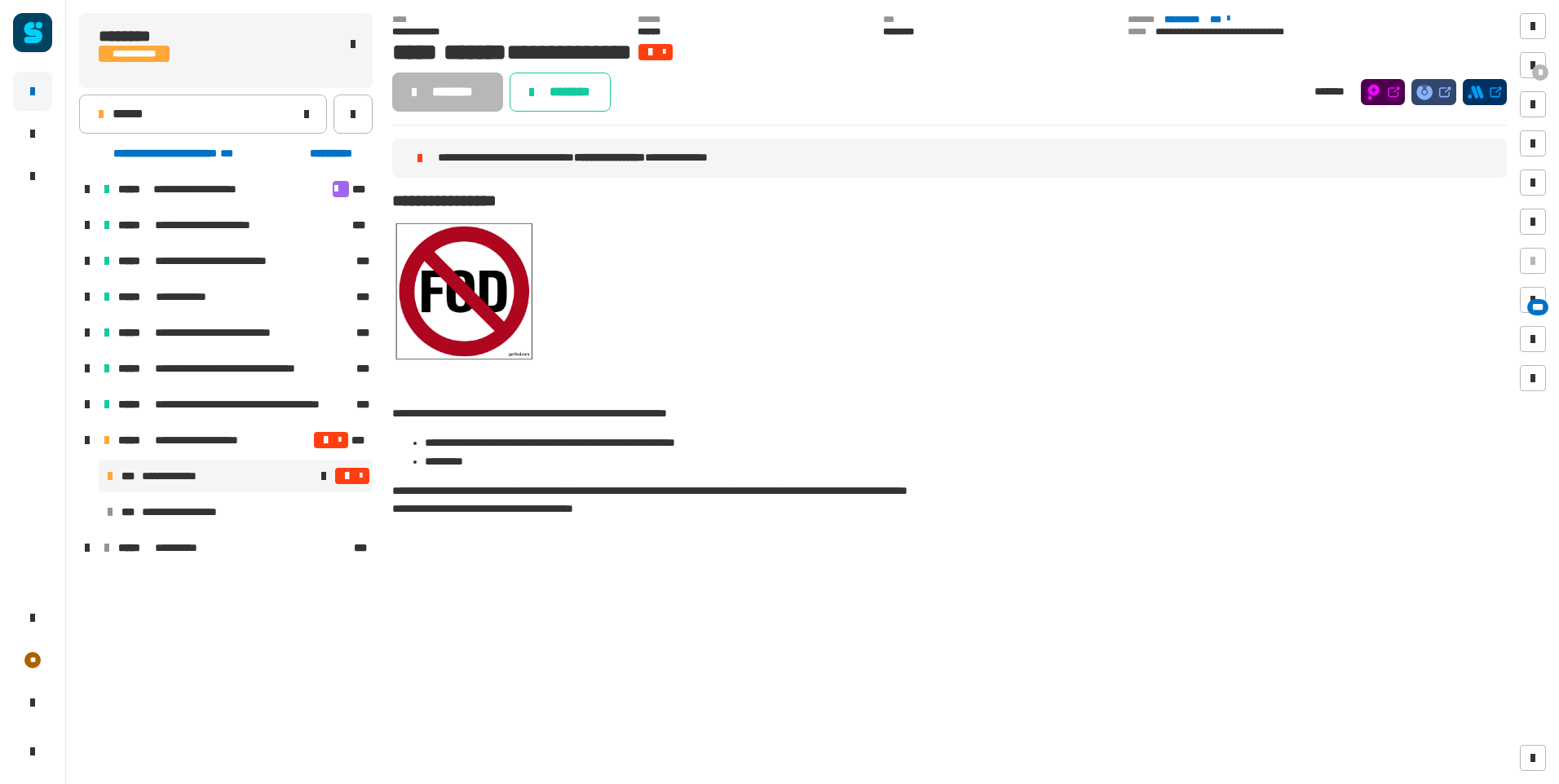 click at bounding box center [360, 476] 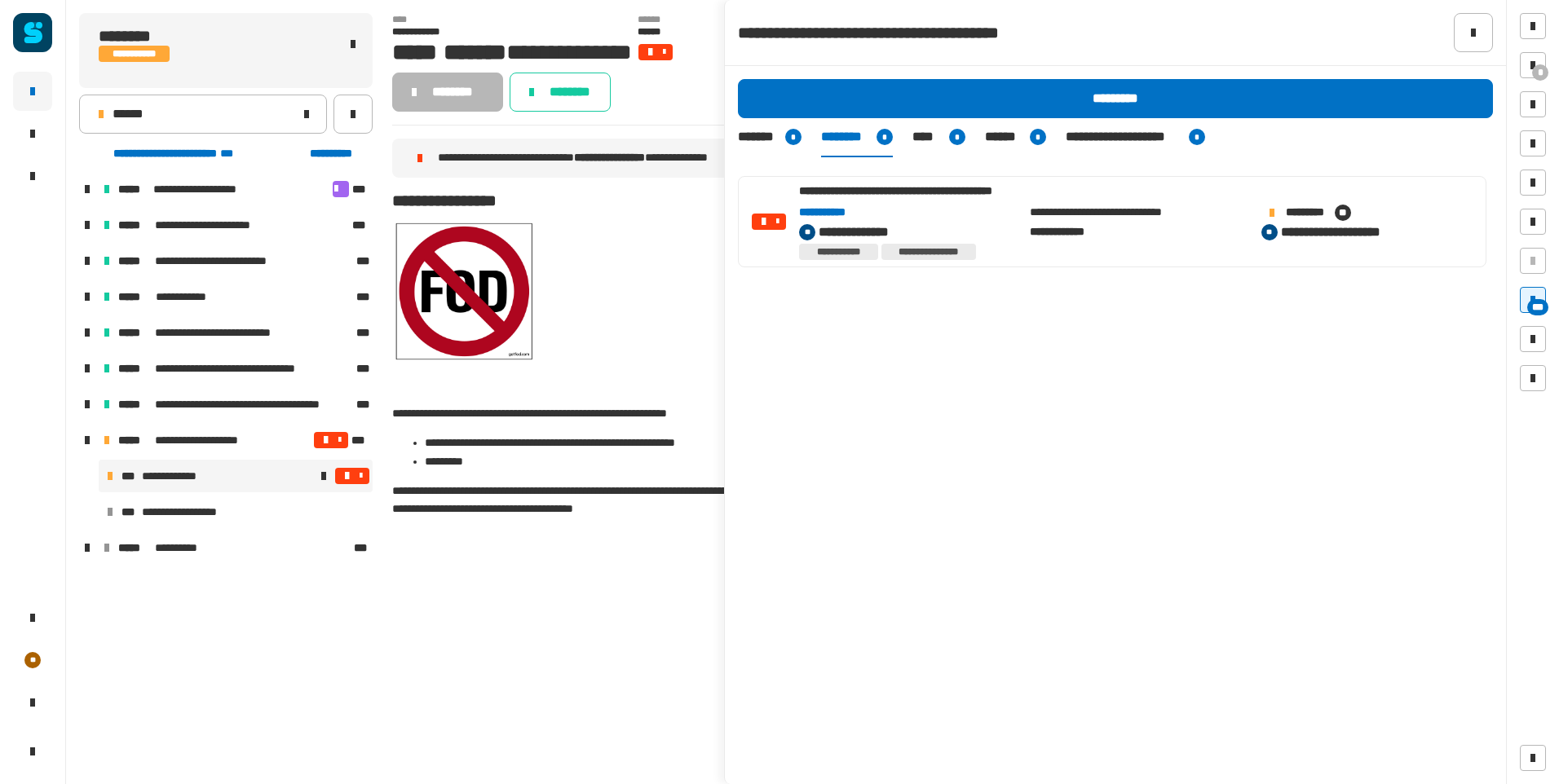 click on "**********" 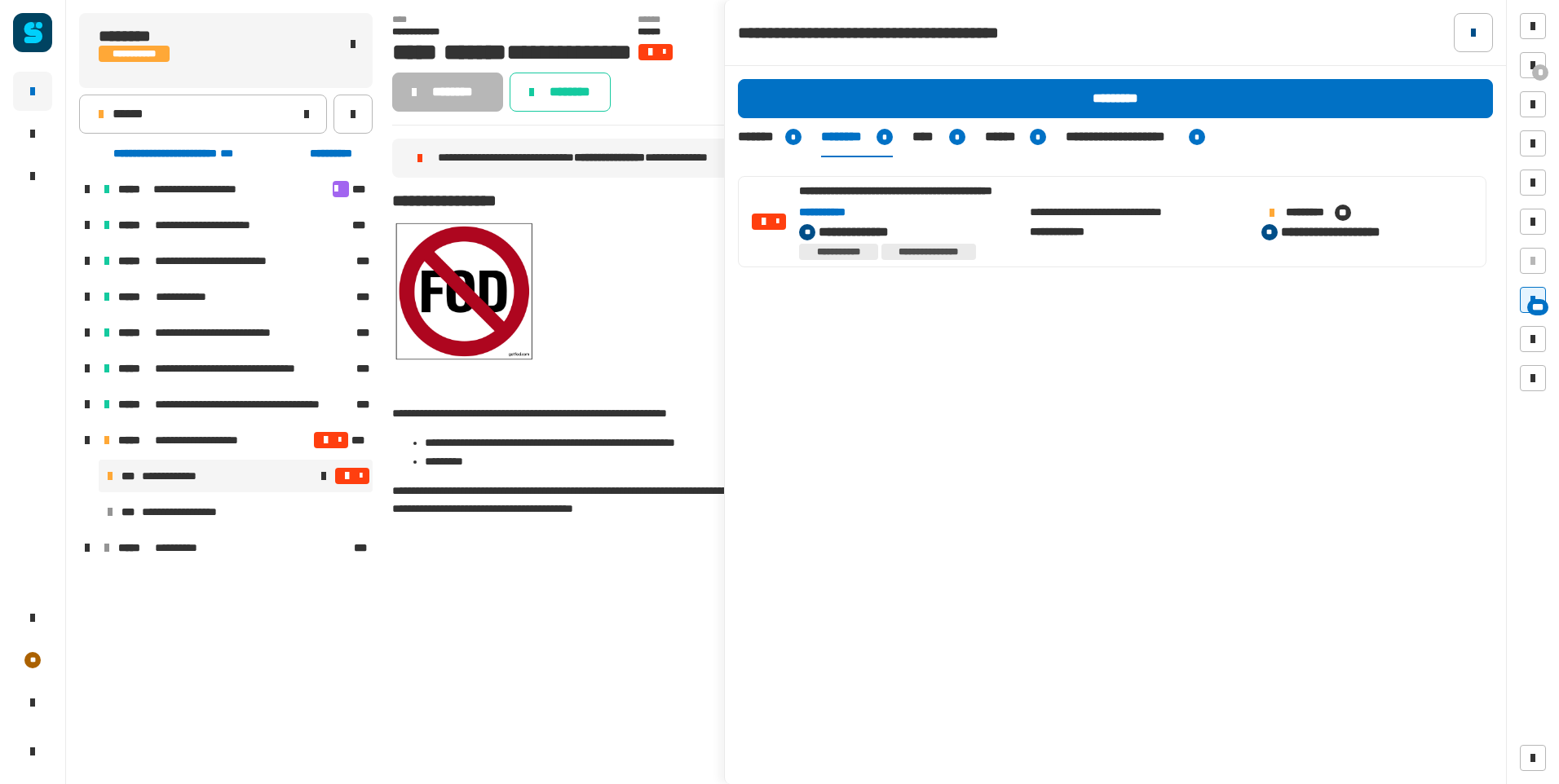 click 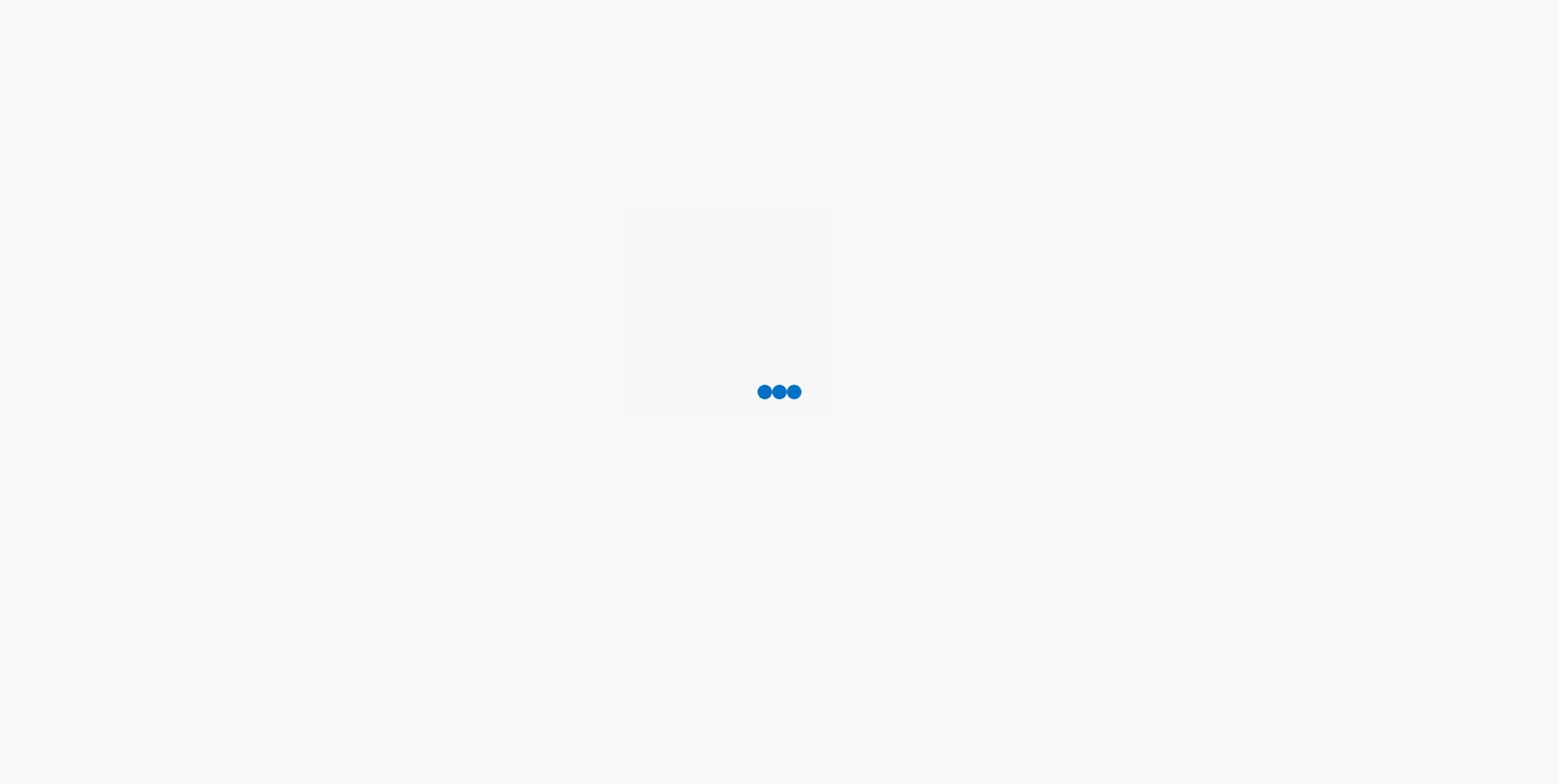 scroll, scrollTop: 0, scrollLeft: 0, axis: both 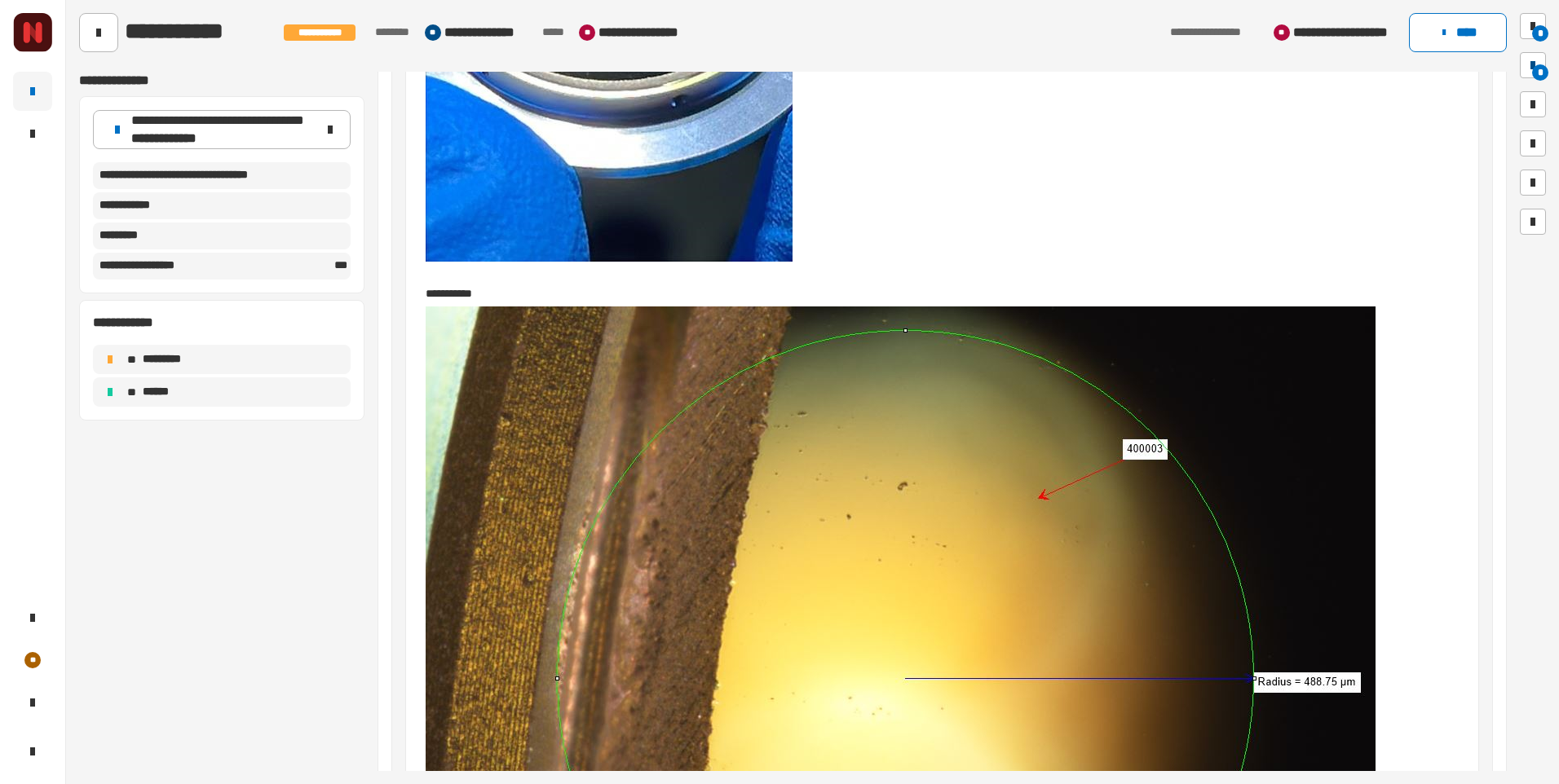click on "*" at bounding box center (1533, 65) 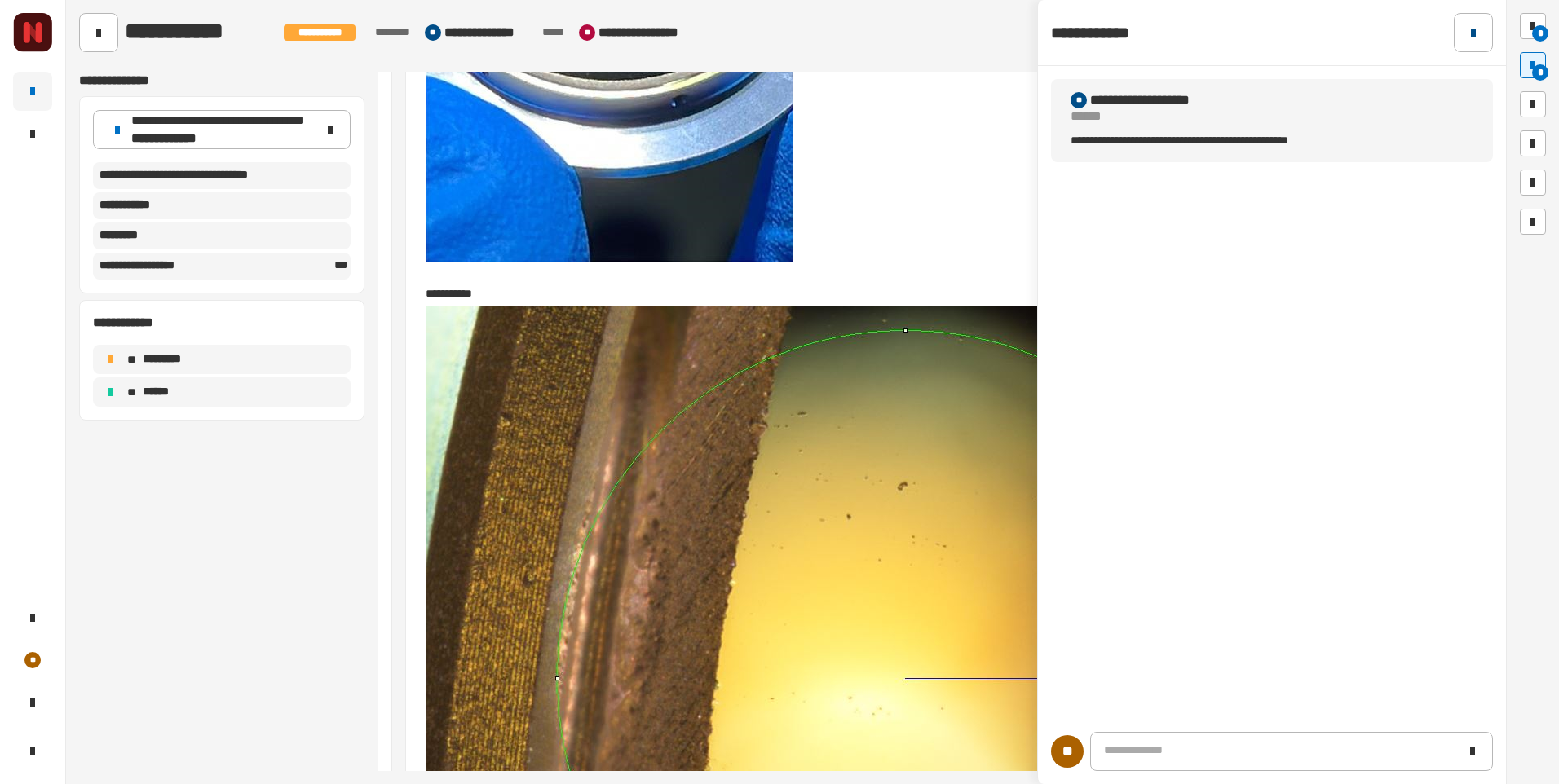 click 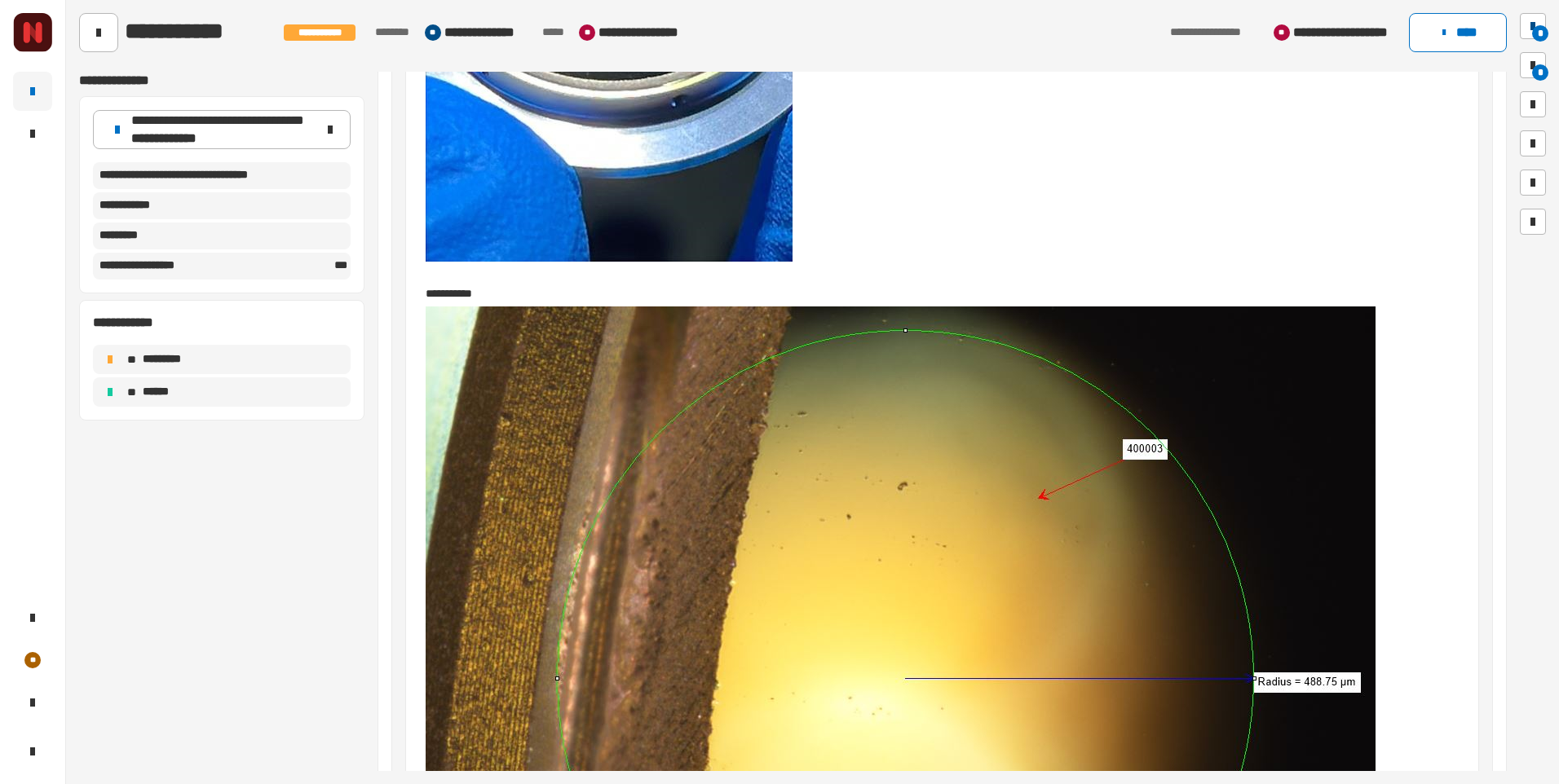 click on "*" at bounding box center (1533, 26) 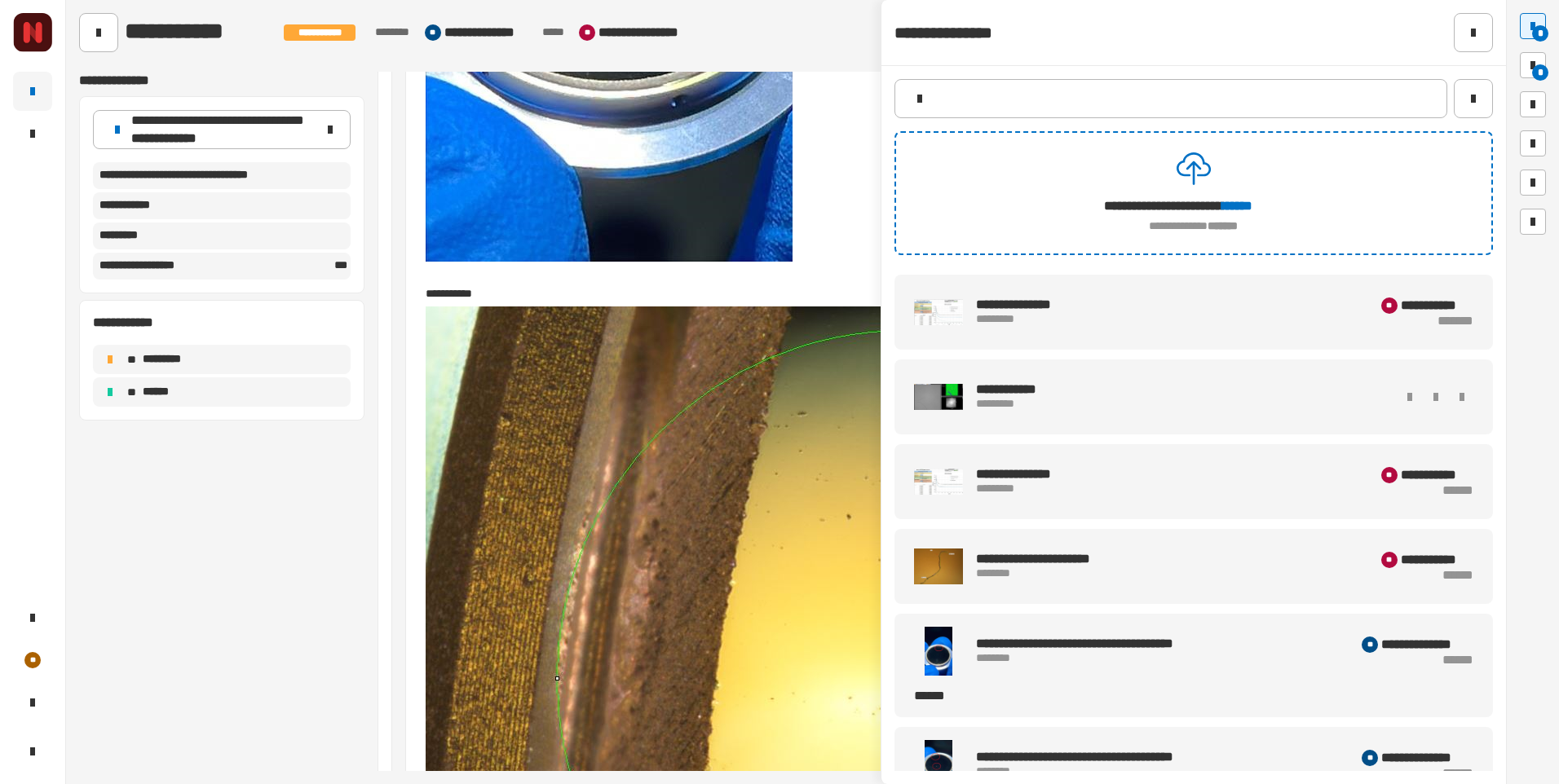 click at bounding box center [938, 397] 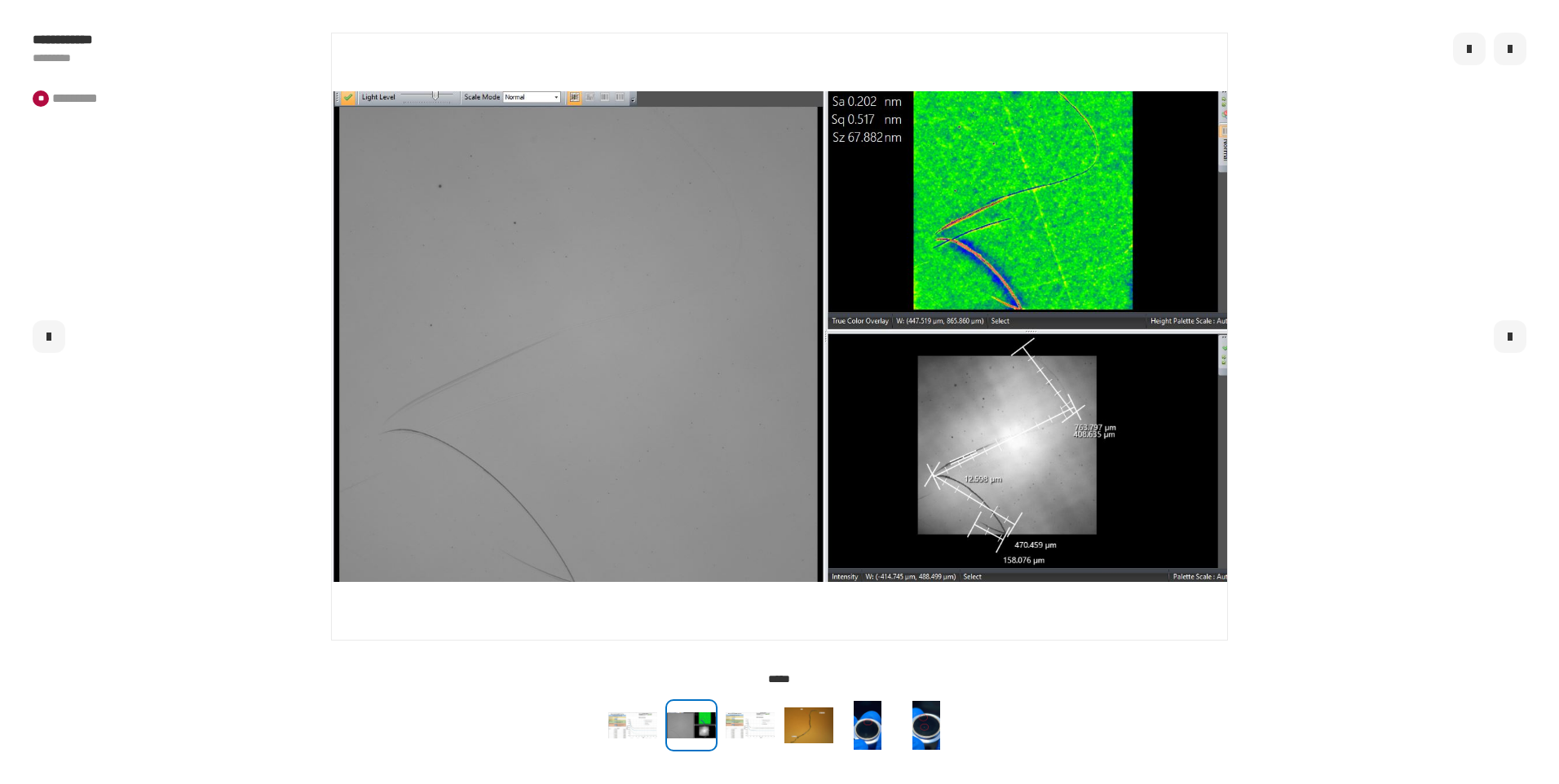 click 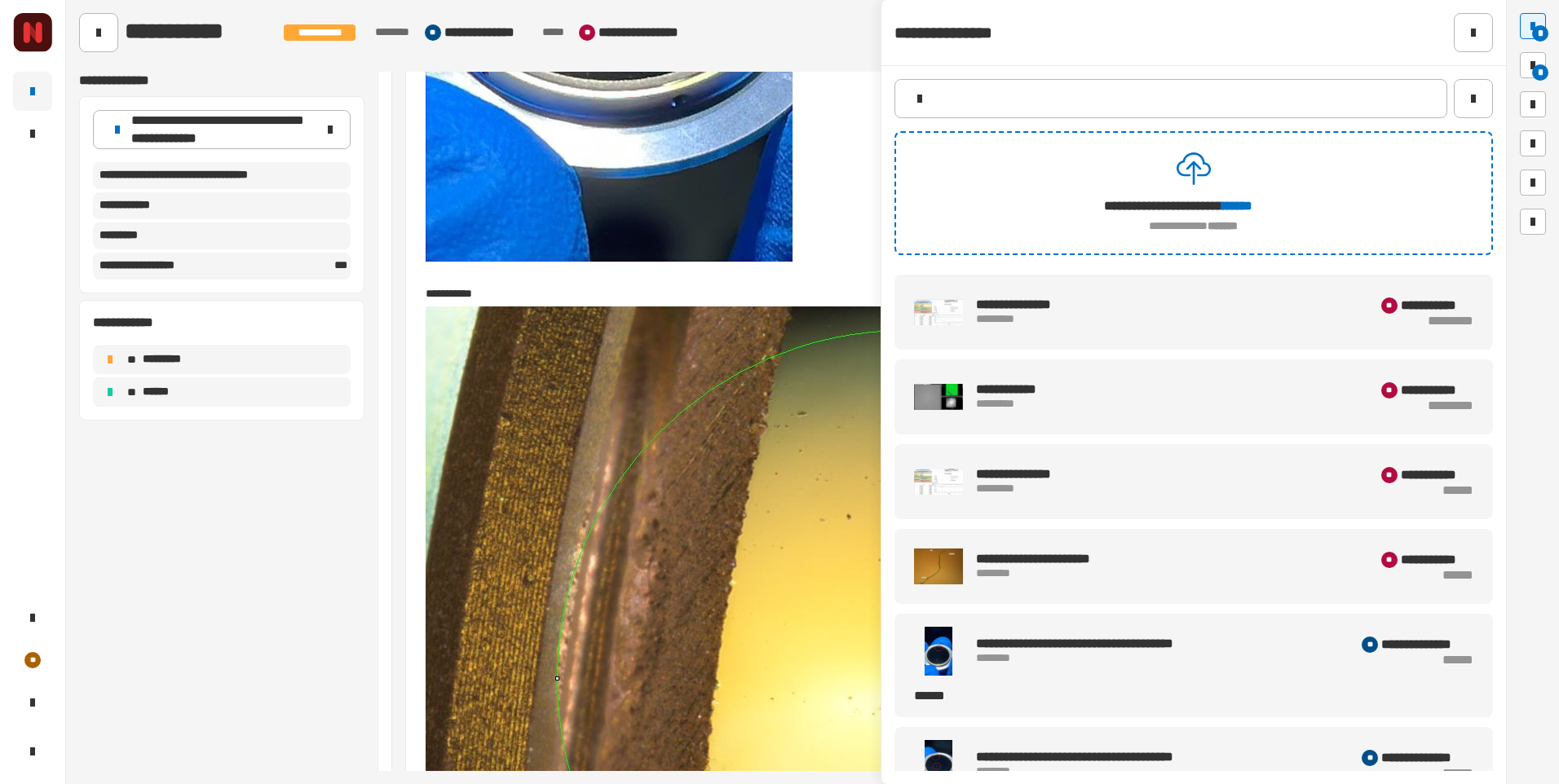 click 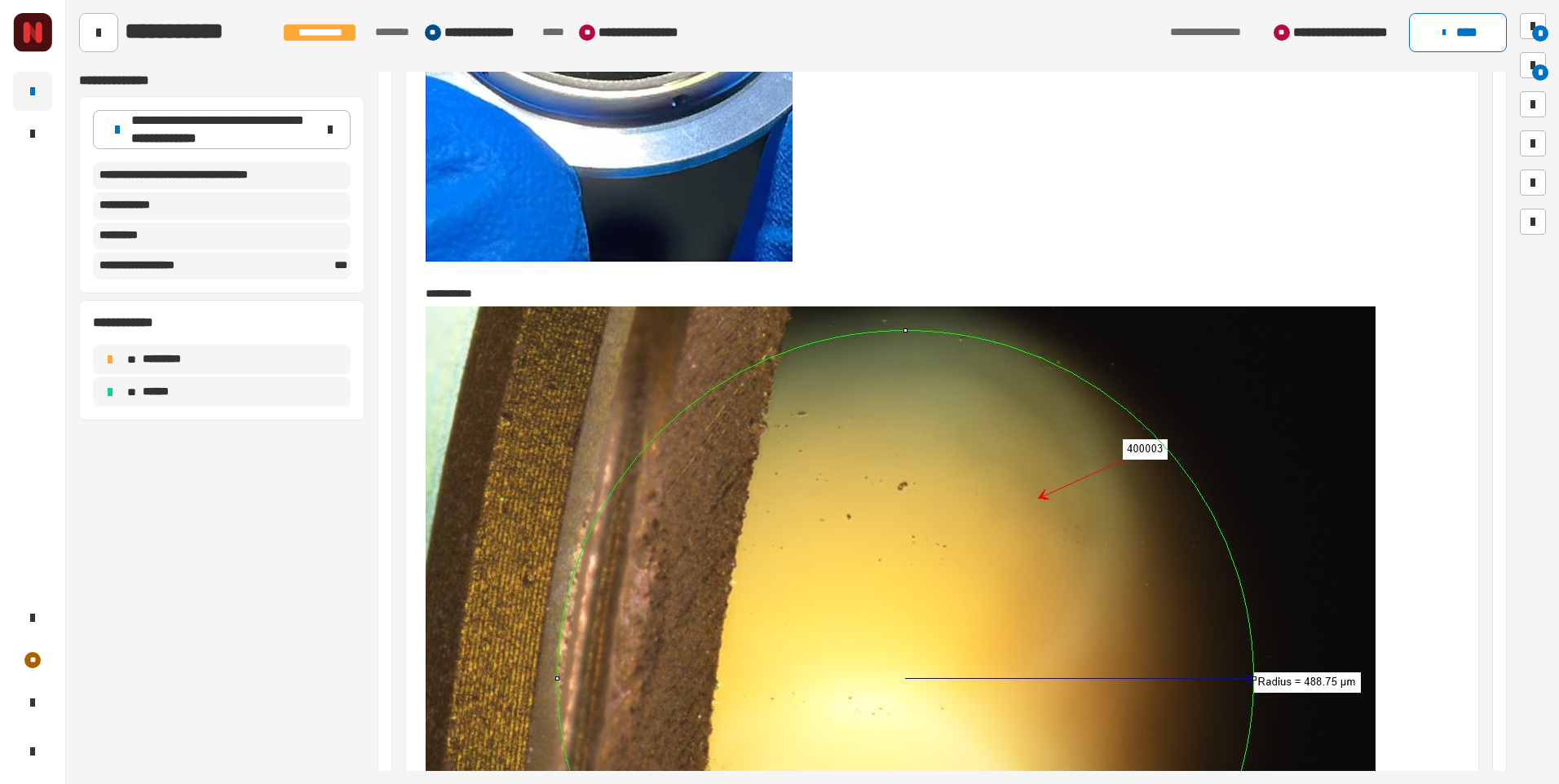 scroll, scrollTop: 822, scrollLeft: 0, axis: vertical 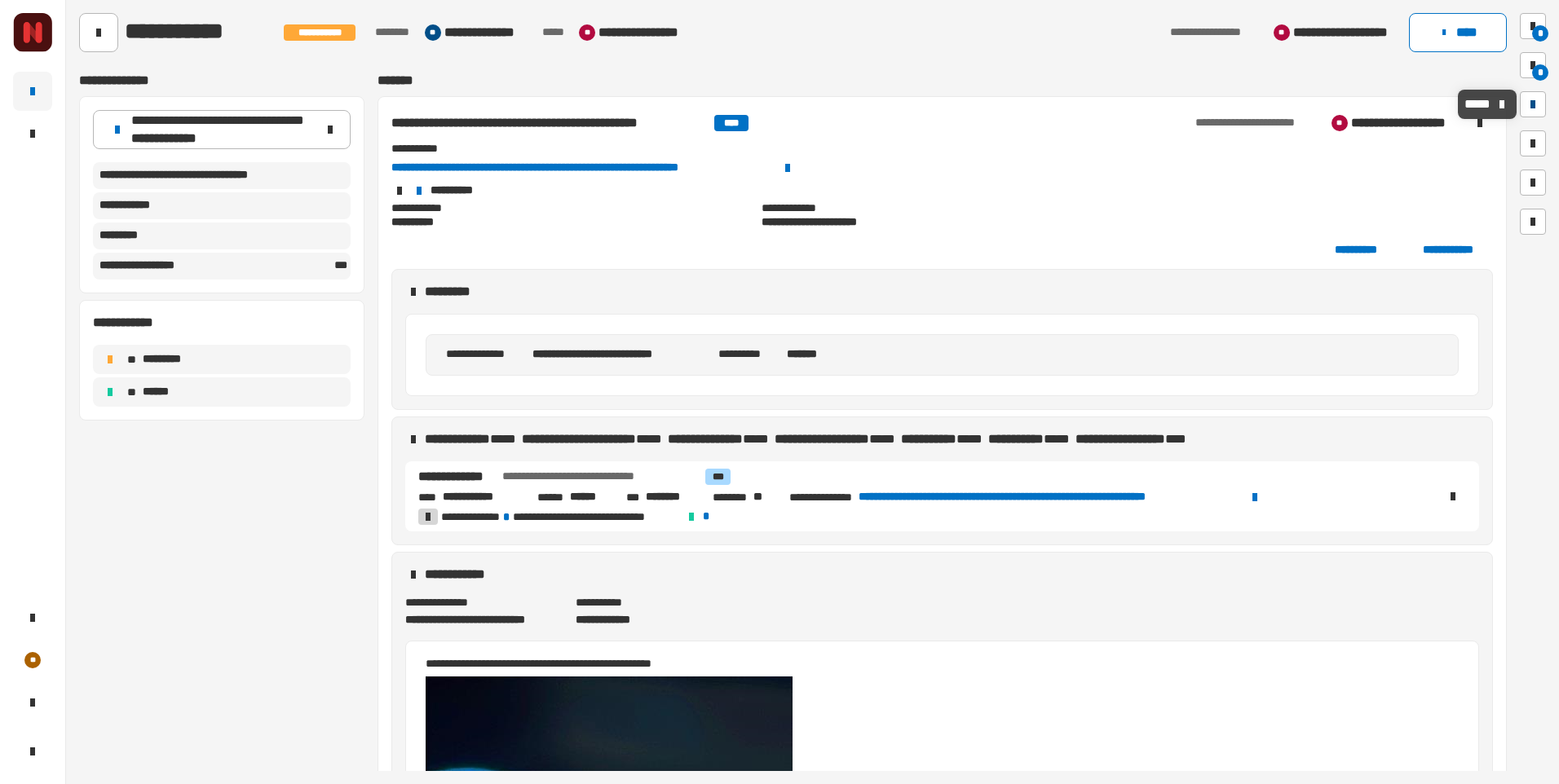 click at bounding box center [1533, 104] 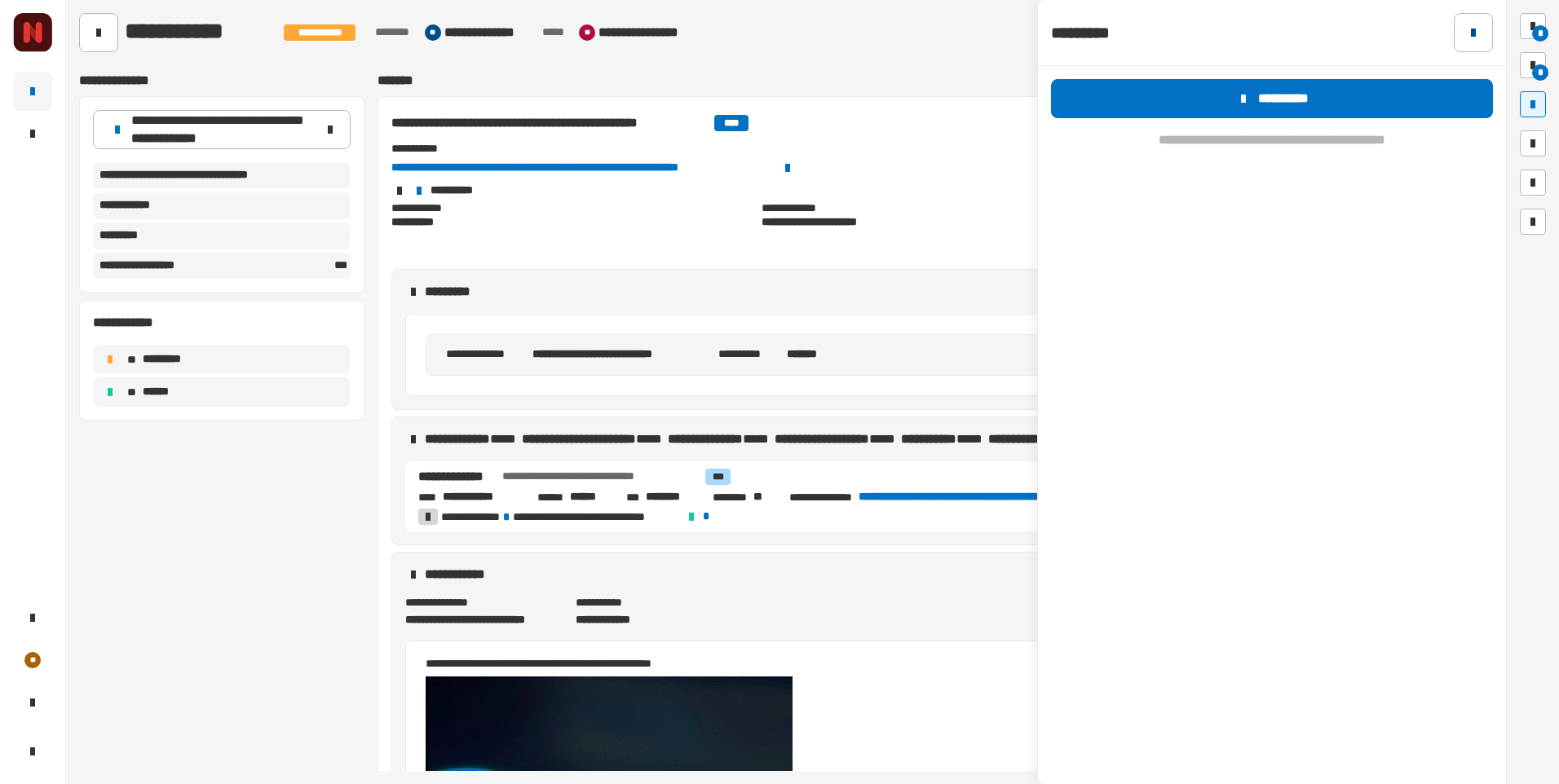 click 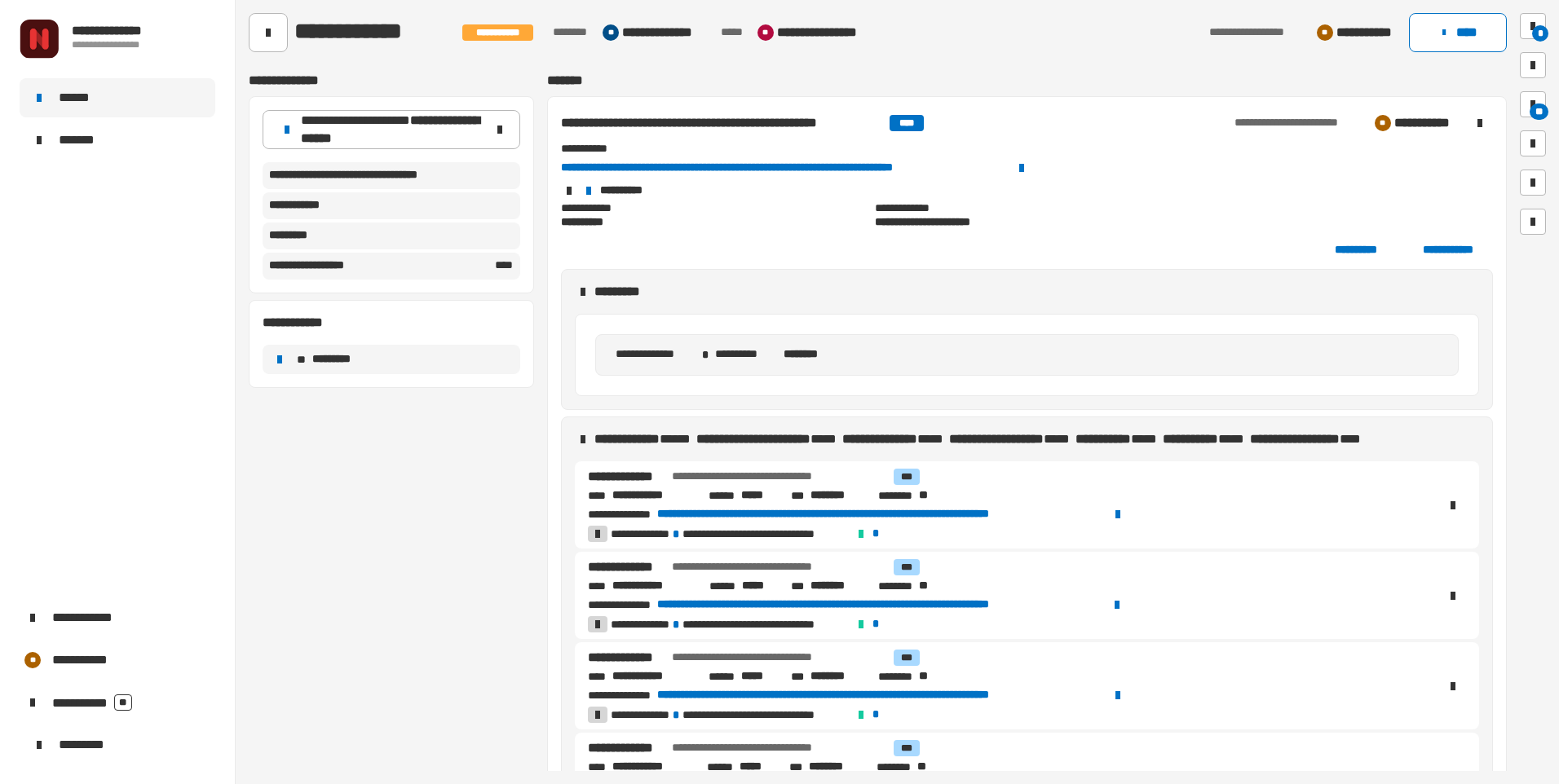 scroll, scrollTop: 0, scrollLeft: 0, axis: both 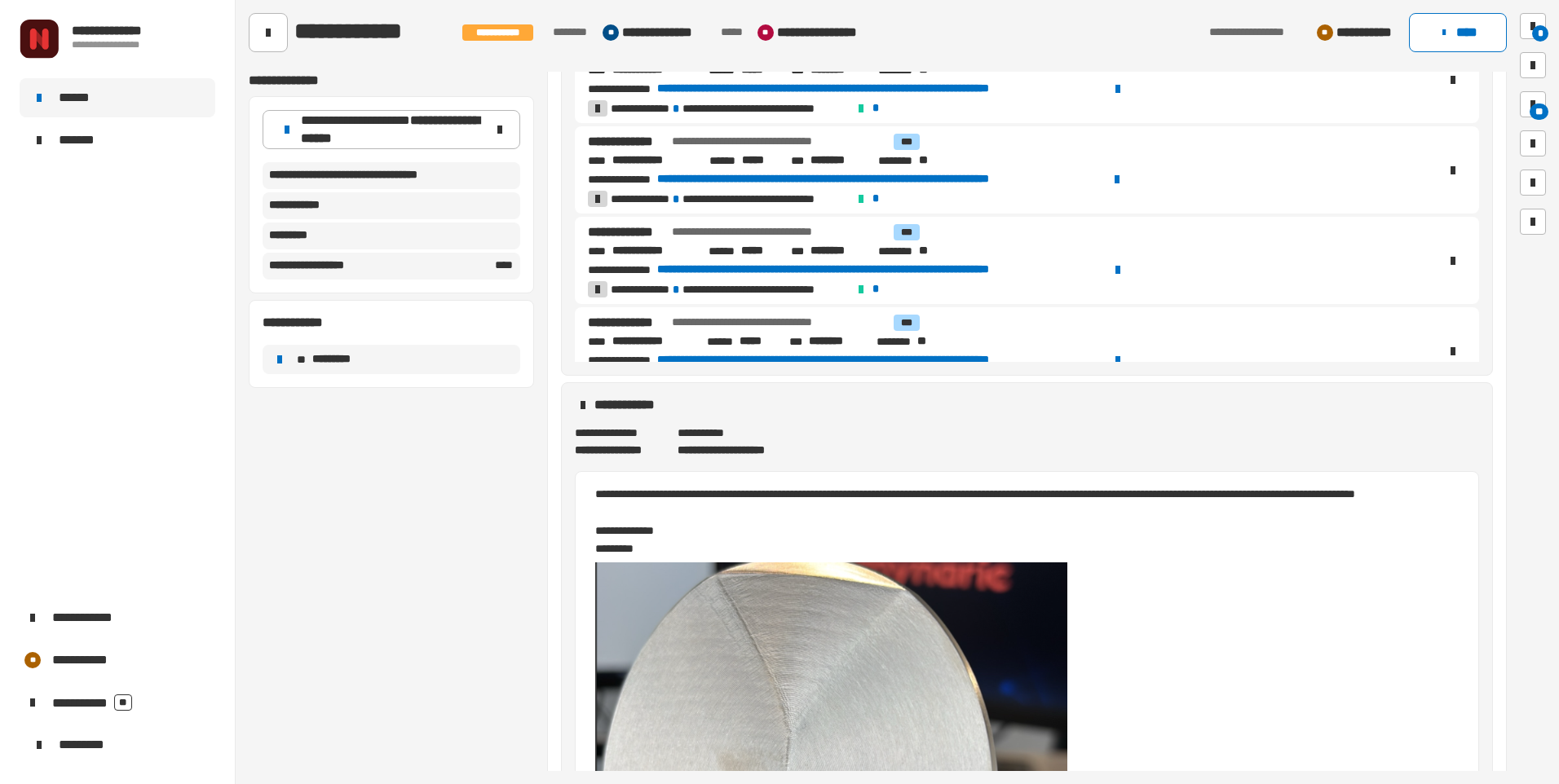 click on "**********" at bounding box center (880, 89) 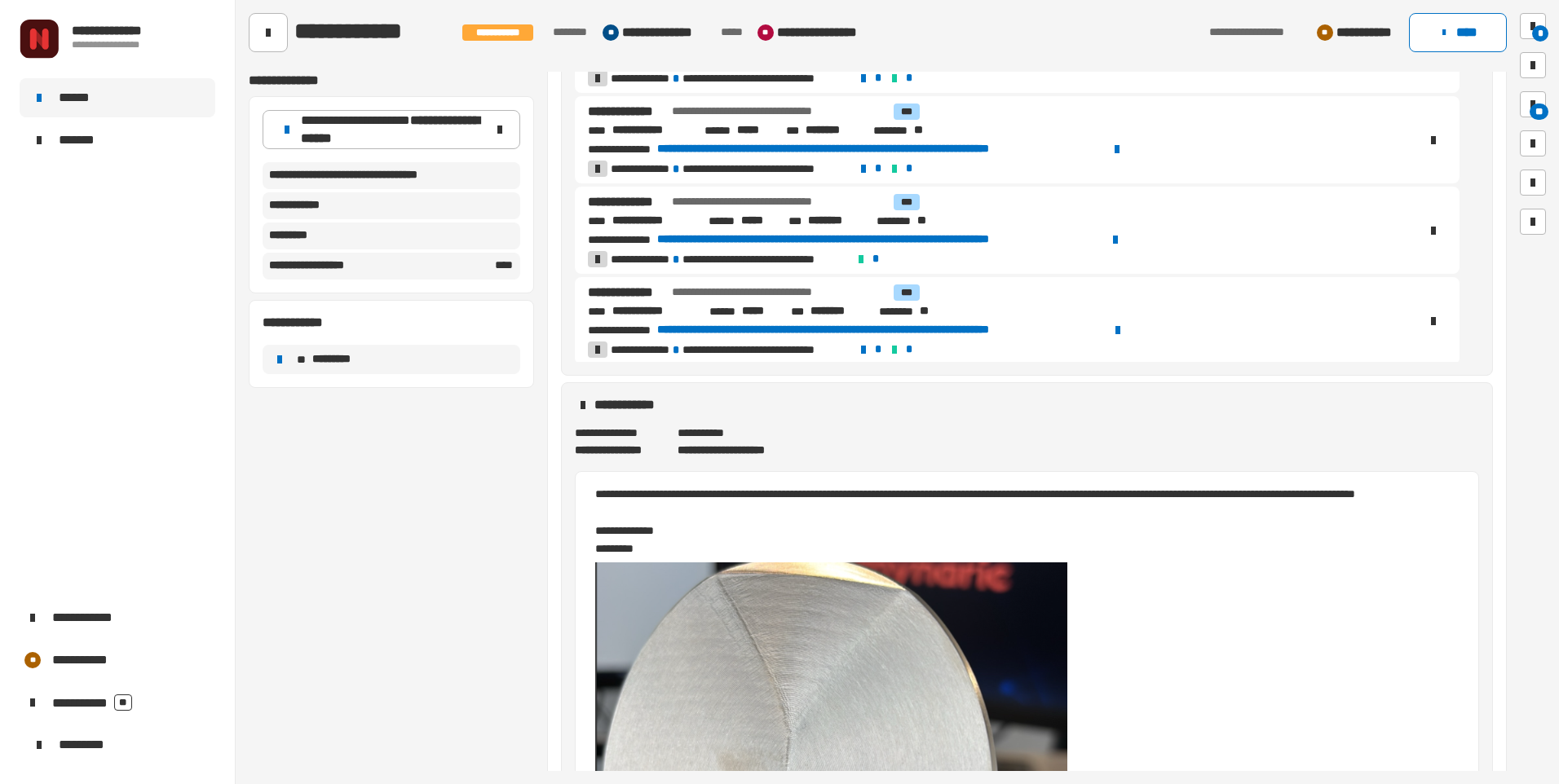 scroll, scrollTop: 326, scrollLeft: 0, axis: vertical 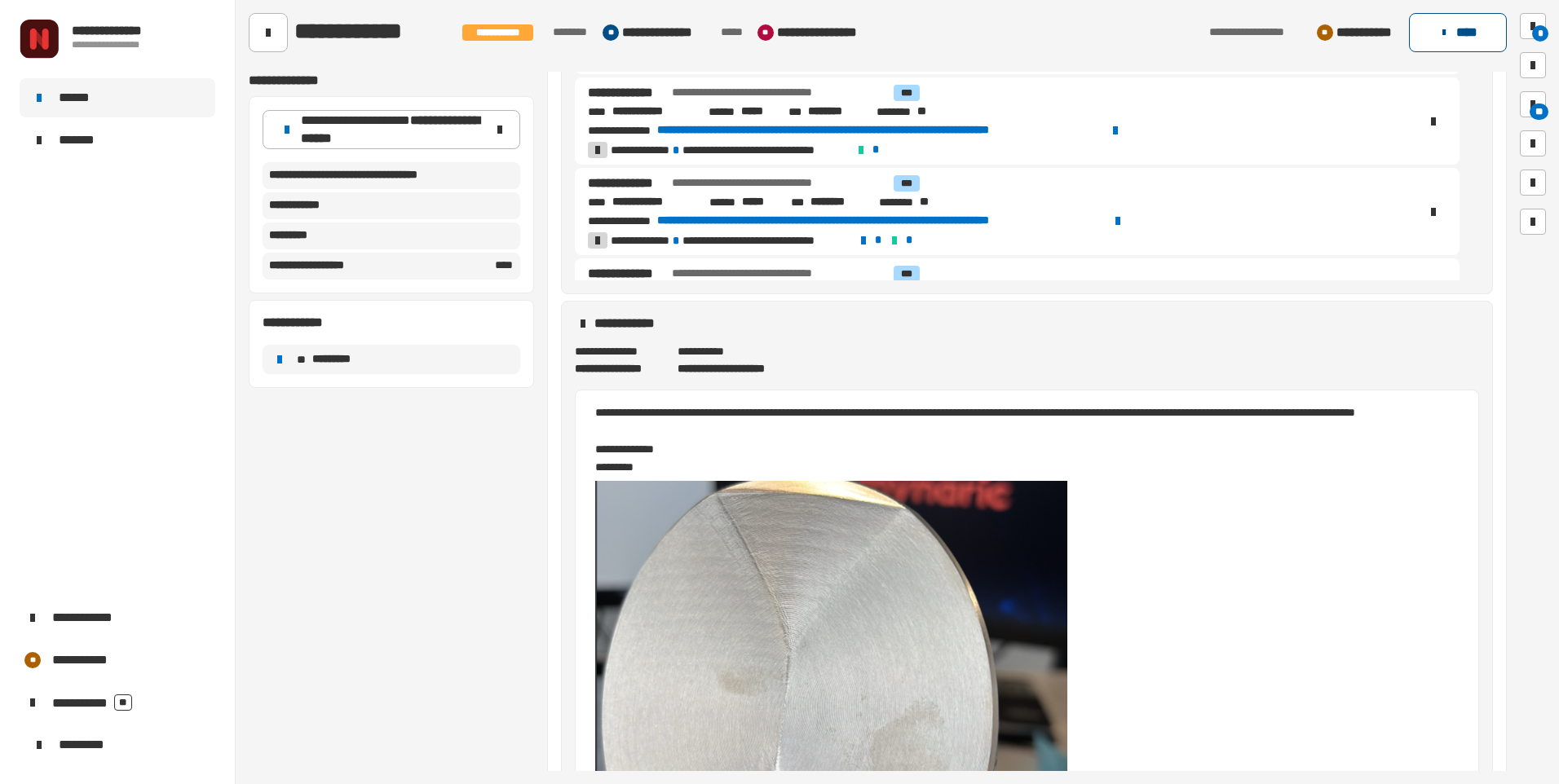 click on "****" 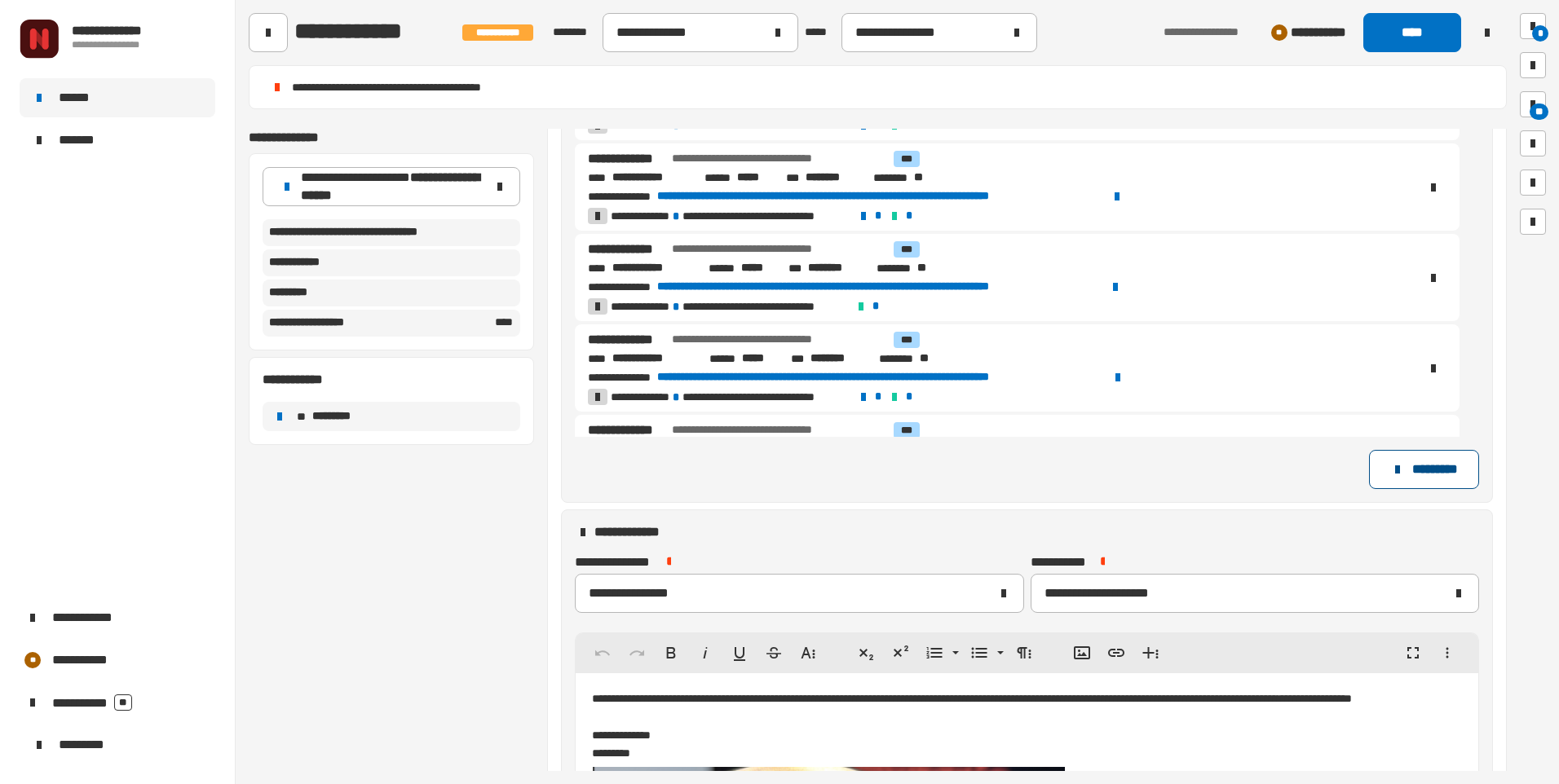 click on "*********" at bounding box center (1424, 469) 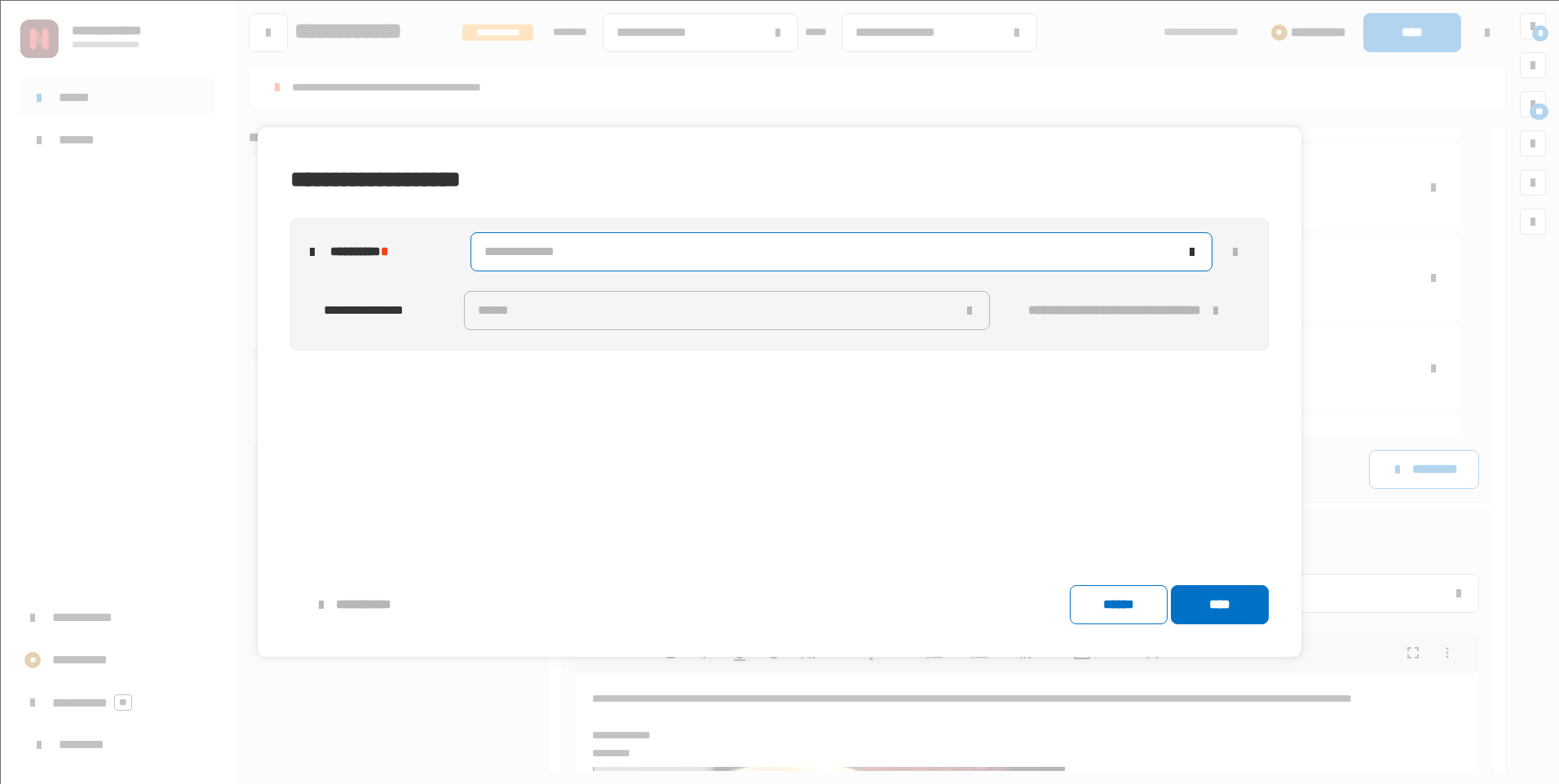 click on "**********" 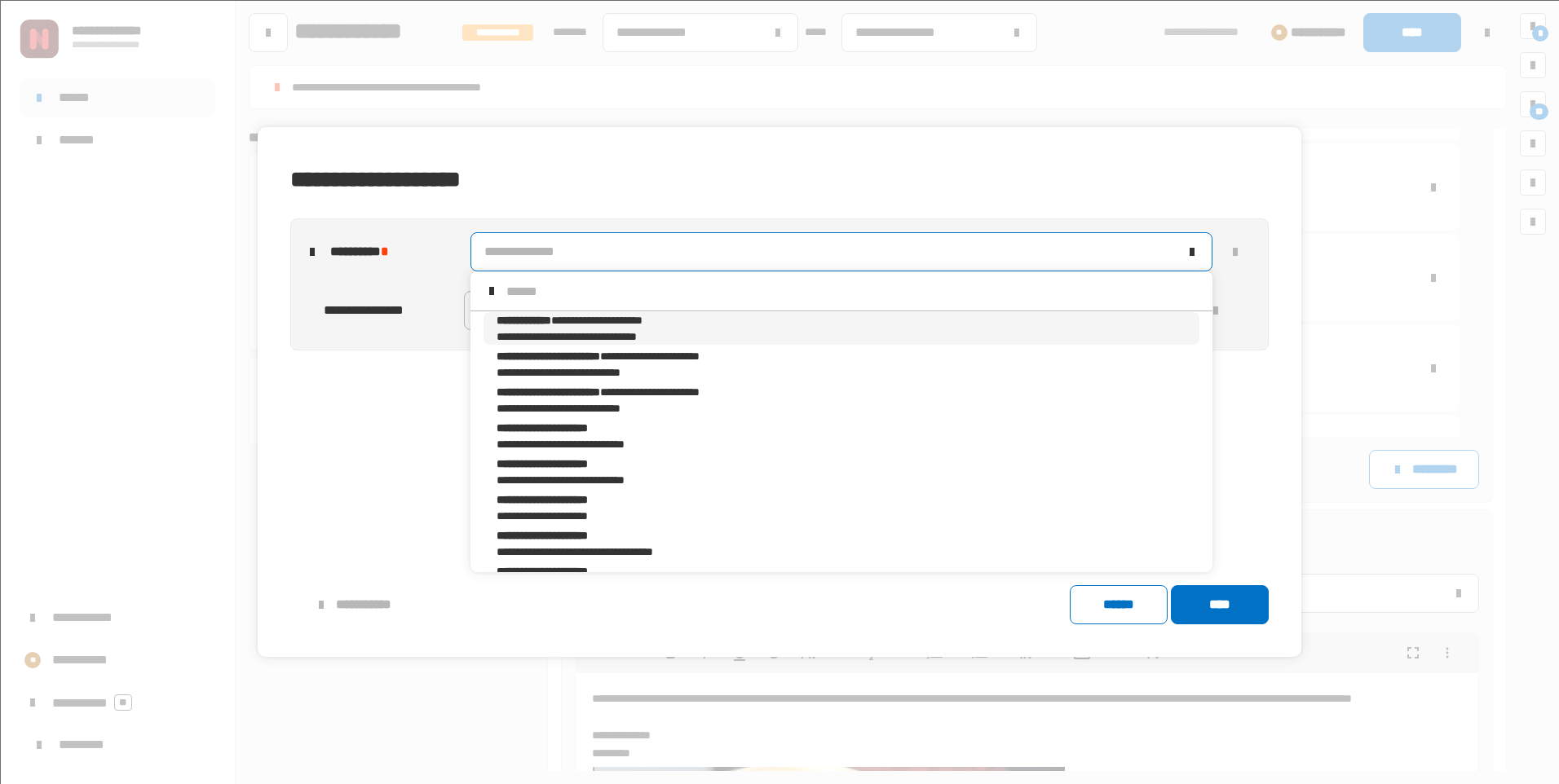 scroll, scrollTop: 13, scrollLeft: 0, axis: vertical 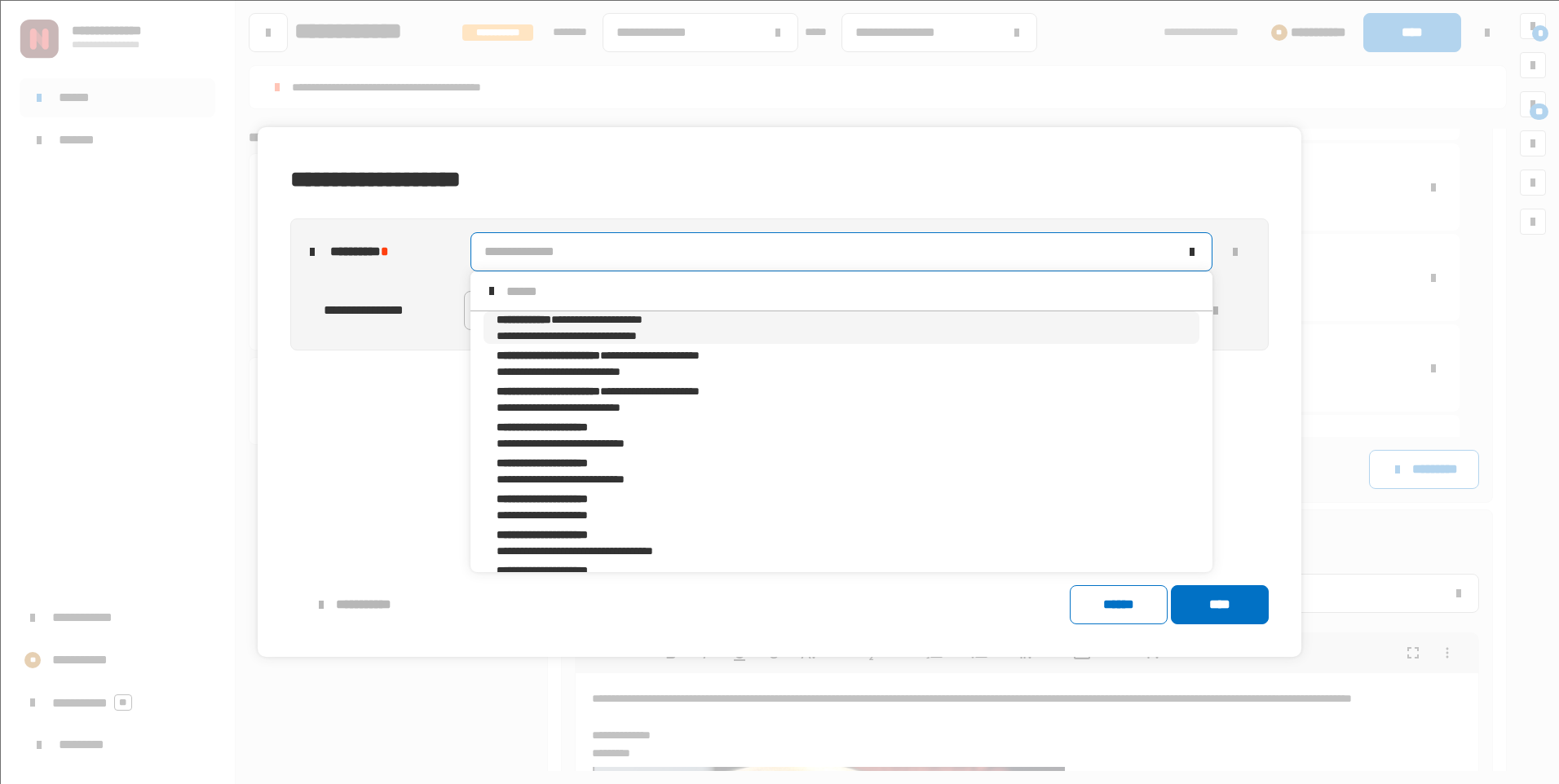 click on "**********" at bounding box center (604, 336) 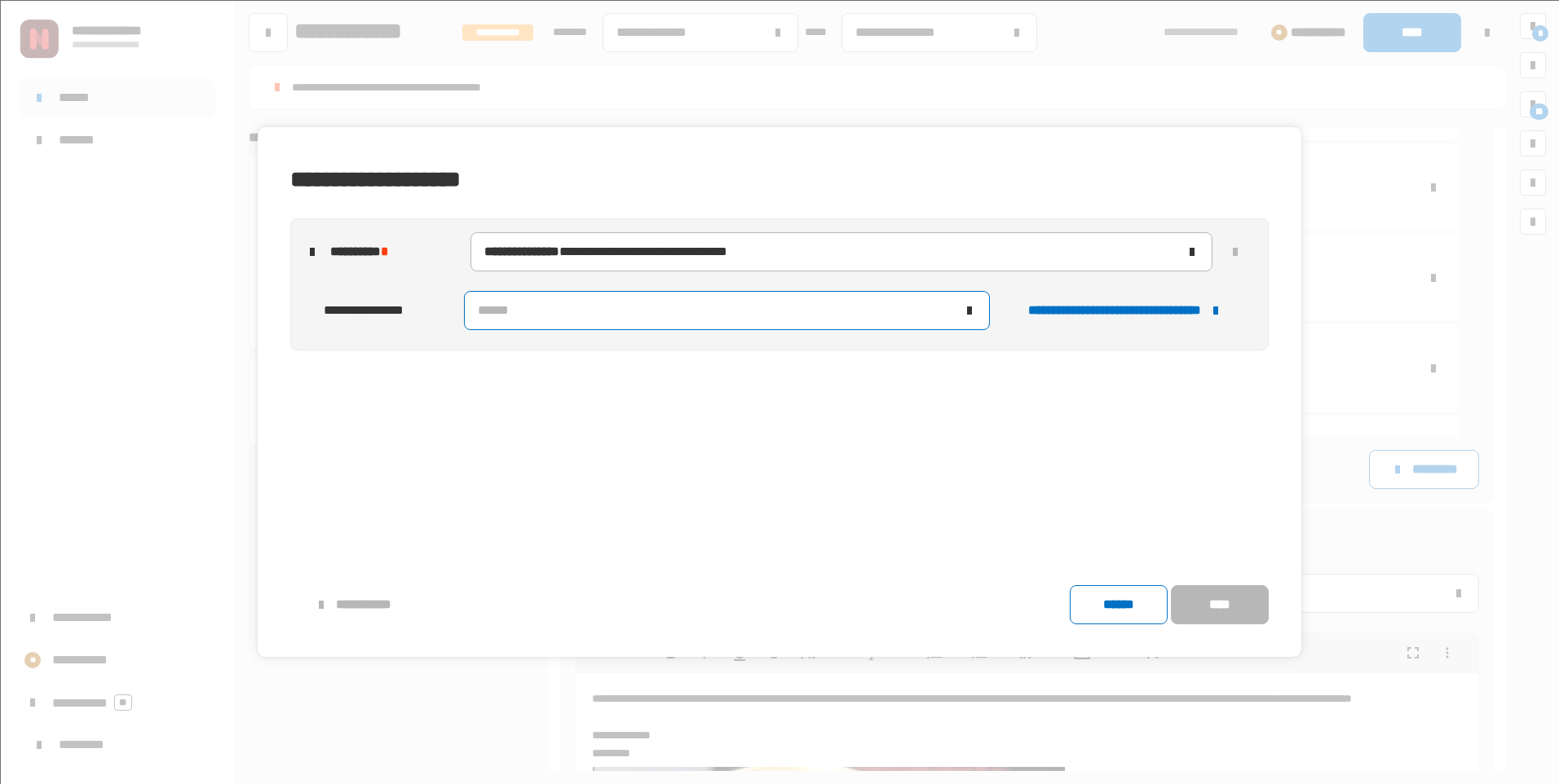 click on "******" 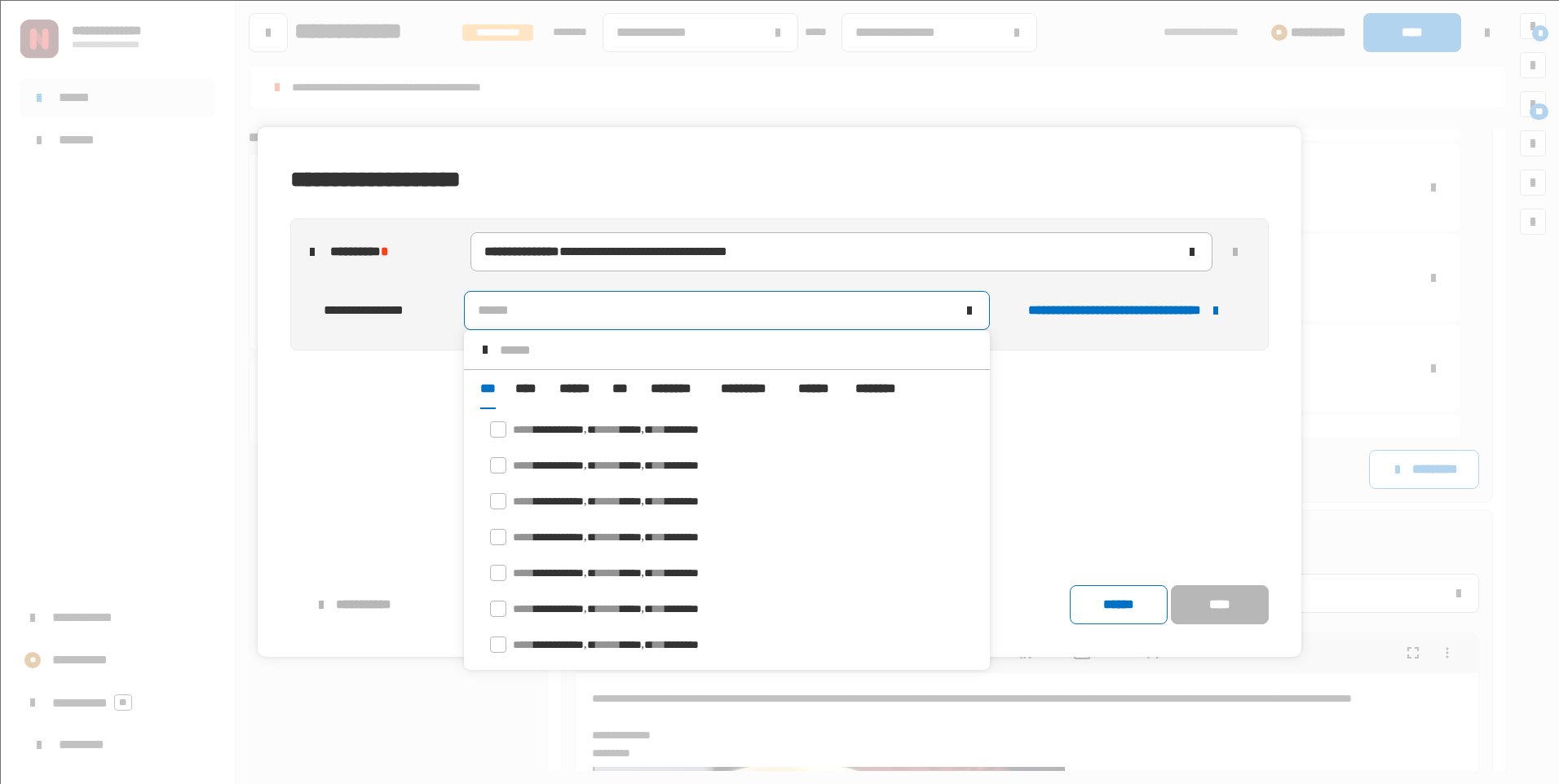 scroll, scrollTop: 11, scrollLeft: 0, axis: vertical 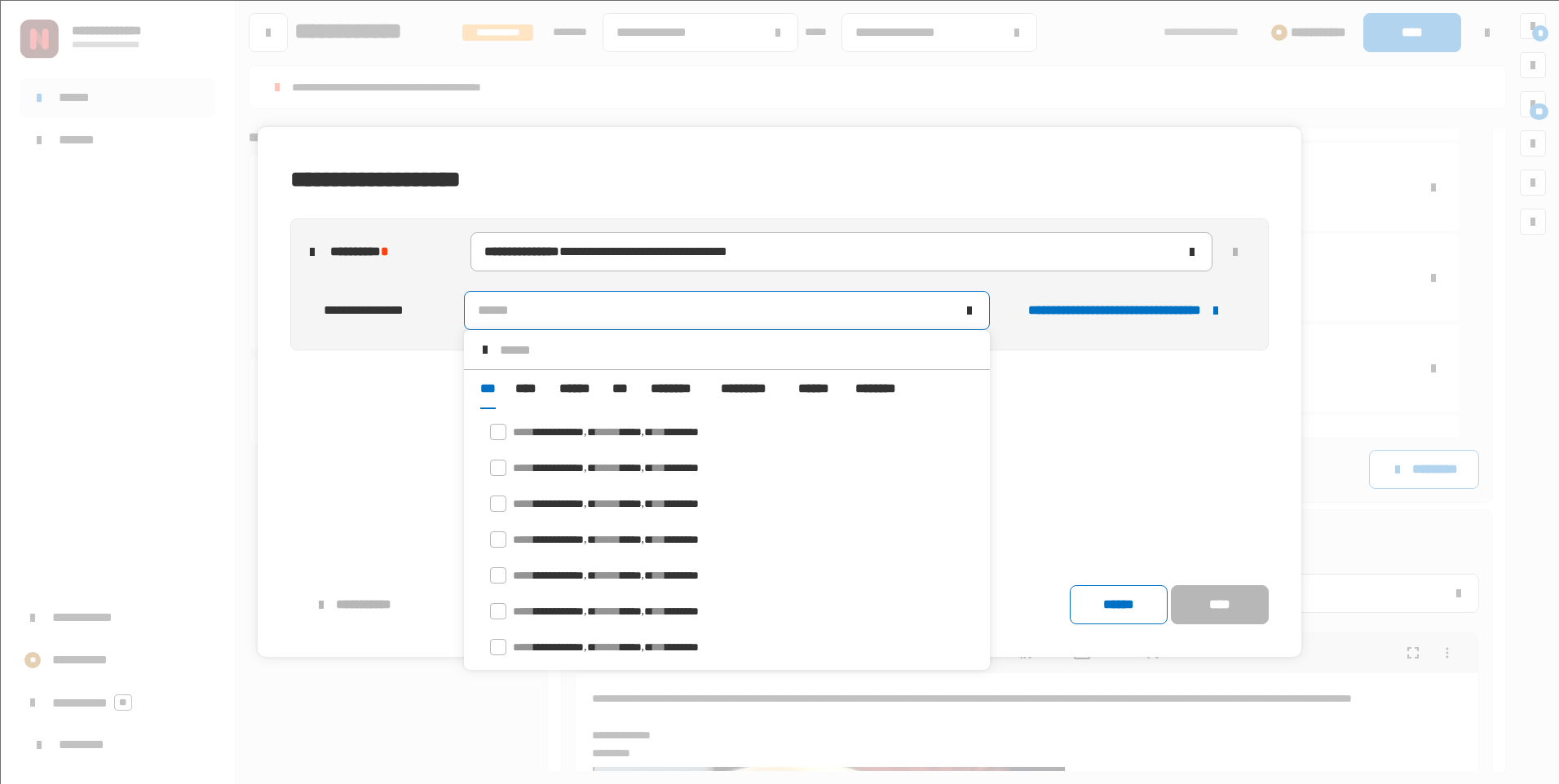click on "******" at bounding box center [576, 389] 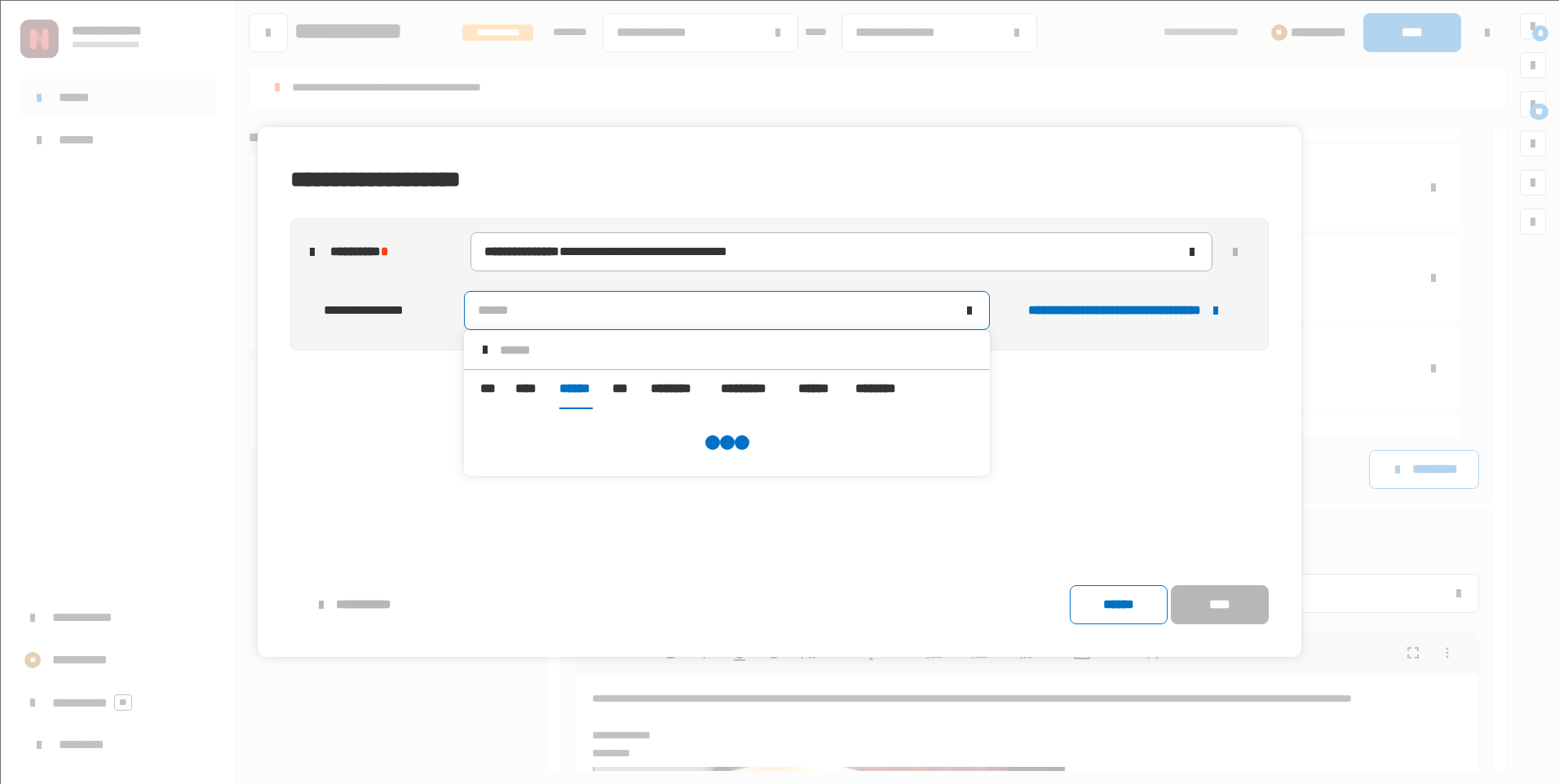 click at bounding box center (738, 350) 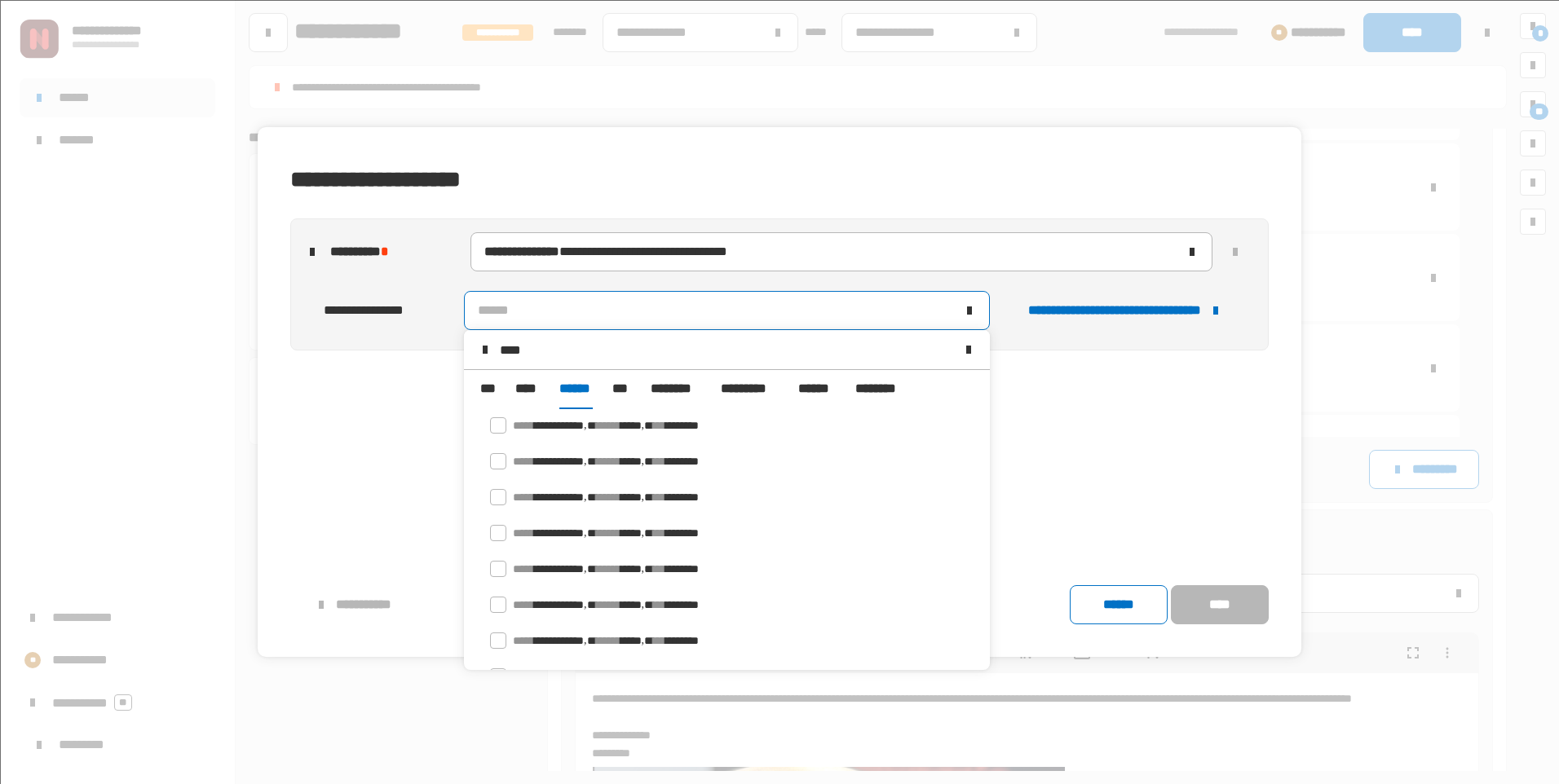scroll, scrollTop: 0, scrollLeft: 0, axis: both 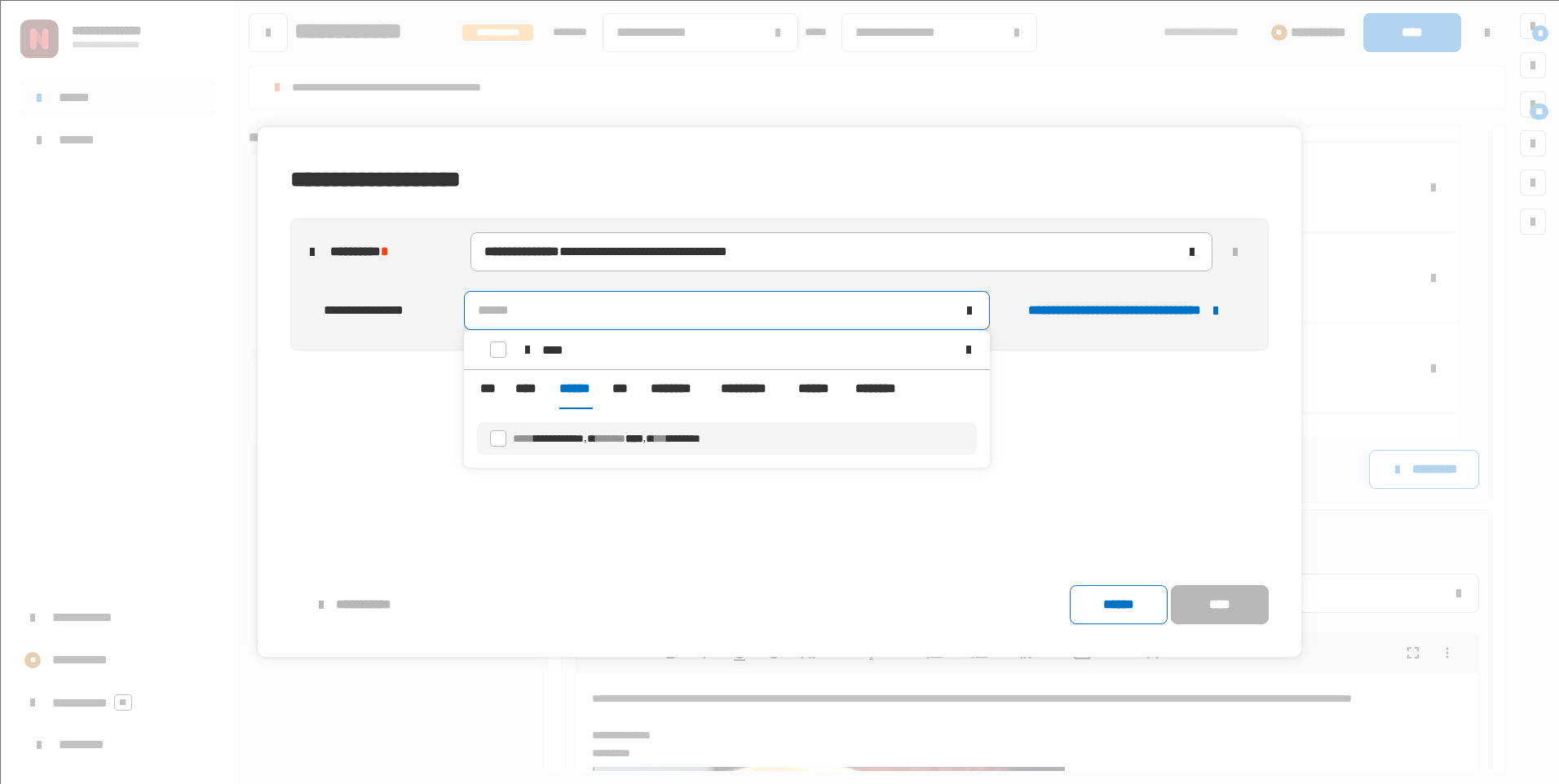 type on "****" 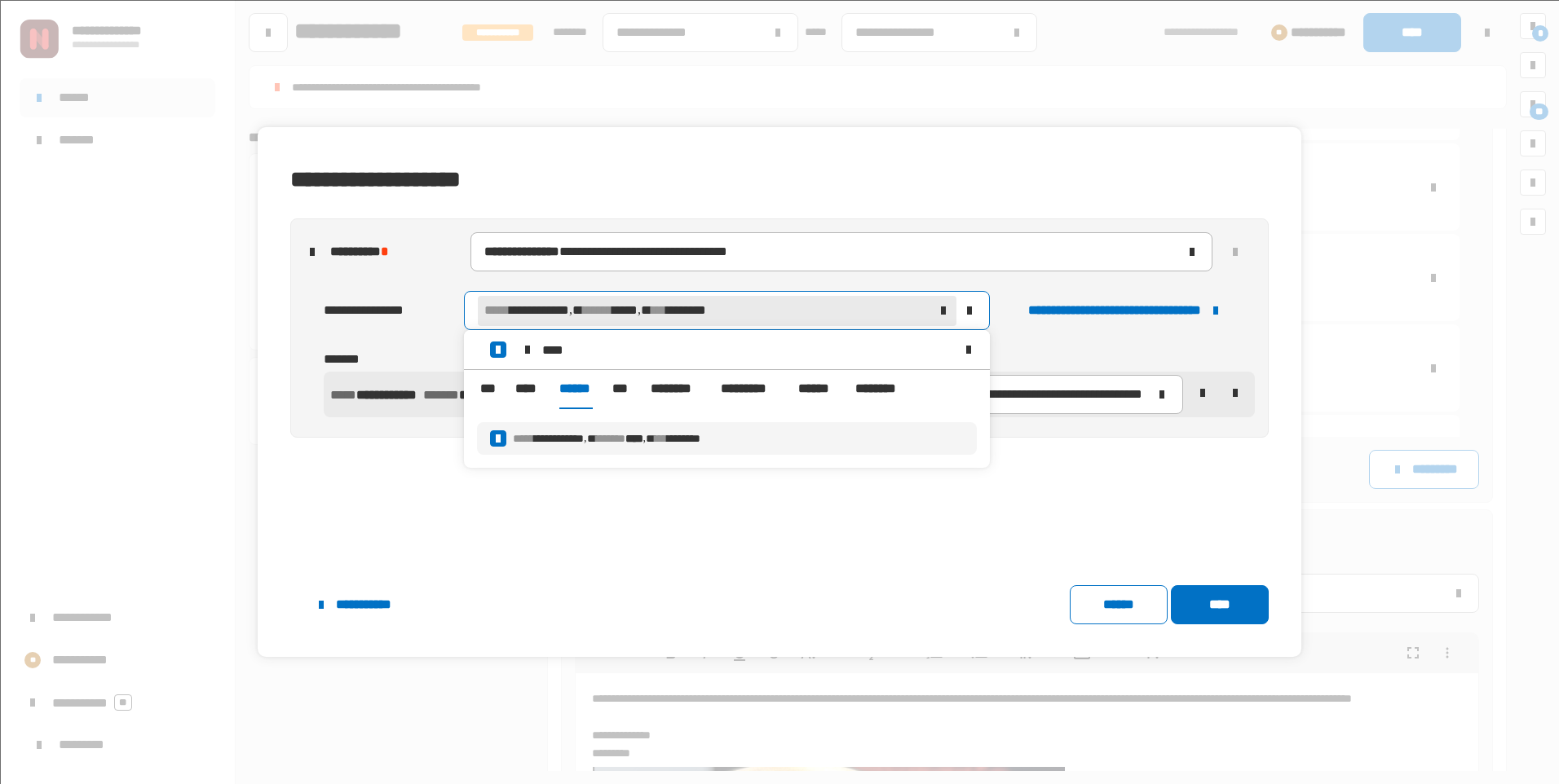 drag, startPoint x: 1042, startPoint y: 356, endPoint x: 1063, endPoint y: 355, distance: 21.023796 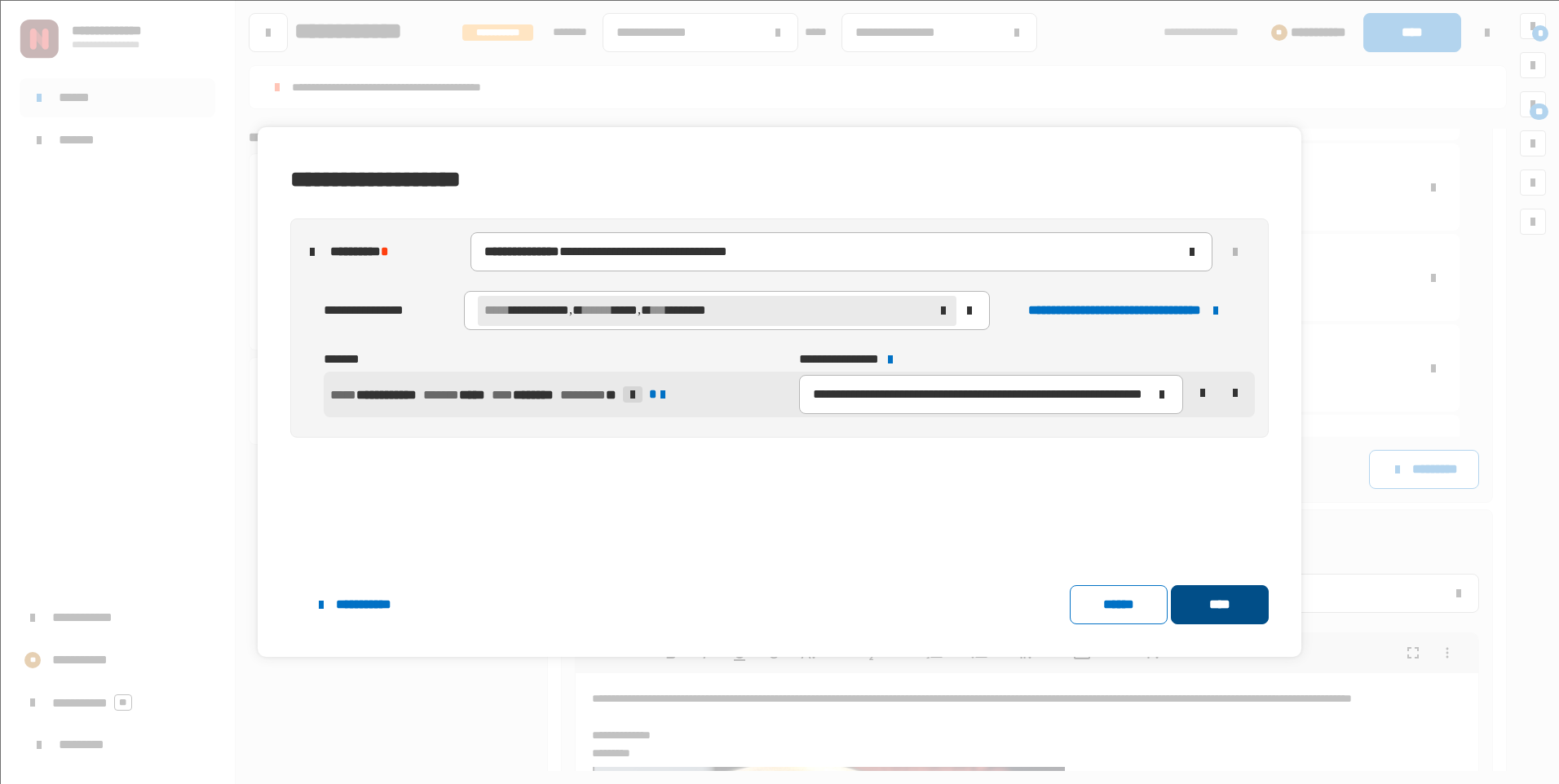 click on "****" 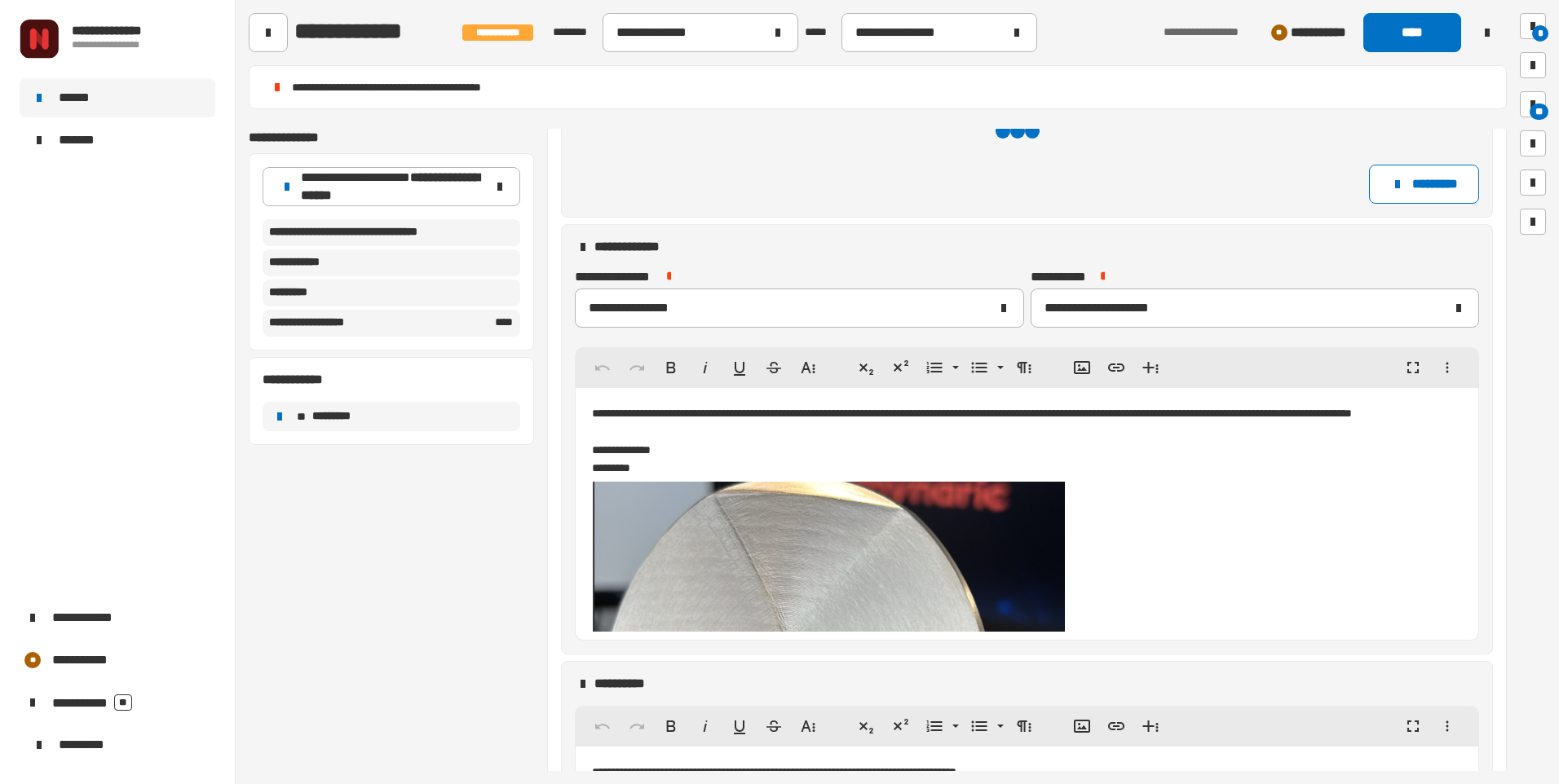 scroll, scrollTop: 0, scrollLeft: 0, axis: both 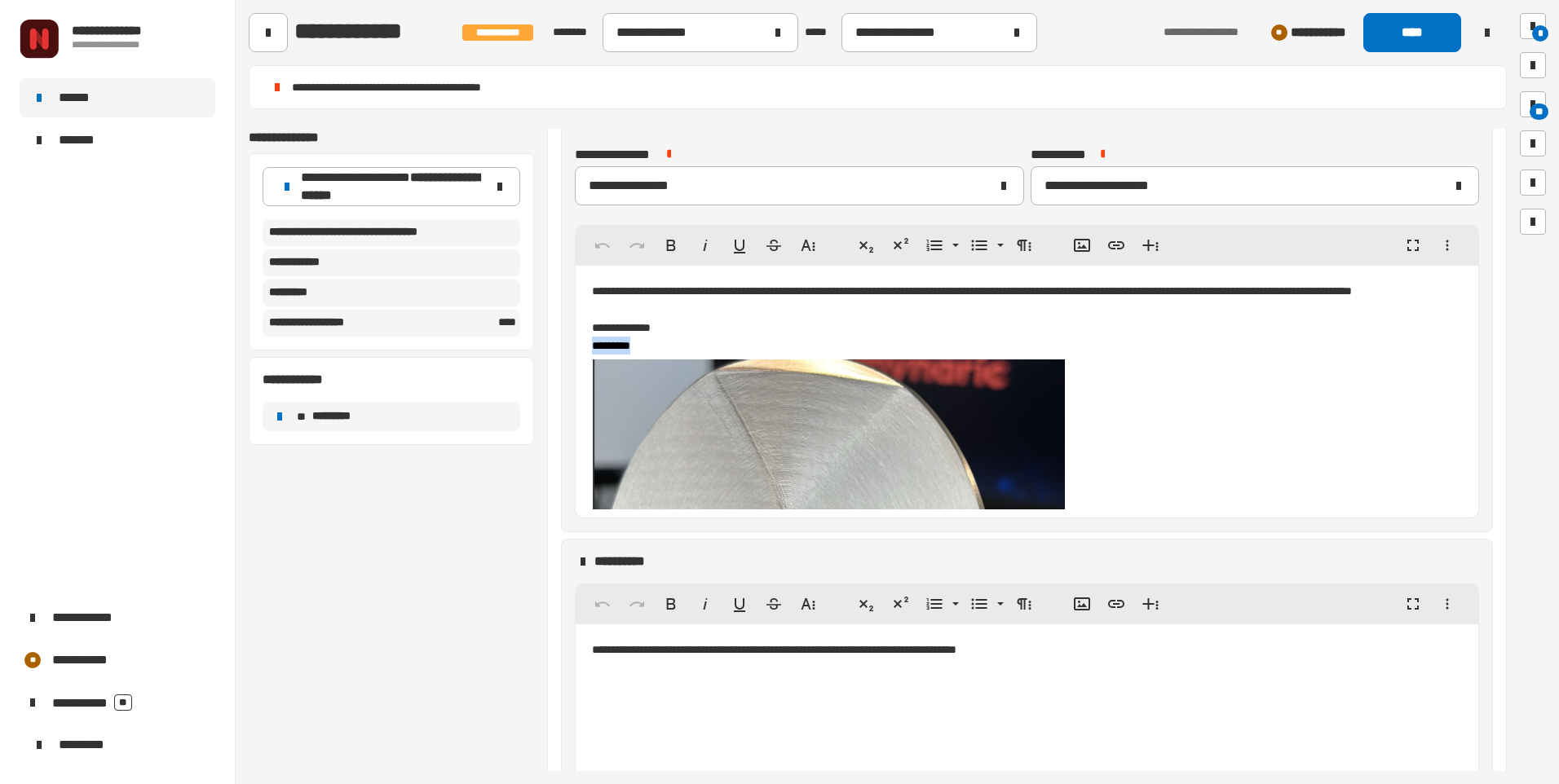 drag, startPoint x: 666, startPoint y: 385, endPoint x: 589, endPoint y: 385, distance: 77 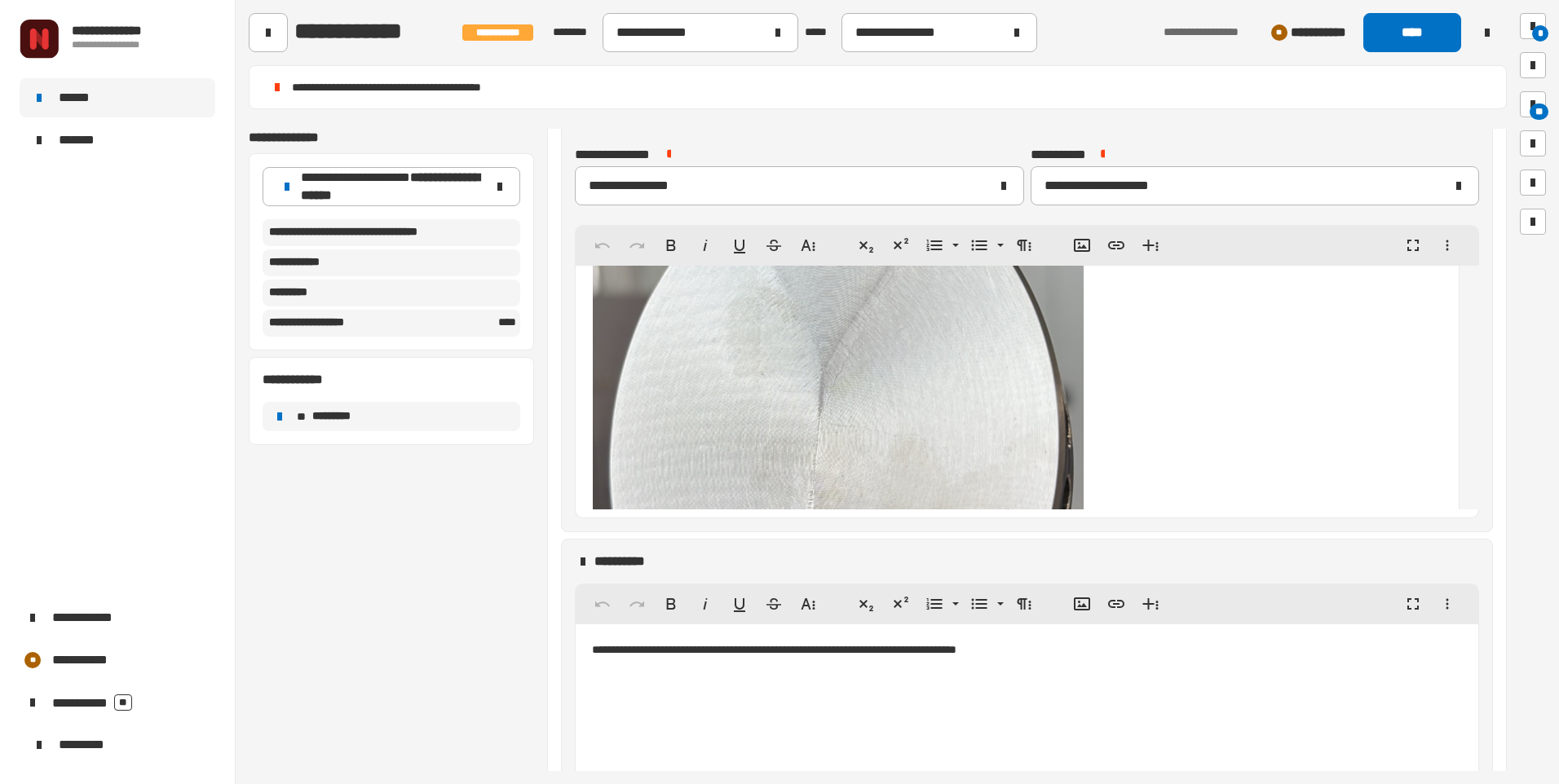 scroll, scrollTop: 18124, scrollLeft: 0, axis: vertical 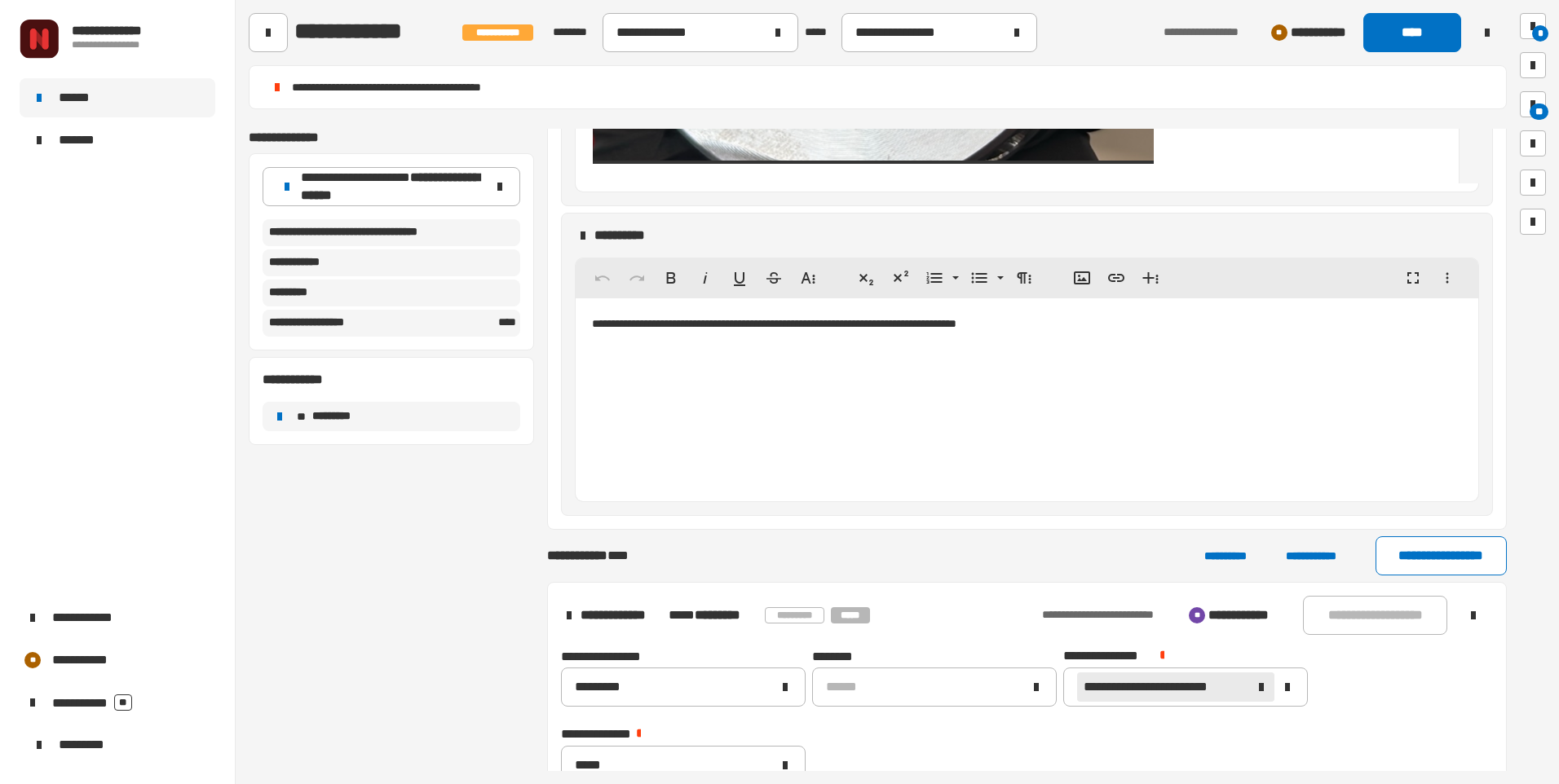 click at bounding box center [1017, -148] 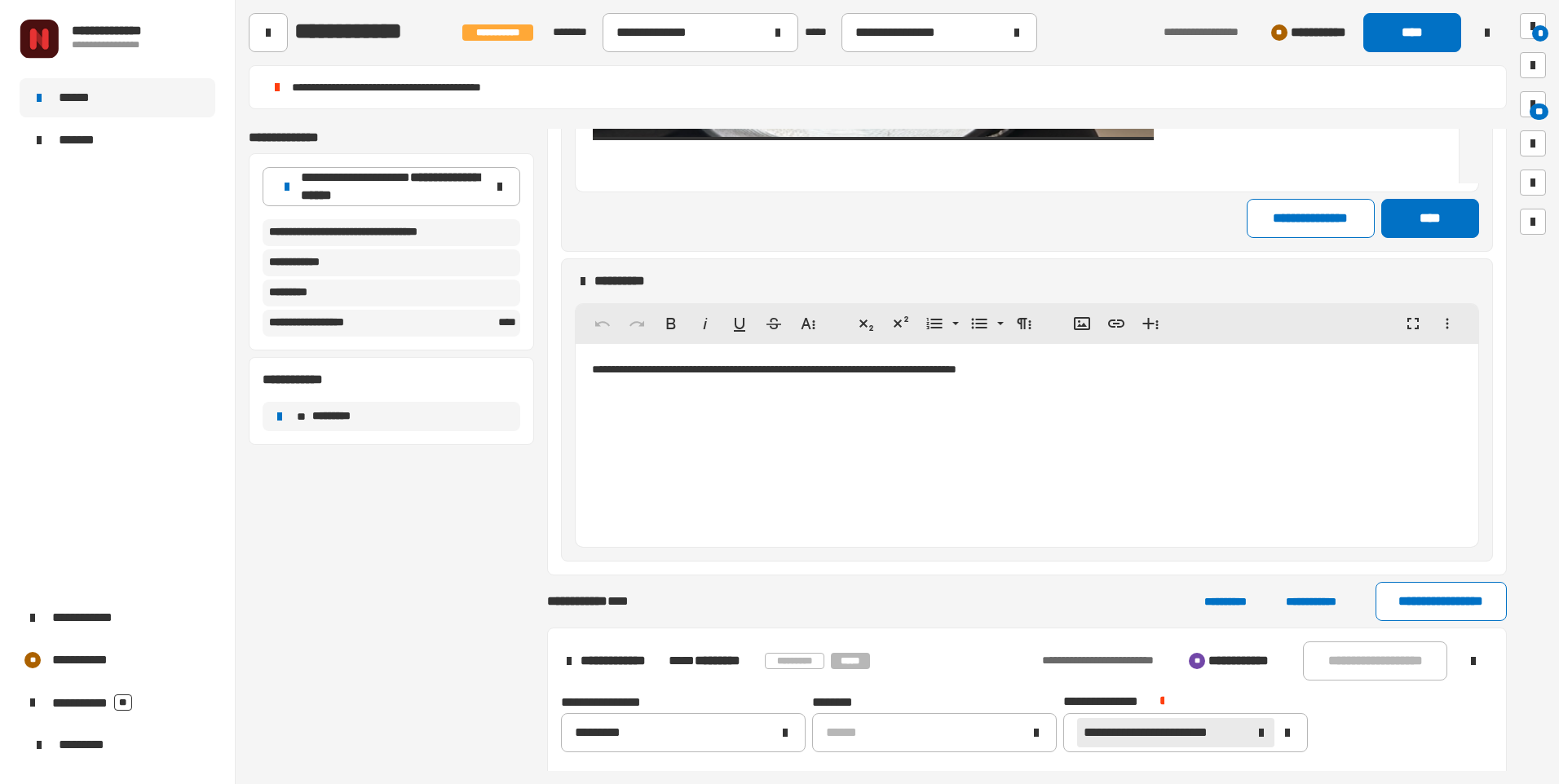 scroll, scrollTop: 18160, scrollLeft: 0, axis: vertical 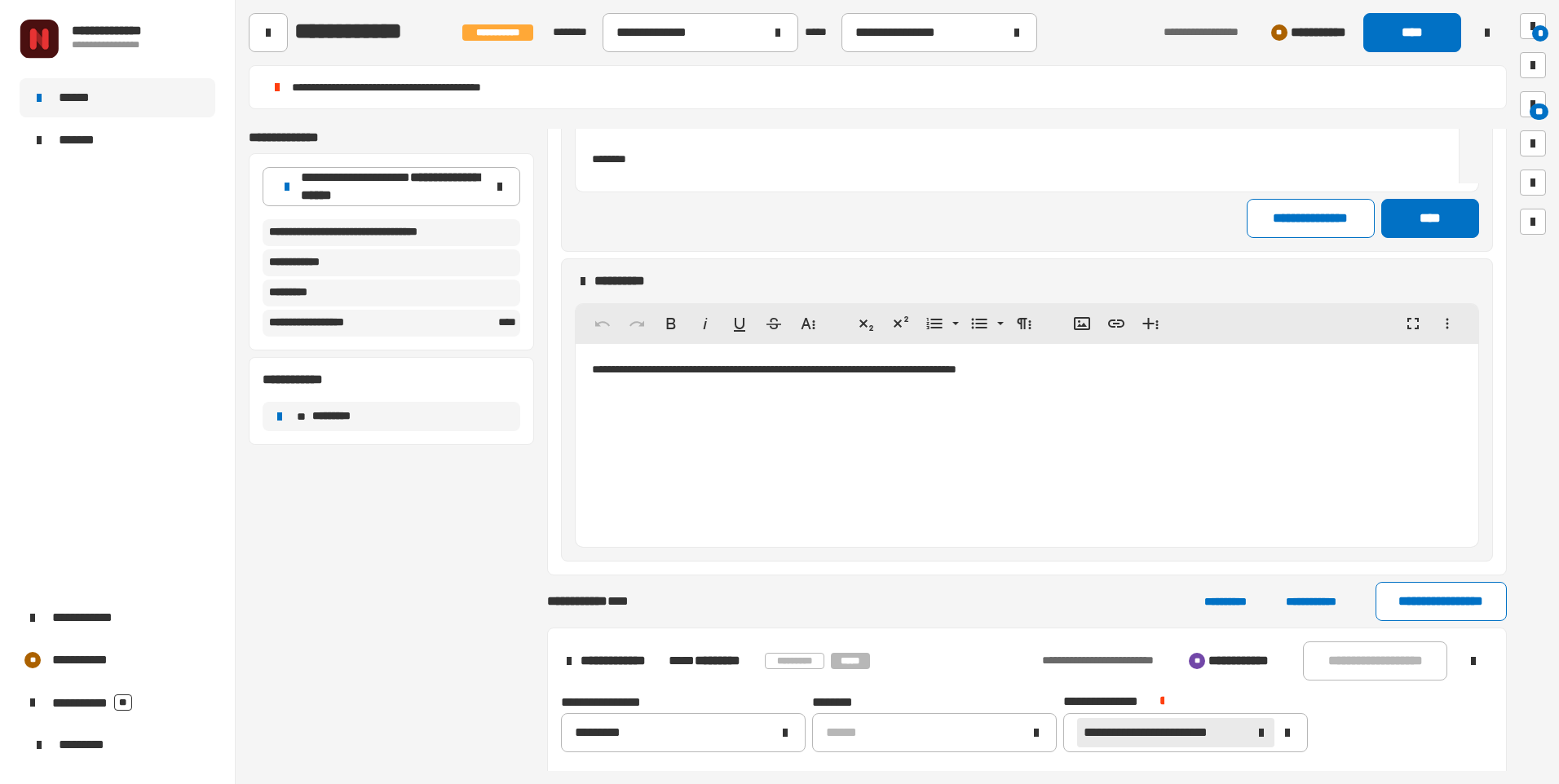 type 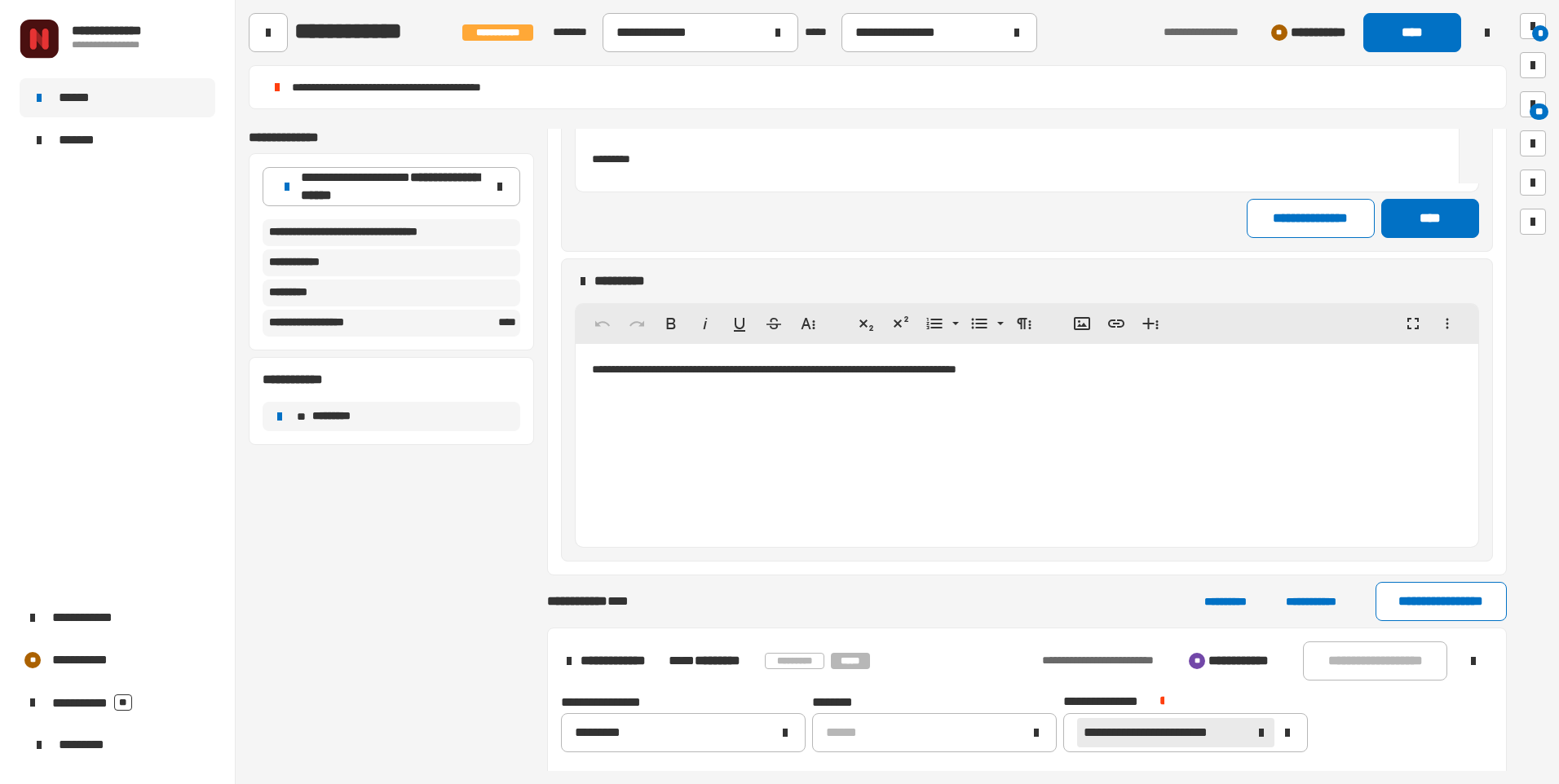 click on "*********" at bounding box center (1007, -155) 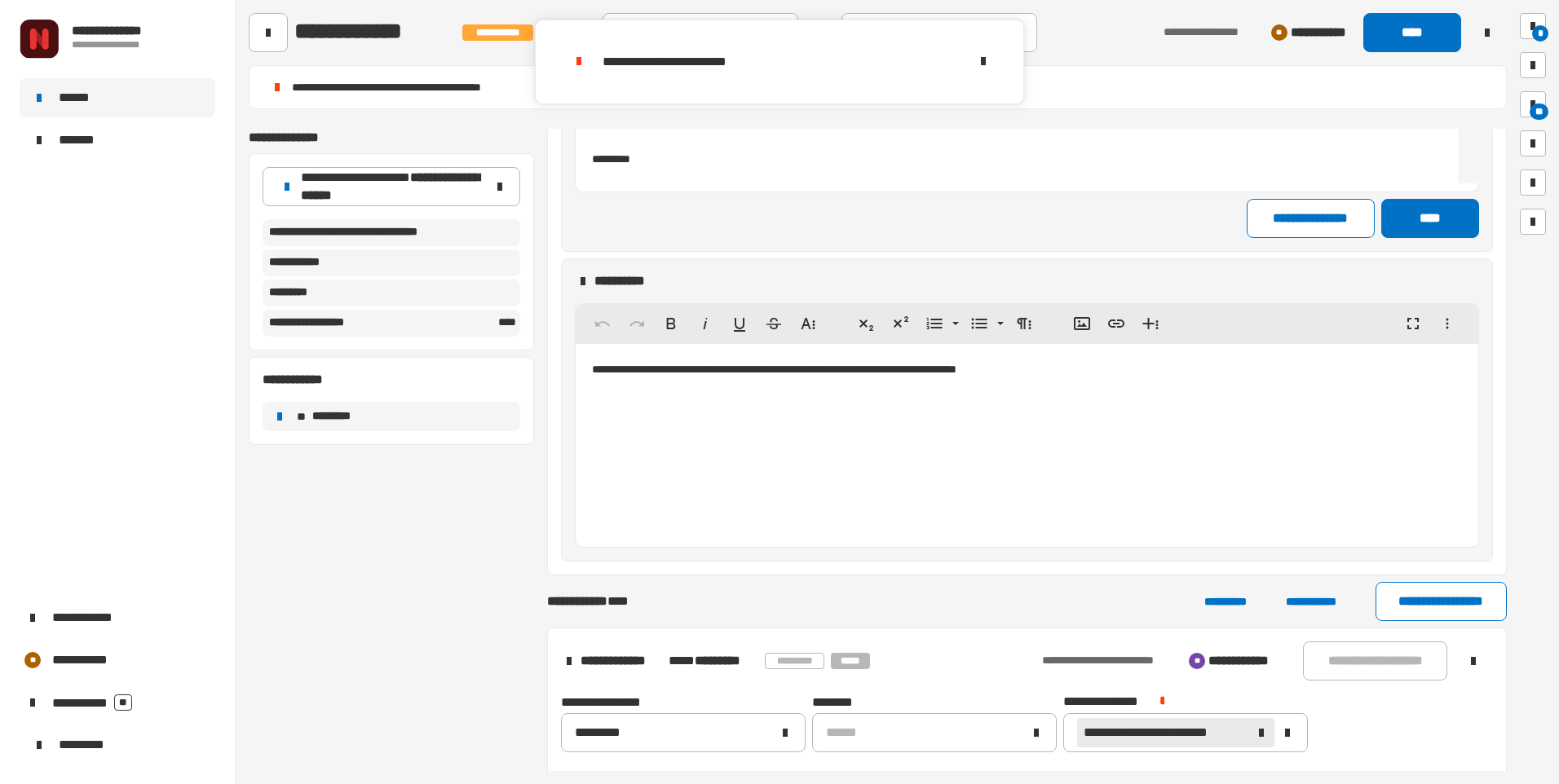 scroll, scrollTop: 0, scrollLeft: 0, axis: both 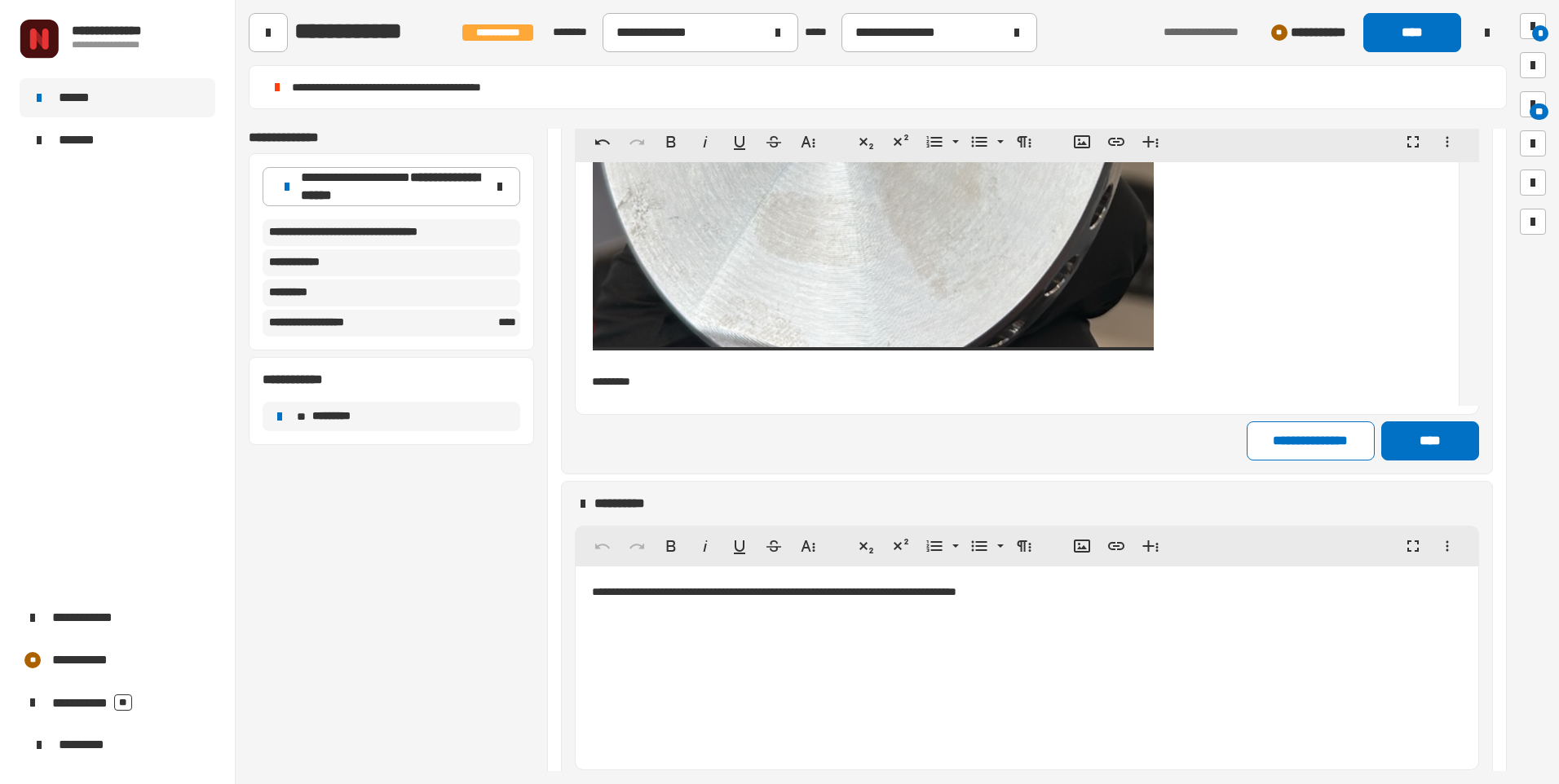 click on "*********" at bounding box center (1007, 68) 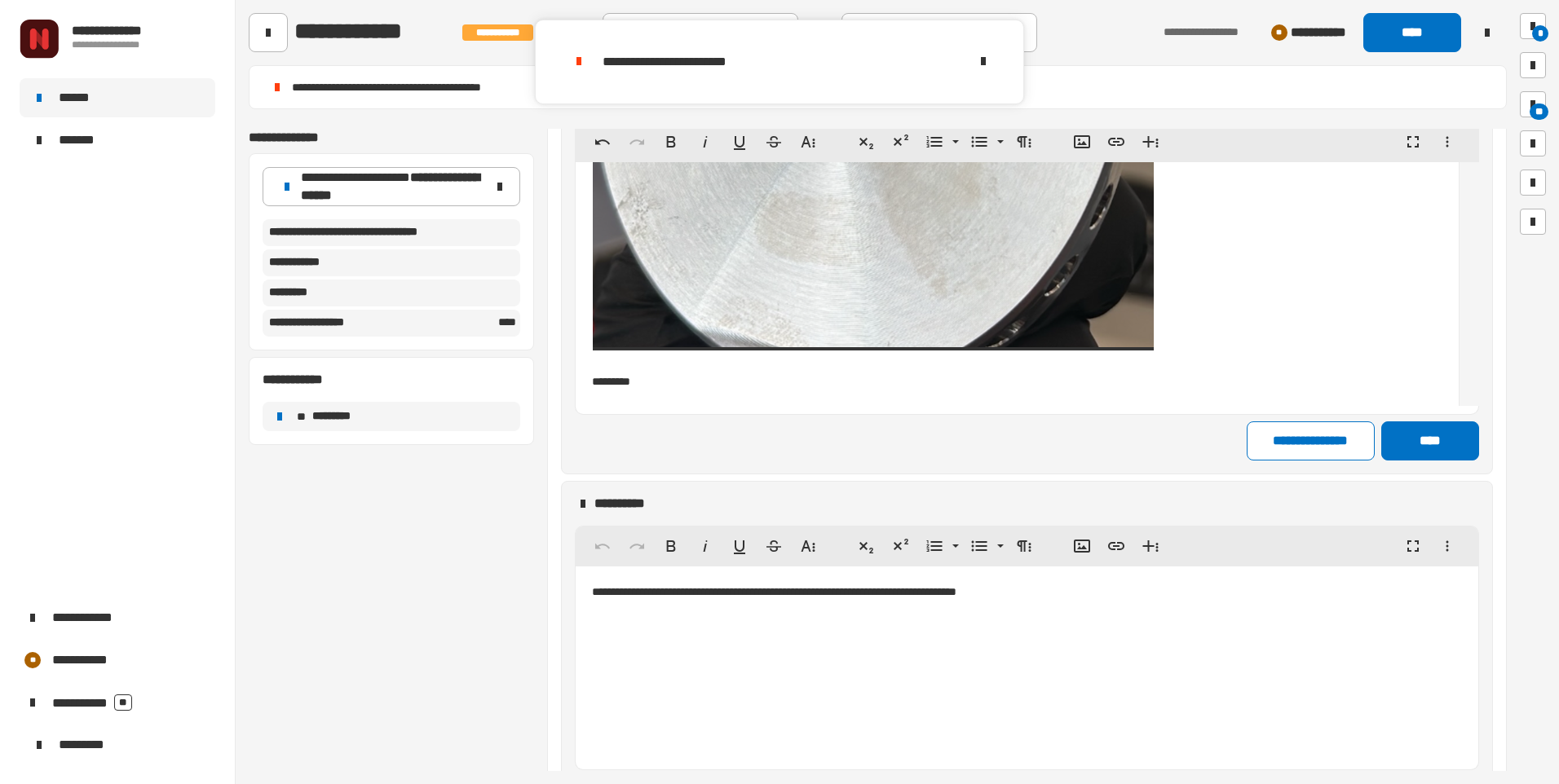 scroll, scrollTop: 0, scrollLeft: 0, axis: both 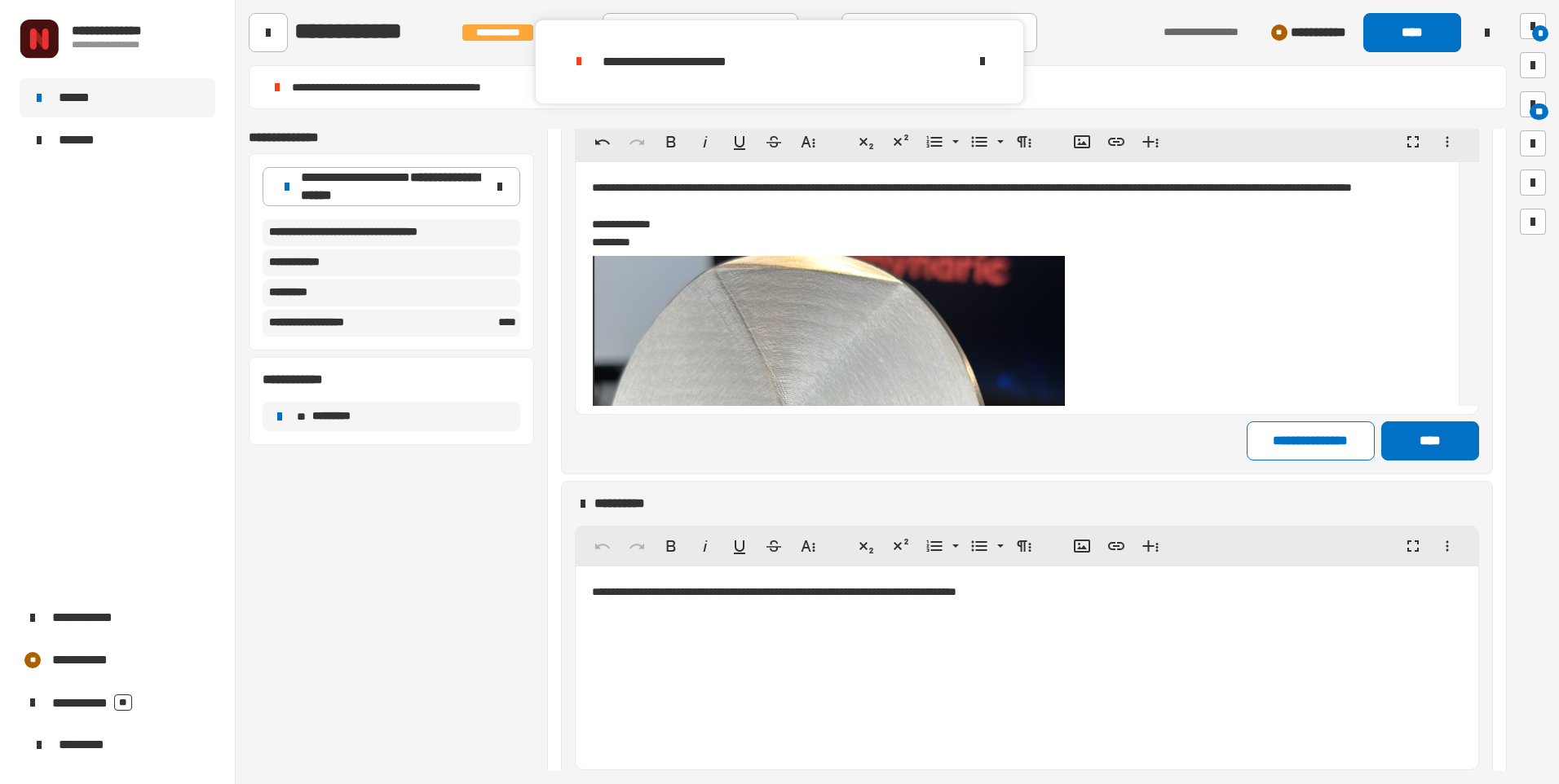 click 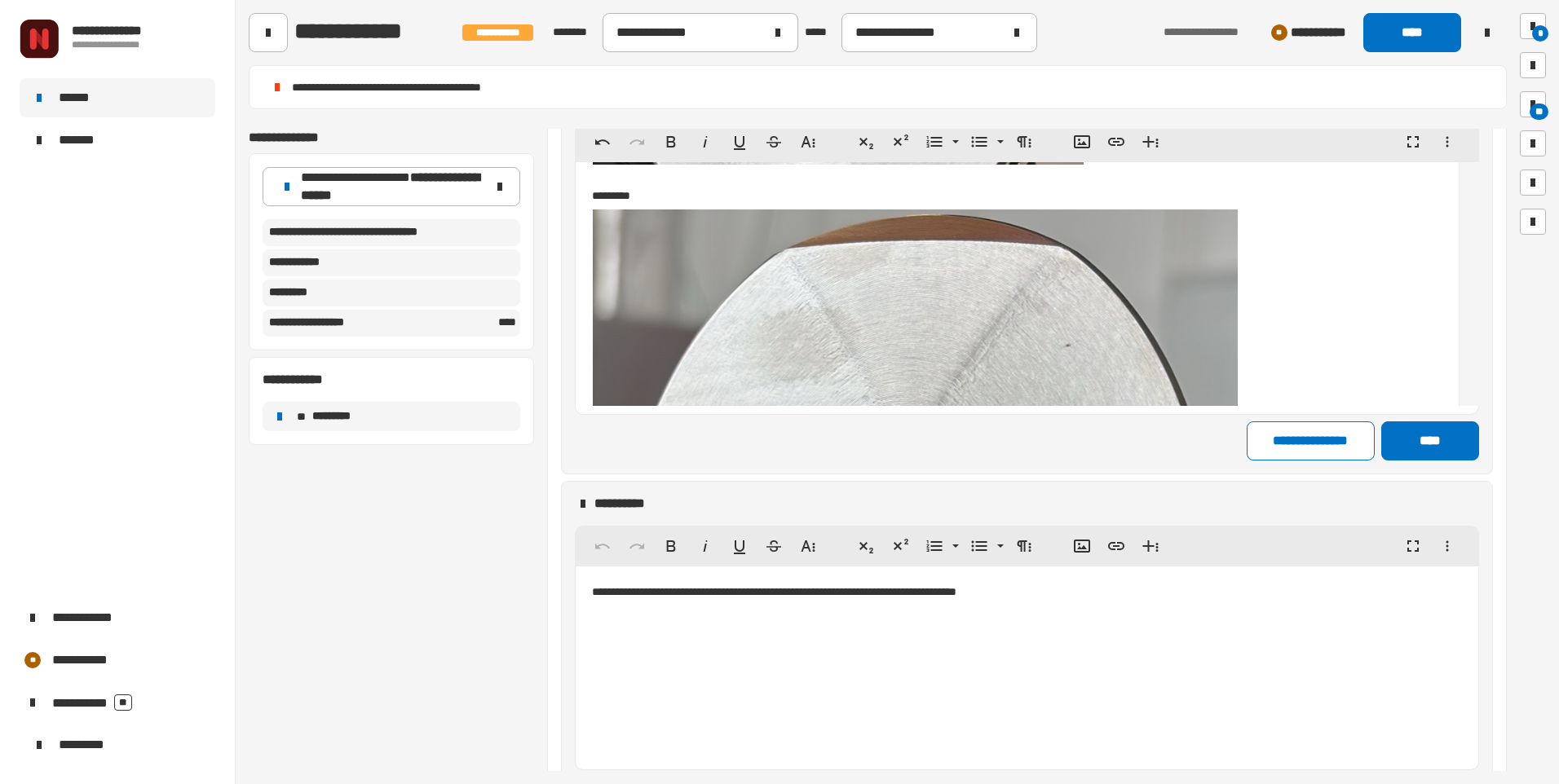 scroll, scrollTop: 18160, scrollLeft: 0, axis: vertical 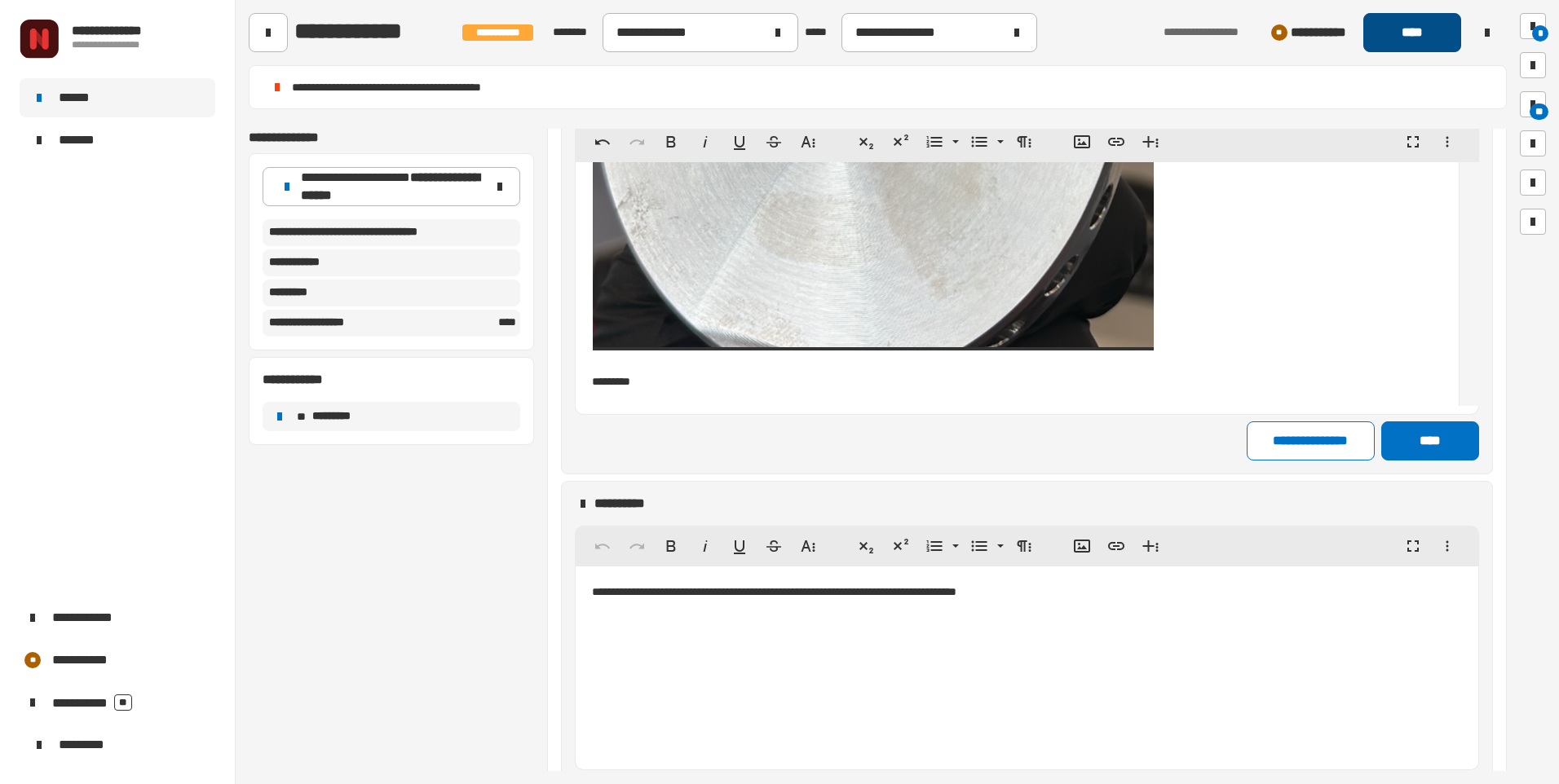 click on "****" 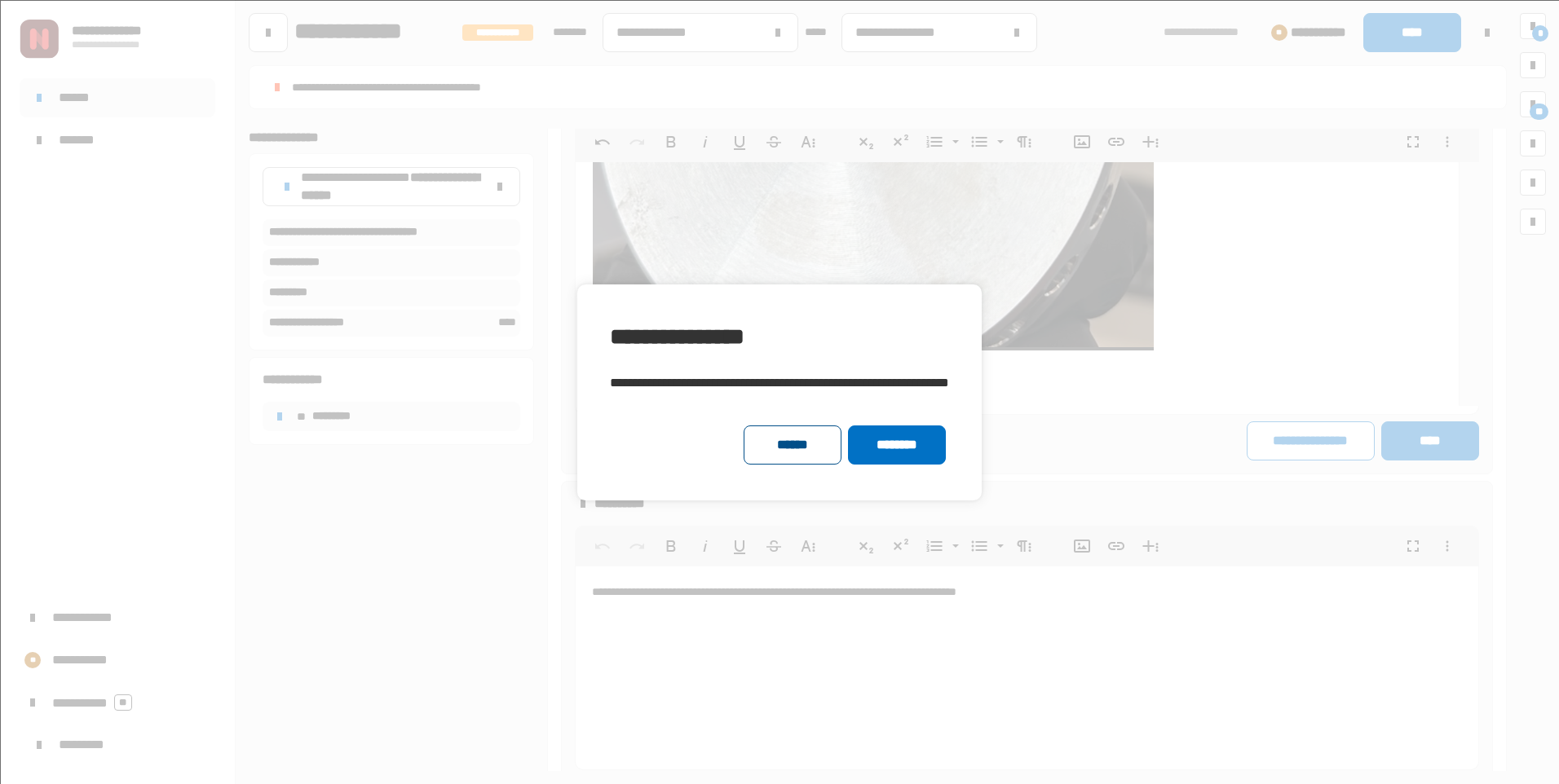 click on "******" 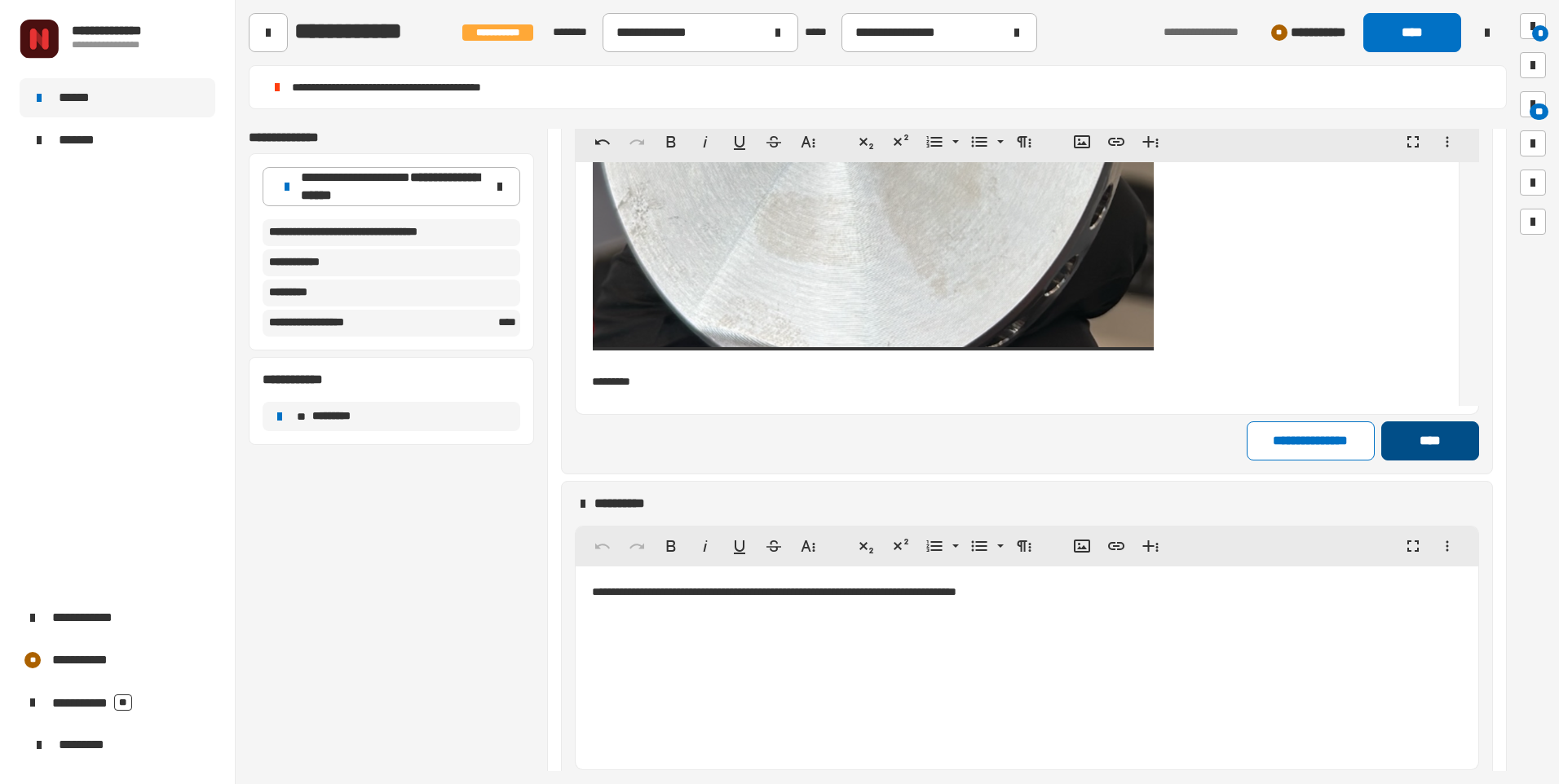 click on "****" at bounding box center [1429, 441] 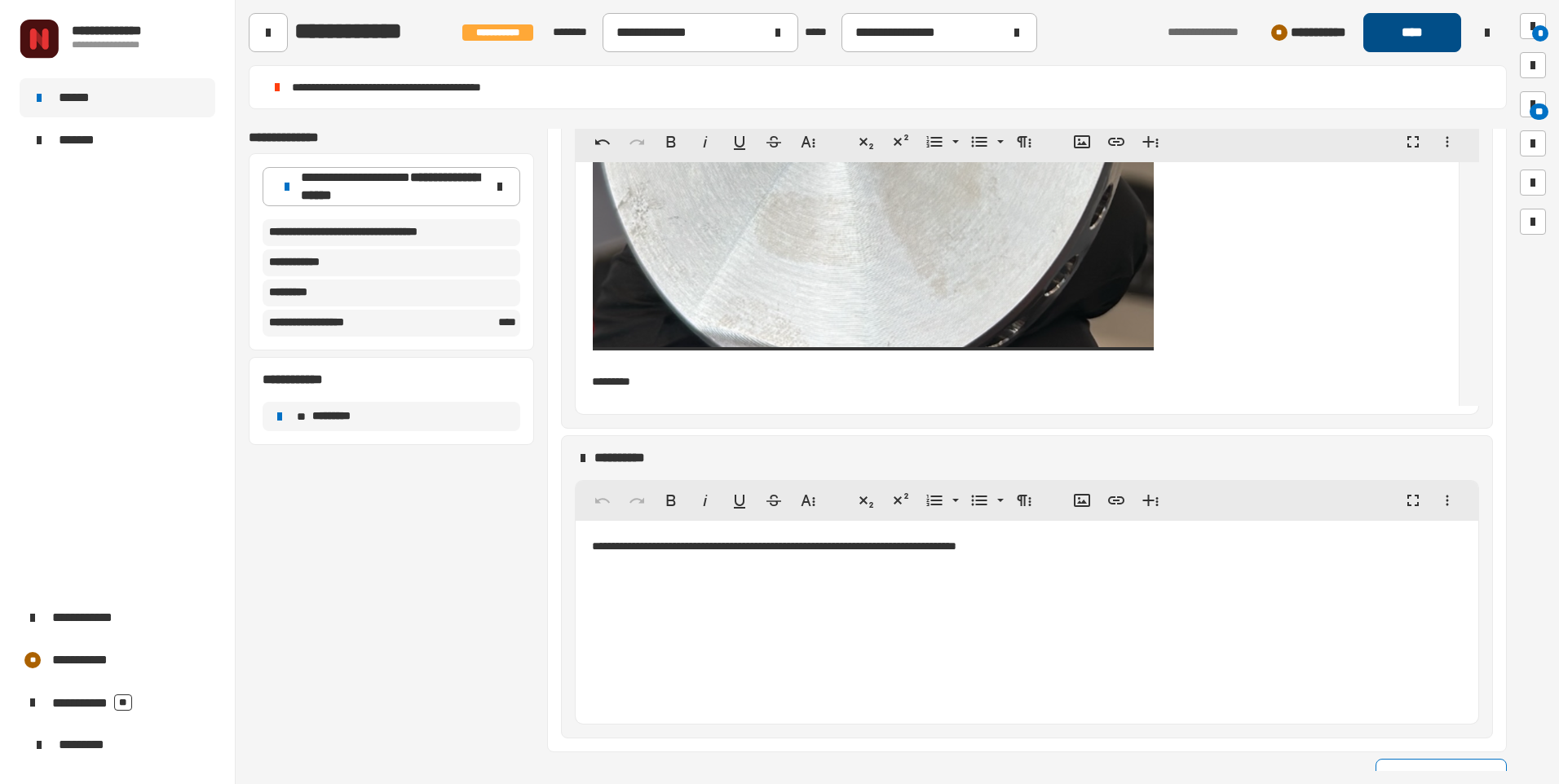 click on "****" 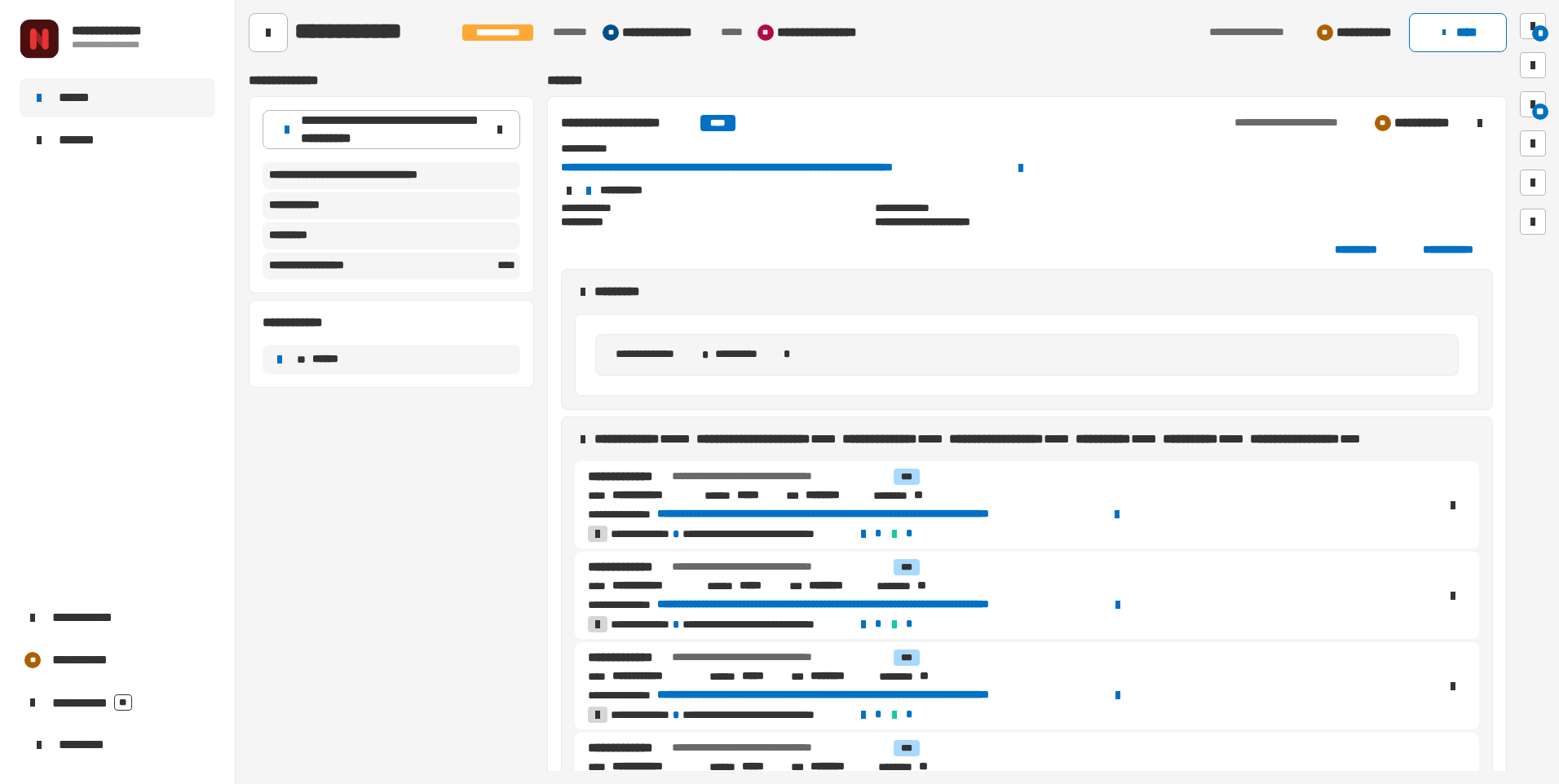 scroll, scrollTop: 0, scrollLeft: 0, axis: both 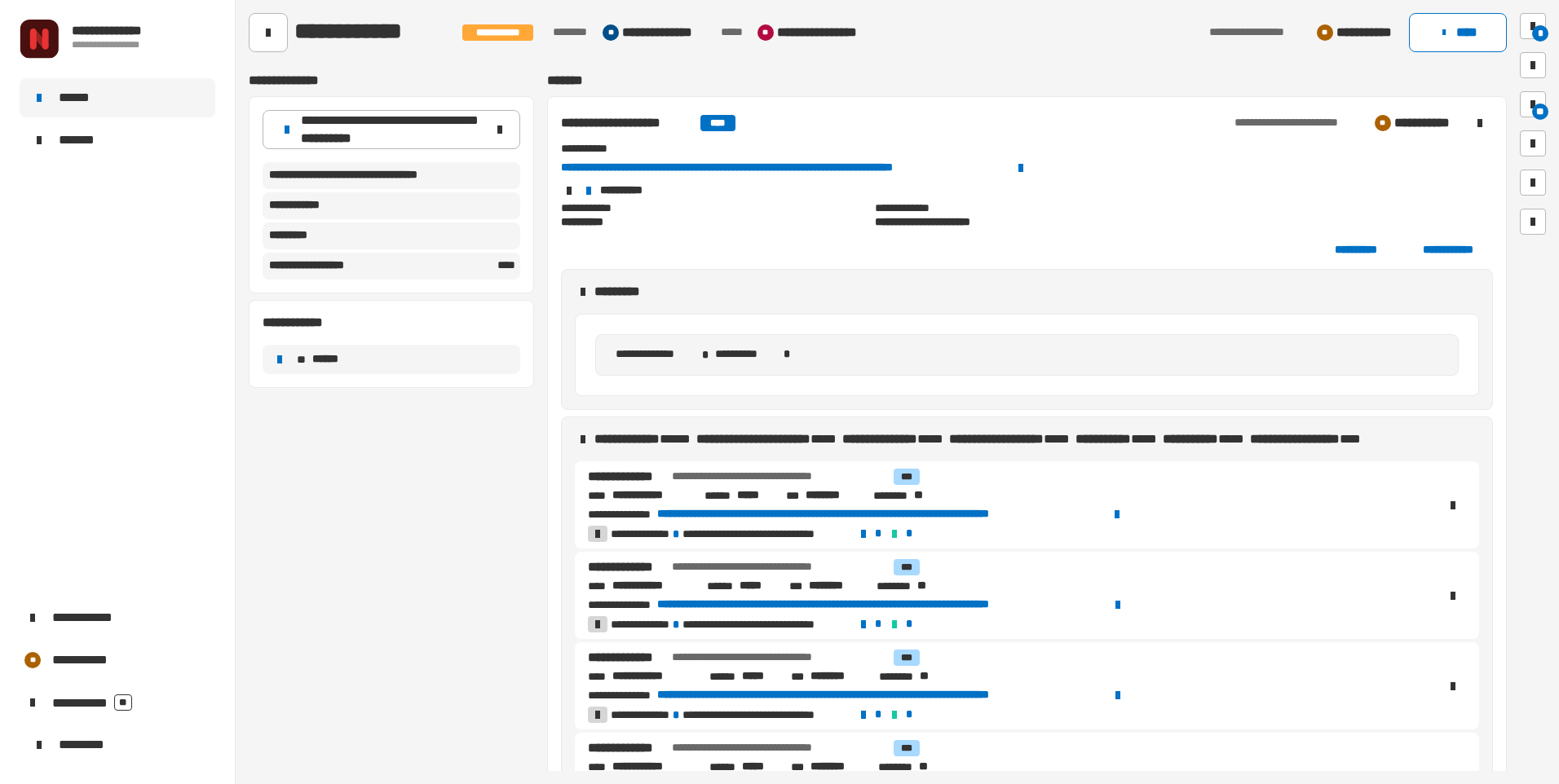 click on "**********" at bounding box center [627, 123] 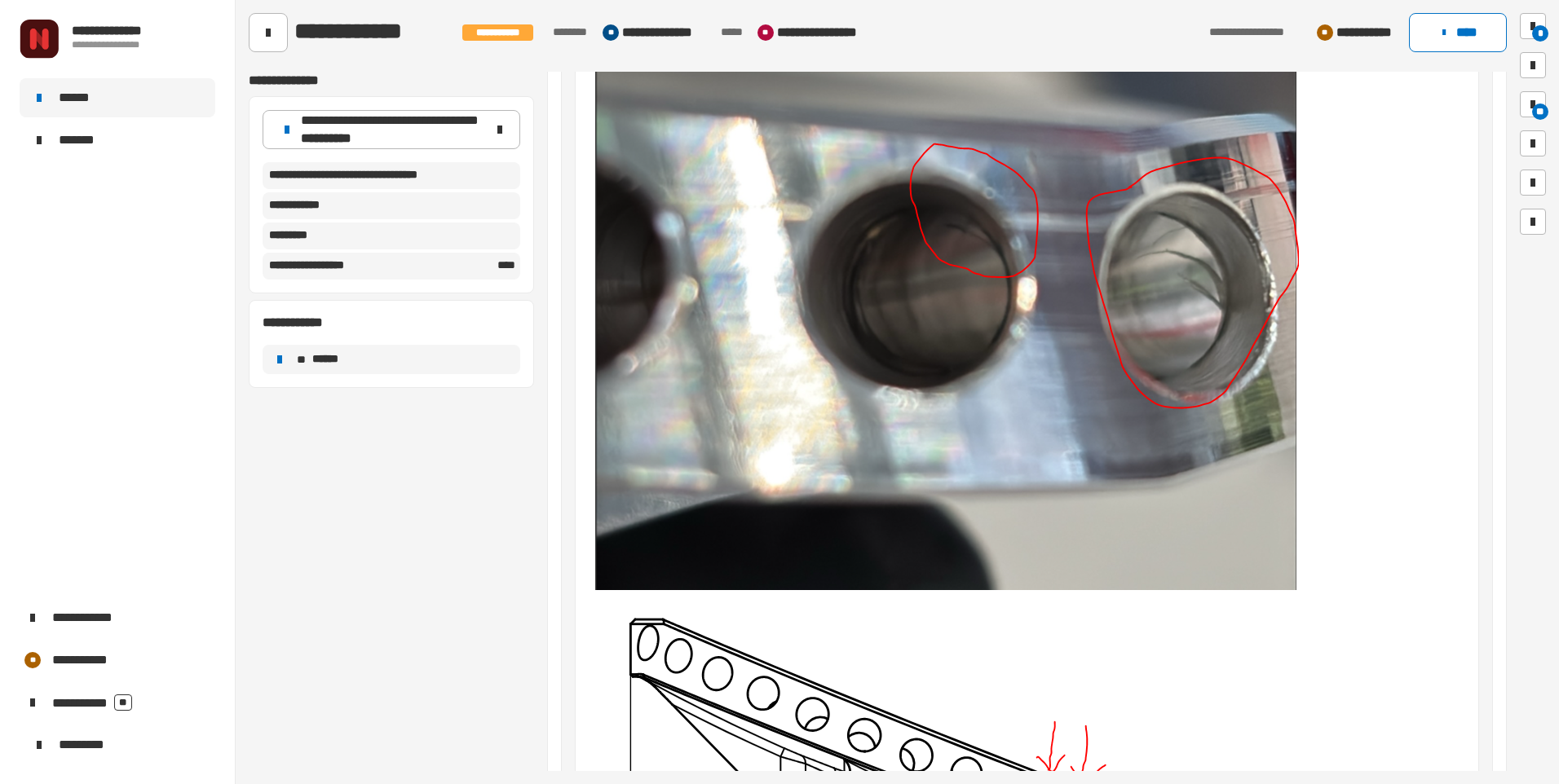 scroll, scrollTop: 978, scrollLeft: 0, axis: vertical 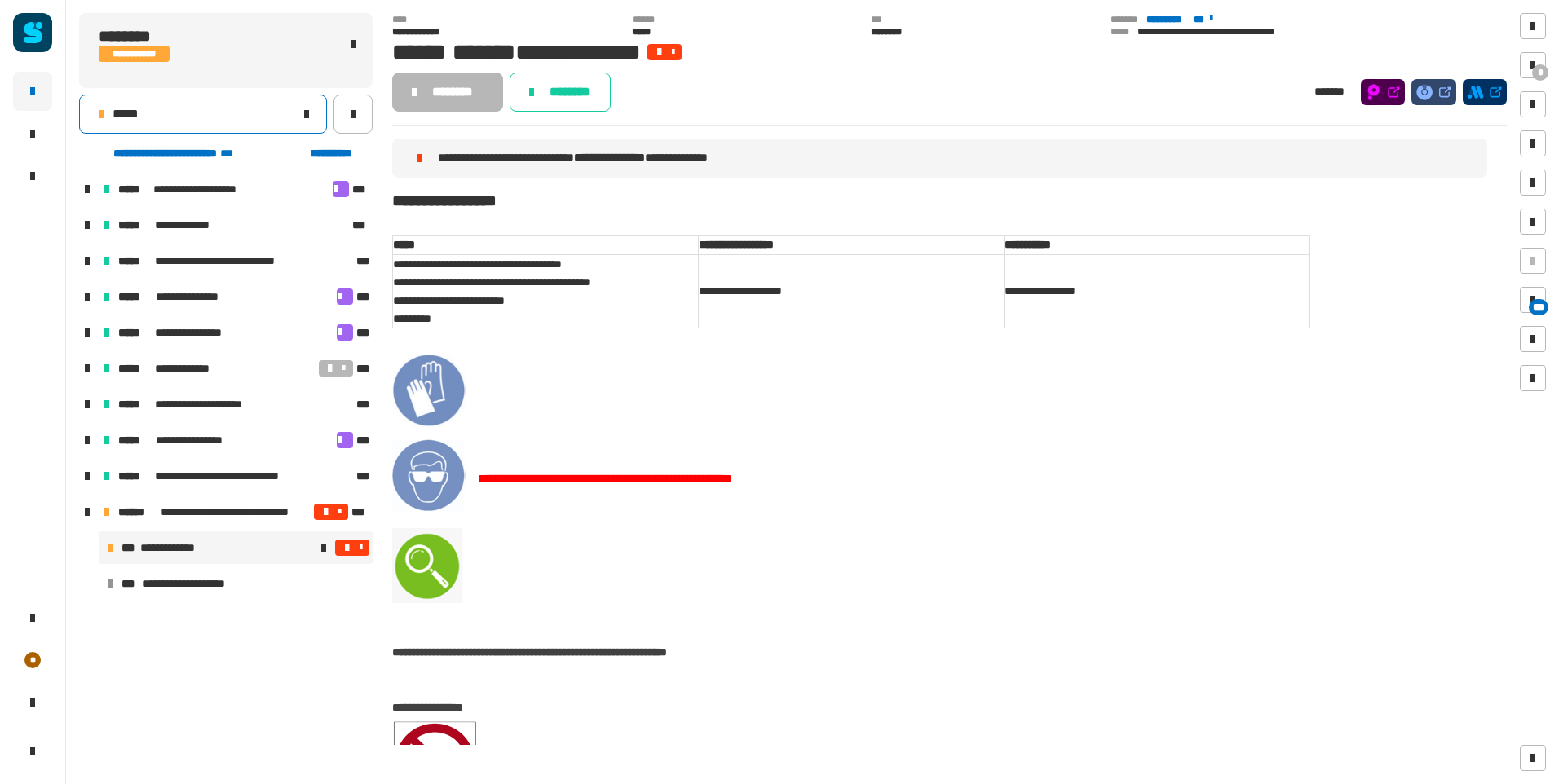 click 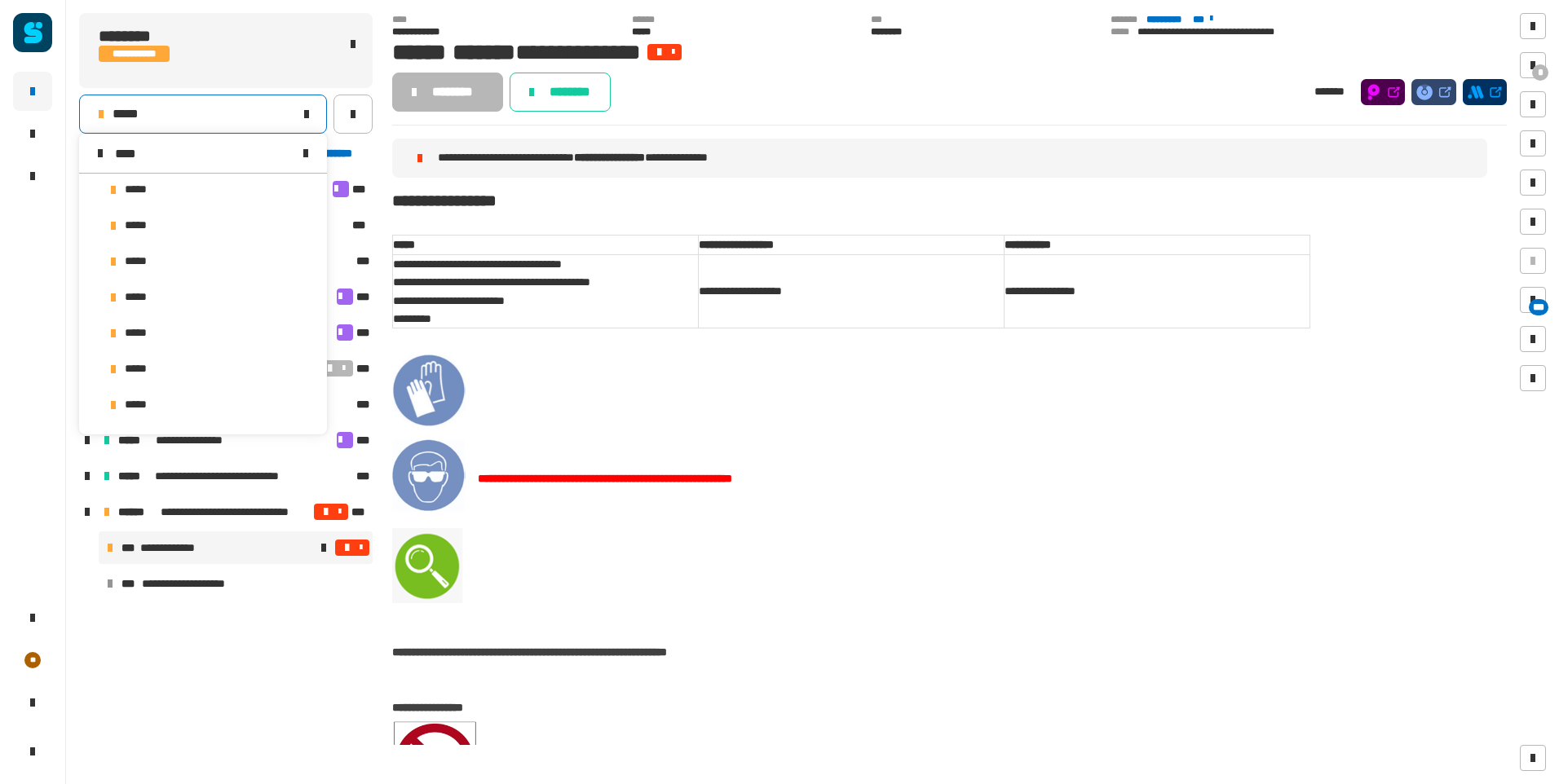 scroll, scrollTop: 0, scrollLeft: 0, axis: both 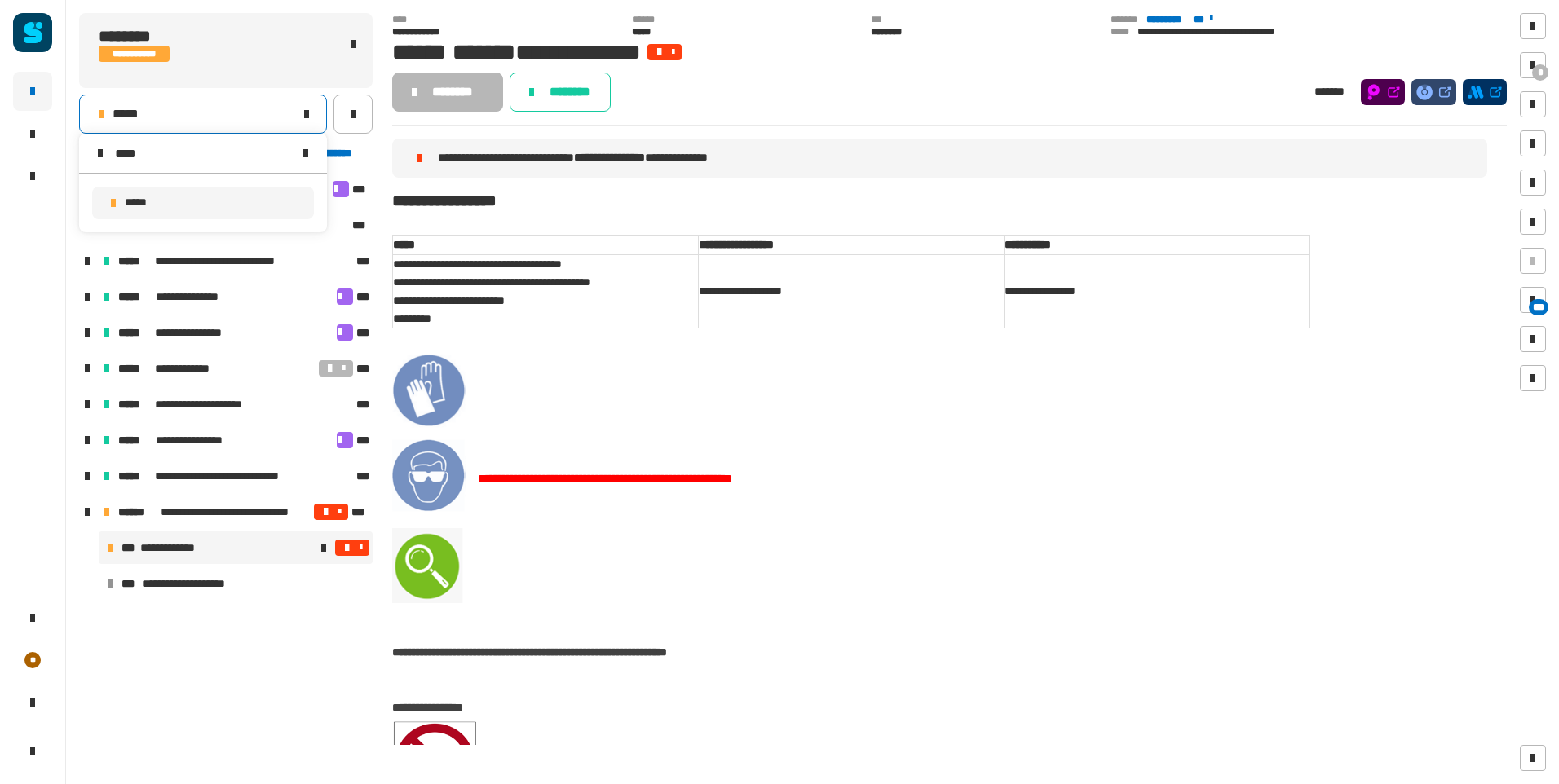 type on "****" 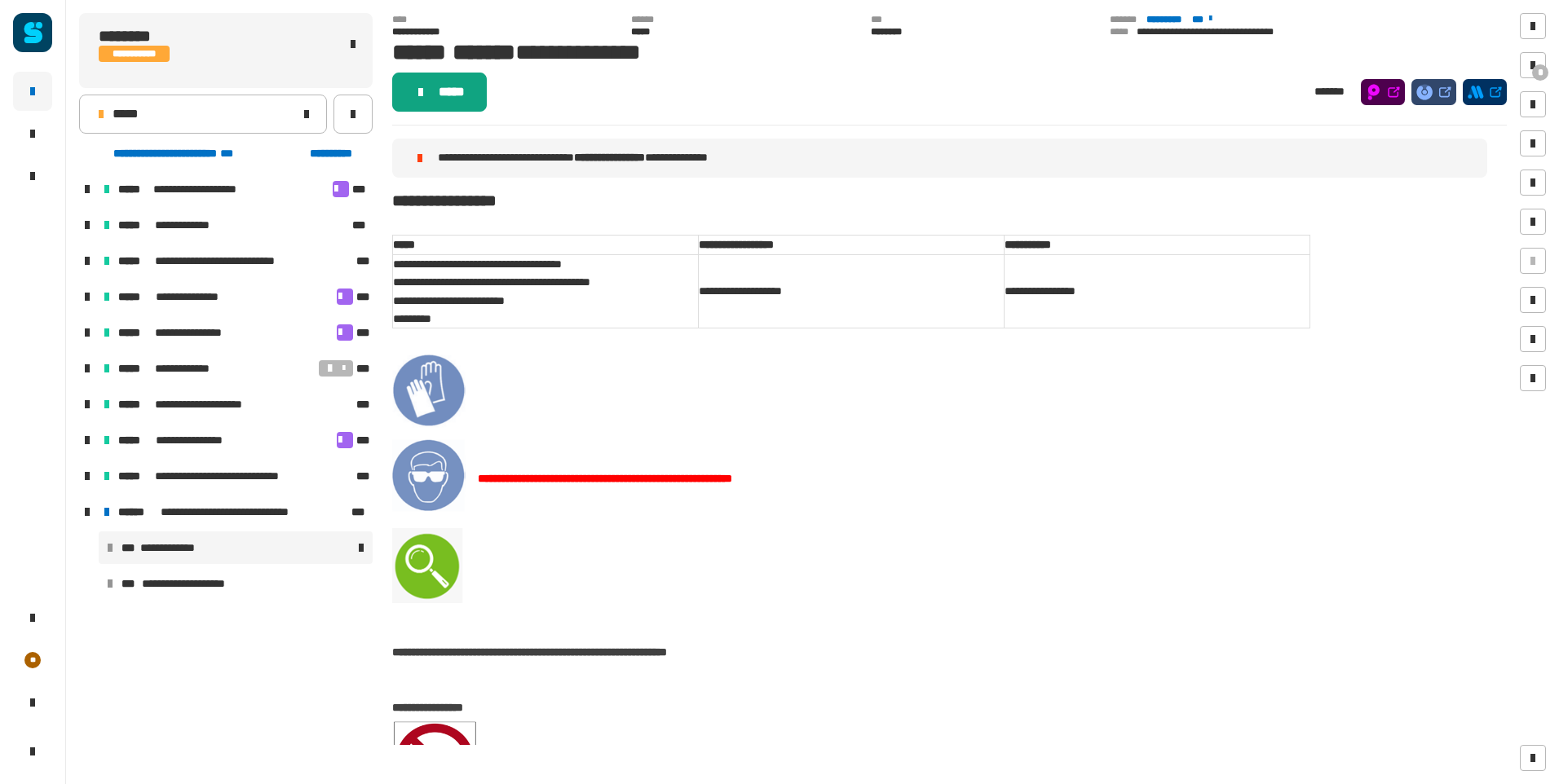 click on "*****" 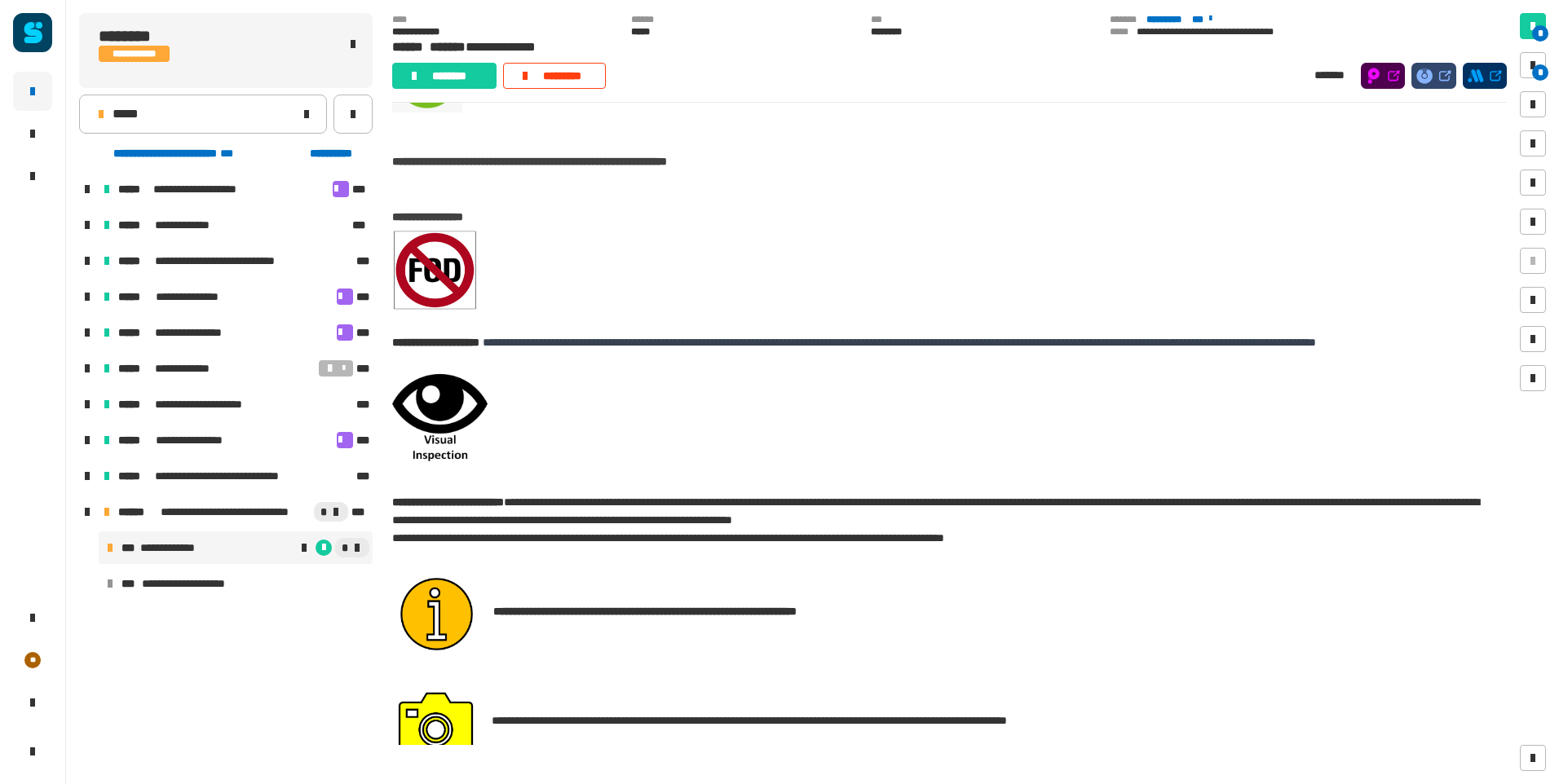 scroll, scrollTop: 222, scrollLeft: 0, axis: vertical 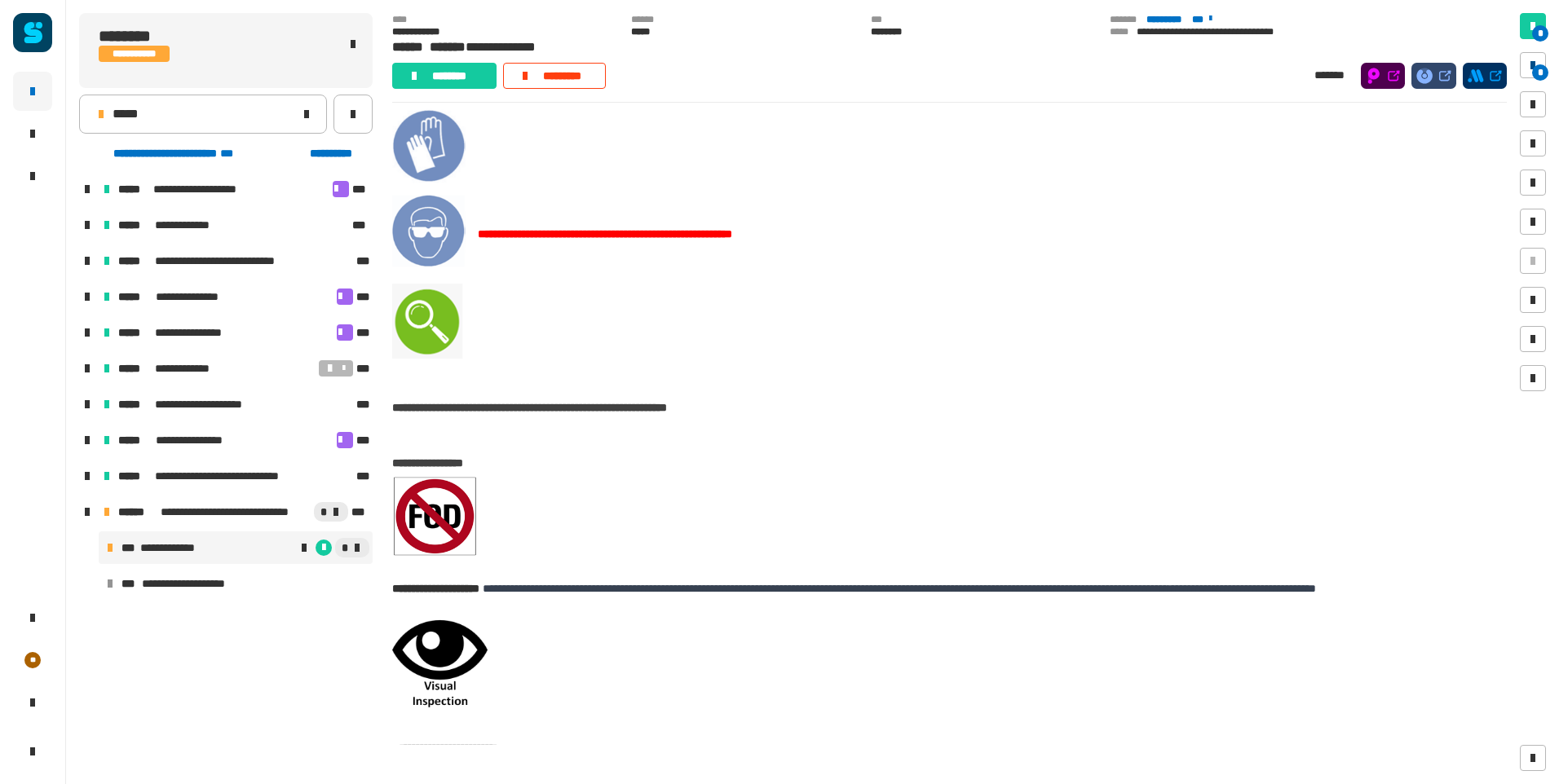 click on "*" at bounding box center (1540, 73) 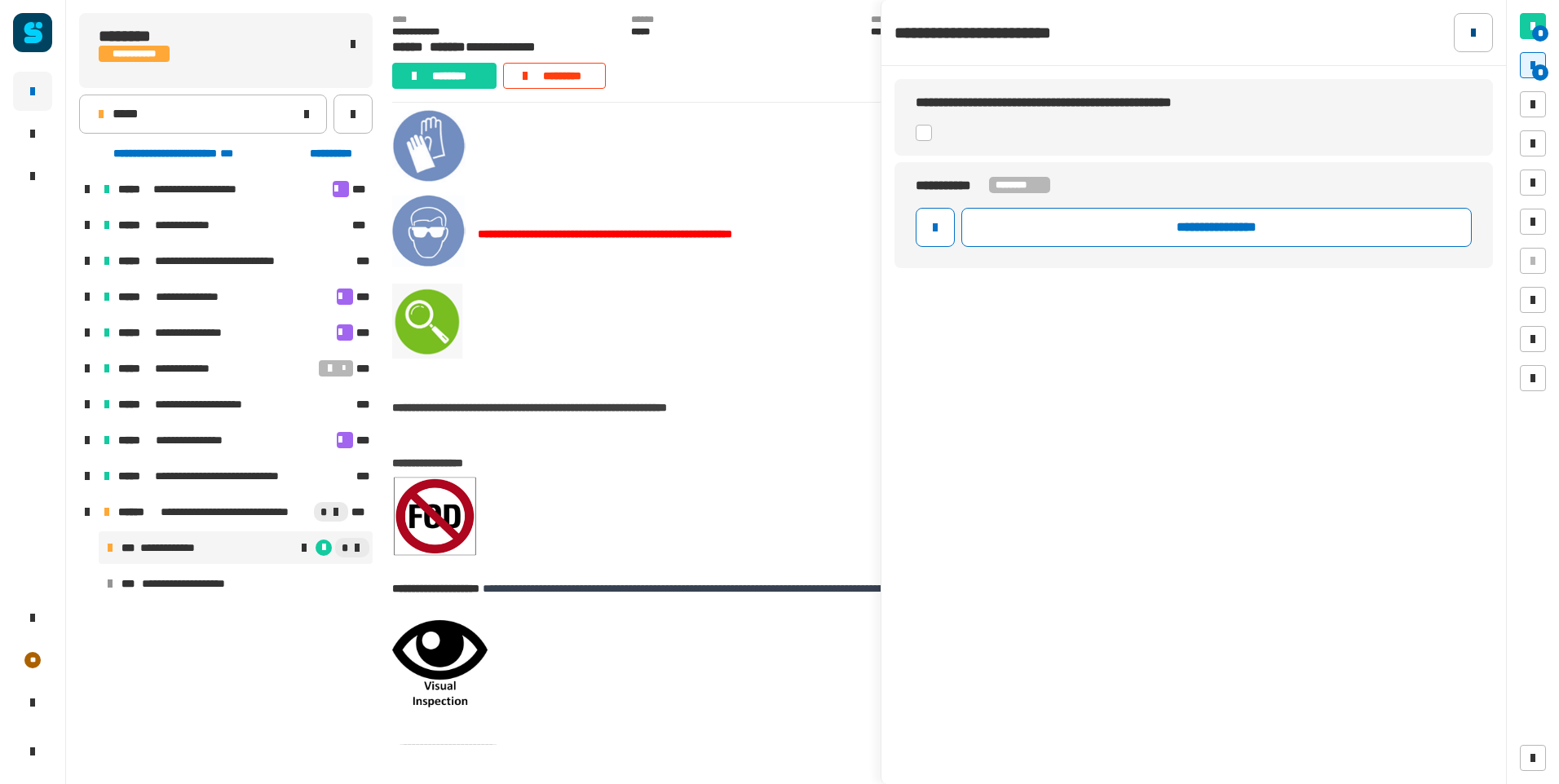 click 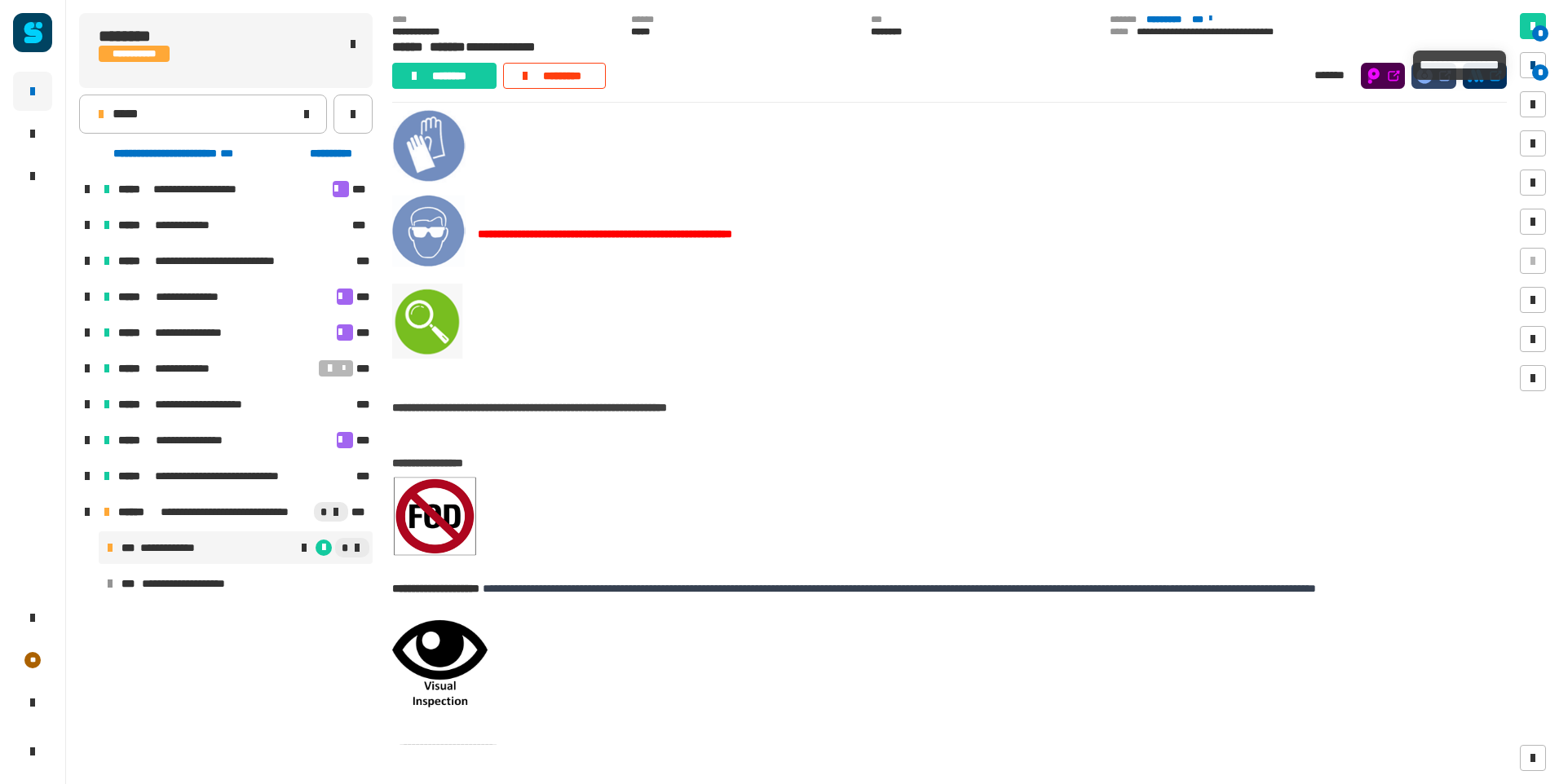 click on "*" at bounding box center [1540, 73] 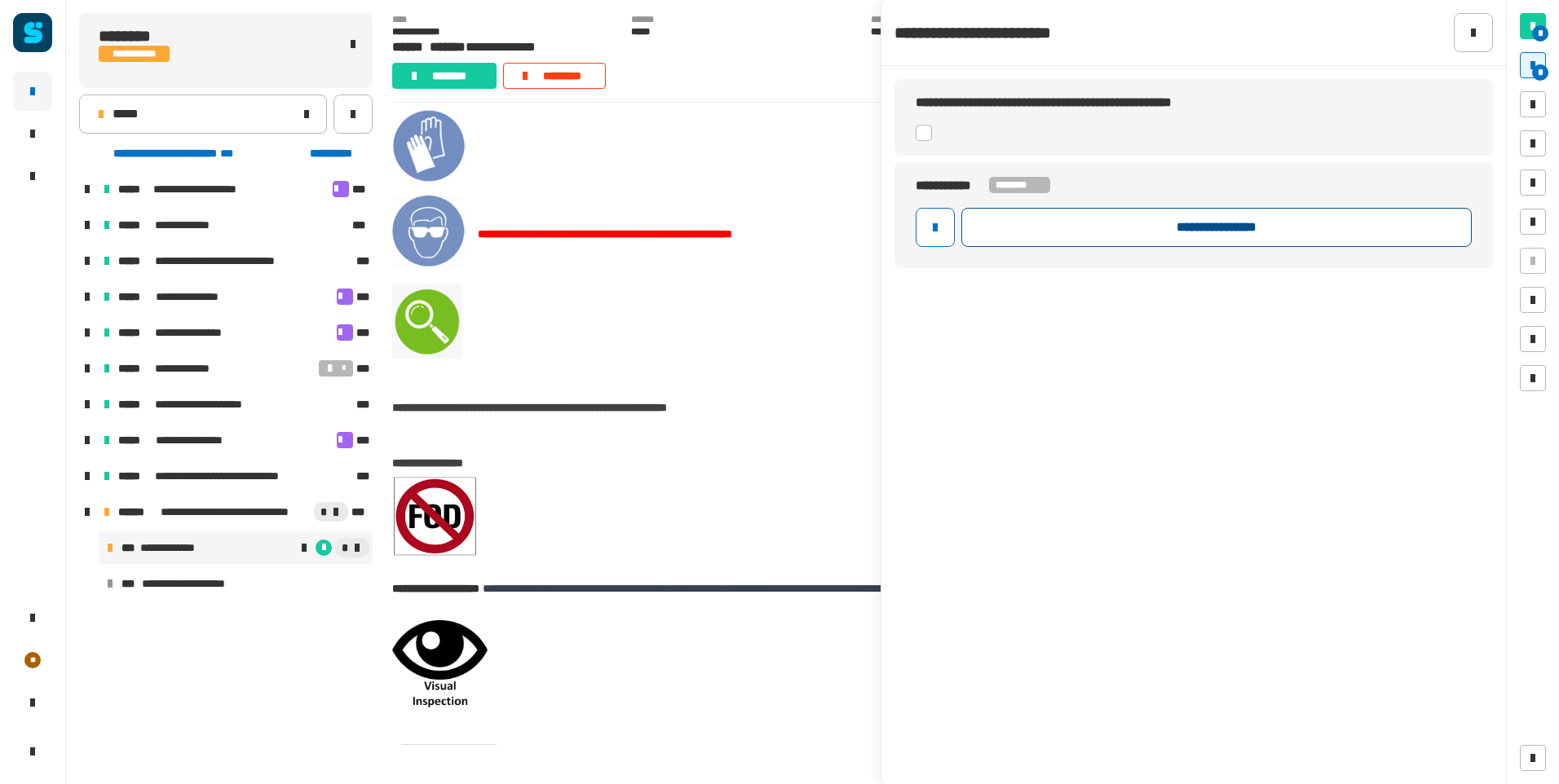 click on "**********" 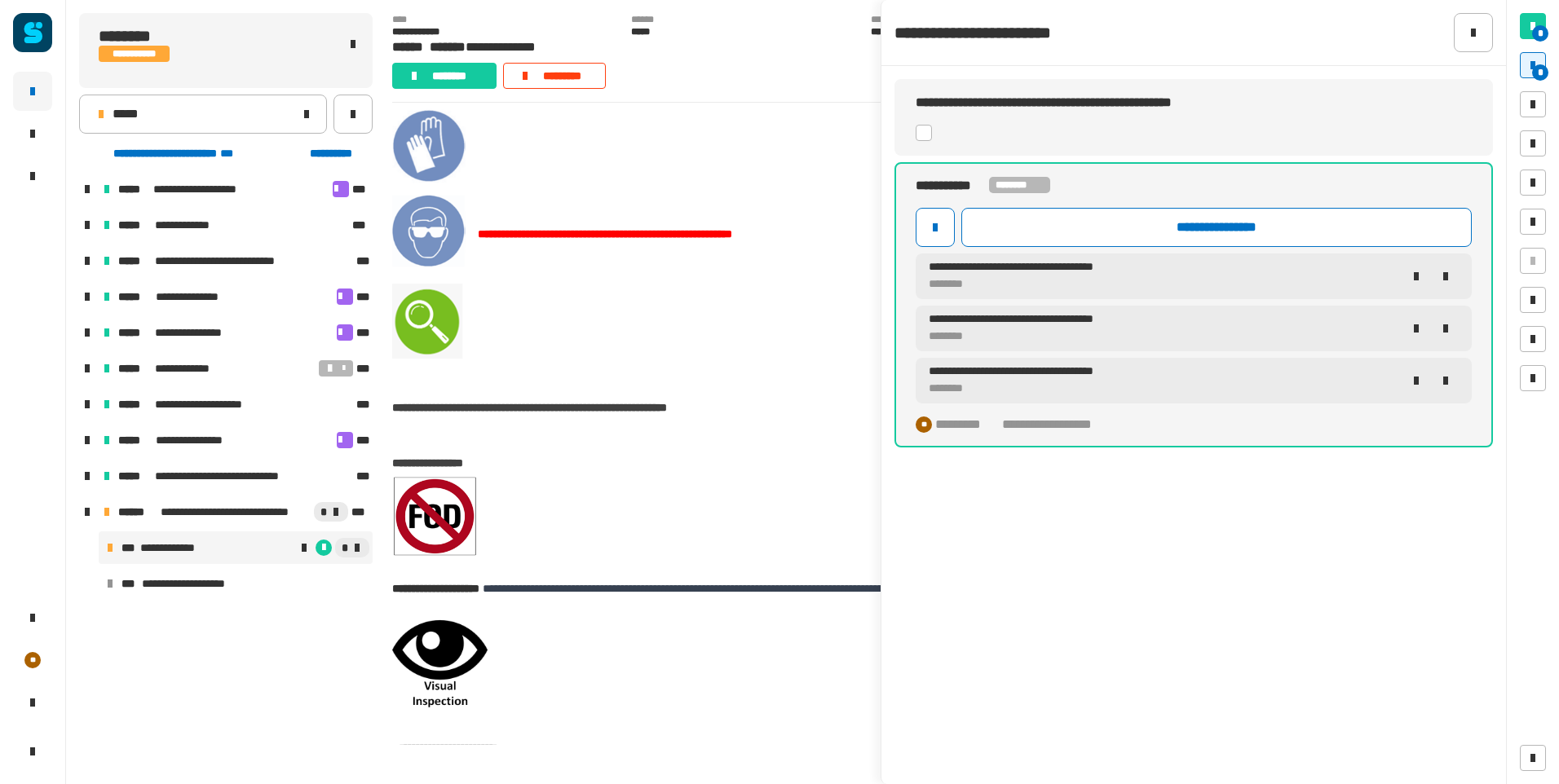 click 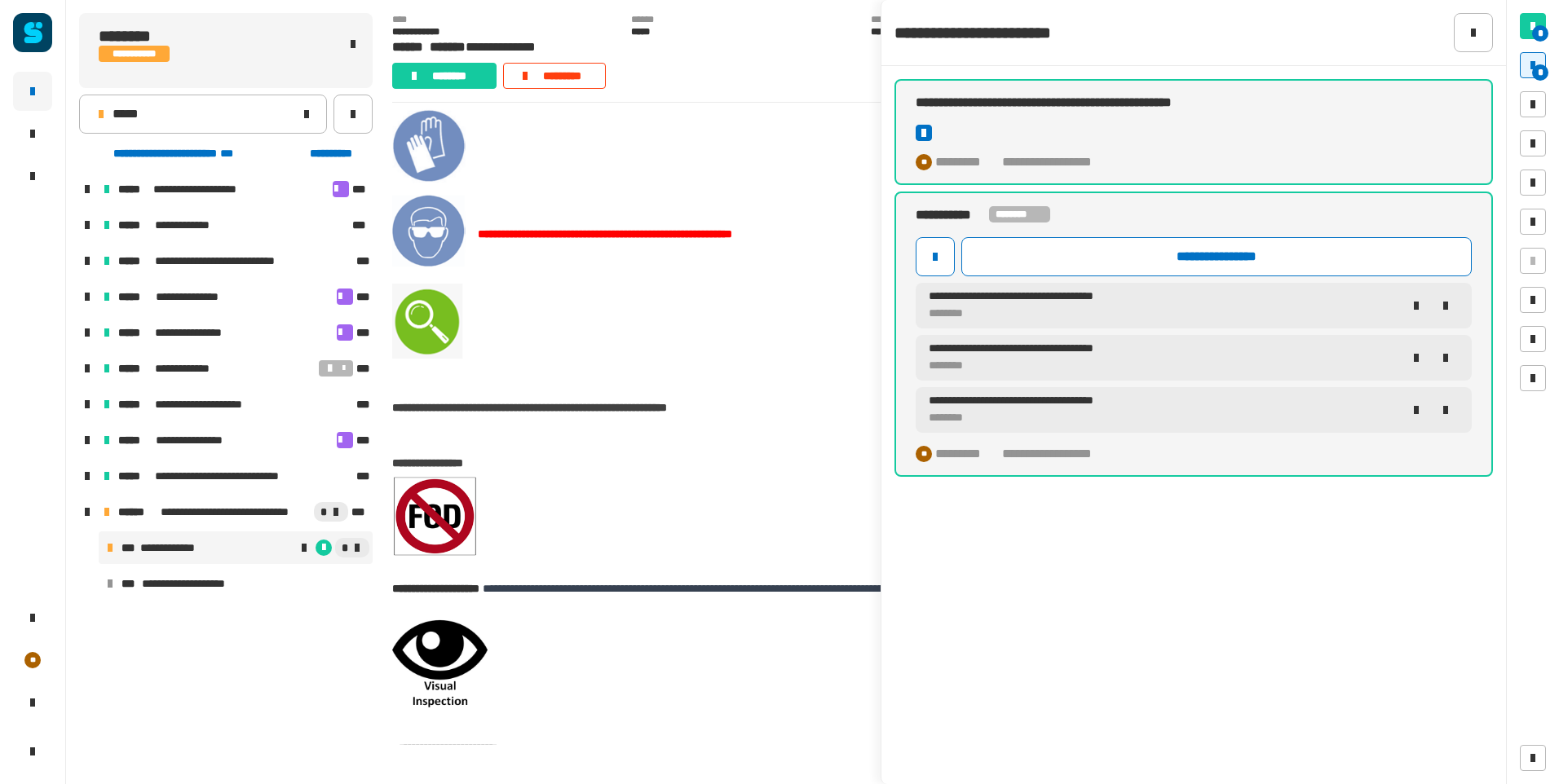 click 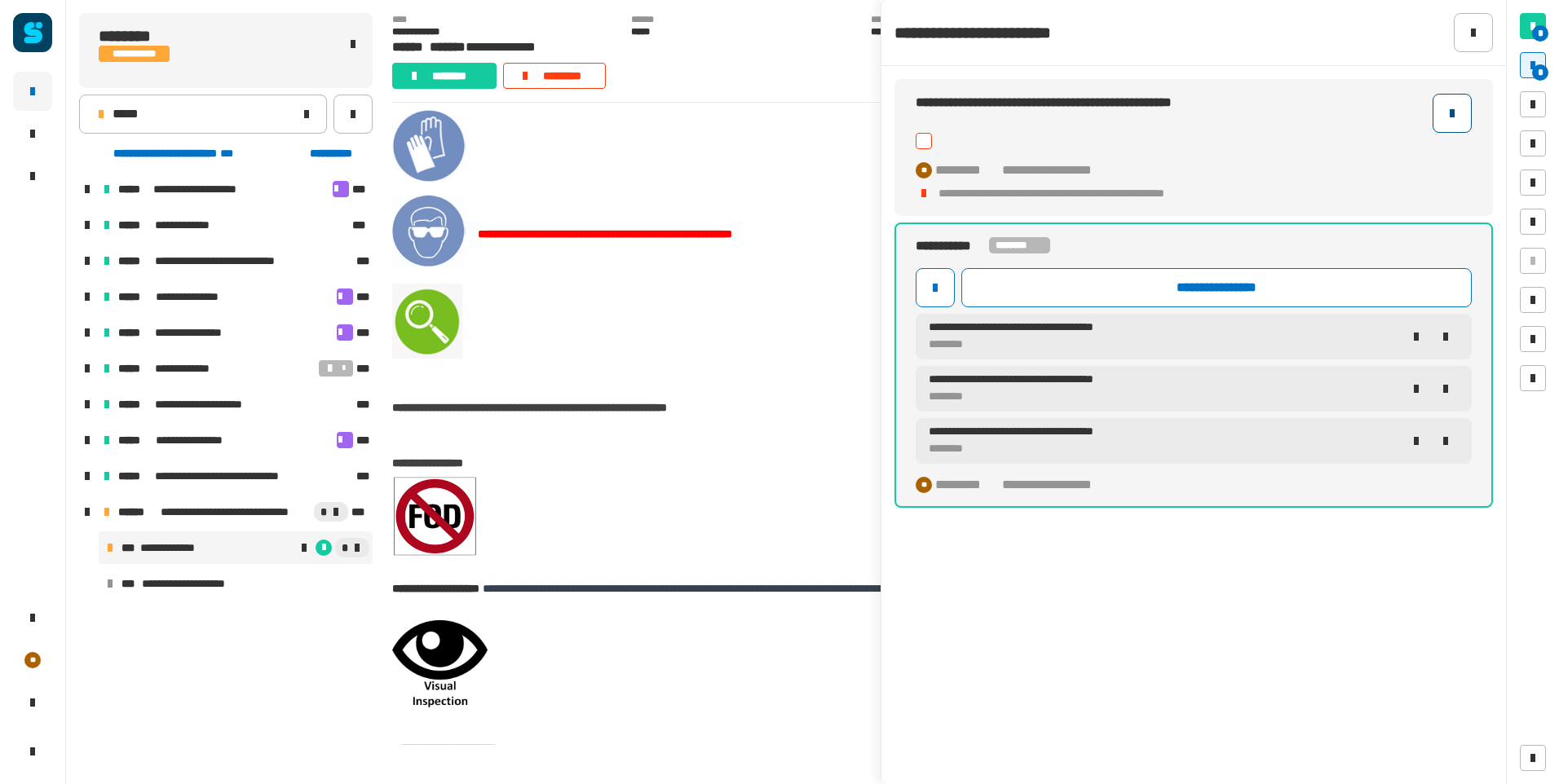 click 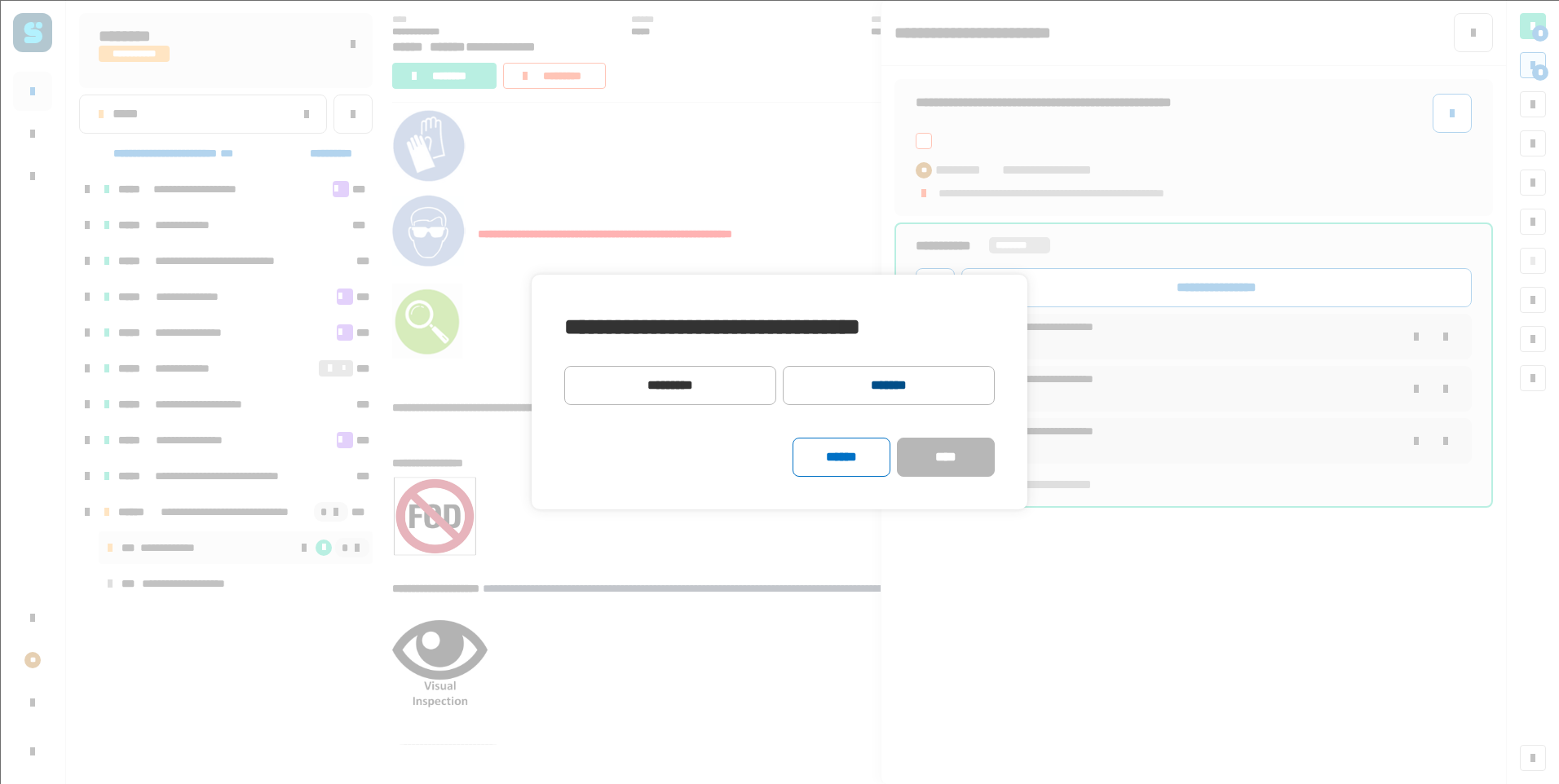 click on "*******" 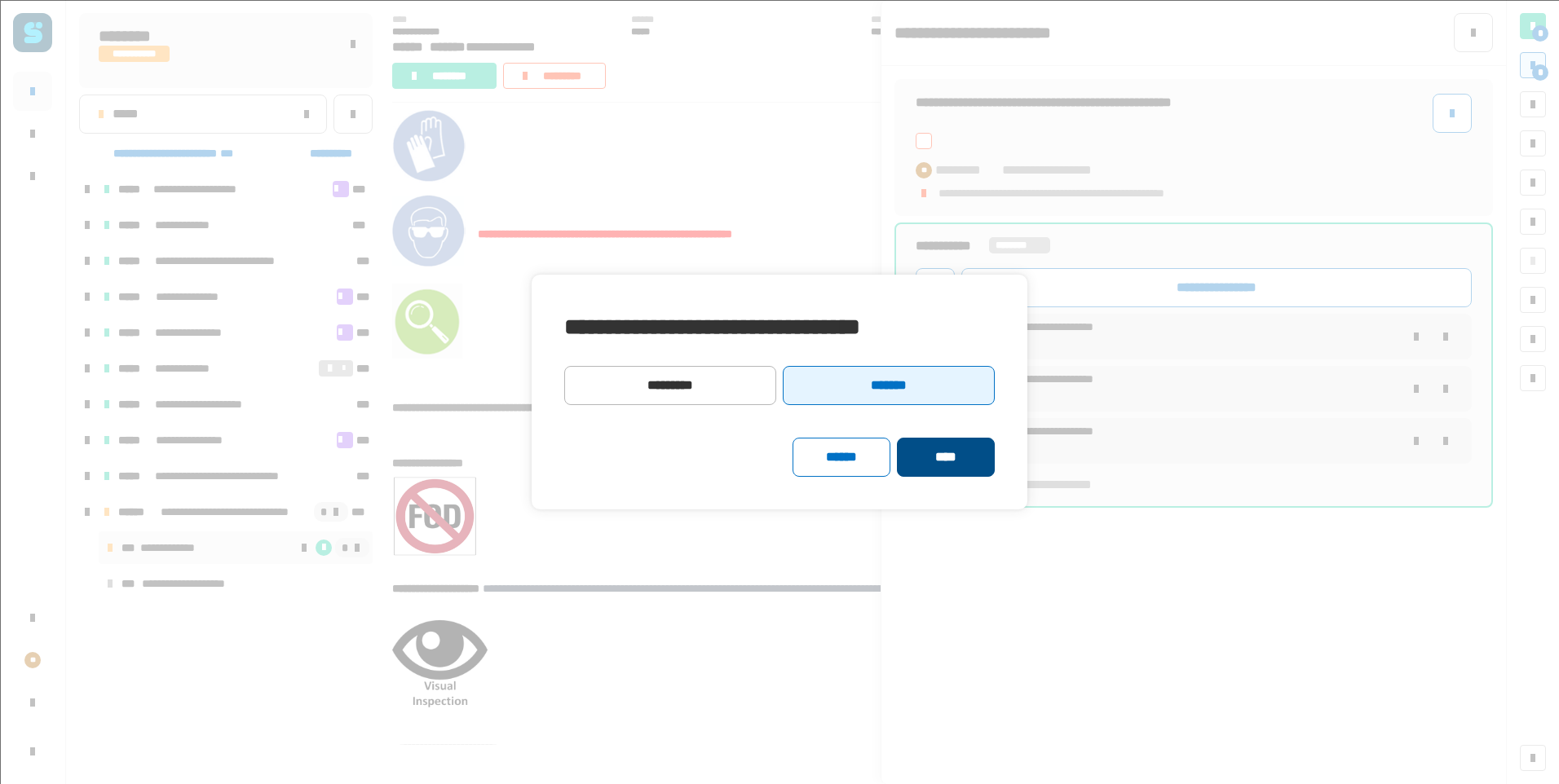 click on "****" 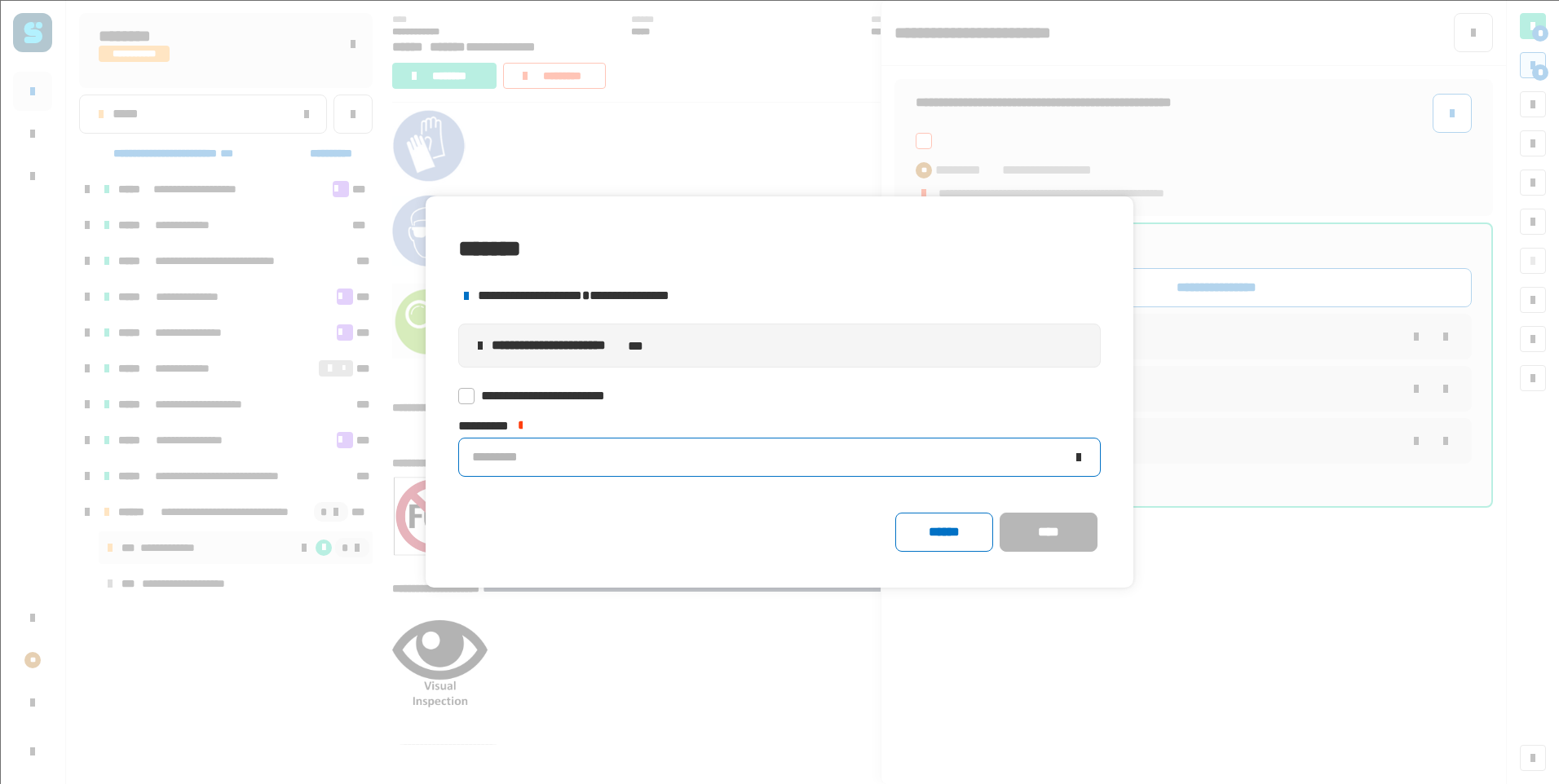 click on "*********" 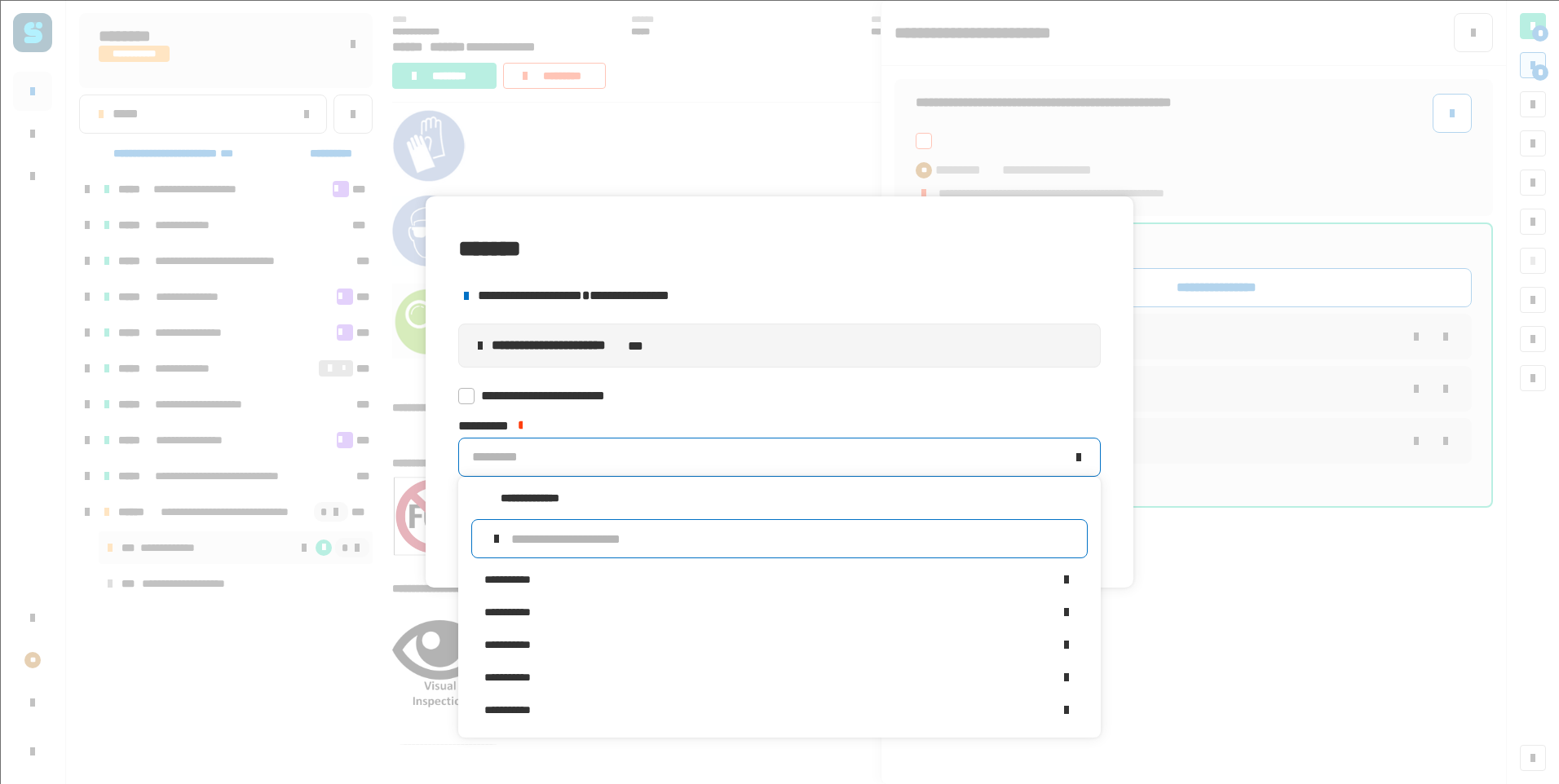 click at bounding box center [793, 539] 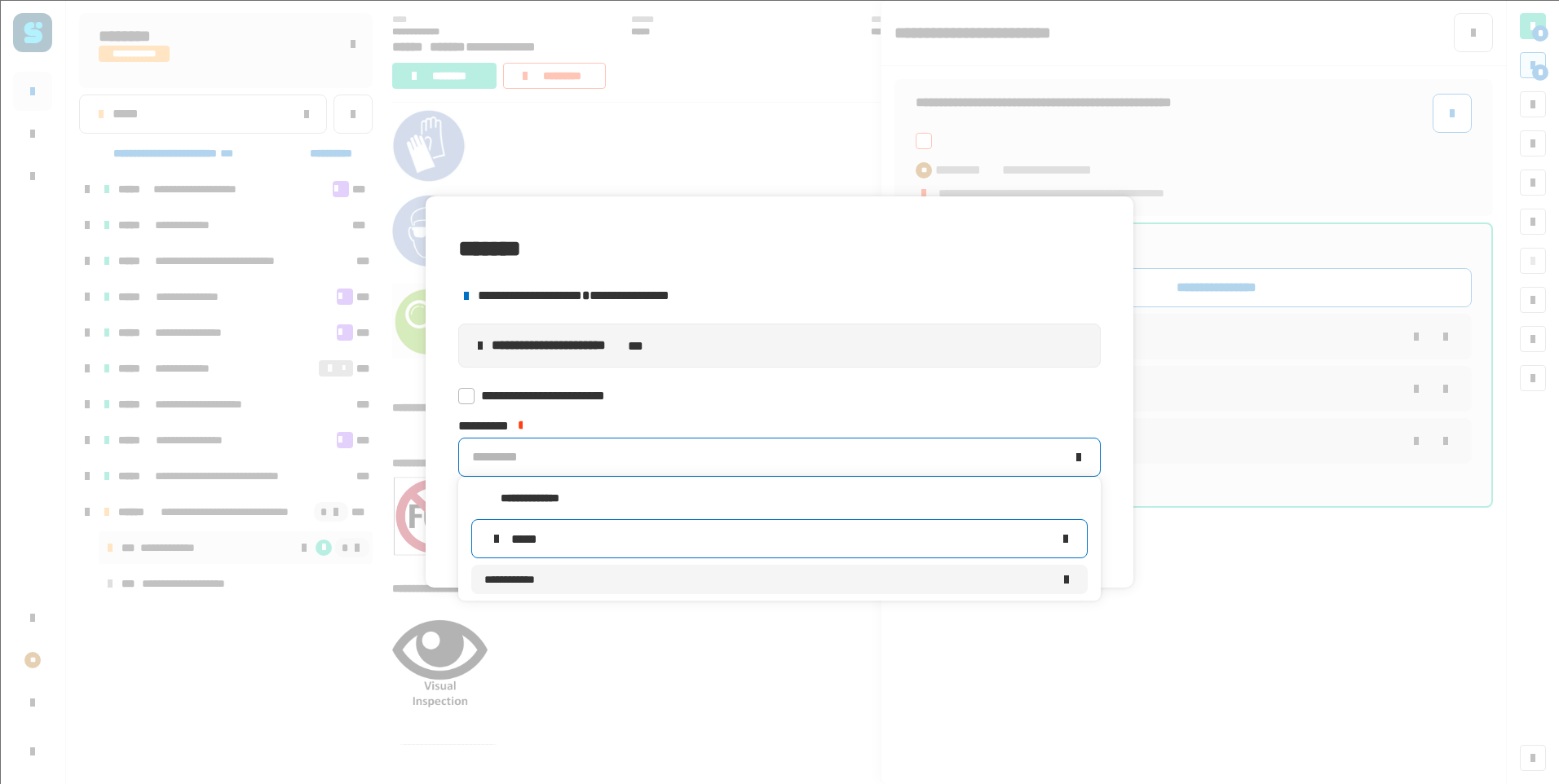 type on "*****" 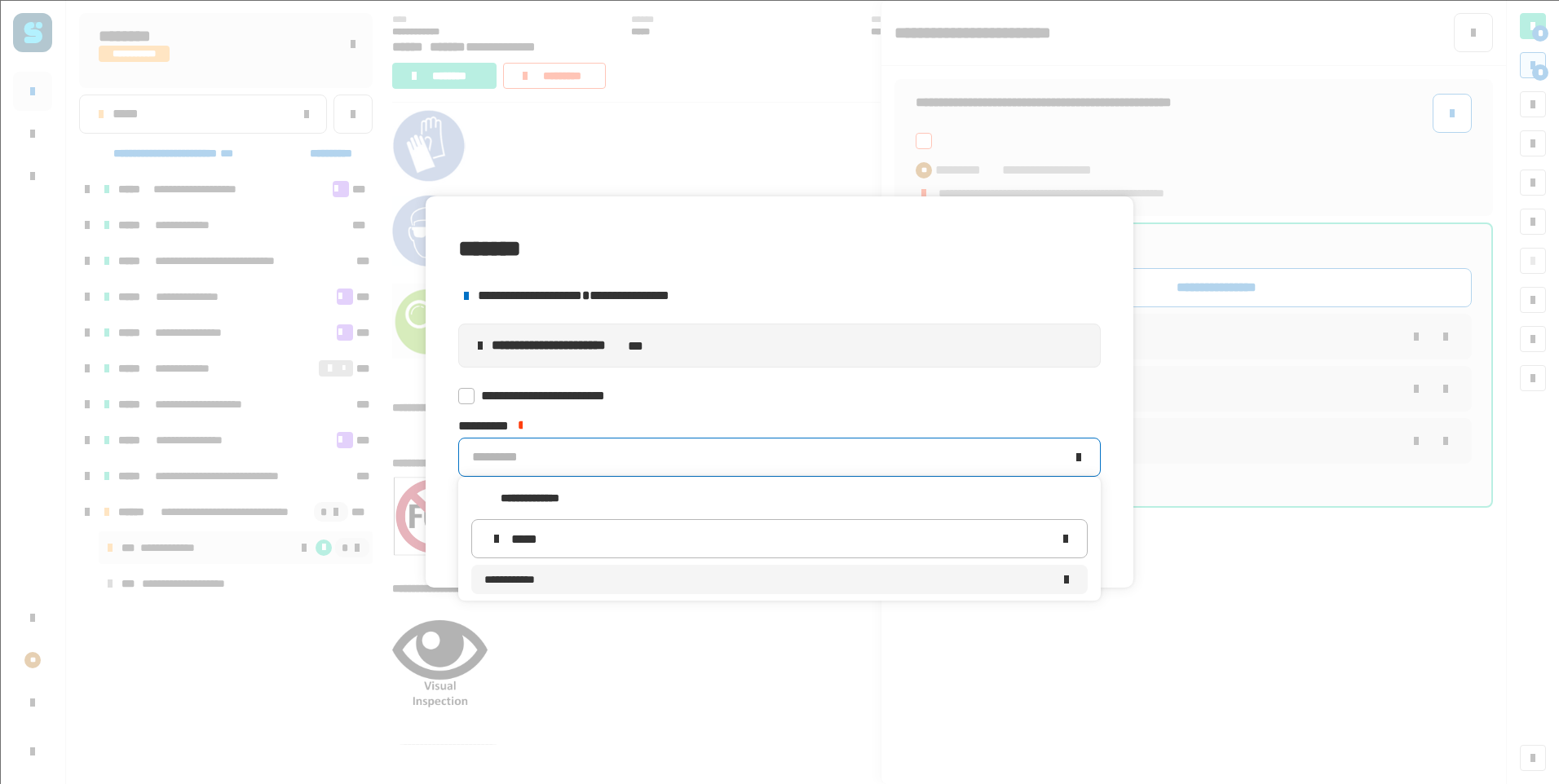 click on "**********" at bounding box center [768, 579] 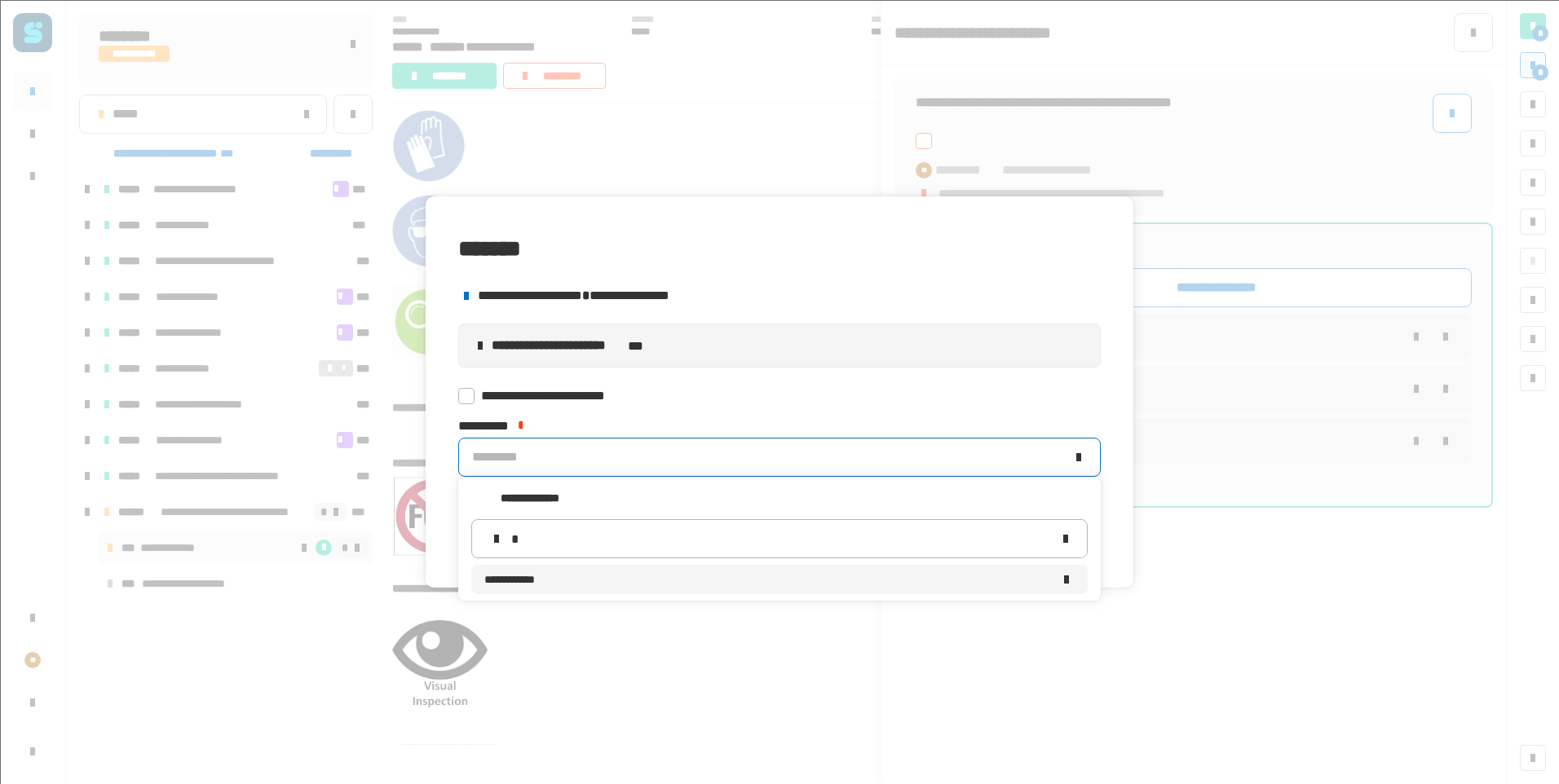 type 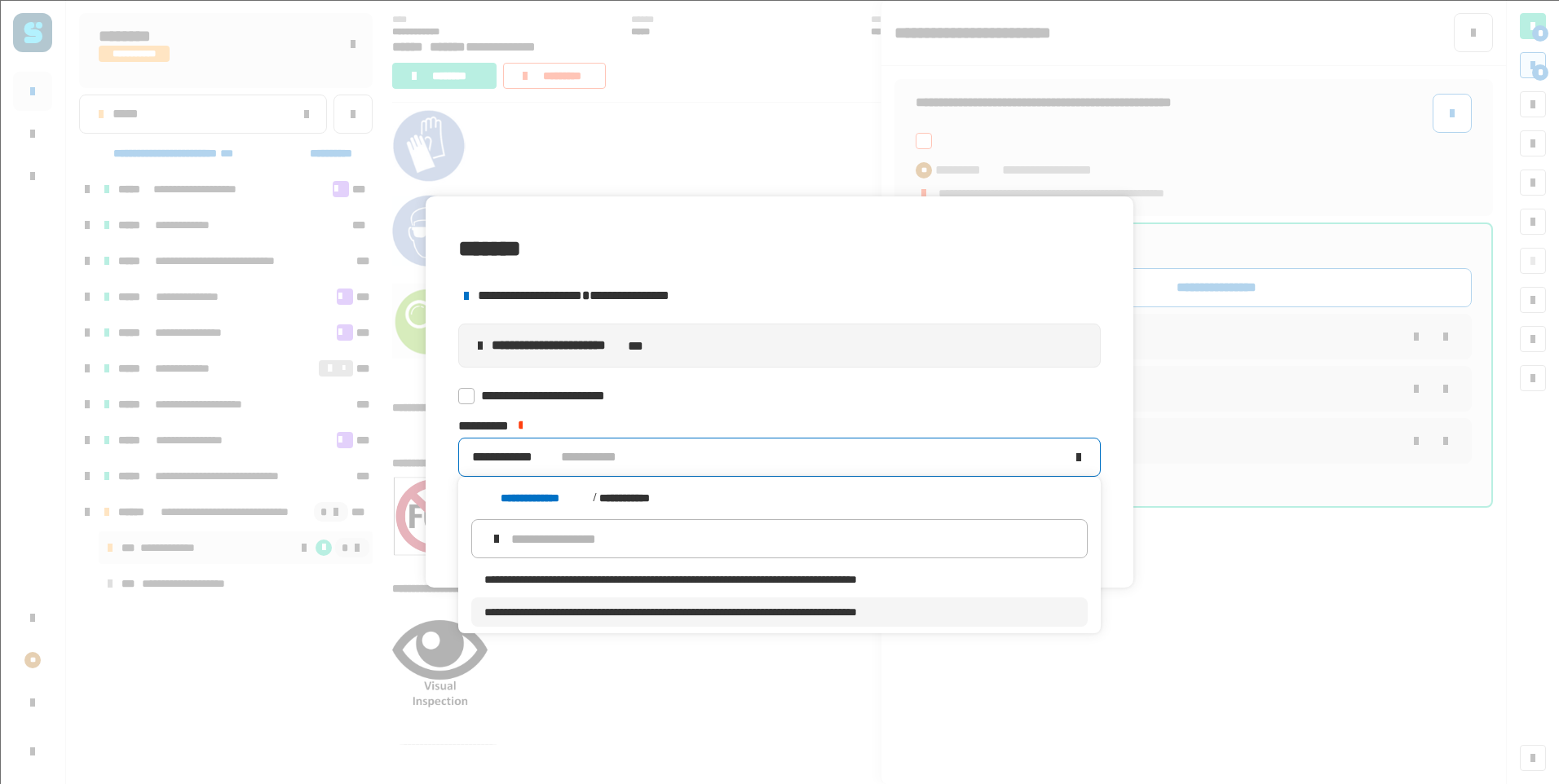 click on "**********" at bounding box center [780, 612] 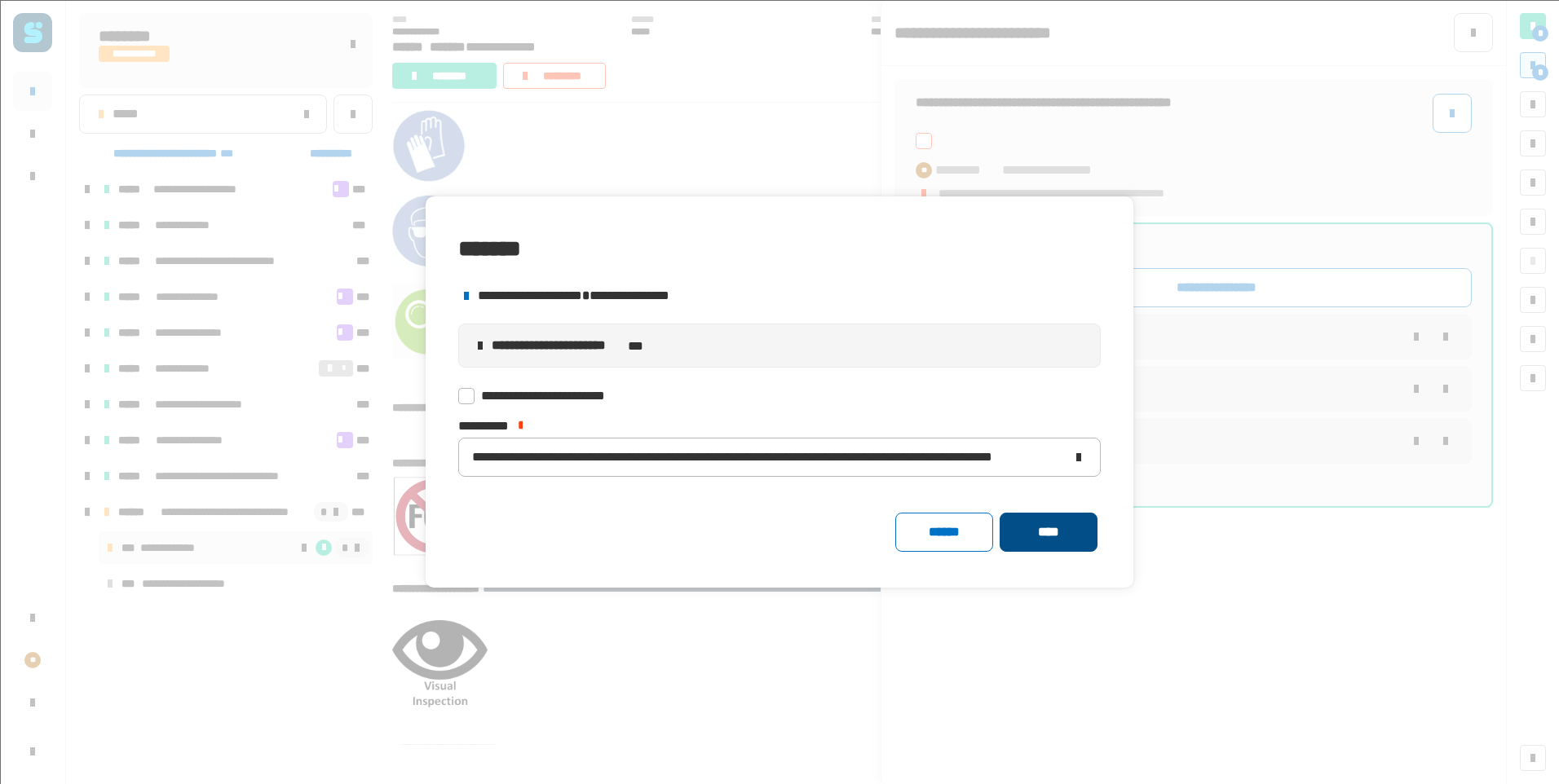 click on "****" 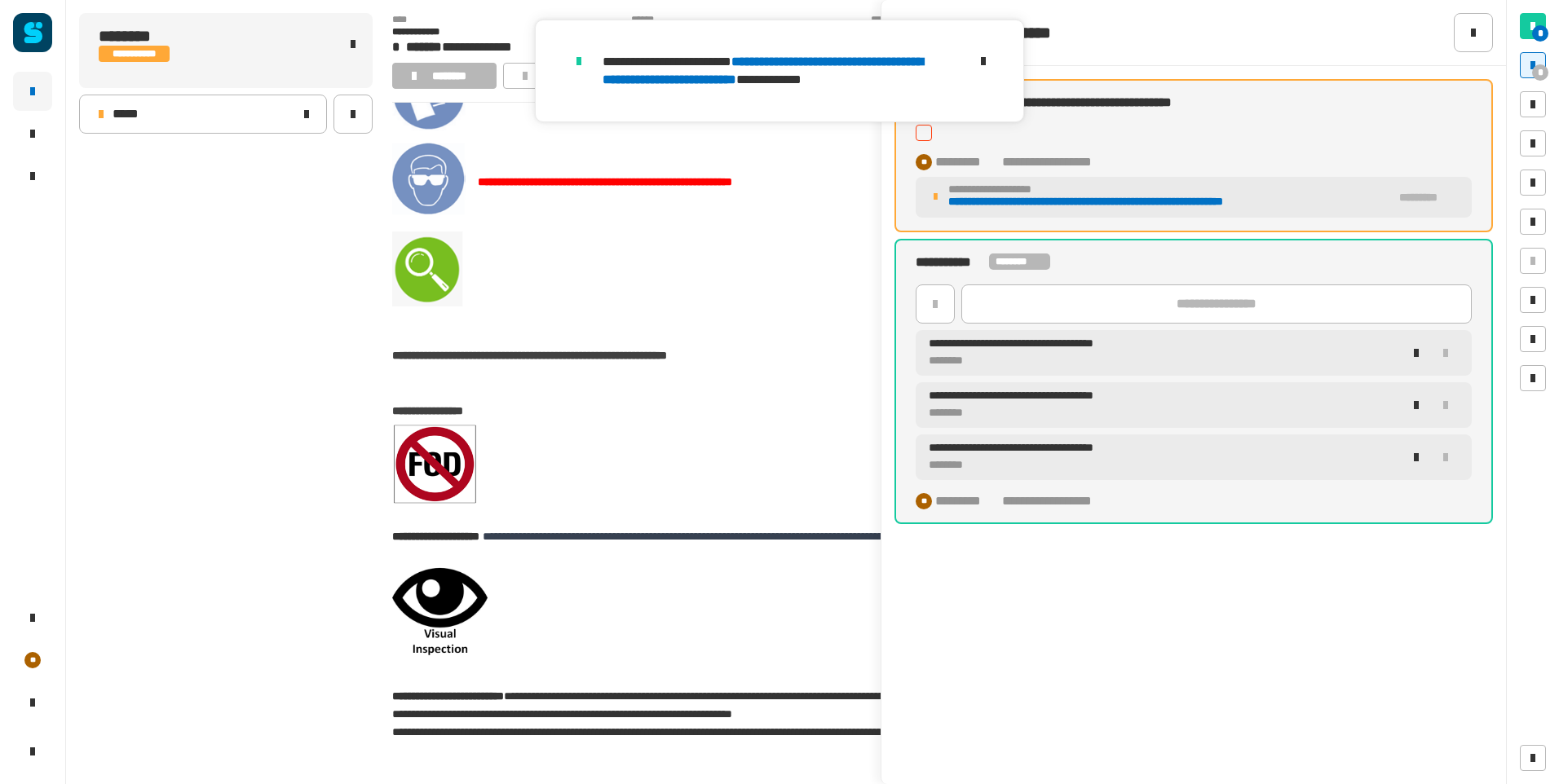 scroll, scrollTop: 222, scrollLeft: 0, axis: vertical 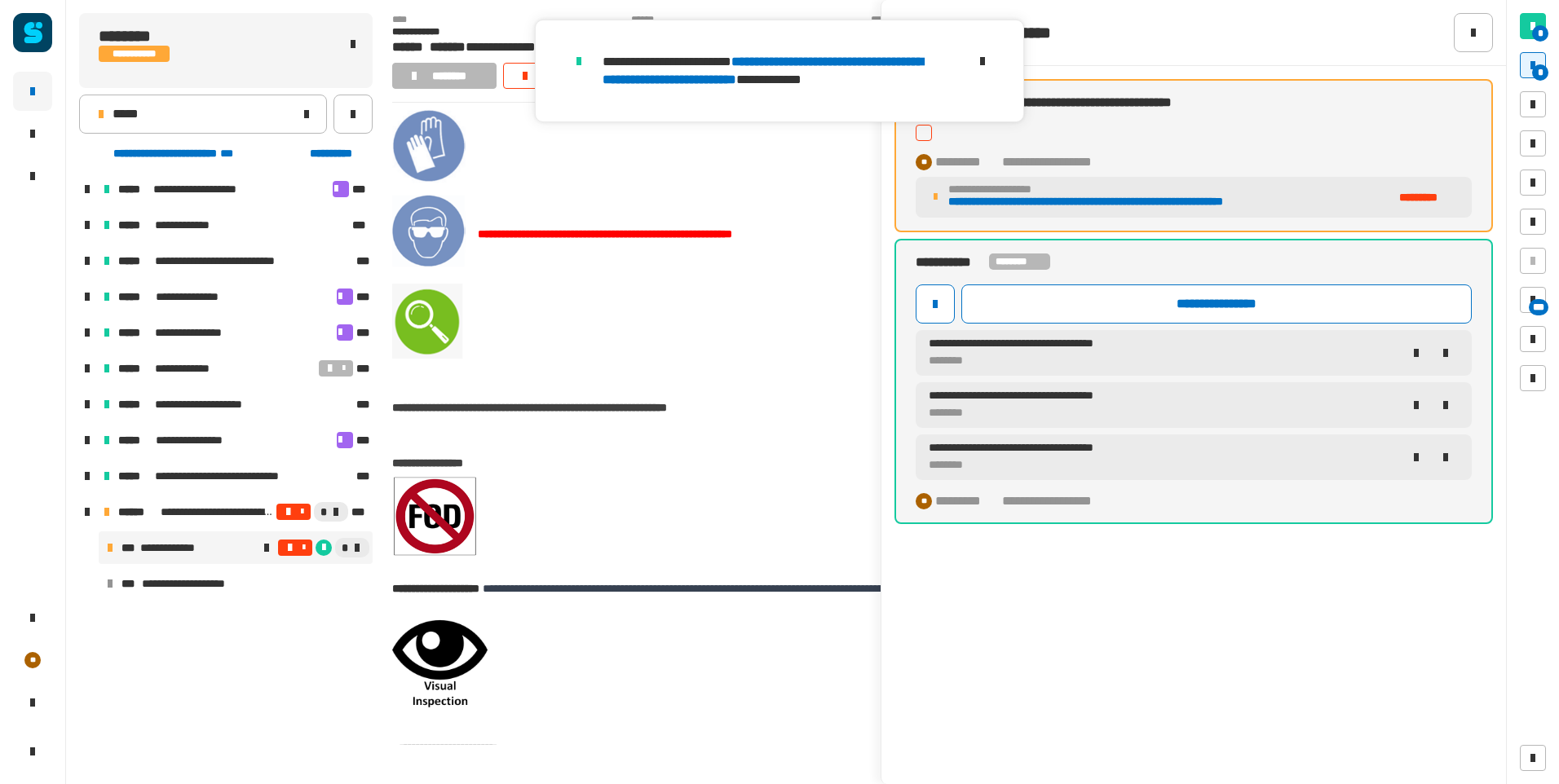 click 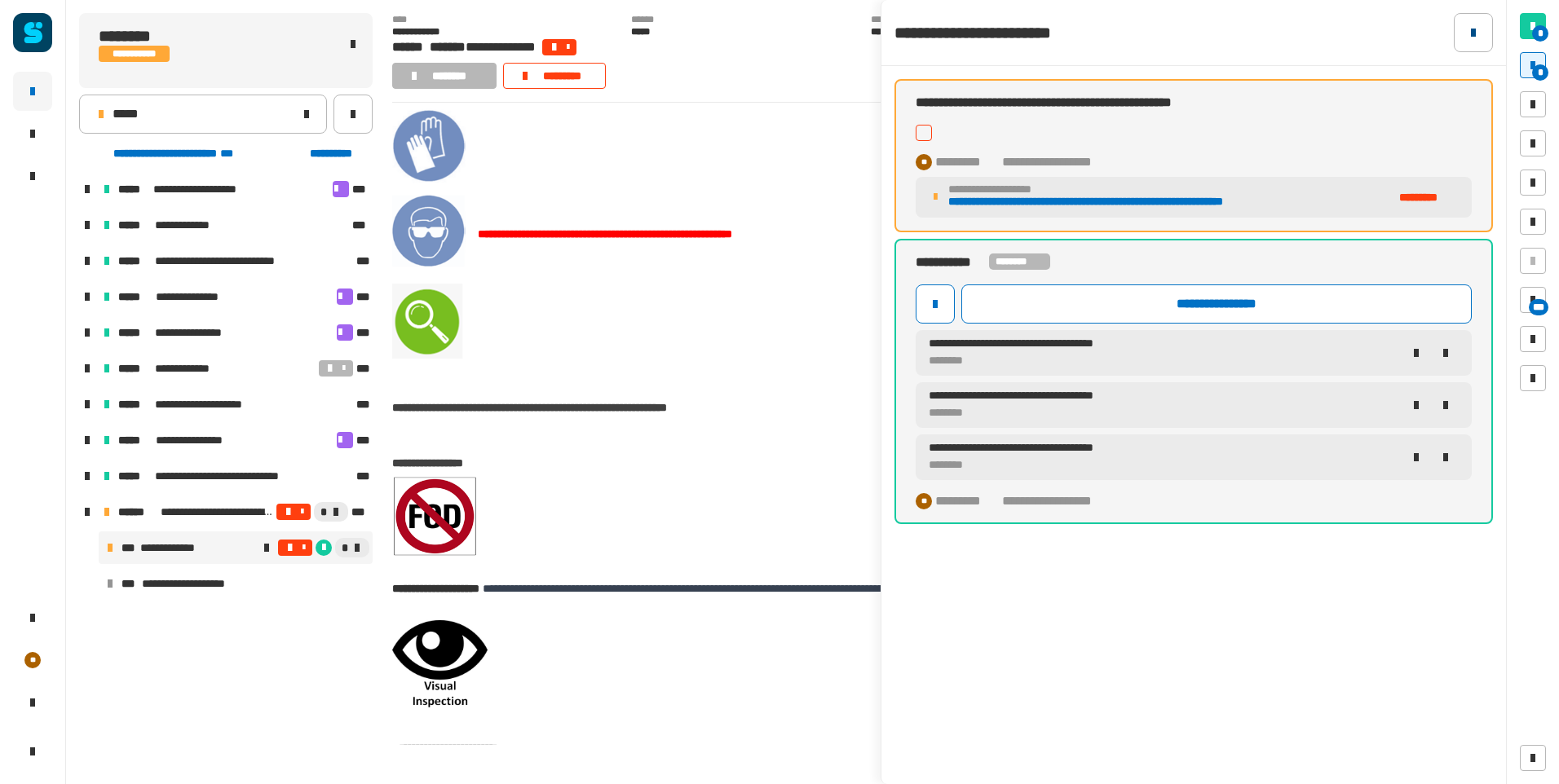 click 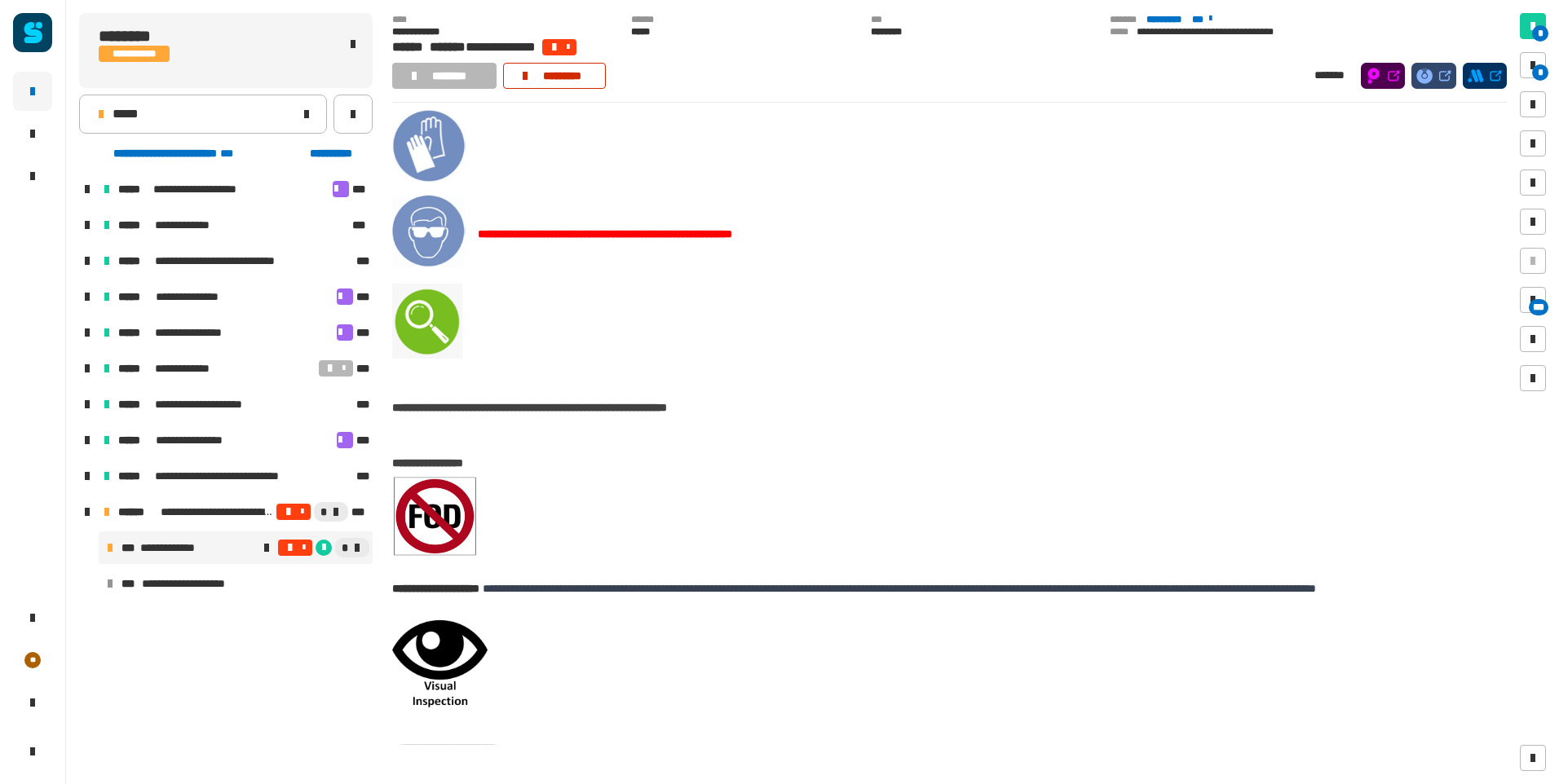 click on "*********" 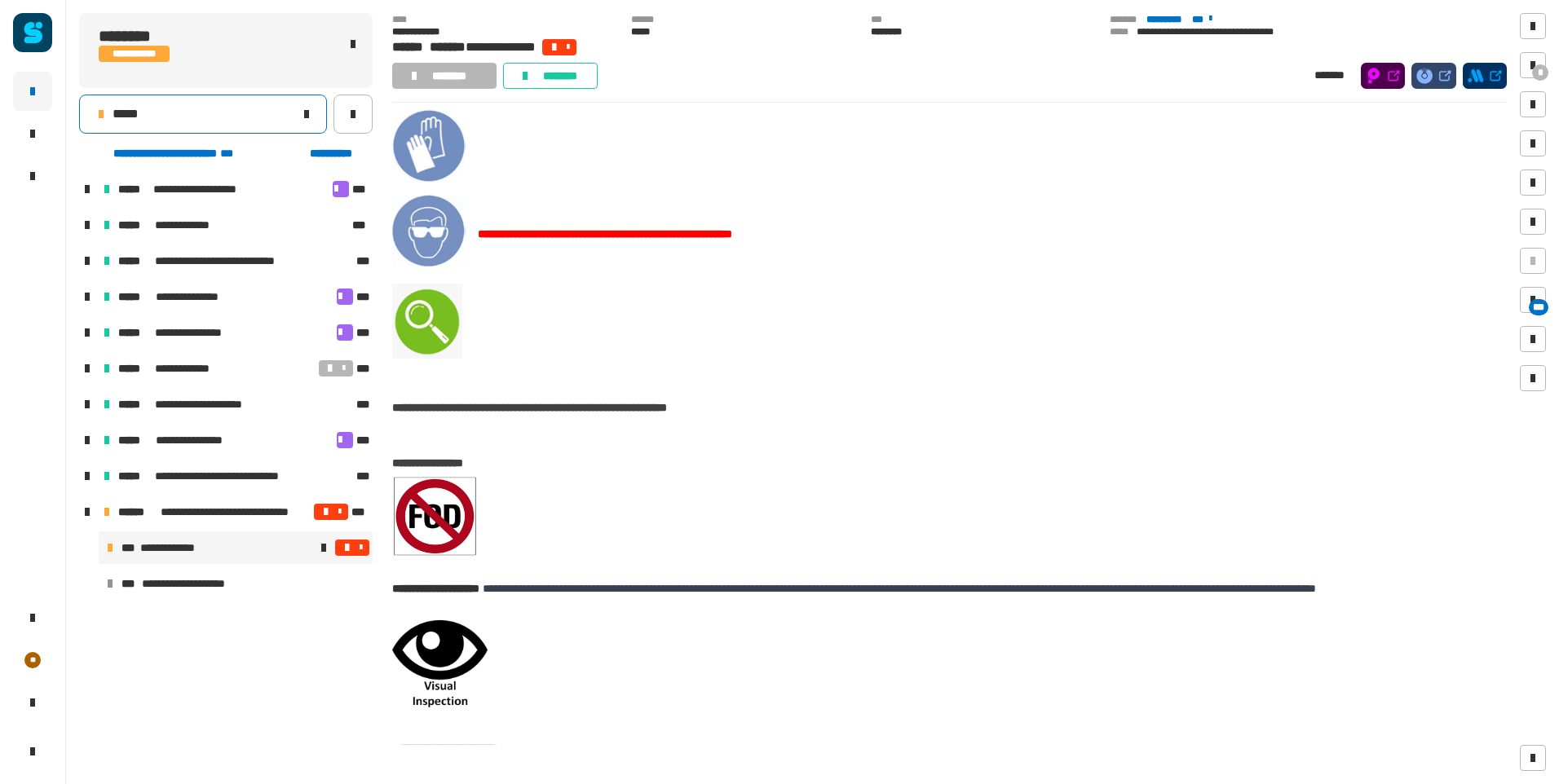 click on "*****" 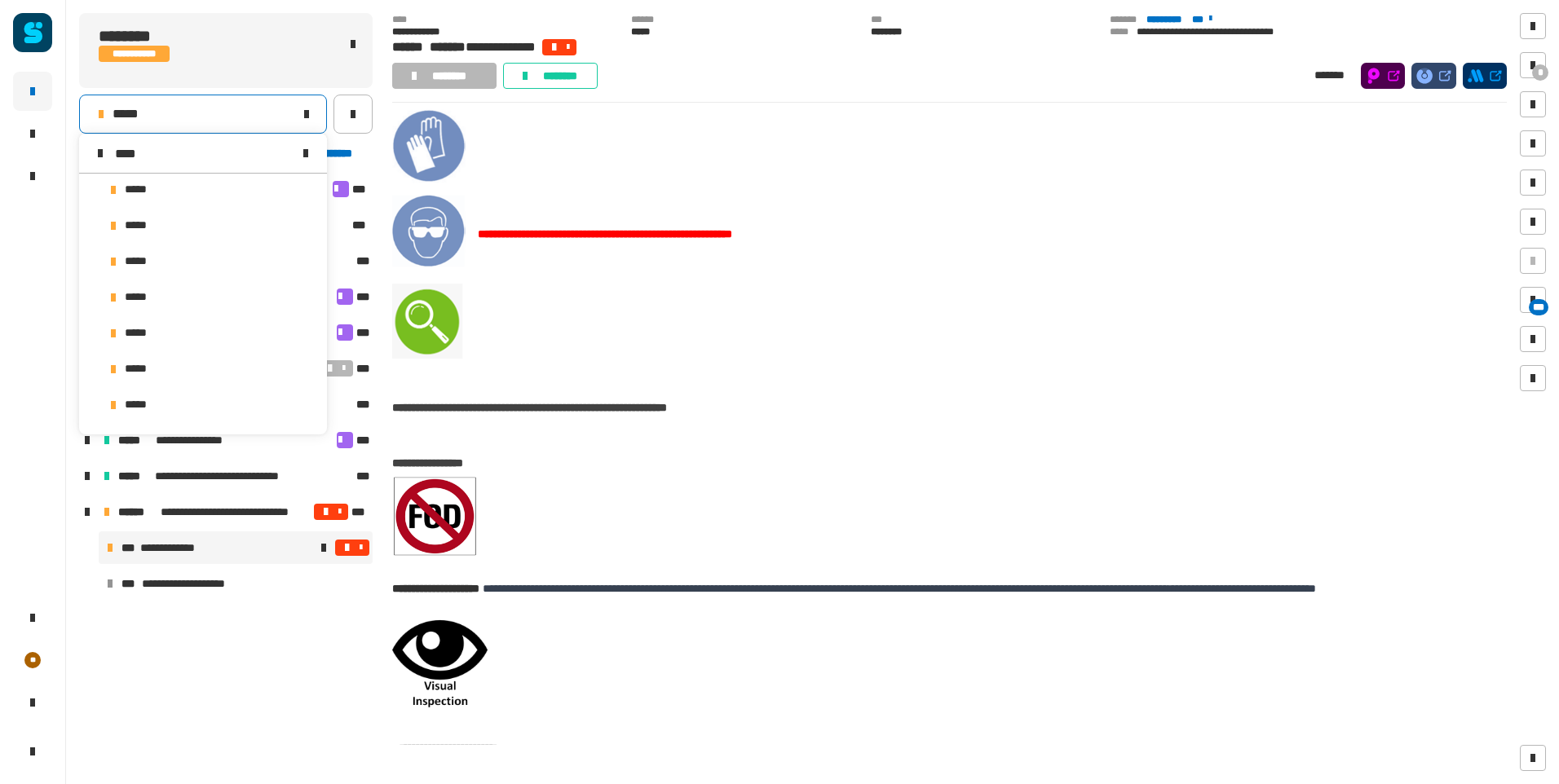 scroll, scrollTop: 0, scrollLeft: 0, axis: both 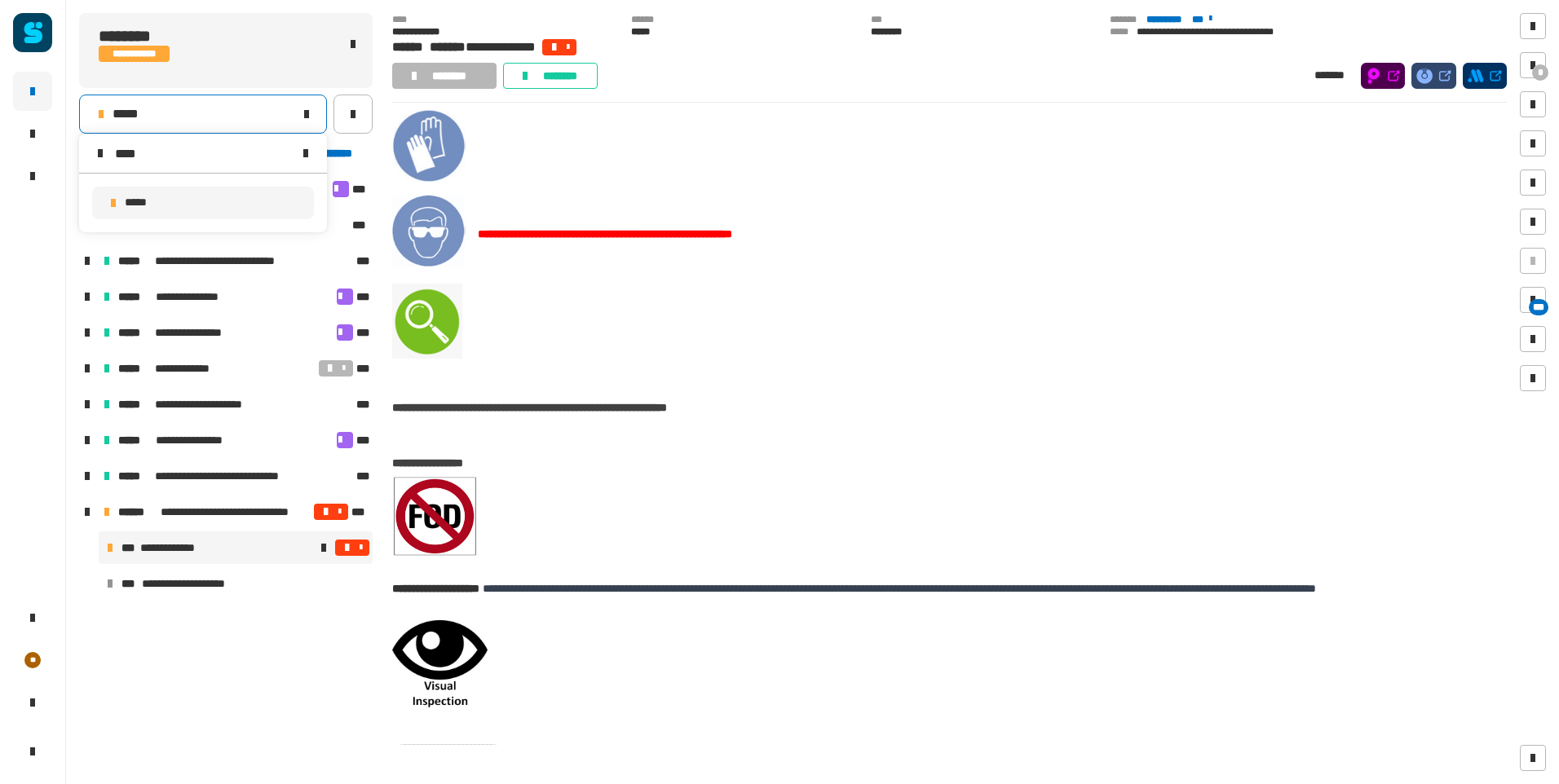 type on "****" 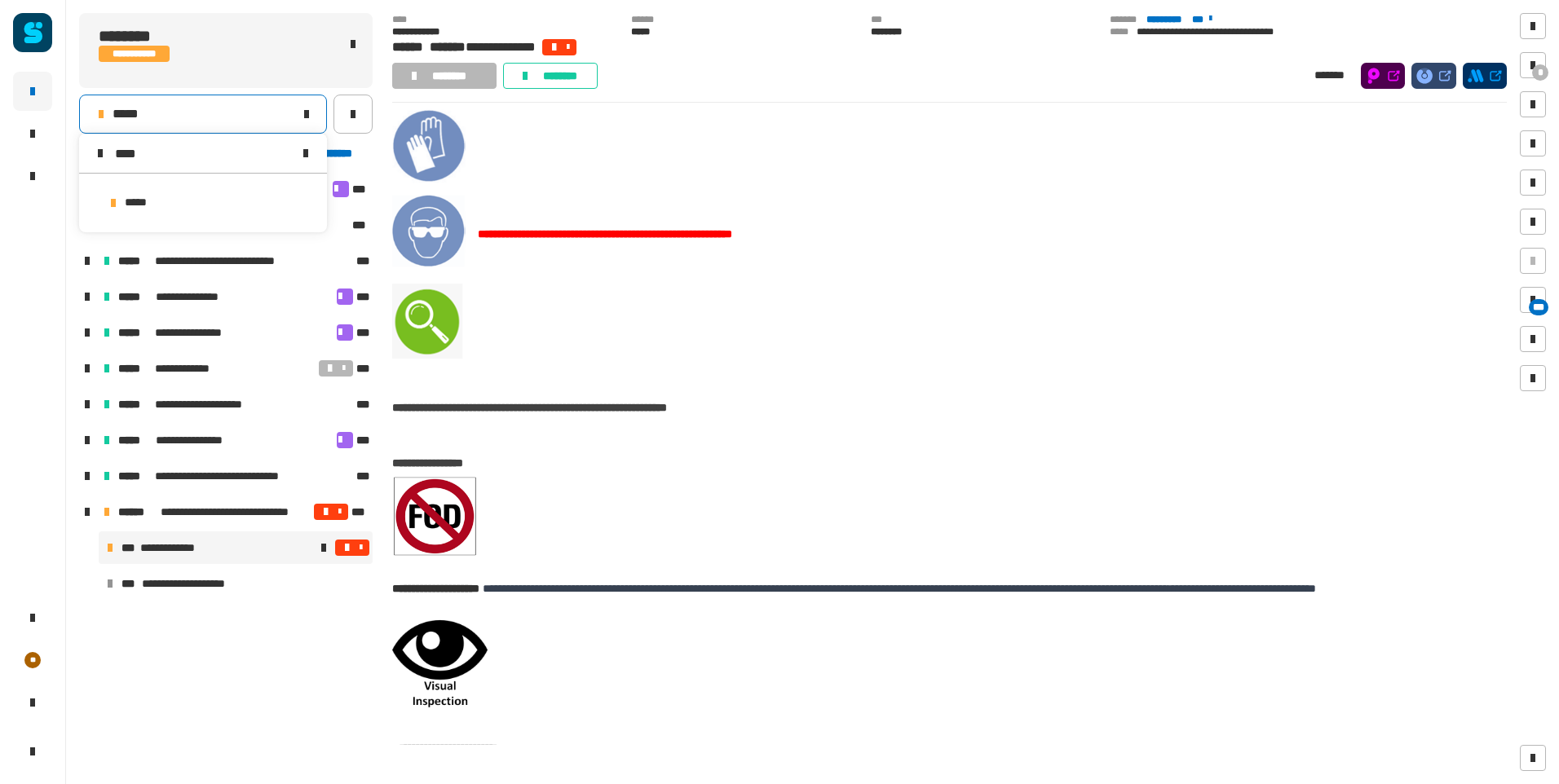 click on "*****" at bounding box center [203, 203] 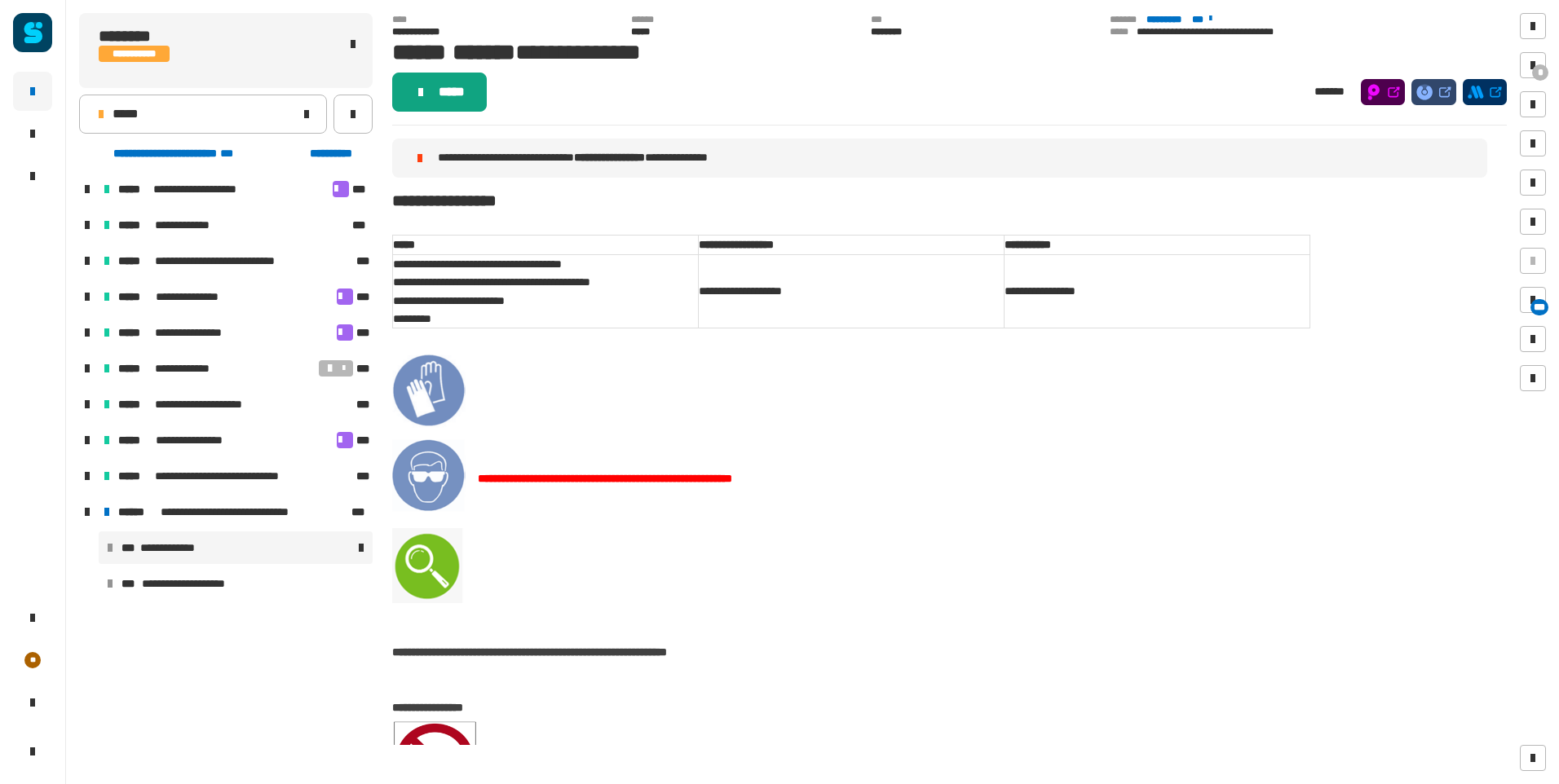 drag, startPoint x: 434, startPoint y: 99, endPoint x: 454, endPoint y: 99, distance: 20 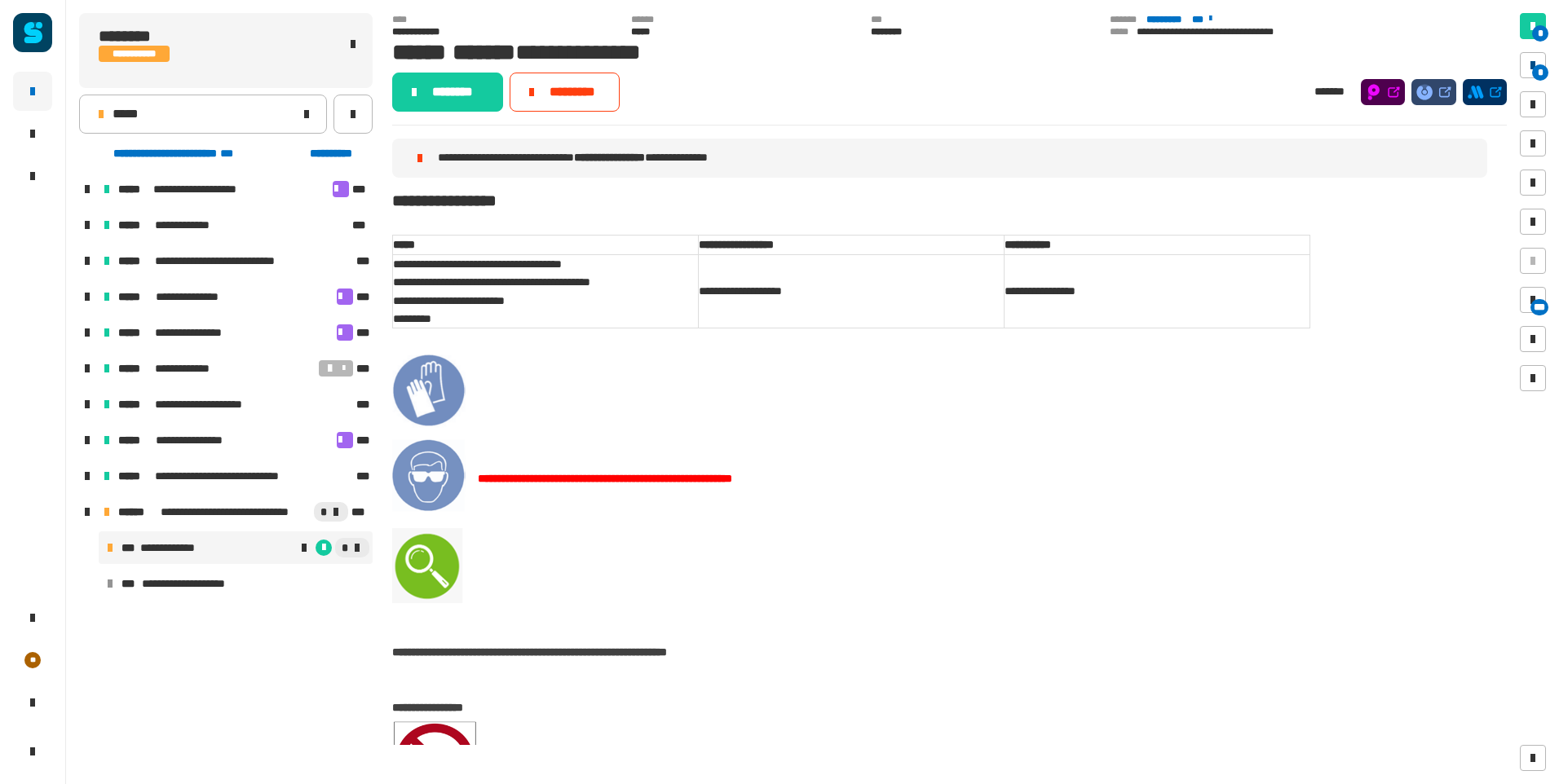 click on "*" at bounding box center (1540, 73) 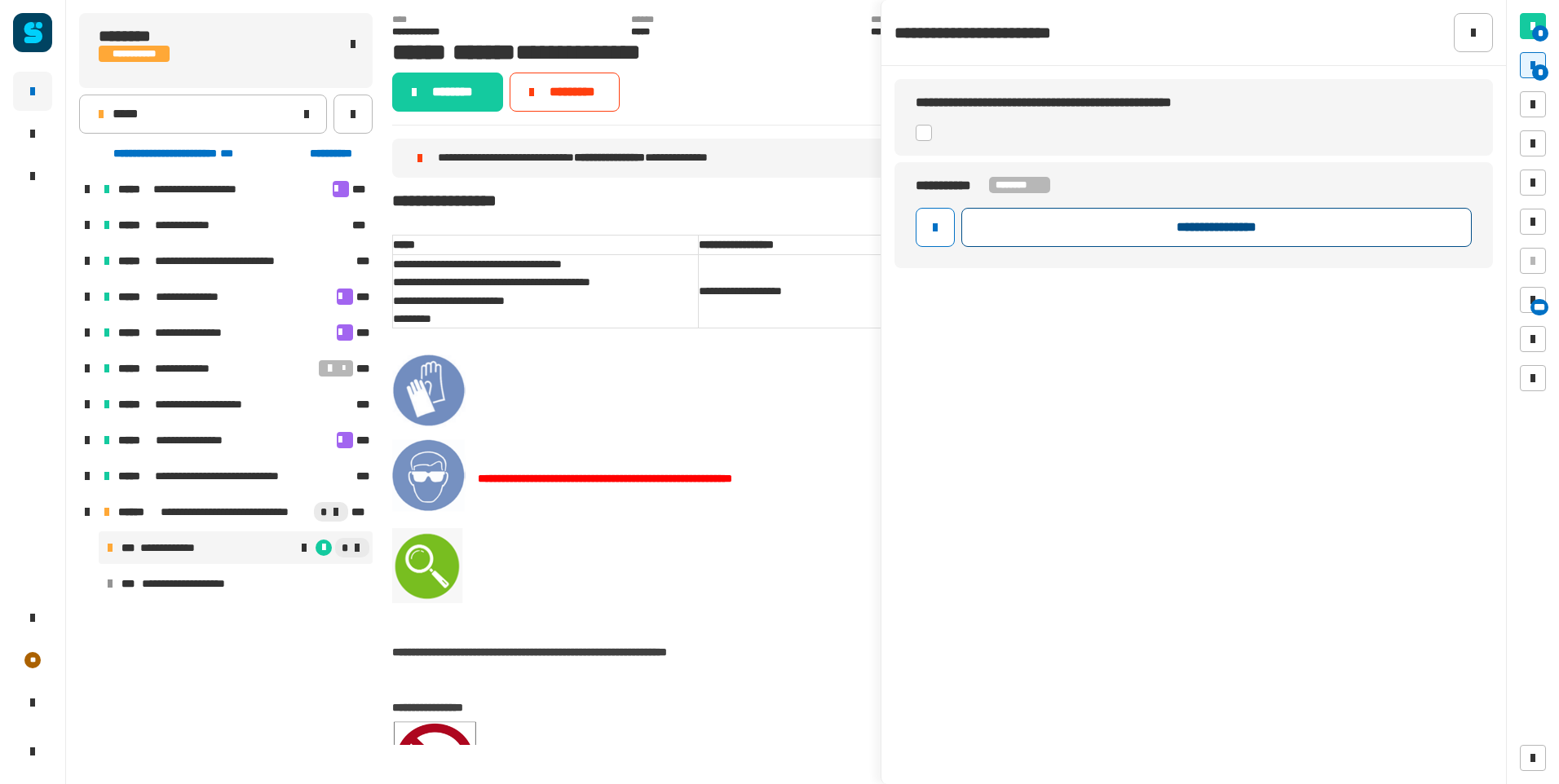 click on "**********" 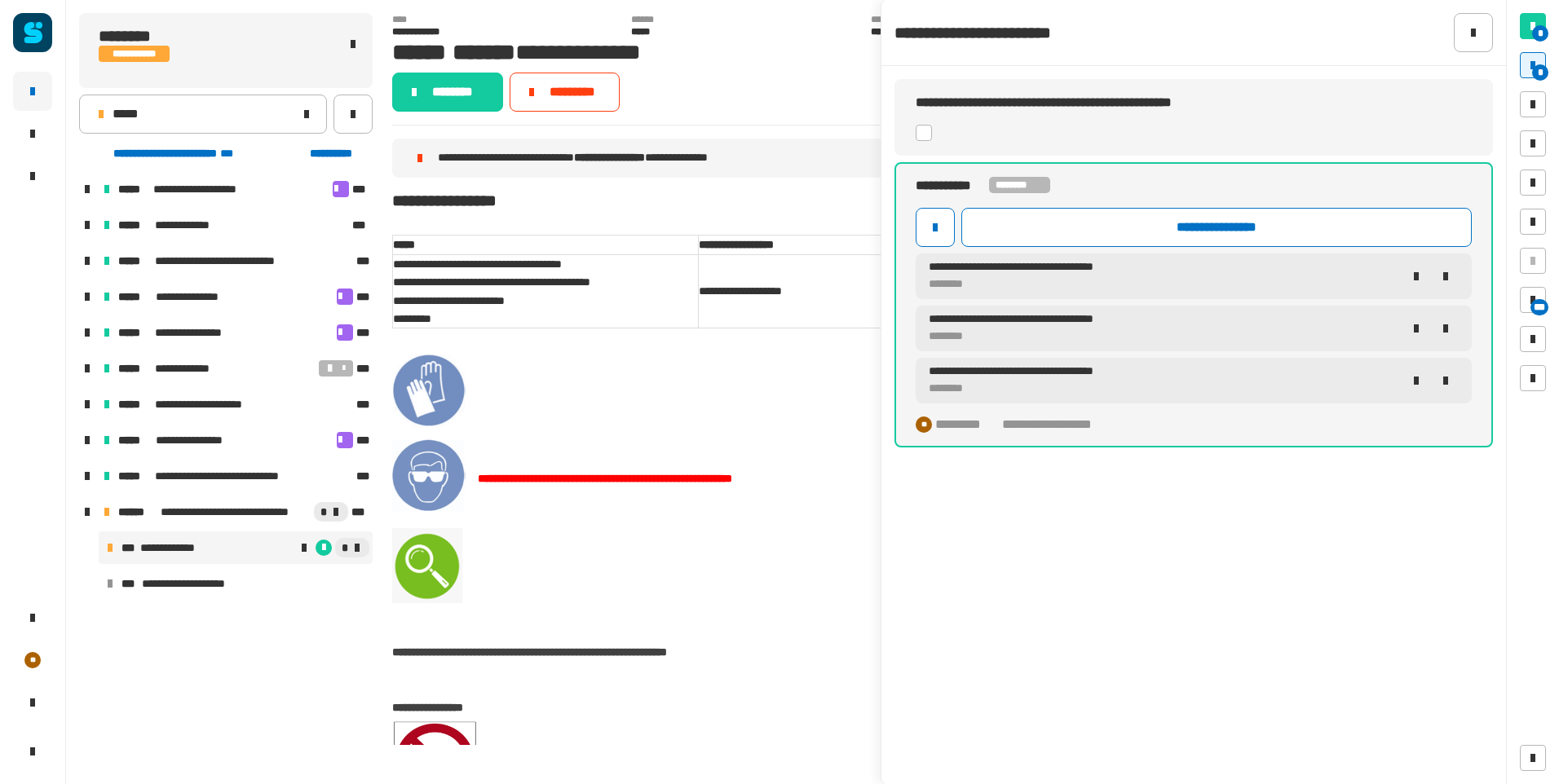 click on "********" 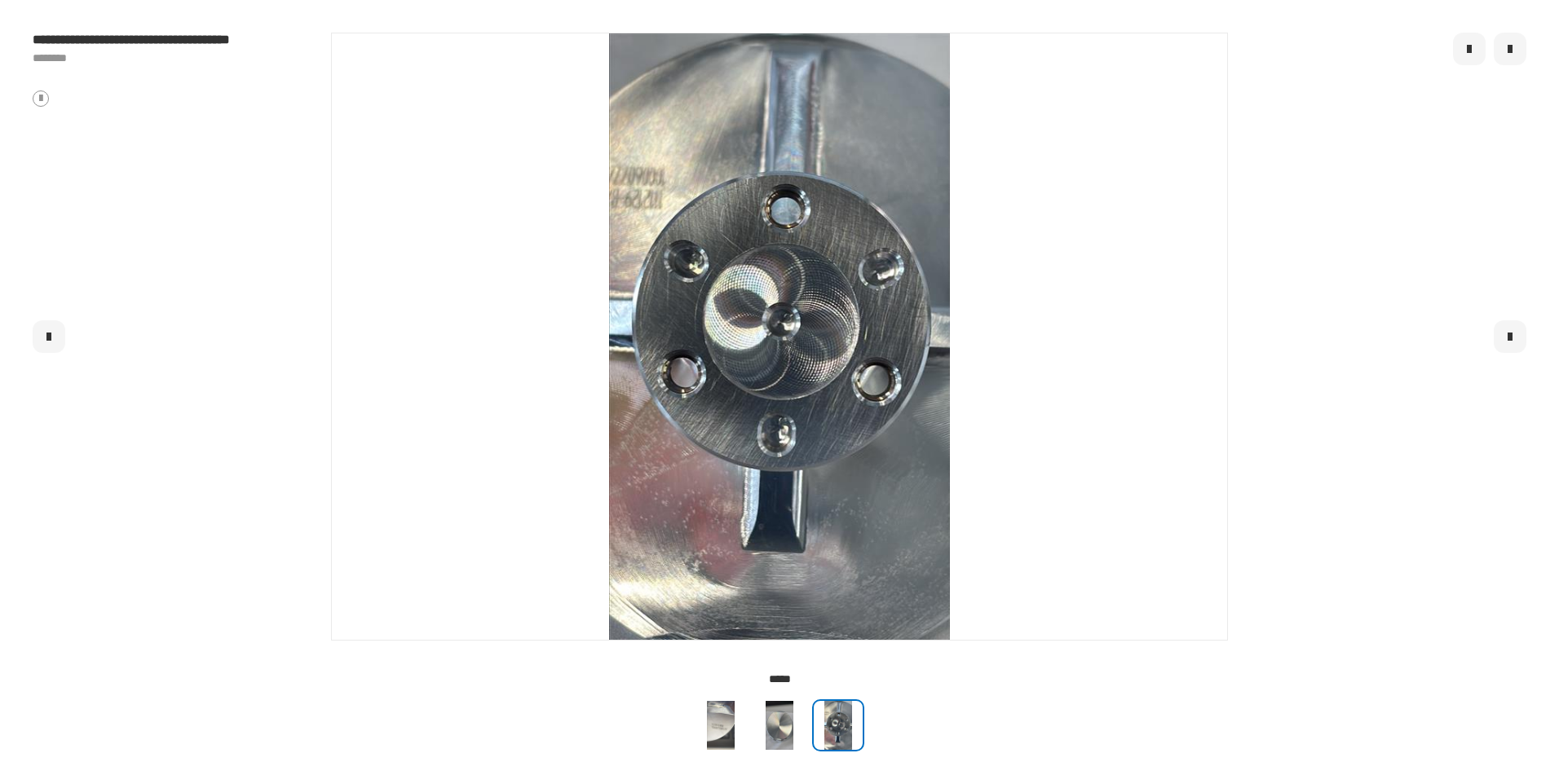 click 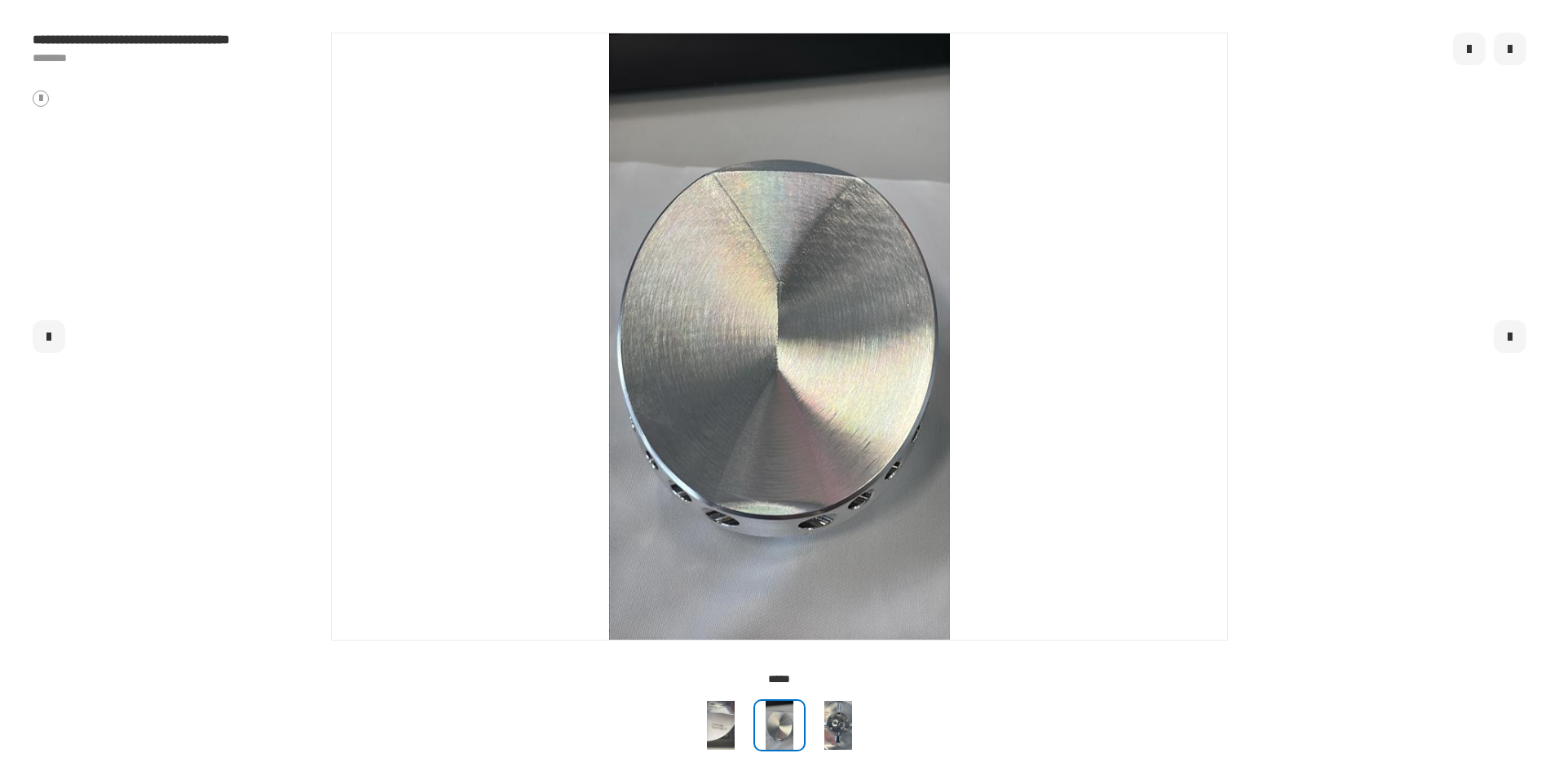 click 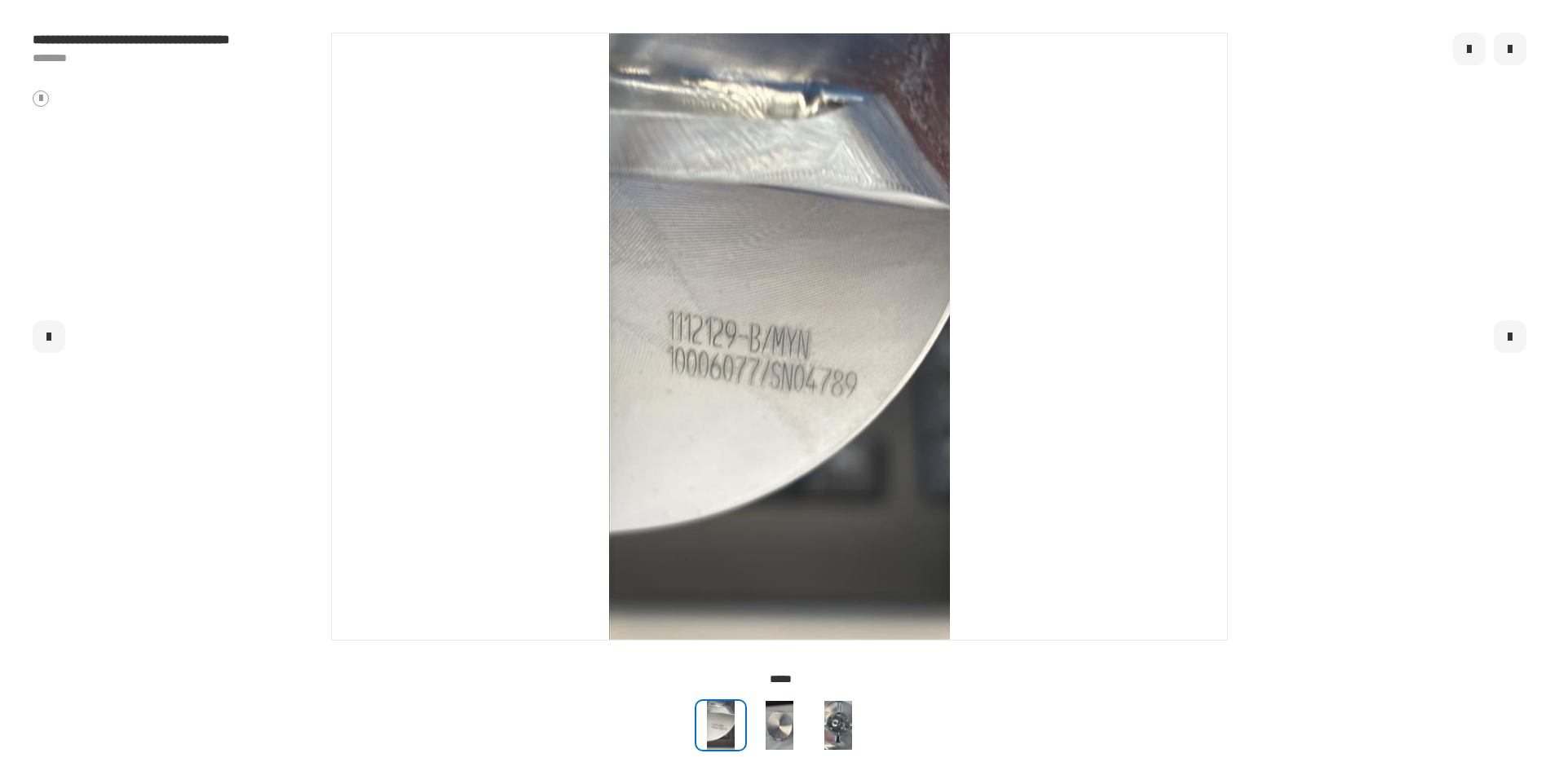 click 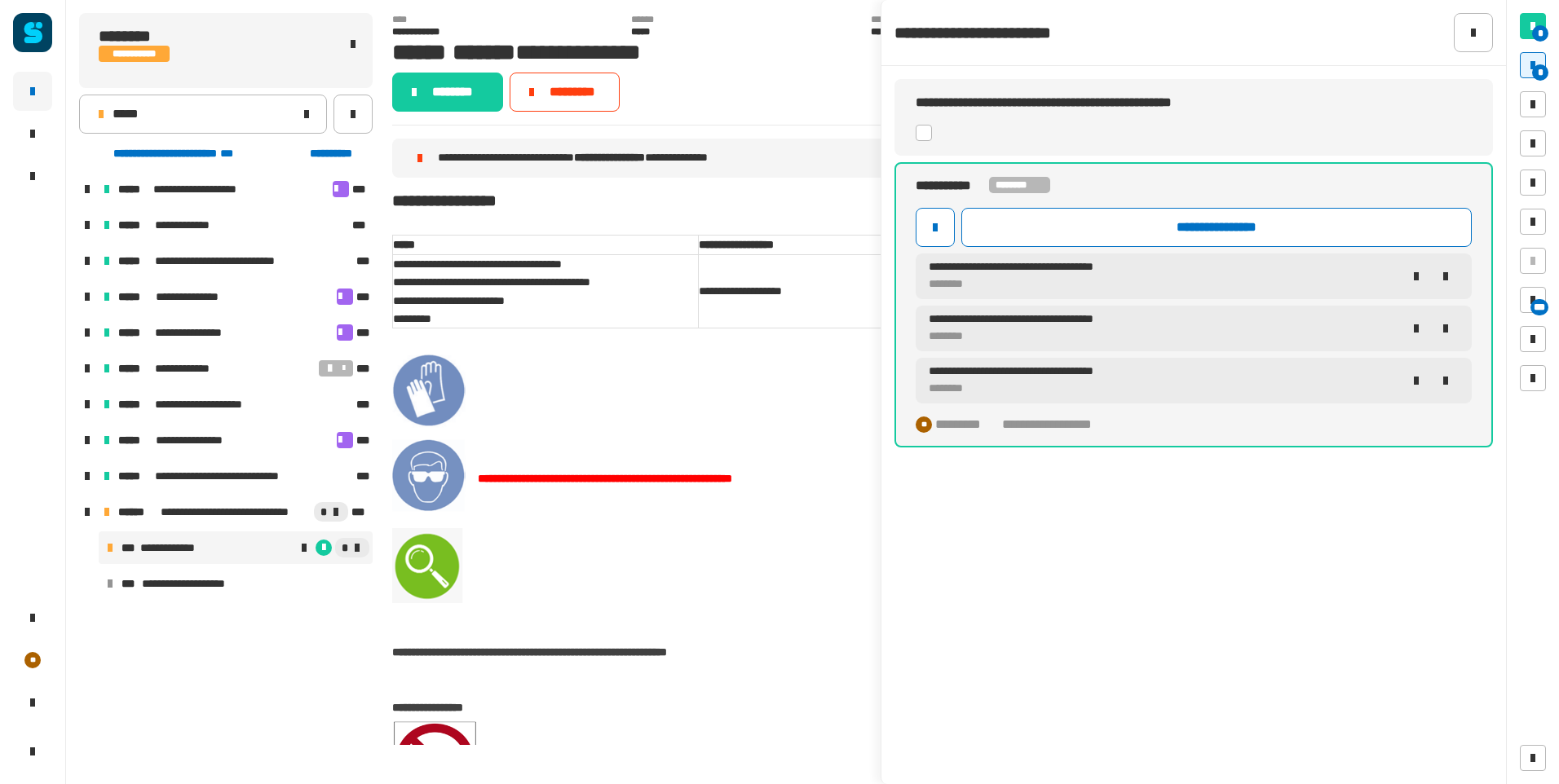 click 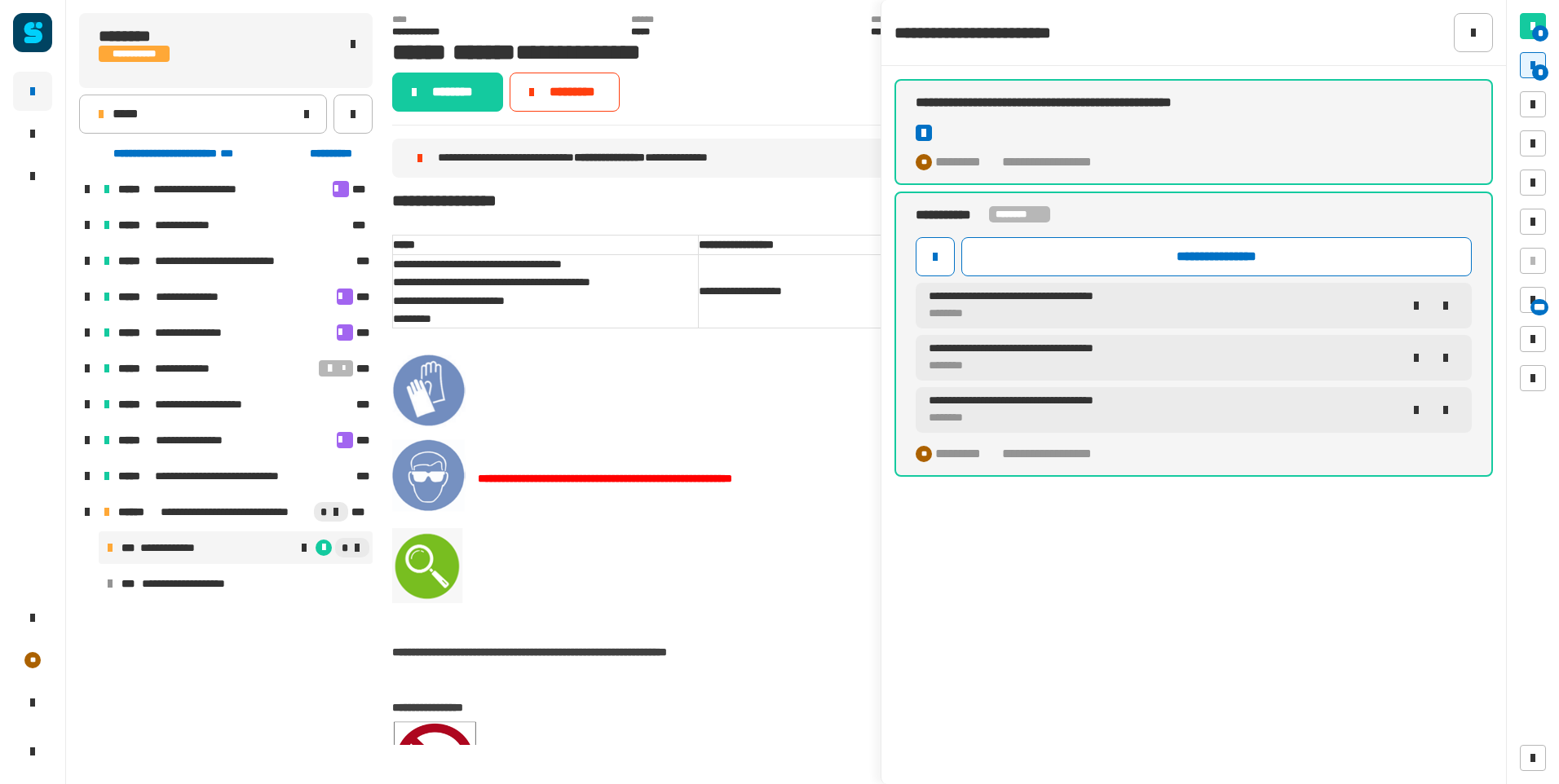 click 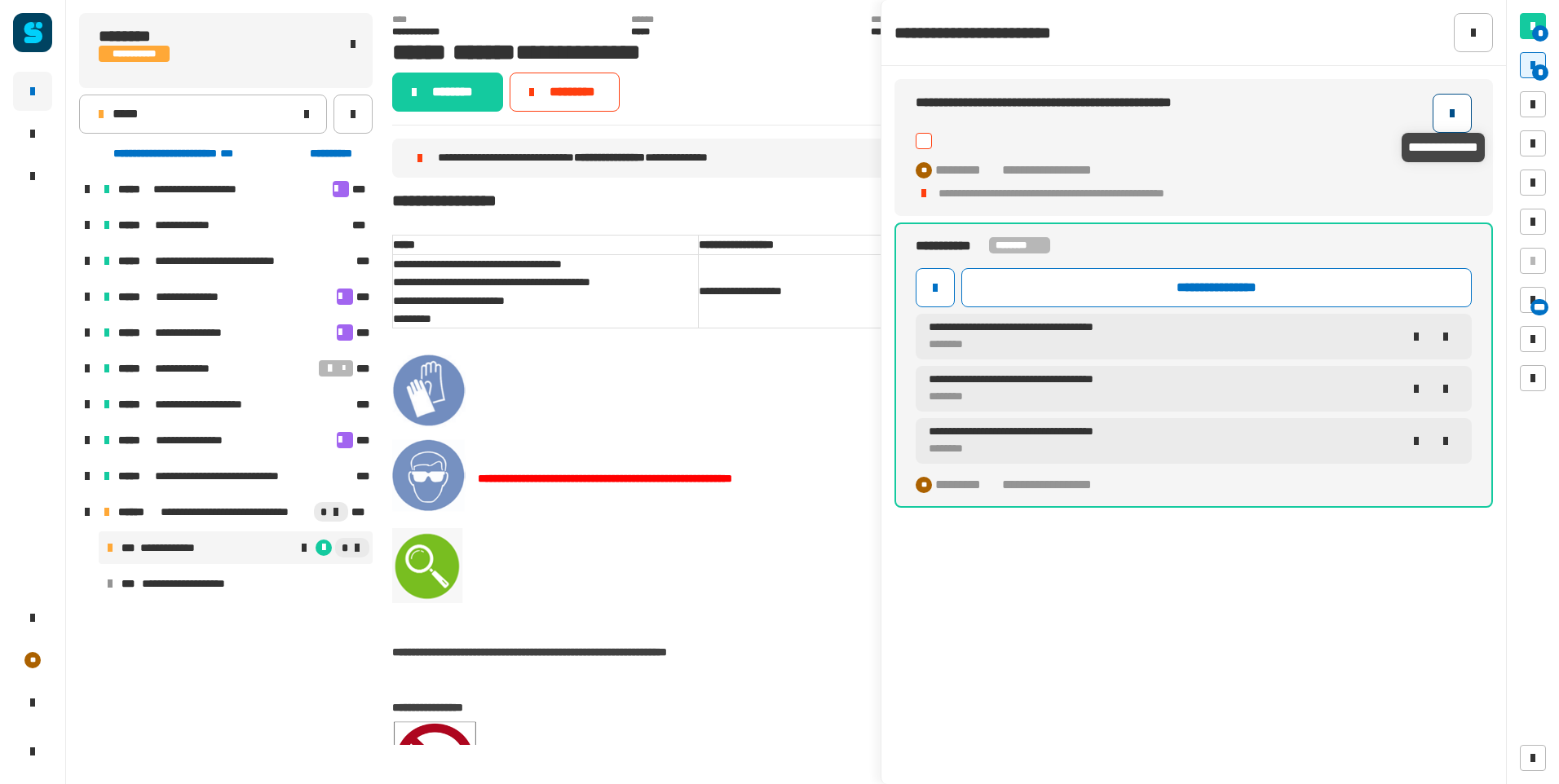 click 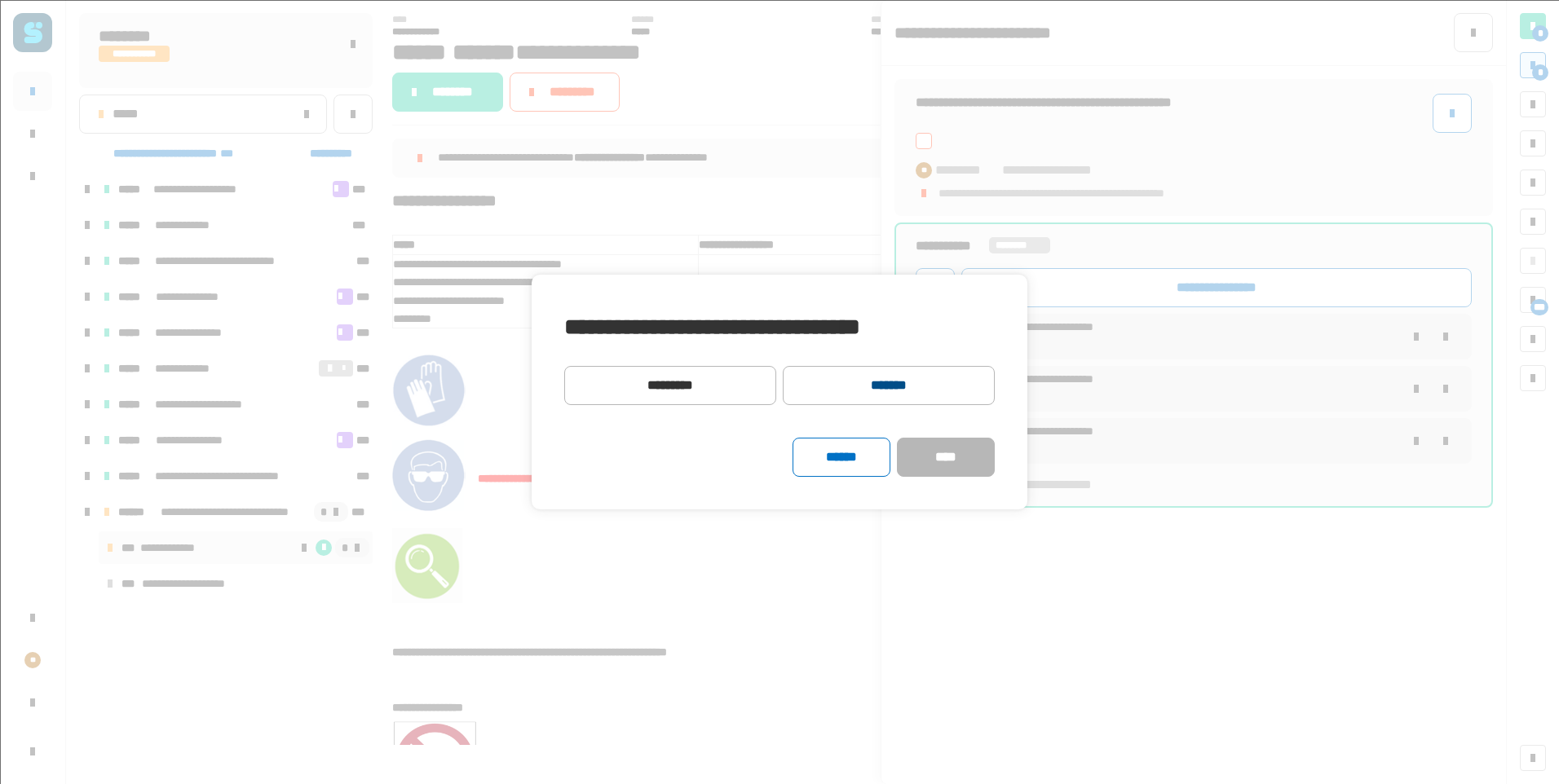 click on "*******" 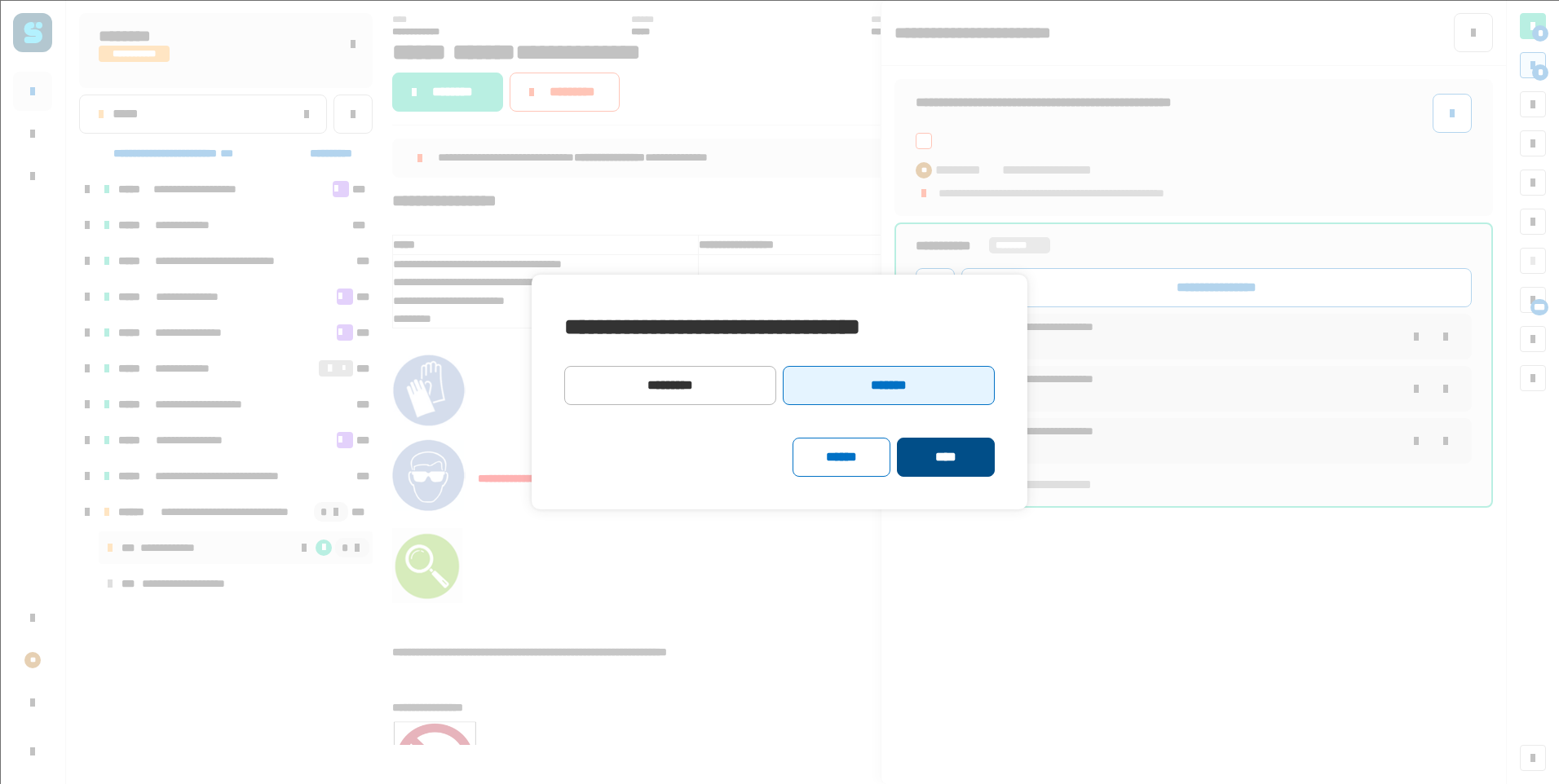 click on "****" 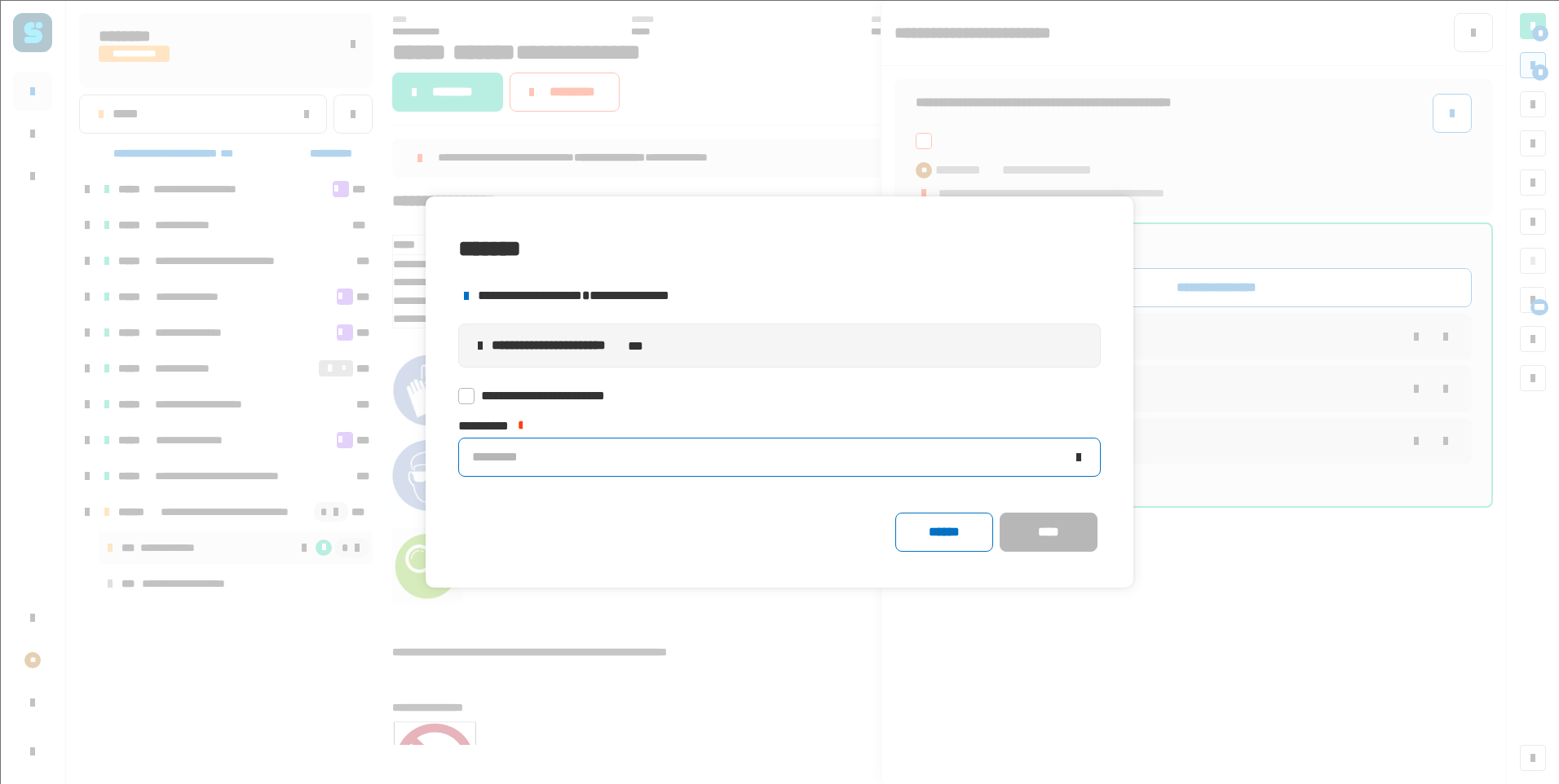 click on "*********" 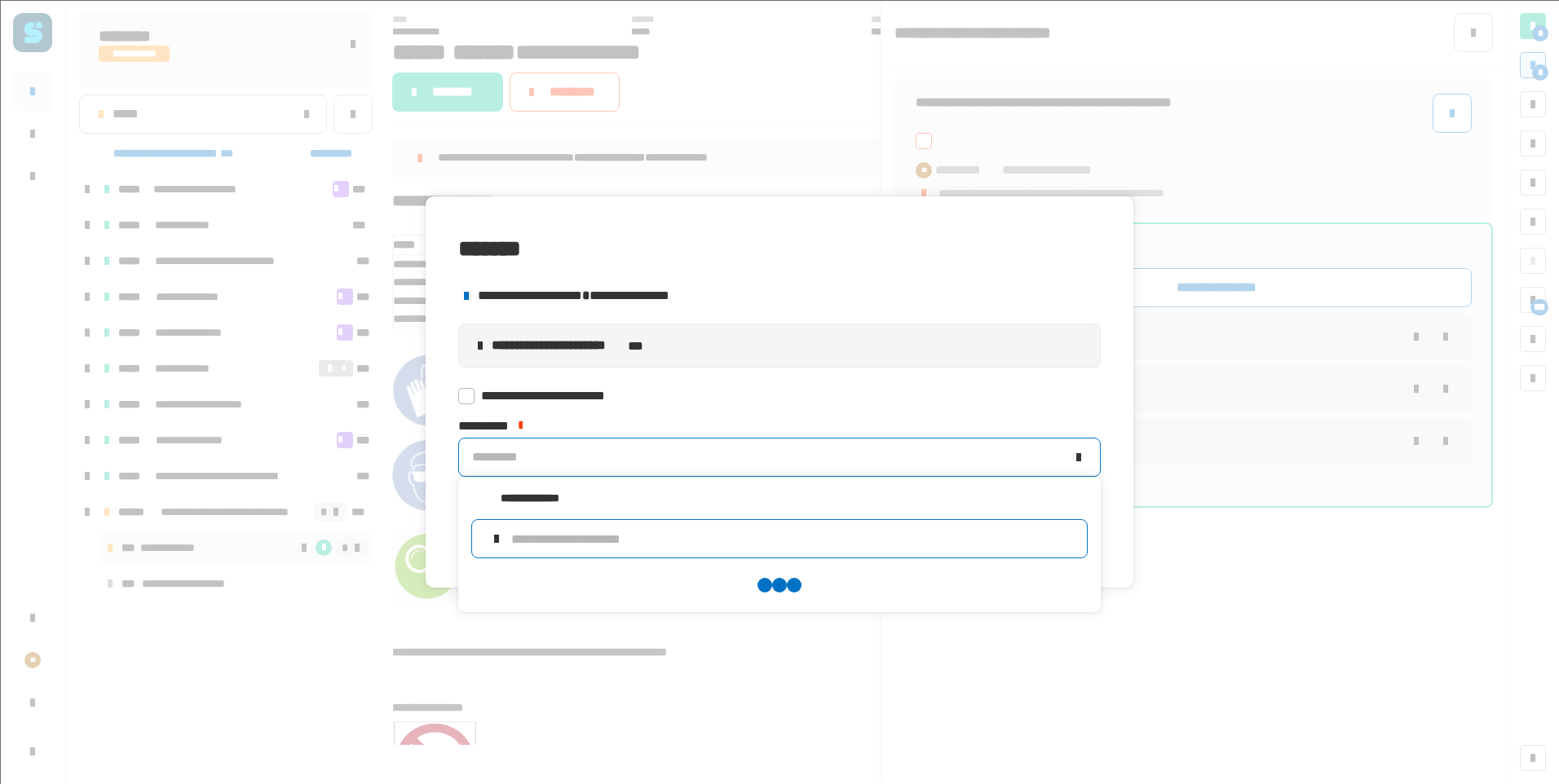 click at bounding box center [793, 539] 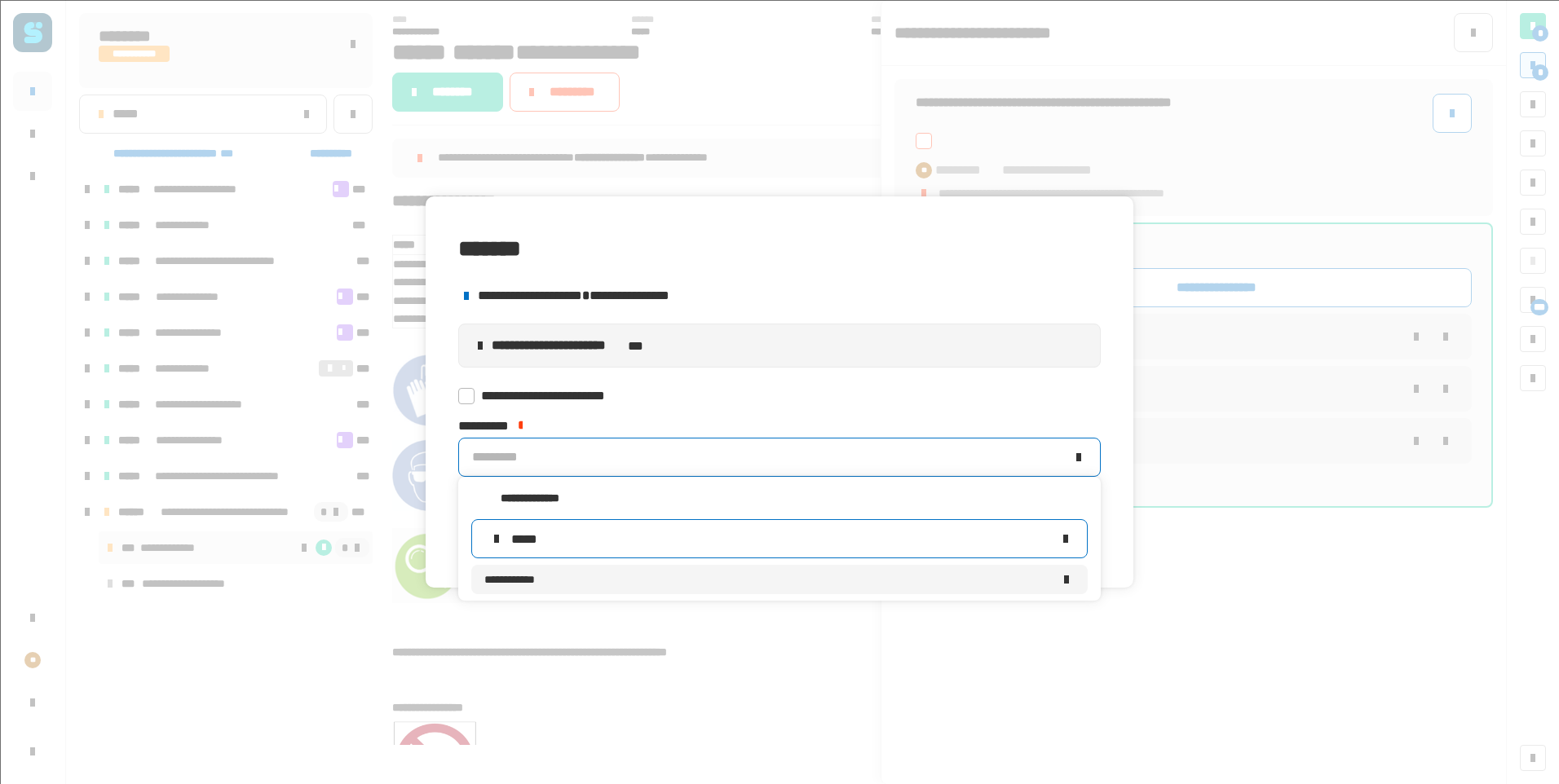 type on "*****" 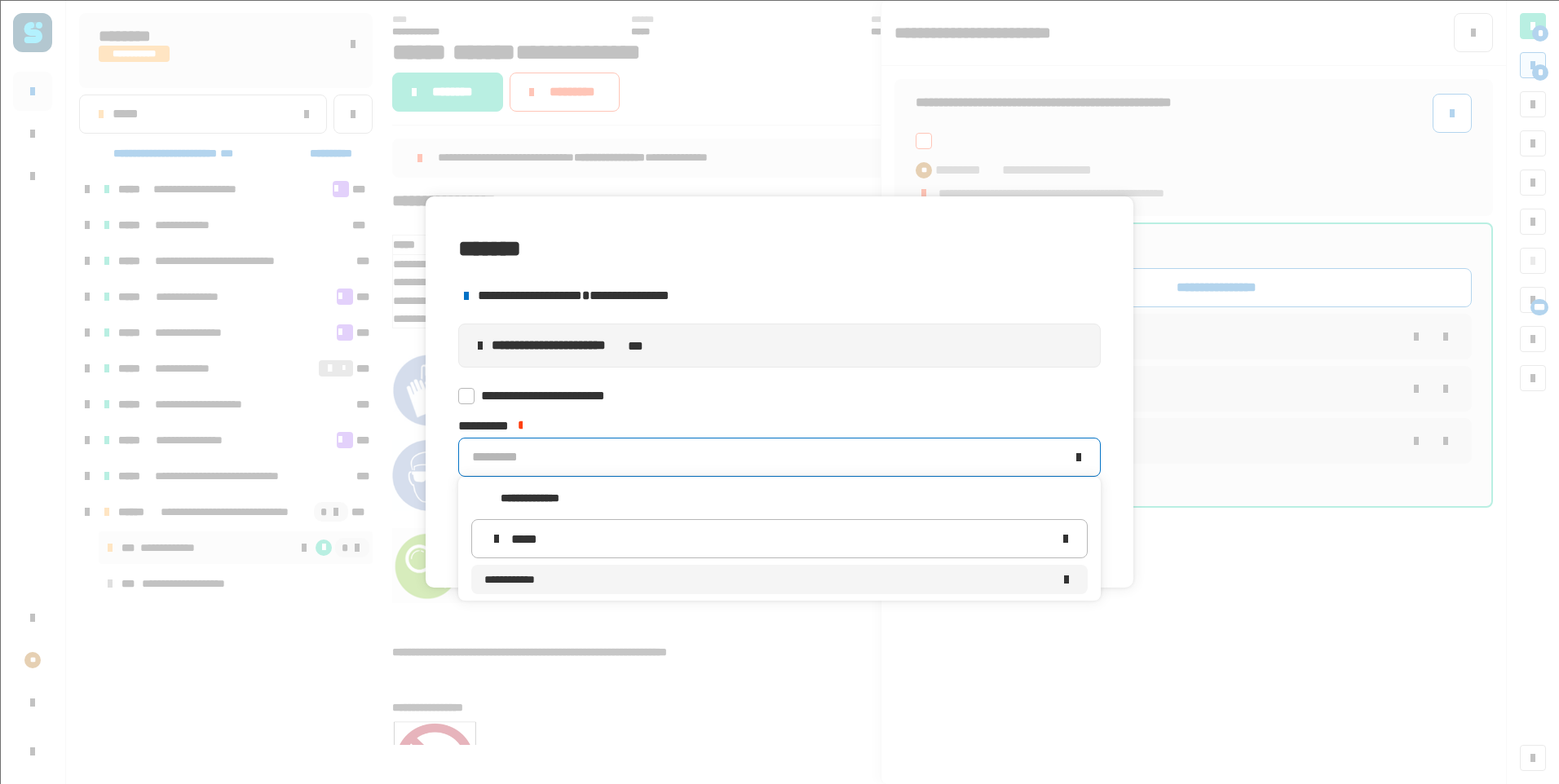 click on "**********" at bounding box center (768, 579) 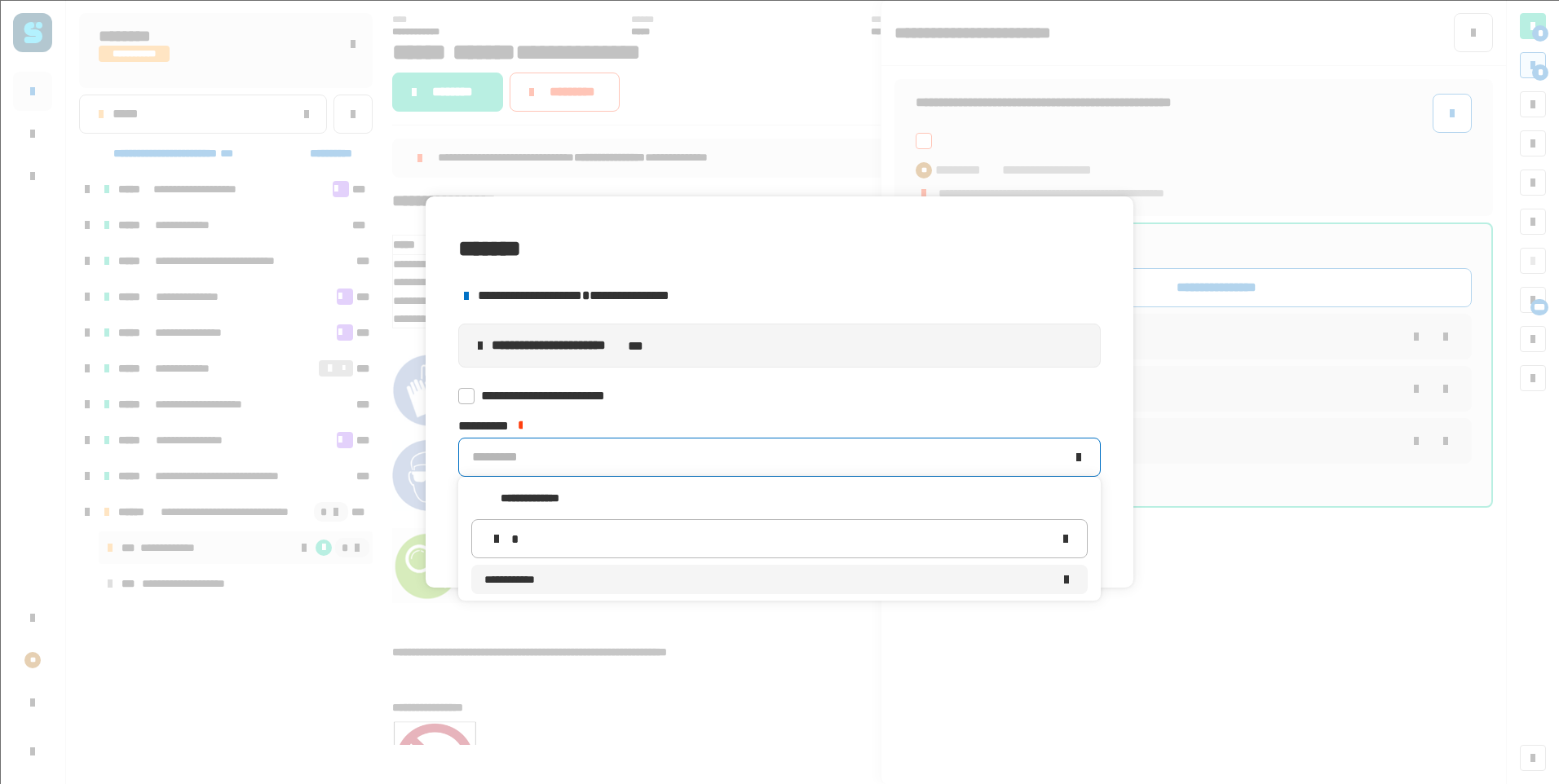 type 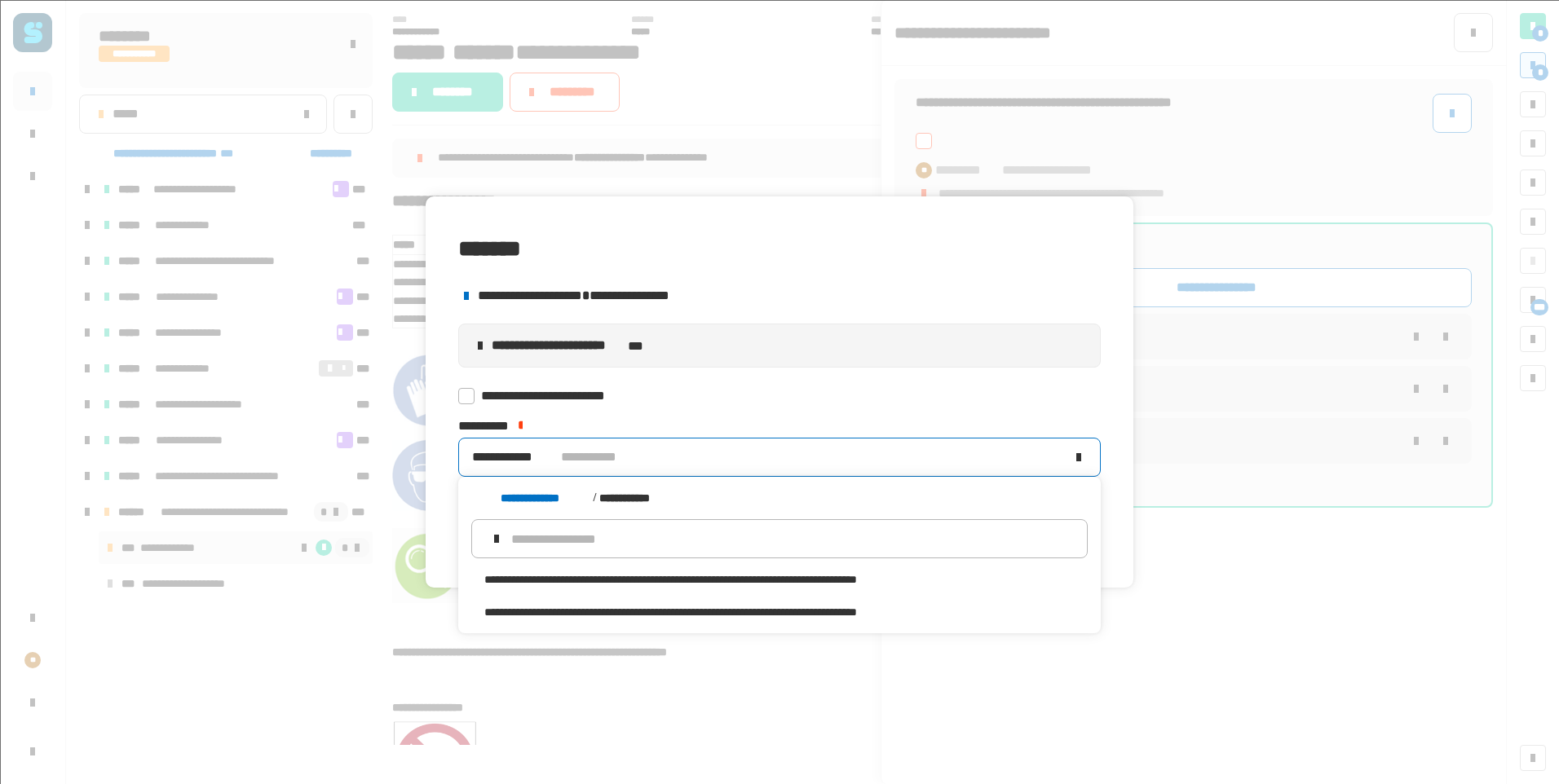 click on "**********" at bounding box center [780, 612] 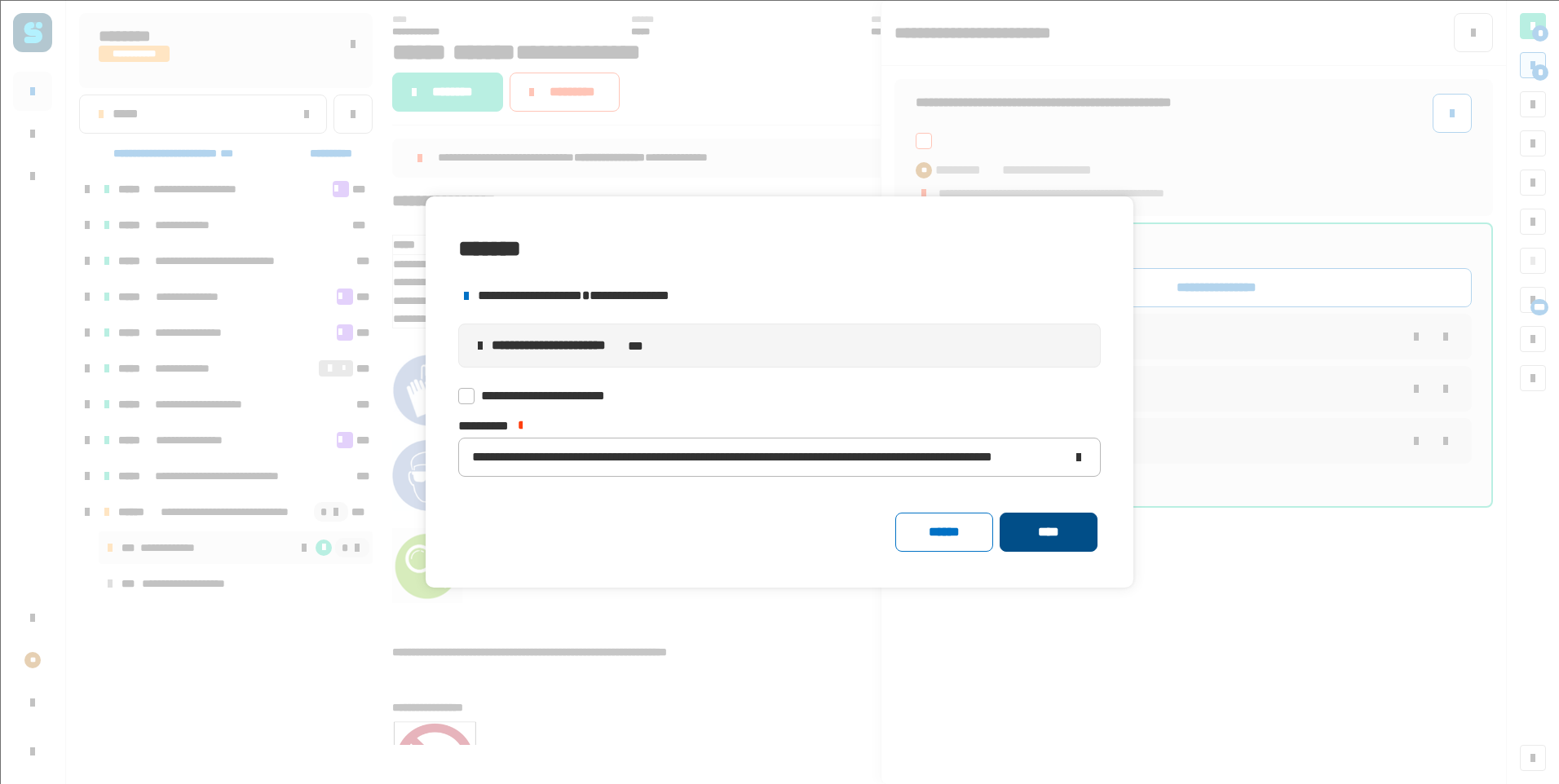 click on "****" 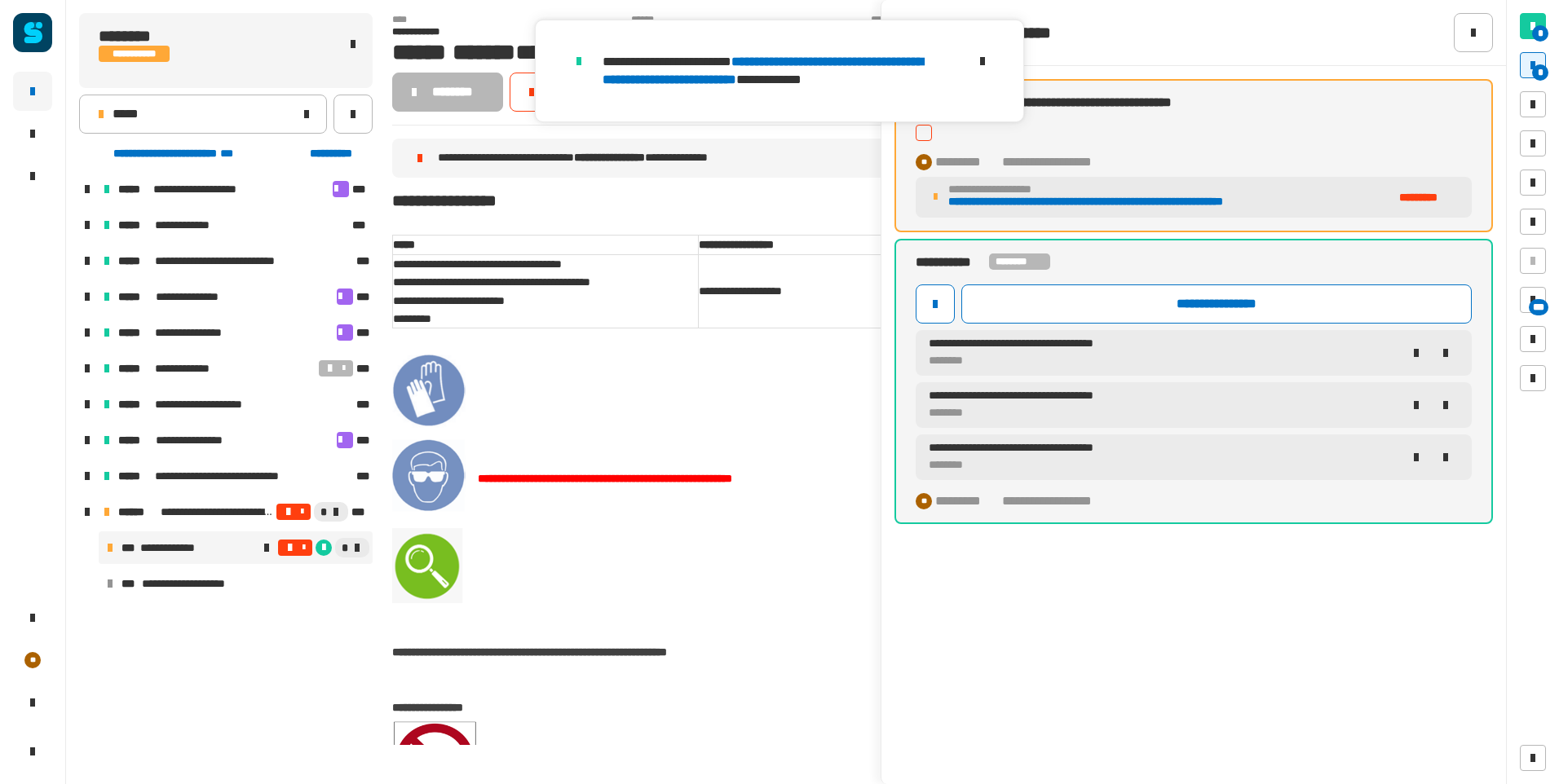 drag, startPoint x: 981, startPoint y: 58, endPoint x: 1006, endPoint y: 58, distance: 25 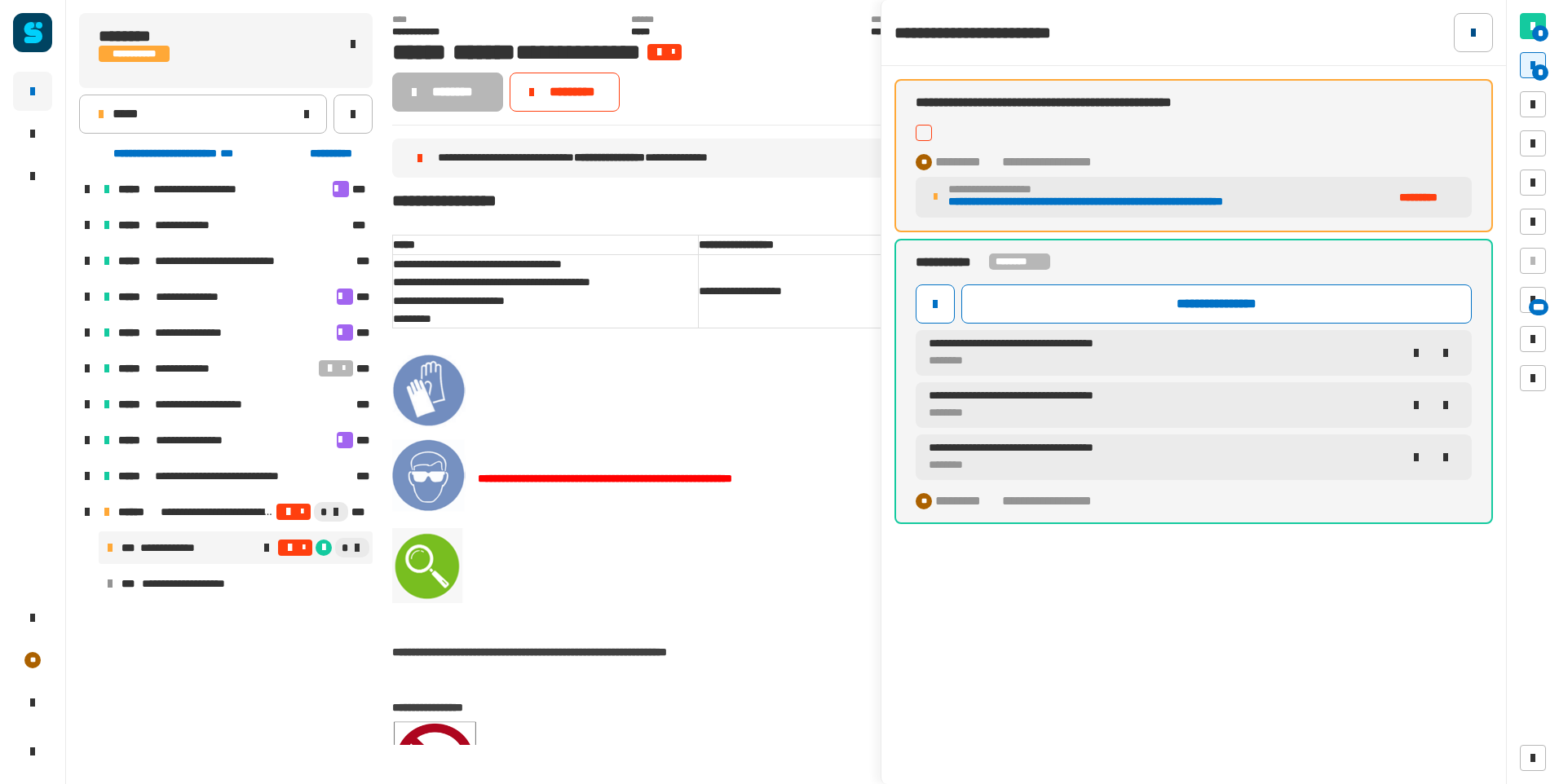 click 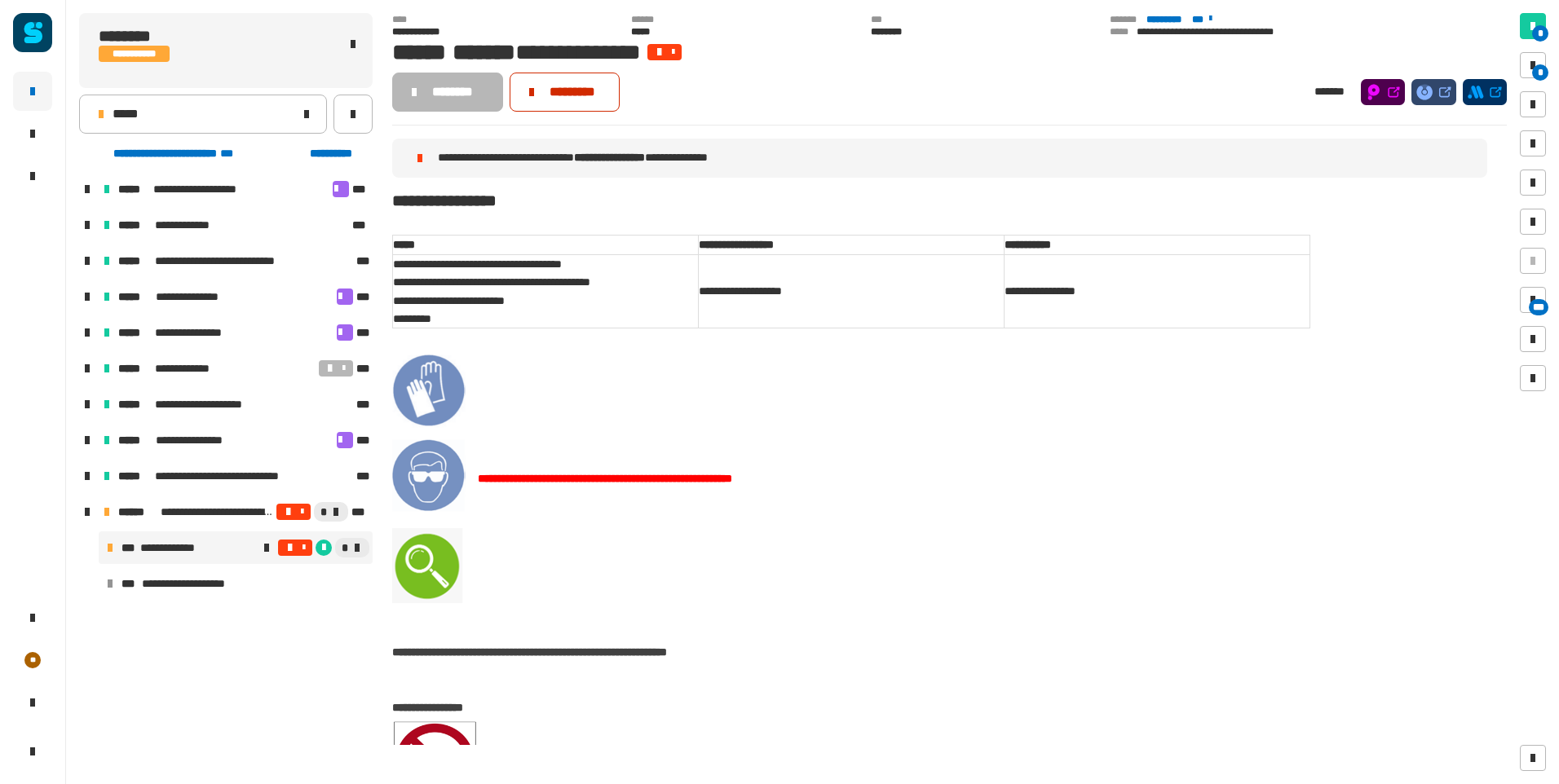 click on "*********" 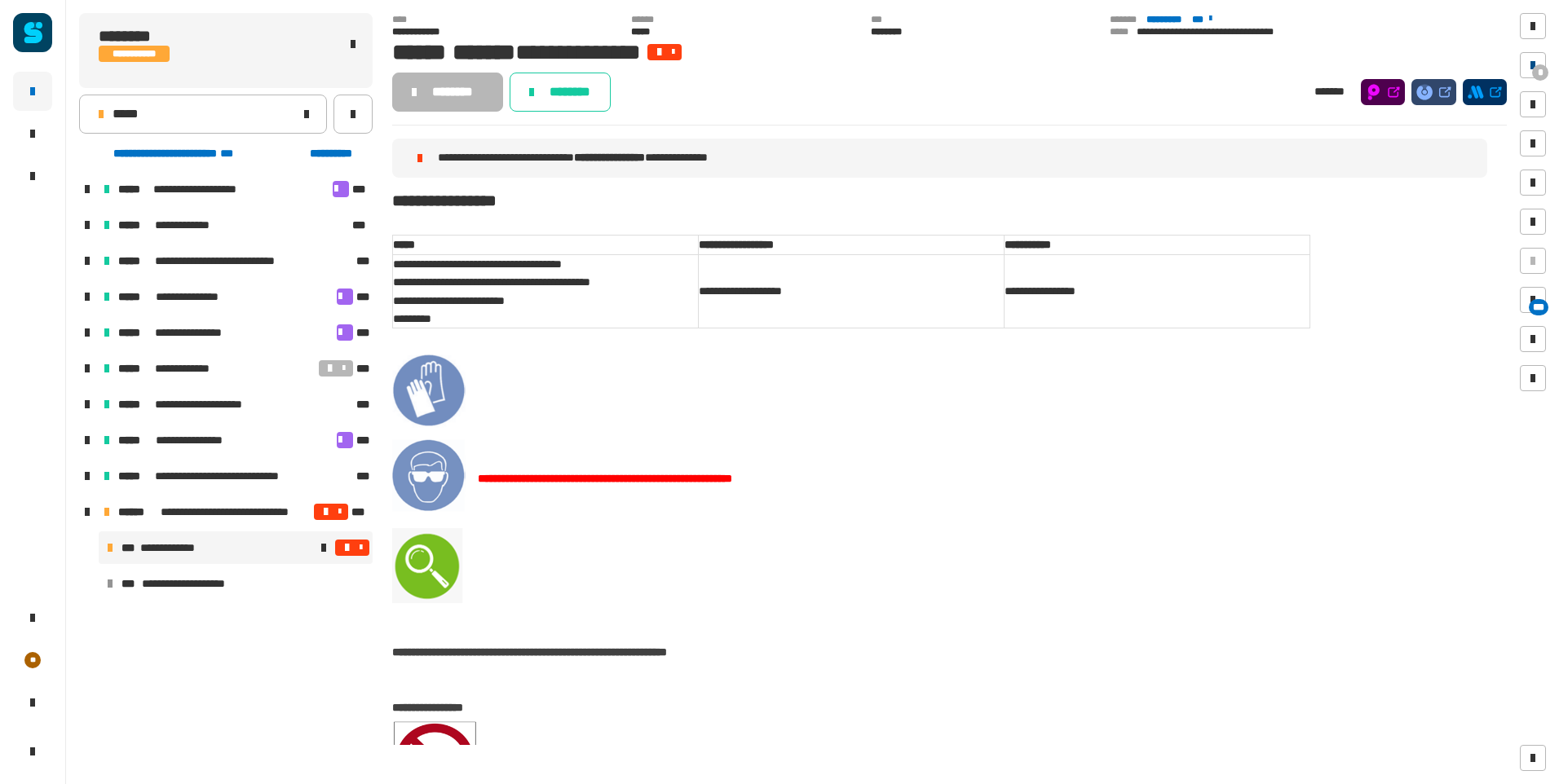 click on "*" at bounding box center [1533, 65] 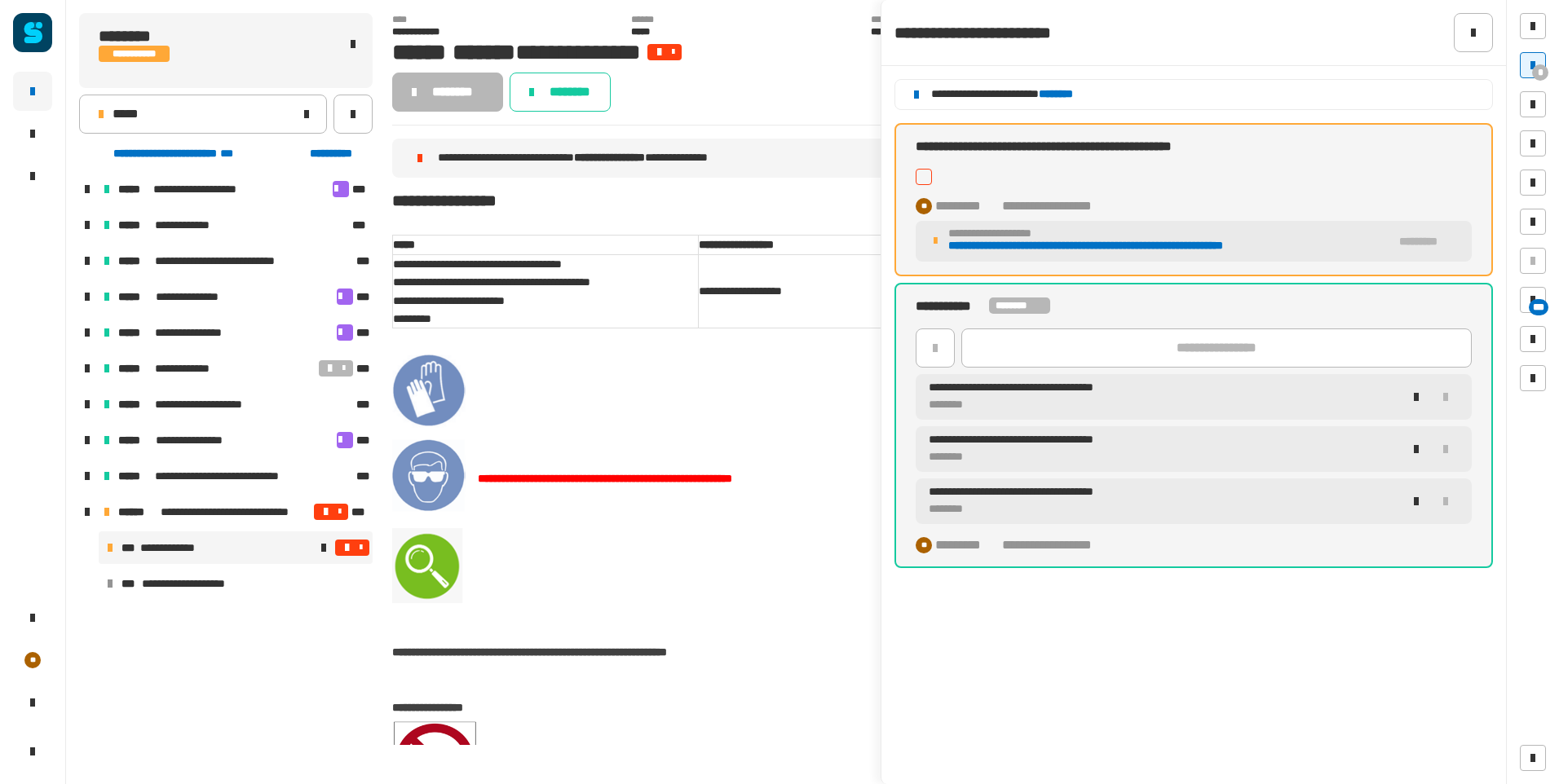 drag, startPoint x: 1477, startPoint y: 31, endPoint x: 1177, endPoint y: 67, distance: 302.1523 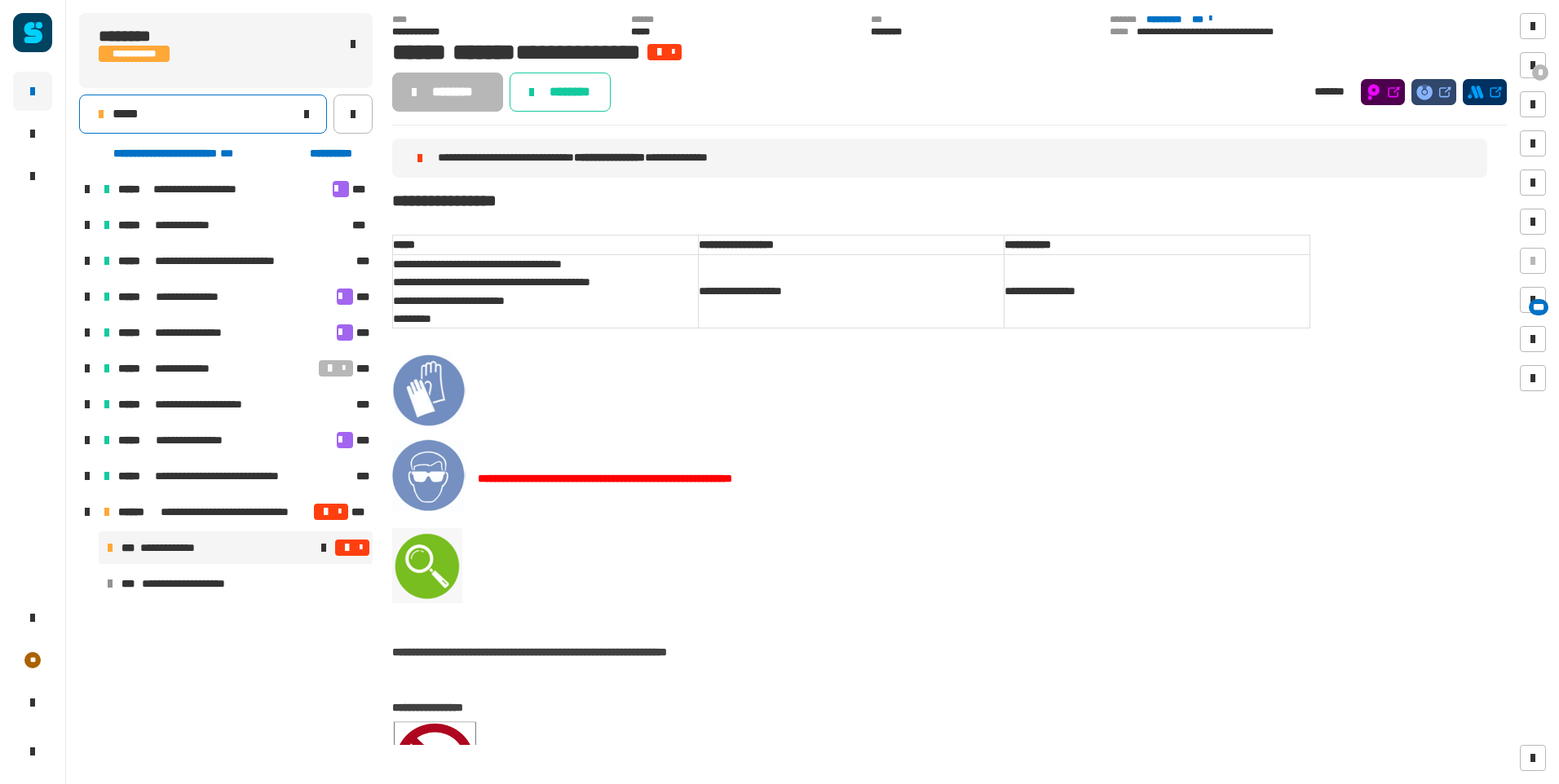 click on "*****" 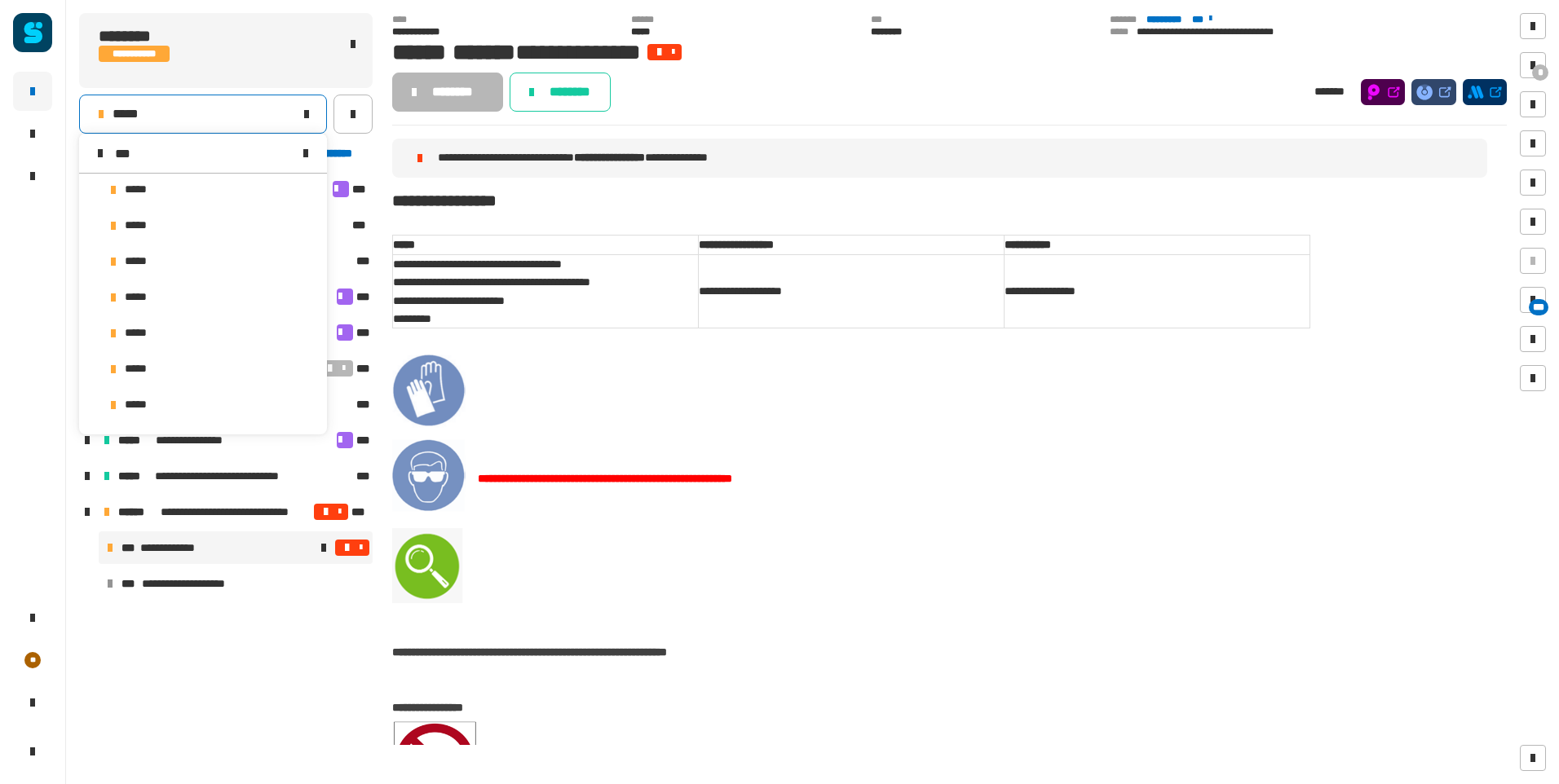 scroll, scrollTop: 0, scrollLeft: 0, axis: both 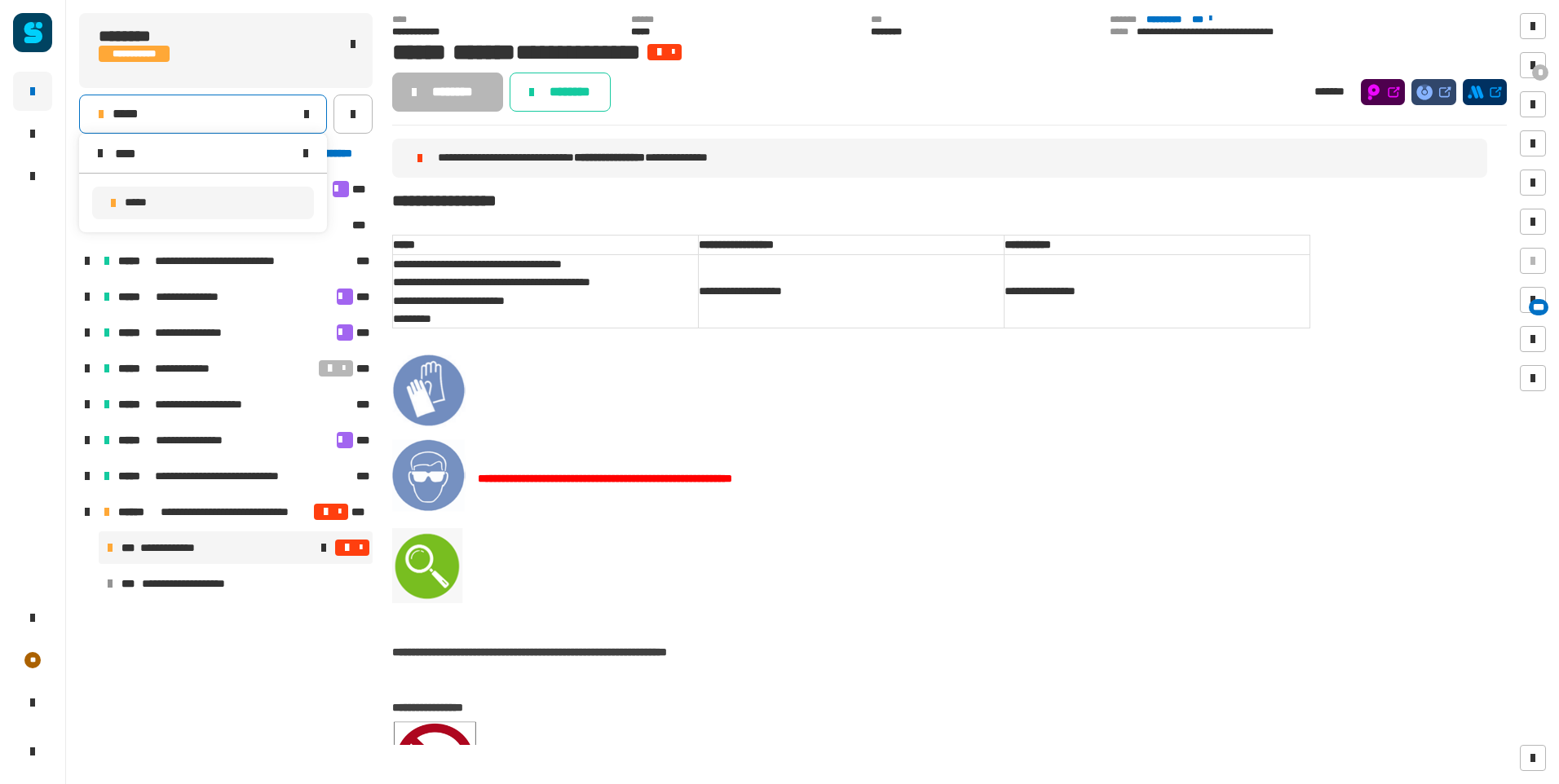 type on "****" 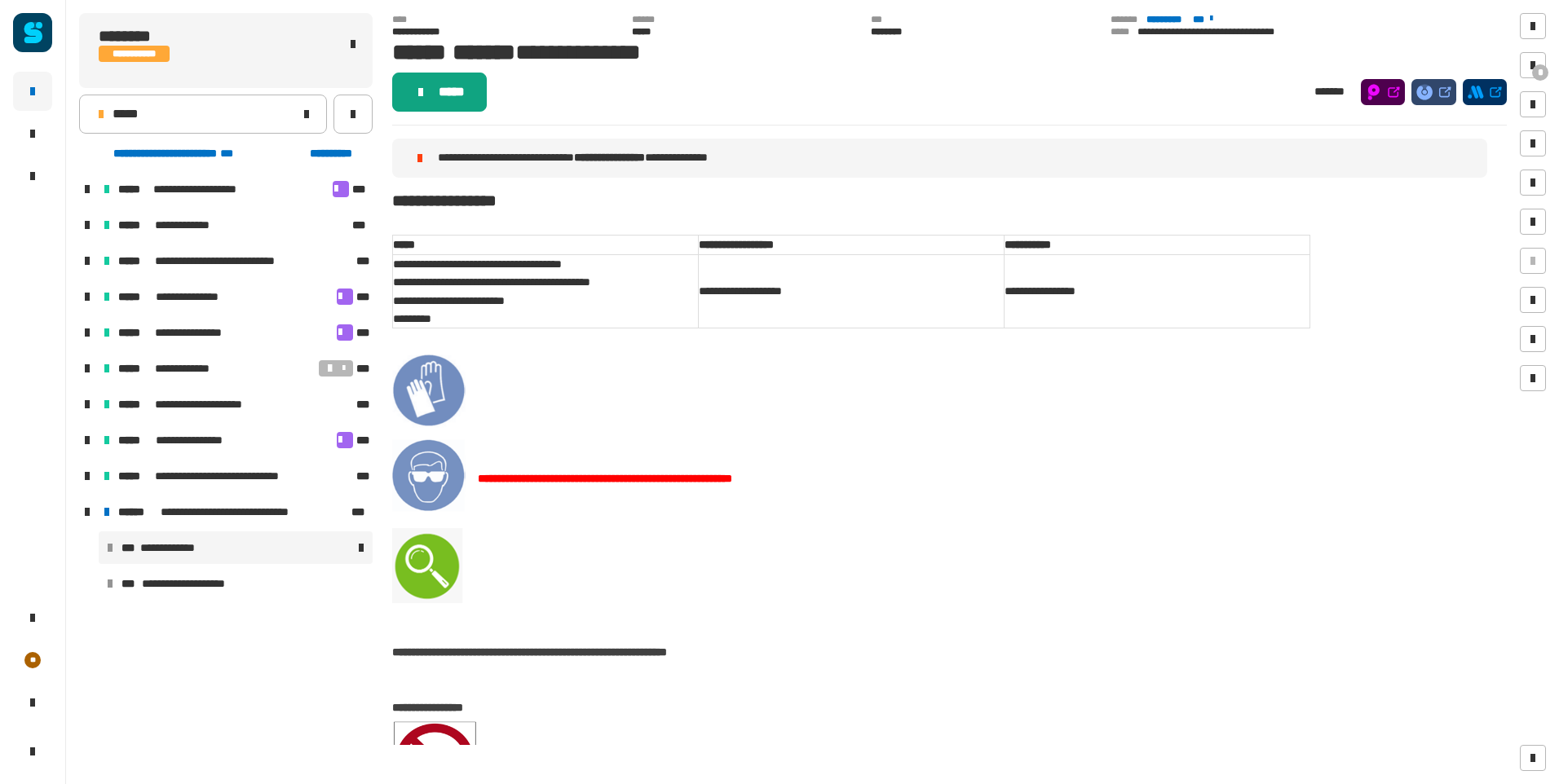 click on "*****" 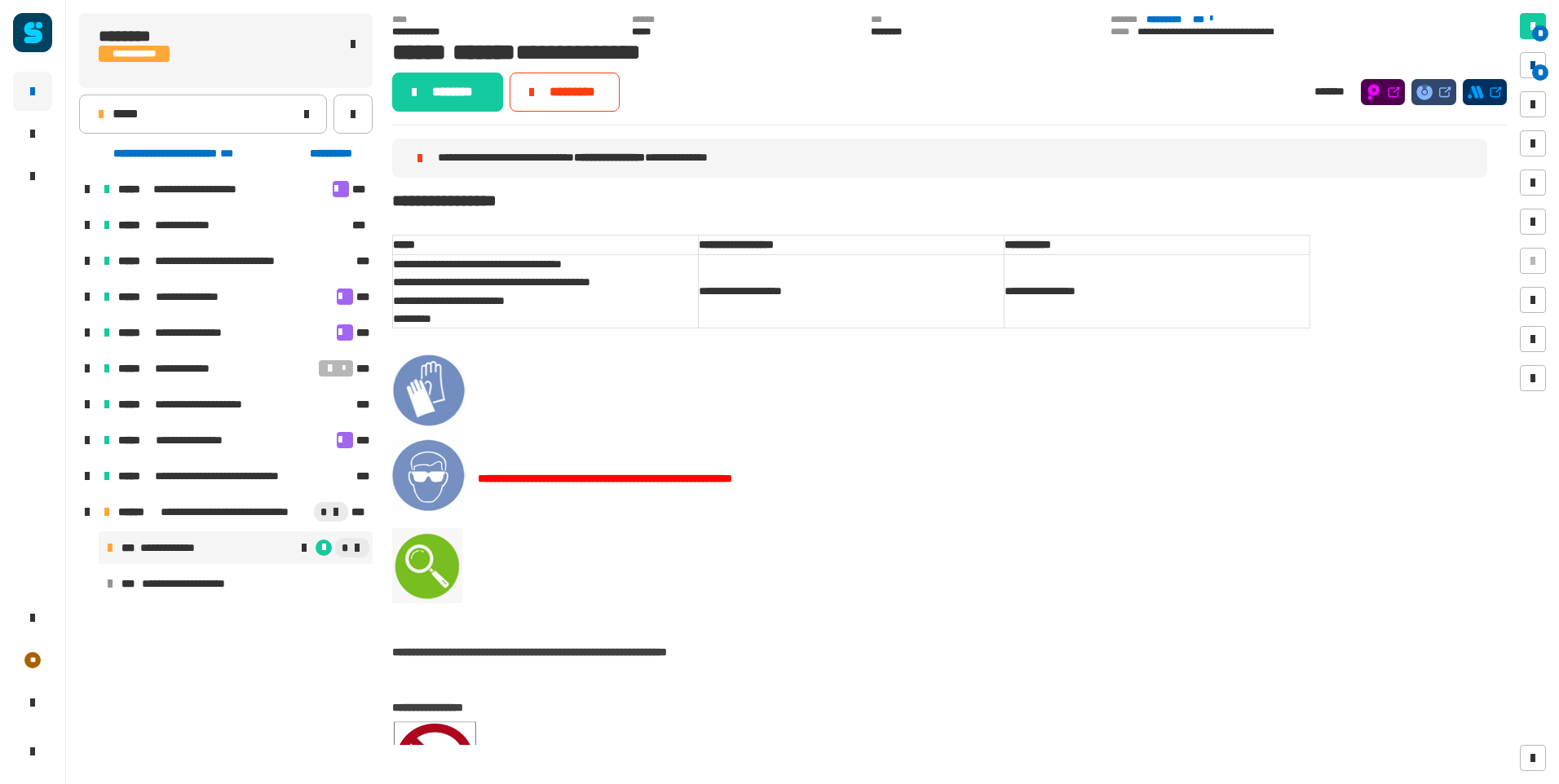 click at bounding box center [1533, 65] 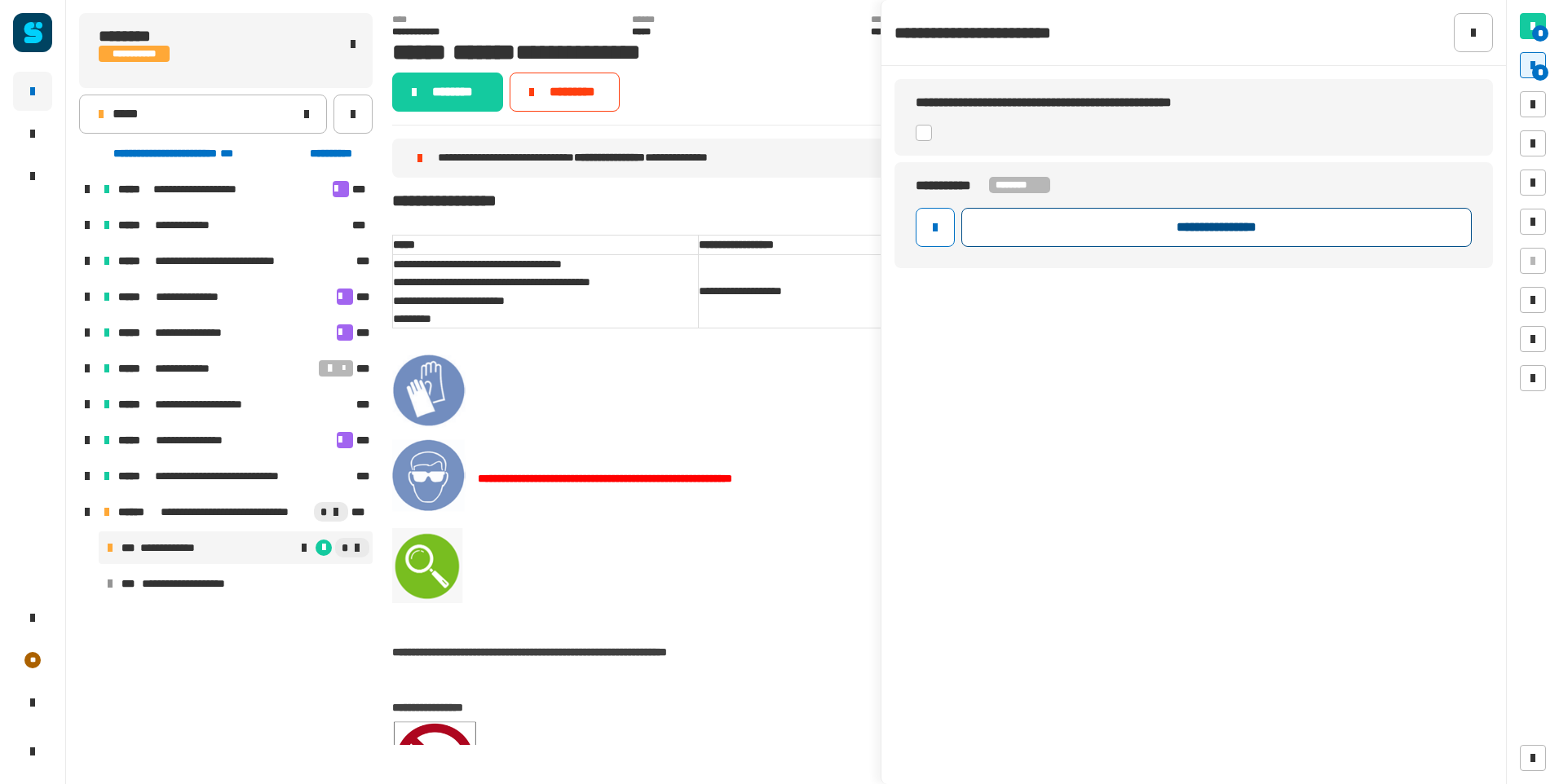 click on "**********" 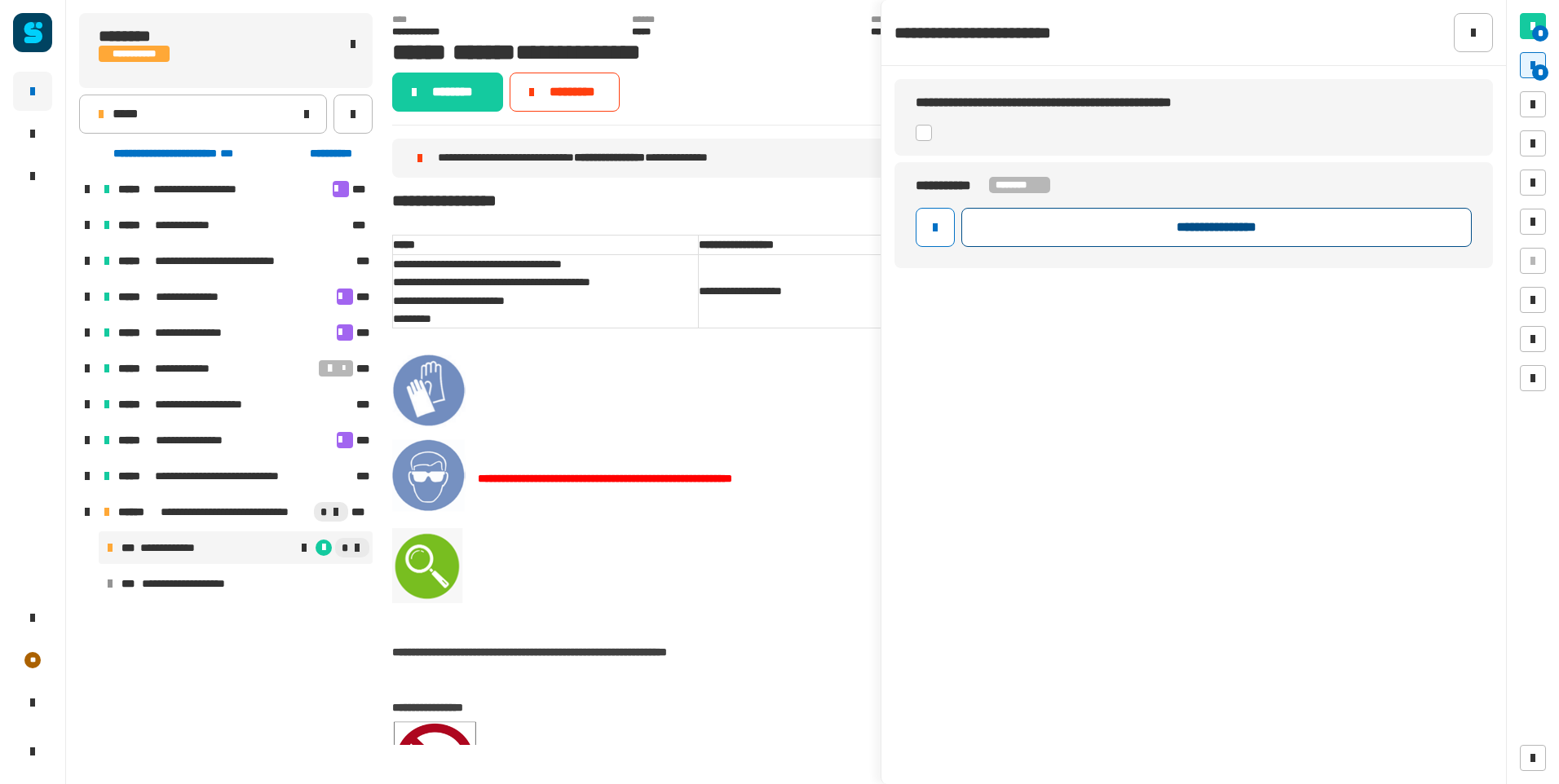click on "**********" 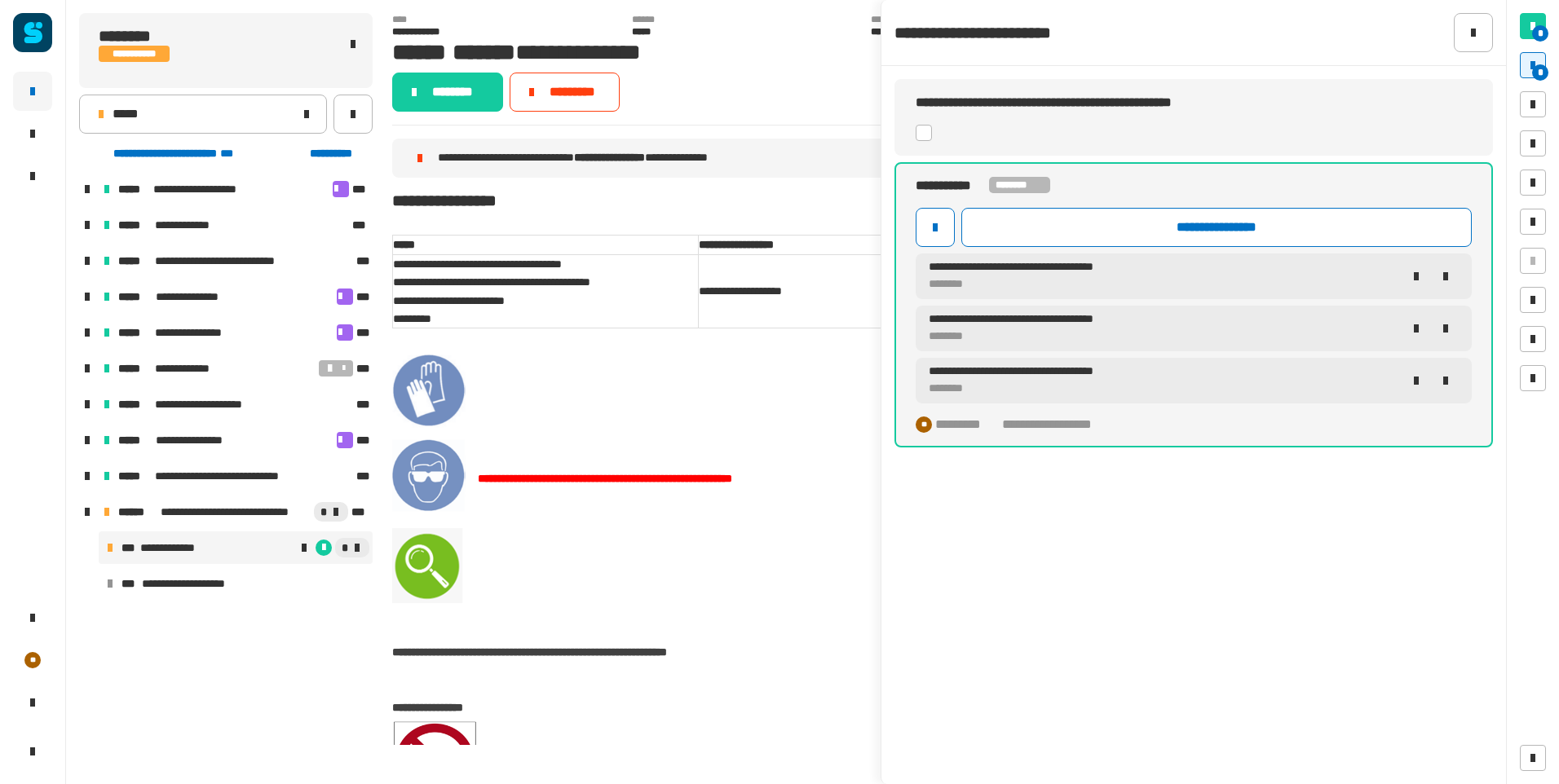 click on "********" 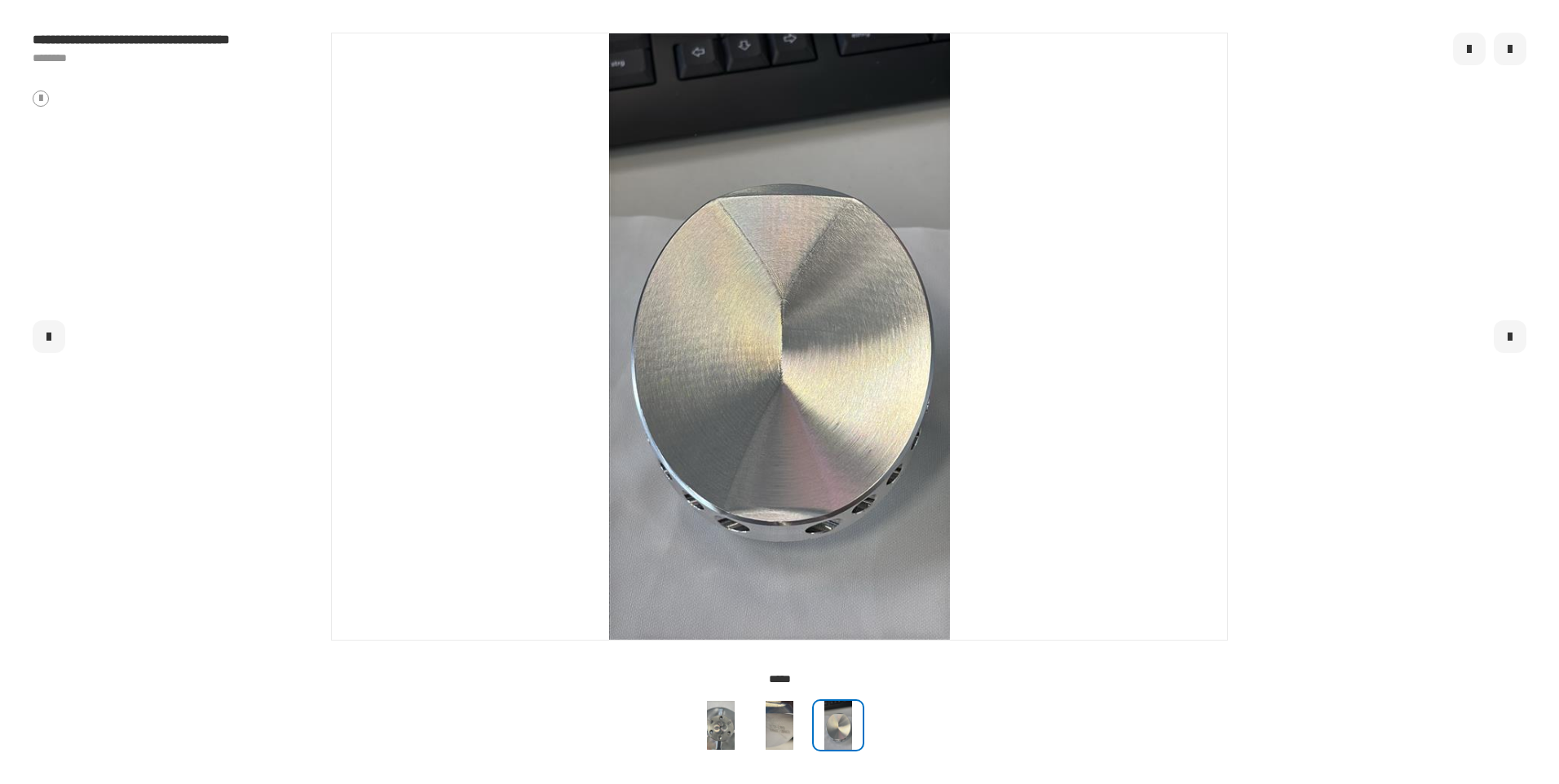 click 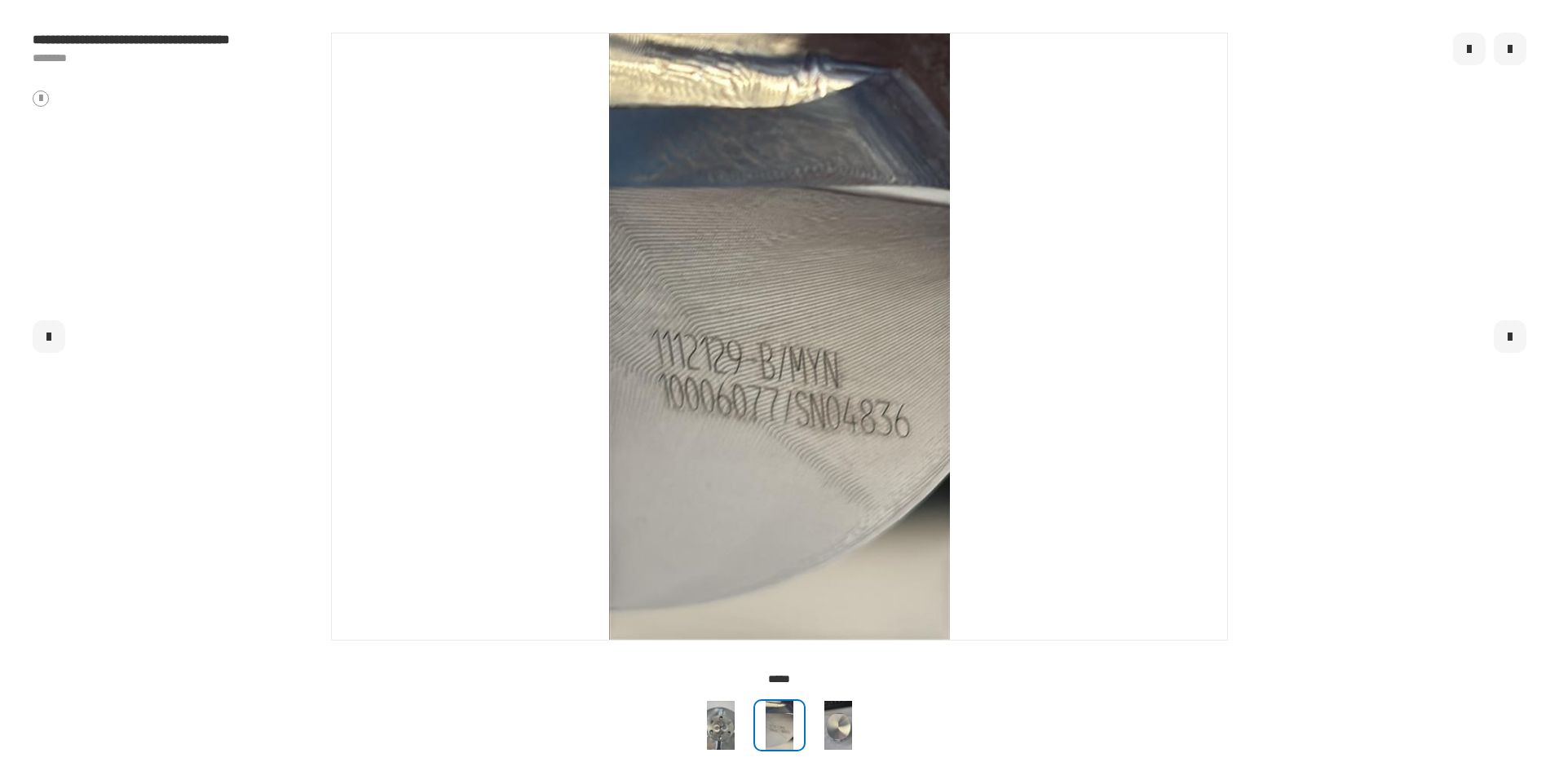 click 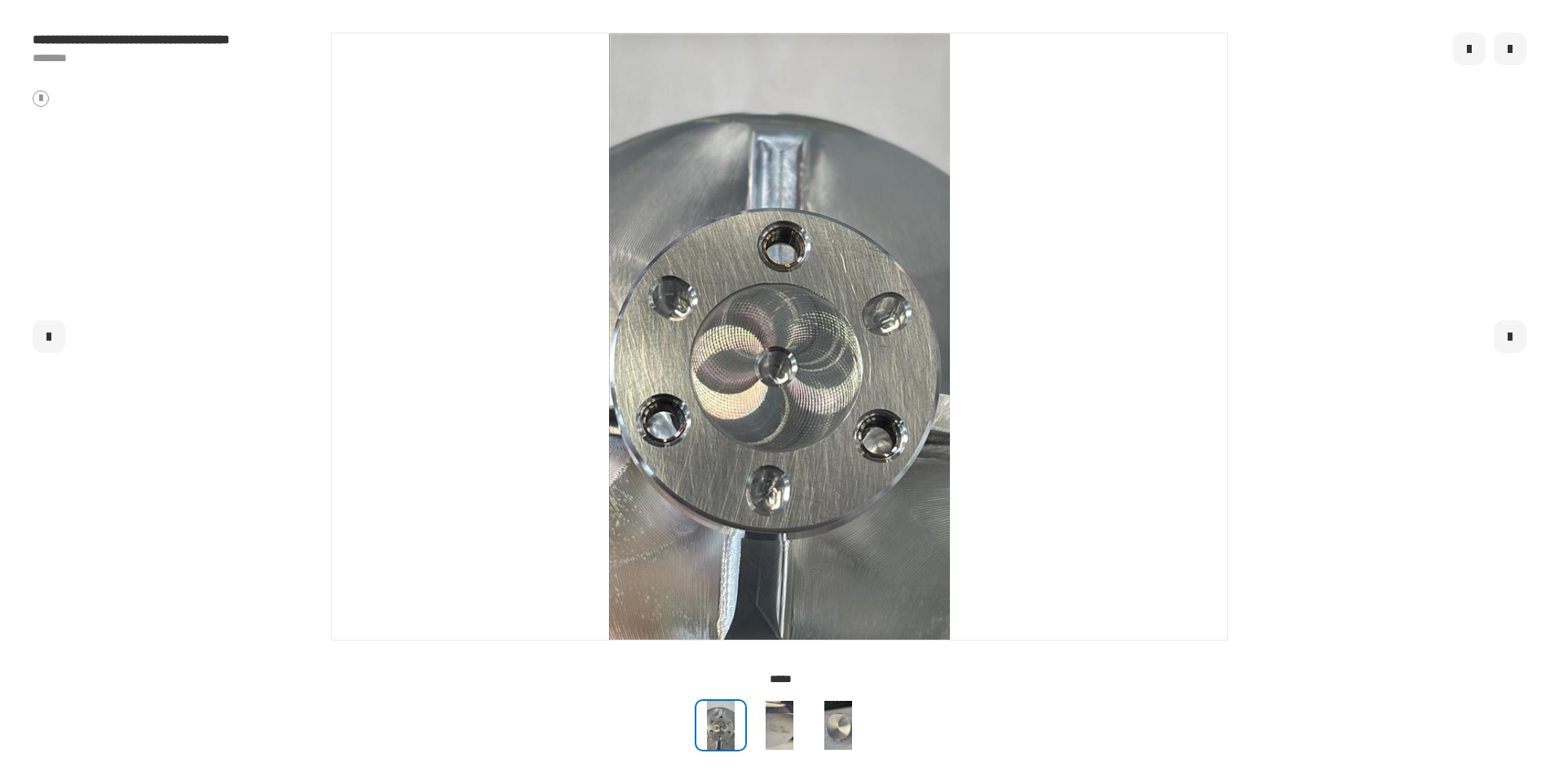 click 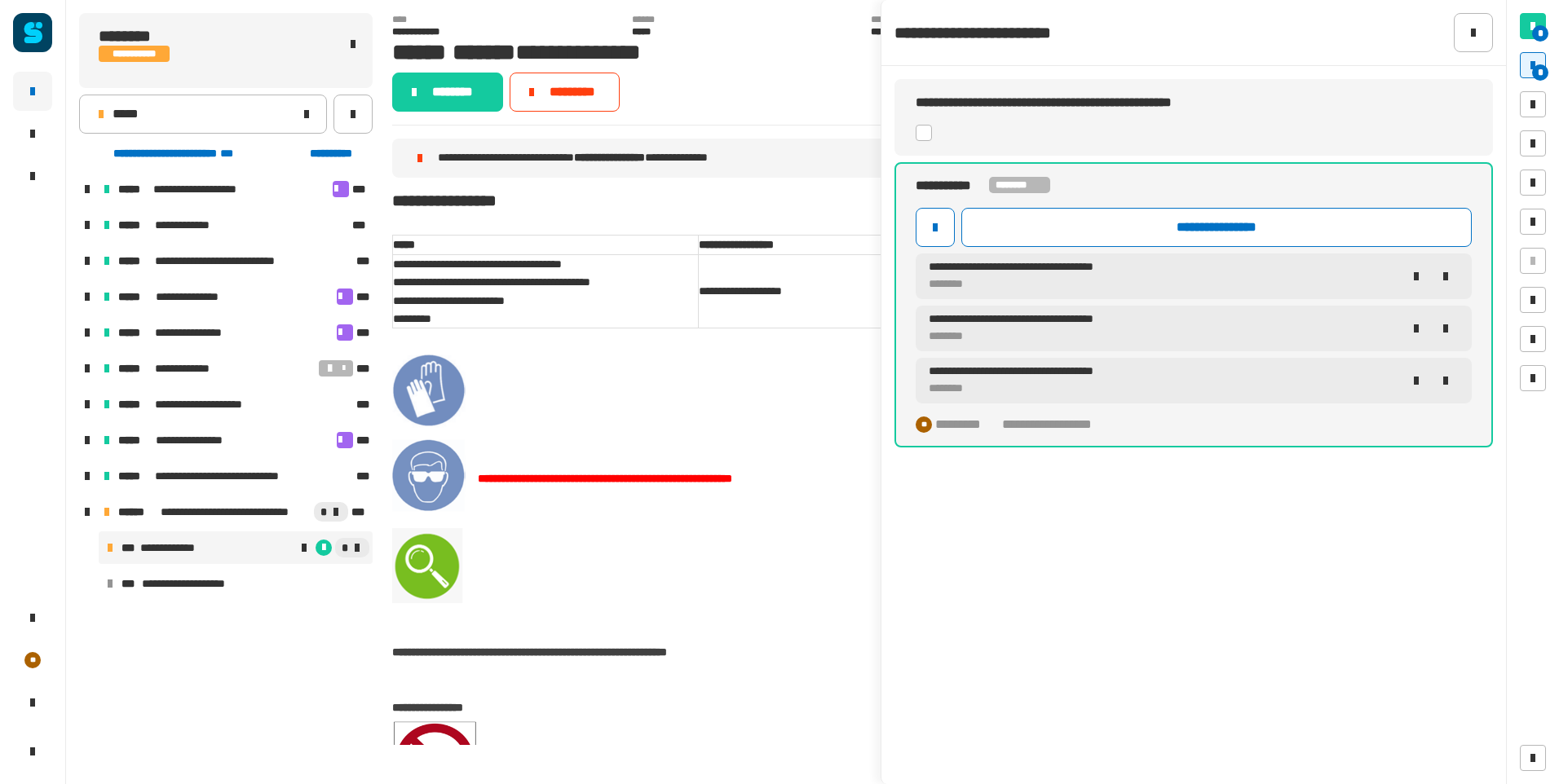 click 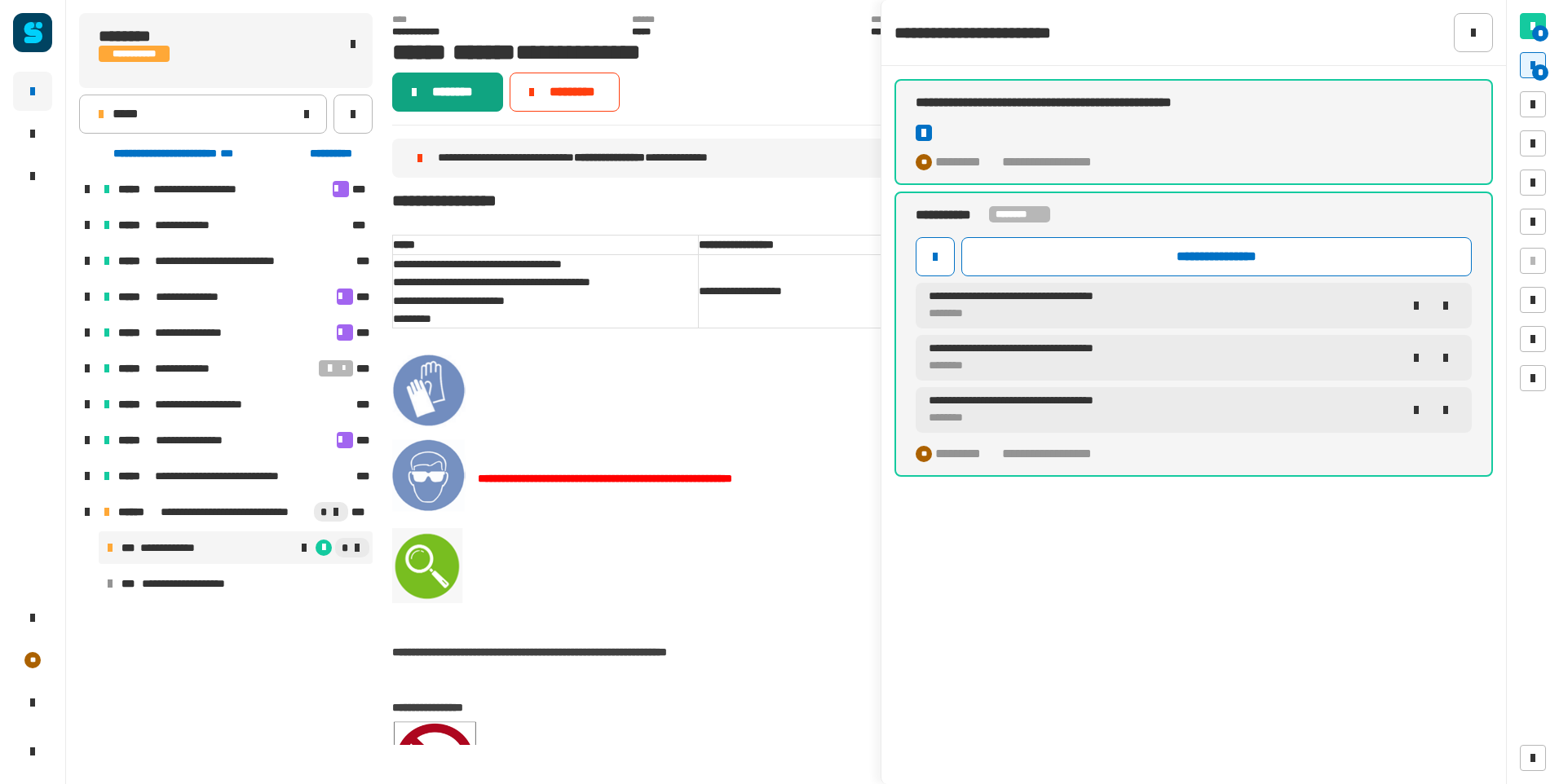 click on "********" 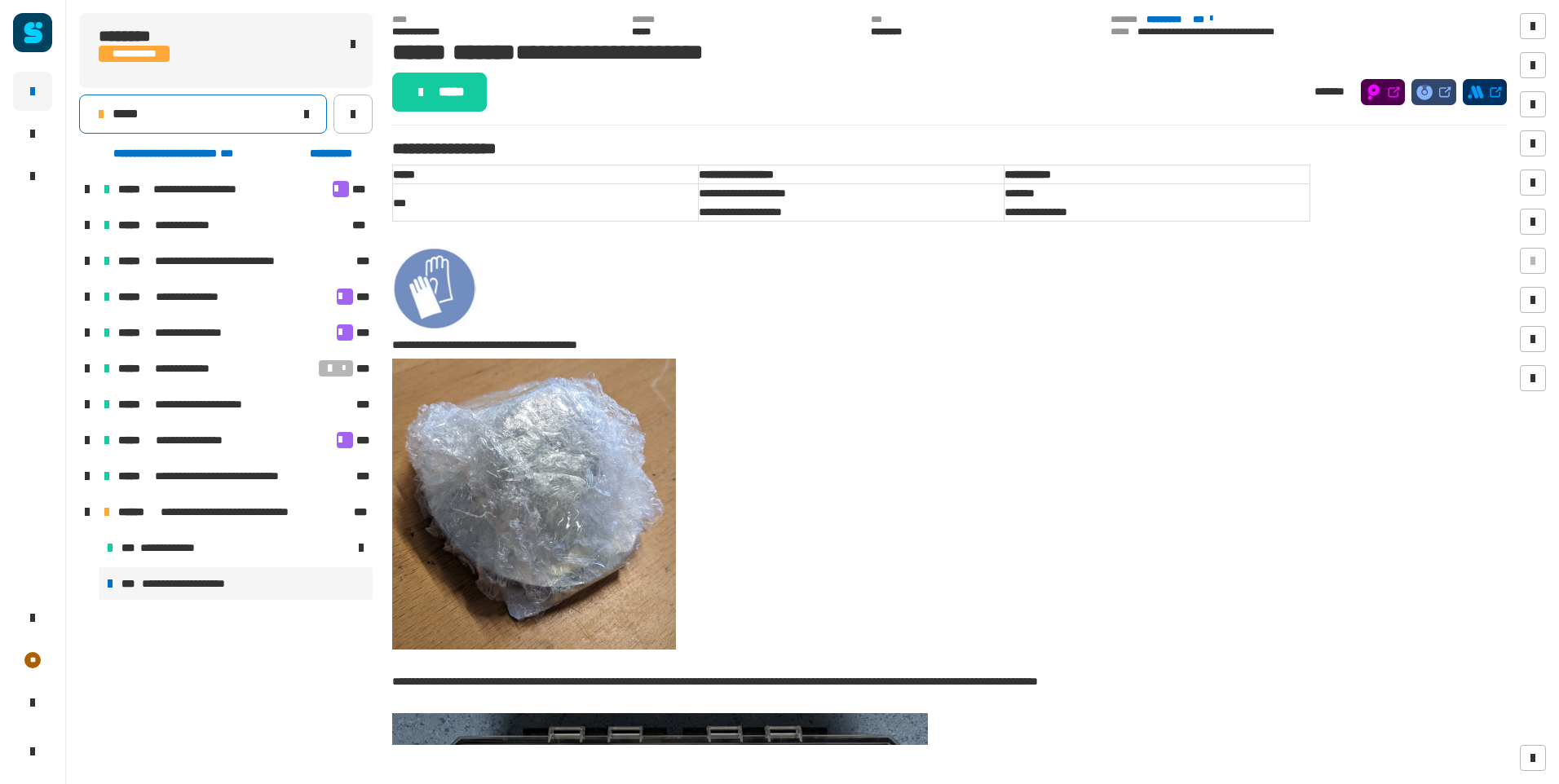 click on "*****" 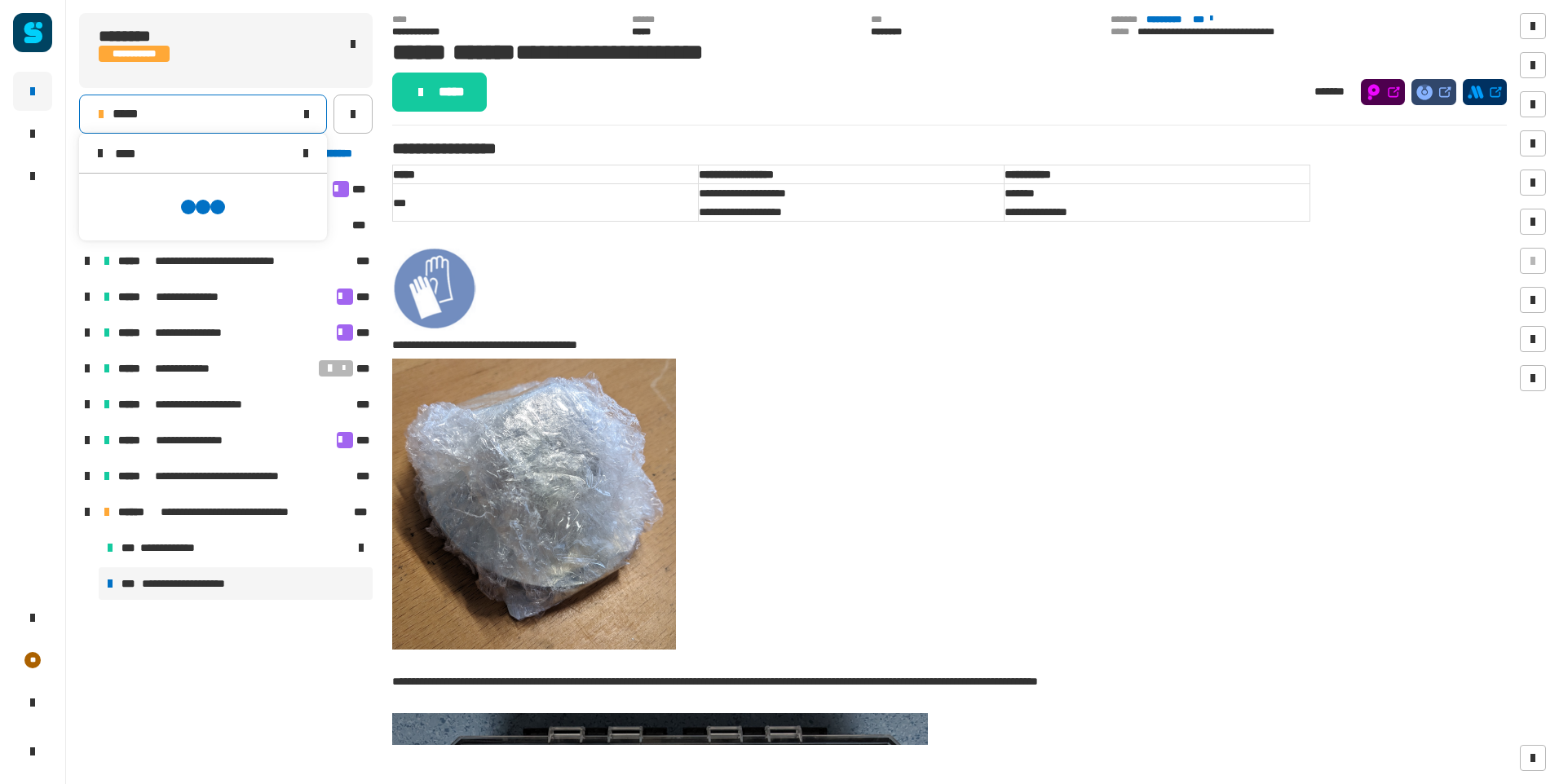 scroll, scrollTop: 0, scrollLeft: 0, axis: both 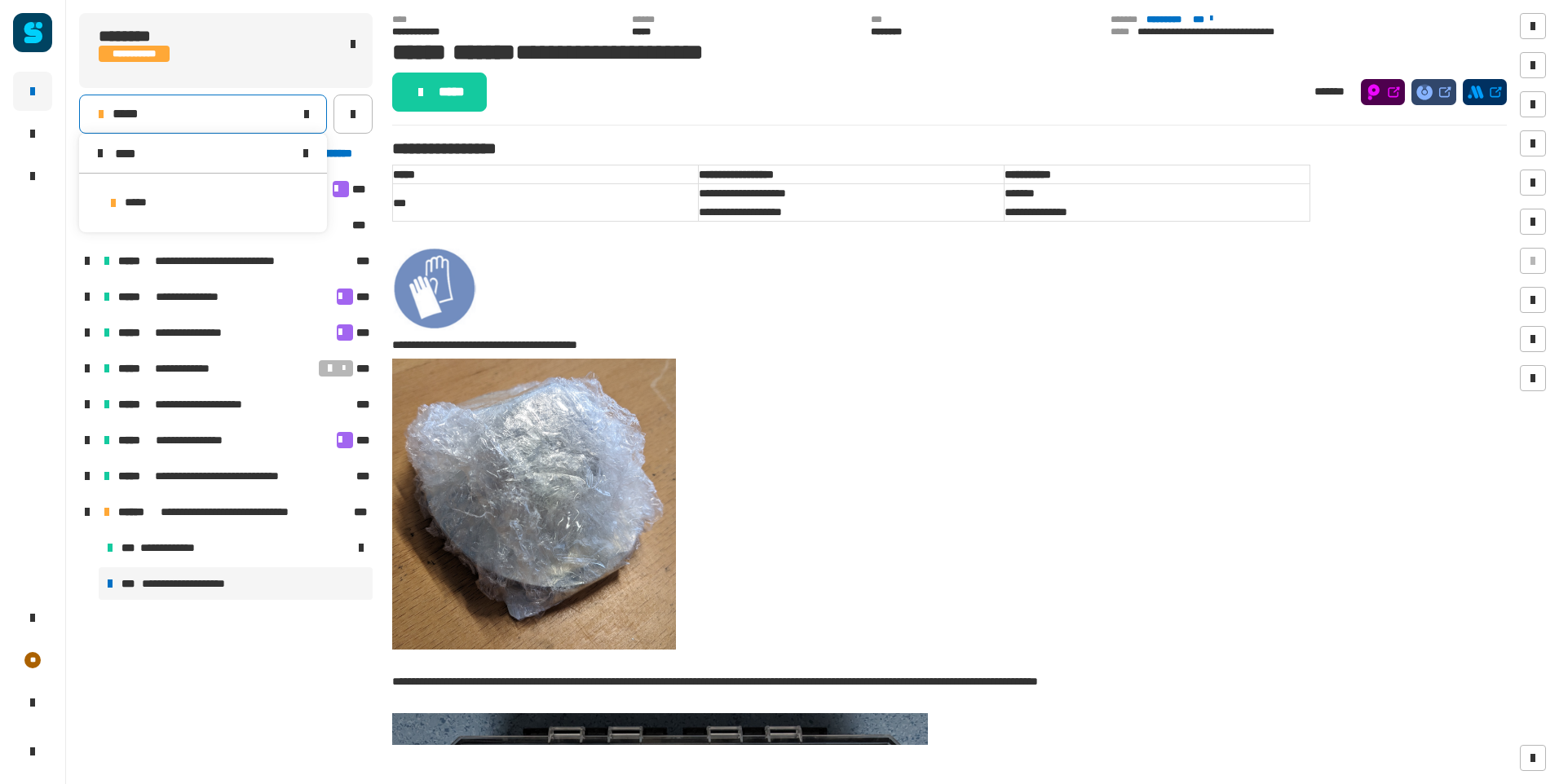 type on "****" 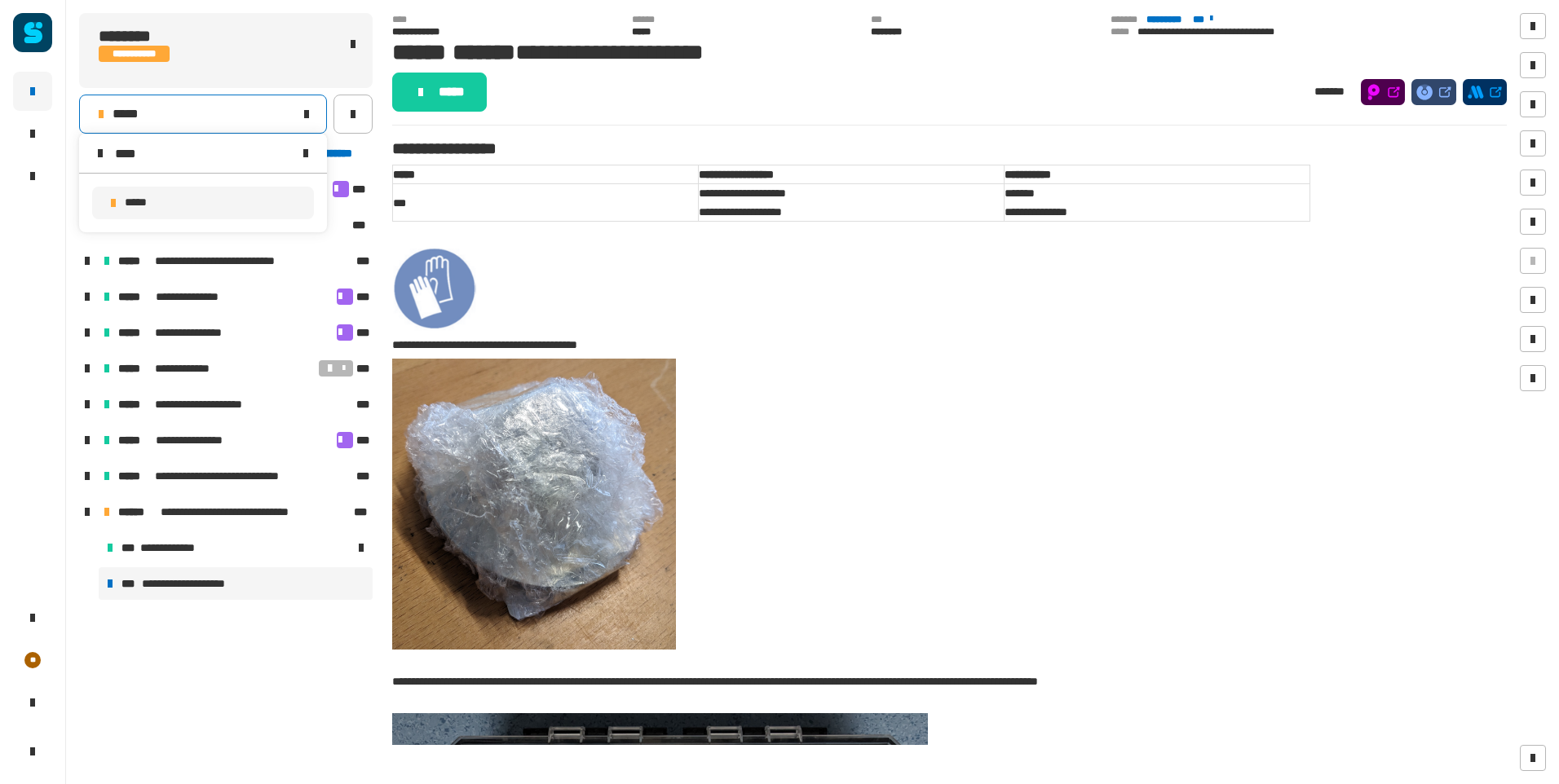 click on "*****" at bounding box center [203, 203] 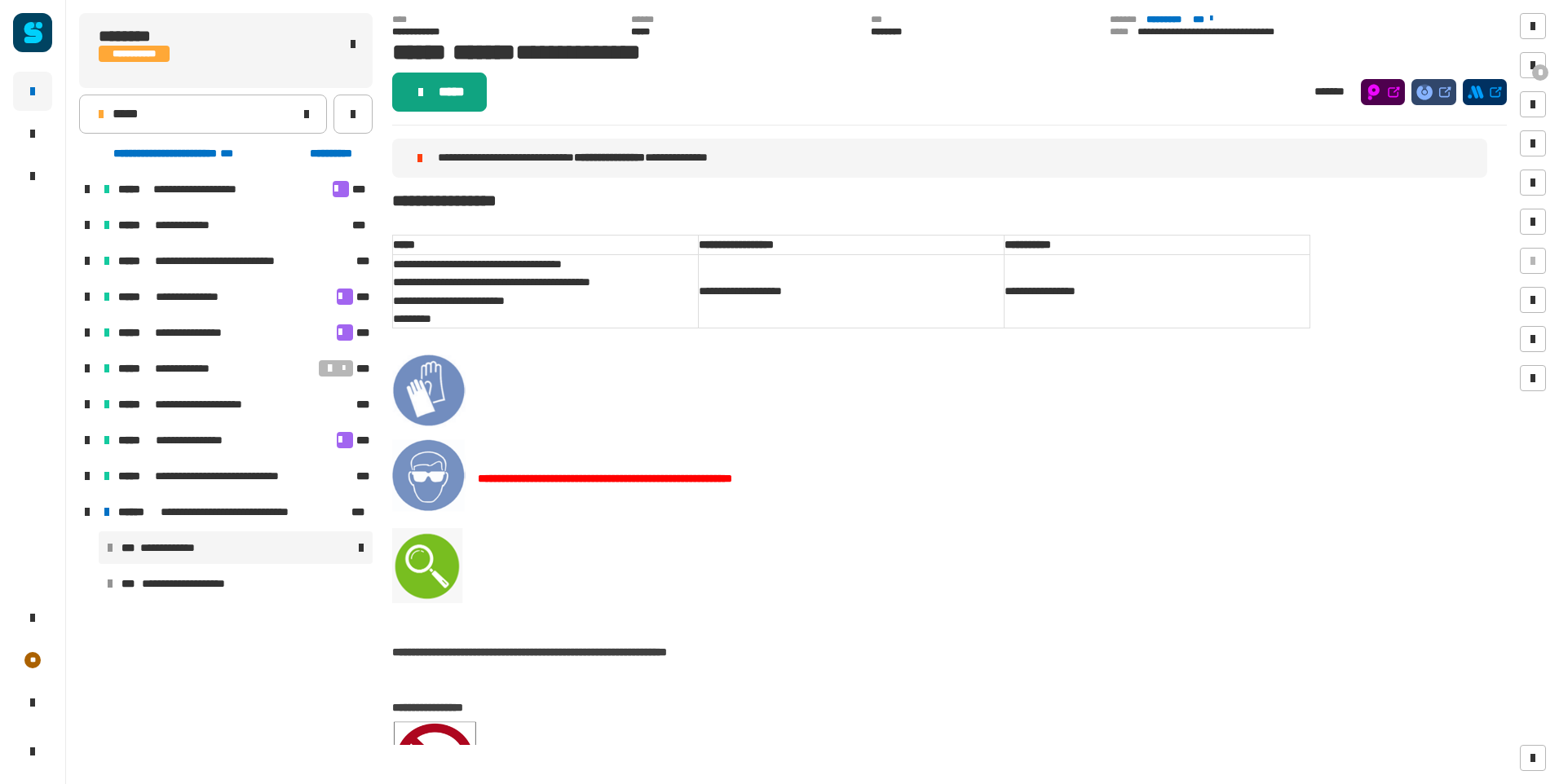 click on "*****" 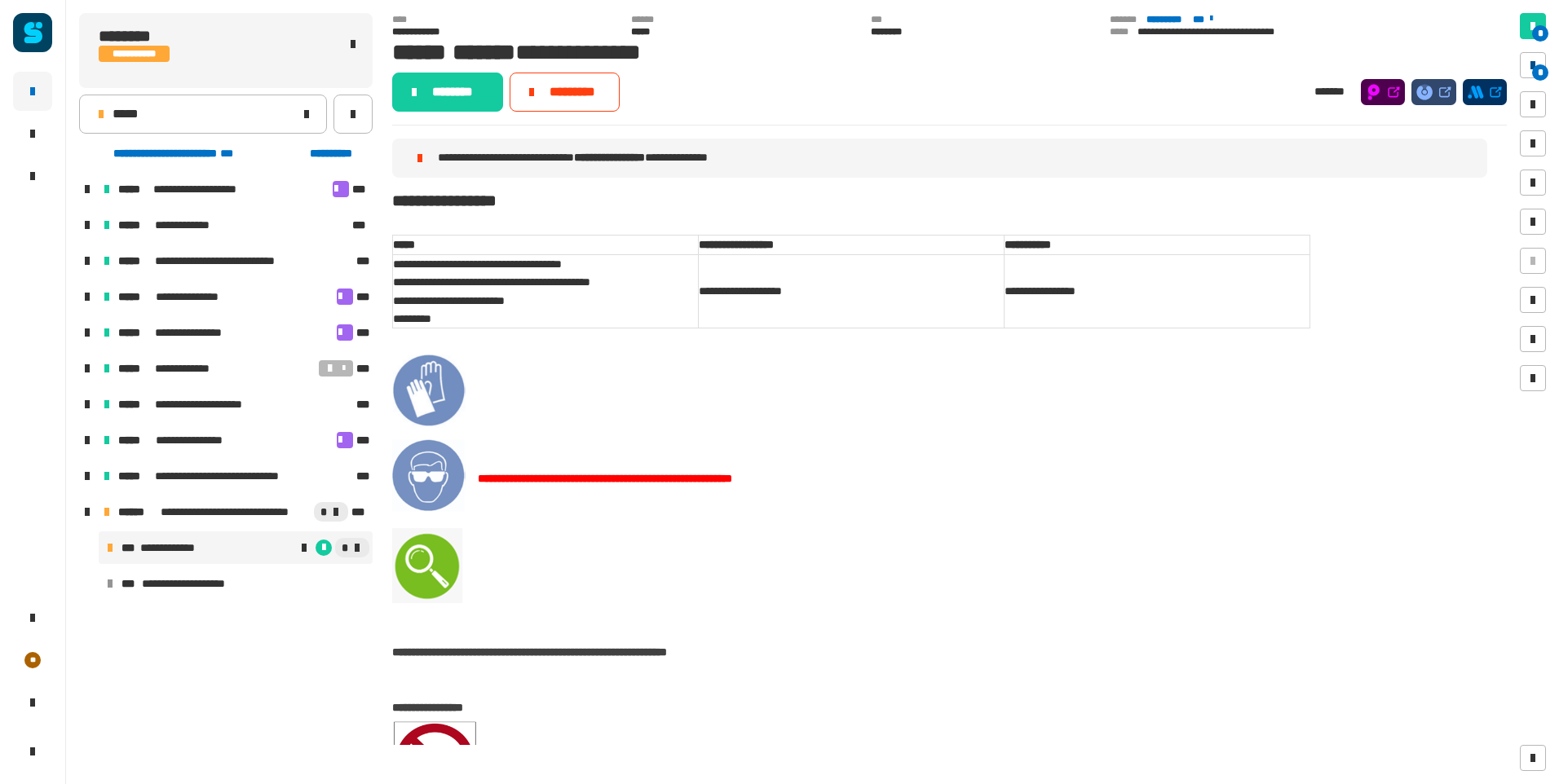 click on "*" at bounding box center [1540, 73] 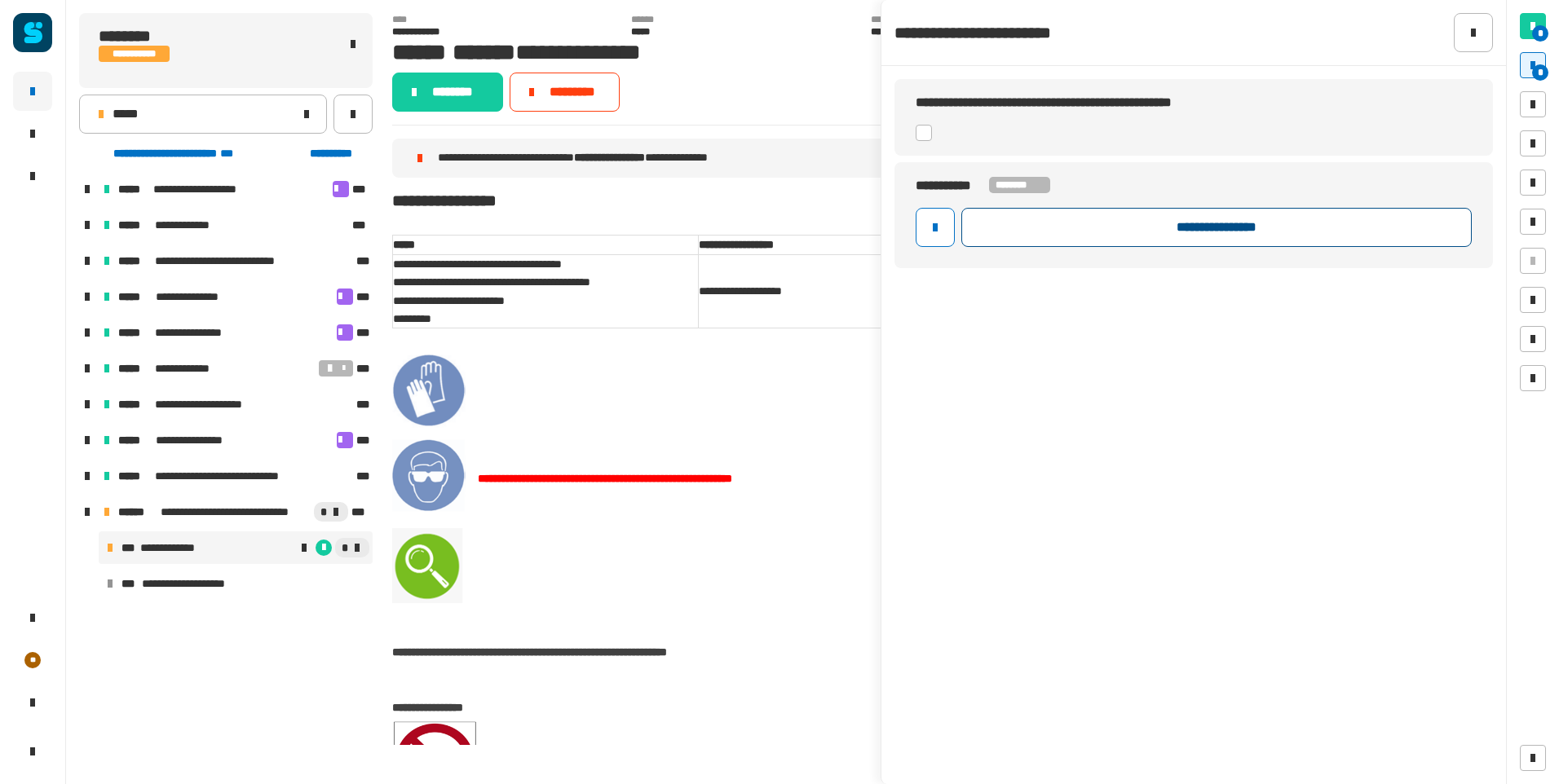 click on "**********" 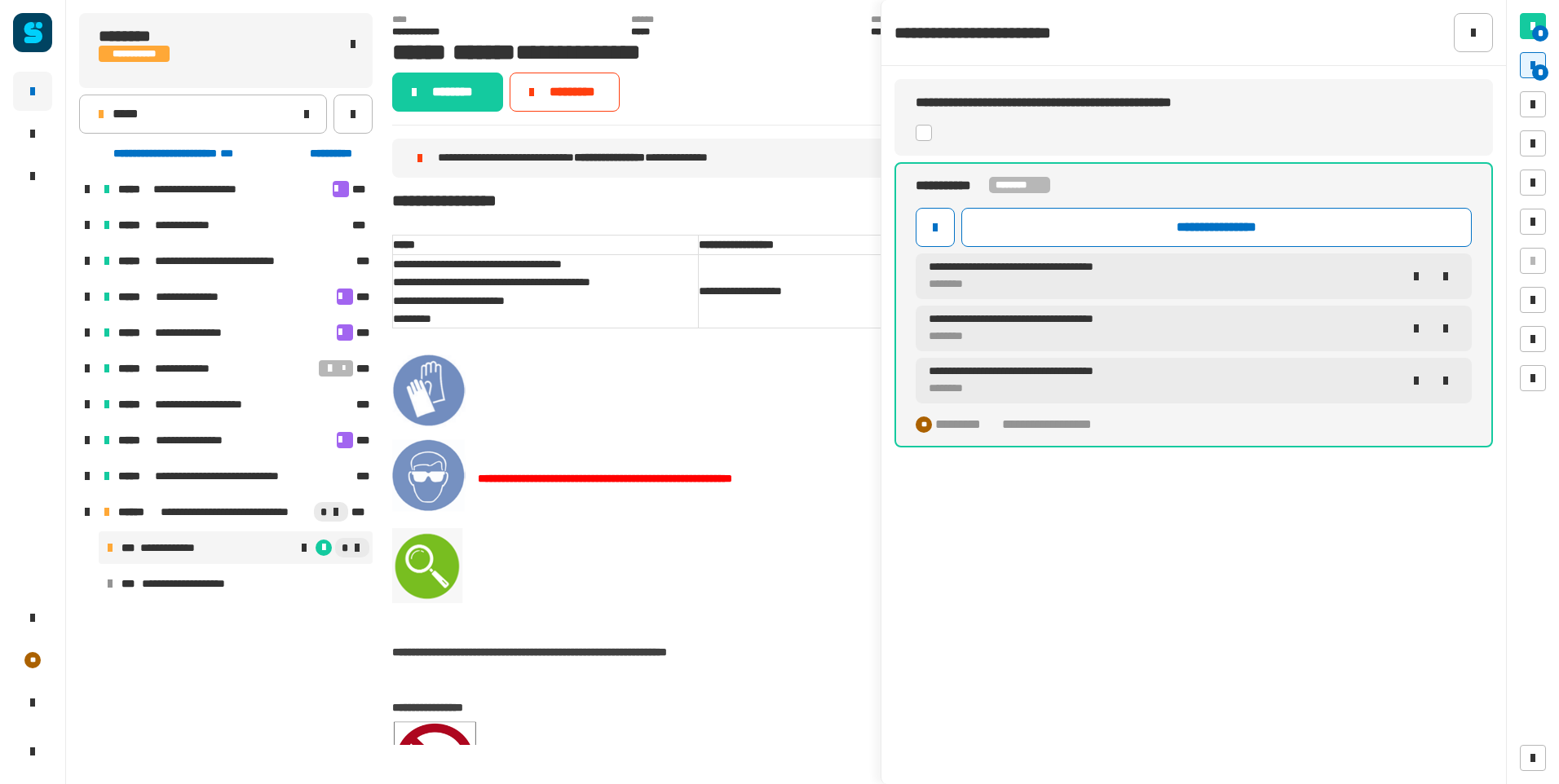 click on "**********" 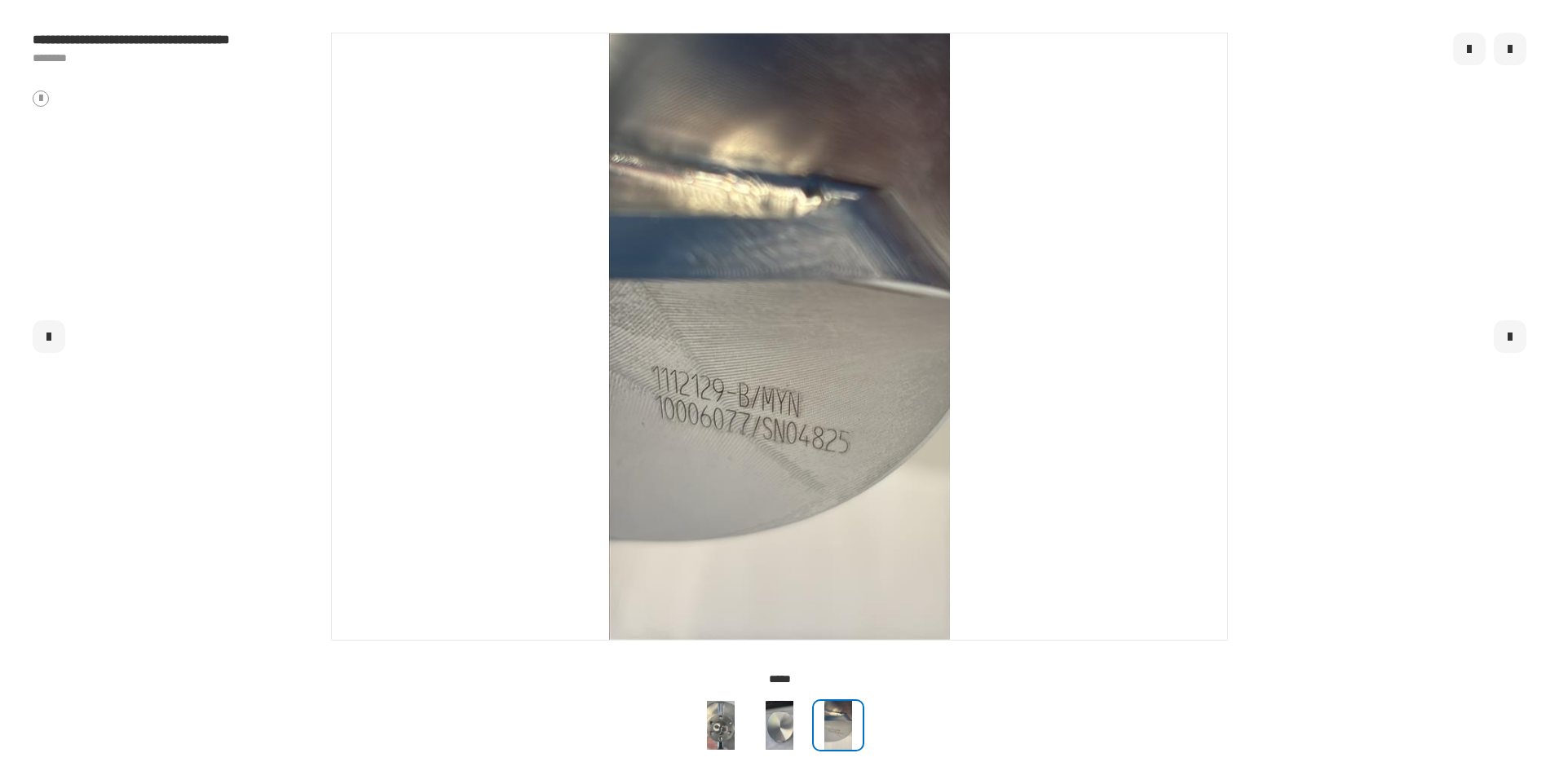 click 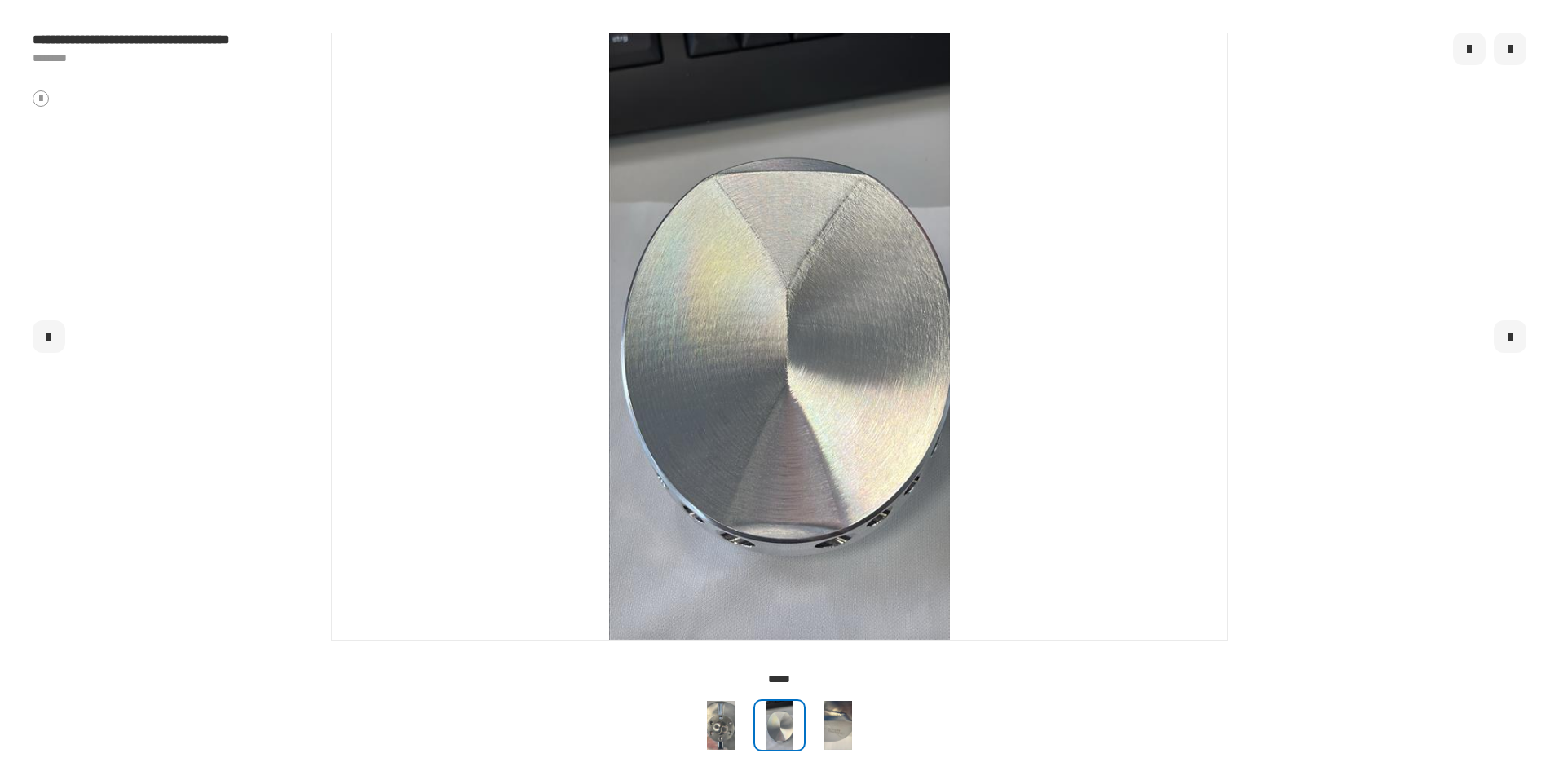 click 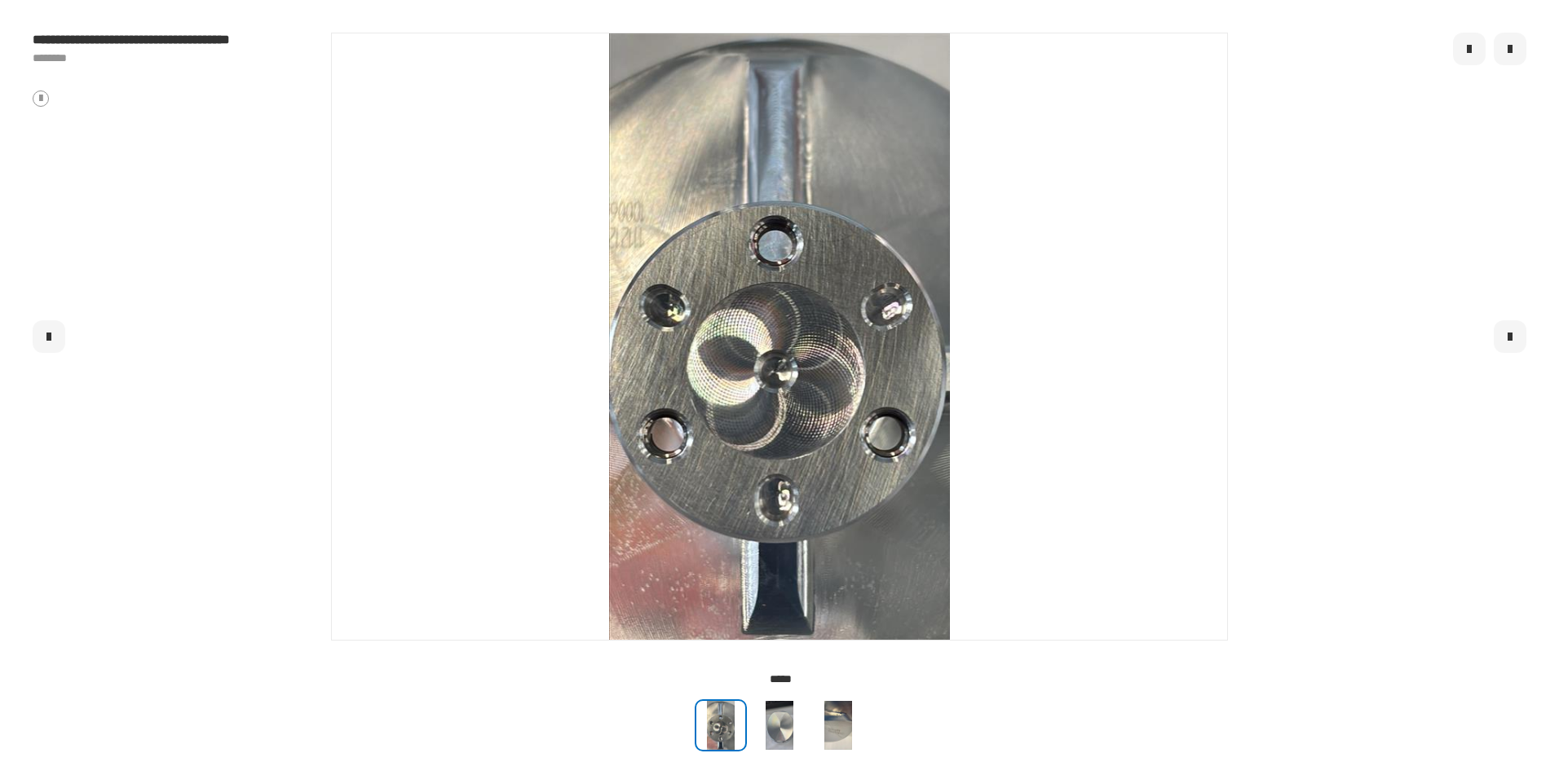 click 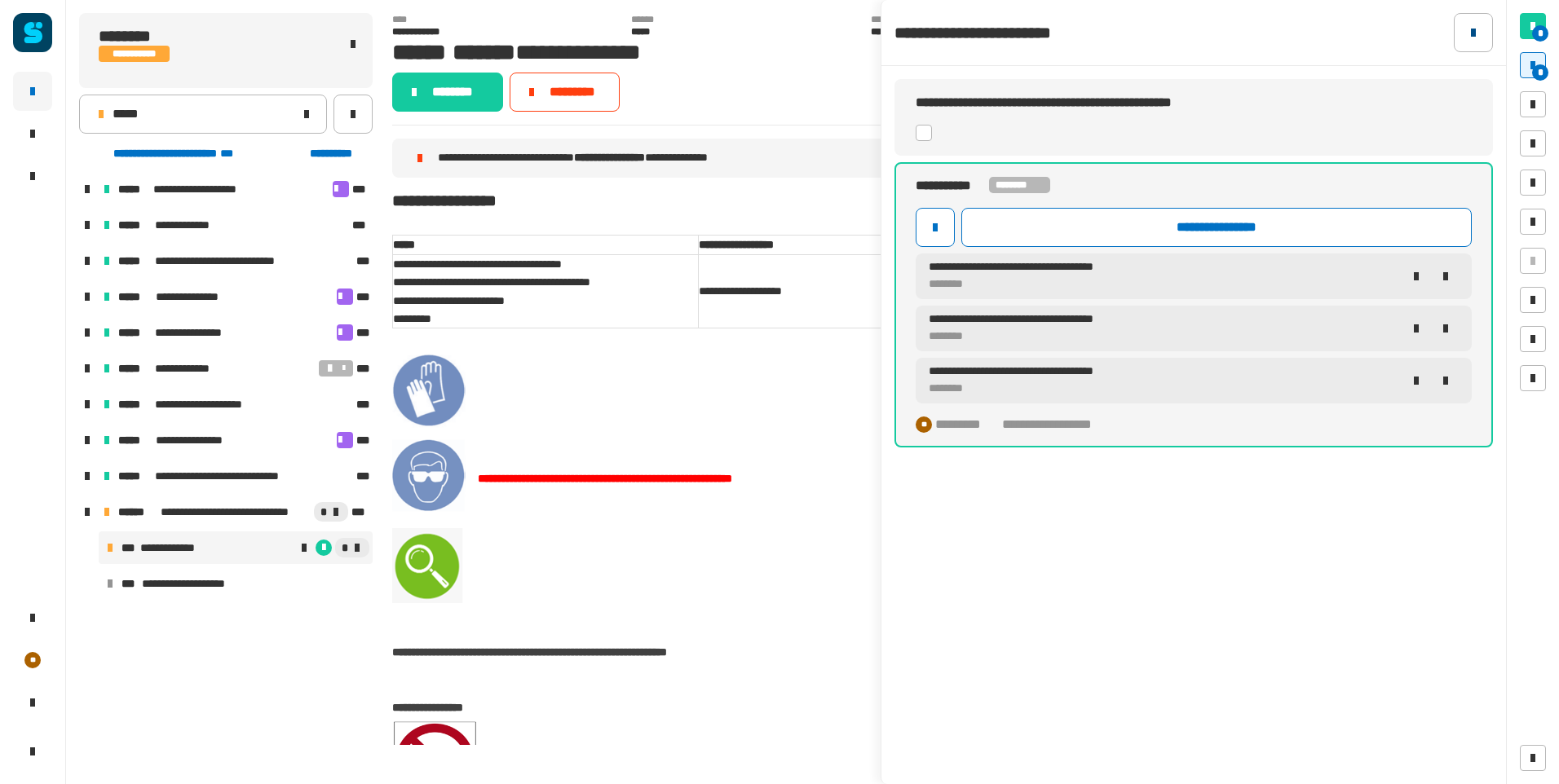 click 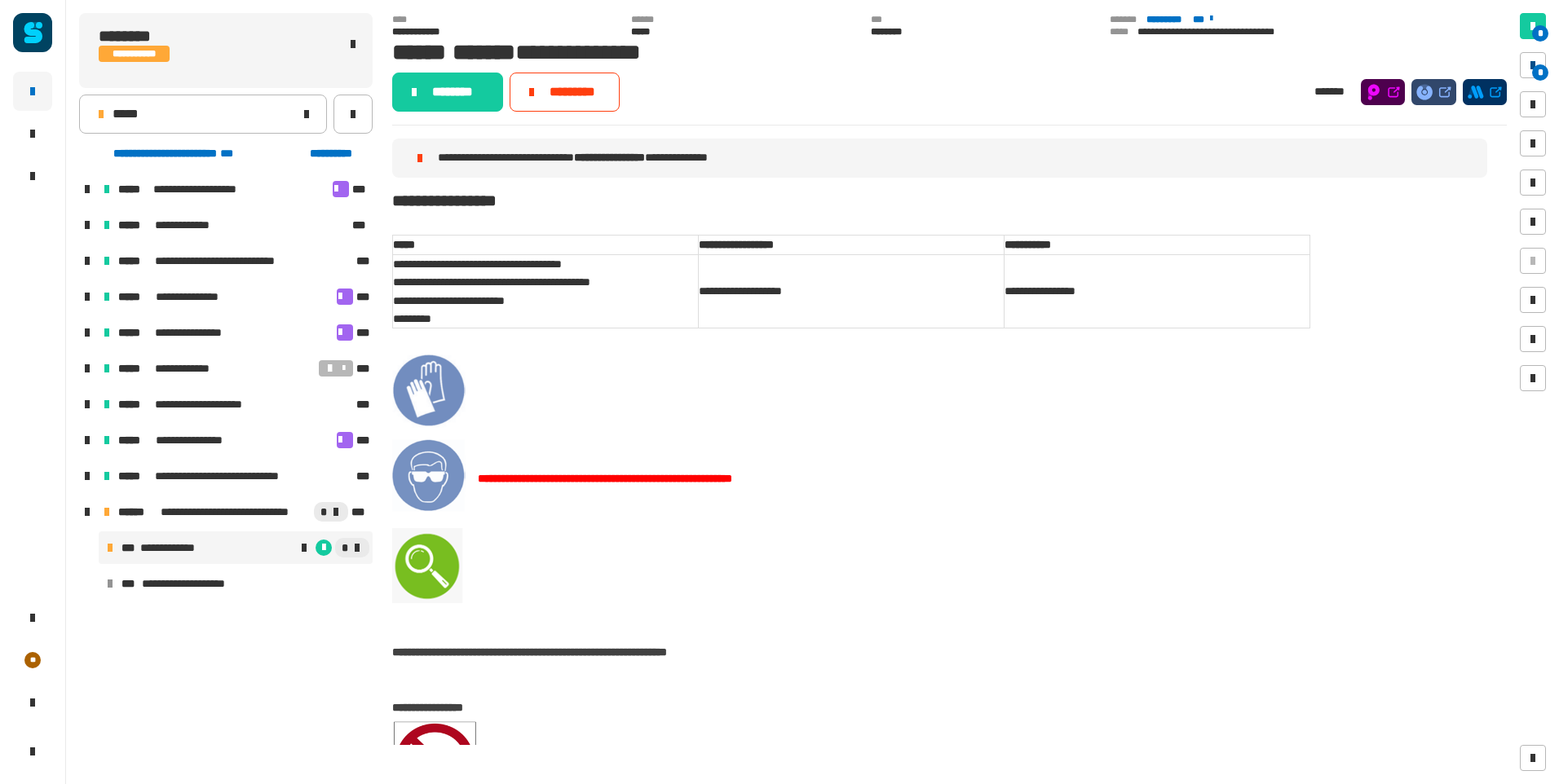 click at bounding box center [1533, 65] 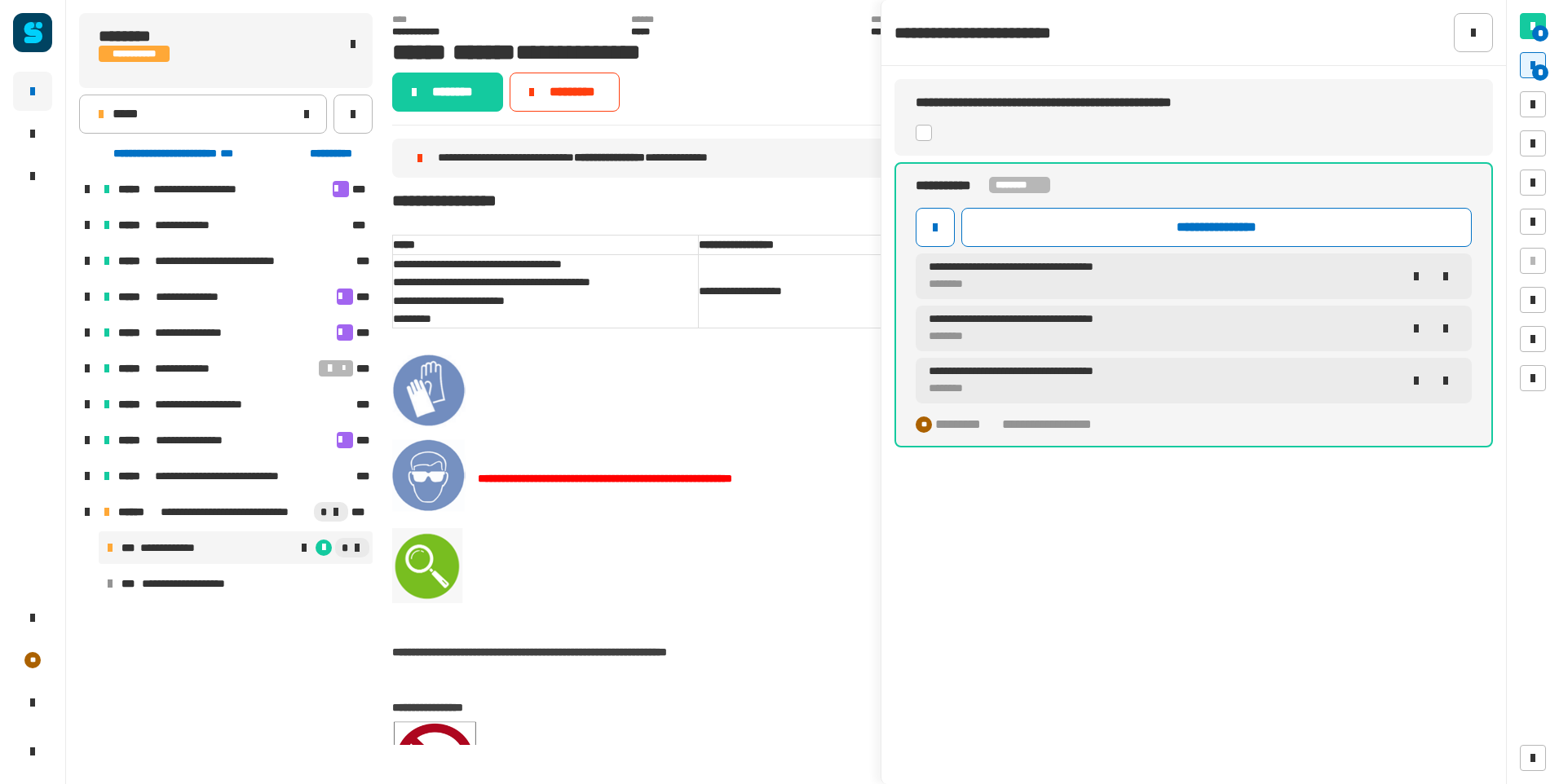 click 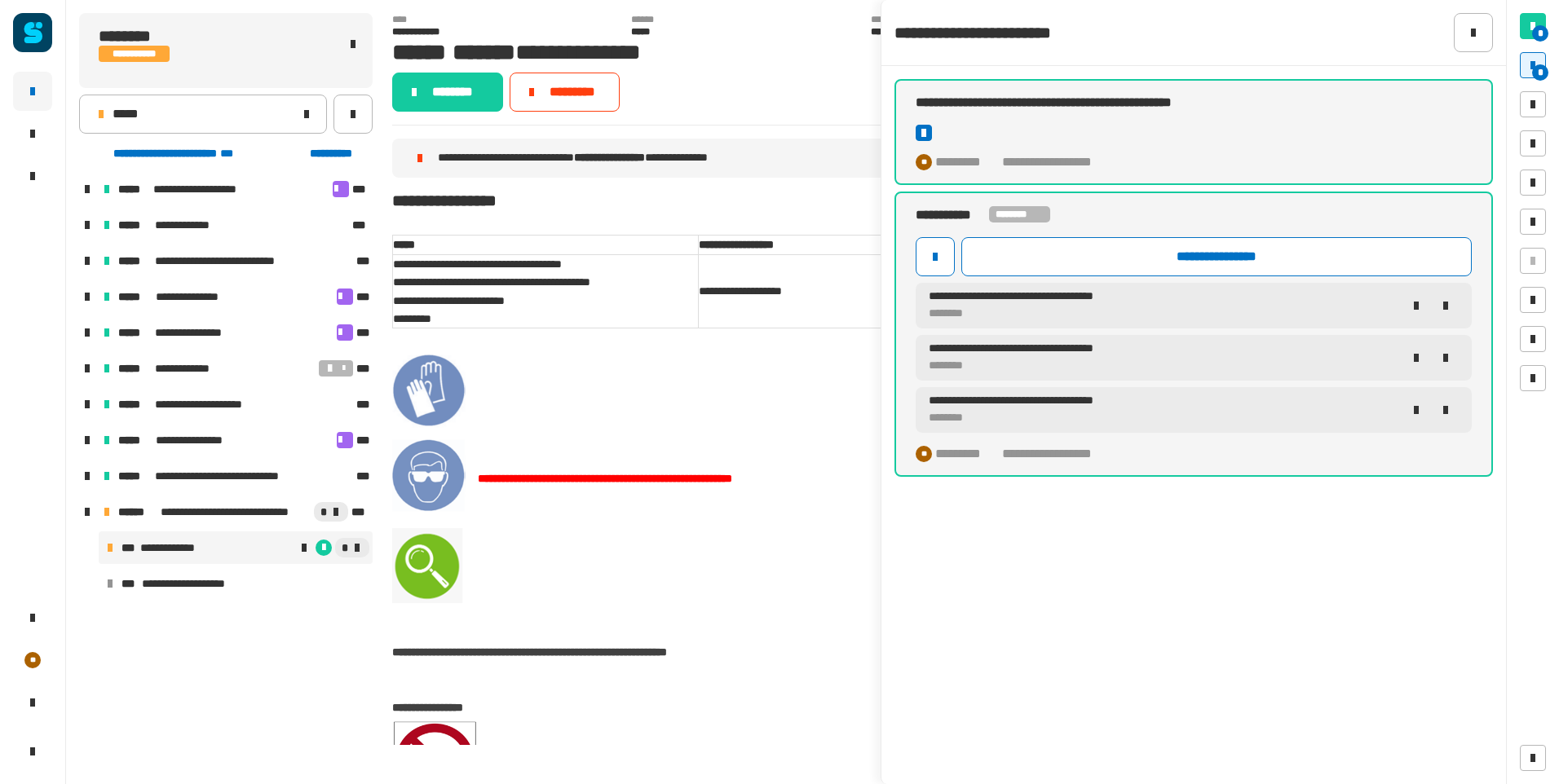 click 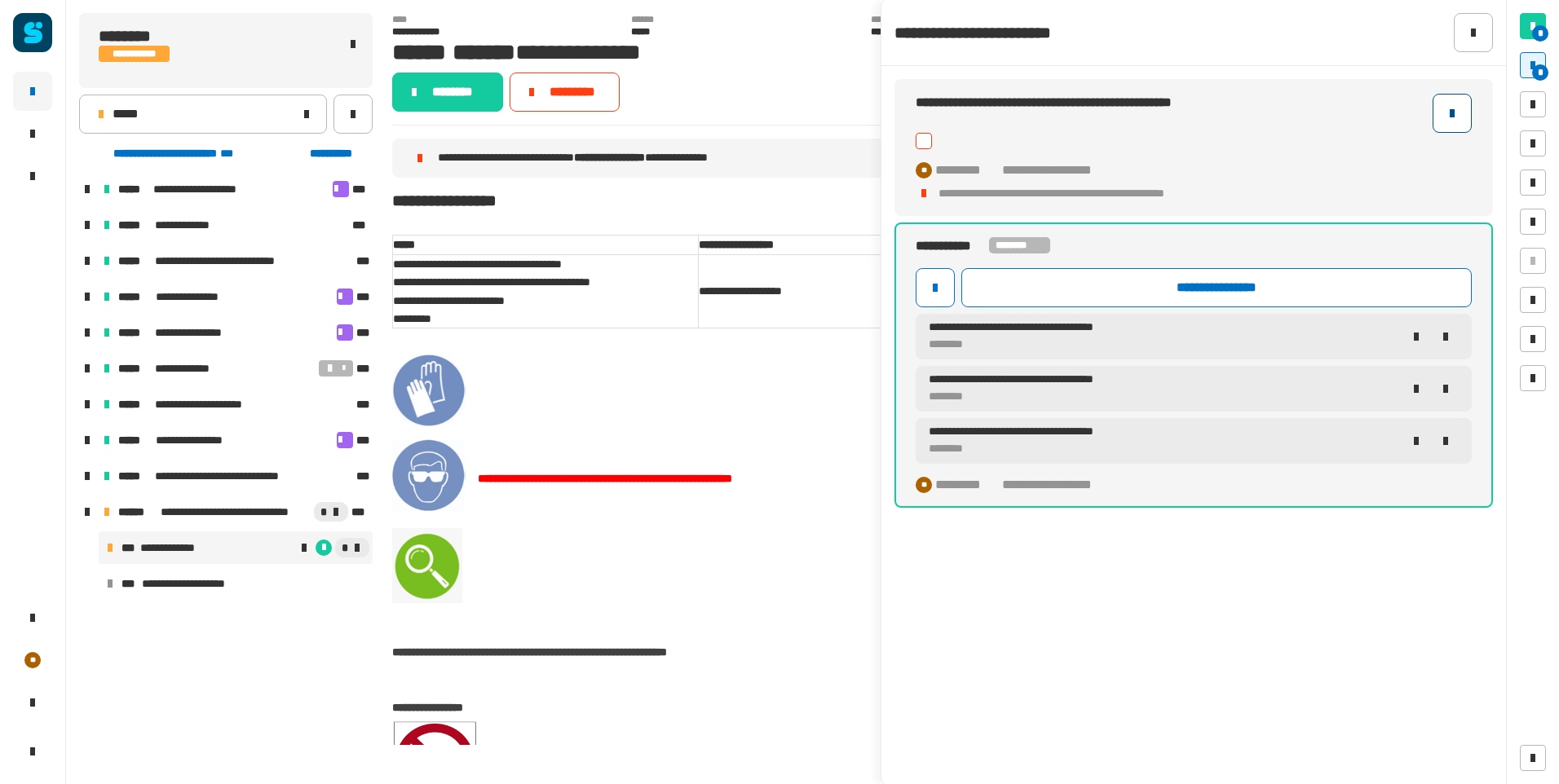 click 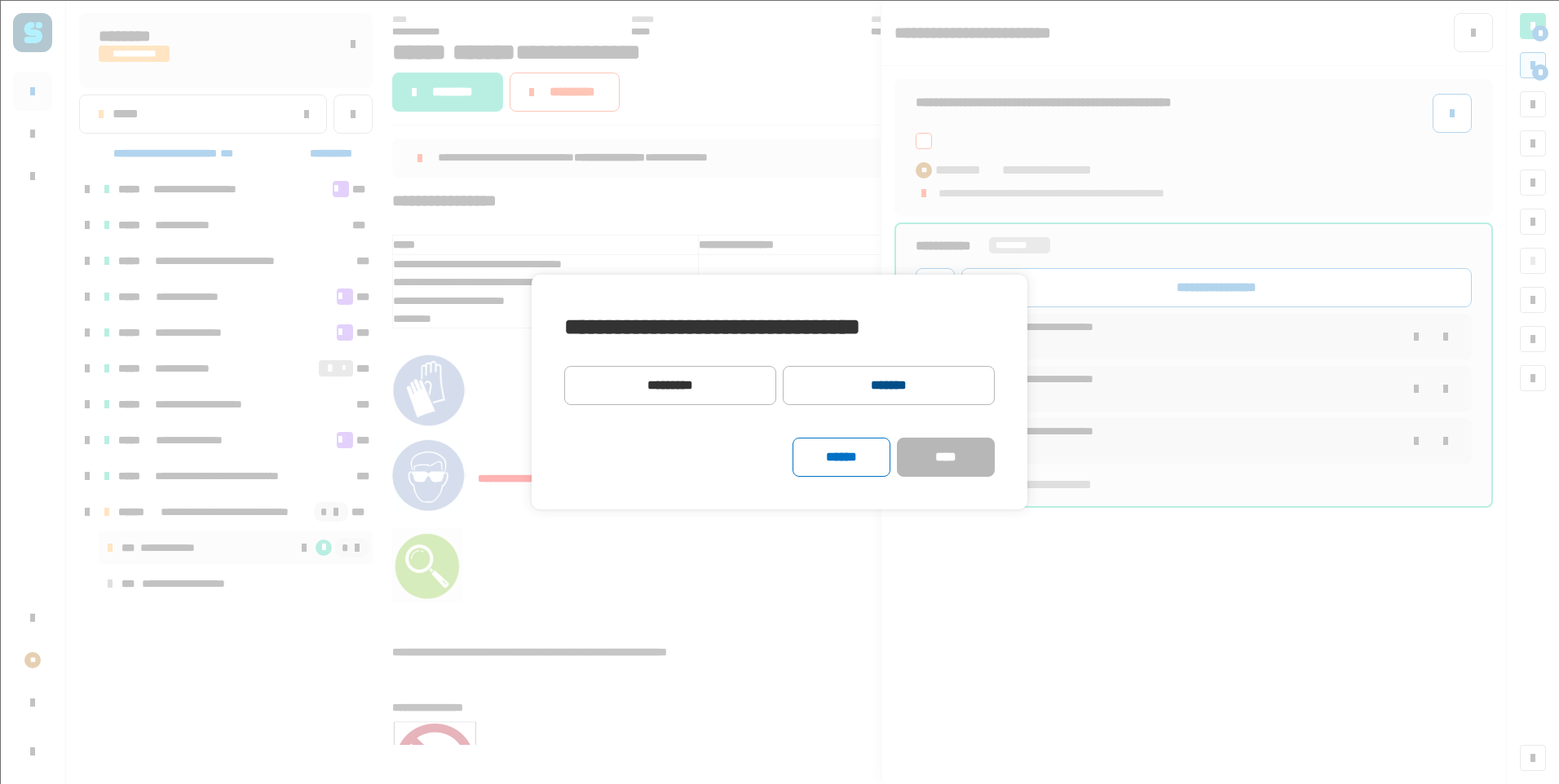 click on "*******" 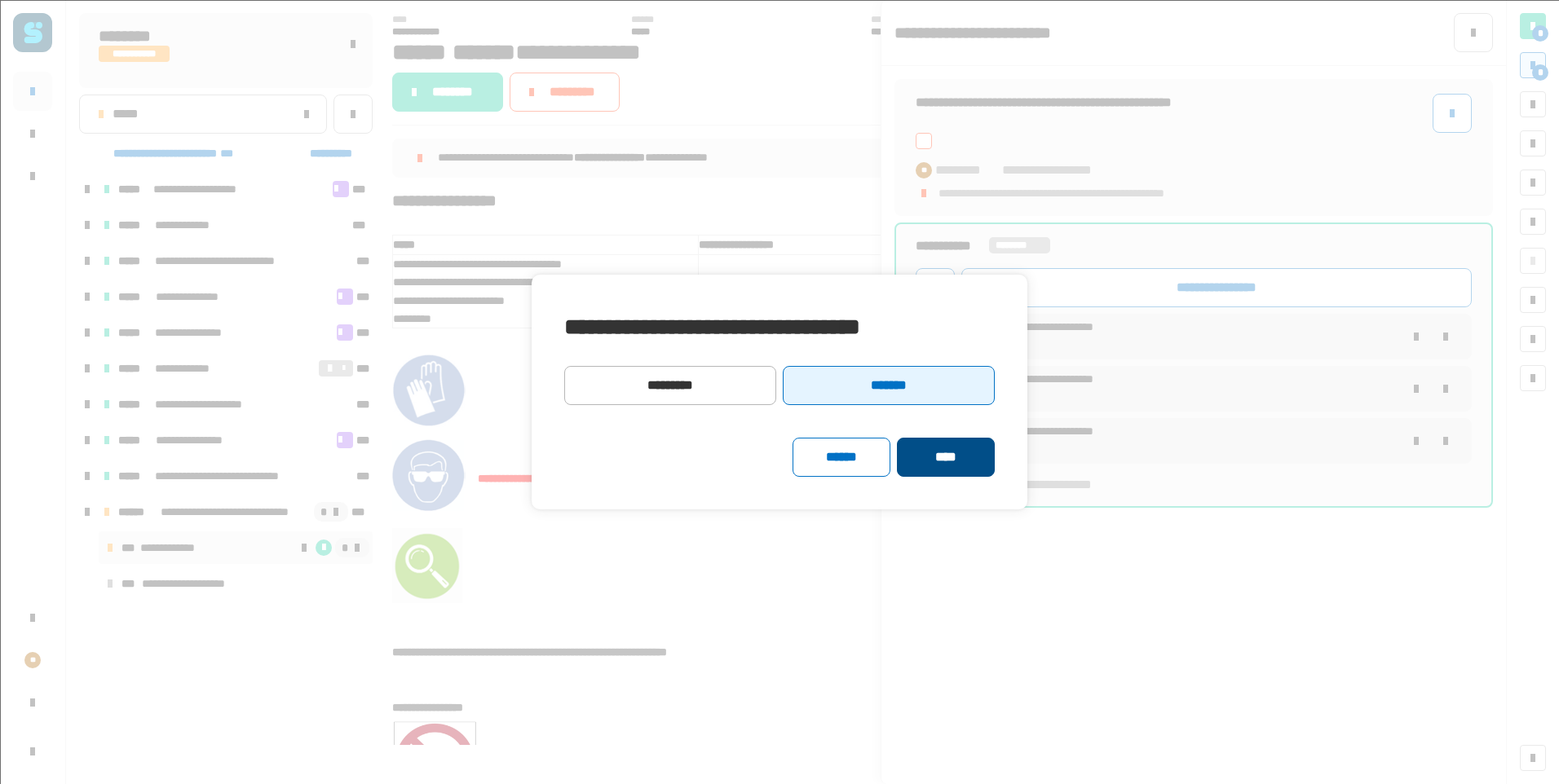 click on "****" 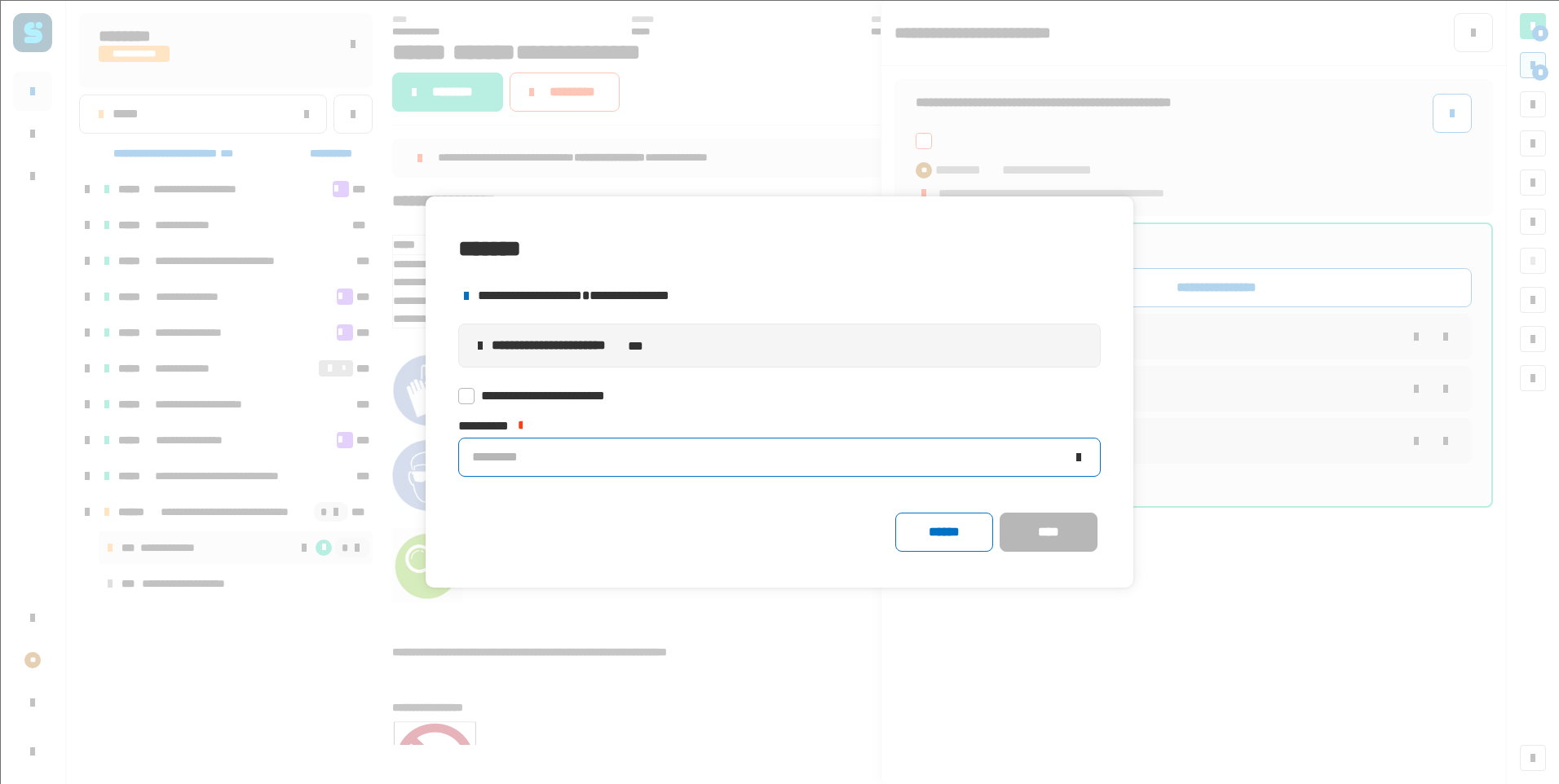 click on "*********" 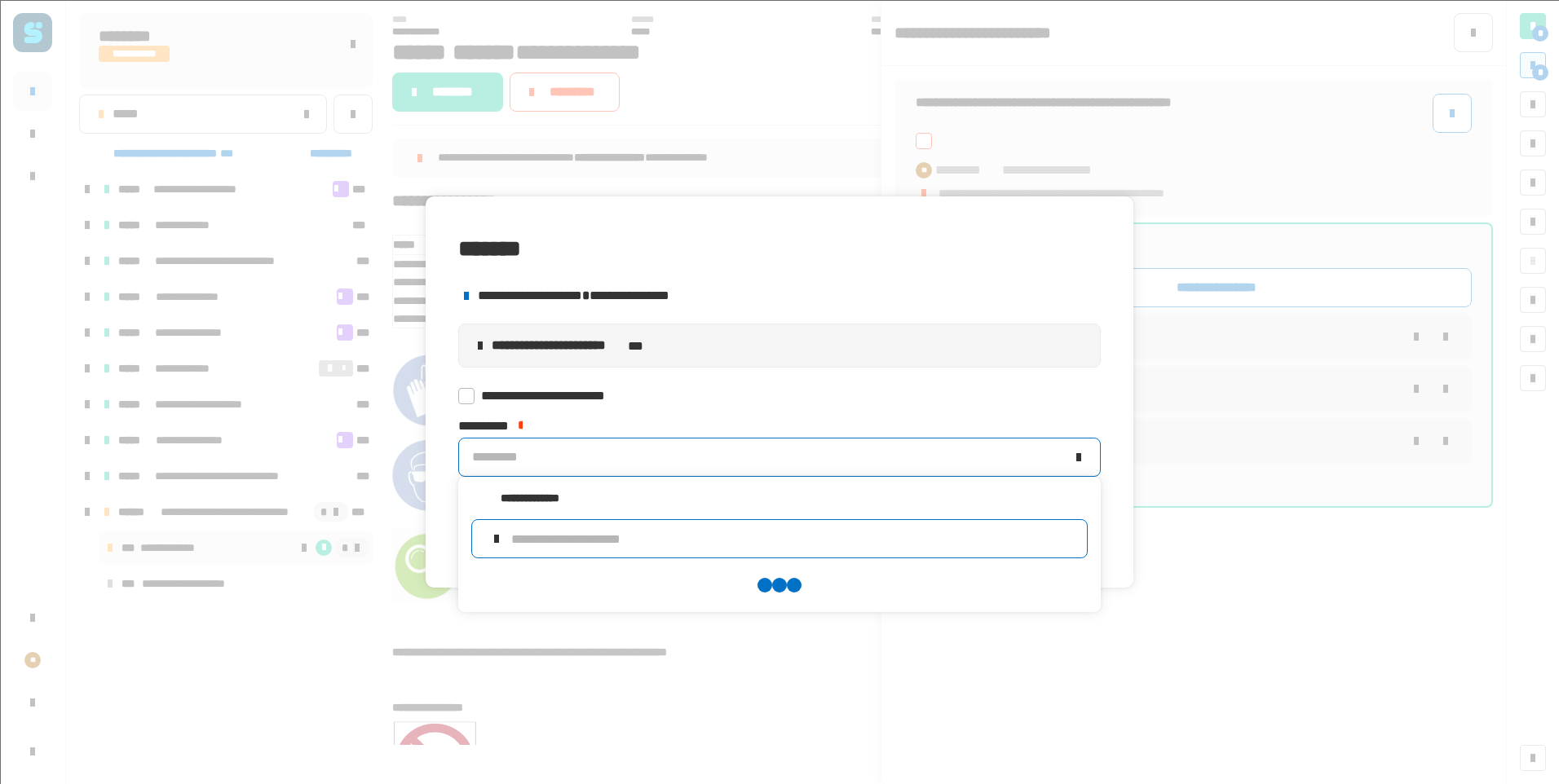click at bounding box center (793, 539) 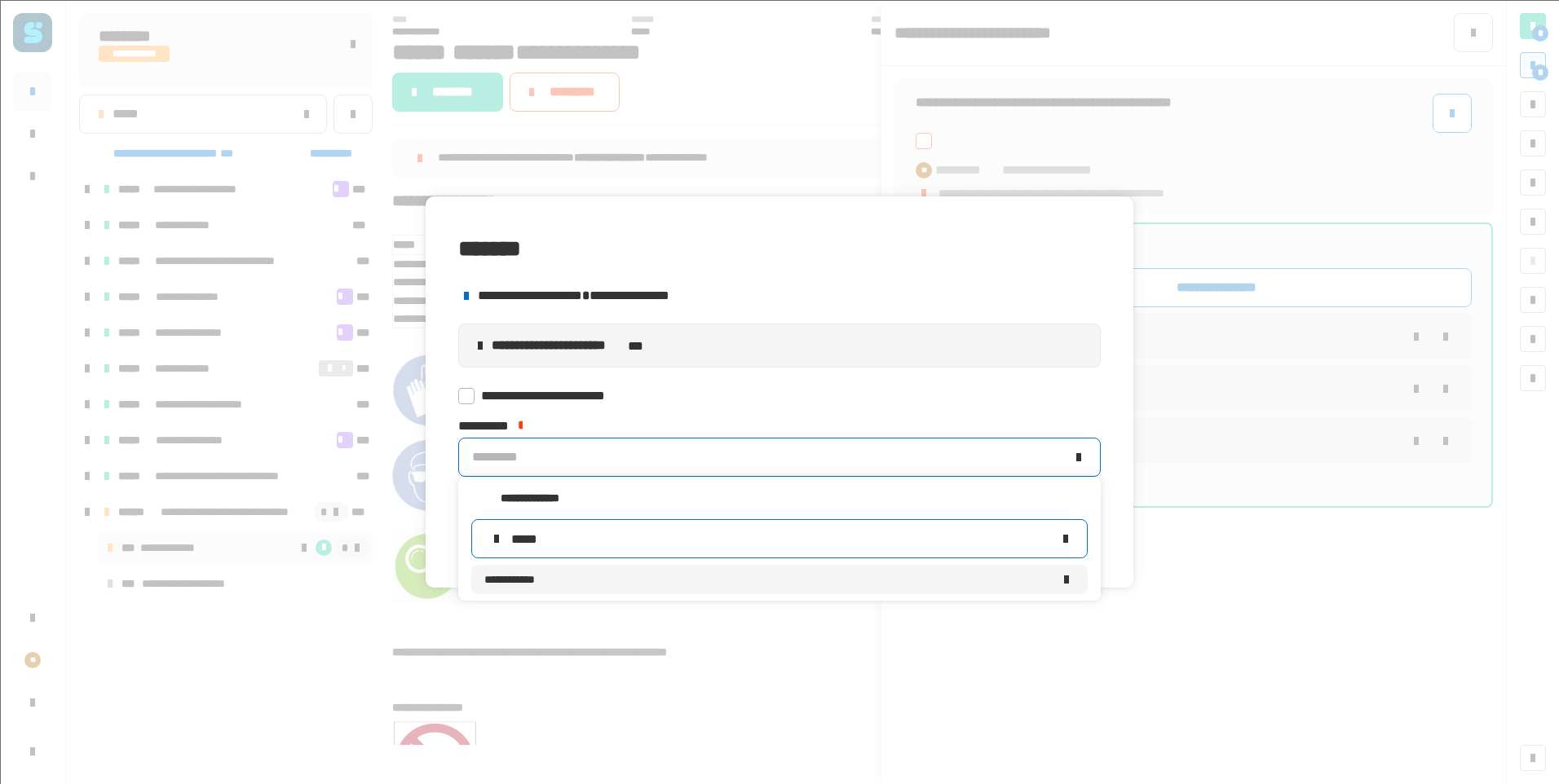 type on "*****" 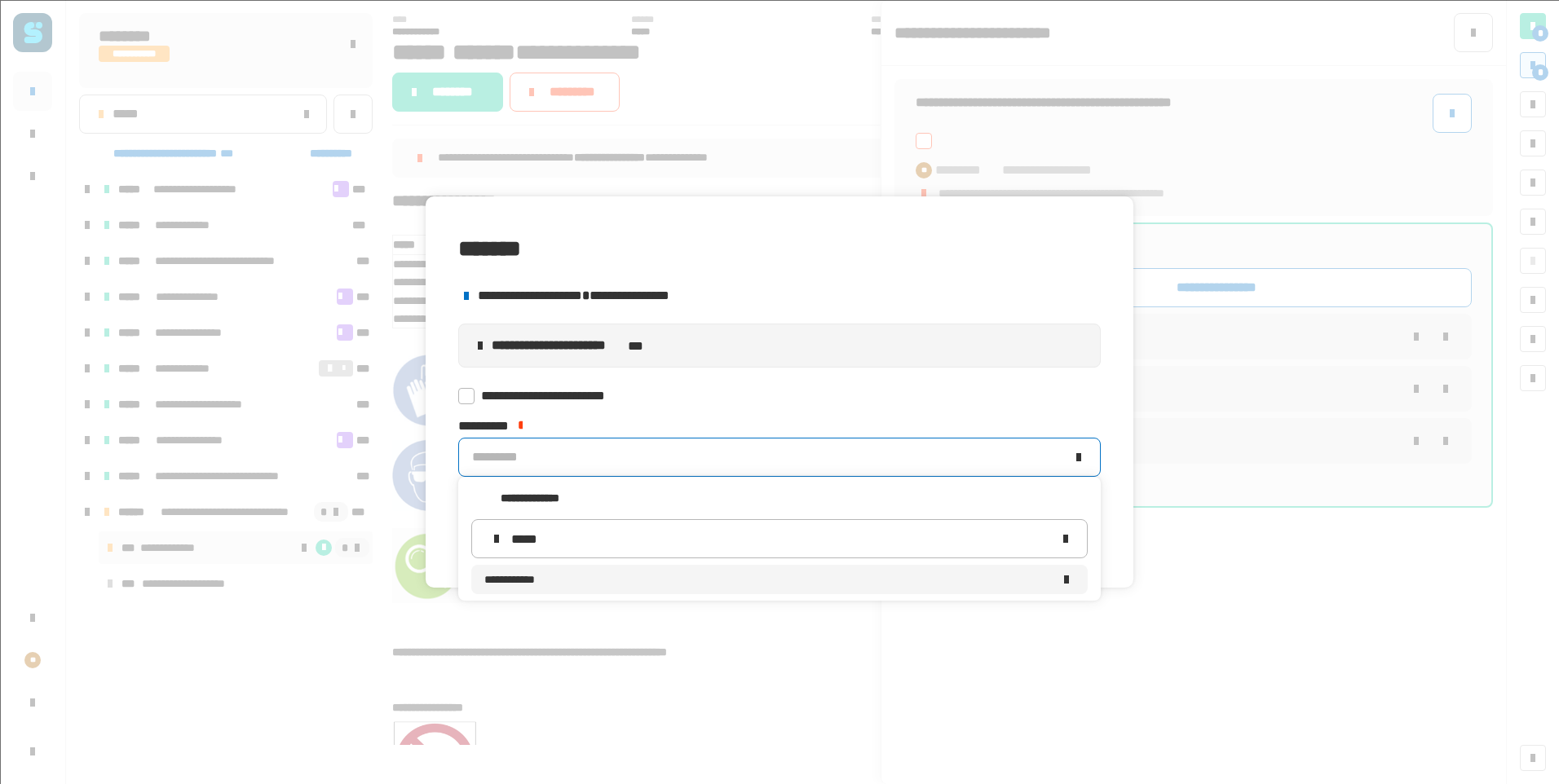 click on "**********" at bounding box center (768, 579) 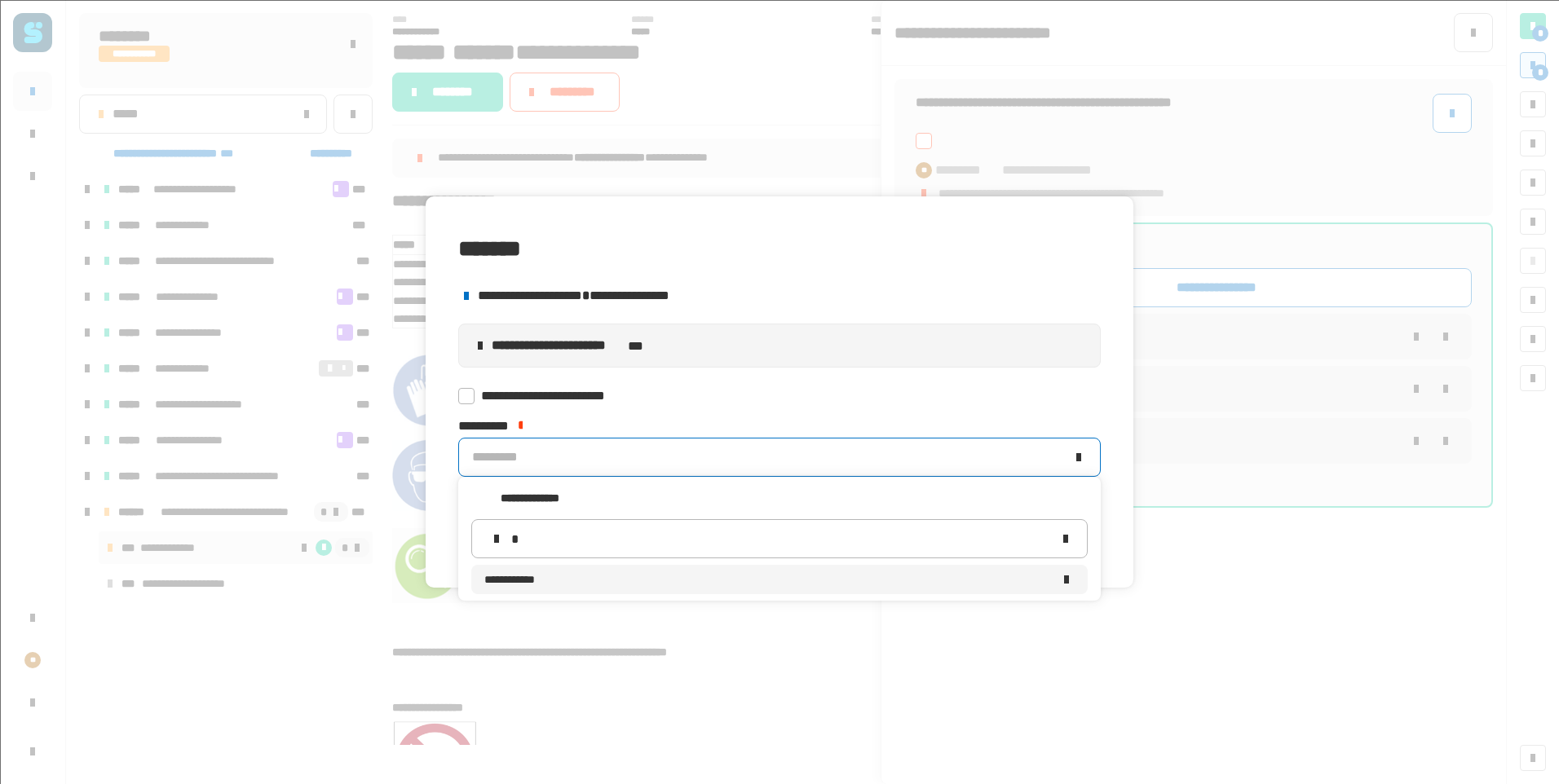 type 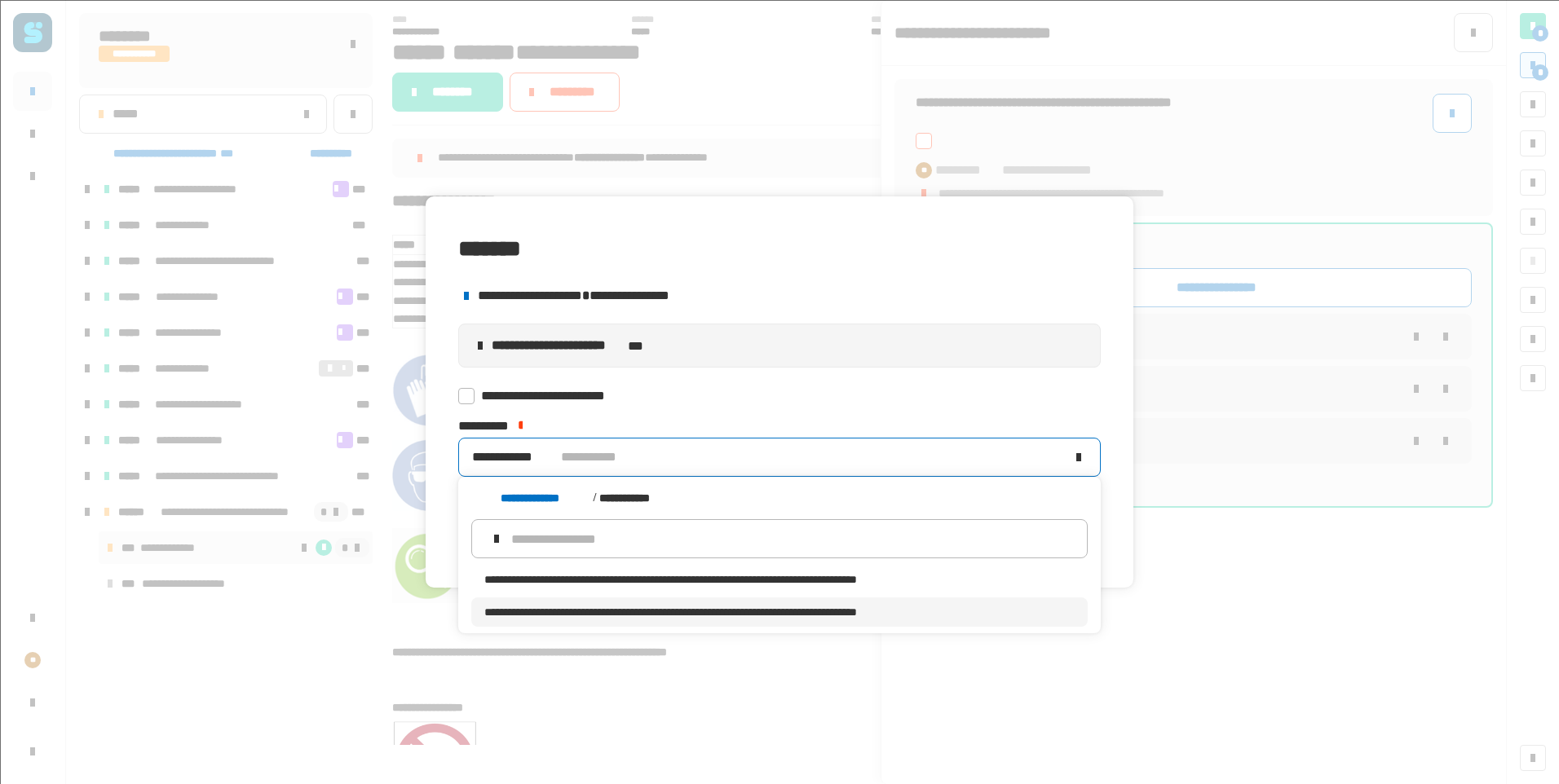 click on "**********" at bounding box center [780, 612] 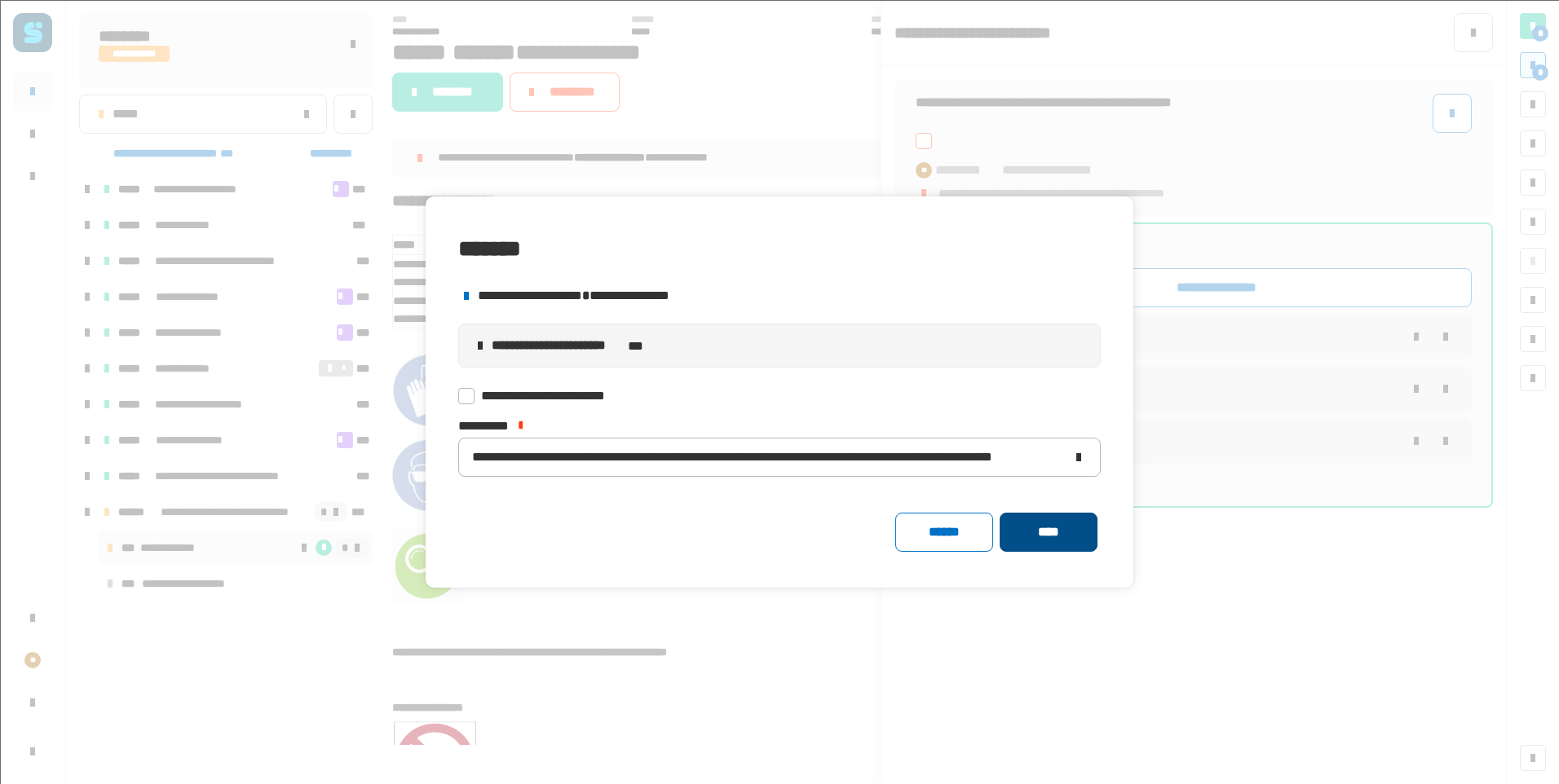 click on "****" 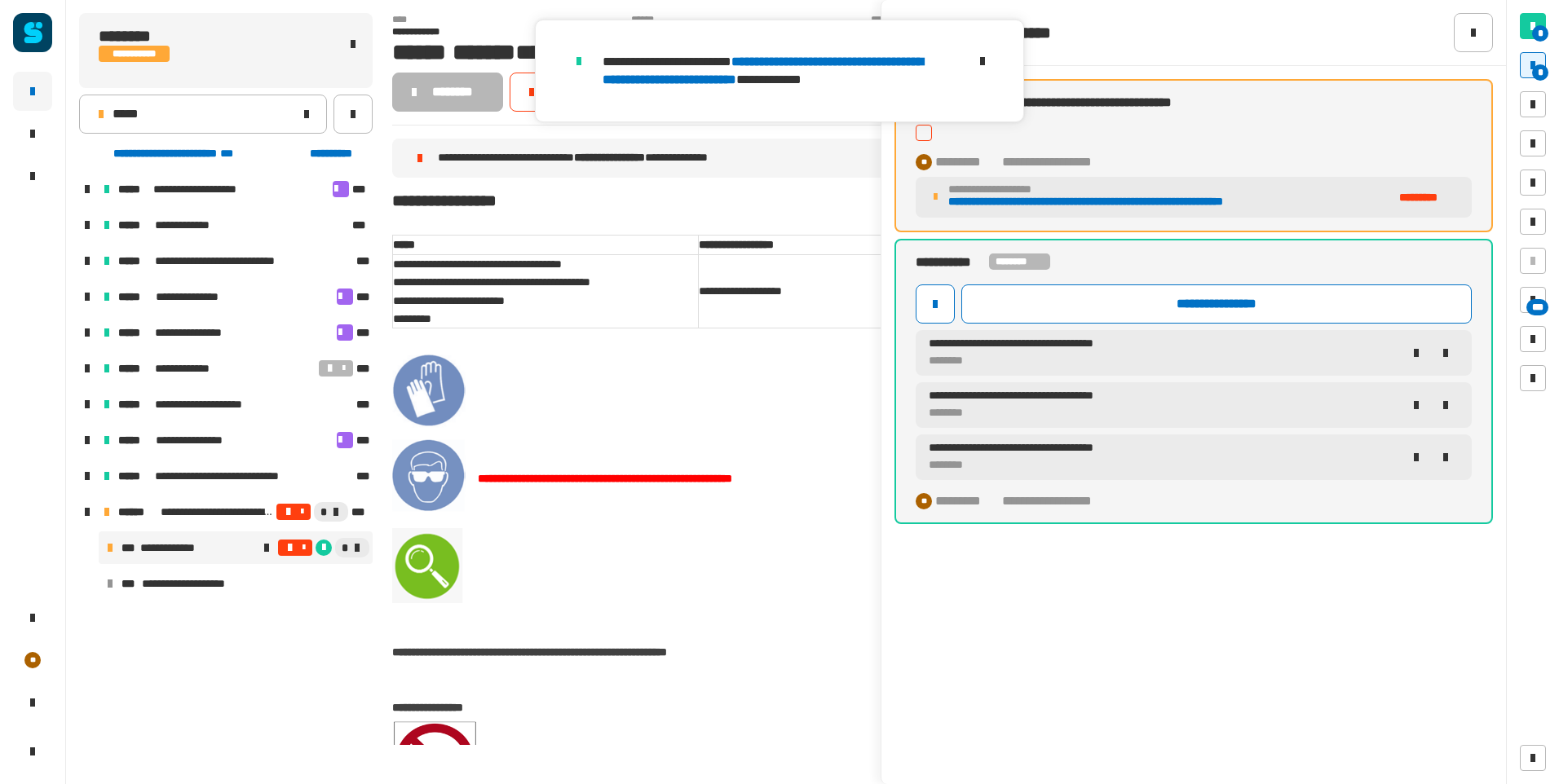 click 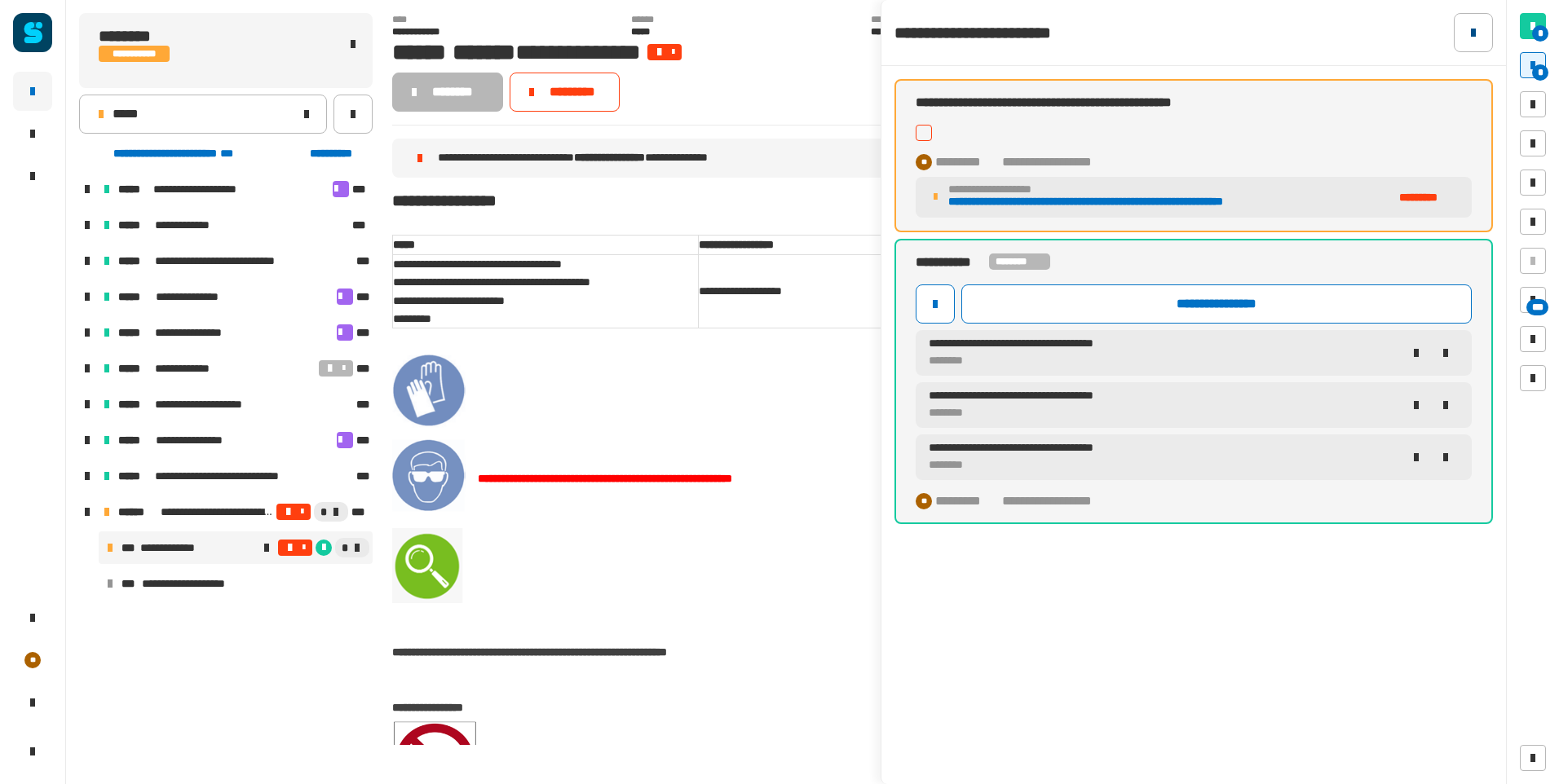 click 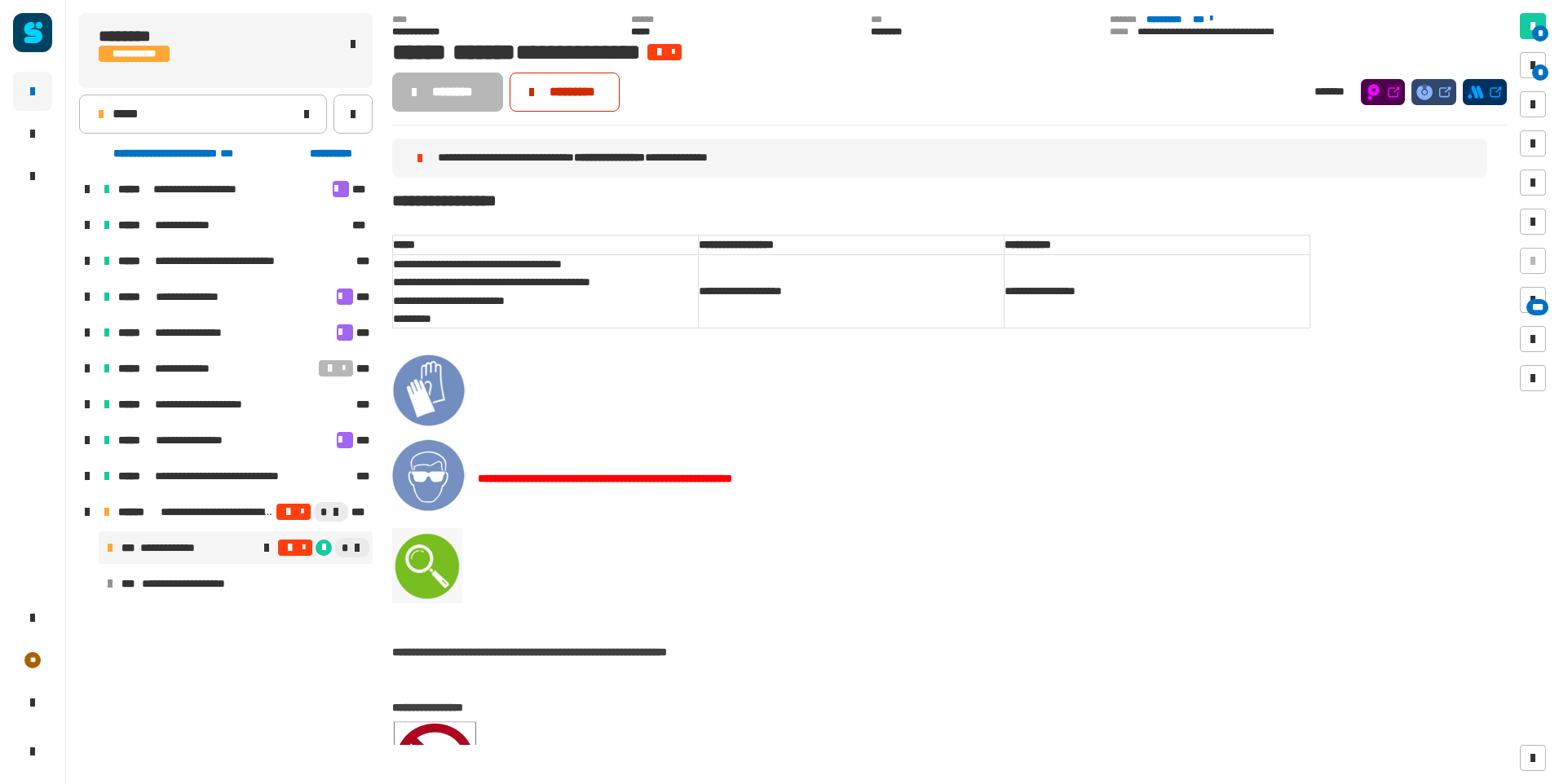 click on "*********" 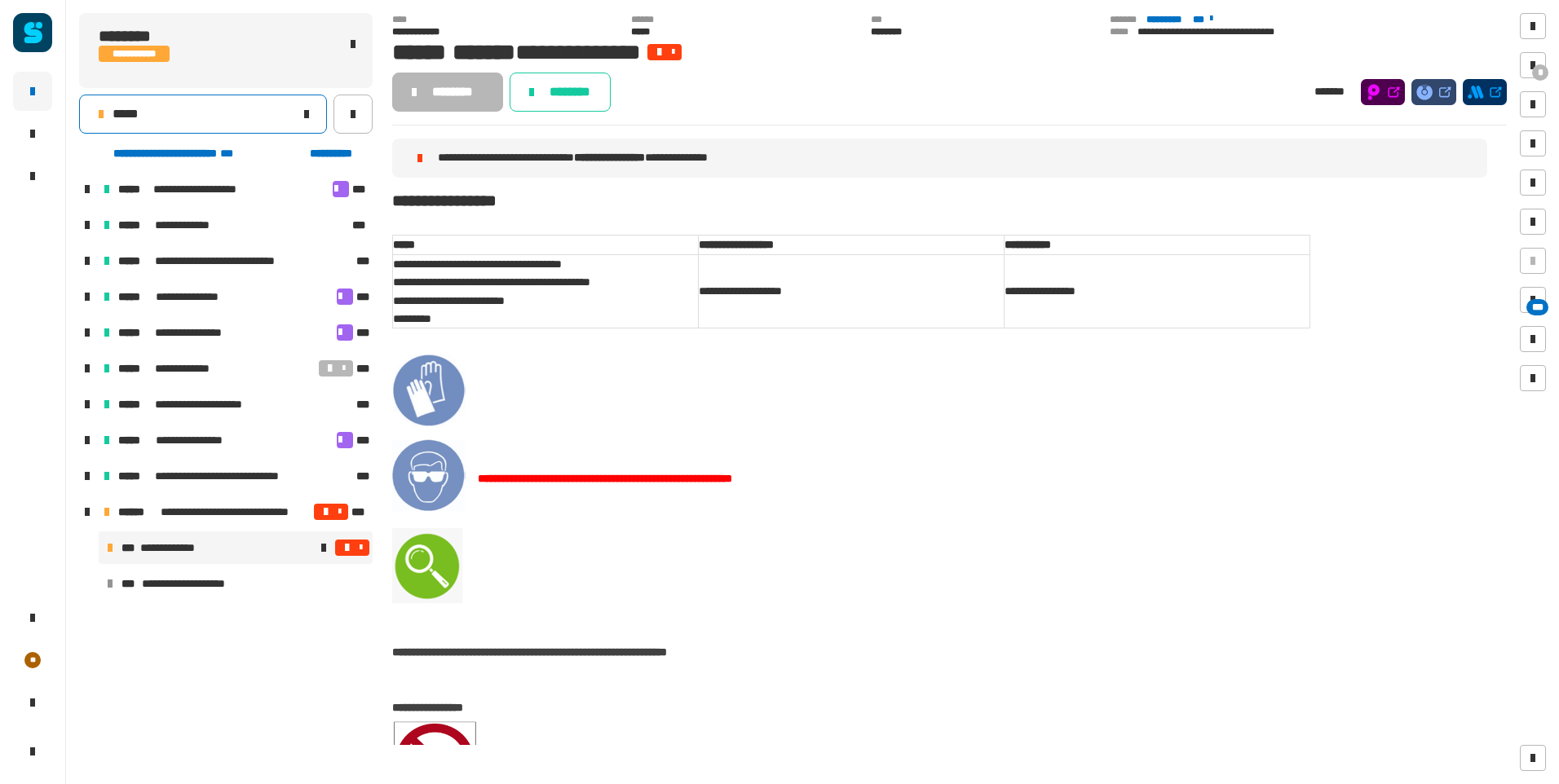 click on "*****" 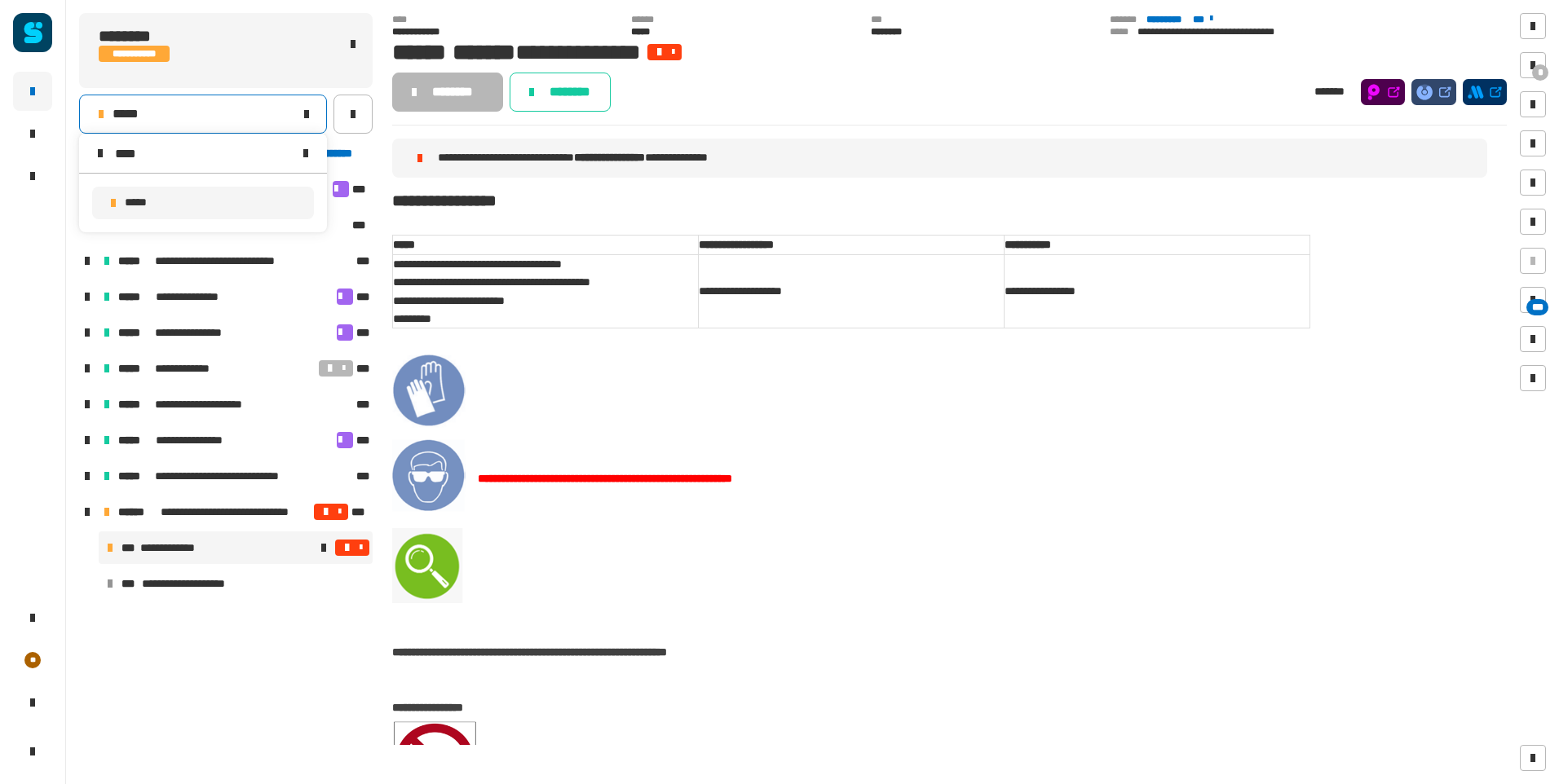 type on "****" 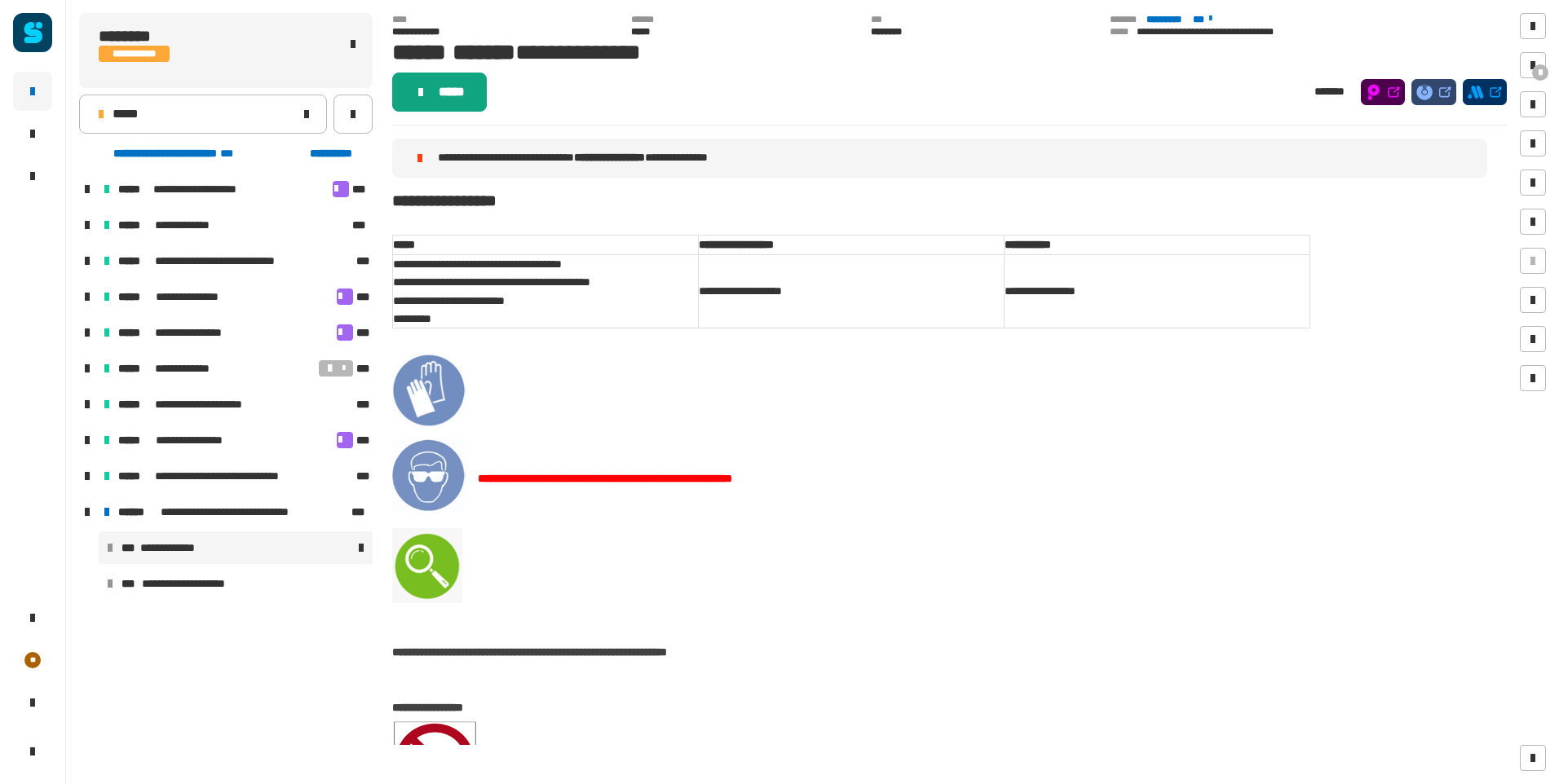click on "*****" 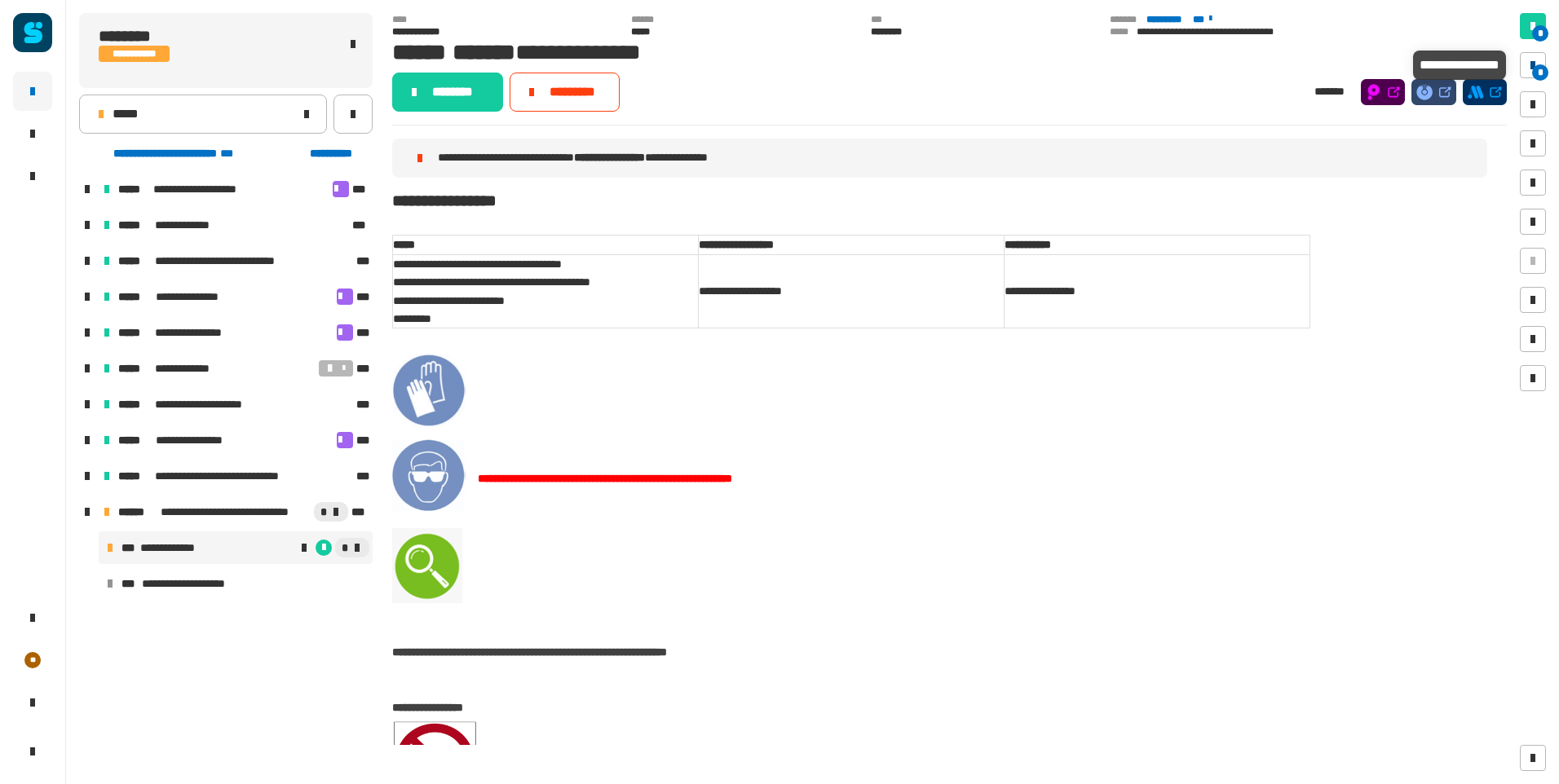 click at bounding box center (1533, 65) 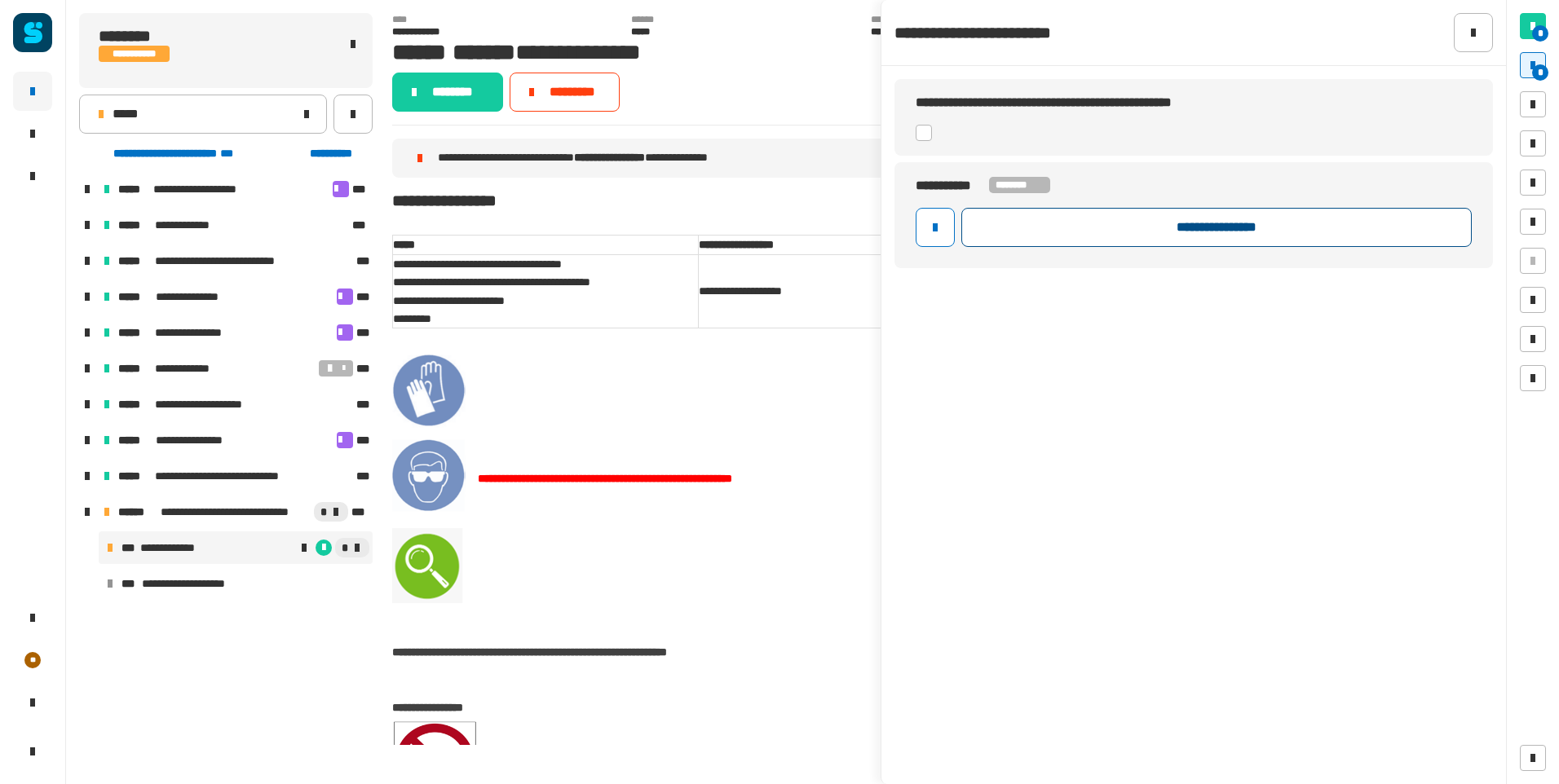 click on "**********" 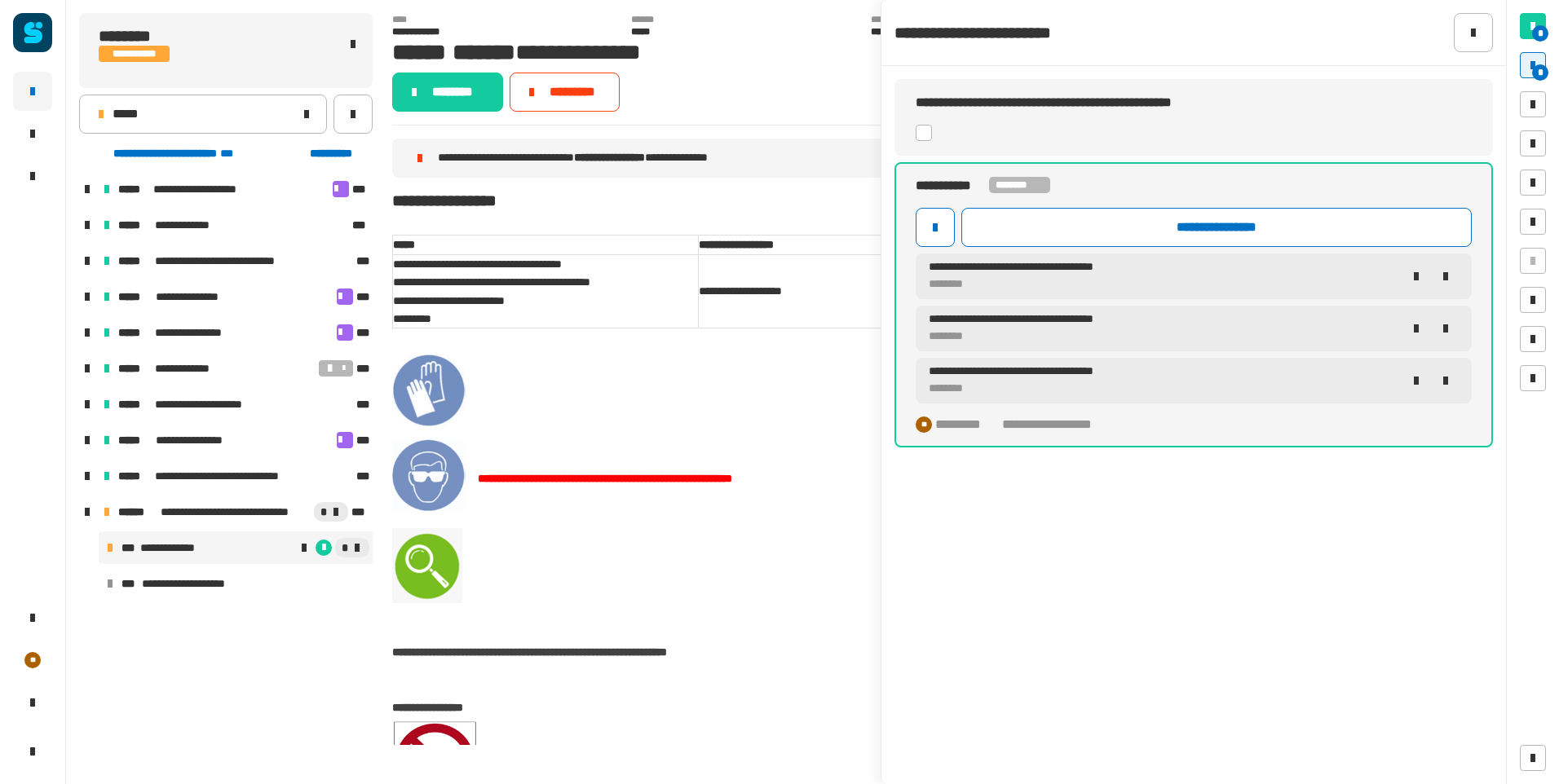 click on "********" 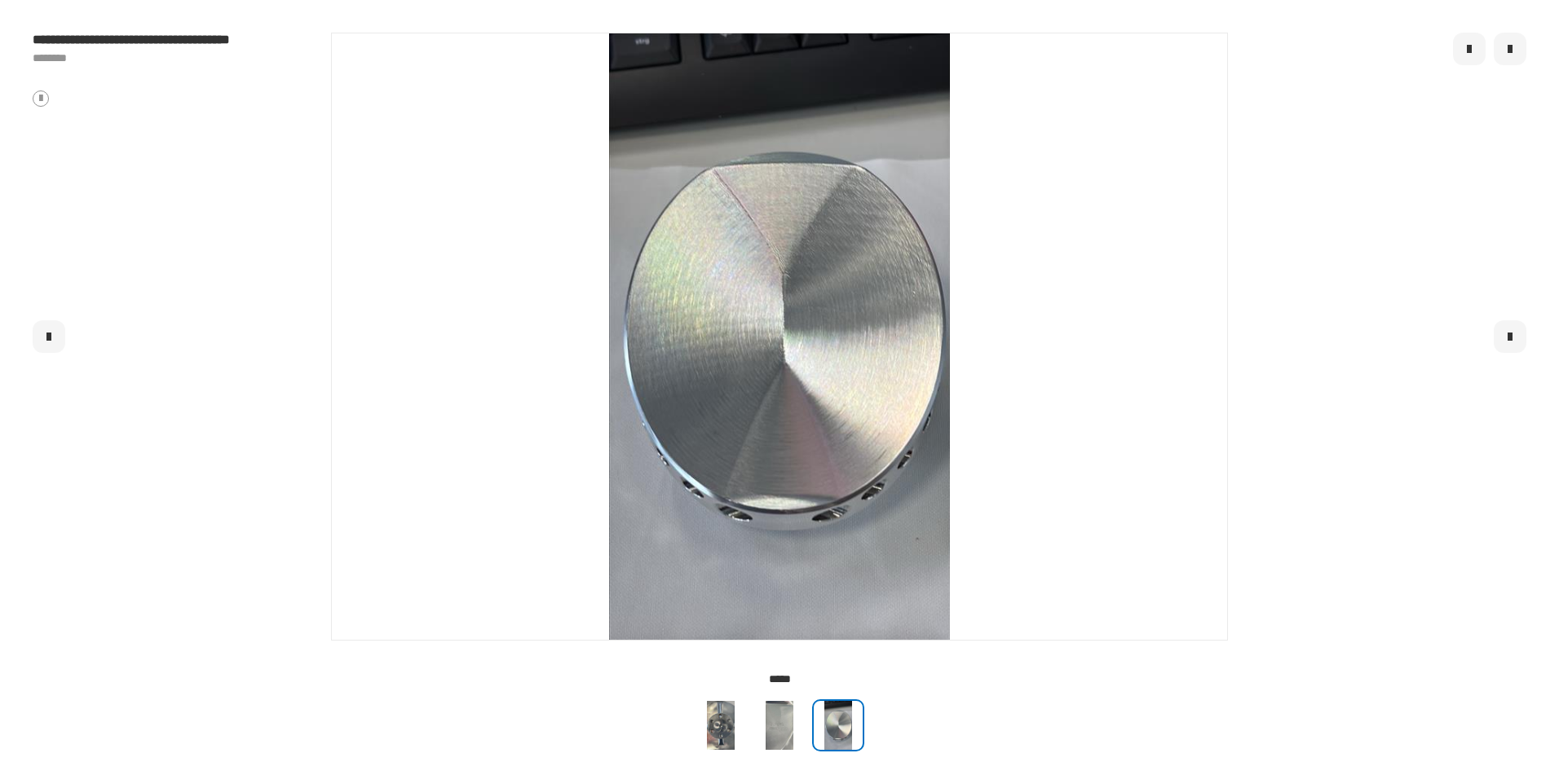 click 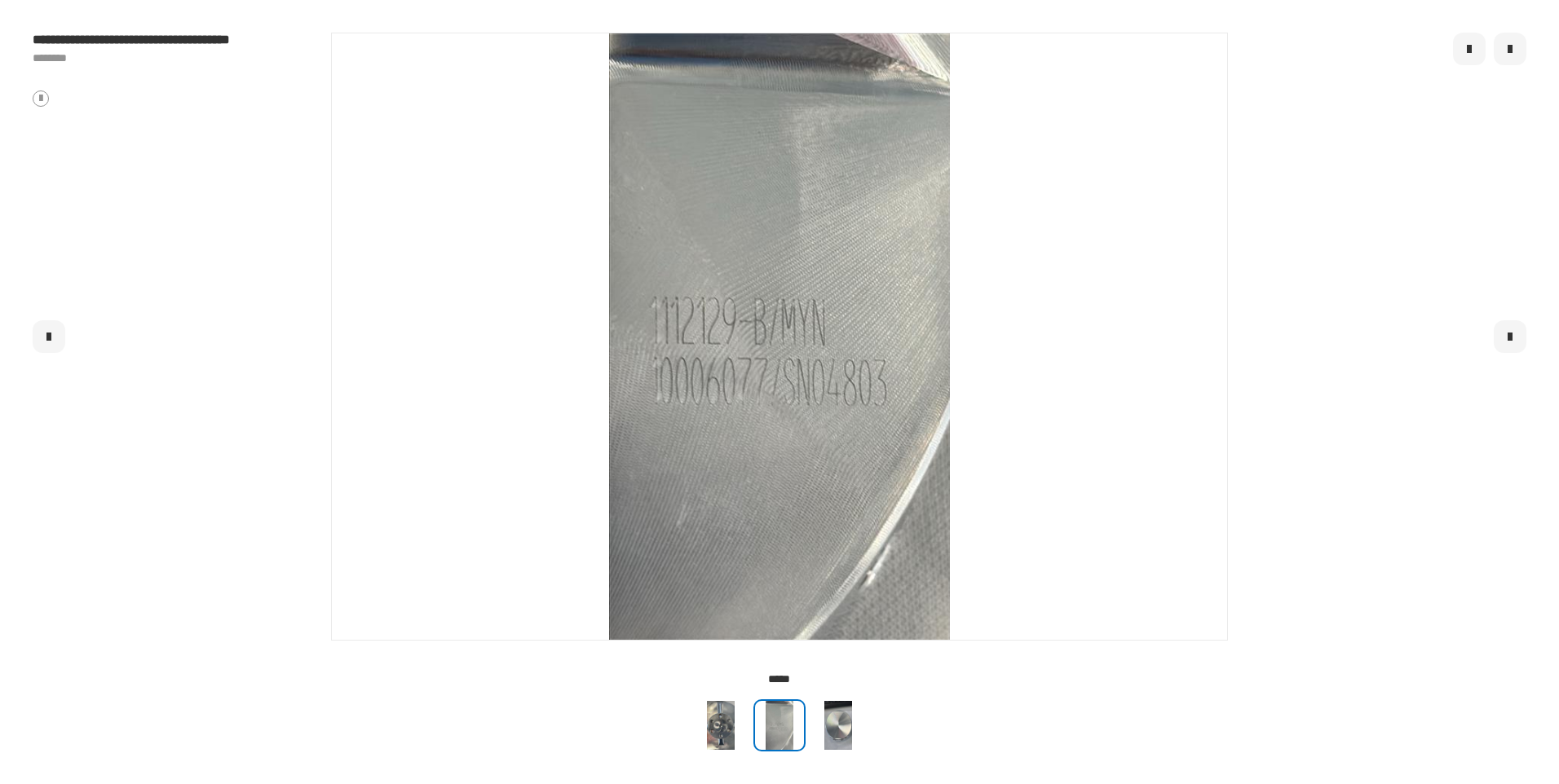 click 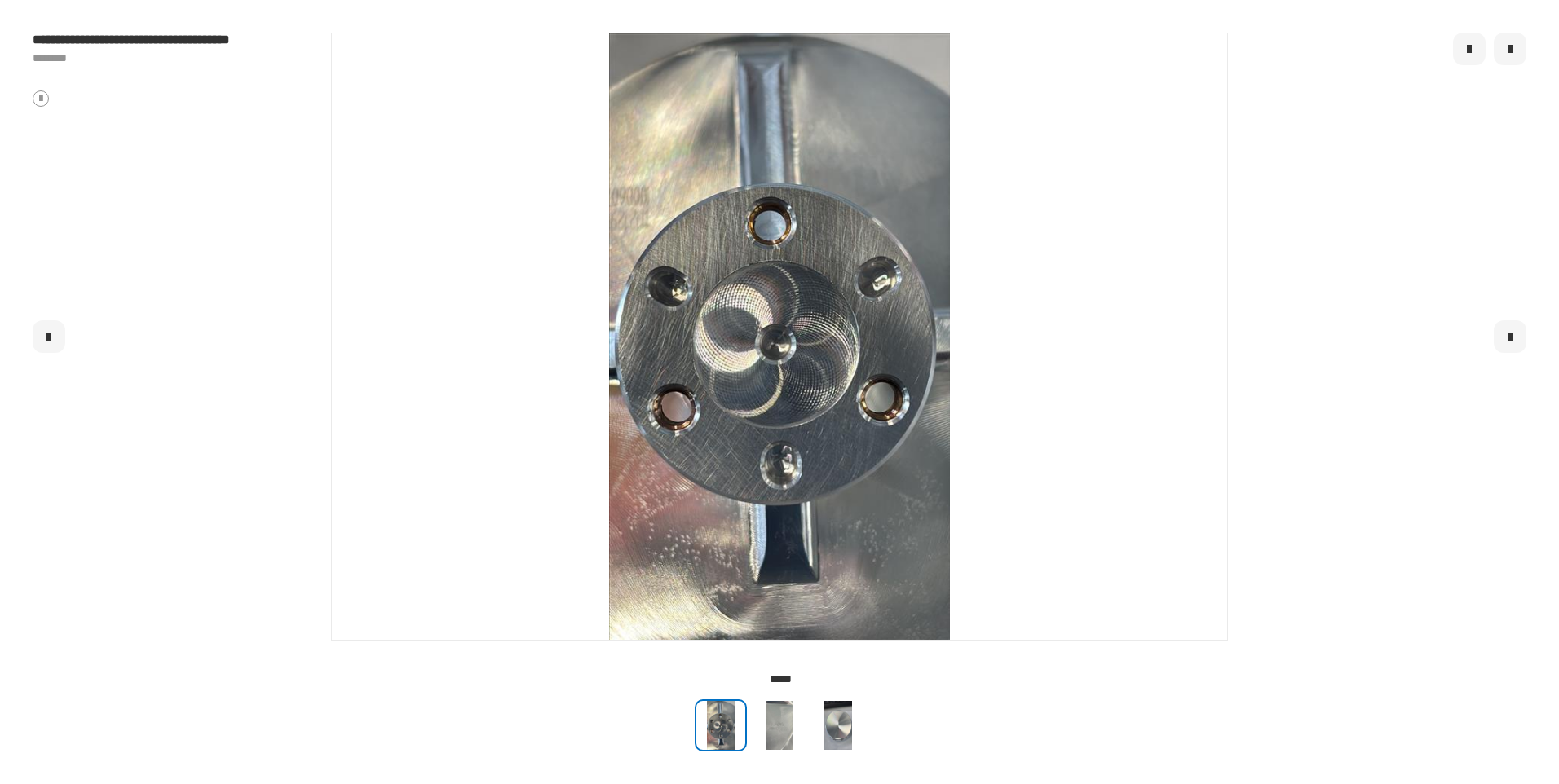 click 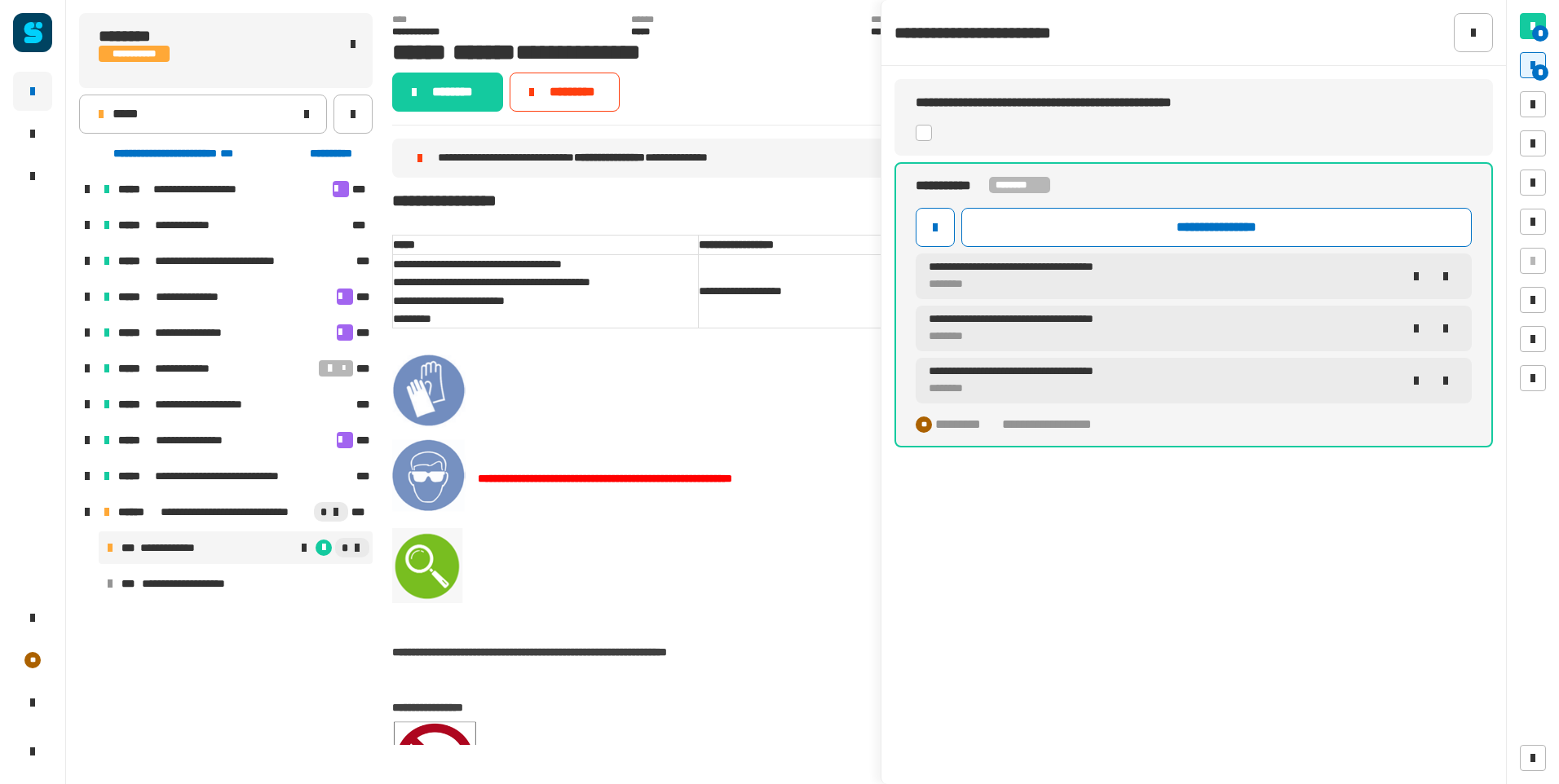click 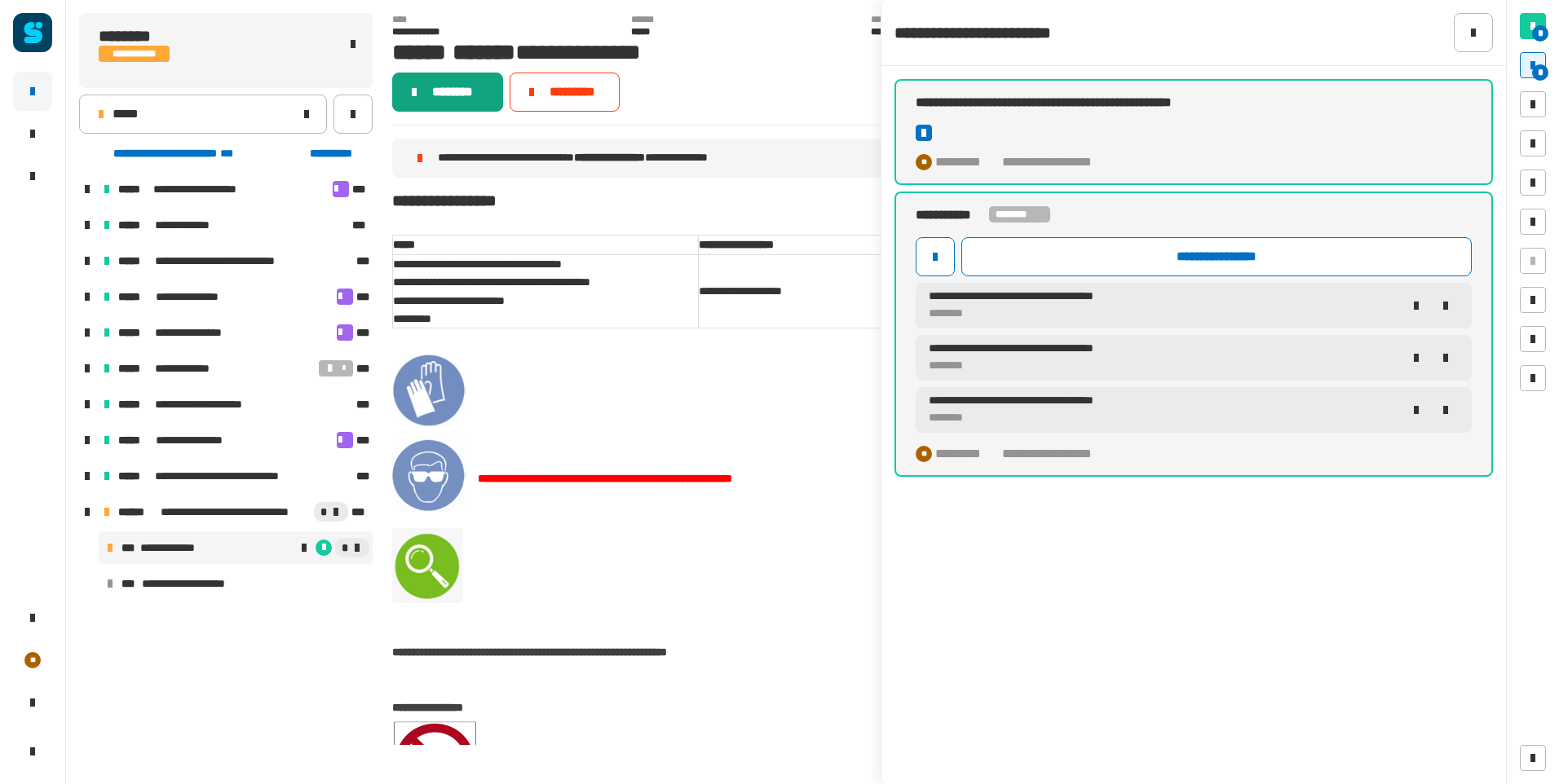 click on "********" 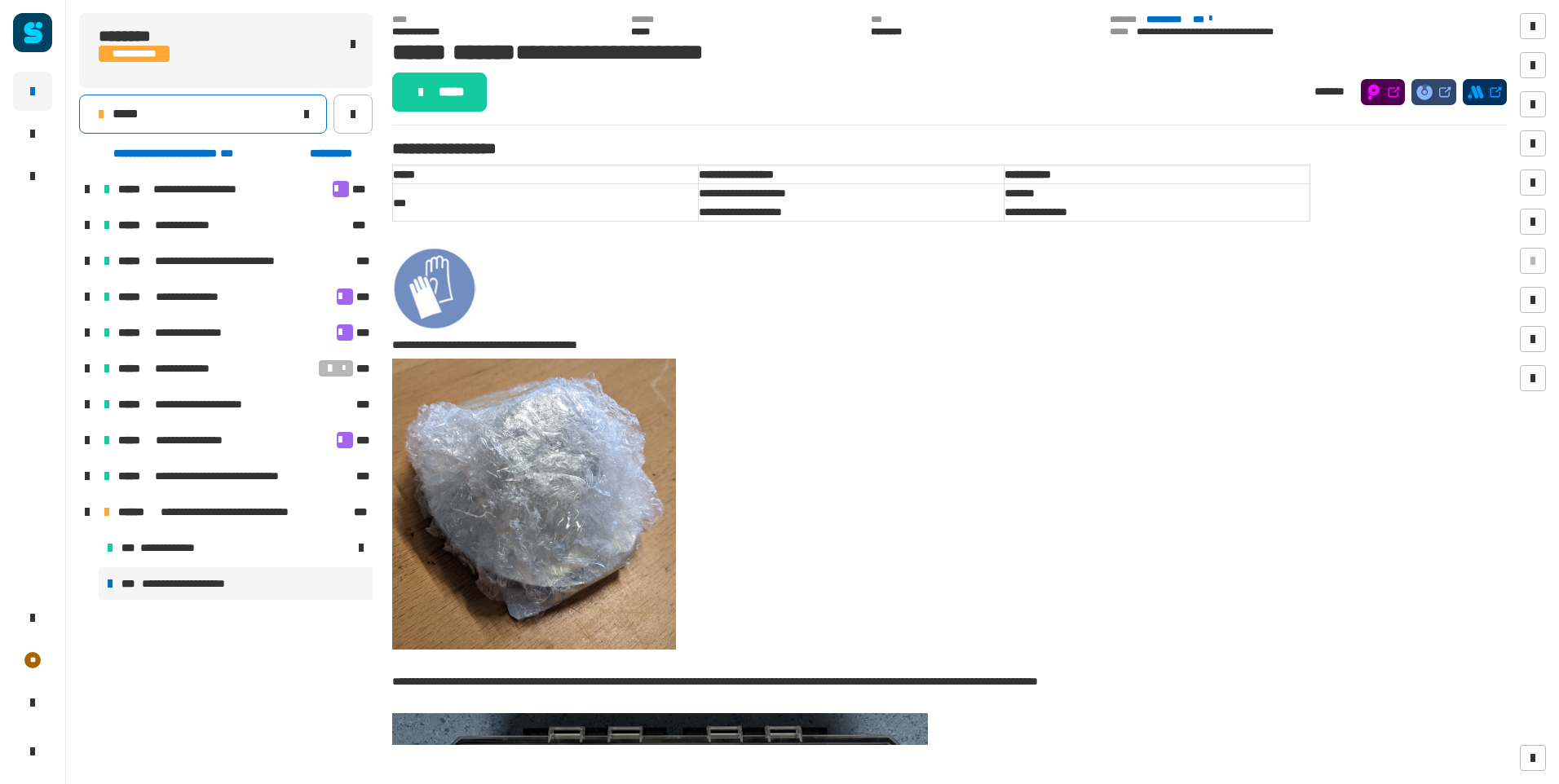 click 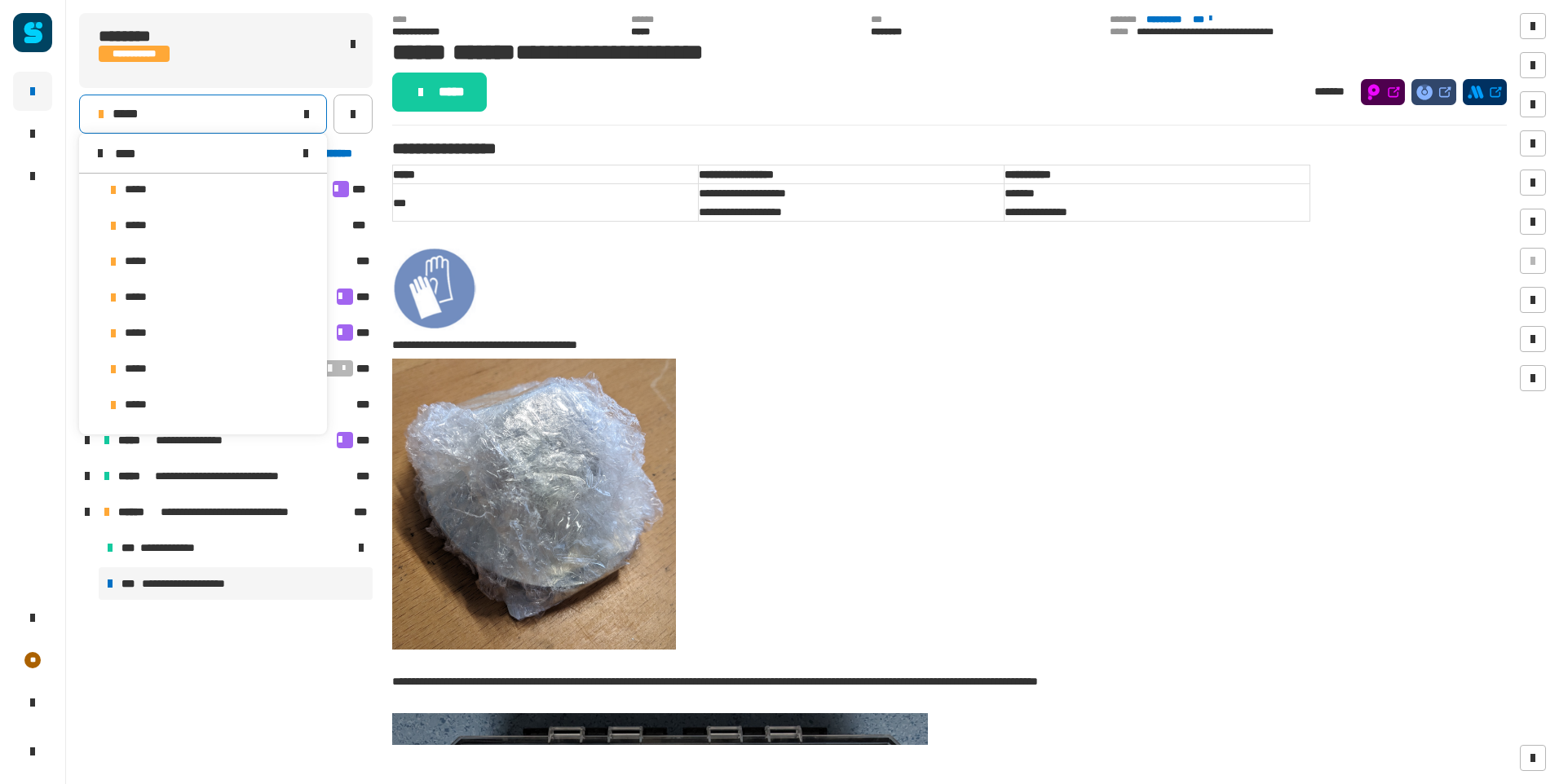 scroll, scrollTop: 0, scrollLeft: 0, axis: both 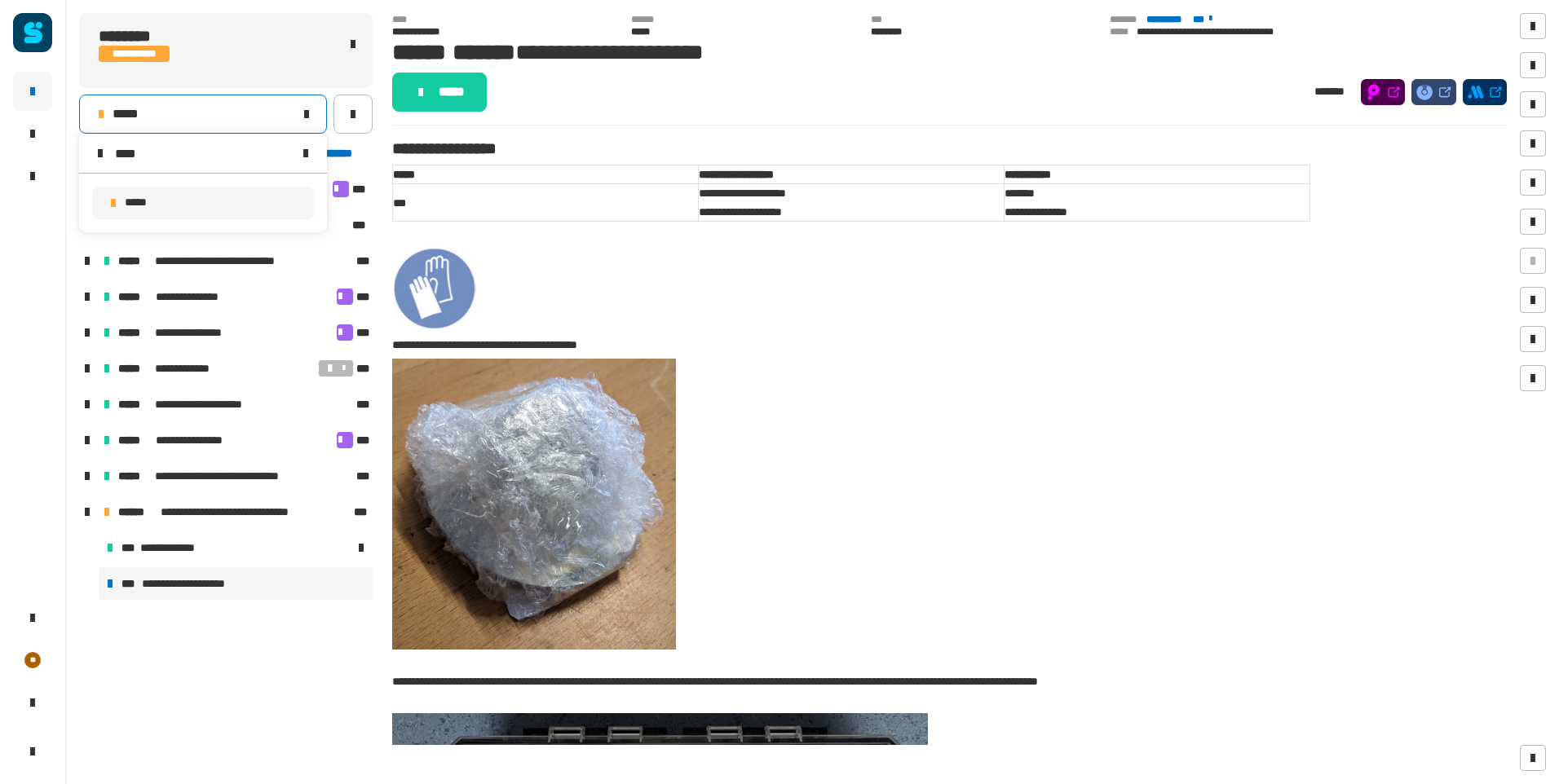 type on "****" 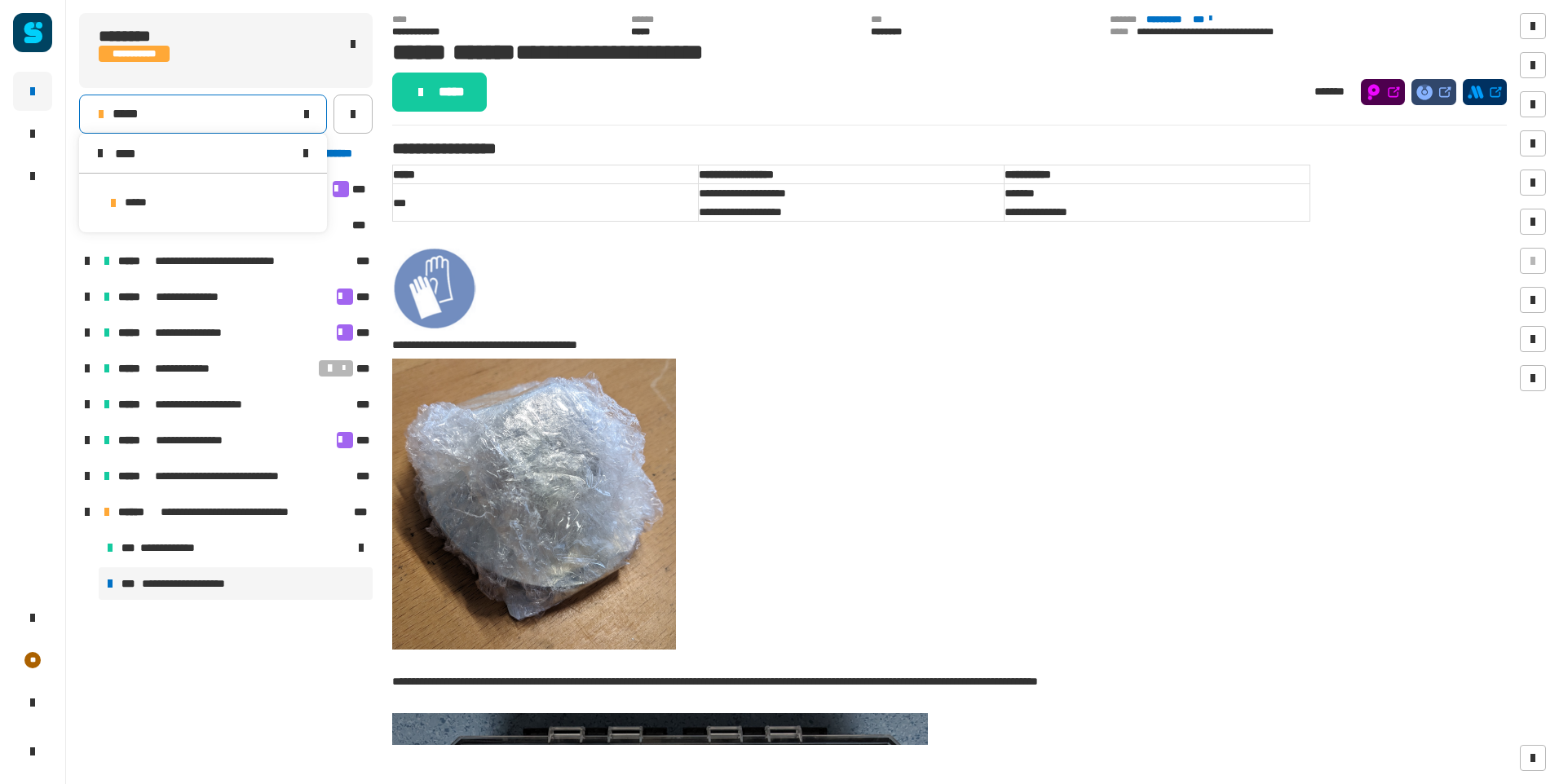click on "*****" at bounding box center (203, 203) 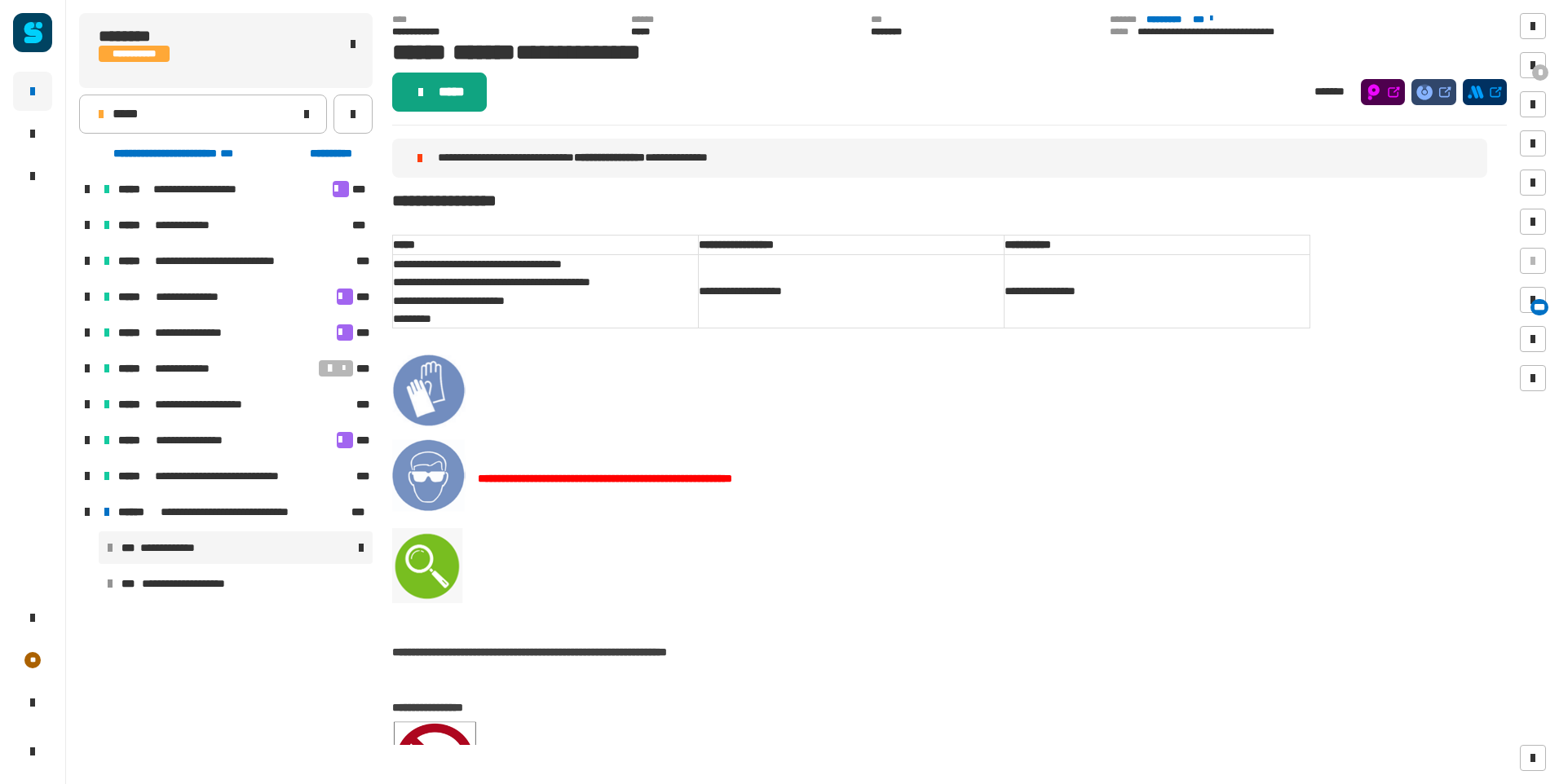 click on "*****" 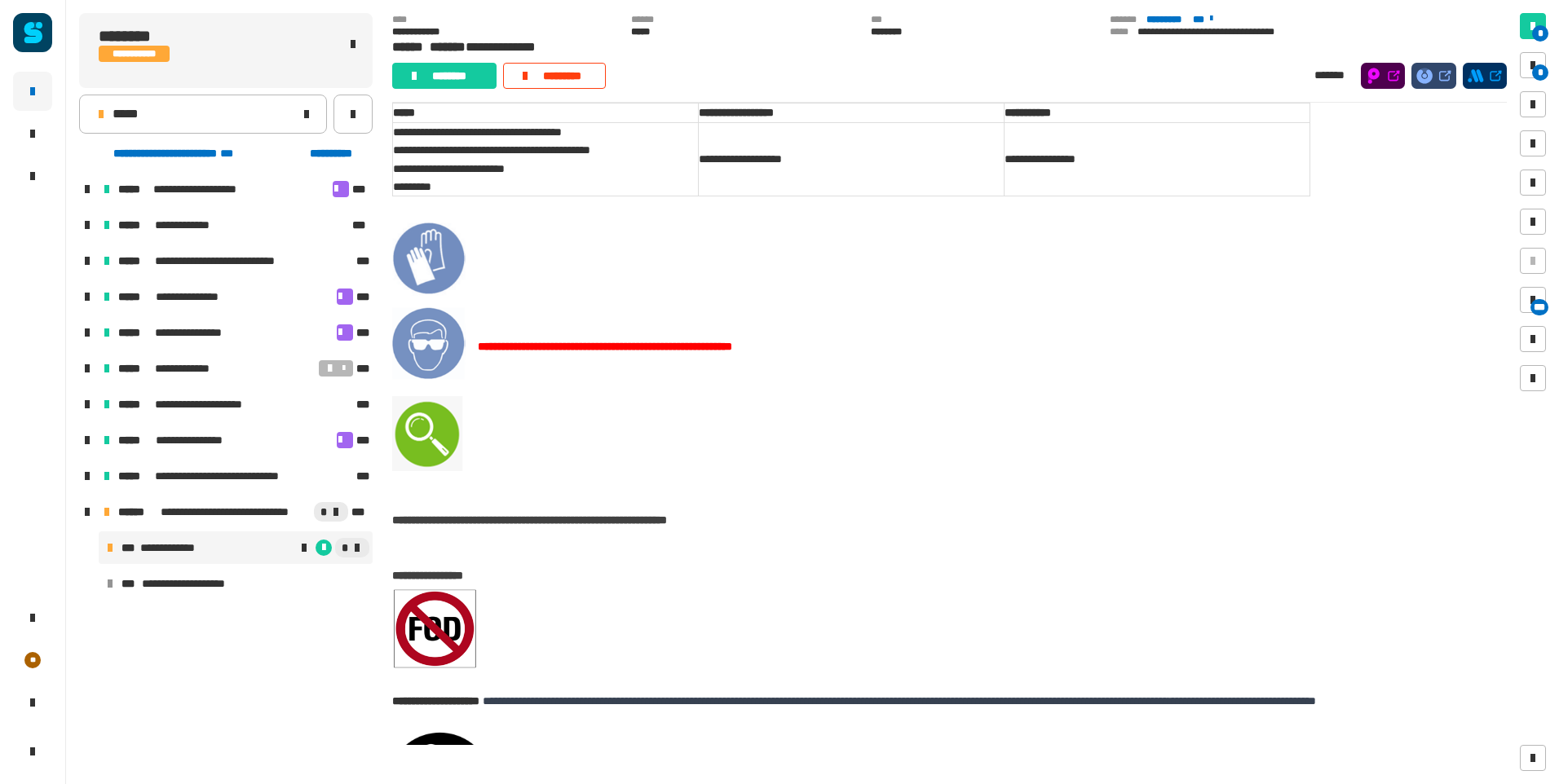 scroll, scrollTop: 0, scrollLeft: 0, axis: both 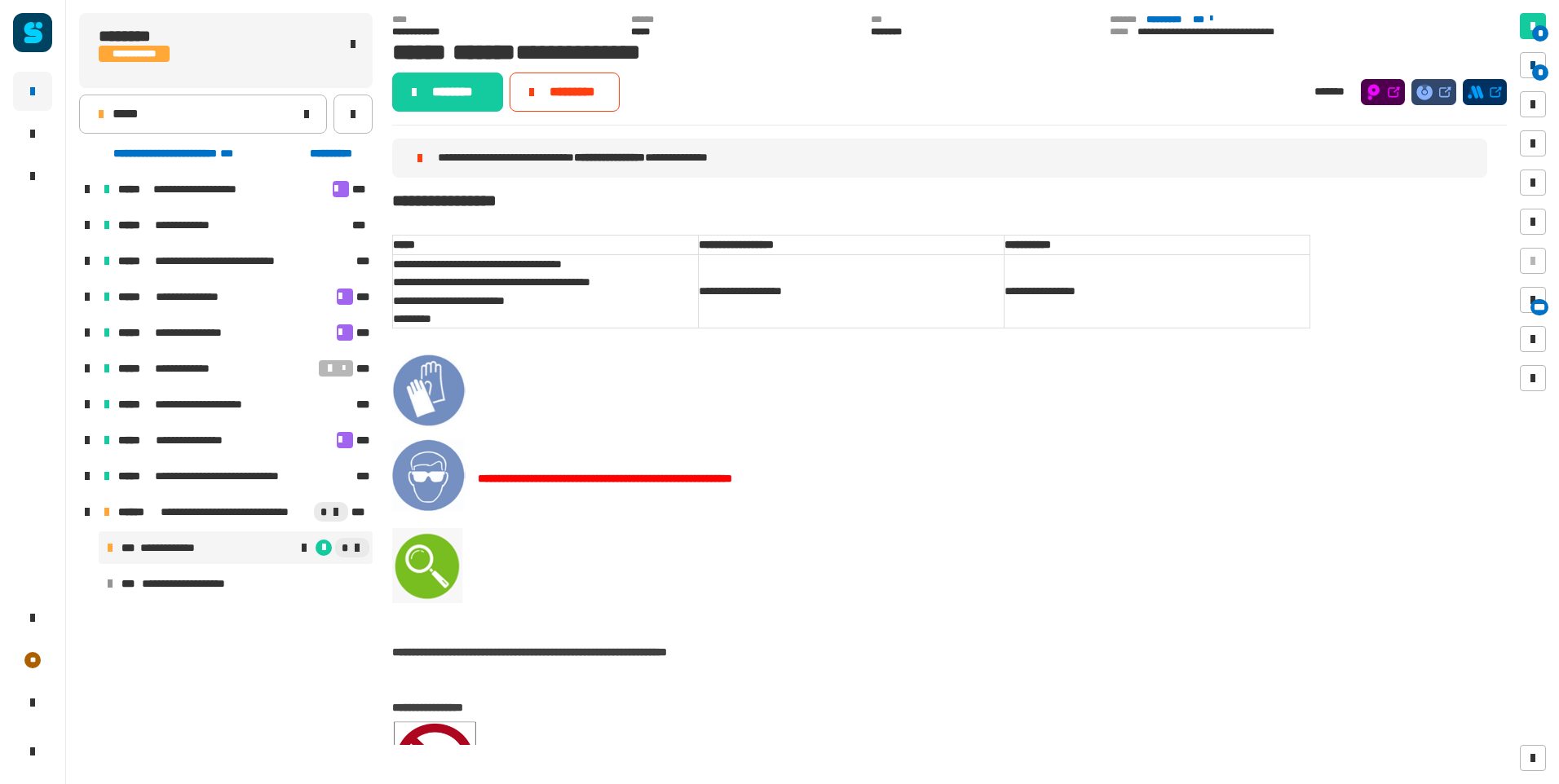 click at bounding box center [1533, 65] 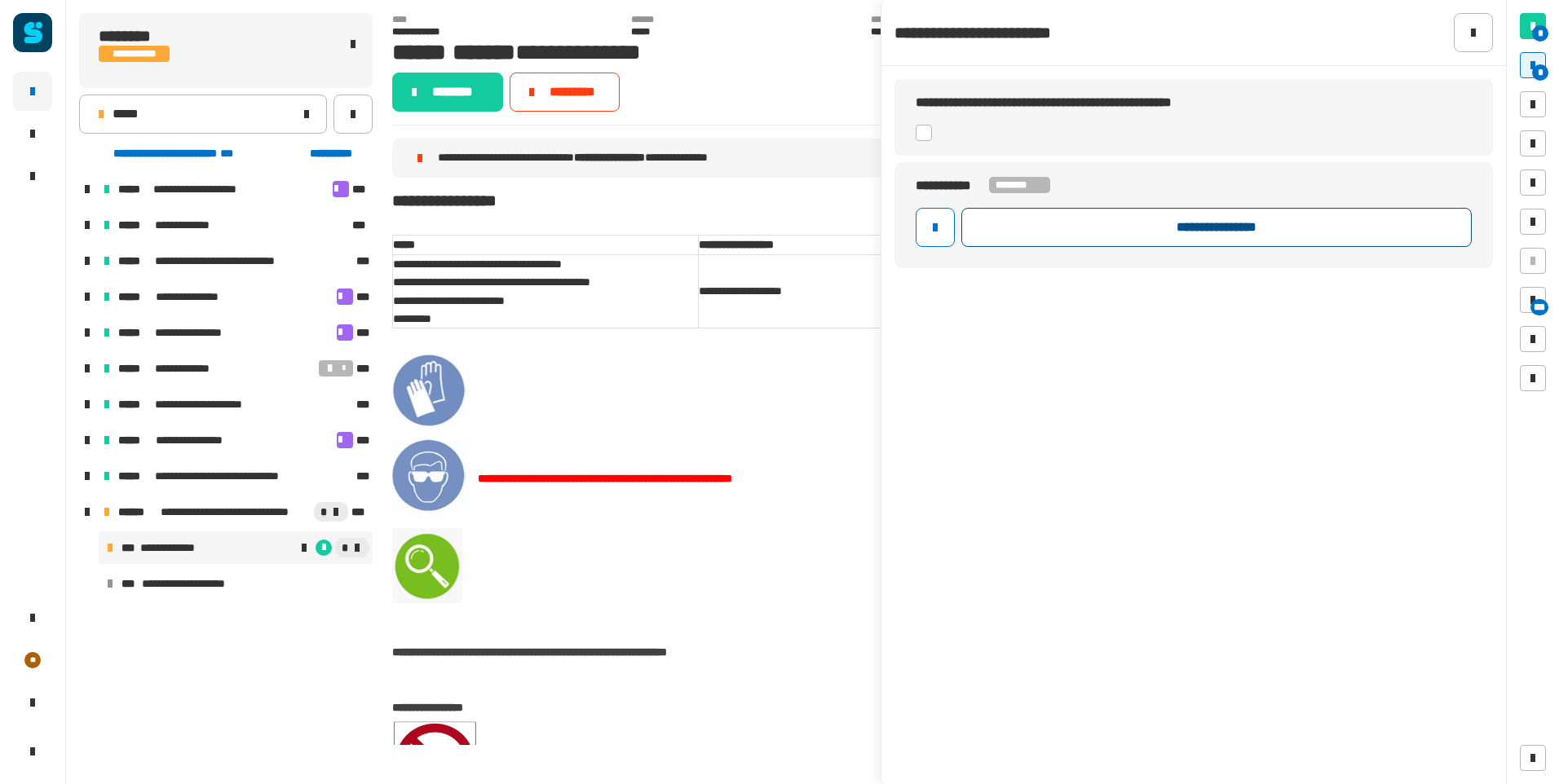 click on "**********" 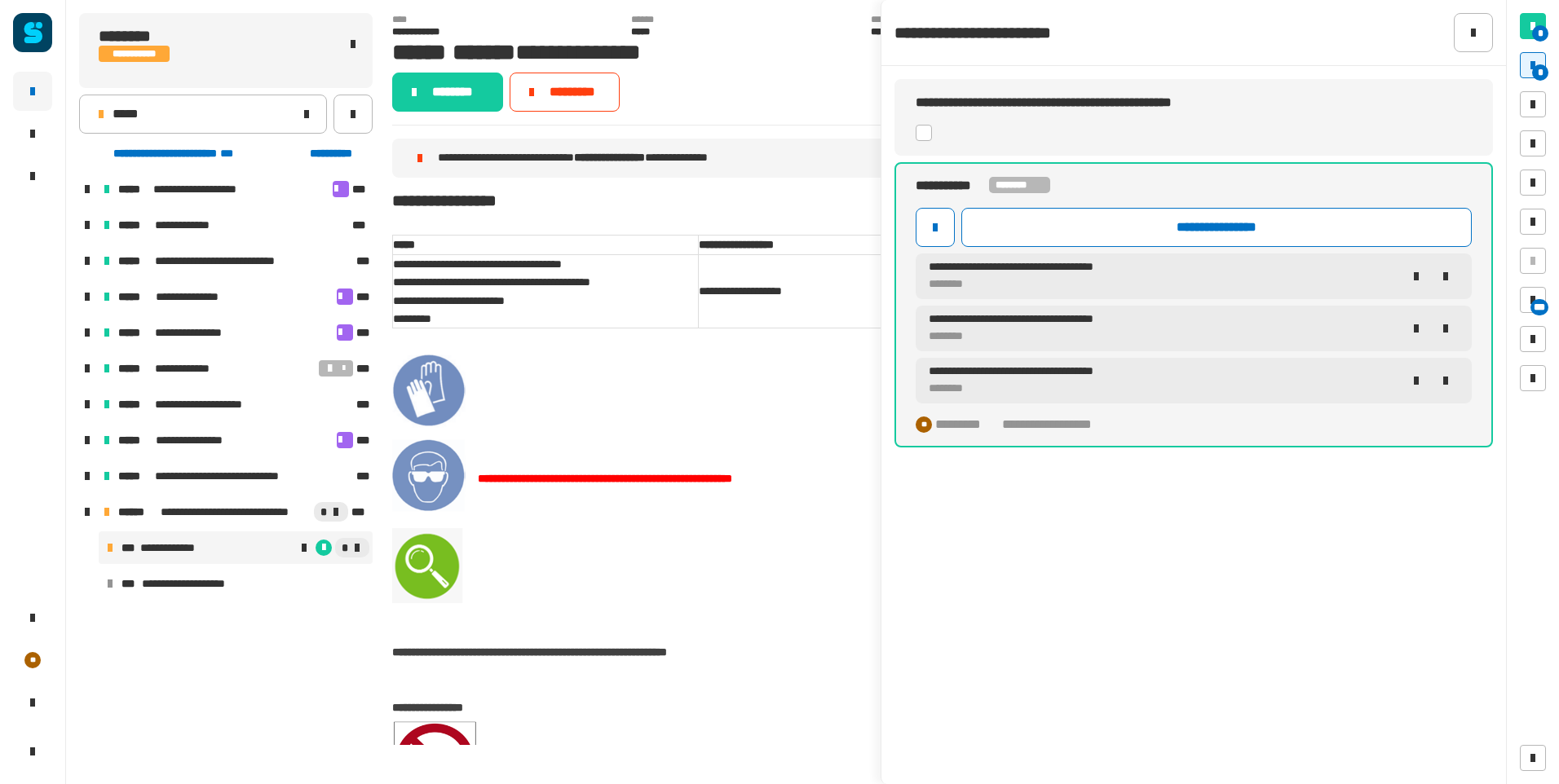 click on "********" 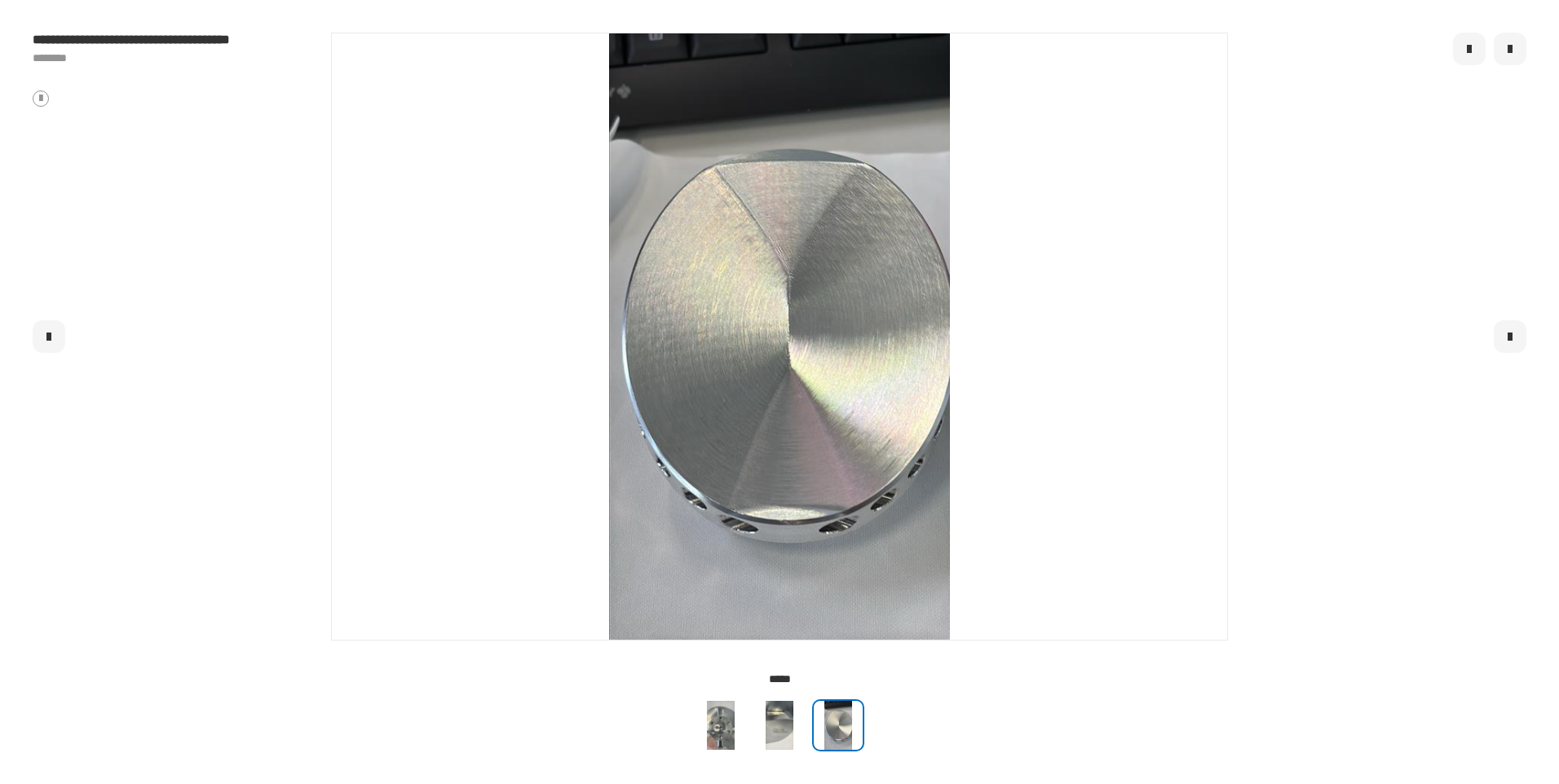 click 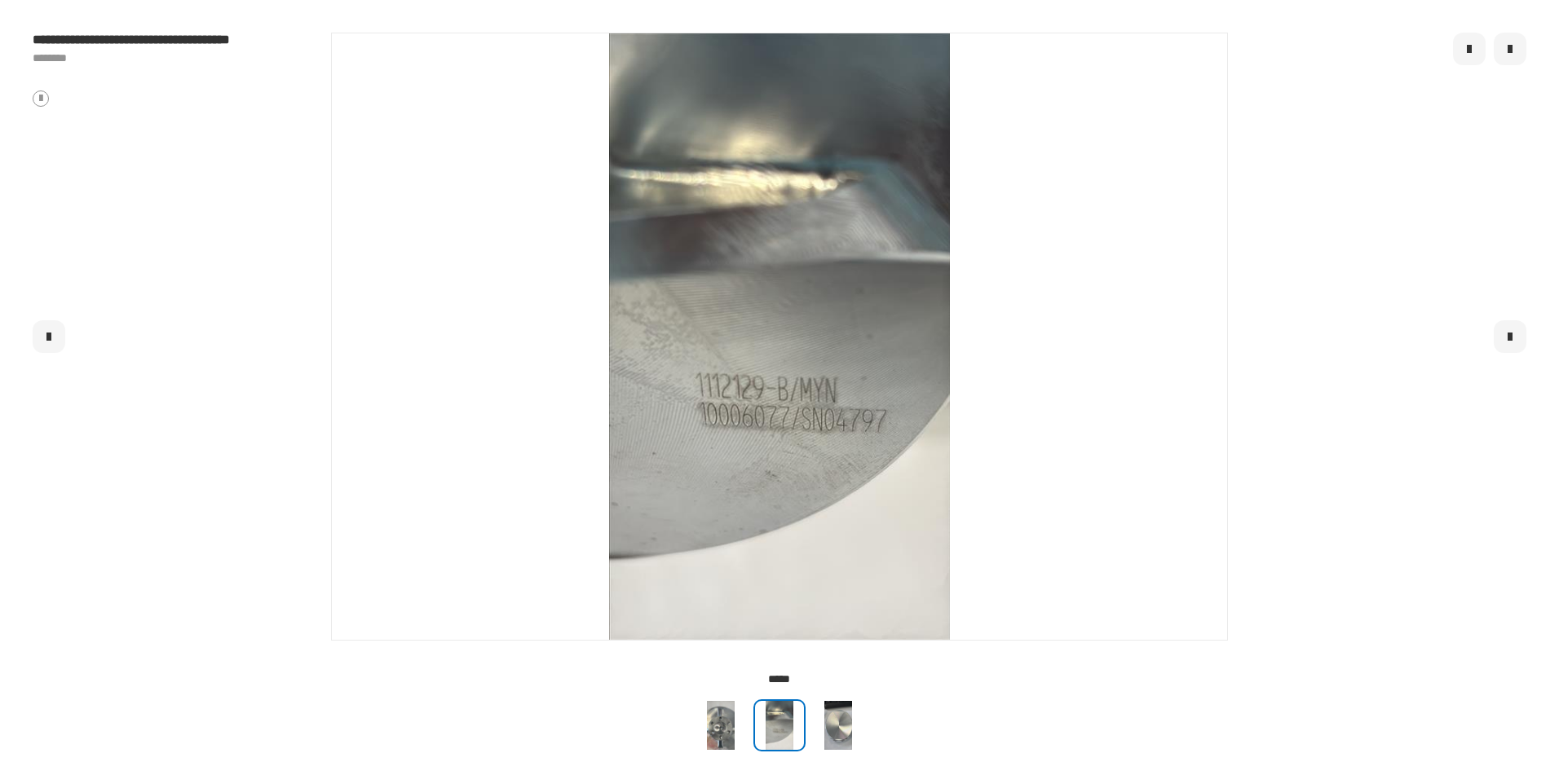 click 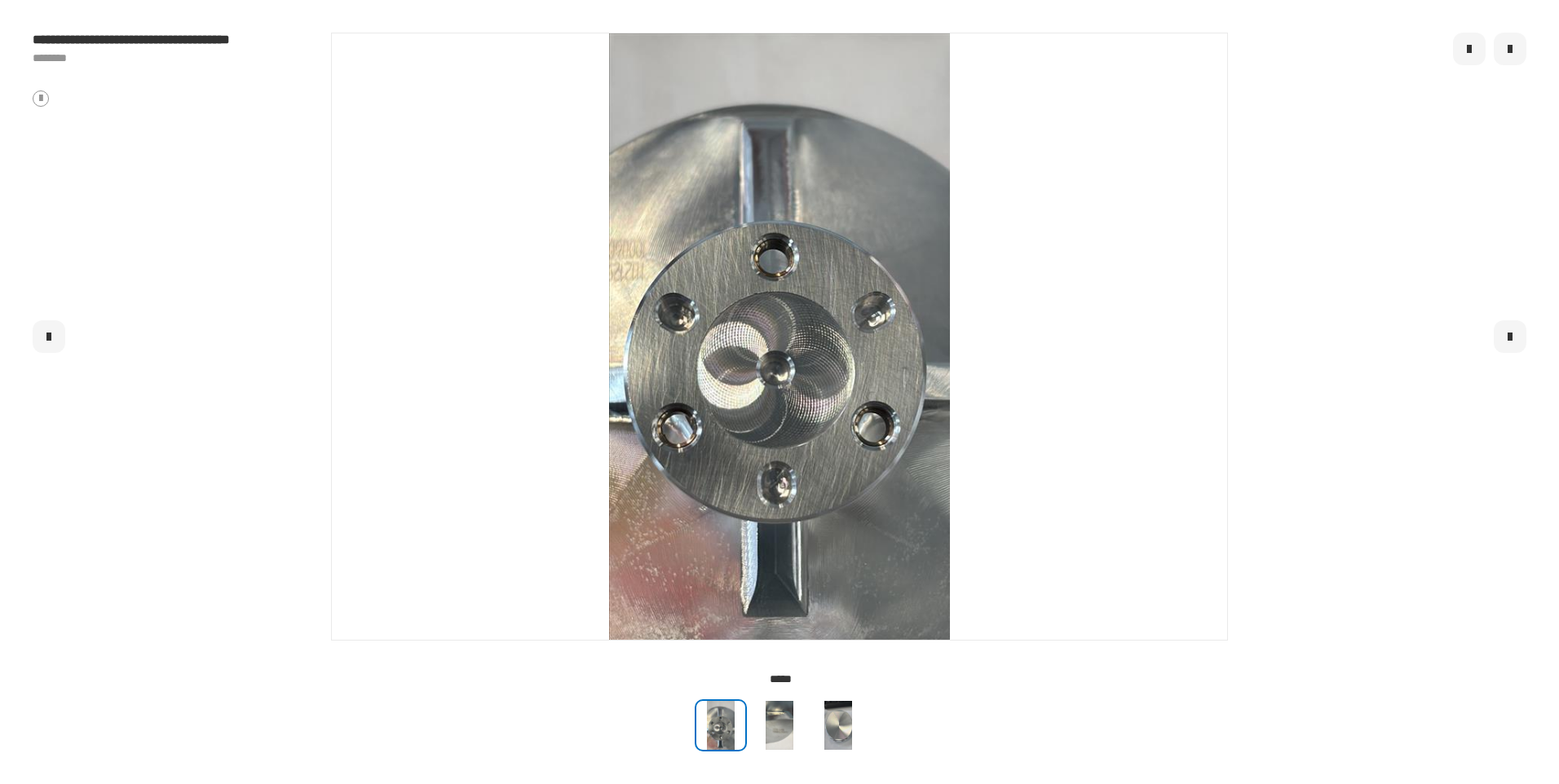 click 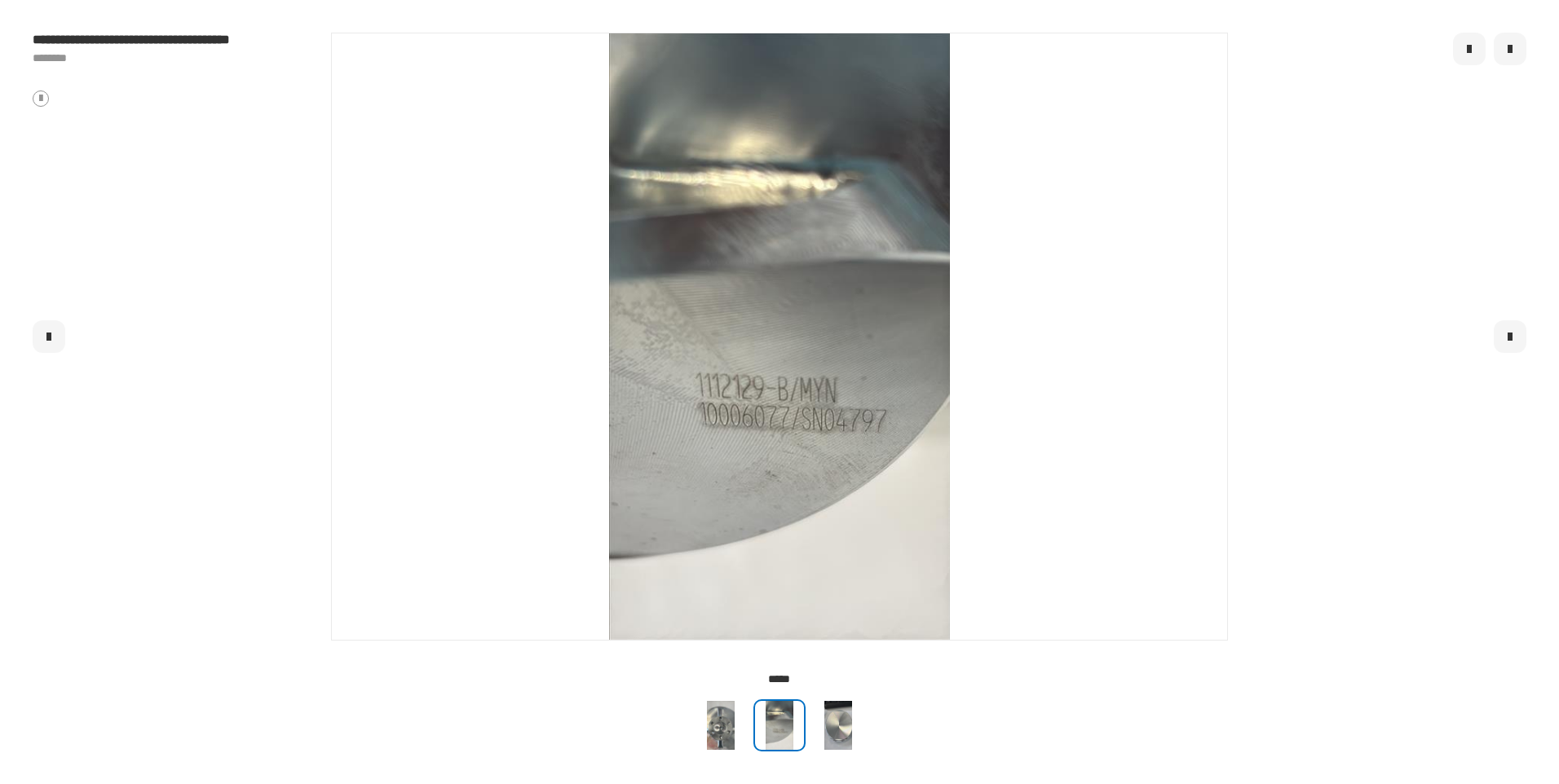 click 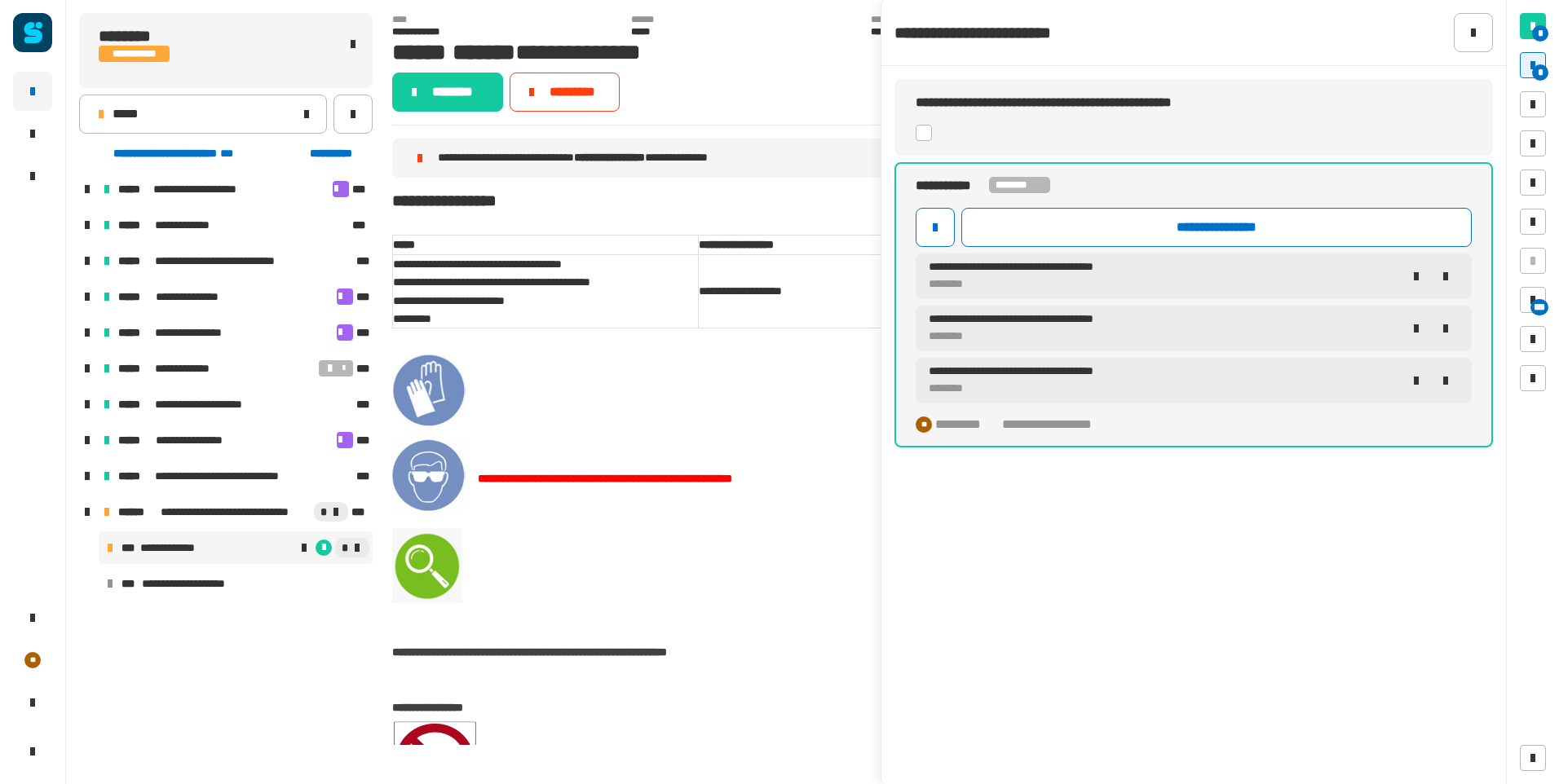 click 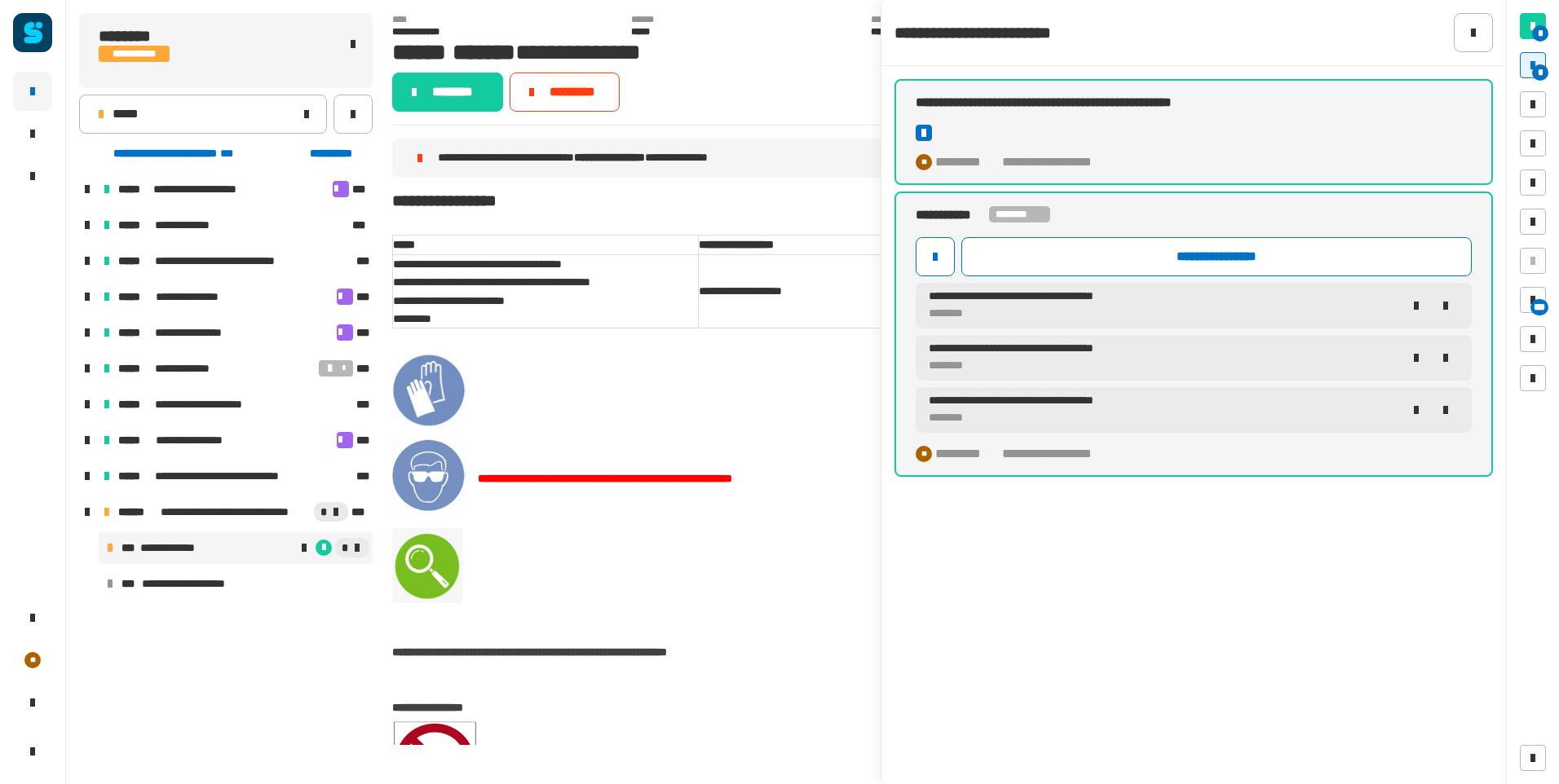 click 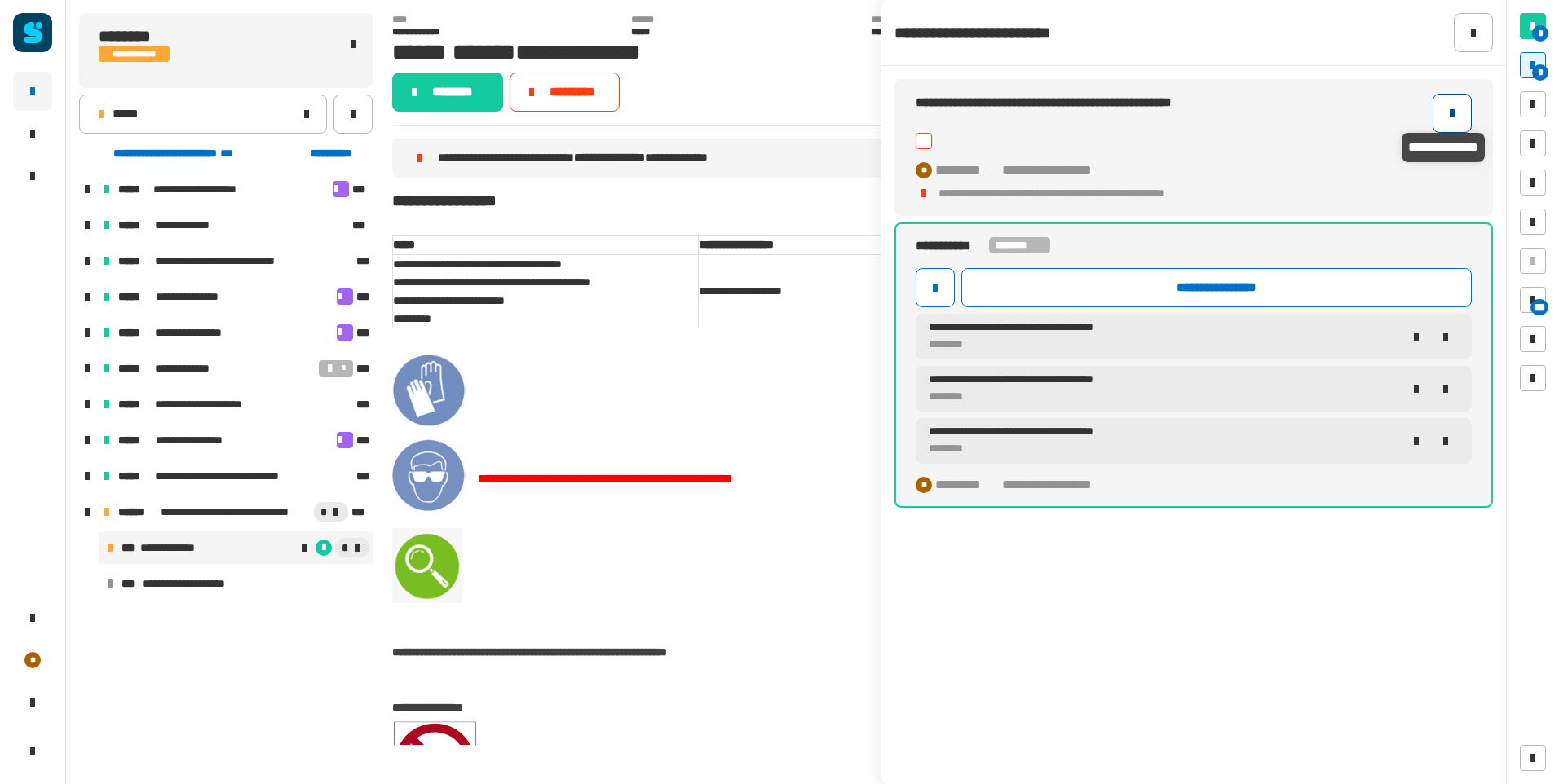 click 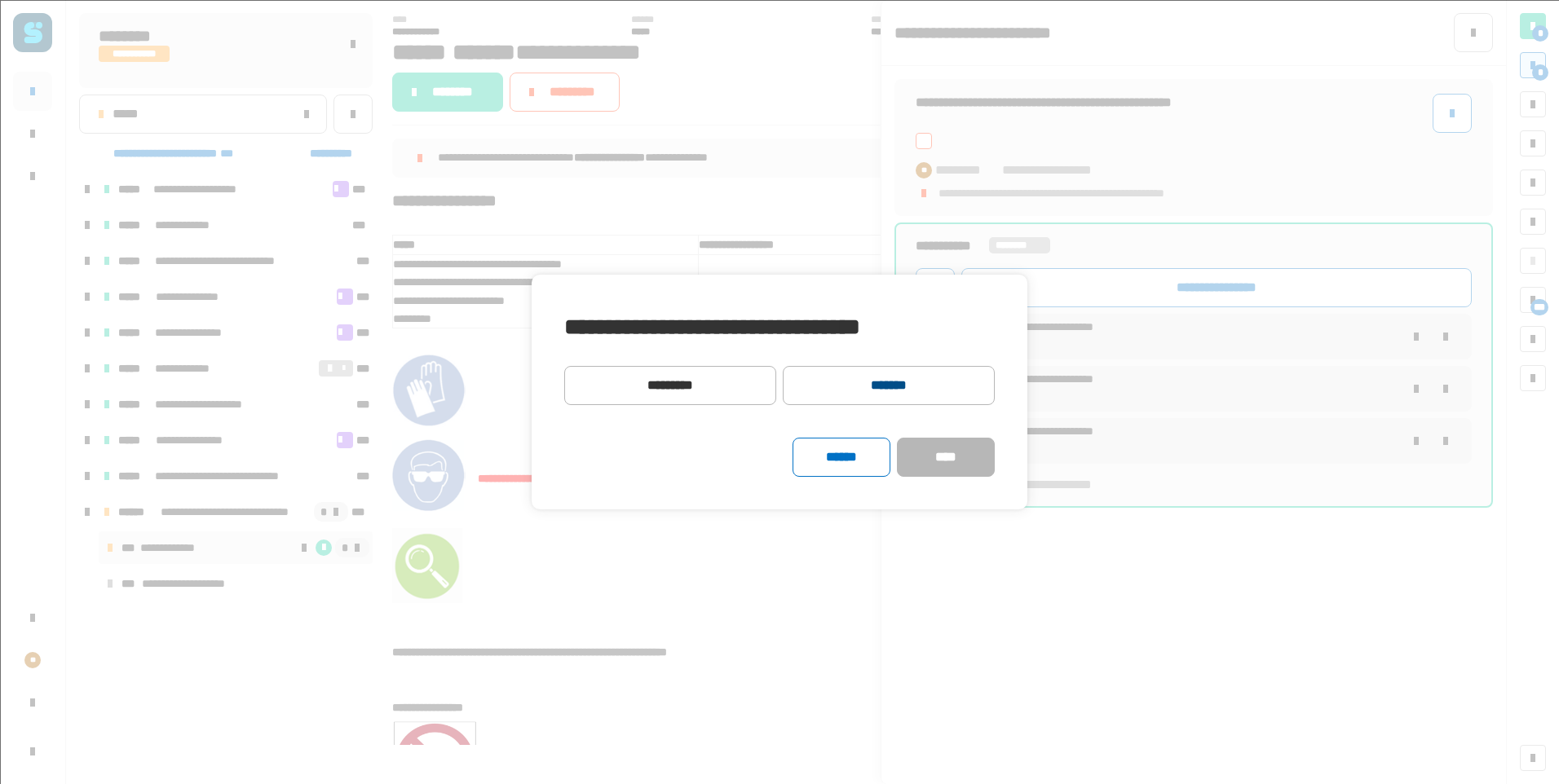 click on "*******" 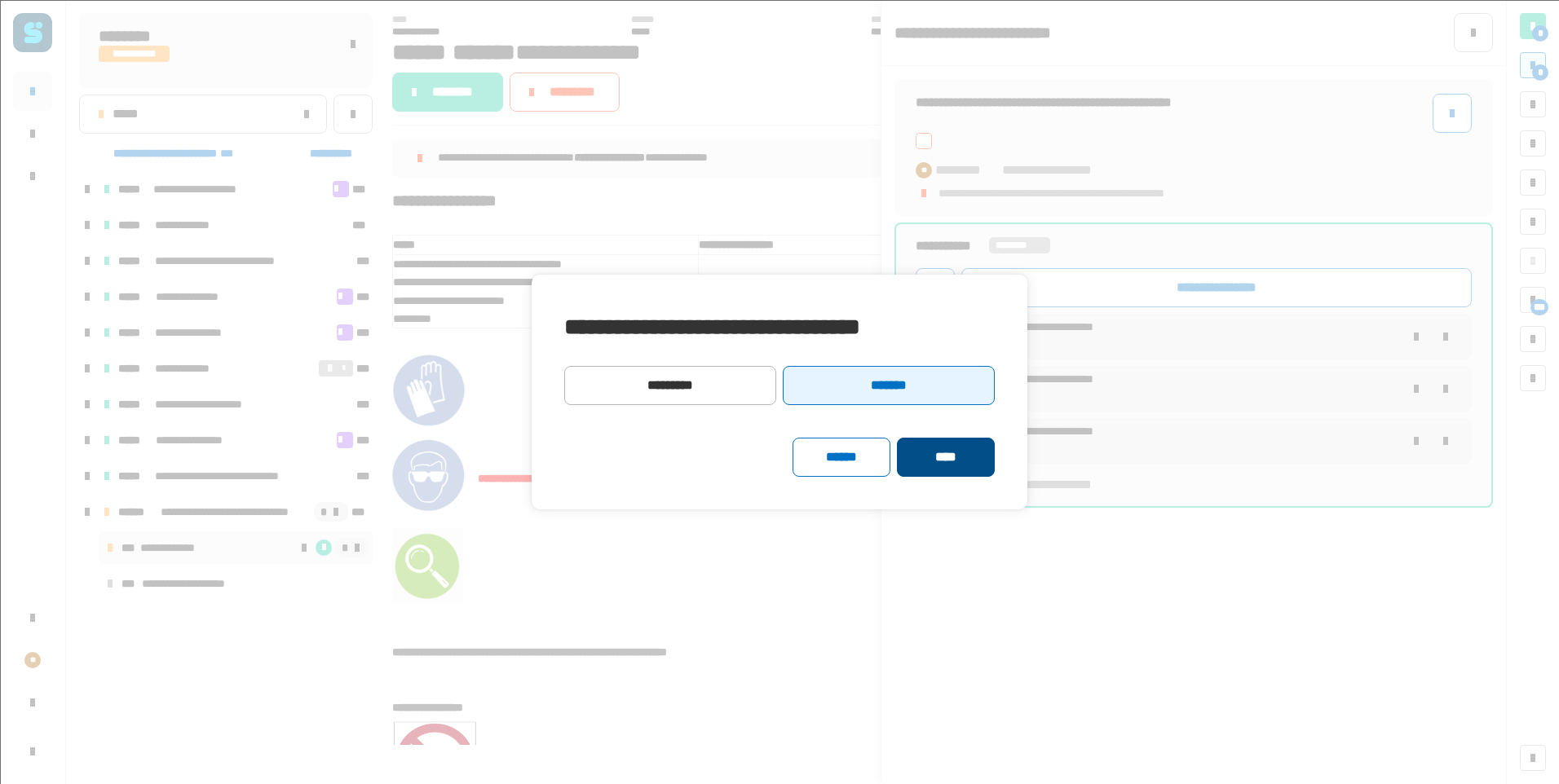 click on "****" 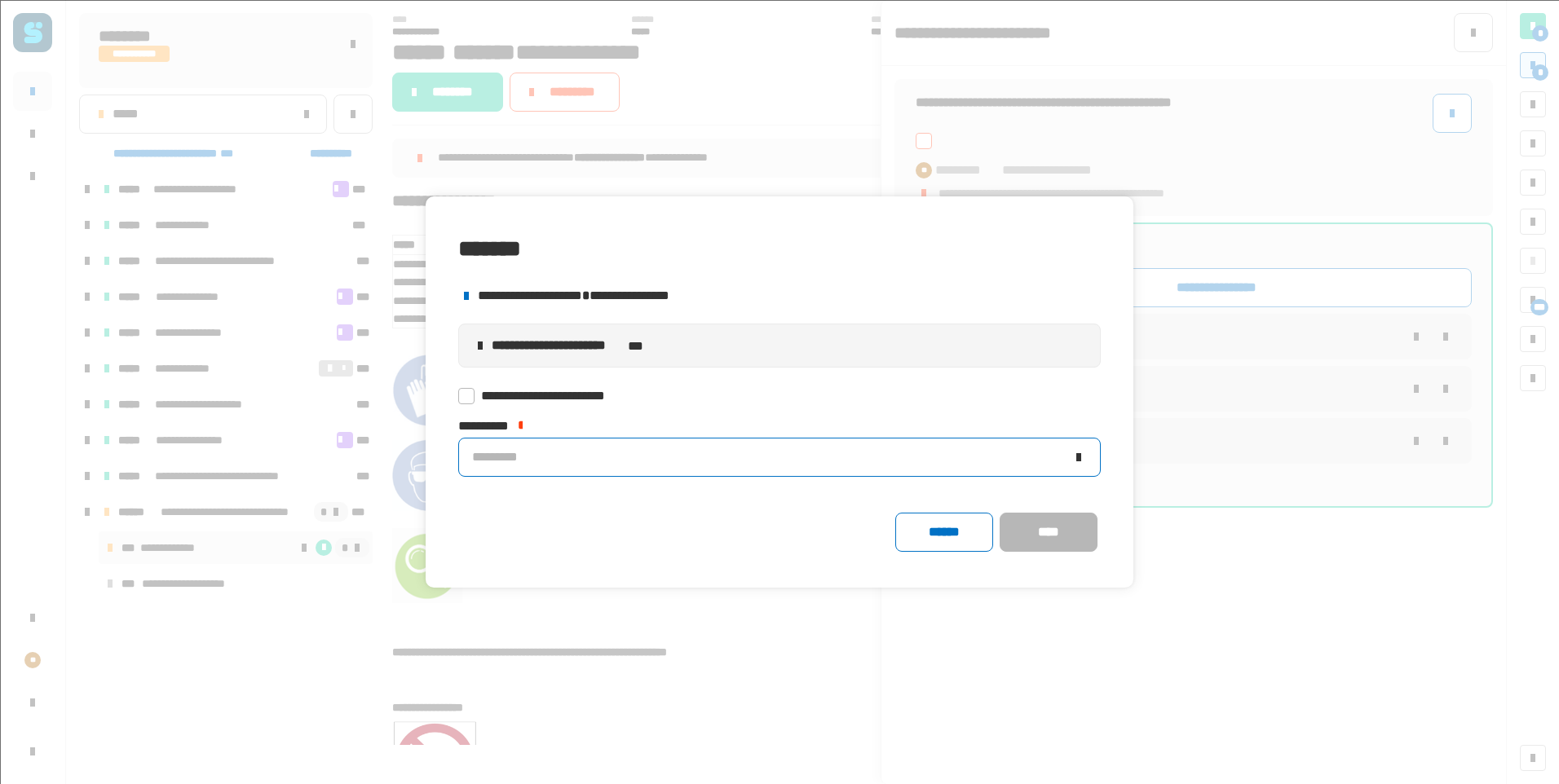 click on "*********" 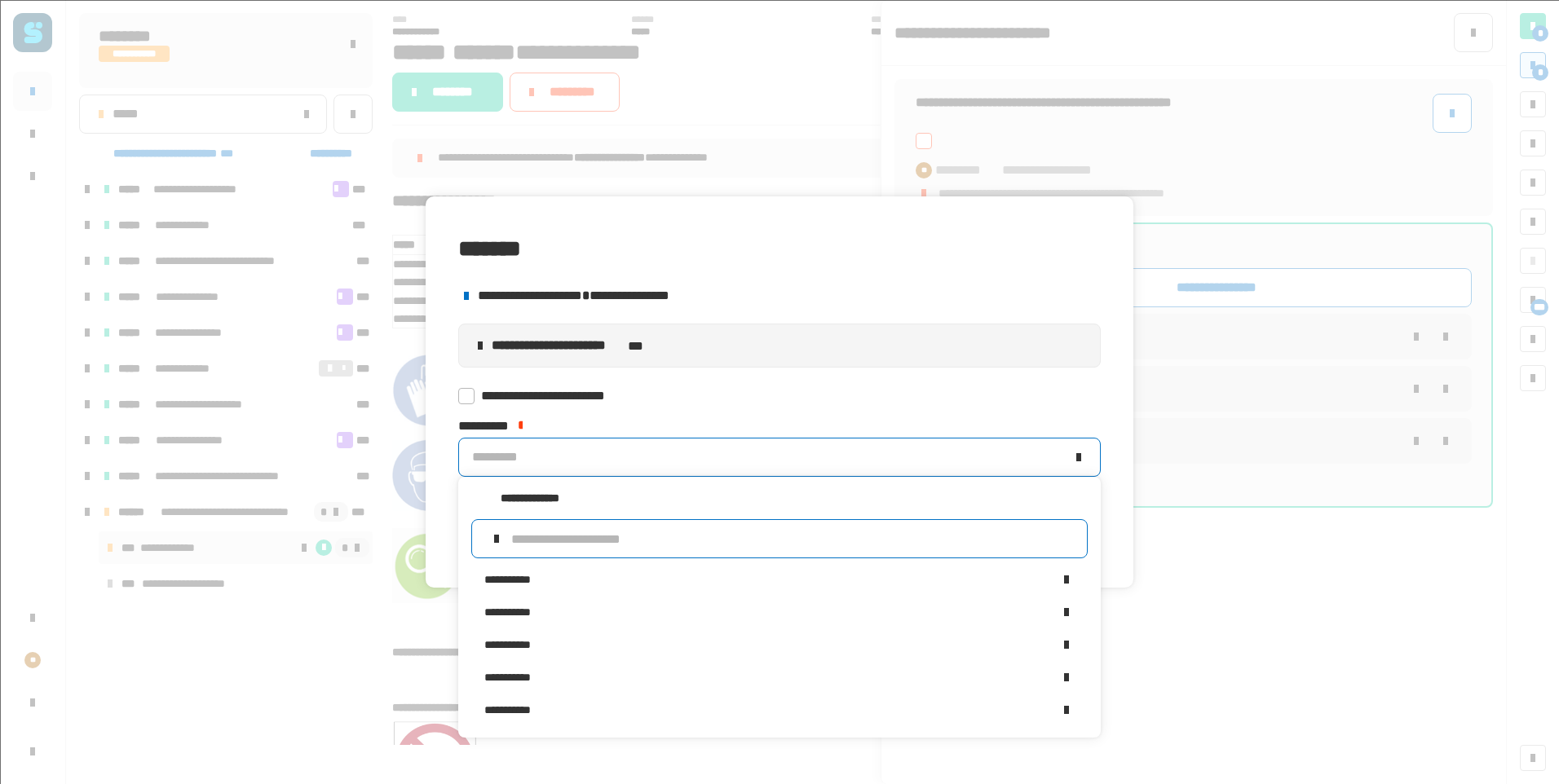 click at bounding box center [793, 539] 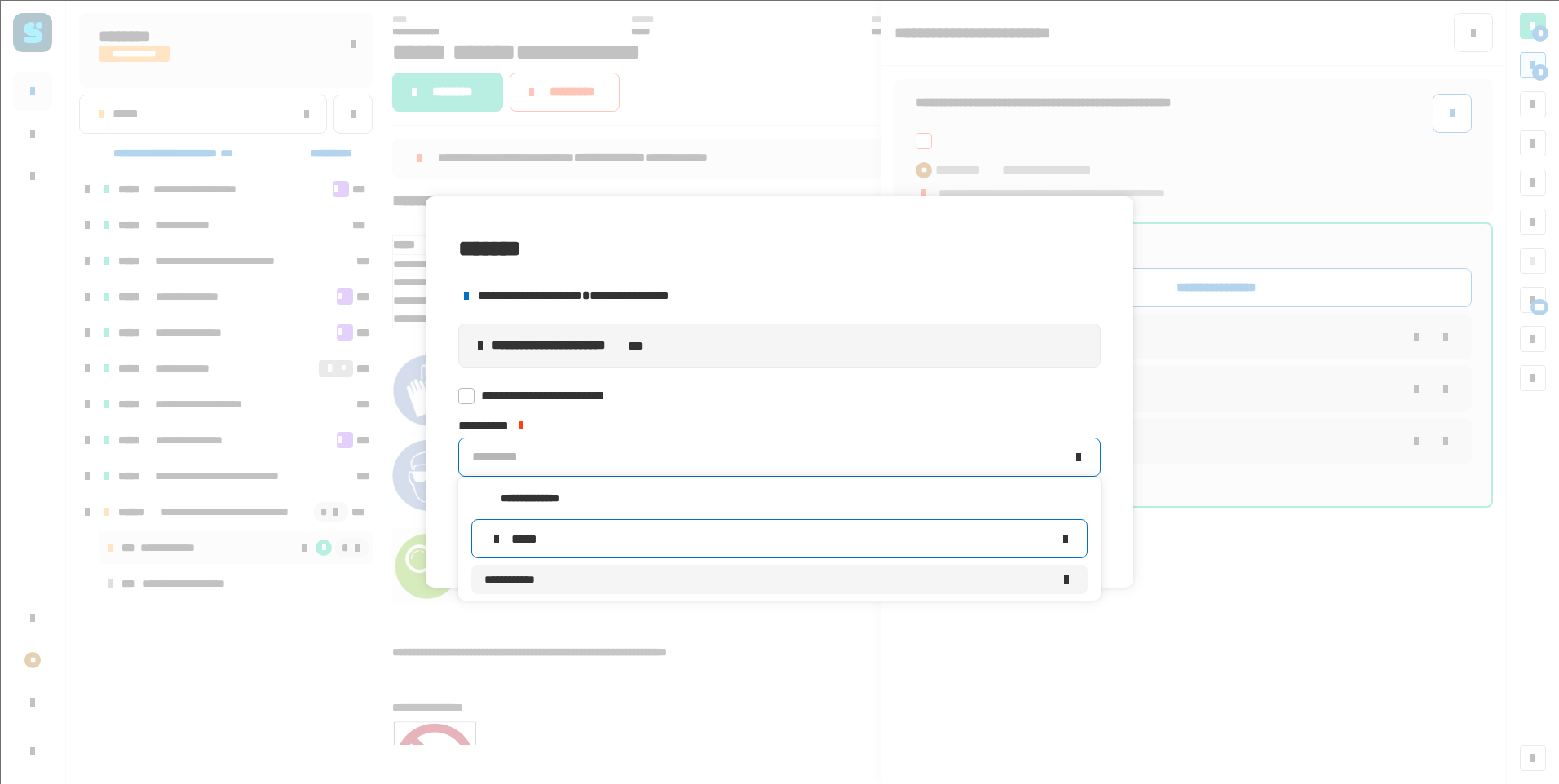 type on "*****" 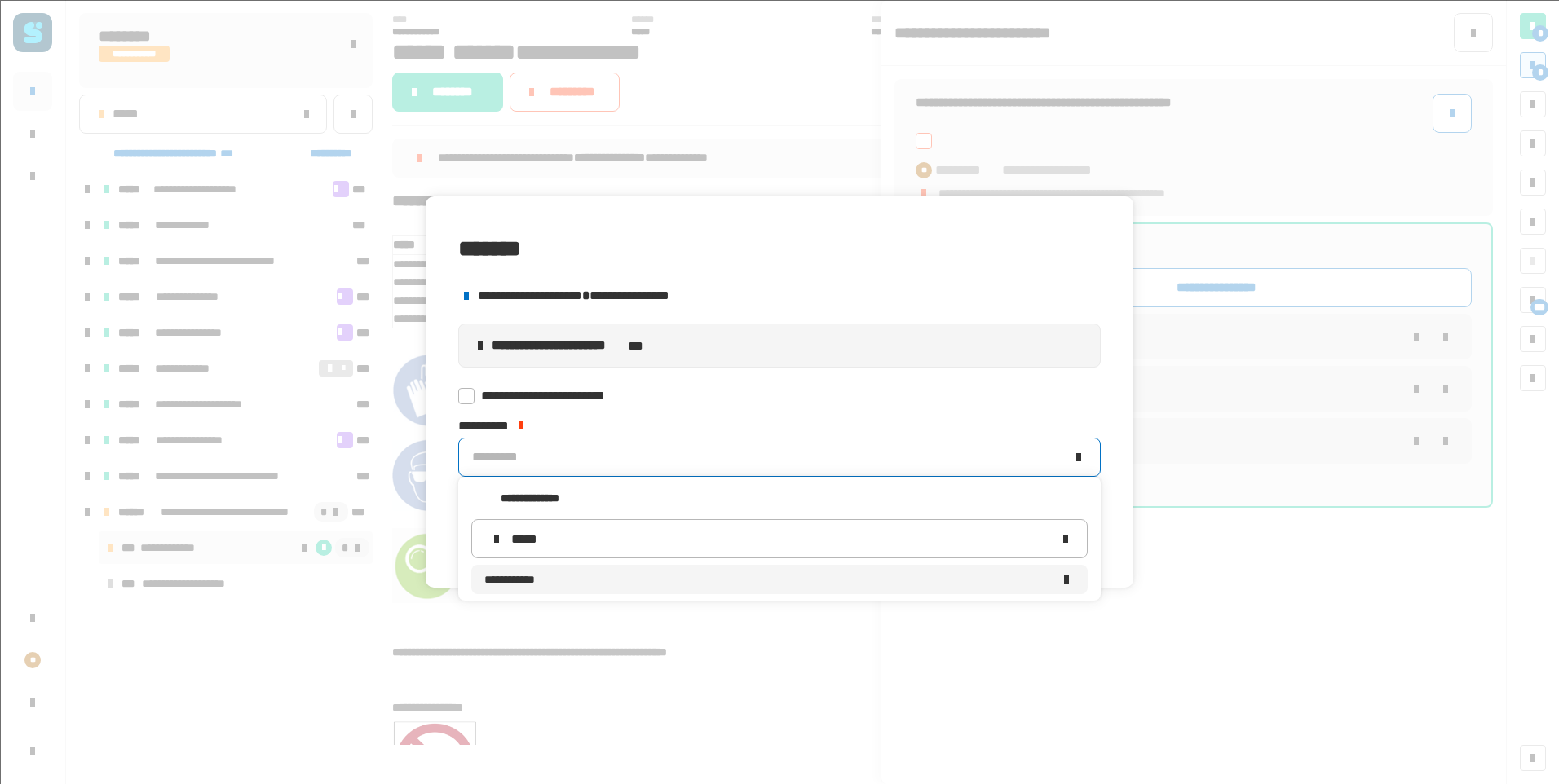 click on "**********" at bounding box center (768, 579) 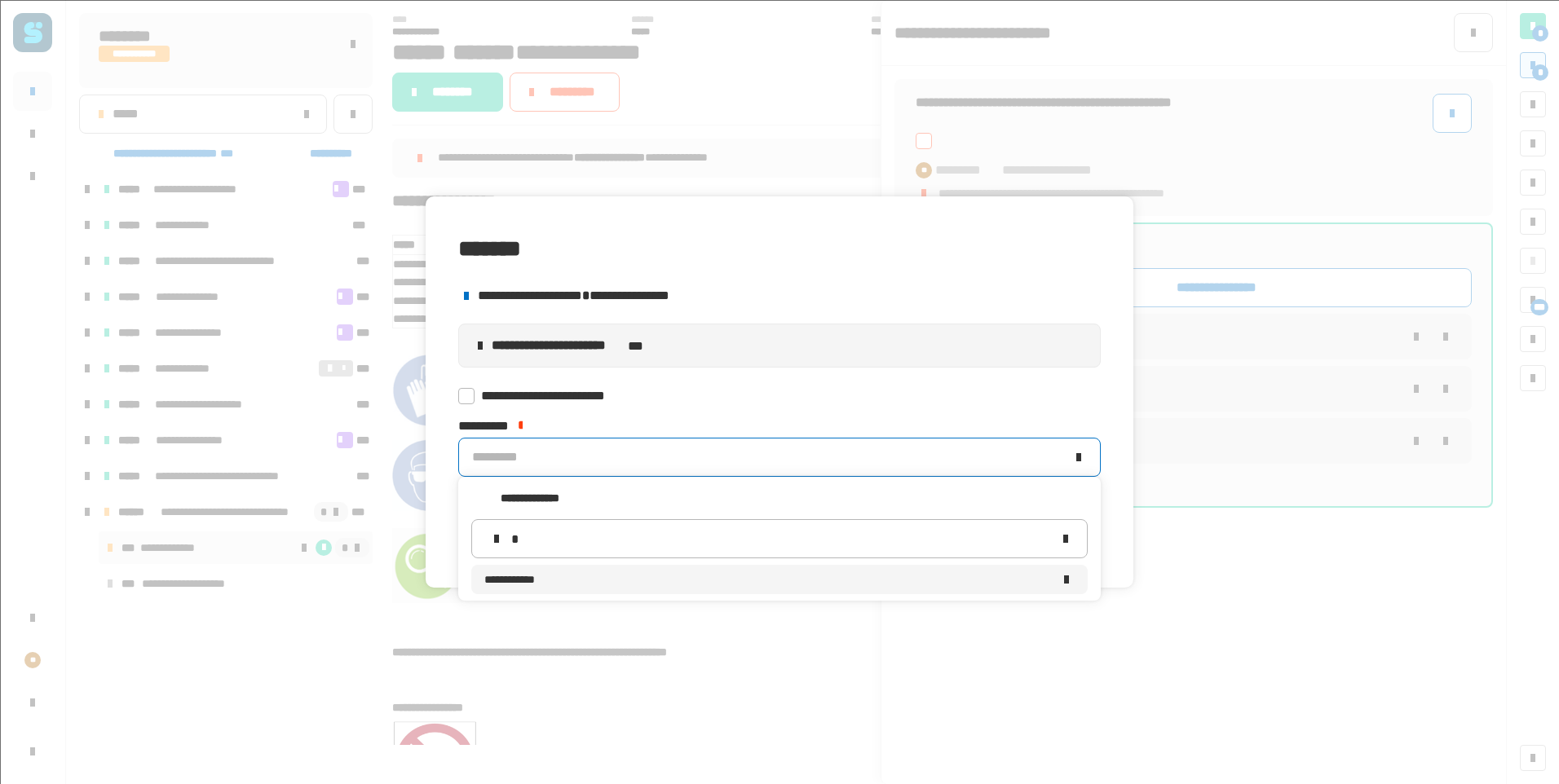 type 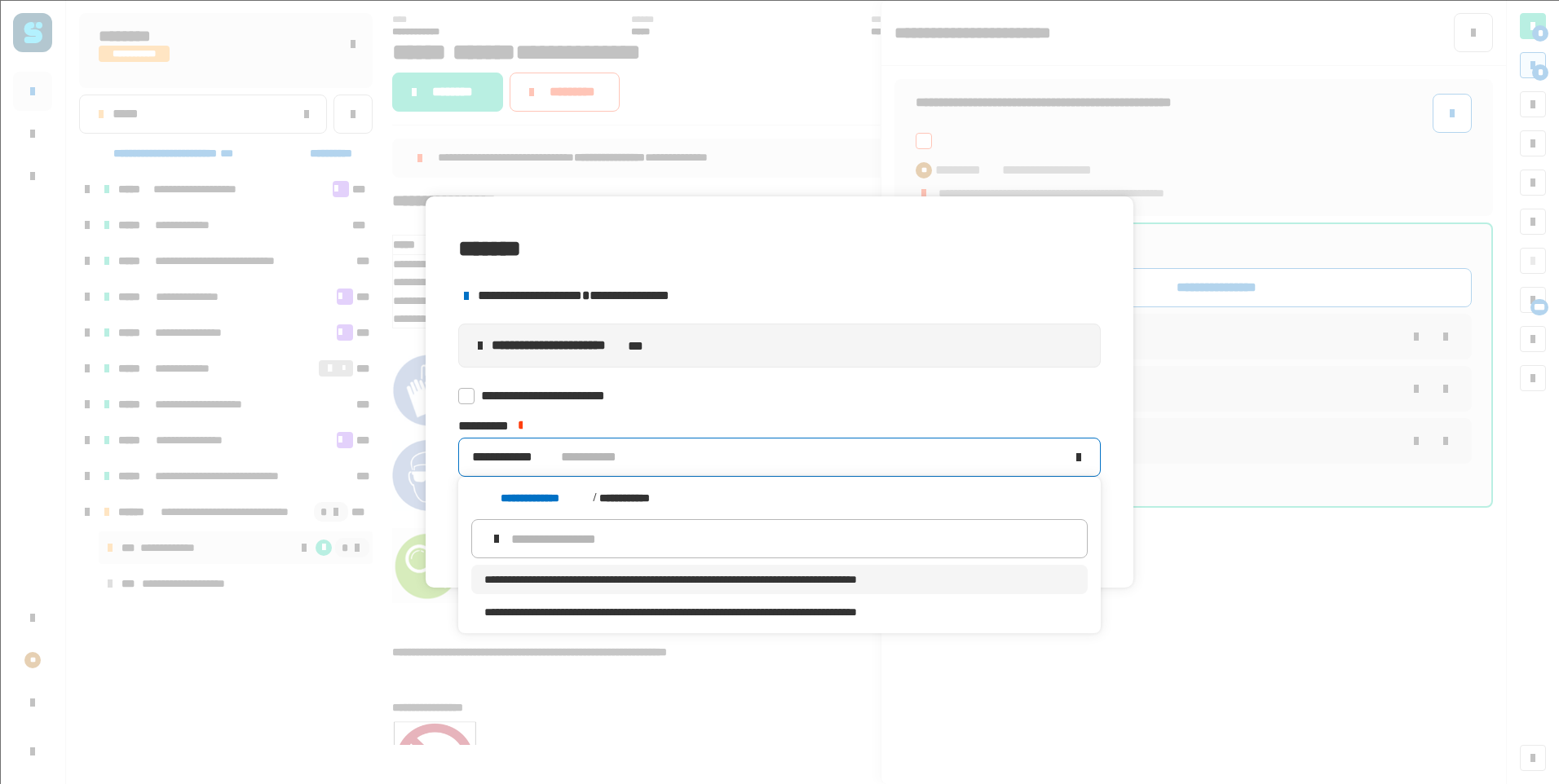 click on "**********" at bounding box center [780, 579] 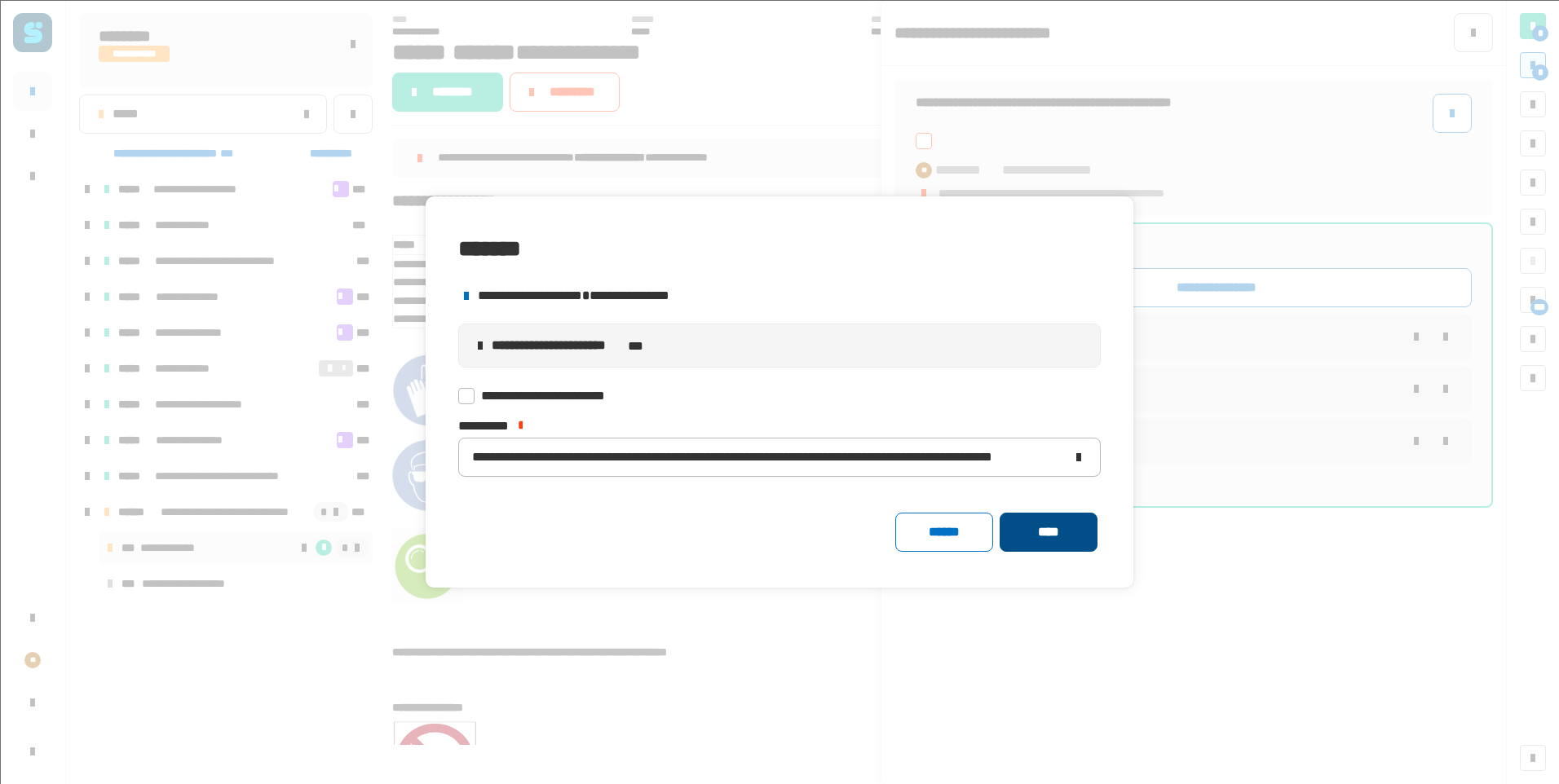 click on "****" 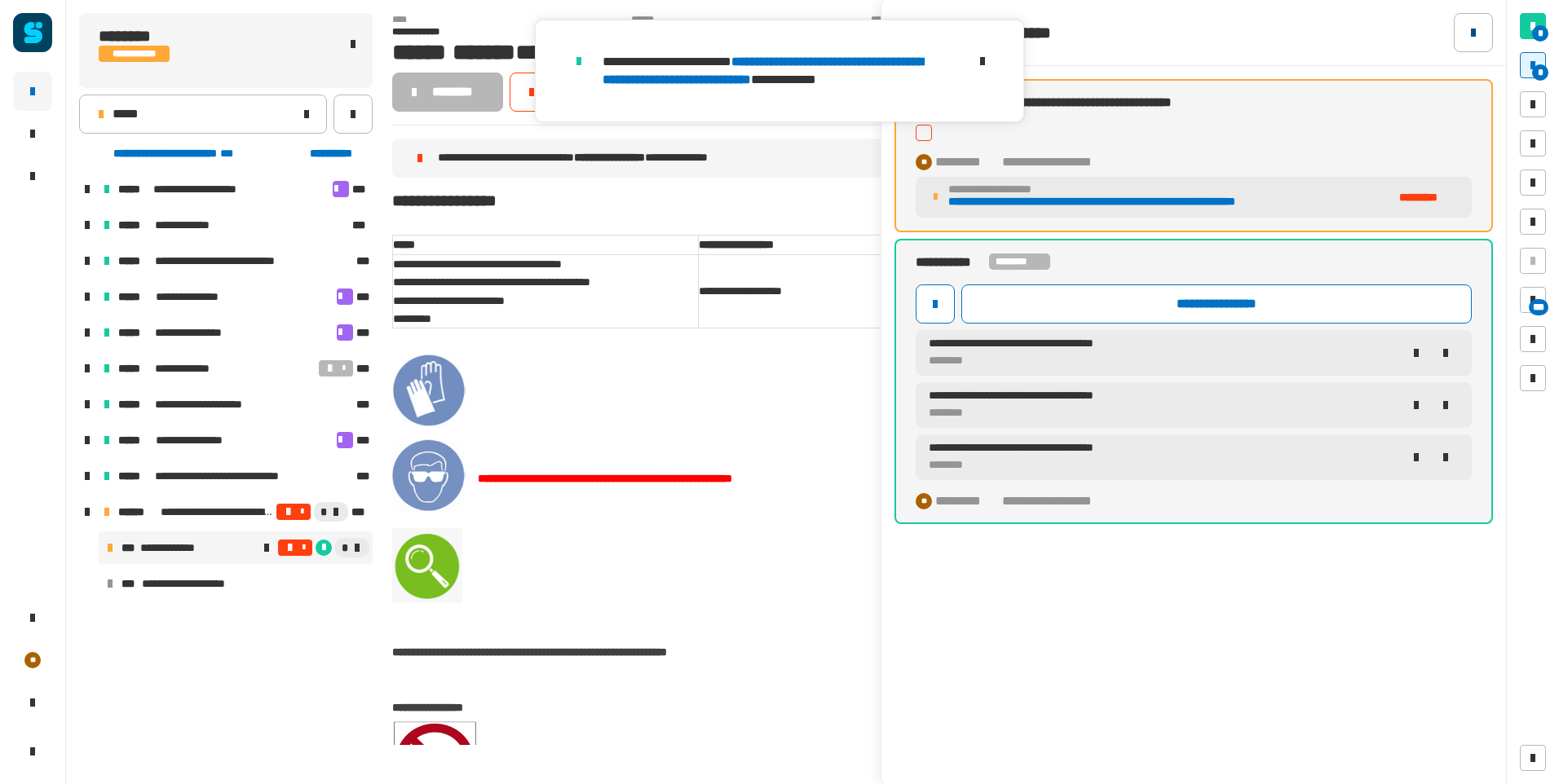 click 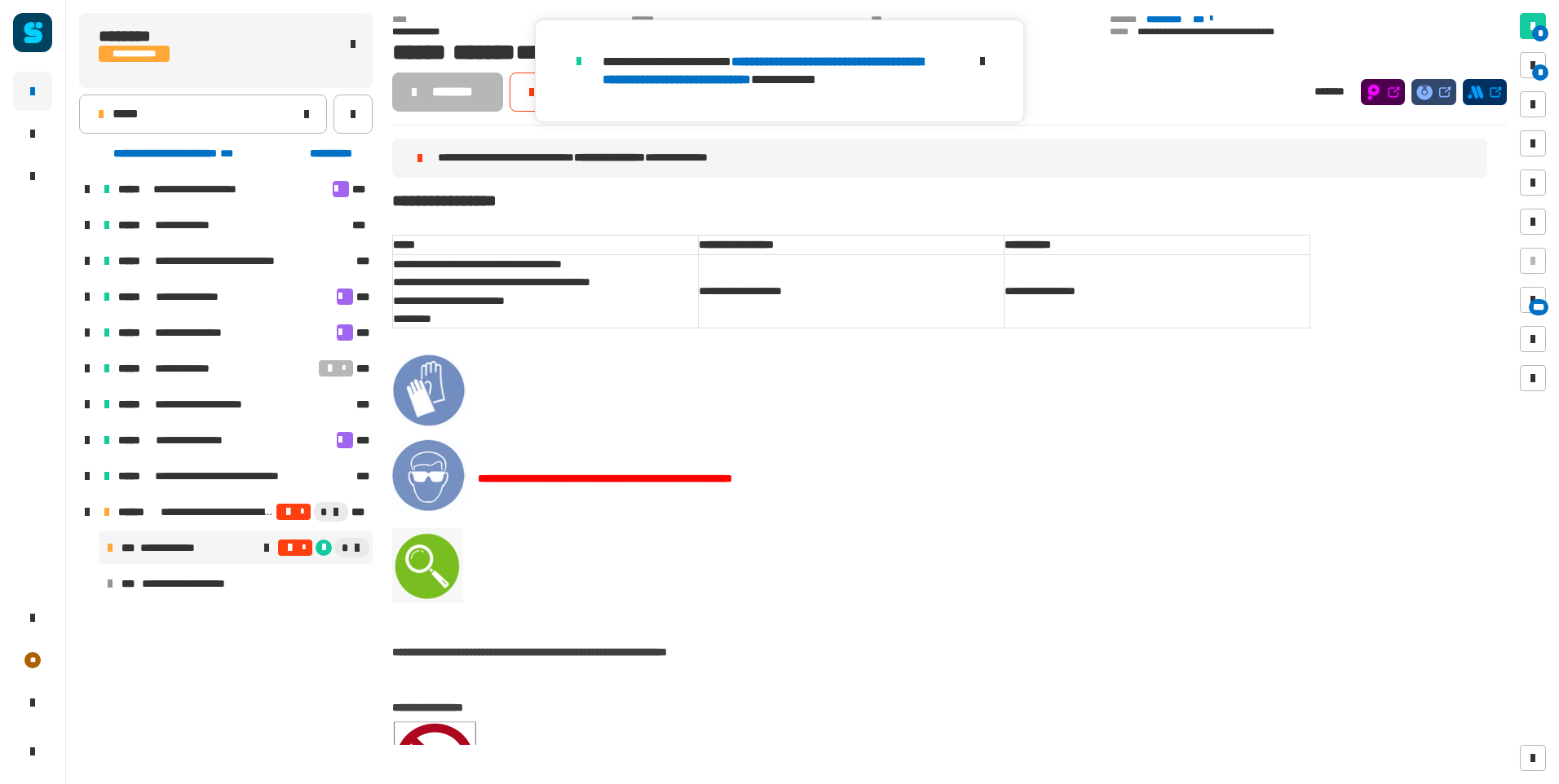 click 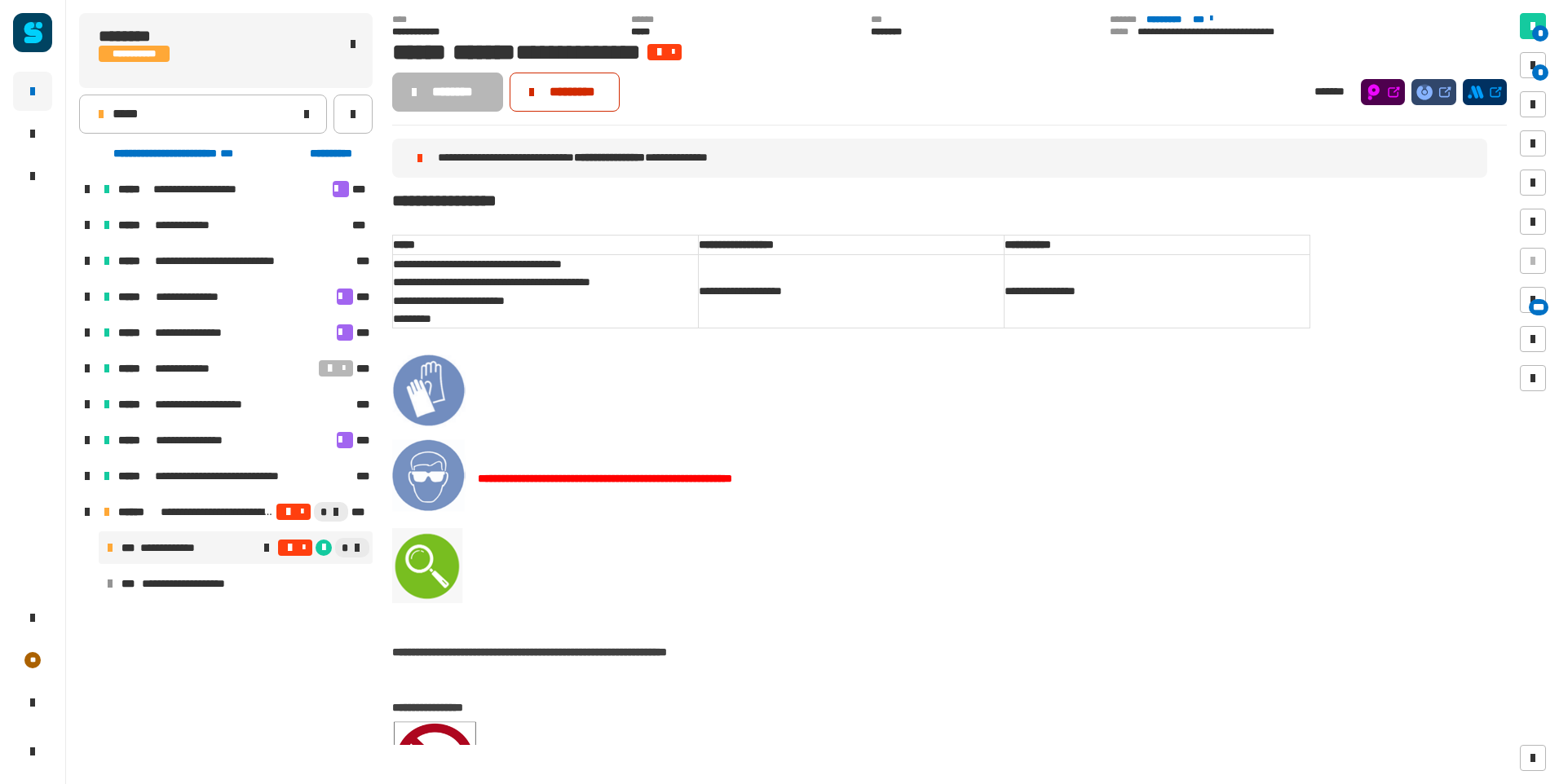 click on "*********" 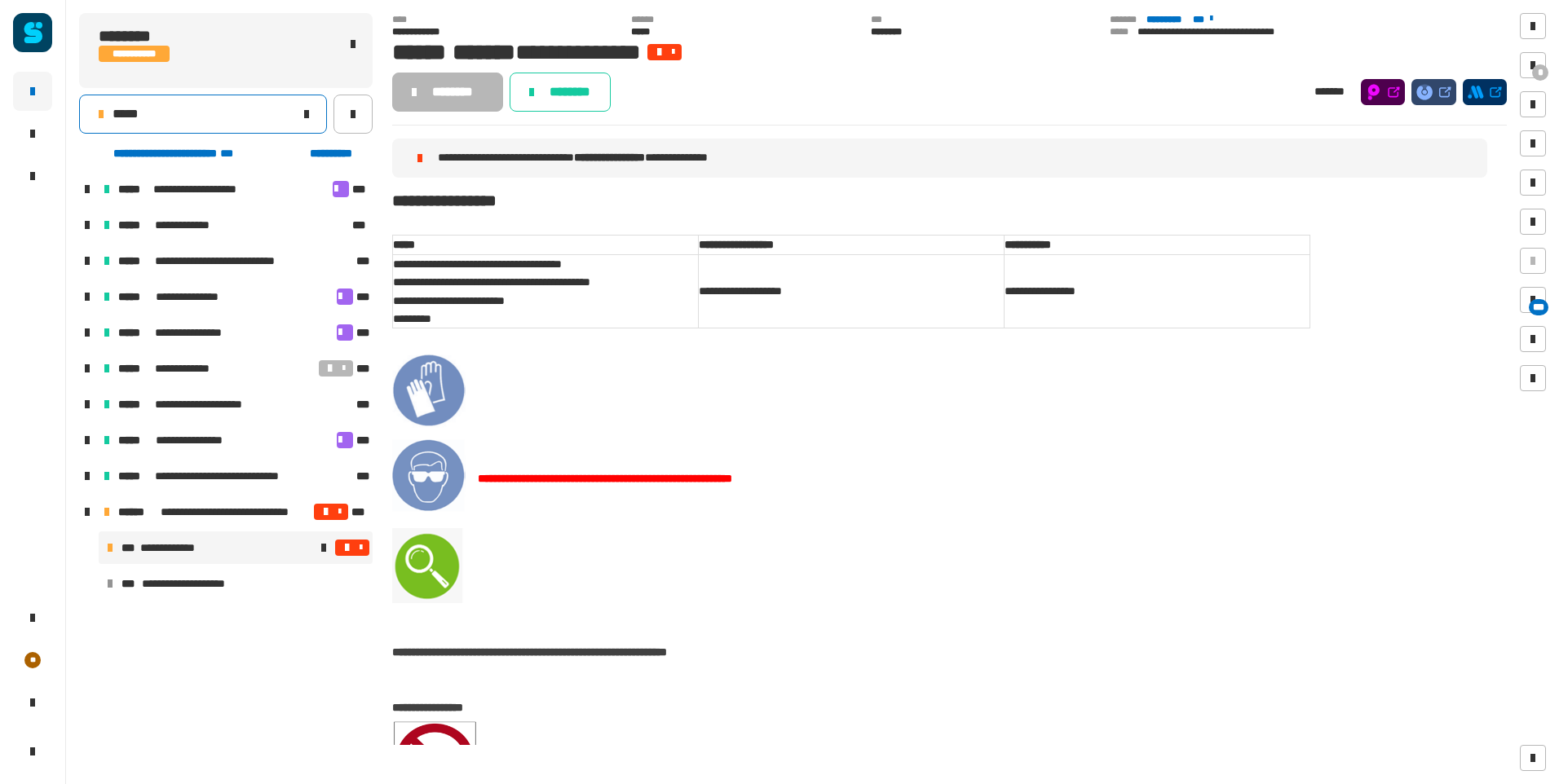 click on "*****" 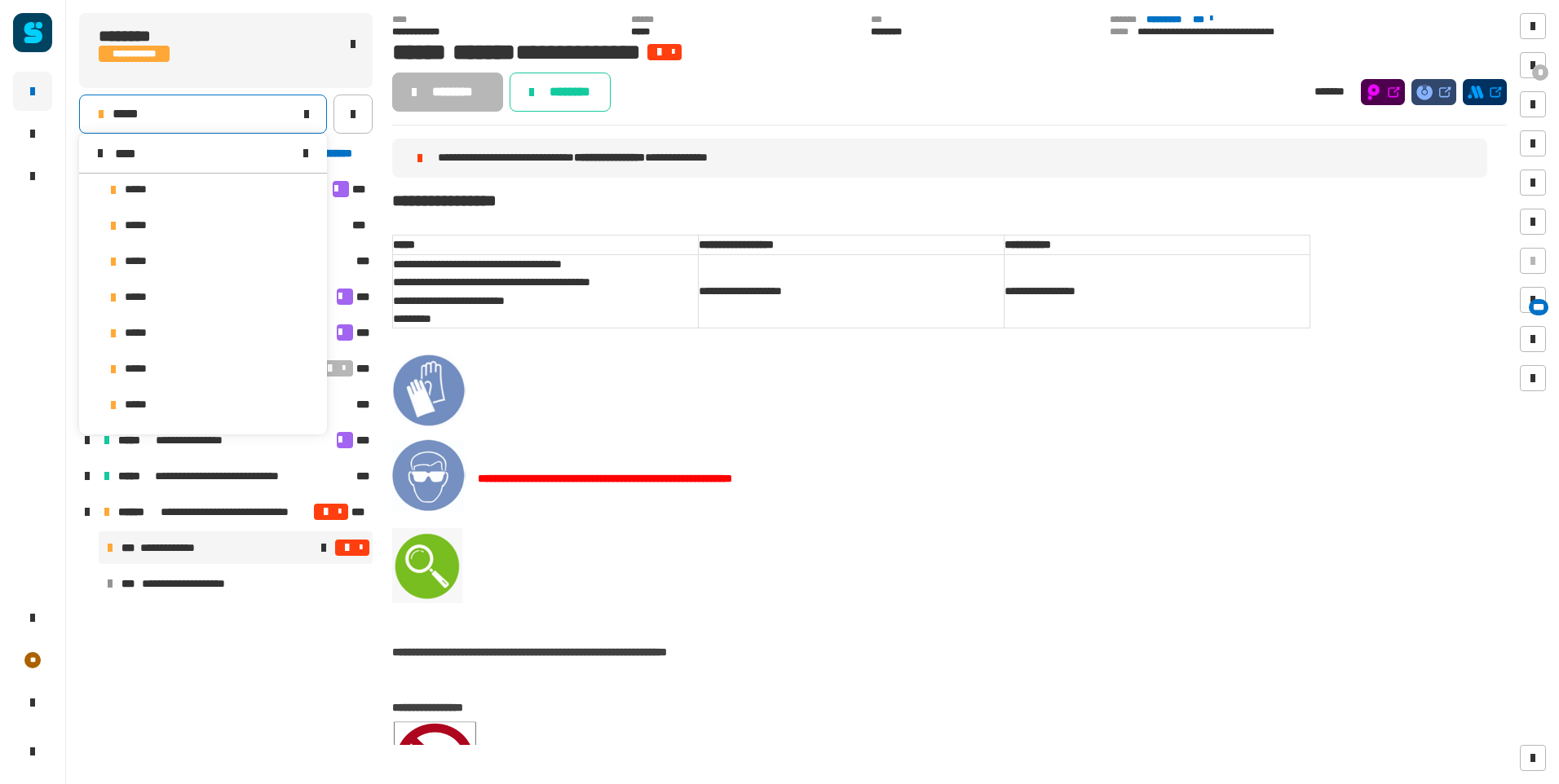 scroll, scrollTop: 0, scrollLeft: 0, axis: both 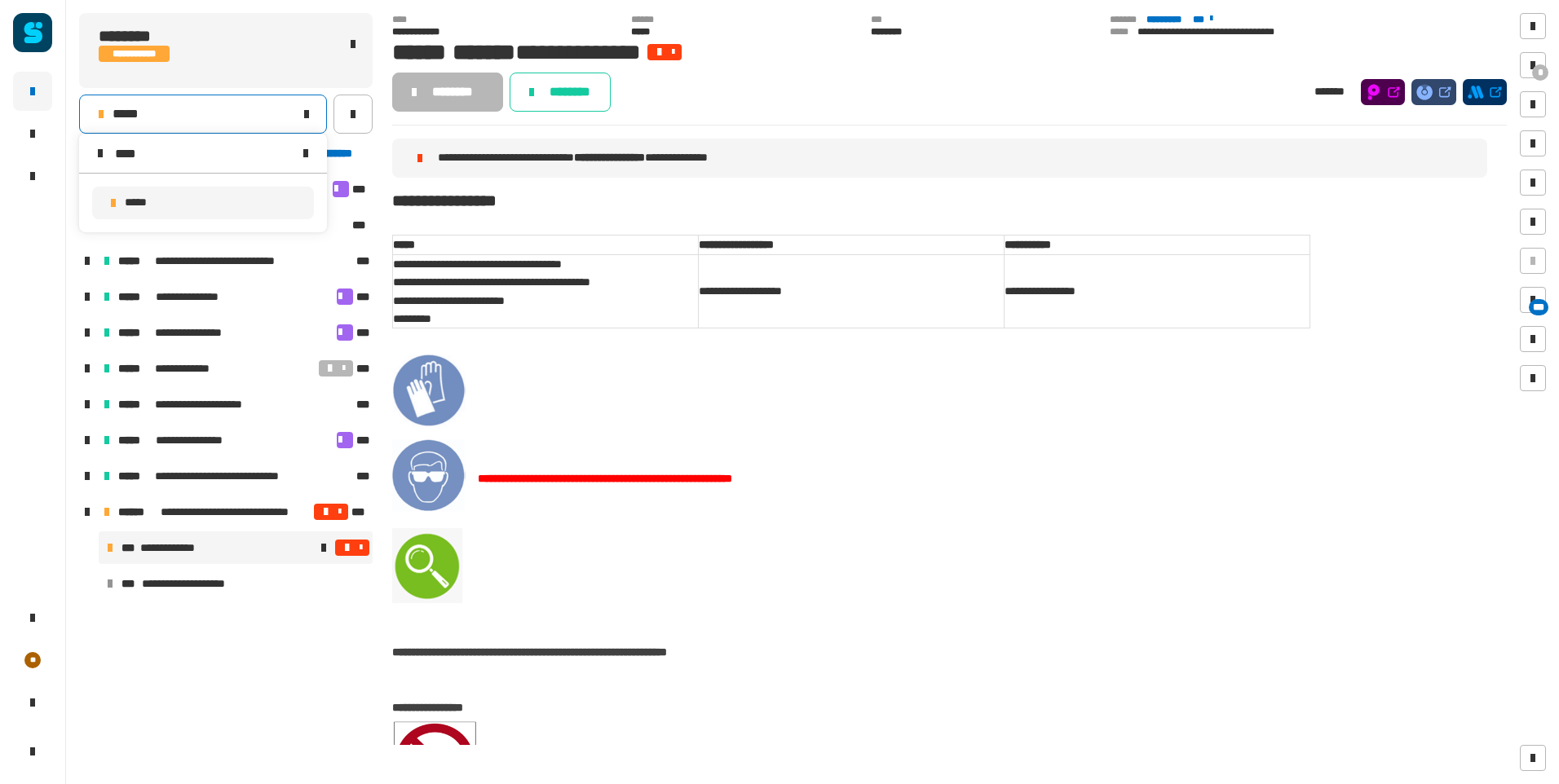 type on "****" 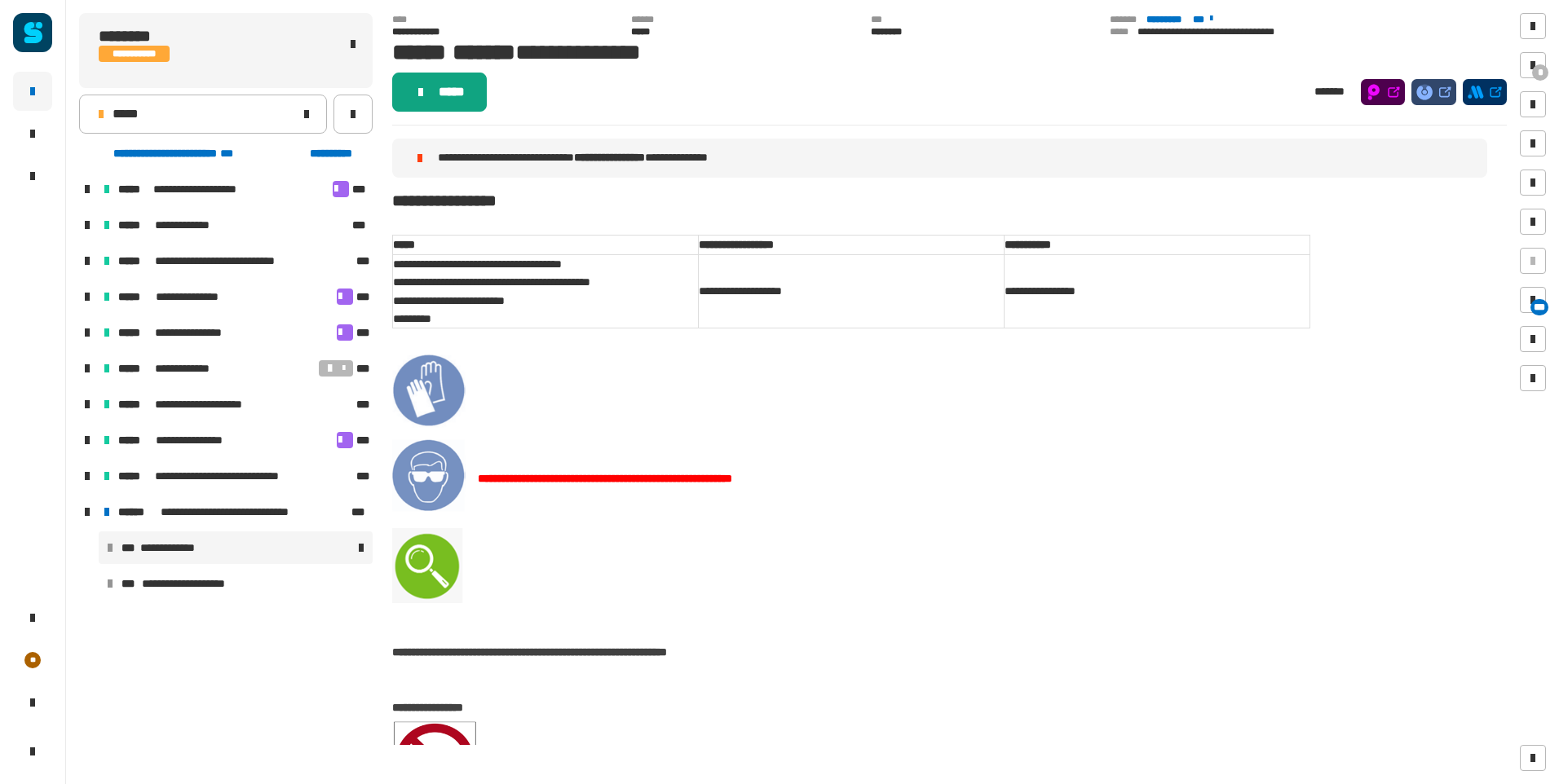 click on "*****" 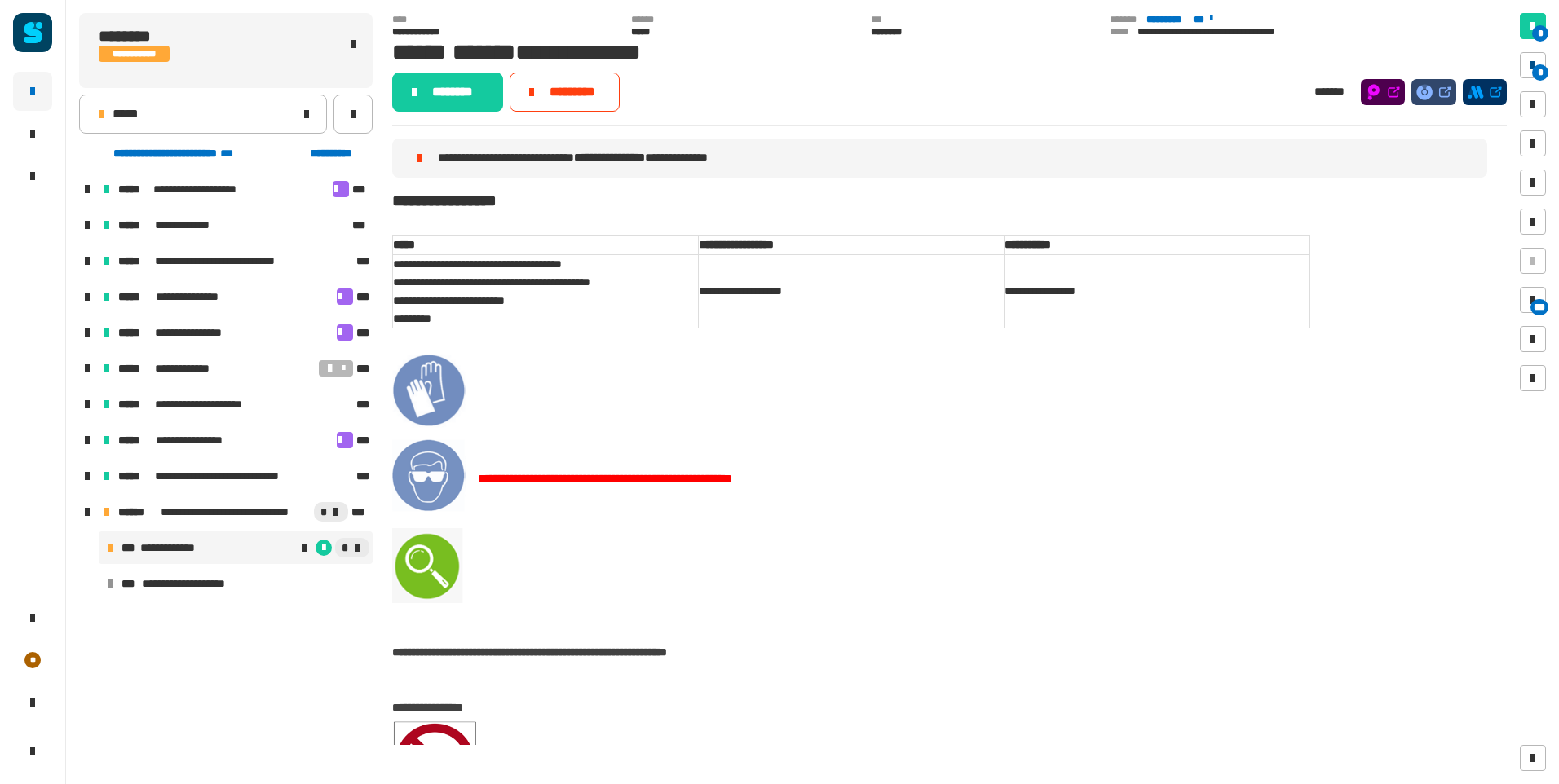 click on "*" at bounding box center (1533, 65) 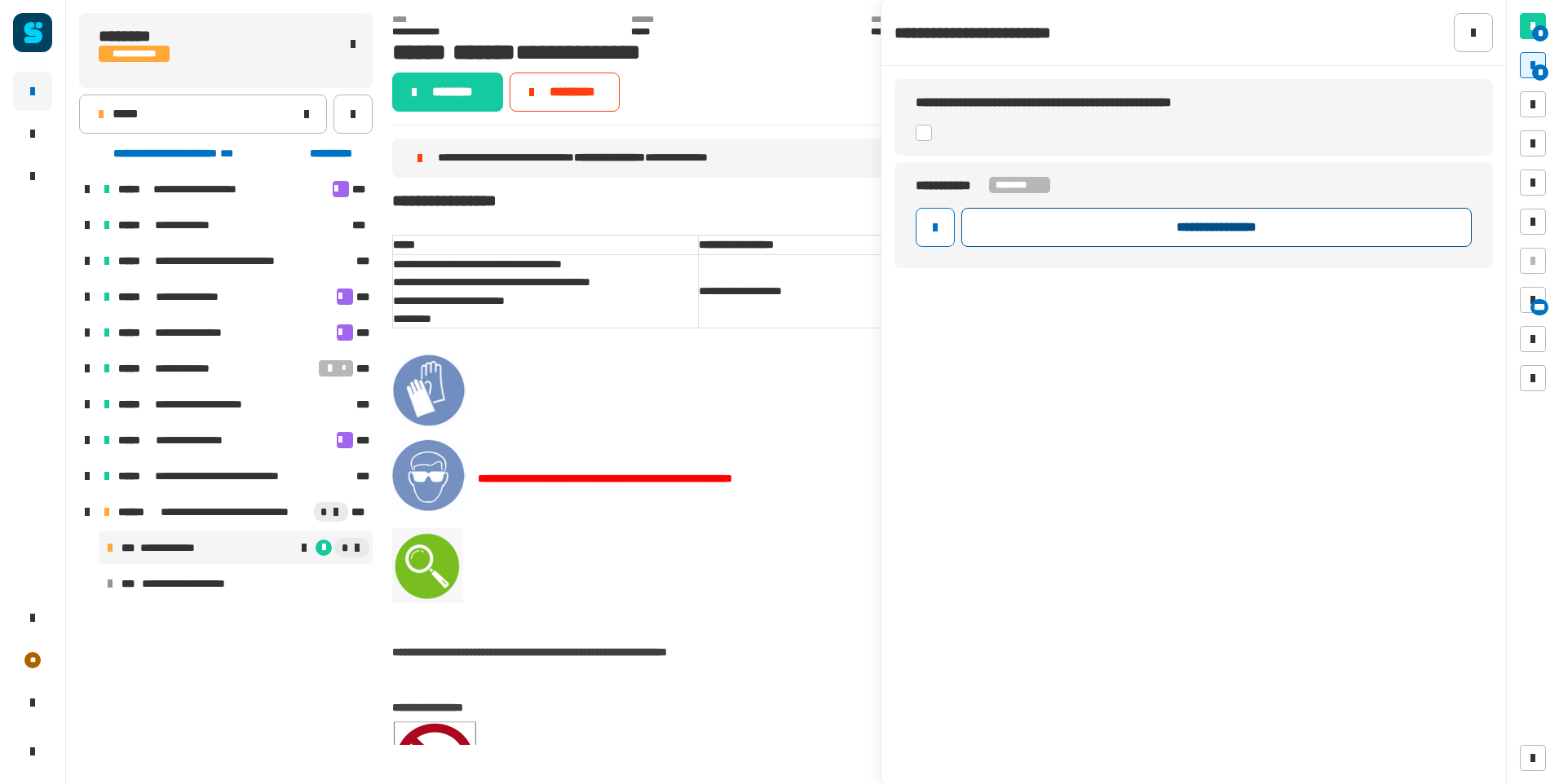 click on "**********" 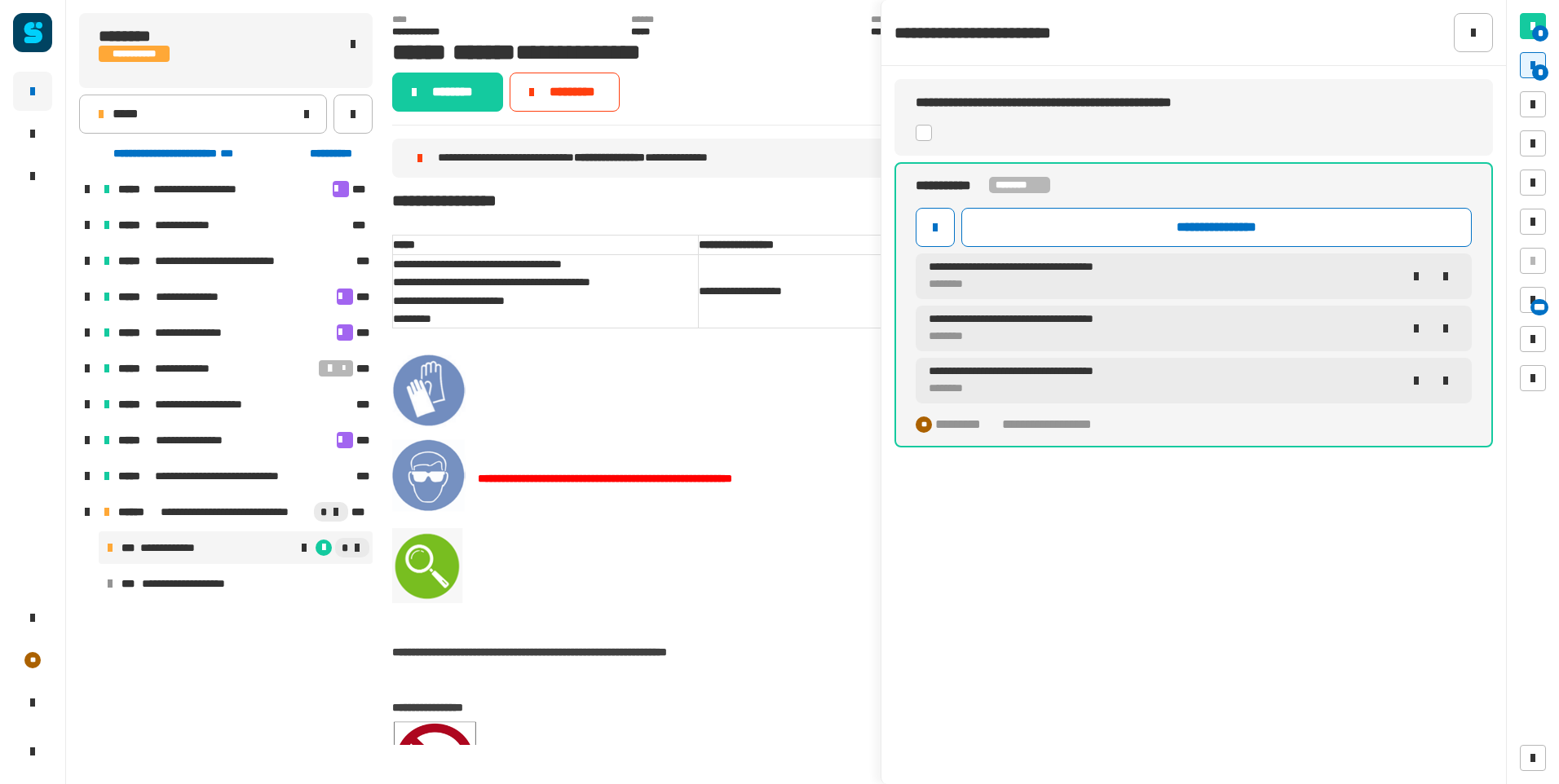 click on "********" 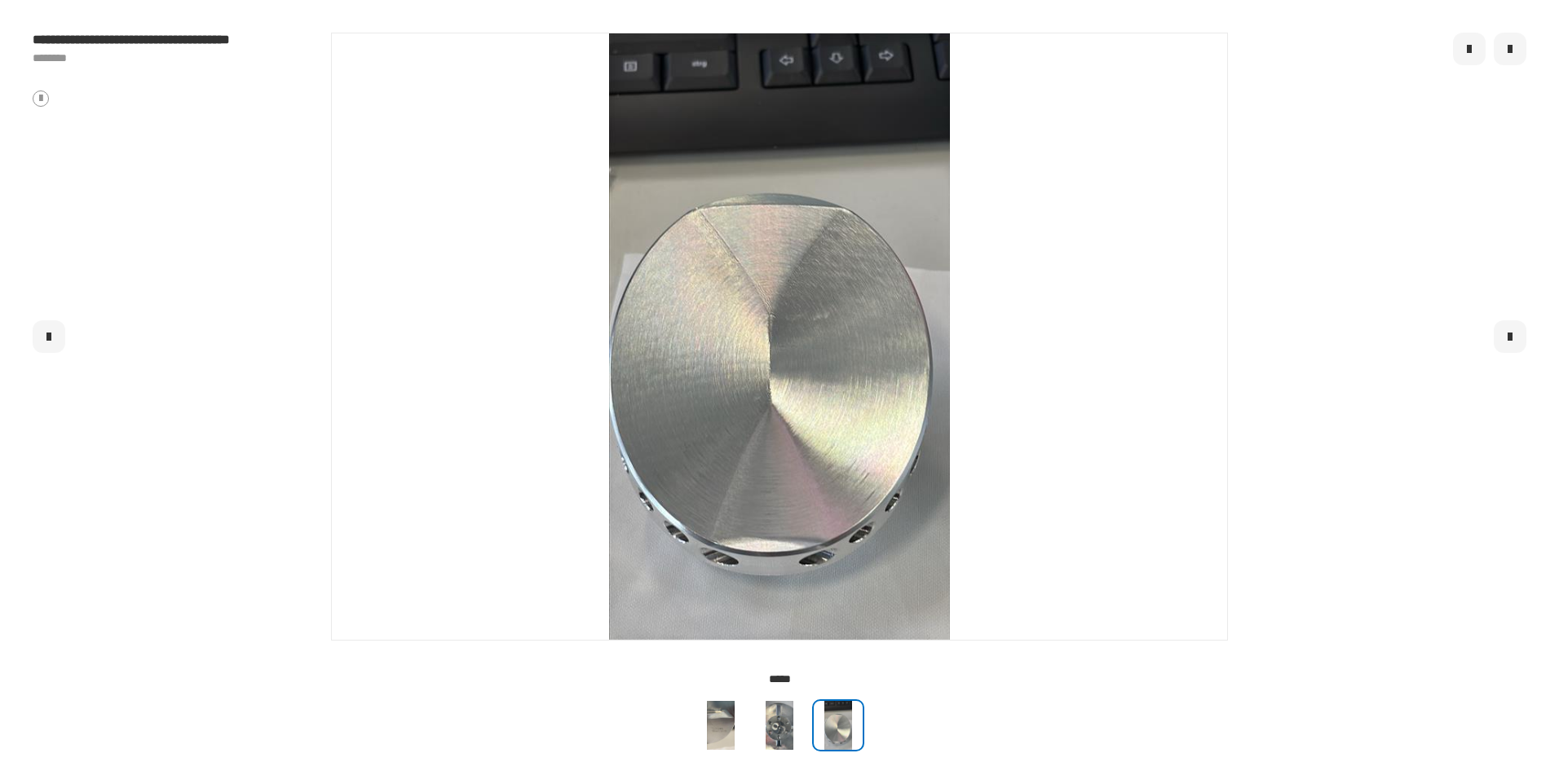 click 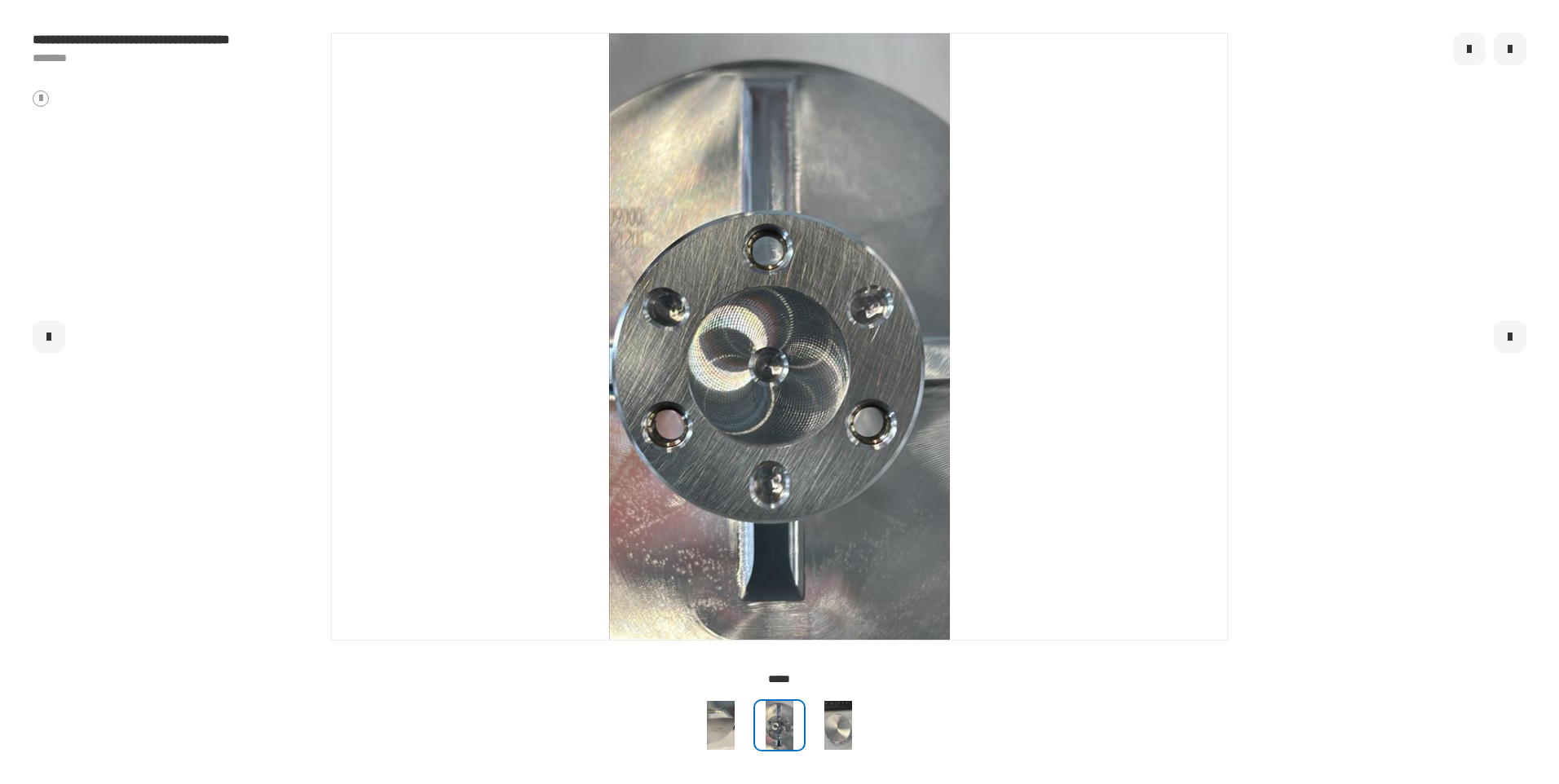 click 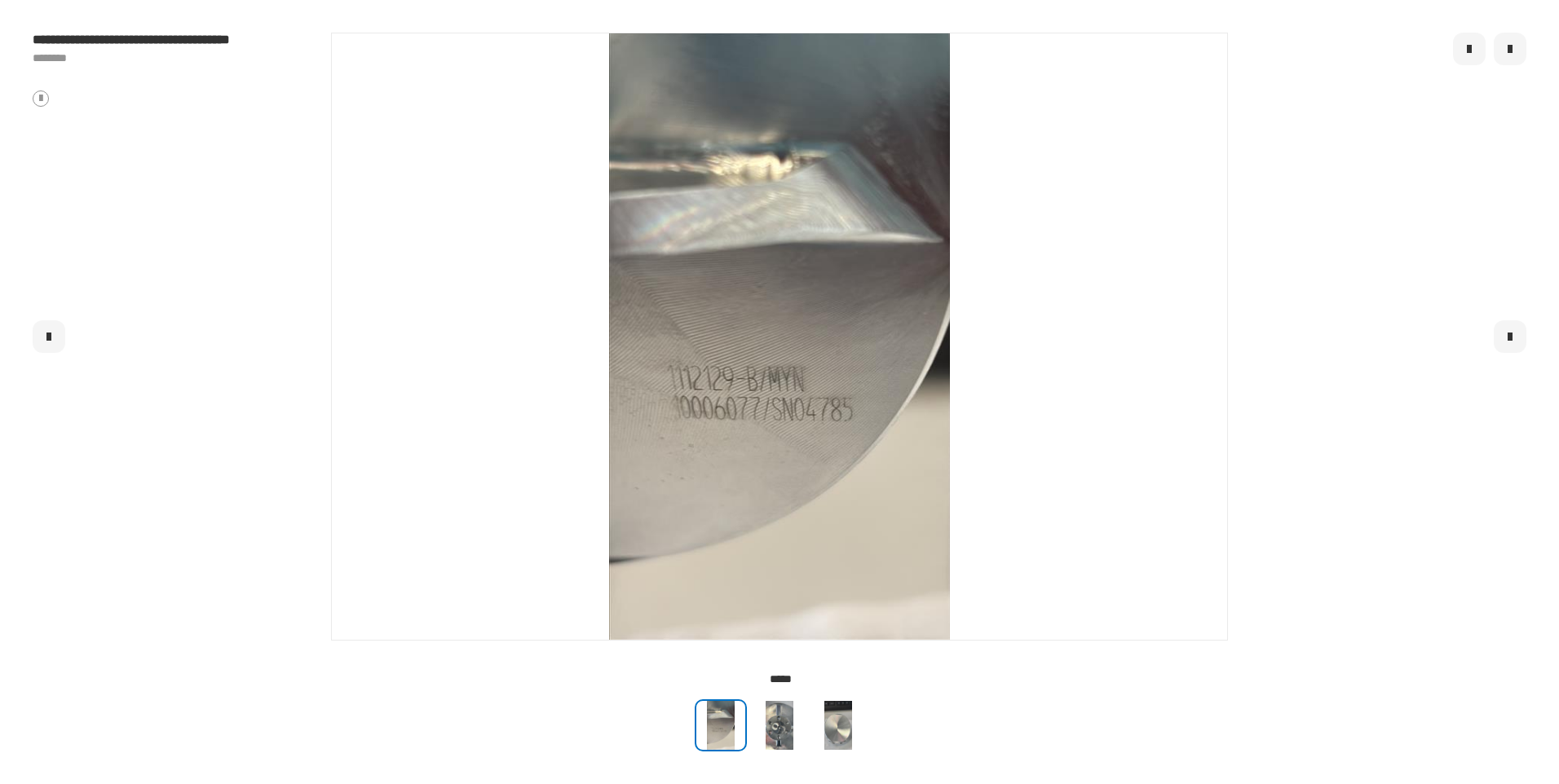 click 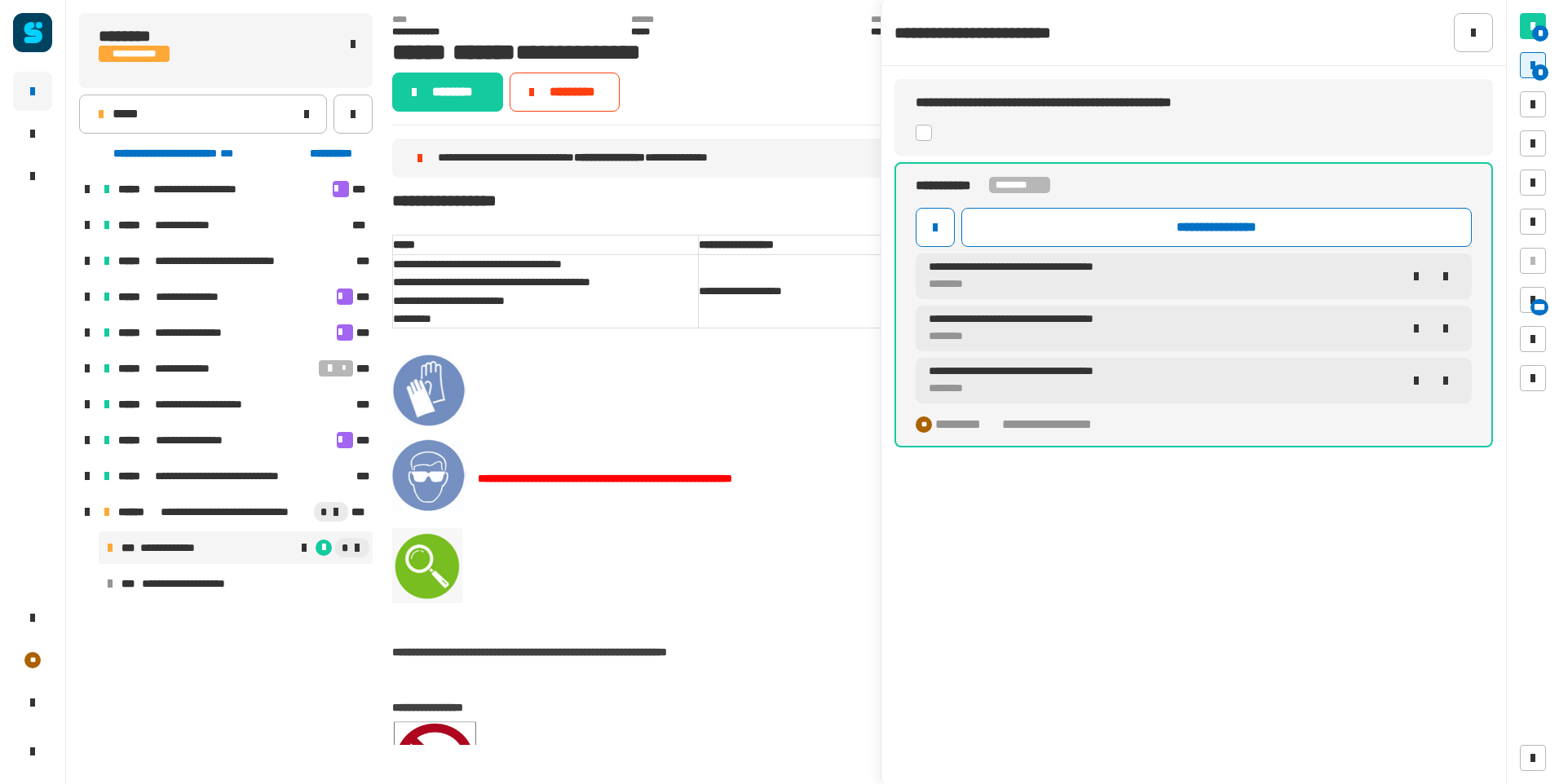 click 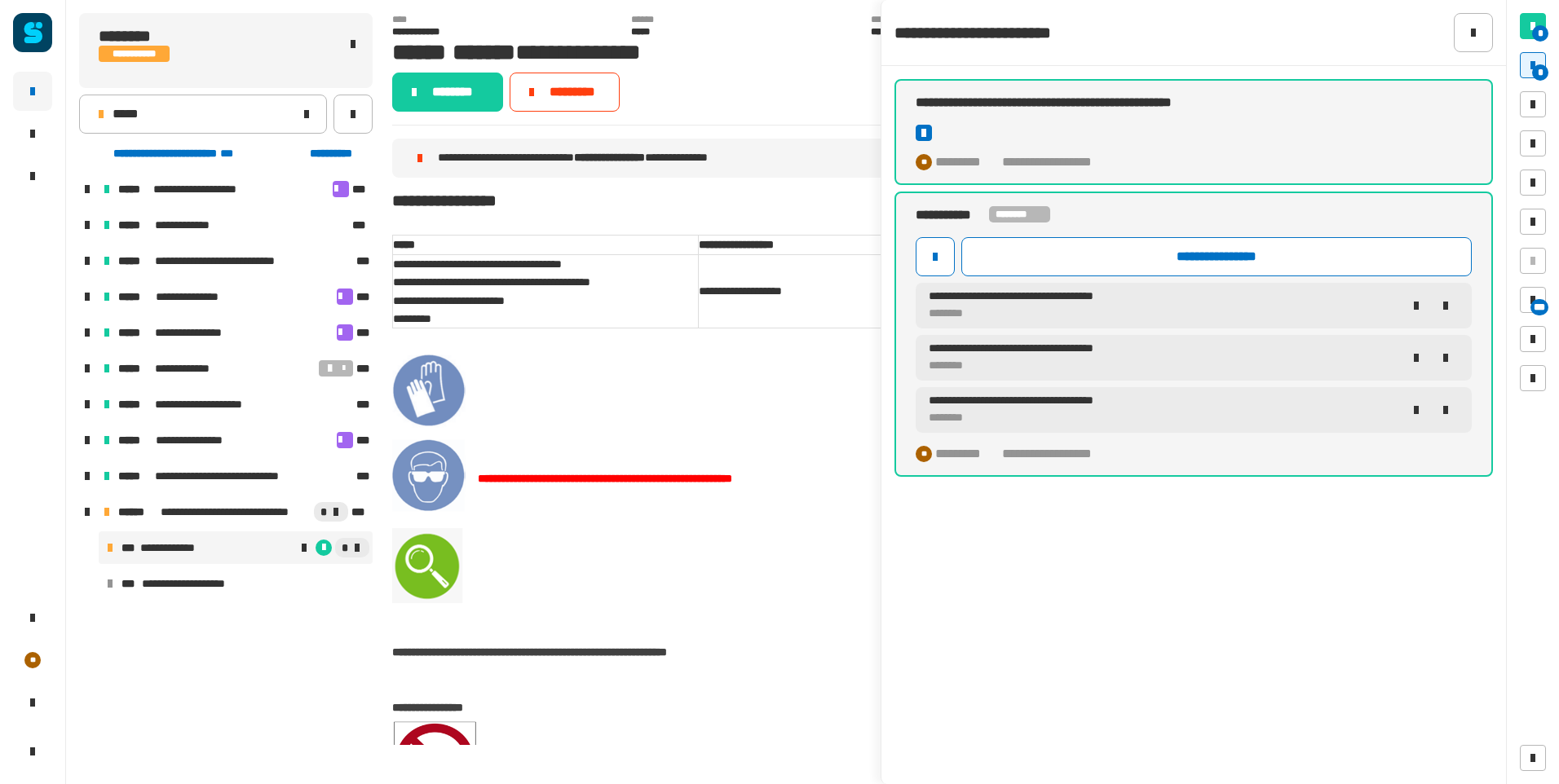 click 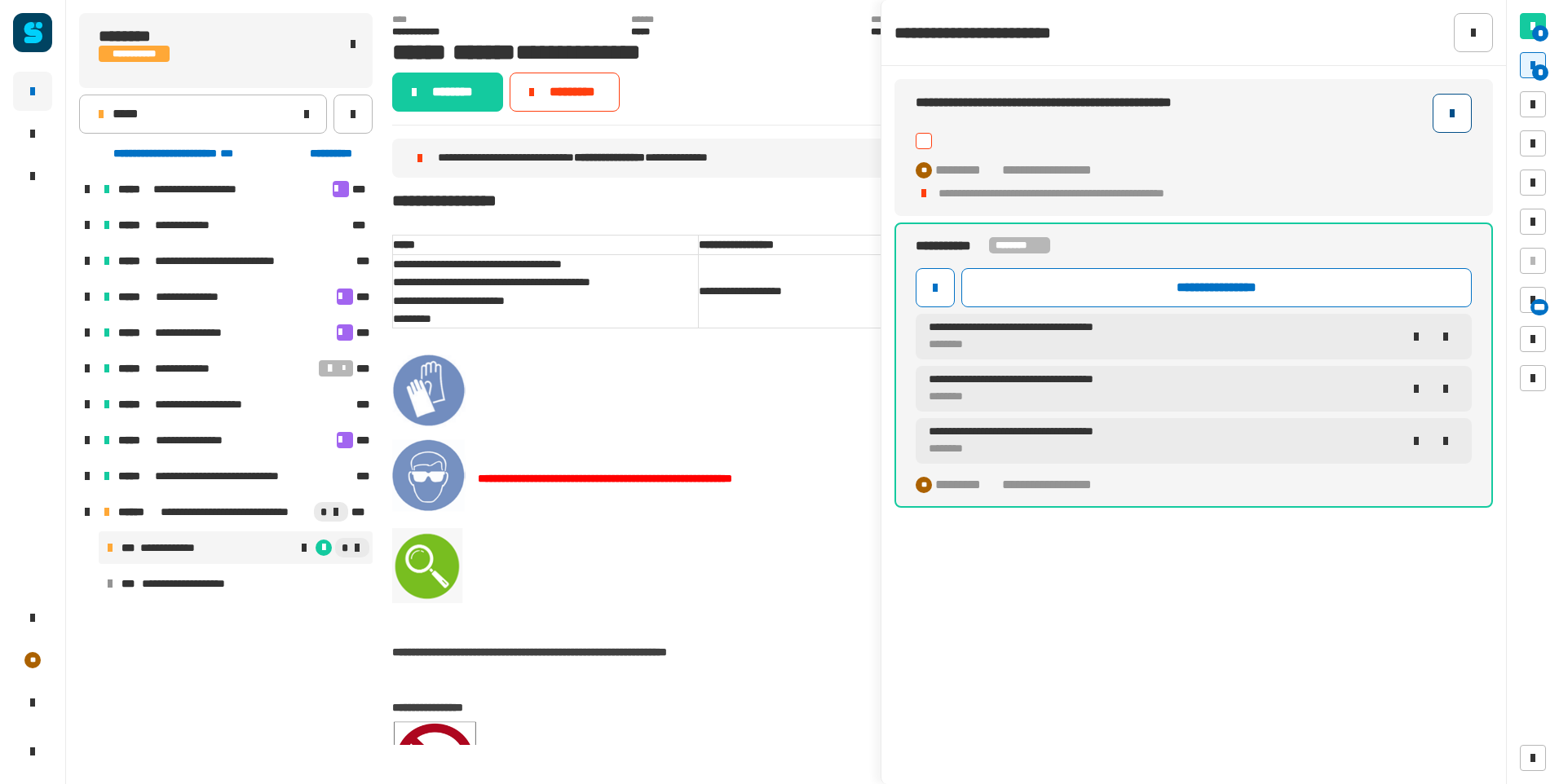 click 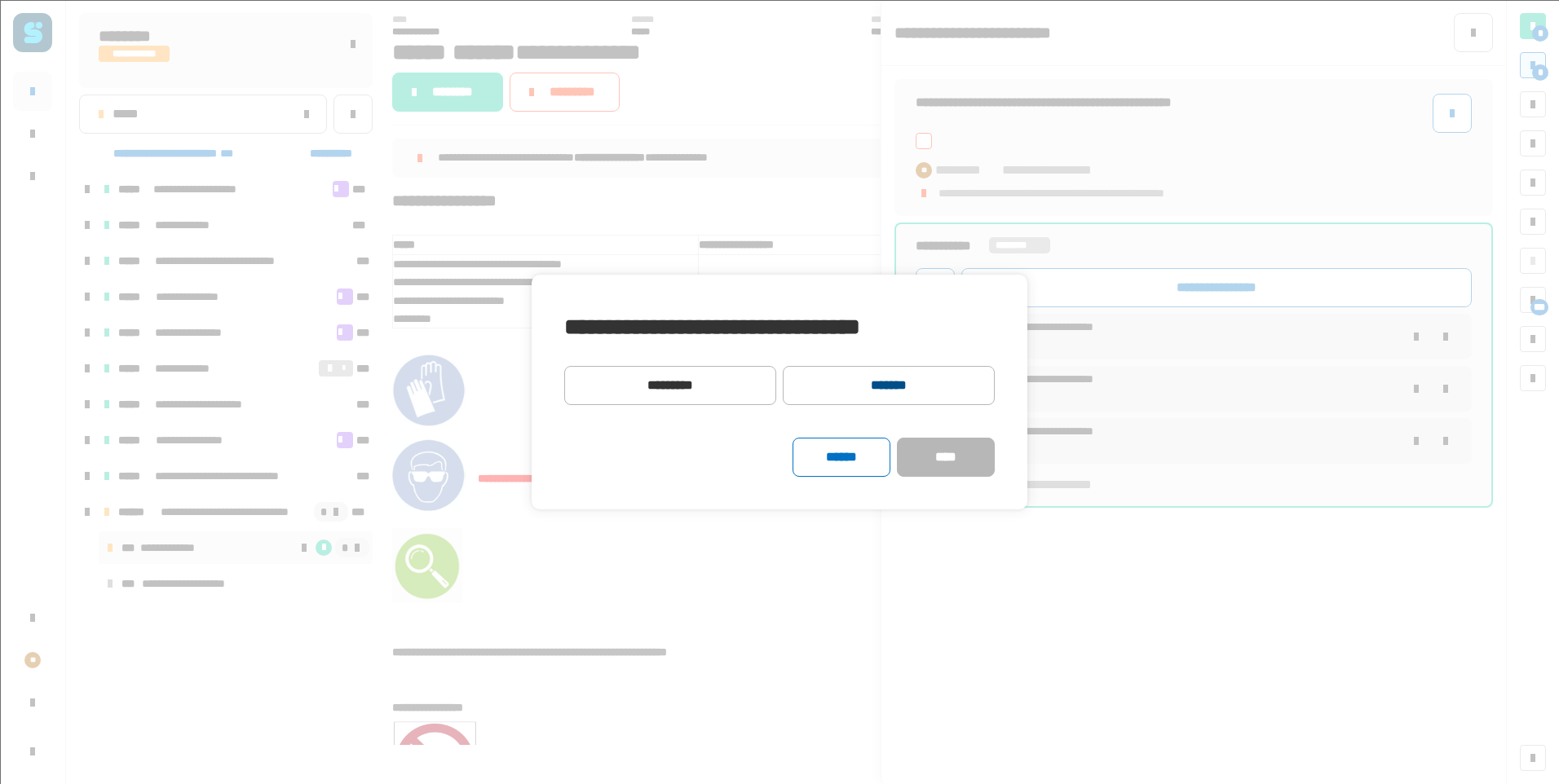 click on "*******" 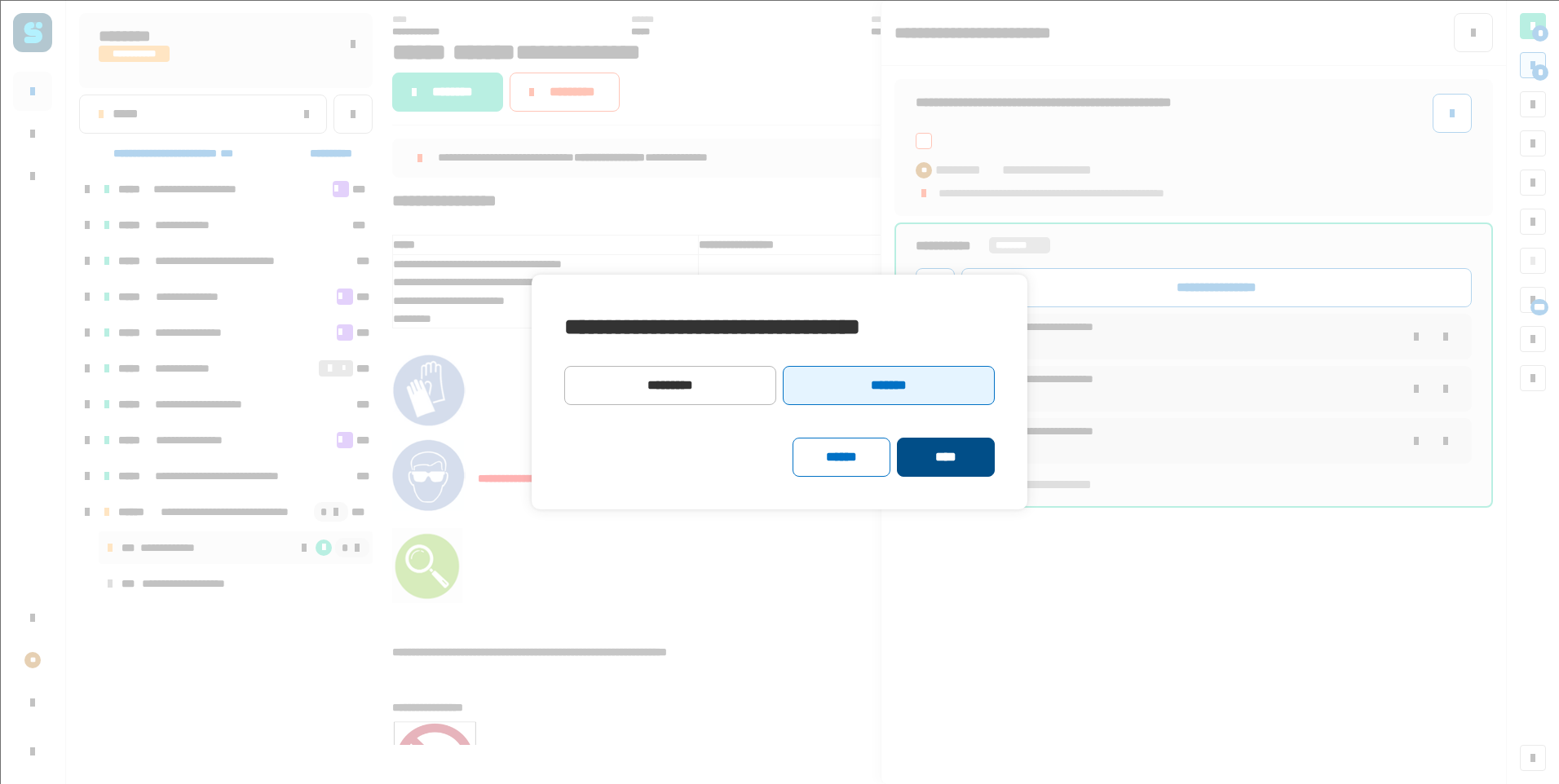 click on "****" 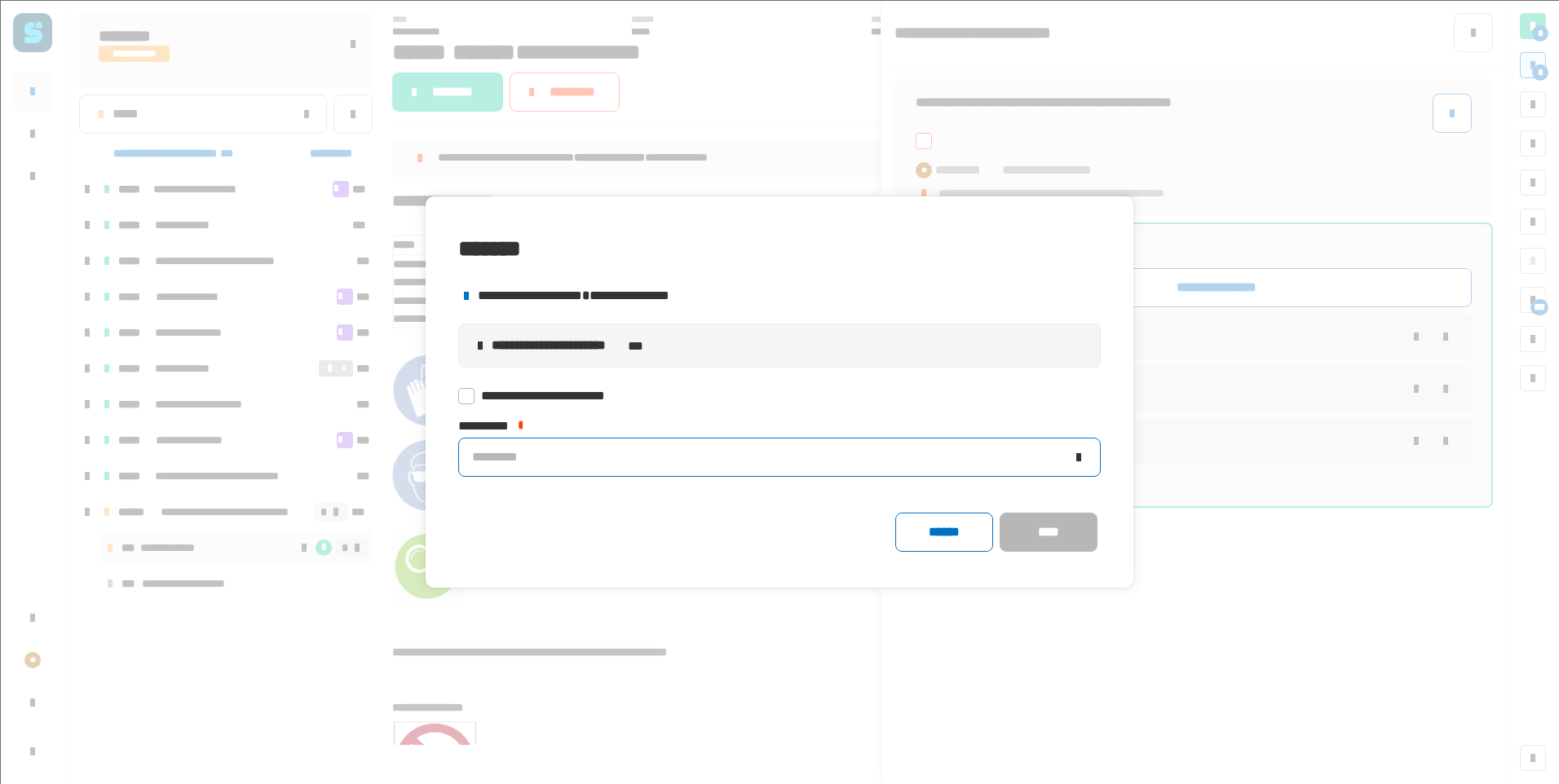 click on "*********" 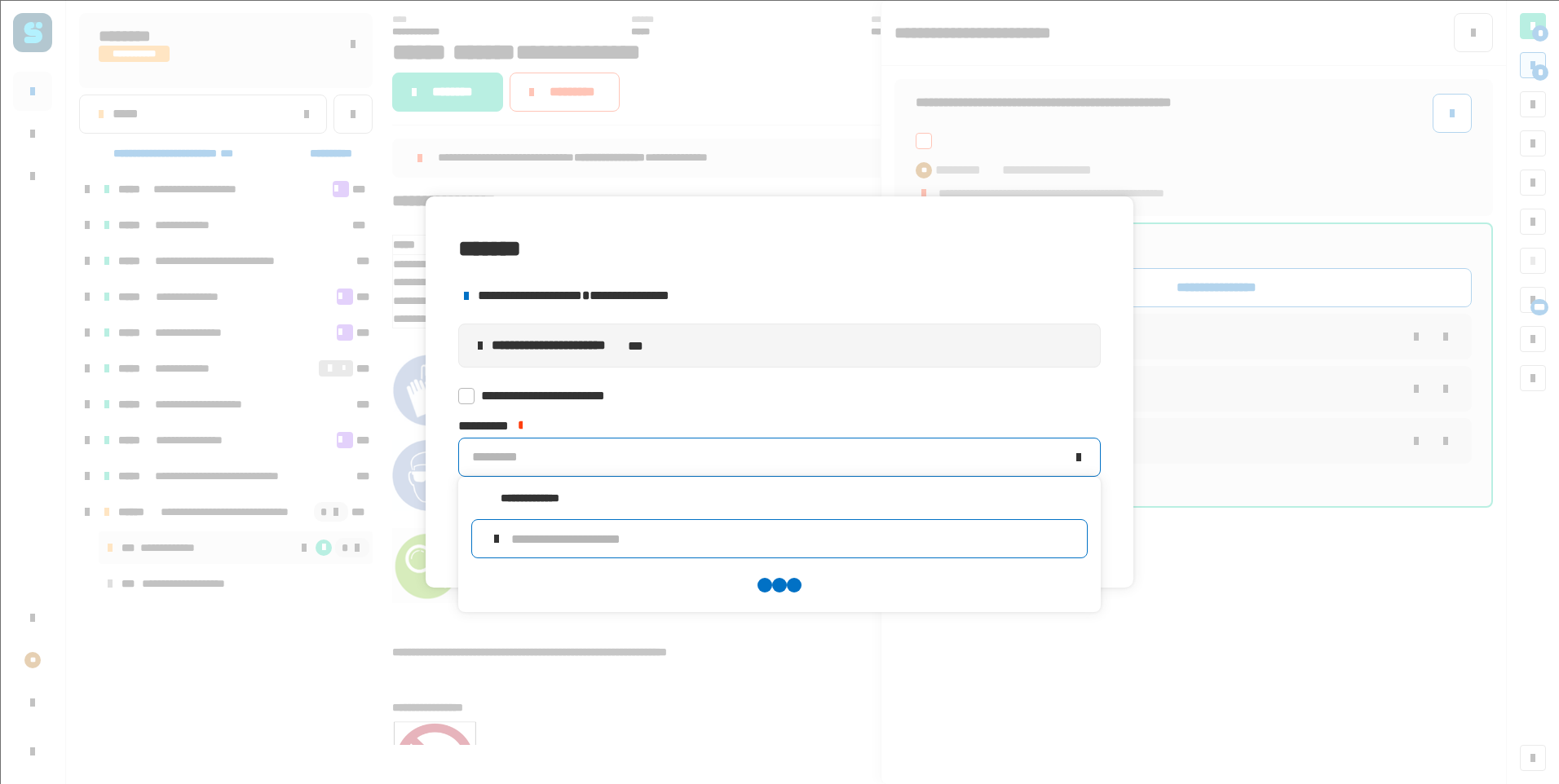 click at bounding box center [793, 539] 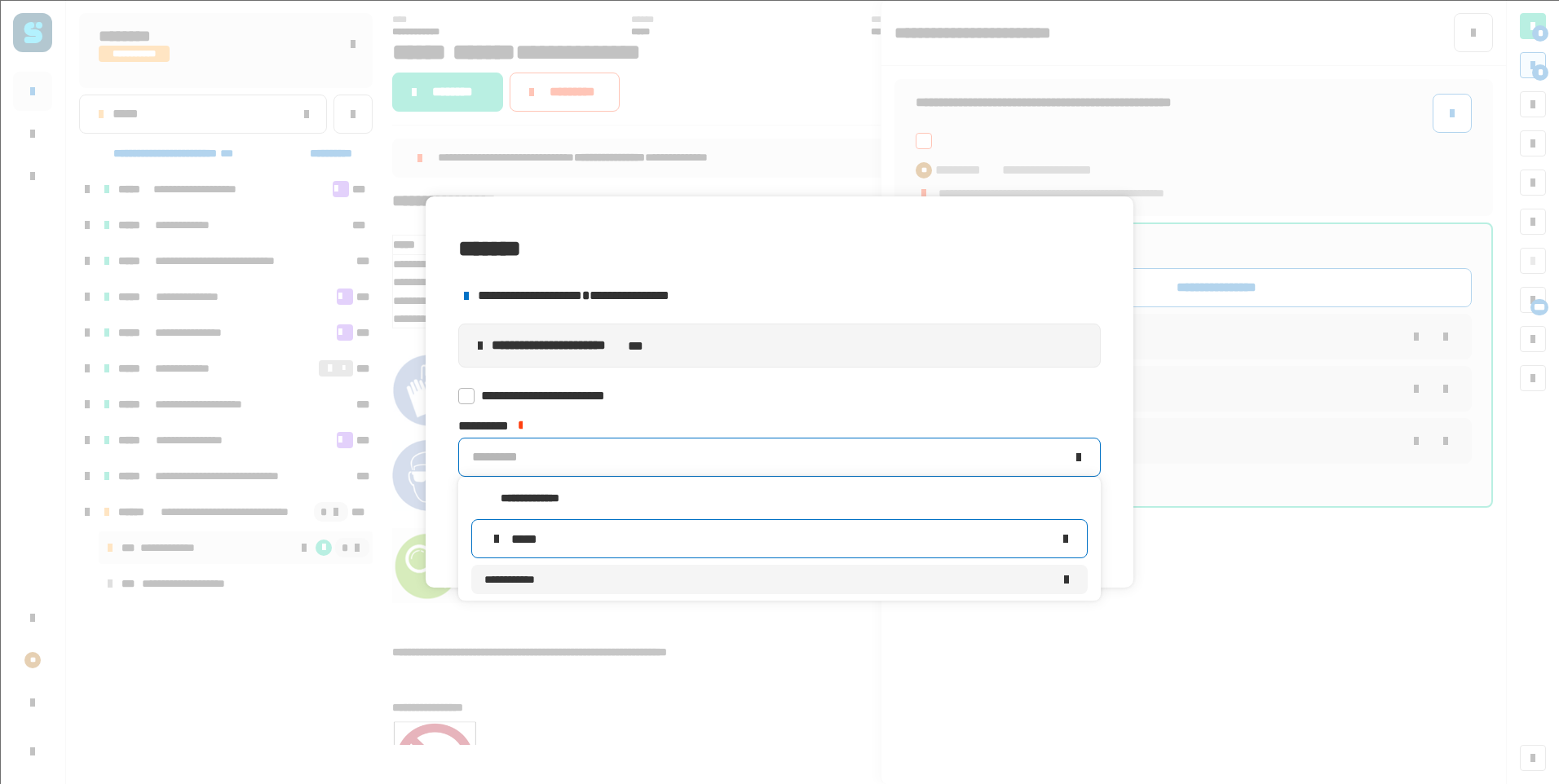 type on "*****" 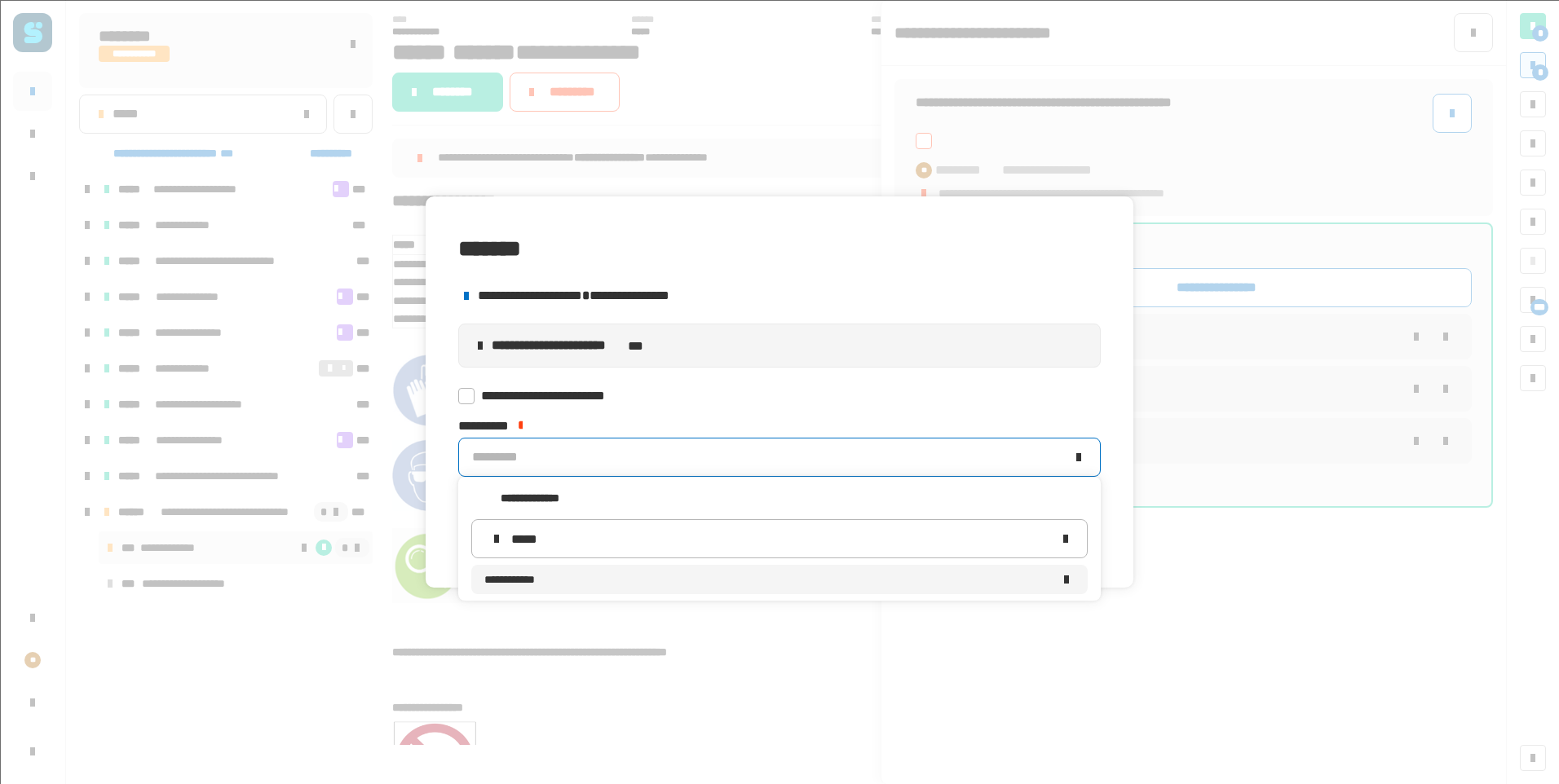 click on "**********" at bounding box center (768, 579) 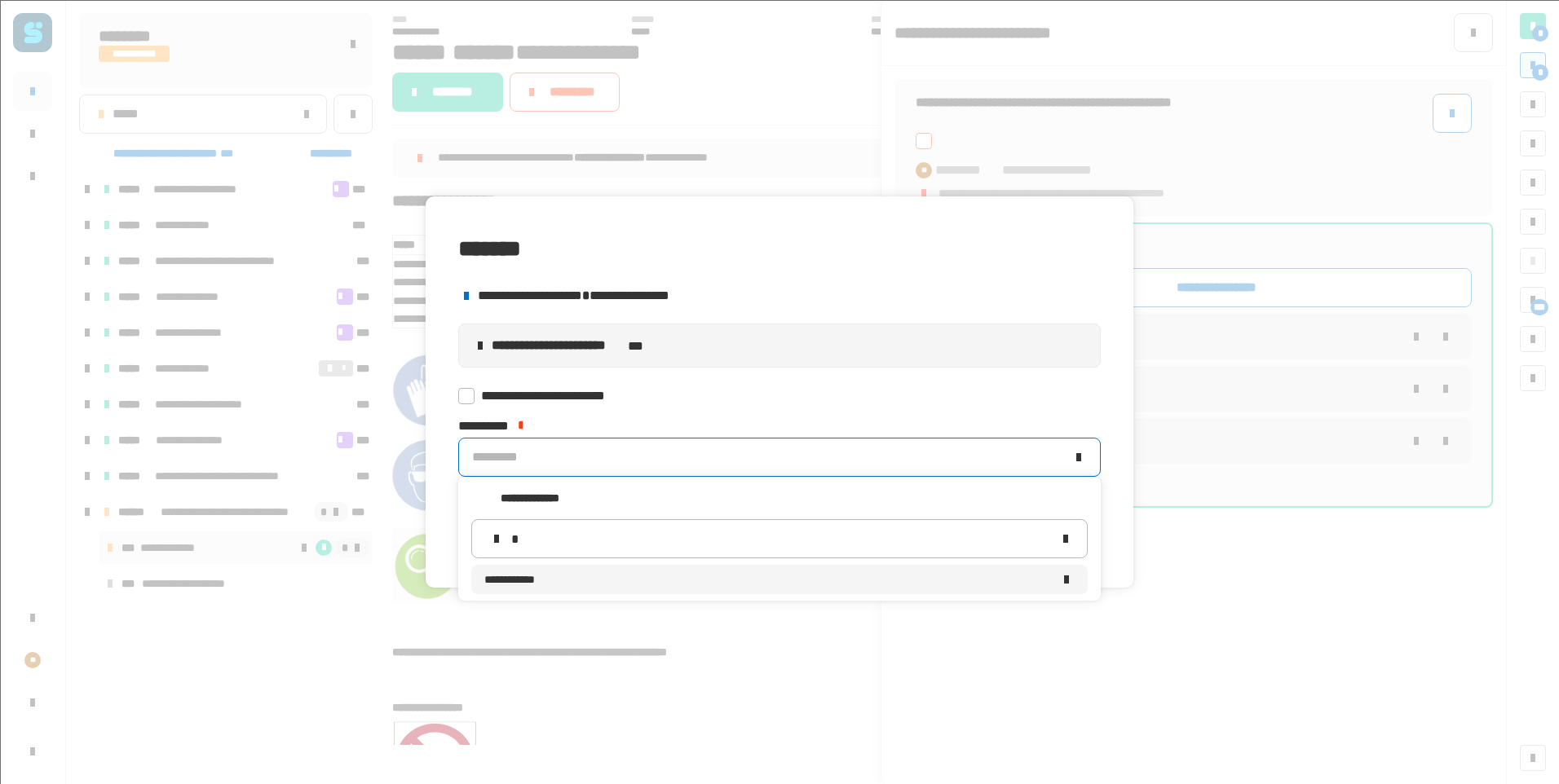 type 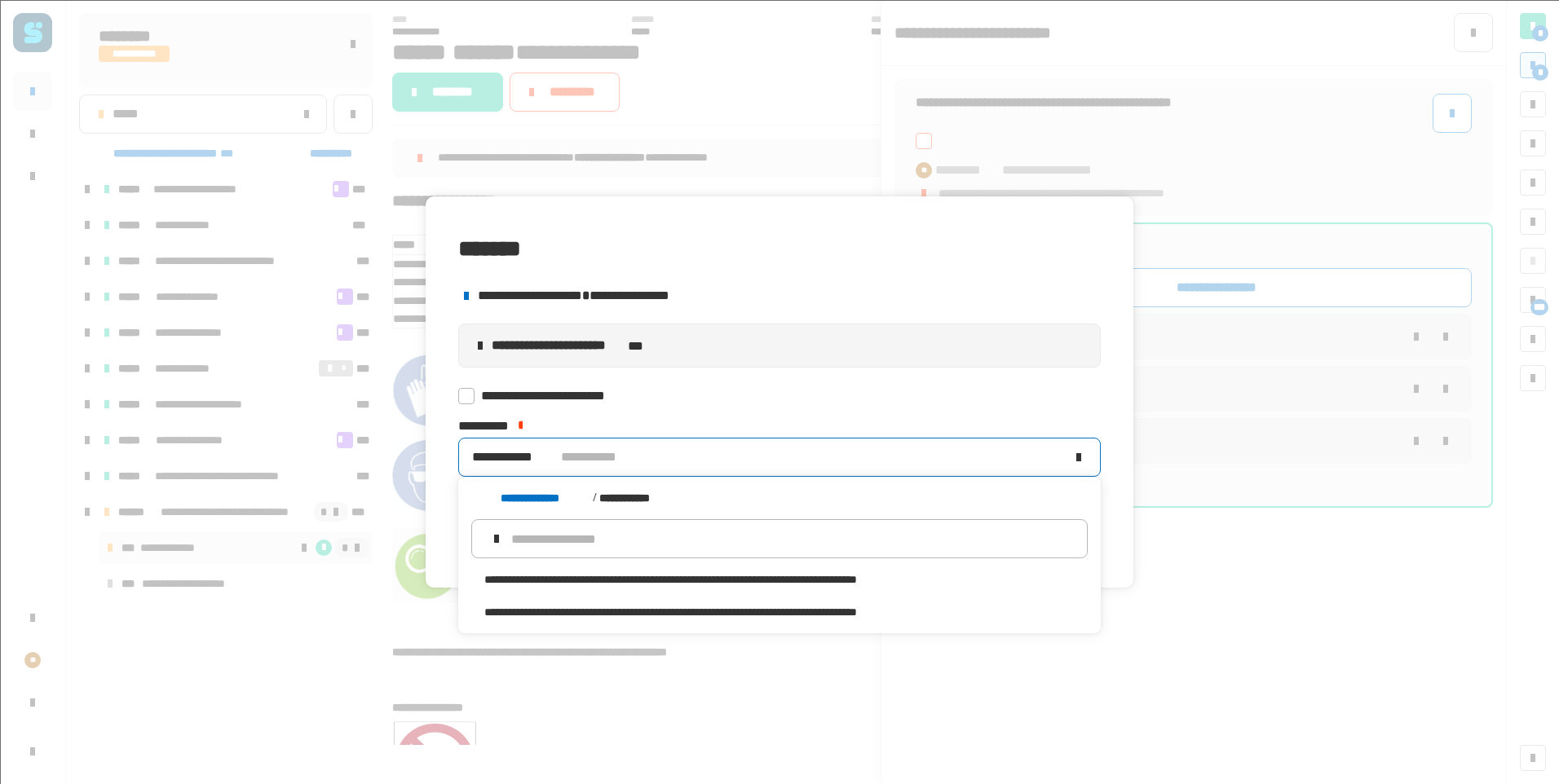 click on "**********" at bounding box center [780, 612] 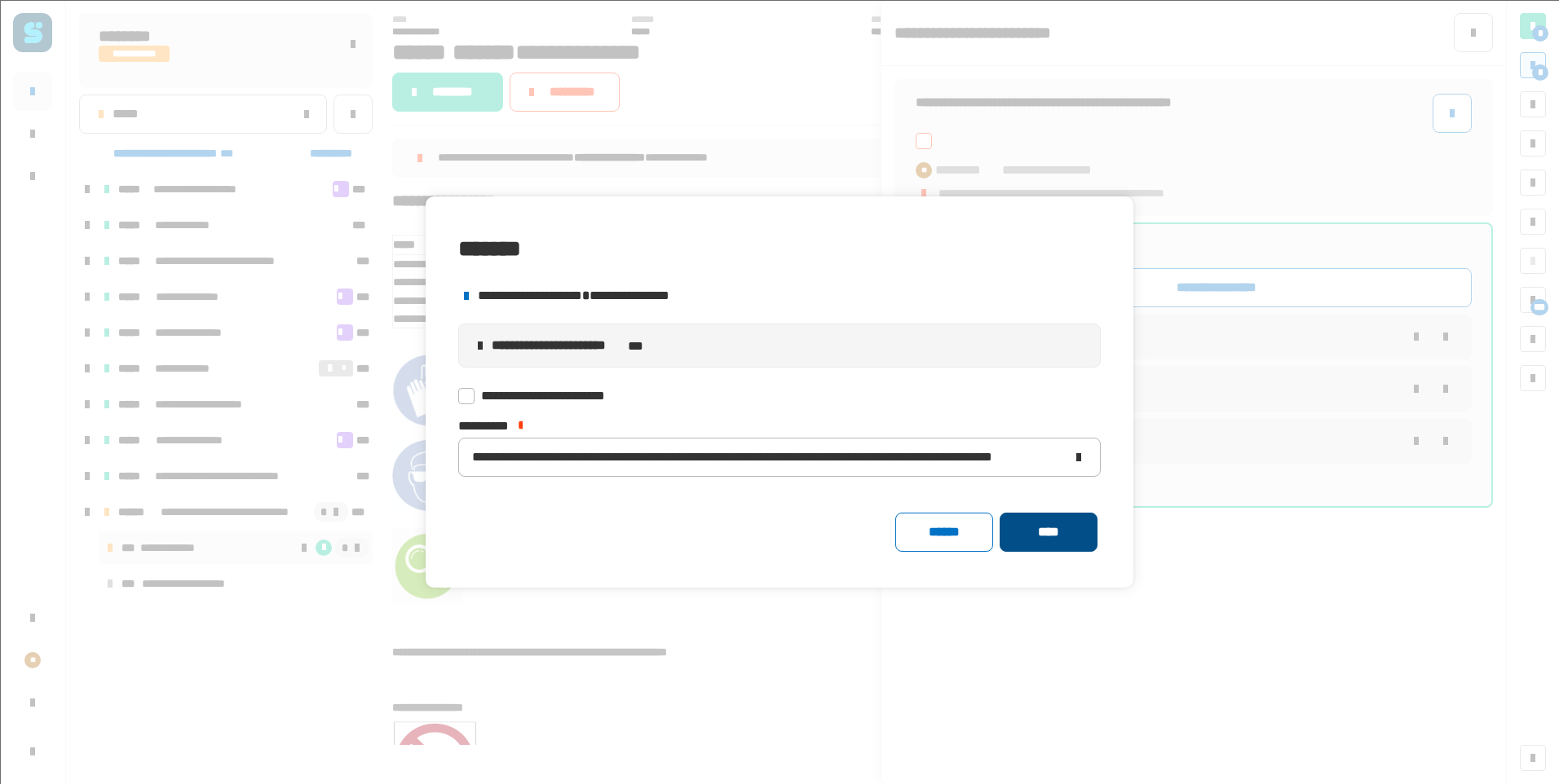 click on "****" 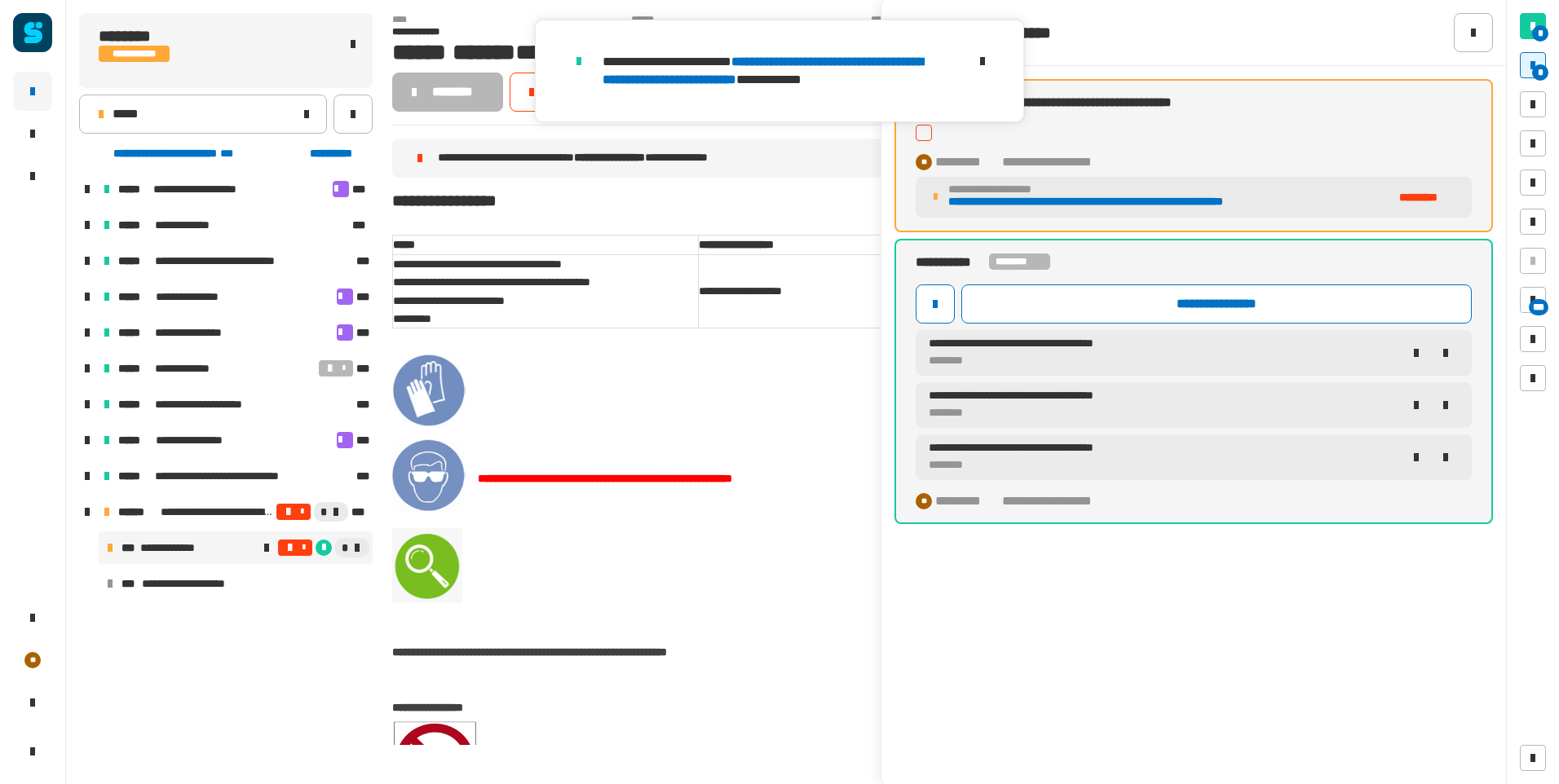 click 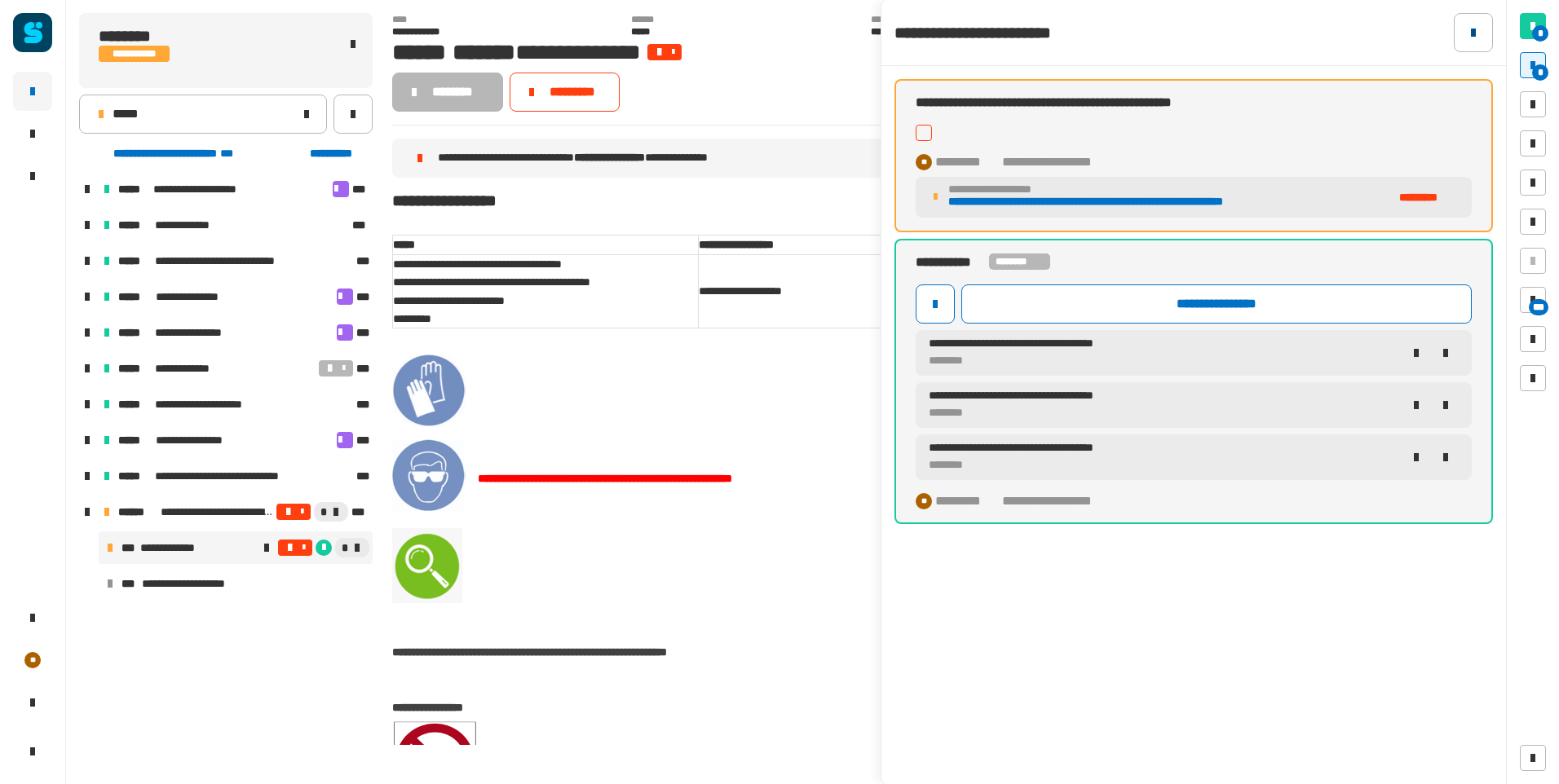 click 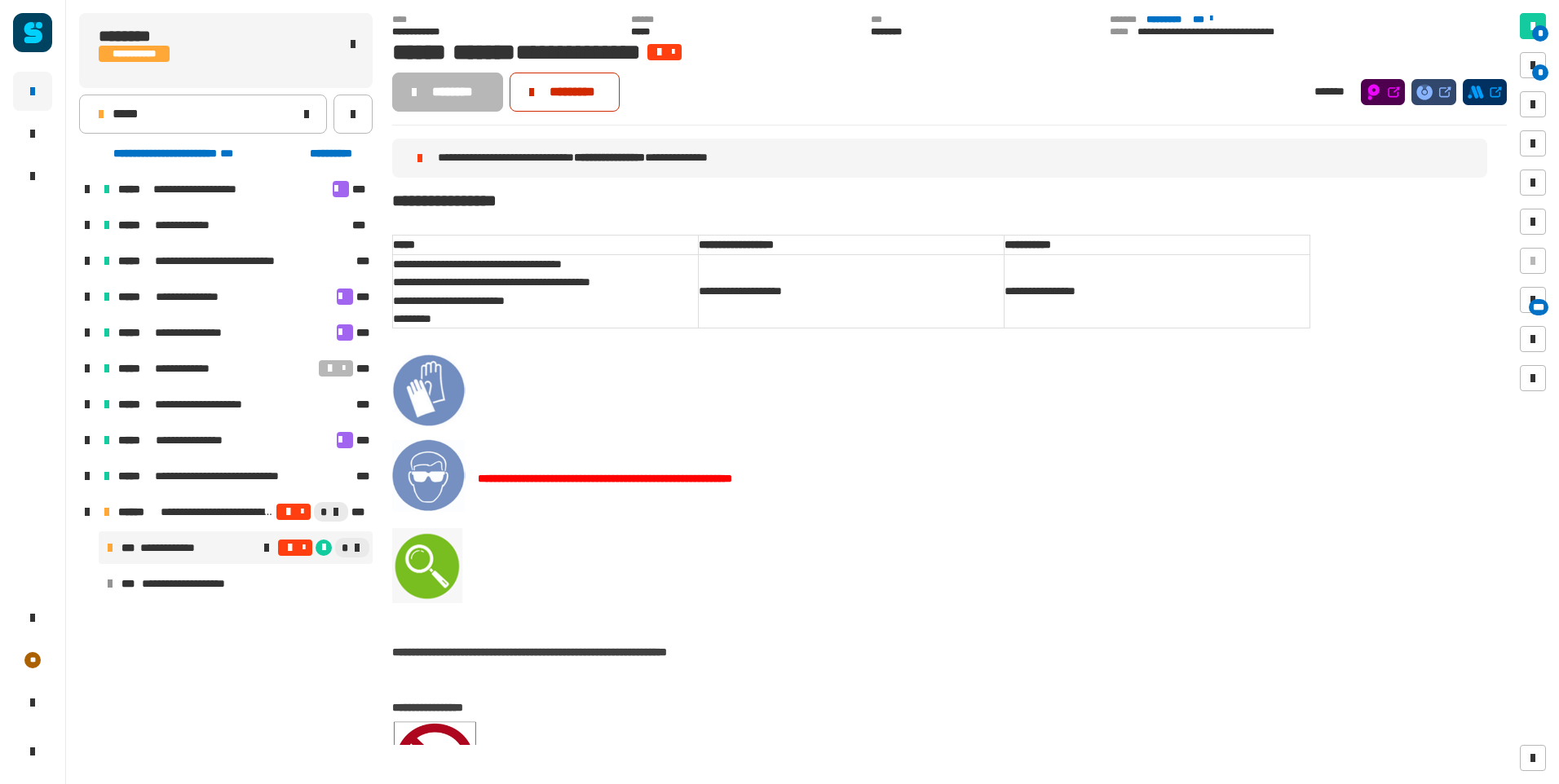 click on "*********" 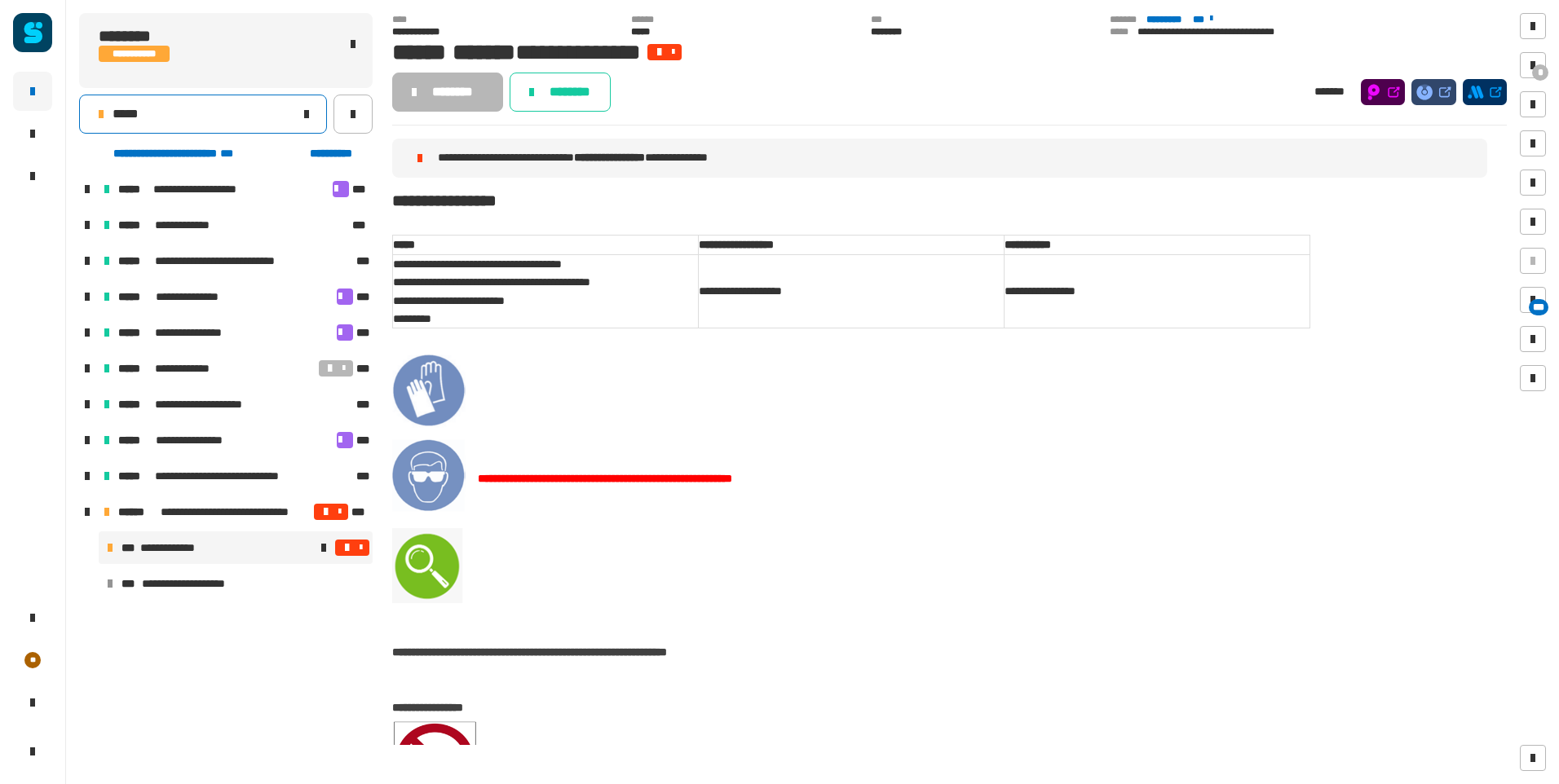click on "*****" 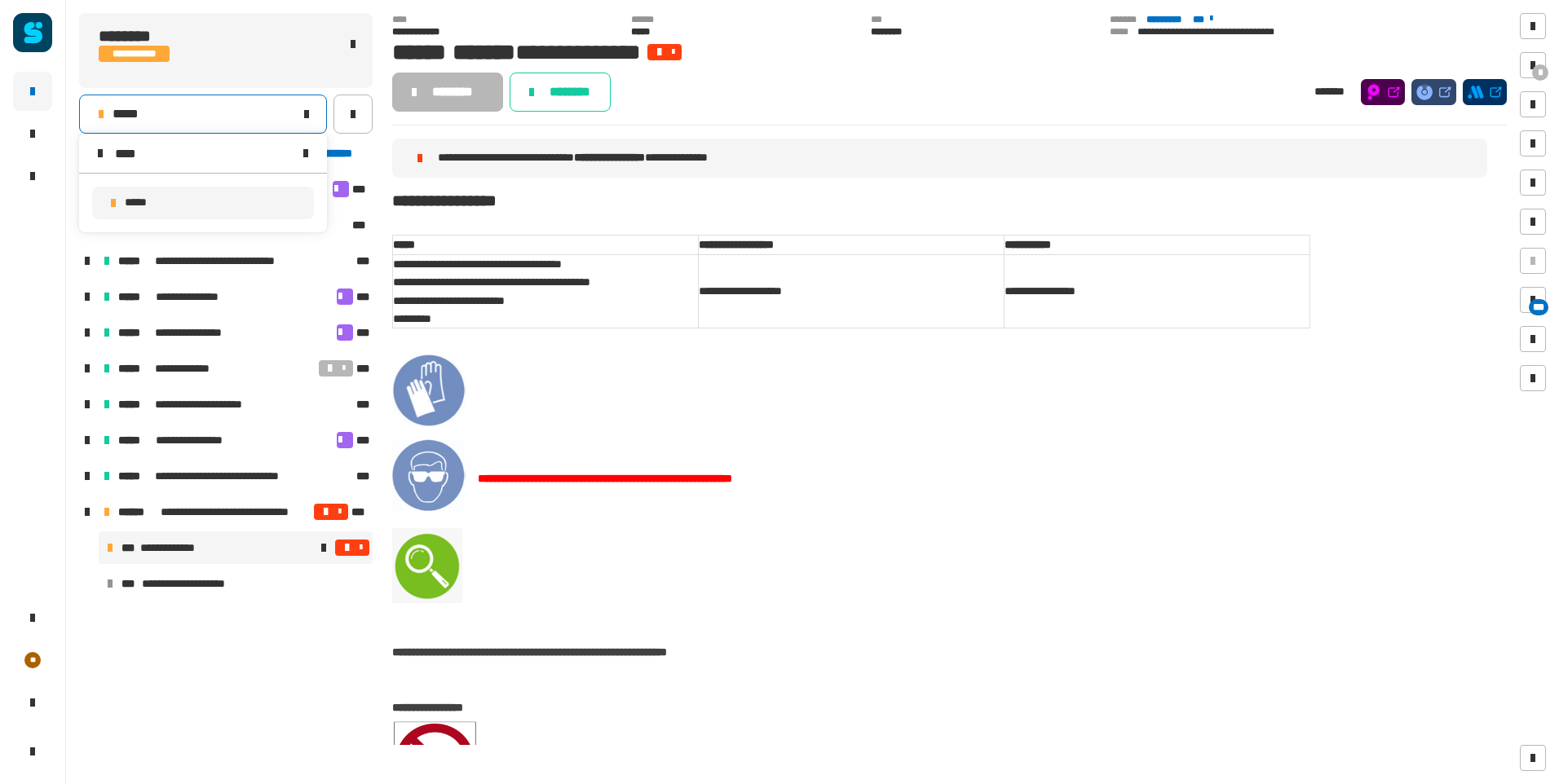 type on "****" 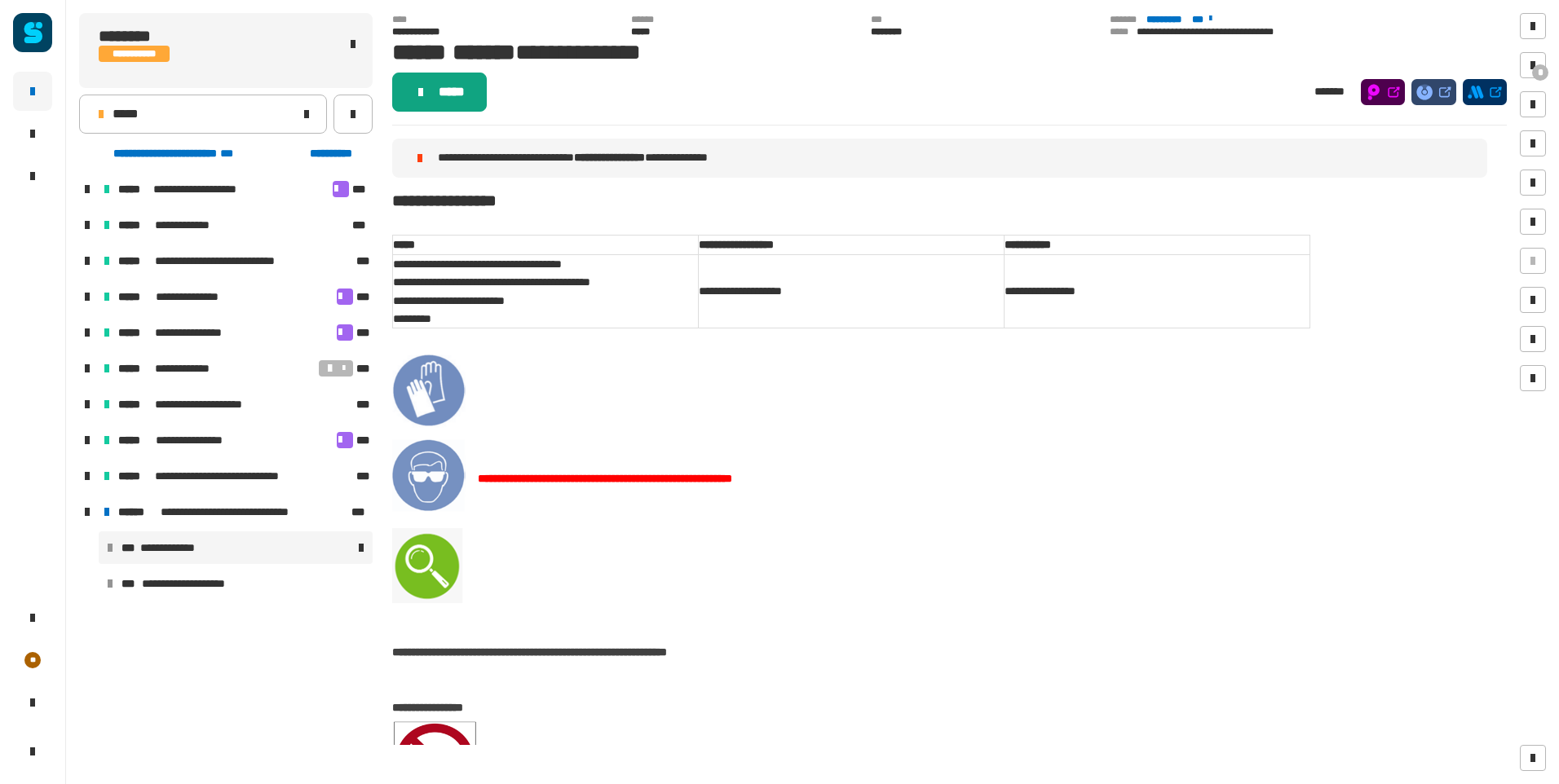 click on "*****" 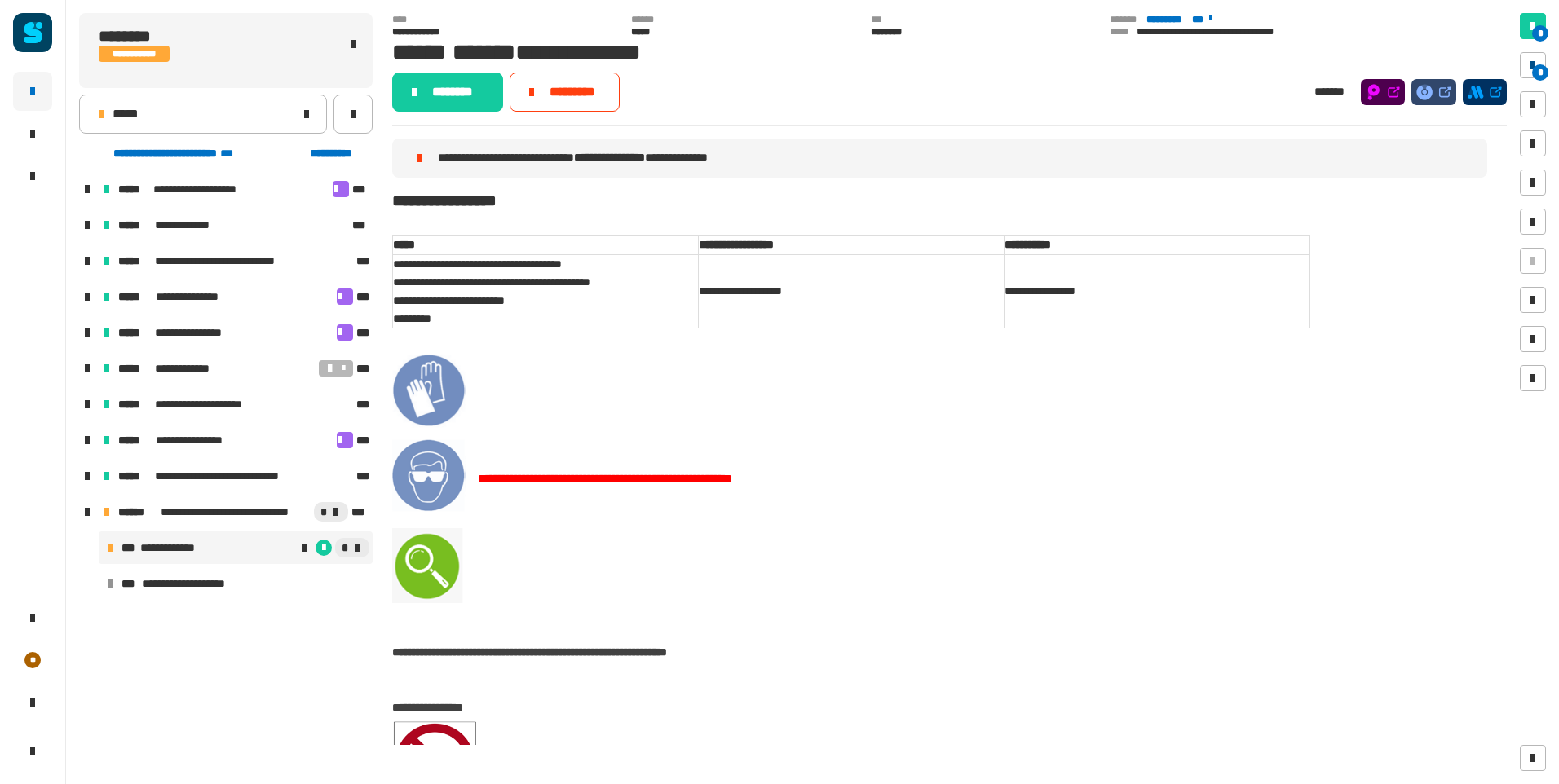 click on "*" at bounding box center [1533, 65] 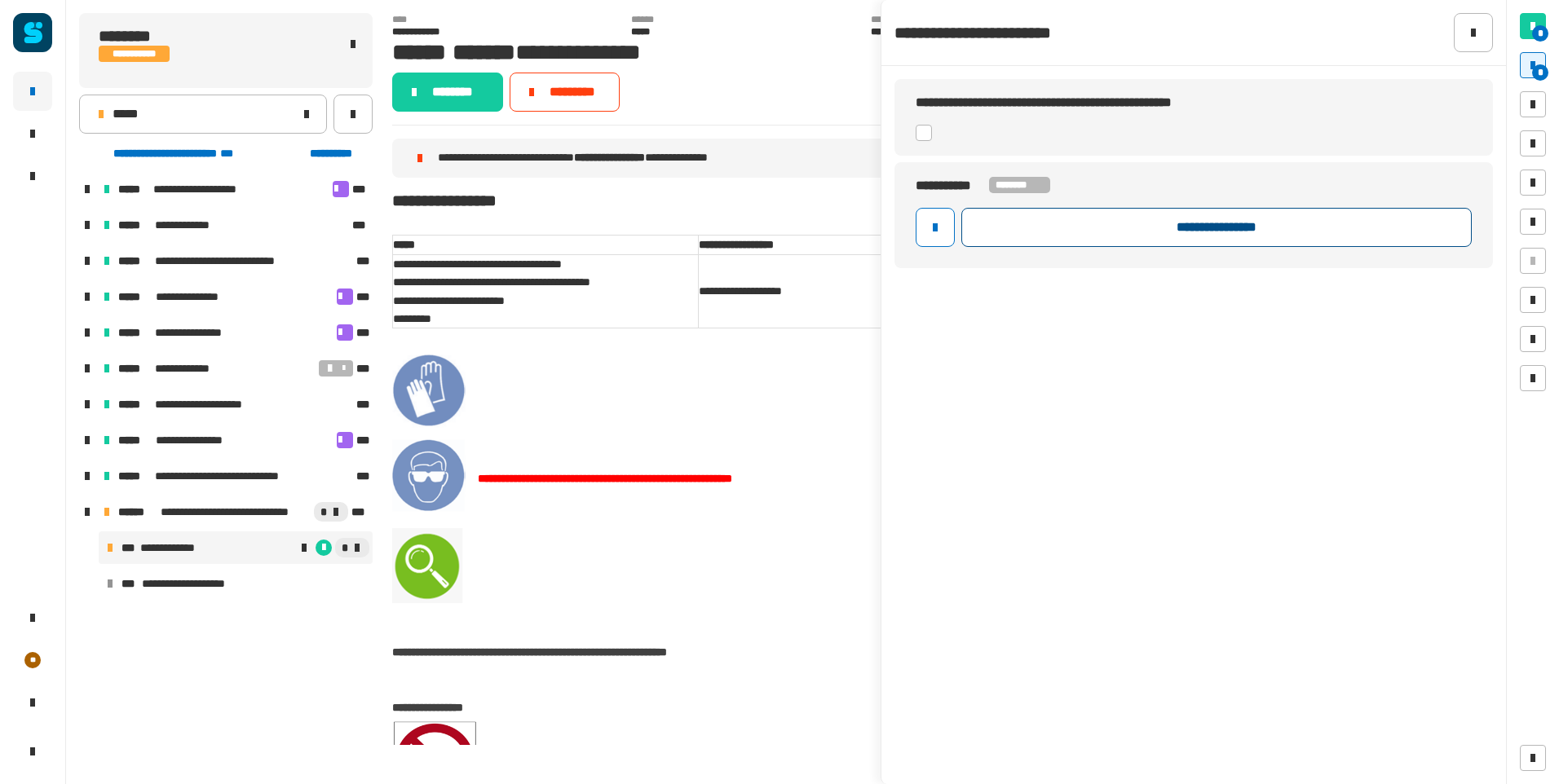 click on "**********" 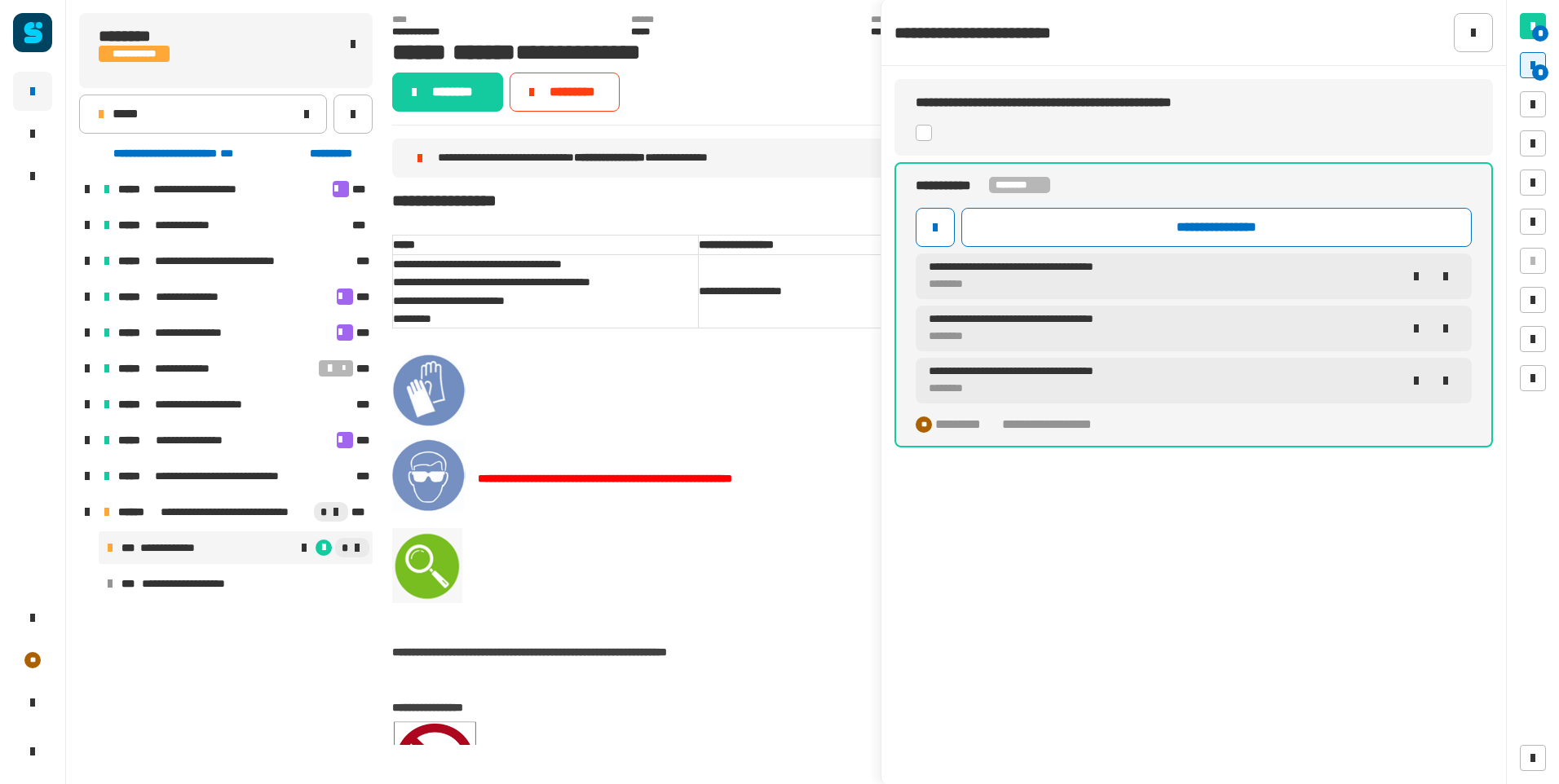 click on "********" 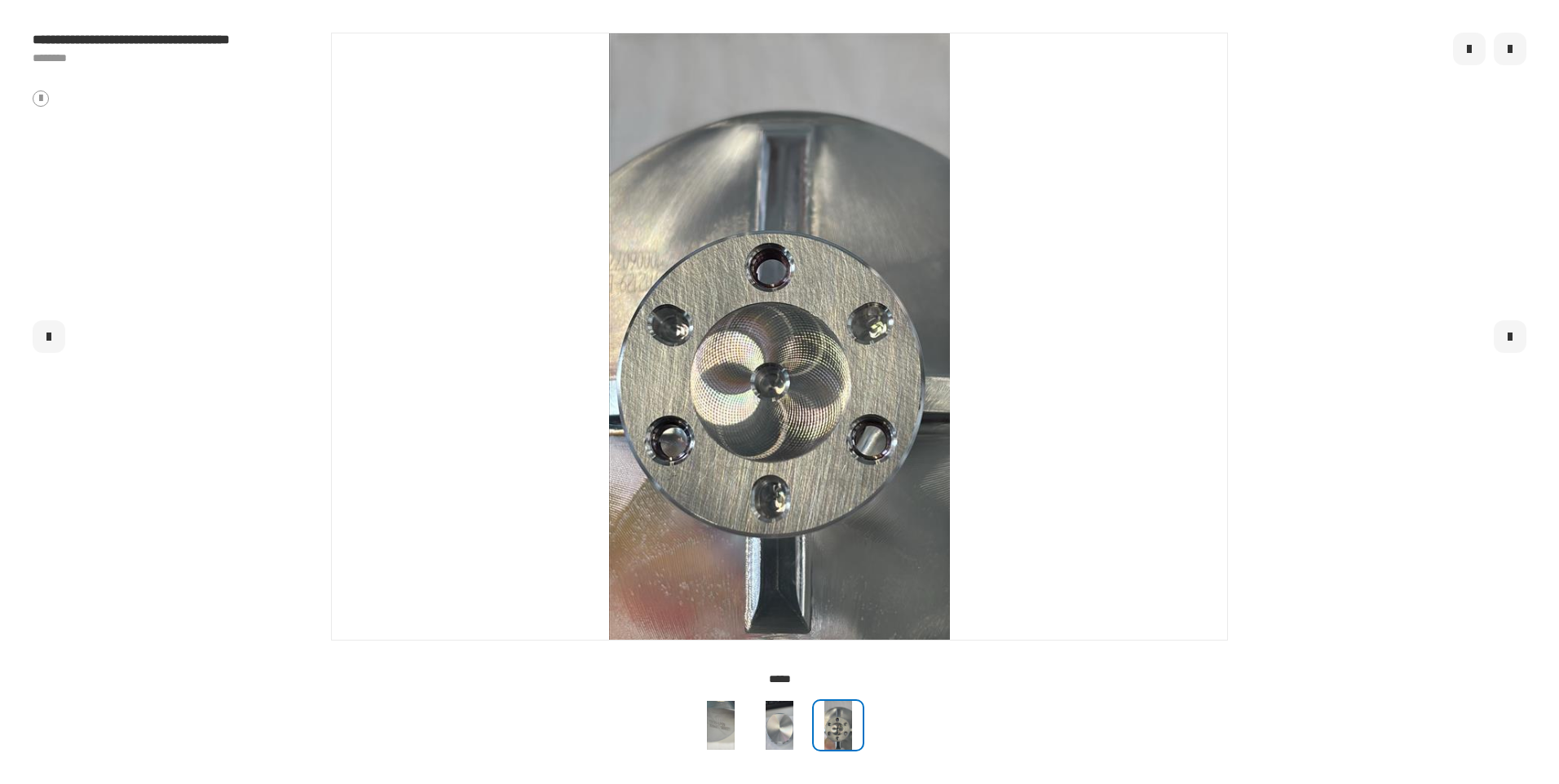 click 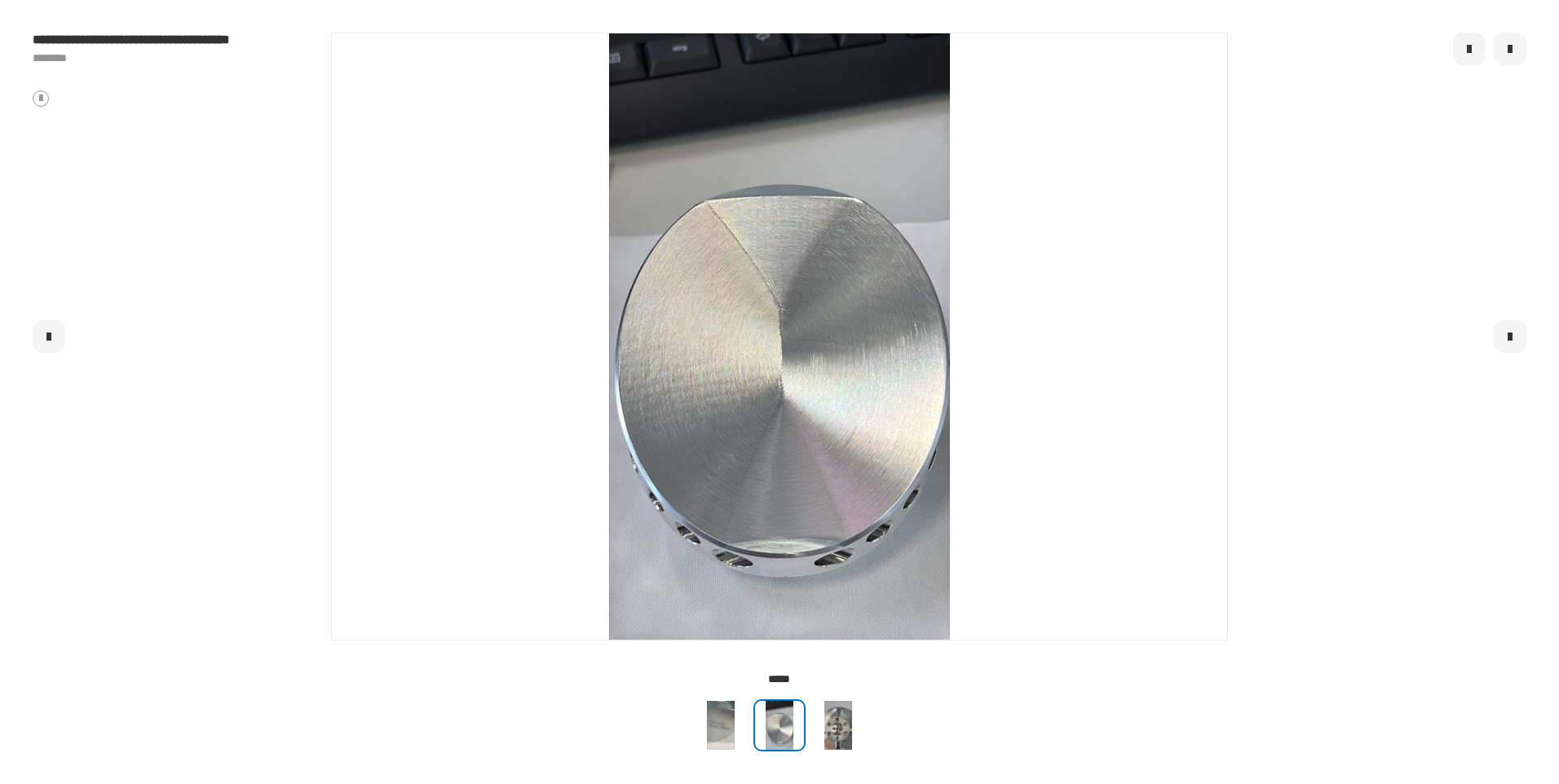click 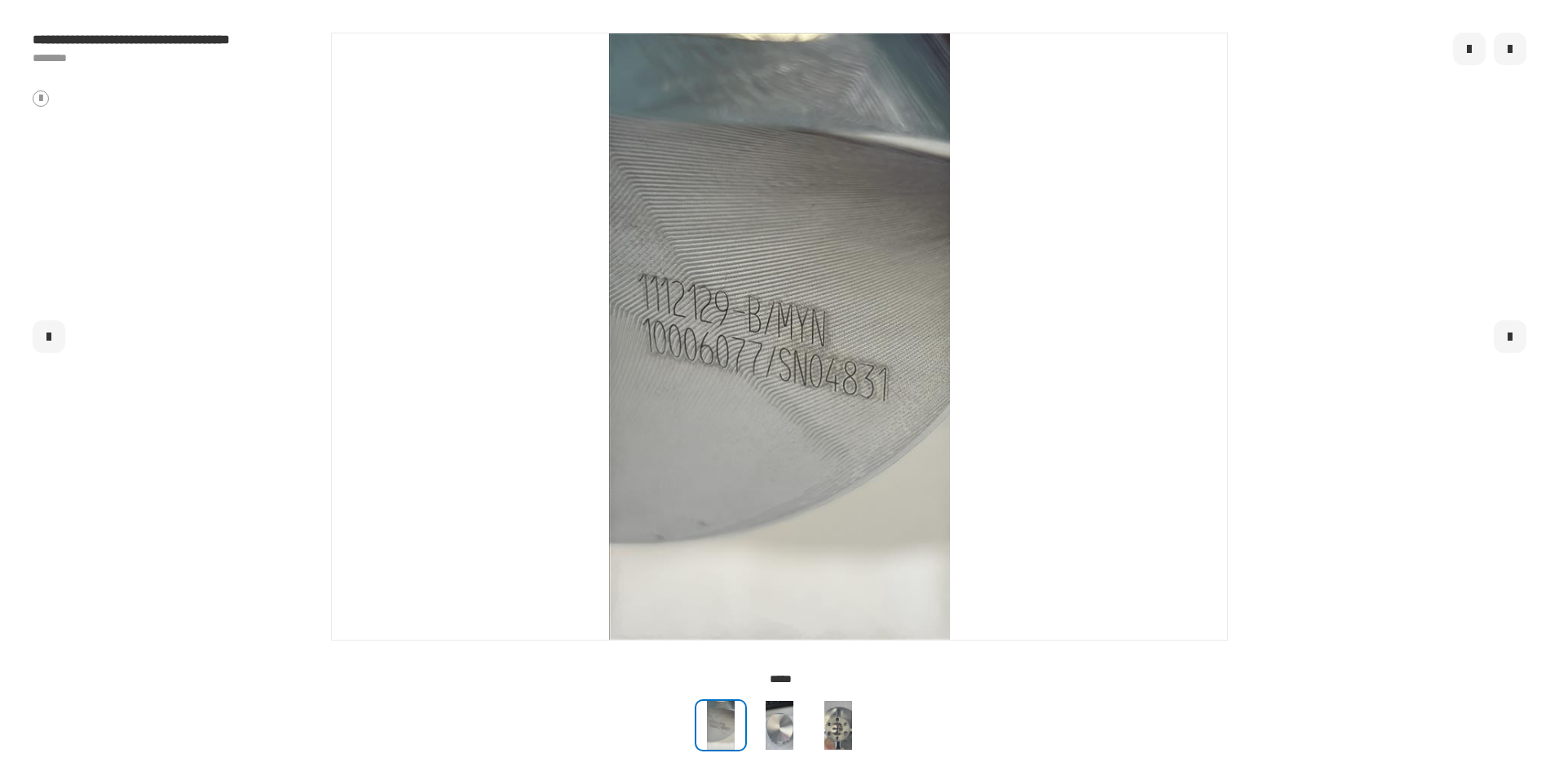 click 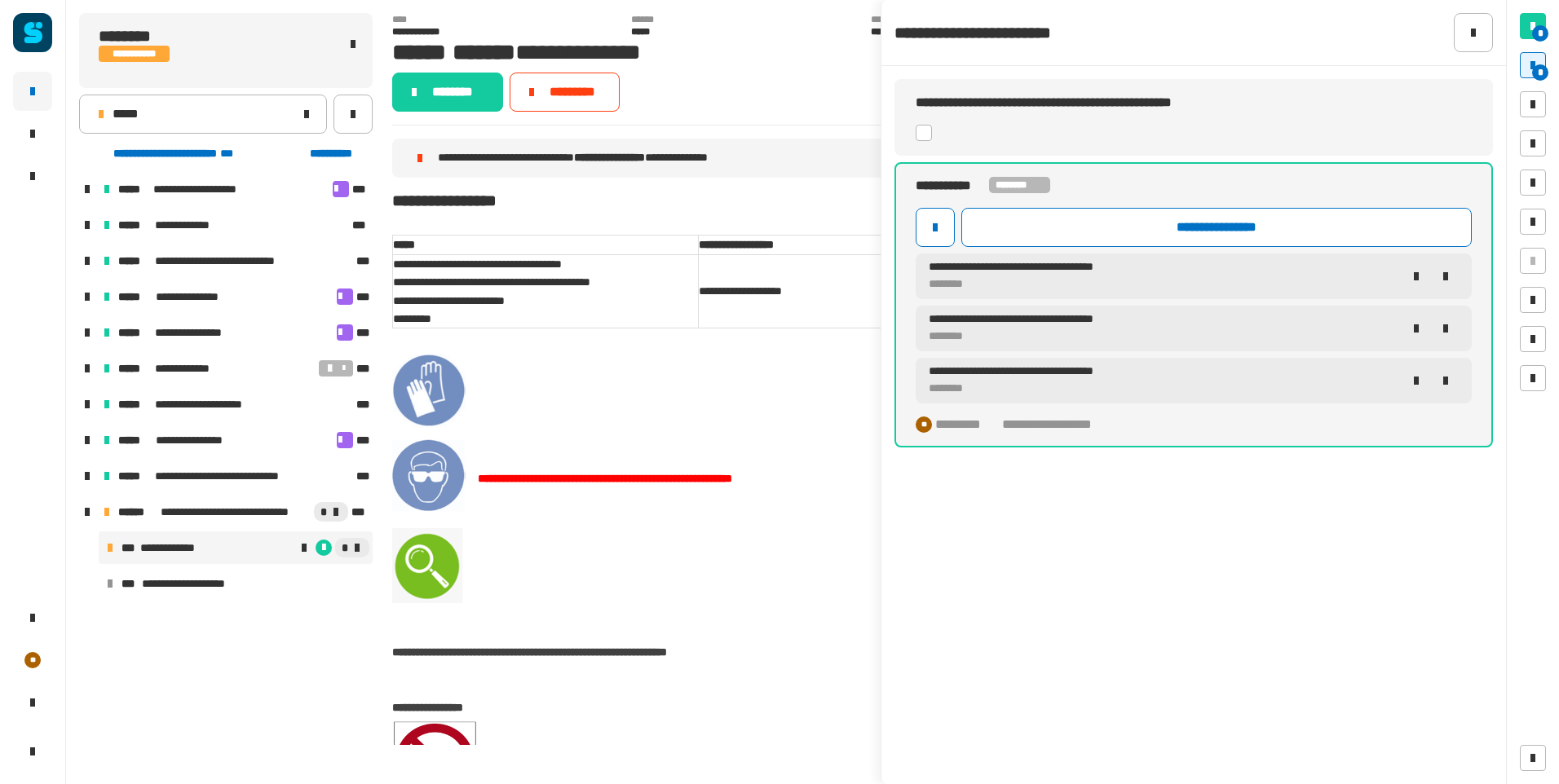 click 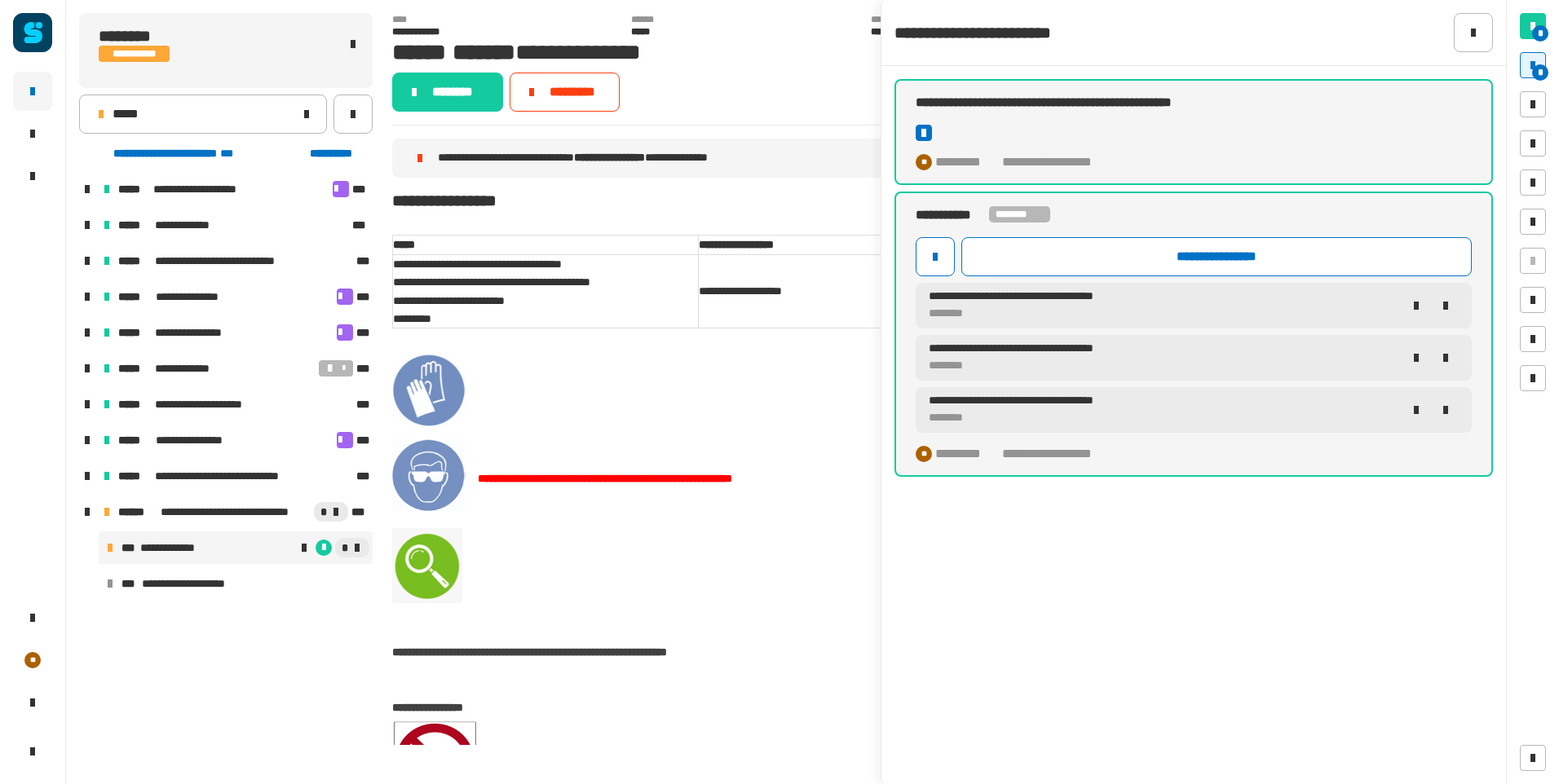 click 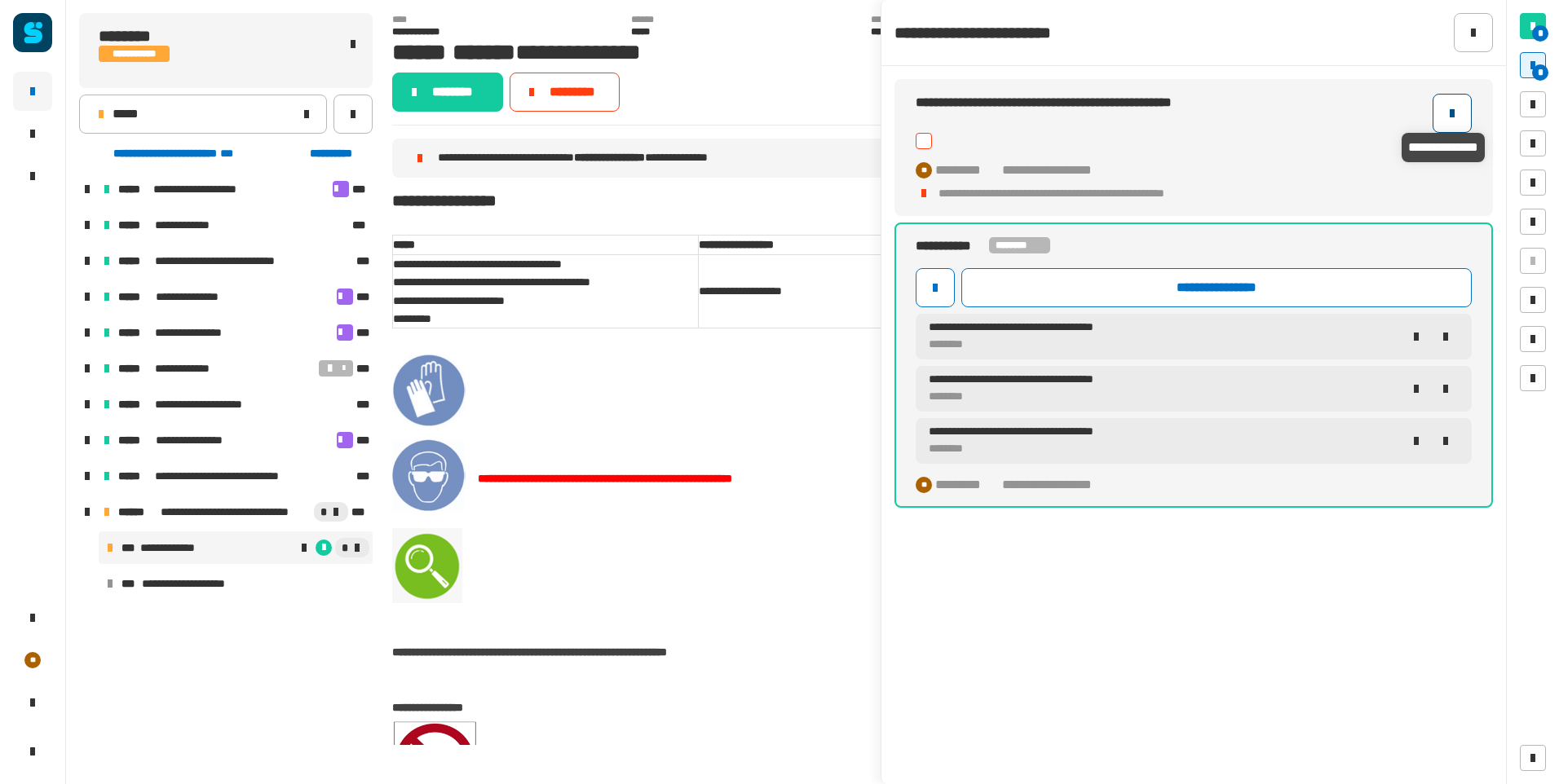 click 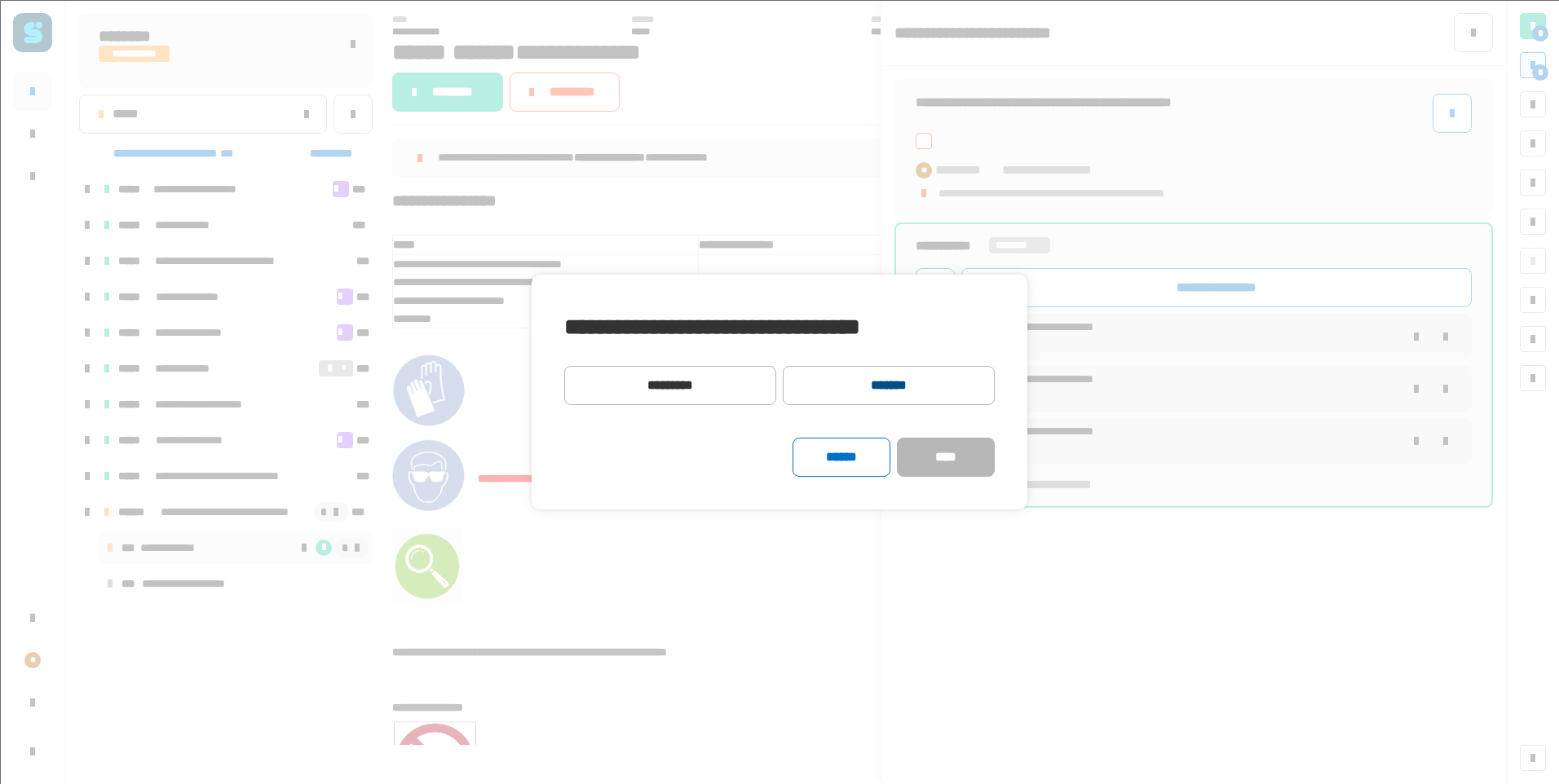 click on "*******" 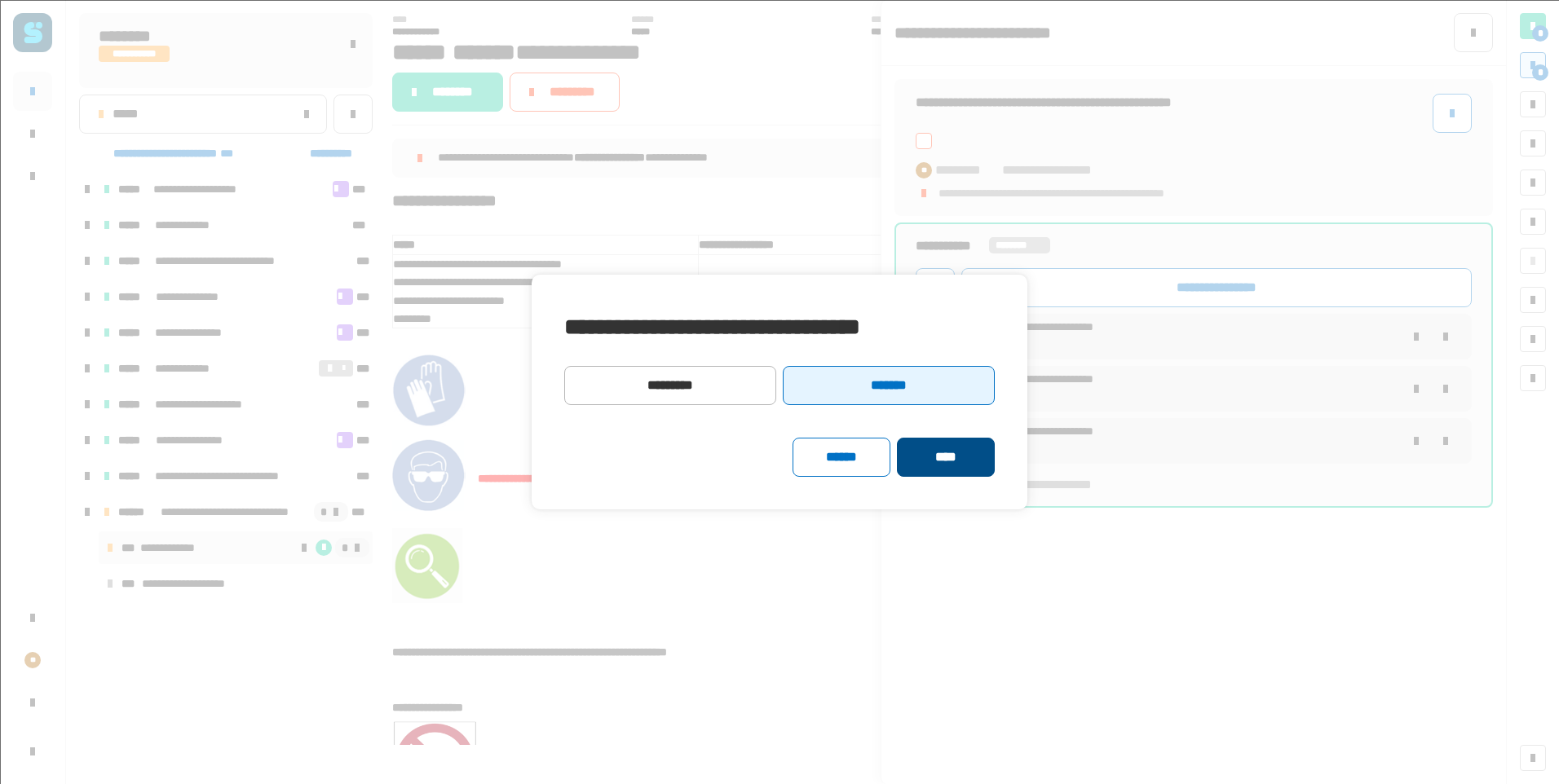 click on "****" 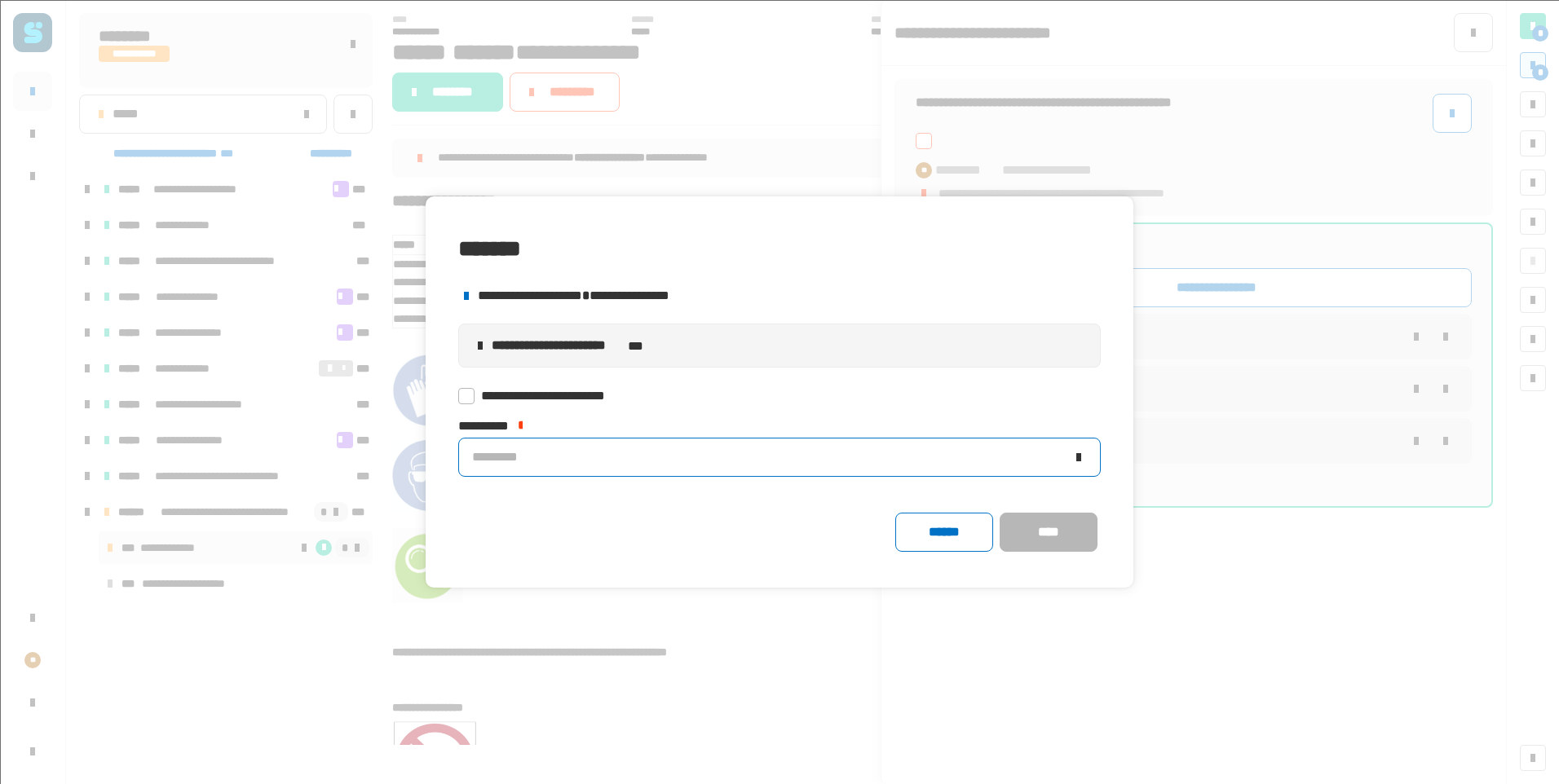 click on "*********" 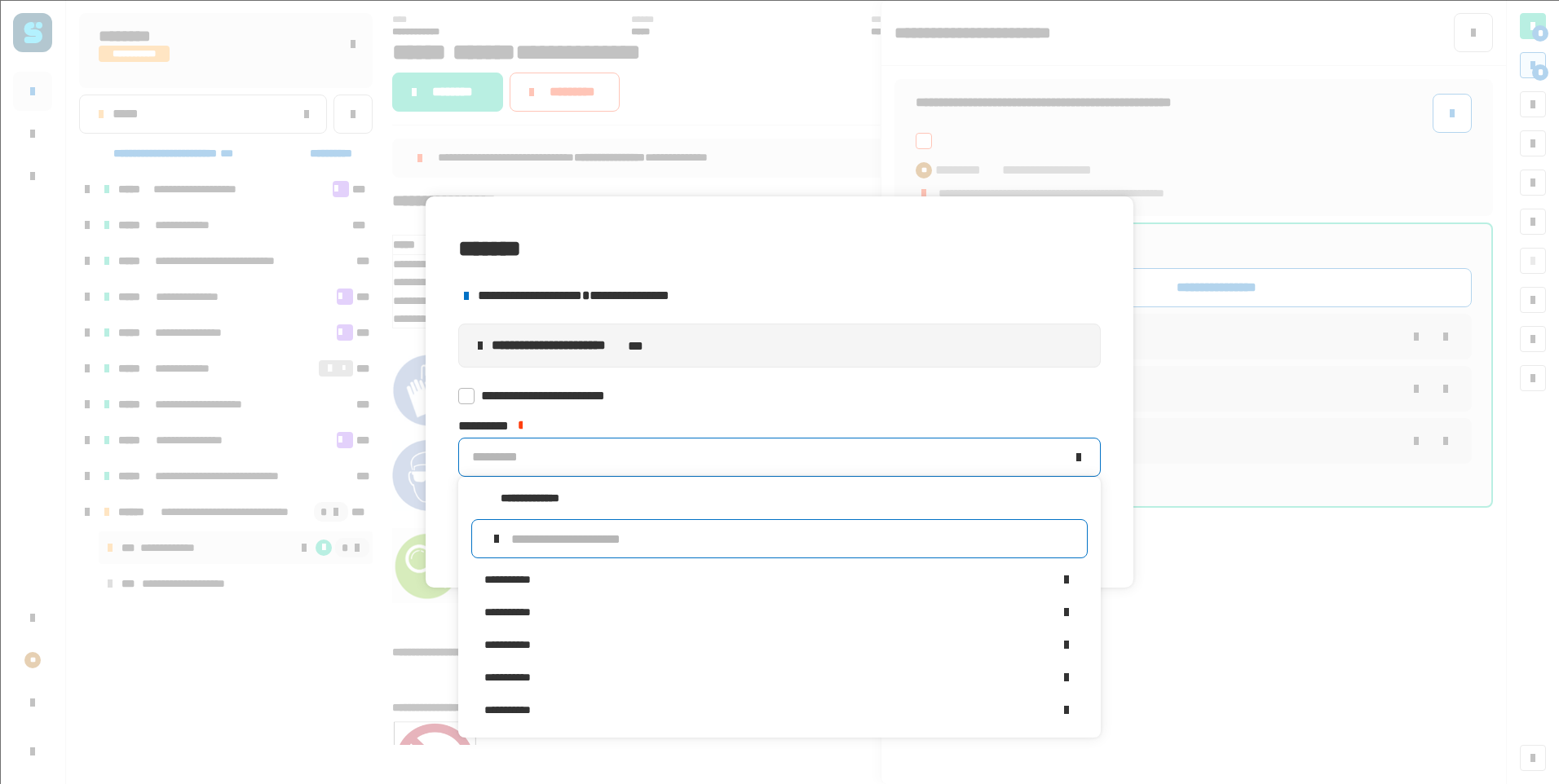 drag, startPoint x: 643, startPoint y: 538, endPoint x: 653, endPoint y: 538, distance: 10 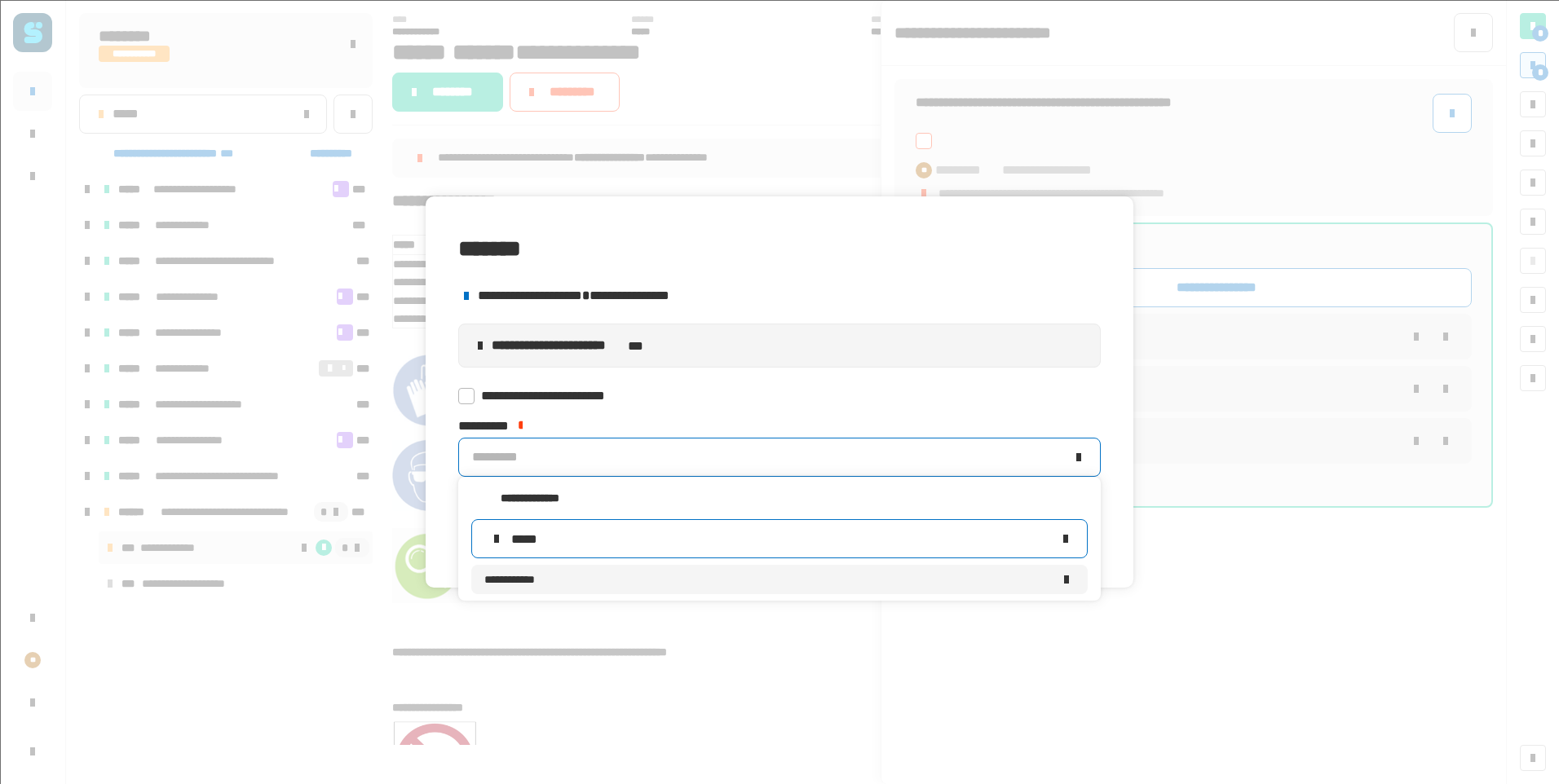 type on "*****" 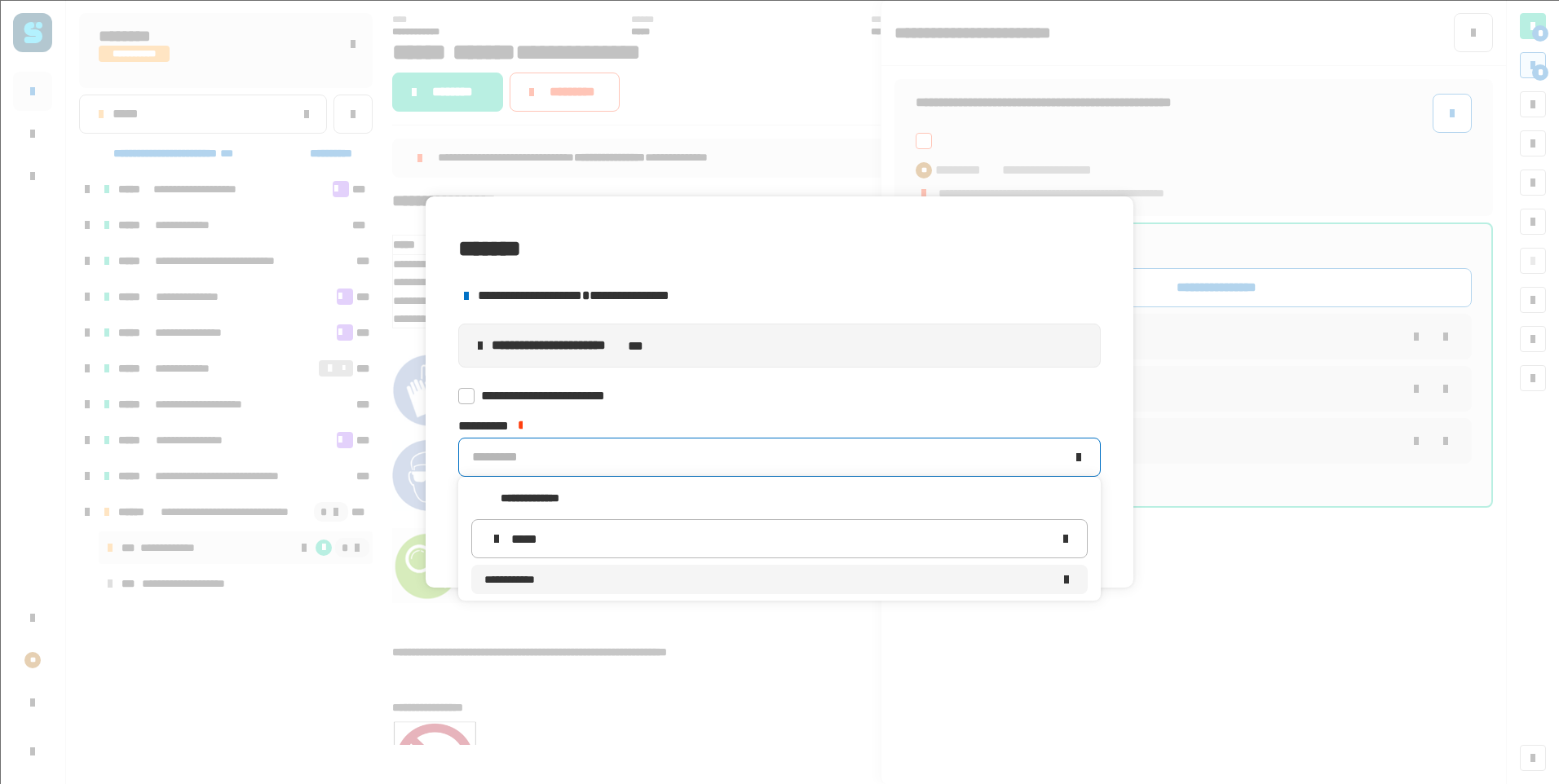 click on "**********" at bounding box center (768, 579) 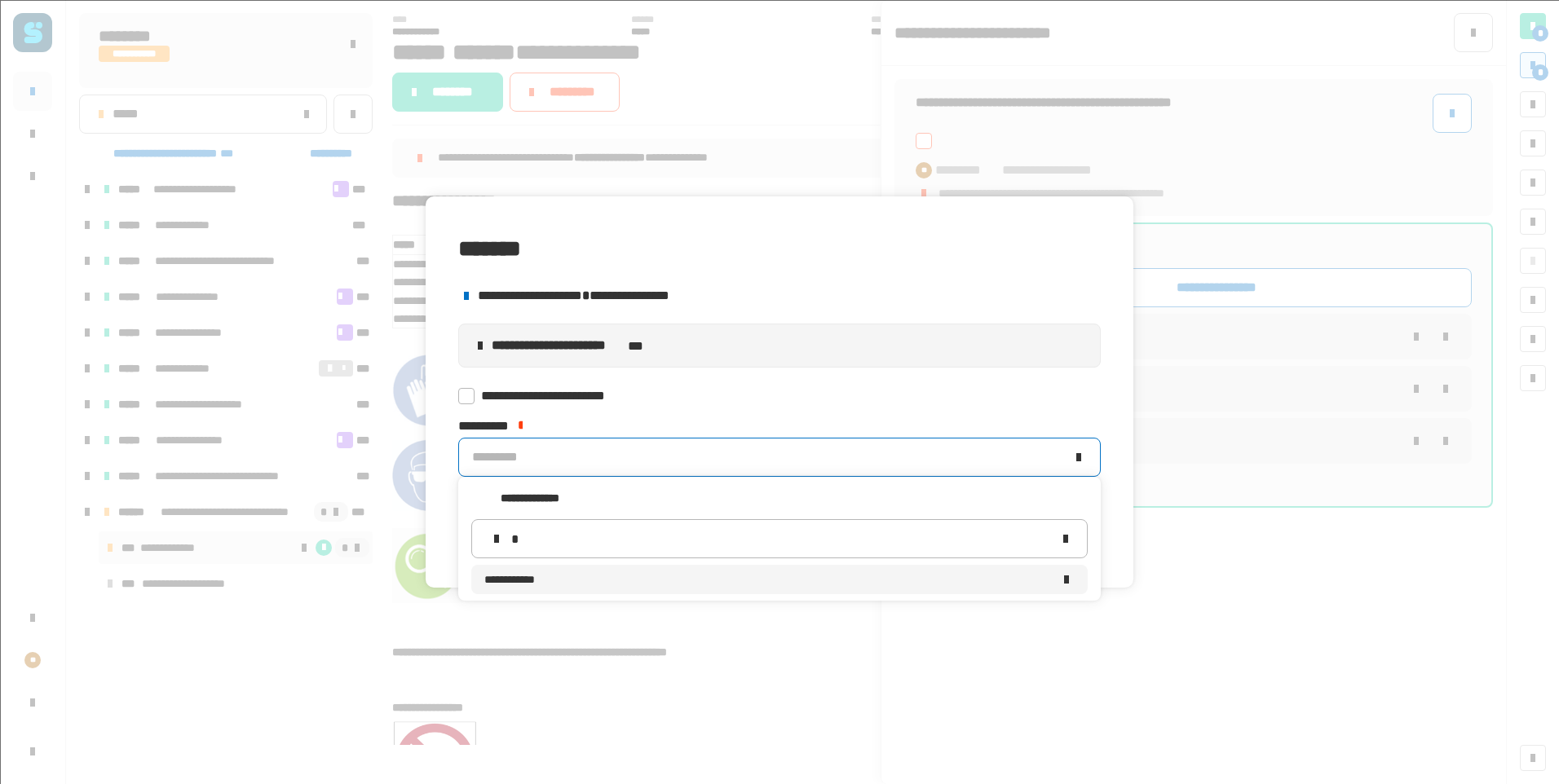 type 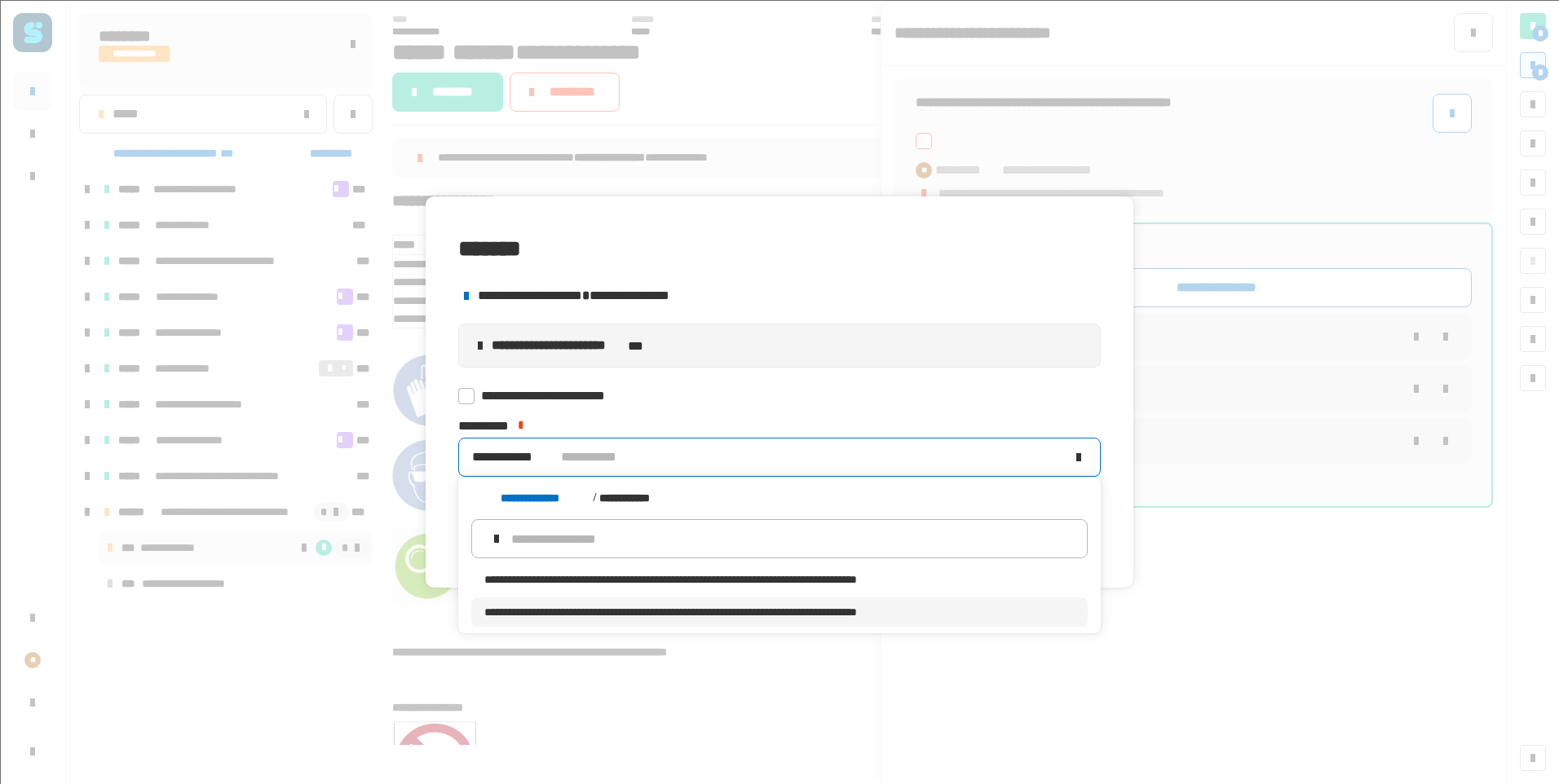click on "**********" at bounding box center (780, 612) 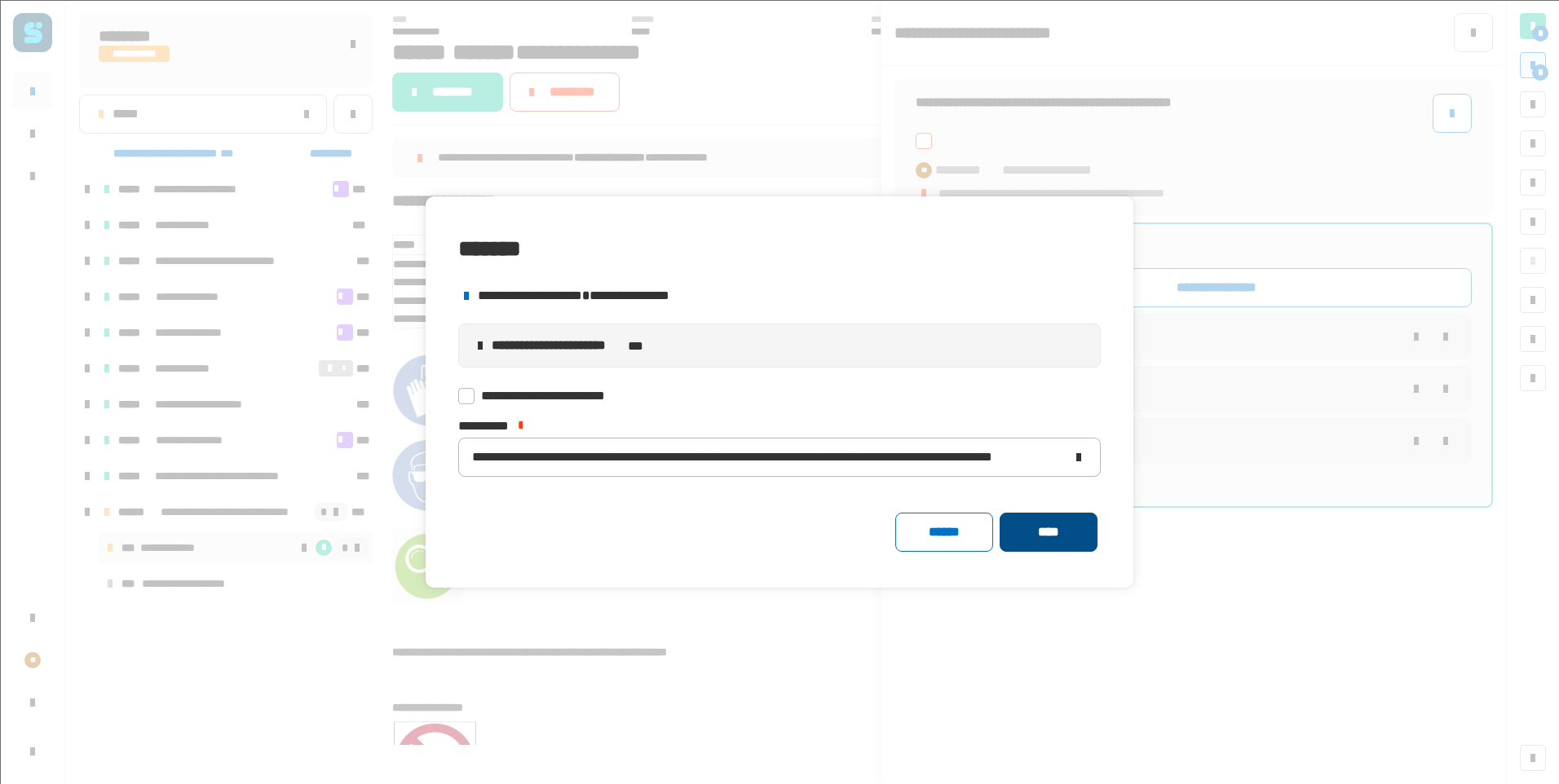 click on "****" 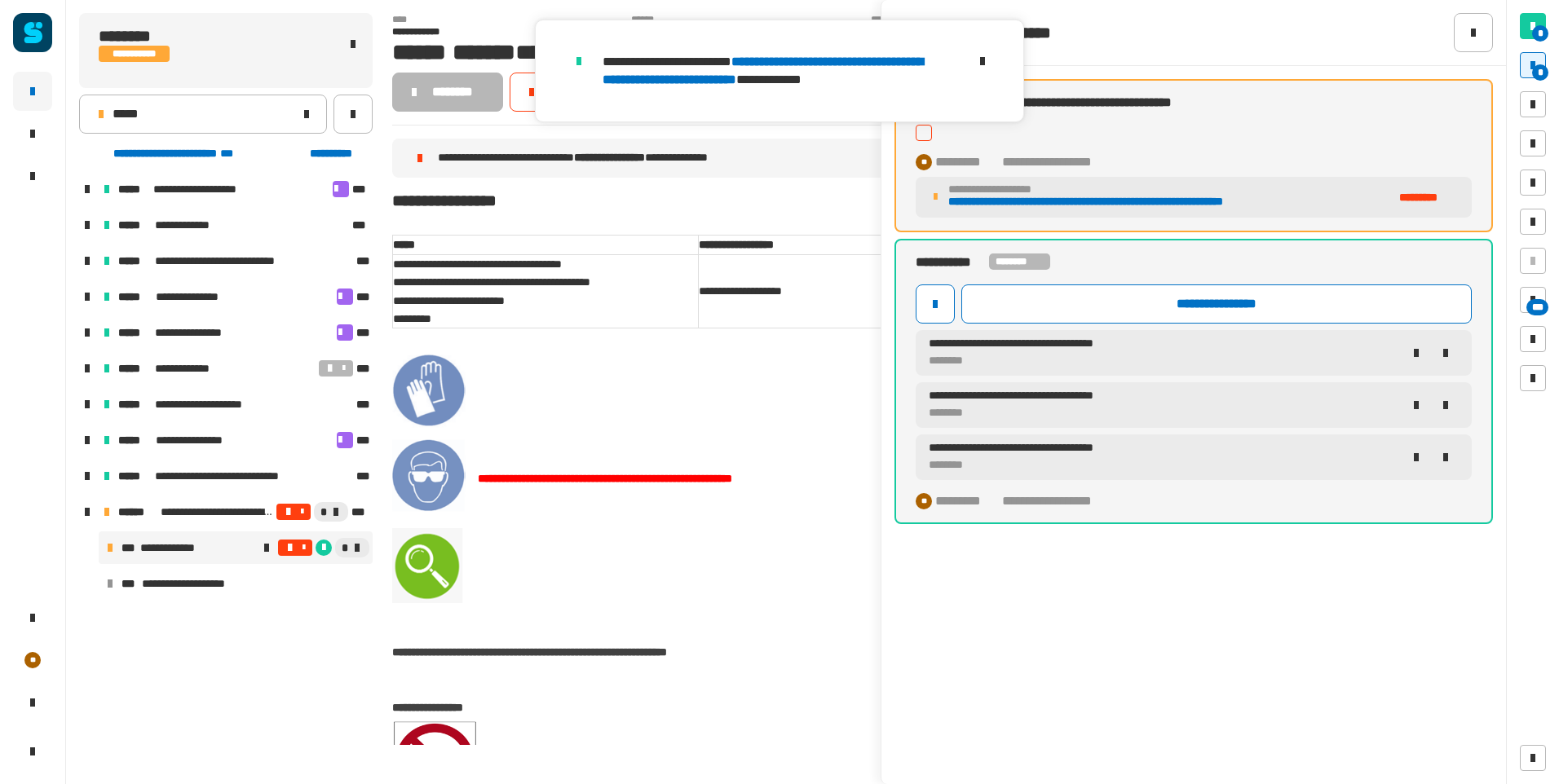 click 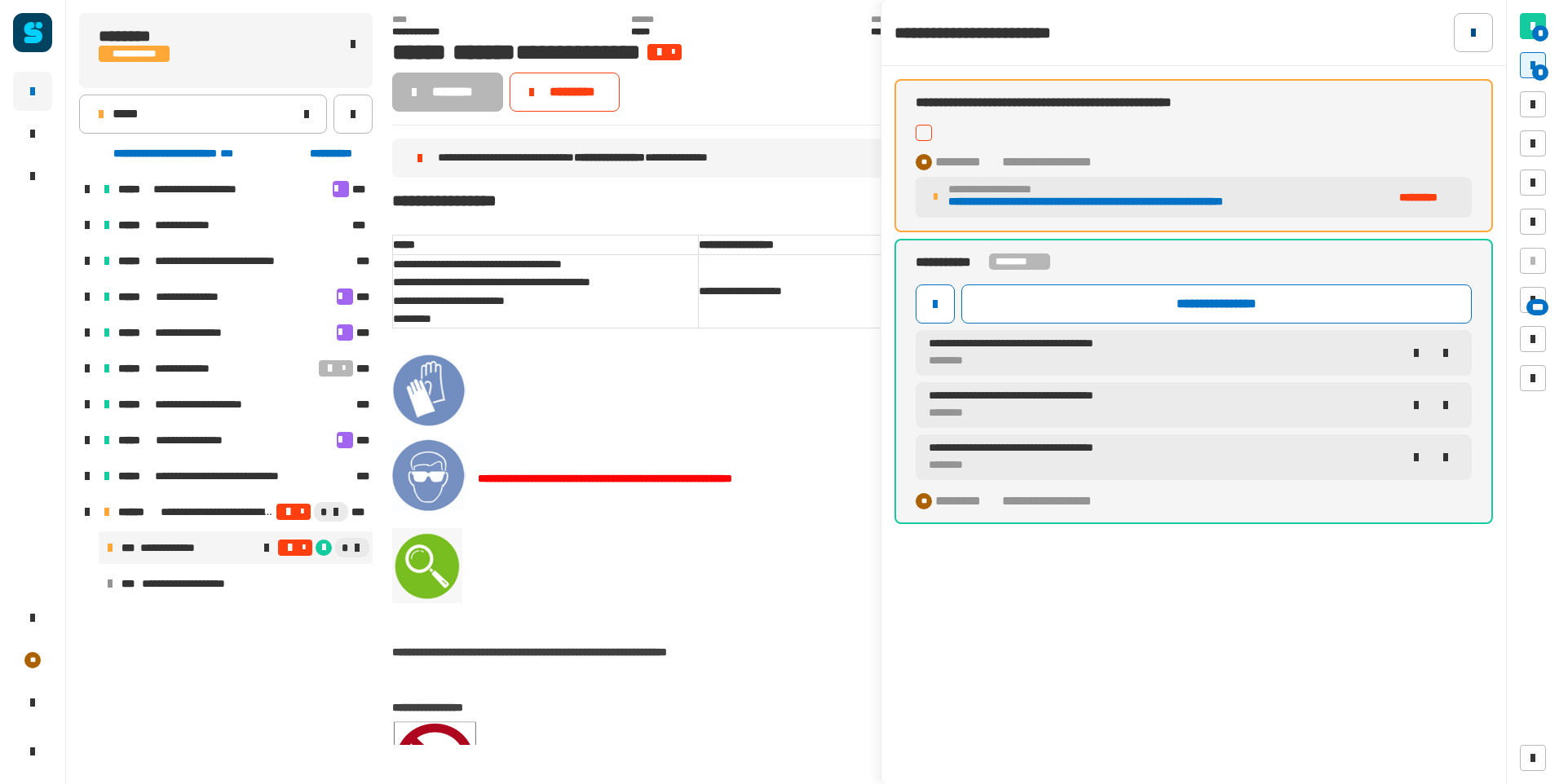 click 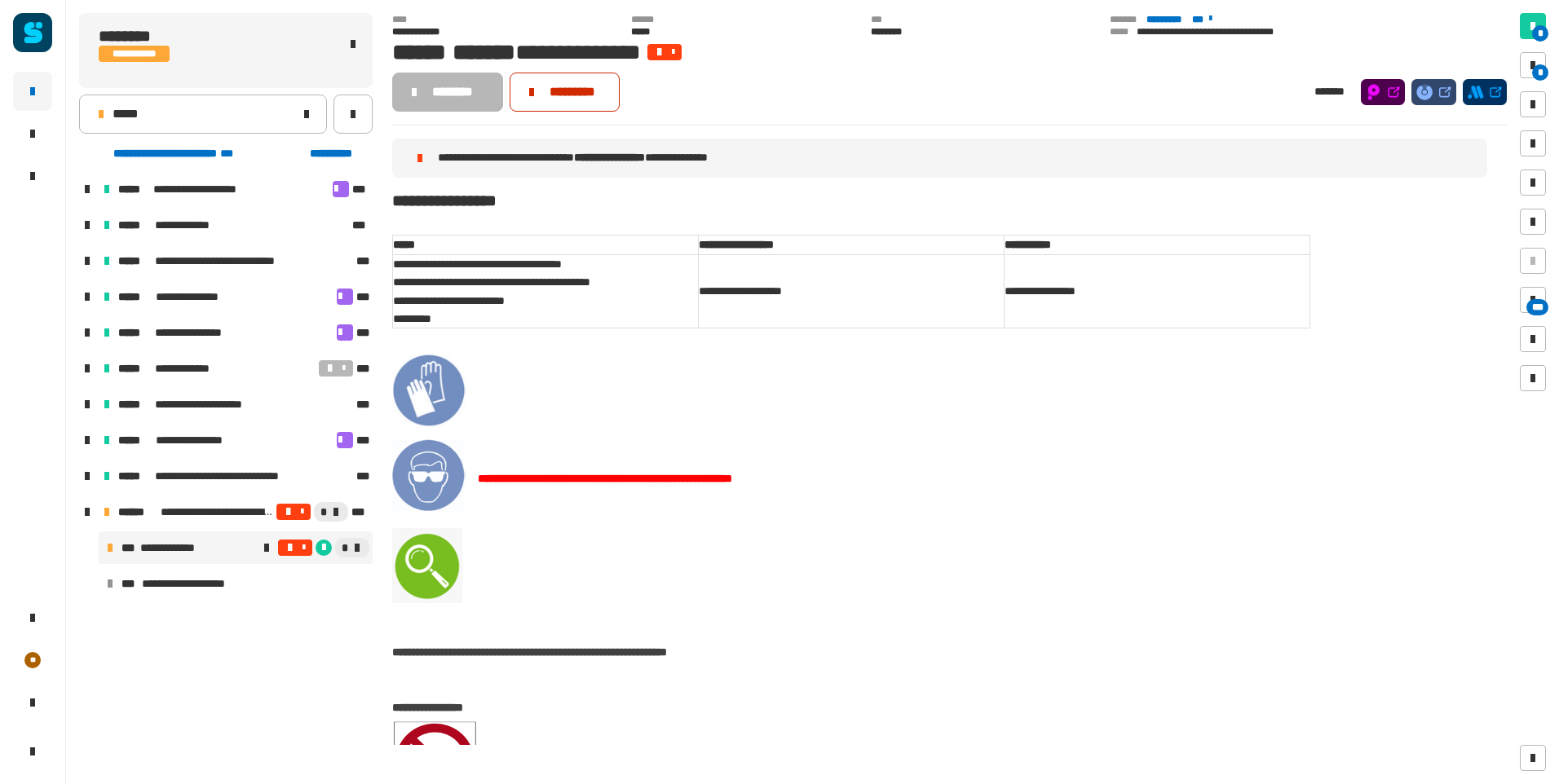 click on "*********" 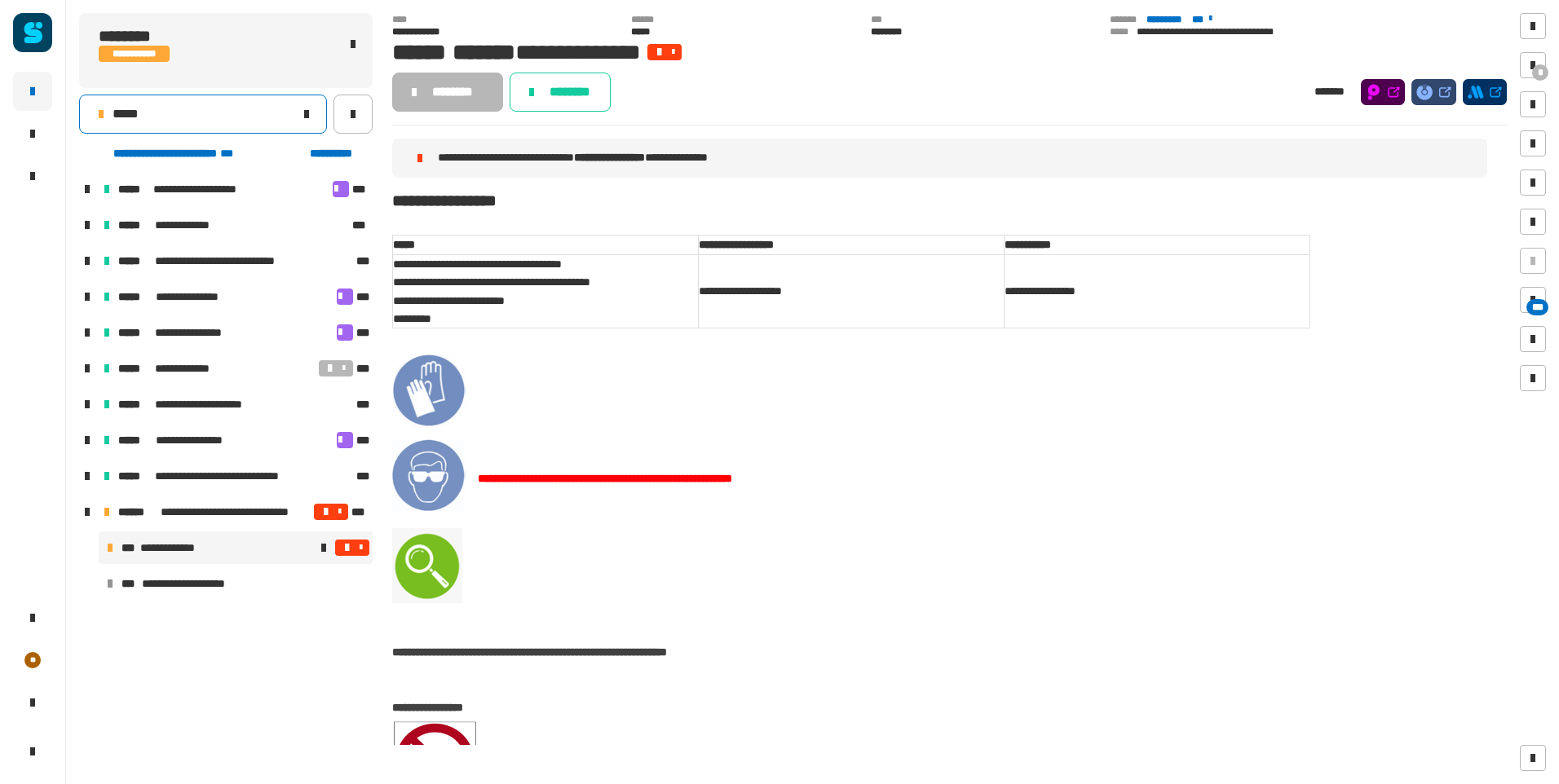 click on "*****" 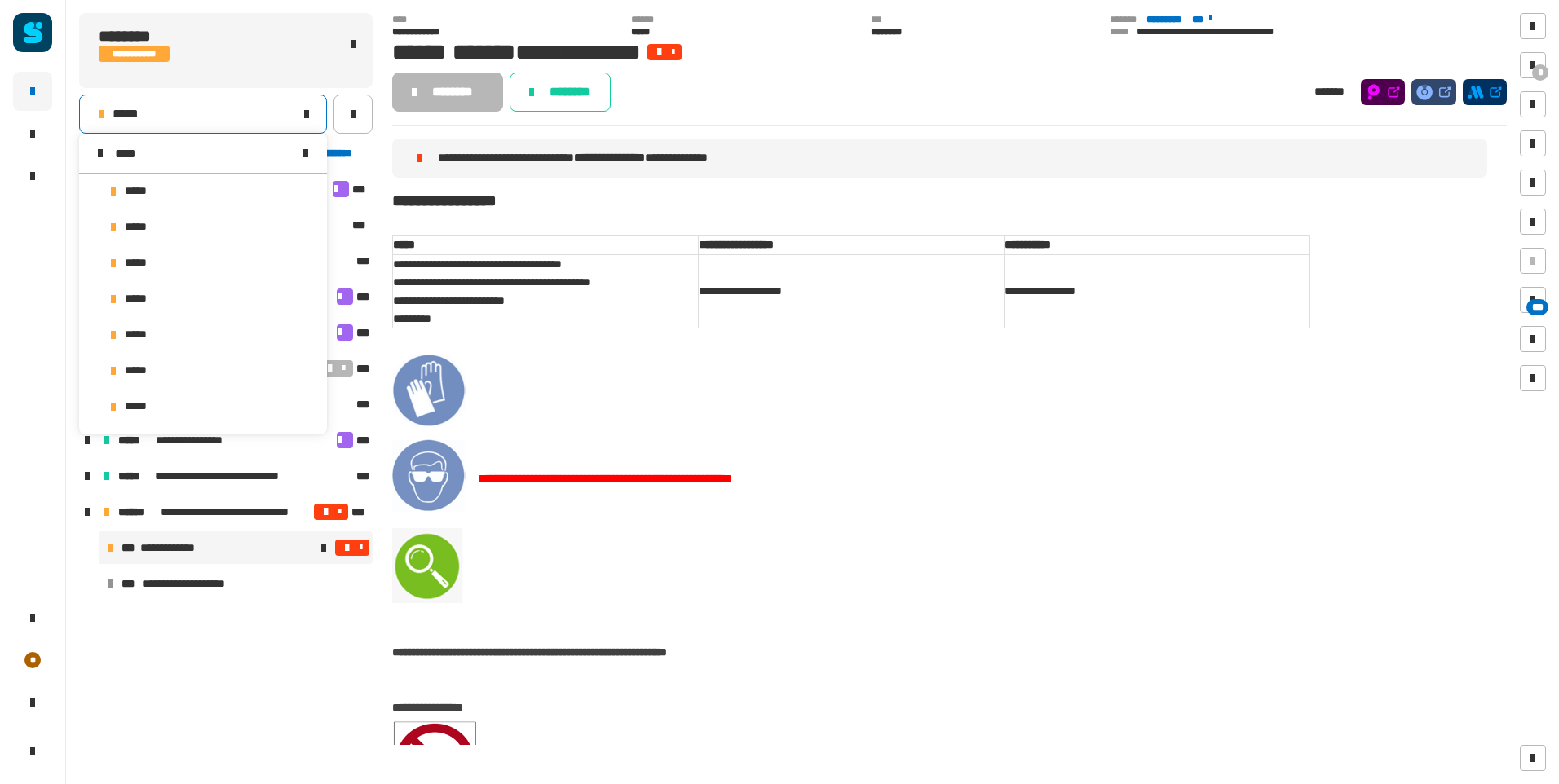 scroll, scrollTop: 0, scrollLeft: 0, axis: both 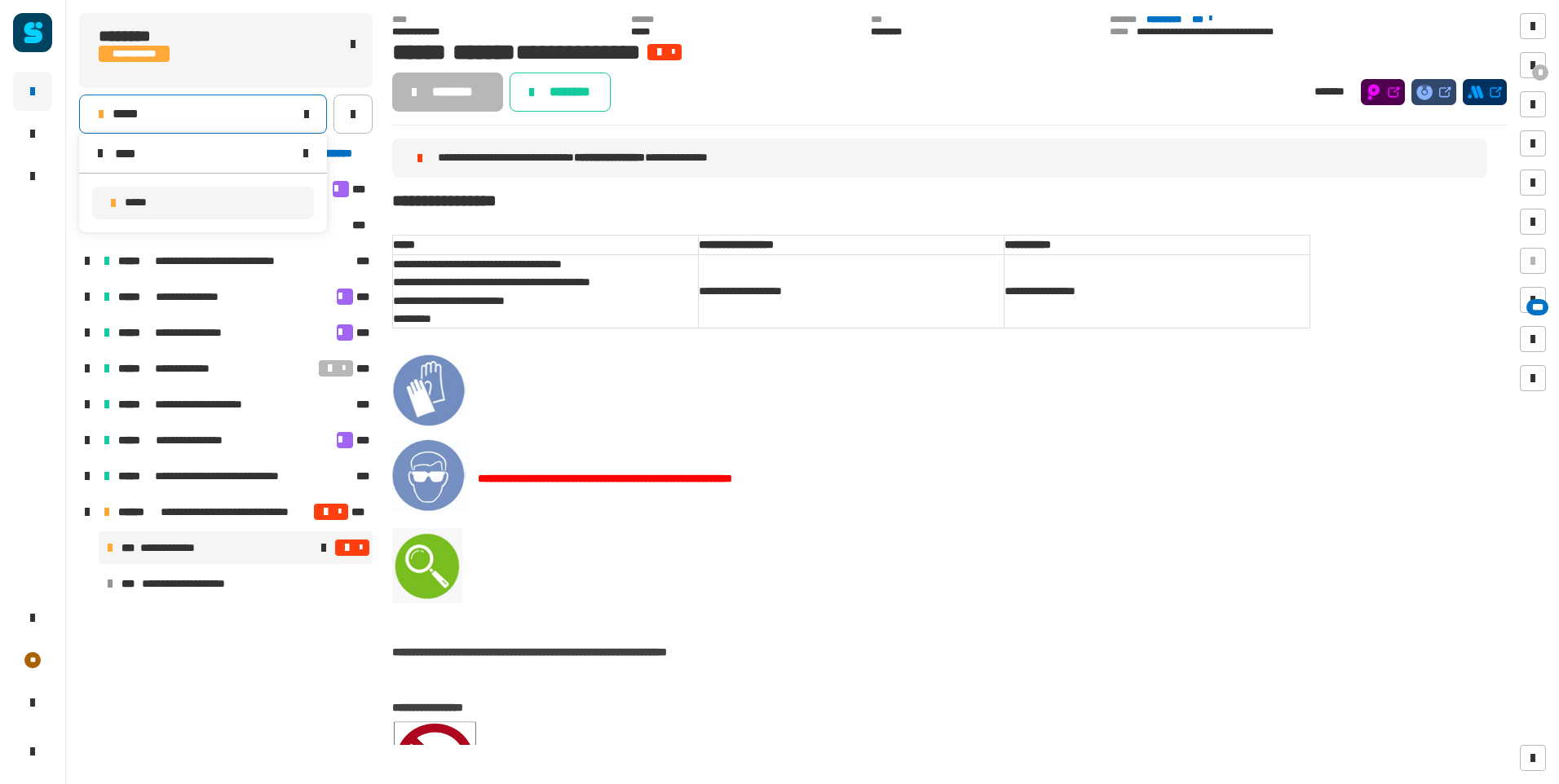 type on "****" 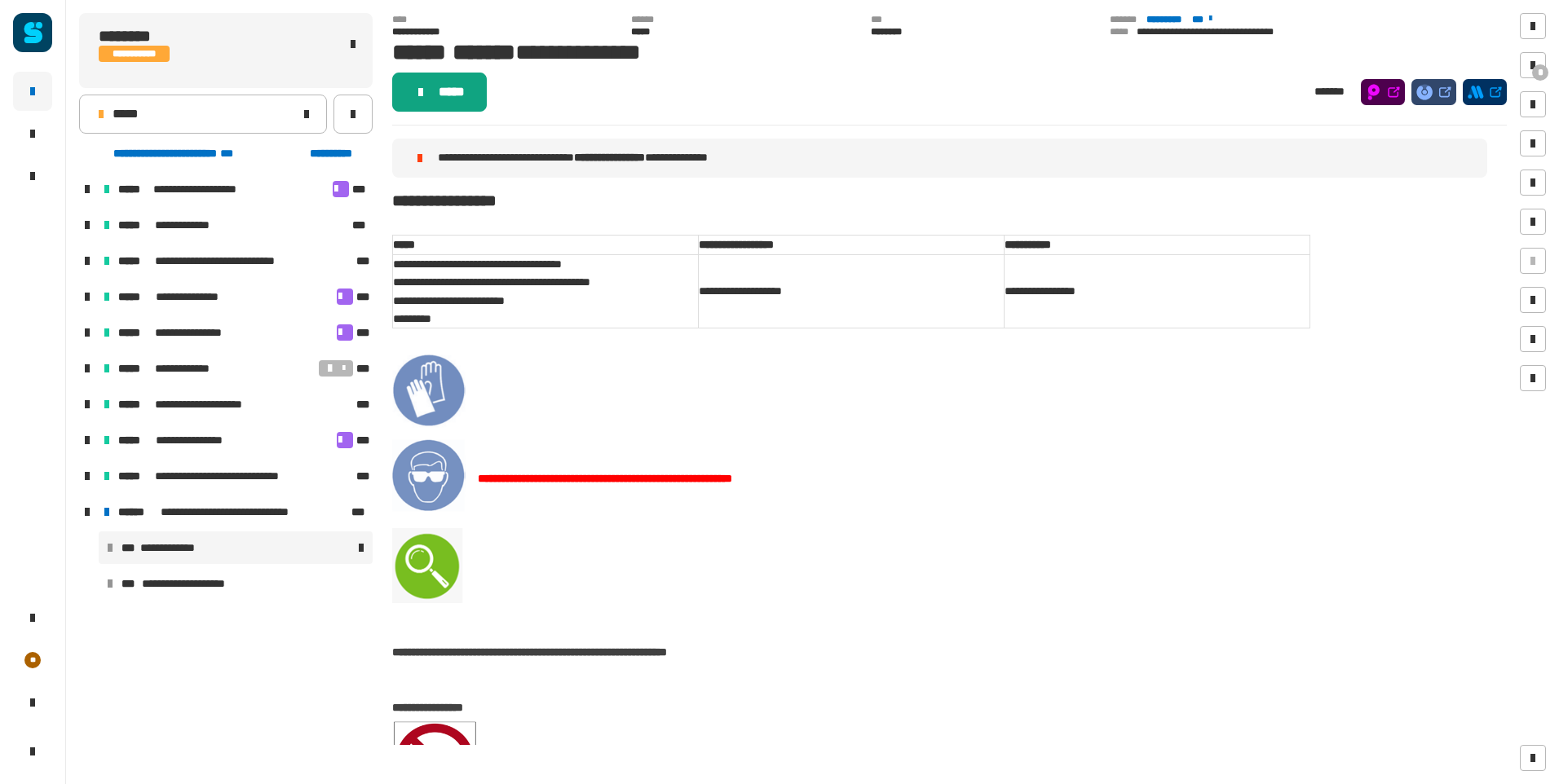 click on "*****" 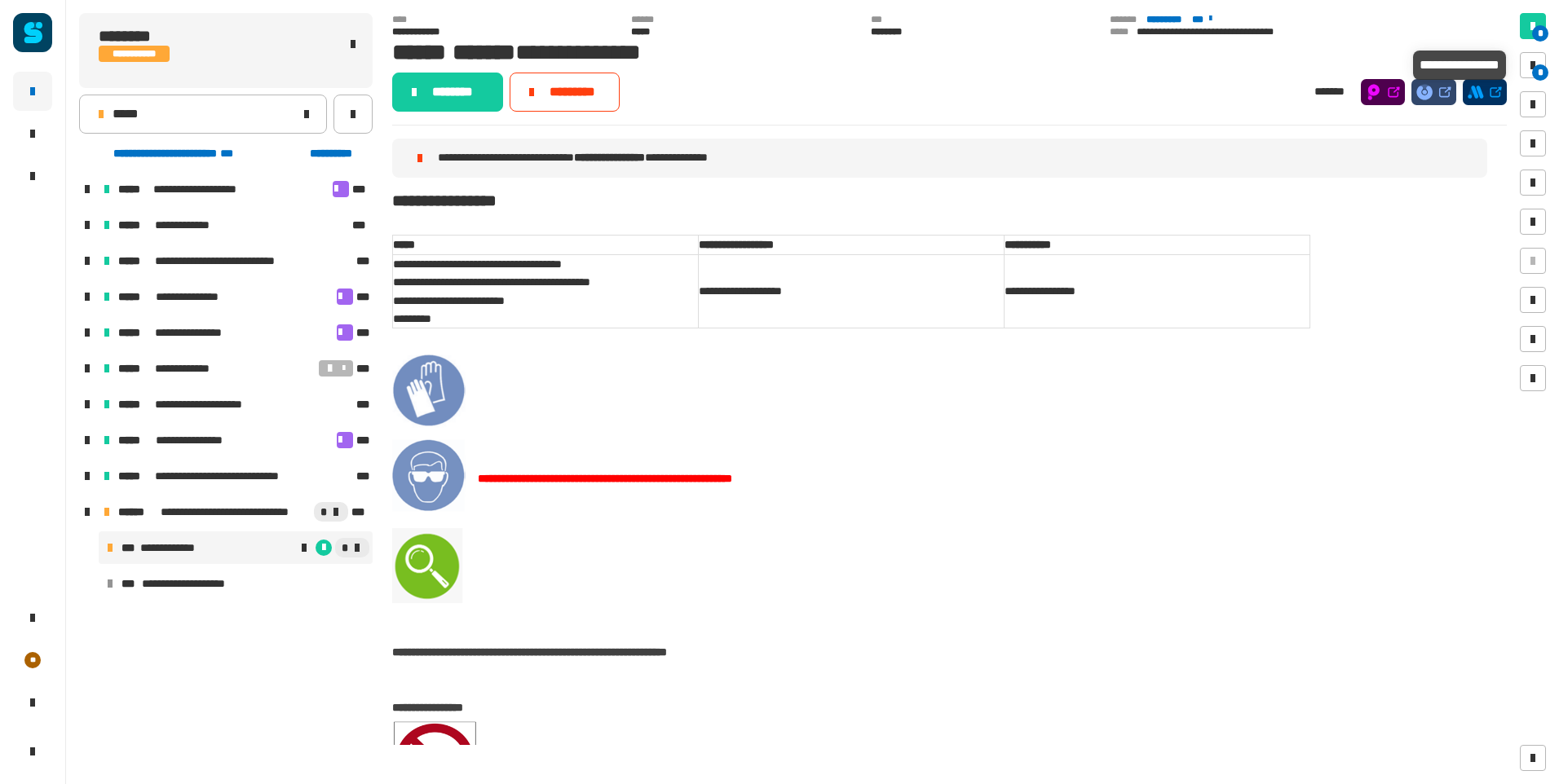 drag, startPoint x: 1532, startPoint y: 74, endPoint x: 1460, endPoint y: 77, distance: 72.06247 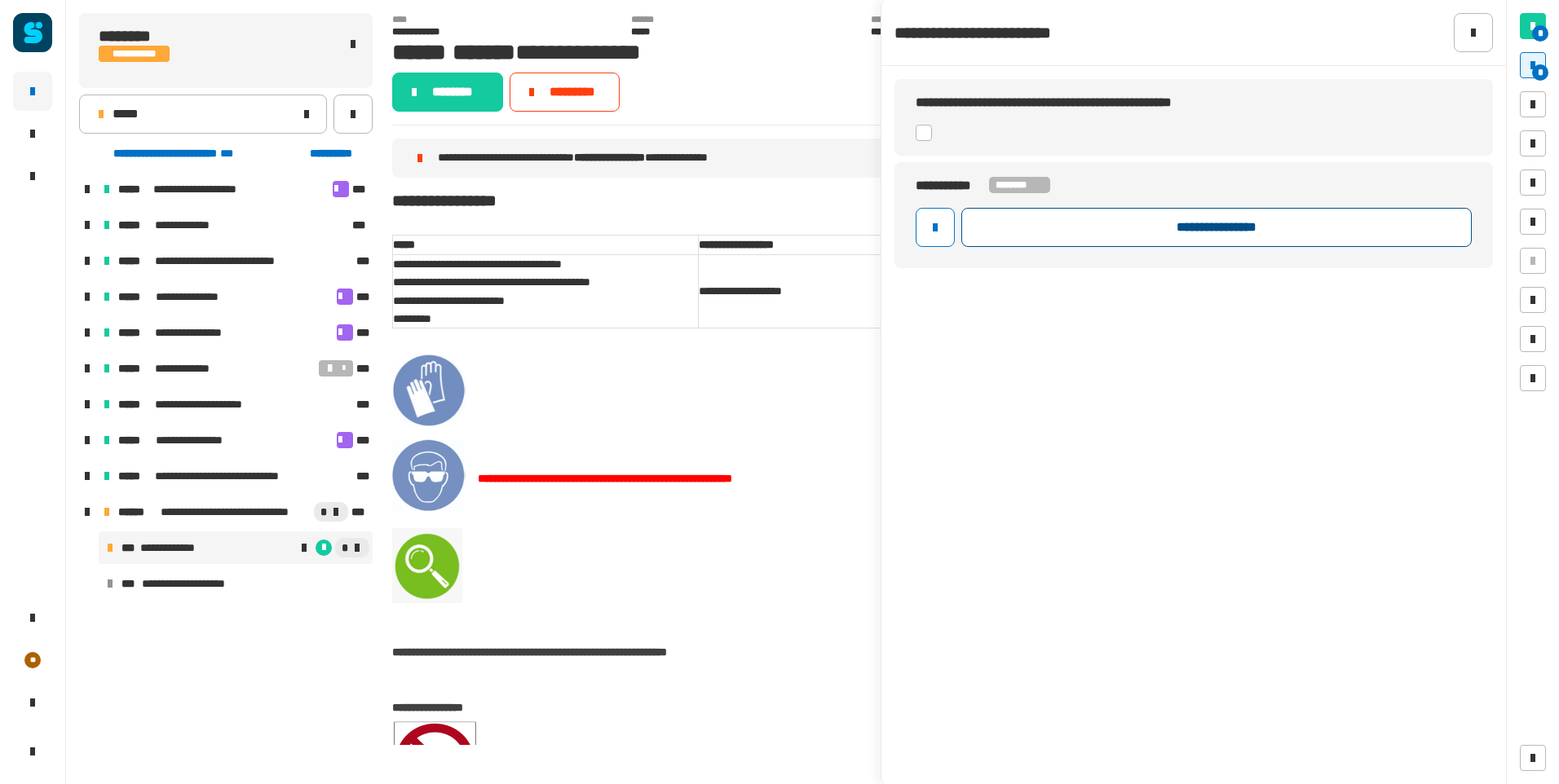 click on "**********" 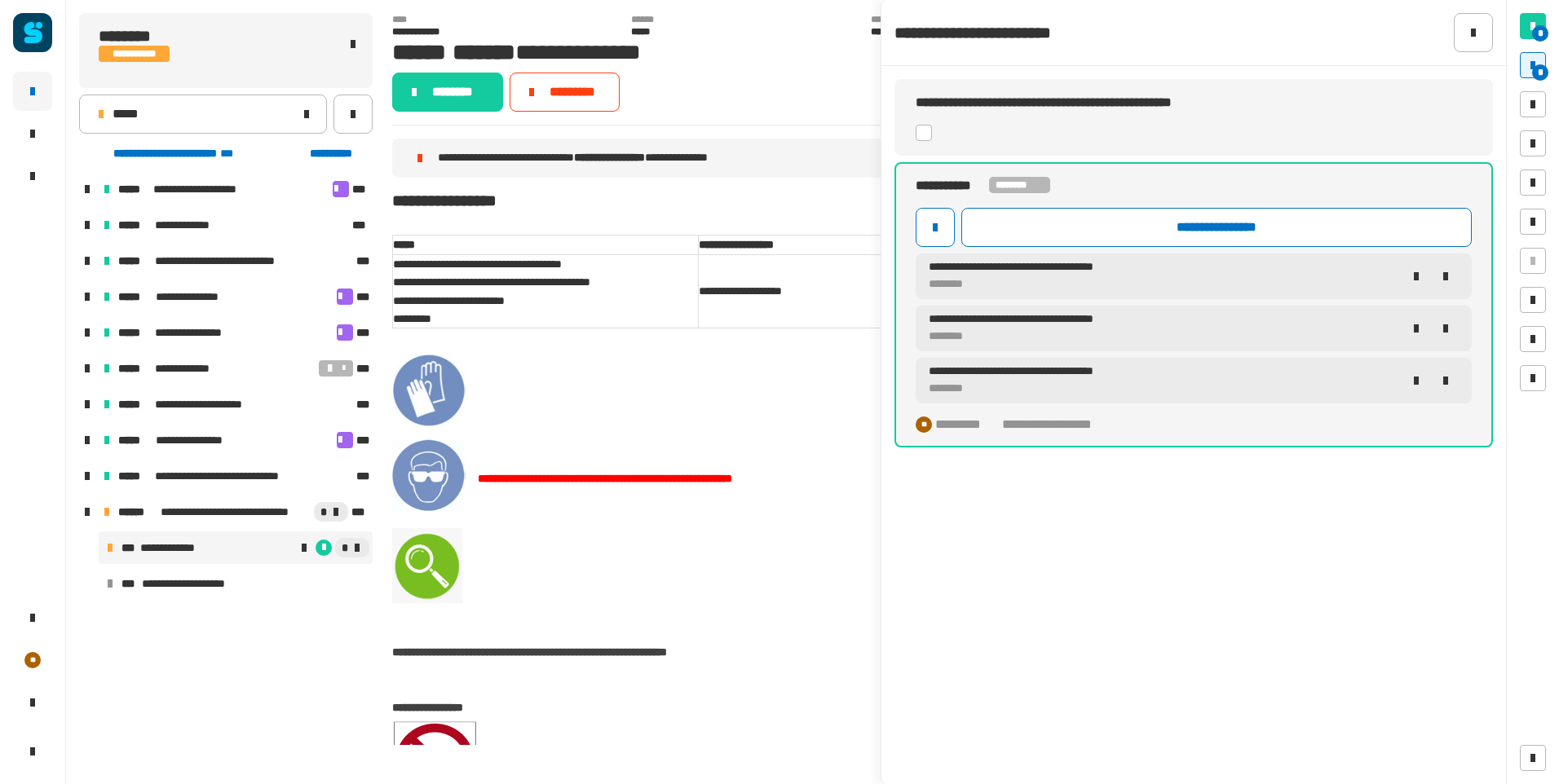 click on "********" 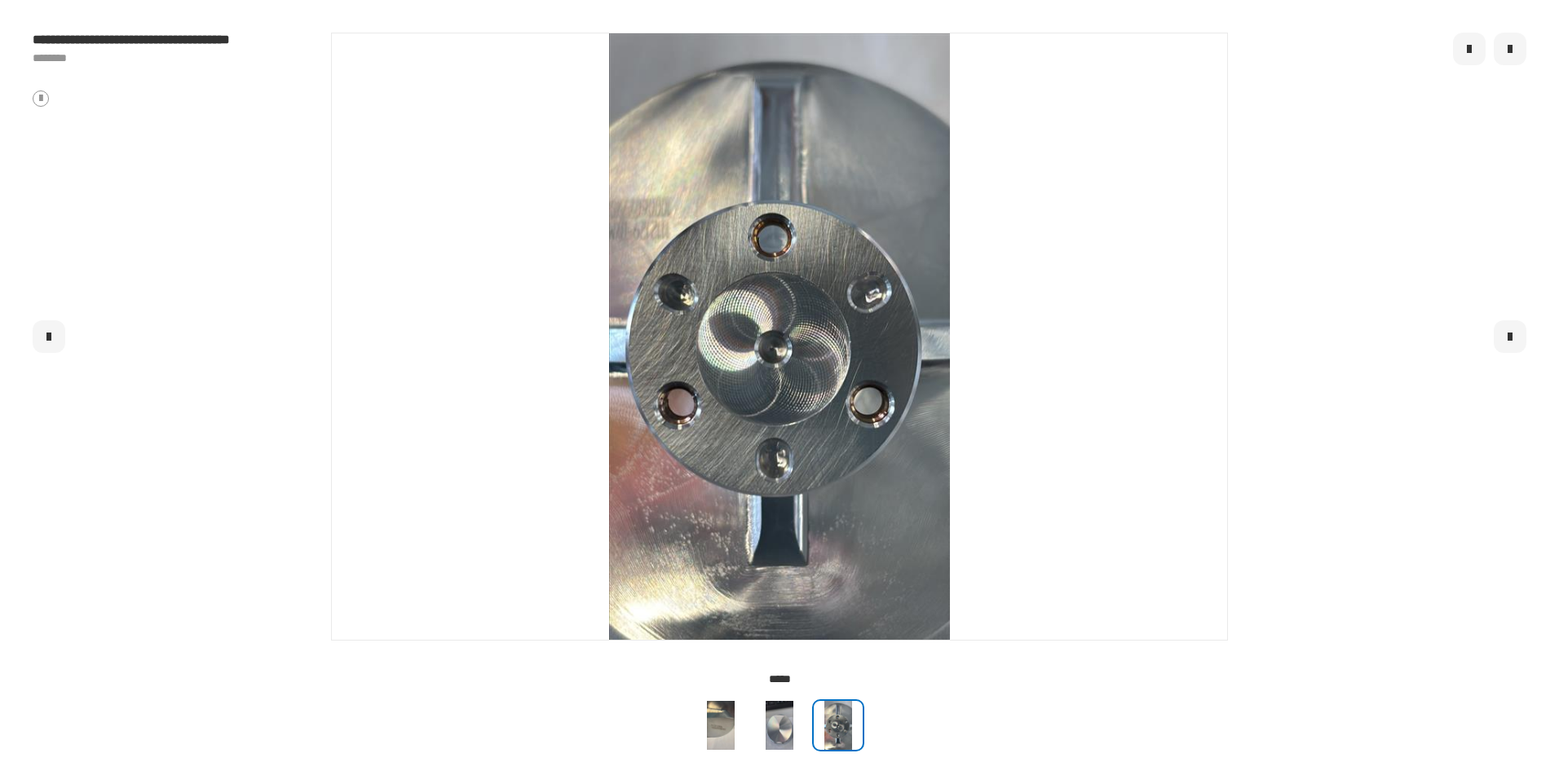 click 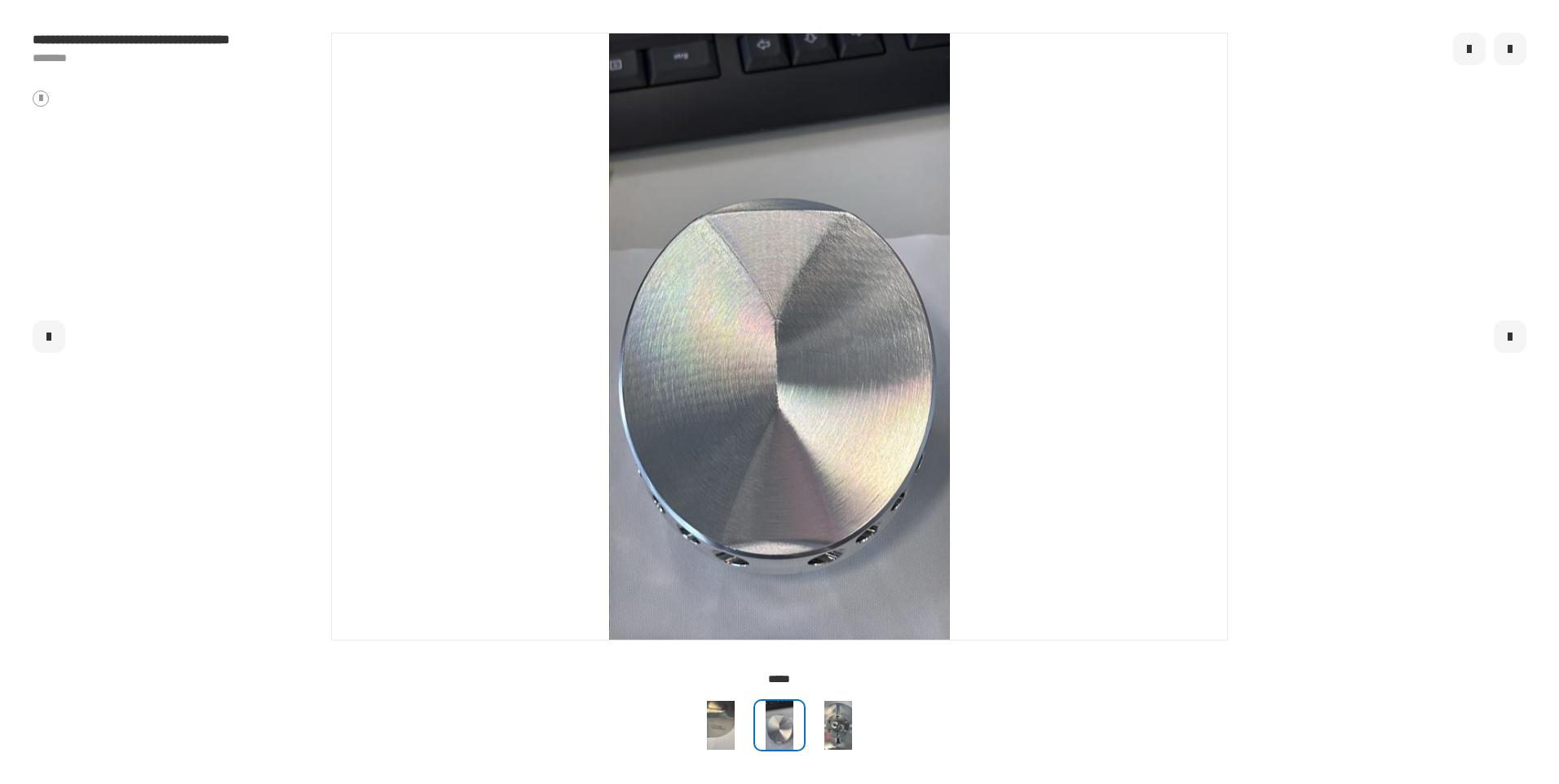 click 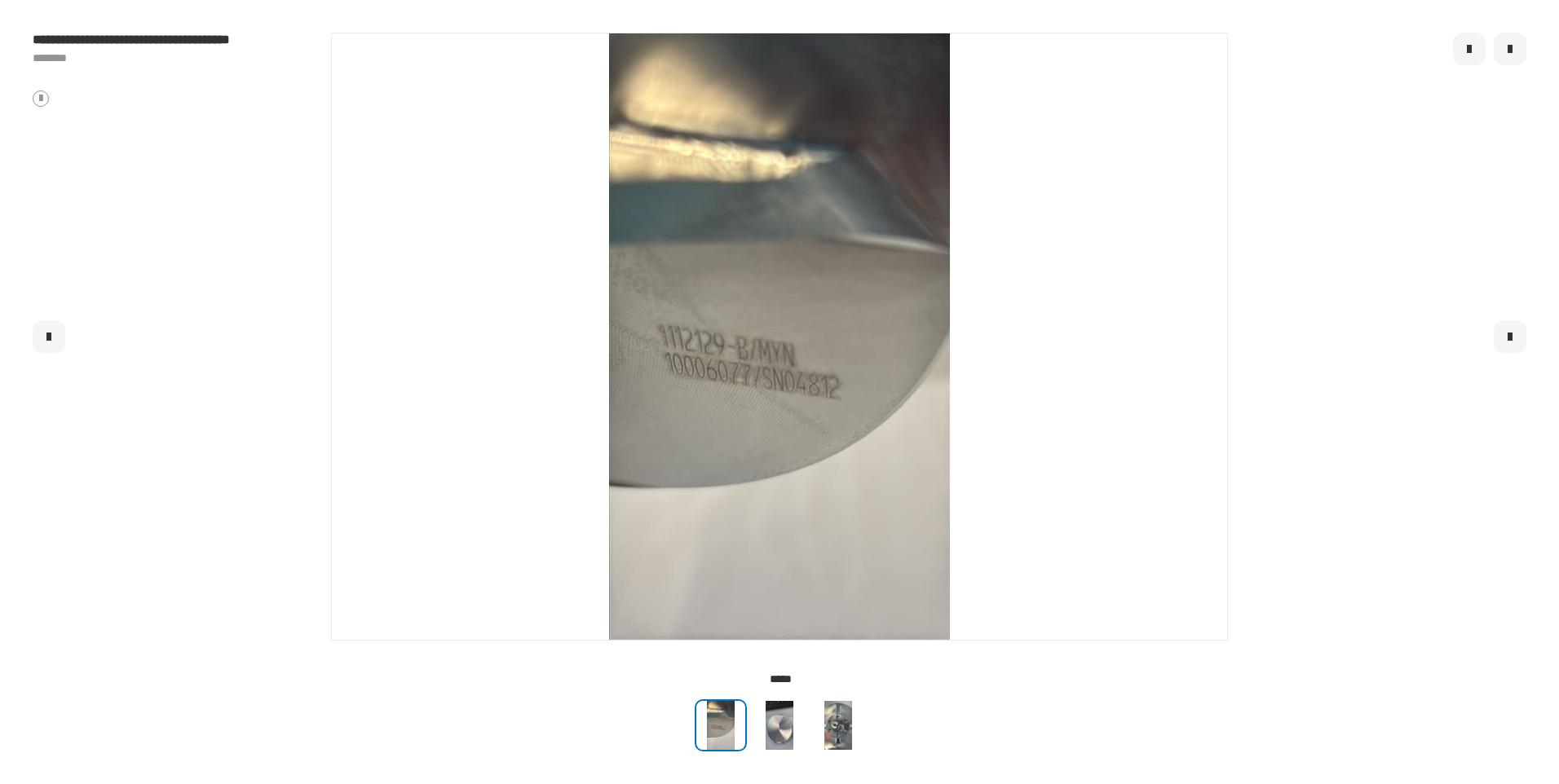 click 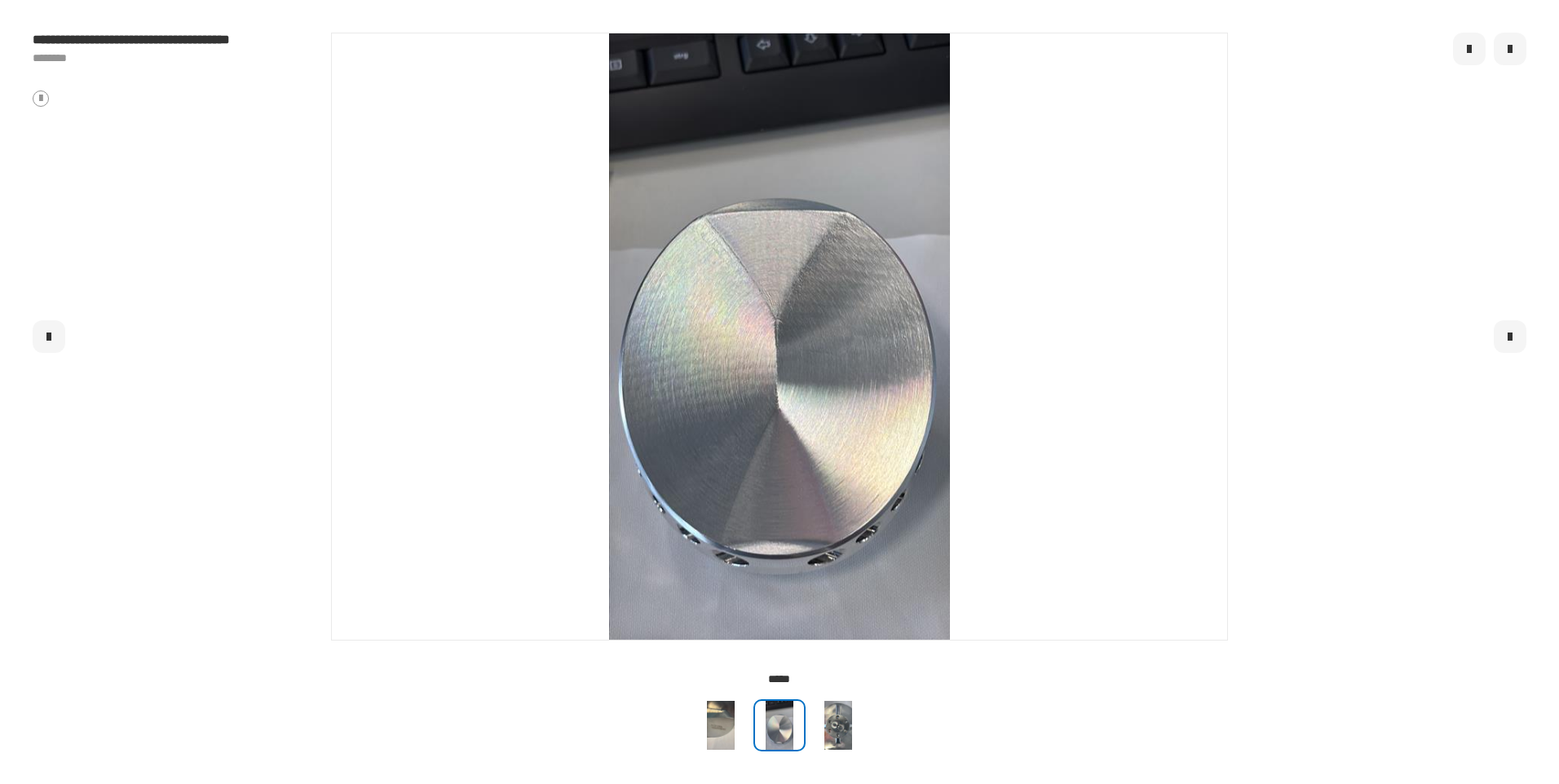 click 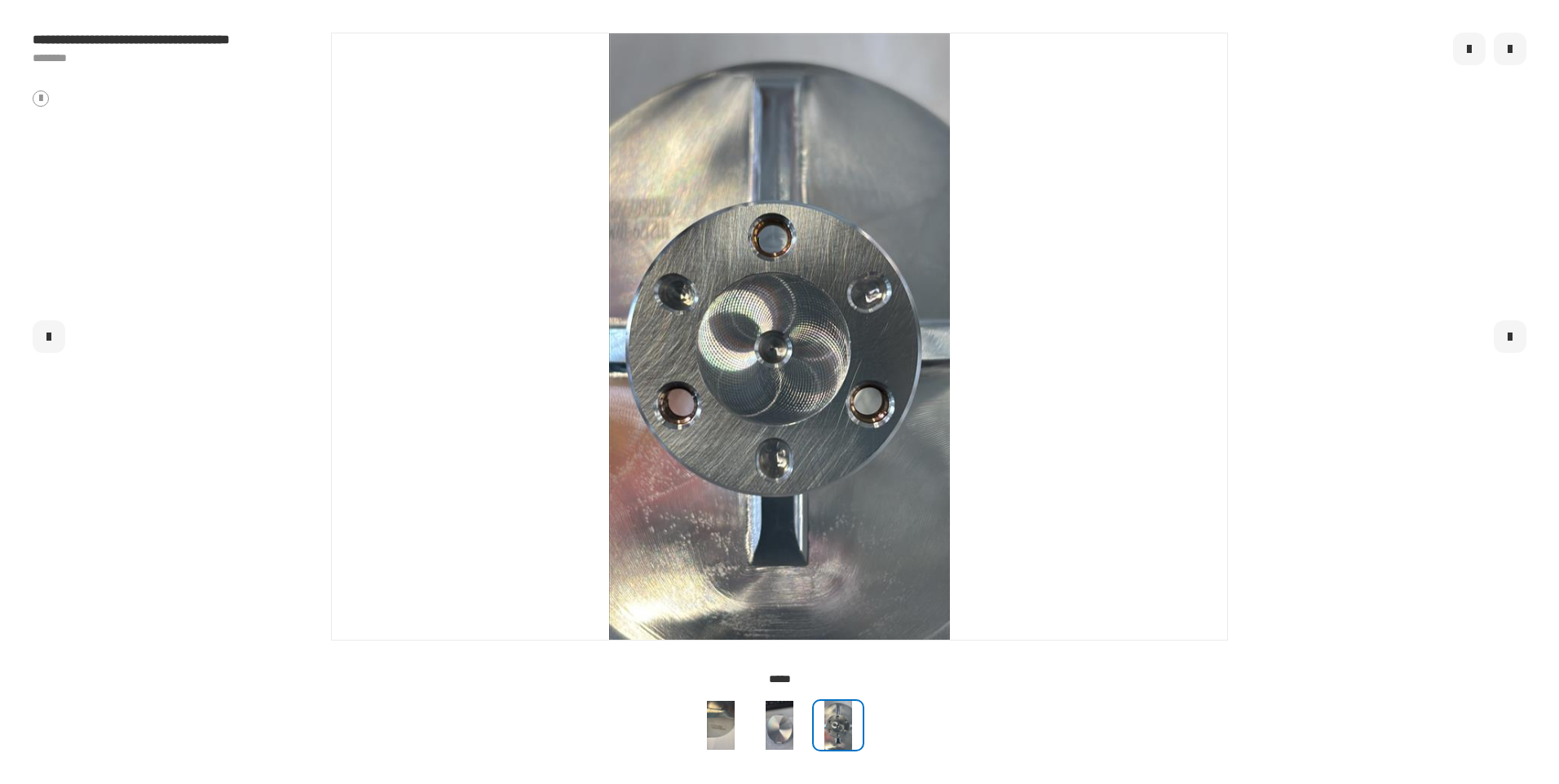 click 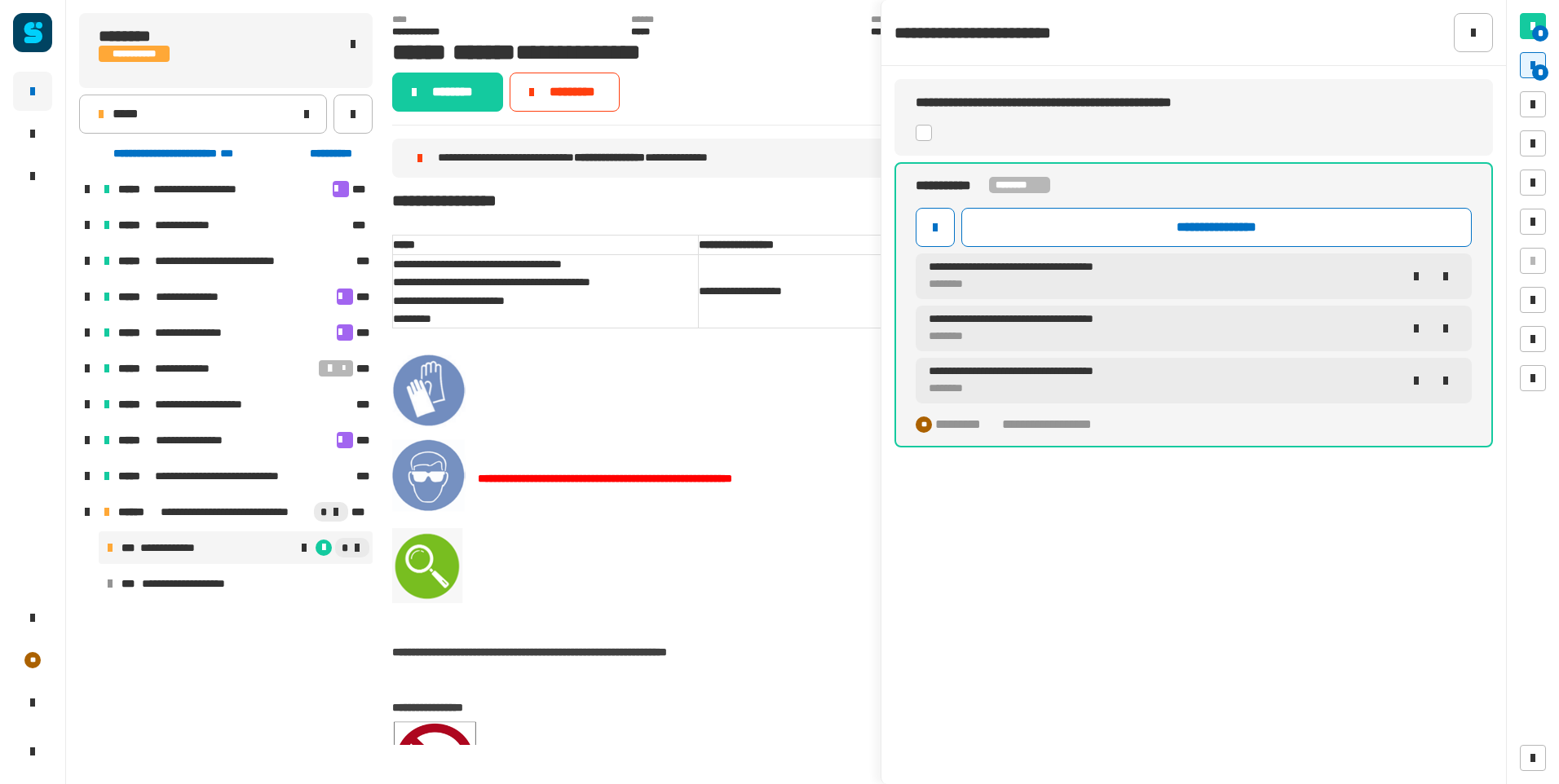 click 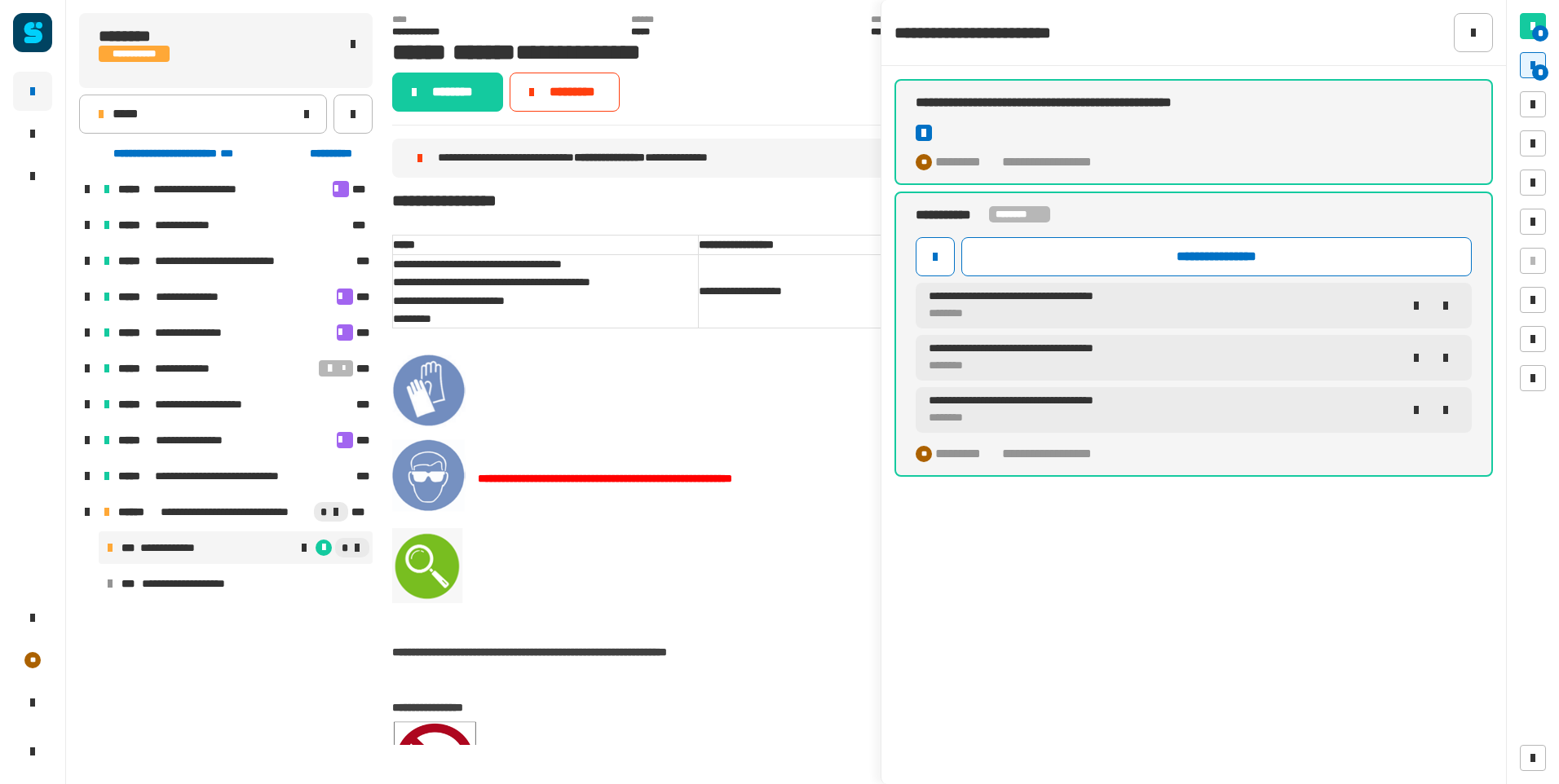 click 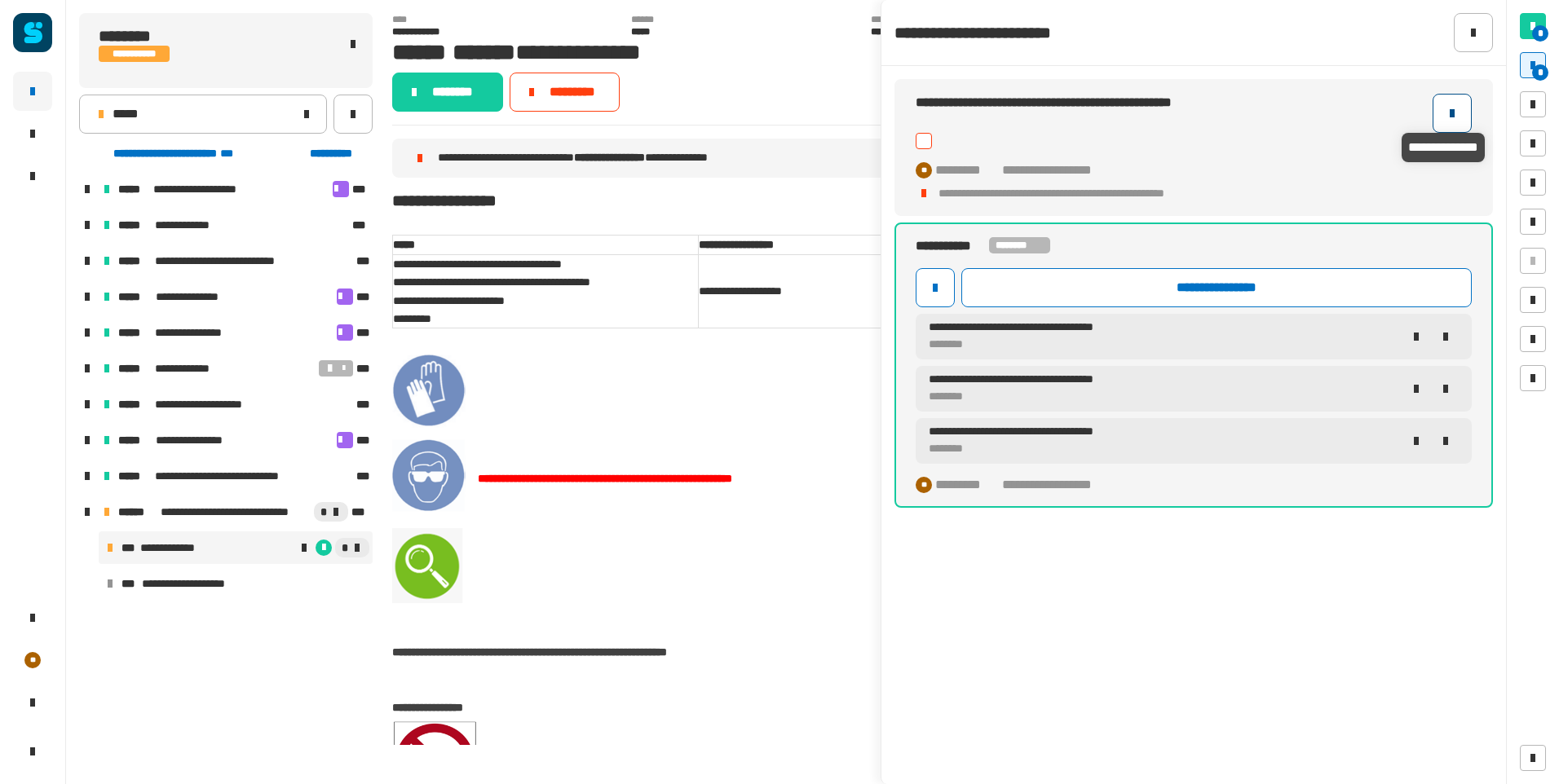 click 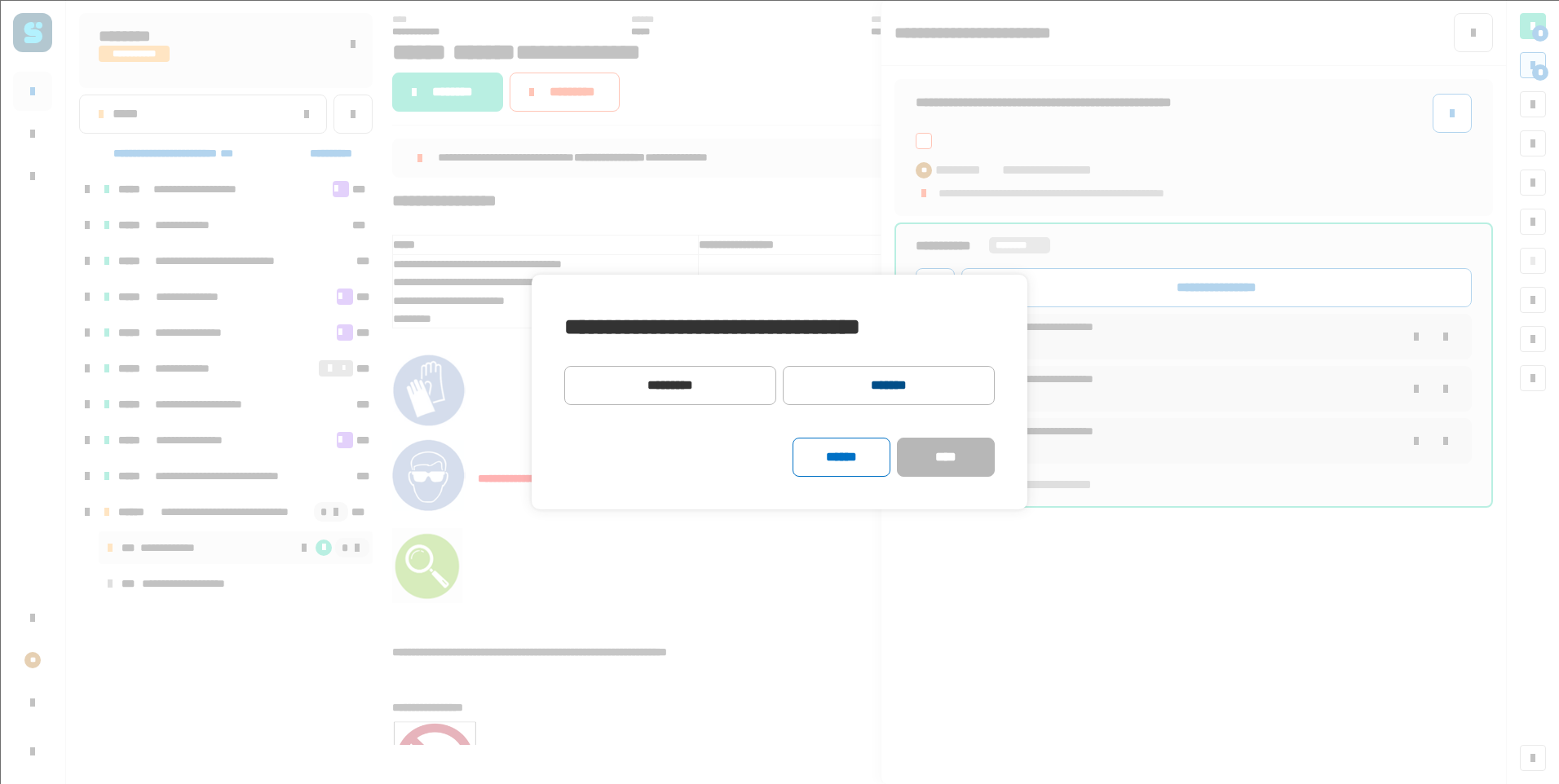 click on "*******" 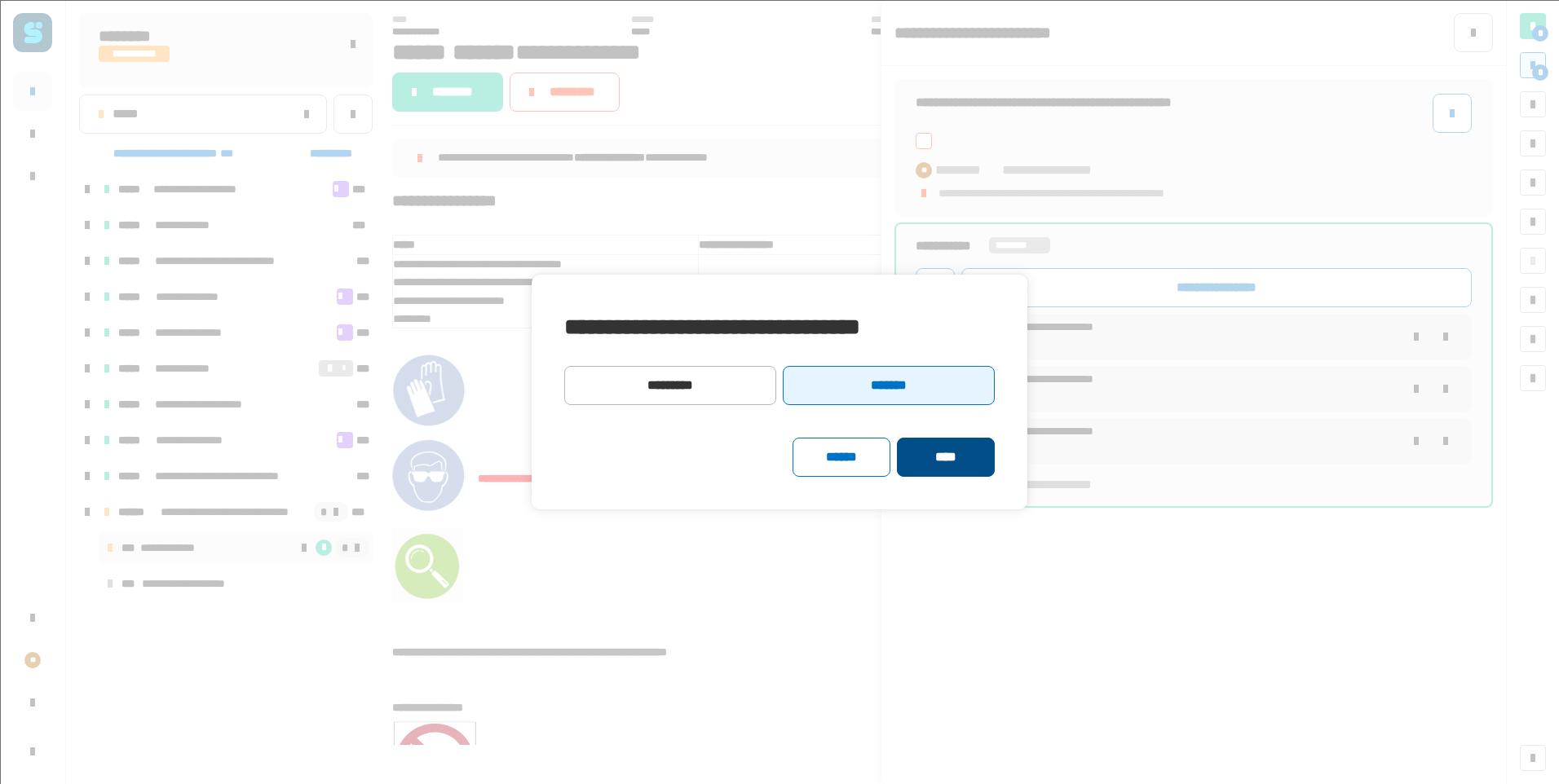 click on "****" 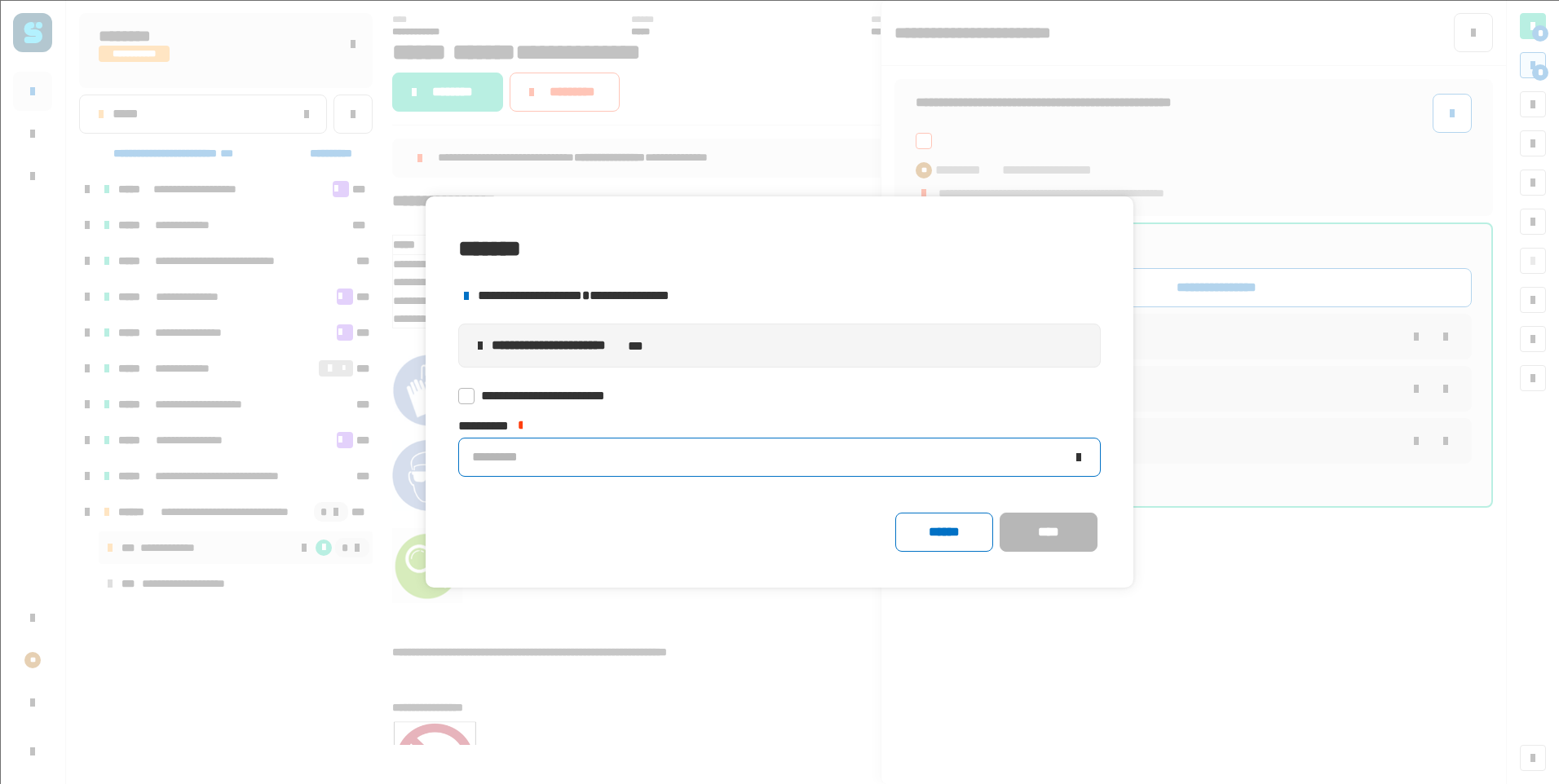 click on "*********" 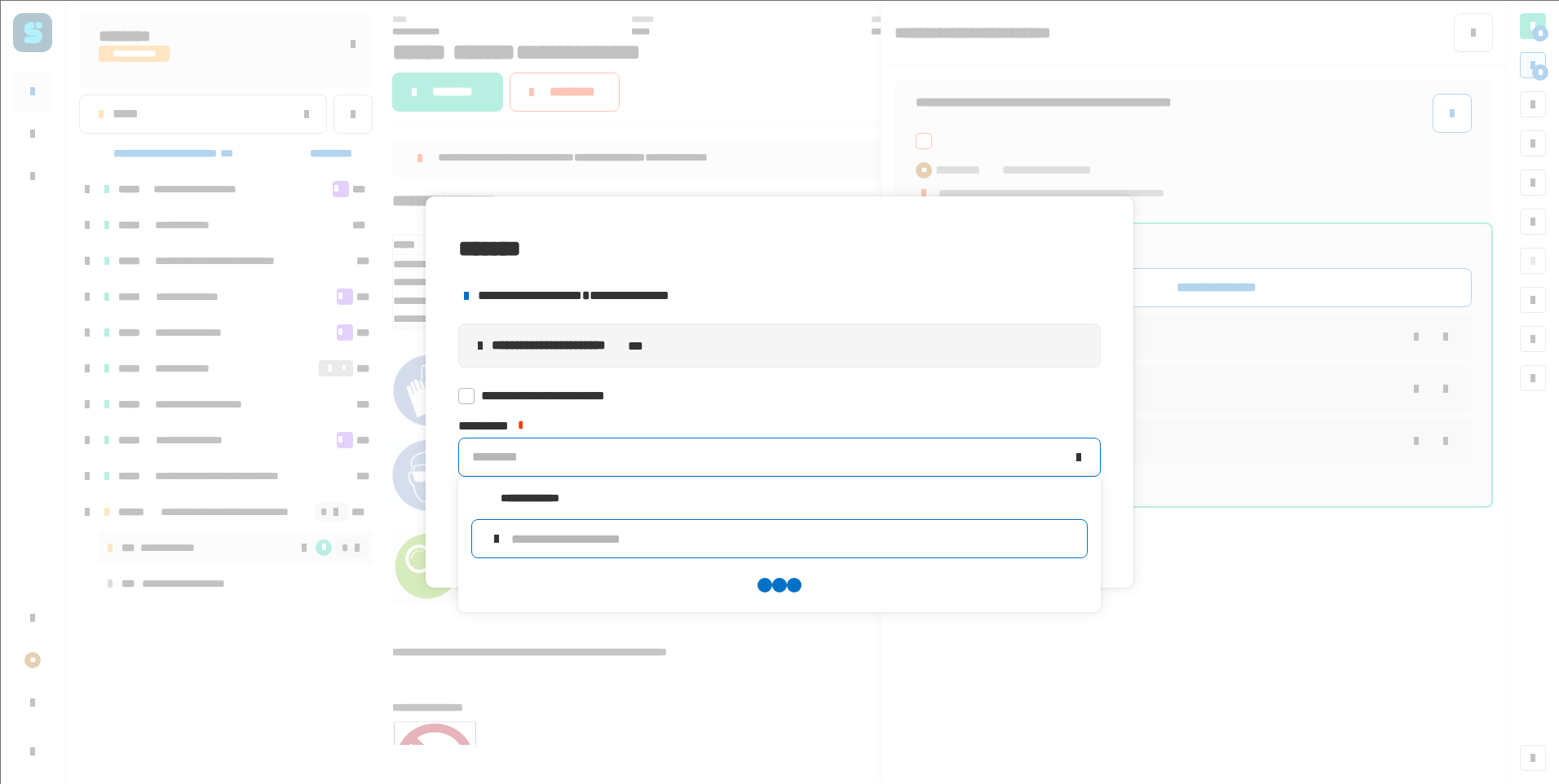 click at bounding box center (793, 539) 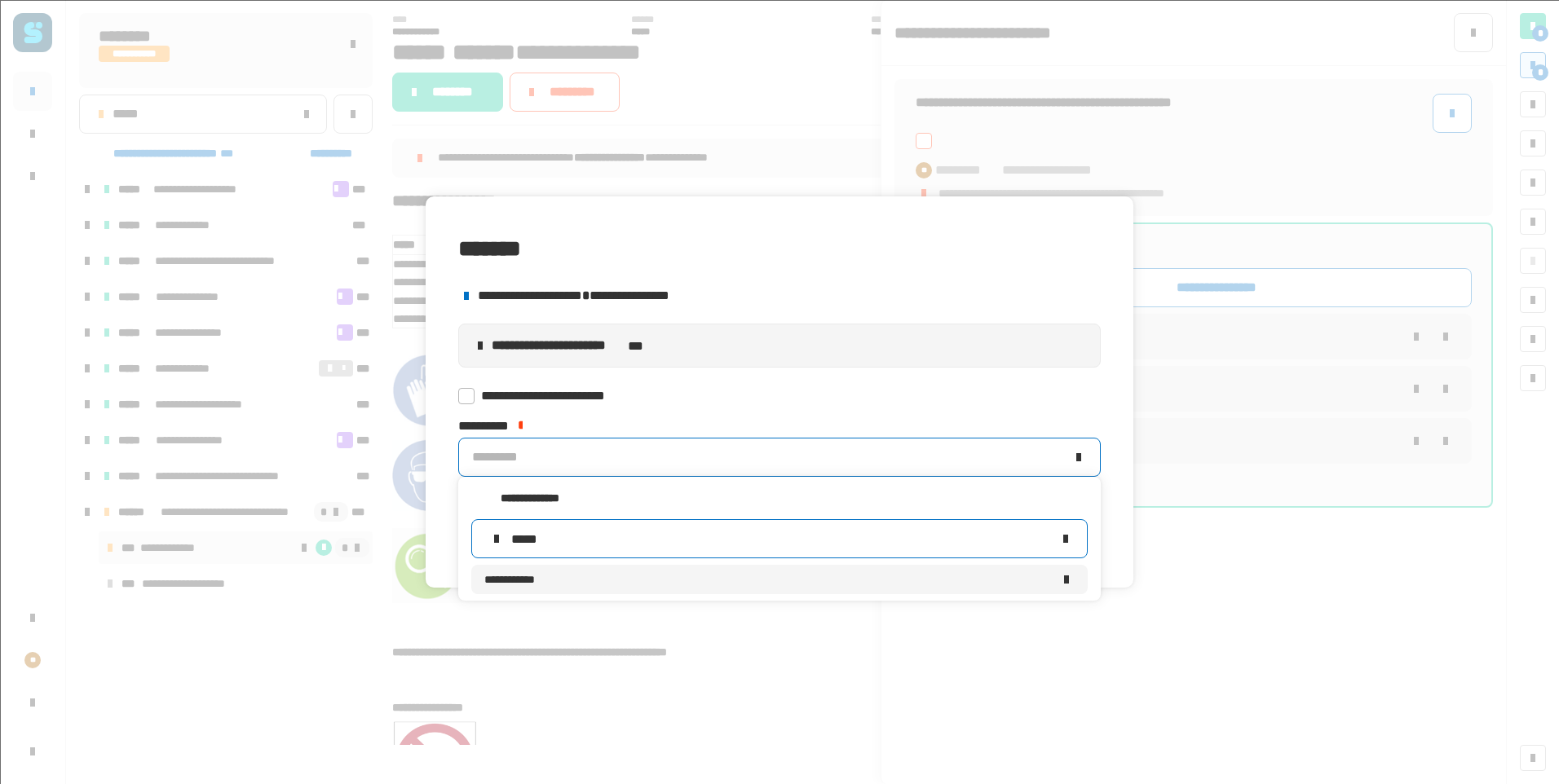 type on "*****" 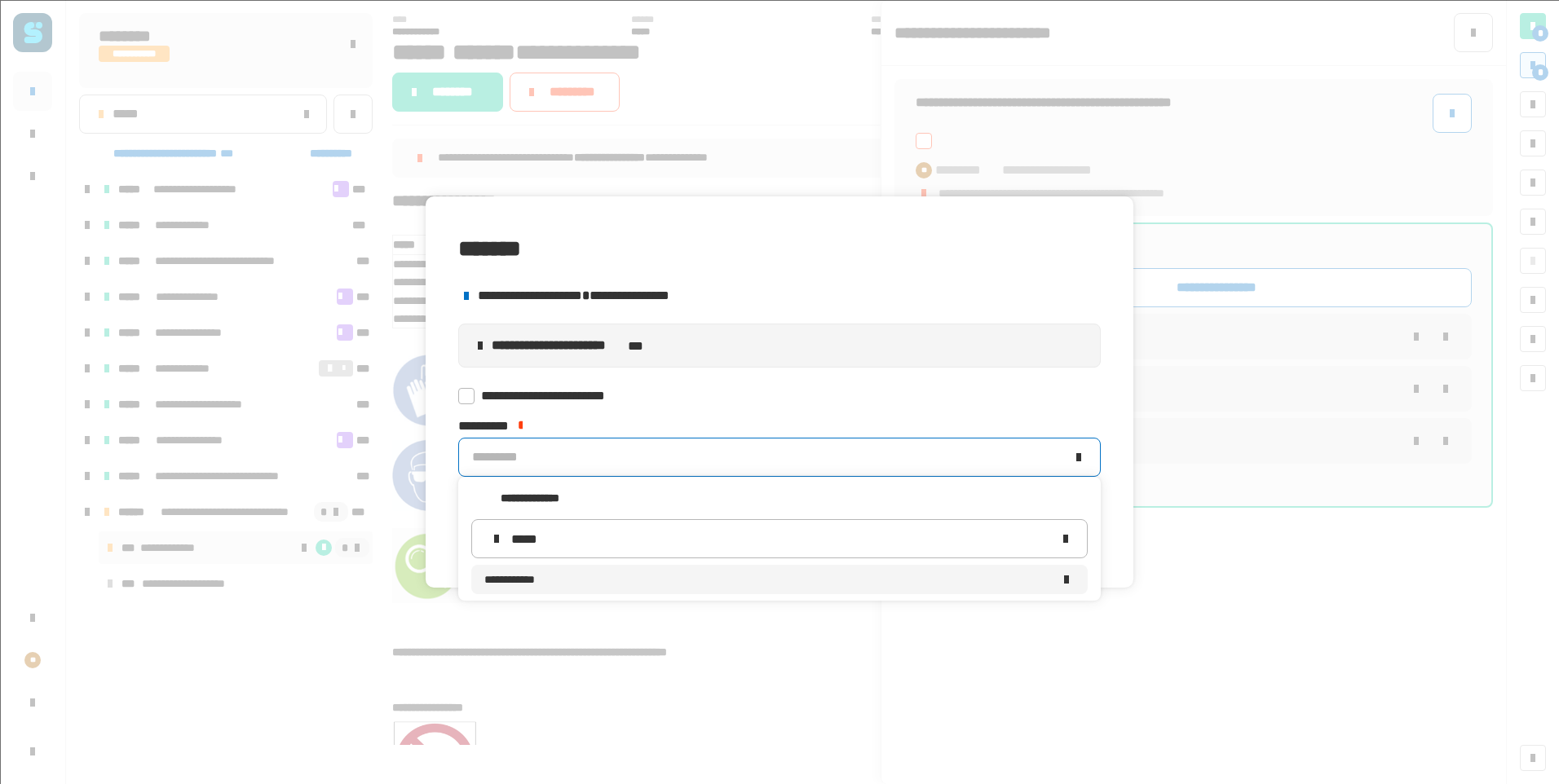 click on "**********" at bounding box center [768, 579] 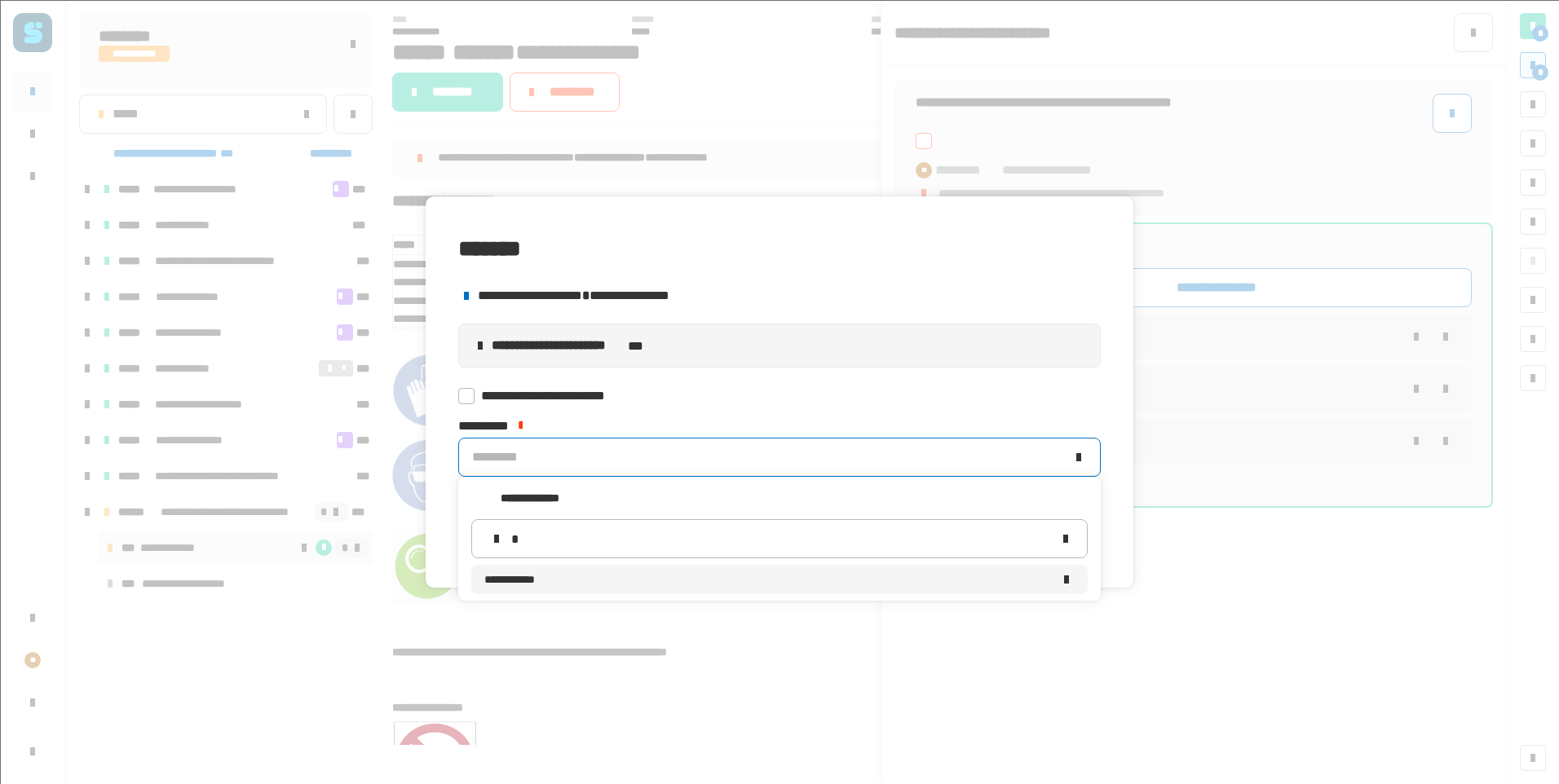 type 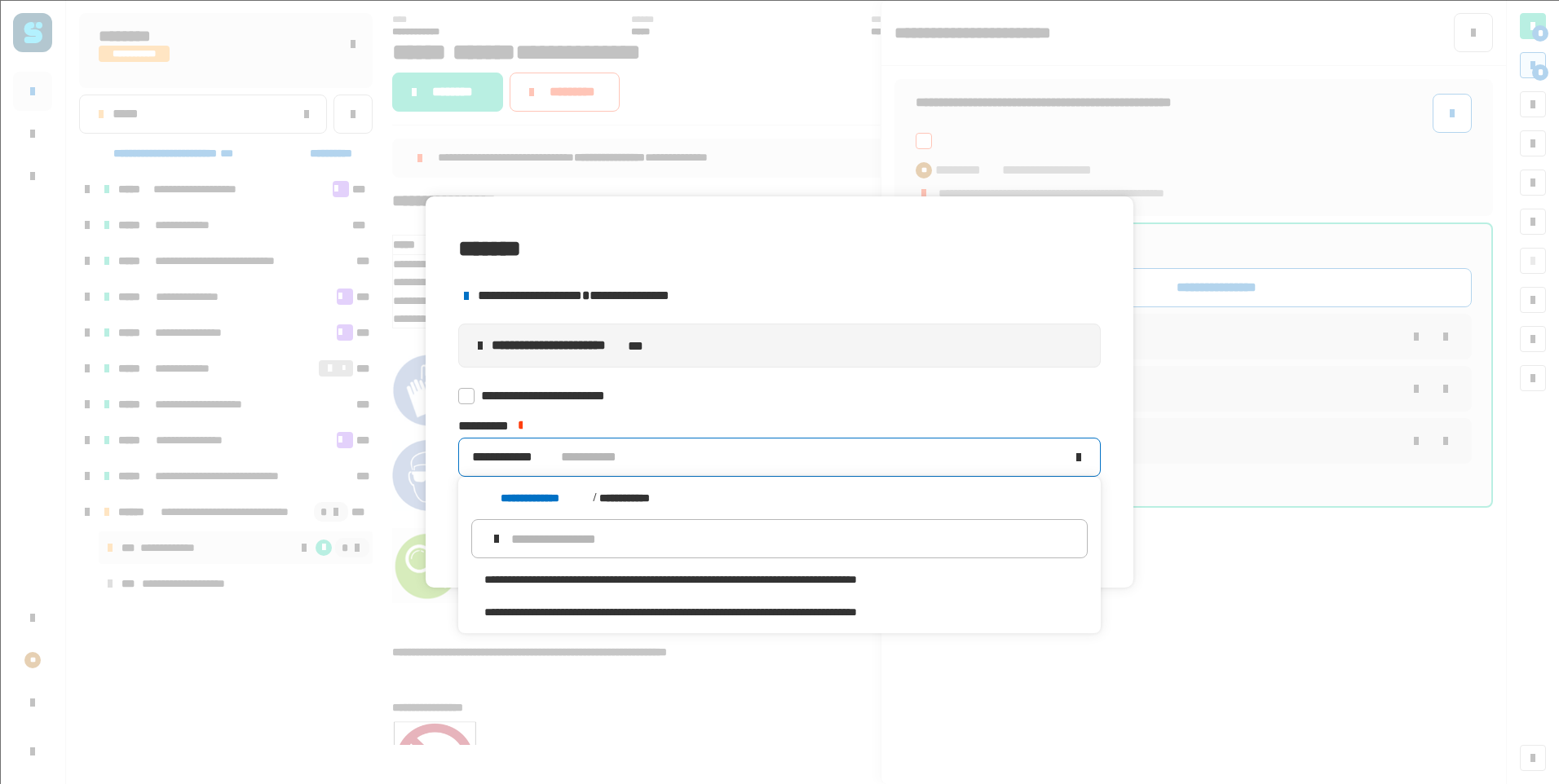 click on "**********" at bounding box center (780, 612) 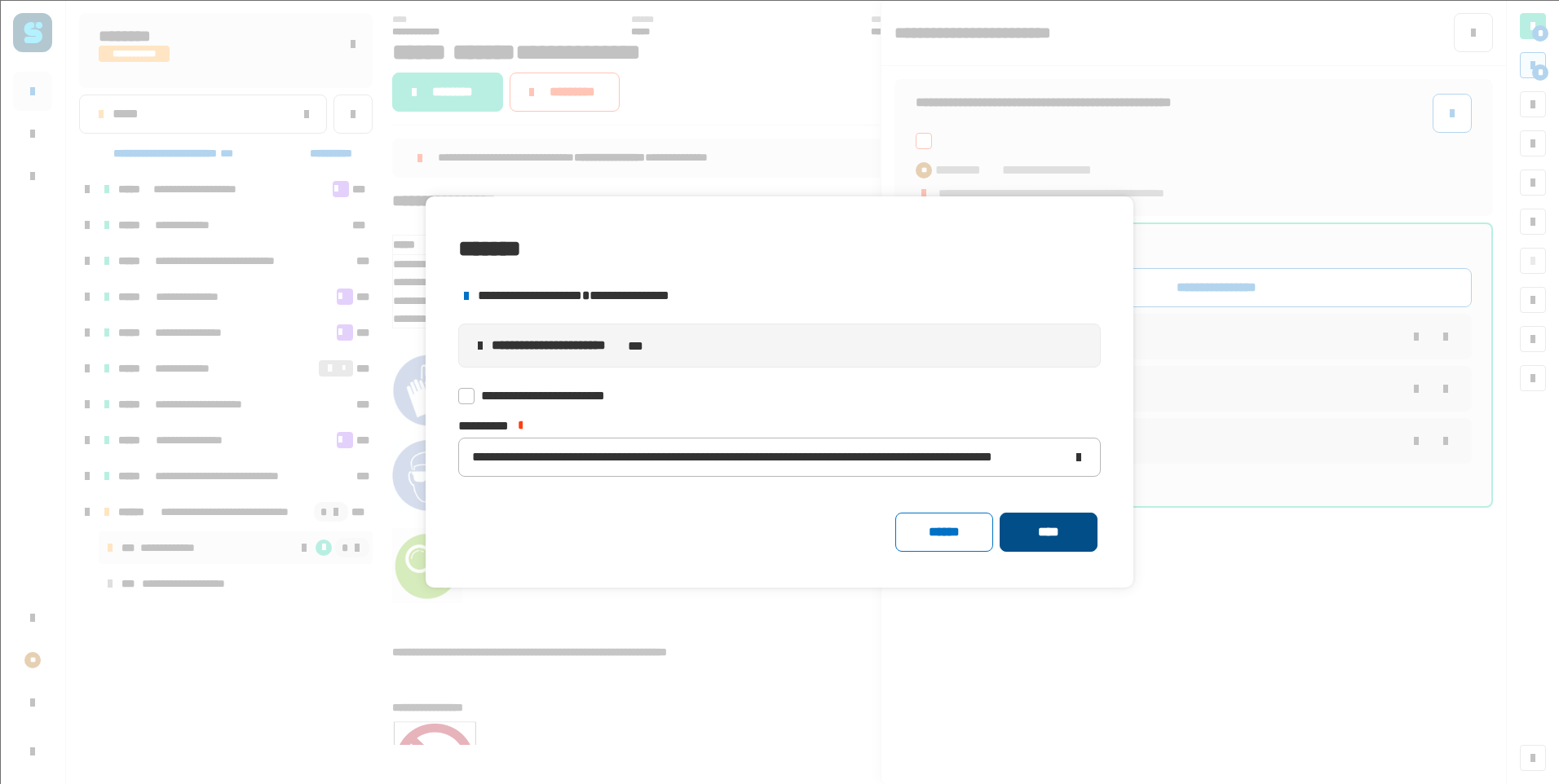 click on "****" 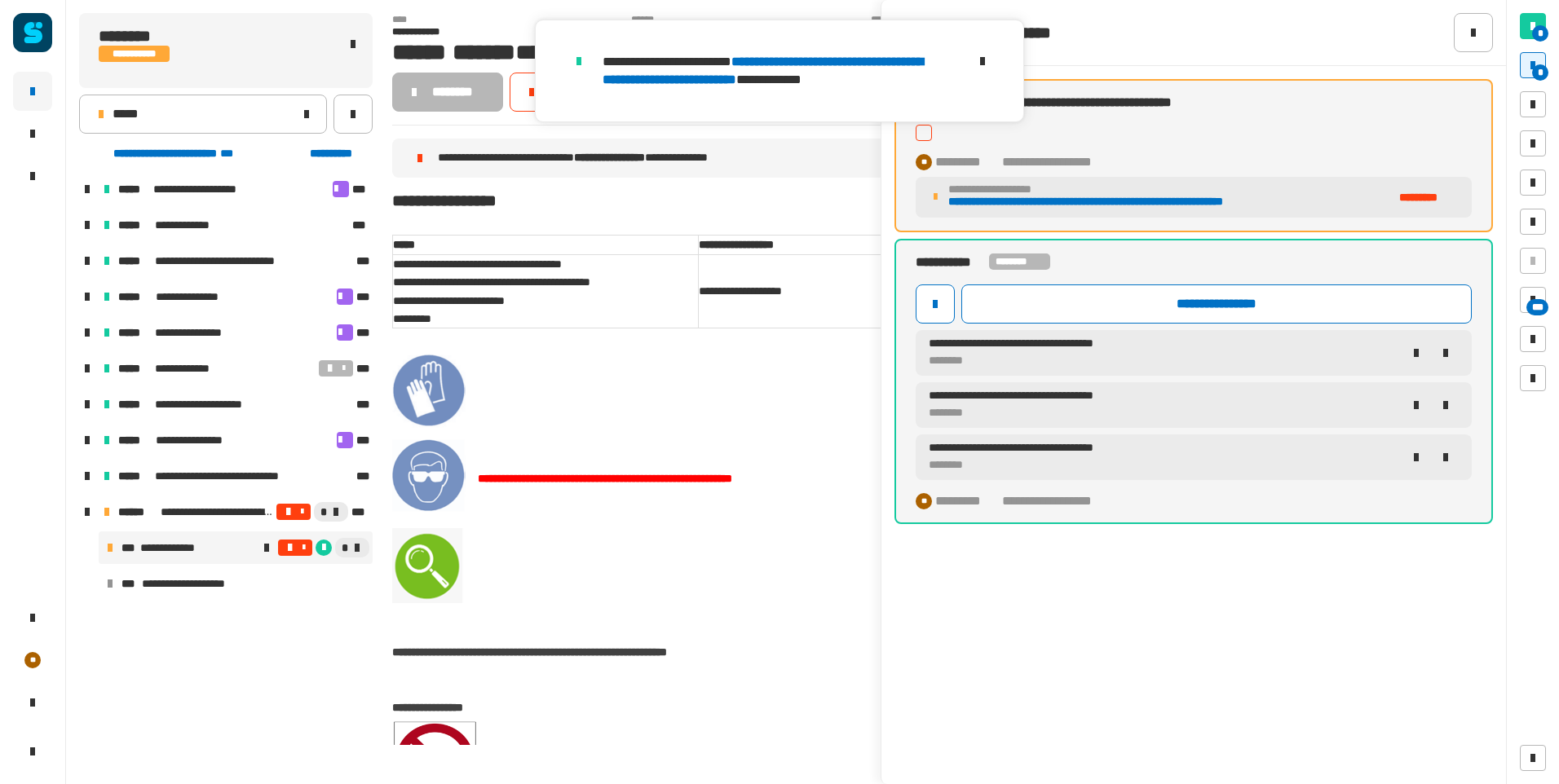 click 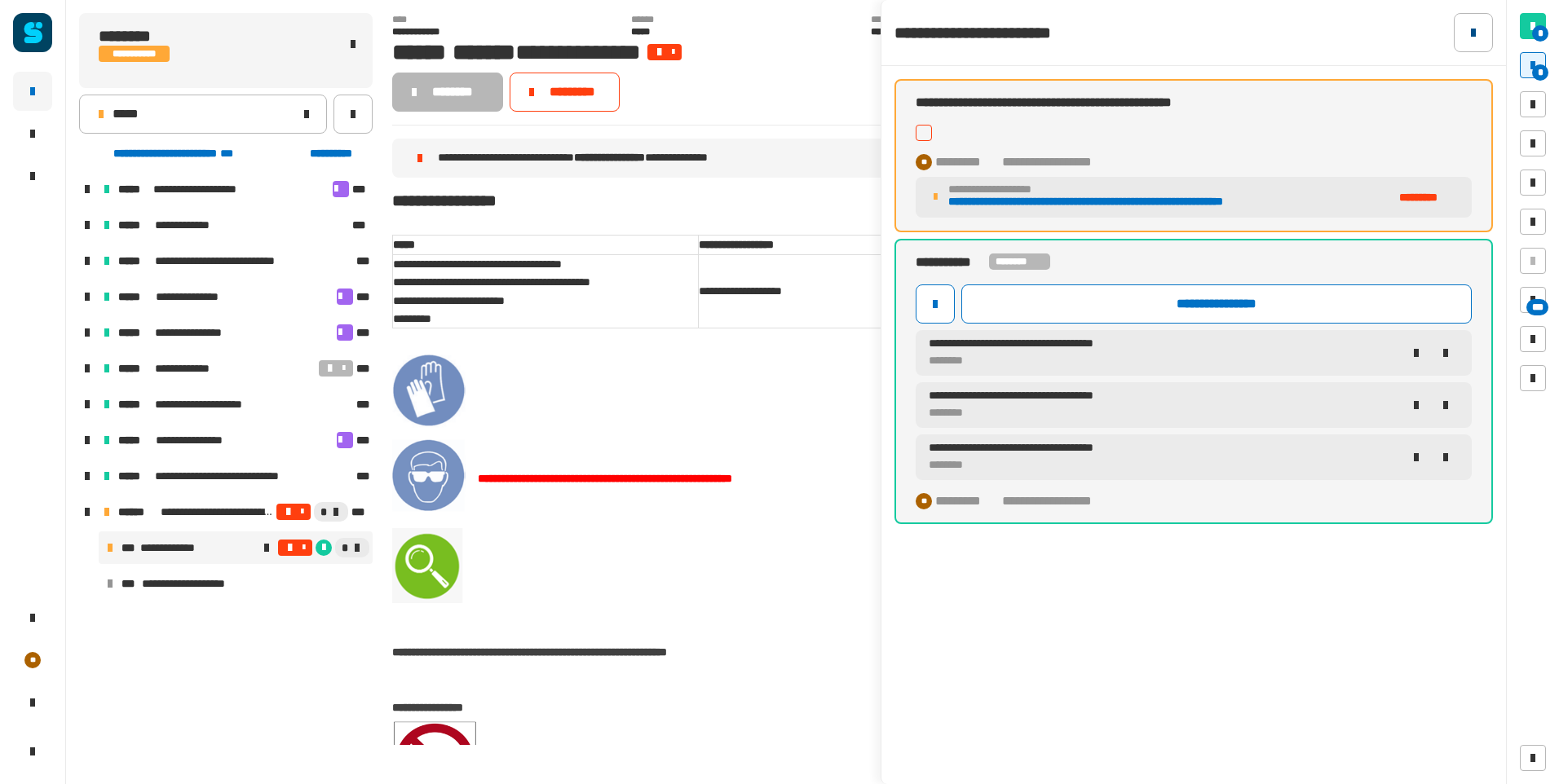 click 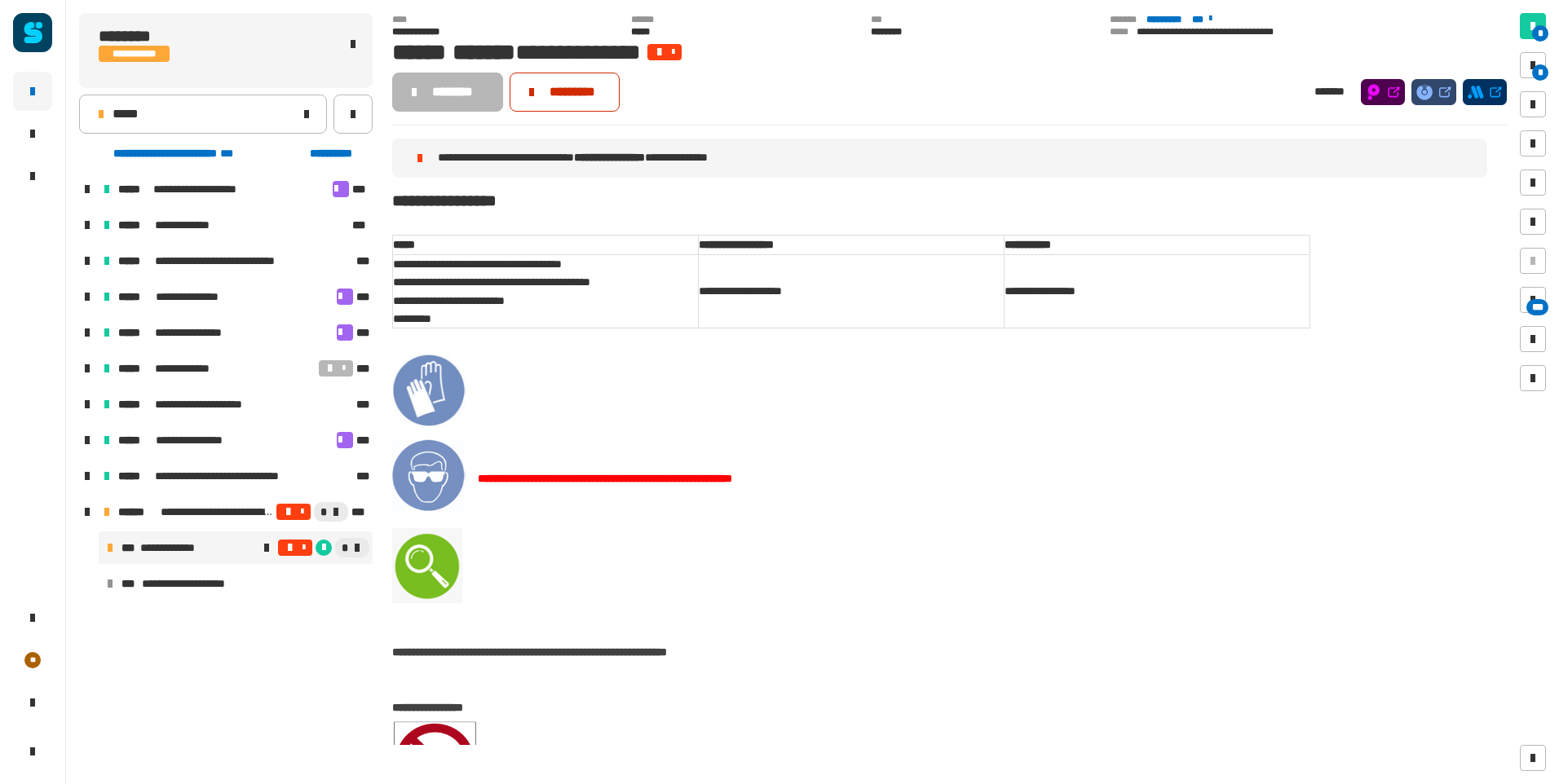 click on "*********" 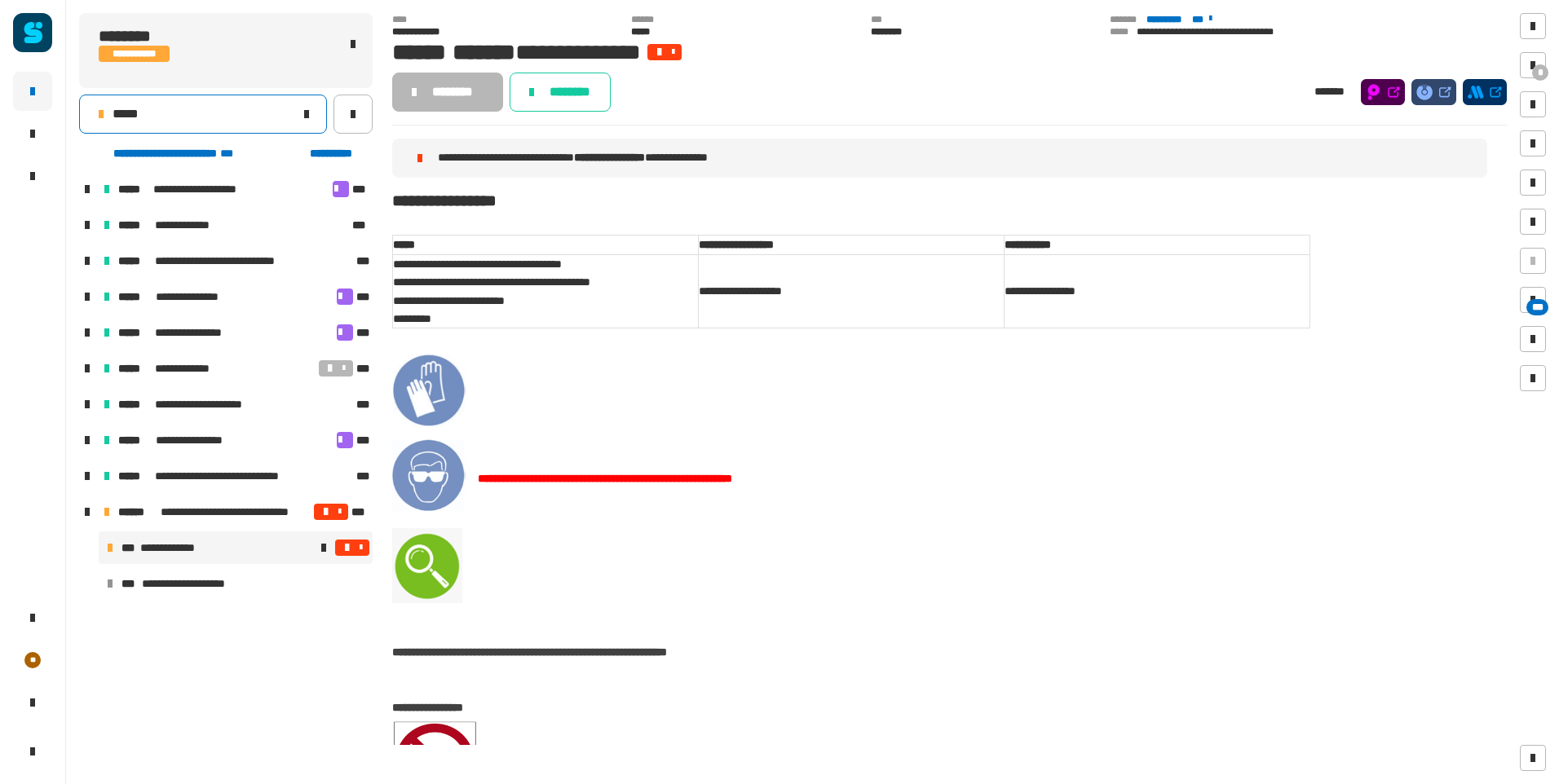click on "*****" 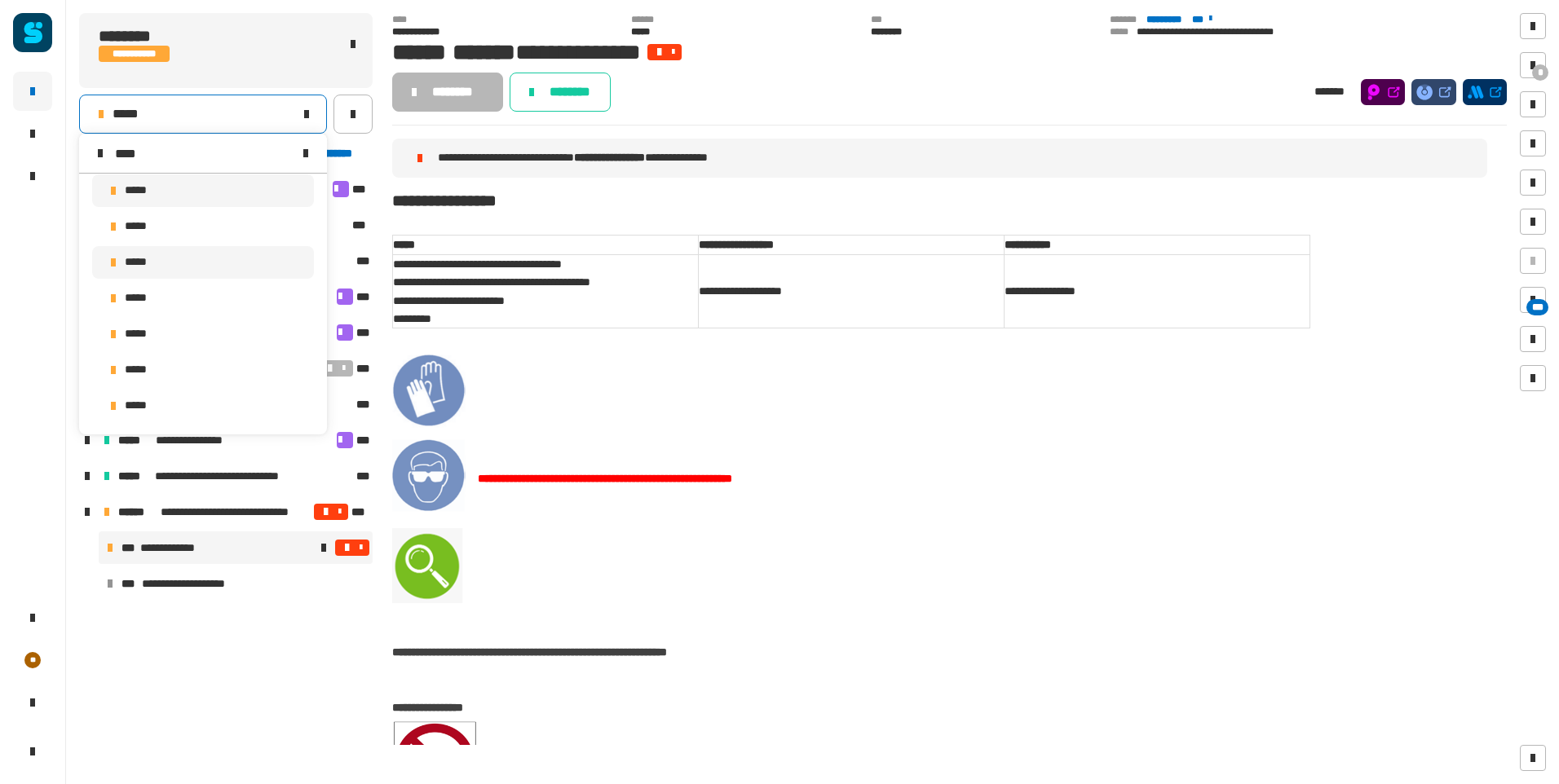 scroll, scrollTop: 0, scrollLeft: 0, axis: both 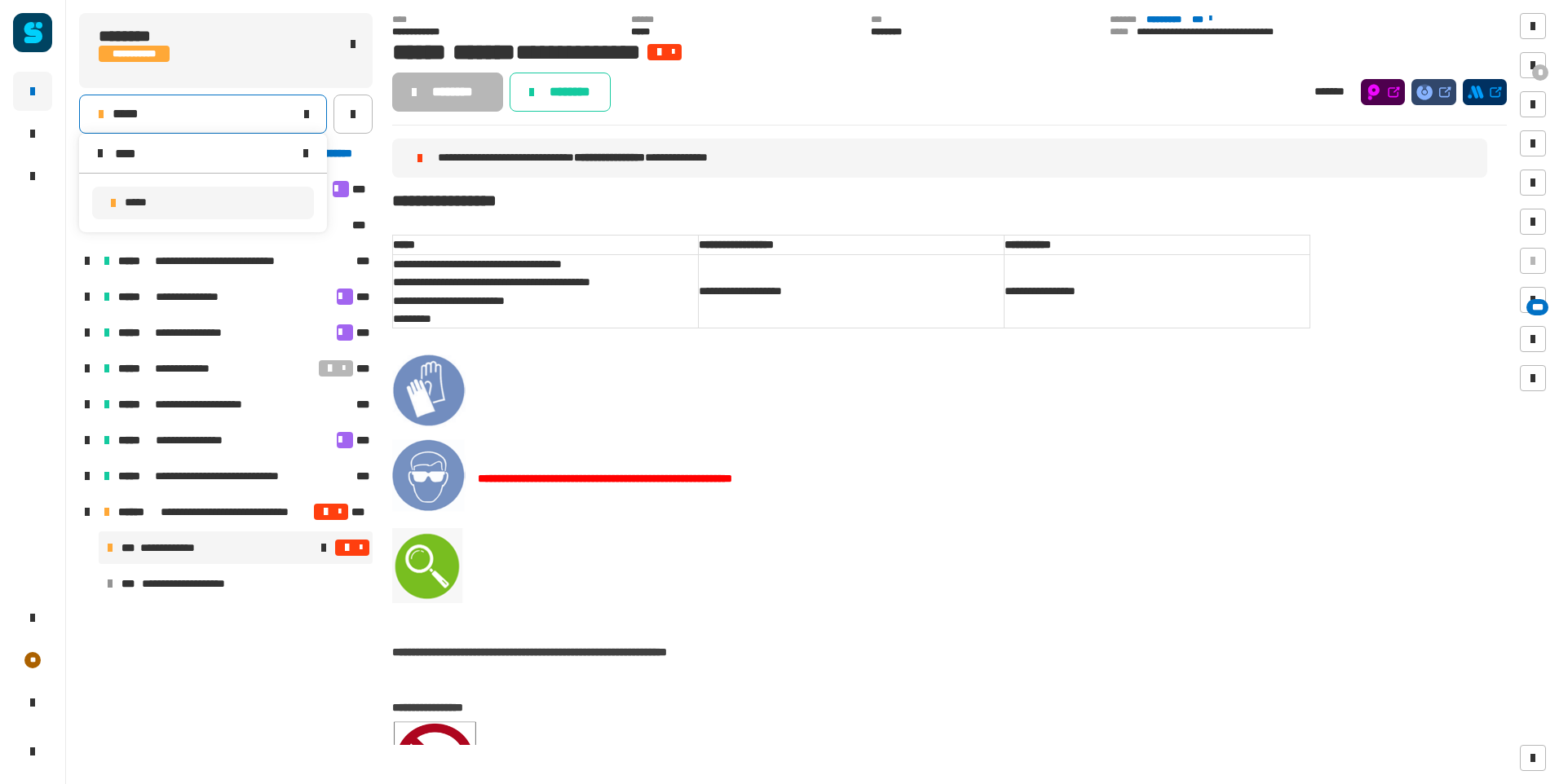 type on "****" 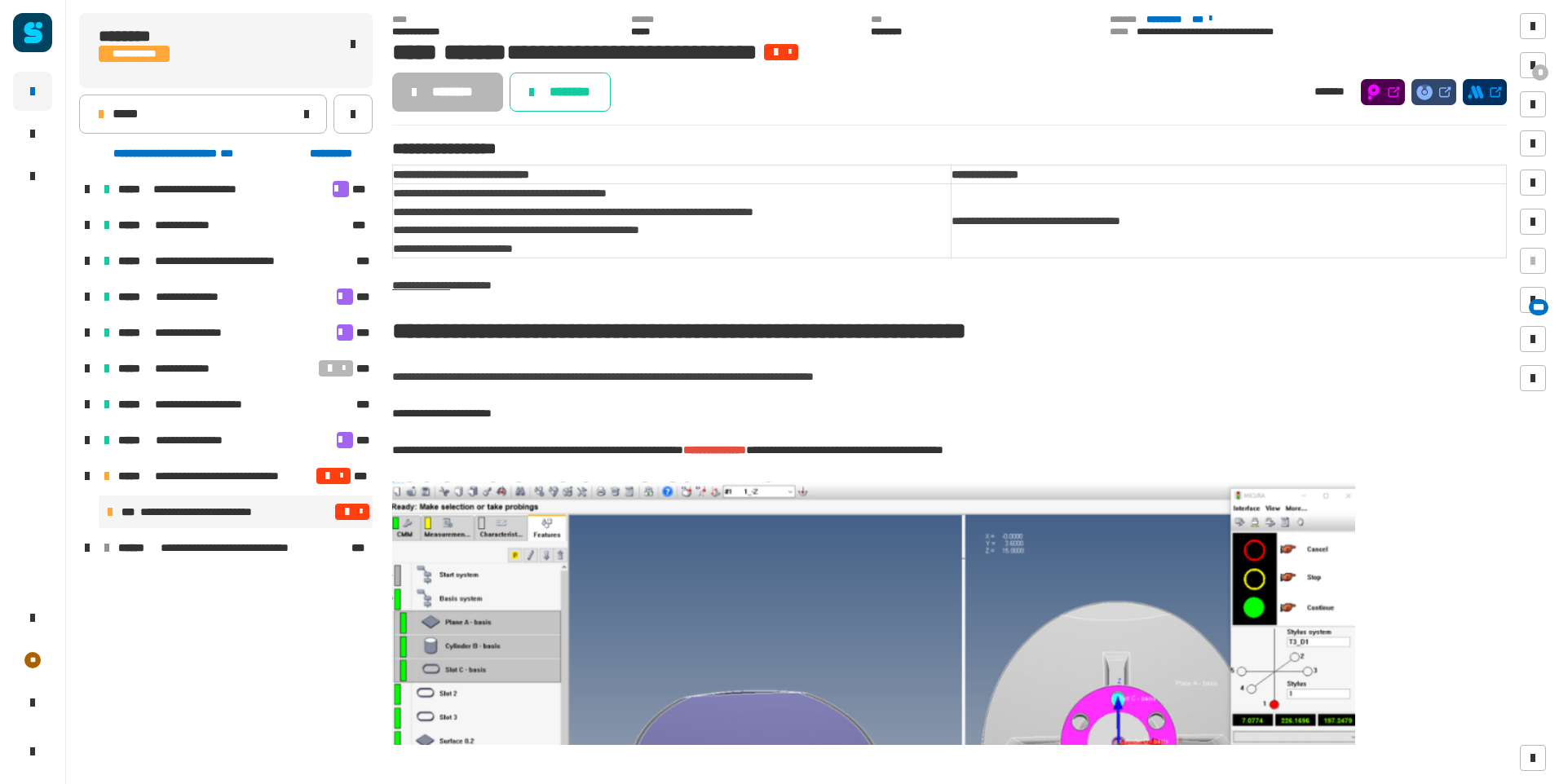 click at bounding box center (360, 512) 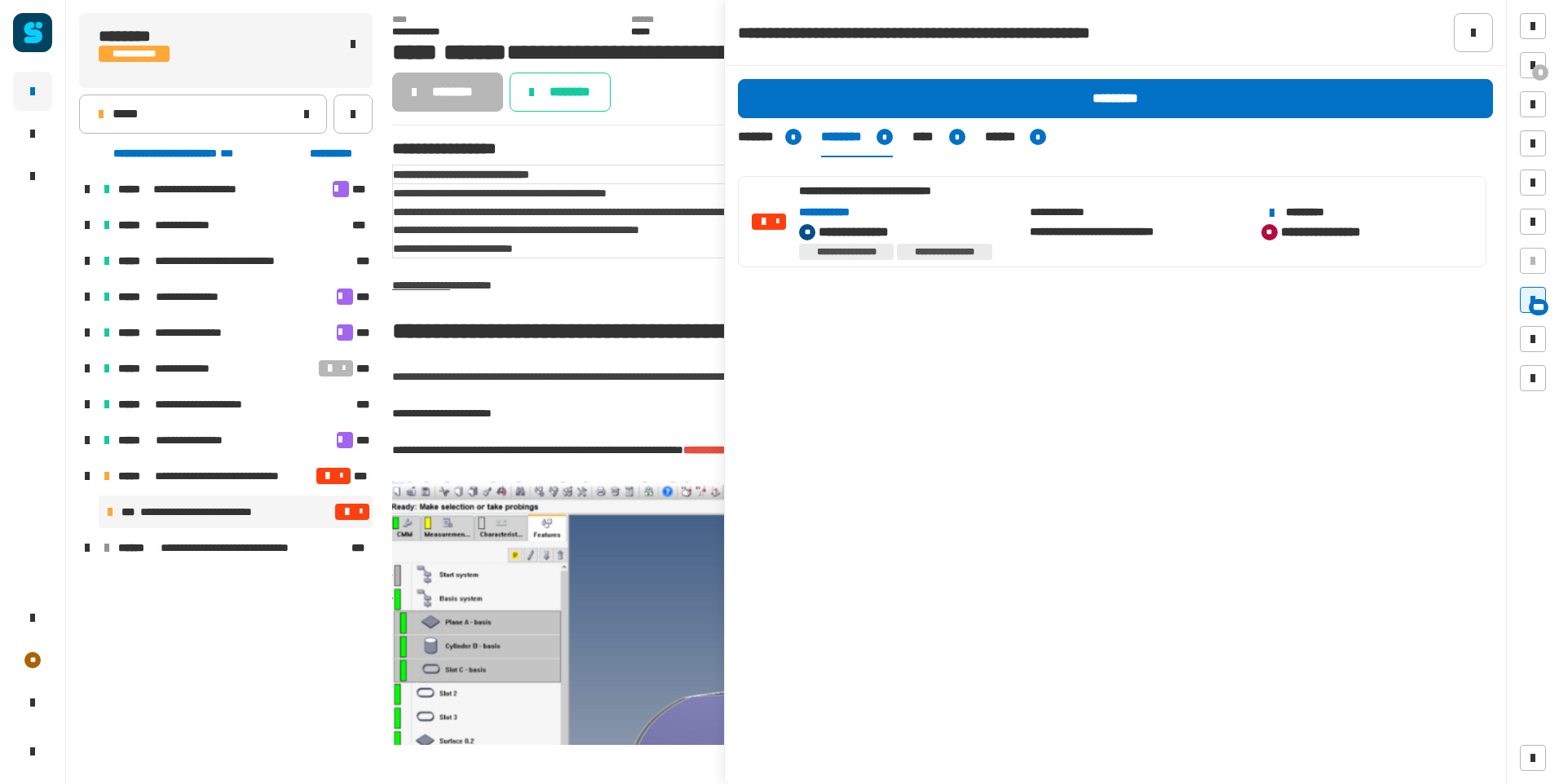 click on "**********" 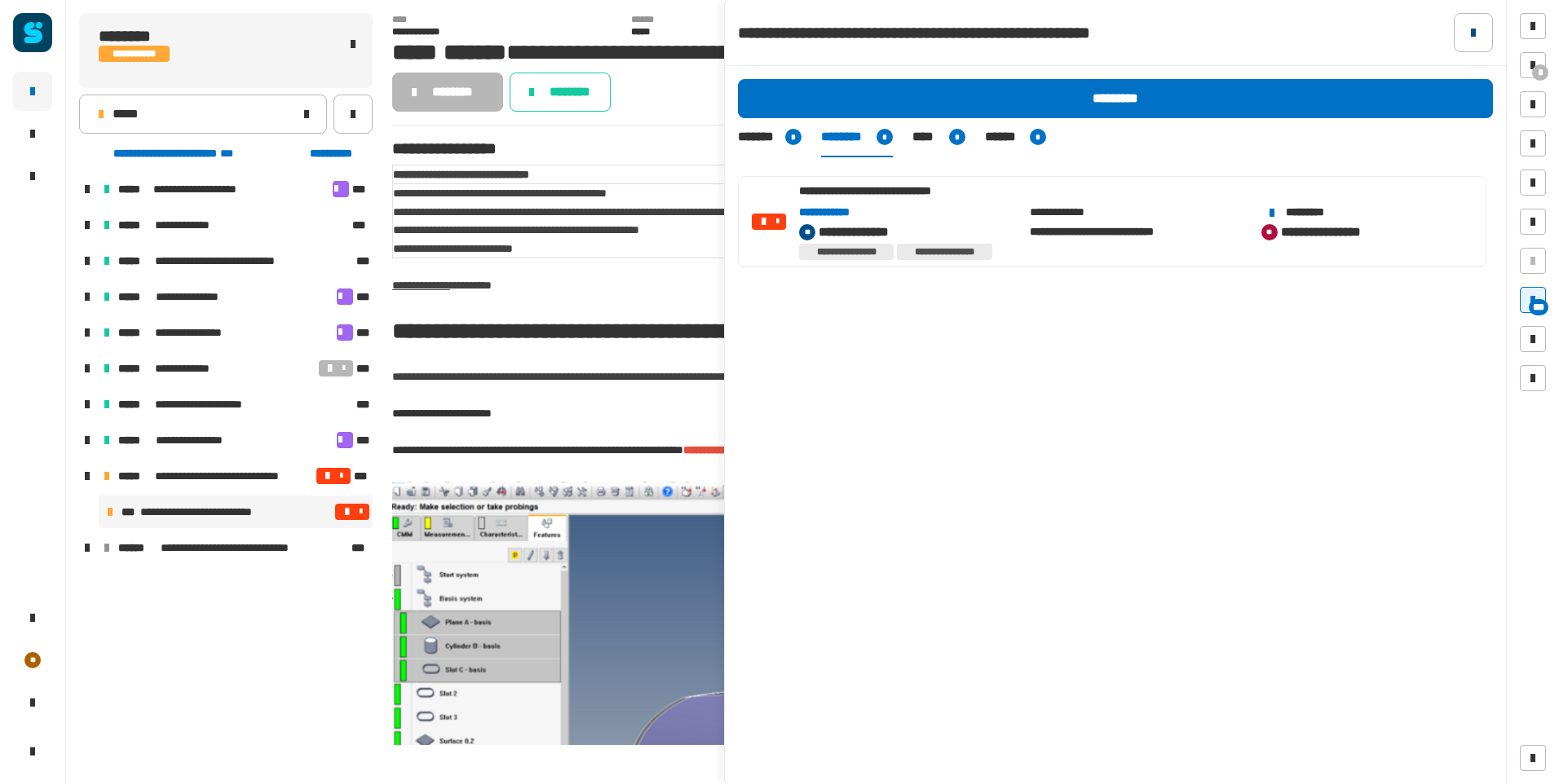 click 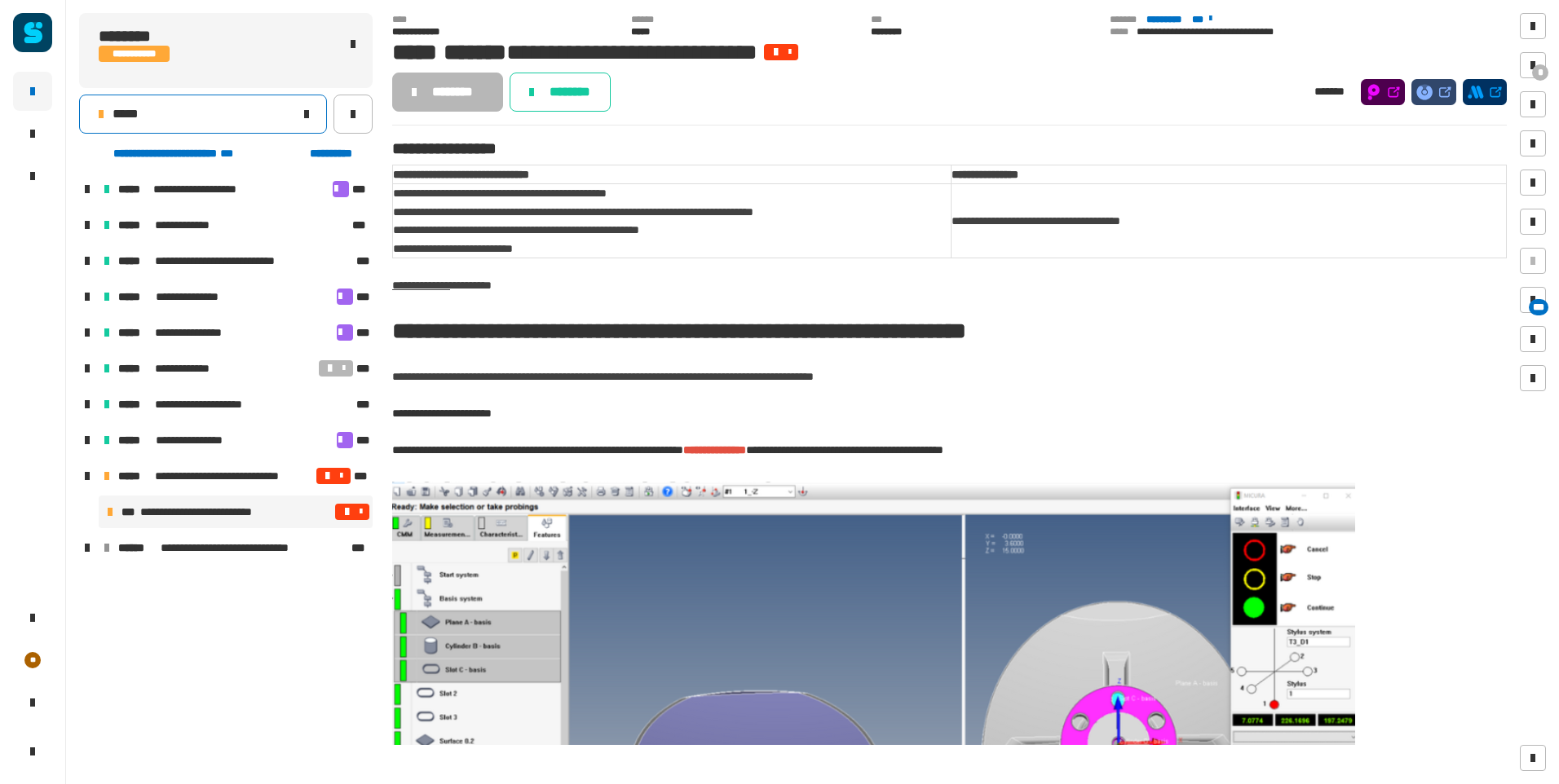 click on "*****" 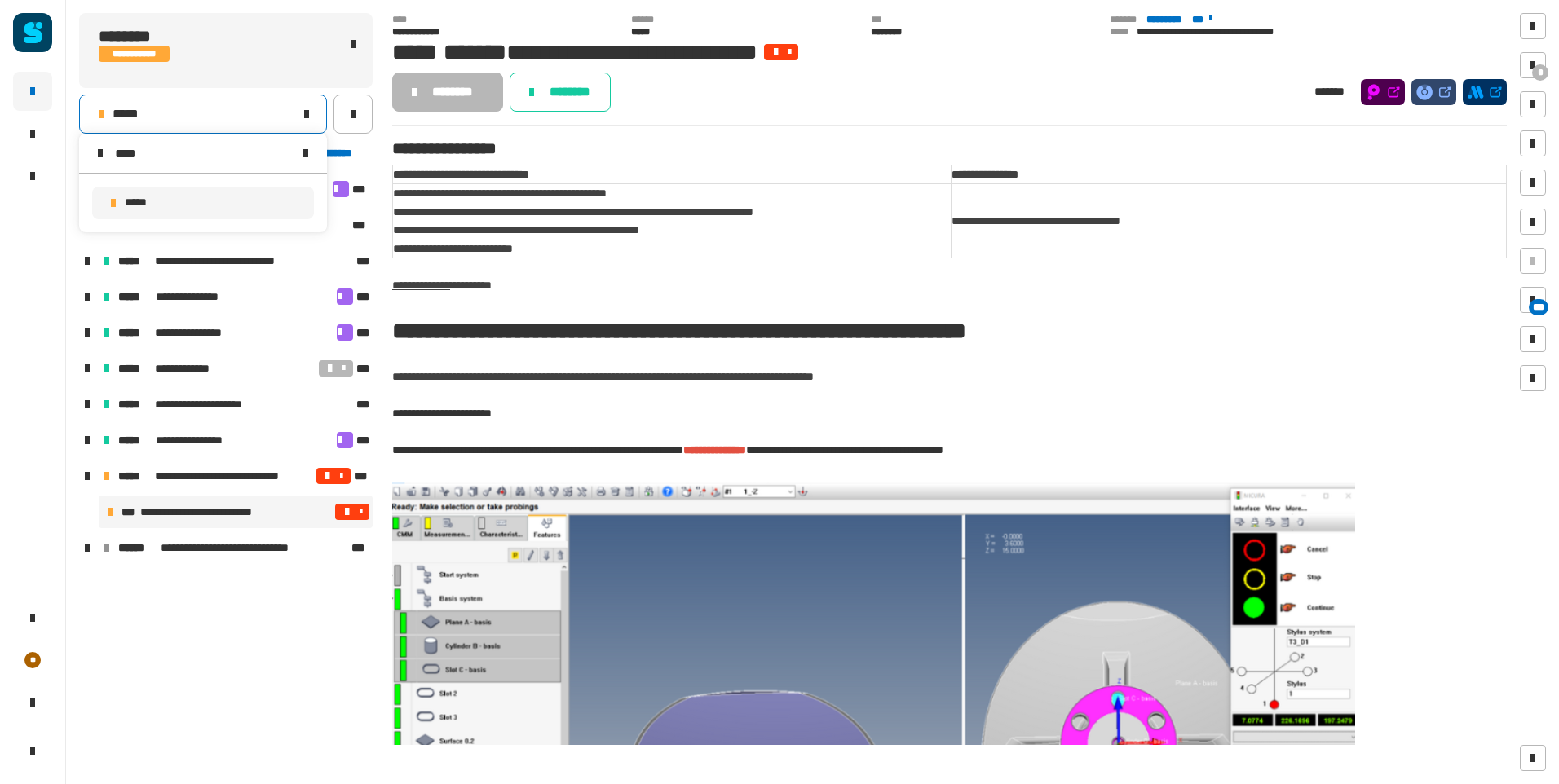 type on "****" 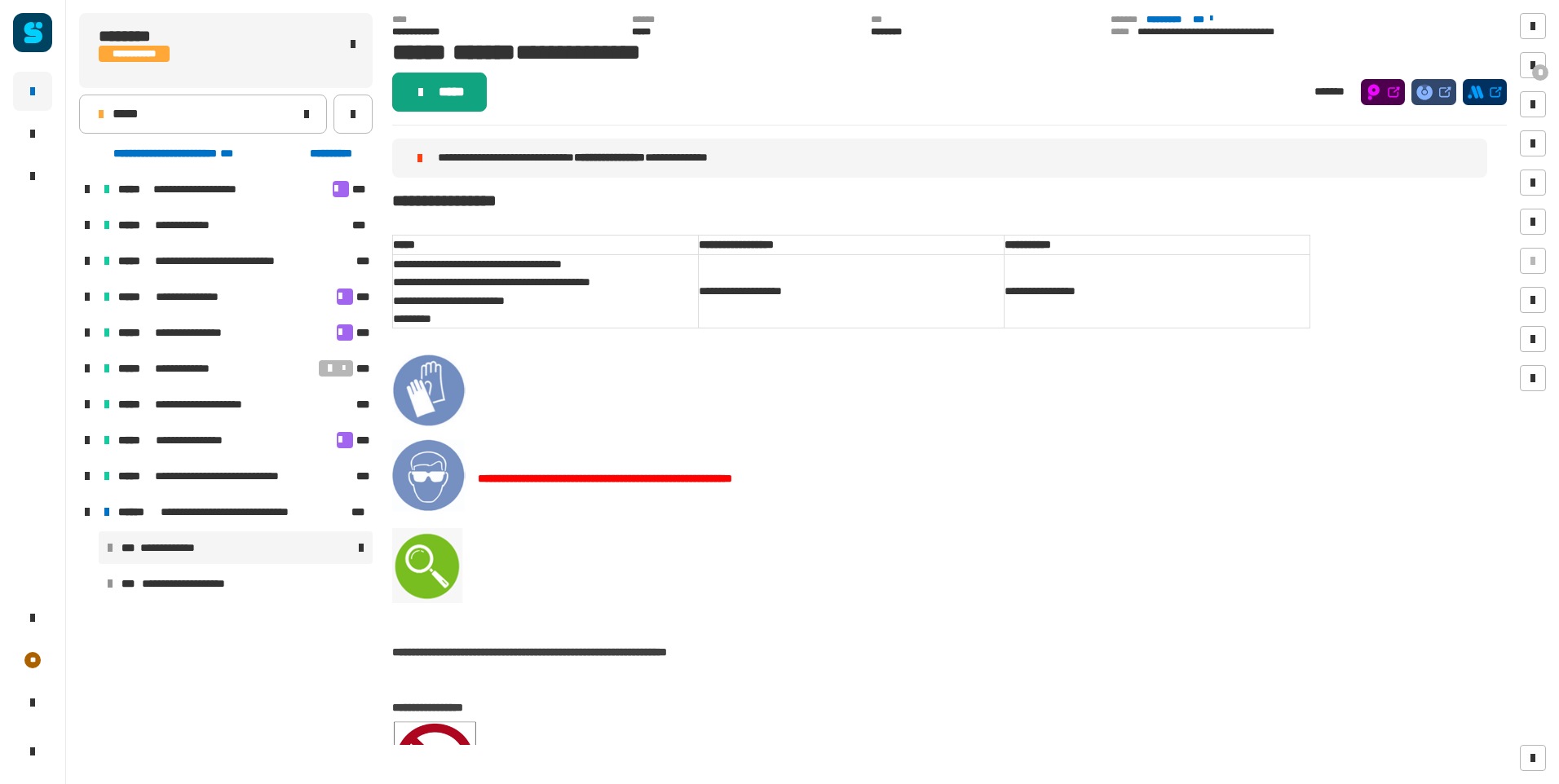 click on "*****" 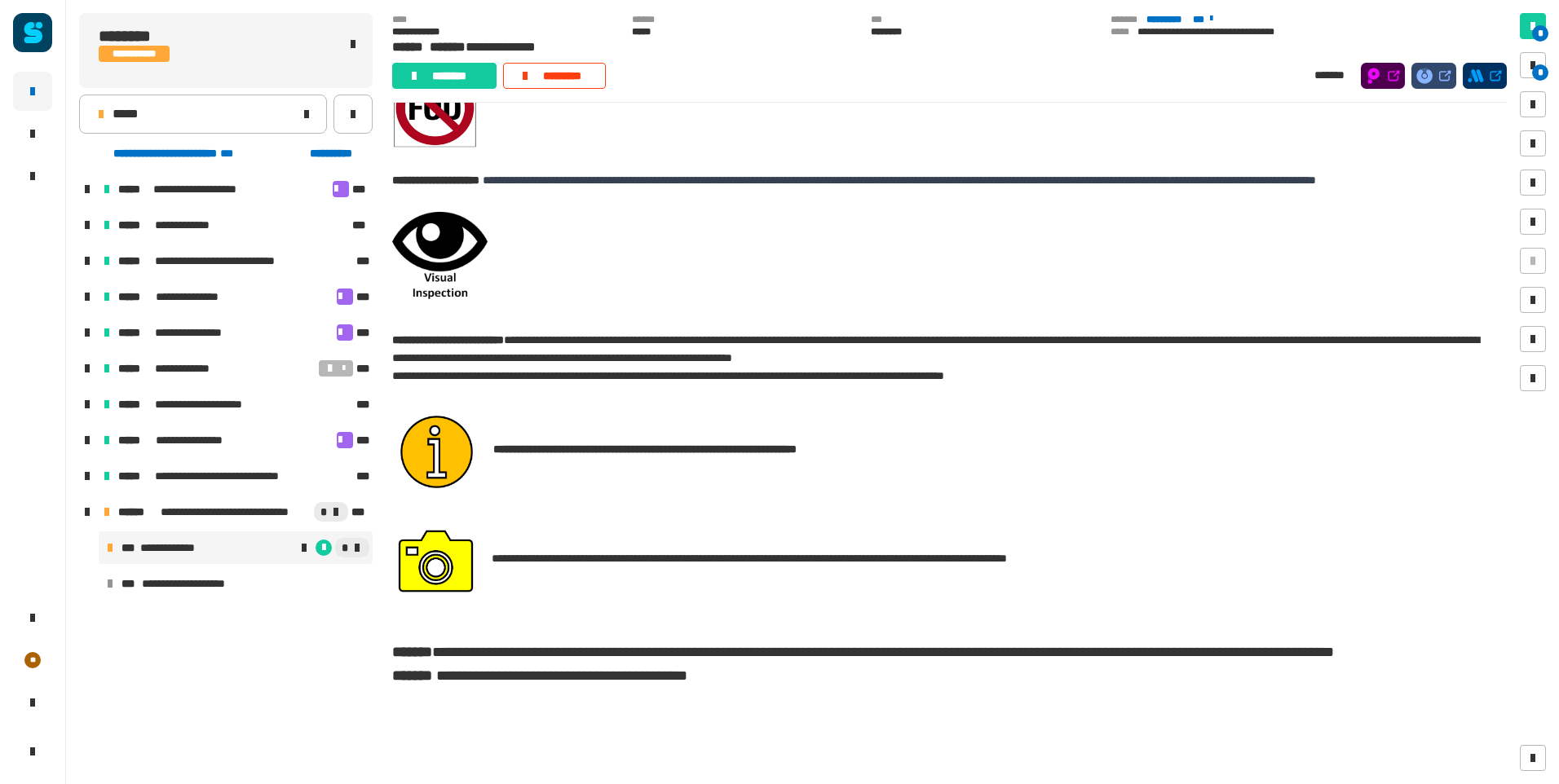 scroll, scrollTop: 711, scrollLeft: 0, axis: vertical 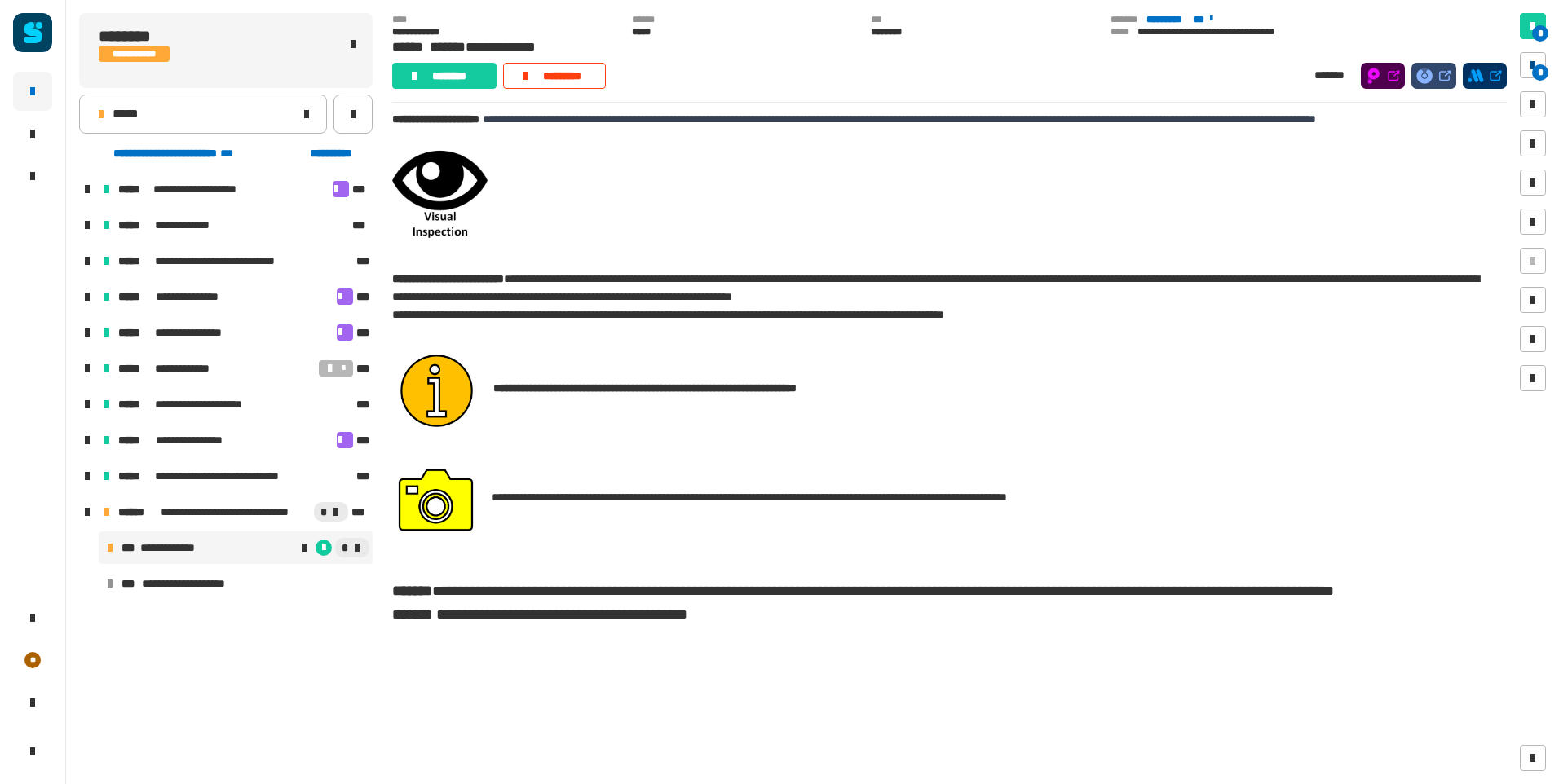 click on "*" at bounding box center (1540, 73) 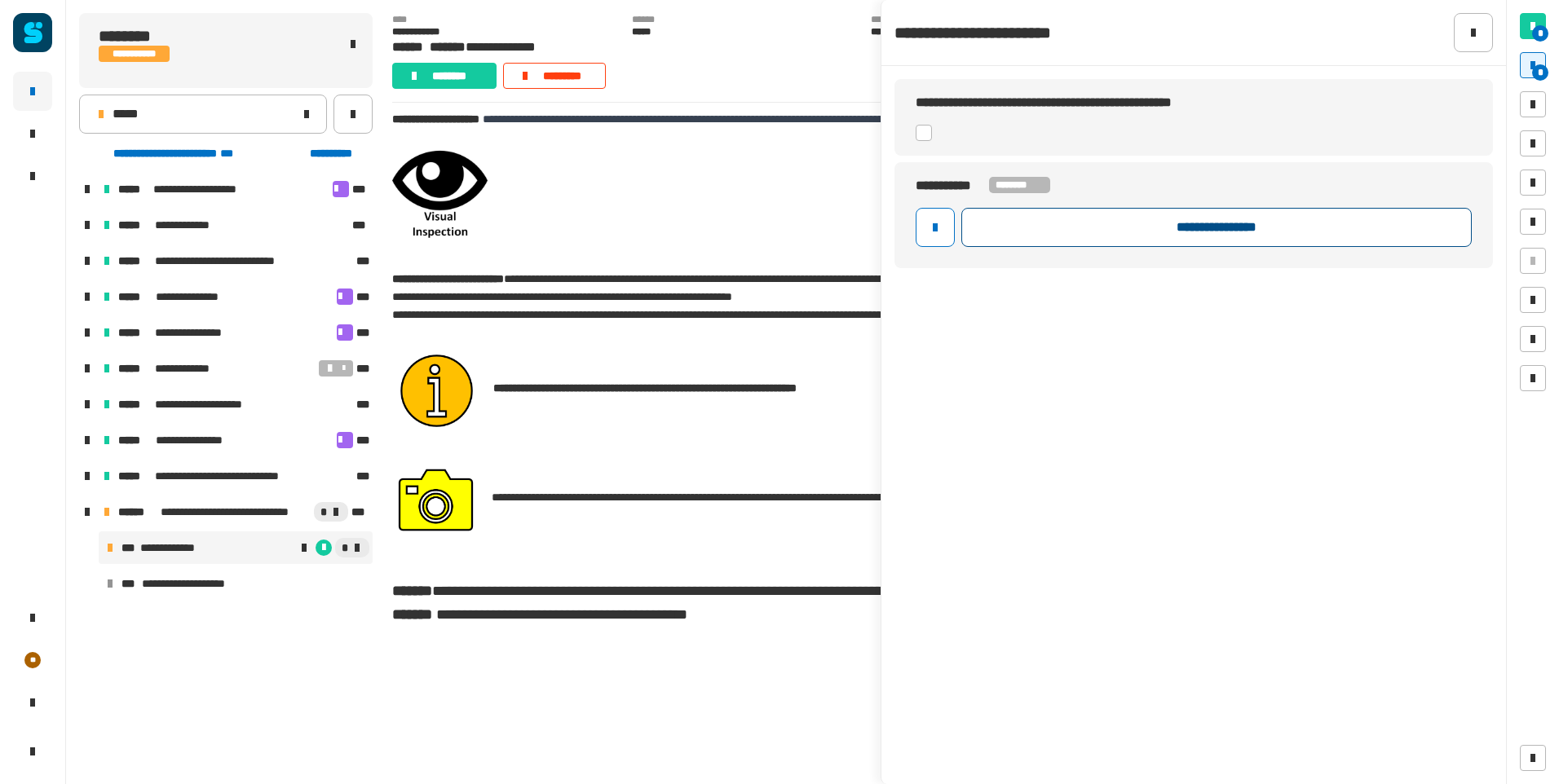 click on "**********" 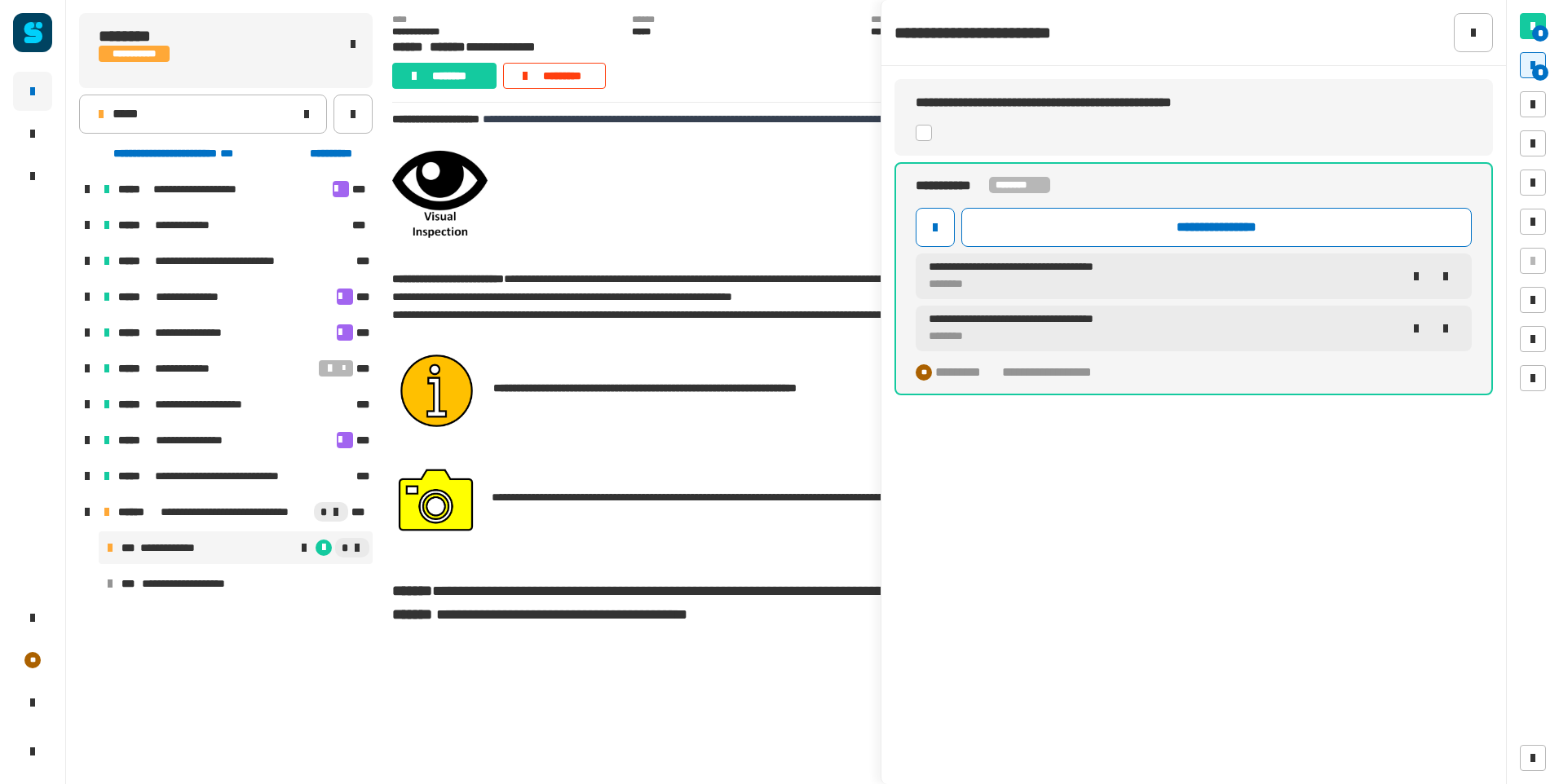 click on "**********" 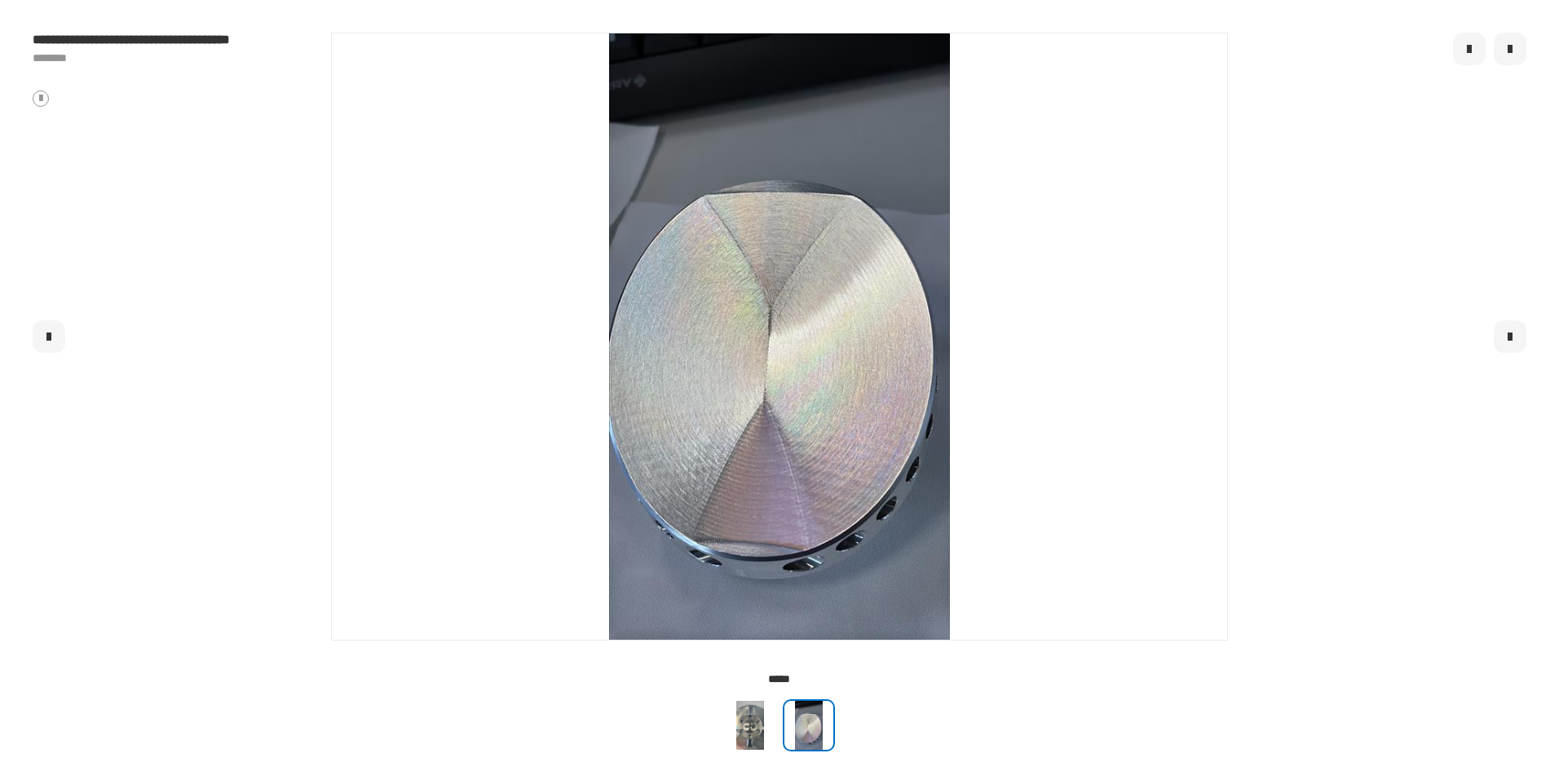 click 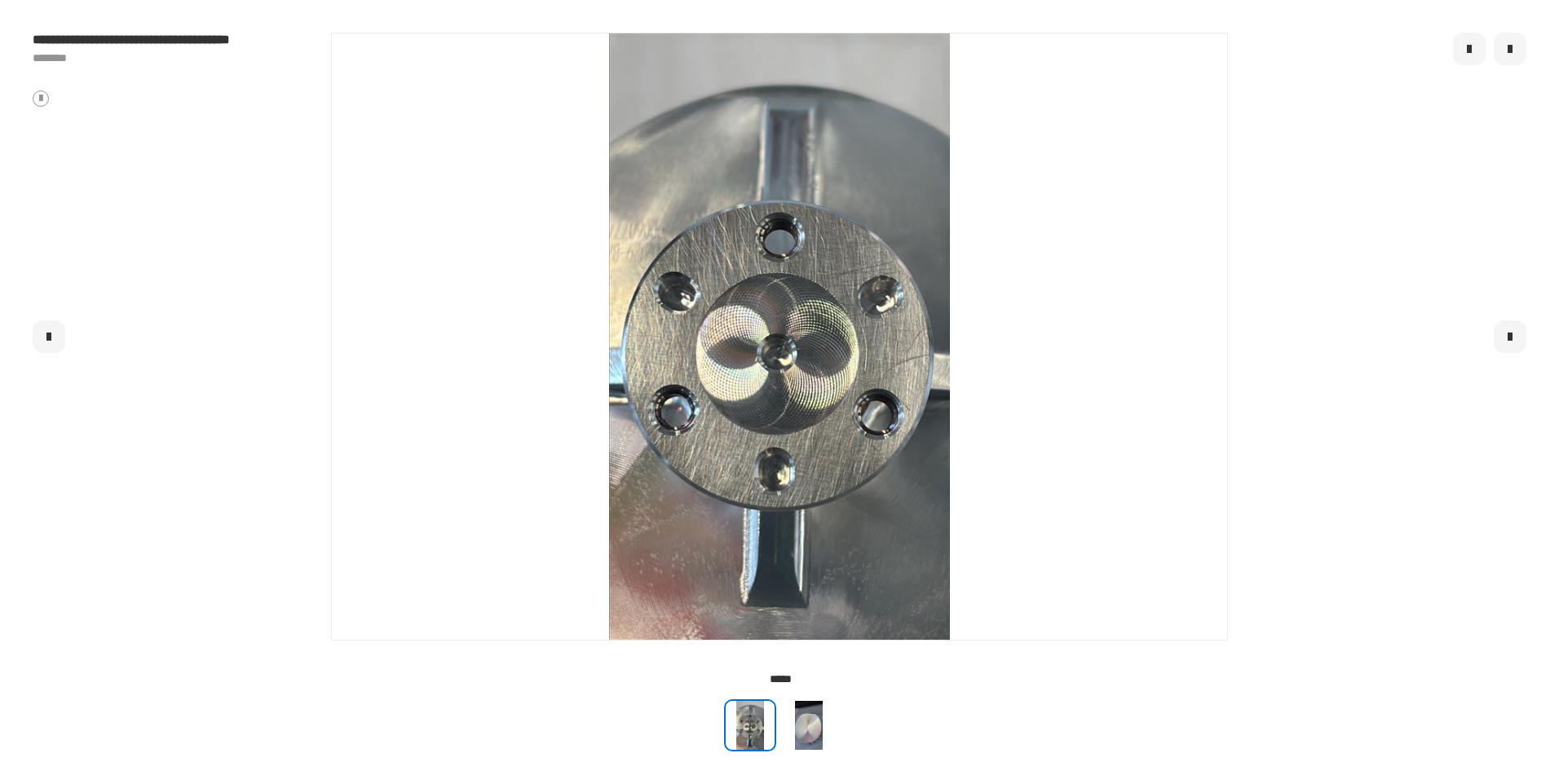 click 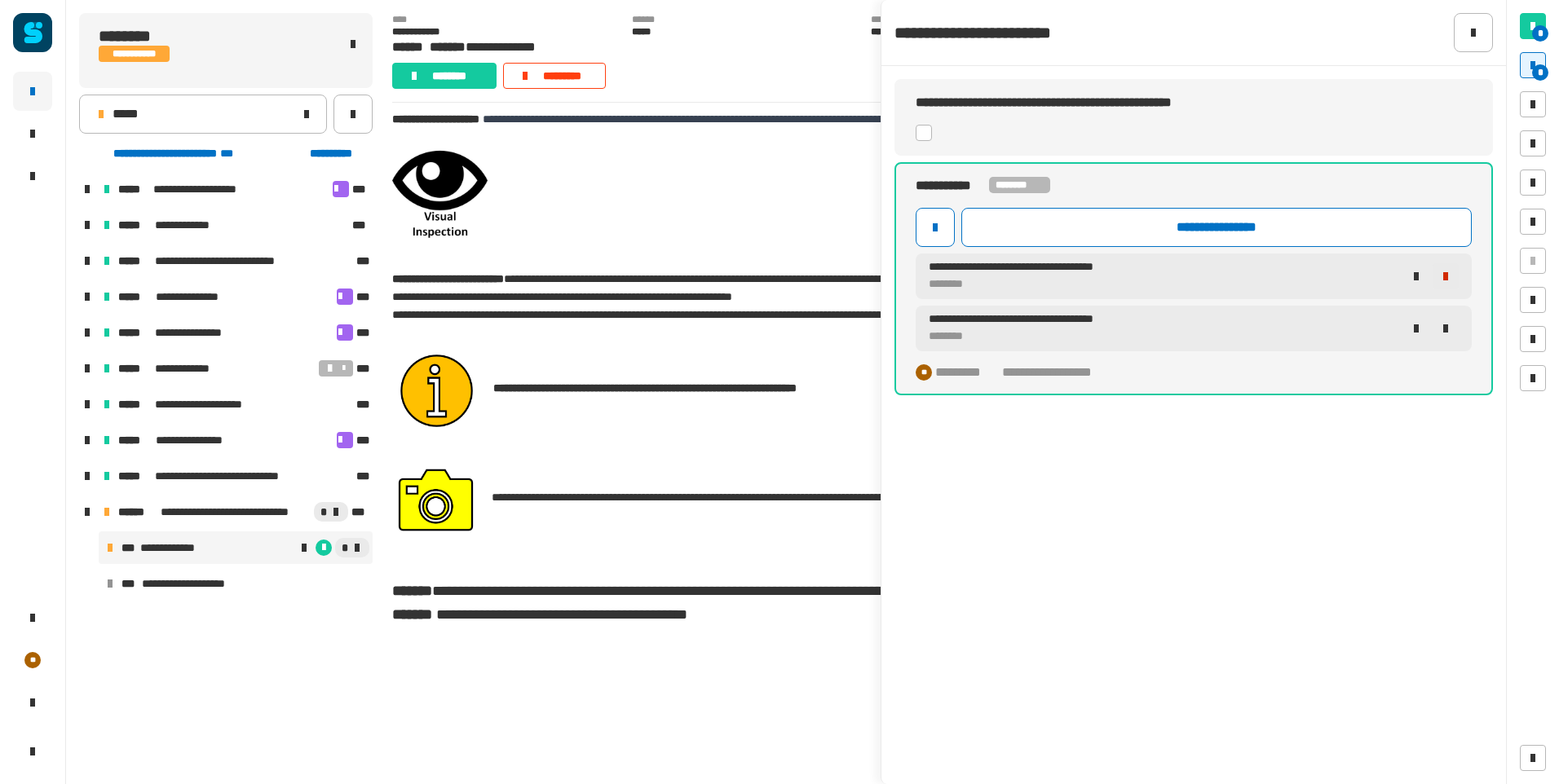 click 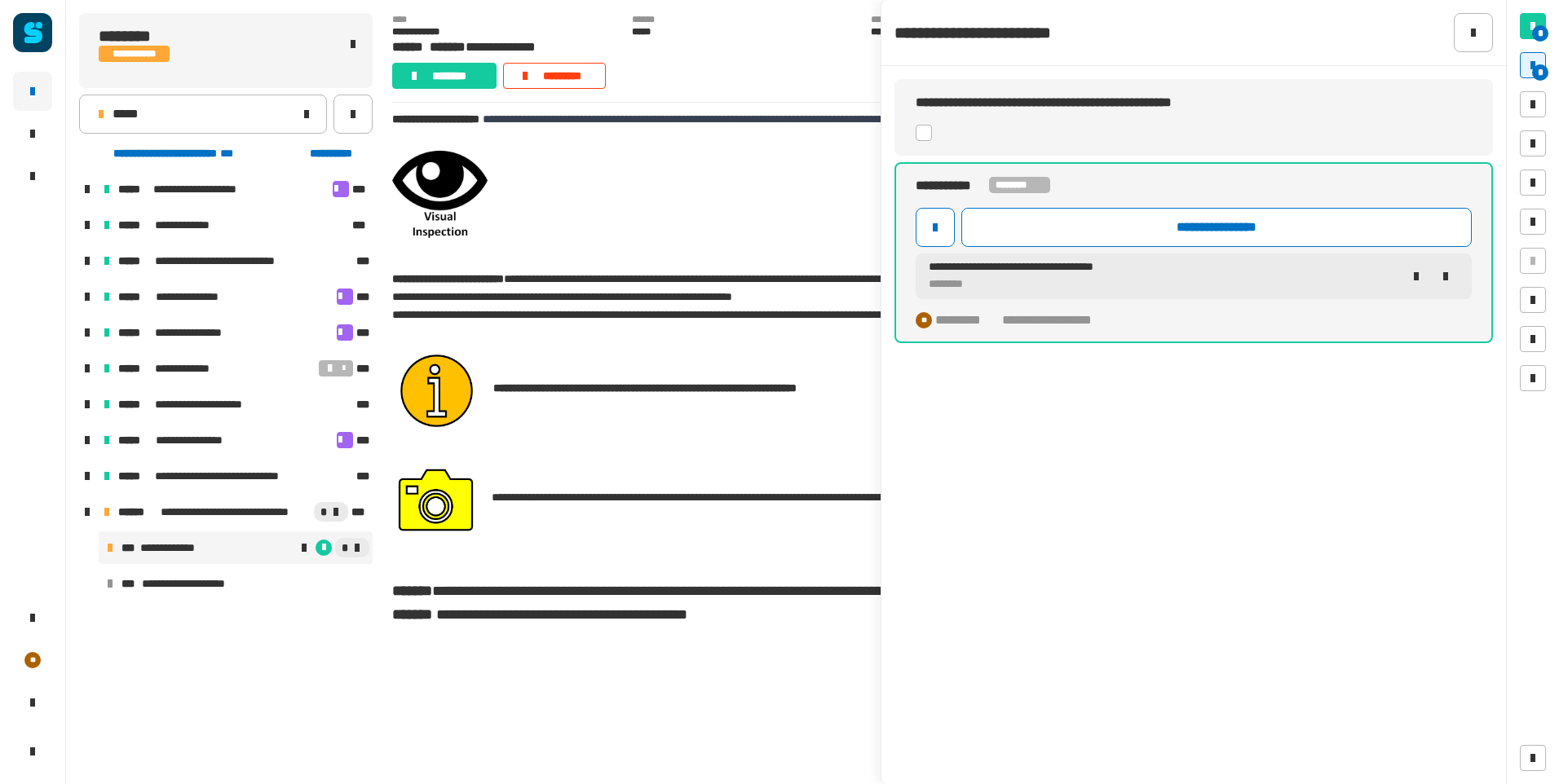click 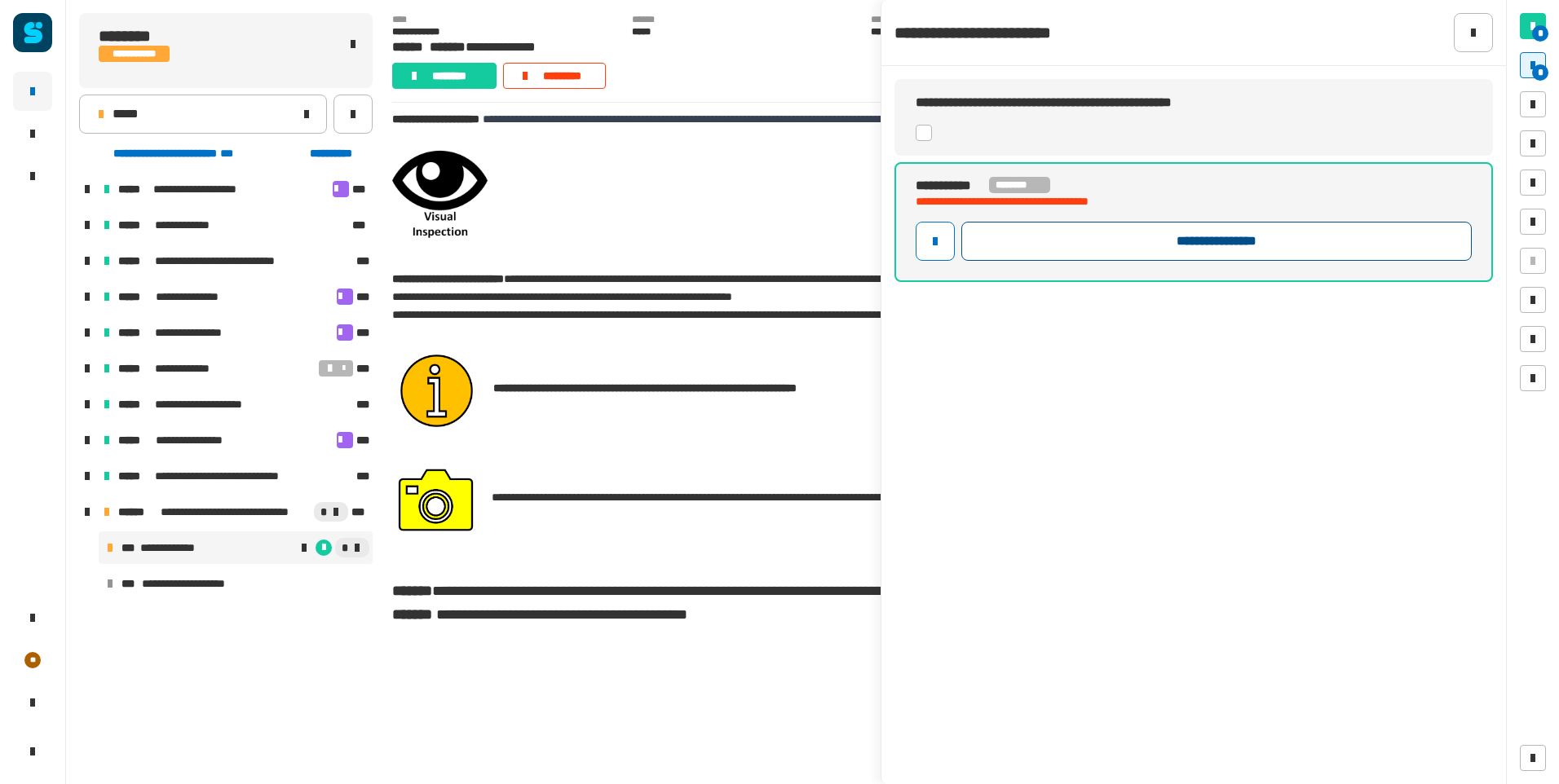 click on "**********" 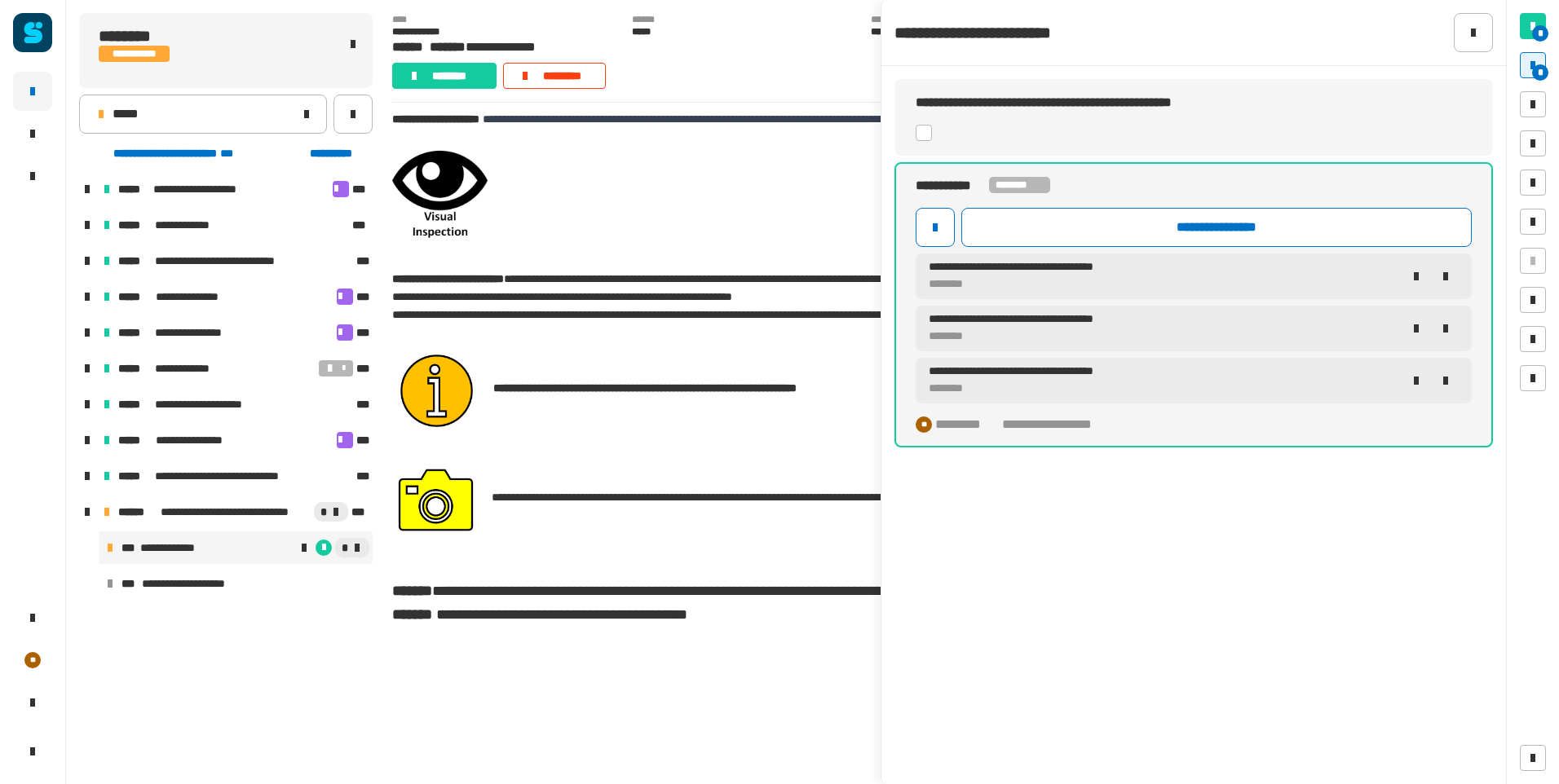 click on "********" 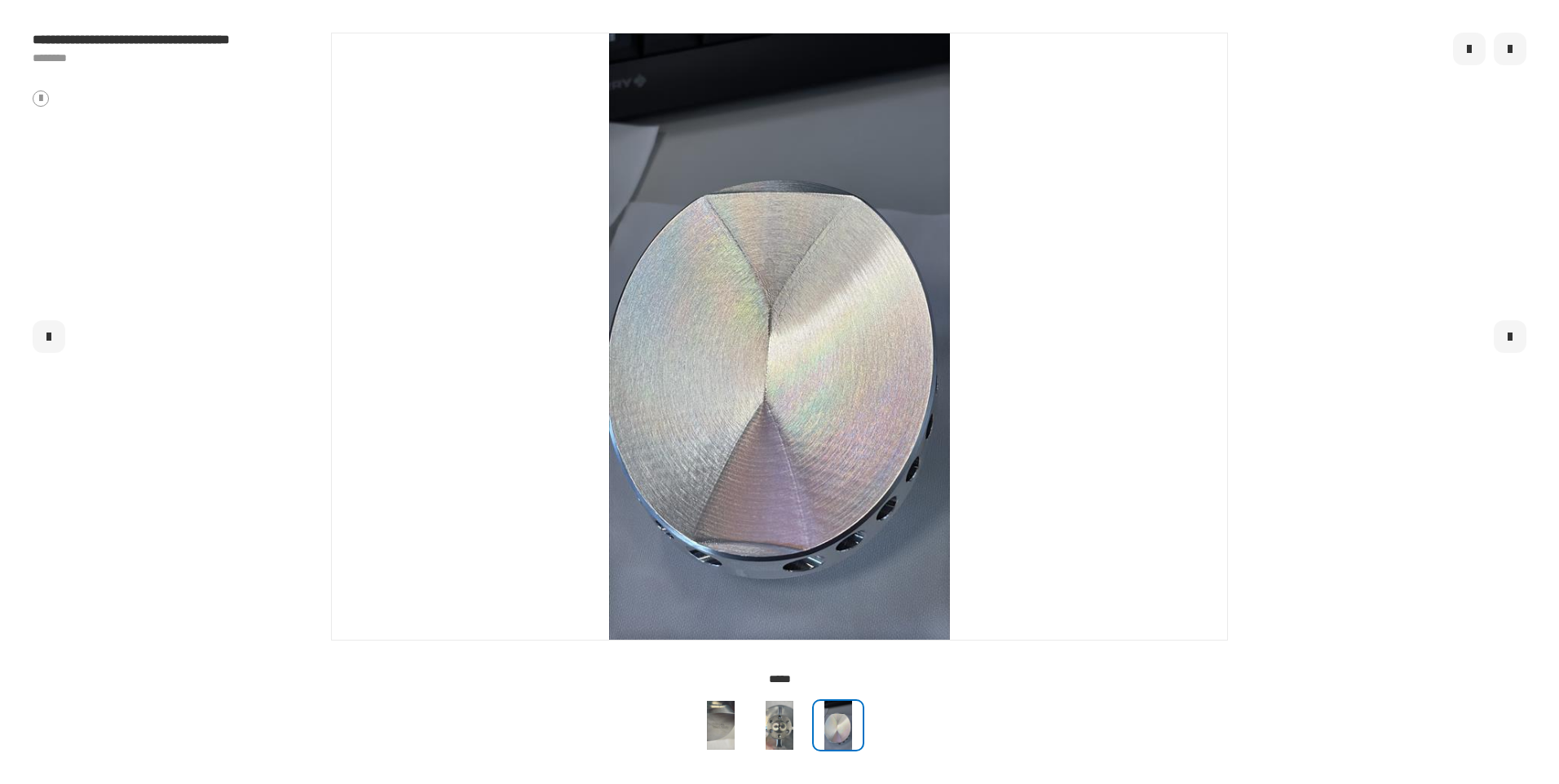 click 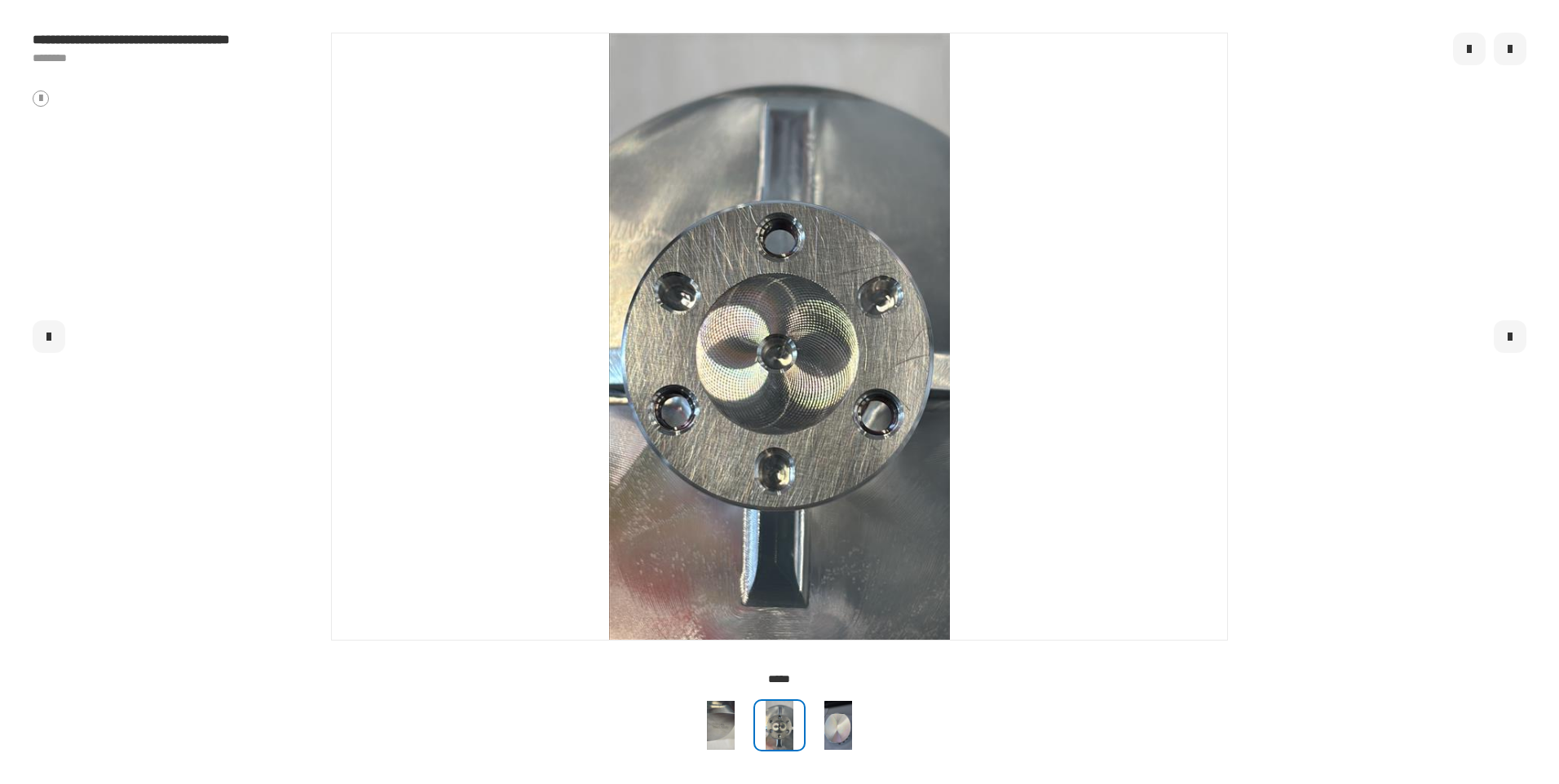 click 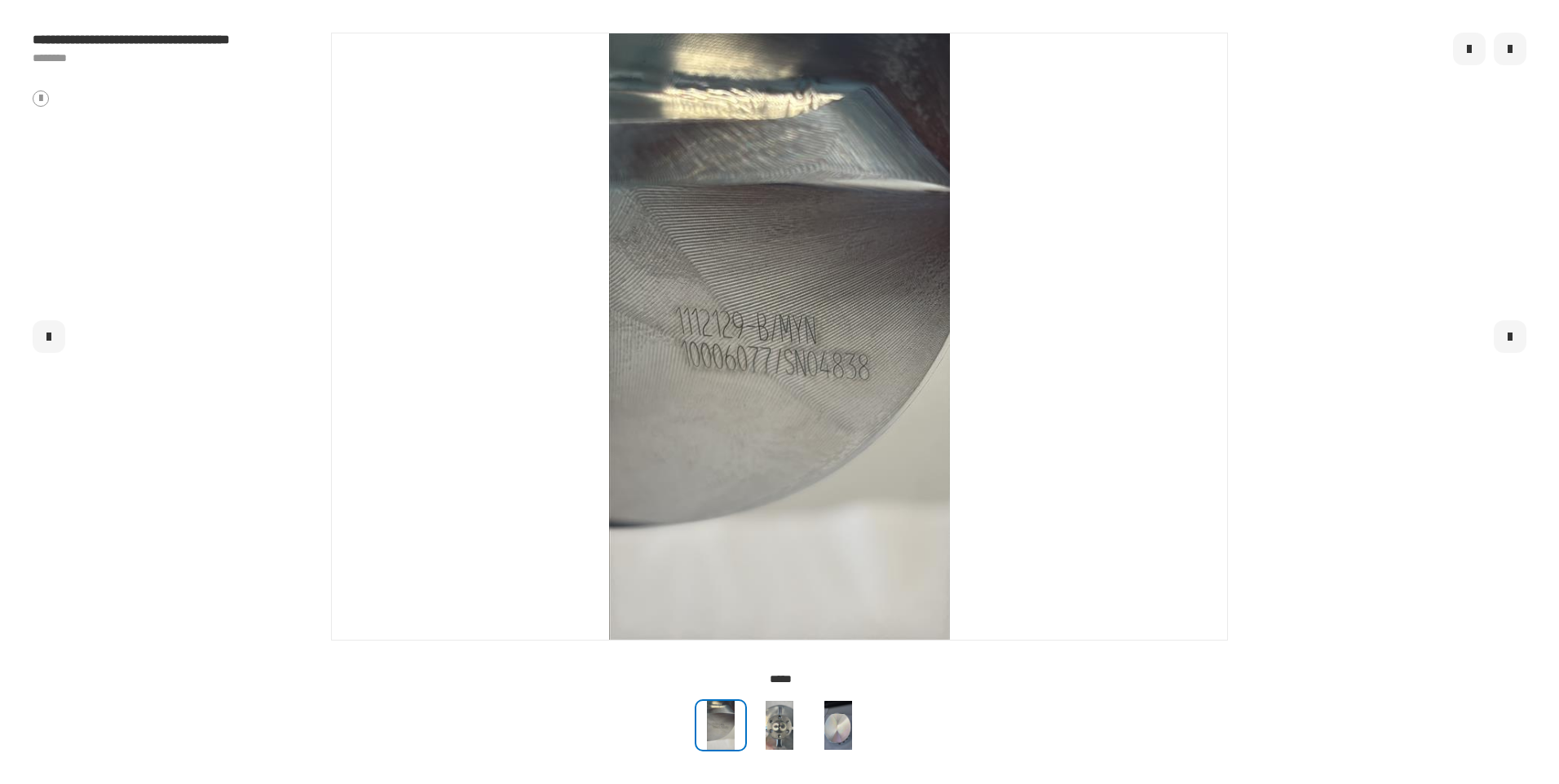 click 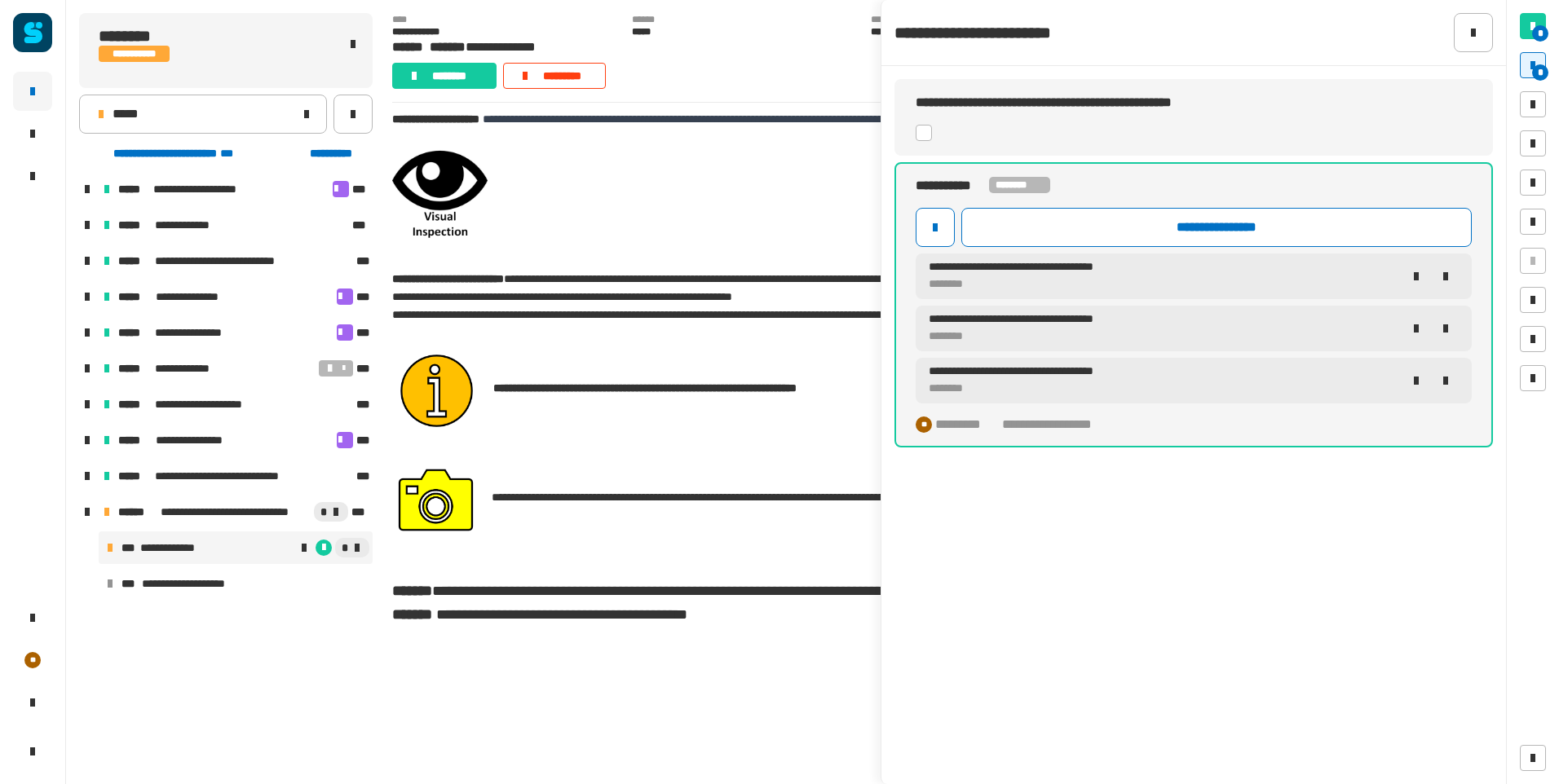click 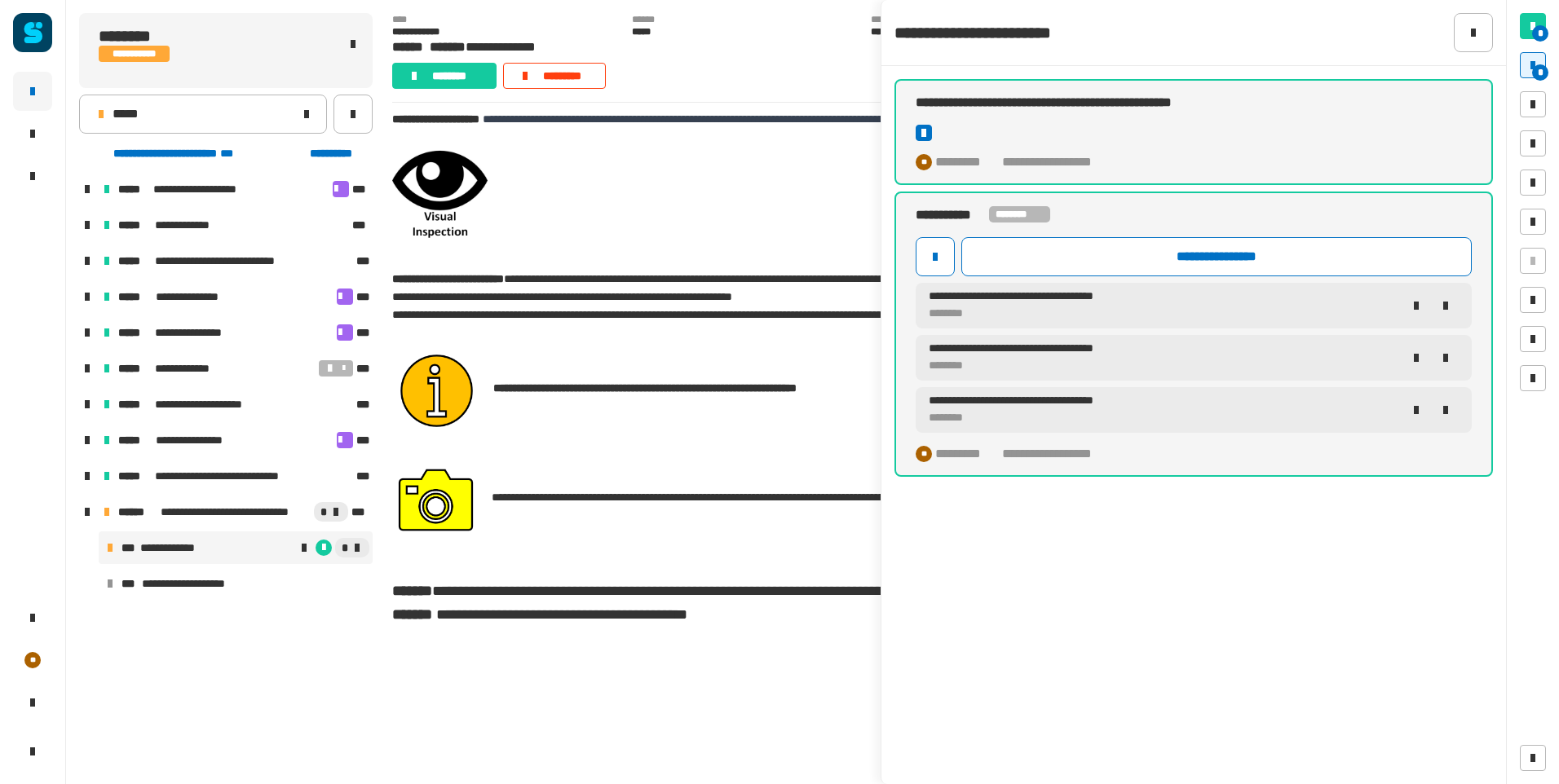 click 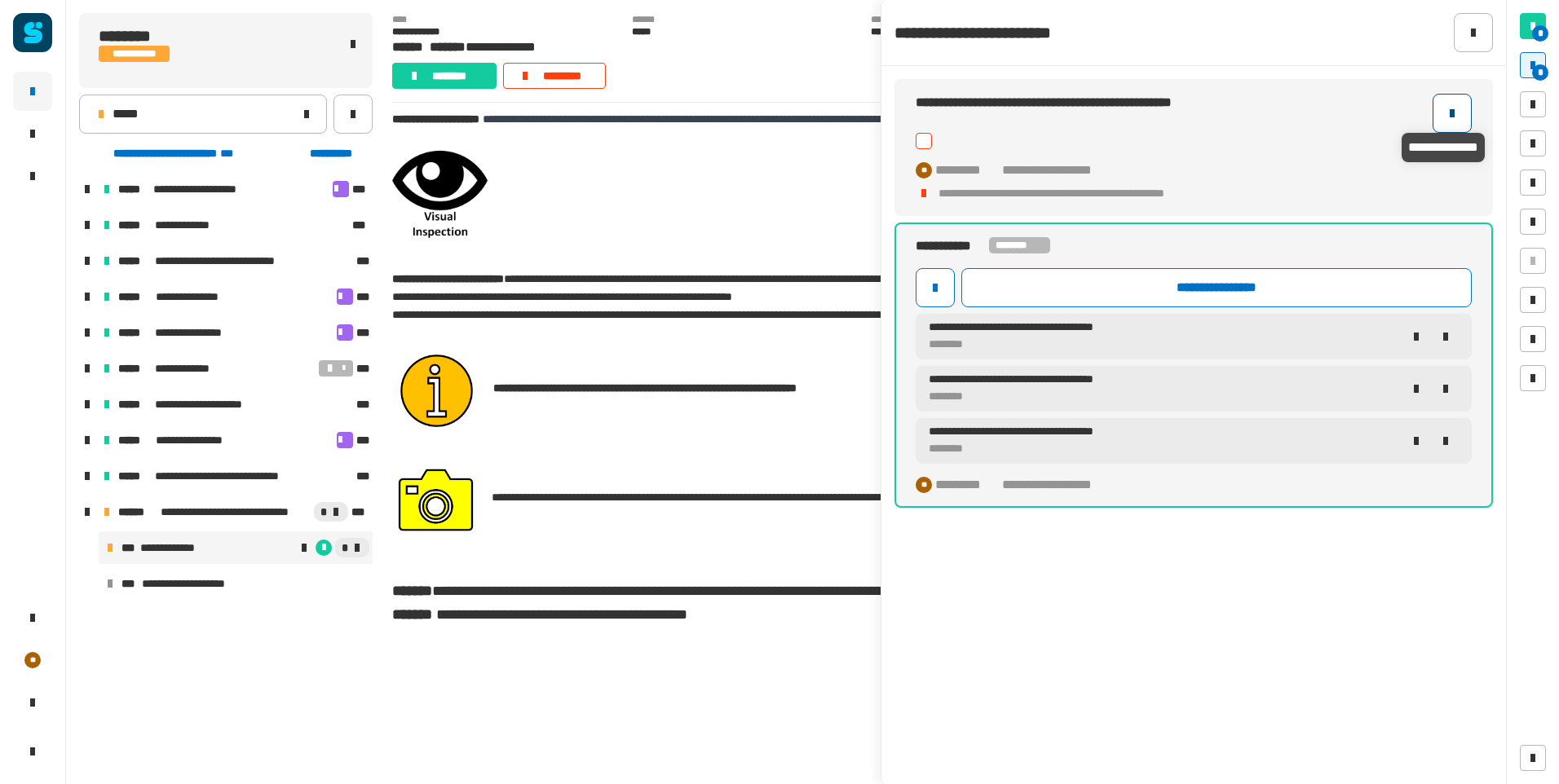 click 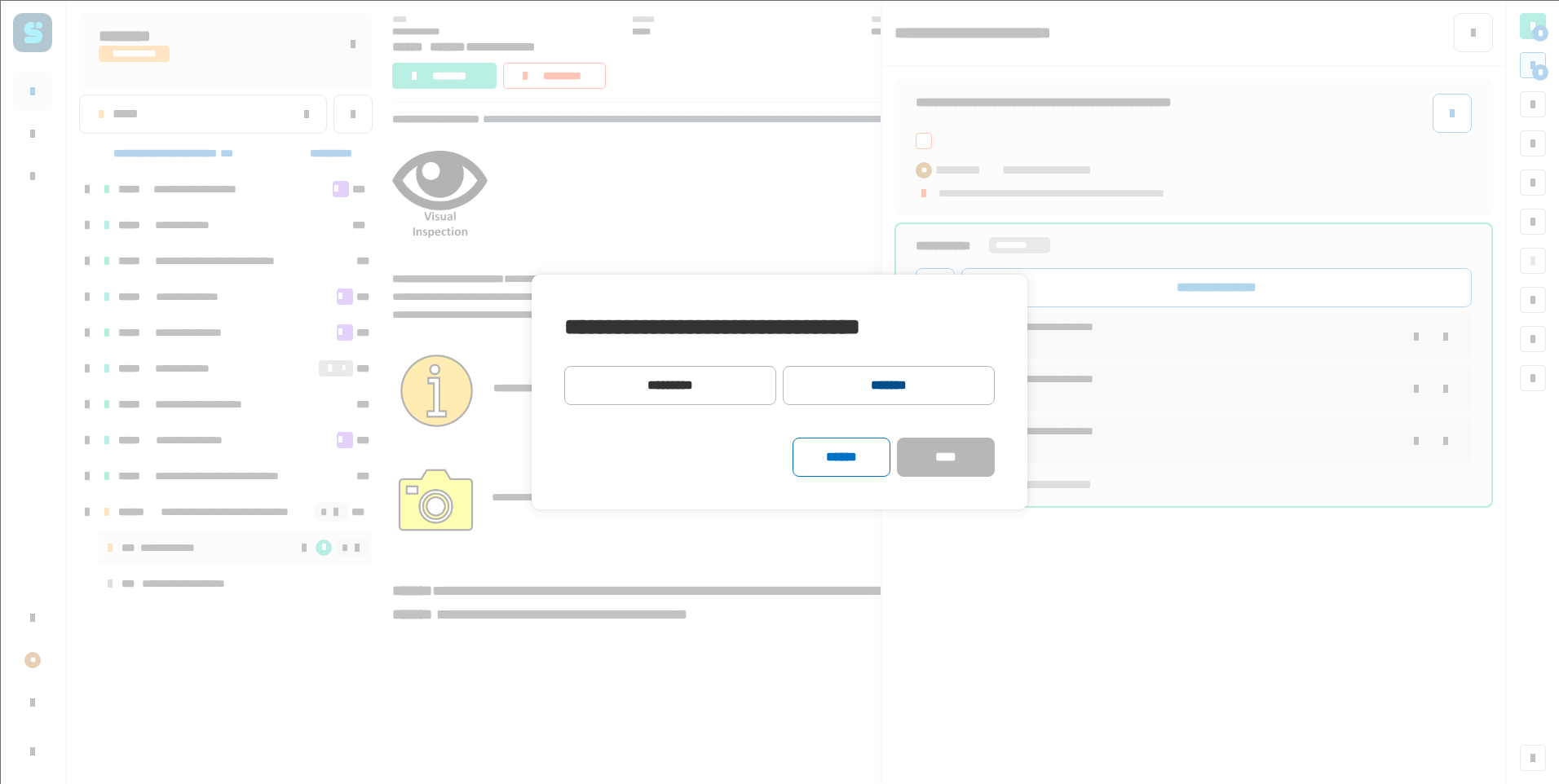 click on "*******" 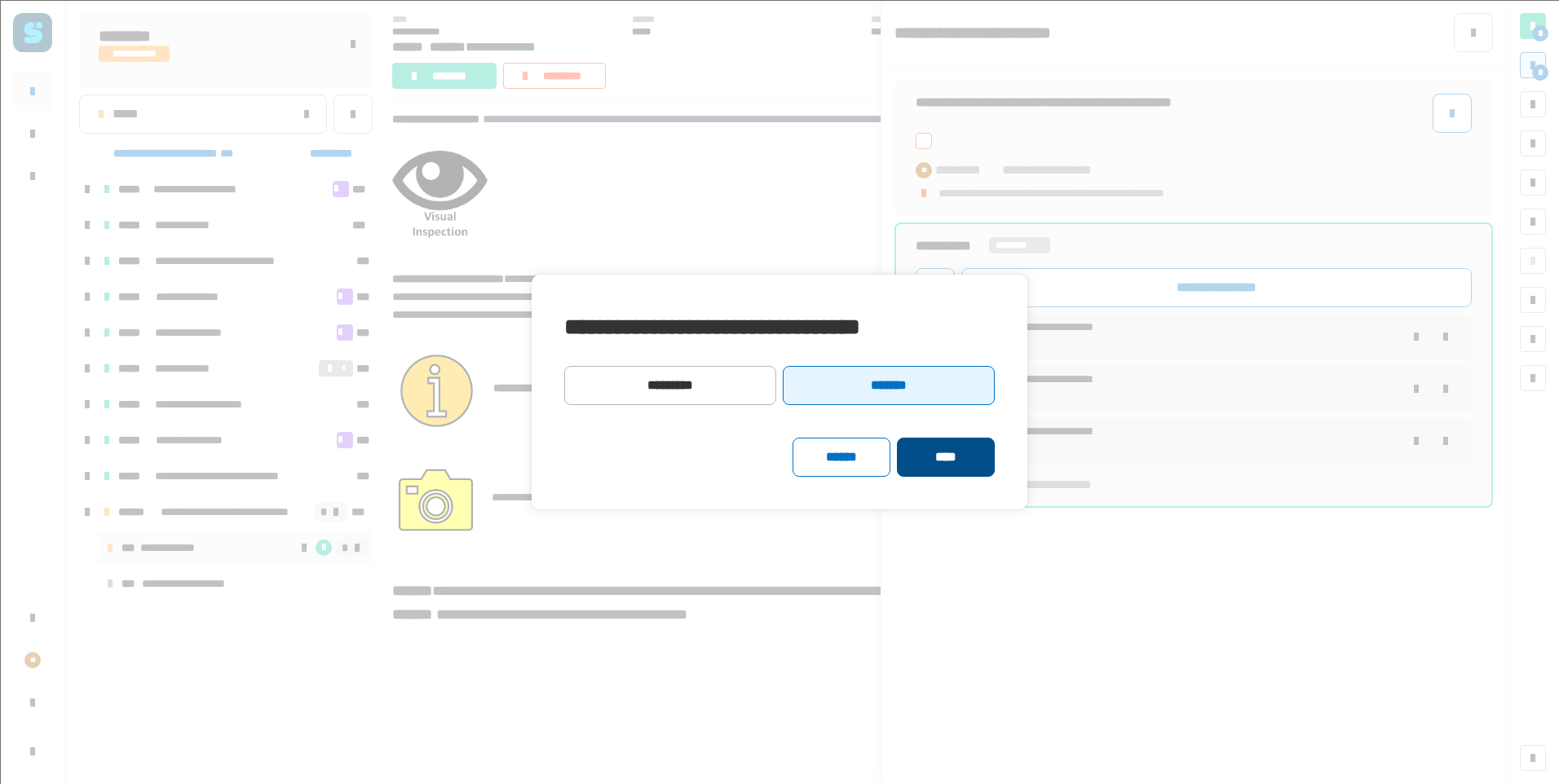 click on "****" 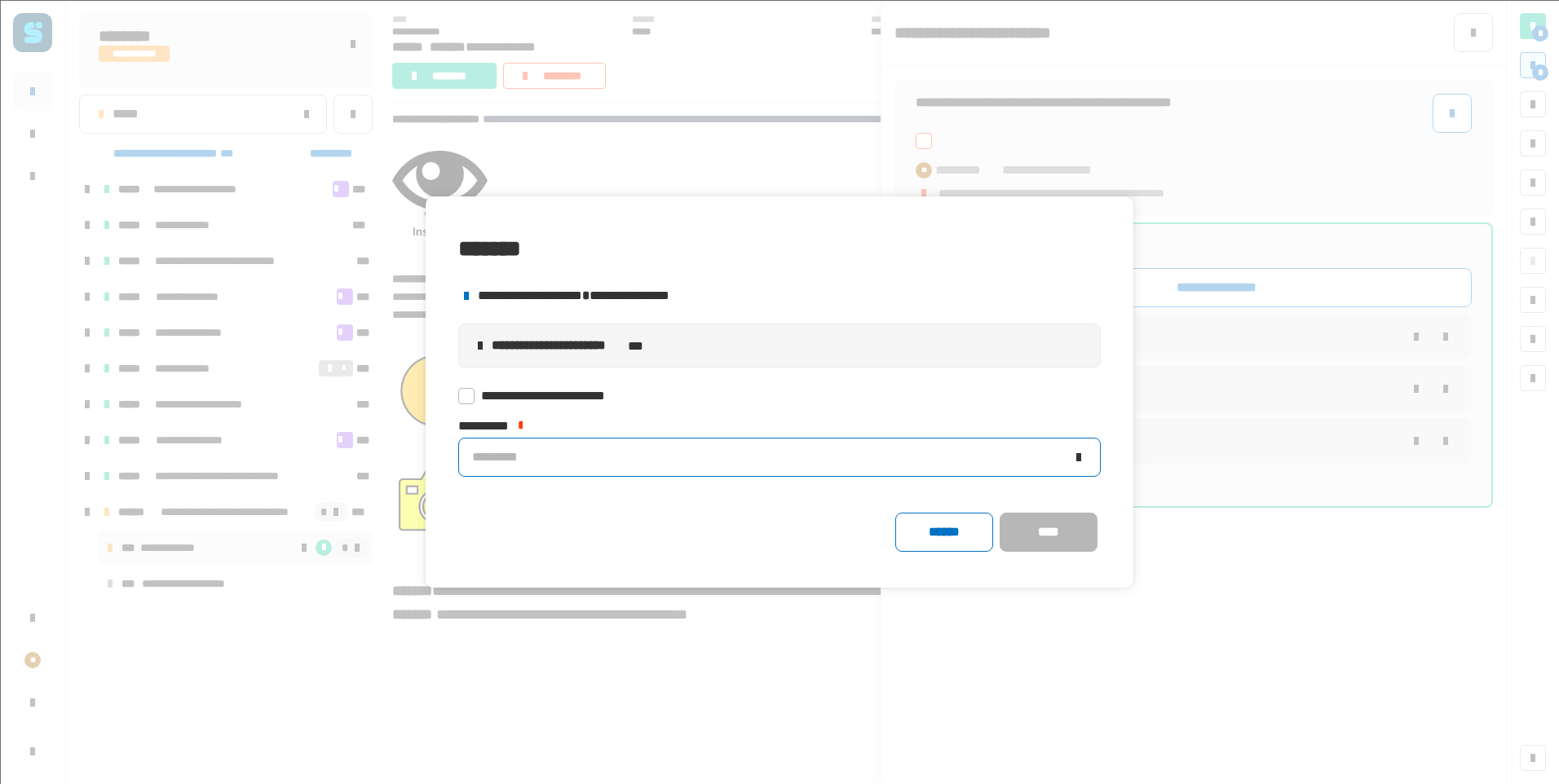 click on "*********" 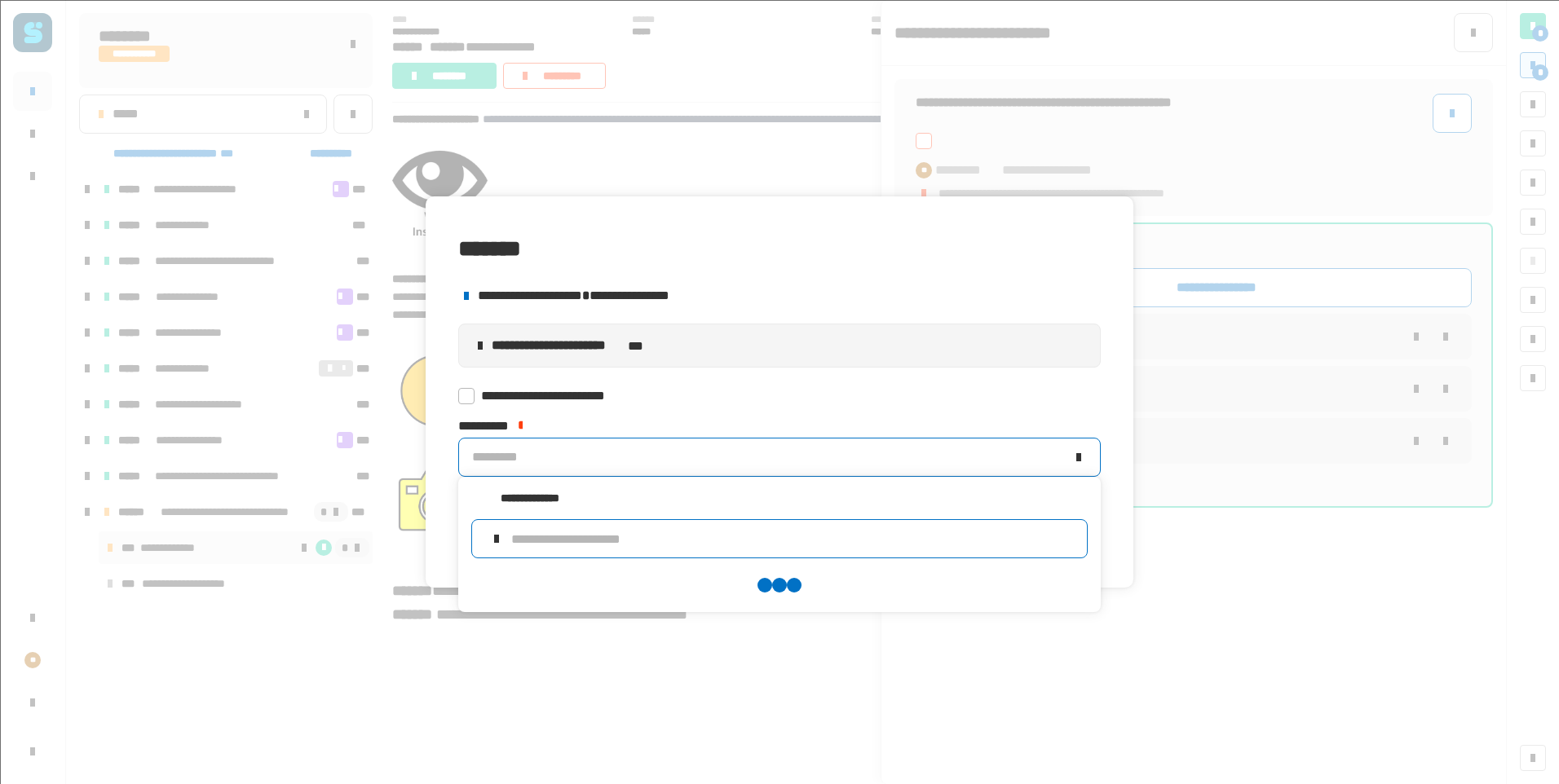 click at bounding box center (793, 539) 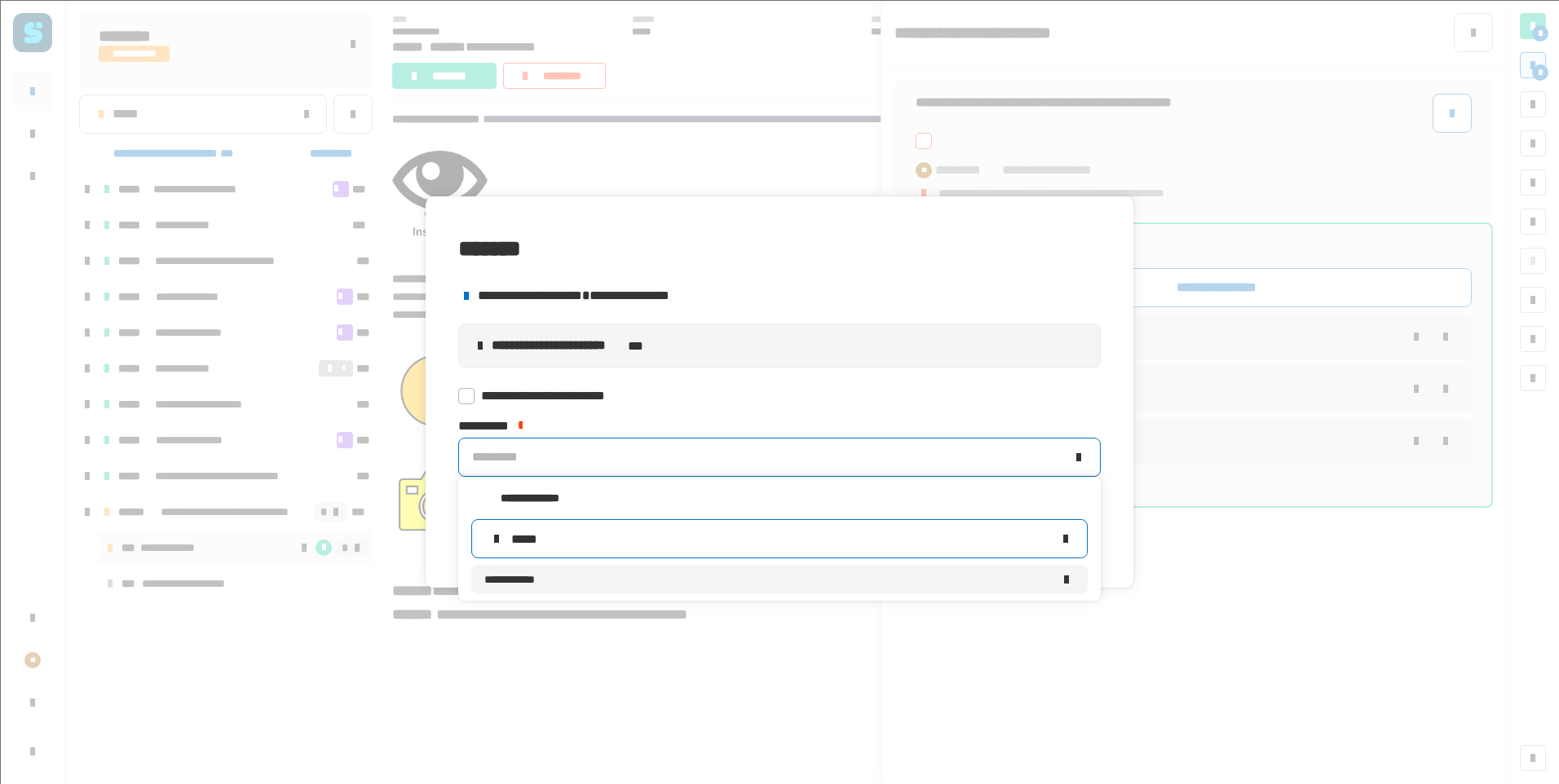 type on "*****" 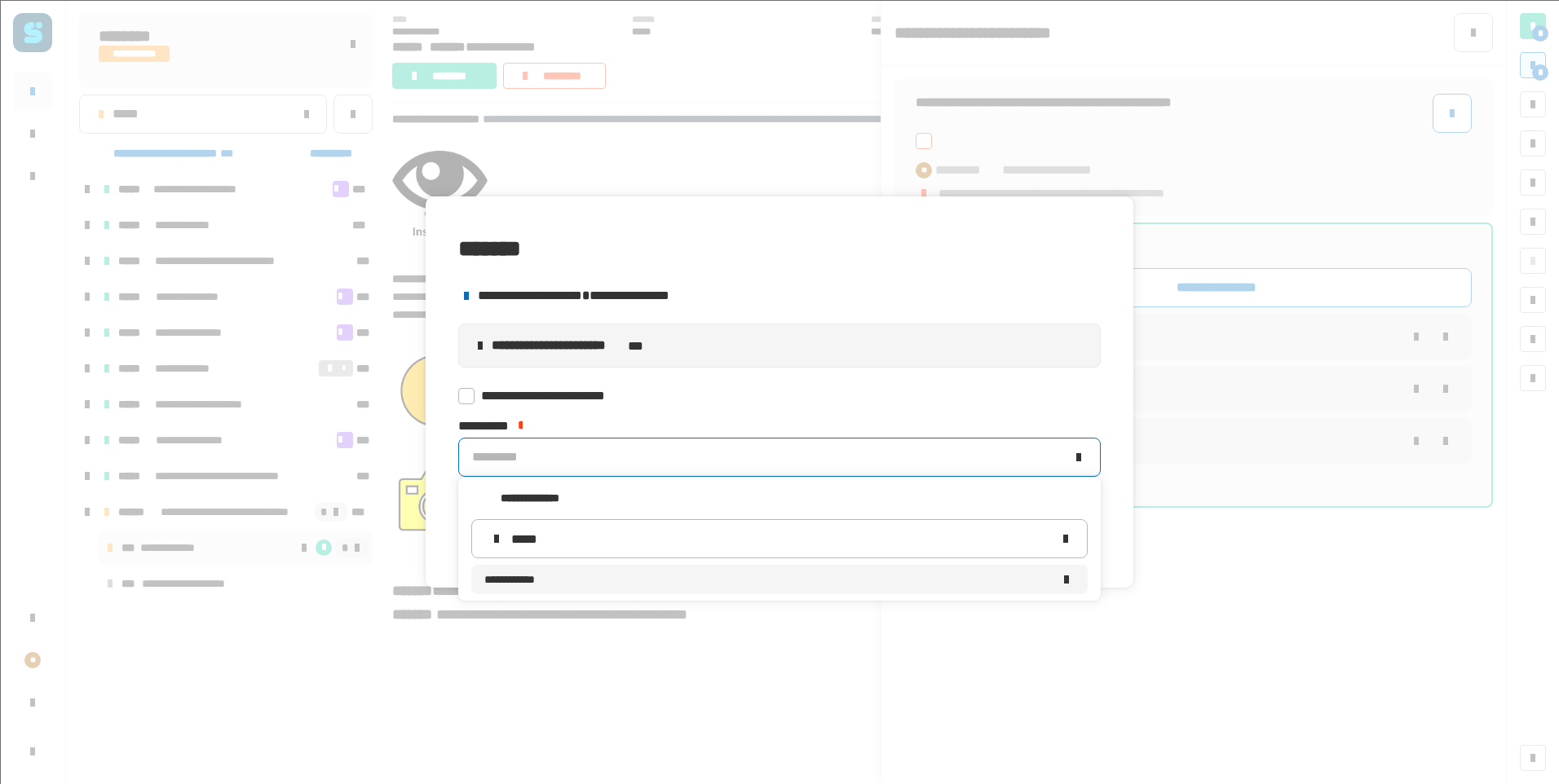 click on "**********" at bounding box center (768, 579) 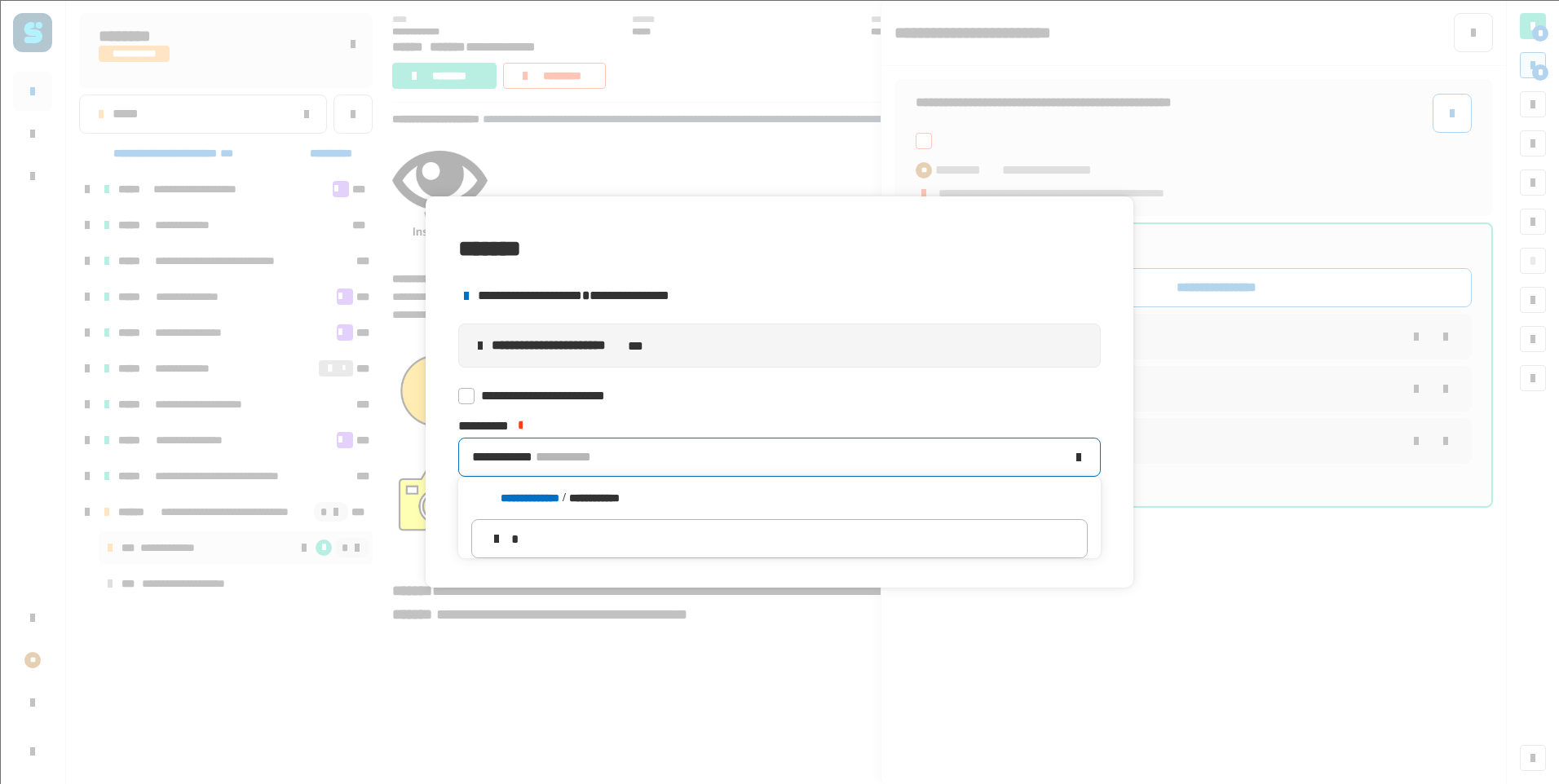 type 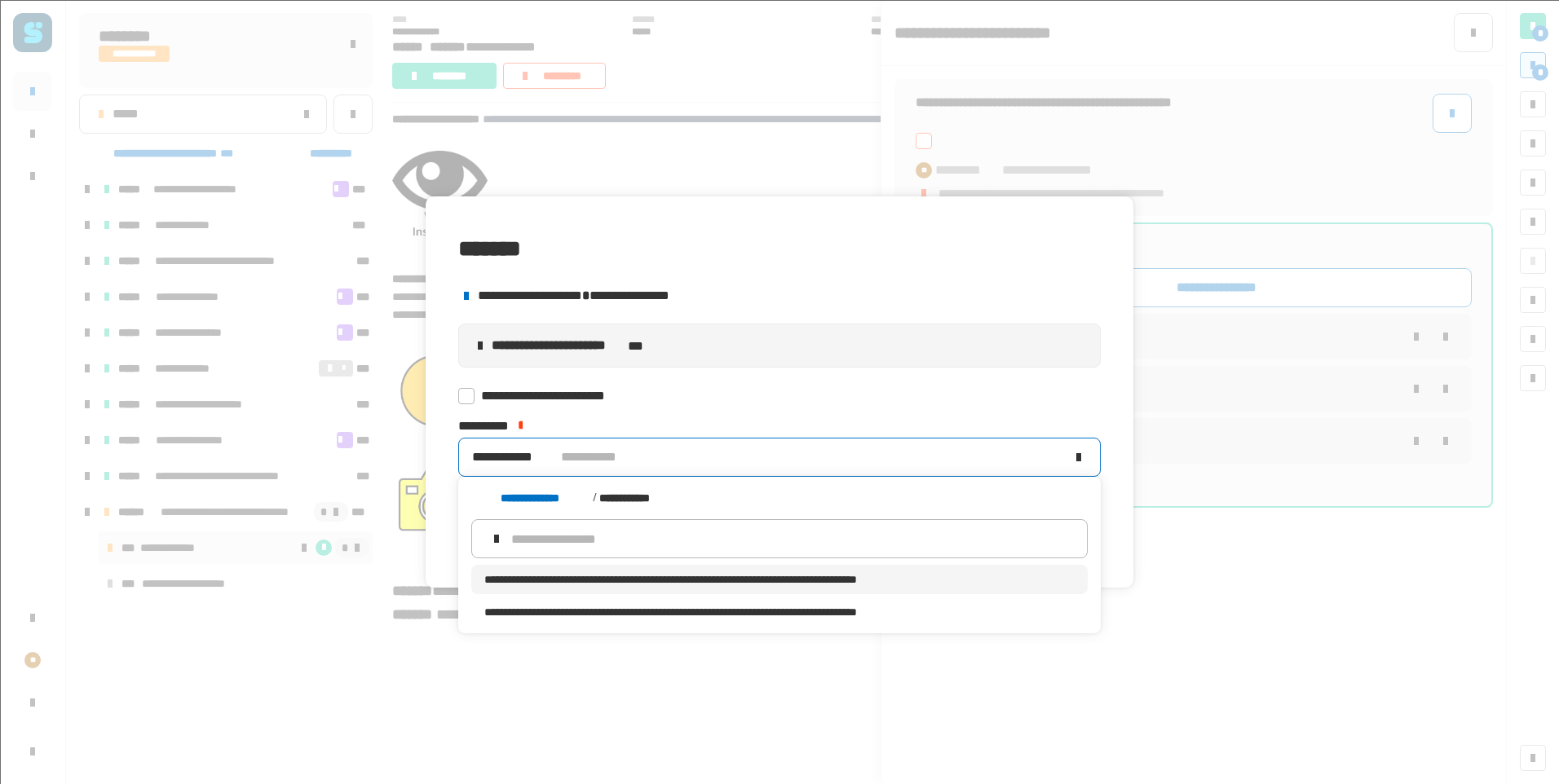click on "**********" at bounding box center [780, 579] 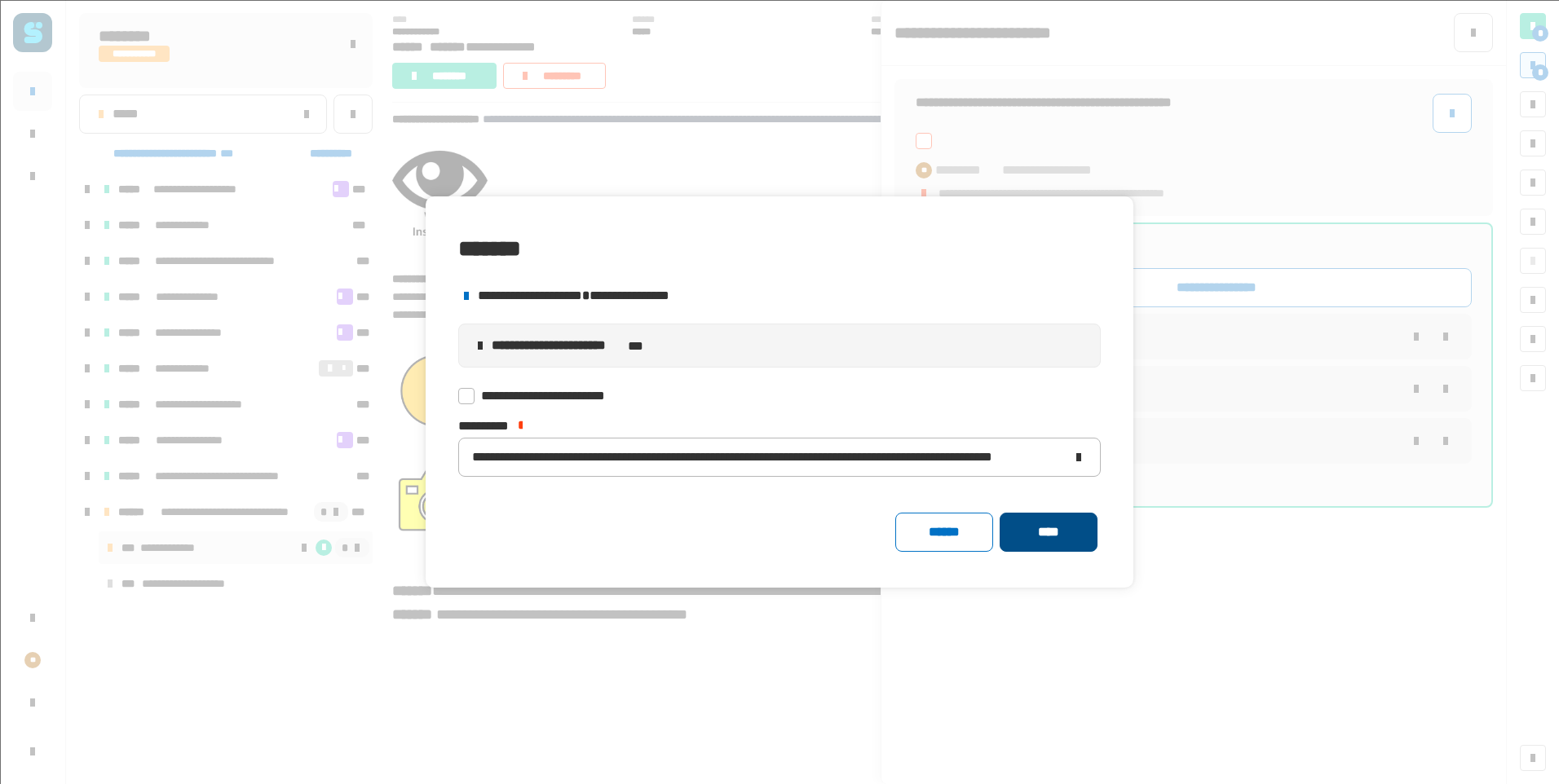 click on "****" 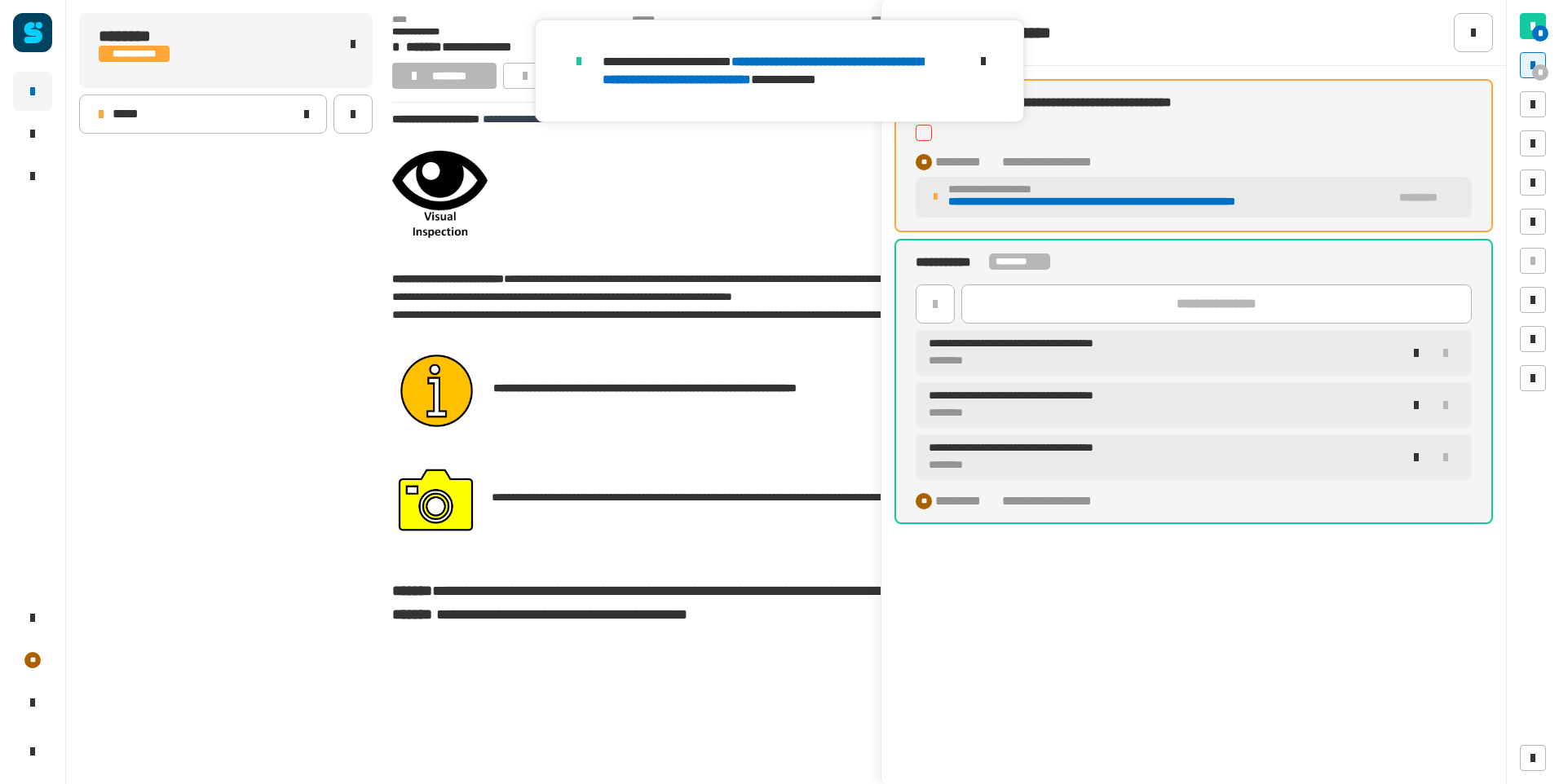 scroll, scrollTop: 711, scrollLeft: 0, axis: vertical 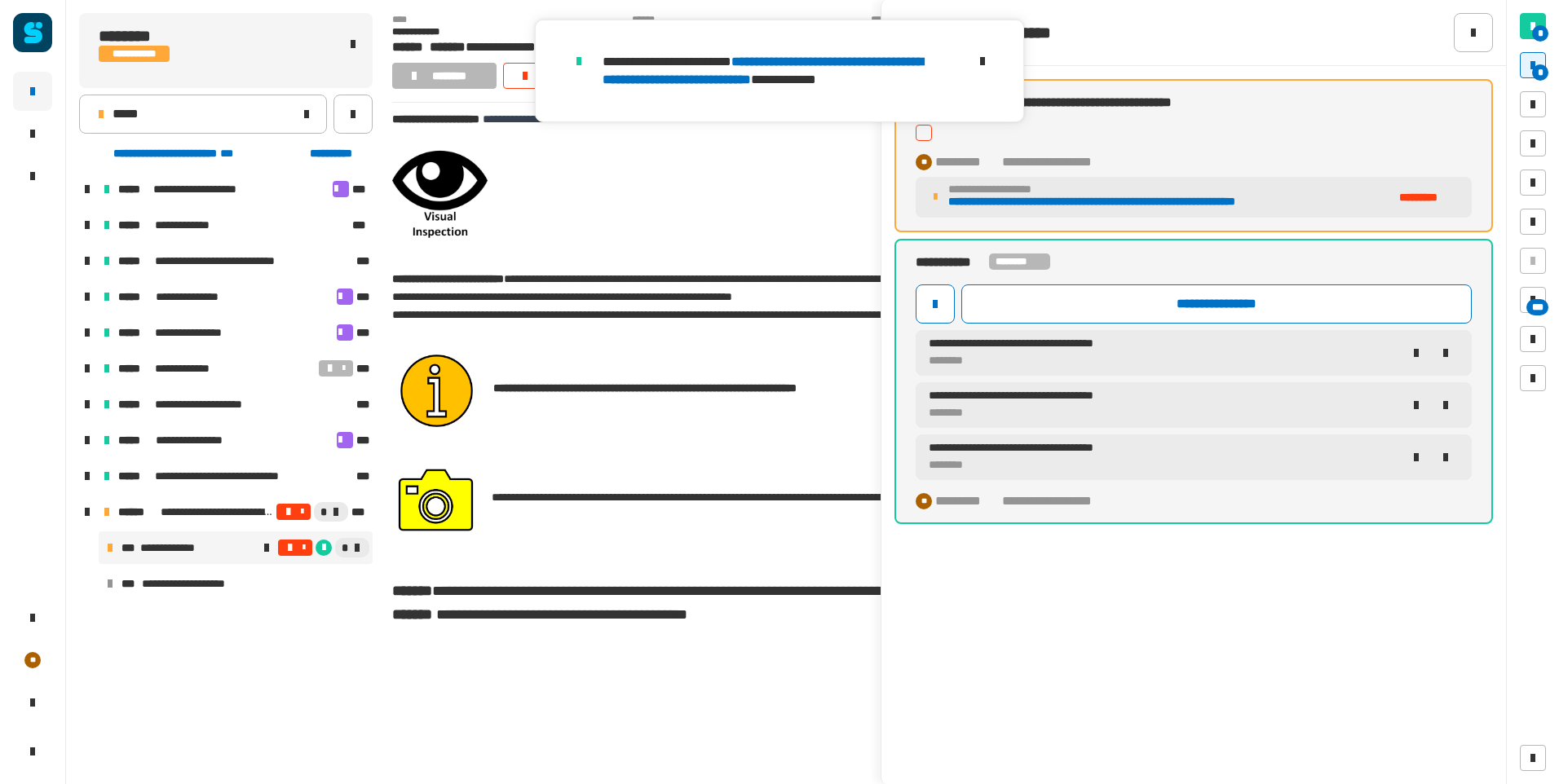 click 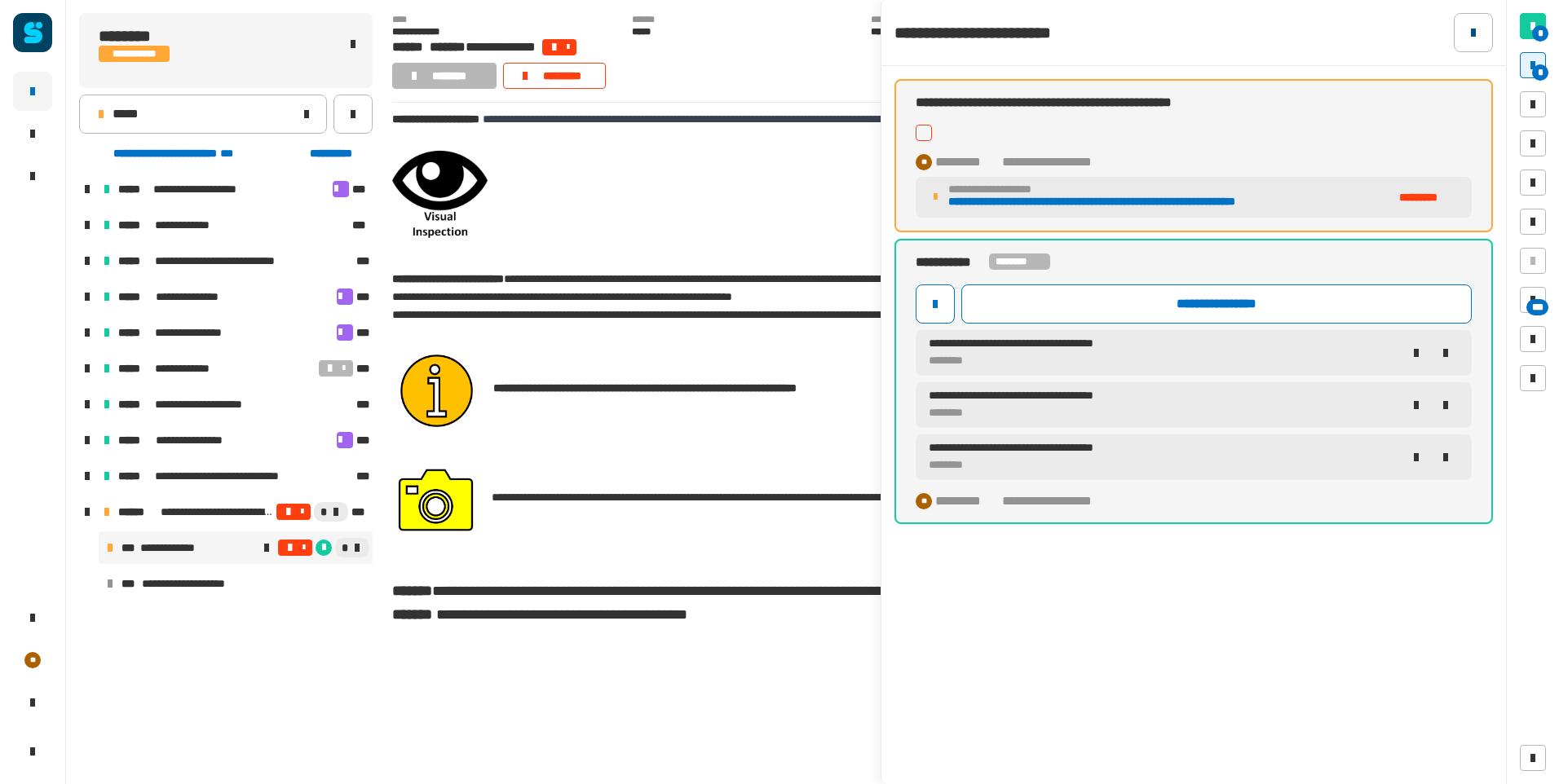 click 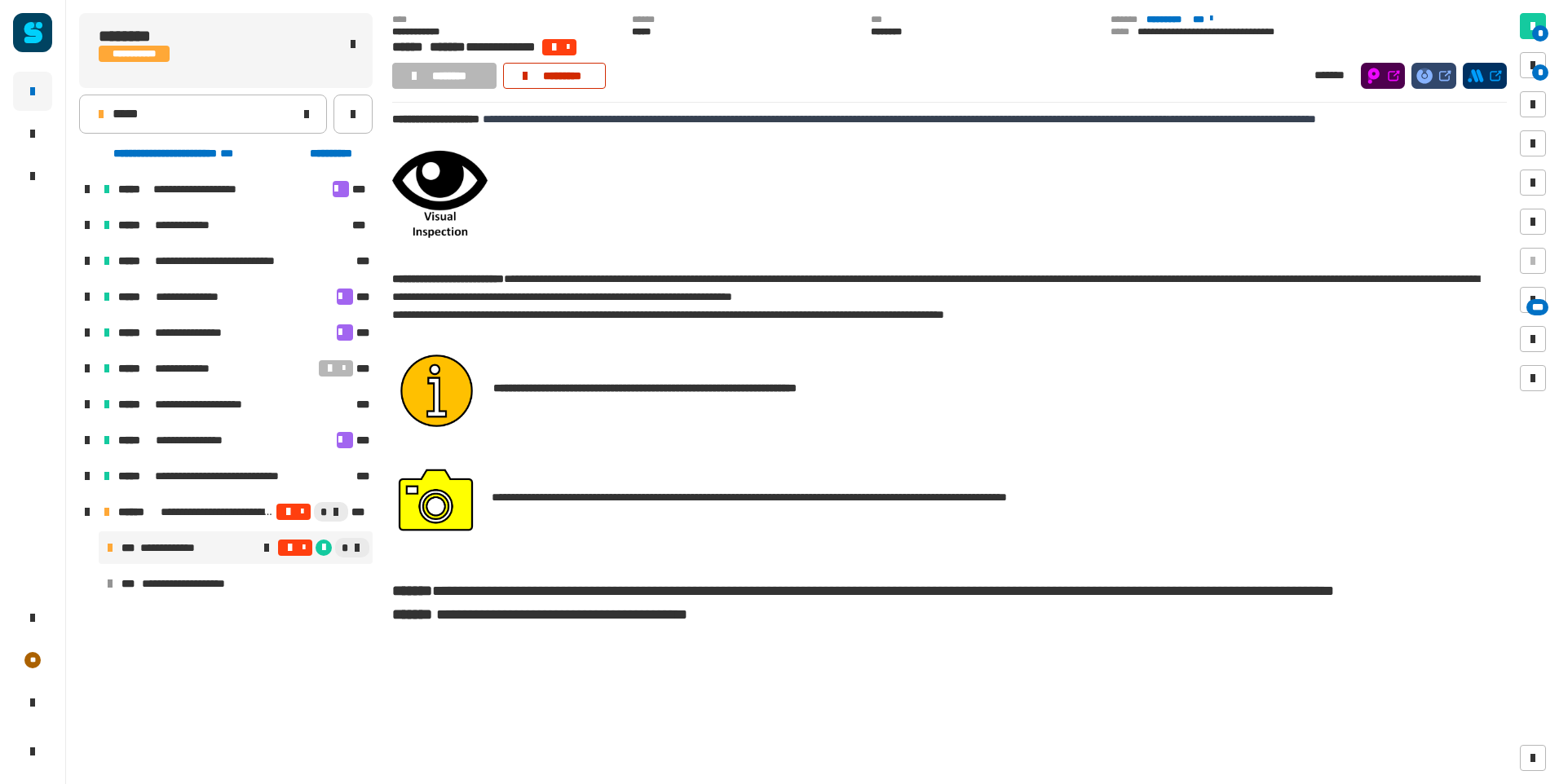 click on "*********" 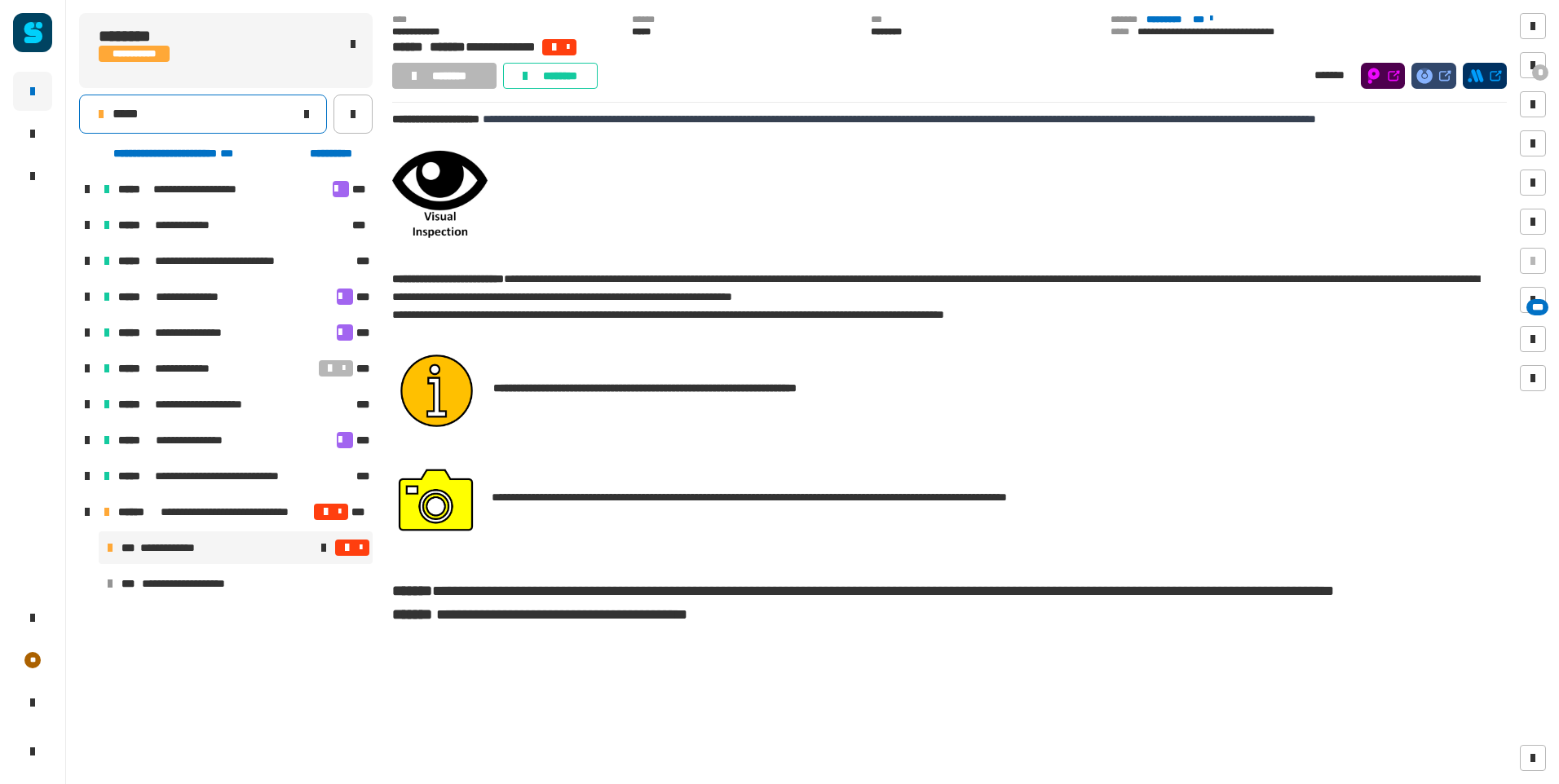 click 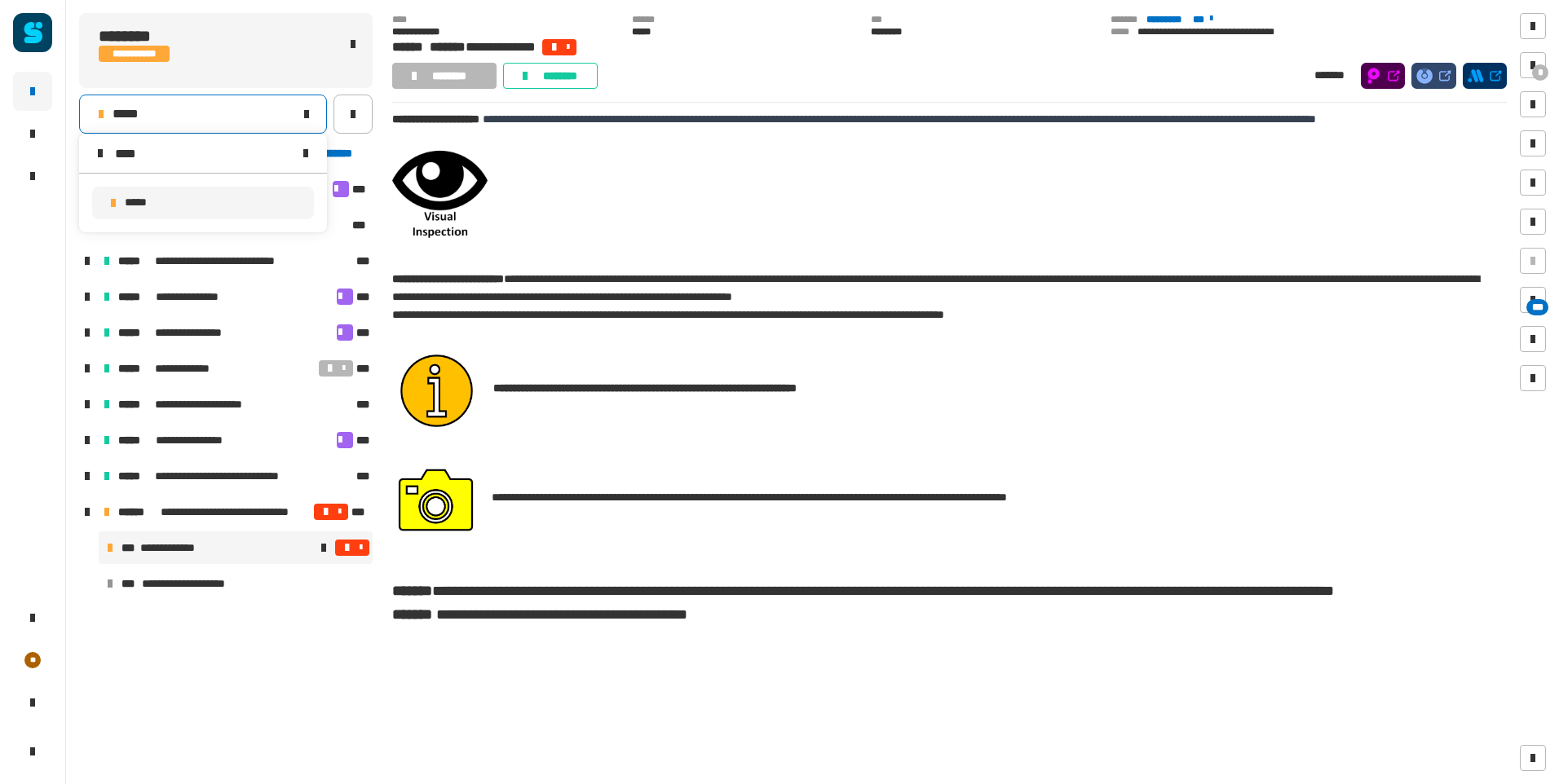 type on "****" 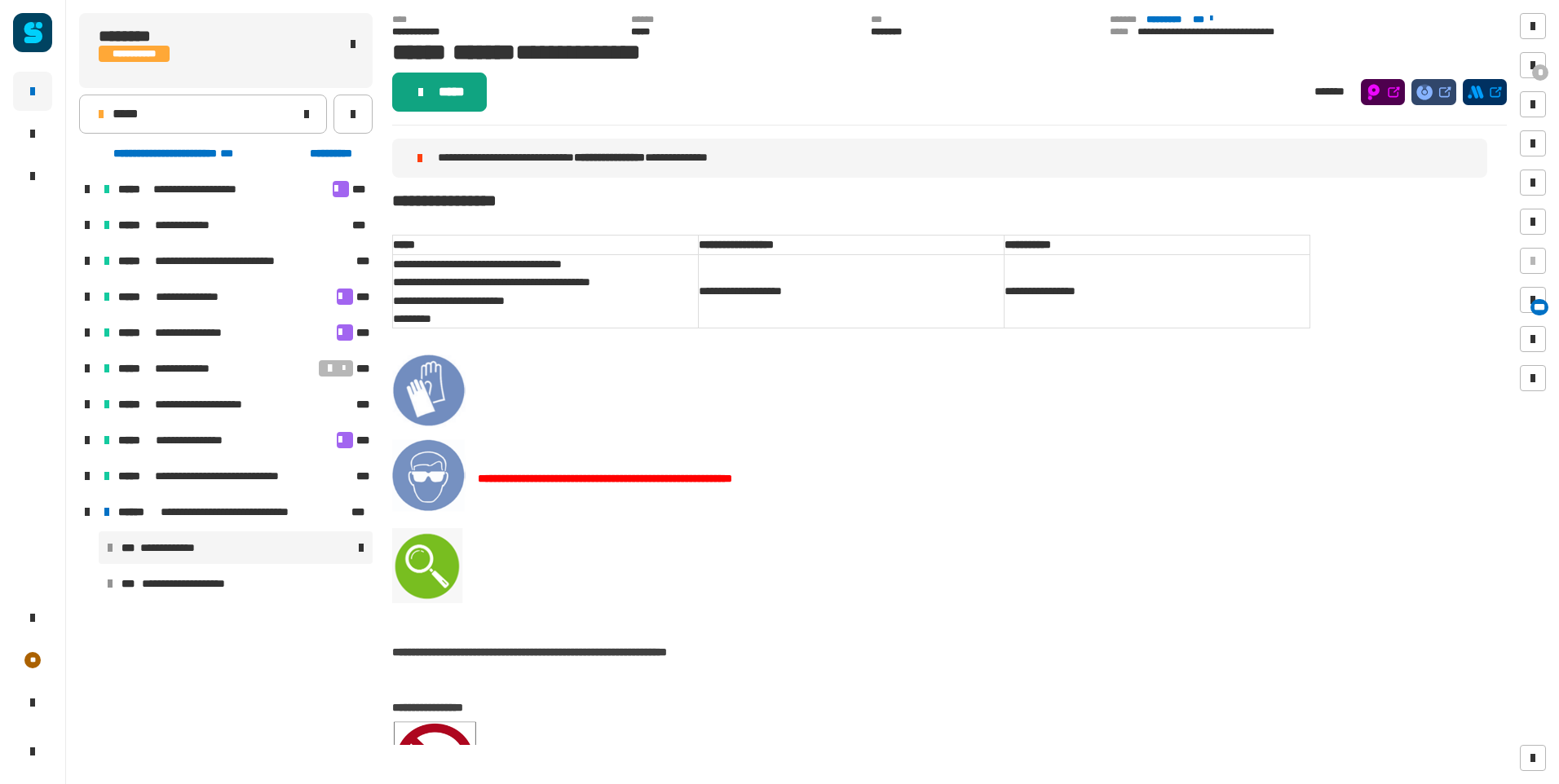 click on "*****" 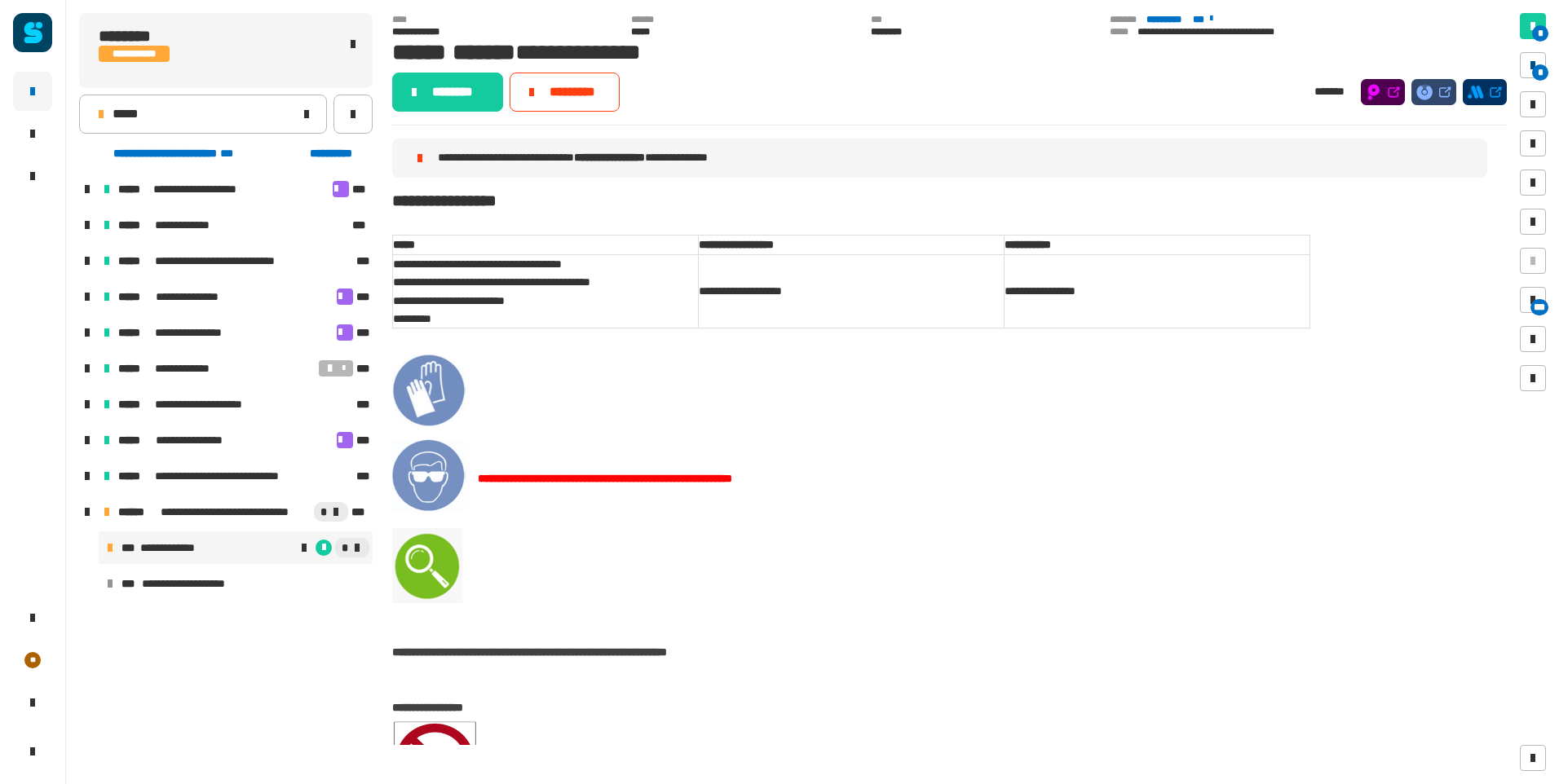 click on "*" at bounding box center (1540, 73) 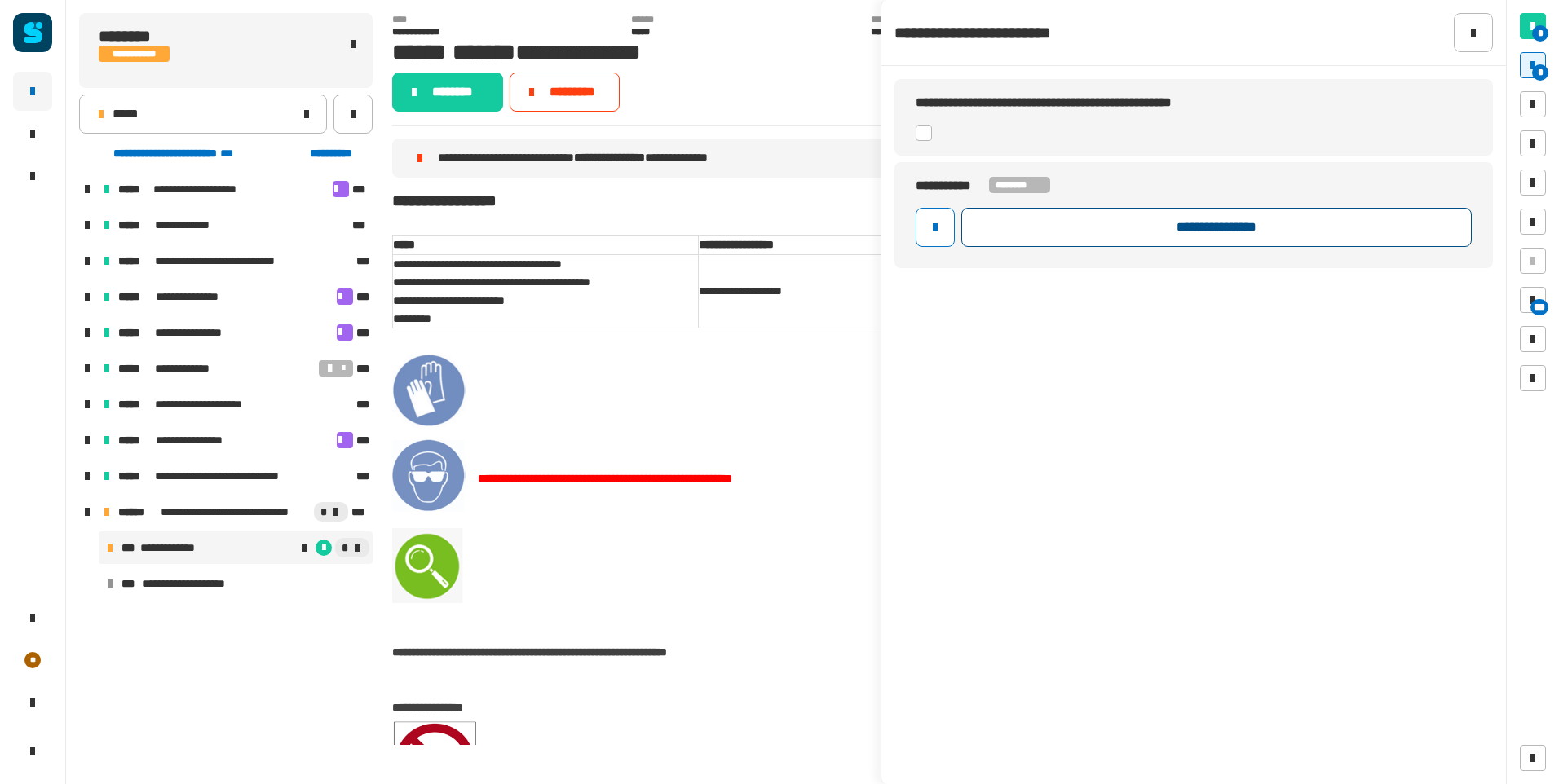click on "**********" 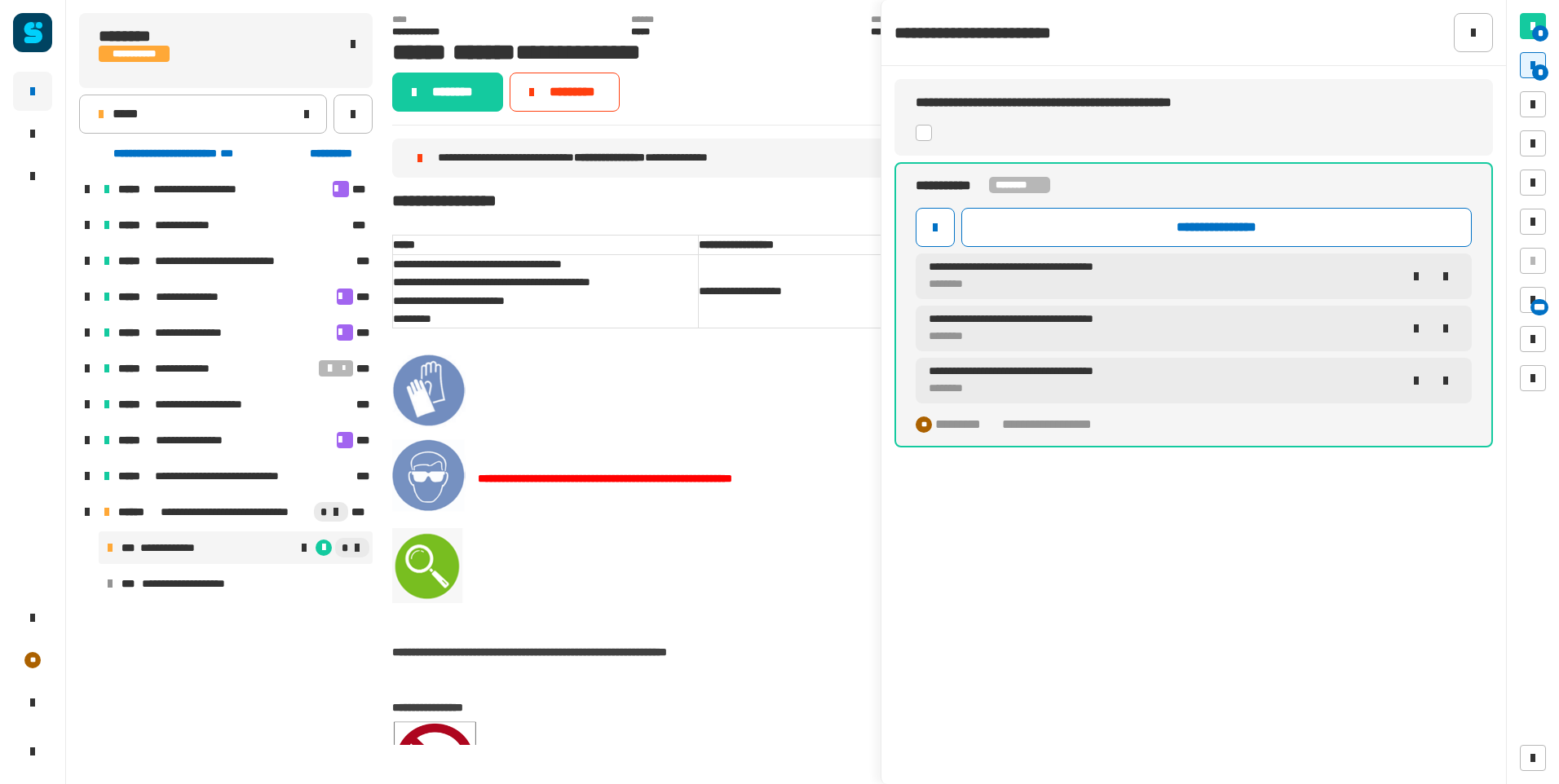 click on "********" 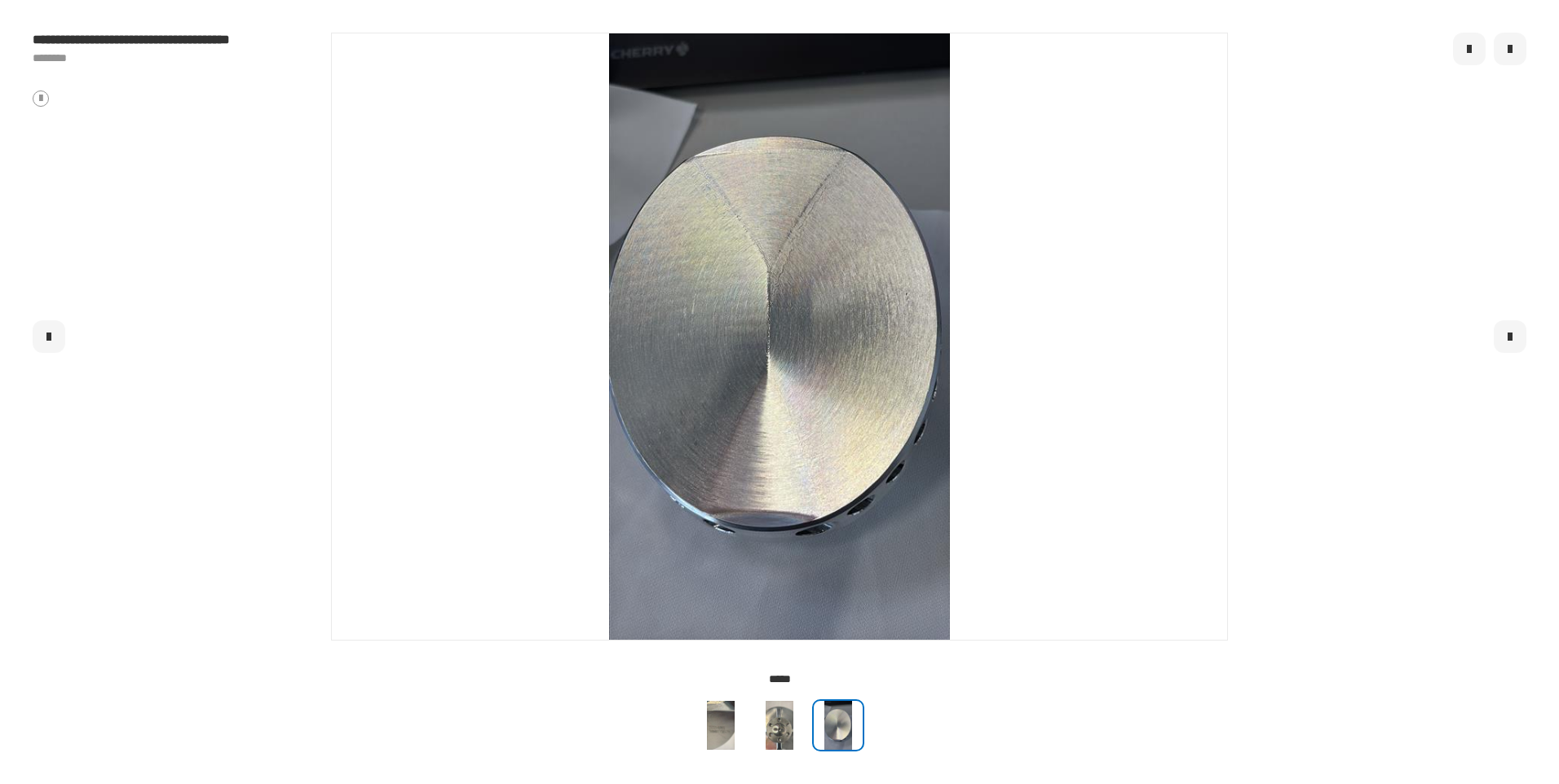 click 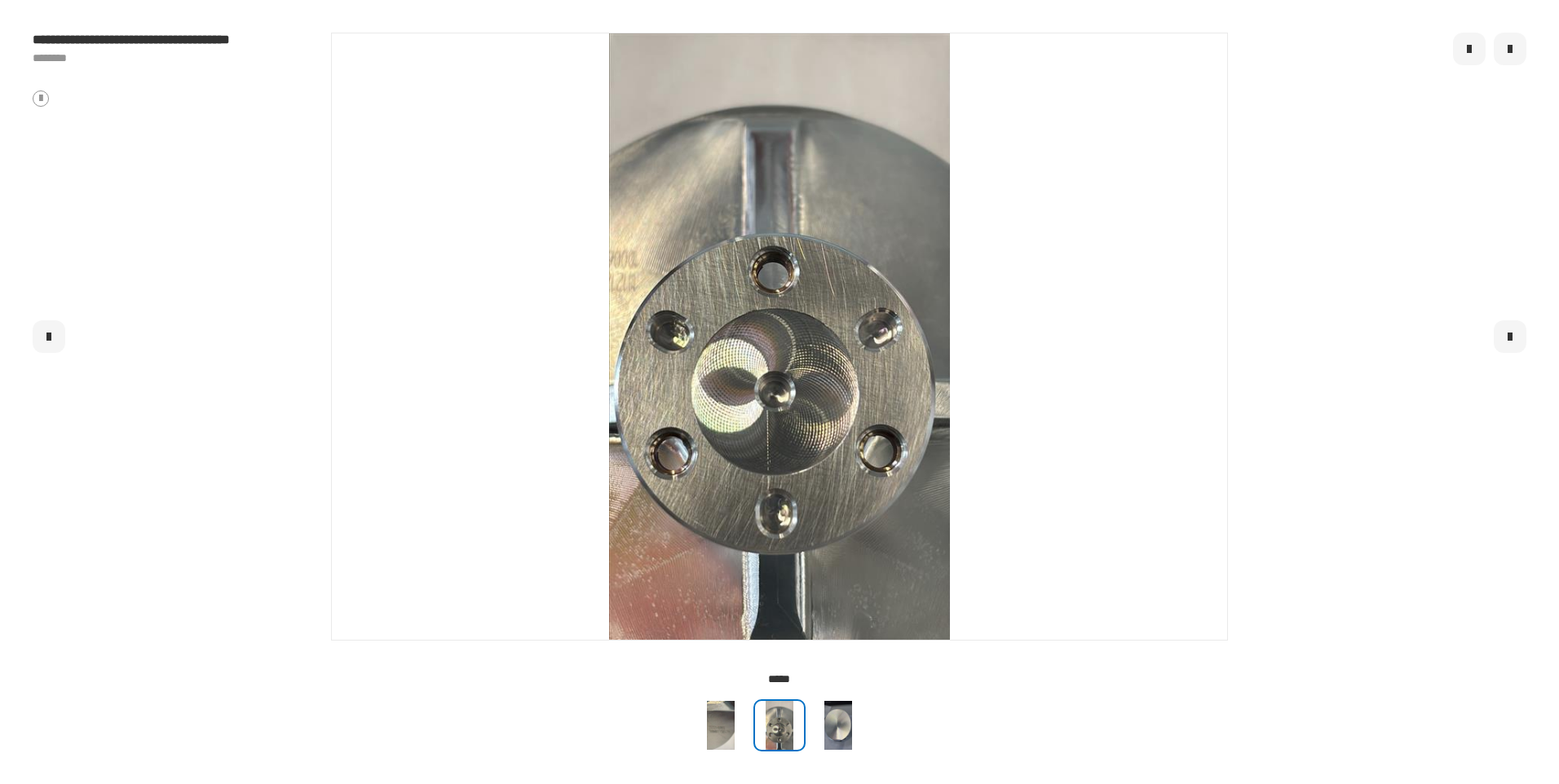 click 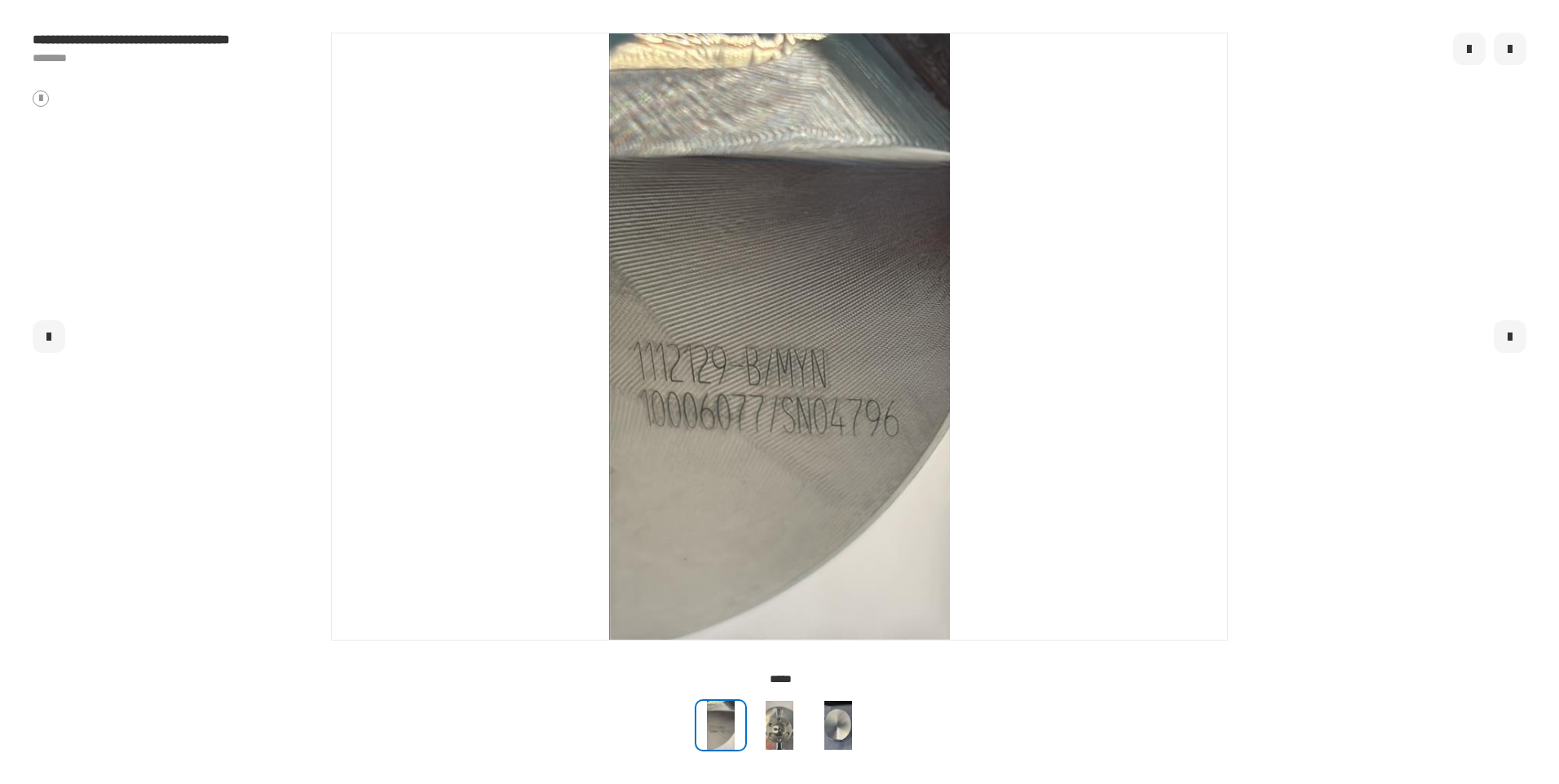 click 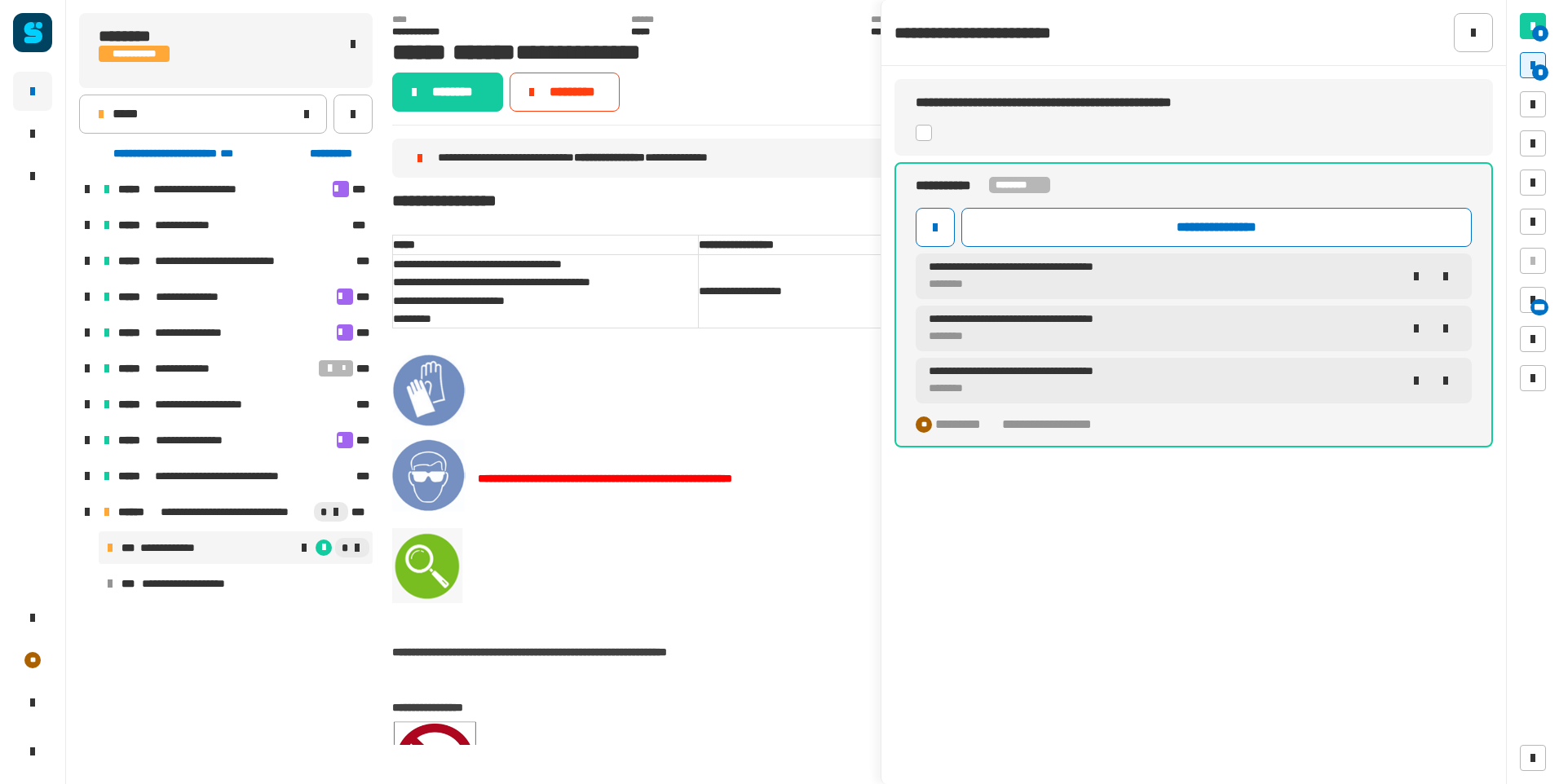 click 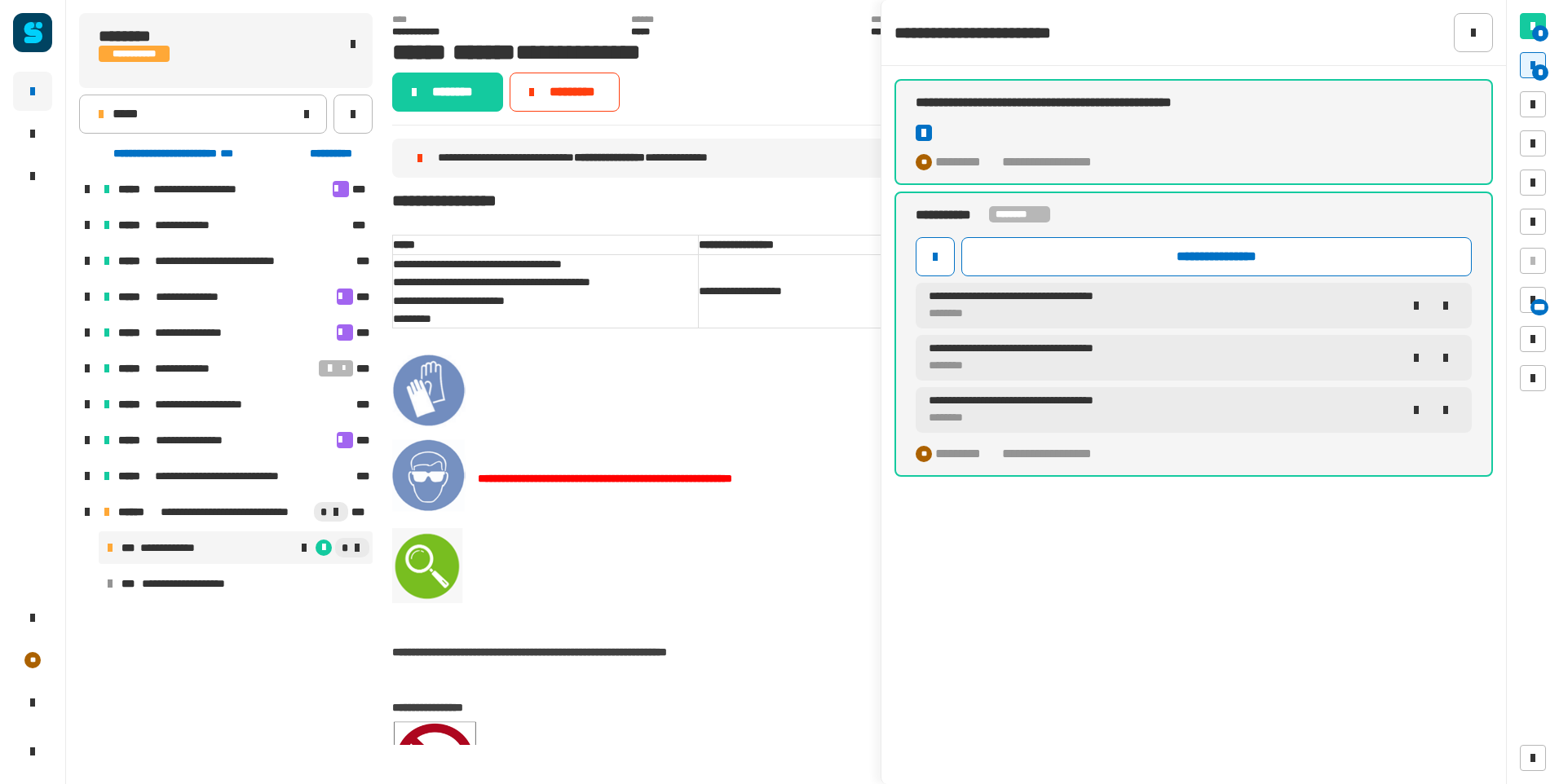 click 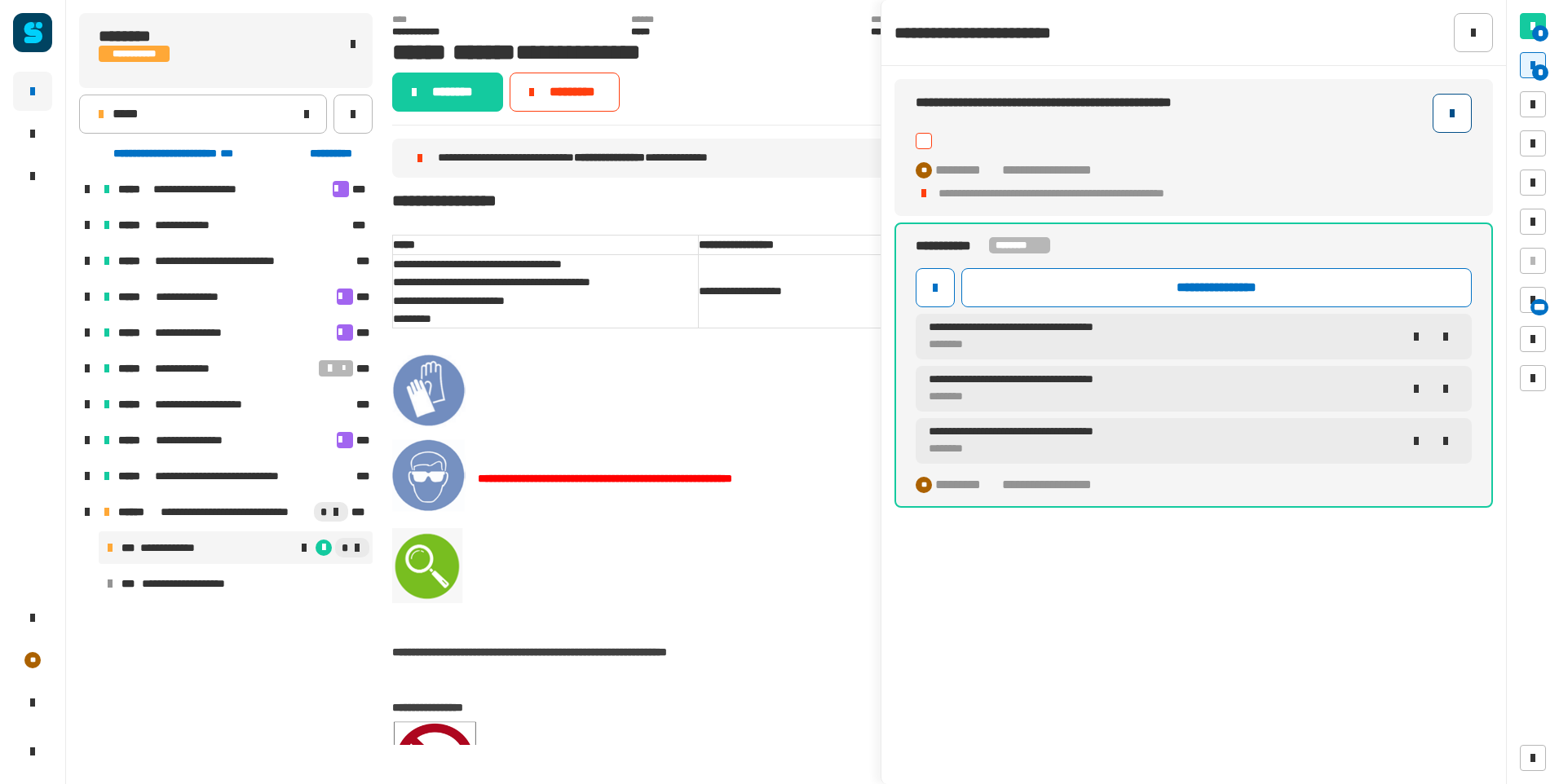 click 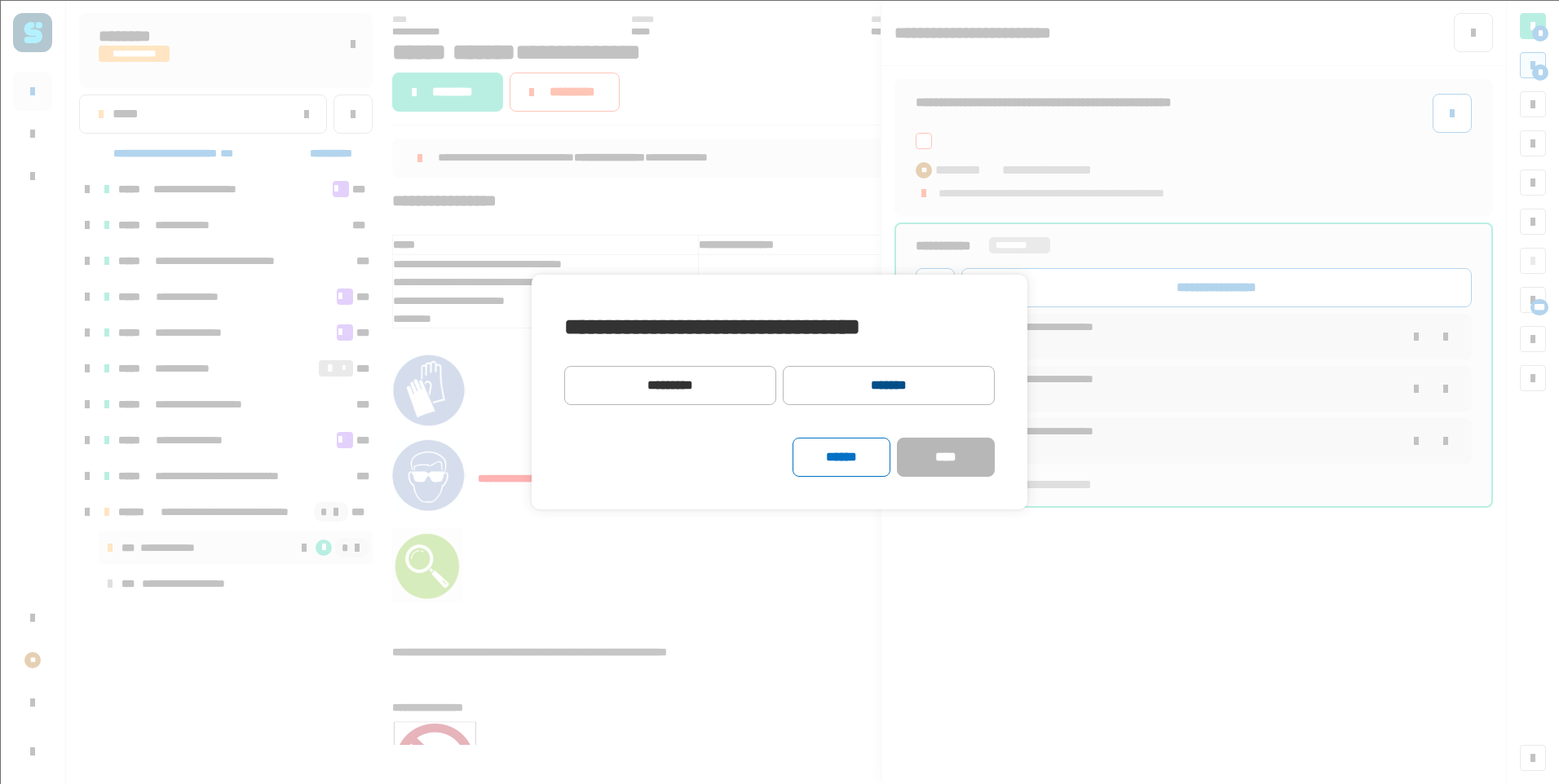 click on "*******" 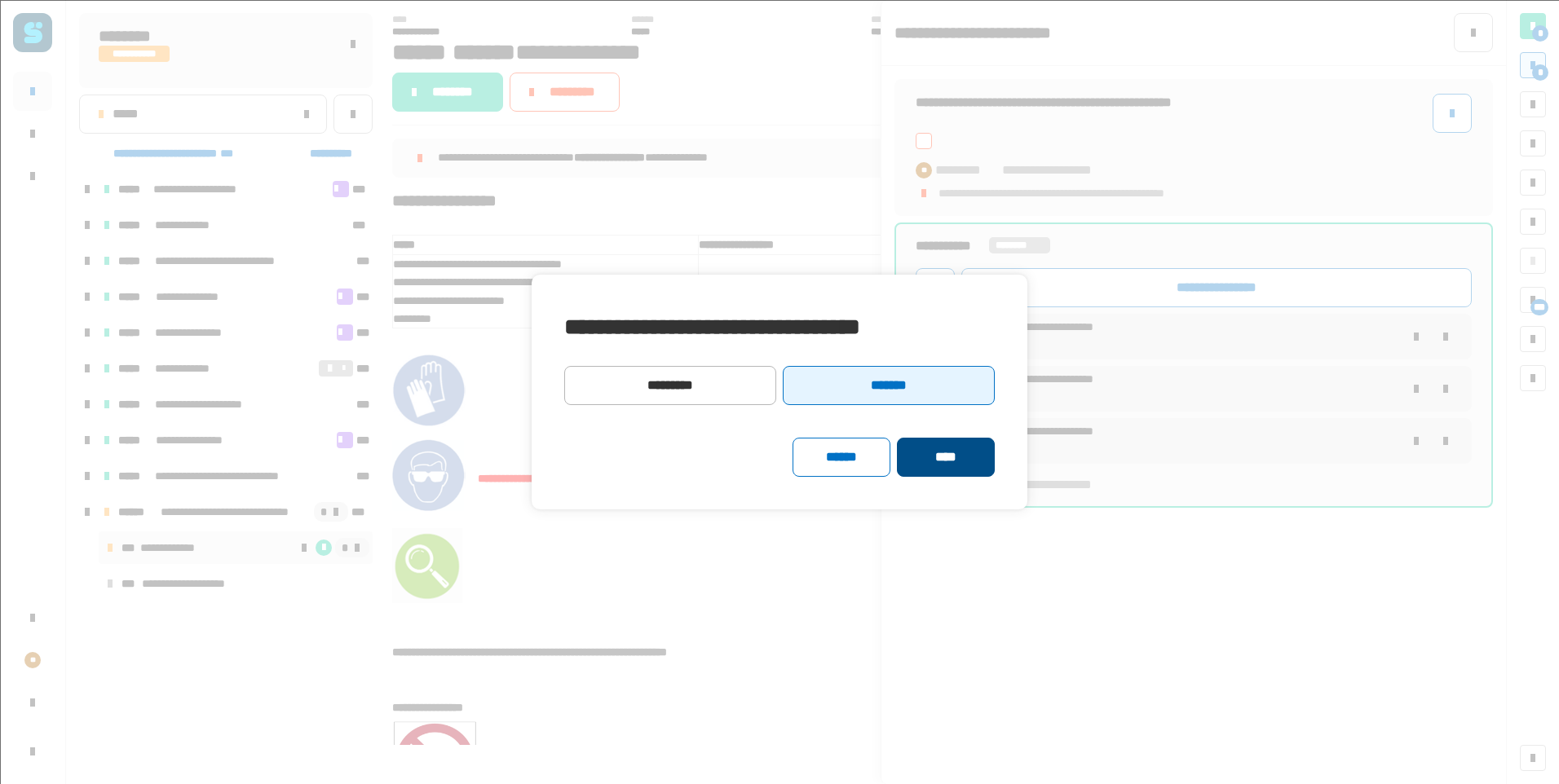 click on "****" 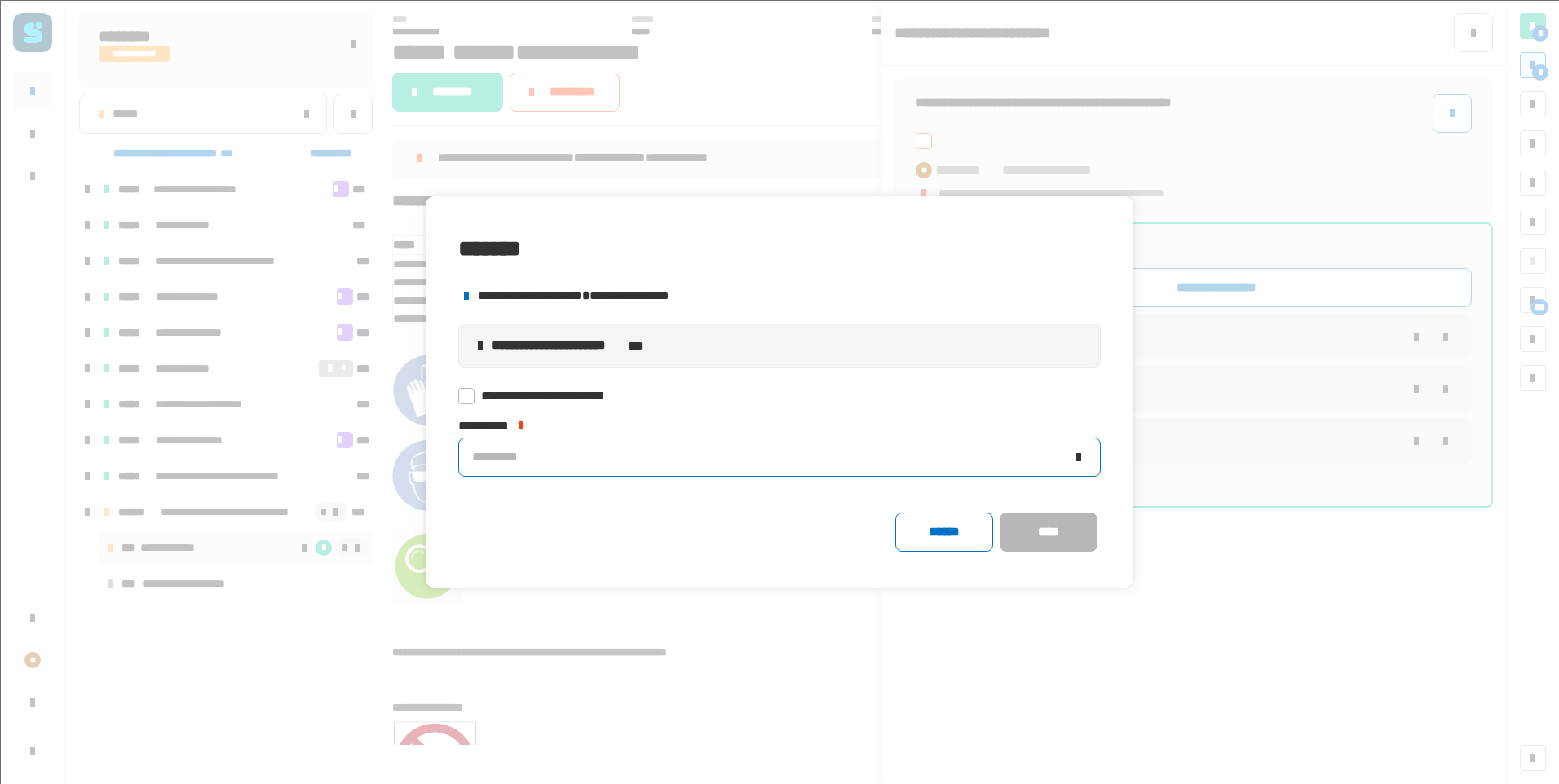 click on "*********" 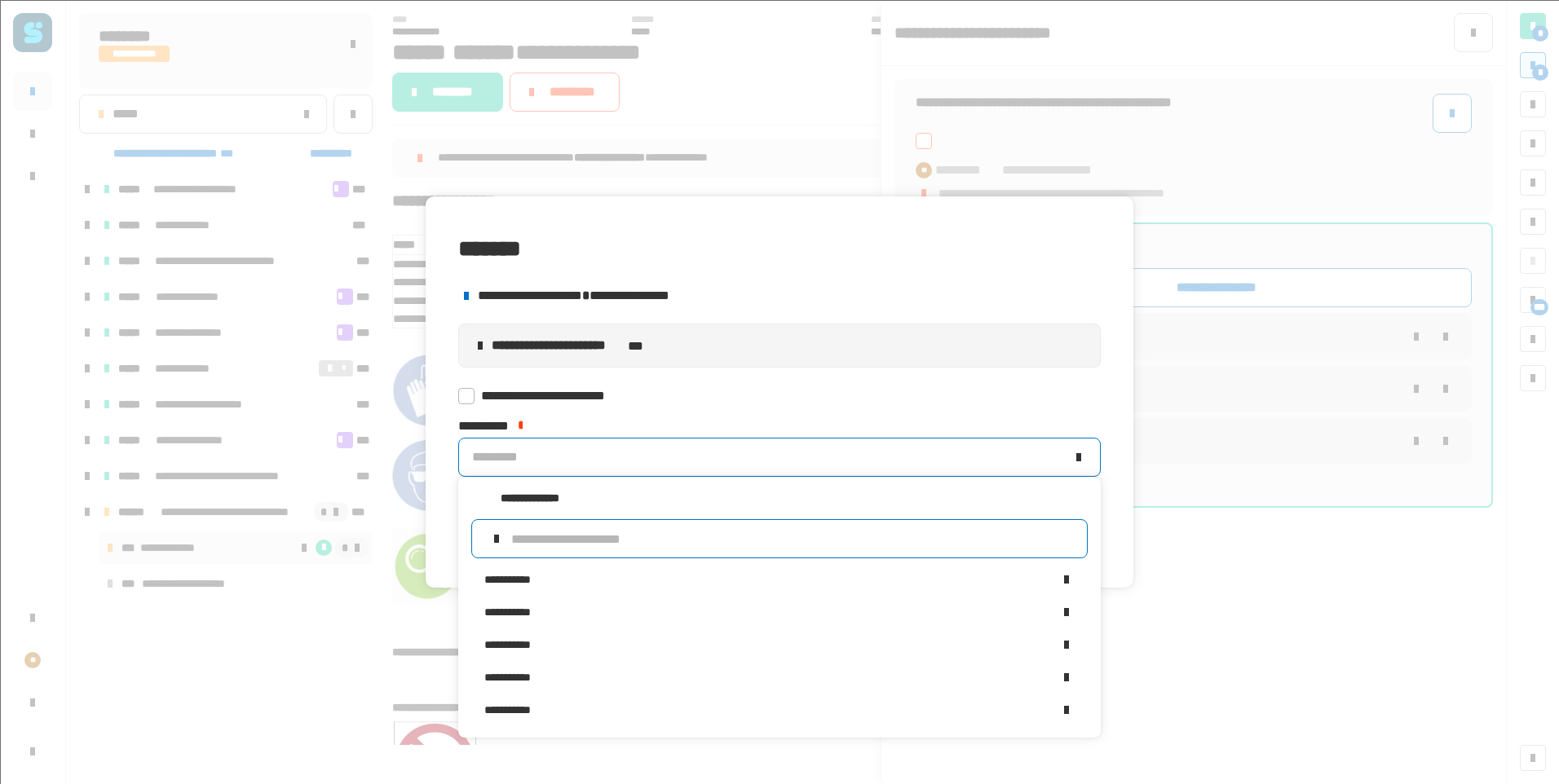 click at bounding box center (793, 539) 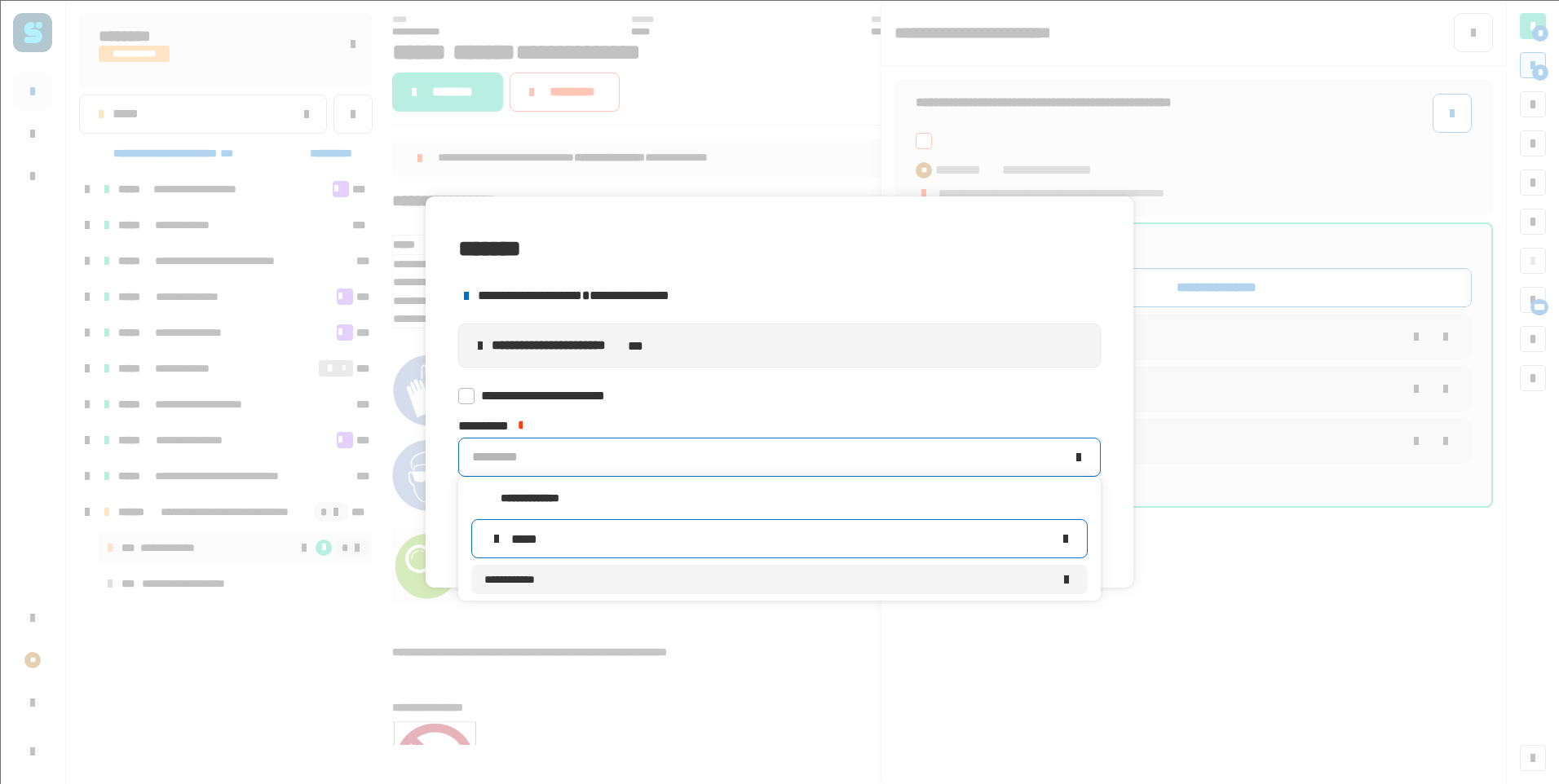 type on "*****" 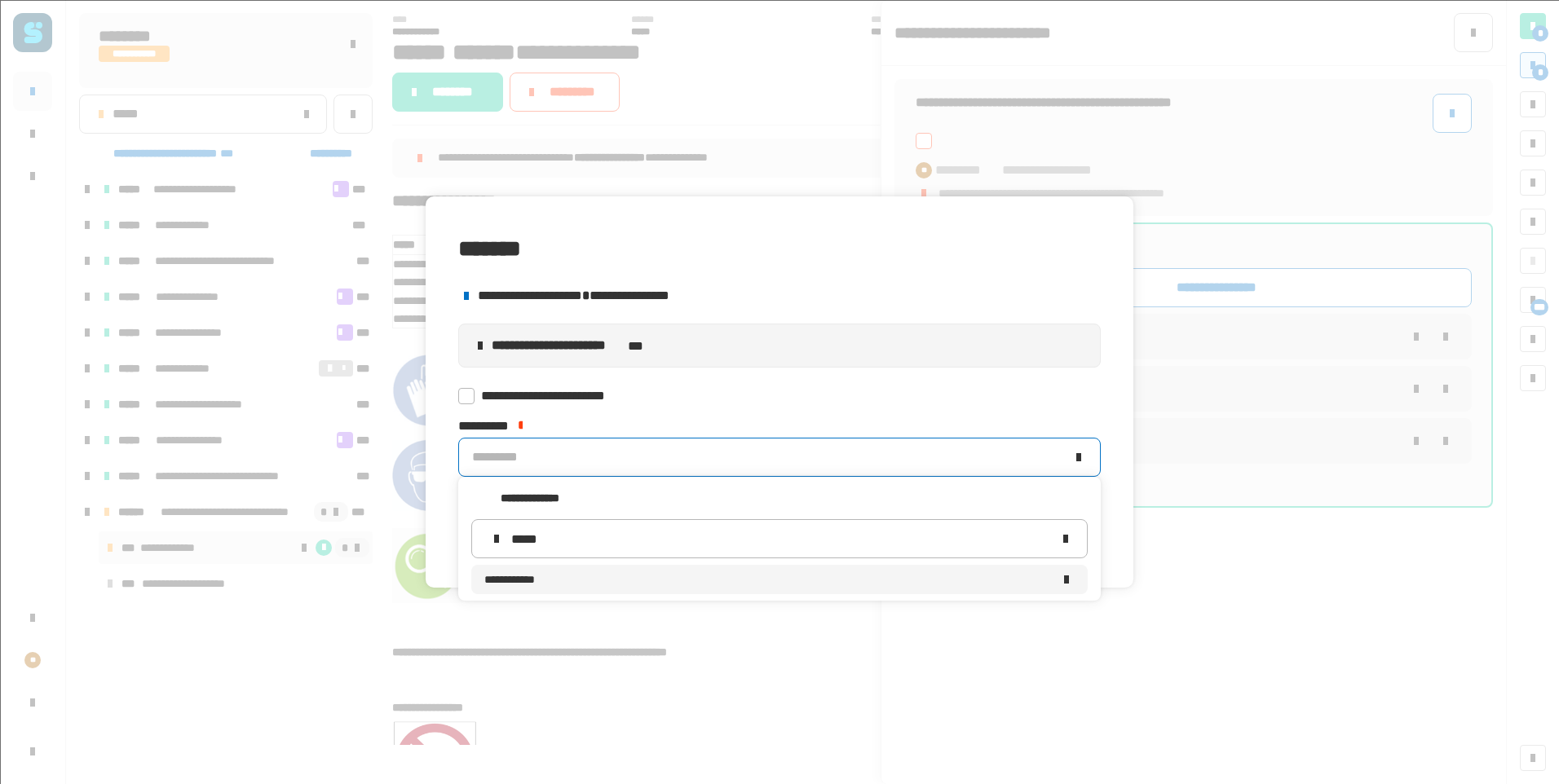 click on "**********" at bounding box center (768, 579) 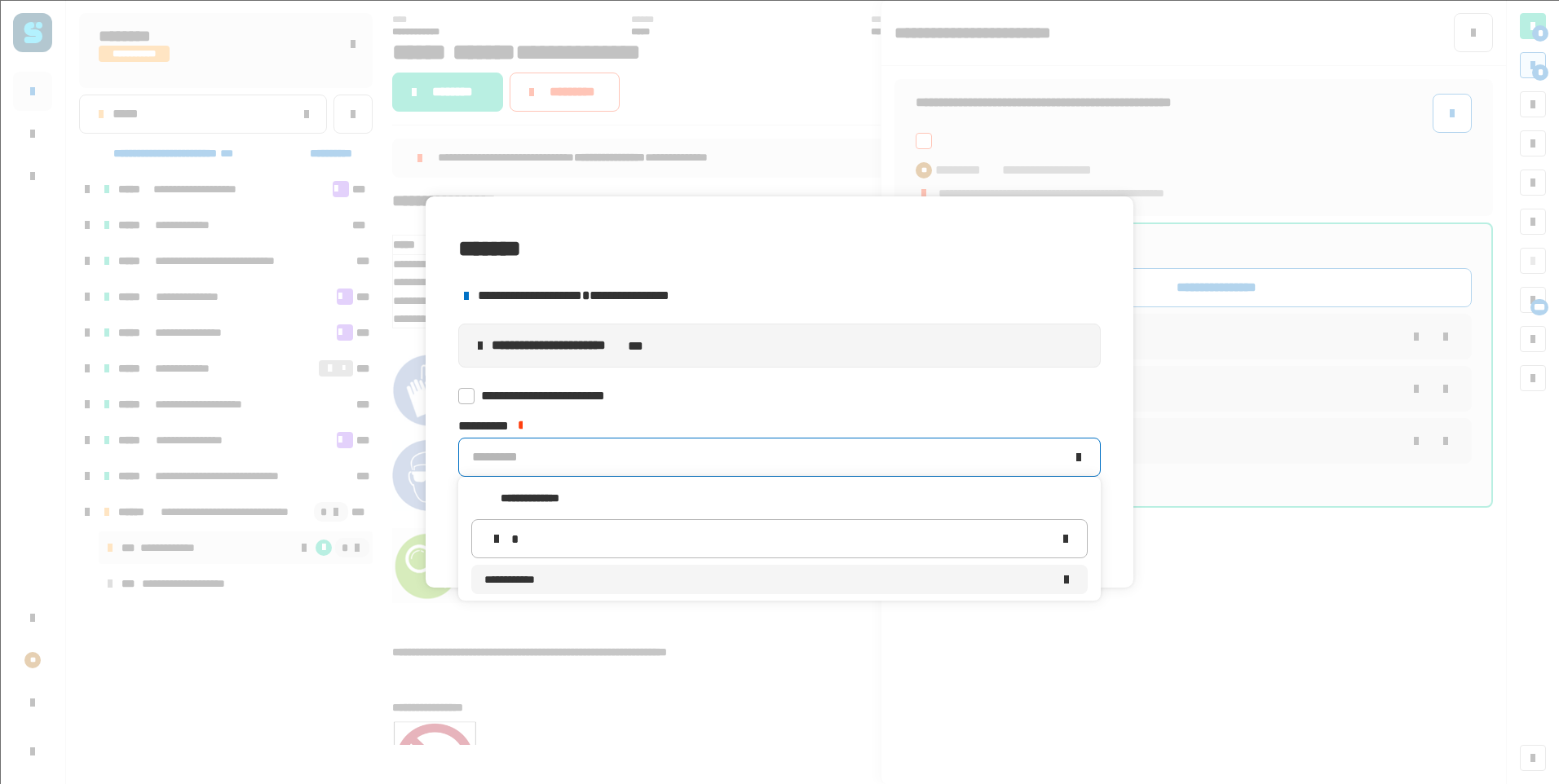 type 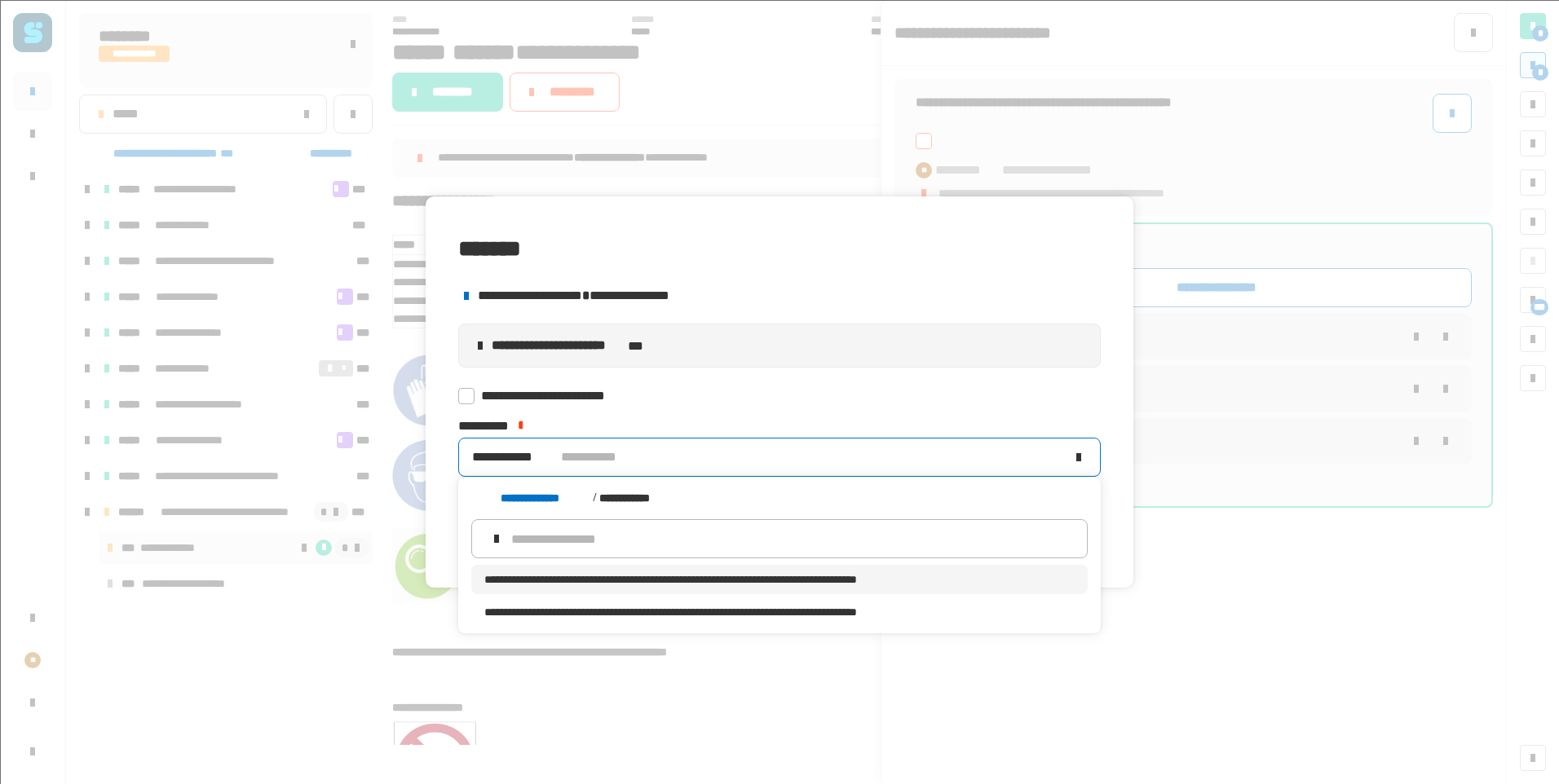 click on "**********" at bounding box center (780, 579) 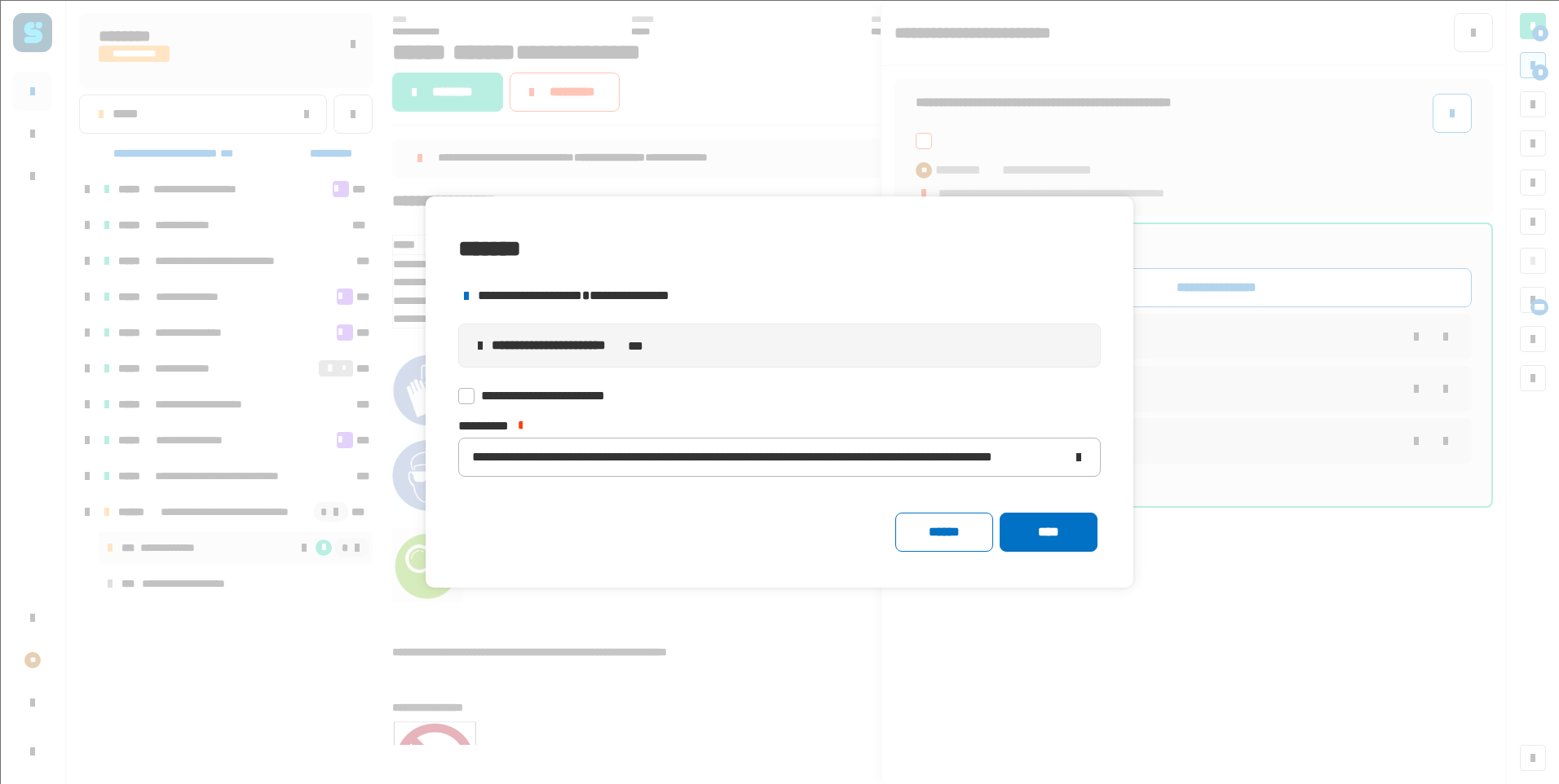 drag, startPoint x: 1044, startPoint y: 531, endPoint x: 1058, endPoint y: 517, distance: 19.79899 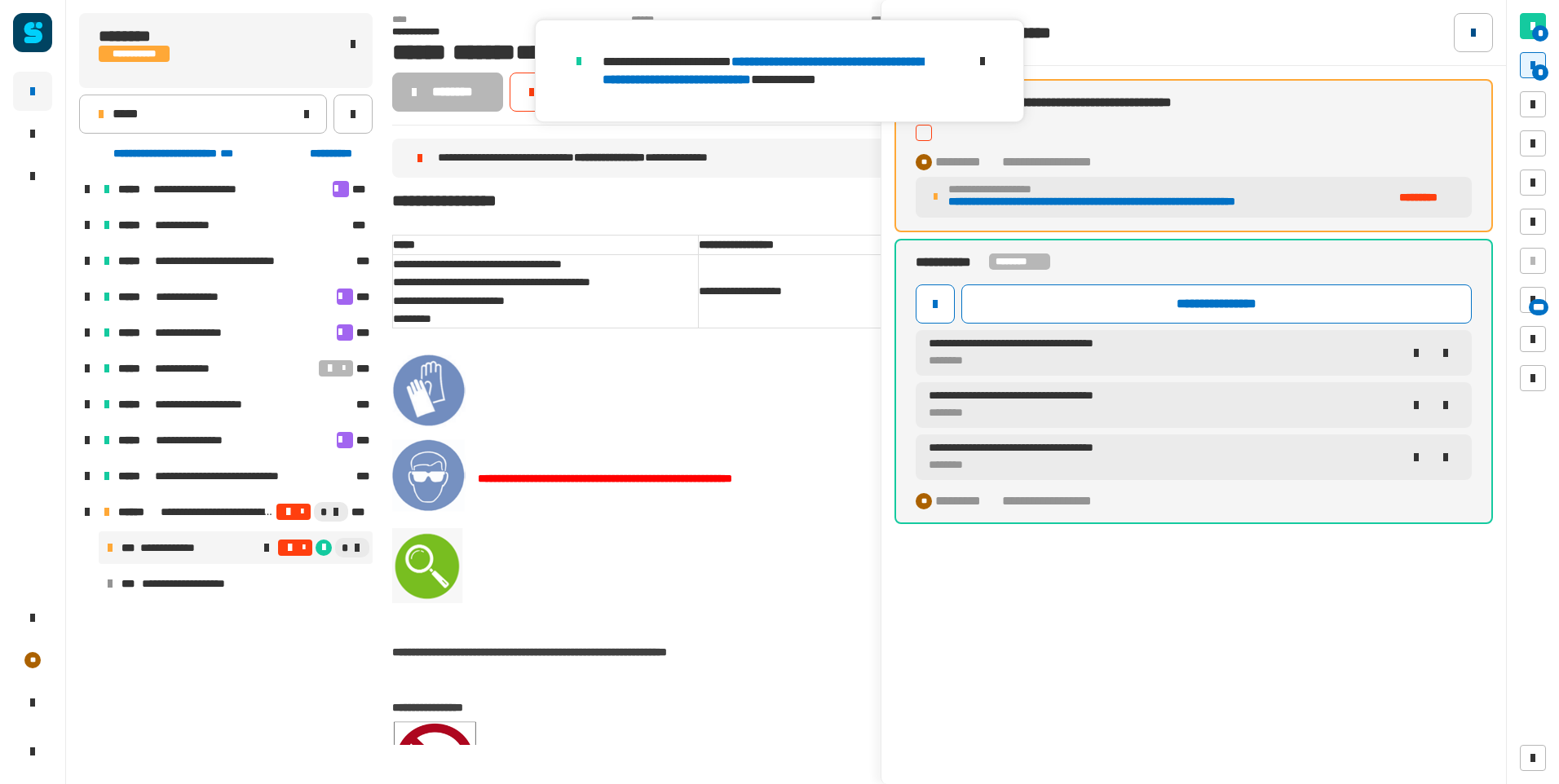 click 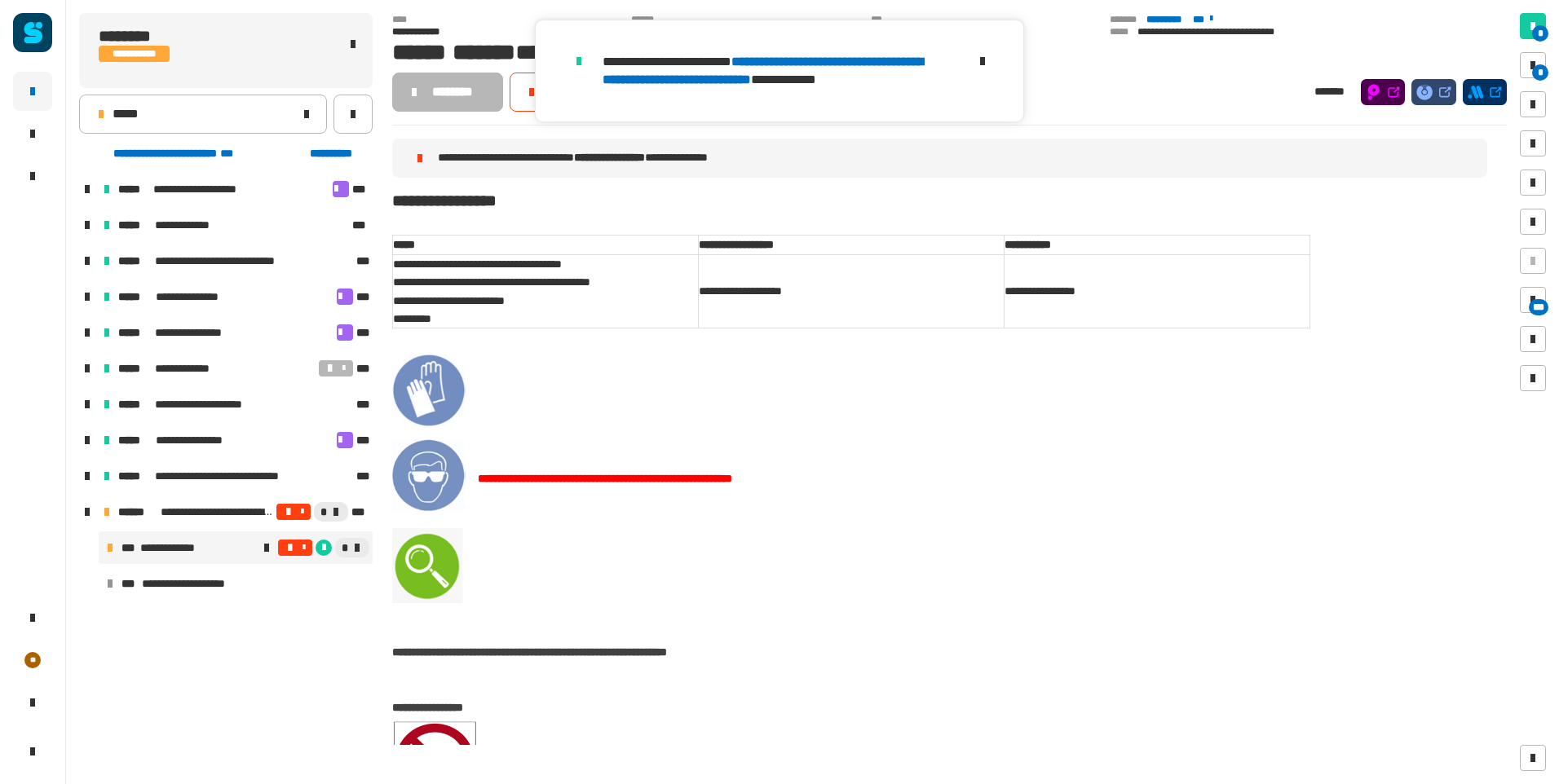 click 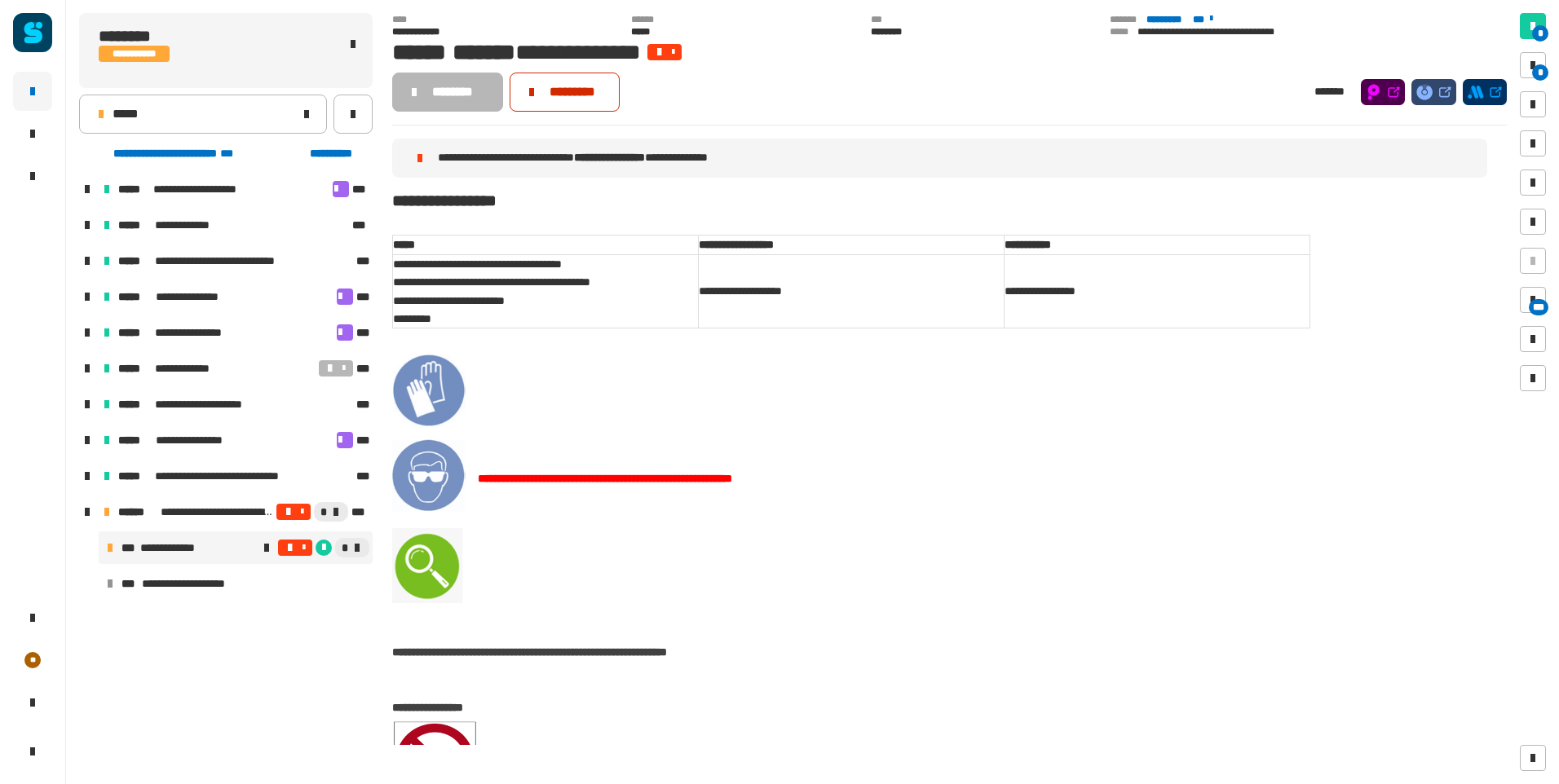 click on "*********" 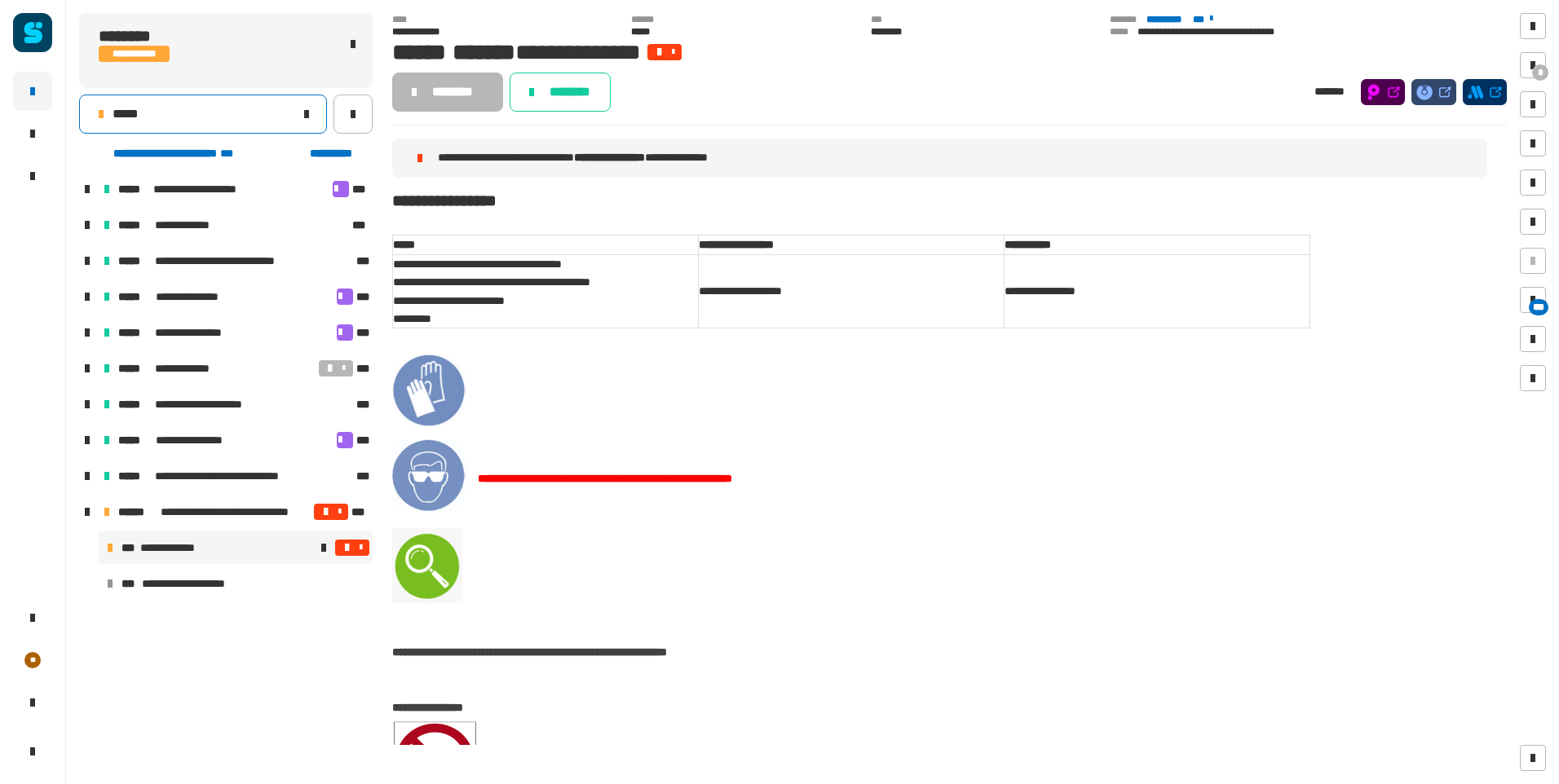 click on "*****" 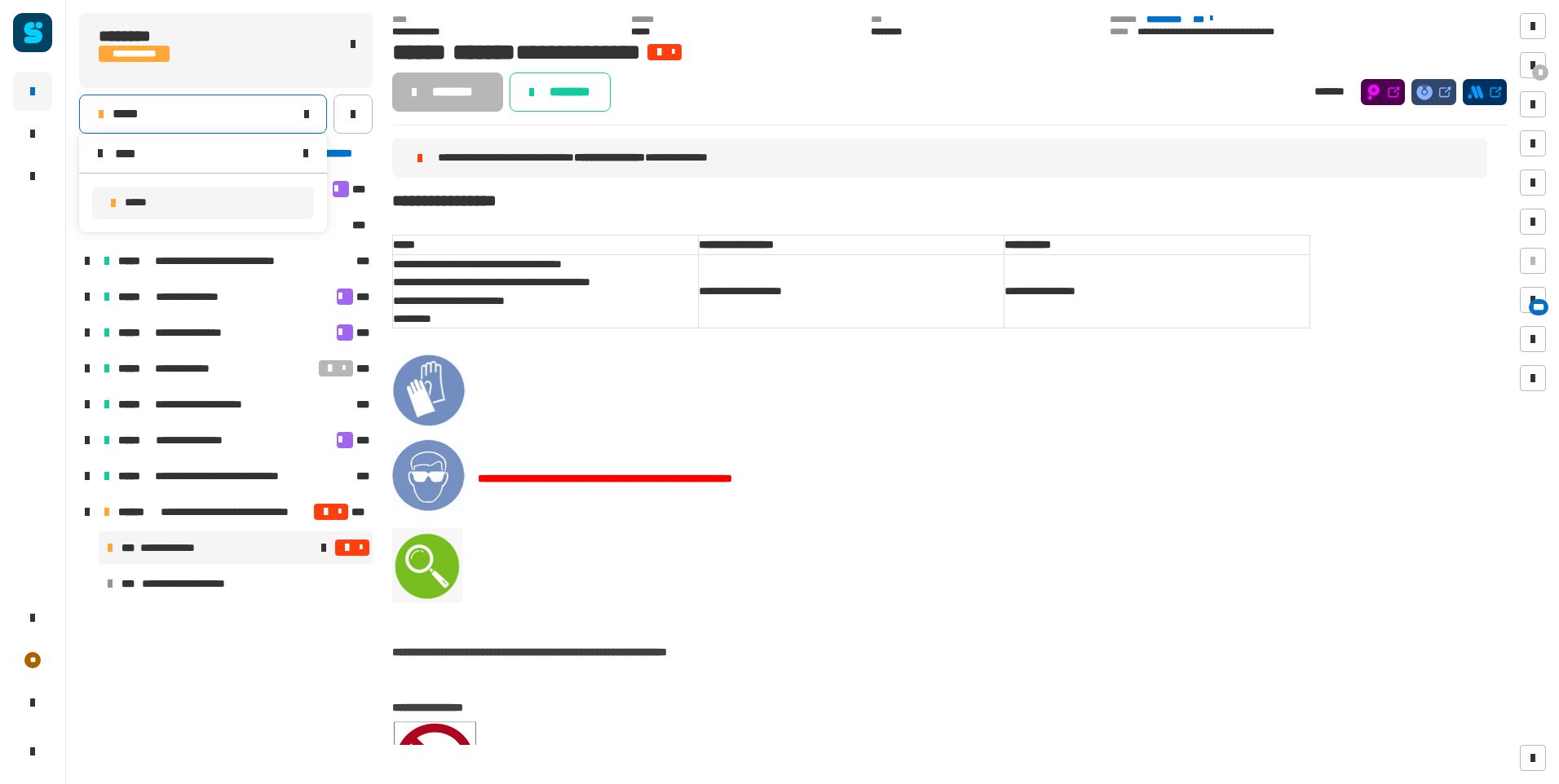 type on "****" 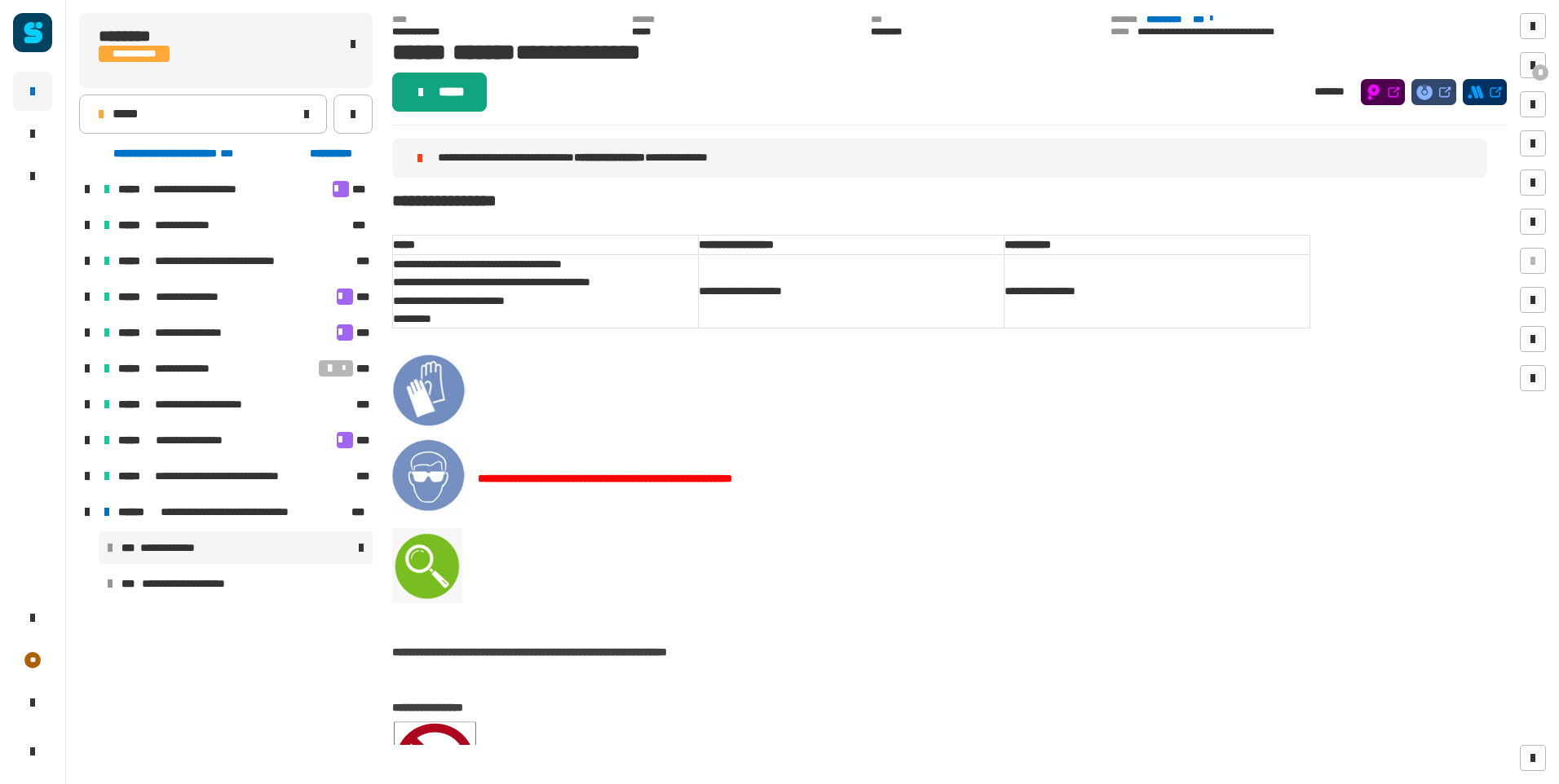 click on "*****" 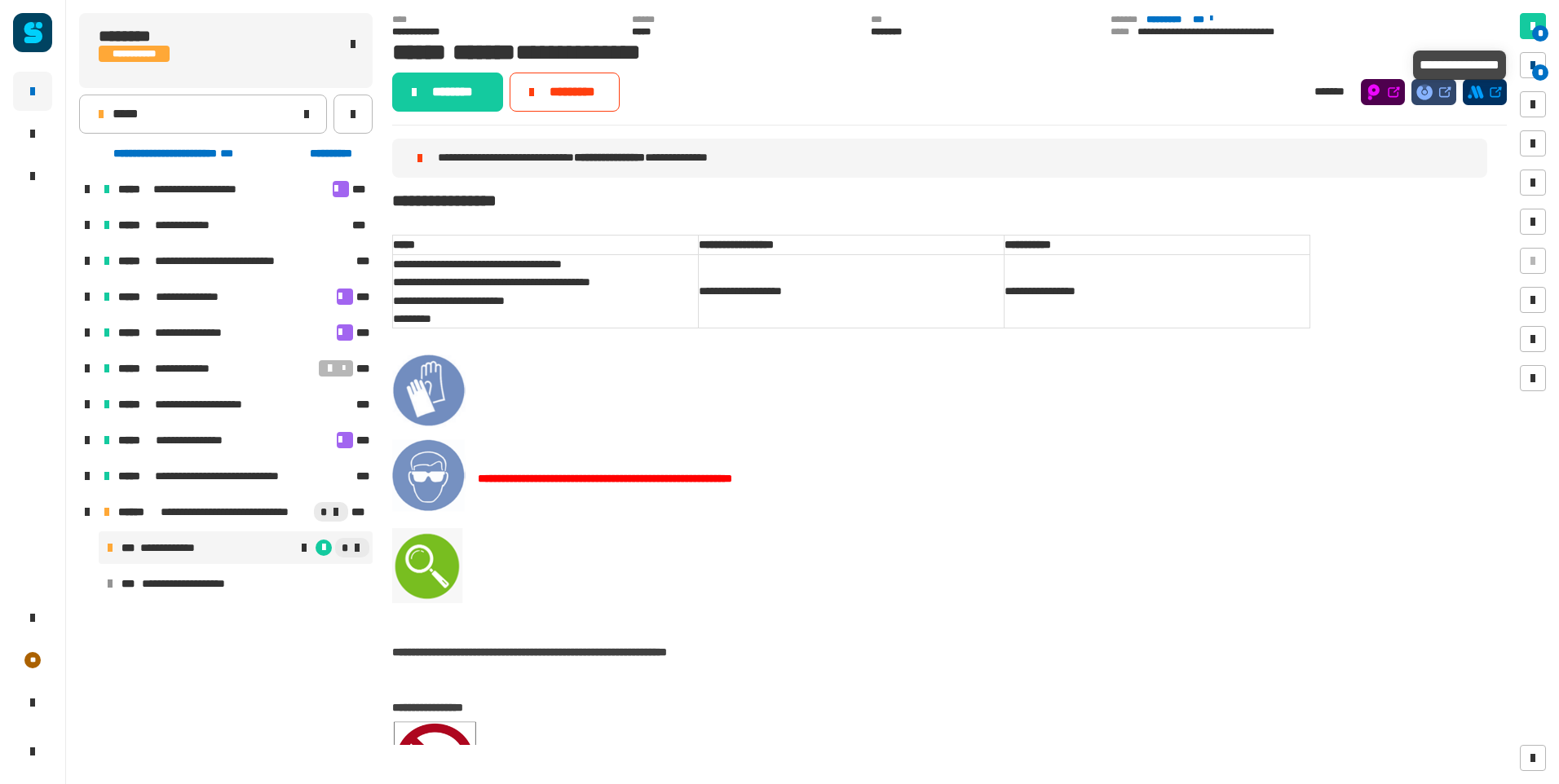 click on "*" at bounding box center (1540, 73) 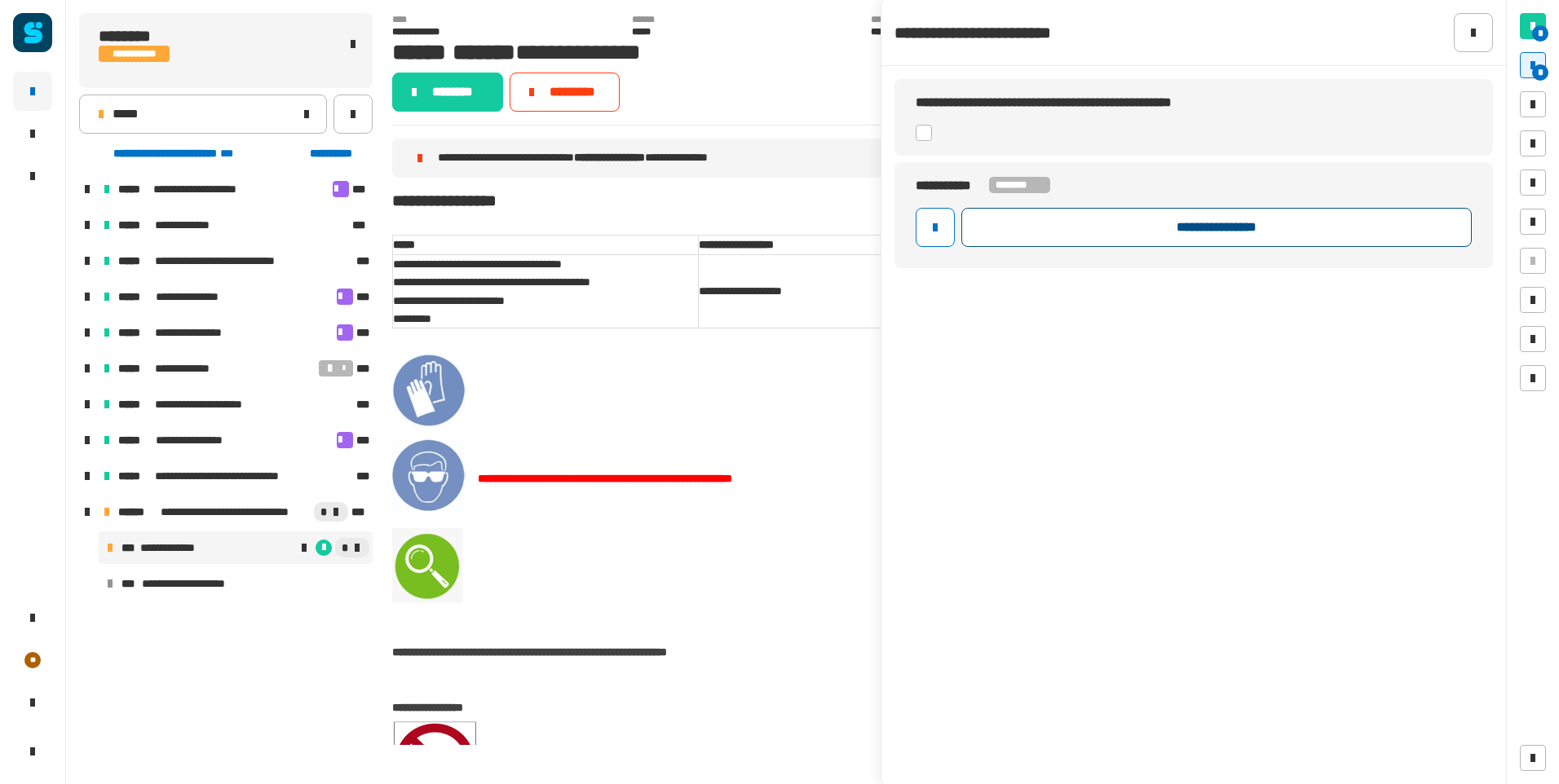 click on "**********" 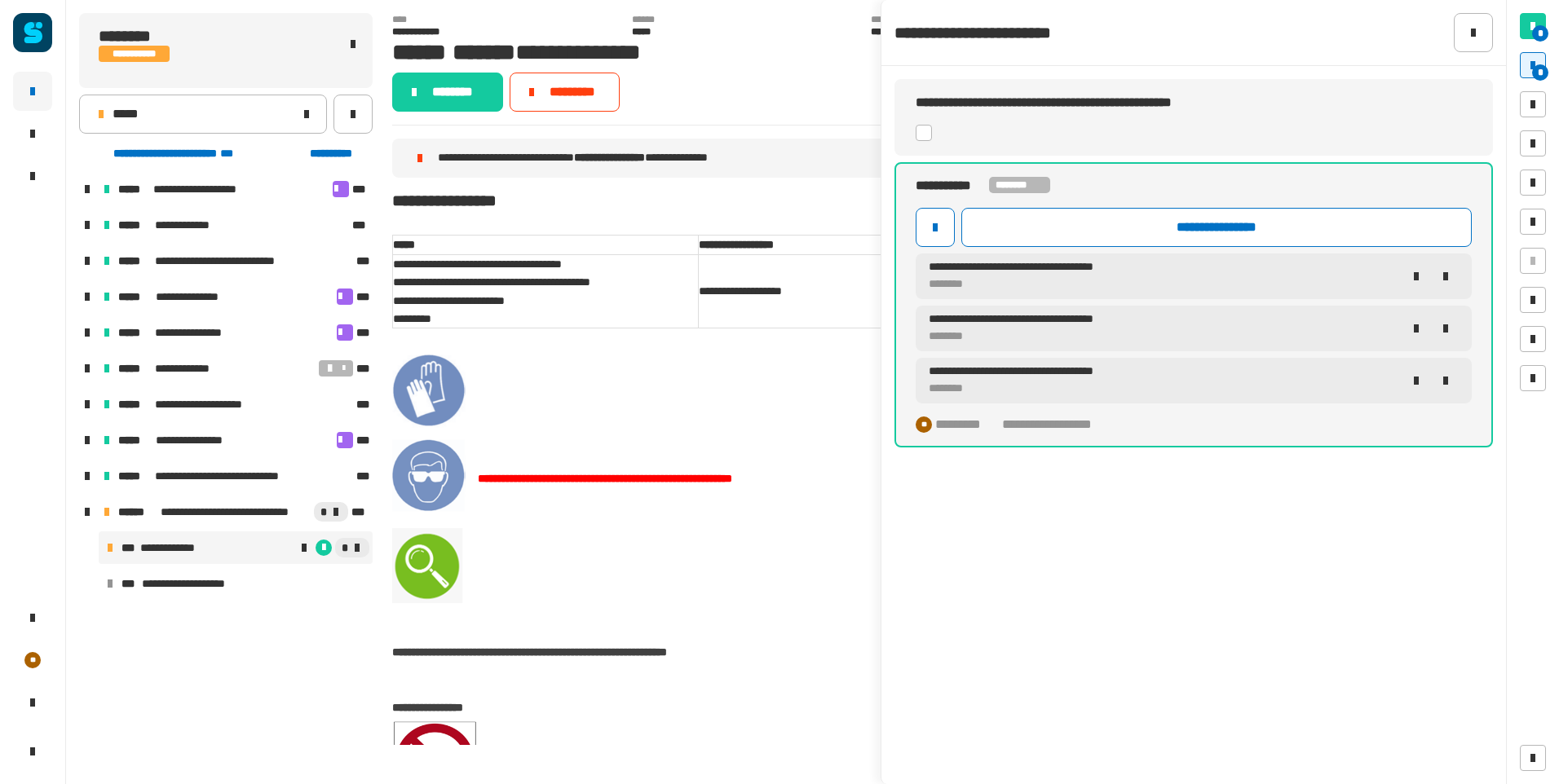 click on "**********" 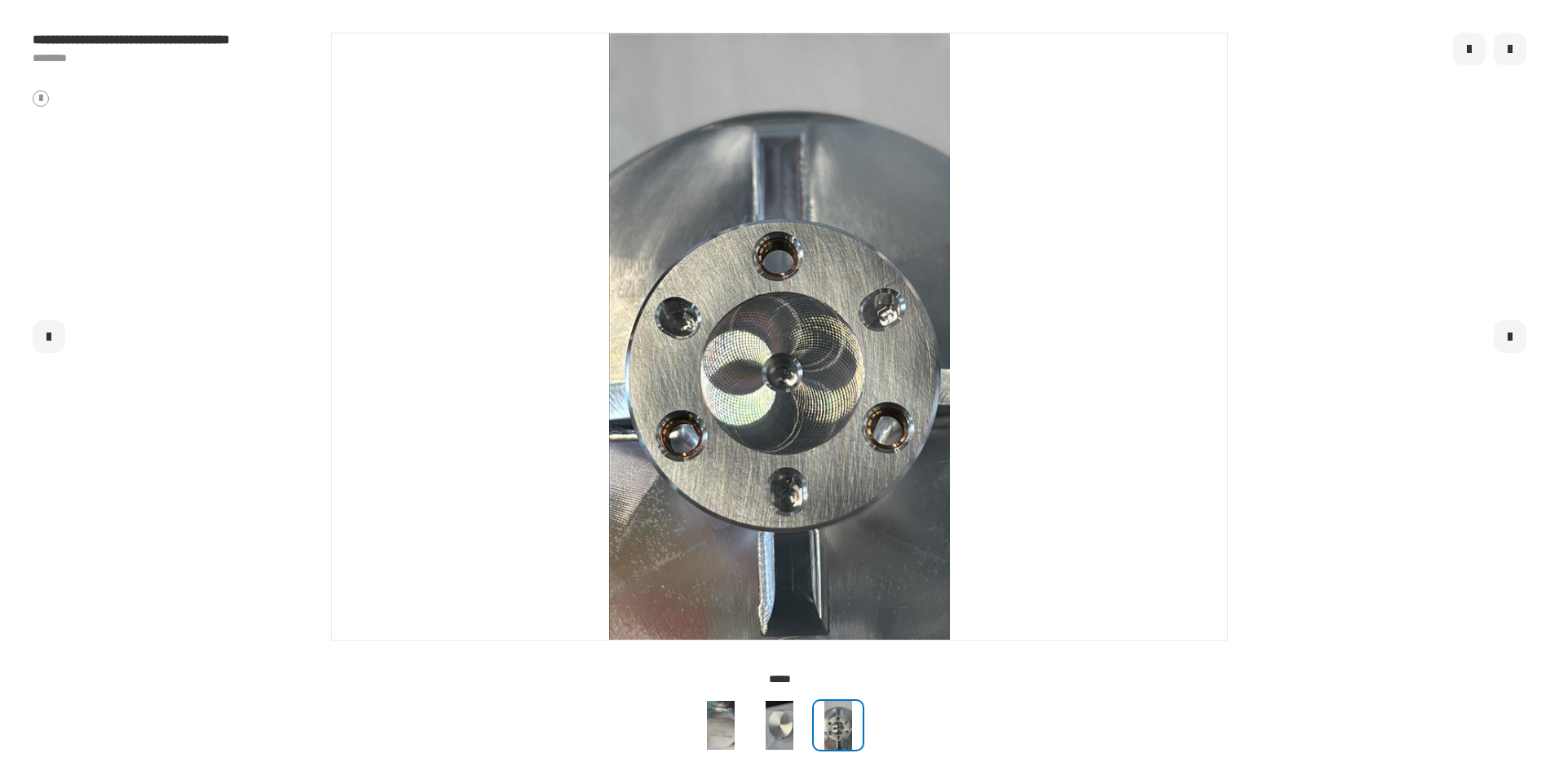 click 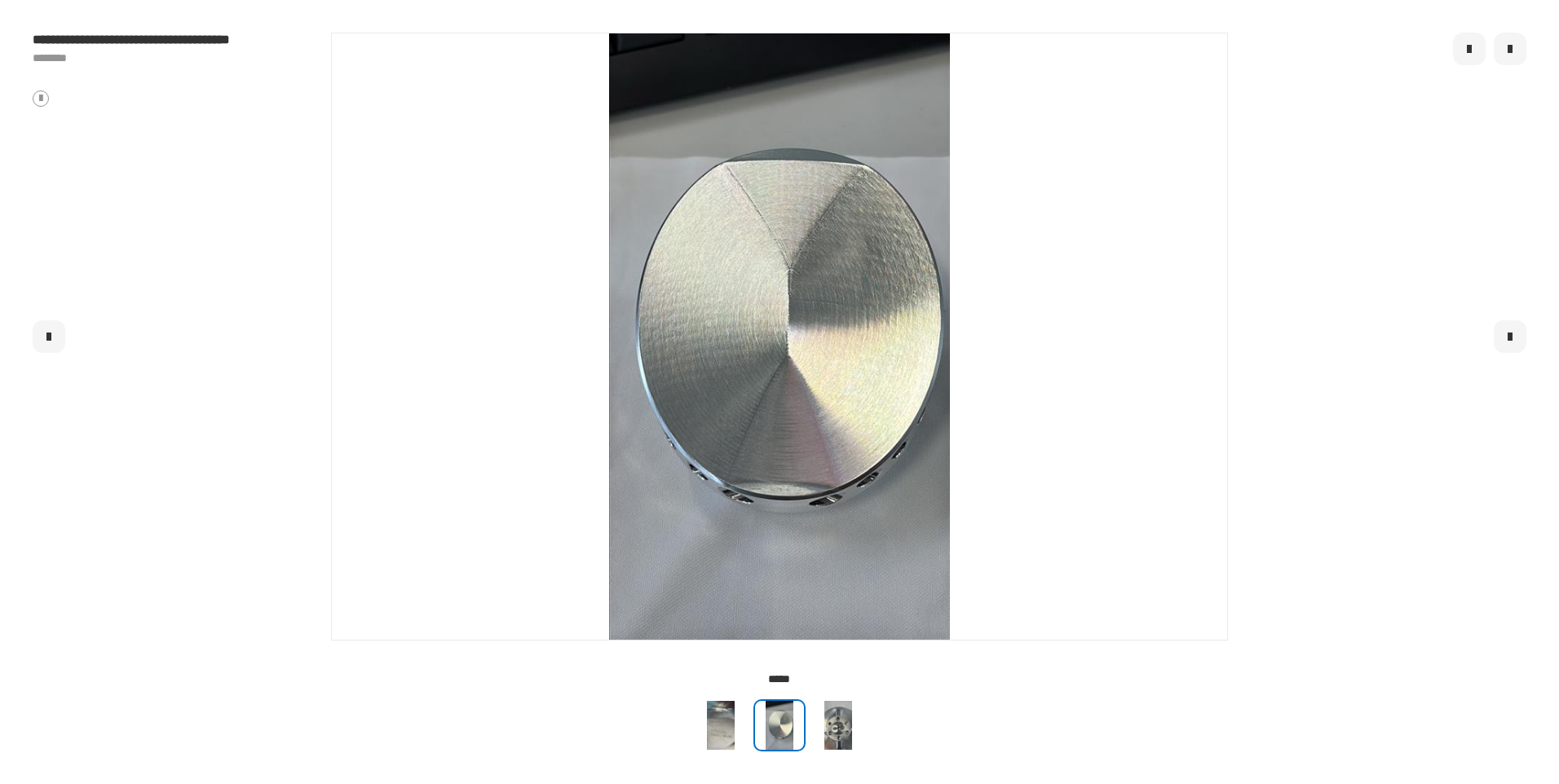 click 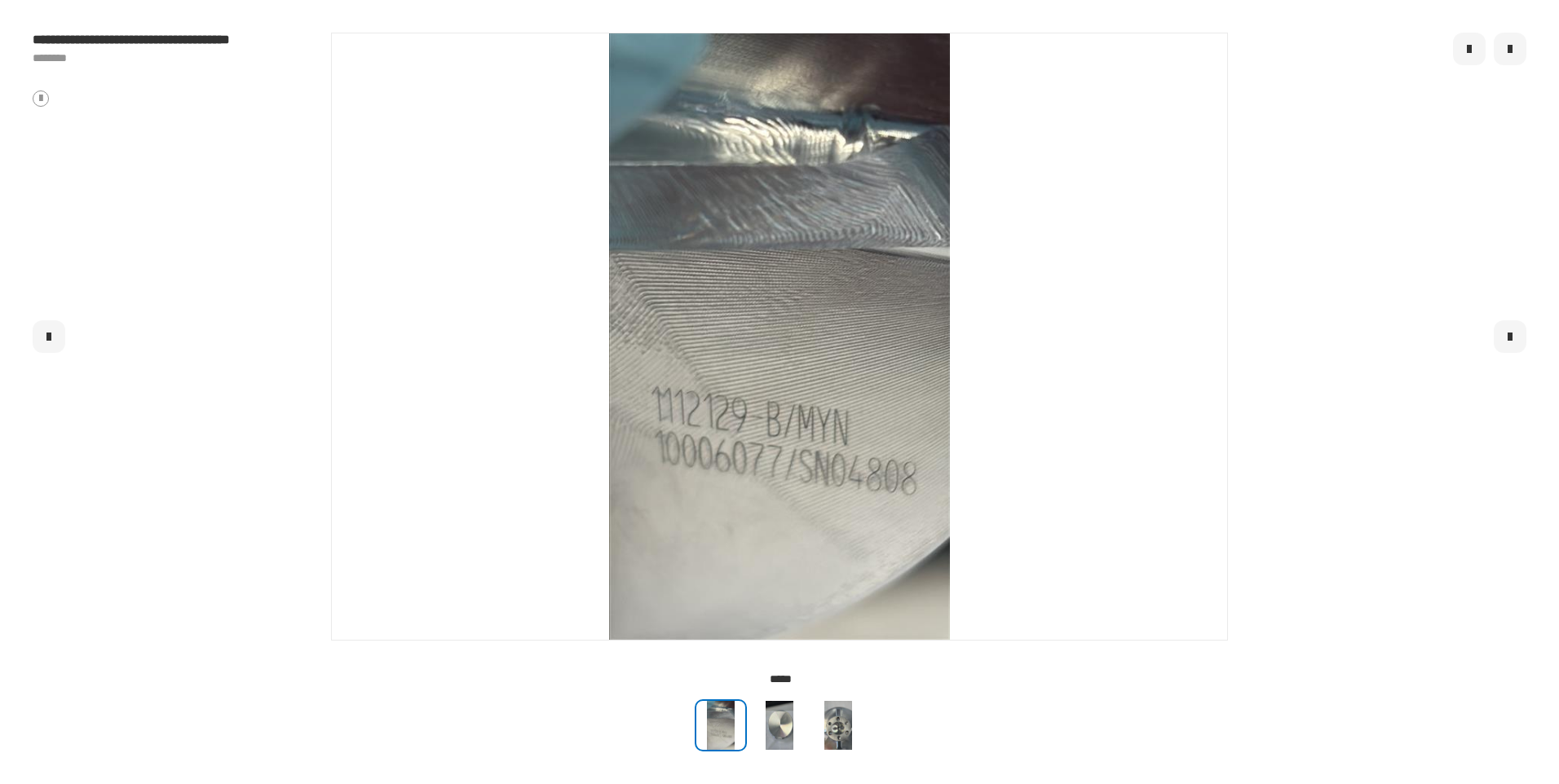 click 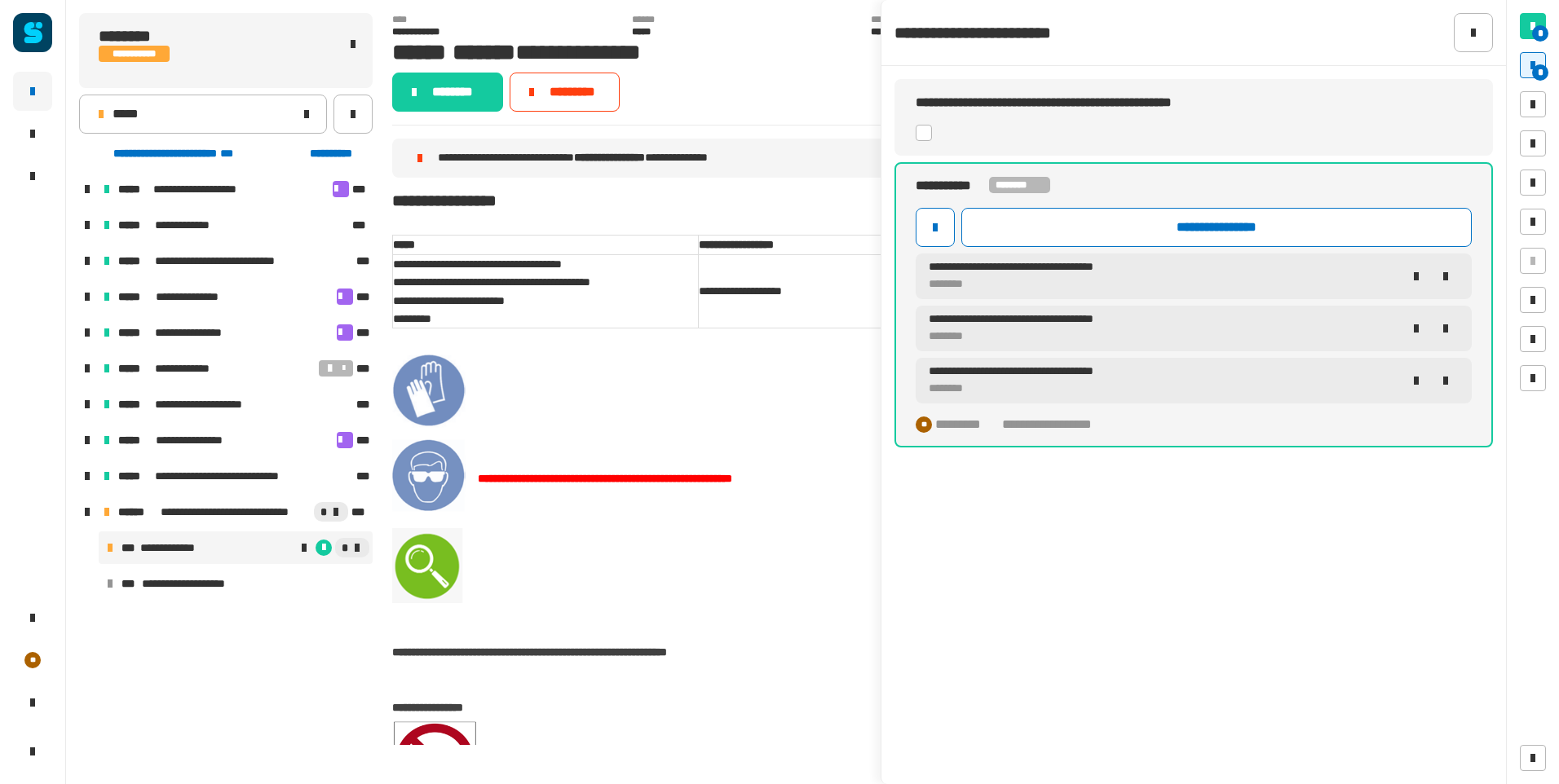 click 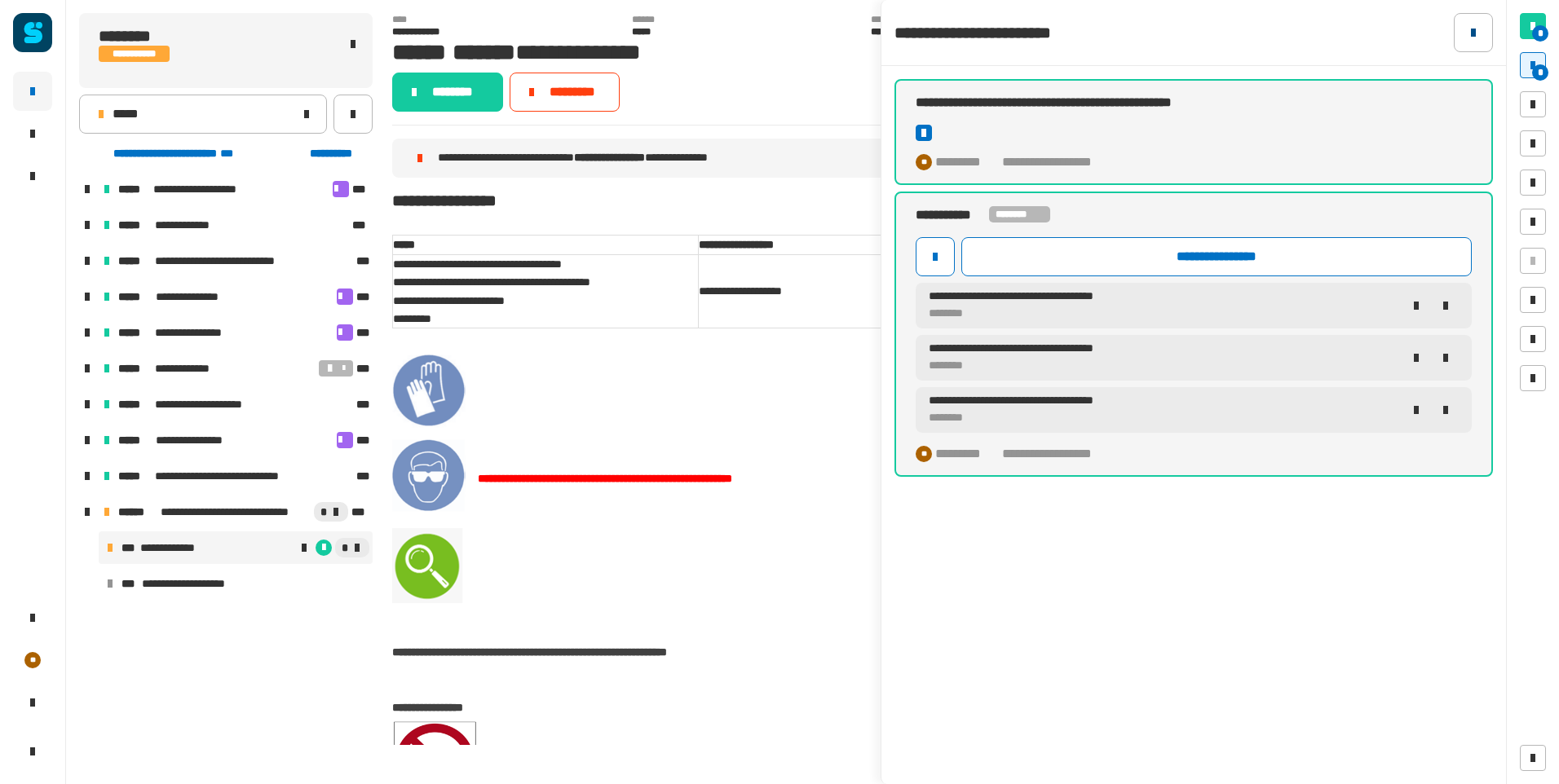 click 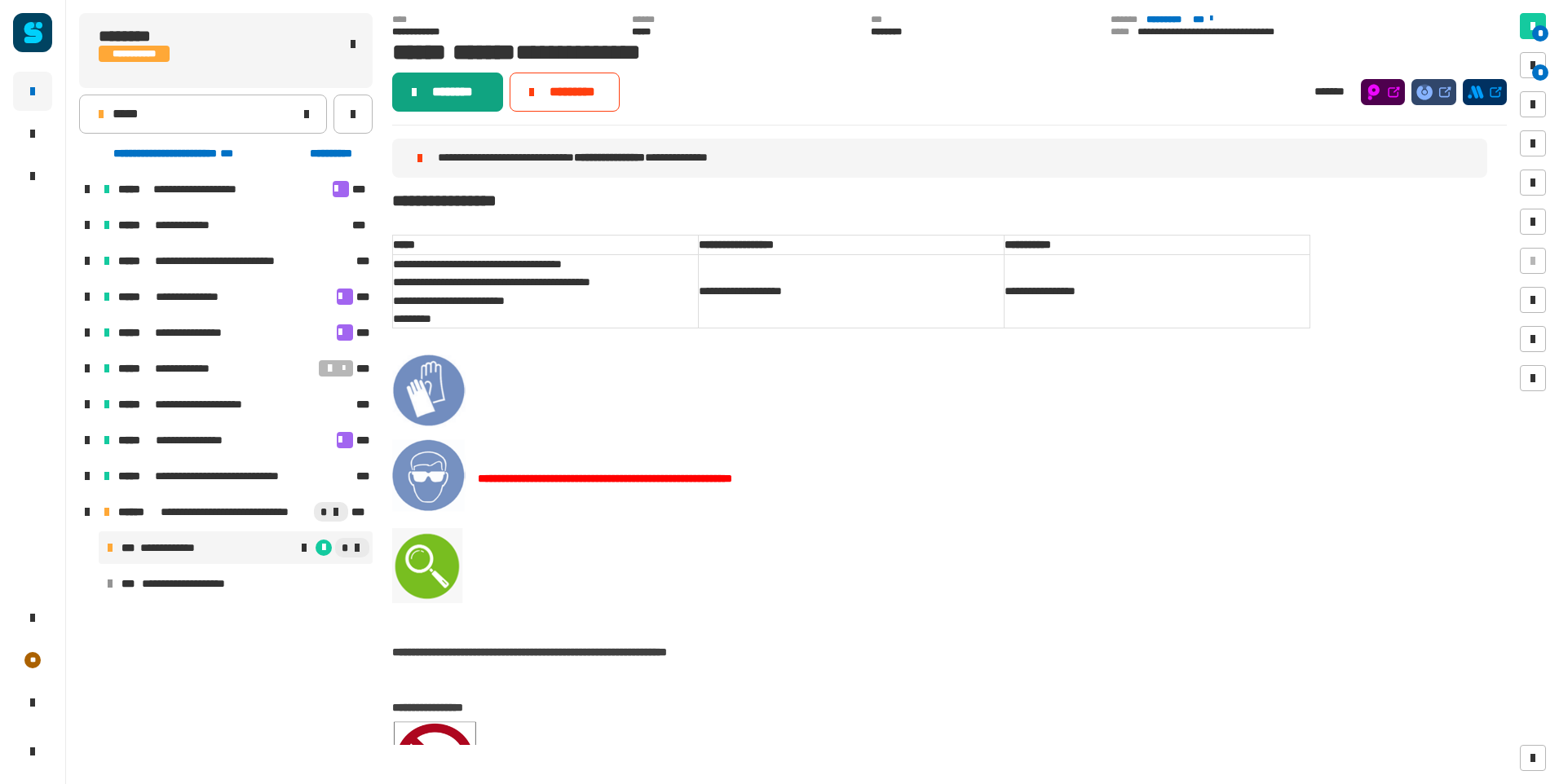 click on "********" 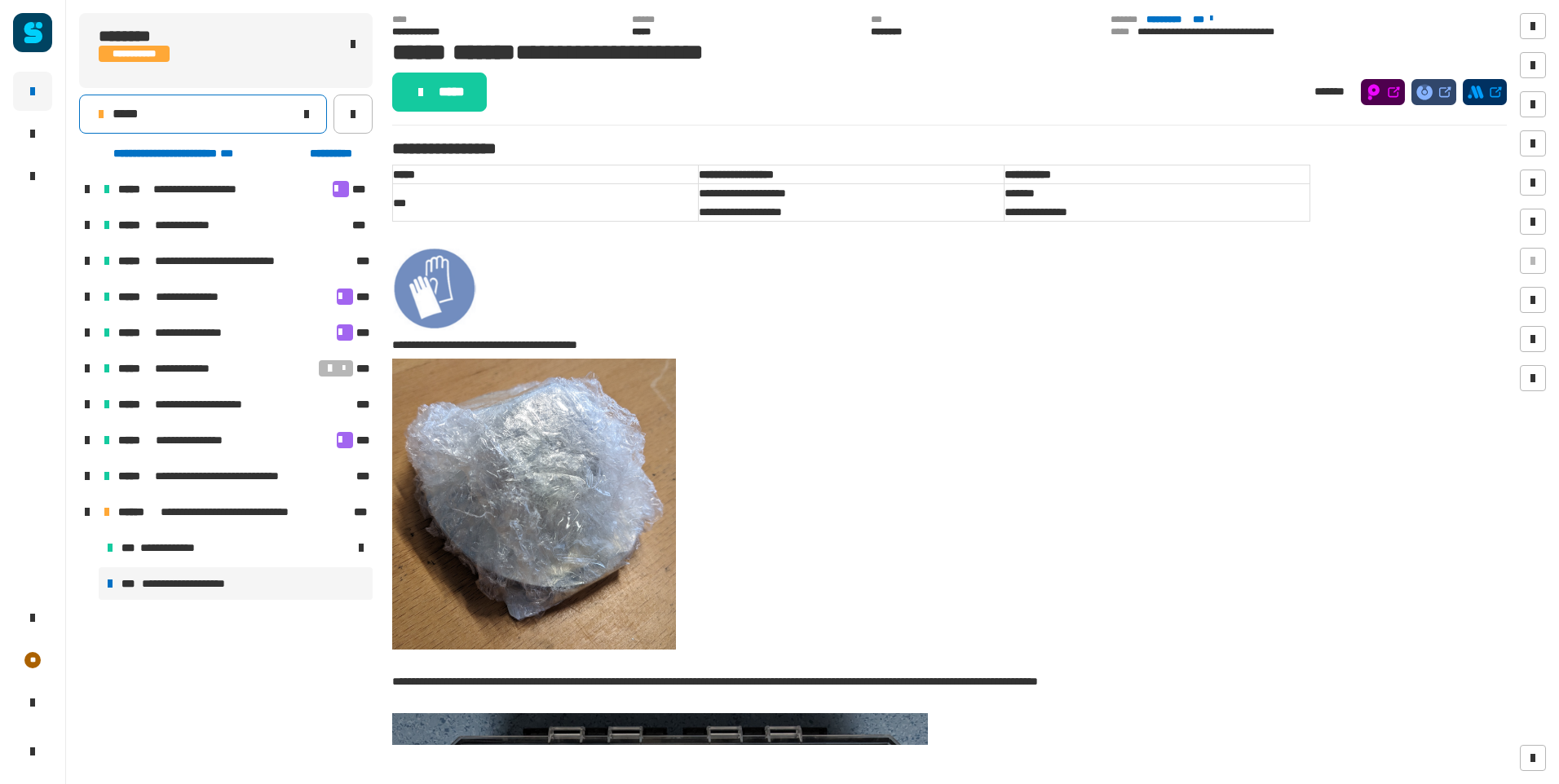 click on "*****" 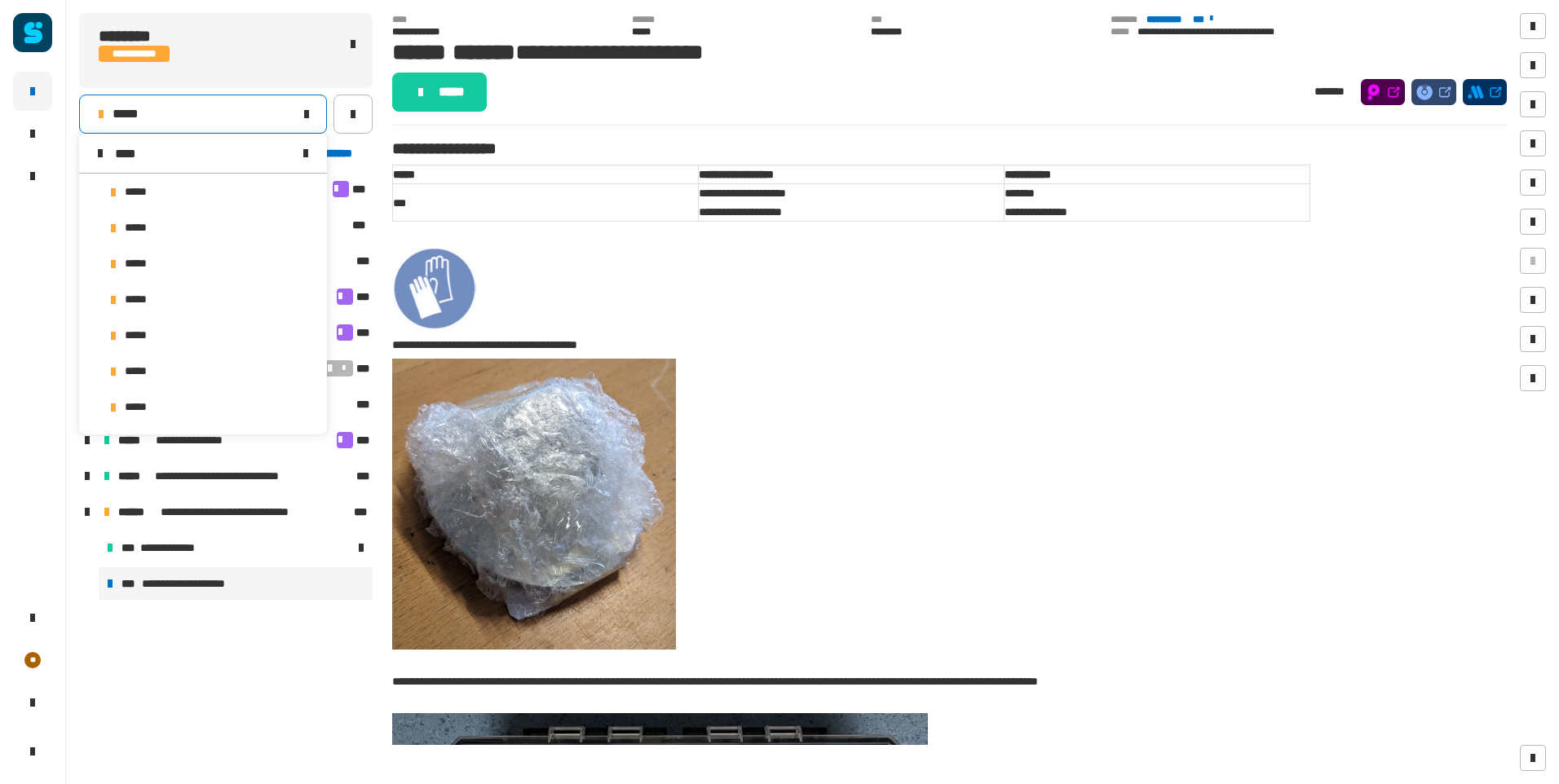 scroll, scrollTop: 0, scrollLeft: 0, axis: both 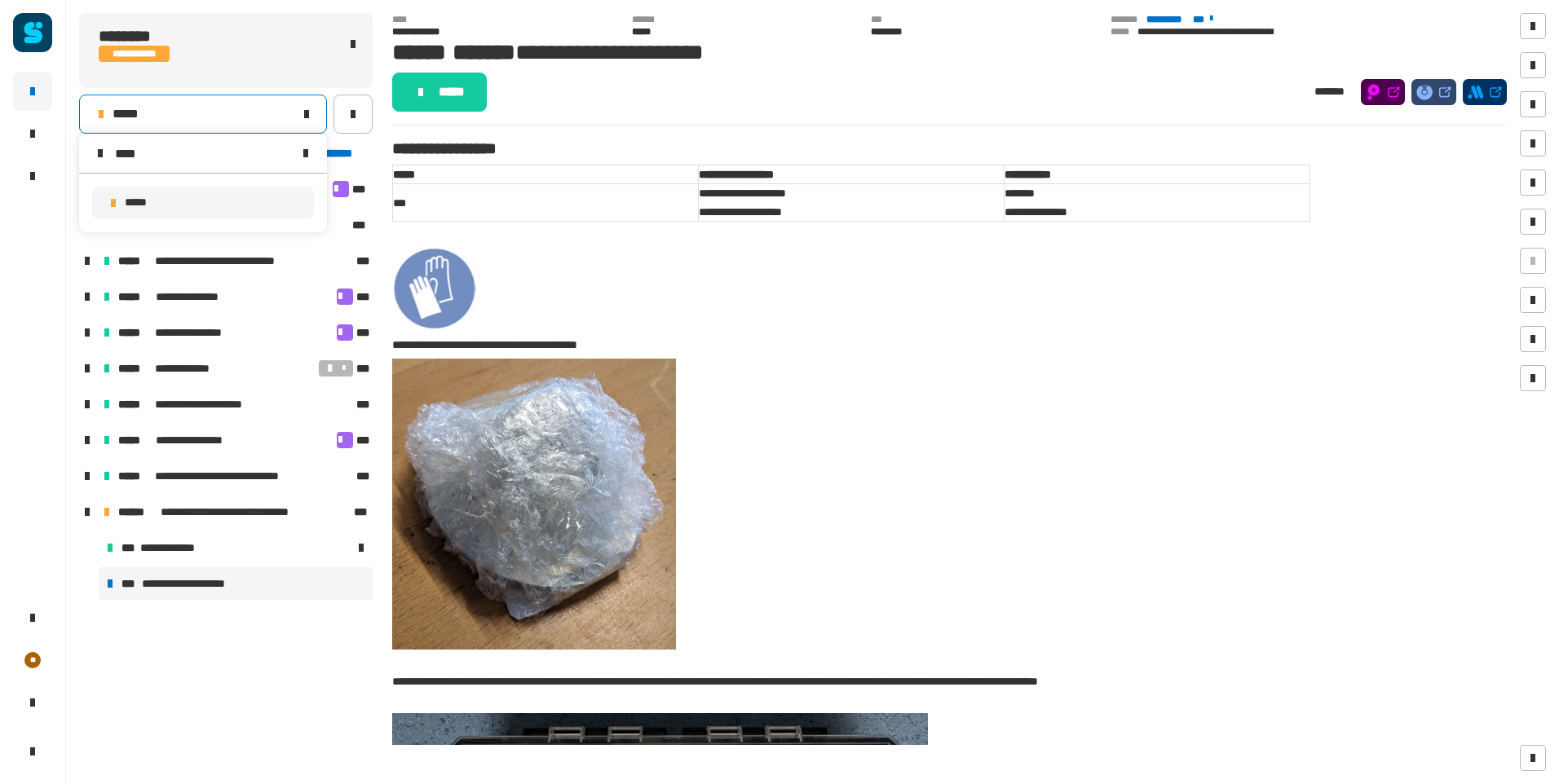 type on "****" 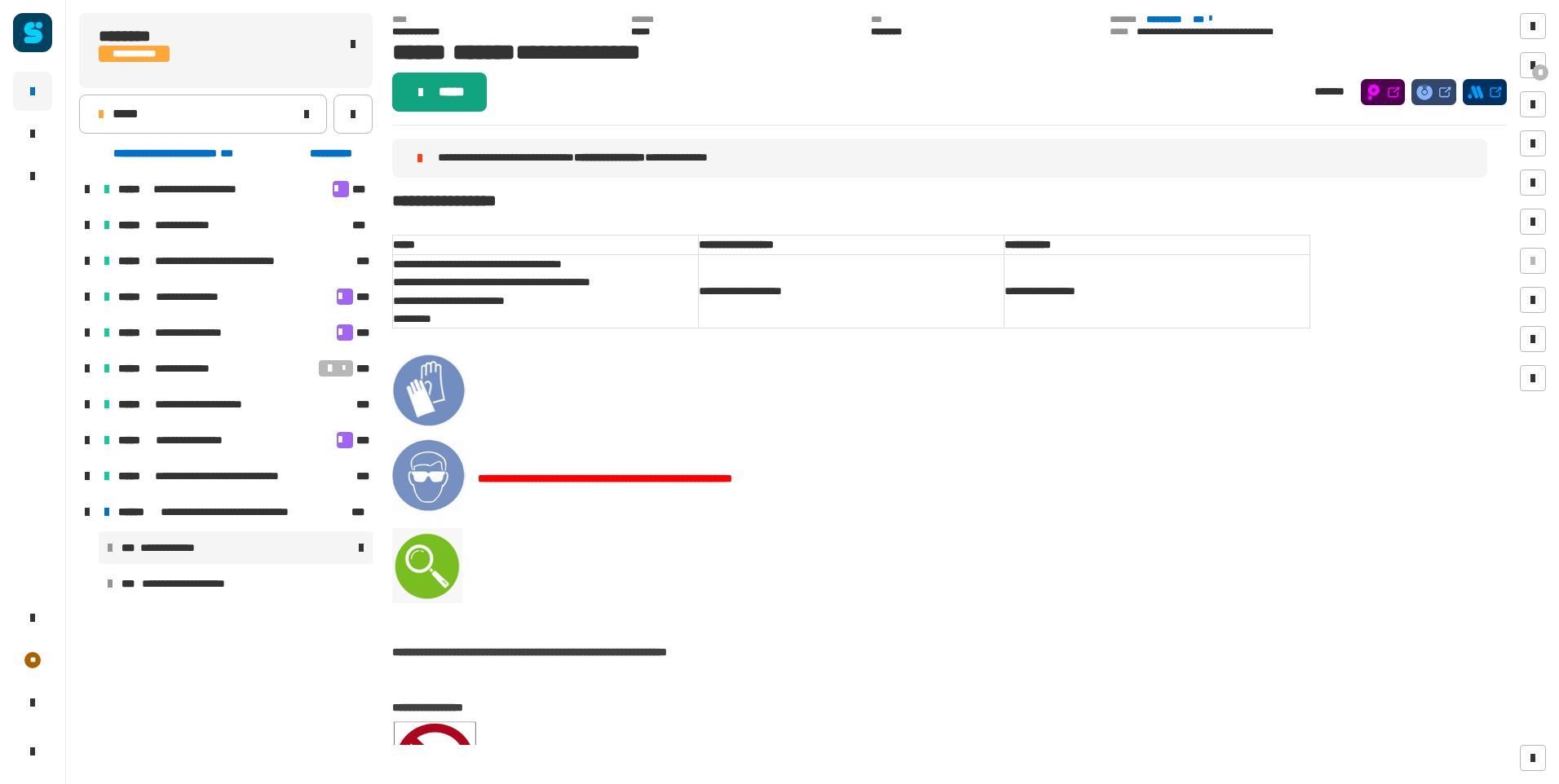 click on "*****" 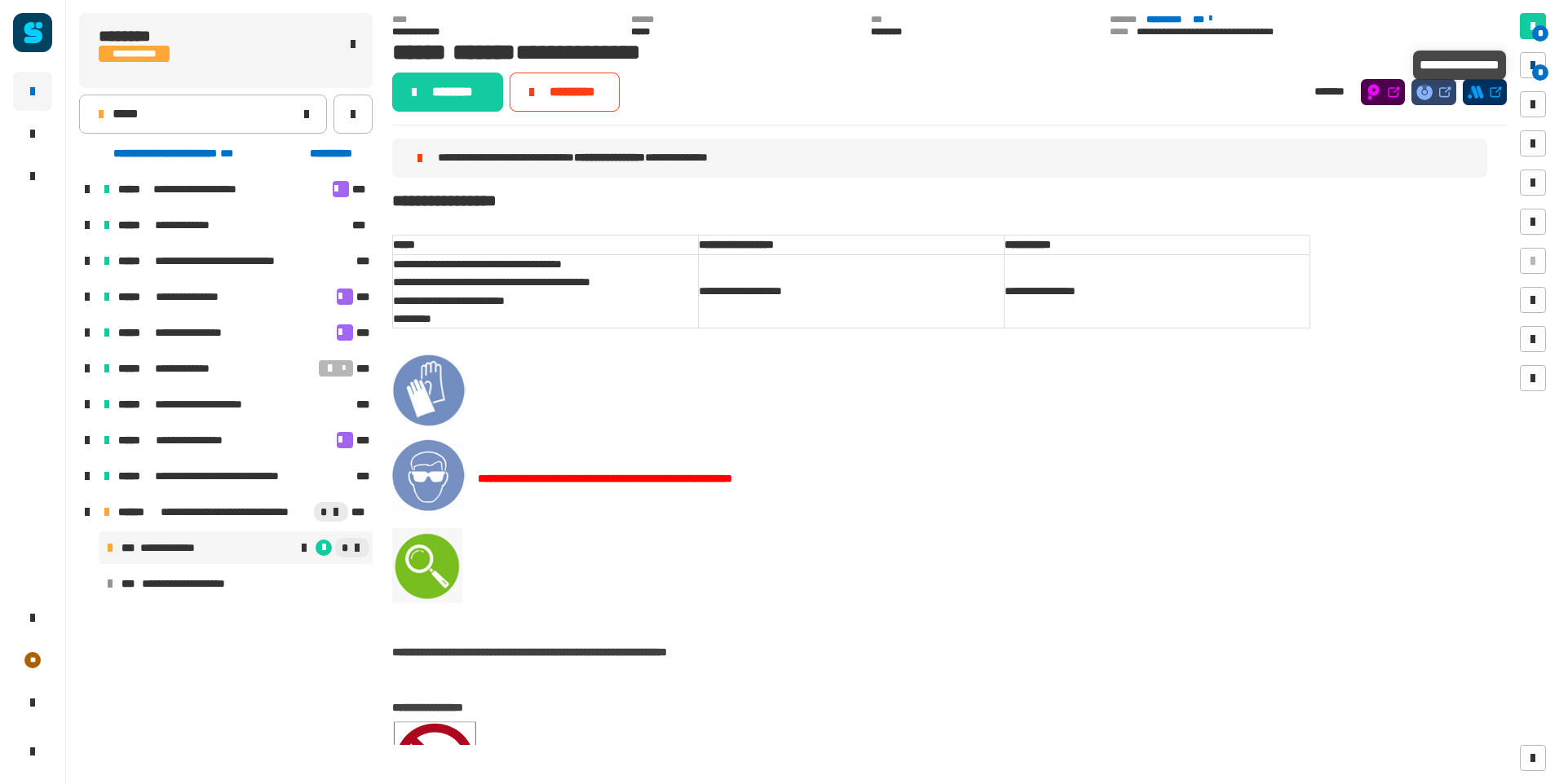 click on "*" at bounding box center (1540, 73) 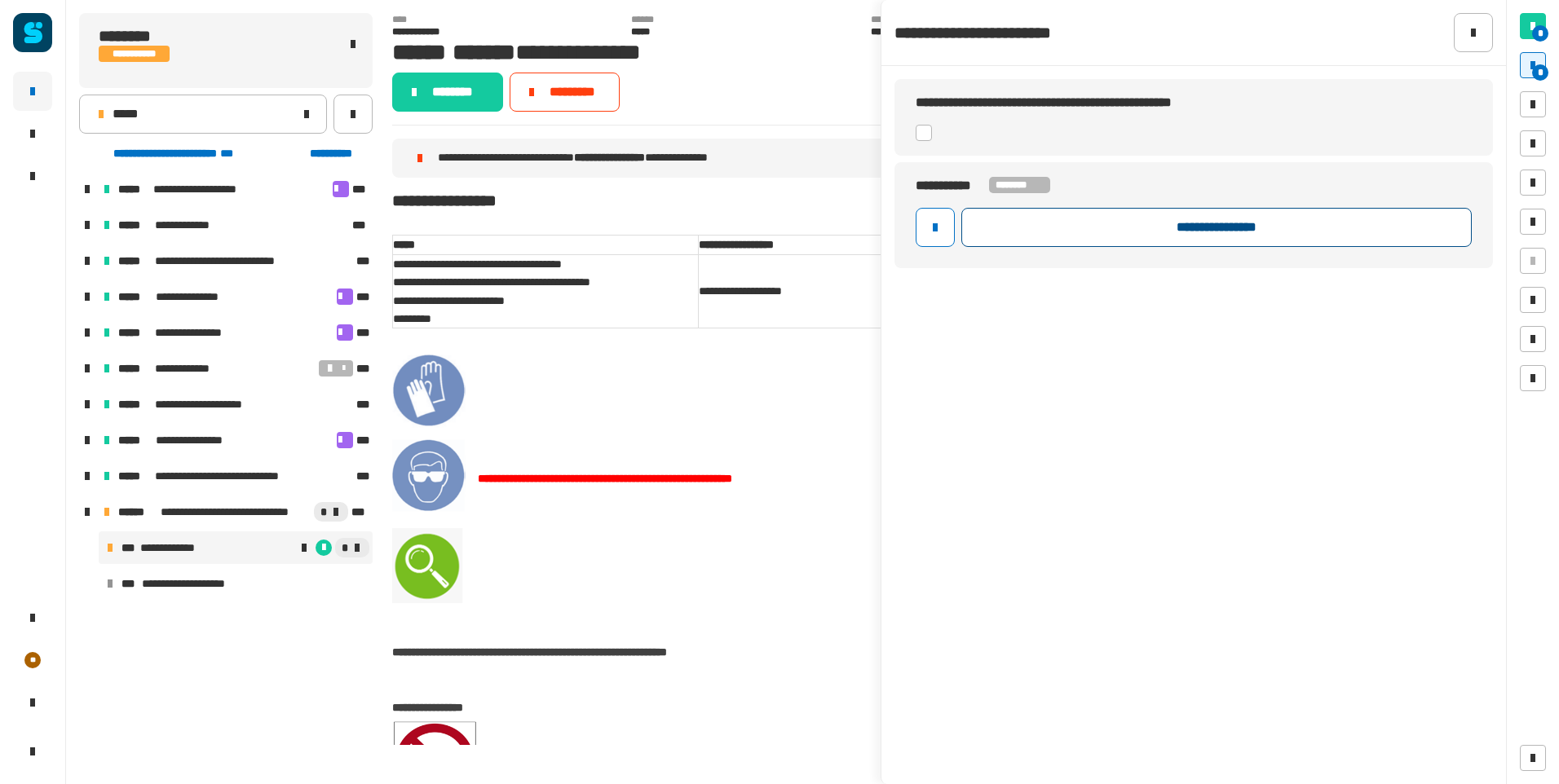 click on "**********" 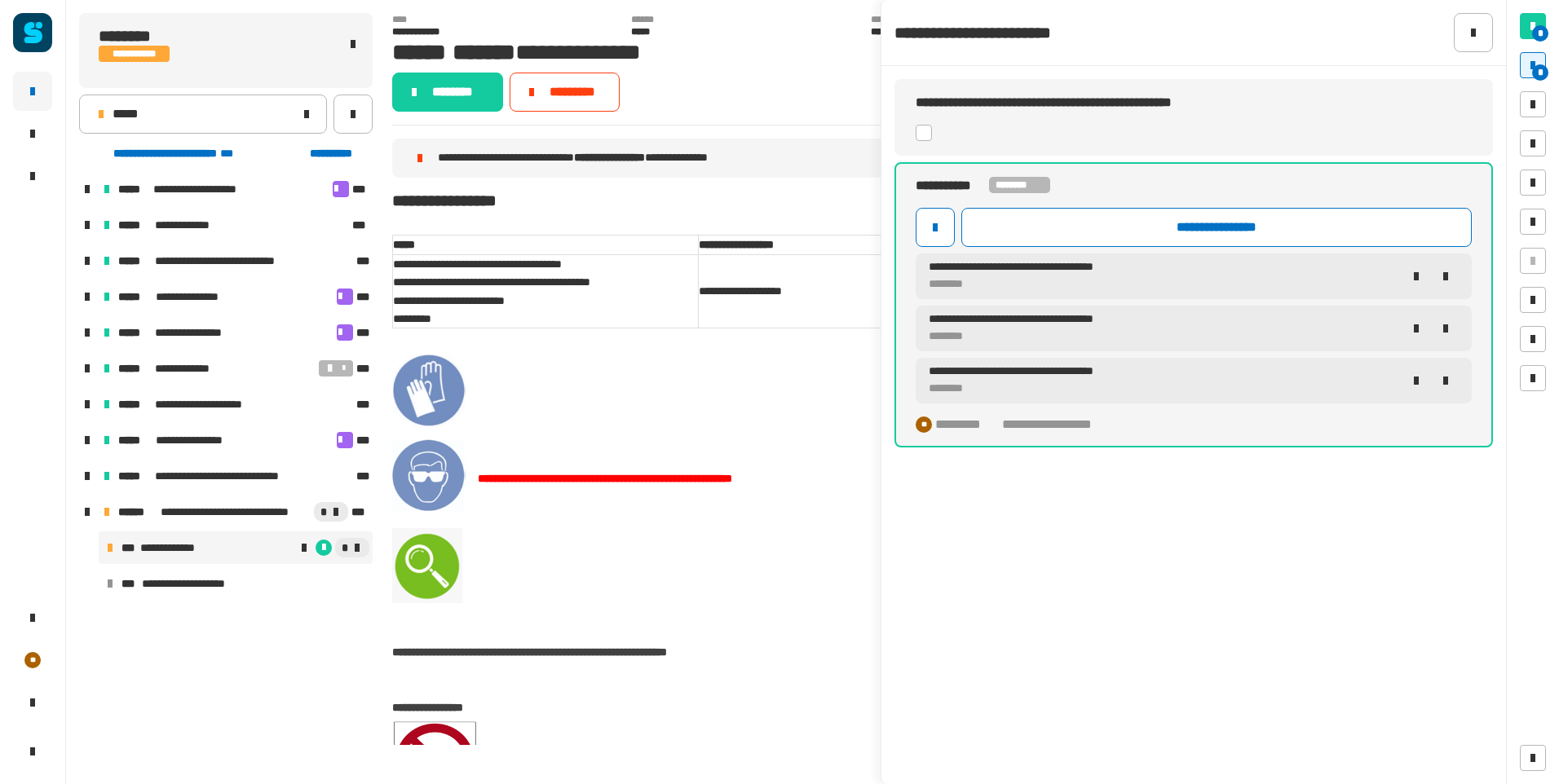 click on "********" 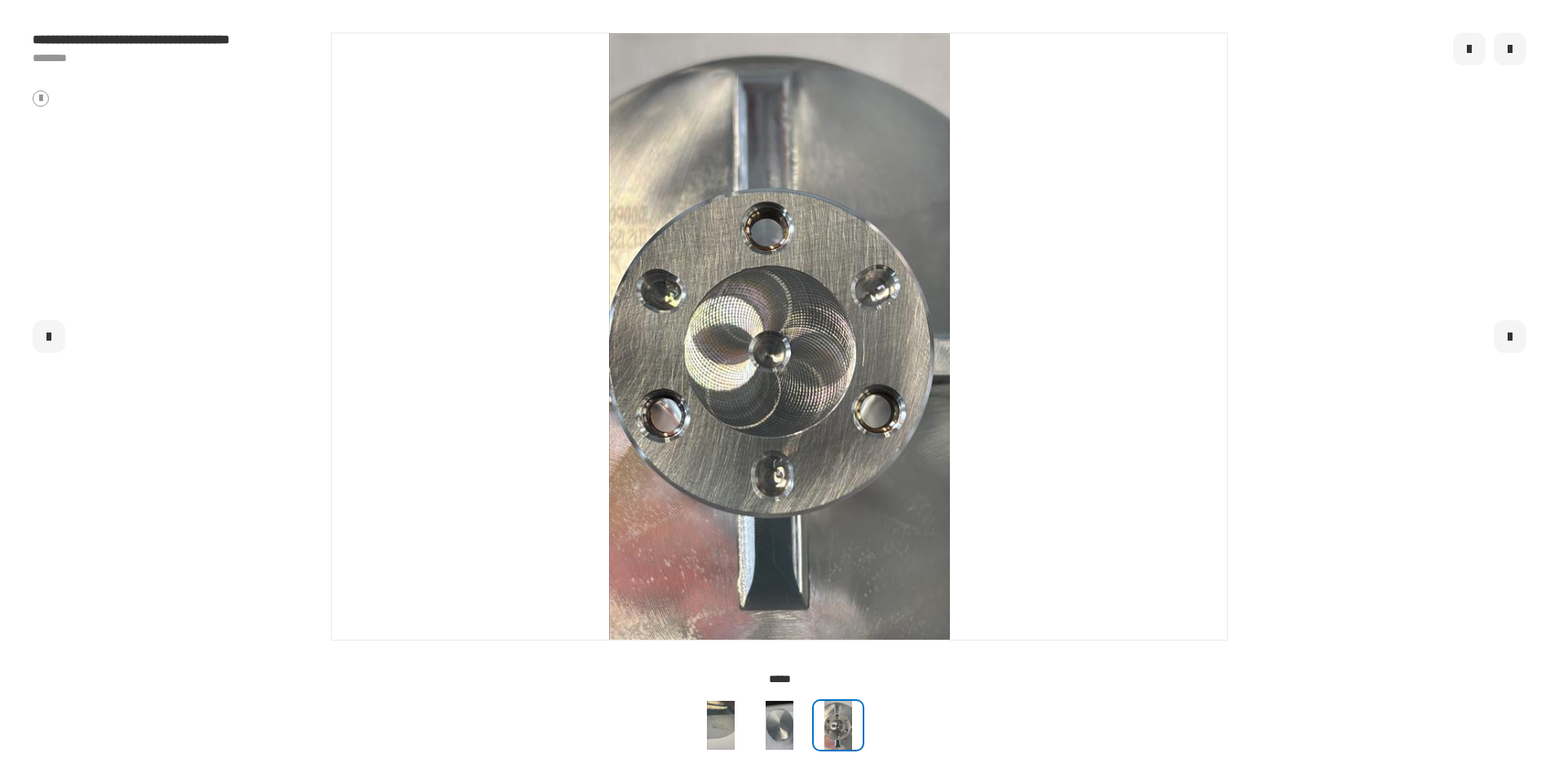 click 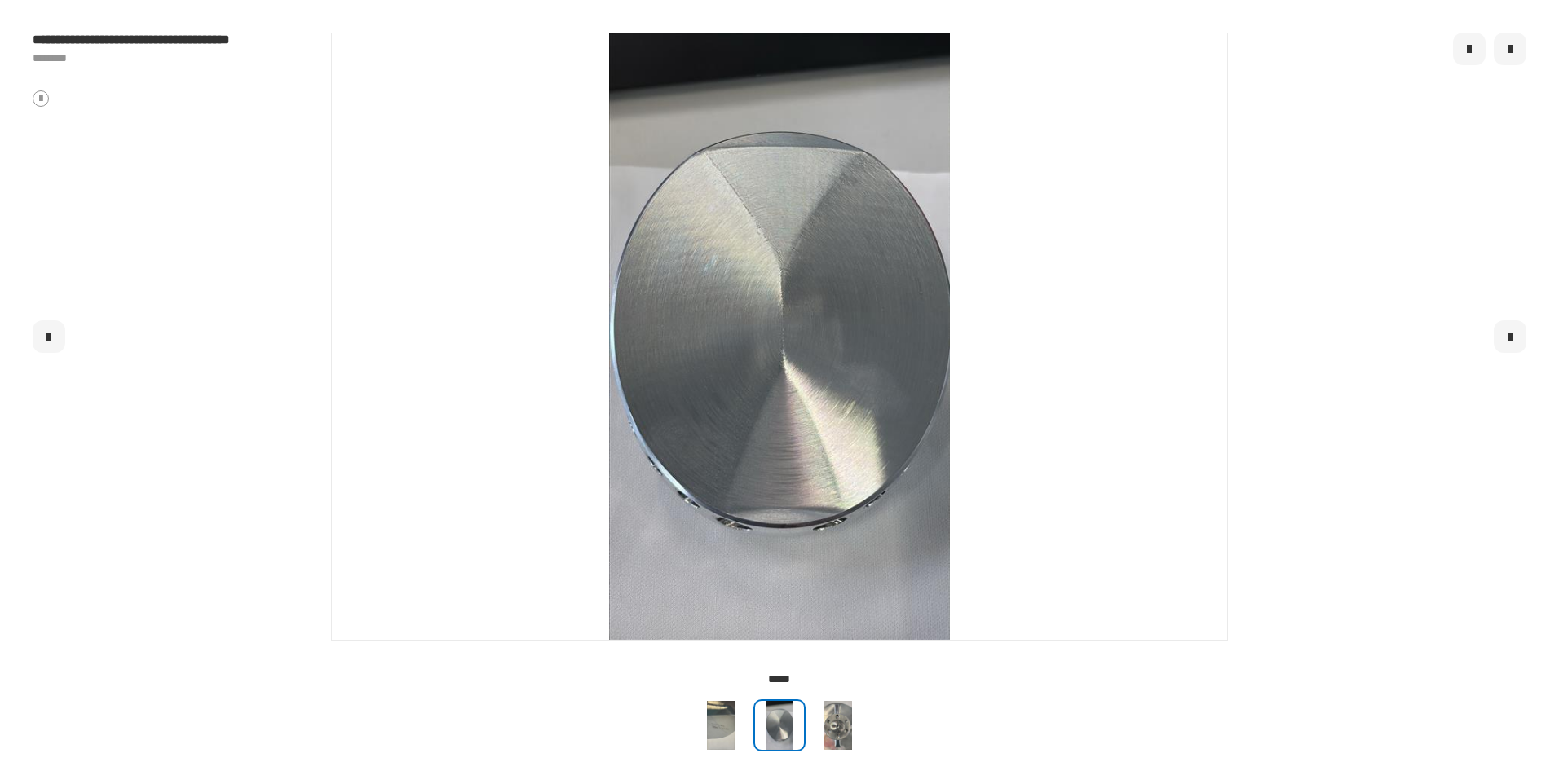 click 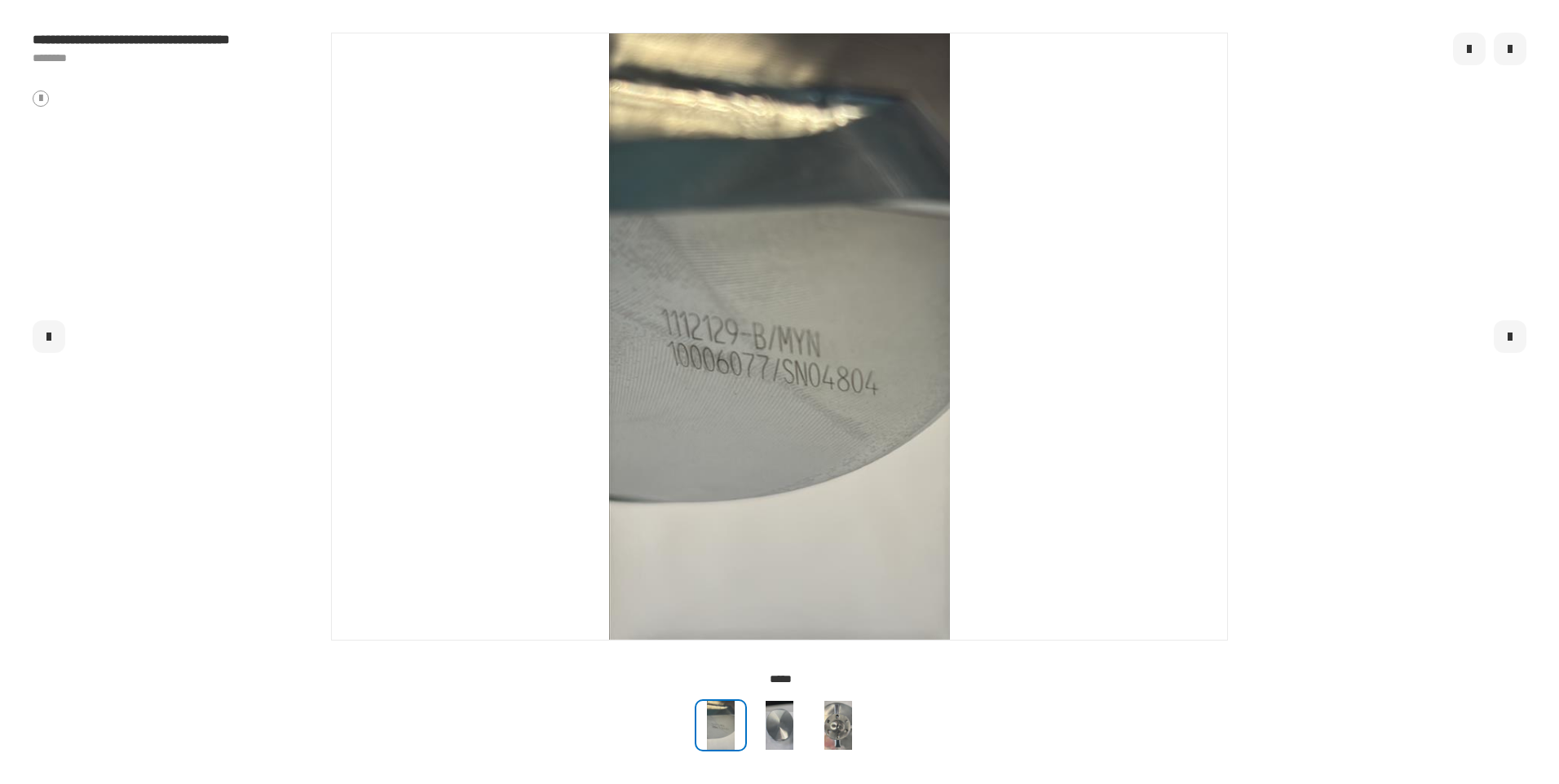 click 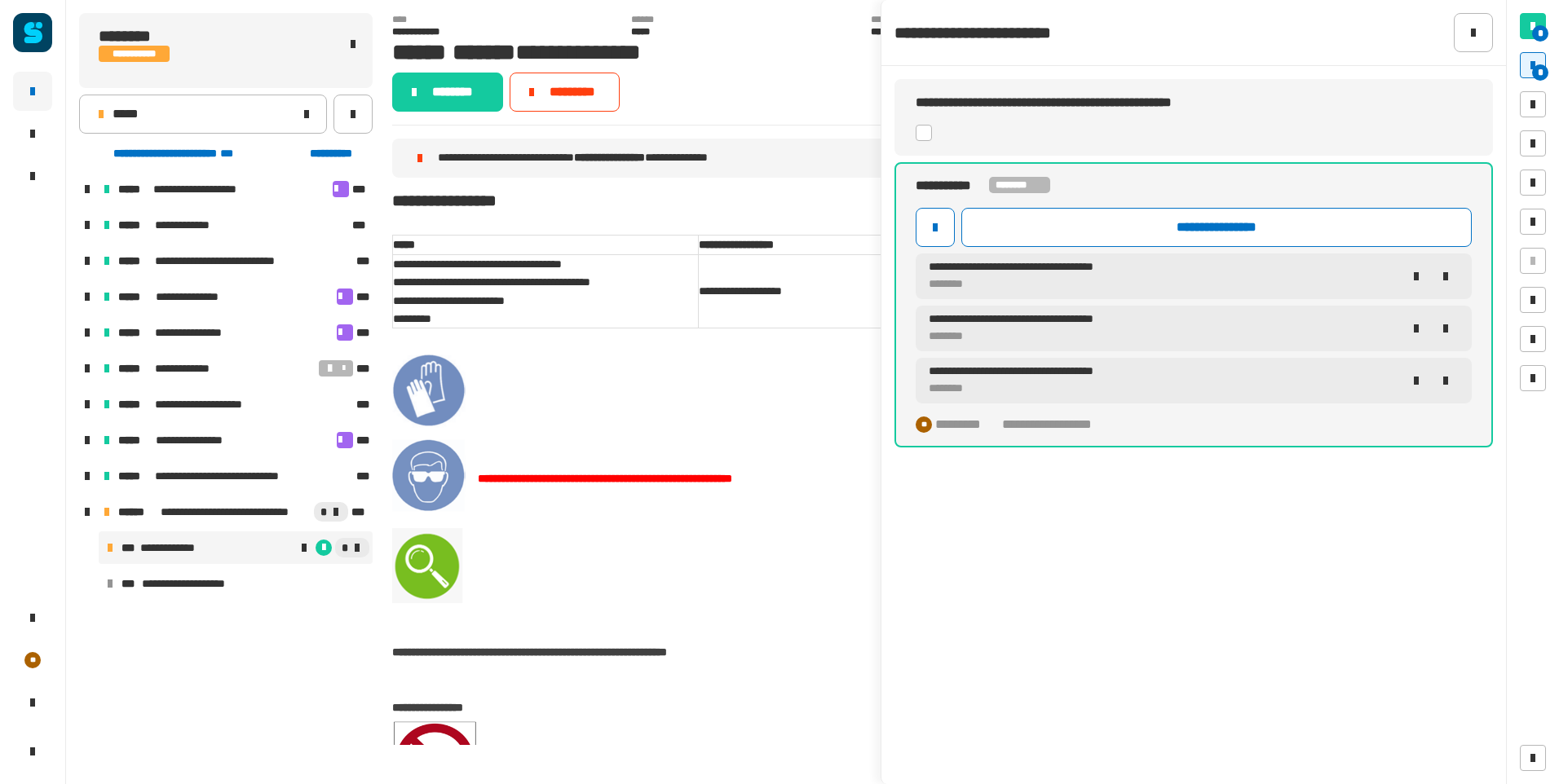 click 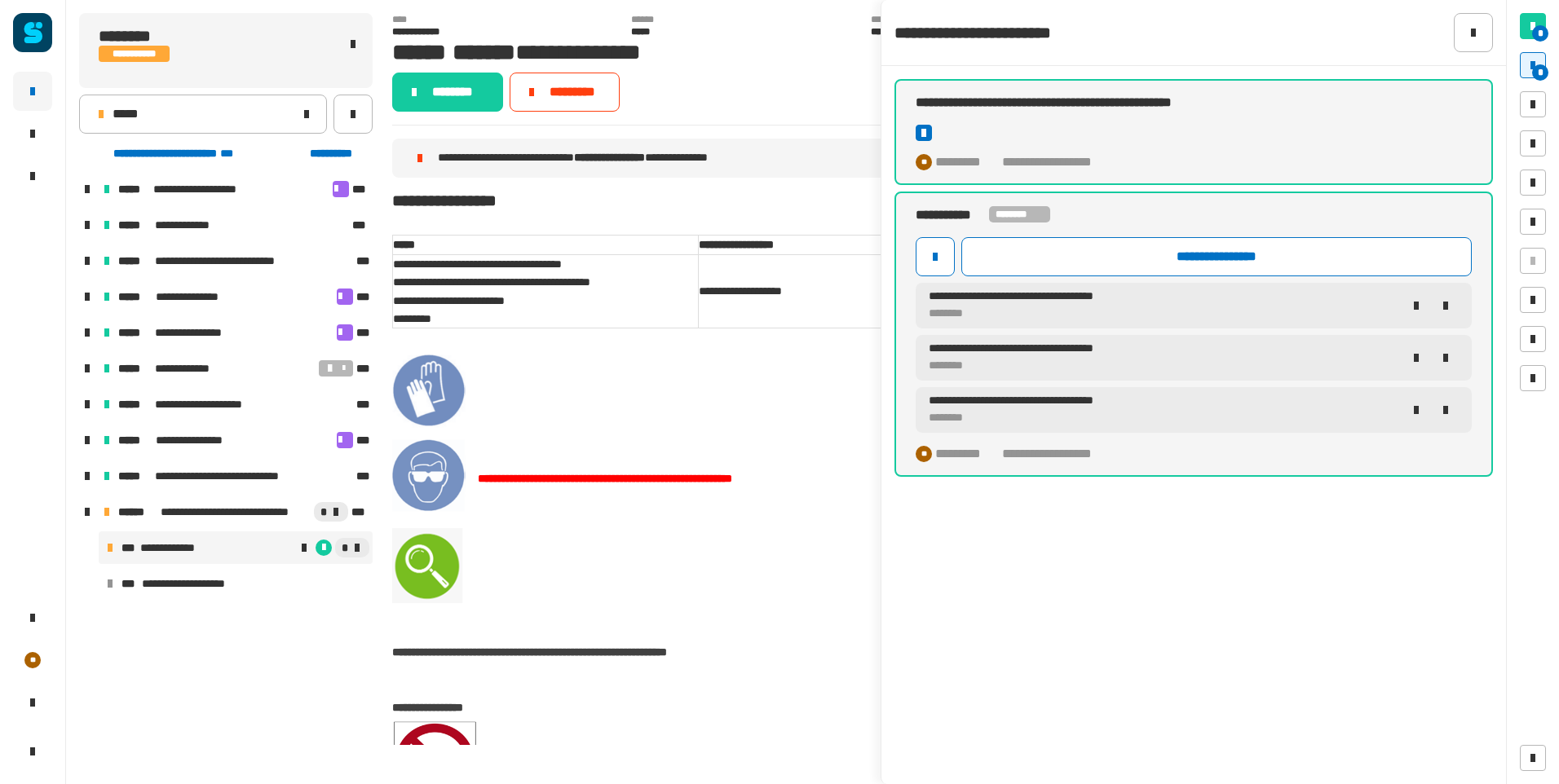 click 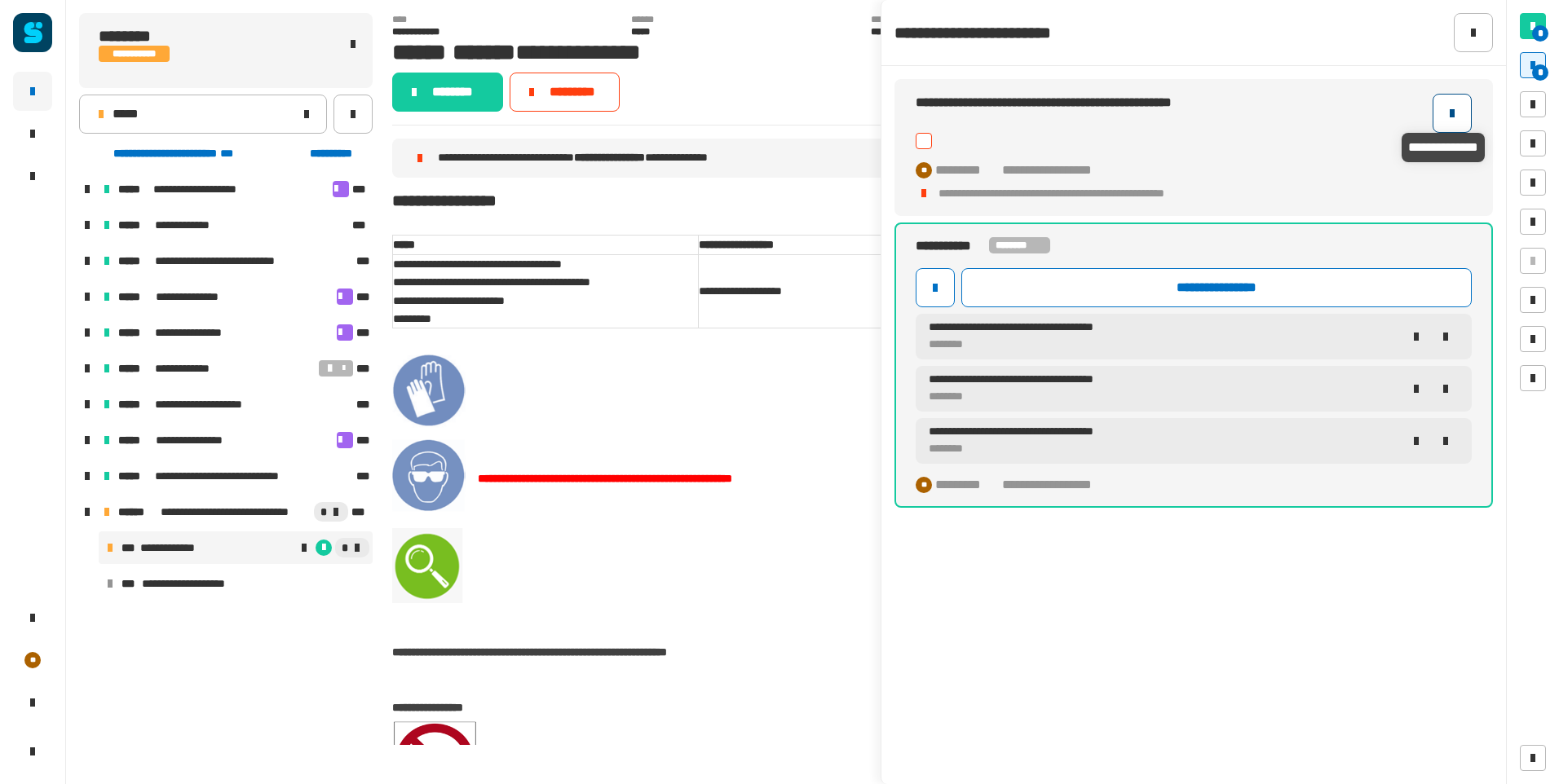 click 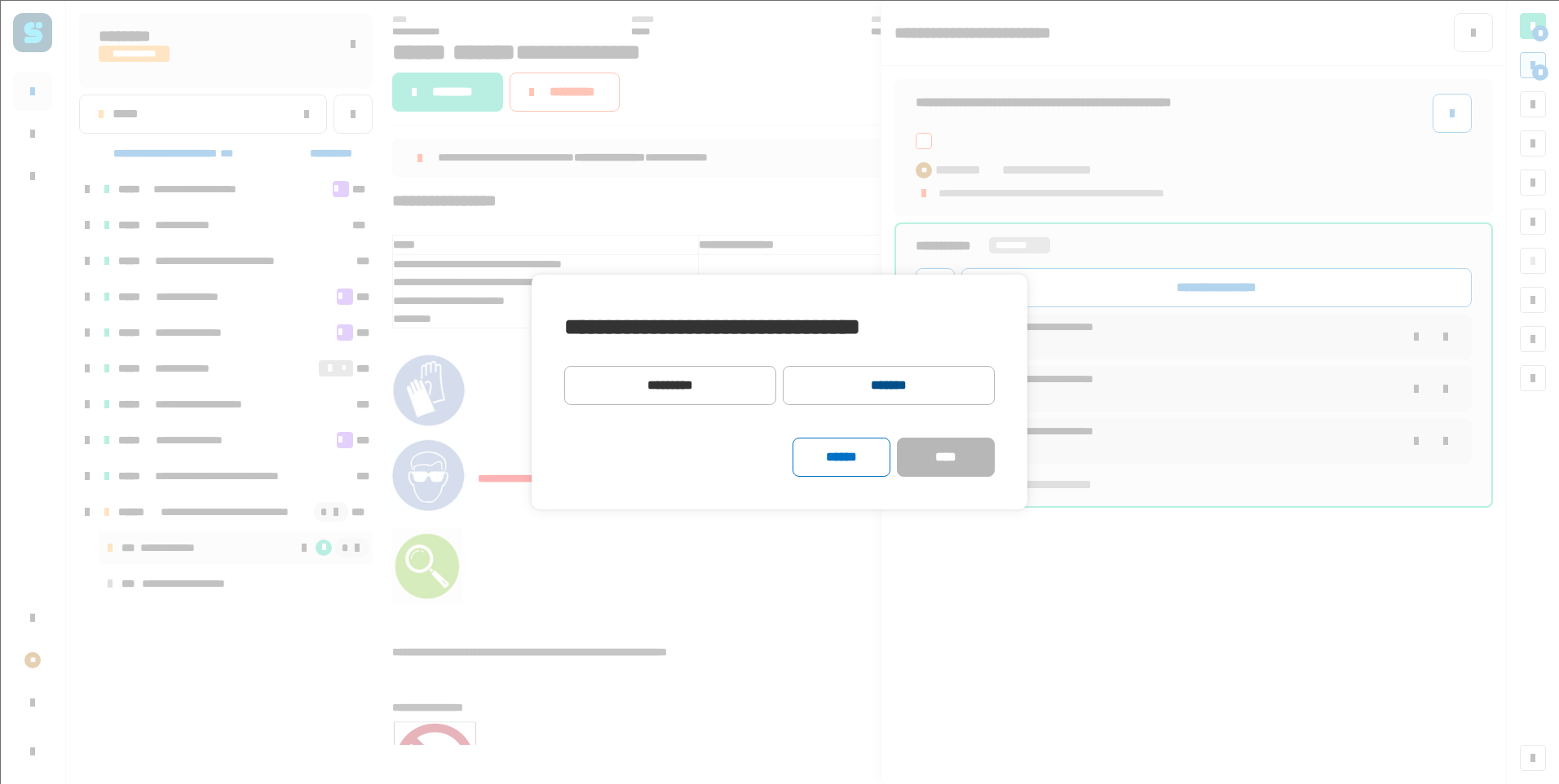 click on "*******" 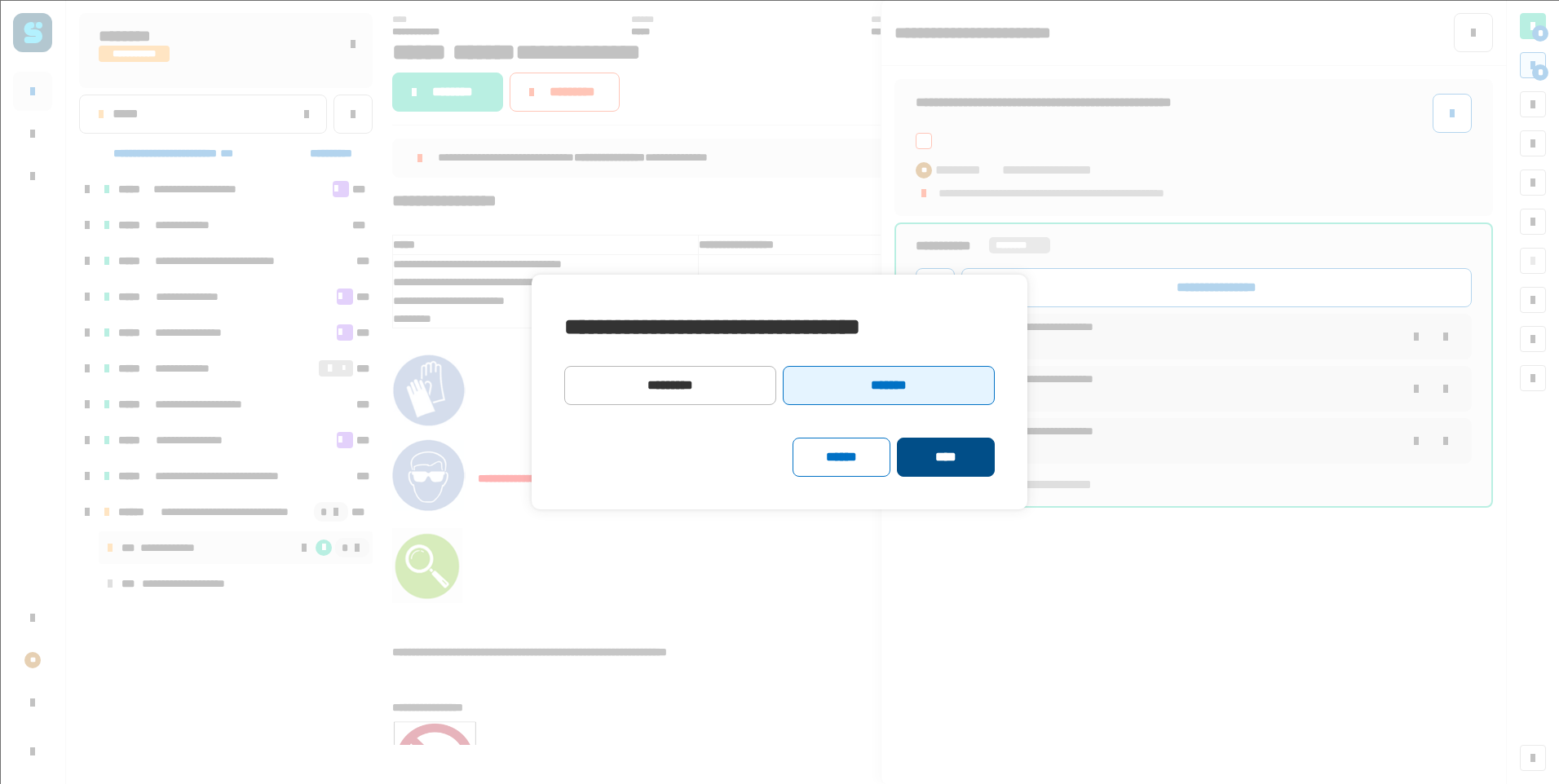 click on "****" 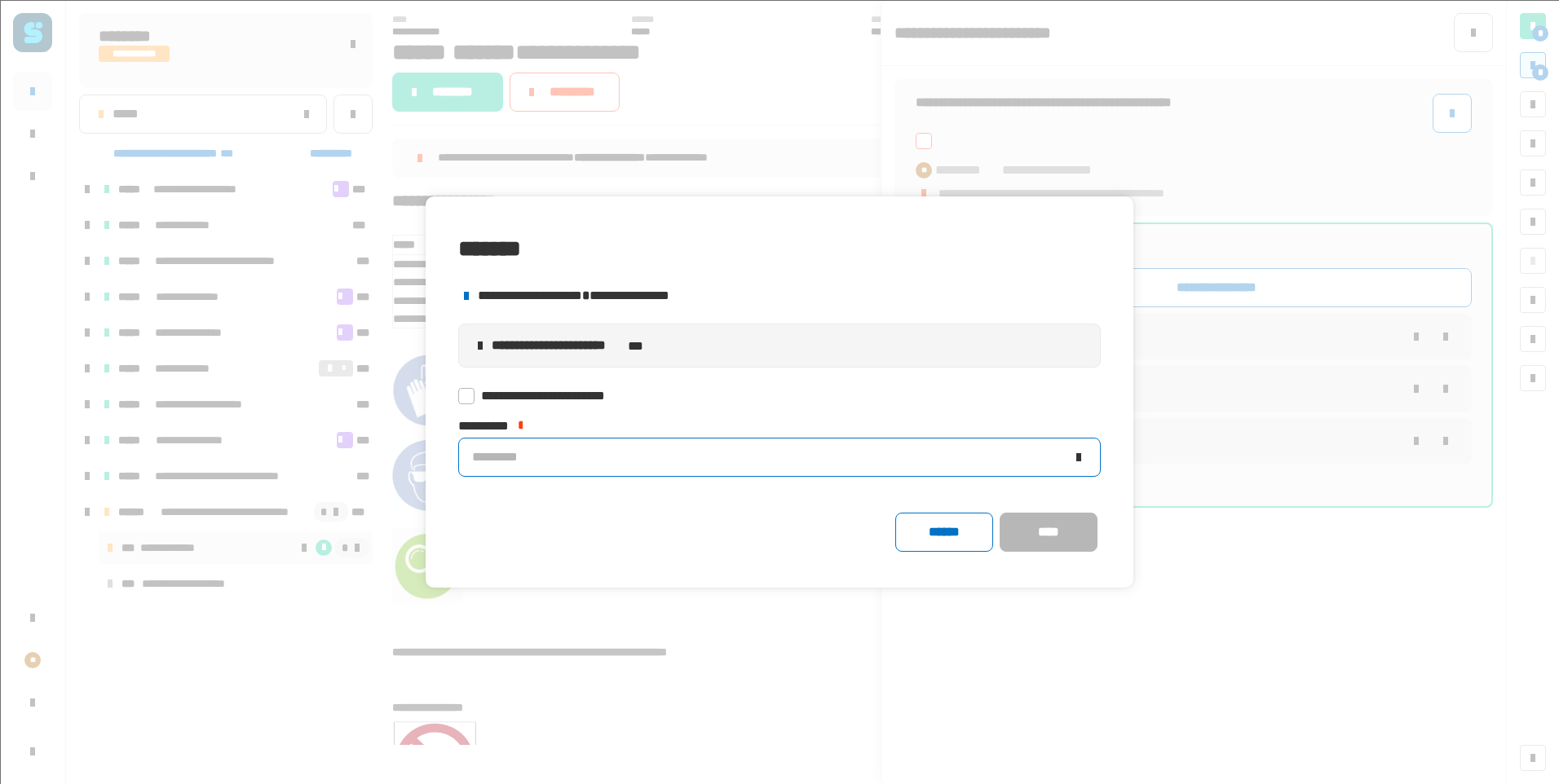 click on "*********" 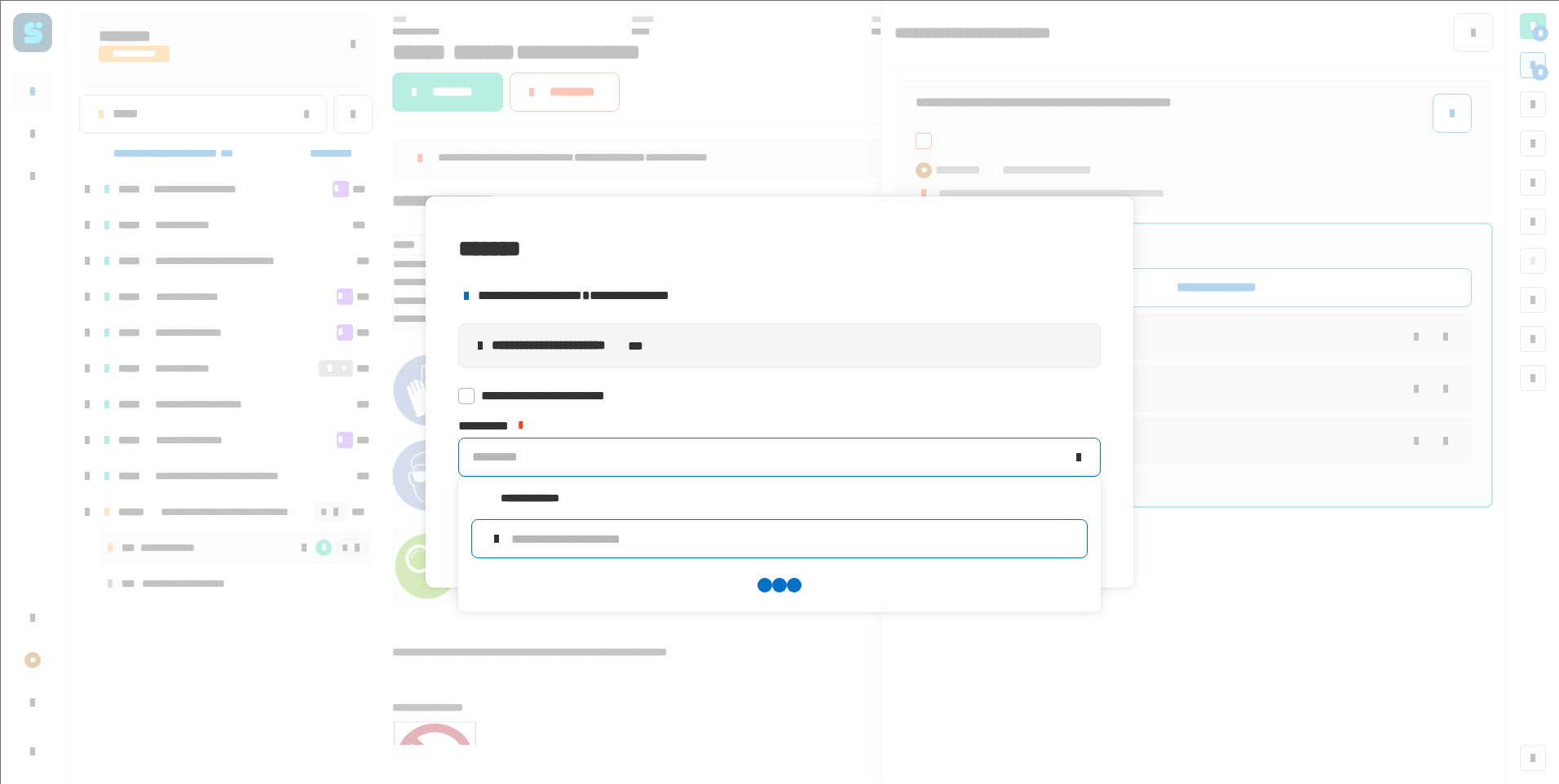 click at bounding box center [793, 539] 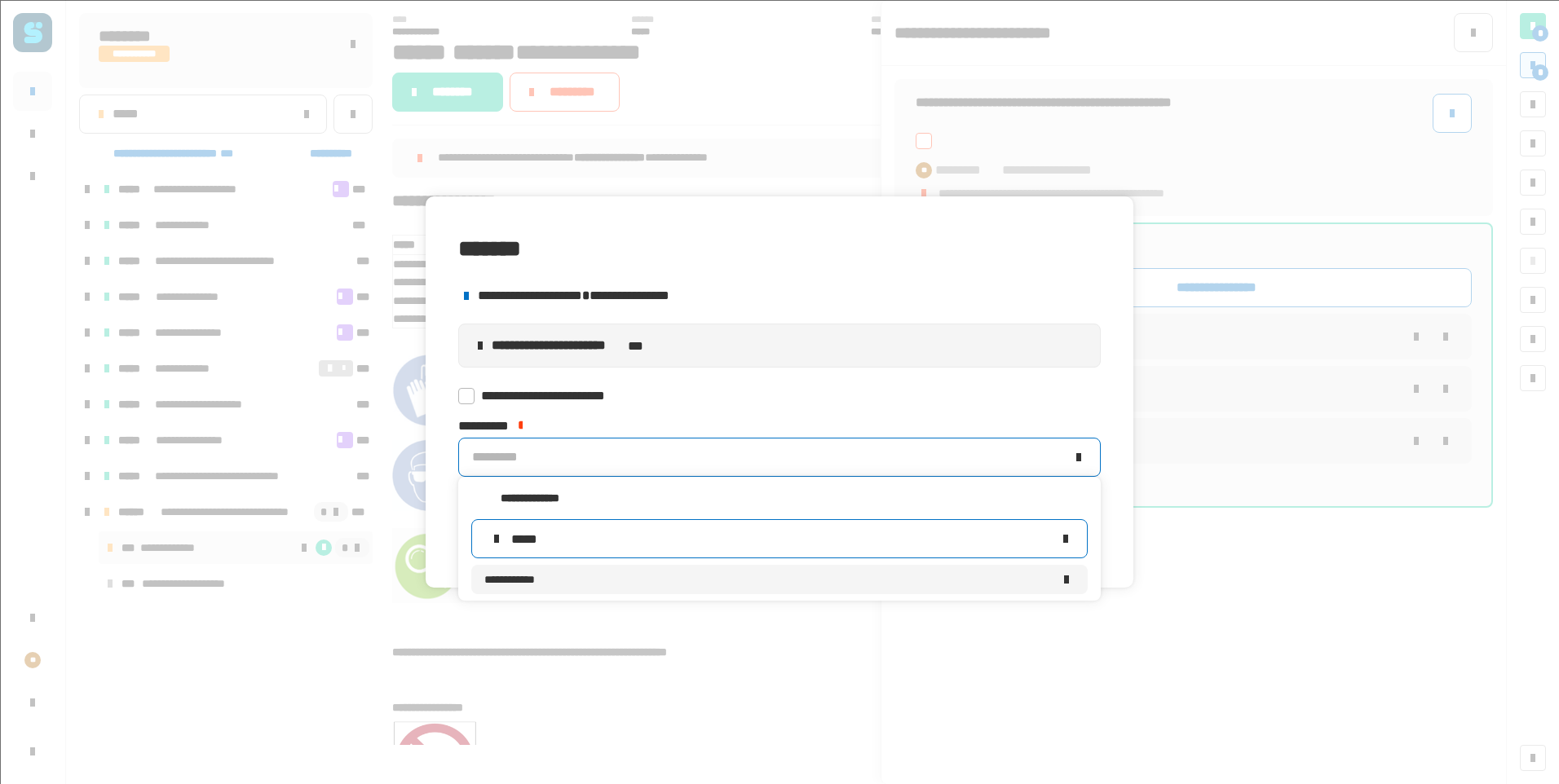 type on "*****" 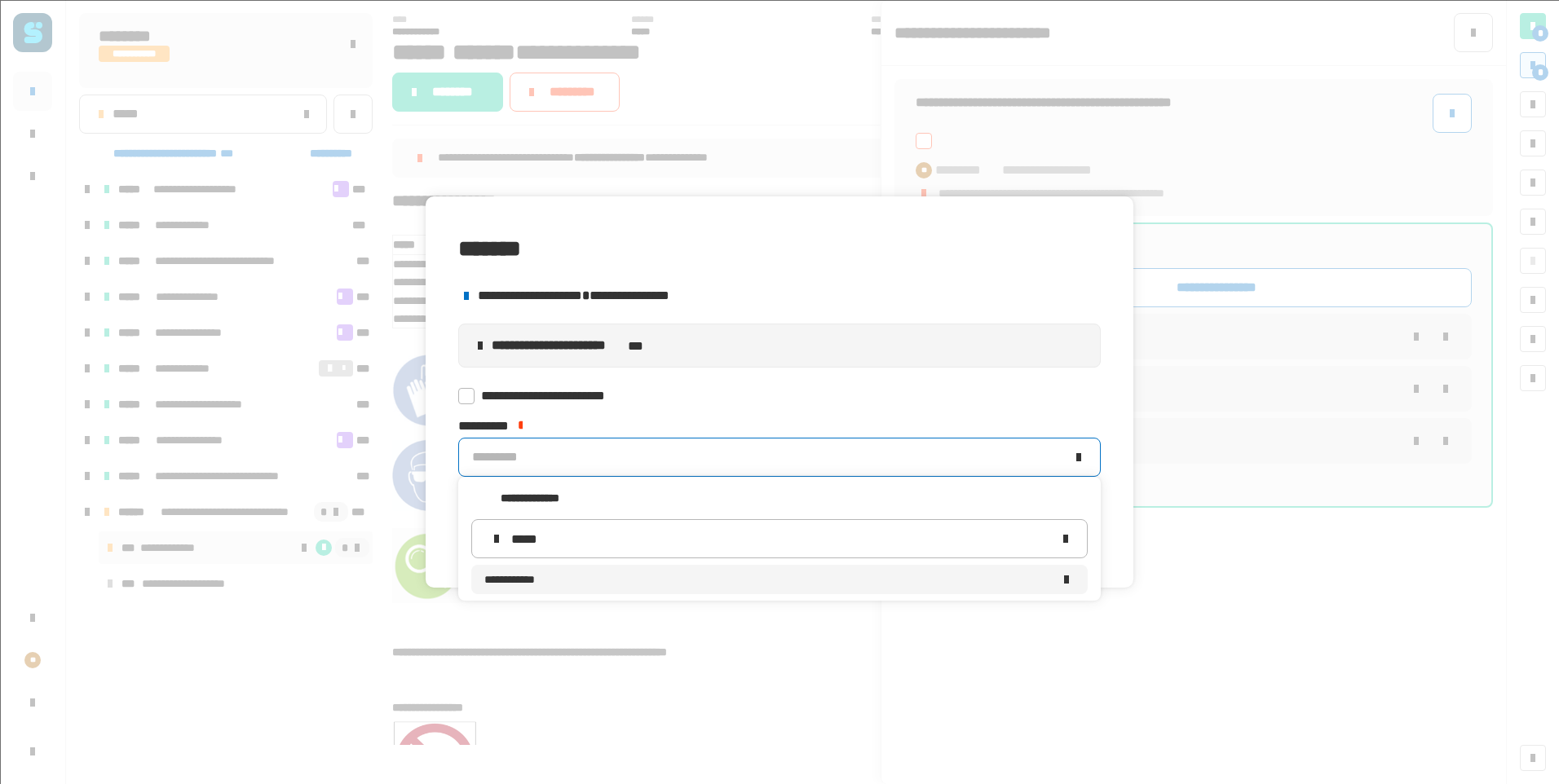 click on "**********" at bounding box center [768, 579] 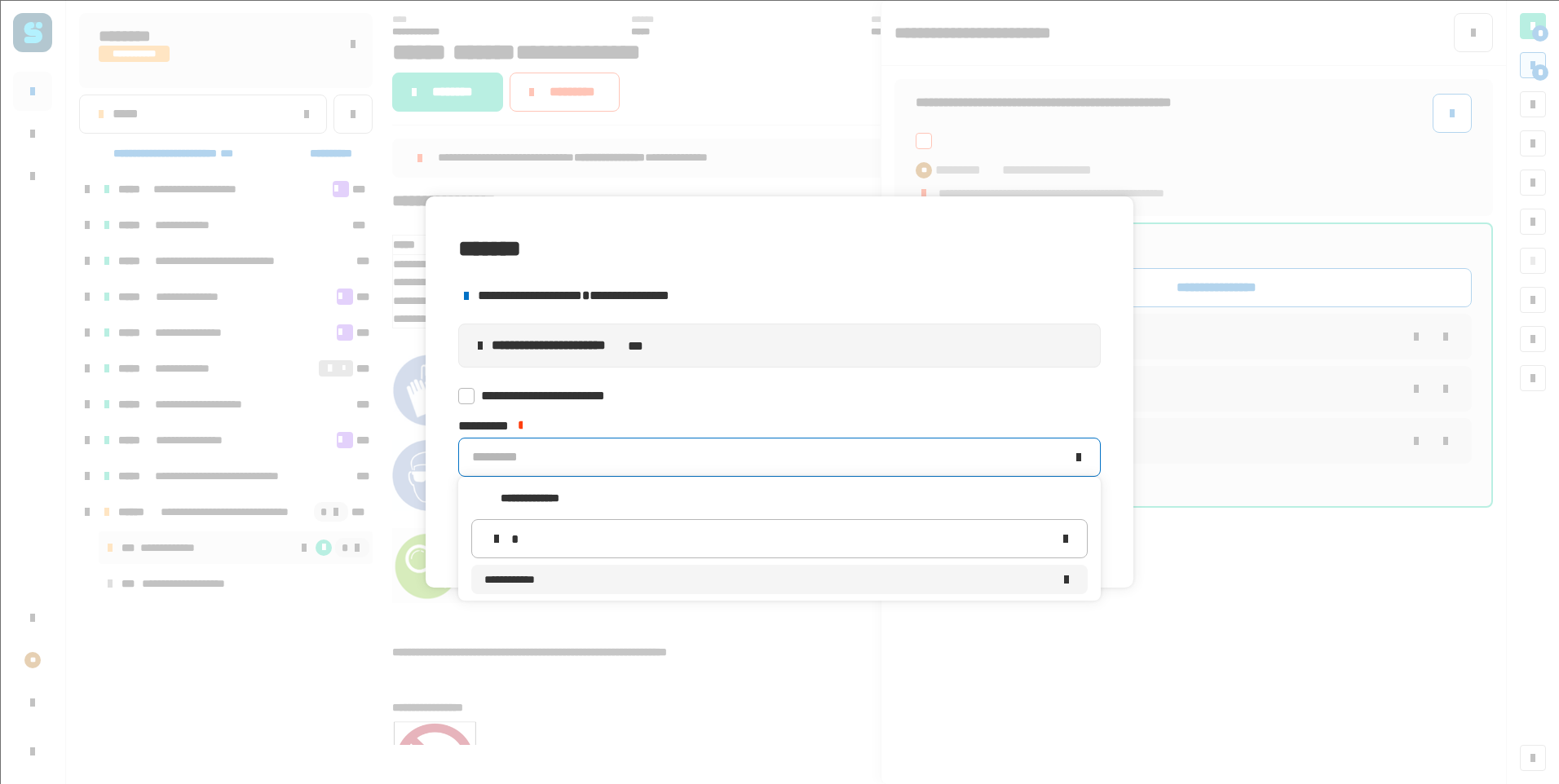 type 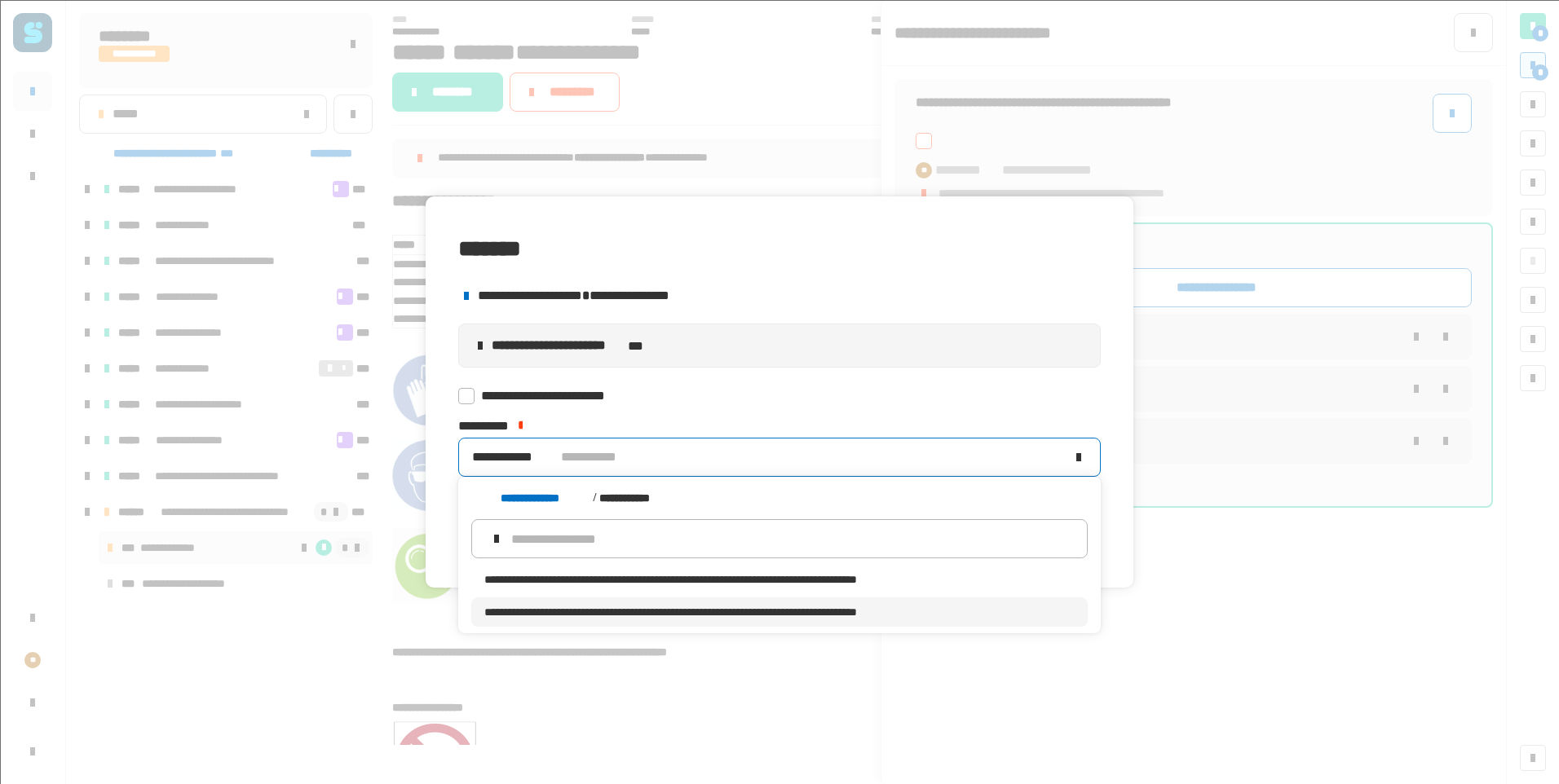 click on "**********" at bounding box center [780, 612] 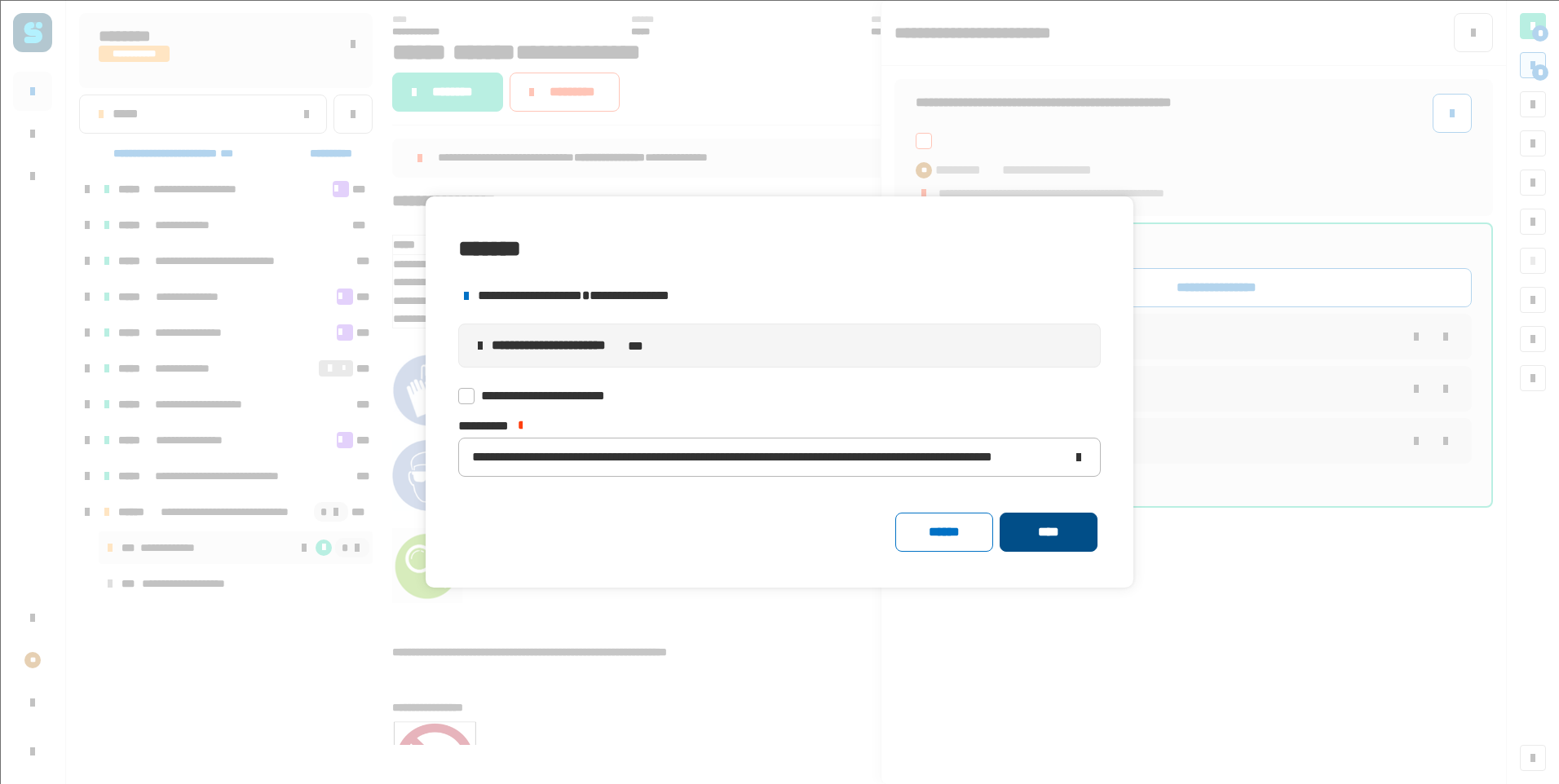 click on "****" 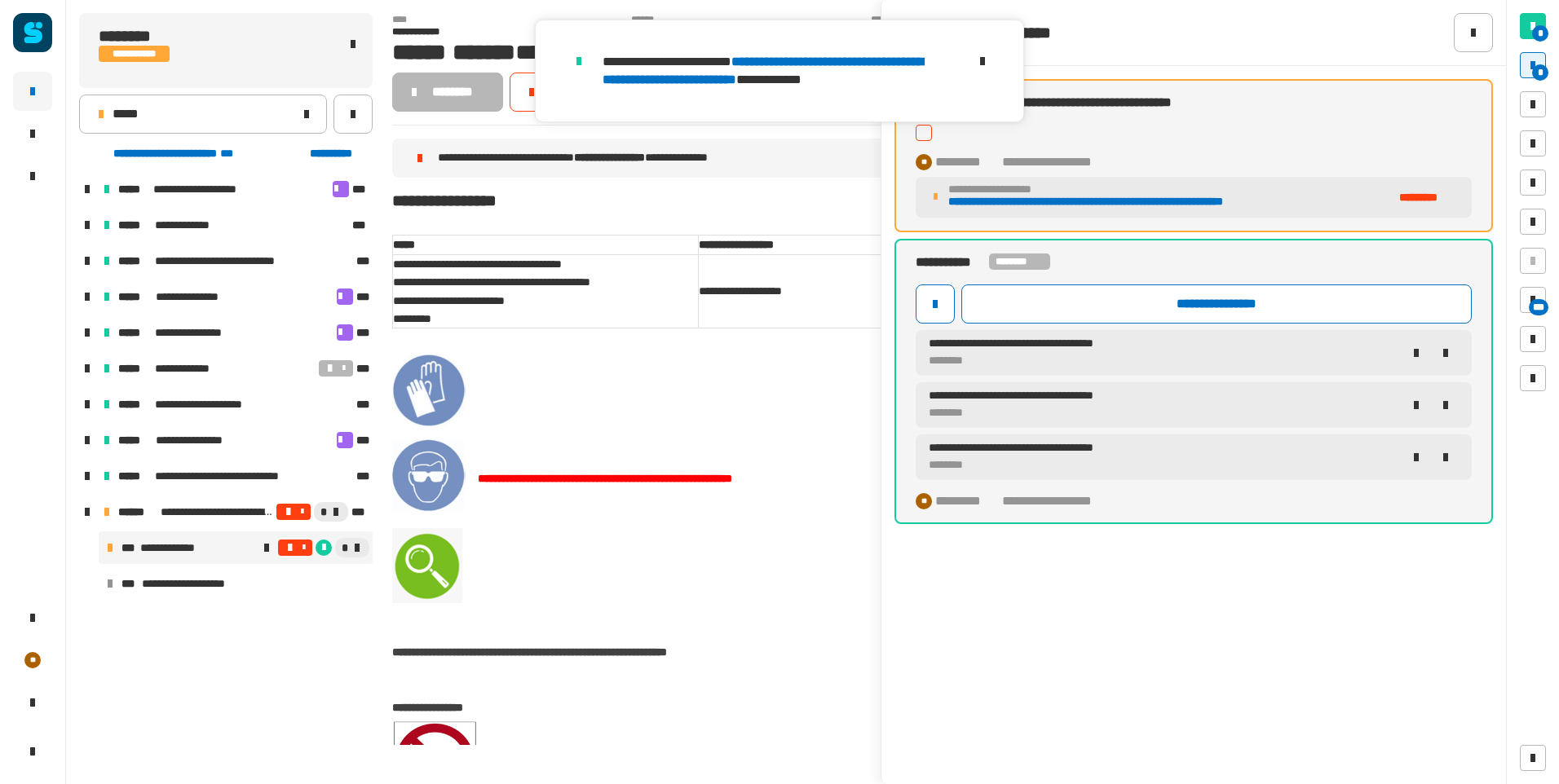 click 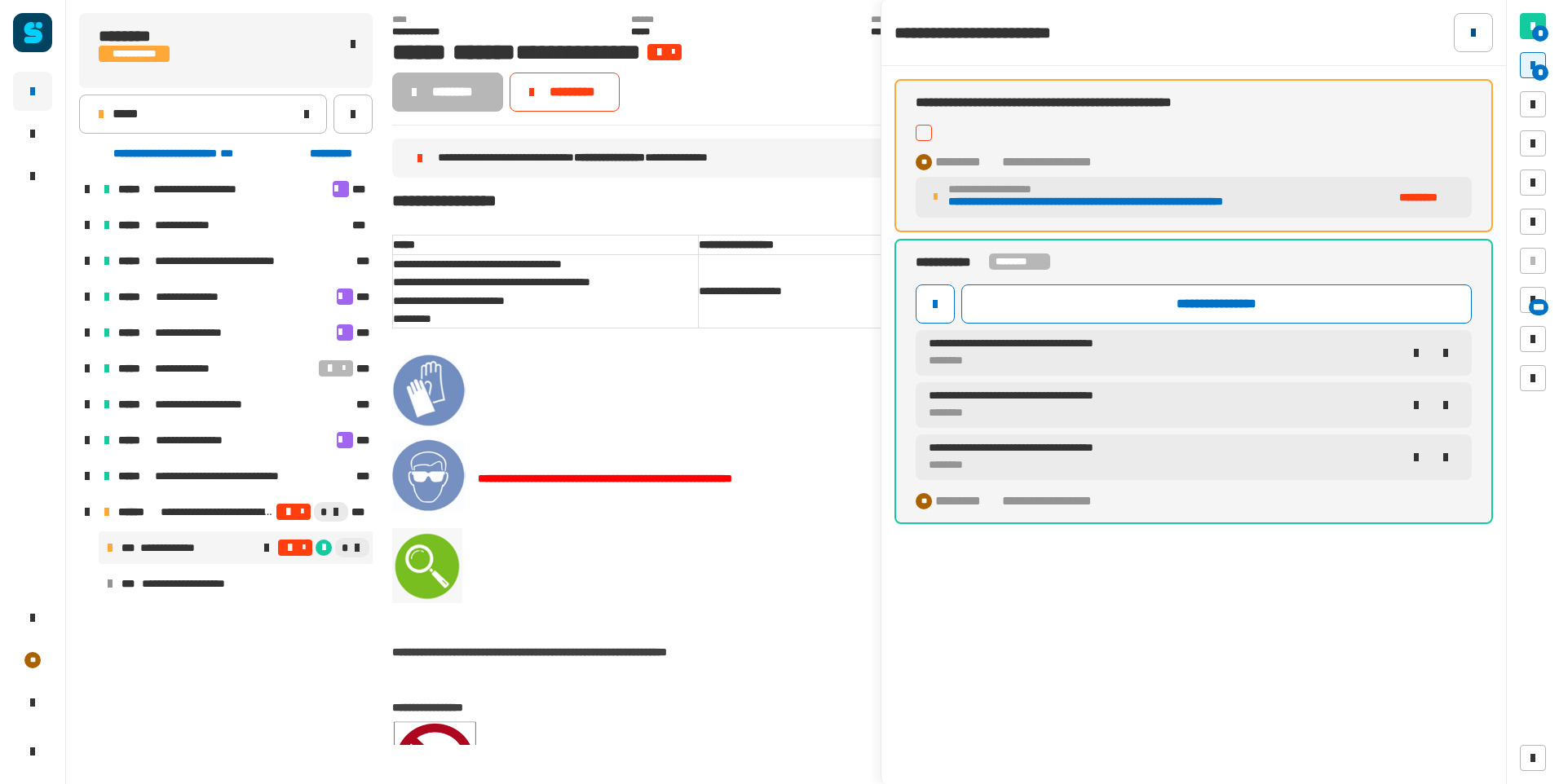 click 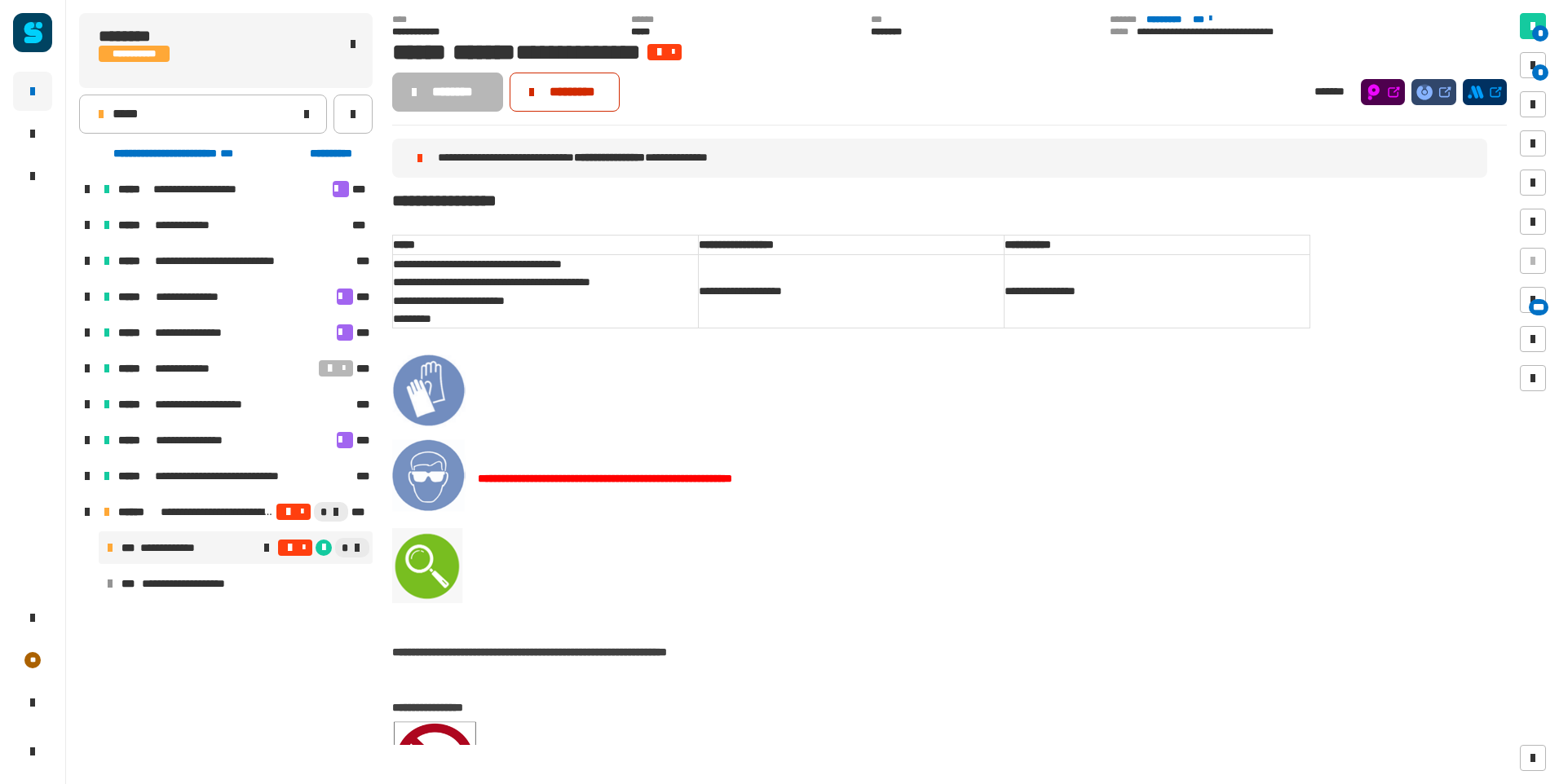 click on "*********" 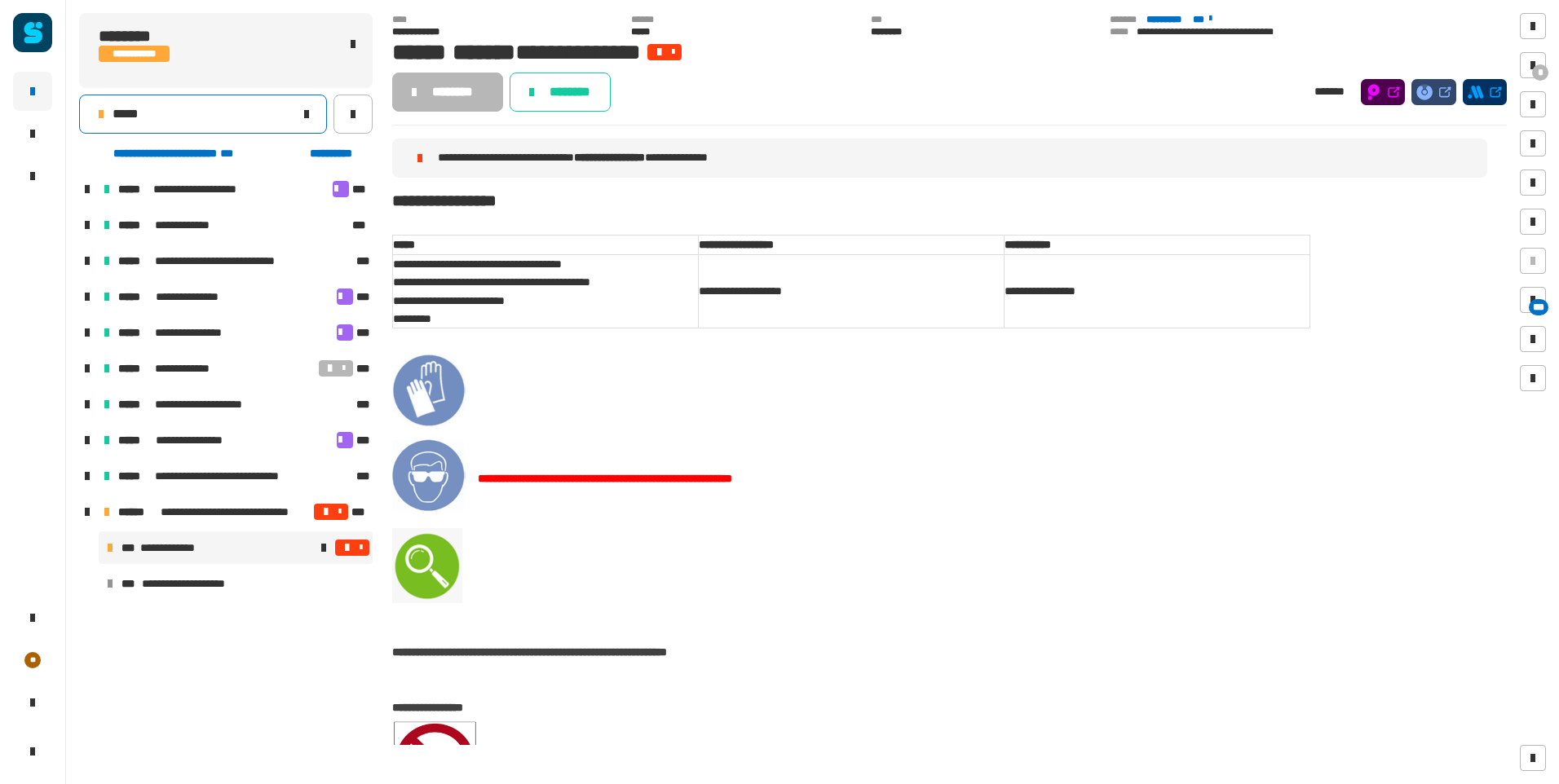 click on "*****" 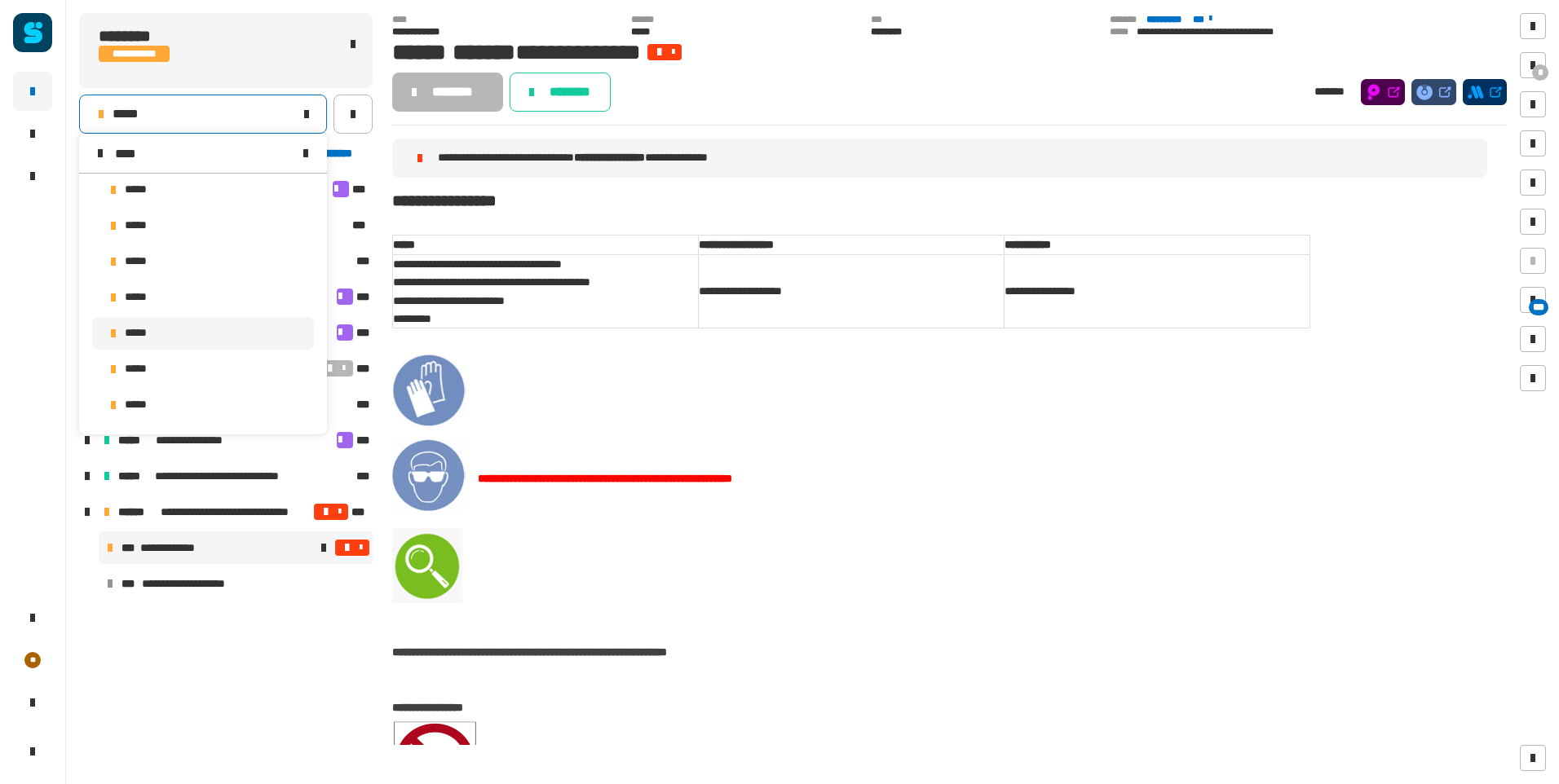 scroll, scrollTop: 0, scrollLeft: 0, axis: both 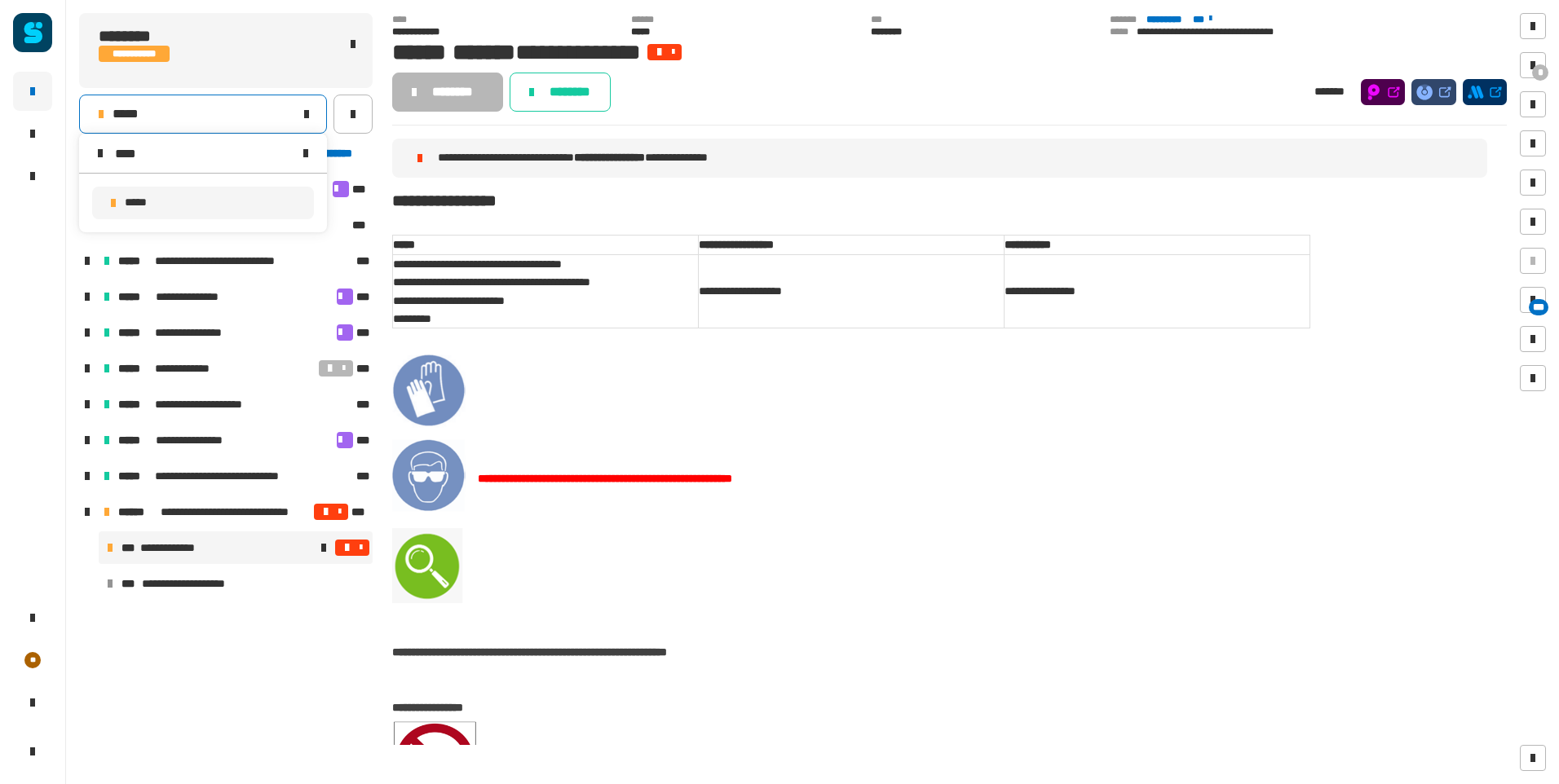 type on "****" 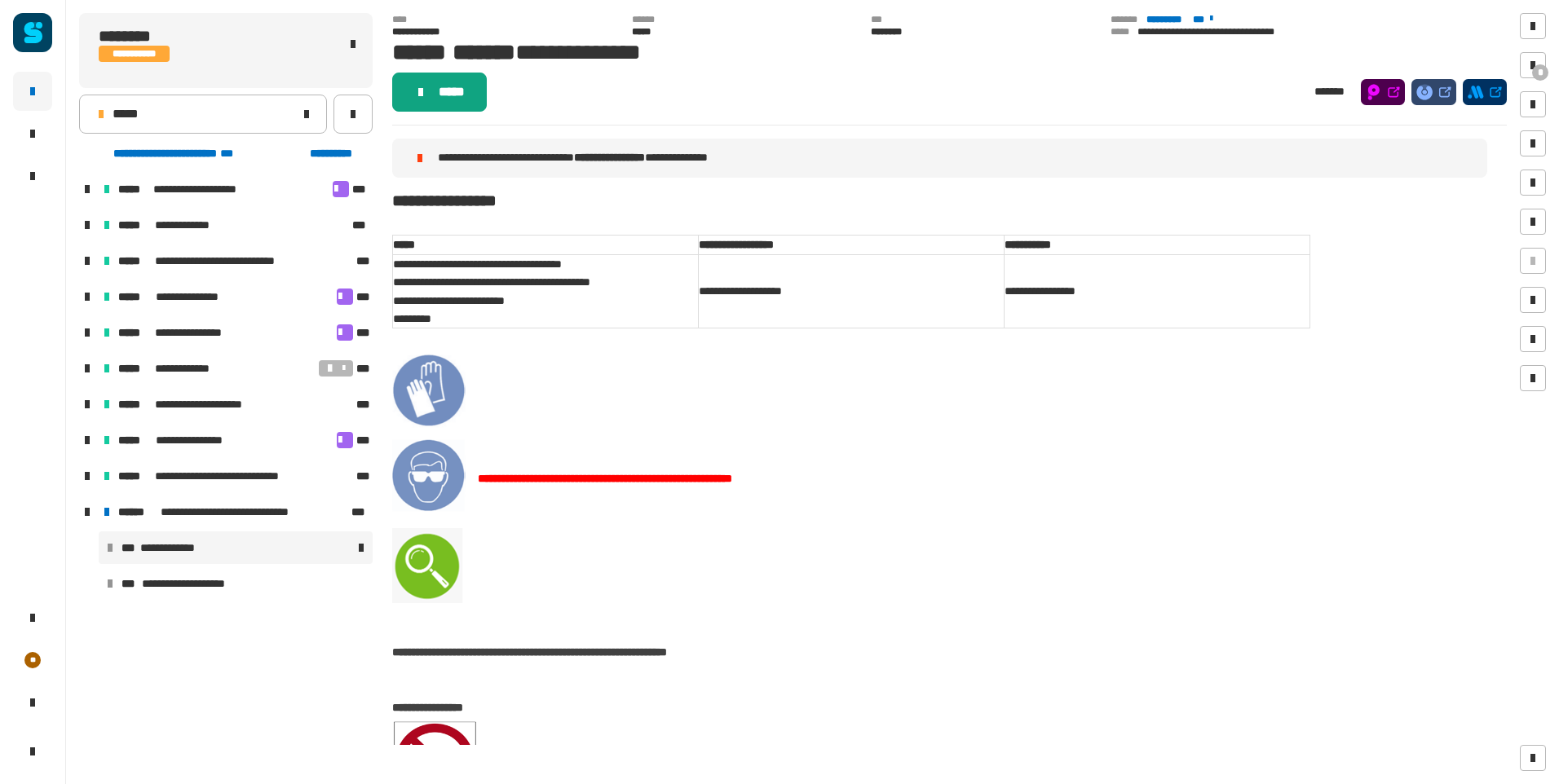 click 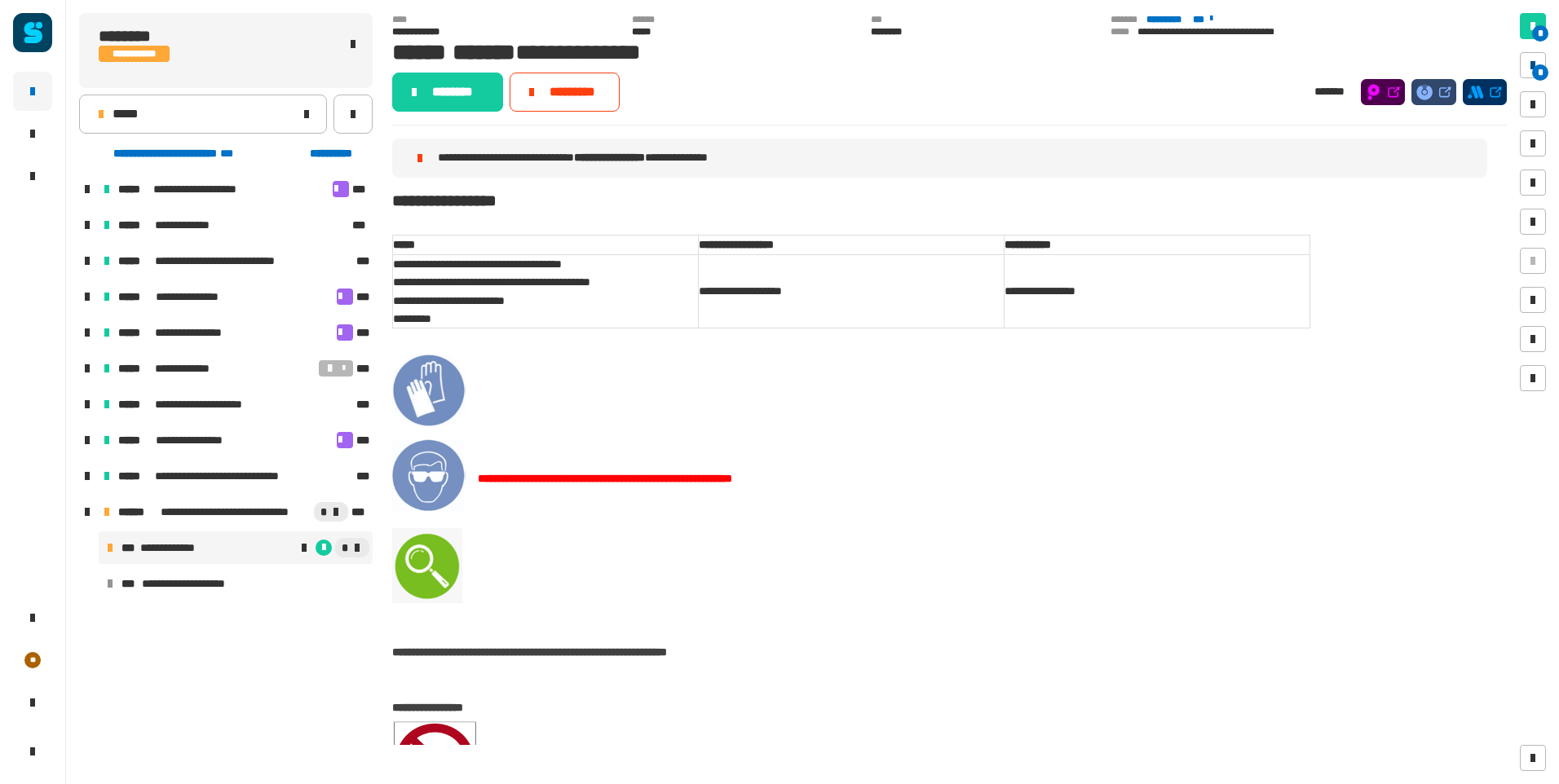 click on "*" at bounding box center [1540, 73] 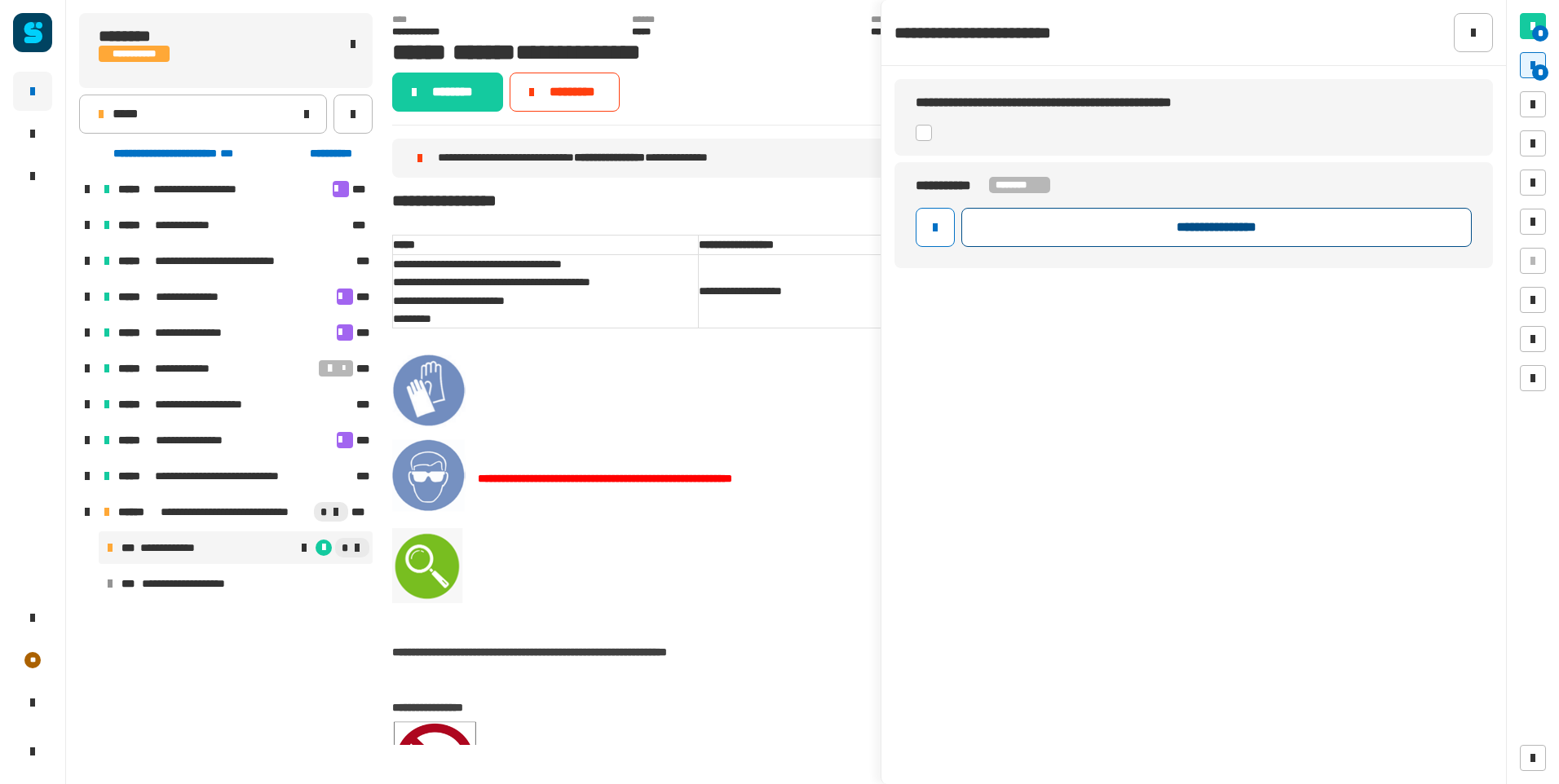 click on "**********" 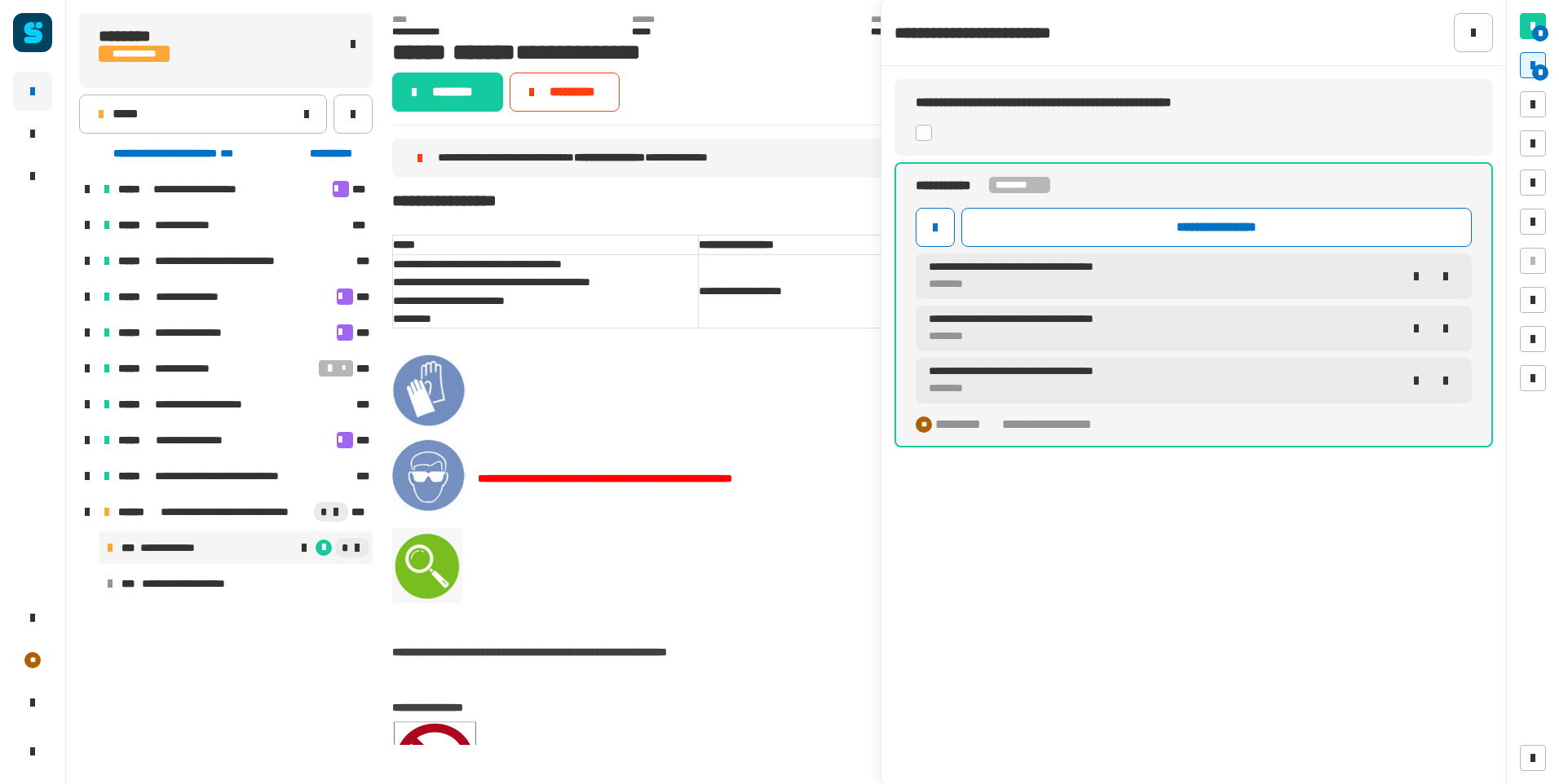 click on "********" 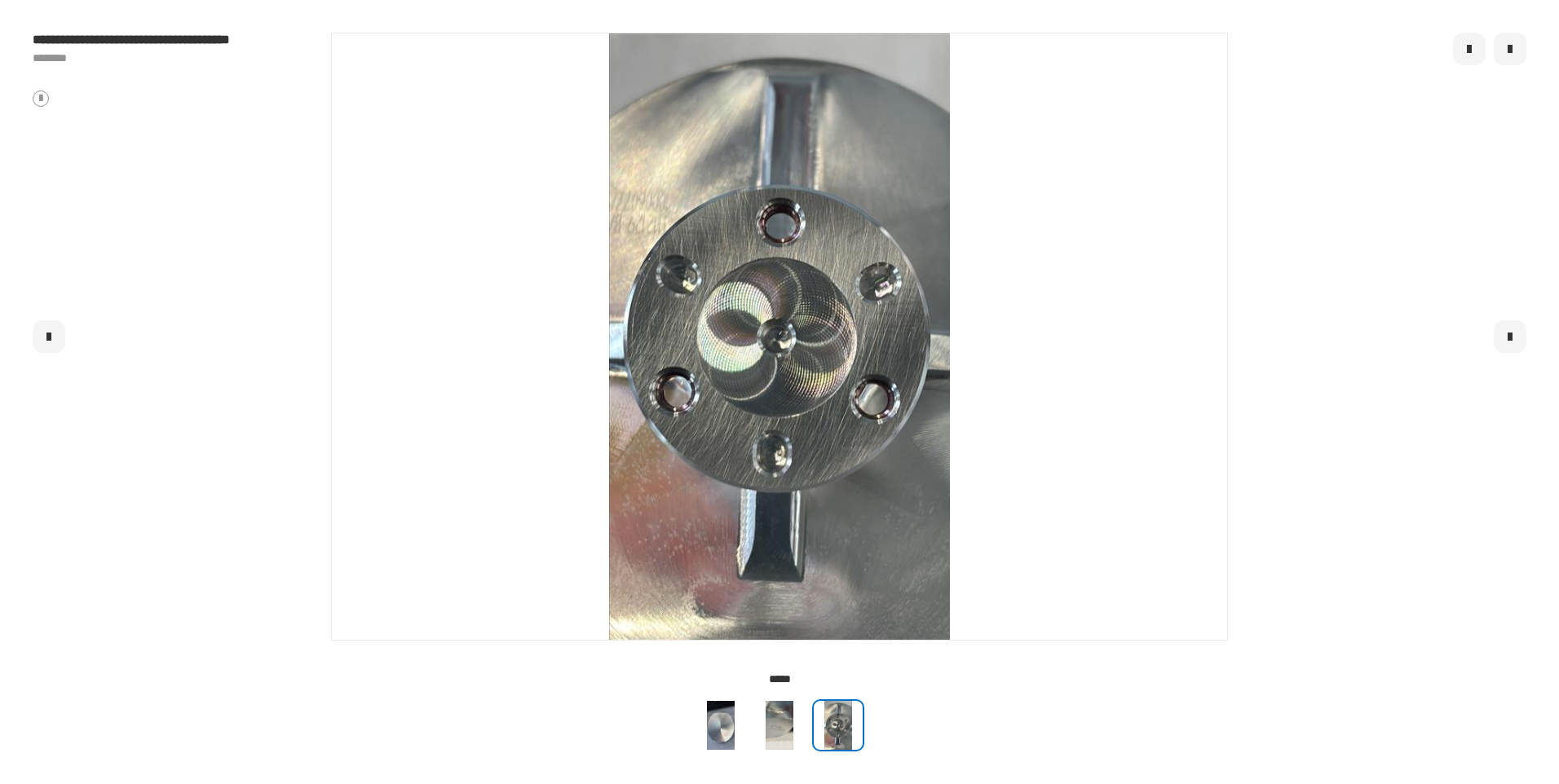 click 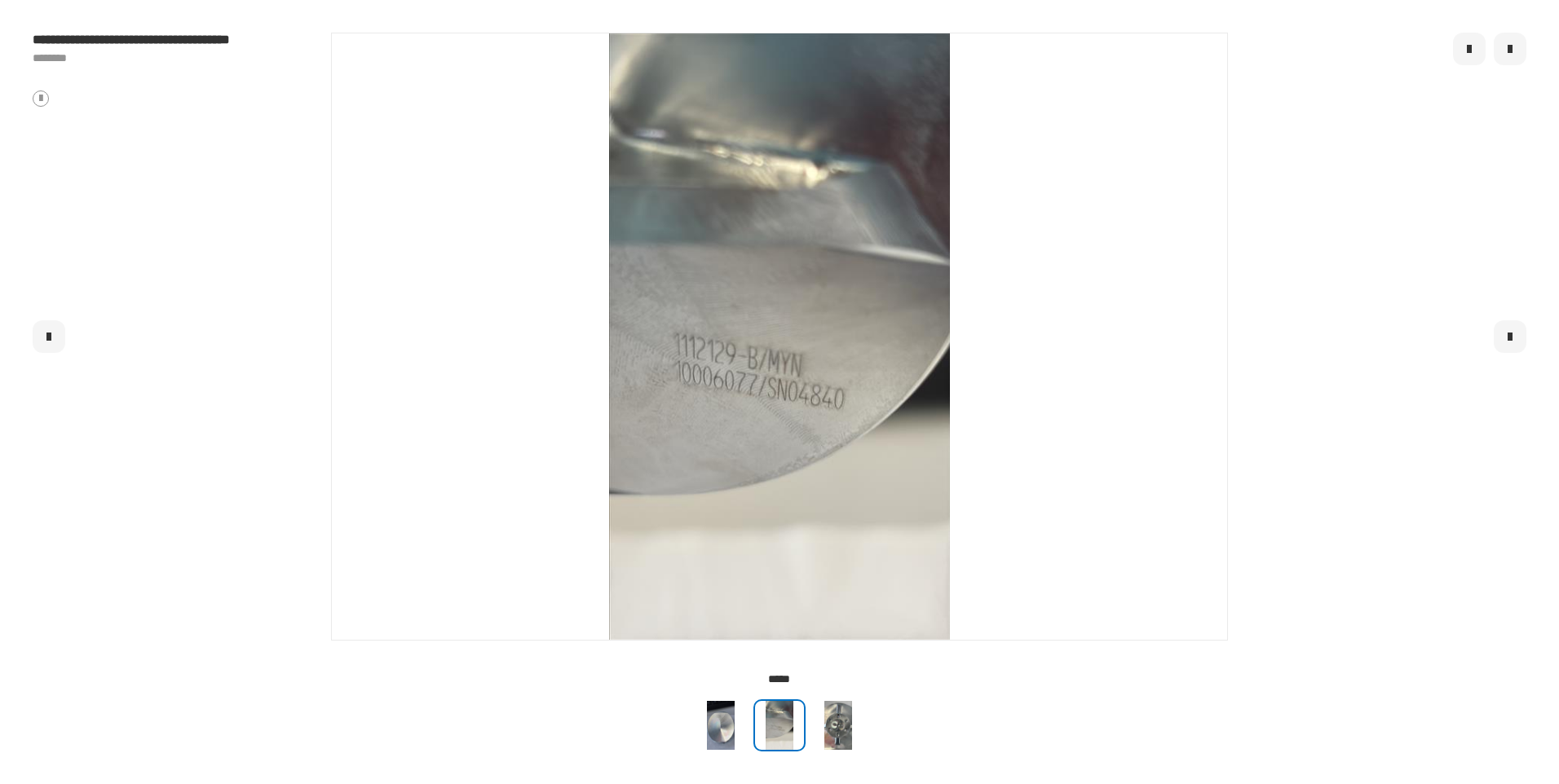 click 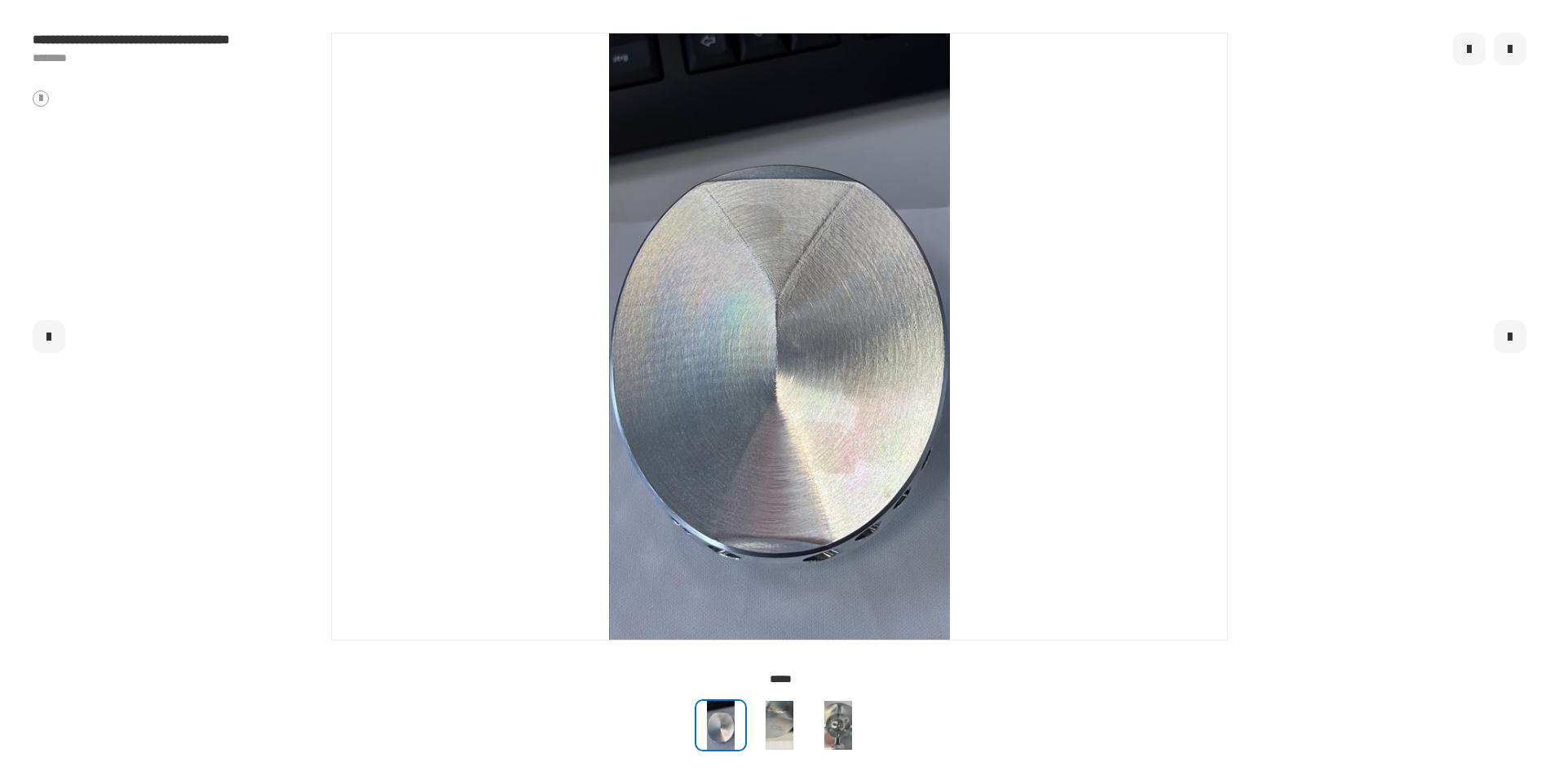 click 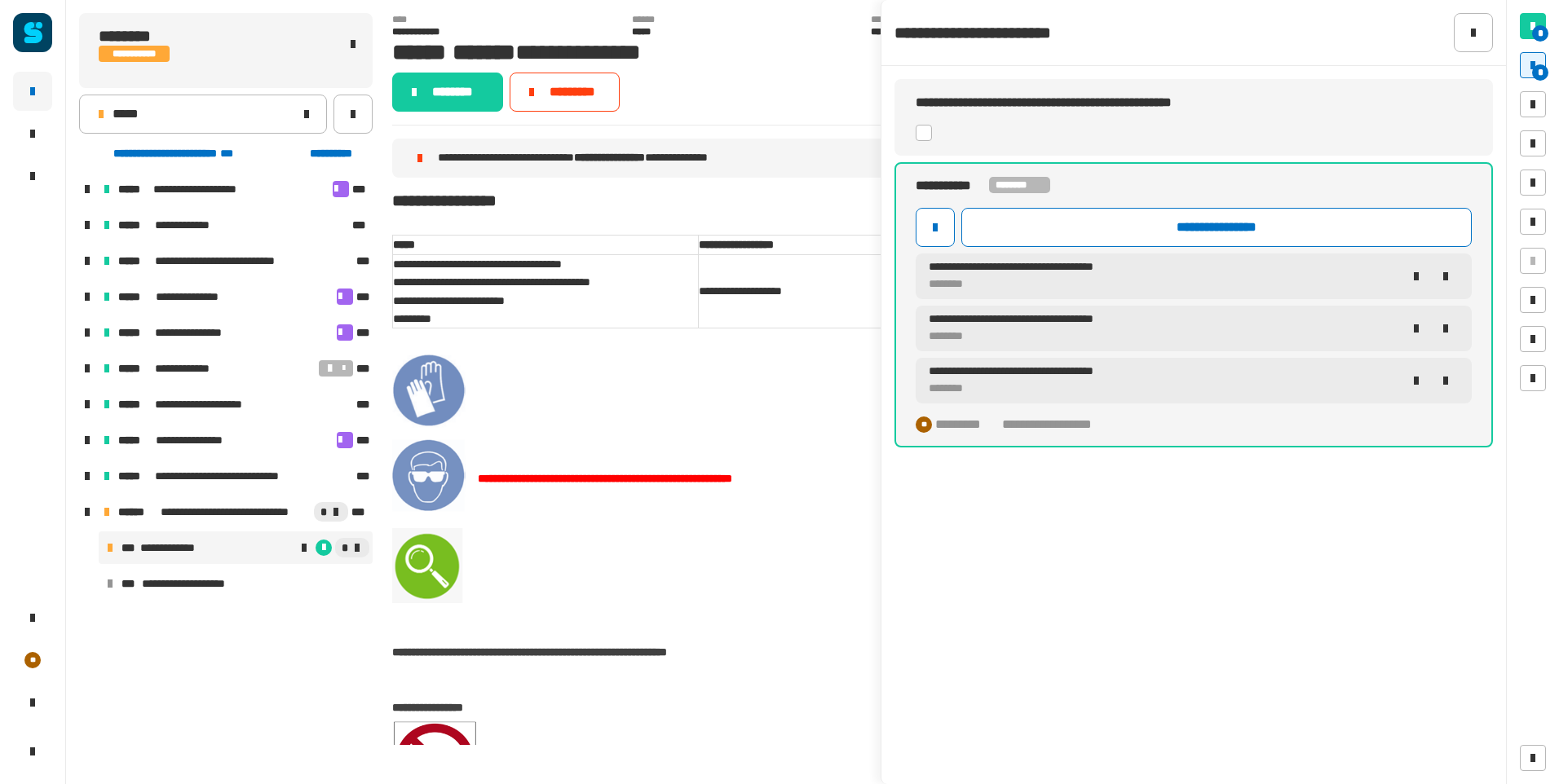click 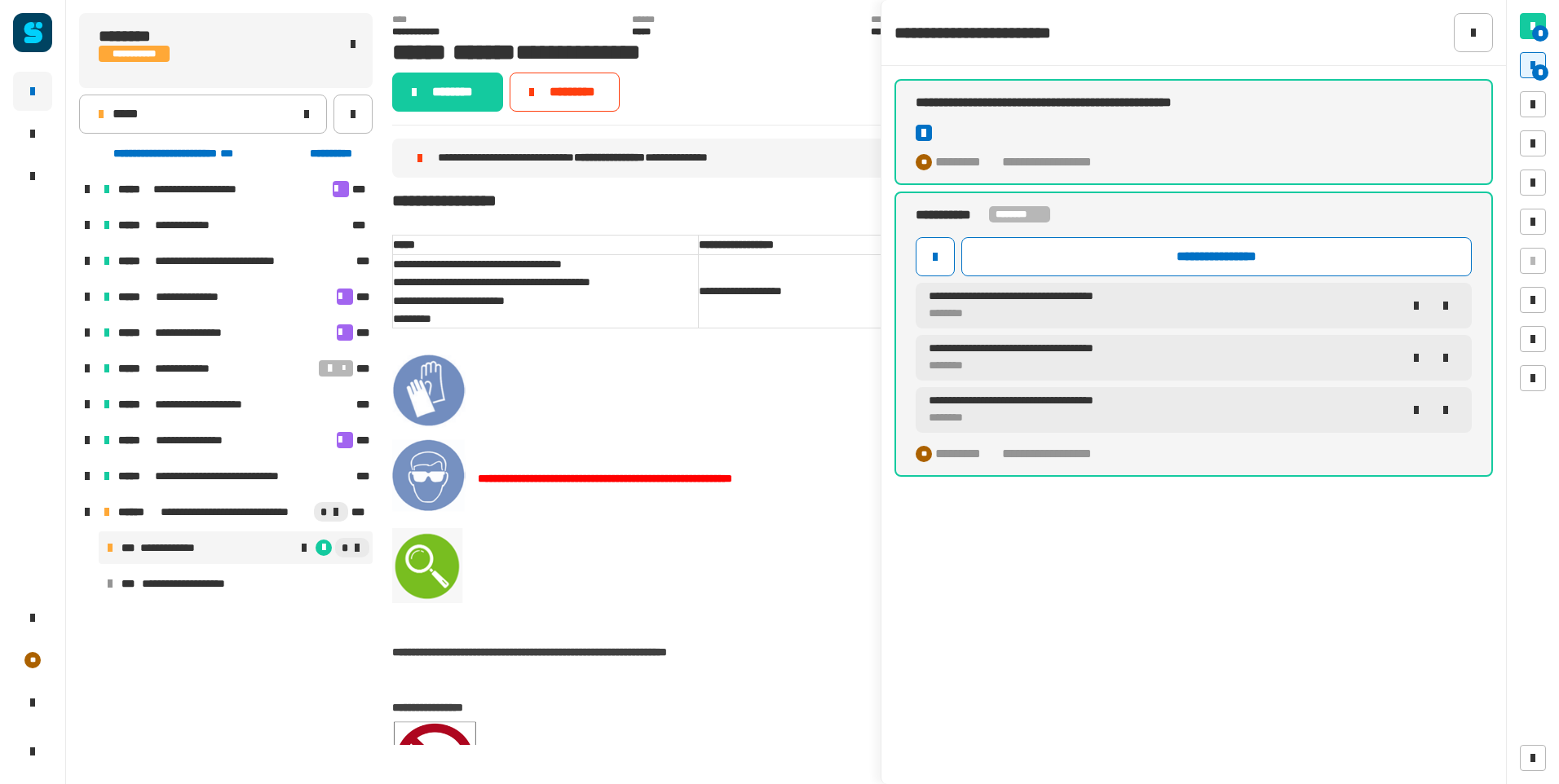 click 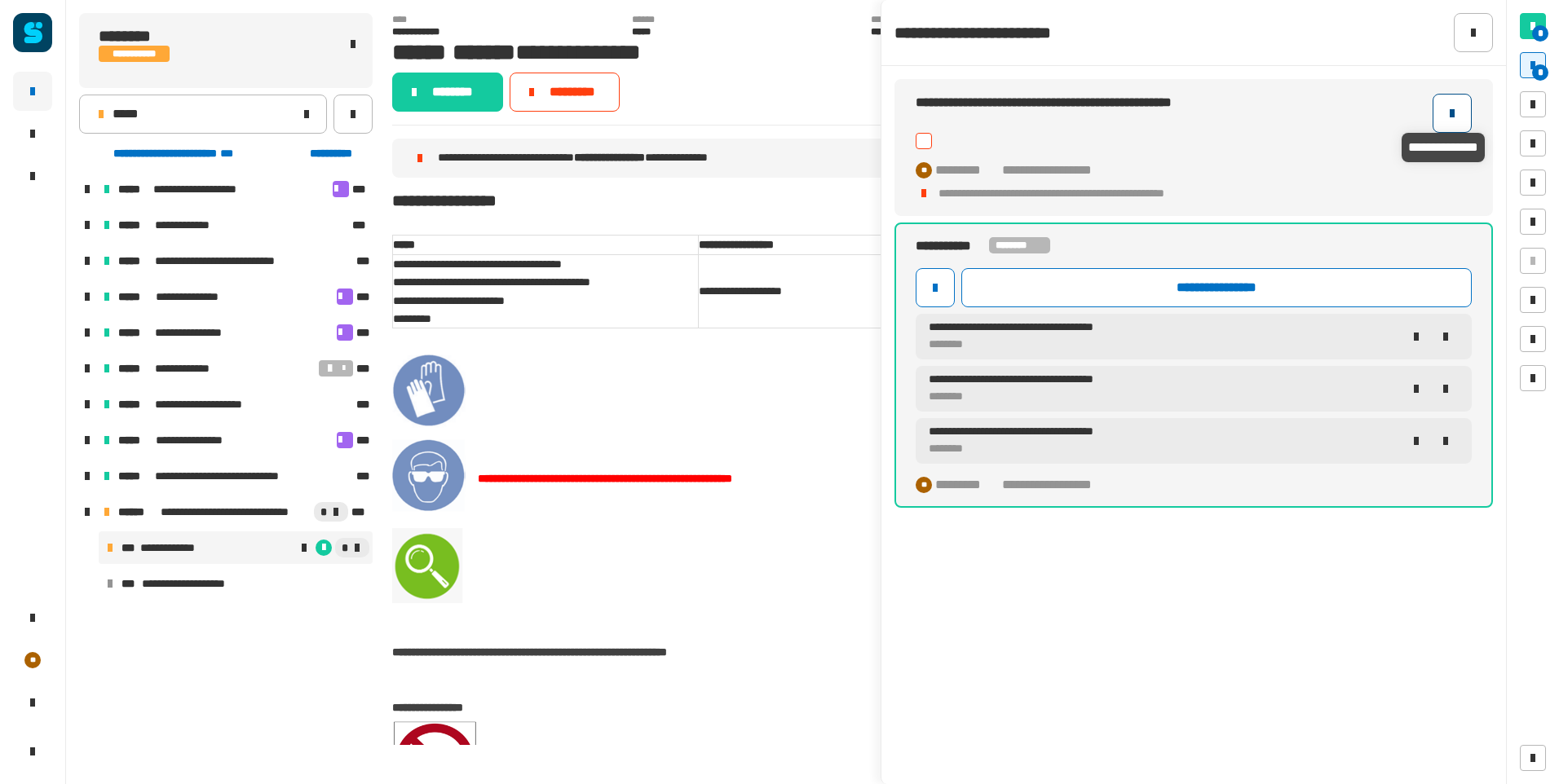 click 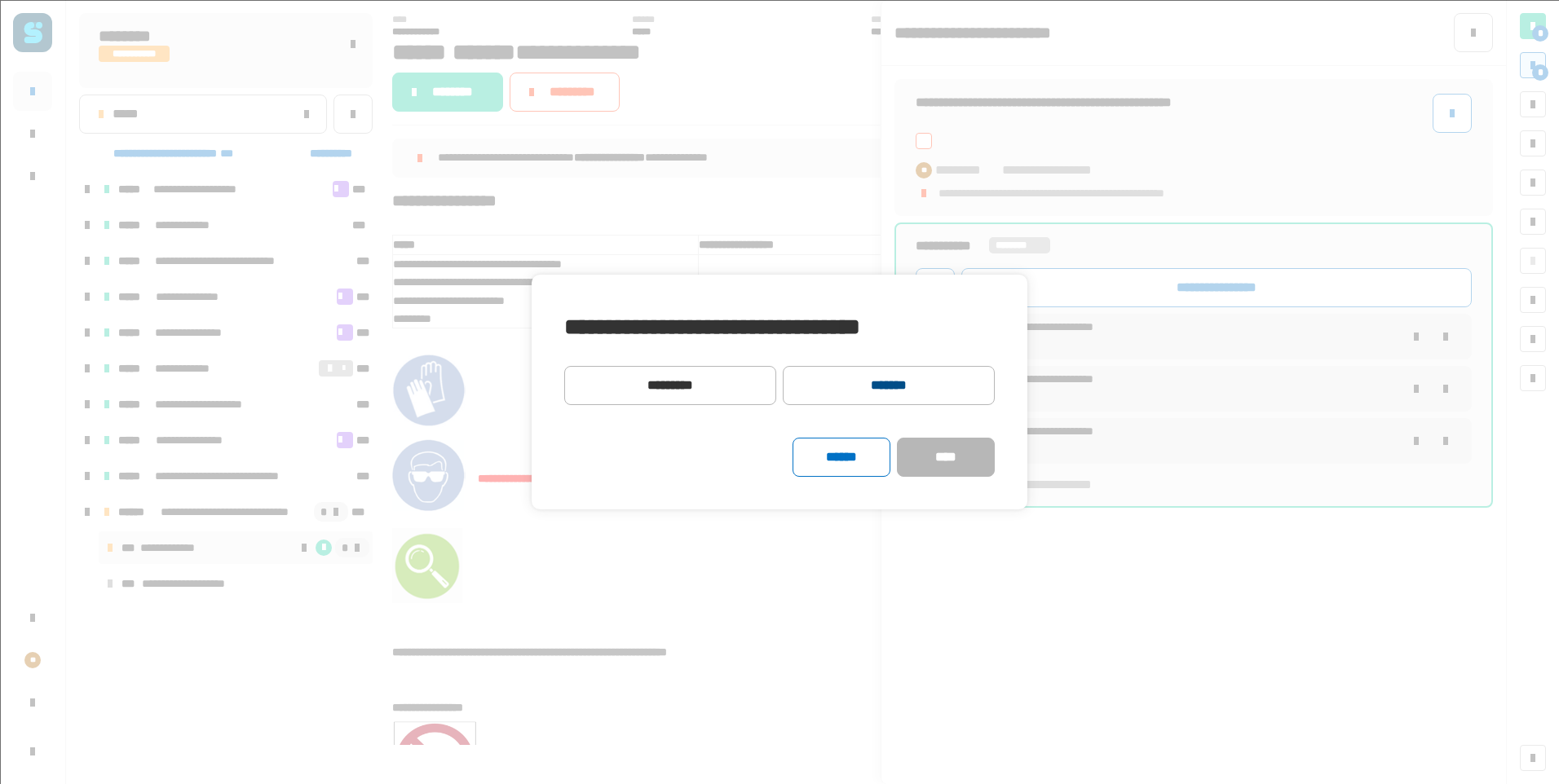 click on "*******" 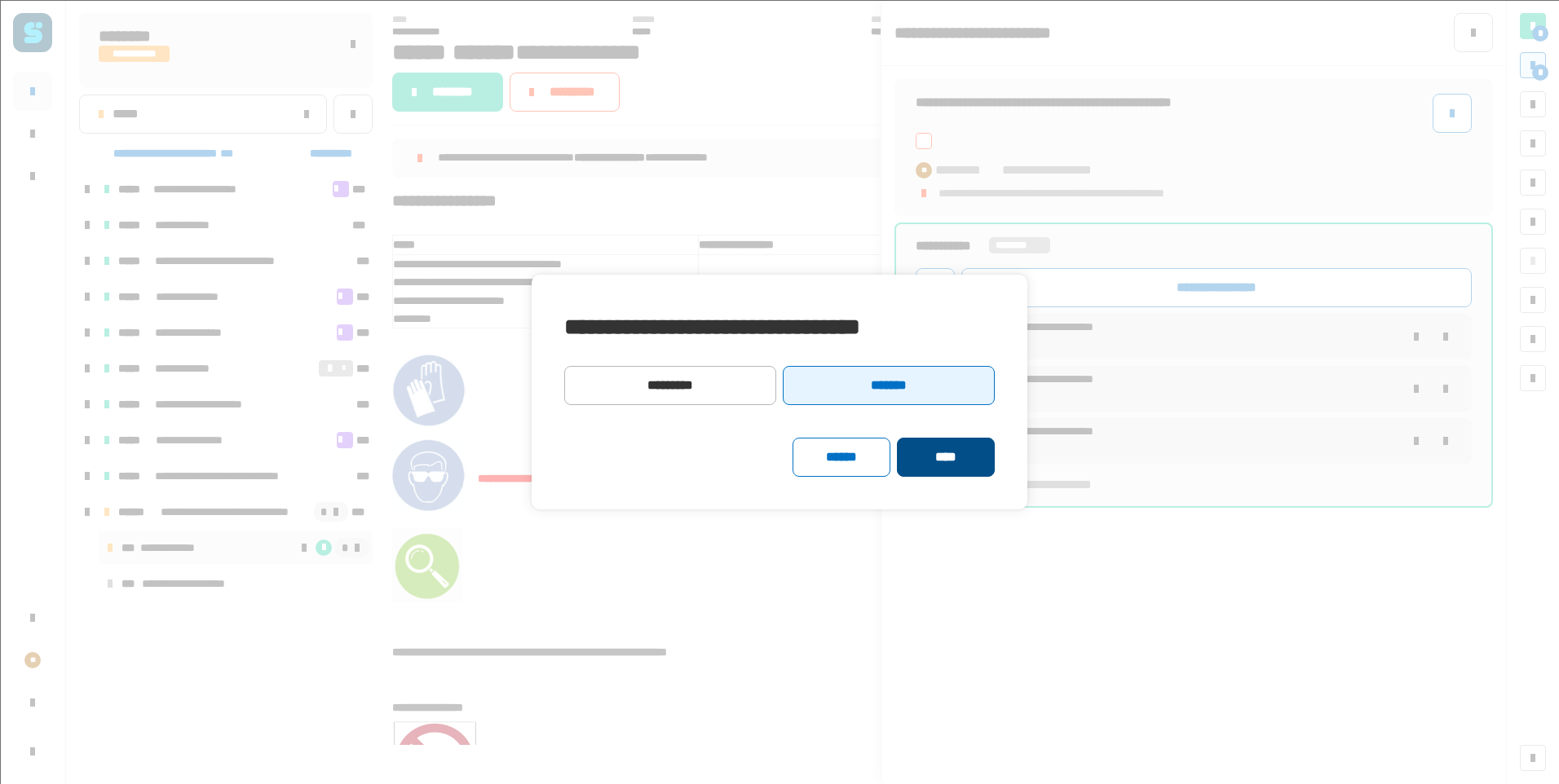 click on "****" 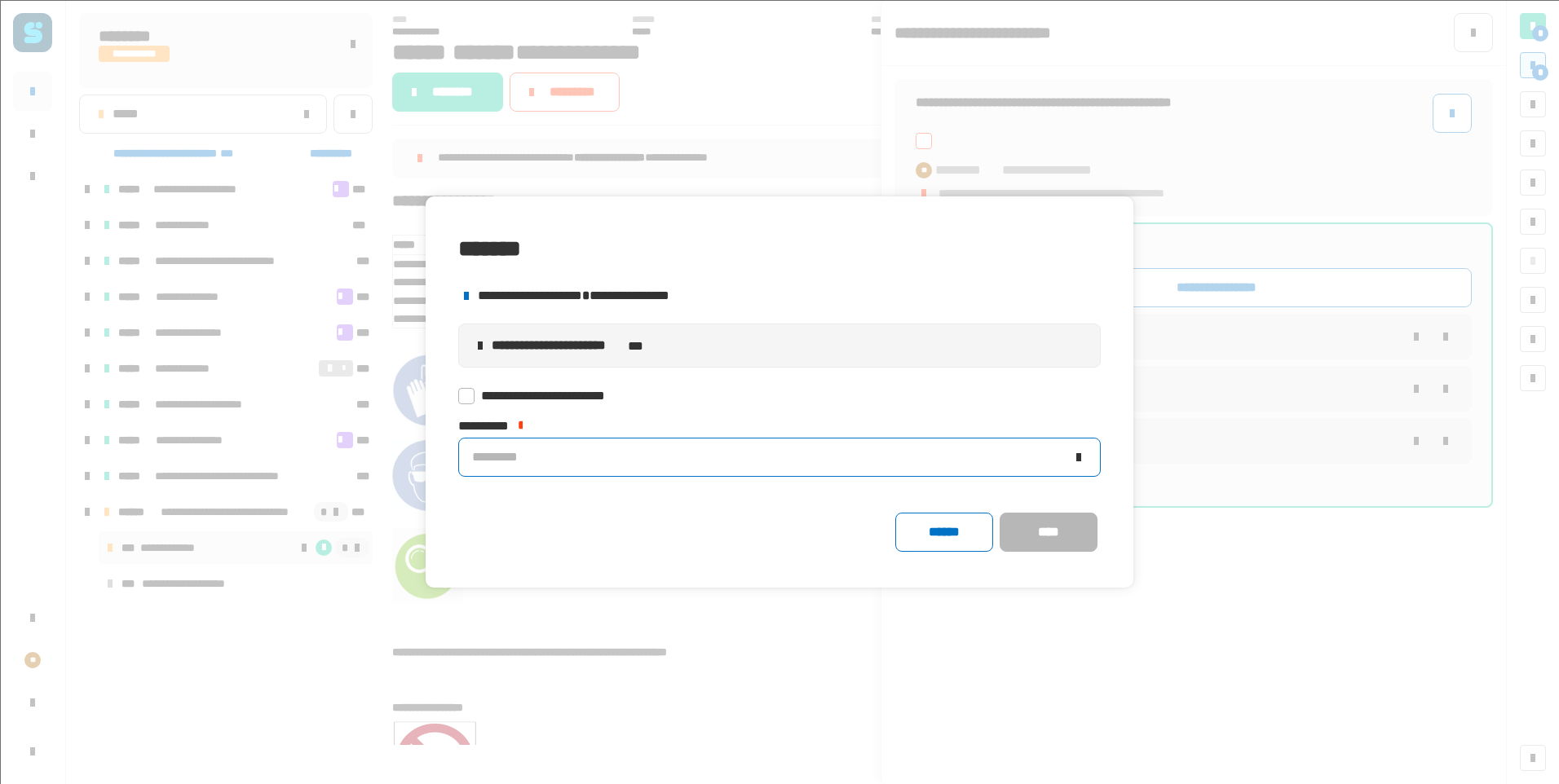 click on "*********" 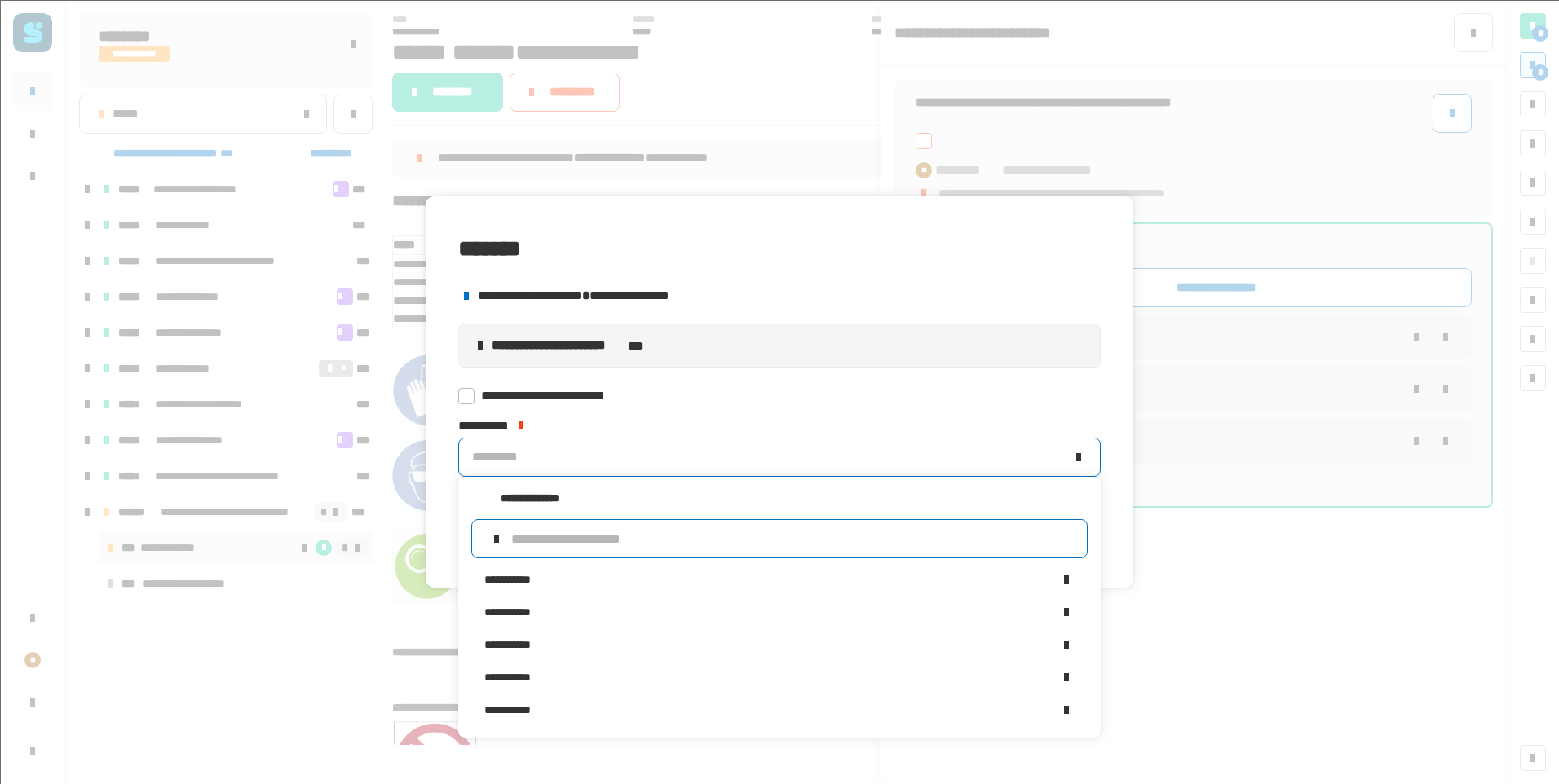 click at bounding box center (793, 539) 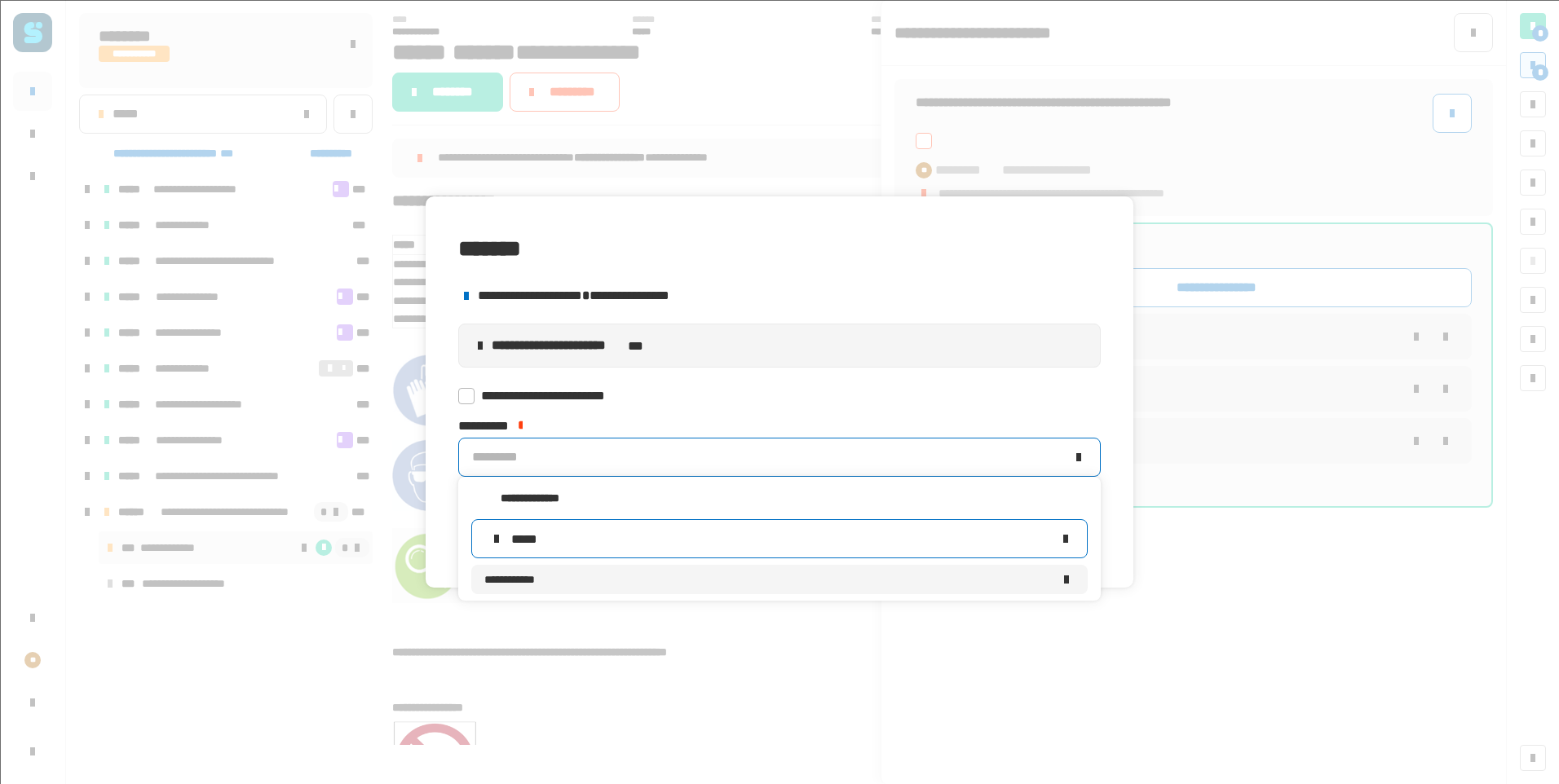 type on "*****" 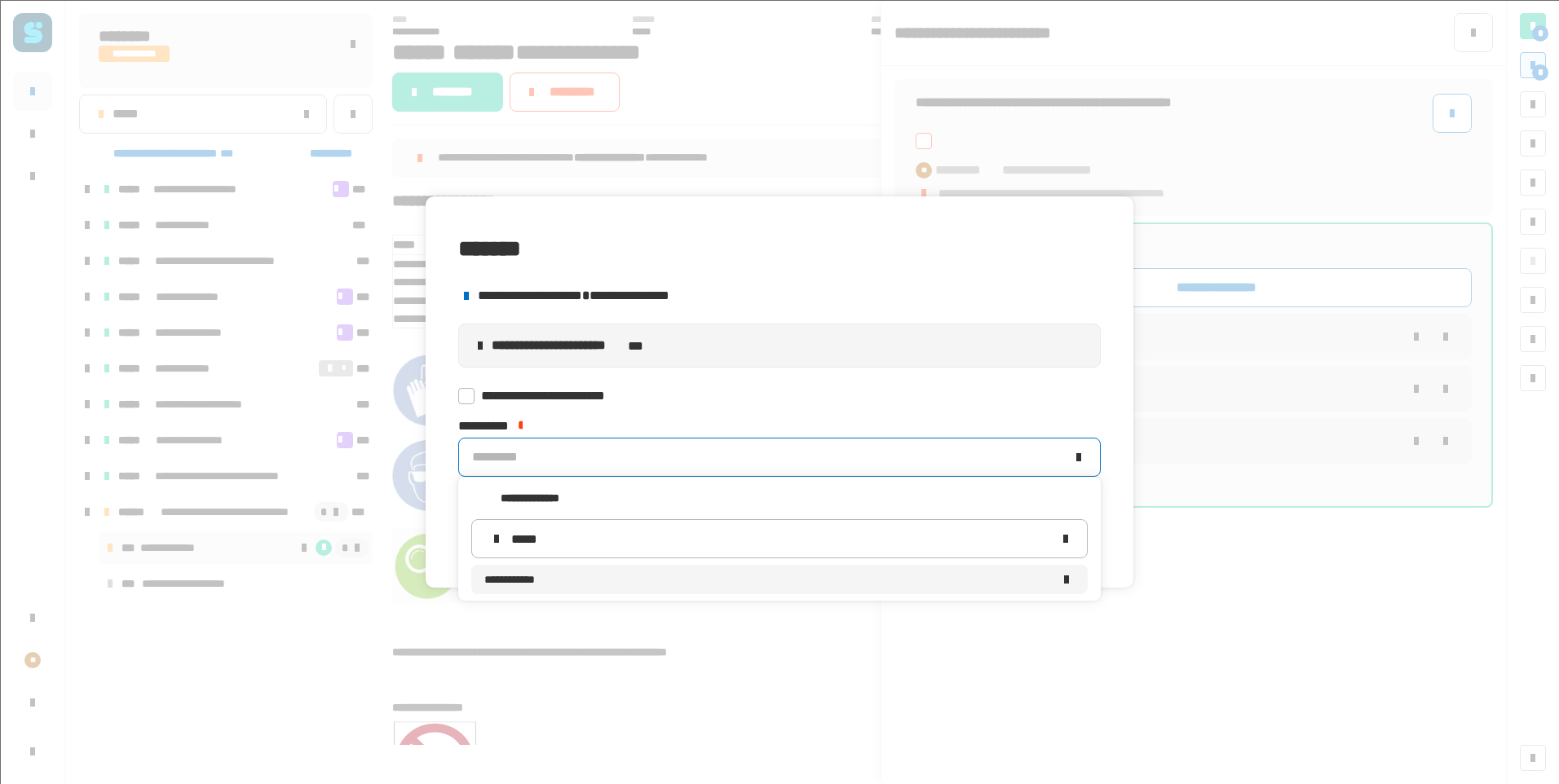click on "**********" at bounding box center [768, 579] 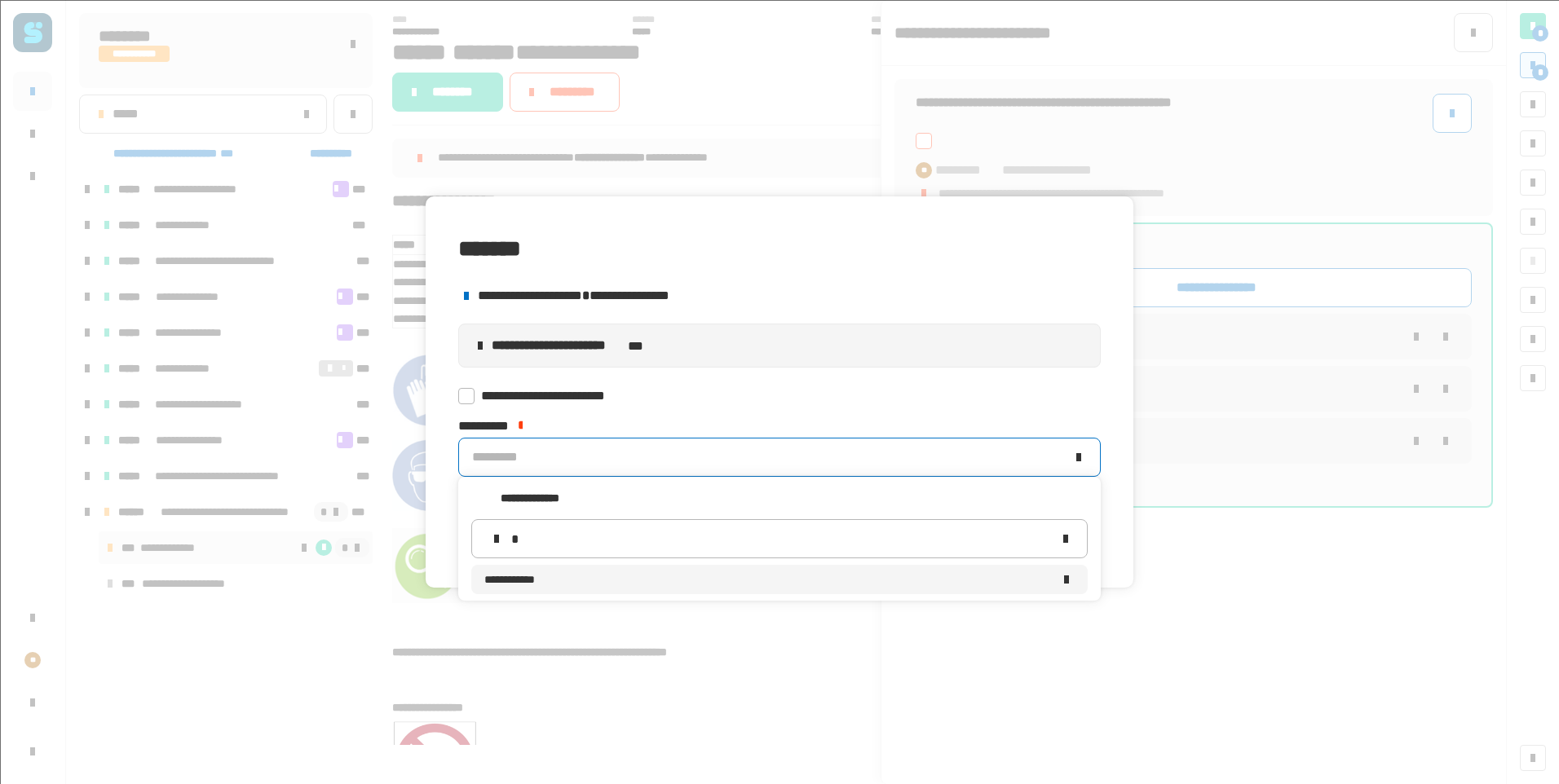 type 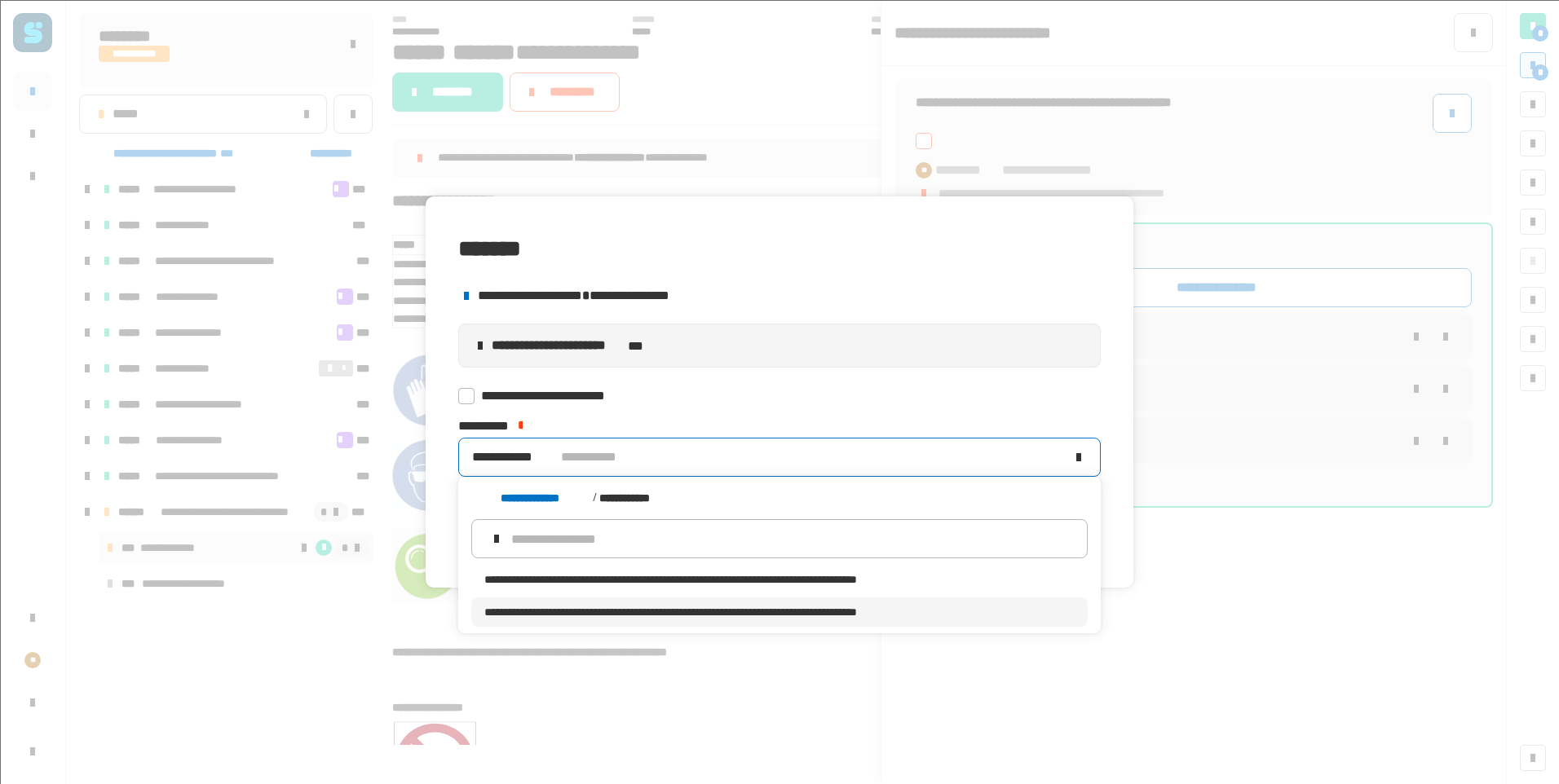 click on "**********" at bounding box center [780, 612] 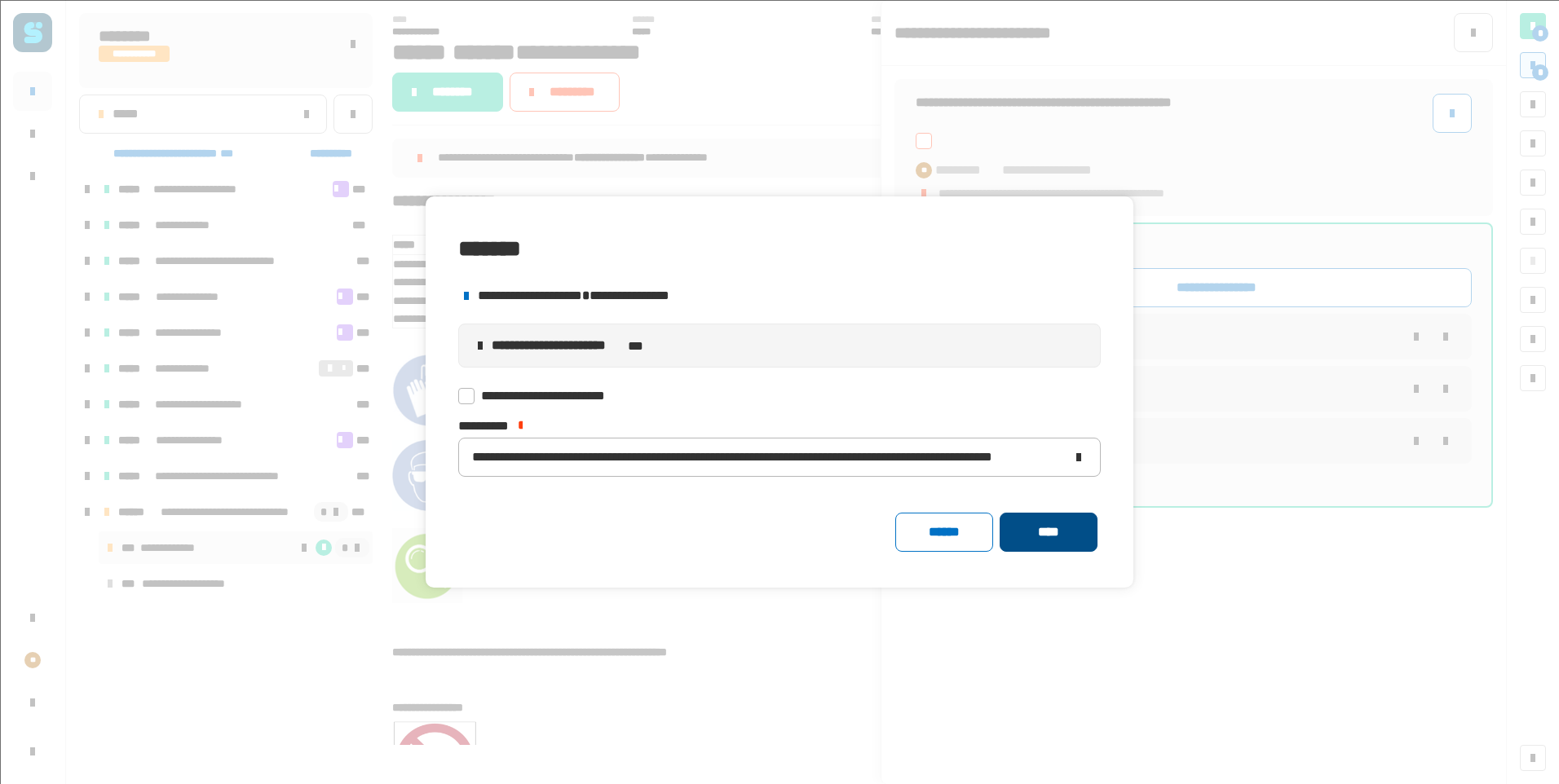 click on "****" 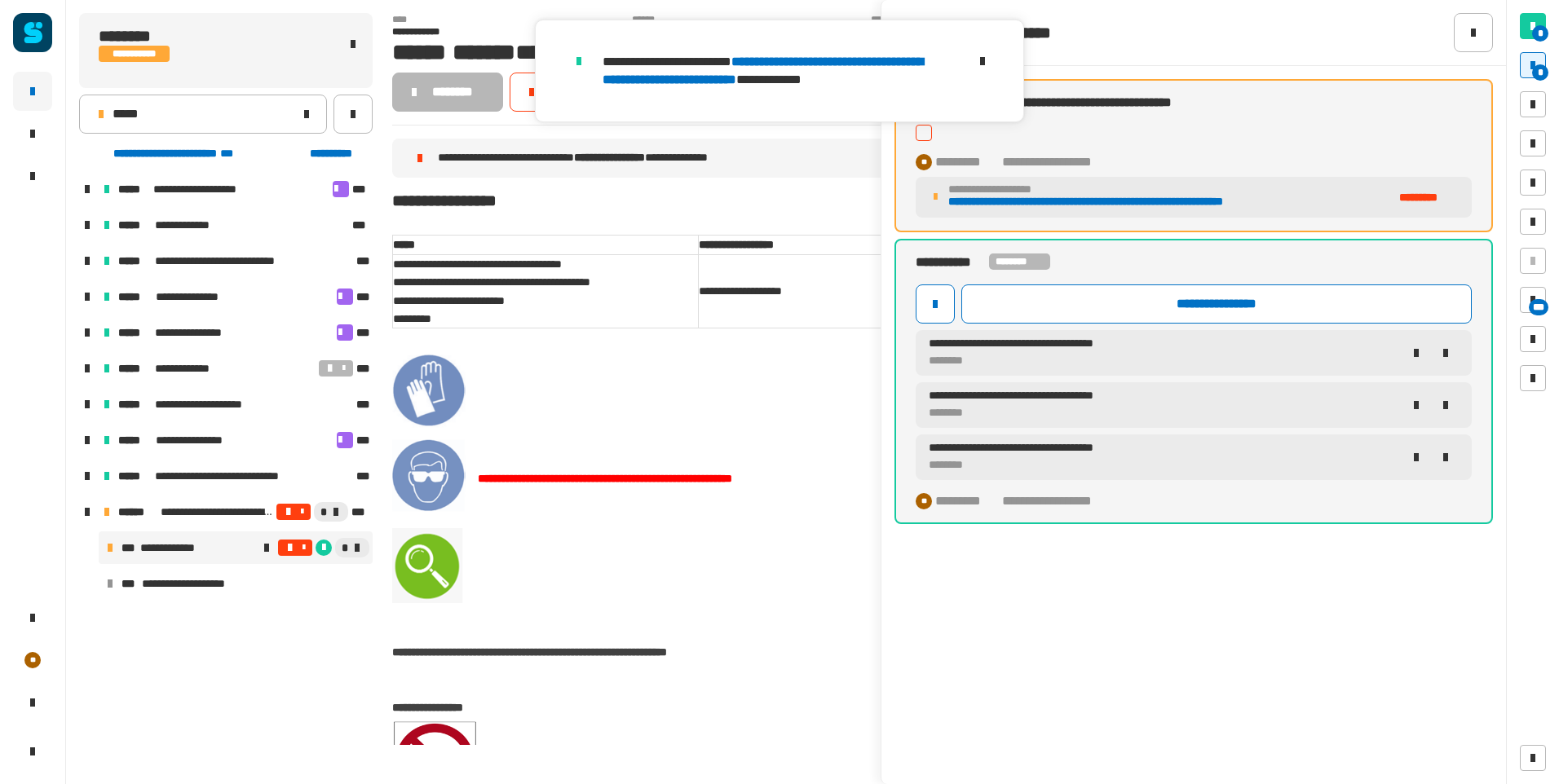 click 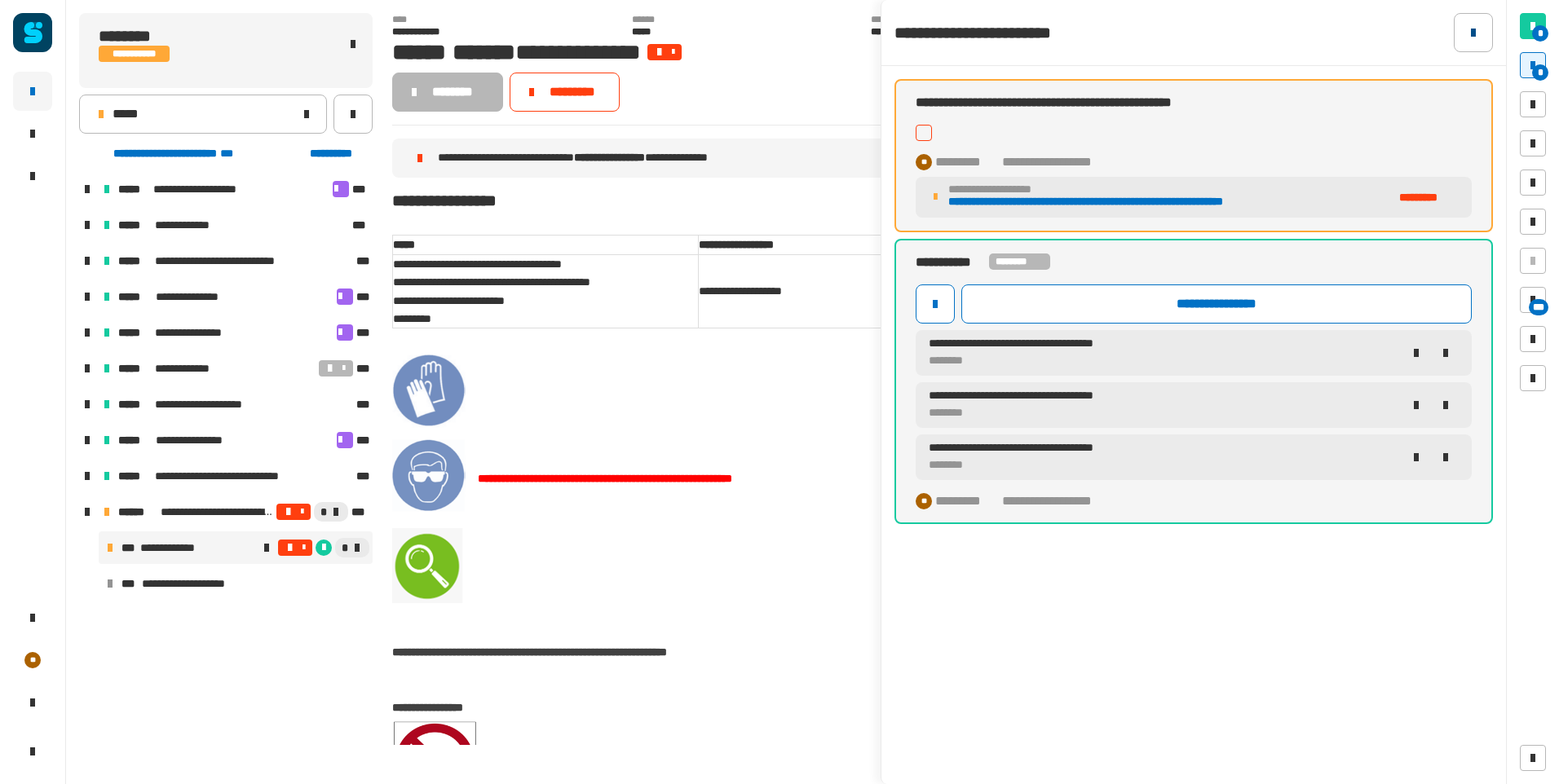 click 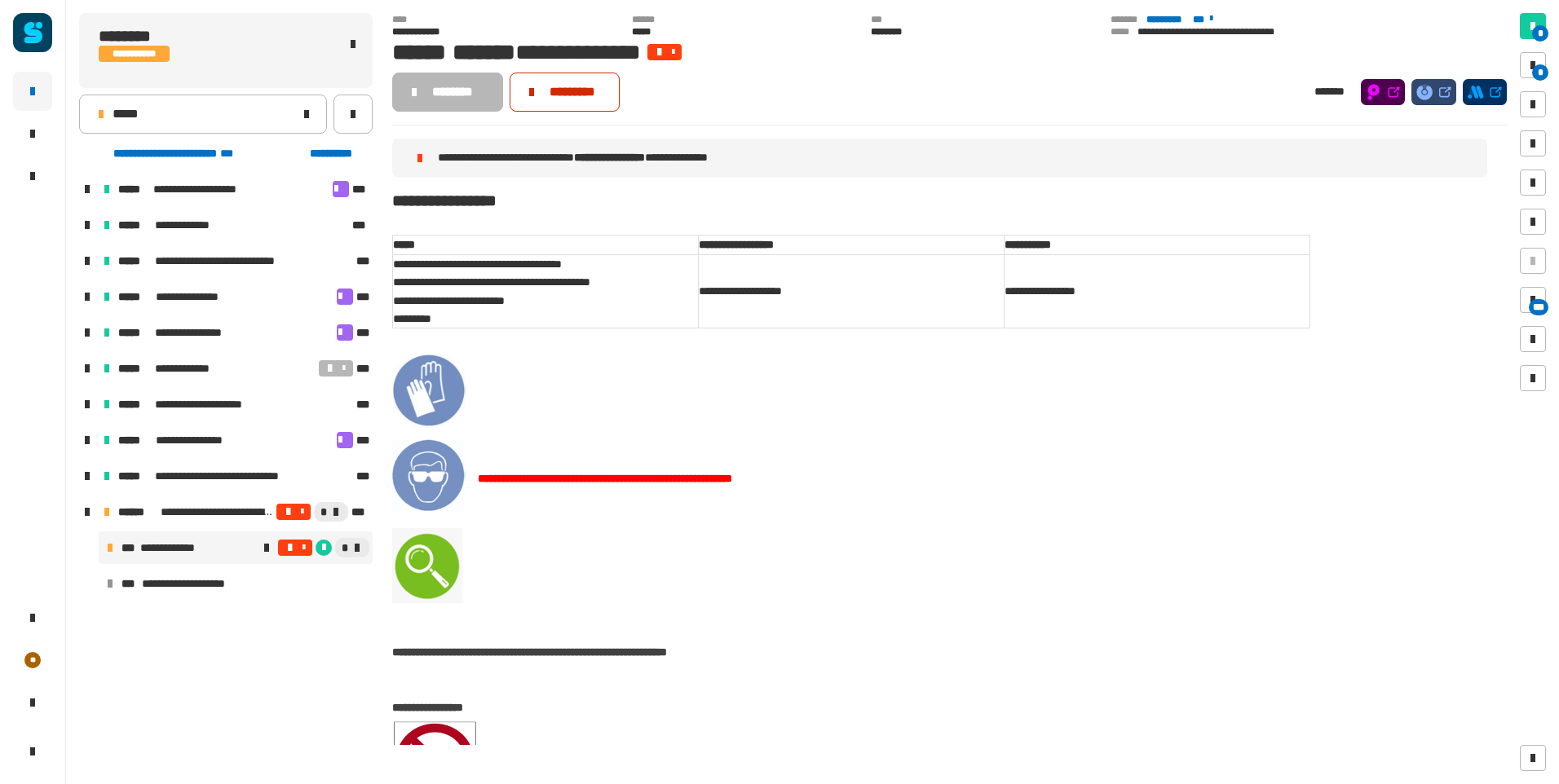 click on "*********" 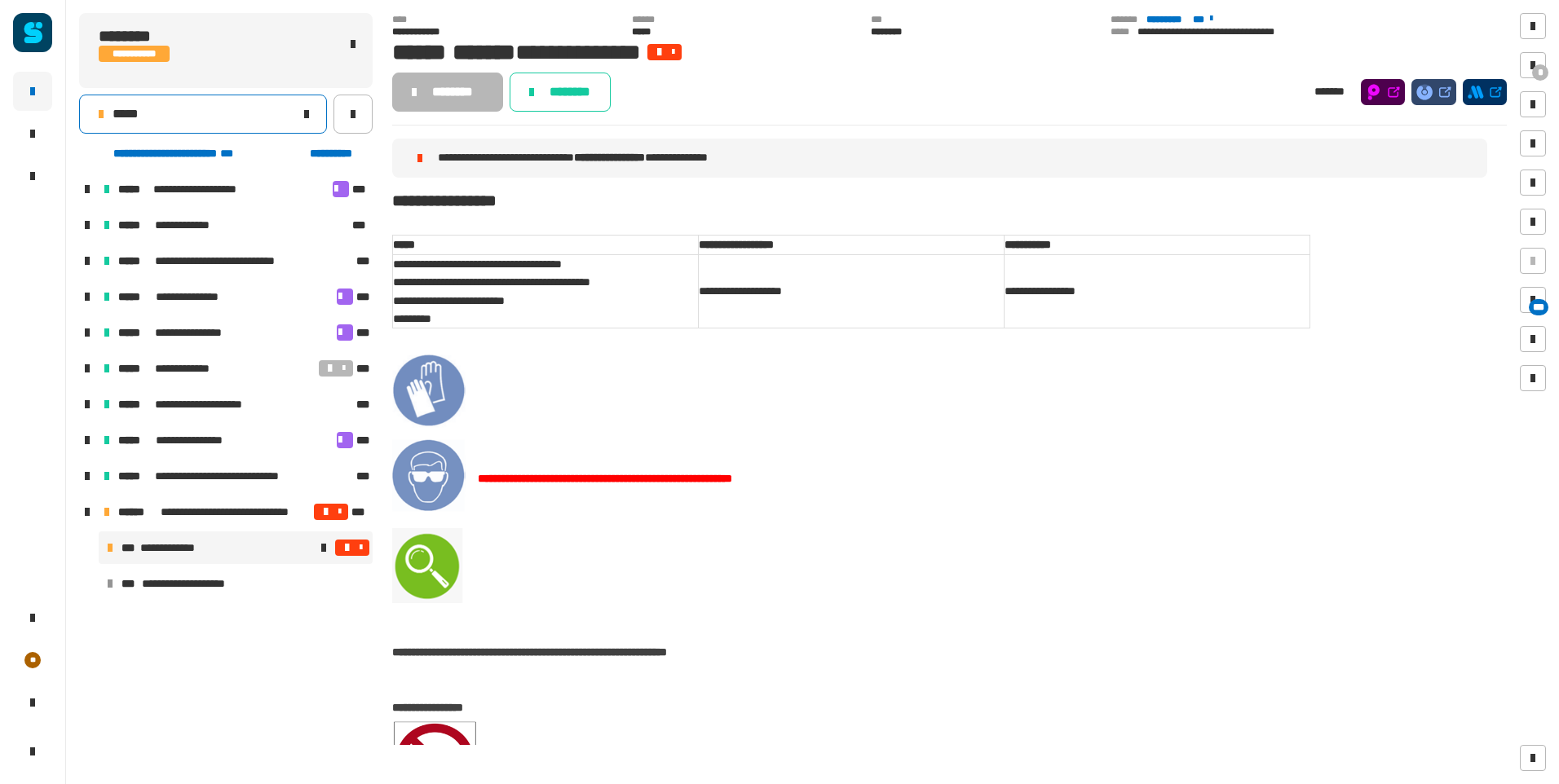 click on "*****" 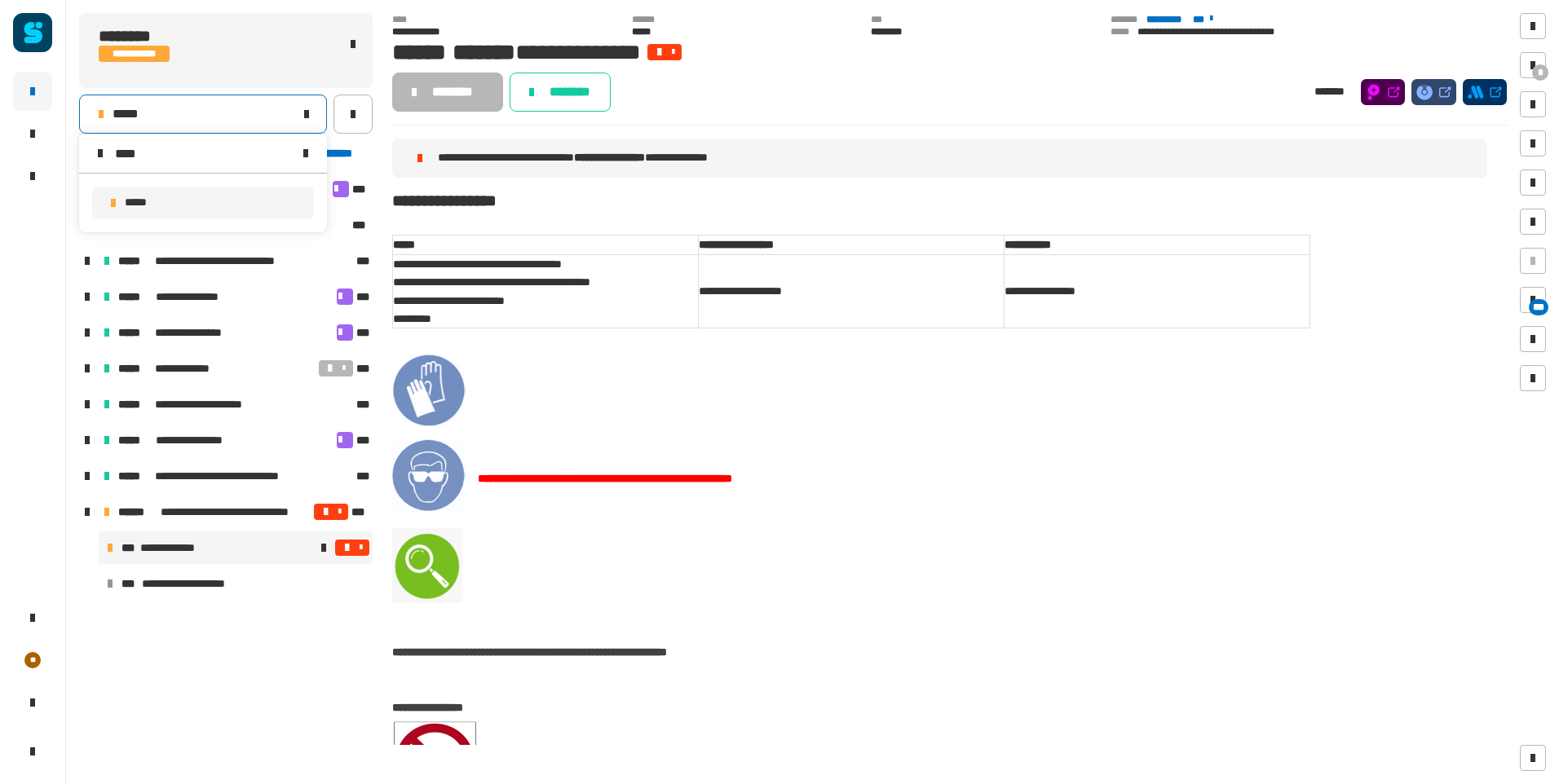 type on "****" 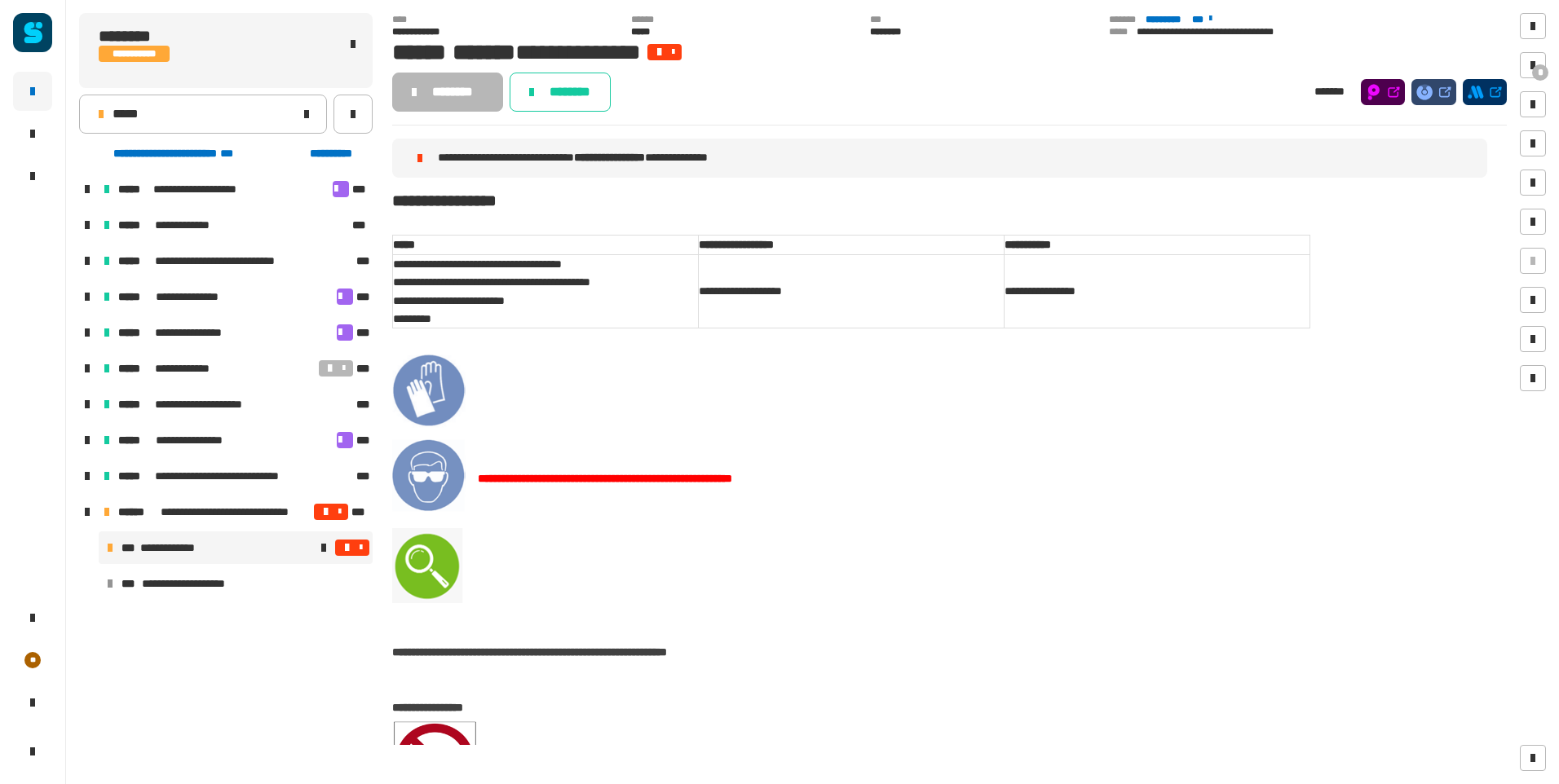 click at bounding box center (352, 548) 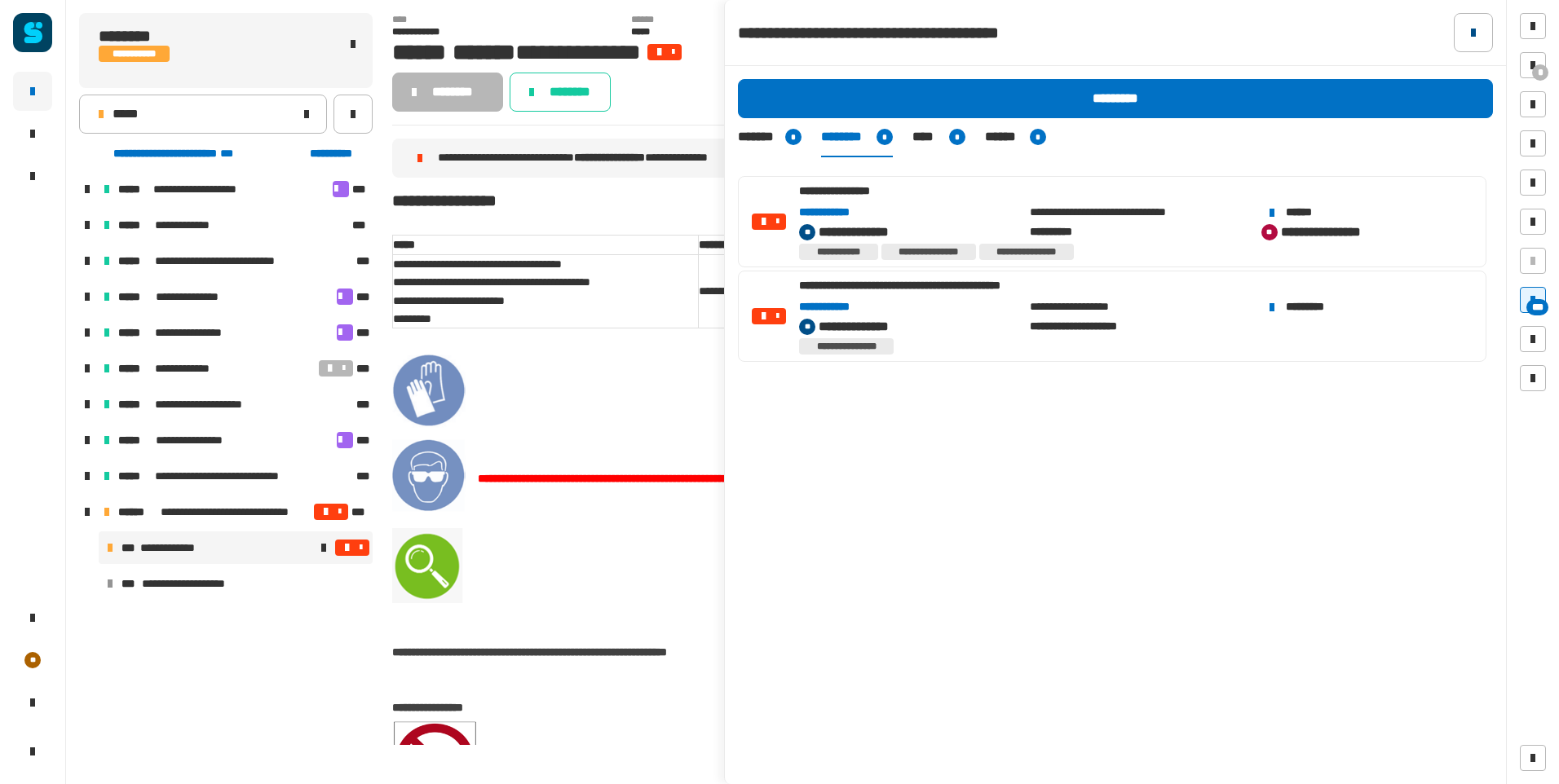 click 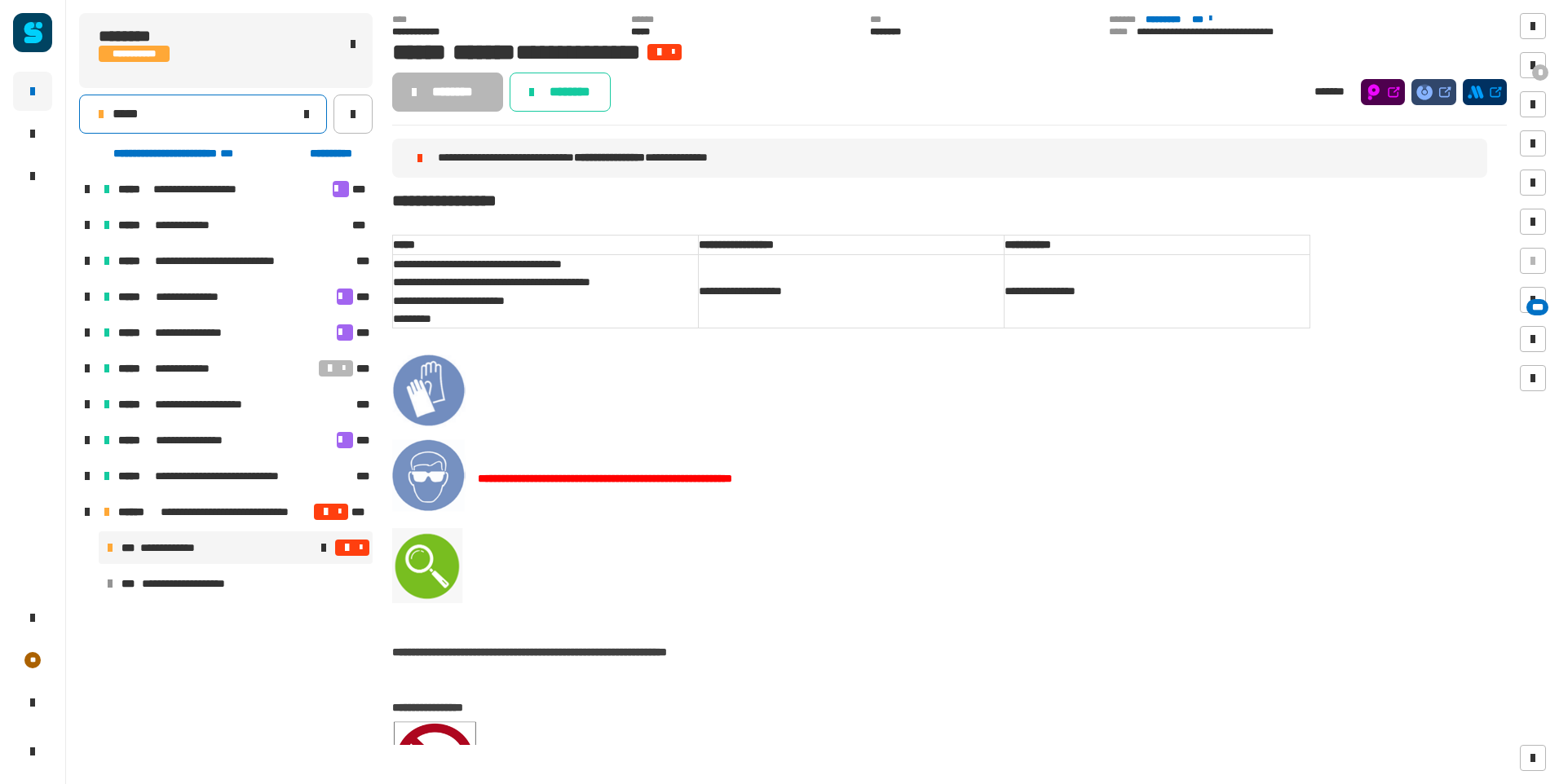 drag, startPoint x: 299, startPoint y: 114, endPoint x: 290, endPoint y: 114, distance: 9 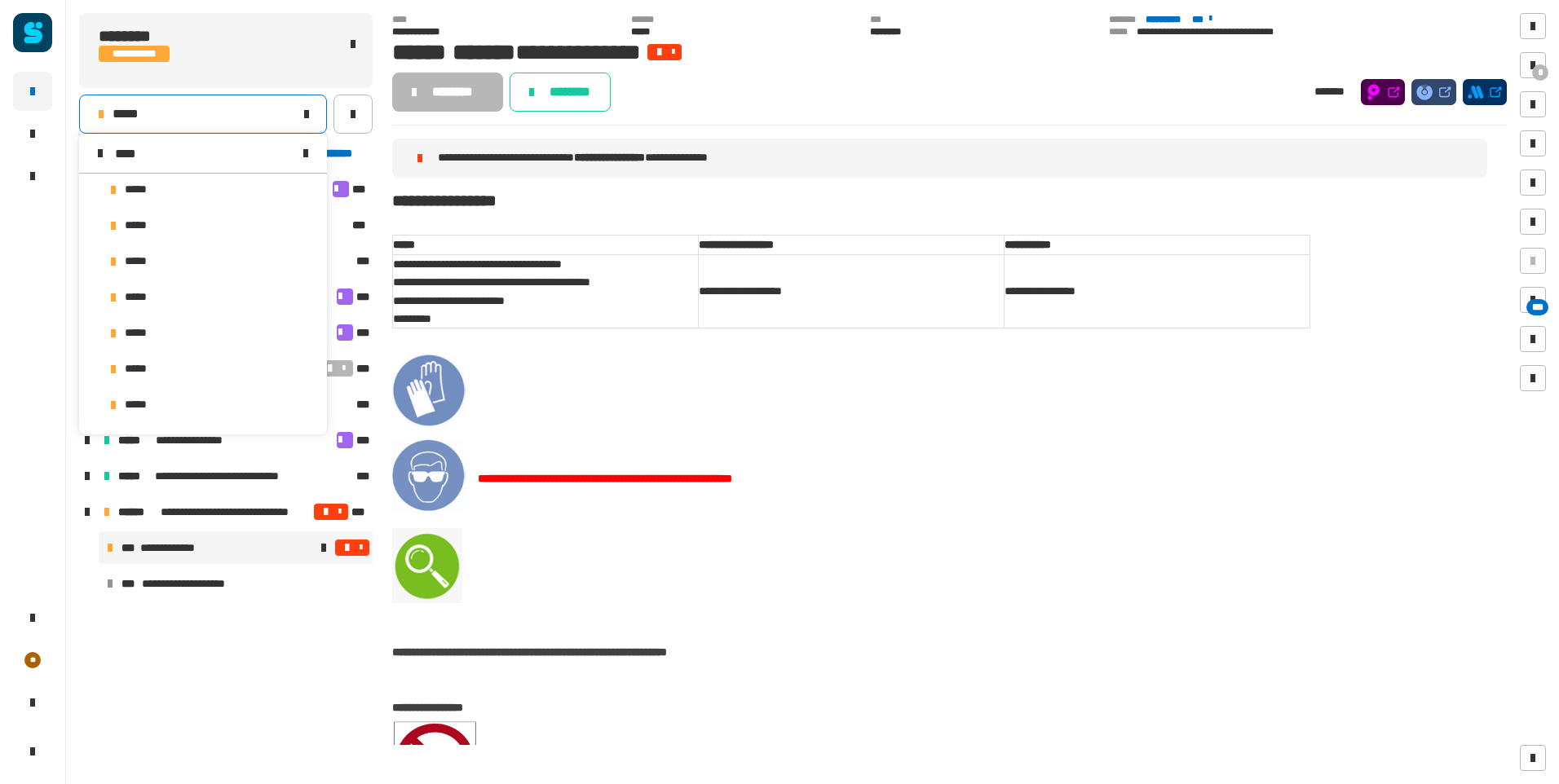 scroll, scrollTop: 0, scrollLeft: 0, axis: both 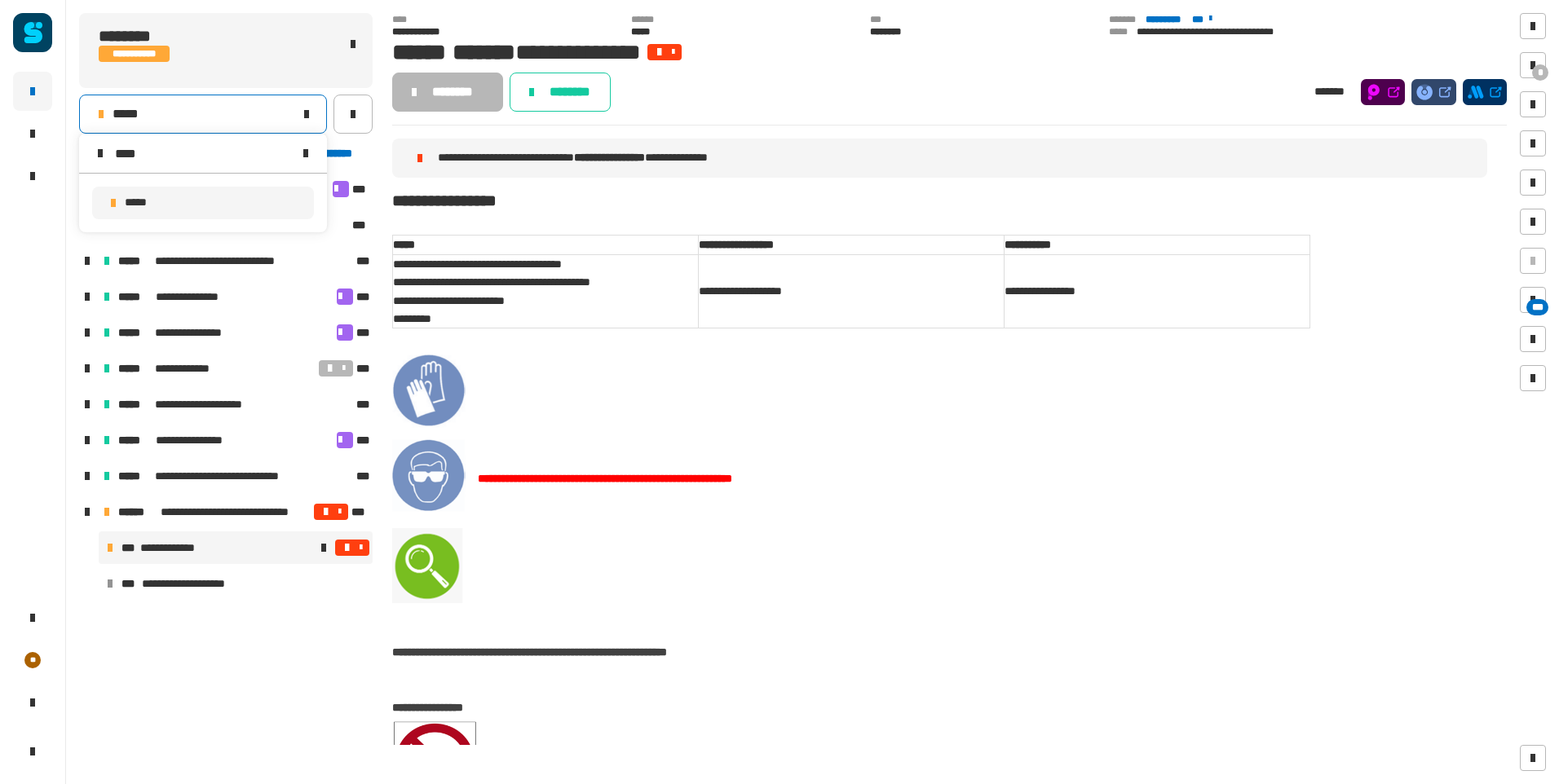 type on "****" 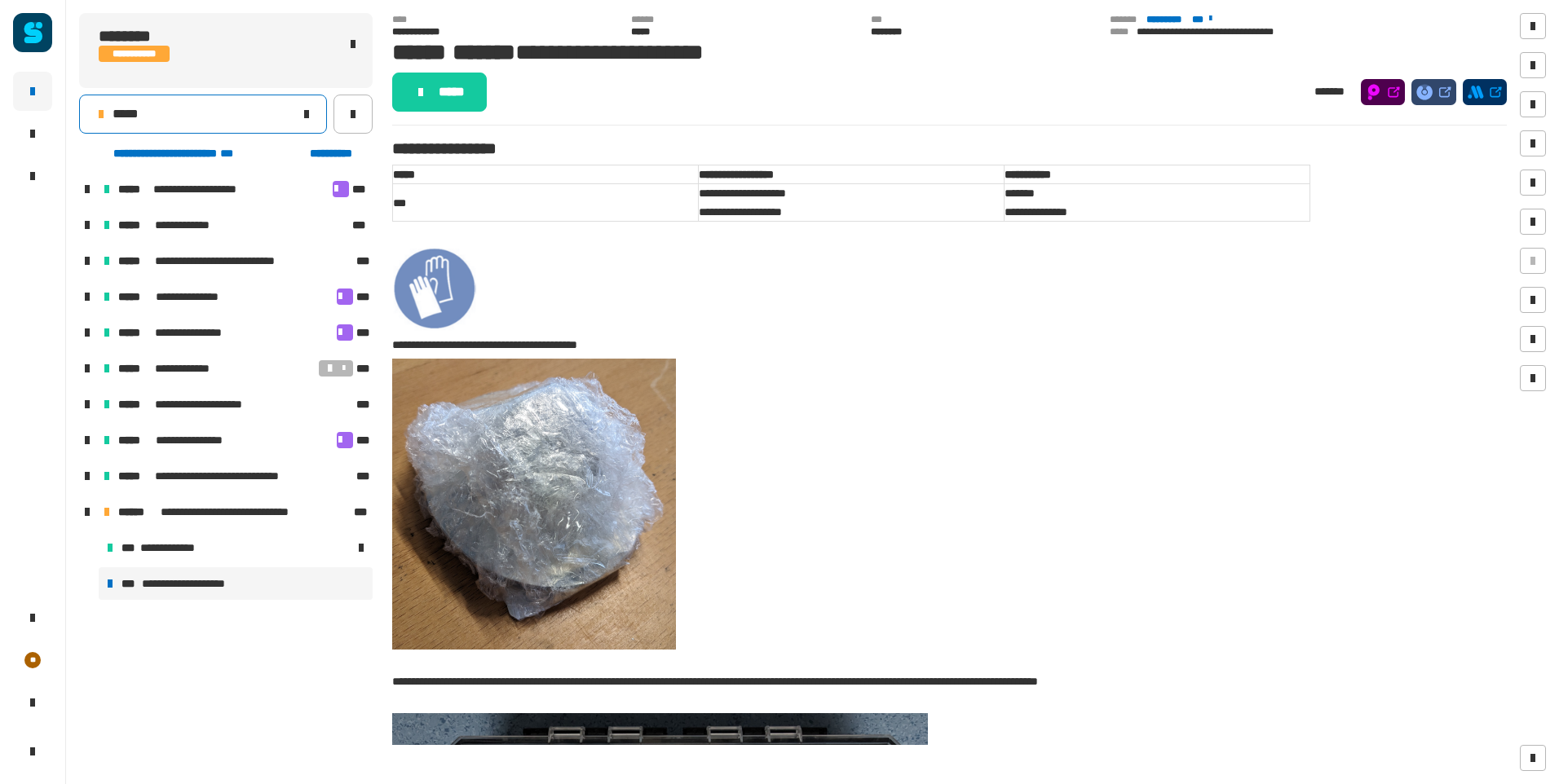 click on "*****" 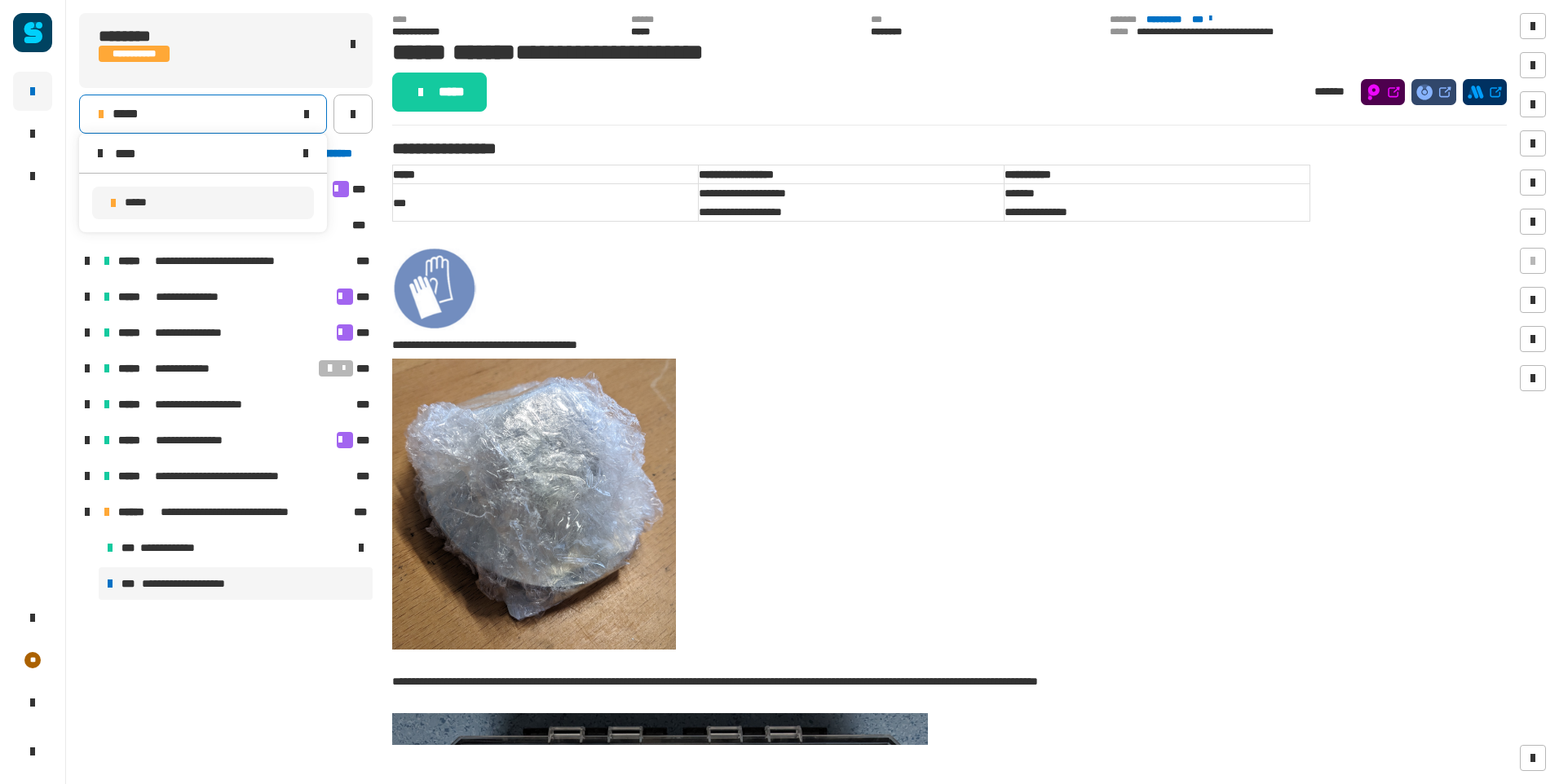 type on "****" 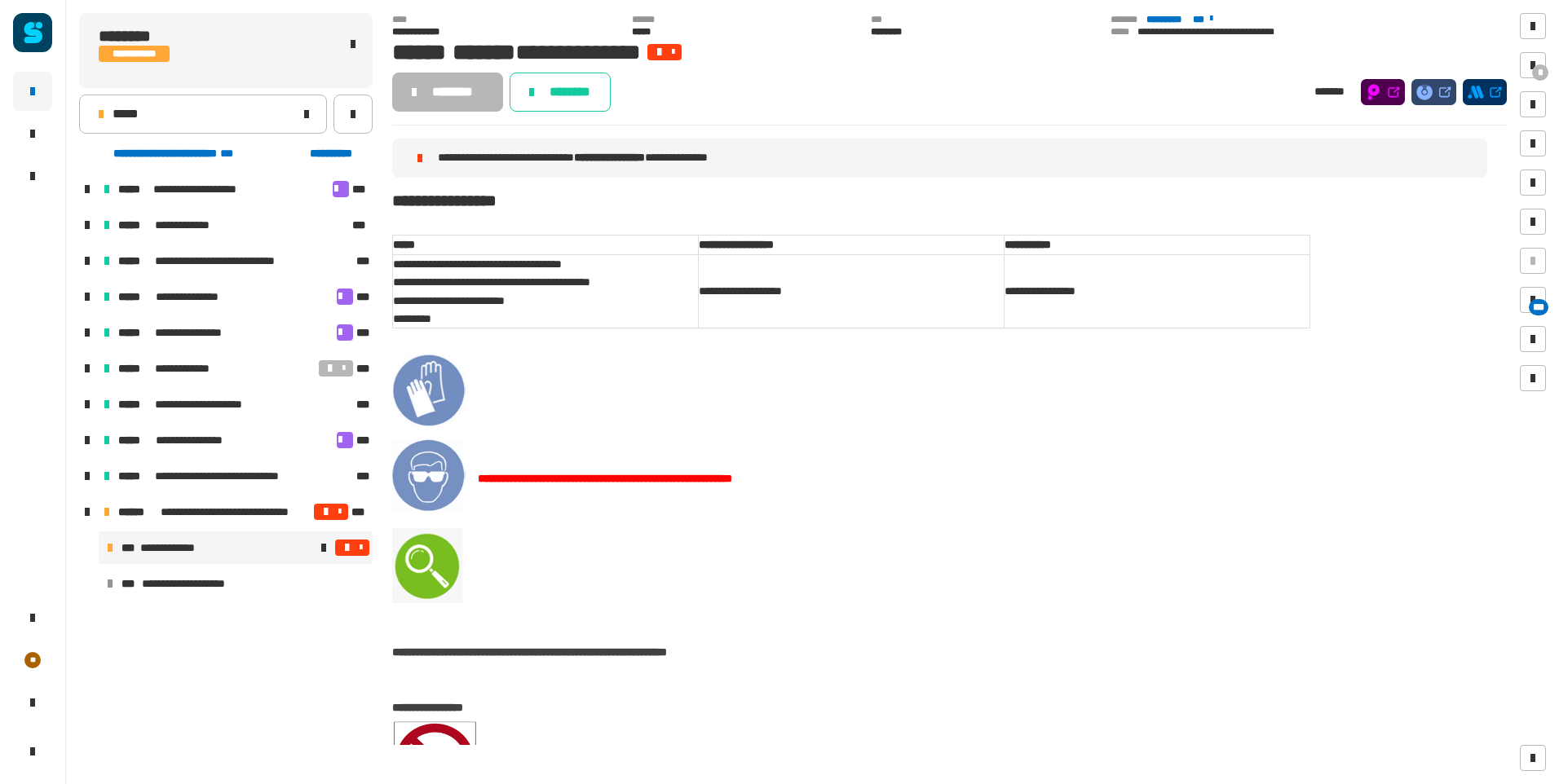 click at bounding box center [360, 548] 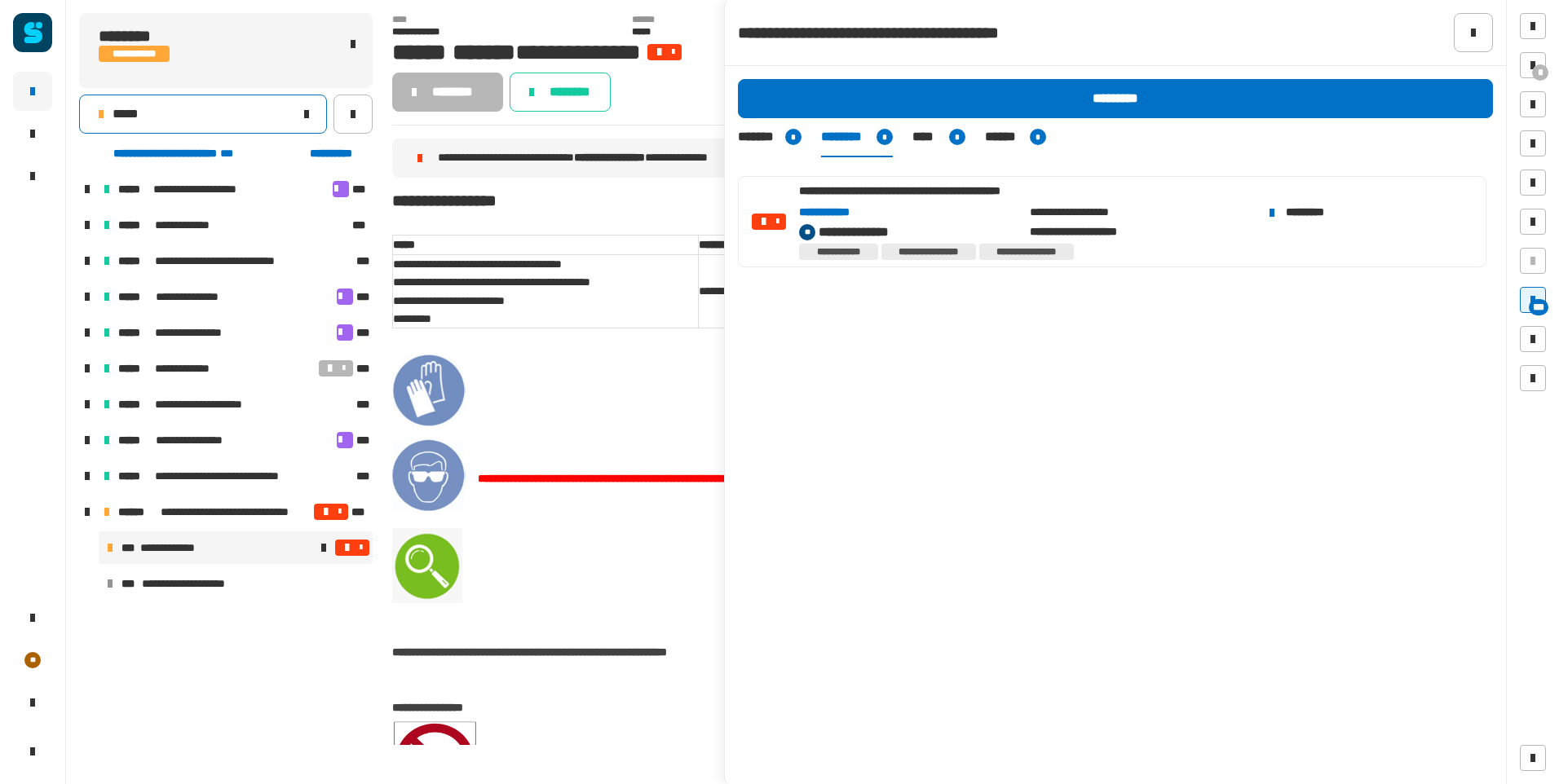 click on "*****" 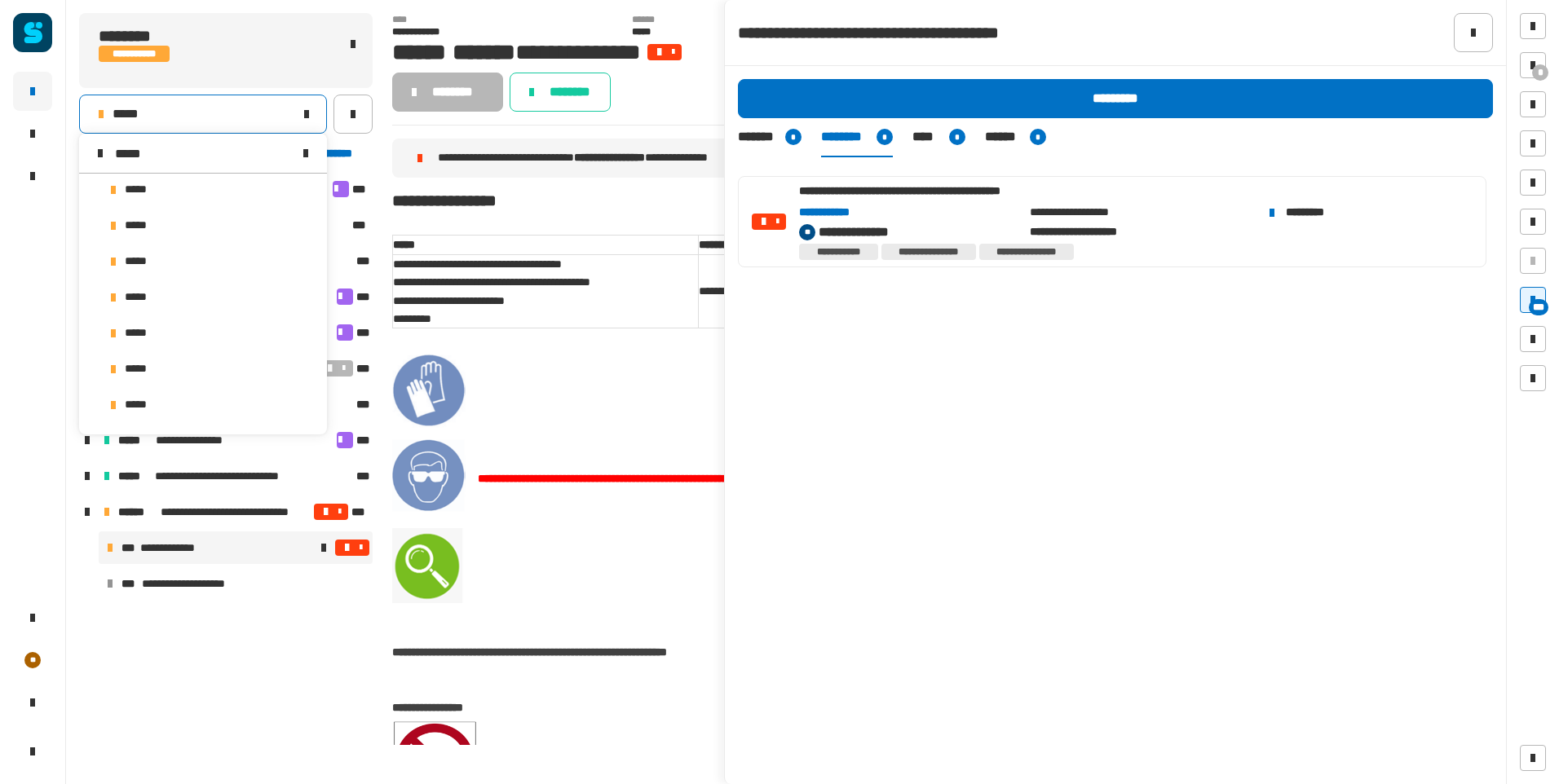 scroll, scrollTop: 0, scrollLeft: 0, axis: both 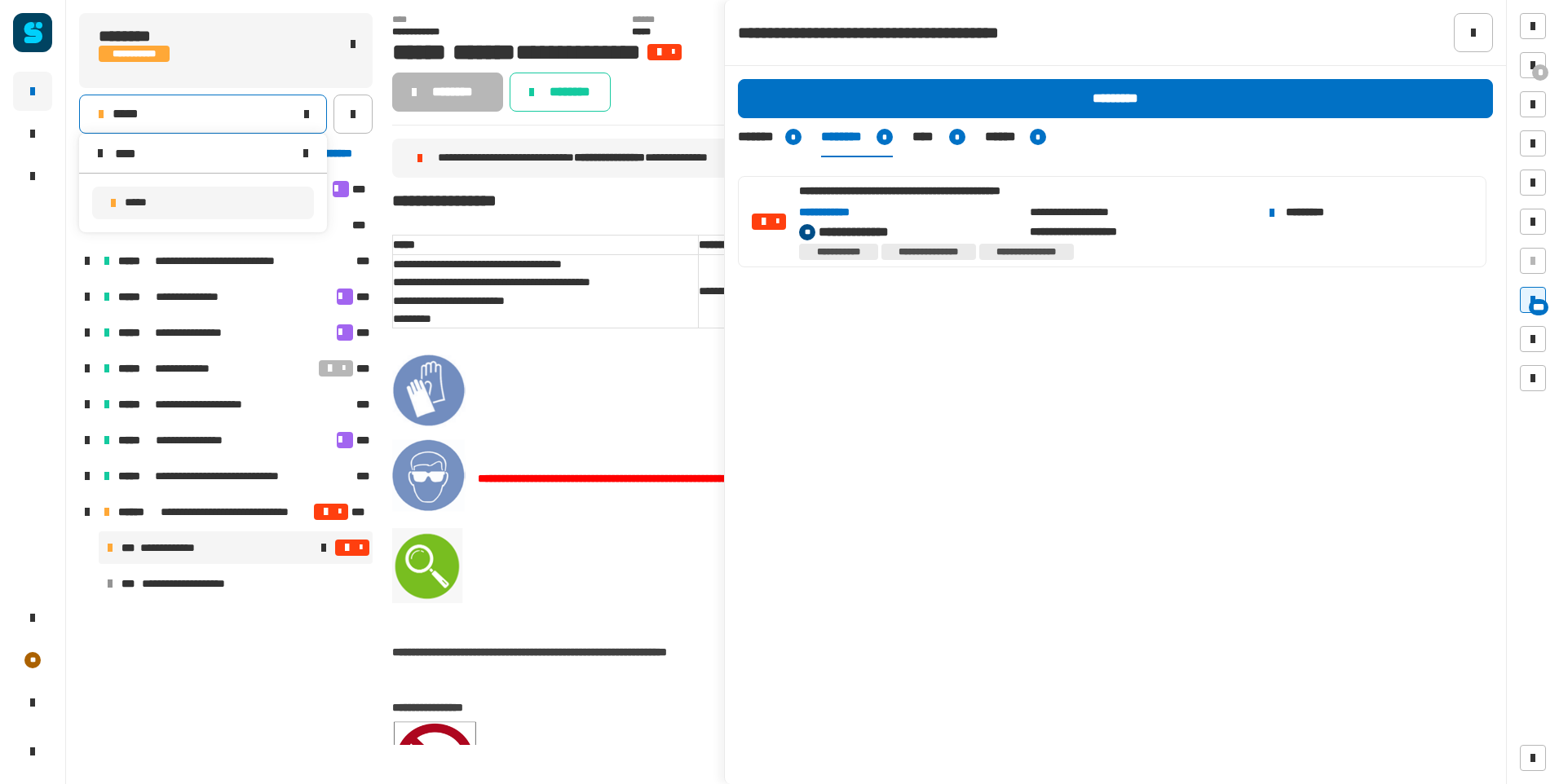 type on "****" 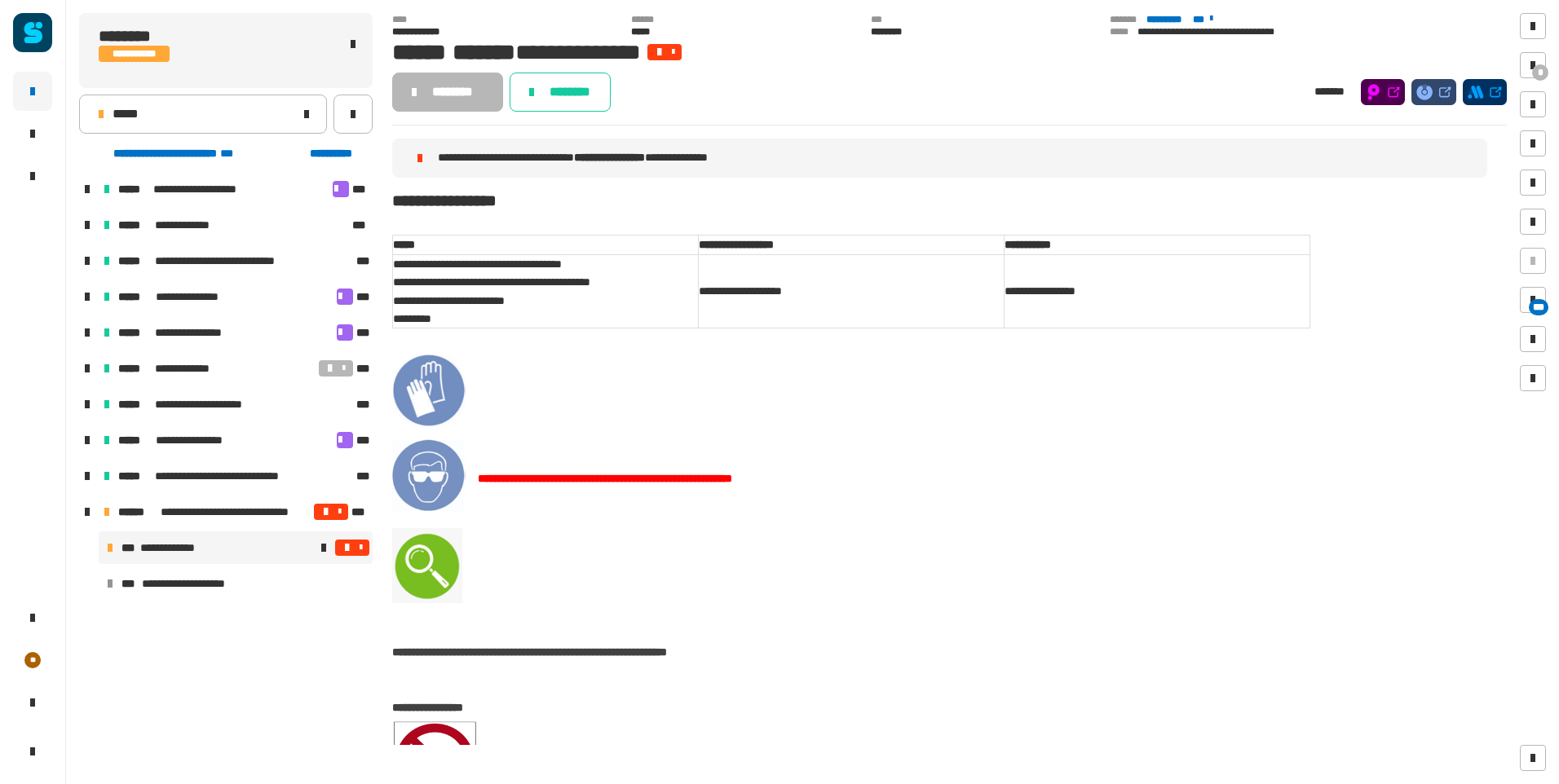 click at bounding box center (360, 548) 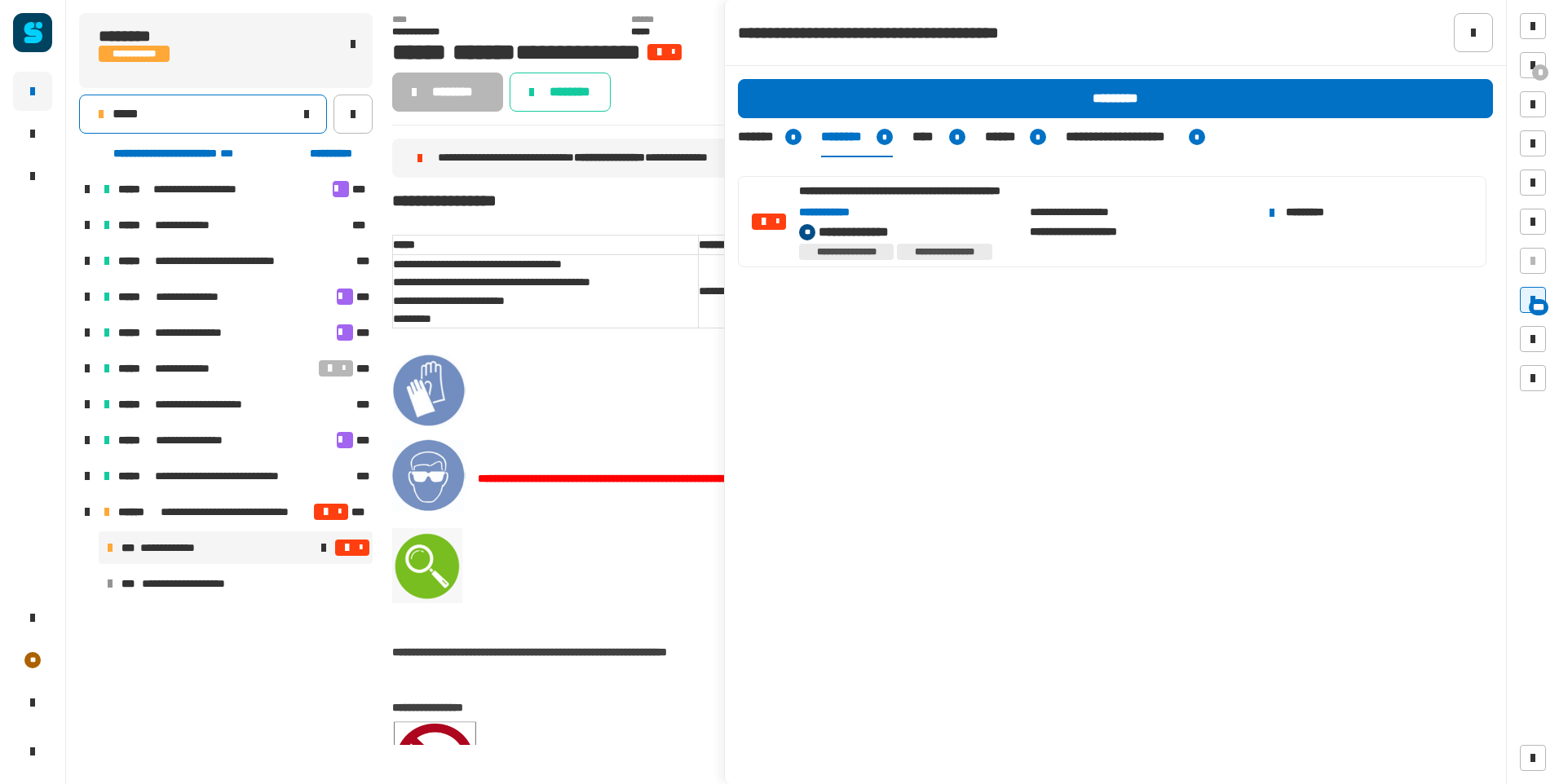click on "*****" 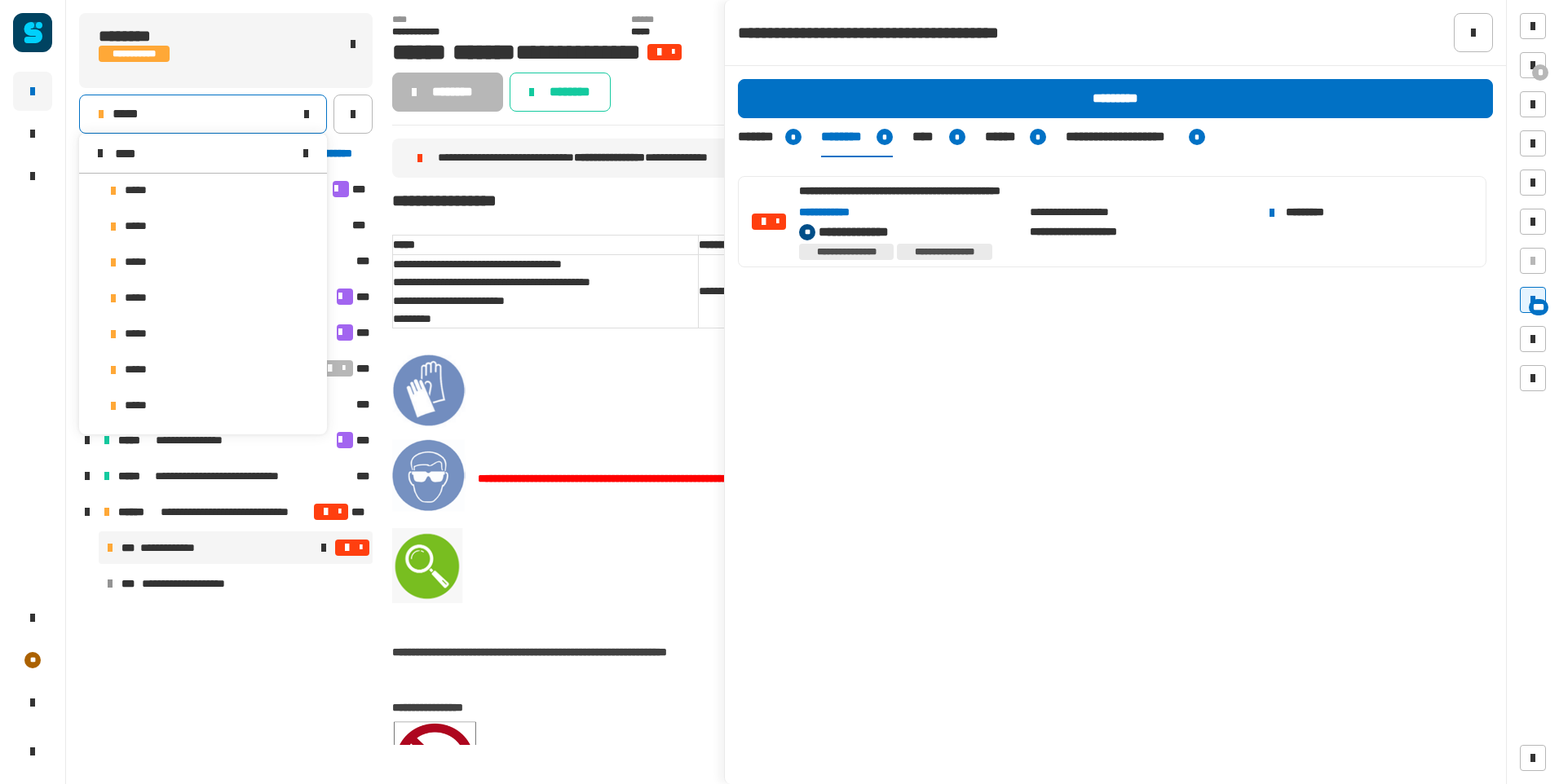 scroll, scrollTop: 0, scrollLeft: 0, axis: both 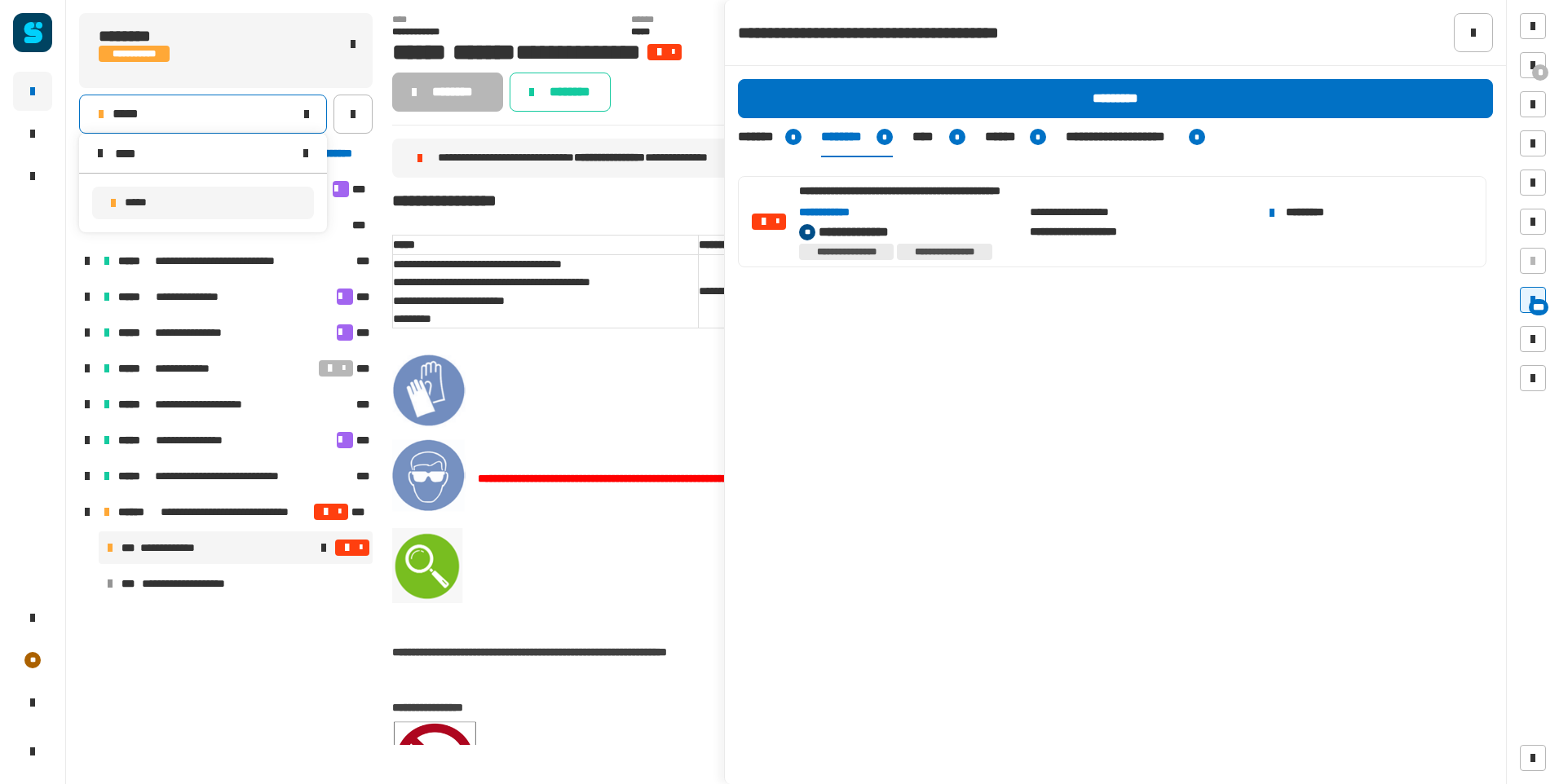 type on "****" 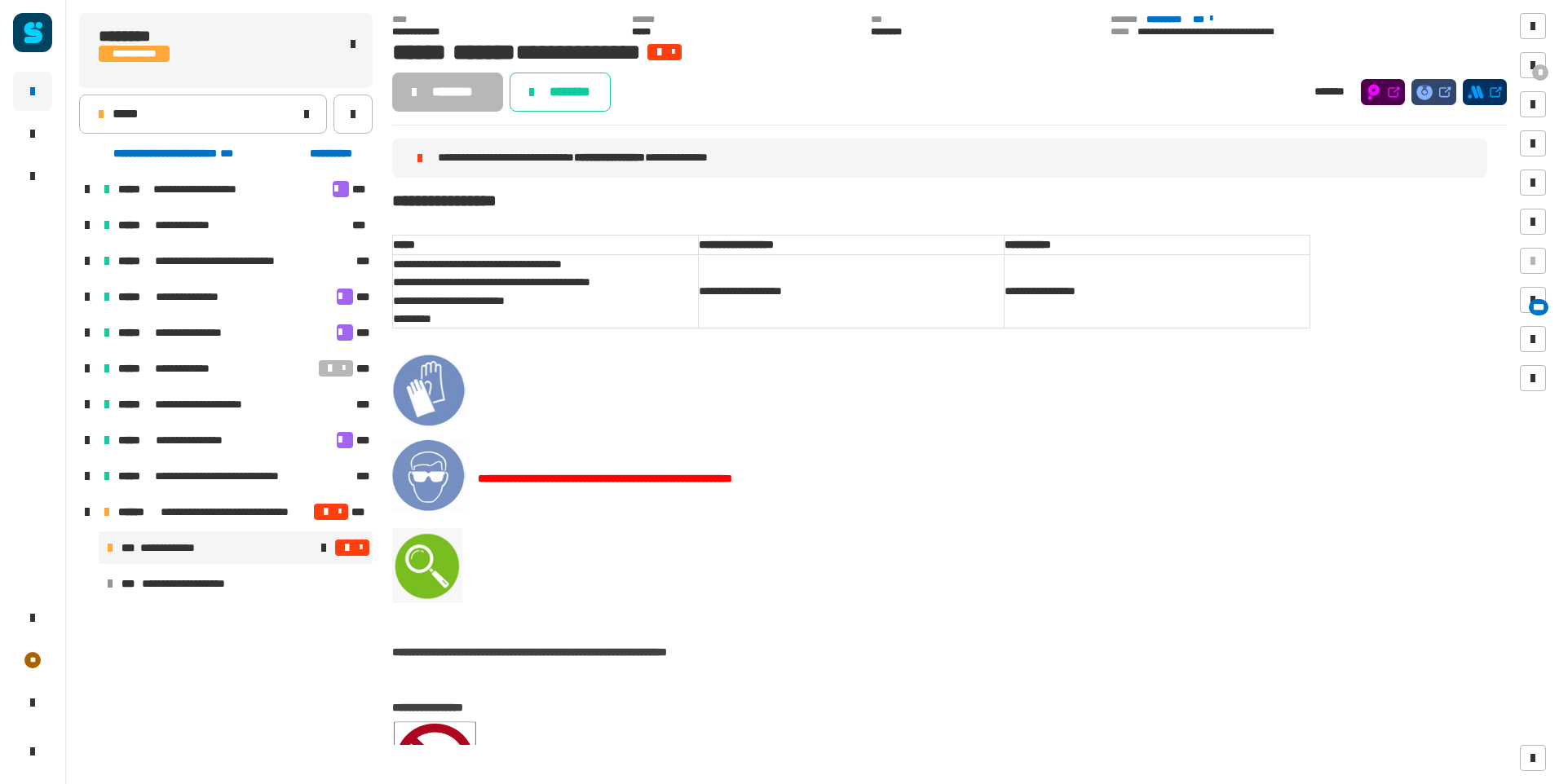 click at bounding box center [360, 548] 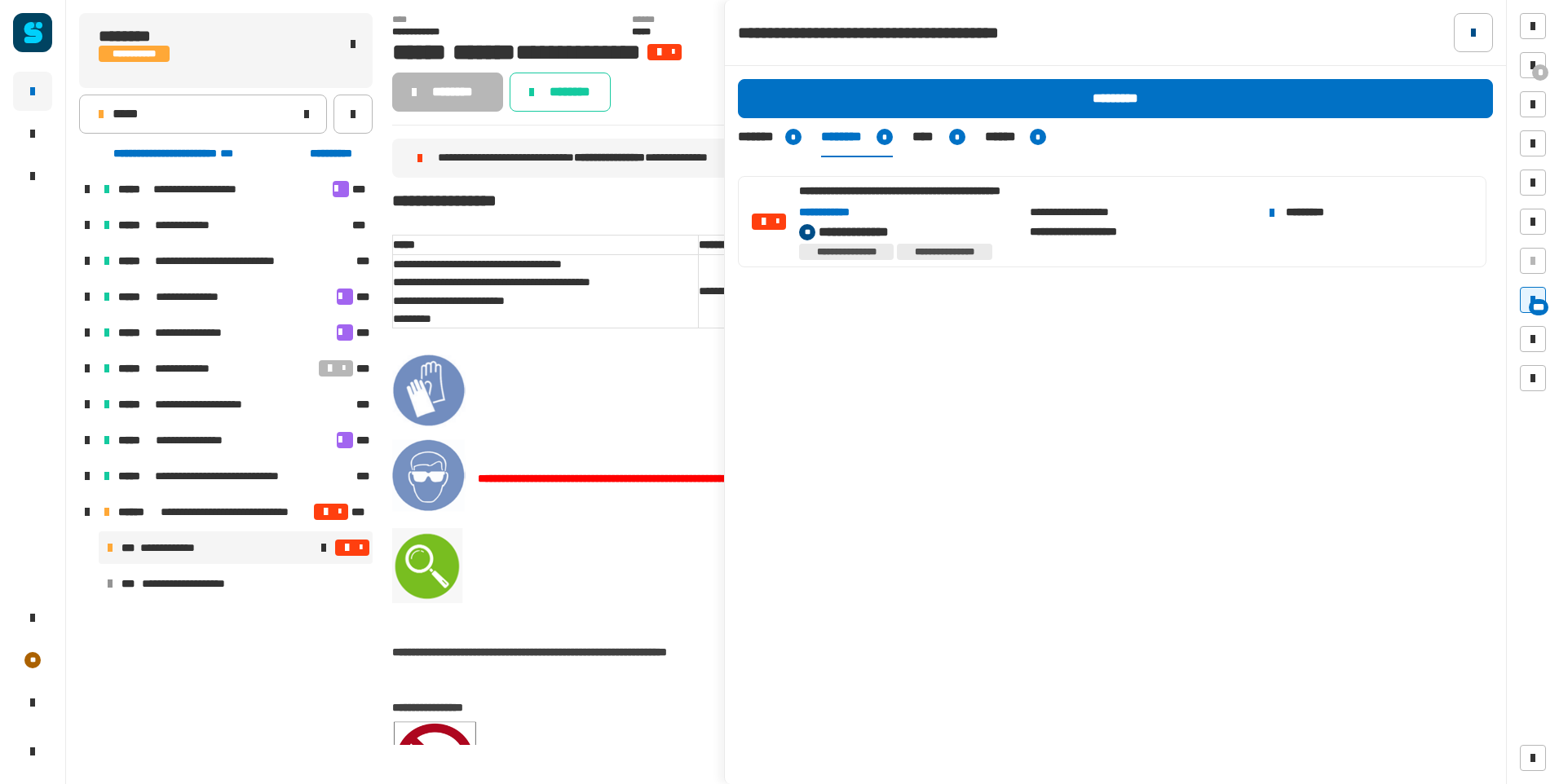 click 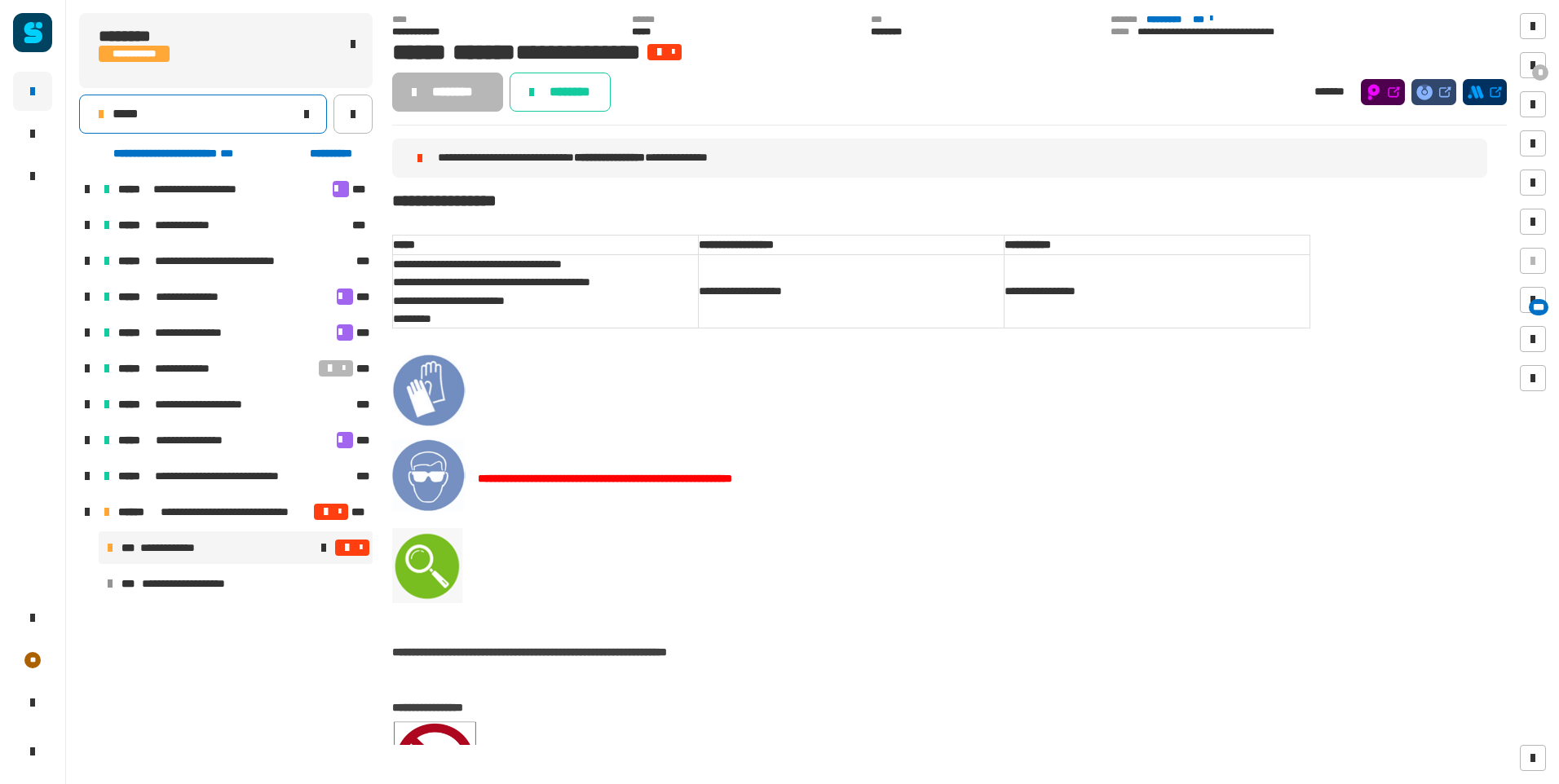 click on "*****" 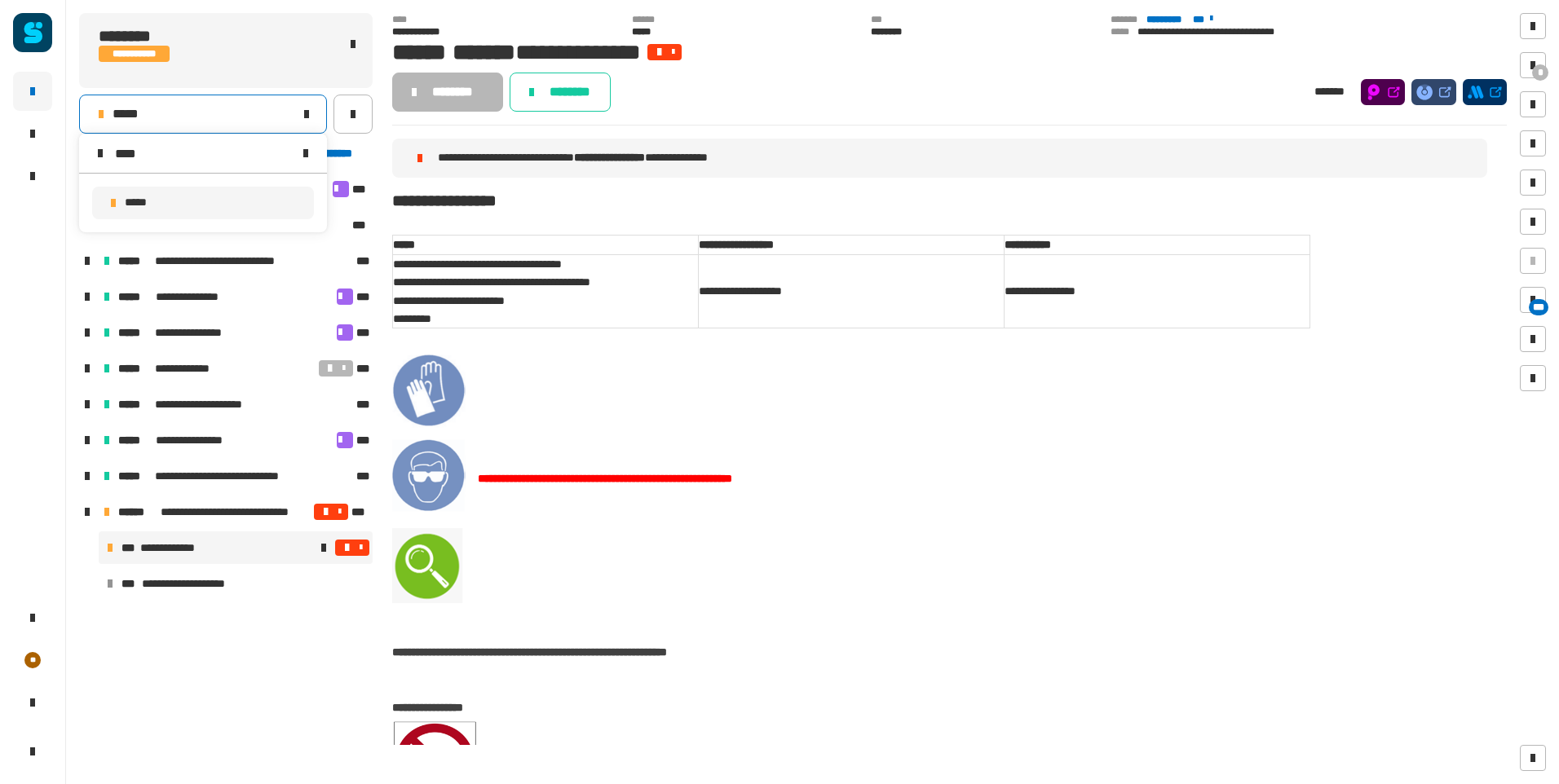 type on "****" 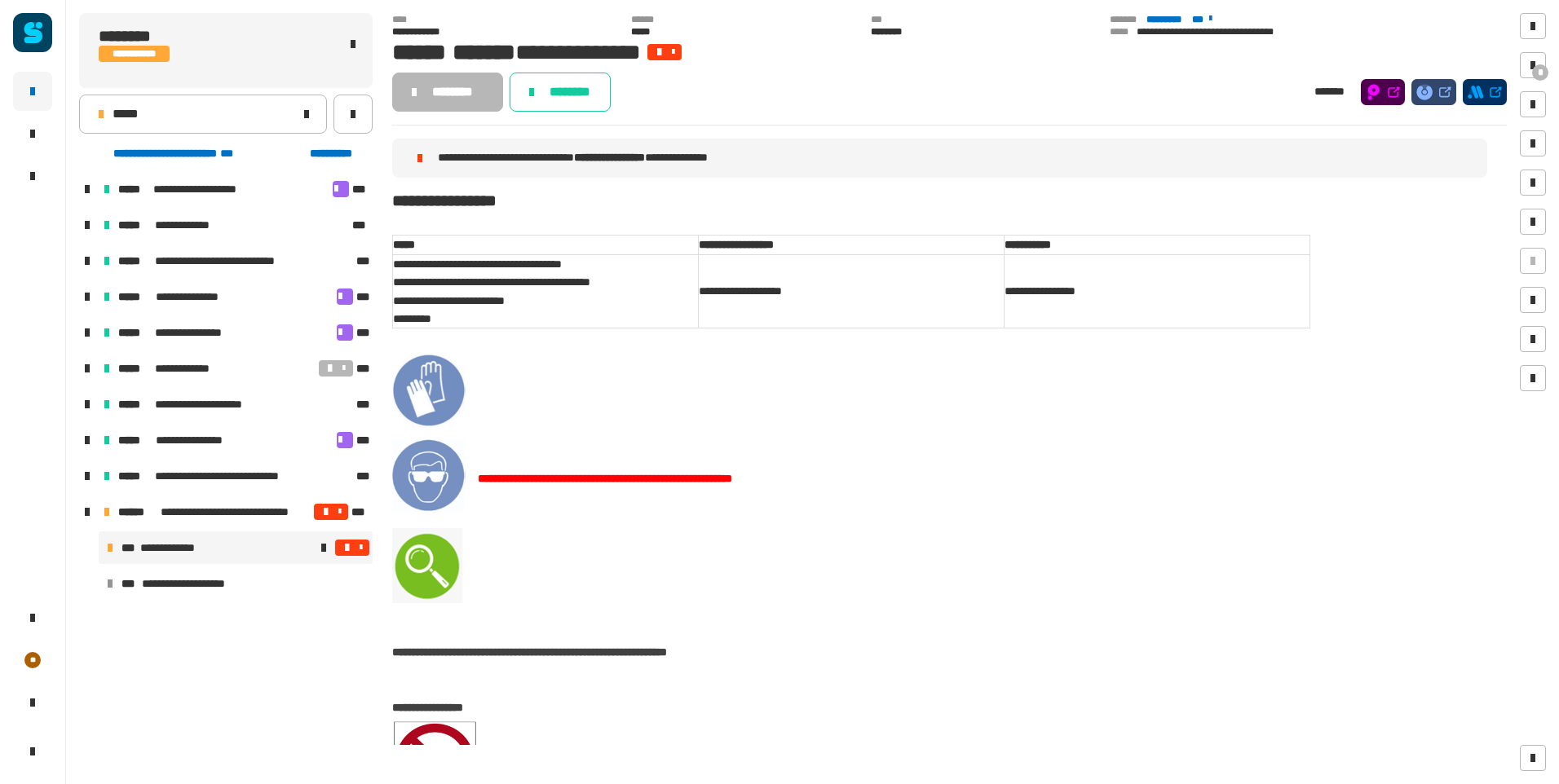 click at bounding box center [352, 548] 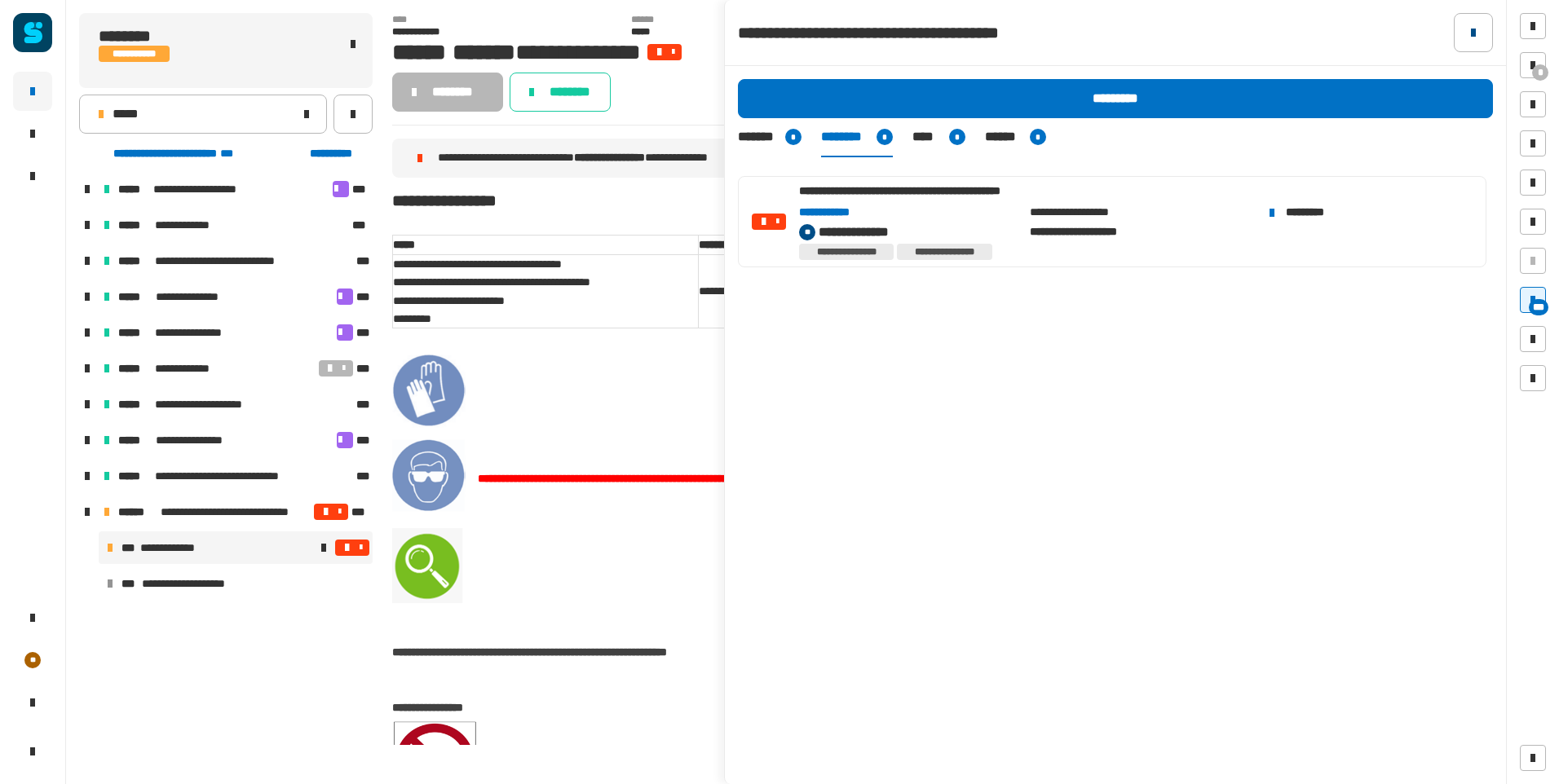 click 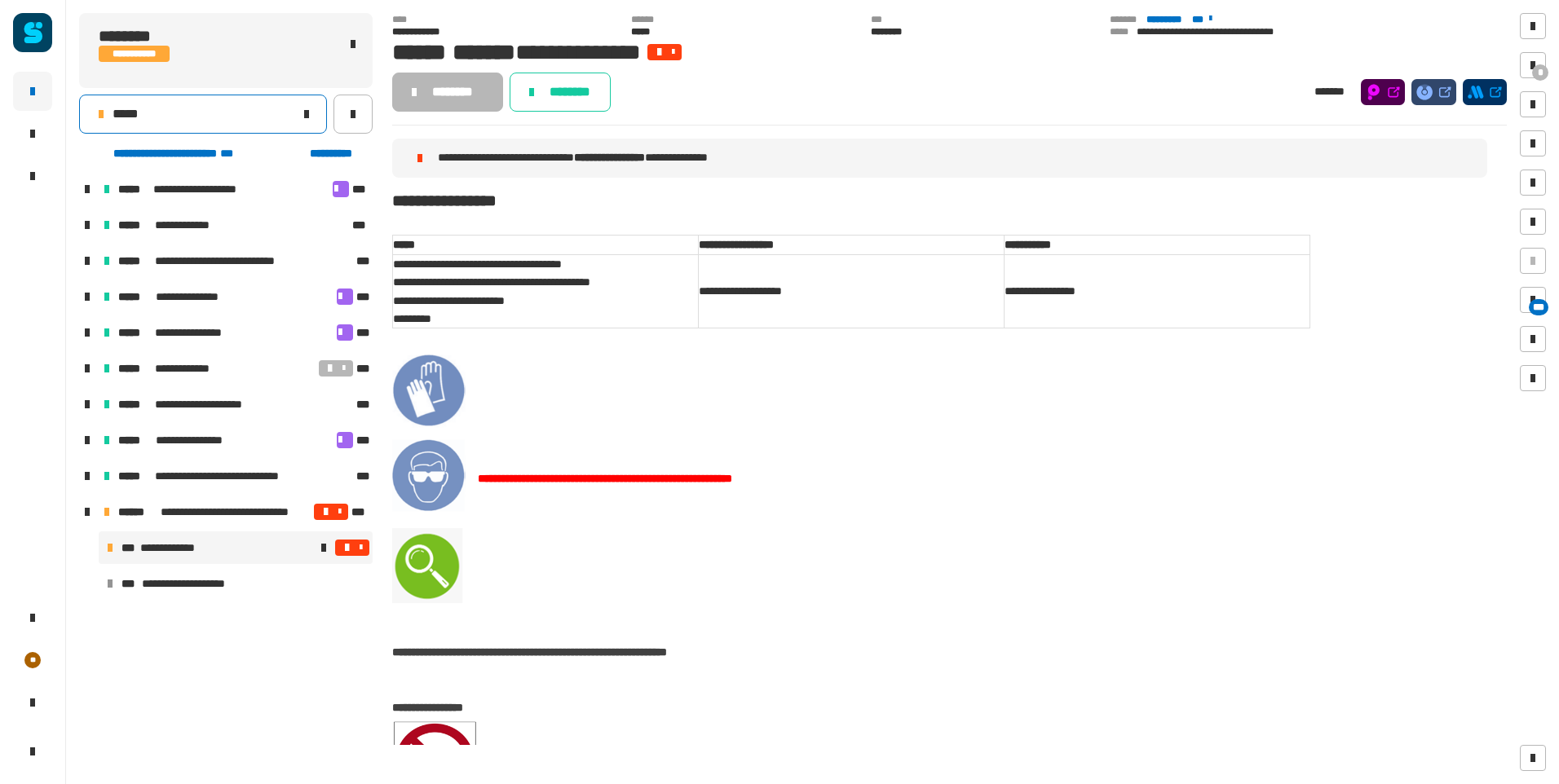 click on "*****" 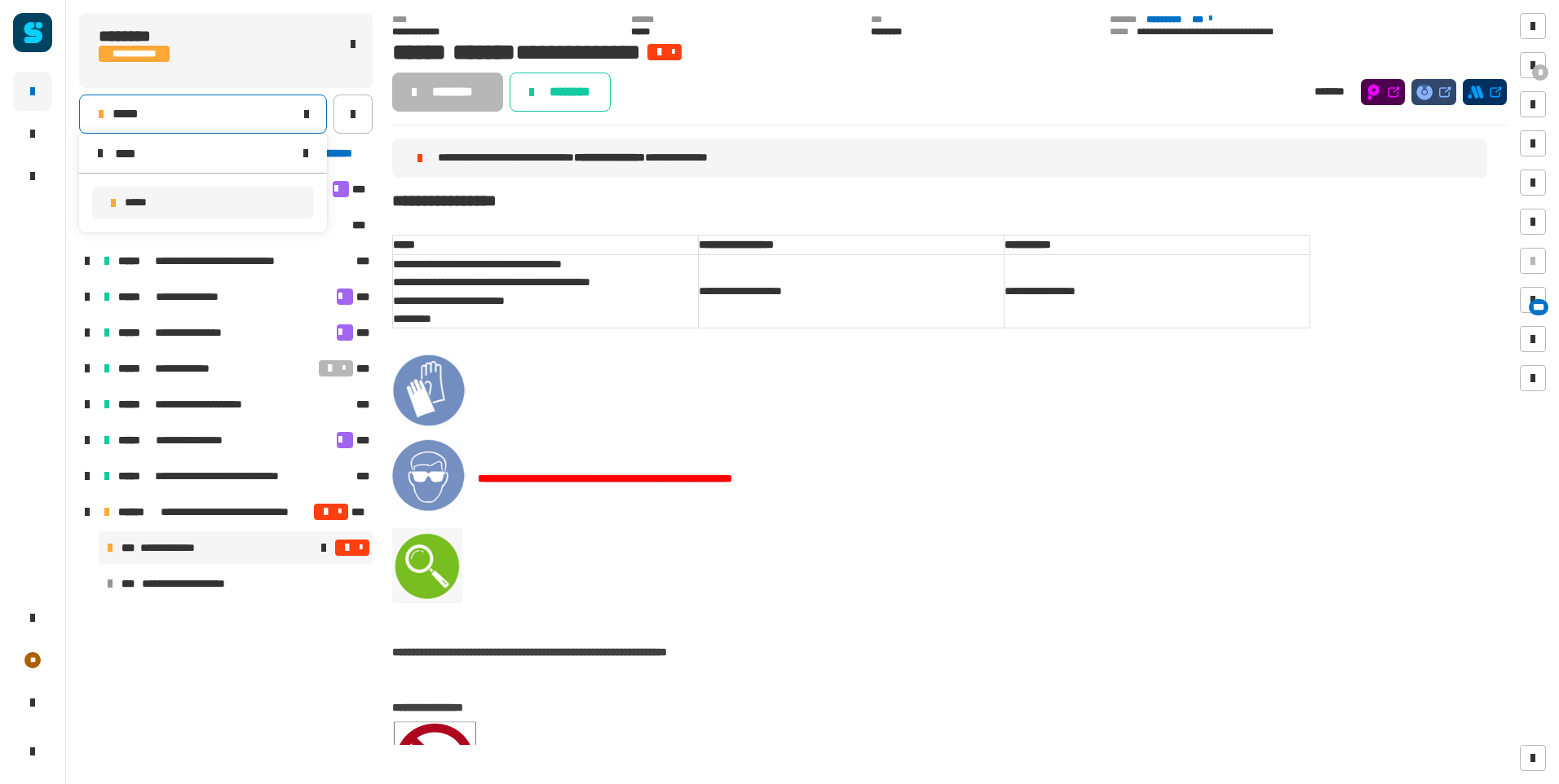 type on "****" 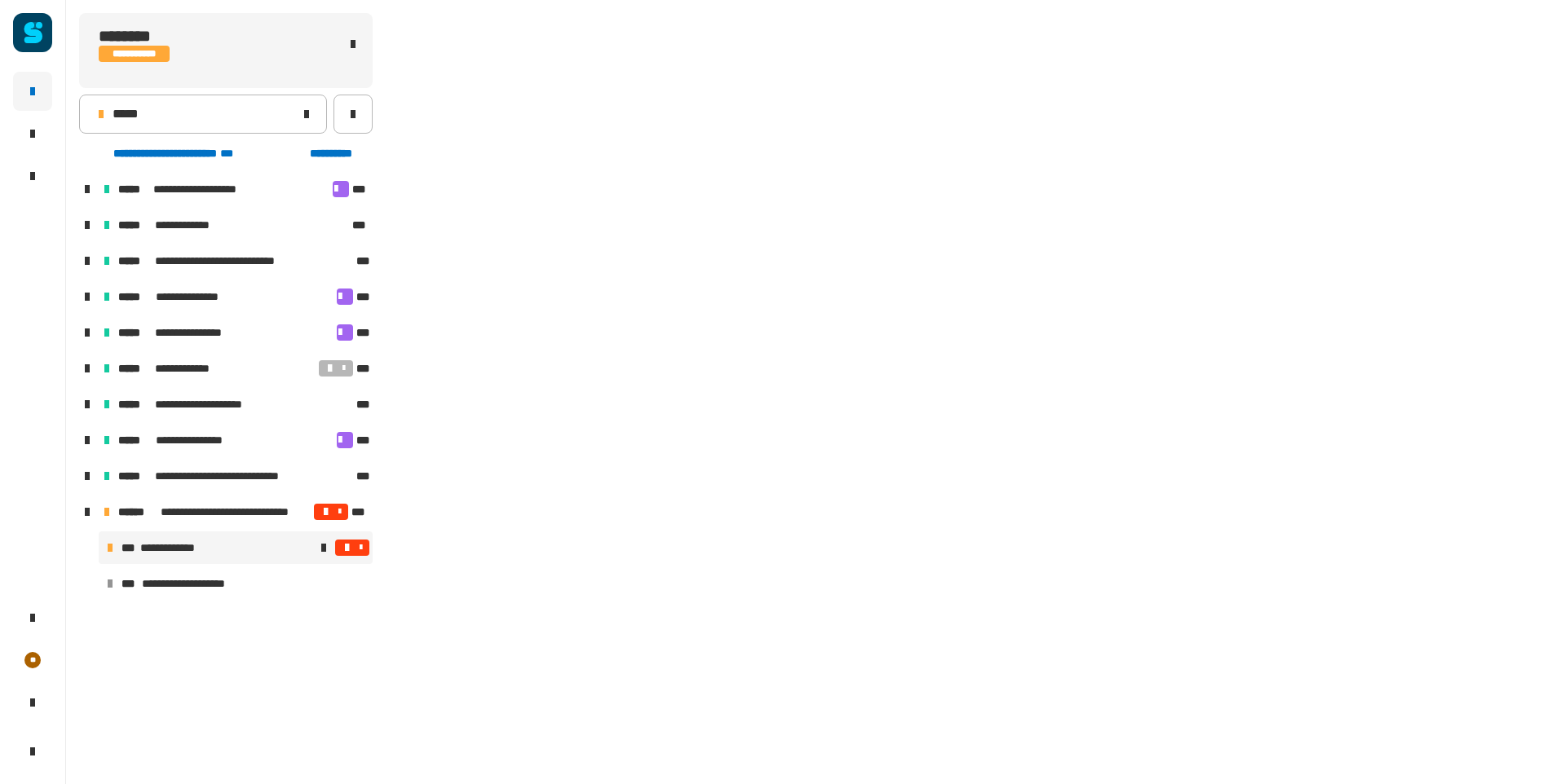 click at bounding box center [360, 548] 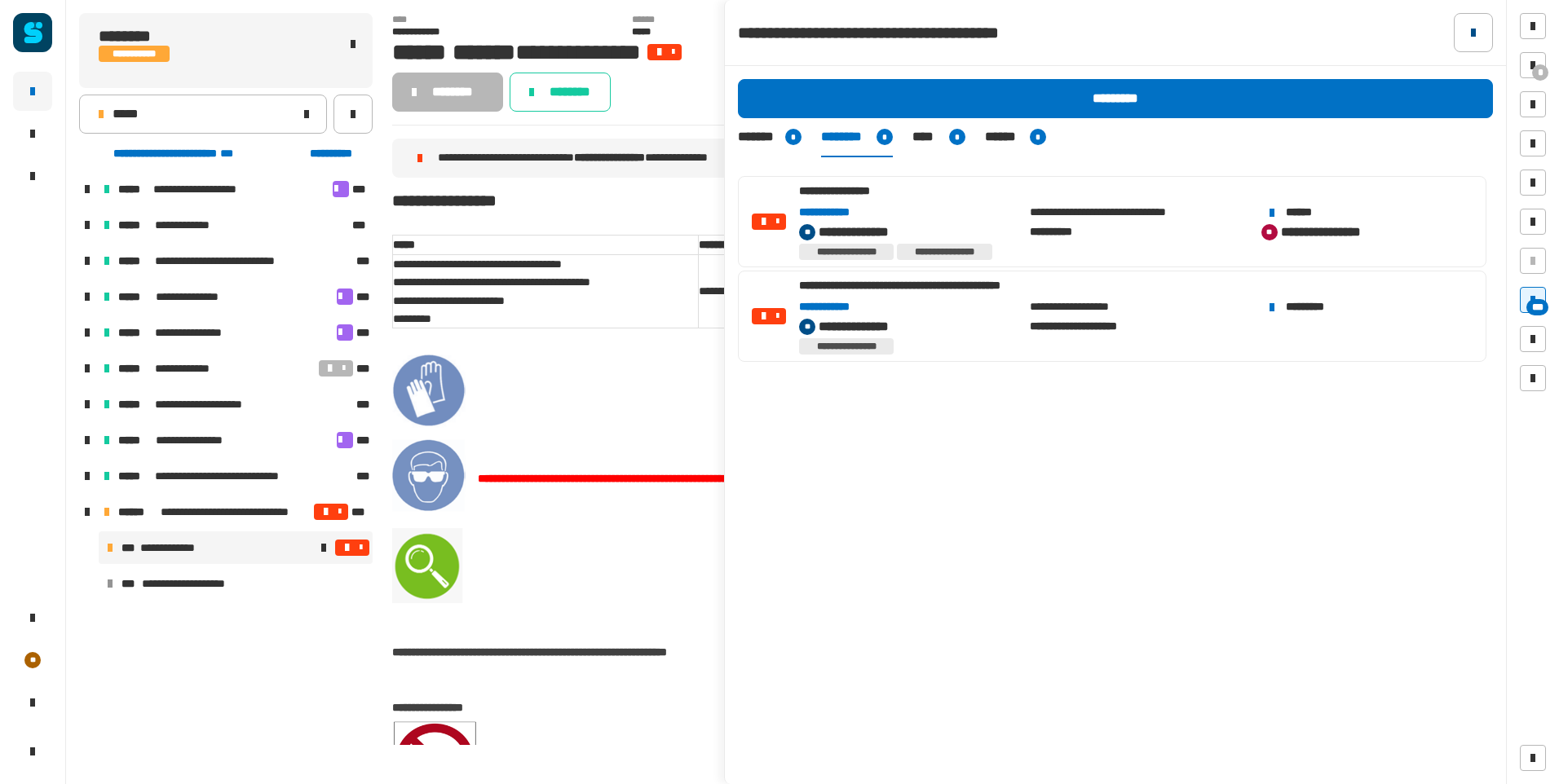 click 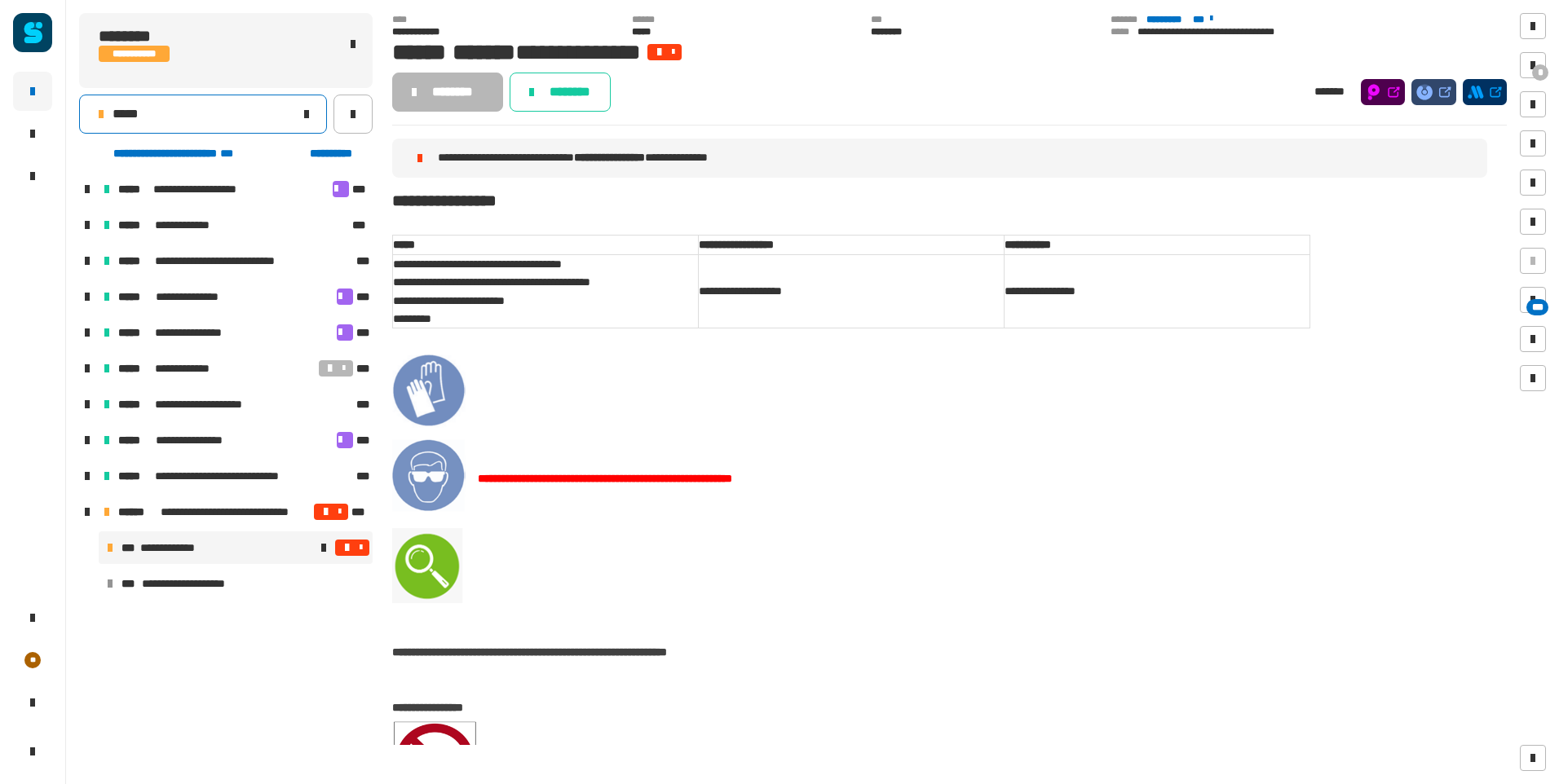 click on "*****" 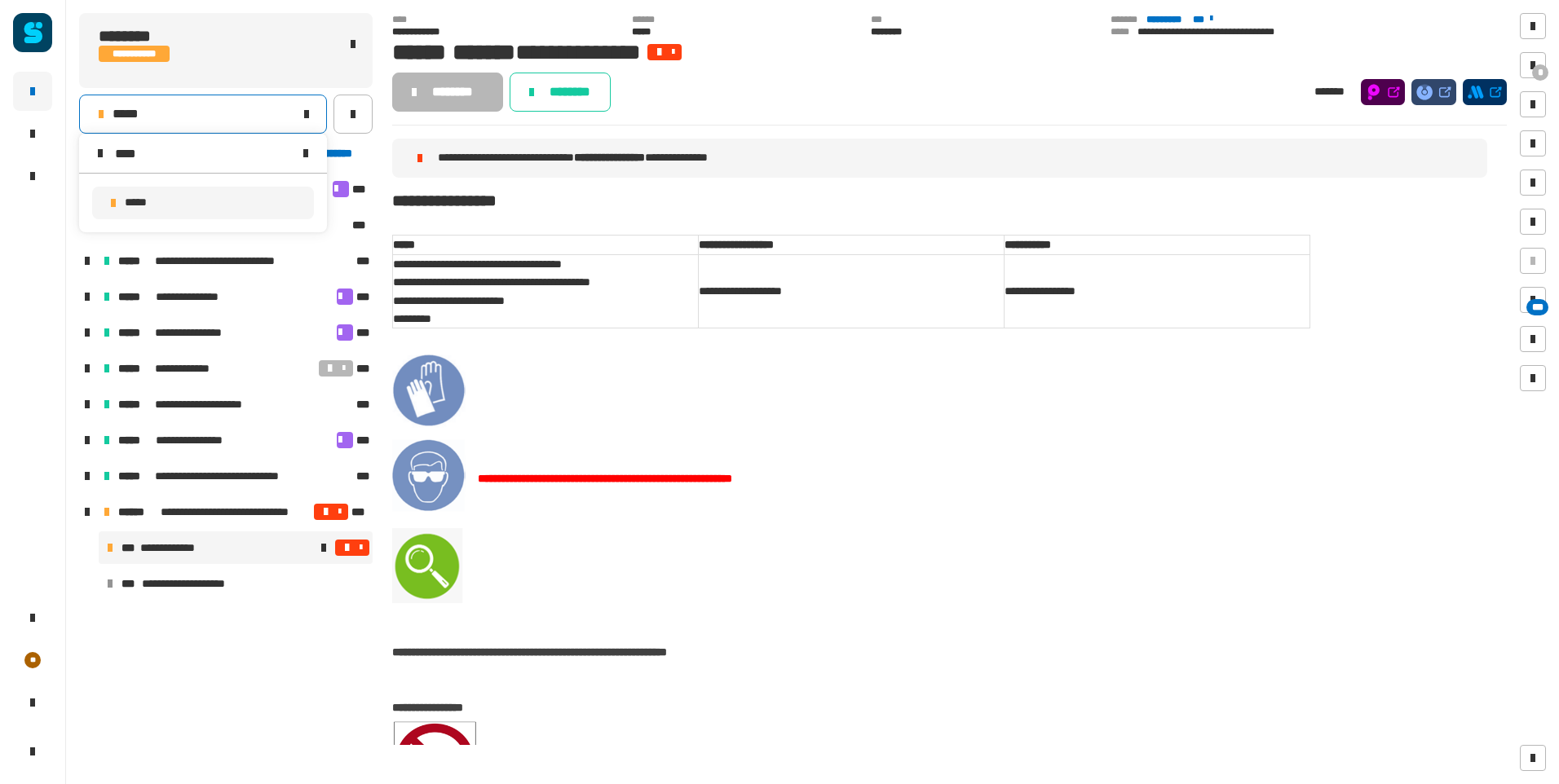 type on "****" 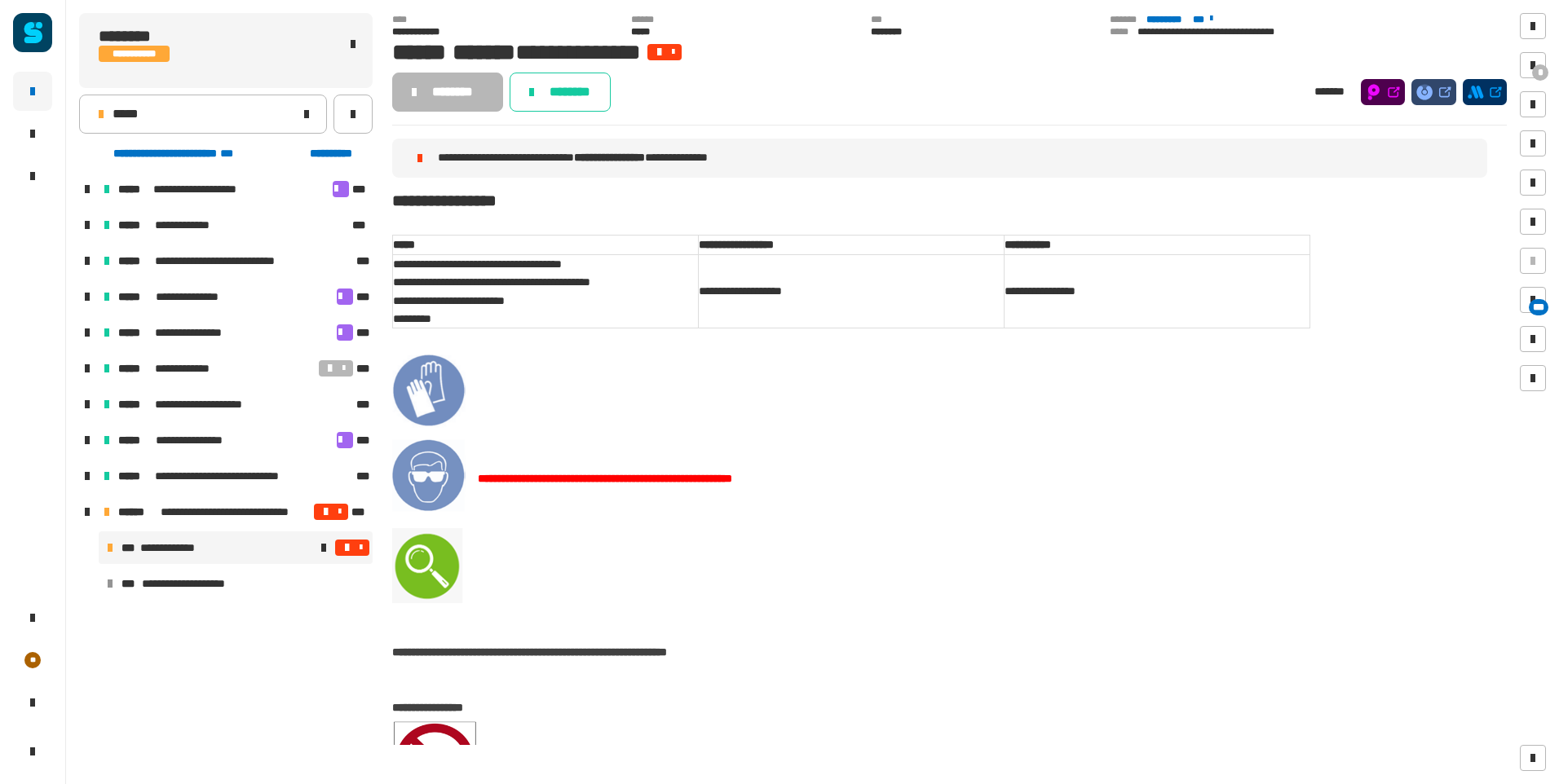 click at bounding box center [360, 548] 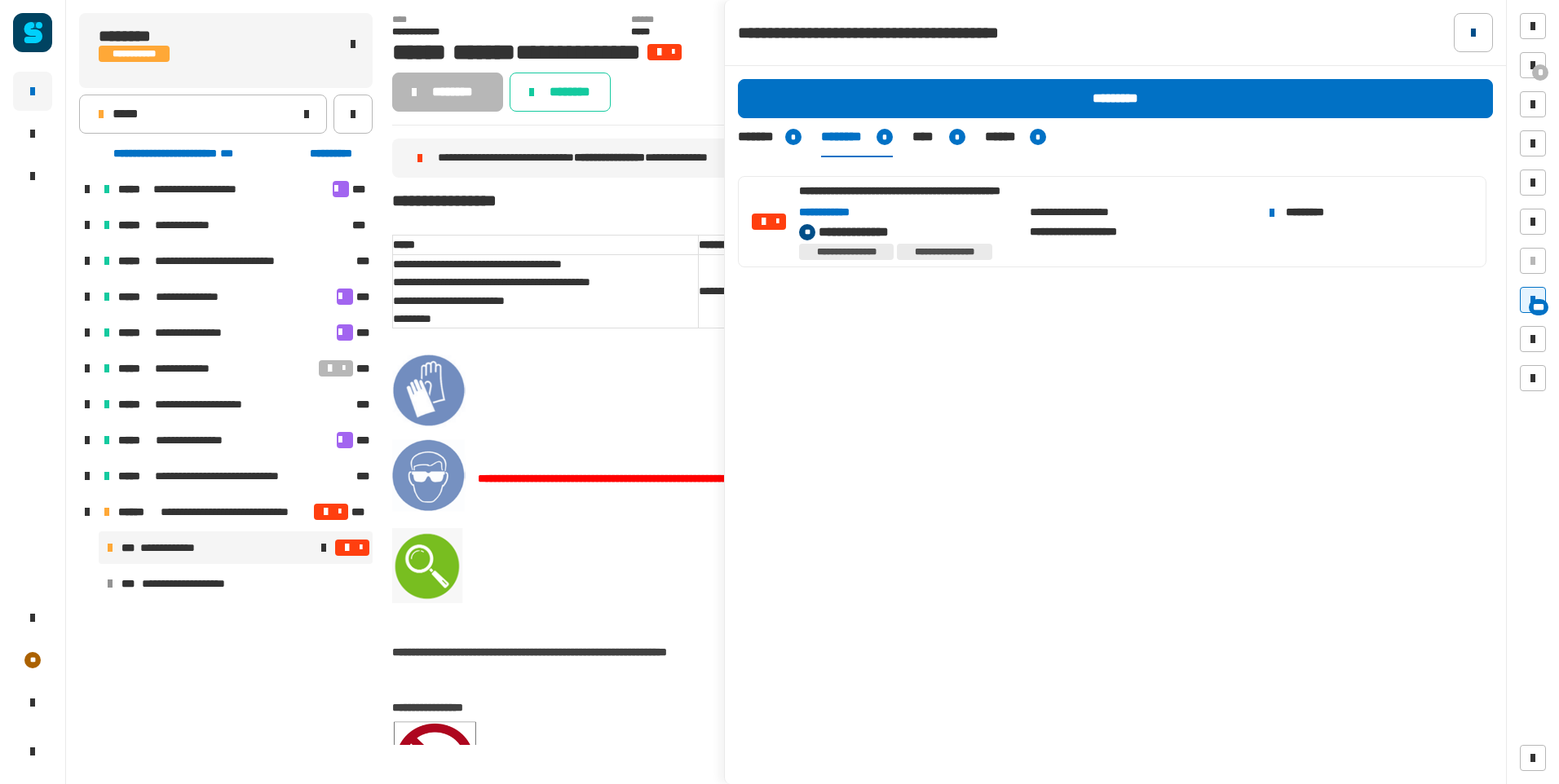 click 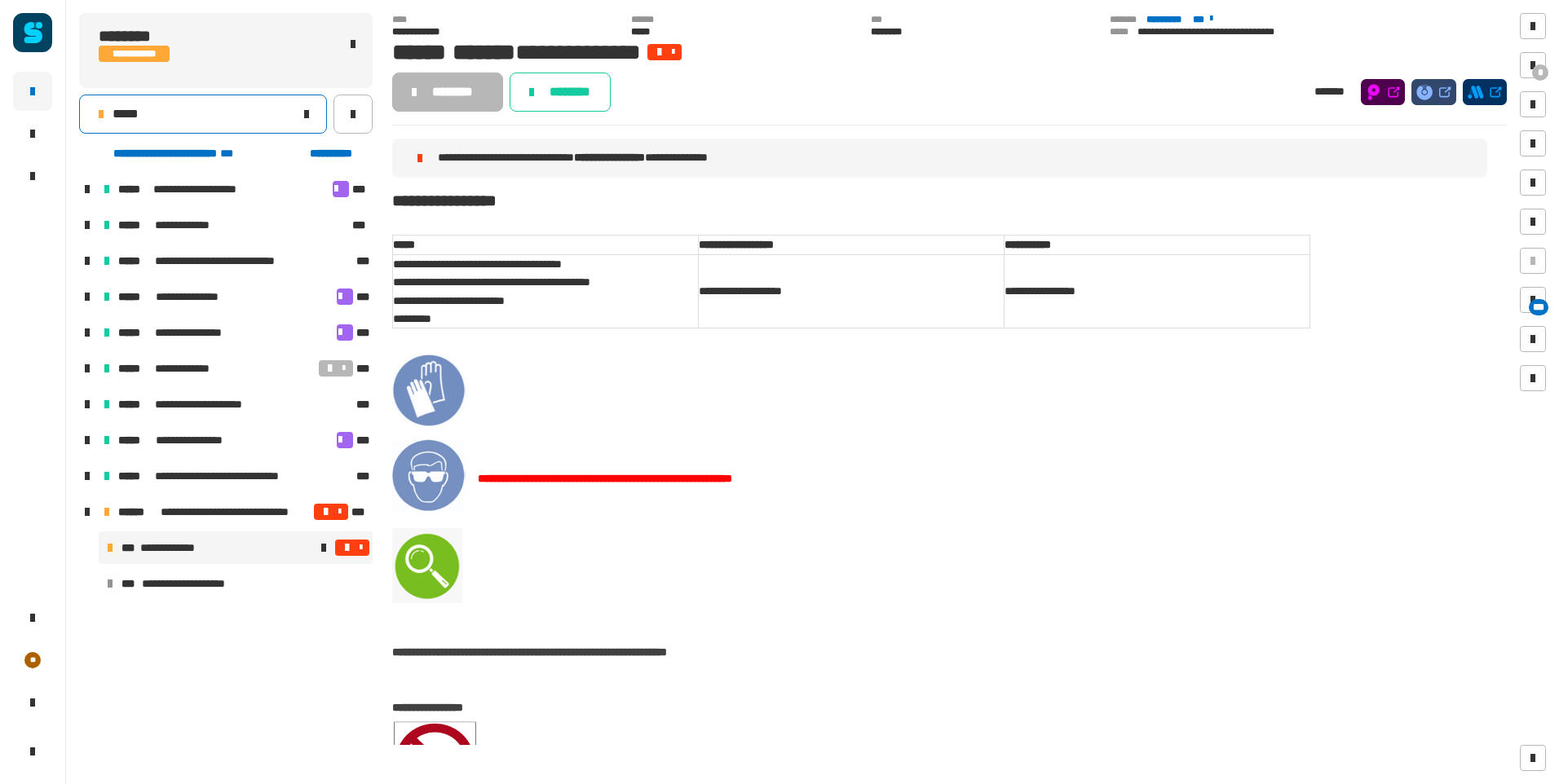 click on "*****" 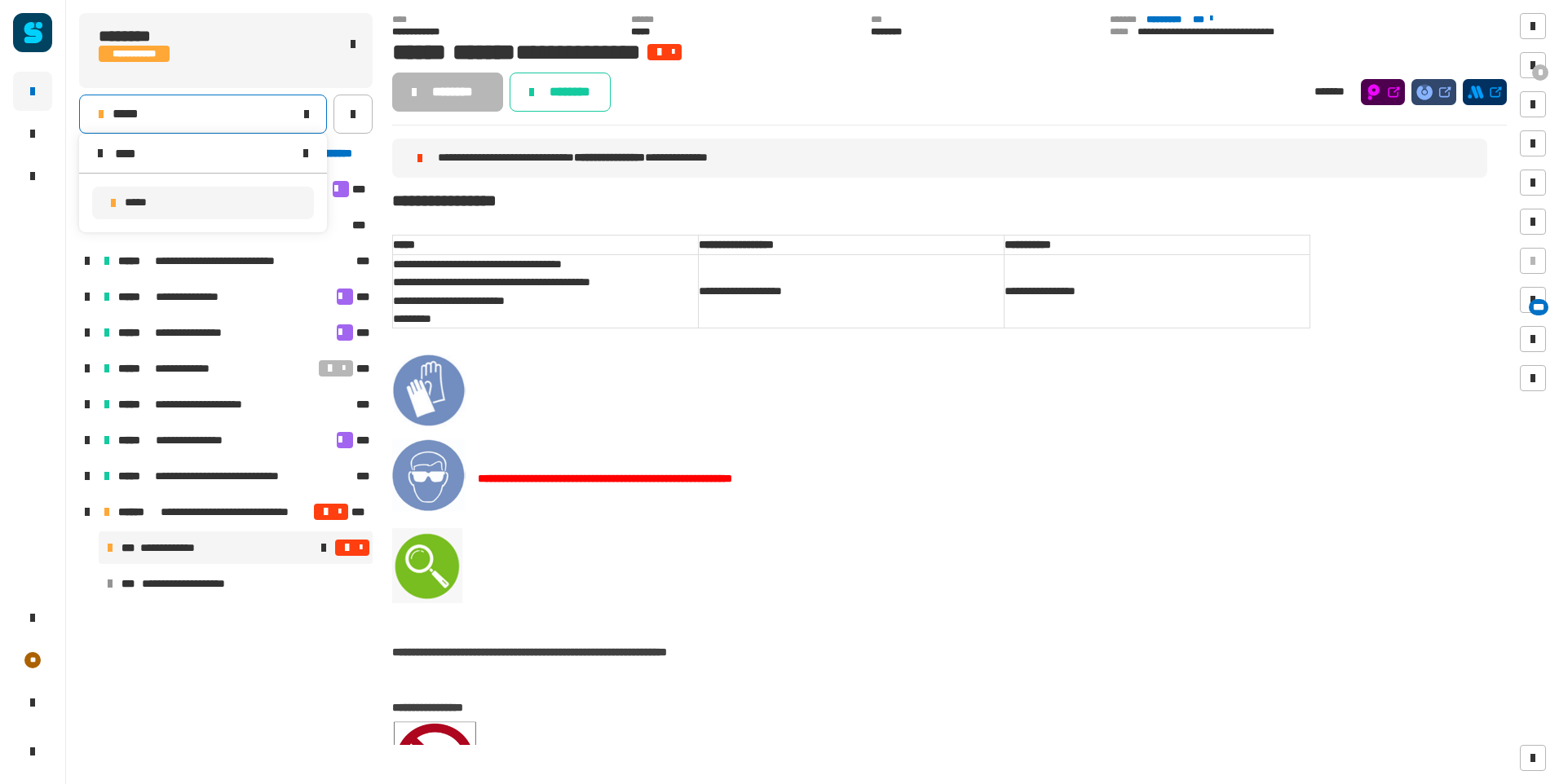 type on "****" 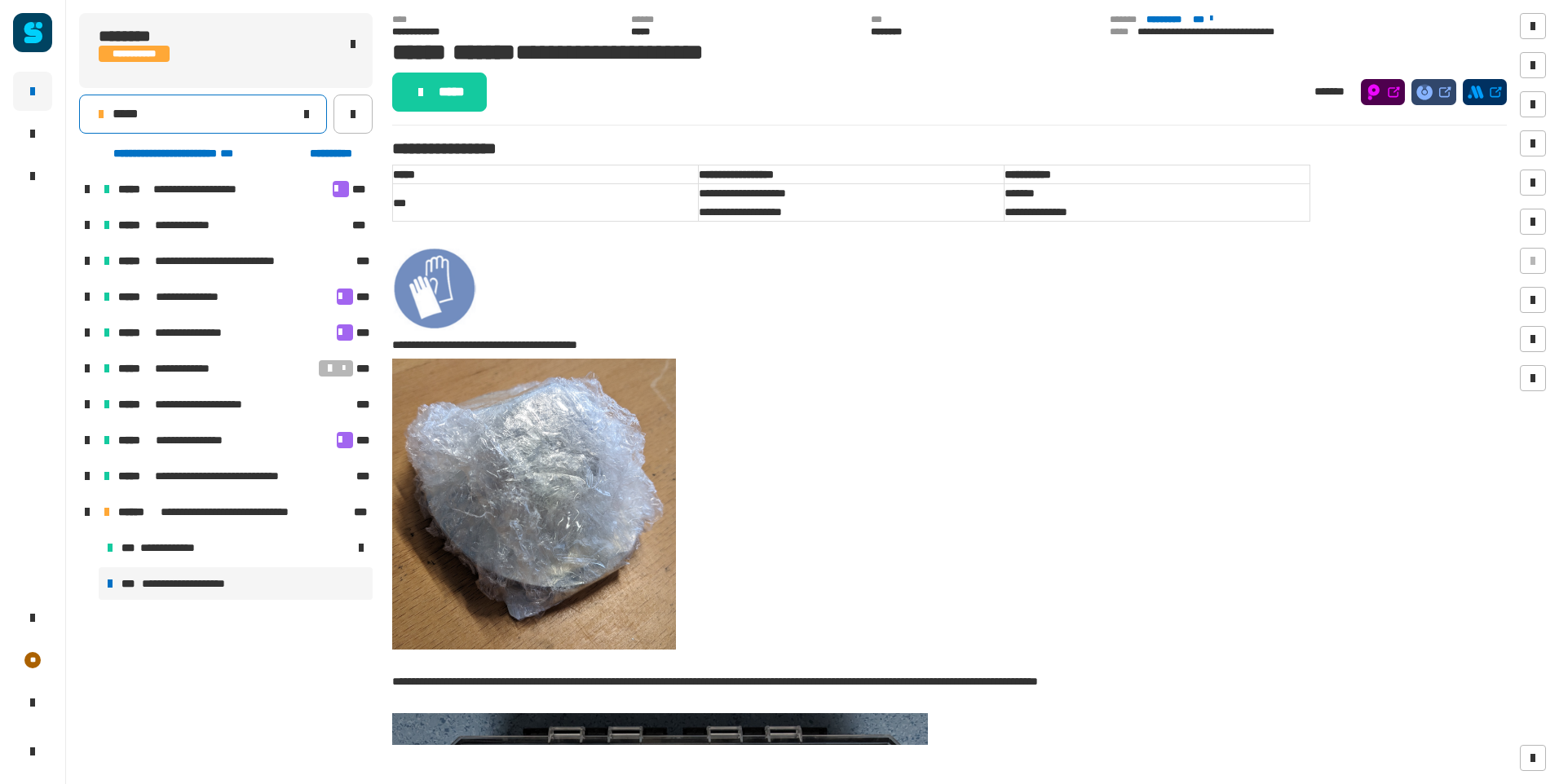 click on "*****" 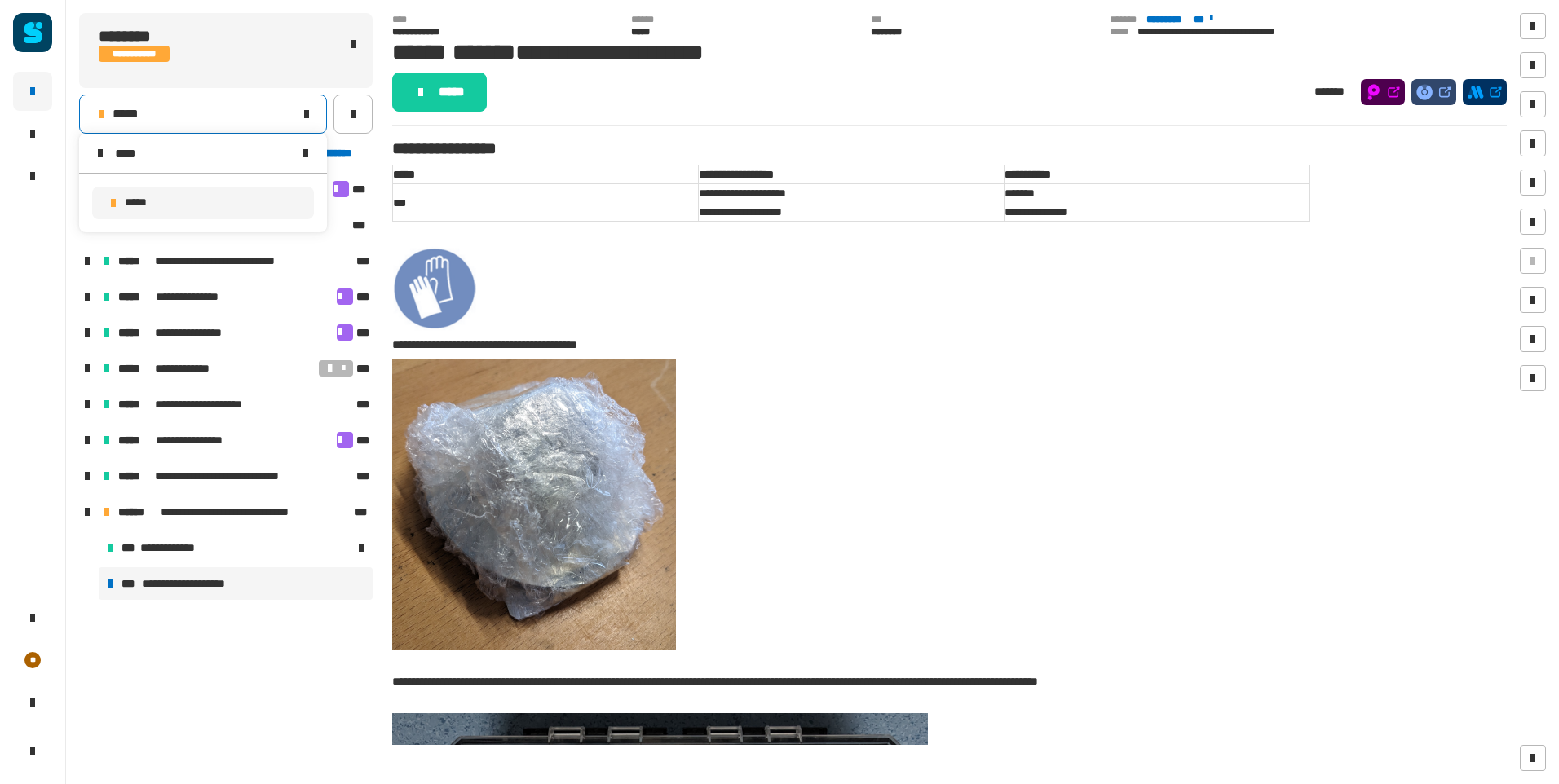 type on "****" 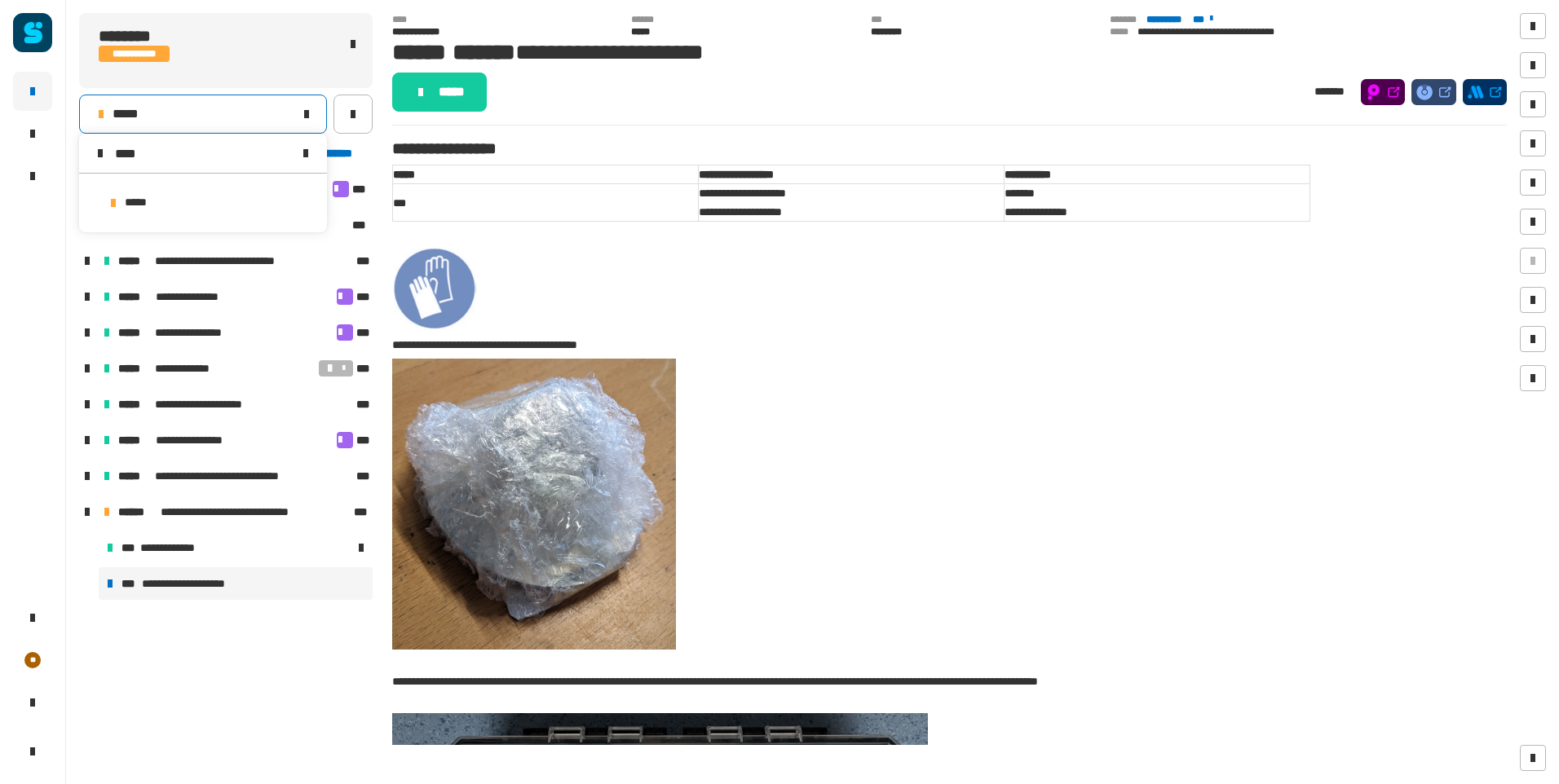 click on "*****" at bounding box center [203, 203] 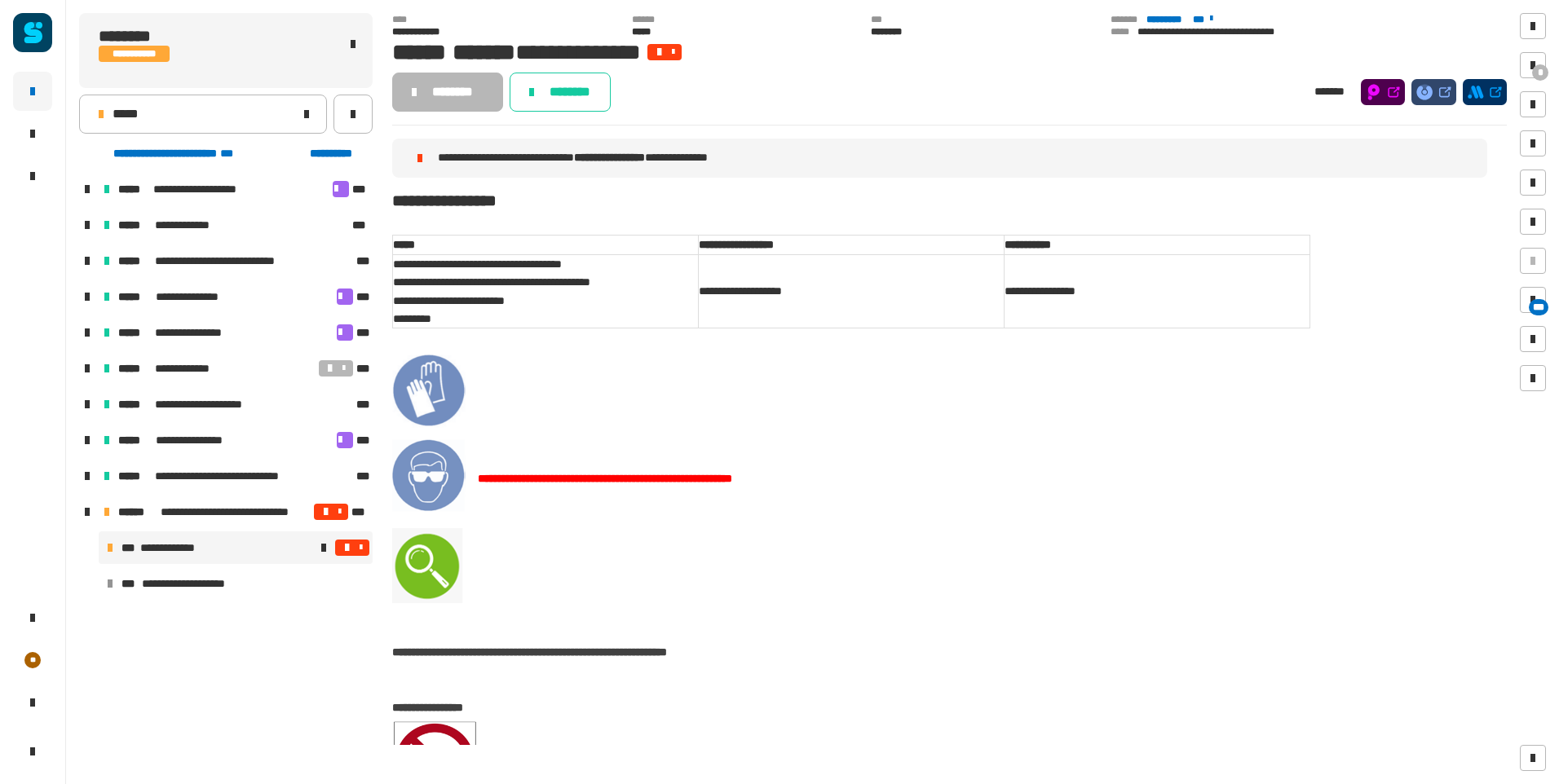 click at bounding box center [360, 548] 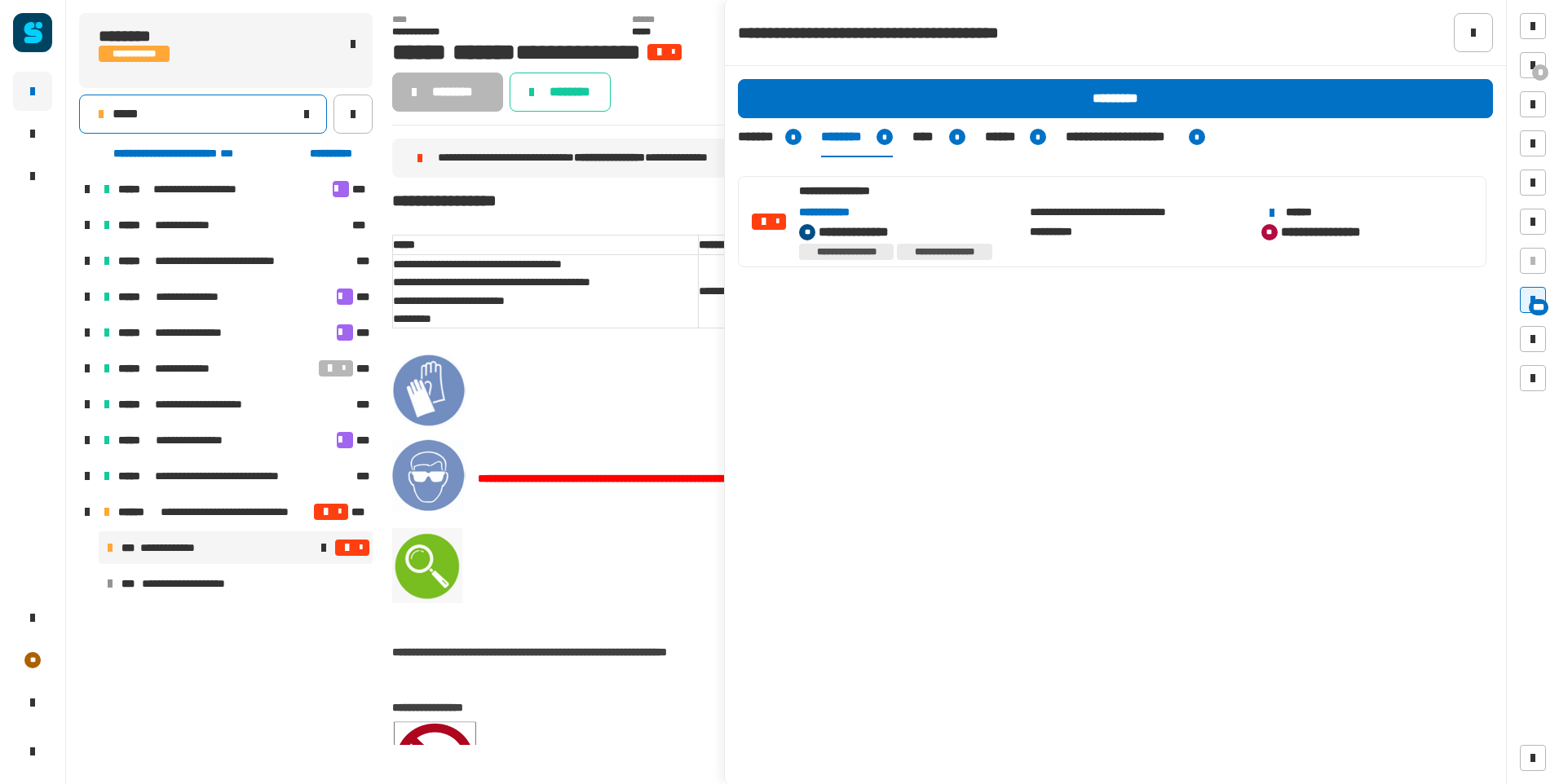 click on "*****" 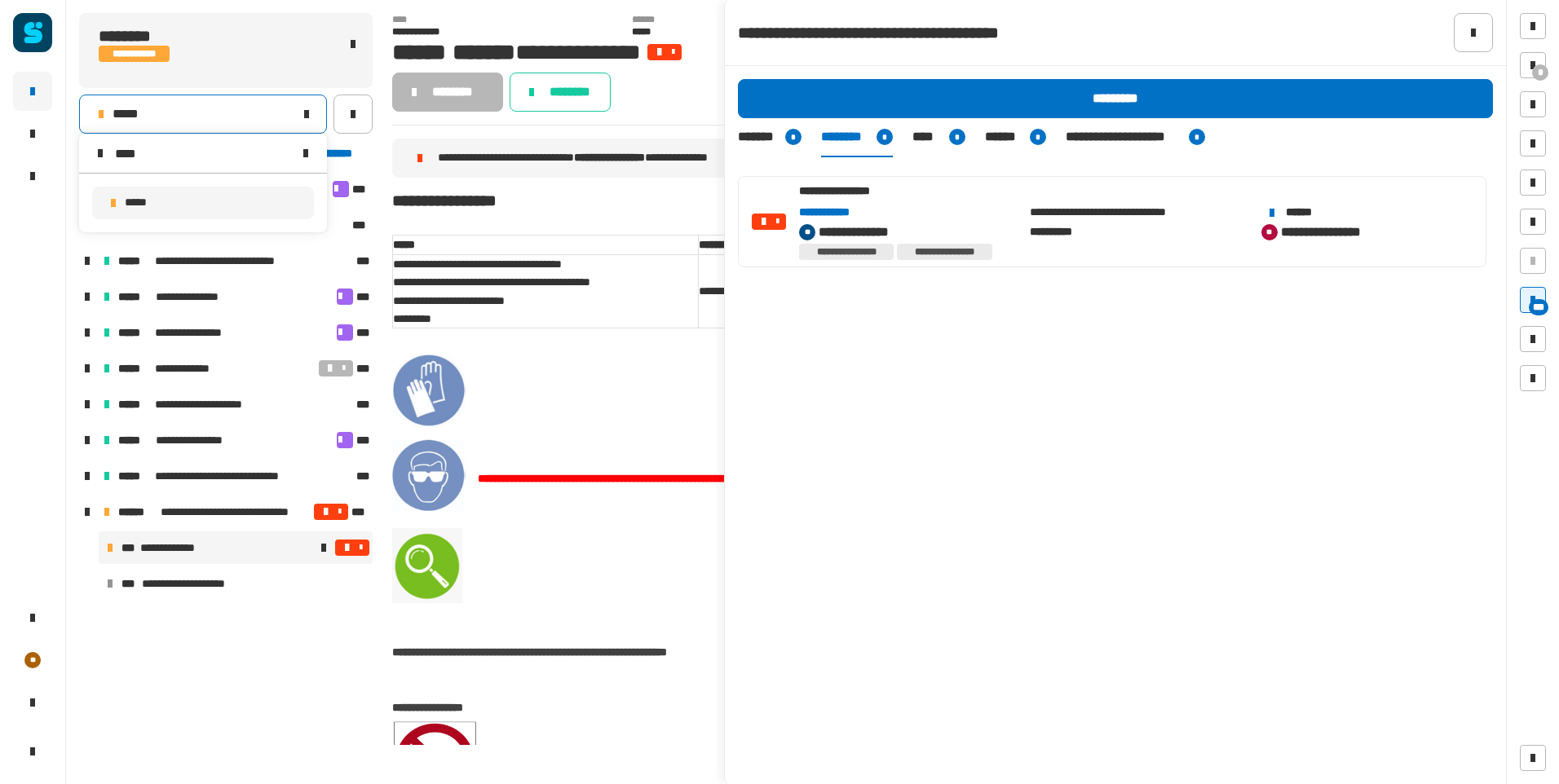 type on "****" 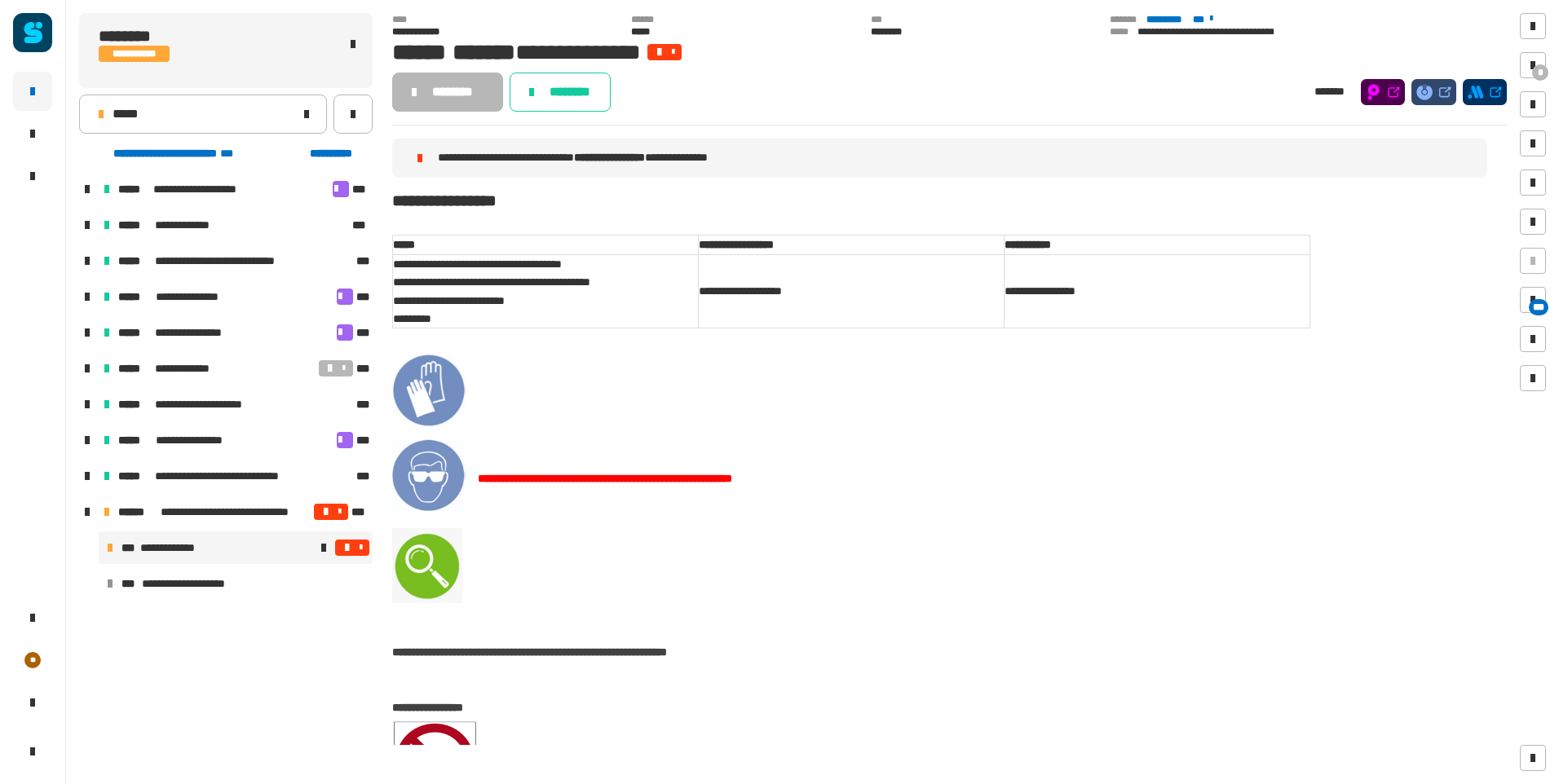click at bounding box center [347, 548] 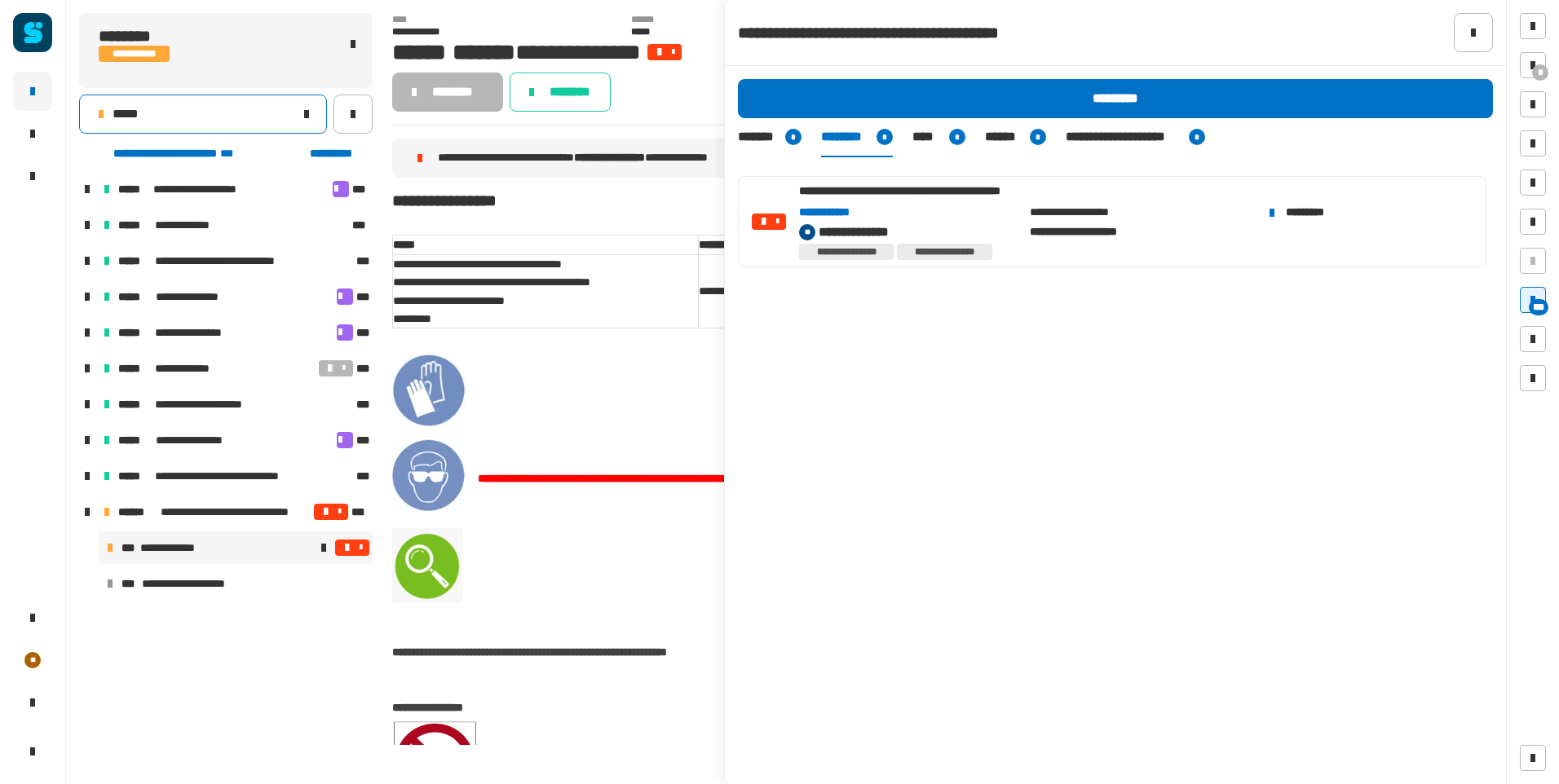 click on "*****" 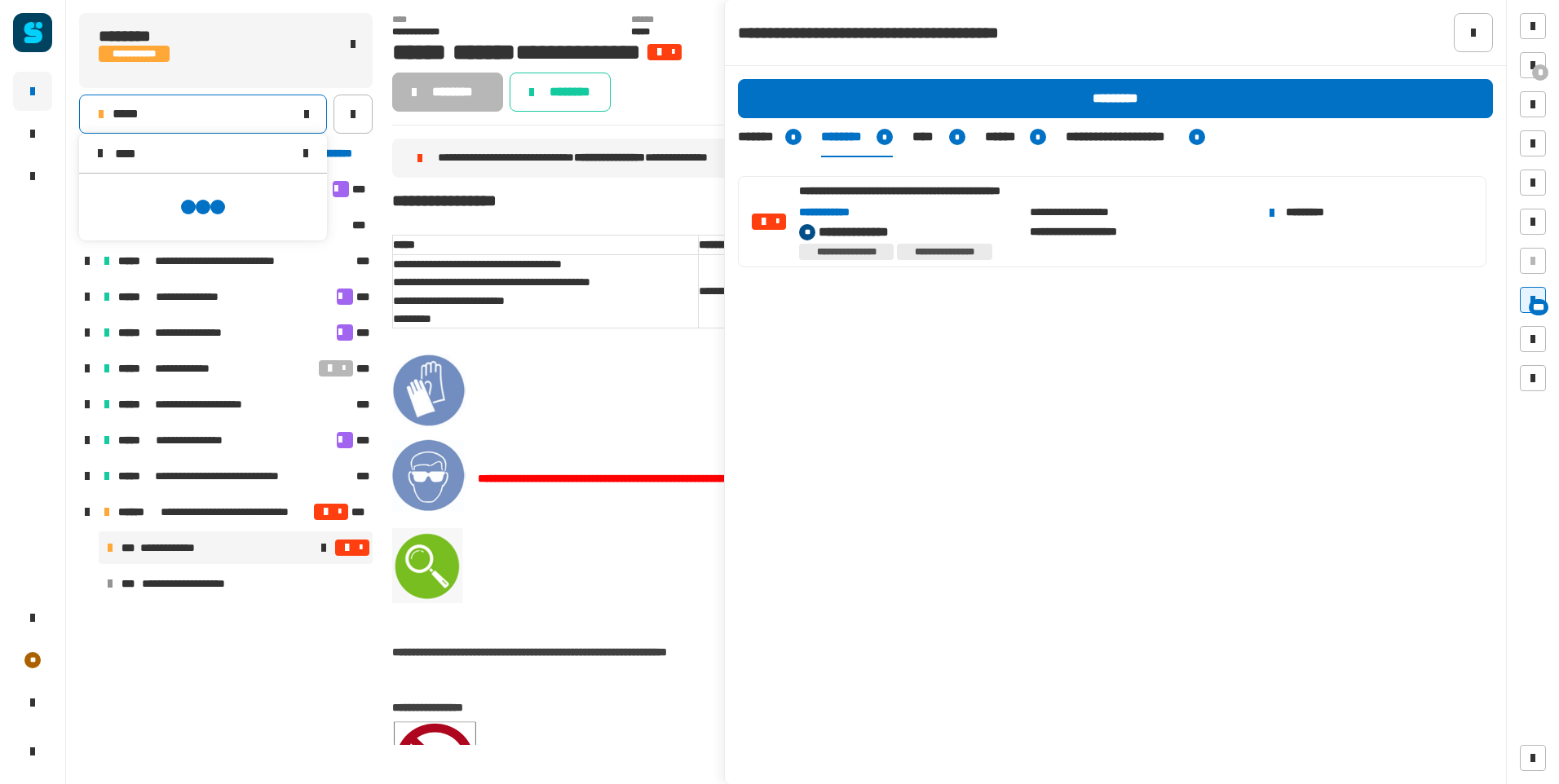 scroll, scrollTop: 0, scrollLeft: 0, axis: both 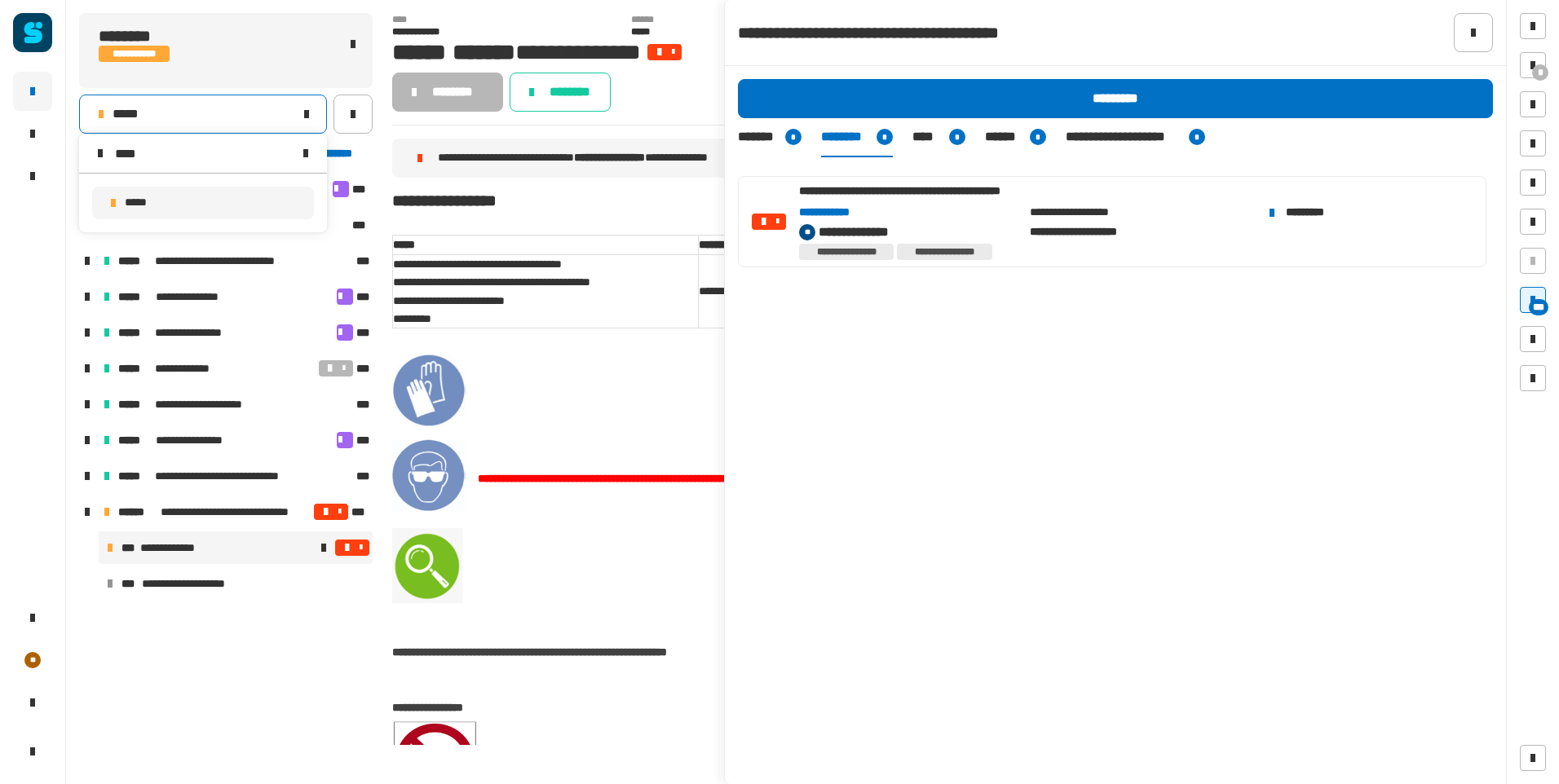 type on "****" 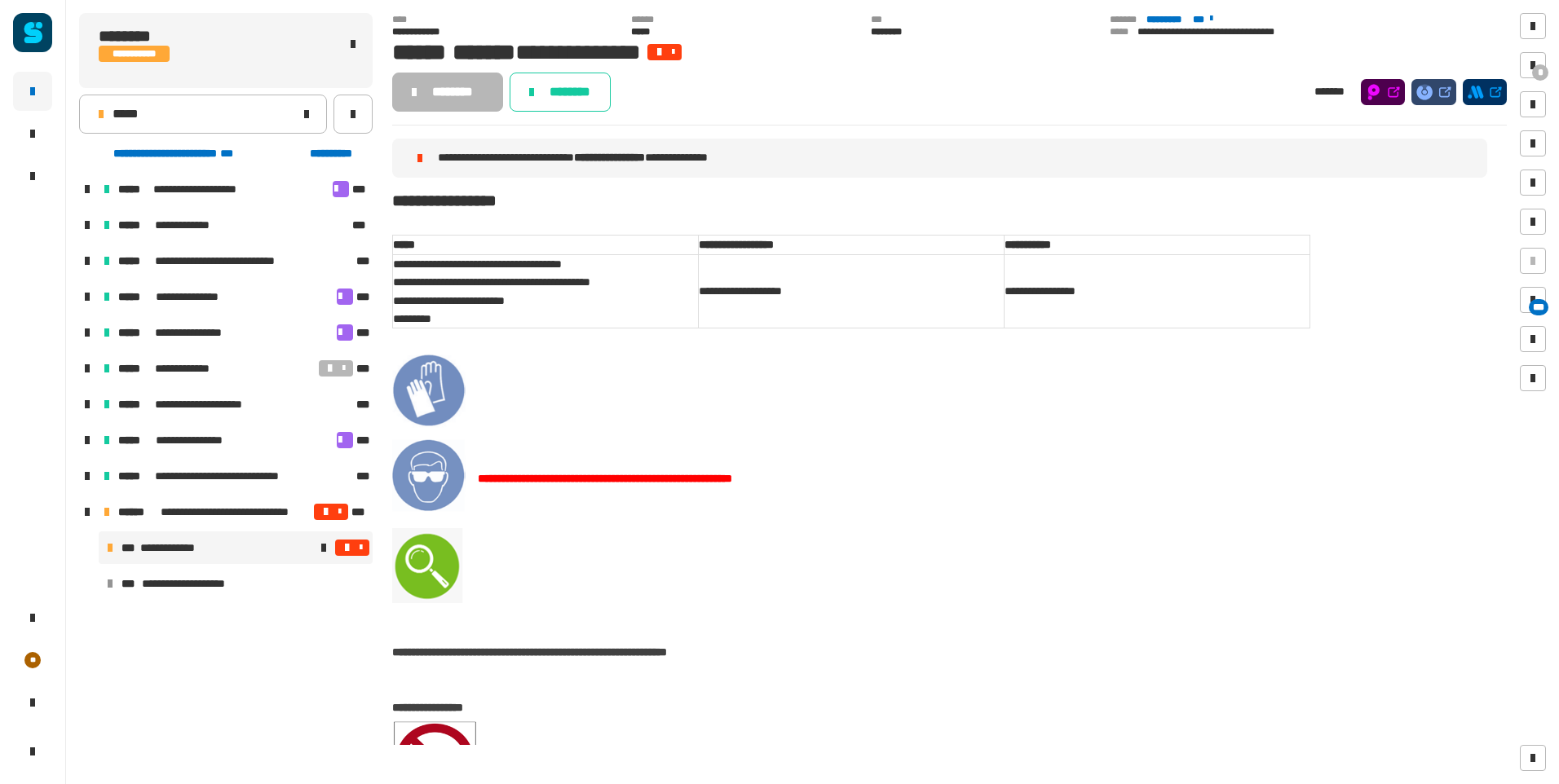 click at bounding box center [360, 548] 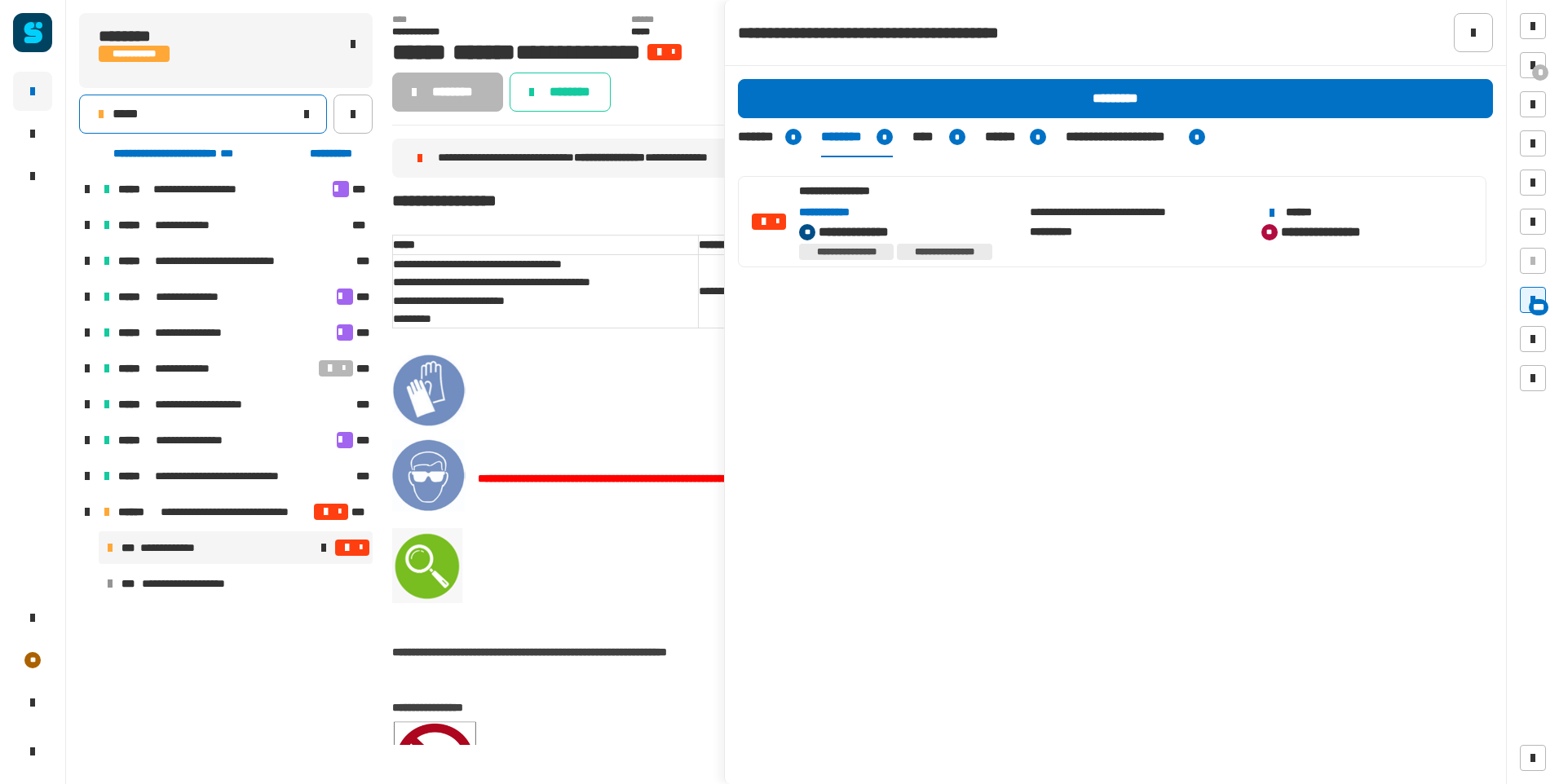 click on "*****" 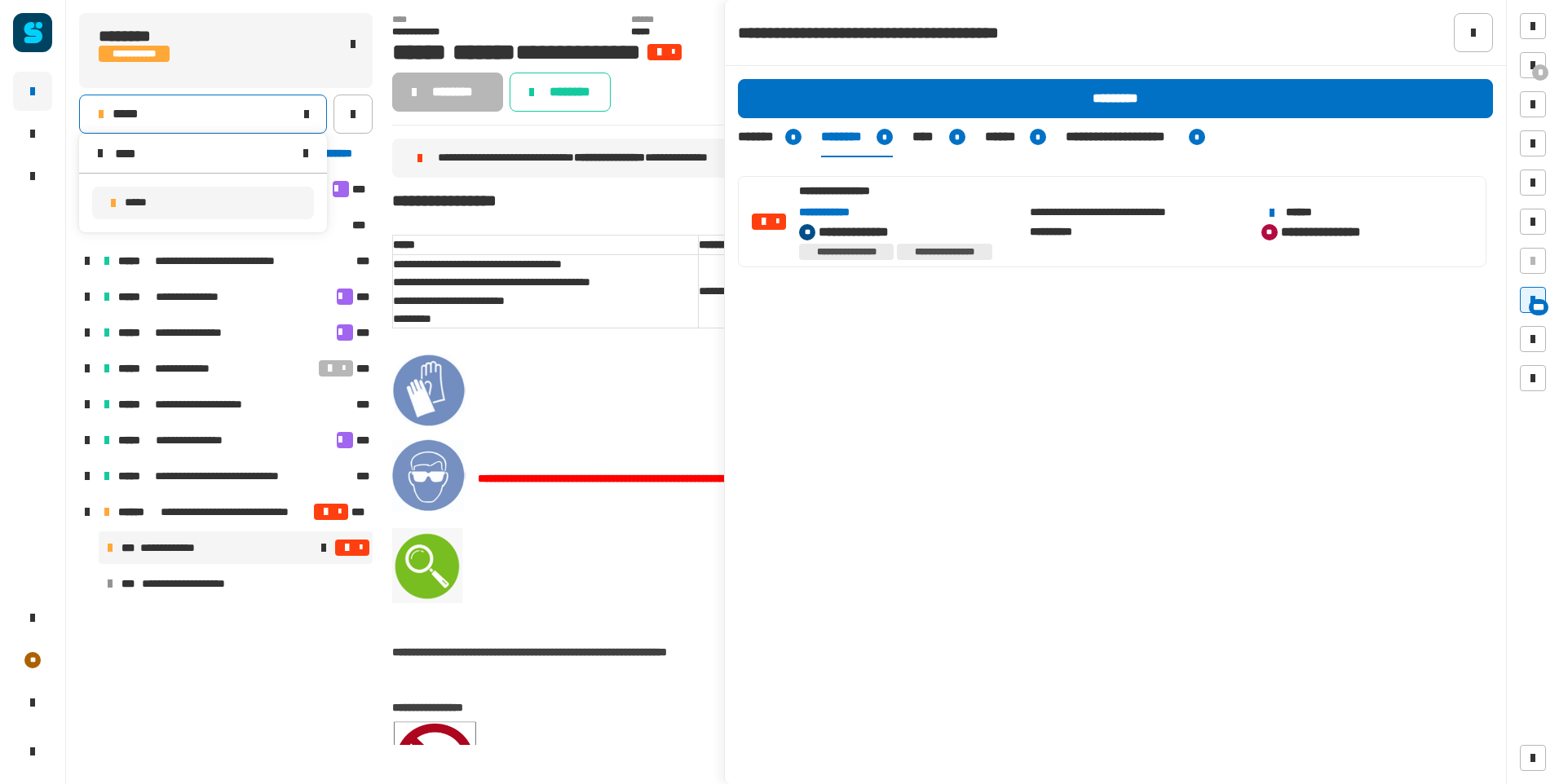type on "****" 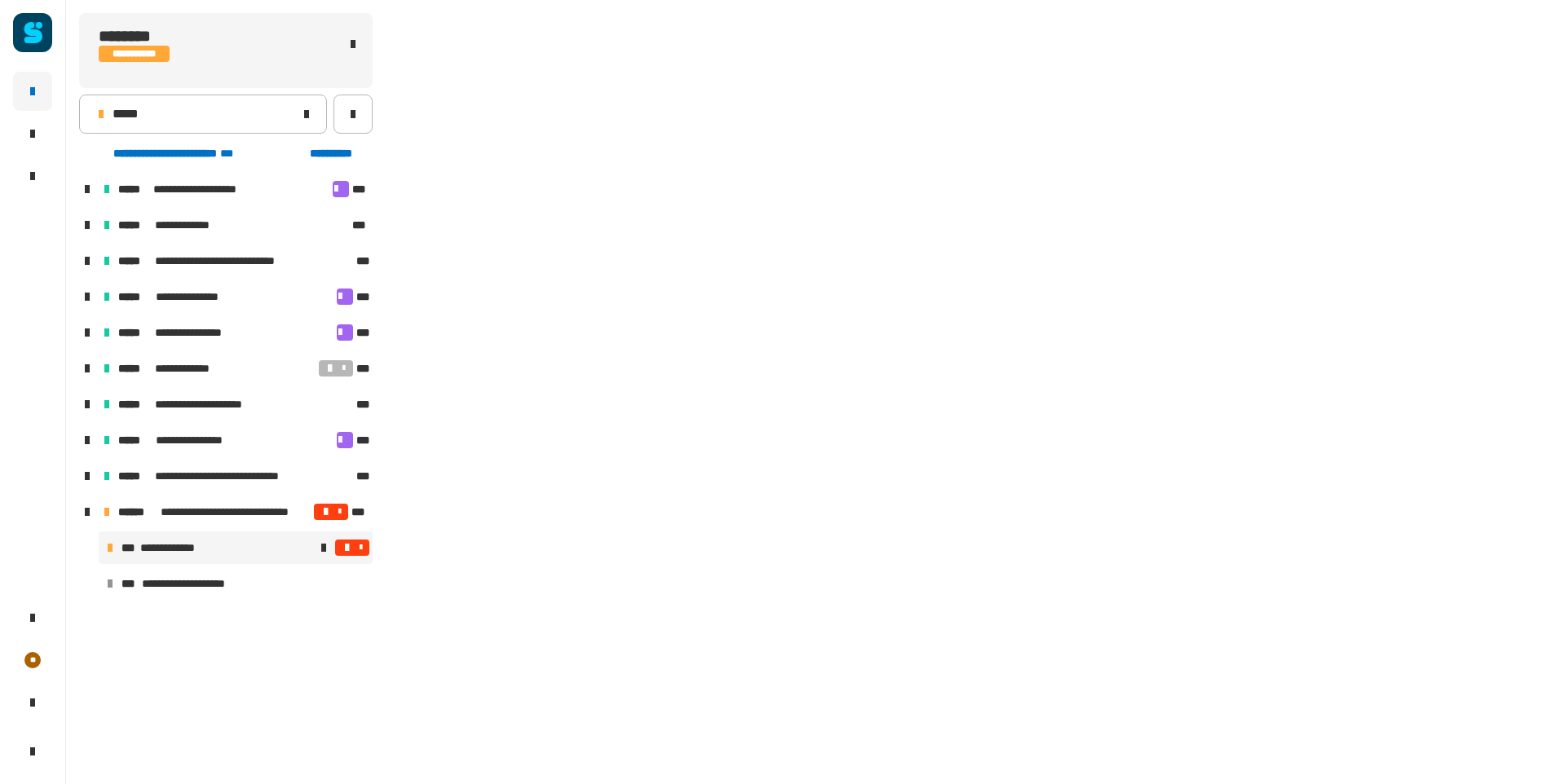 click at bounding box center (347, 548) 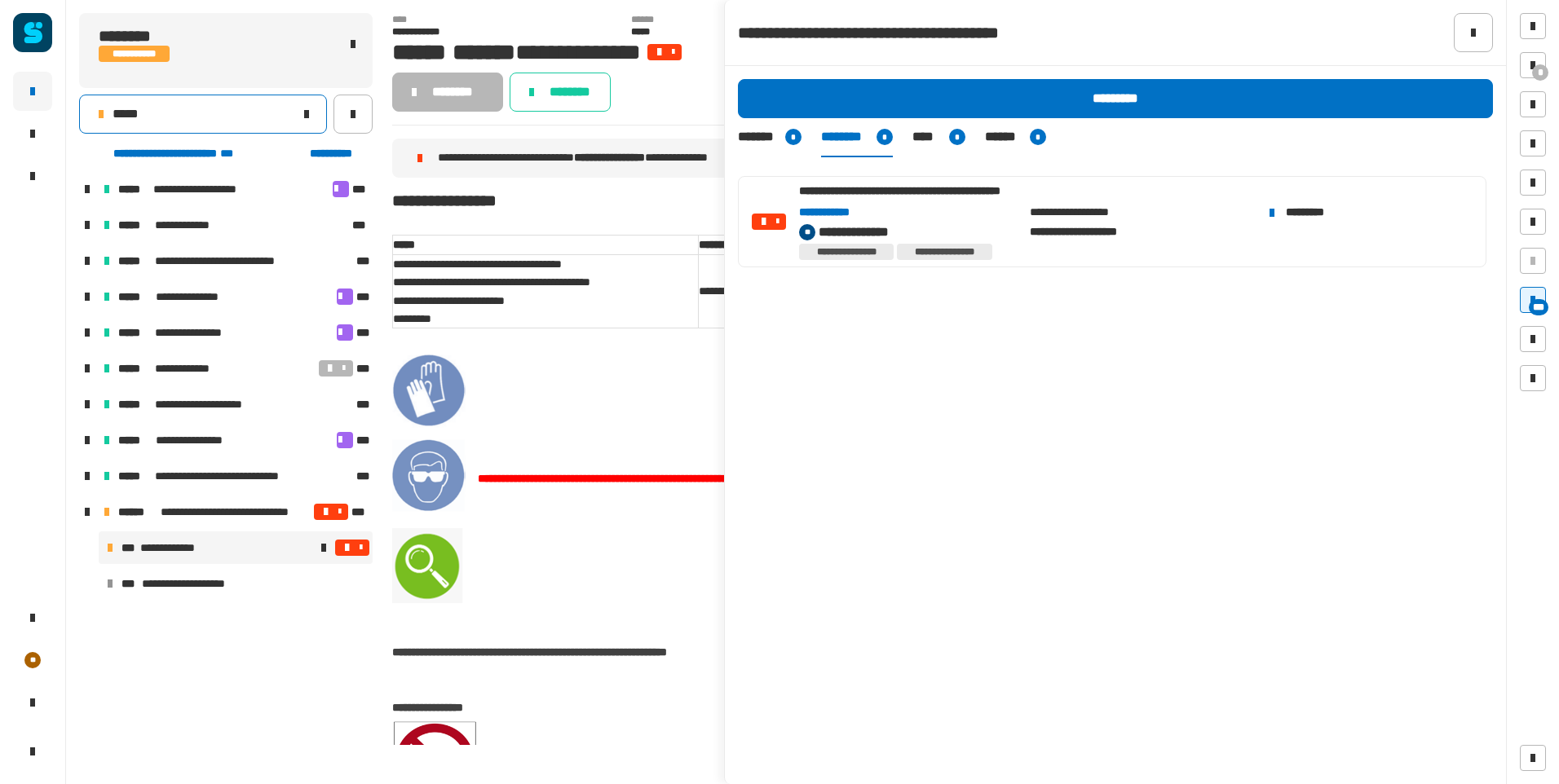 click 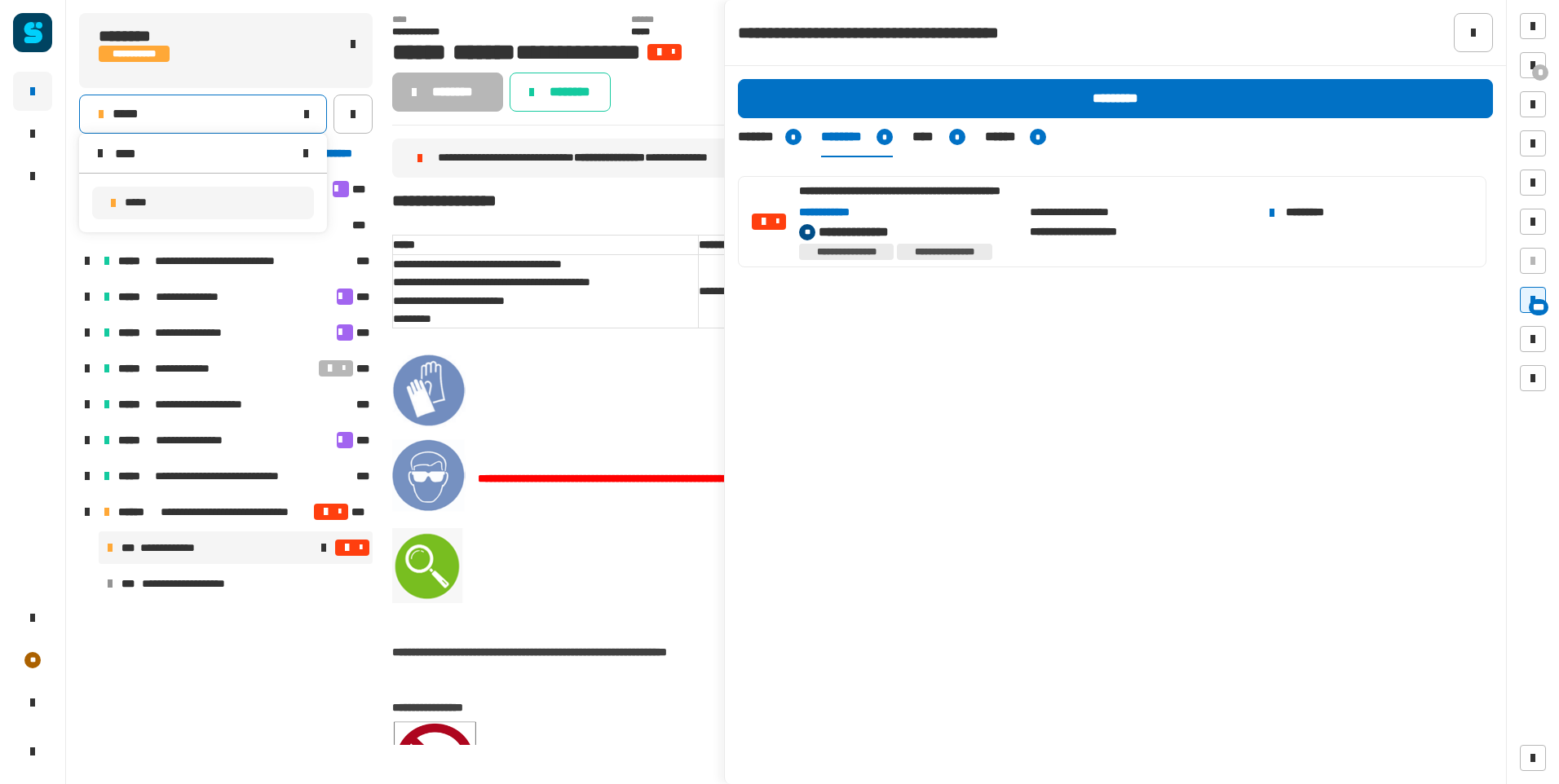 type on "****" 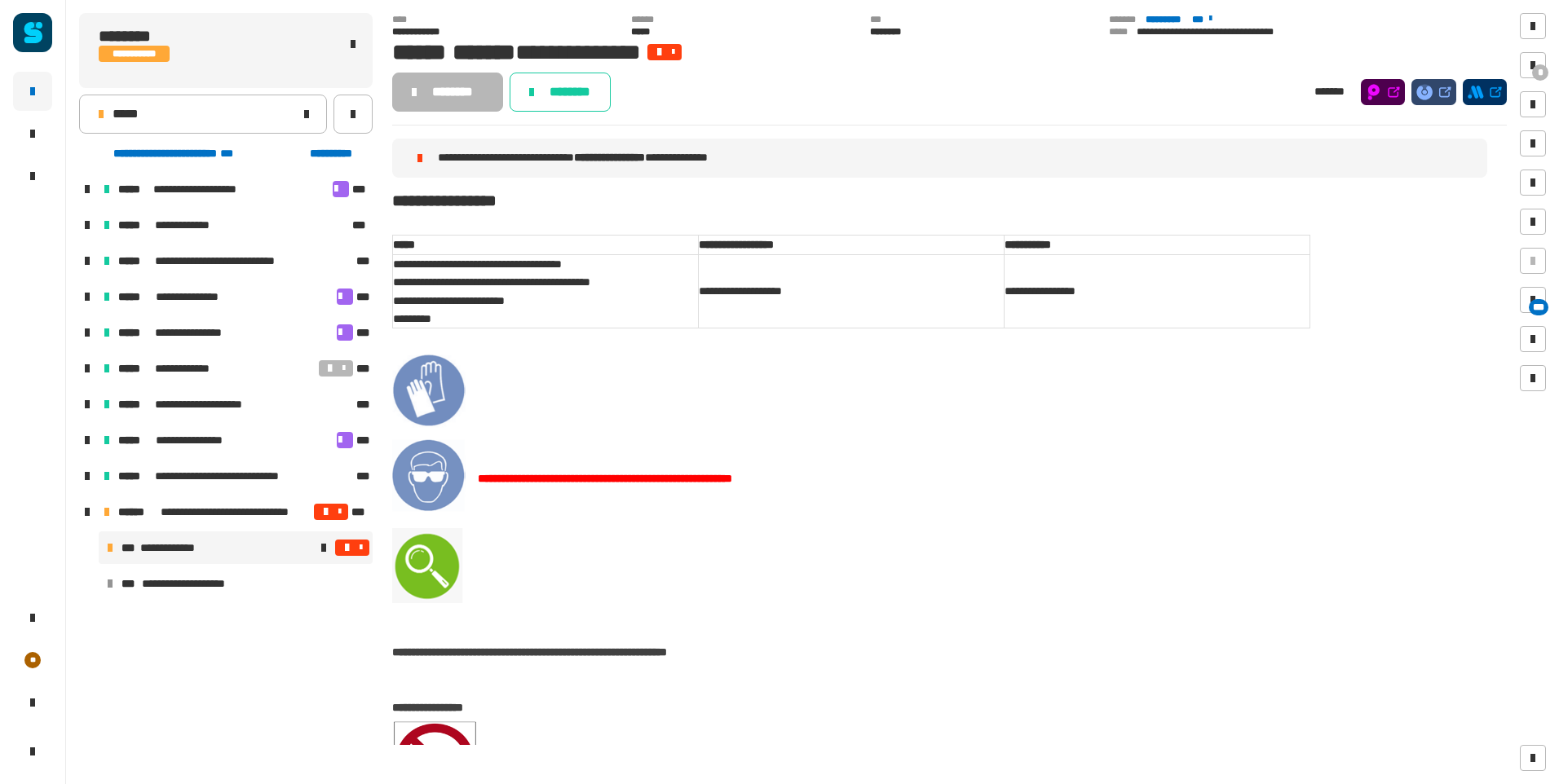 click at bounding box center (360, 548) 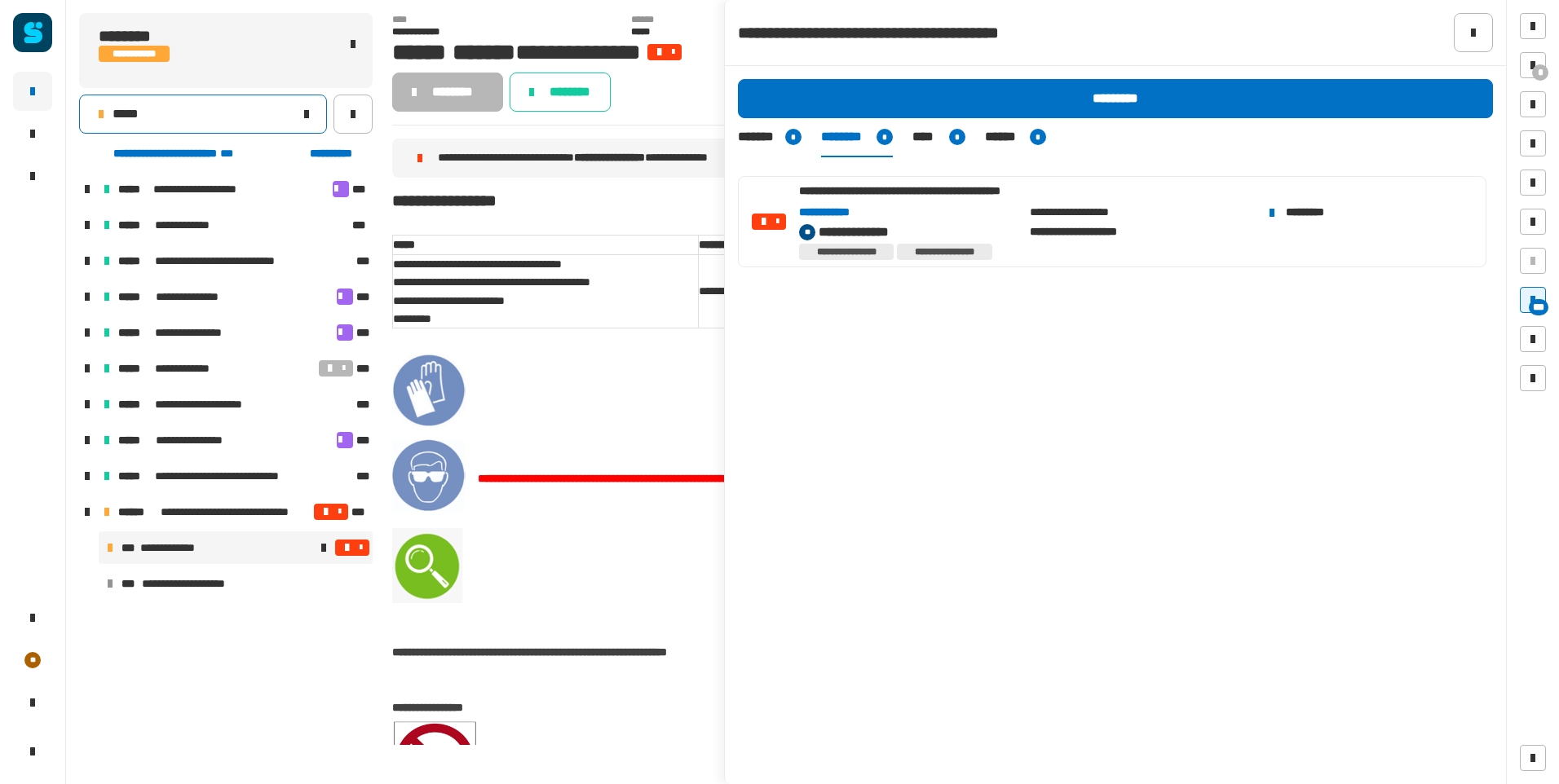 click on "*****" 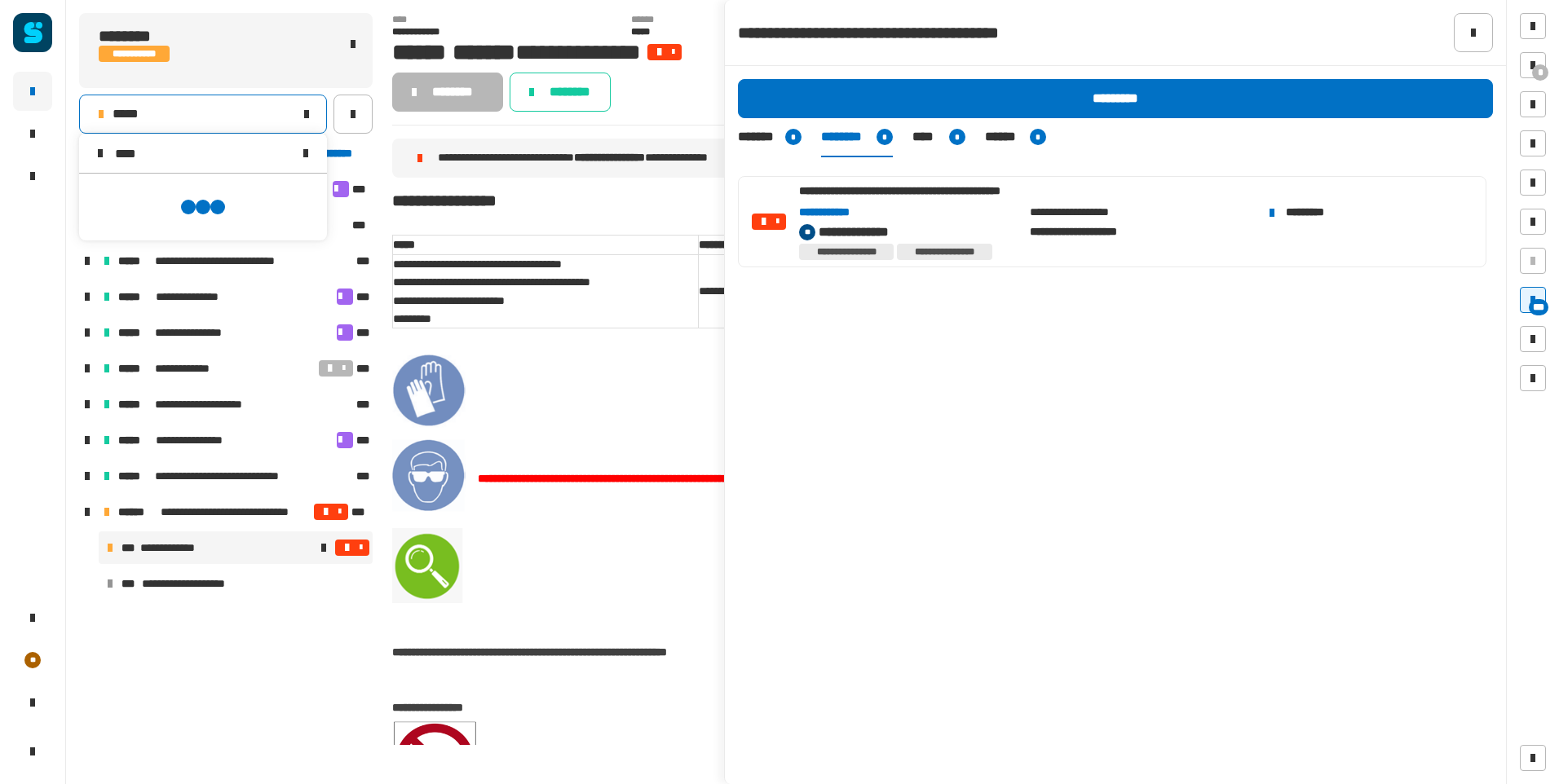 scroll, scrollTop: 0, scrollLeft: 0, axis: both 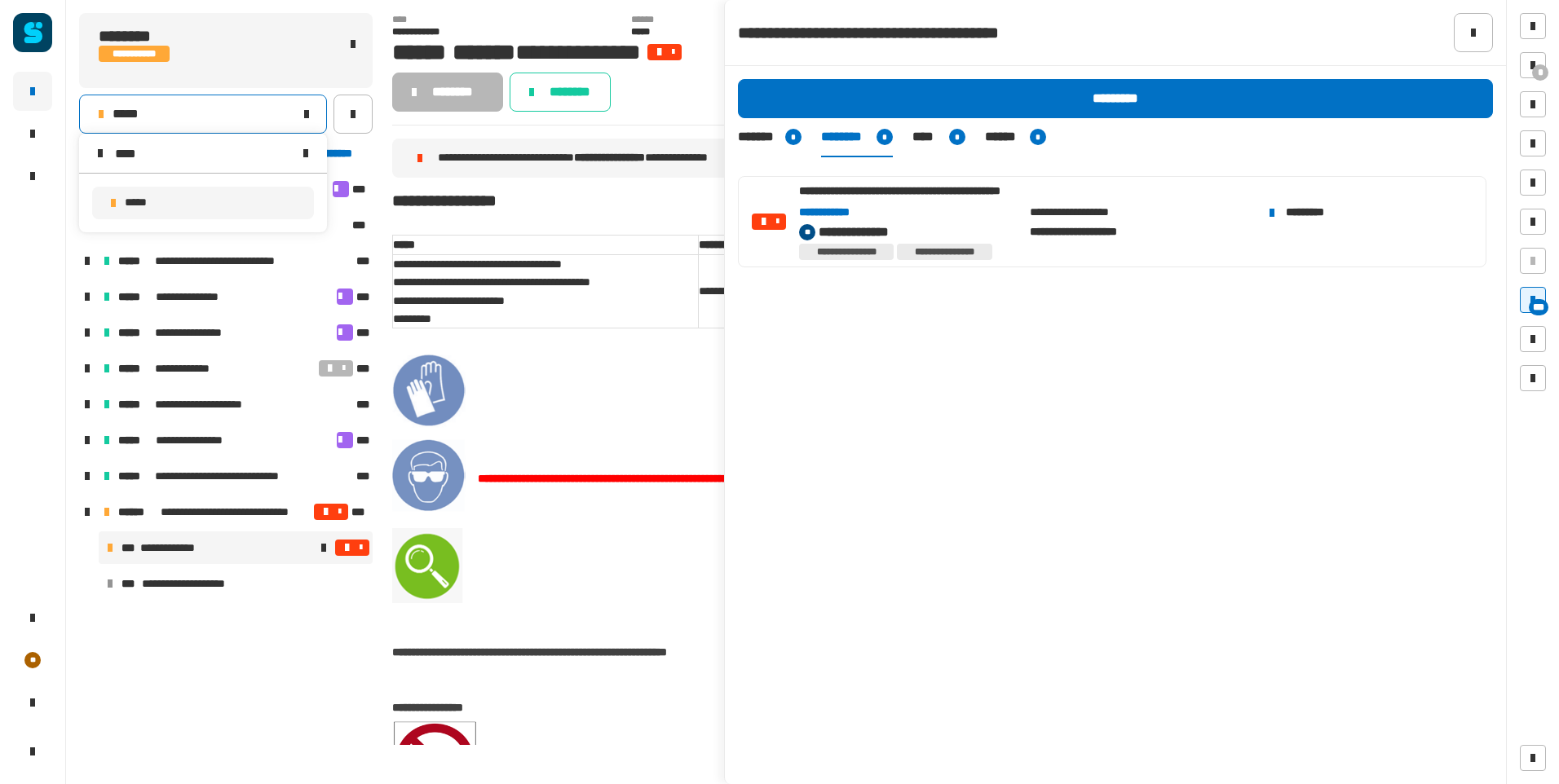 type on "****" 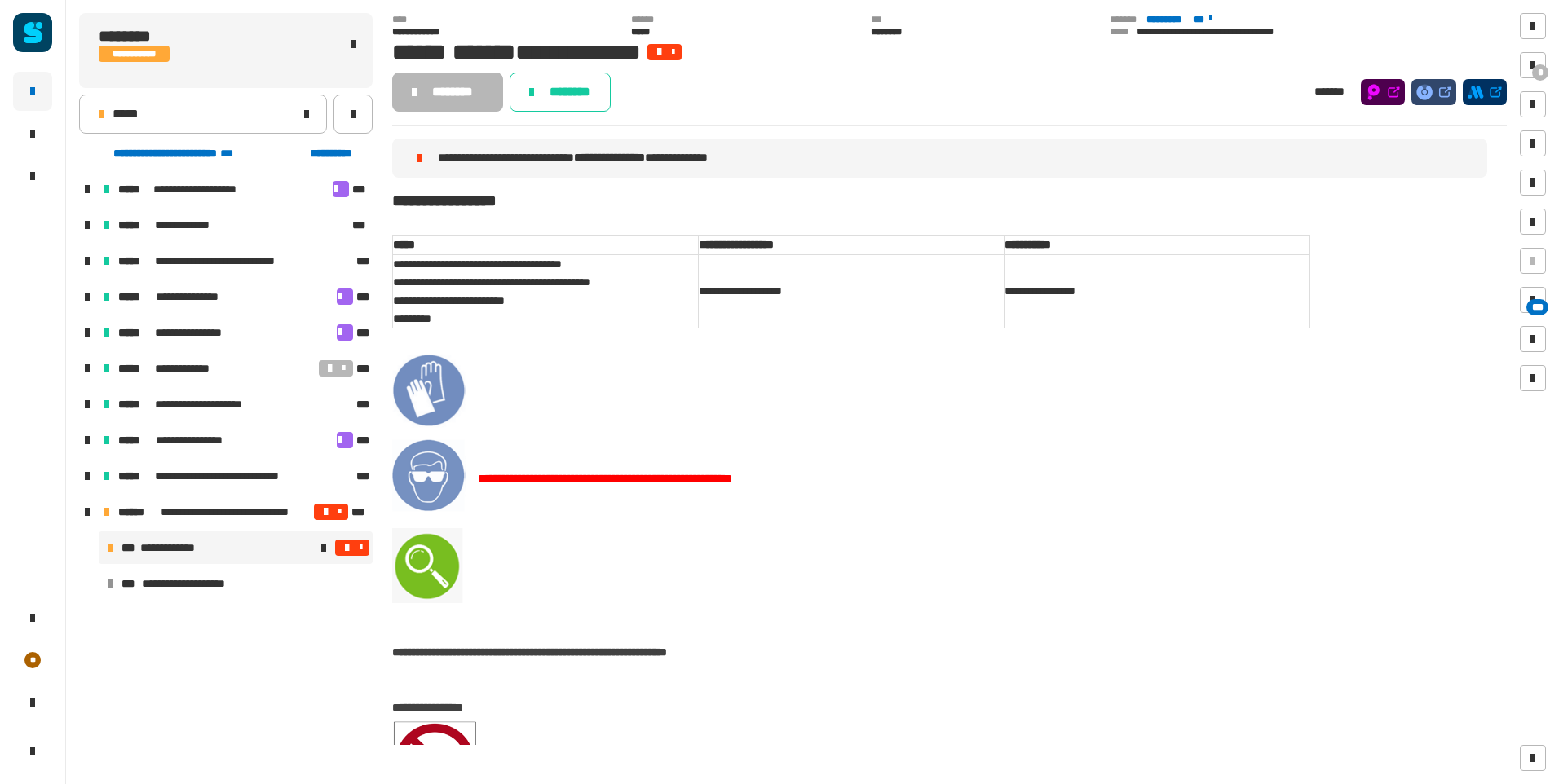click at bounding box center [360, 548] 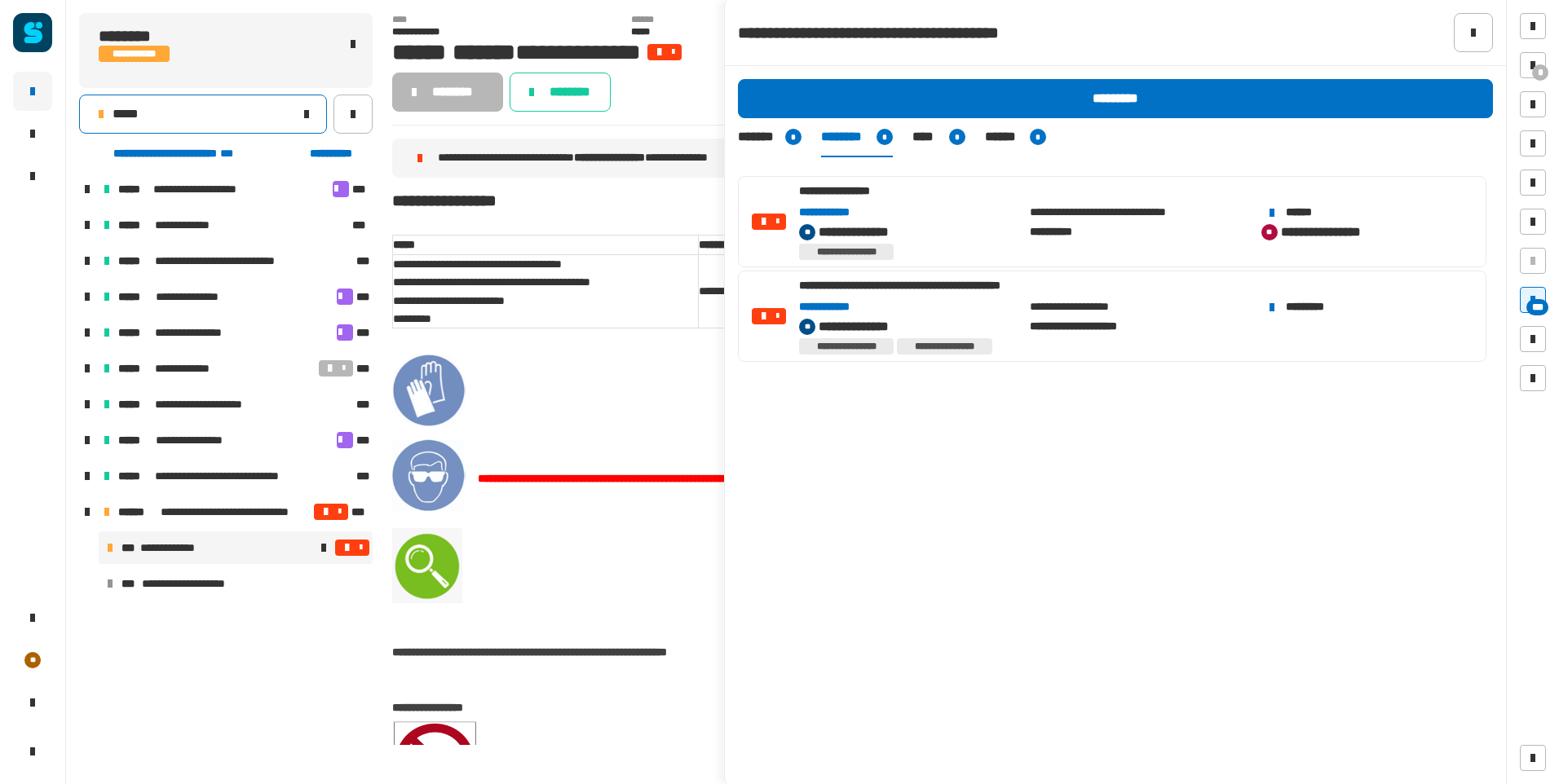 click on "*****" 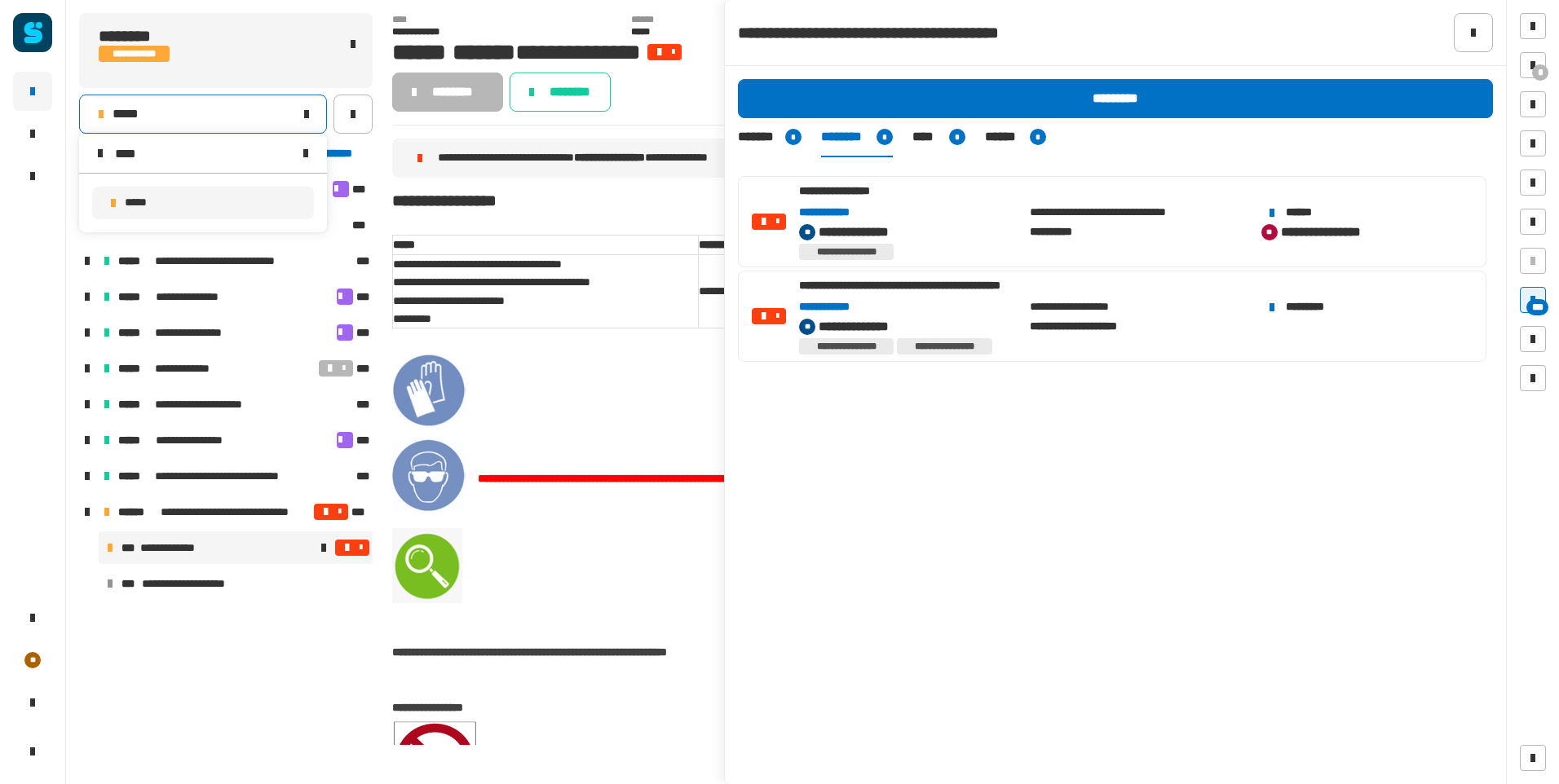 type on "****" 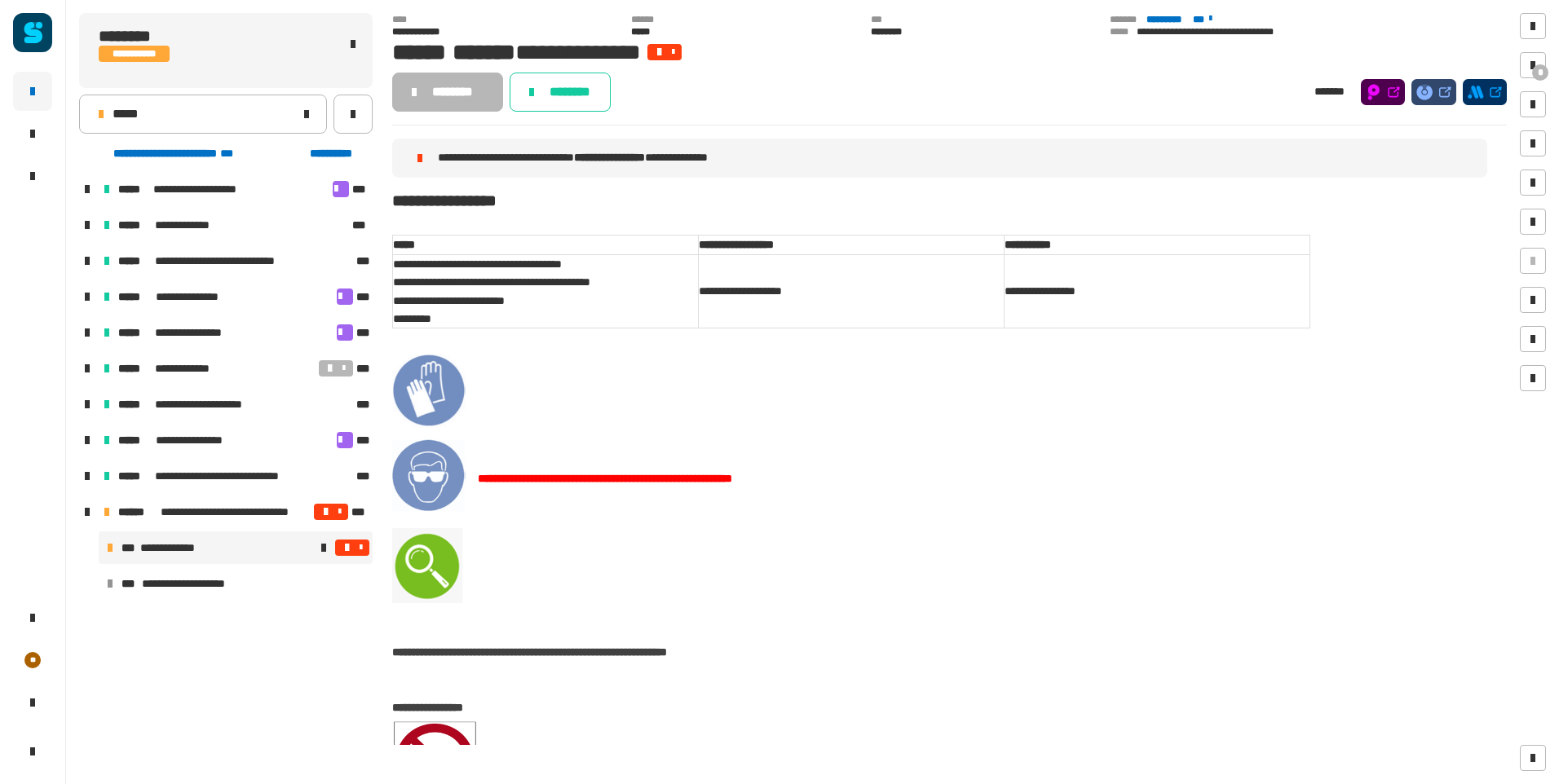 click at bounding box center [352, 548] 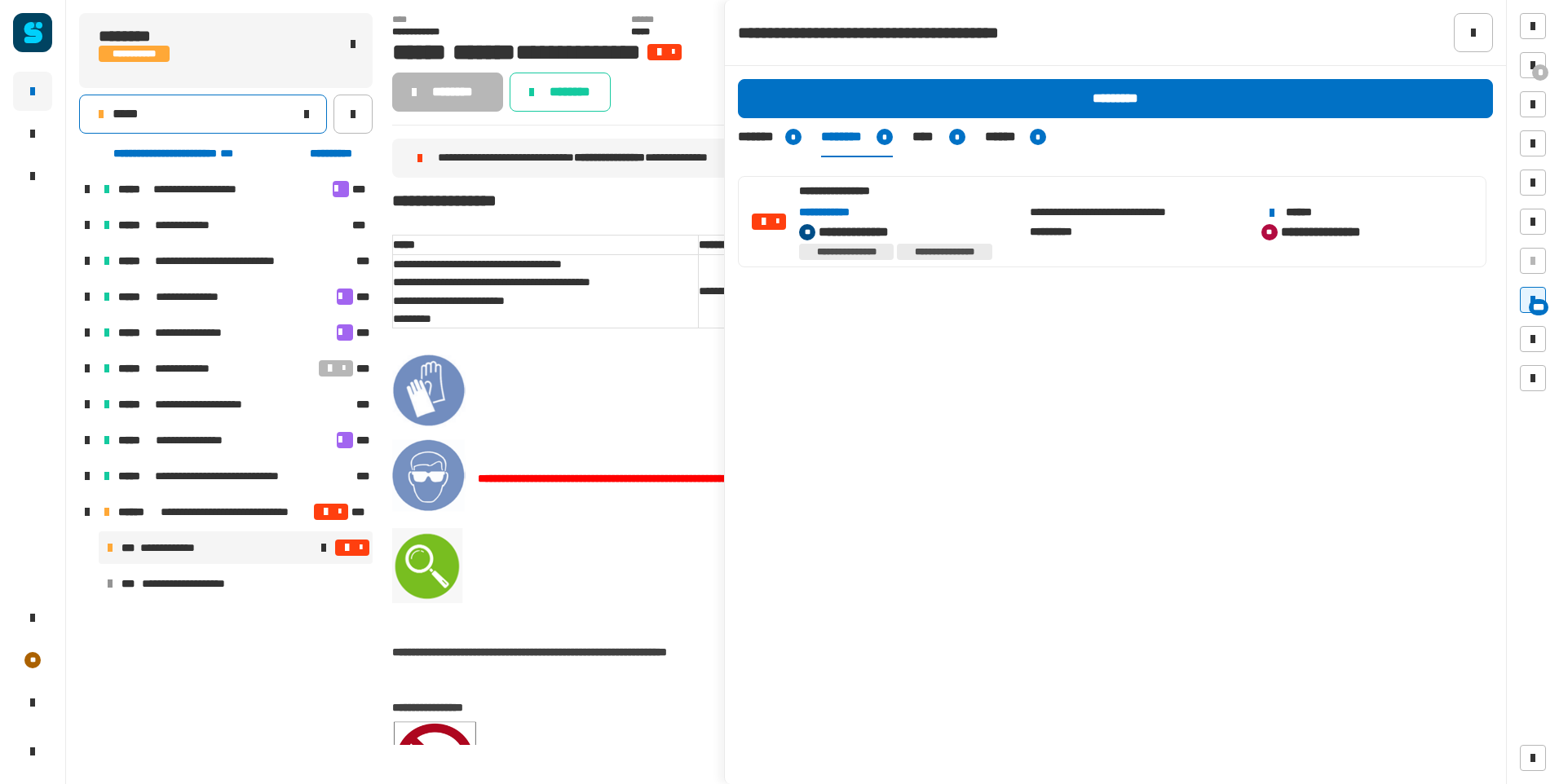 click on "*****" 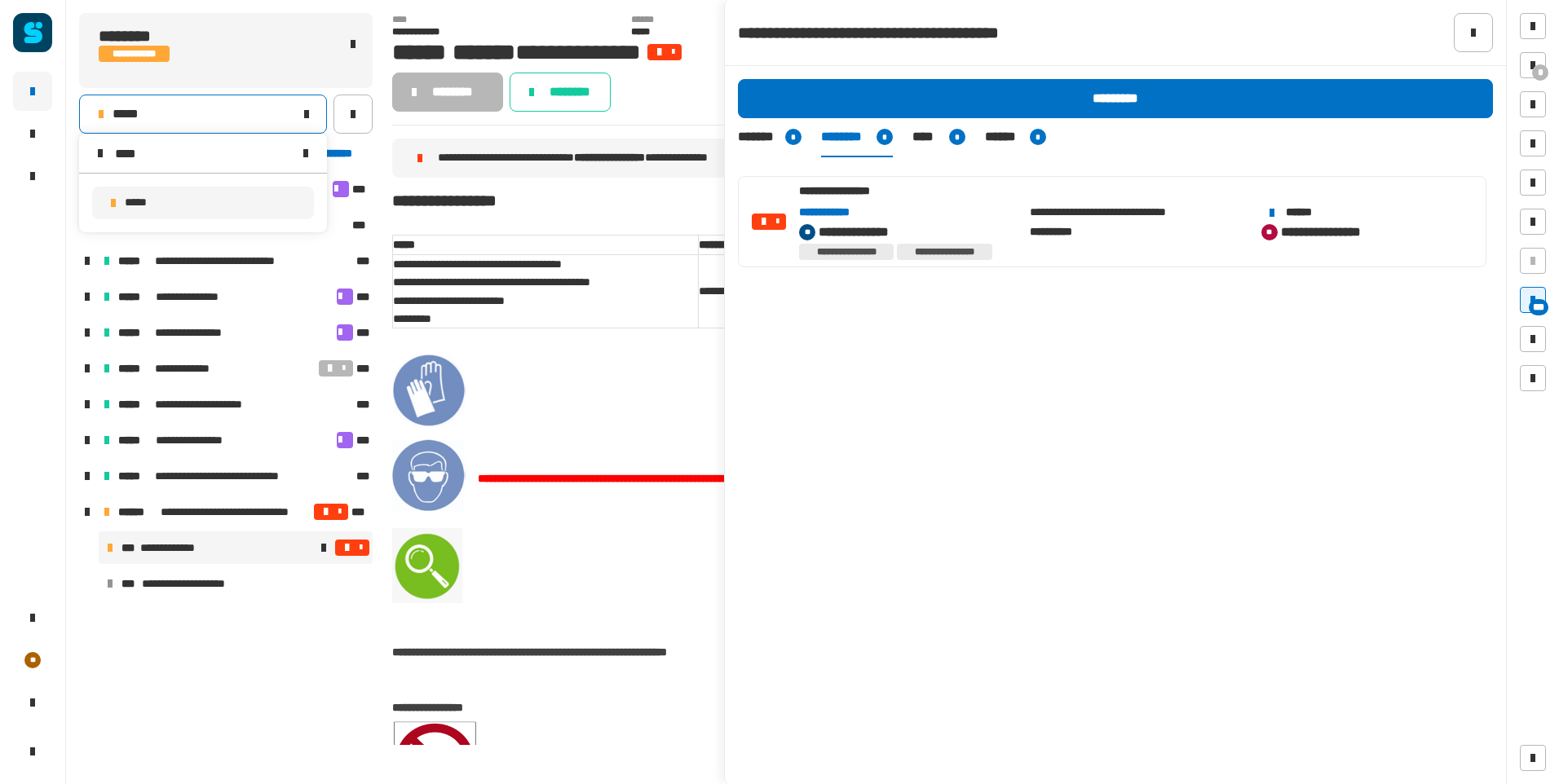 type on "****" 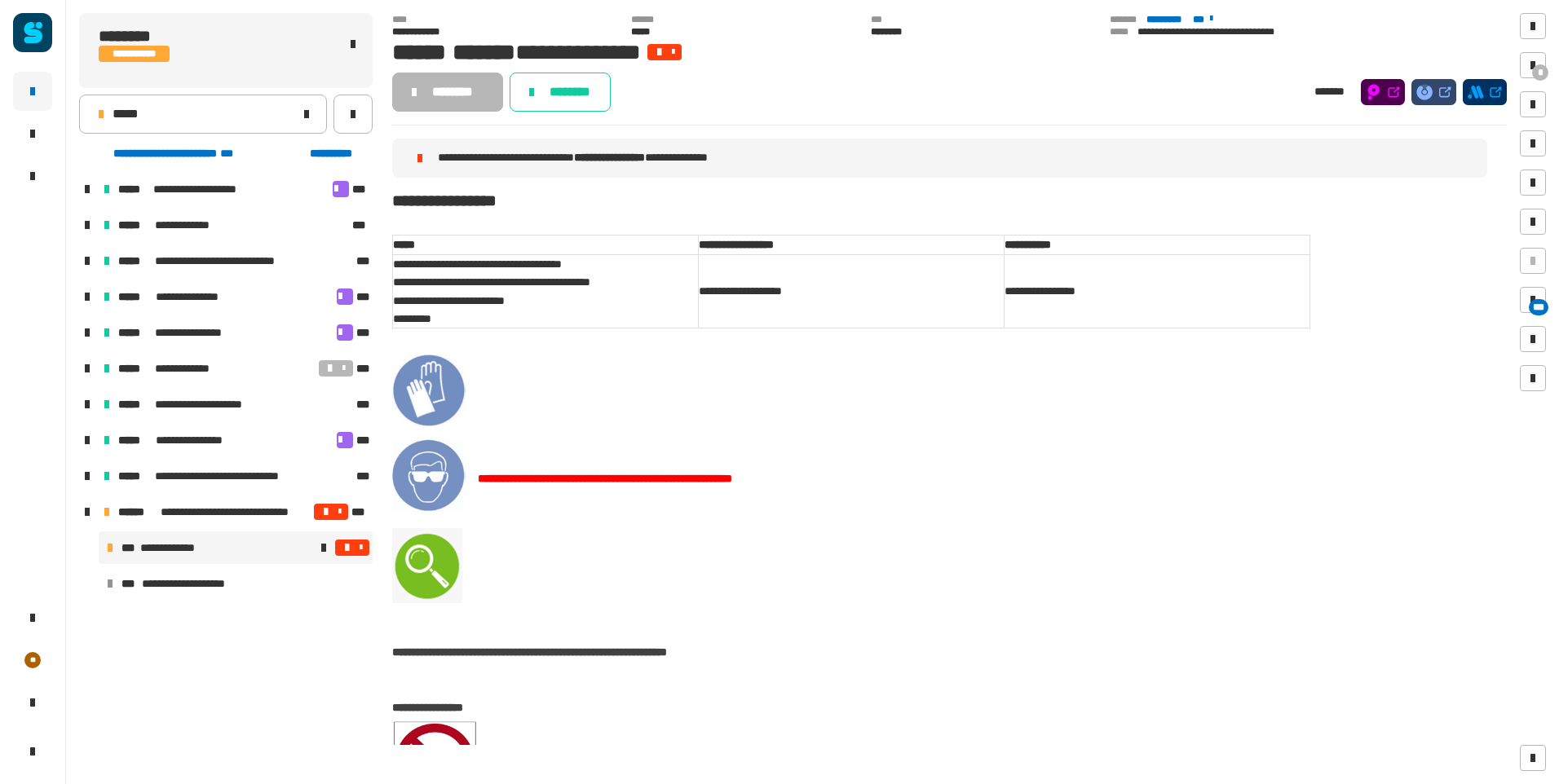 click at bounding box center [347, 548] 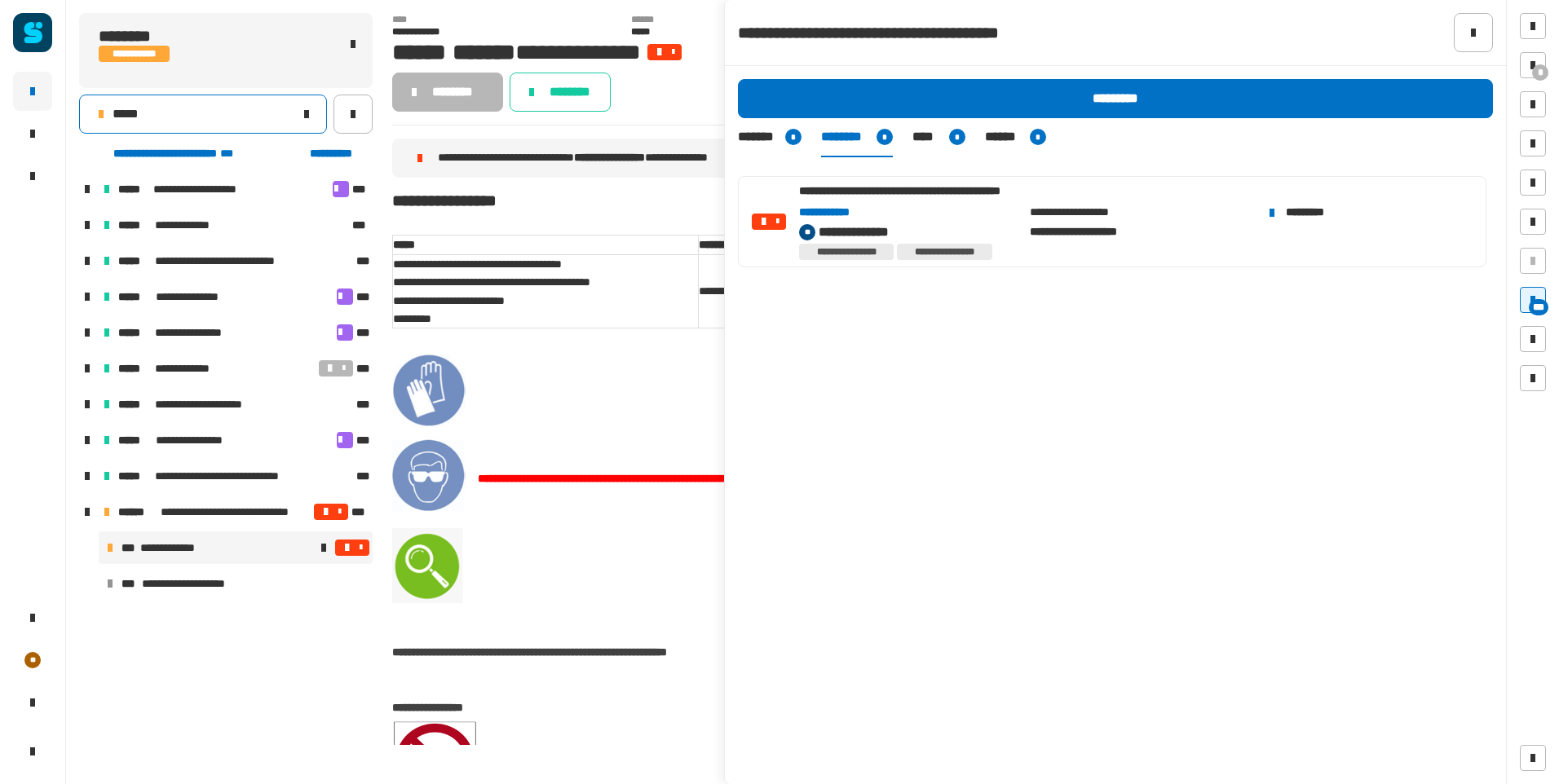 click on "*****" 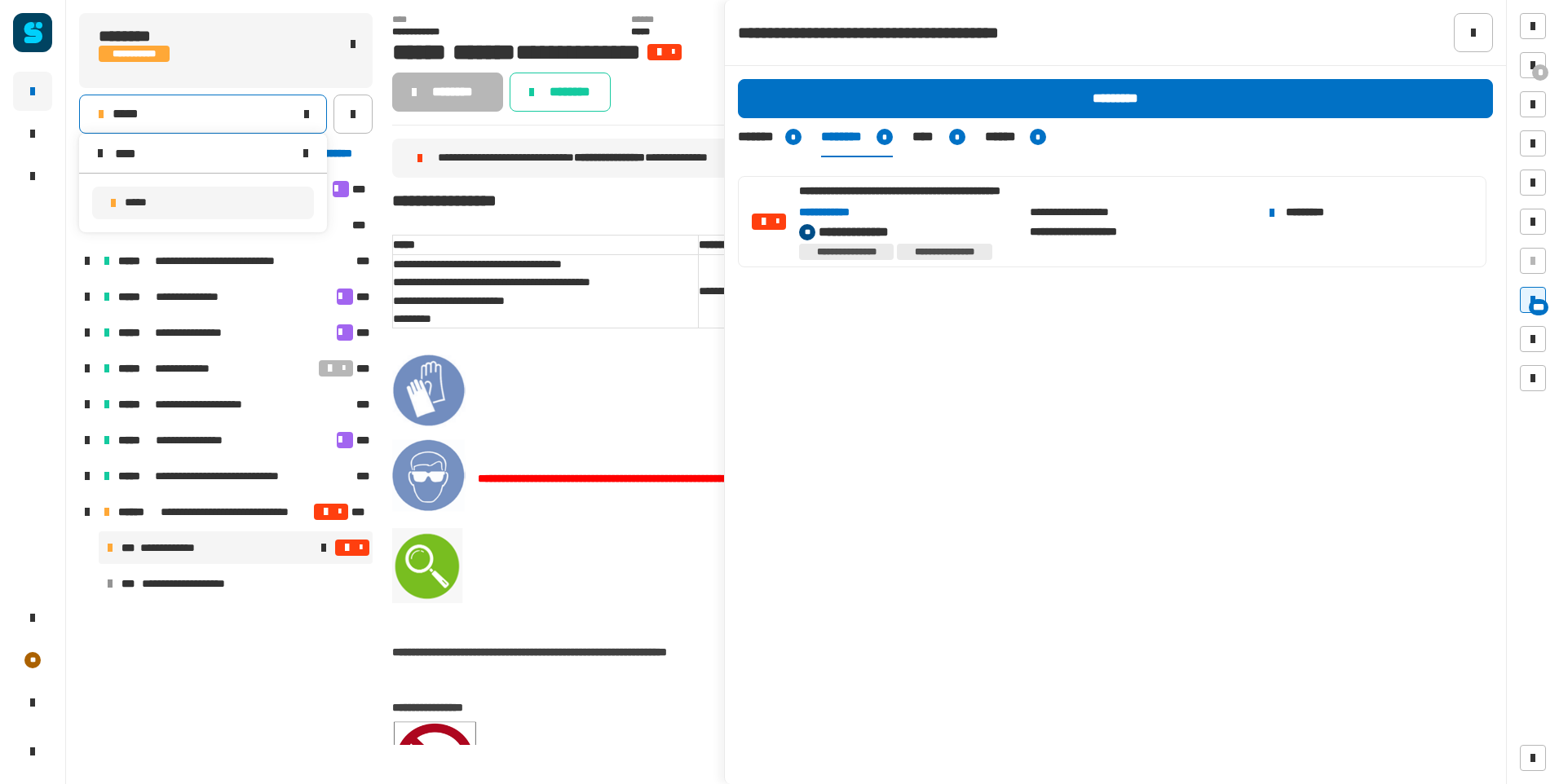 type on "****" 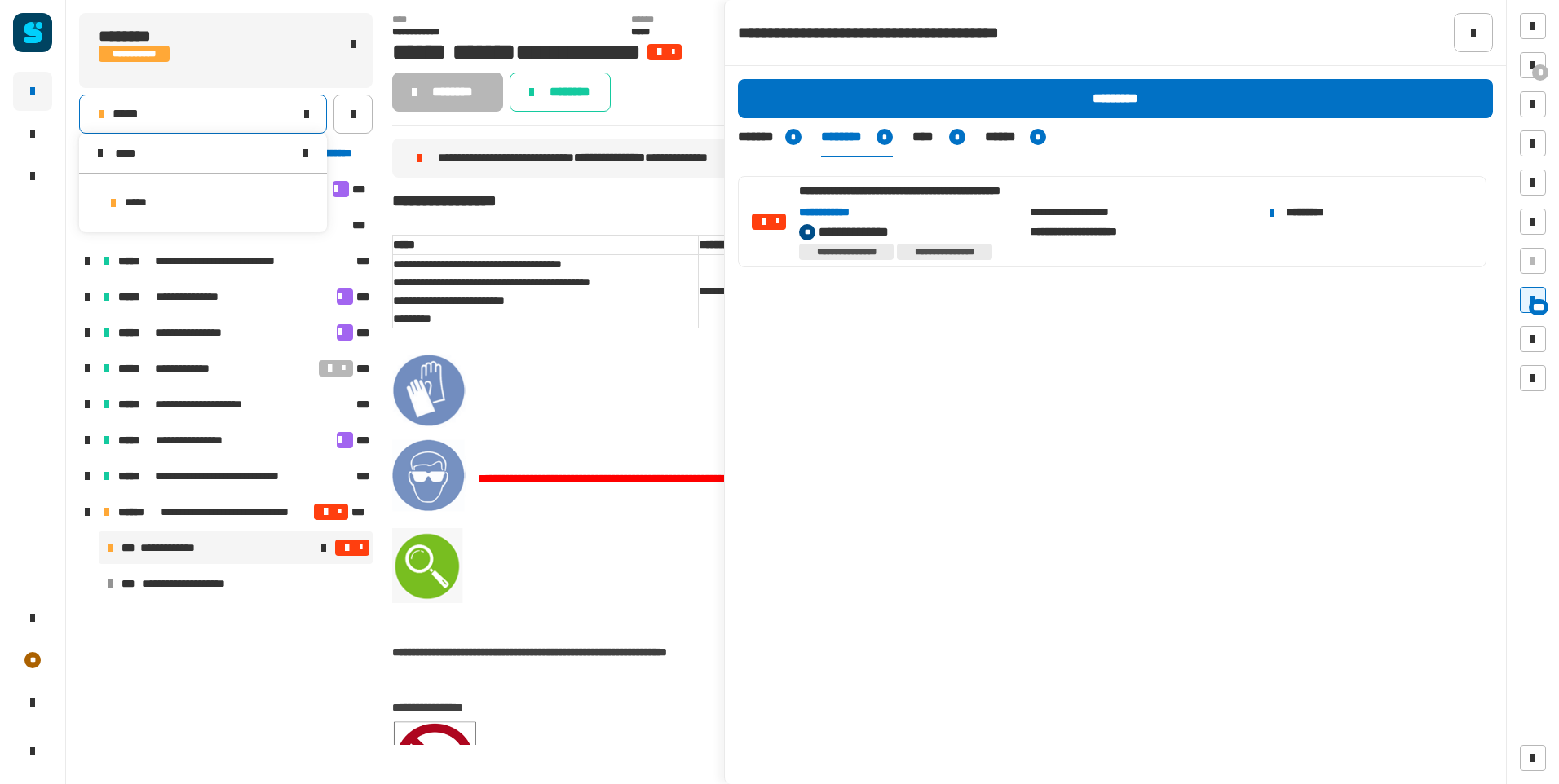 click on "*****" at bounding box center (203, 203) 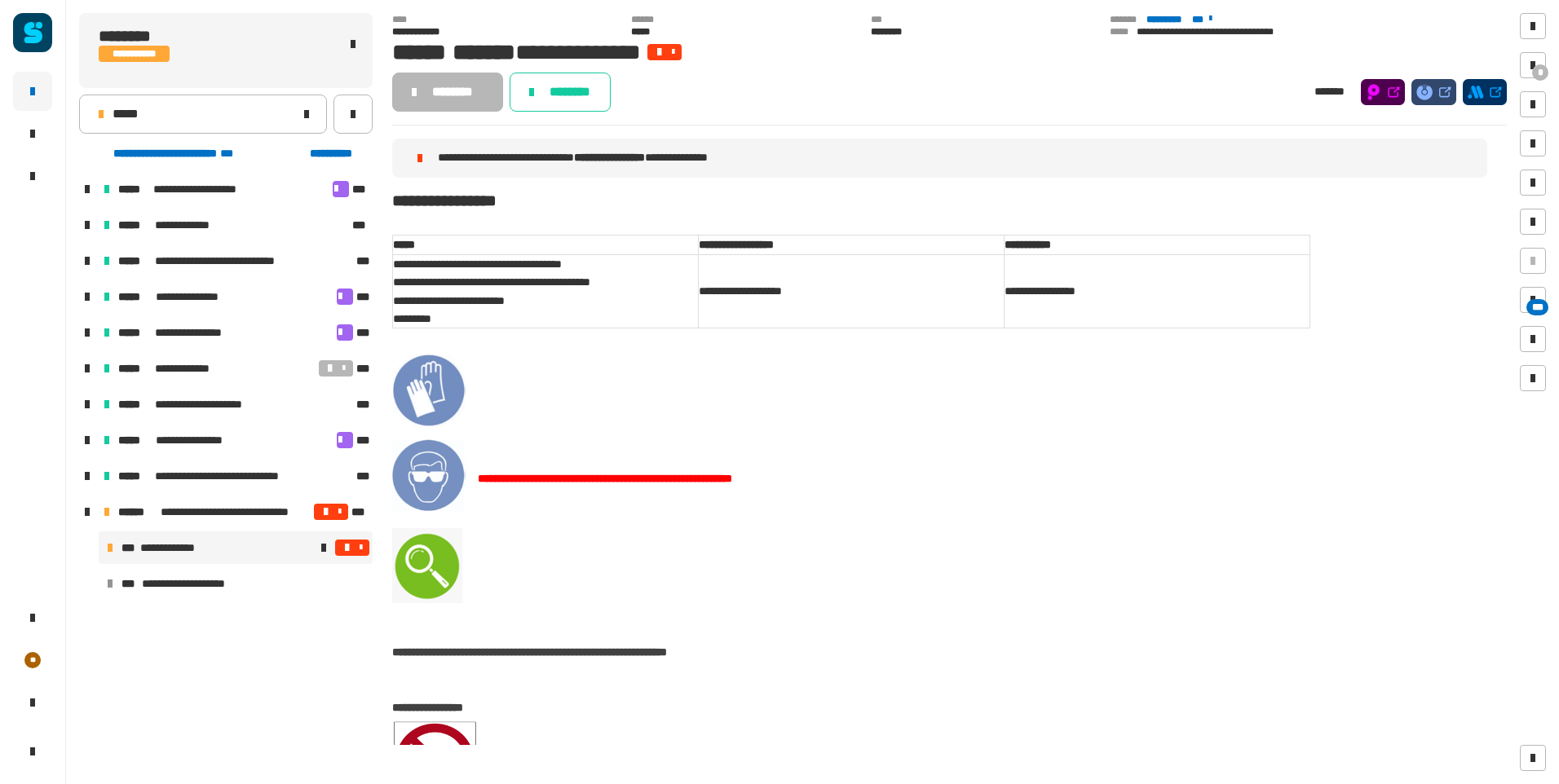 click at bounding box center [352, 548] 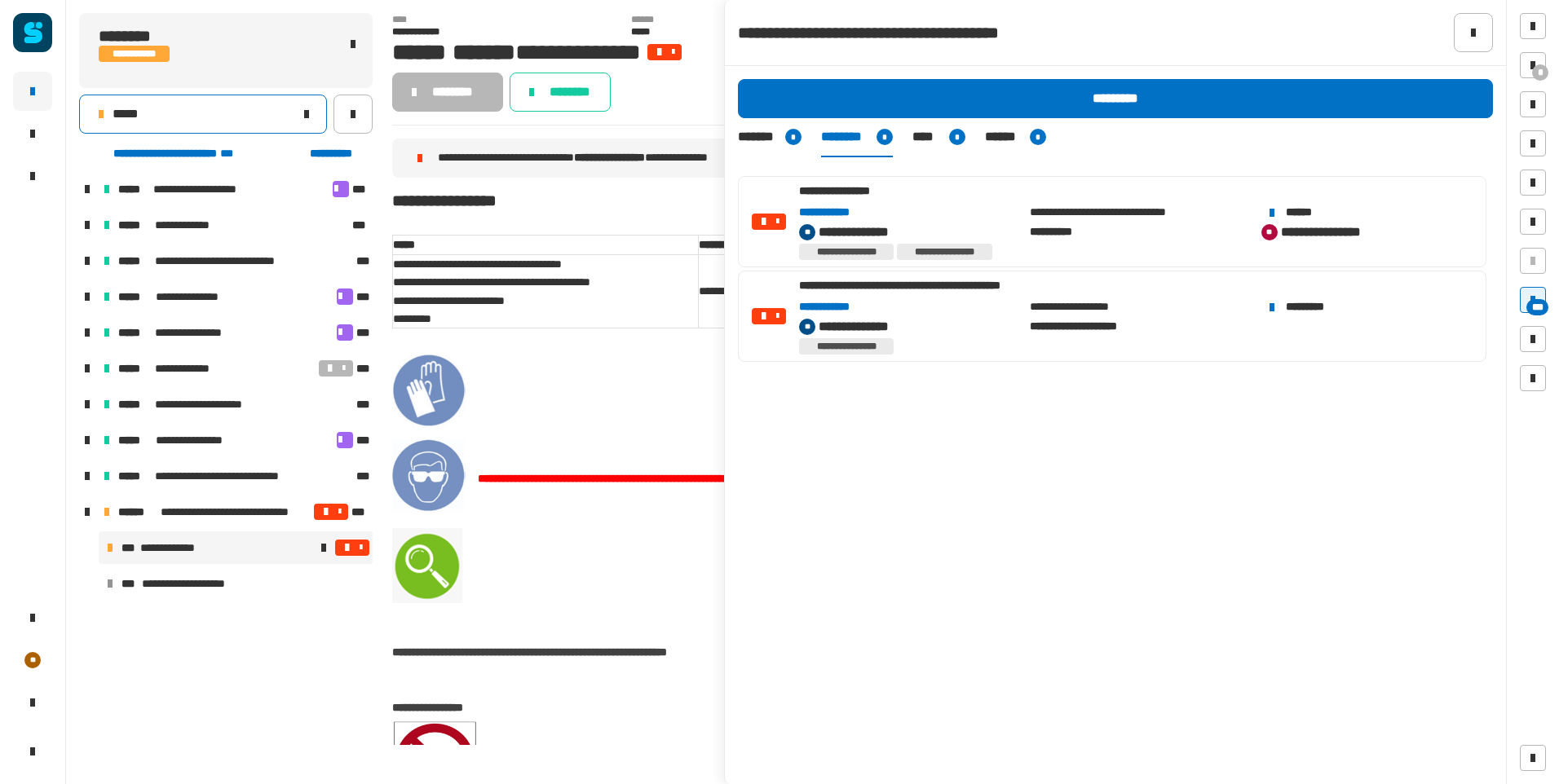 click on "*****" 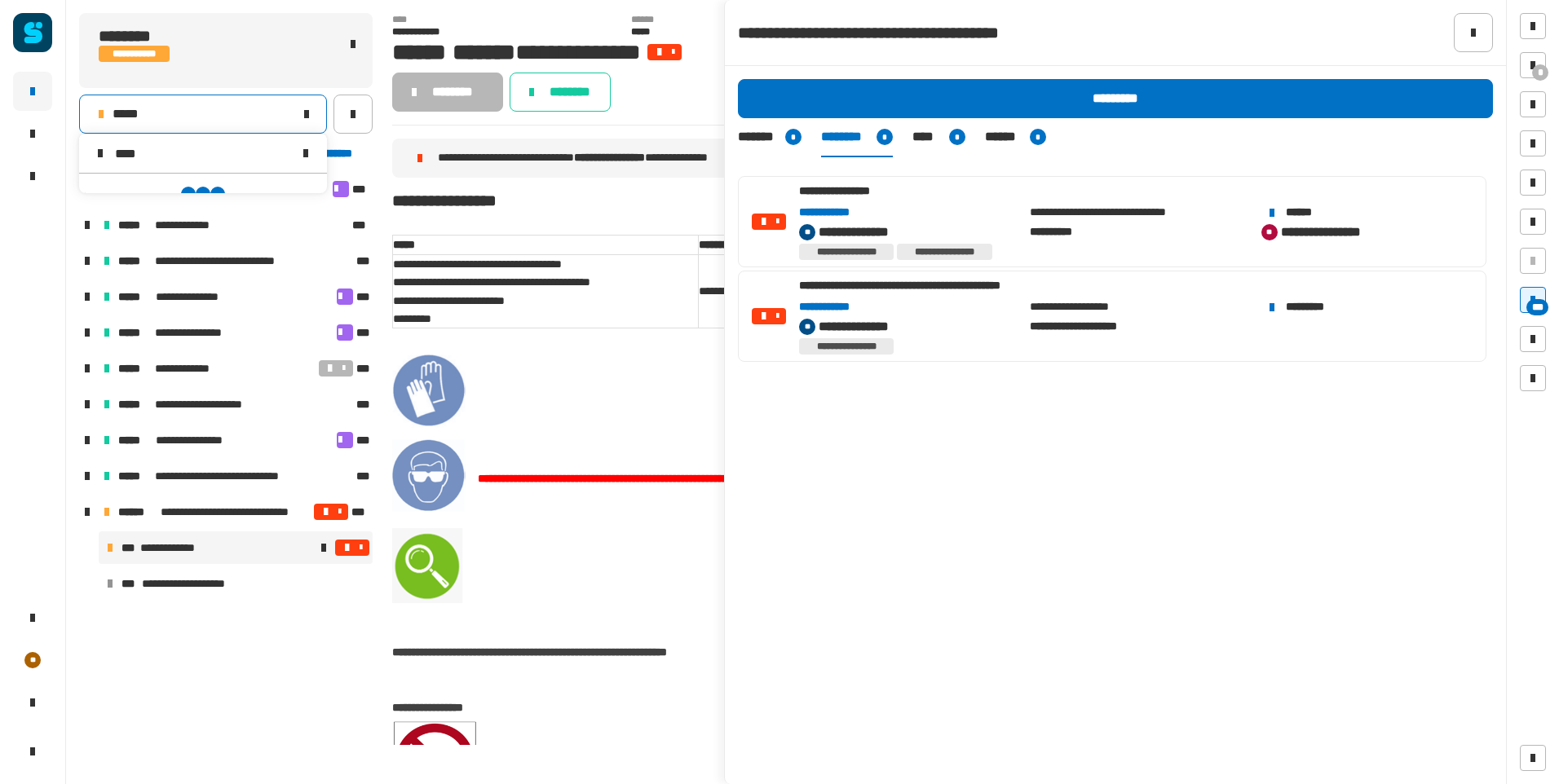 scroll, scrollTop: 0, scrollLeft: 0, axis: both 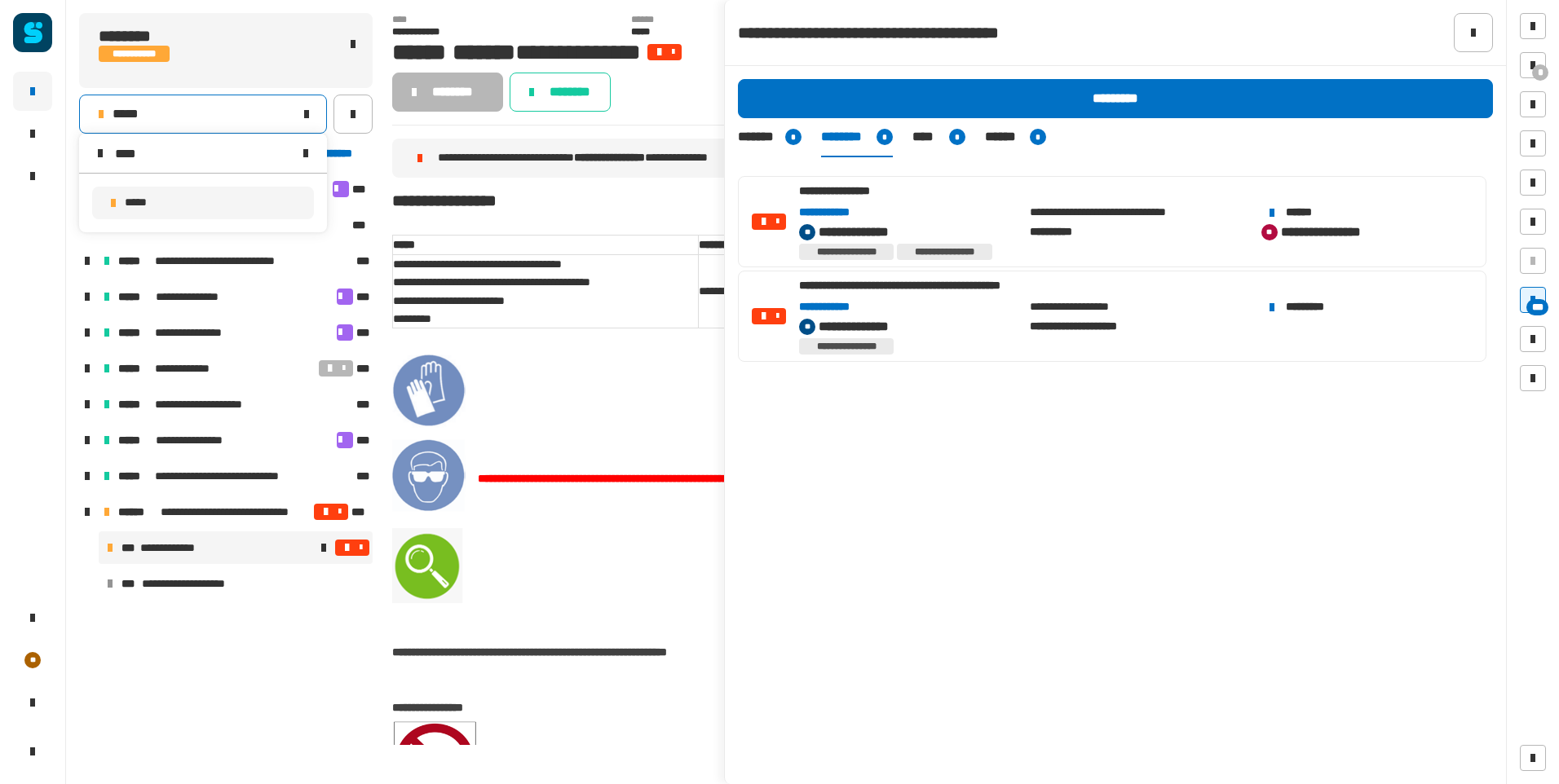type on "****" 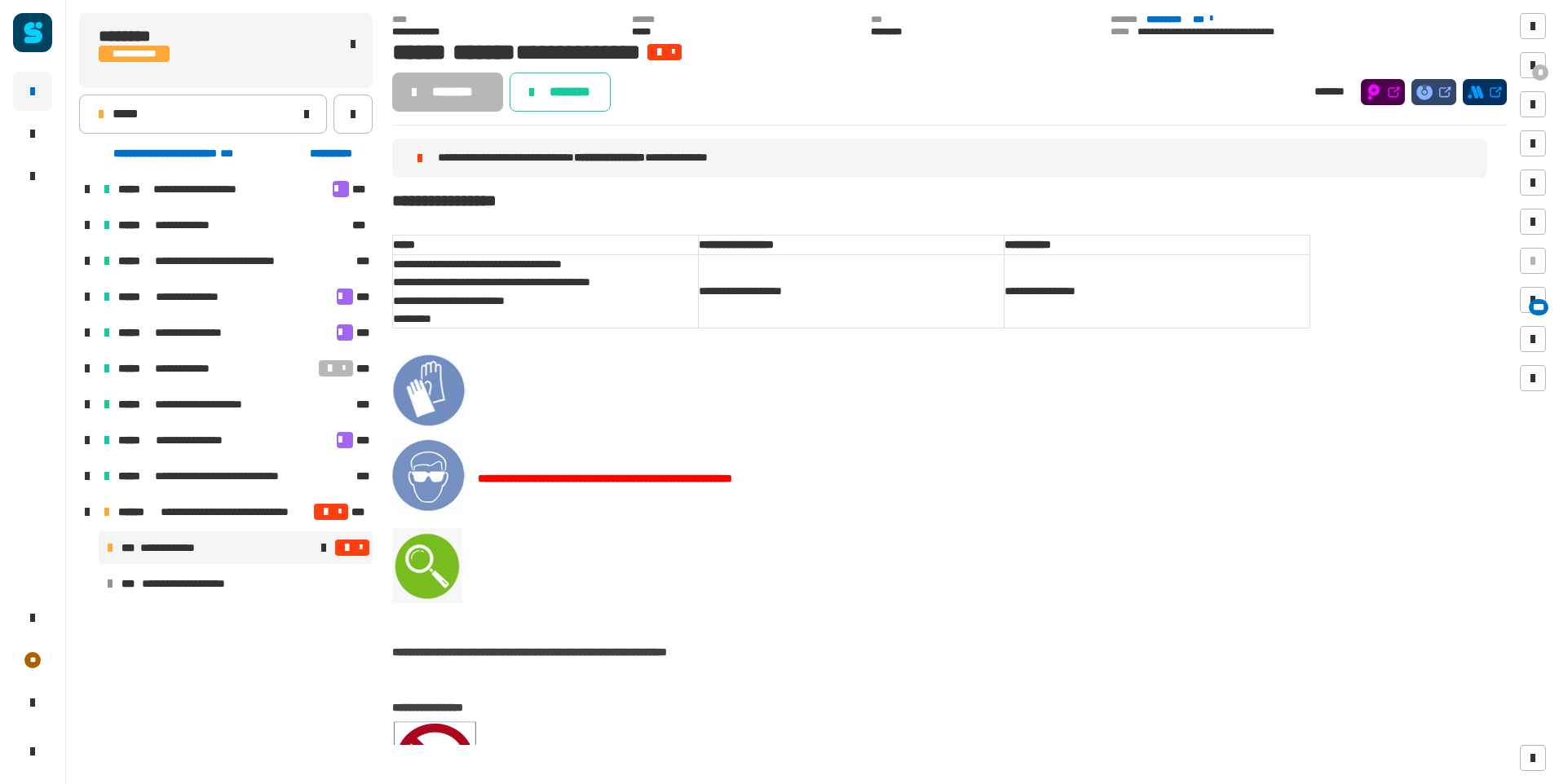 click at bounding box center [347, 548] 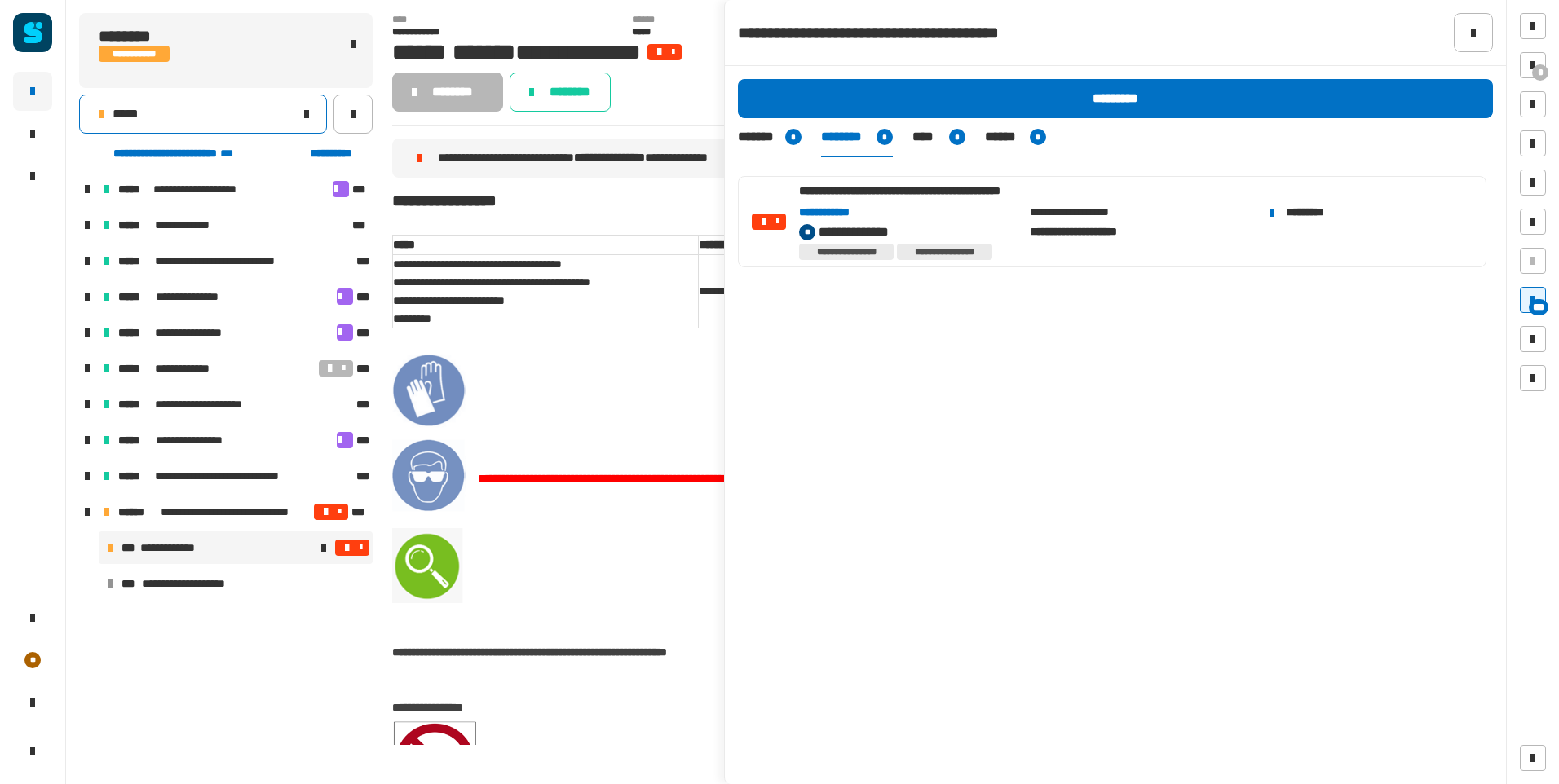 drag, startPoint x: 186, startPoint y: 124, endPoint x: 198, endPoint y: 130, distance: 13.416408 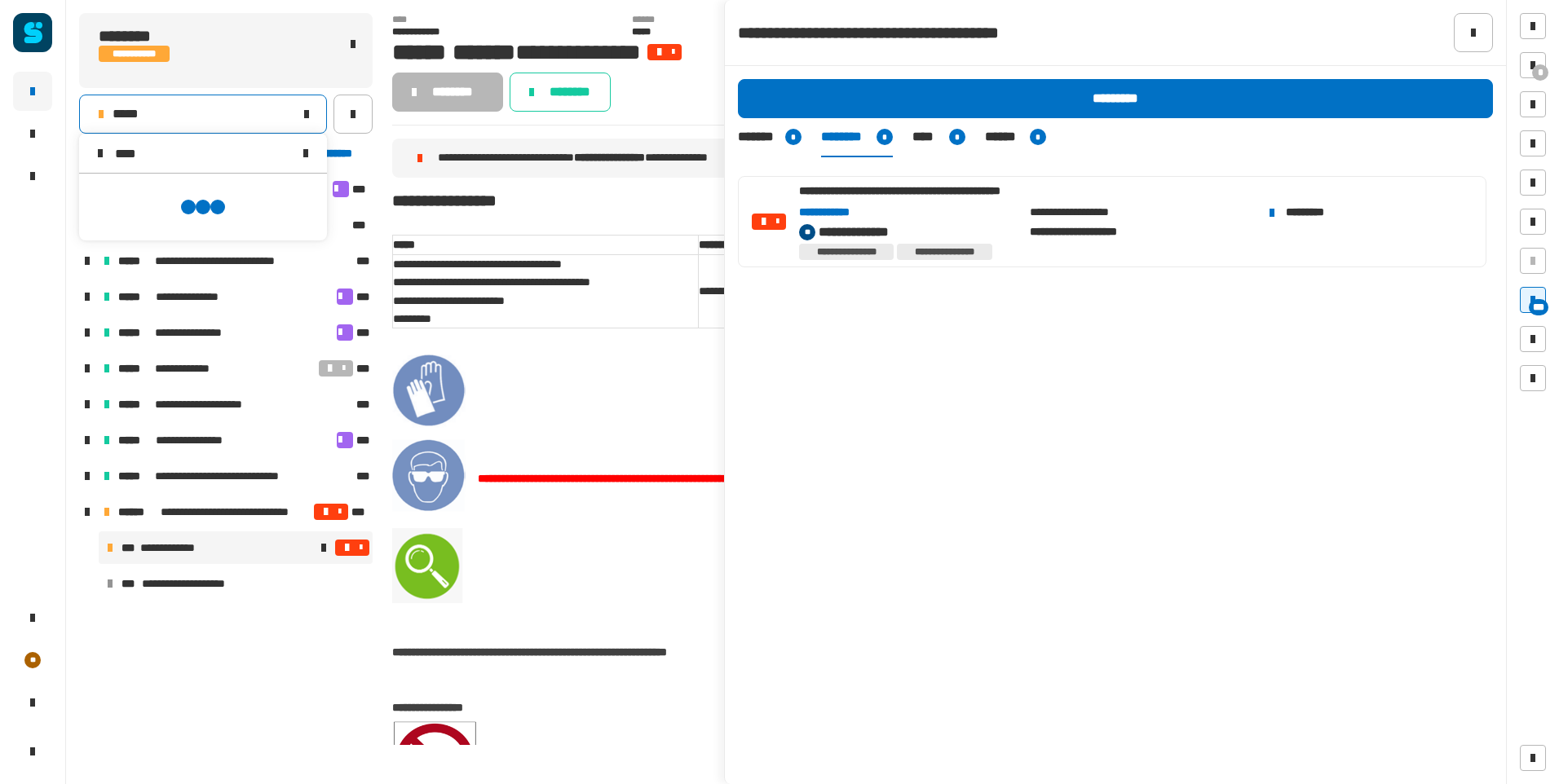 scroll, scrollTop: 0, scrollLeft: 0, axis: both 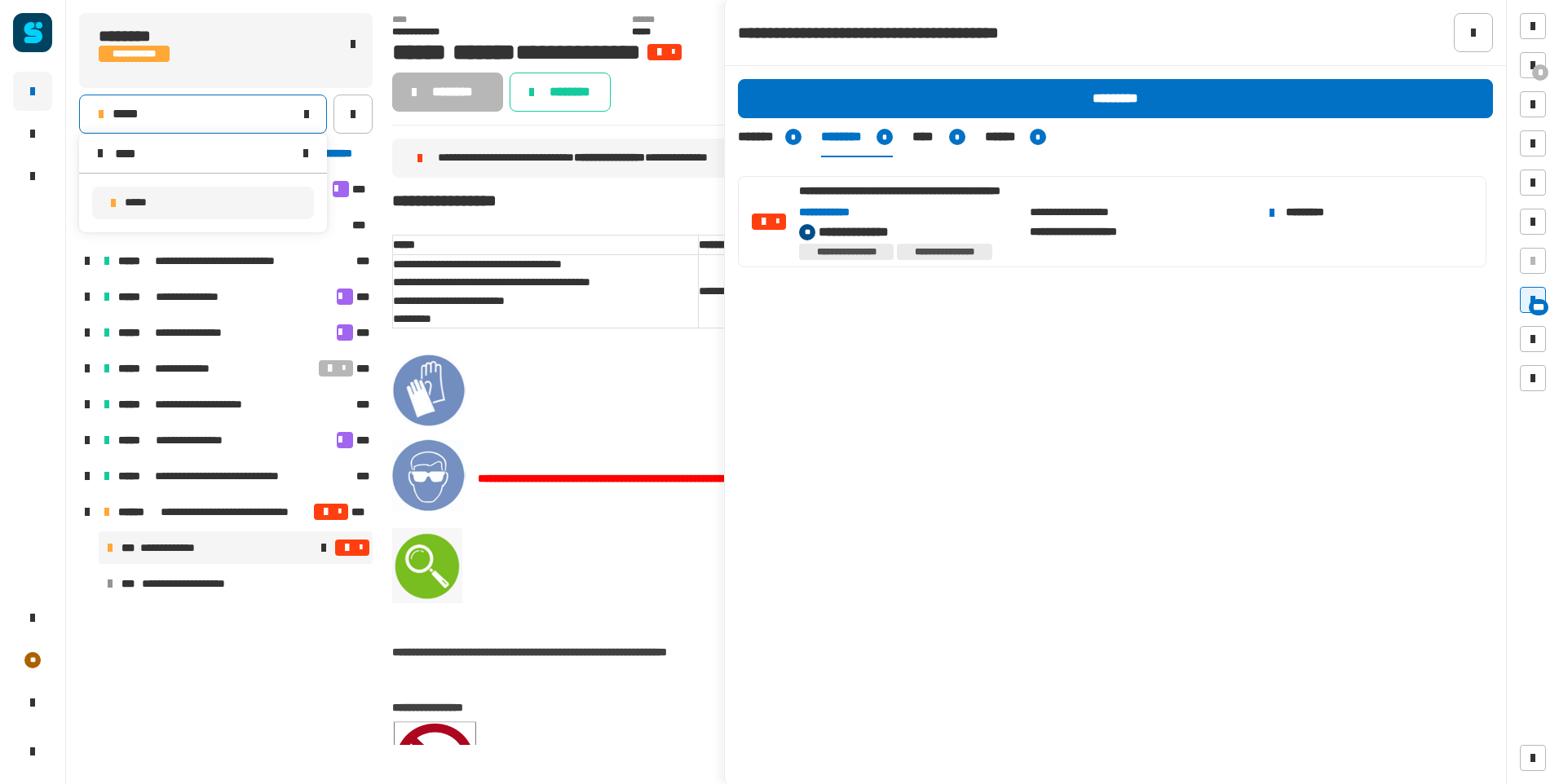 type on "****" 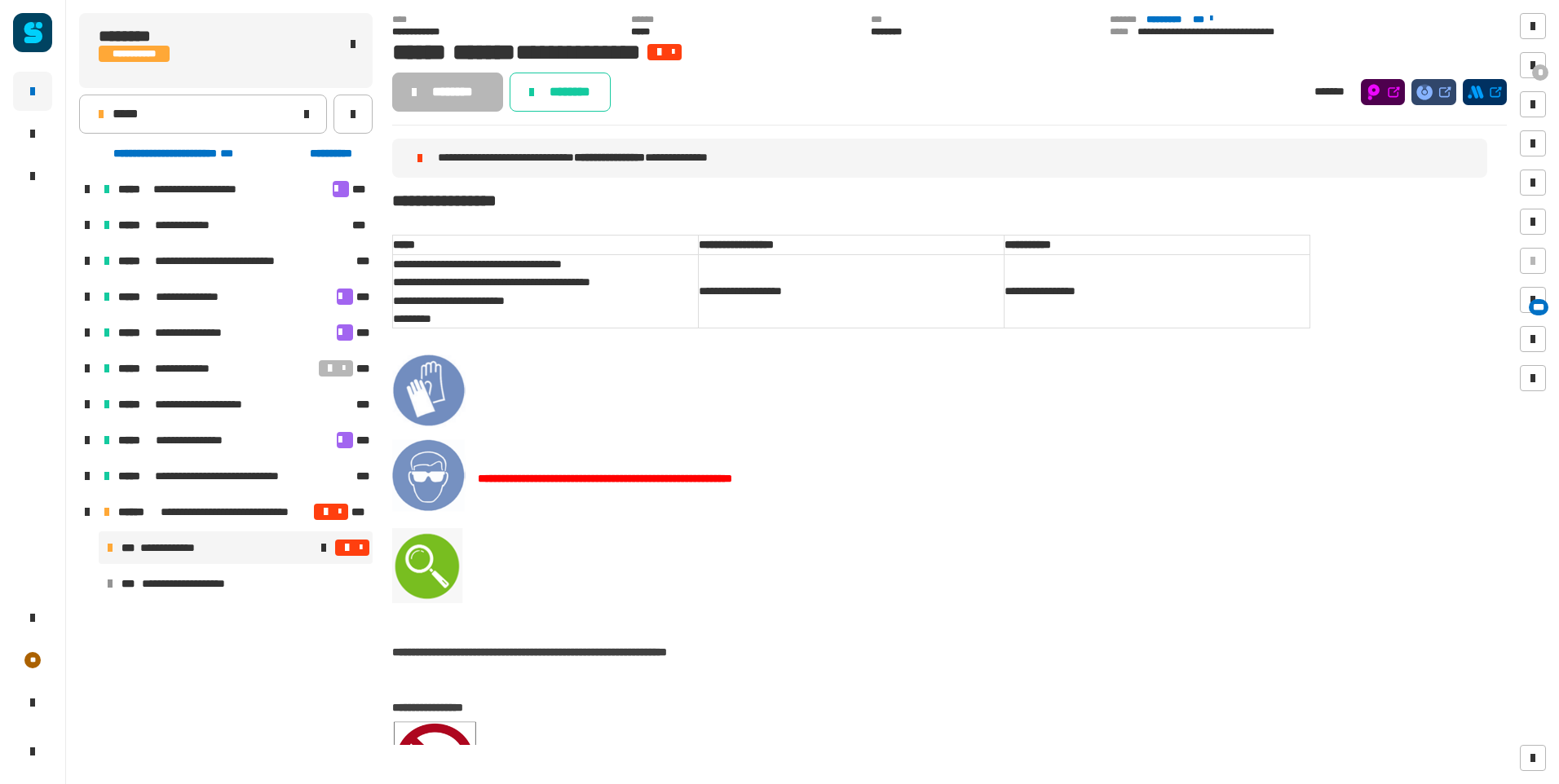 click at bounding box center [360, 548] 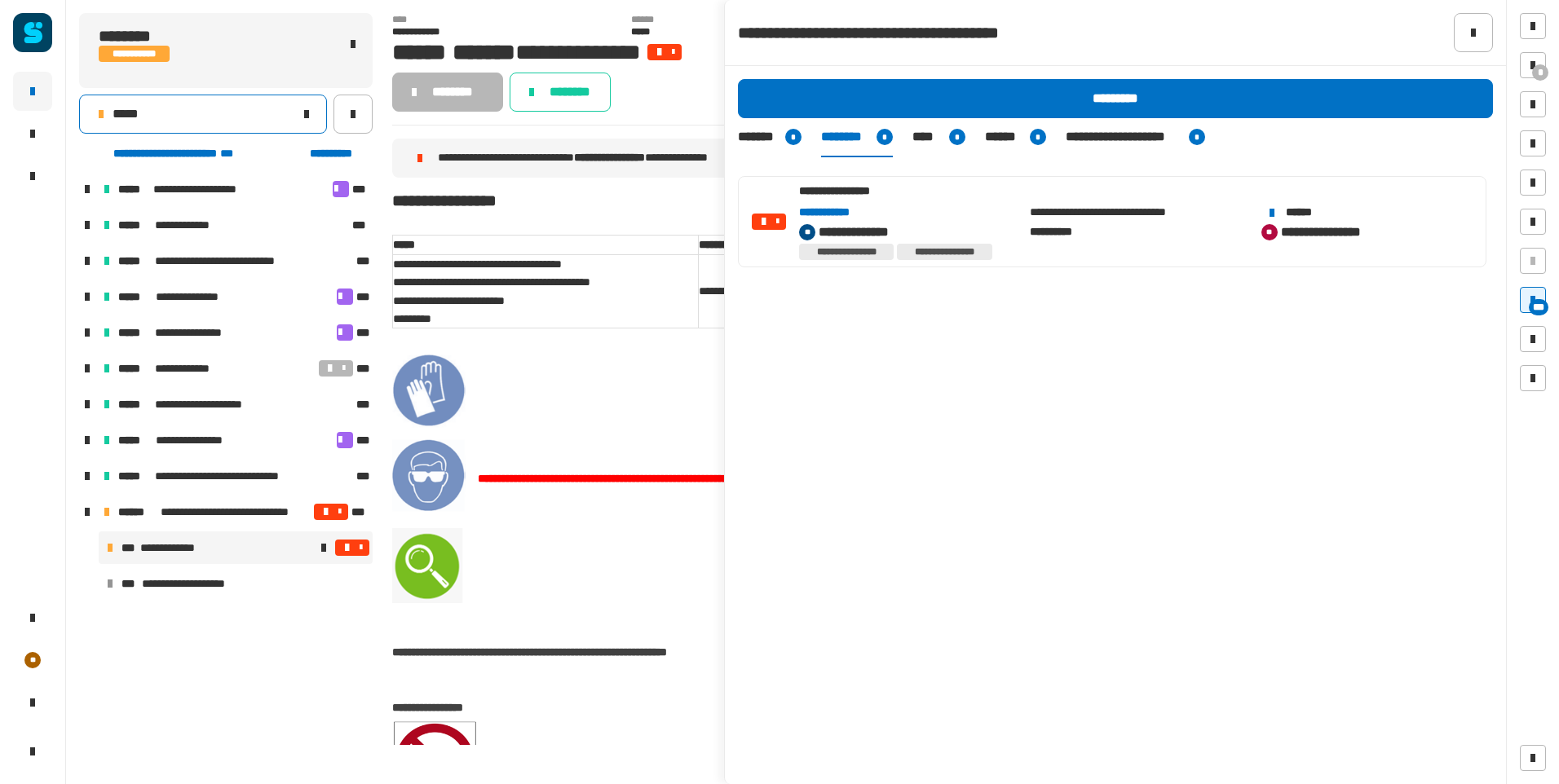 click on "*****" 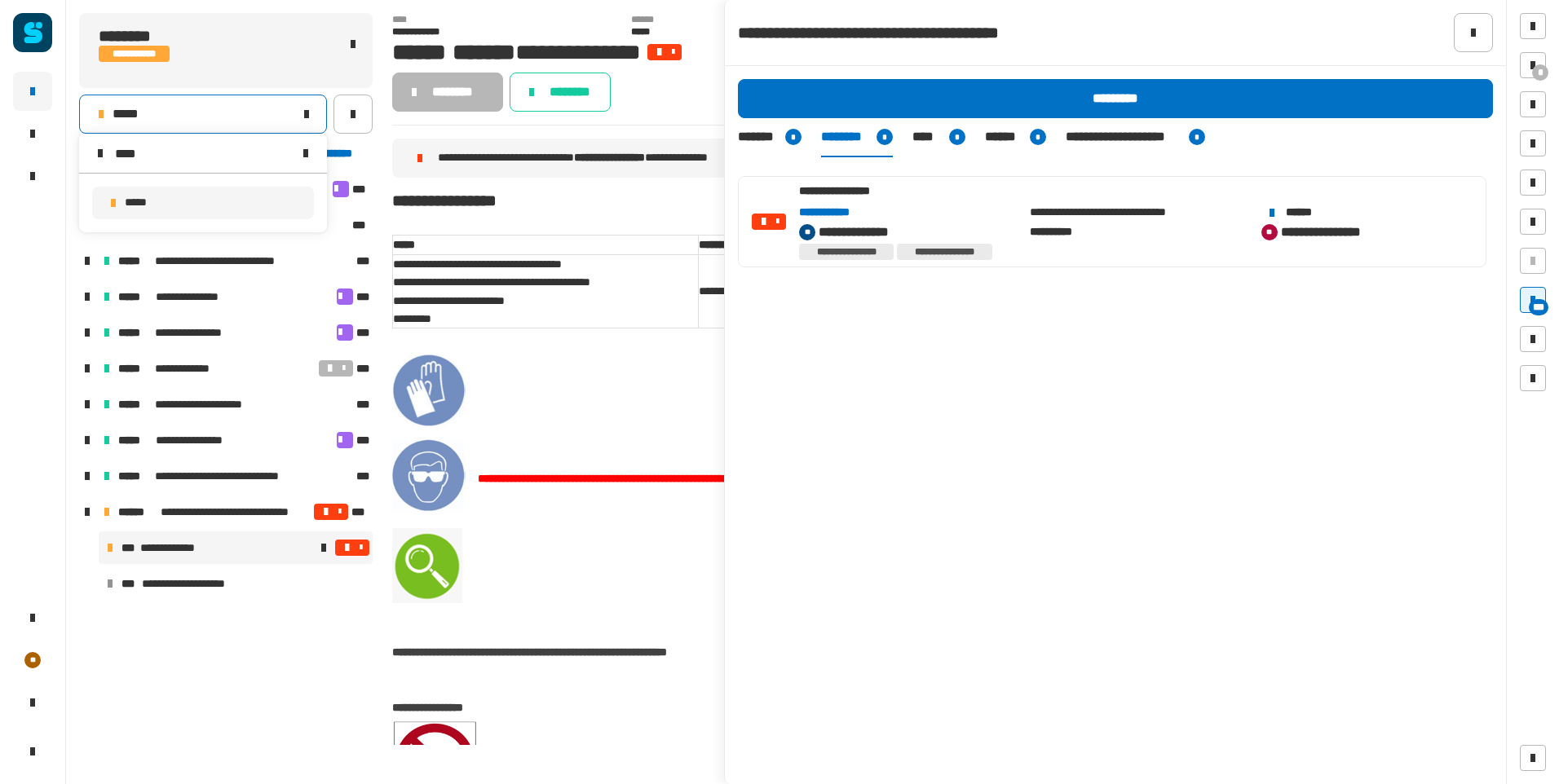 type on "****" 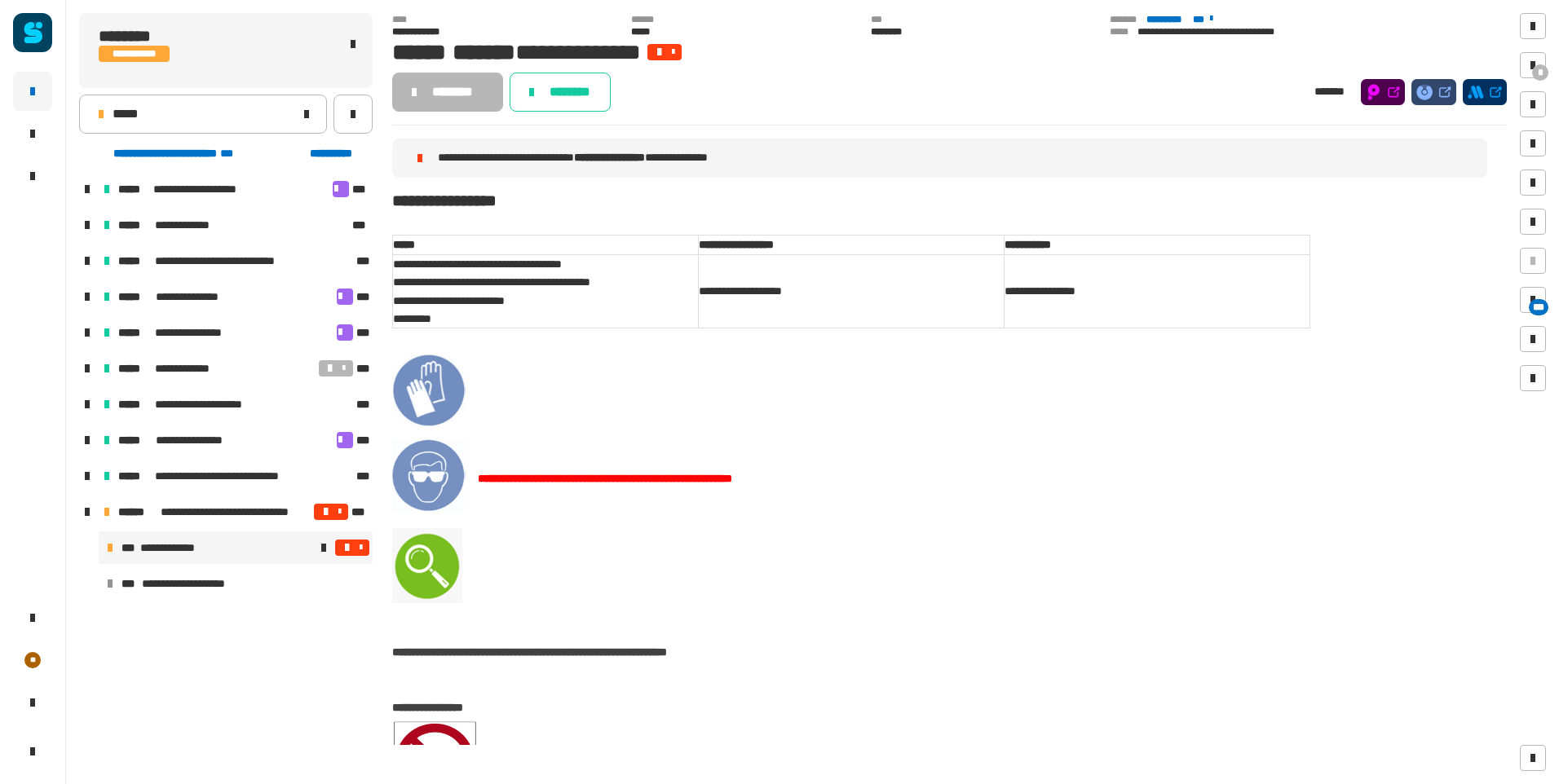 click at bounding box center (352, 548) 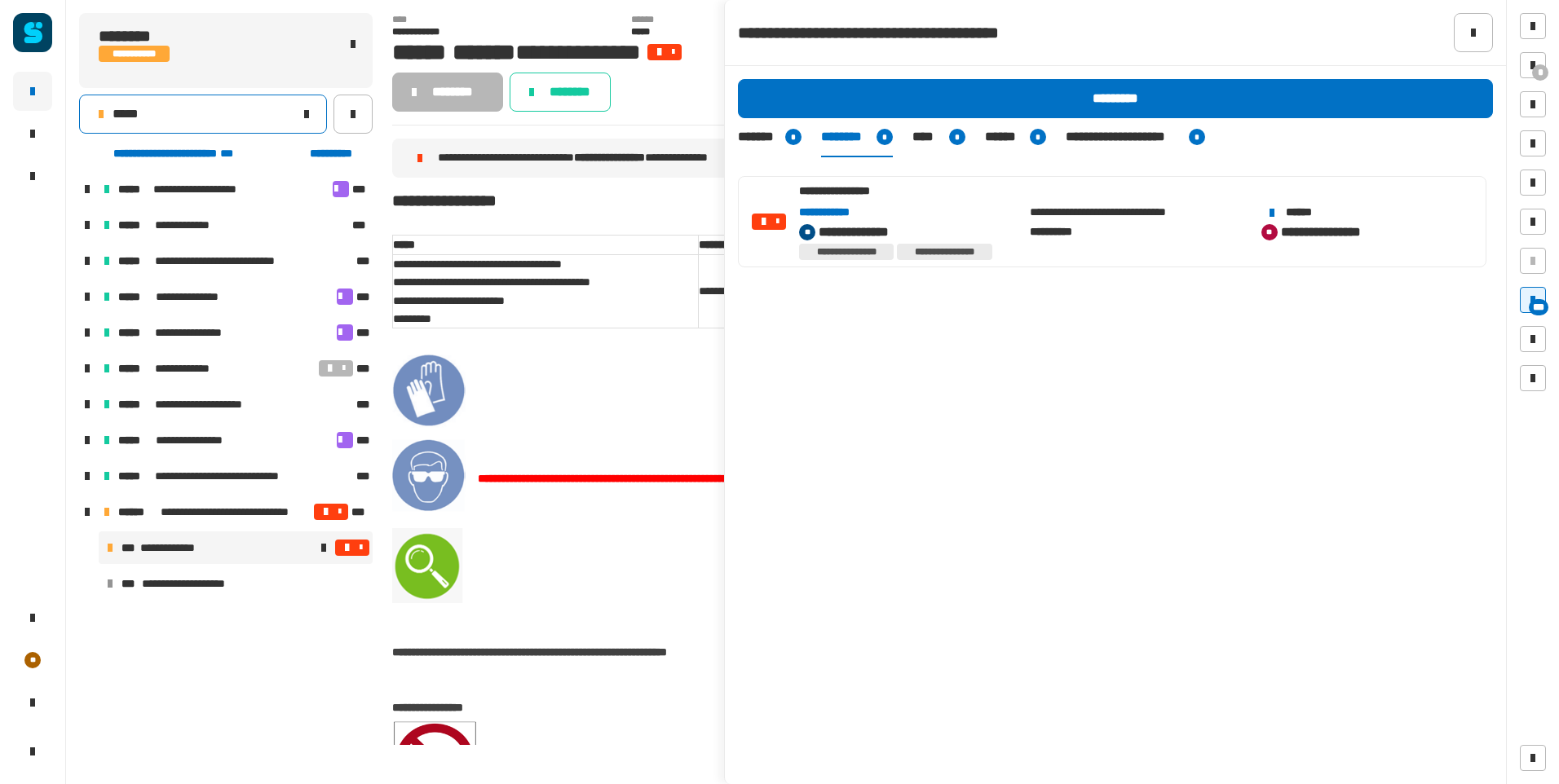 click on "*****" 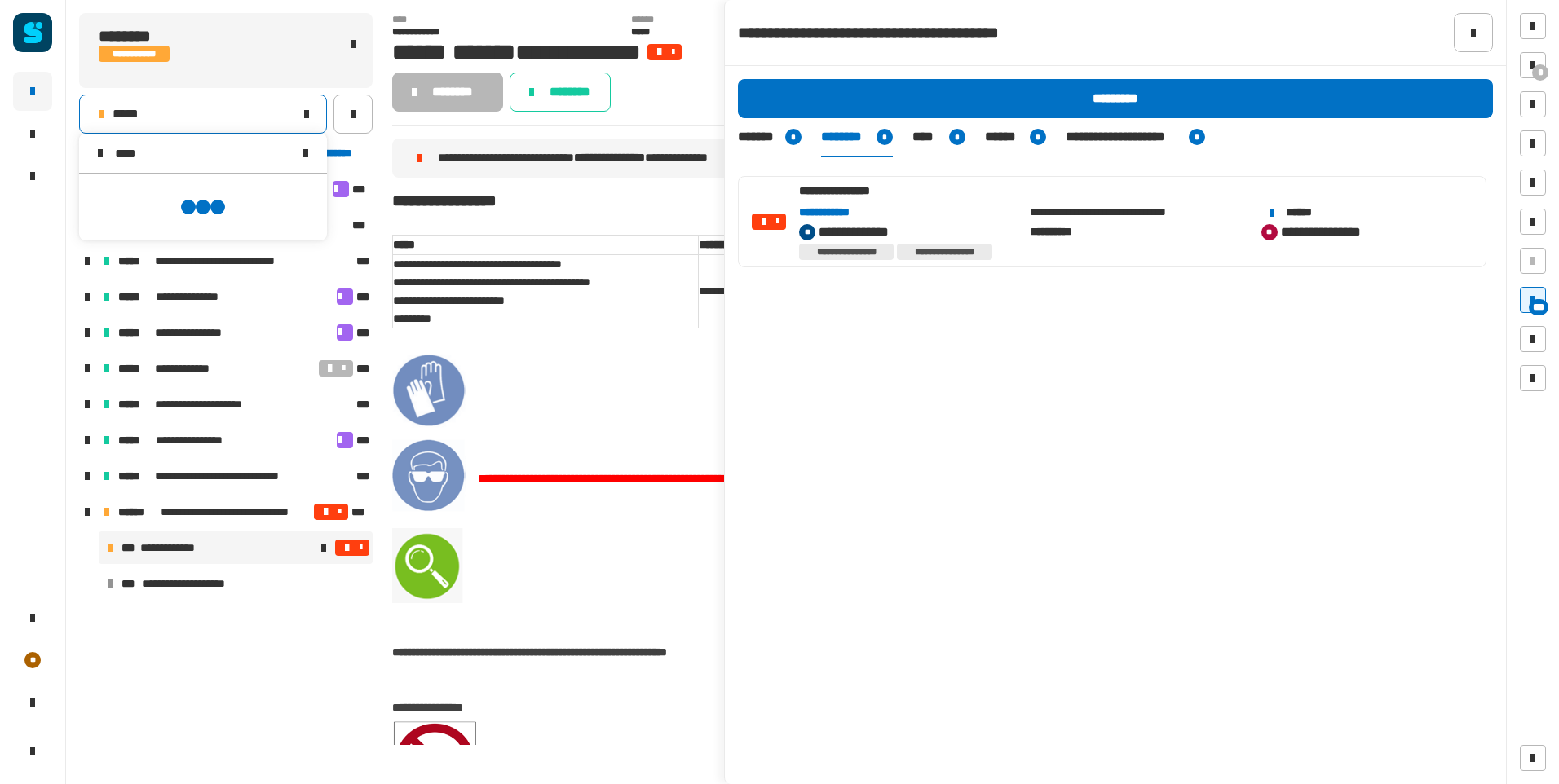 scroll, scrollTop: 0, scrollLeft: 0, axis: both 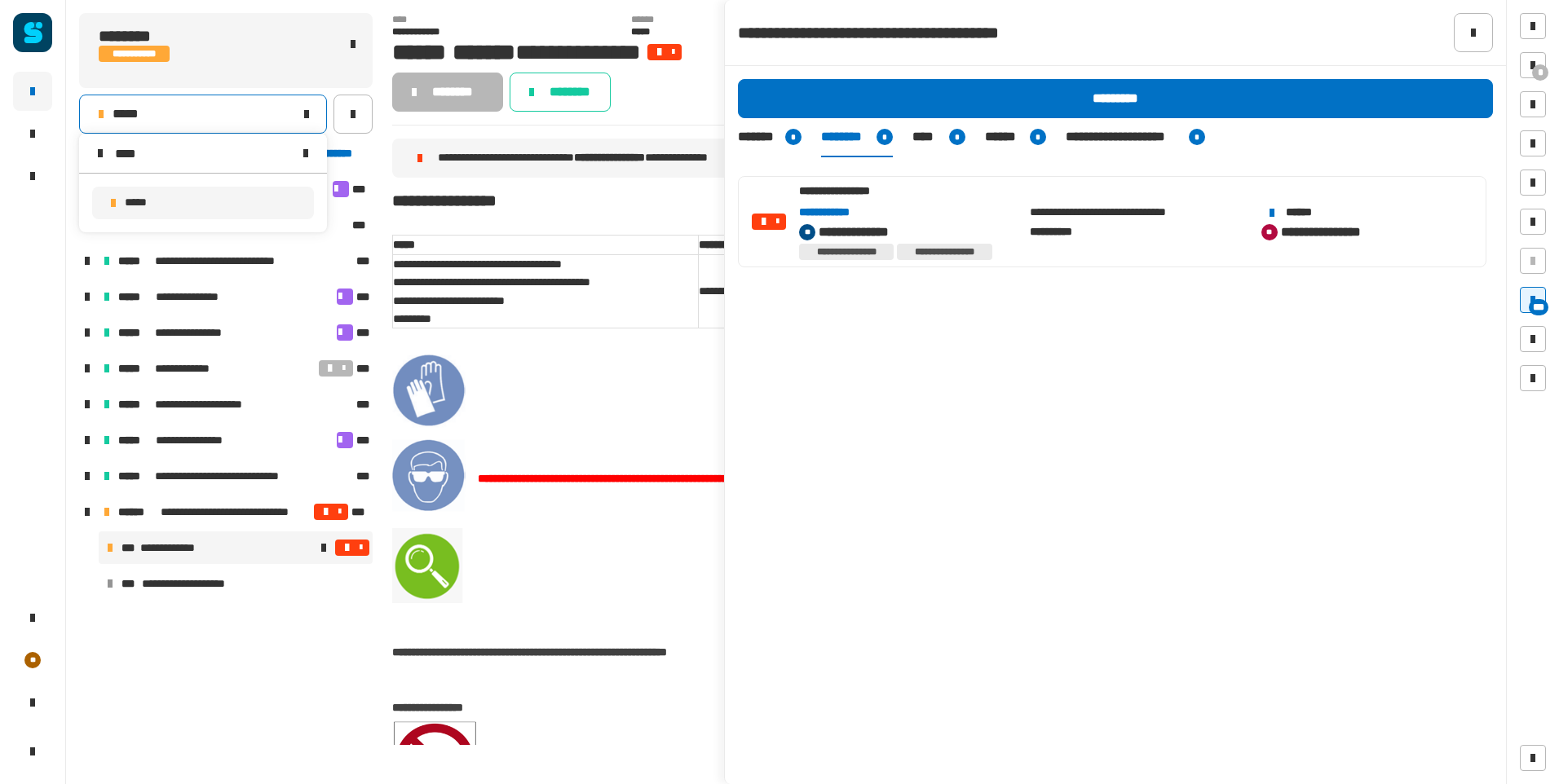 type on "****" 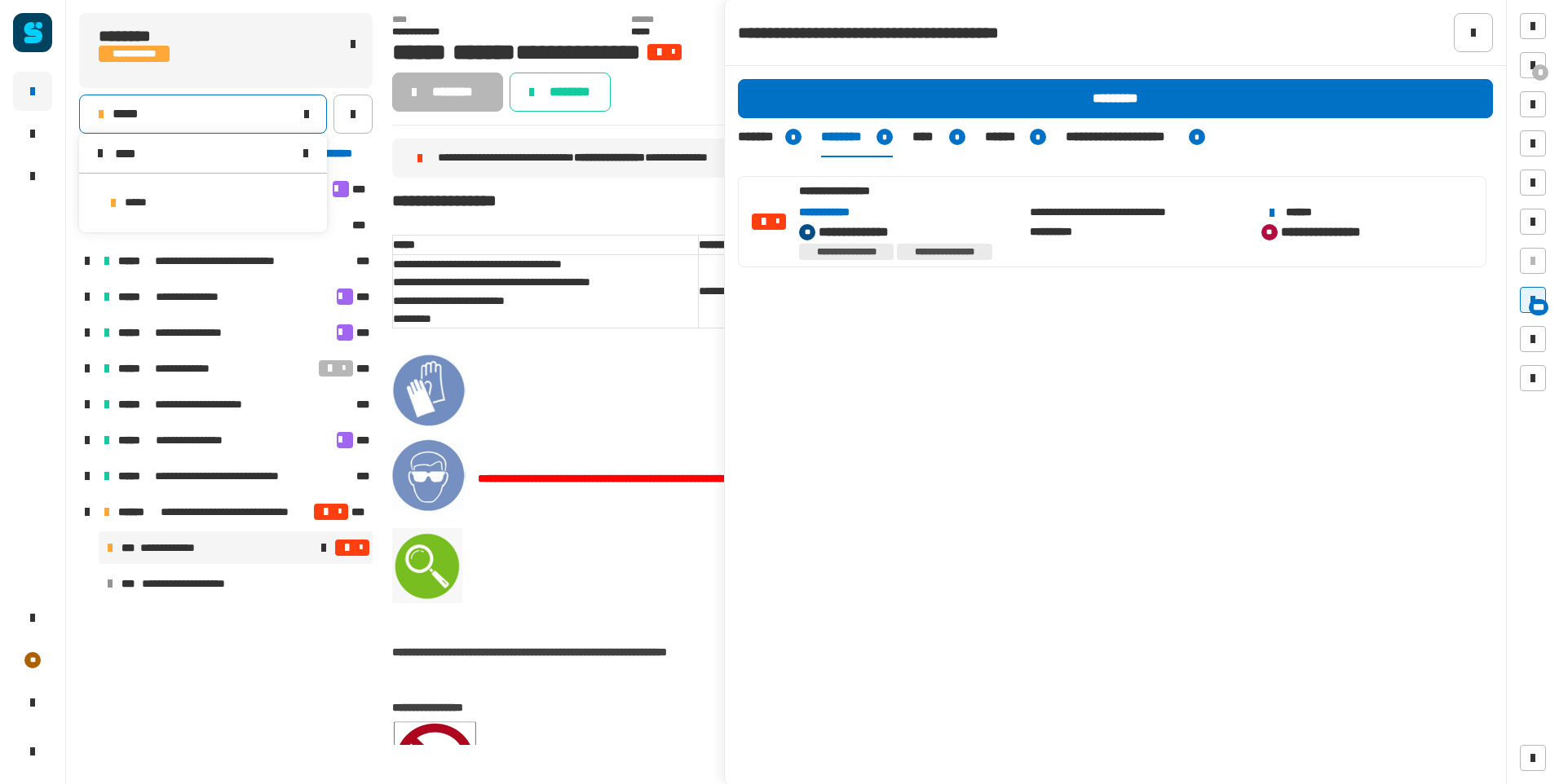 click on "*****" at bounding box center [203, 203] 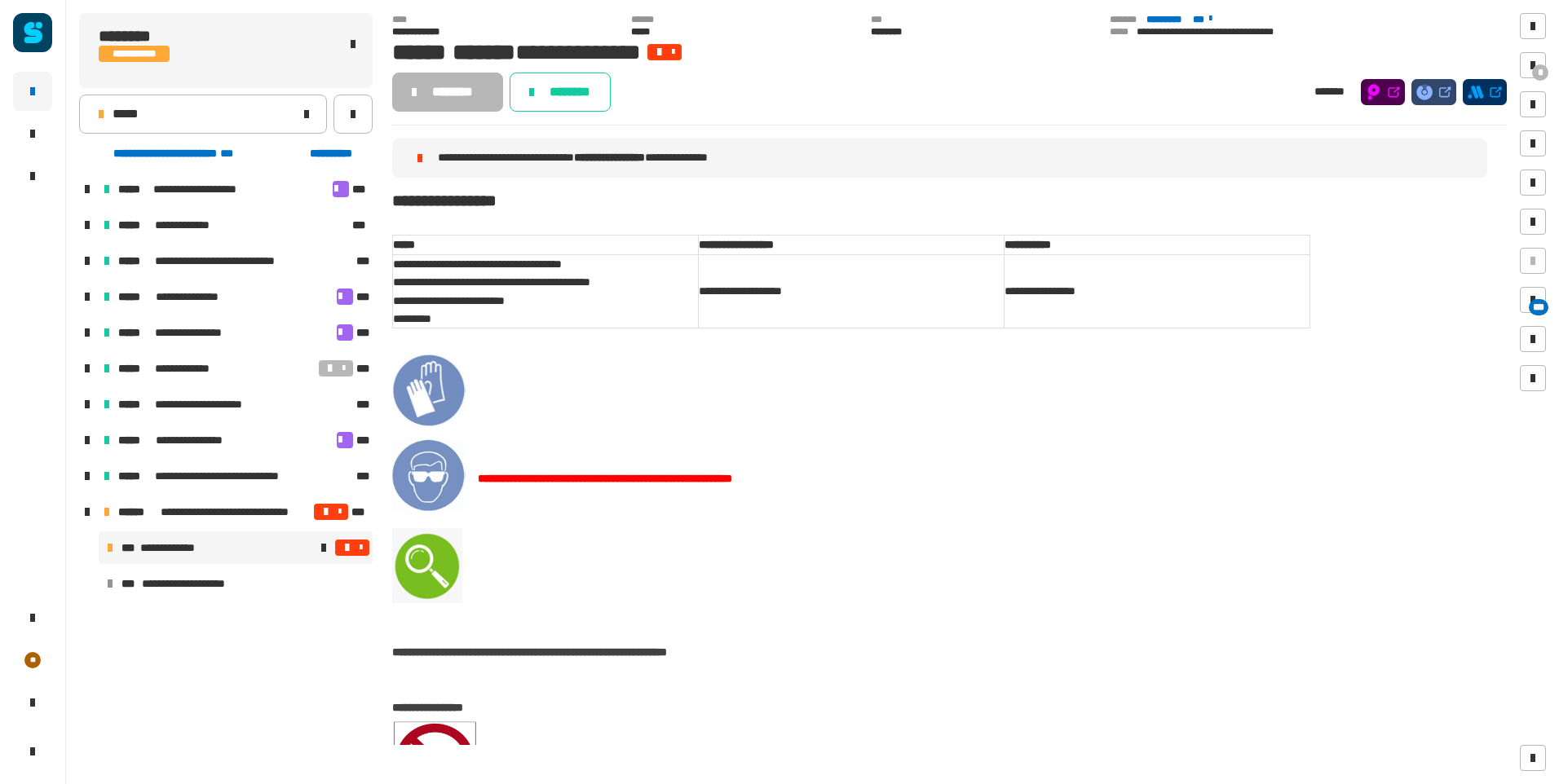 click at bounding box center [352, 548] 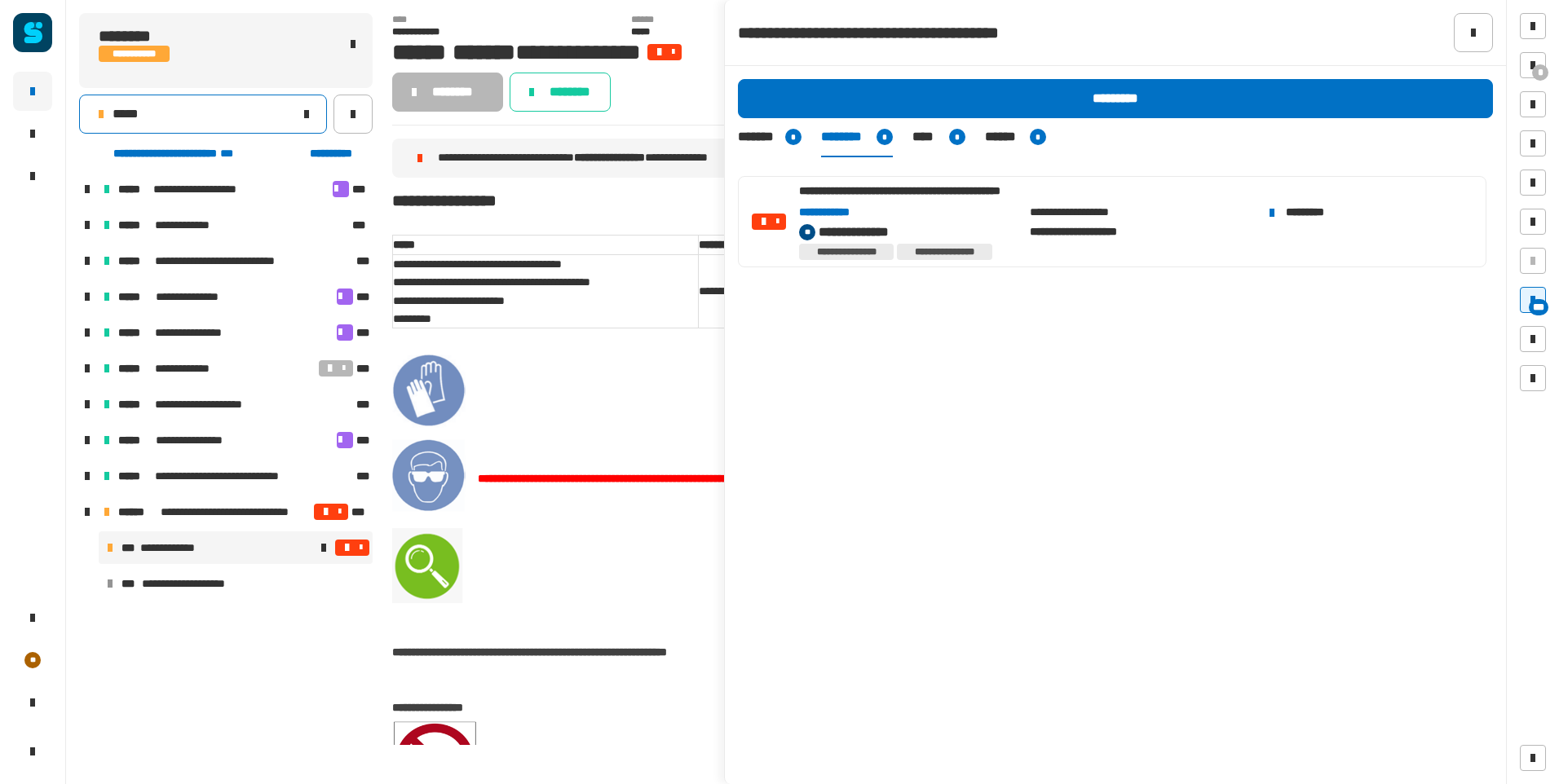 click on "*****" 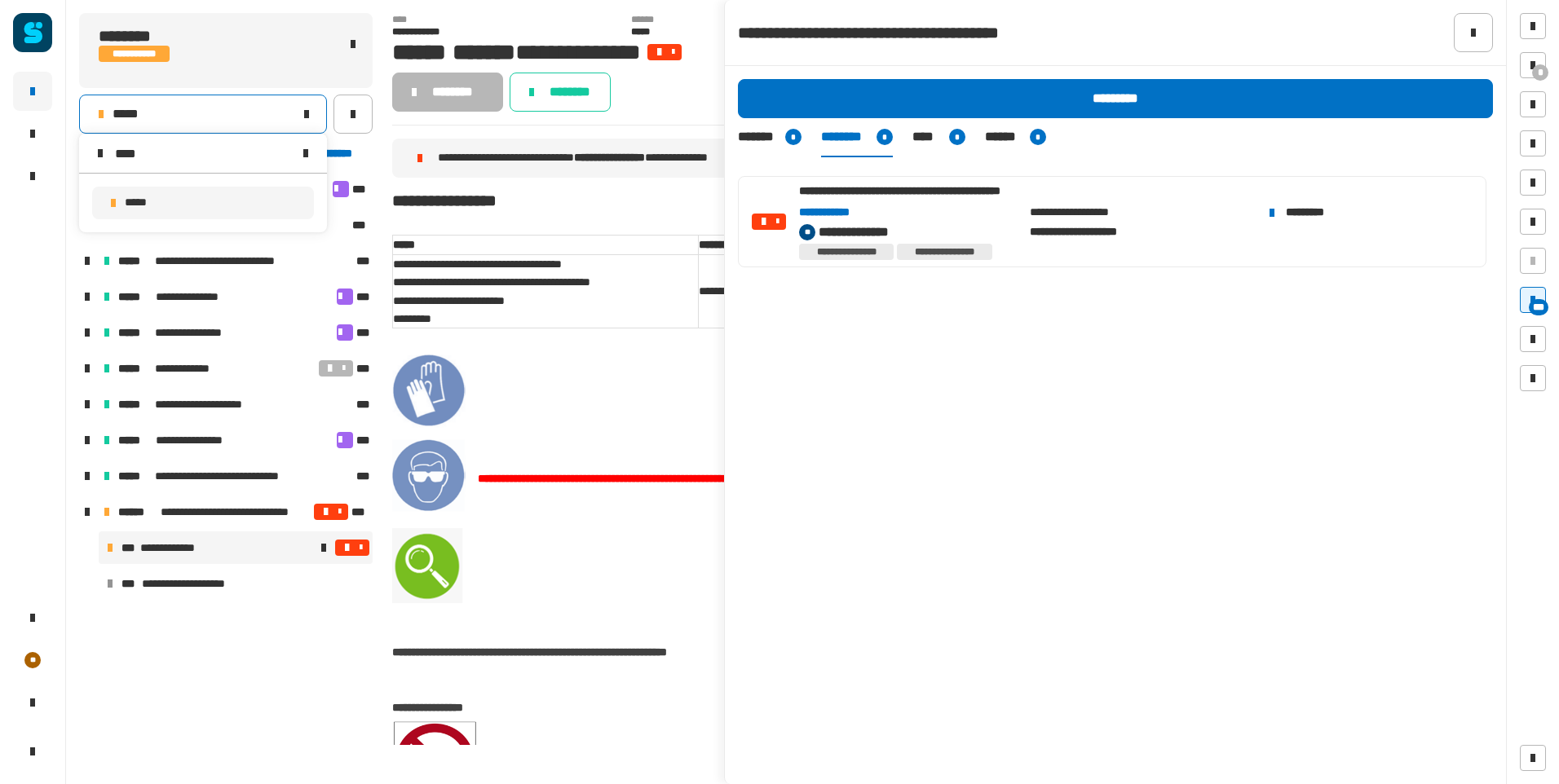 type on "****" 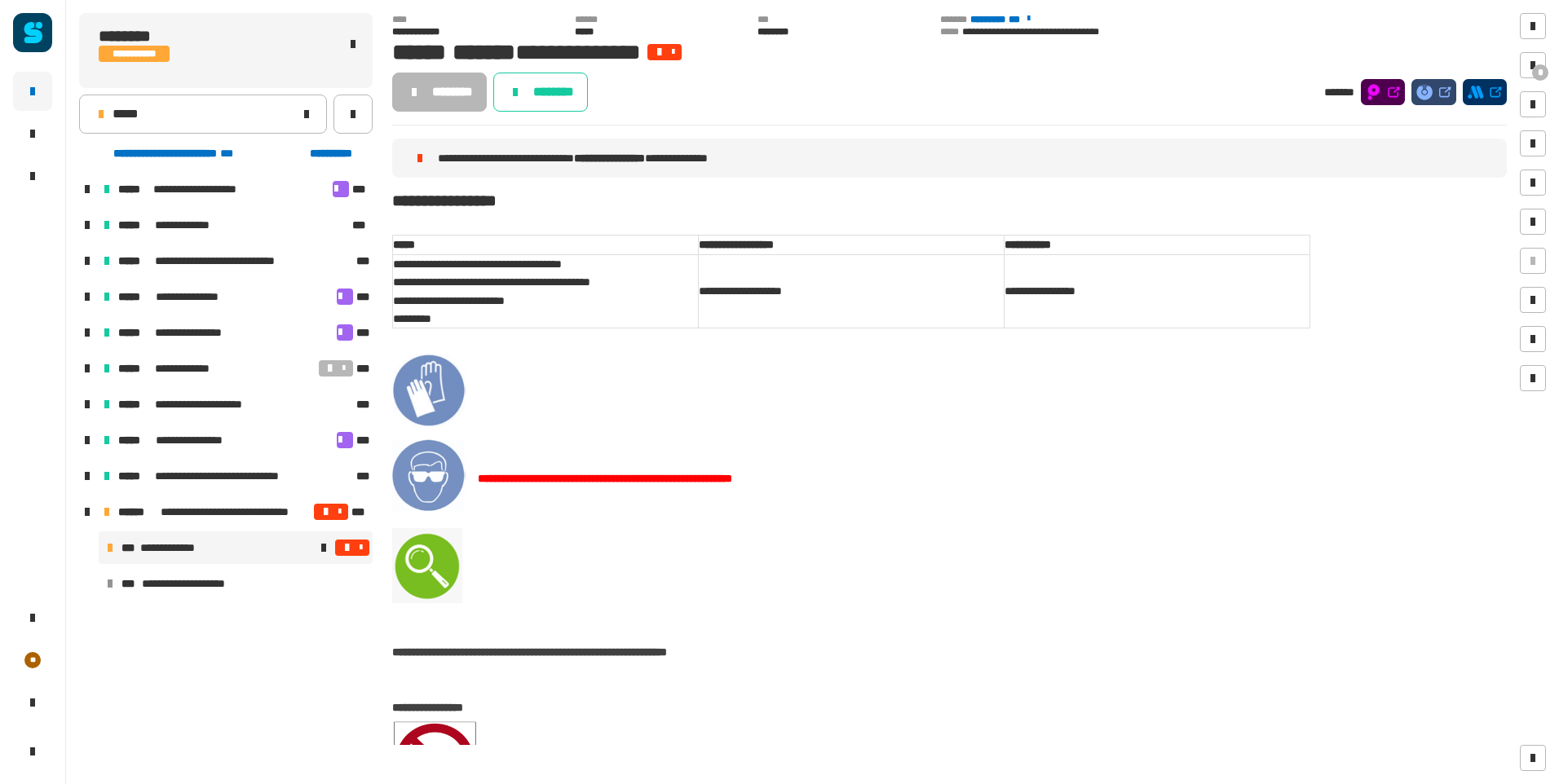 click at bounding box center [360, 548] 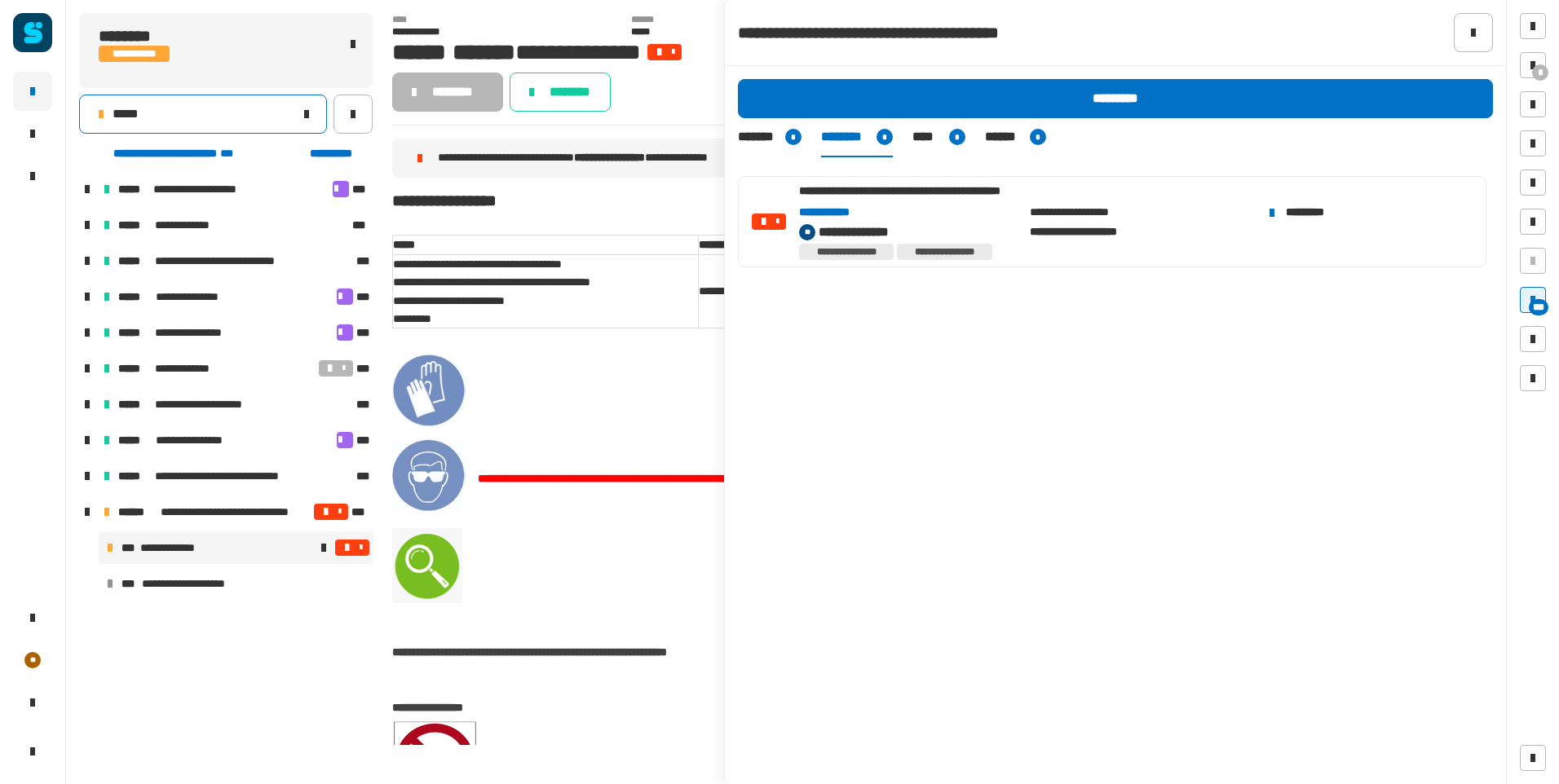 click on "*****" 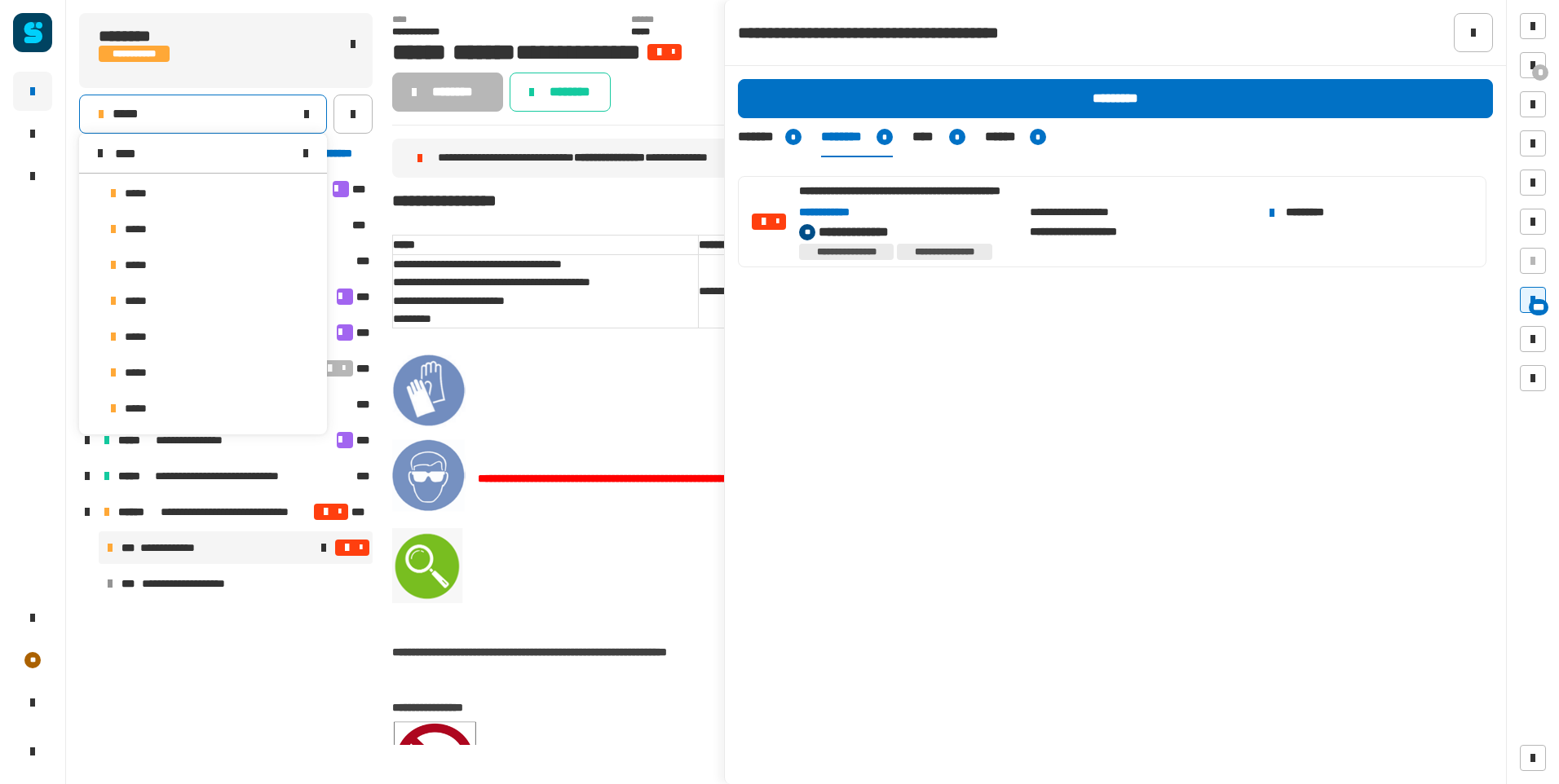 scroll, scrollTop: 0, scrollLeft: 0, axis: both 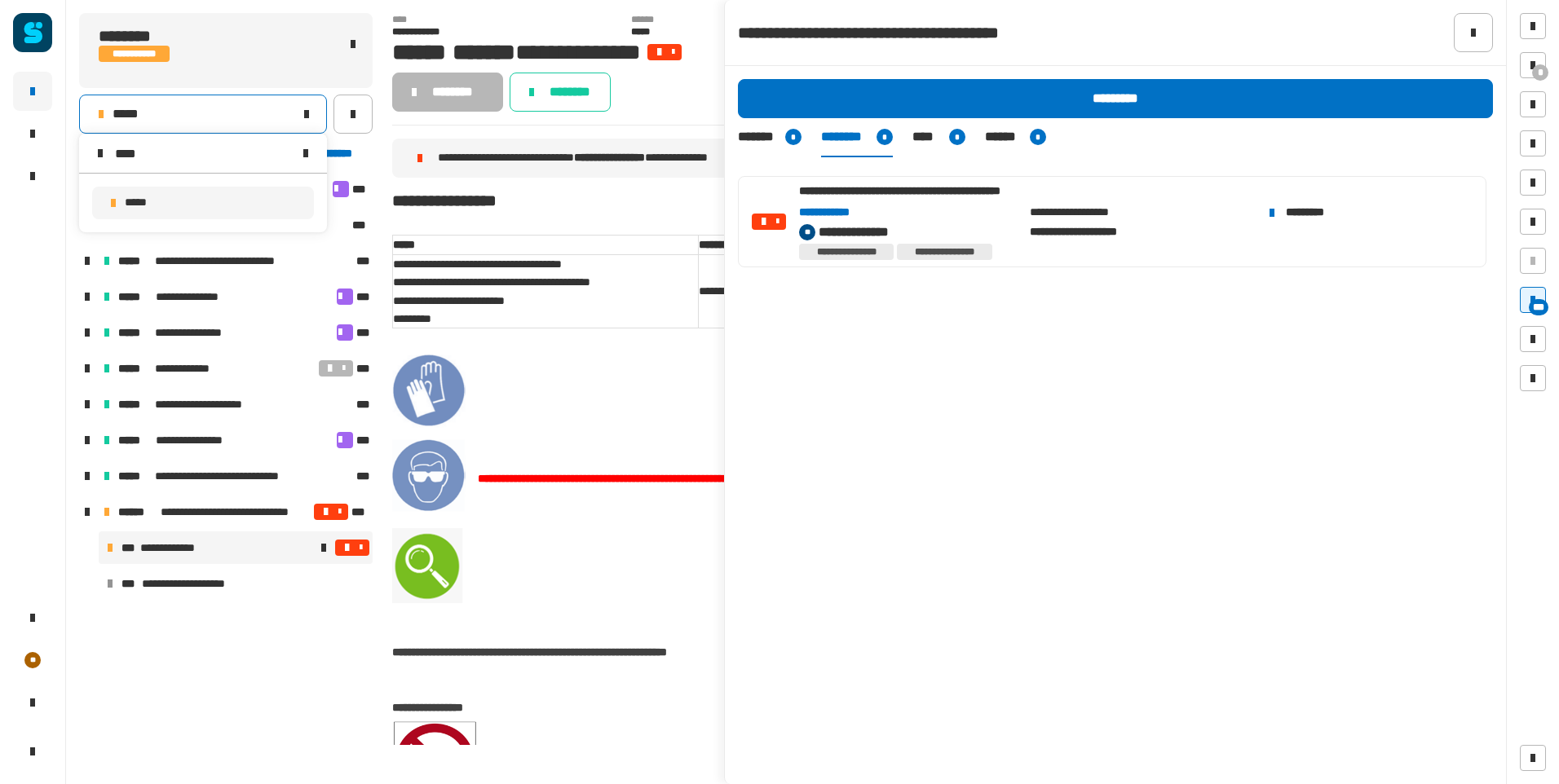 type on "****" 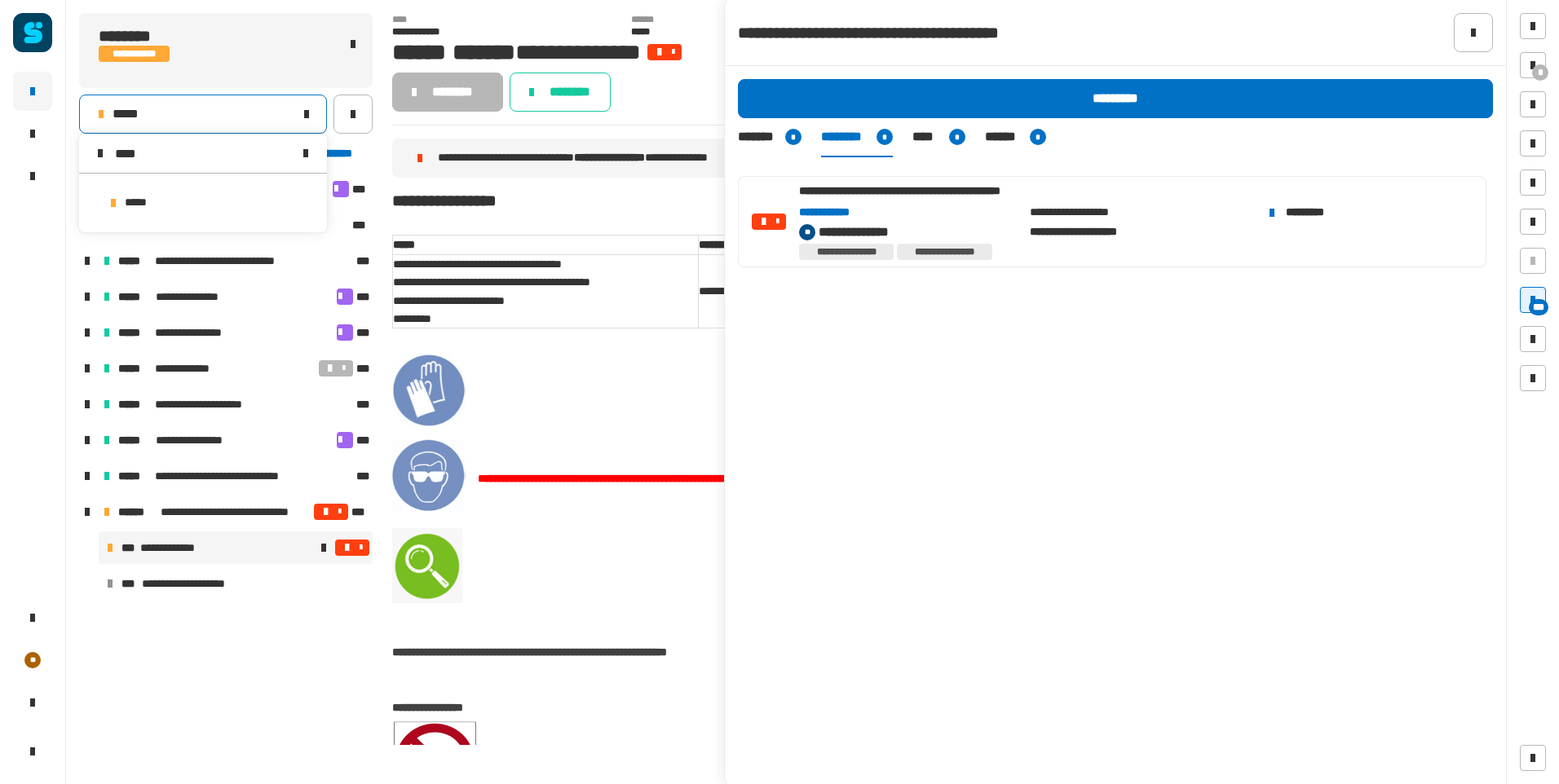 click on "*****" at bounding box center [141, 203] 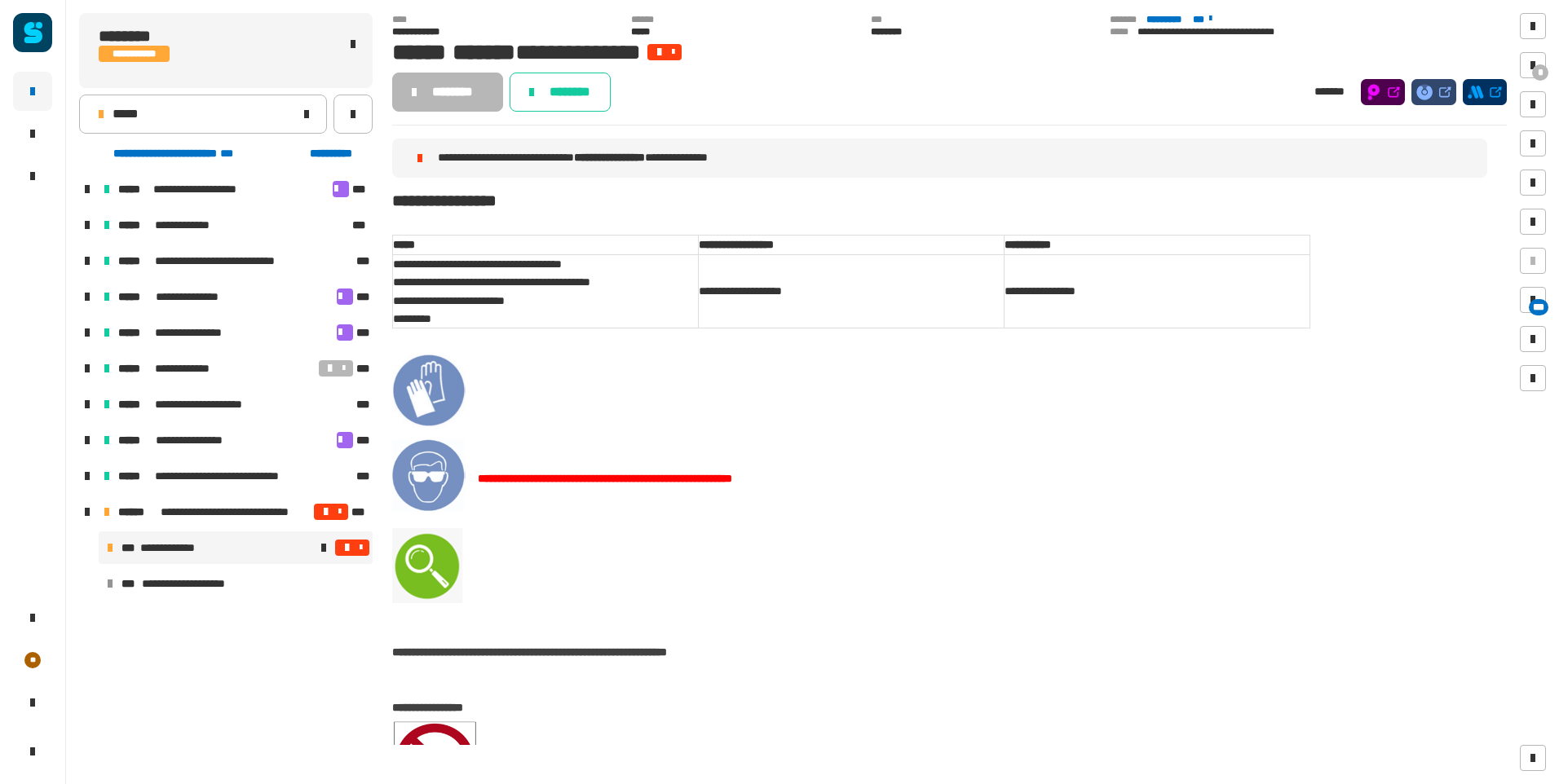 click at bounding box center (347, 548) 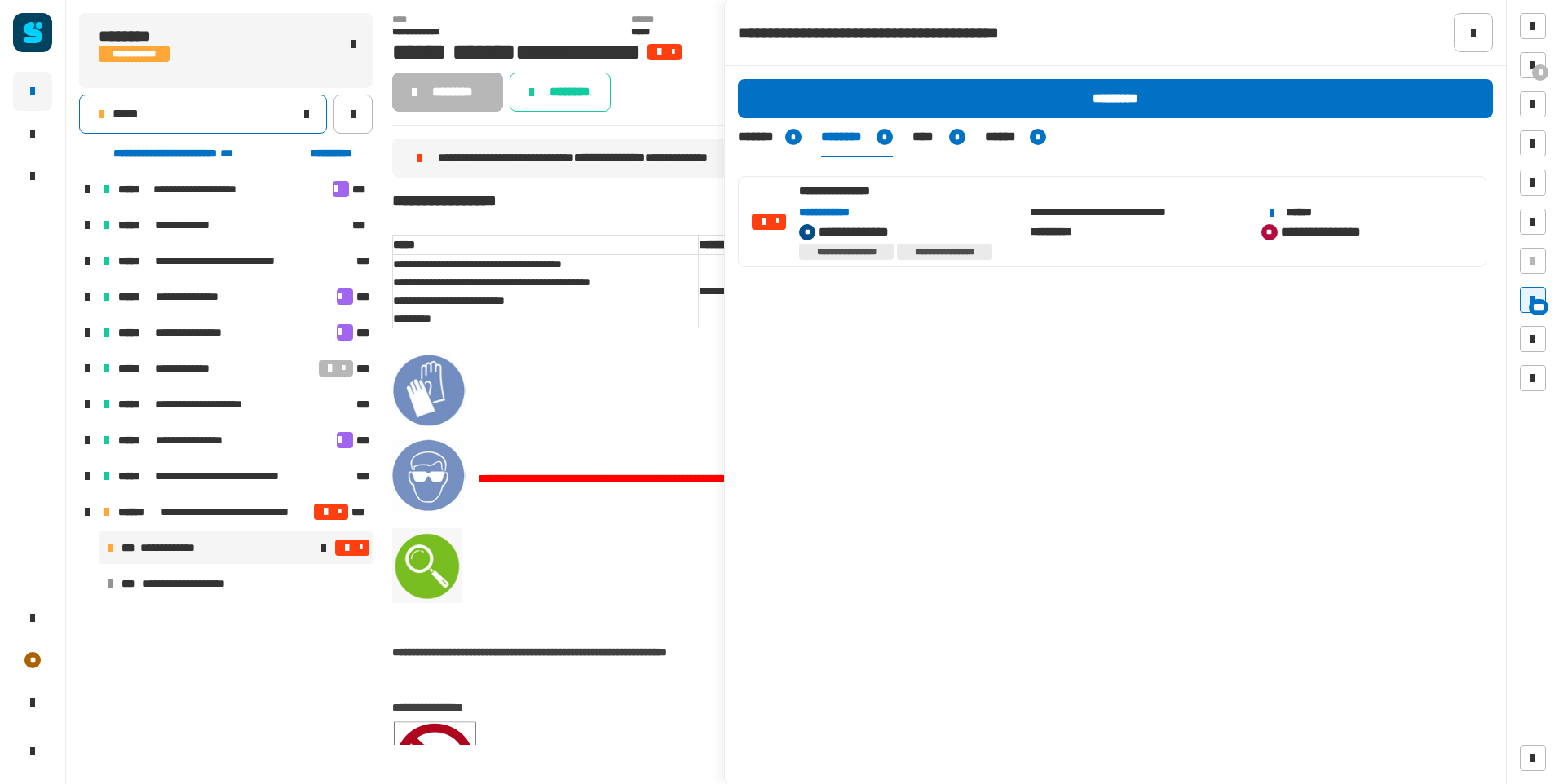click on "*****" 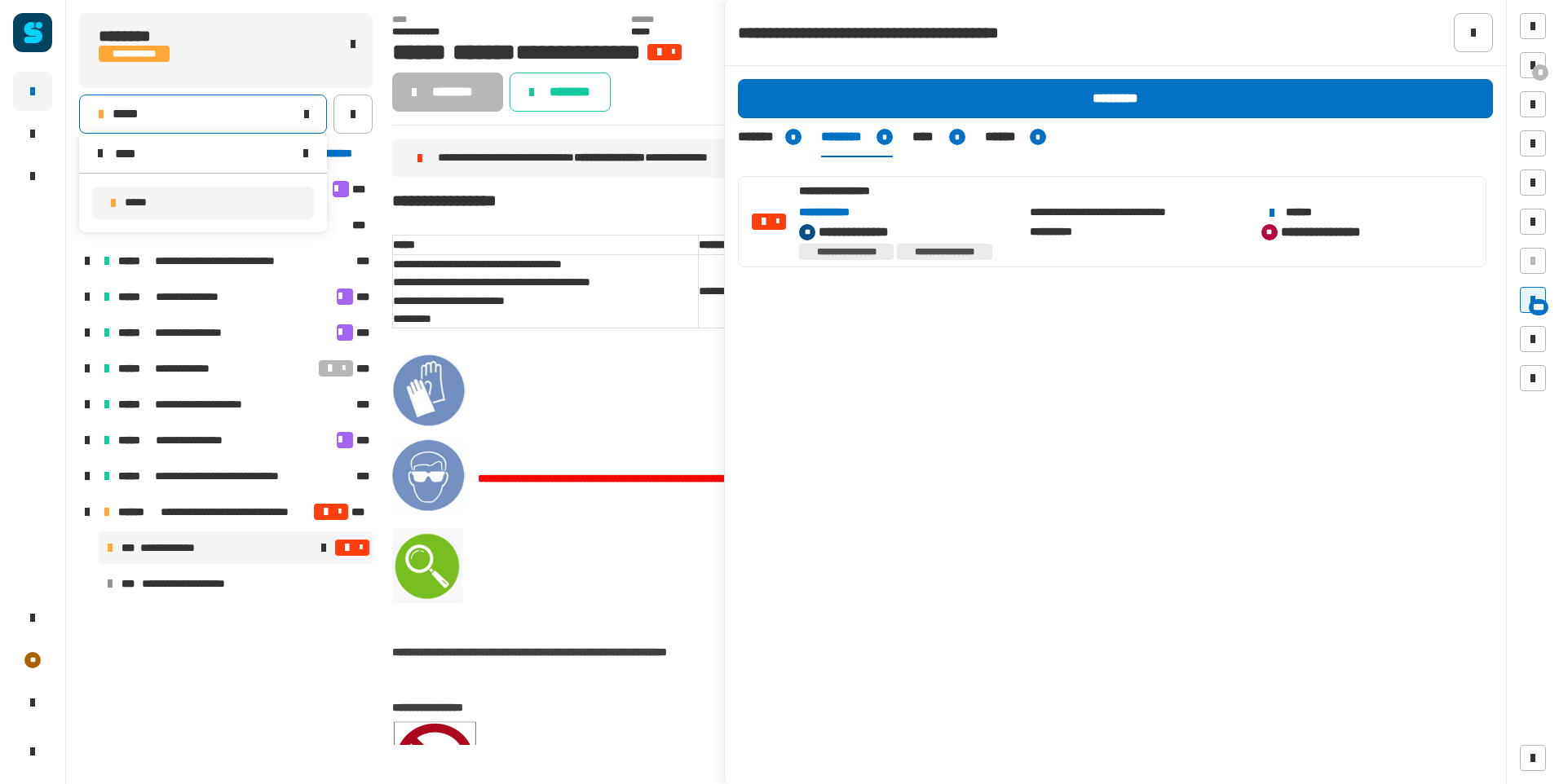 type on "****" 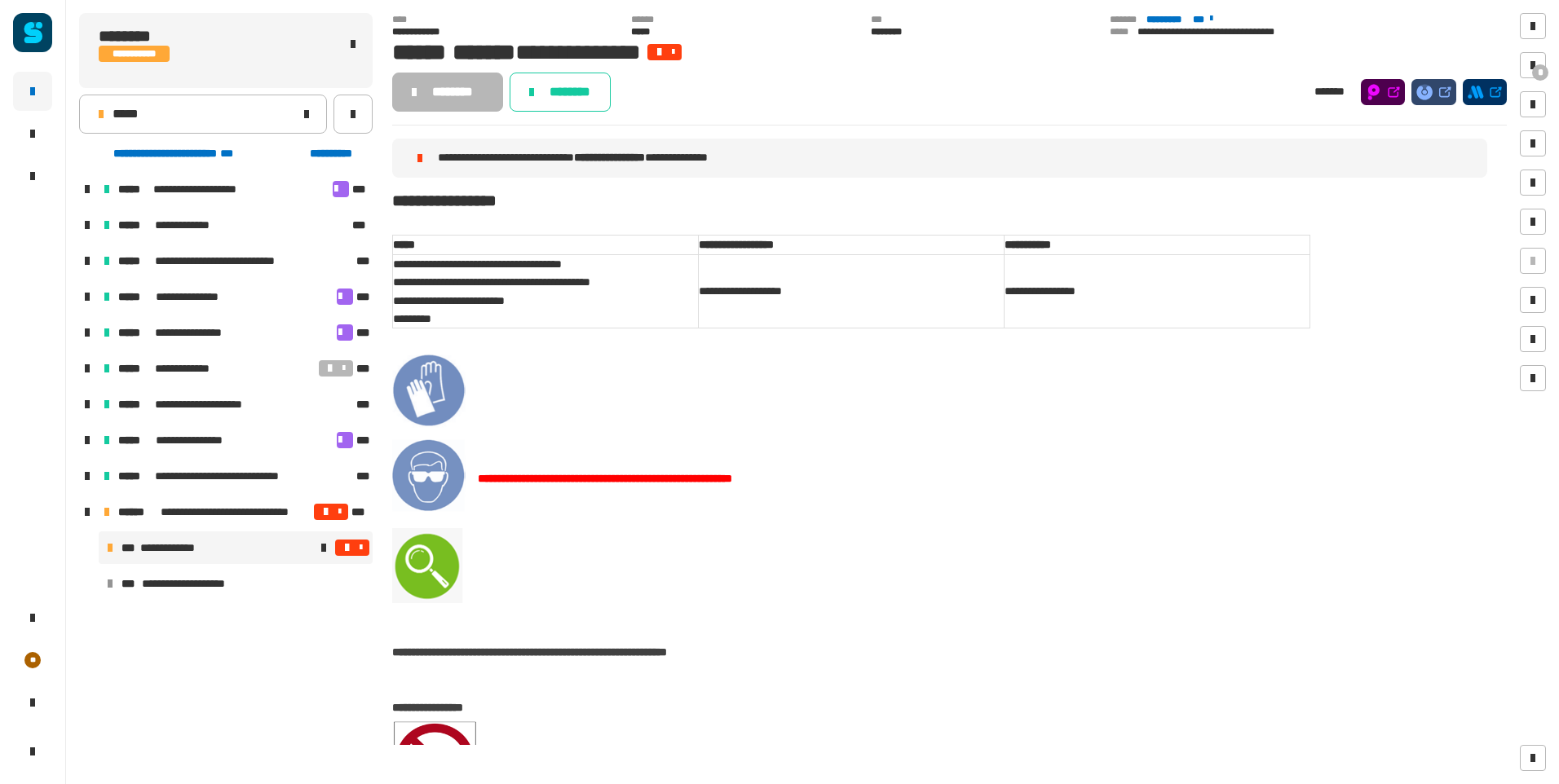 click at bounding box center [360, 548] 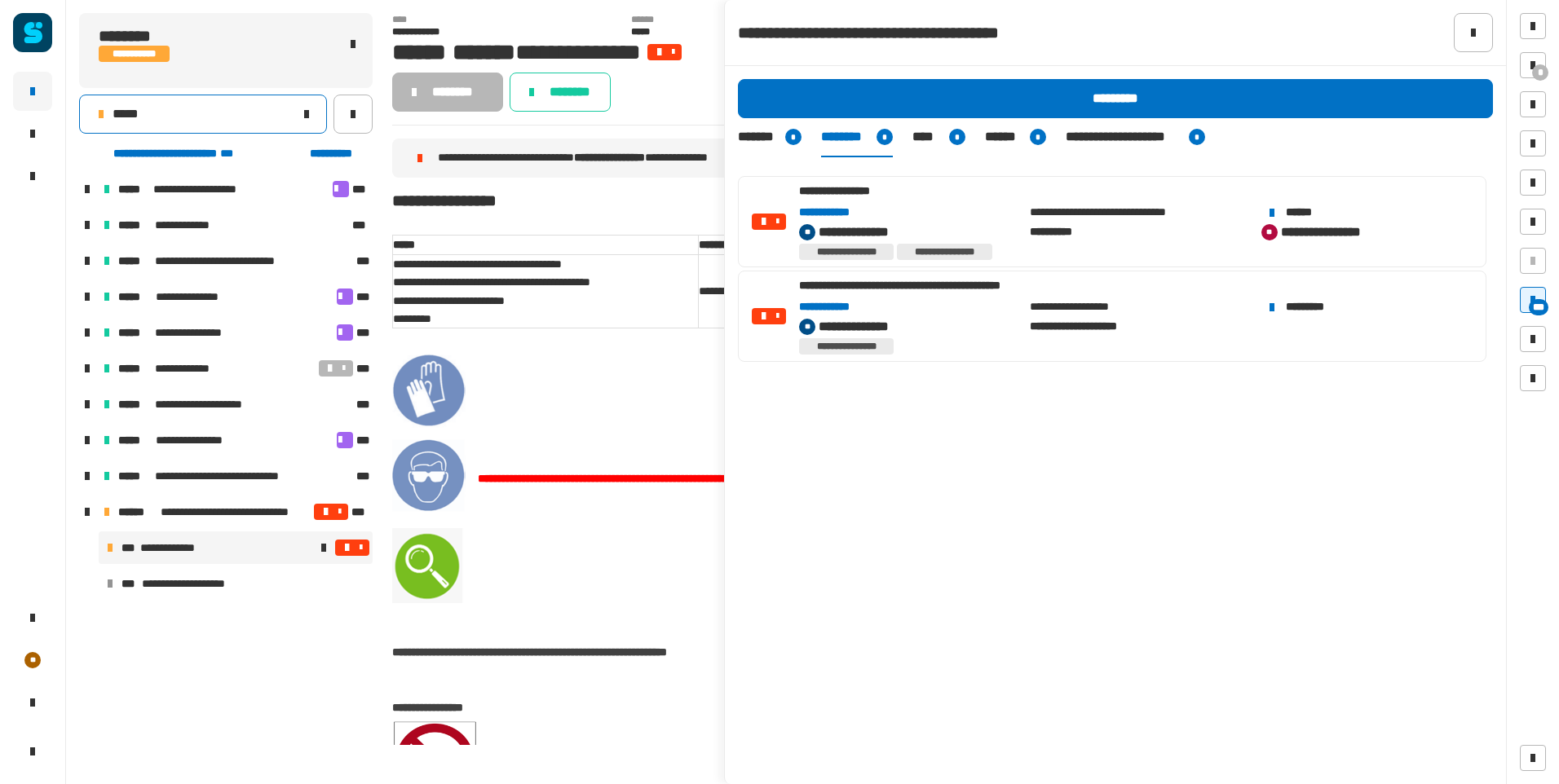 click on "*****" 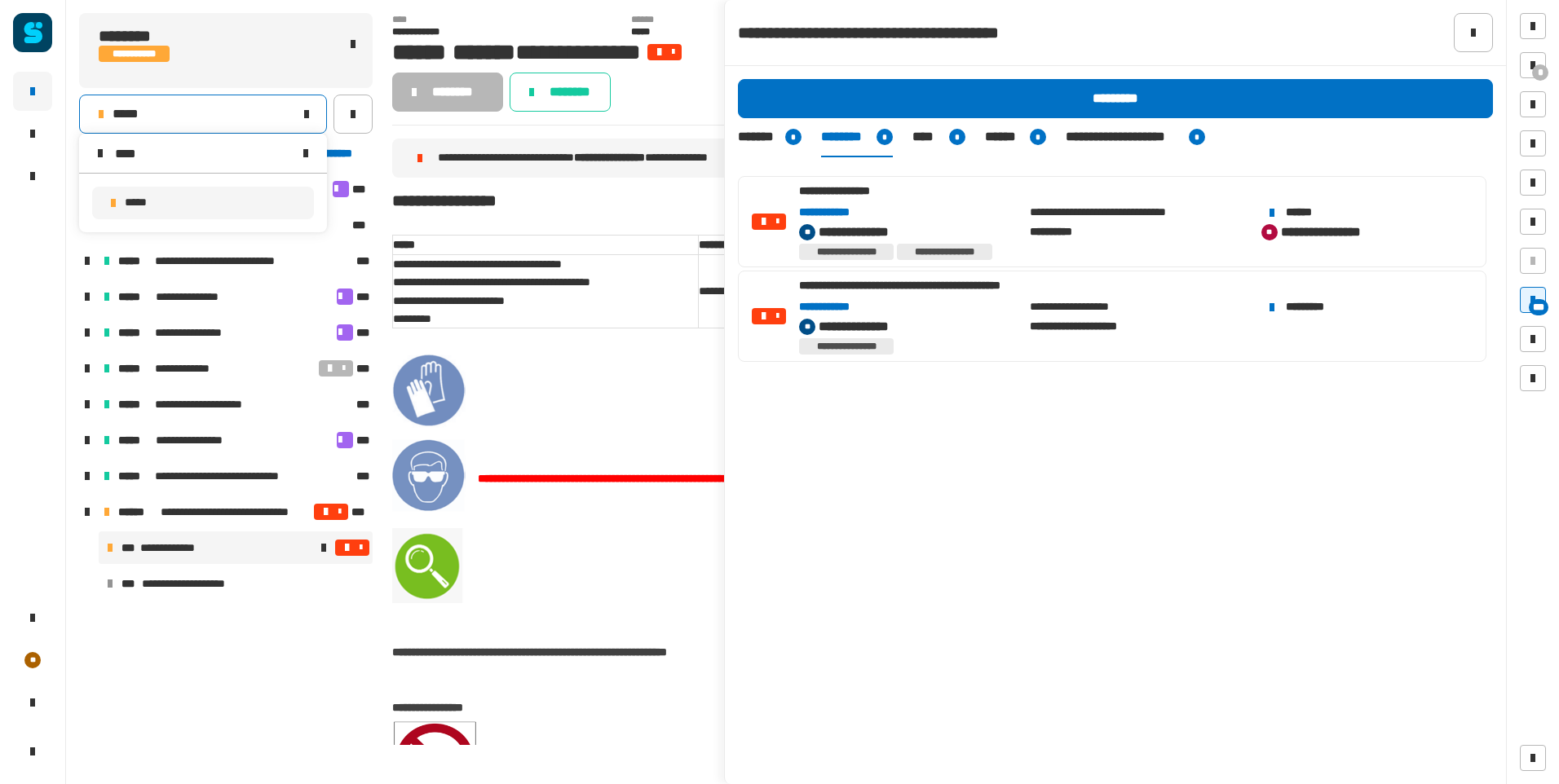 type on "****" 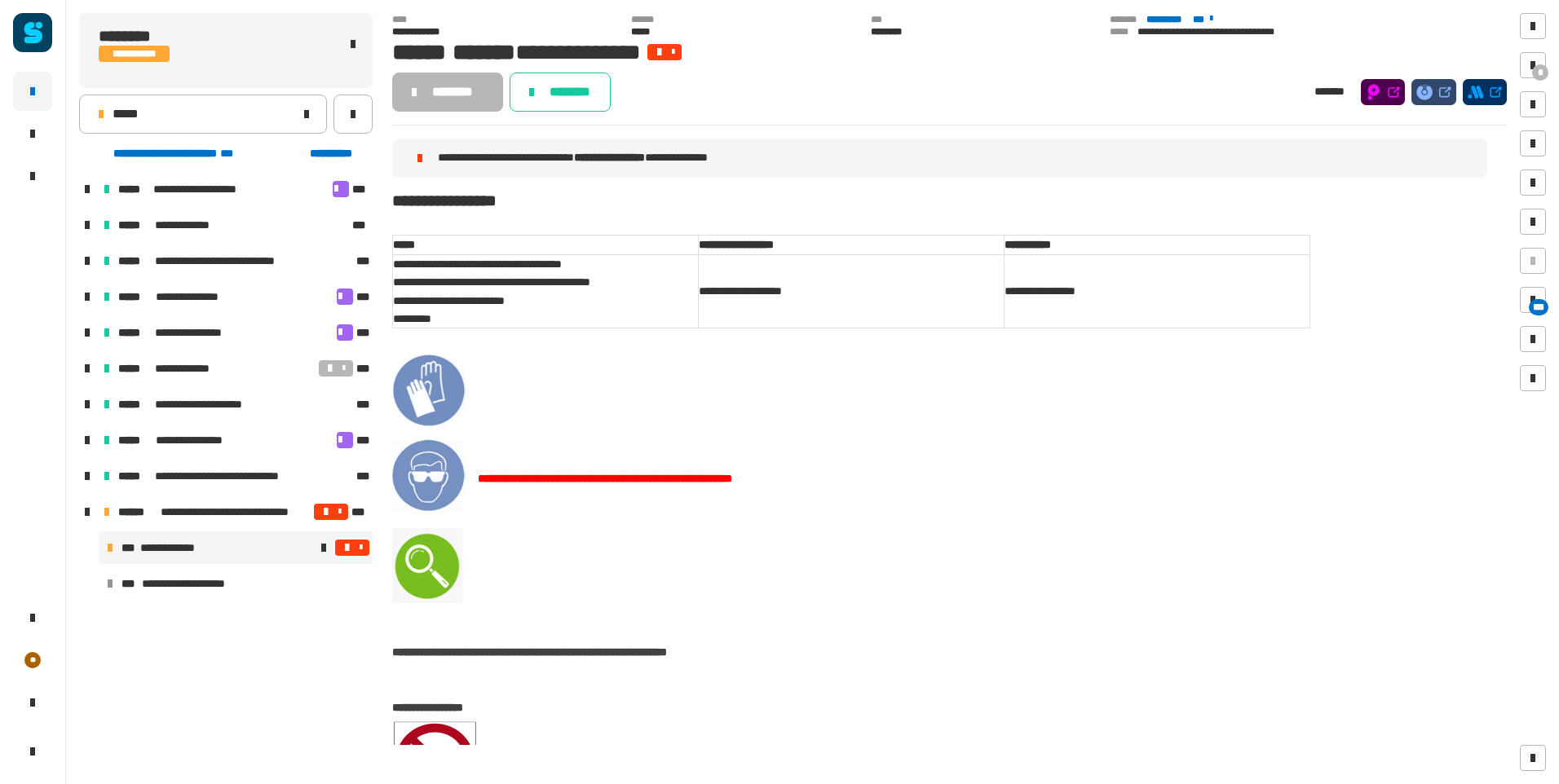 click at bounding box center [352, 548] 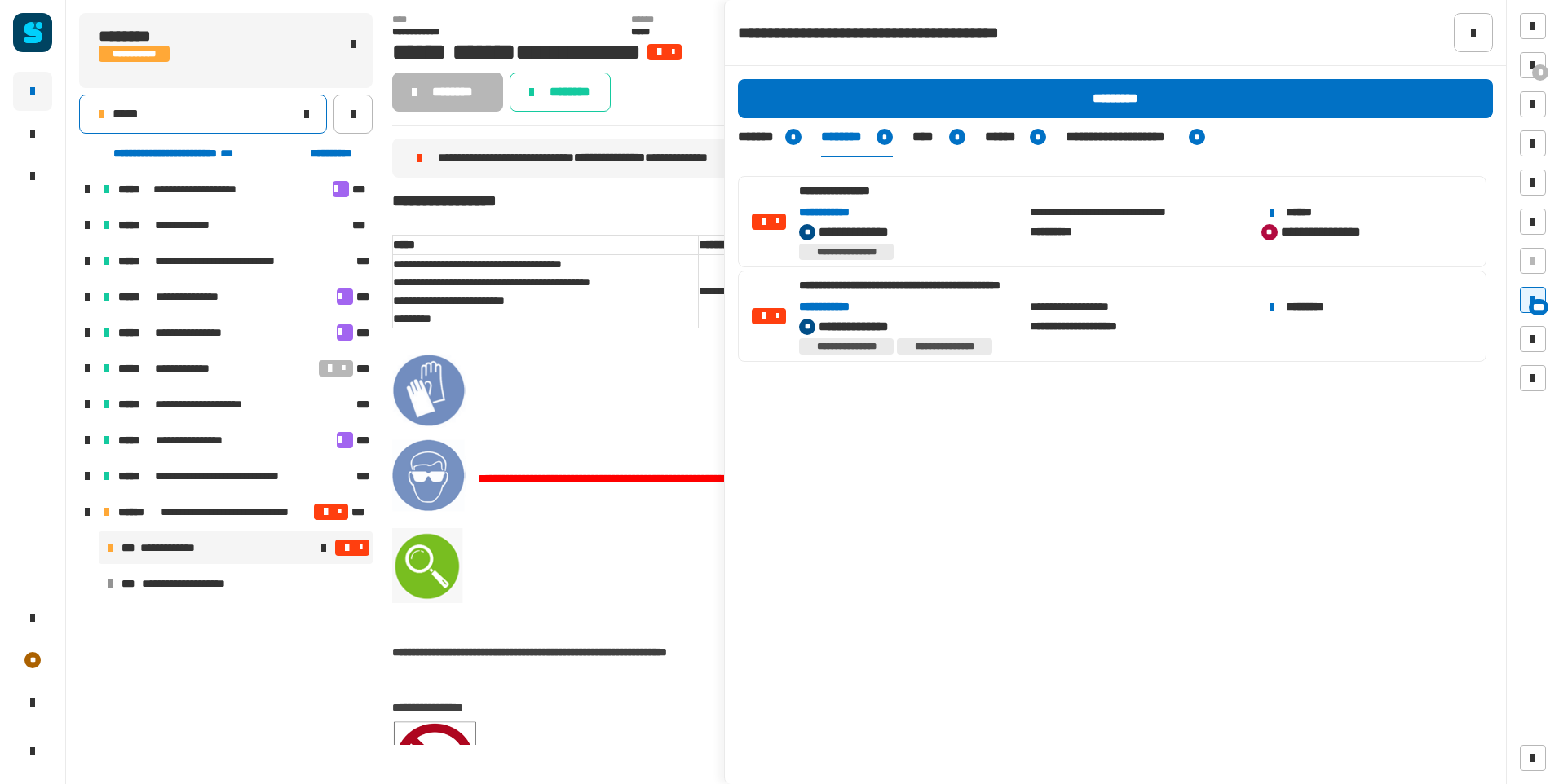 click on "*****" 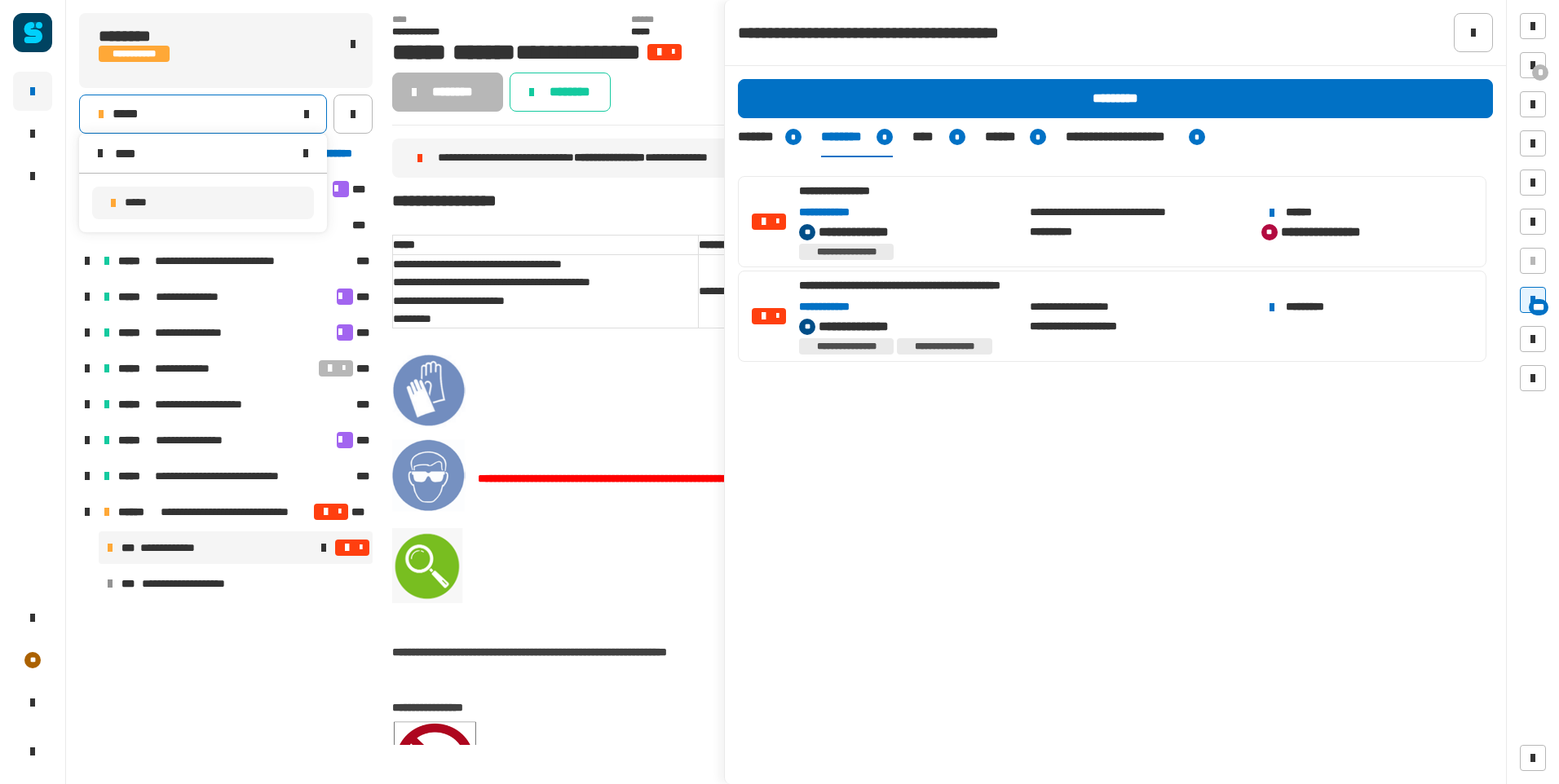type on "****" 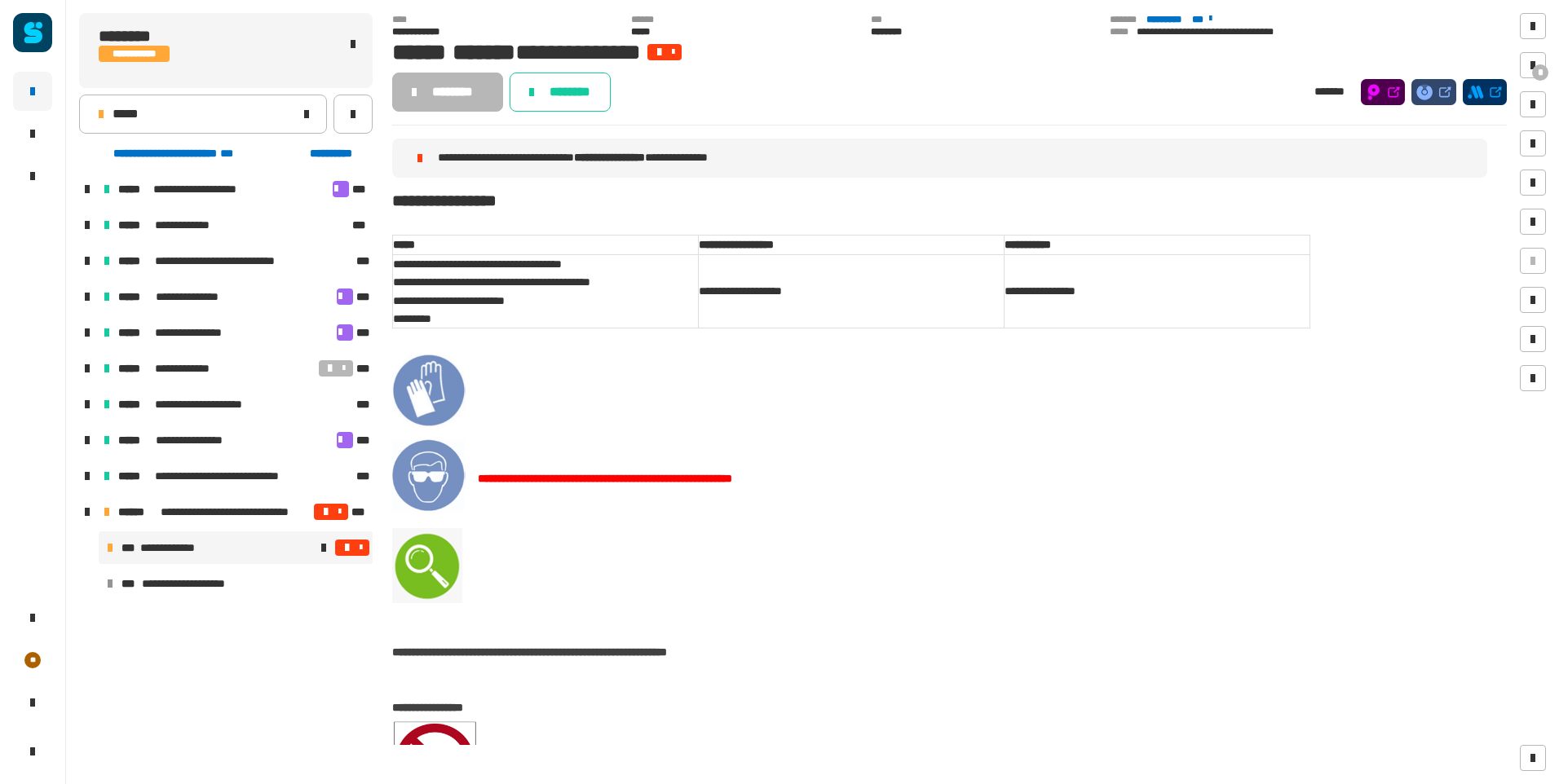 click at bounding box center [352, 548] 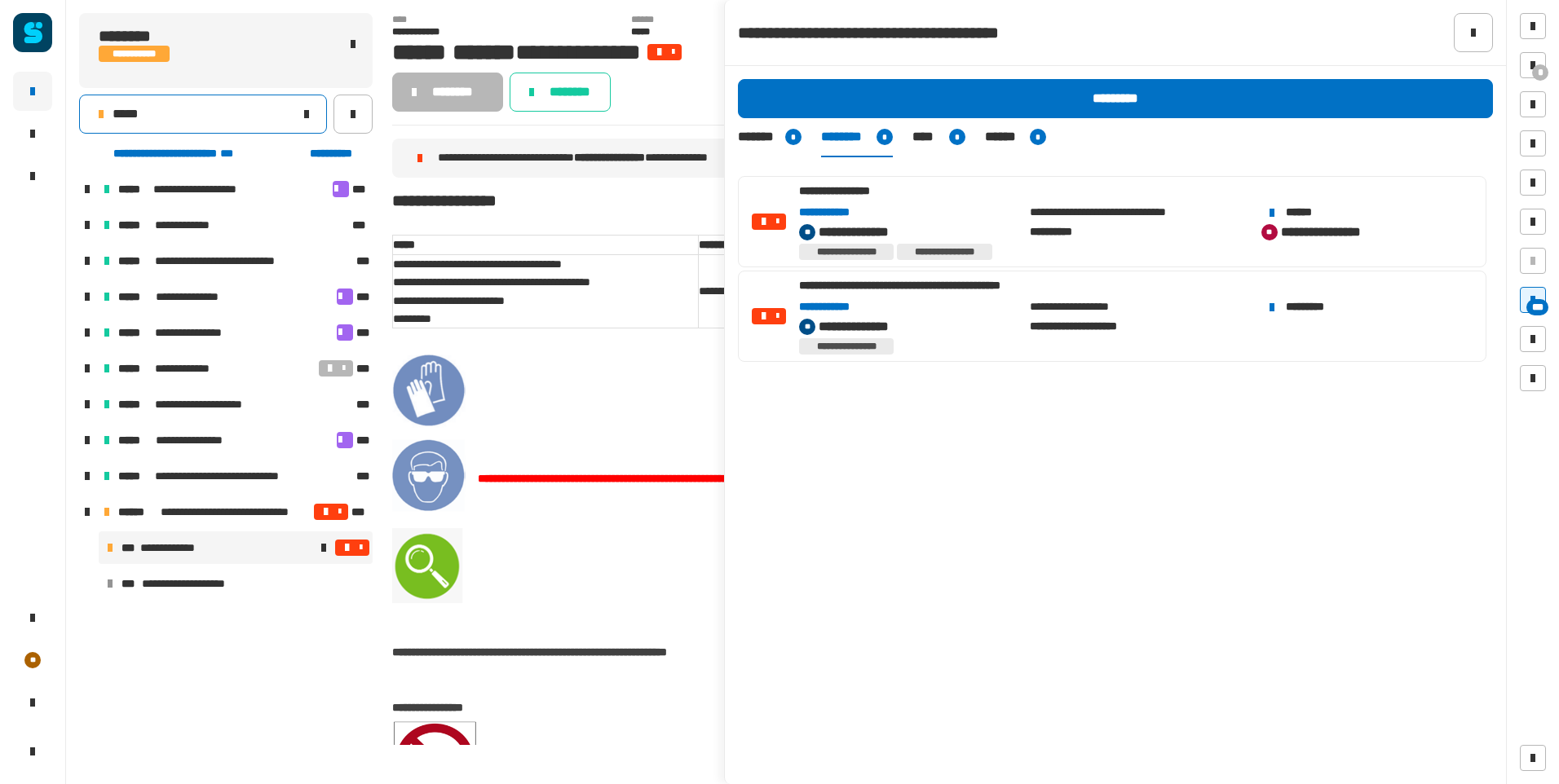 click on "*****" 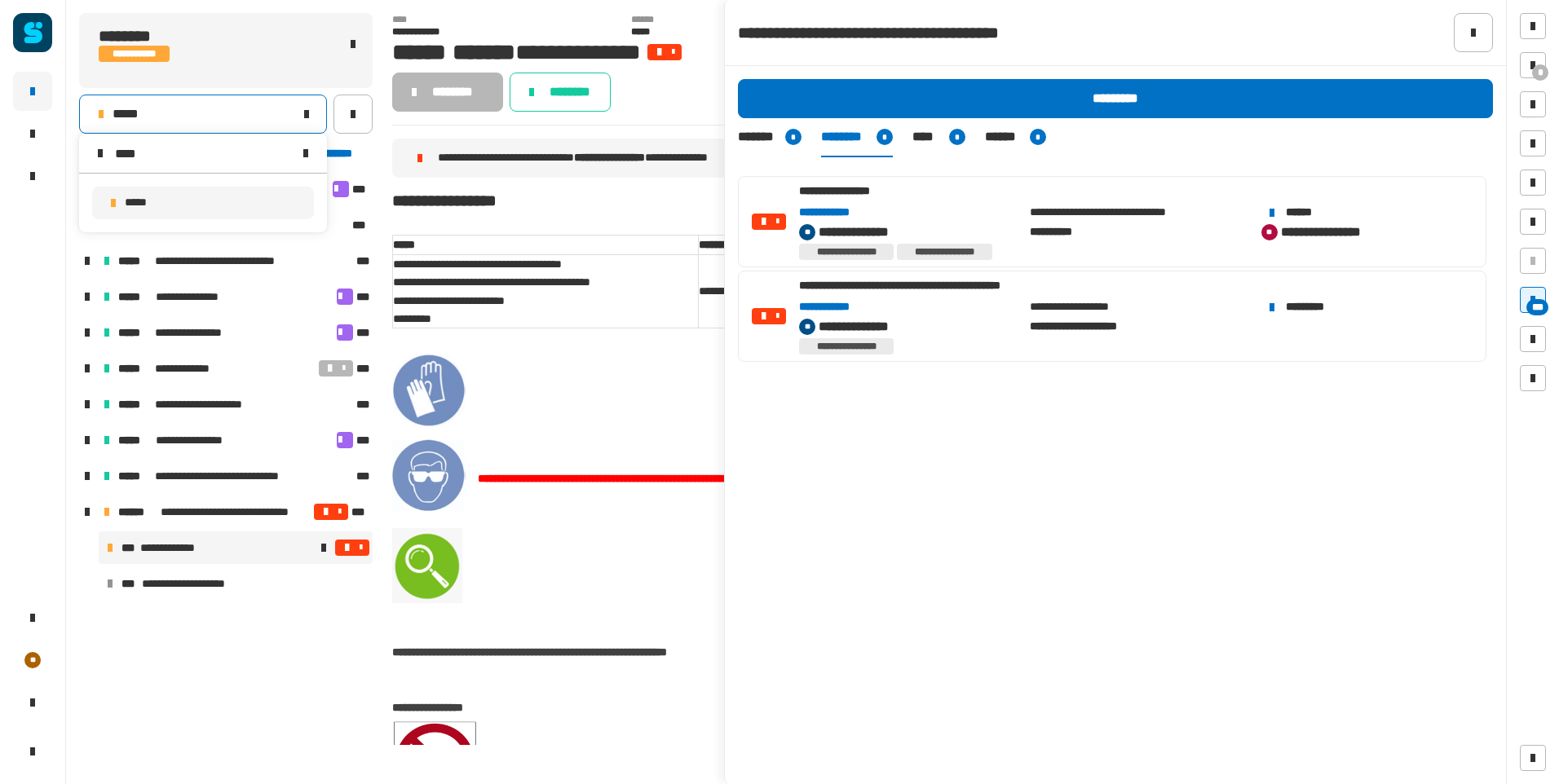 type on "****" 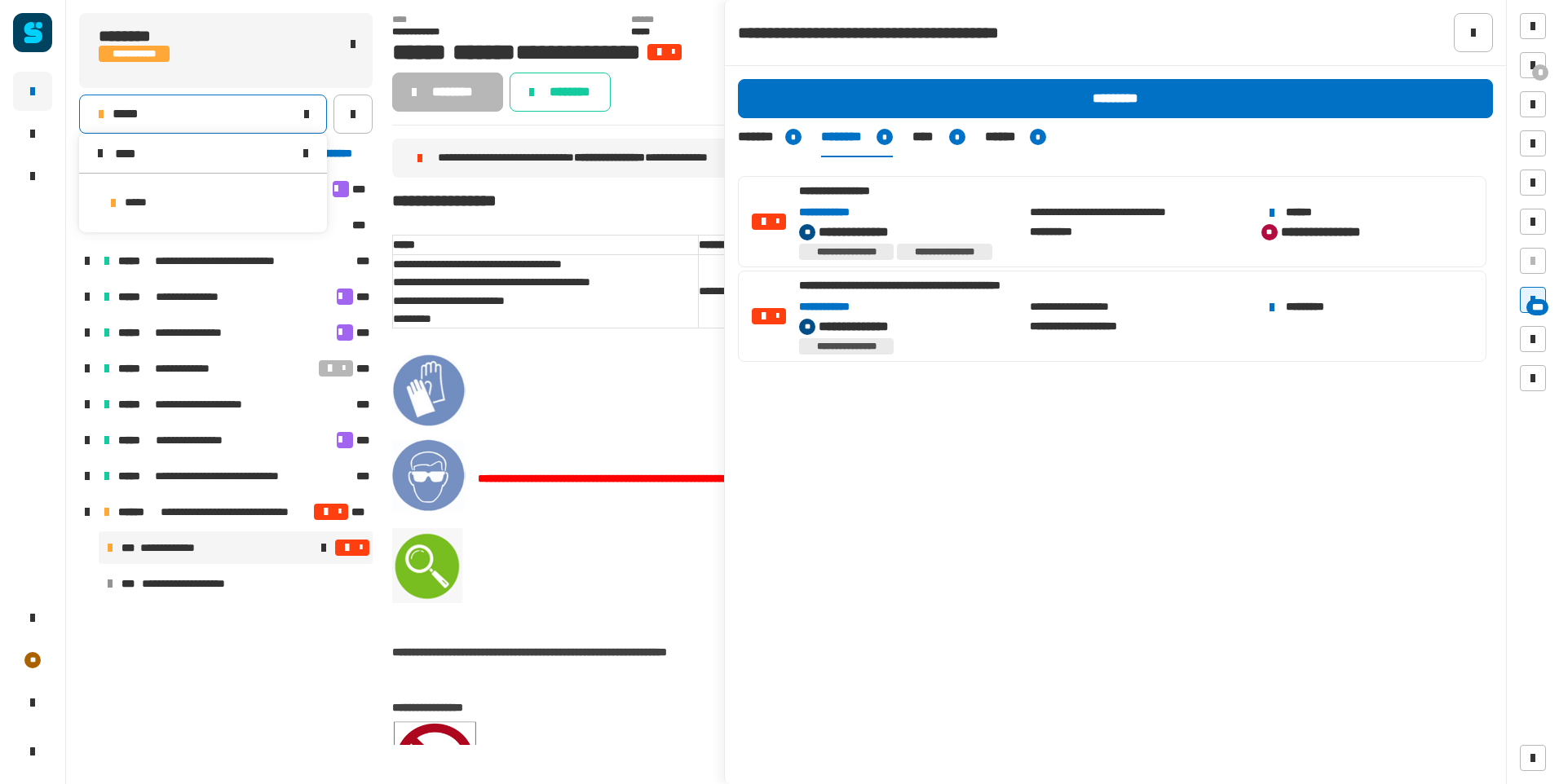 click on "*****" at bounding box center [203, 203] 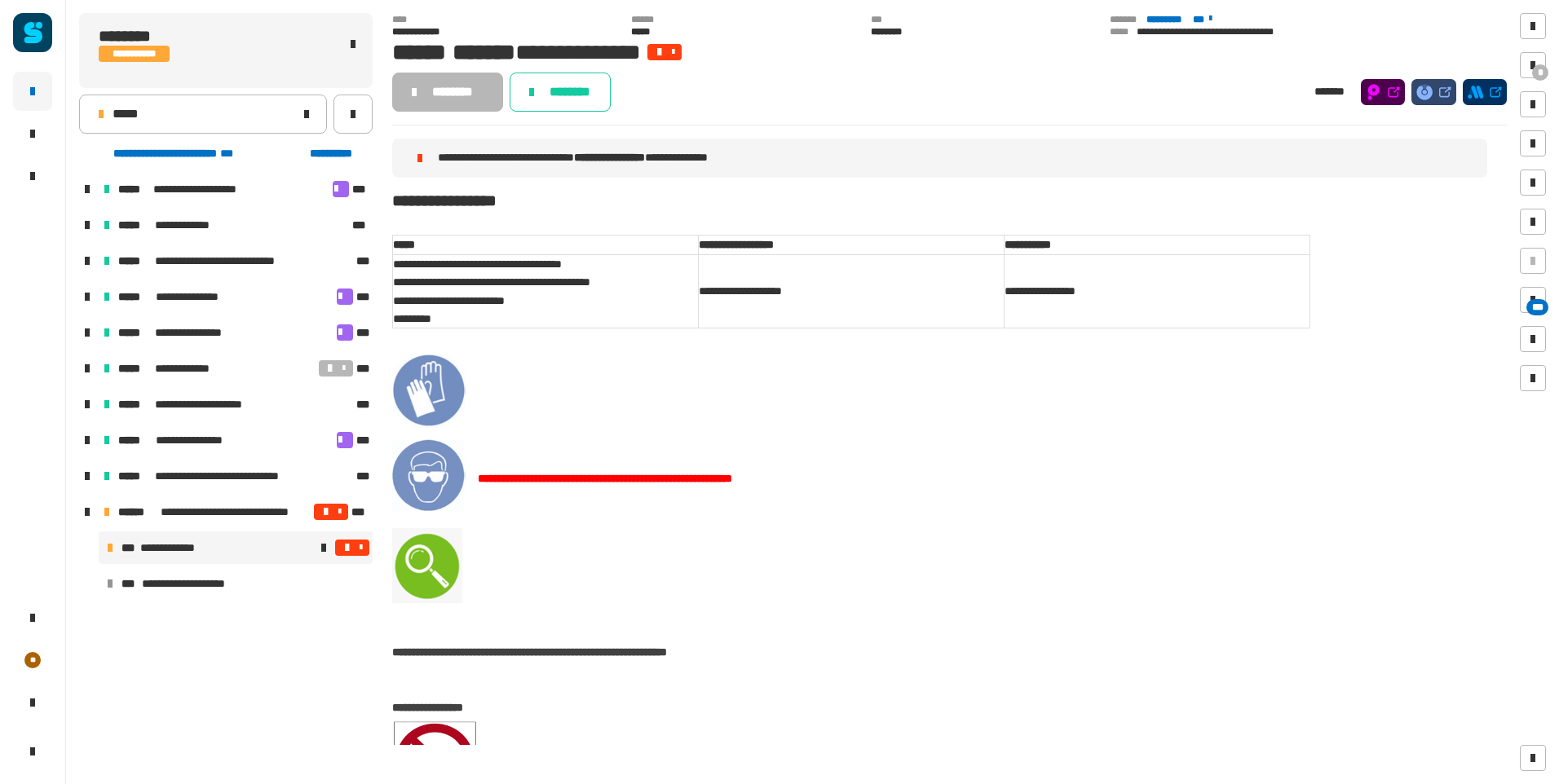 click at bounding box center [352, 548] 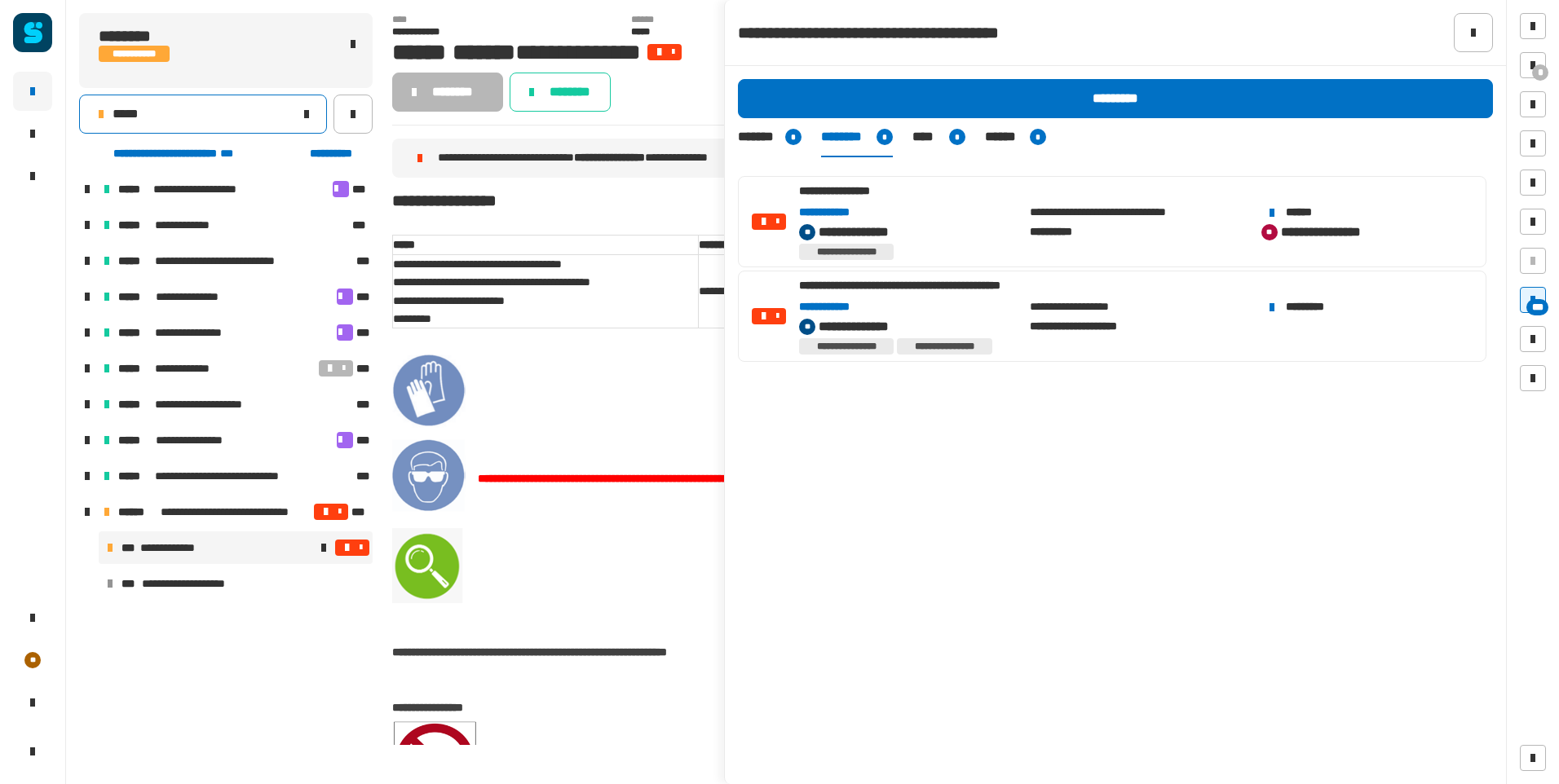 click on "*****" 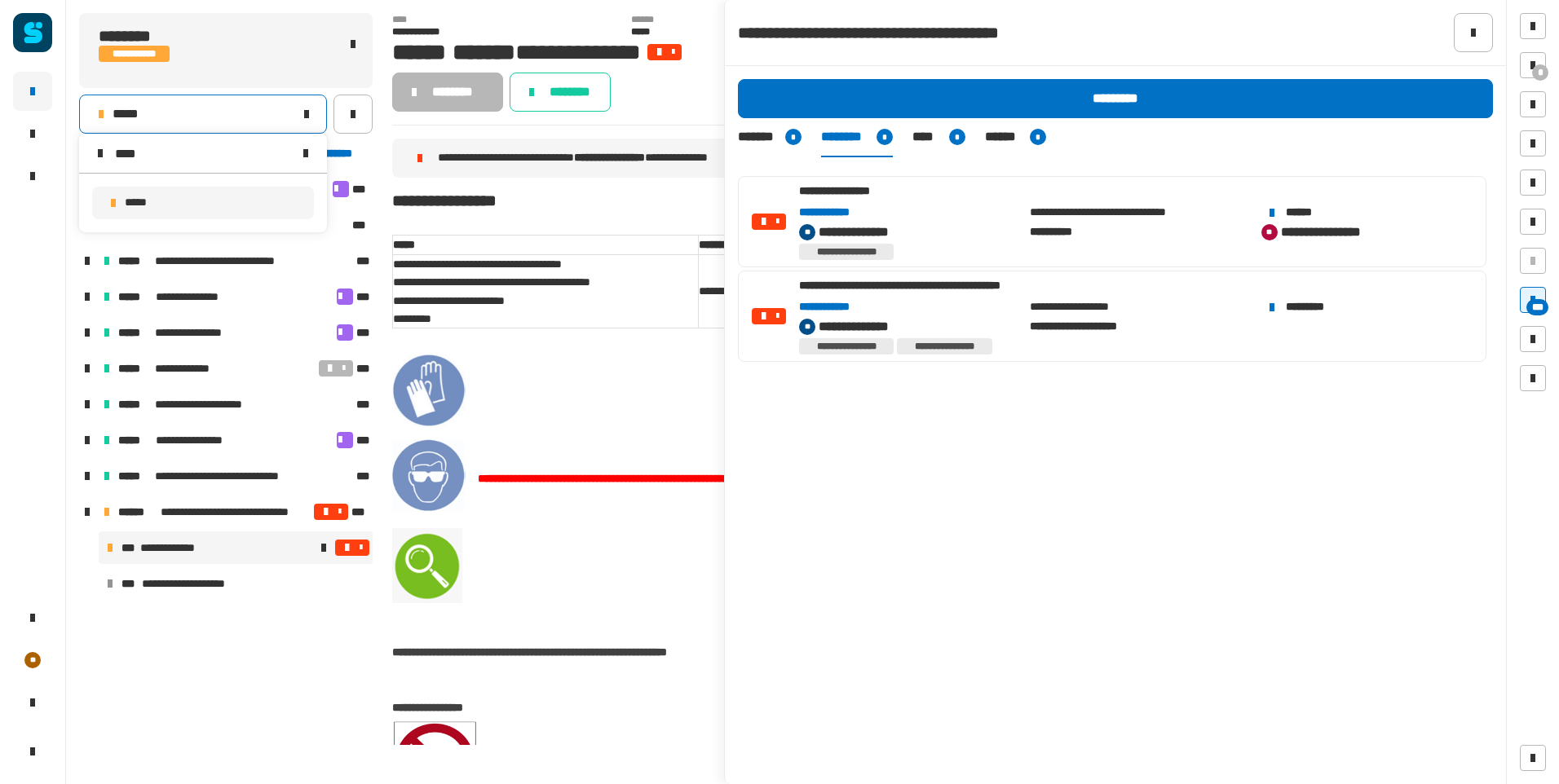 type on "****" 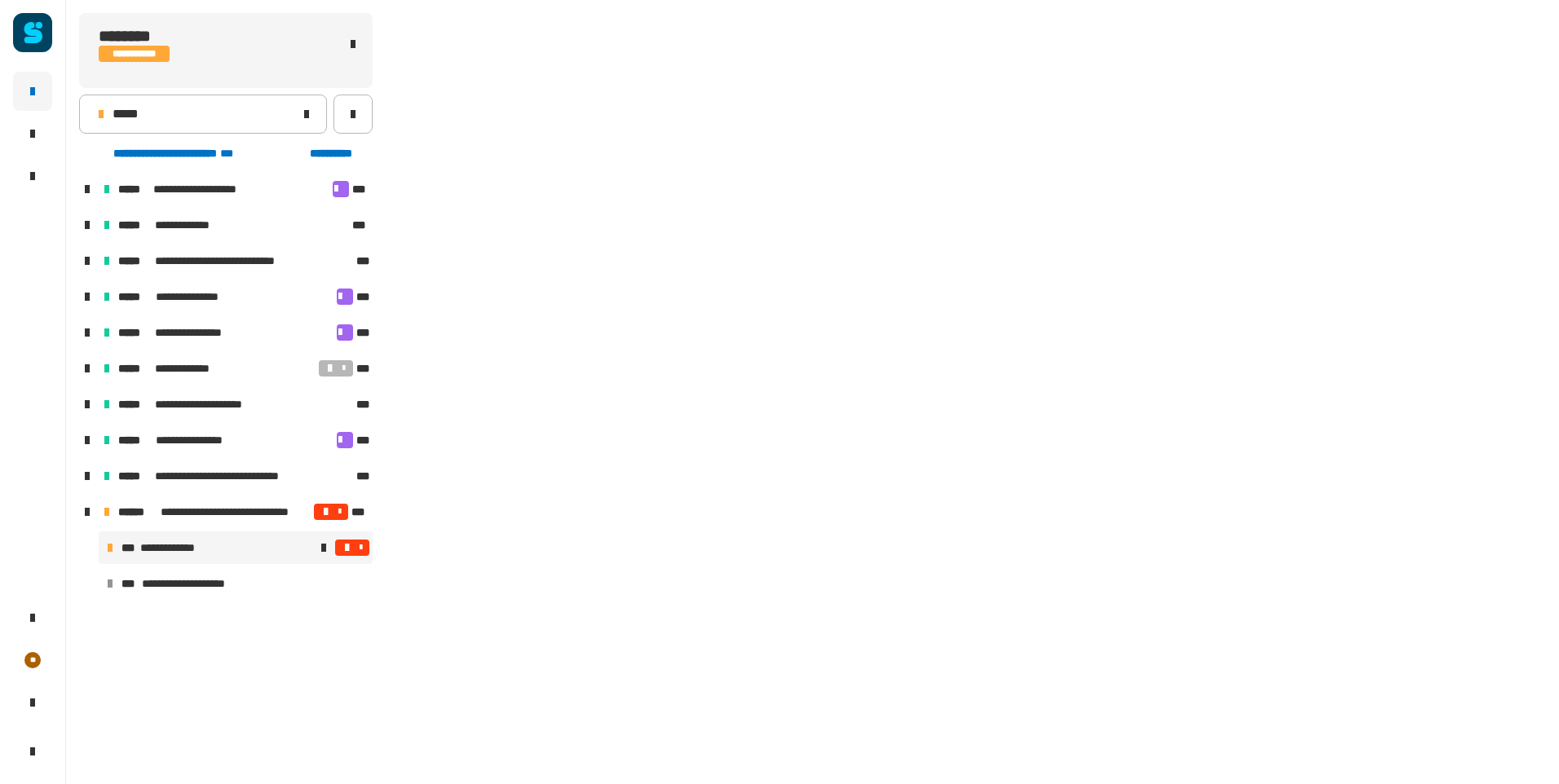 click at bounding box center [360, 548] 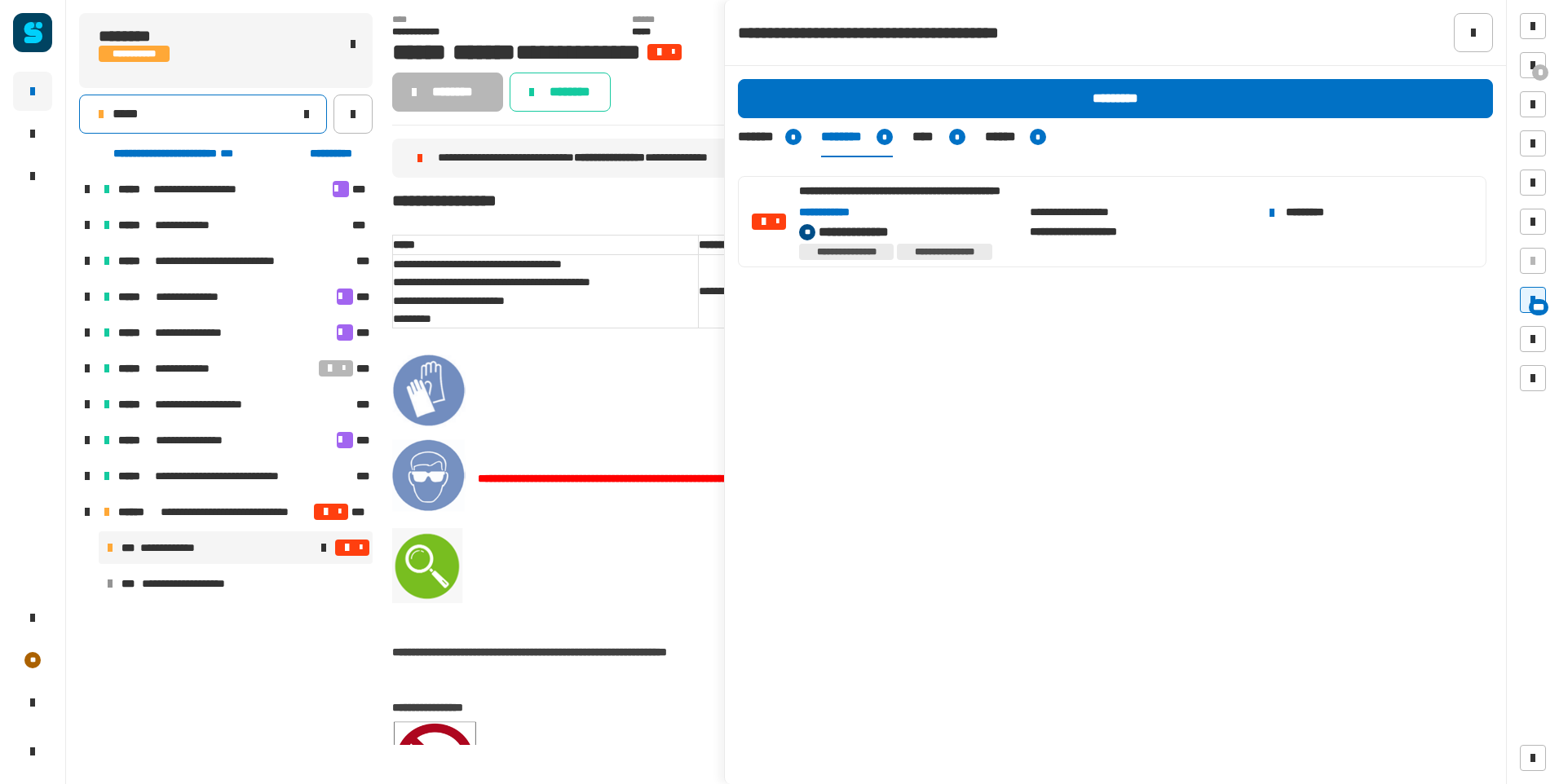 click on "*****" 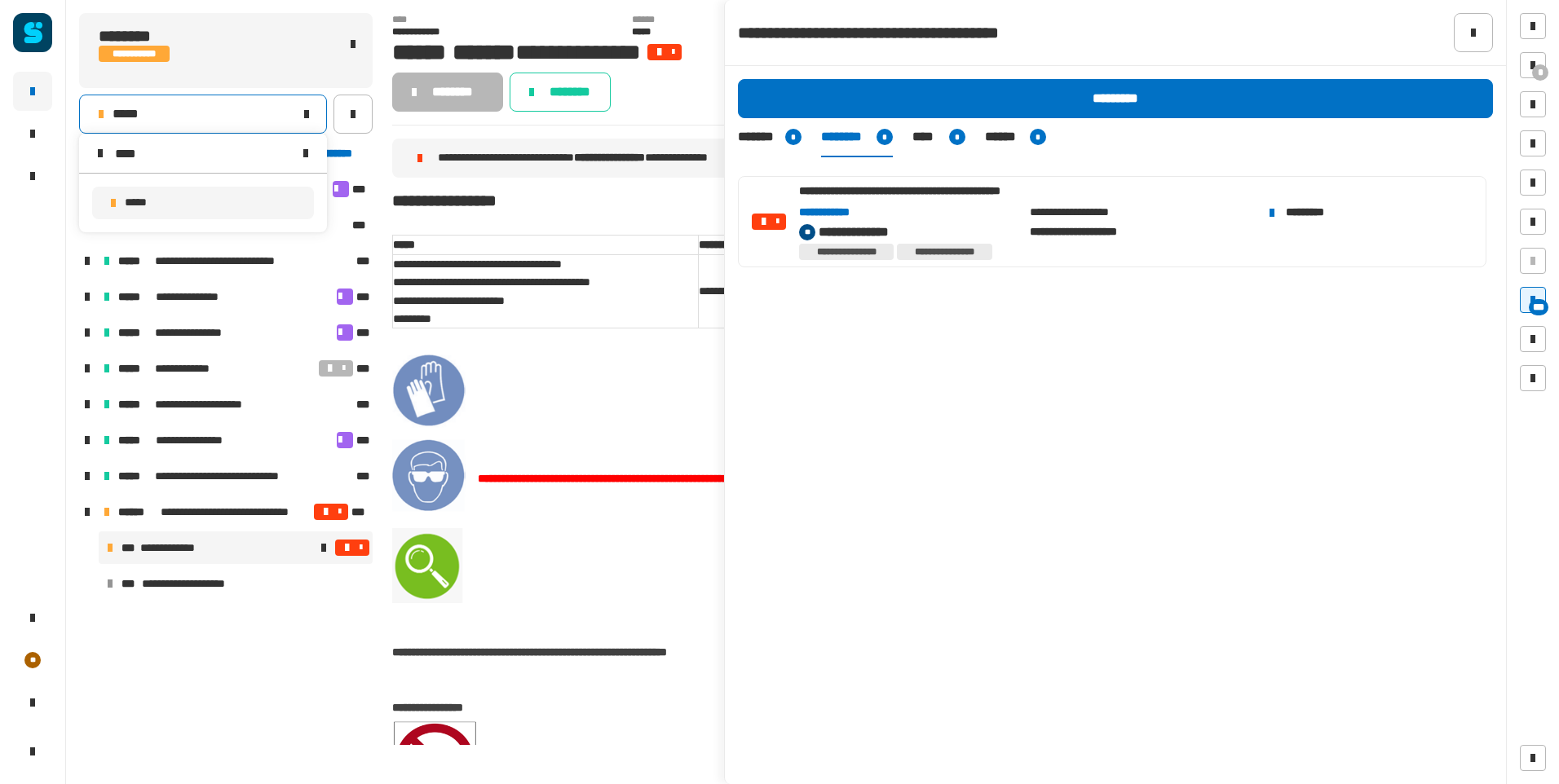 type on "****" 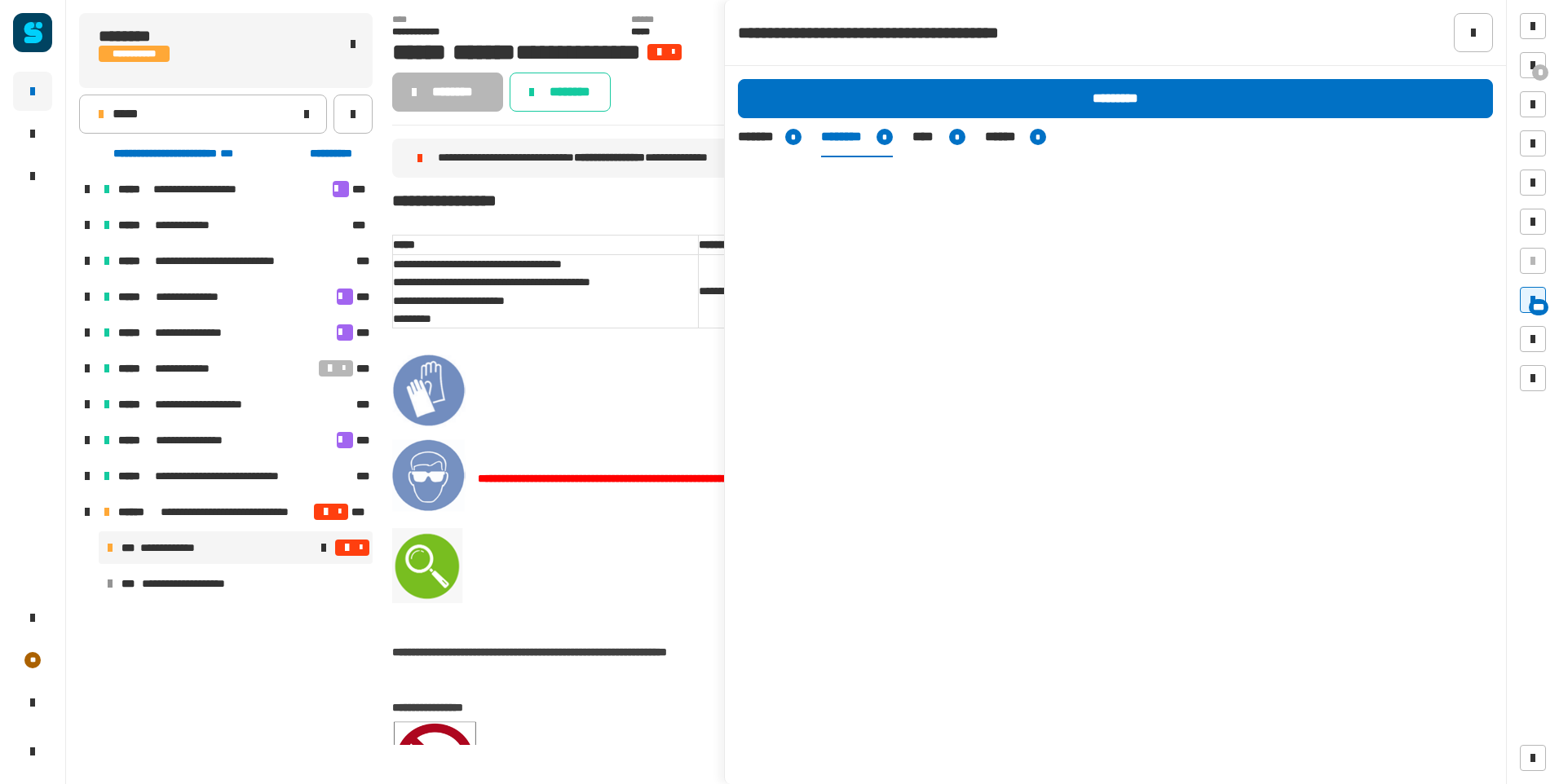 click at bounding box center [347, 548] 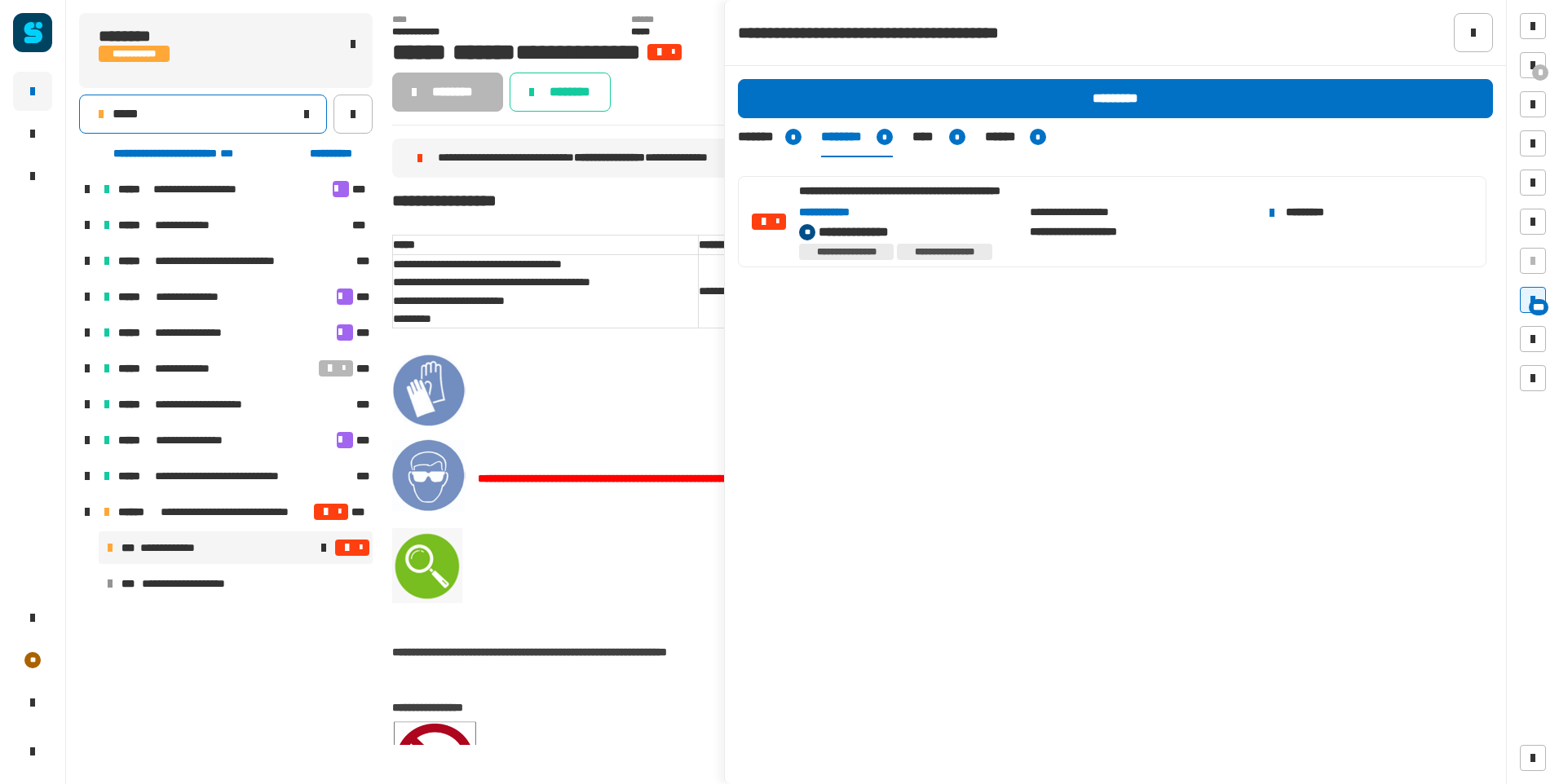 click on "*****" 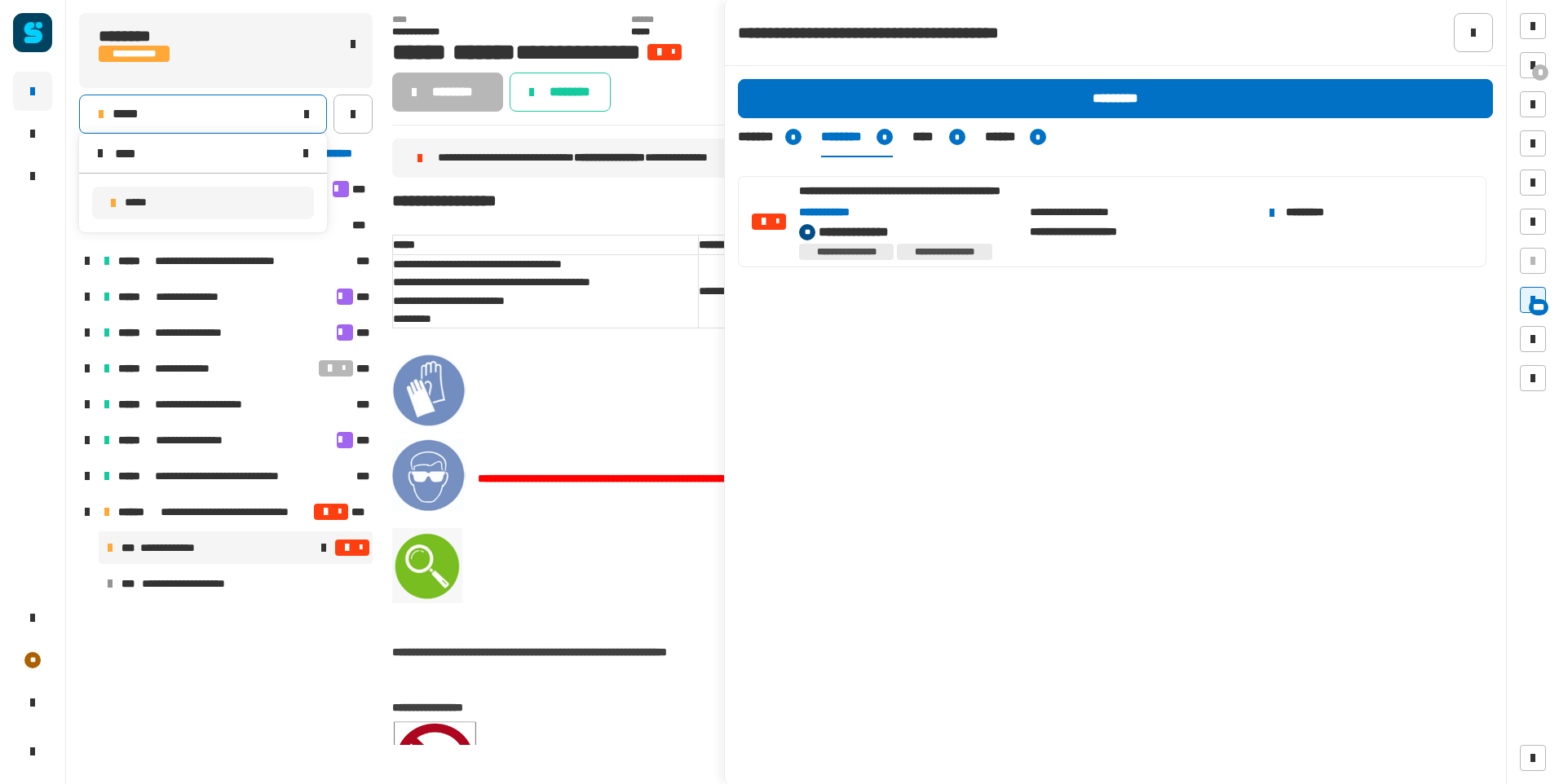 type on "****" 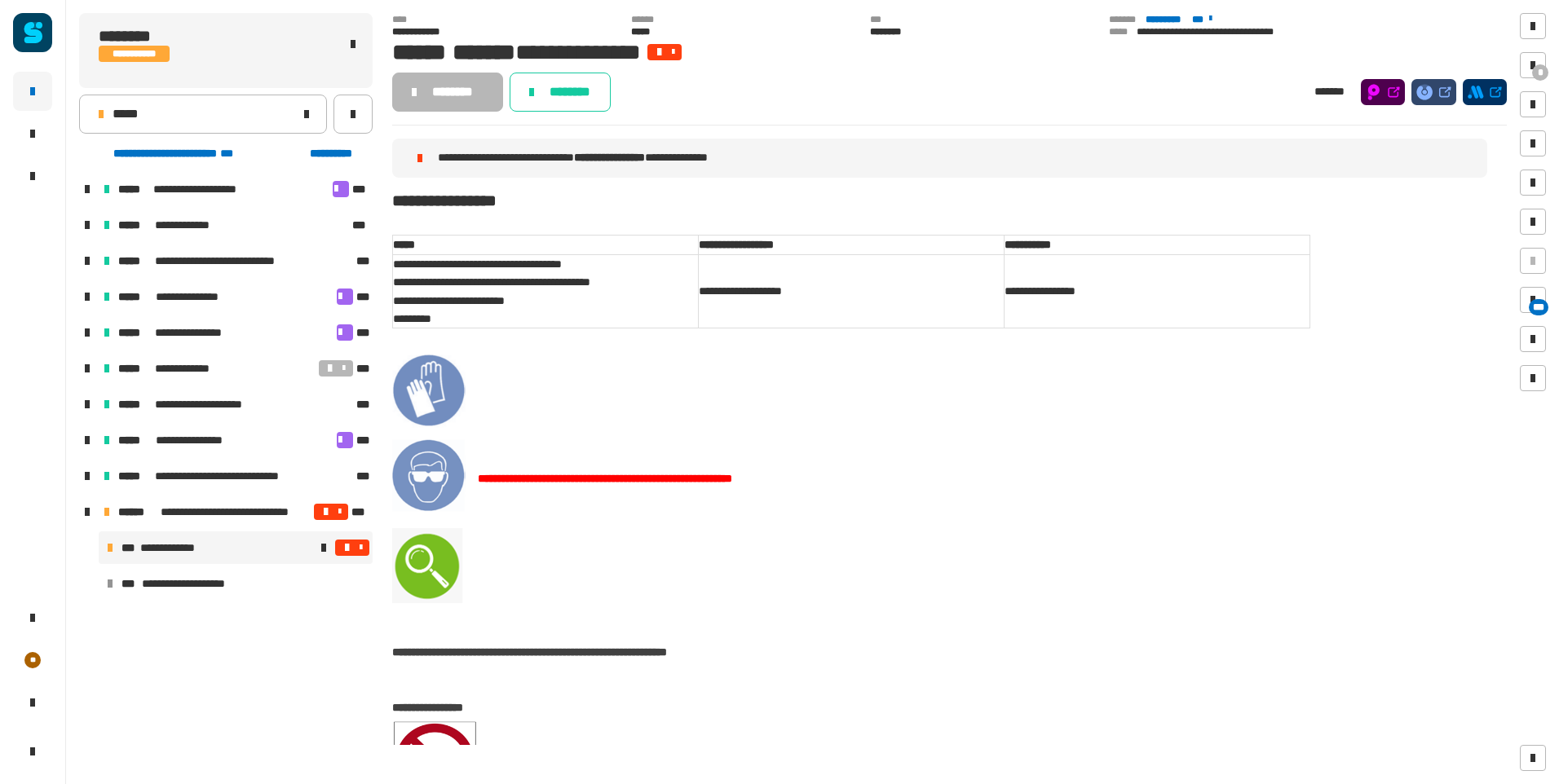 click at bounding box center (347, 548) 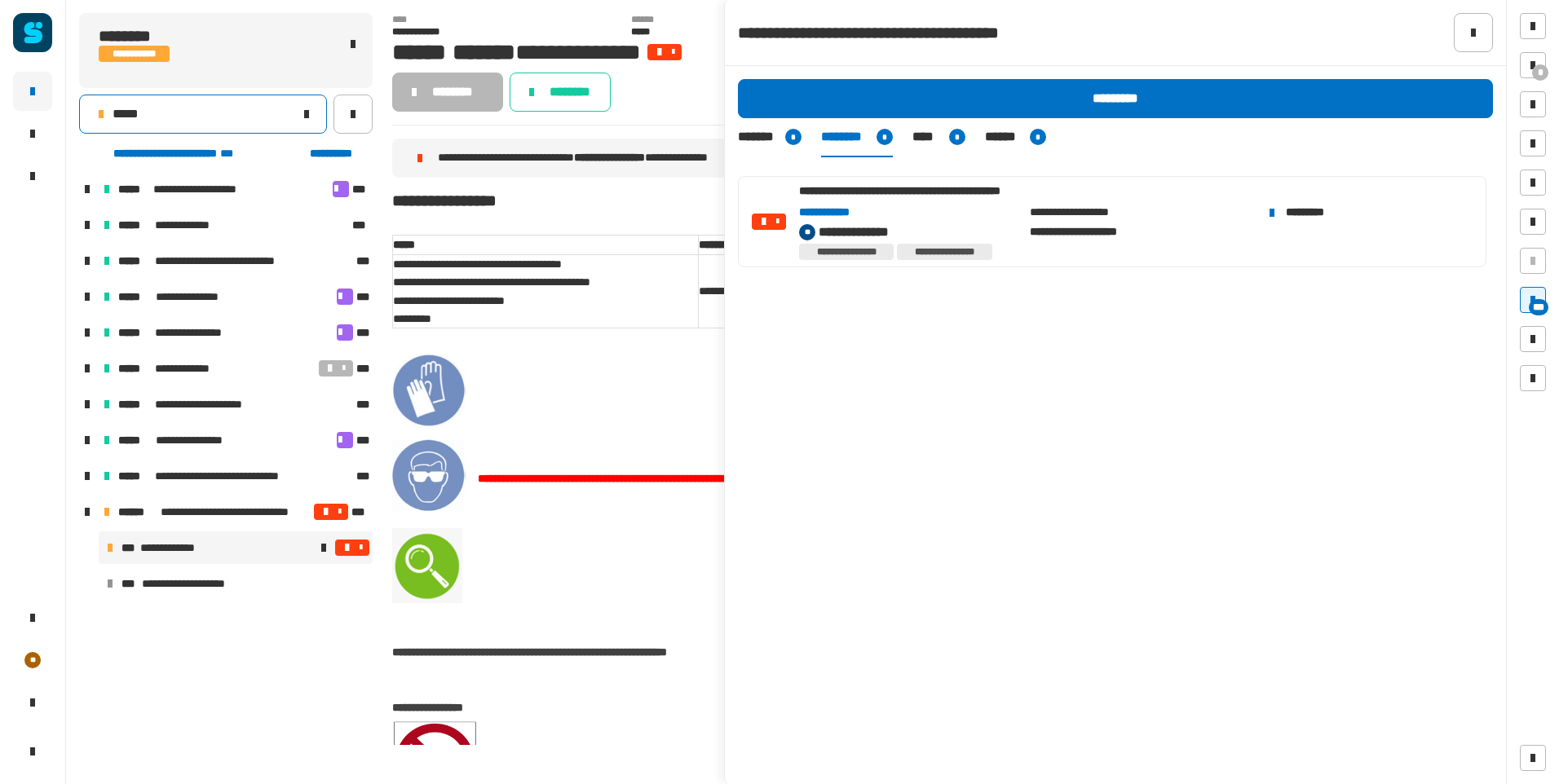 click on "*****" 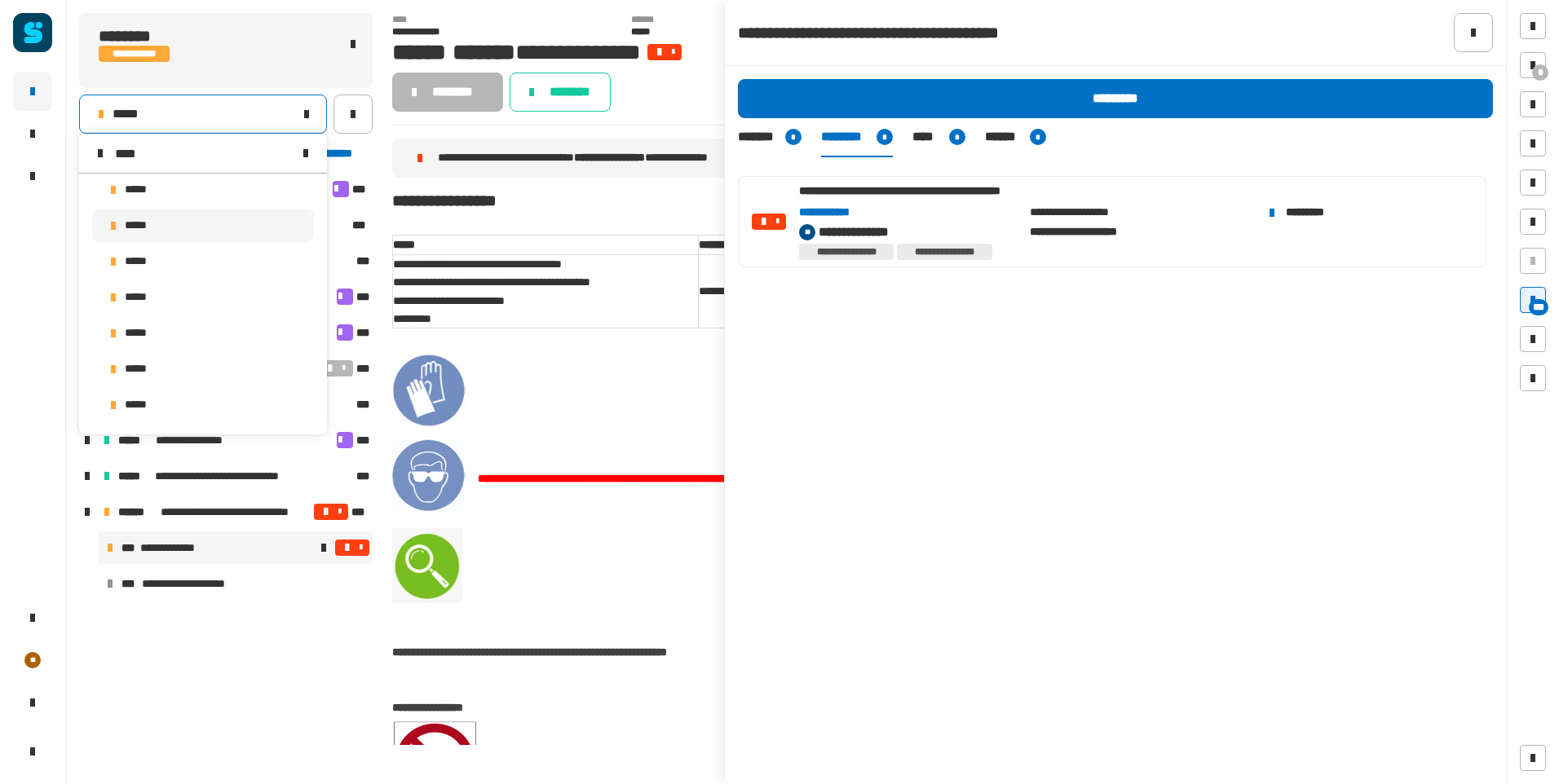 scroll, scrollTop: 0, scrollLeft: 0, axis: both 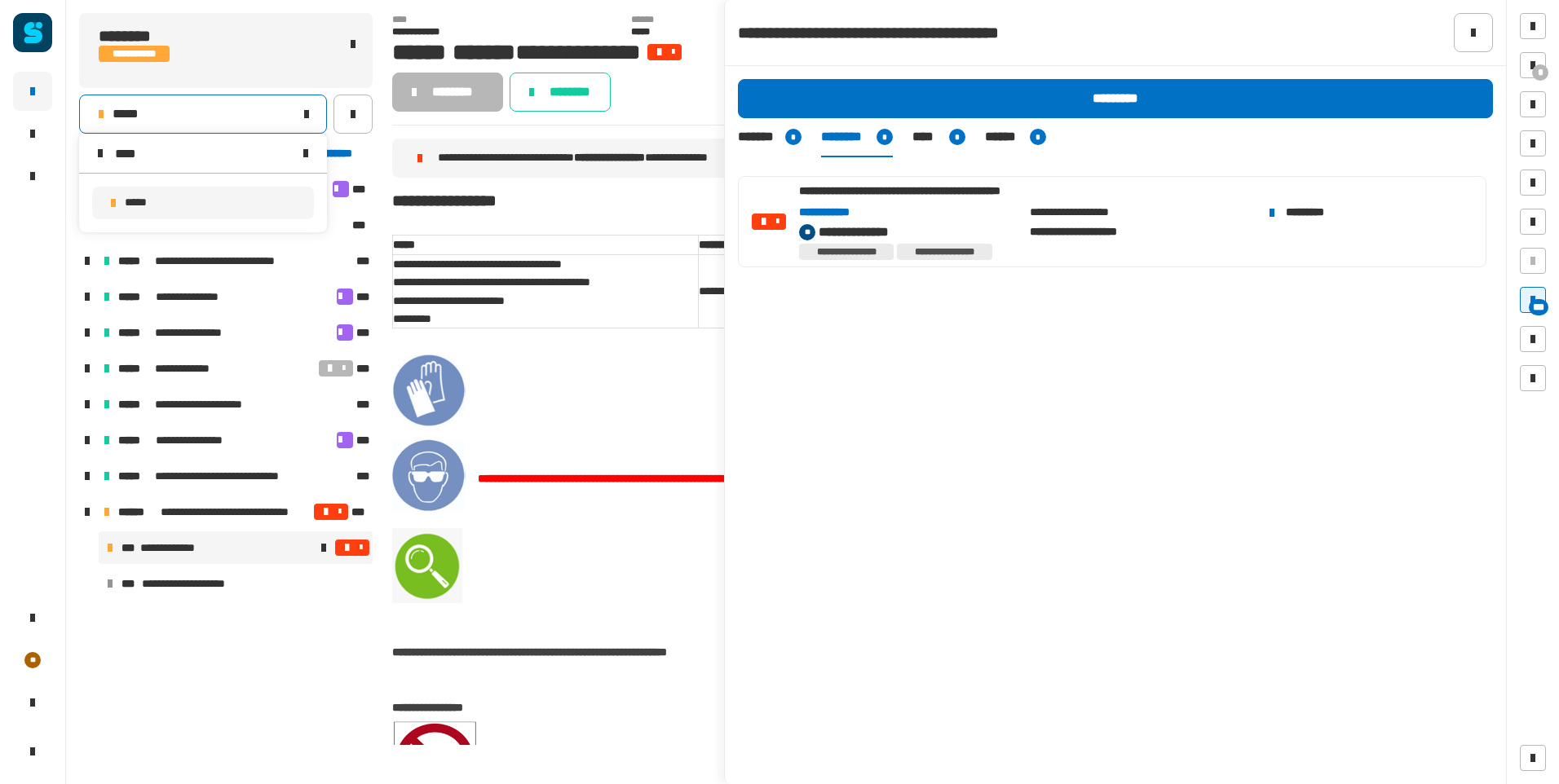 type on "****" 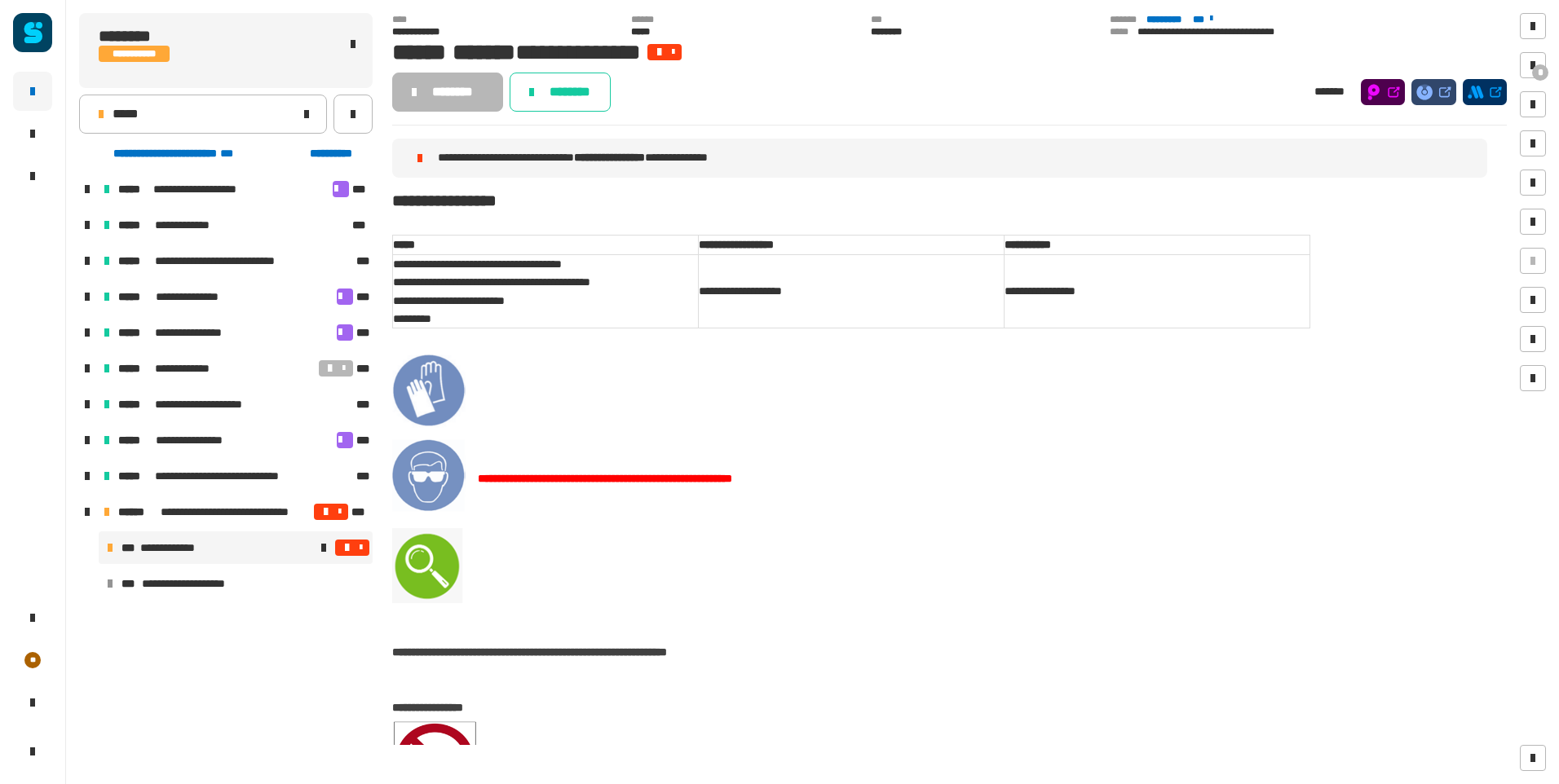 click at bounding box center [360, 548] 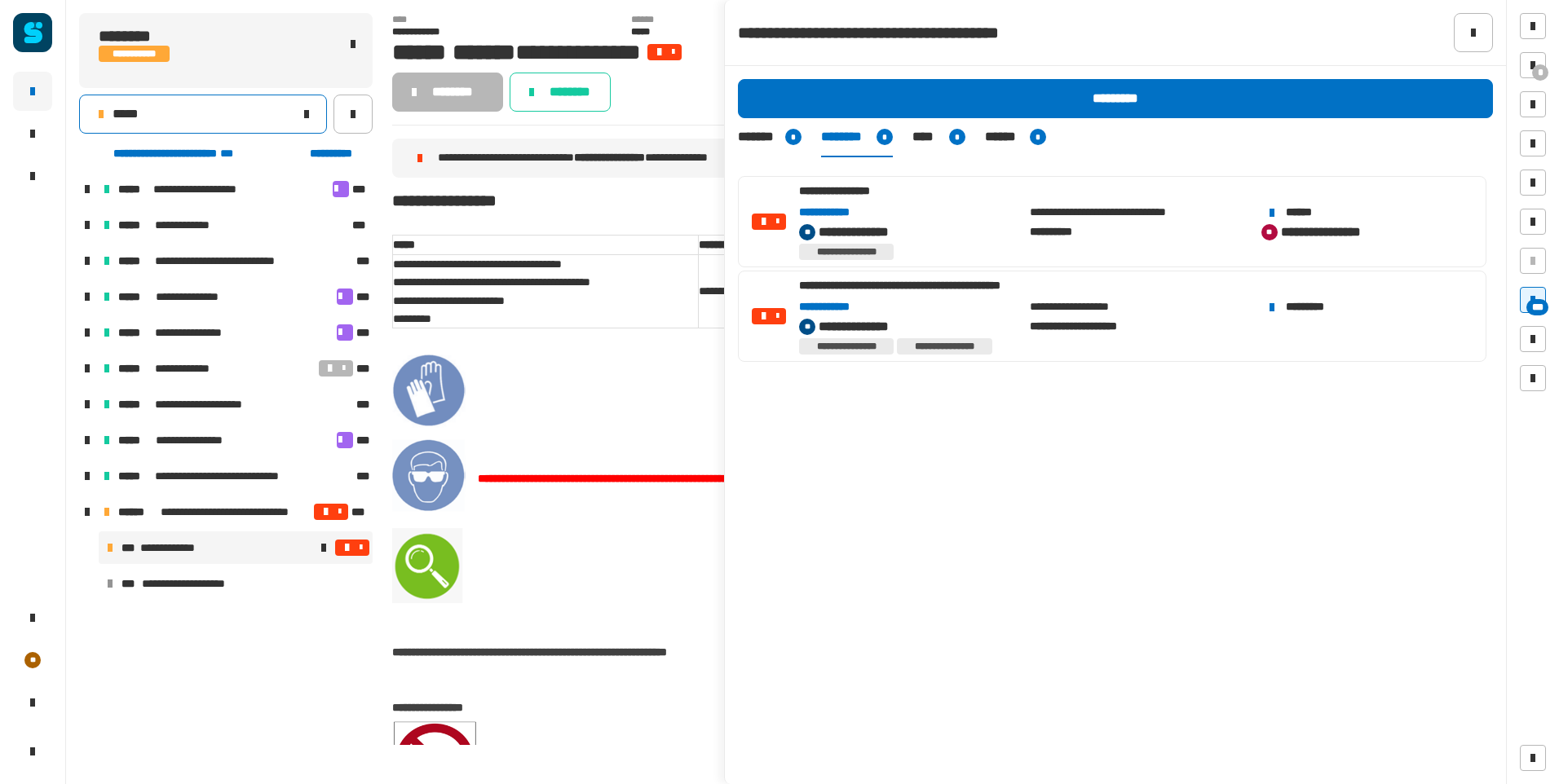 click on "*****" 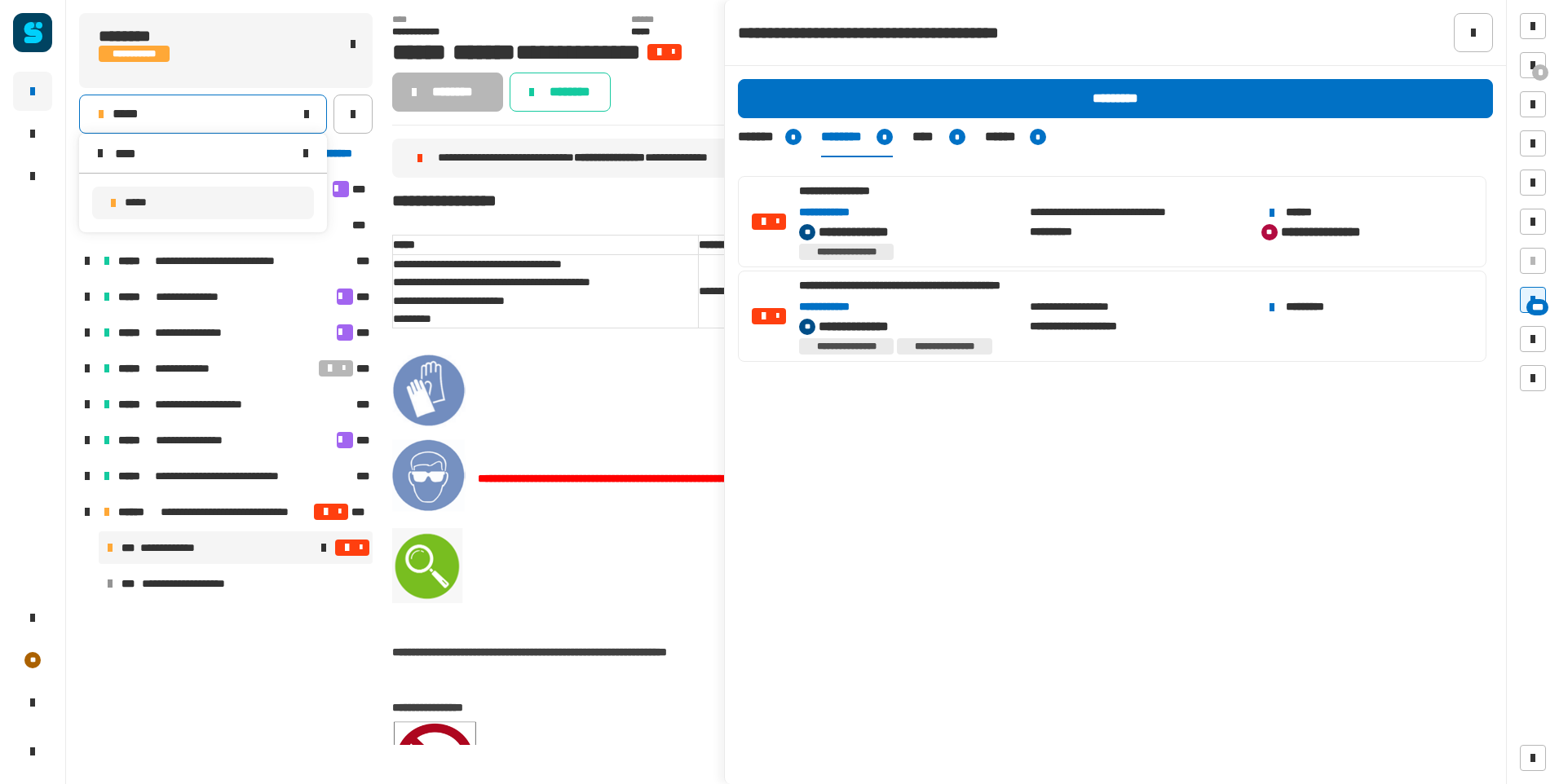 type on "****" 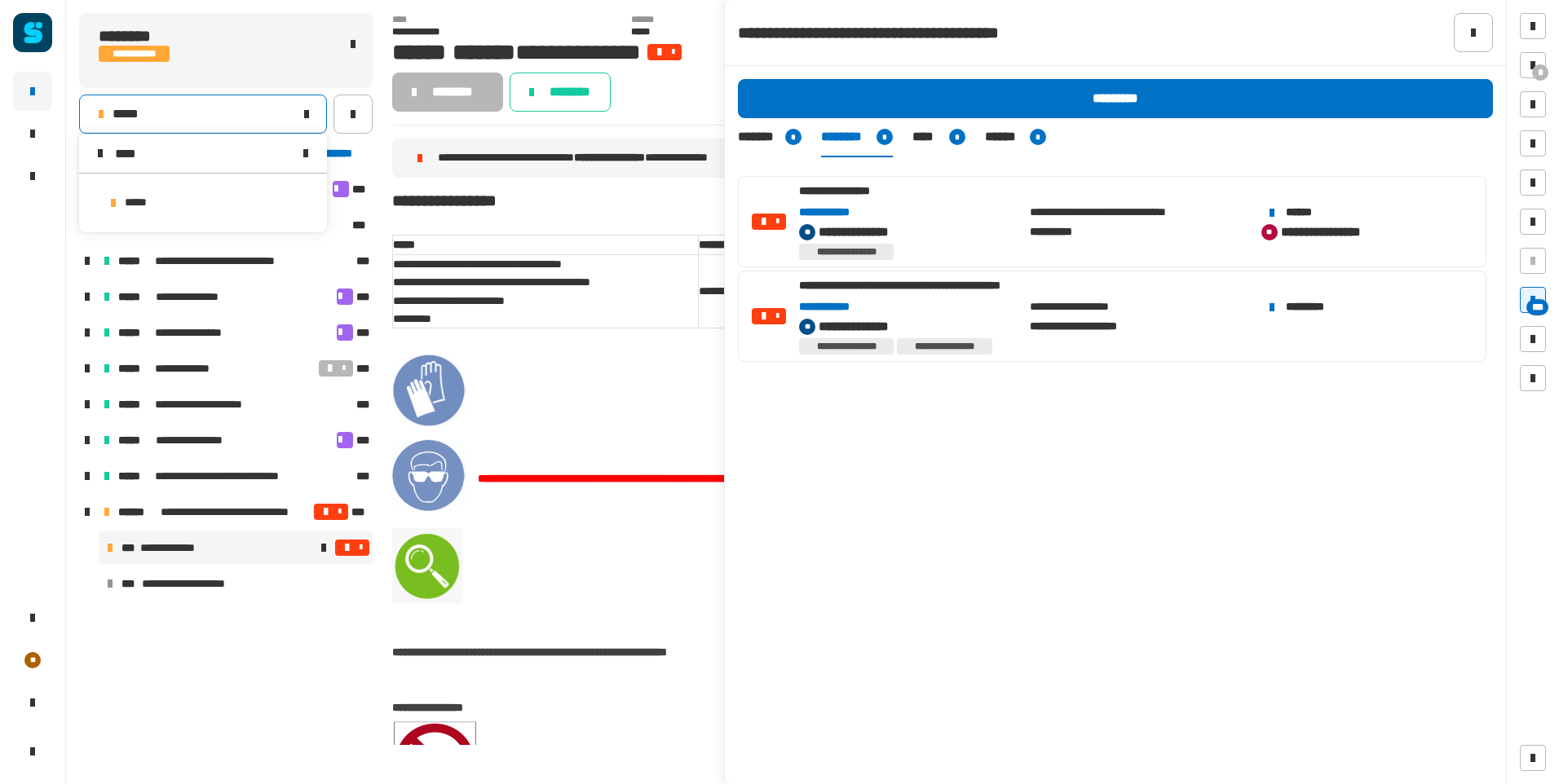 click on "*****" at bounding box center (141, 203) 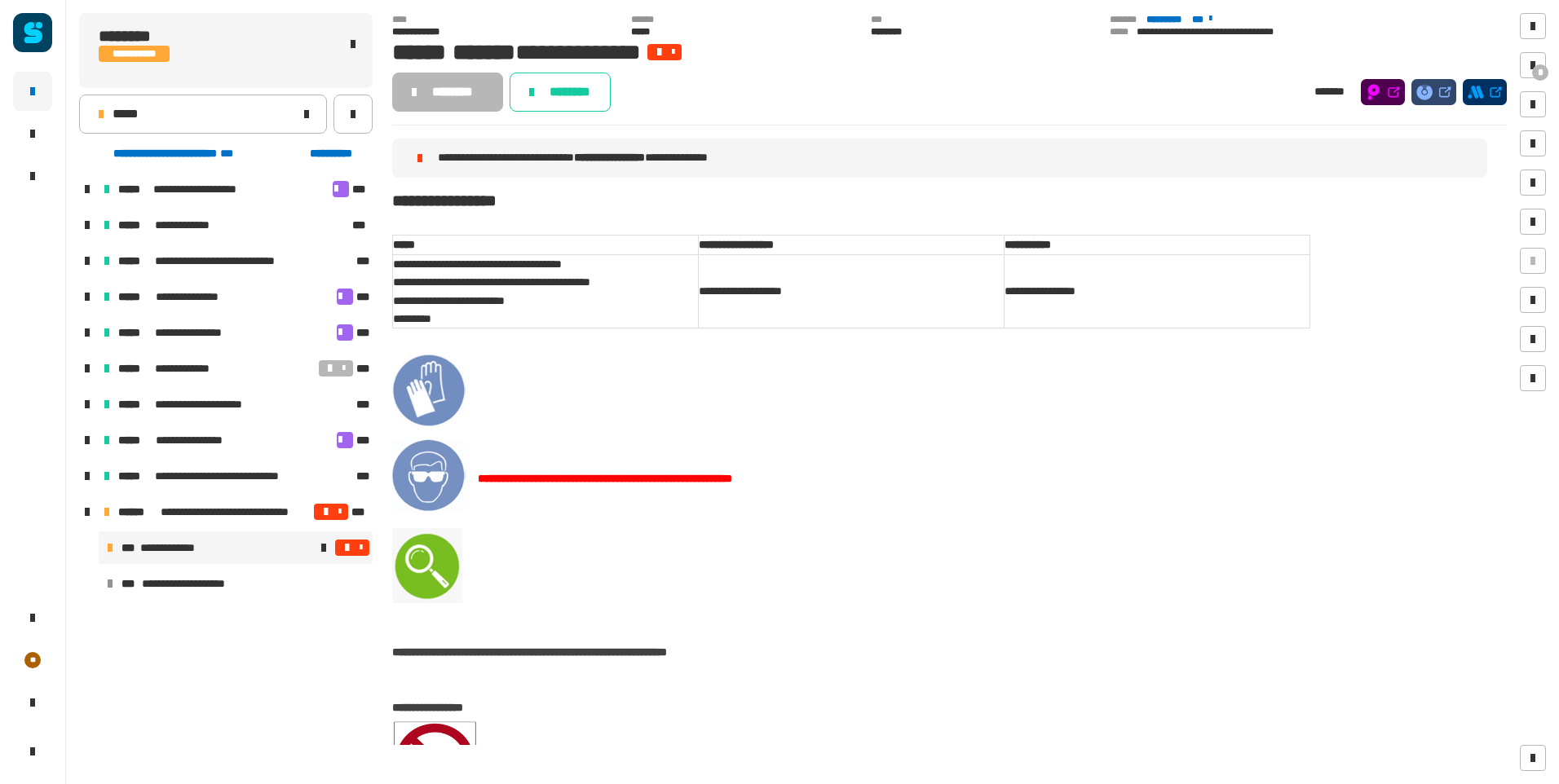 click at bounding box center [347, 548] 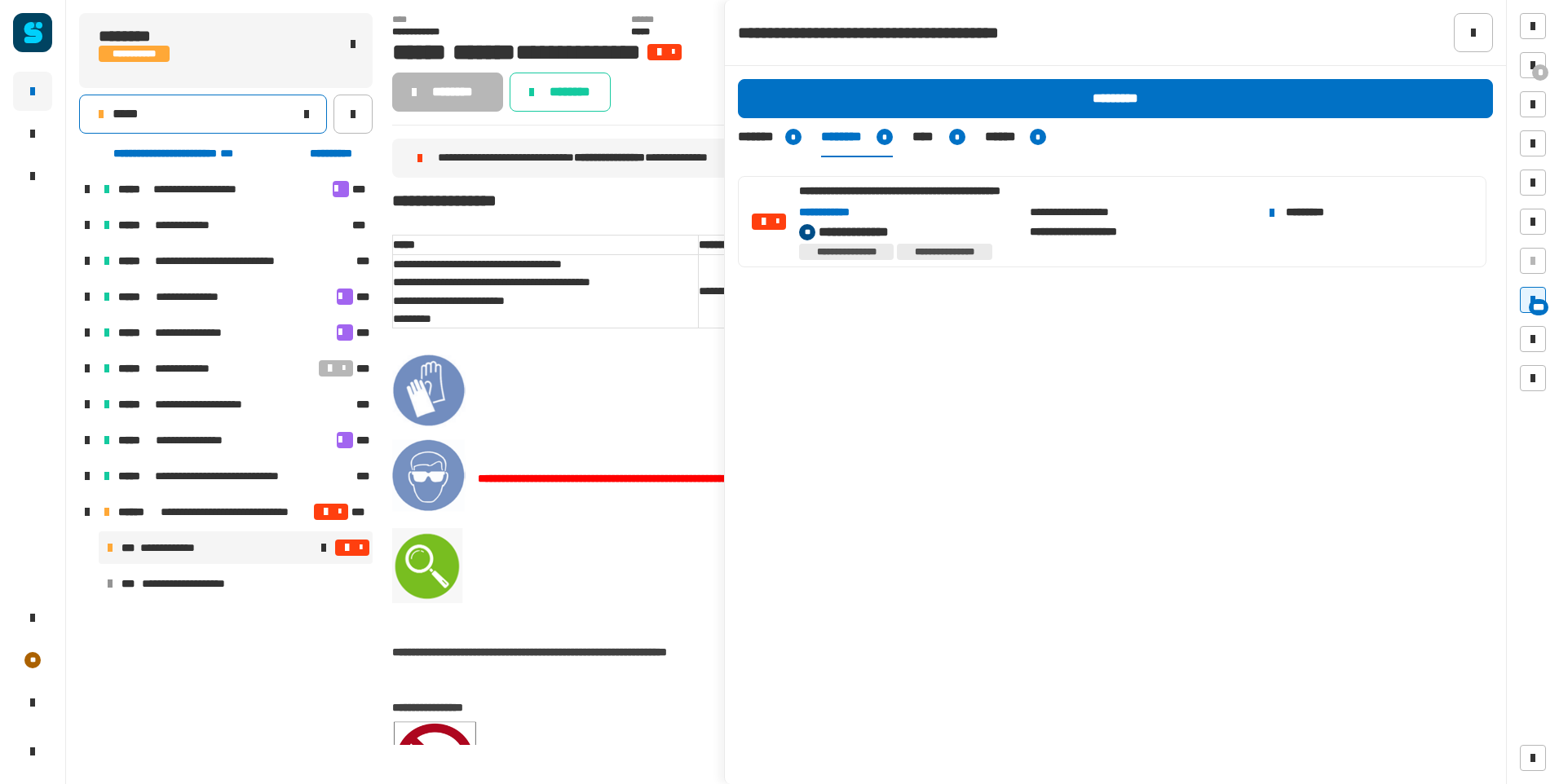 click on "*****" 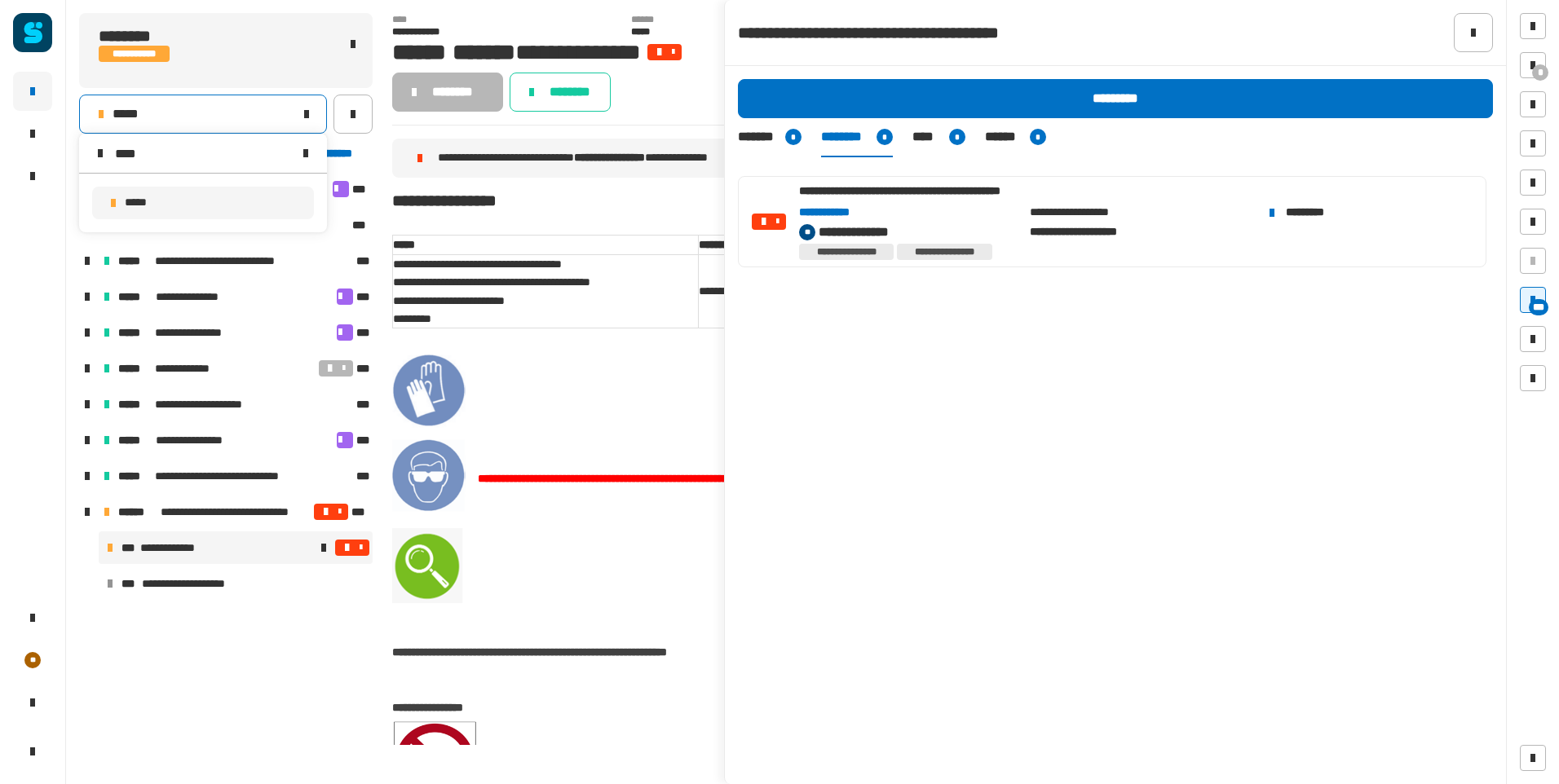 type on "****" 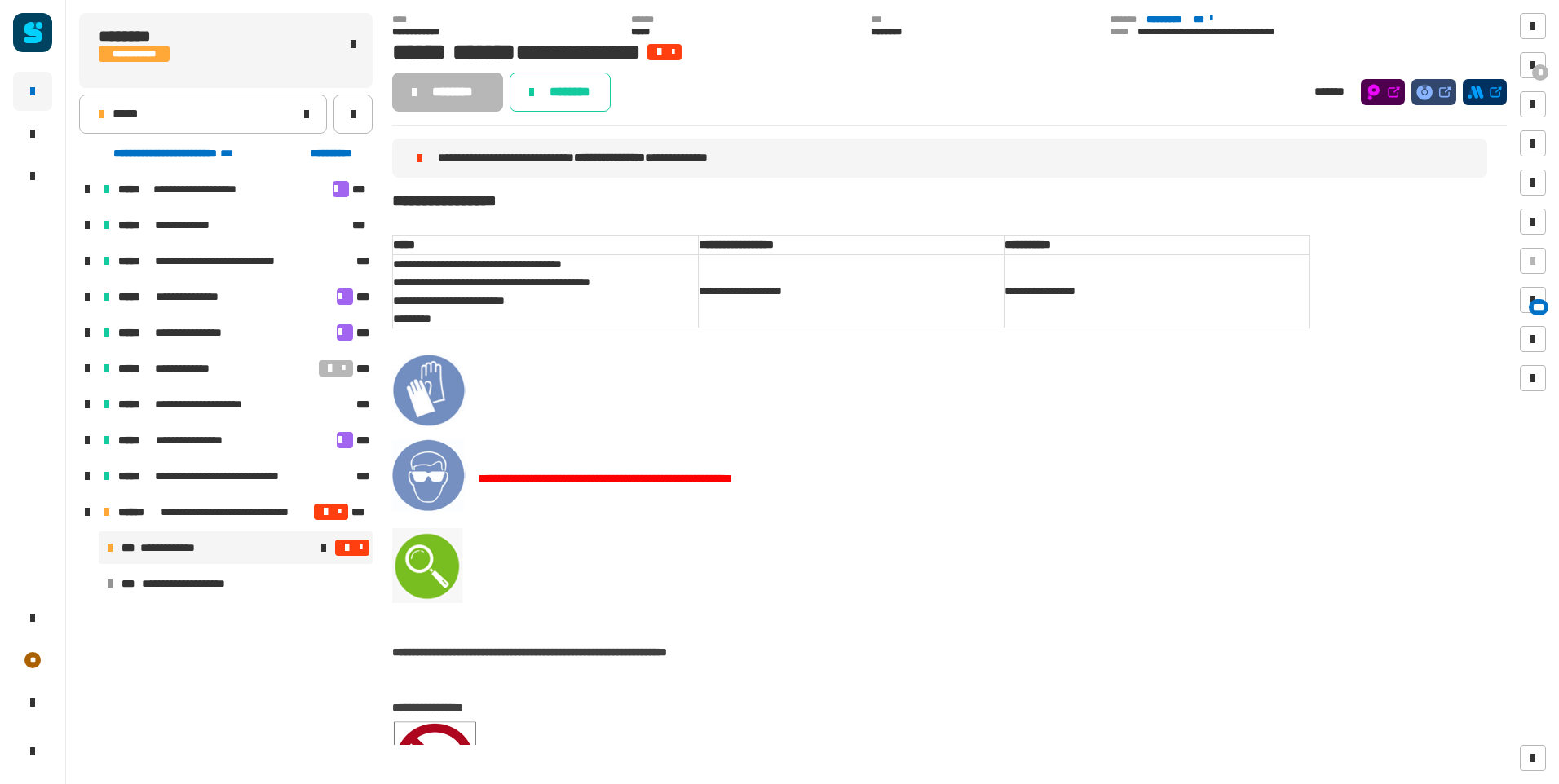click at bounding box center [360, 548] 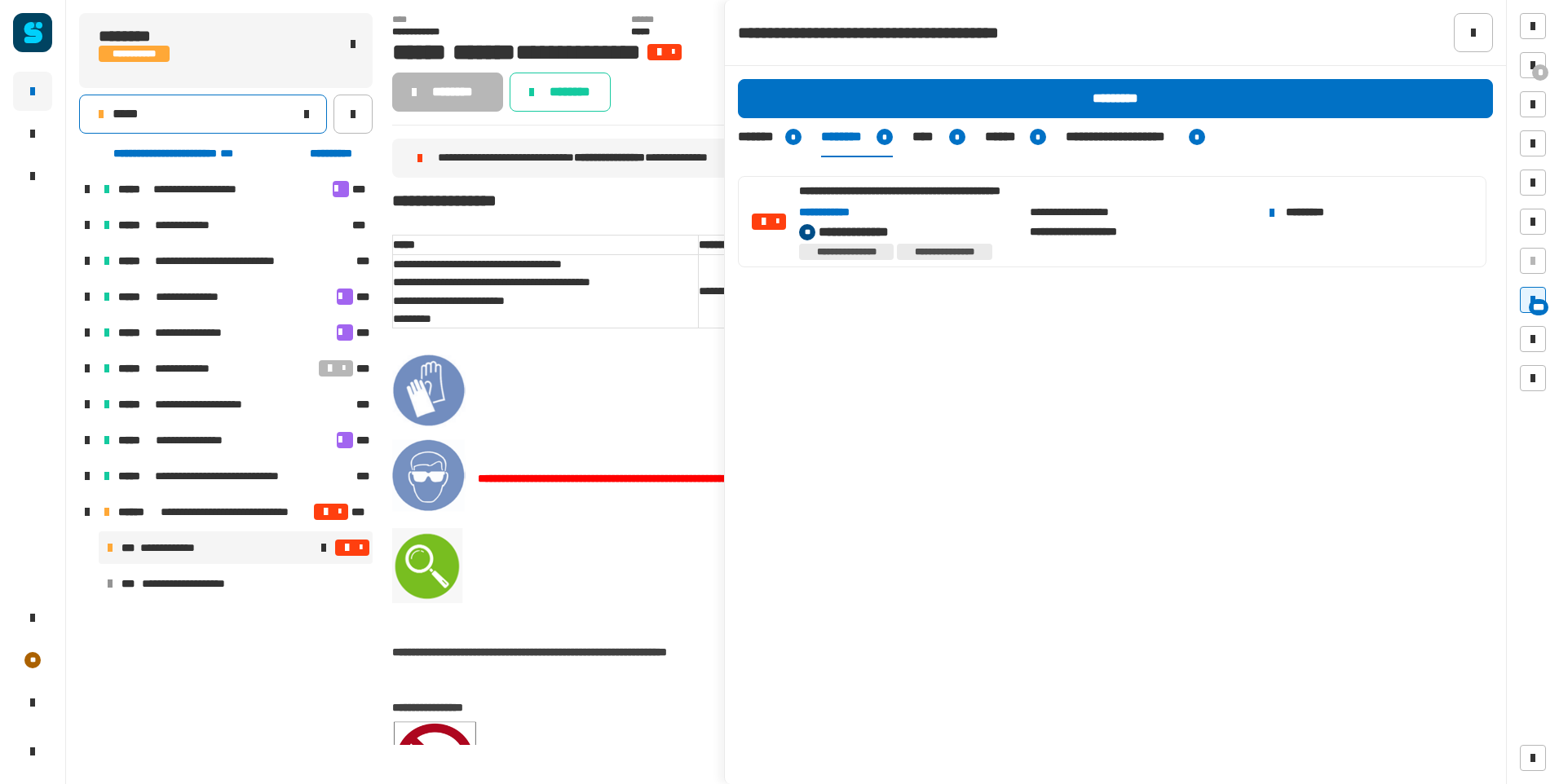 click on "*****" 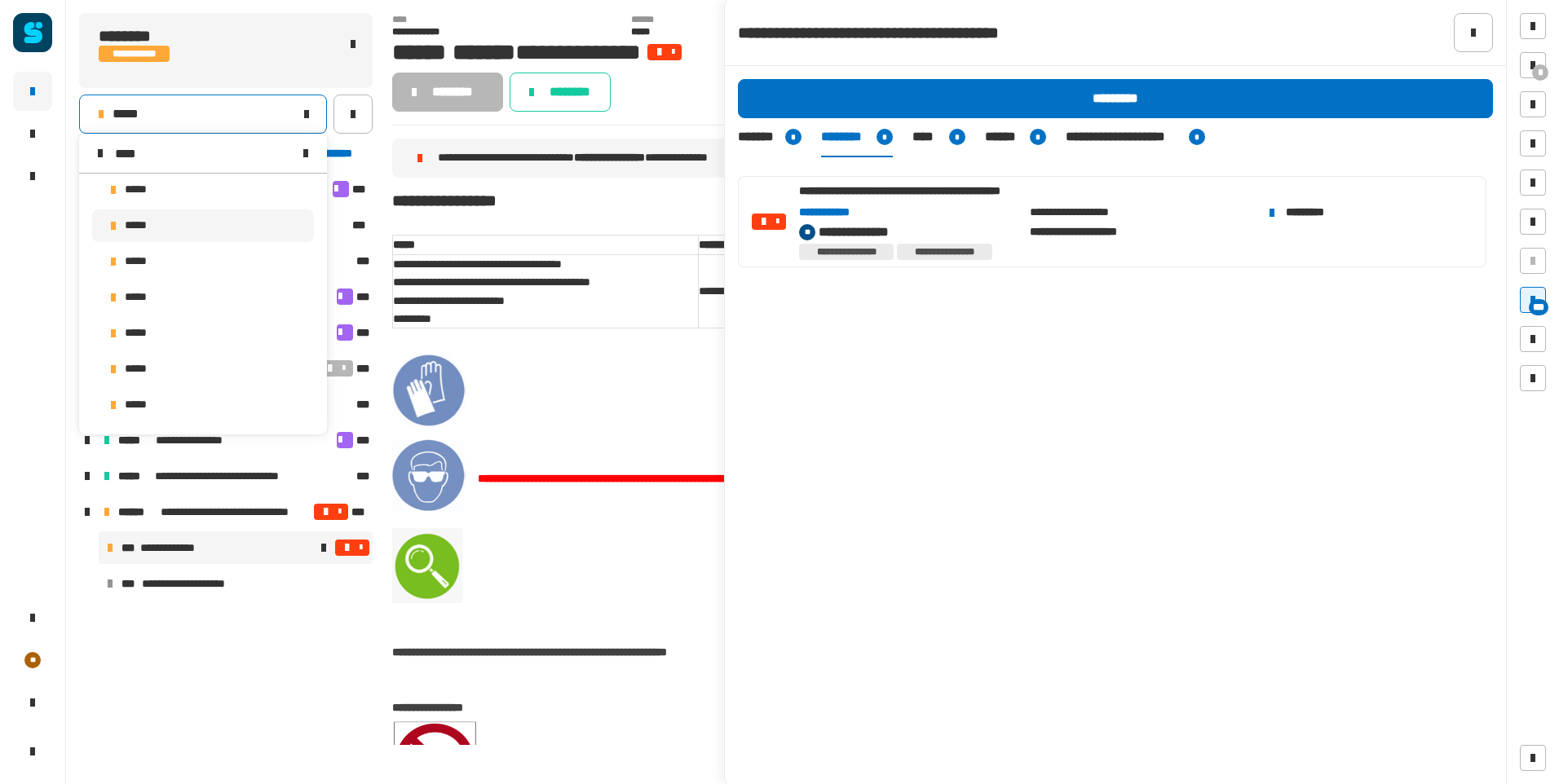 scroll, scrollTop: 0, scrollLeft: 0, axis: both 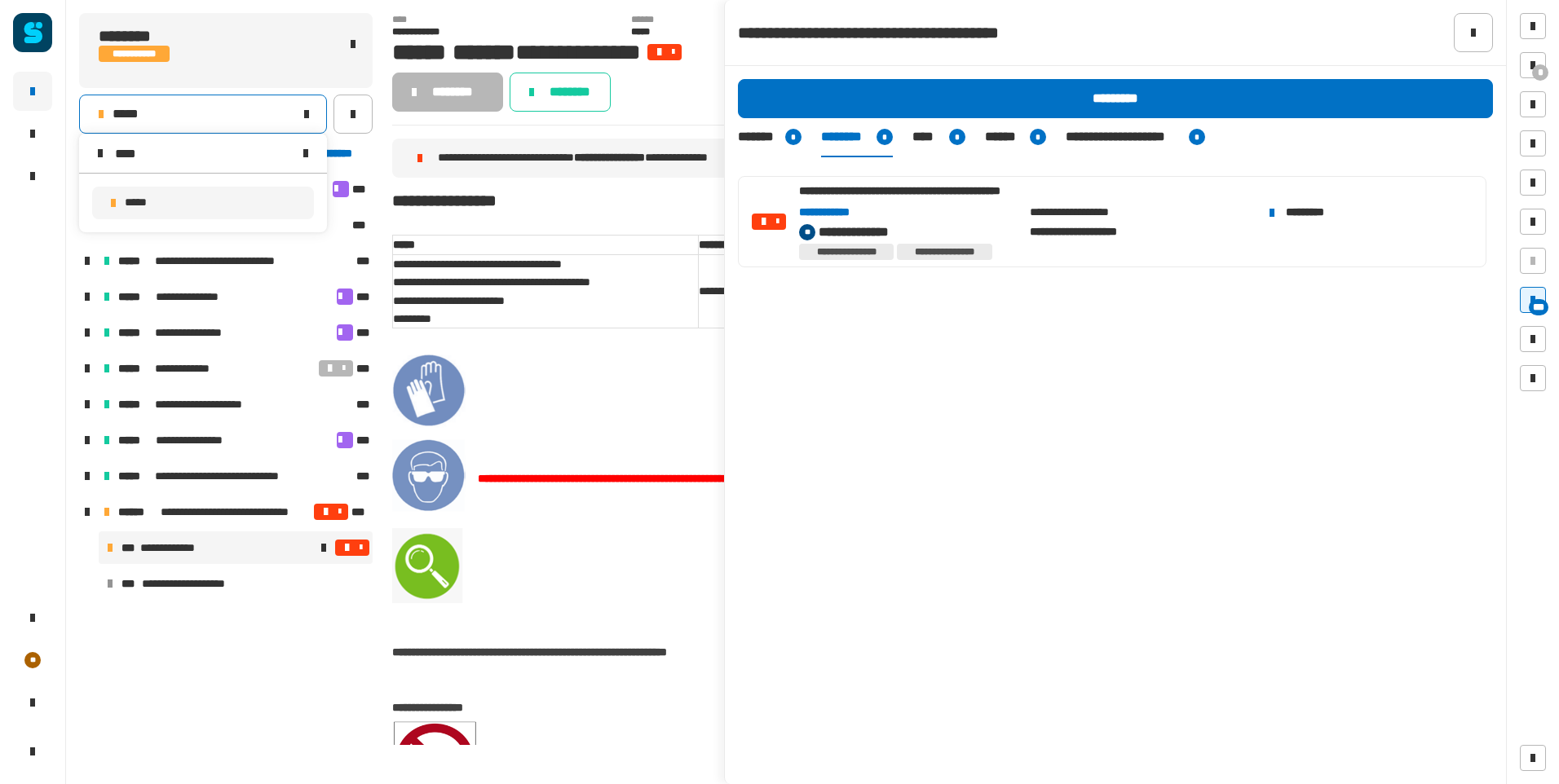 type on "****" 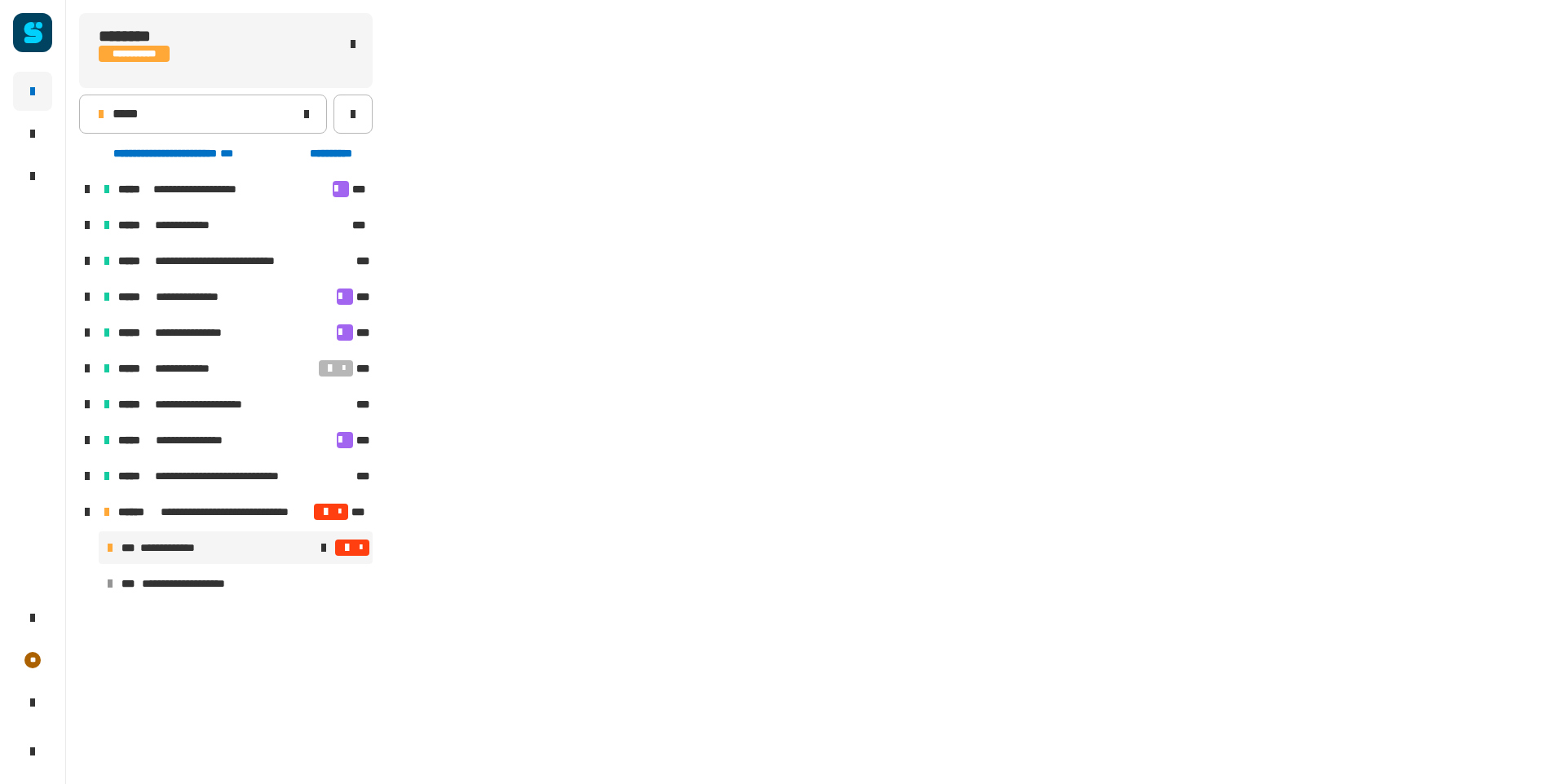 click at bounding box center (360, 548) 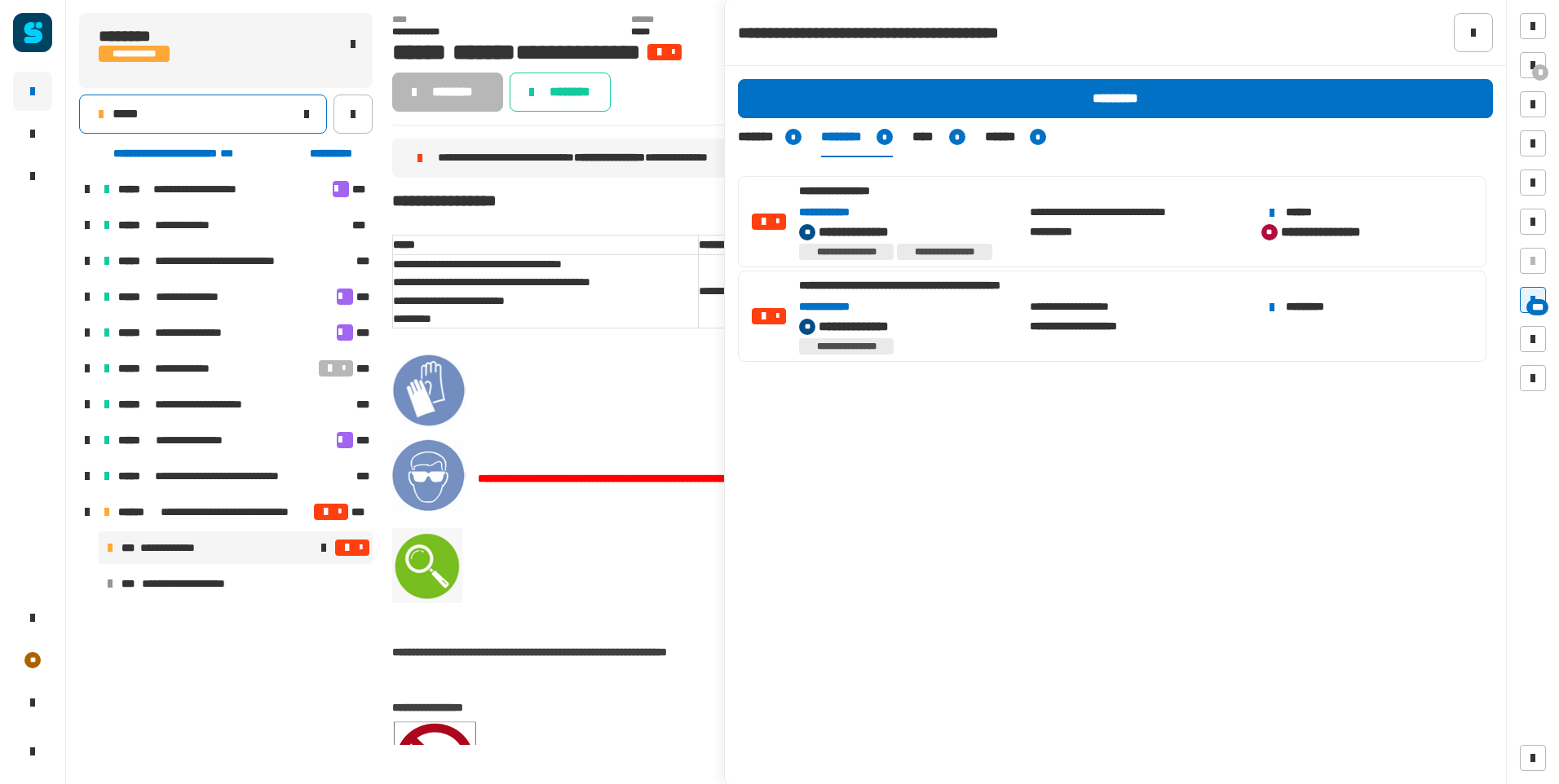 click 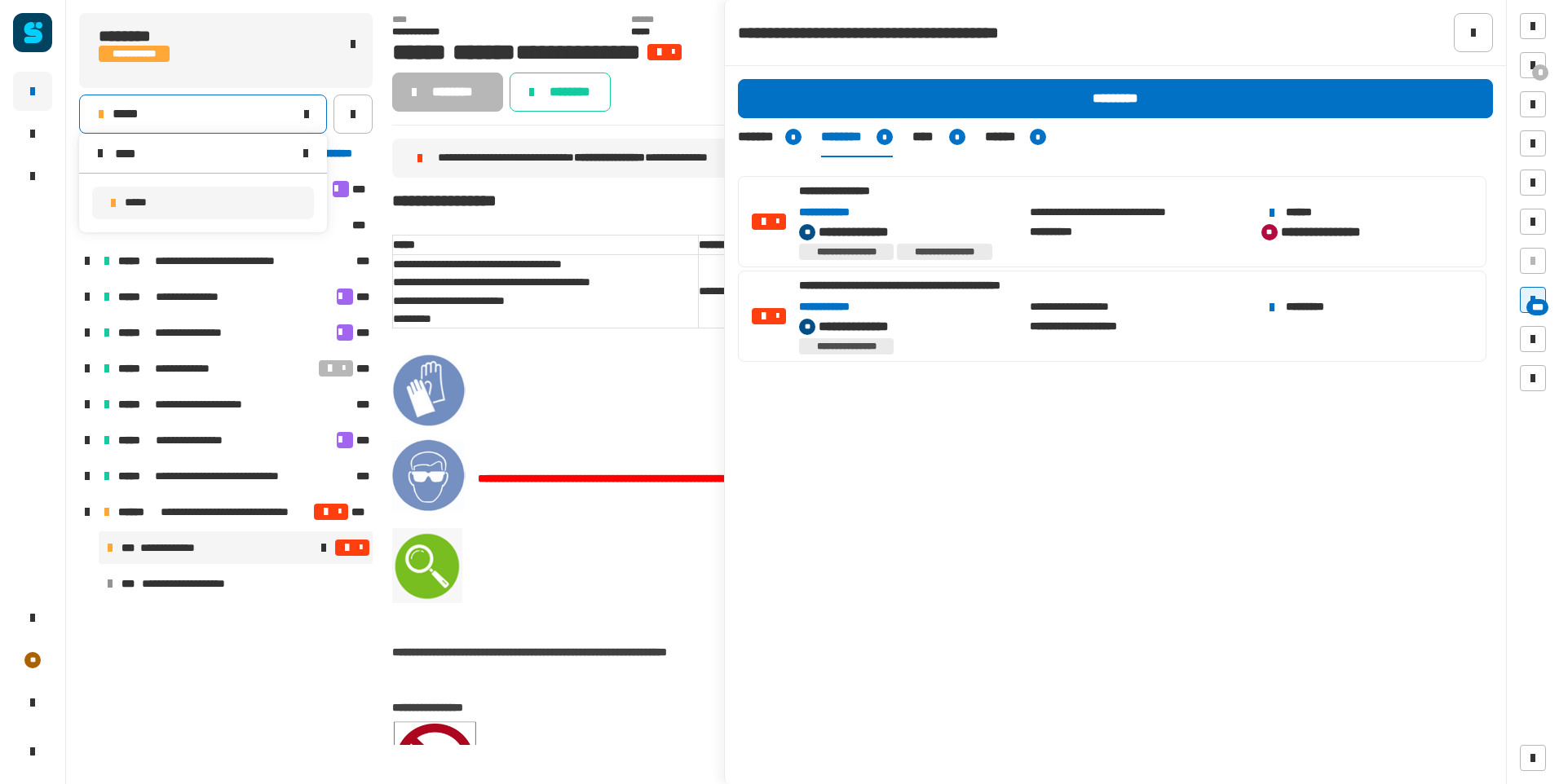 type on "****" 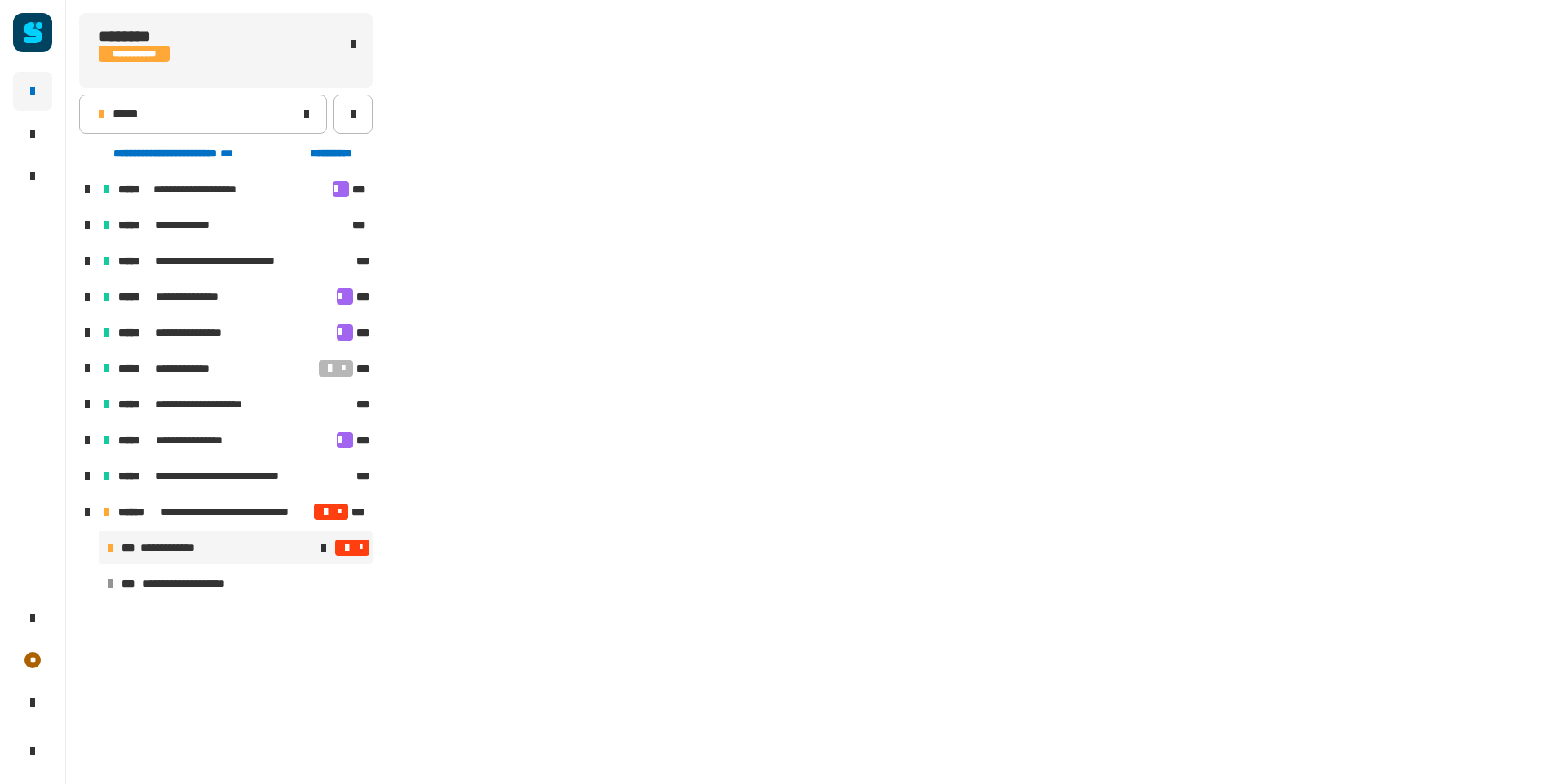 click at bounding box center (360, 548) 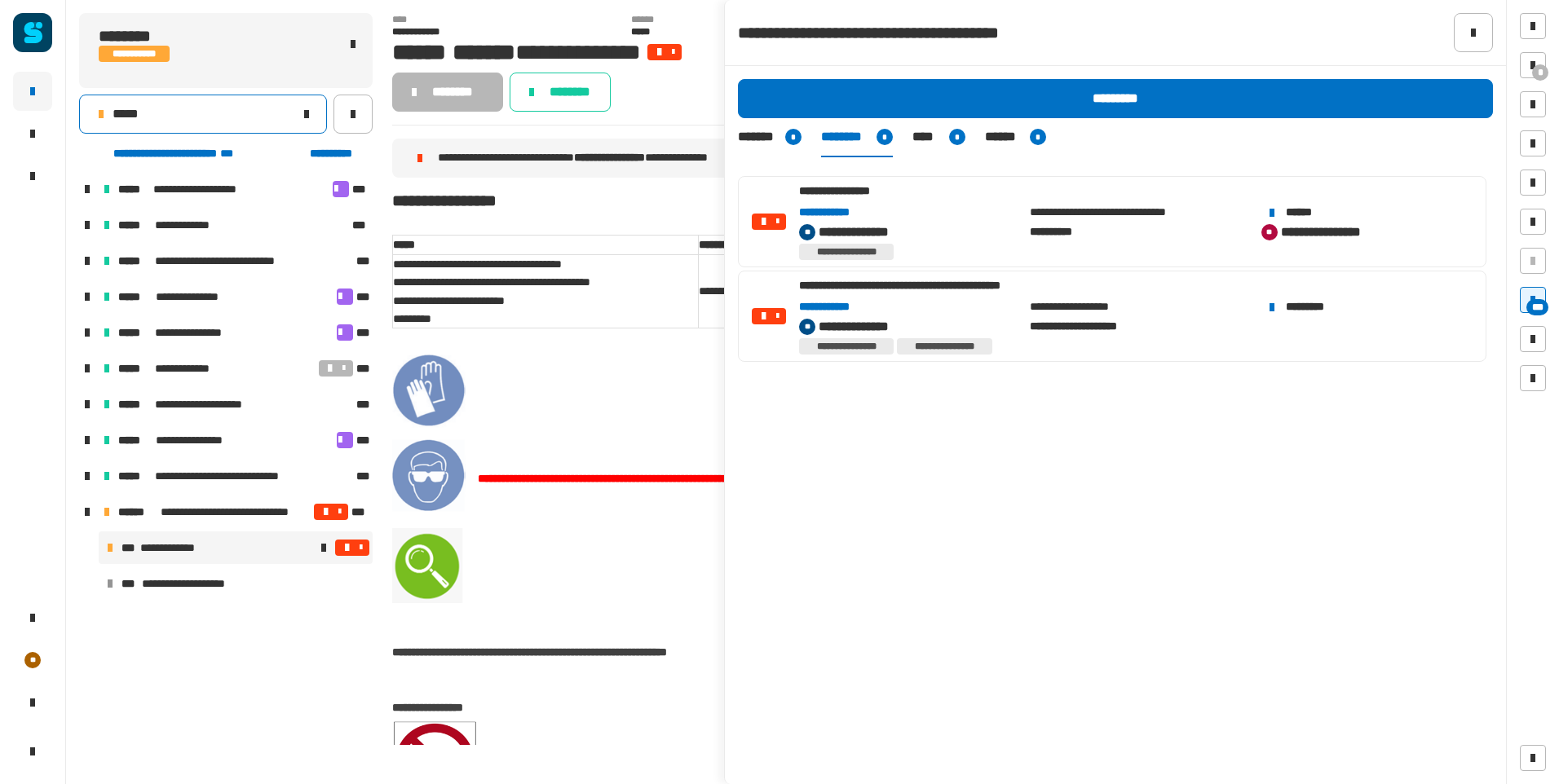 click 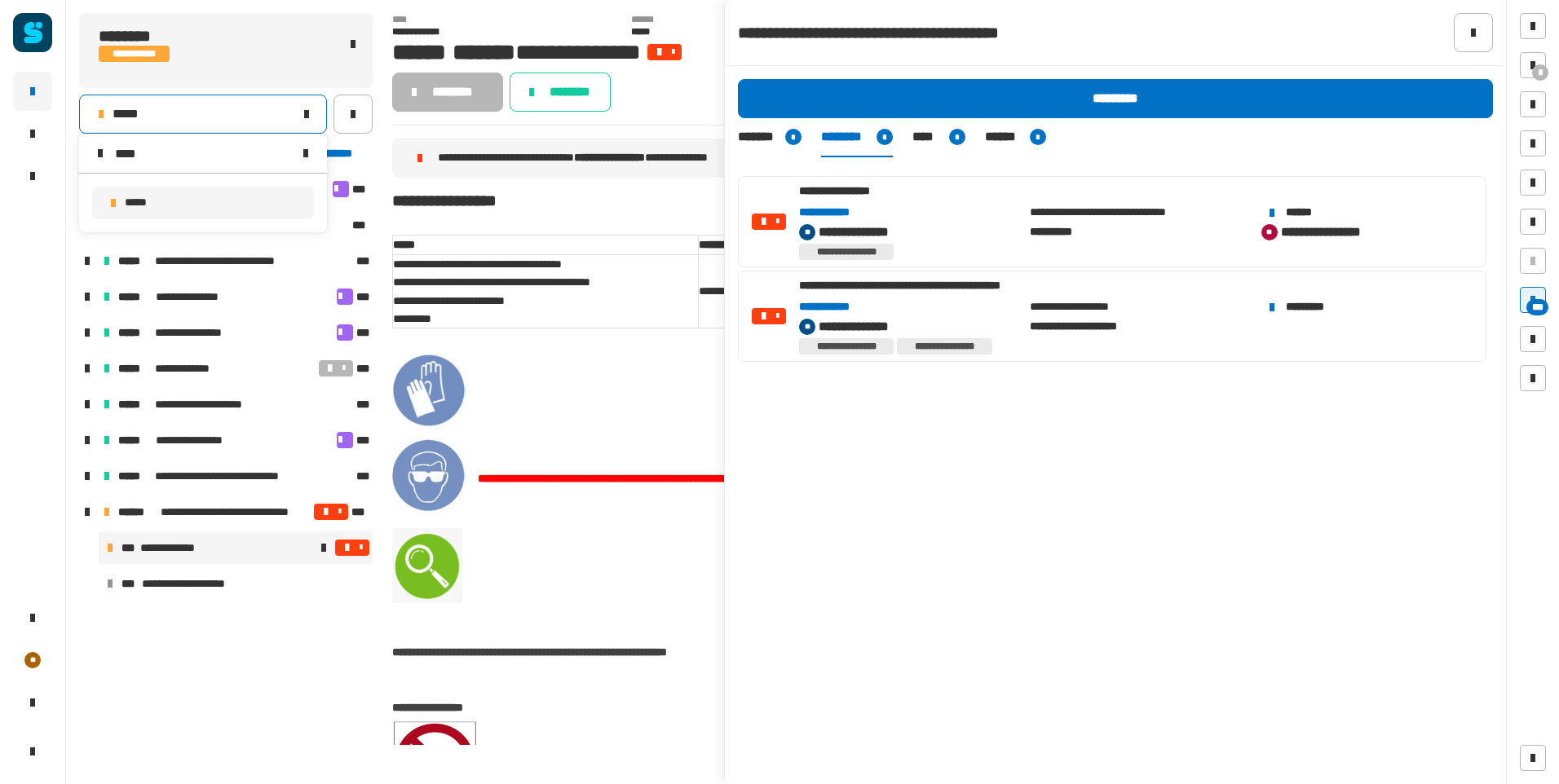 type on "****" 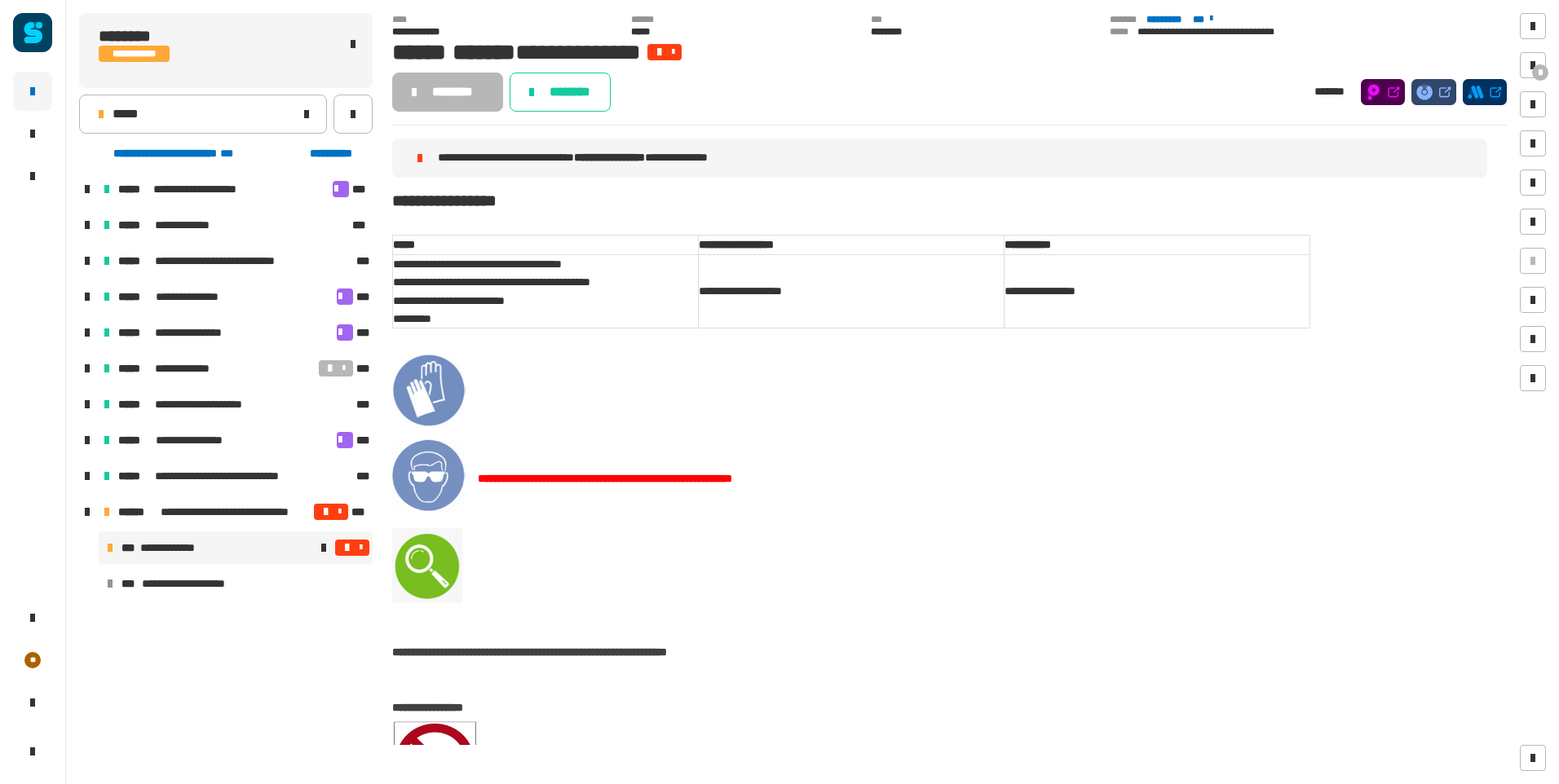 click at bounding box center (360, 548) 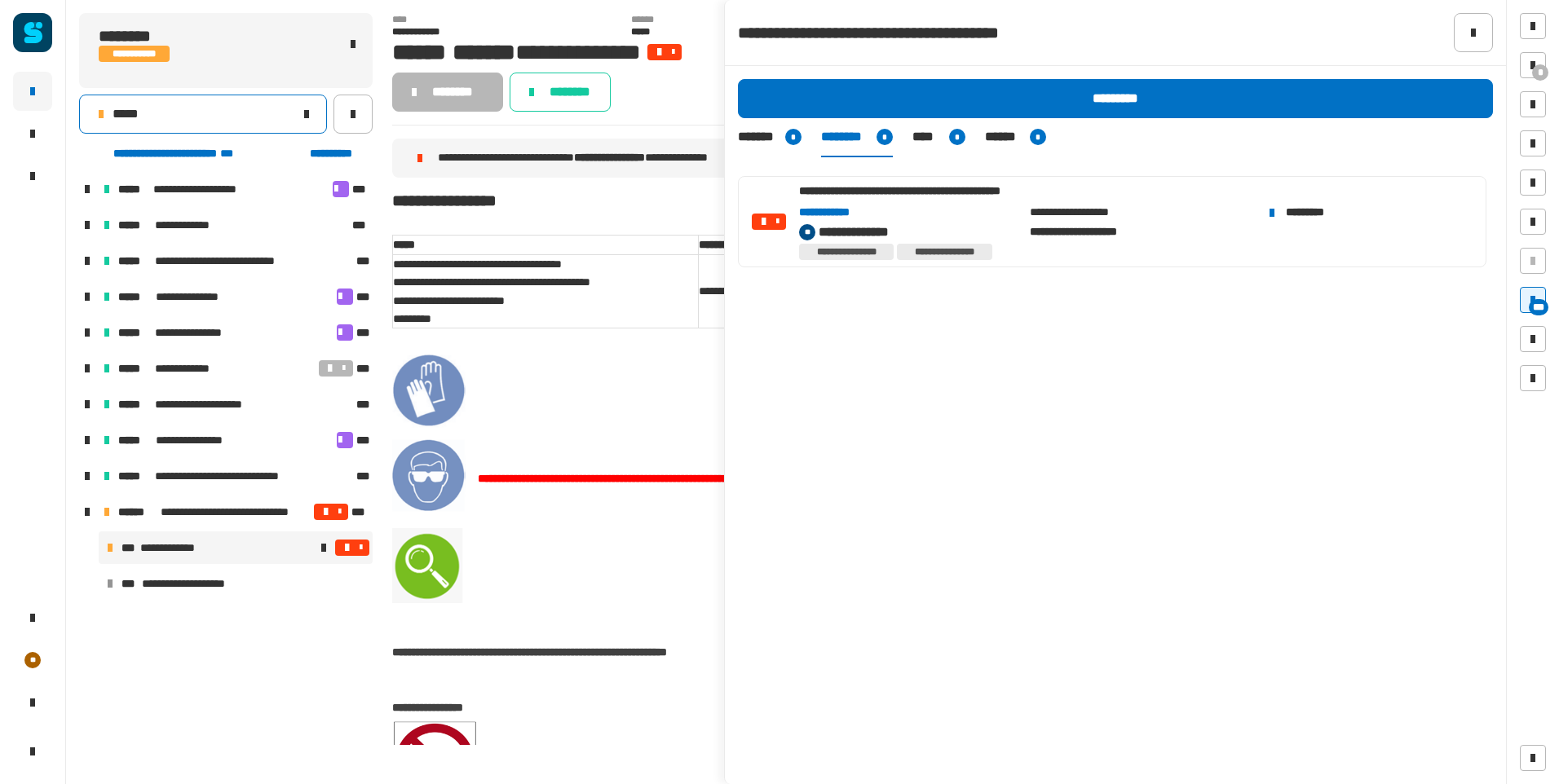click on "*****" 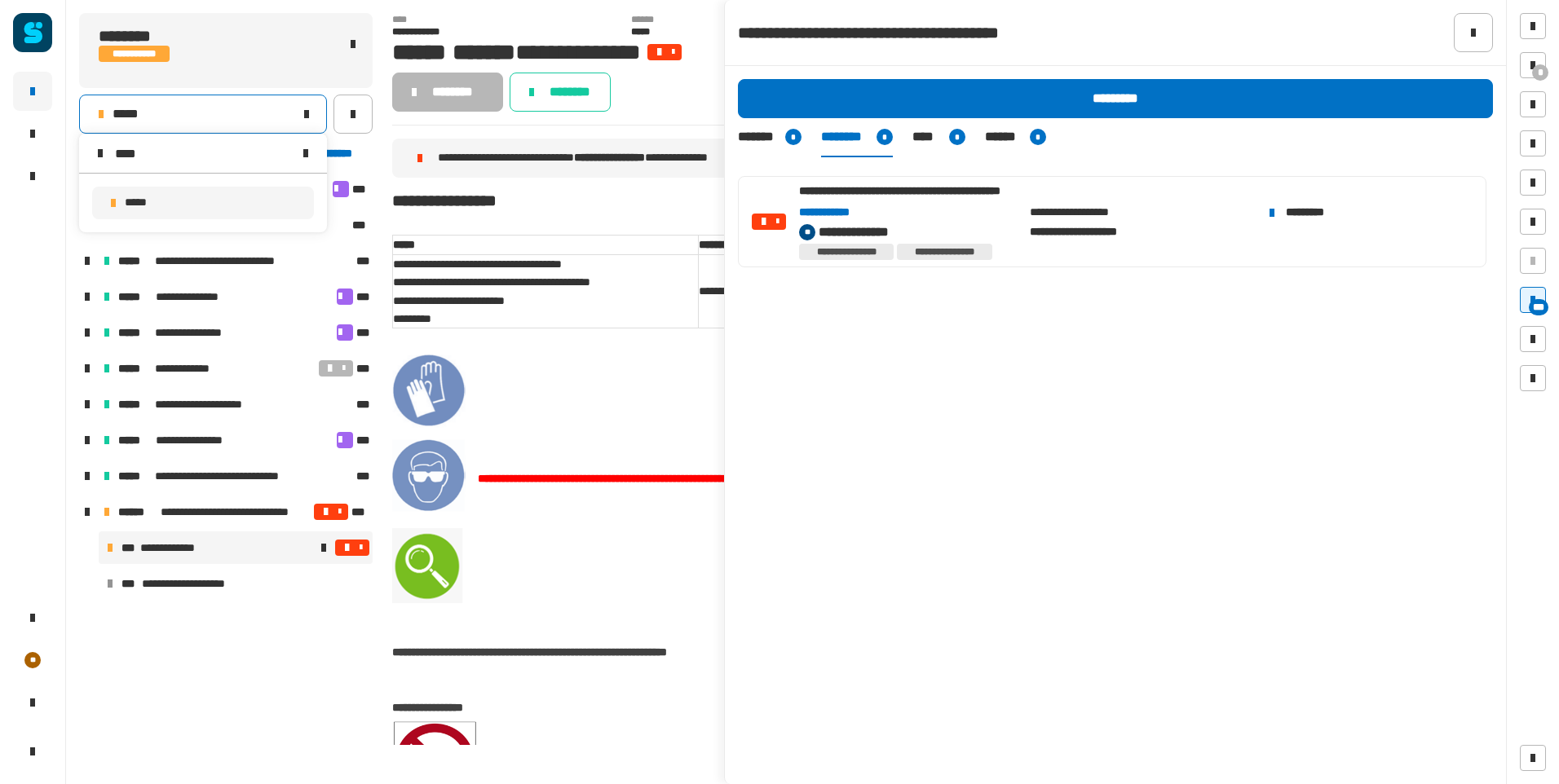 type on "****" 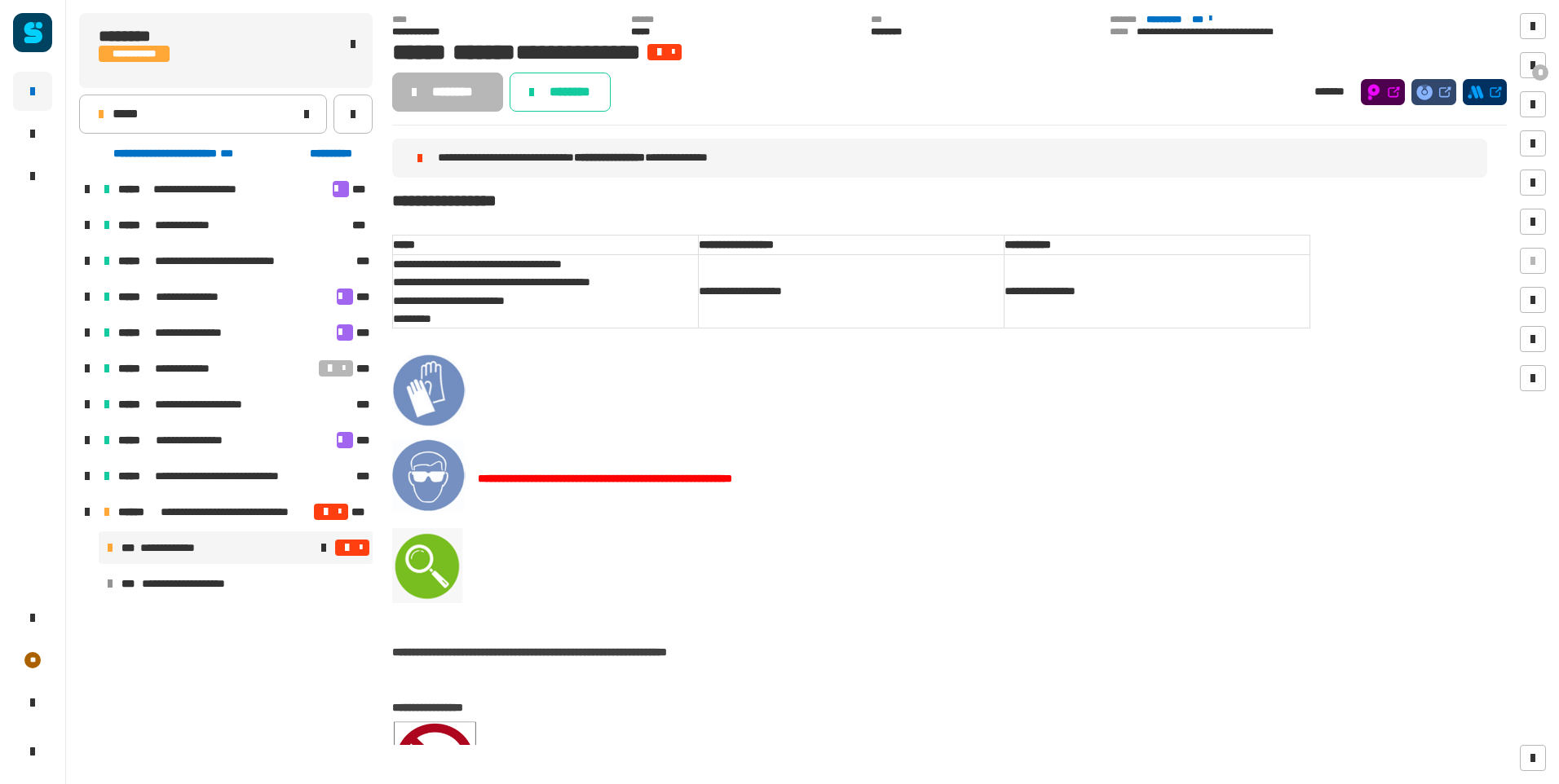 click at bounding box center [347, 548] 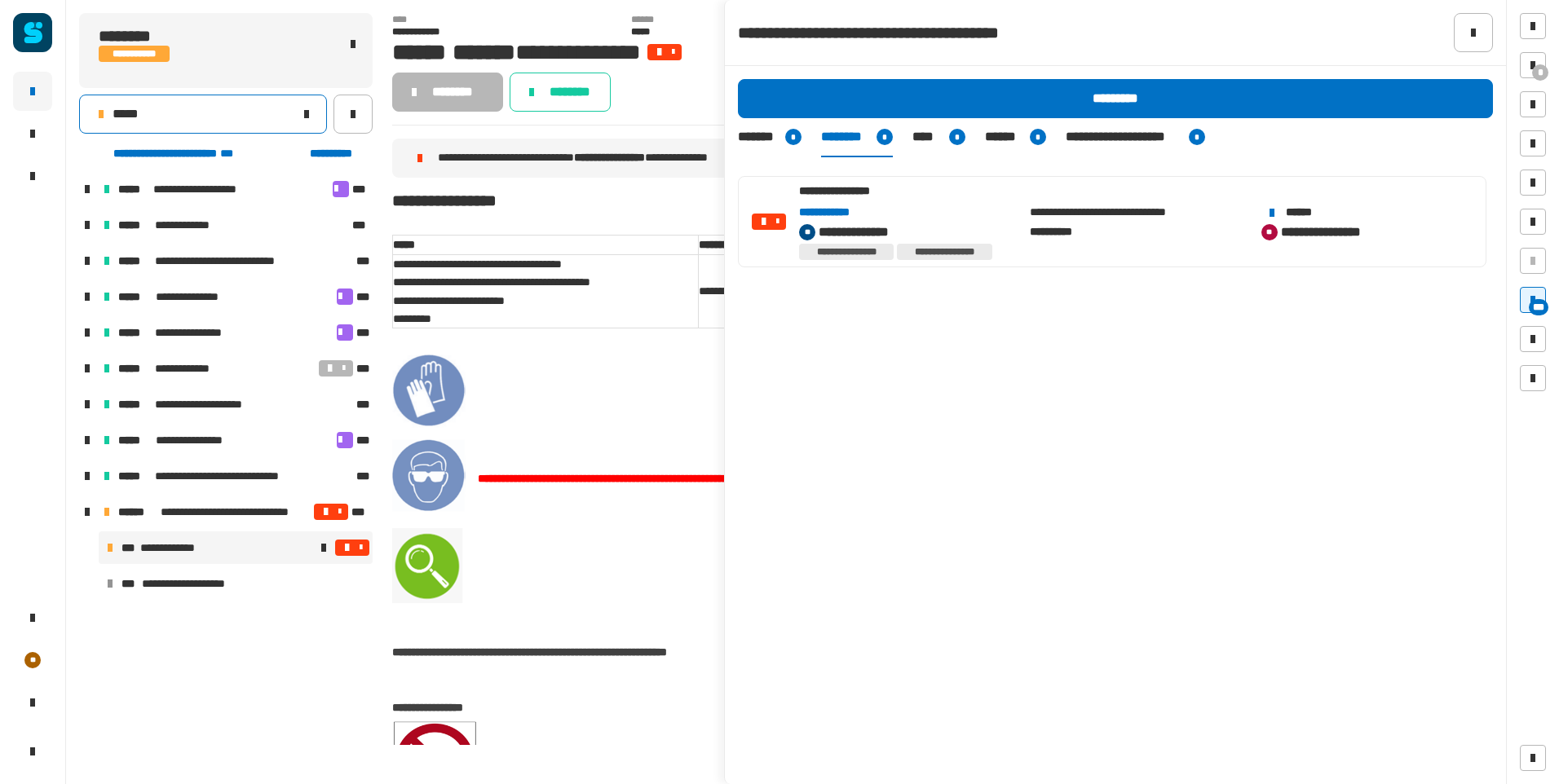 click on "*****" 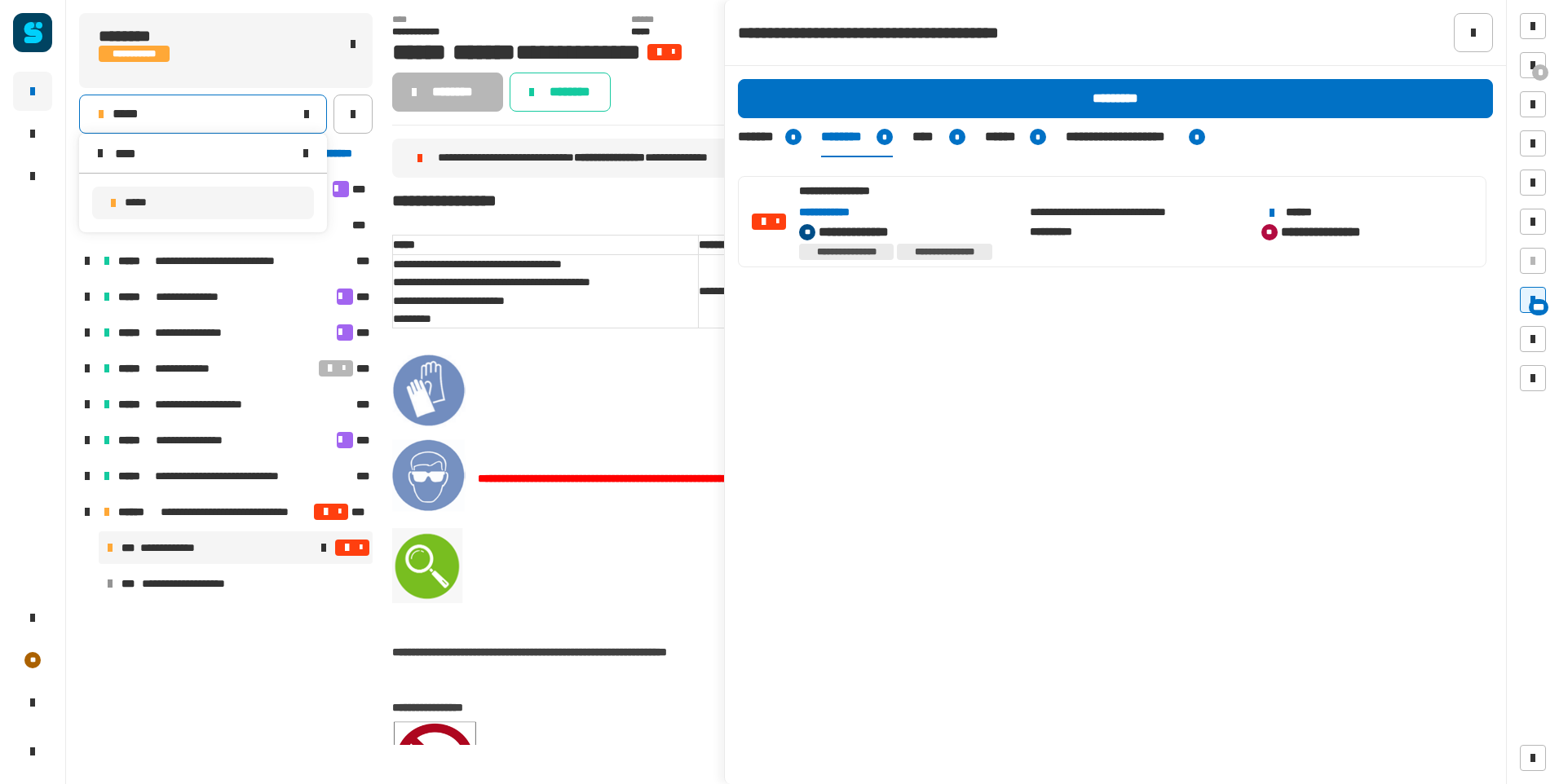 type on "****" 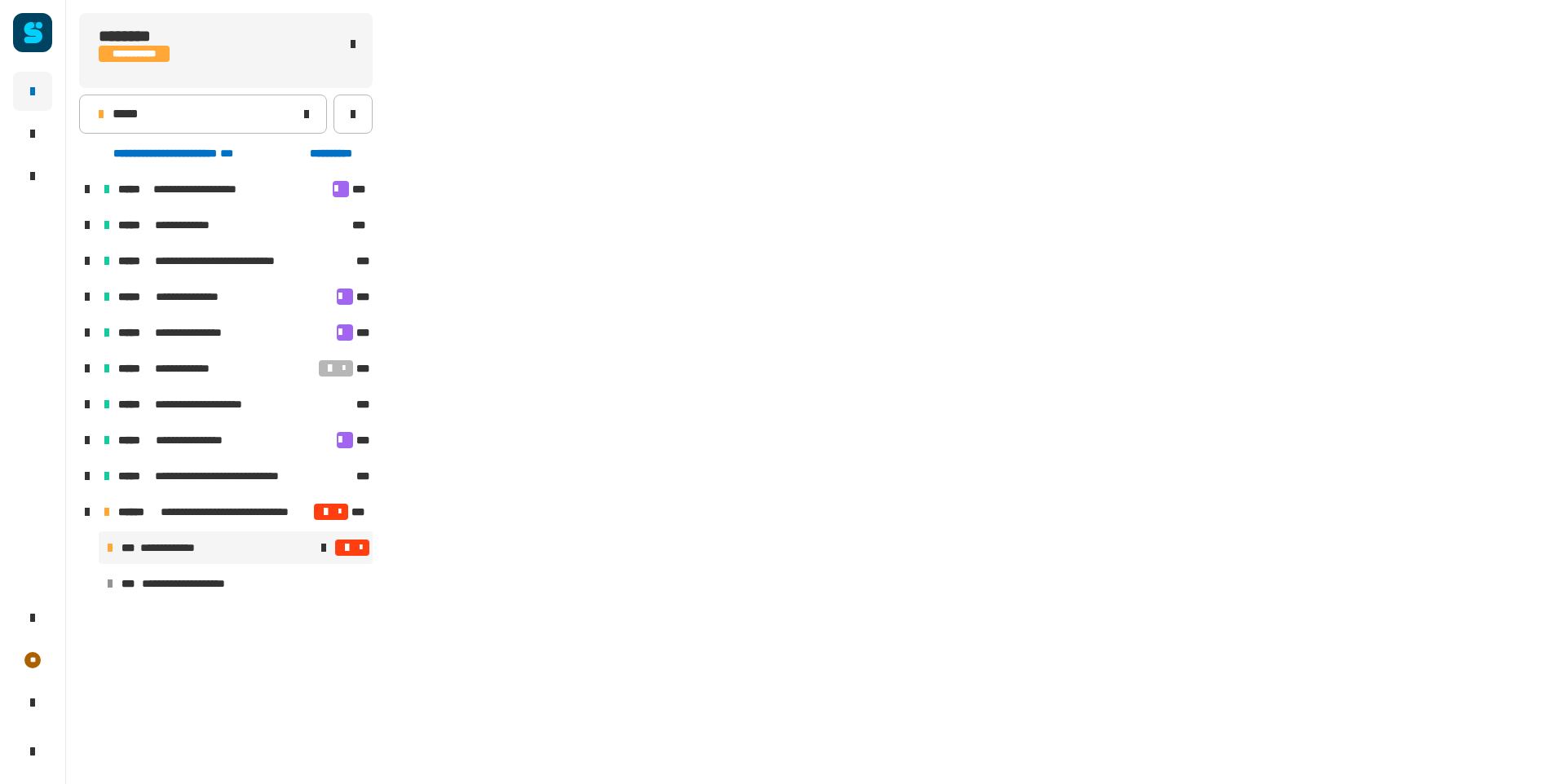 click at bounding box center [347, 548] 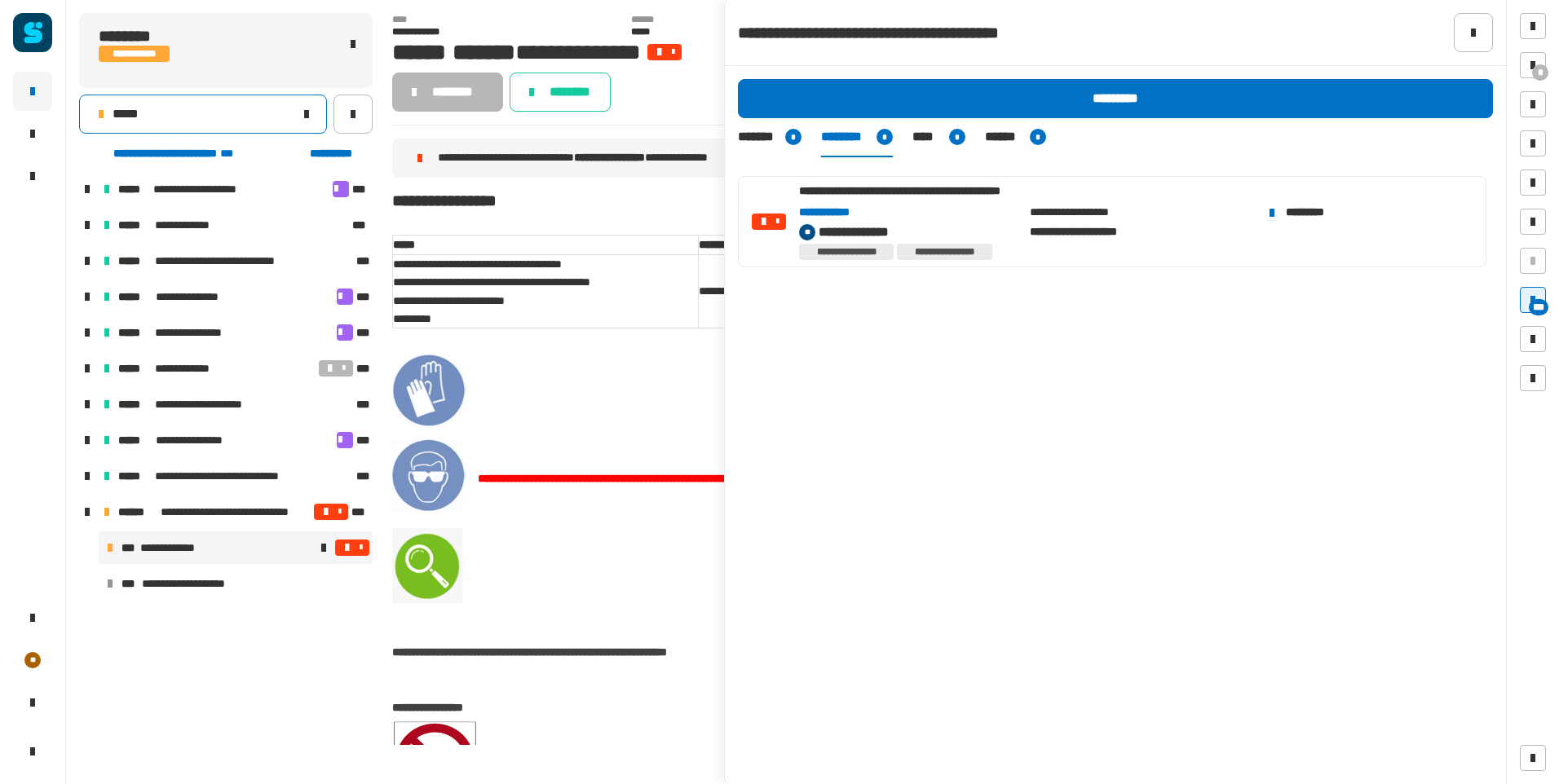 click on "*****" 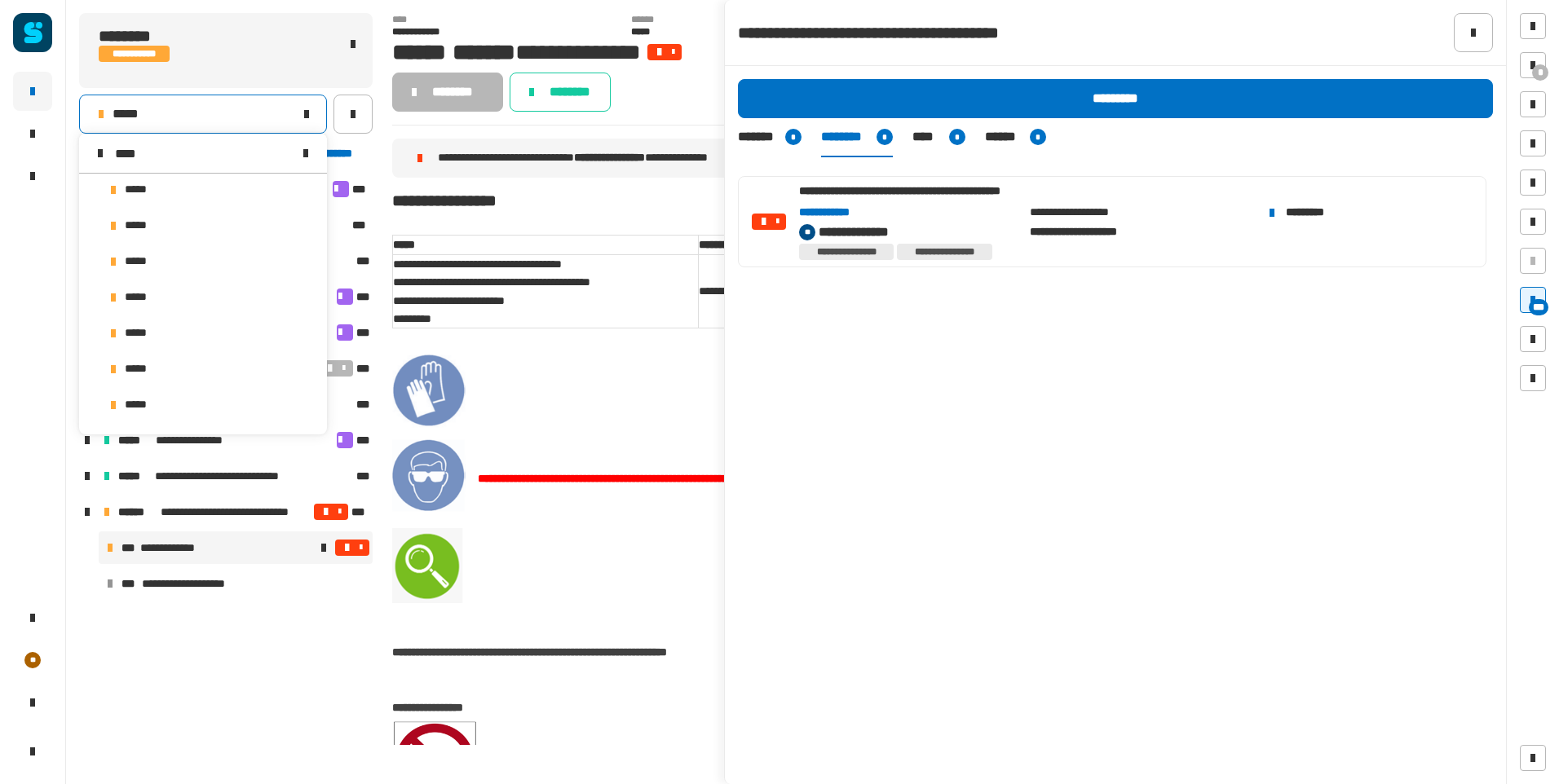 scroll, scrollTop: 0, scrollLeft: 0, axis: both 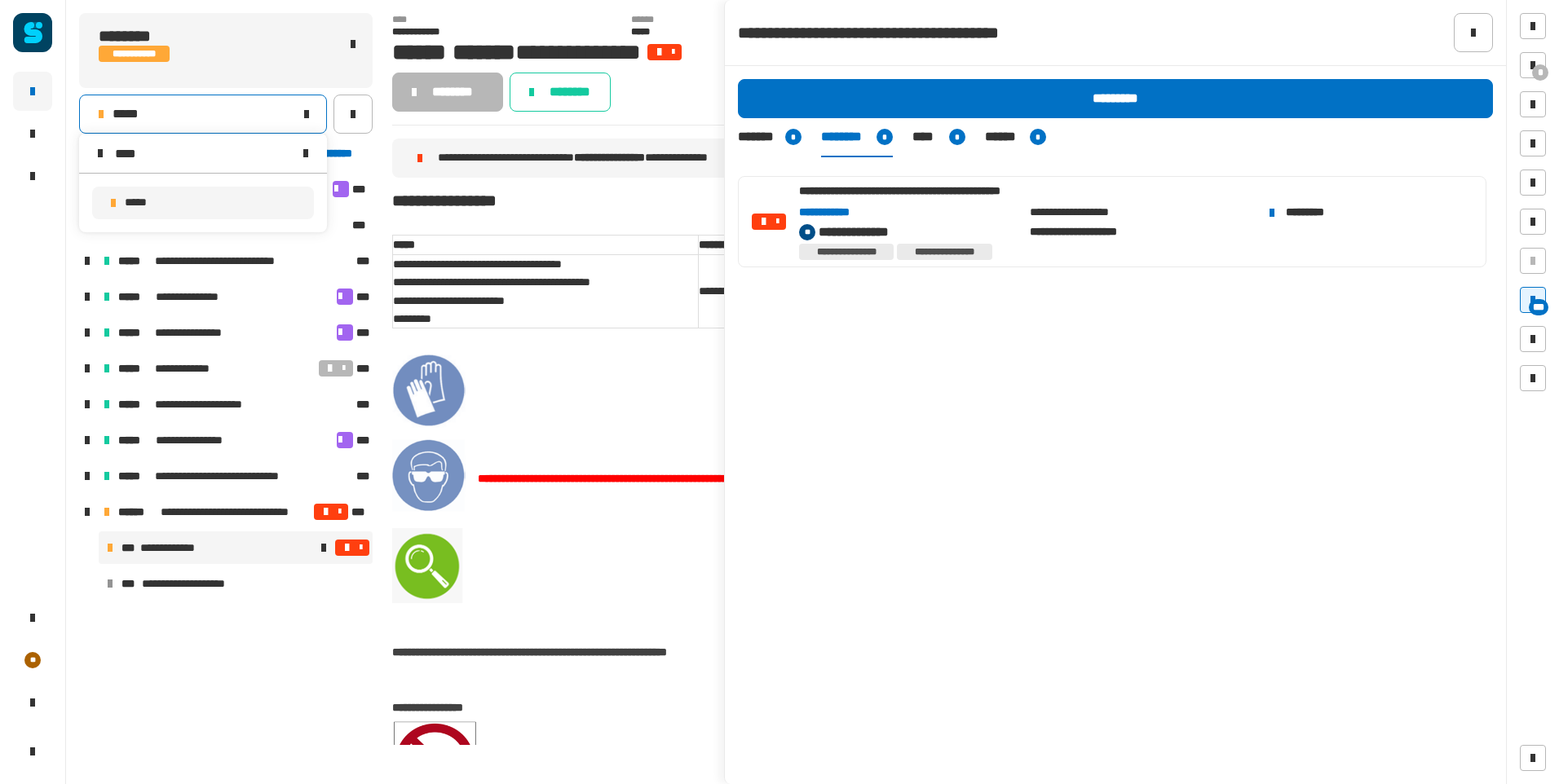 type on "****" 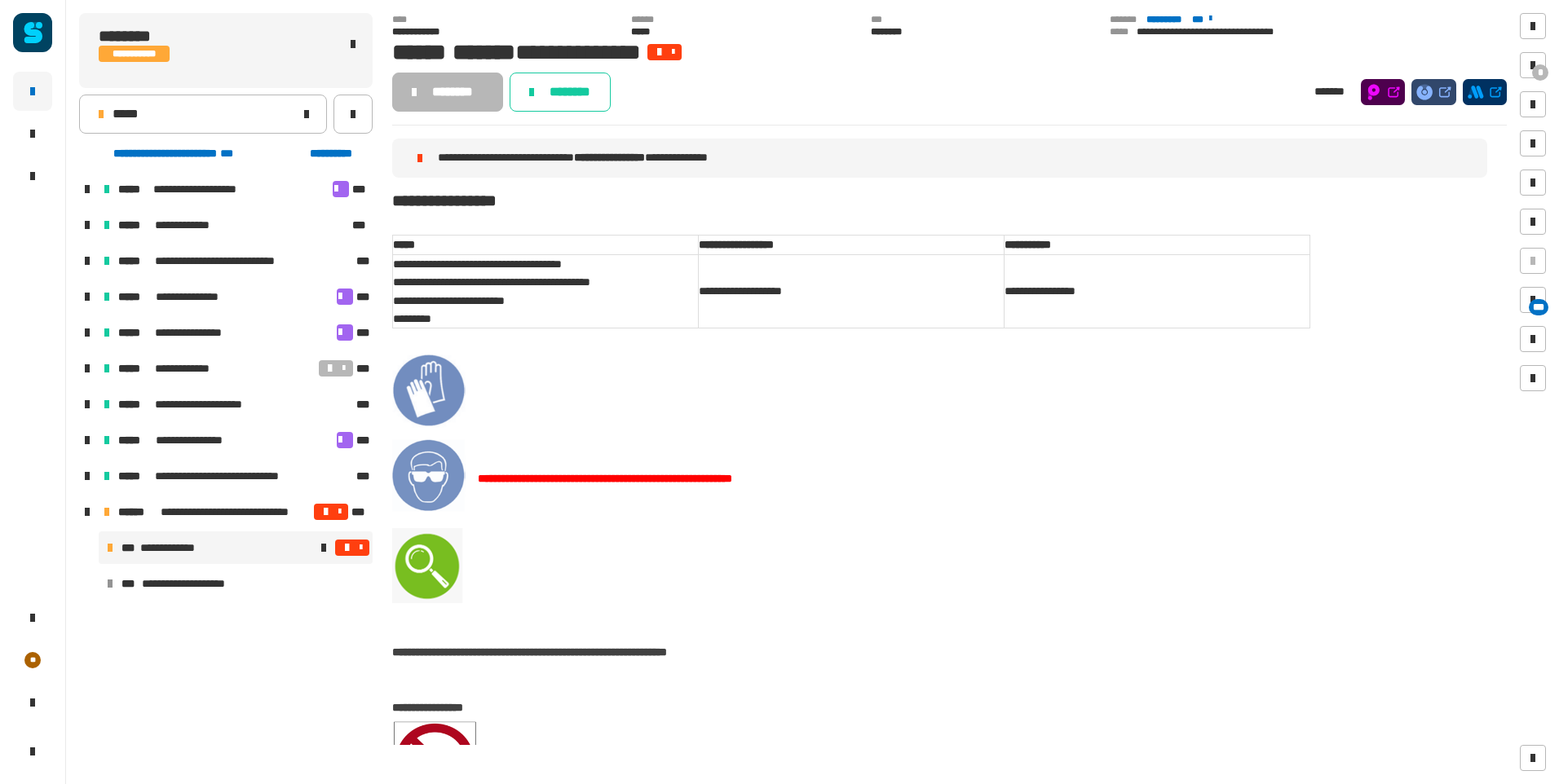 click at bounding box center [352, 548] 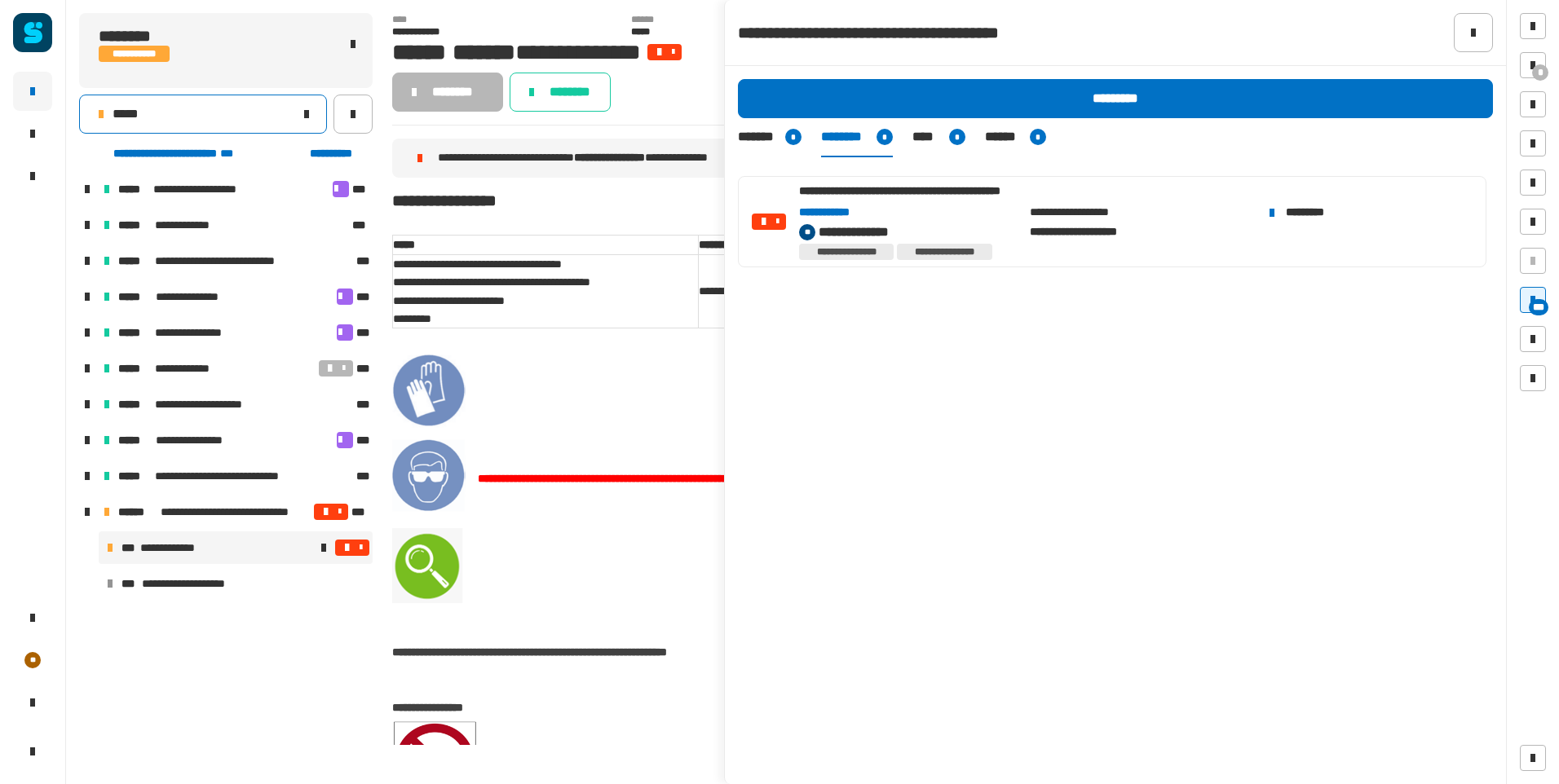 click on "*****" 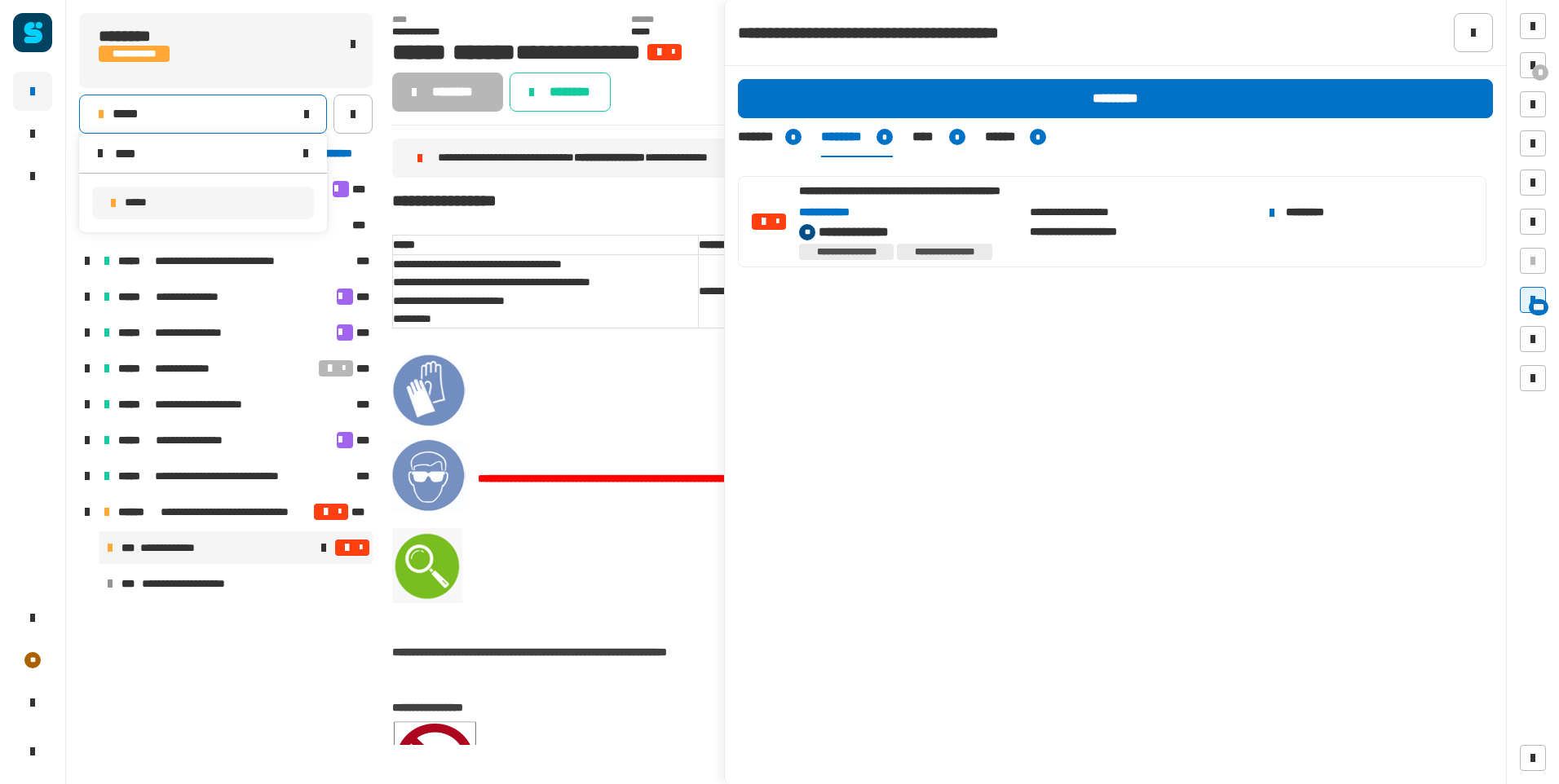 type on "****" 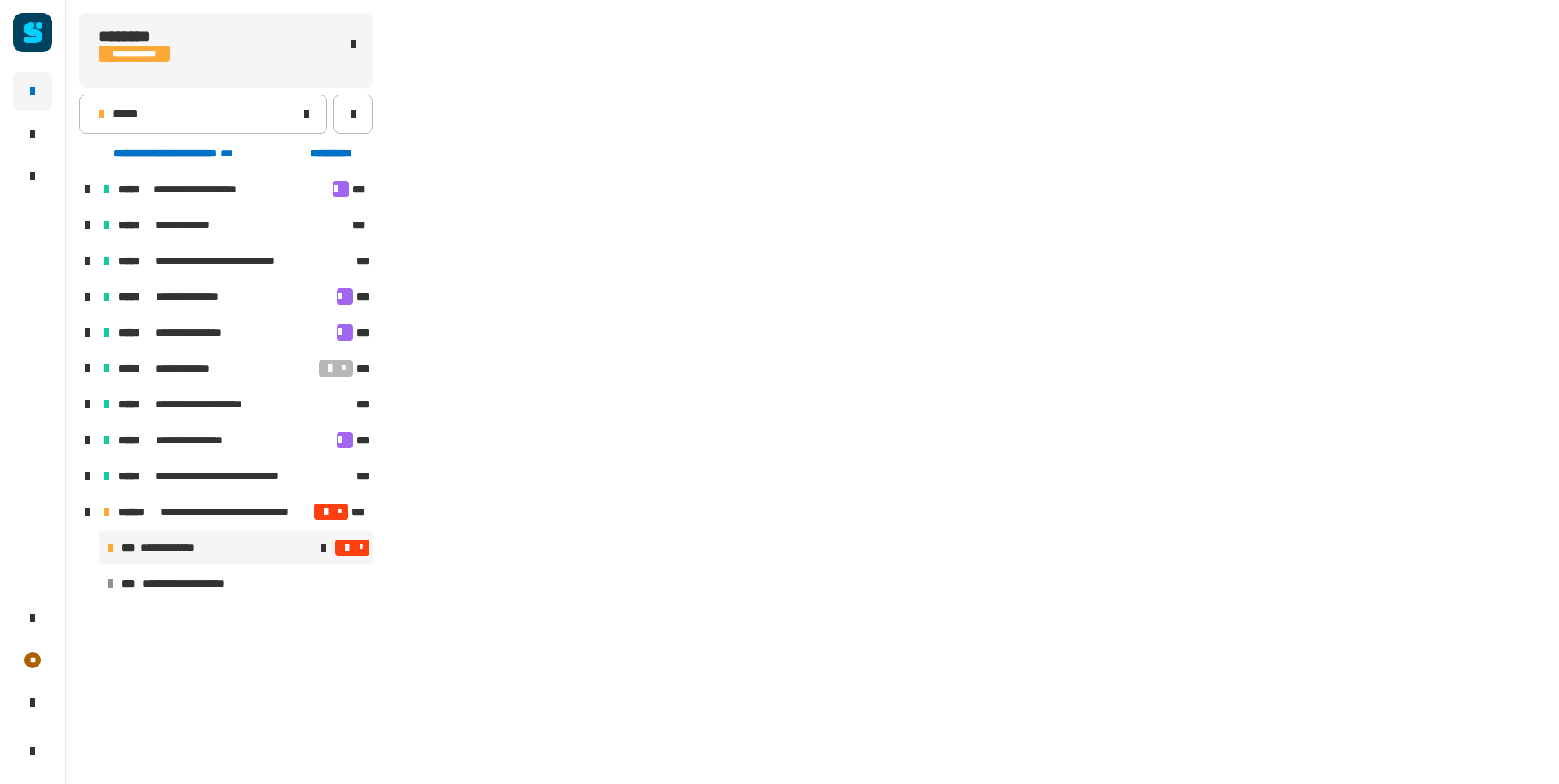 click at bounding box center [360, 548] 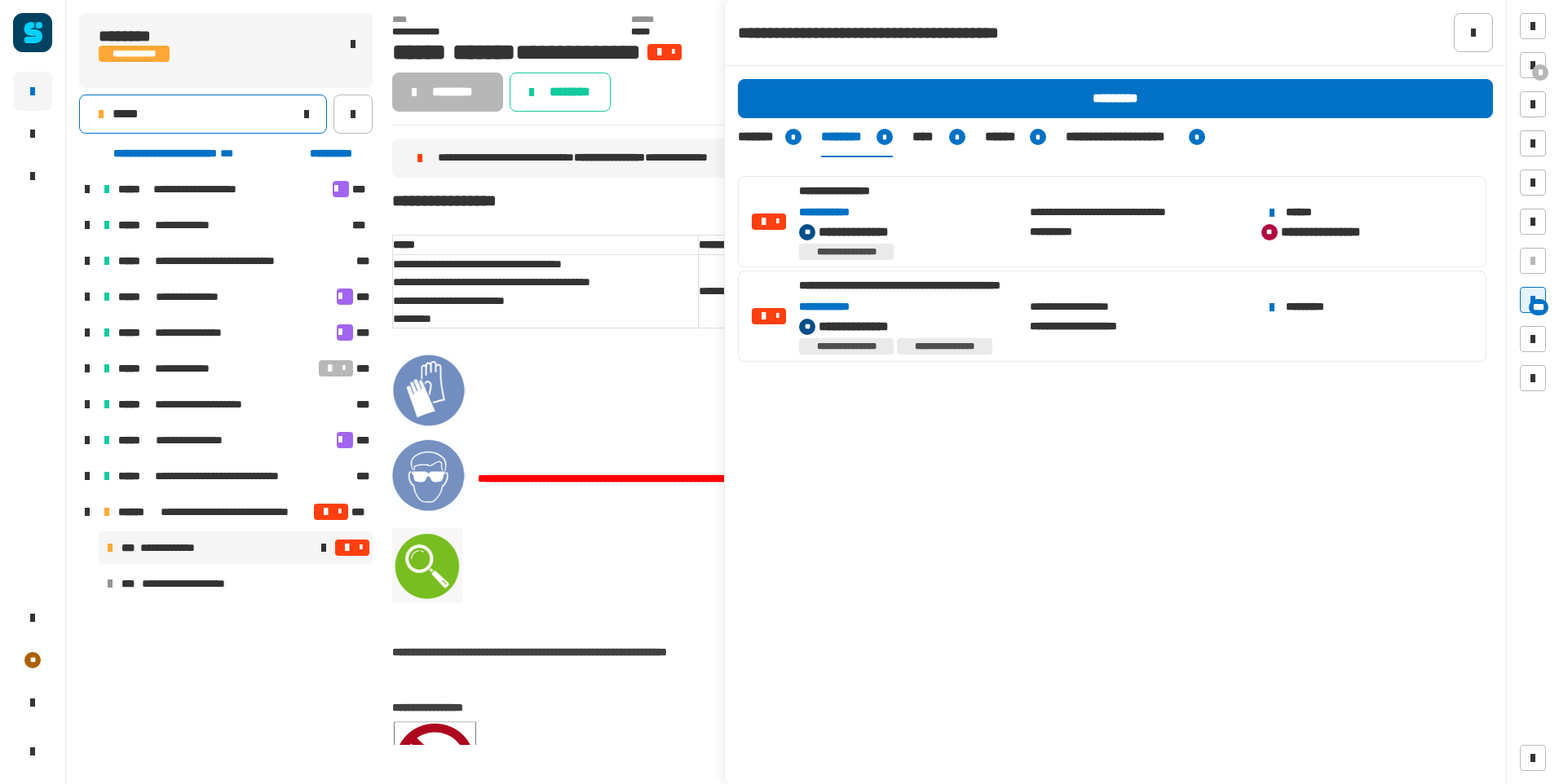click on "*****" 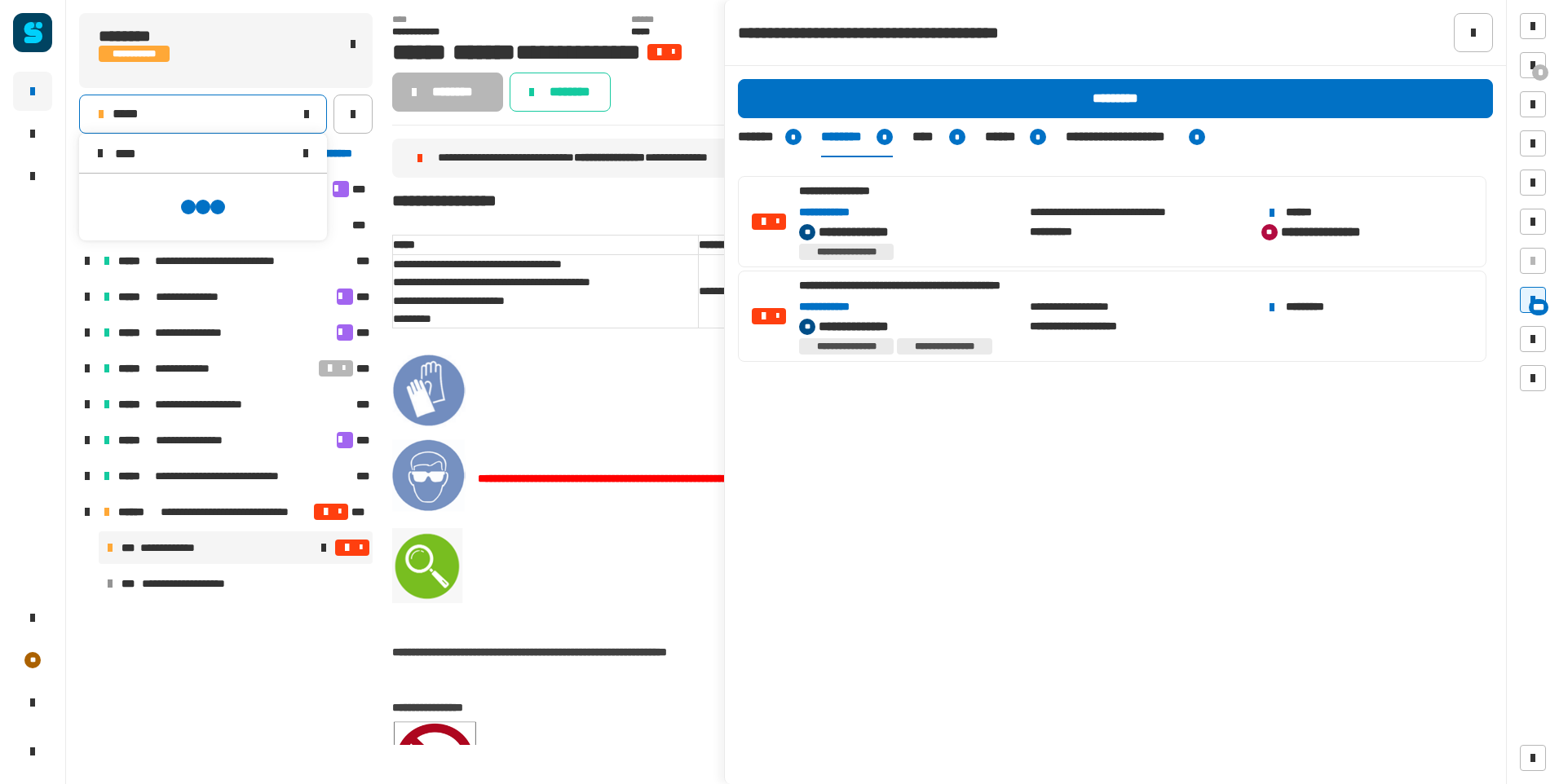 scroll, scrollTop: 0, scrollLeft: 0, axis: both 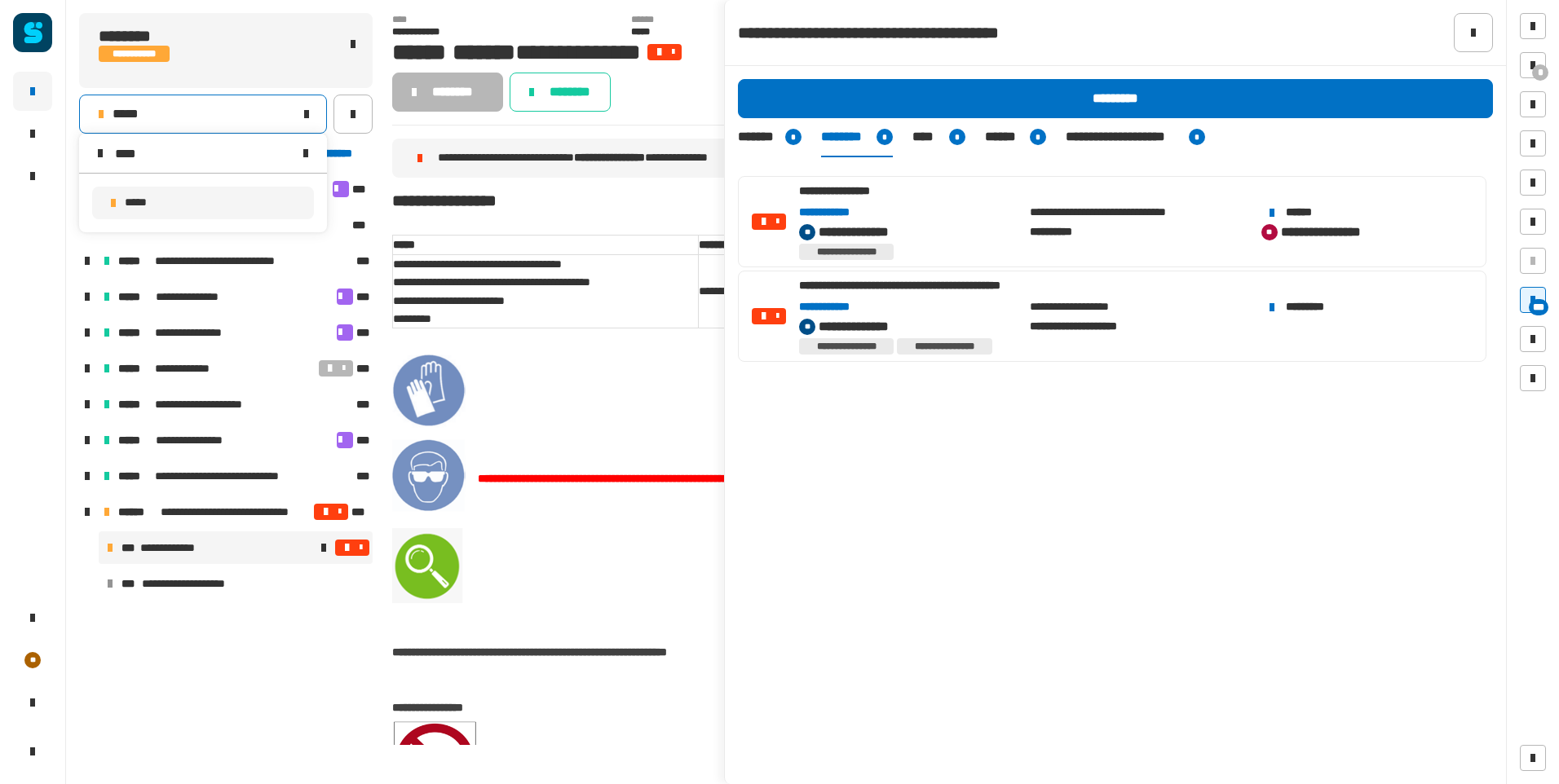 type on "****" 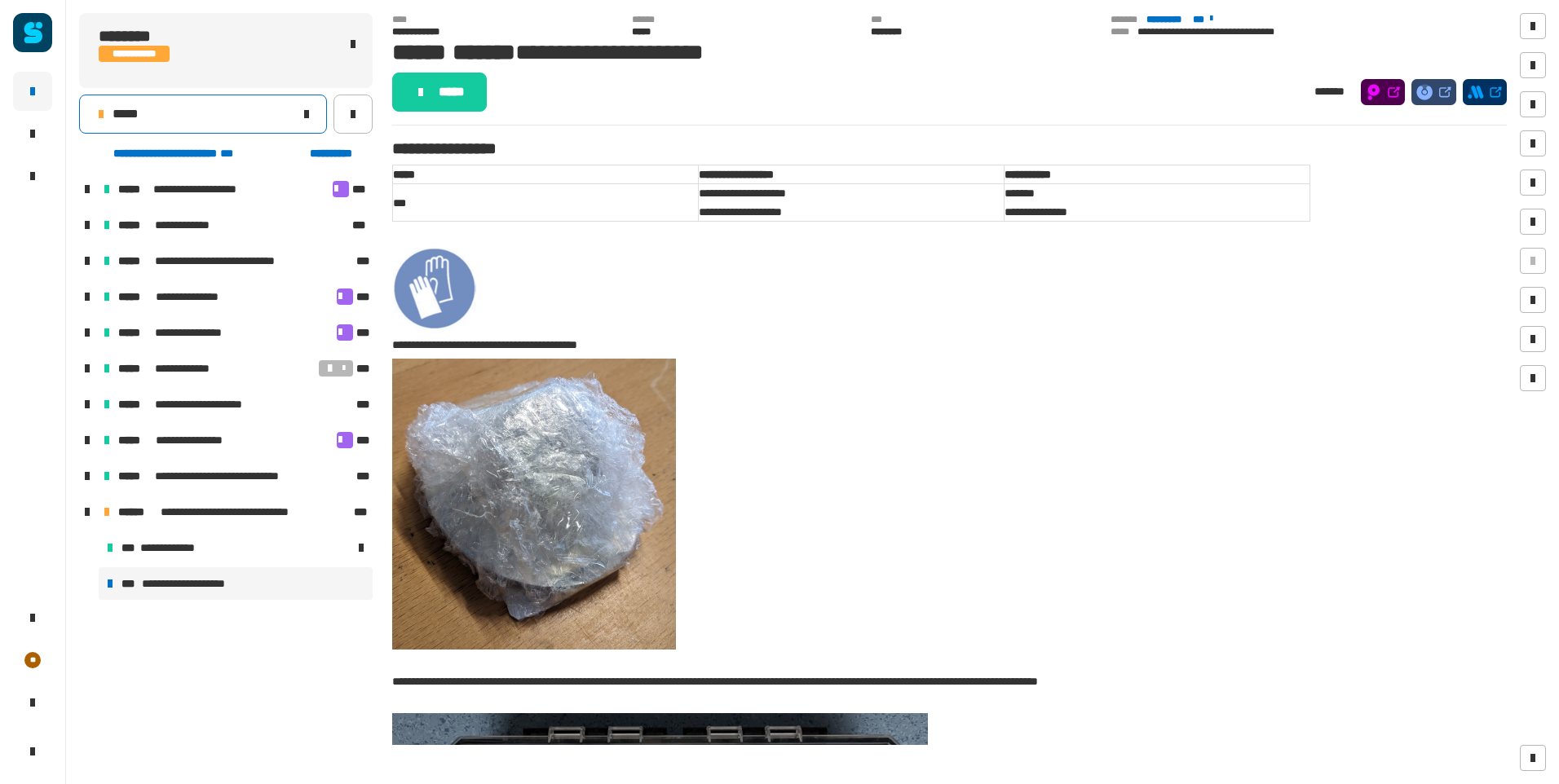 click on "*****" 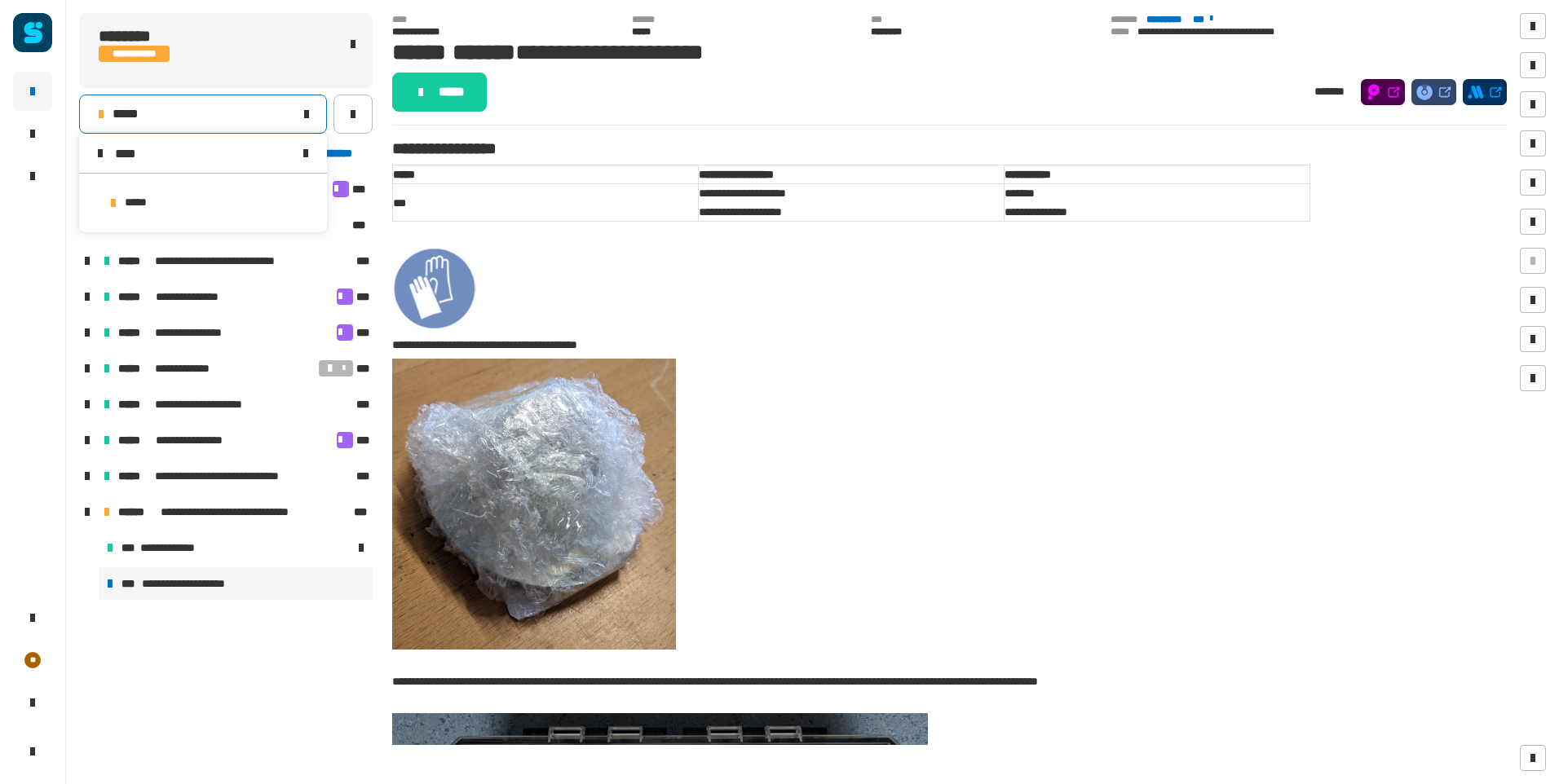 type on "****" 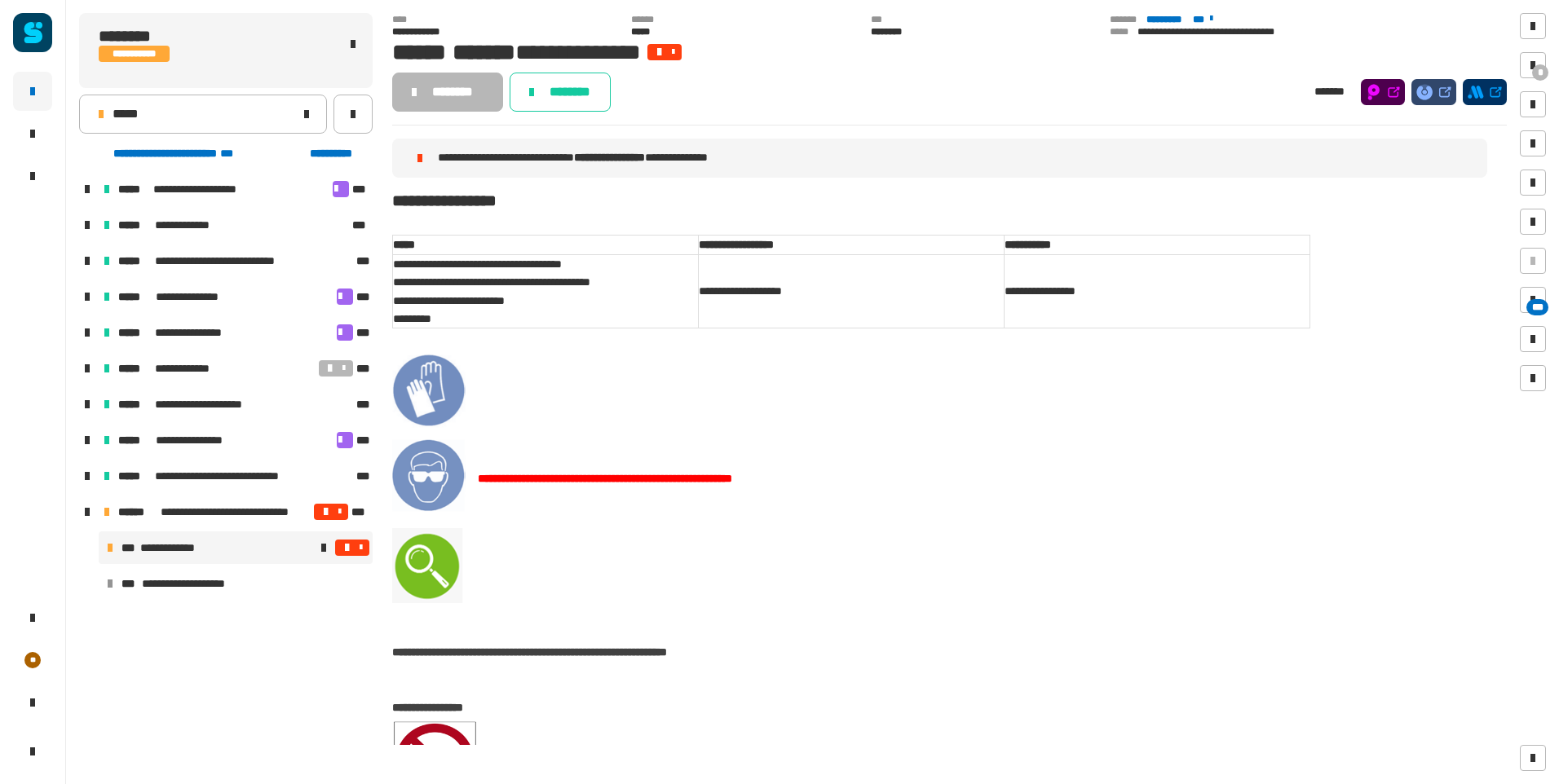 click at bounding box center [347, 548] 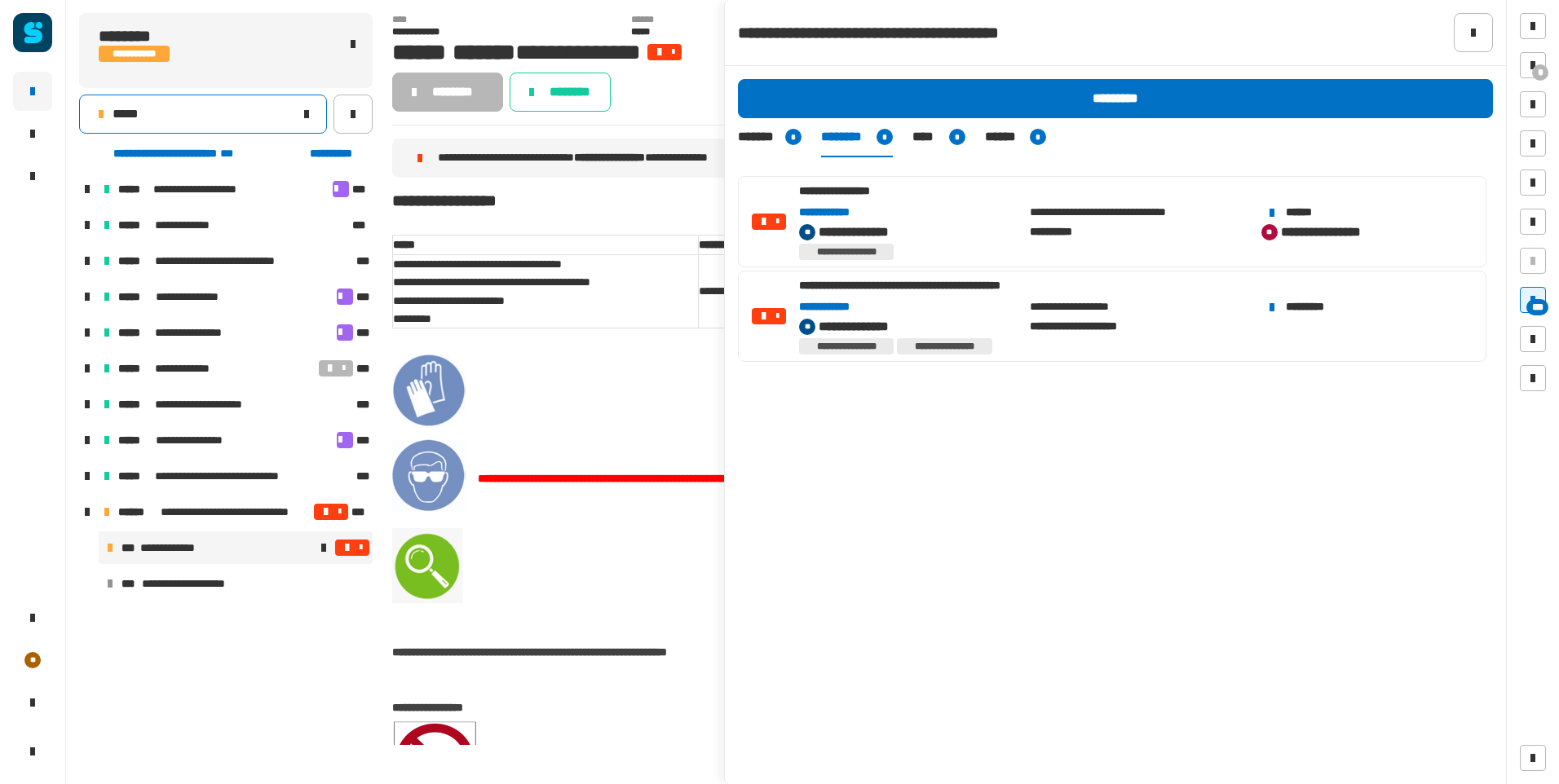 click on "*****" 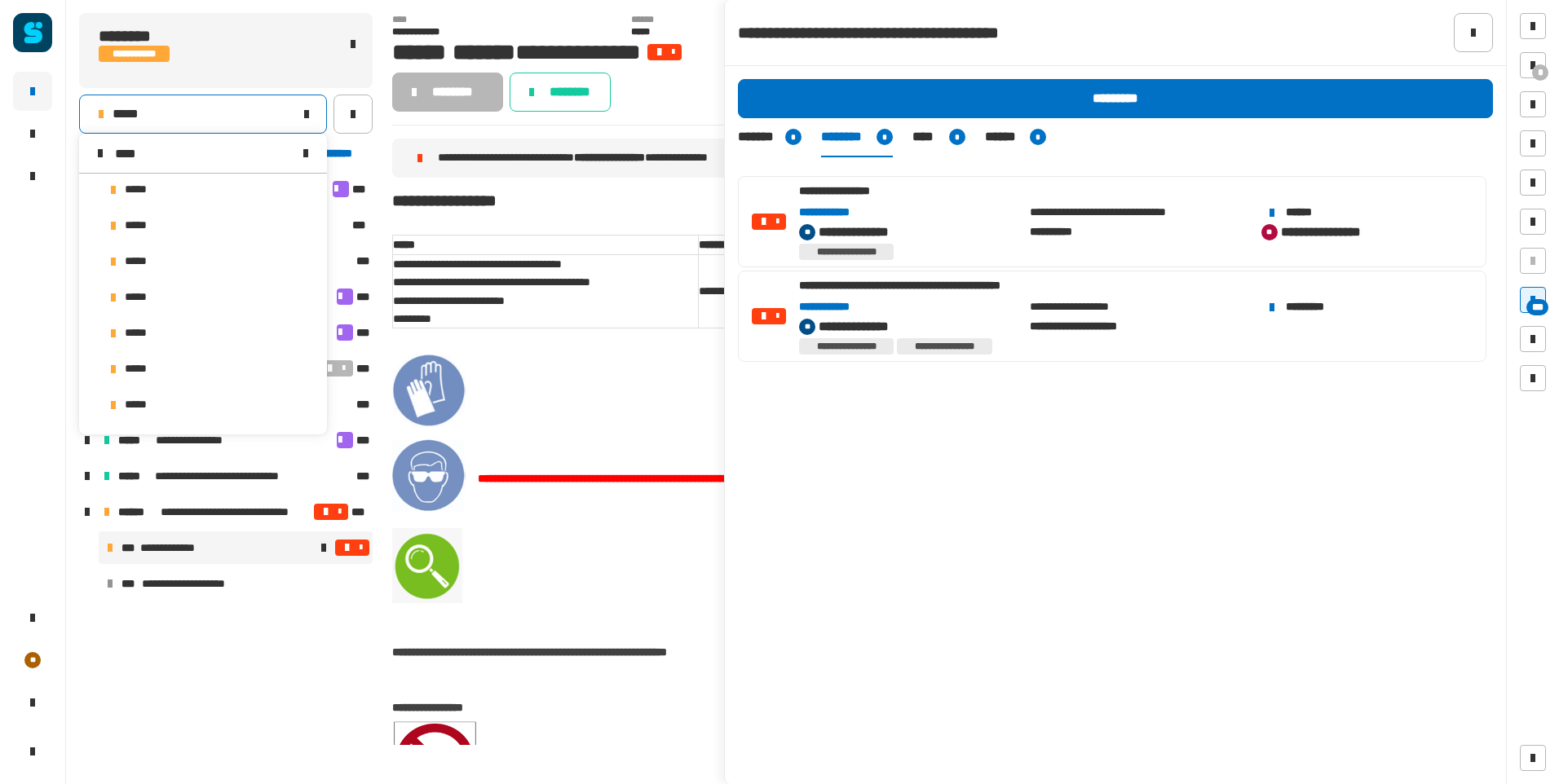 scroll, scrollTop: 0, scrollLeft: 0, axis: both 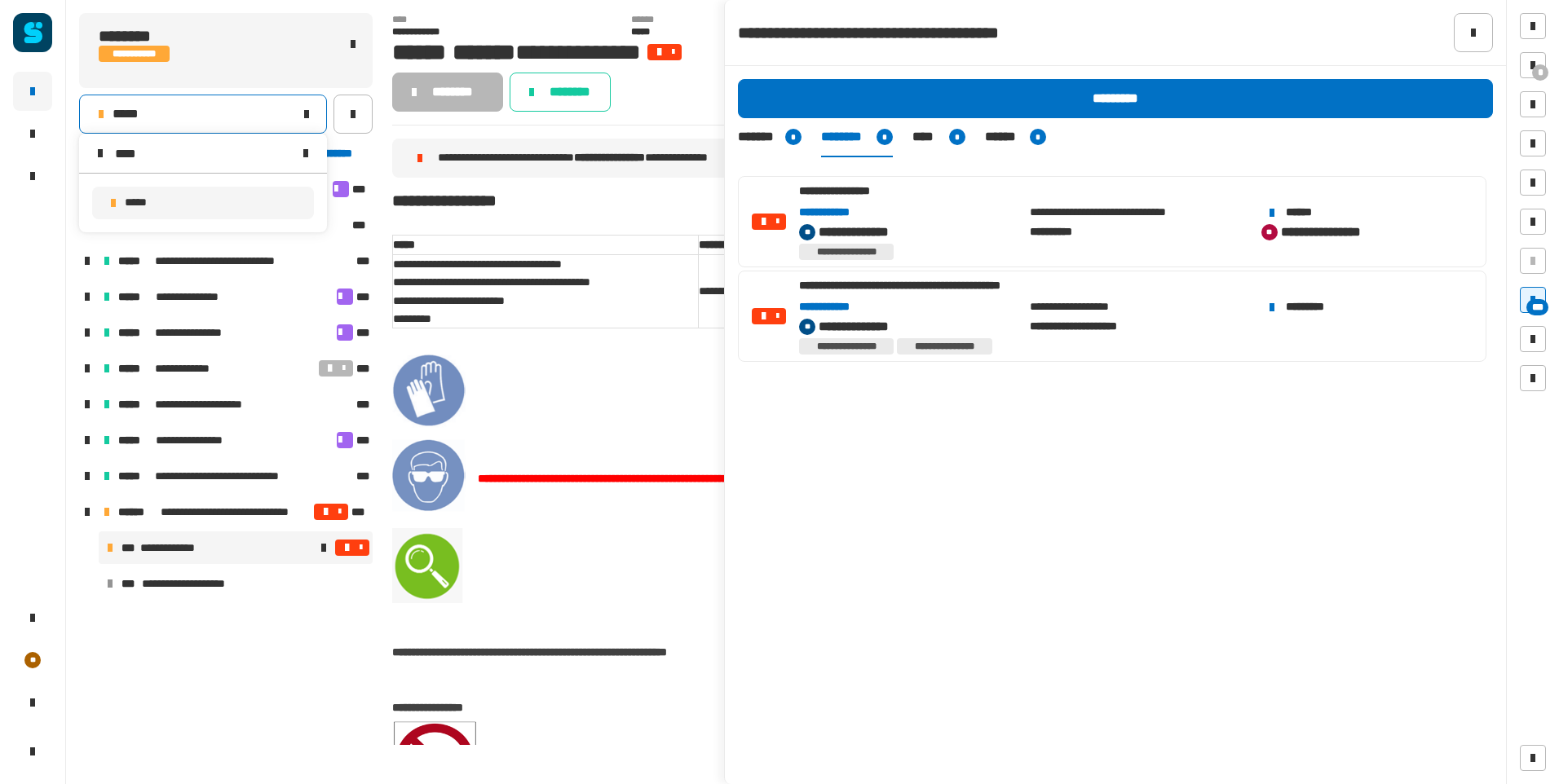 type on "****" 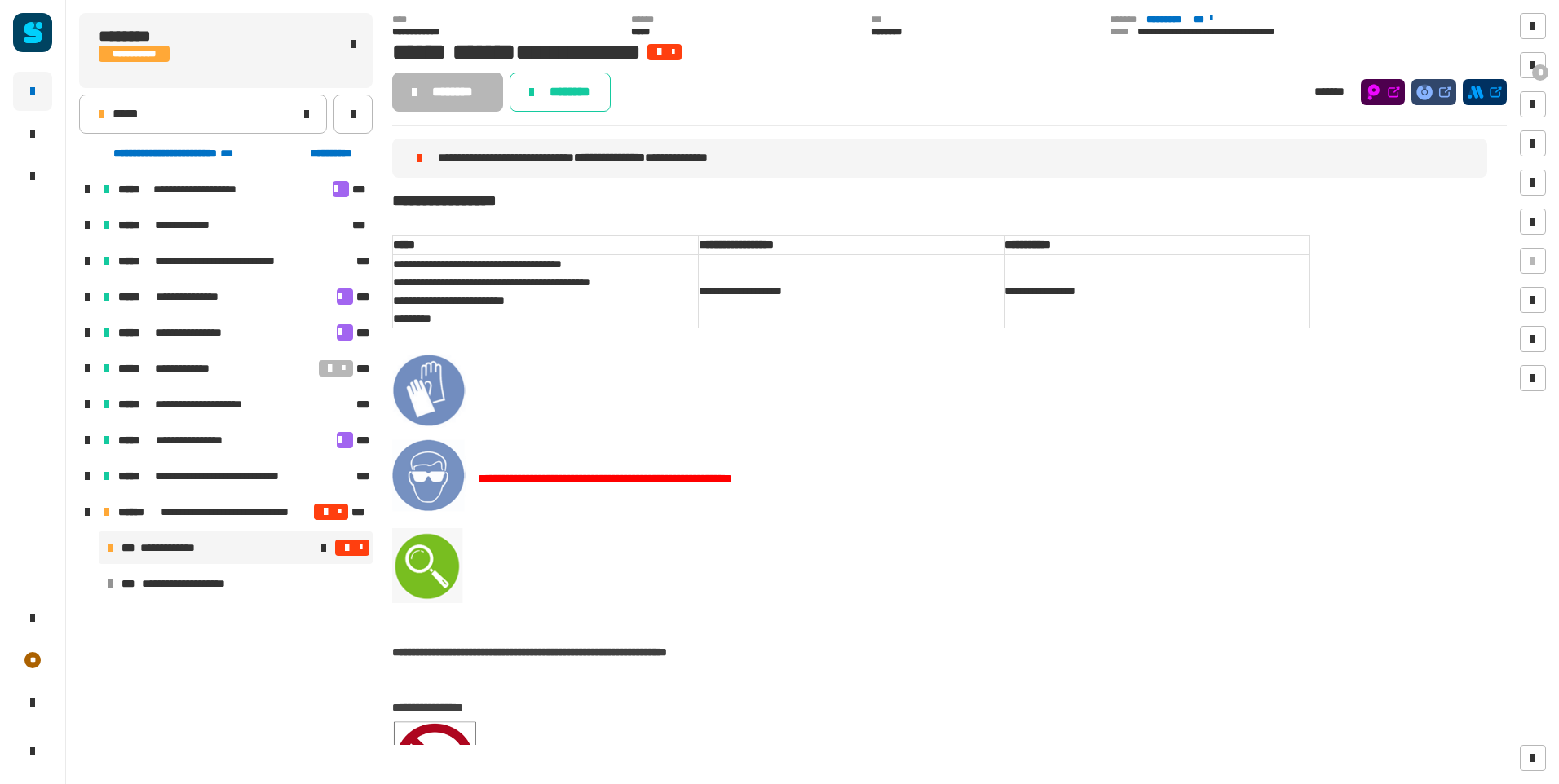 click at bounding box center (360, 548) 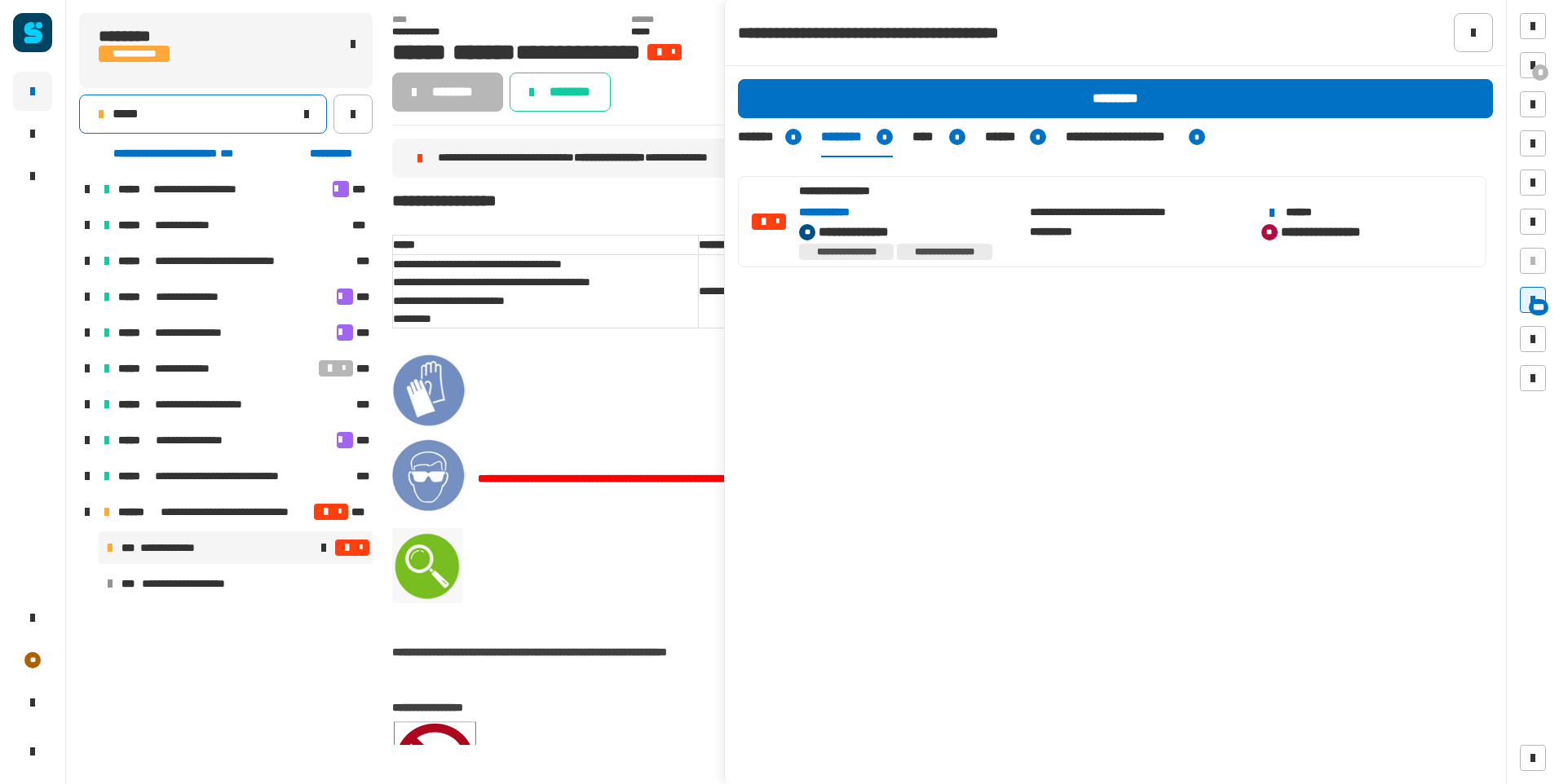click on "*****" 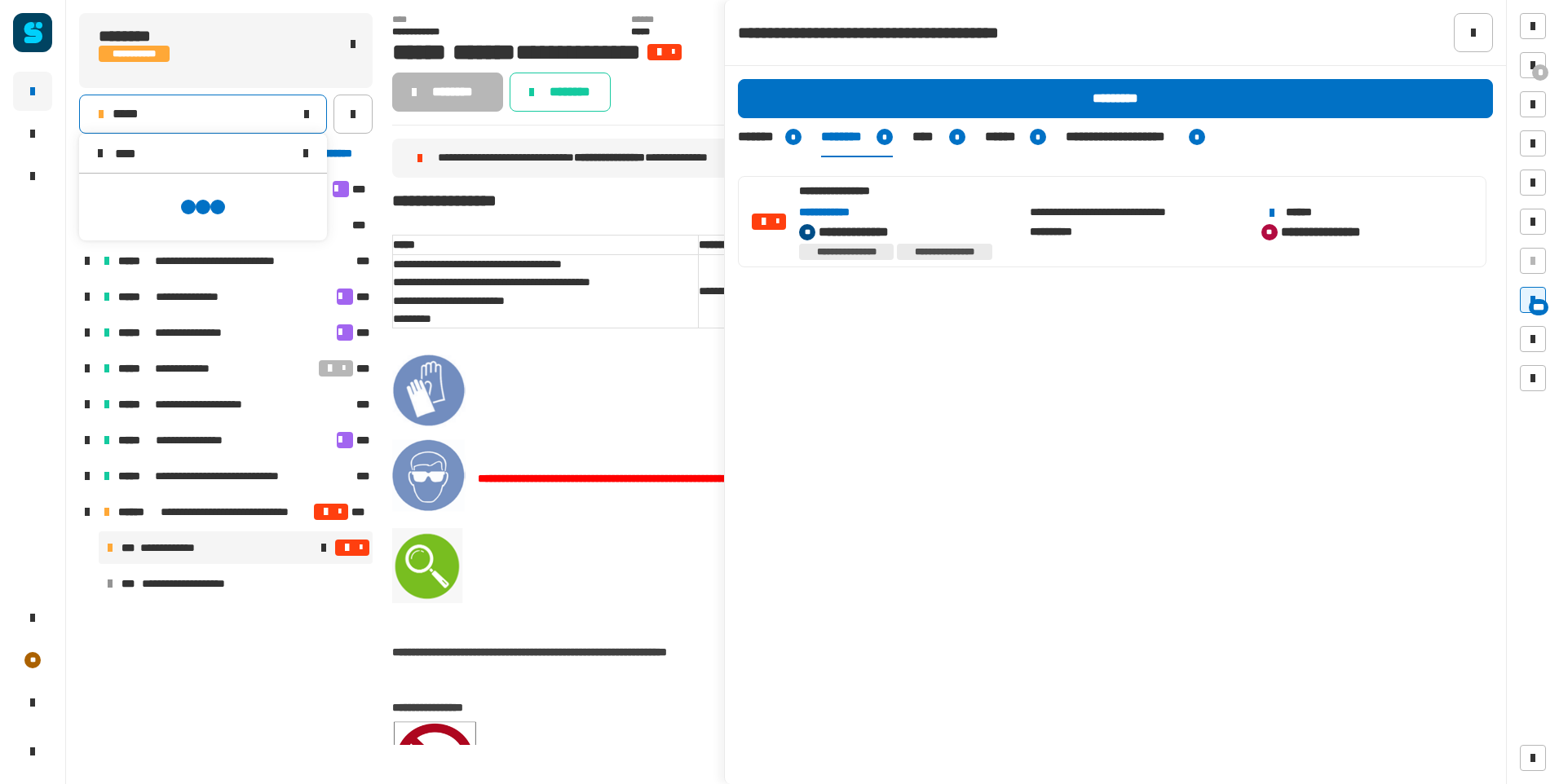 scroll, scrollTop: 0, scrollLeft: 0, axis: both 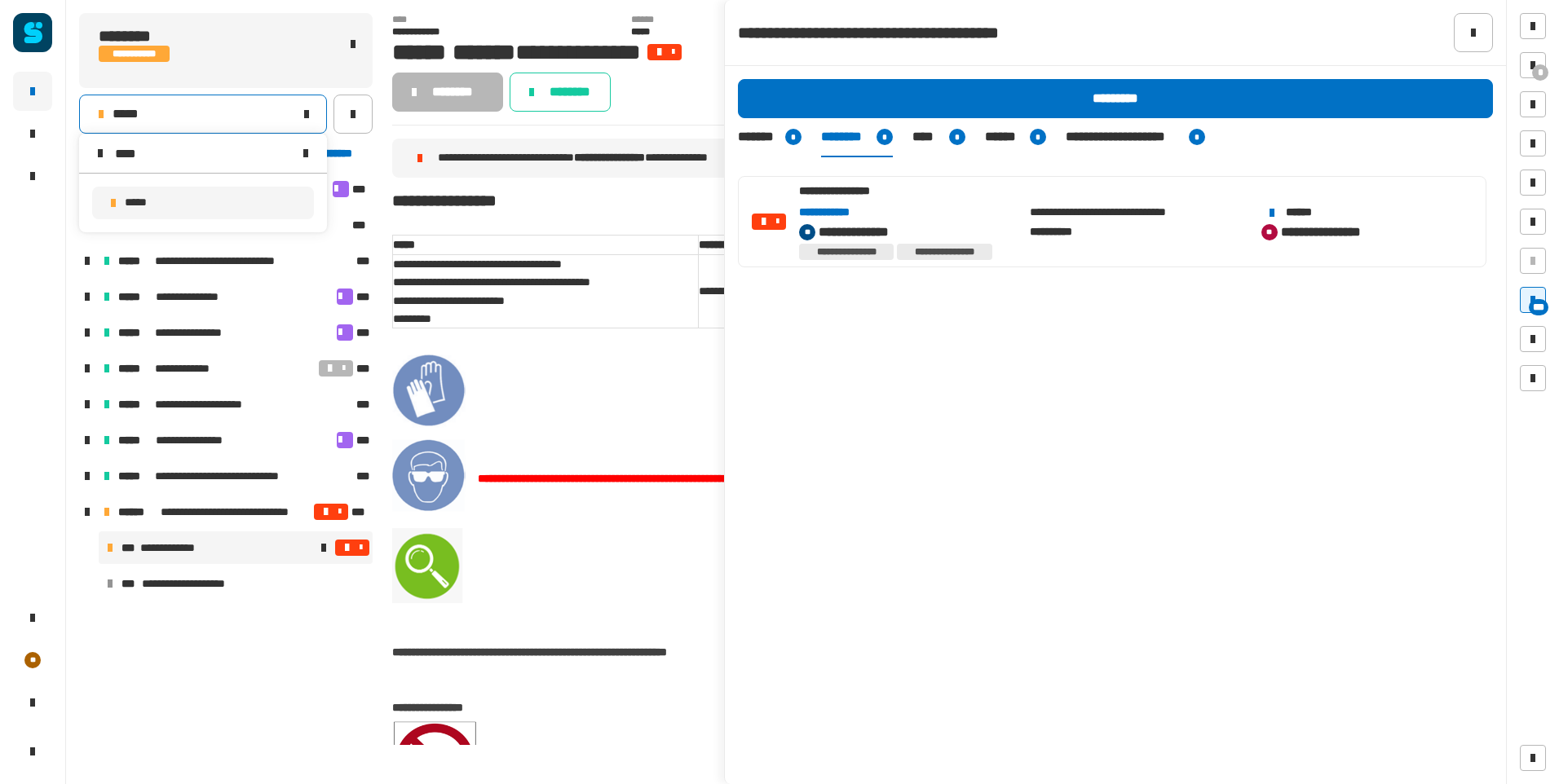 type on "****" 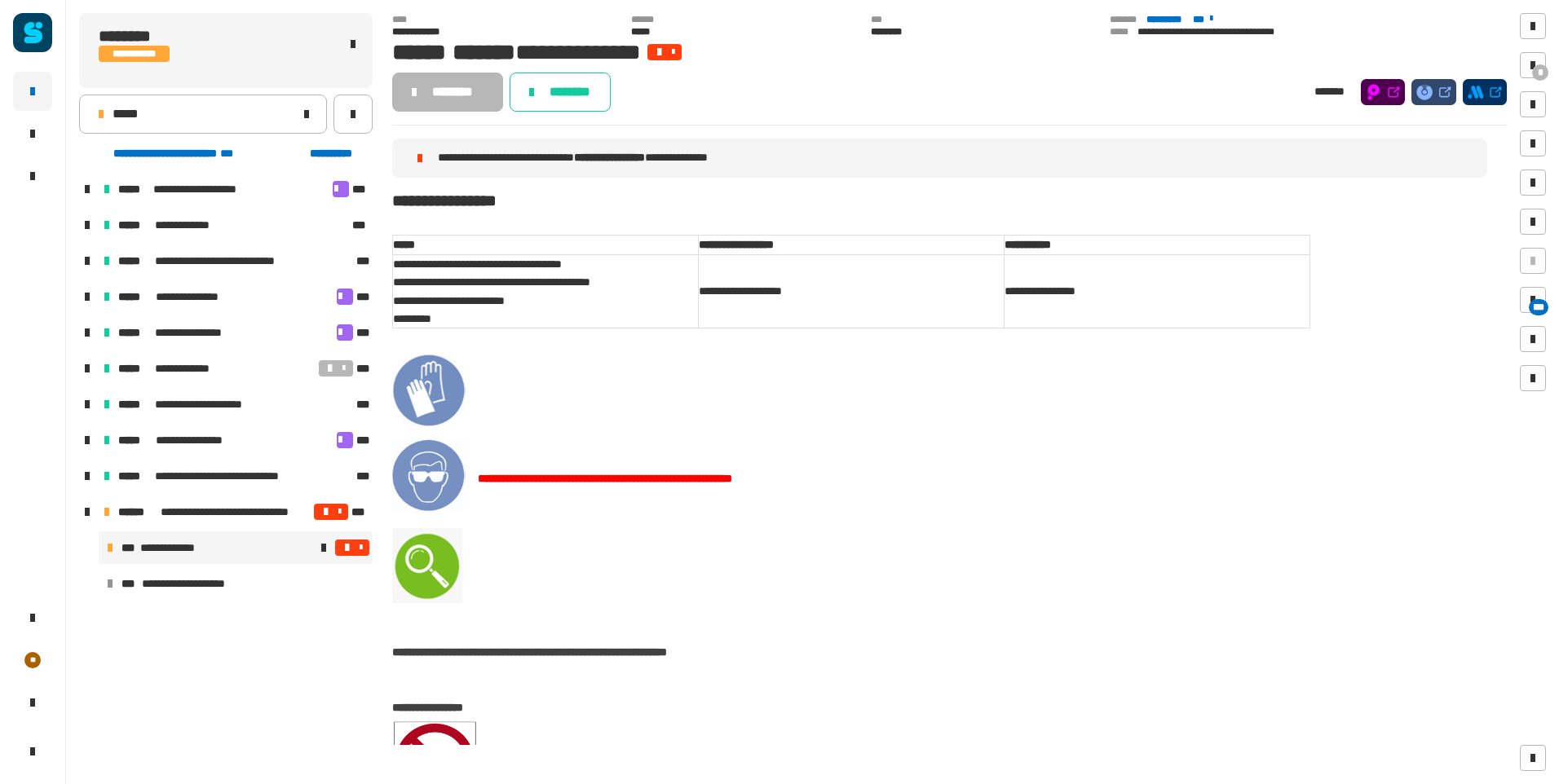 click at bounding box center (347, 548) 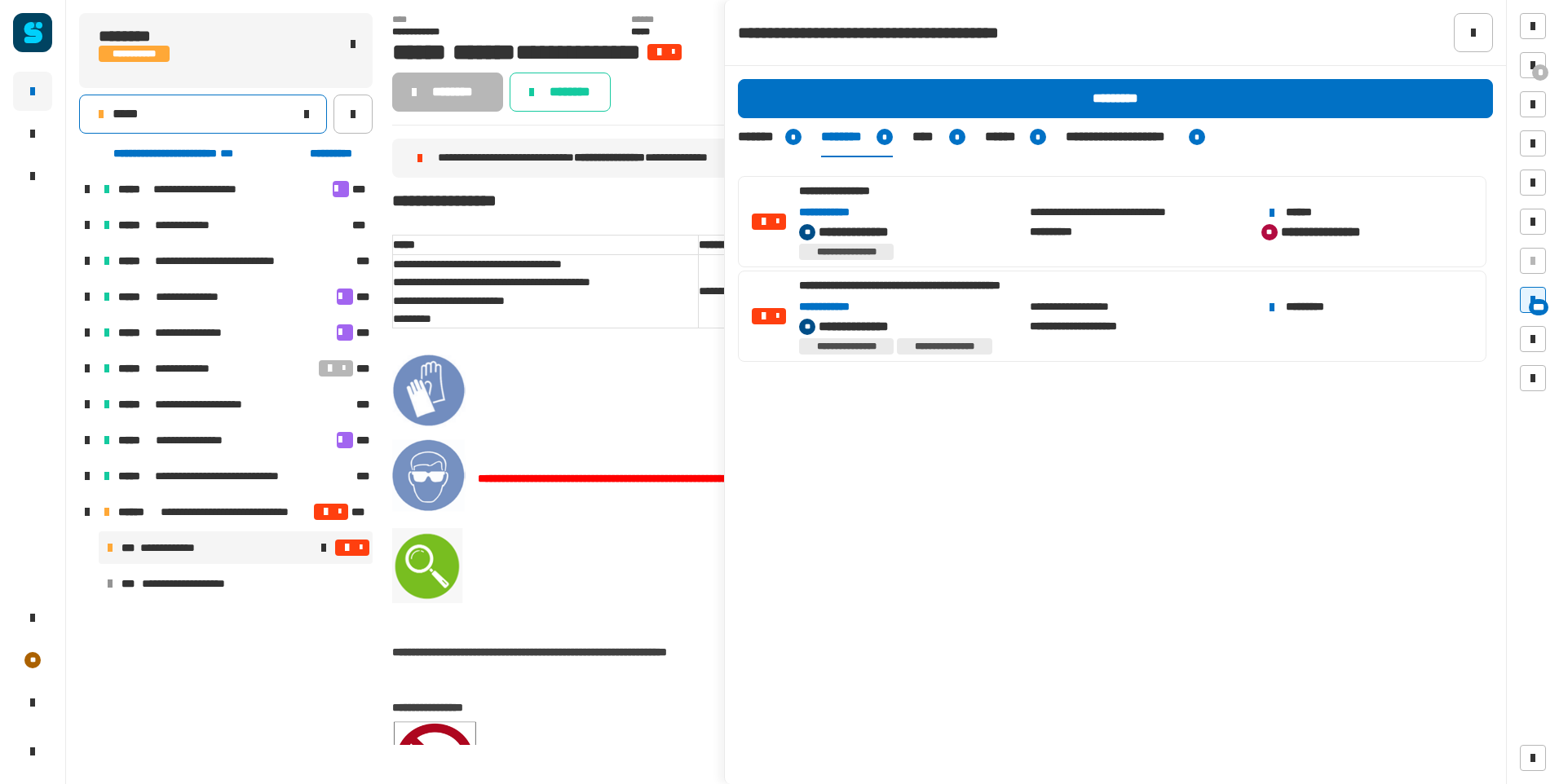 click on "*****" 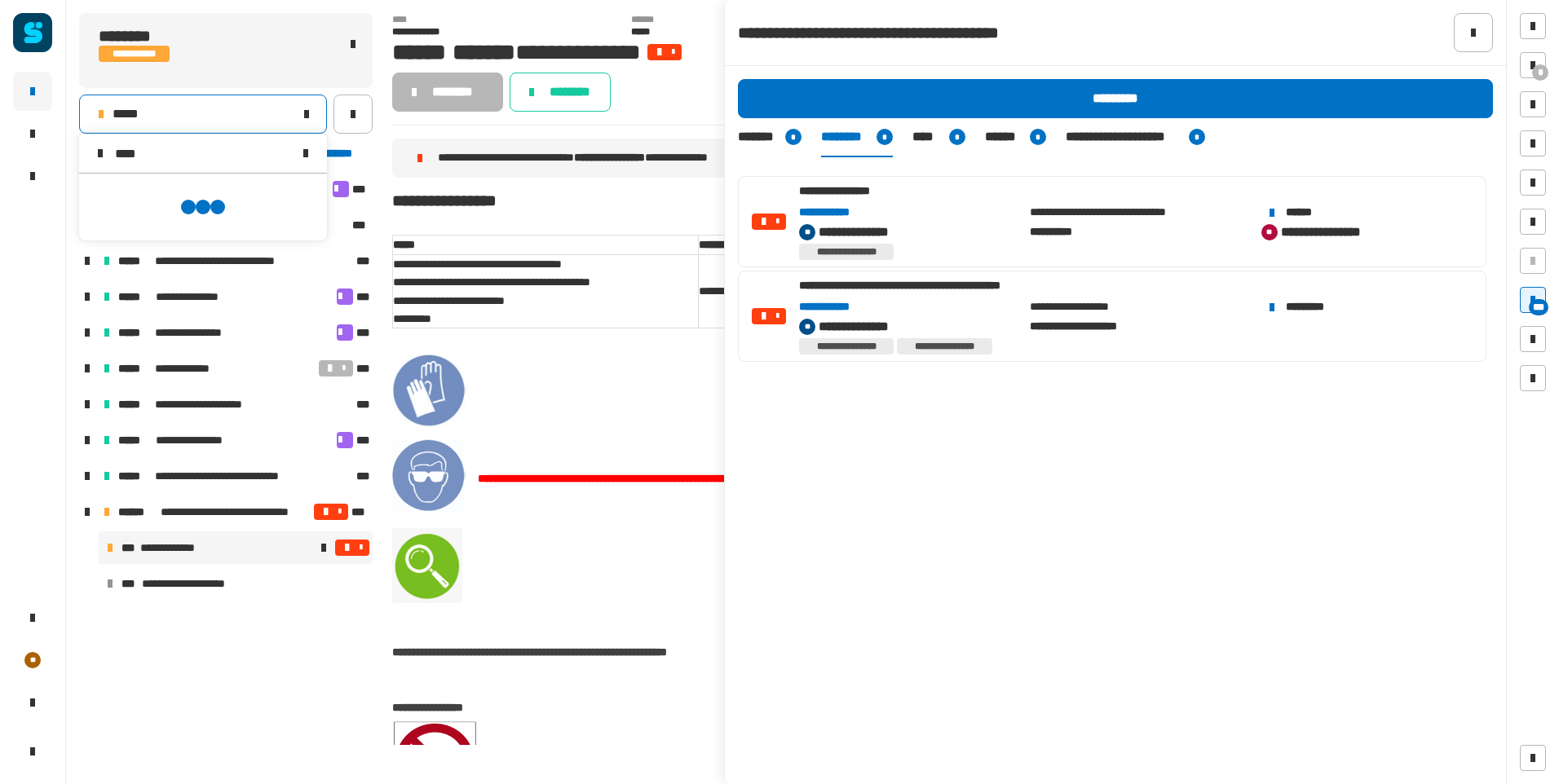 scroll, scrollTop: 0, scrollLeft: 0, axis: both 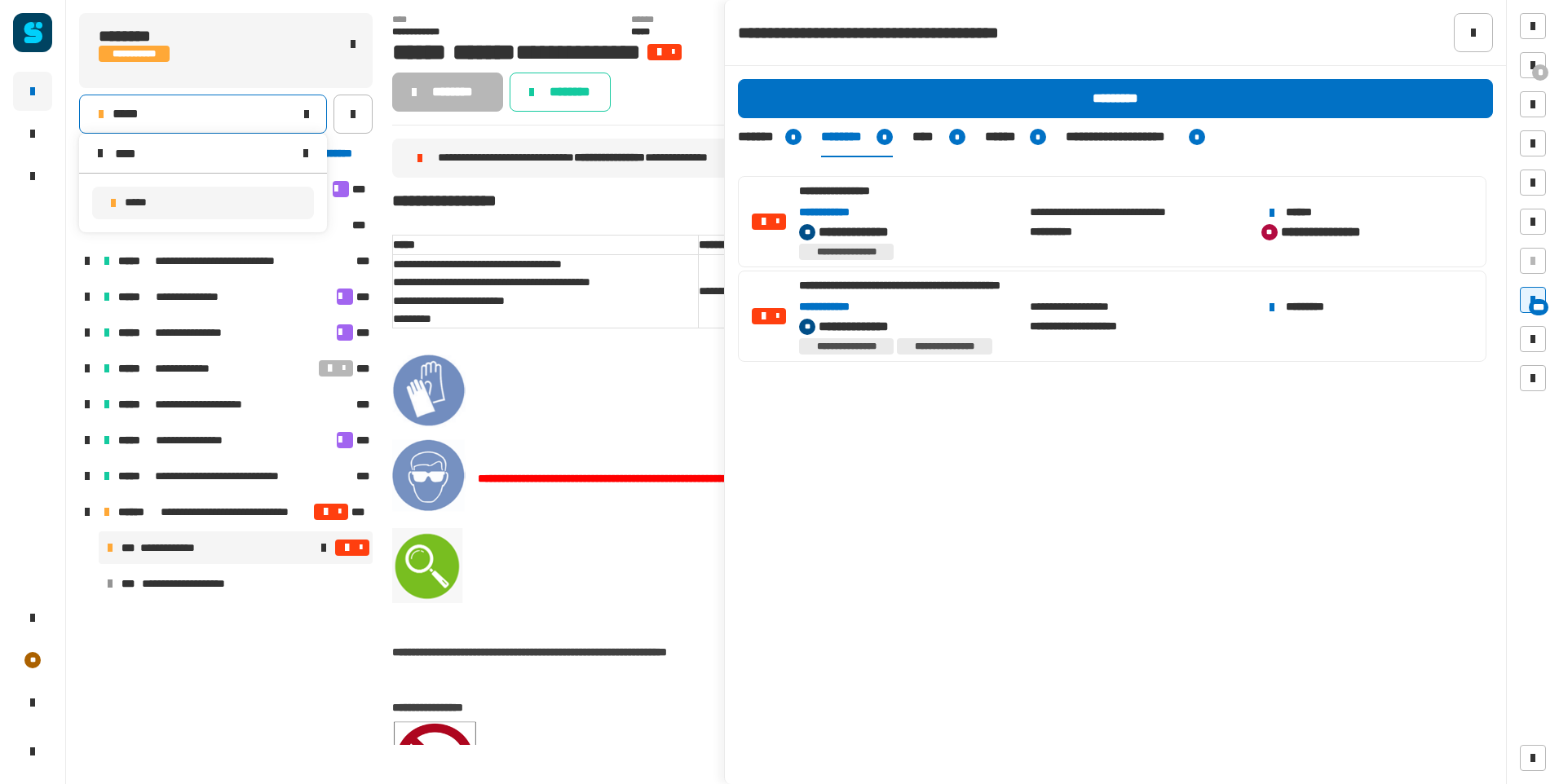 type on "****" 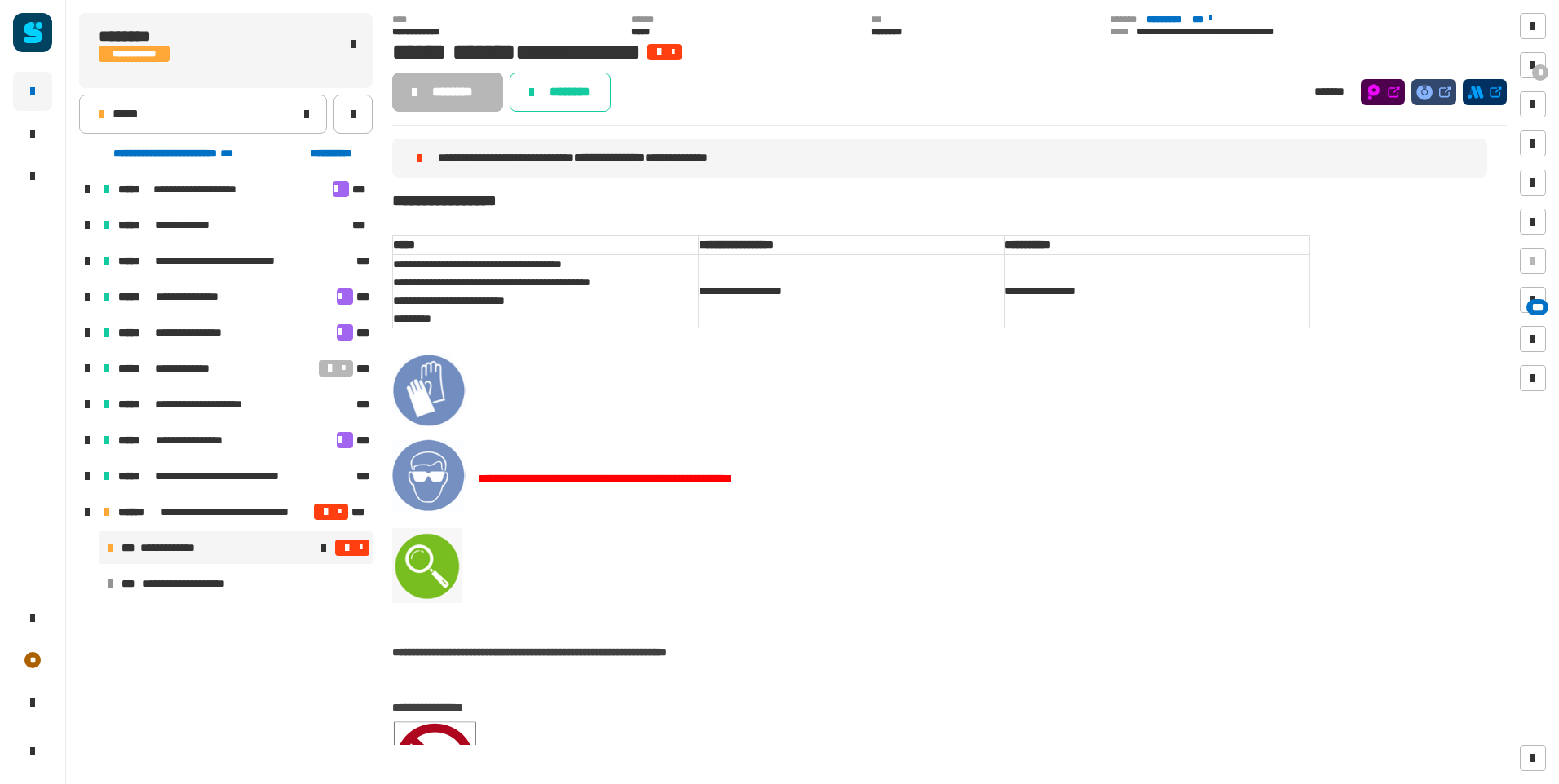 click at bounding box center (352, 548) 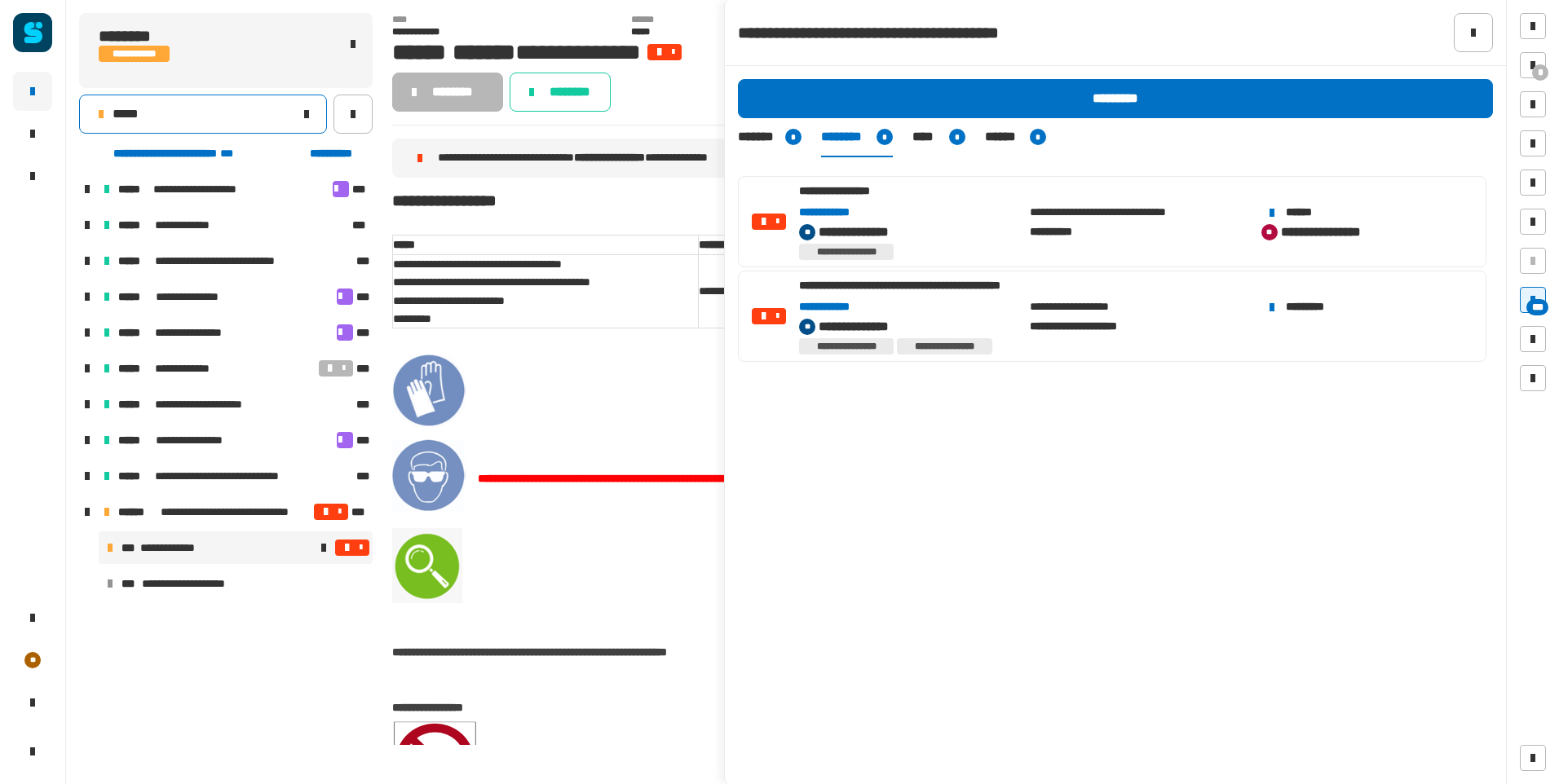 click on "*****" 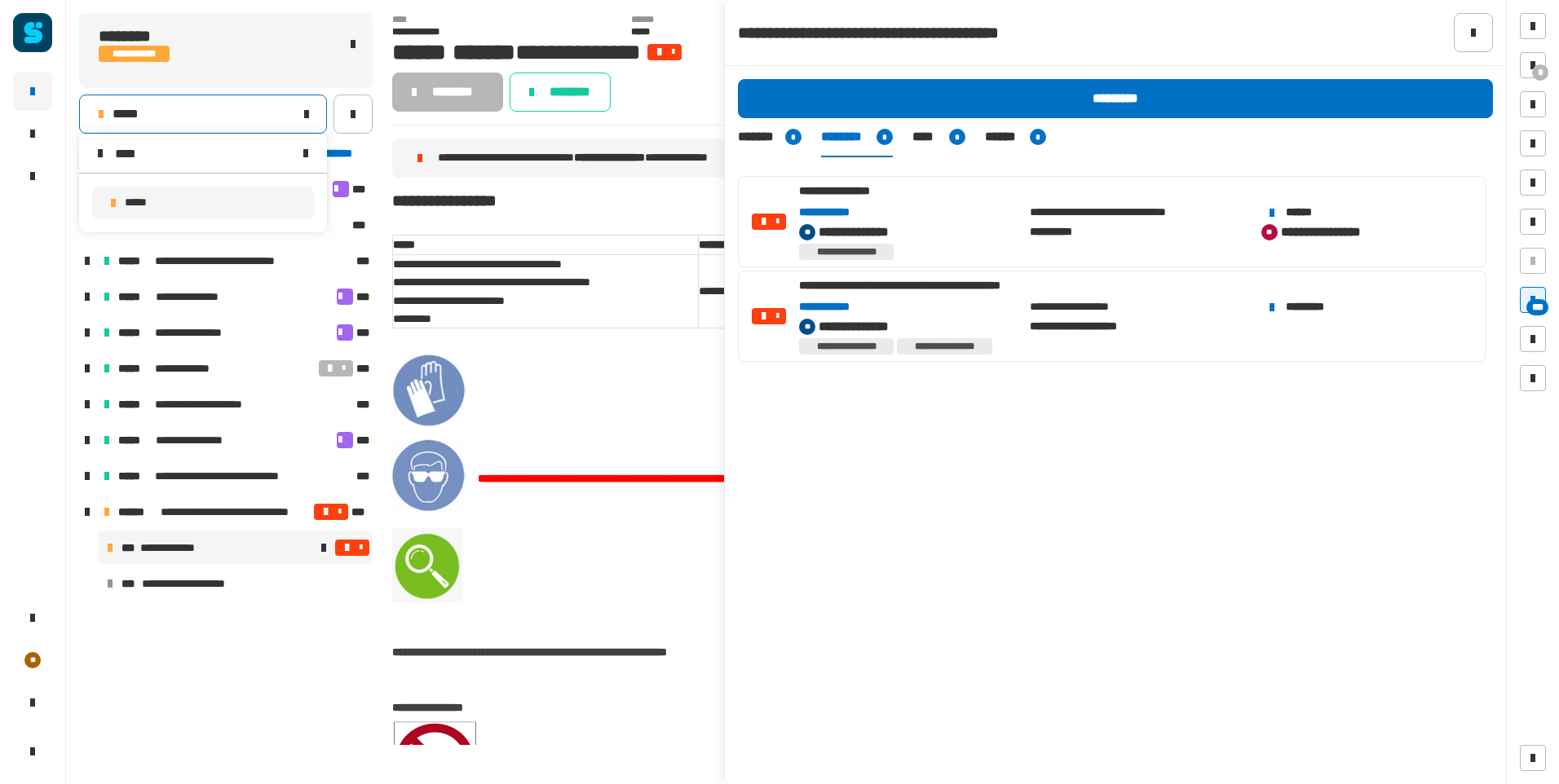 type on "****" 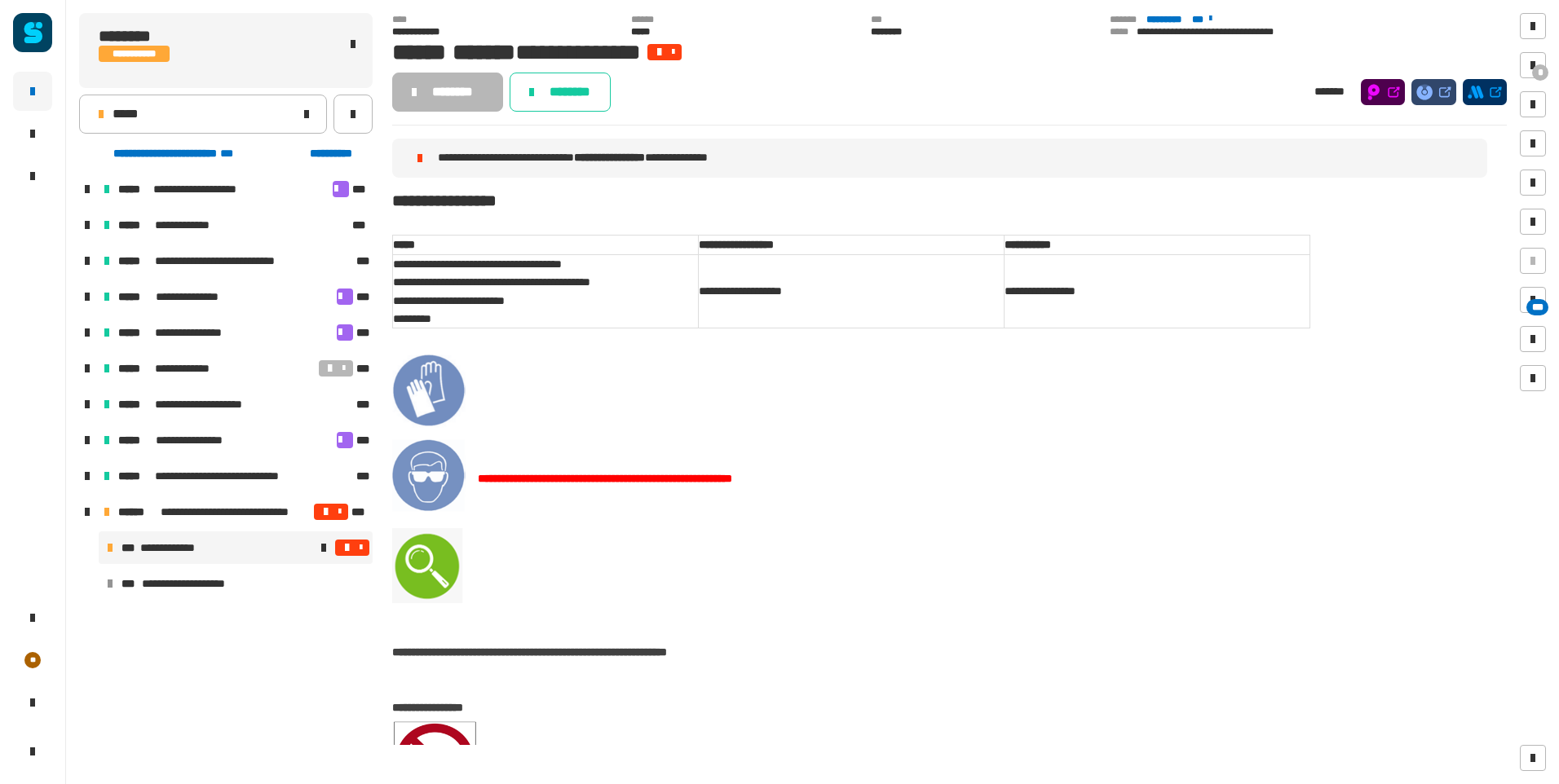 click at bounding box center (352, 548) 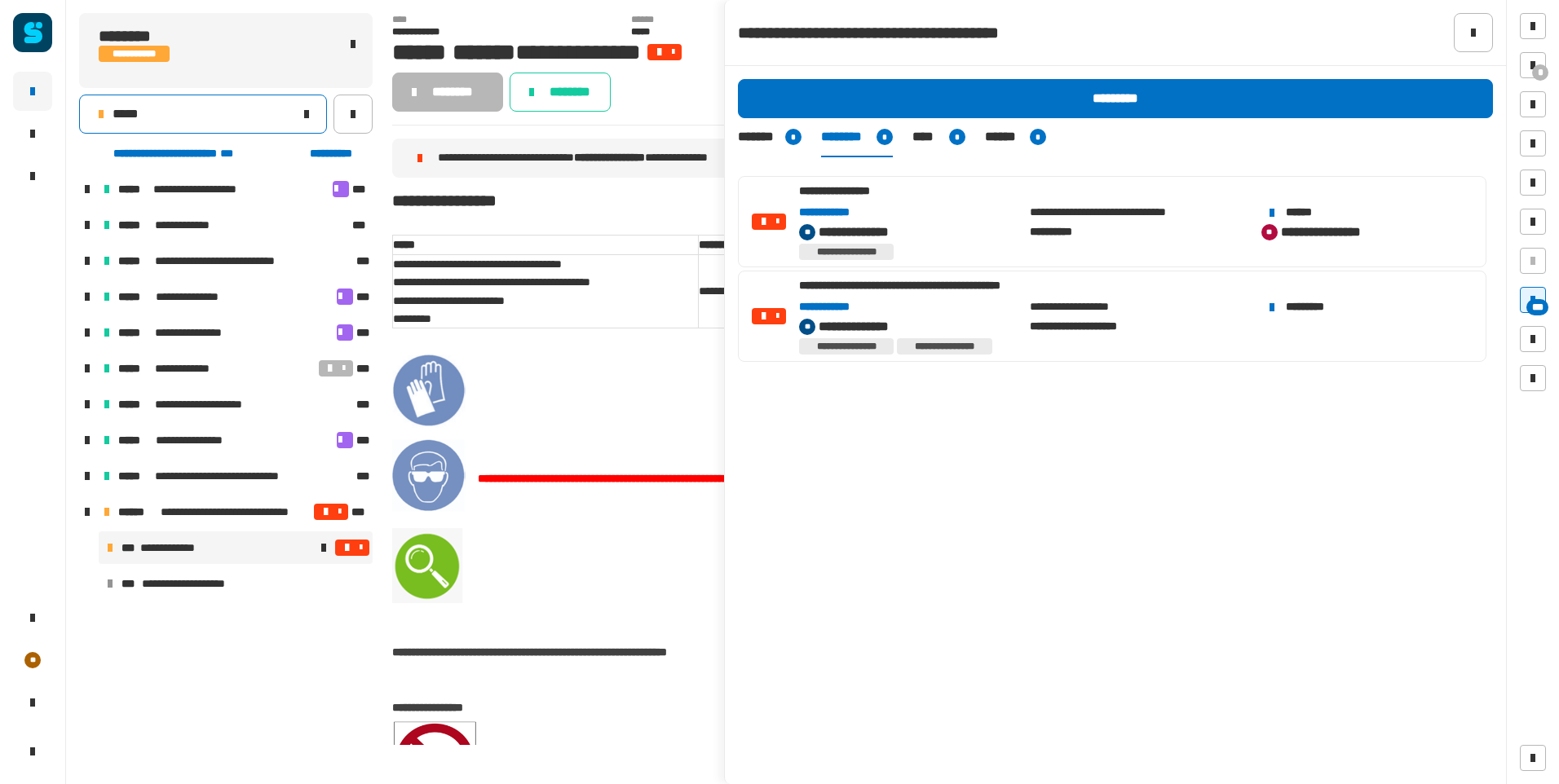 click on "*****" 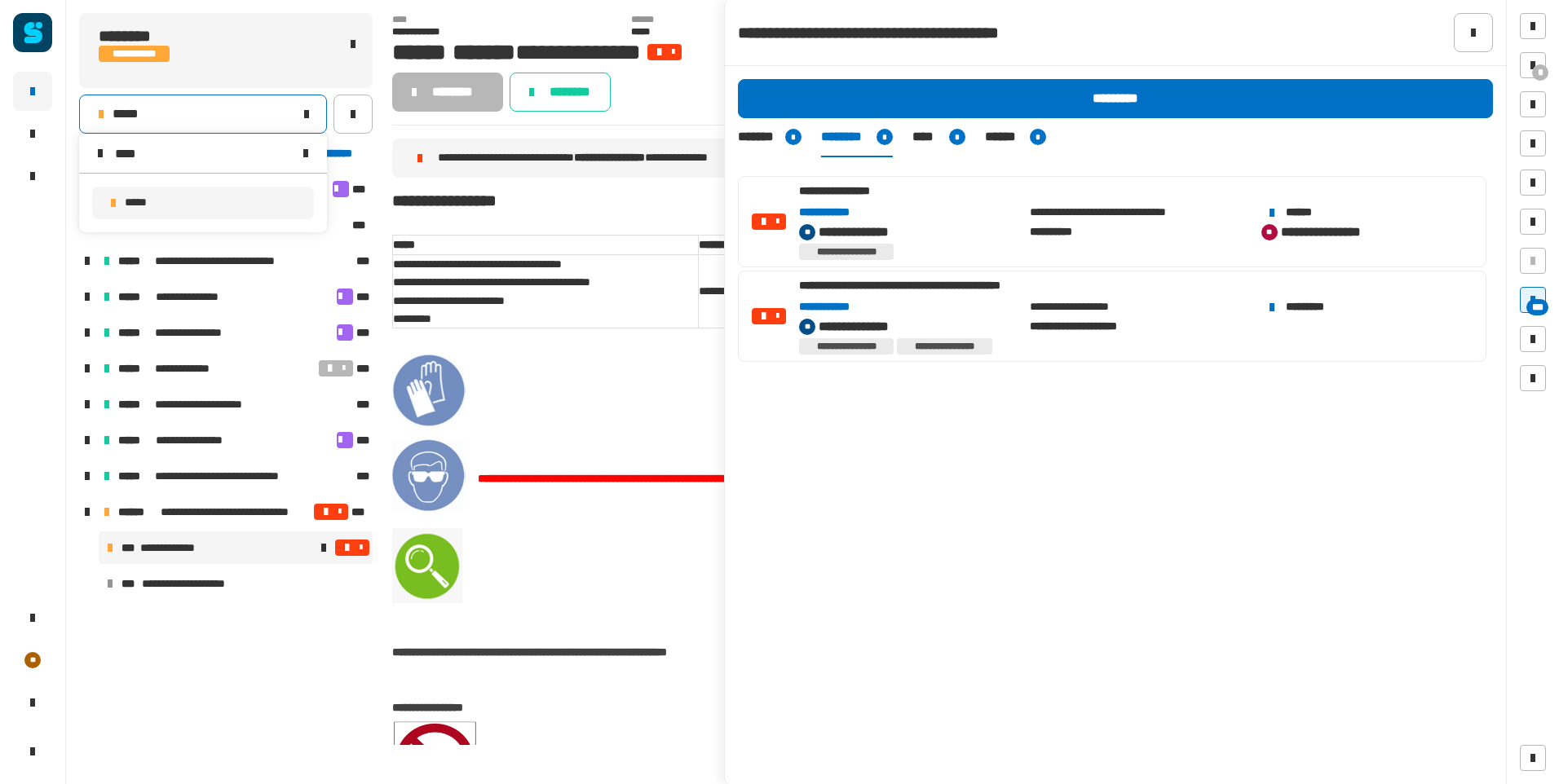 type on "****" 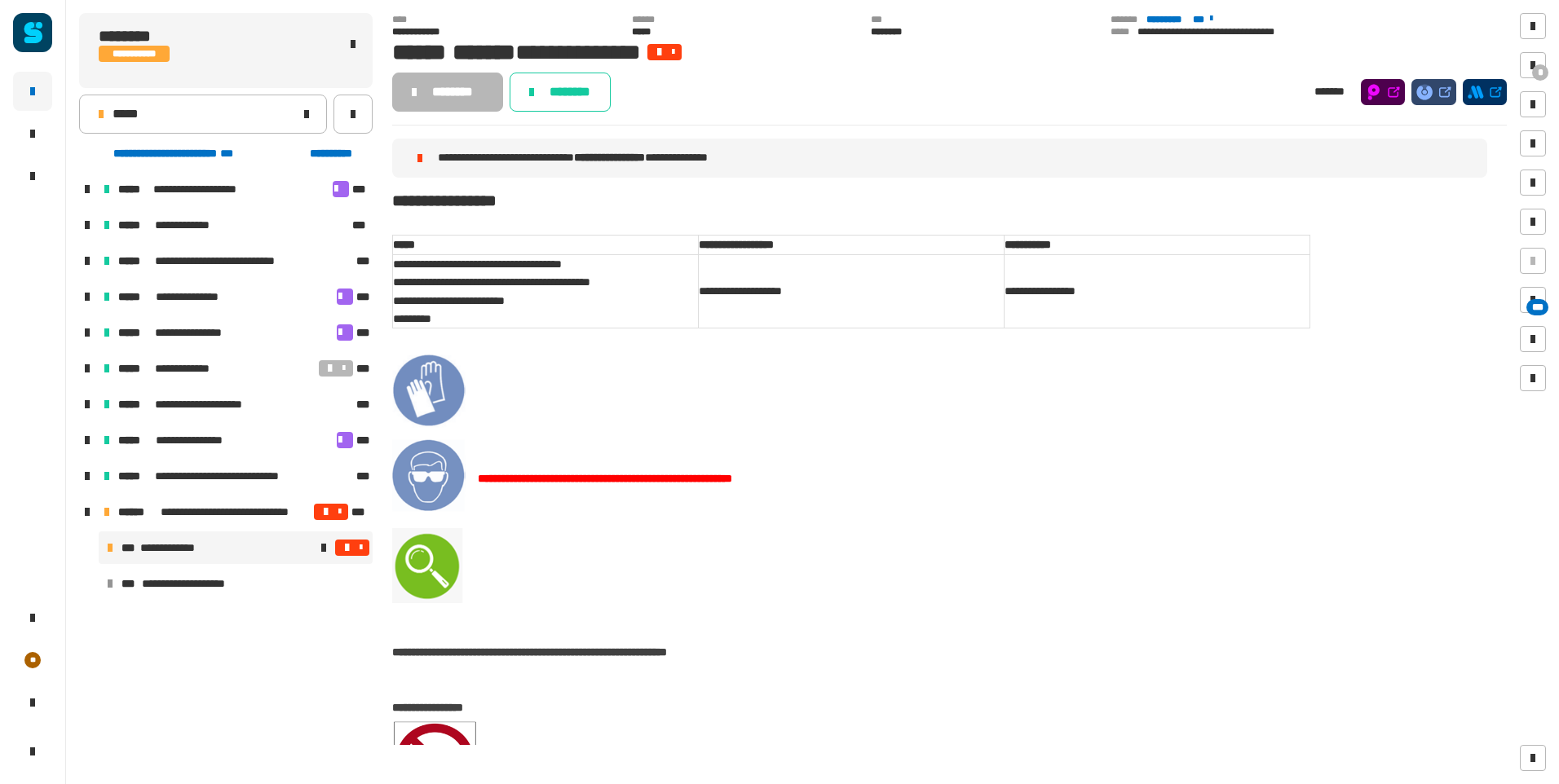 click at bounding box center [352, 548] 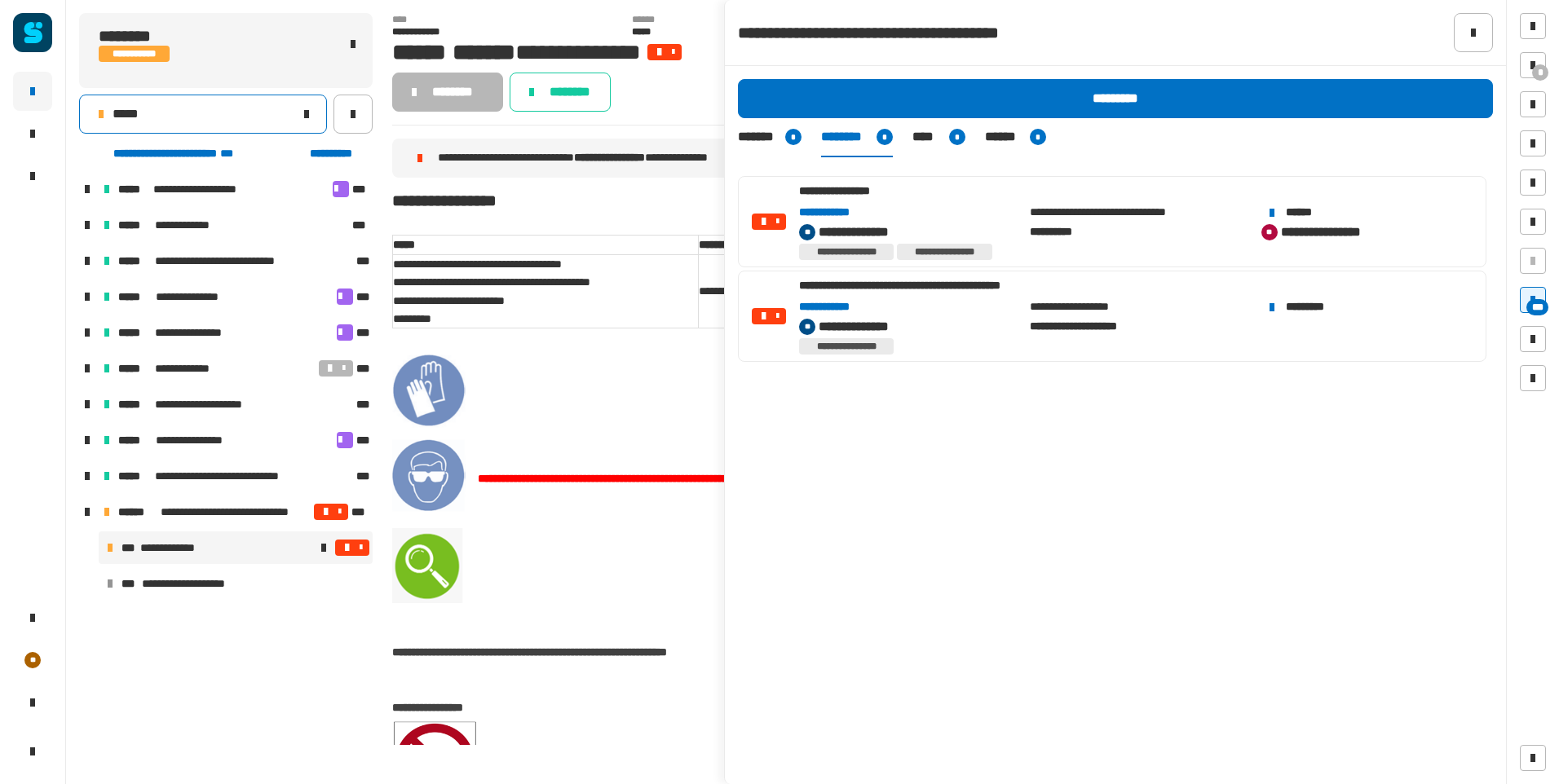 click on "*****" 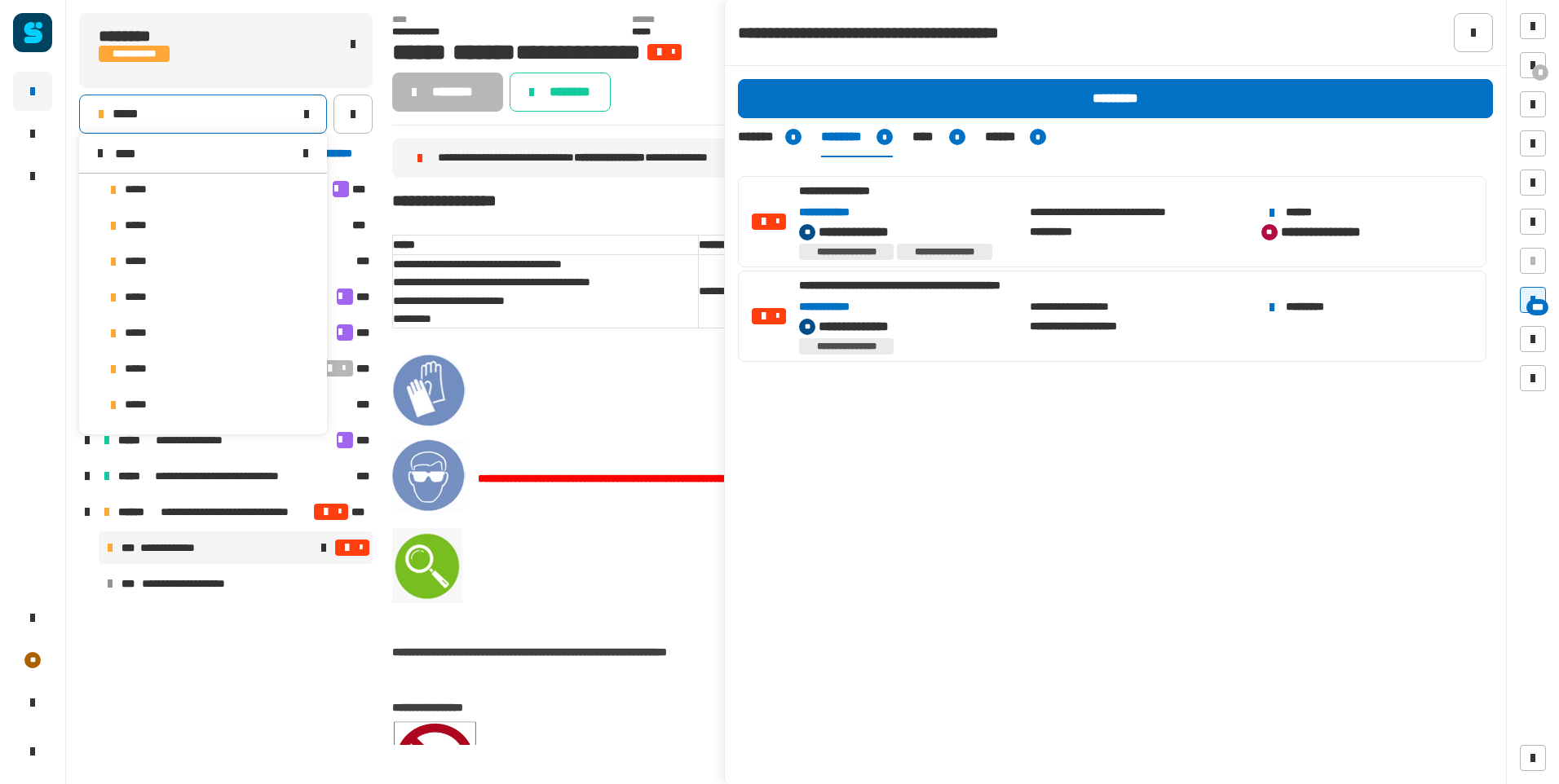 scroll, scrollTop: 0, scrollLeft: 0, axis: both 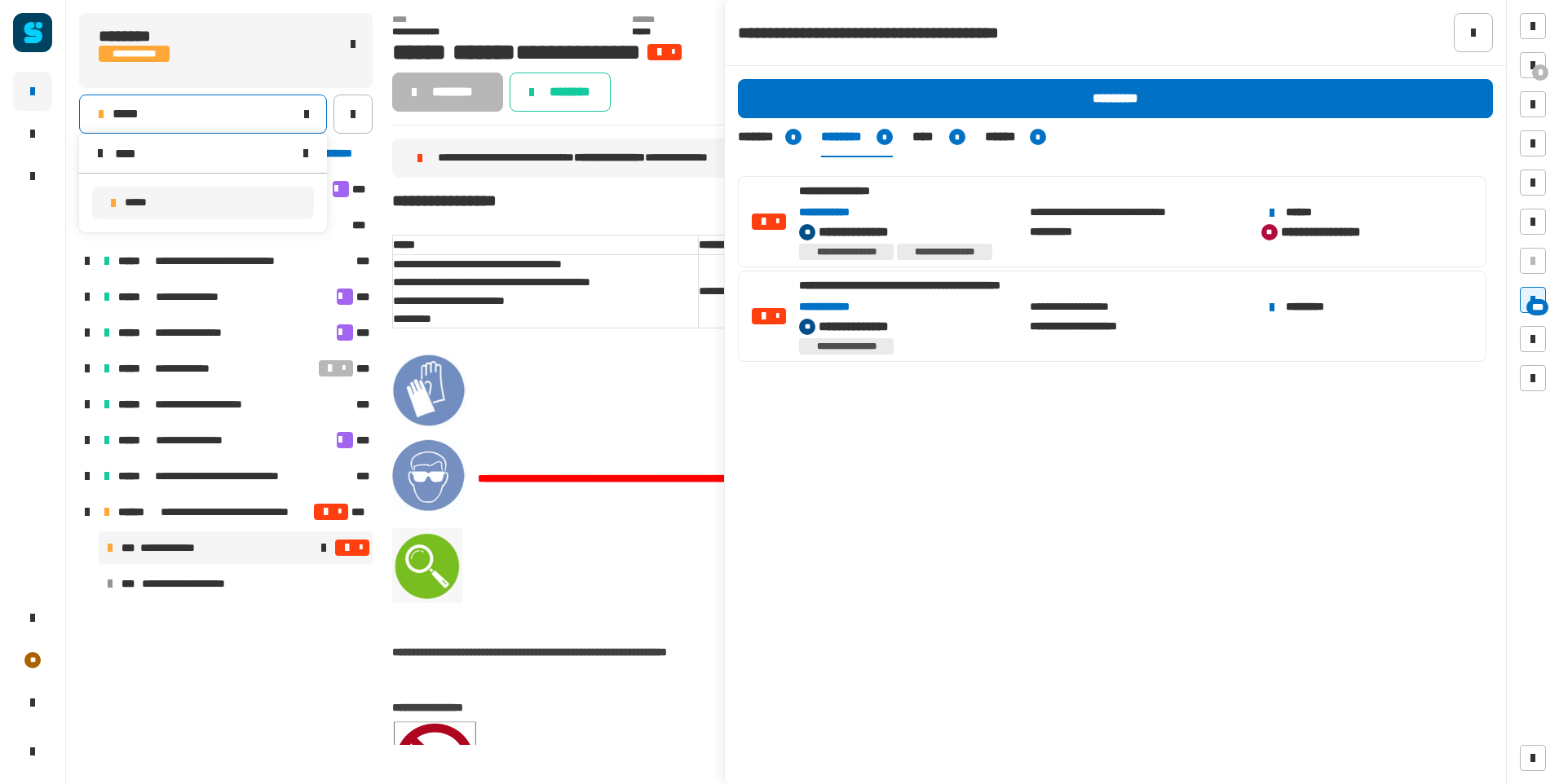 type on "****" 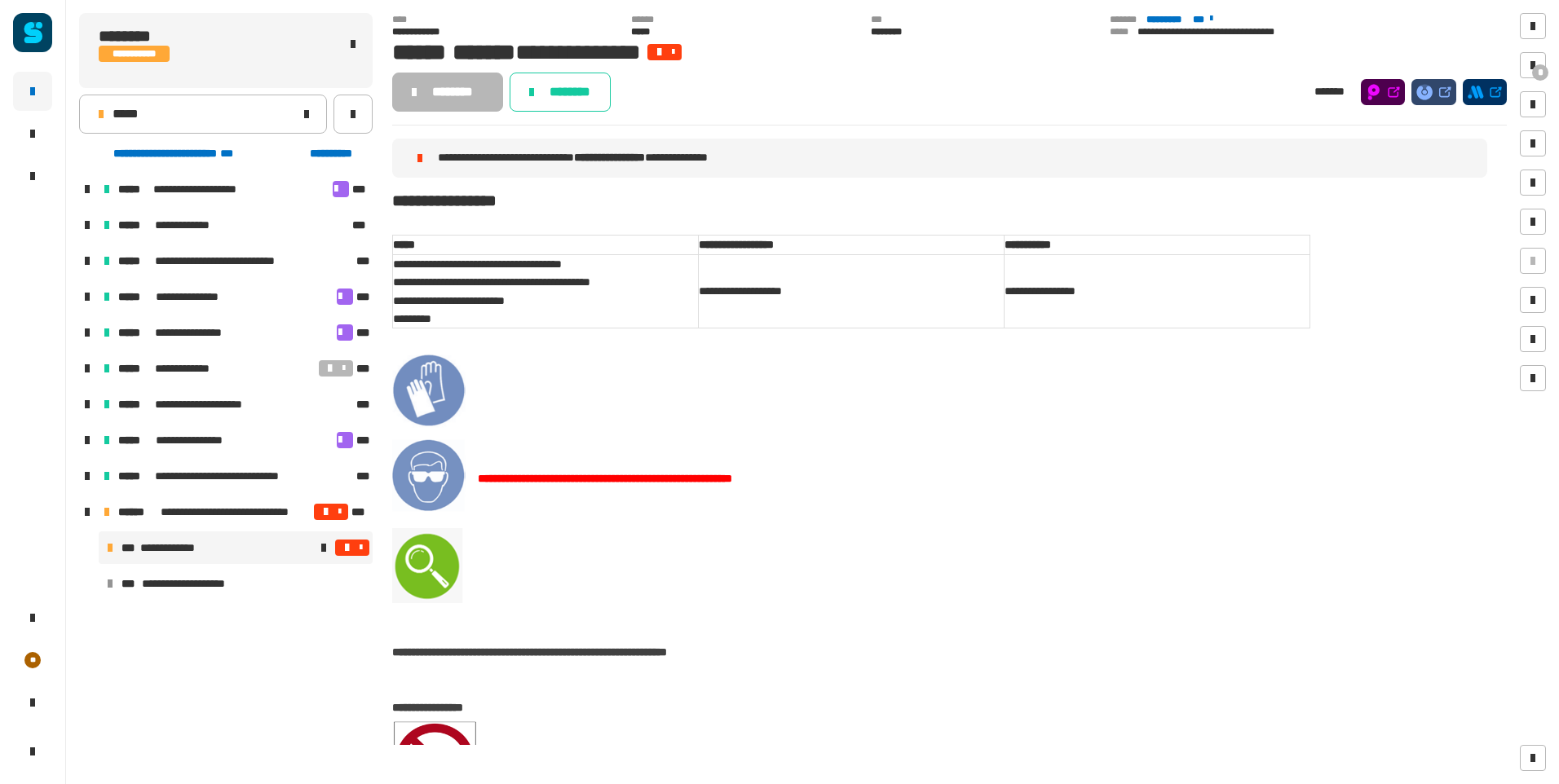 click at bounding box center (347, 548) 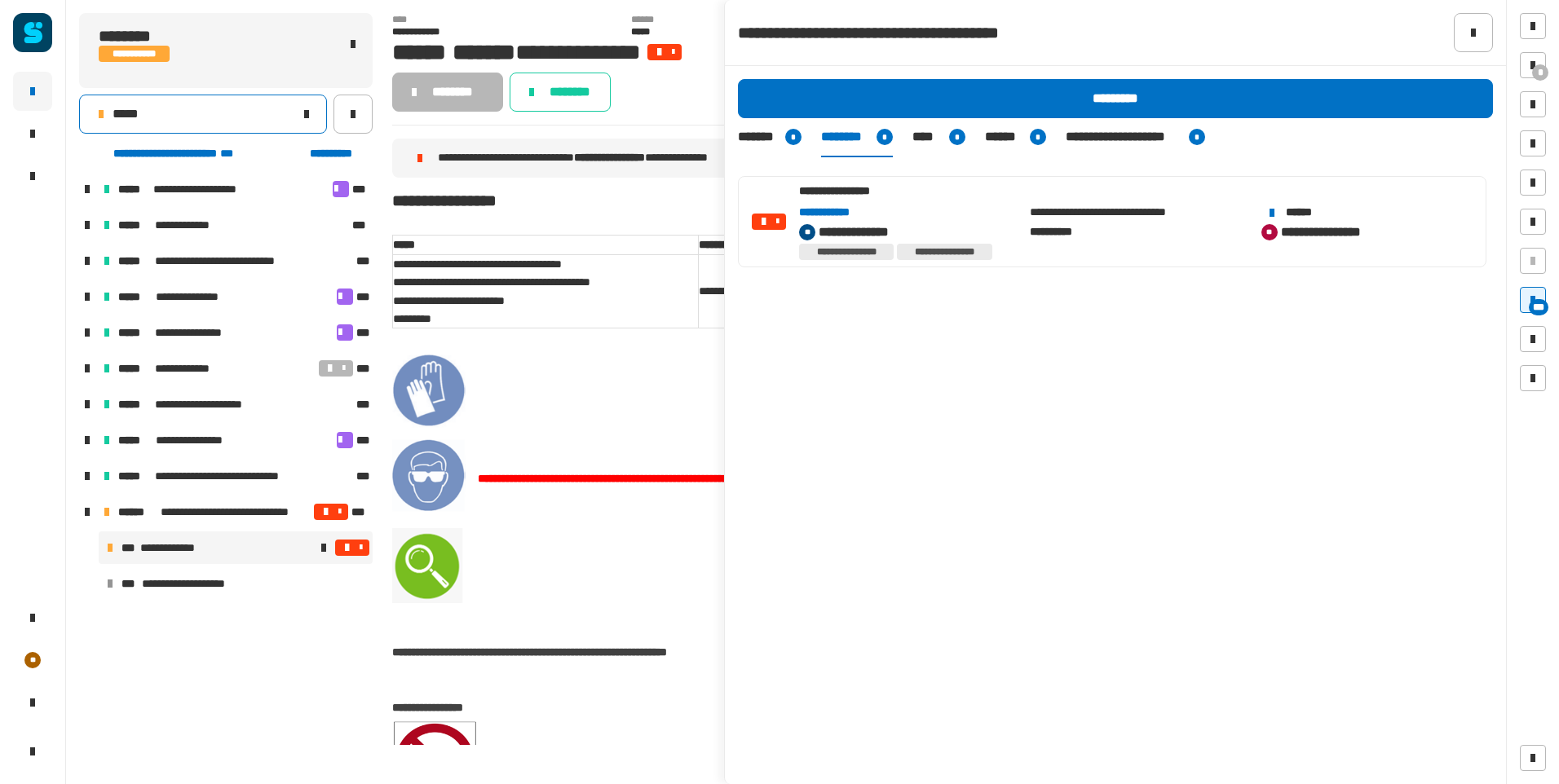 click on "*****" 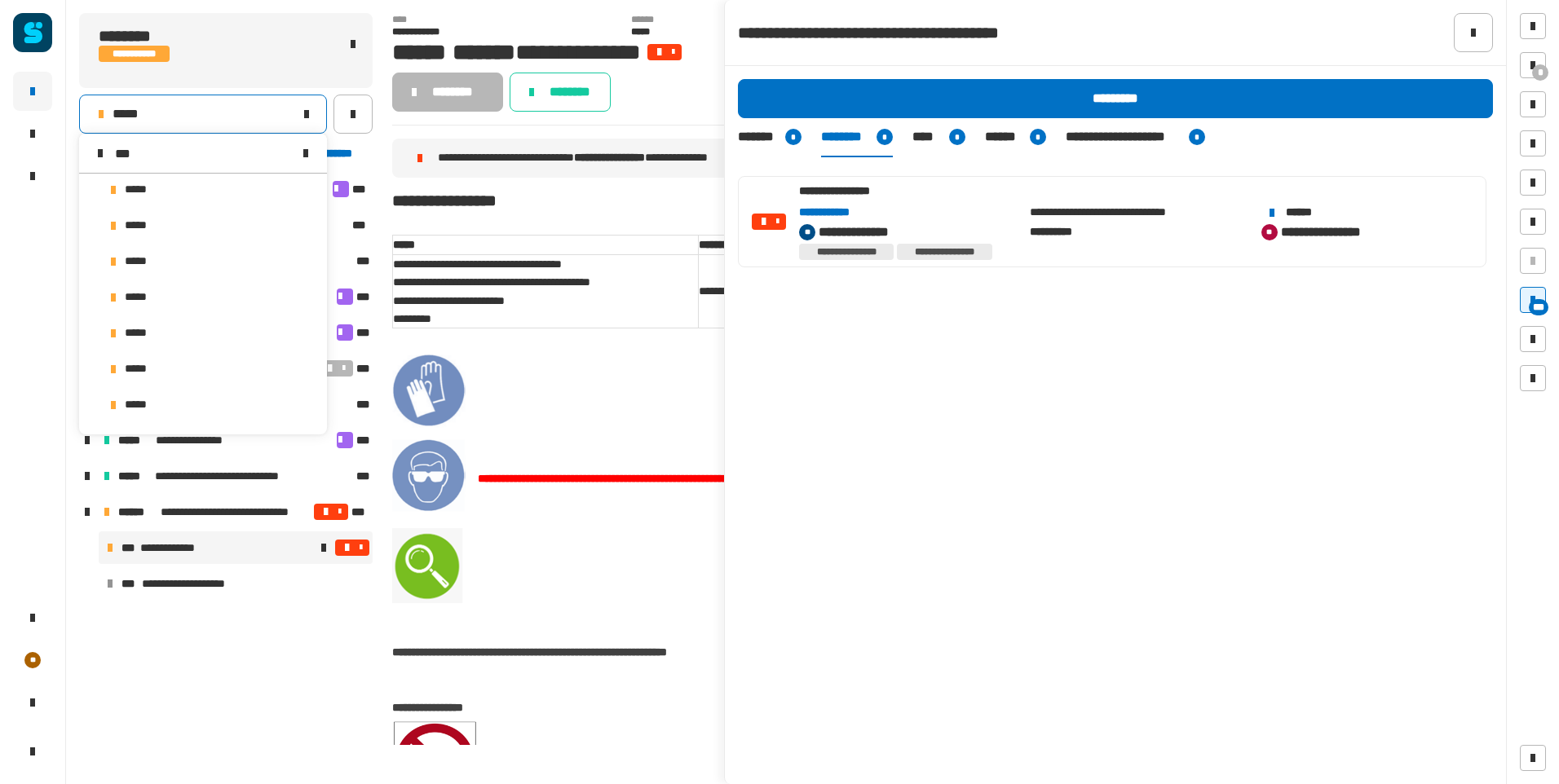 scroll, scrollTop: 0, scrollLeft: 0, axis: both 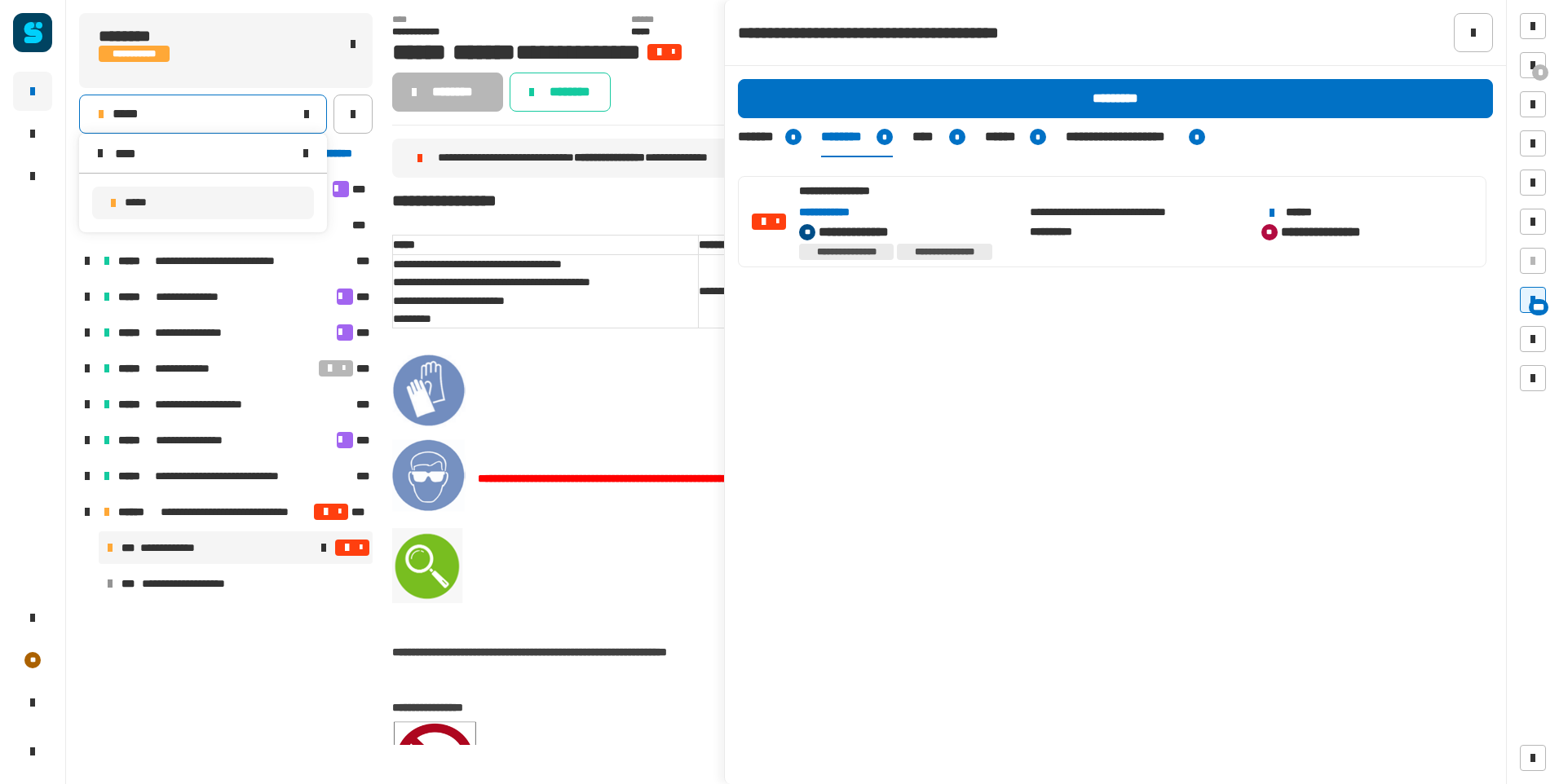type on "****" 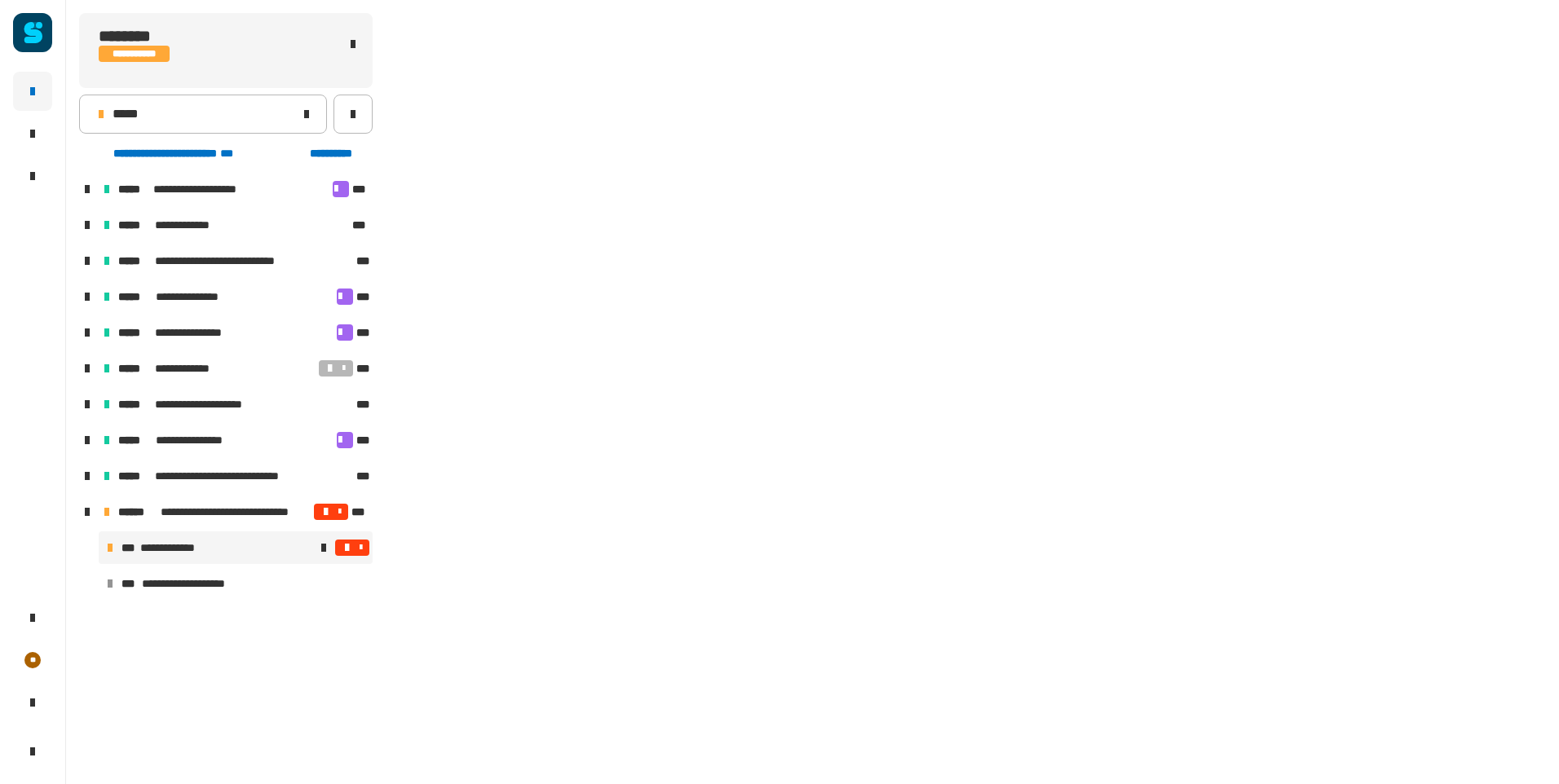 click at bounding box center (352, 548) 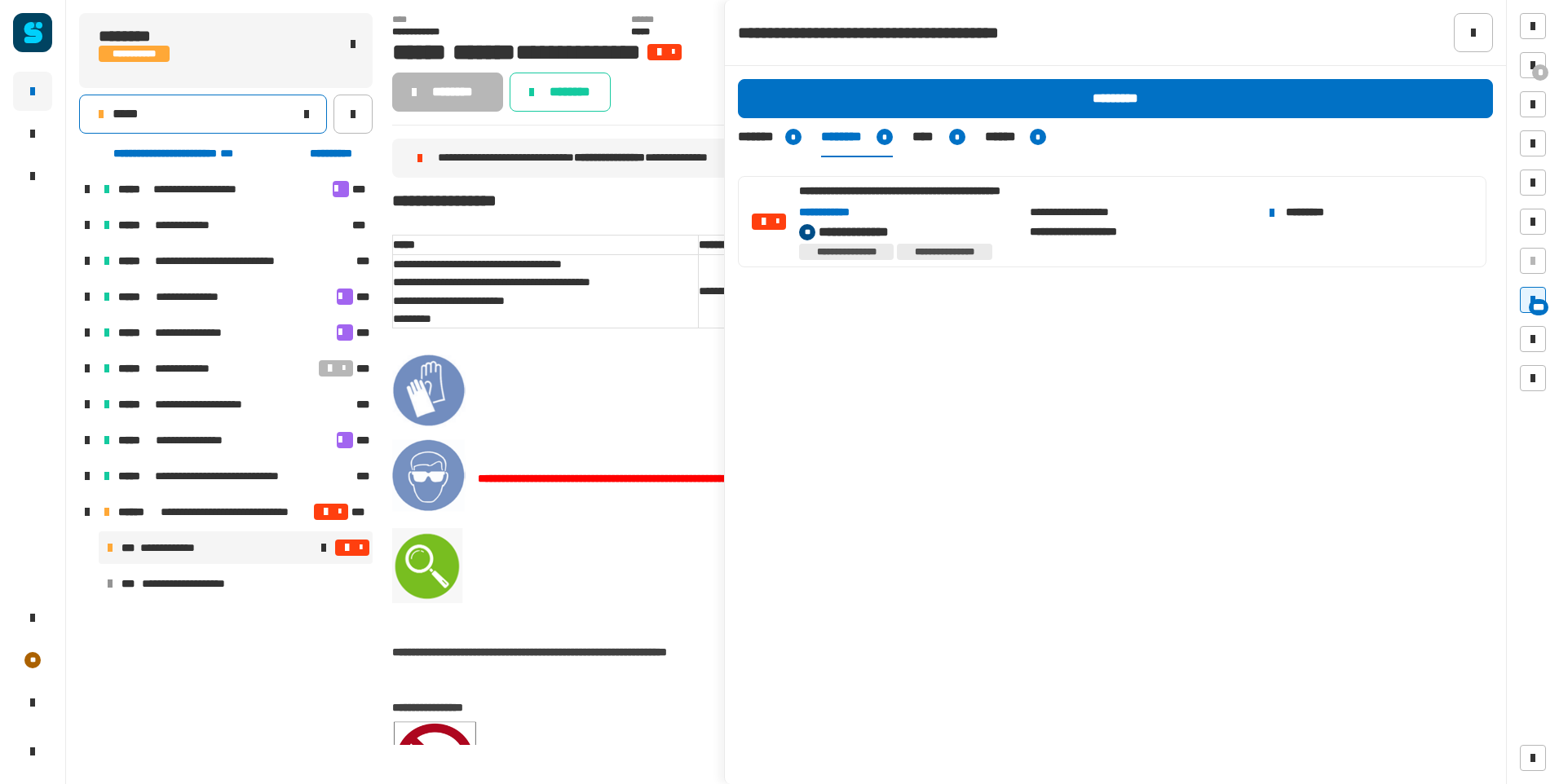 click on "*****" 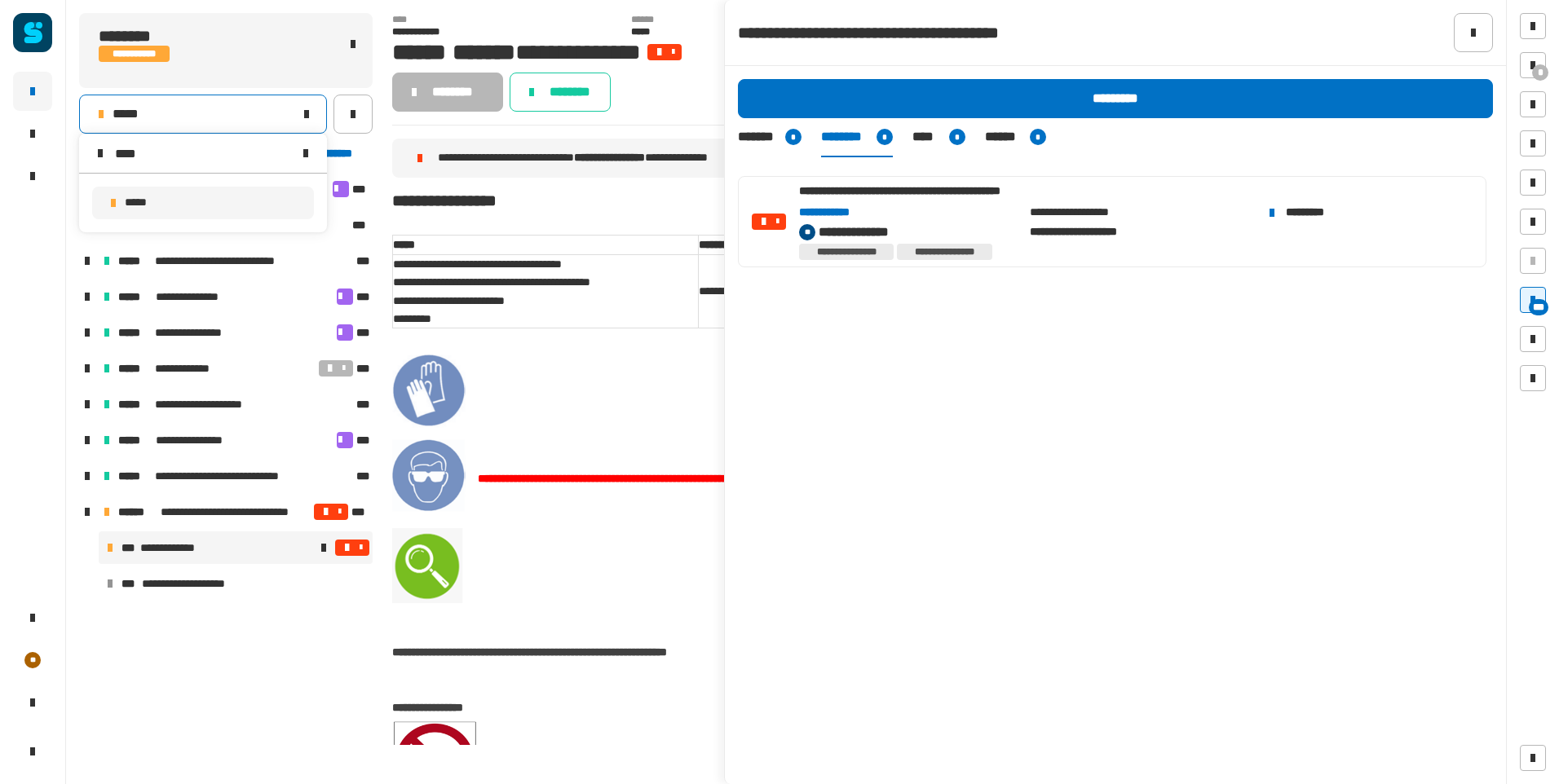 type on "****" 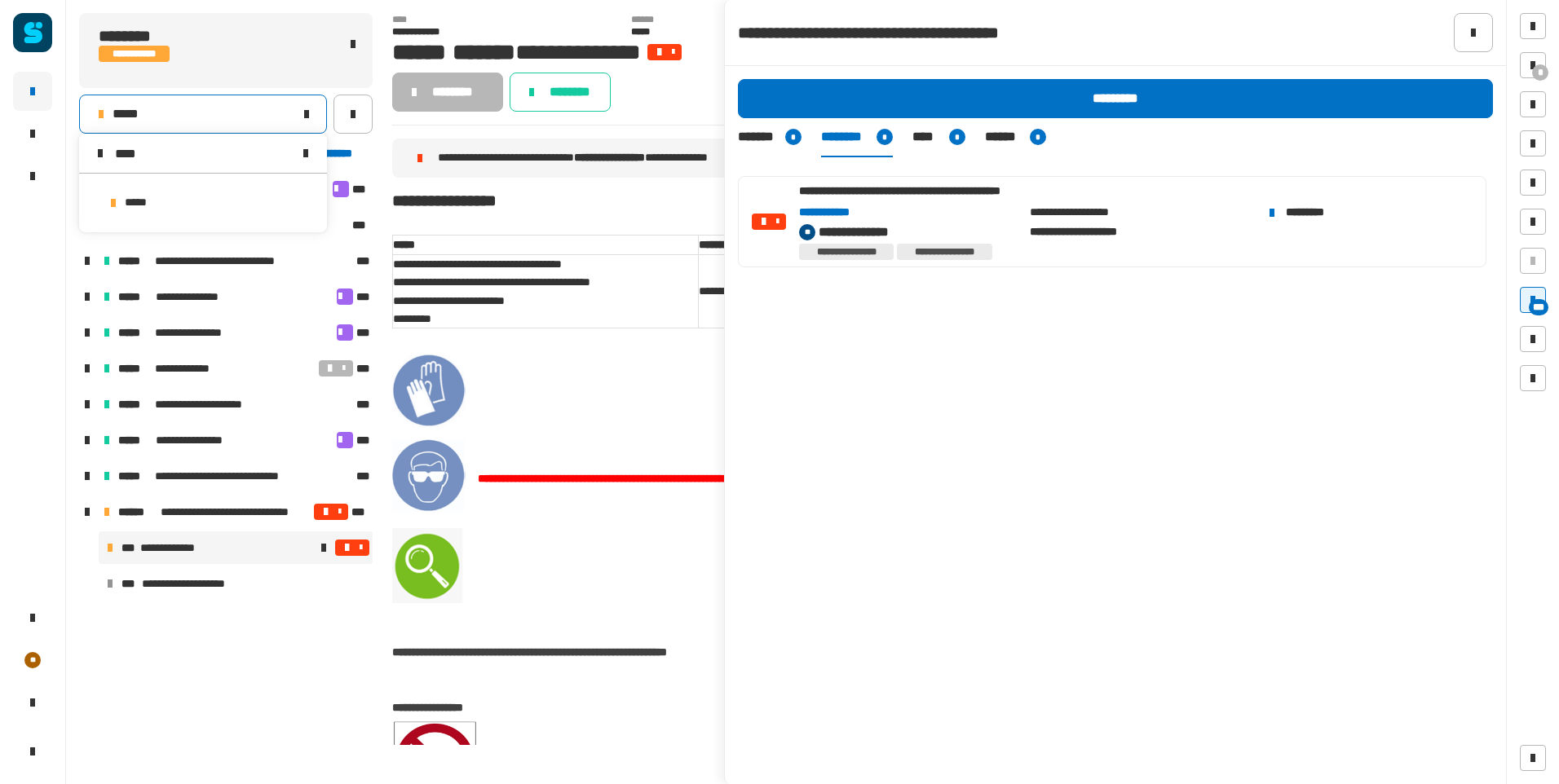 click on "*****" at bounding box center (203, 203) 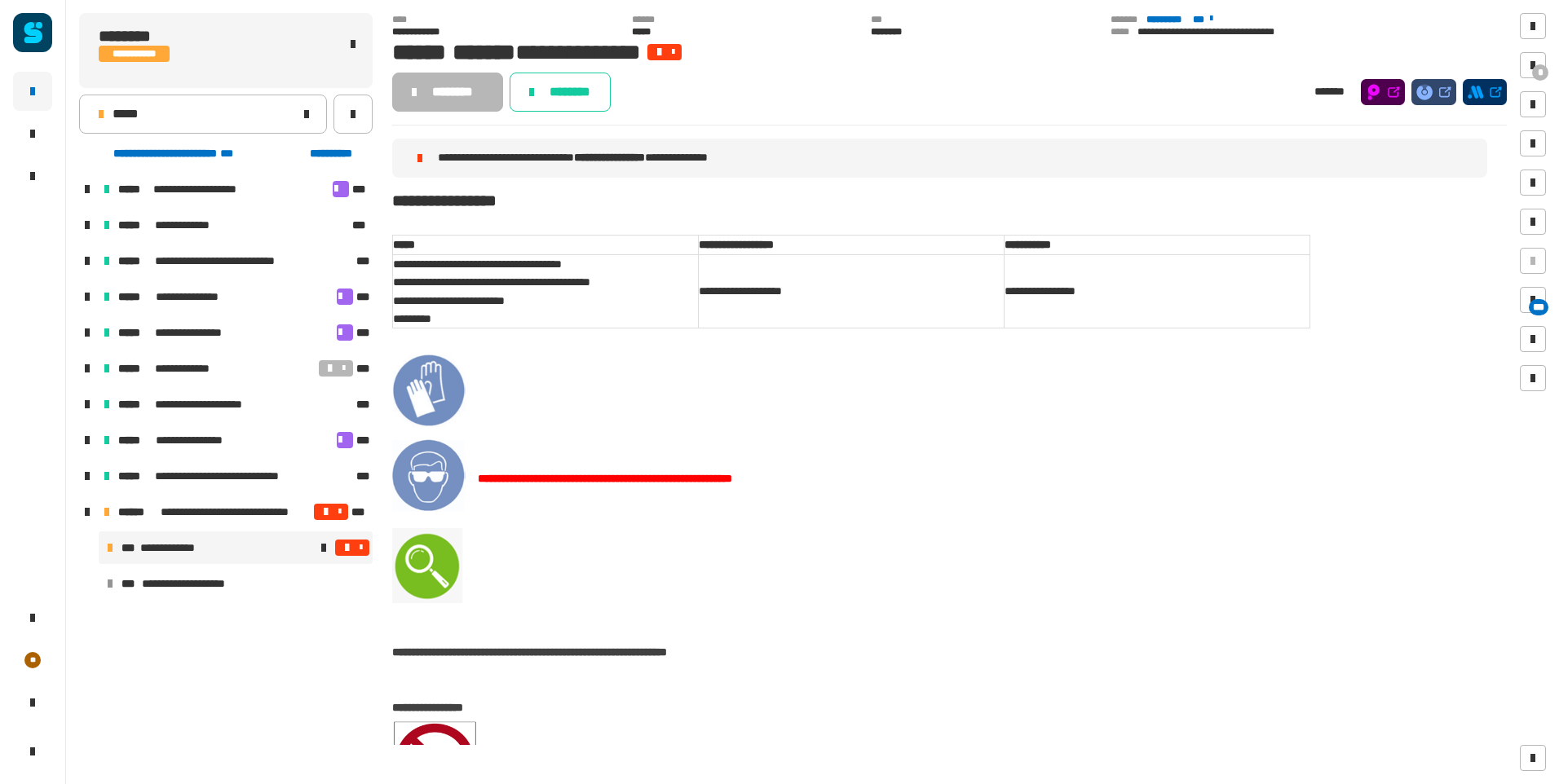 drag, startPoint x: 342, startPoint y: 545, endPoint x: 355, endPoint y: 549, distance: 13.601471 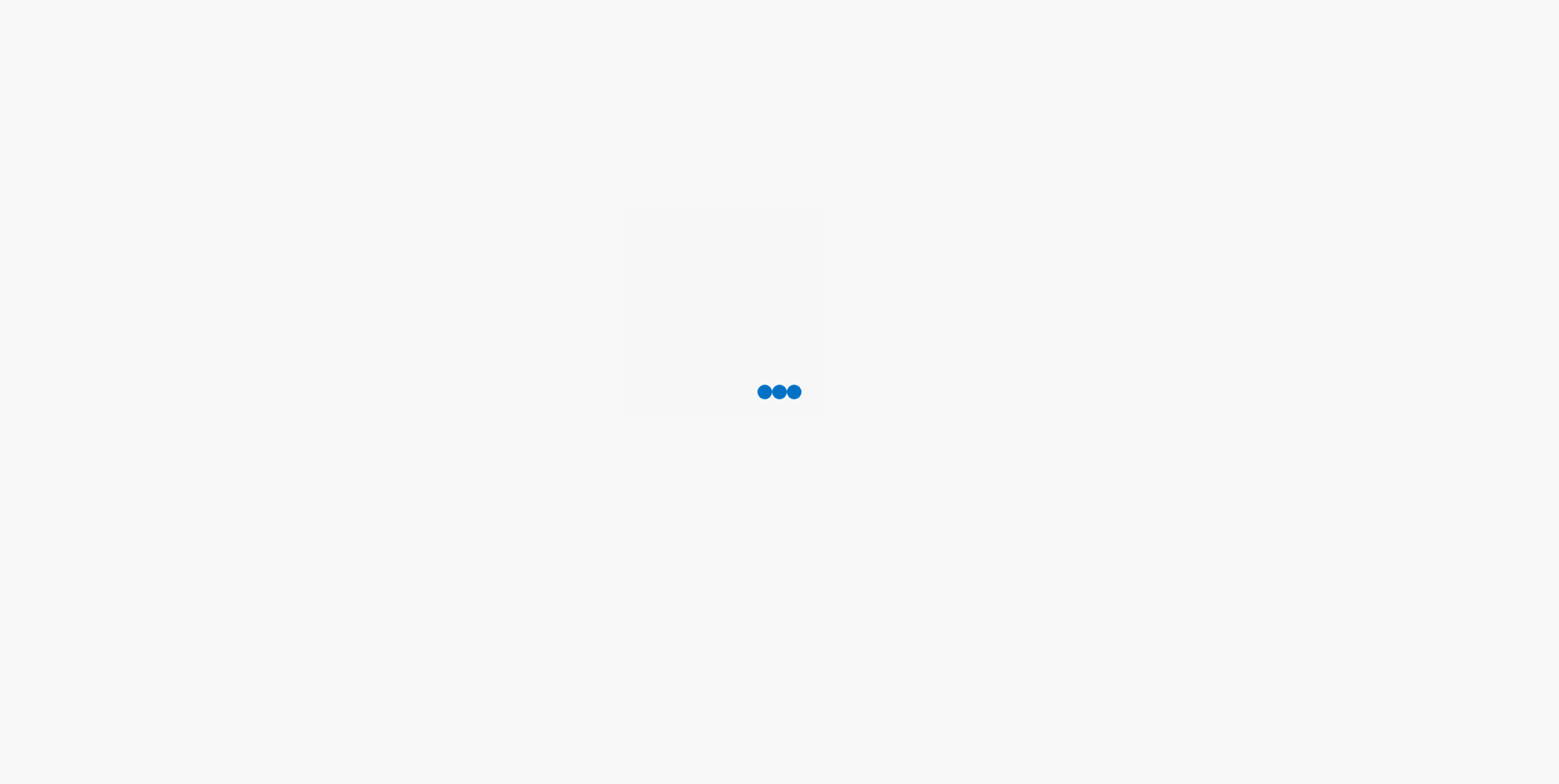 scroll, scrollTop: 0, scrollLeft: 0, axis: both 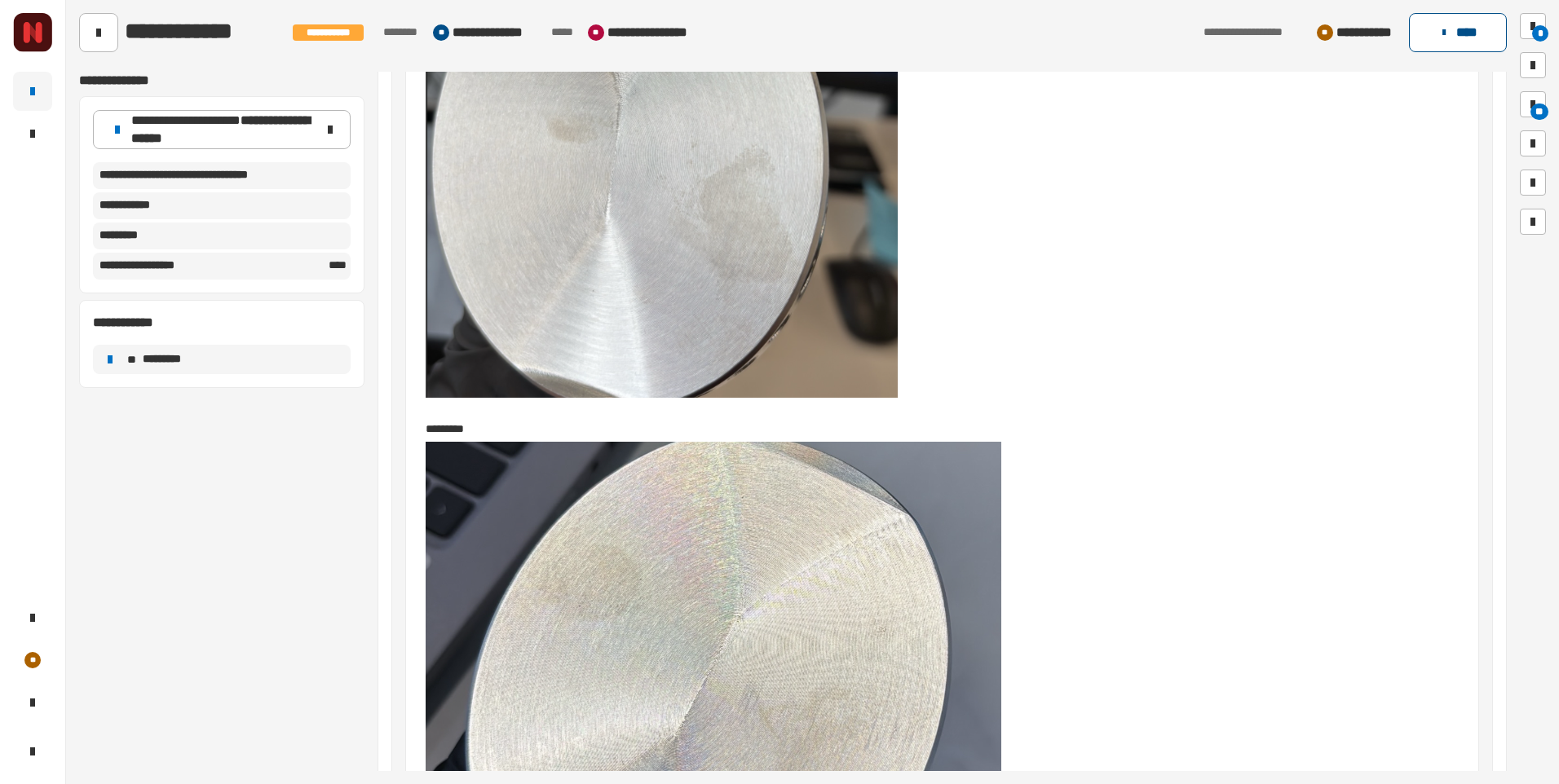 click on "****" 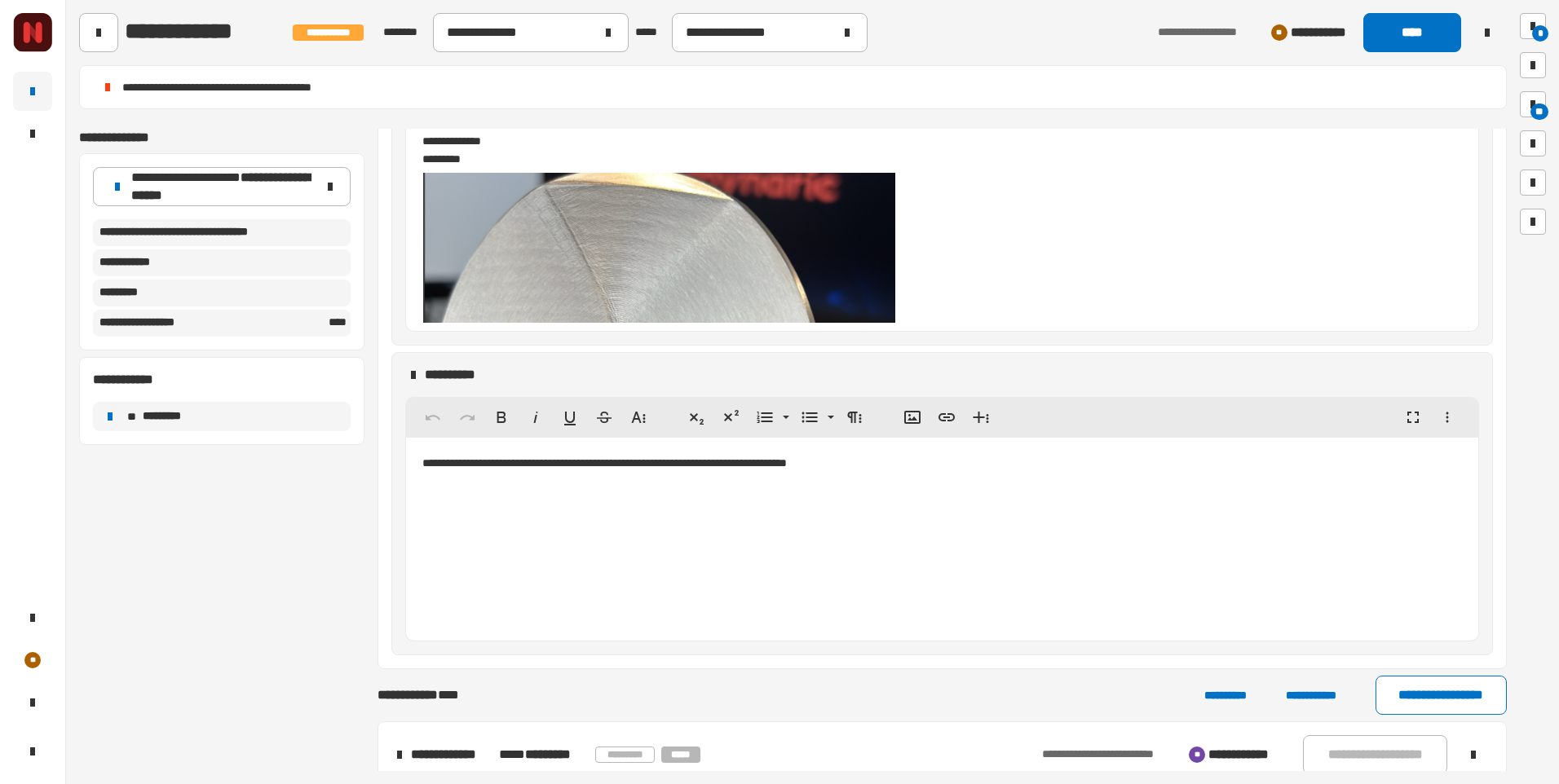 scroll, scrollTop: 945, scrollLeft: 0, axis: vertical 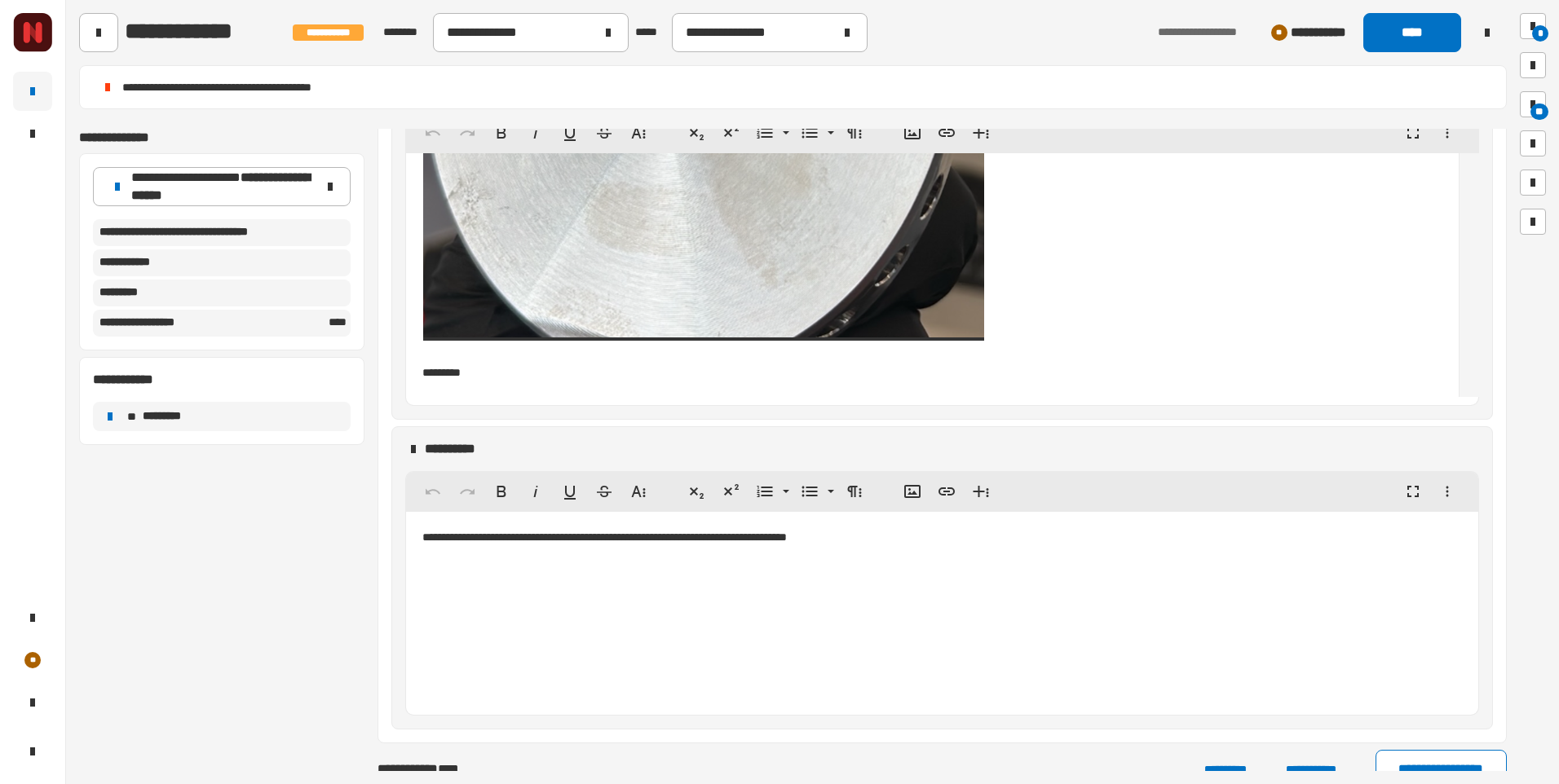 drag, startPoint x: 477, startPoint y: 382, endPoint x: 461, endPoint y: 383, distance: 16.03122 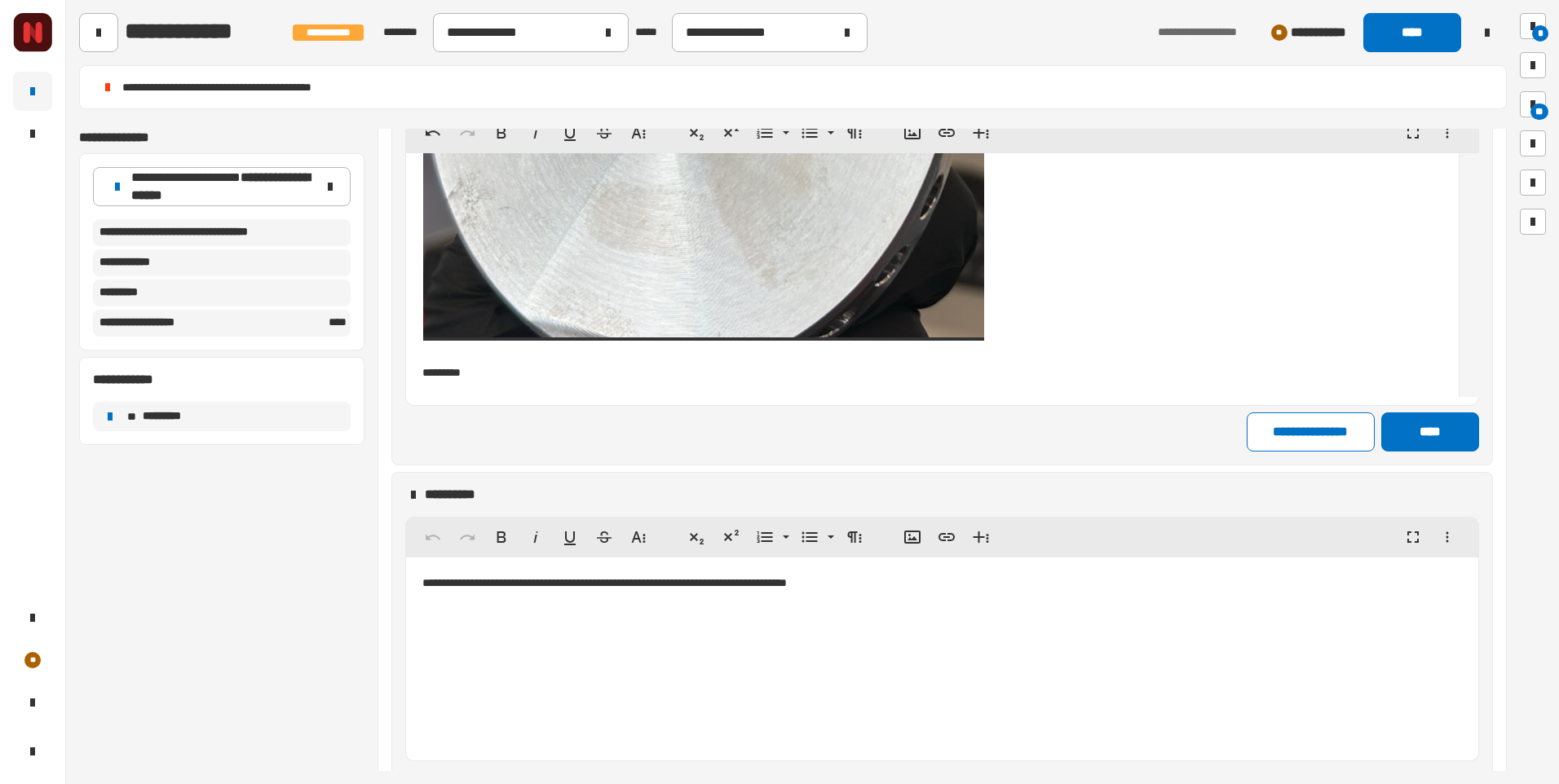 scroll, scrollTop: 18160, scrollLeft: 0, axis: vertical 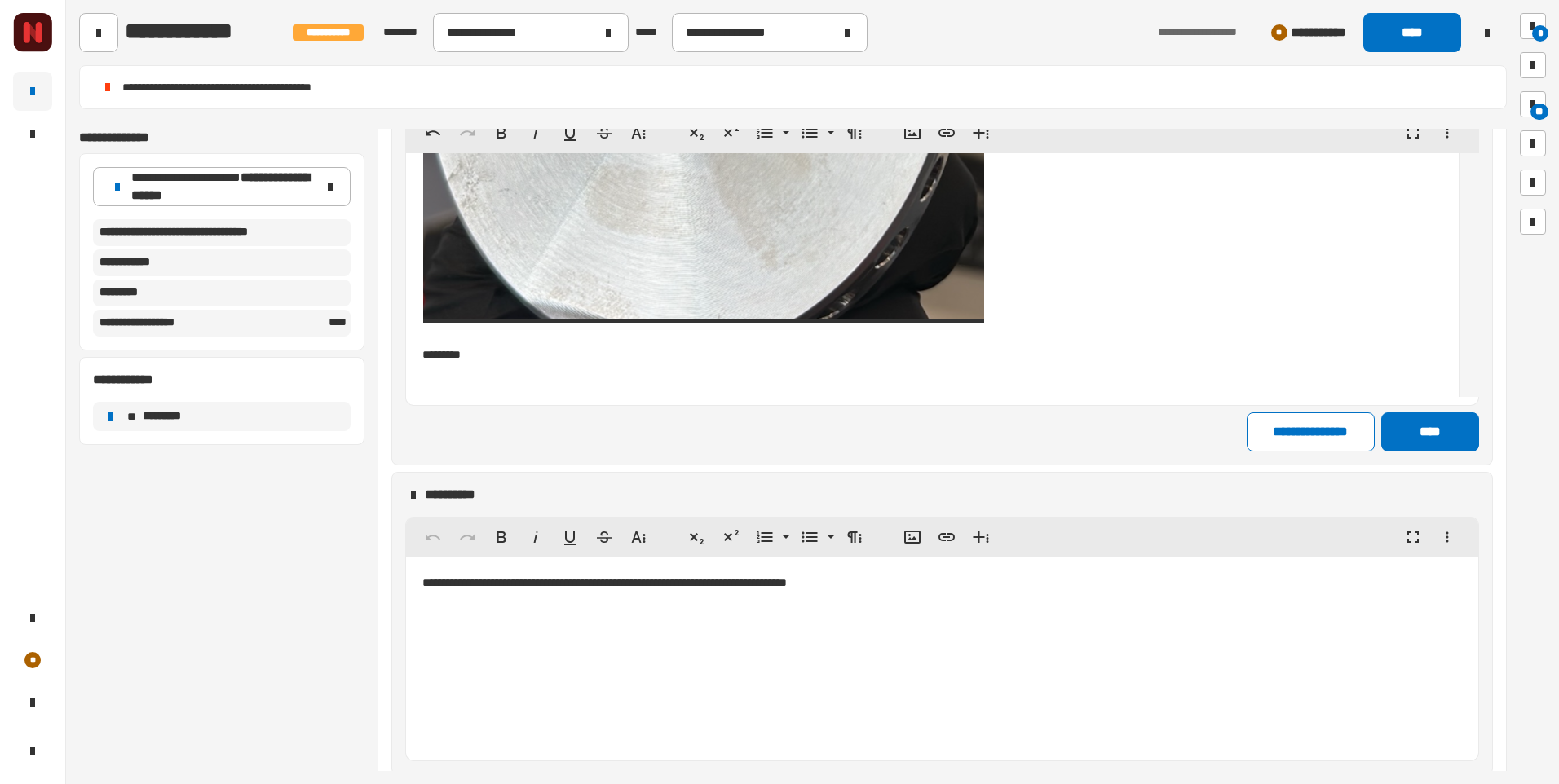 click on "*********" at bounding box center [922, 40] 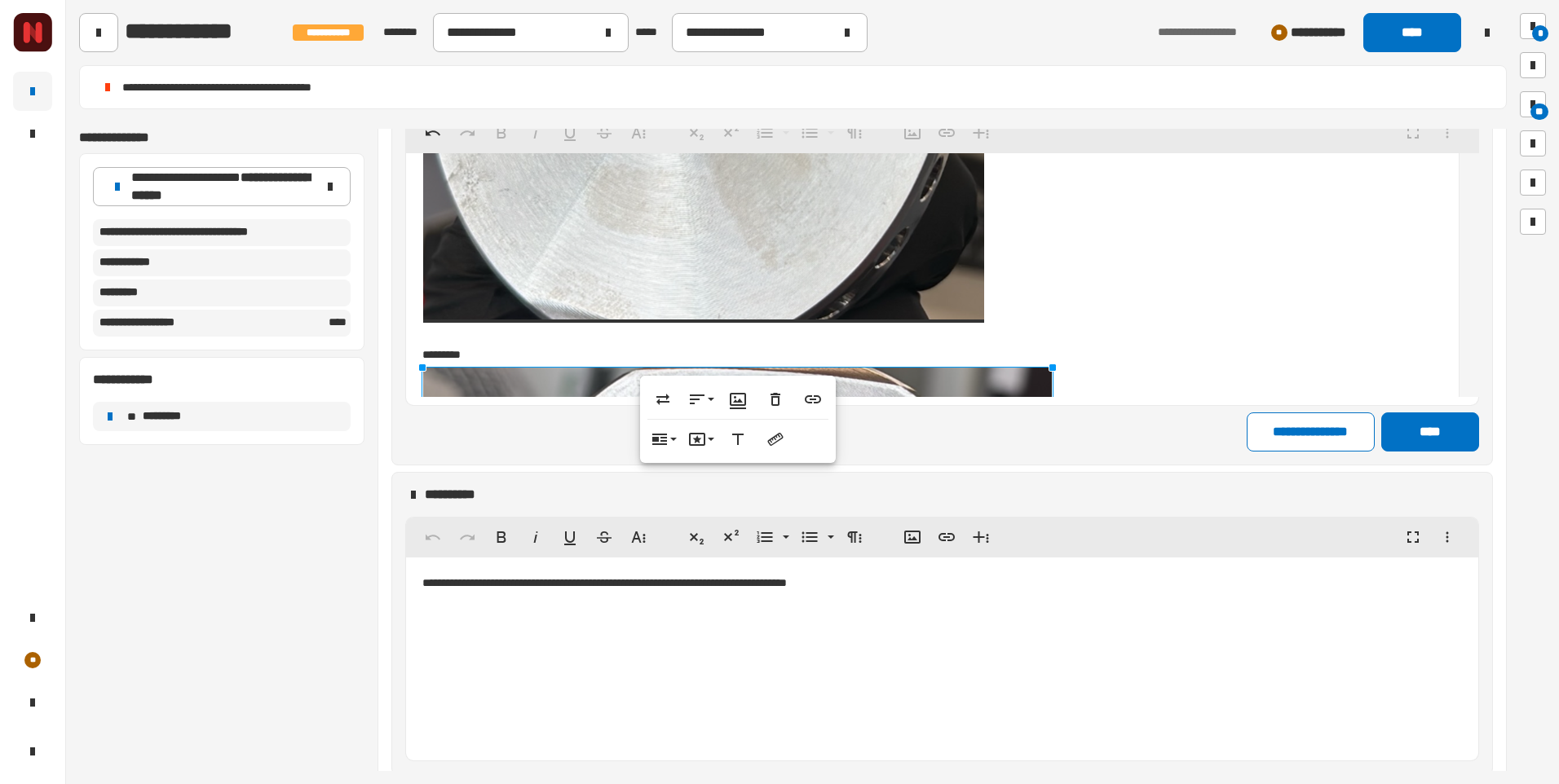click on "*********" at bounding box center [922, 346] 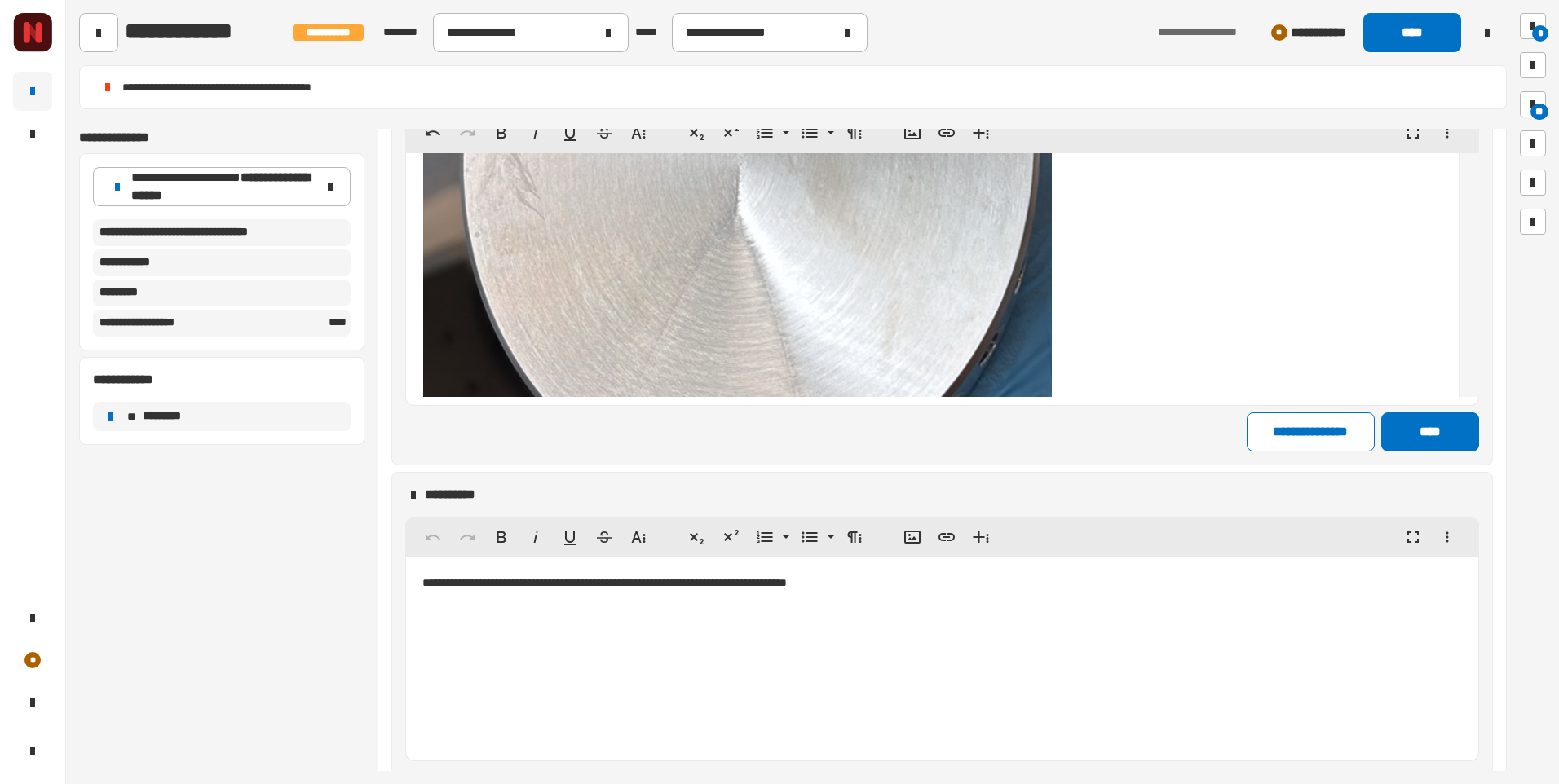scroll, scrollTop: 18777, scrollLeft: 0, axis: vertical 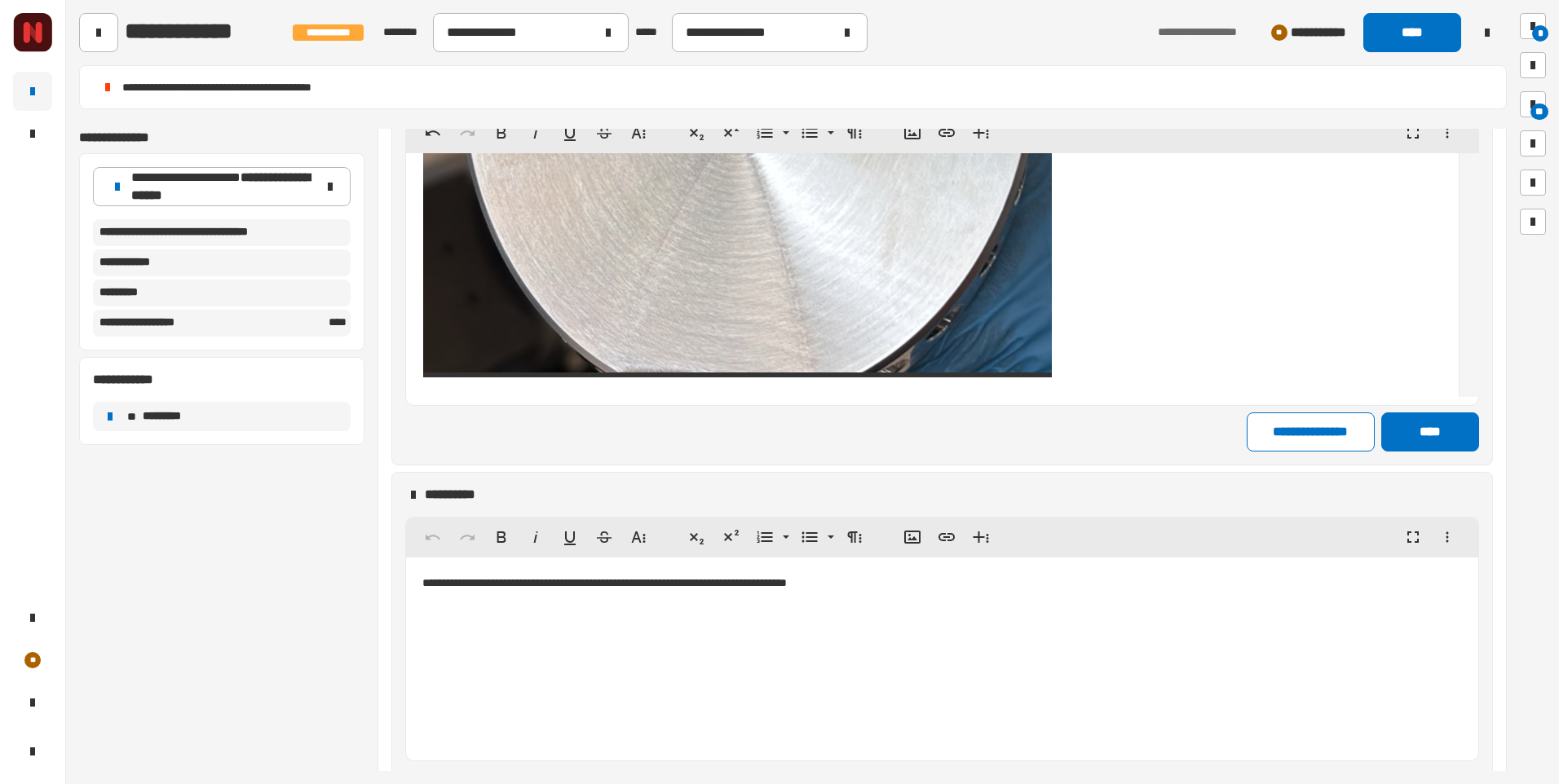 click on "****" at bounding box center [1430, 432] 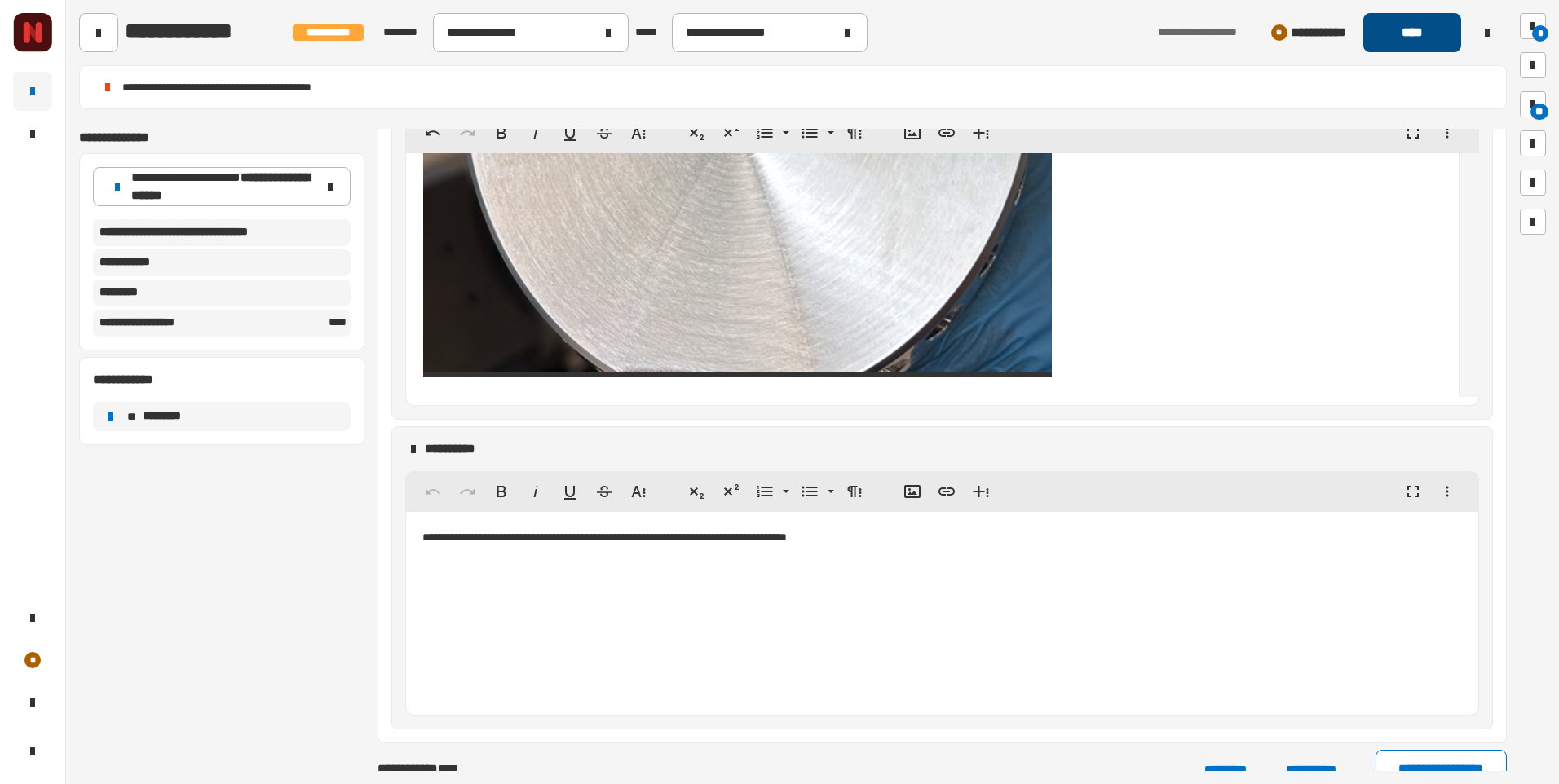 click on "****" 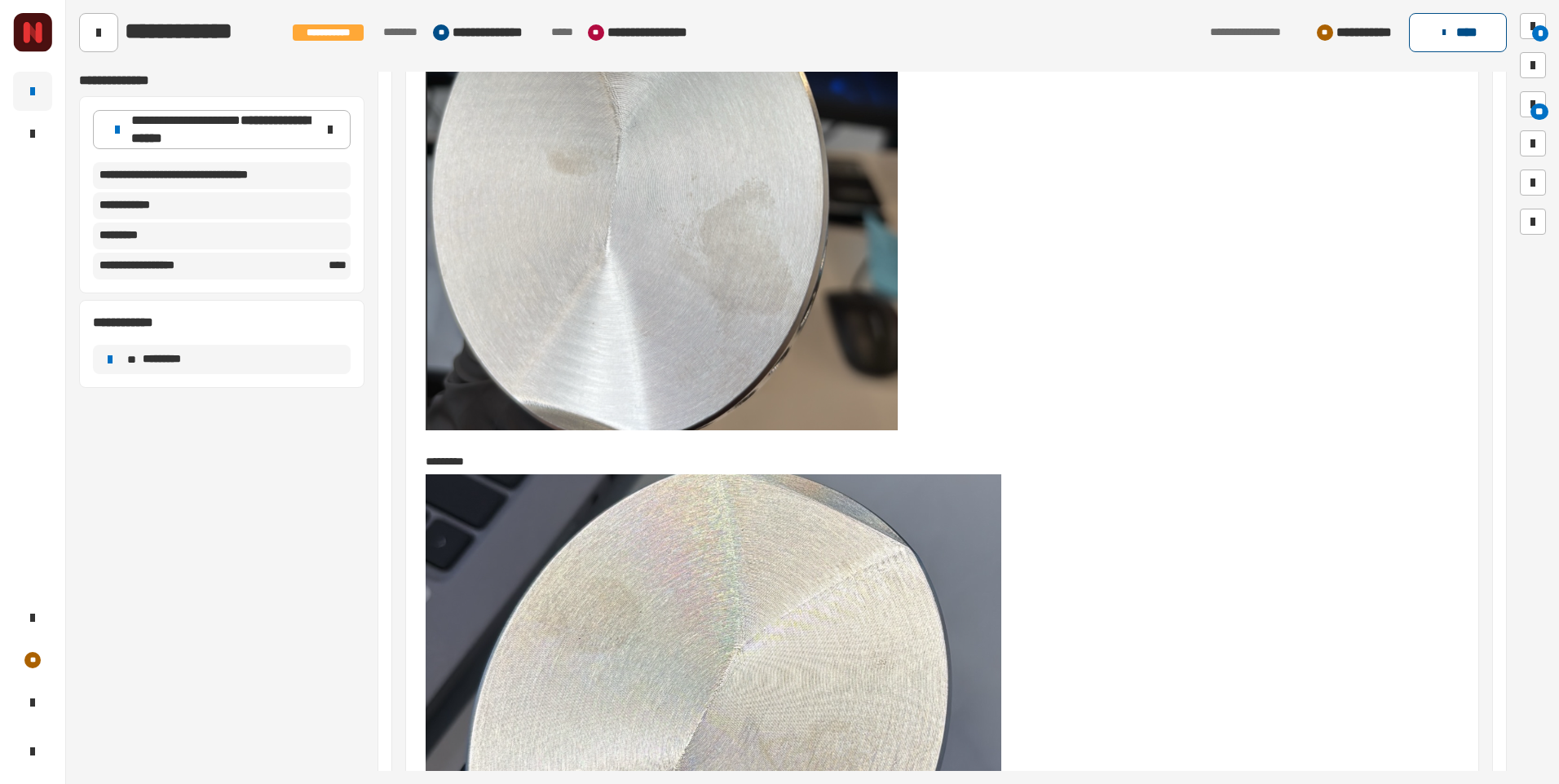 click on "****" 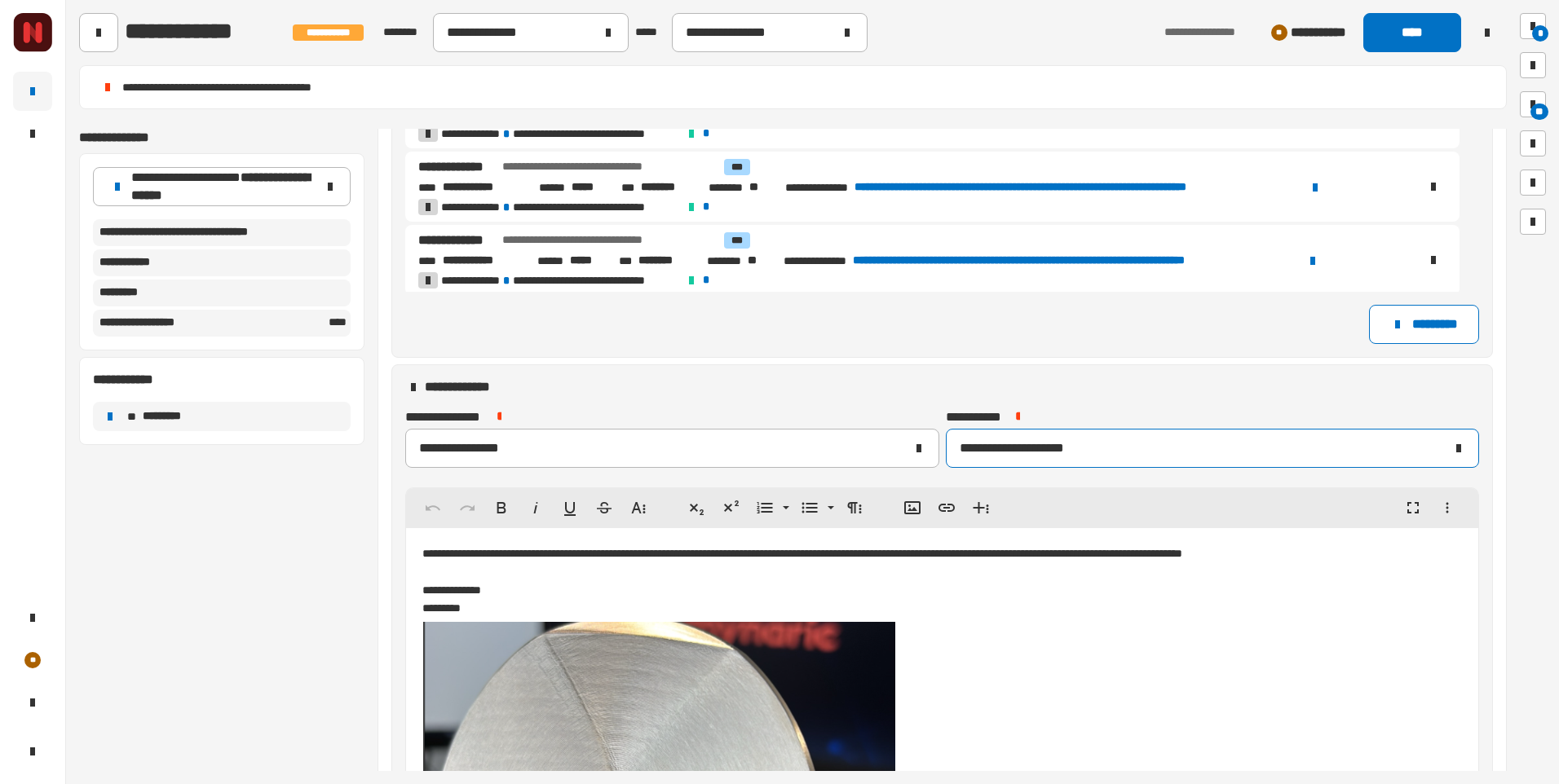 scroll, scrollTop: 424, scrollLeft: 0, axis: vertical 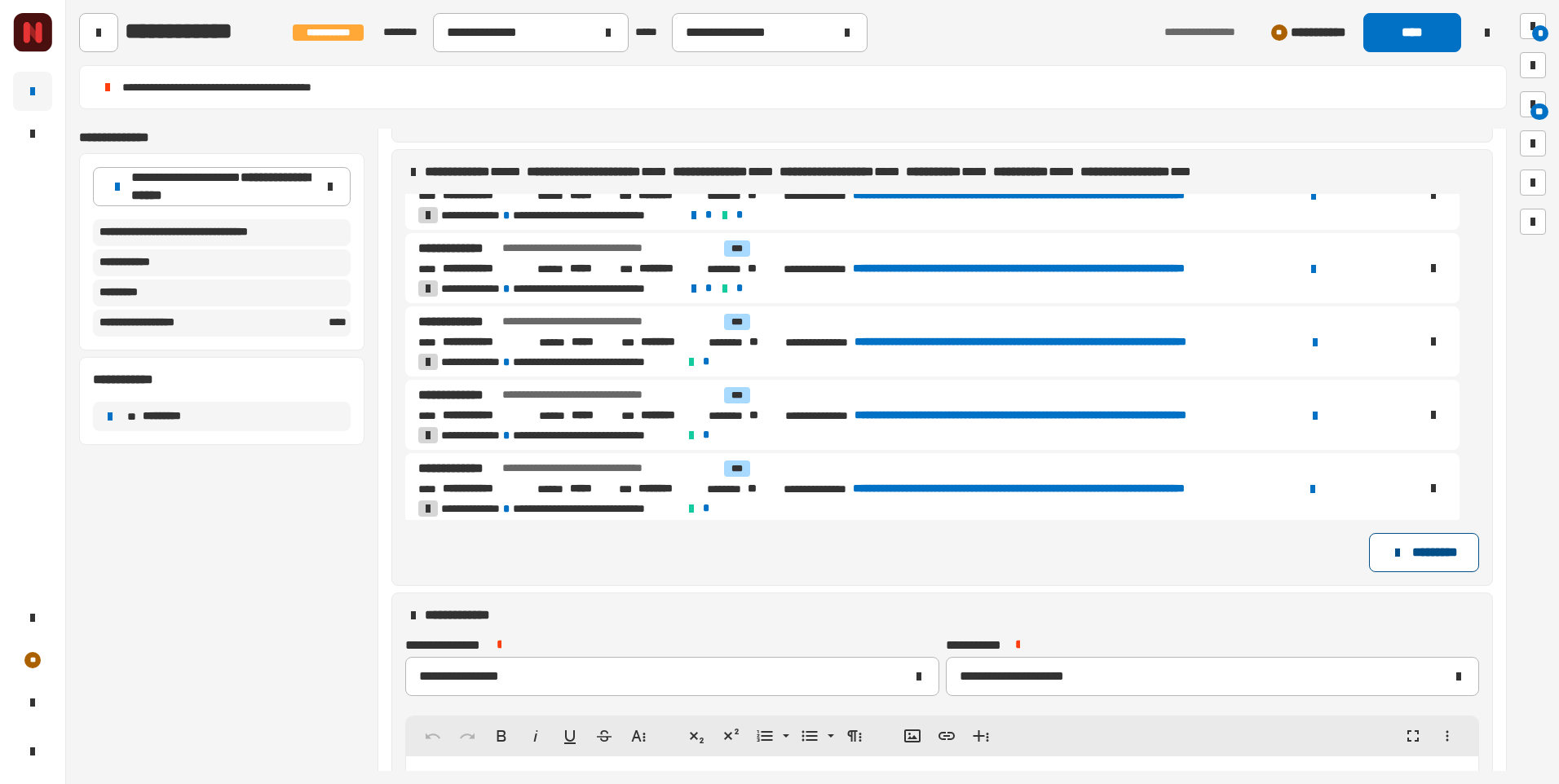 click on "*********" at bounding box center (1424, 553) 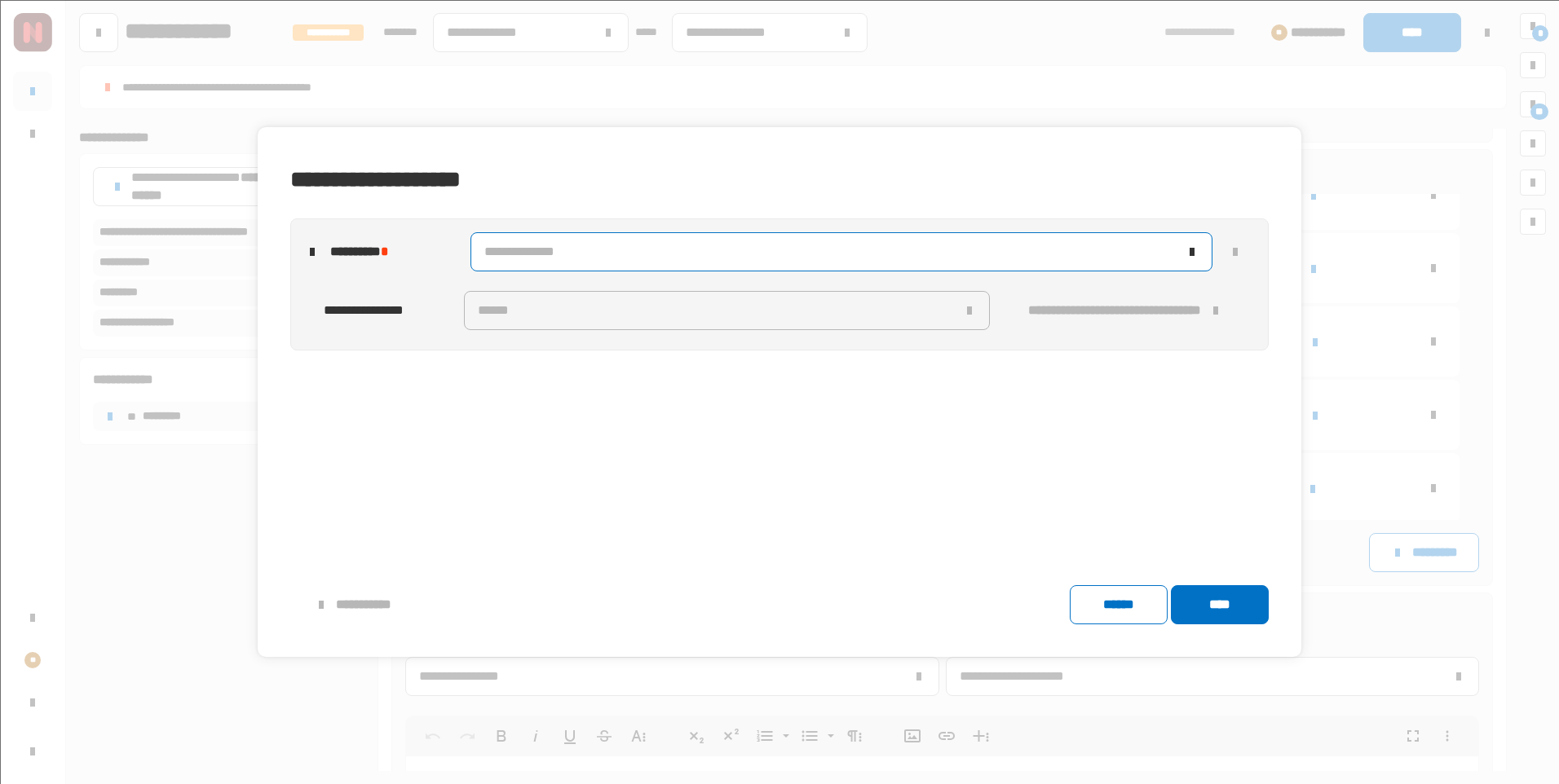 click on "**********" 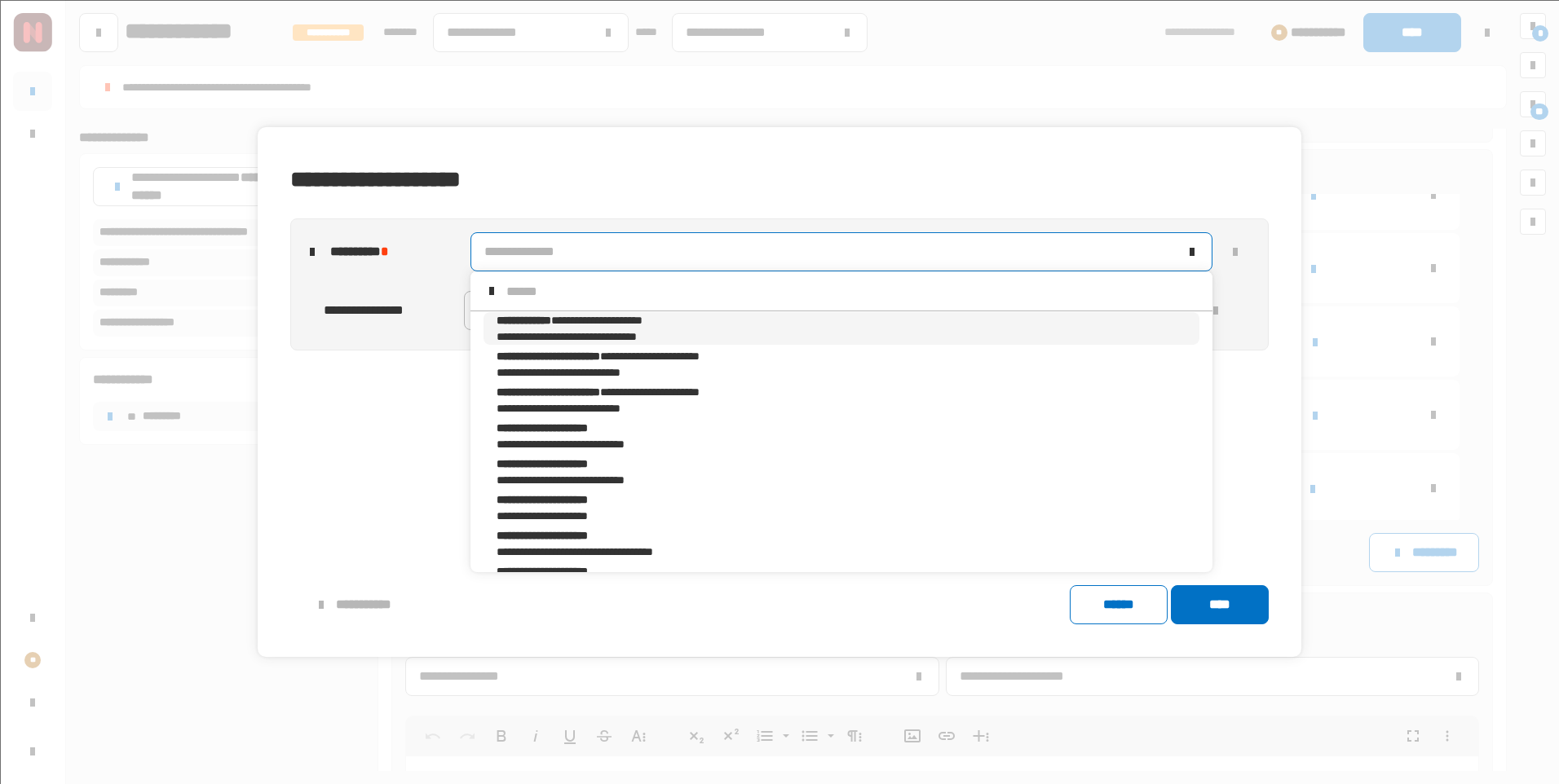 scroll, scrollTop: 13, scrollLeft: 0, axis: vertical 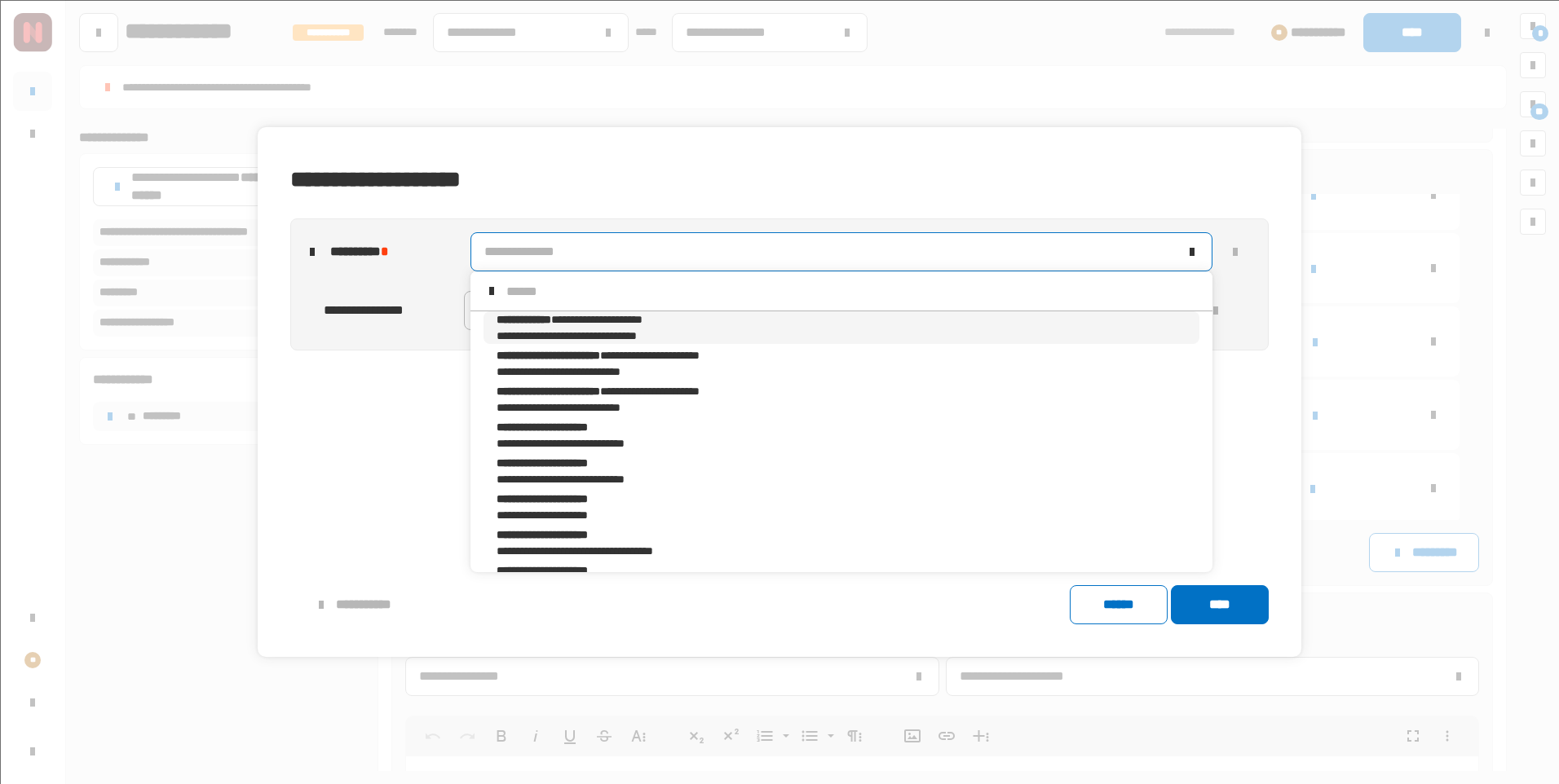 click on "**********" at bounding box center (604, 319) 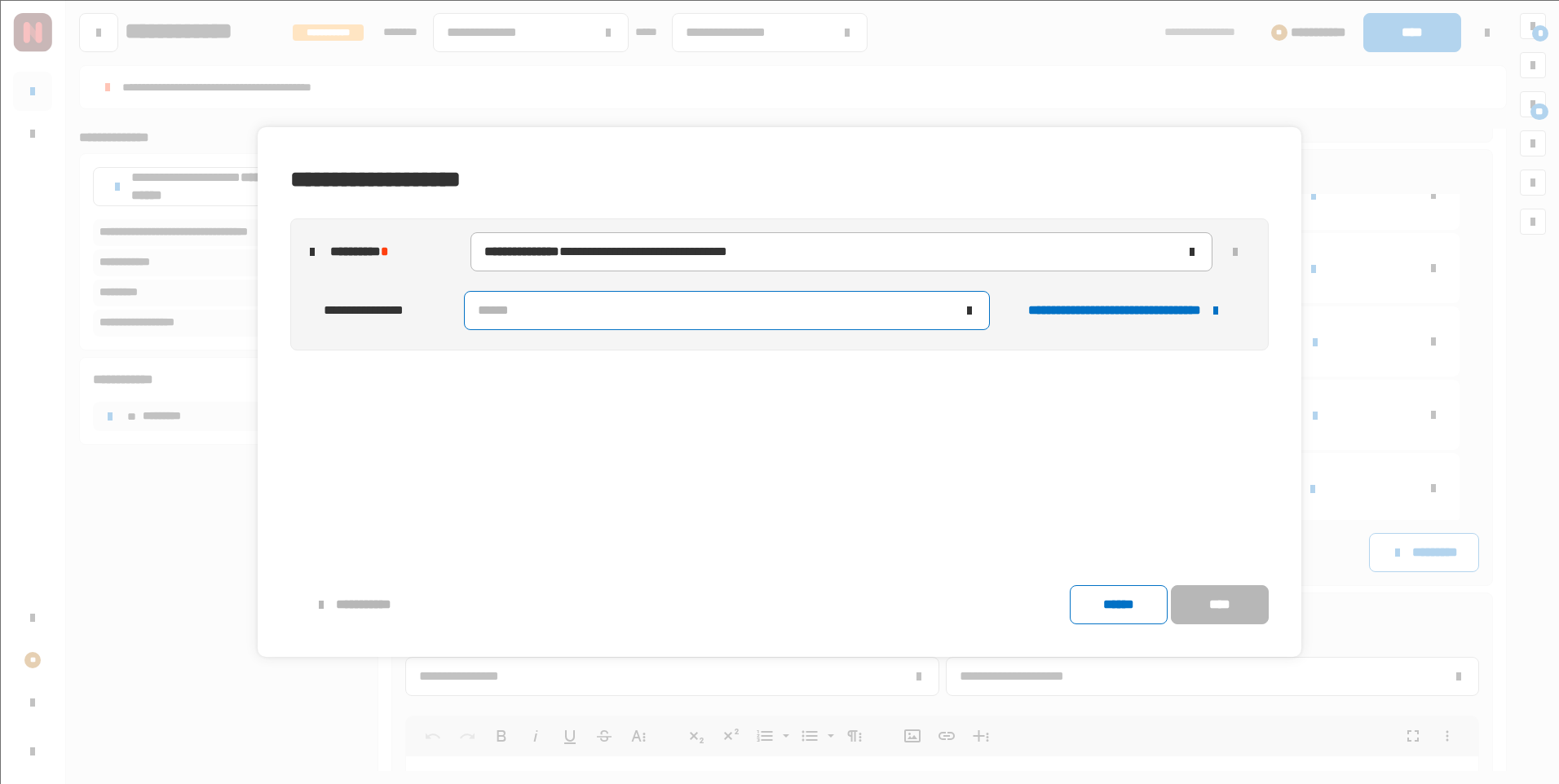 click on "******" 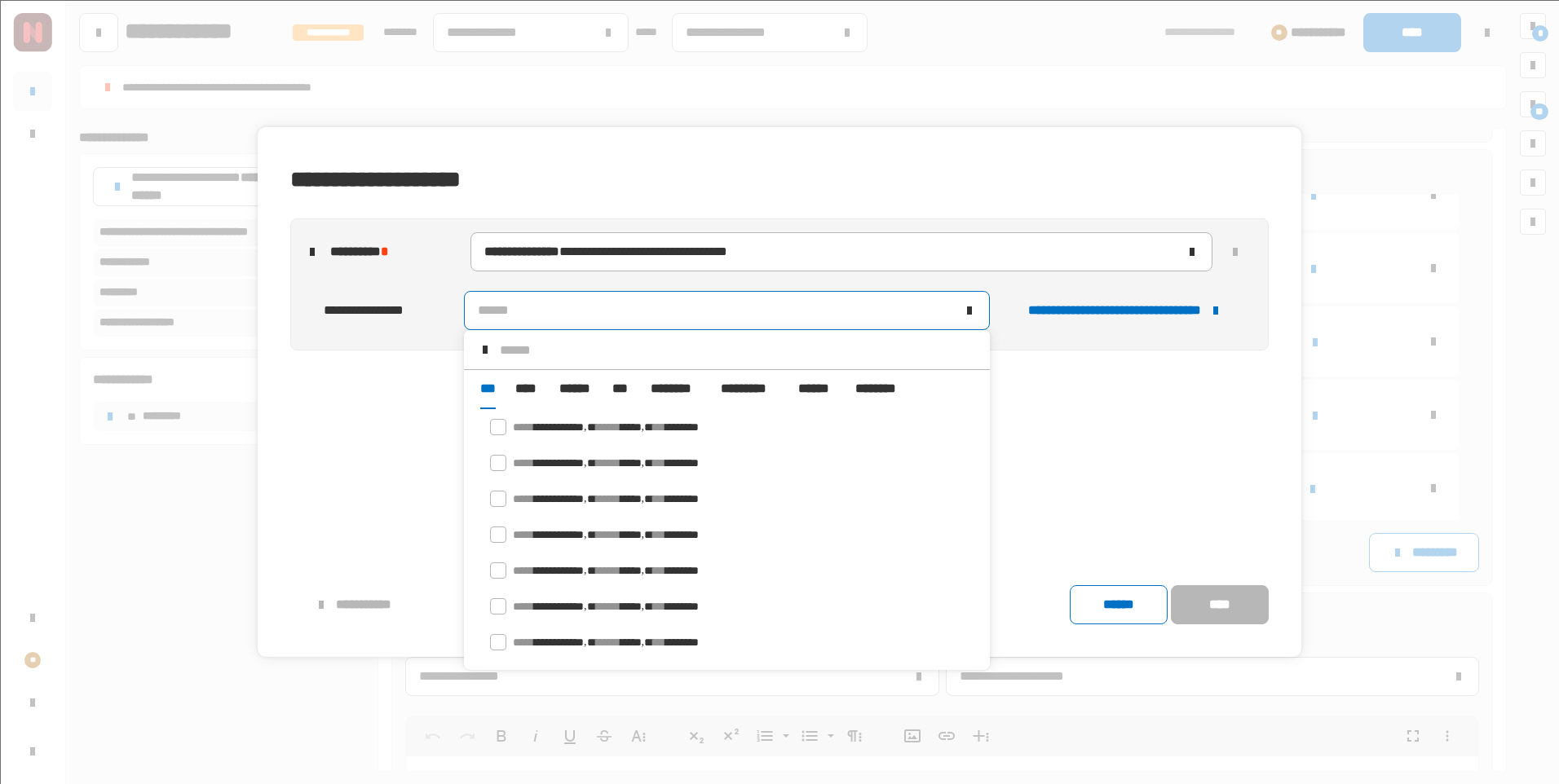 scroll, scrollTop: 12, scrollLeft: 0, axis: vertical 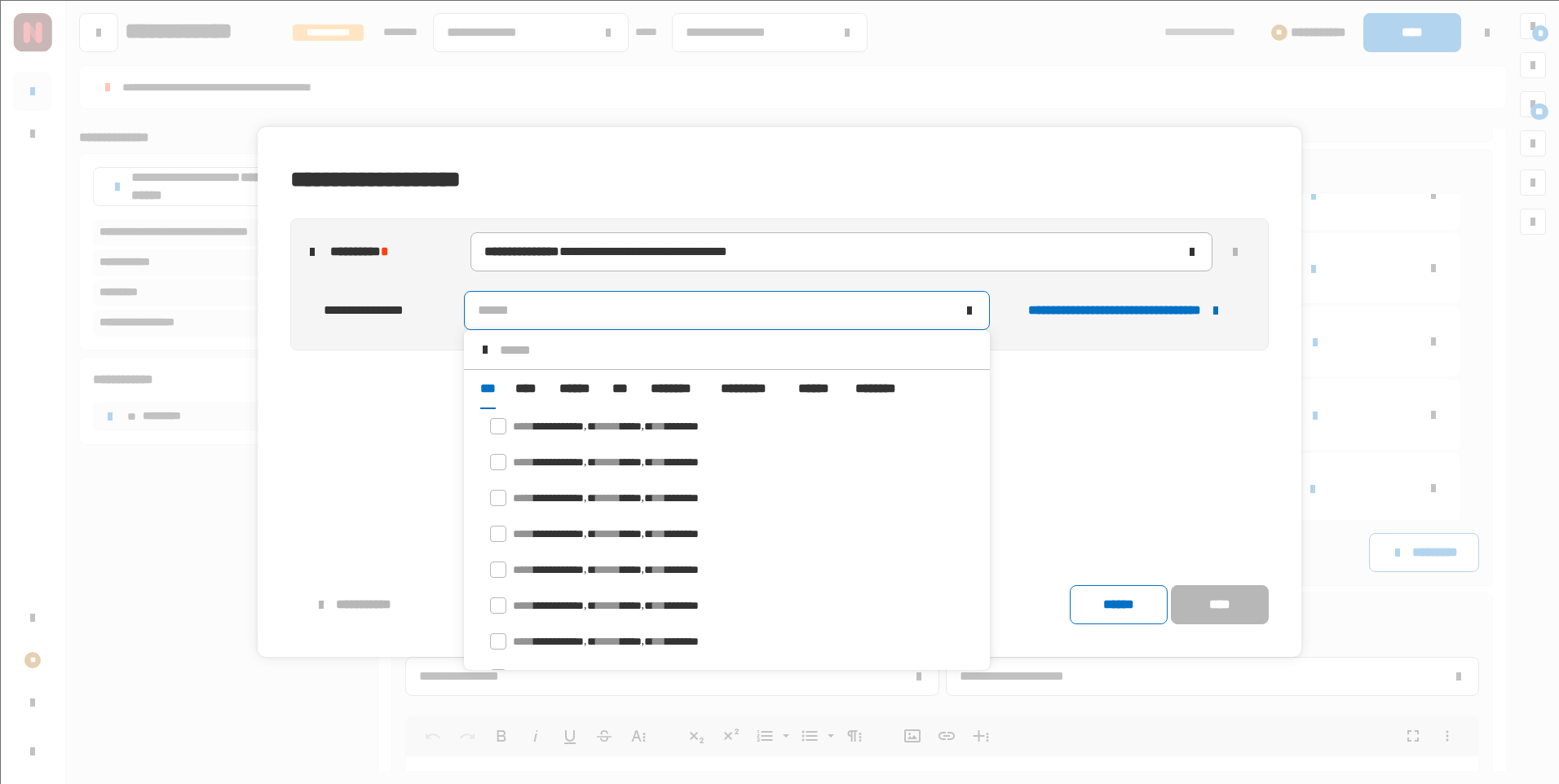 click on "******" at bounding box center (576, 389) 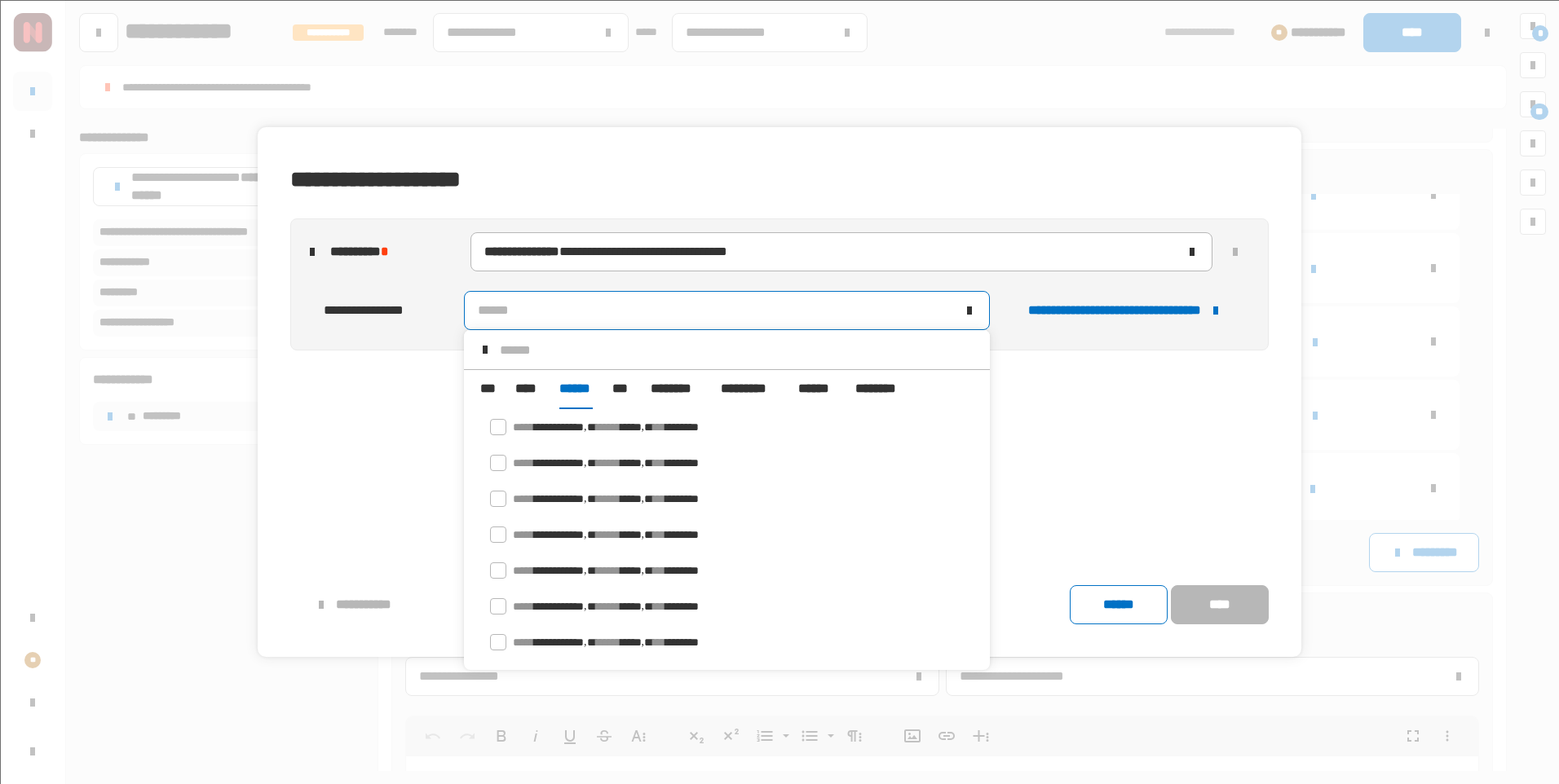 scroll, scrollTop: 13, scrollLeft: 0, axis: vertical 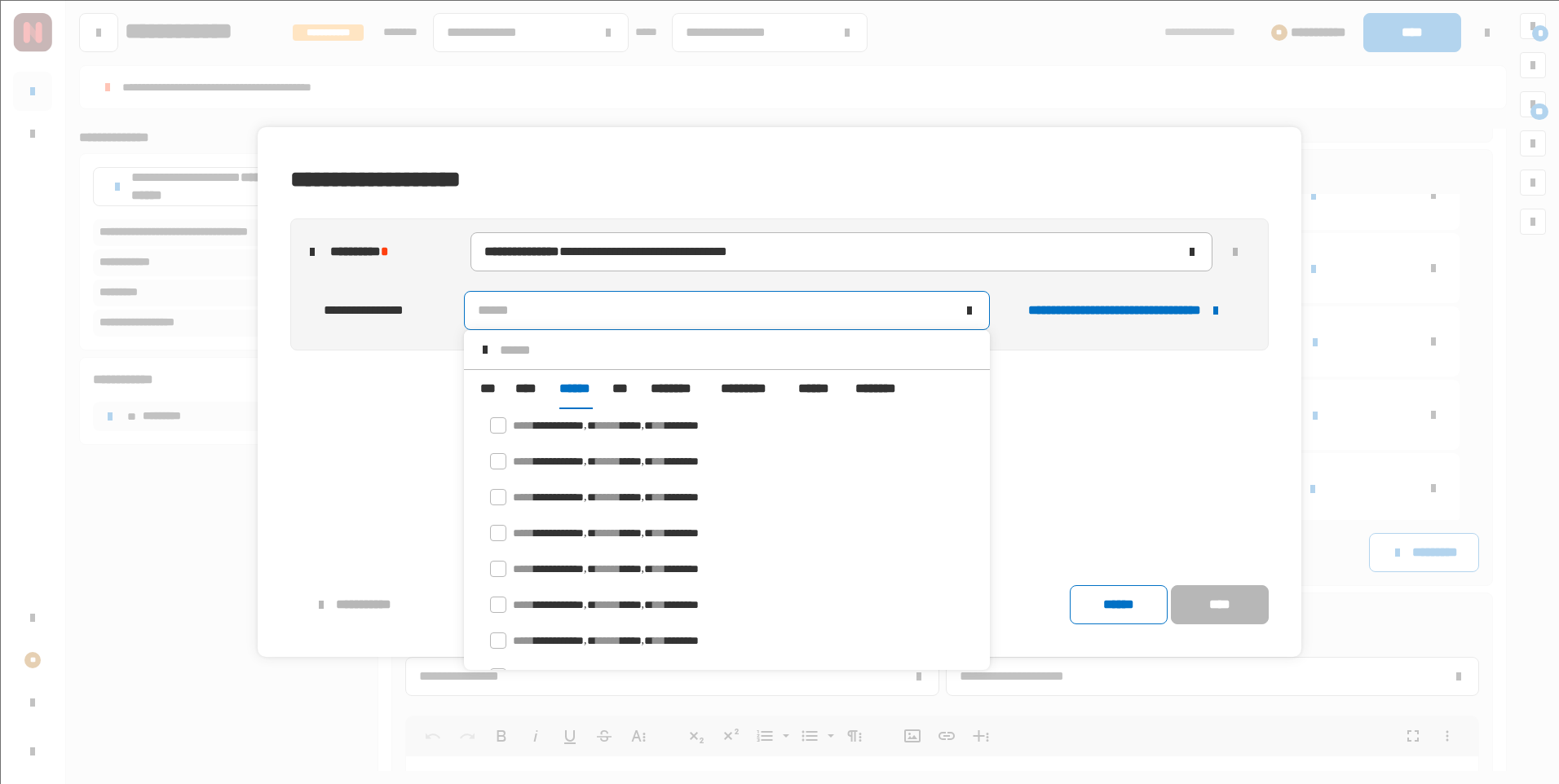click at bounding box center (738, 350) 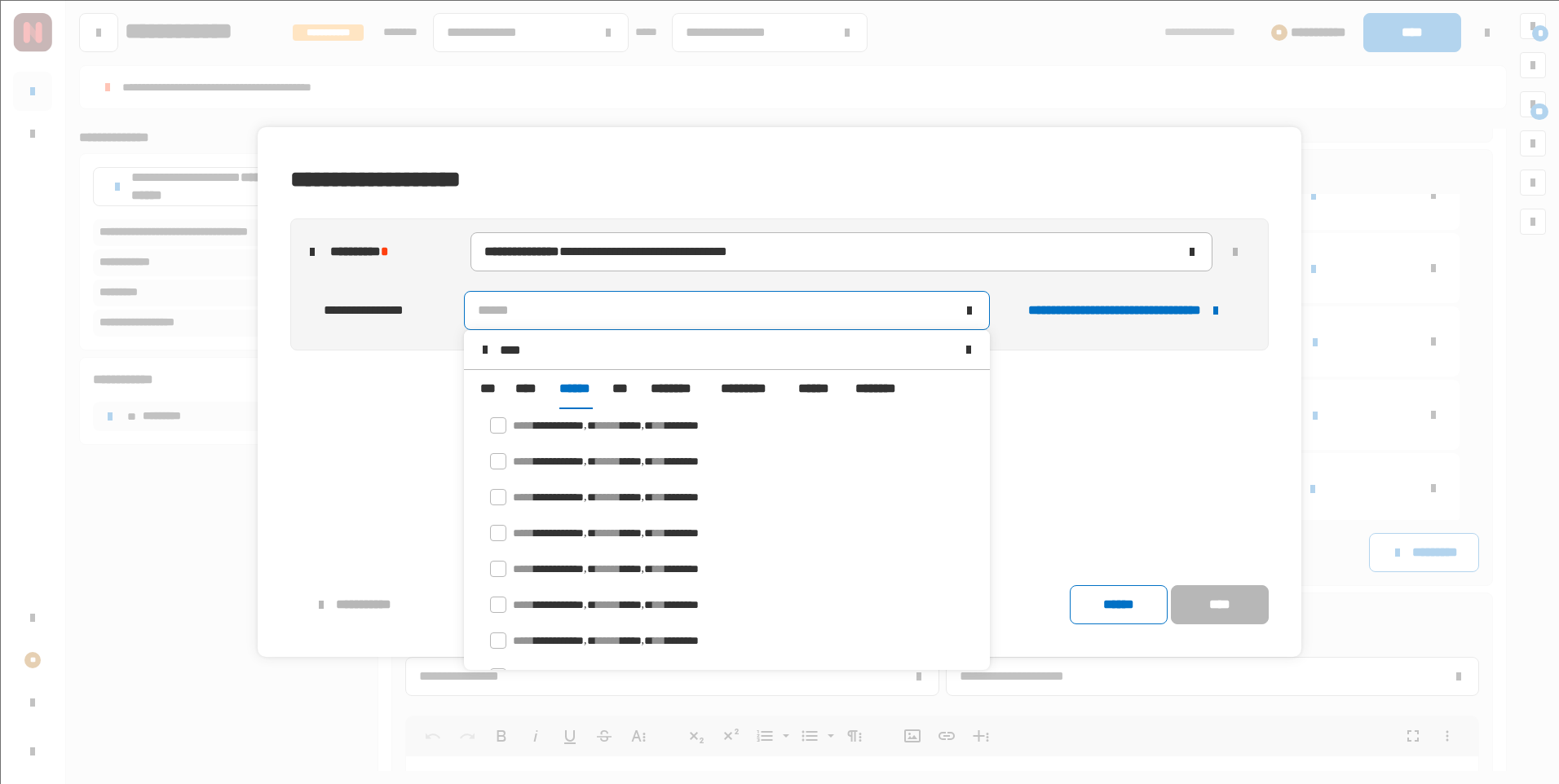 scroll, scrollTop: 0, scrollLeft: 0, axis: both 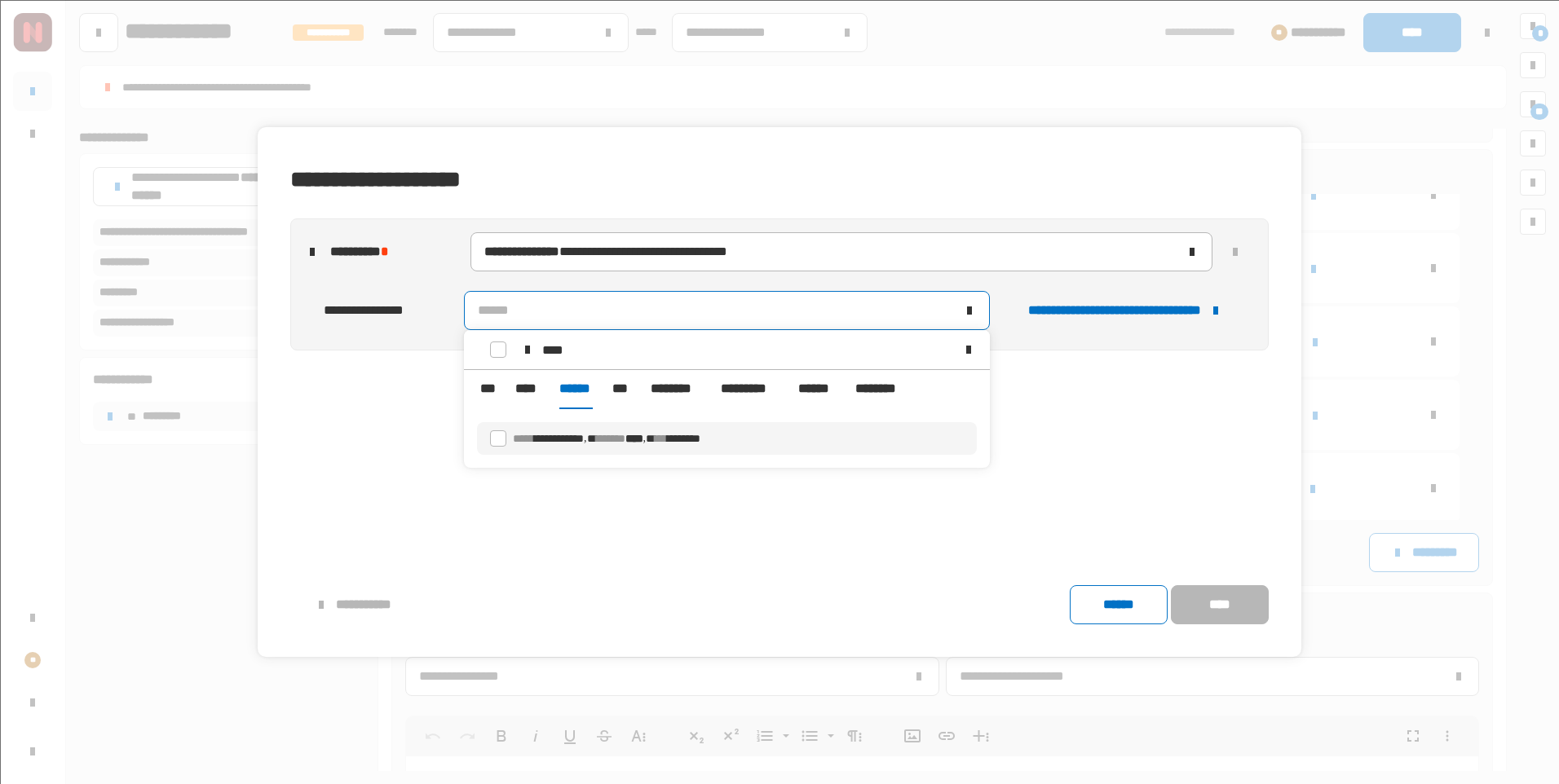 type on "****" 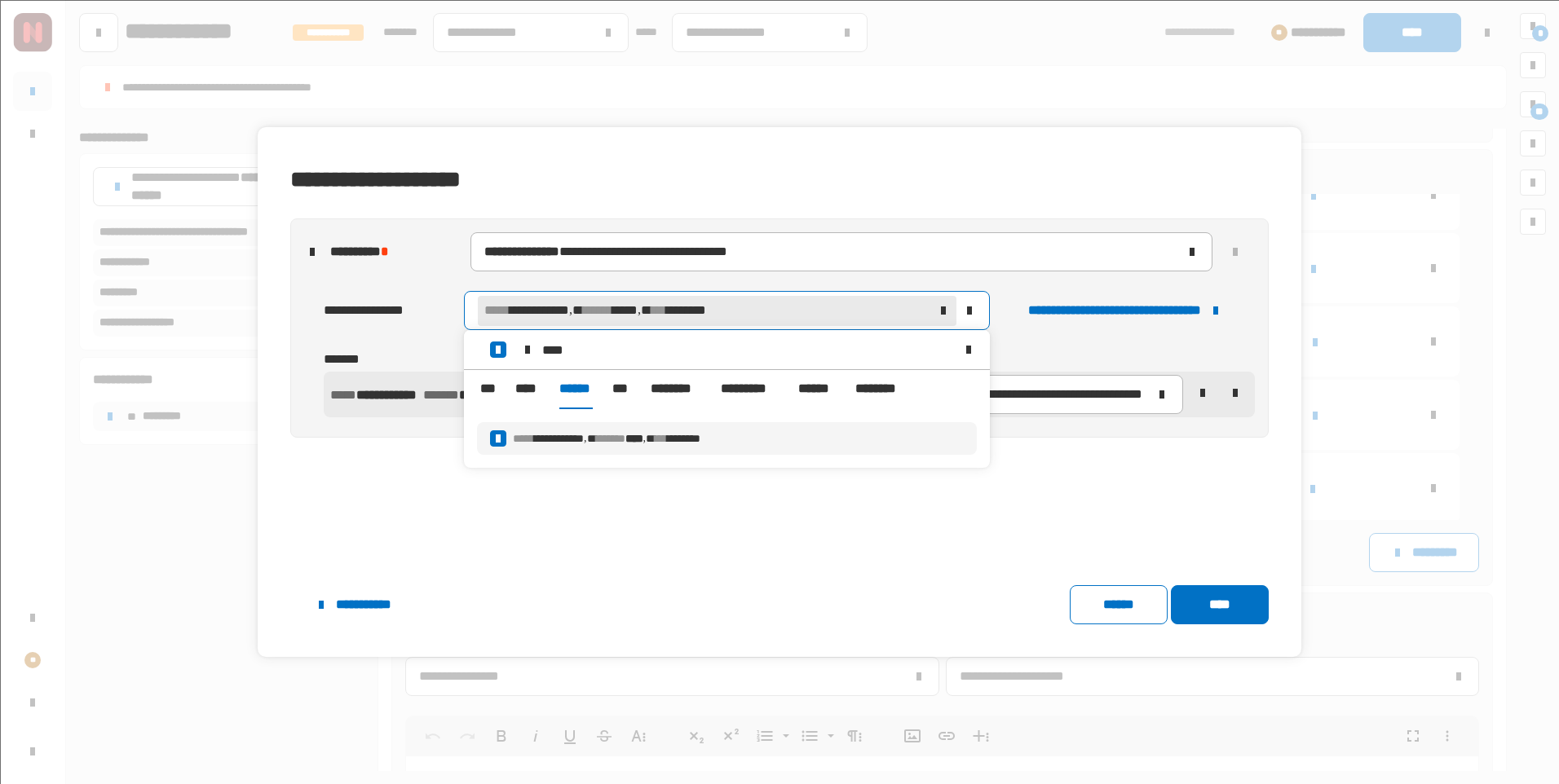 click on "**********" 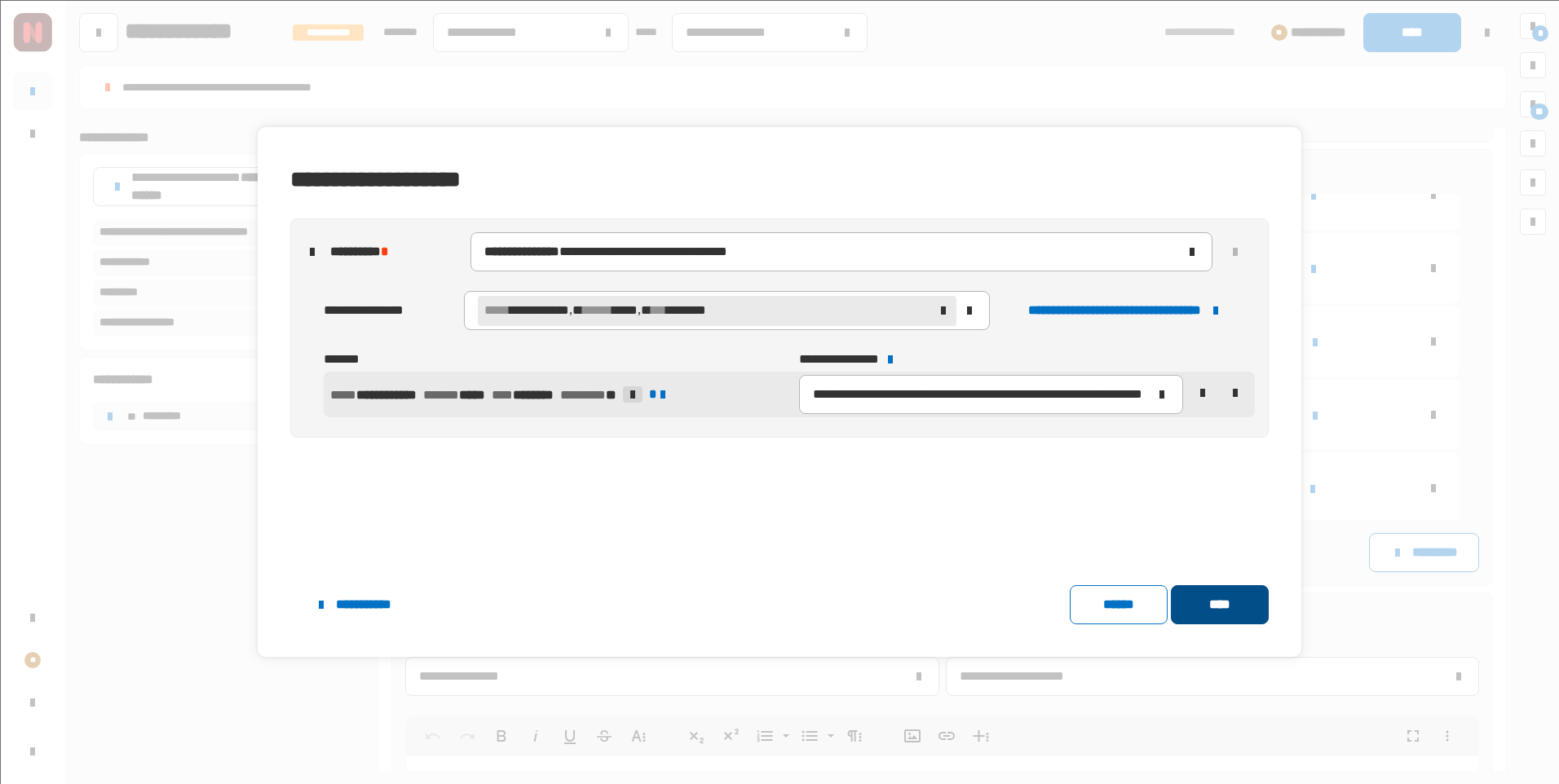 click on "****" 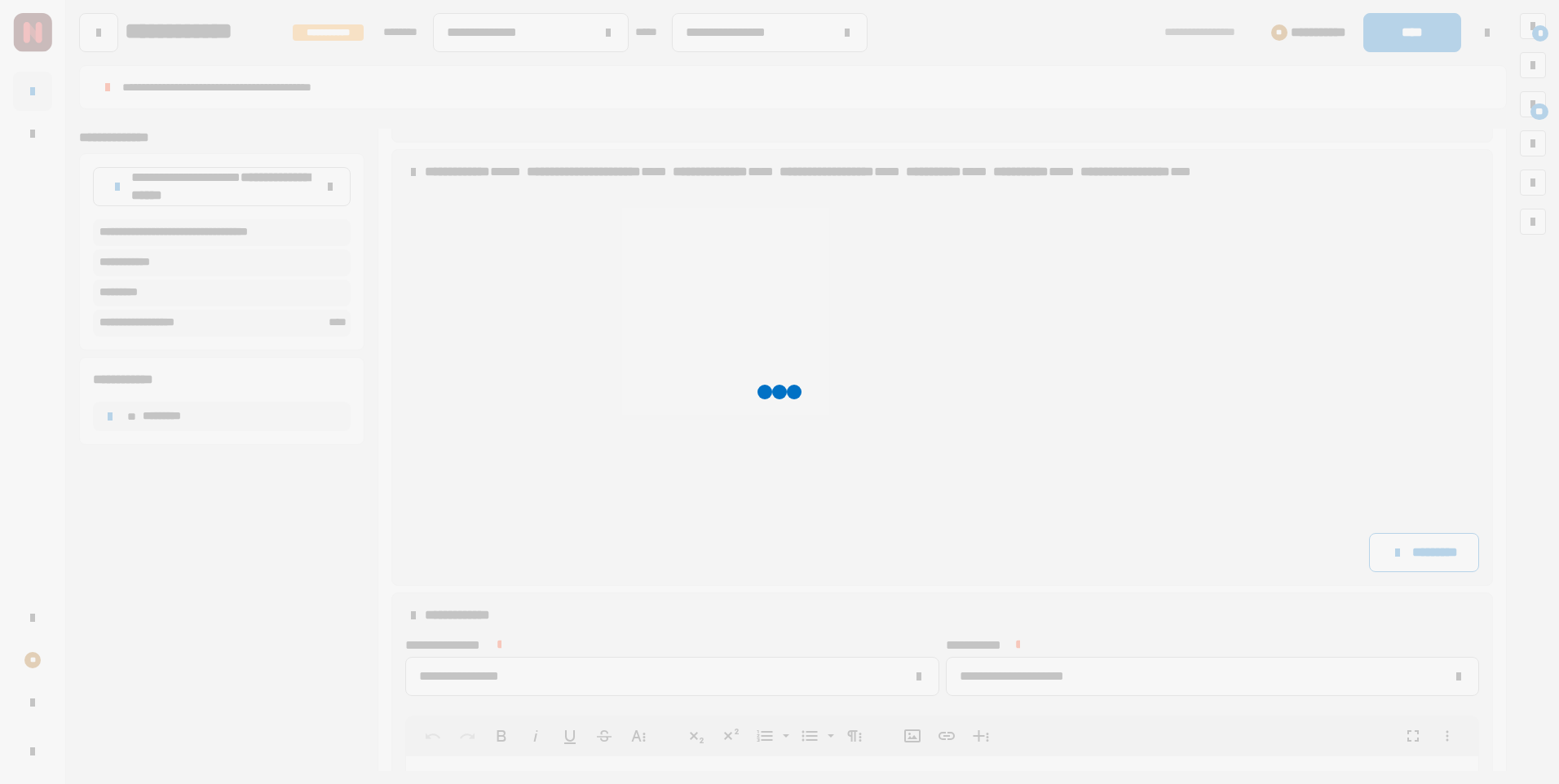 scroll, scrollTop: 0, scrollLeft: 0, axis: both 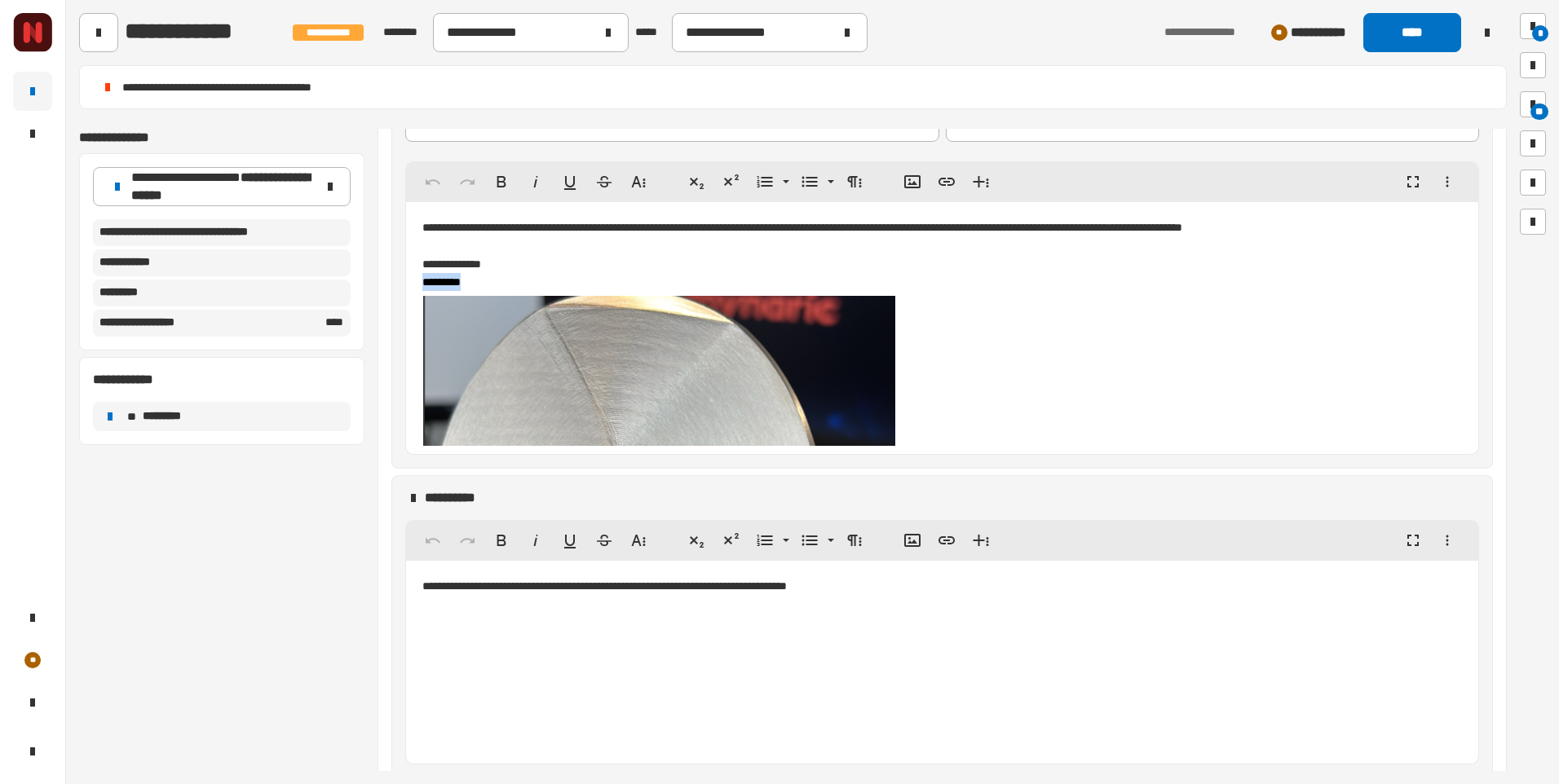 drag, startPoint x: 475, startPoint y: 282, endPoint x: 425, endPoint y: 283, distance: 50.009999 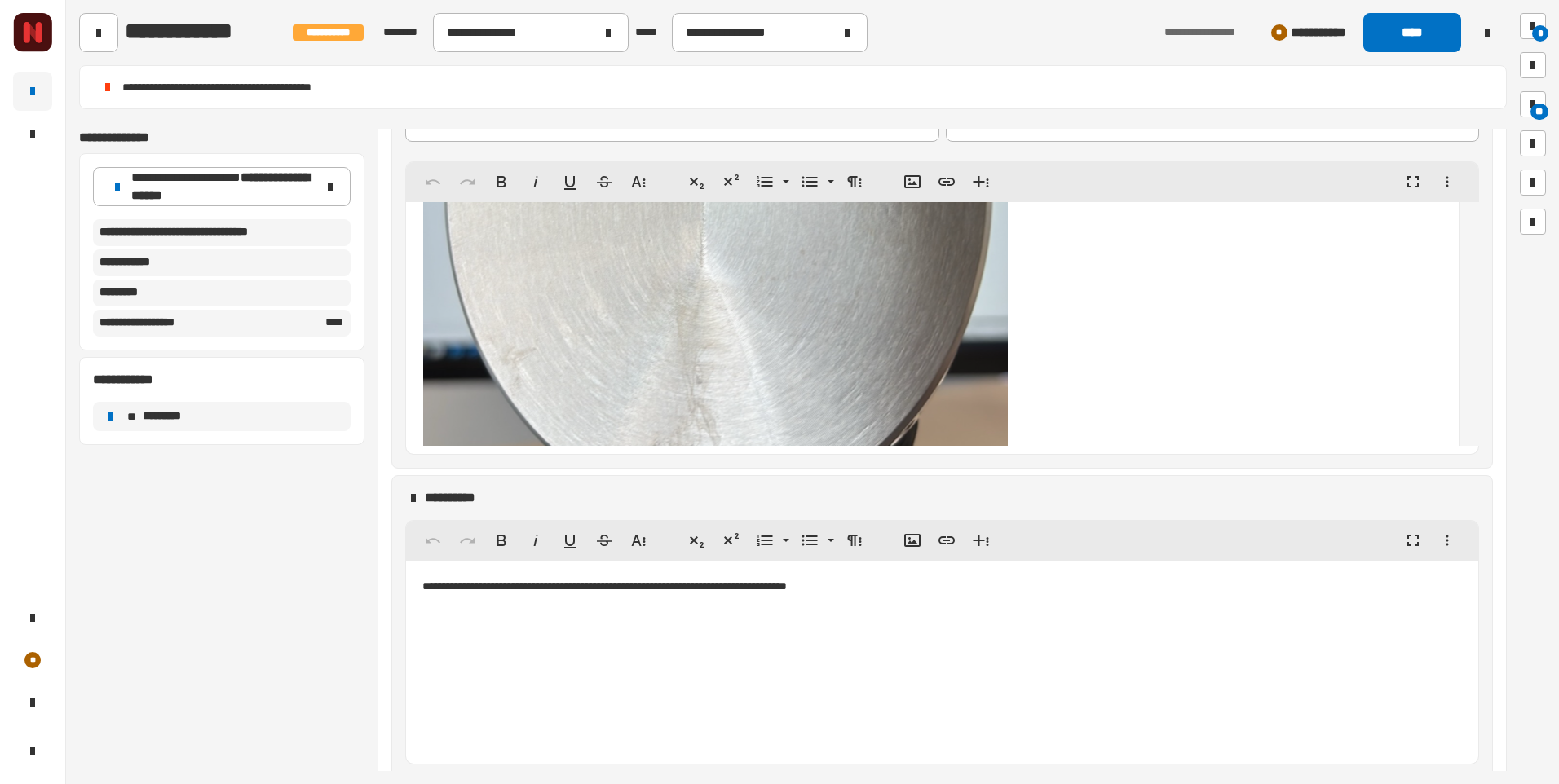 scroll, scrollTop: 18777, scrollLeft: 0, axis: vertical 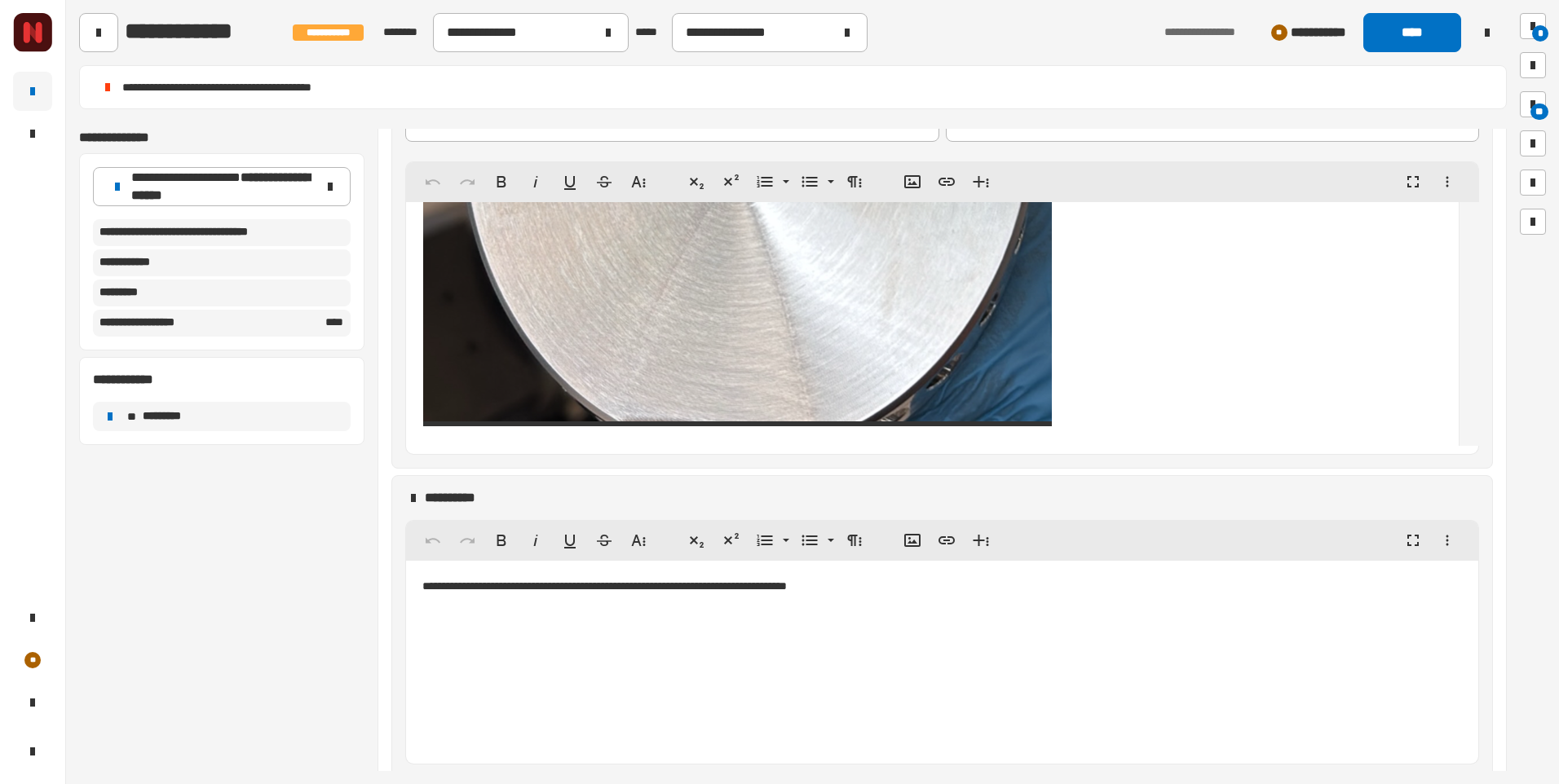 click on "*********" at bounding box center (922, -222) 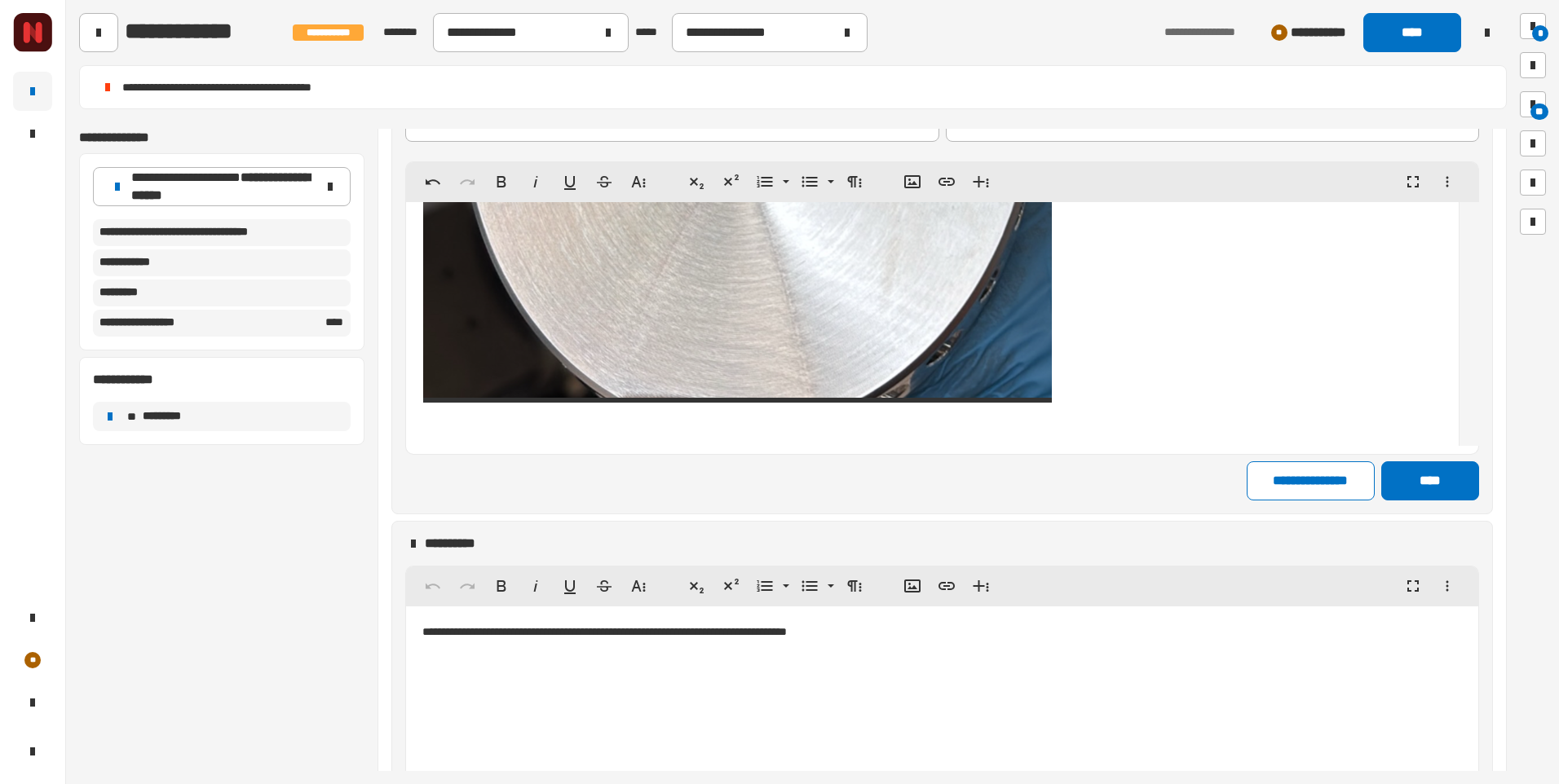 scroll, scrollTop: 18814, scrollLeft: 0, axis: vertical 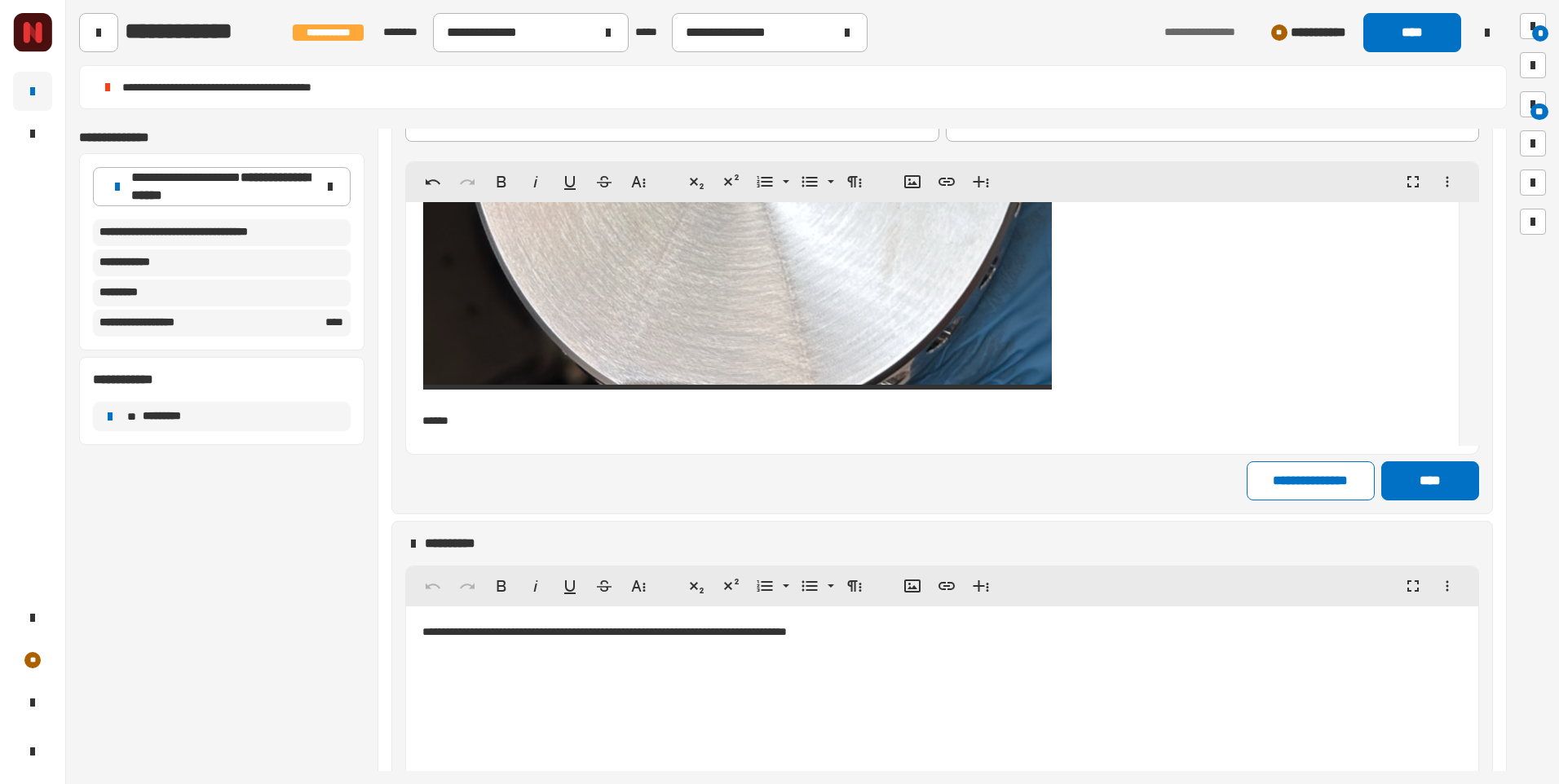 type 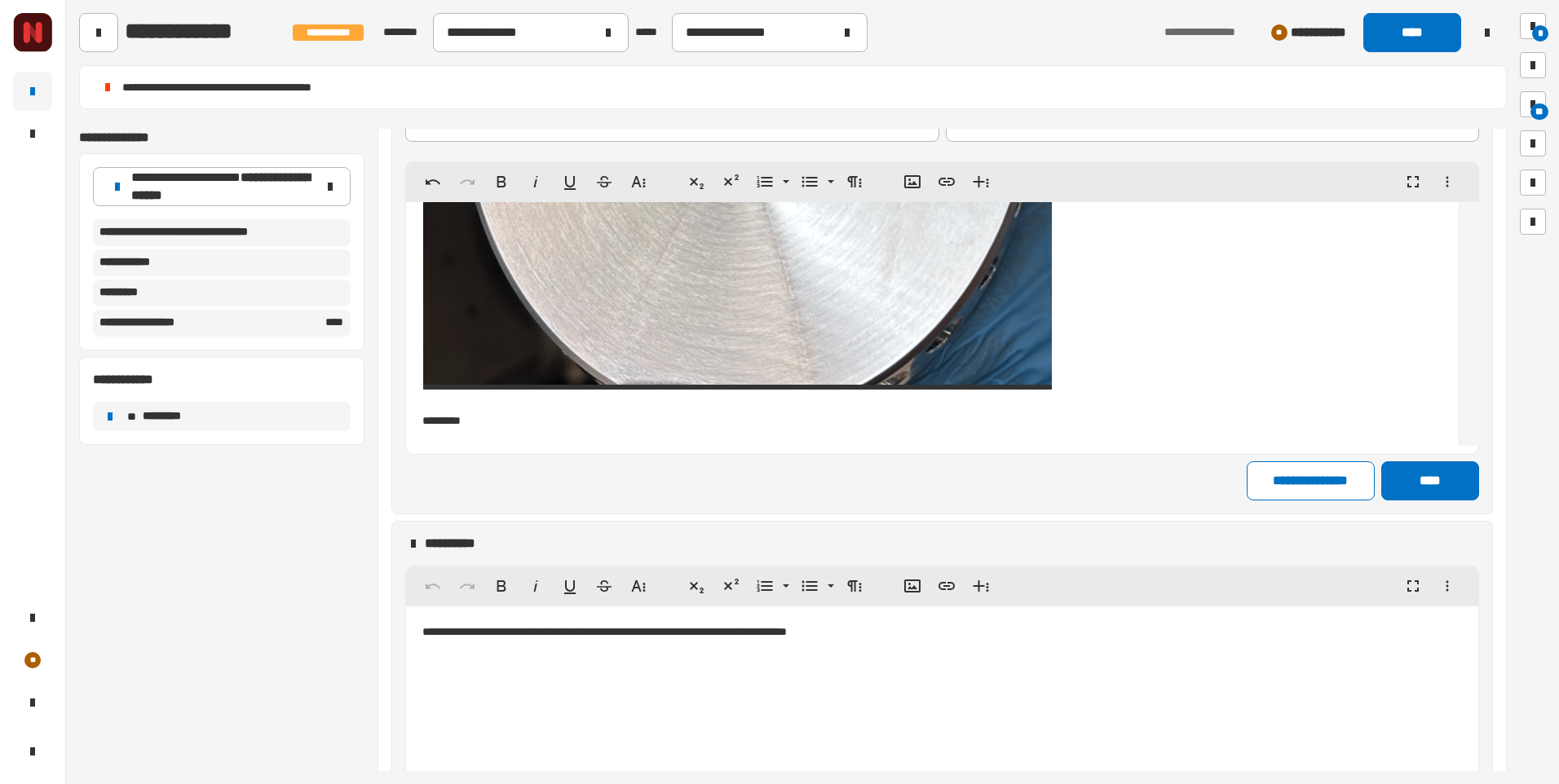 click at bounding box center [932, 439] 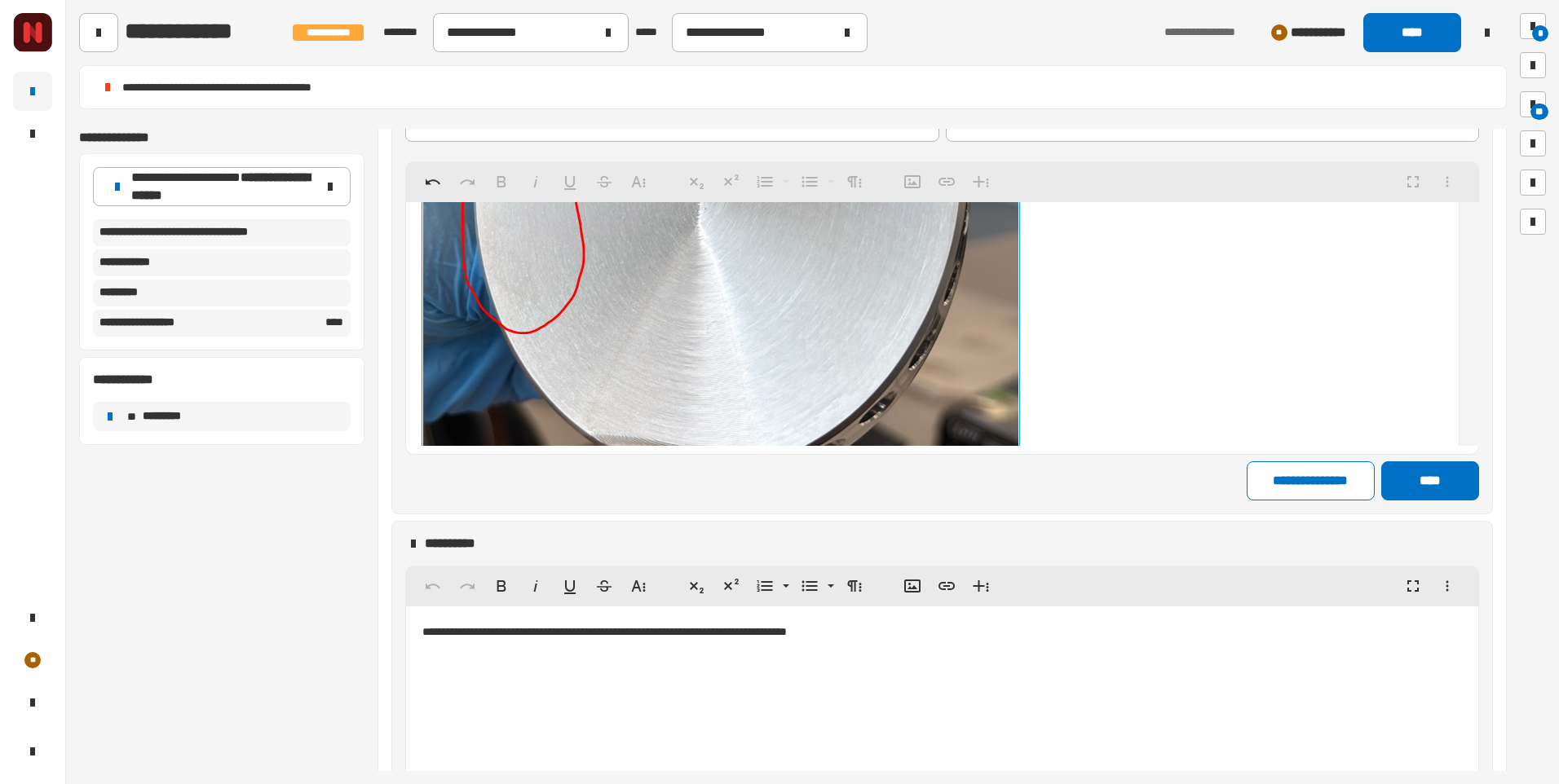 scroll, scrollTop: 19452, scrollLeft: 0, axis: vertical 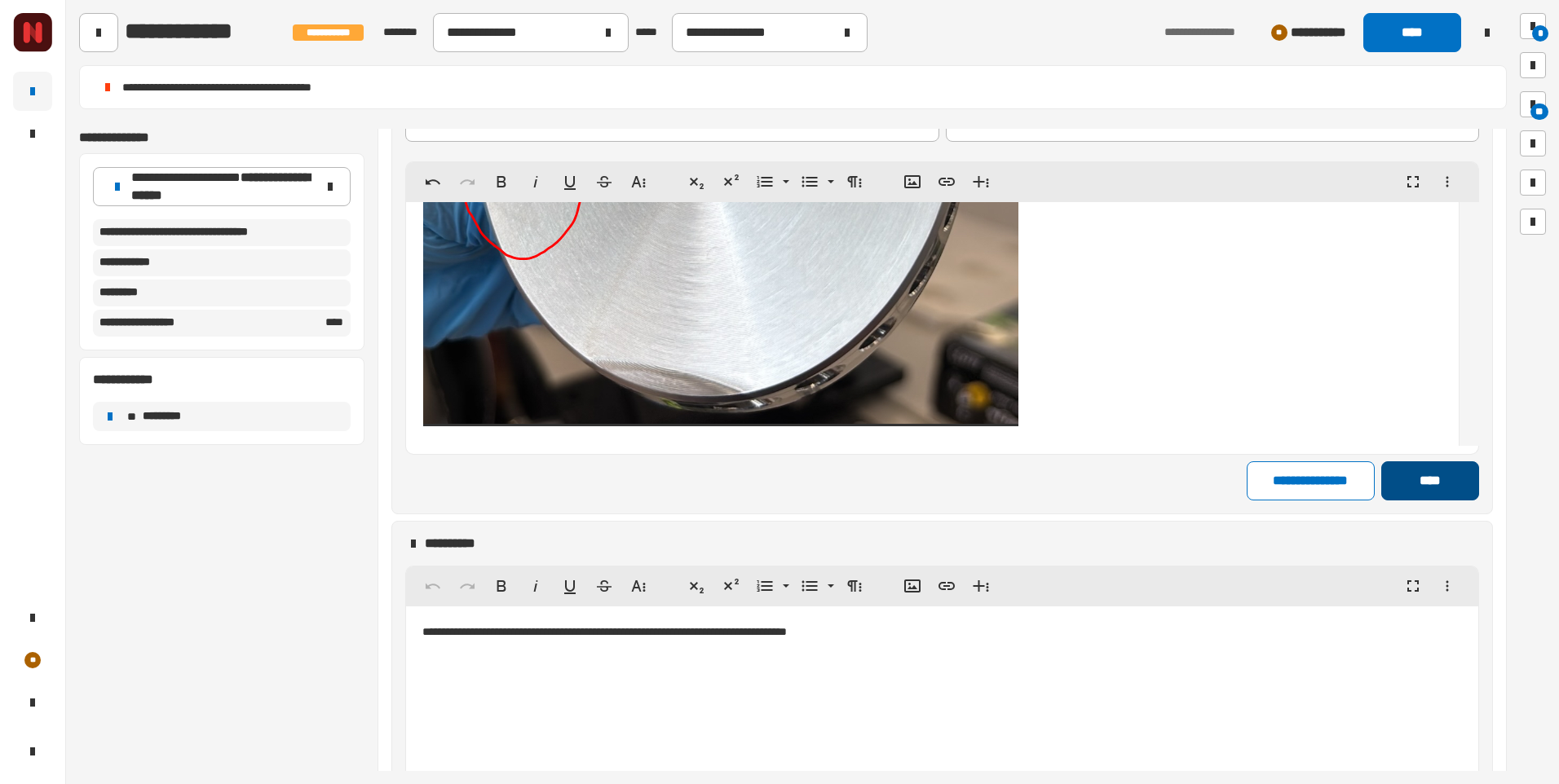 click on "****" at bounding box center [1429, 481] 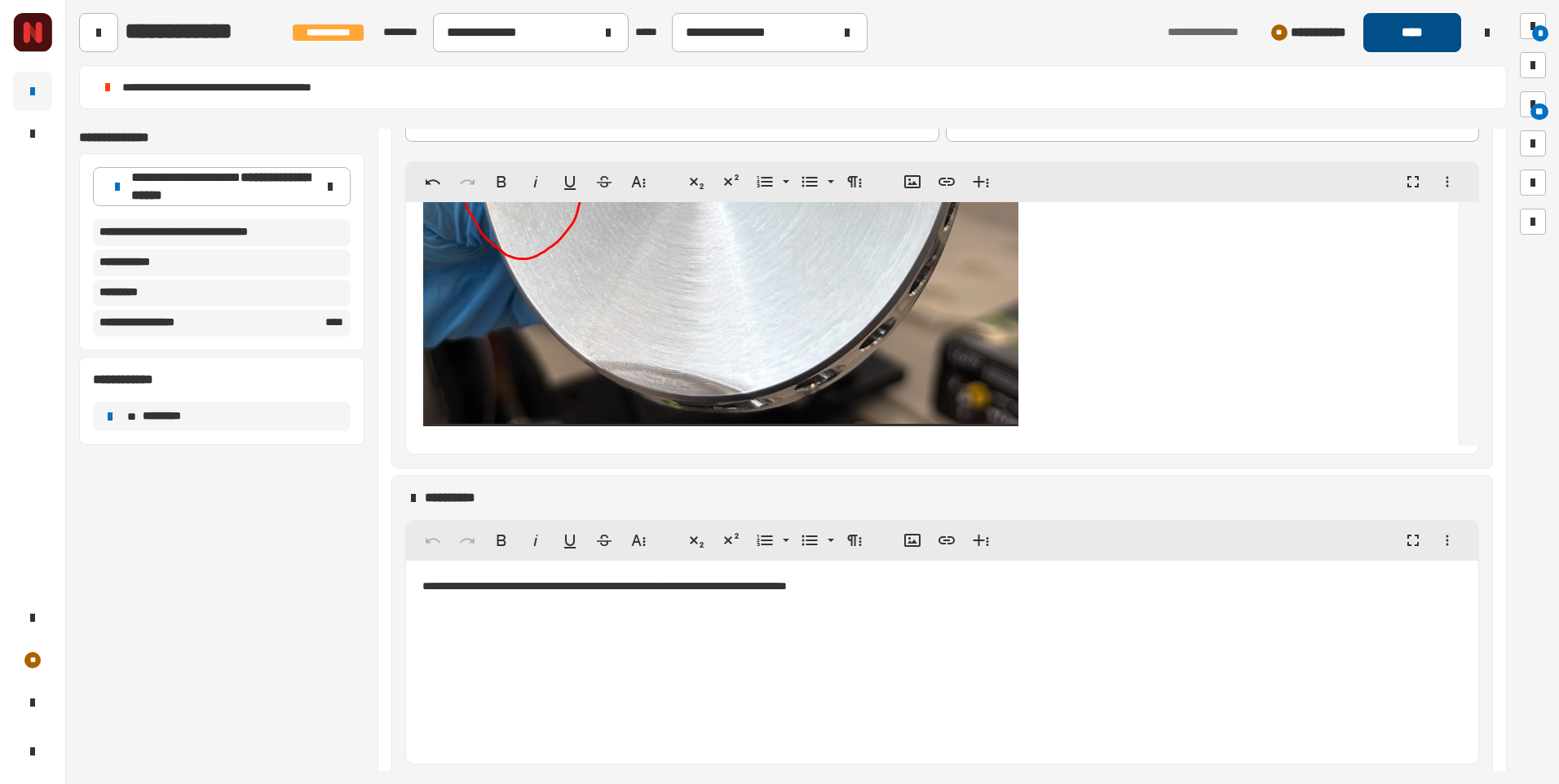 click on "****" 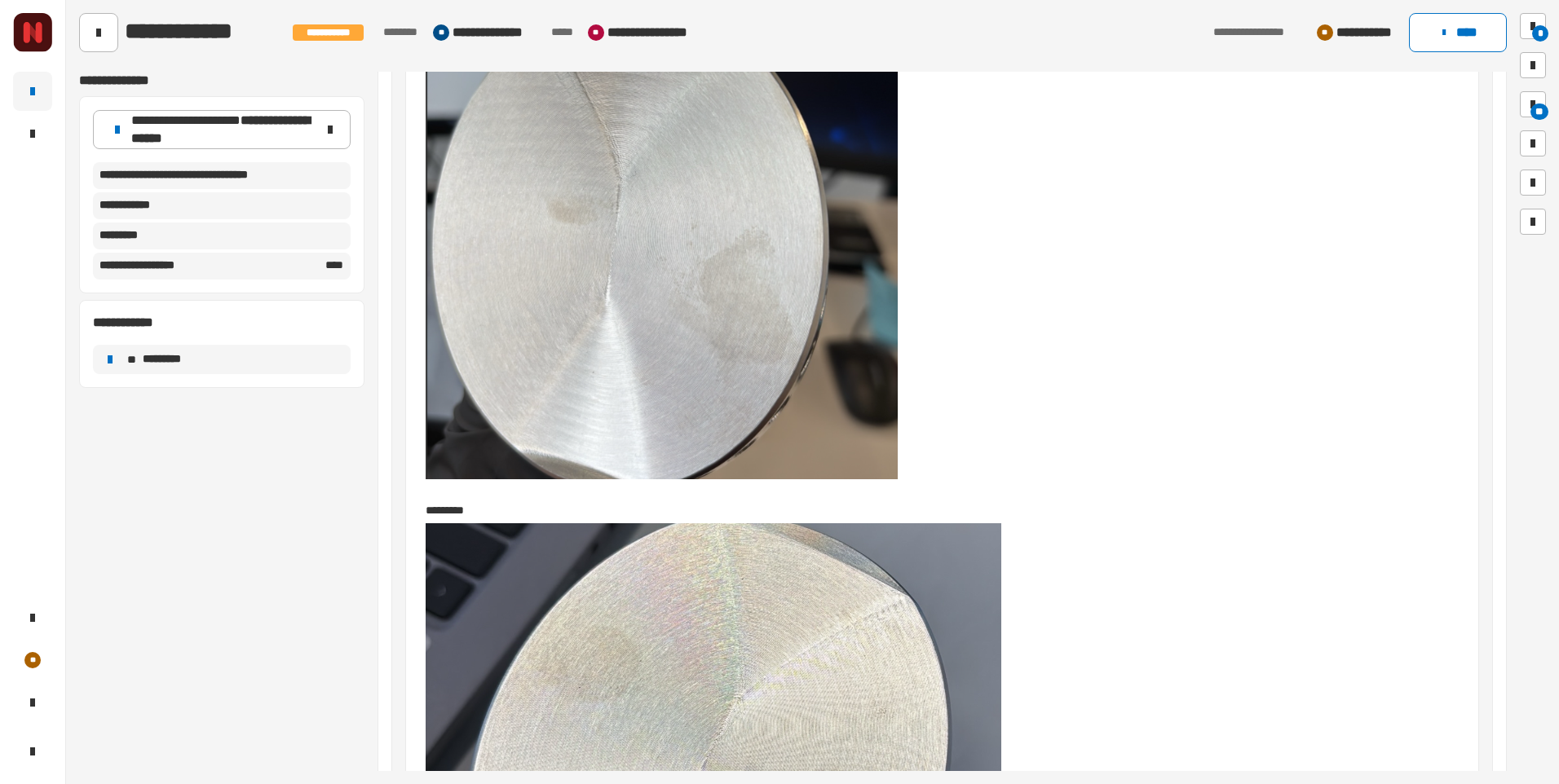 scroll, scrollTop: 748, scrollLeft: 0, axis: vertical 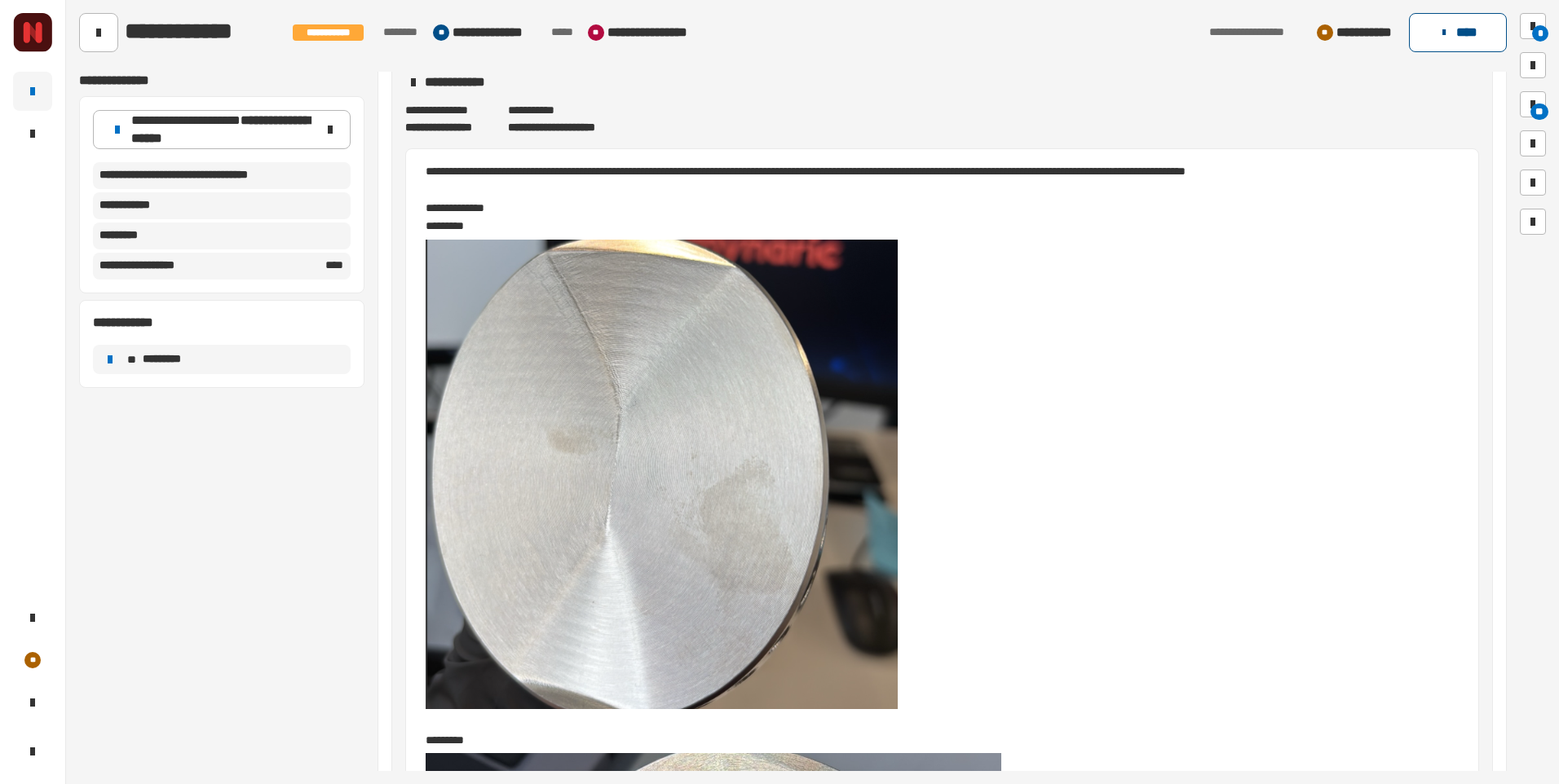click on "****" 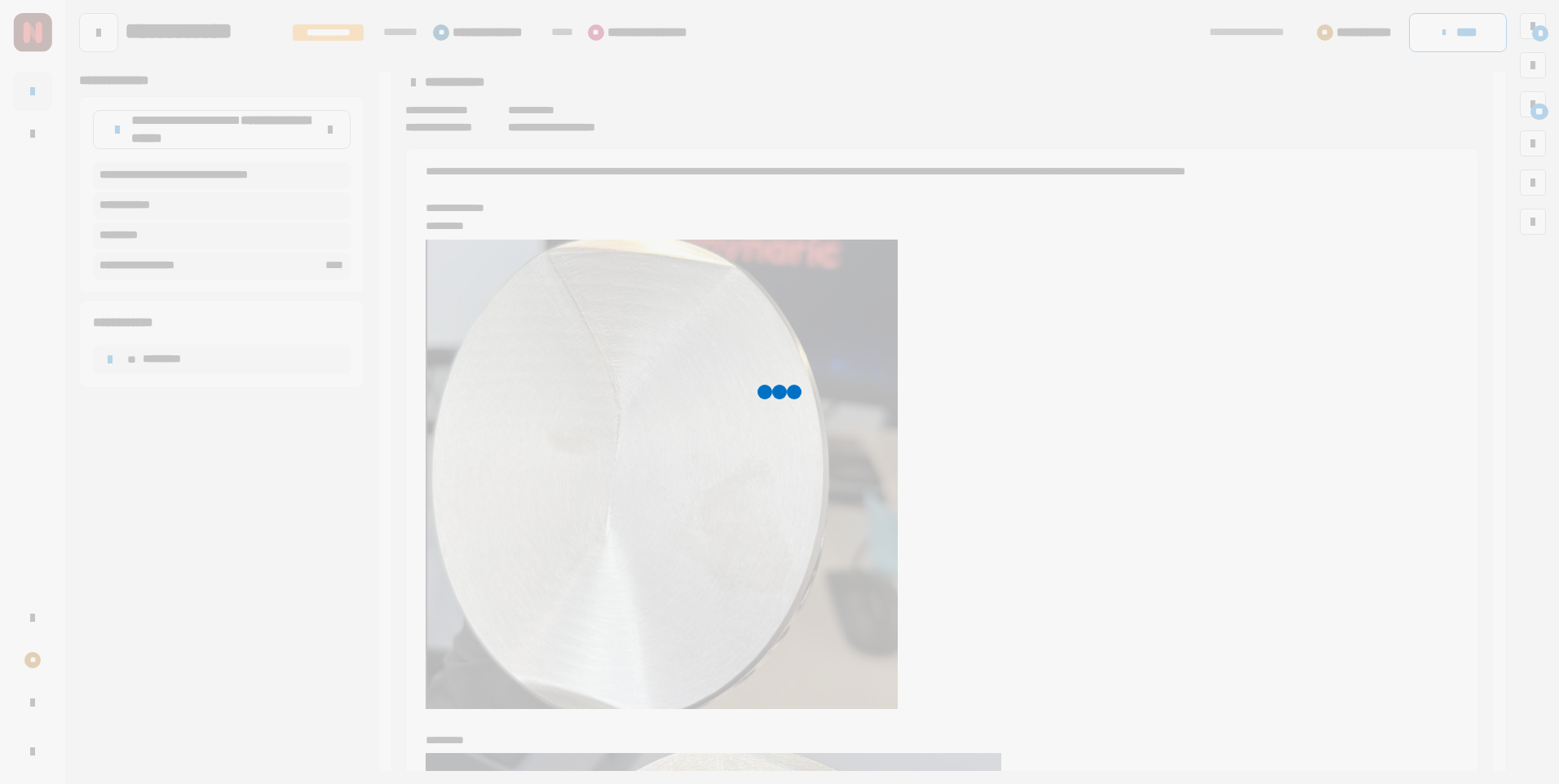 scroll, scrollTop: 978, scrollLeft: 0, axis: vertical 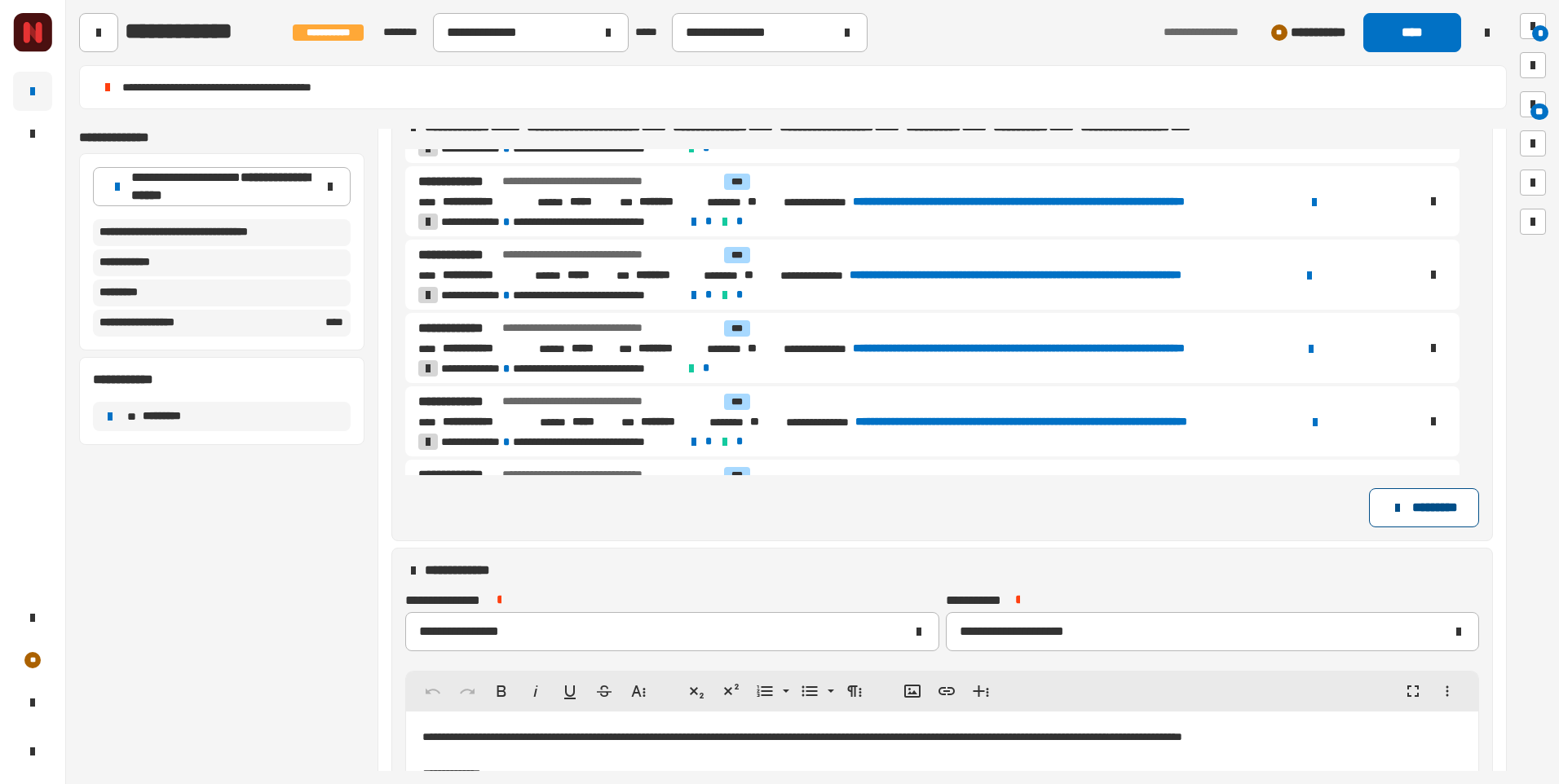 click on "*********" at bounding box center (1424, 508) 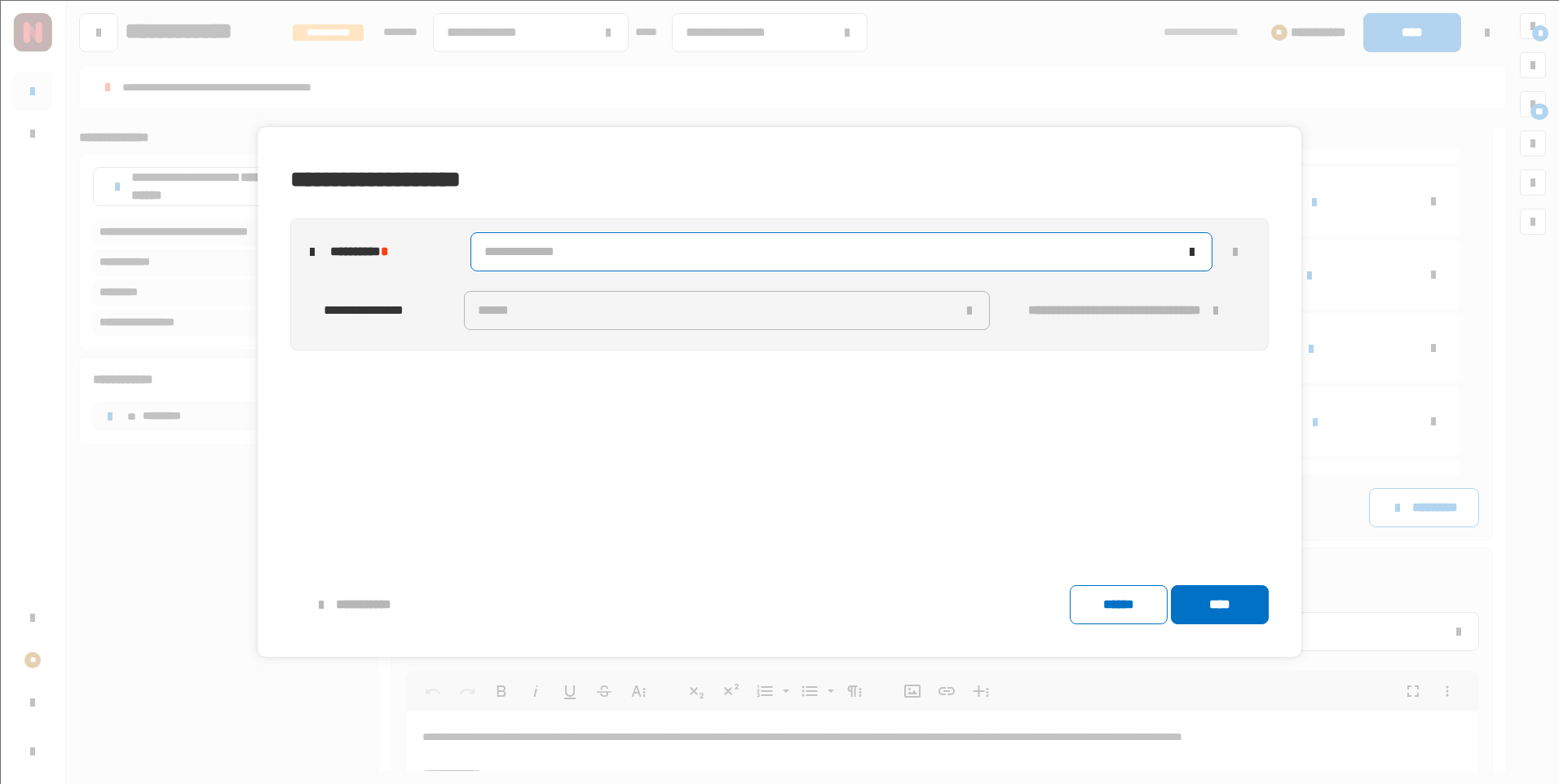 click on "**********" 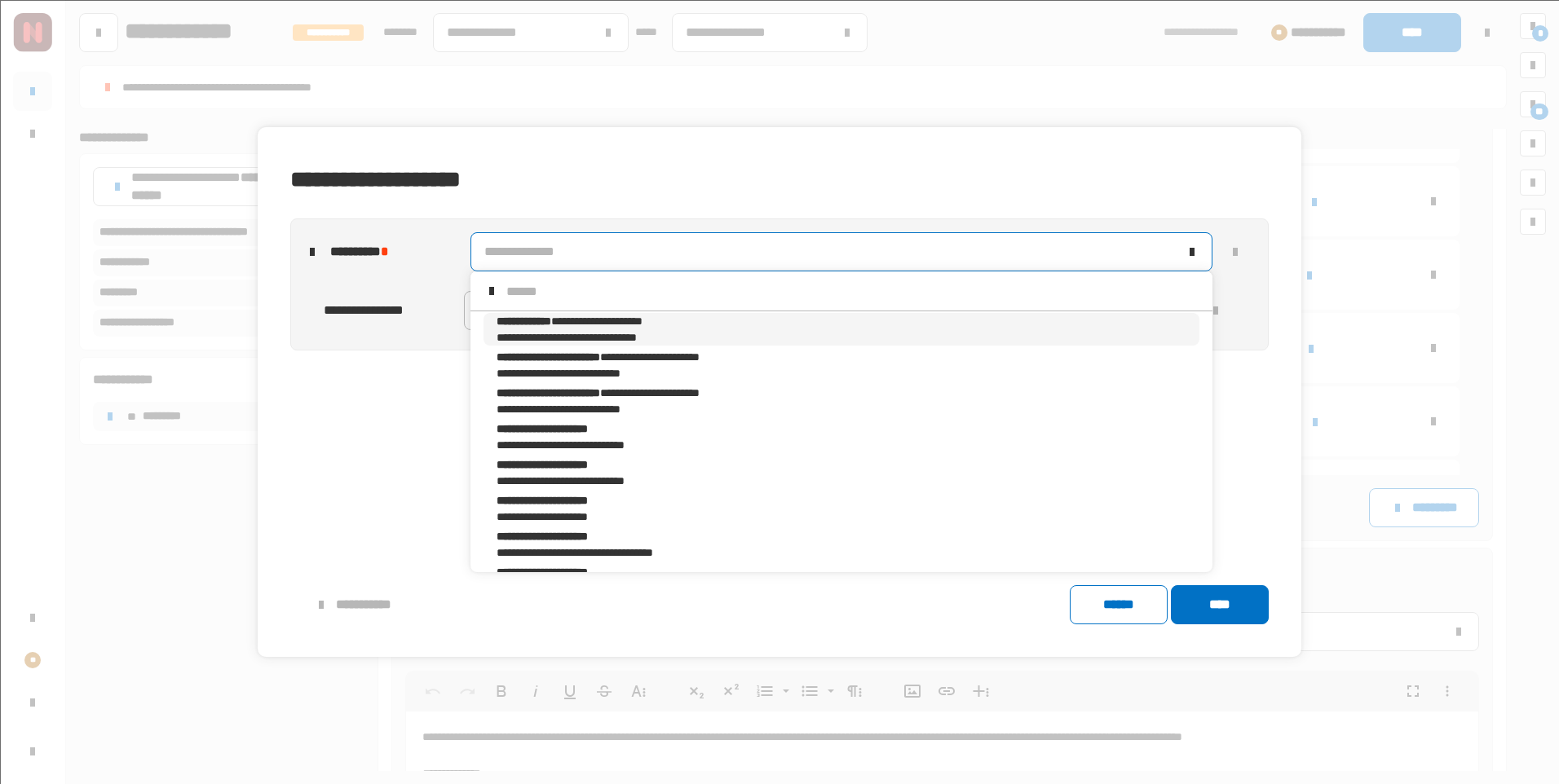 scroll, scrollTop: 13, scrollLeft: 0, axis: vertical 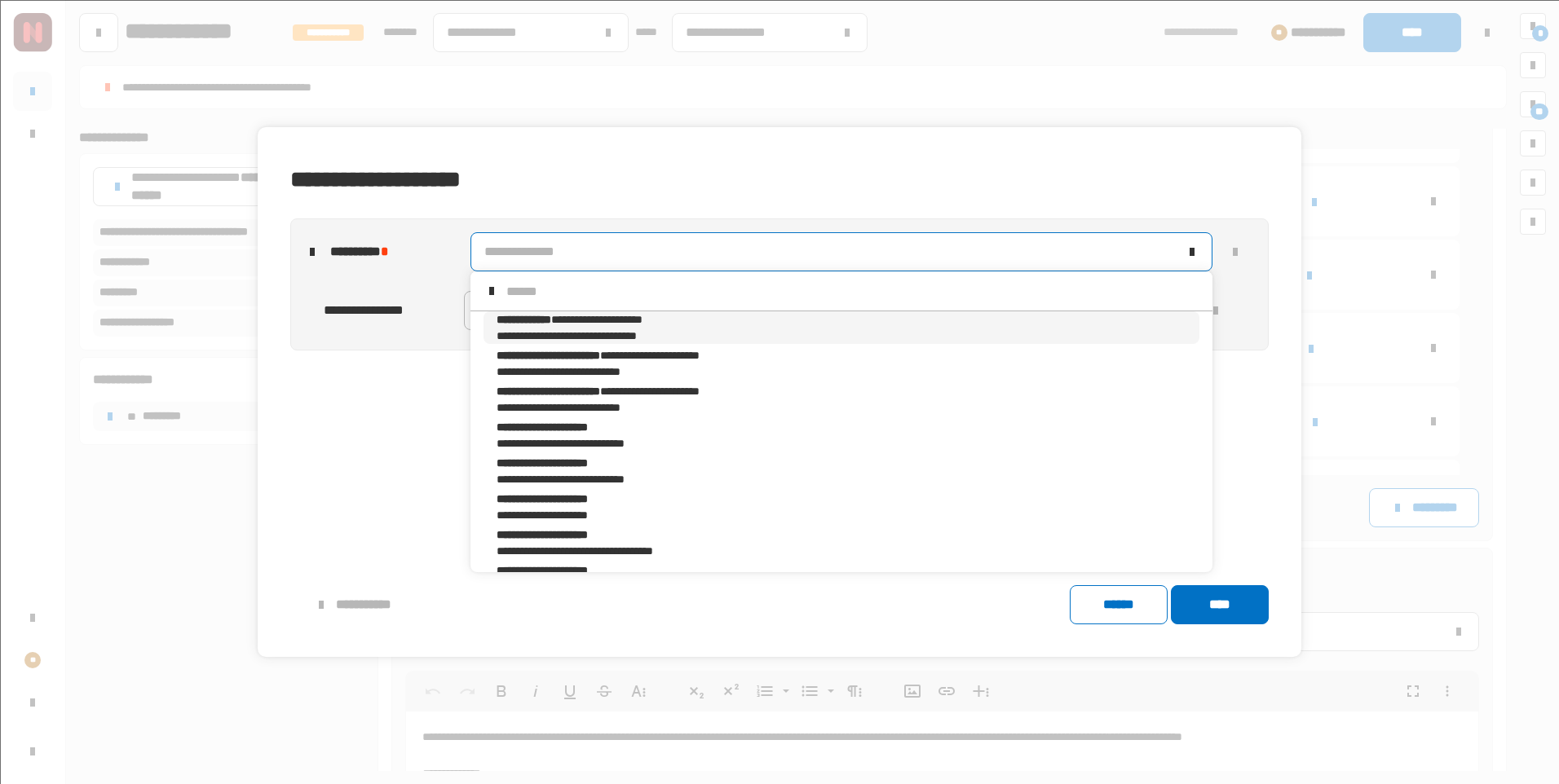 click on "**********" at bounding box center (523, 319) 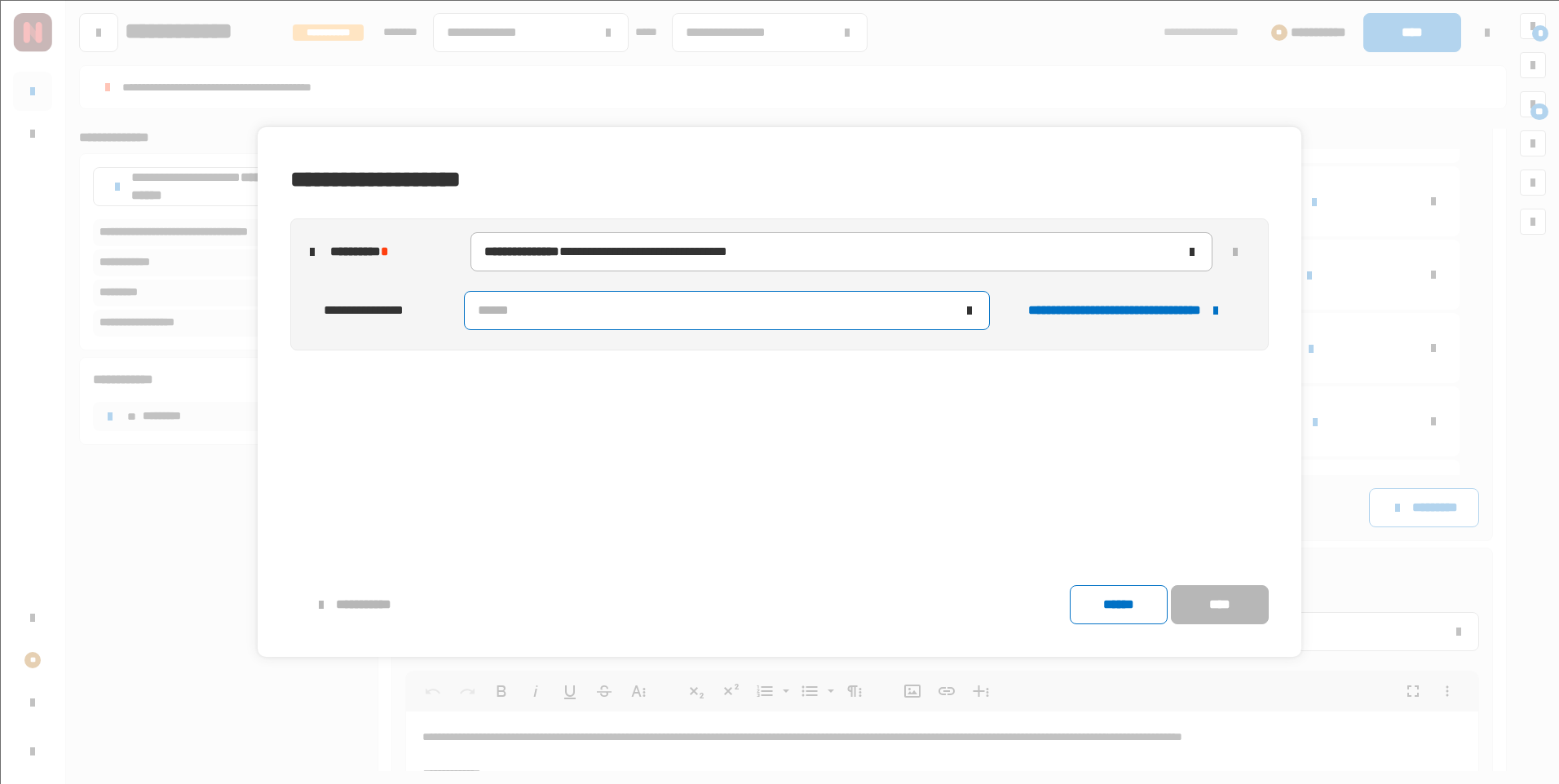 click on "******" 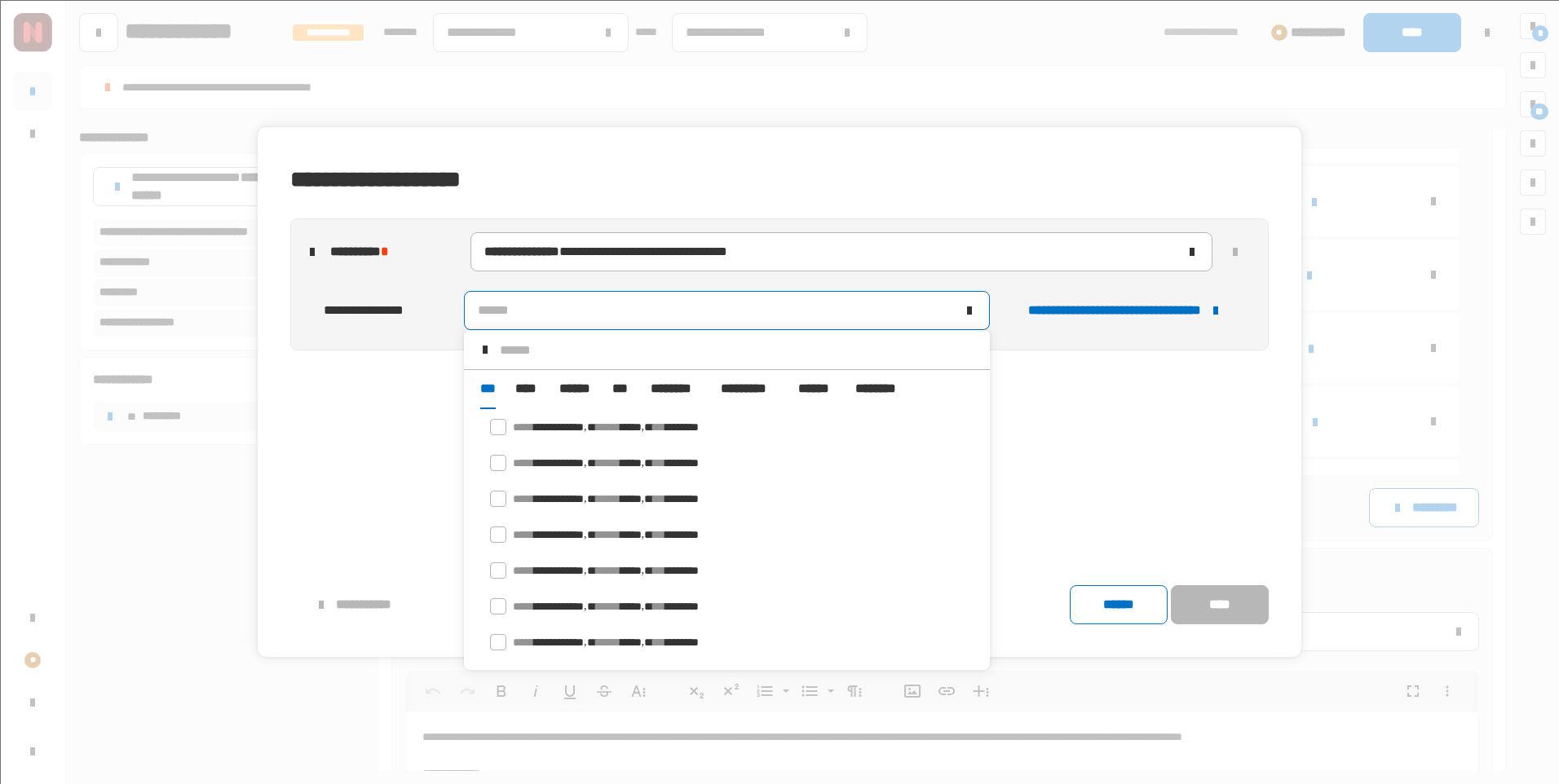 scroll, scrollTop: 13, scrollLeft: 0, axis: vertical 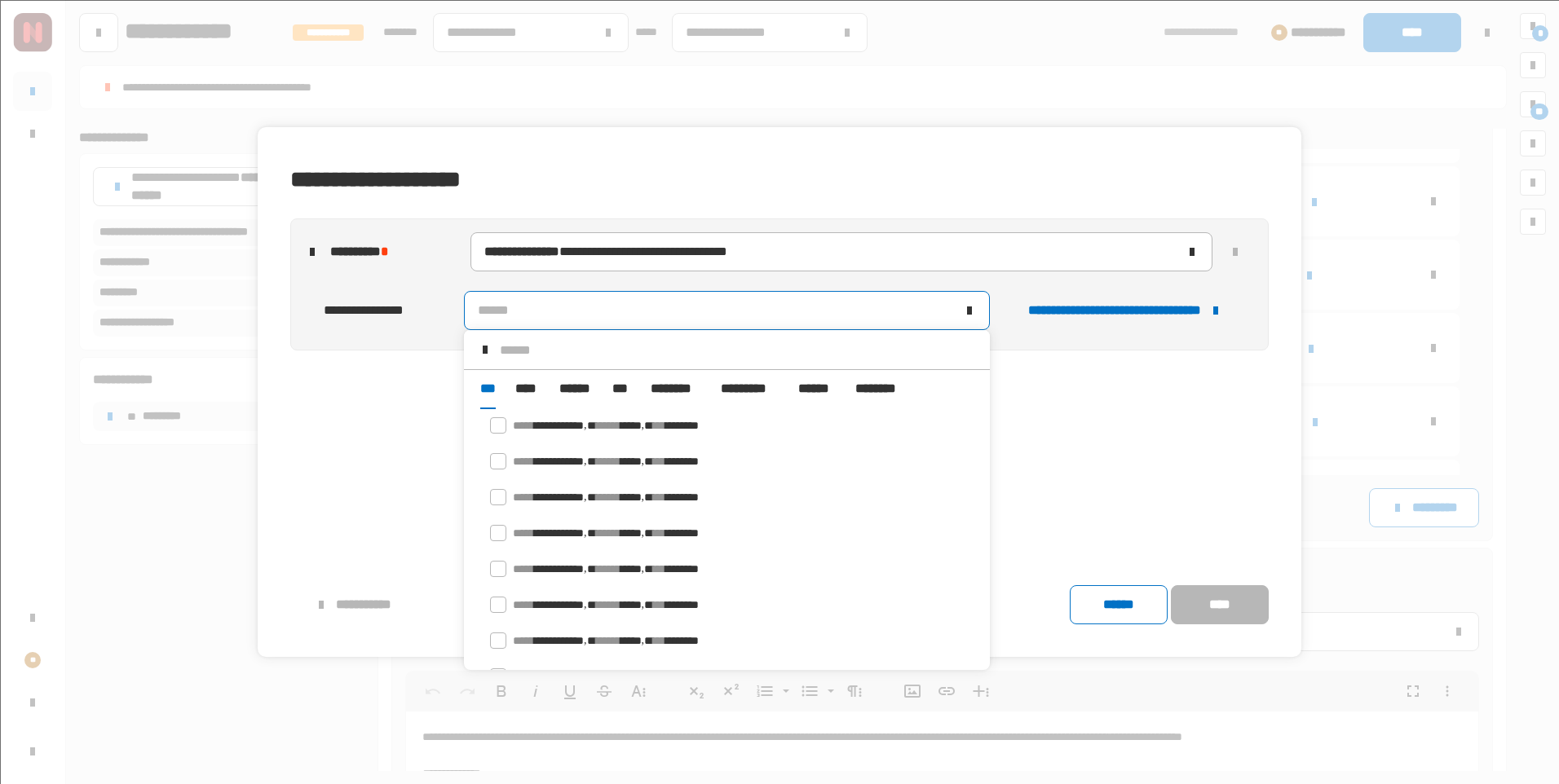 click on "******" at bounding box center [576, 389] 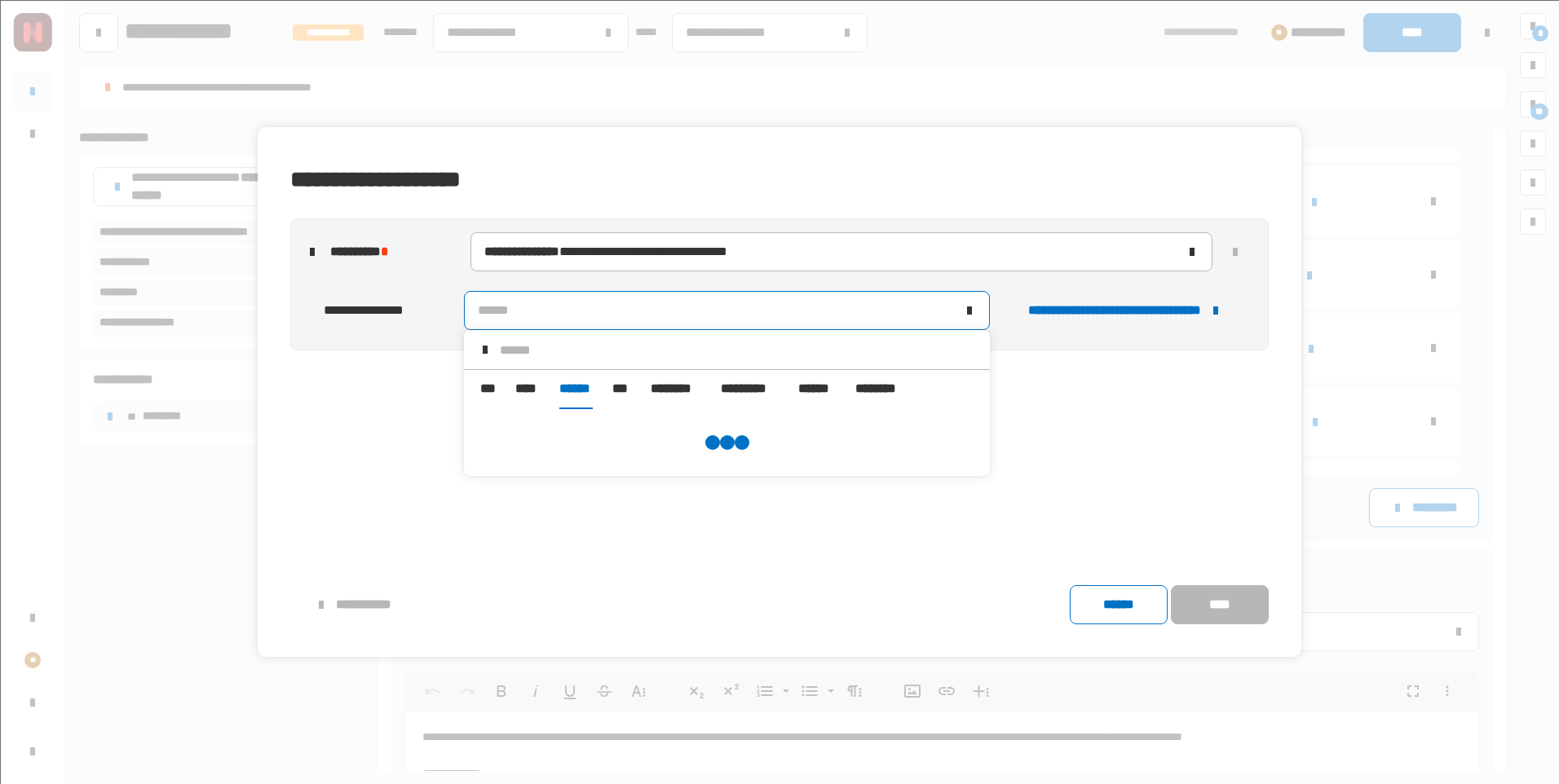 scroll, scrollTop: 0, scrollLeft: 0, axis: both 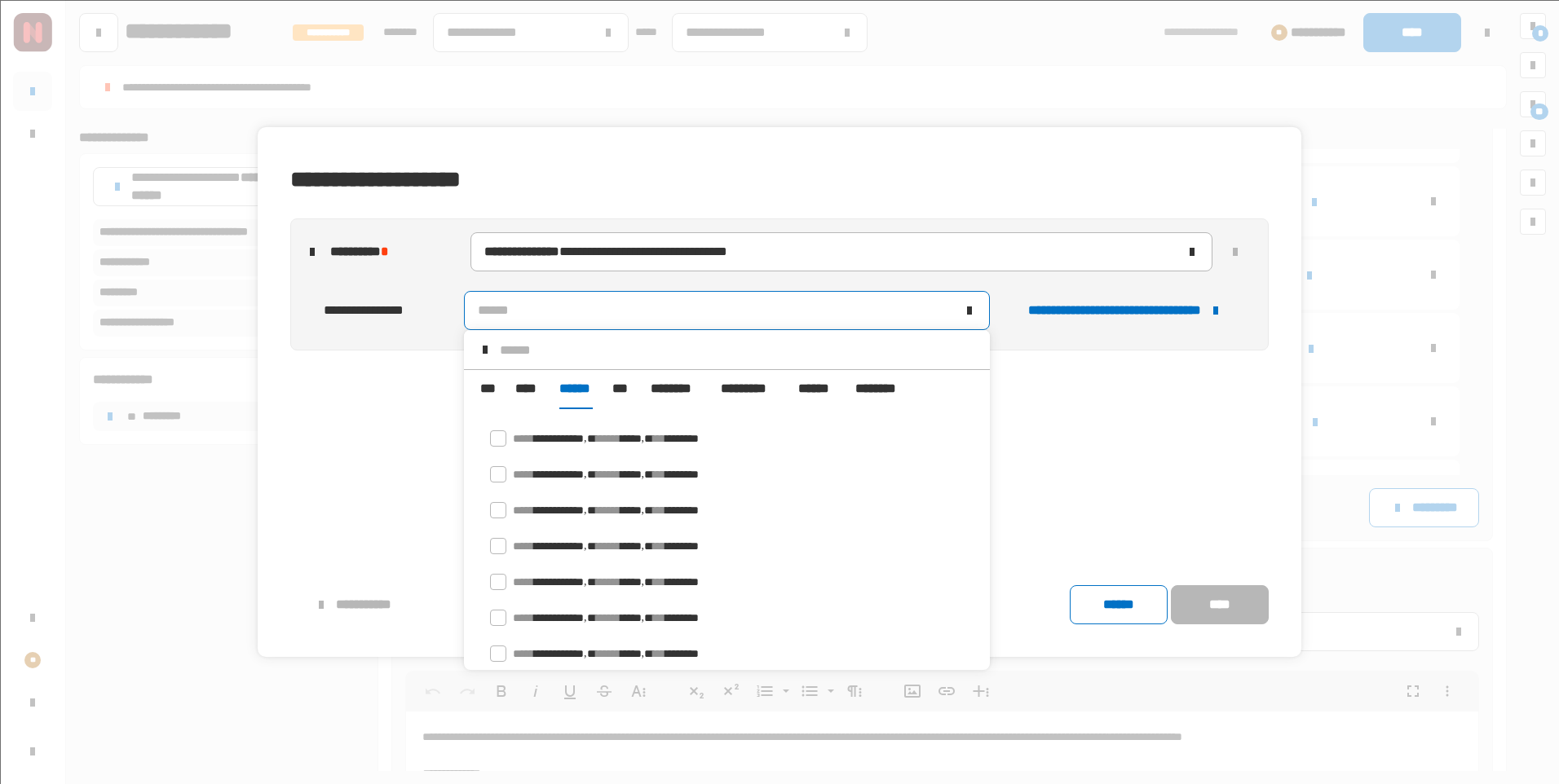 click at bounding box center (738, 350) 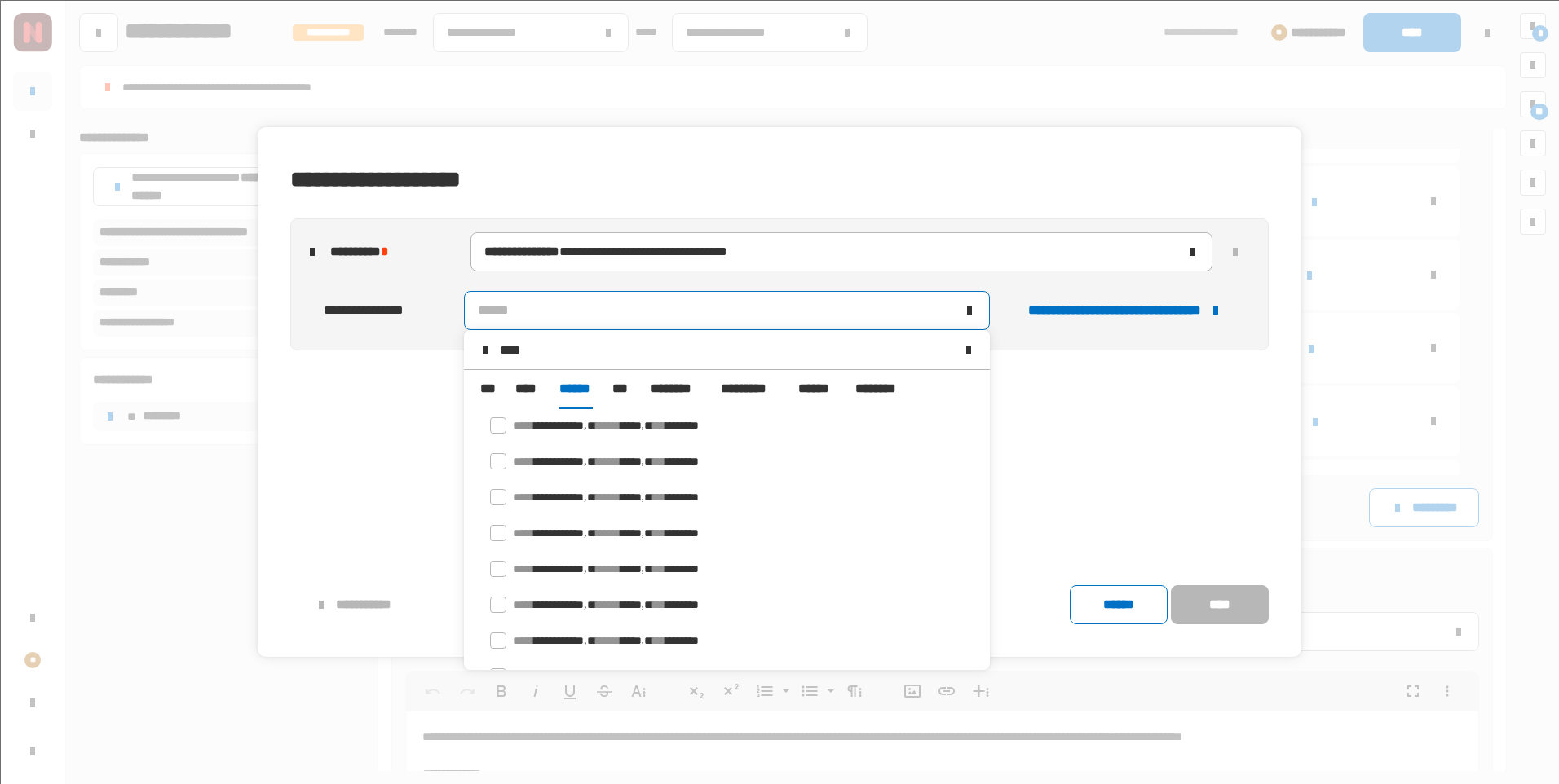 scroll, scrollTop: 0, scrollLeft: 0, axis: both 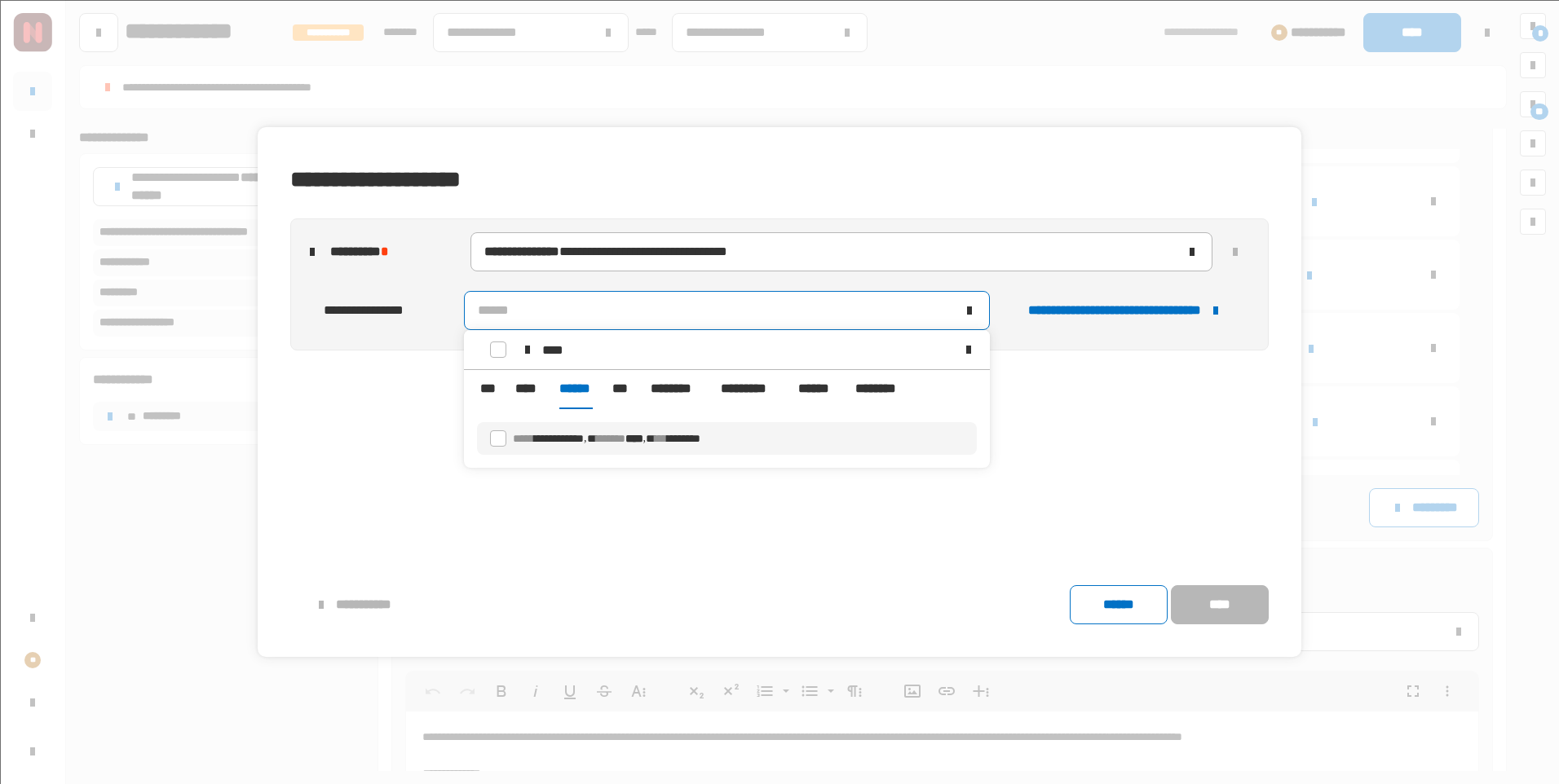 type on "****" 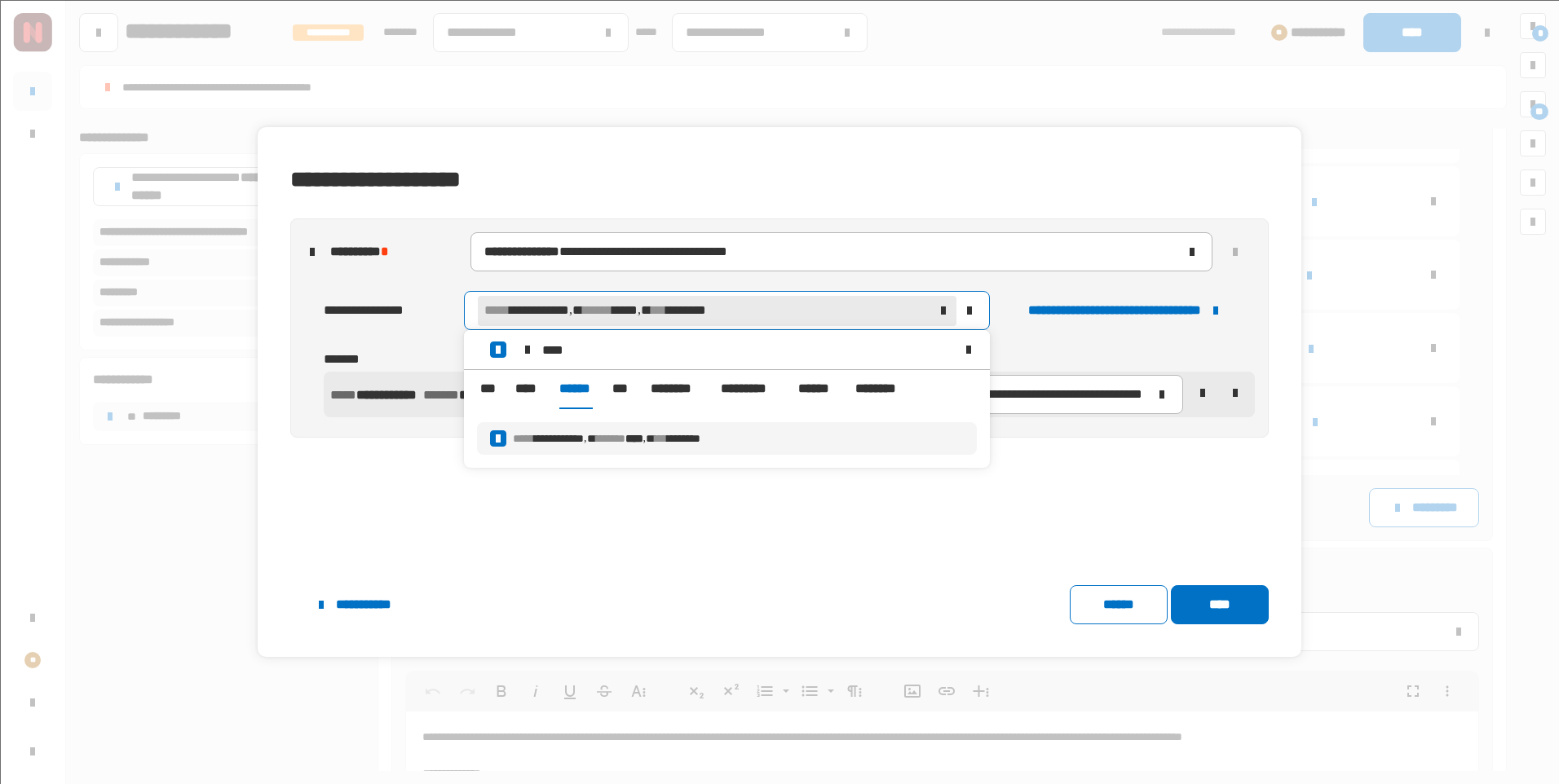 click on "**********" 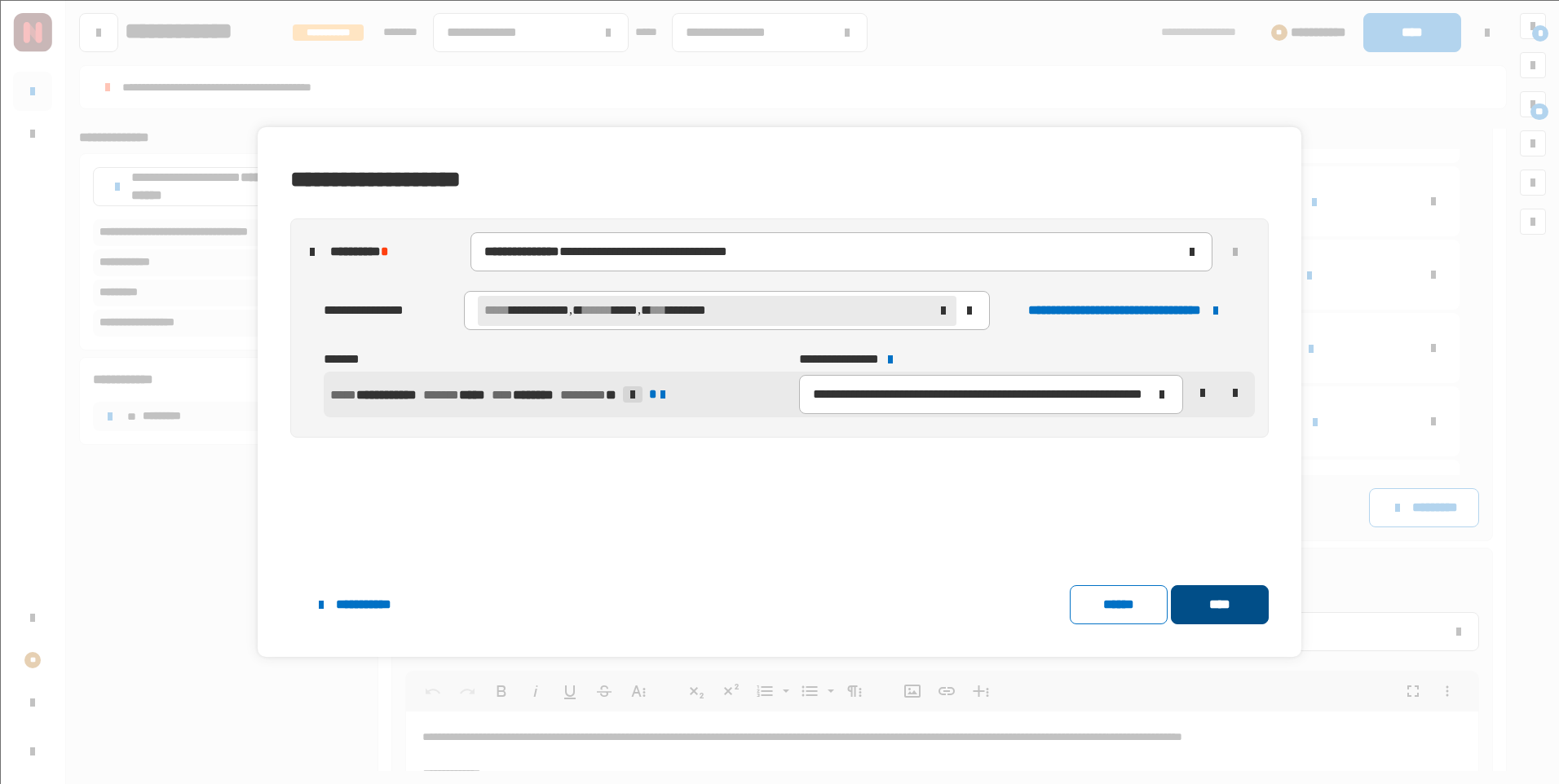 click on "****" 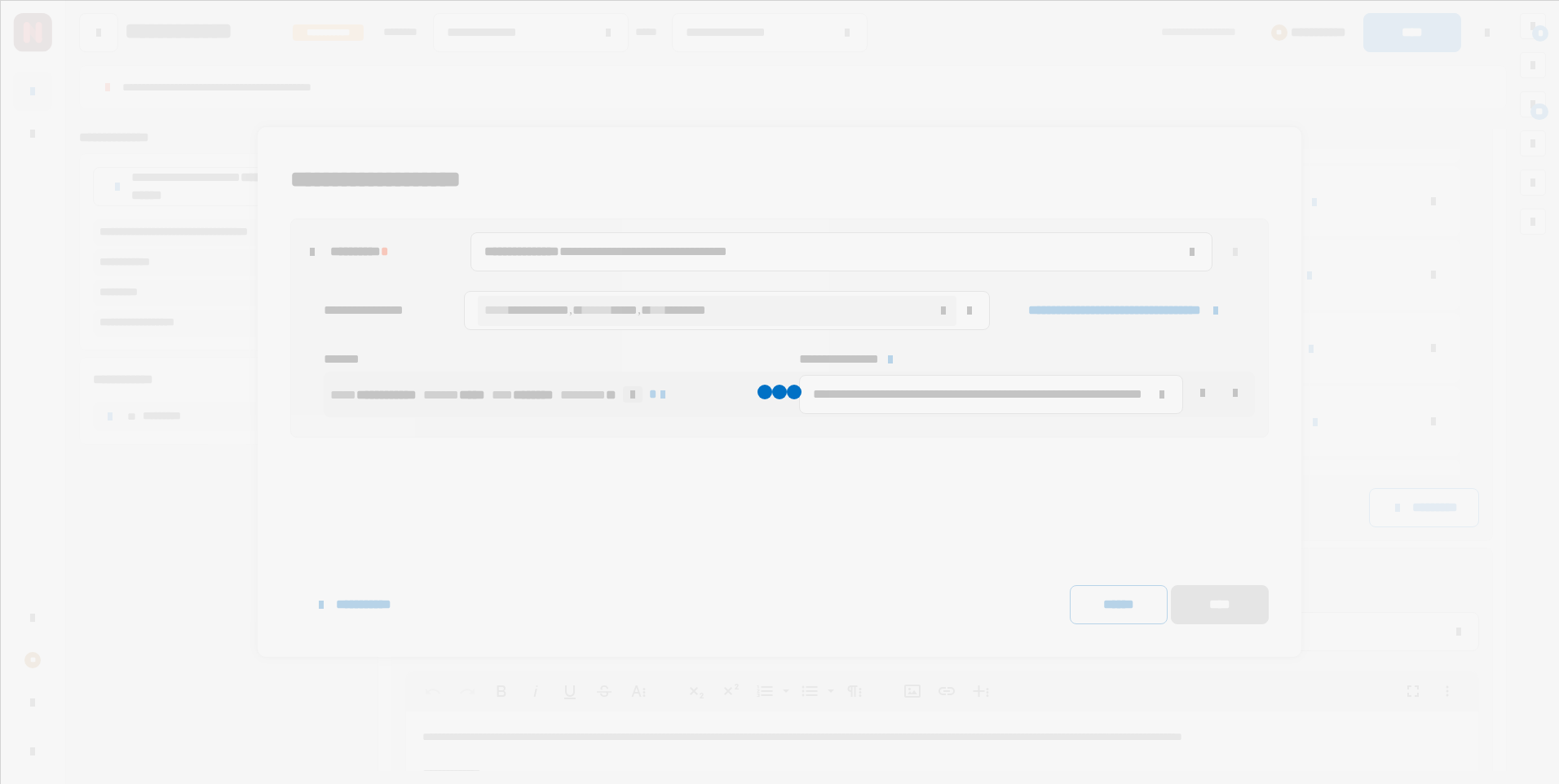 scroll, scrollTop: 0, scrollLeft: 0, axis: both 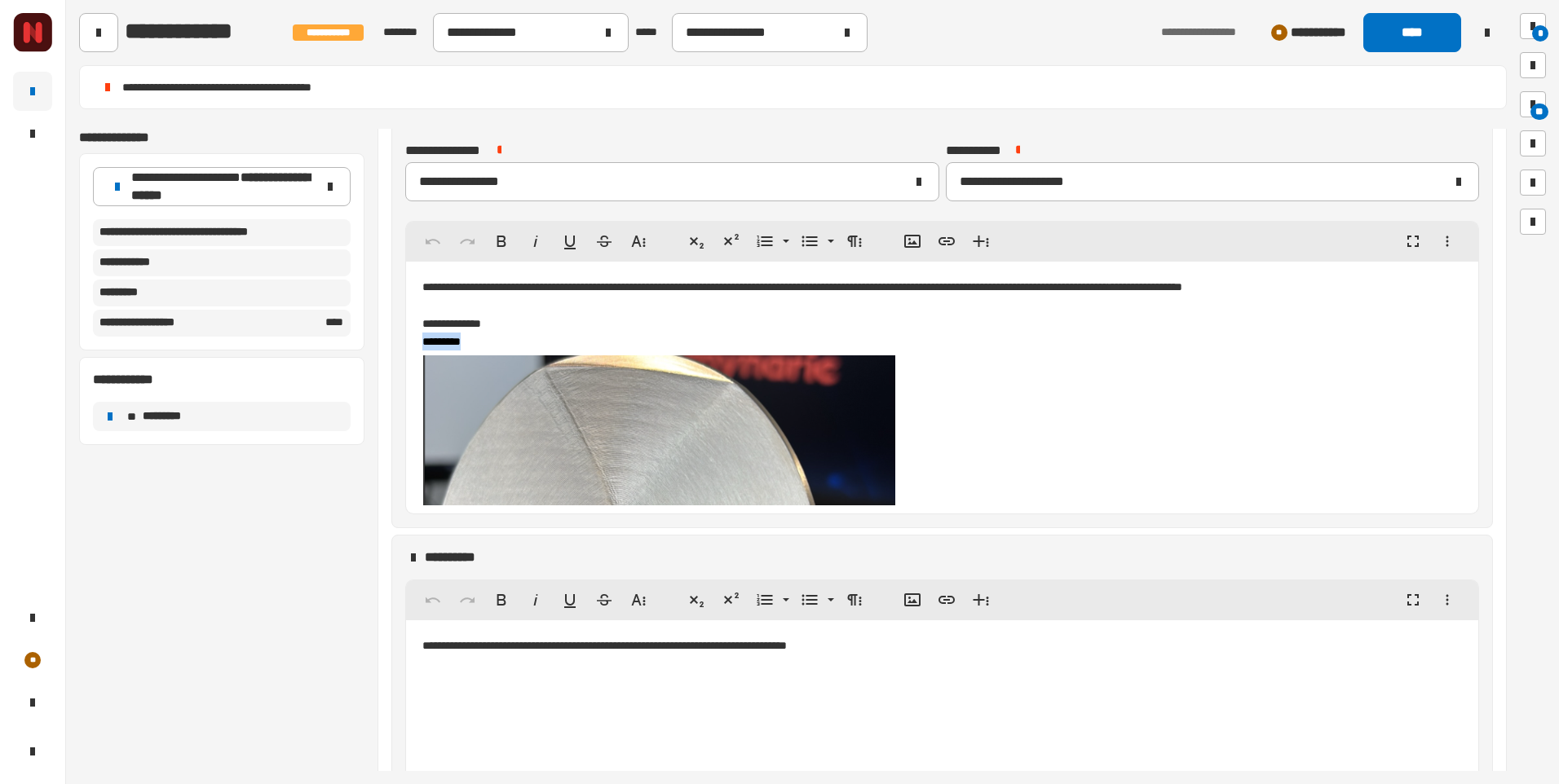 drag, startPoint x: 503, startPoint y: 341, endPoint x: 422, endPoint y: 337, distance: 81.09871 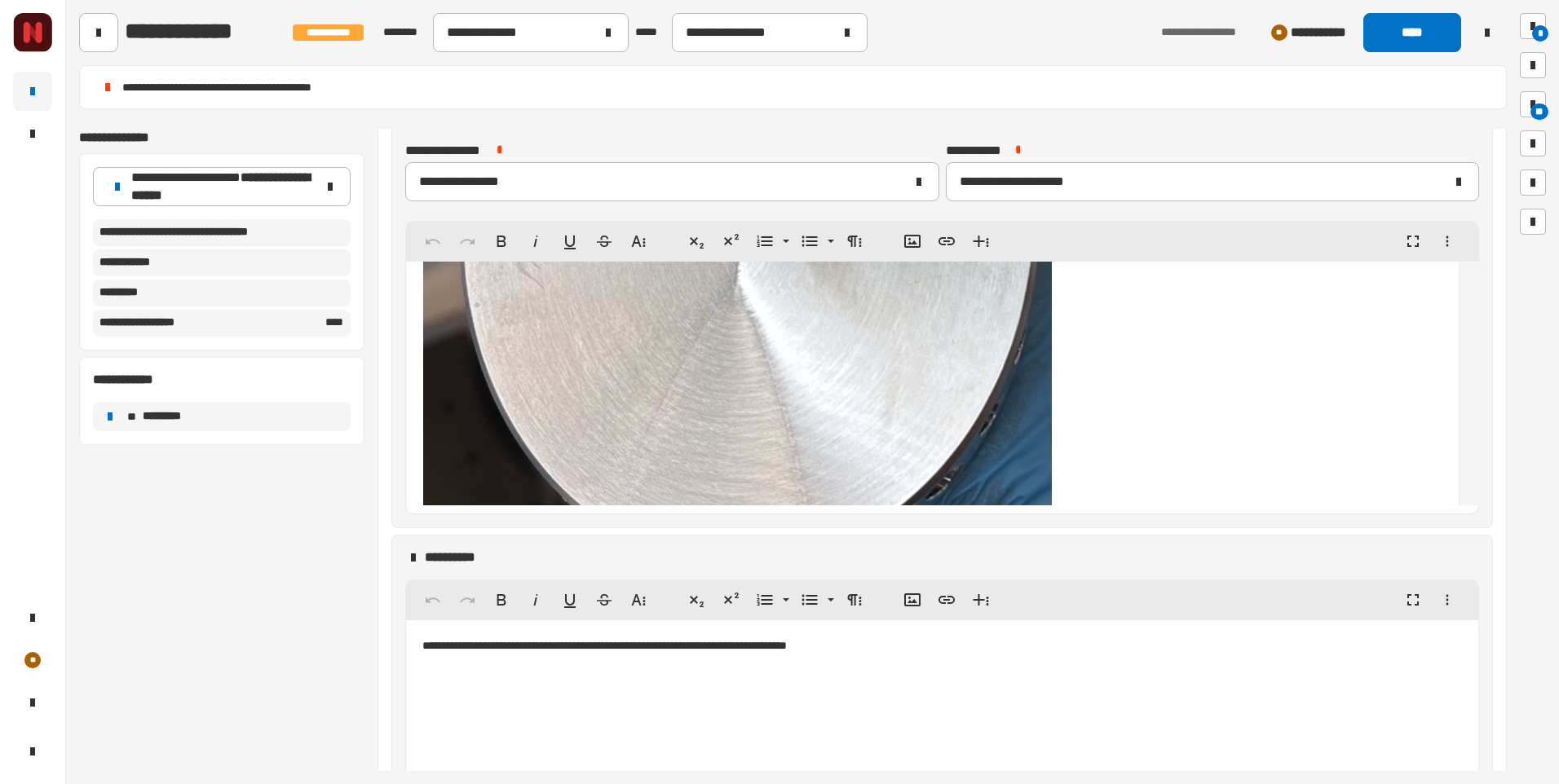 scroll, scrollTop: 19452, scrollLeft: 0, axis: vertical 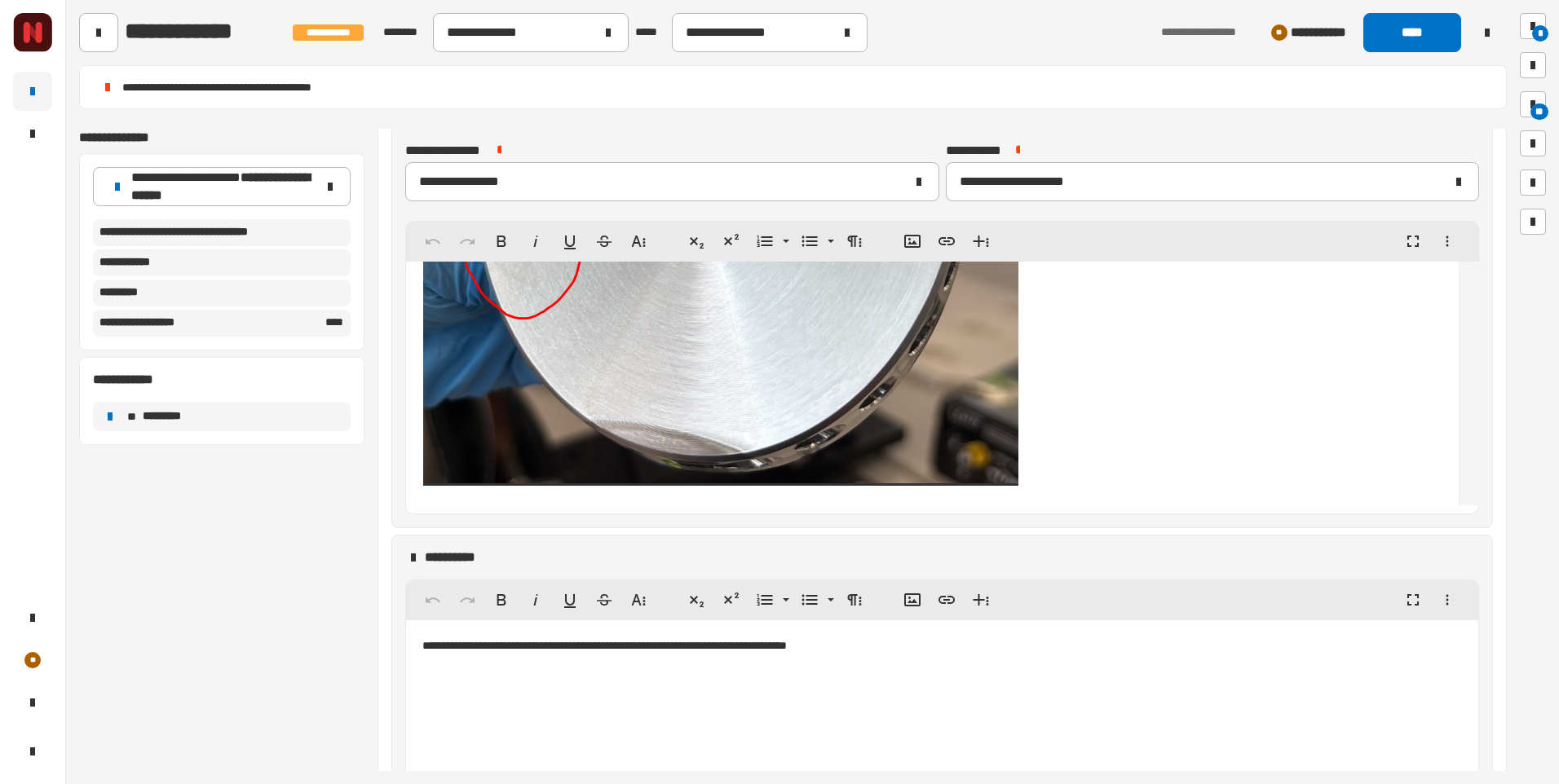 click at bounding box center (932, 170) 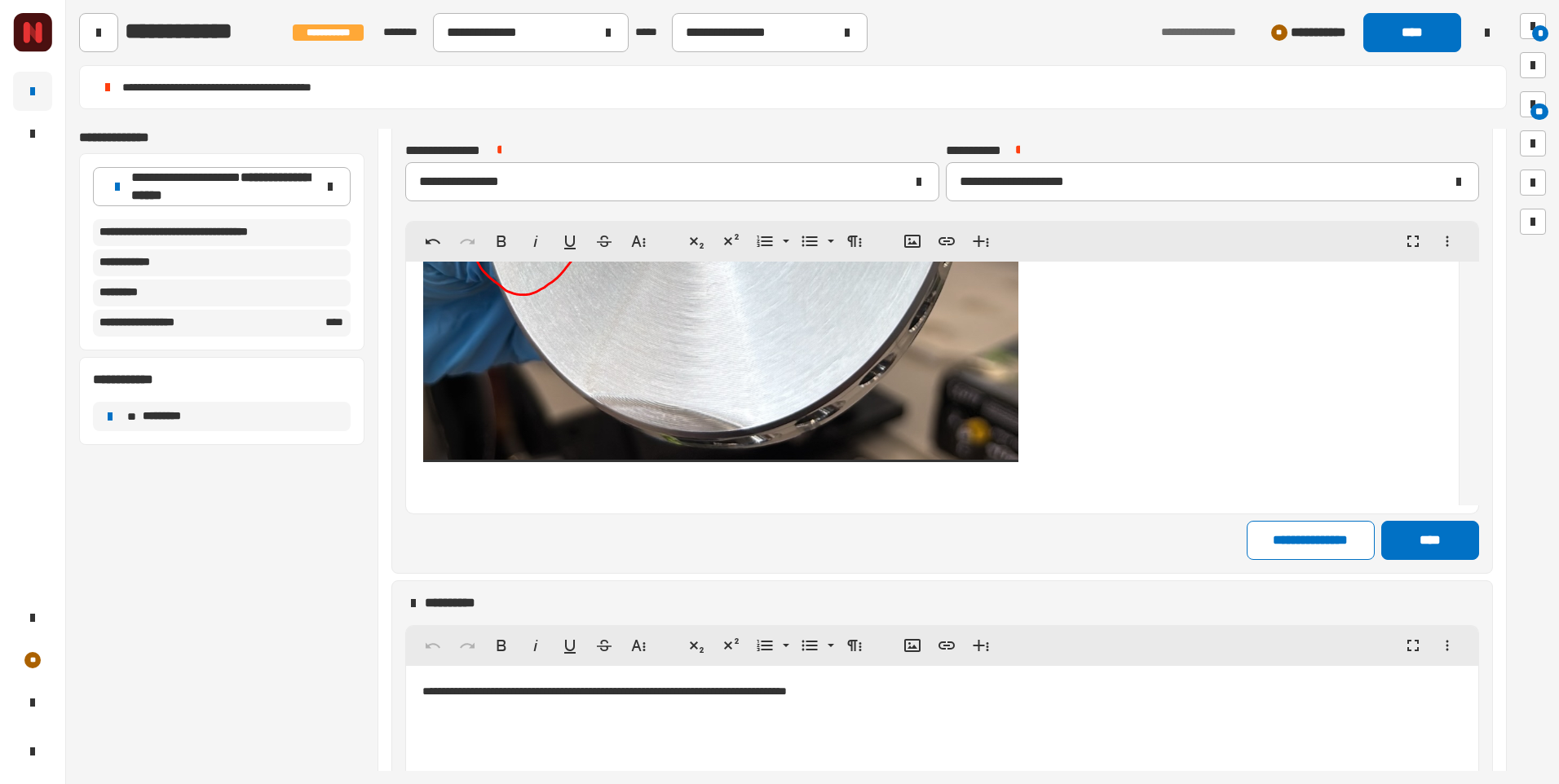 scroll, scrollTop: 19488, scrollLeft: 0, axis: vertical 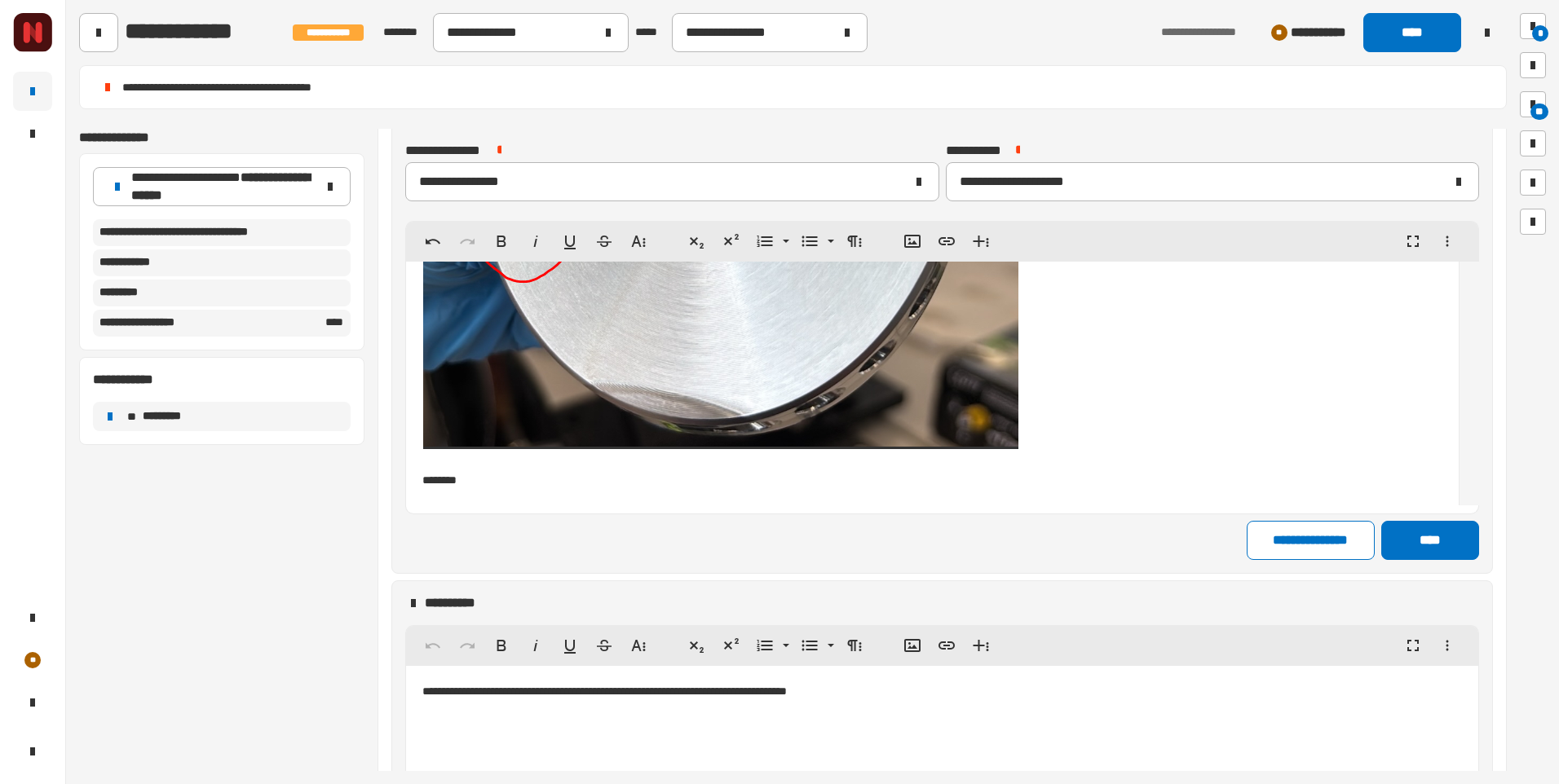 type 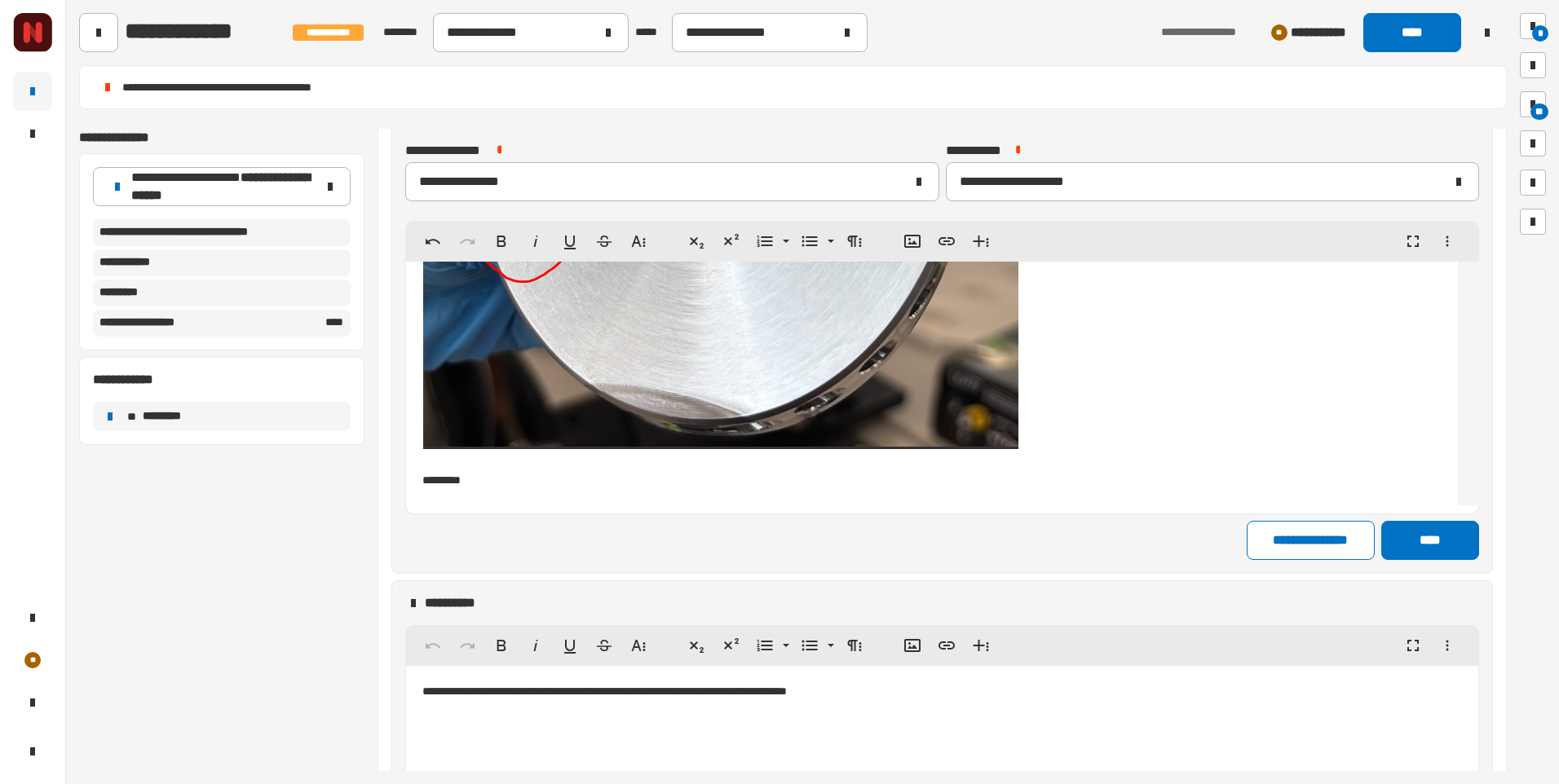 click on "*********" at bounding box center (922, 163) 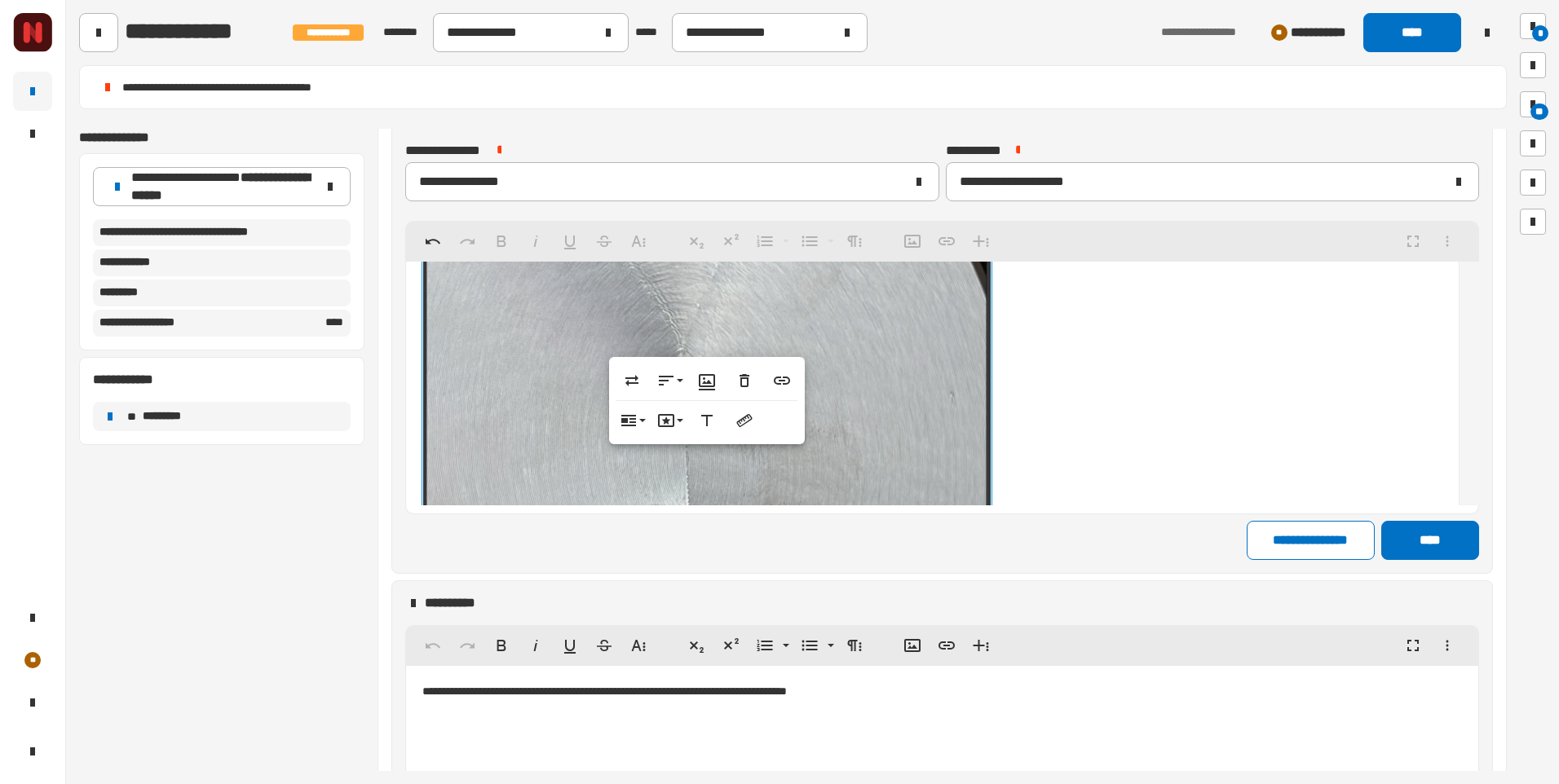 scroll, scrollTop: 20122, scrollLeft: 0, axis: vertical 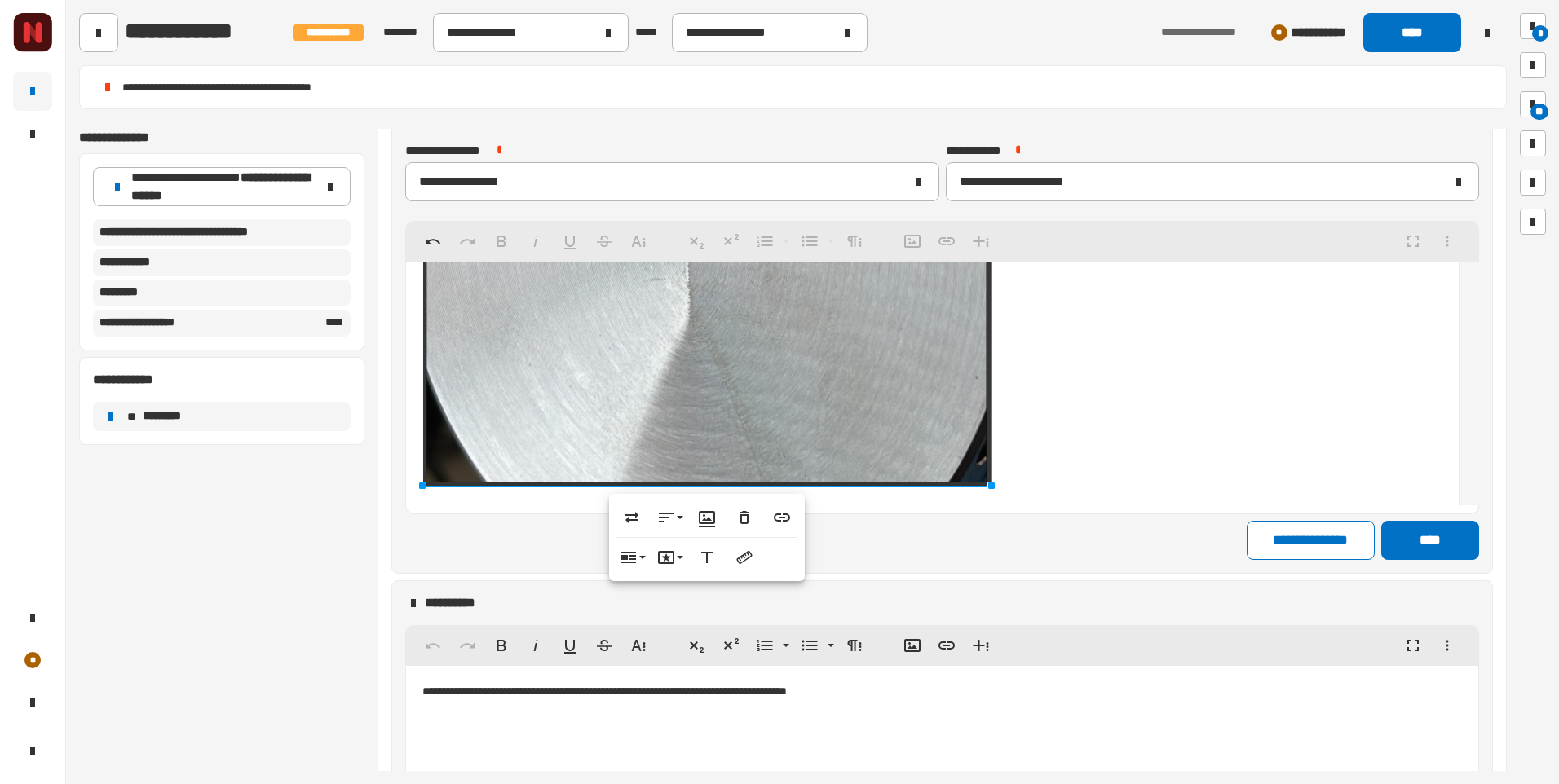click on "*********" at bounding box center [922, -165] 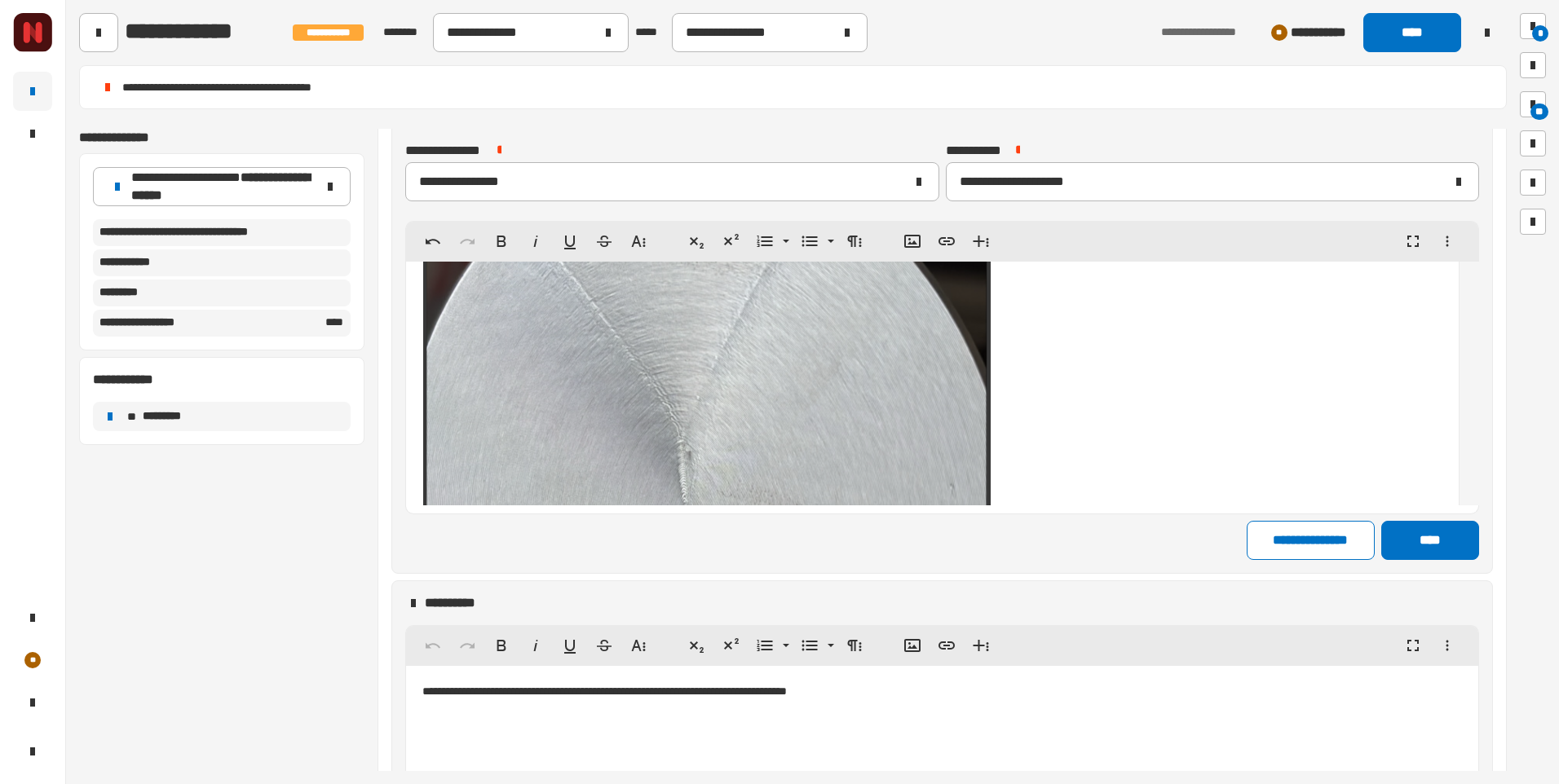 scroll, scrollTop: 20122, scrollLeft: 0, axis: vertical 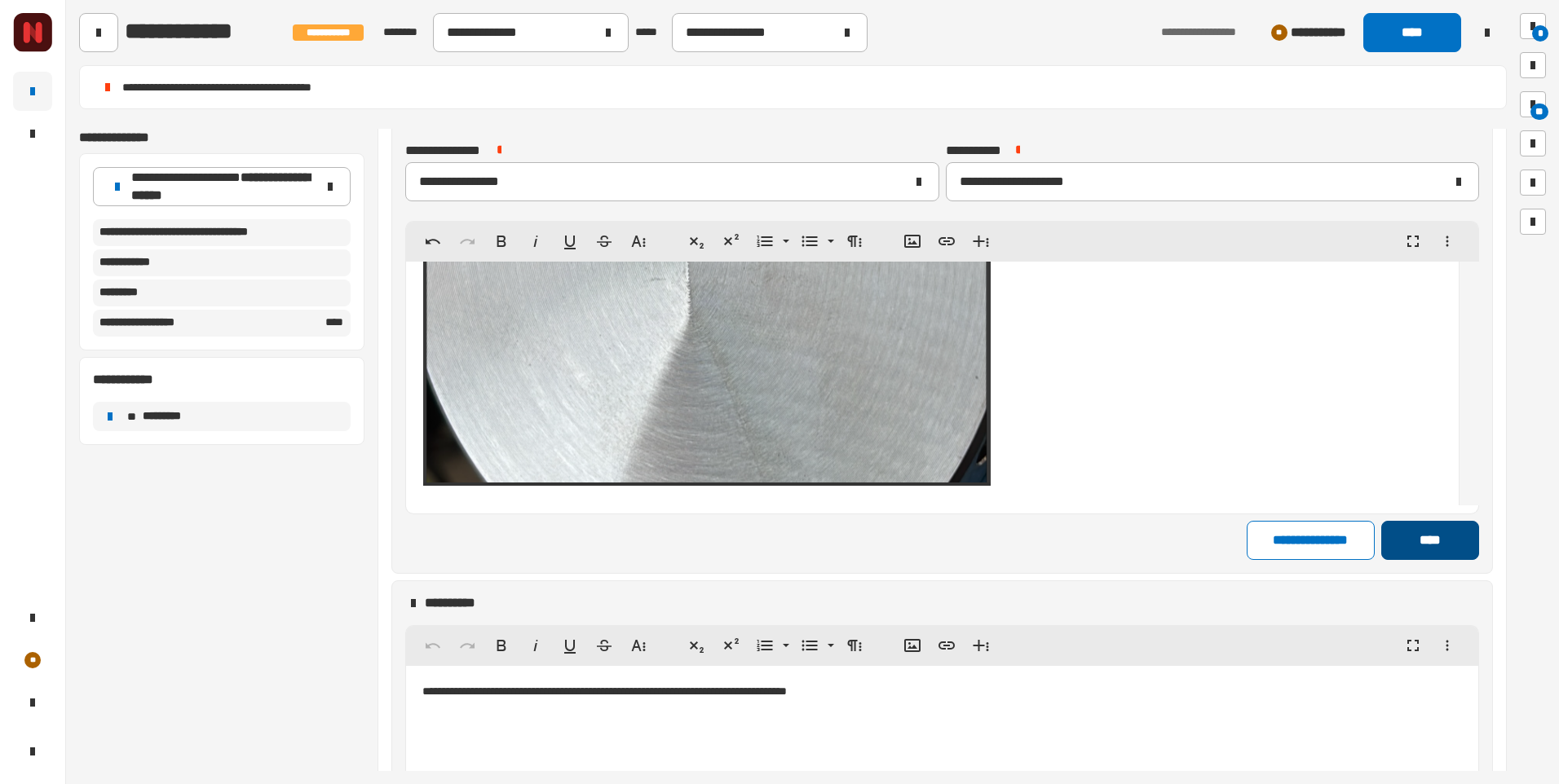 click on "****" at bounding box center [1429, 540] 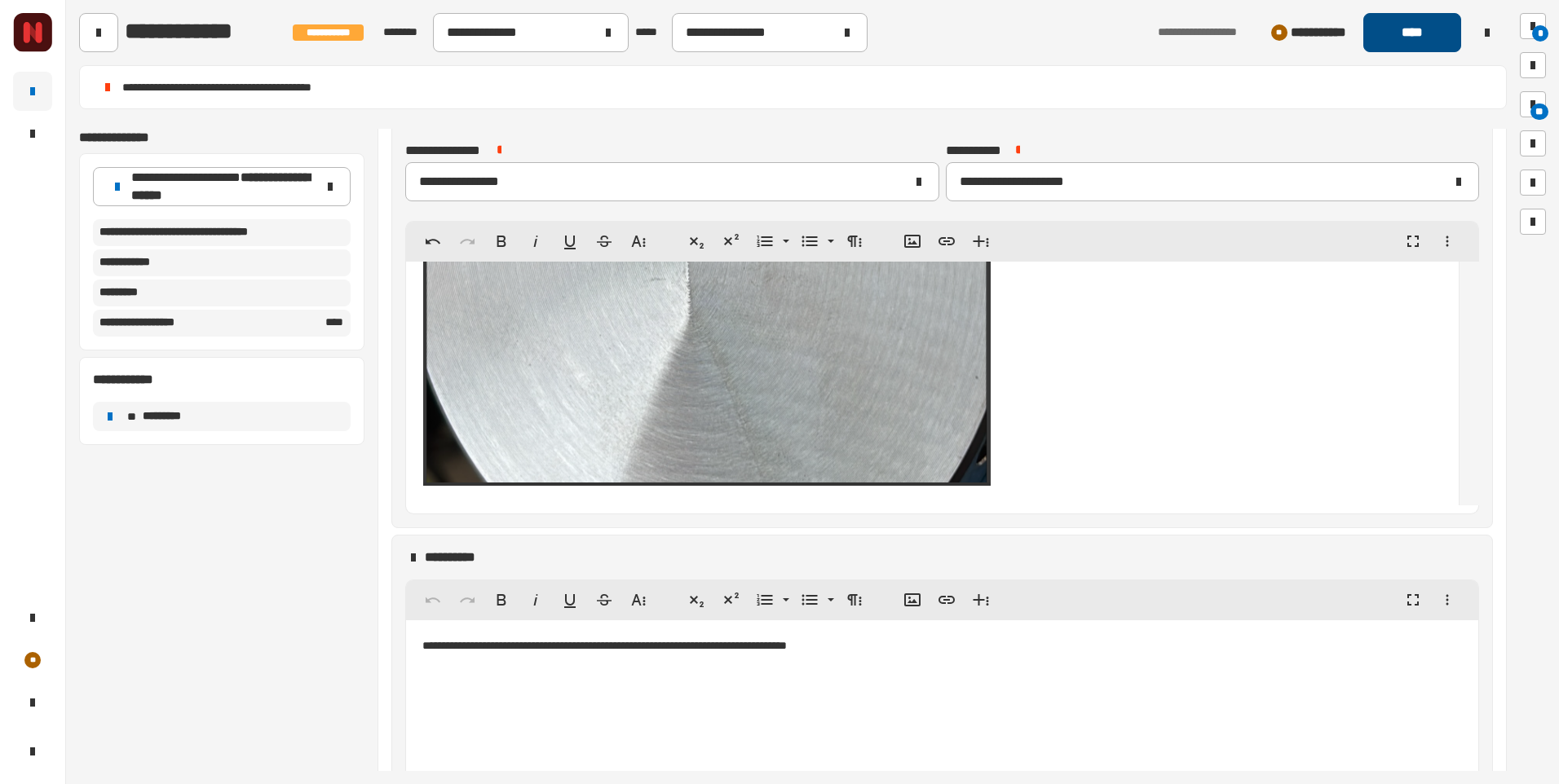 click on "****" 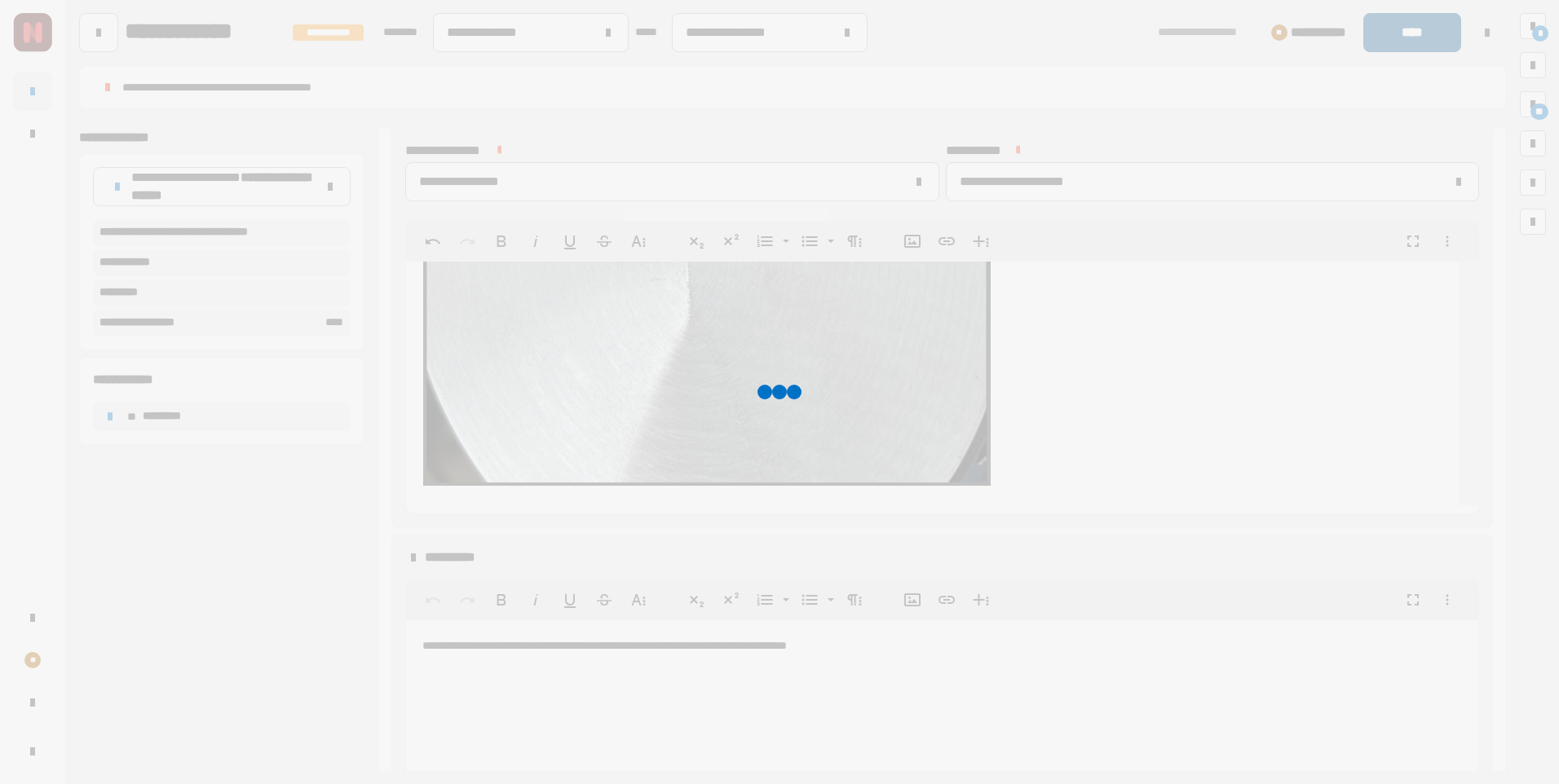 scroll, scrollTop: 767, scrollLeft: 0, axis: vertical 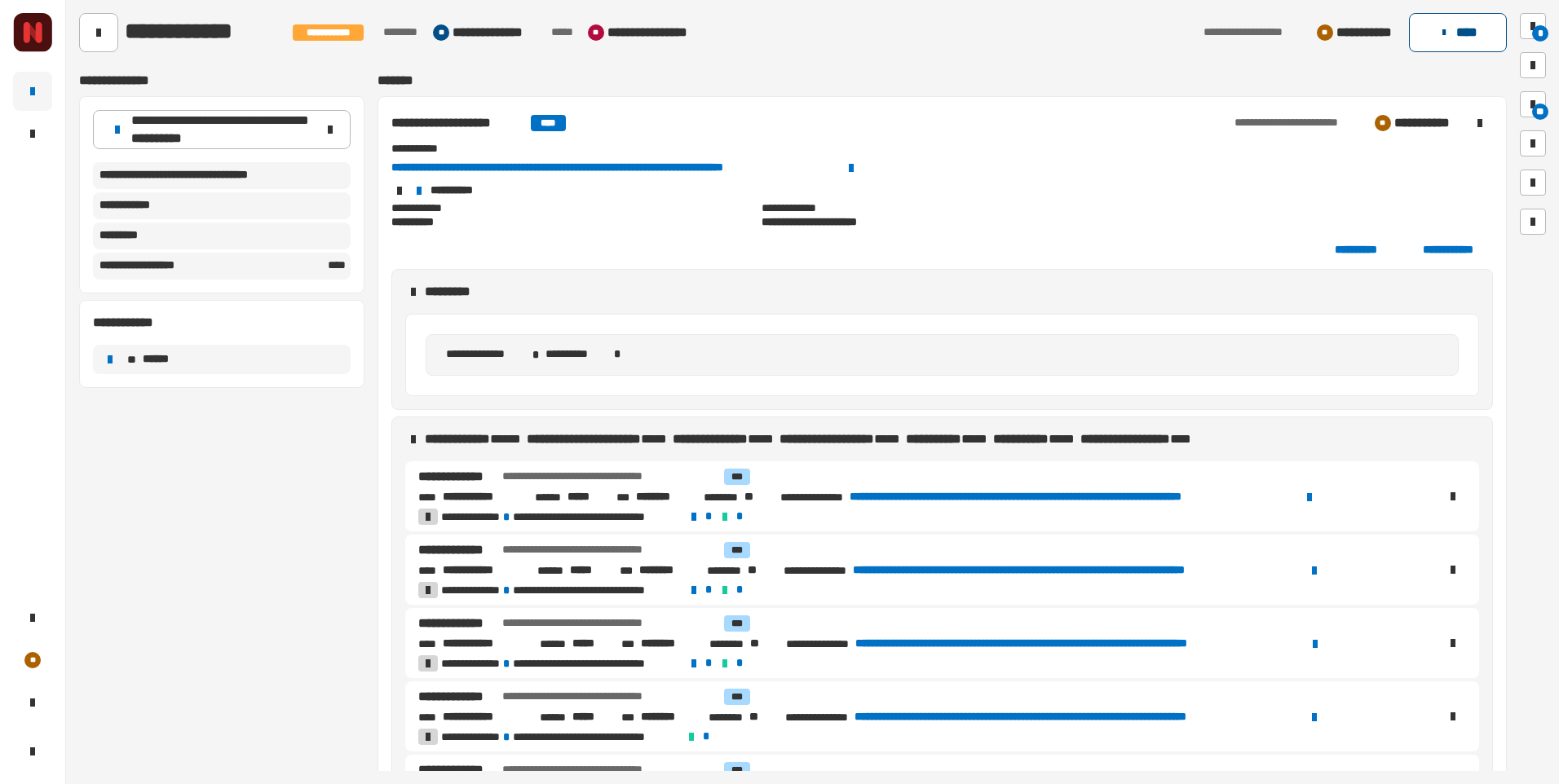 click on "****" 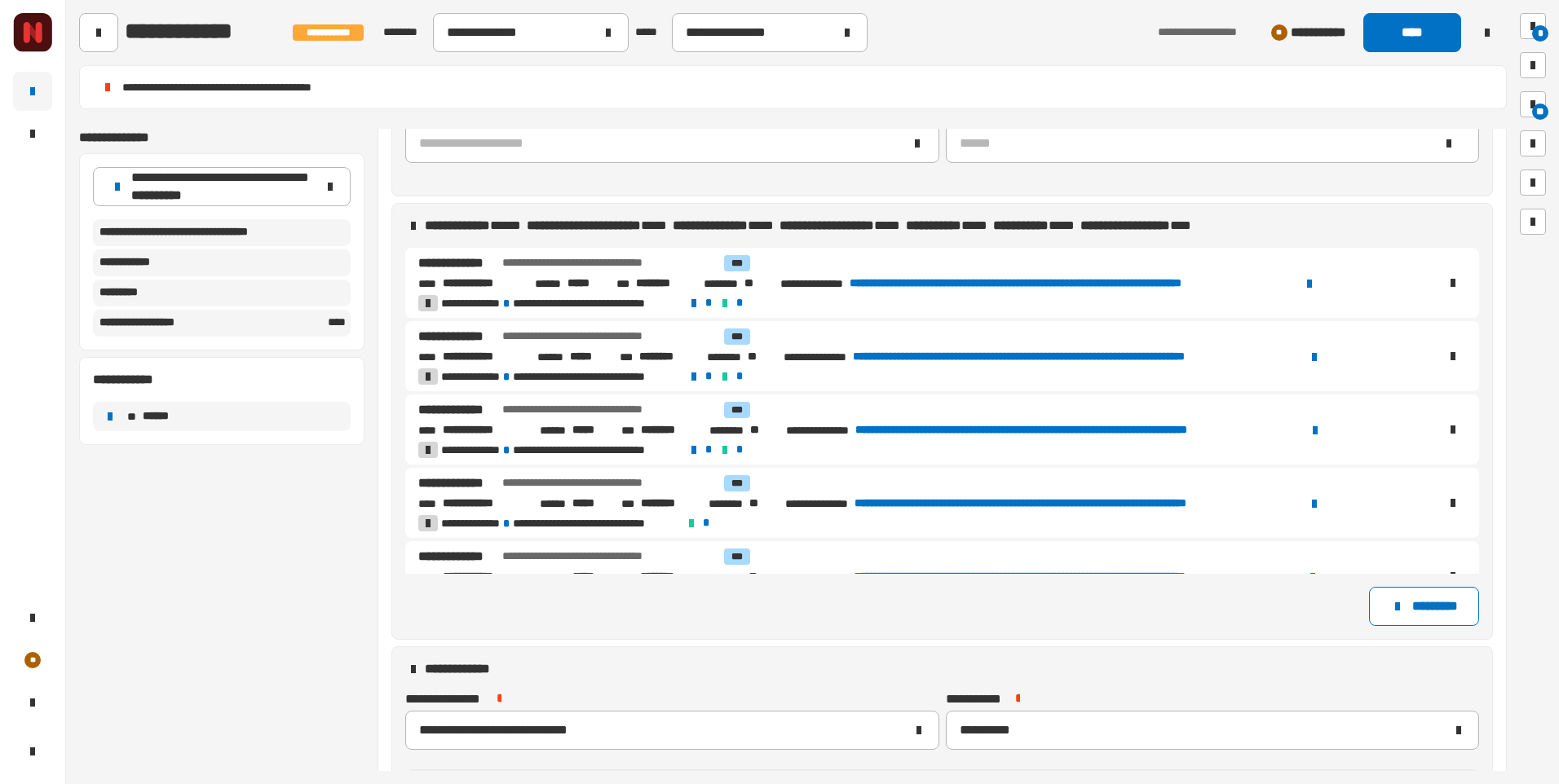 scroll, scrollTop: 407, scrollLeft: 0, axis: vertical 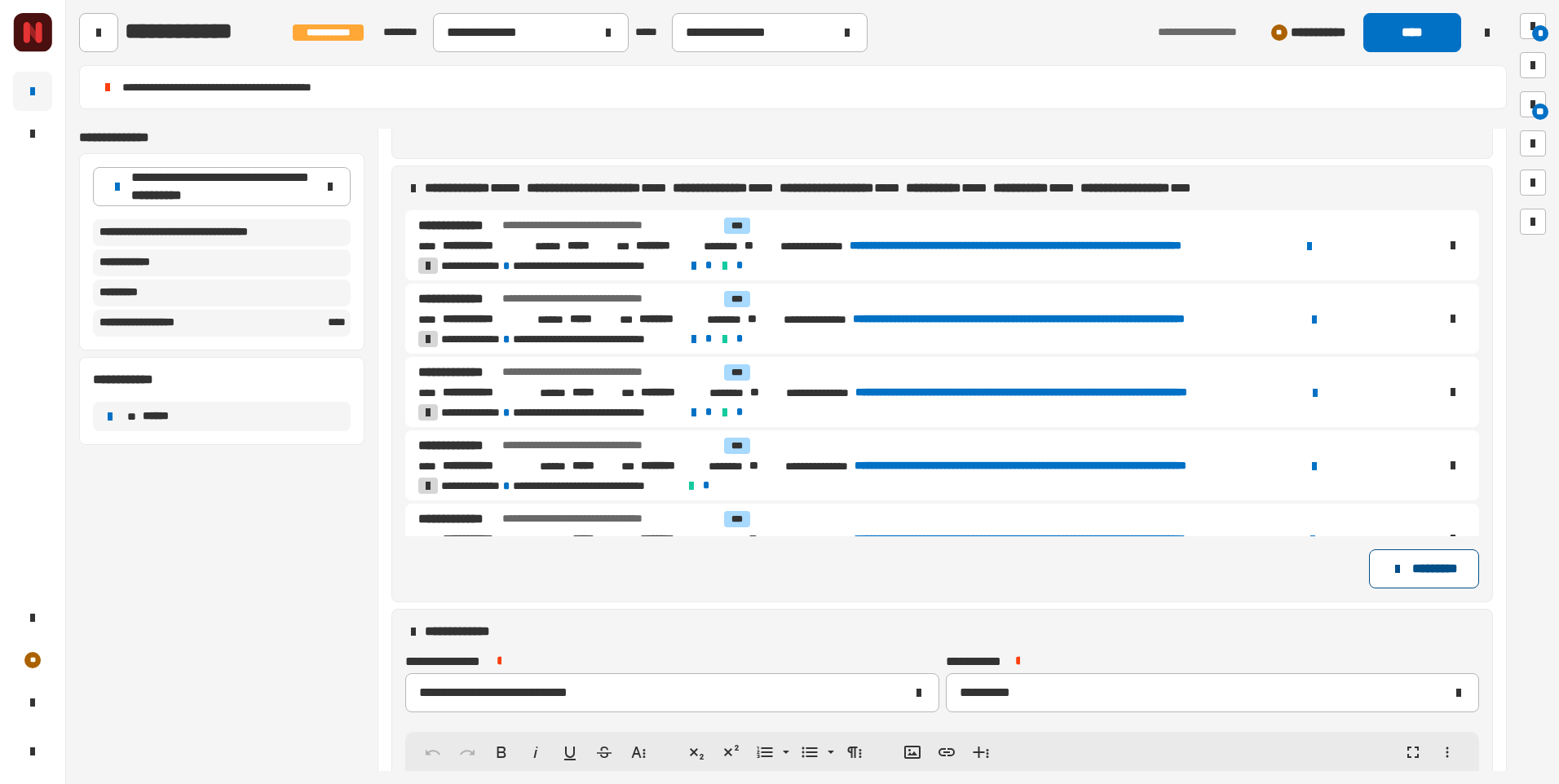 click on "*********" at bounding box center [1424, 569] 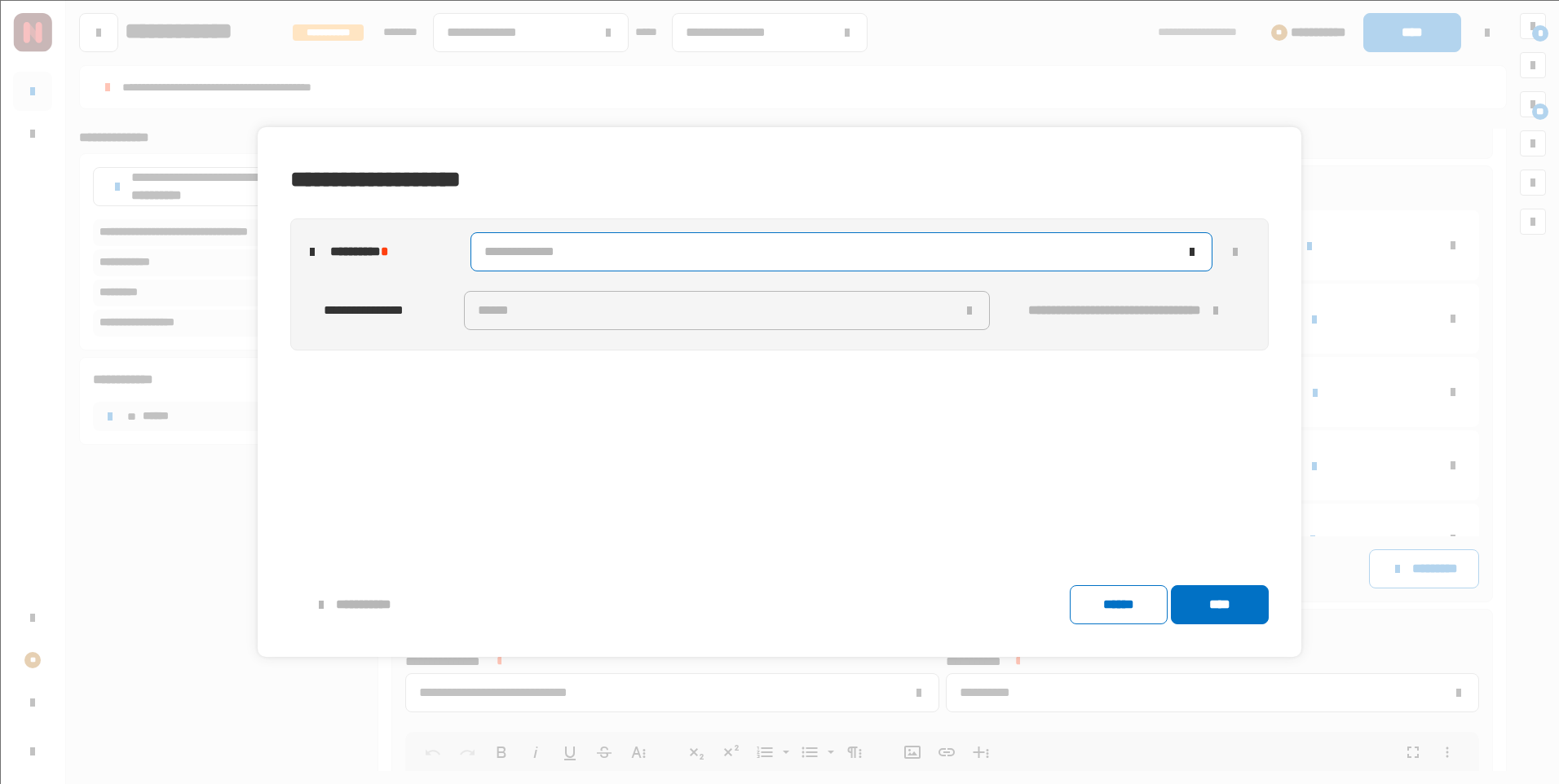 click on "**********" 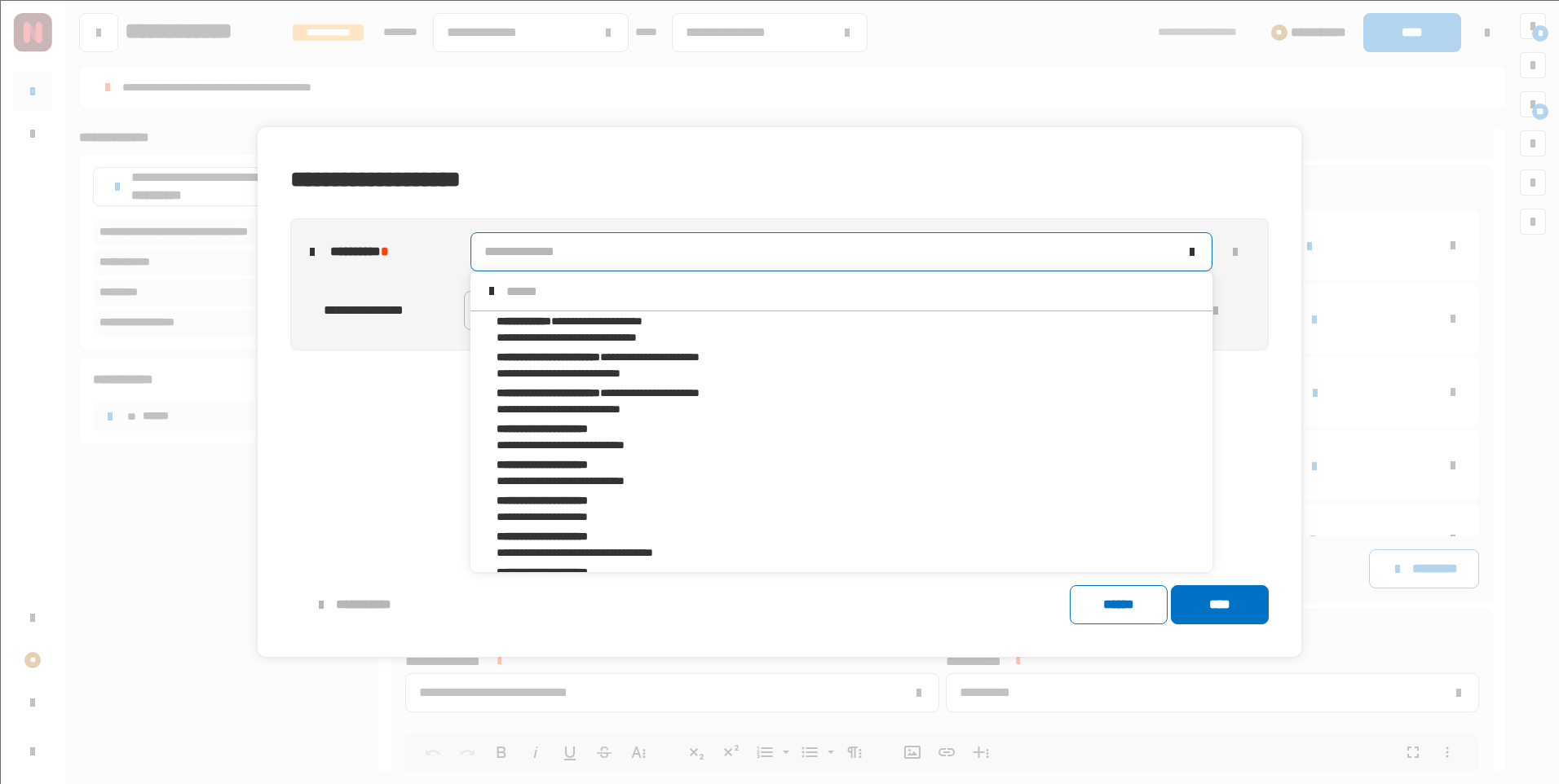 scroll, scrollTop: 13, scrollLeft: 0, axis: vertical 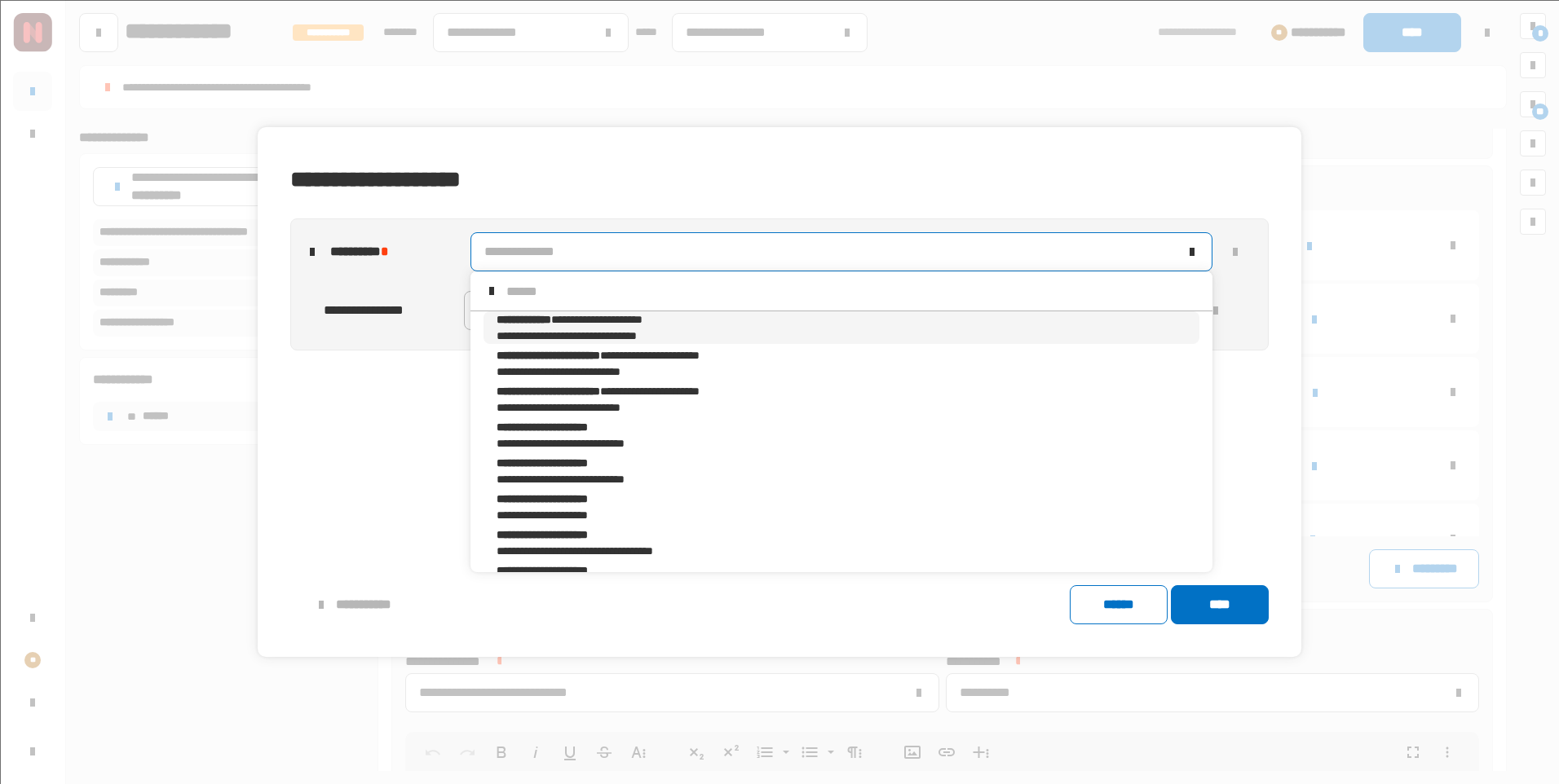 click on "**********" at bounding box center [523, 319] 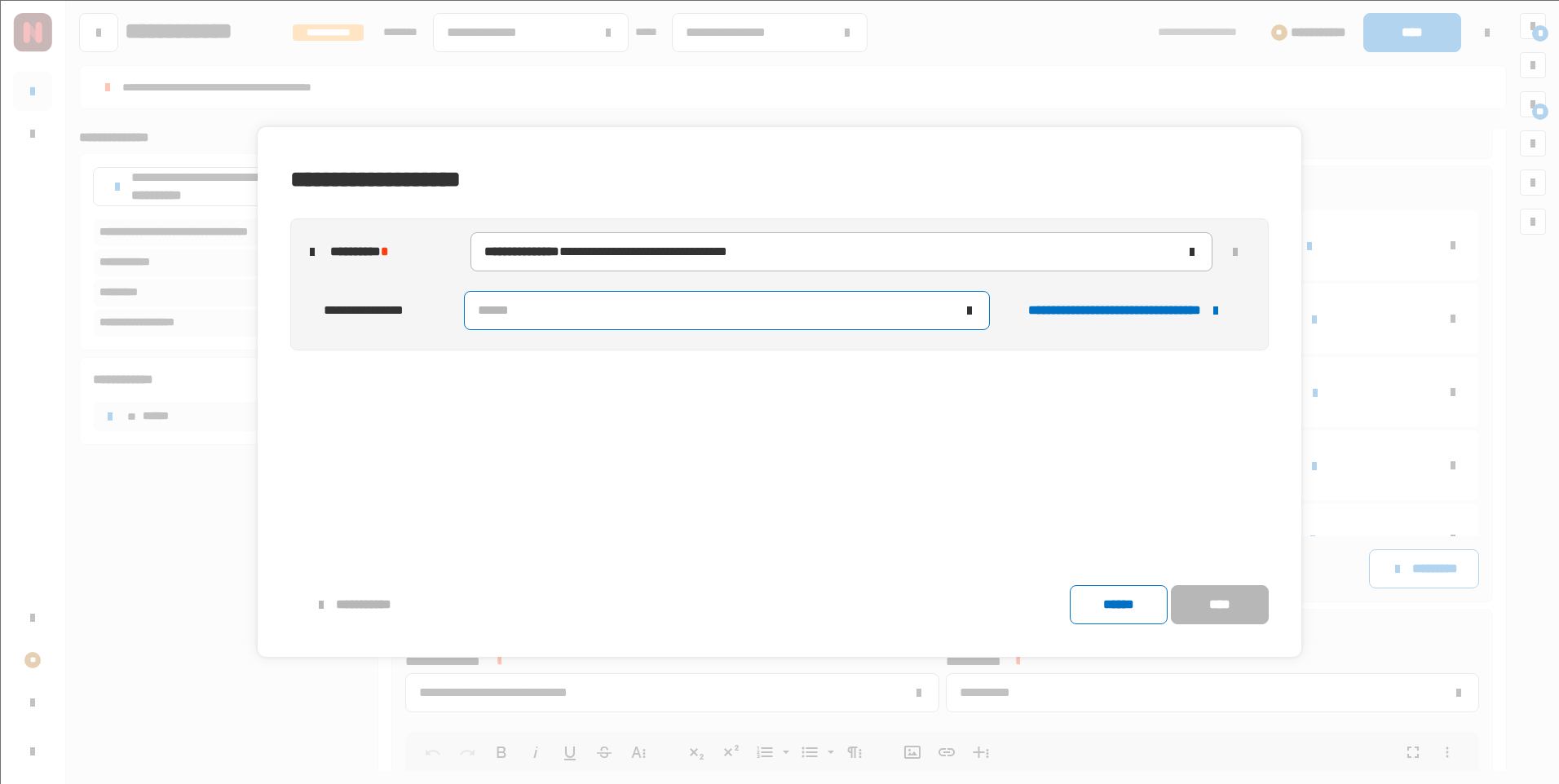 click on "******" 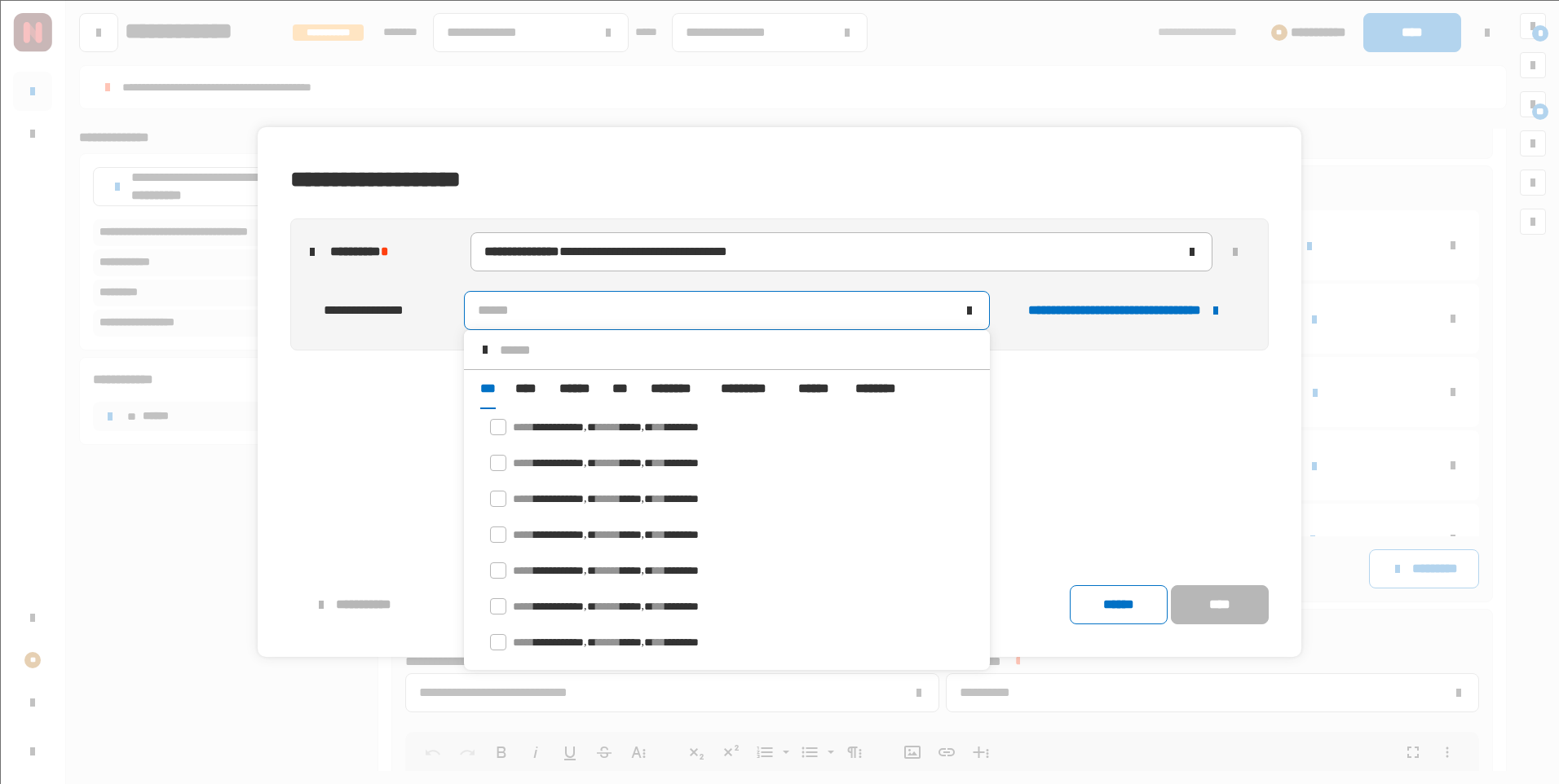 scroll, scrollTop: 13, scrollLeft: 0, axis: vertical 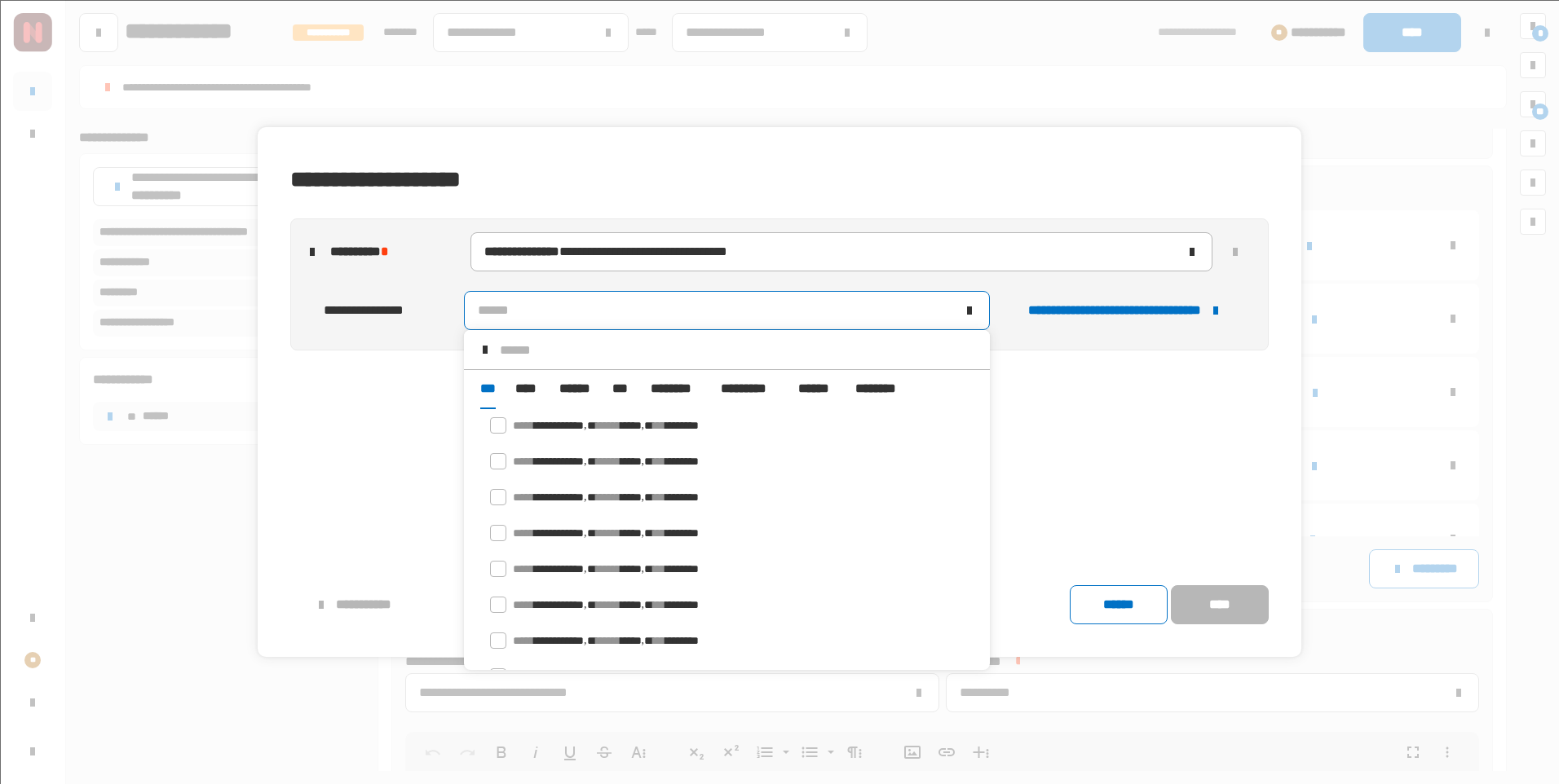 click on "******" at bounding box center (576, 389) 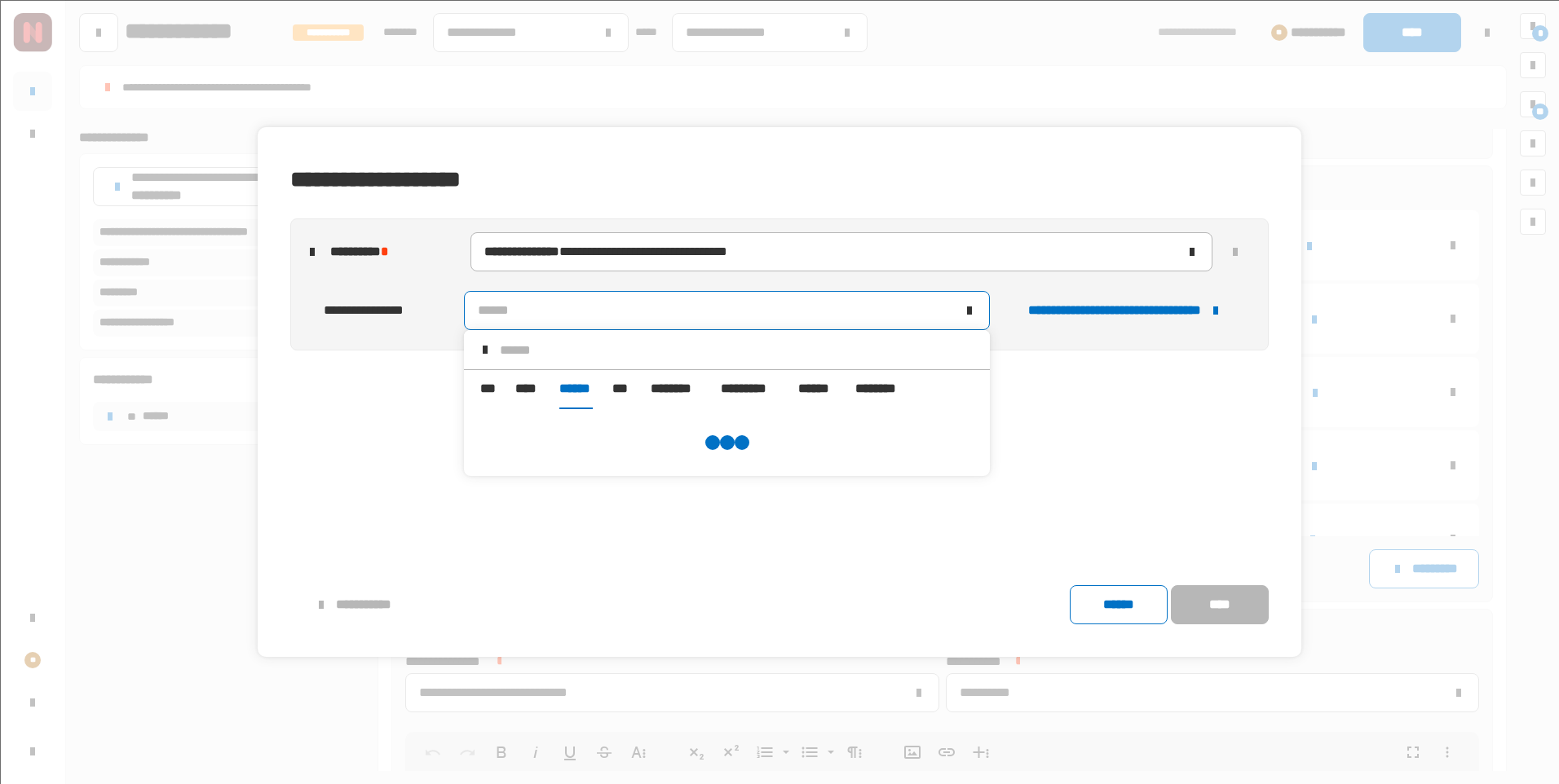 click at bounding box center (738, 350) 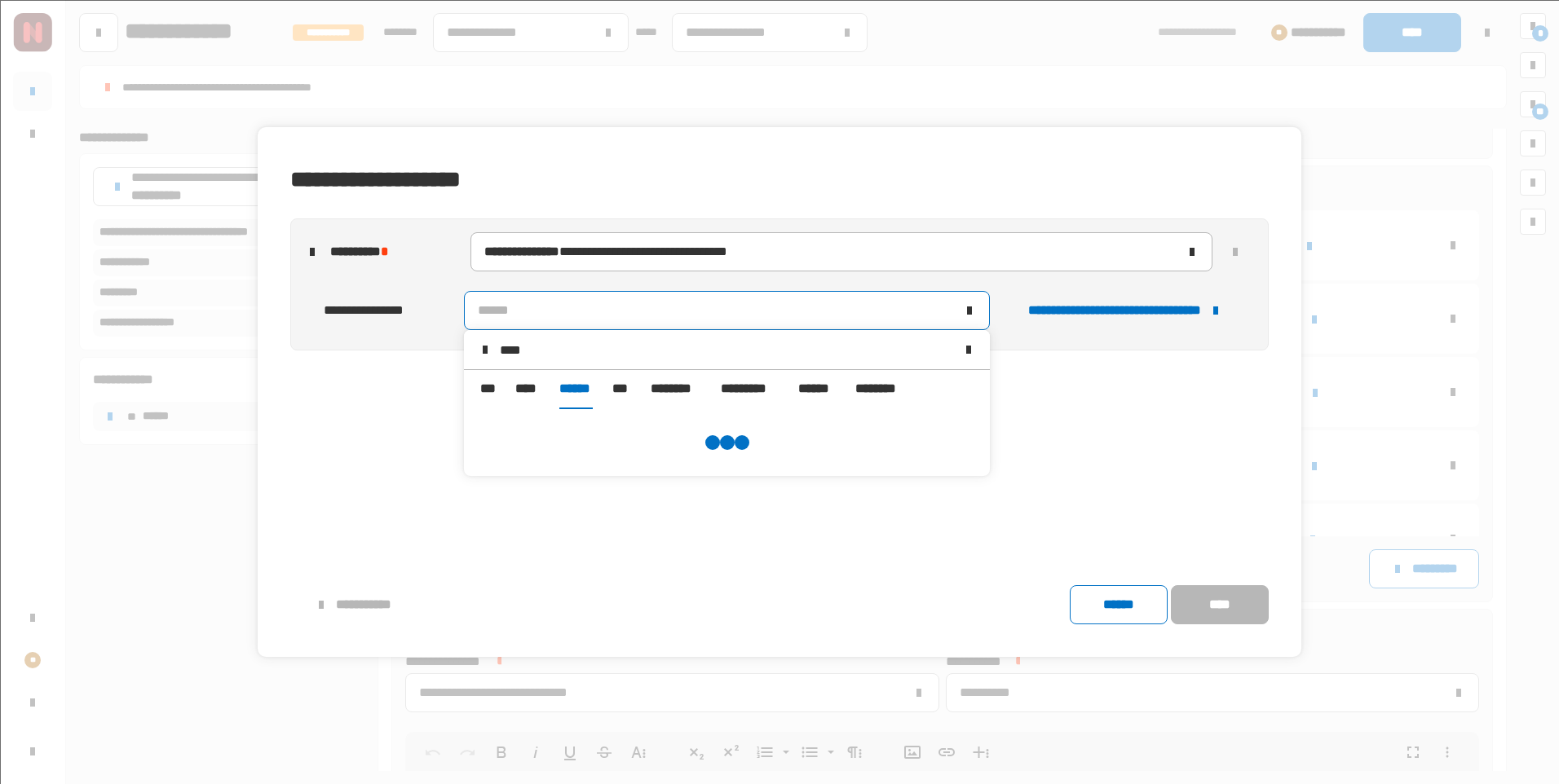 scroll, scrollTop: 0, scrollLeft: 0, axis: both 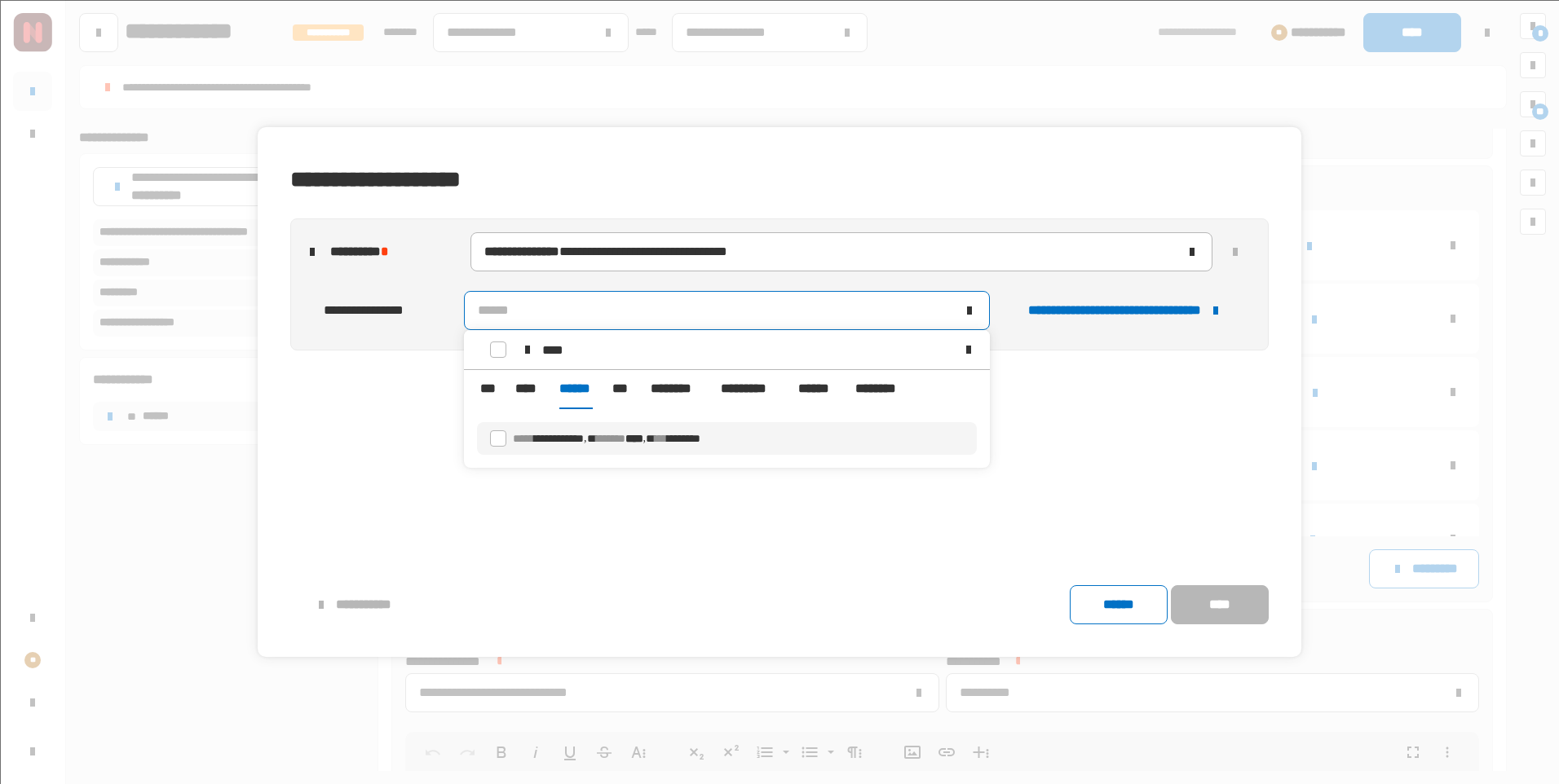 type on "****" 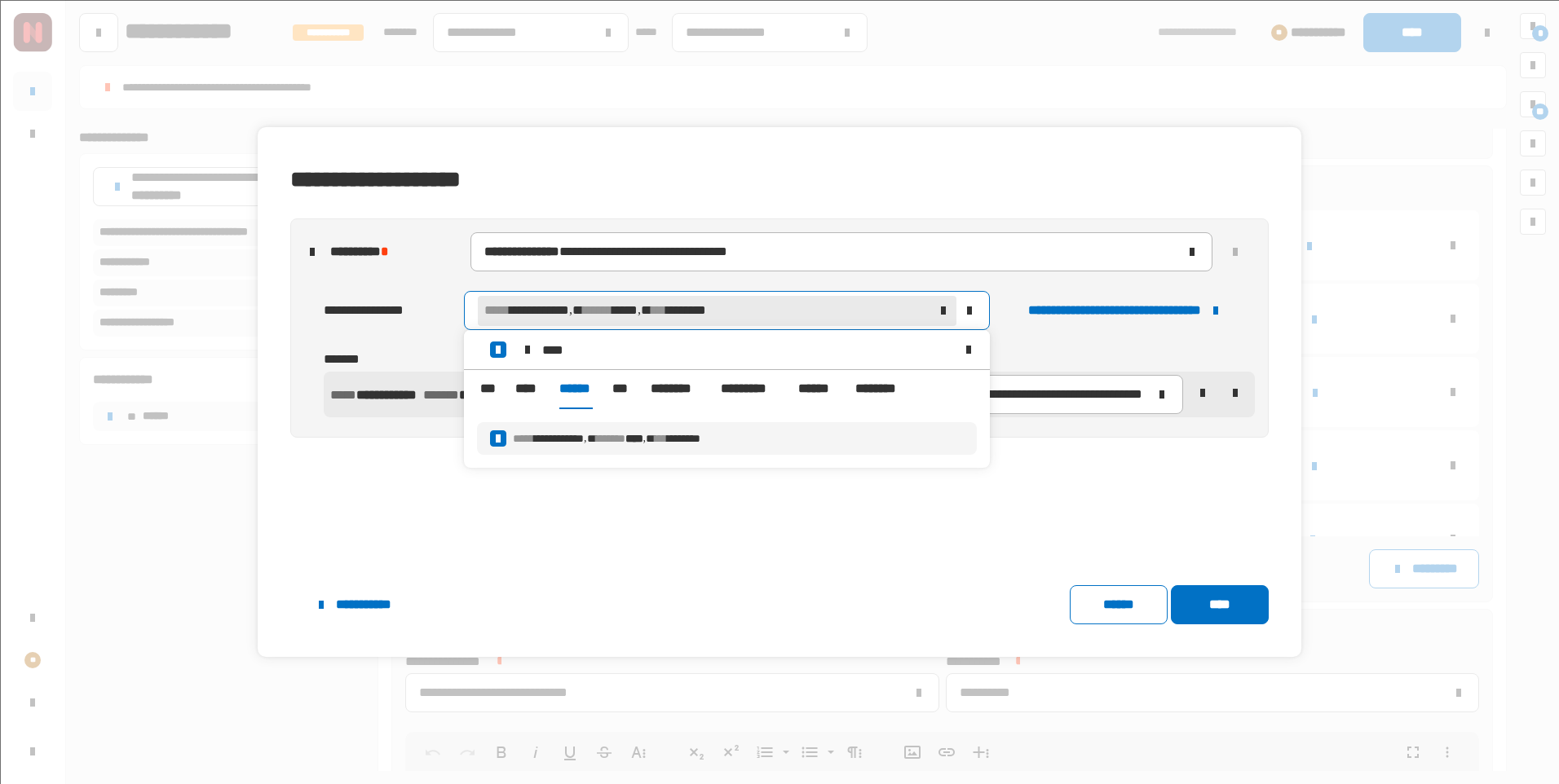 click on "**********" 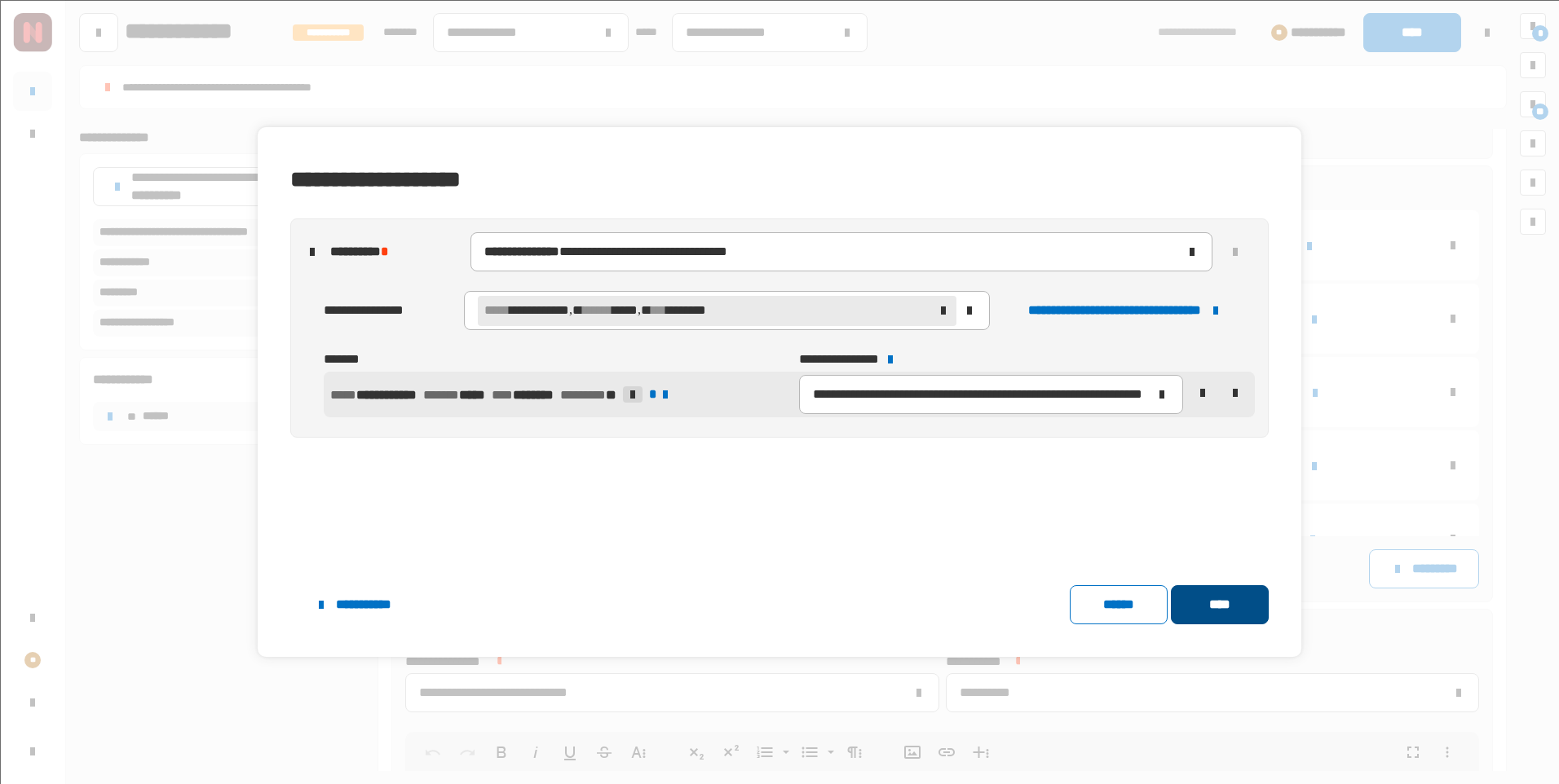 click on "****" 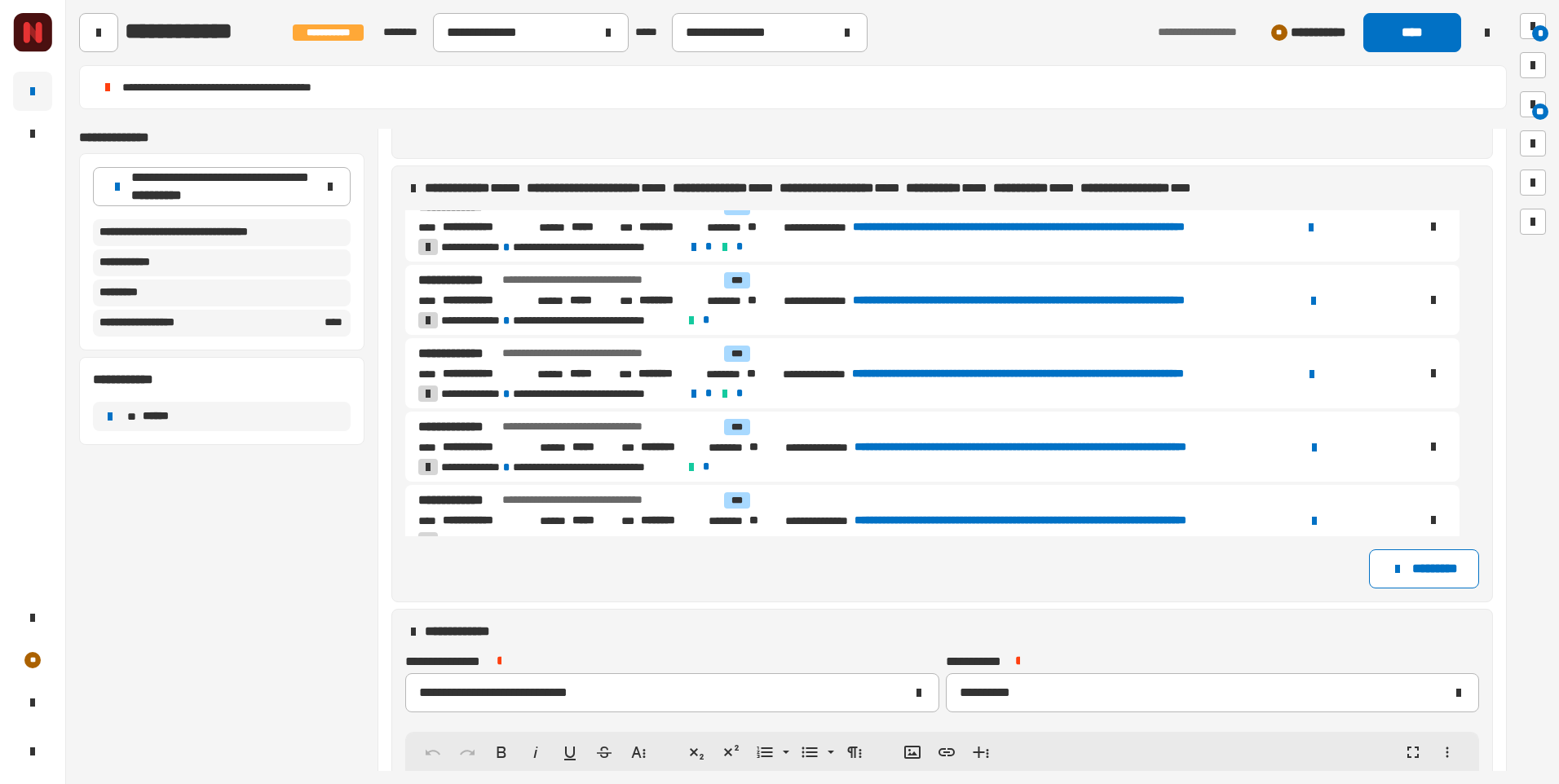 scroll, scrollTop: 401, scrollLeft: 0, axis: vertical 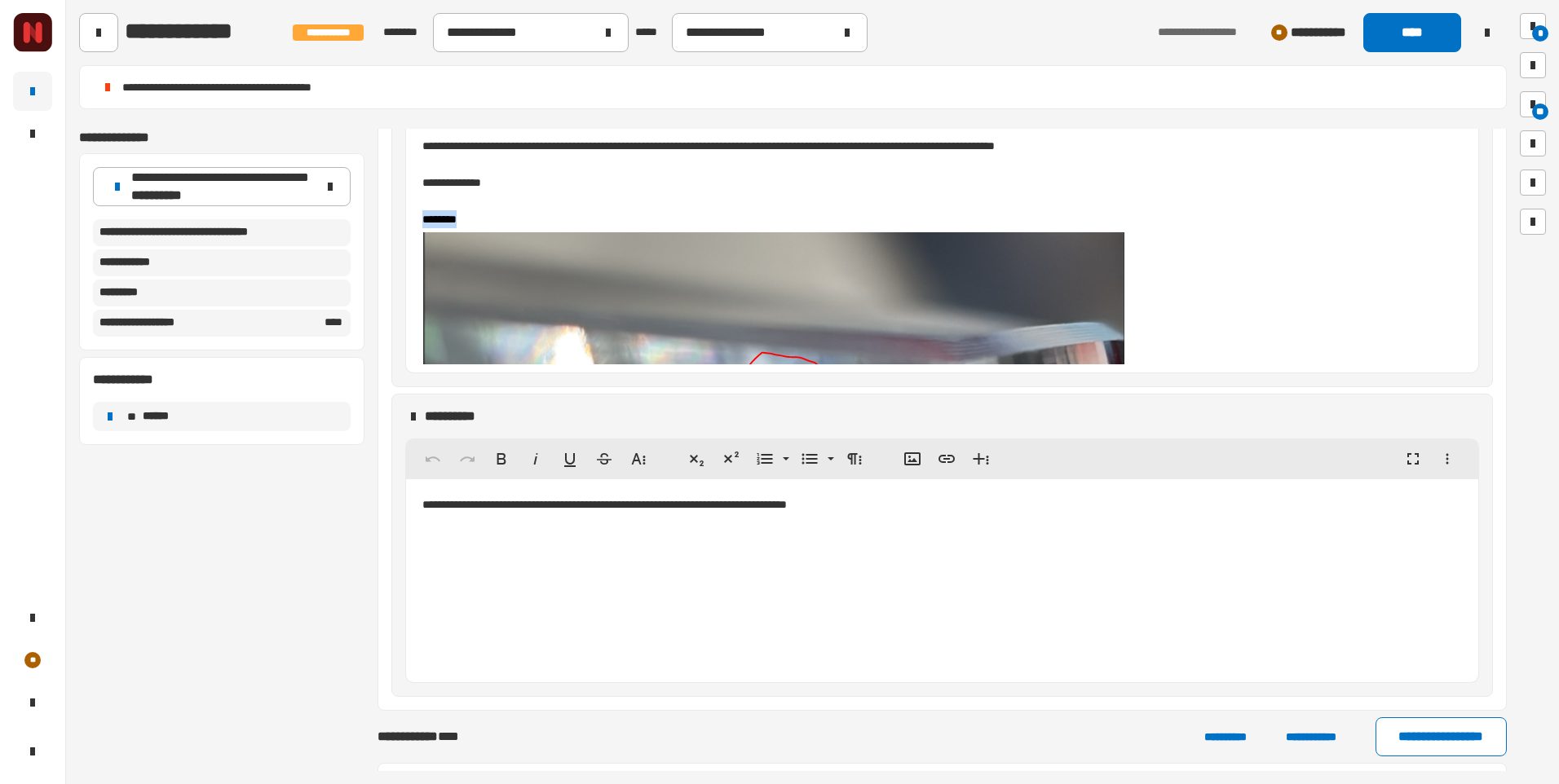 drag, startPoint x: 483, startPoint y: 214, endPoint x: 425, endPoint y: 220, distance: 58.30952 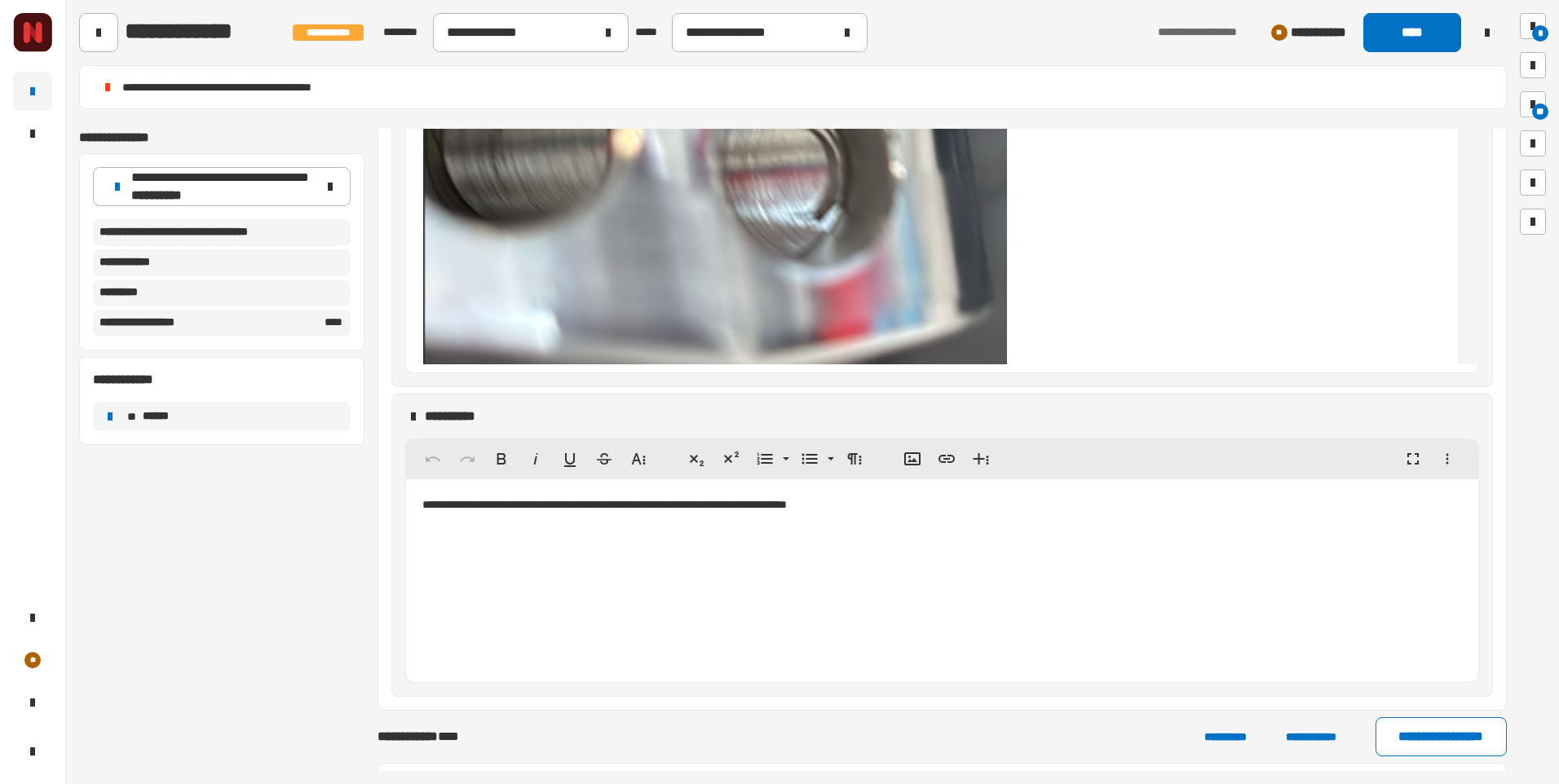 scroll, scrollTop: 11165, scrollLeft: 0, axis: vertical 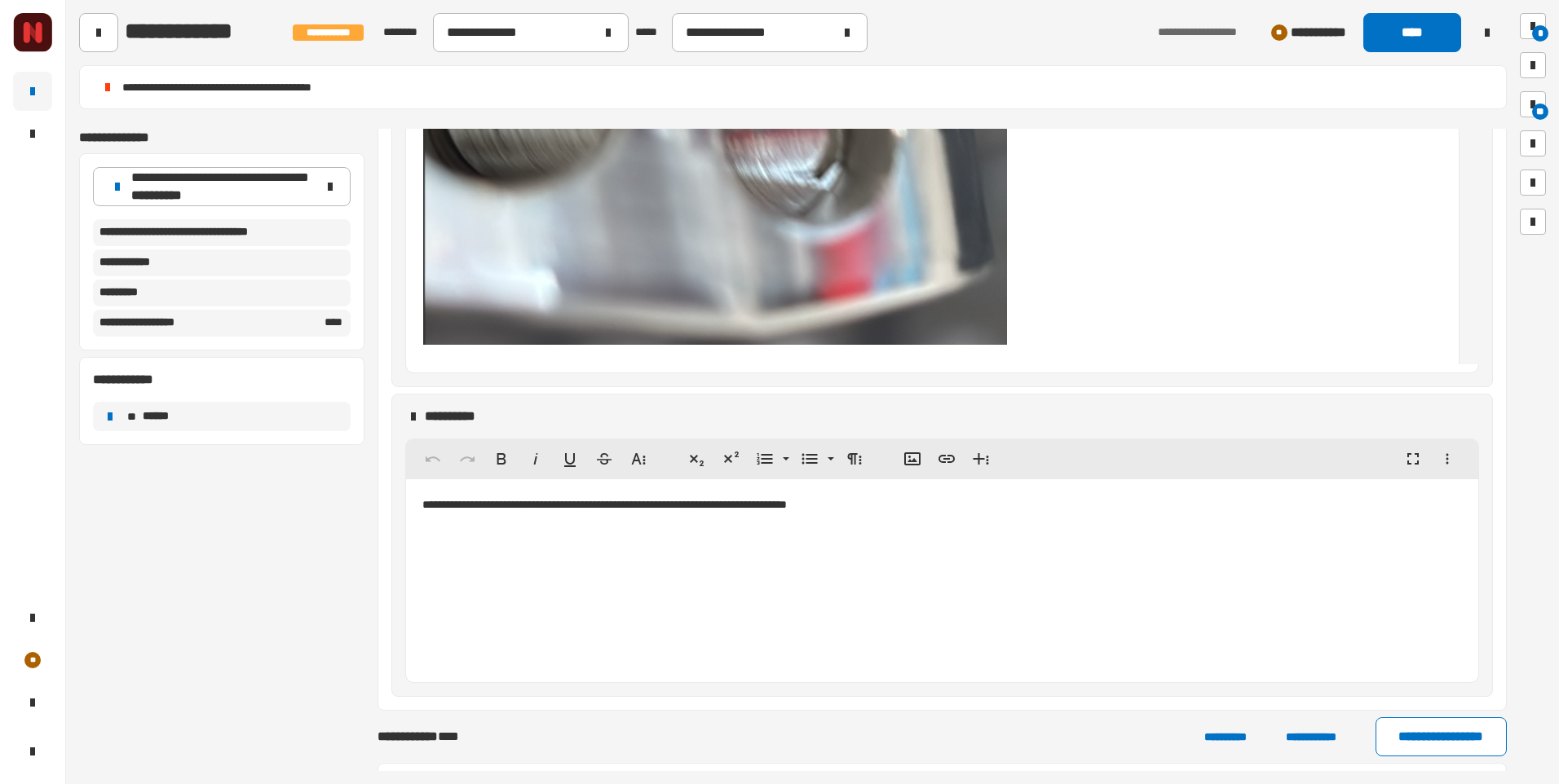 click at bounding box center (444, -10946) 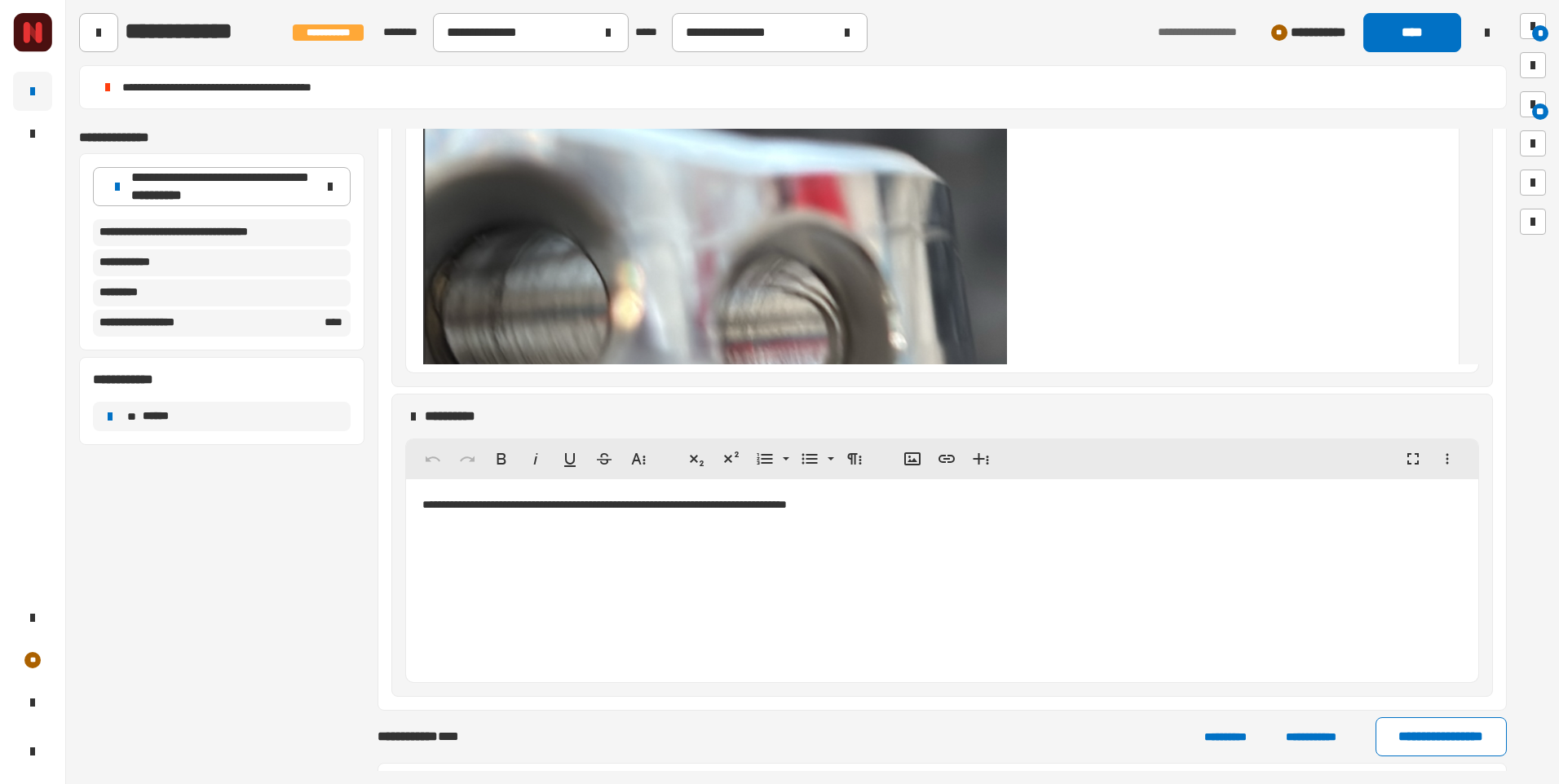 scroll, scrollTop: 11165, scrollLeft: 0, axis: vertical 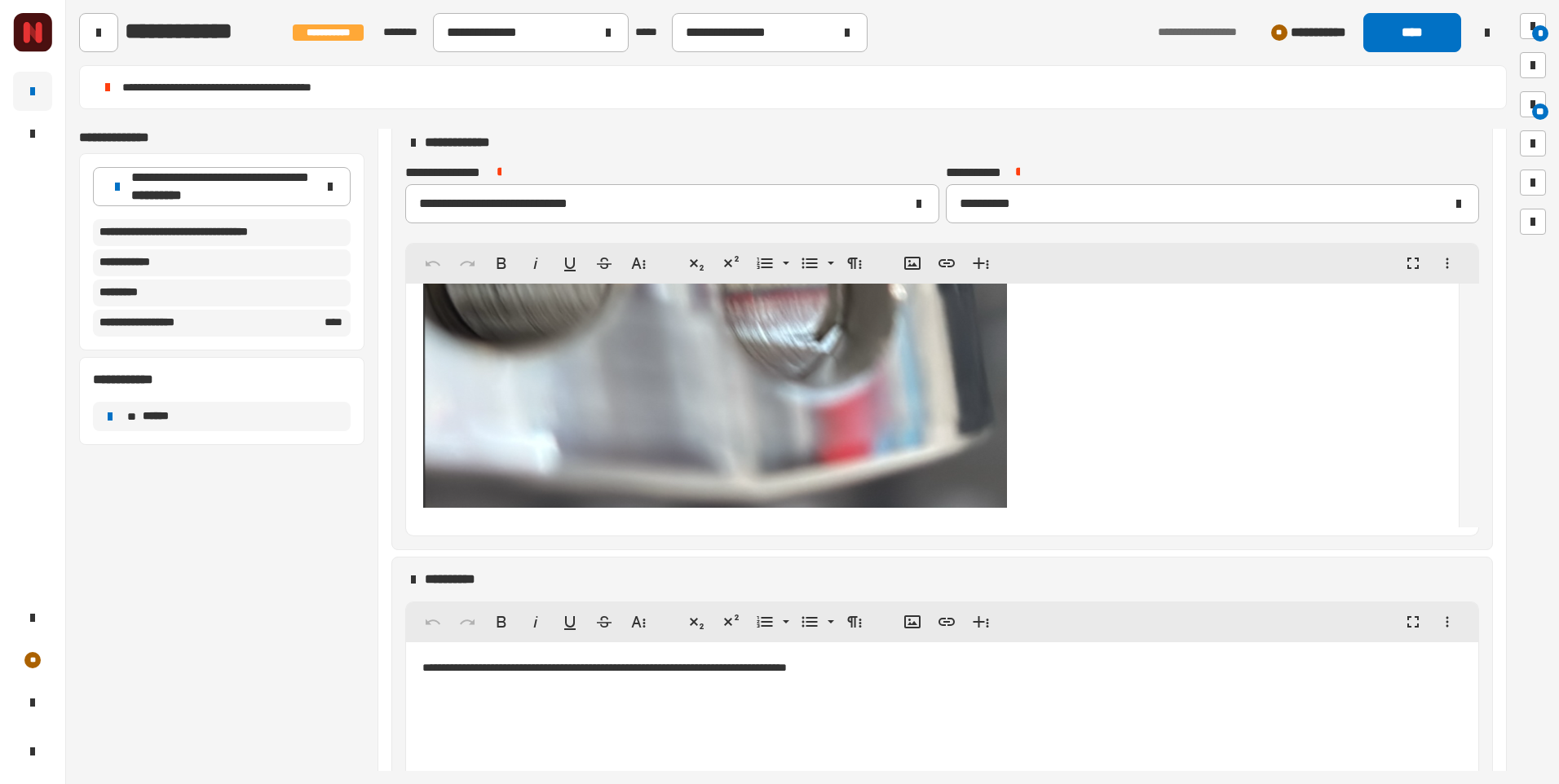 click at bounding box center (715, 275) 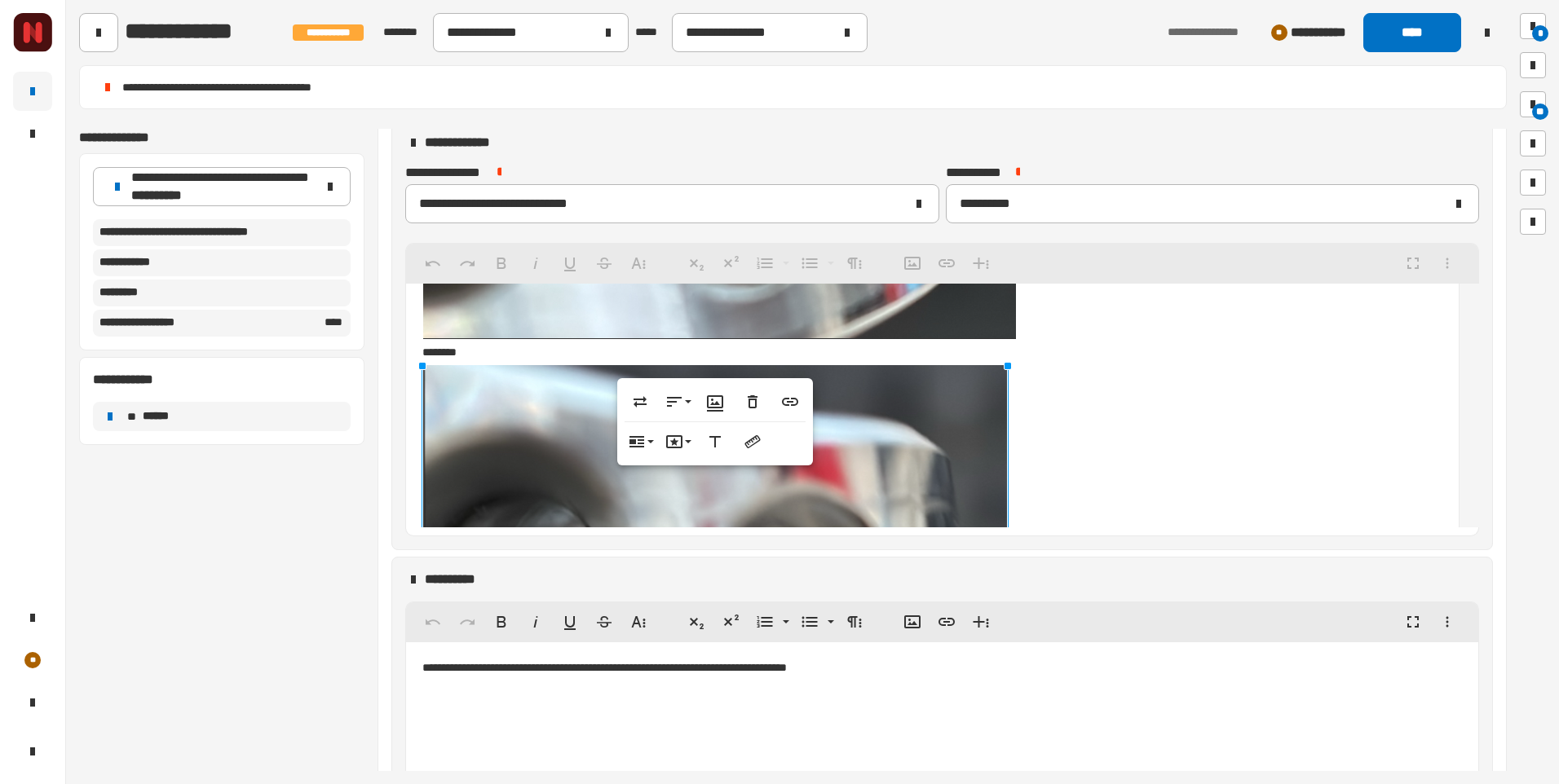 scroll, scrollTop: 10839, scrollLeft: 0, axis: vertical 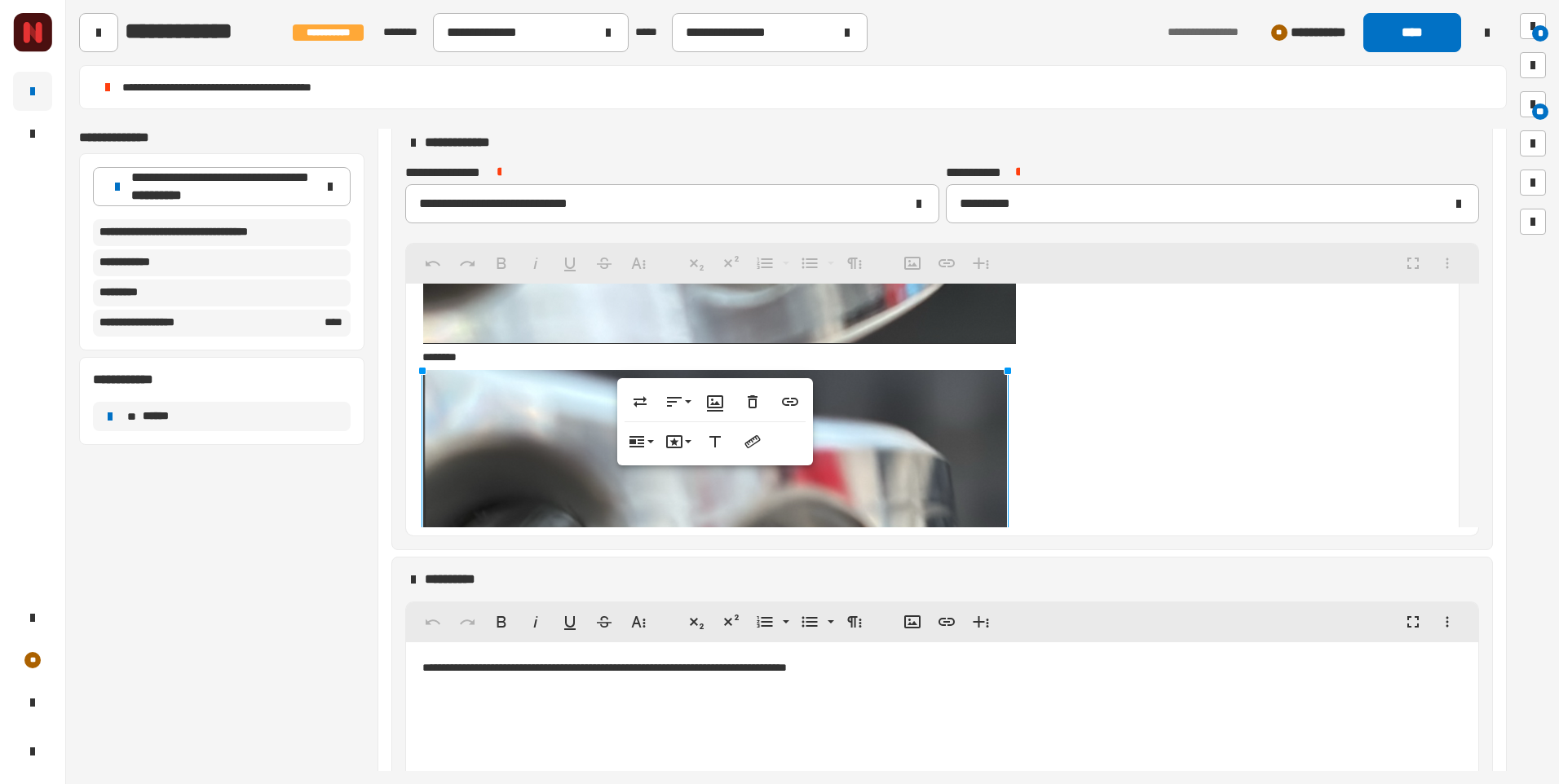 click on "**********" at bounding box center [932, -4851] 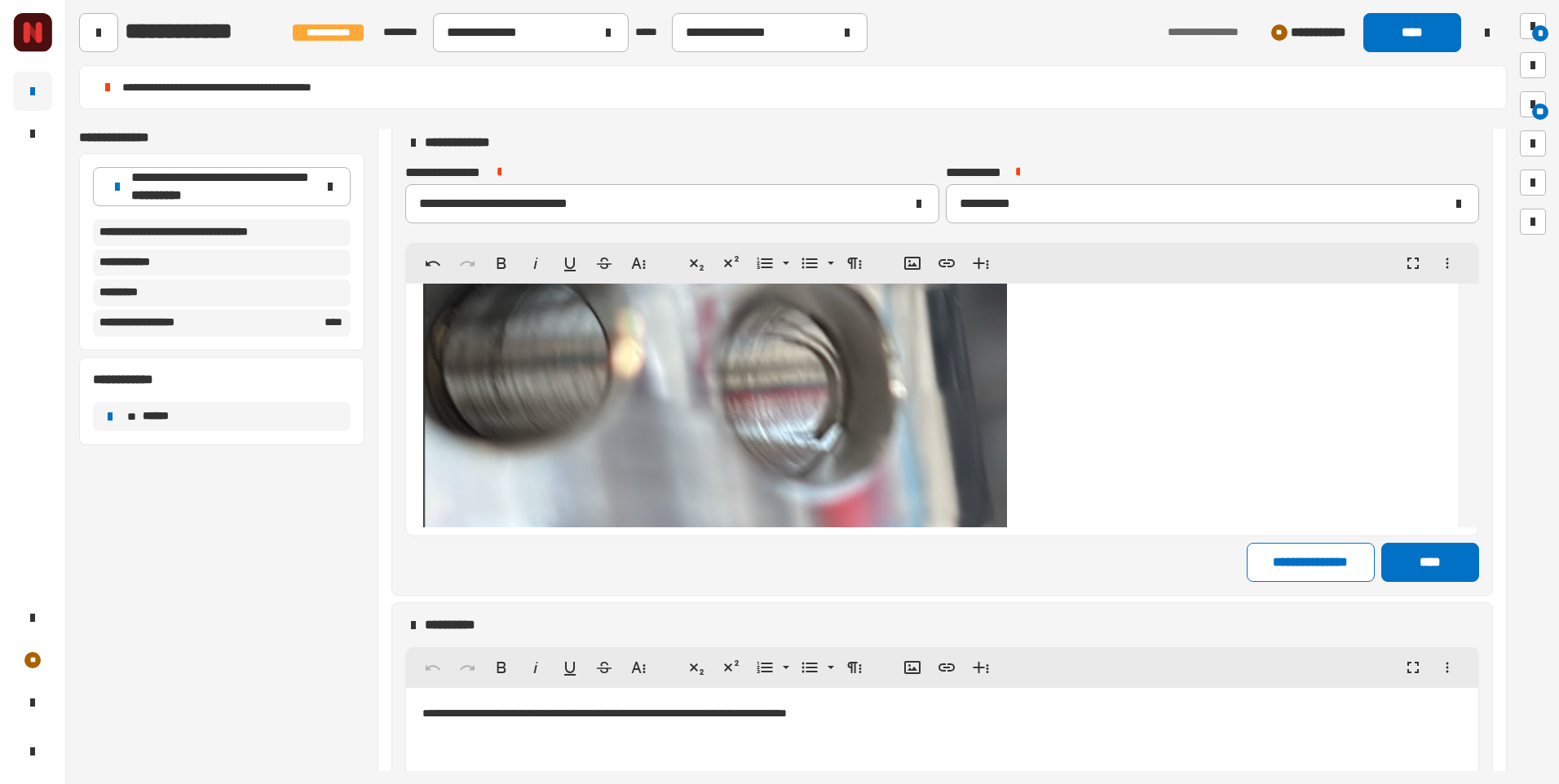 scroll, scrollTop: 11184, scrollLeft: 0, axis: vertical 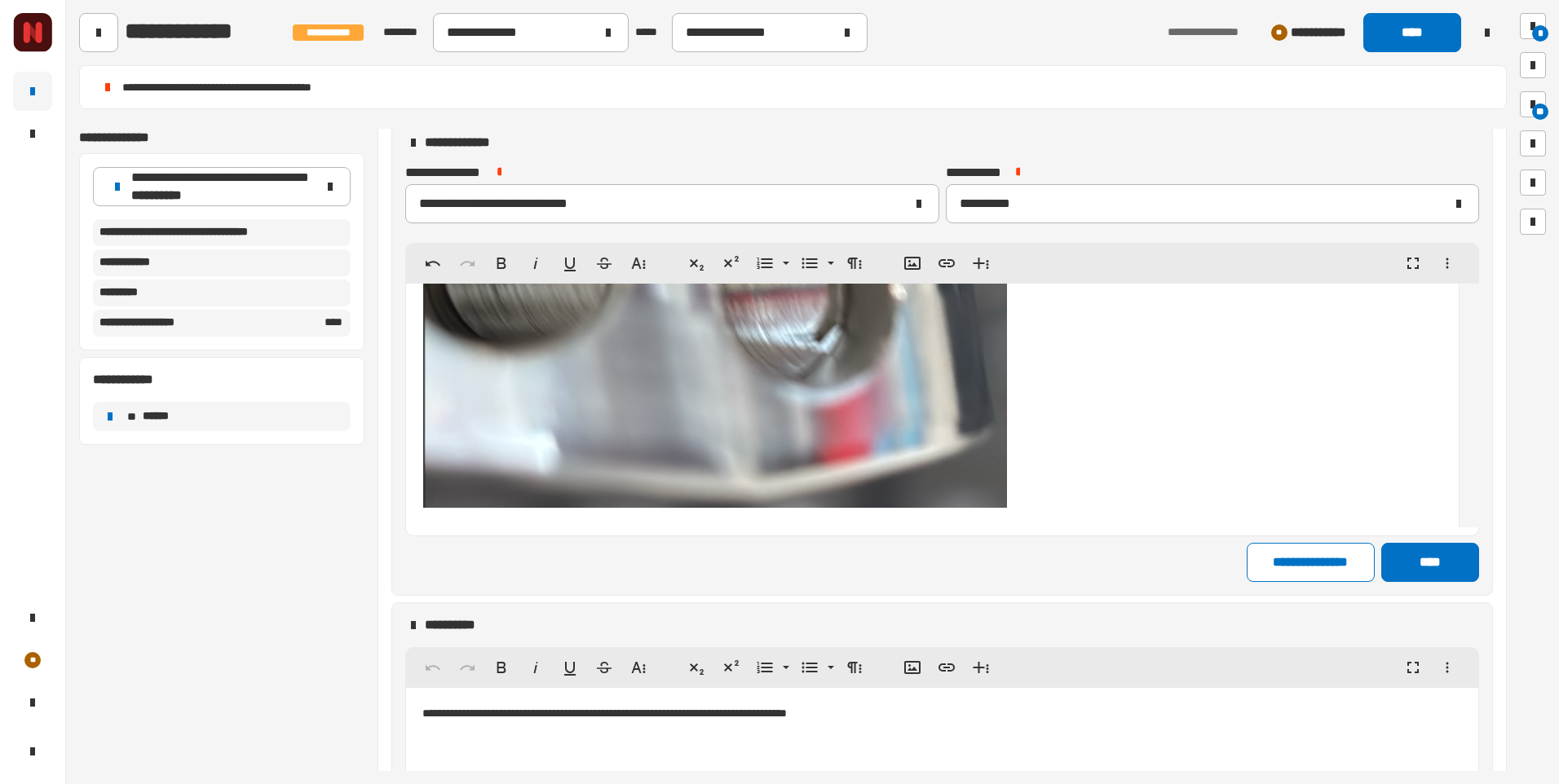 click at bounding box center [444, -10802] 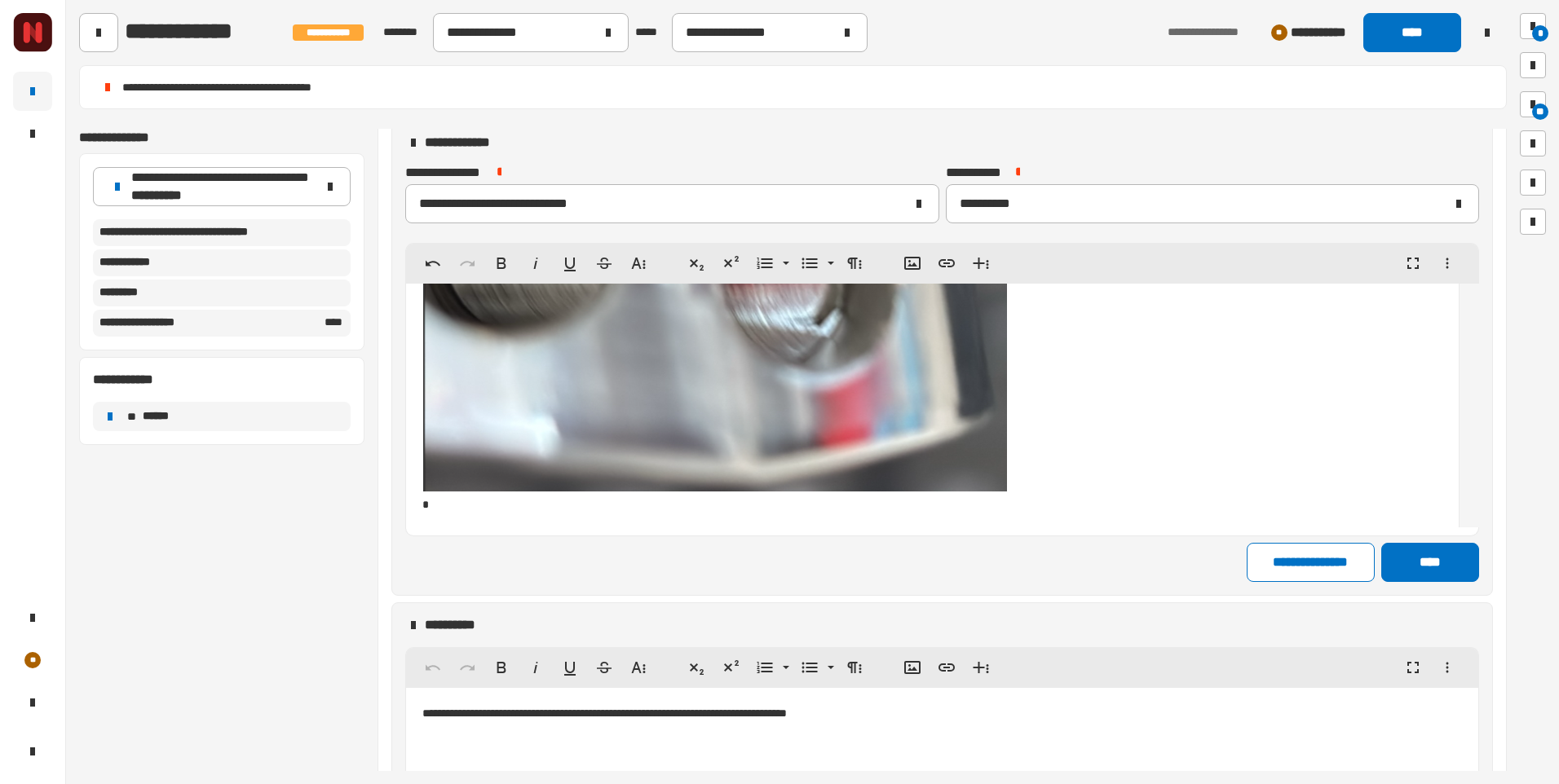 scroll, scrollTop: 11202, scrollLeft: 0, axis: vertical 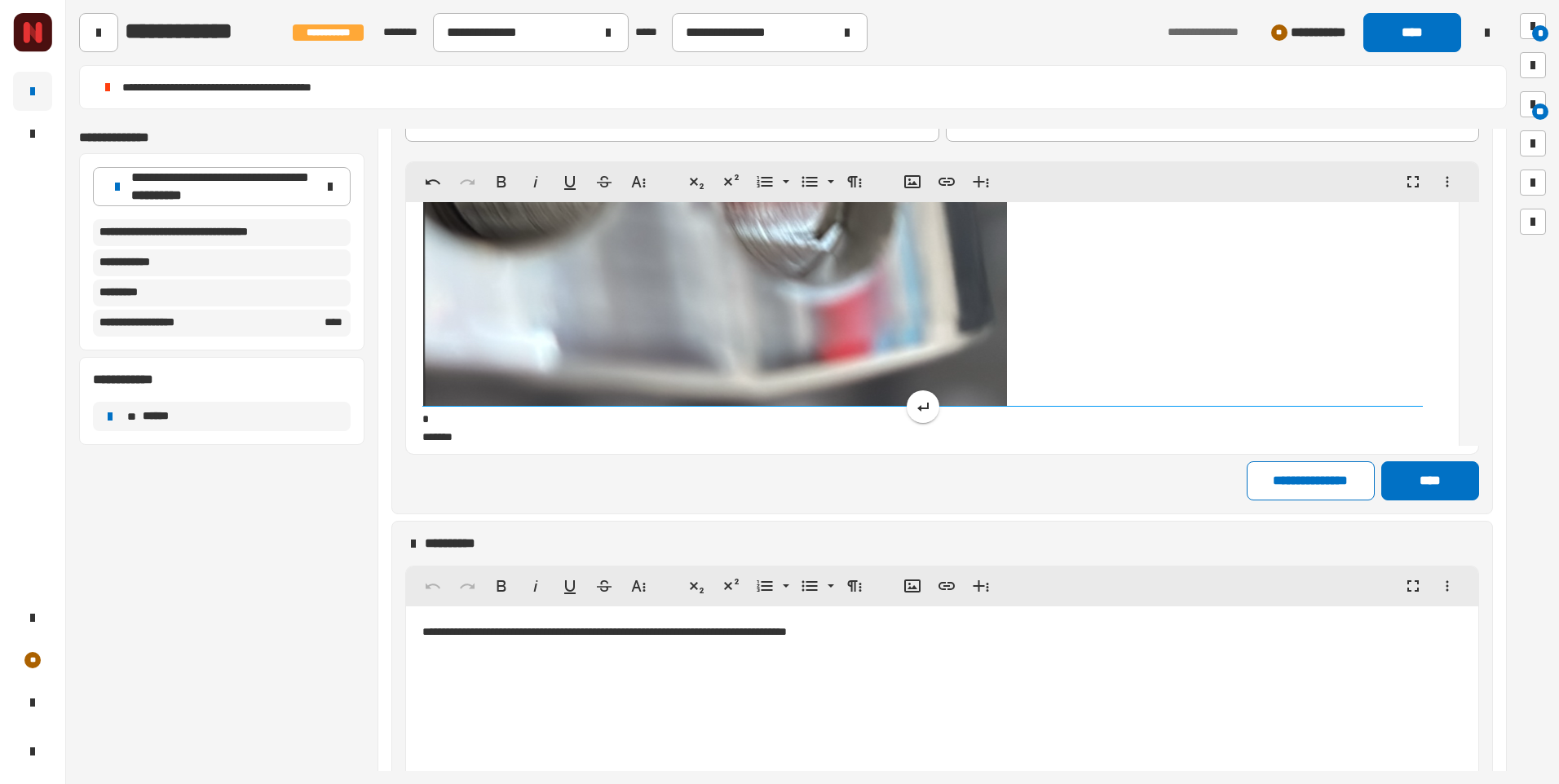 type 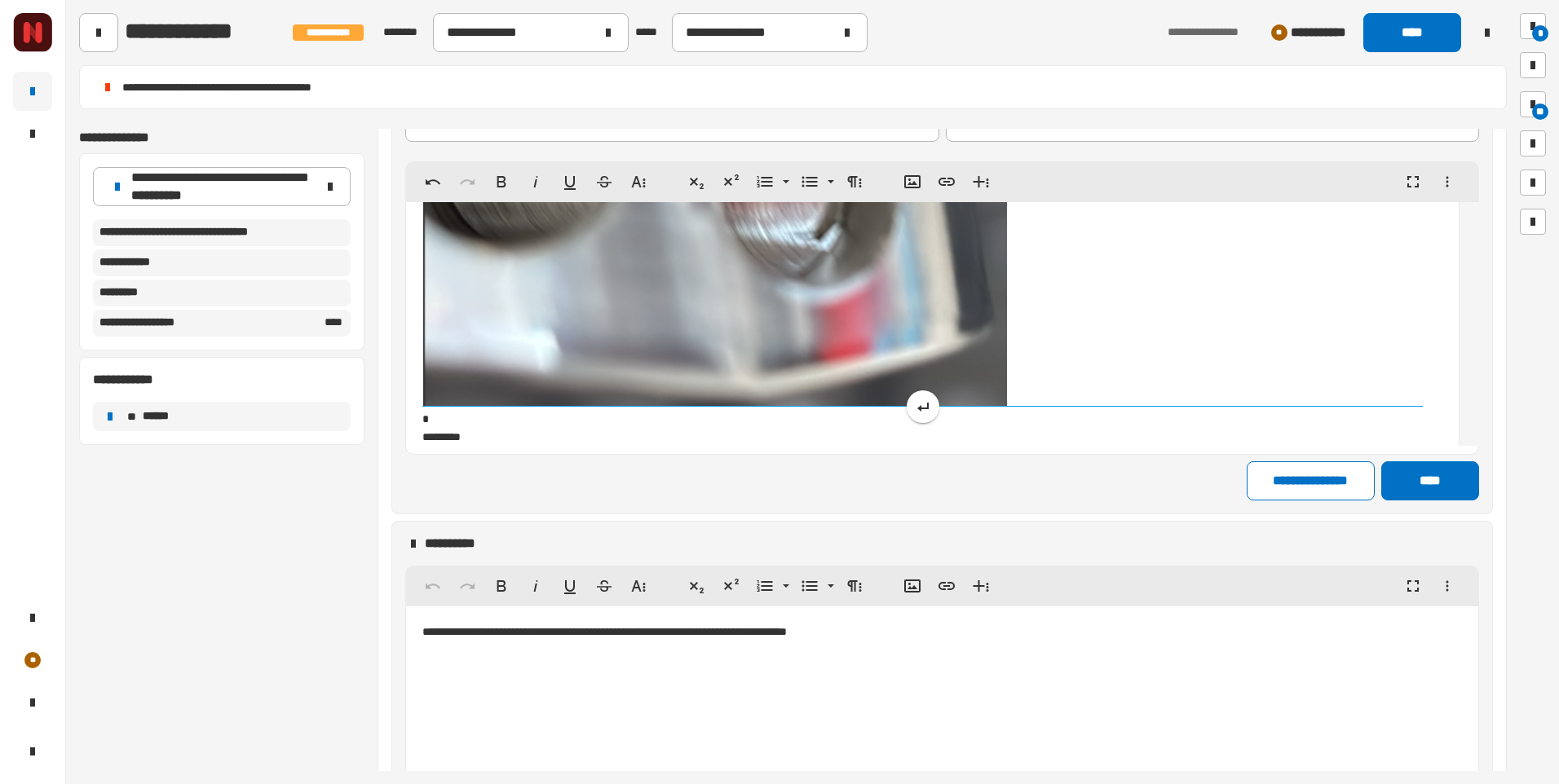 scroll, scrollTop: 11223, scrollLeft: 0, axis: vertical 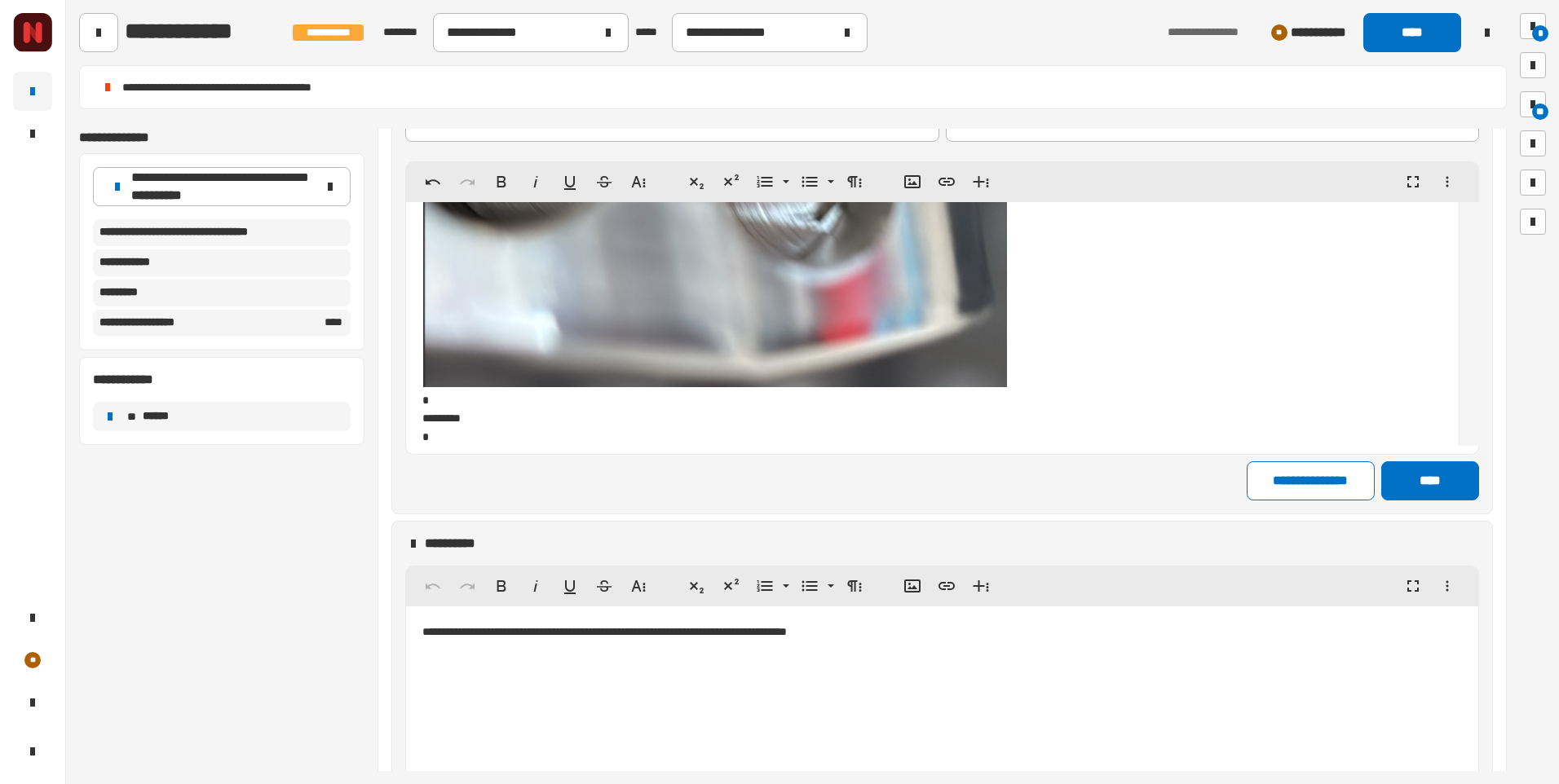 click on "** ******* *" at bounding box center (932, 427) 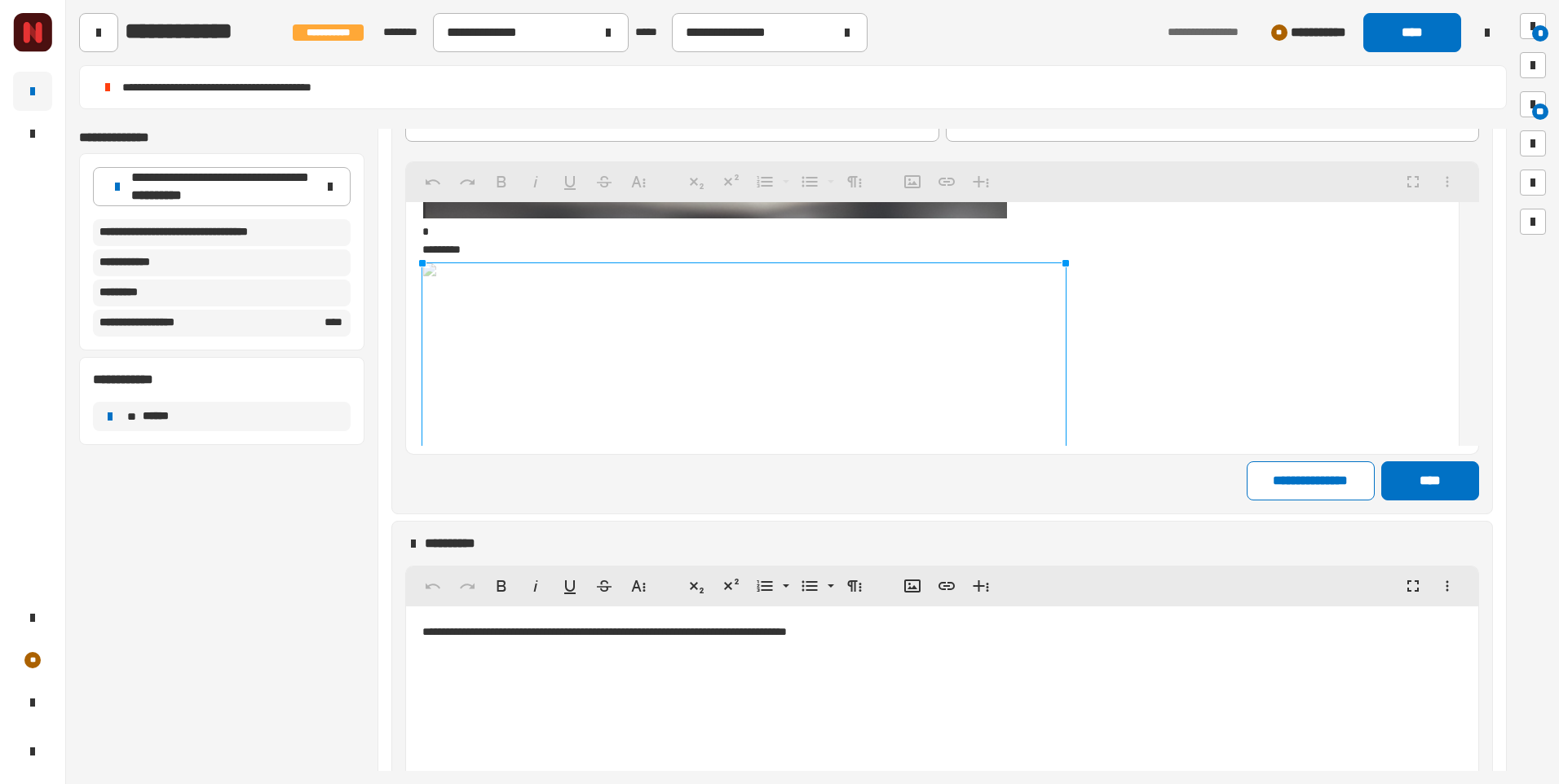 scroll, scrollTop: 11630, scrollLeft: 0, axis: vertical 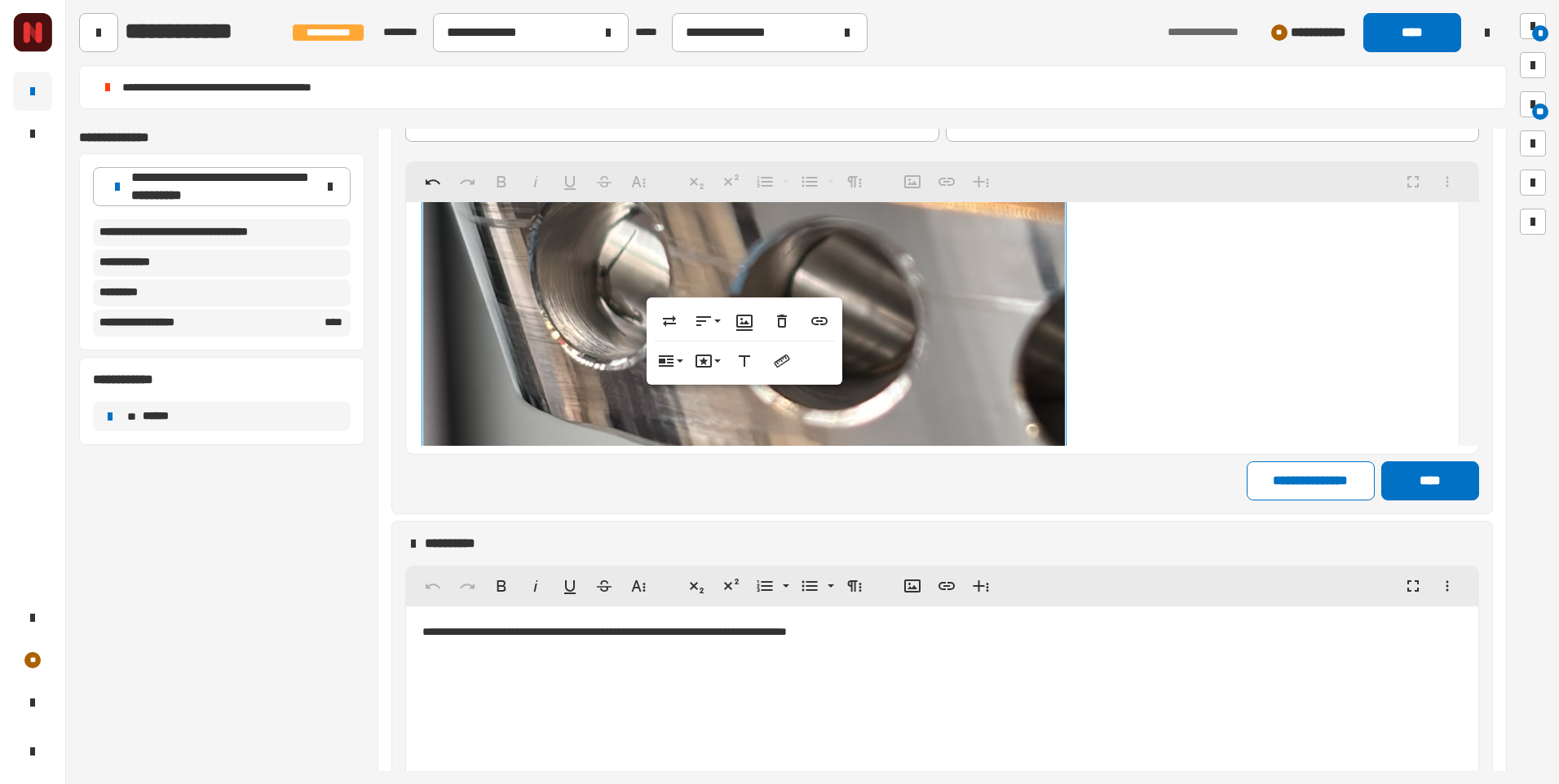 click at bounding box center [446, 11] 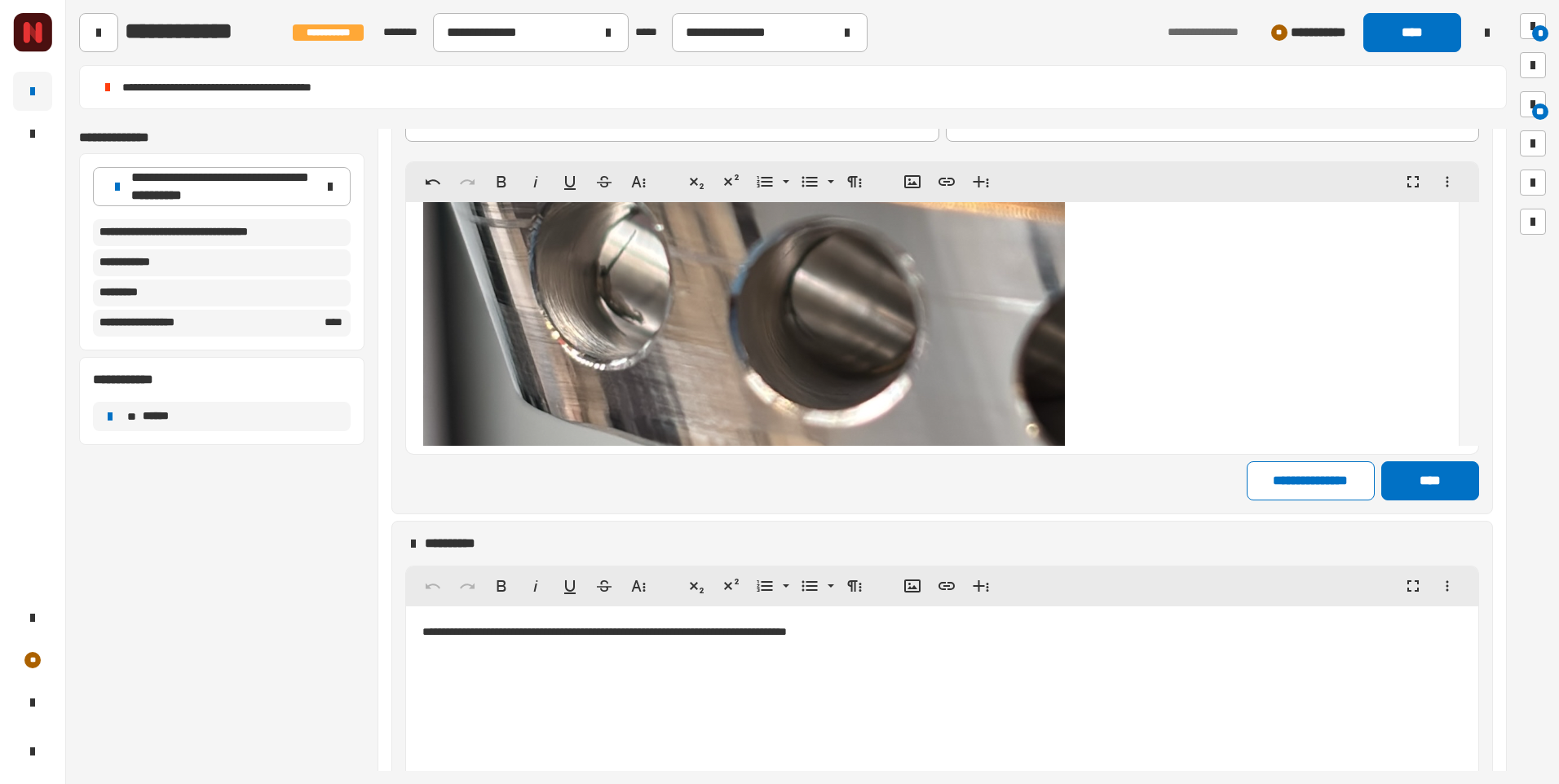 click at bounding box center [446, 11] 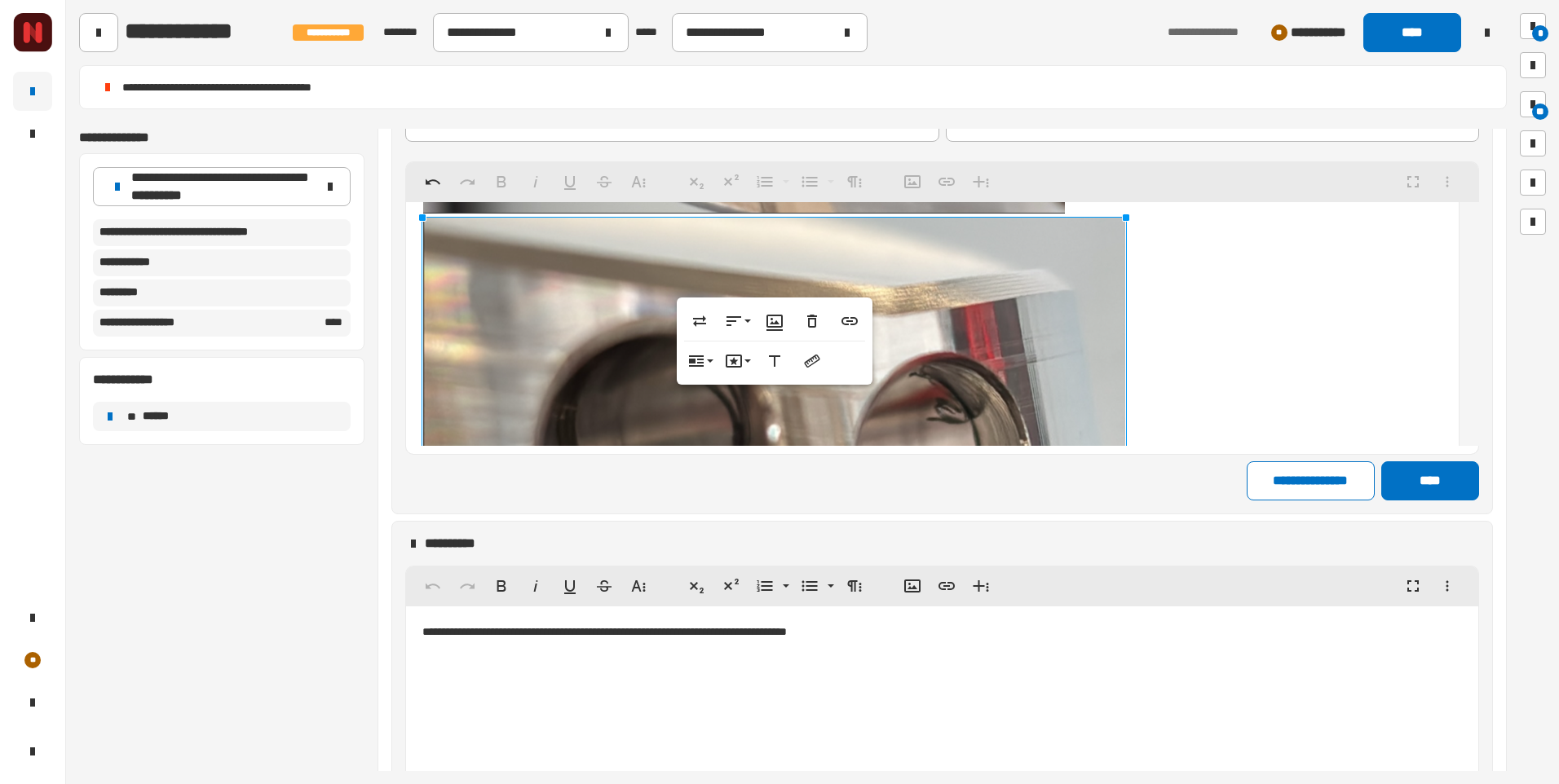 scroll, scrollTop: 12138, scrollLeft: 0, axis: vertical 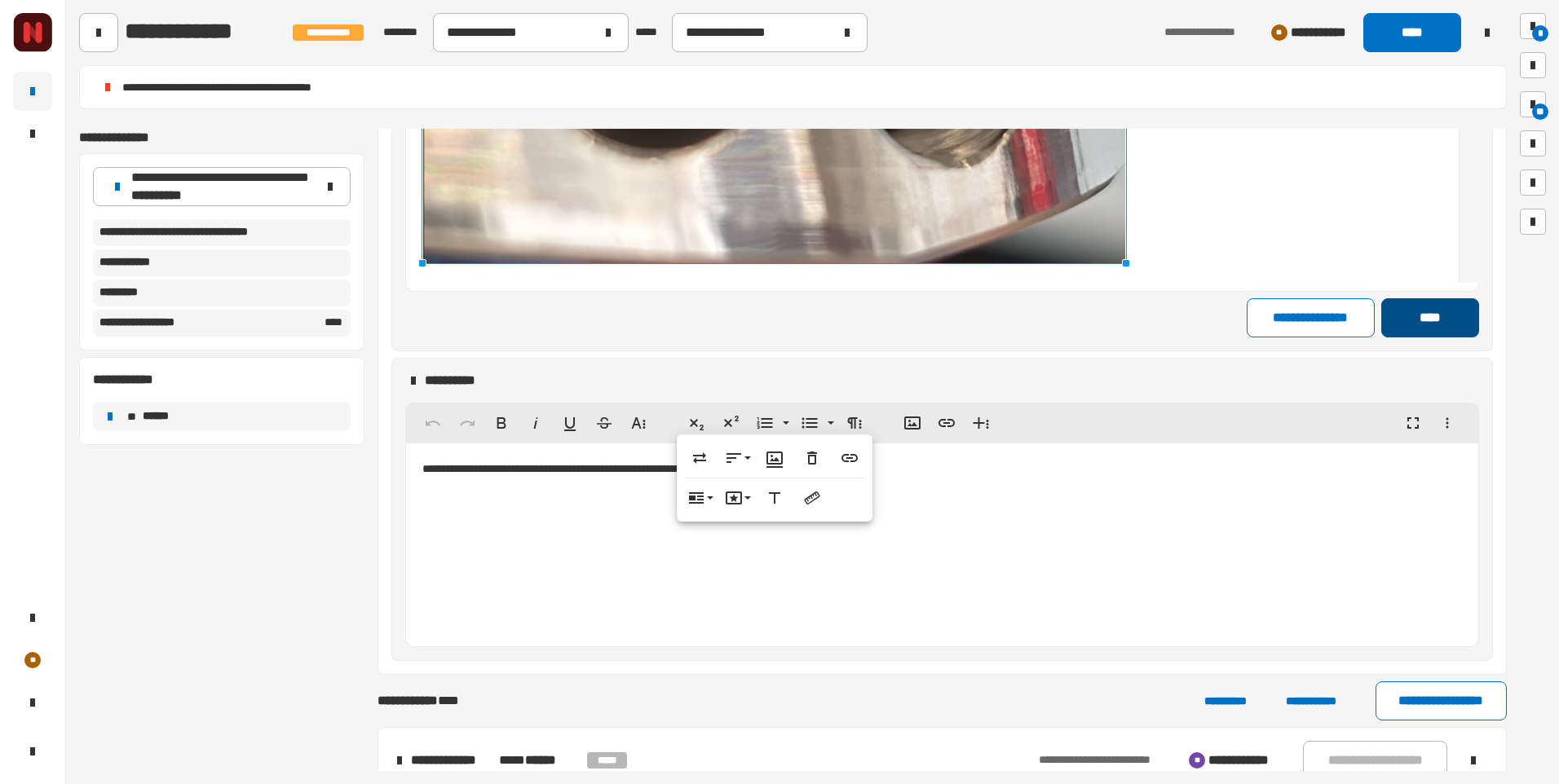 click on "****" at bounding box center [1429, 318] 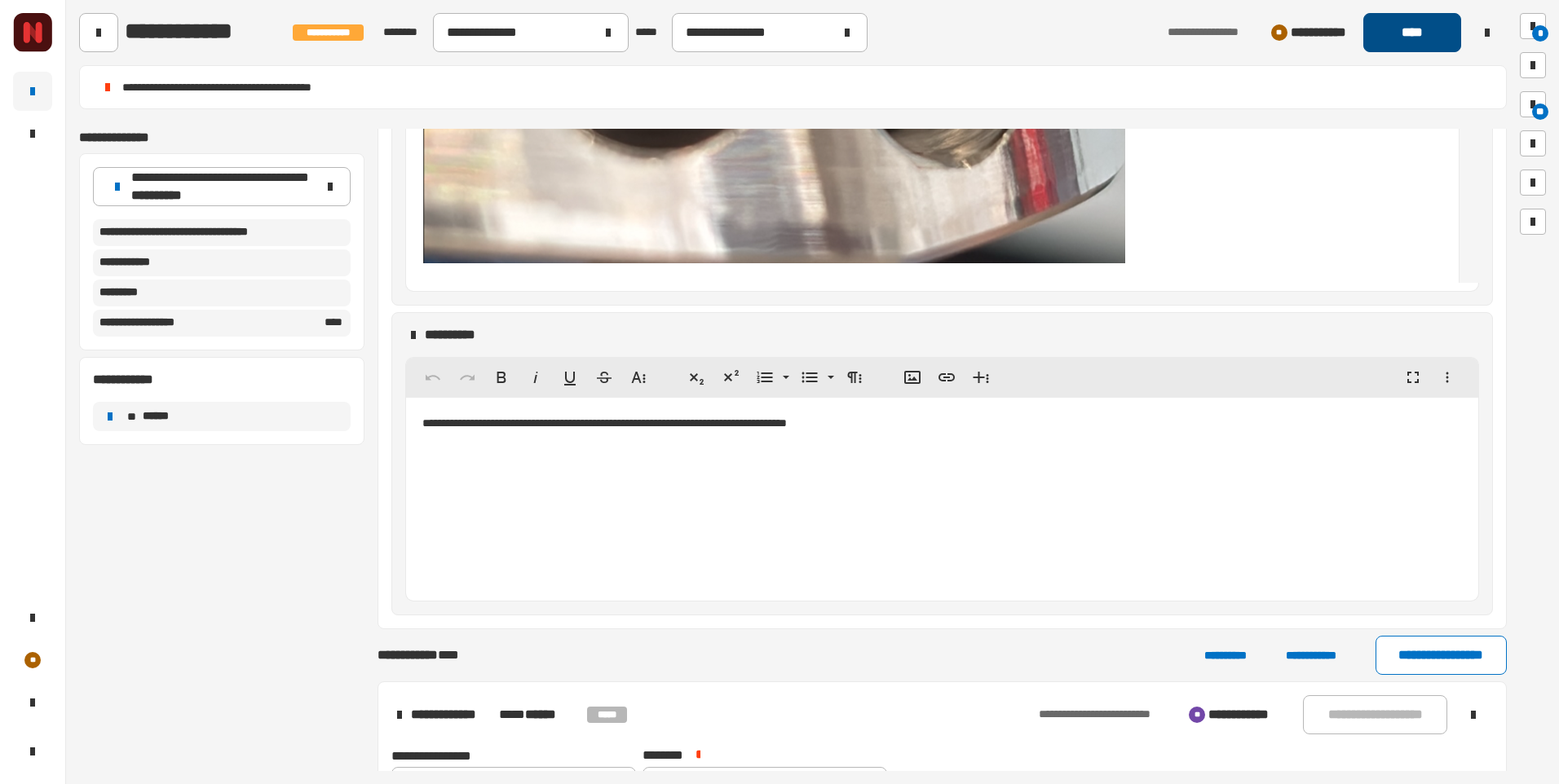 click on "****" 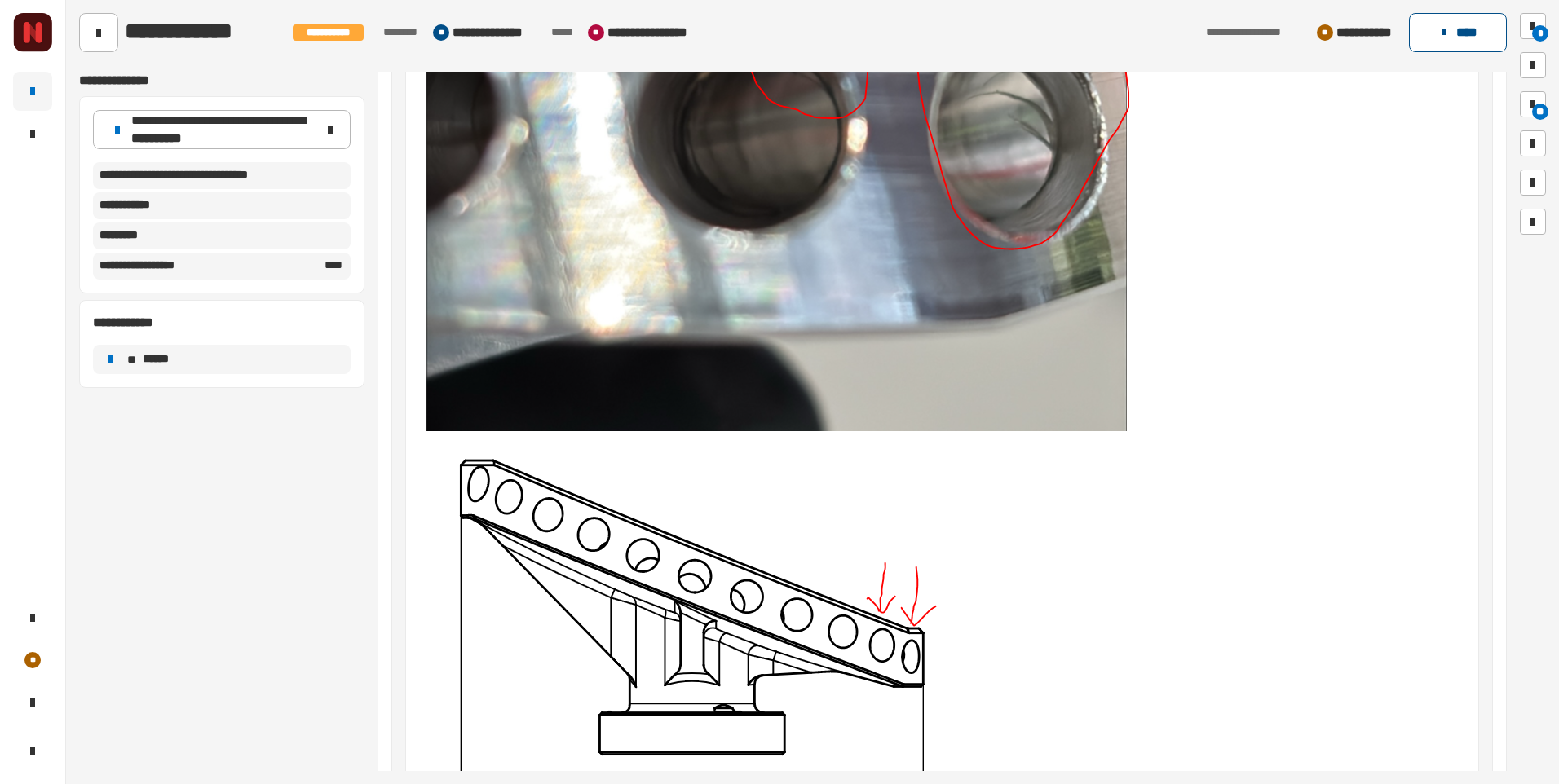 click on "****" 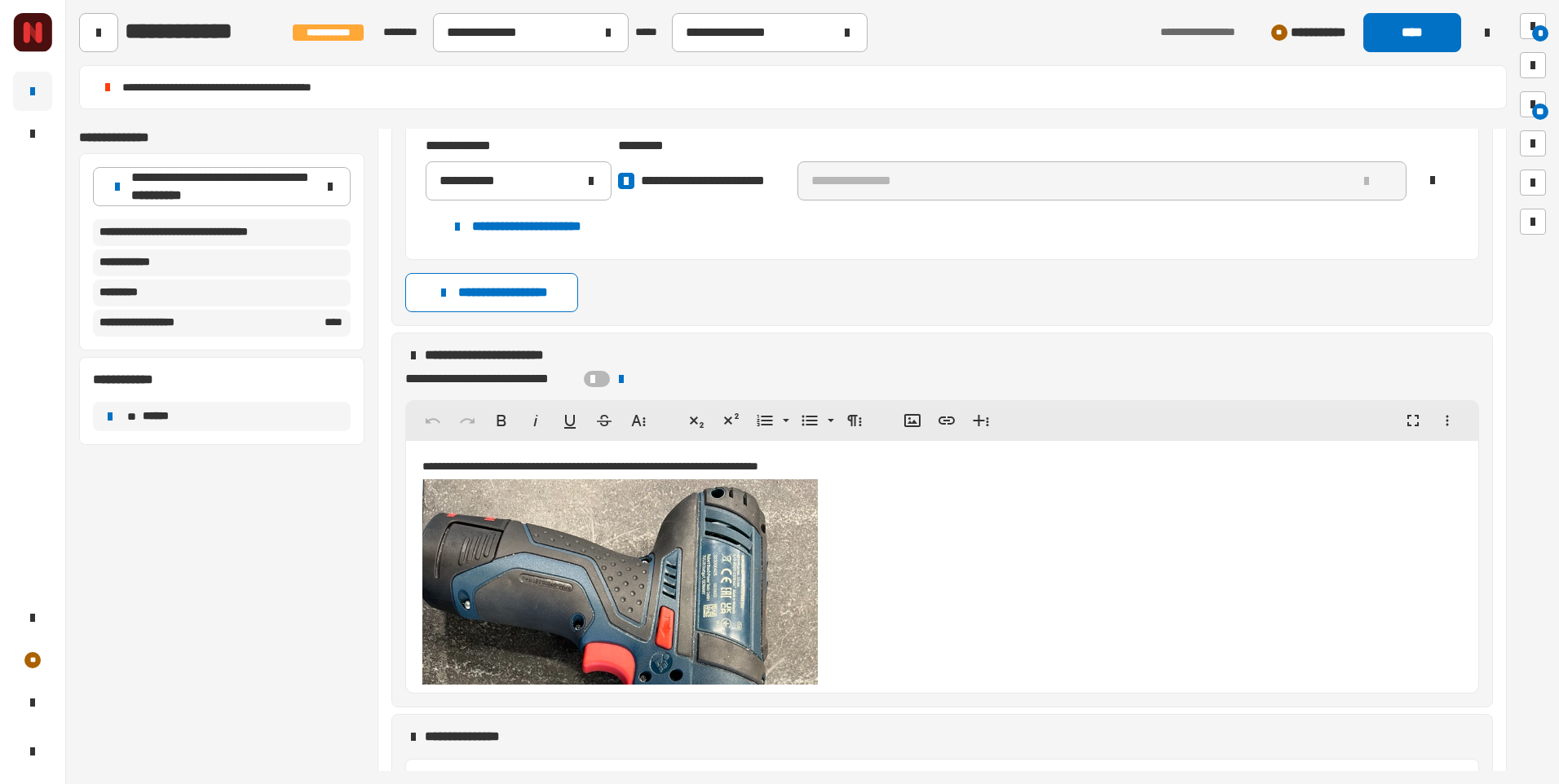 scroll, scrollTop: 2005, scrollLeft: 0, axis: vertical 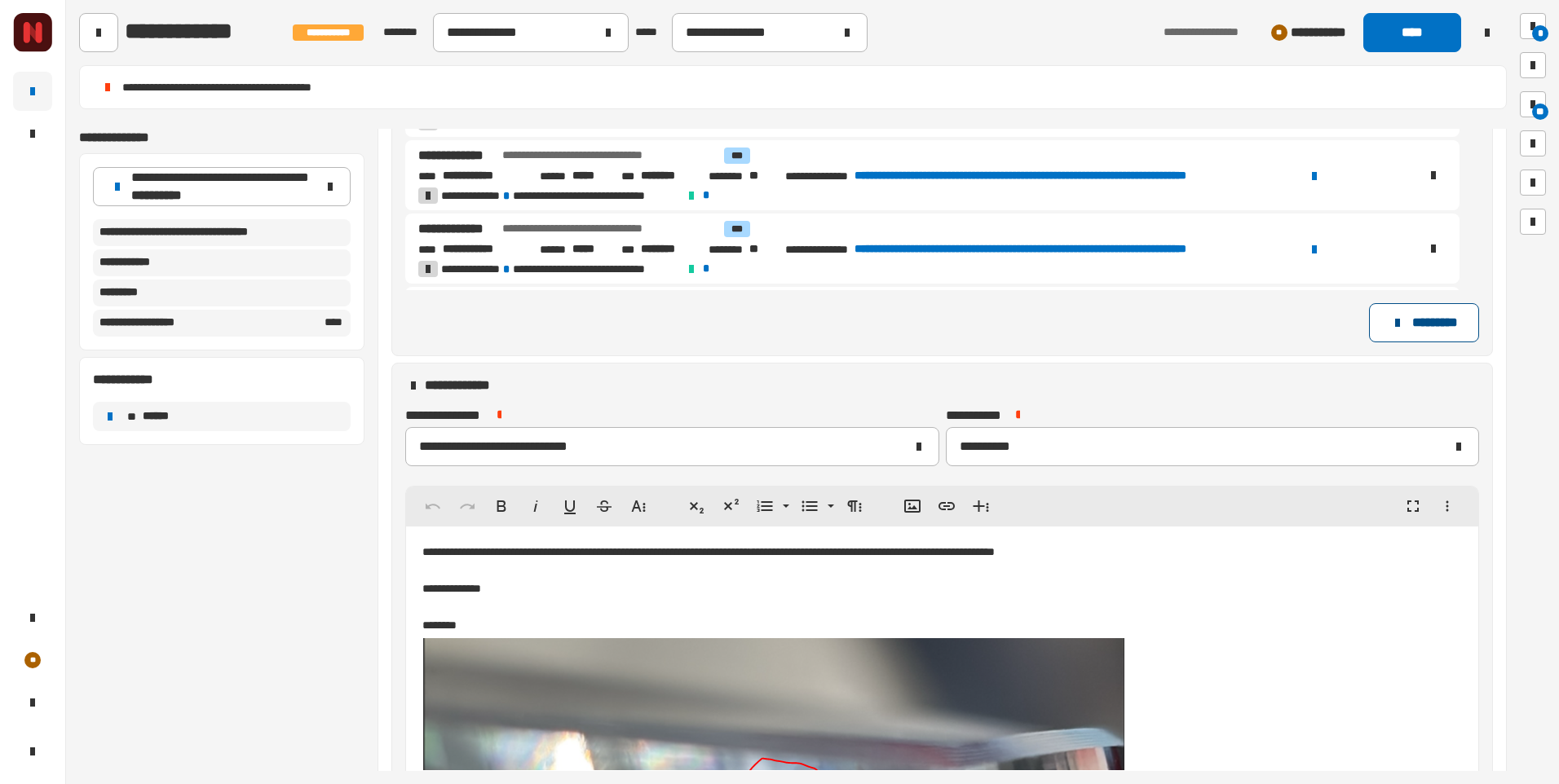 click on "*********" at bounding box center [1424, 323] 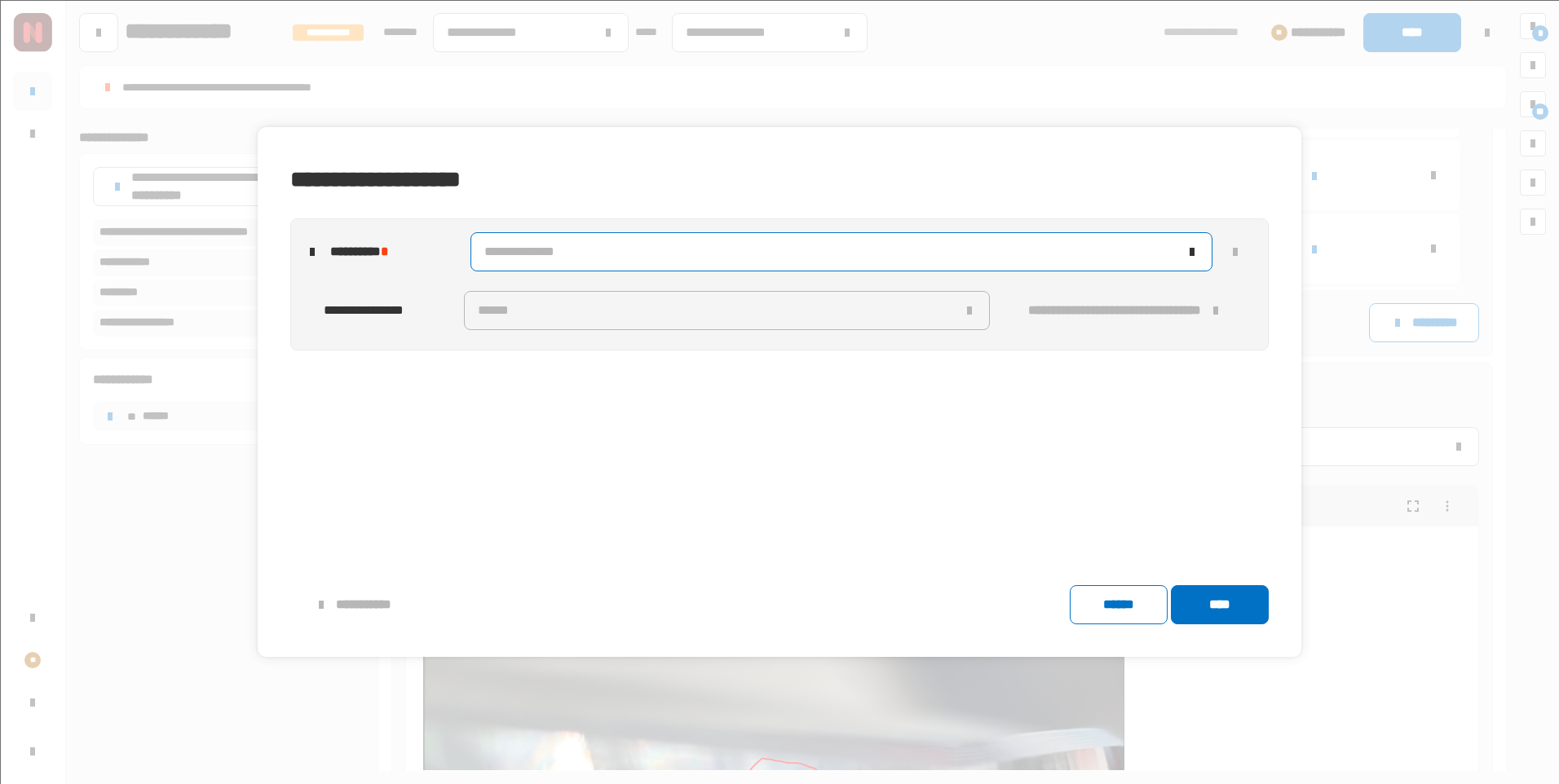 click on "**********" 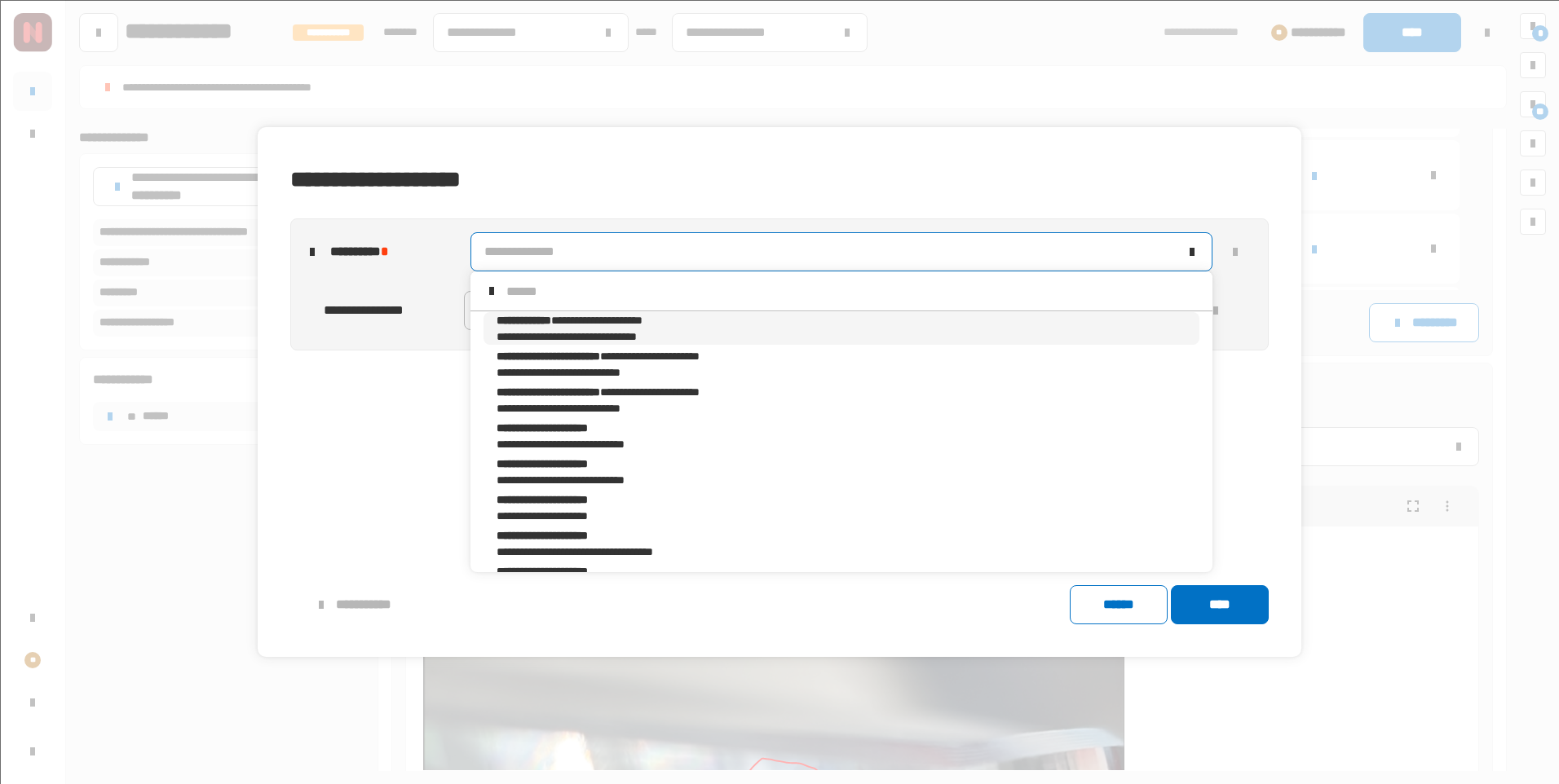 scroll, scrollTop: 13, scrollLeft: 0, axis: vertical 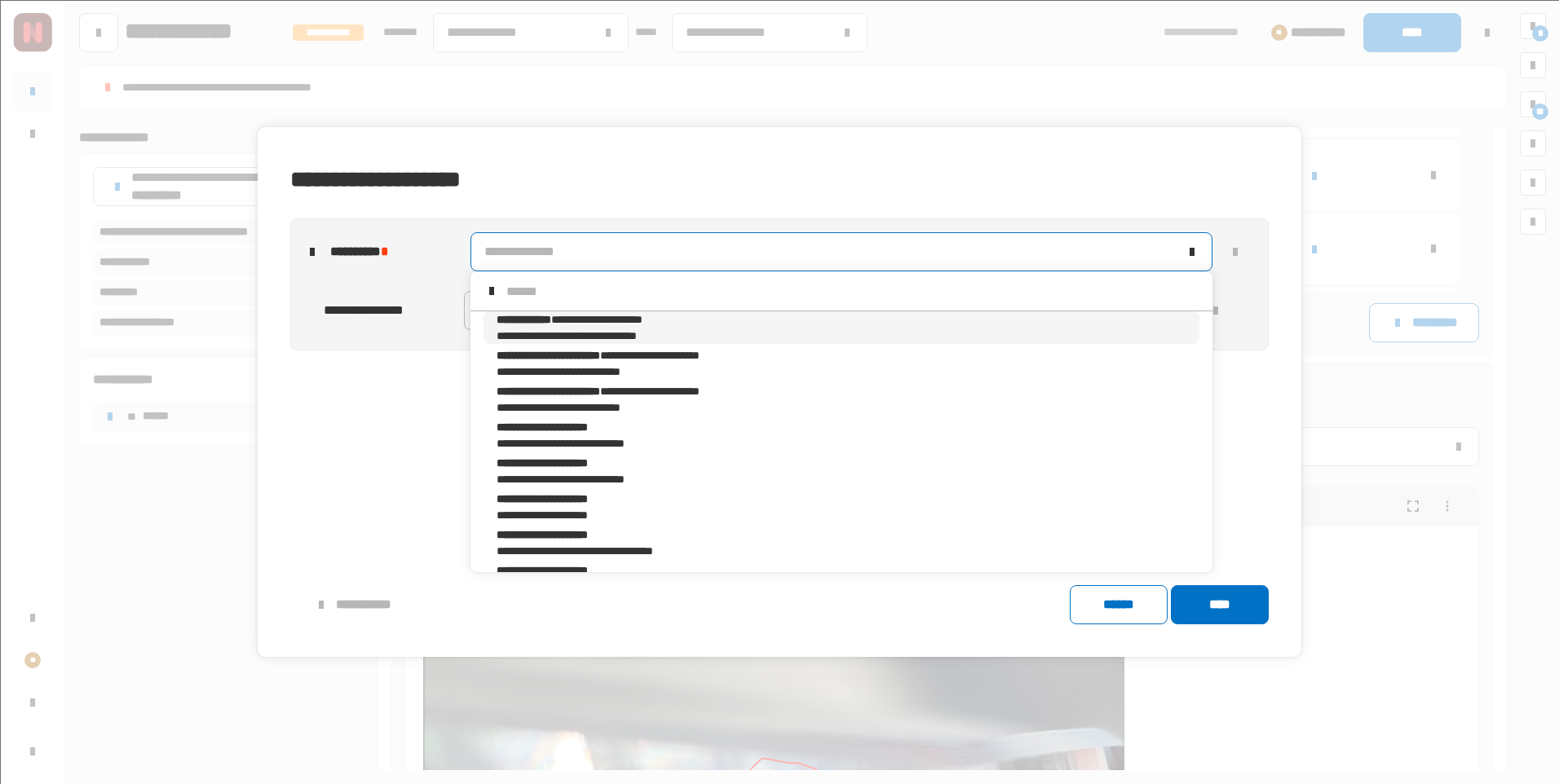 click on "**********" at bounding box center (523, 319) 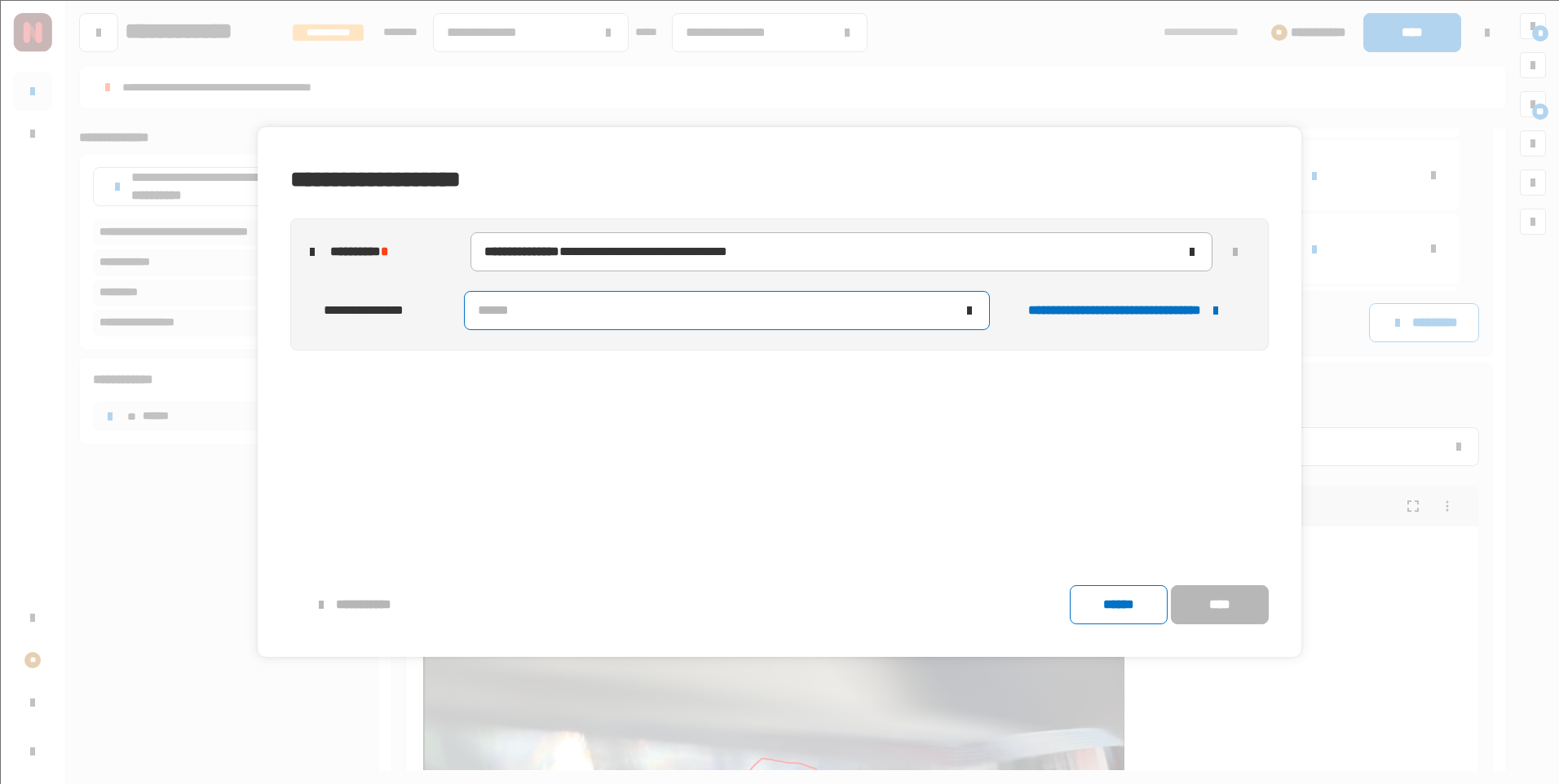 click on "******" 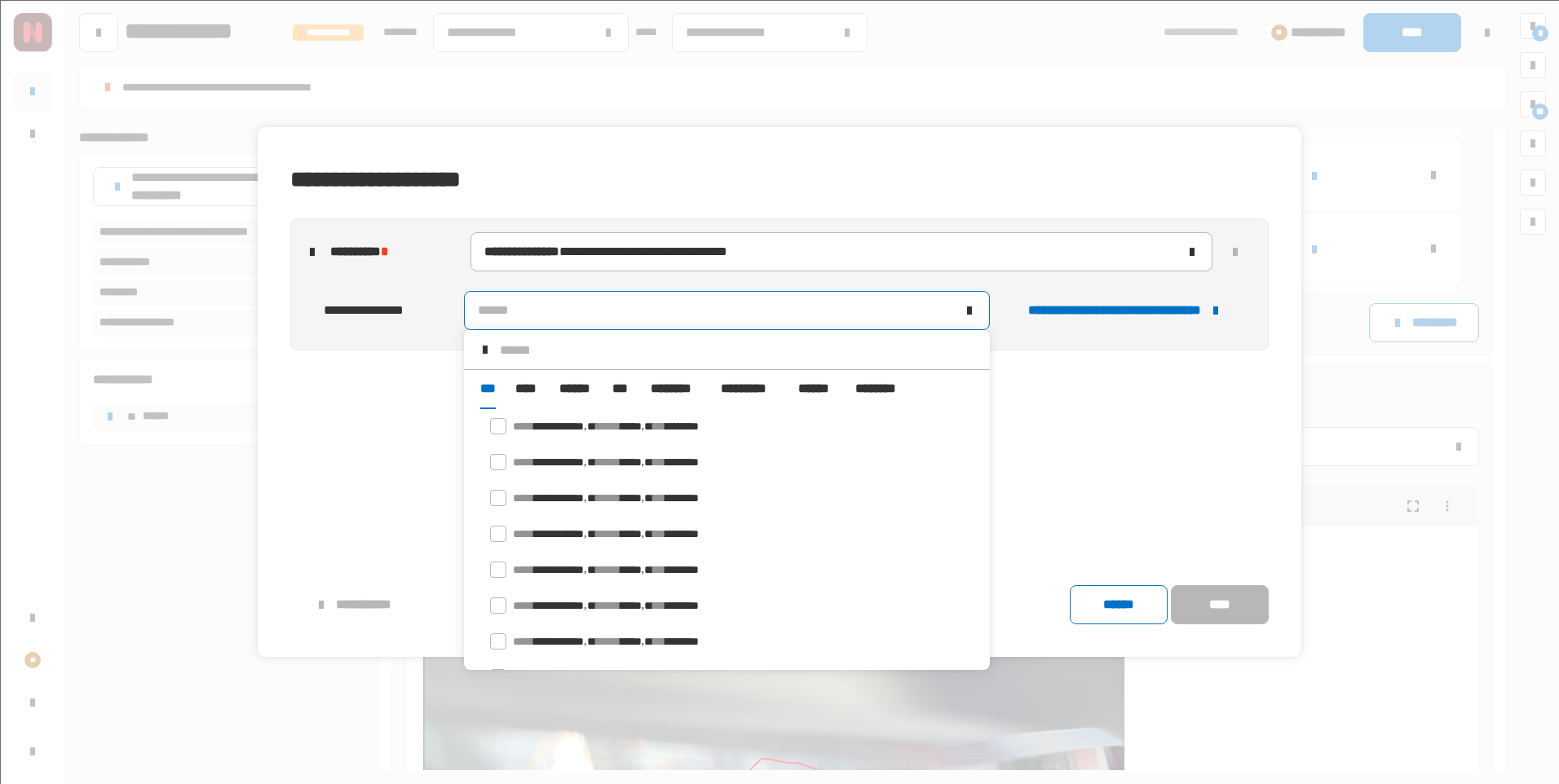 scroll, scrollTop: 13, scrollLeft: 0, axis: vertical 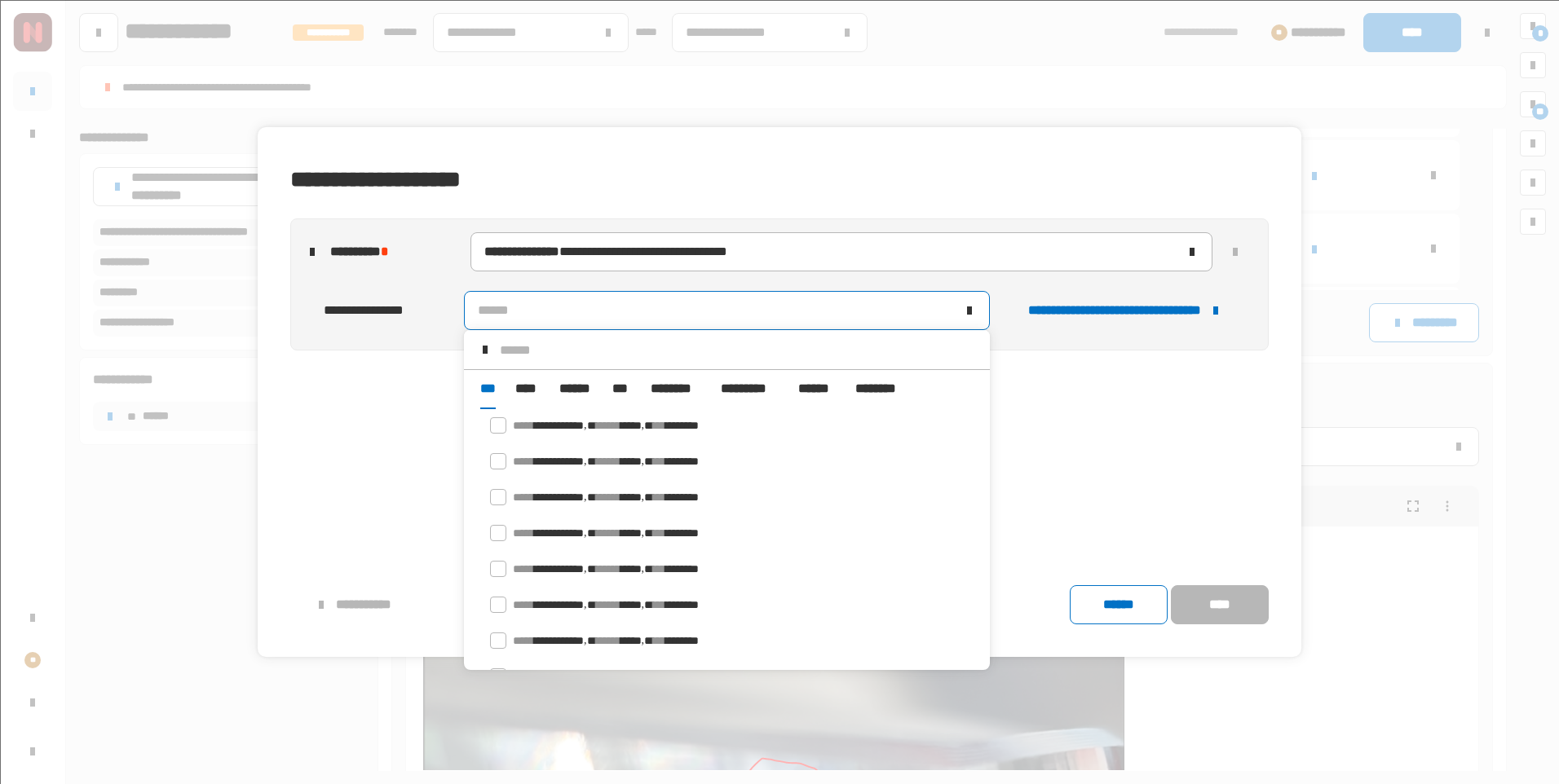 click on "******" at bounding box center [576, 389] 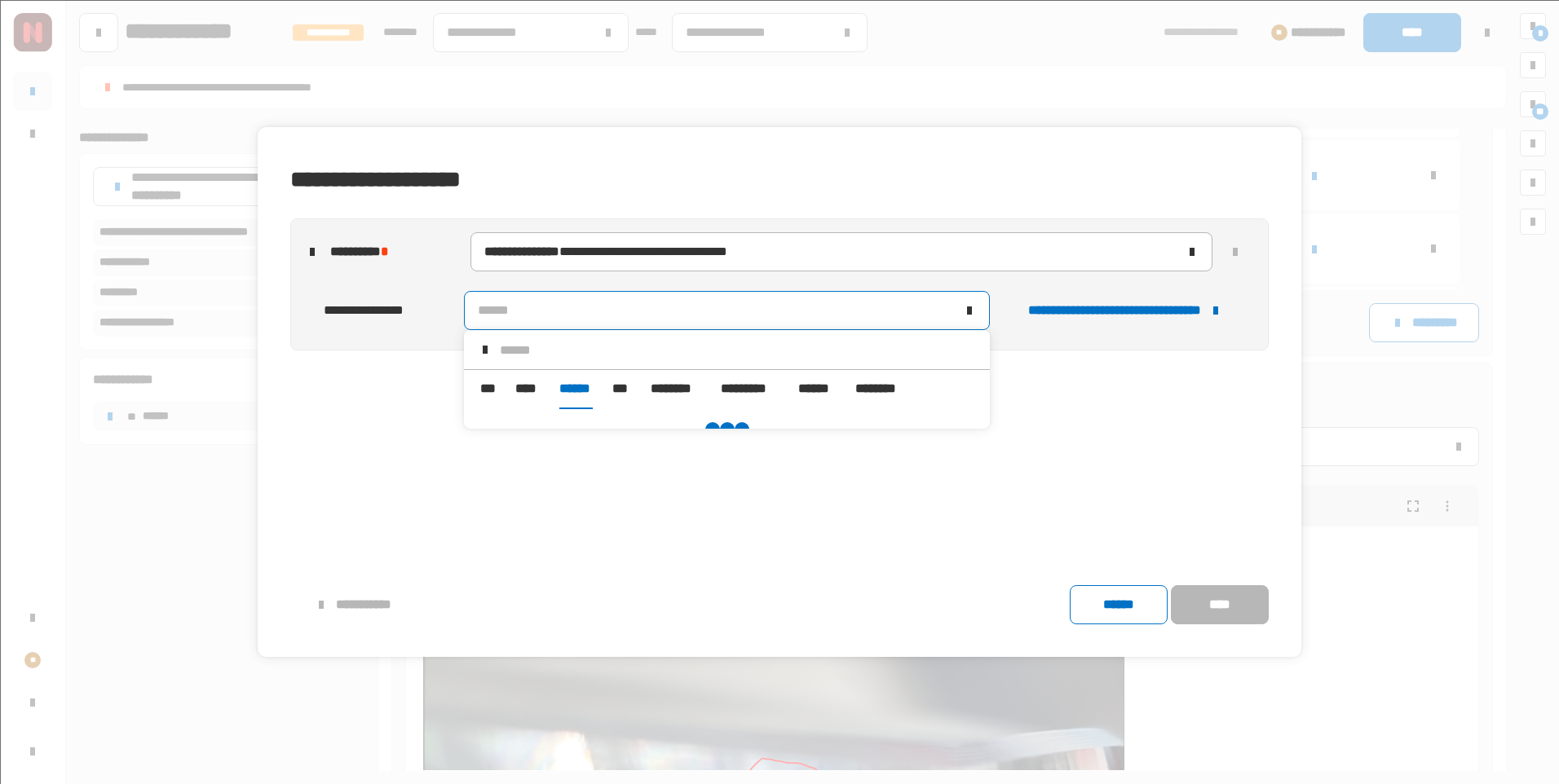 scroll, scrollTop: 0, scrollLeft: 0, axis: both 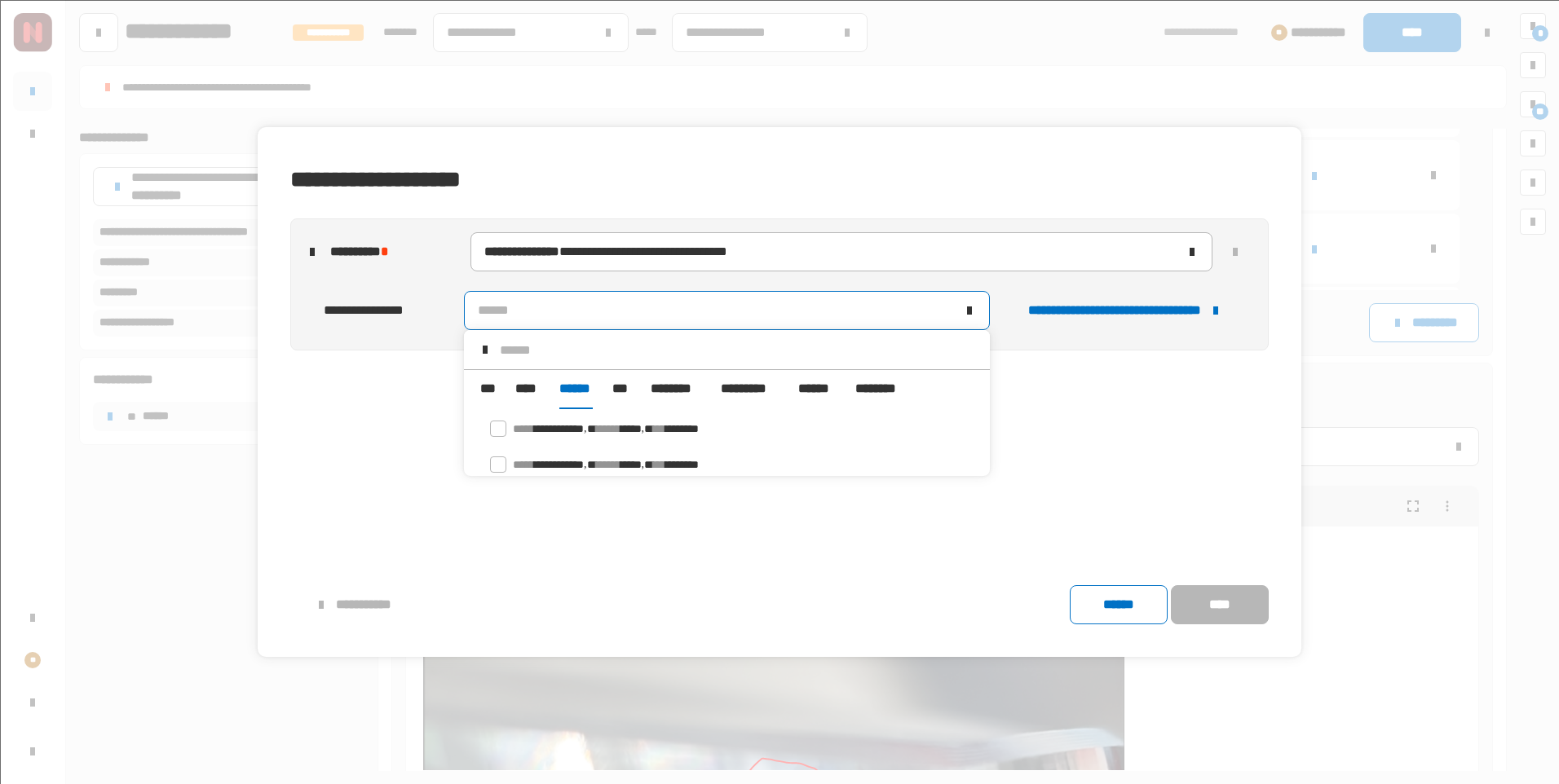 click at bounding box center [738, 350] 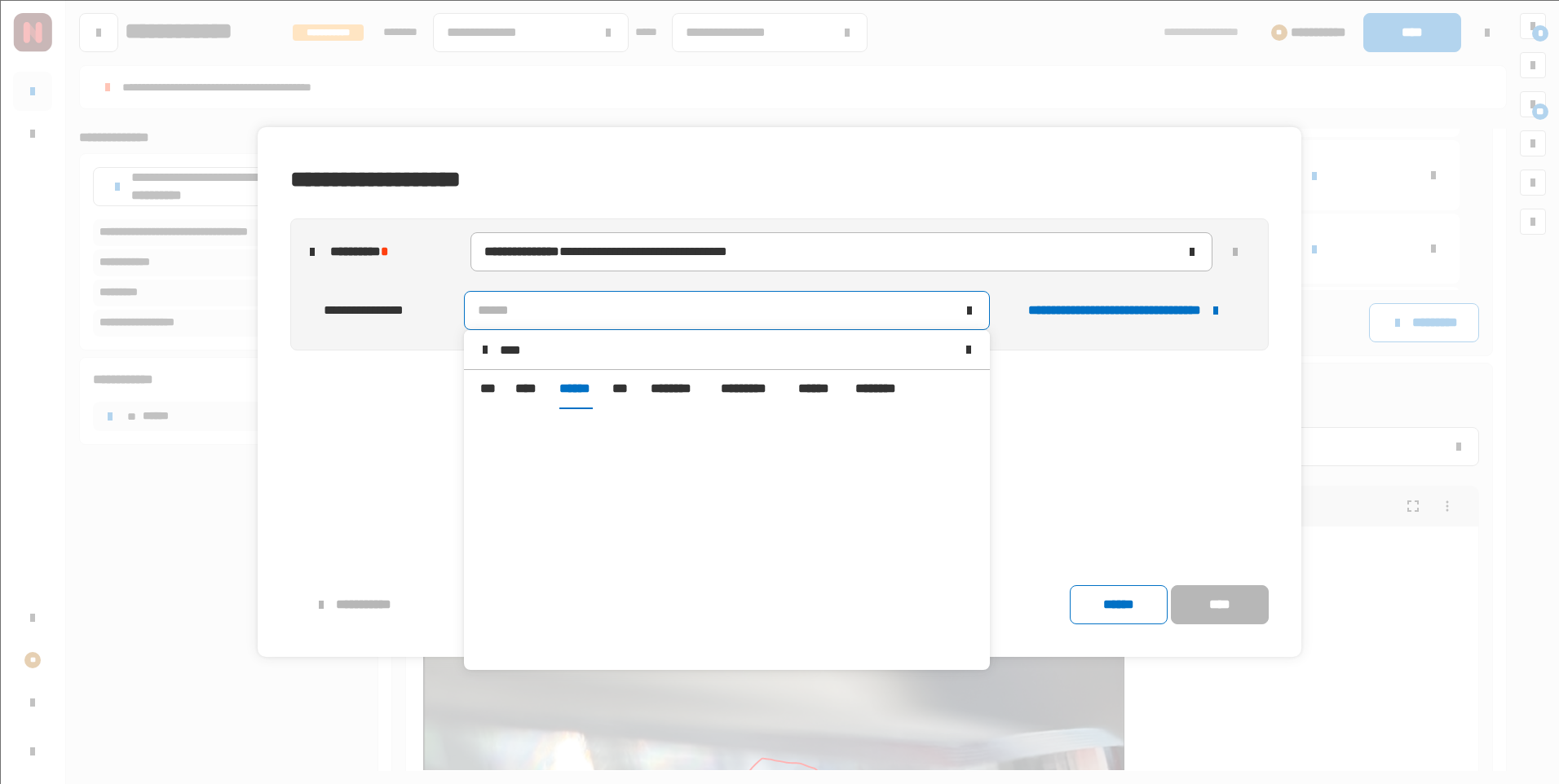 scroll, scrollTop: 0, scrollLeft: 0, axis: both 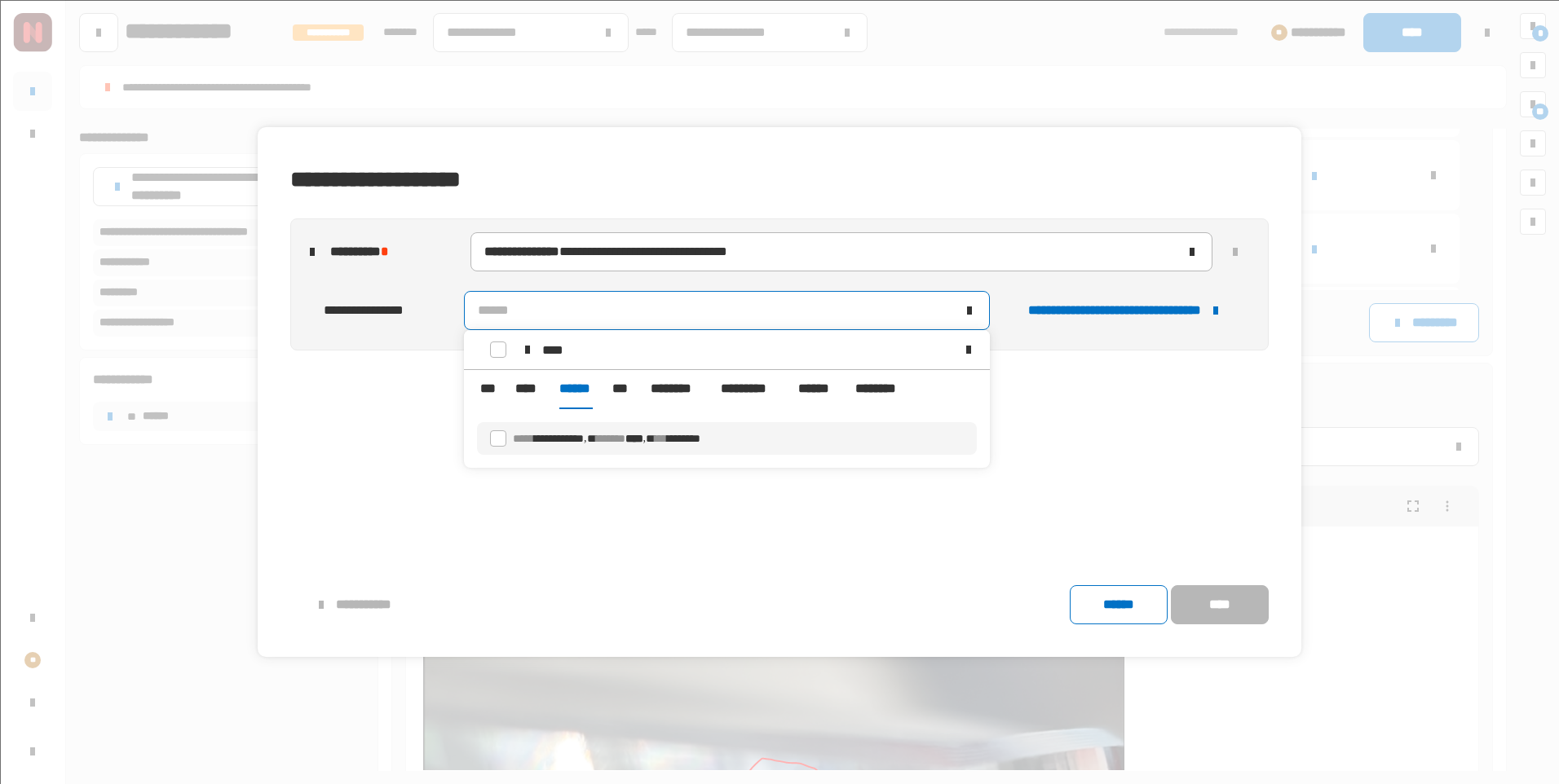 type on "****" 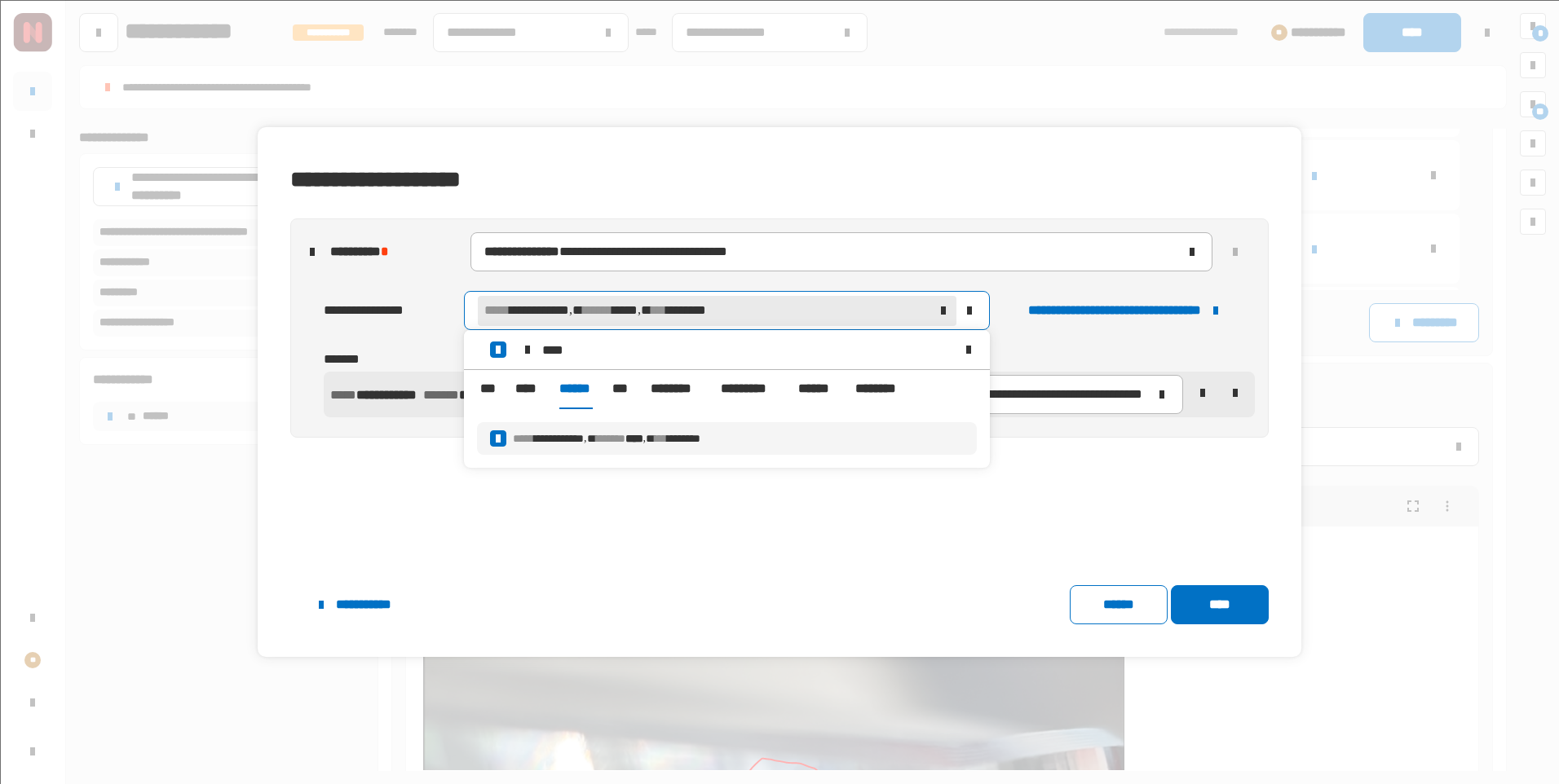 click on "**********" 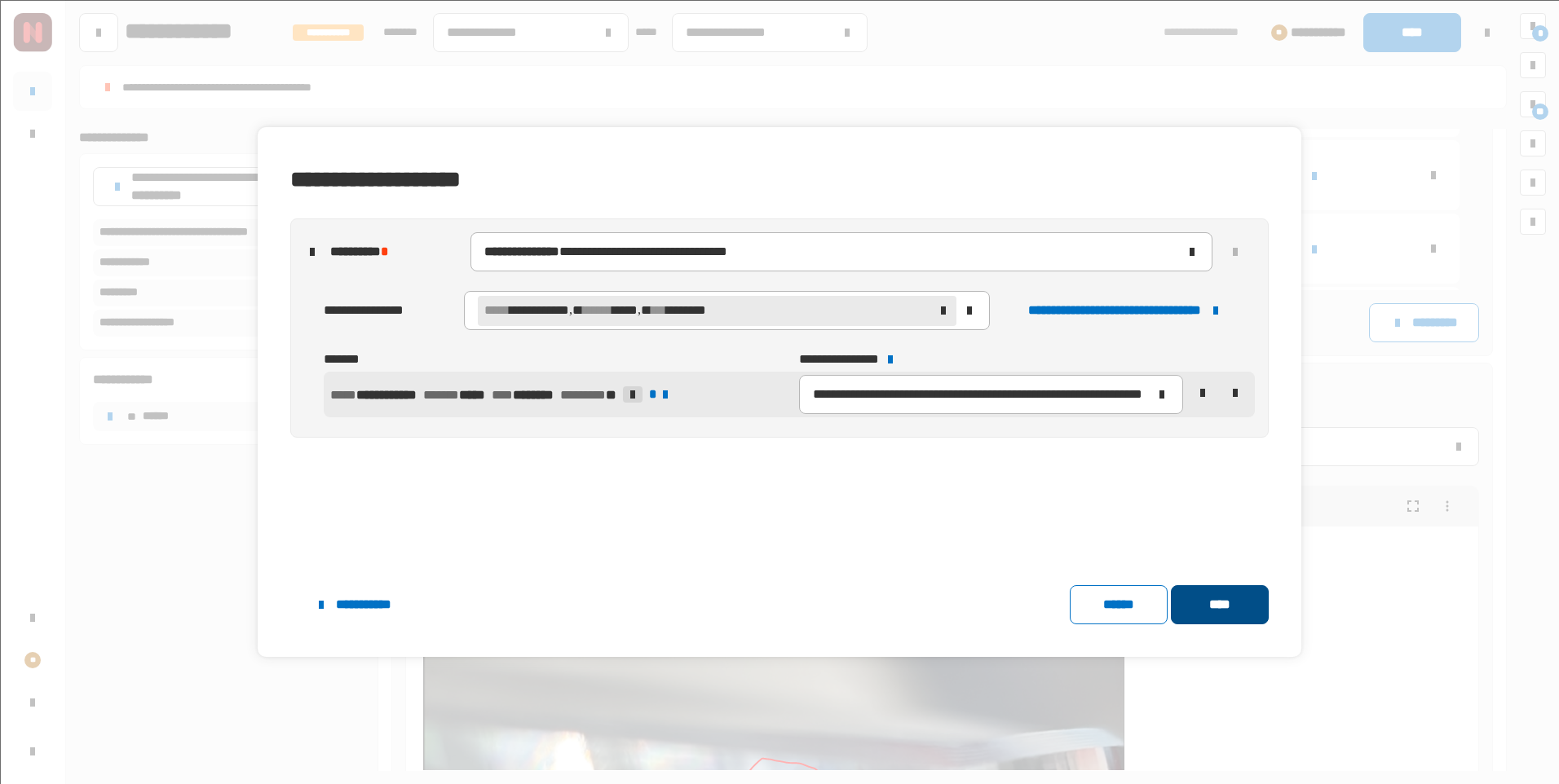 click on "****" 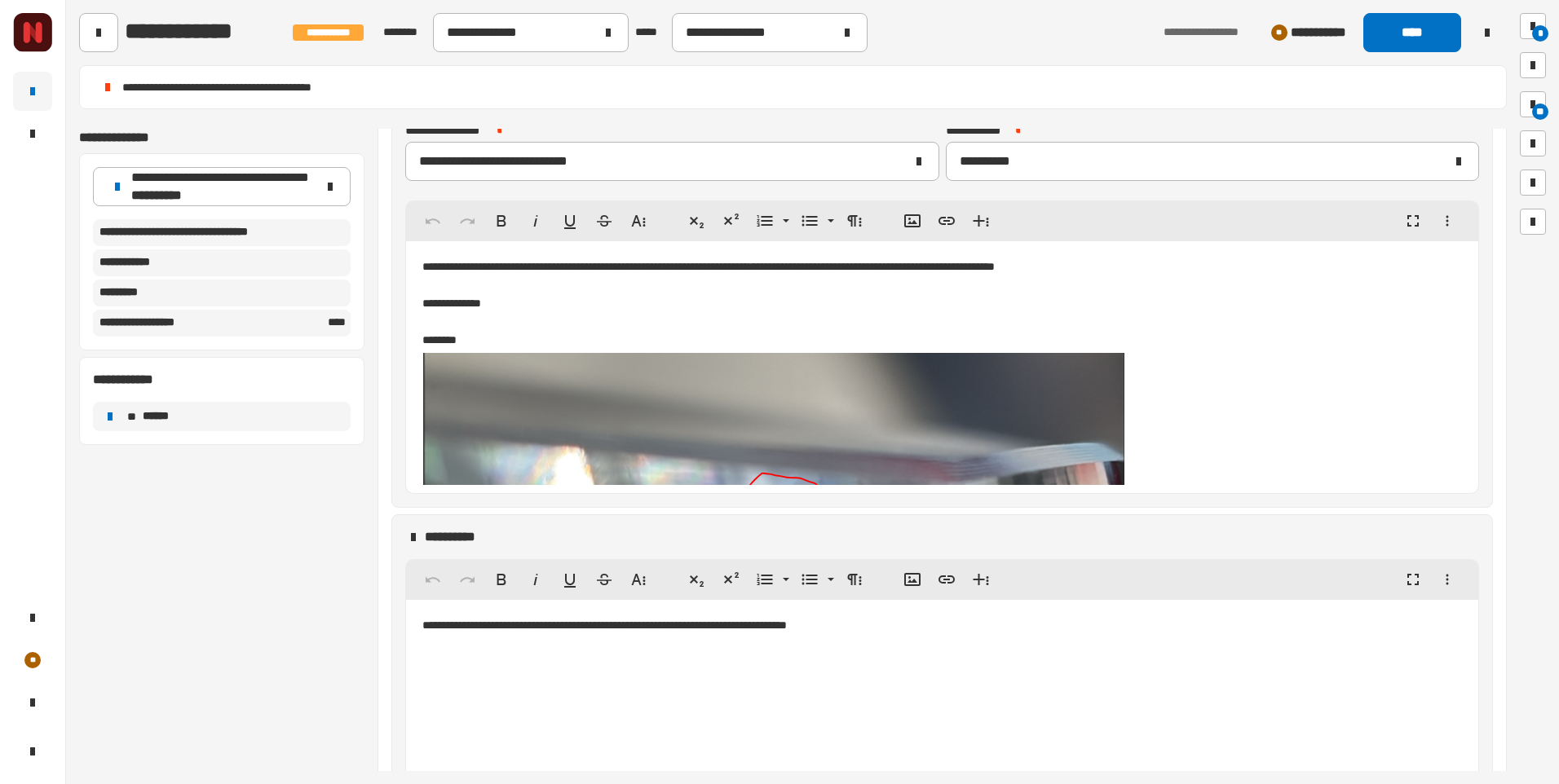 scroll, scrollTop: 73, scrollLeft: 0, axis: vertical 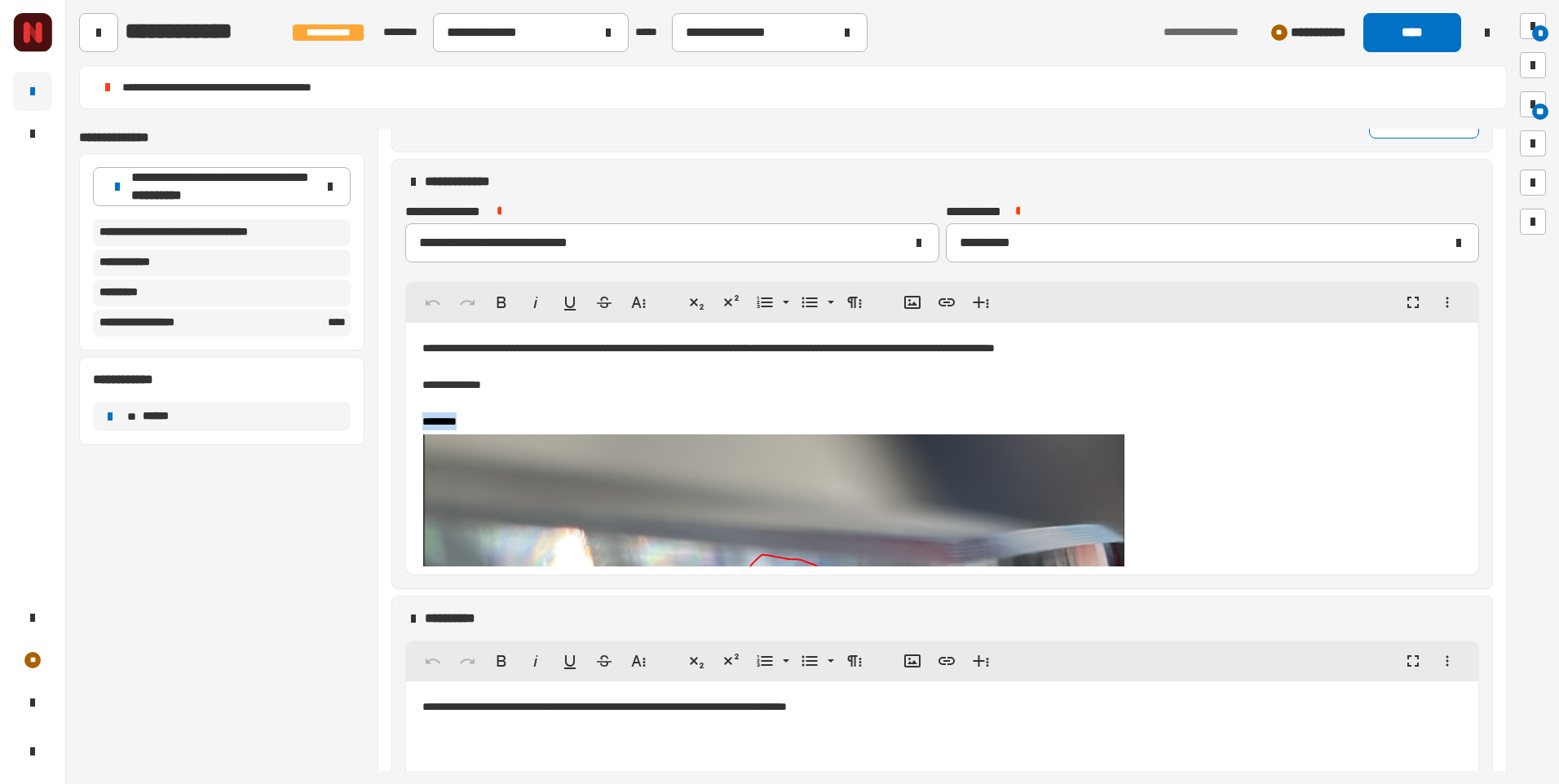 drag, startPoint x: 500, startPoint y: 421, endPoint x: 425, endPoint y: 429, distance: 75.42546 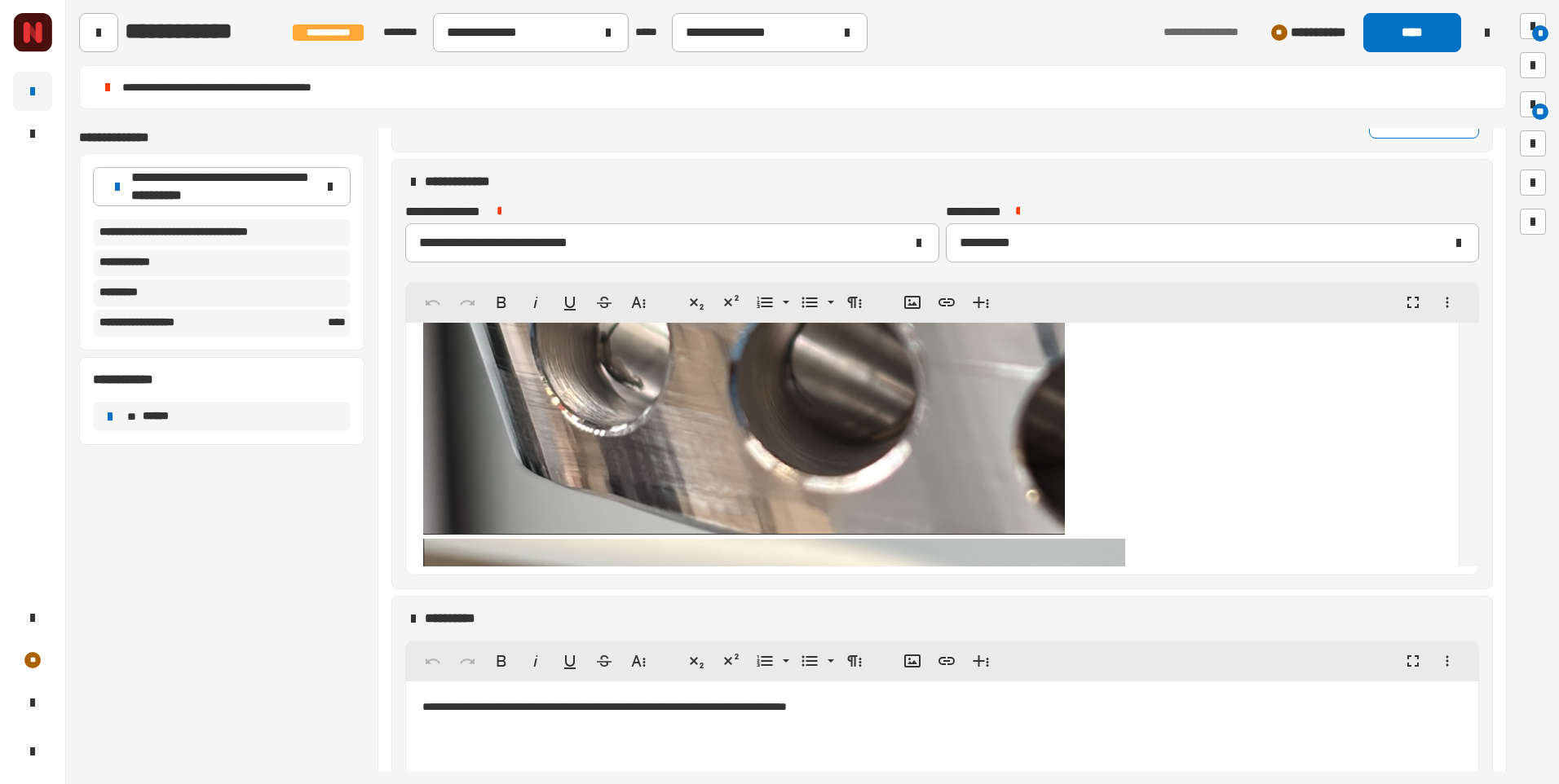 scroll, scrollTop: 12138, scrollLeft: 0, axis: vertical 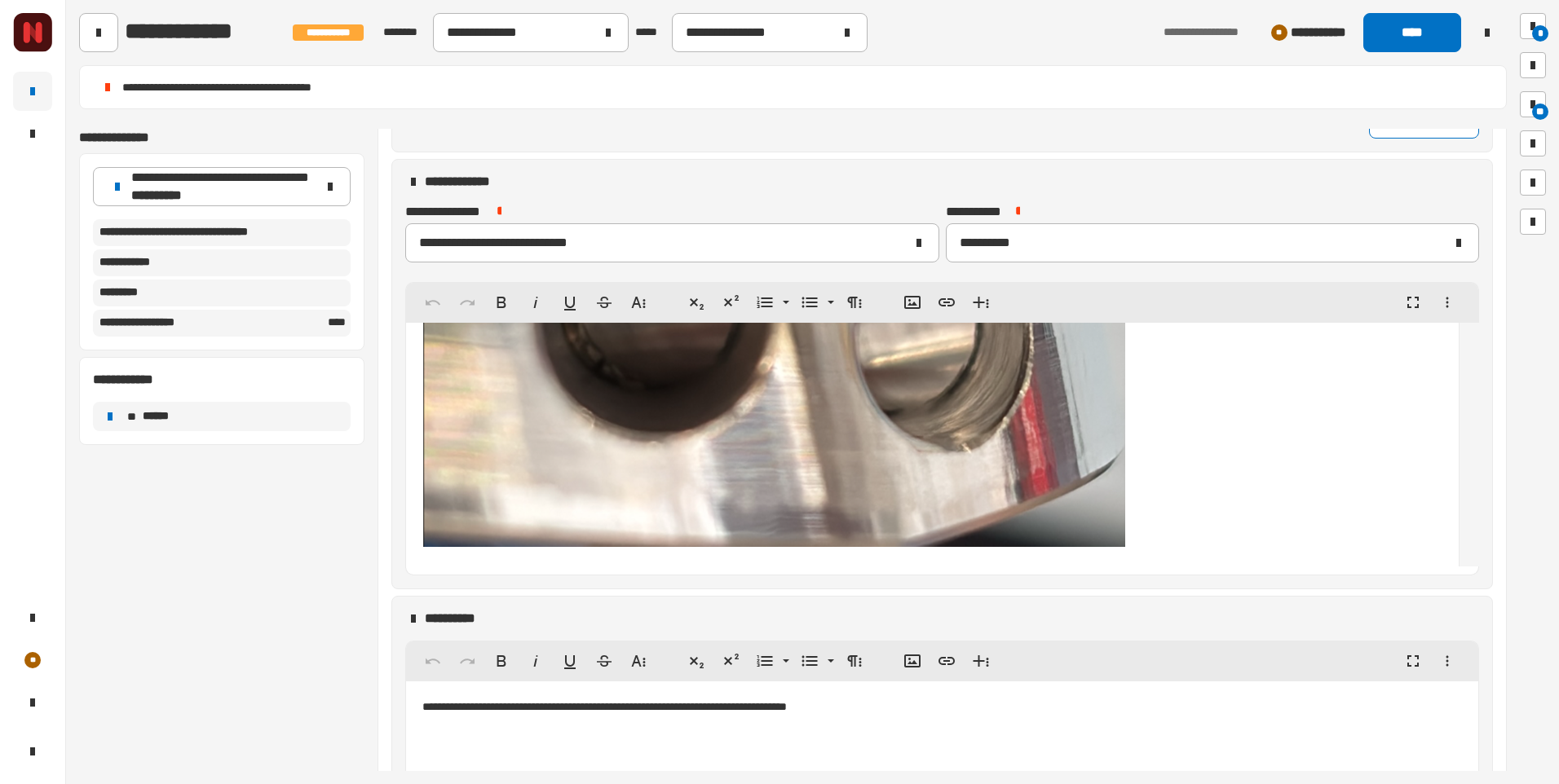click at bounding box center [444, -377] 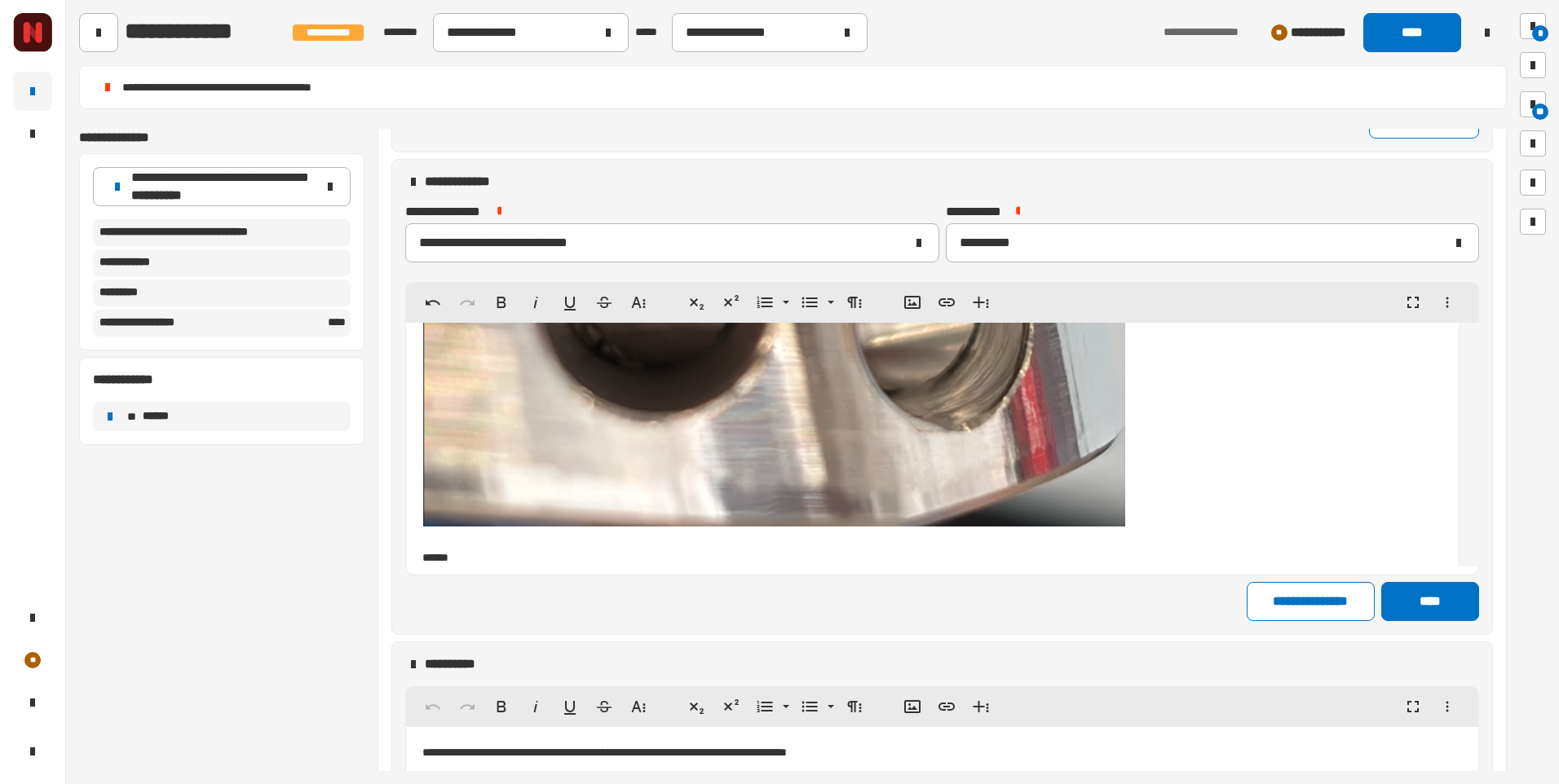 type 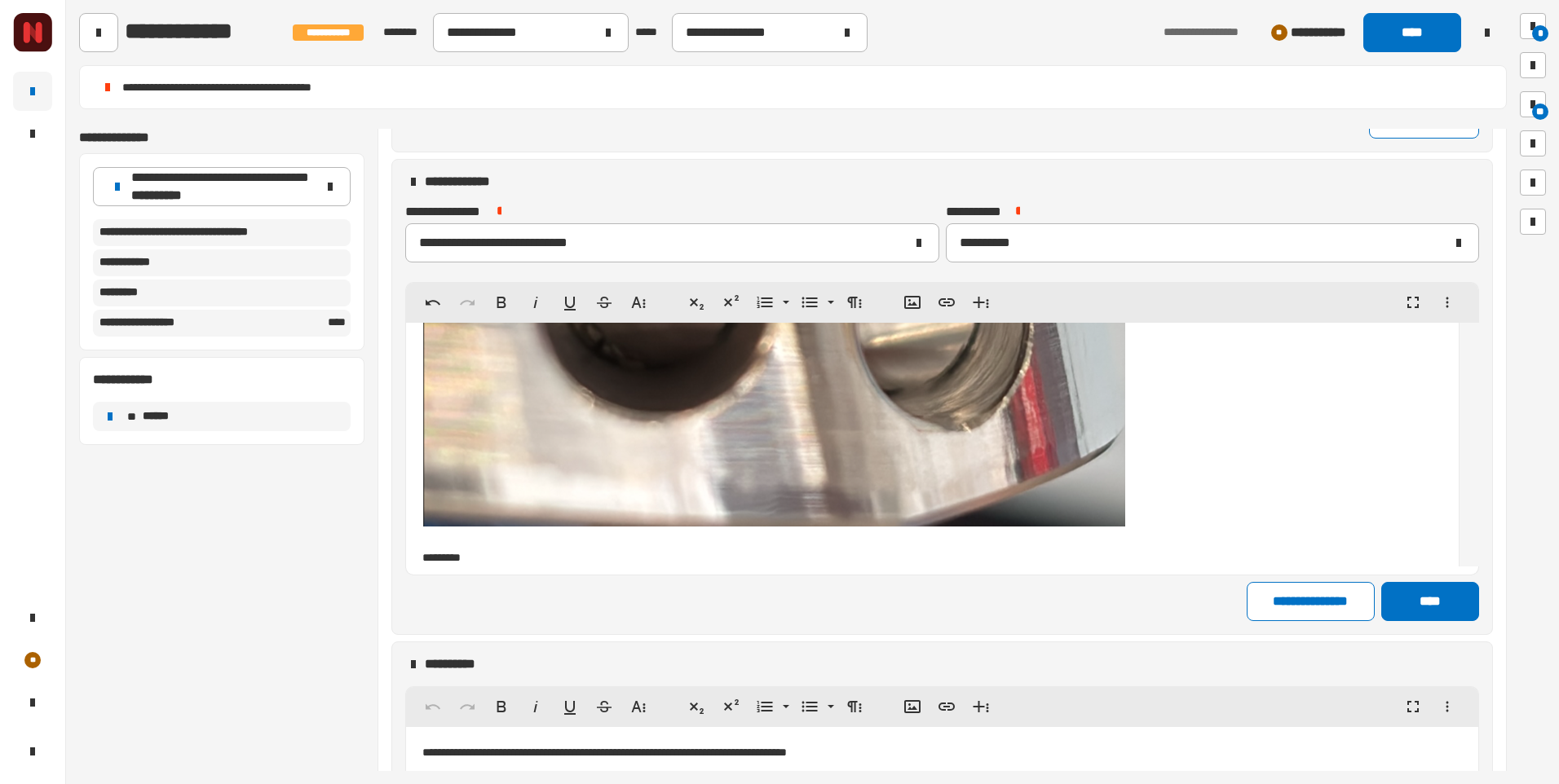 scroll, scrollTop: 12176, scrollLeft: 0, axis: vertical 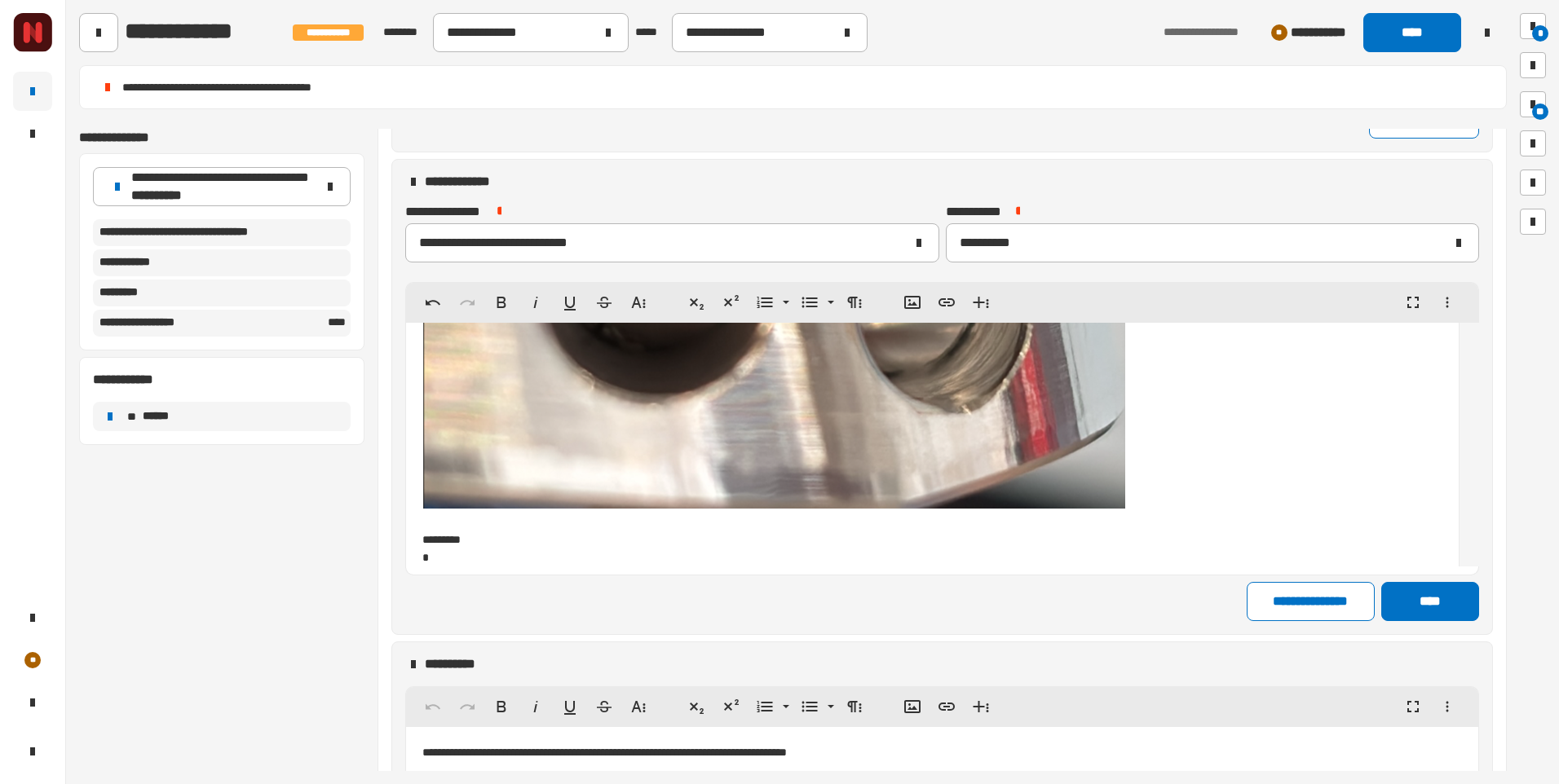 click on "* ******* ** ******* *" at bounding box center [932, 72] 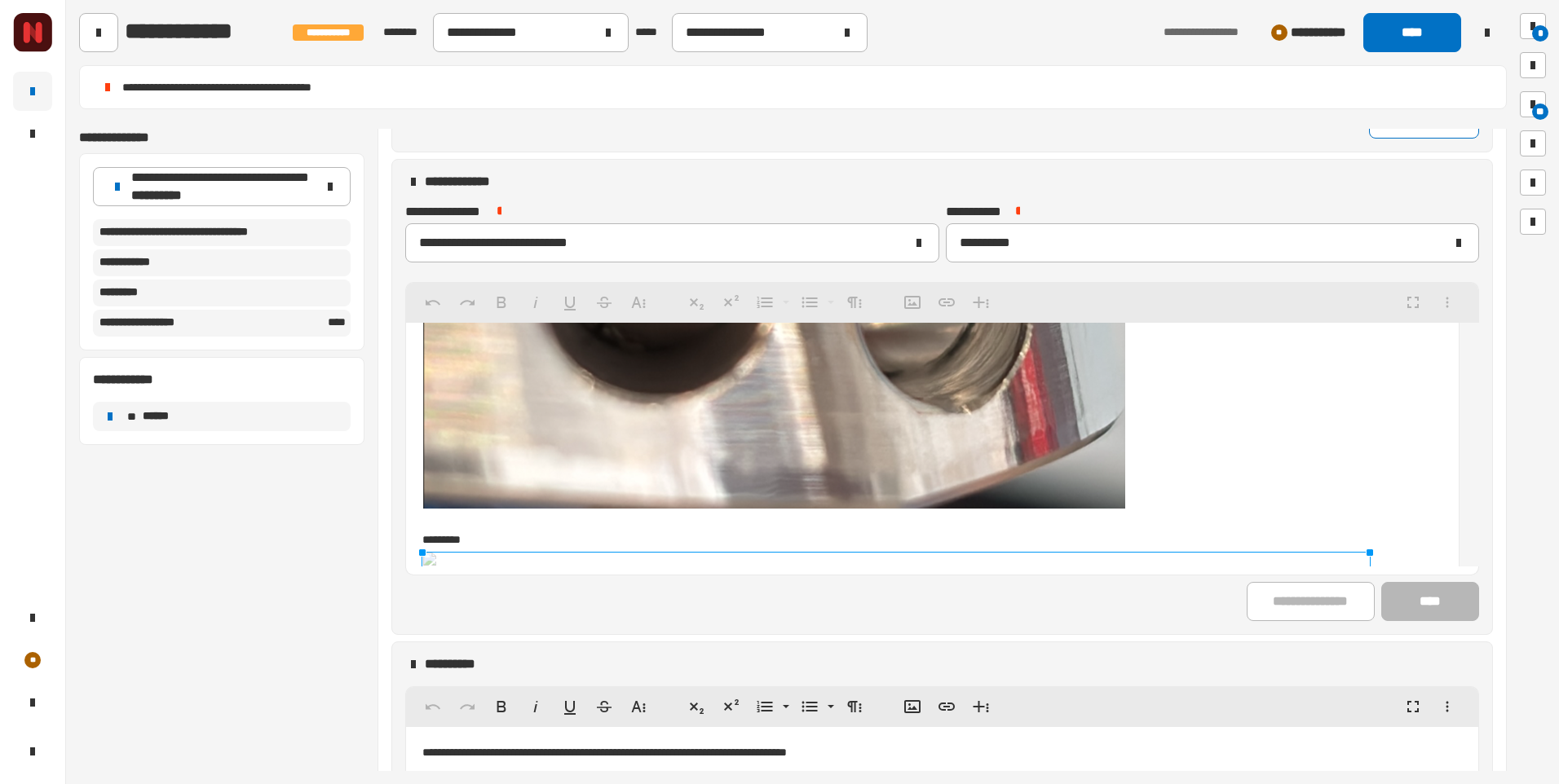 click at bounding box center [444, -415] 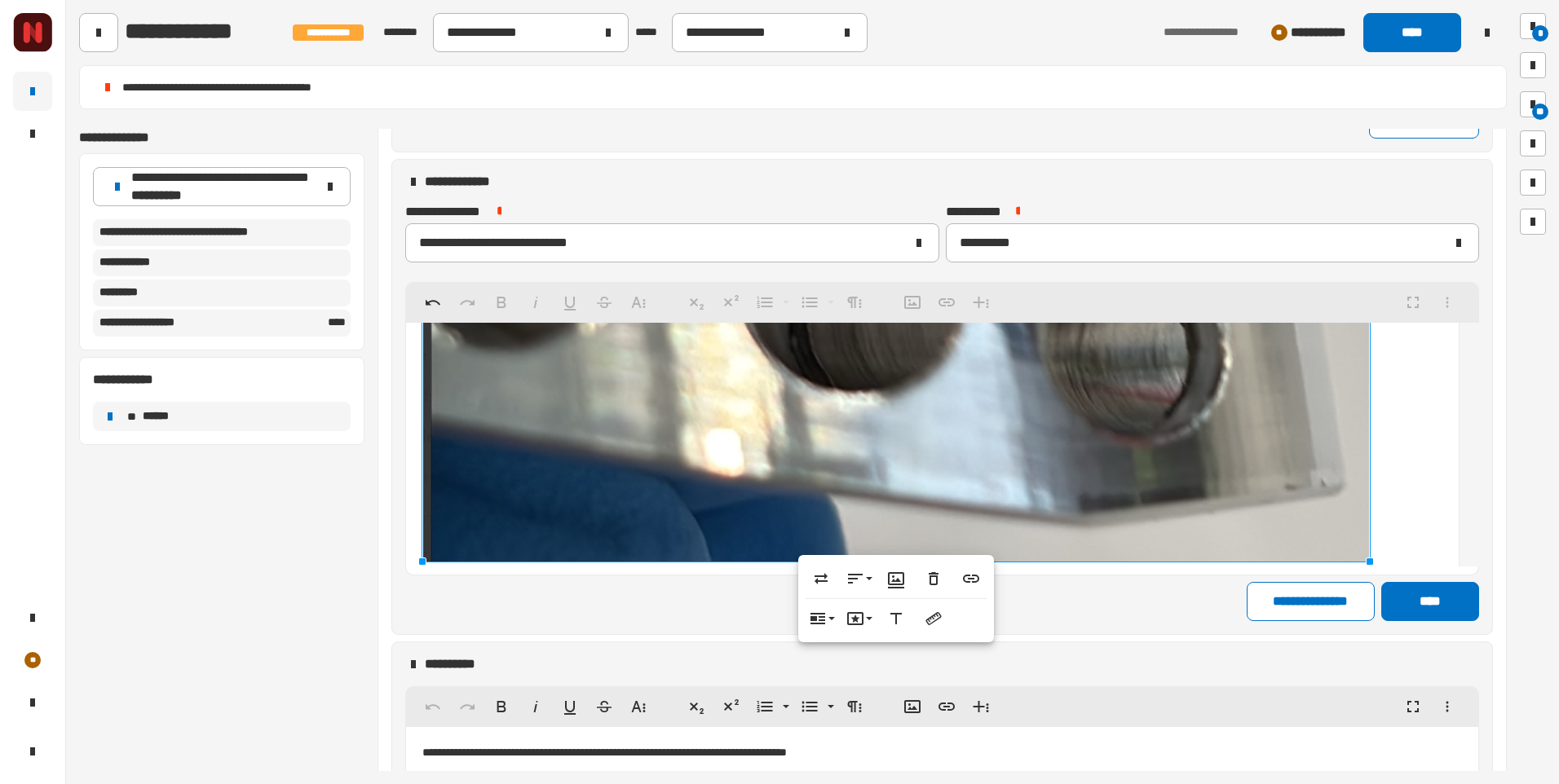scroll, scrollTop: 12768, scrollLeft: 0, axis: vertical 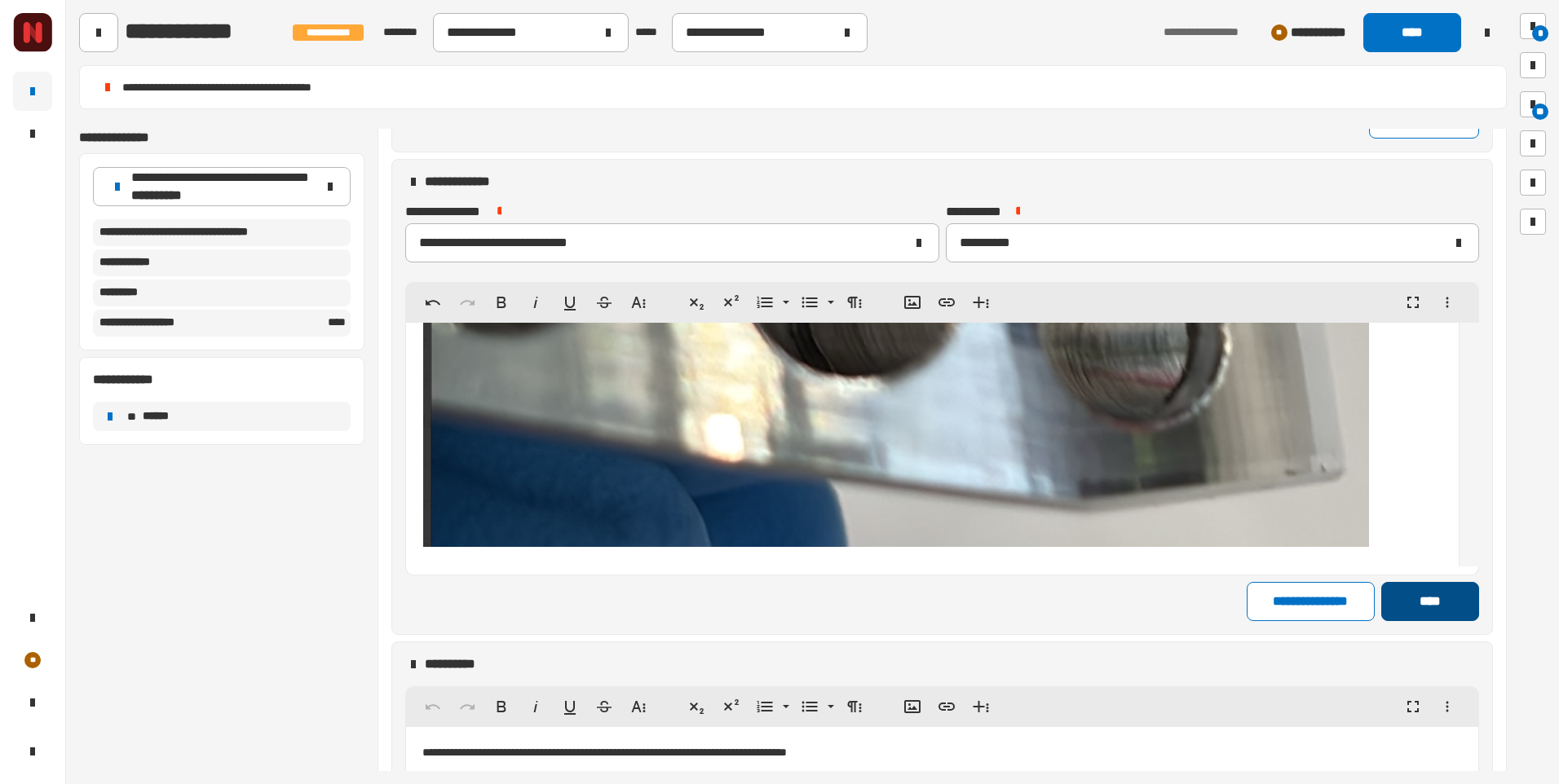 click on "****" at bounding box center [1429, 601] 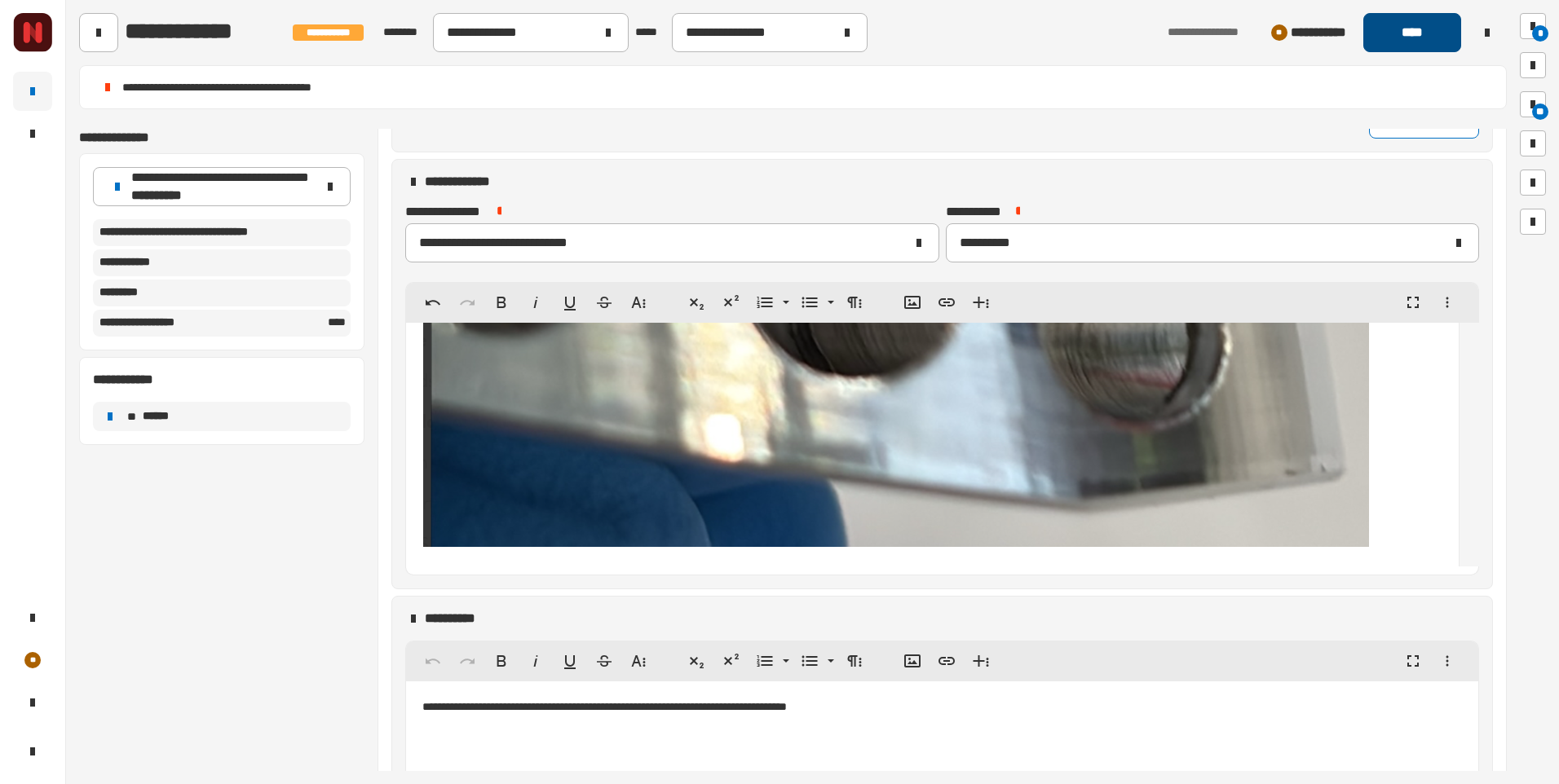 click on "****" 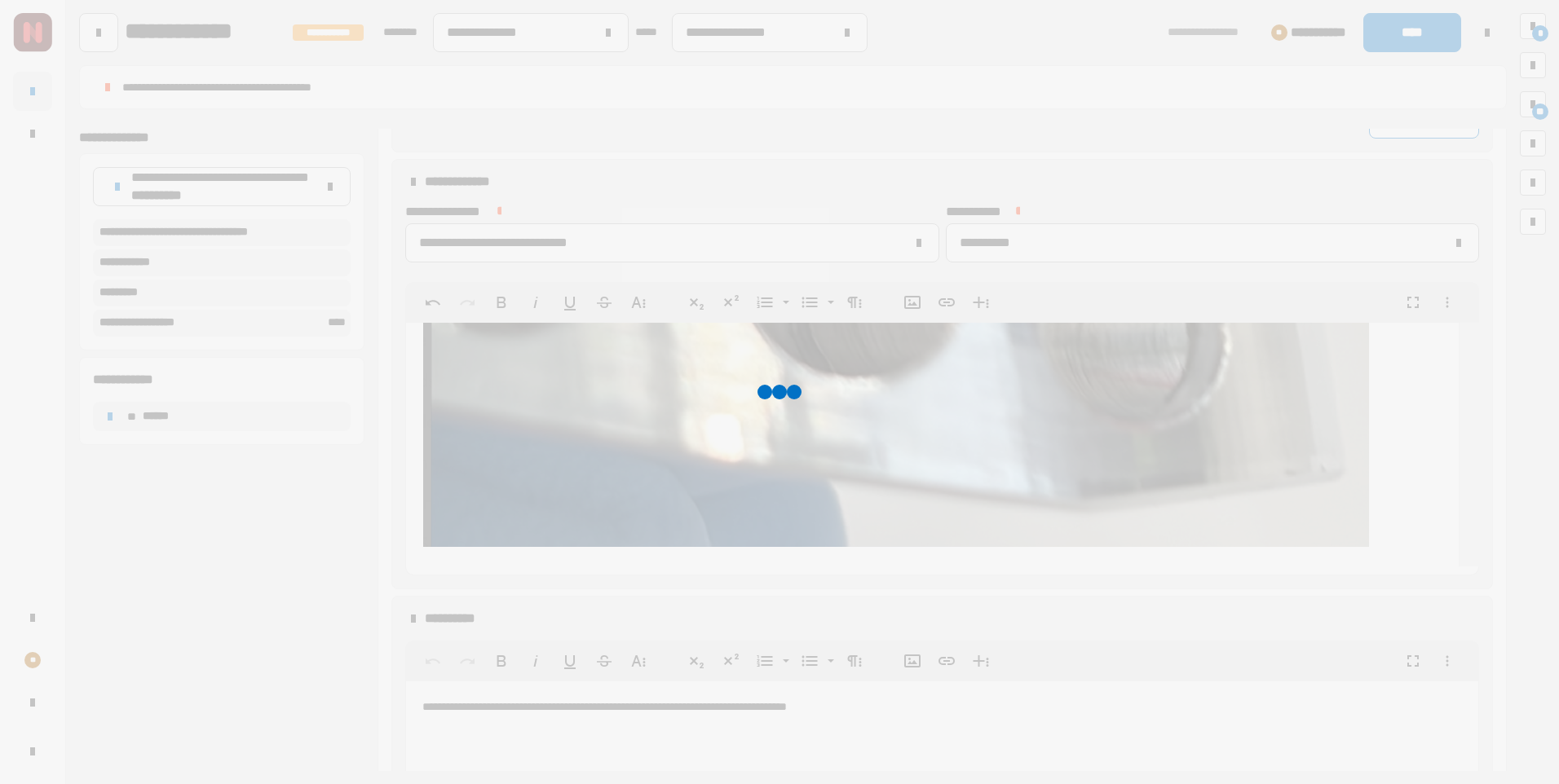 scroll, scrollTop: 758, scrollLeft: 0, axis: vertical 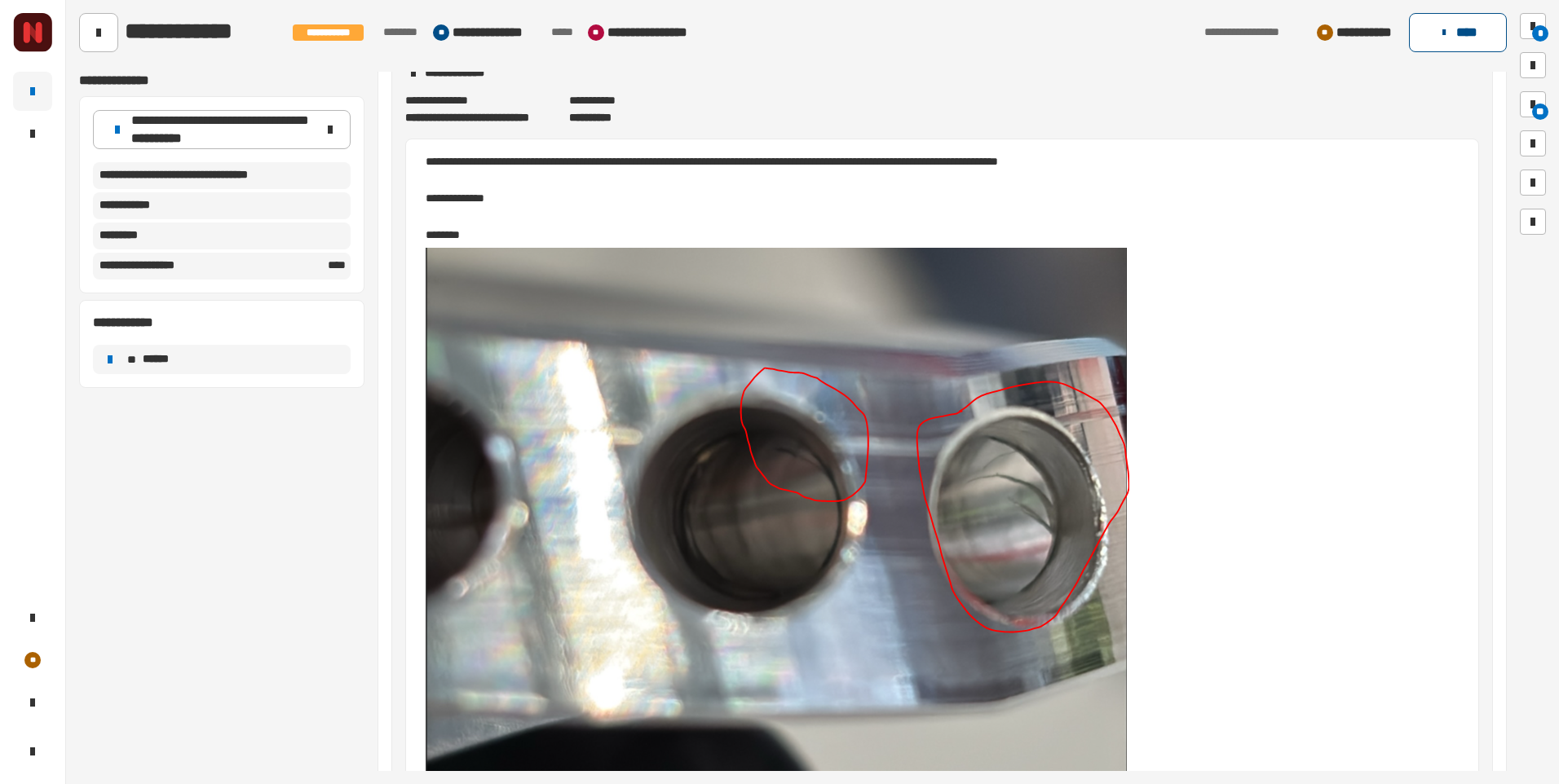 click on "****" 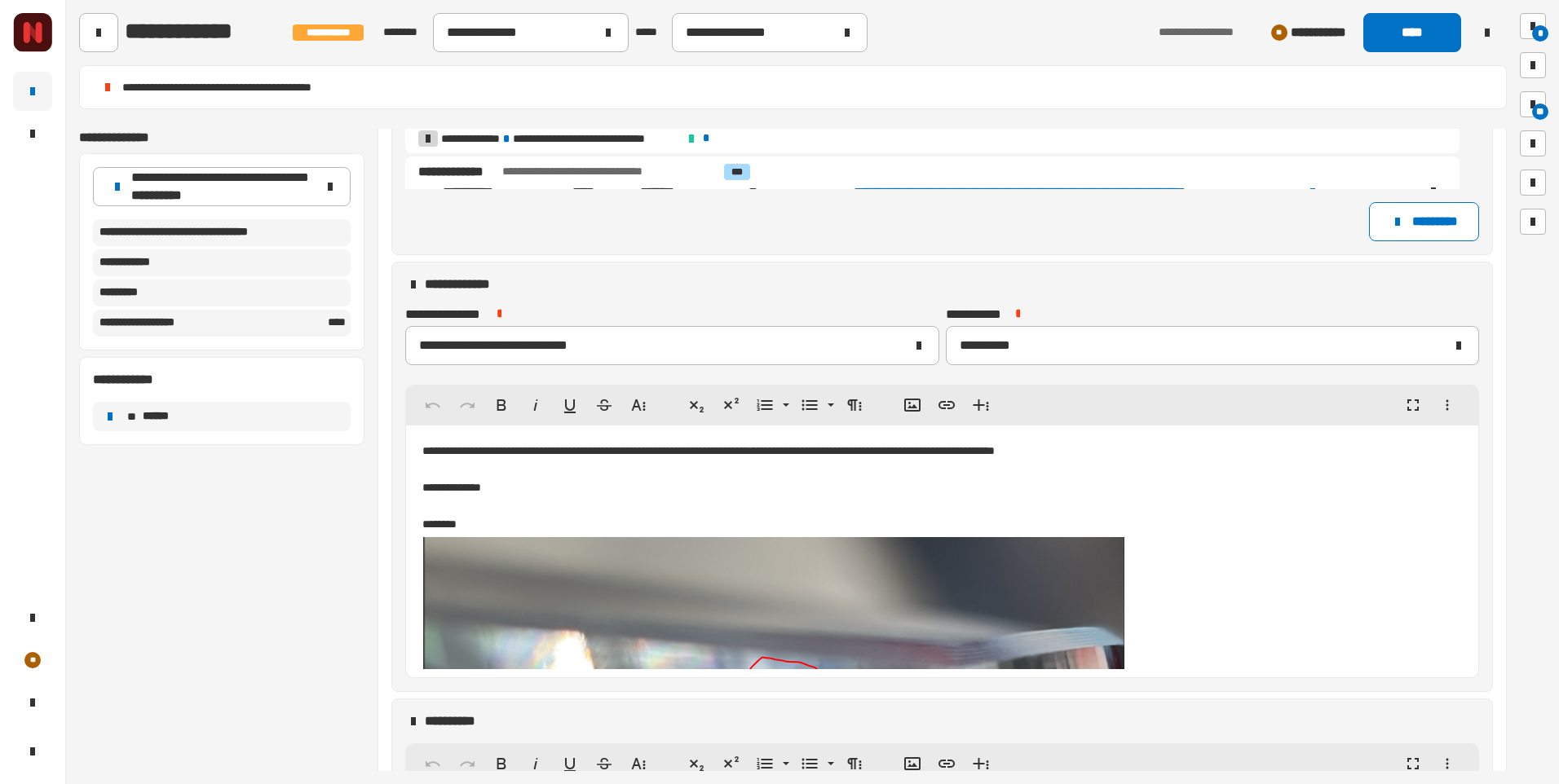 scroll, scrollTop: 613, scrollLeft: 0, axis: vertical 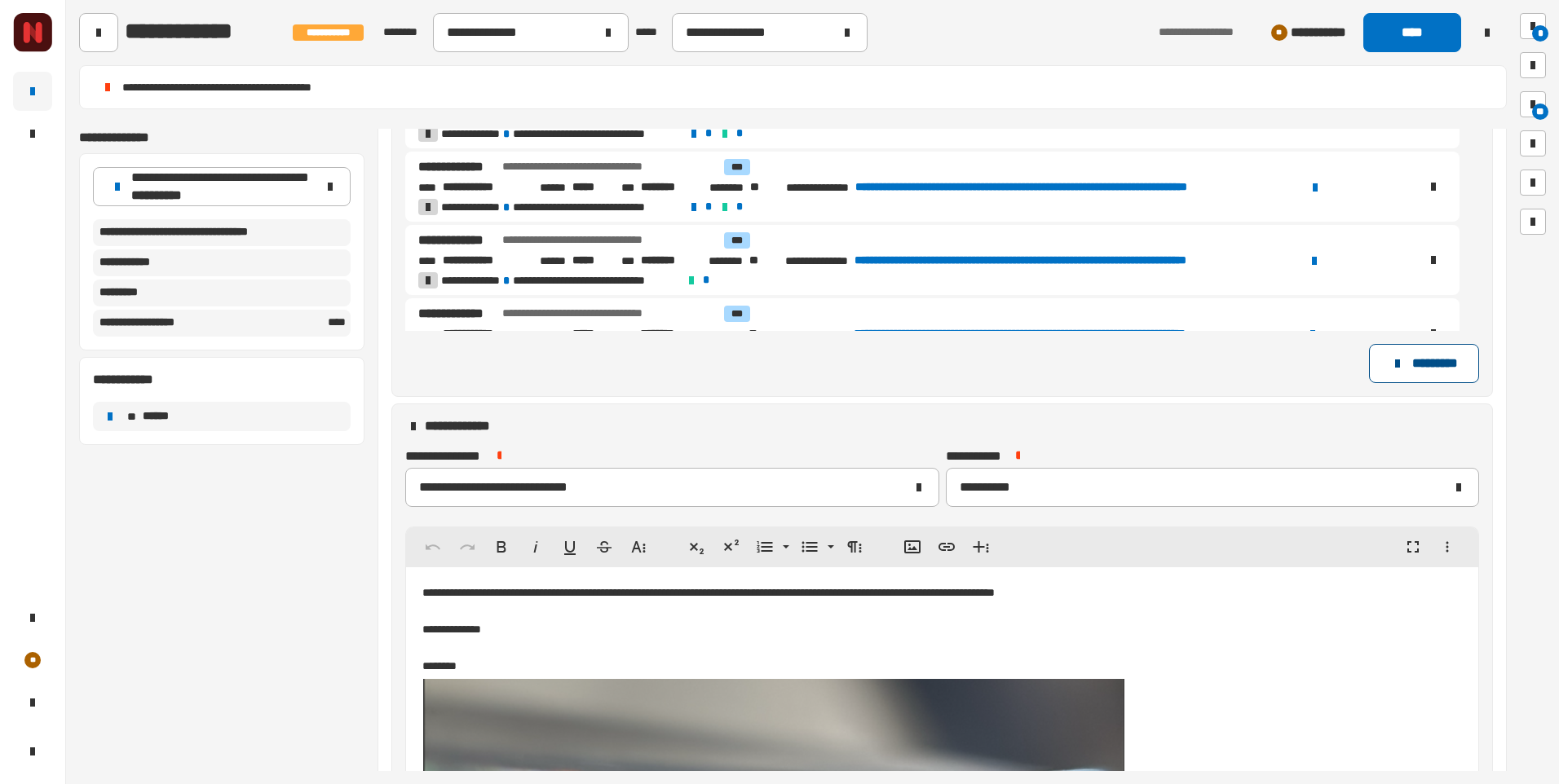 click on "*********" at bounding box center [1424, 363] 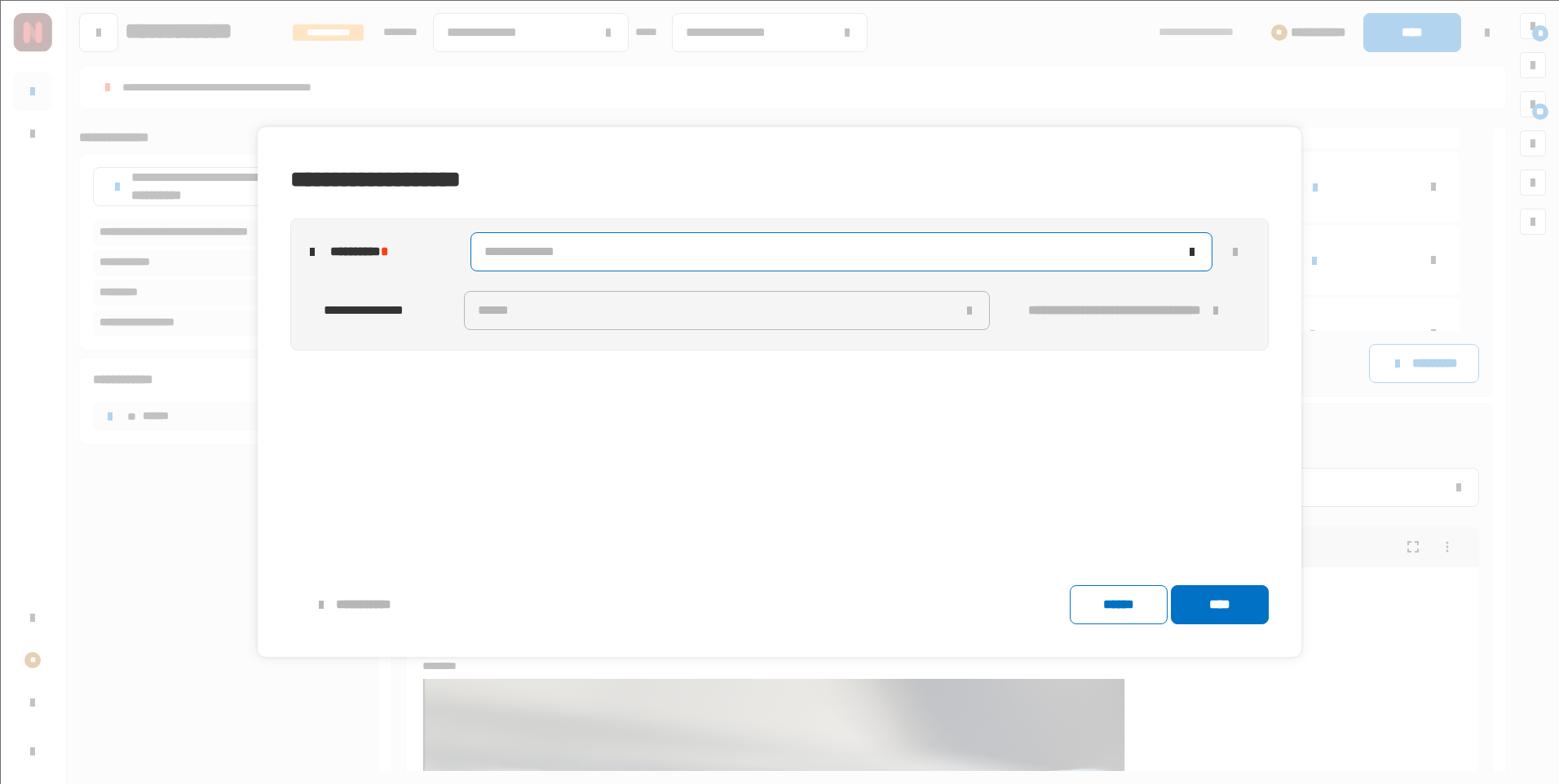 click on "**********" 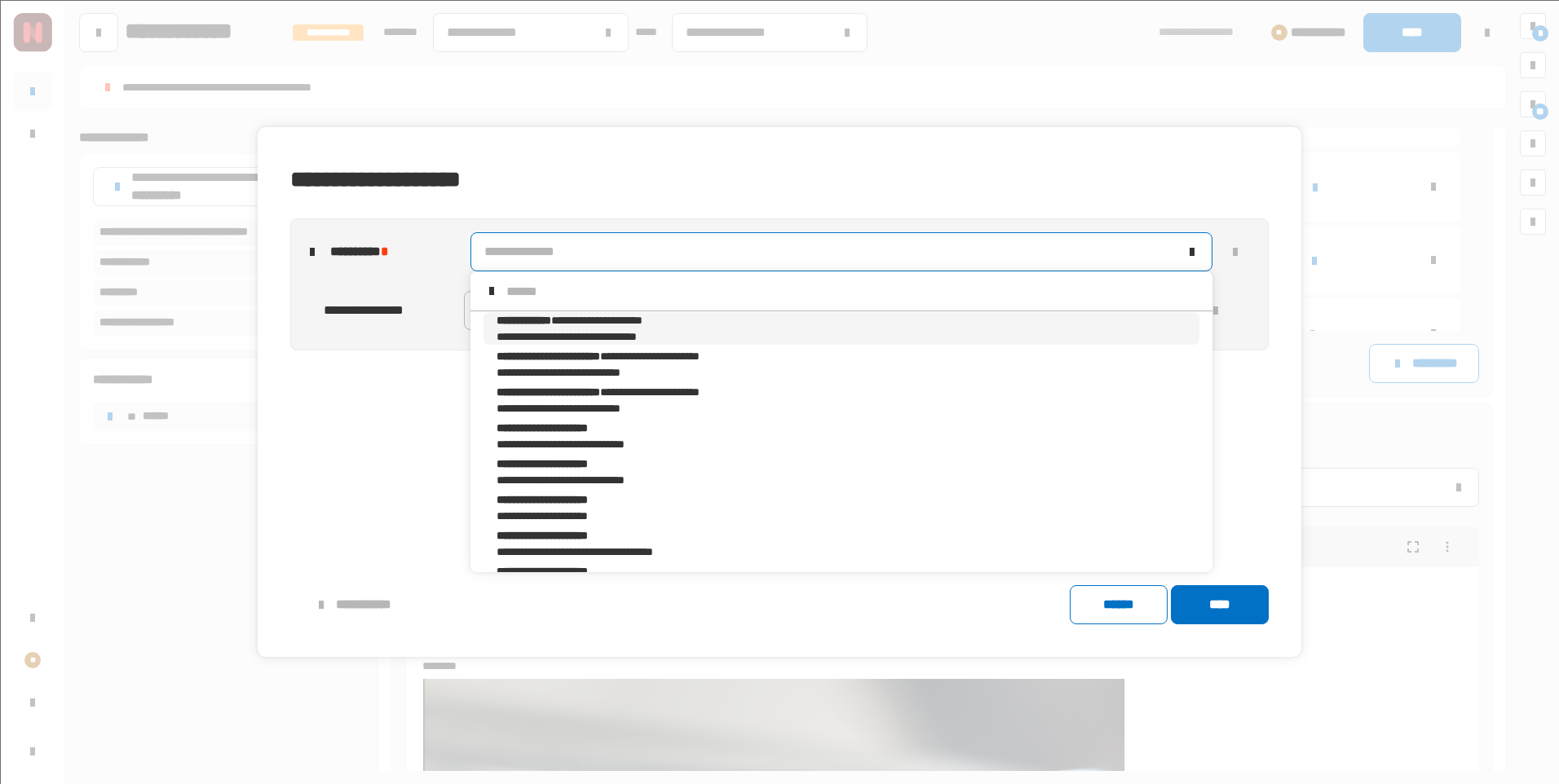 scroll, scrollTop: 13, scrollLeft: 0, axis: vertical 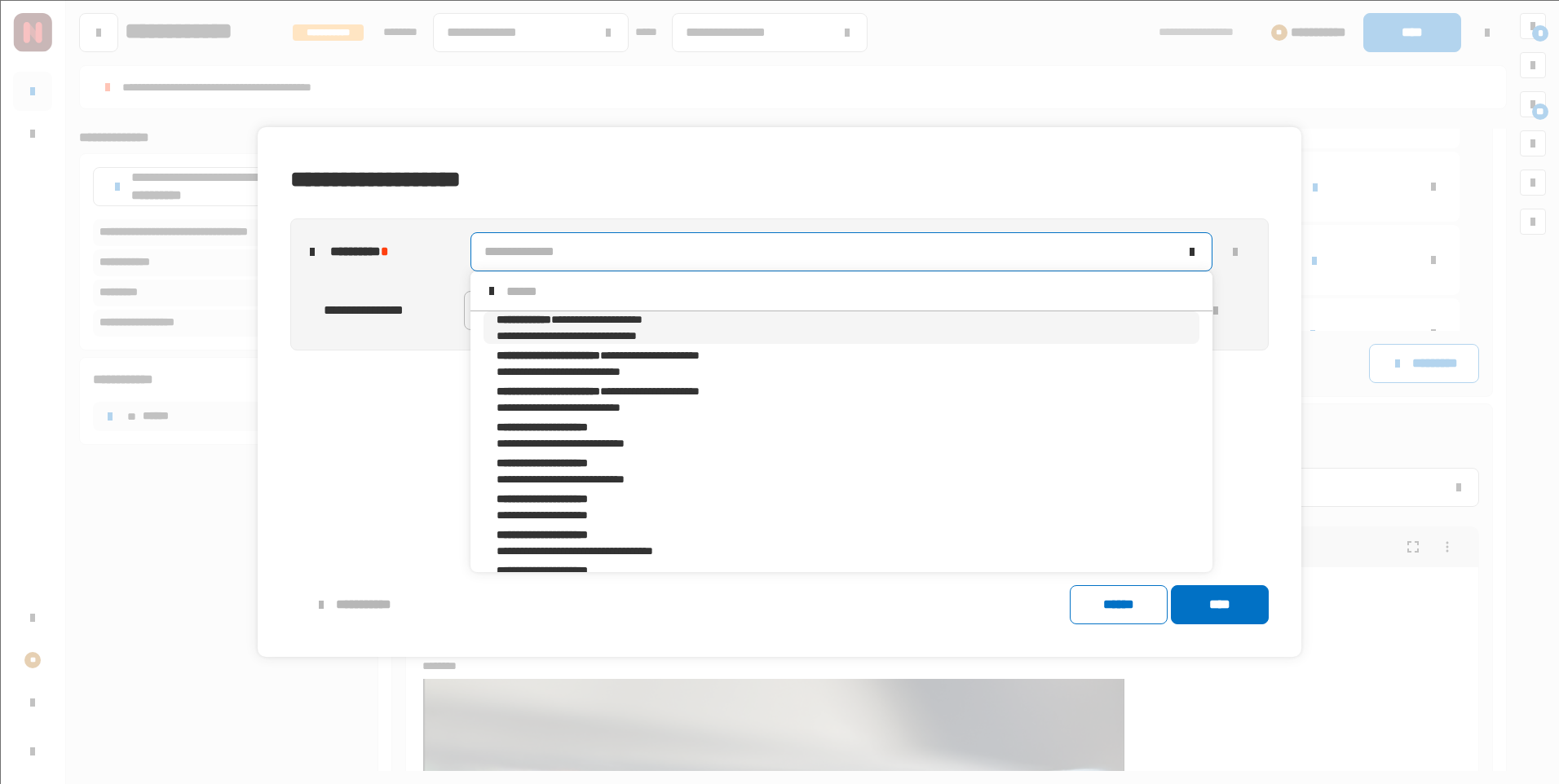 click on "**********" at bounding box center [523, 319] 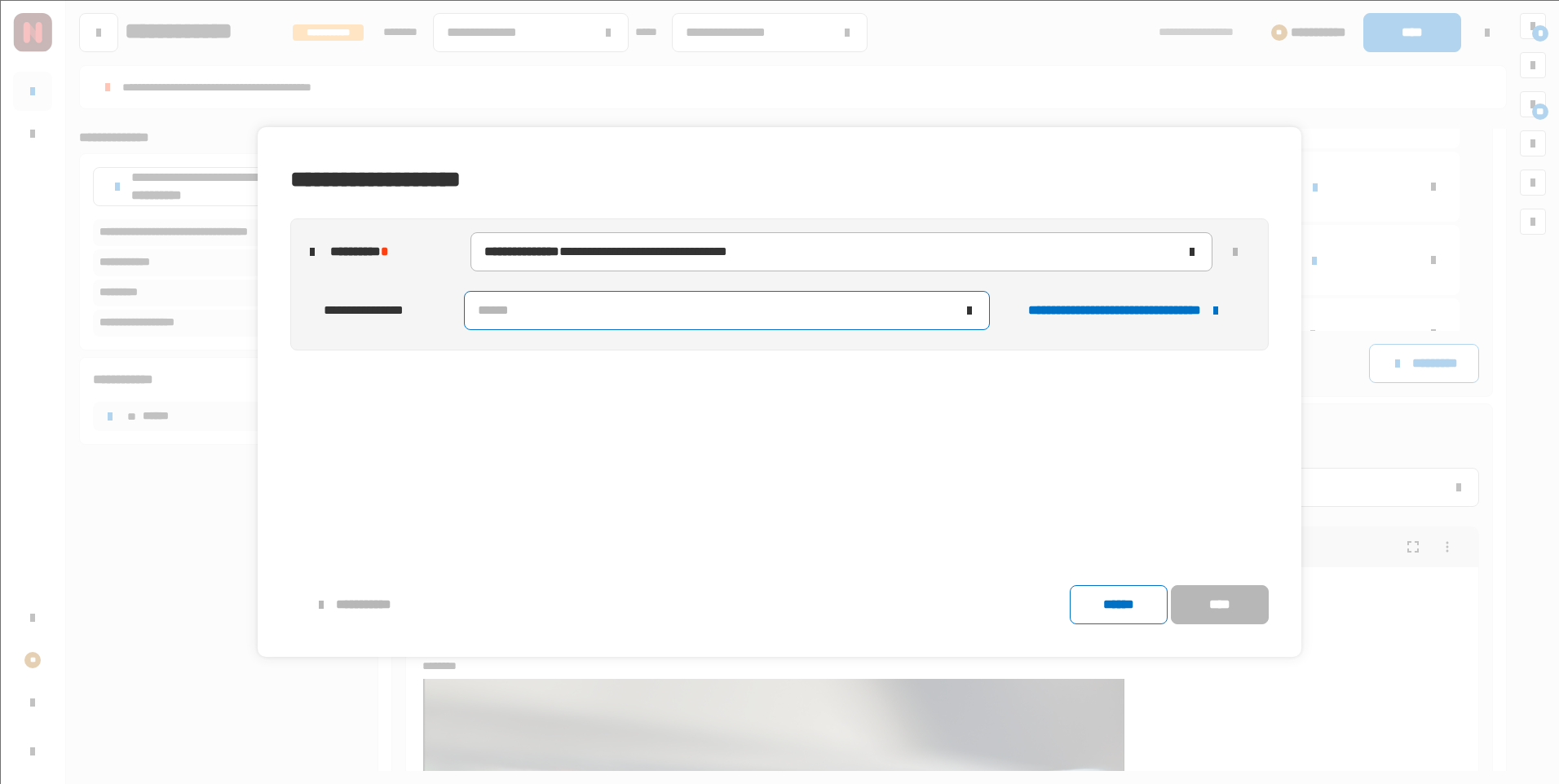 click on "******" 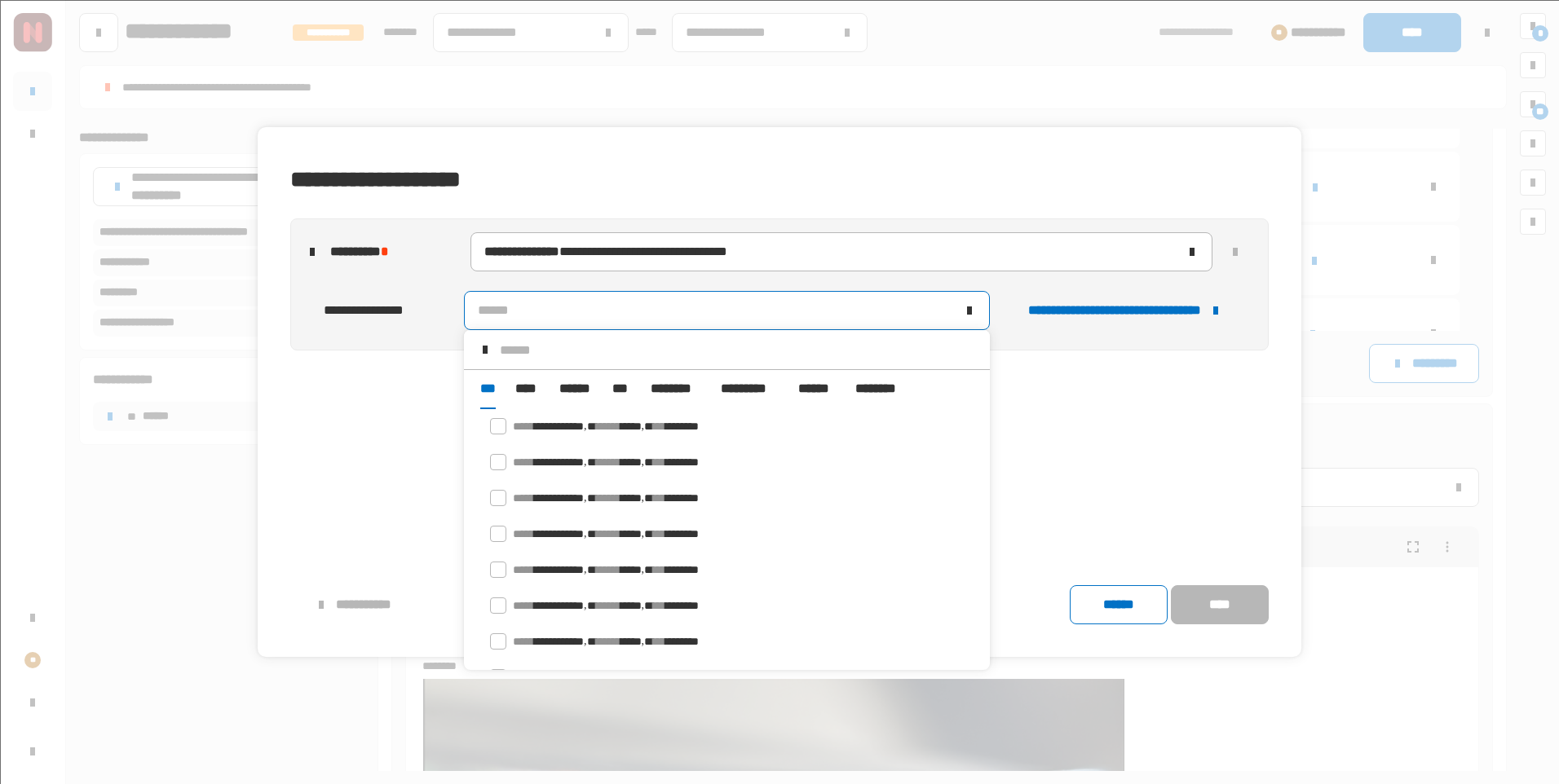 scroll, scrollTop: 13, scrollLeft: 0, axis: vertical 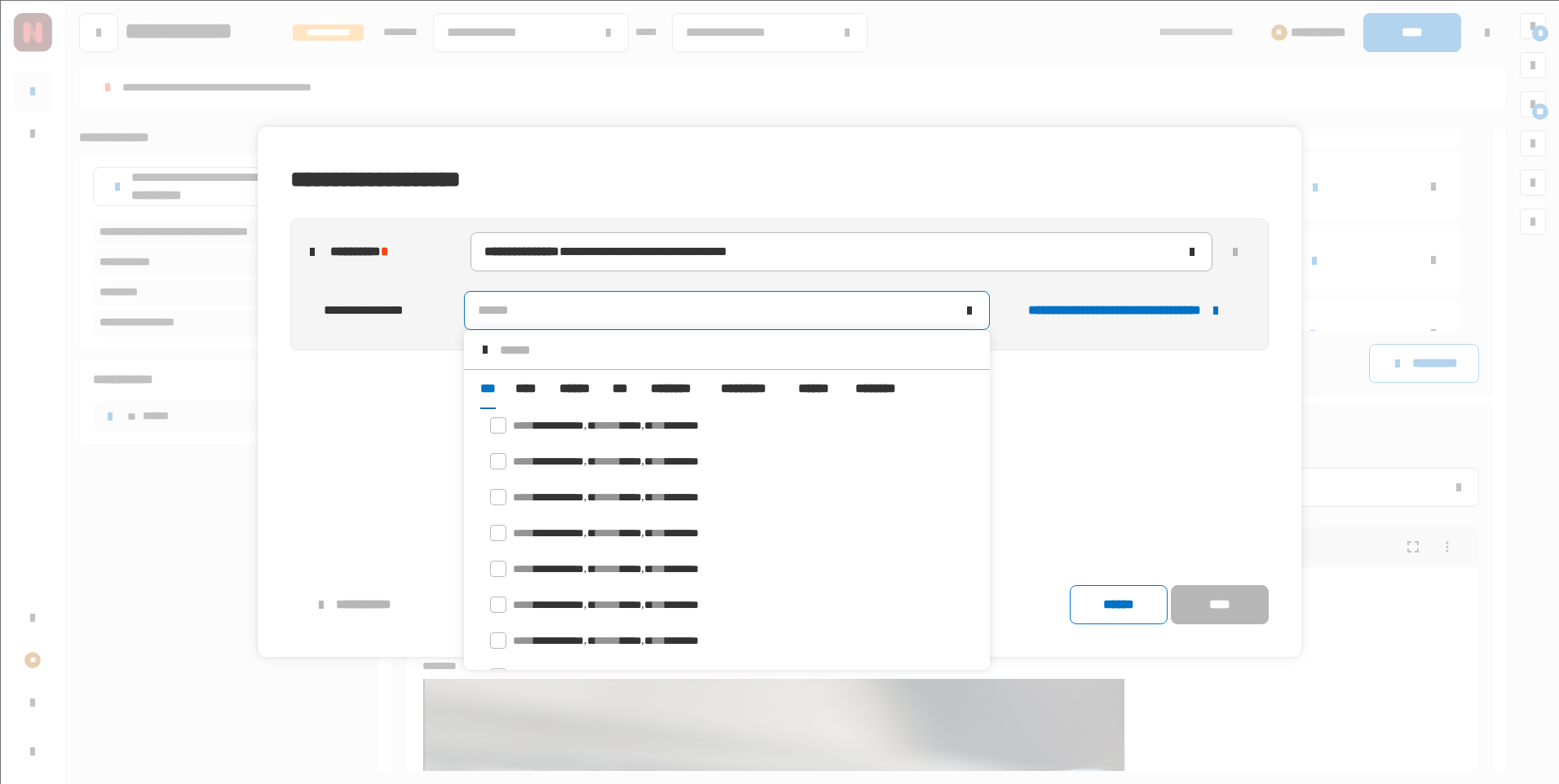 click on "******" at bounding box center [576, 389] 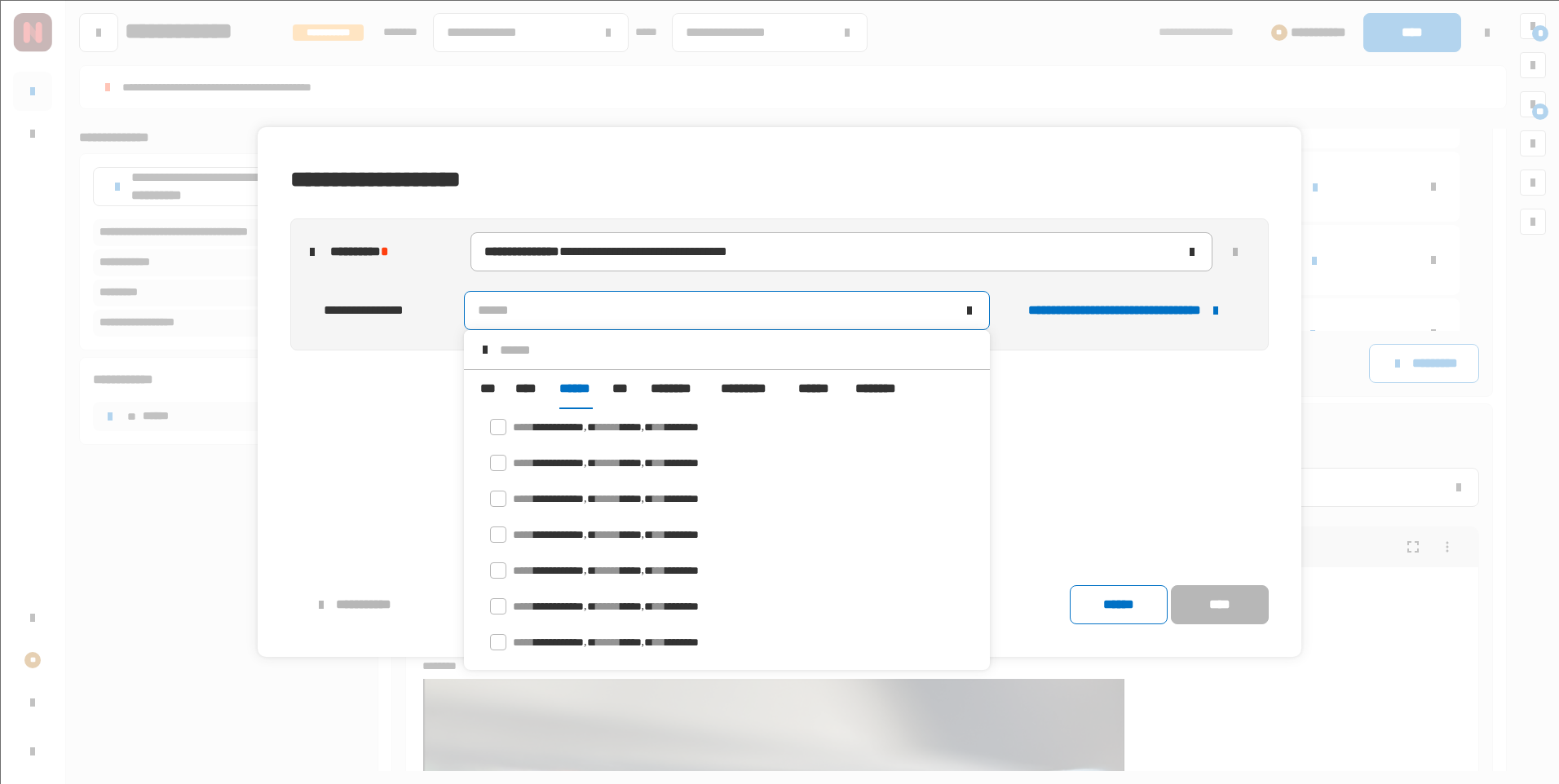 drag, startPoint x: 586, startPoint y: 355, endPoint x: 595, endPoint y: 350, distance: 10.29563 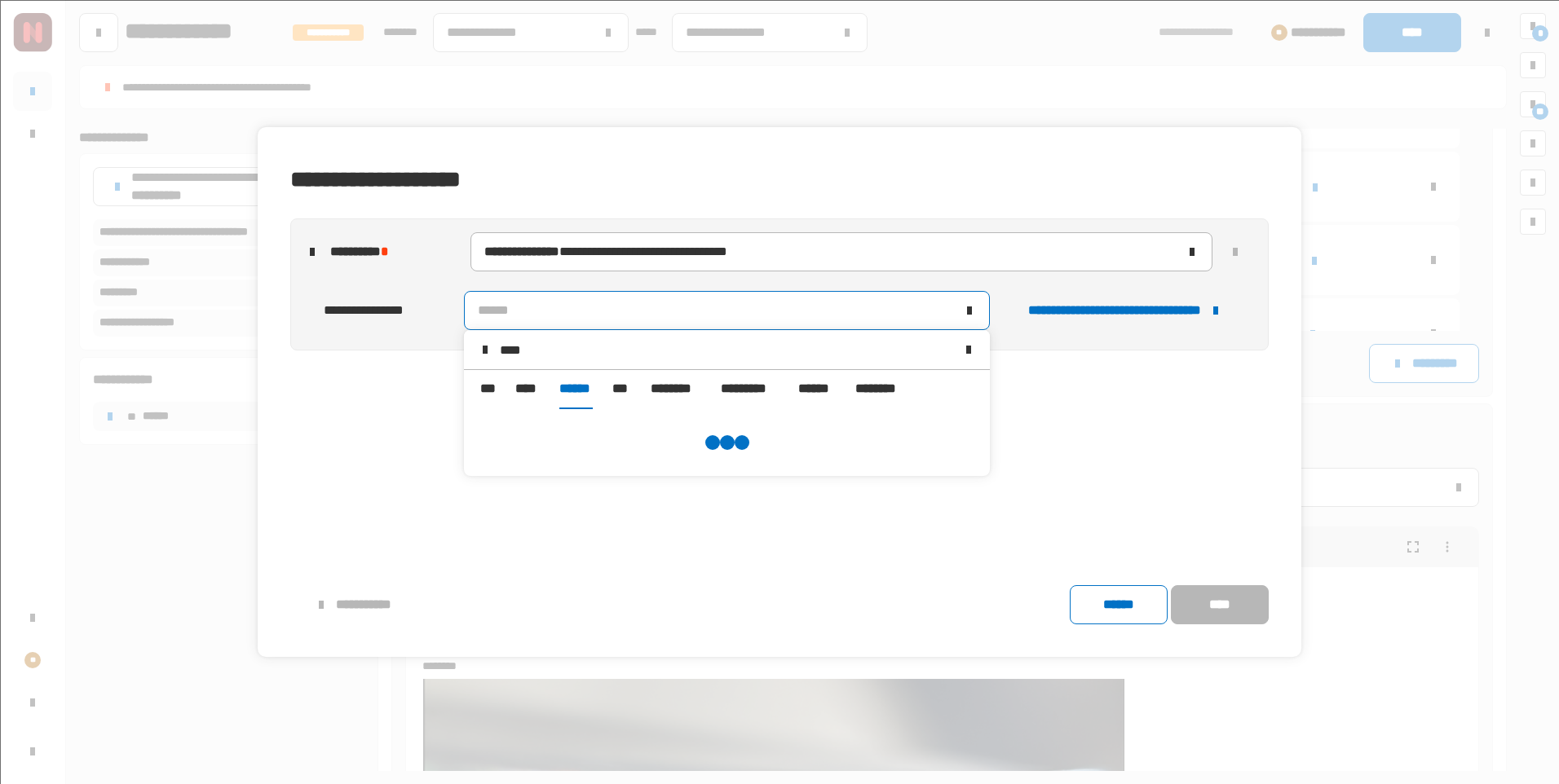 scroll, scrollTop: 0, scrollLeft: 0, axis: both 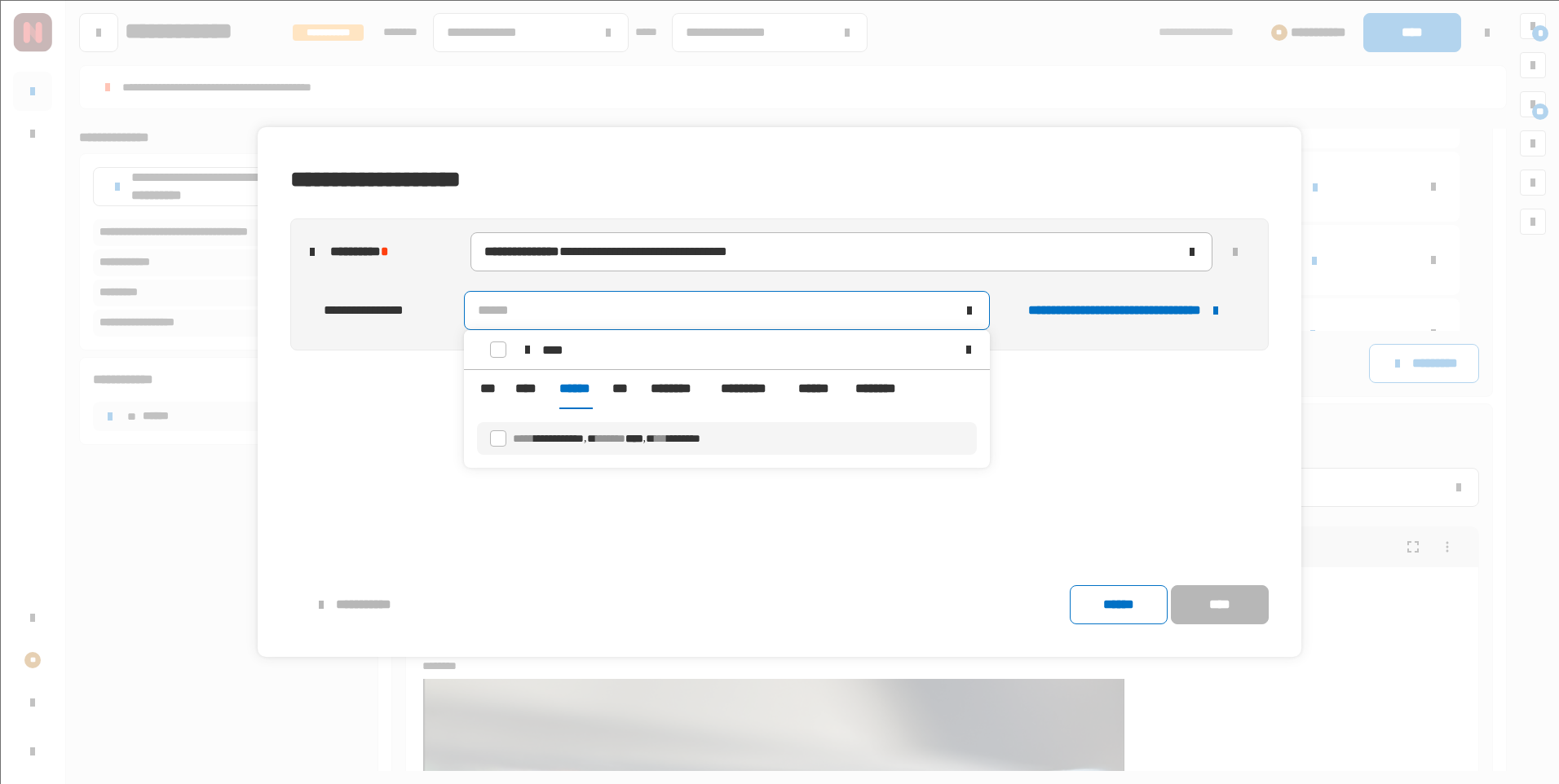 type on "****" 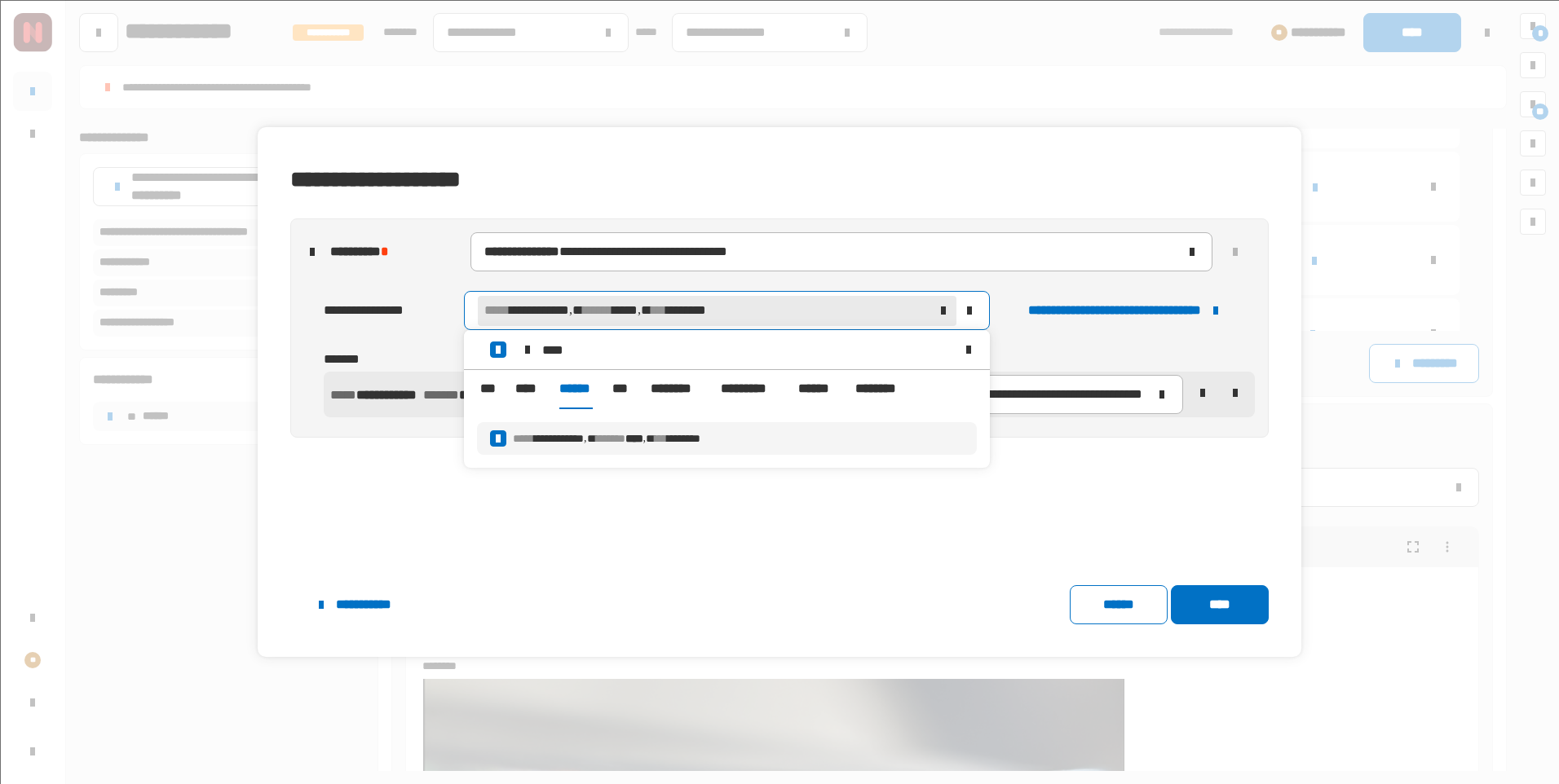 click on "**********" 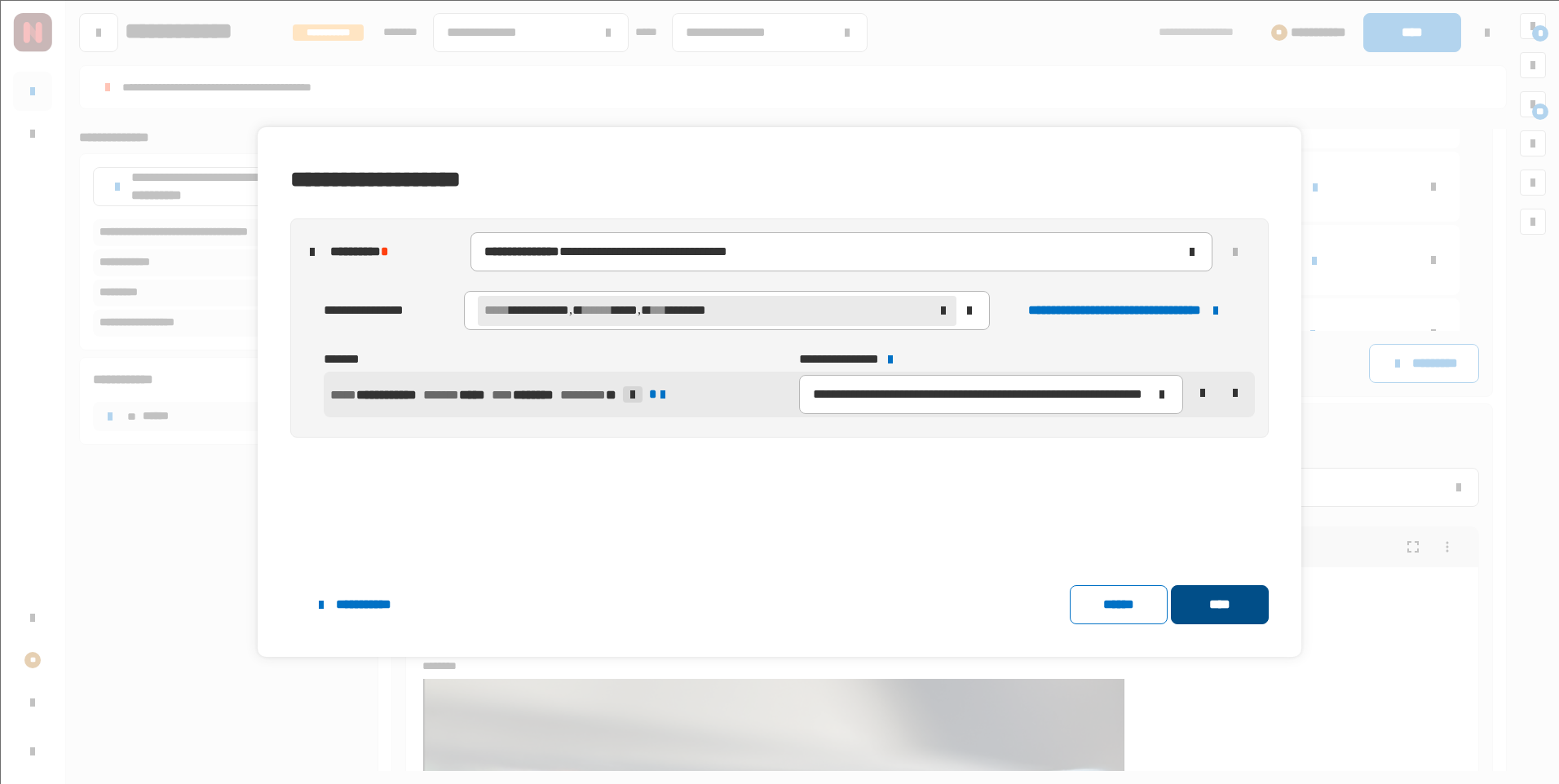 click on "****" 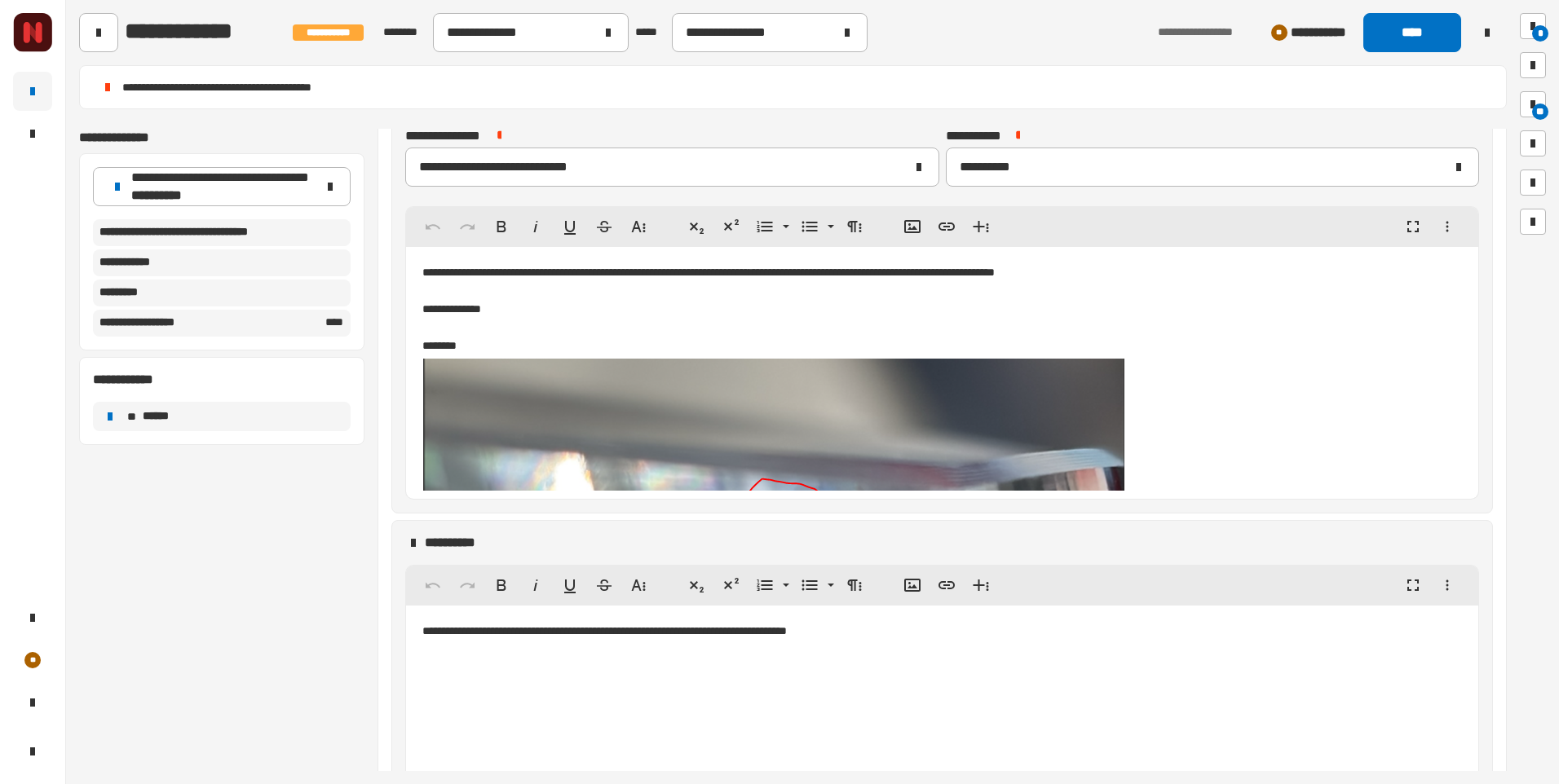 scroll, scrollTop: 939, scrollLeft: 0, axis: vertical 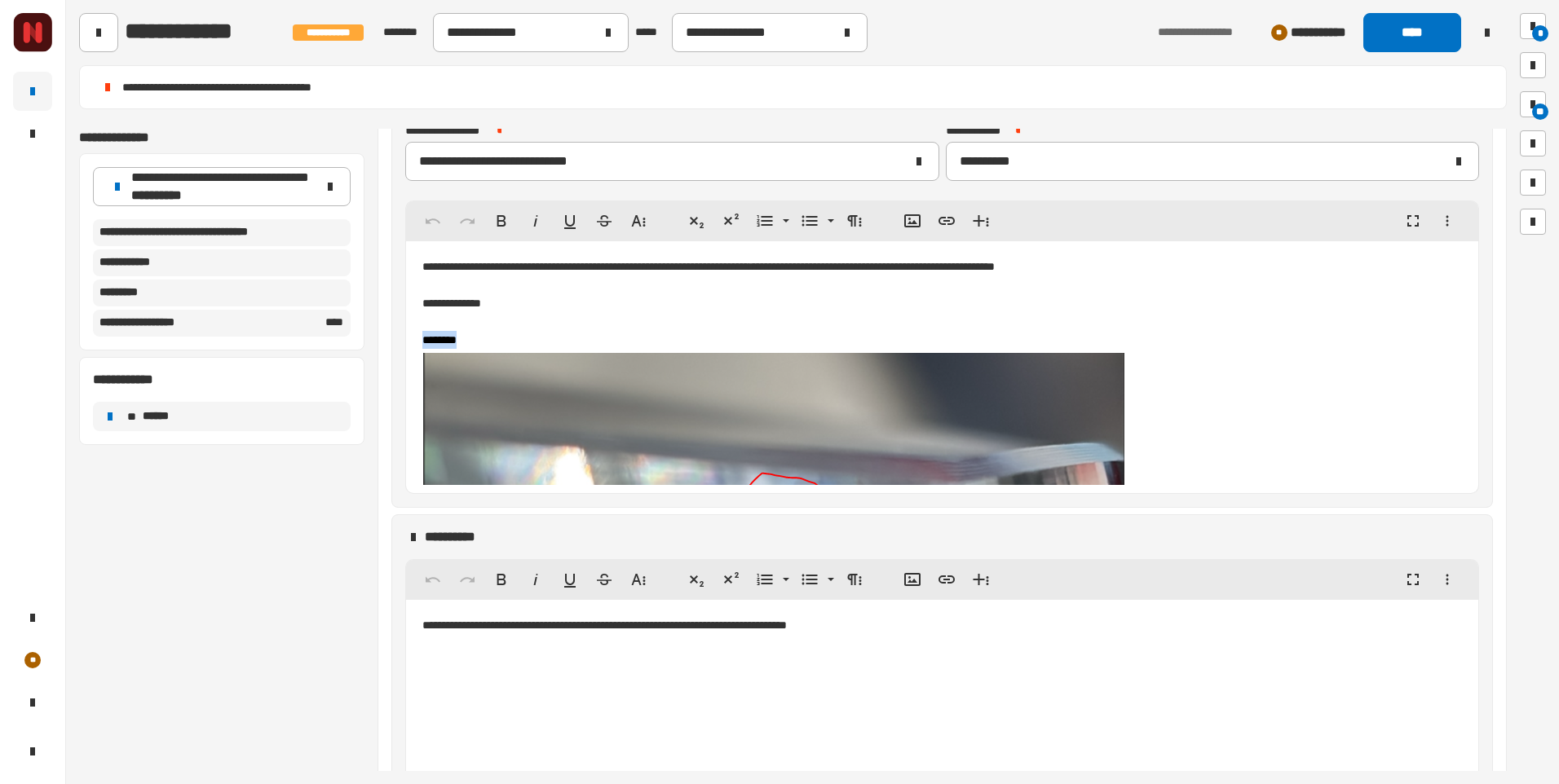 drag, startPoint x: 488, startPoint y: 341, endPoint x: 424, endPoint y: 341, distance: 64 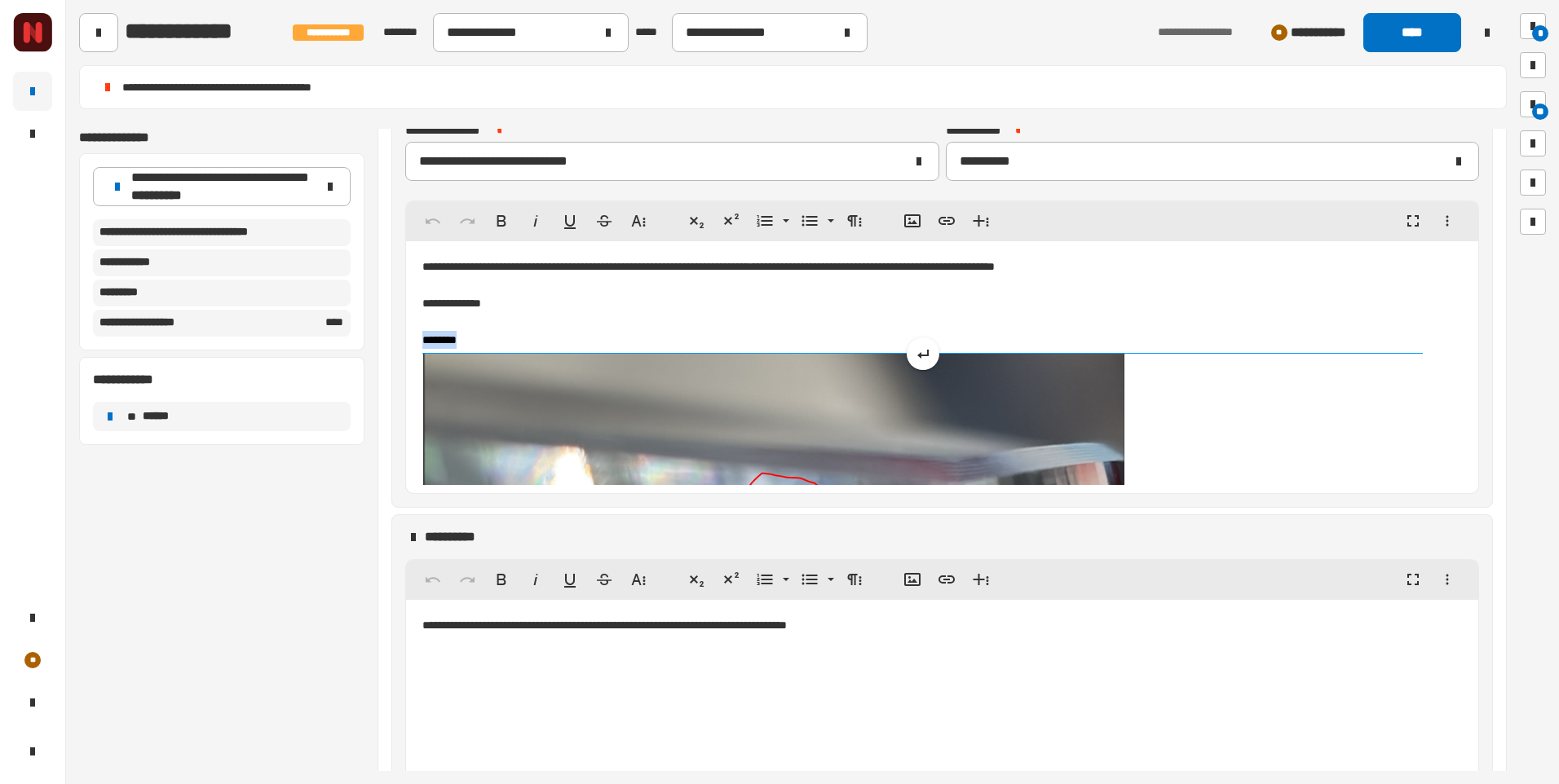 copy on "* *******" 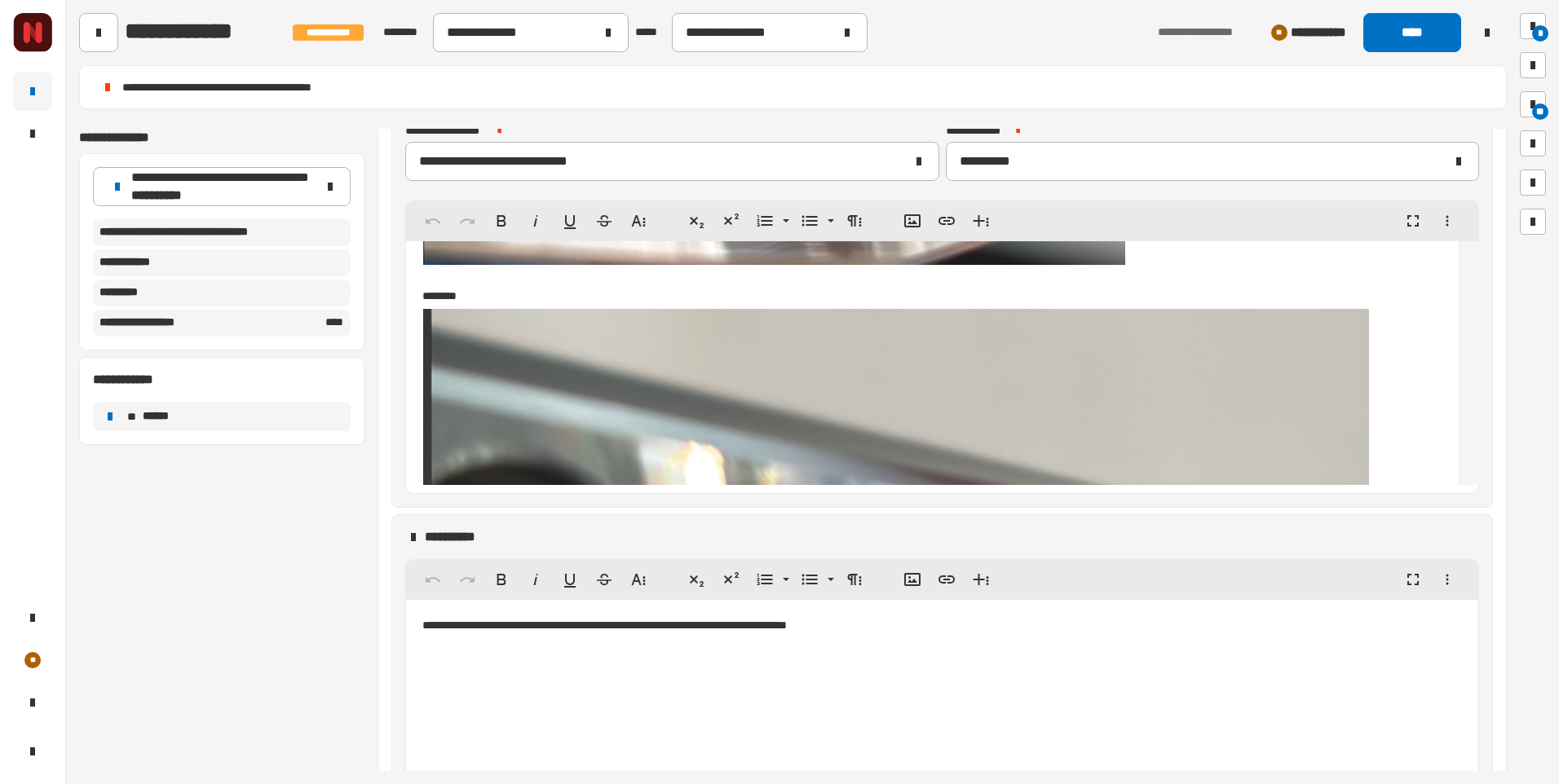 scroll, scrollTop: 12768, scrollLeft: 0, axis: vertical 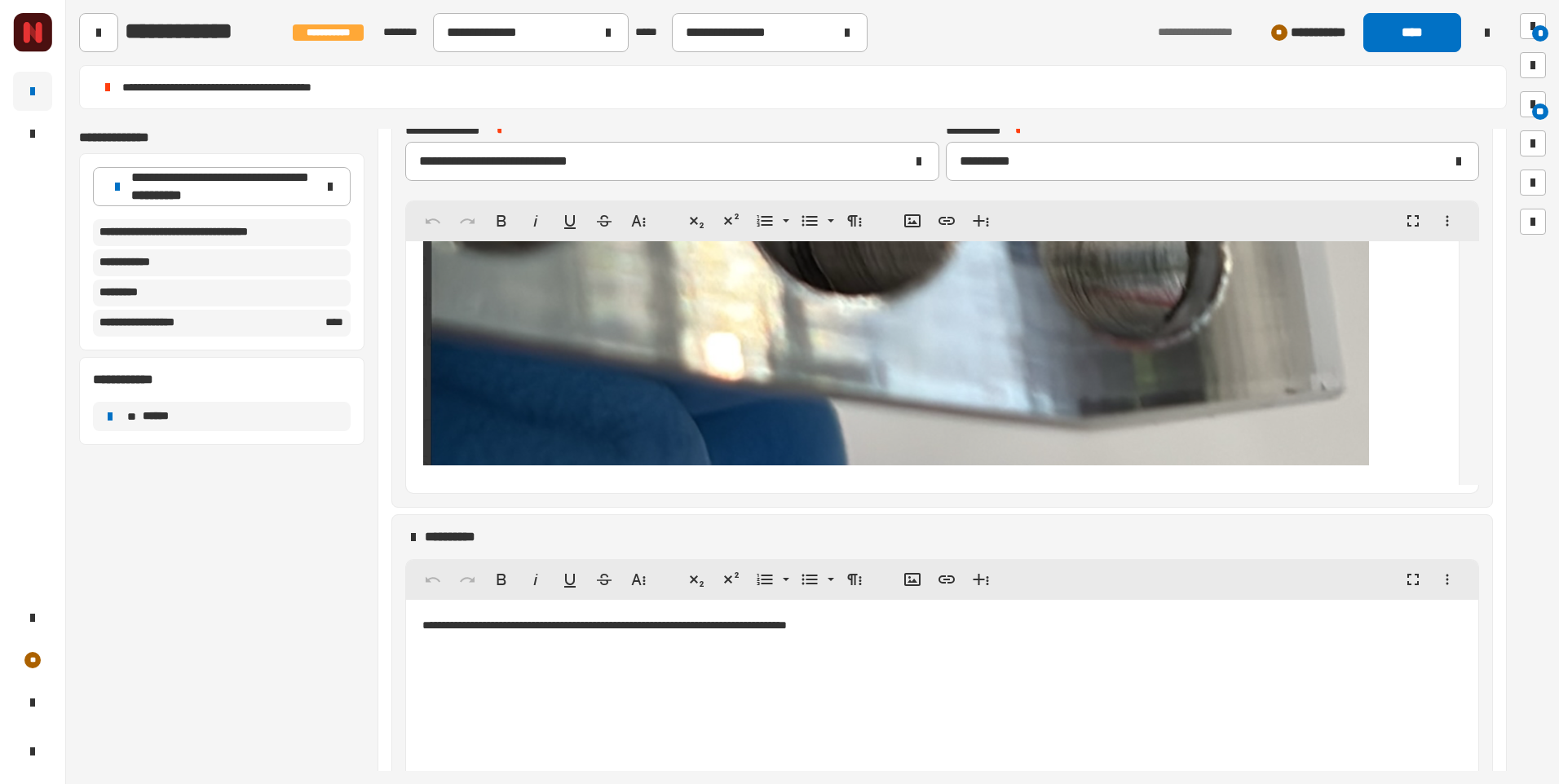 click at bounding box center [444, -134] 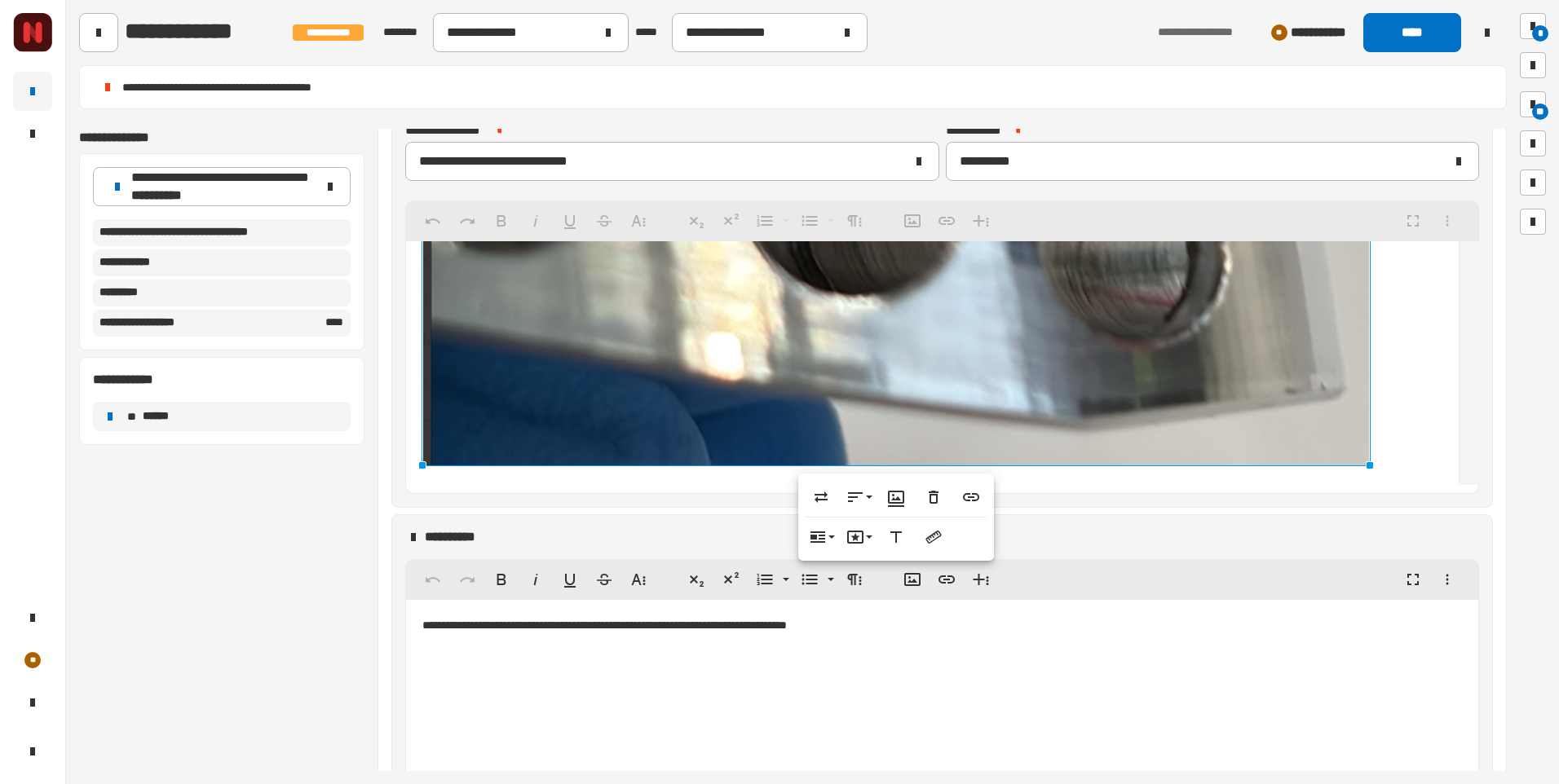 click at bounding box center [444, -134] 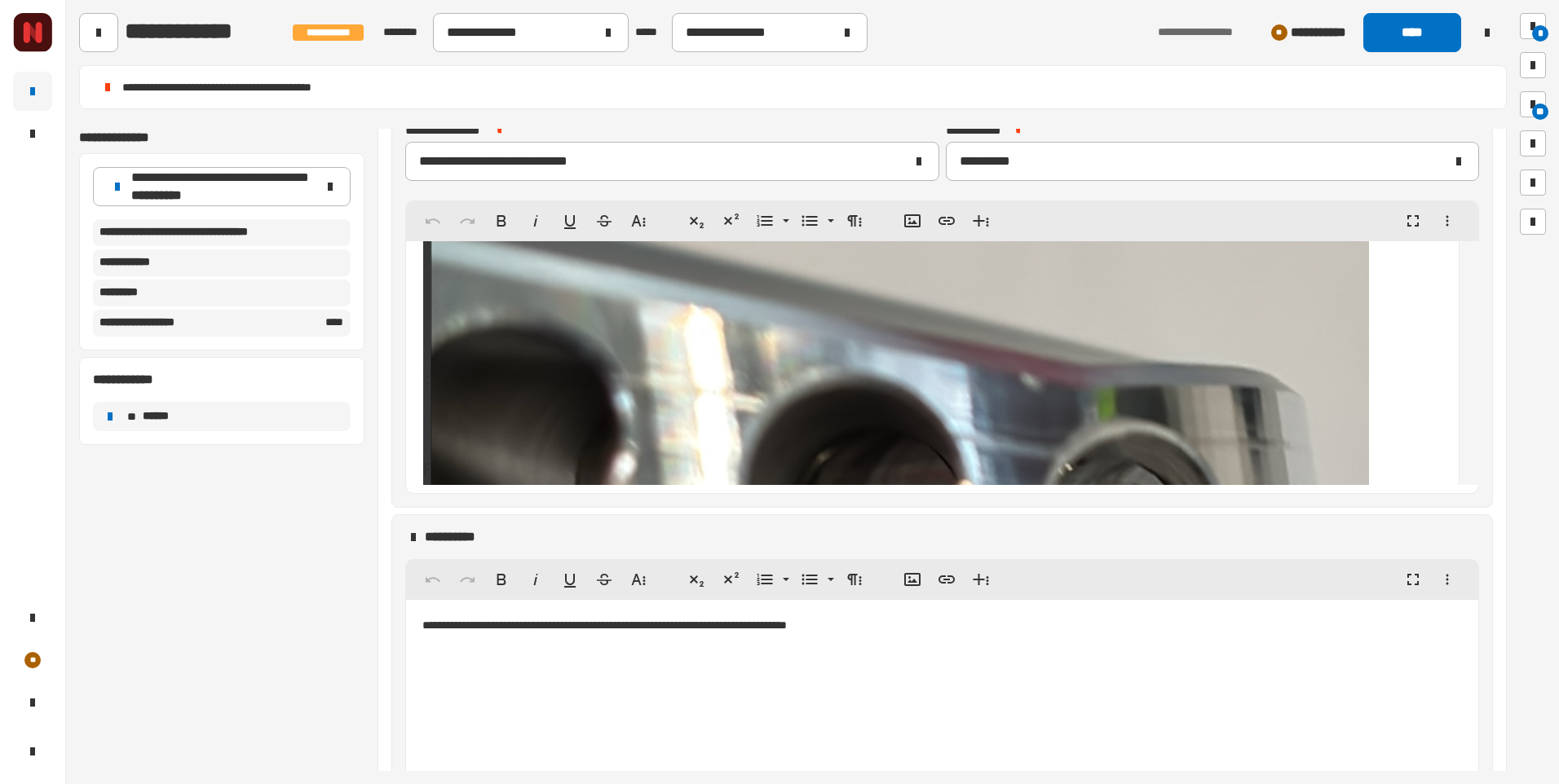 scroll, scrollTop: 12279, scrollLeft: 0, axis: vertical 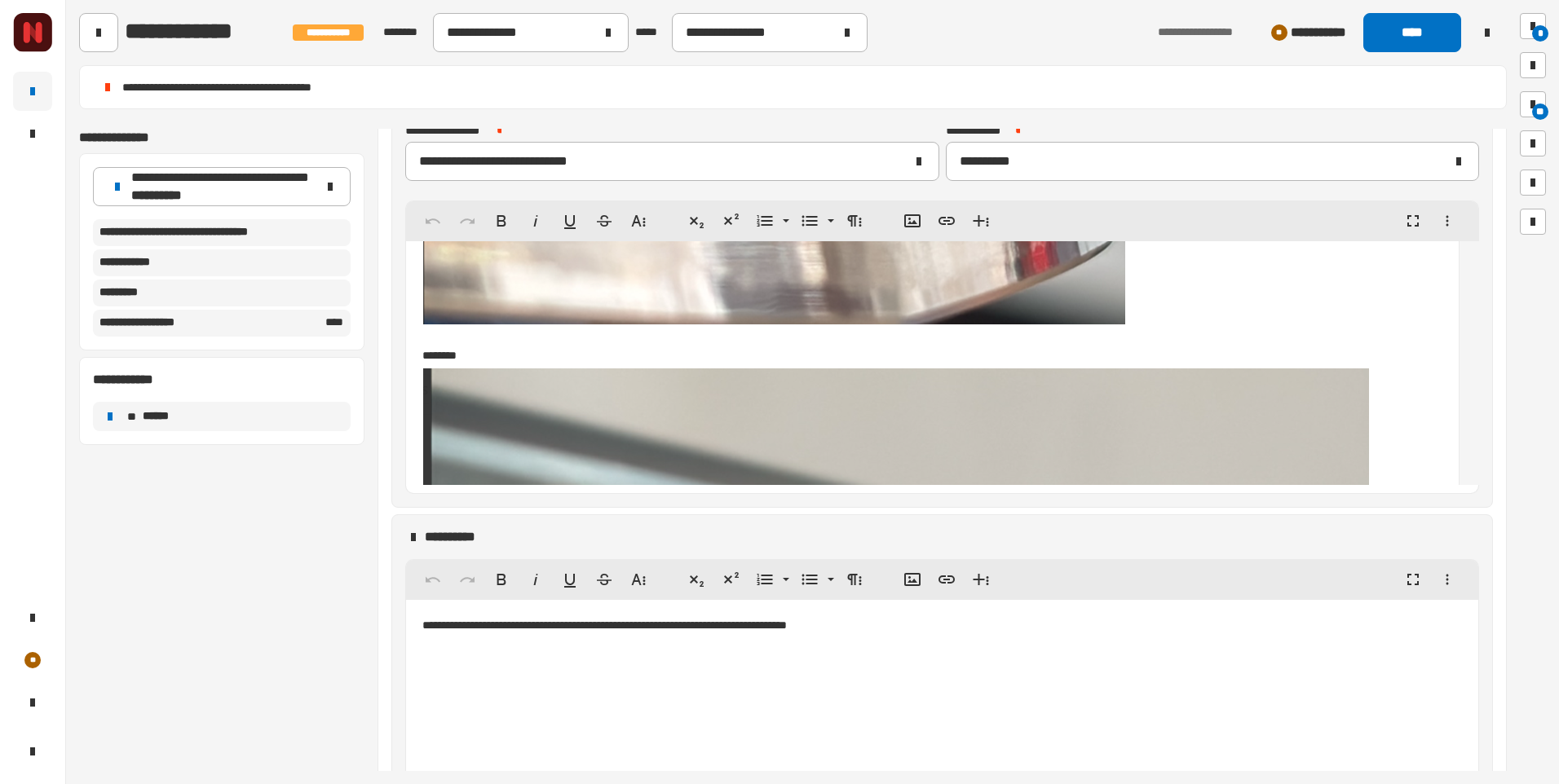 click on "* ******* * *******" at bounding box center (932, 173) 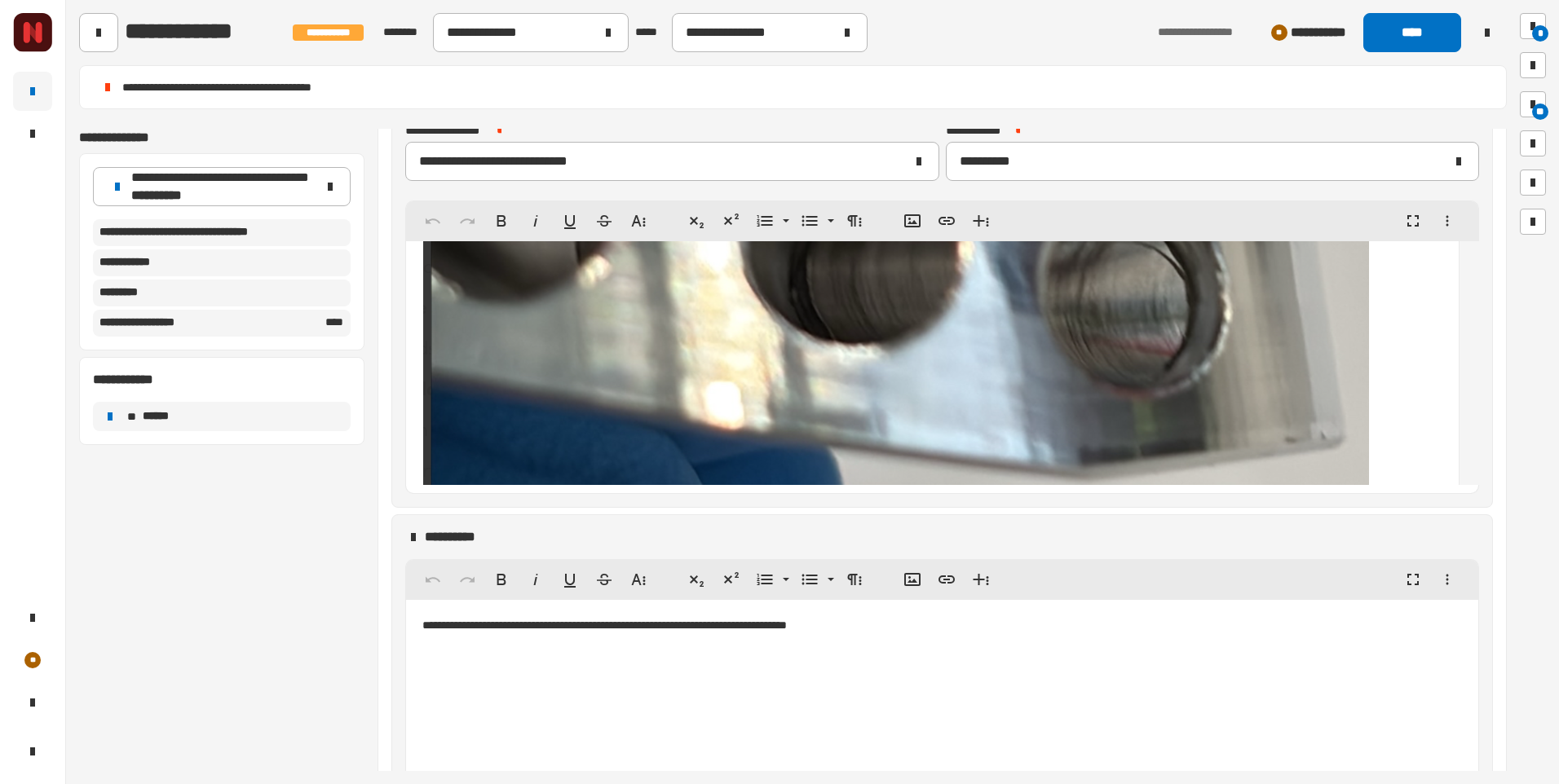 scroll, scrollTop: 12768, scrollLeft: 0, axis: vertical 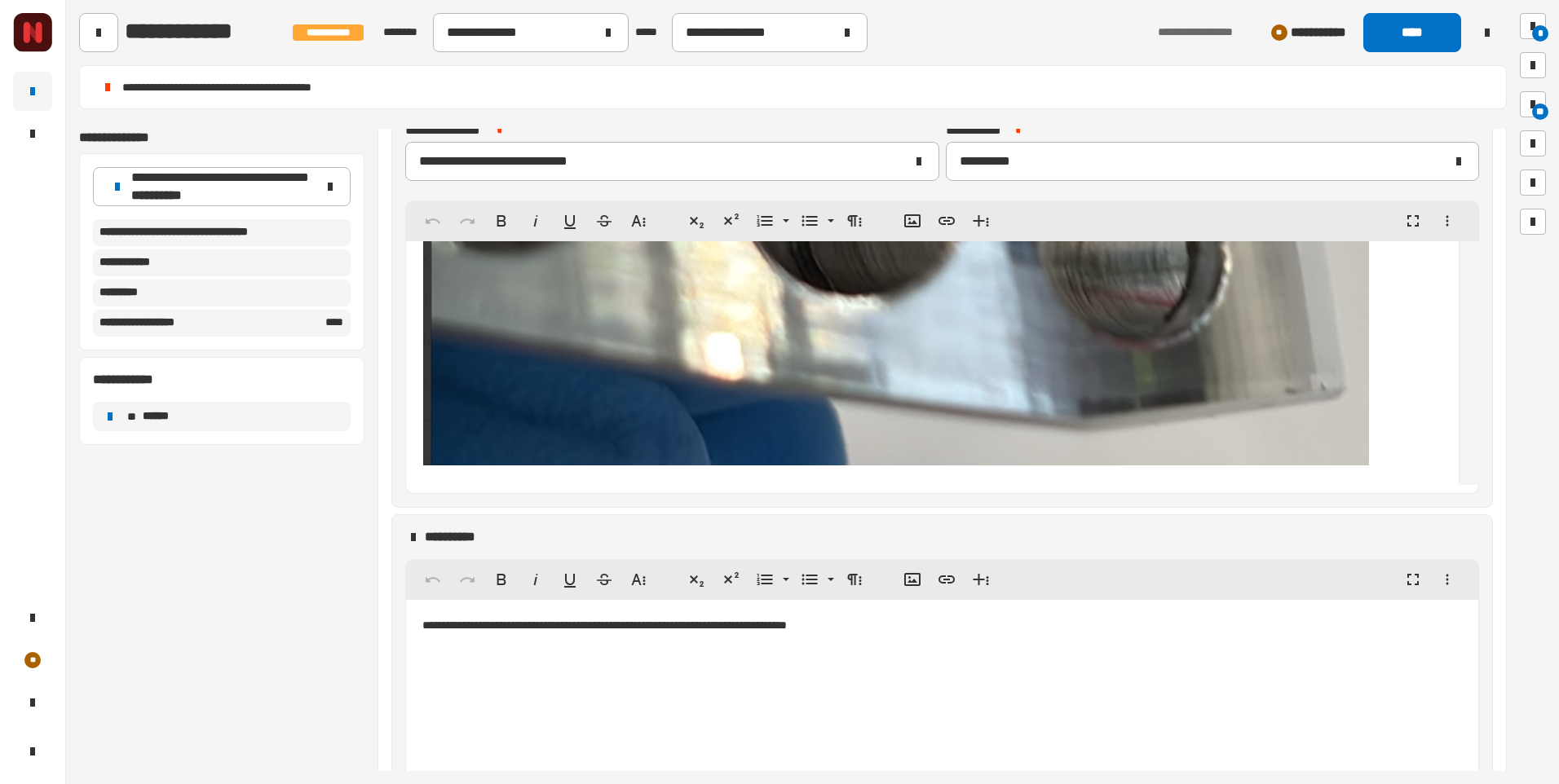 click at bounding box center (444, -134) 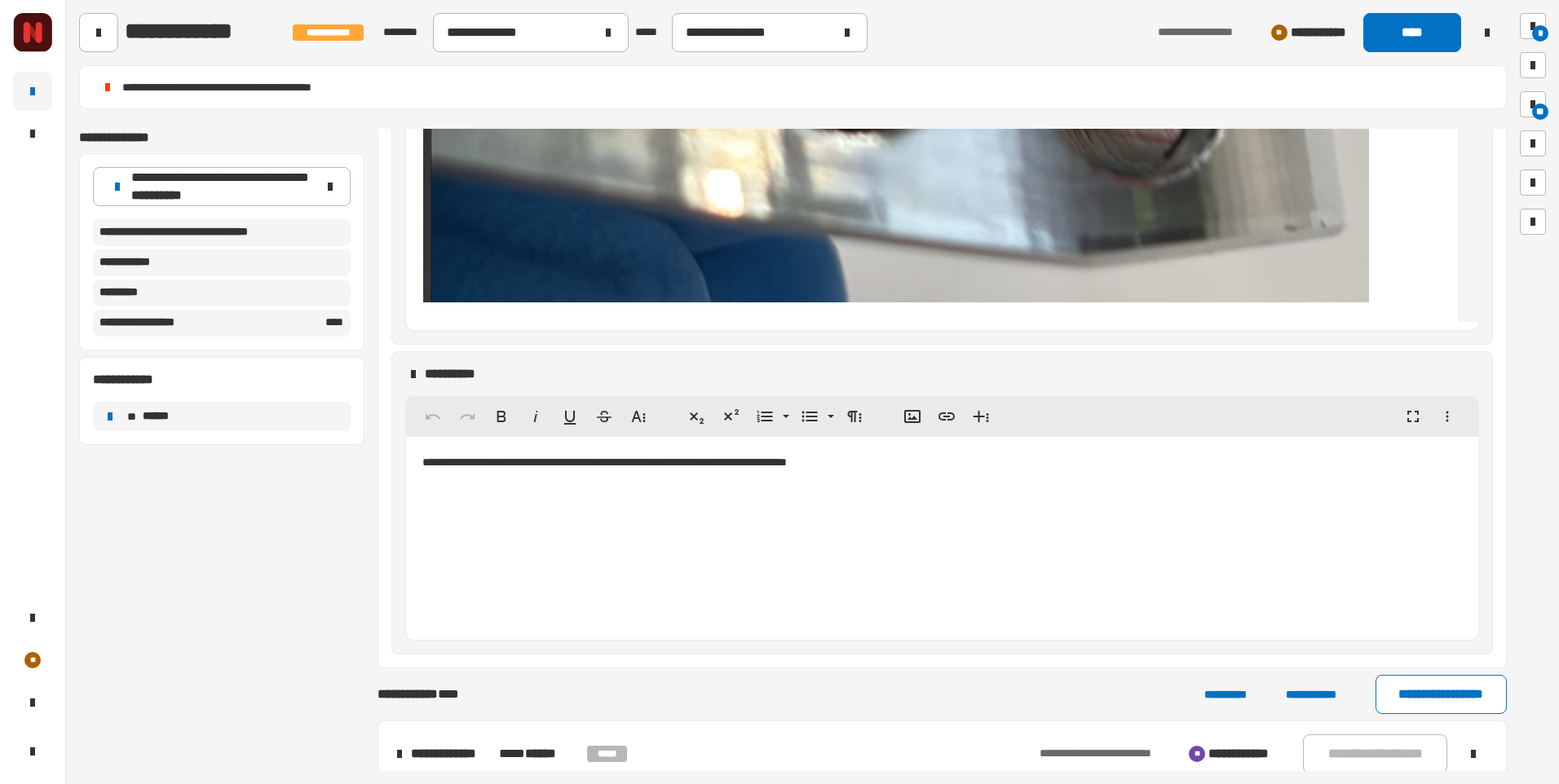 scroll, scrollTop: 939, scrollLeft: 0, axis: vertical 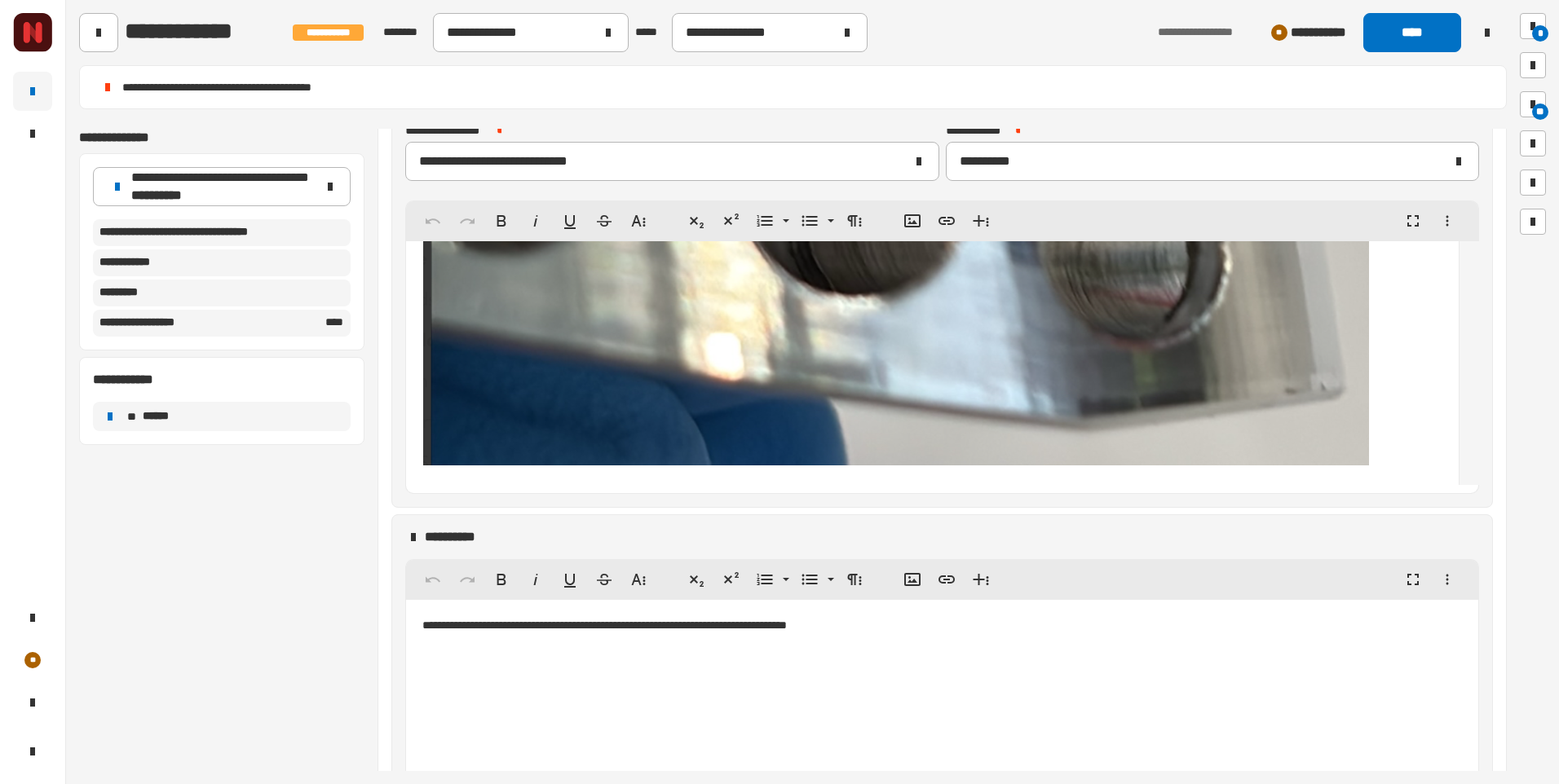 click at bounding box center (444, -134) 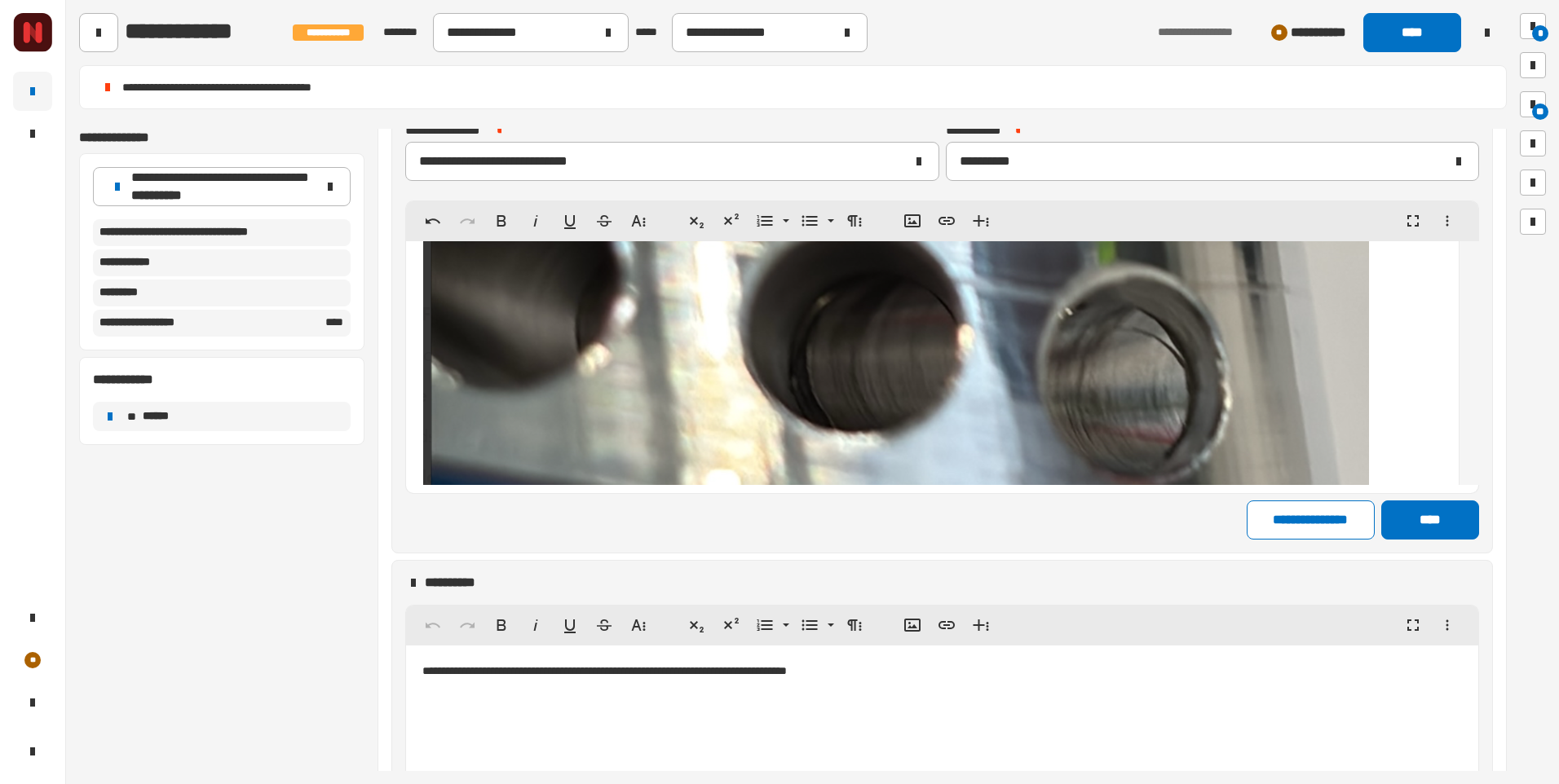 scroll, scrollTop: 12787, scrollLeft: 0, axis: vertical 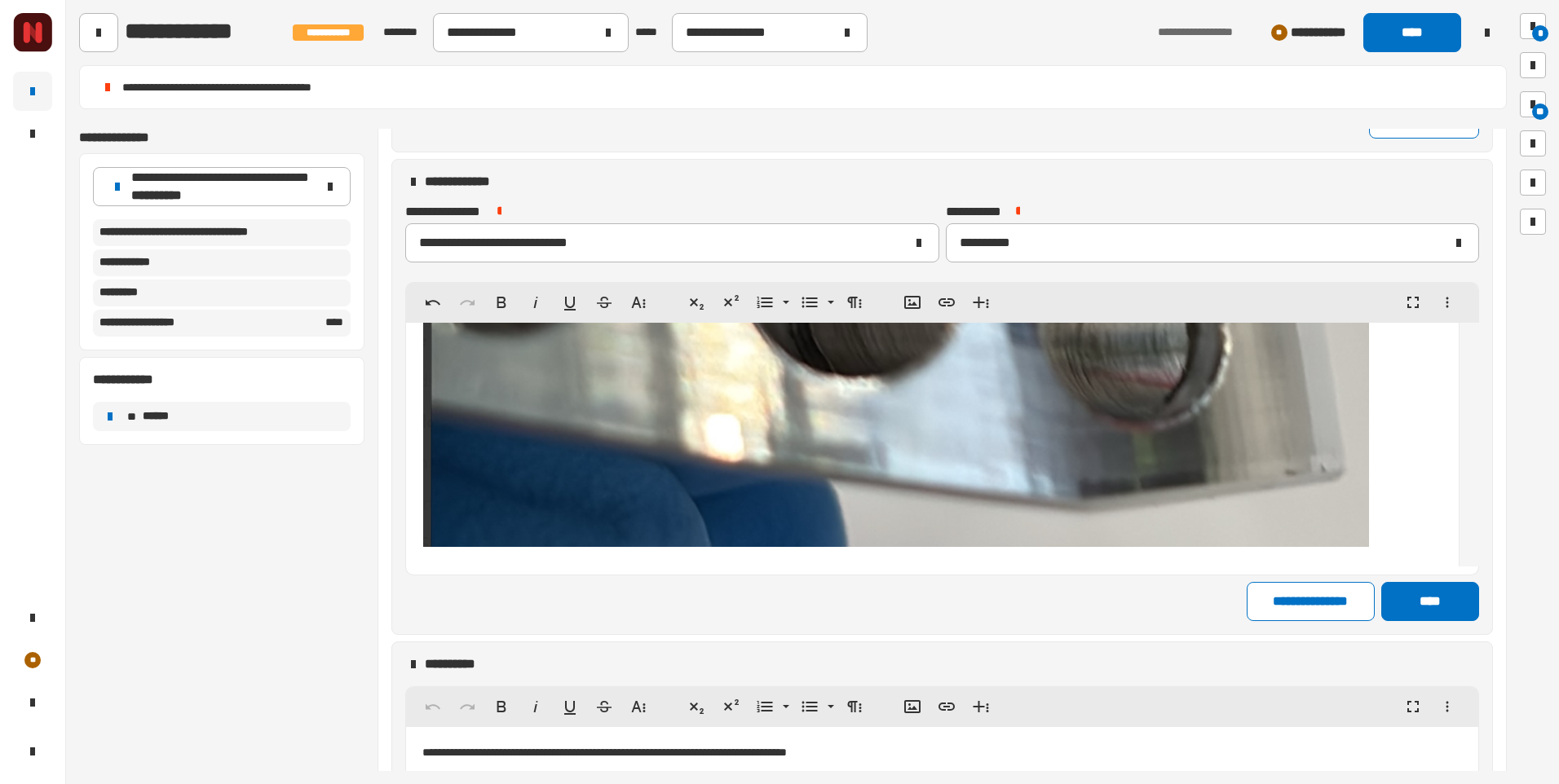 click at bounding box center (444, -53) 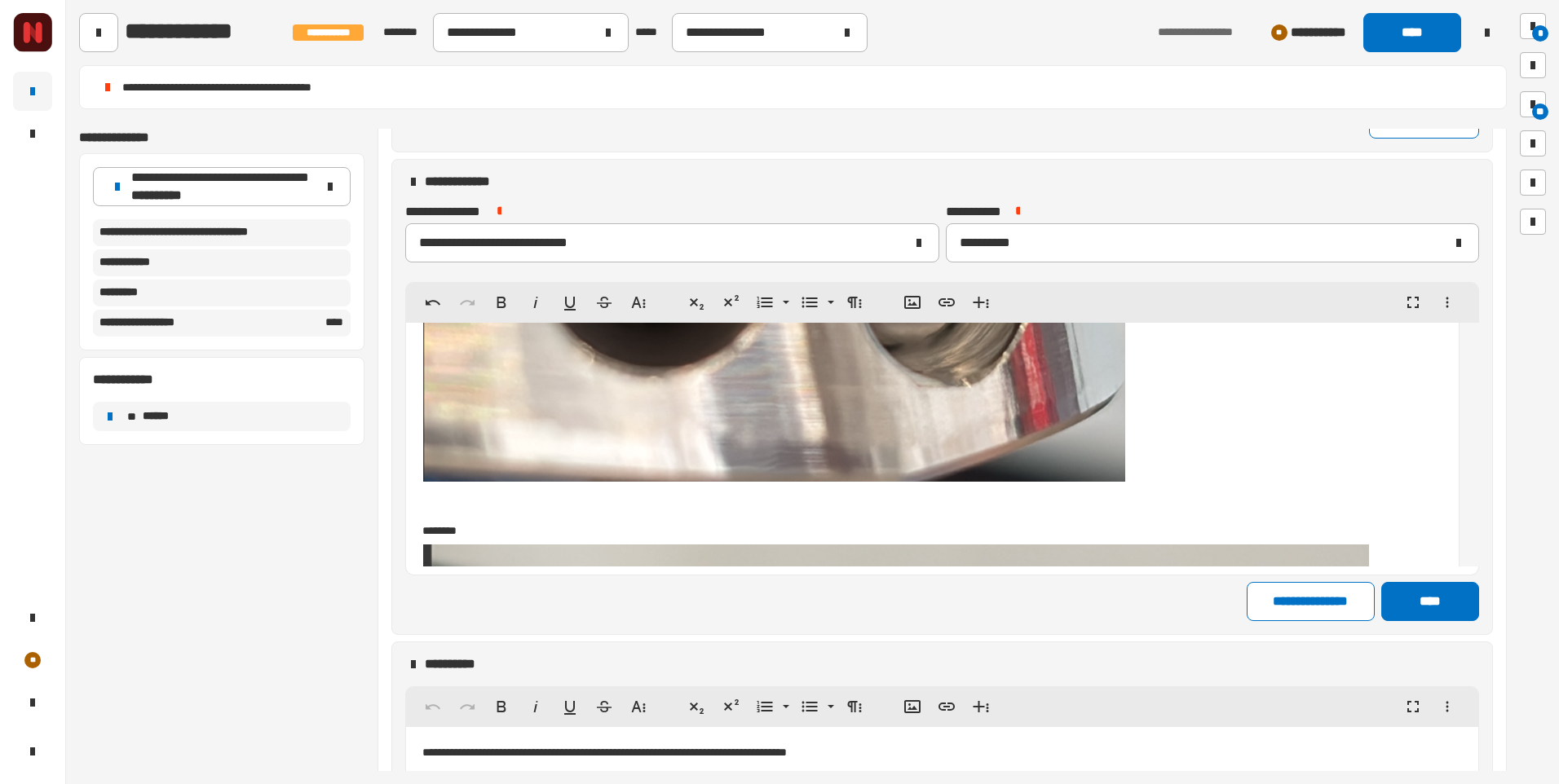 scroll, scrollTop: 12298, scrollLeft: 0, axis: vertical 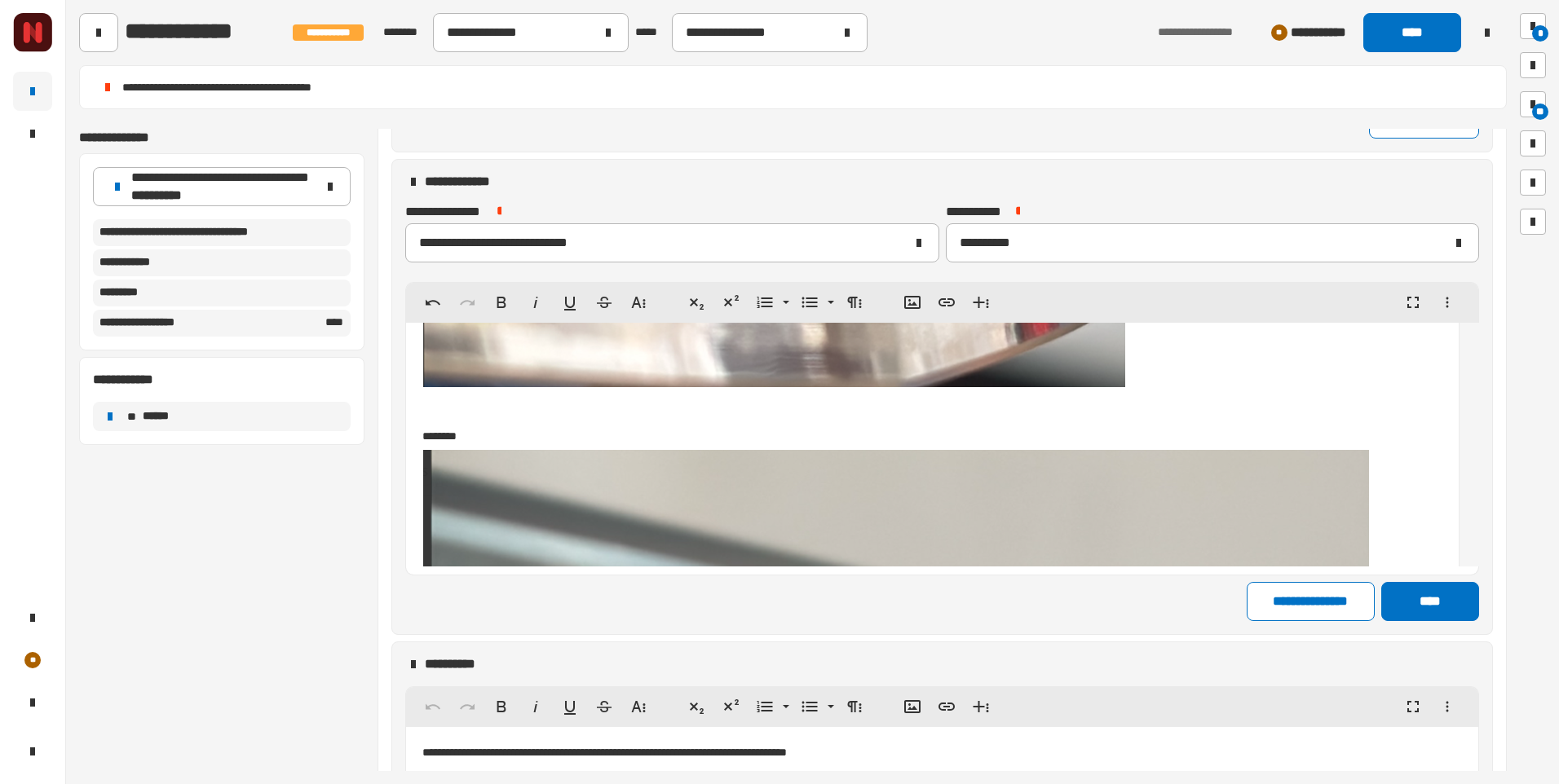 click on "* ******* * *******" at bounding box center [932, 245] 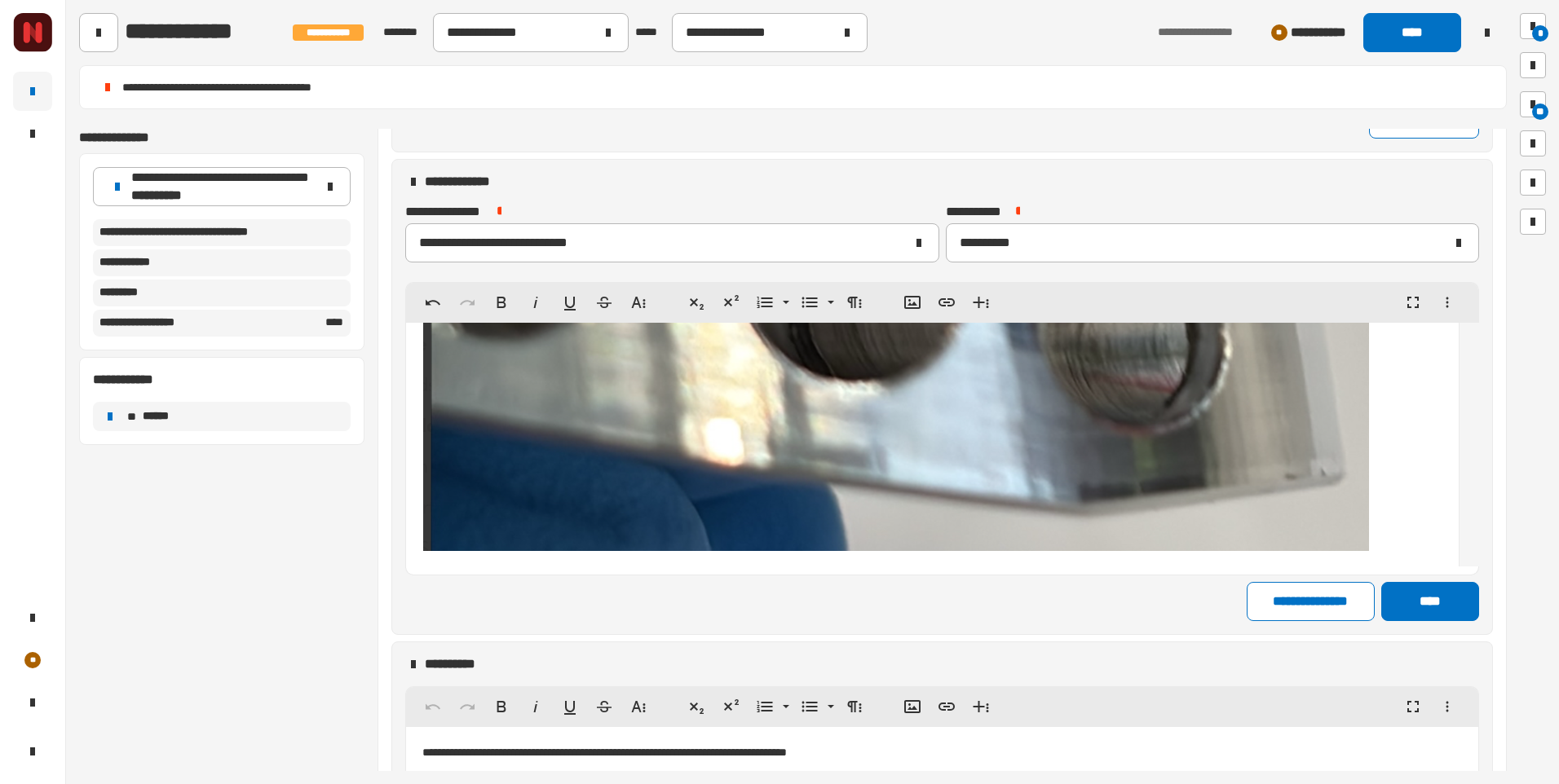 scroll, scrollTop: 12768, scrollLeft: 0, axis: vertical 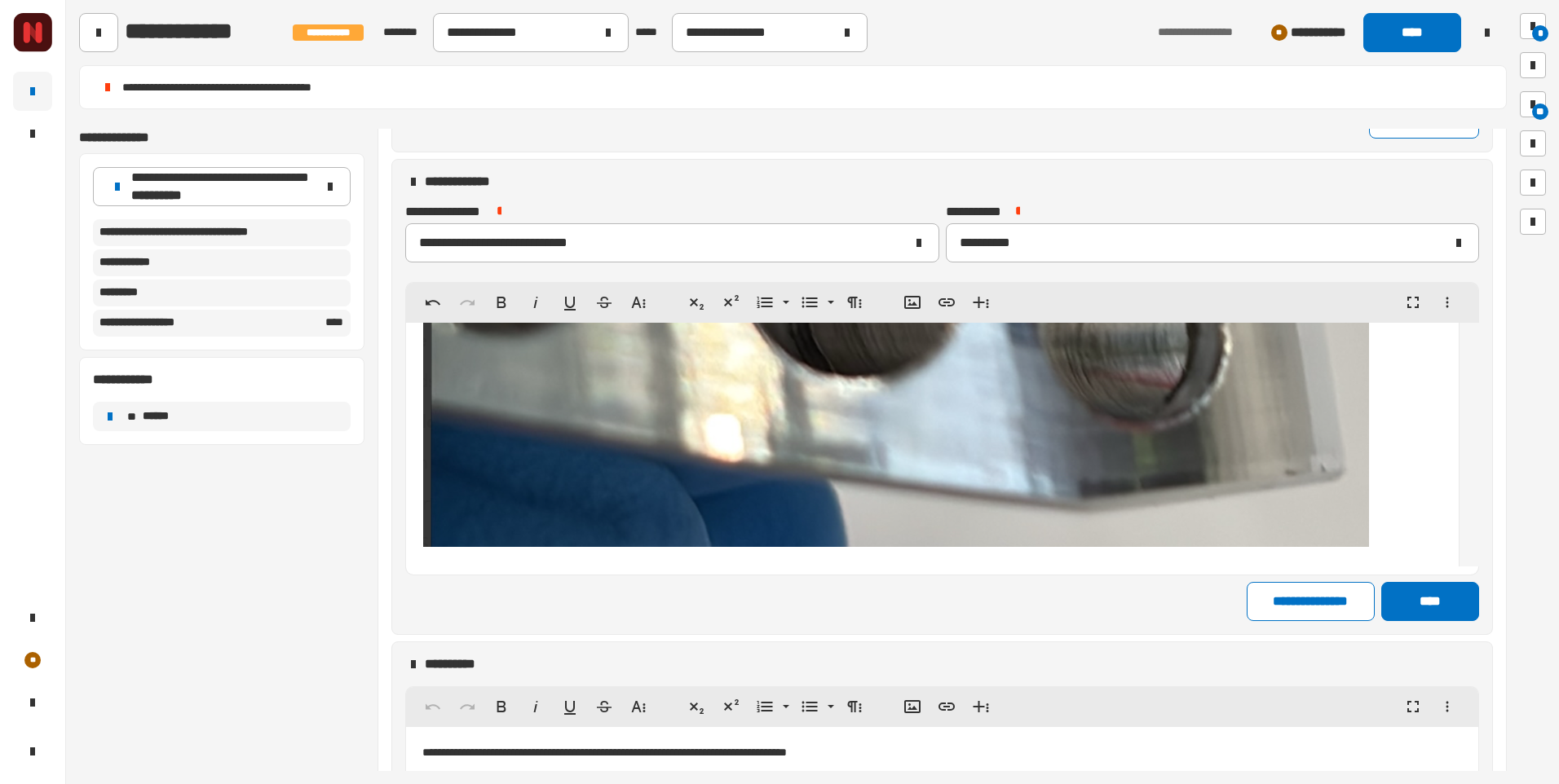 click at bounding box center [896, 253] 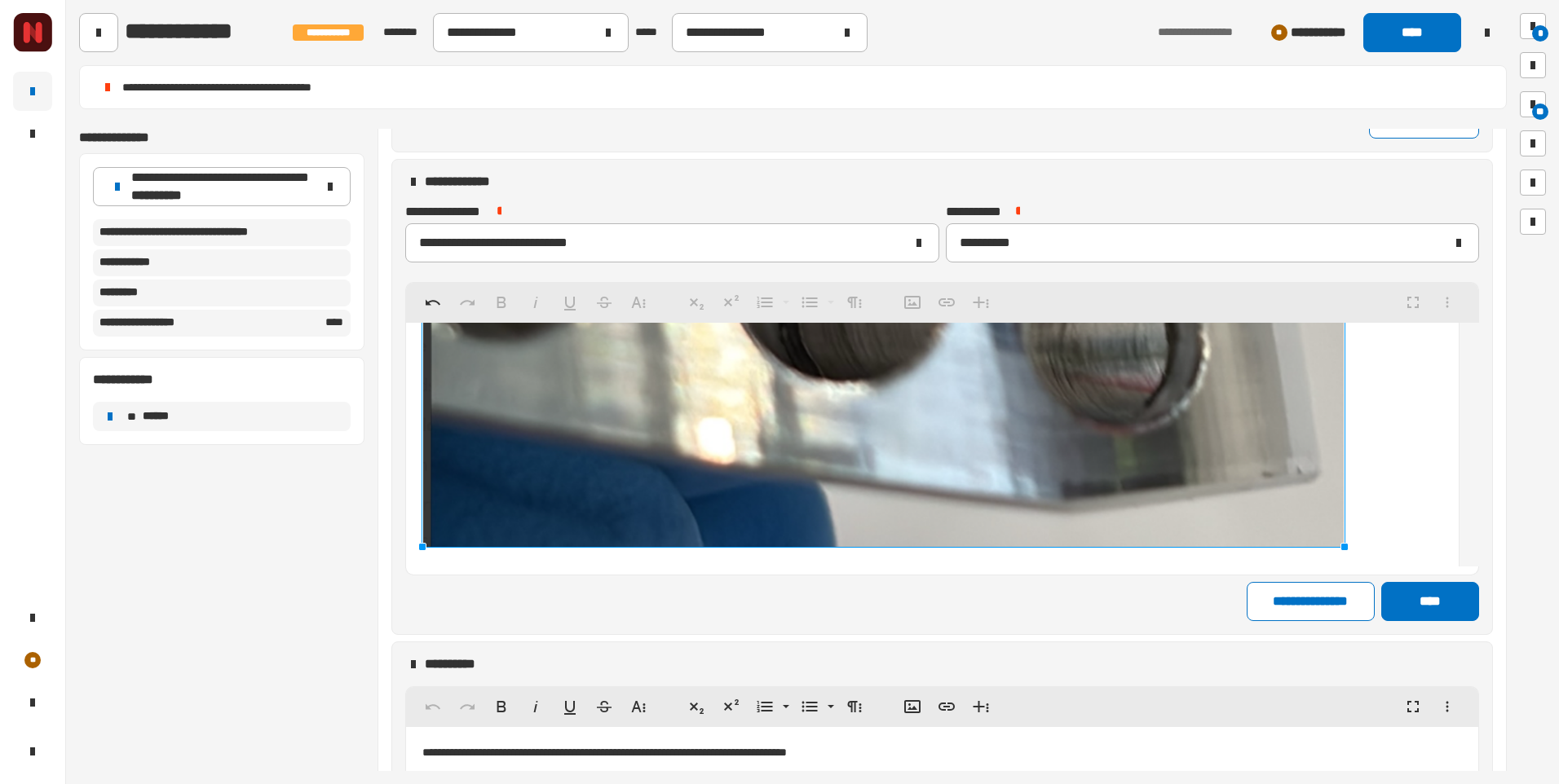 scroll, scrollTop: 12735, scrollLeft: 0, axis: vertical 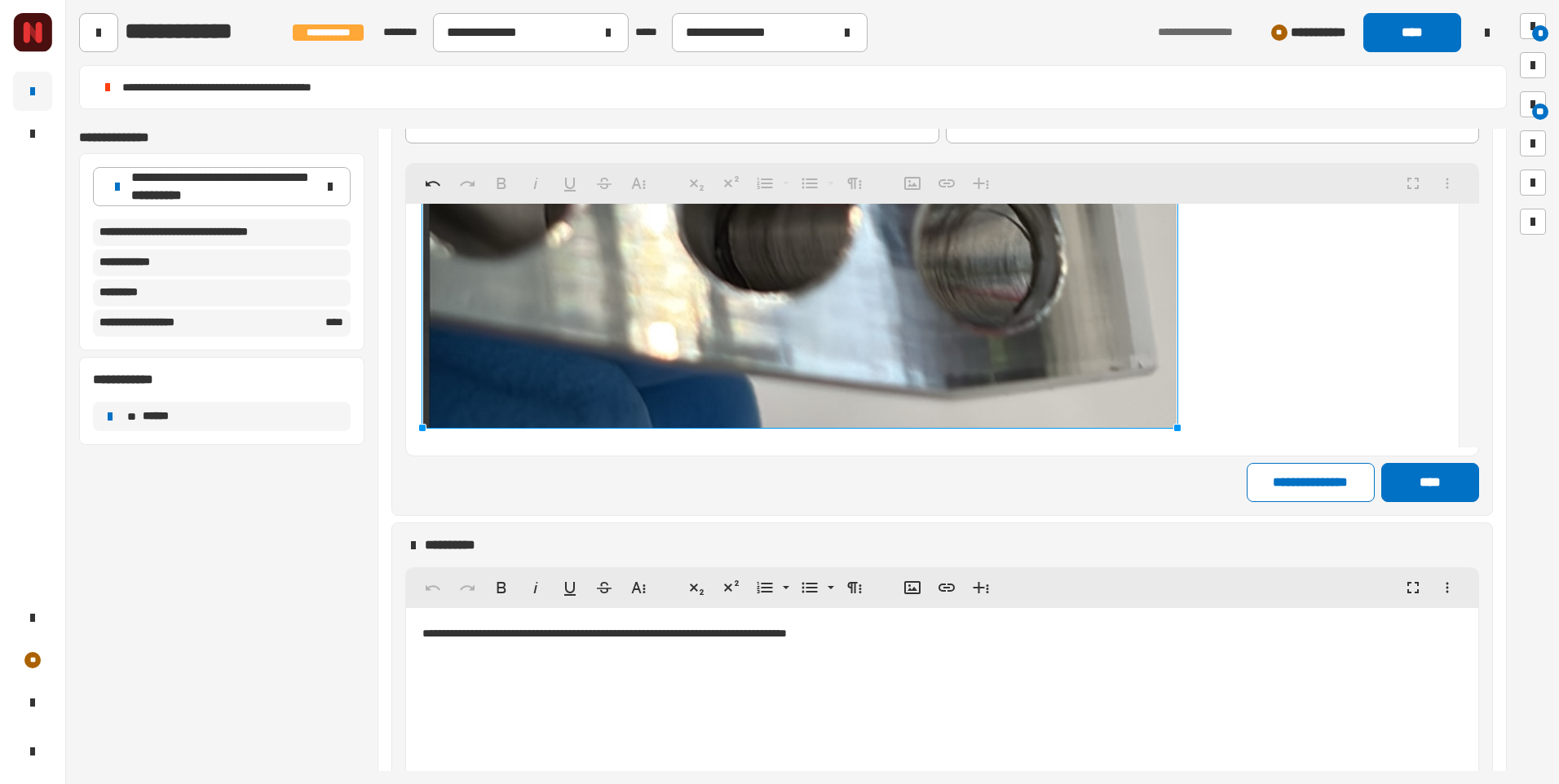 drag, startPoint x: 1369, startPoint y: 544, endPoint x: 1175, endPoint y: 445, distance: 217.80037 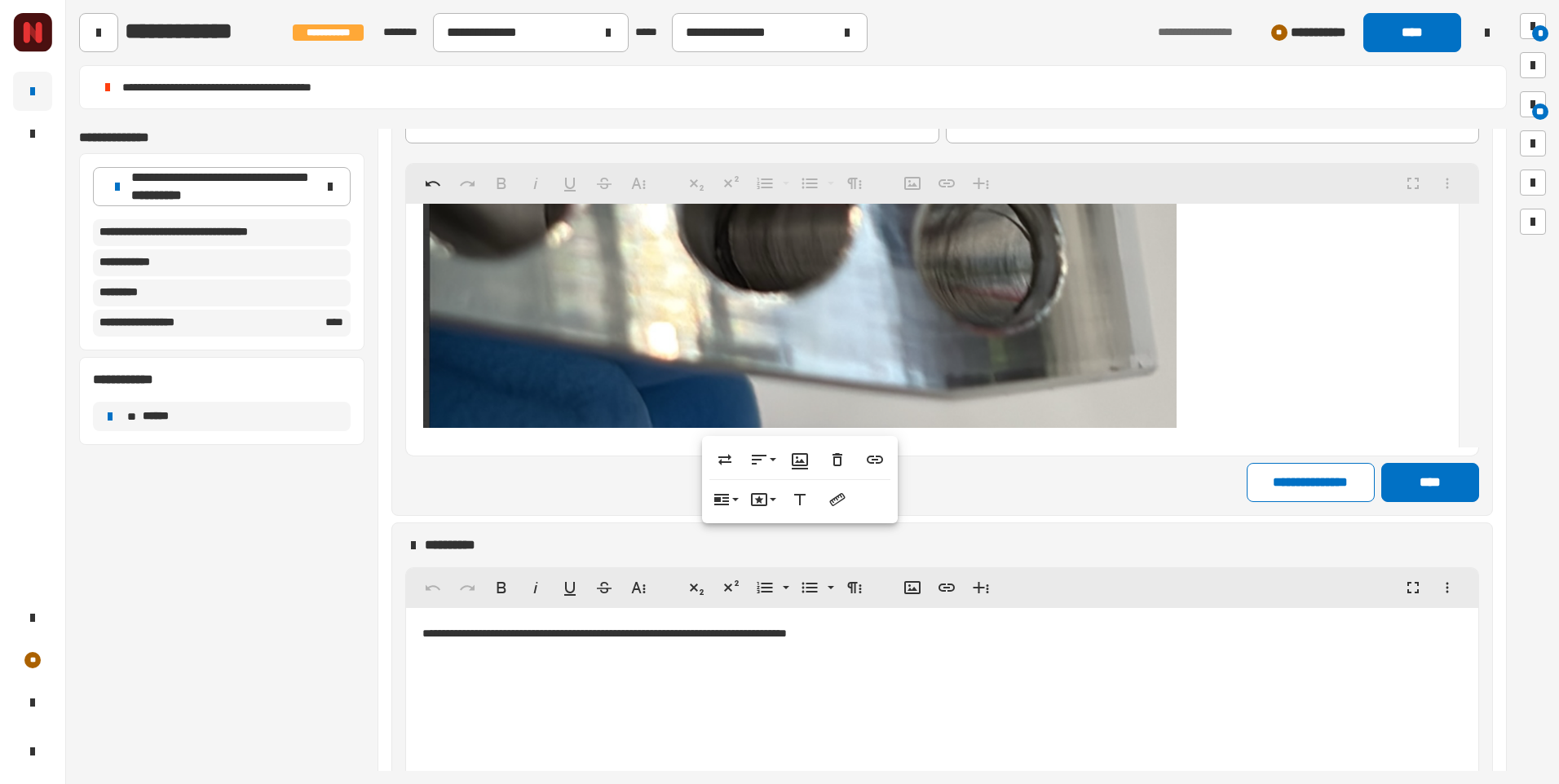click at bounding box center [444, -52] 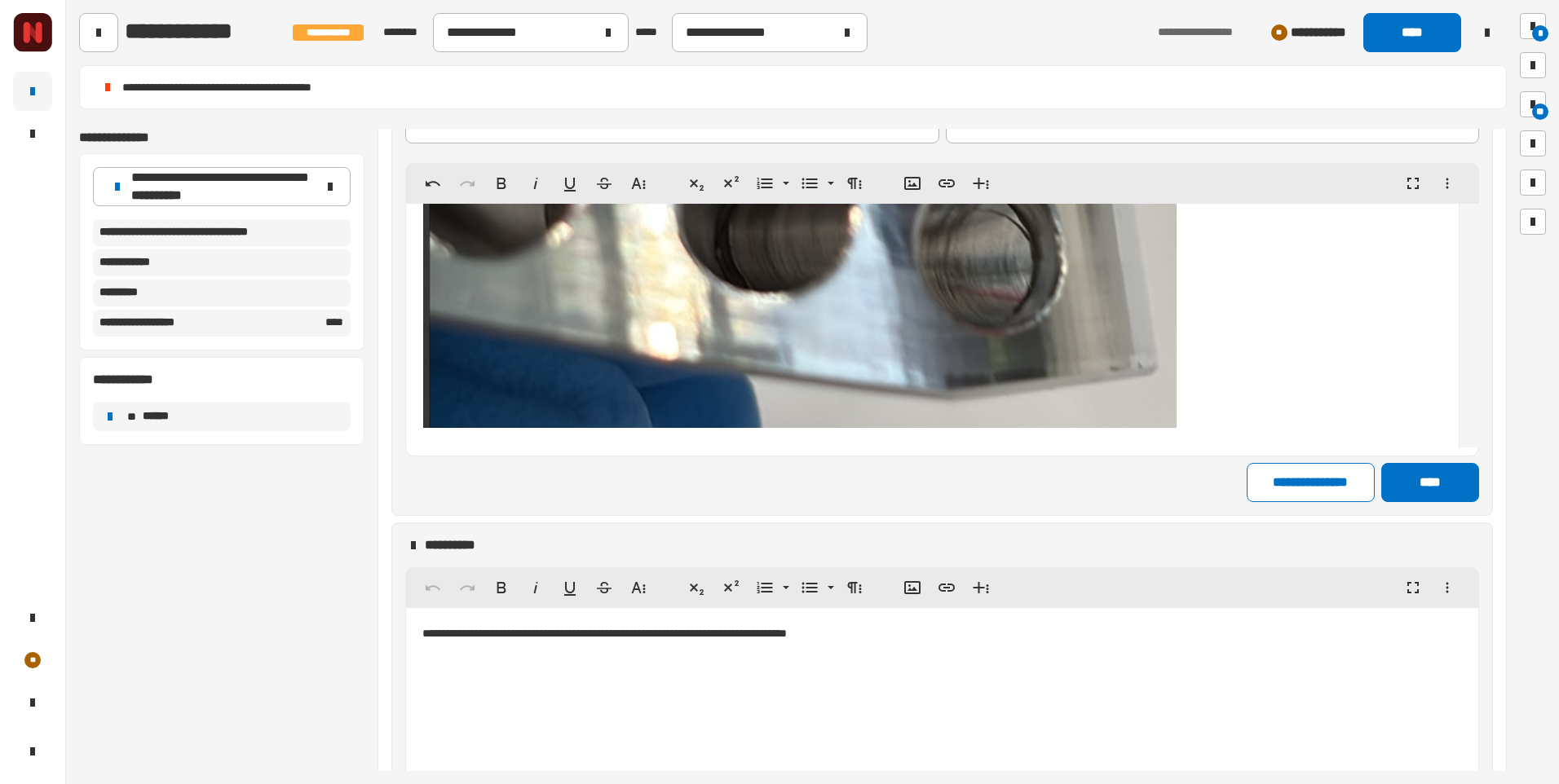 click at bounding box center [444, -52] 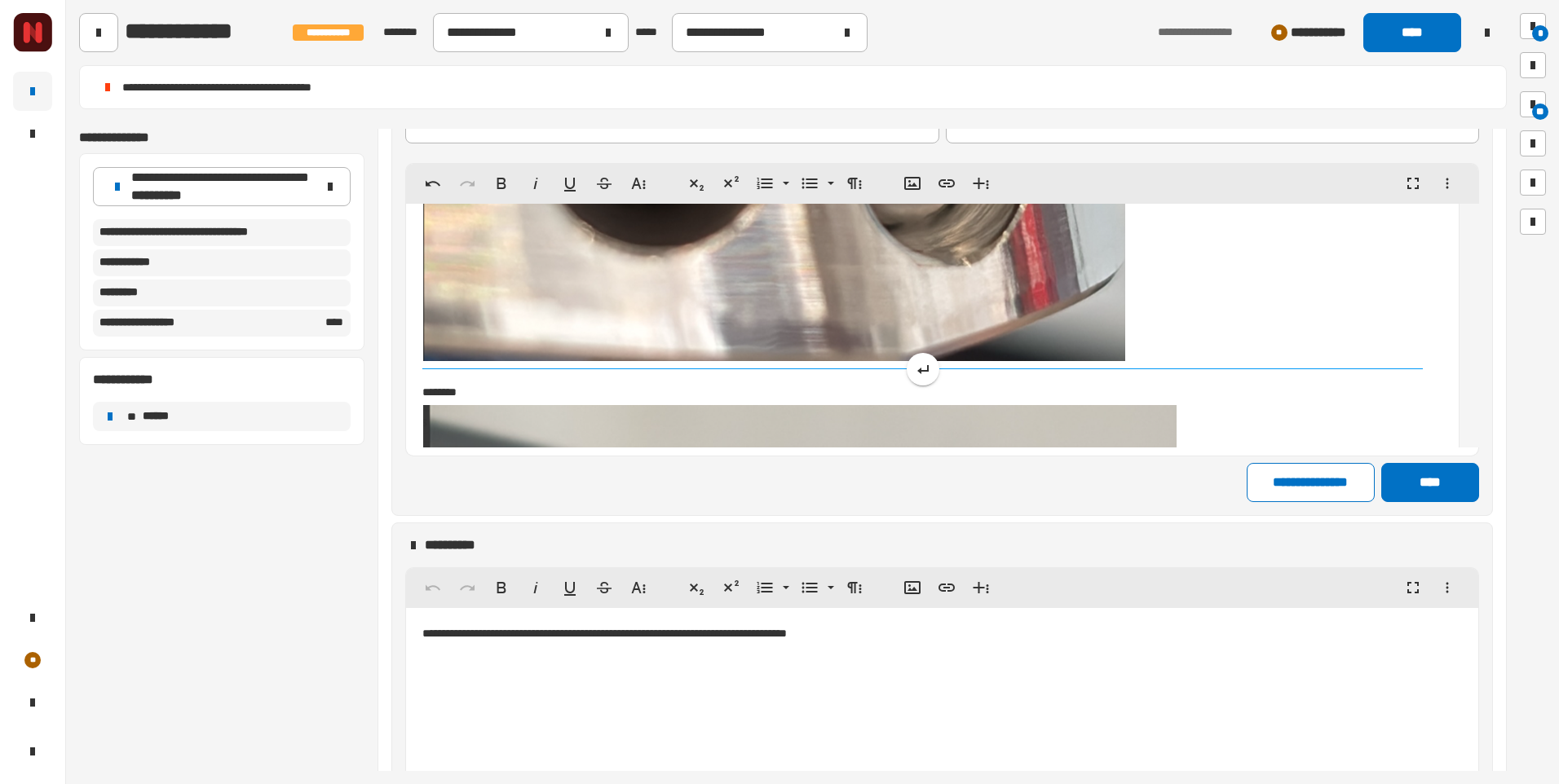 scroll, scrollTop: 12242, scrollLeft: 0, axis: vertical 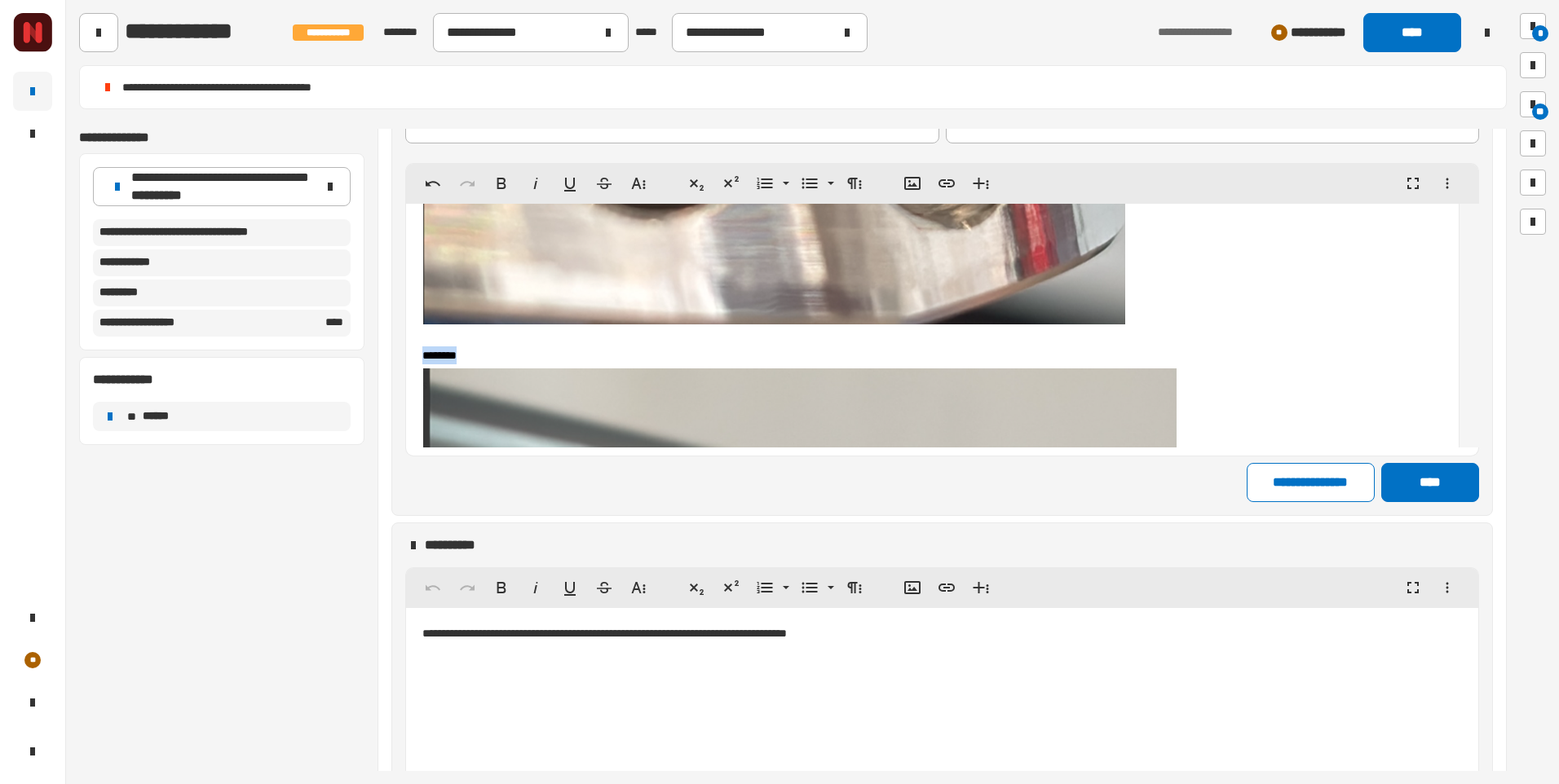 drag, startPoint x: 474, startPoint y: 354, endPoint x: 422, endPoint y: 355, distance: 52.009614 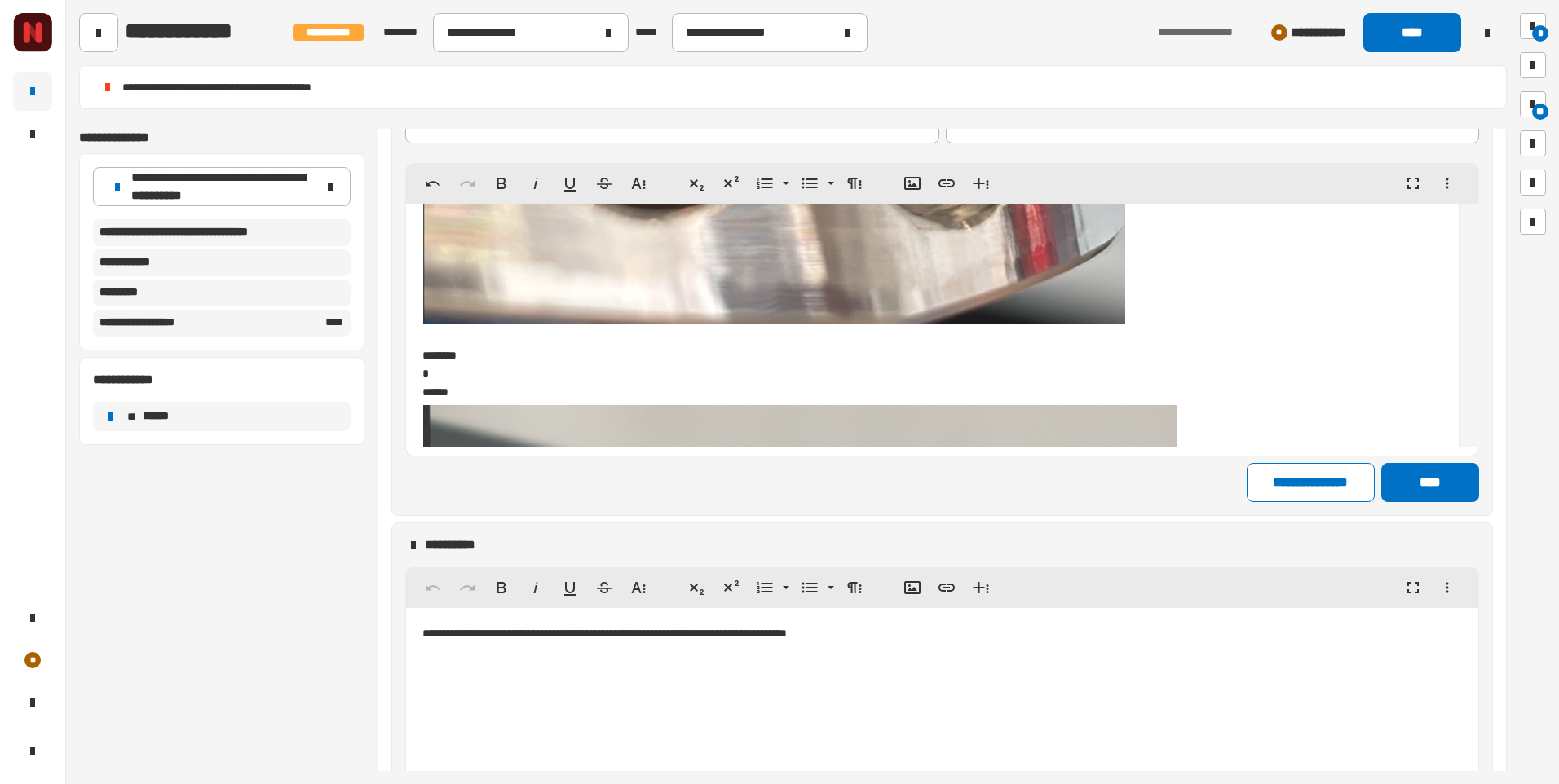 type 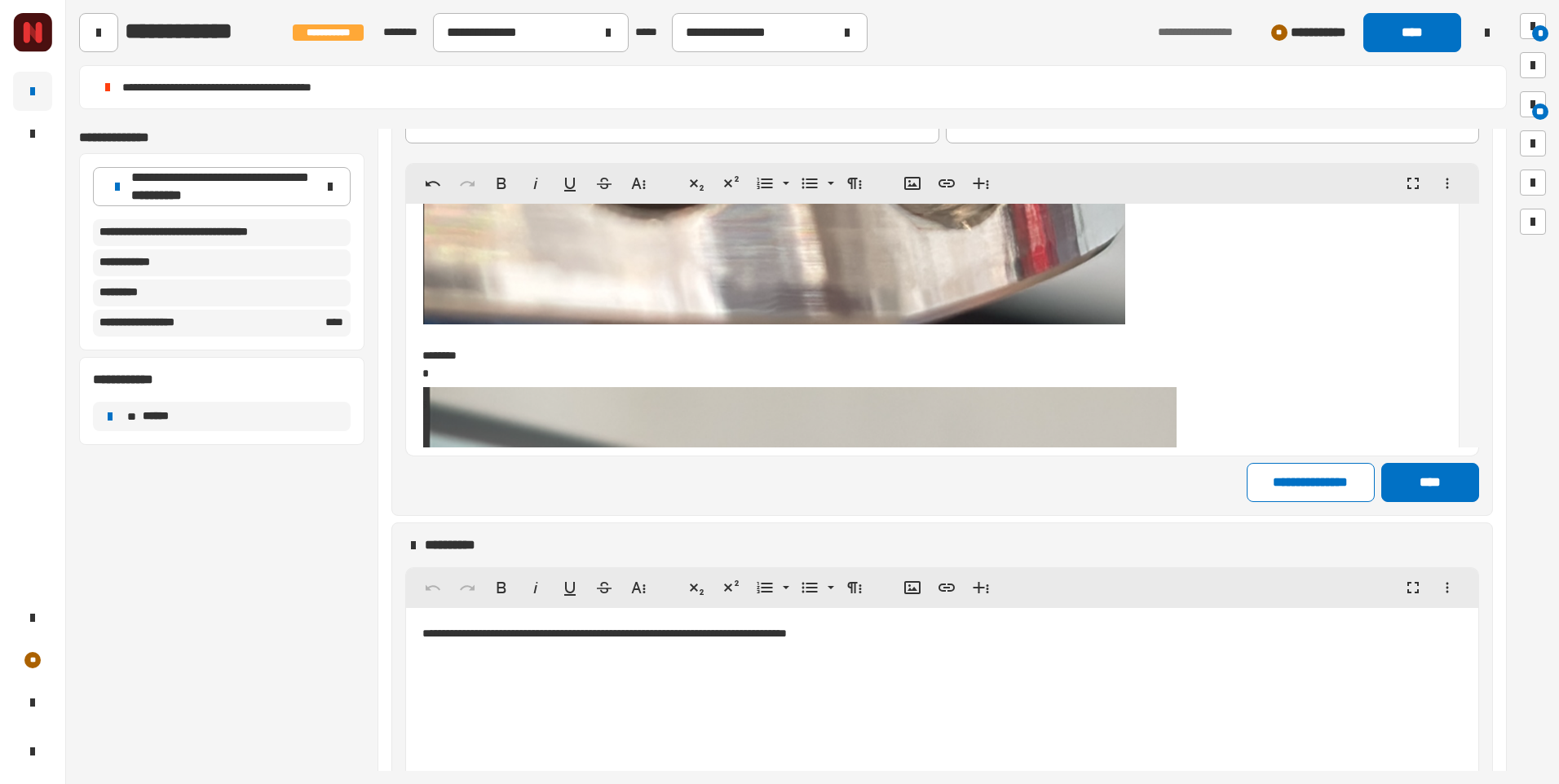 click on "* ******* * ******* * ** *******" at bounding box center (932, 143) 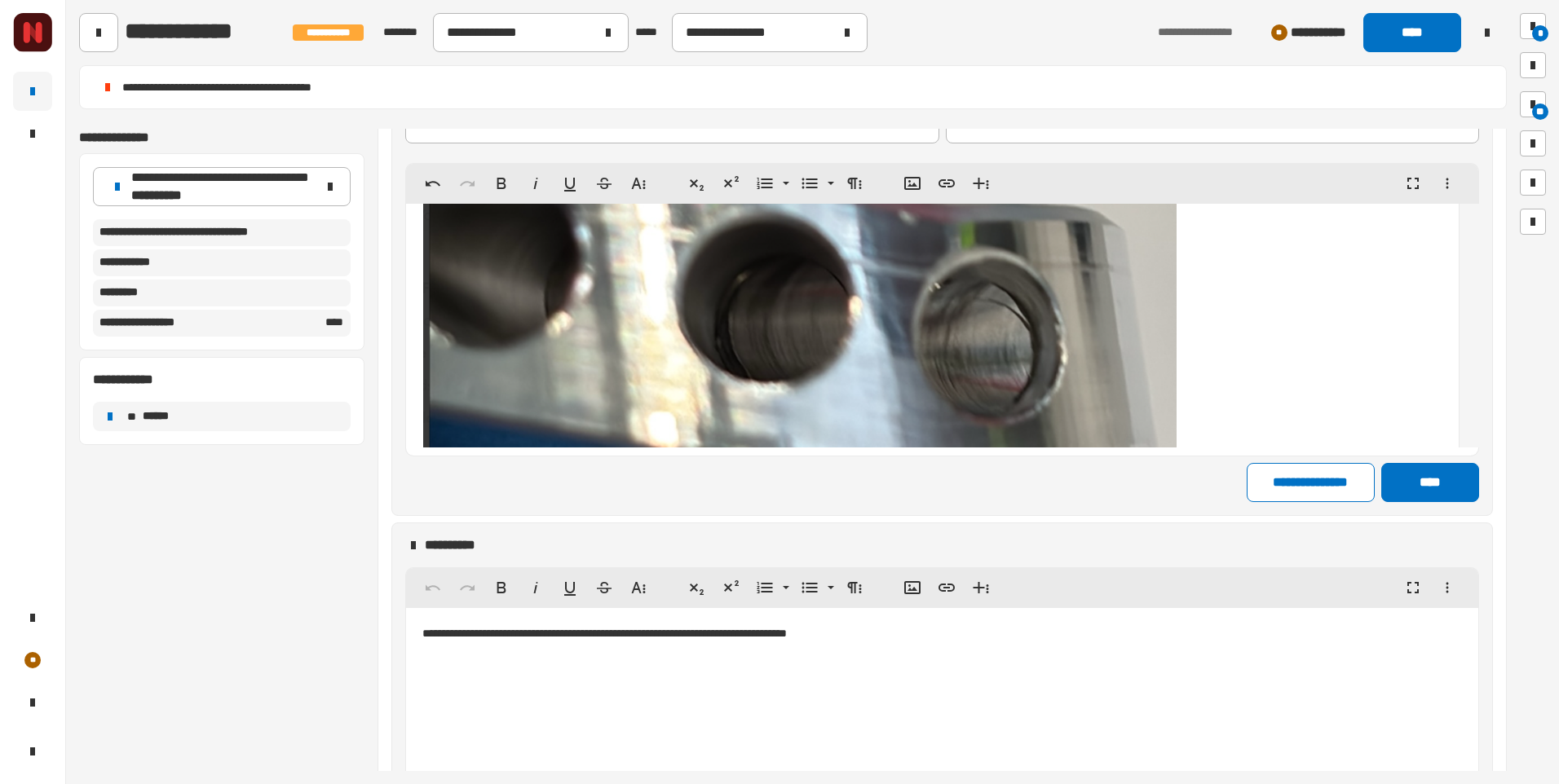scroll, scrollTop: 12686, scrollLeft: 0, axis: vertical 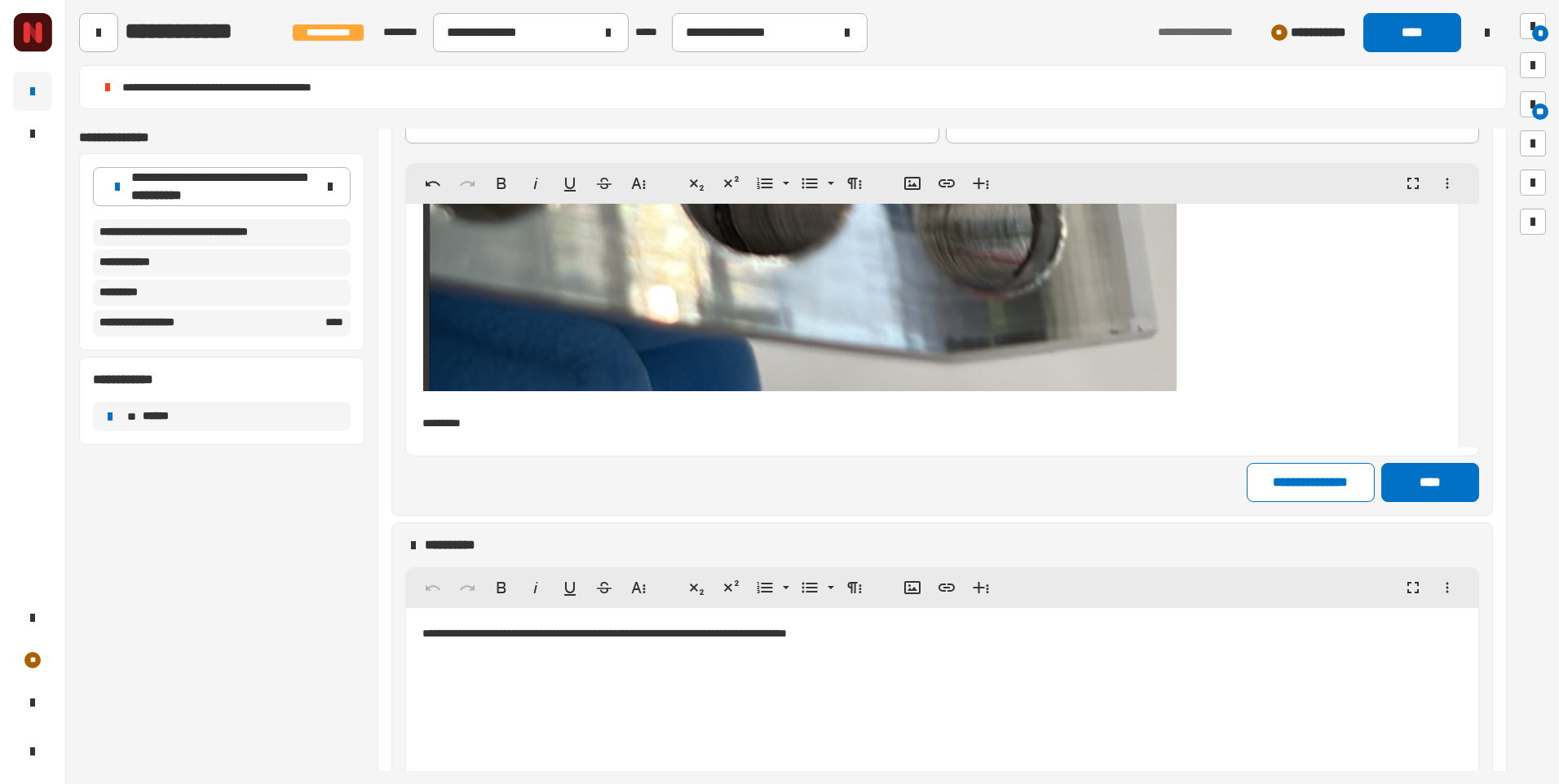 click on "**********" at bounding box center [932, -6017] 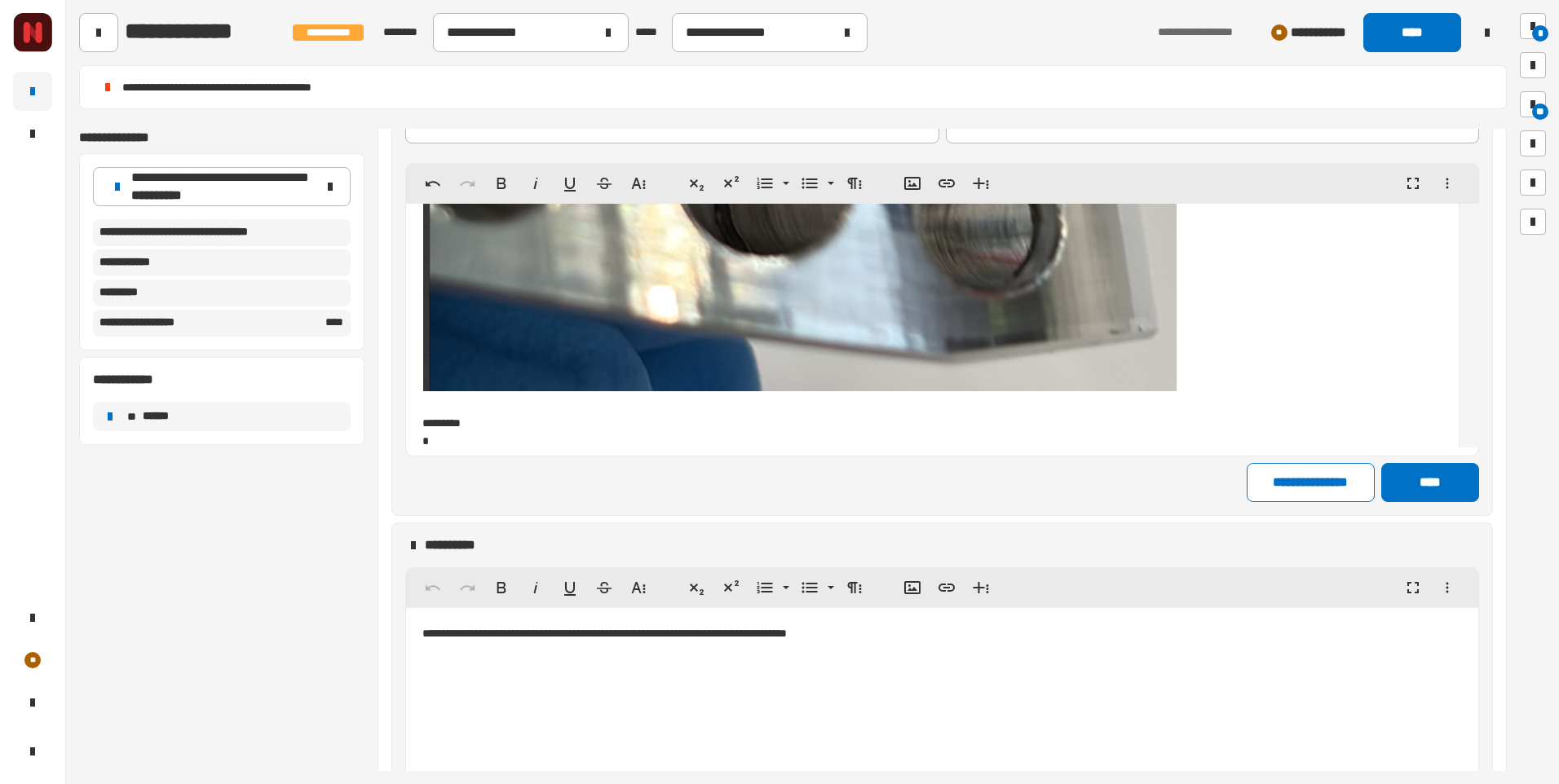 scroll, scrollTop: 12688, scrollLeft: 0, axis: vertical 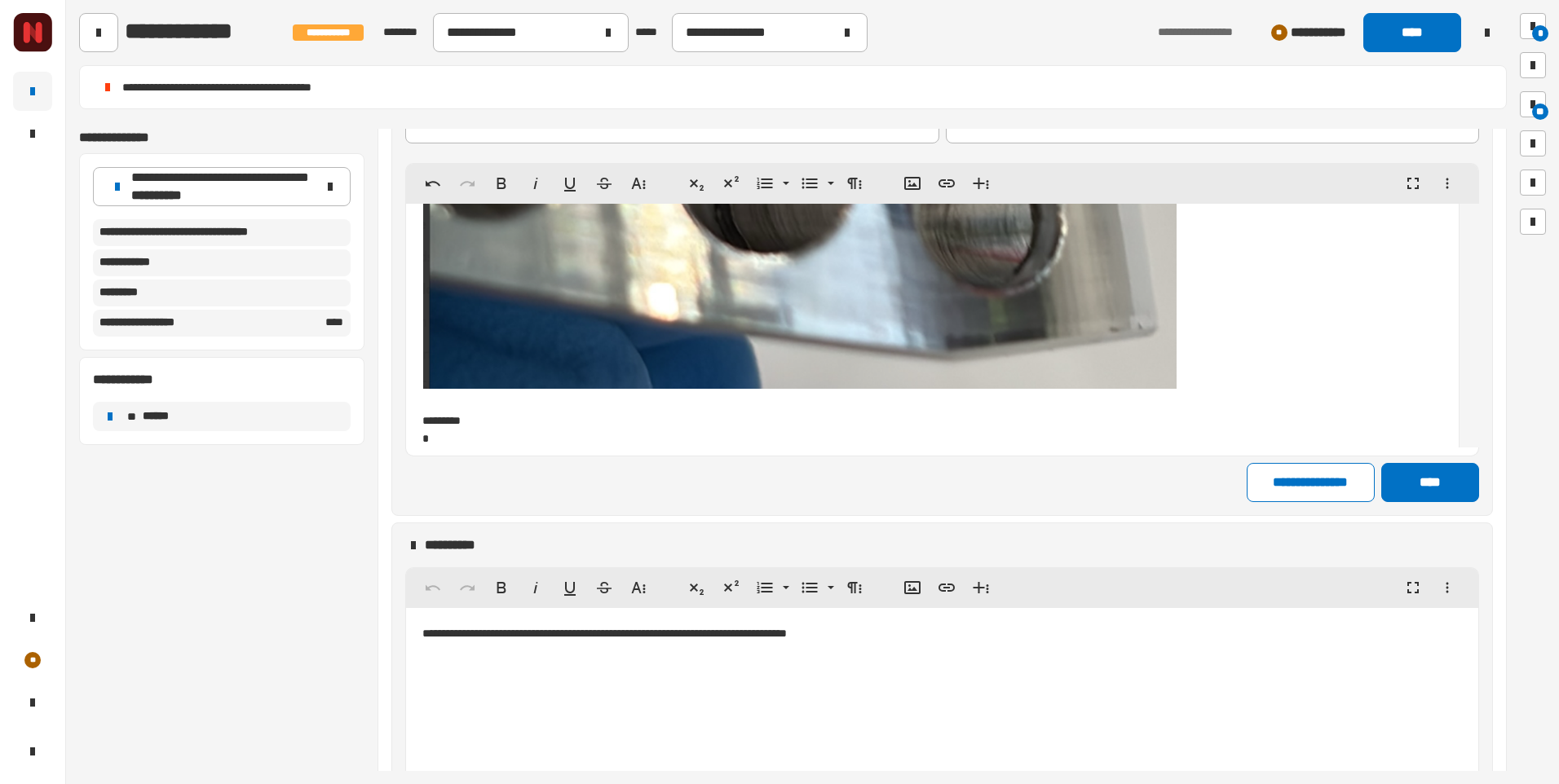 click on "* ******* * ******* ** ******* *" at bounding box center [932, -304] 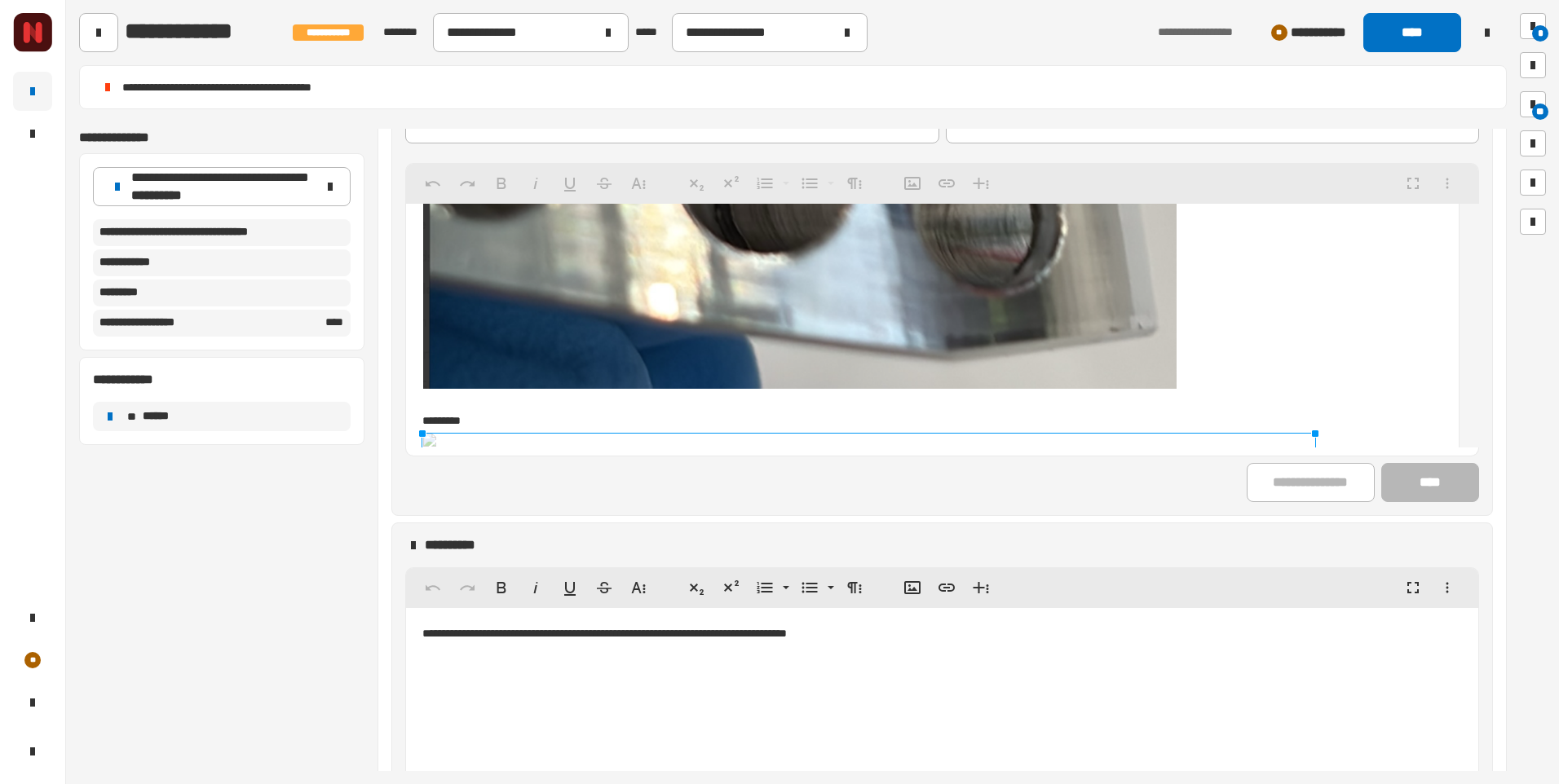 click at bounding box center (932, 155) 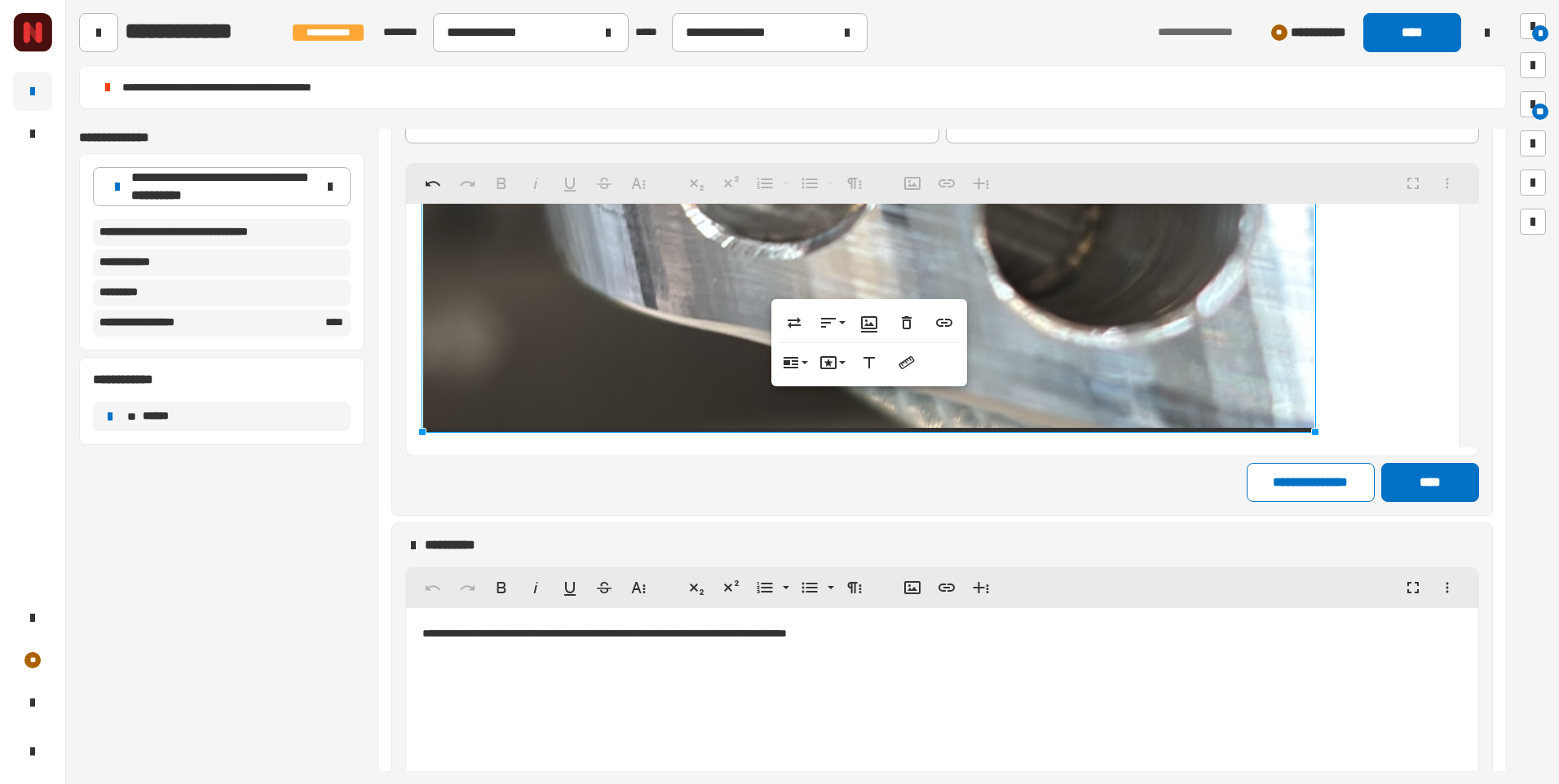 scroll, scrollTop: 13320, scrollLeft: 0, axis: vertical 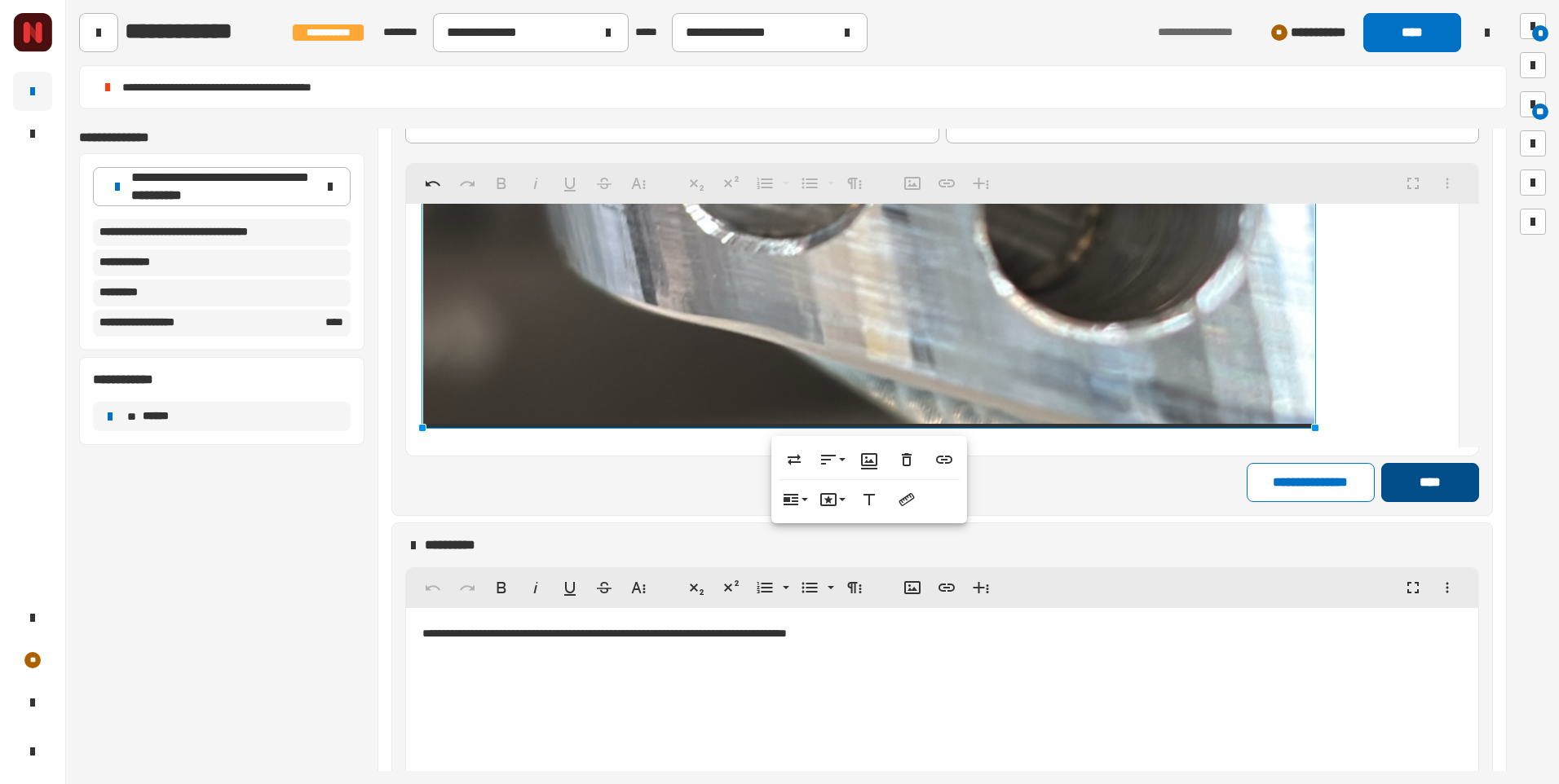 click on "****" at bounding box center (1429, 482) 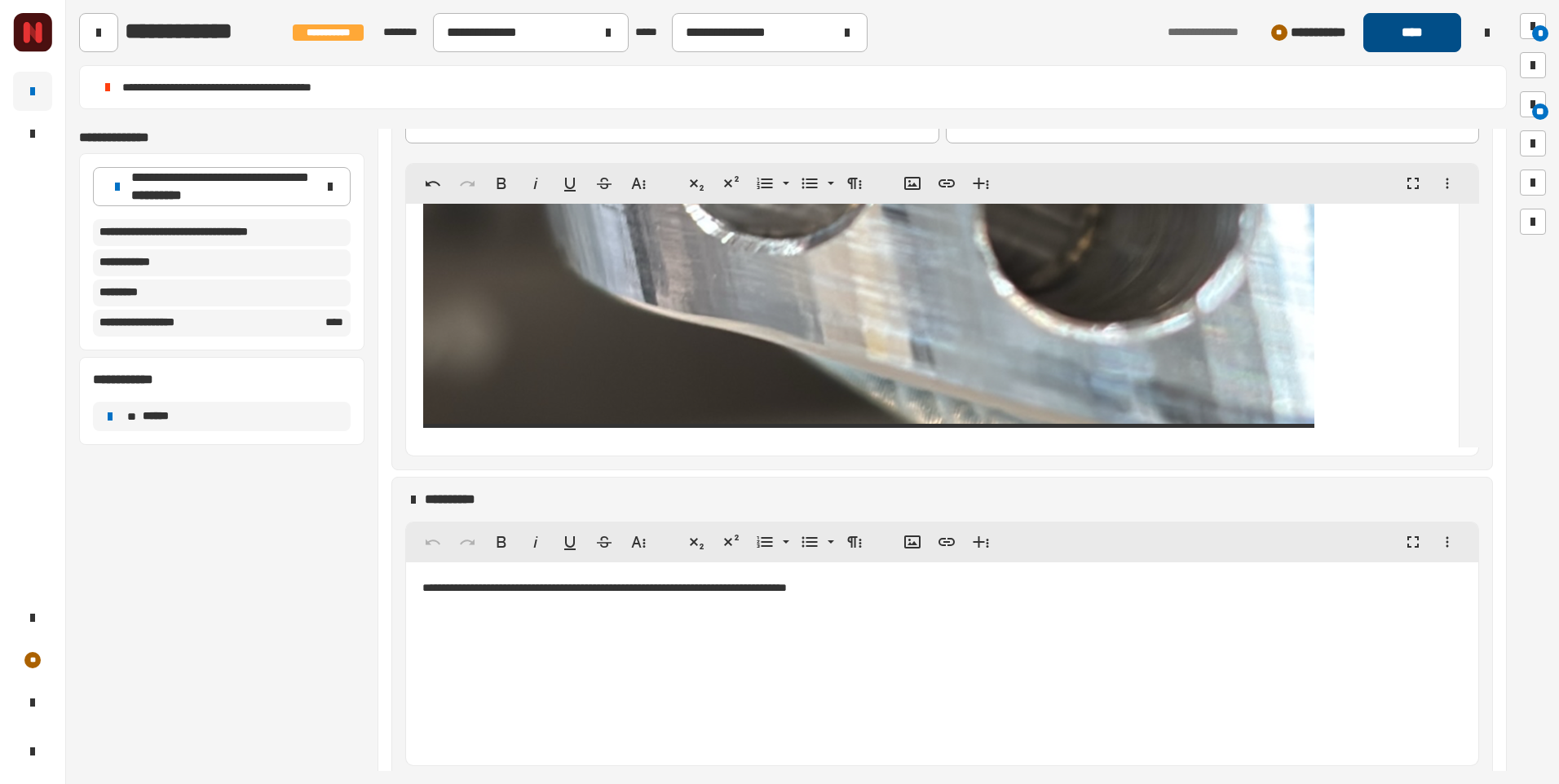 click on "****" 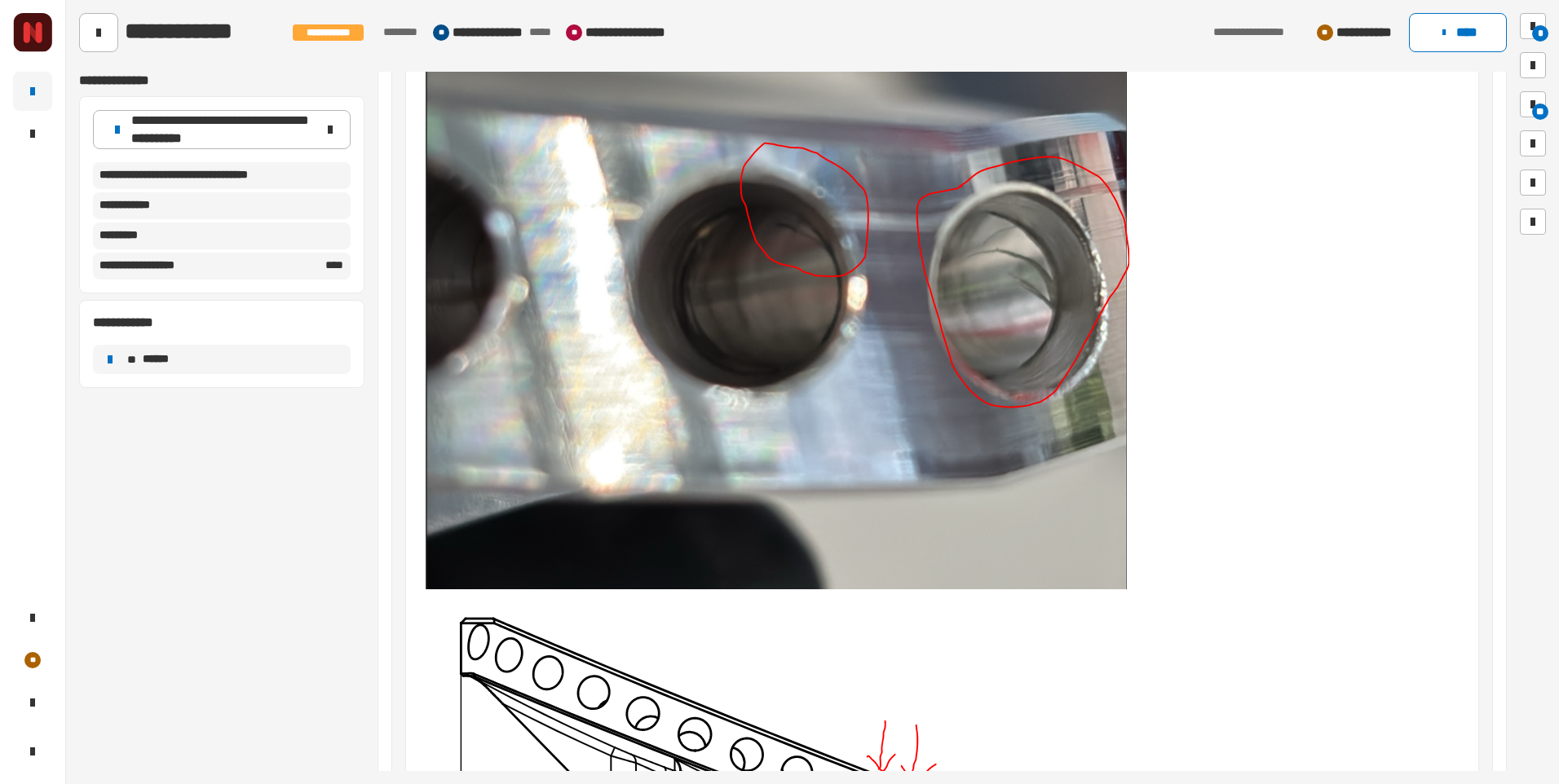 scroll, scrollTop: 747, scrollLeft: 0, axis: vertical 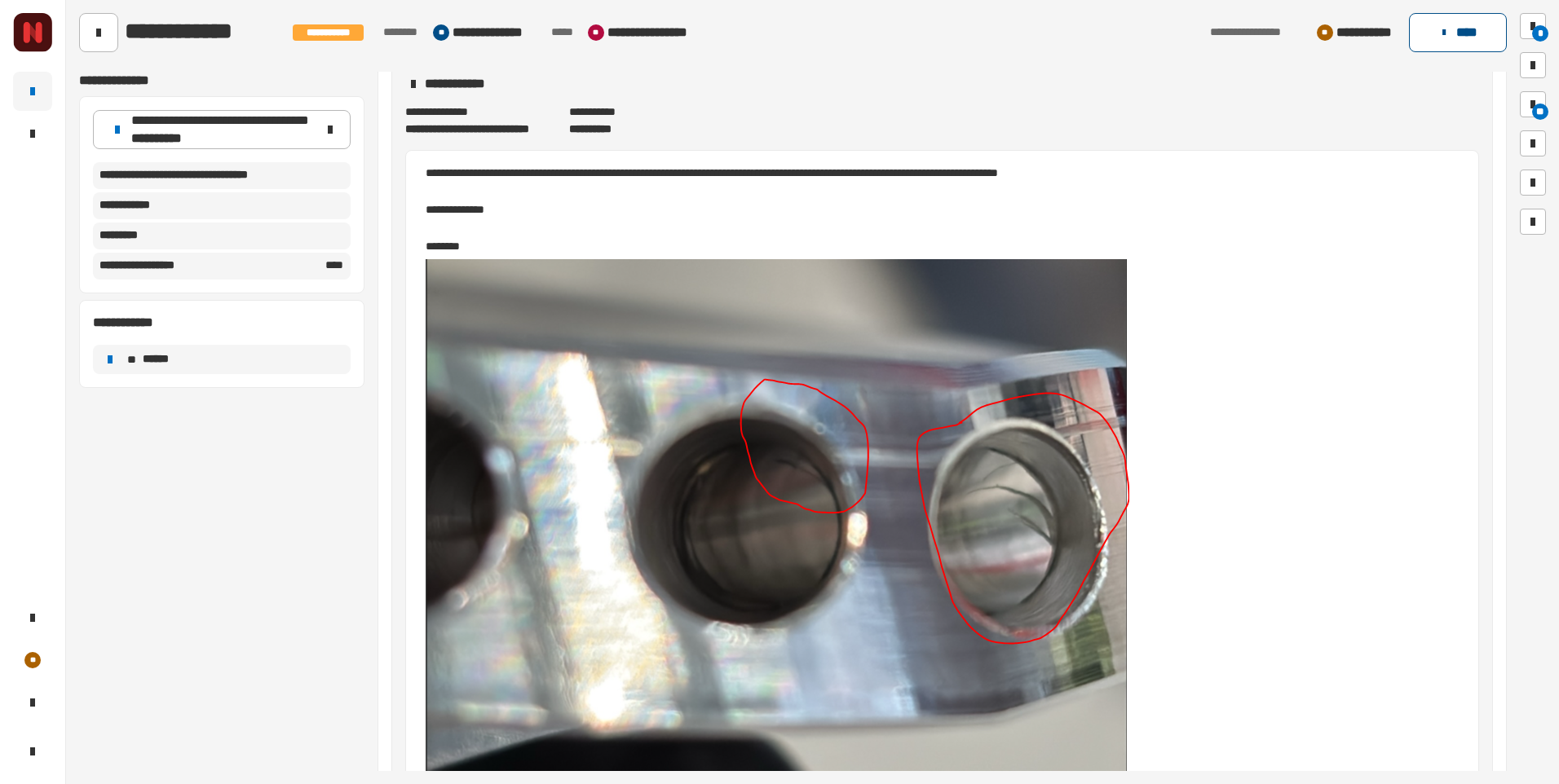 click on "****" 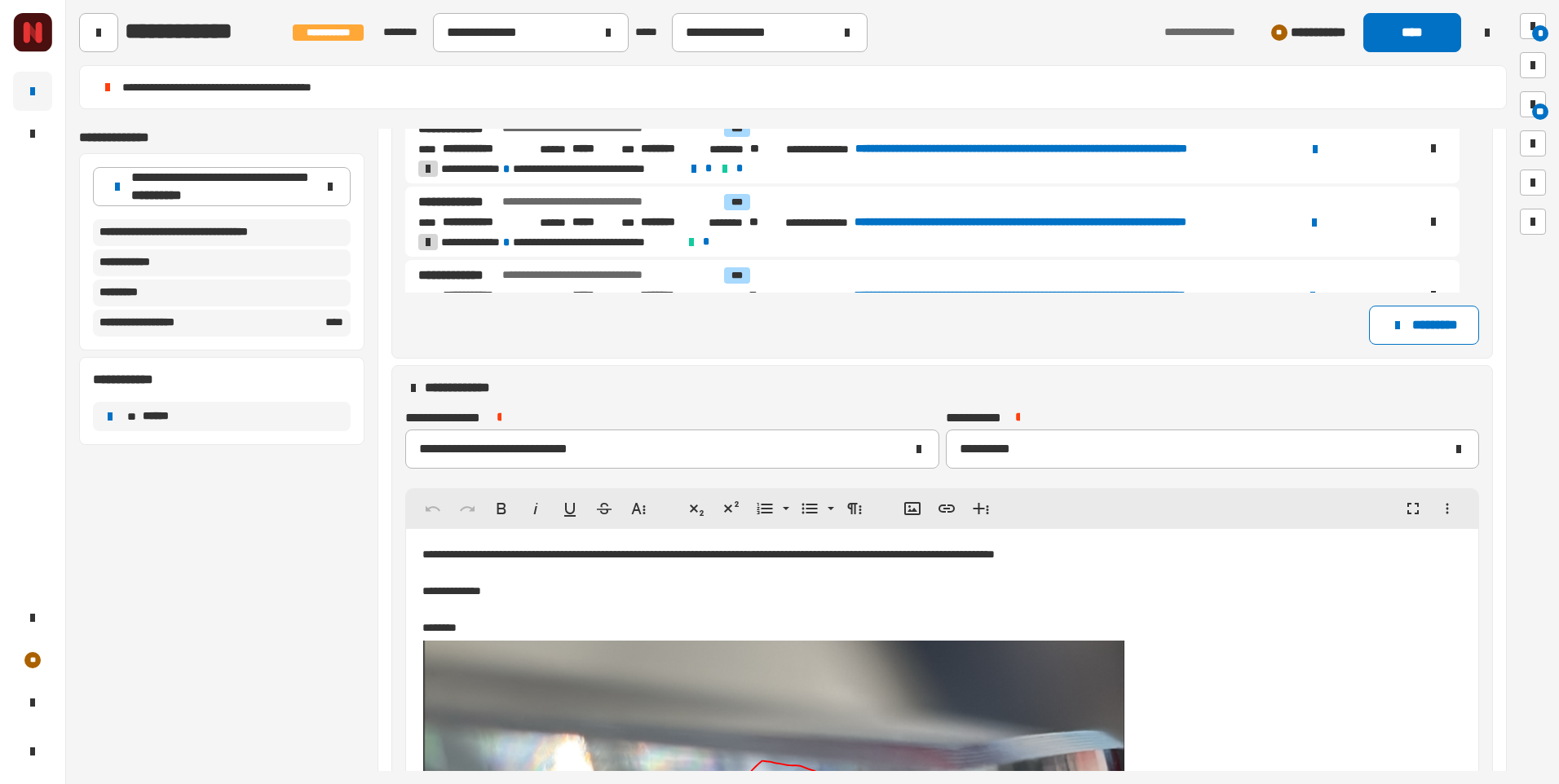 scroll, scrollTop: 650, scrollLeft: 0, axis: vertical 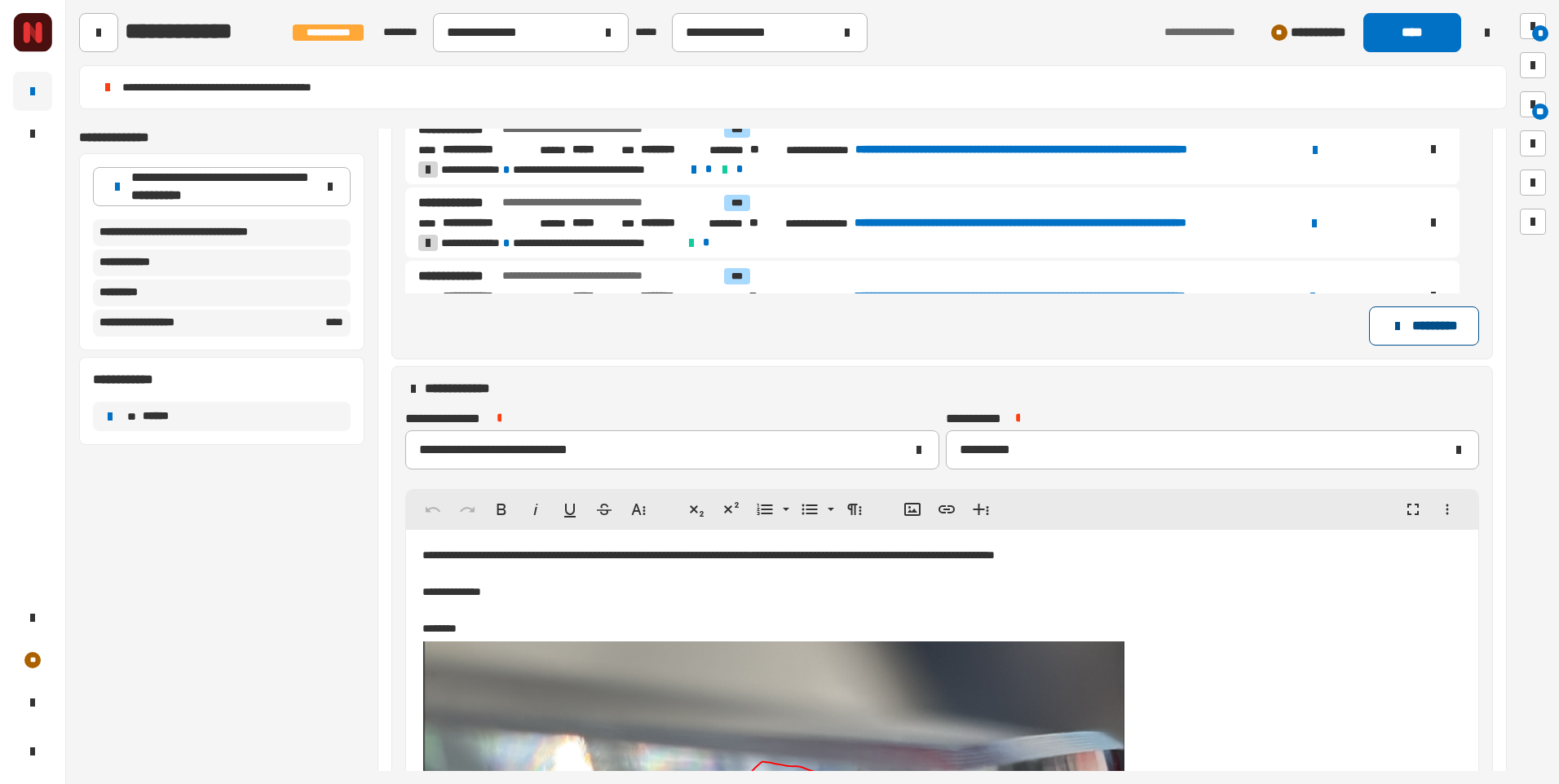 click at bounding box center (1398, 326) 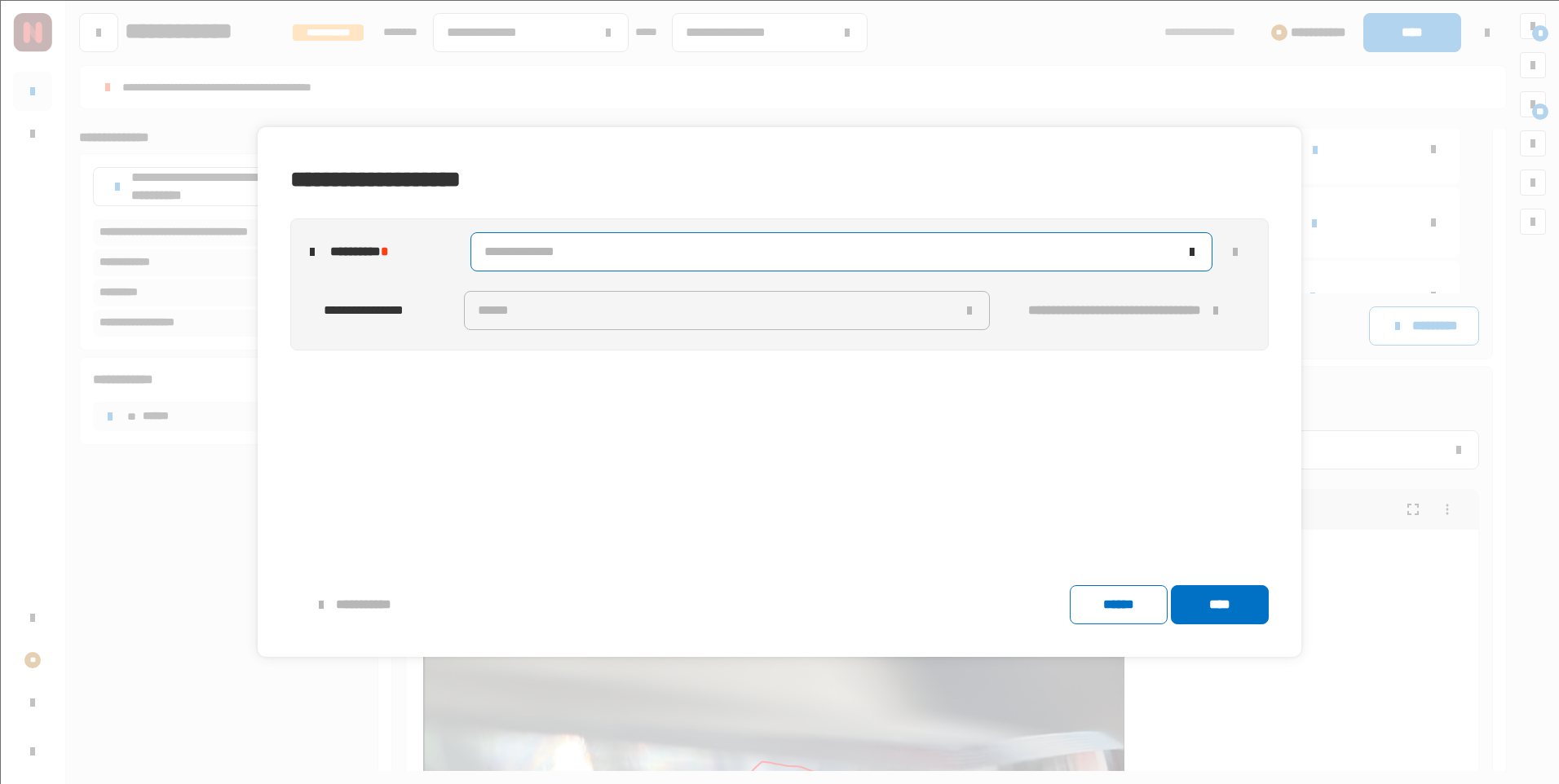 click on "**********" 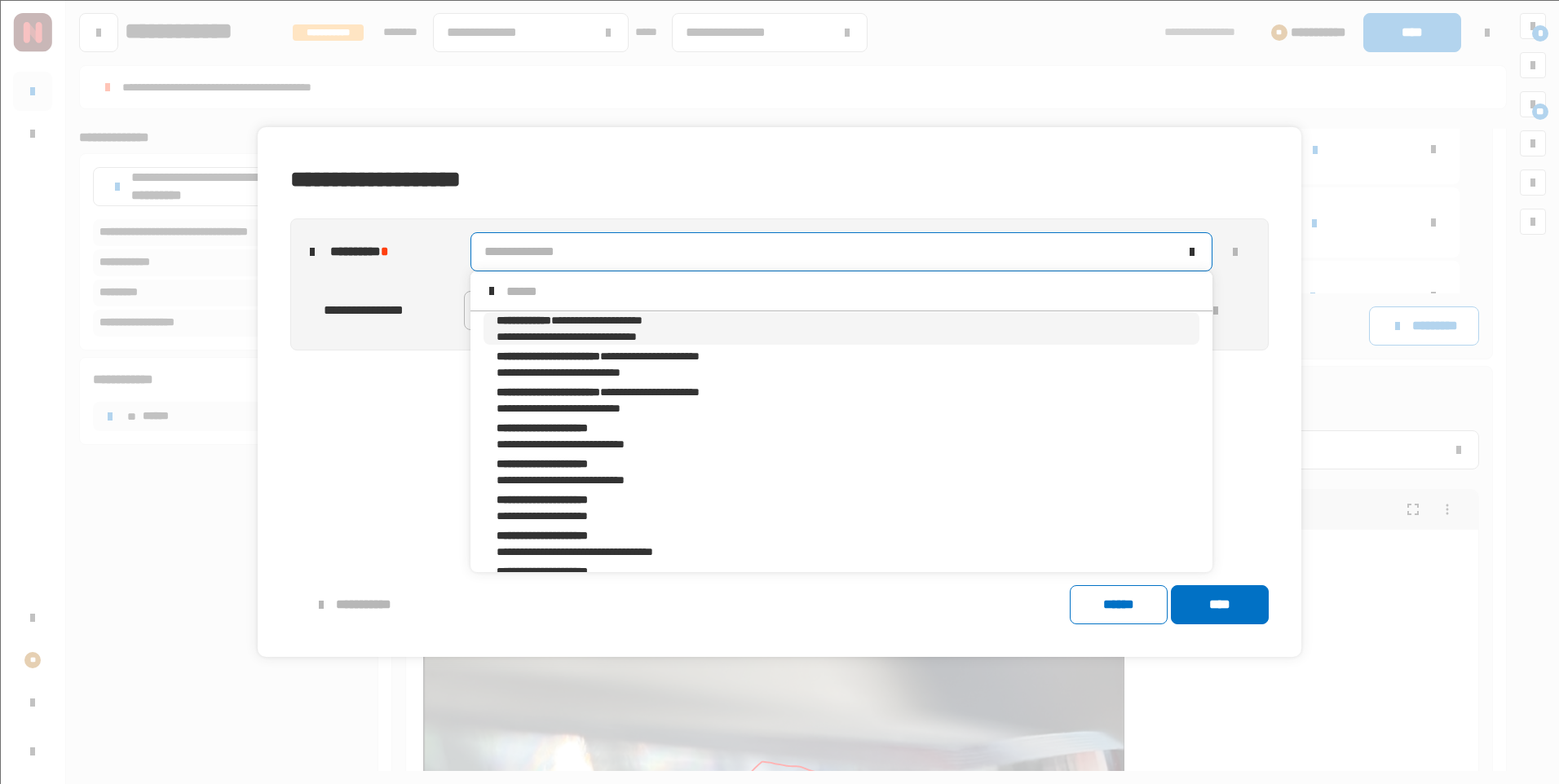 scroll, scrollTop: 13, scrollLeft: 0, axis: vertical 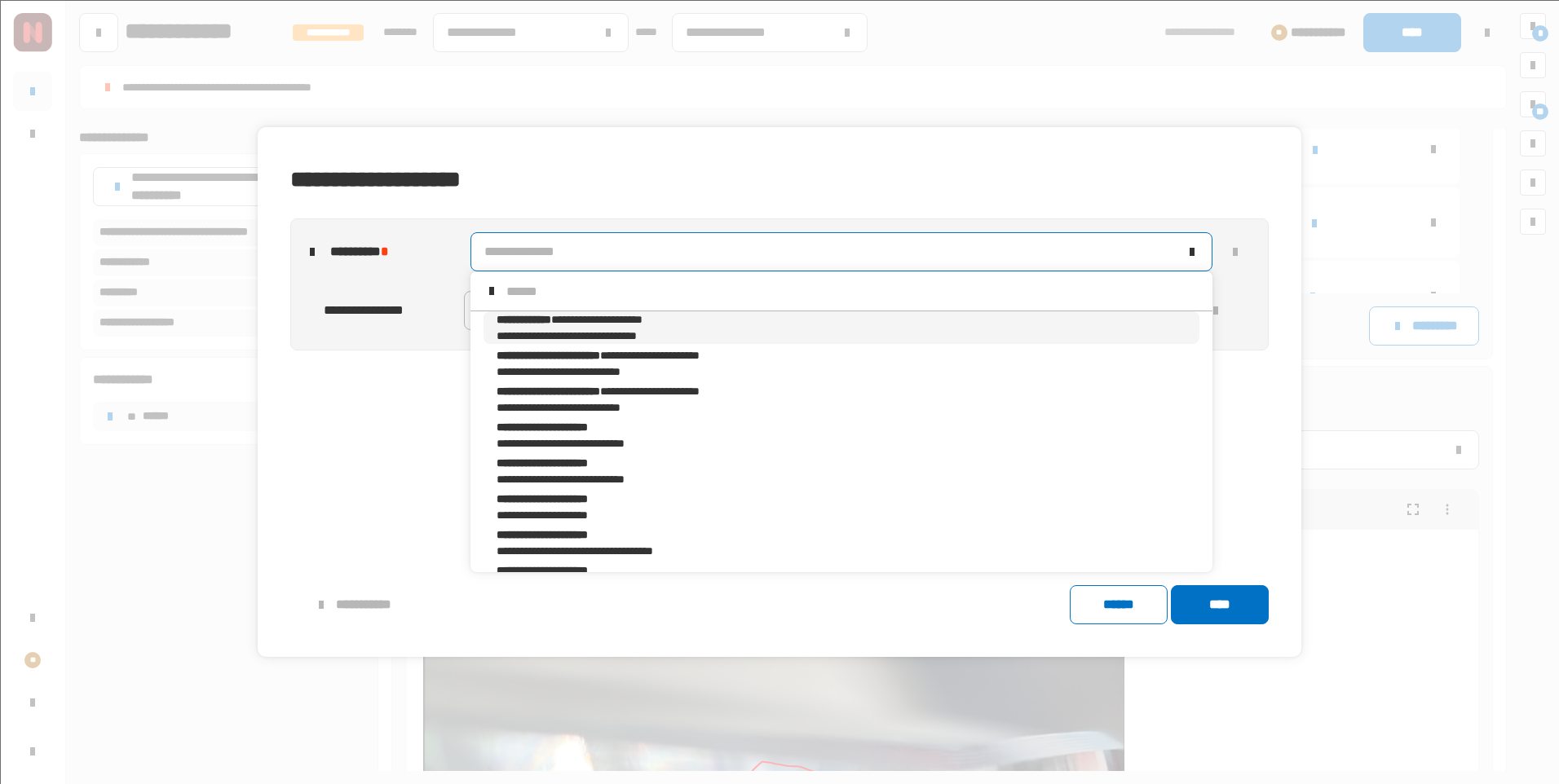 click on "**********" at bounding box center (604, 319) 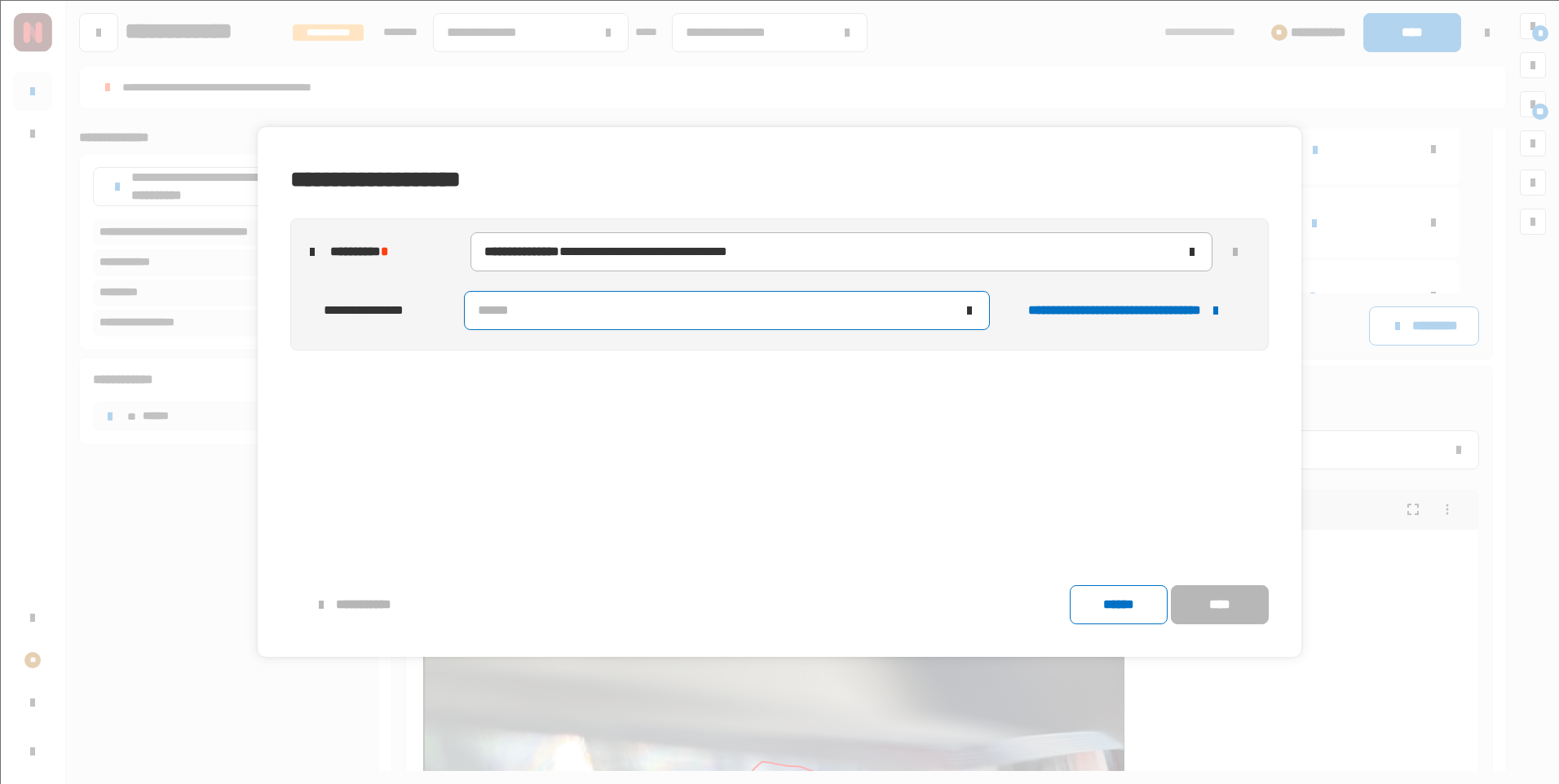 click on "******" 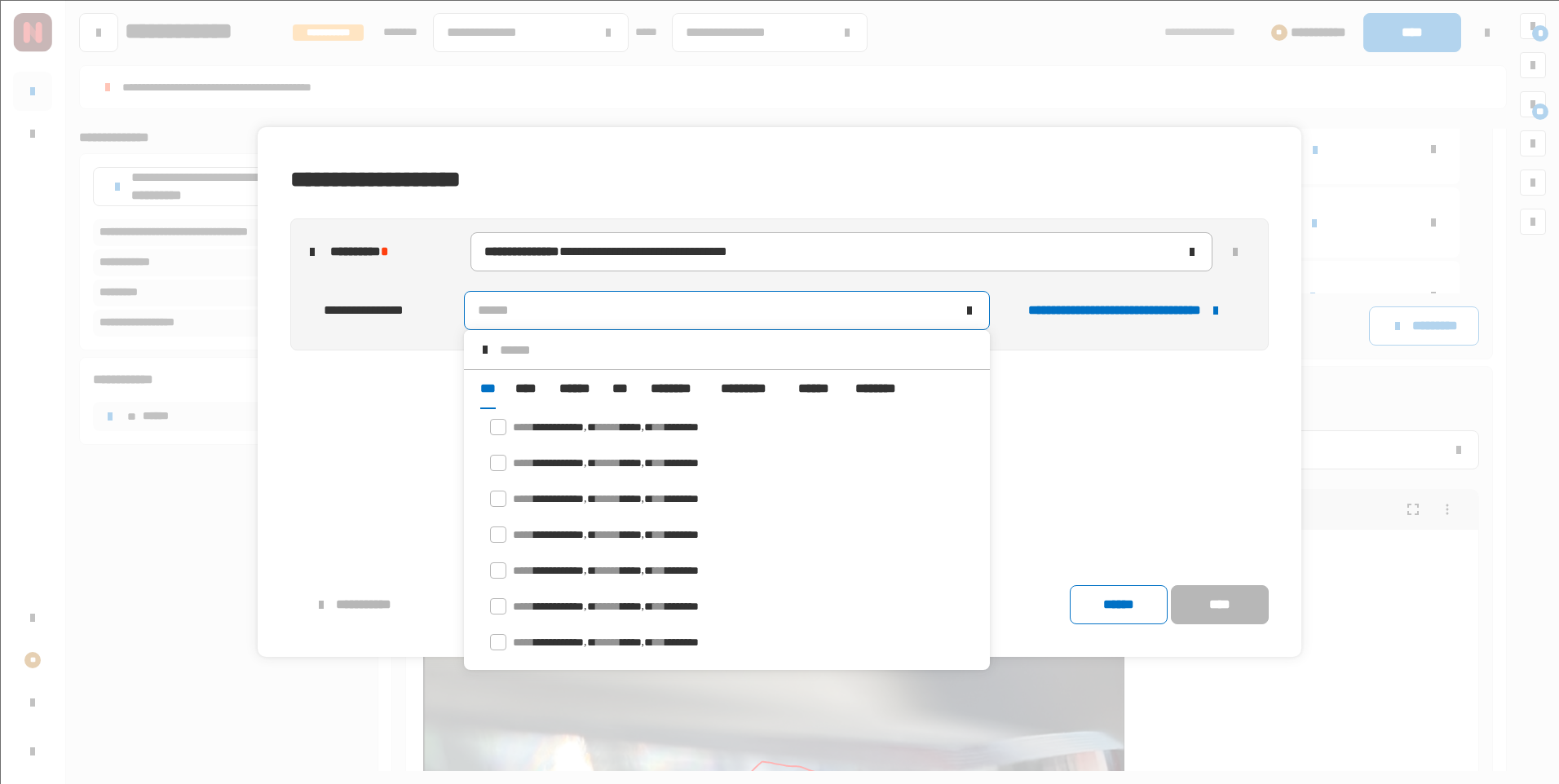 scroll, scrollTop: 13, scrollLeft: 0, axis: vertical 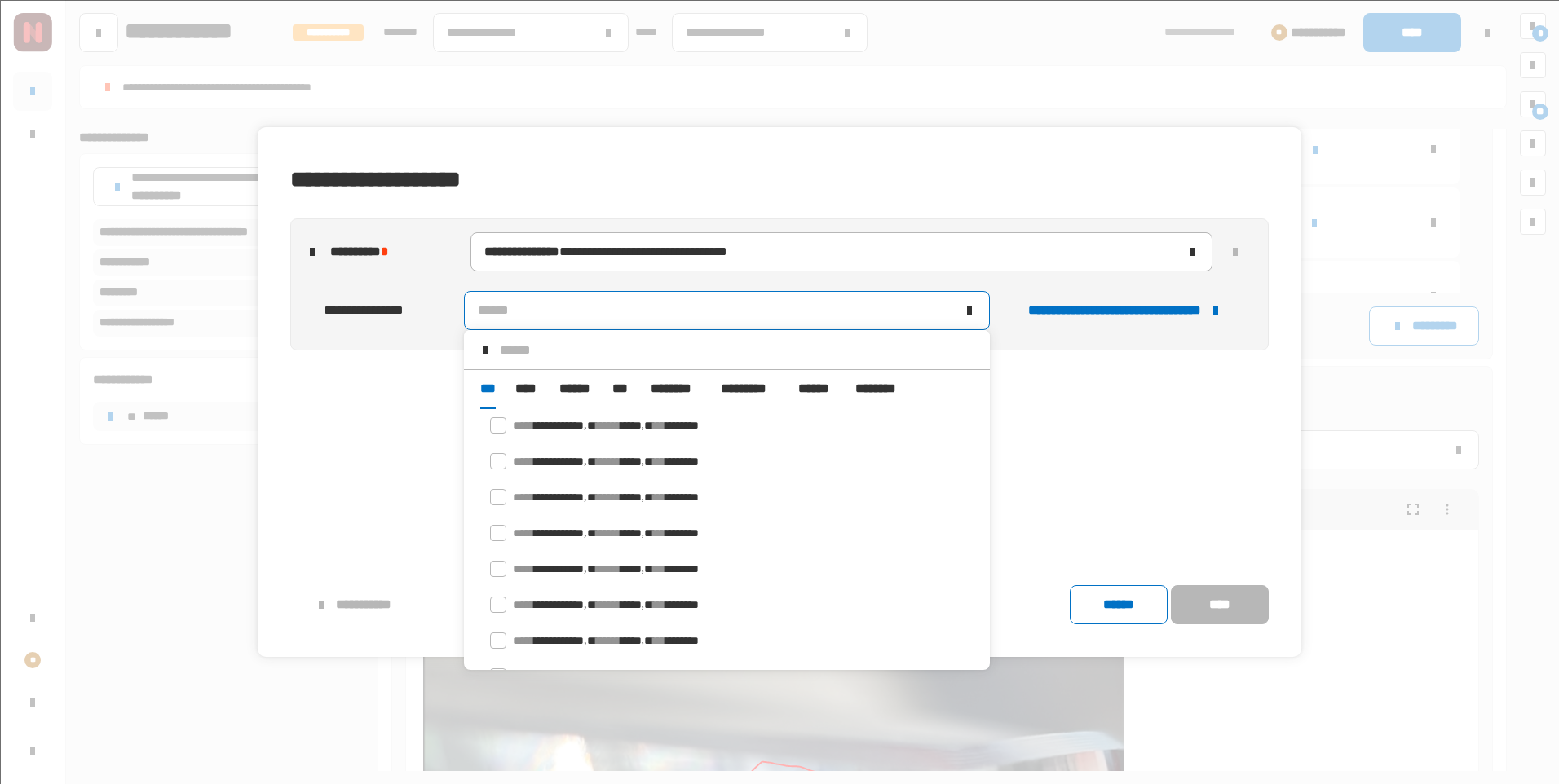 click on "******" at bounding box center (576, 389) 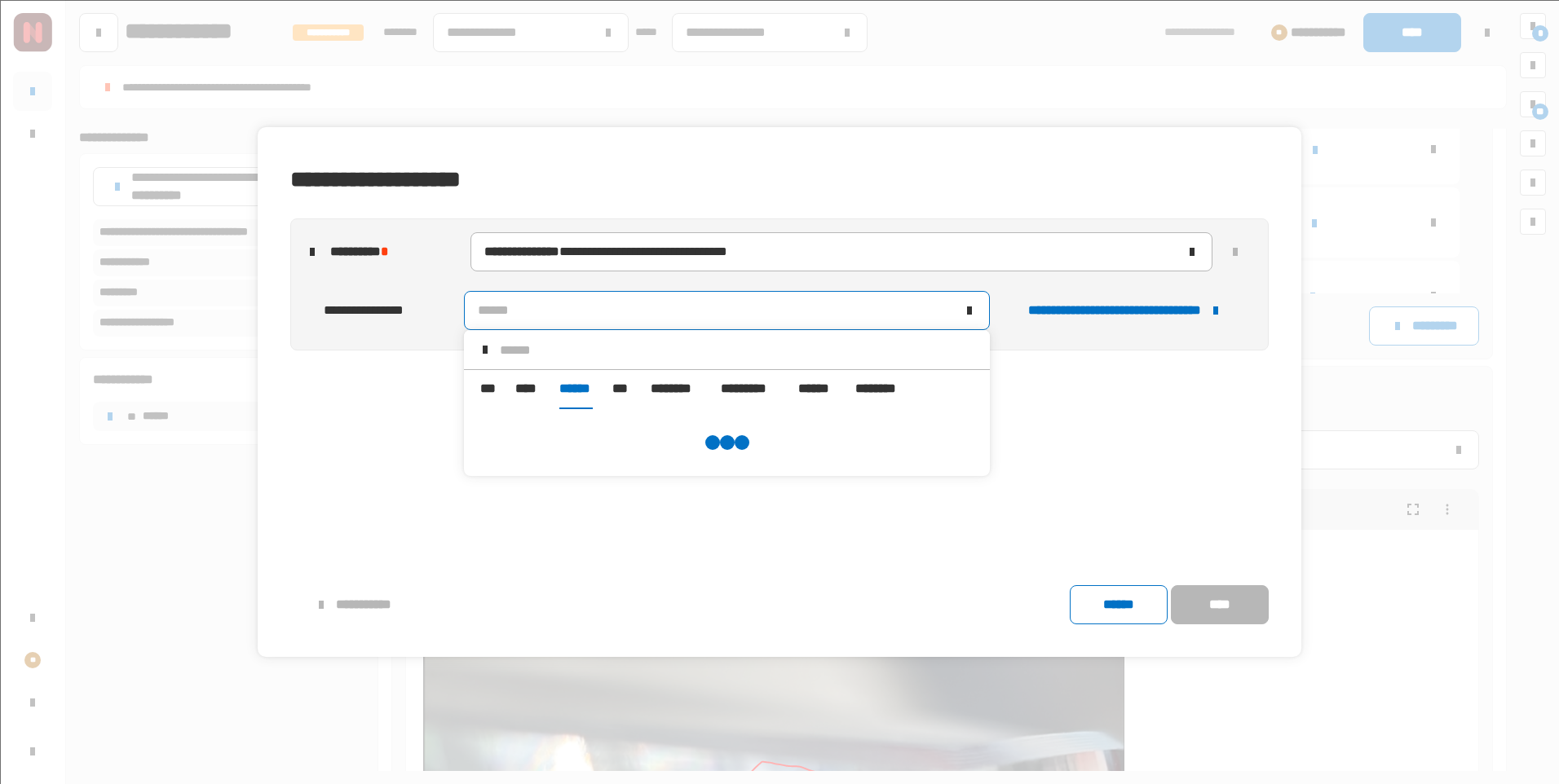 click at bounding box center [738, 350] 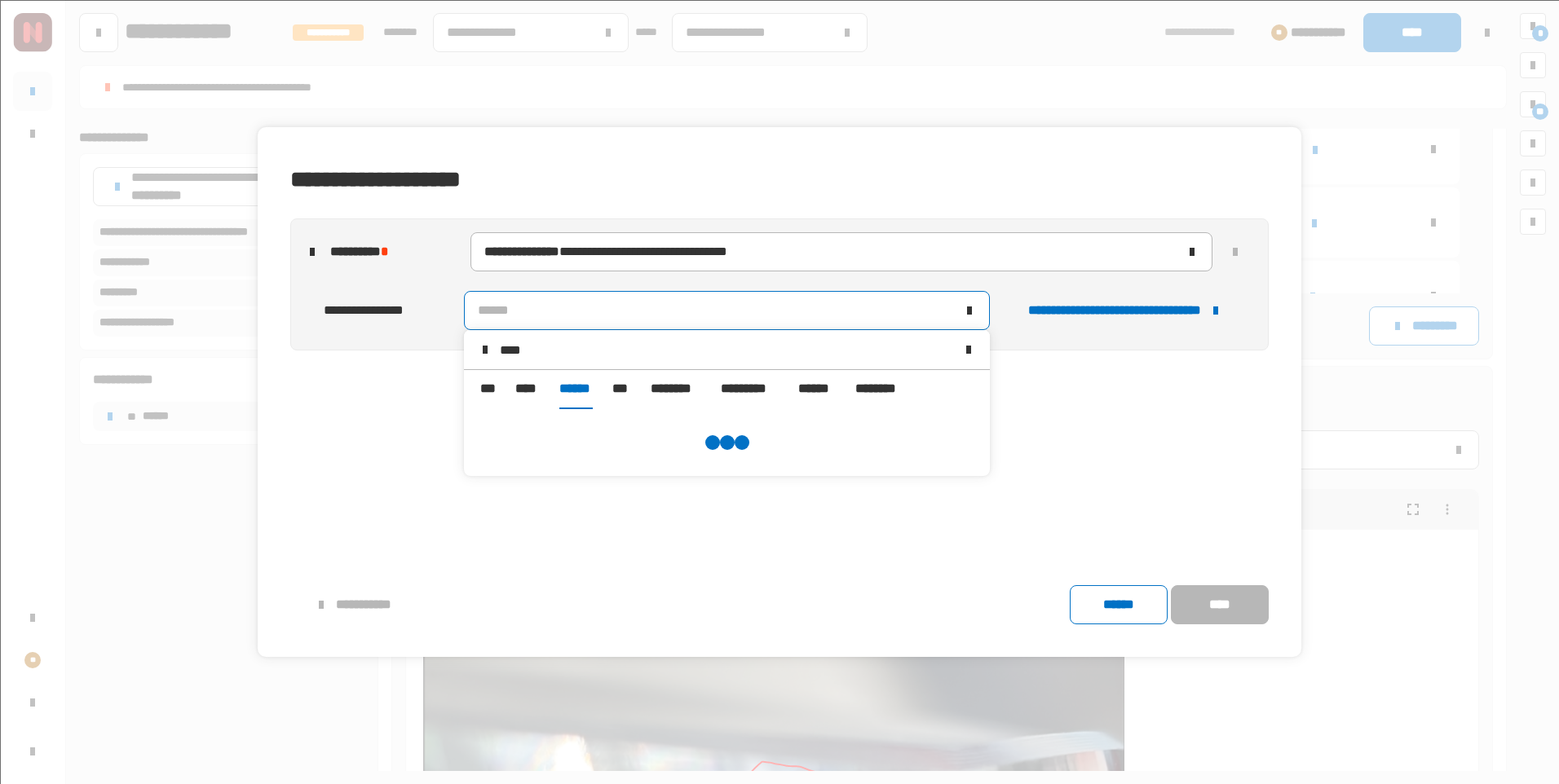 scroll, scrollTop: 0, scrollLeft: 0, axis: both 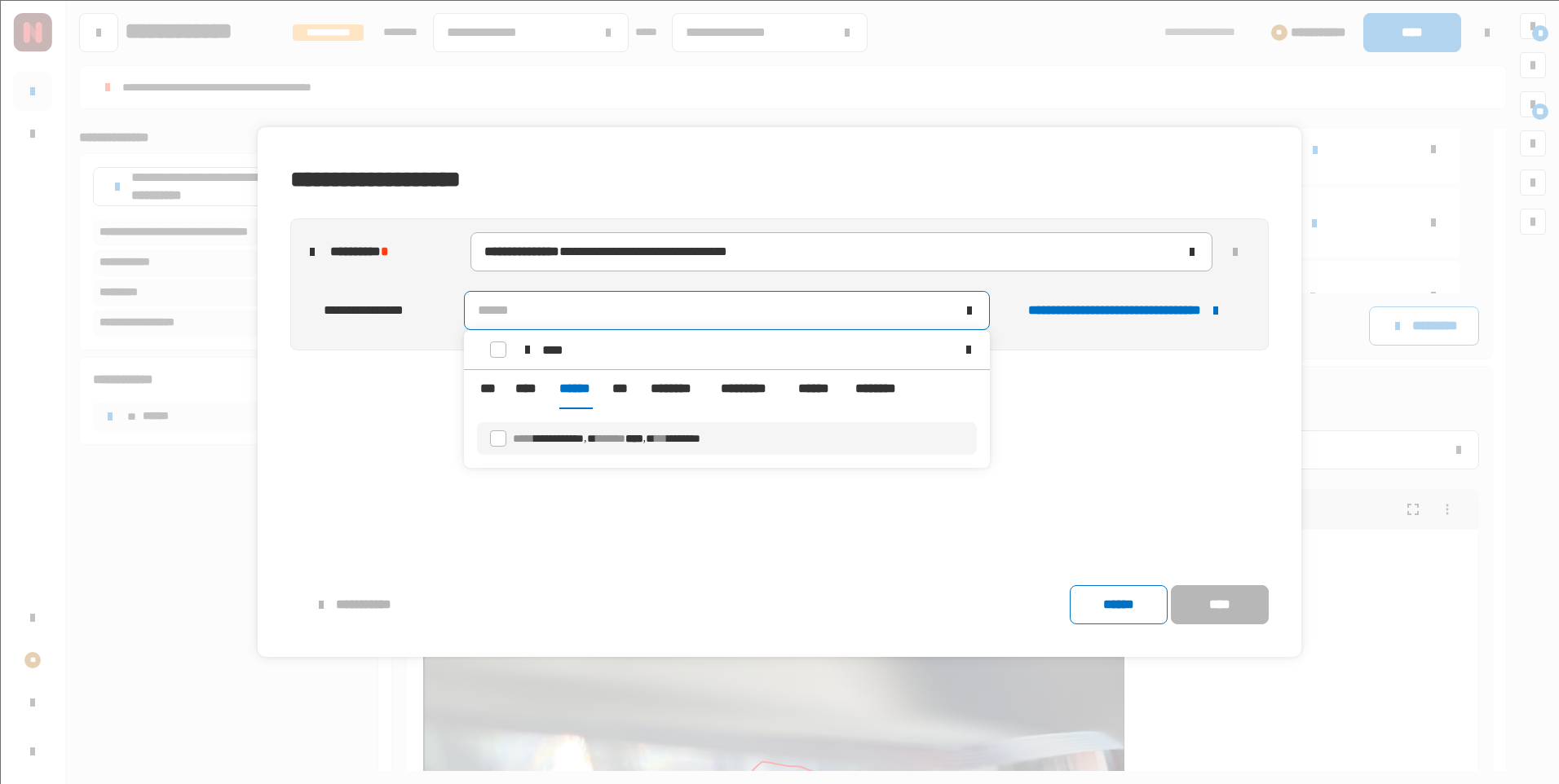 type on "****" 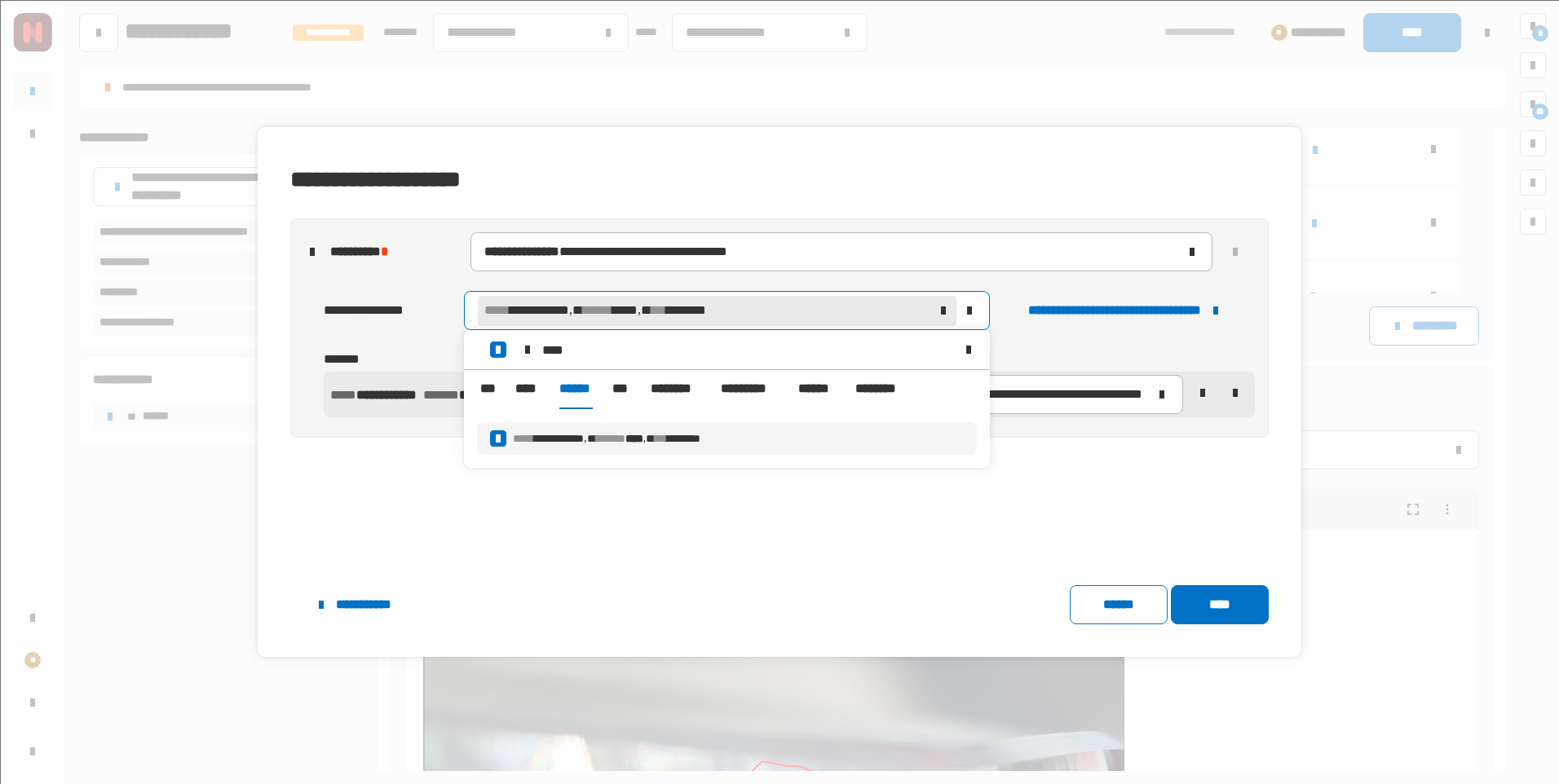 click on "**********" 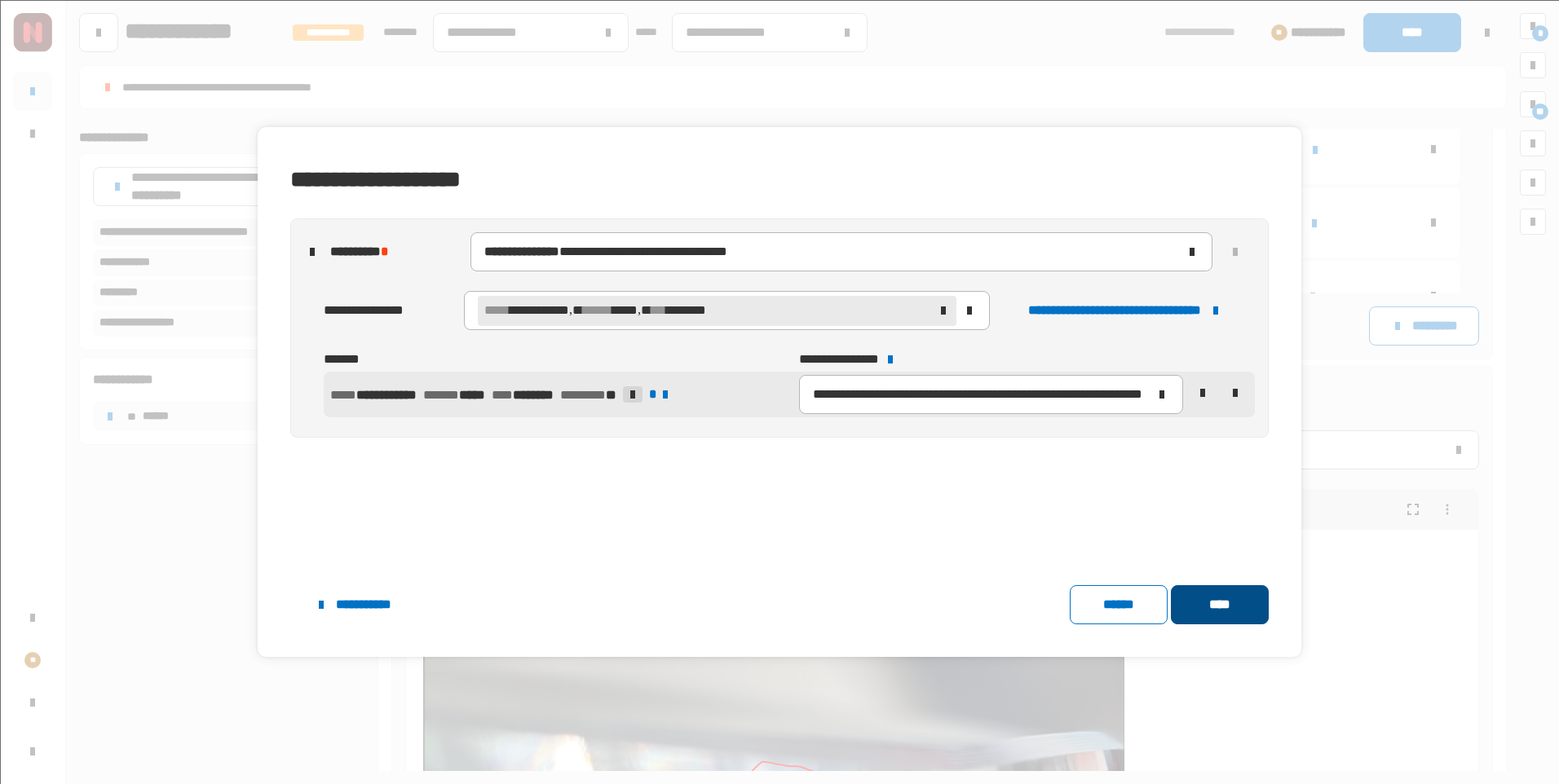 click on "****" 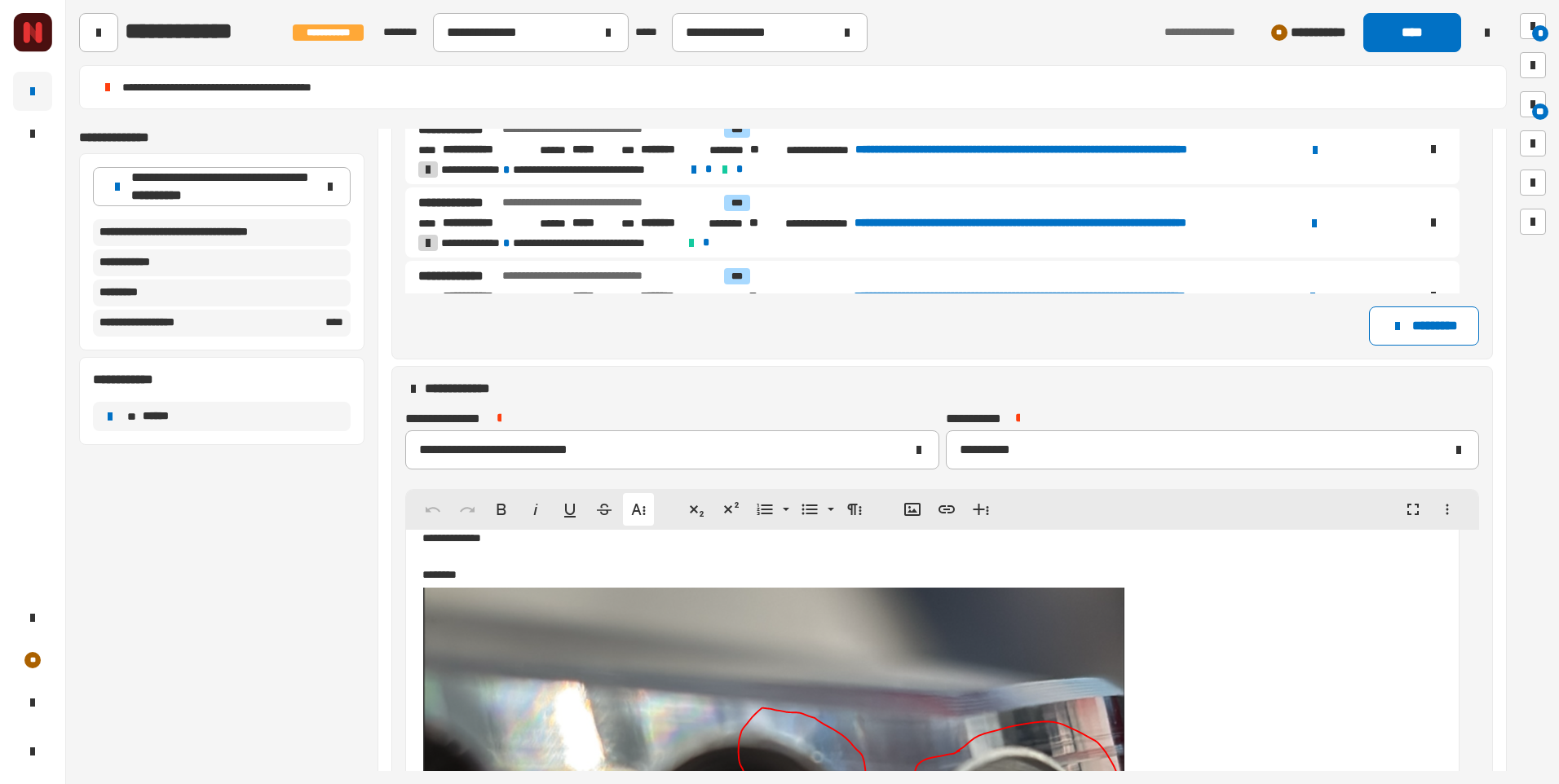 scroll, scrollTop: 81, scrollLeft: 0, axis: vertical 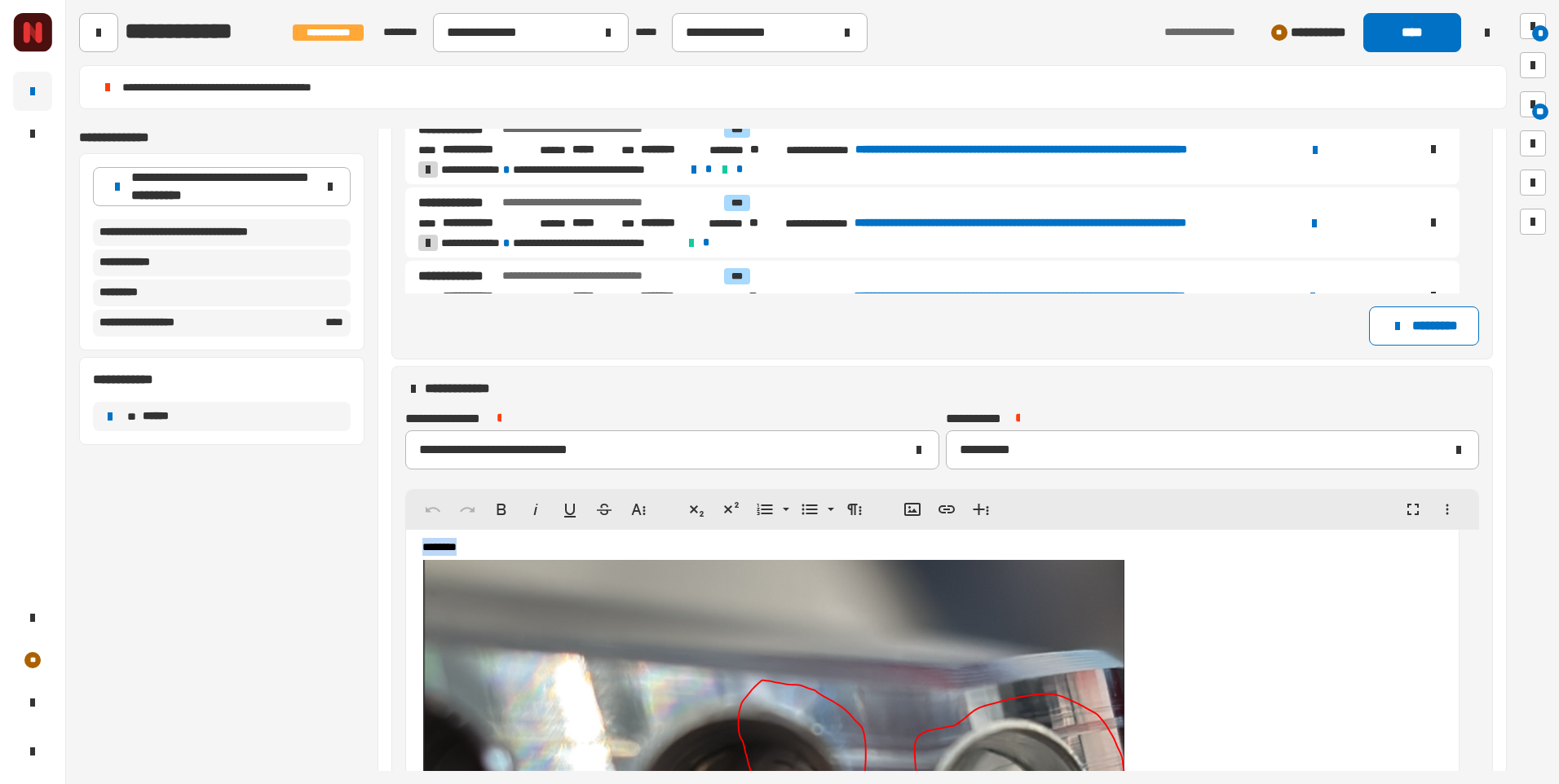 drag, startPoint x: 475, startPoint y: 550, endPoint x: 409, endPoint y: 550, distance: 66 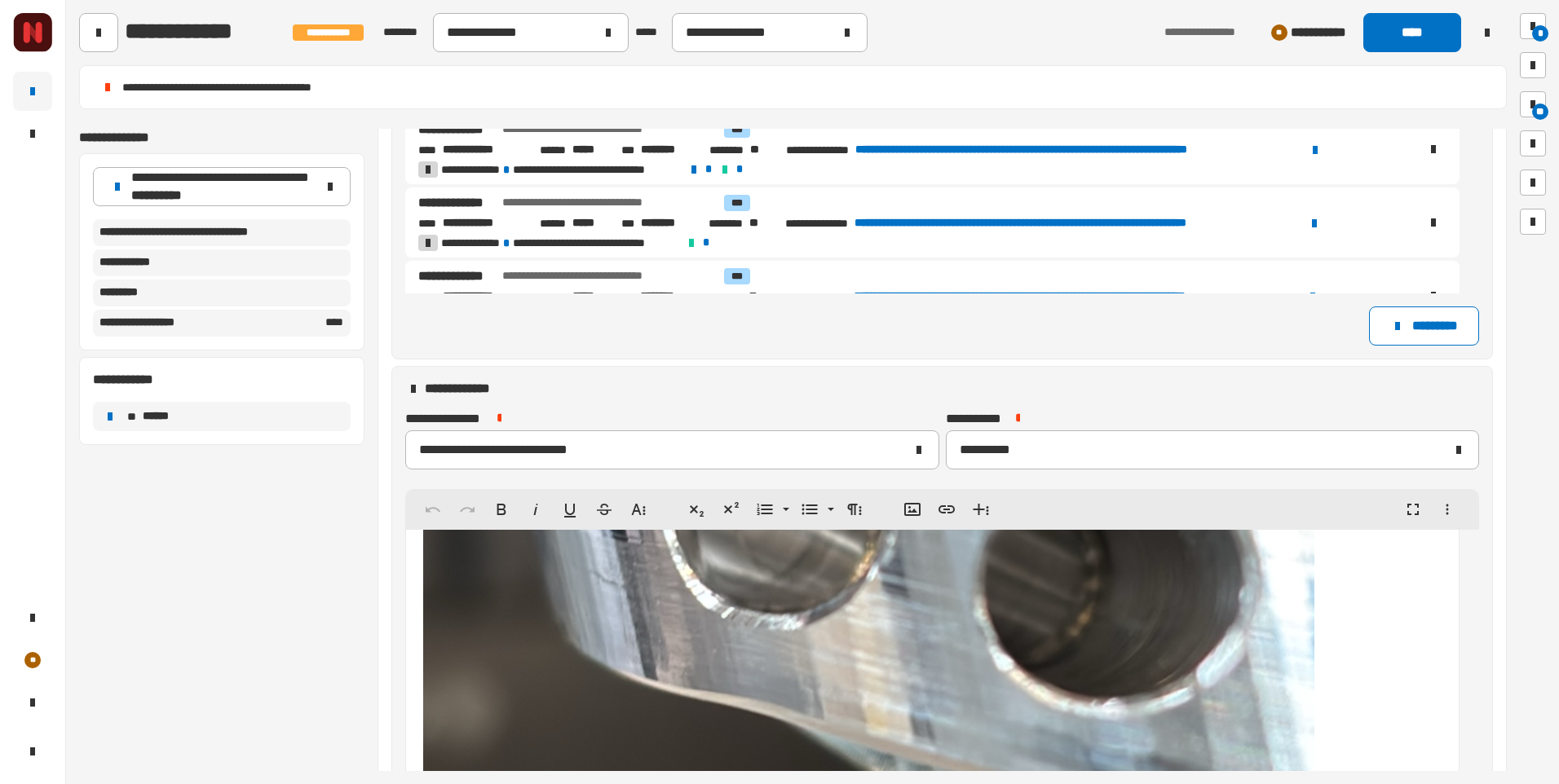 scroll, scrollTop: 13320, scrollLeft: 0, axis: vertical 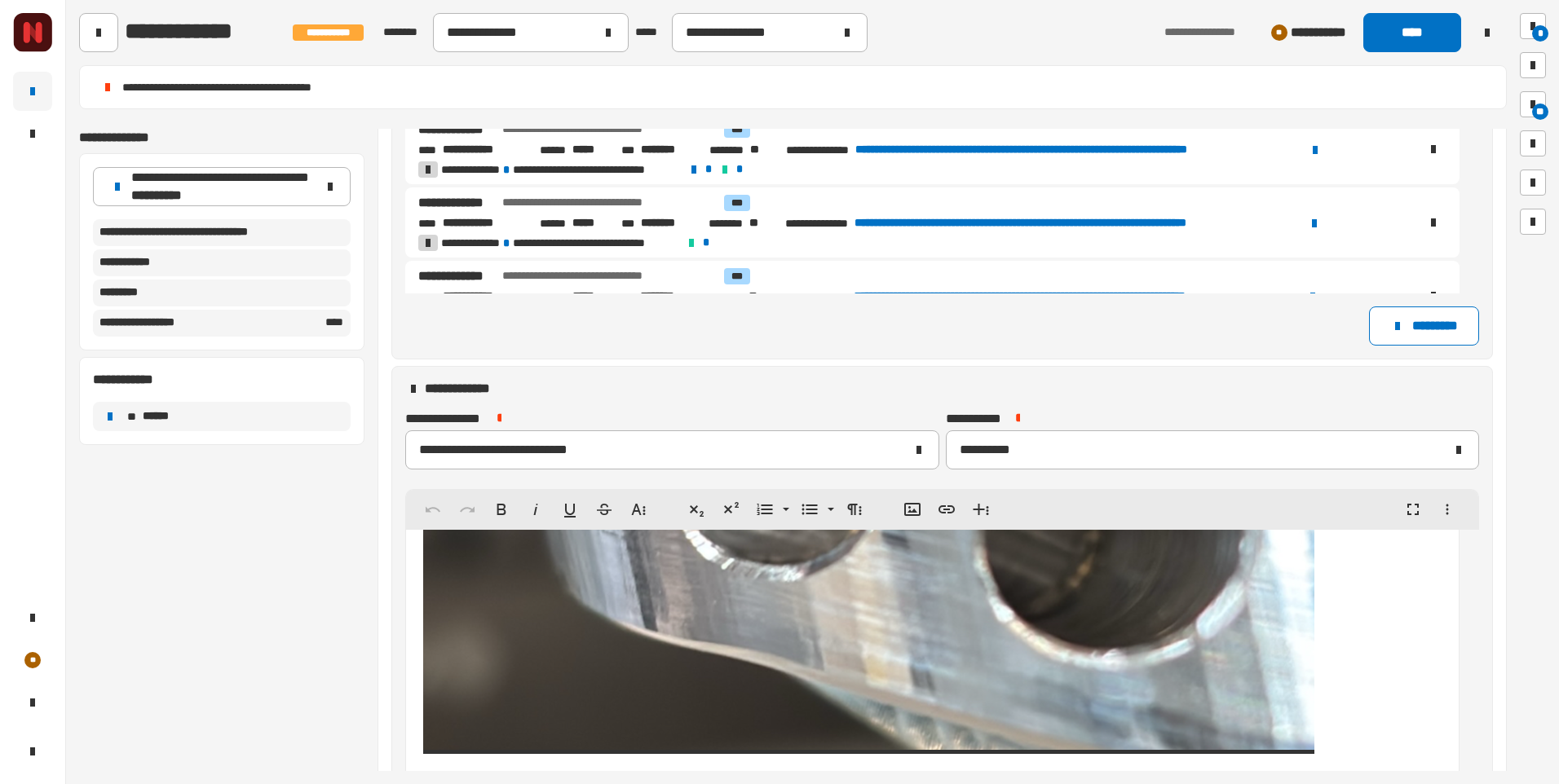 click at bounding box center [444, 115] 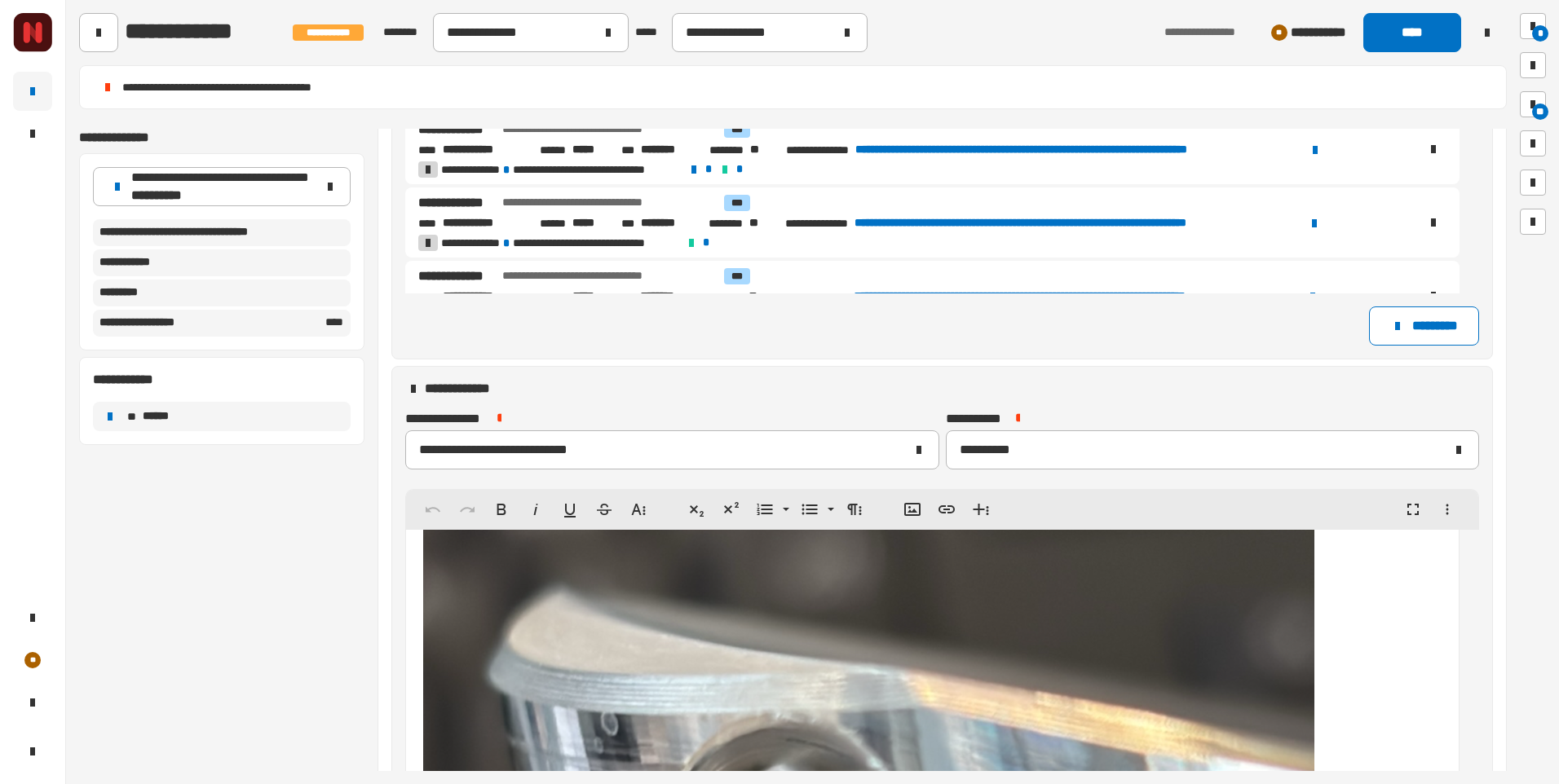 scroll, scrollTop: 12831, scrollLeft: 0, axis: vertical 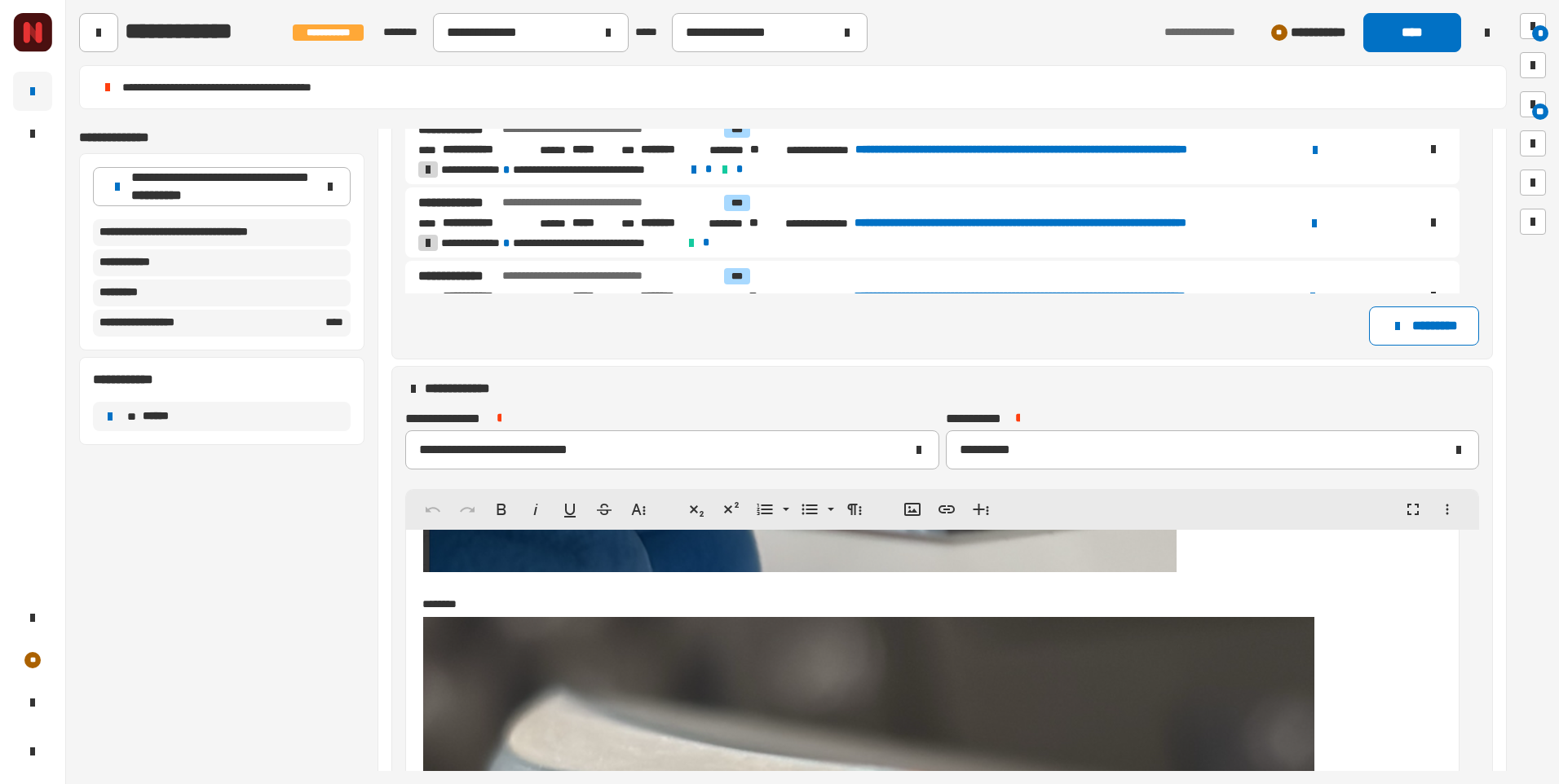 click on "* ******* * ******* * *******" at bounding box center (932, 186) 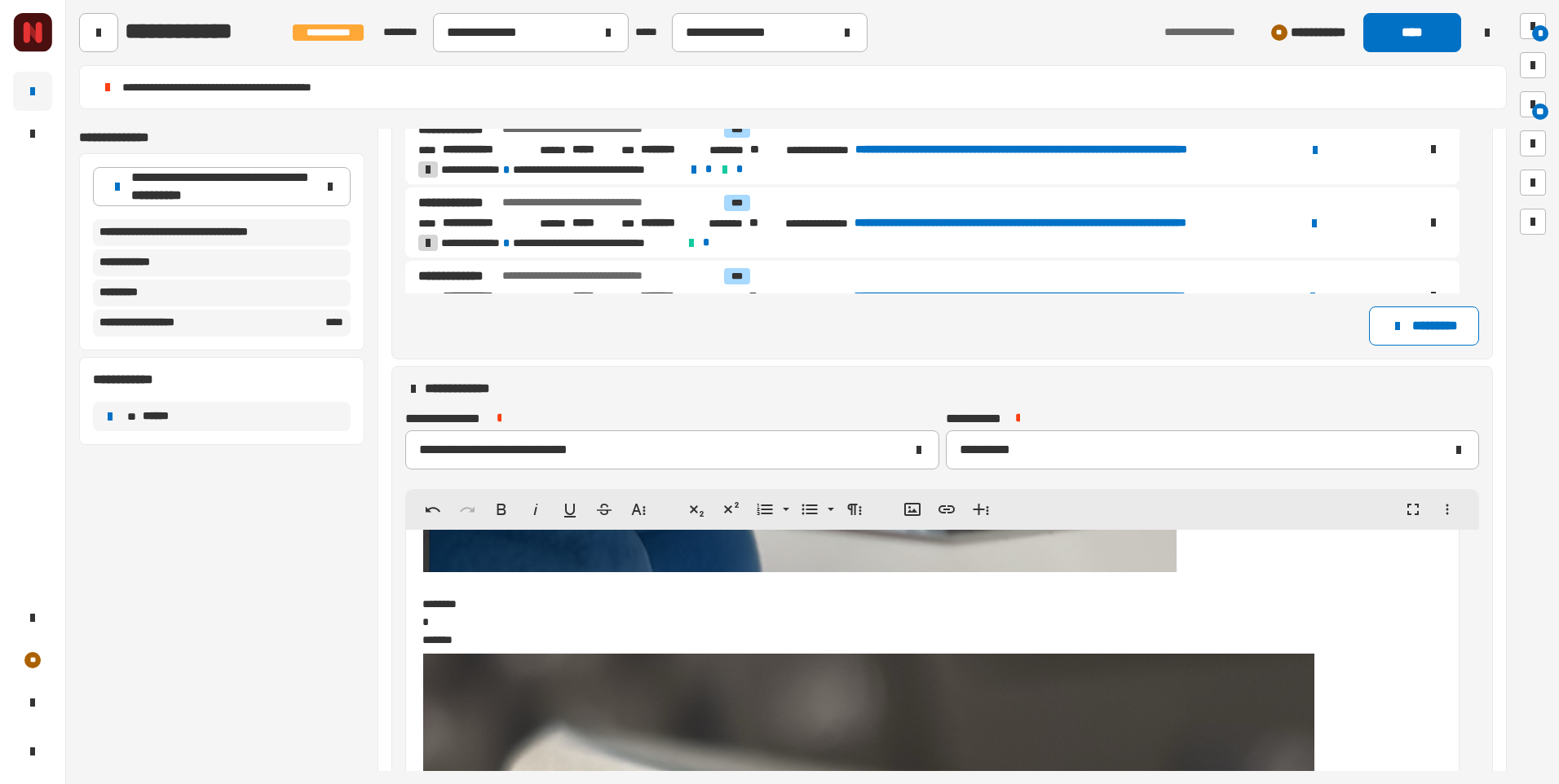 type 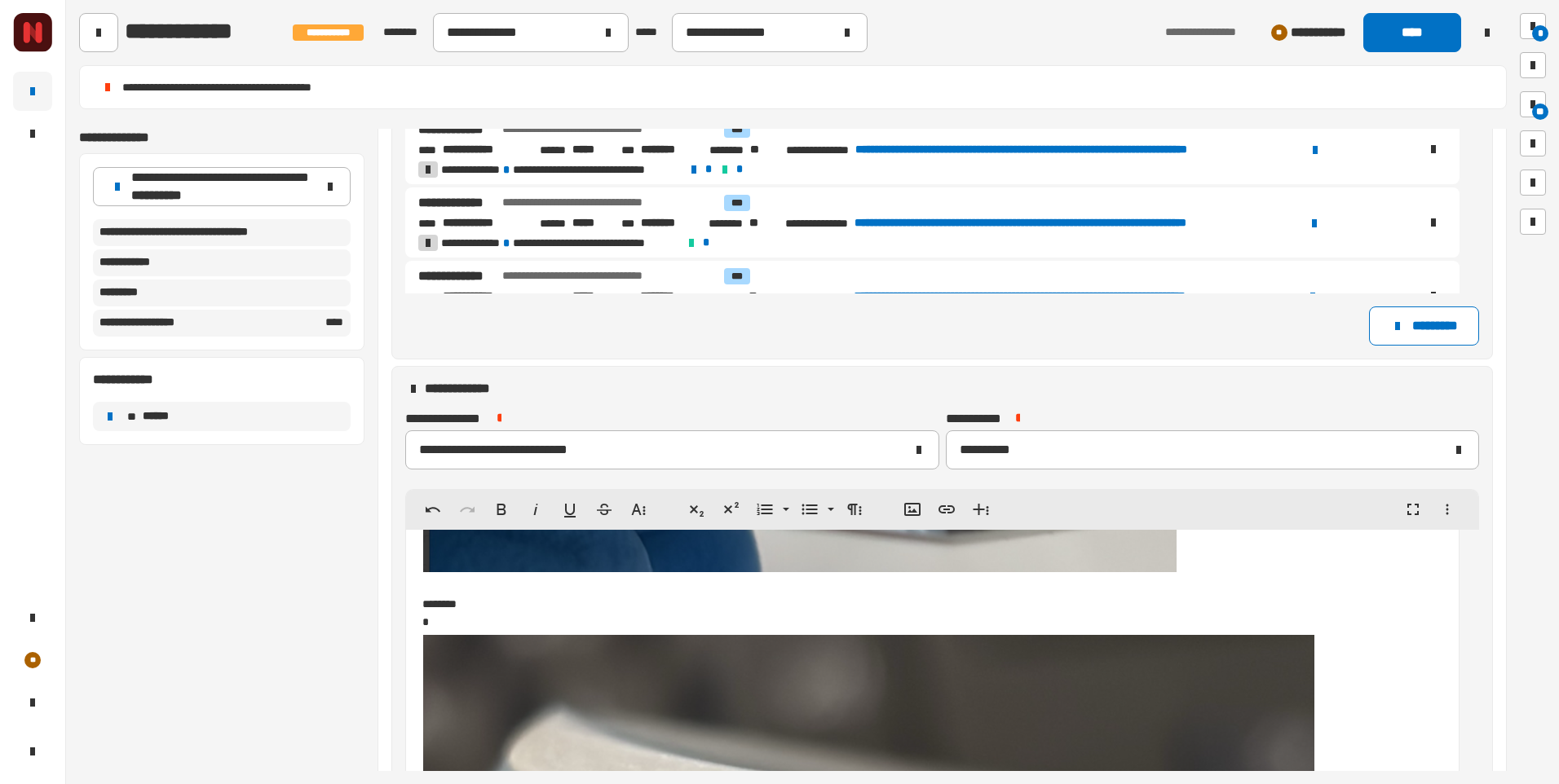 click on "* ******* * ******* * ******* * ** *******" at bounding box center (932, 215) 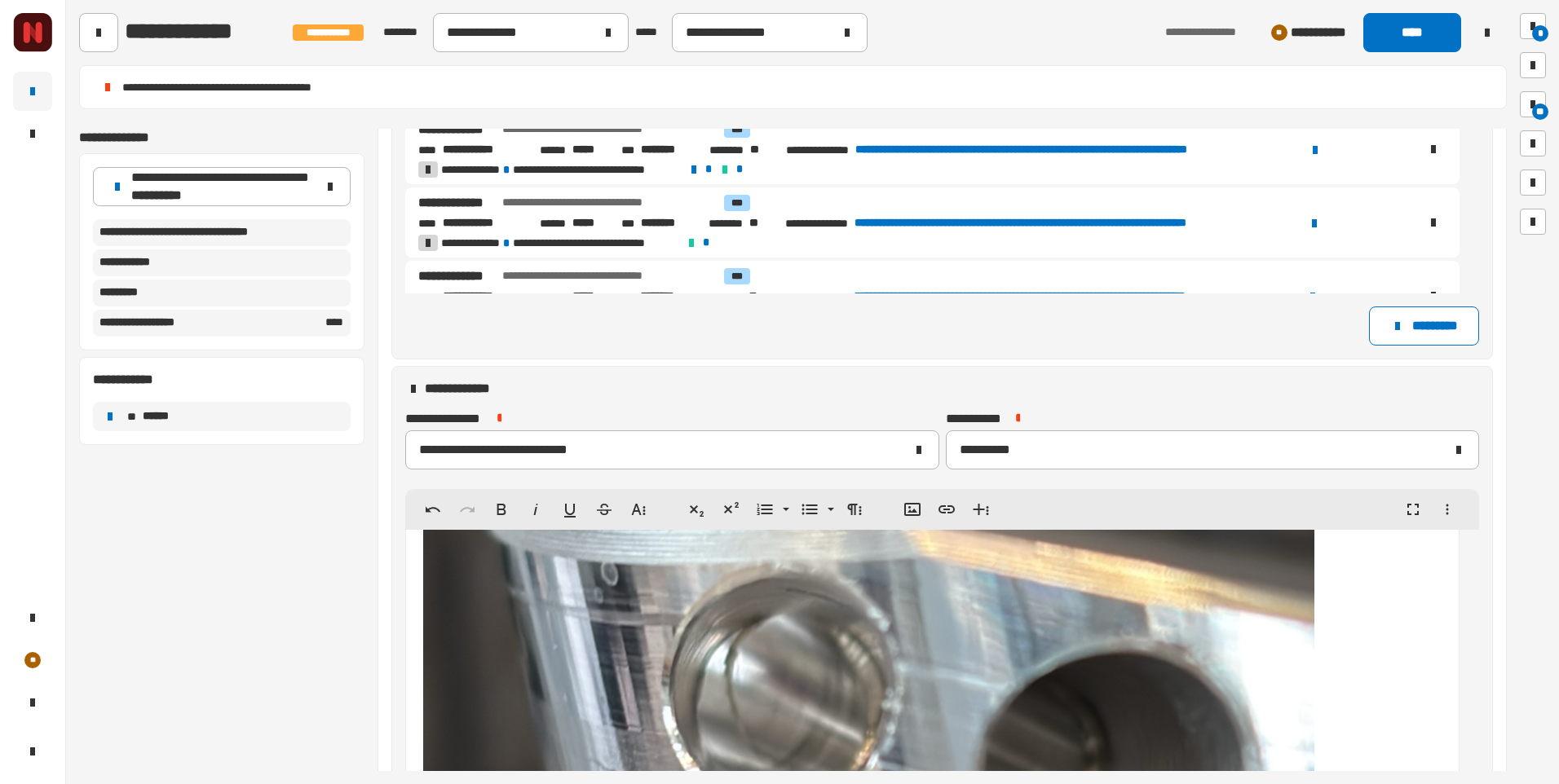 scroll, scrollTop: 13357, scrollLeft: 0, axis: vertical 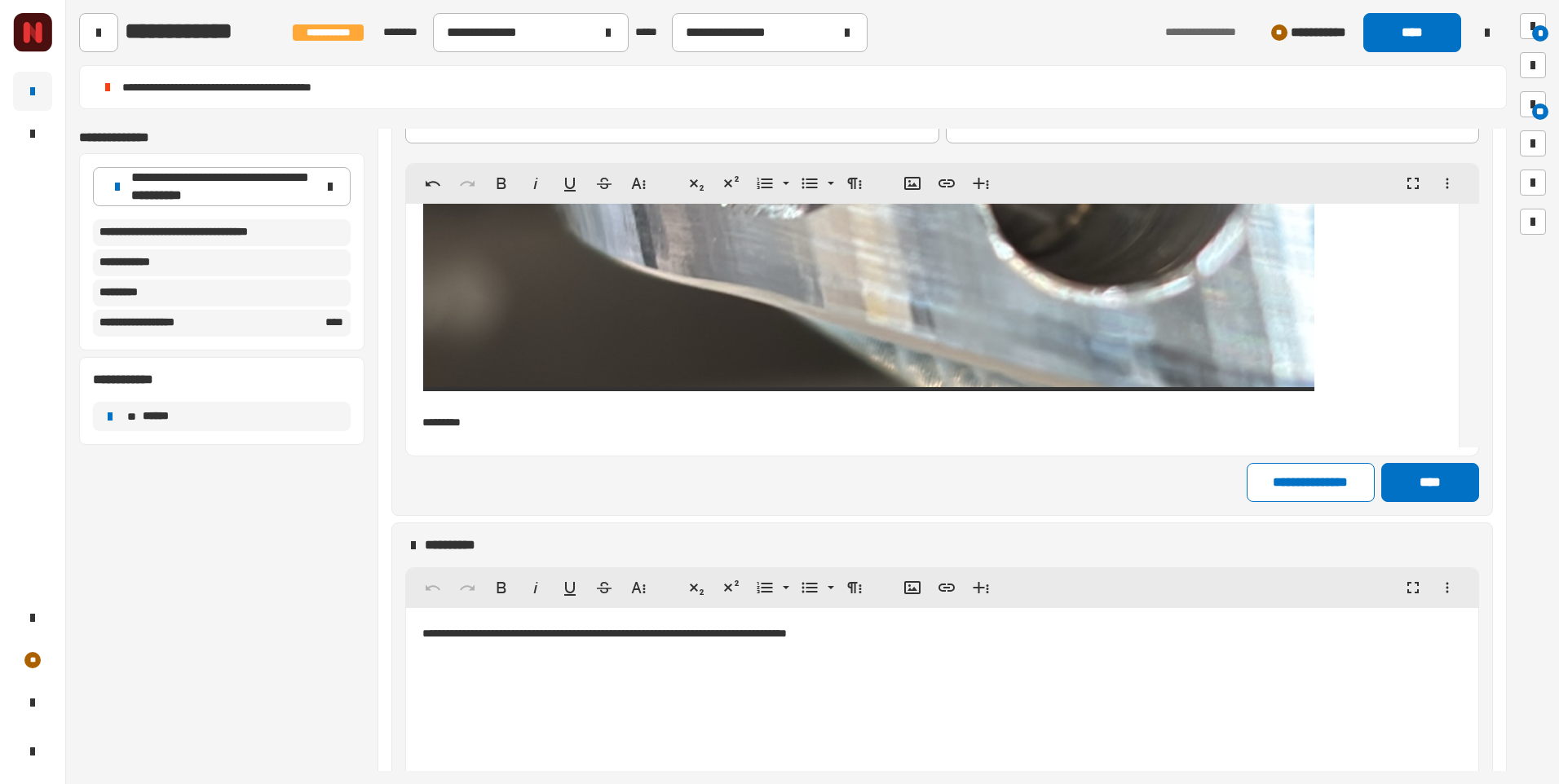 drag, startPoint x: 488, startPoint y: 422, endPoint x: 494, endPoint y: 416, distance: 8.485281 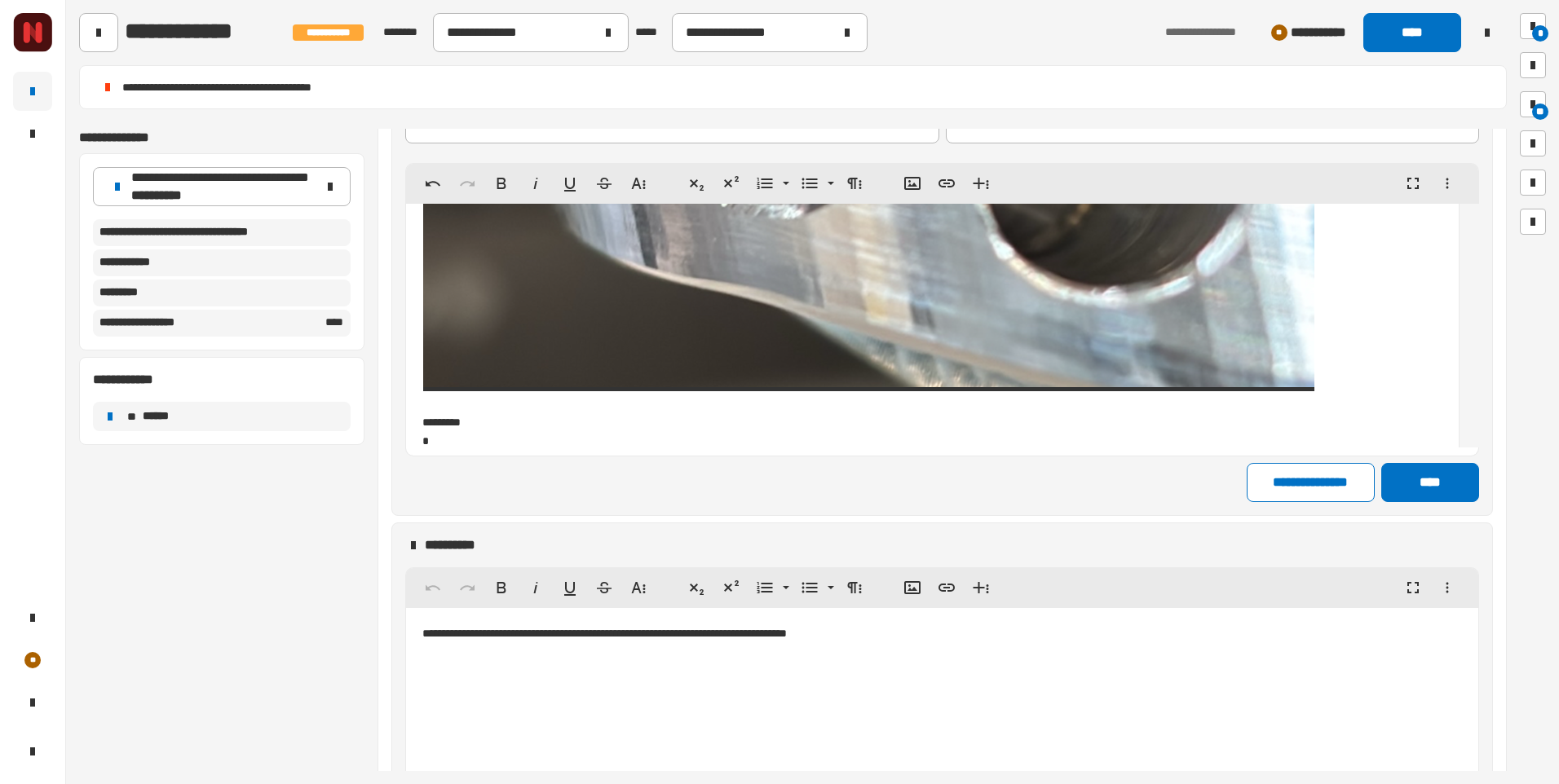 scroll, scrollTop: 13359, scrollLeft: 0, axis: vertical 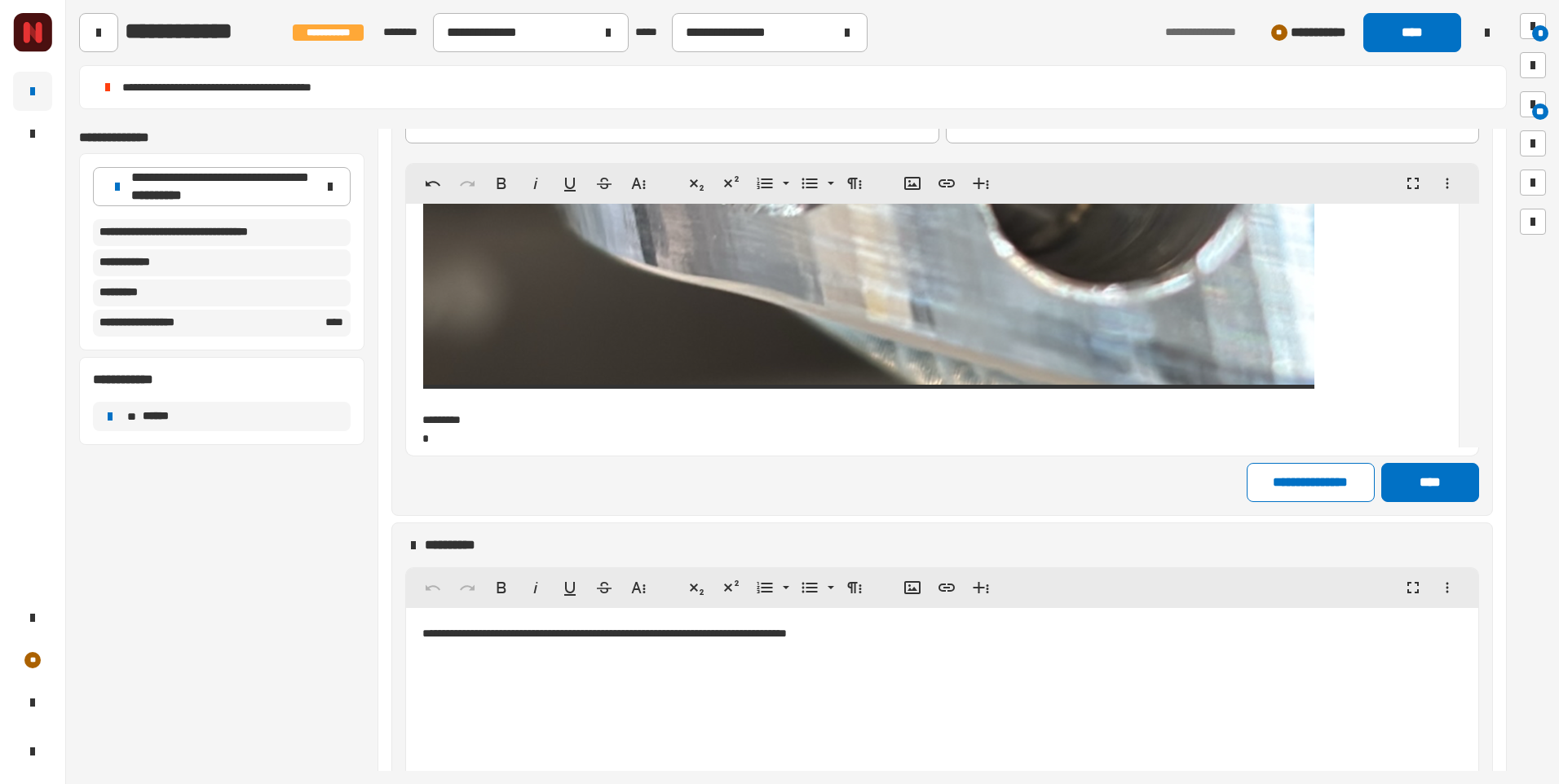 click on "* ******* * ******* * ******* ** ******* *" at bounding box center (932, -639) 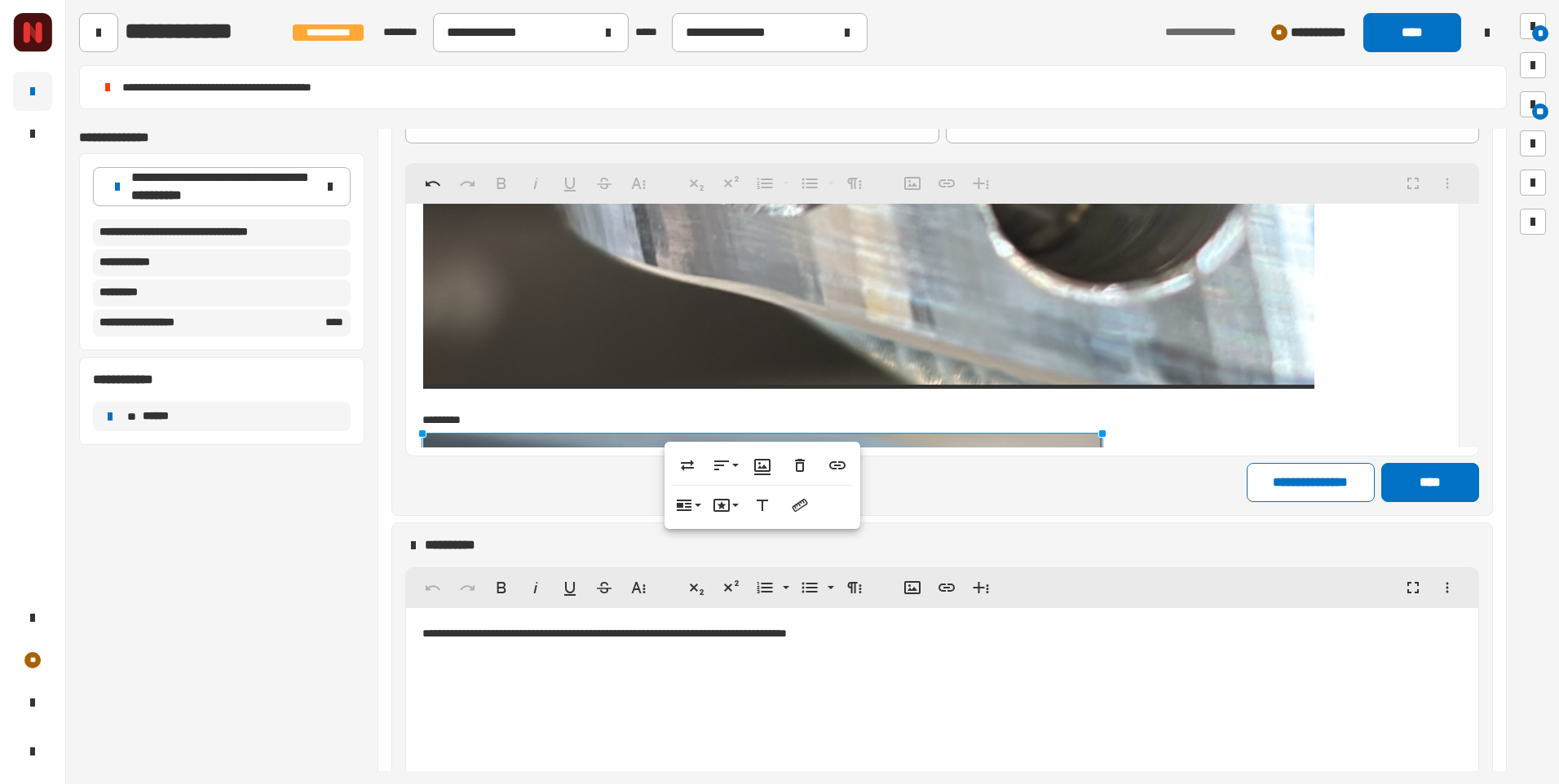 click on "* ******* * ******* * ******* ** *******" at bounding box center [932, -431] 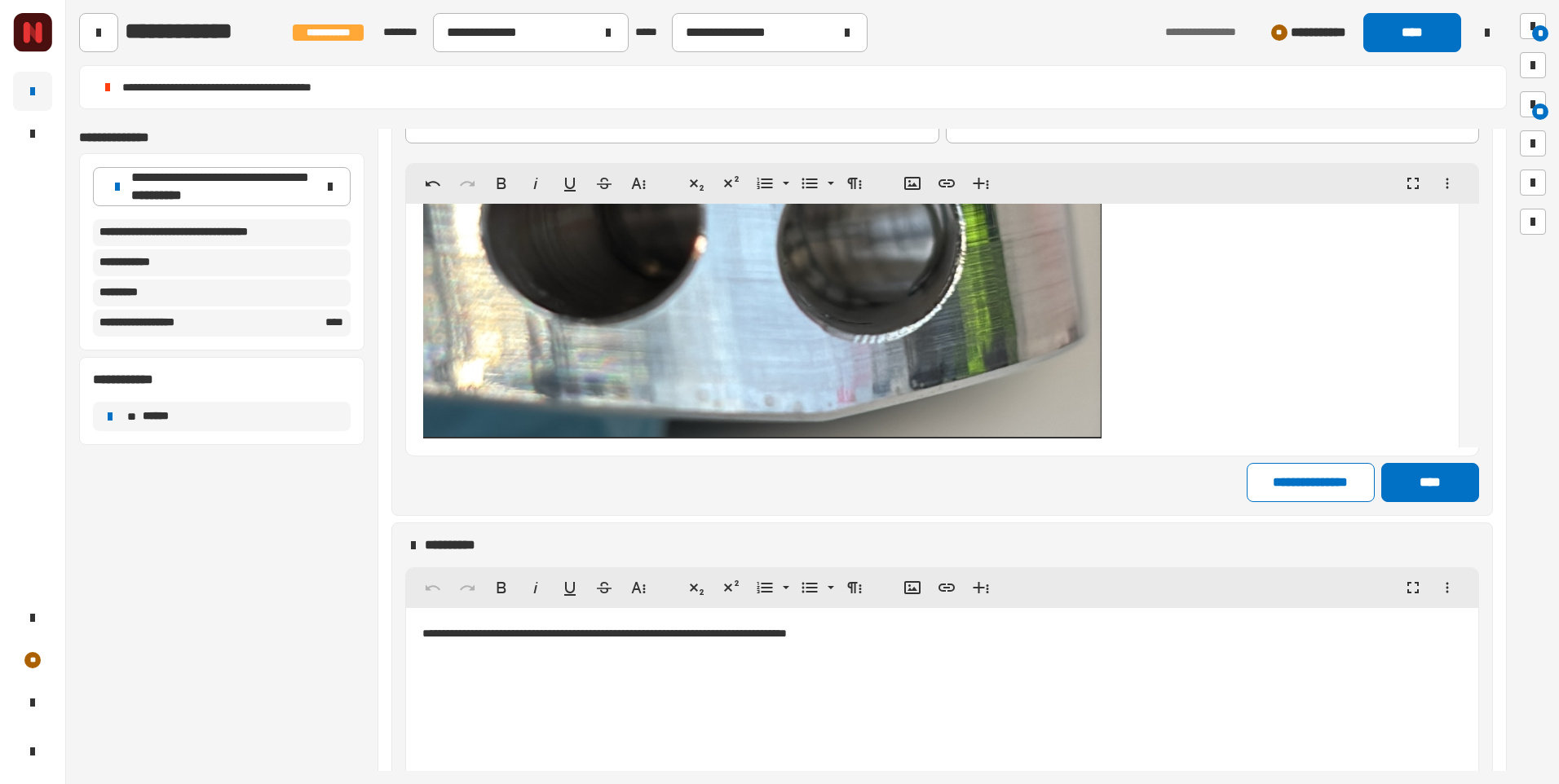 scroll, scrollTop: 13796, scrollLeft: 0, axis: vertical 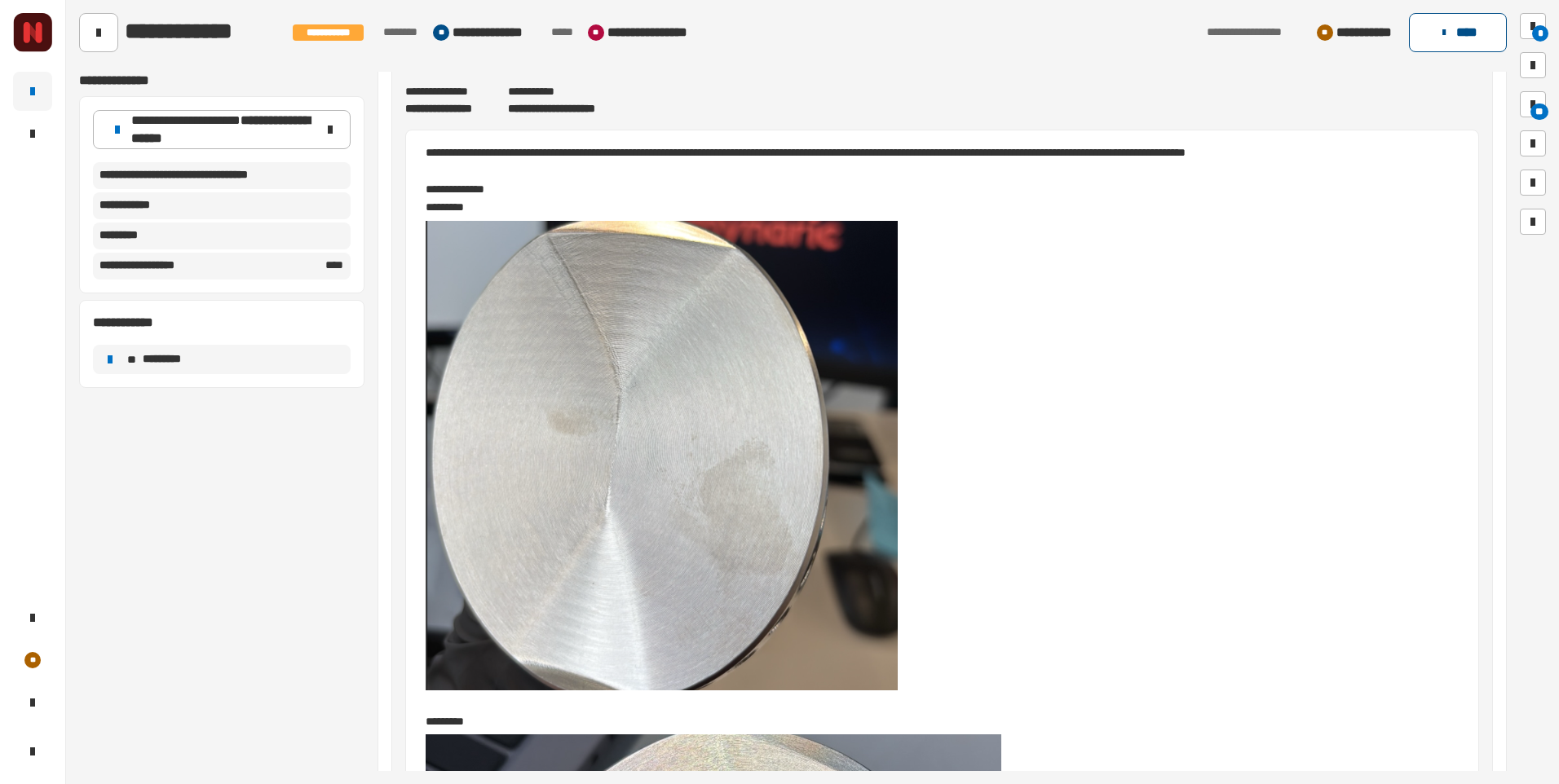 click on "****" 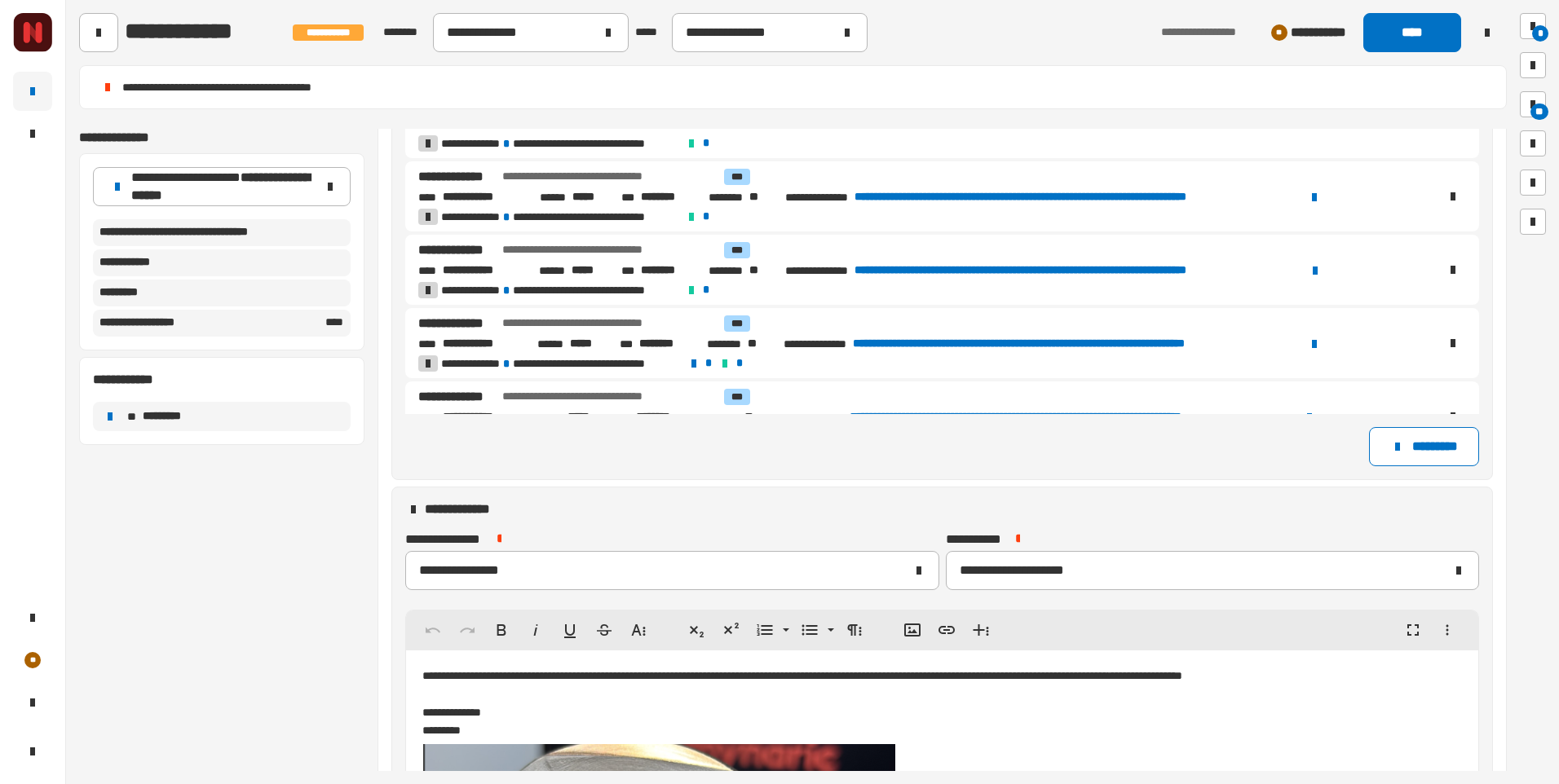 scroll, scrollTop: 511, scrollLeft: 0, axis: vertical 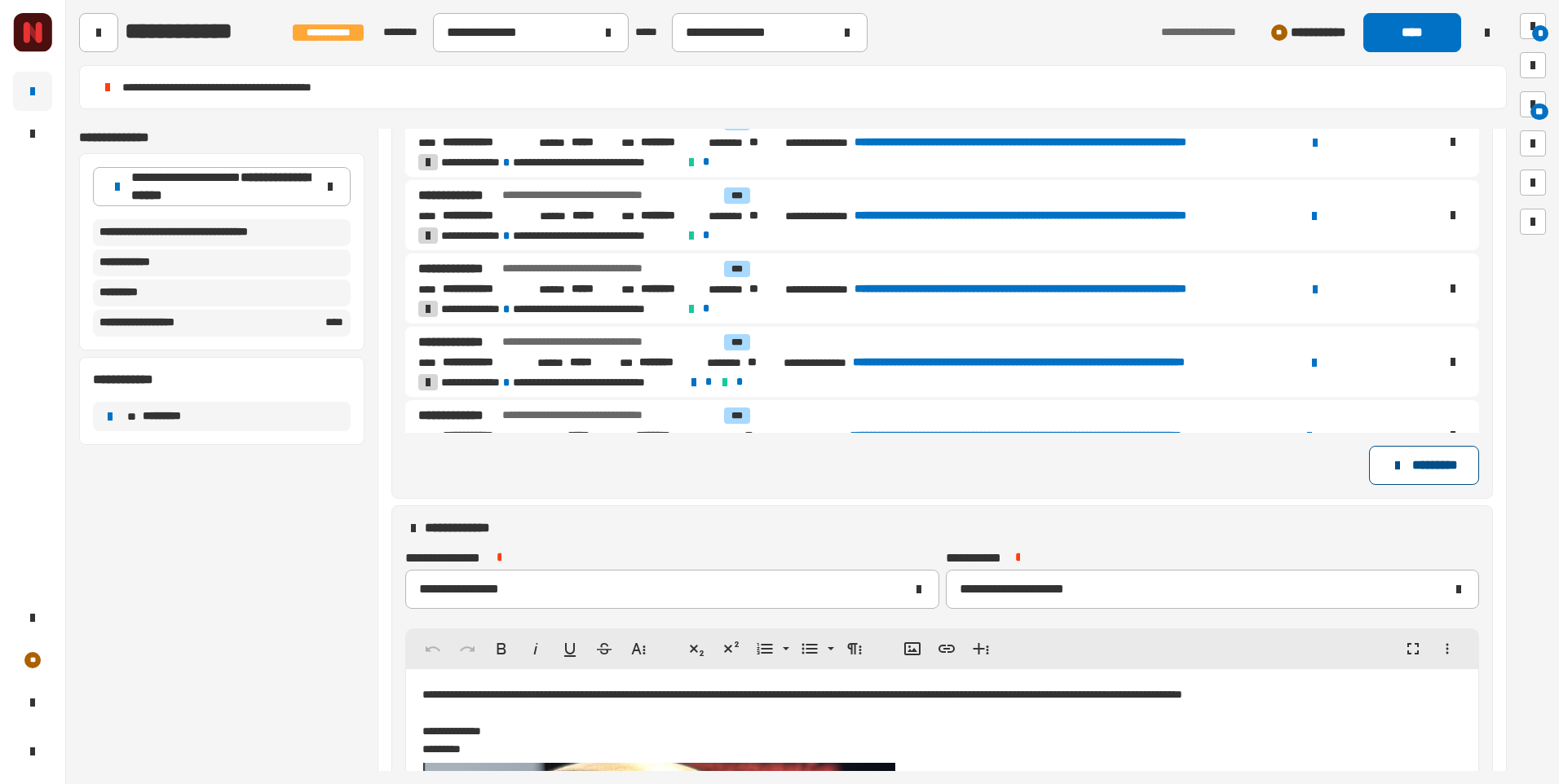 click on "*********" at bounding box center [1424, 465] 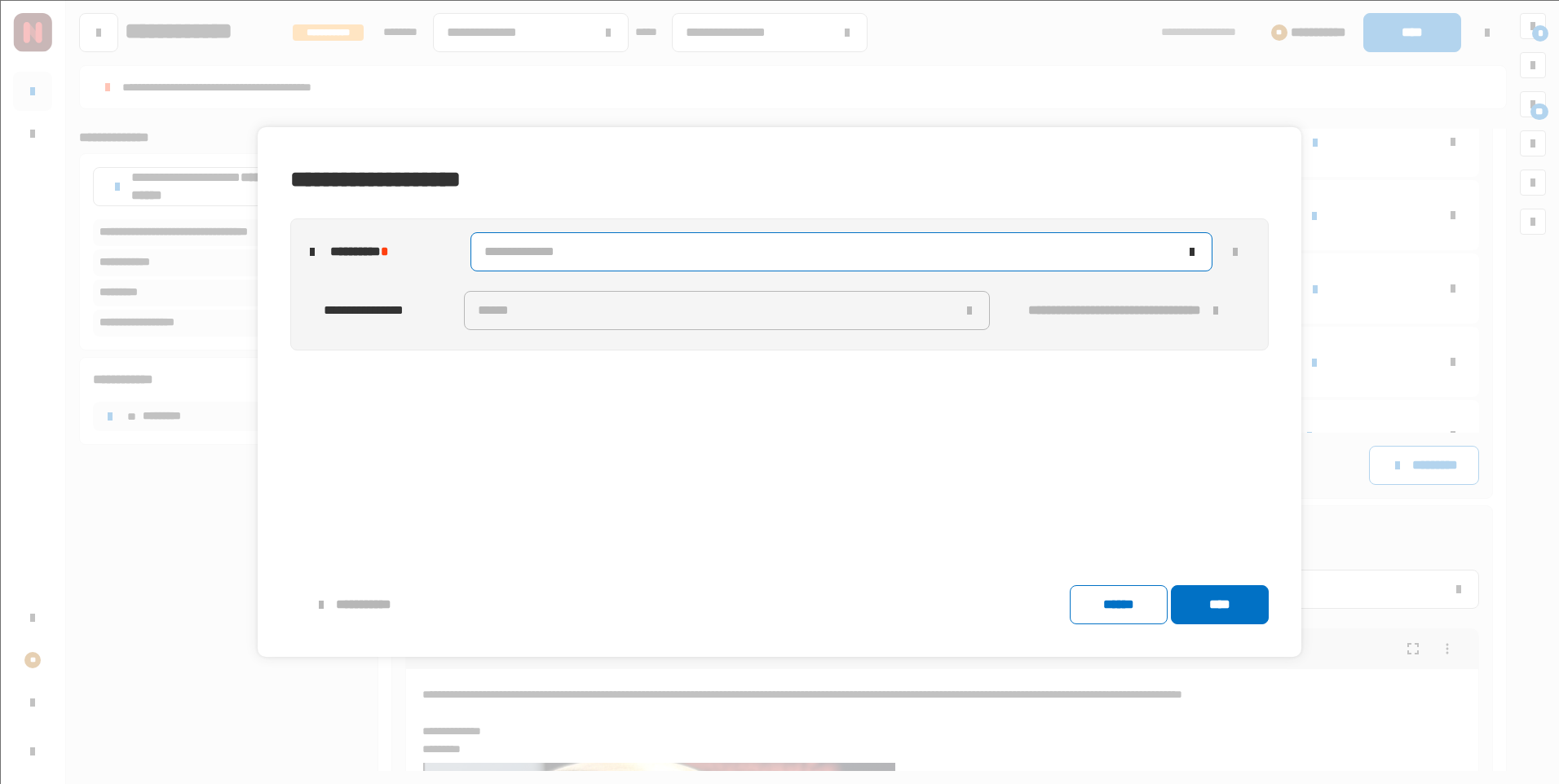 click on "**********" 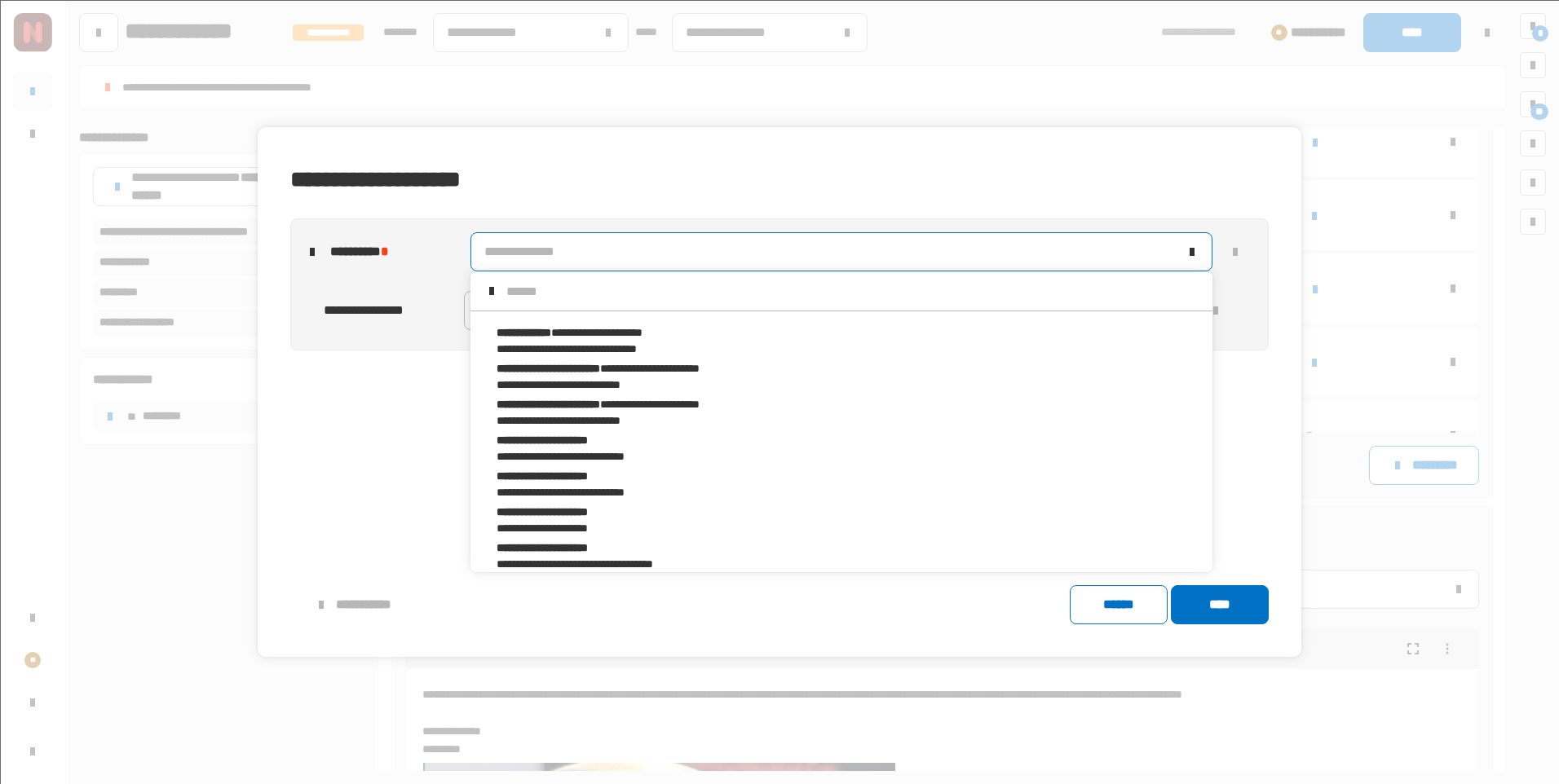 click on "**********" at bounding box center [604, 333] 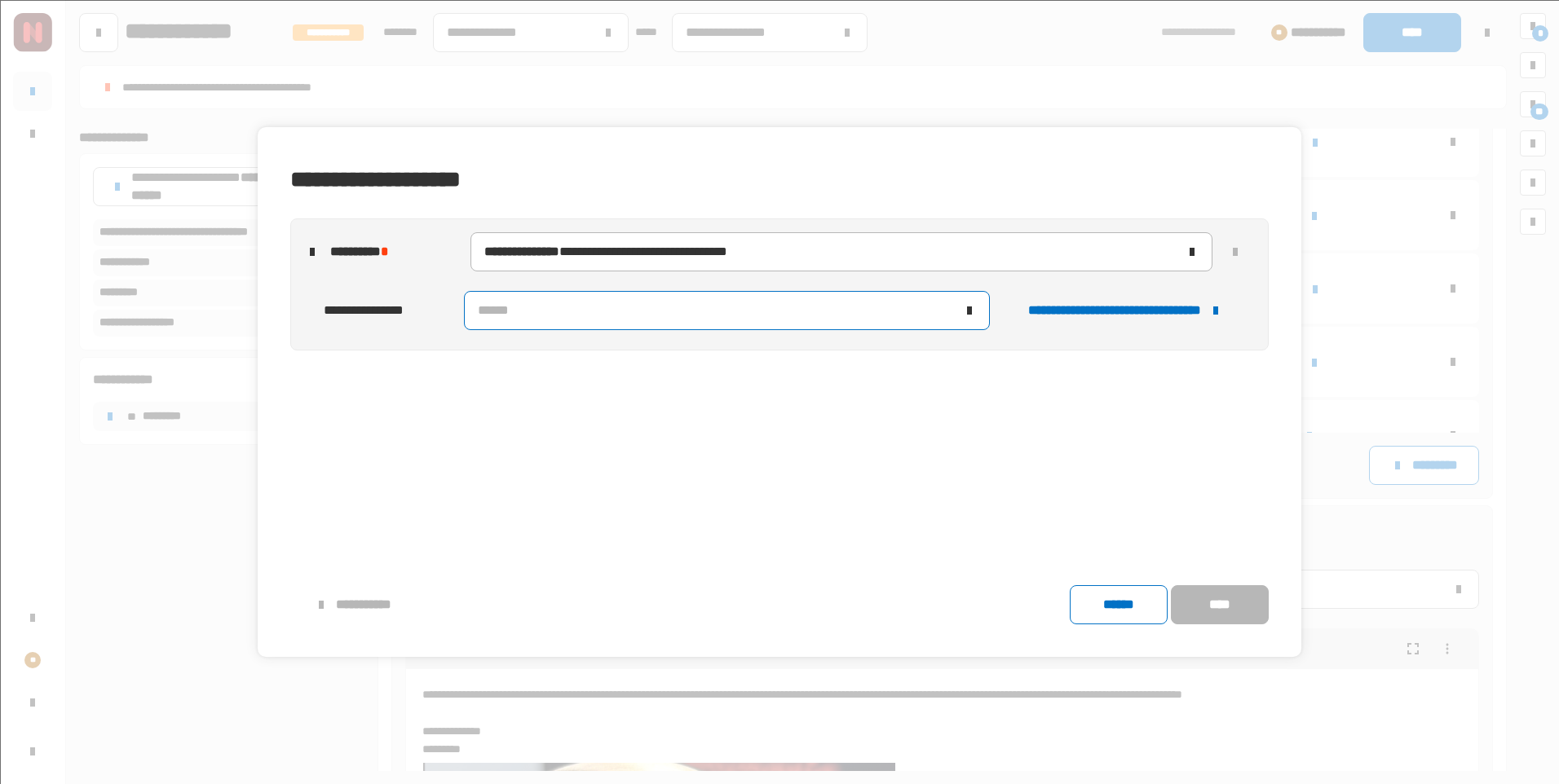 click on "******" 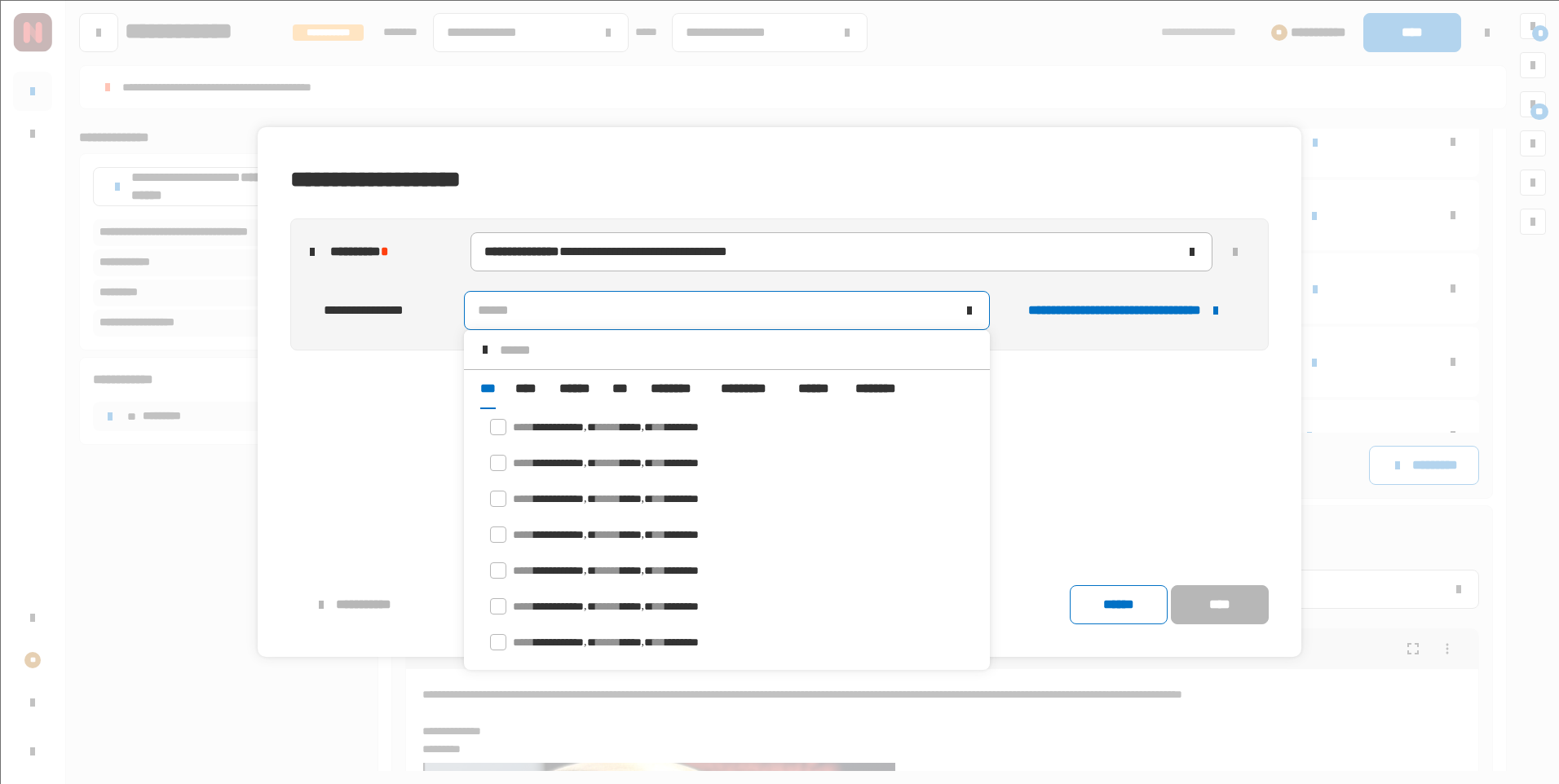scroll, scrollTop: 13, scrollLeft: 0, axis: vertical 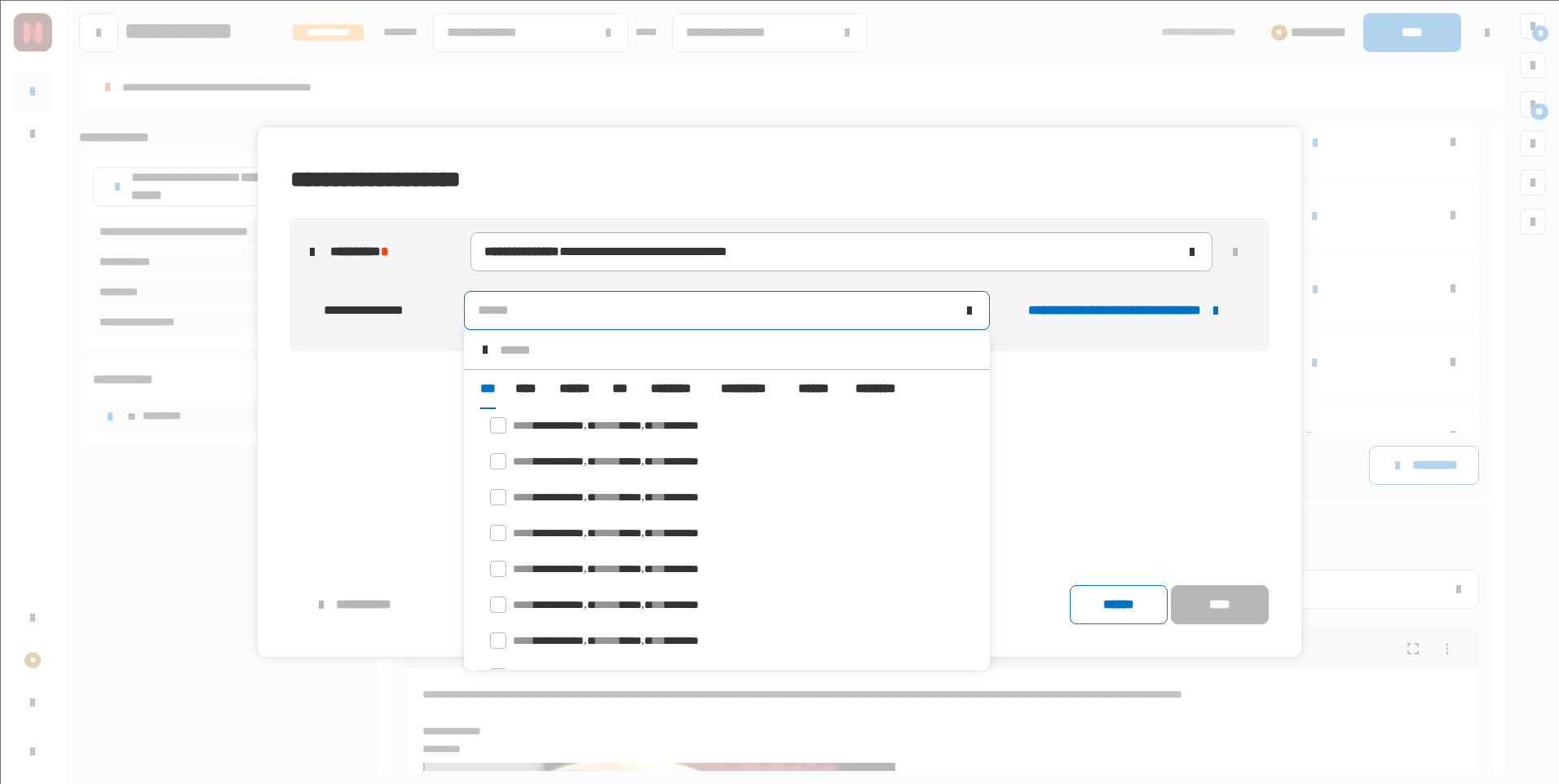 click on "******" at bounding box center [576, 389] 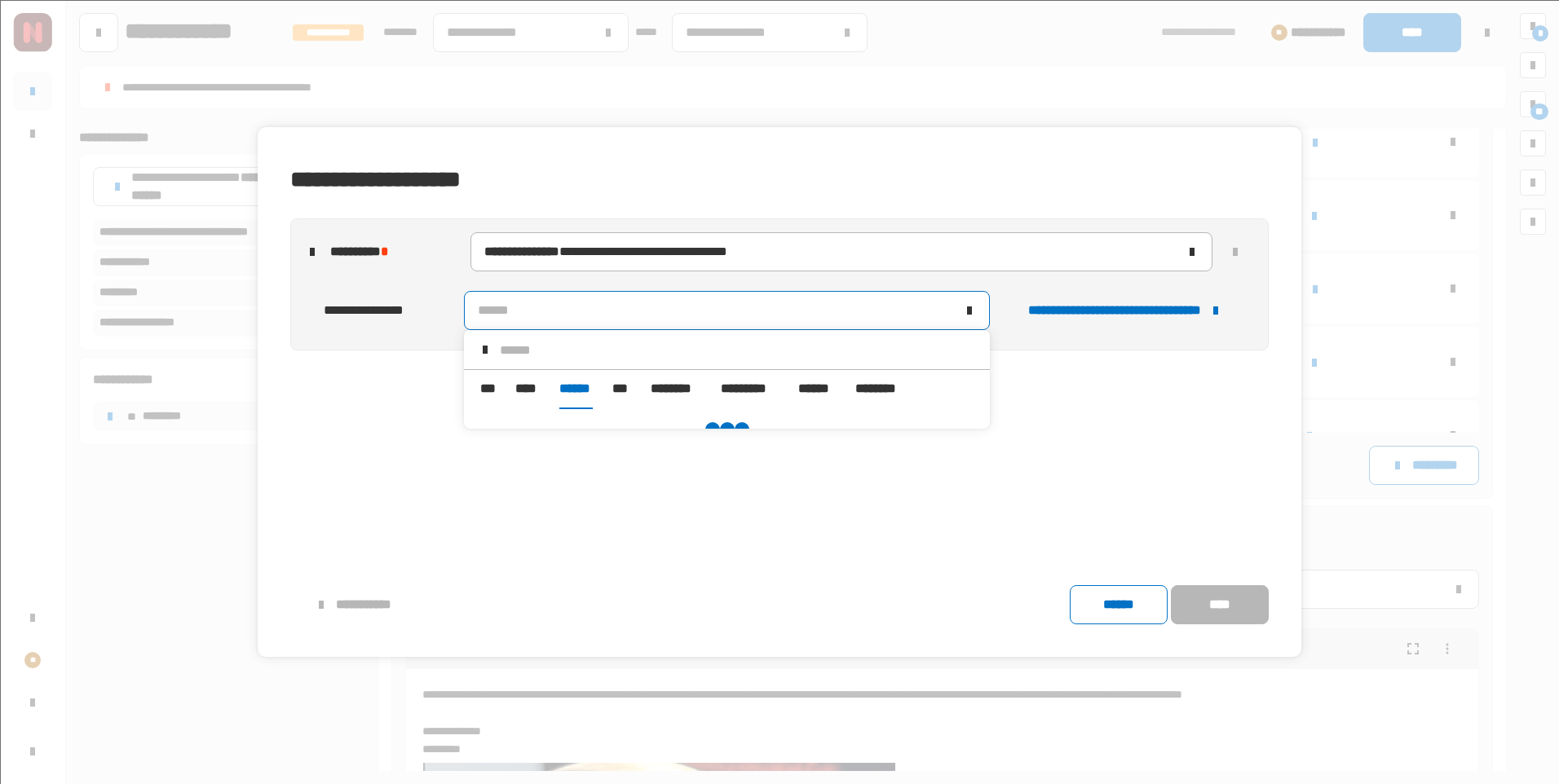 scroll, scrollTop: 0, scrollLeft: 0, axis: both 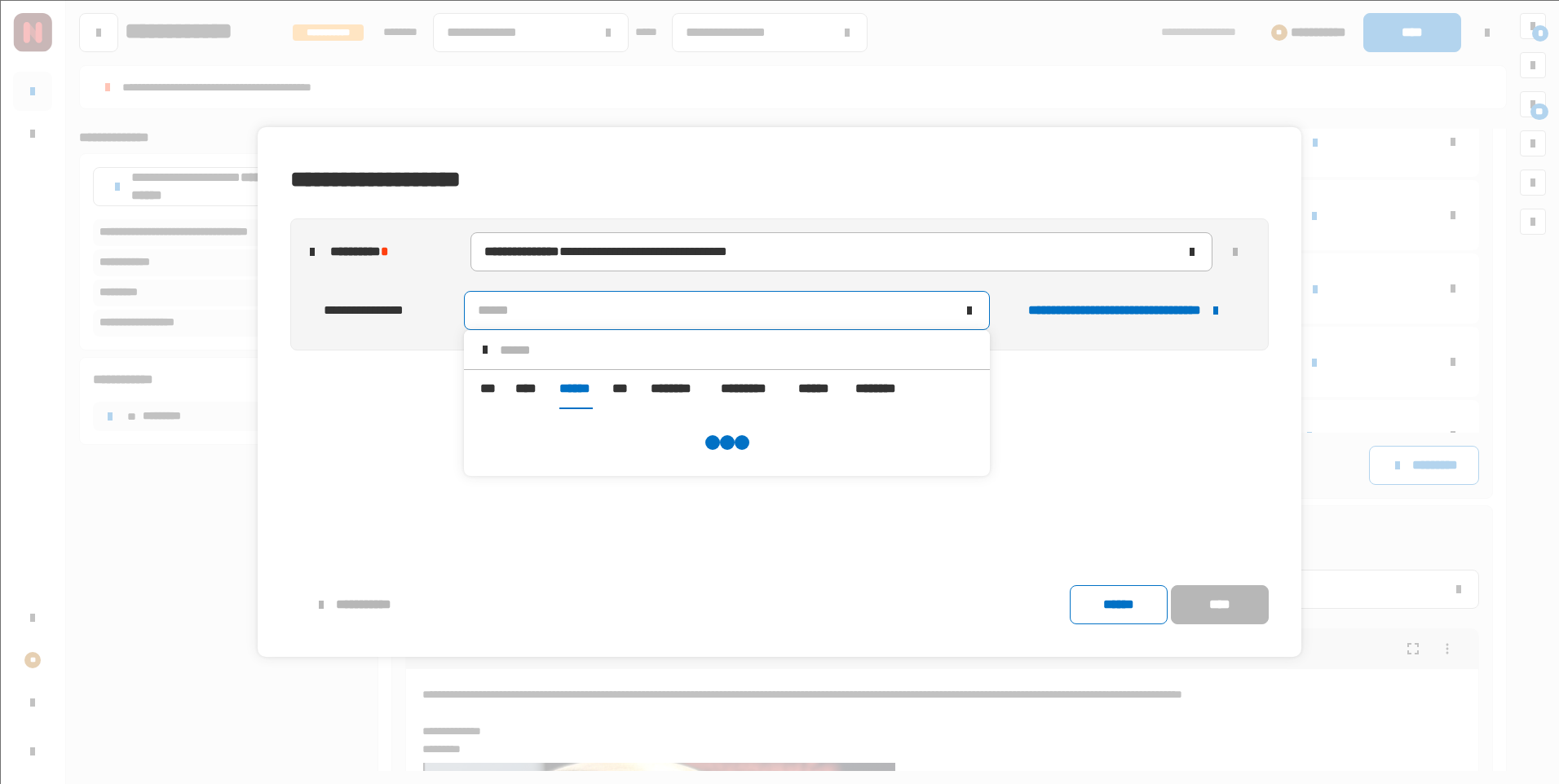 click at bounding box center (738, 350) 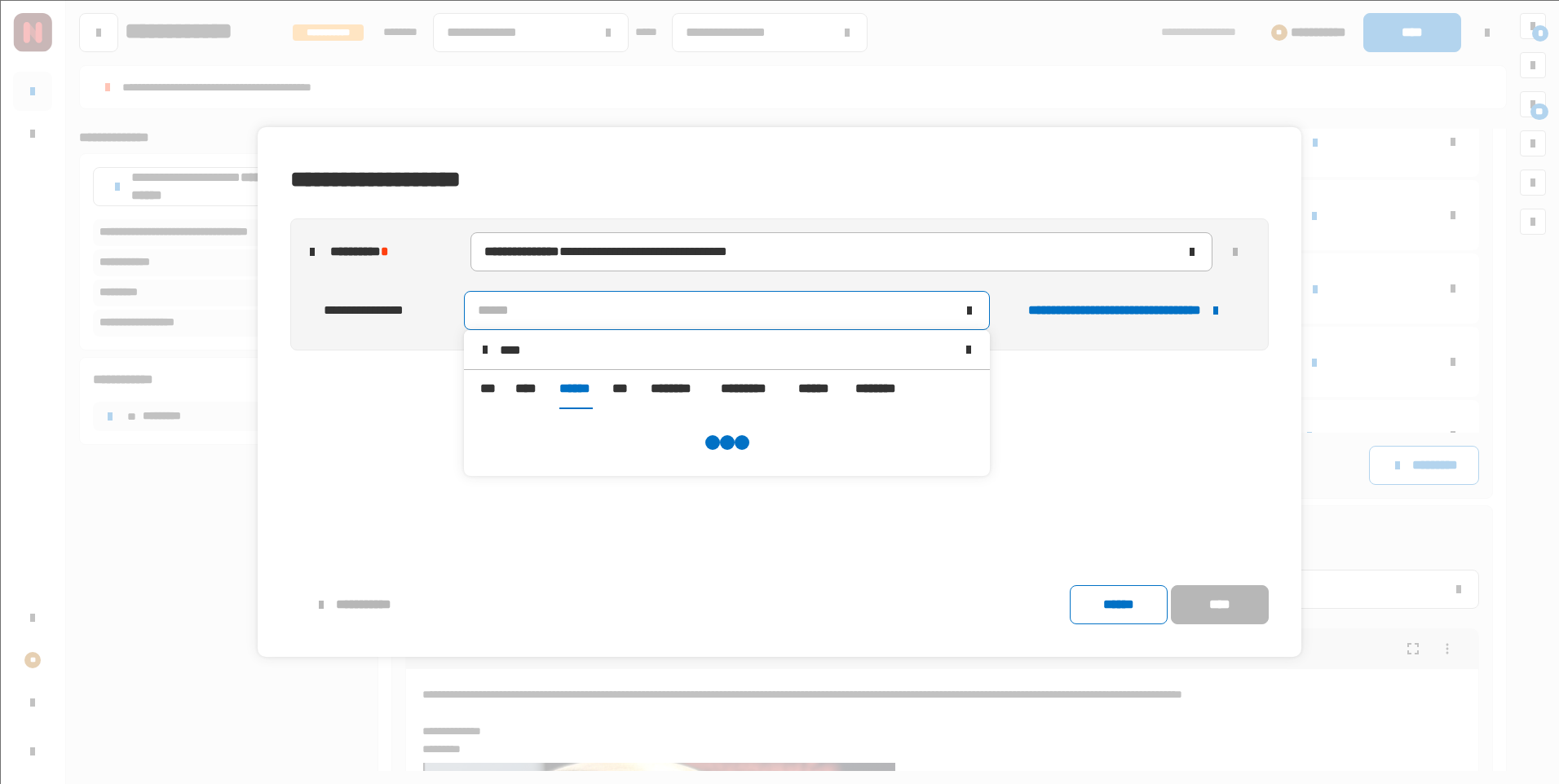 scroll, scrollTop: 0, scrollLeft: 0, axis: both 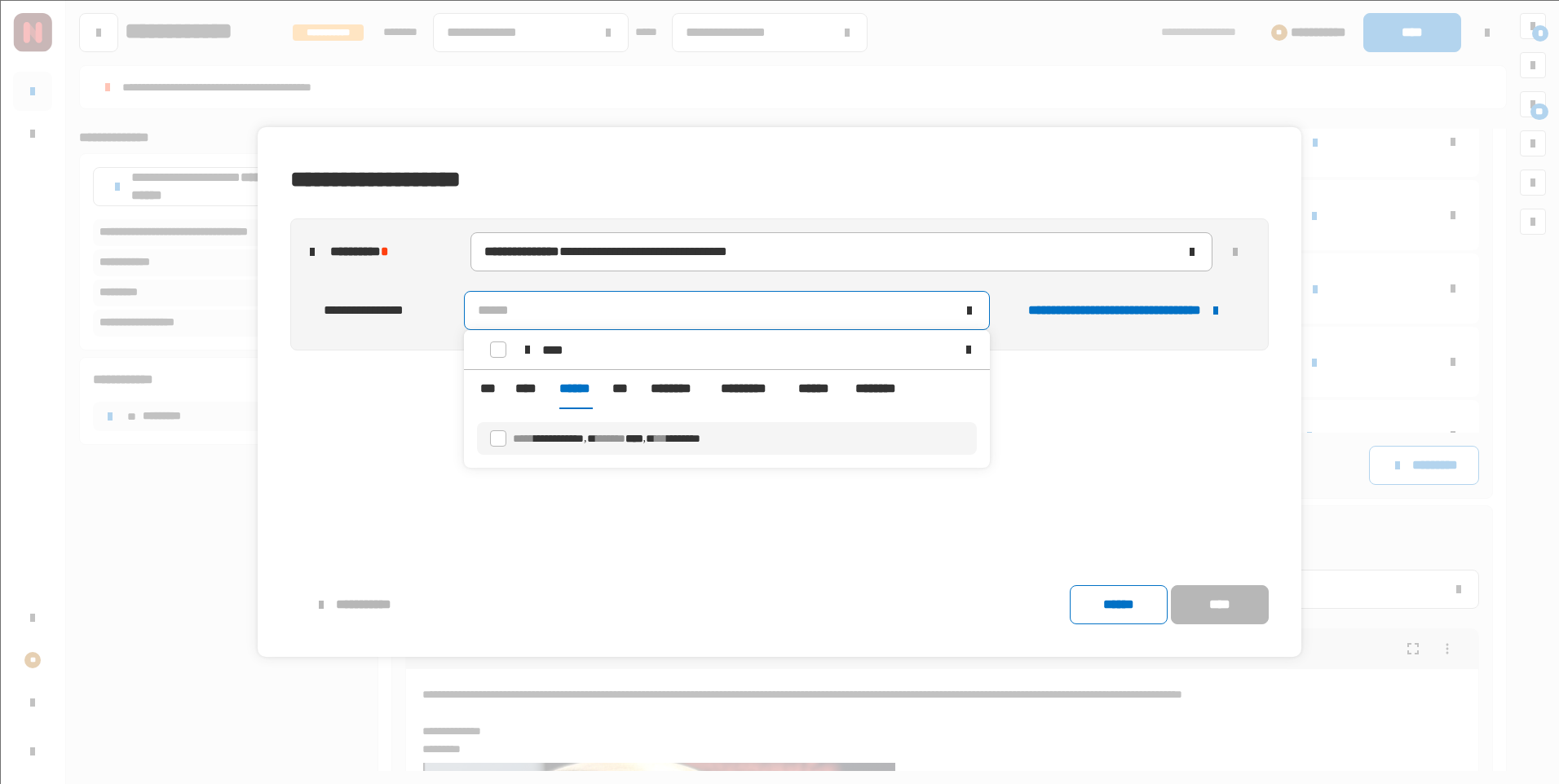 type on "****" 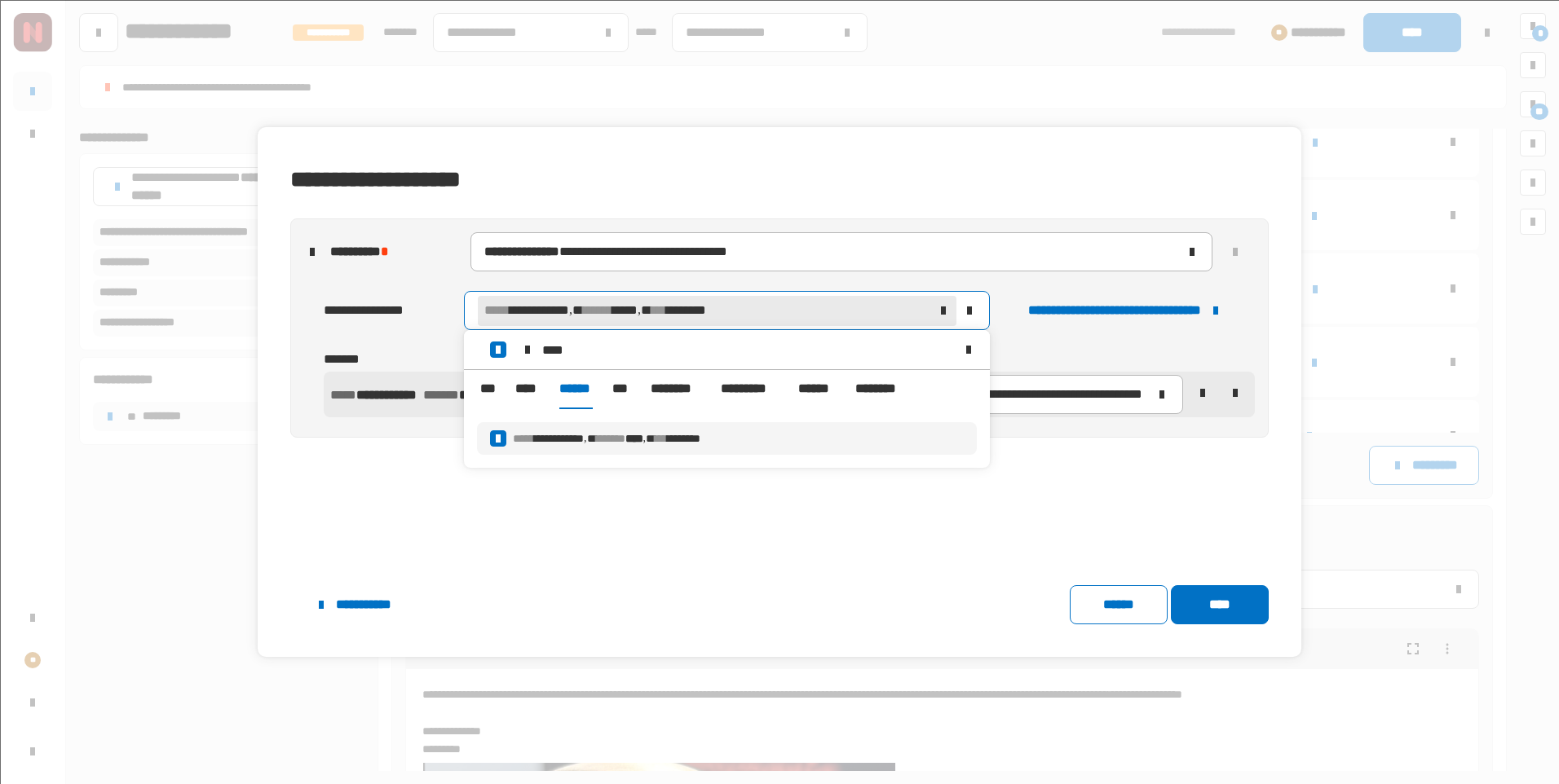 click on "**********" 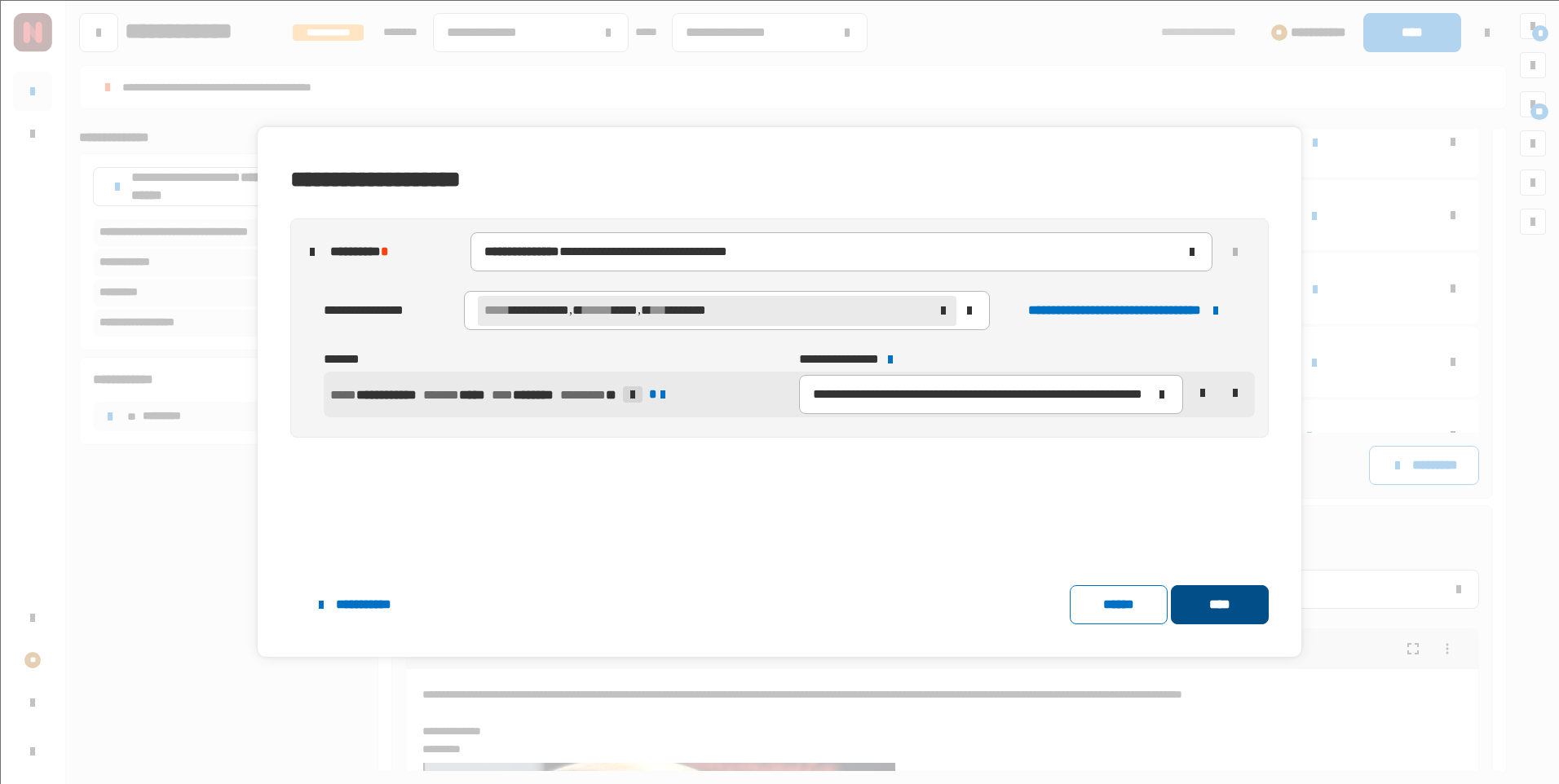 click on "****" 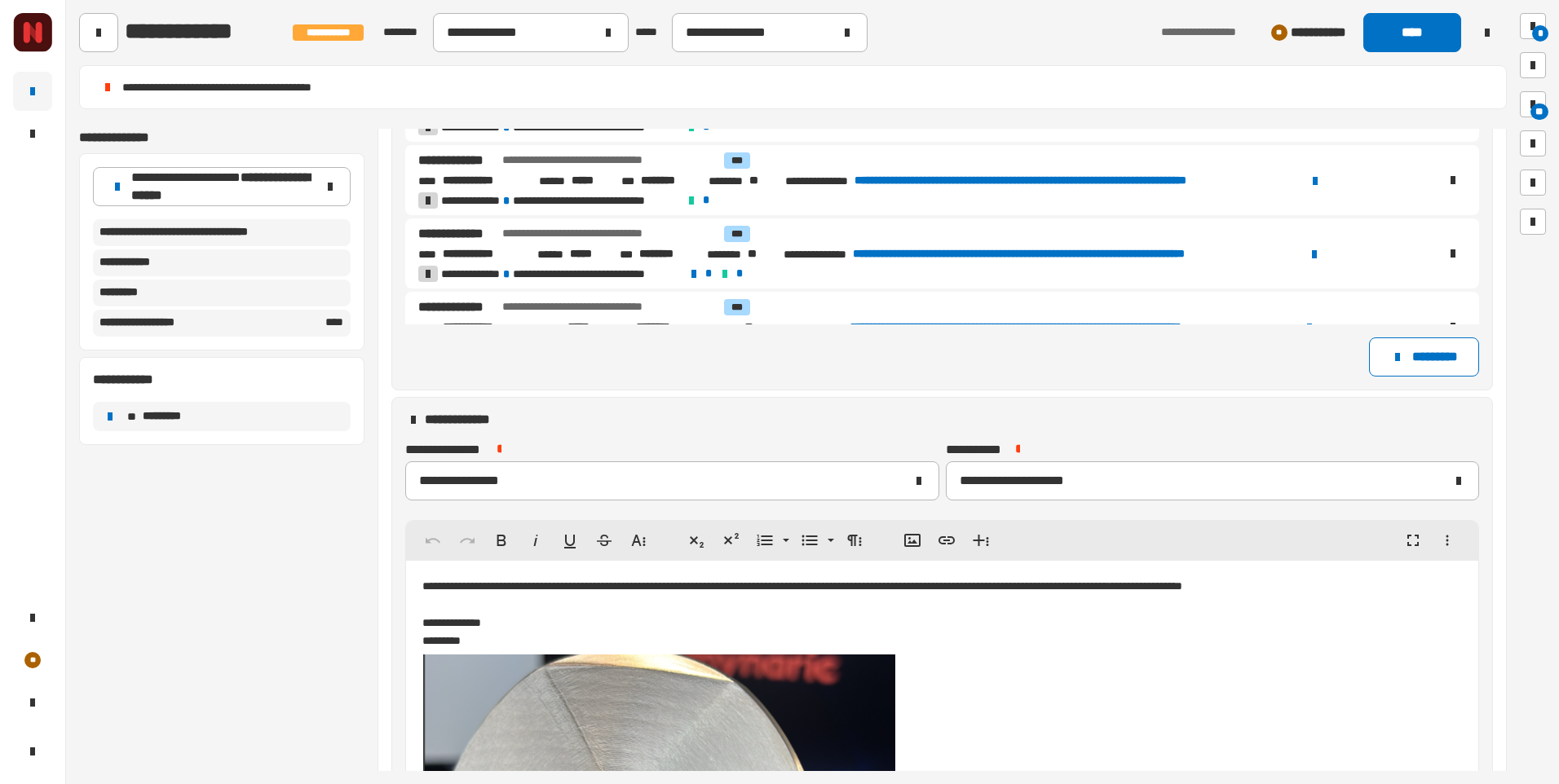 scroll, scrollTop: 837, scrollLeft: 0, axis: vertical 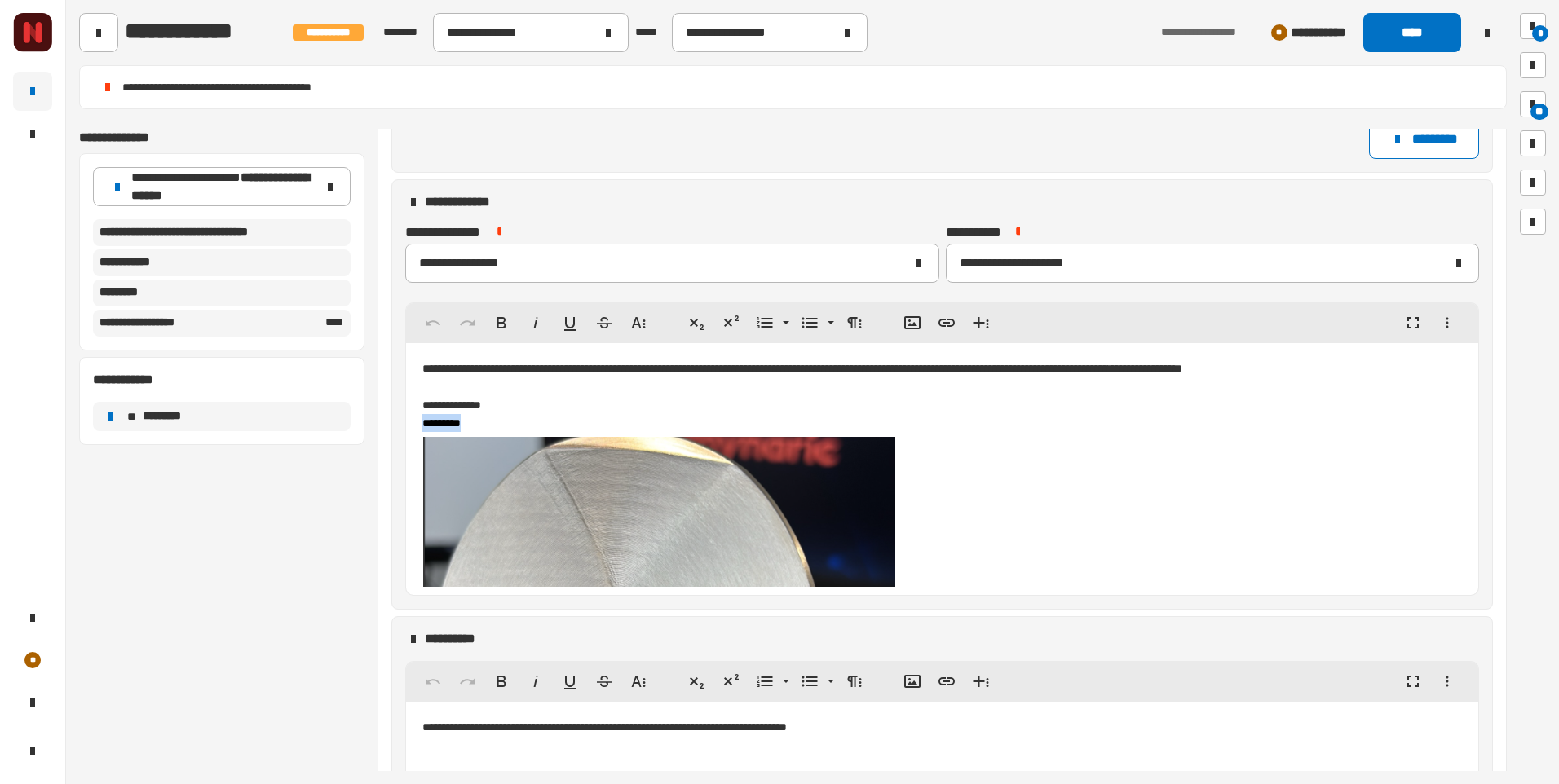 drag, startPoint x: 453, startPoint y: 429, endPoint x: 423, endPoint y: 432, distance: 30.149627 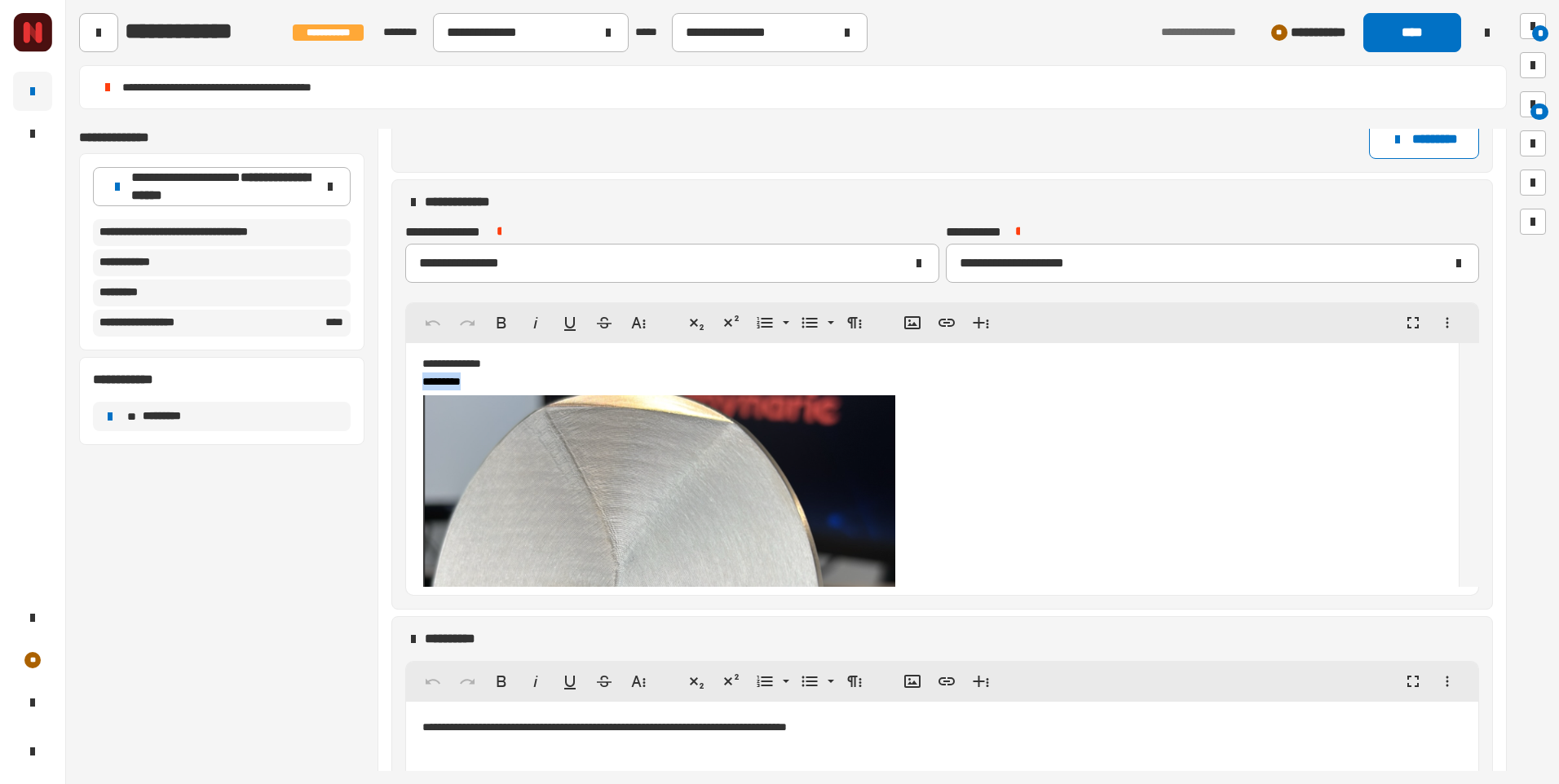 scroll, scrollTop: 81, scrollLeft: 0, axis: vertical 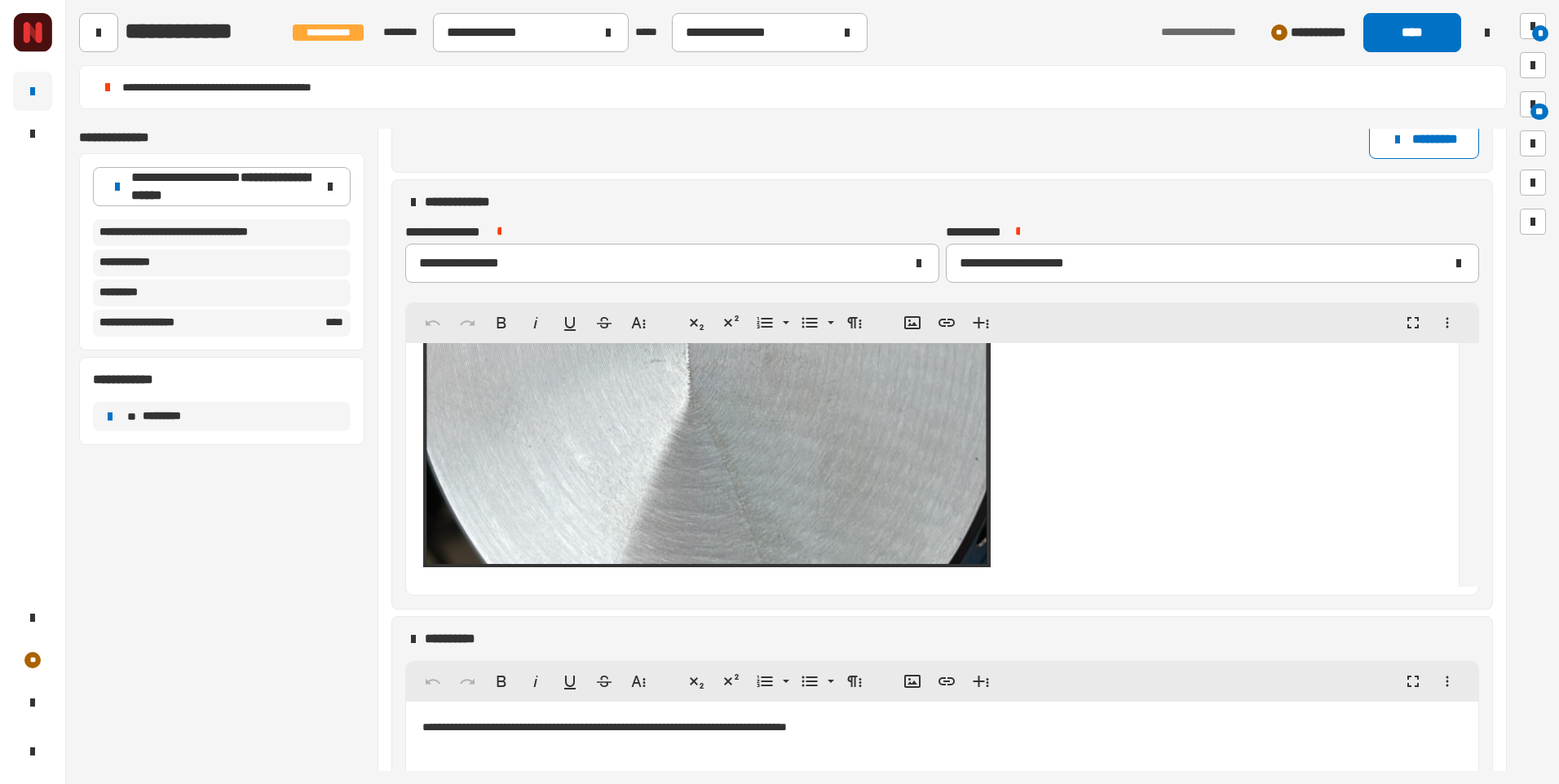 click on "*********" at bounding box center [922, -83] 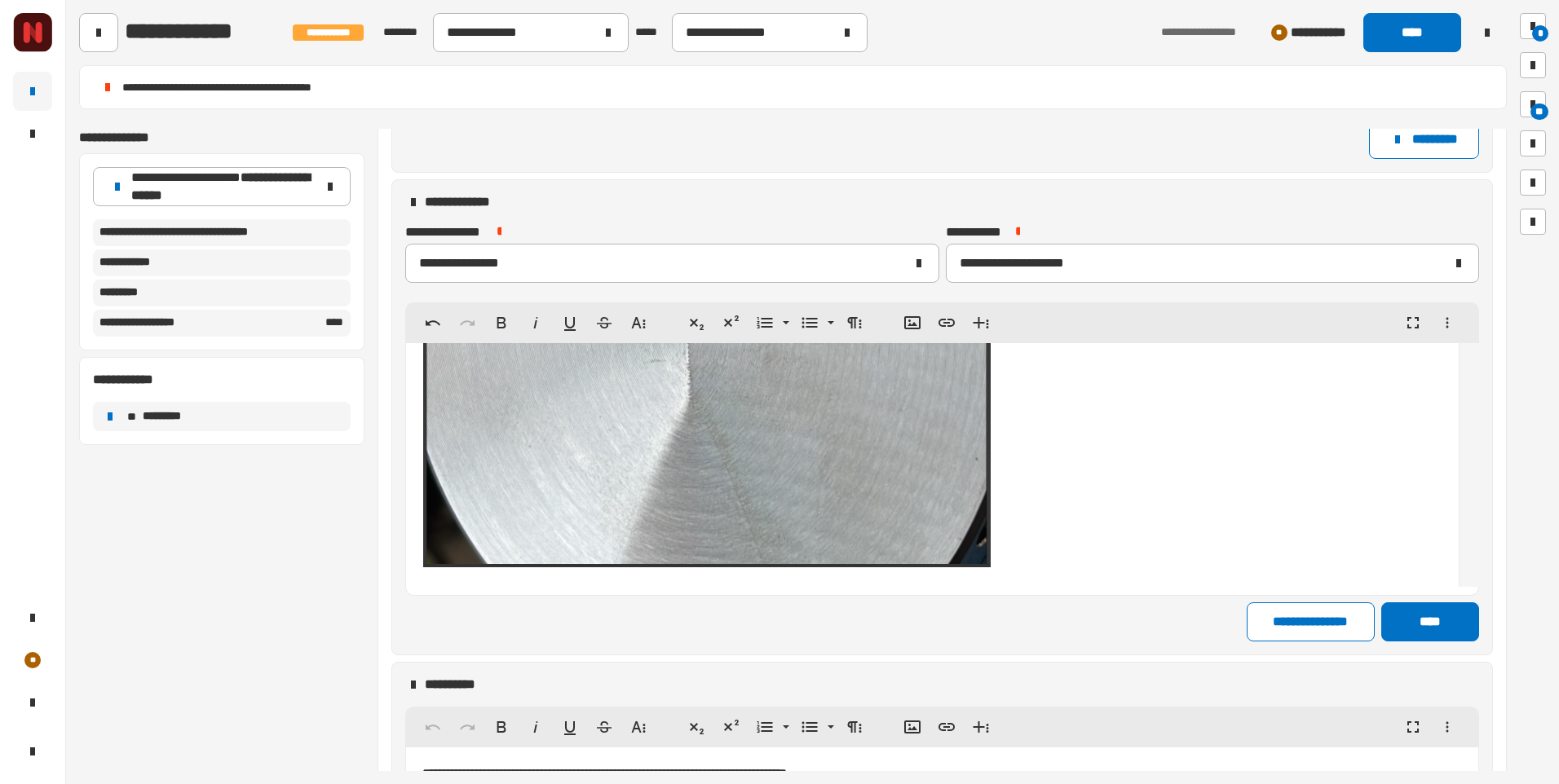 scroll, scrollTop: 20158, scrollLeft: 0, axis: vertical 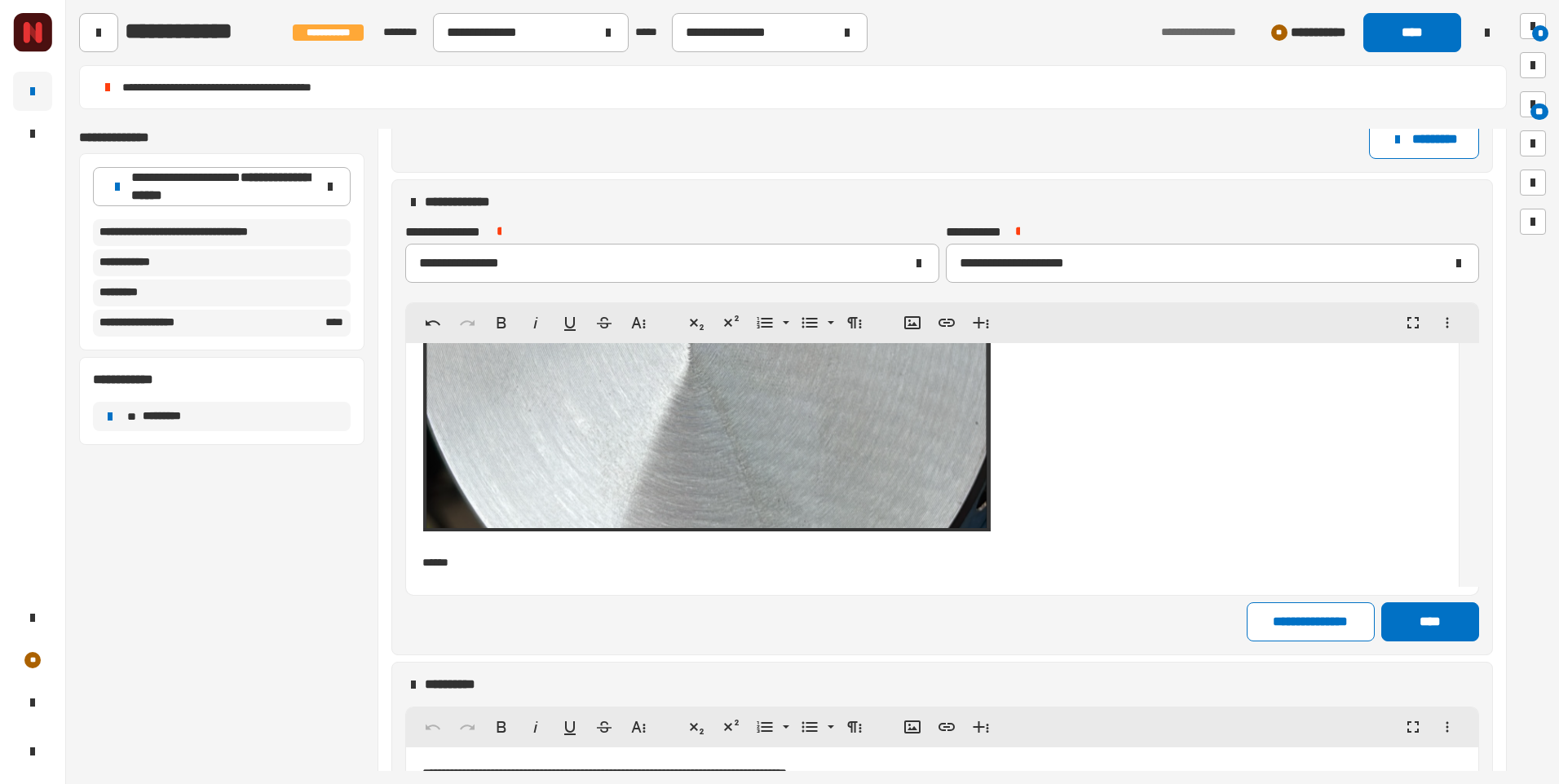 type 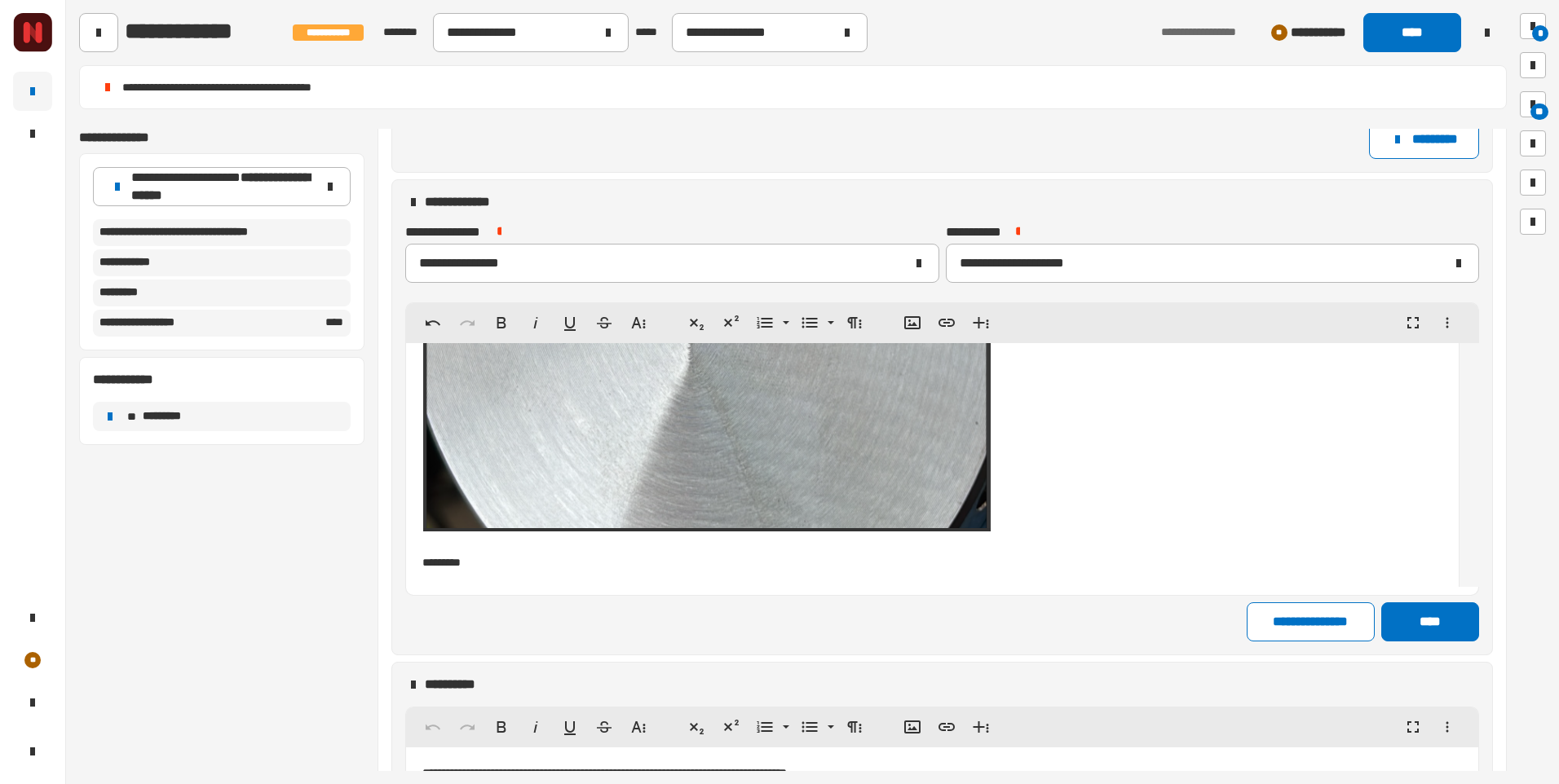 click at bounding box center (932, 580) 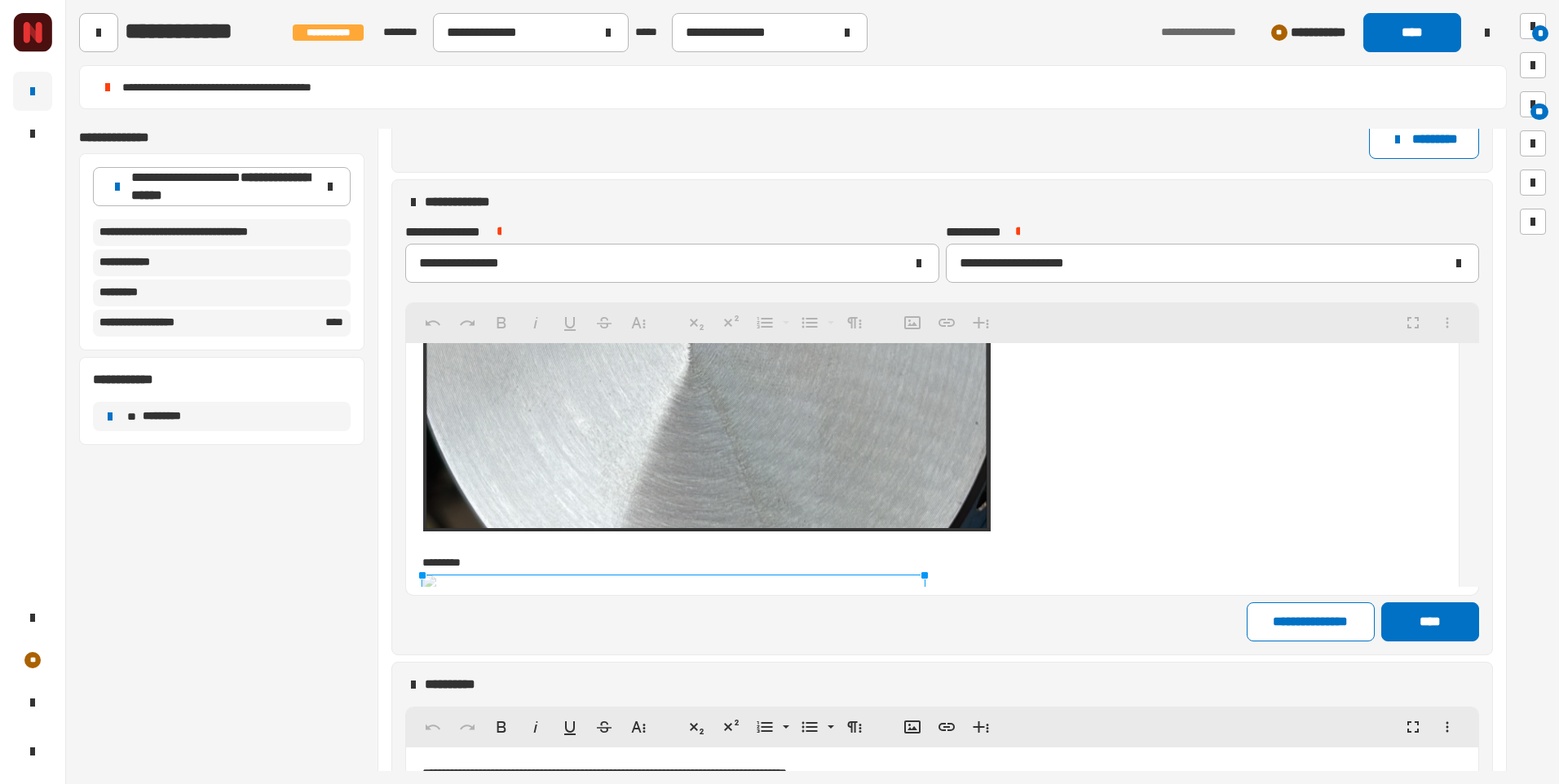click on "********* *********" at bounding box center [922, -99] 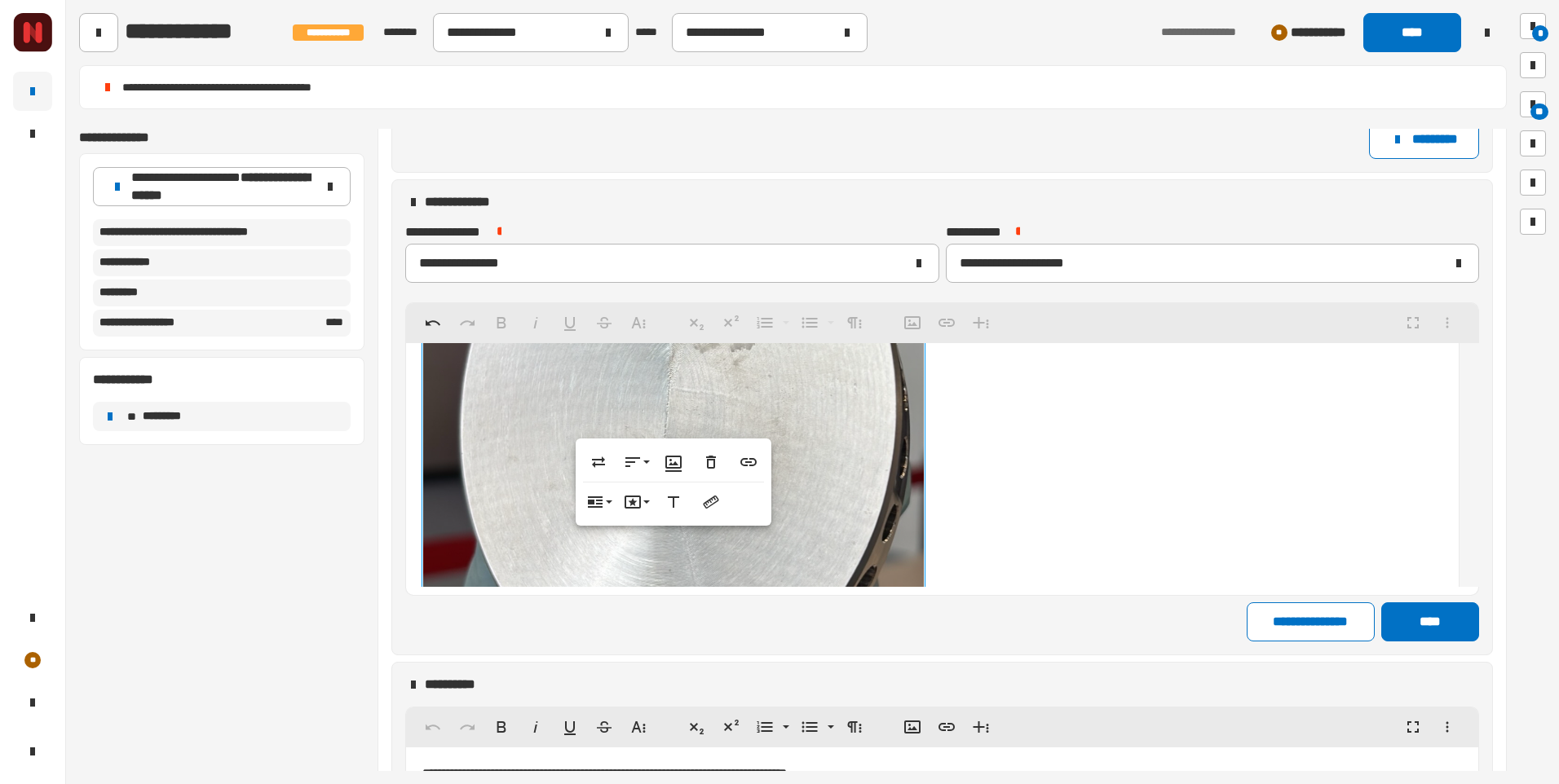 click at bounding box center (932, 403) 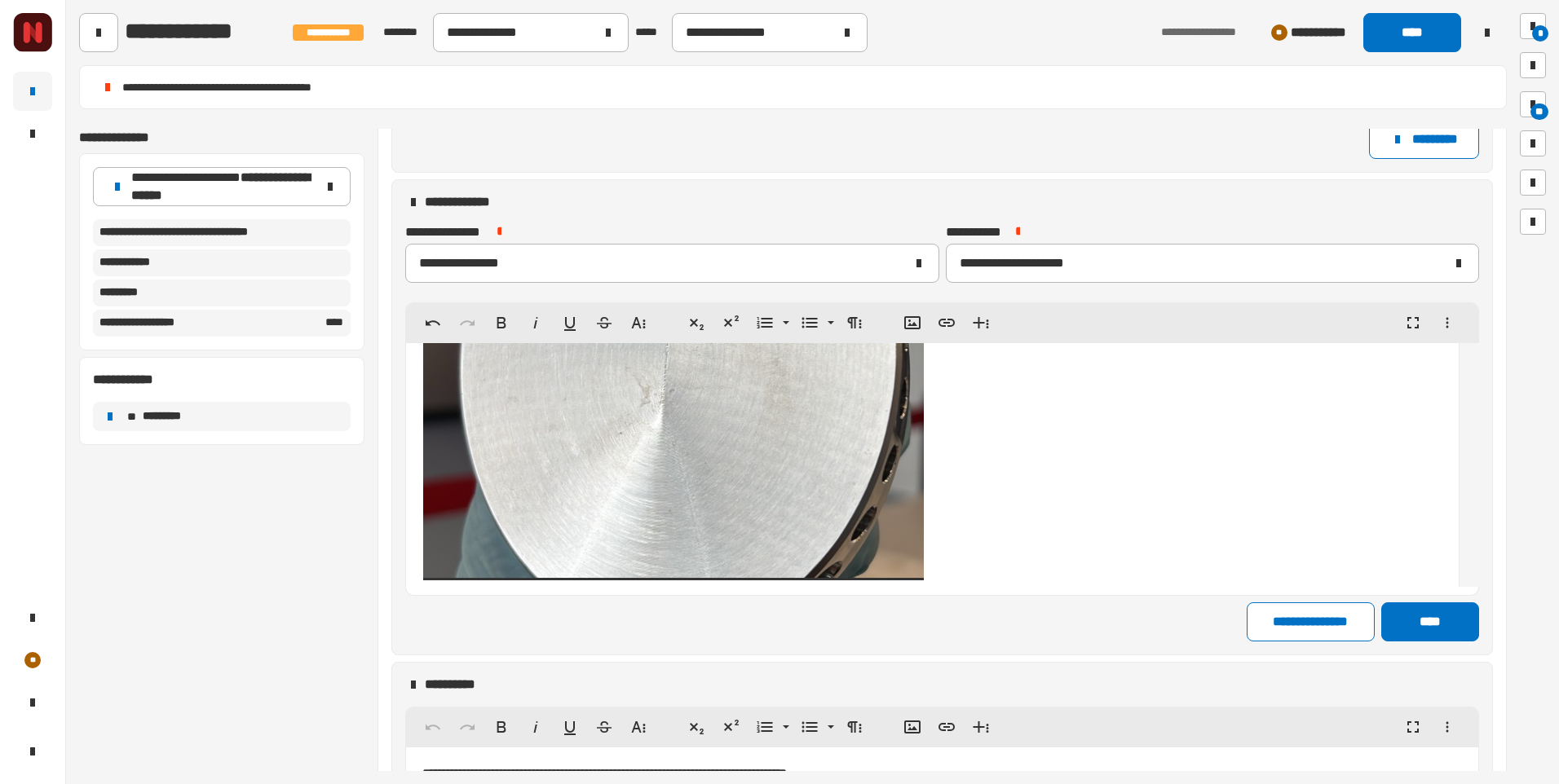 scroll, scrollTop: 20638, scrollLeft: 0, axis: vertical 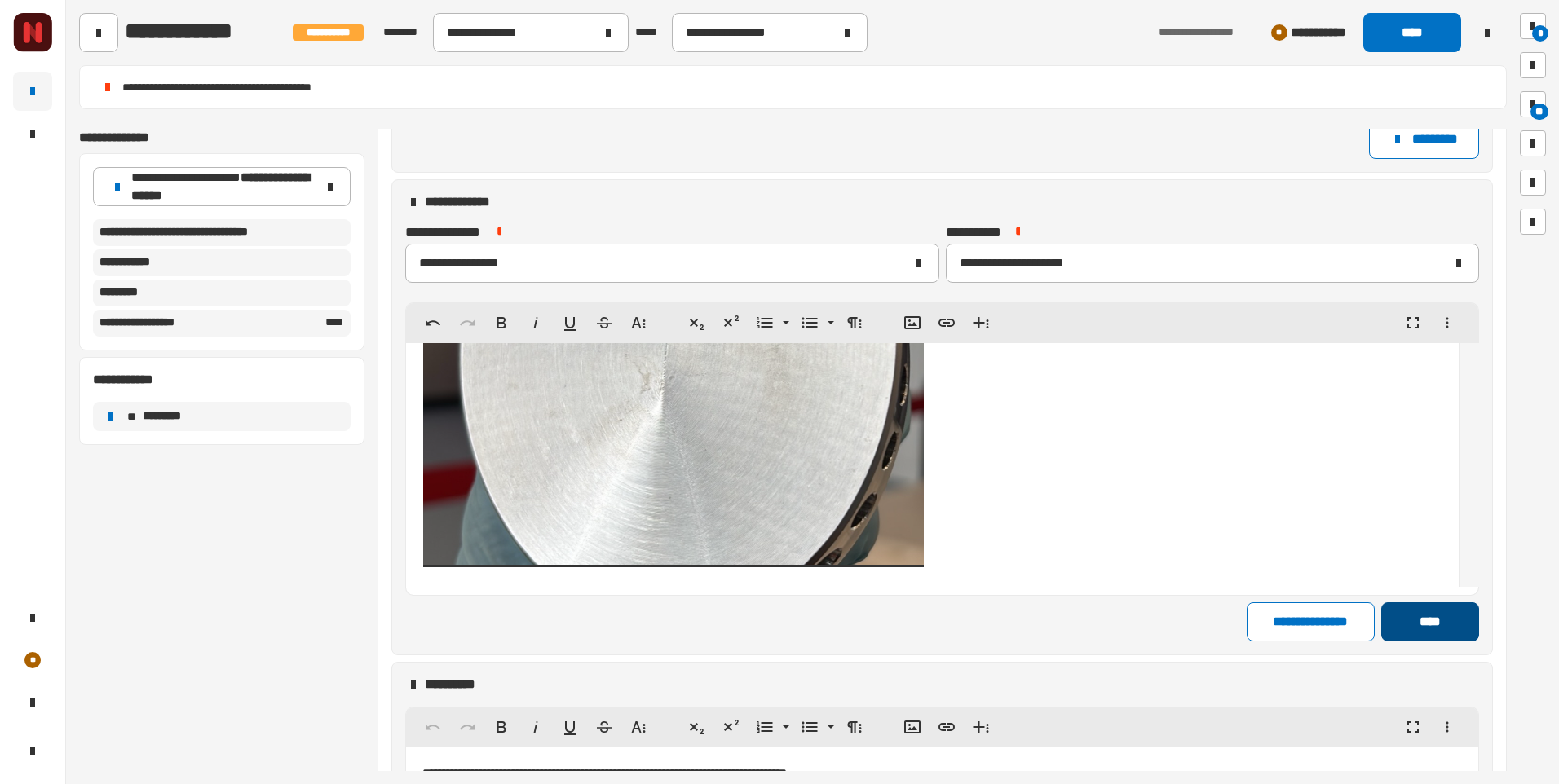 click on "****" at bounding box center (1429, 622) 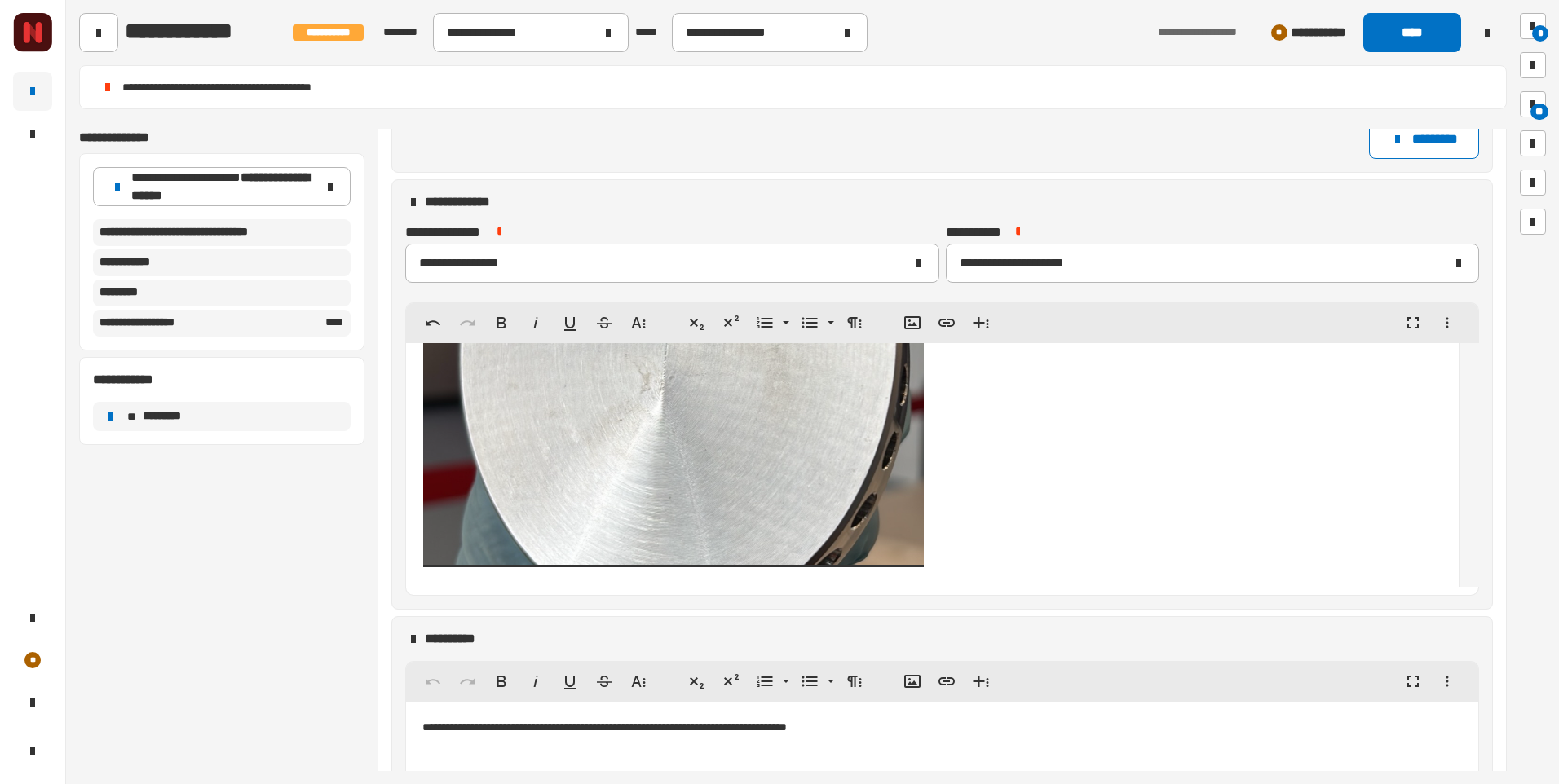 click on "****" 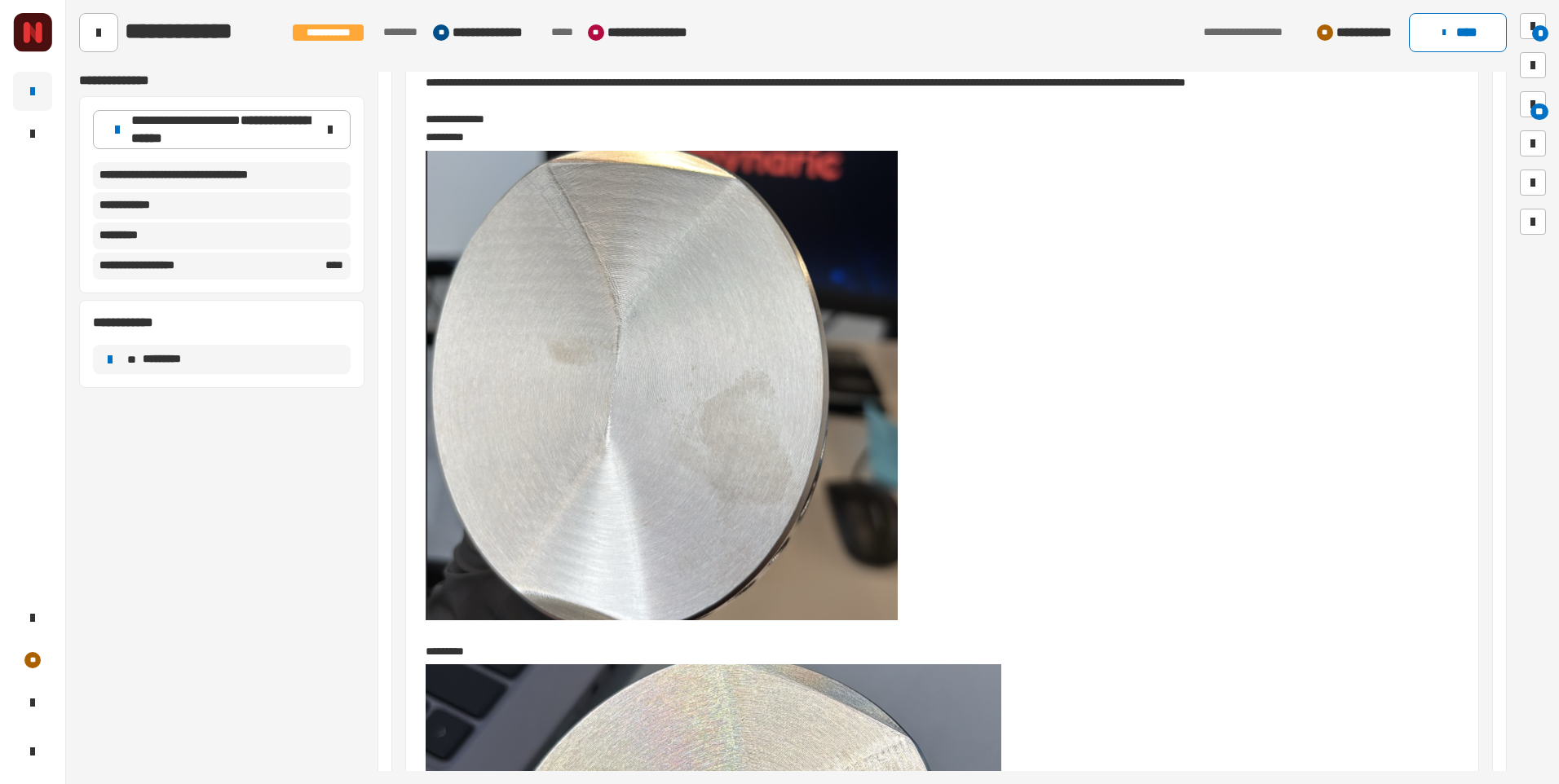 scroll, scrollTop: 738, scrollLeft: 0, axis: vertical 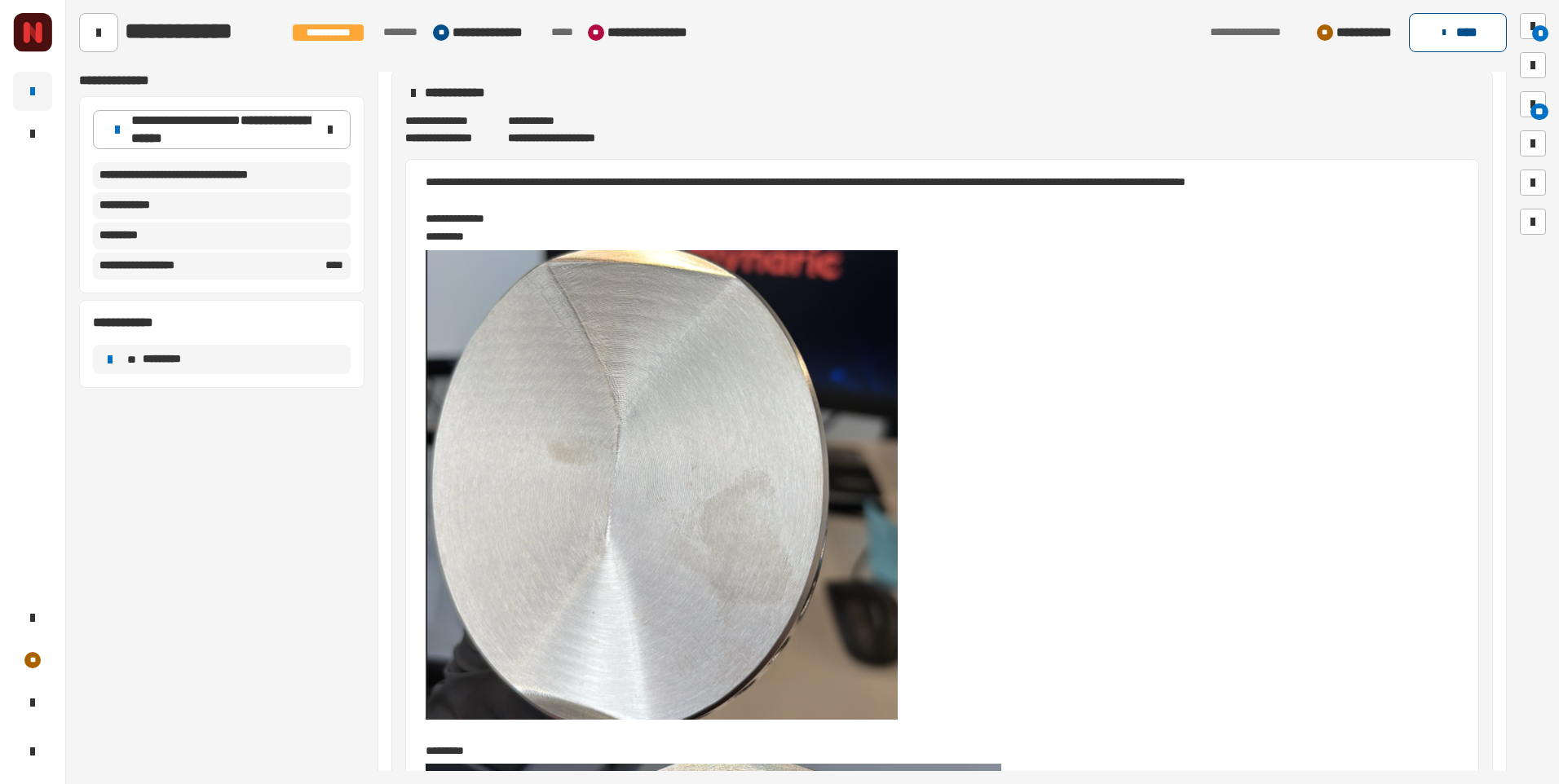 click on "****" 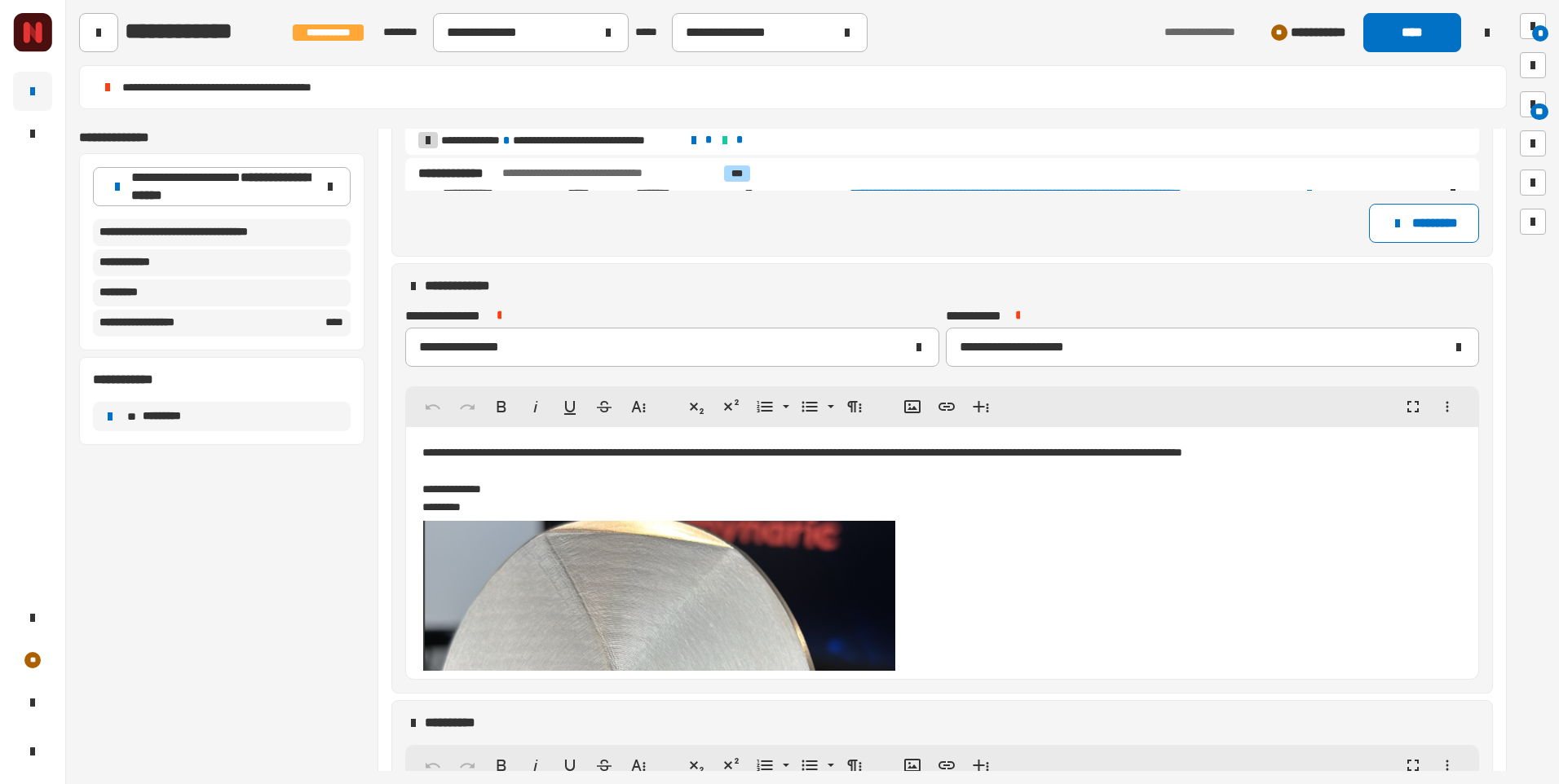 scroll, scrollTop: 674, scrollLeft: 0, axis: vertical 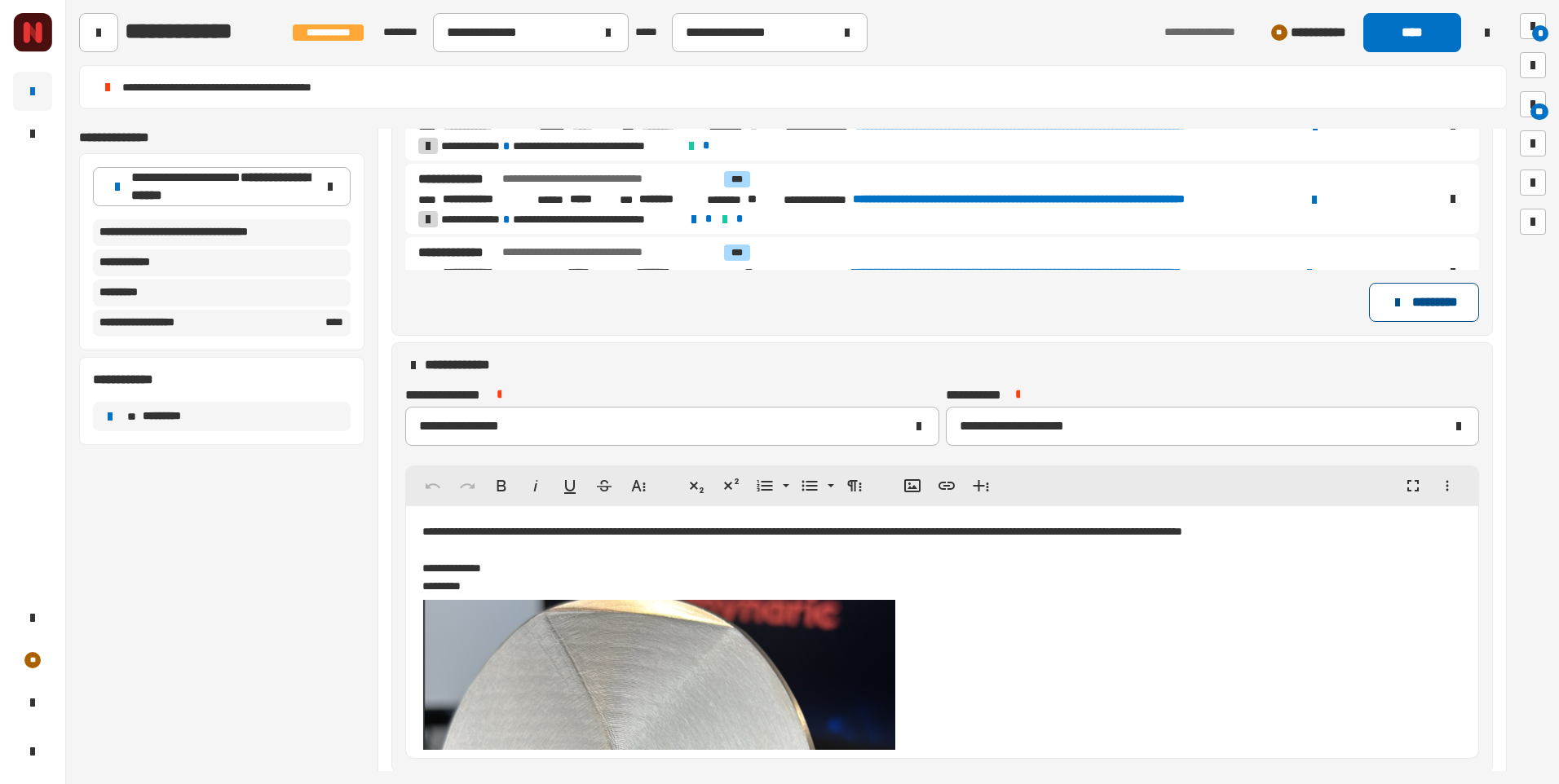 click on "*********" at bounding box center (1424, 302) 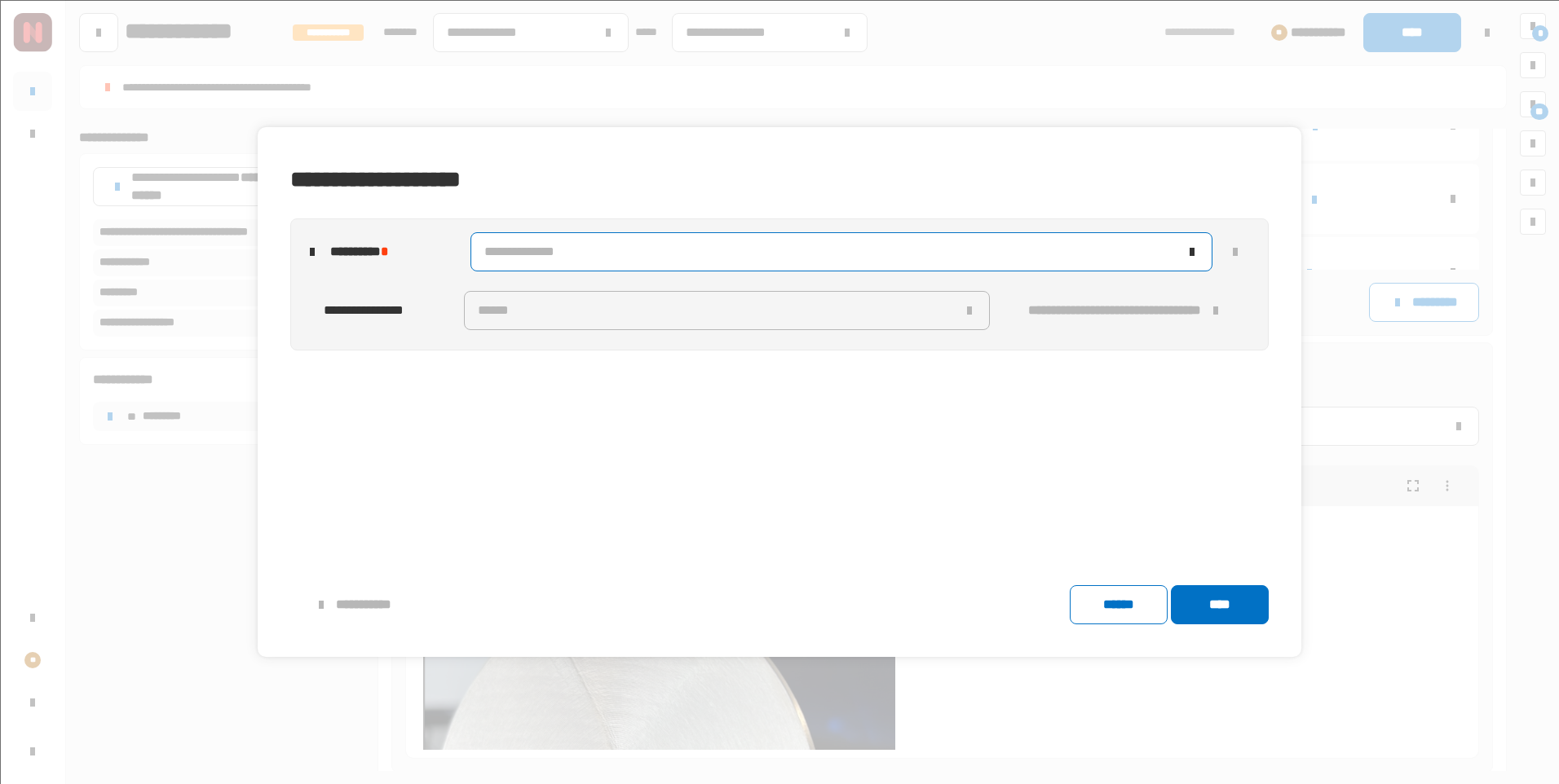 click on "**********" 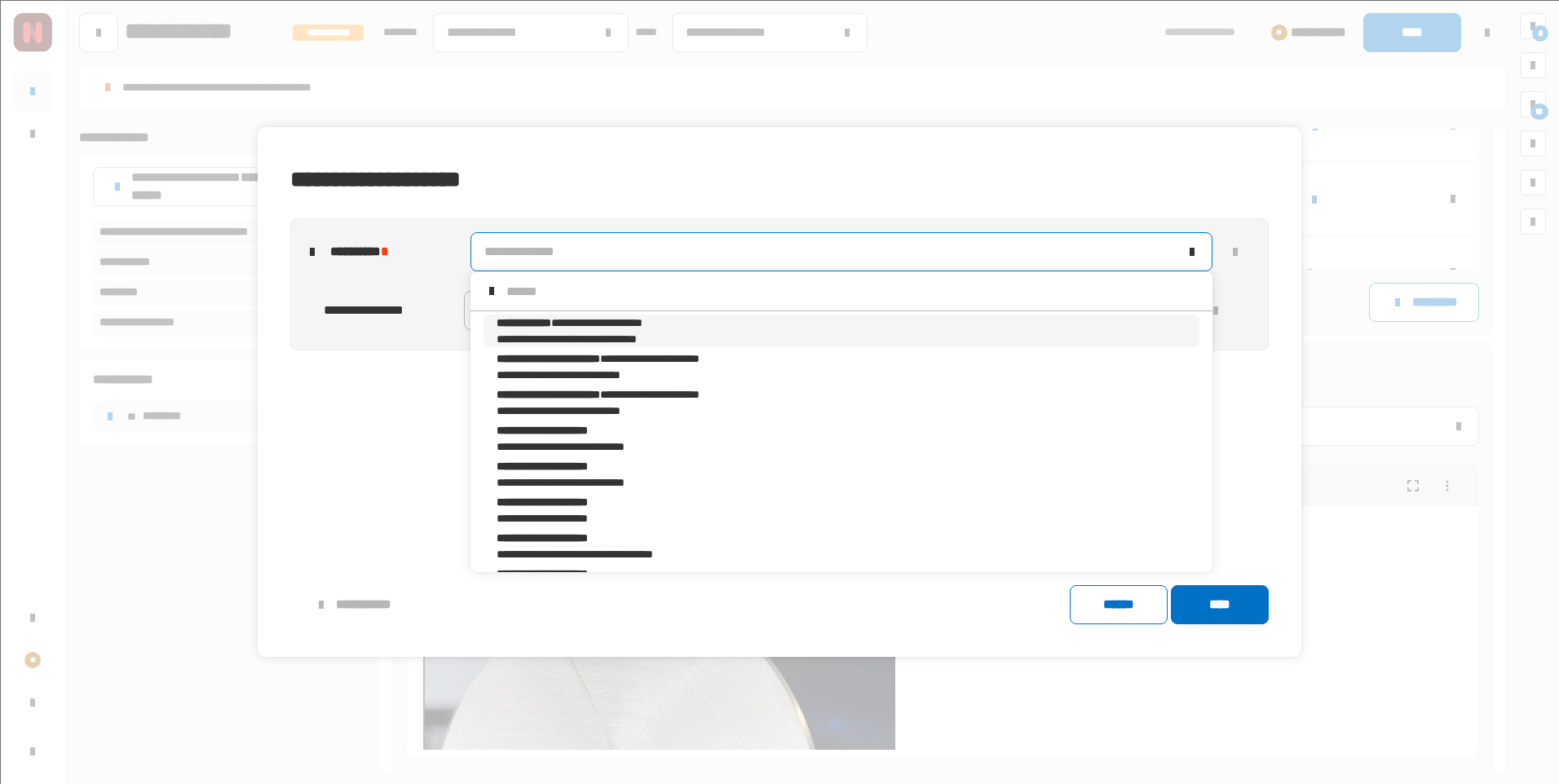 scroll, scrollTop: 13, scrollLeft: 0, axis: vertical 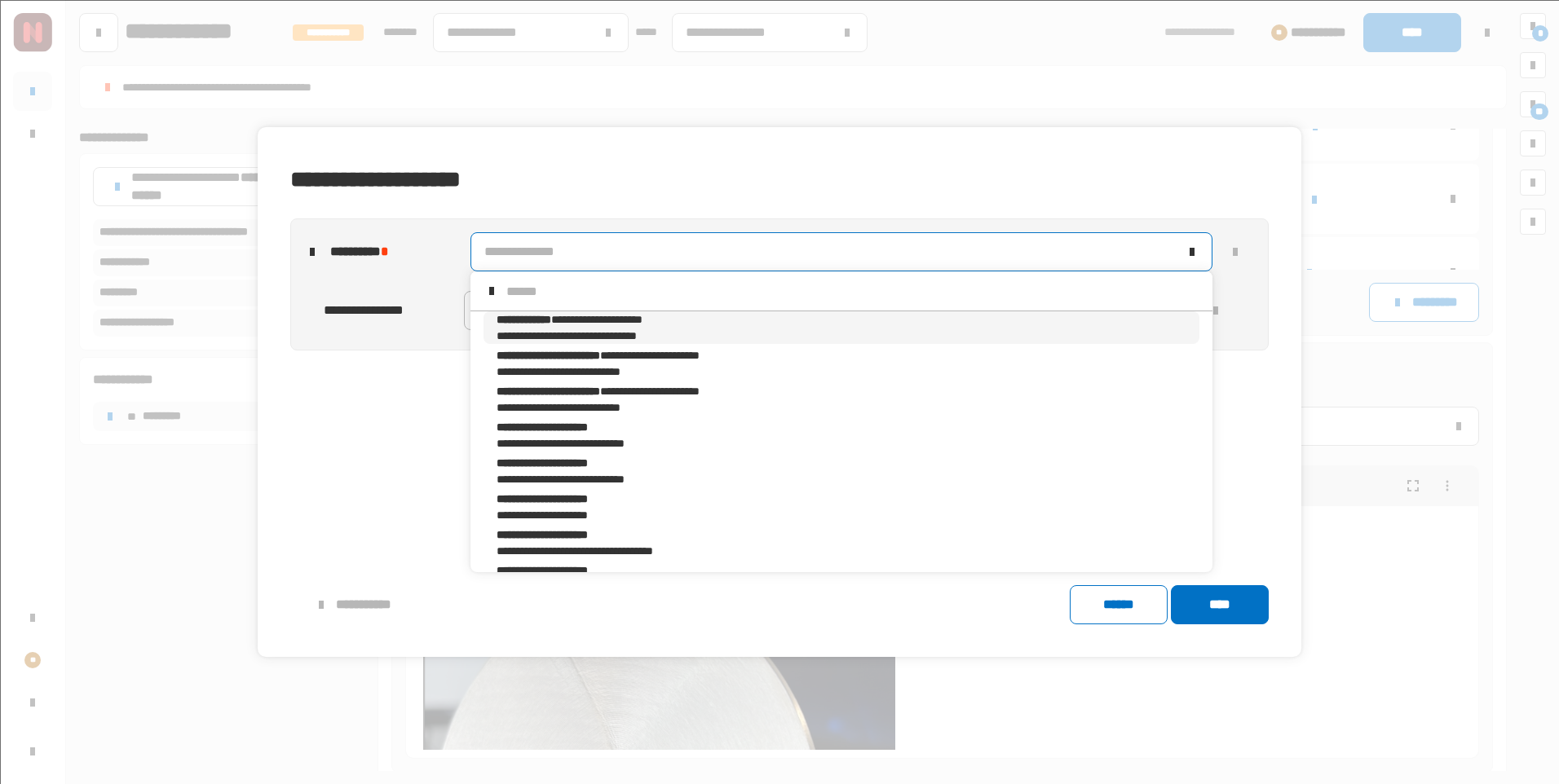 click on "**********" at bounding box center [523, 319] 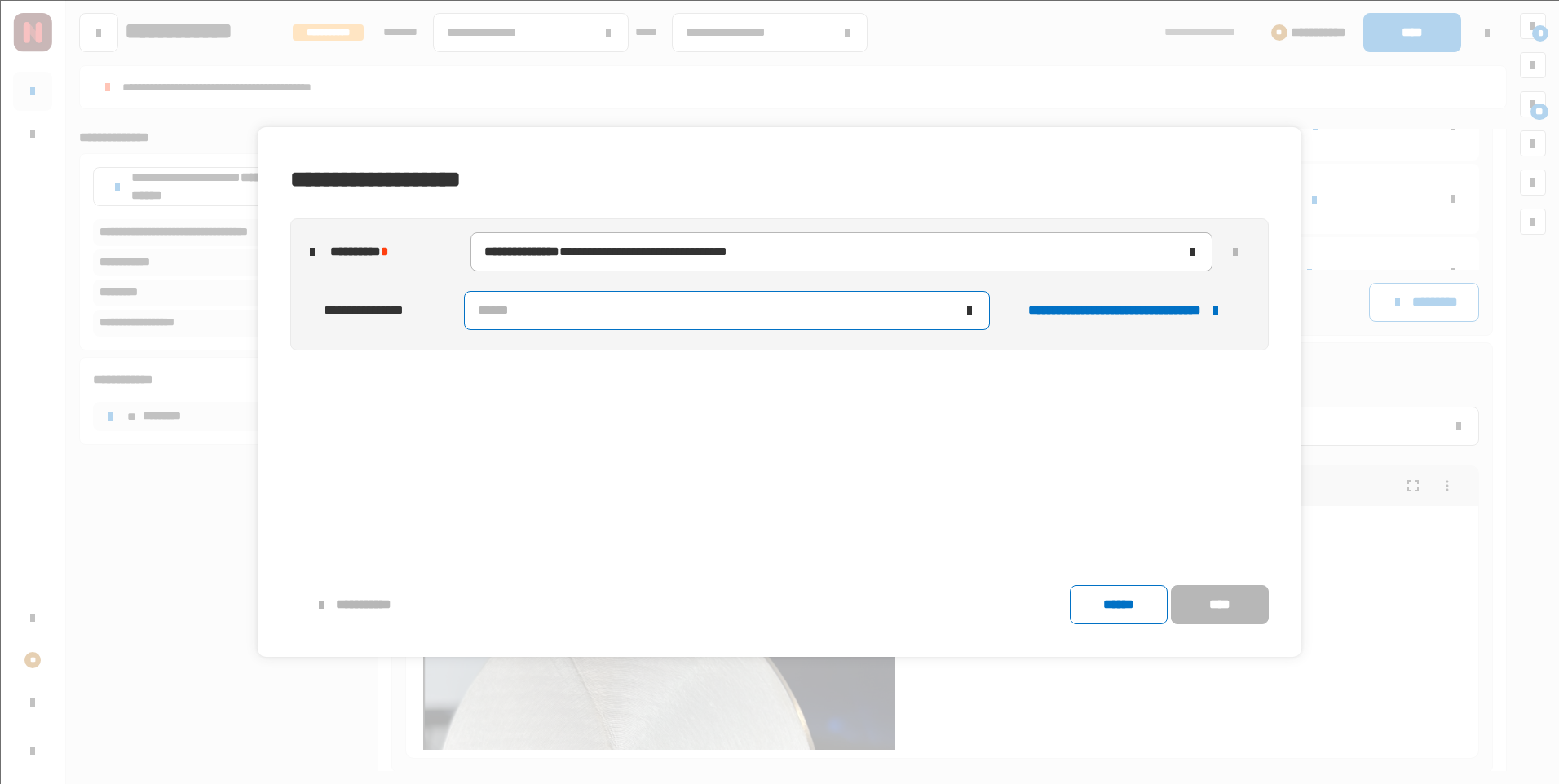 click on "******" 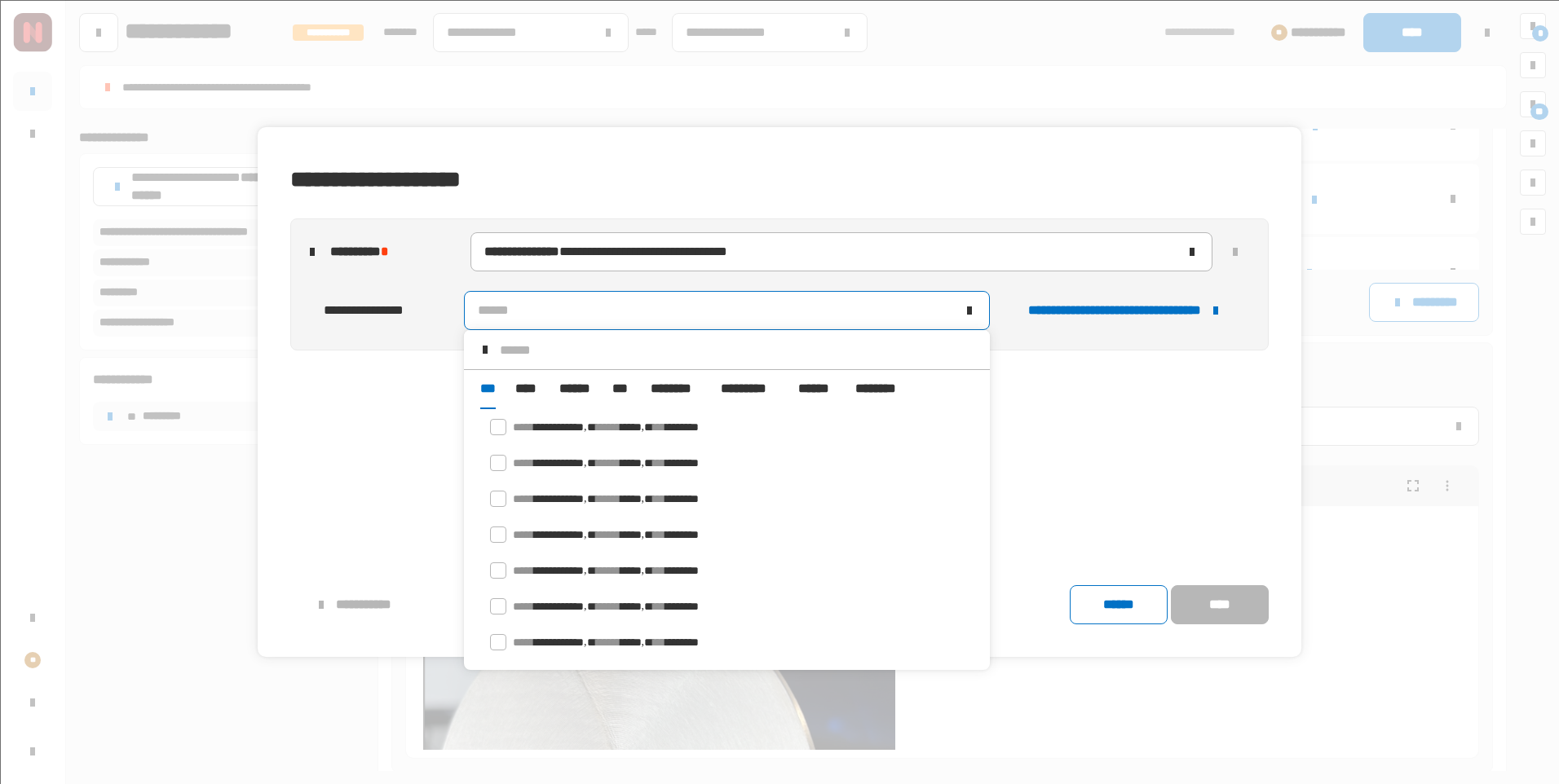 scroll, scrollTop: 13, scrollLeft: 0, axis: vertical 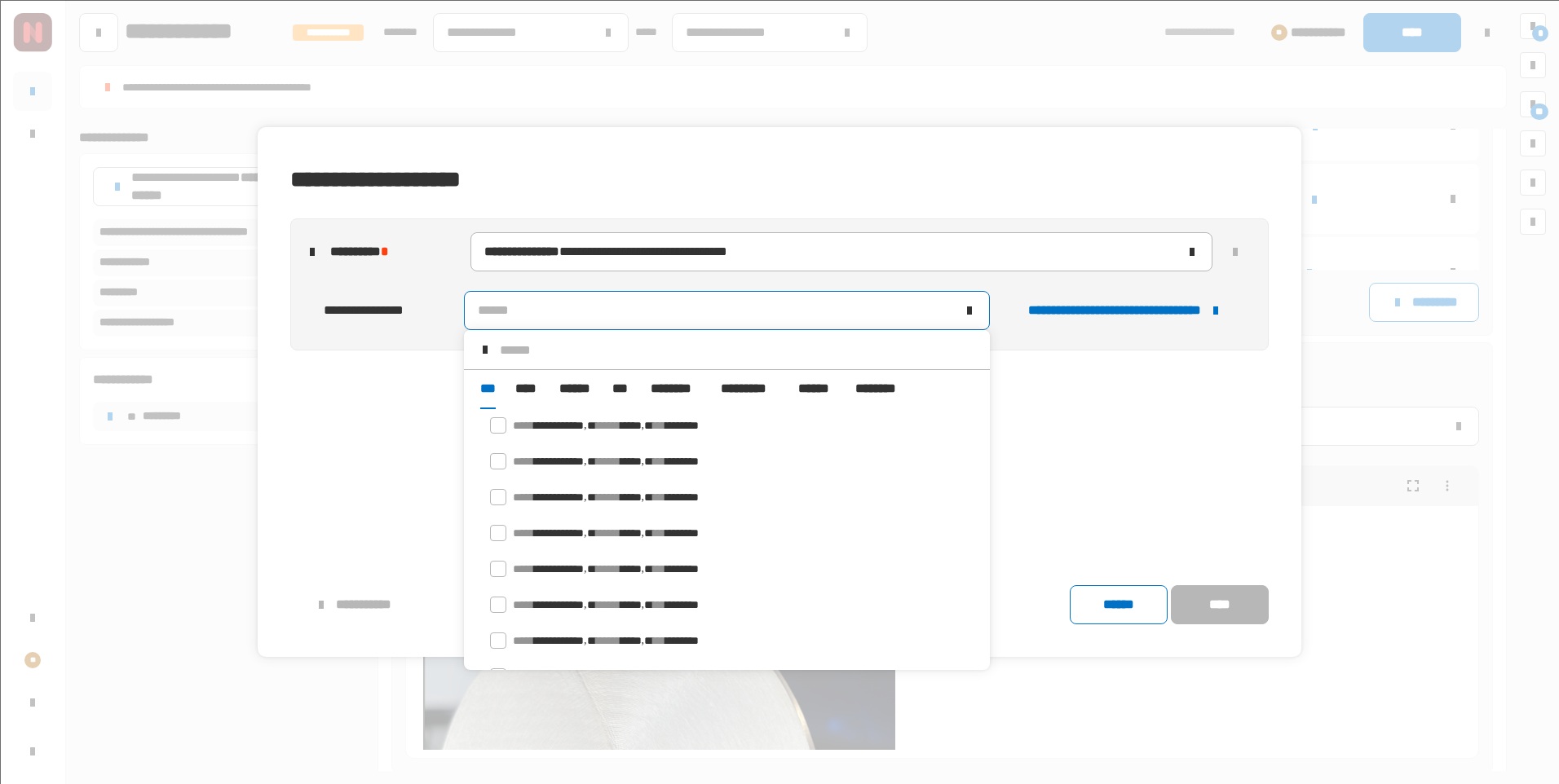click on "******" at bounding box center [576, 389] 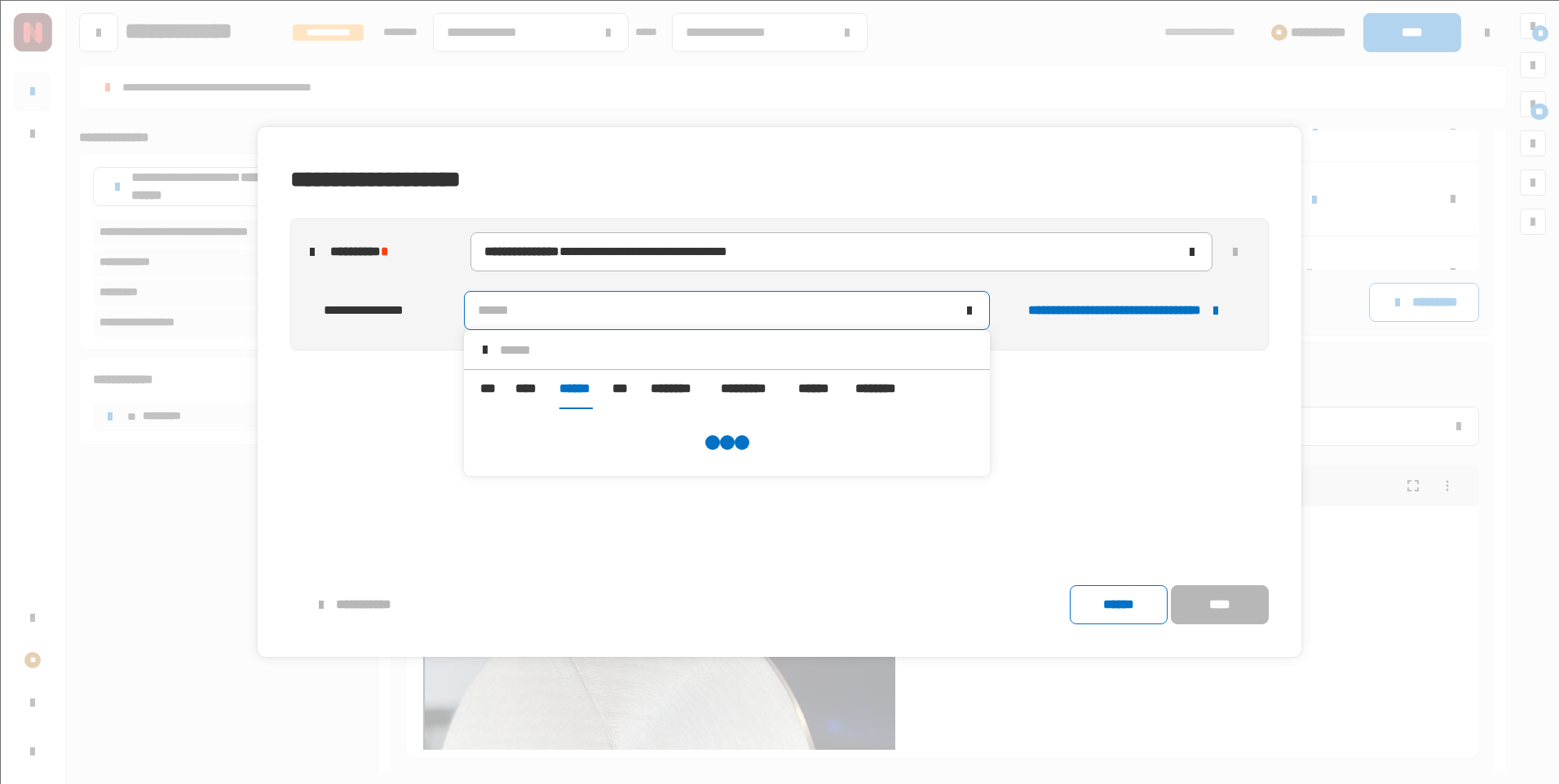 scroll, scrollTop: 0, scrollLeft: 0, axis: both 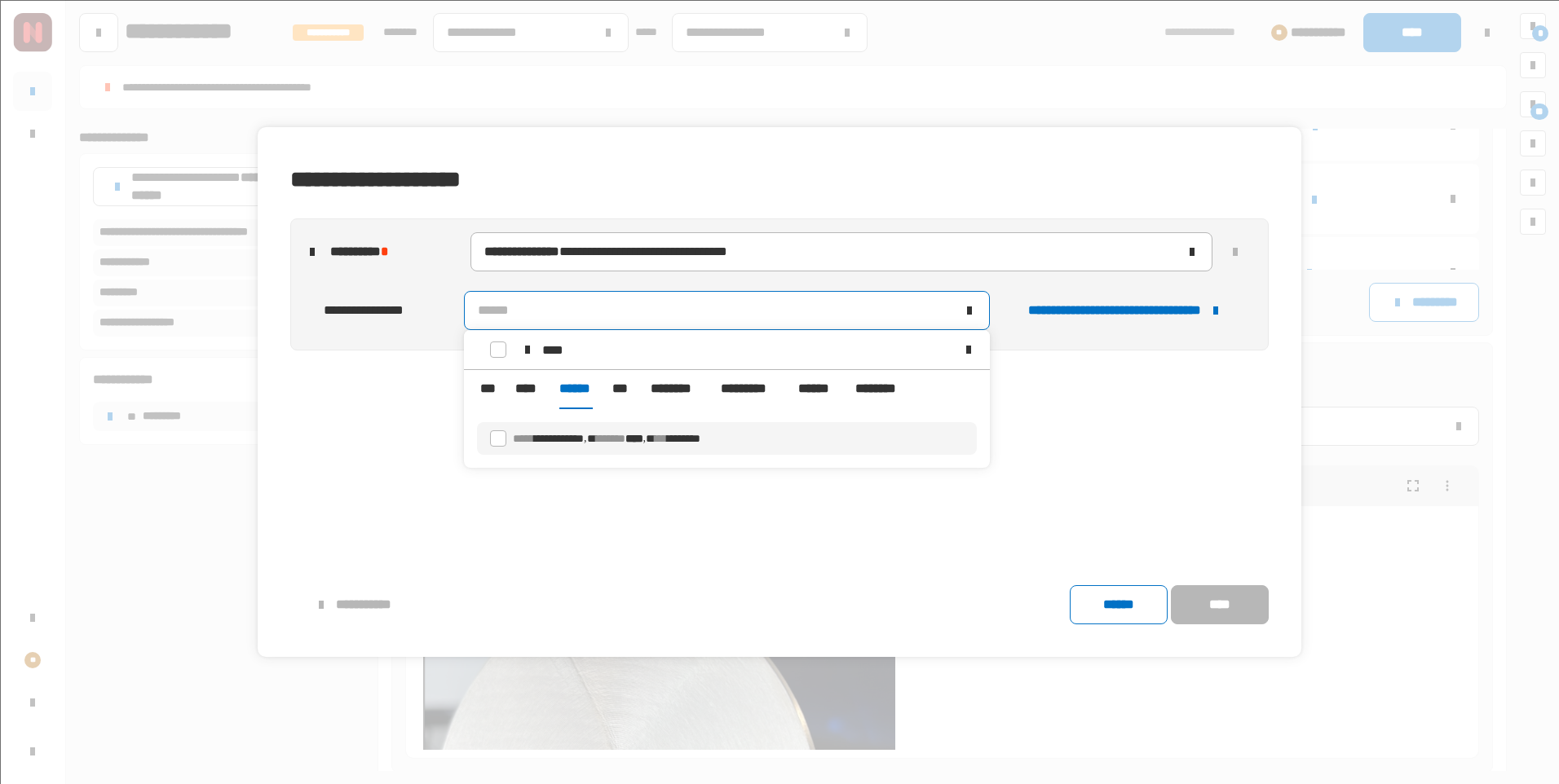 type on "****" 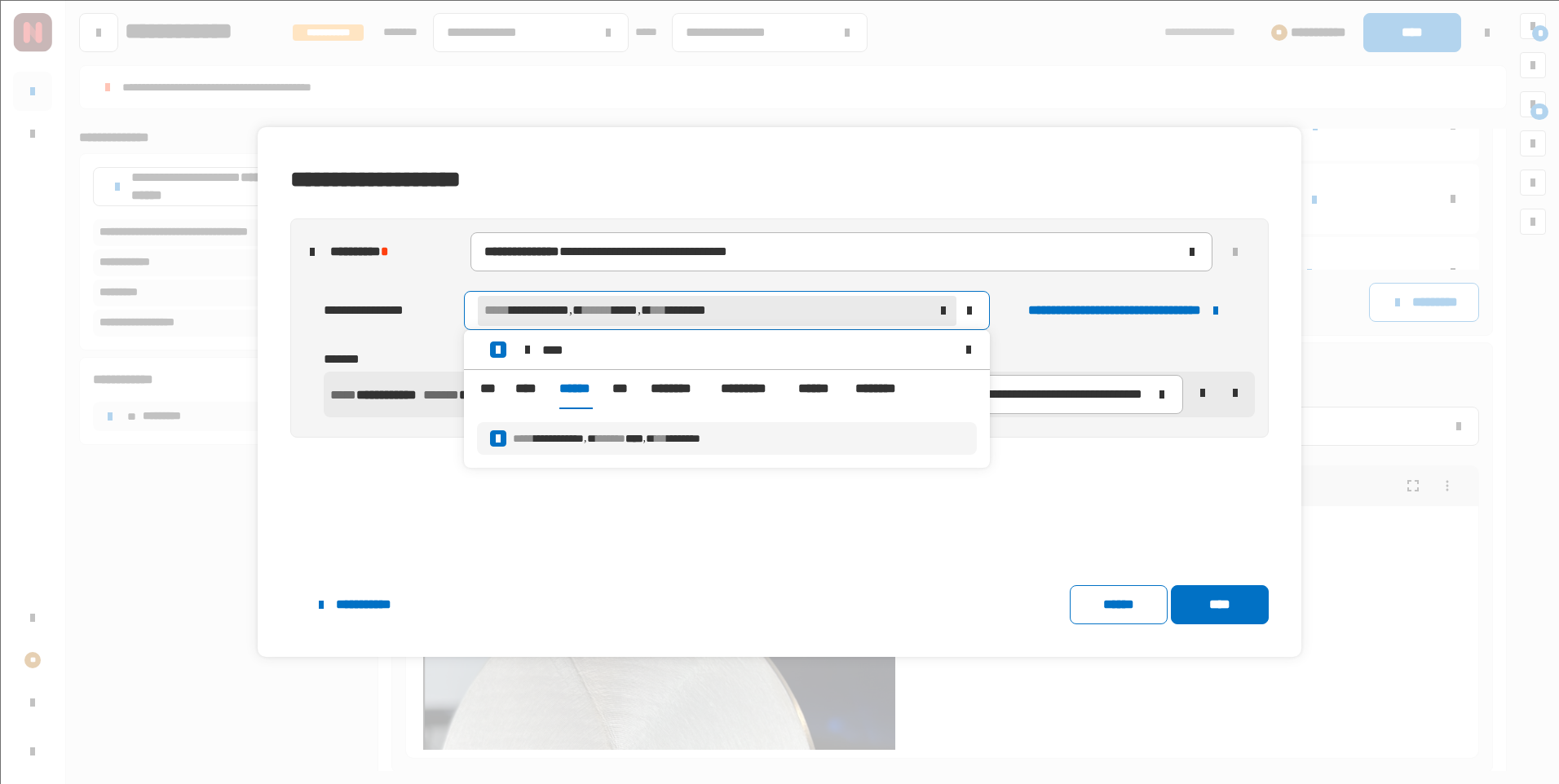 click on "**********" 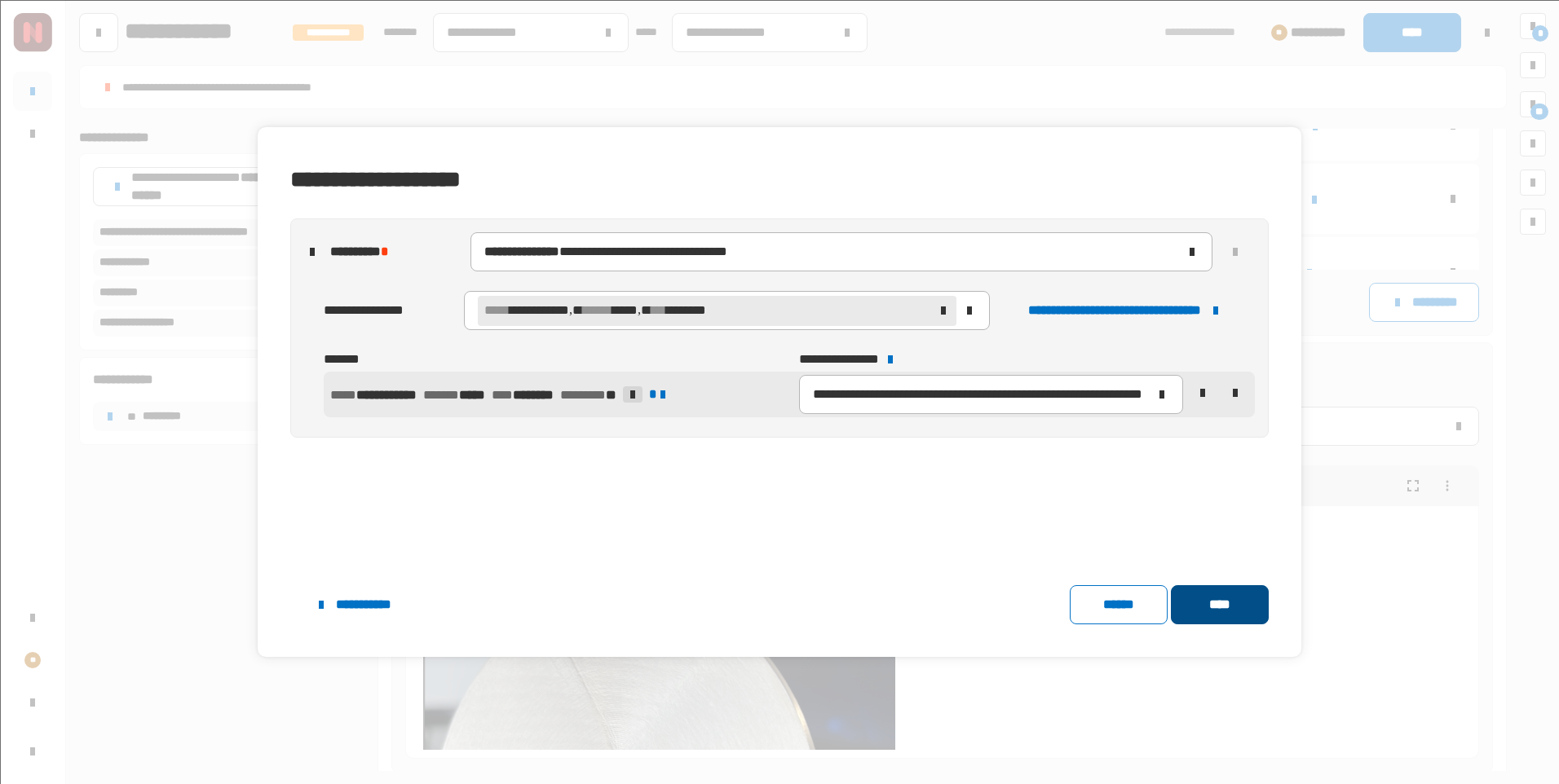 click on "****" 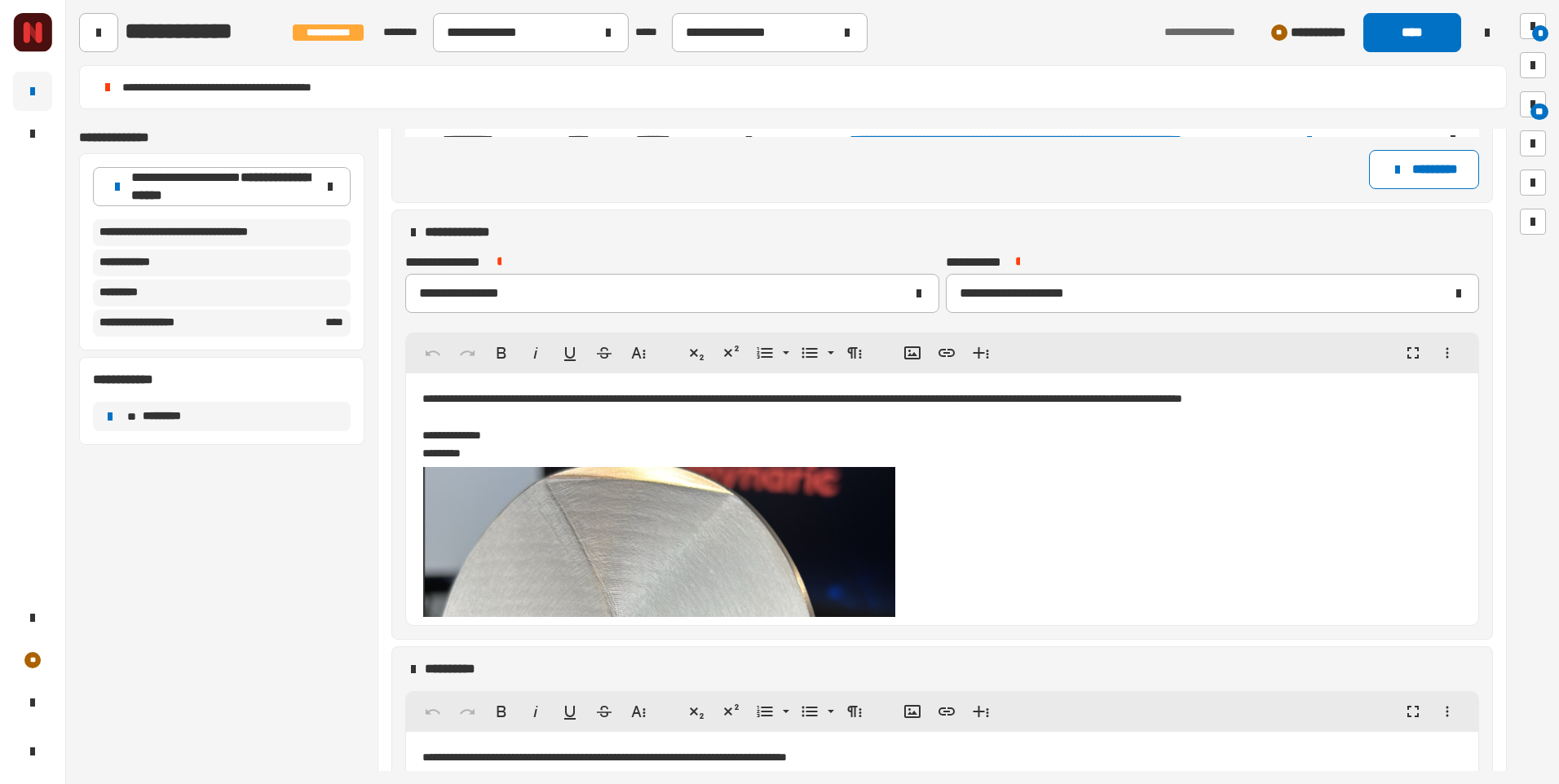 scroll, scrollTop: 837, scrollLeft: 0, axis: vertical 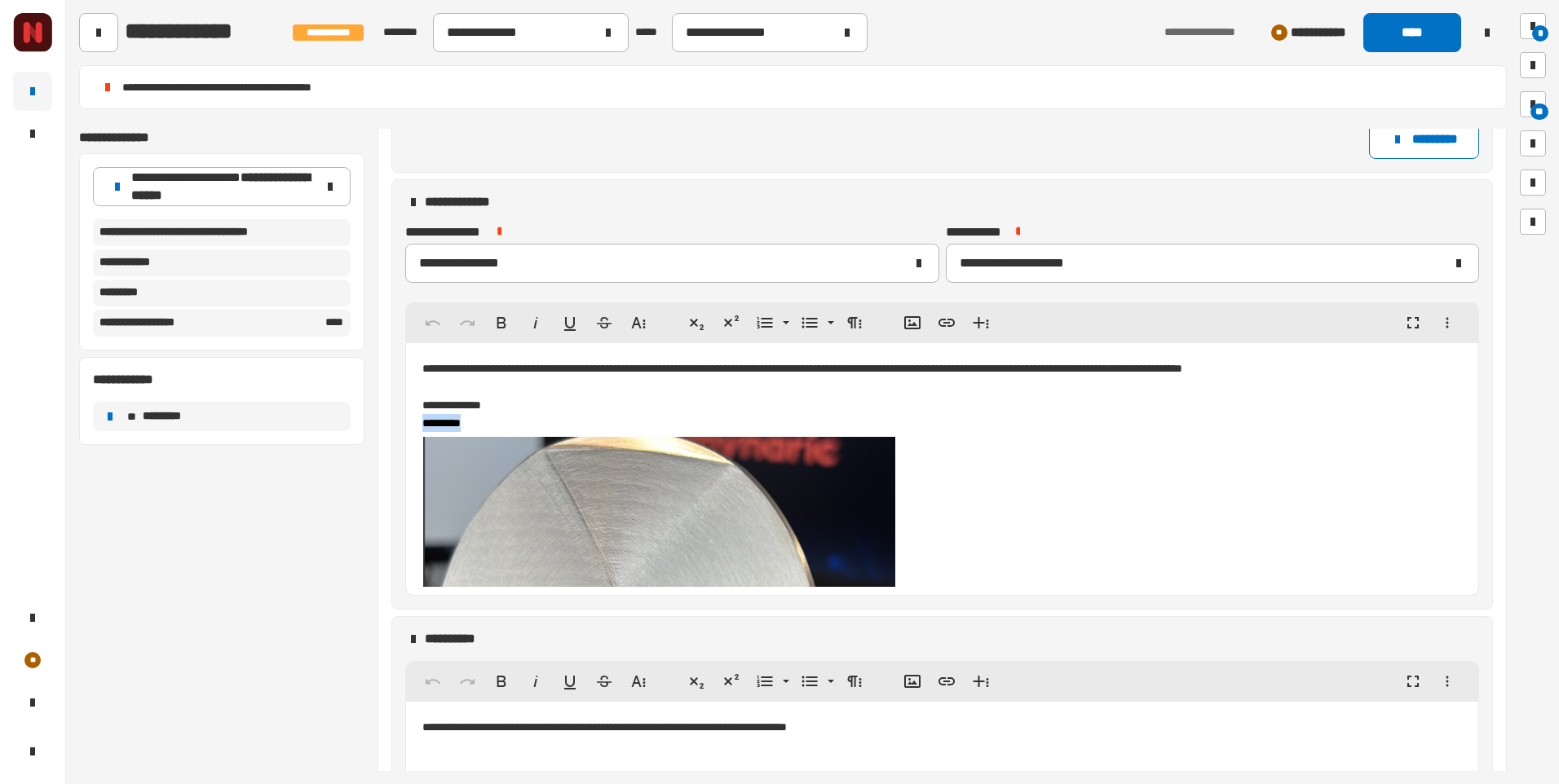 drag, startPoint x: 472, startPoint y: 428, endPoint x: 425, endPoint y: 429, distance: 47.01064 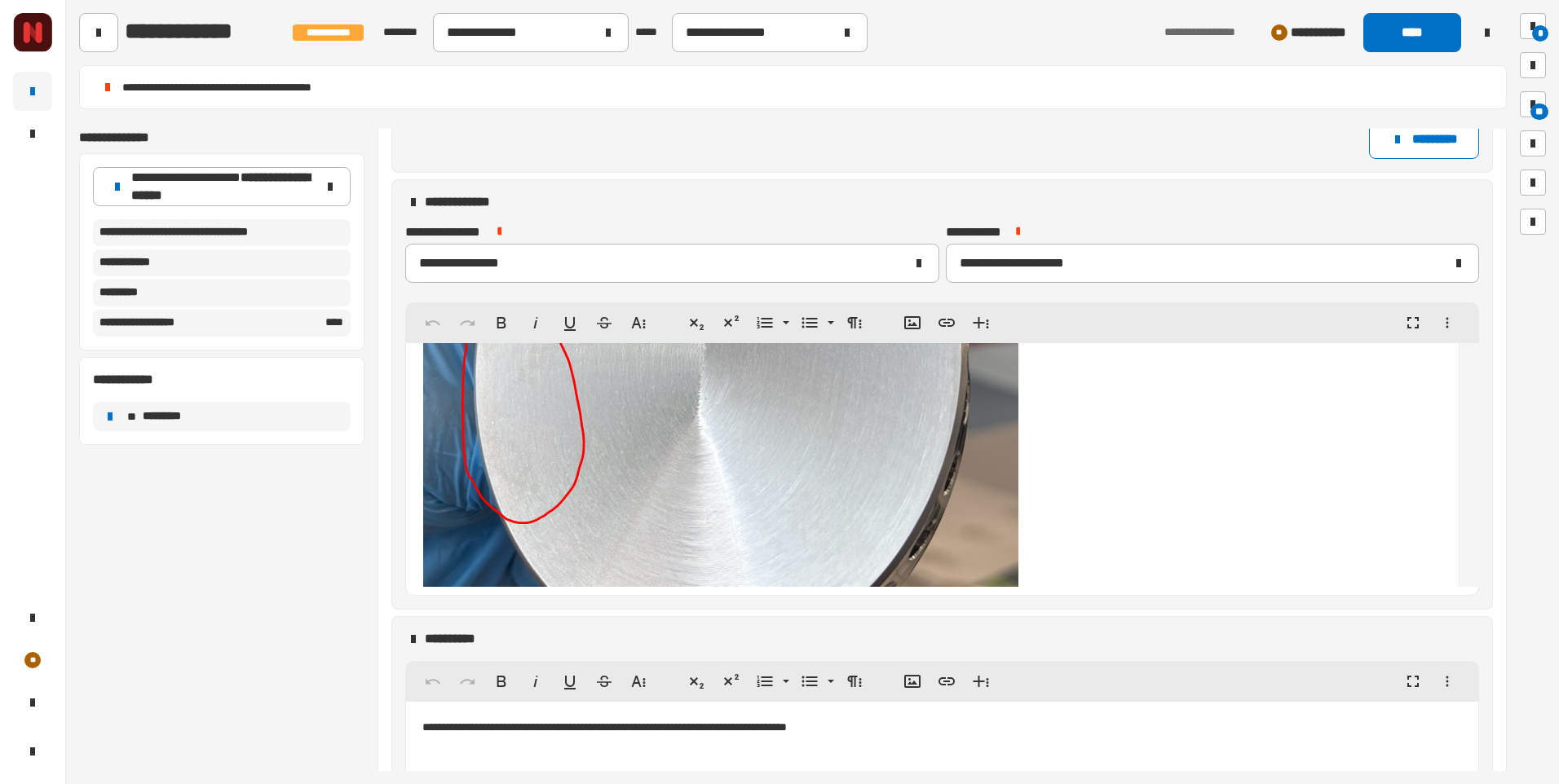 scroll, scrollTop: 20638, scrollLeft: 0, axis: vertical 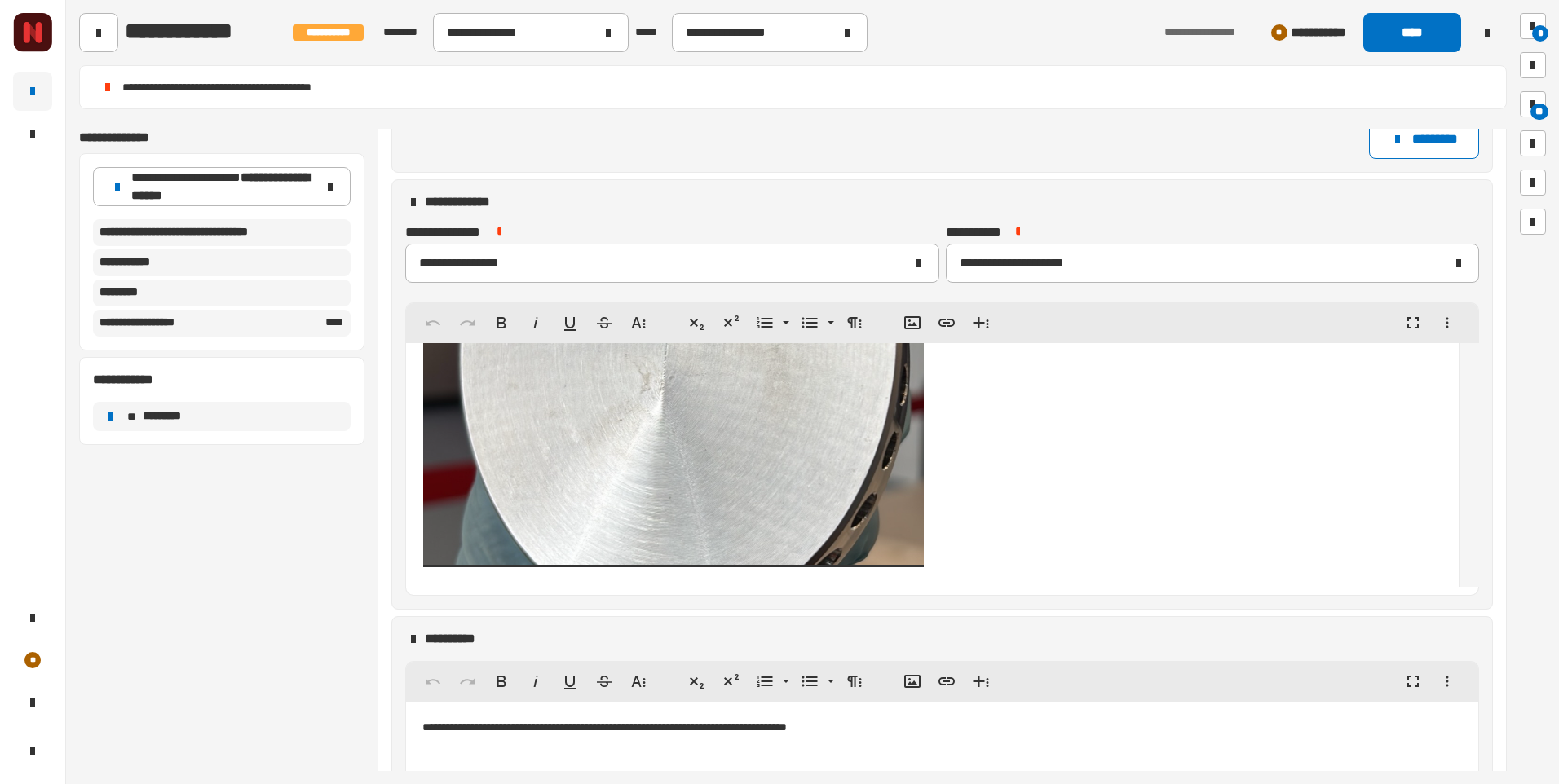 drag, startPoint x: 1009, startPoint y: 548, endPoint x: 1027, endPoint y: 544, distance: 18.43909 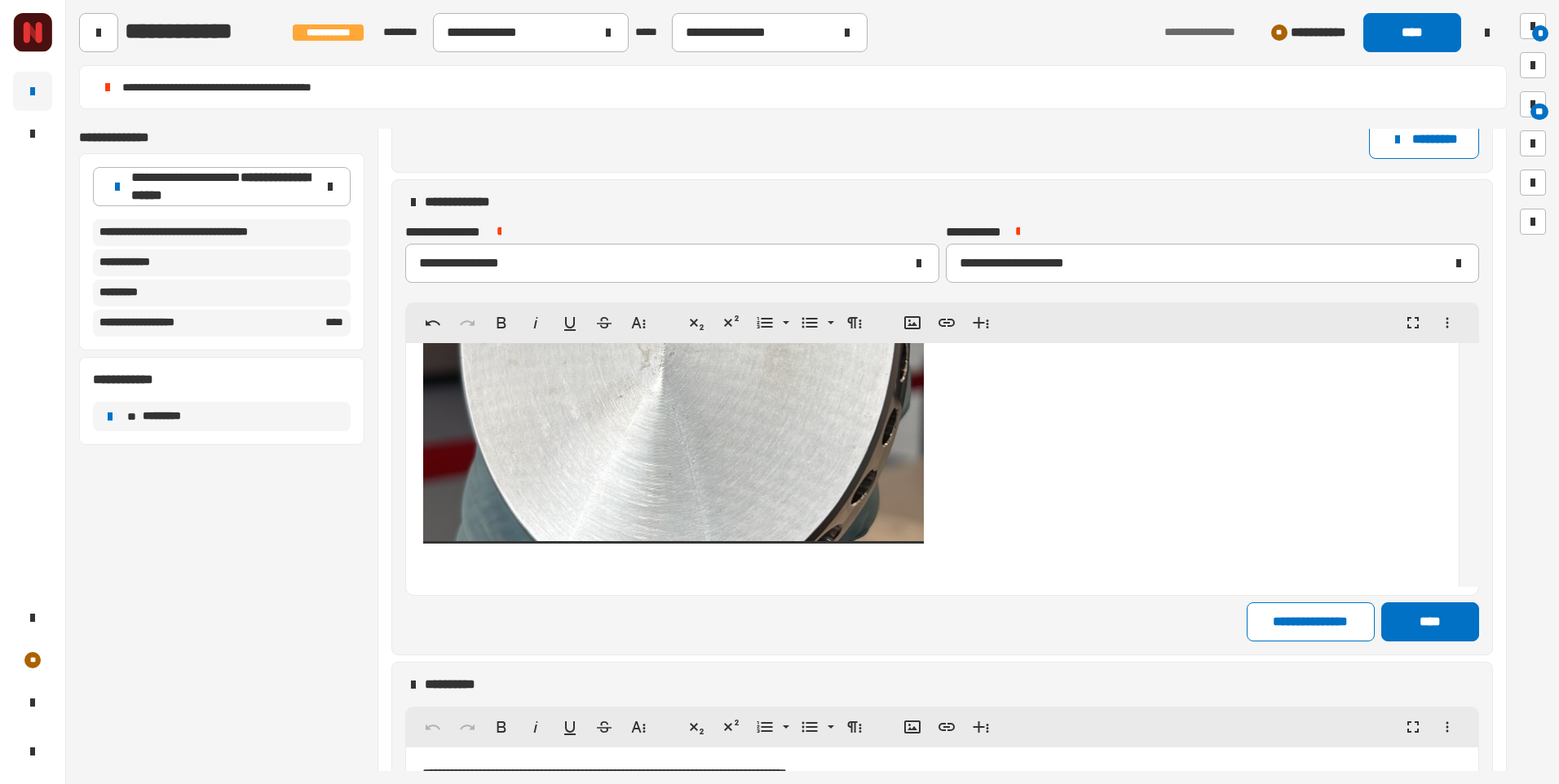 scroll, scrollTop: 20675, scrollLeft: 0, axis: vertical 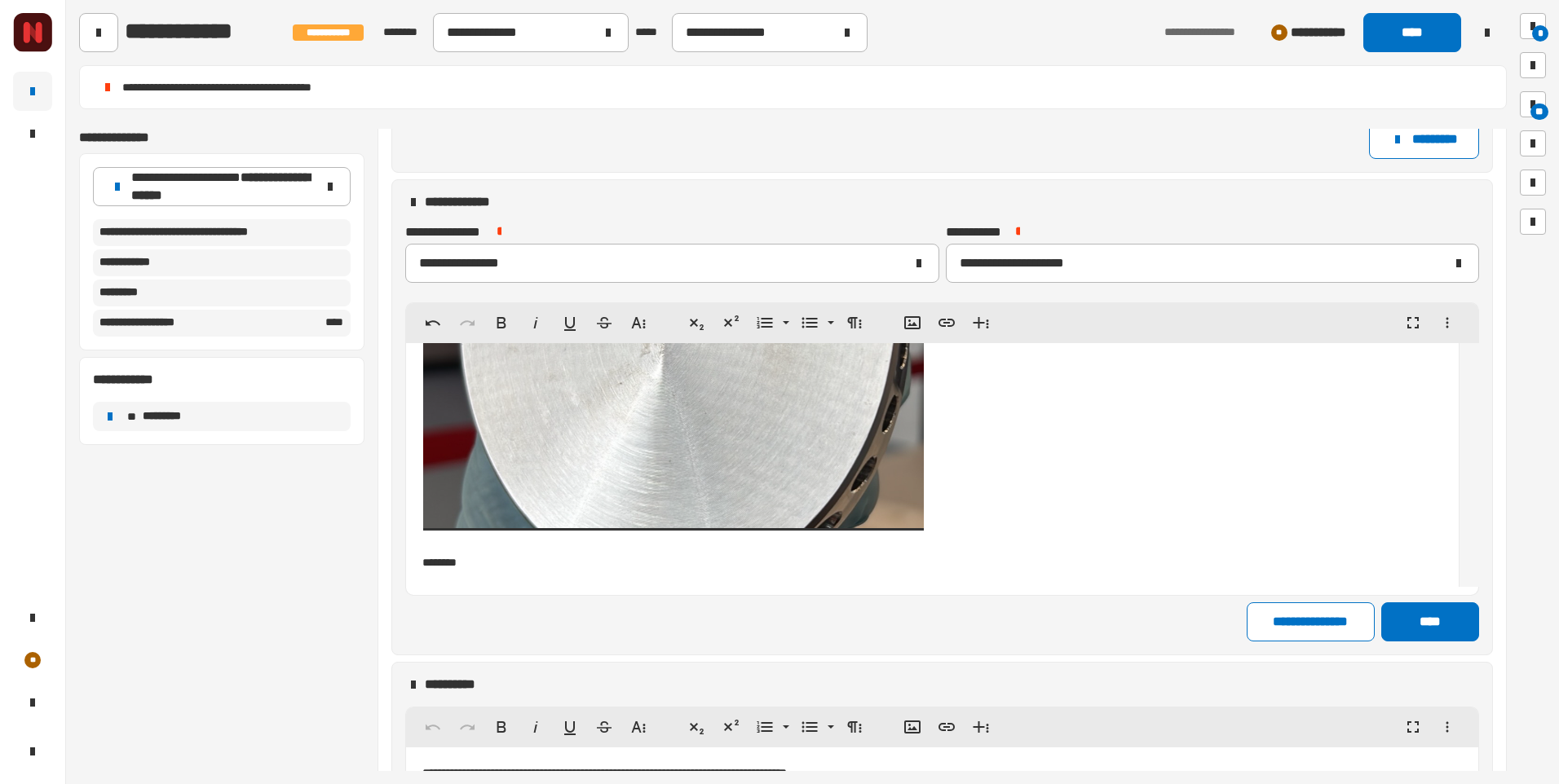 type 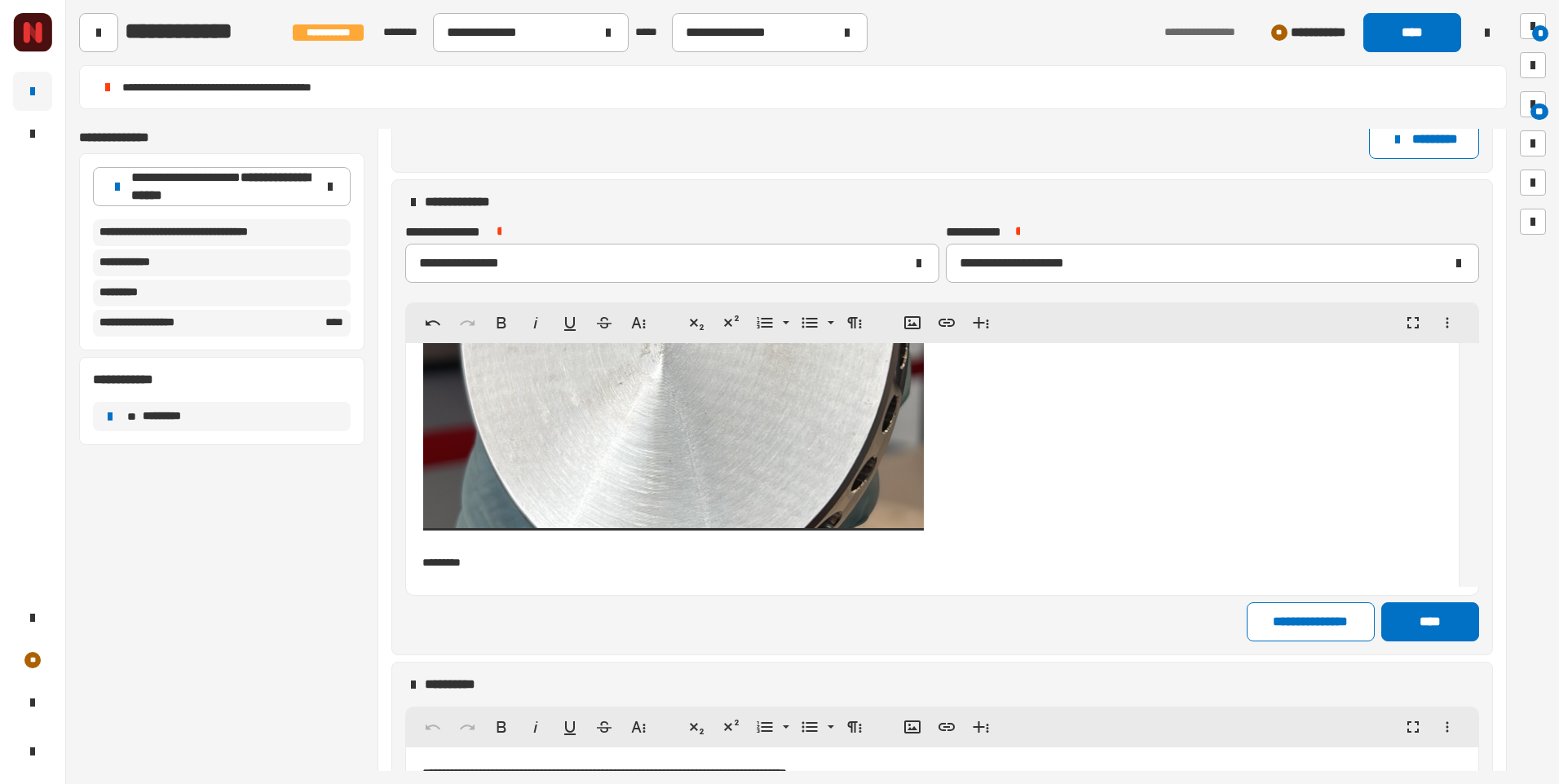 click at bounding box center (932, 580) 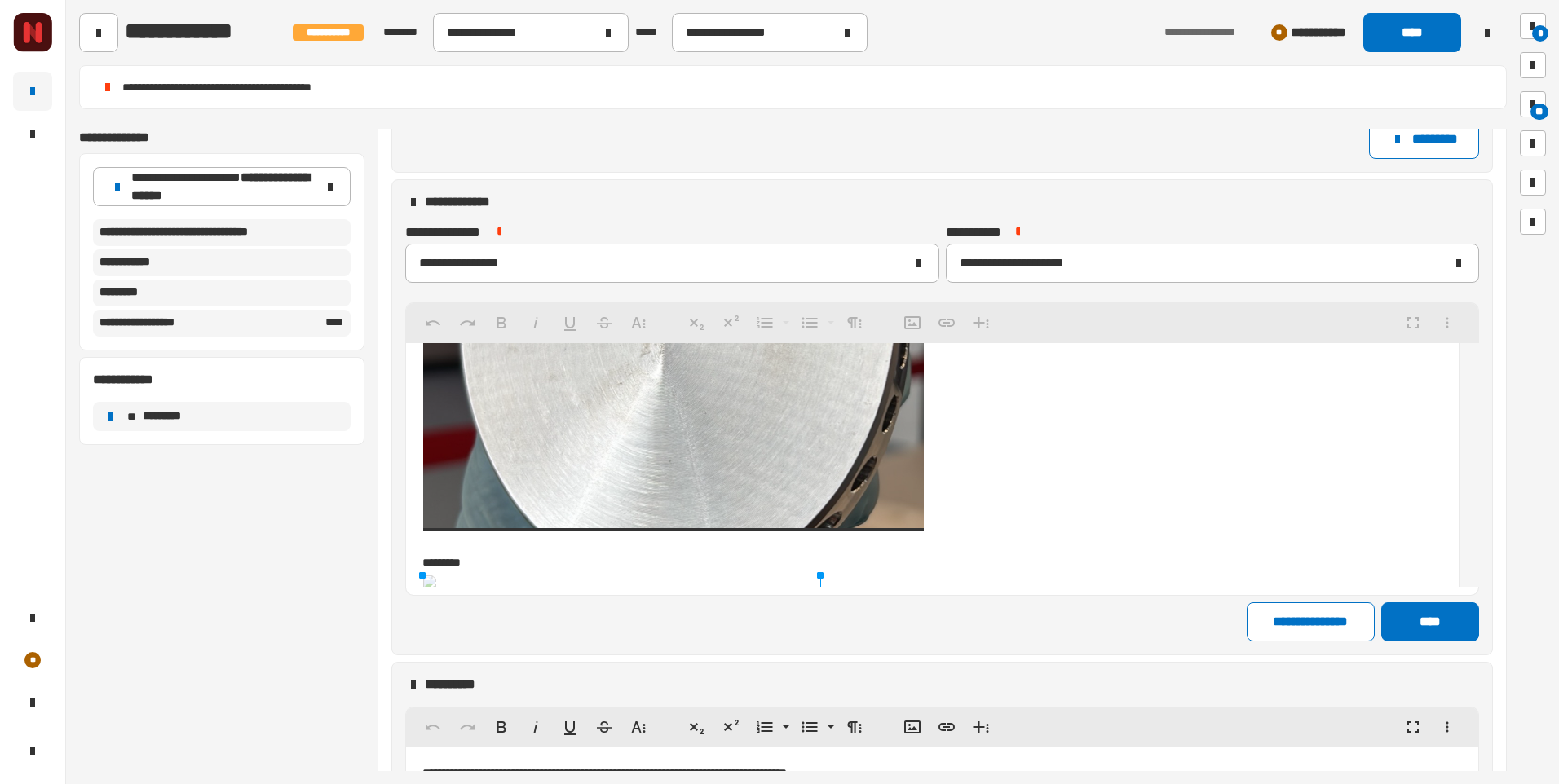 click on "*********" at bounding box center [922, 315] 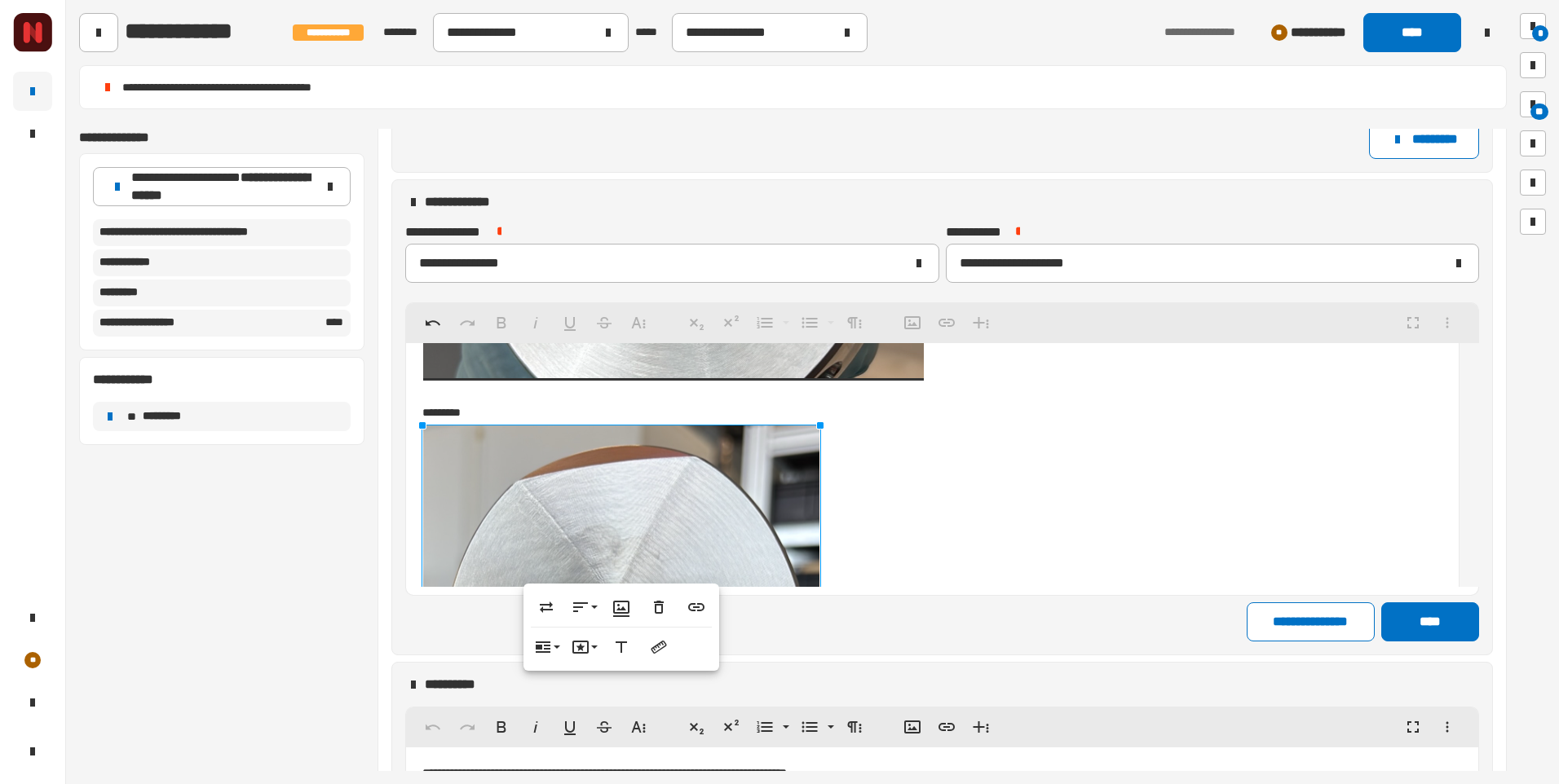 scroll, scrollTop: 21001, scrollLeft: 0, axis: vertical 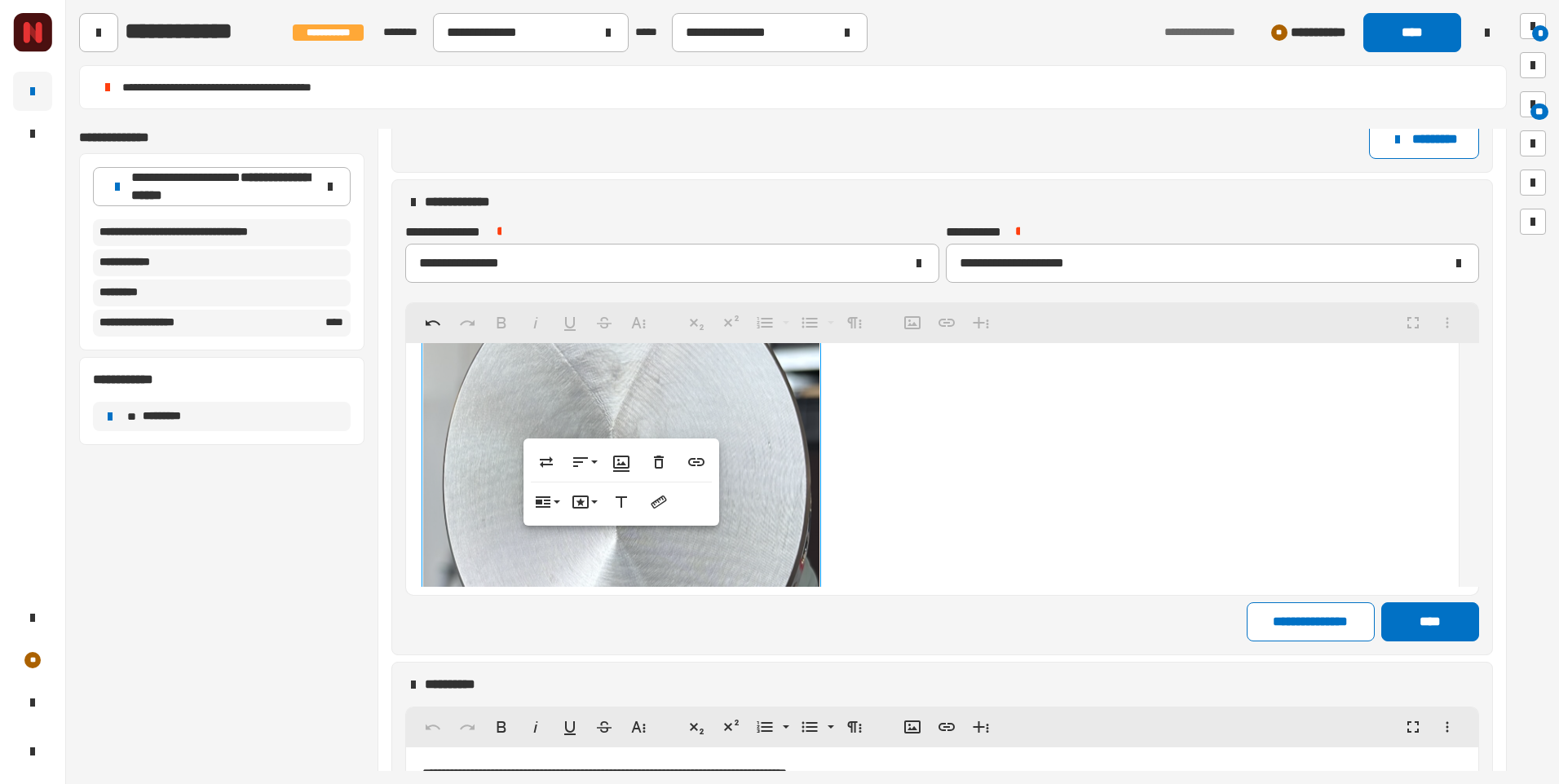 click at bounding box center (932, 482) 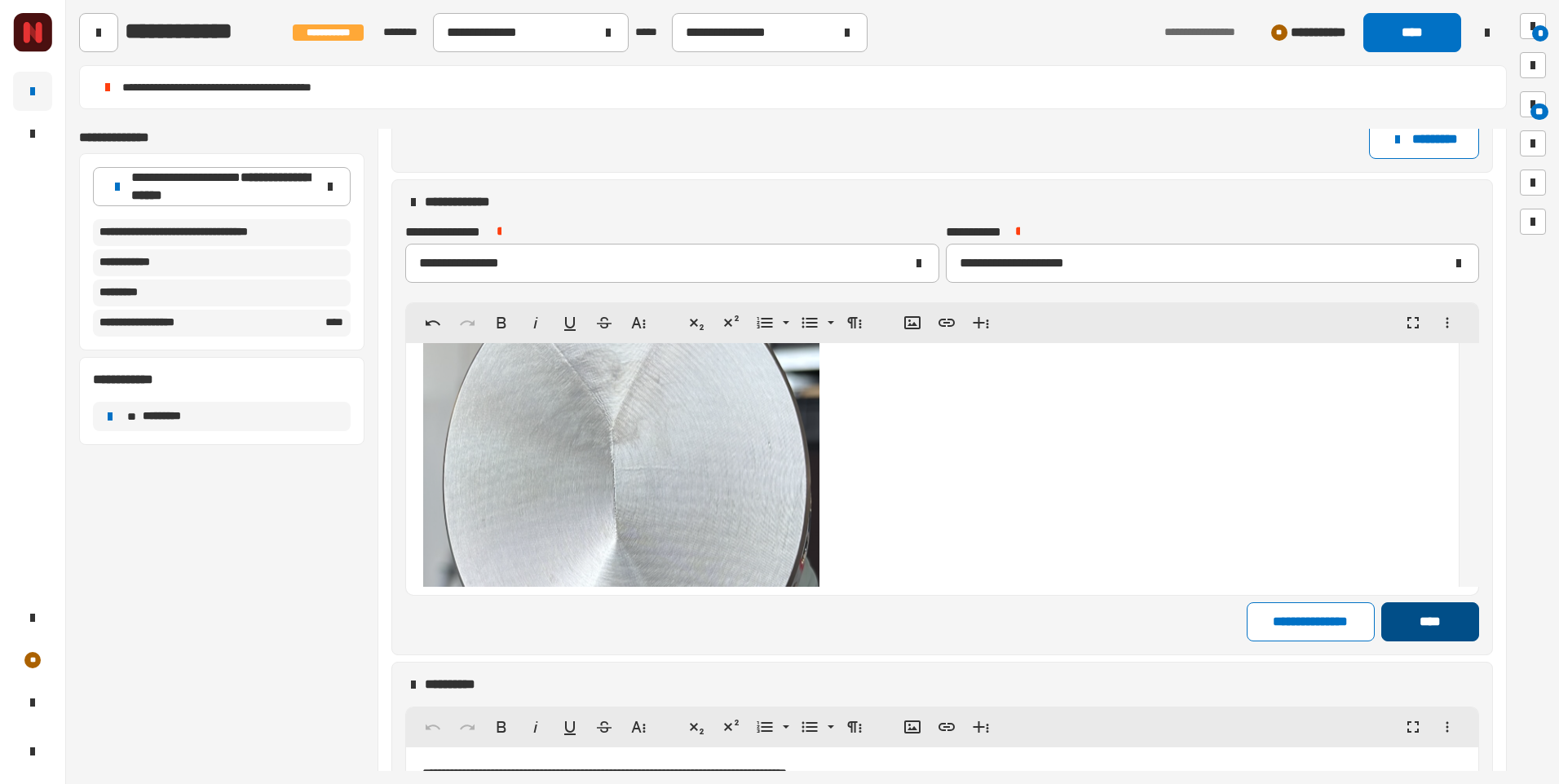 click on "****" at bounding box center [1429, 622] 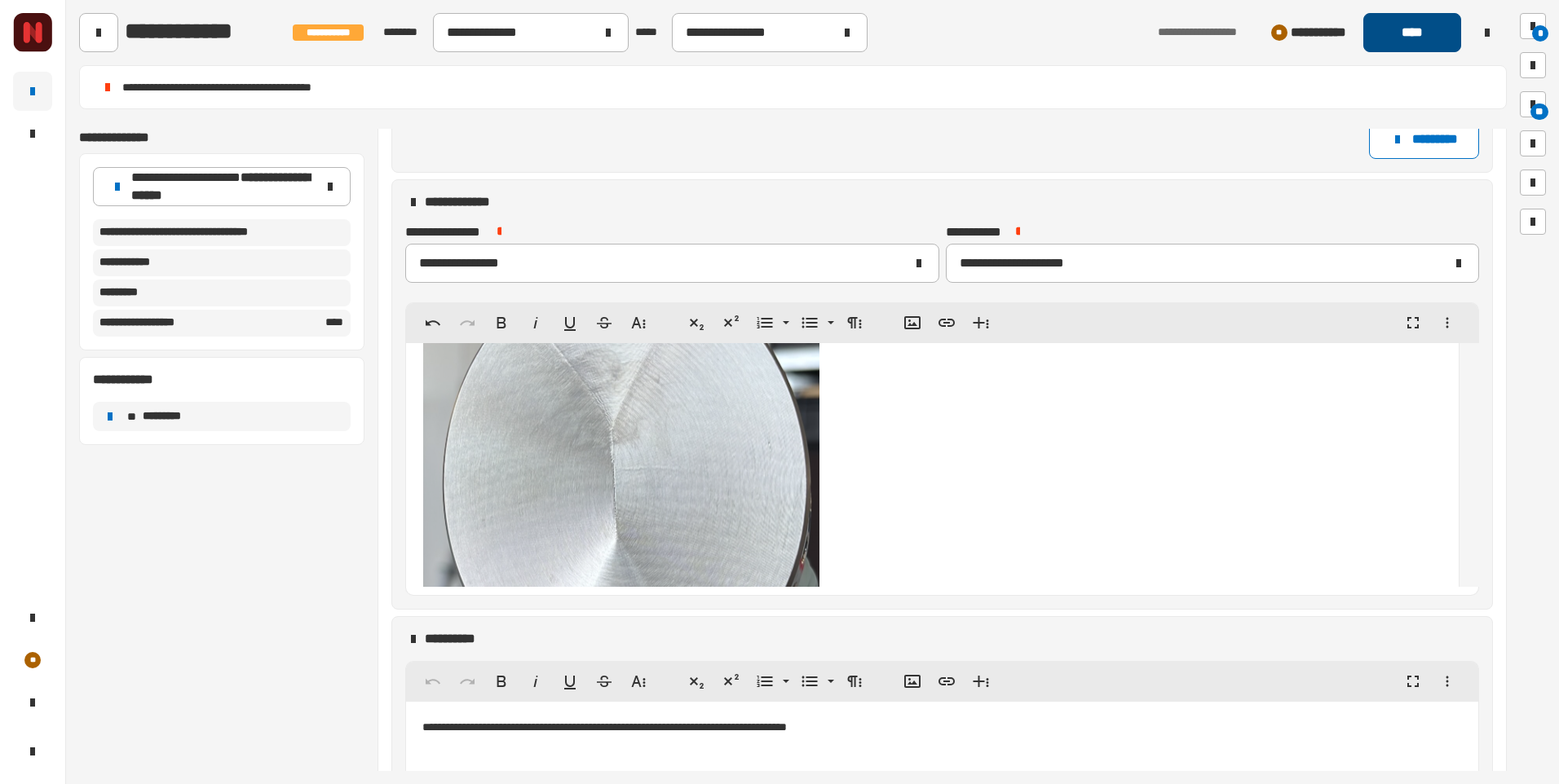click on "****" 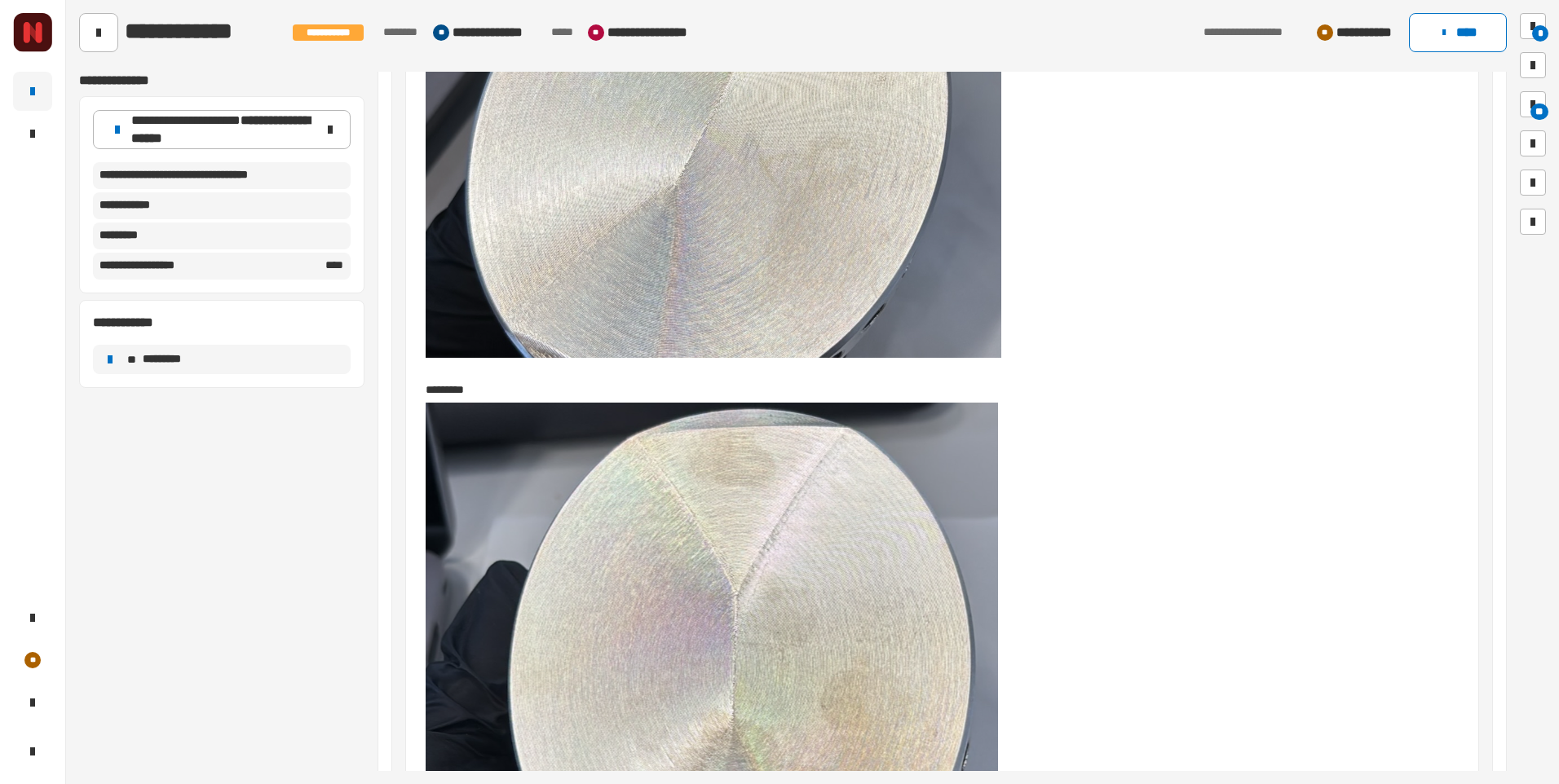 scroll, scrollTop: 1390, scrollLeft: 0, axis: vertical 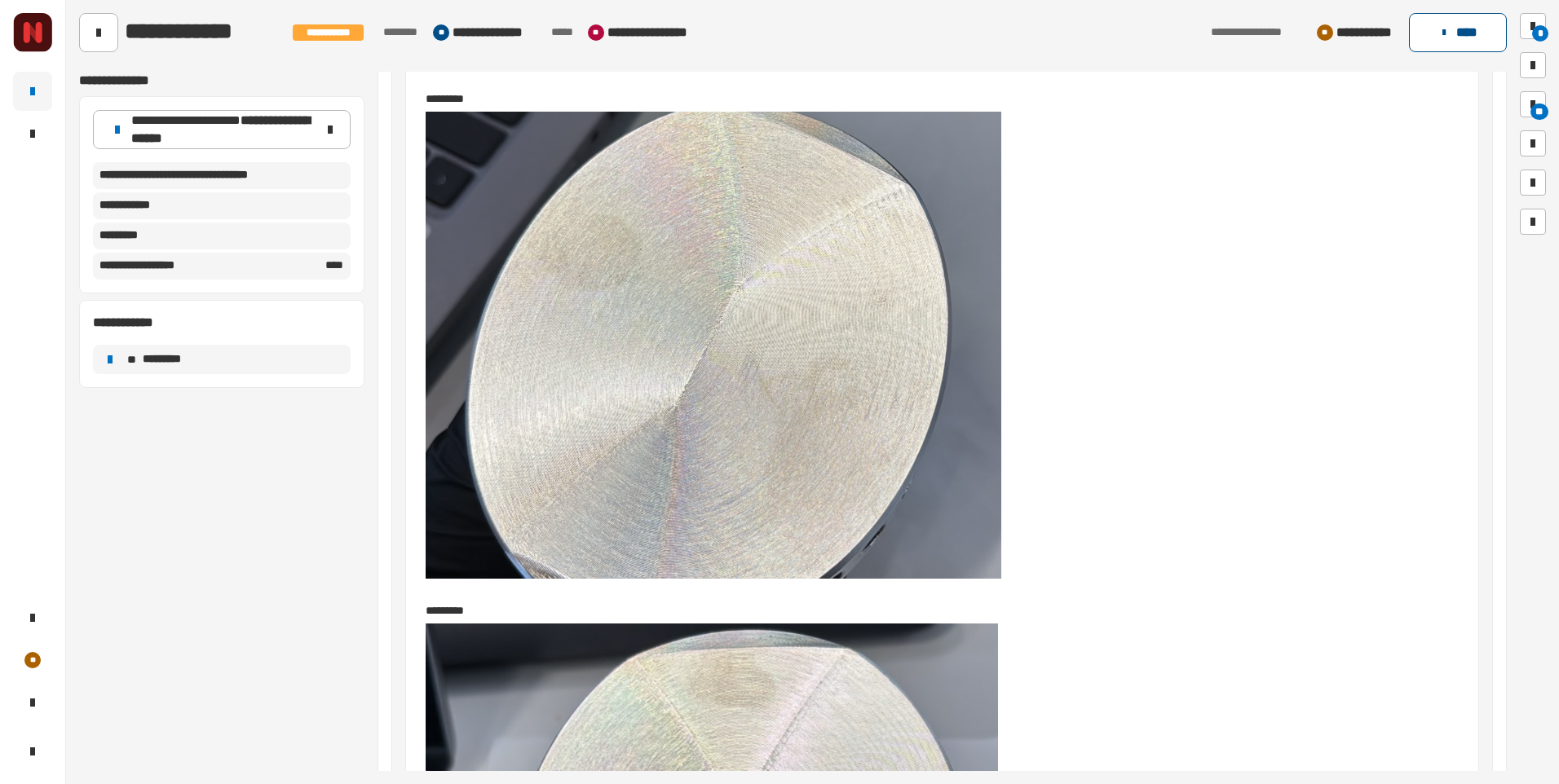 click on "****" 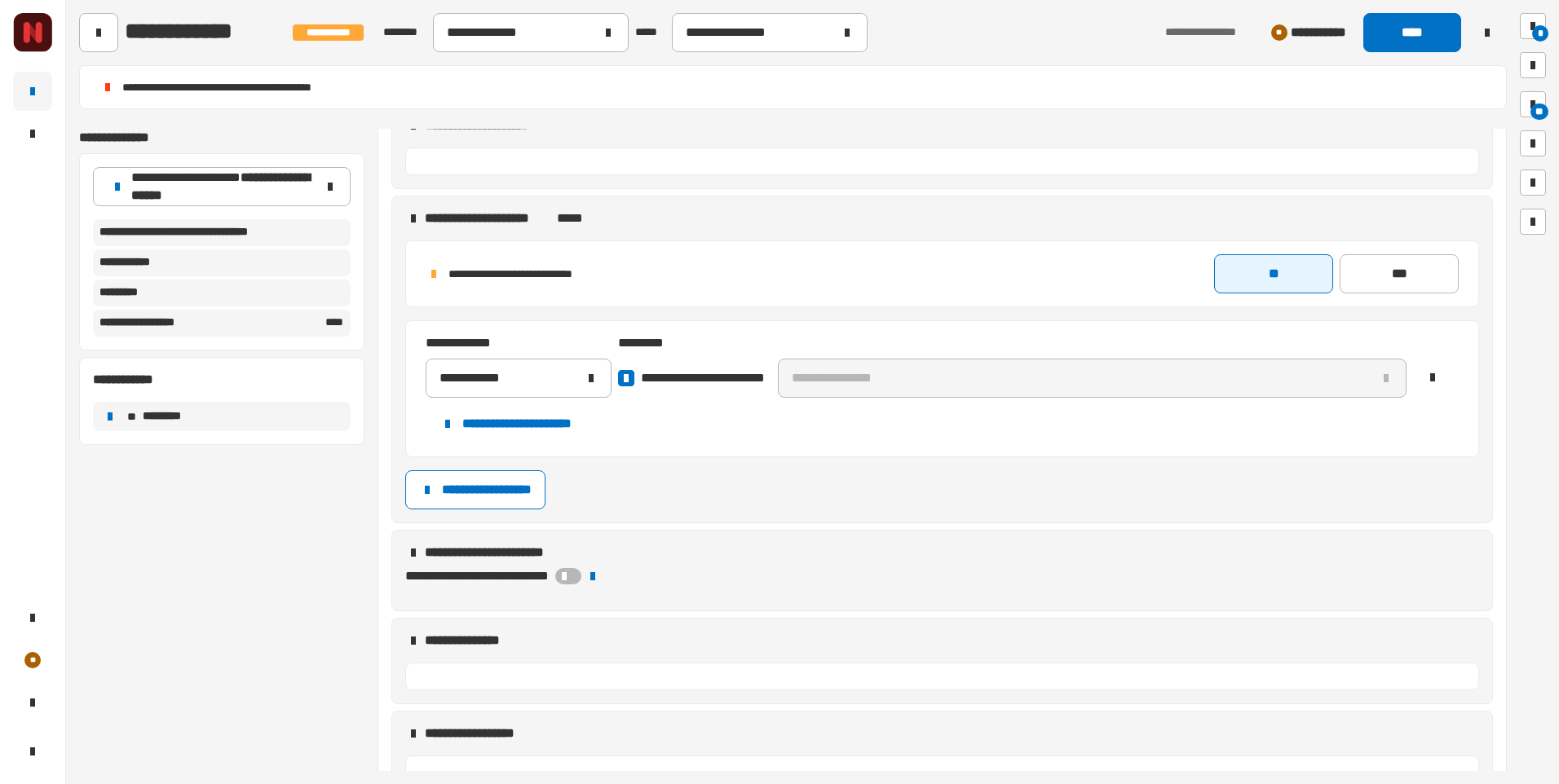 type on "**********" 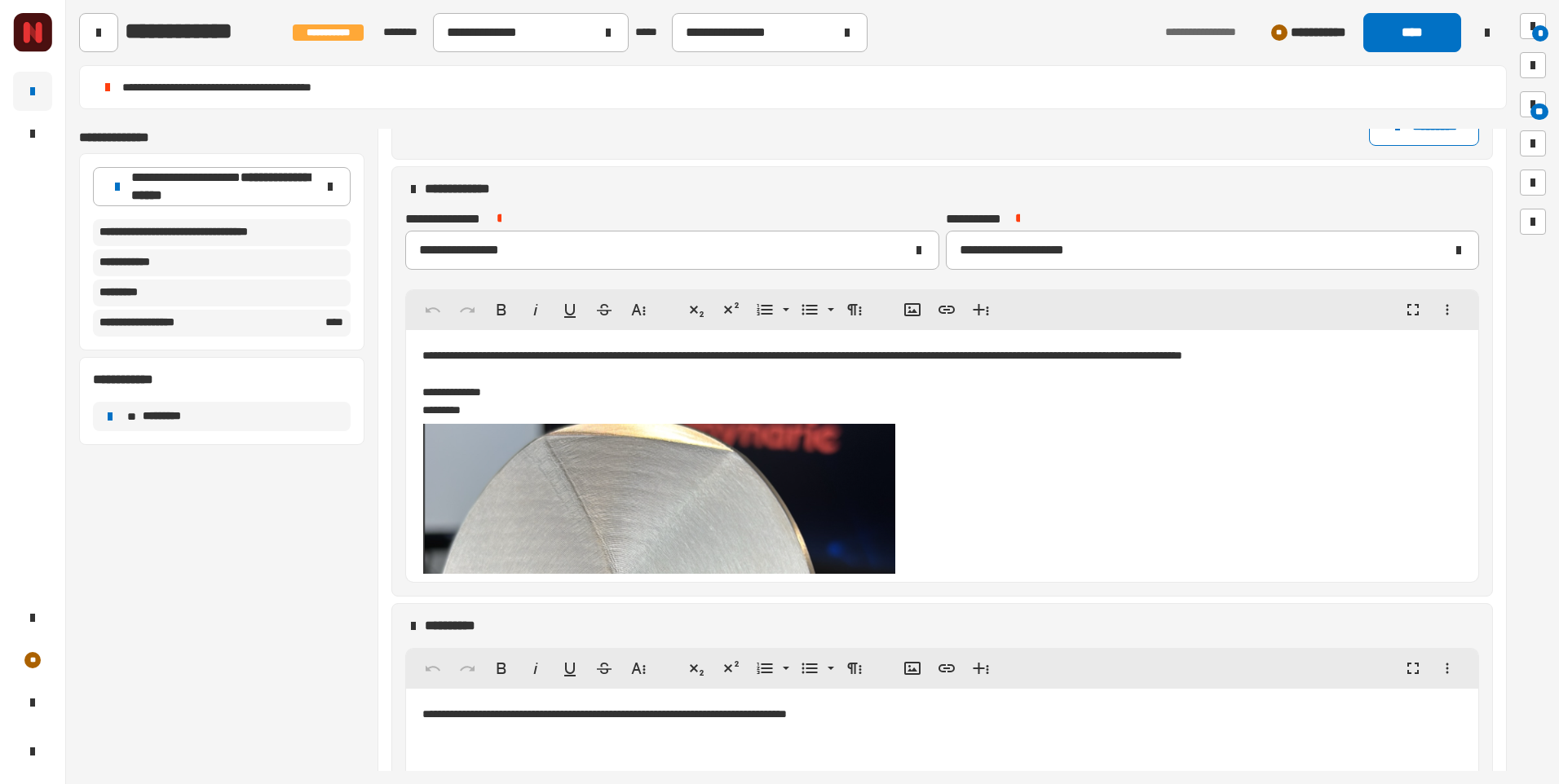 scroll, scrollTop: 705, scrollLeft: 0, axis: vertical 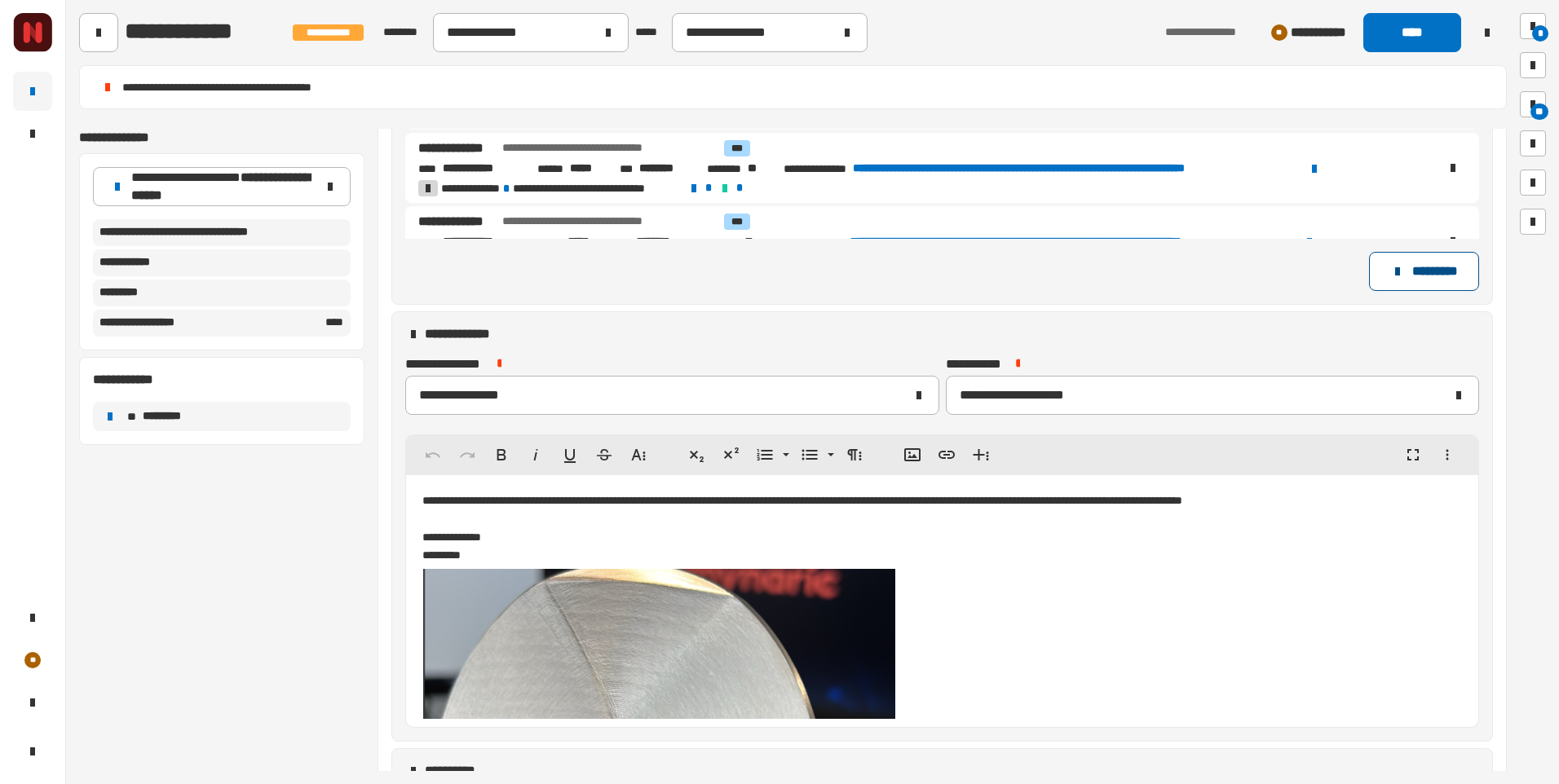 click on "*********" at bounding box center (1424, 271) 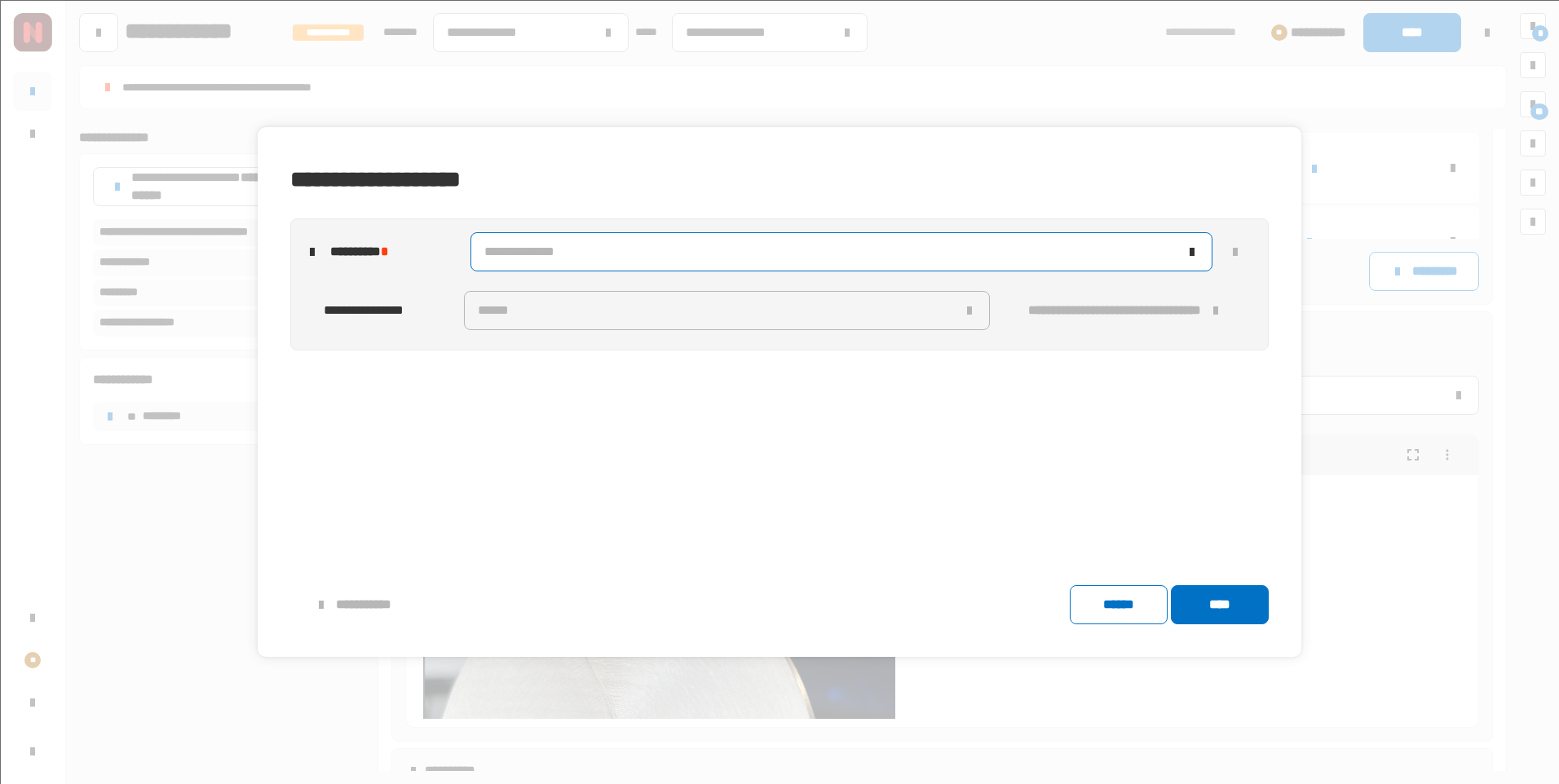 click on "**********" 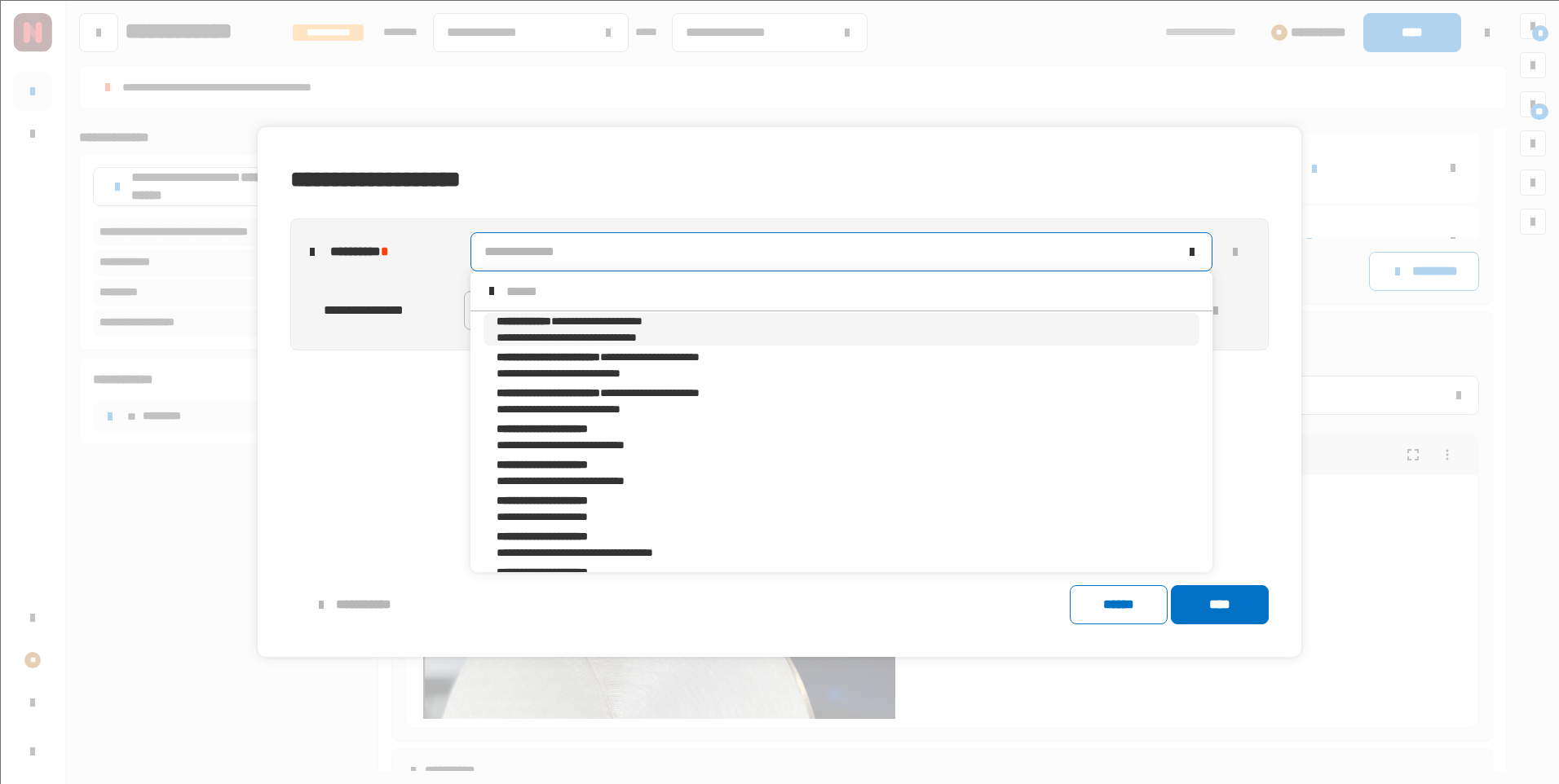 scroll, scrollTop: 13, scrollLeft: 0, axis: vertical 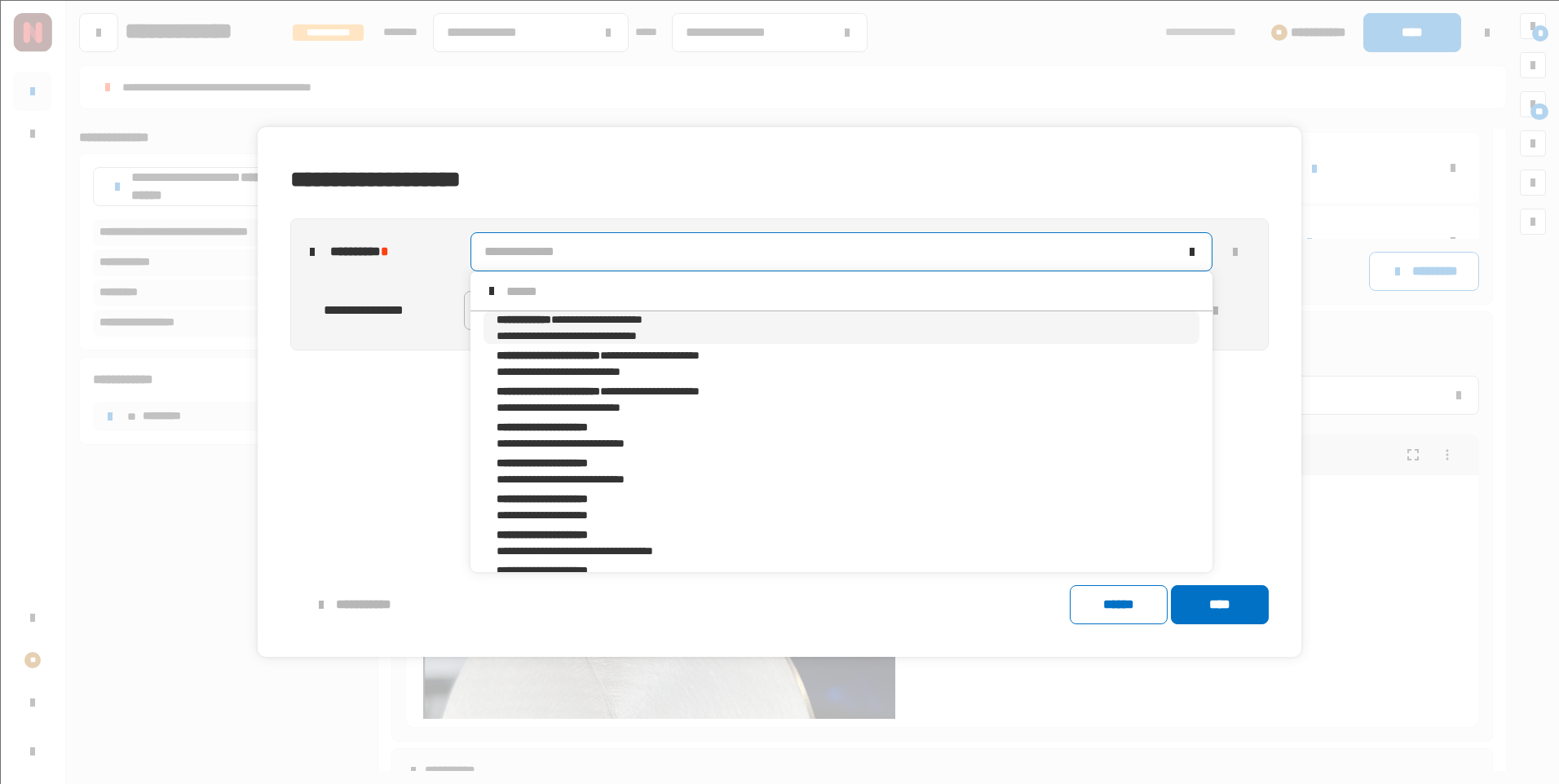 click on "**********" at bounding box center (604, 319) 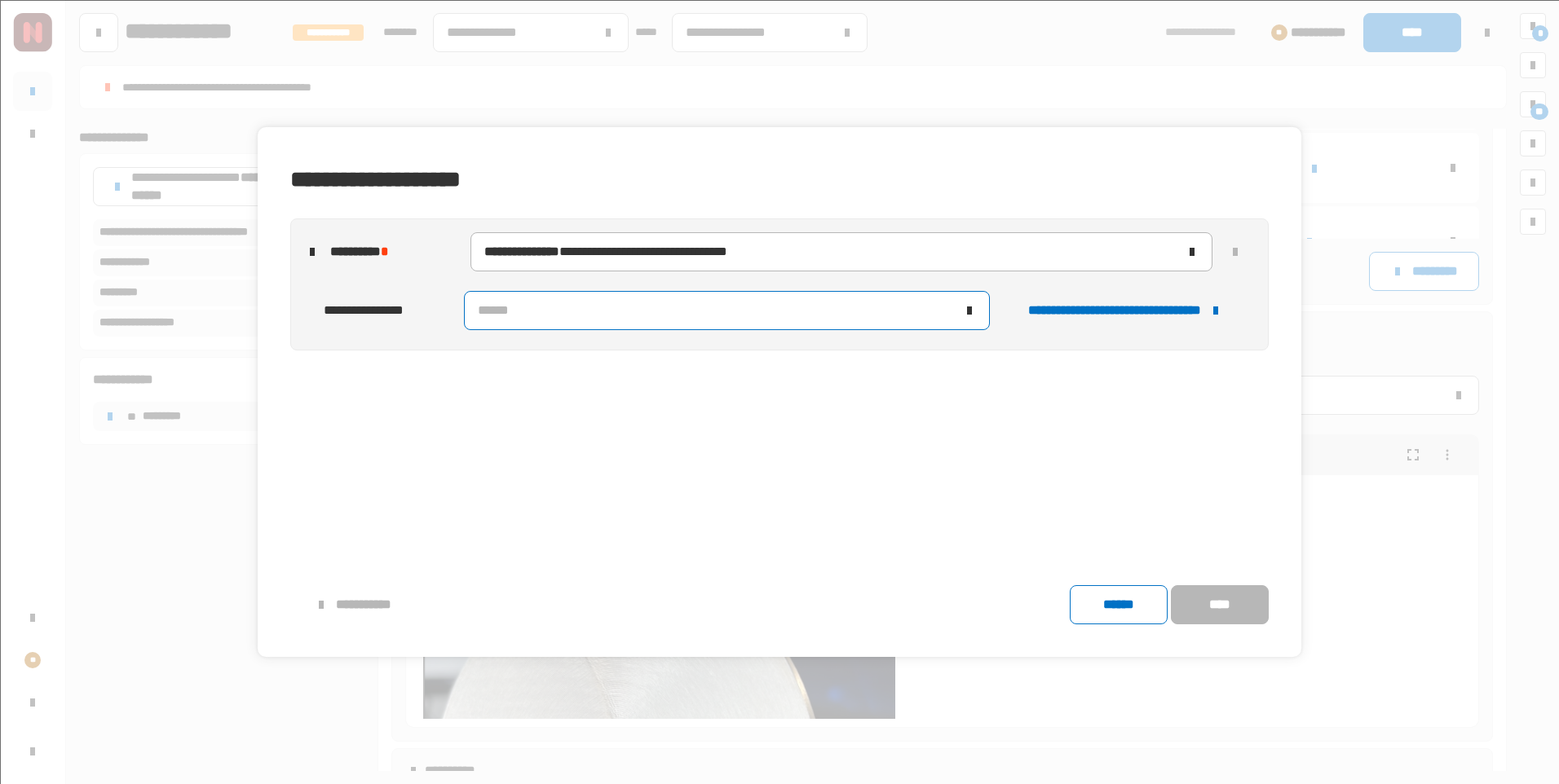 click on "******" 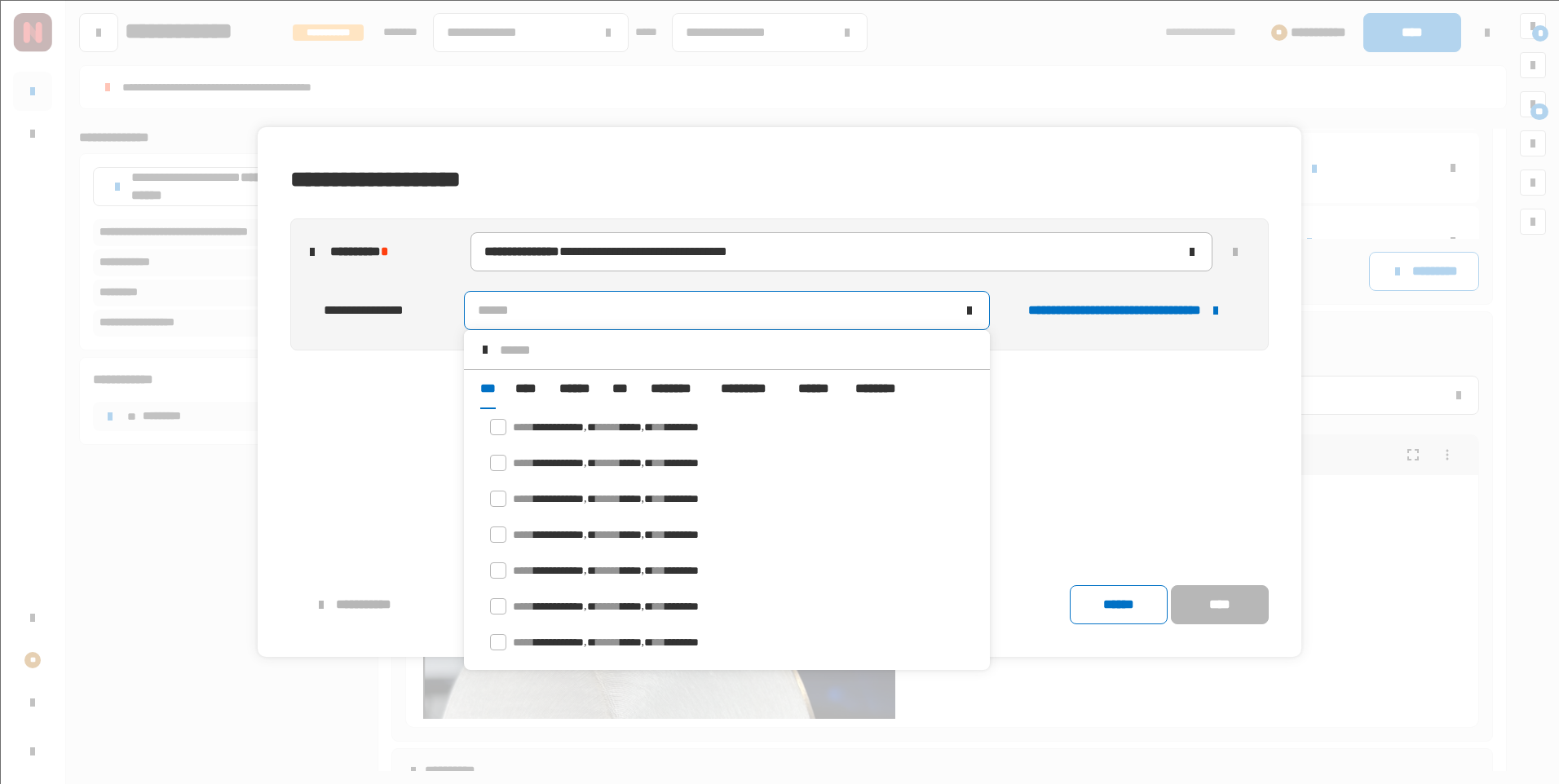 scroll, scrollTop: 13, scrollLeft: 0, axis: vertical 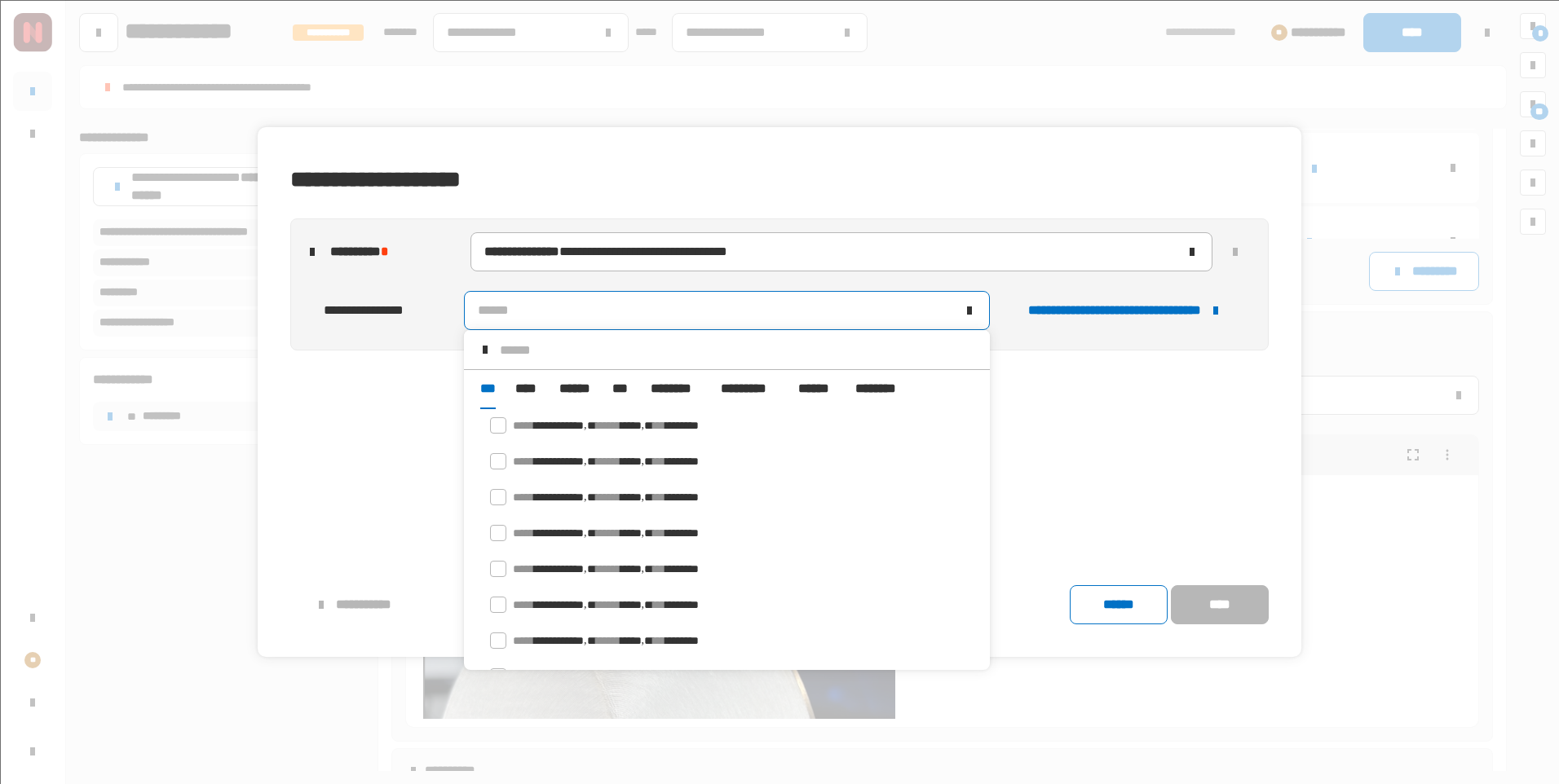 click on "******" at bounding box center [576, 389] 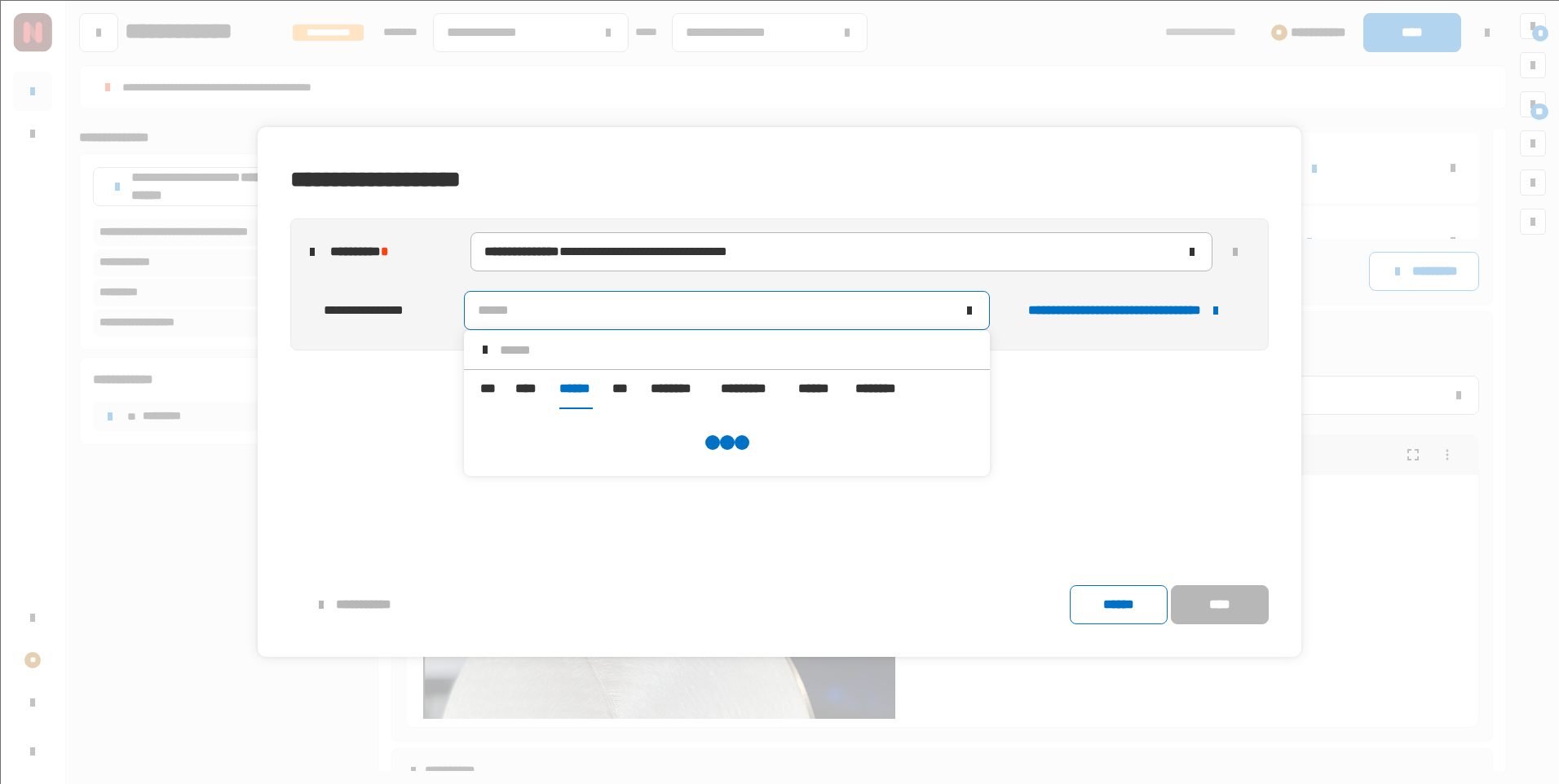 click at bounding box center [738, 350] 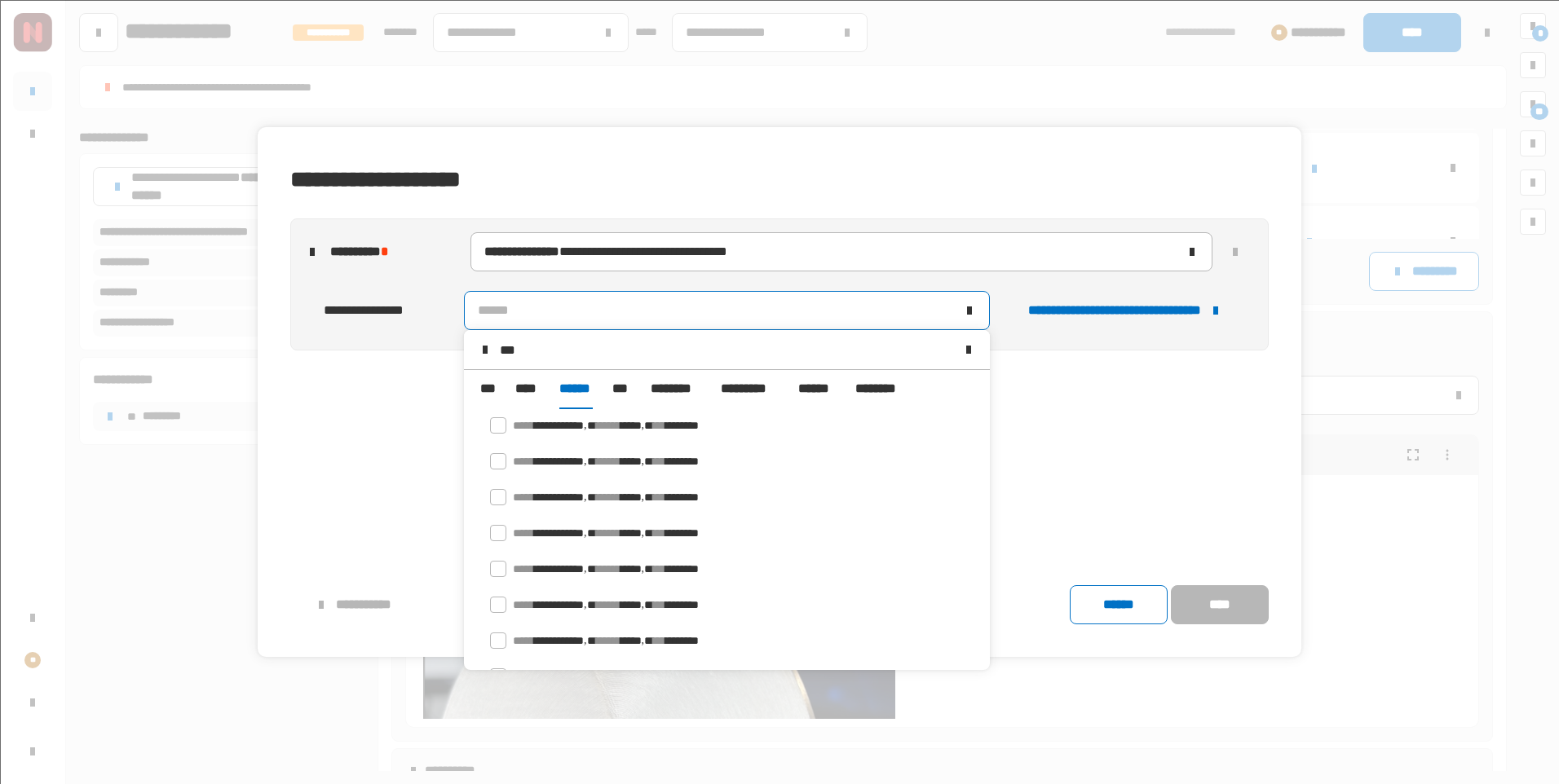 scroll, scrollTop: 0, scrollLeft: 0, axis: both 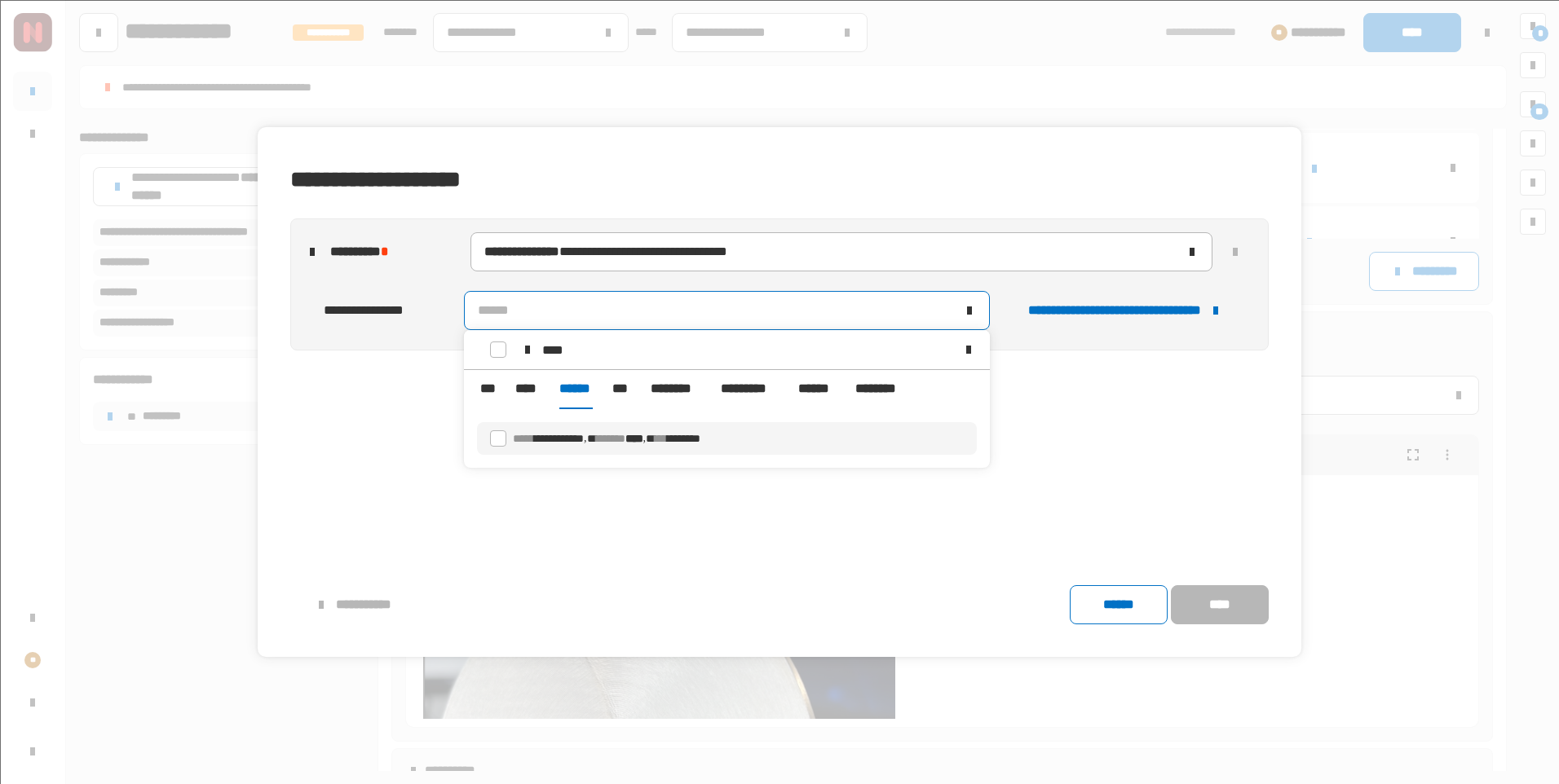 type on "****" 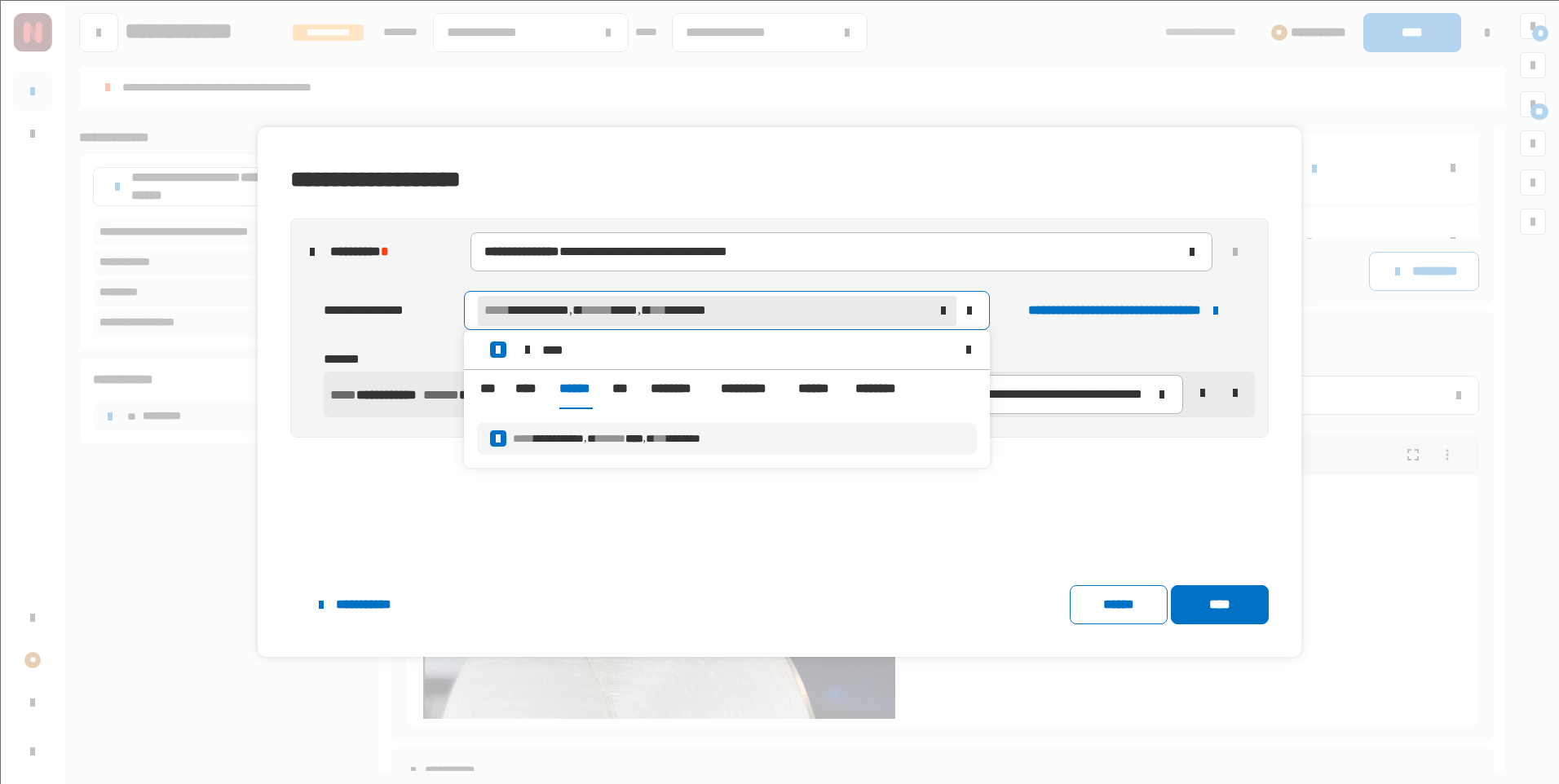 click on "**********" 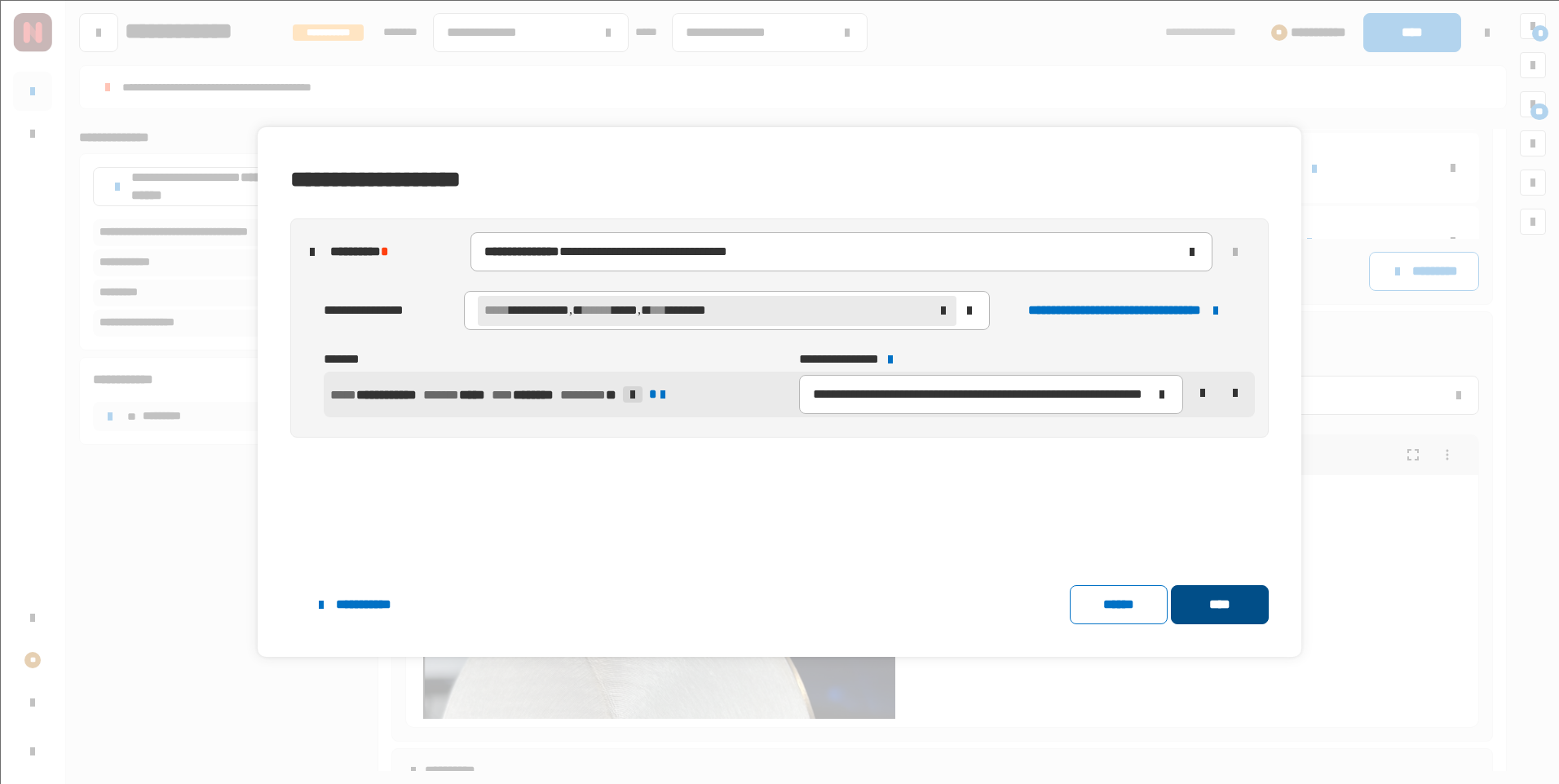 click on "****" 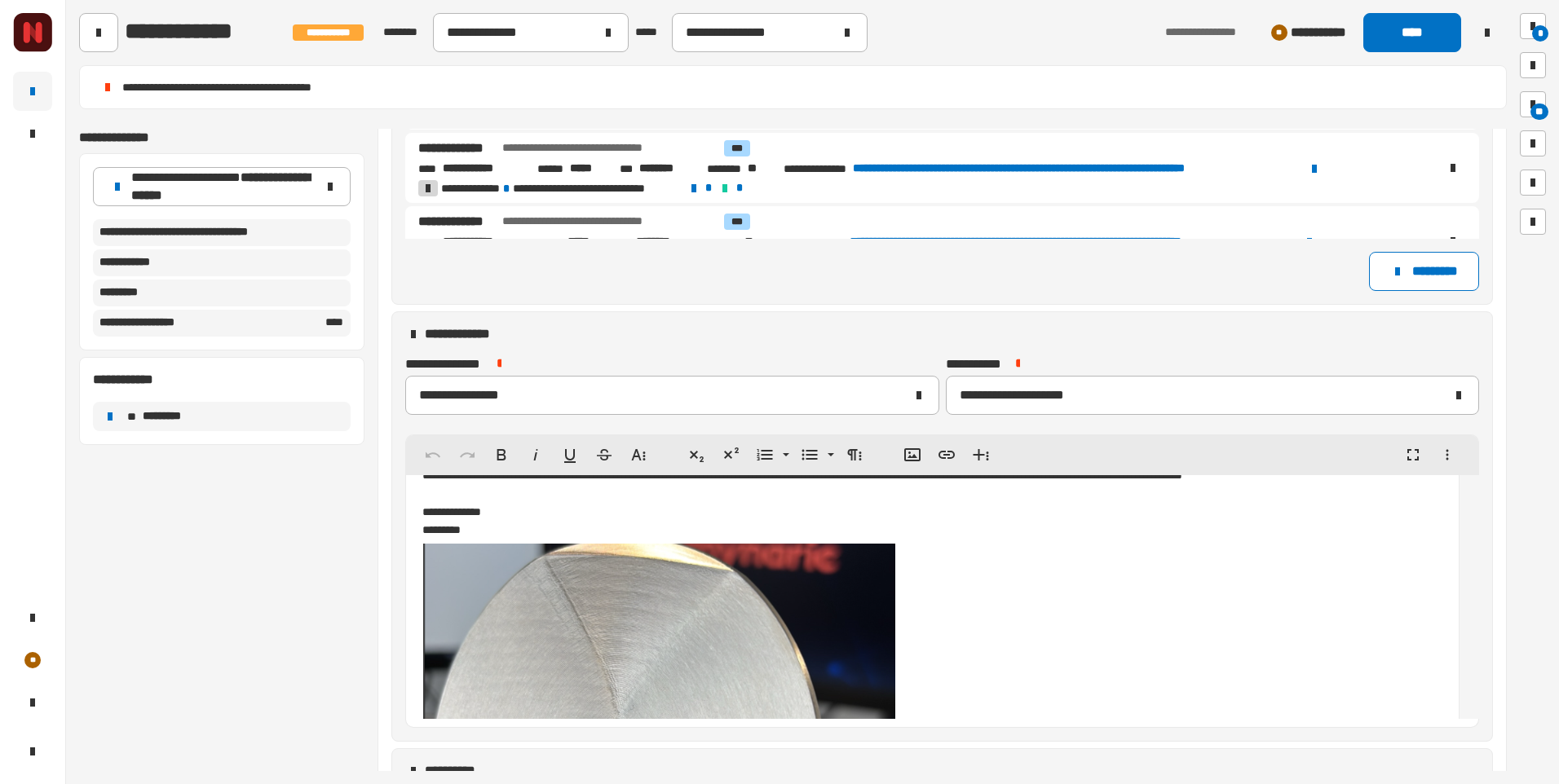 scroll, scrollTop: 0, scrollLeft: 0, axis: both 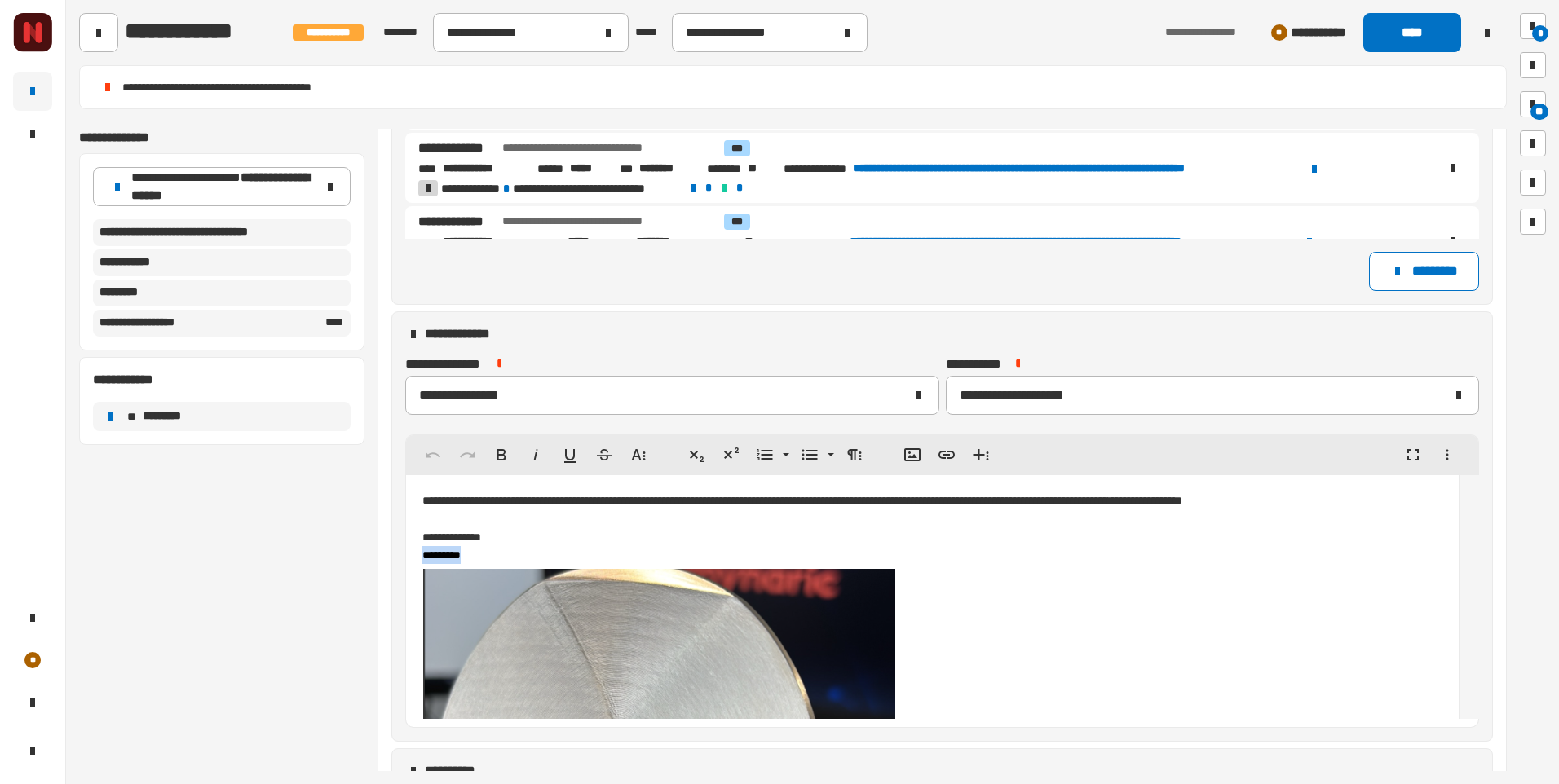 drag, startPoint x: 487, startPoint y: 556, endPoint x: 423, endPoint y: 558, distance: 64.03124 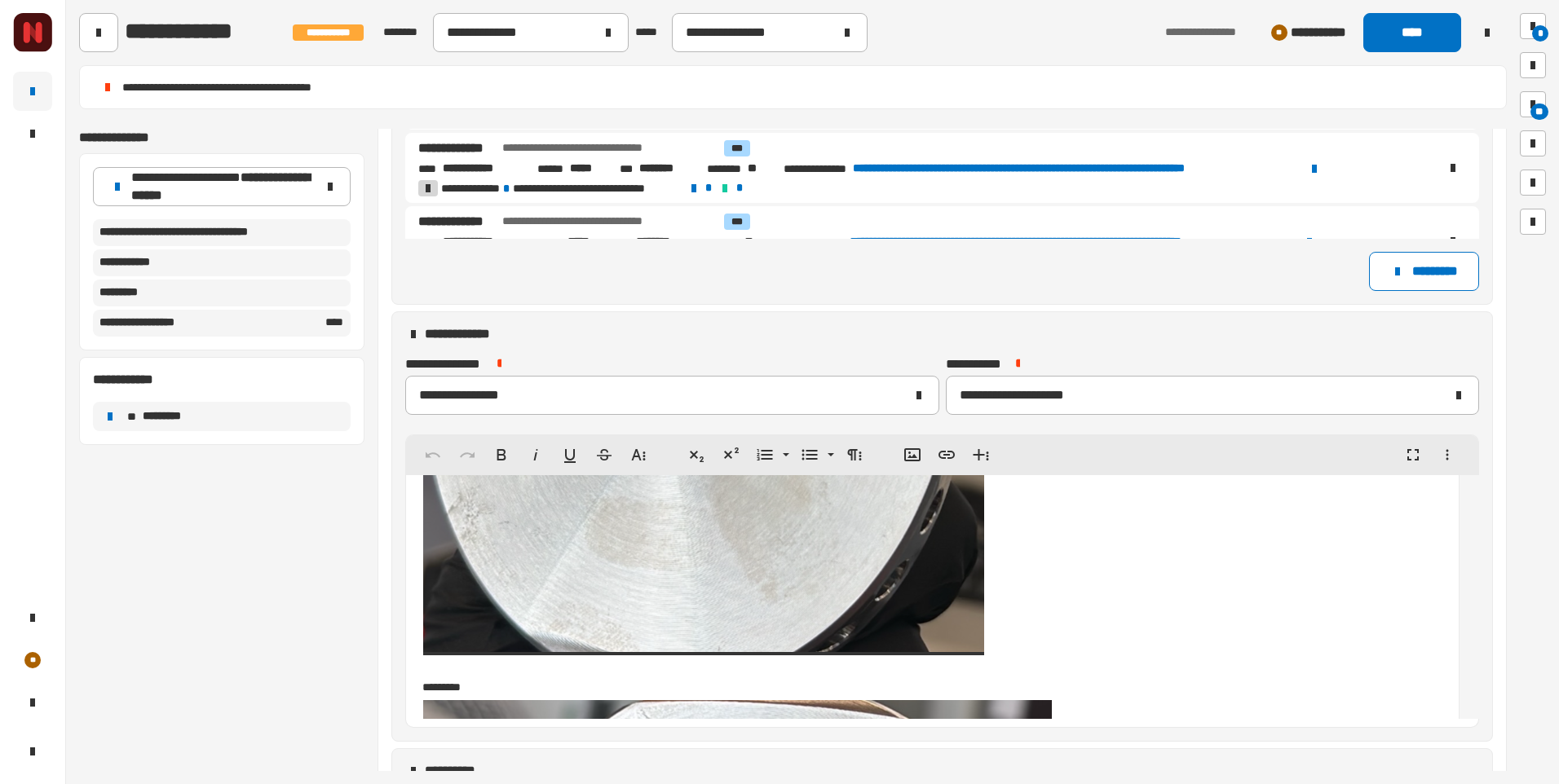 scroll, scrollTop: 21148, scrollLeft: 0, axis: vertical 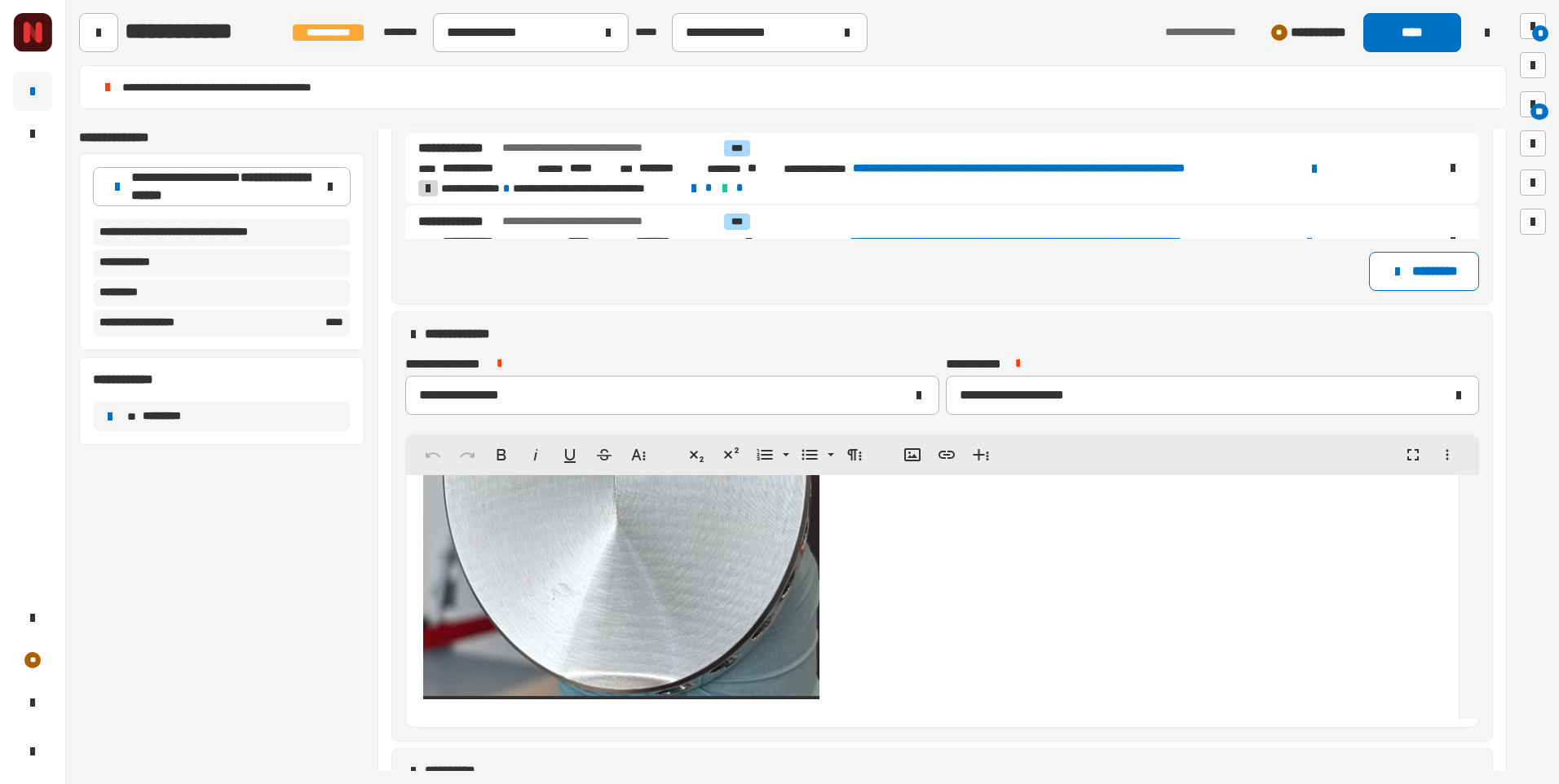 click at bounding box center (932, 467) 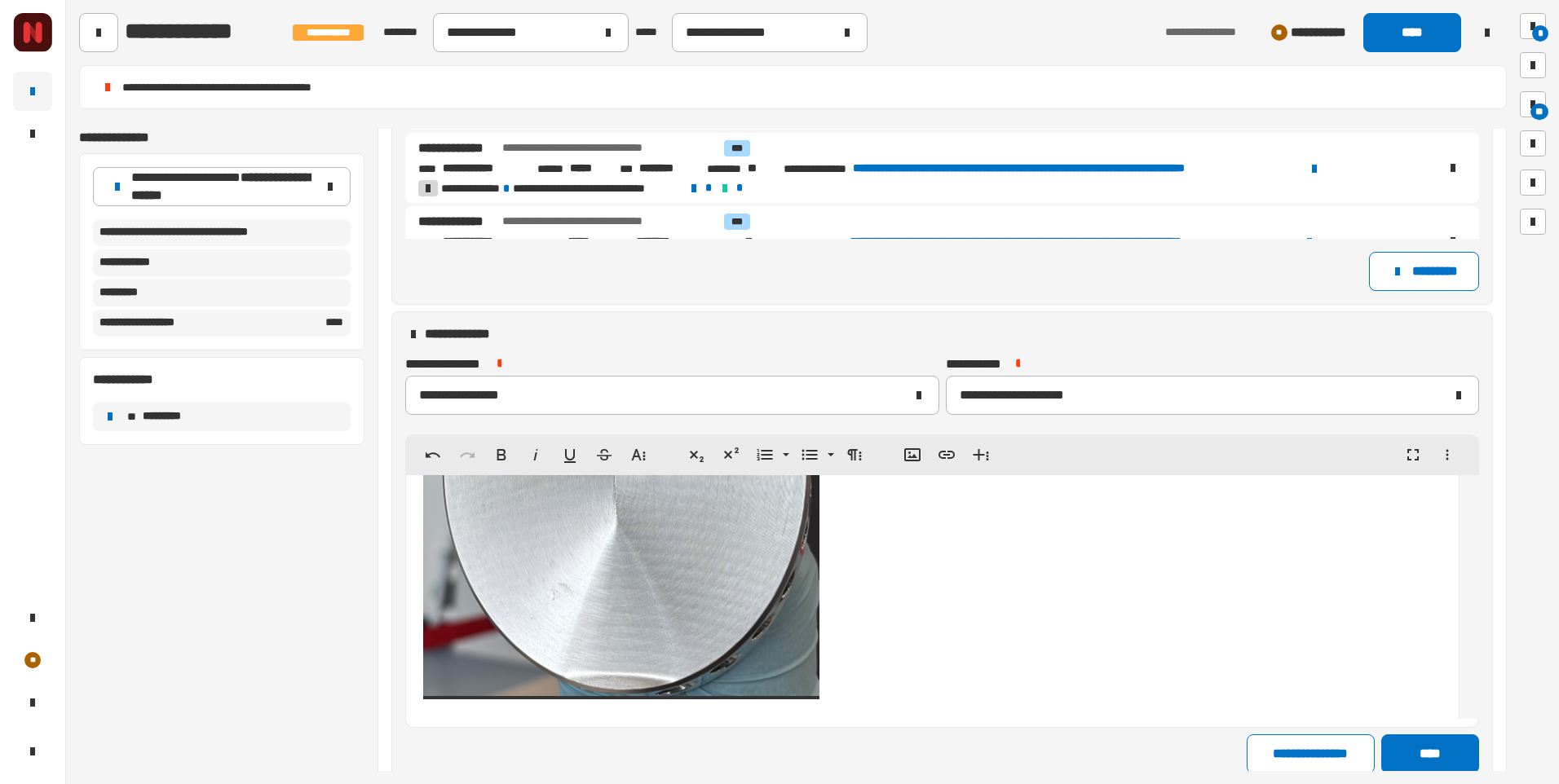 scroll, scrollTop: 21184, scrollLeft: 0, axis: vertical 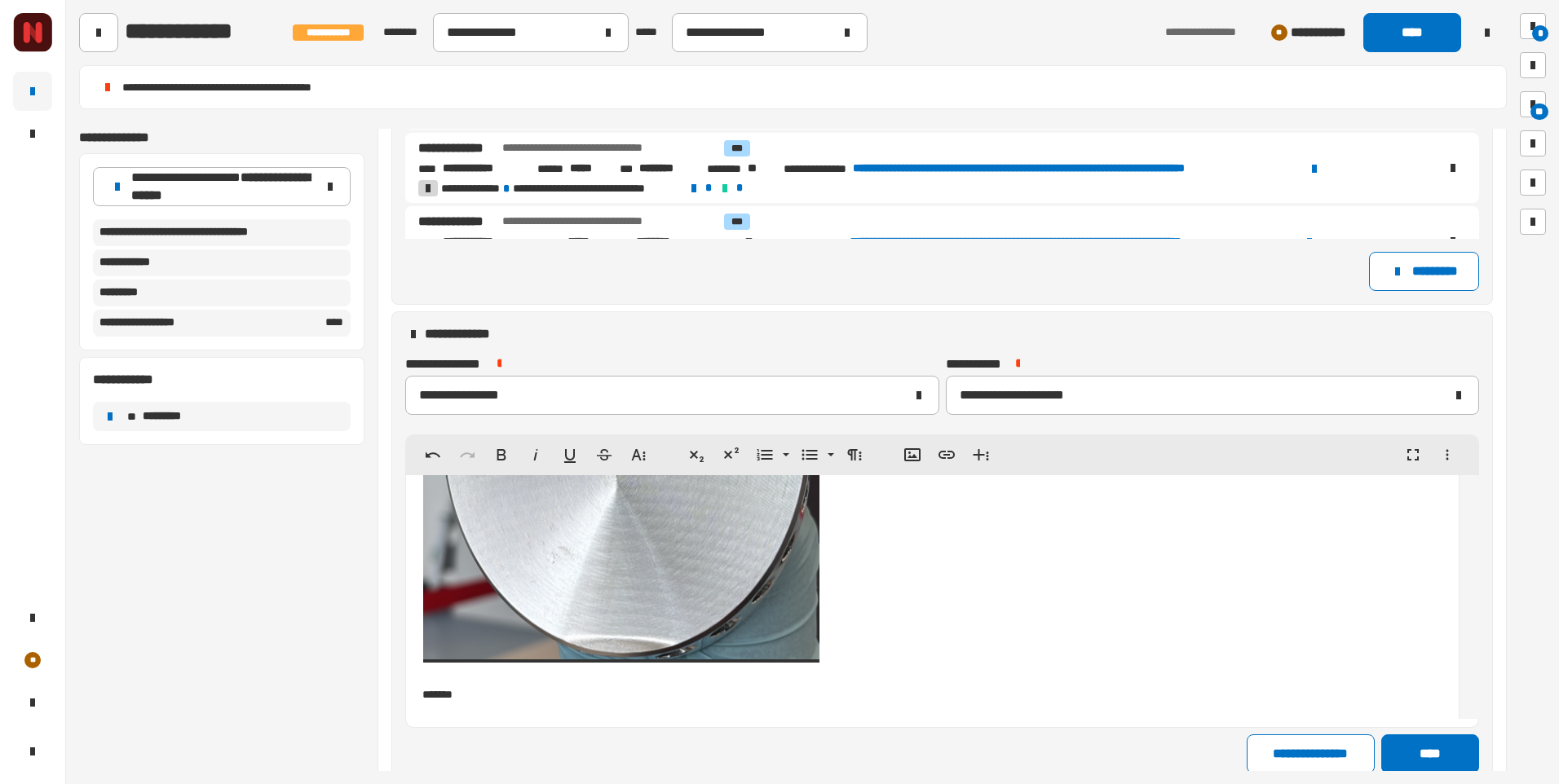 type 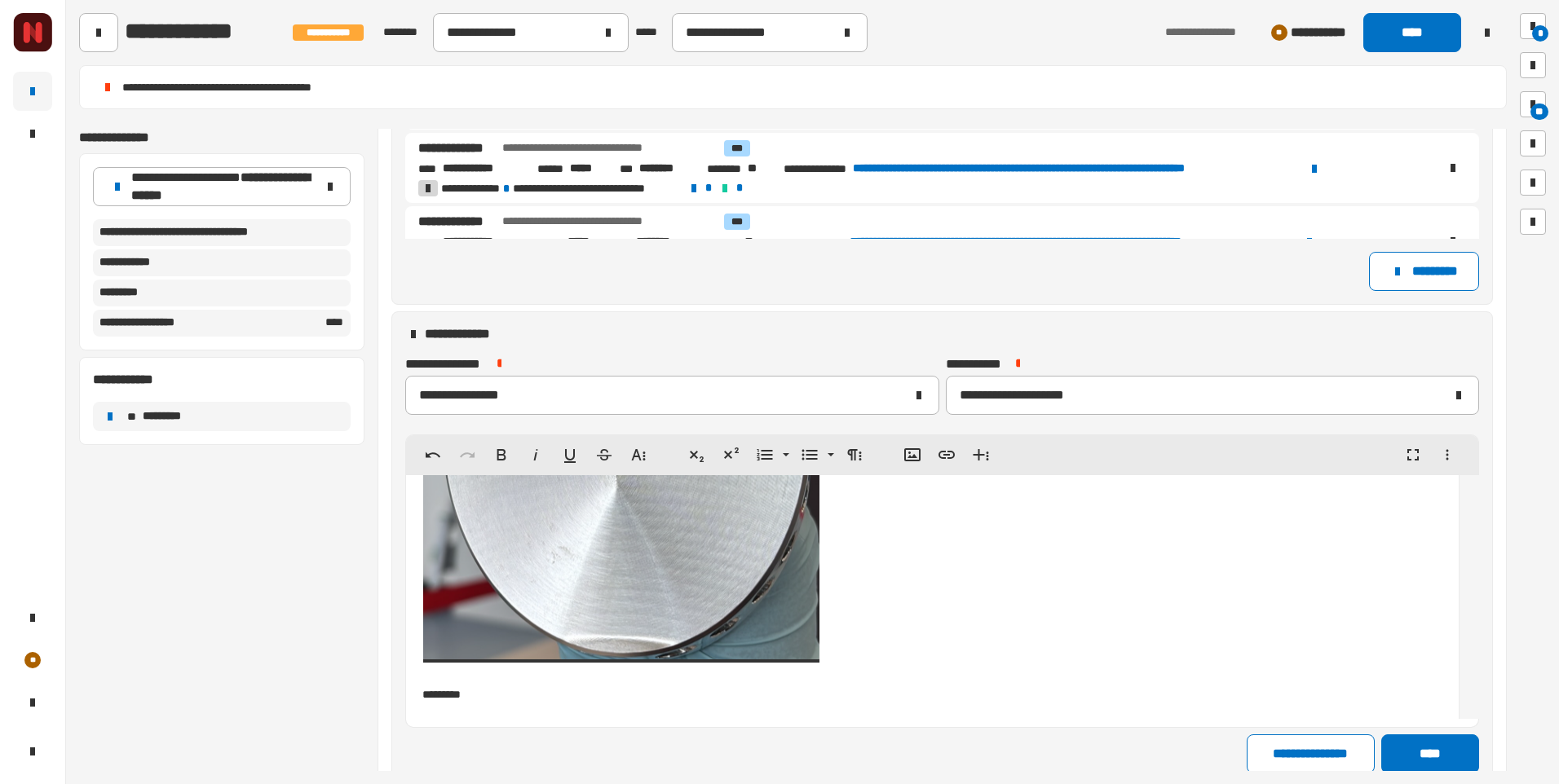 click at bounding box center [932, 712] 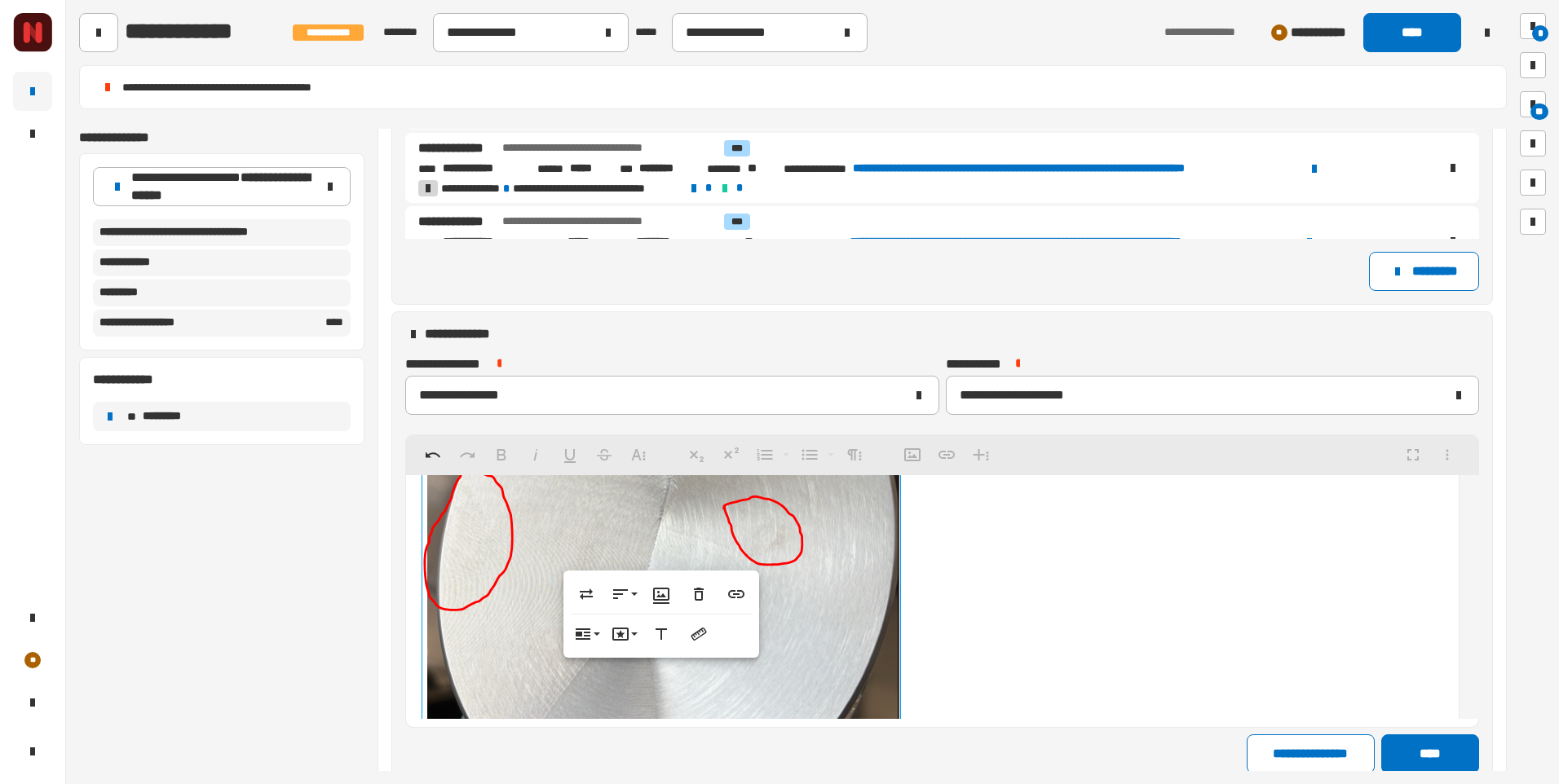 click at bounding box center (932, 535) 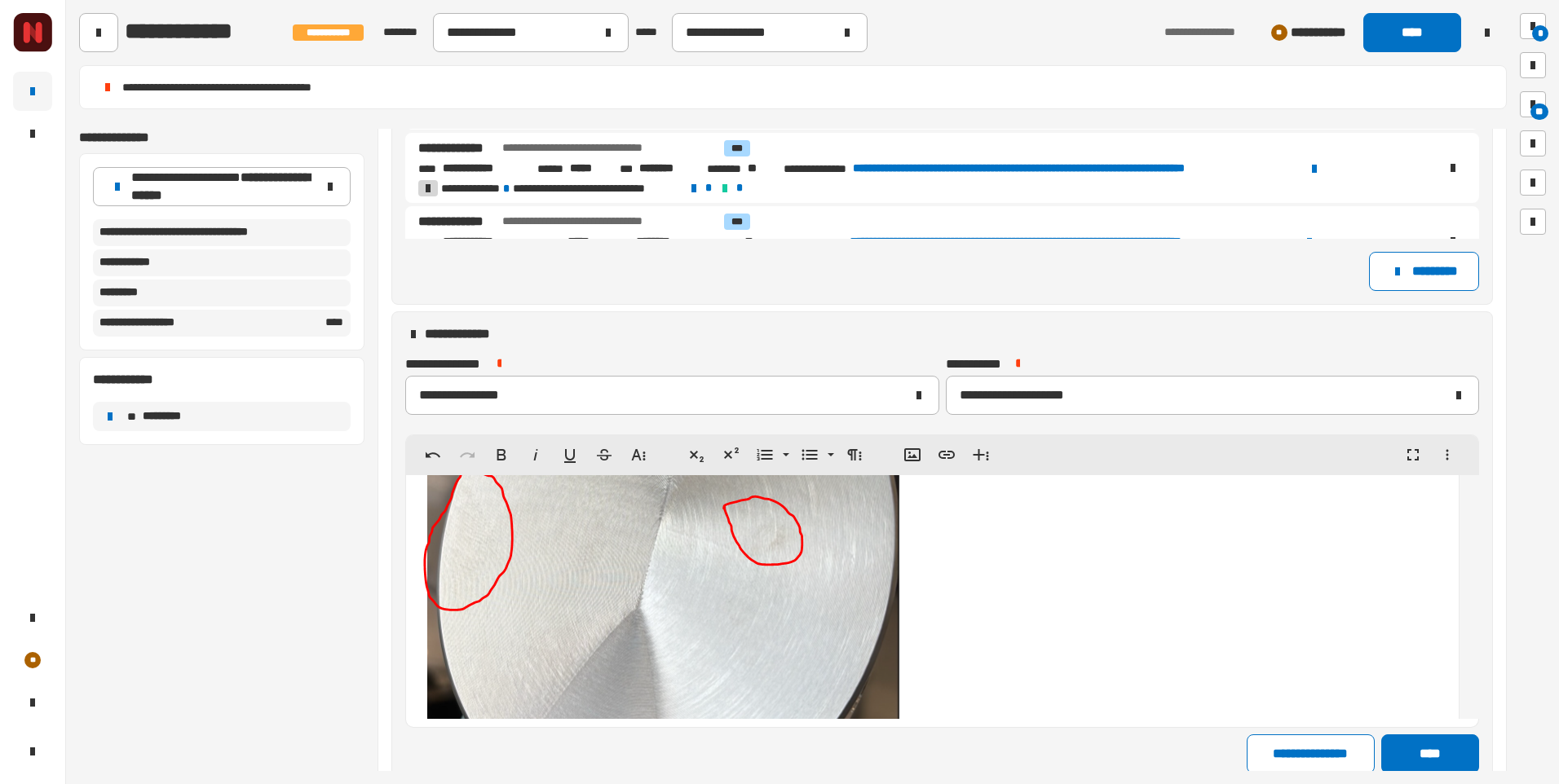 scroll, scrollTop: 21663, scrollLeft: 0, axis: vertical 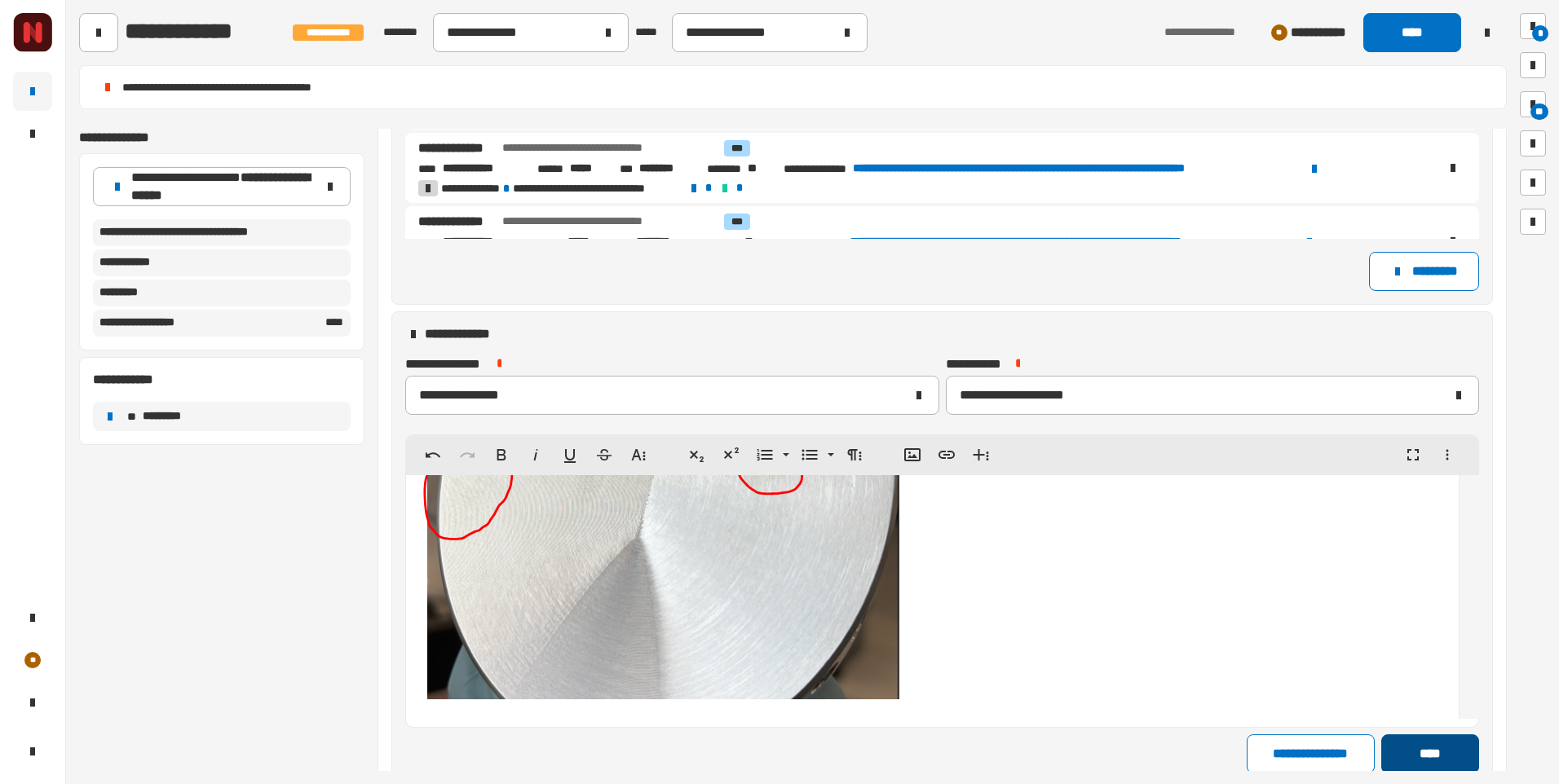 click on "****" at bounding box center [1429, 754] 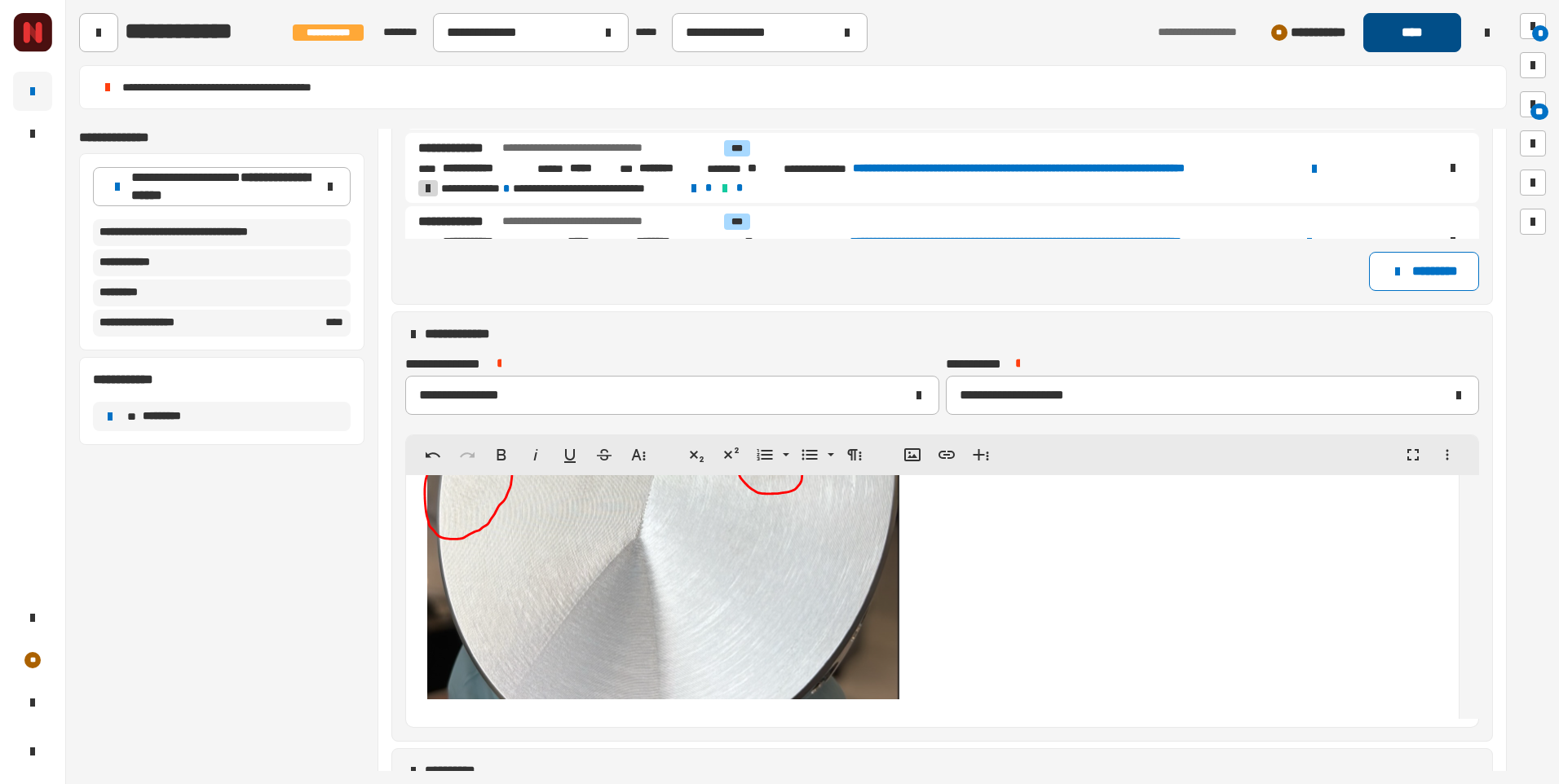 click on "****" 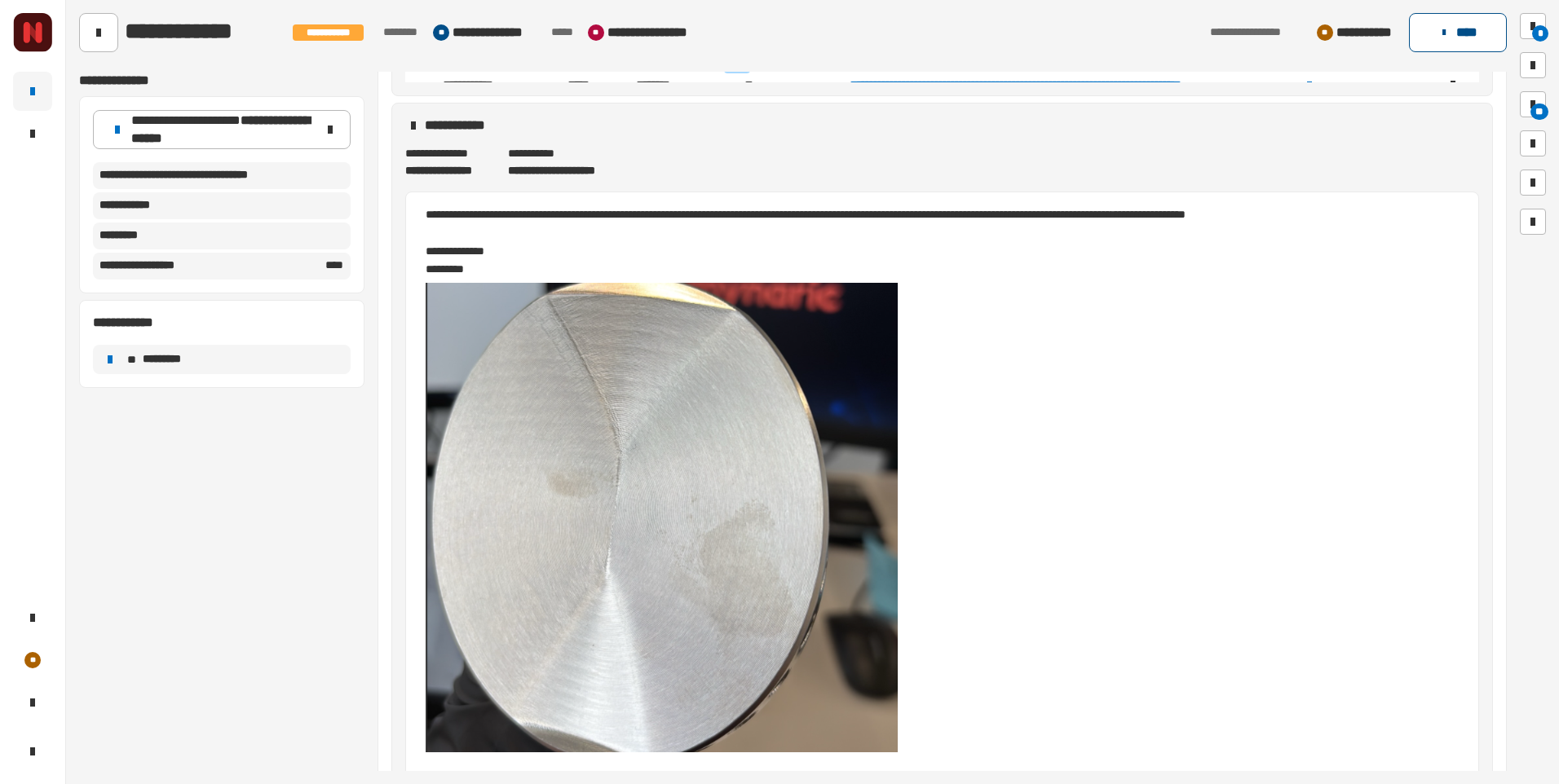 click on "****" 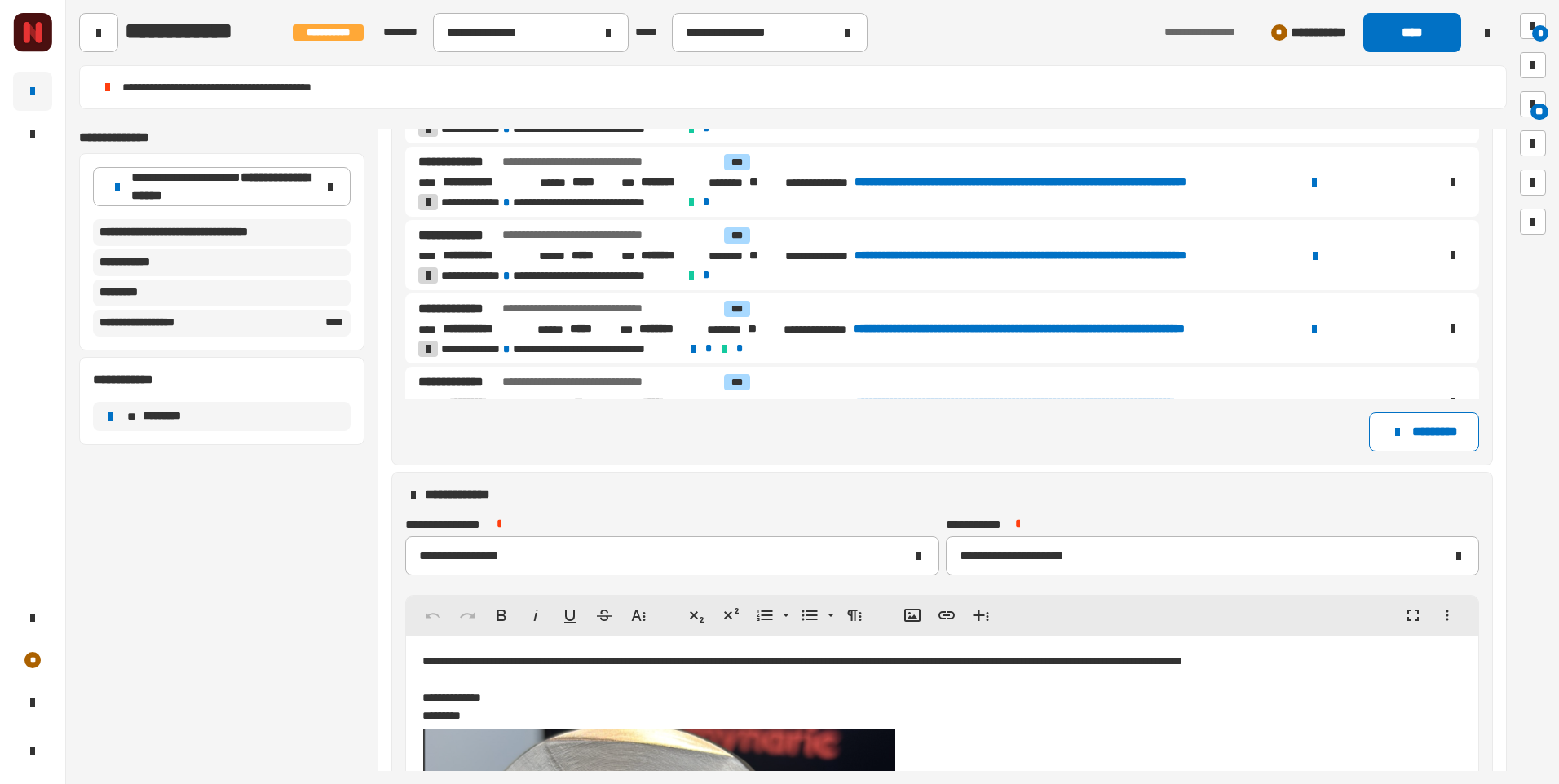 scroll, scrollTop: 542, scrollLeft: 0, axis: vertical 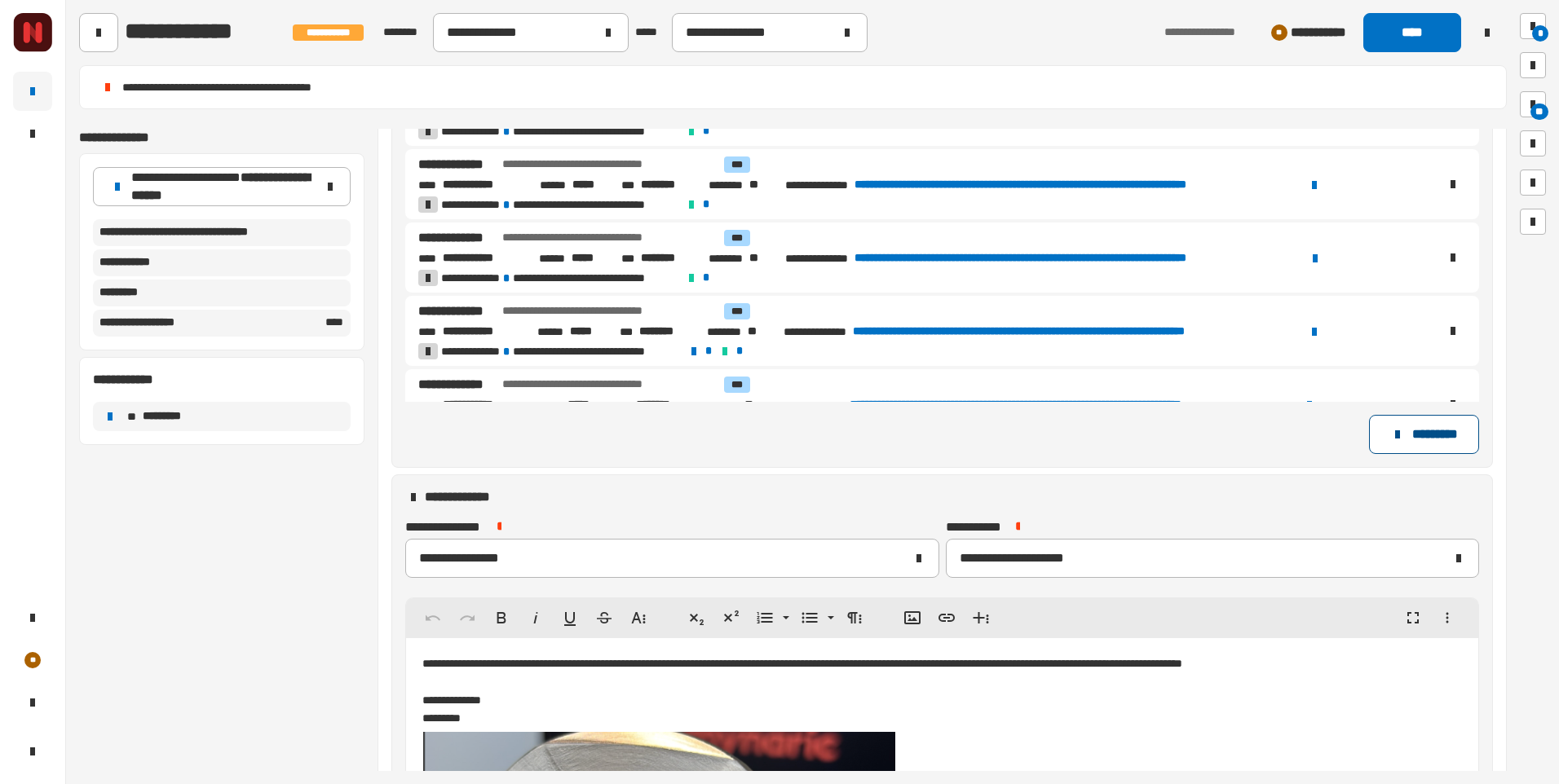 click on "*********" at bounding box center [1424, 434] 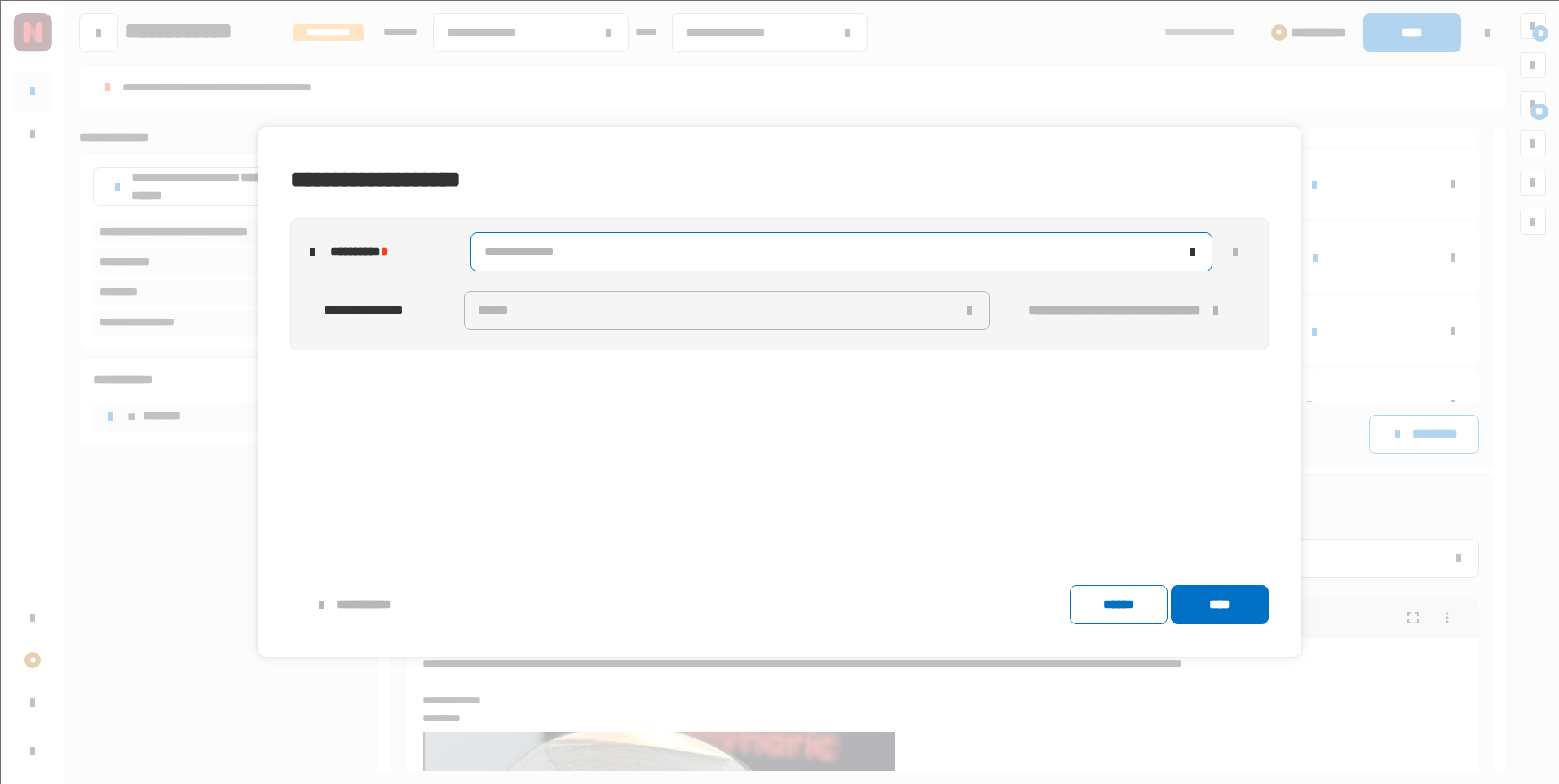 click on "**********" 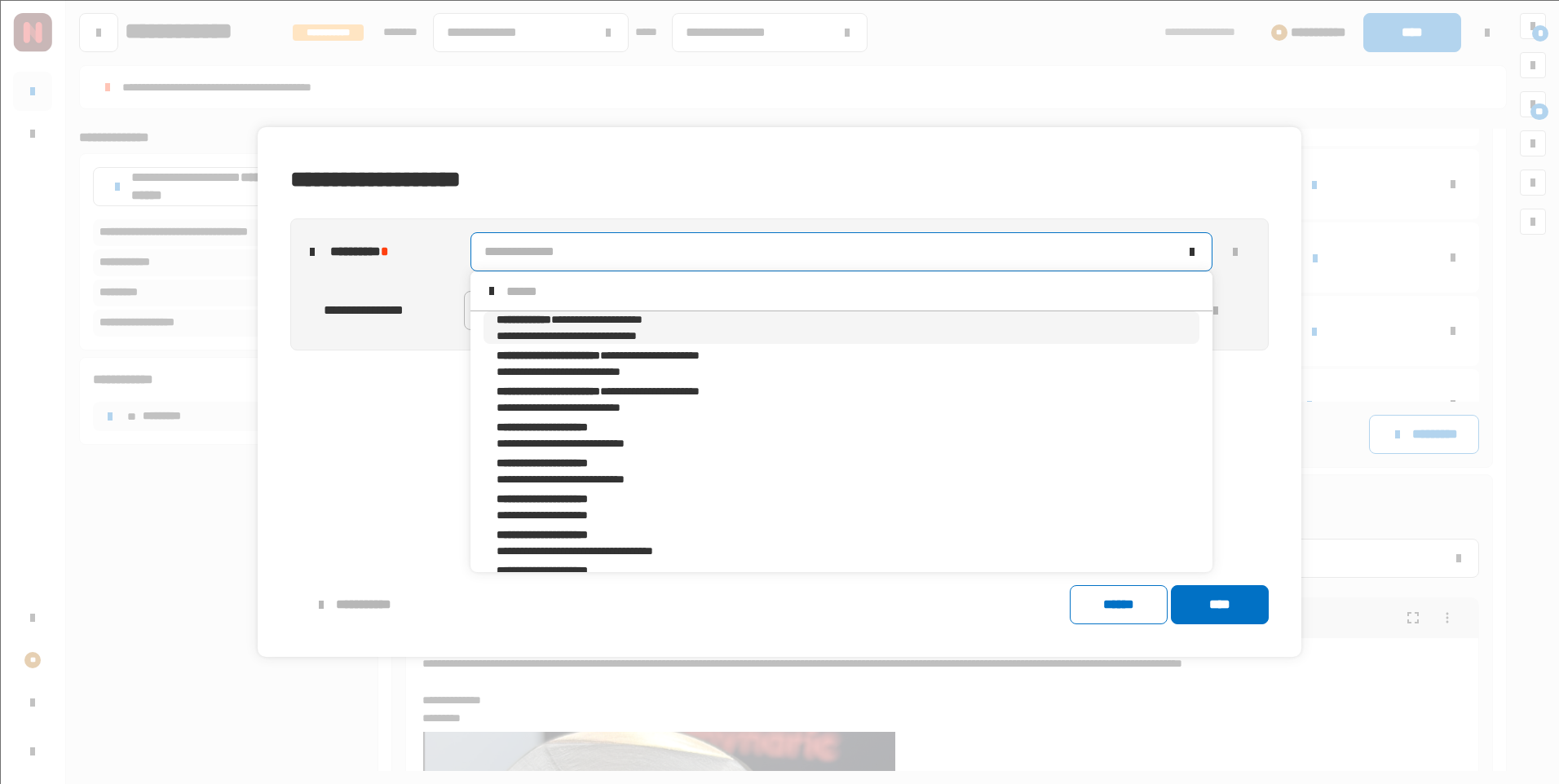 scroll, scrollTop: 13, scrollLeft: 0, axis: vertical 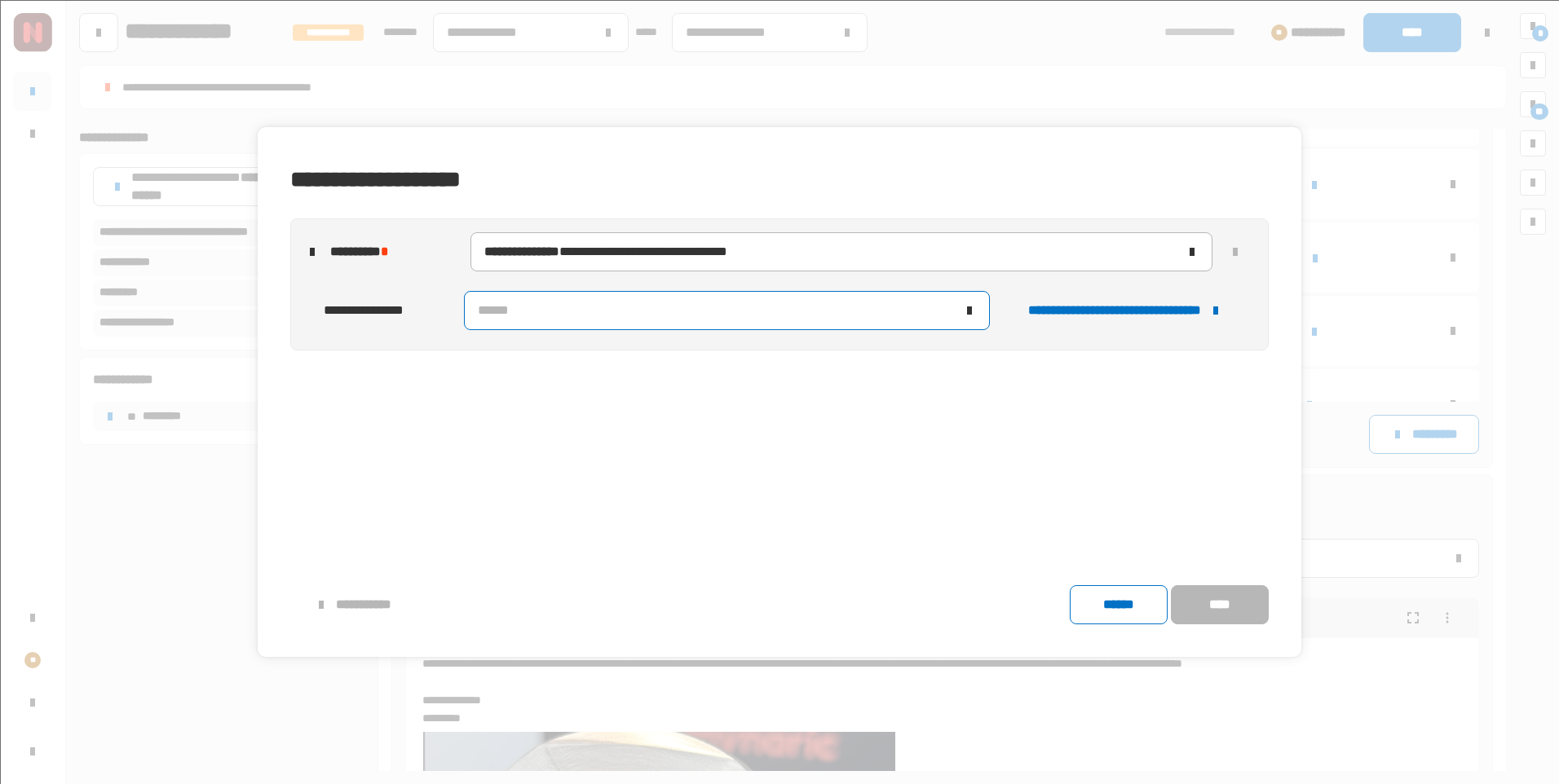 click on "******" 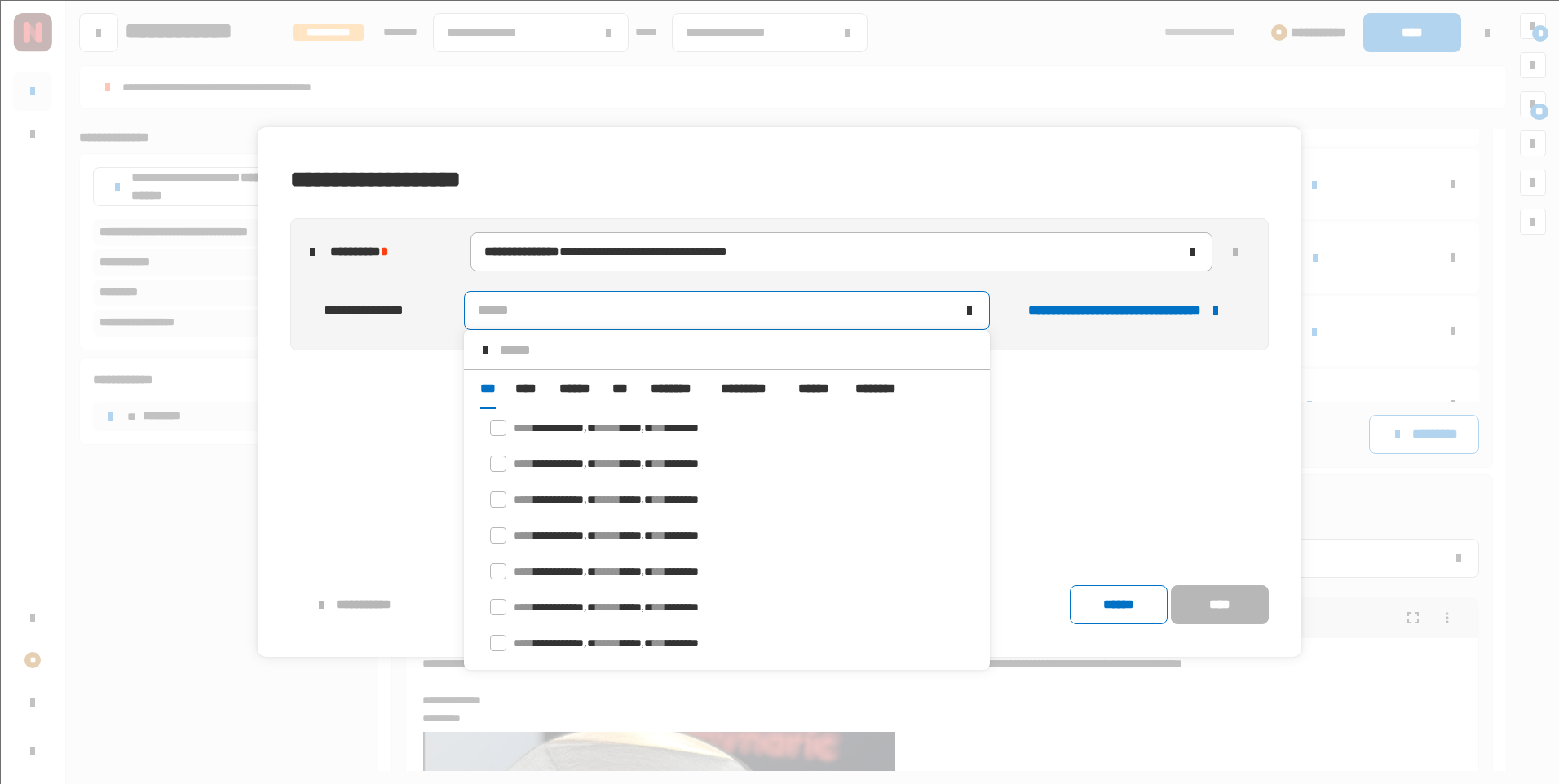 scroll, scrollTop: 12, scrollLeft: 0, axis: vertical 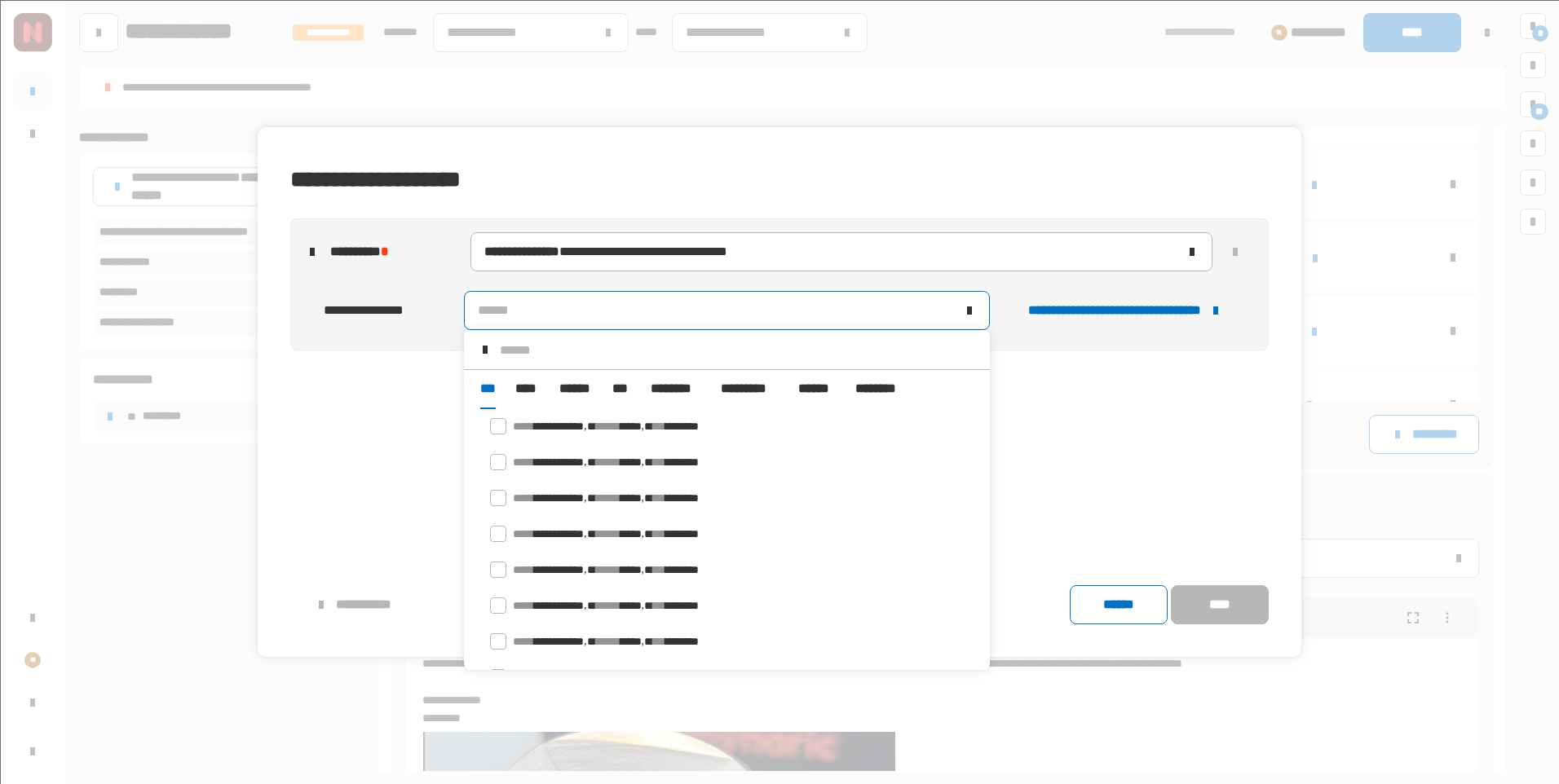 click on "******" at bounding box center (576, 389) 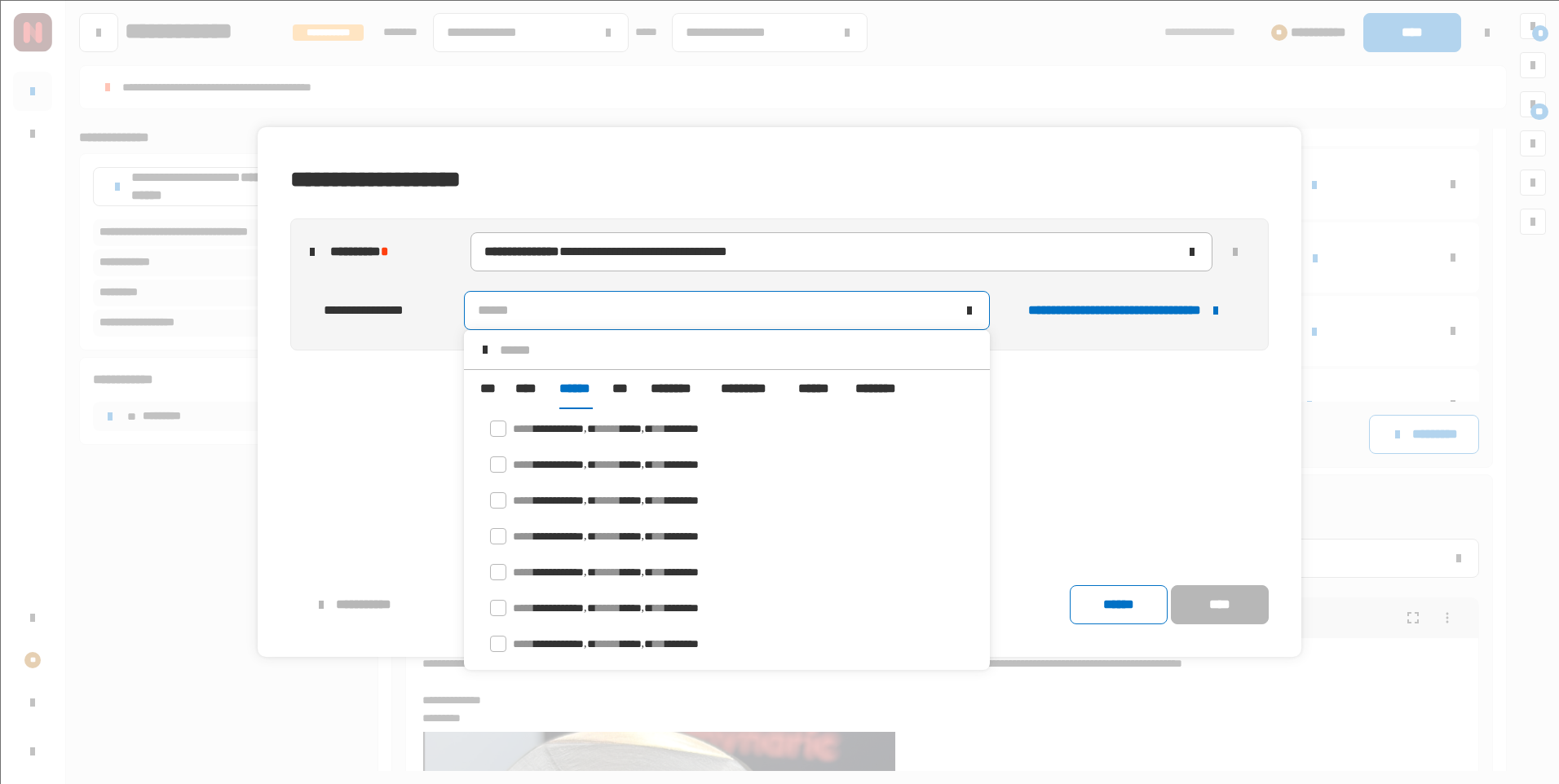 drag, startPoint x: 601, startPoint y: 363, endPoint x: 611, endPoint y: 362, distance: 10.0498756 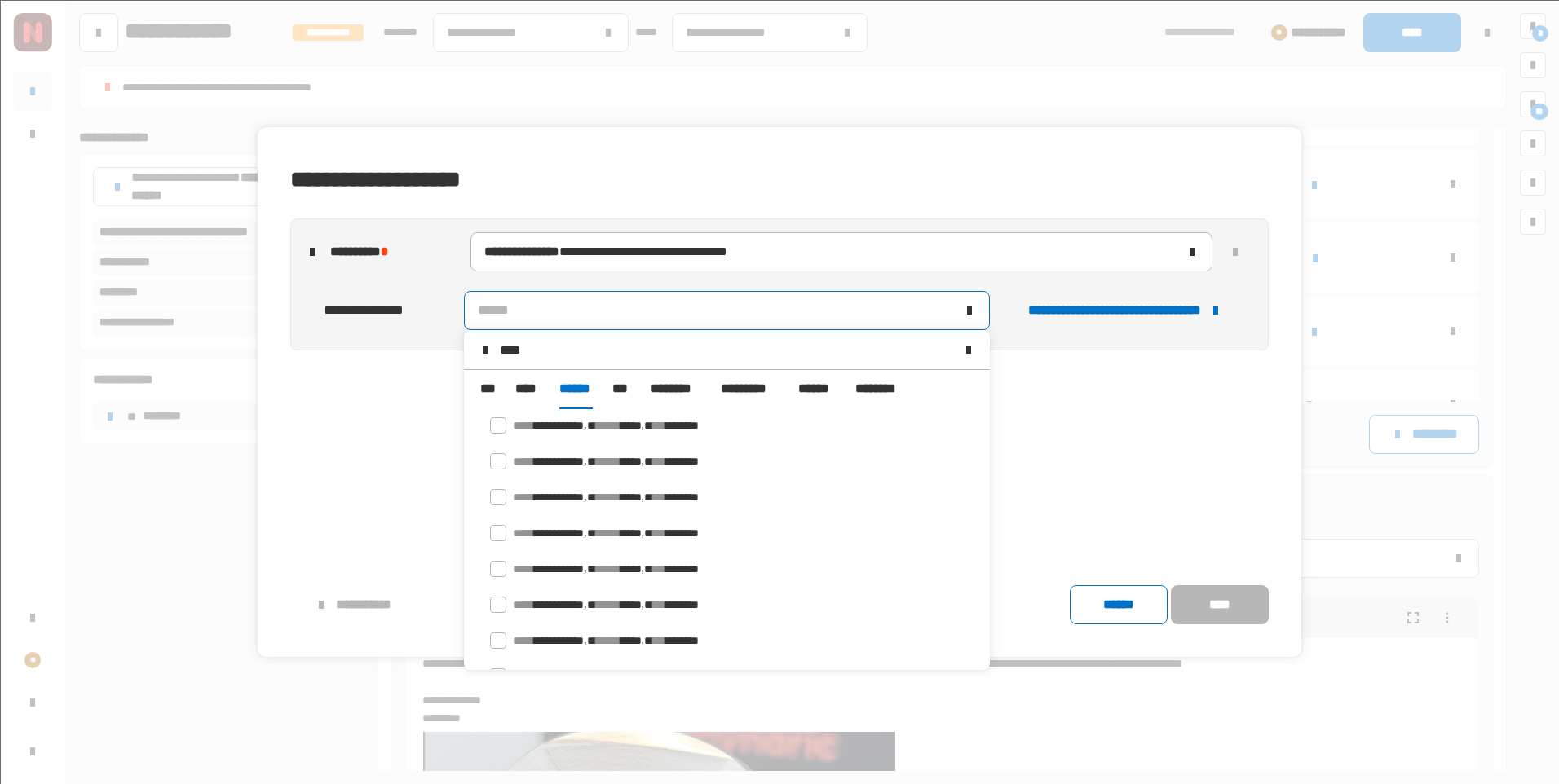 scroll, scrollTop: 0, scrollLeft: 0, axis: both 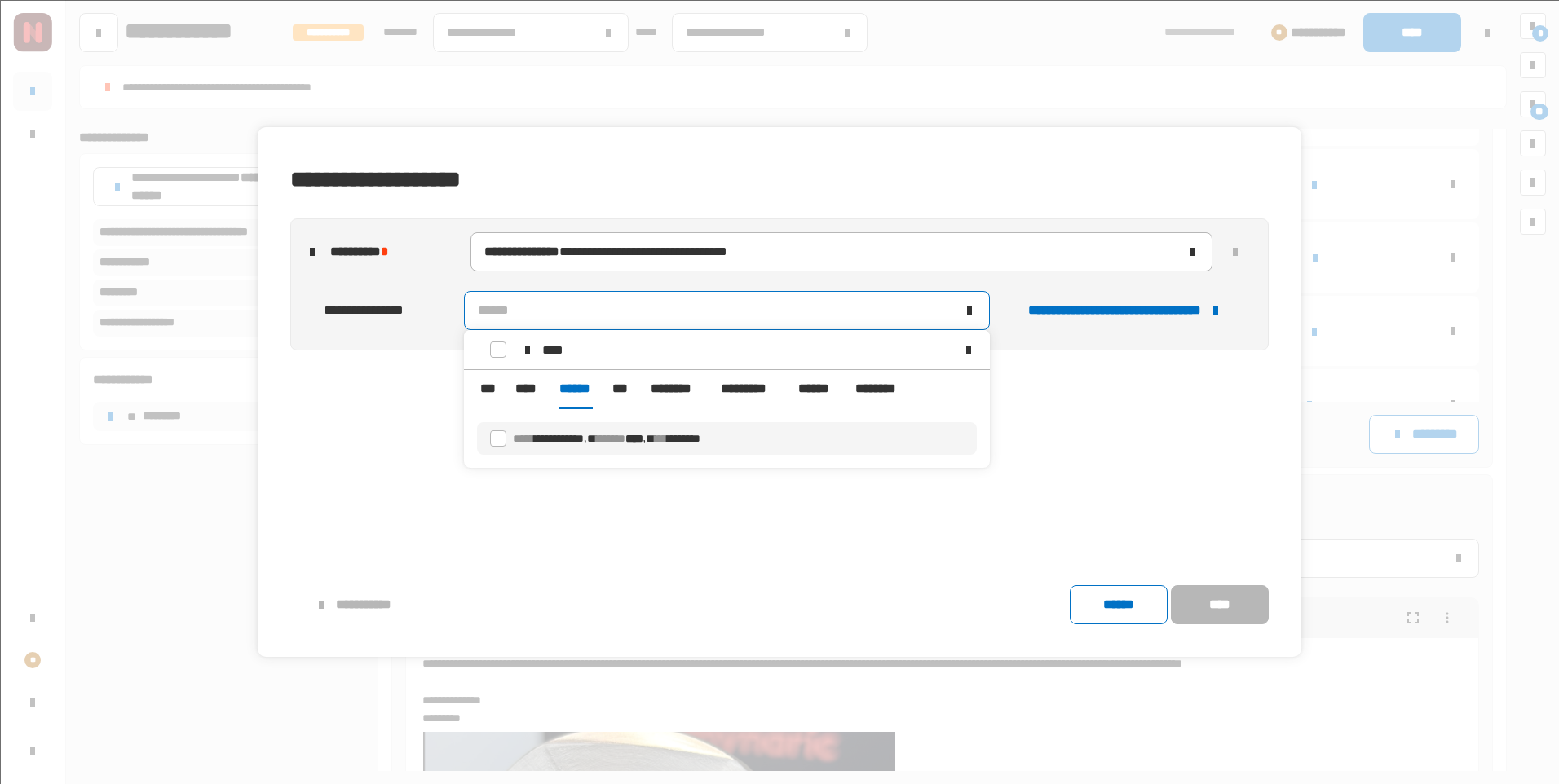 type on "****" 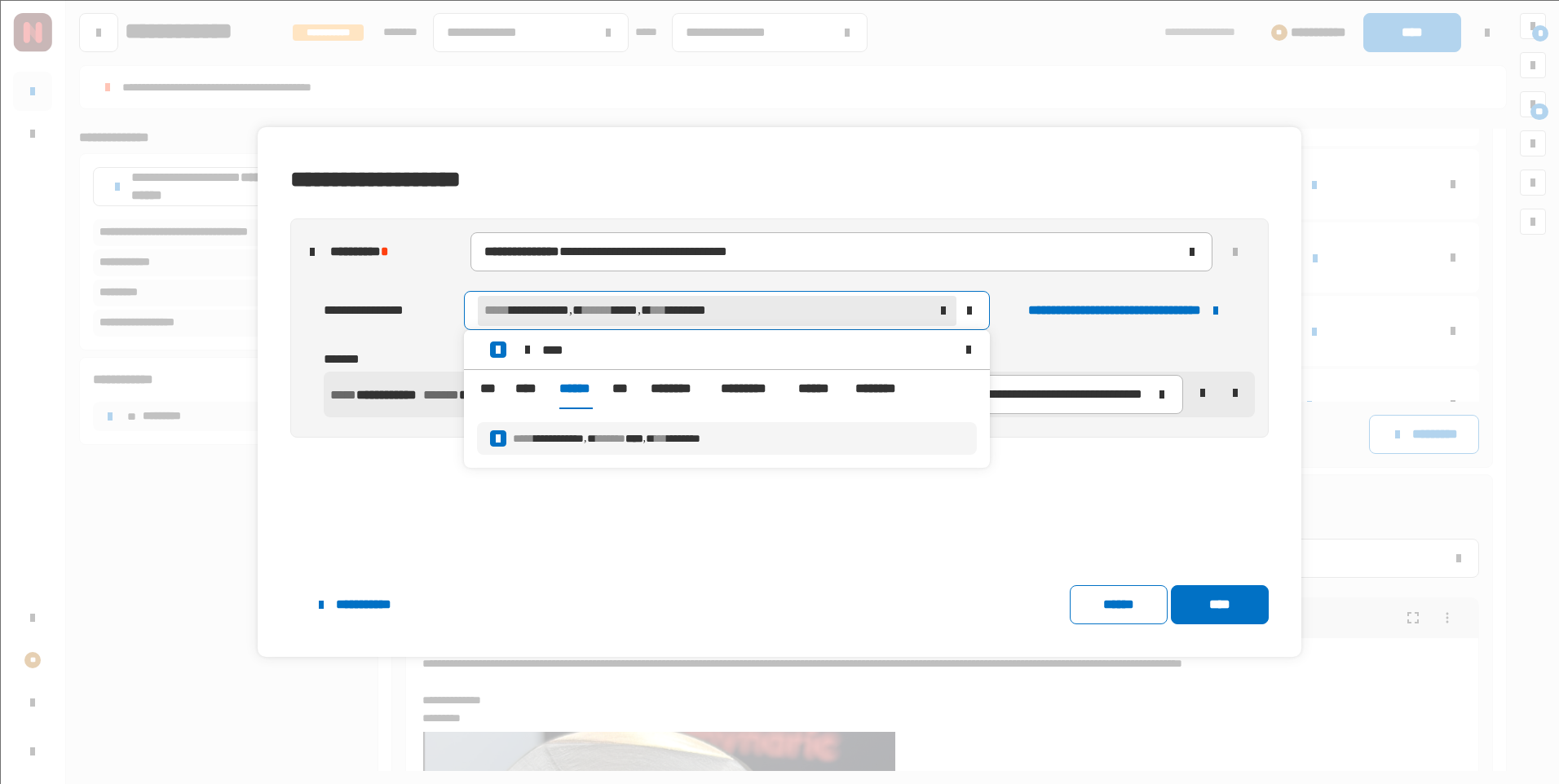click on "**********" 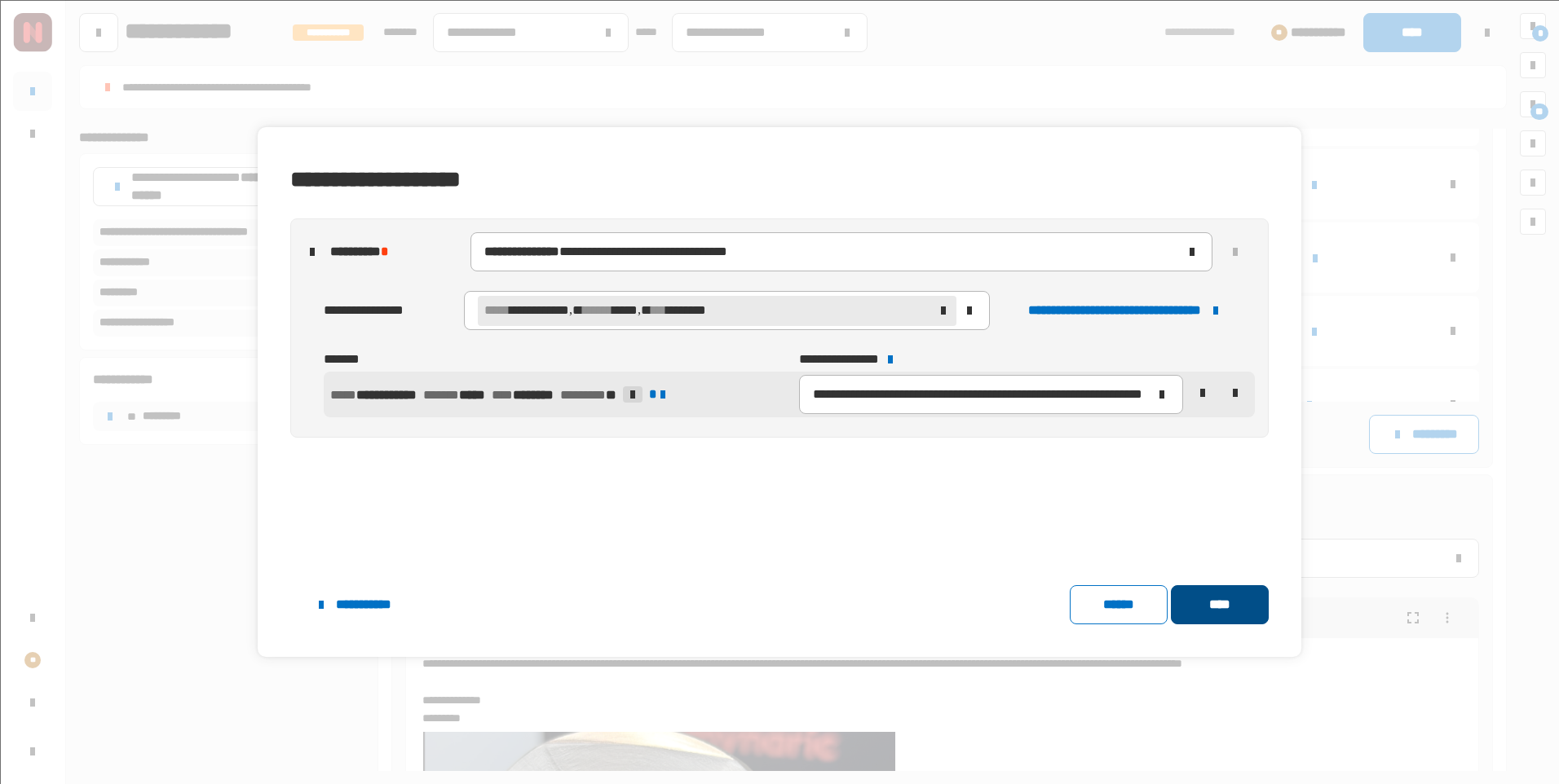 click on "****" 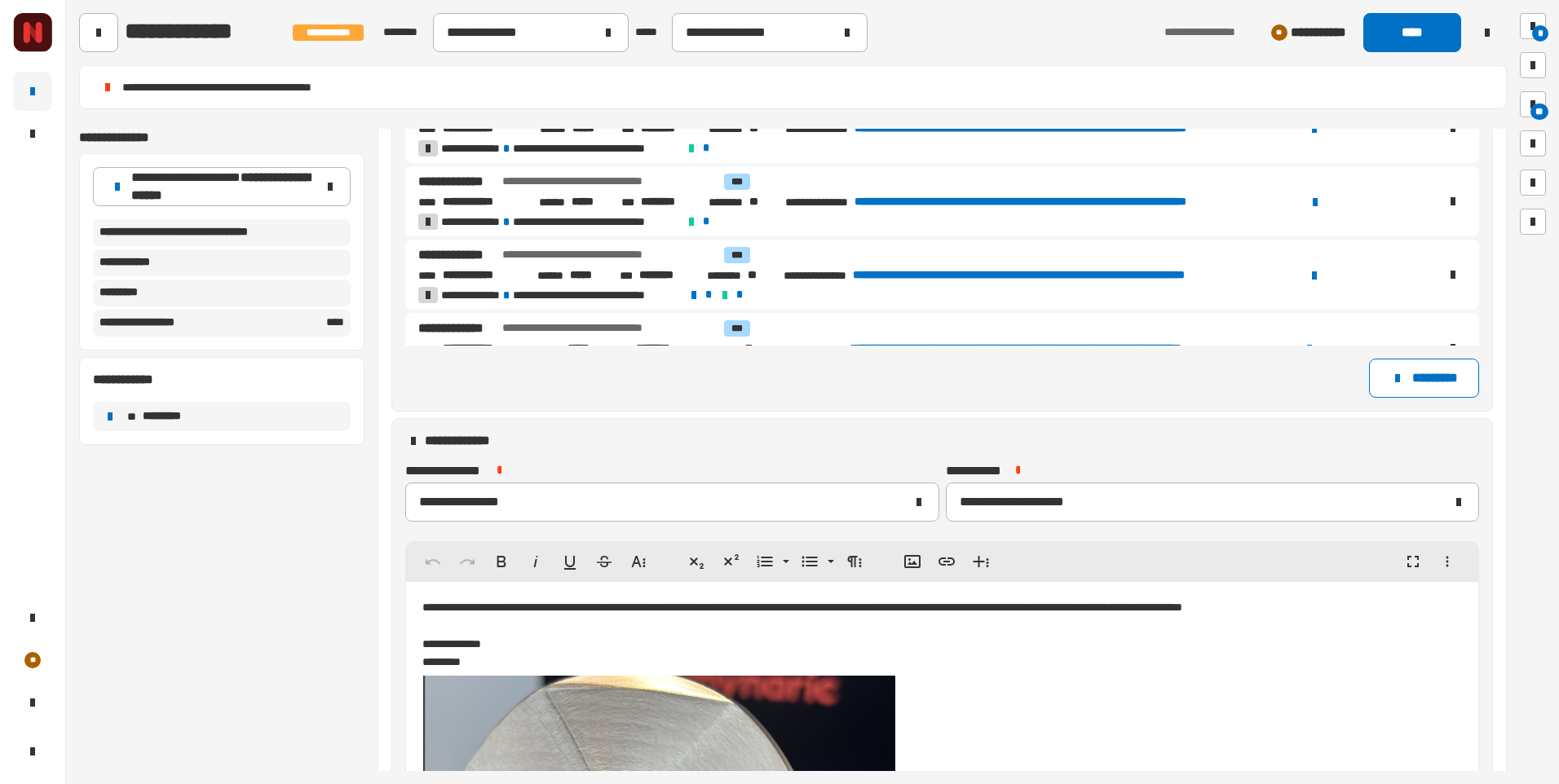 scroll, scrollTop: 623, scrollLeft: 0, axis: vertical 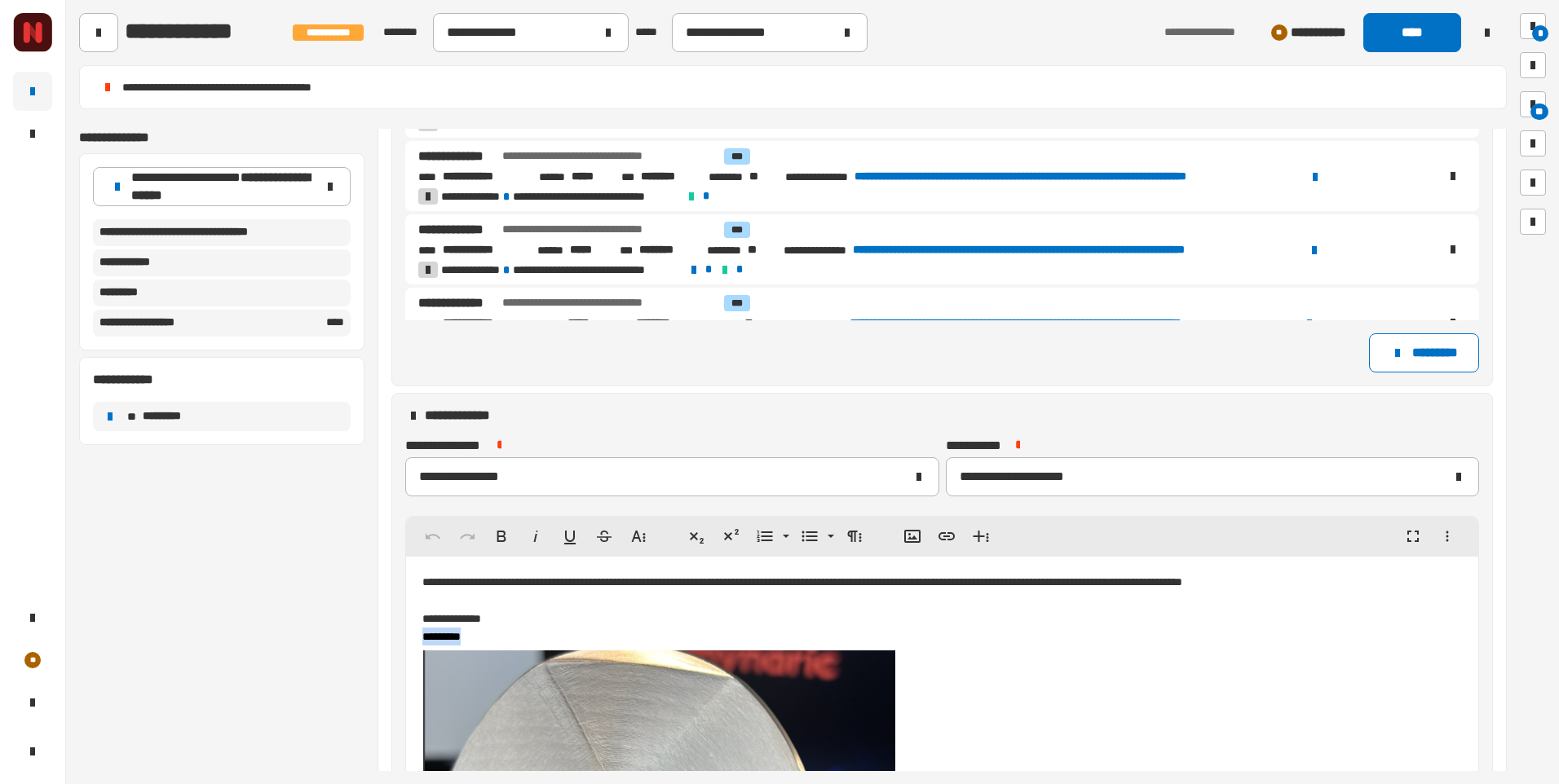 drag, startPoint x: 457, startPoint y: 637, endPoint x: 424, endPoint y: 635, distance: 33.060551 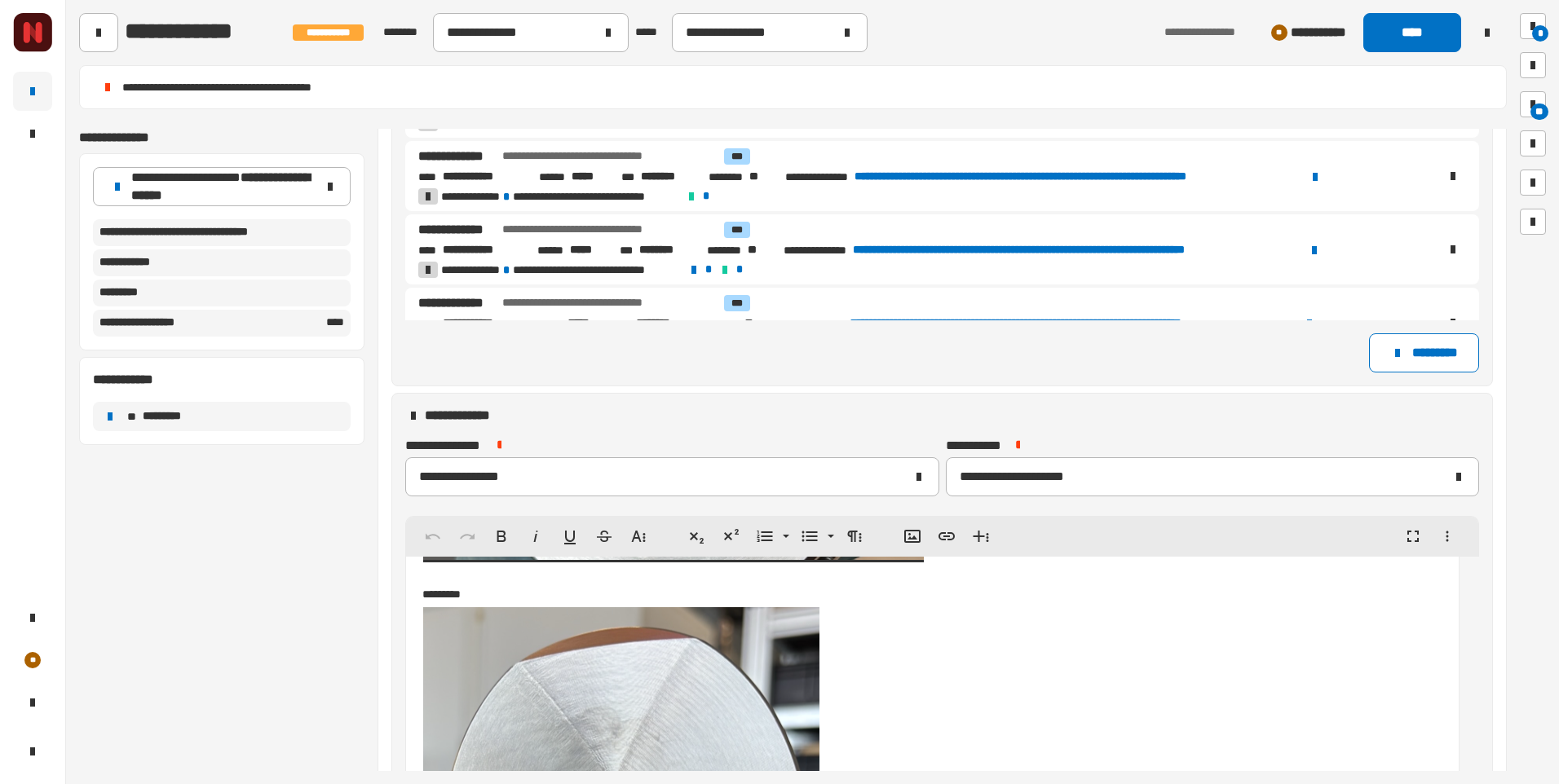 scroll, scrollTop: 20857, scrollLeft: 0, axis: vertical 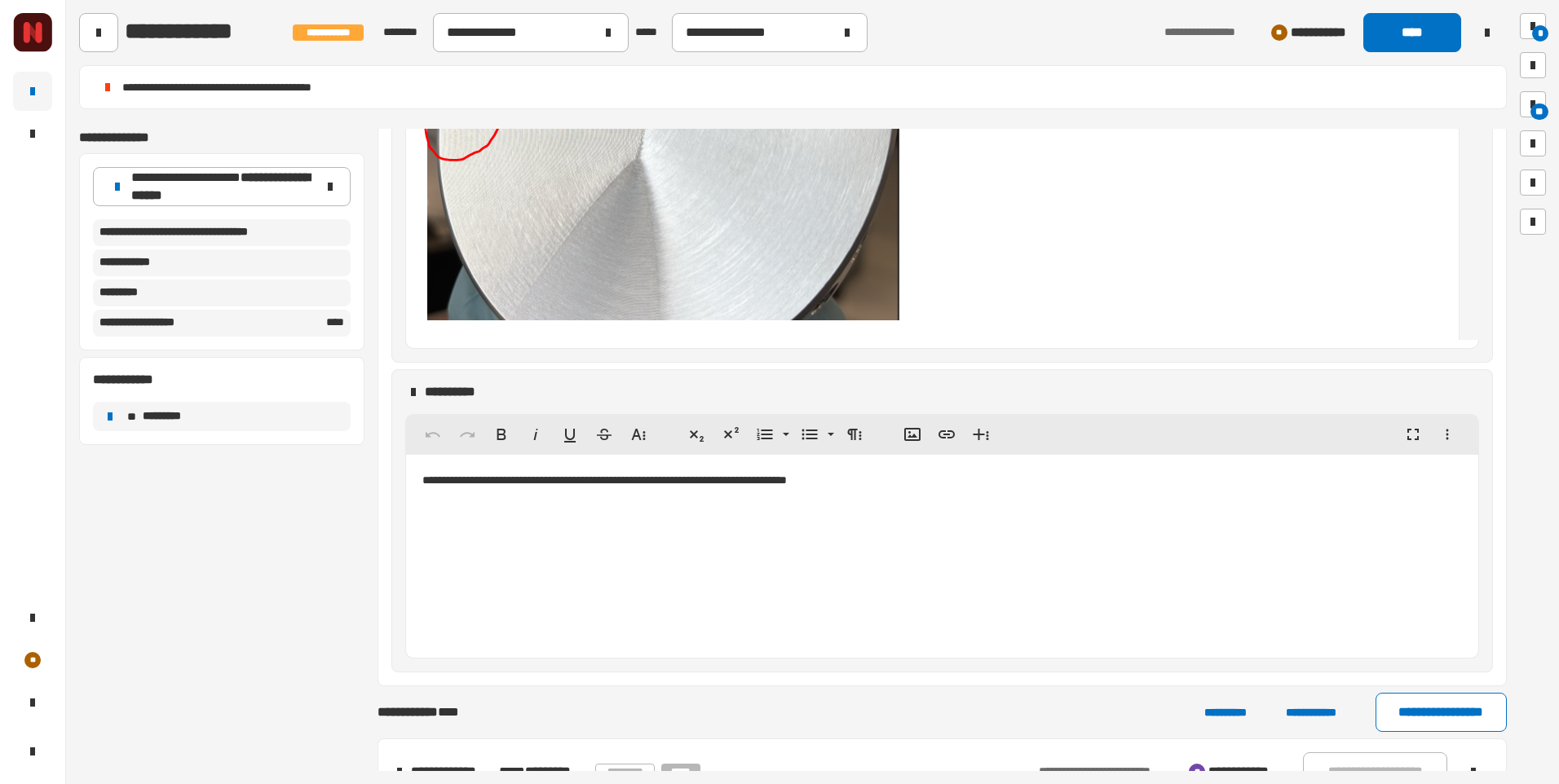 click at bounding box center (932, 85) 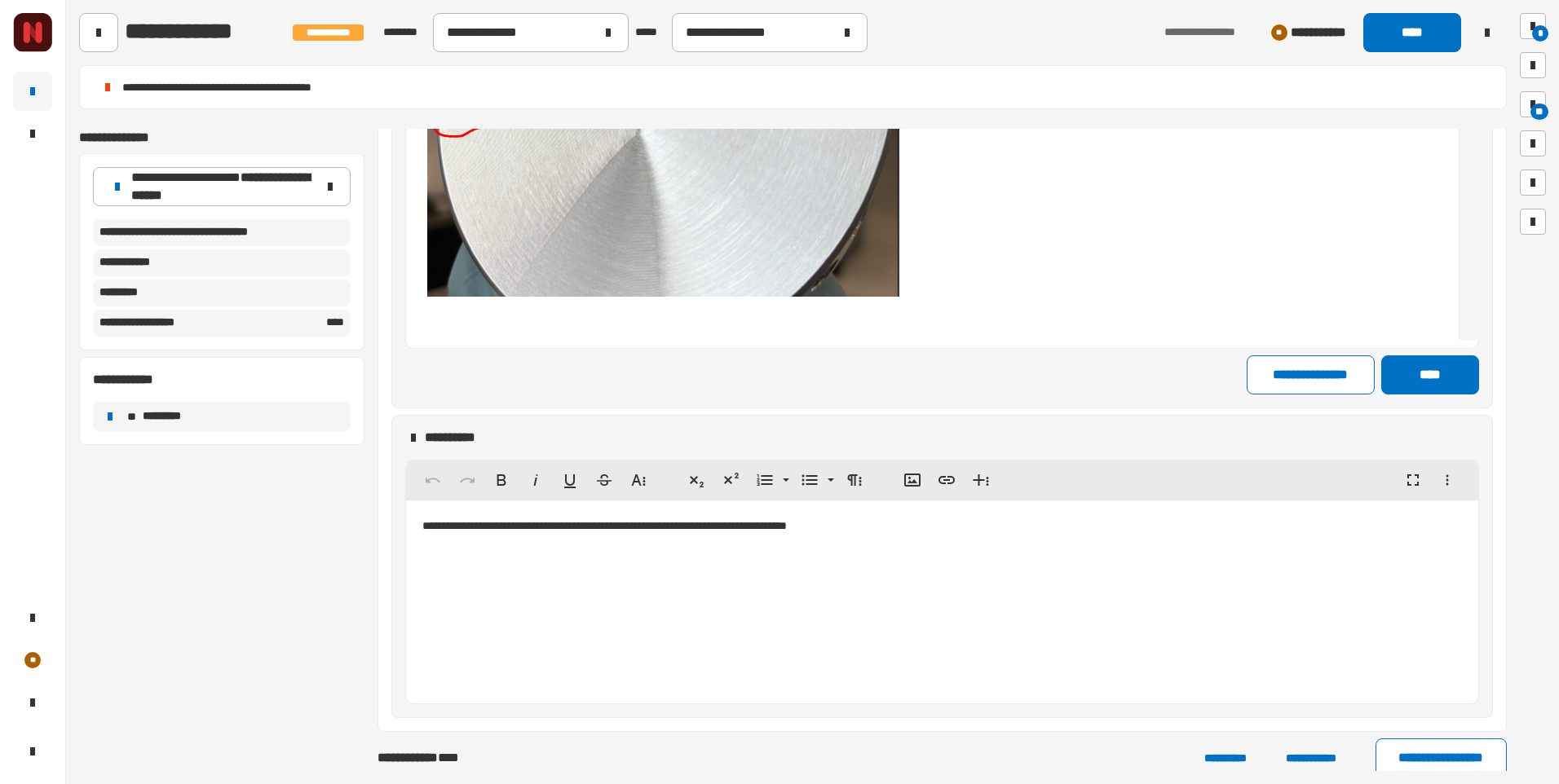scroll, scrollTop: 21699, scrollLeft: 0, axis: vertical 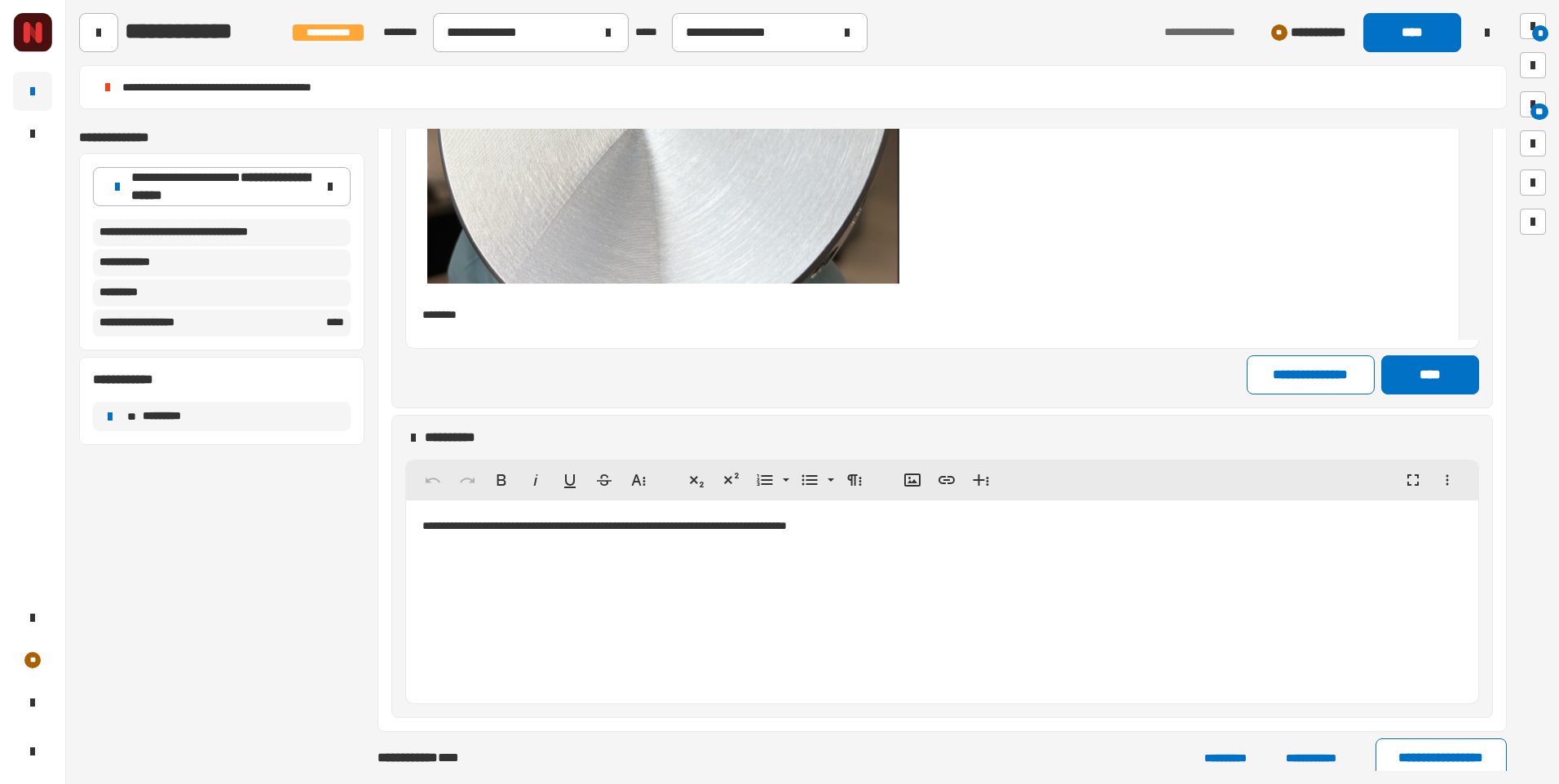 type 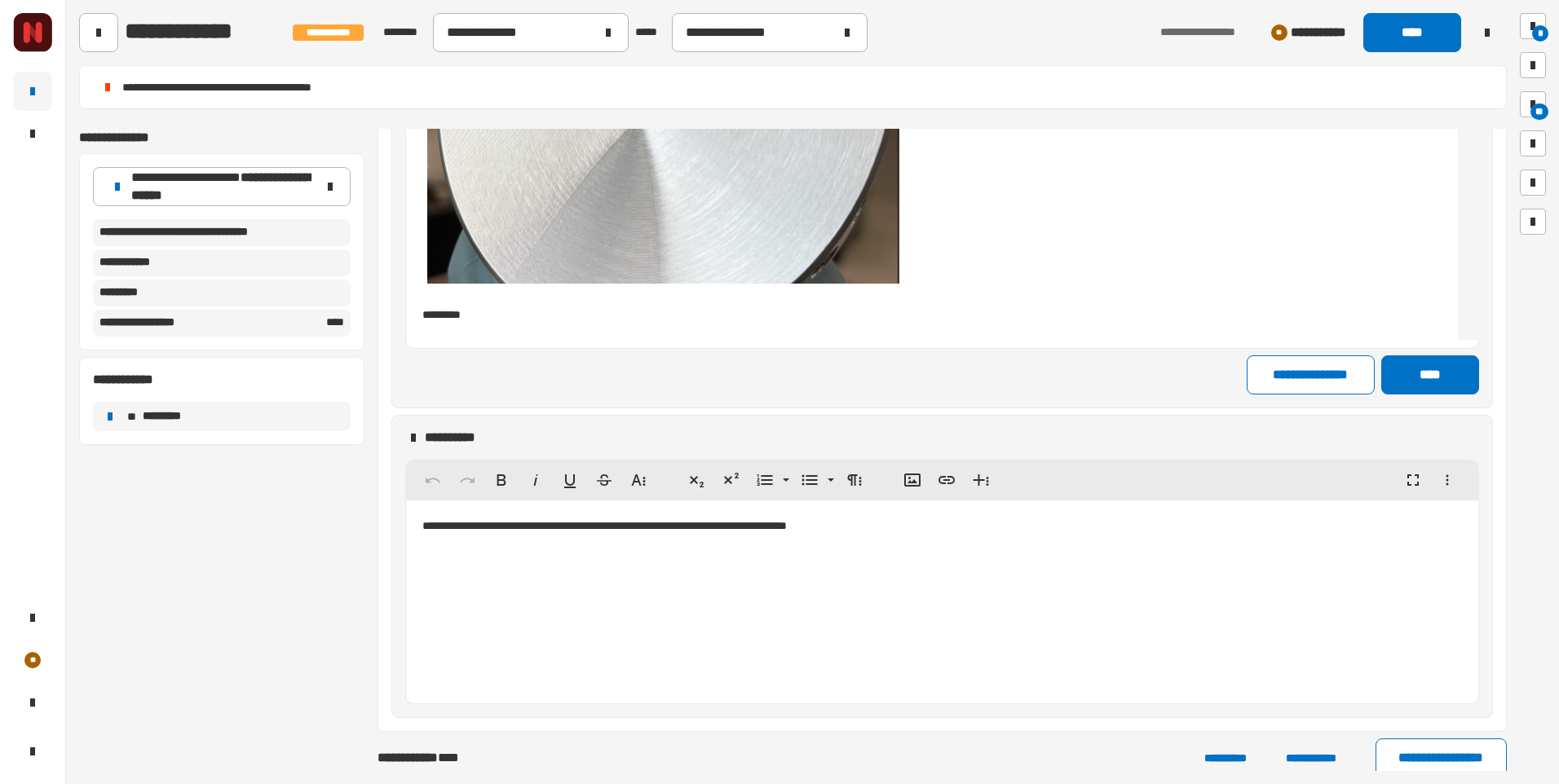 click at bounding box center [932, 333] 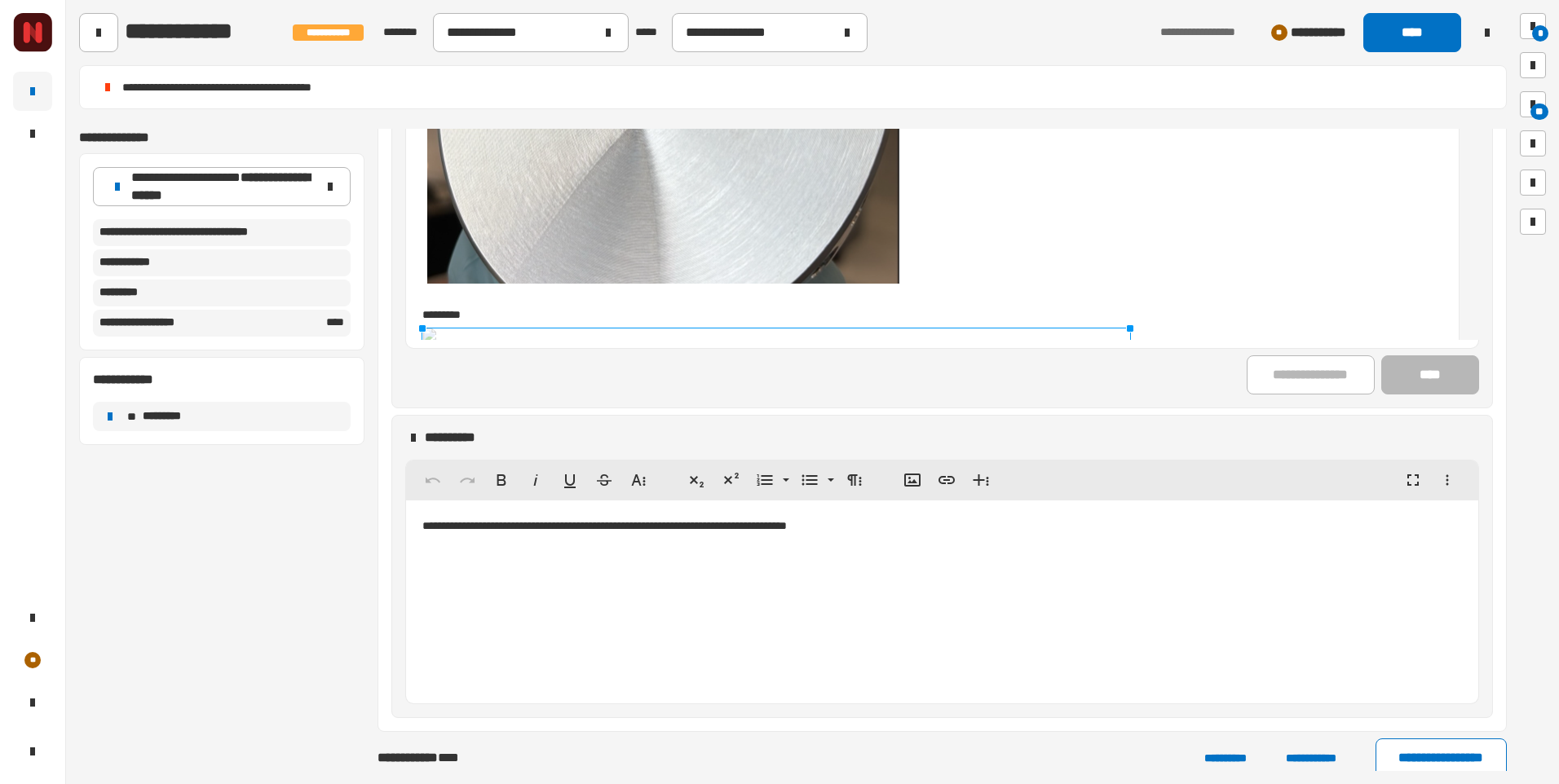 scroll, scrollTop: 0, scrollLeft: 0, axis: both 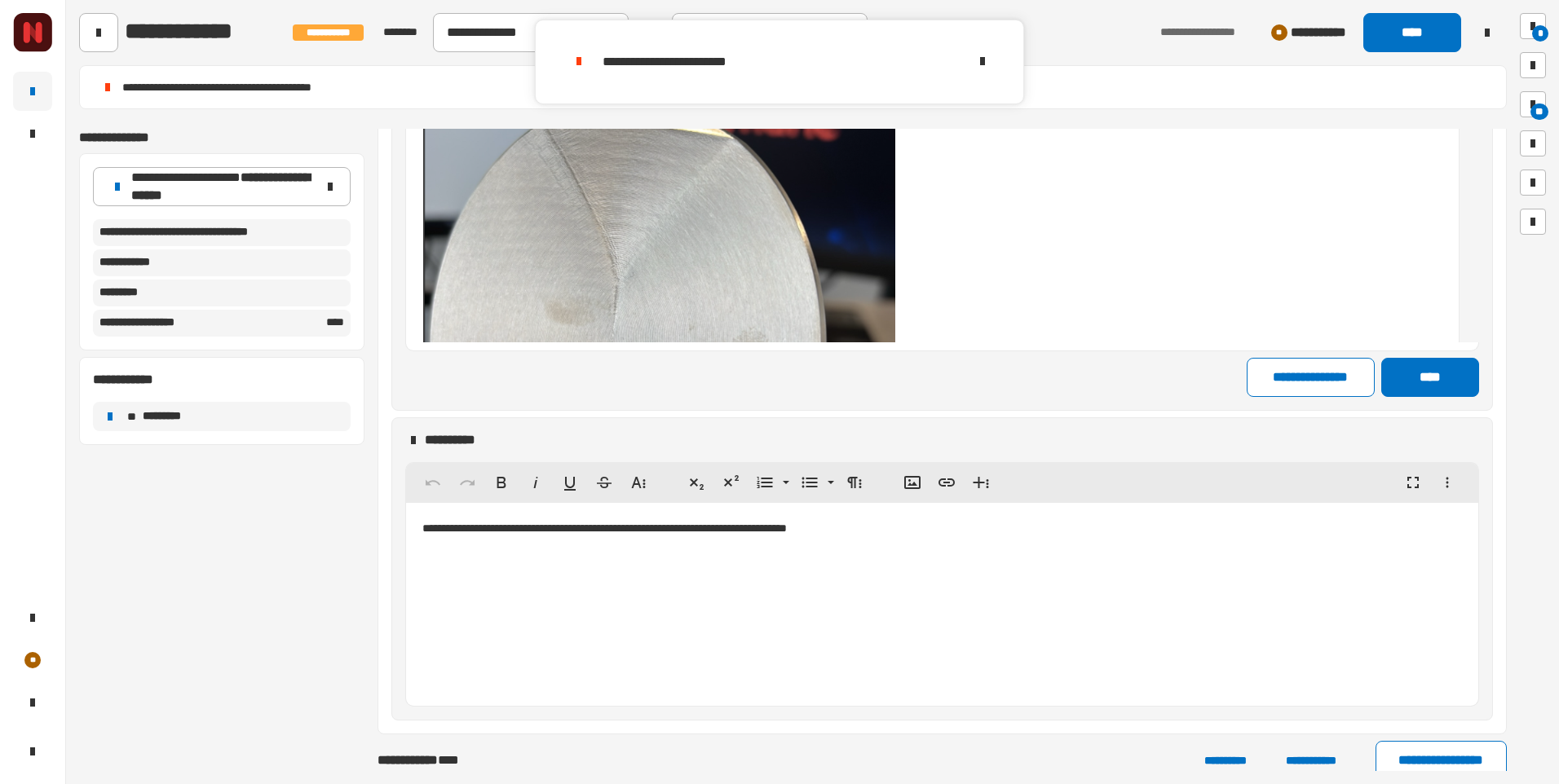 click on "****" at bounding box center [1430, 377] 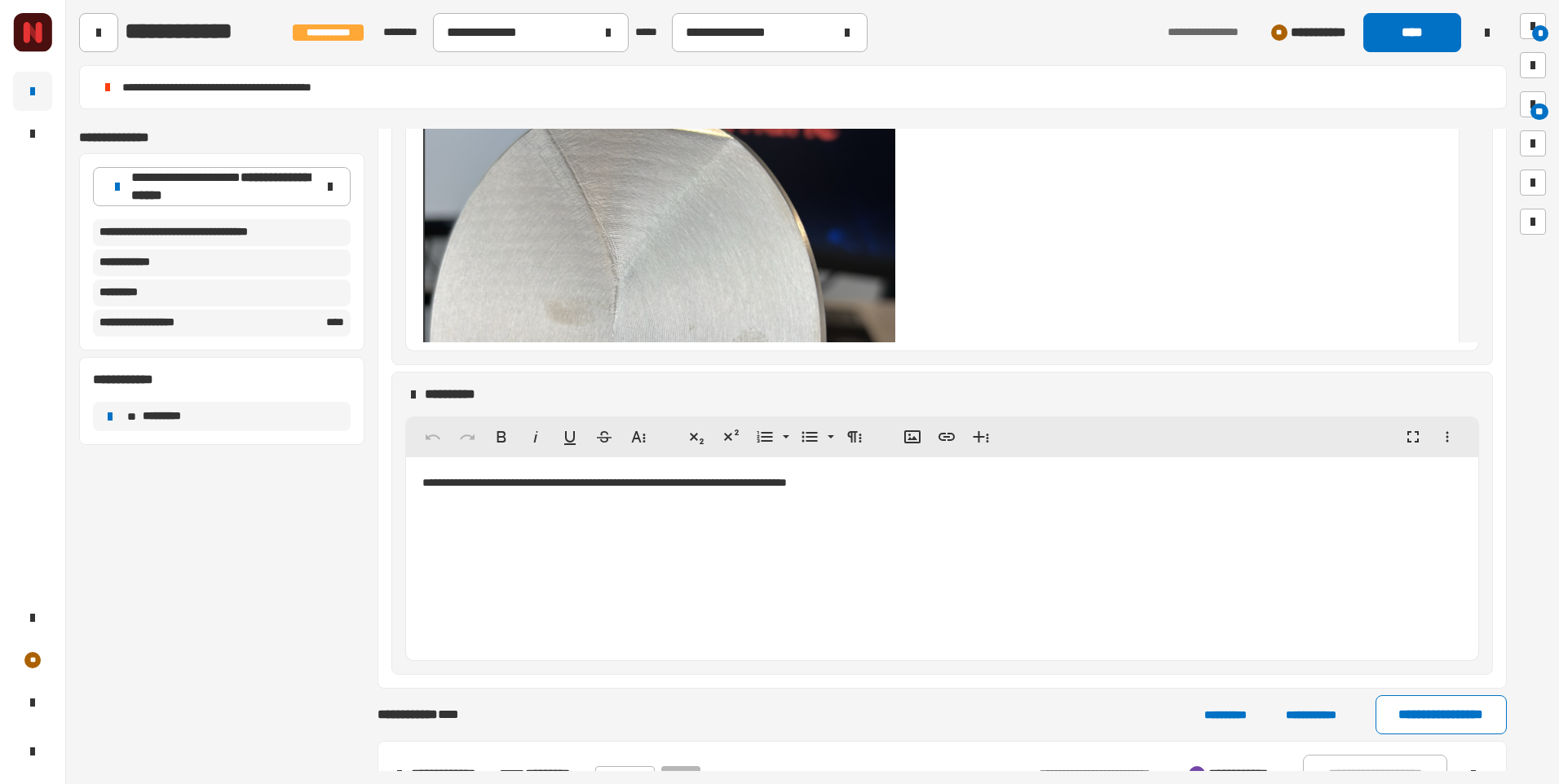 drag, startPoint x: 1411, startPoint y: 36, endPoint x: 1401, endPoint y: 37, distance: 10.0498756 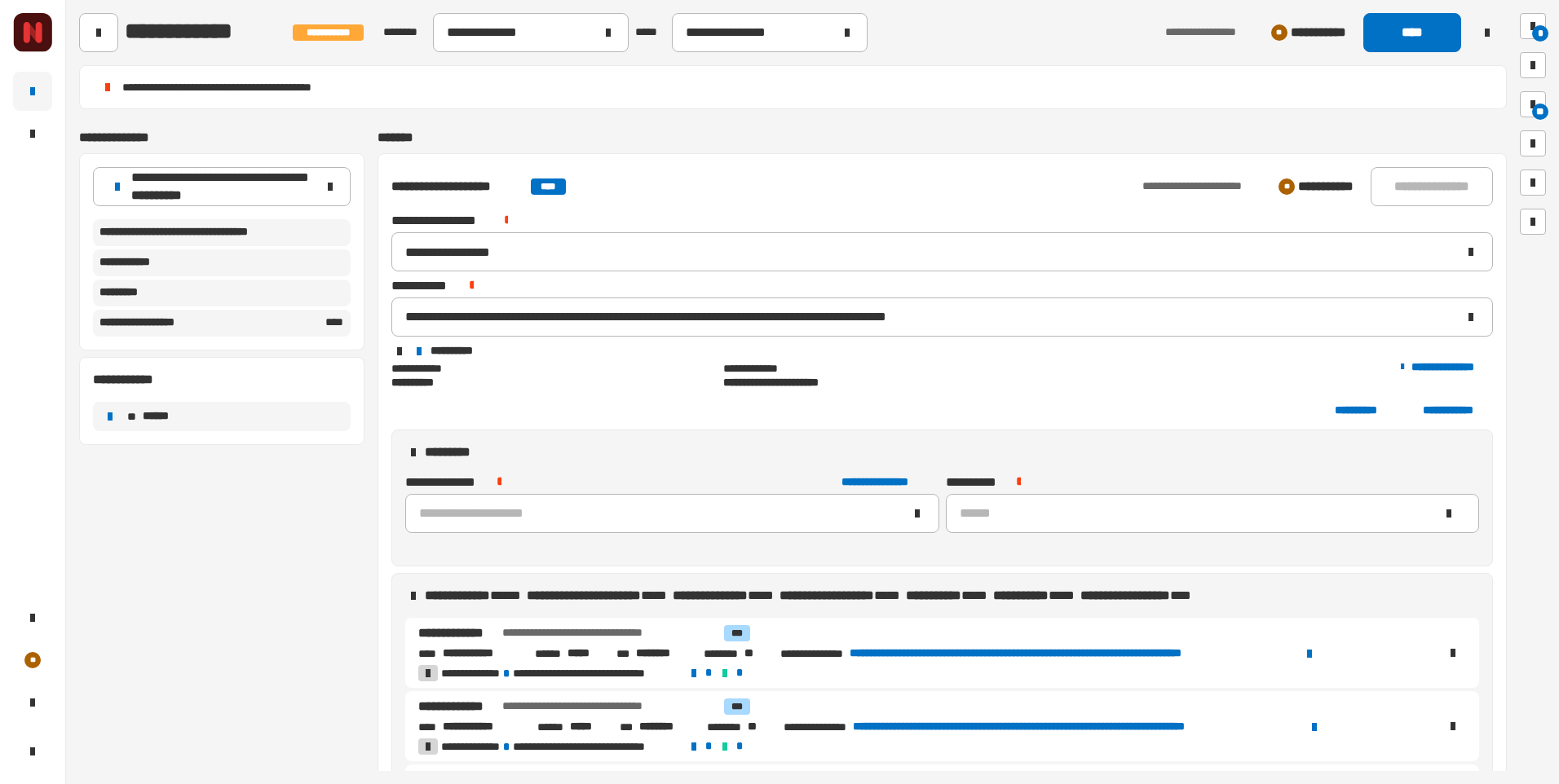 scroll, scrollTop: 0, scrollLeft: 0, axis: both 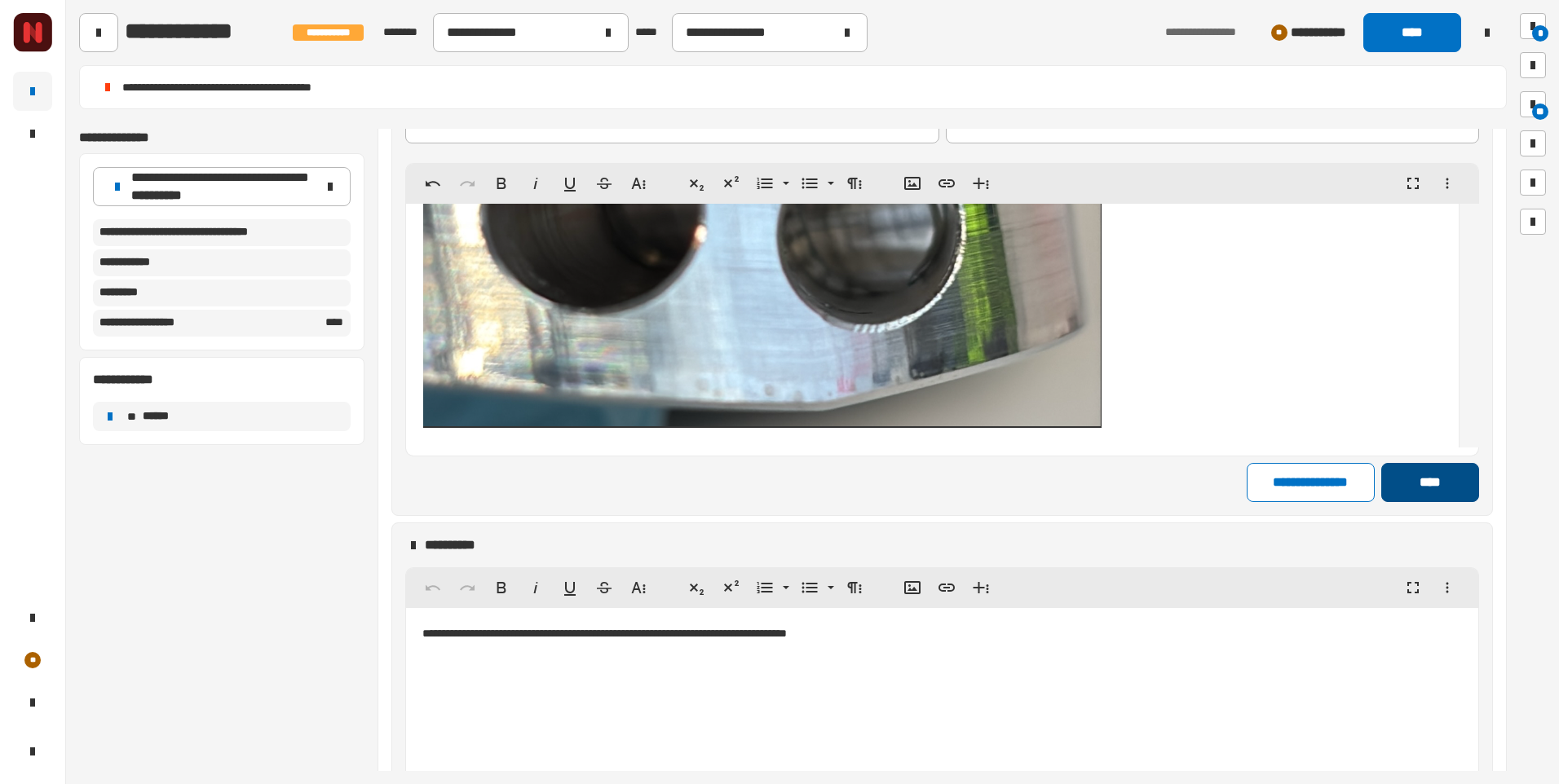 click on "****" at bounding box center [1429, 482] 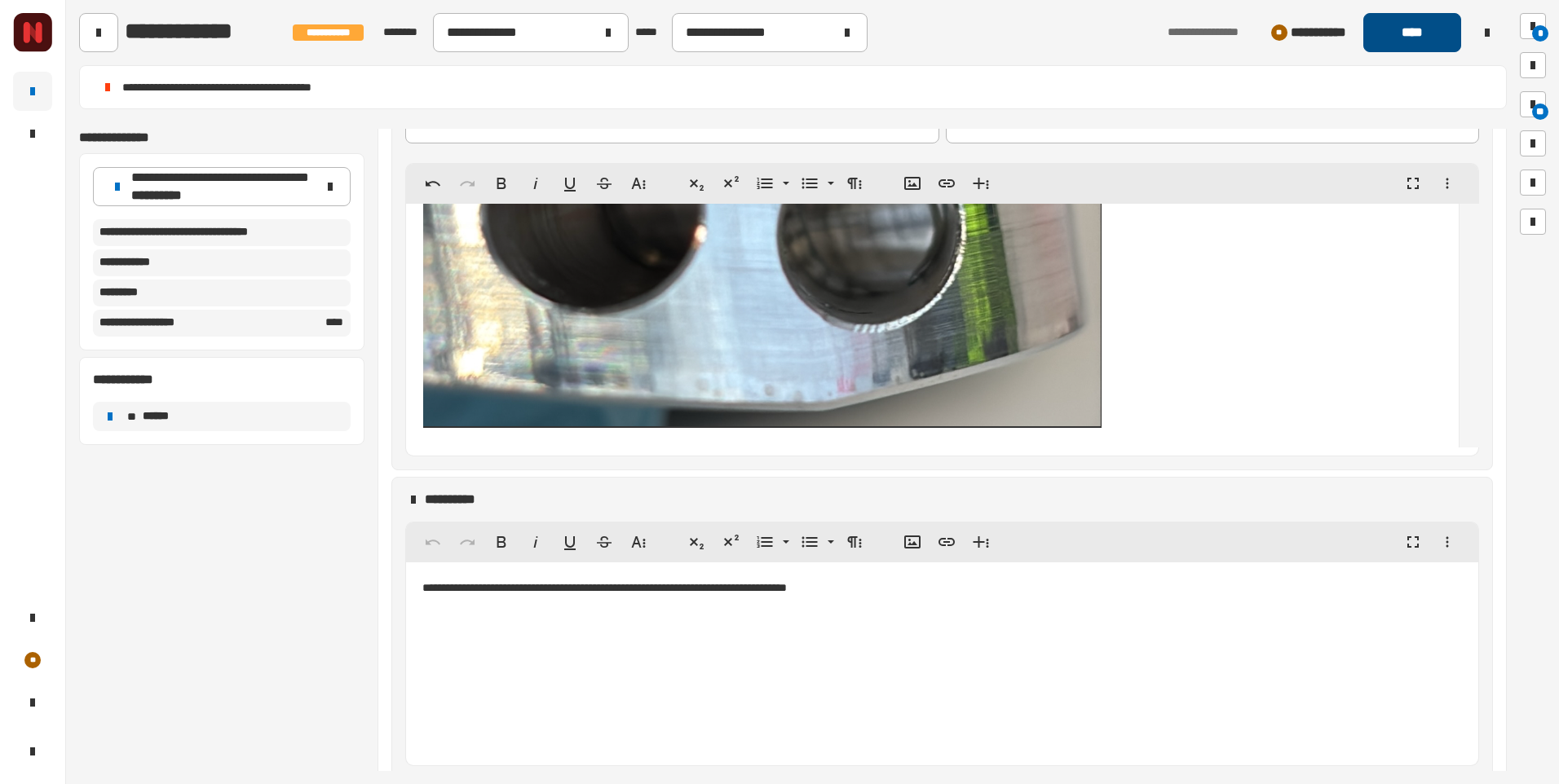 click on "****" 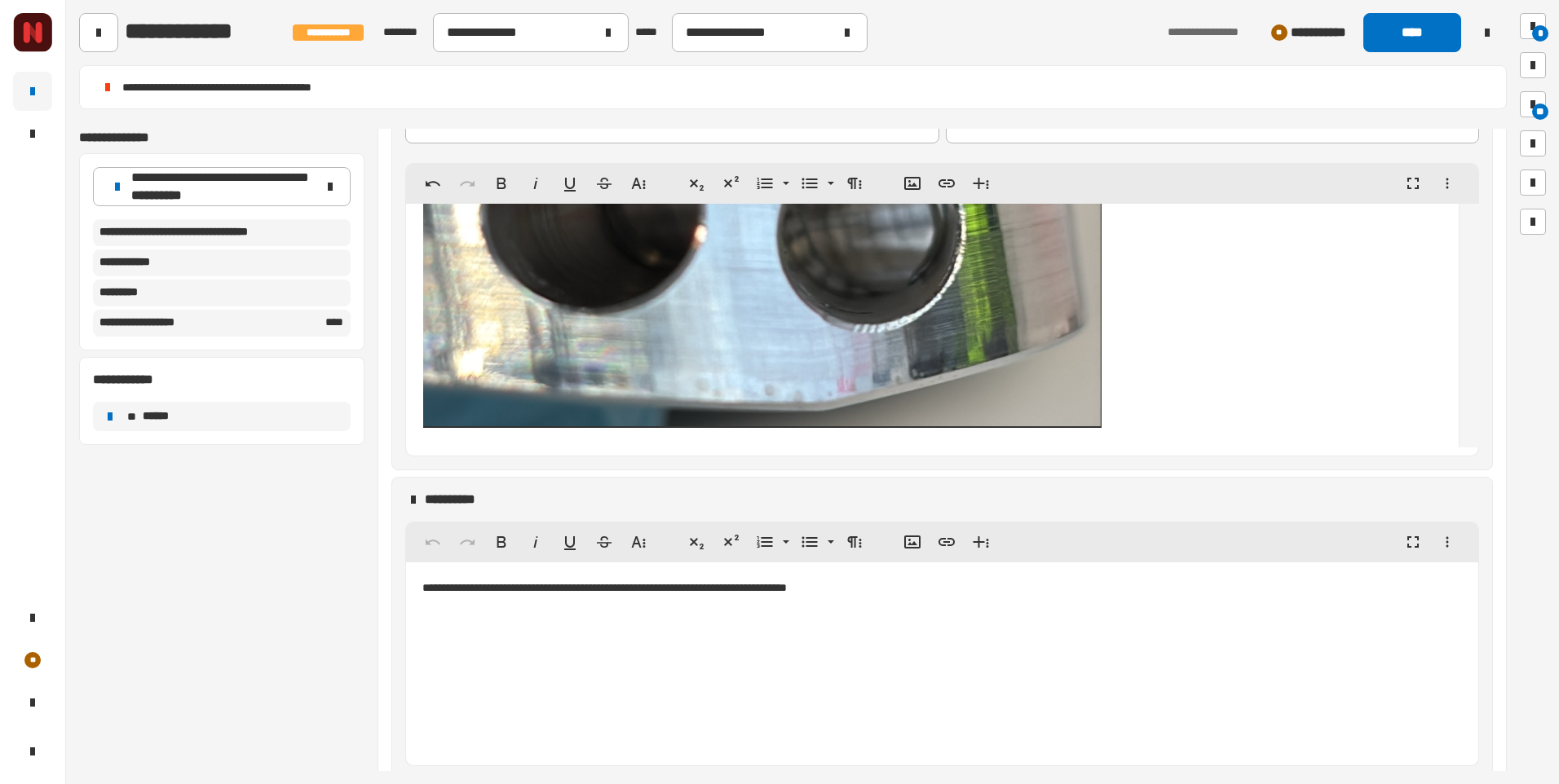 scroll, scrollTop: 747, scrollLeft: 0, axis: vertical 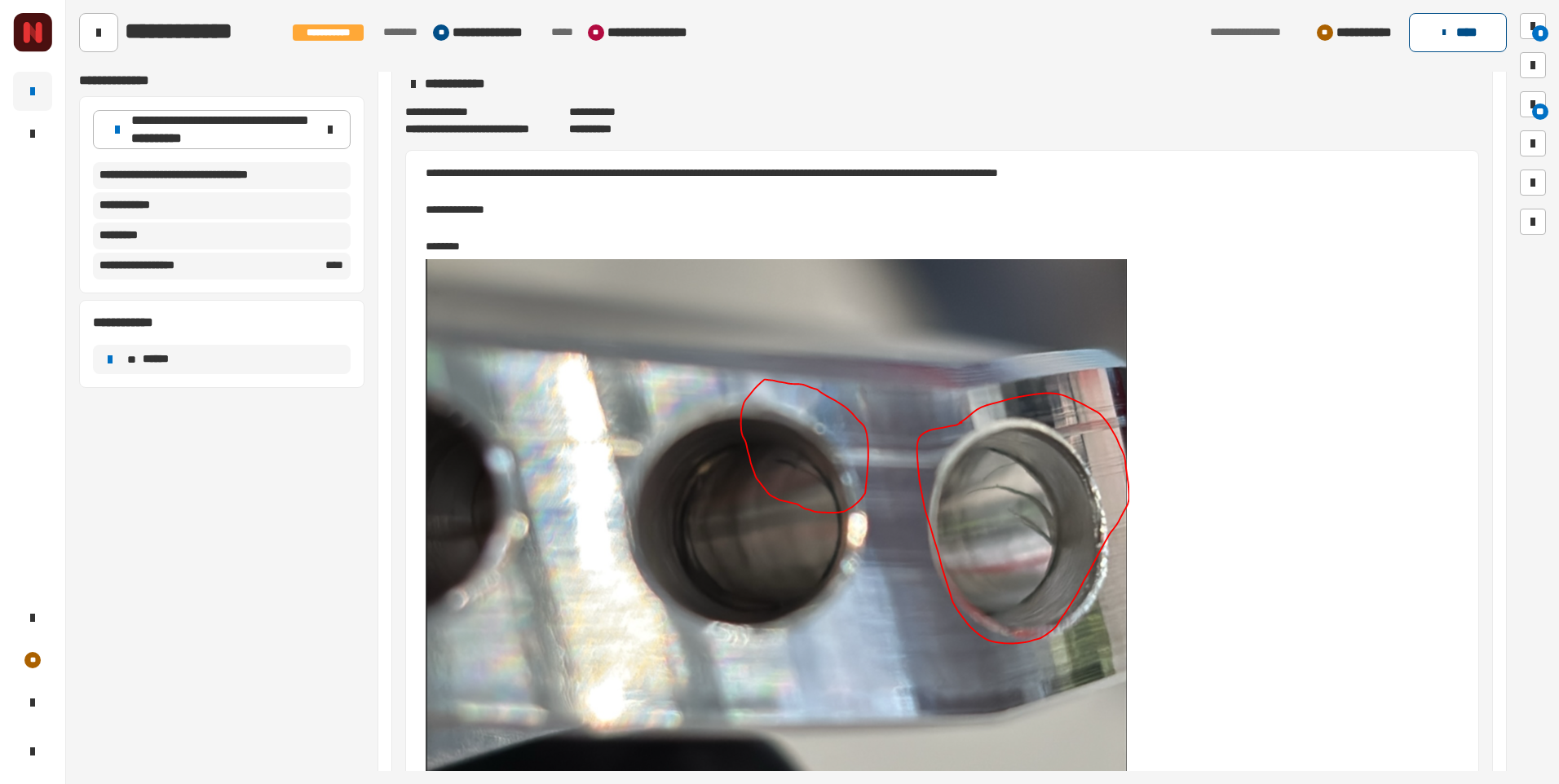 click 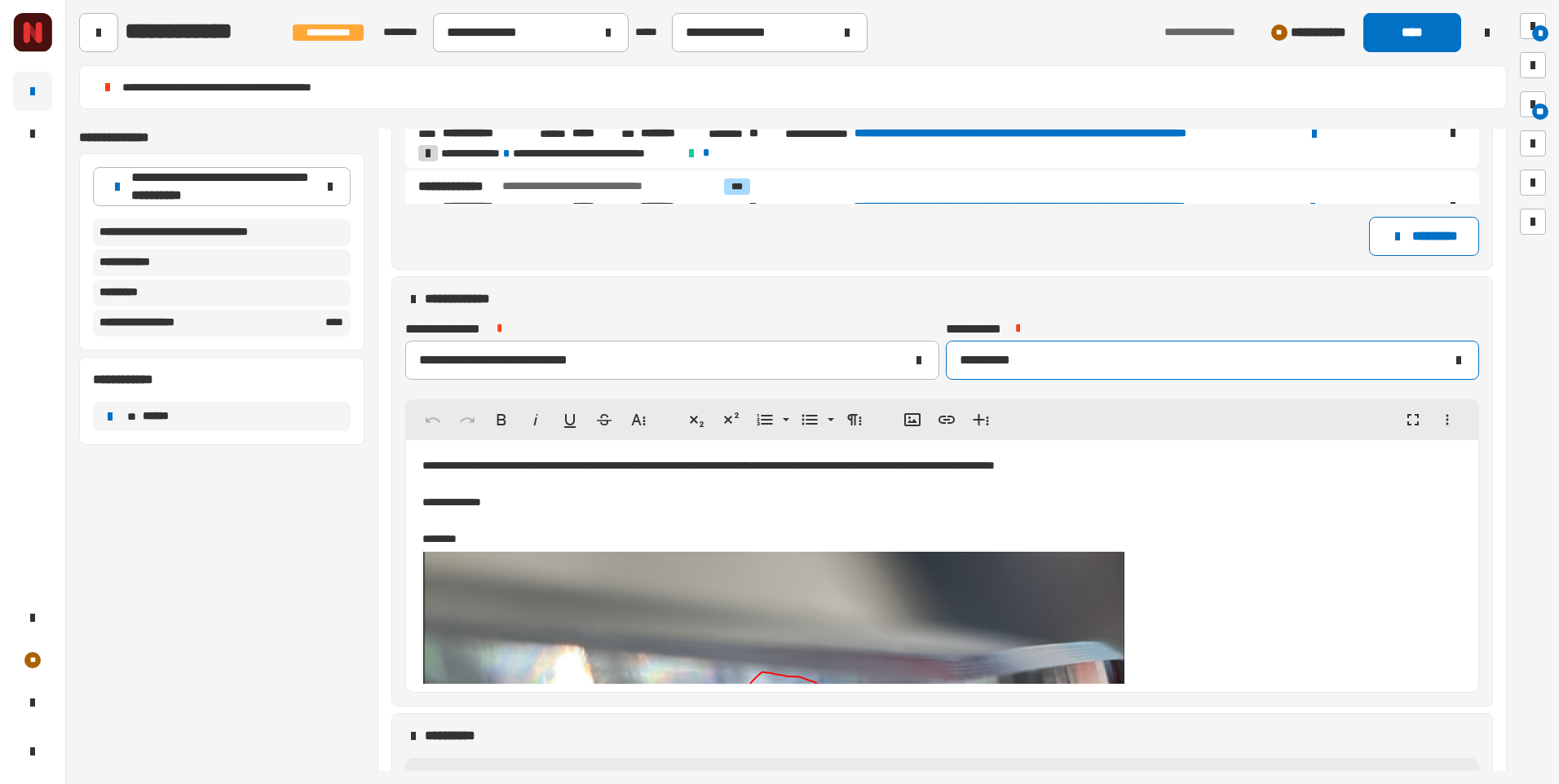 scroll, scrollTop: 732, scrollLeft: 0, axis: vertical 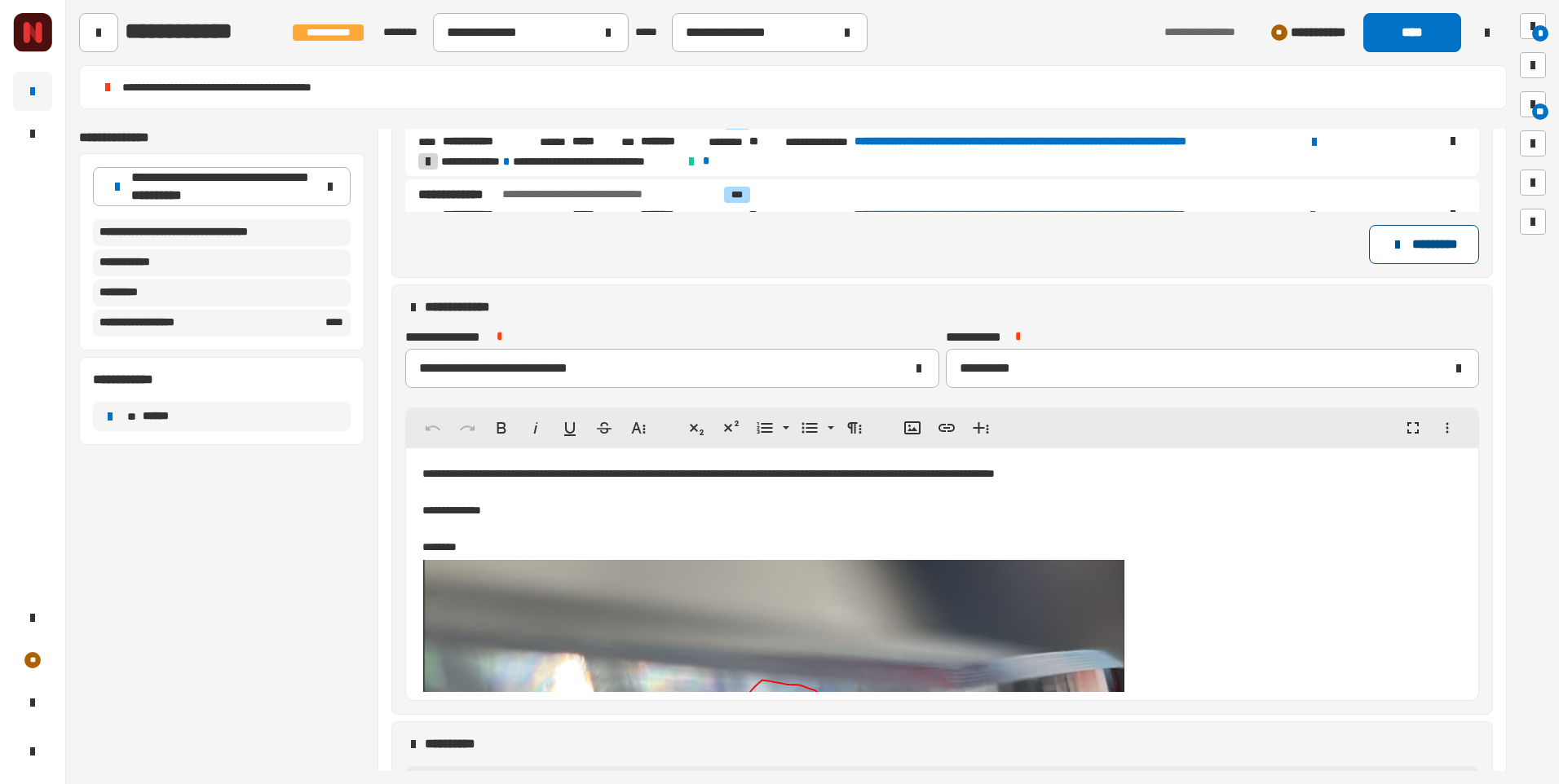 click on "*********" at bounding box center (1424, 244) 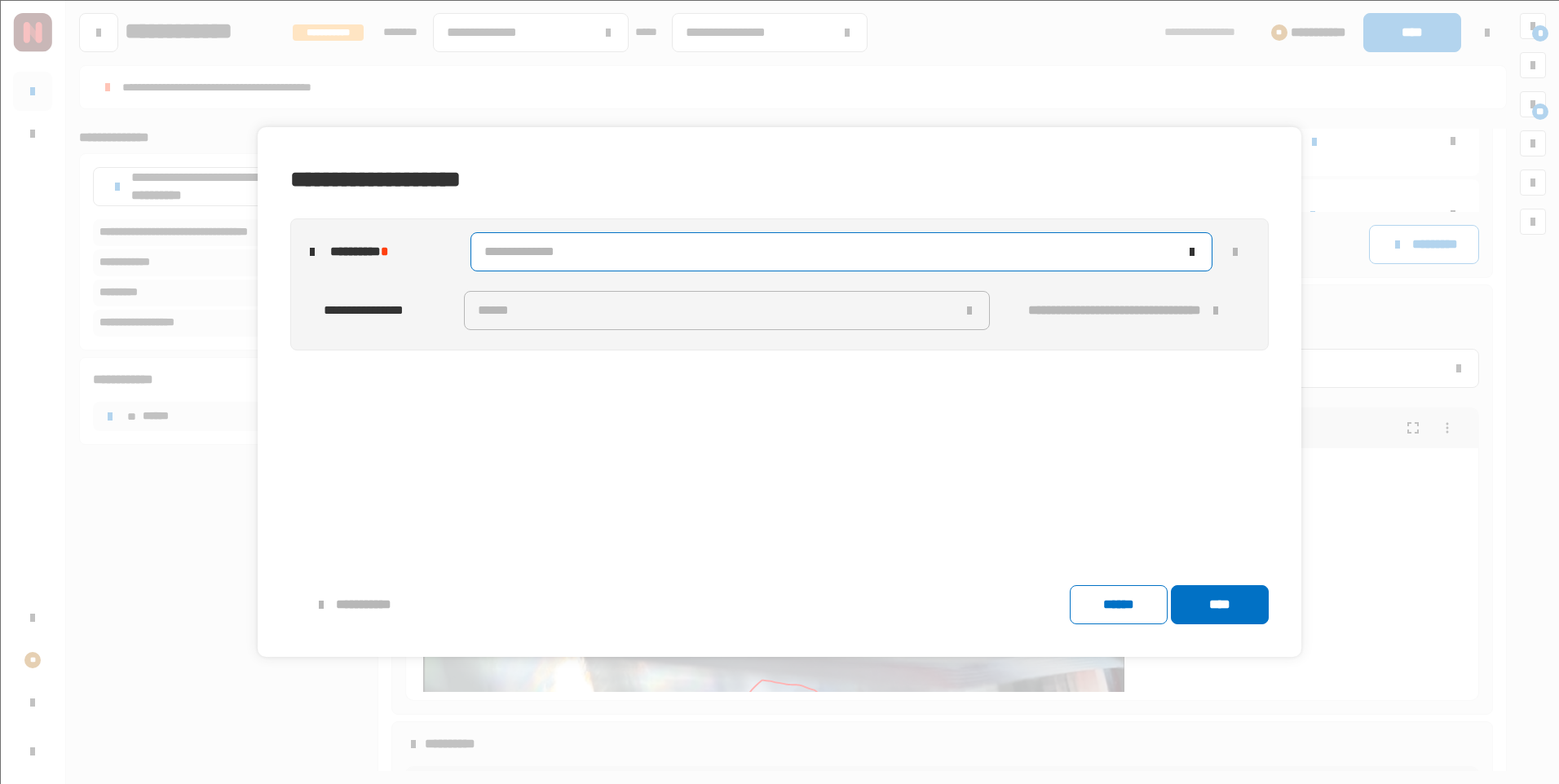 click on "**********" 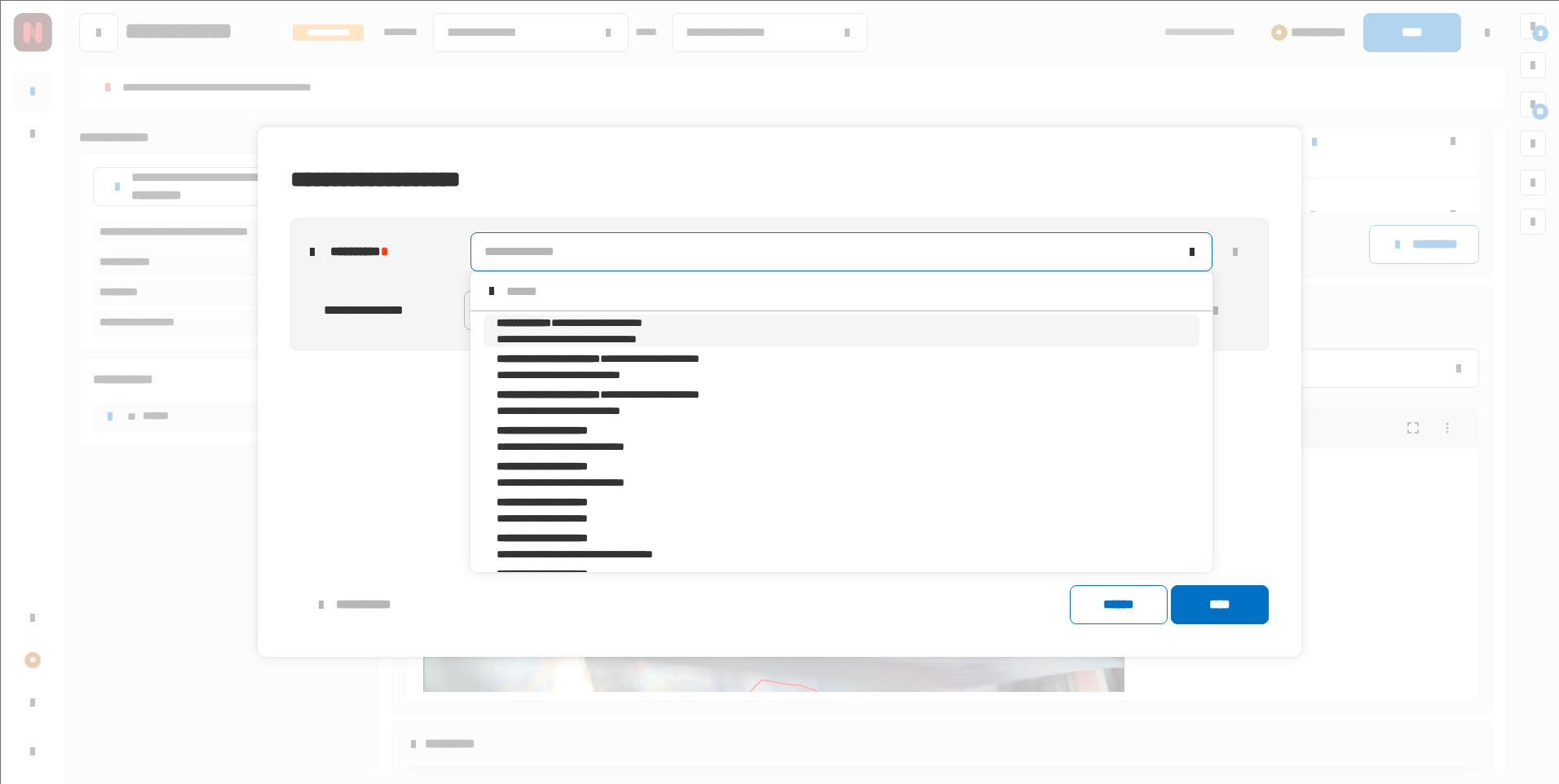 scroll, scrollTop: 13, scrollLeft: 0, axis: vertical 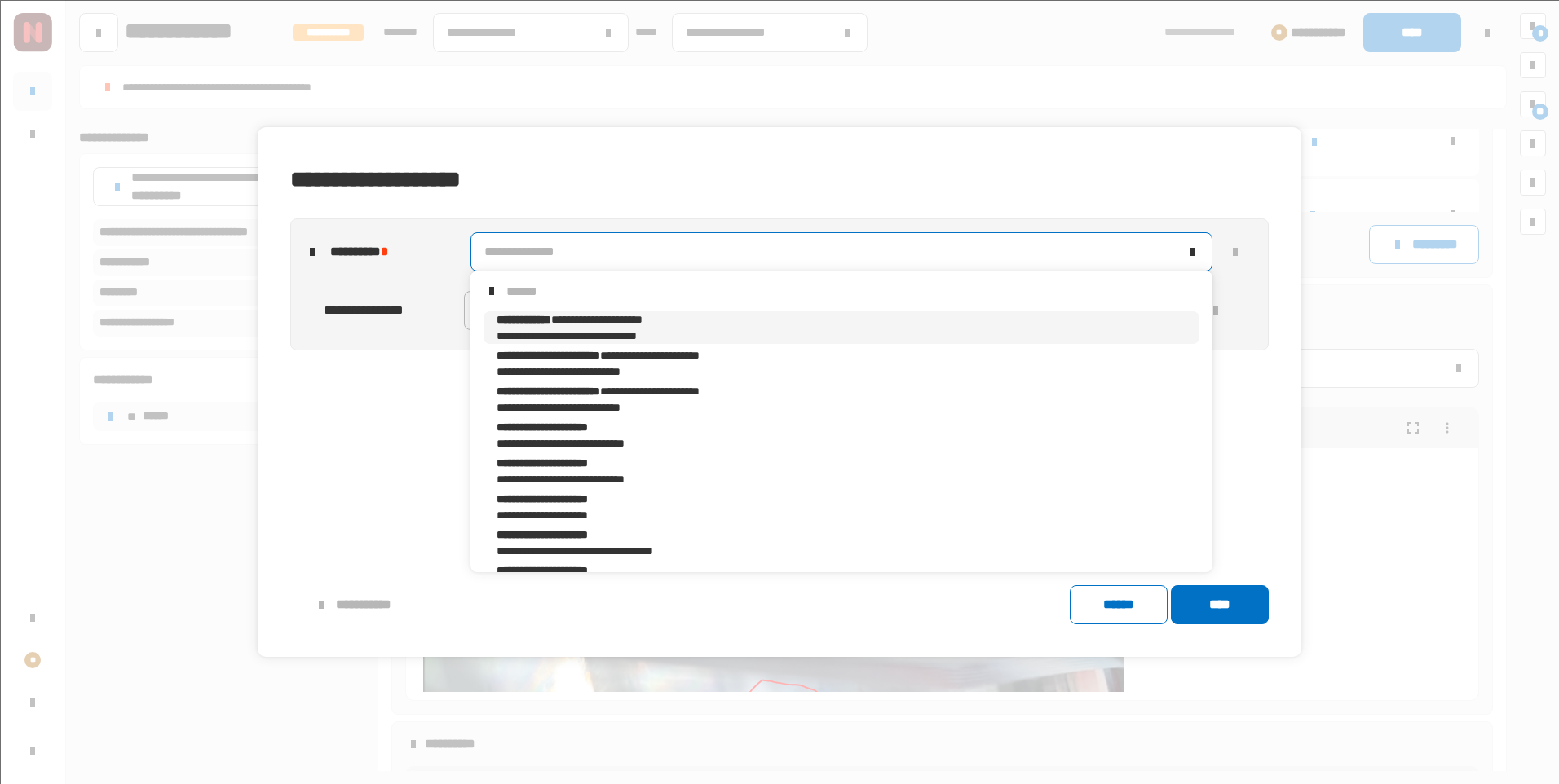 click on "**********" at bounding box center [604, 319] 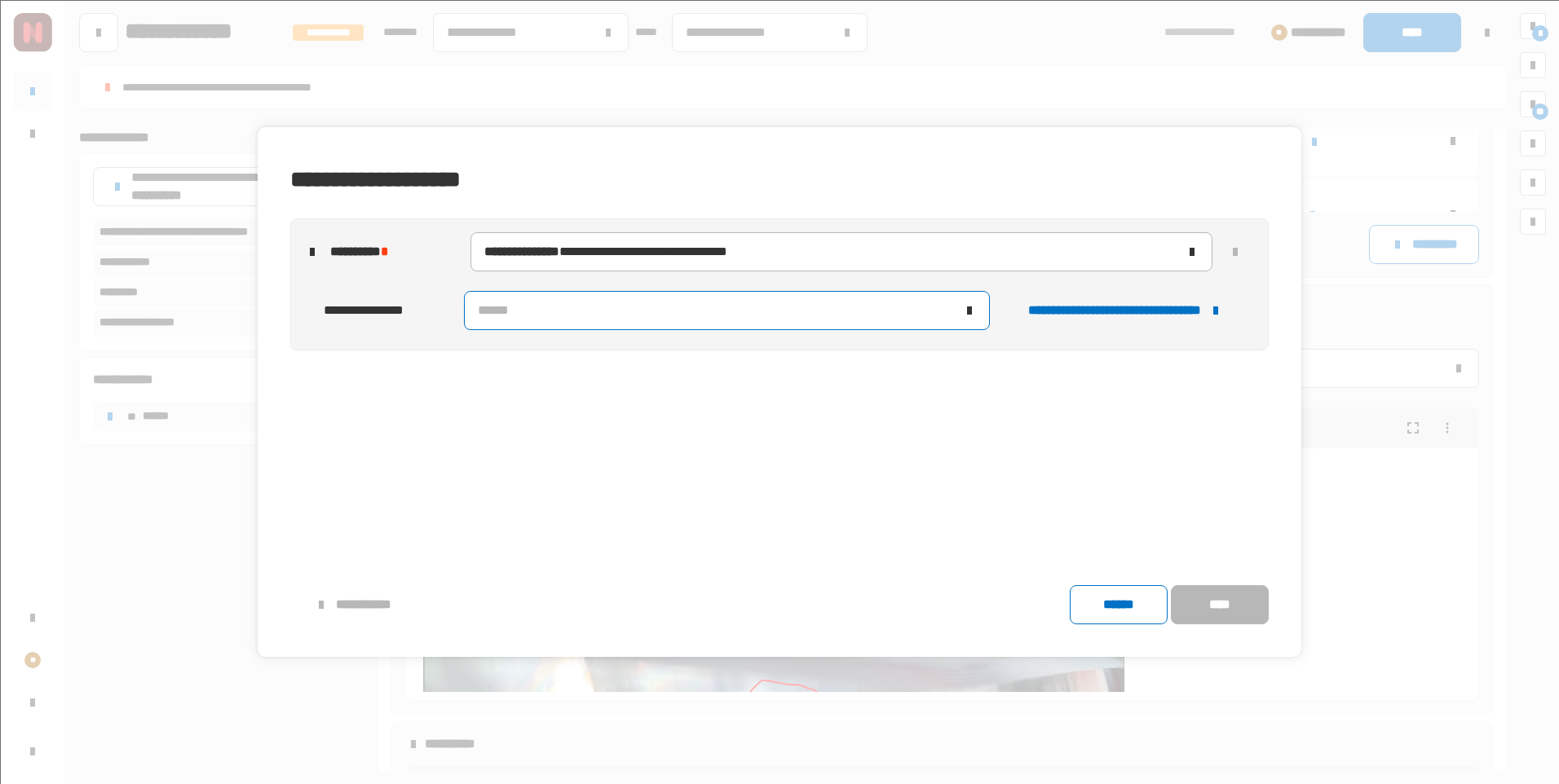 click on "******" 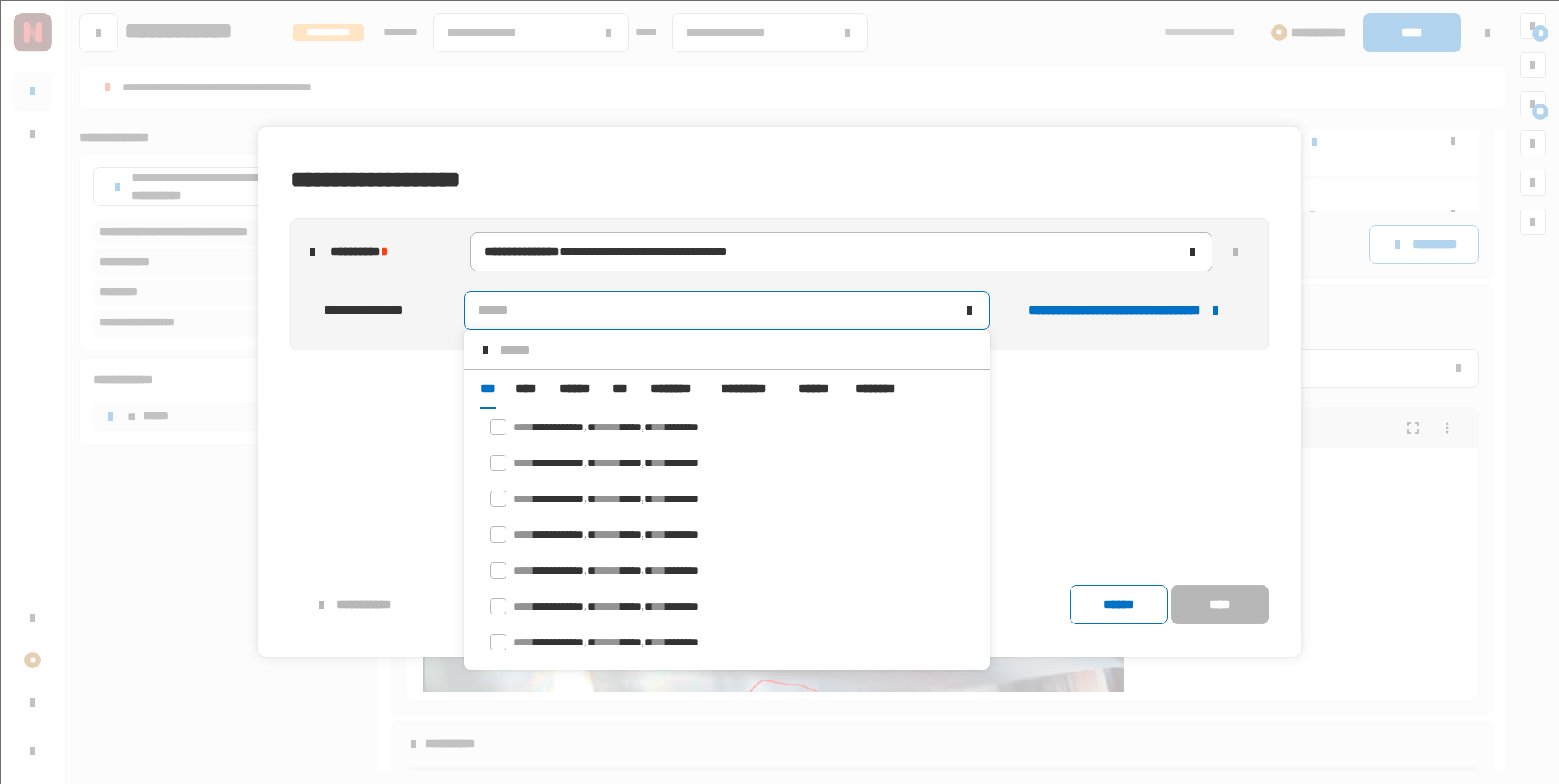 scroll, scrollTop: 13, scrollLeft: 0, axis: vertical 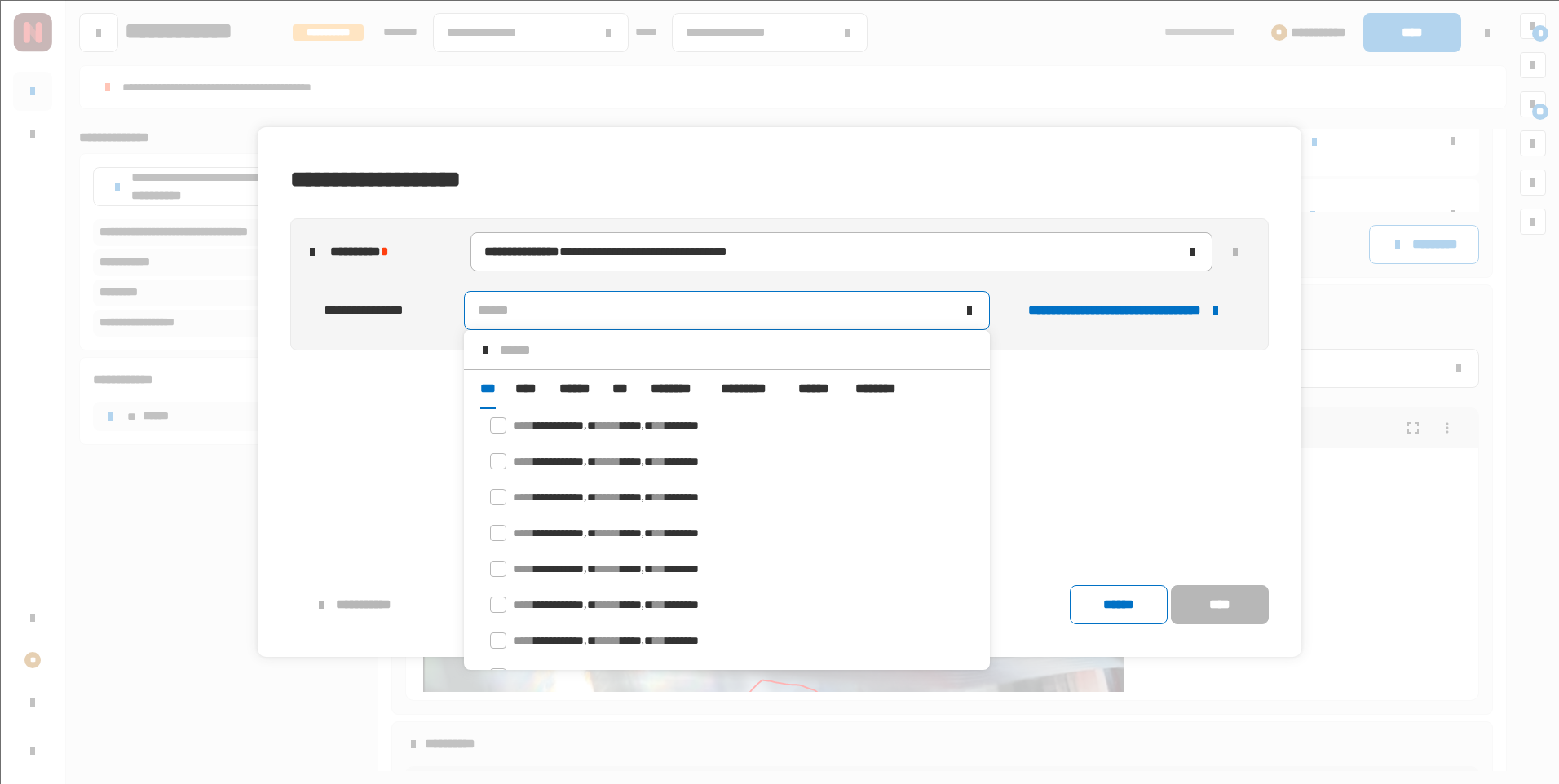 click on "******" at bounding box center [576, 389] 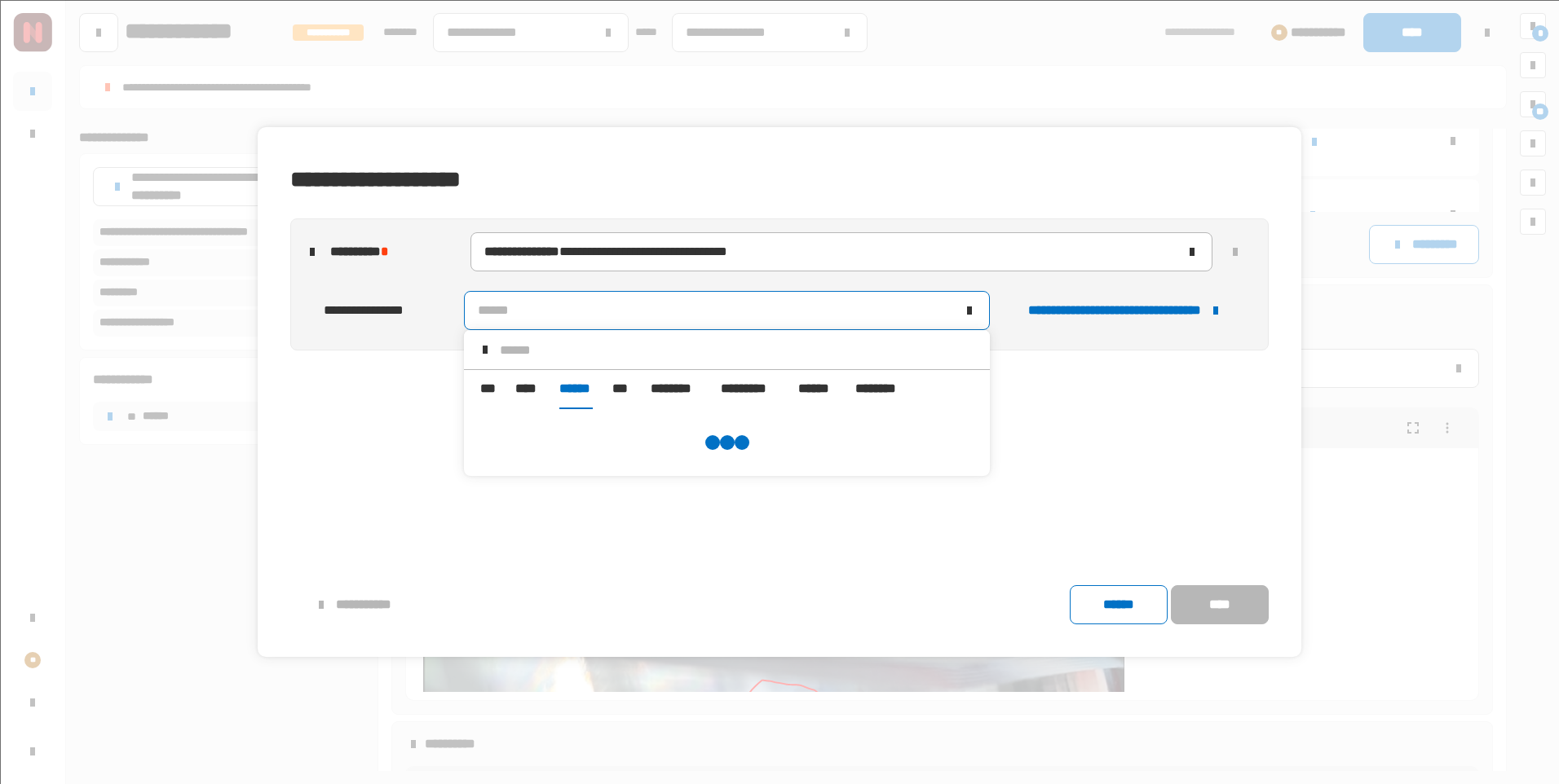 click at bounding box center [738, 350] 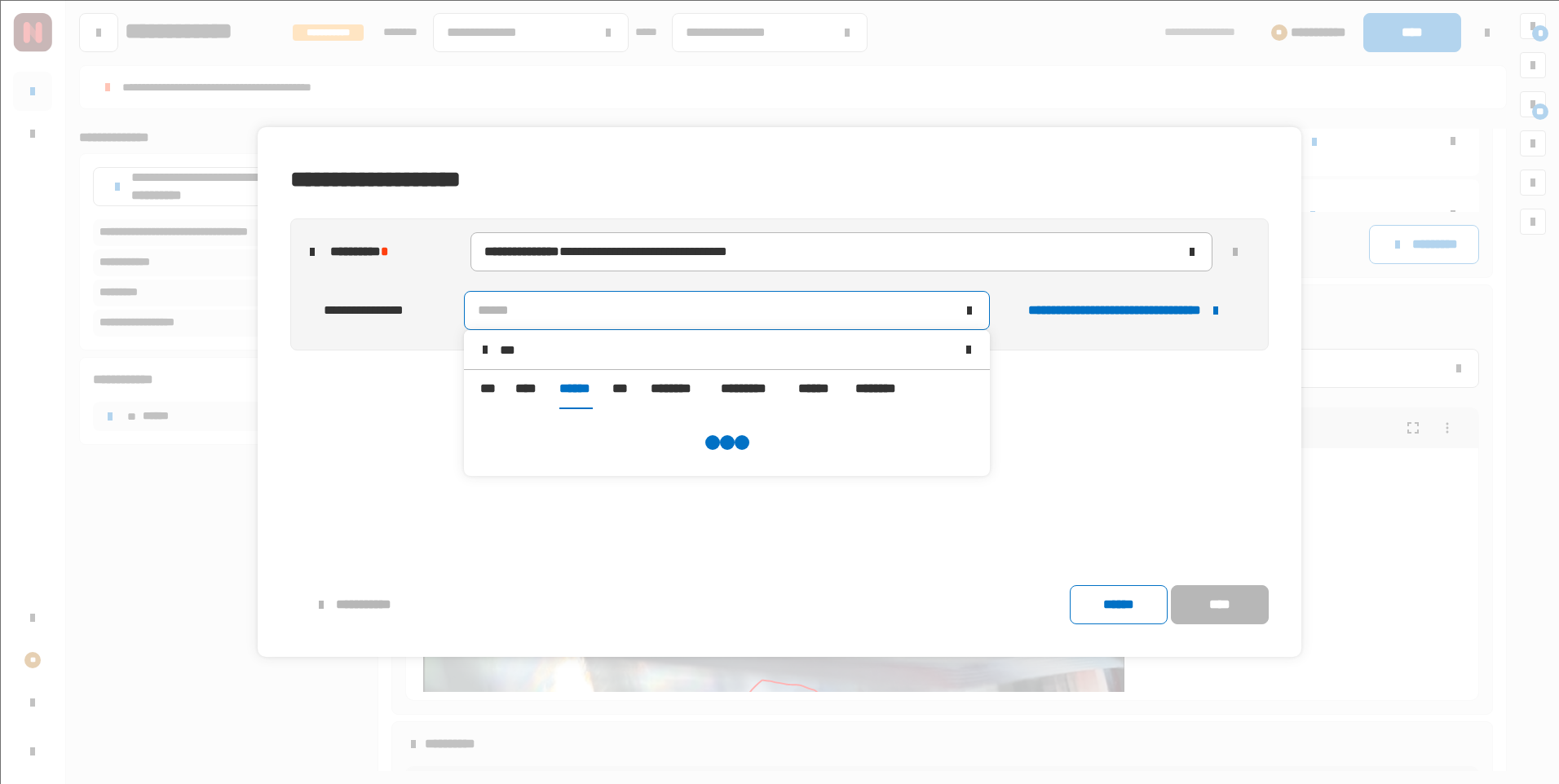 scroll, scrollTop: 0, scrollLeft: 0, axis: both 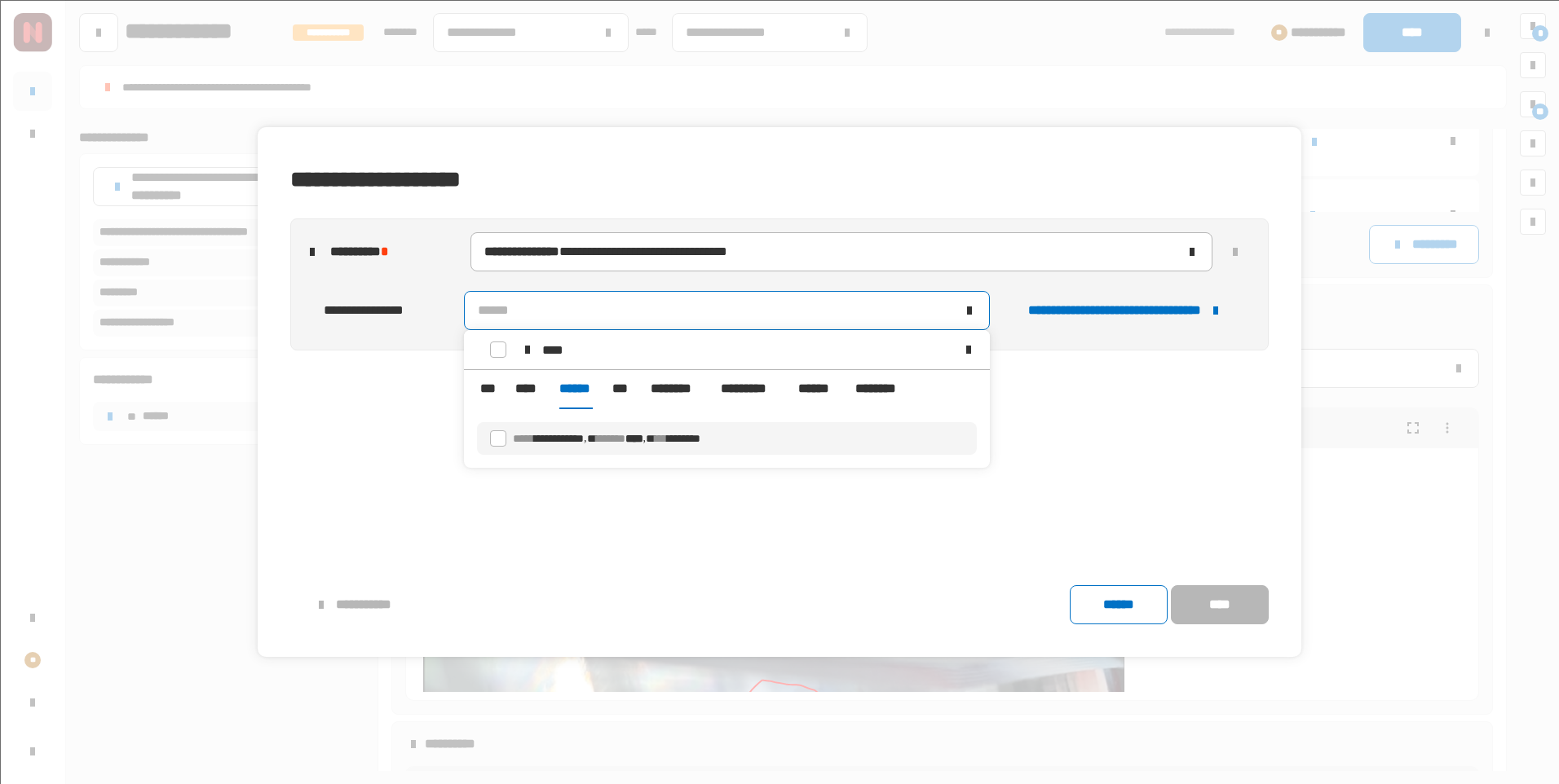 type on "****" 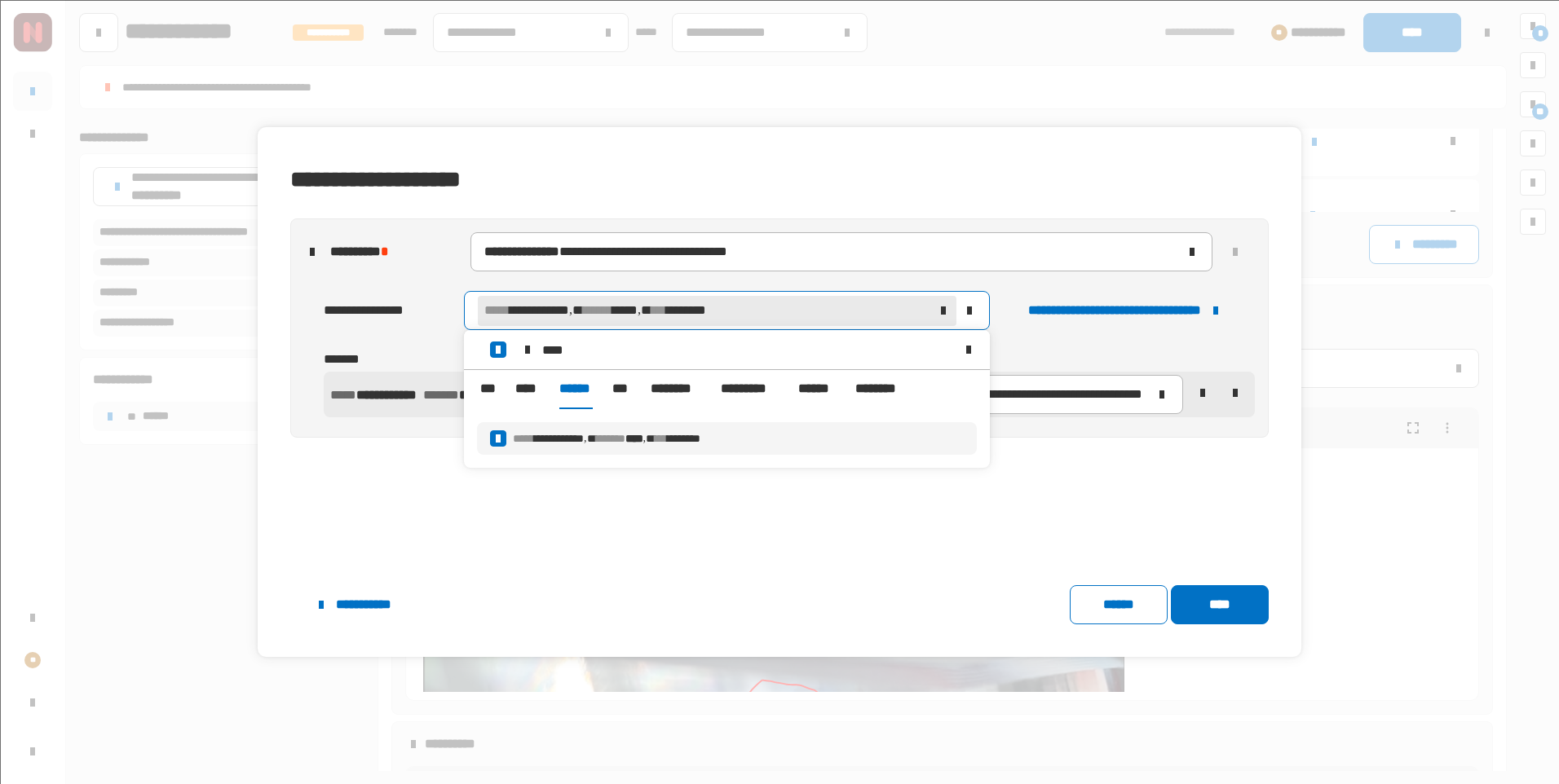 click on "**********" 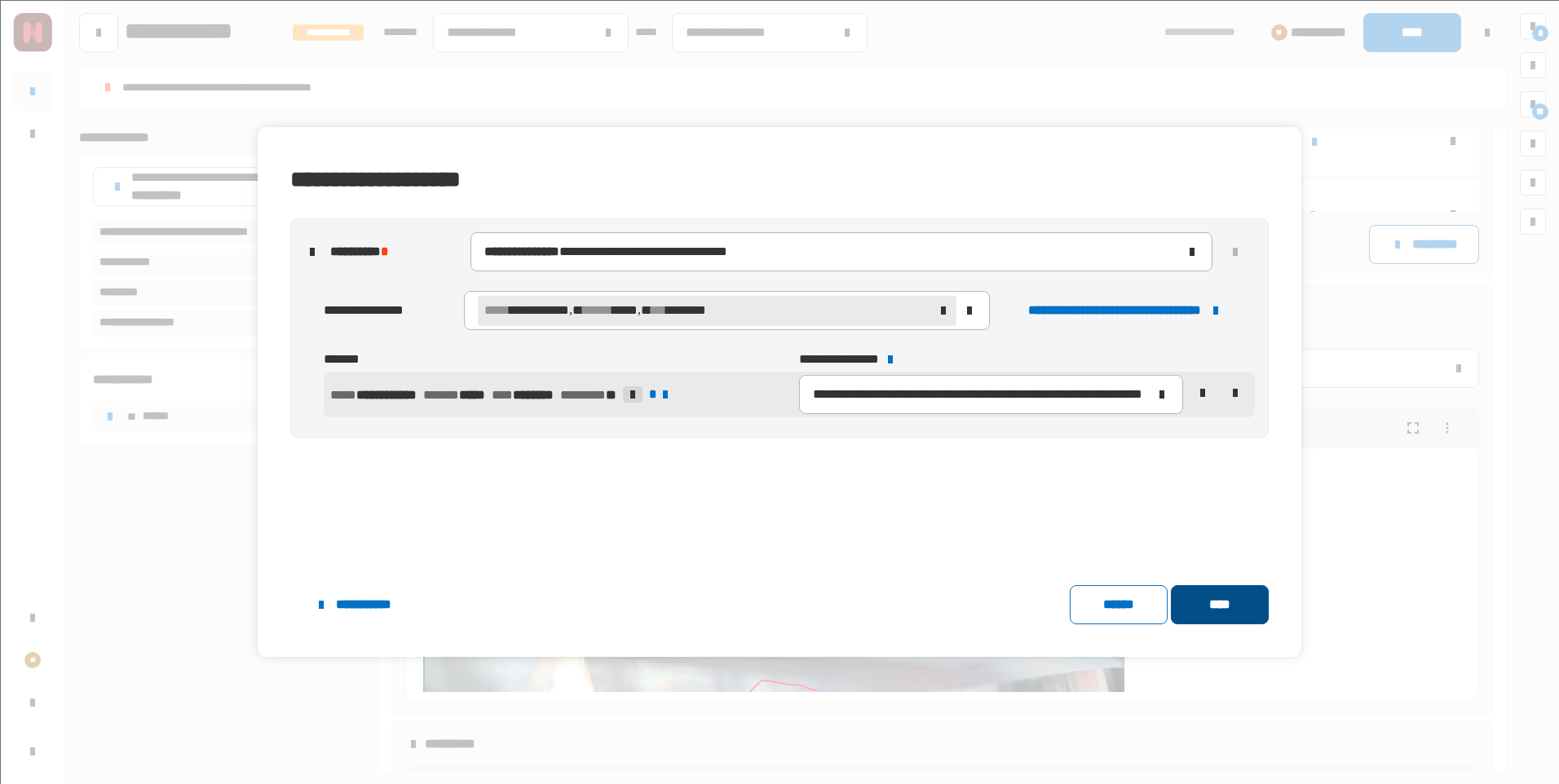 click on "****" 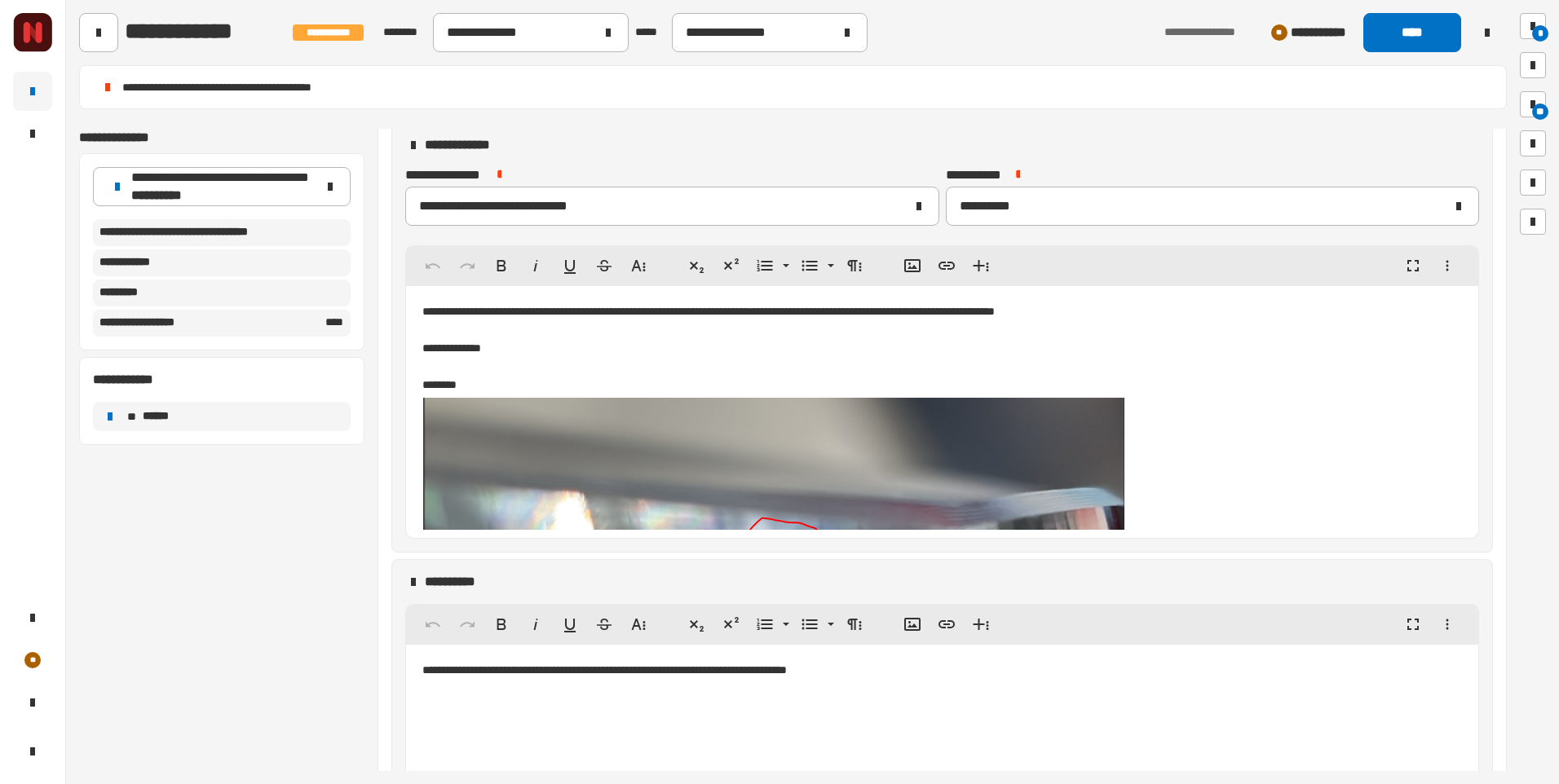 scroll, scrollTop: 895, scrollLeft: 0, axis: vertical 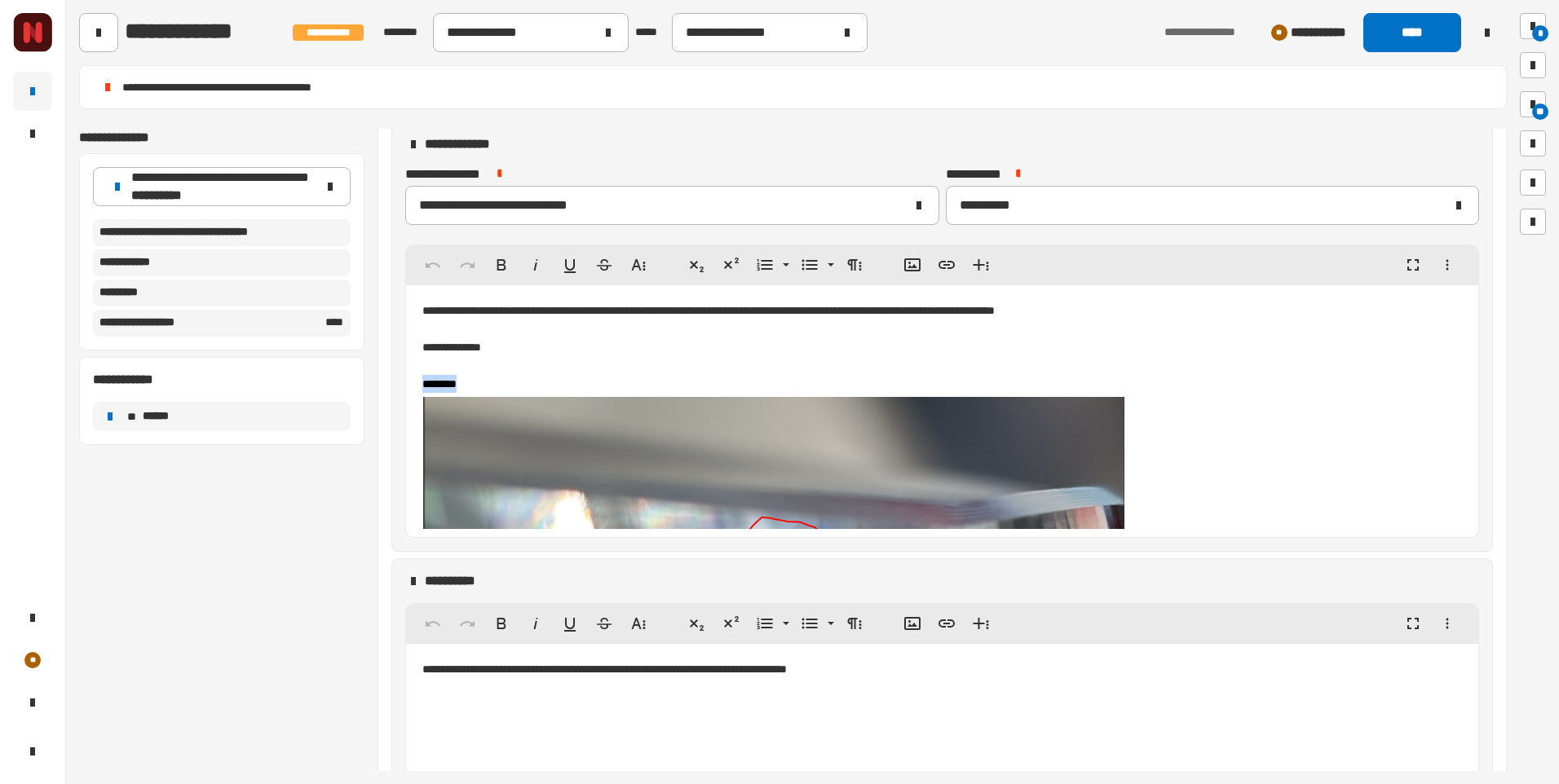 drag, startPoint x: 498, startPoint y: 385, endPoint x: 426, endPoint y: 384, distance: 72.006944 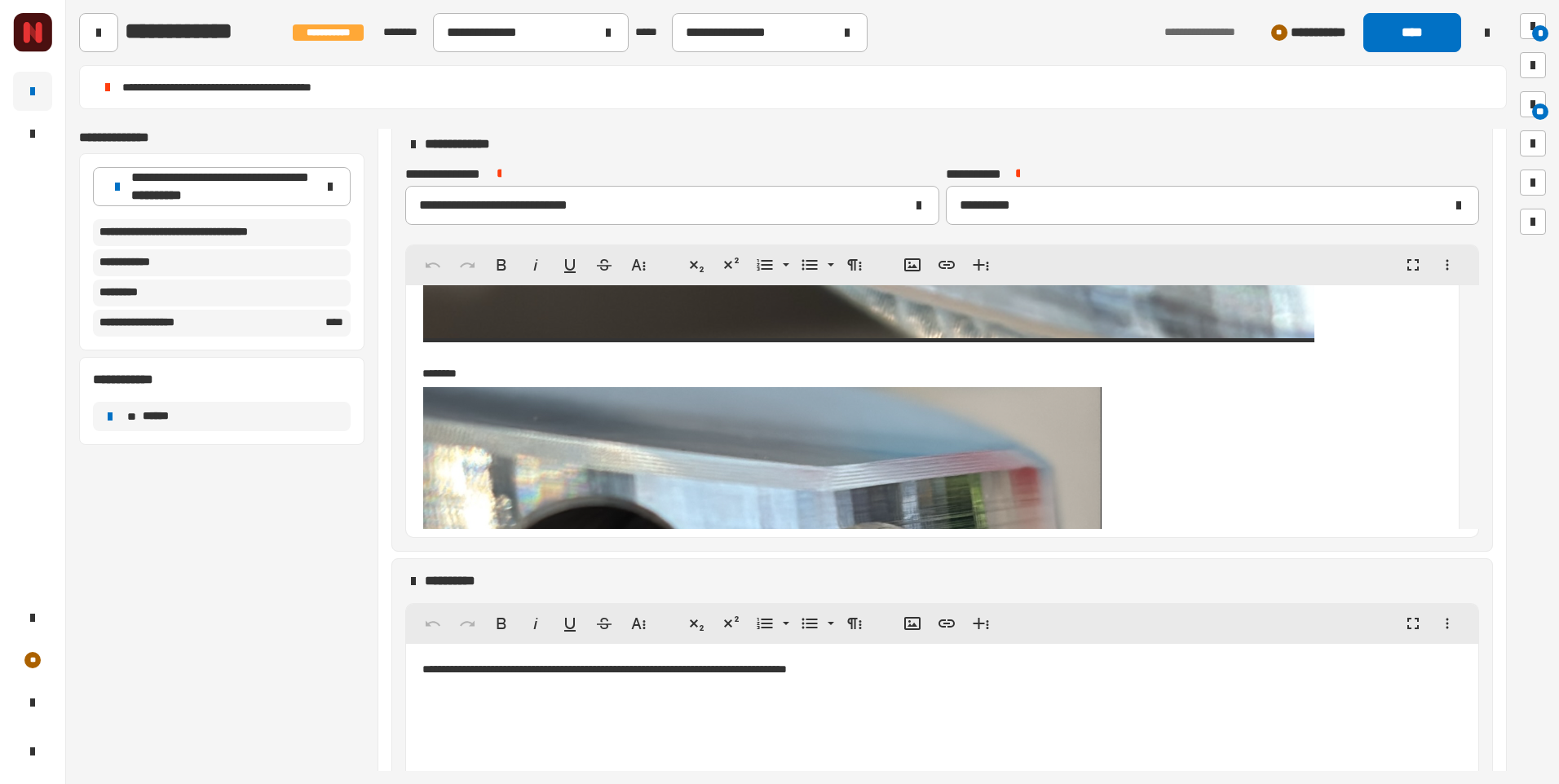 scroll, scrollTop: 13796, scrollLeft: 0, axis: vertical 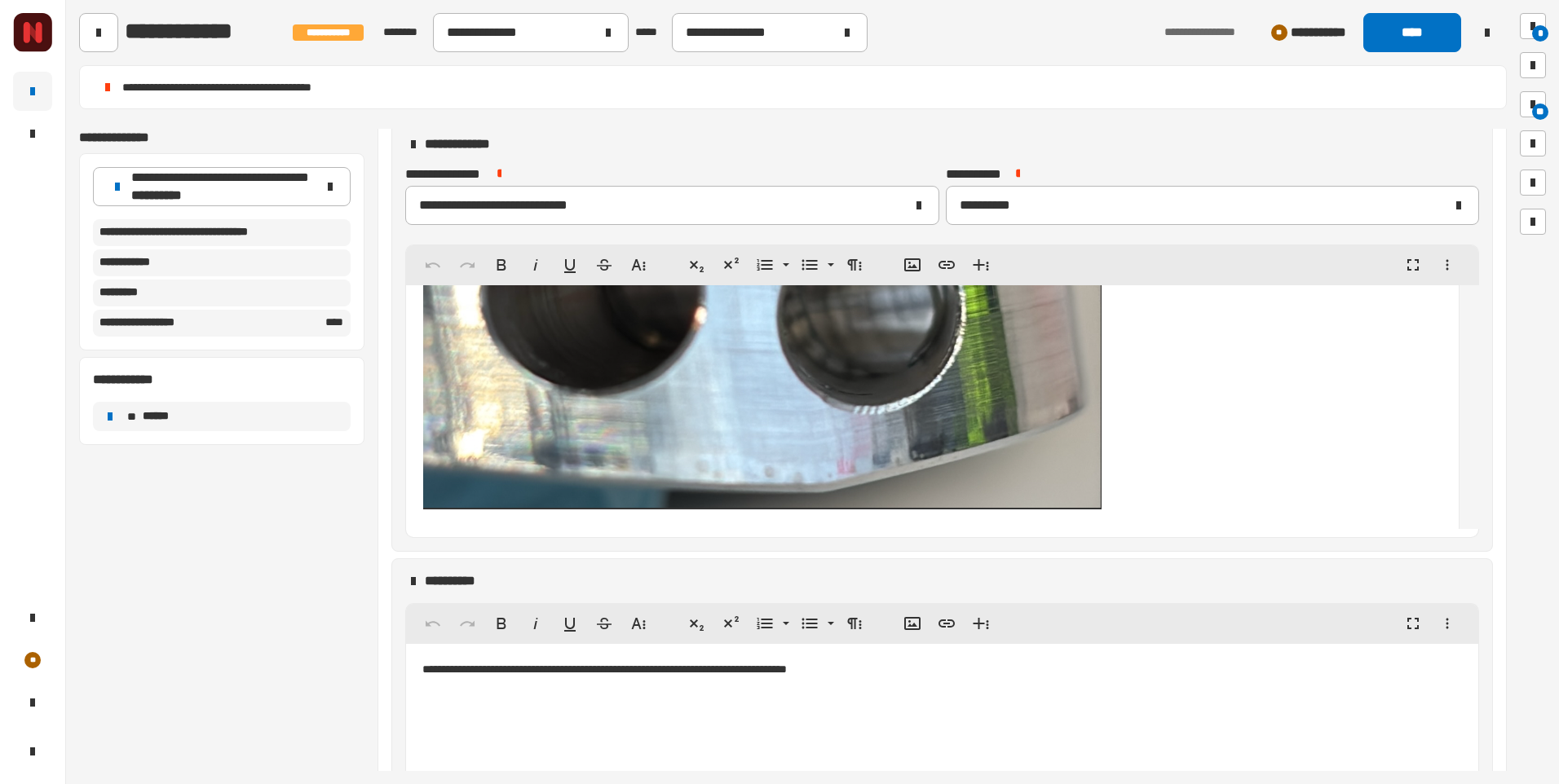 click at bounding box center [444, 64] 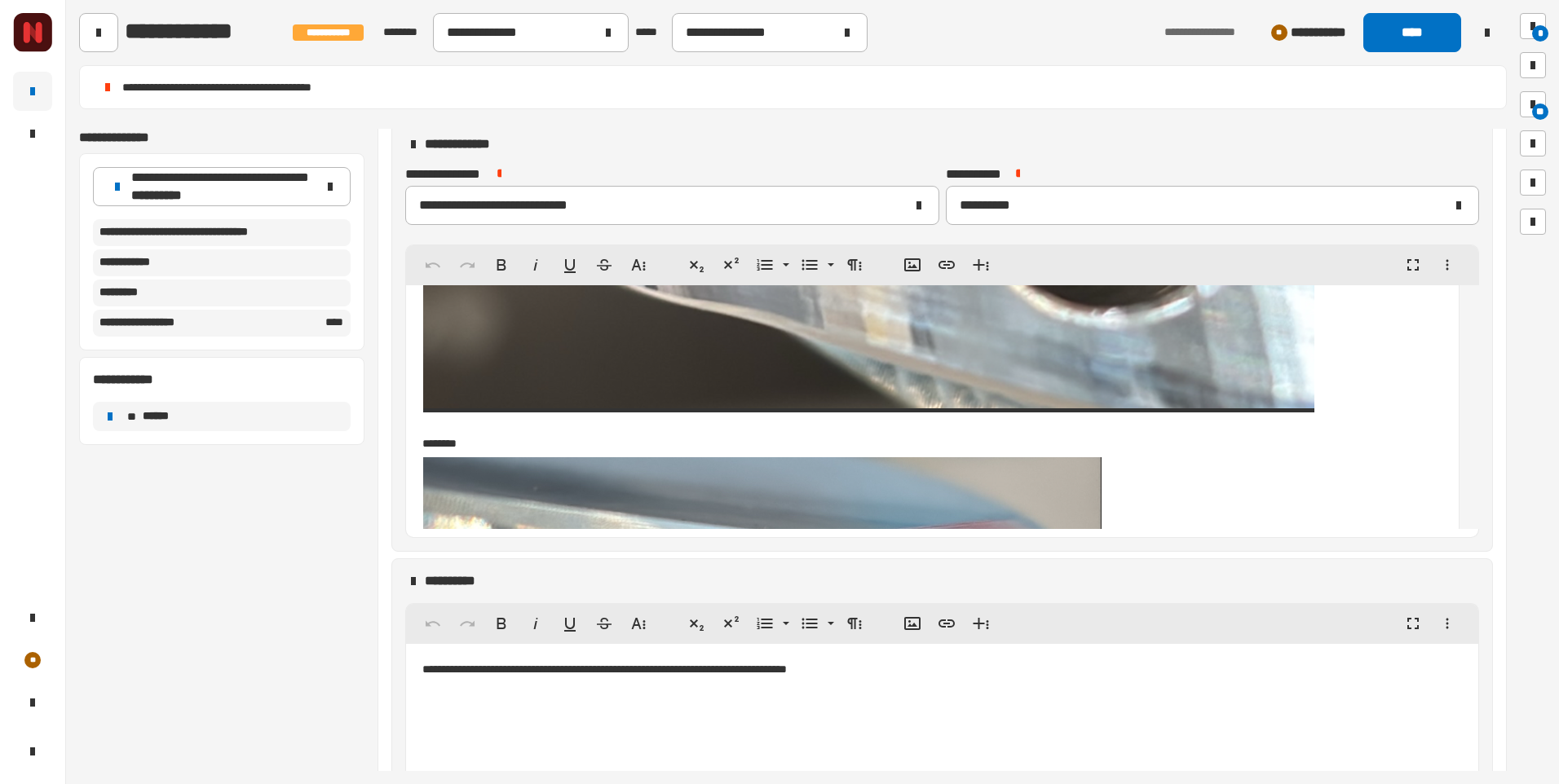scroll, scrollTop: 13388, scrollLeft: 0, axis: vertical 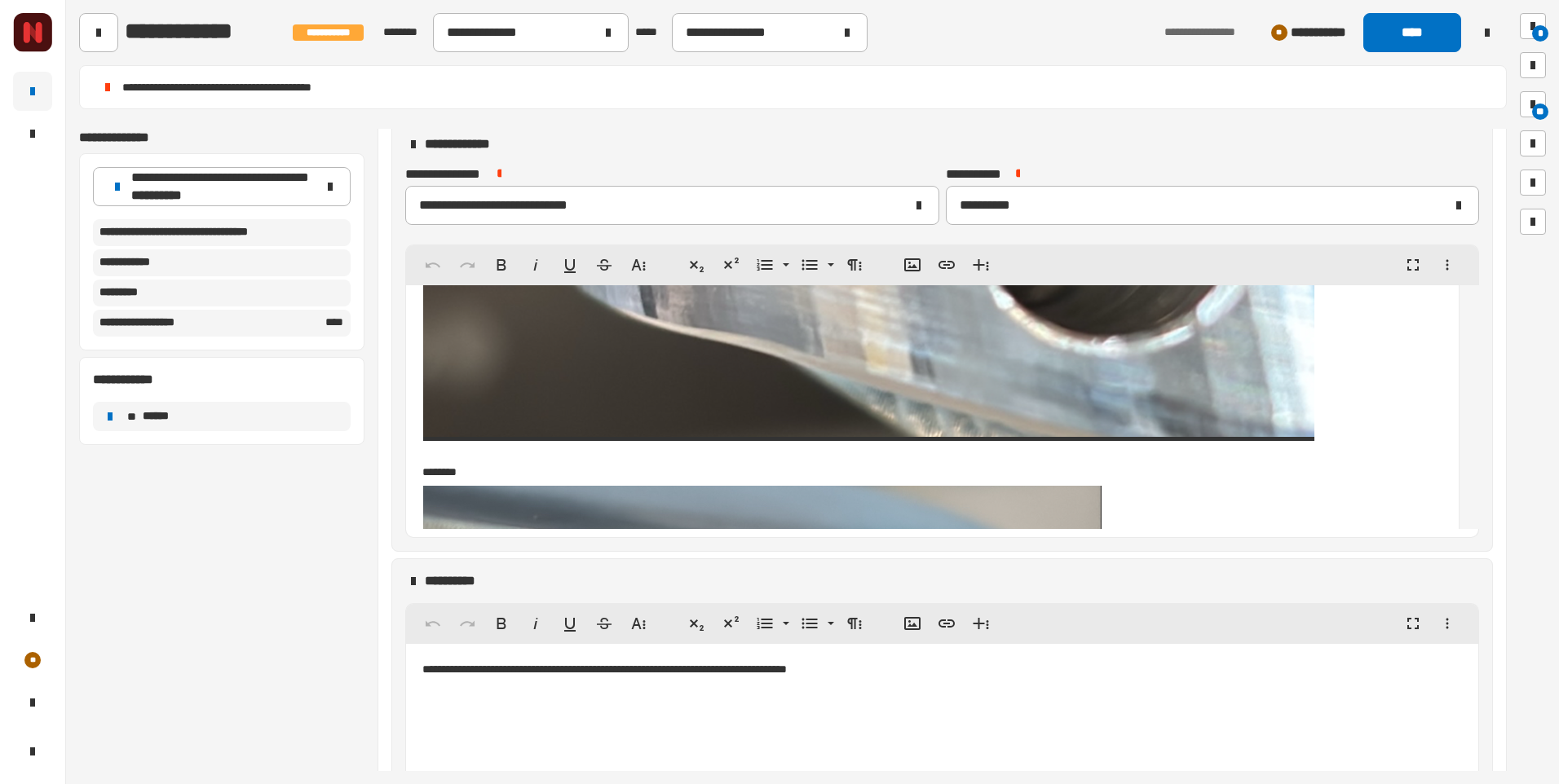 drag, startPoint x: 488, startPoint y: 468, endPoint x: 501, endPoint y: 466, distance: 13.152946 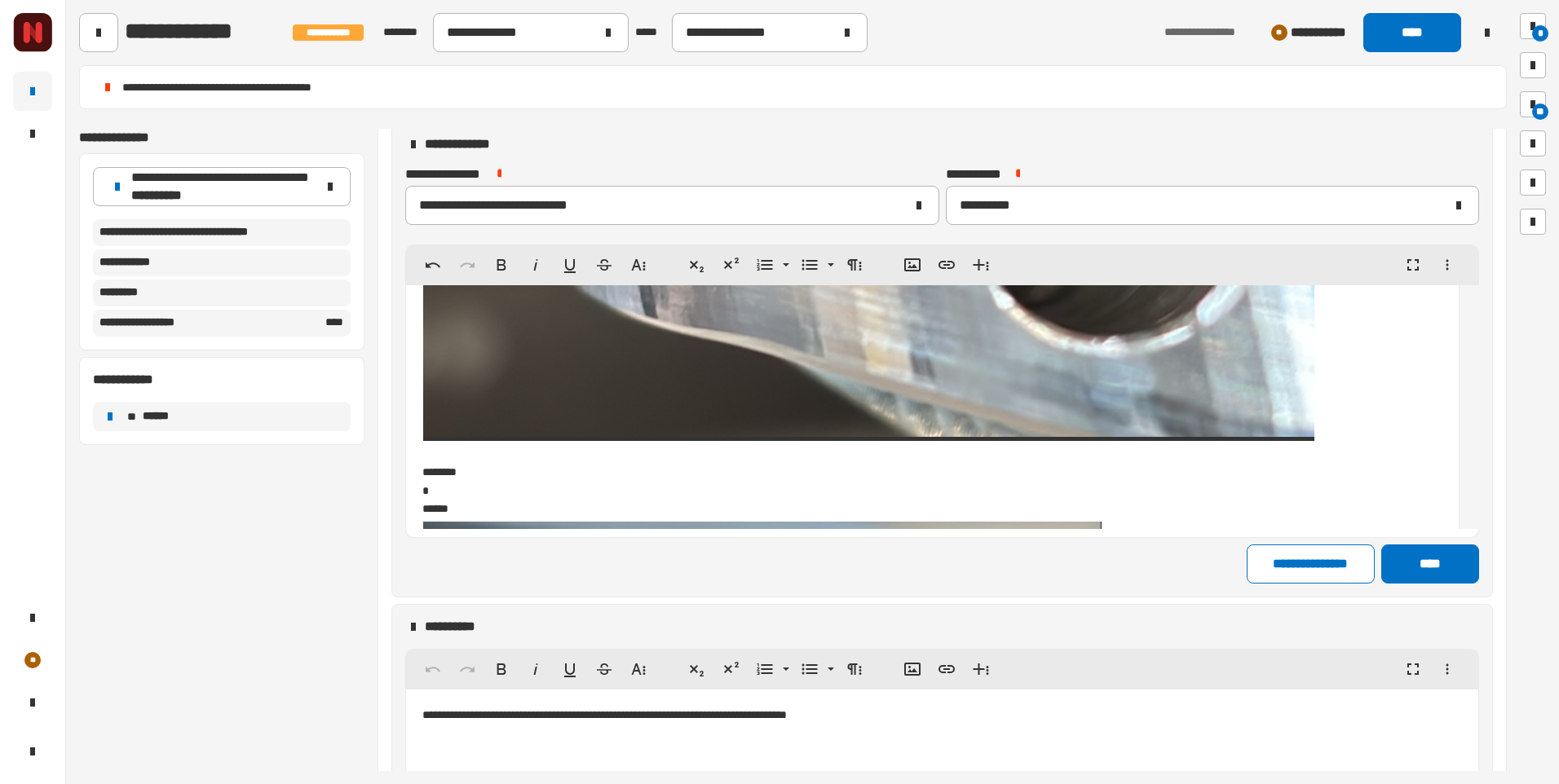 type 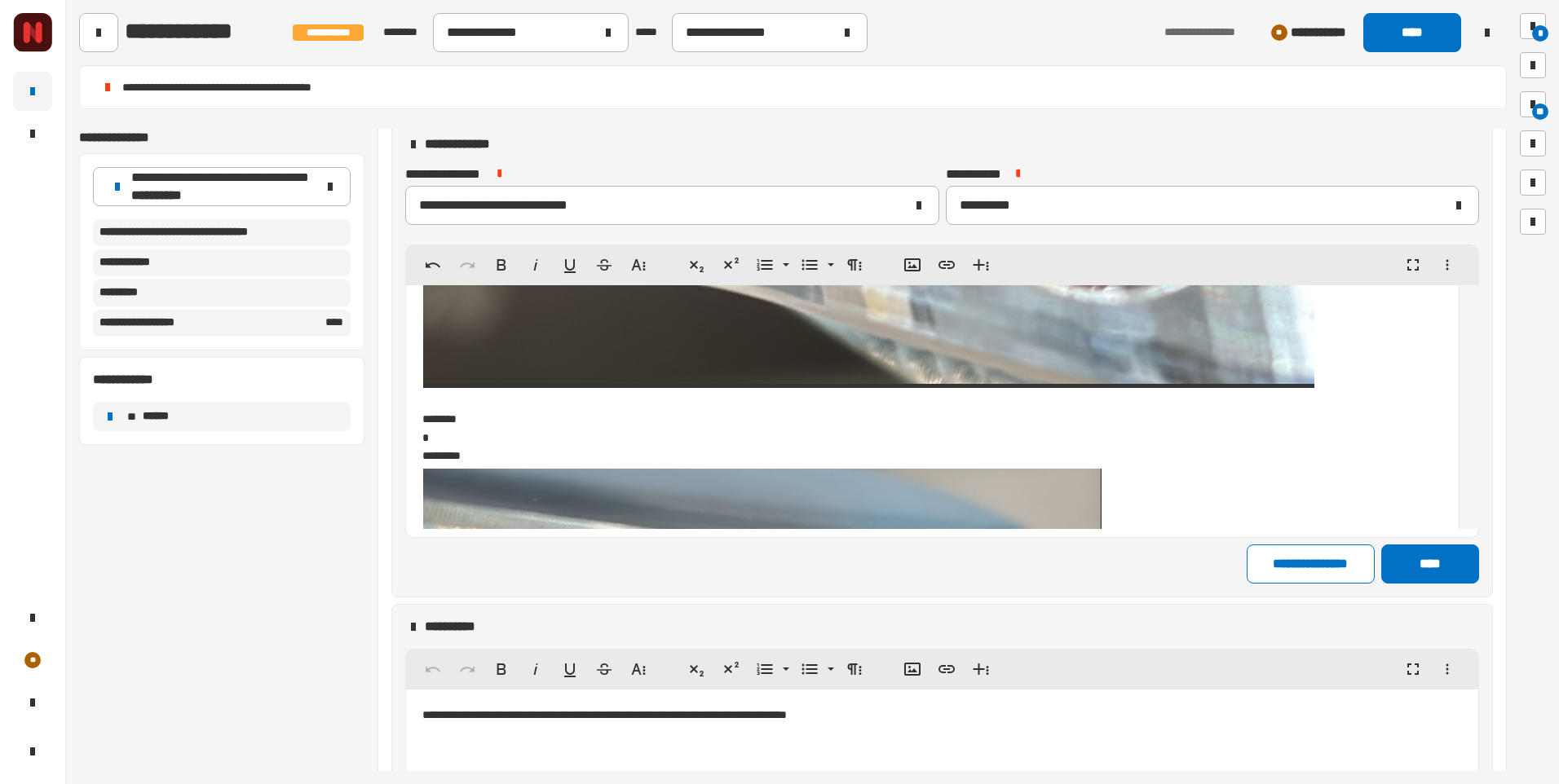 scroll, scrollTop: 13470, scrollLeft: 0, axis: vertical 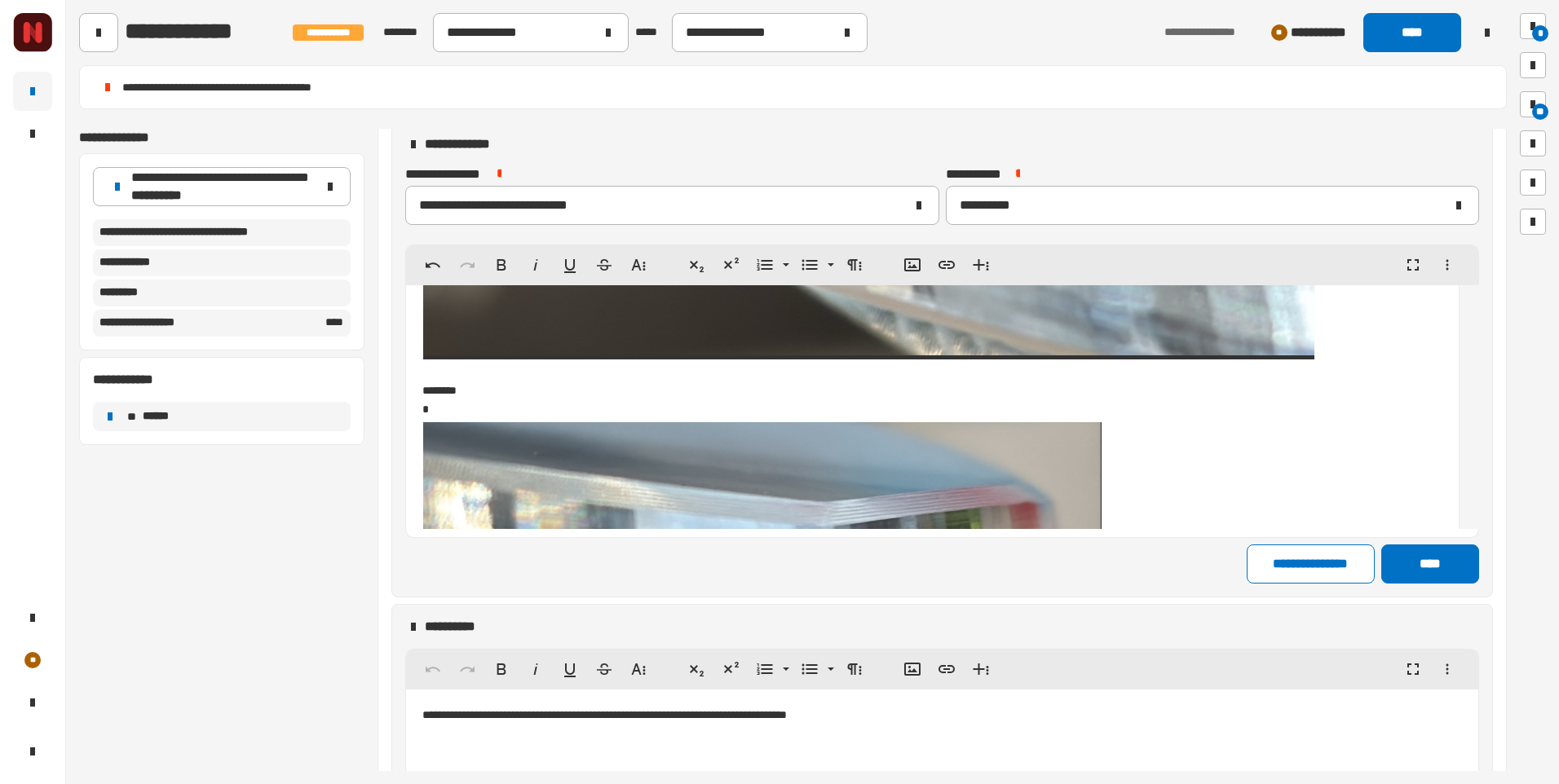 click on "* ******* * ******* * ******* * ******* * ** *******" at bounding box center [932, -430] 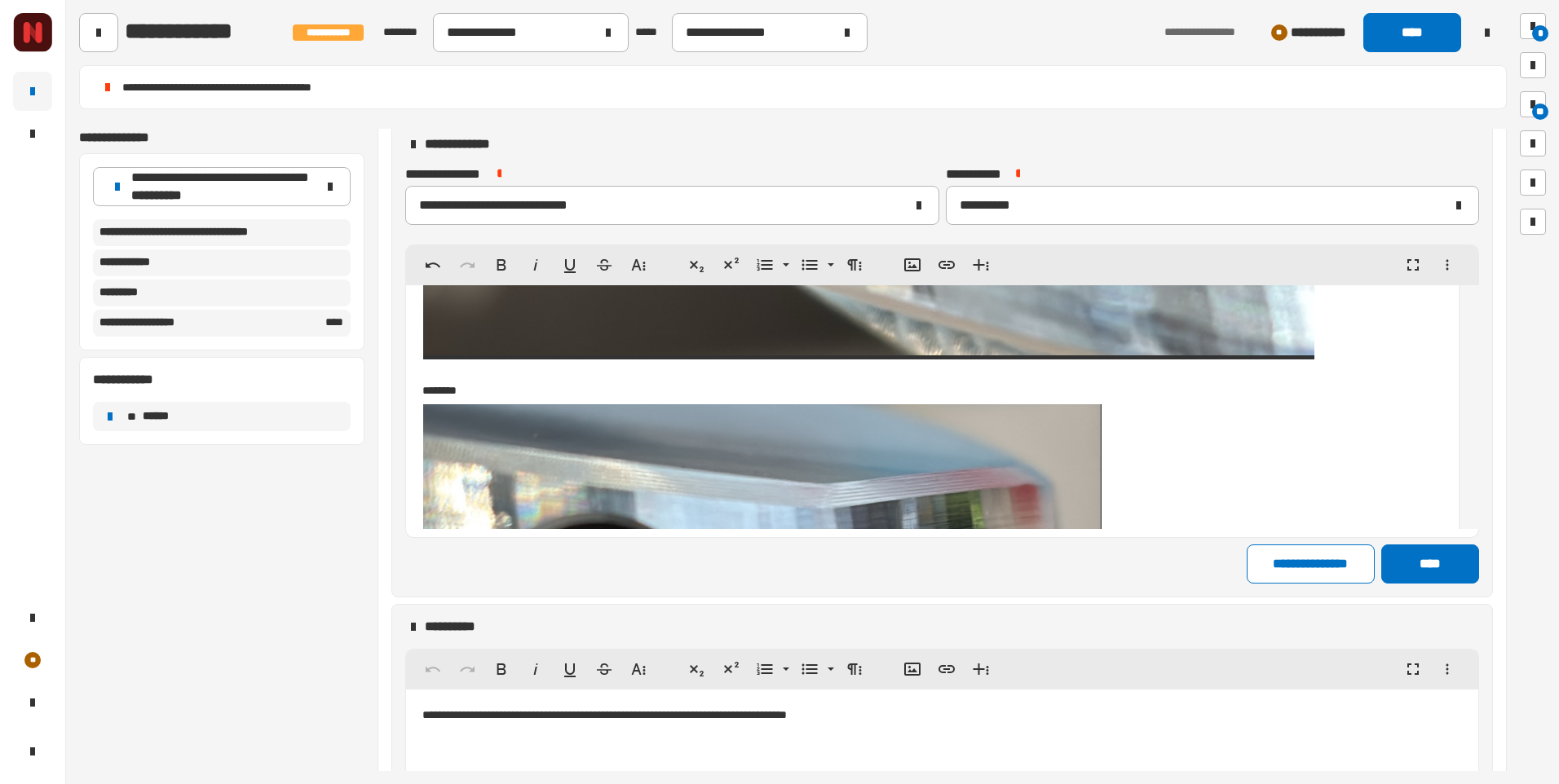 scroll, scrollTop: 13832, scrollLeft: 0, axis: vertical 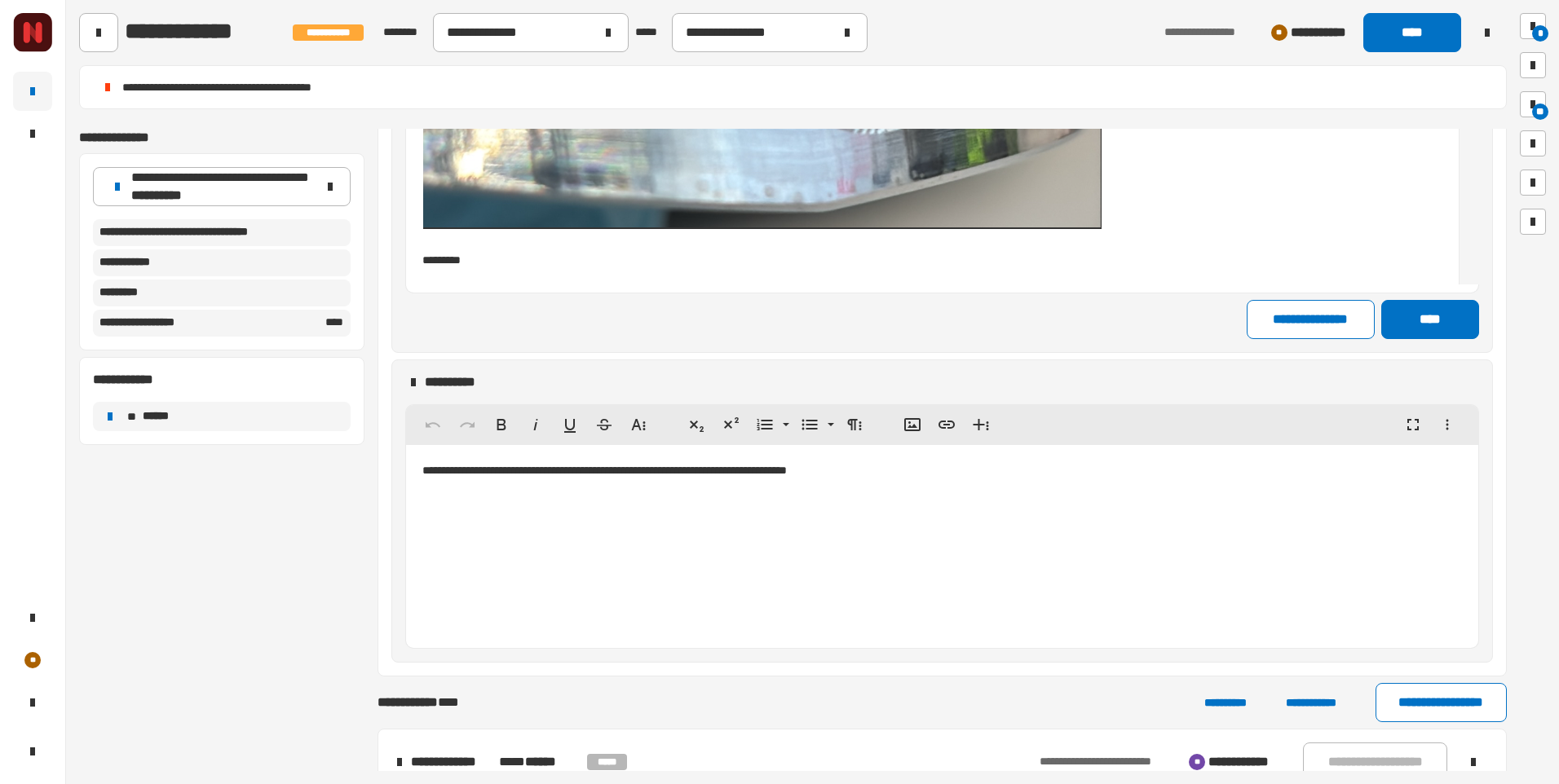 click on "**********" at bounding box center [932, -6753] 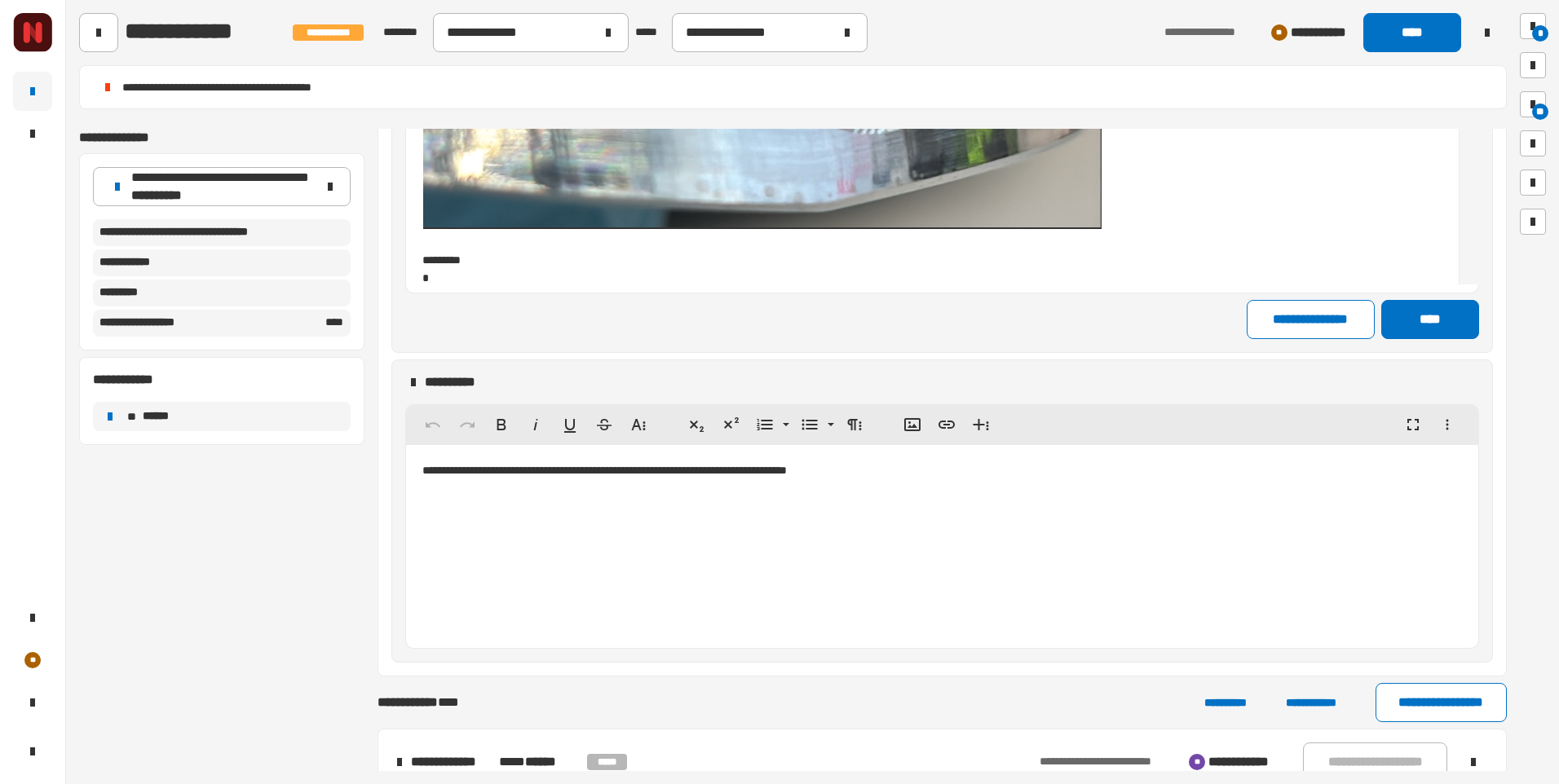 scroll, scrollTop: 13834, scrollLeft: 0, axis: vertical 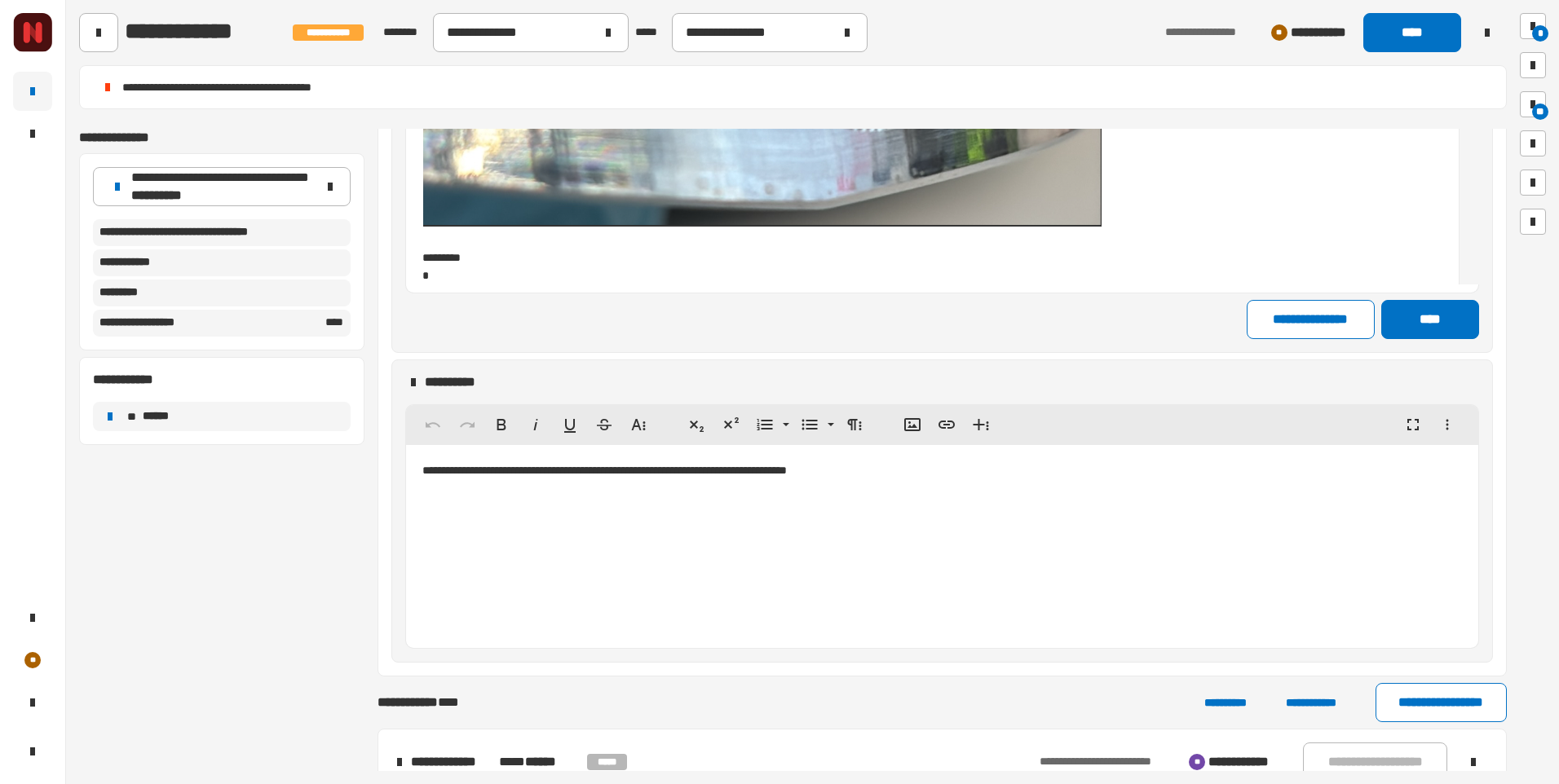 click on "* ******* * ******* * ******* * ******* ** ******* *" at bounding box center (932, -1039) 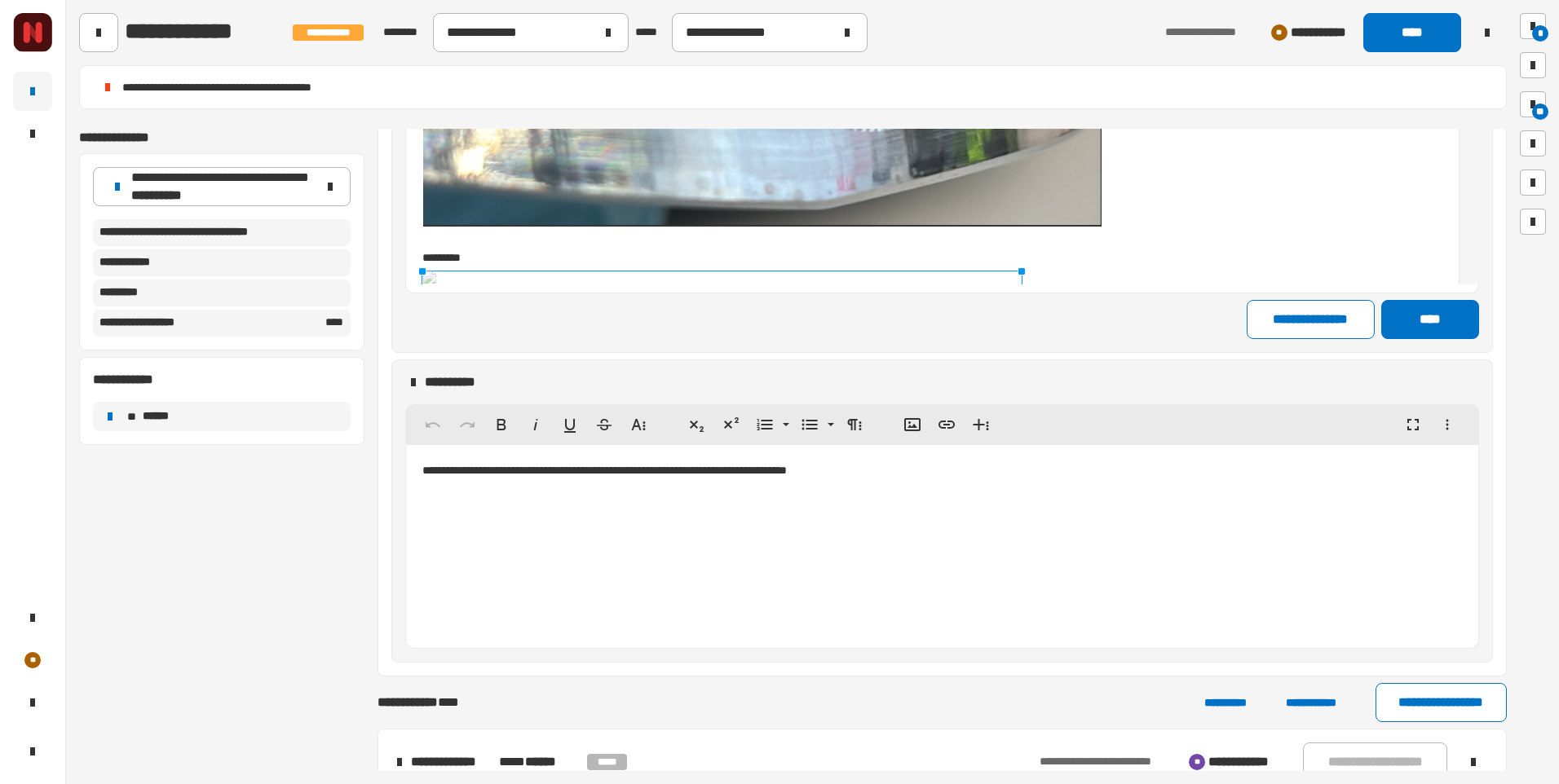 click on "* ******* * ******* * ******* * ******* ** ******* * *" at bounding box center (932, -1040) 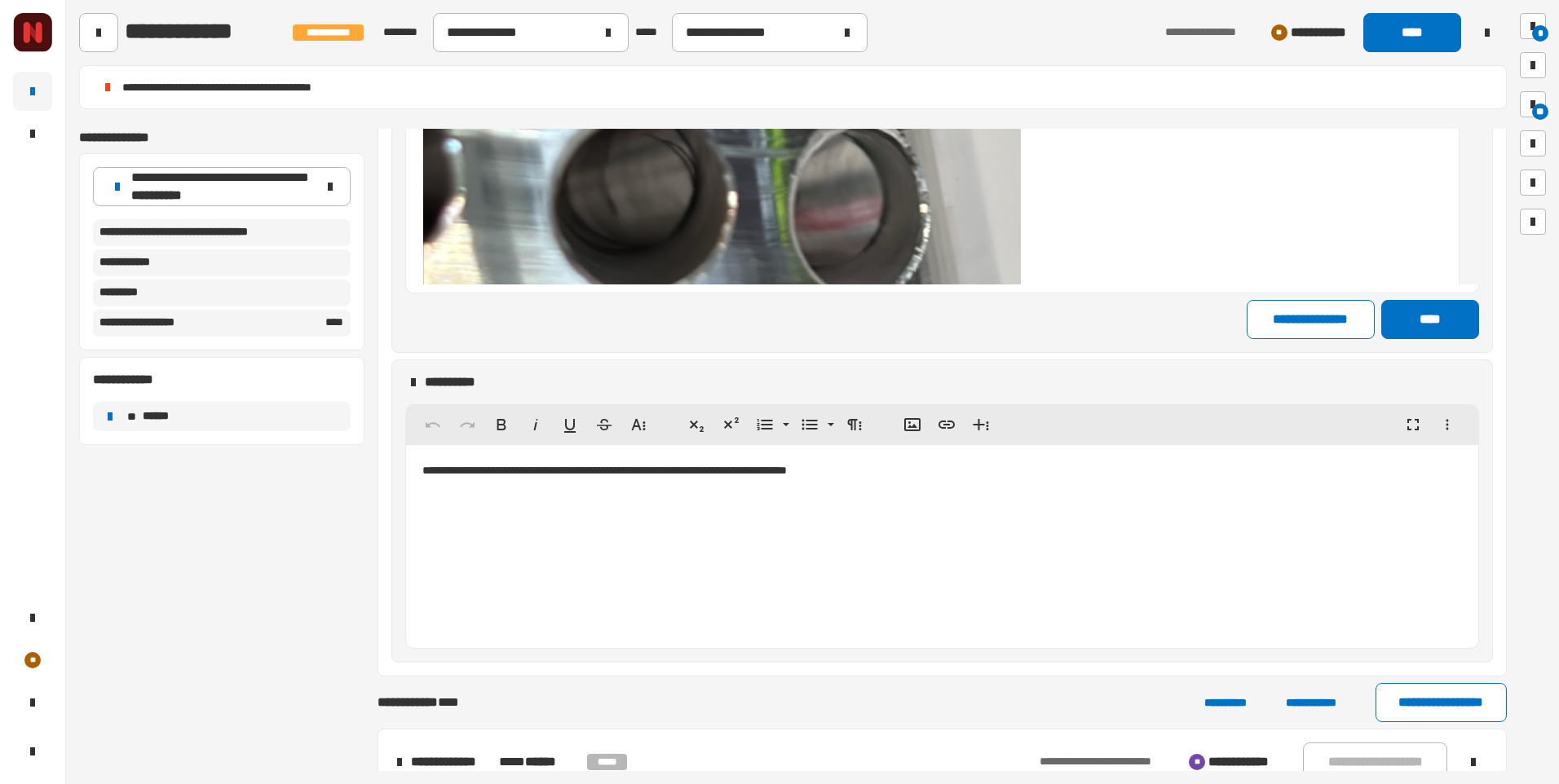 scroll, scrollTop: 14160, scrollLeft: 0, axis: vertical 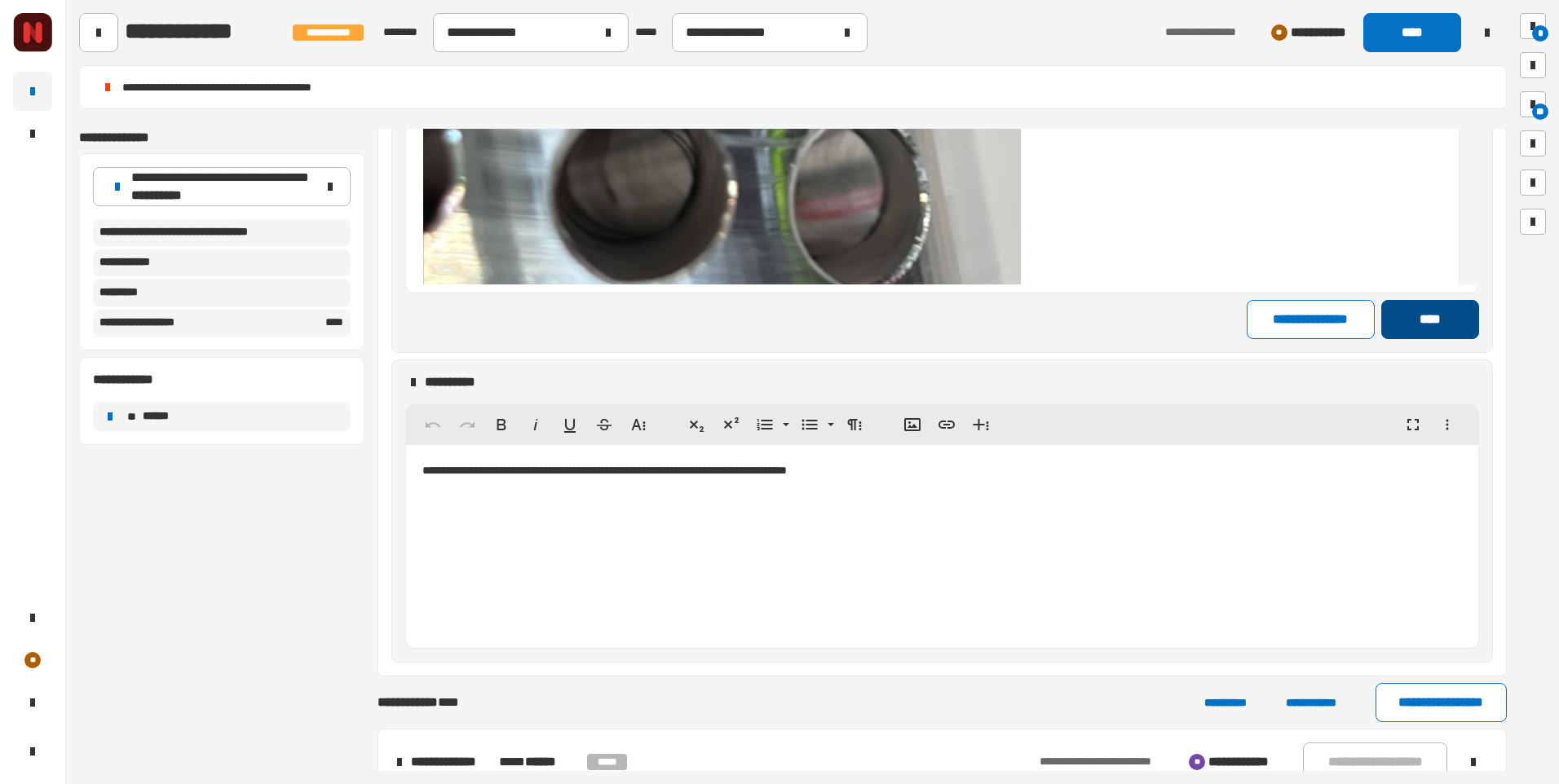click on "****" at bounding box center (1429, 319) 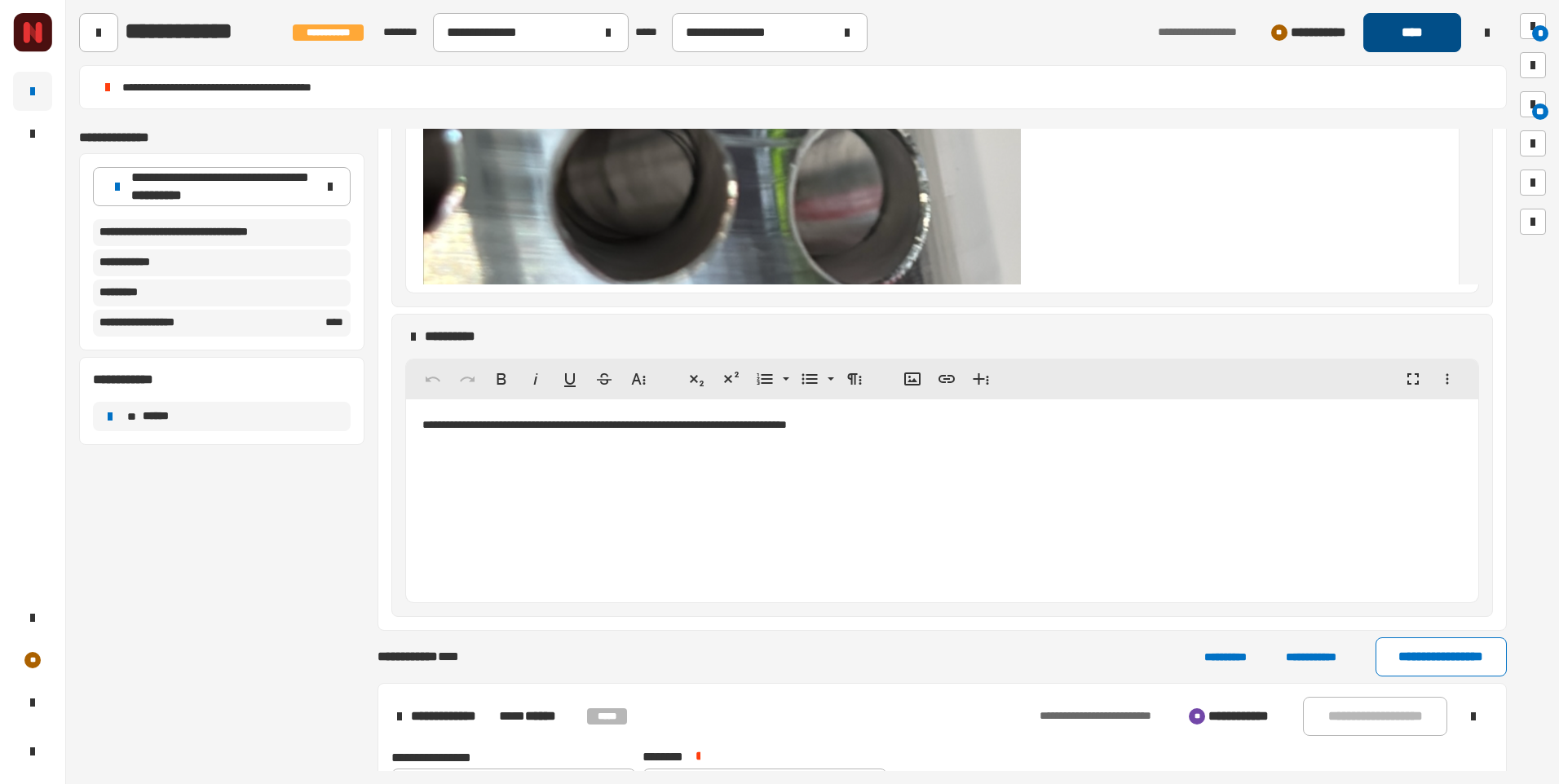 click on "****" 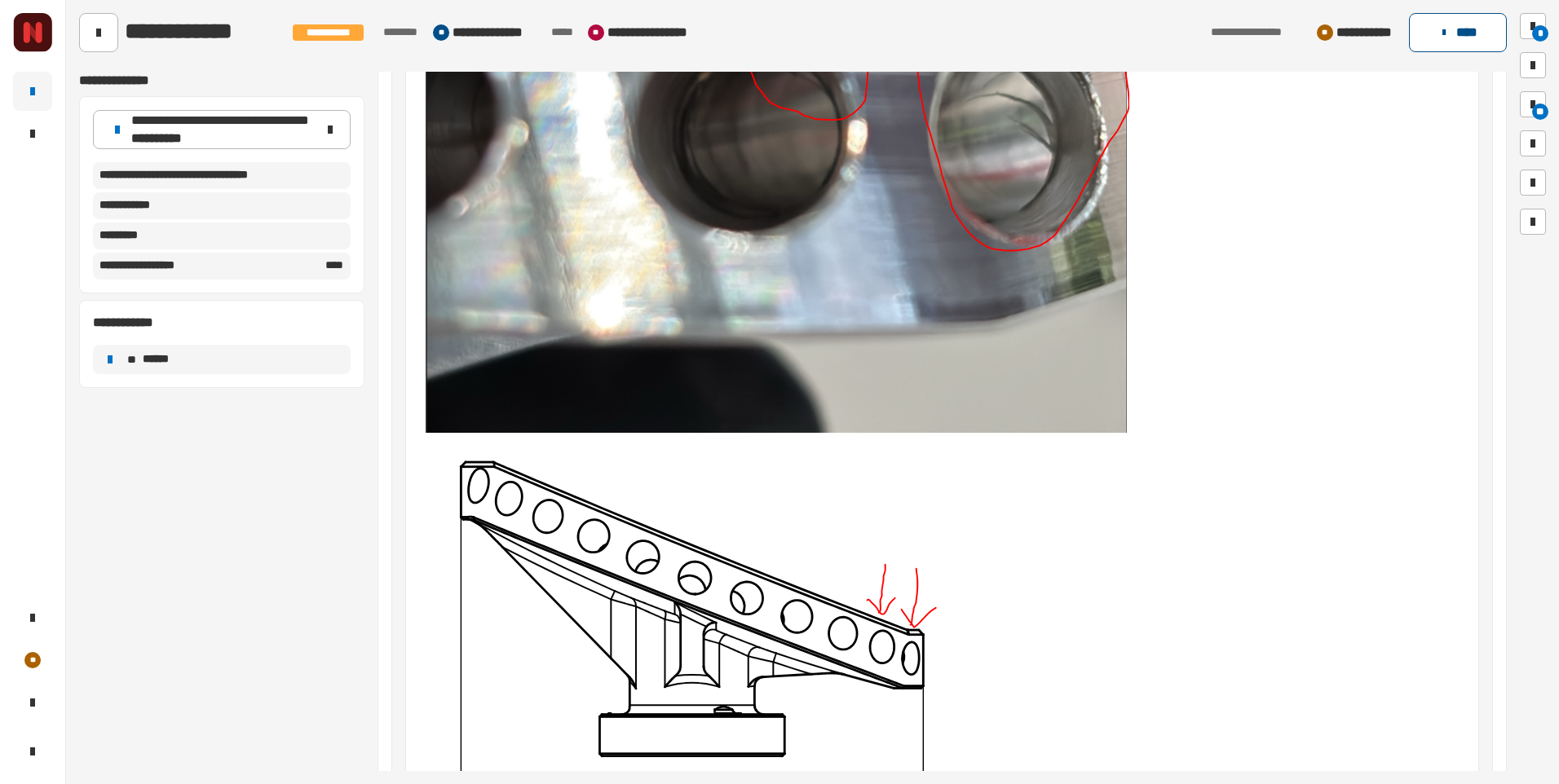 click on "****" 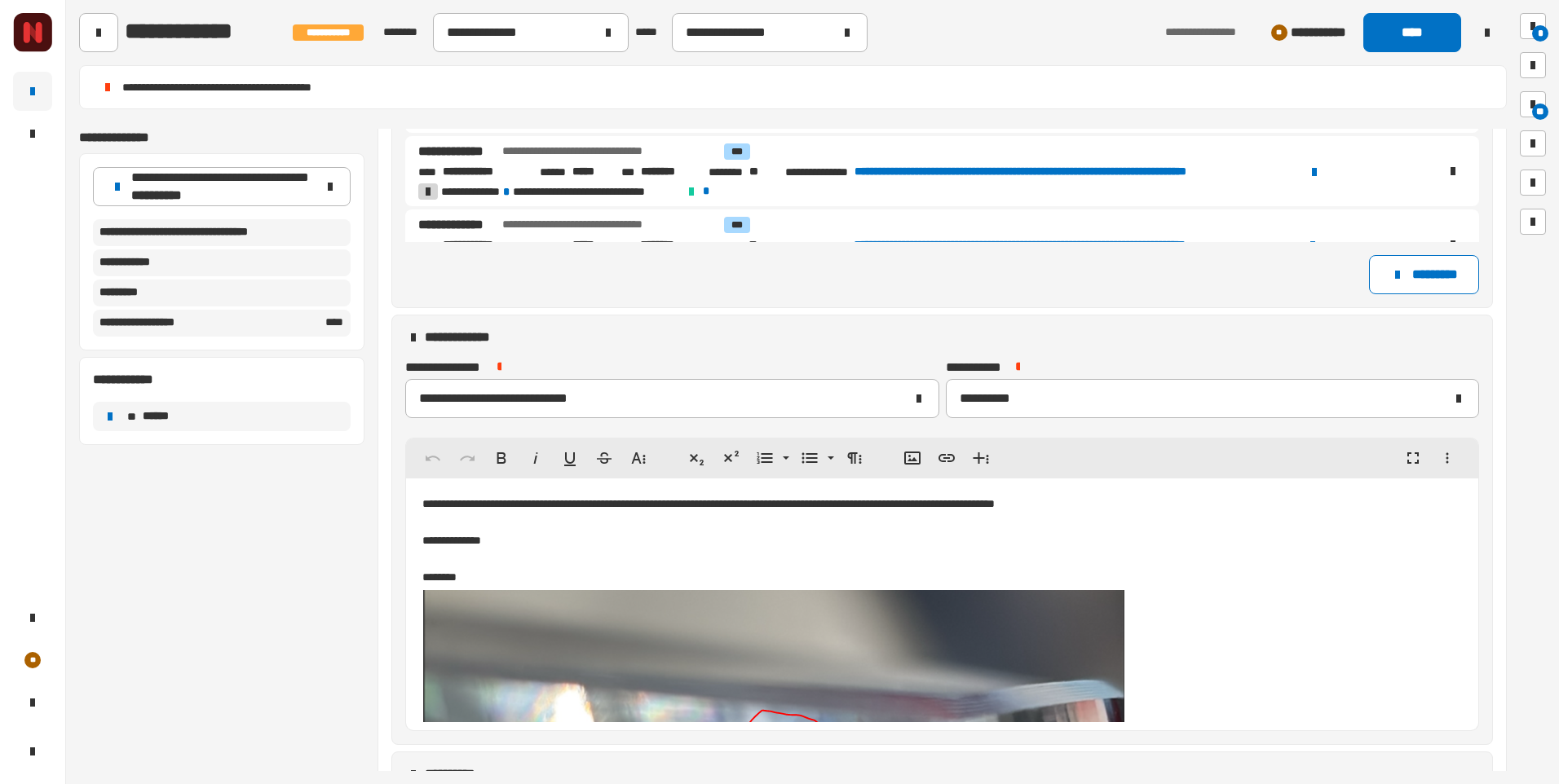 scroll, scrollTop: 699, scrollLeft: 0, axis: vertical 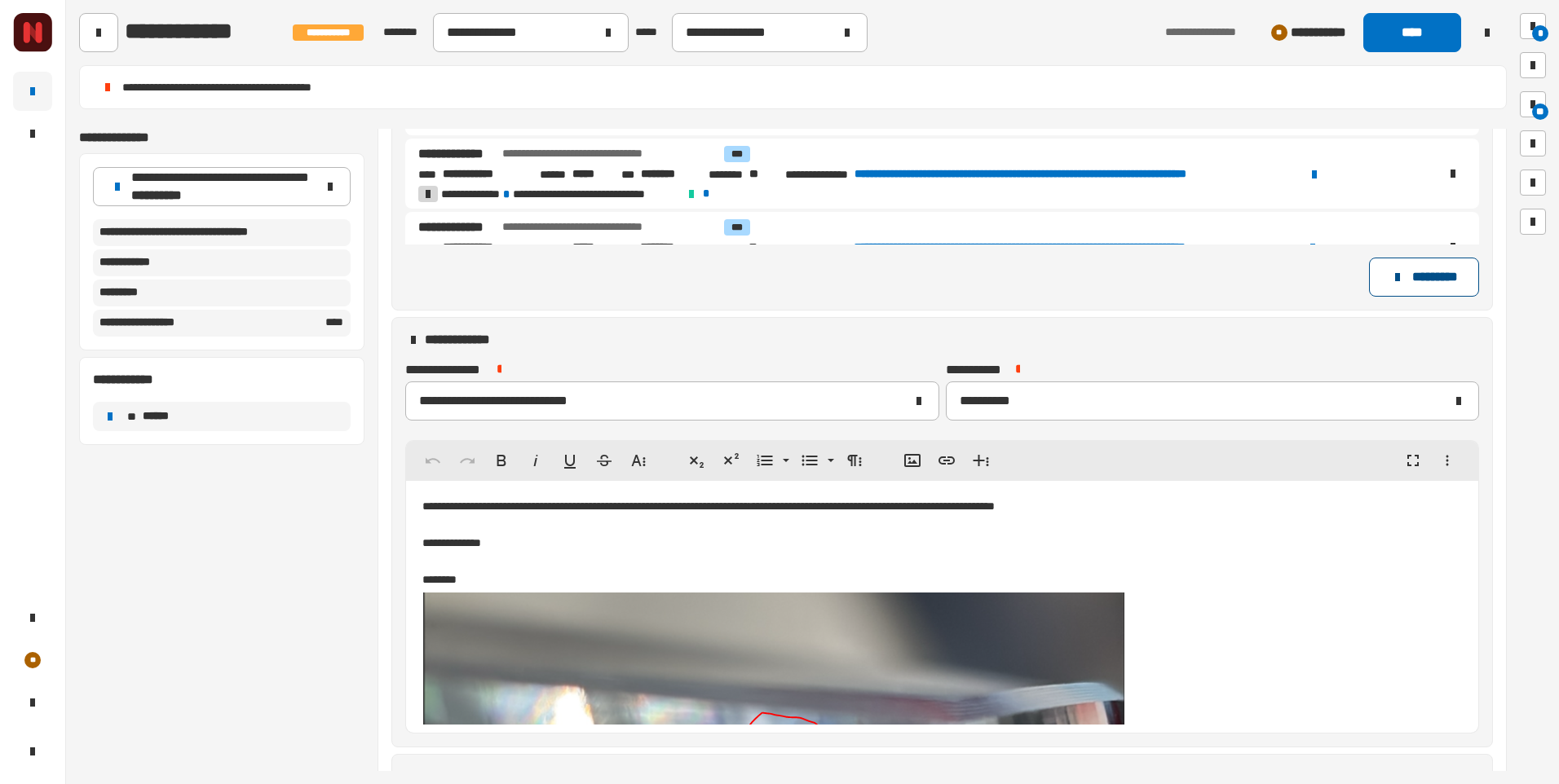 click on "*********" at bounding box center (1424, 277) 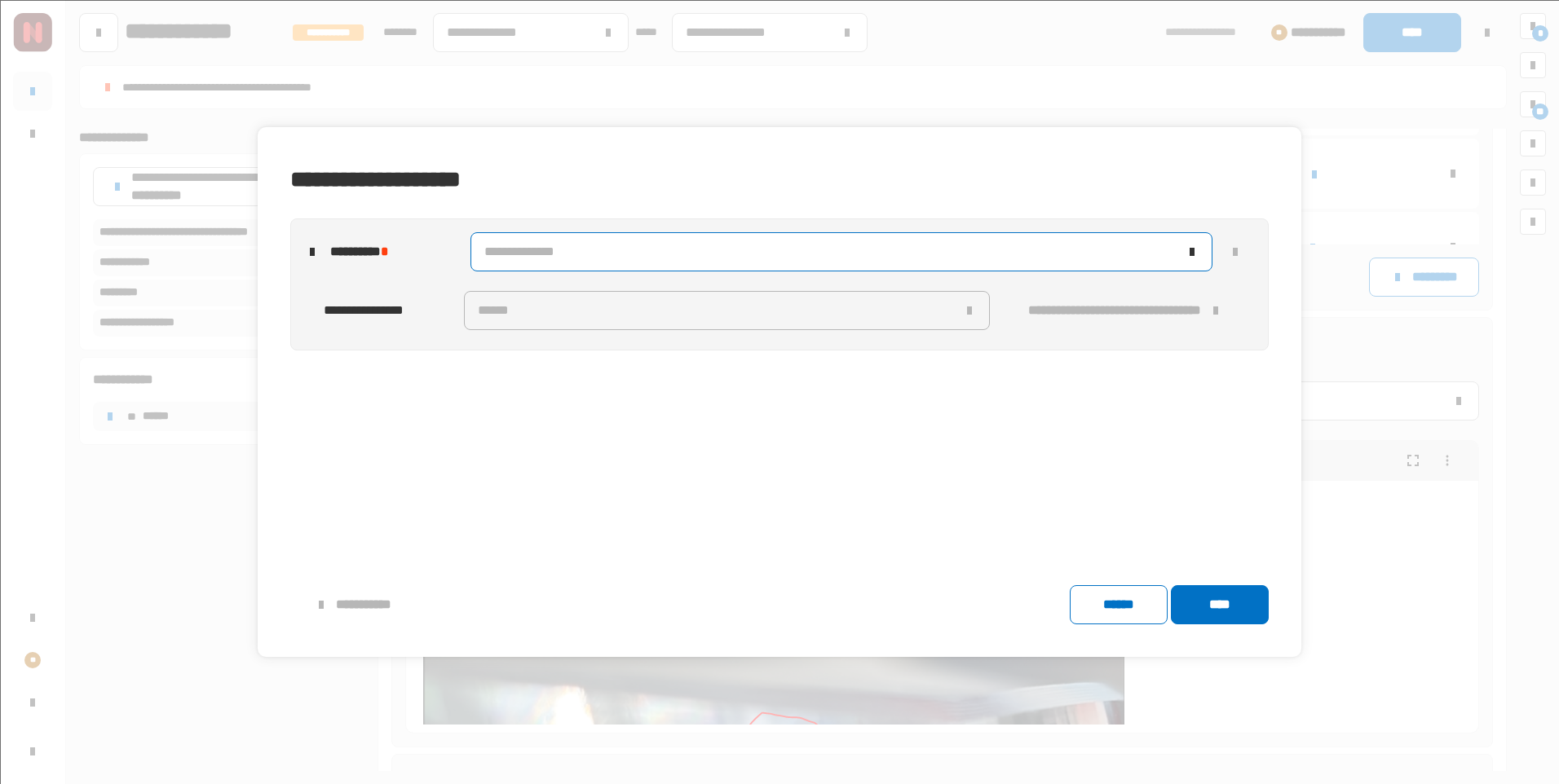 click on "**********" 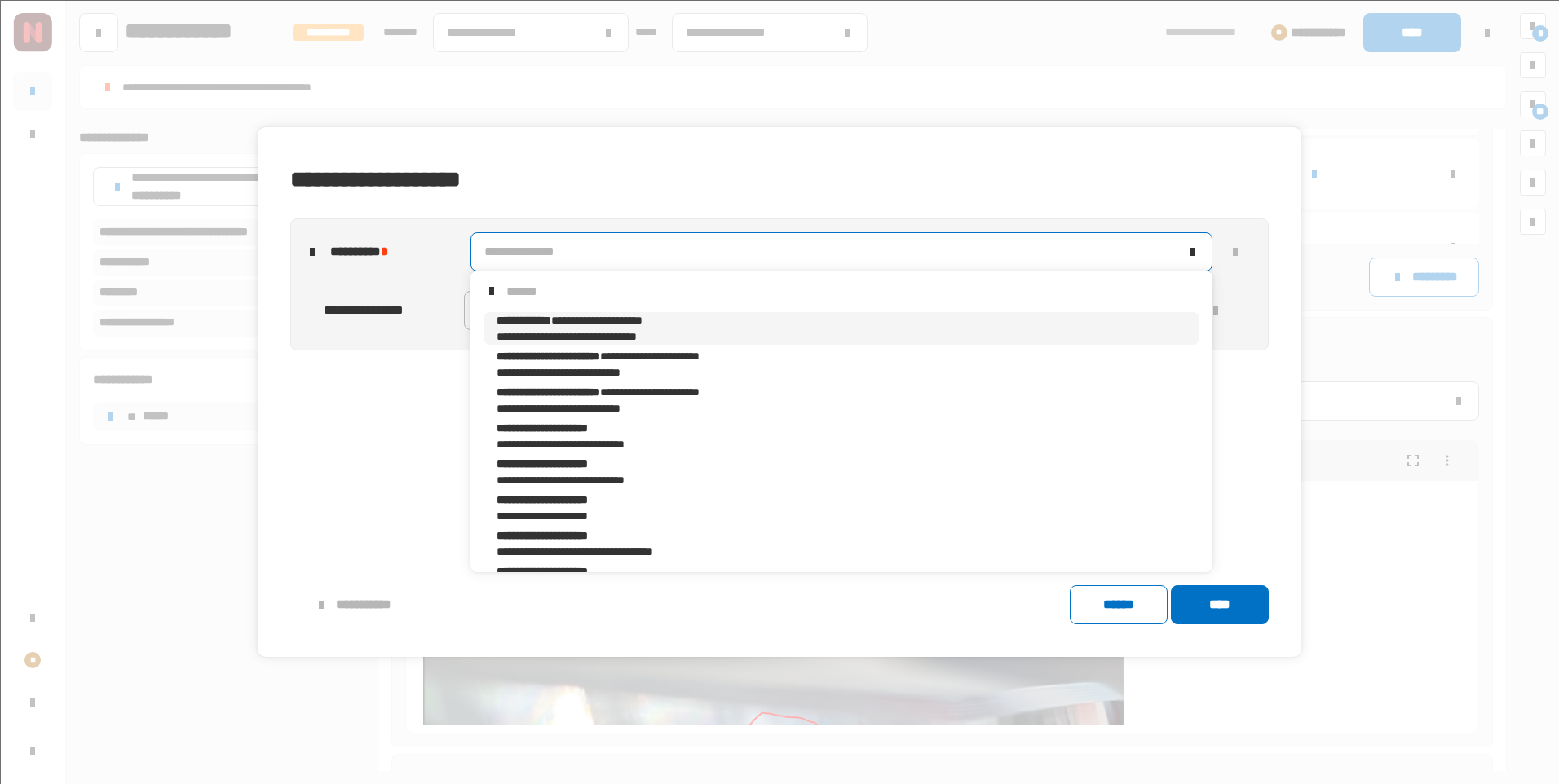 scroll, scrollTop: 13, scrollLeft: 0, axis: vertical 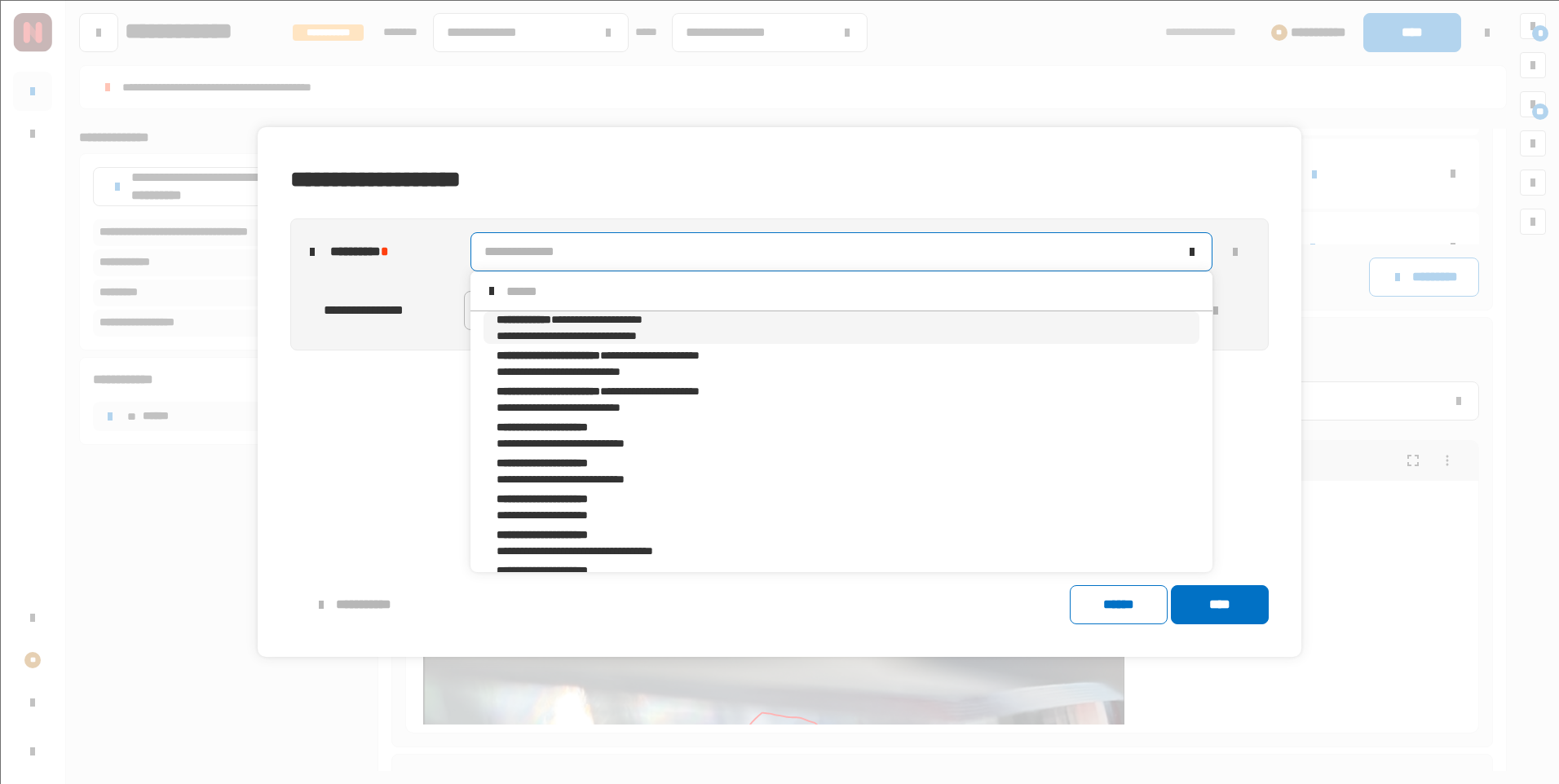 click on "**********" at bounding box center (604, 336) 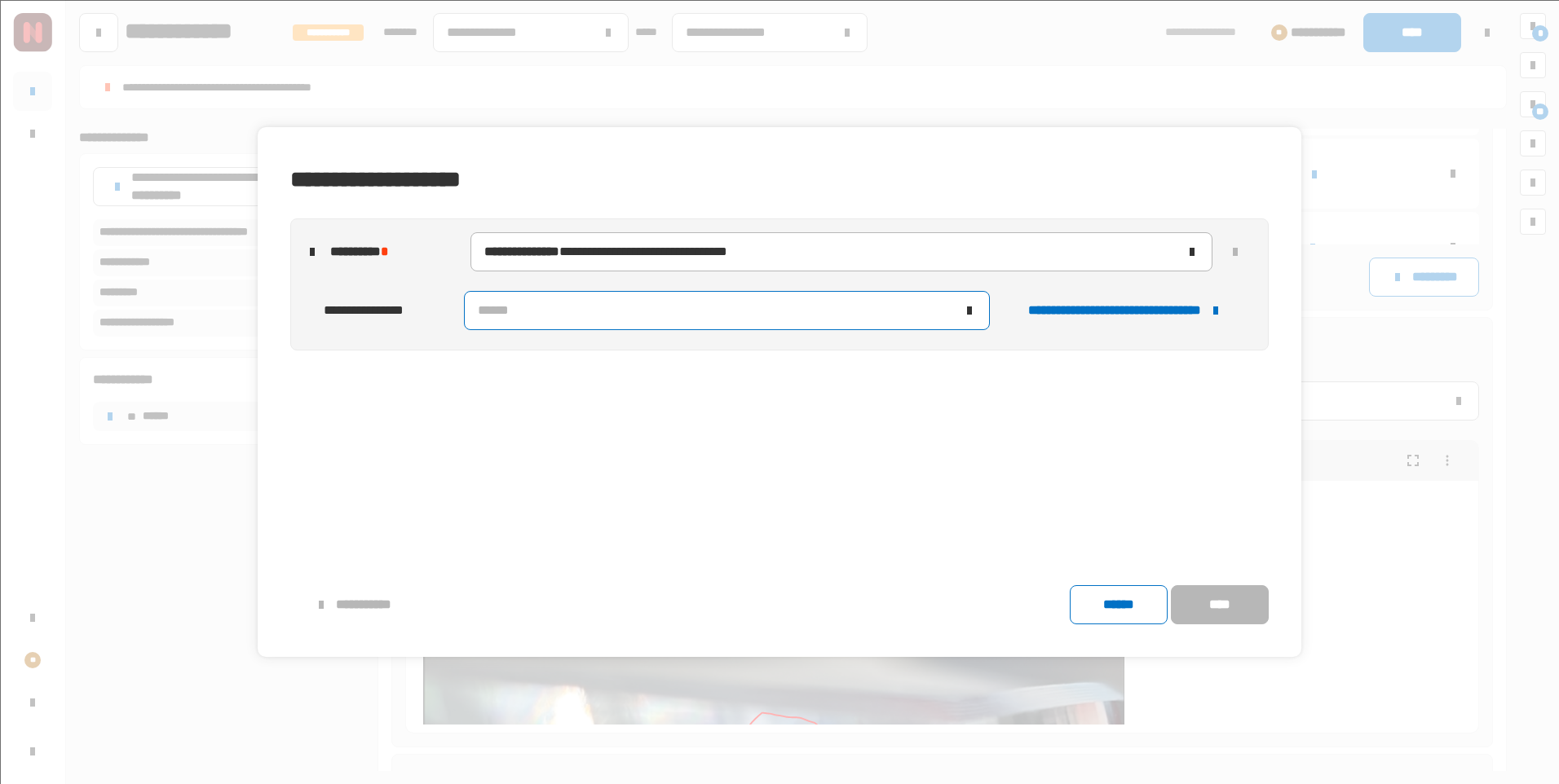click on "******" 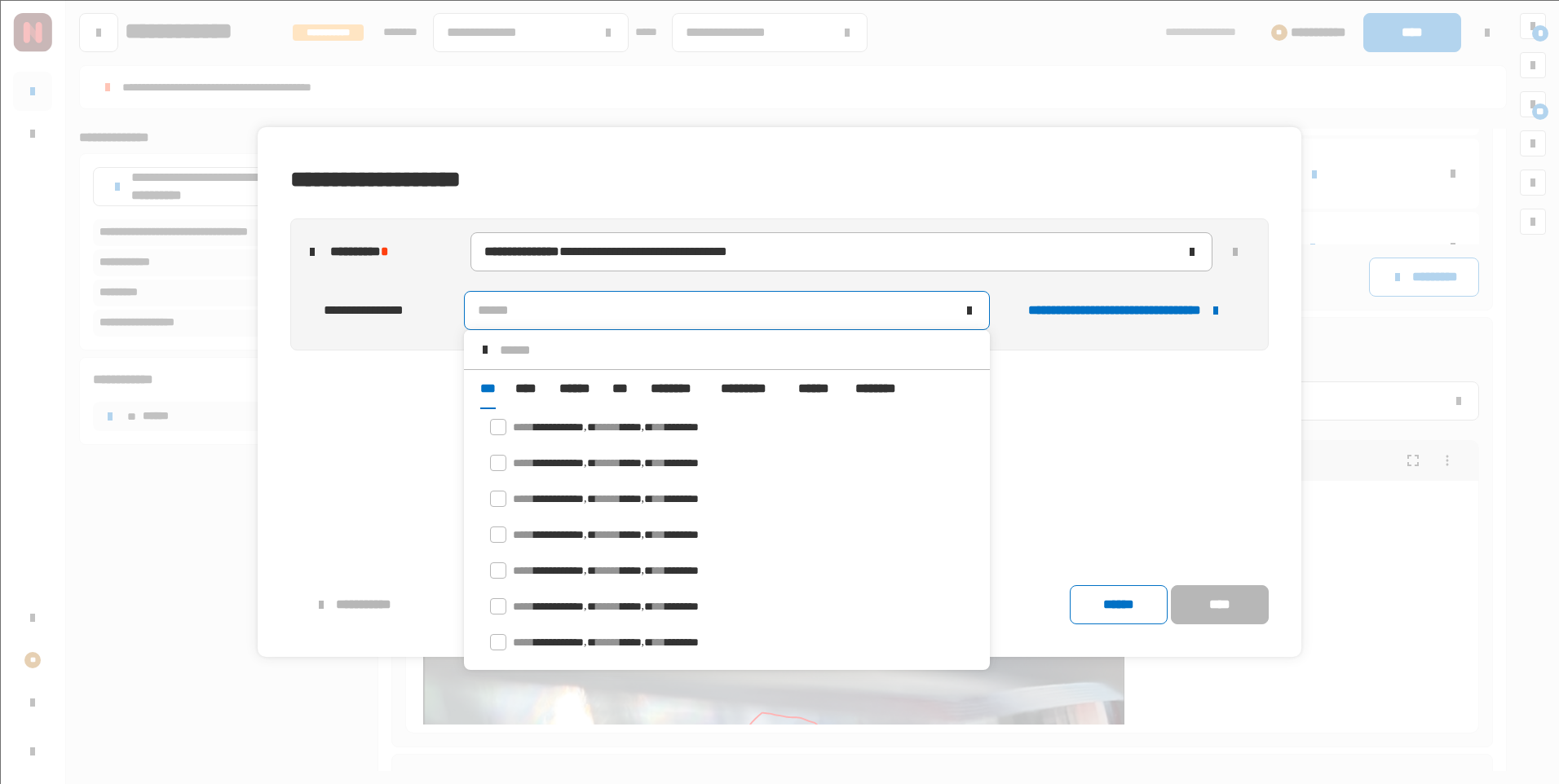 scroll, scrollTop: 13, scrollLeft: 0, axis: vertical 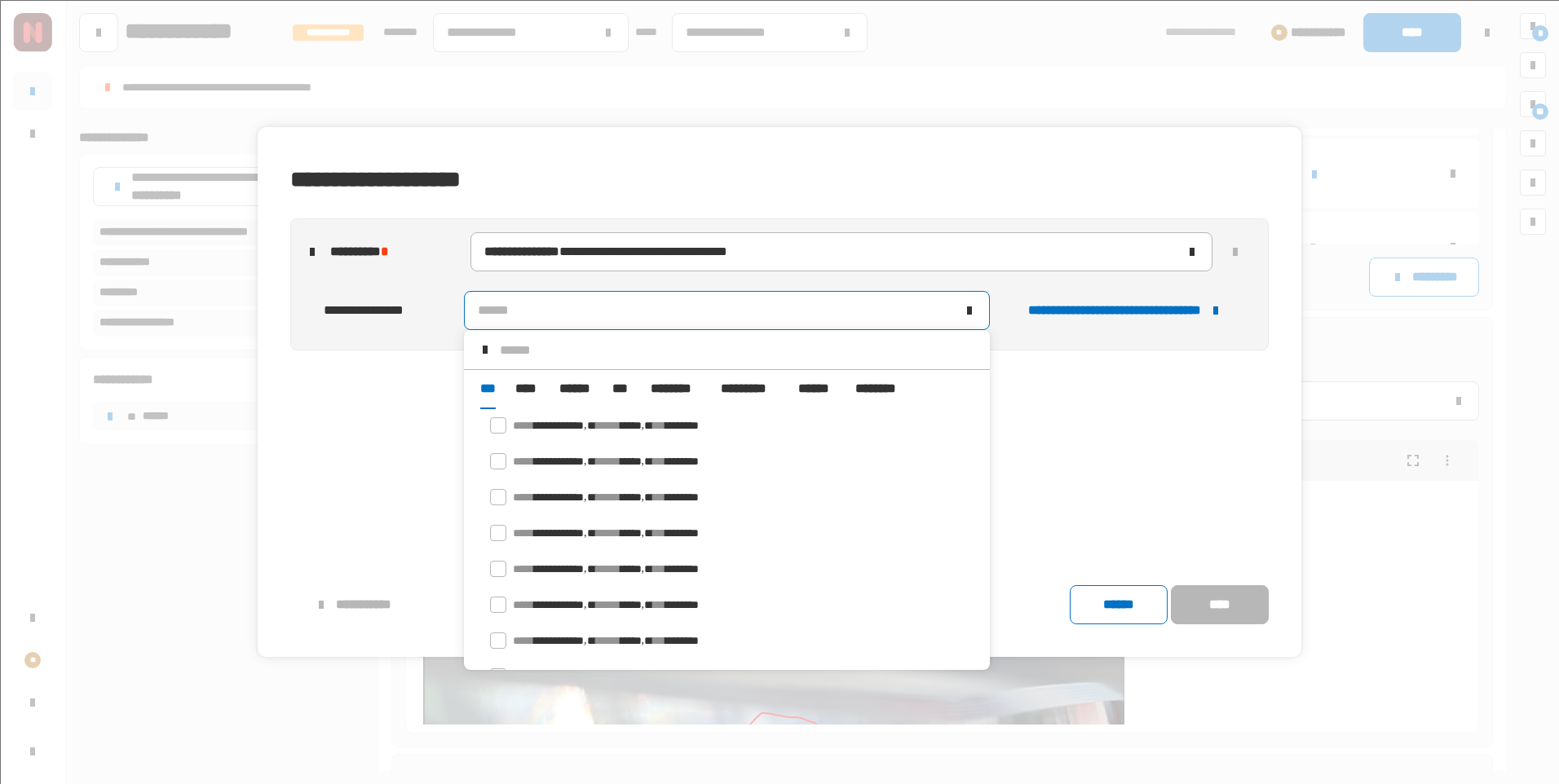 drag, startPoint x: 581, startPoint y: 384, endPoint x: 585, endPoint y: 365, distance: 19.416488 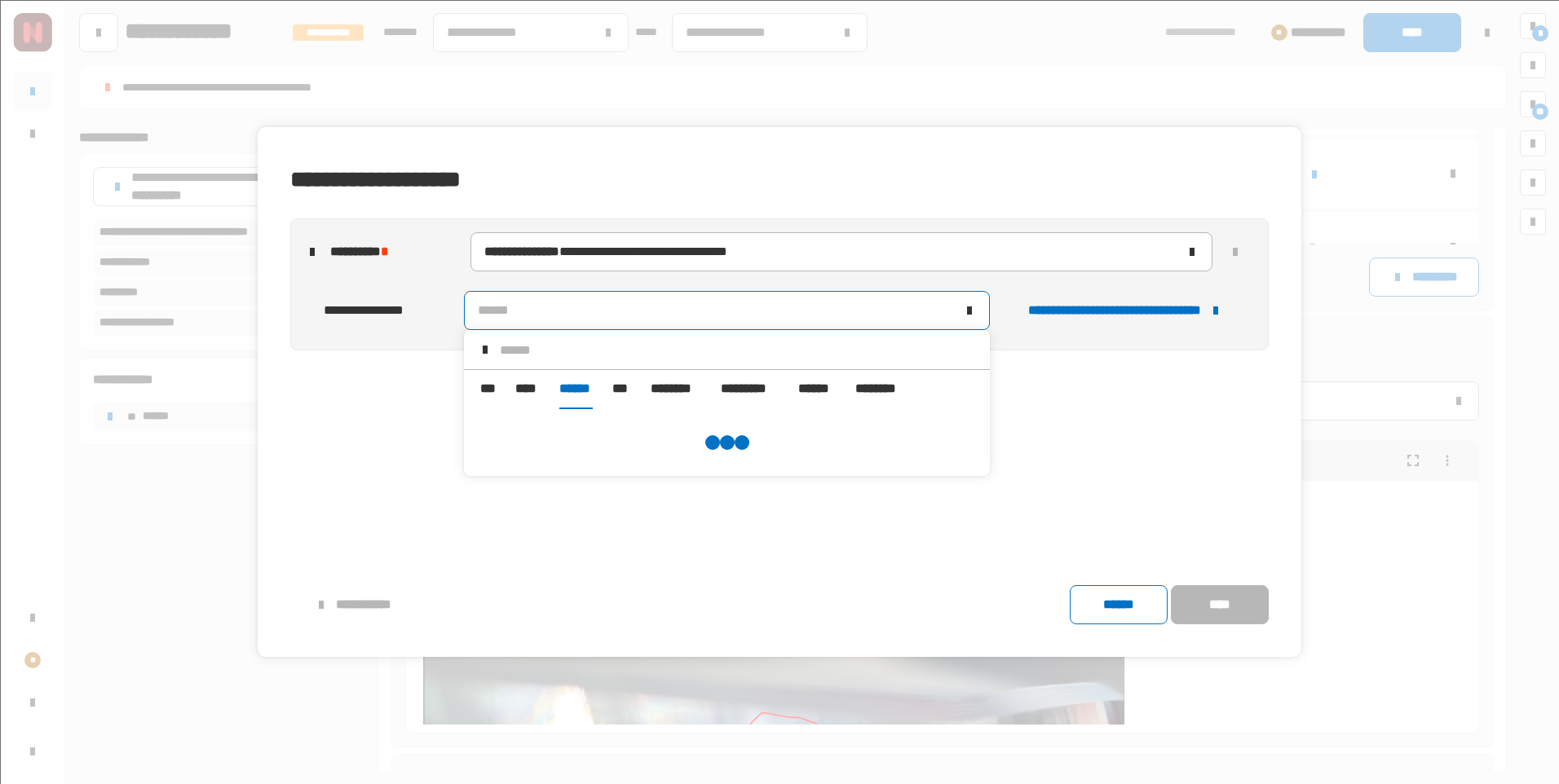 click at bounding box center (738, 350) 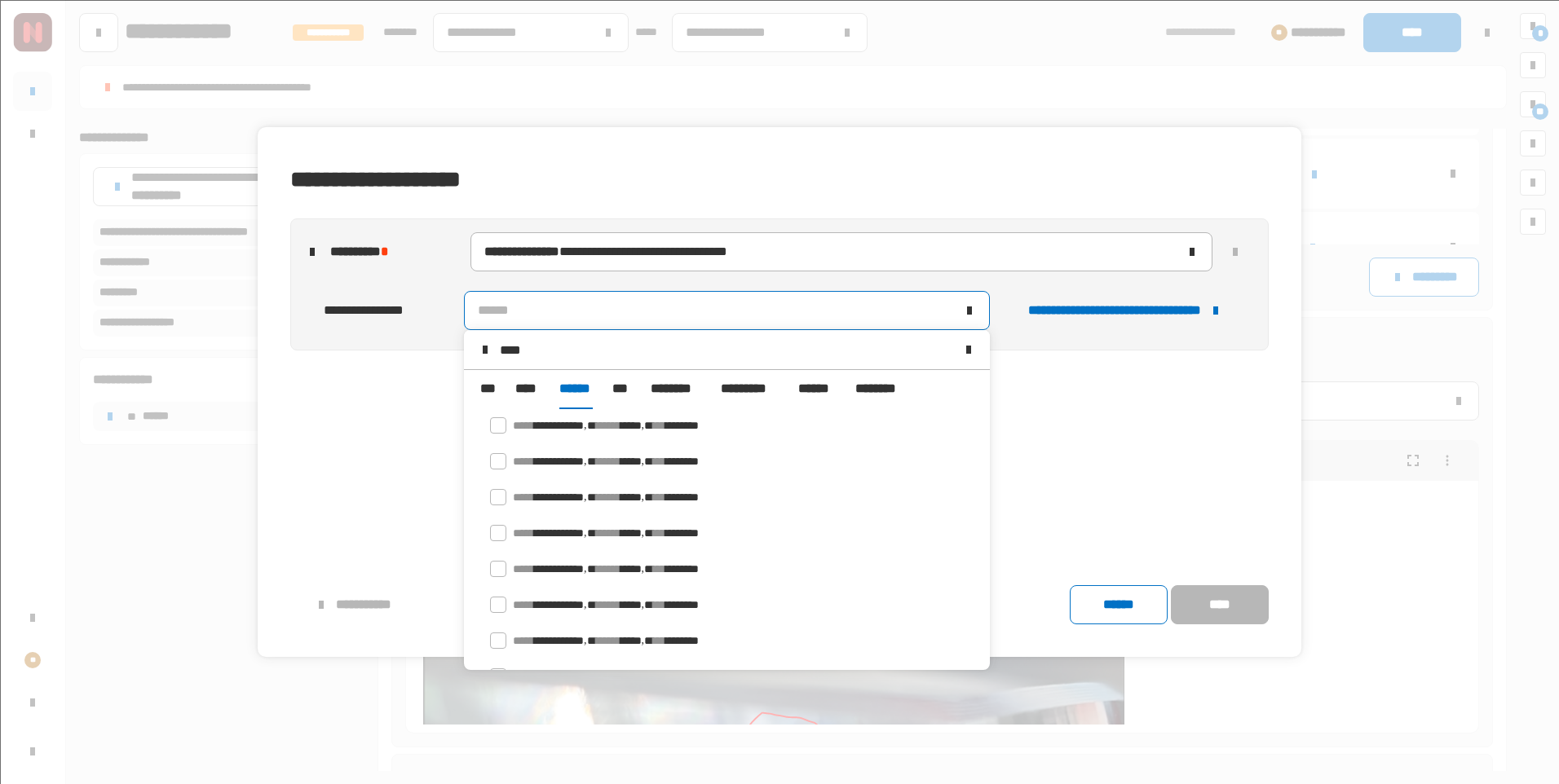scroll, scrollTop: 0, scrollLeft: 0, axis: both 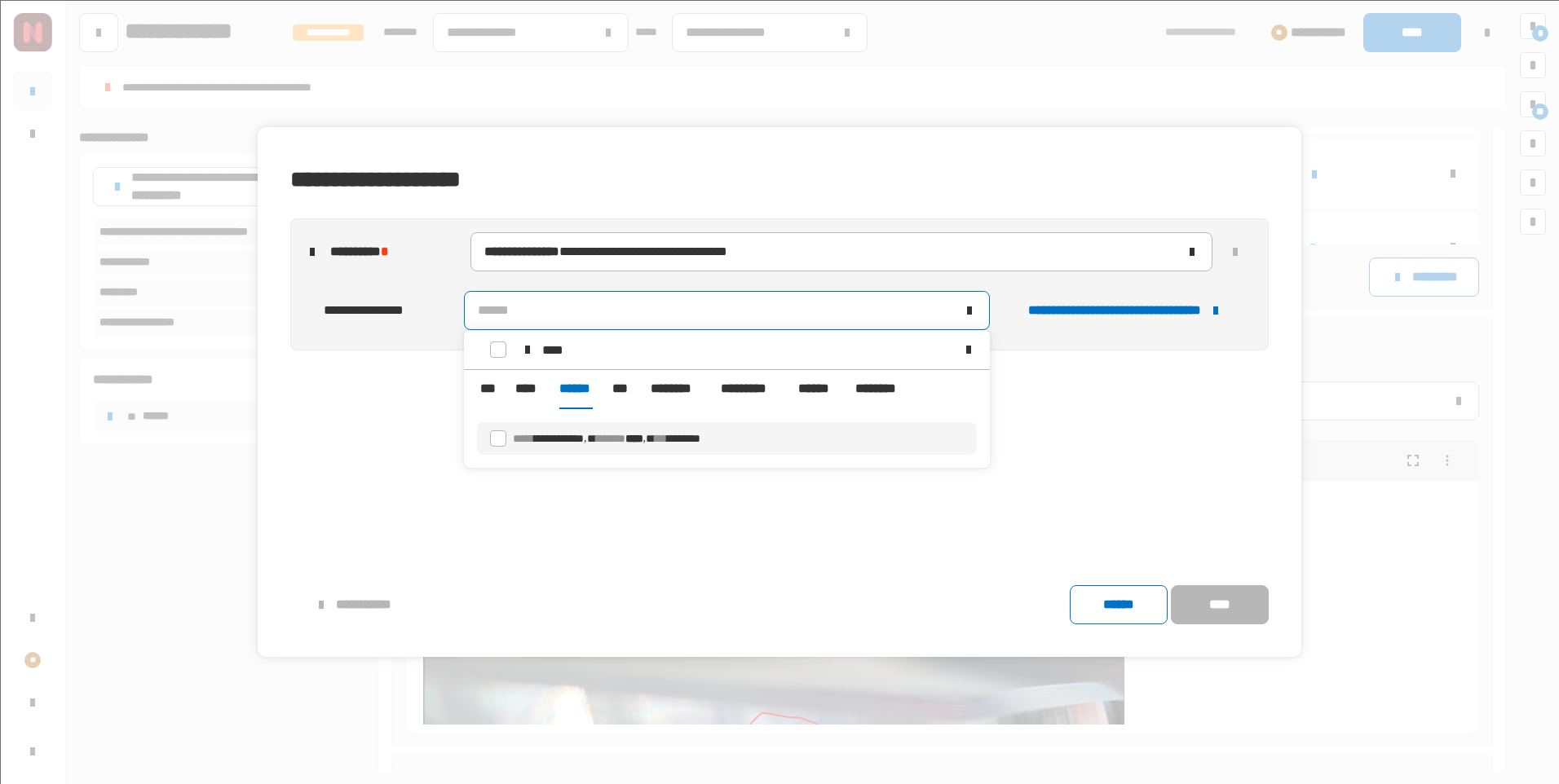 type on "****" 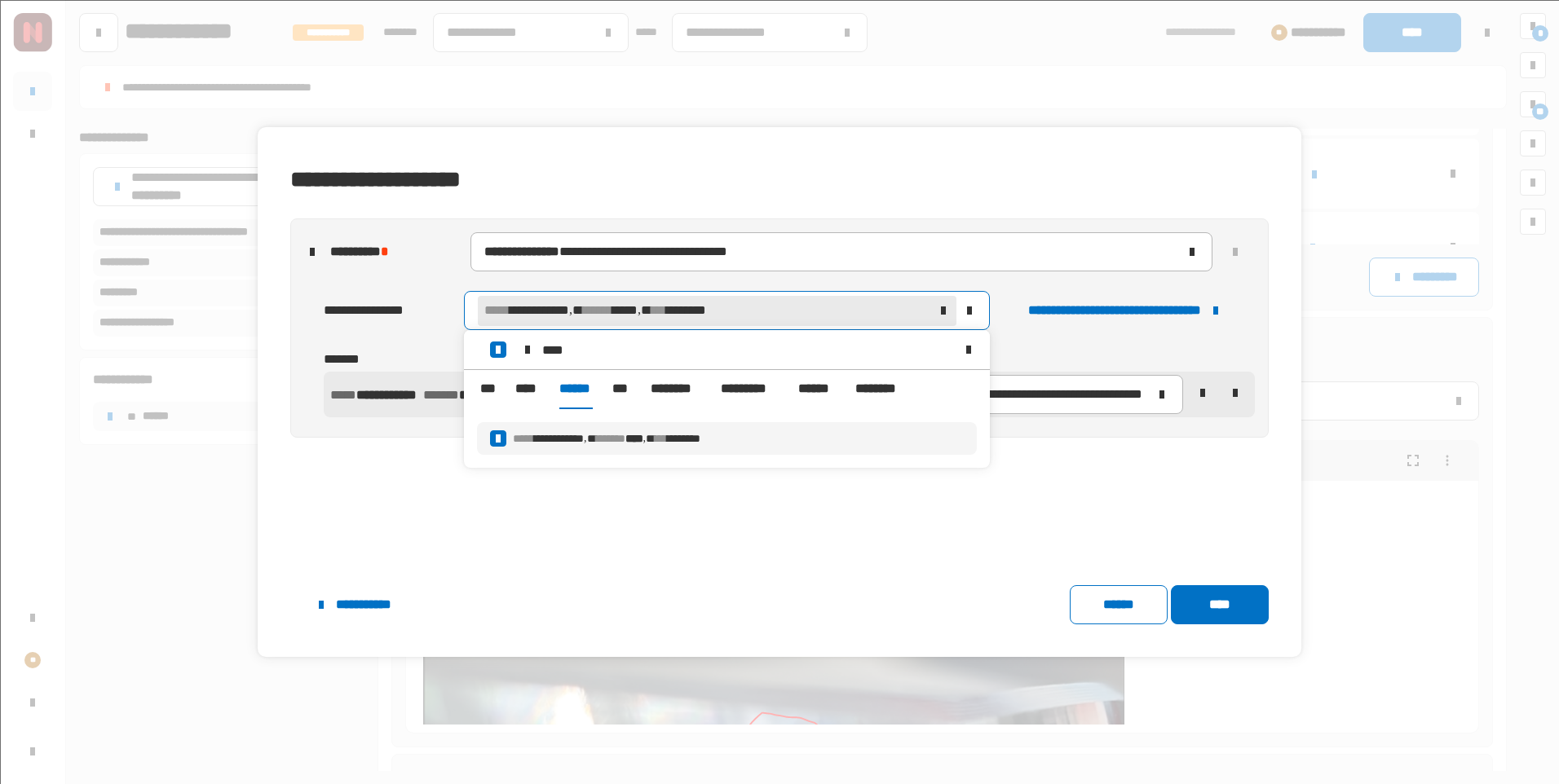 click on "**********" 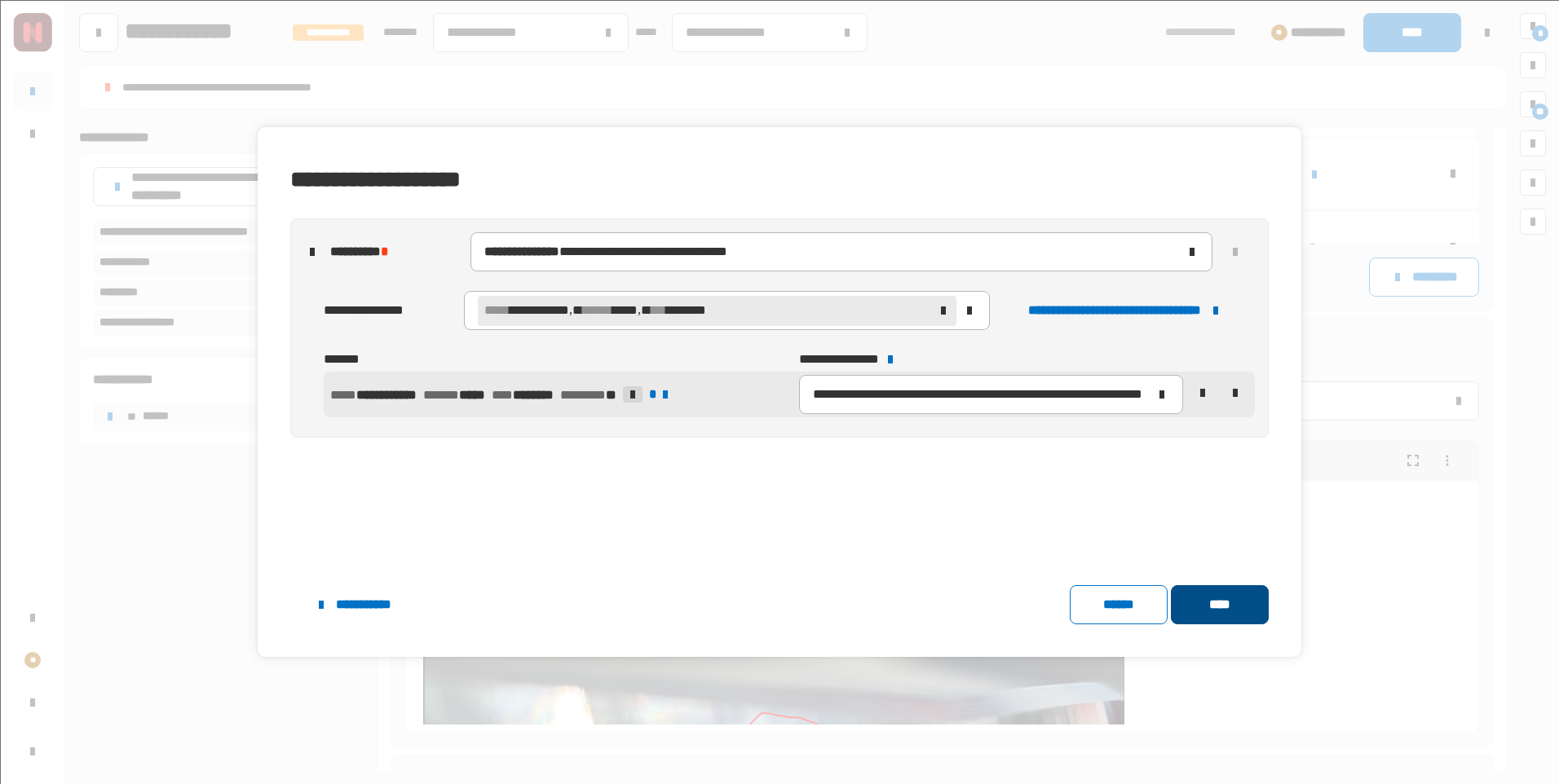 click on "****" 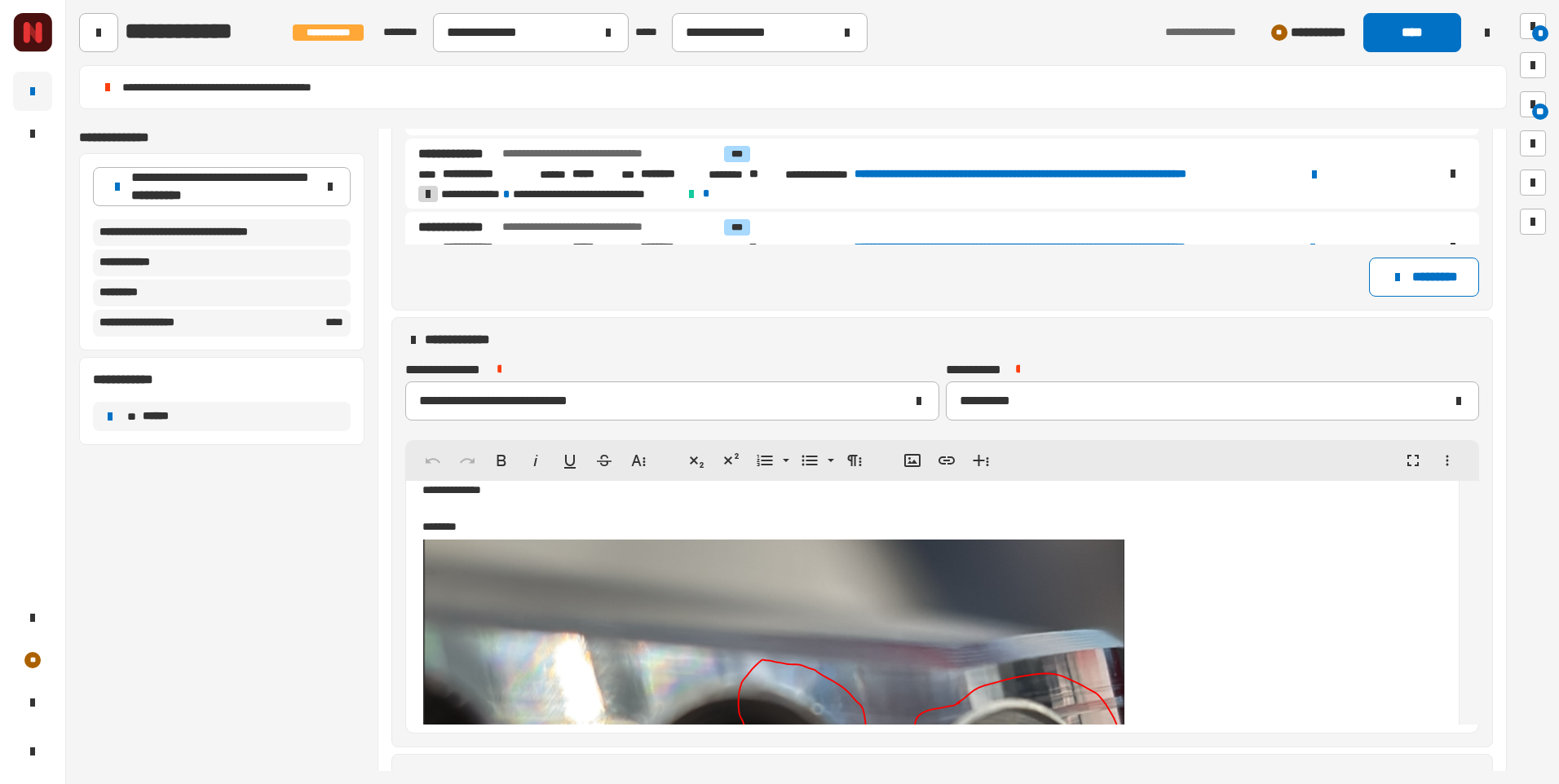 scroll, scrollTop: 81, scrollLeft: 0, axis: vertical 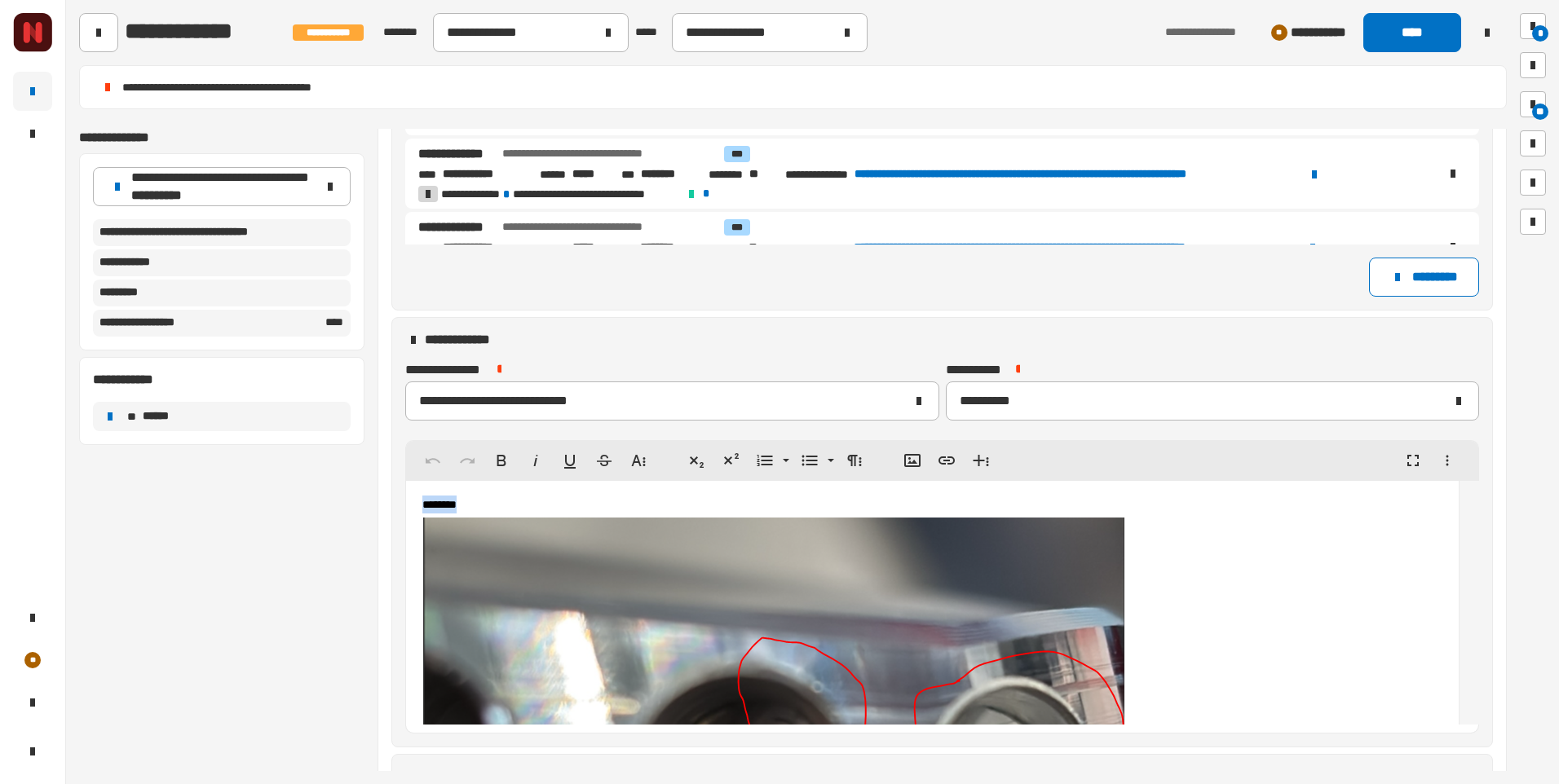 drag, startPoint x: 488, startPoint y: 491, endPoint x: 435, endPoint y: 496, distance: 53.235327 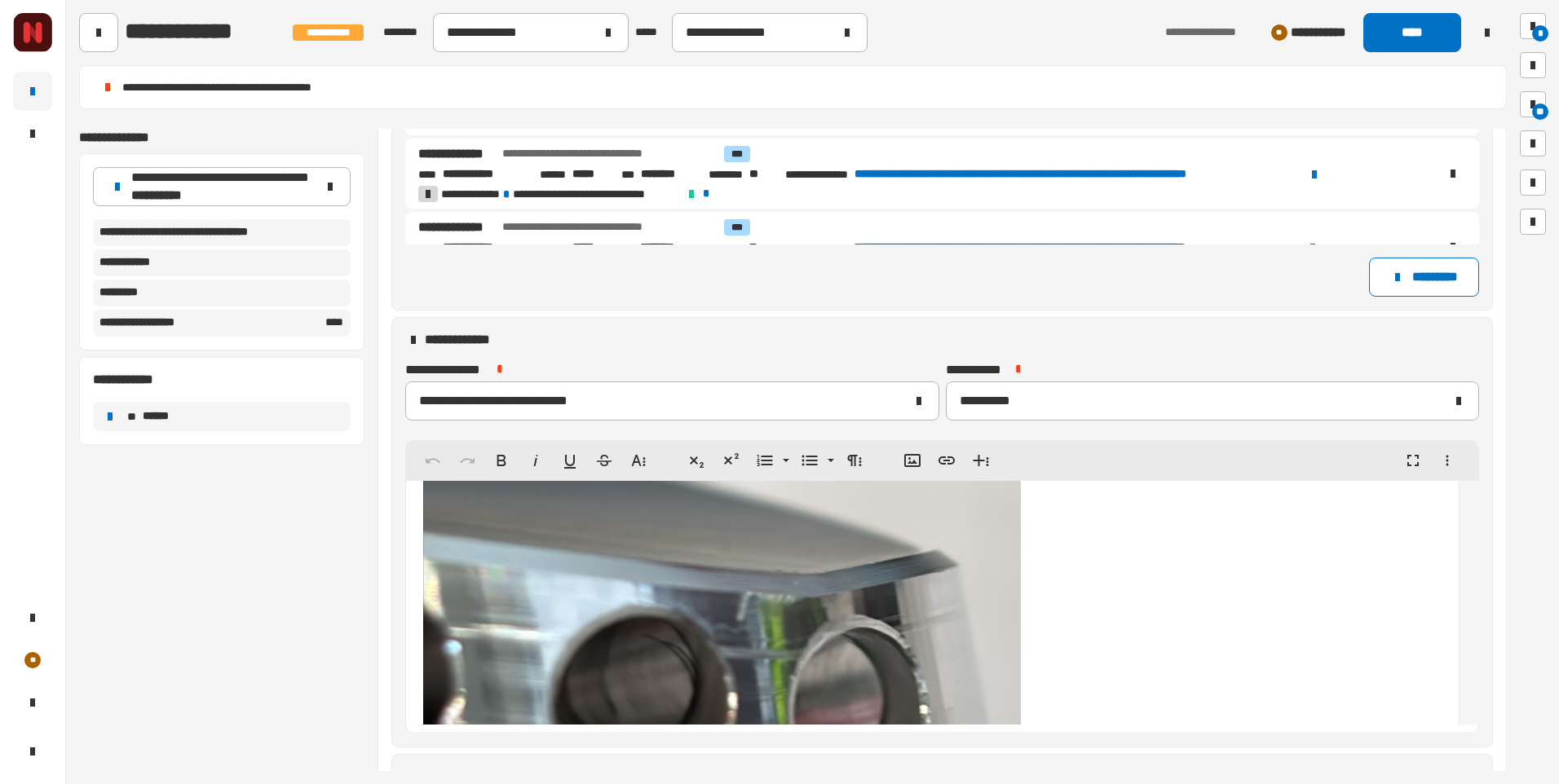 scroll, scrollTop: 14302, scrollLeft: 0, axis: vertical 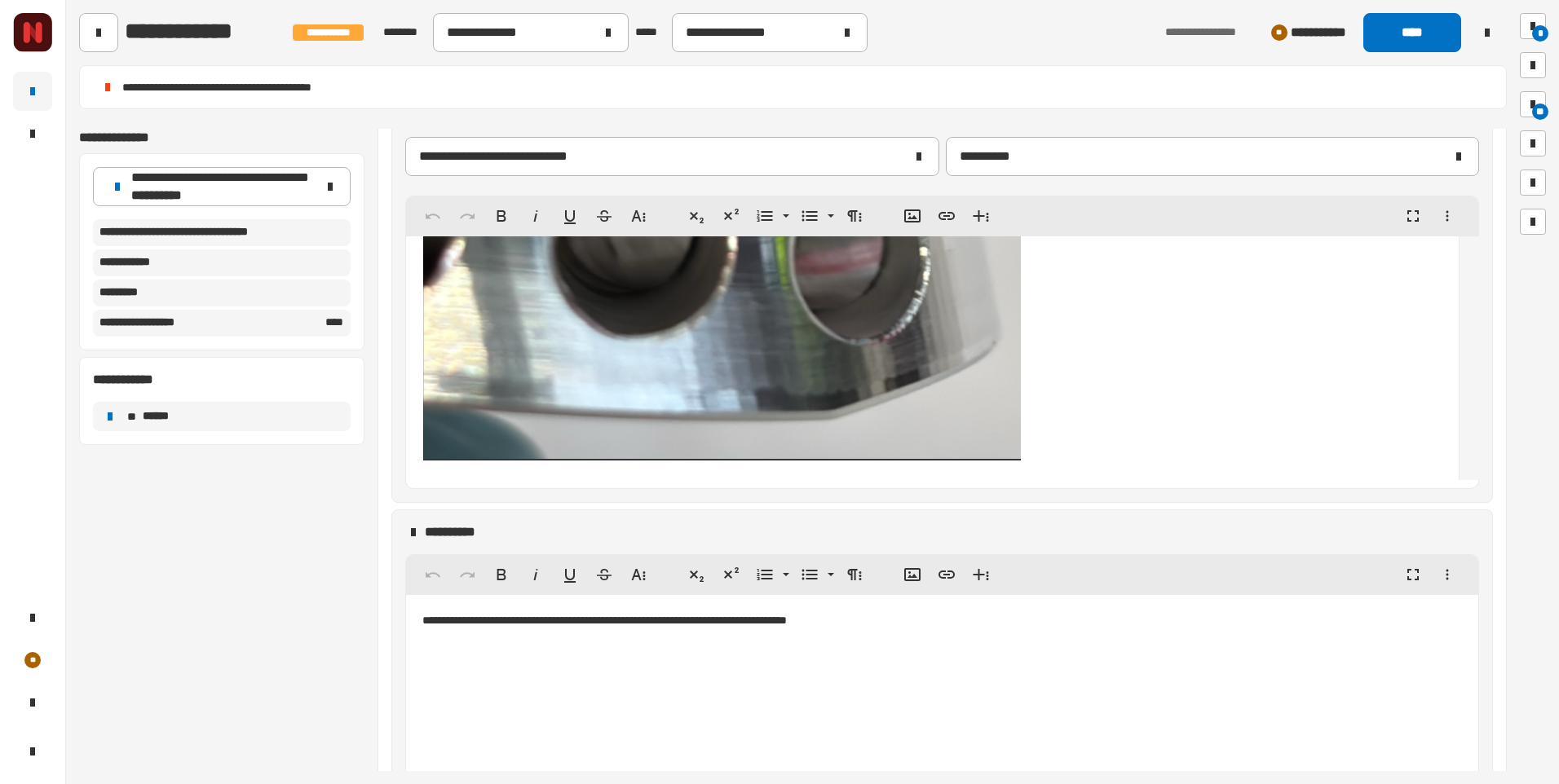 click at bounding box center [444, -15] 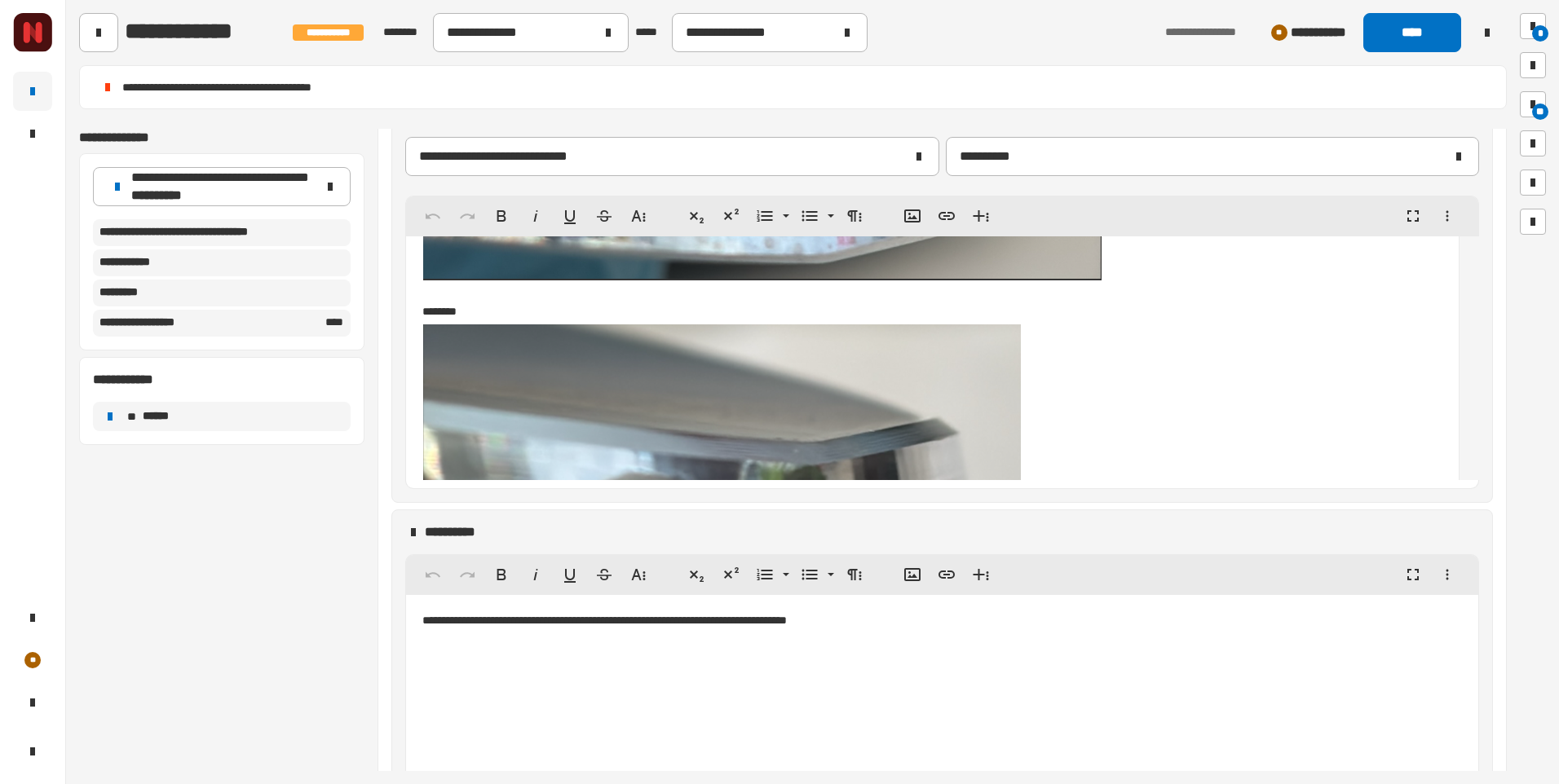 click on "* ******* * ******* * ******* * ******* * *******" at bounding box center (932, -762) 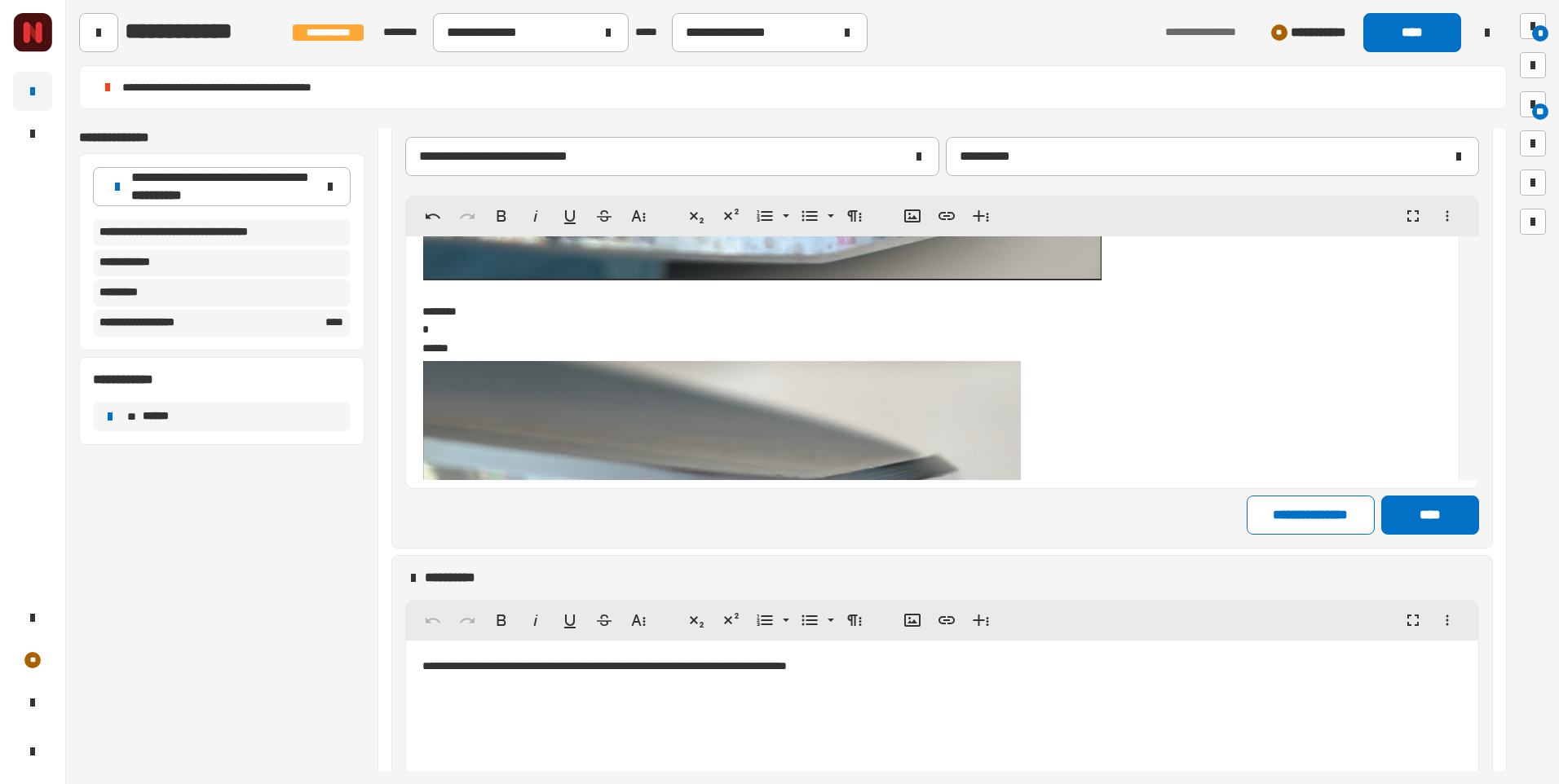 type 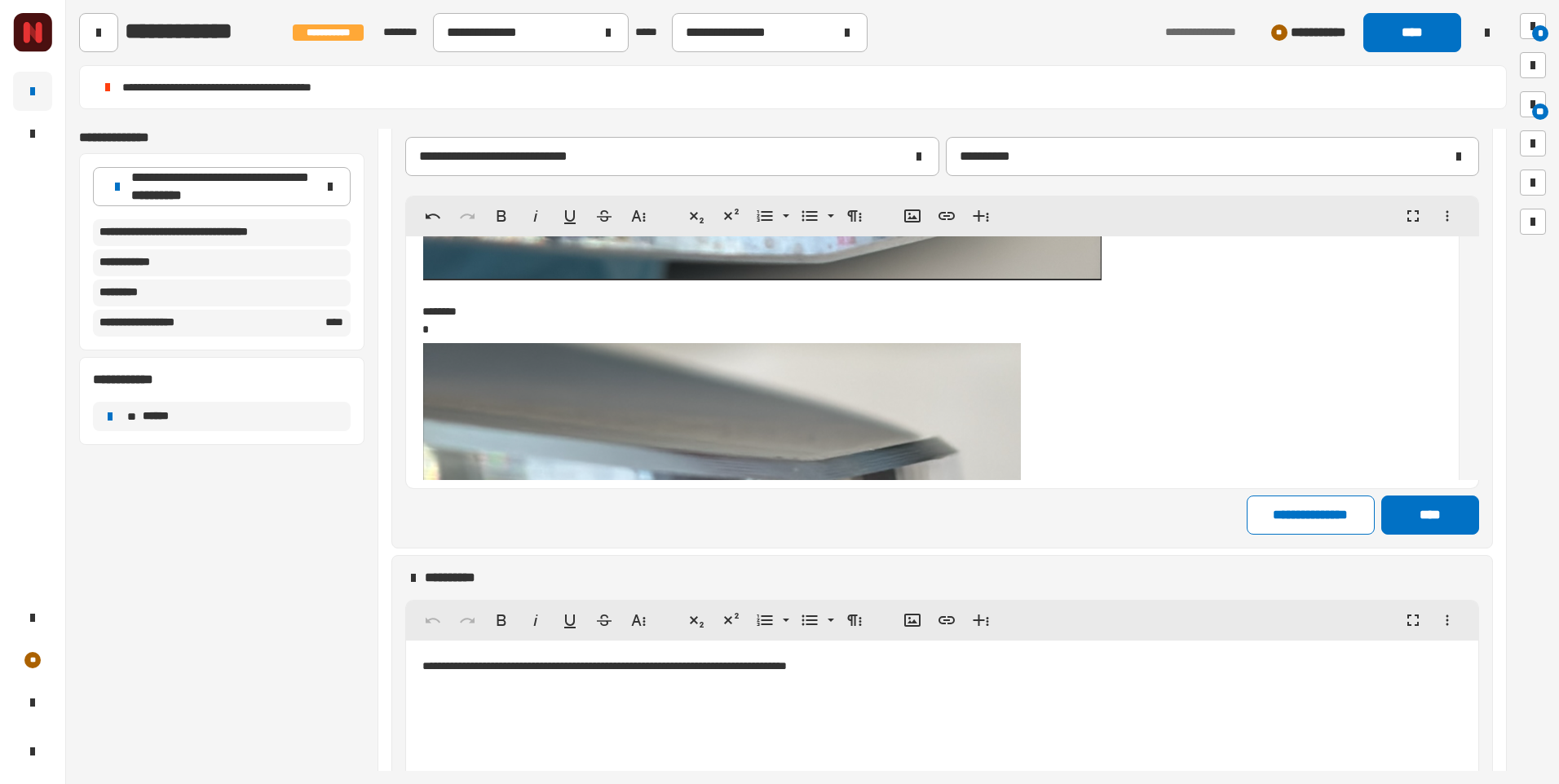 click on "* ******* * ******* * ******* * ******* * ******* * ** *******" at bounding box center [932, -733] 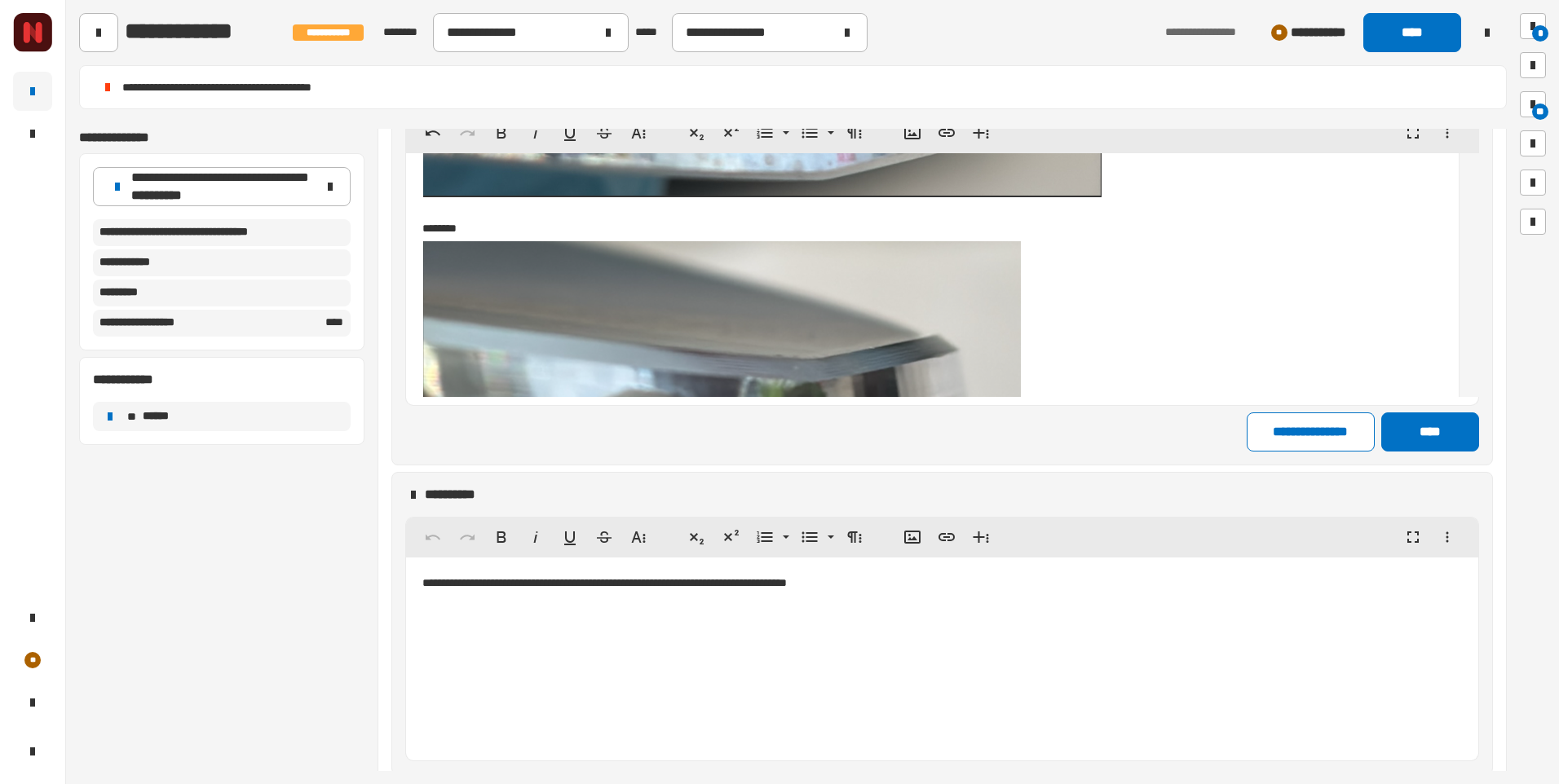 scroll, scrollTop: 1025, scrollLeft: 0, axis: vertical 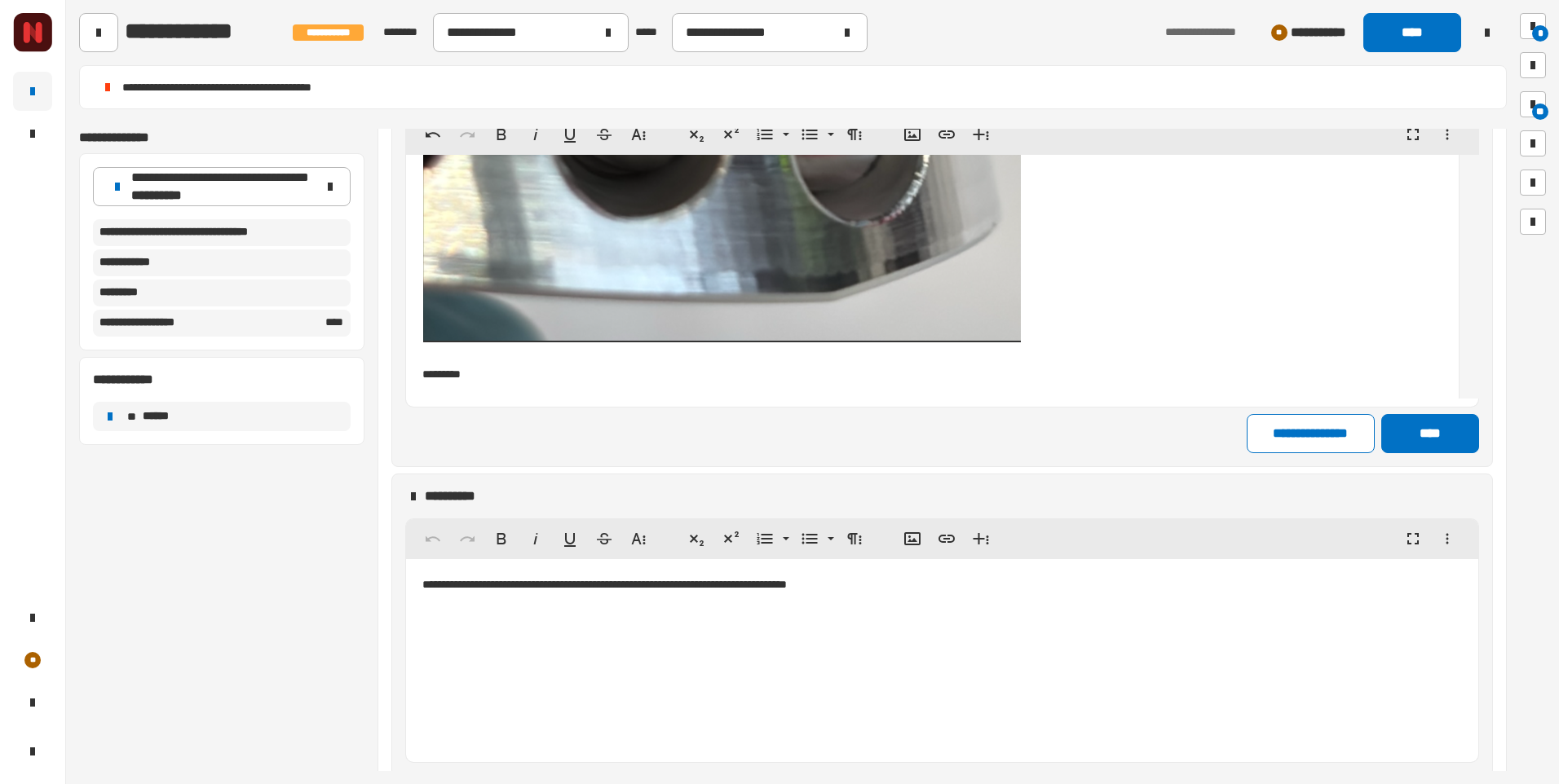 click on "* ******* * ******* * ******* * ******* * ******* ** *******" at bounding box center [932, -1186] 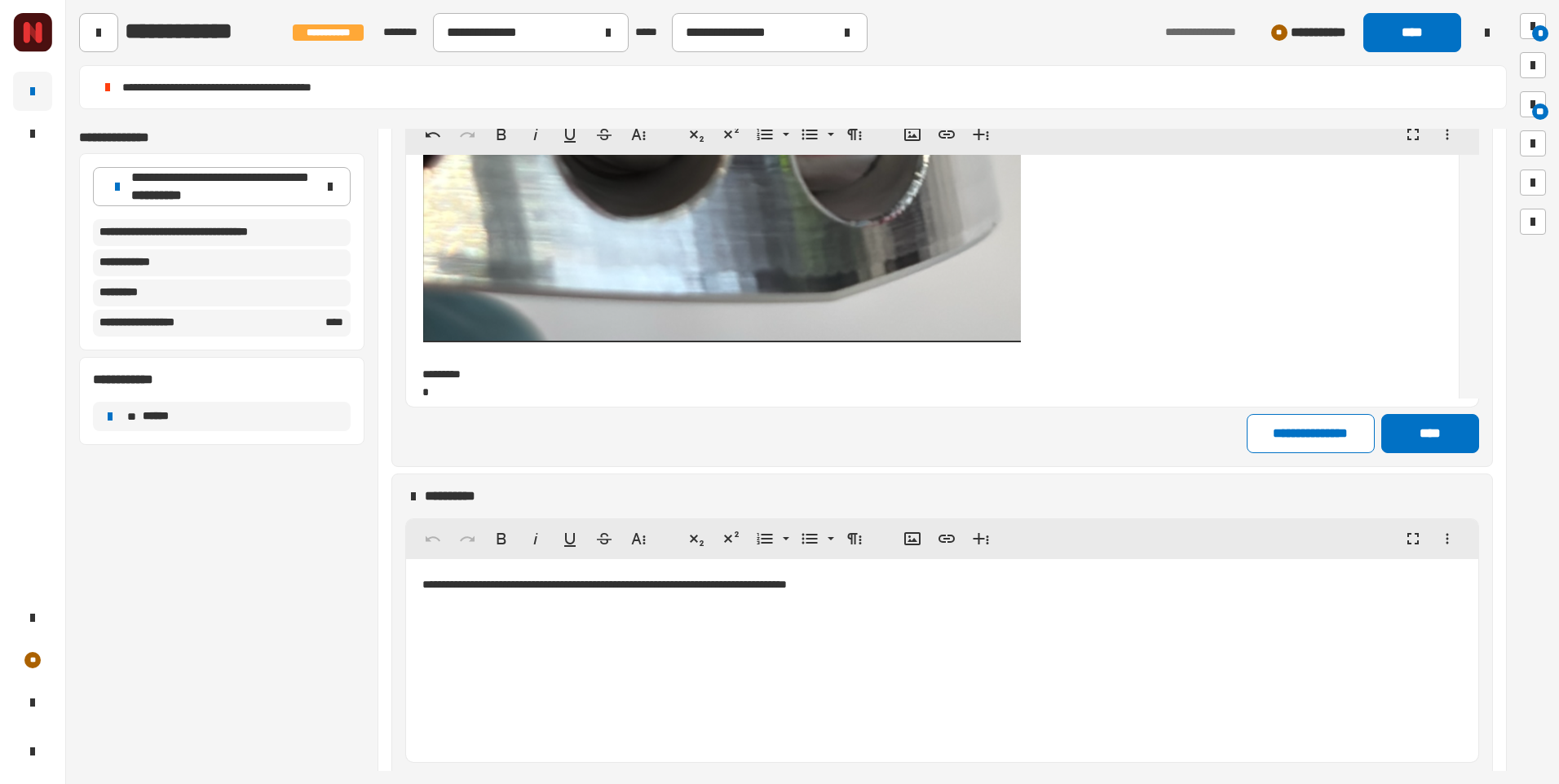 scroll, scrollTop: 14341, scrollLeft: 0, axis: vertical 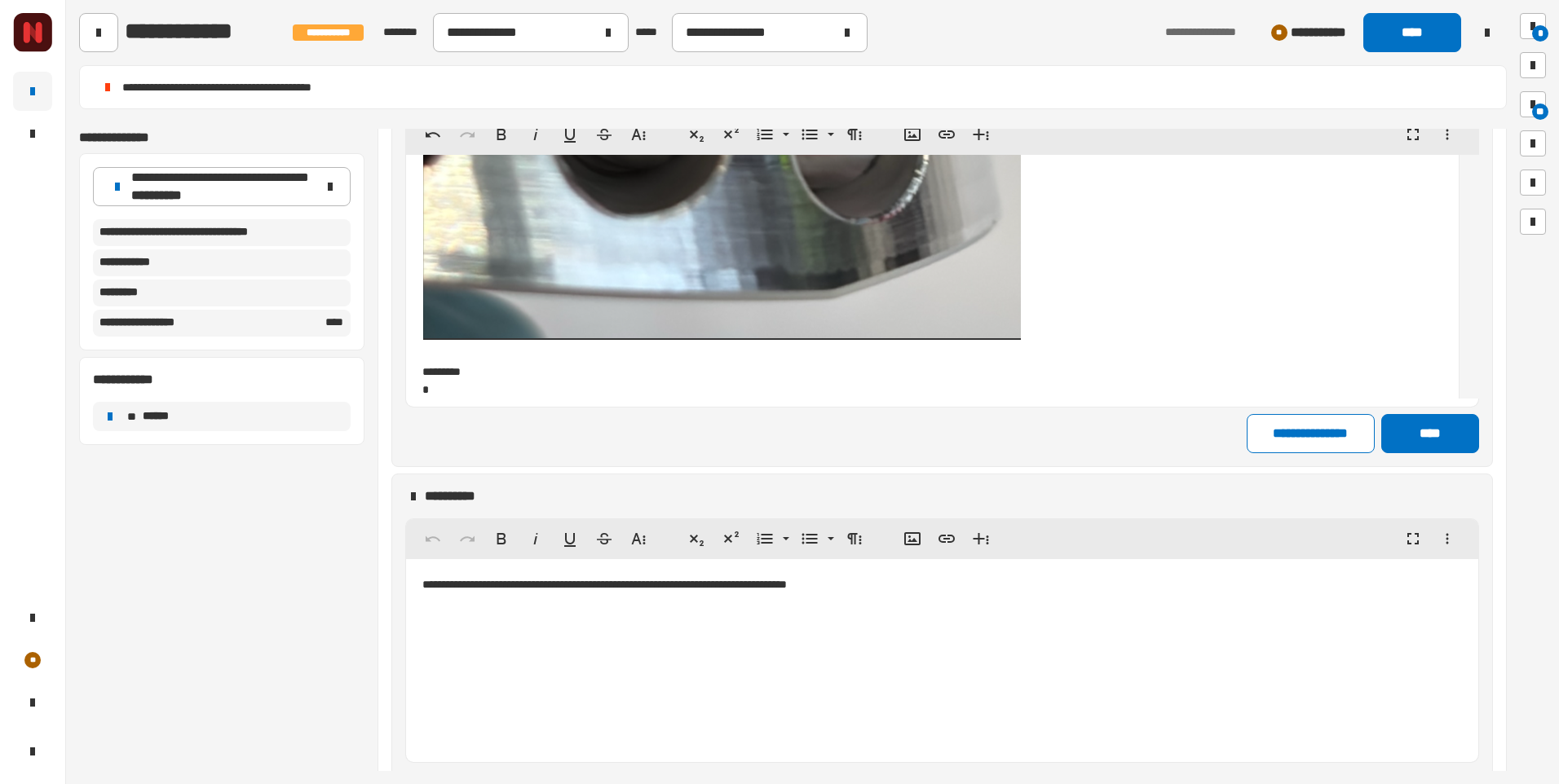 click on "*" at bounding box center [932, 390] 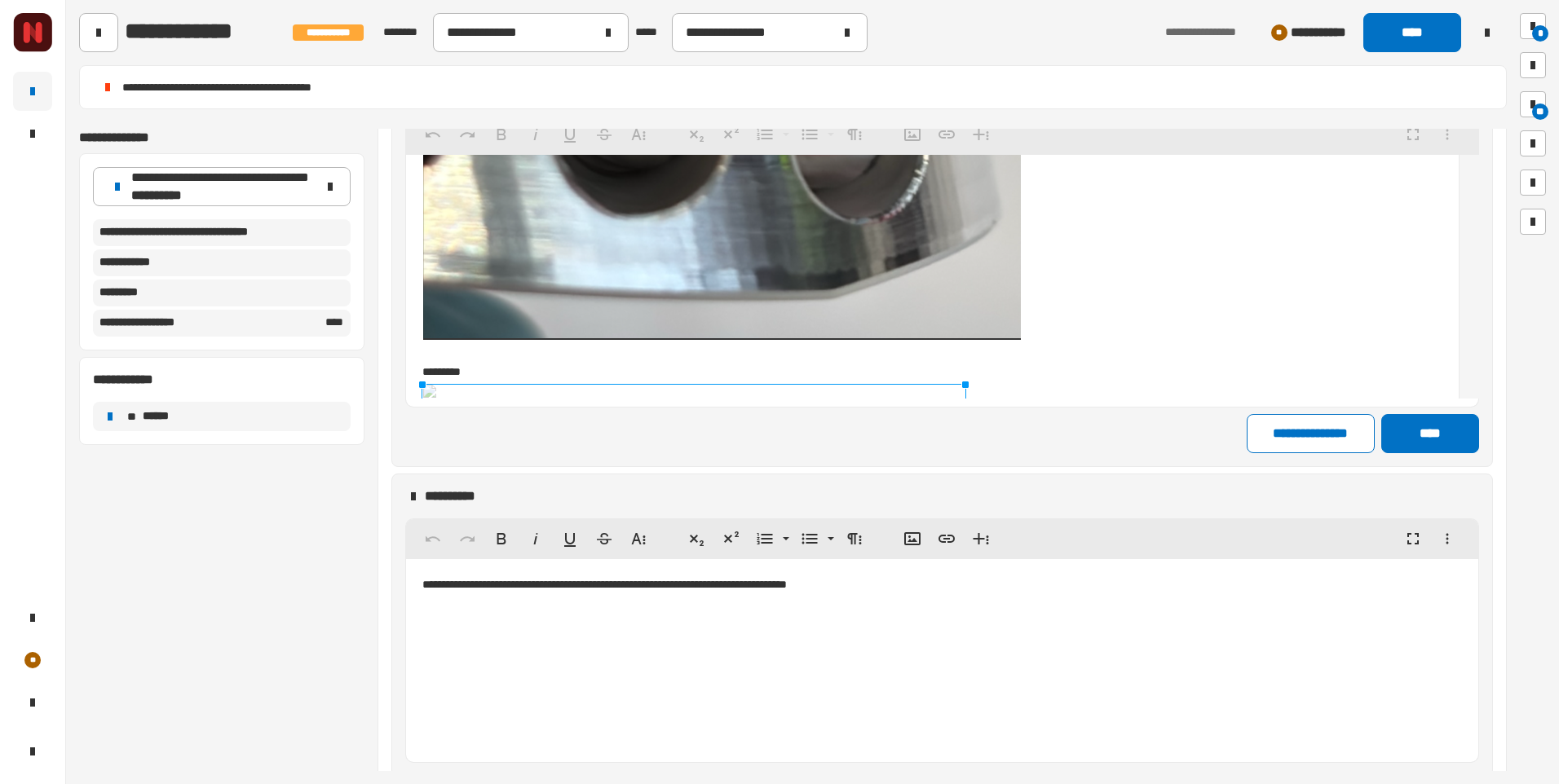 click on "* ******* * ******* * ******* * ******* * ******* ** *******" at bounding box center [932, -1188] 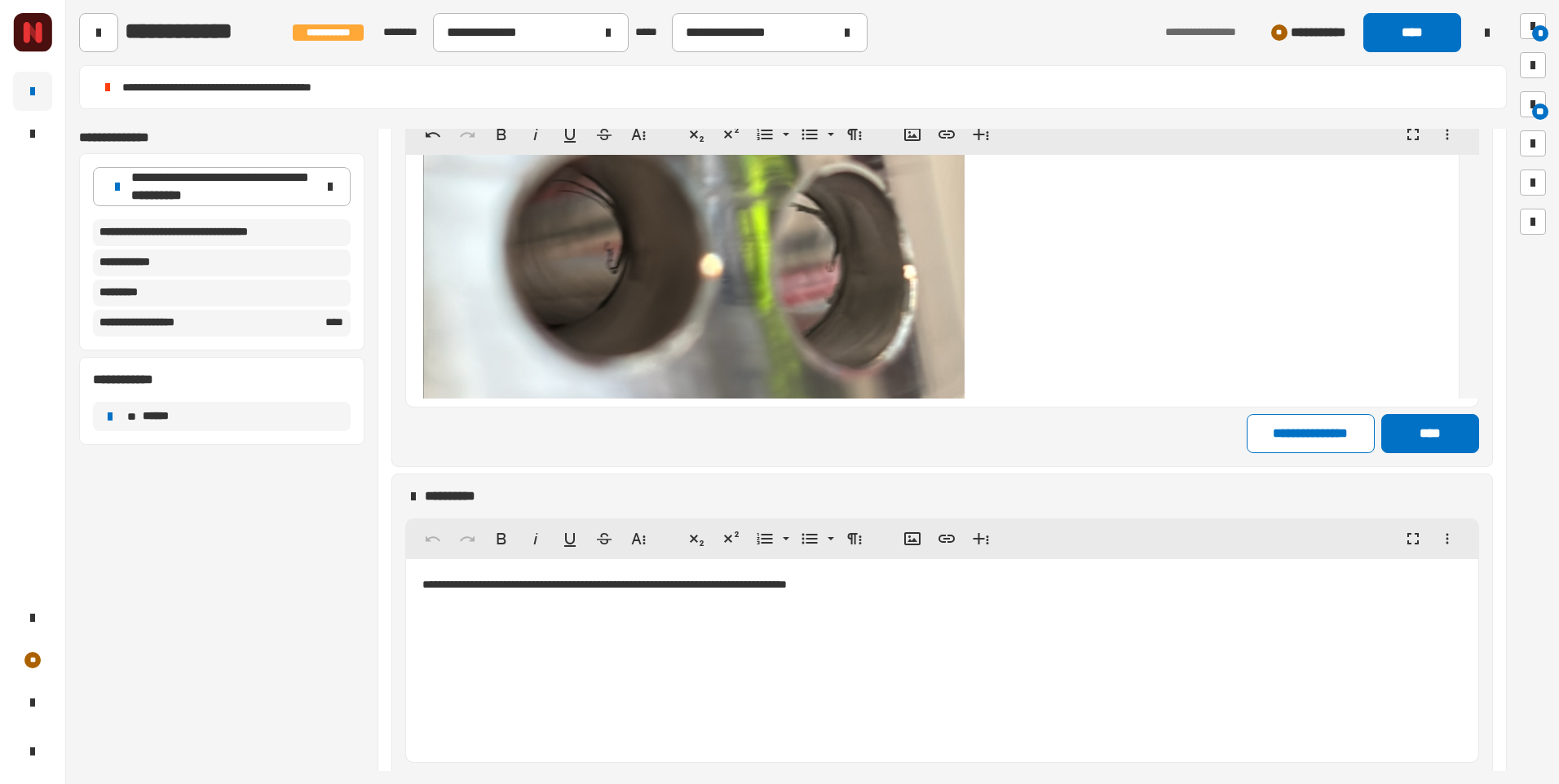 scroll, scrollTop: 14748, scrollLeft: 0, axis: vertical 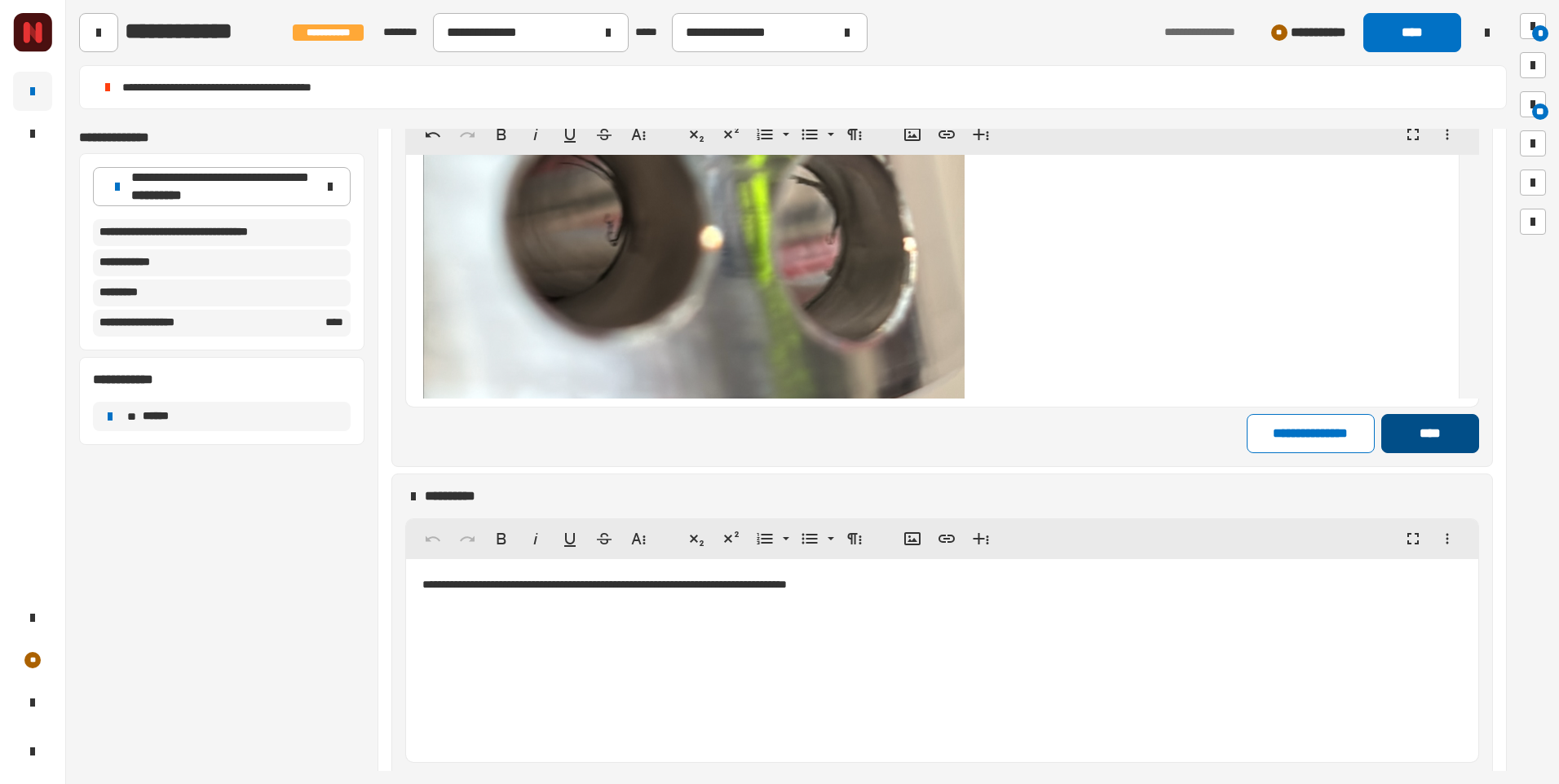 click on "****" at bounding box center [1429, 434] 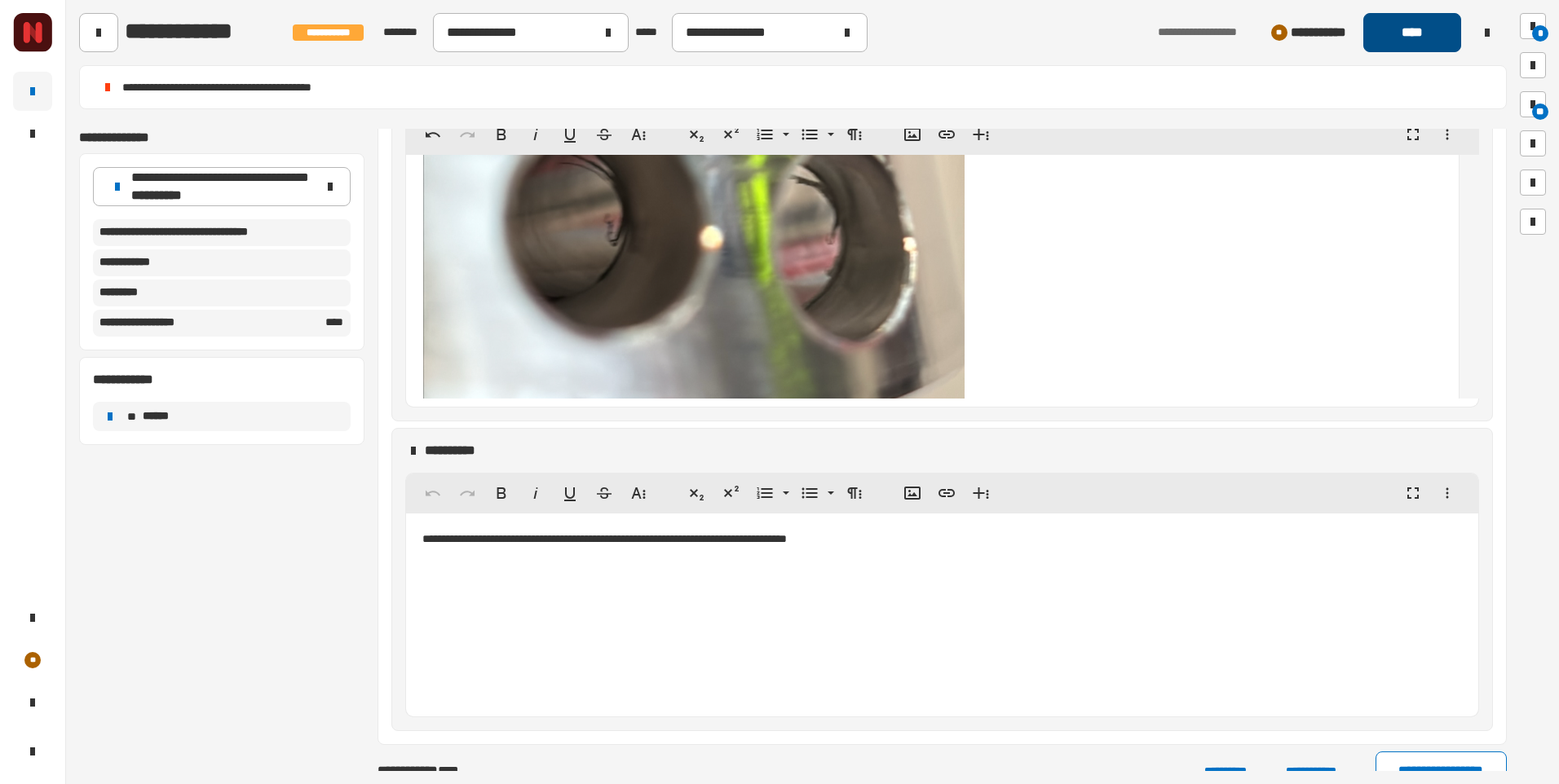 click on "****" 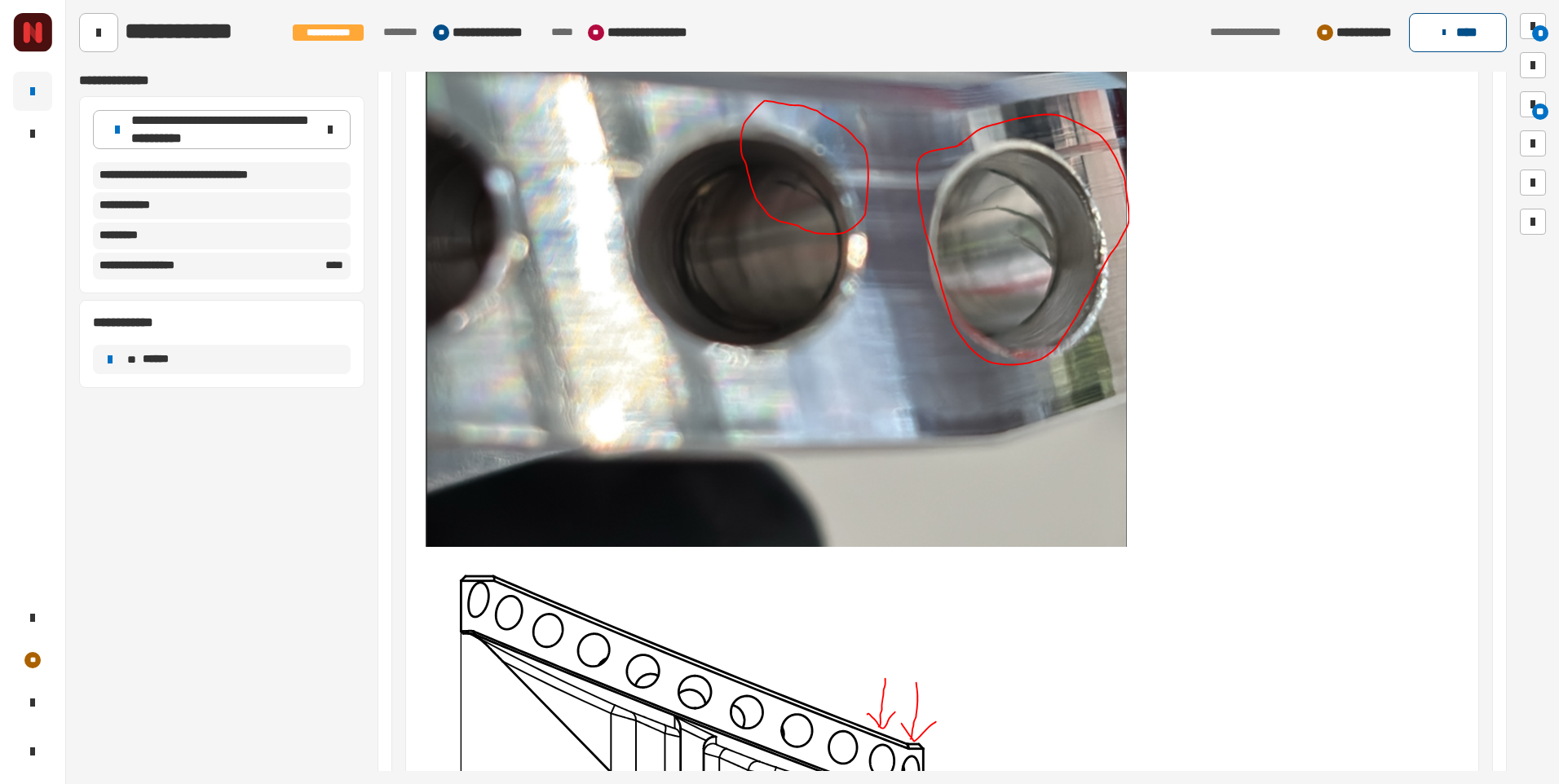 click on "****" 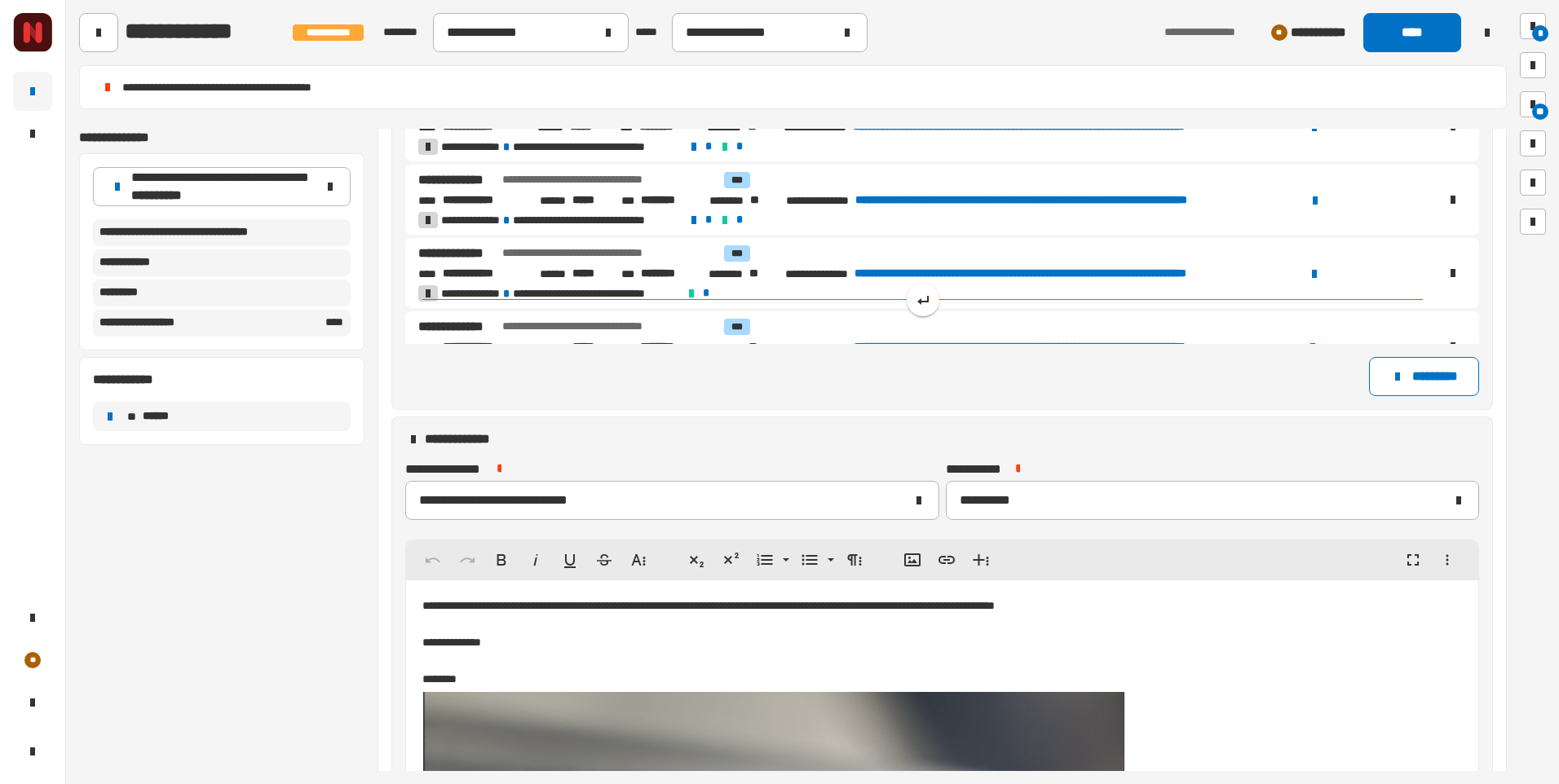 scroll, scrollTop: 585, scrollLeft: 0, axis: vertical 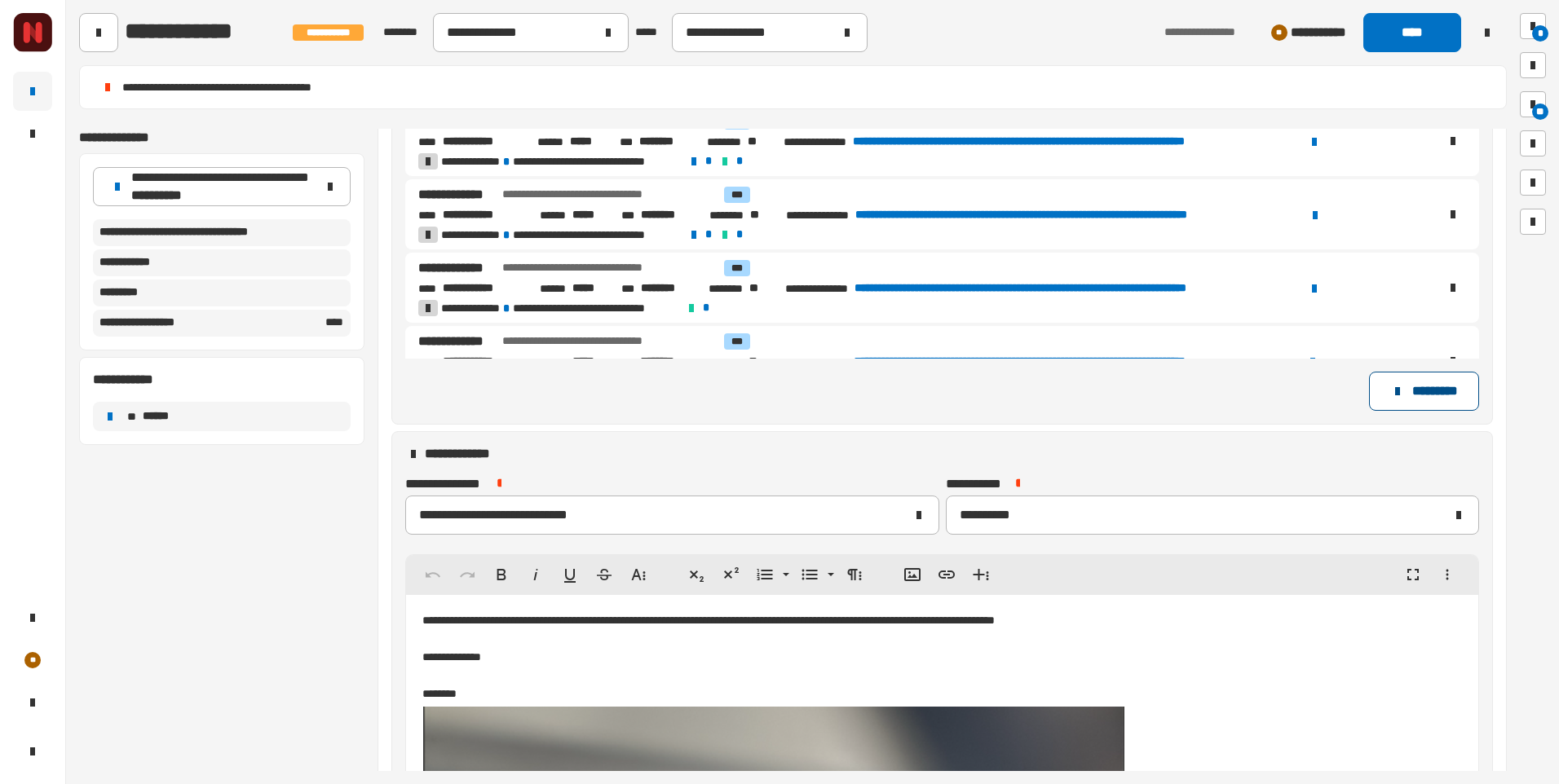 click on "*********" at bounding box center [1424, 391] 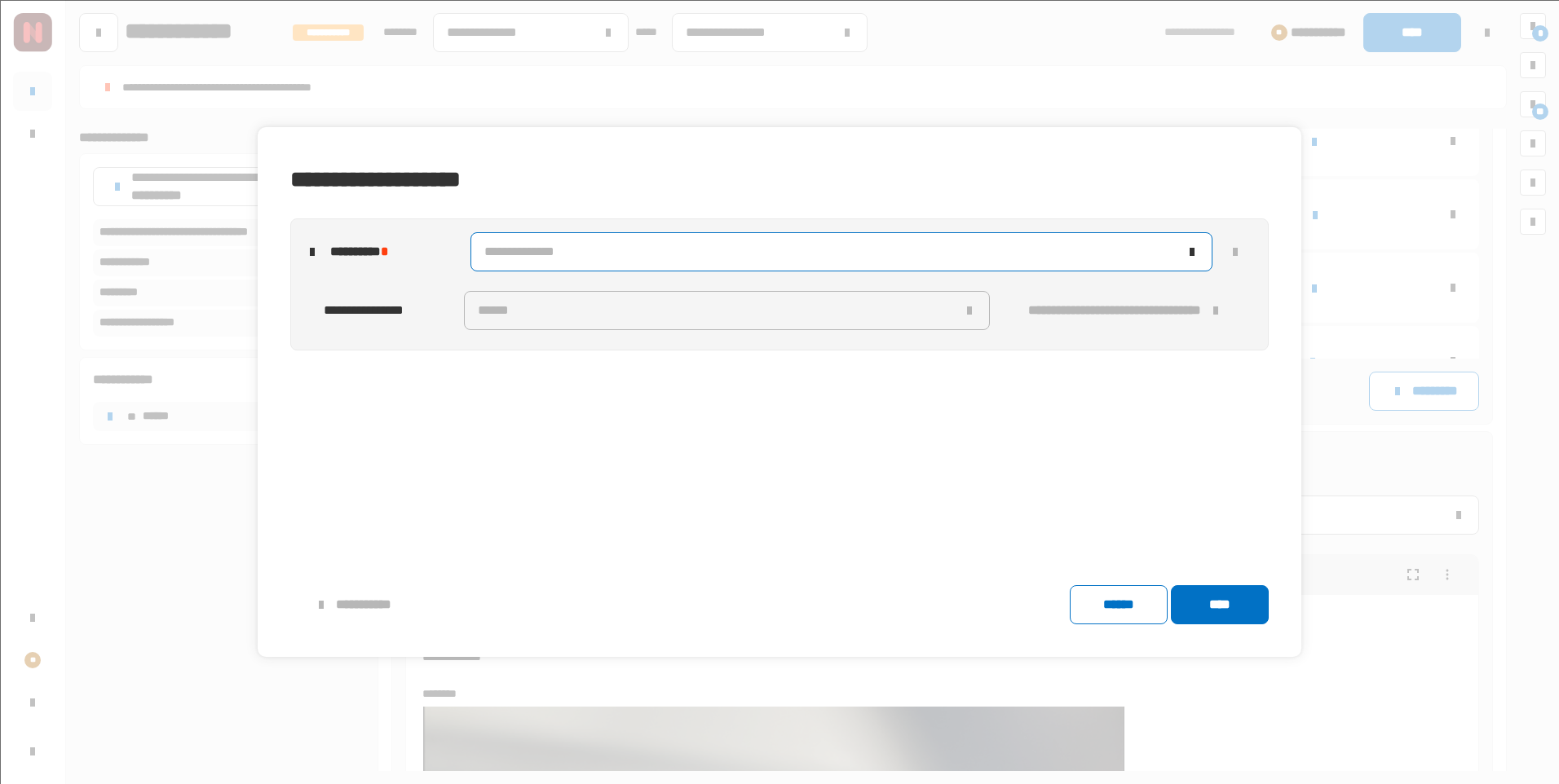 click on "**********" 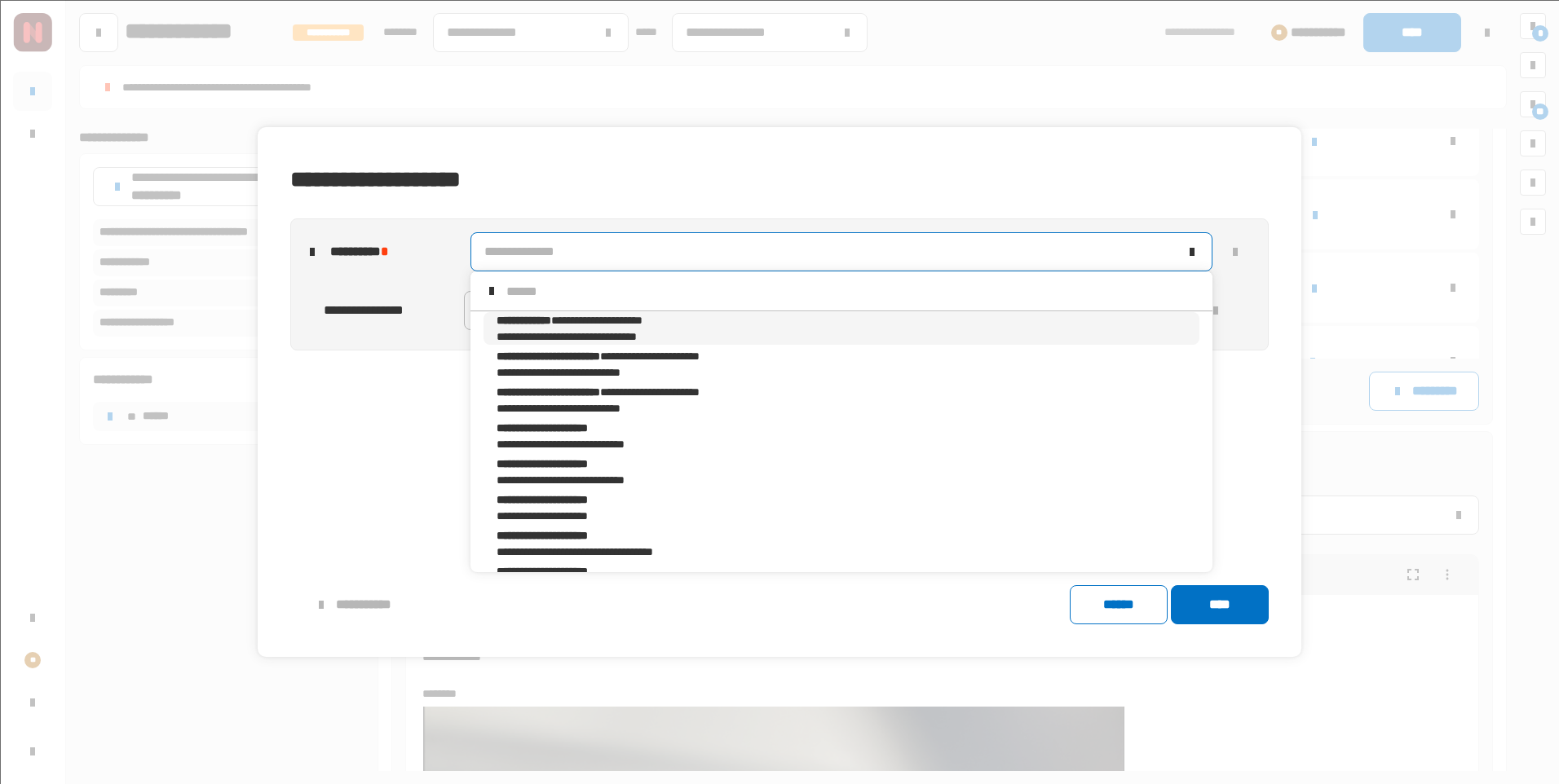 scroll, scrollTop: 13, scrollLeft: 0, axis: vertical 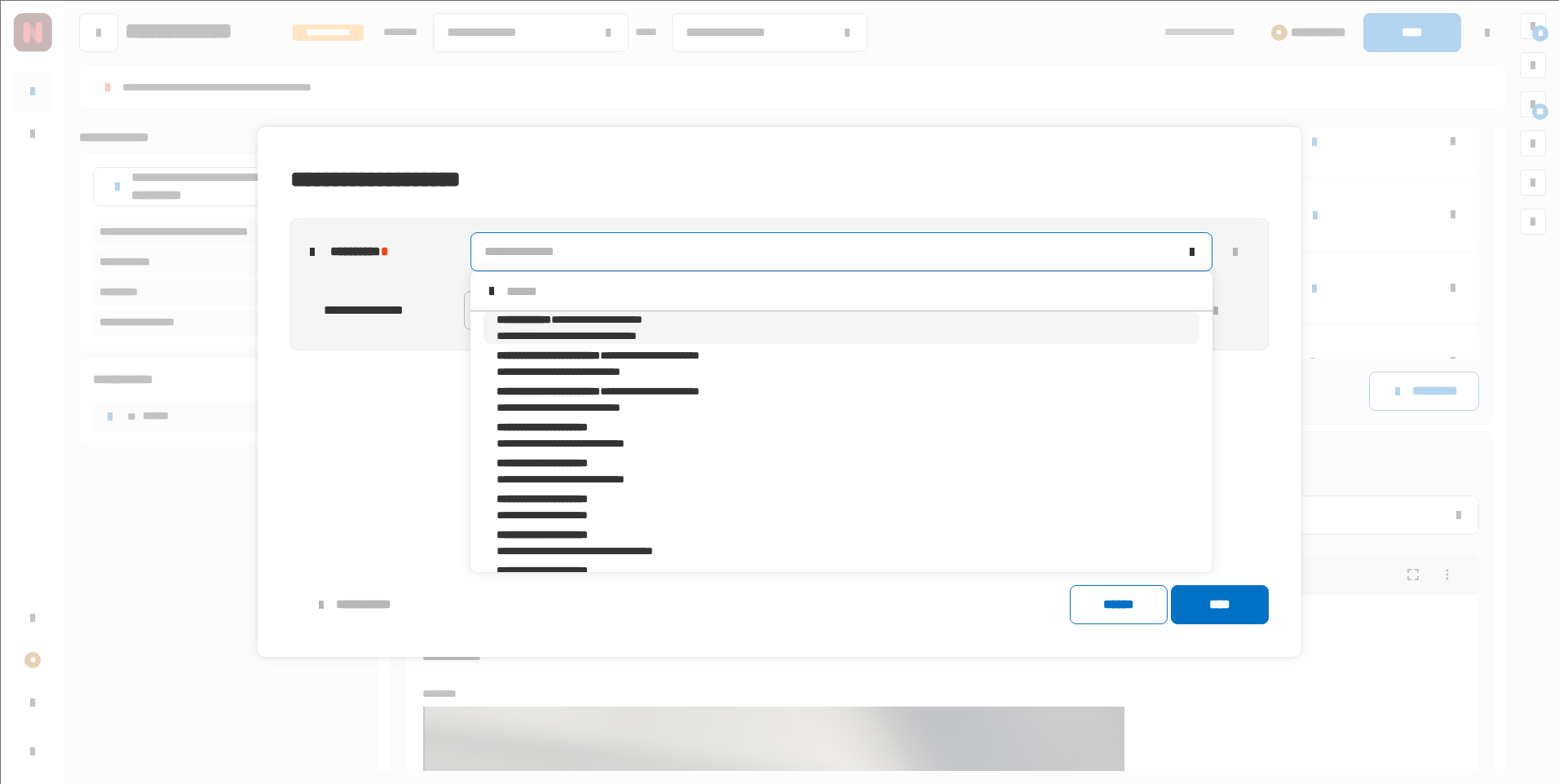 click on "**********" at bounding box center (523, 319) 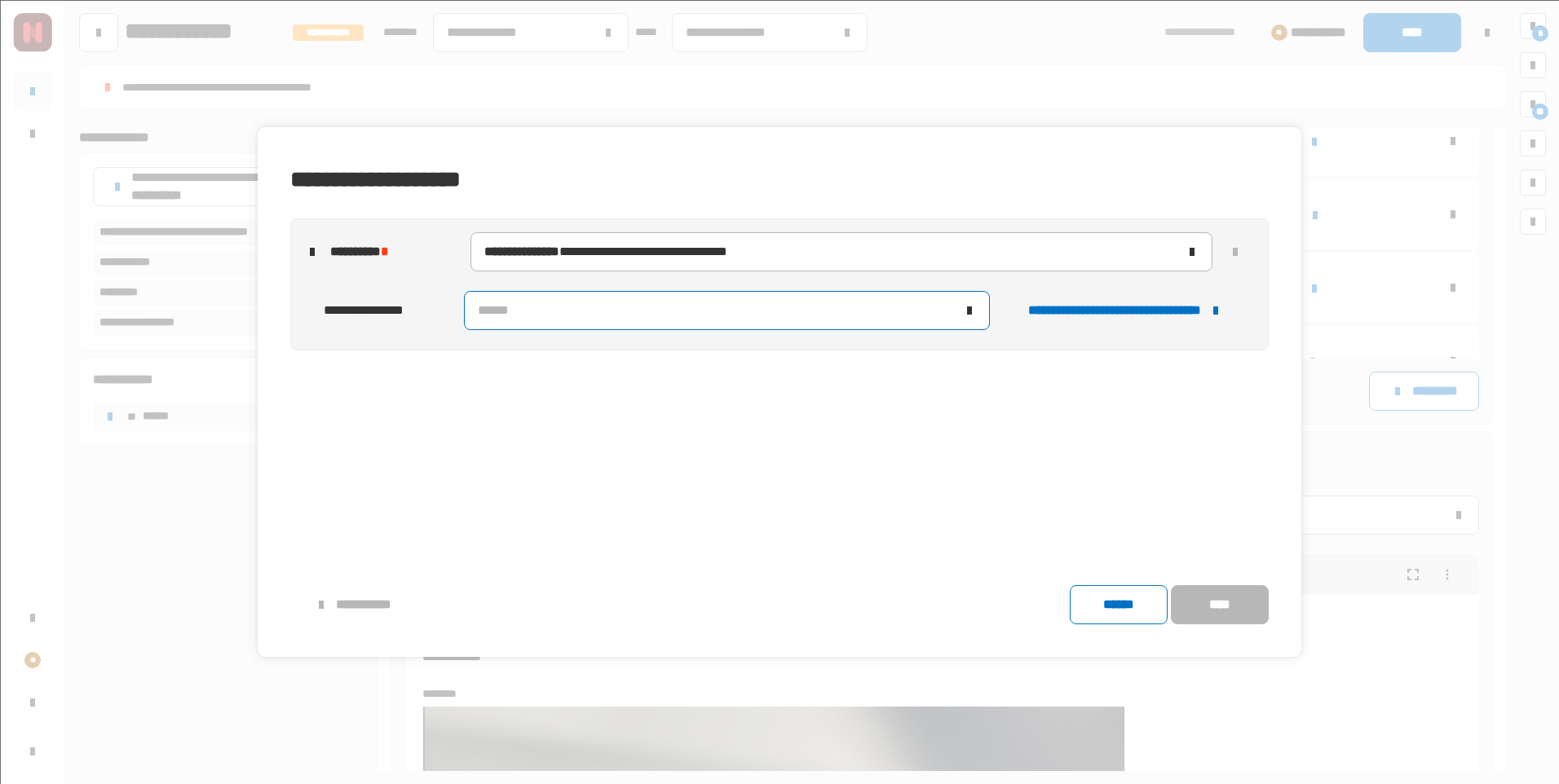 click on "******" 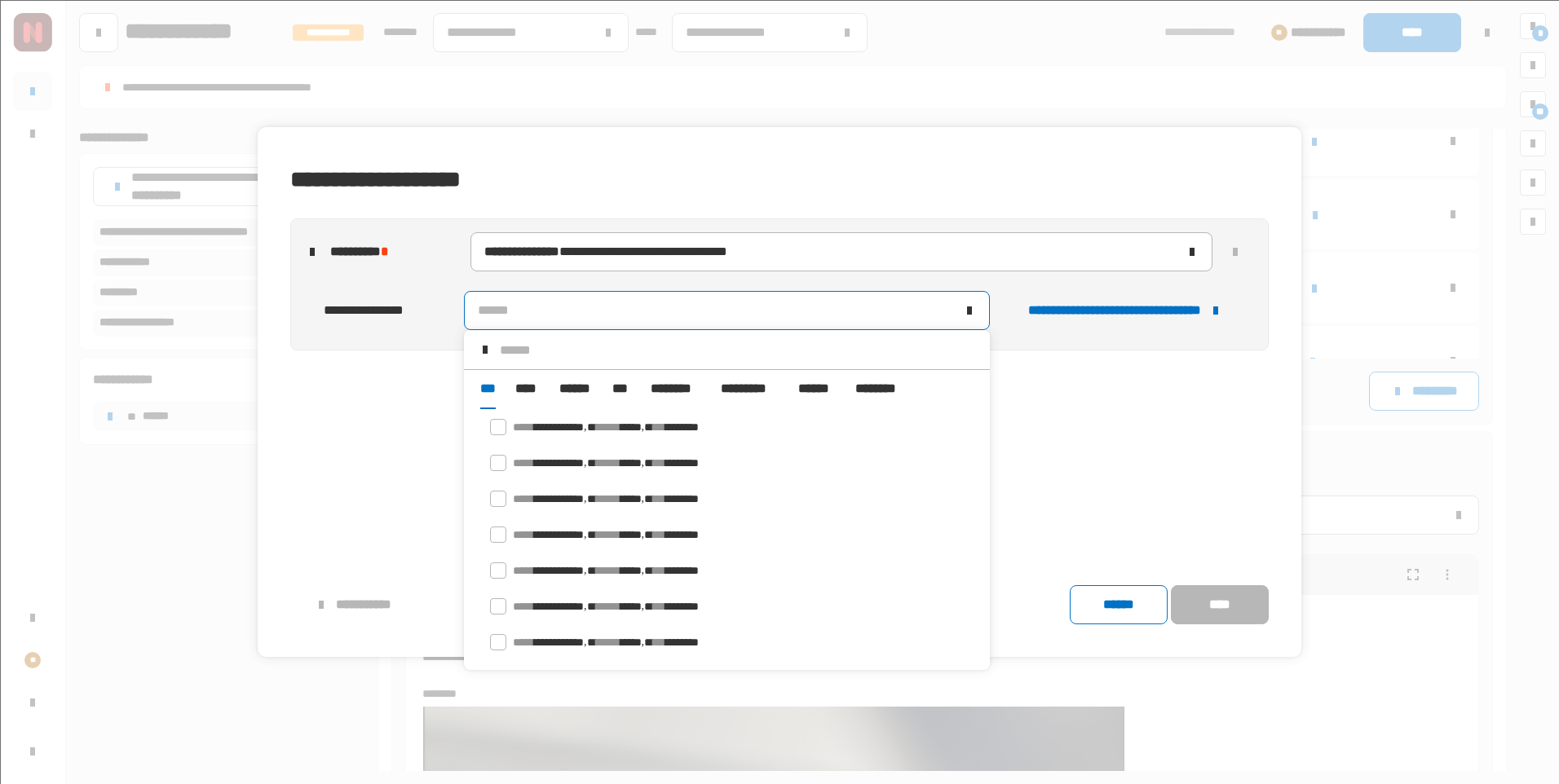 scroll, scrollTop: 13, scrollLeft: 0, axis: vertical 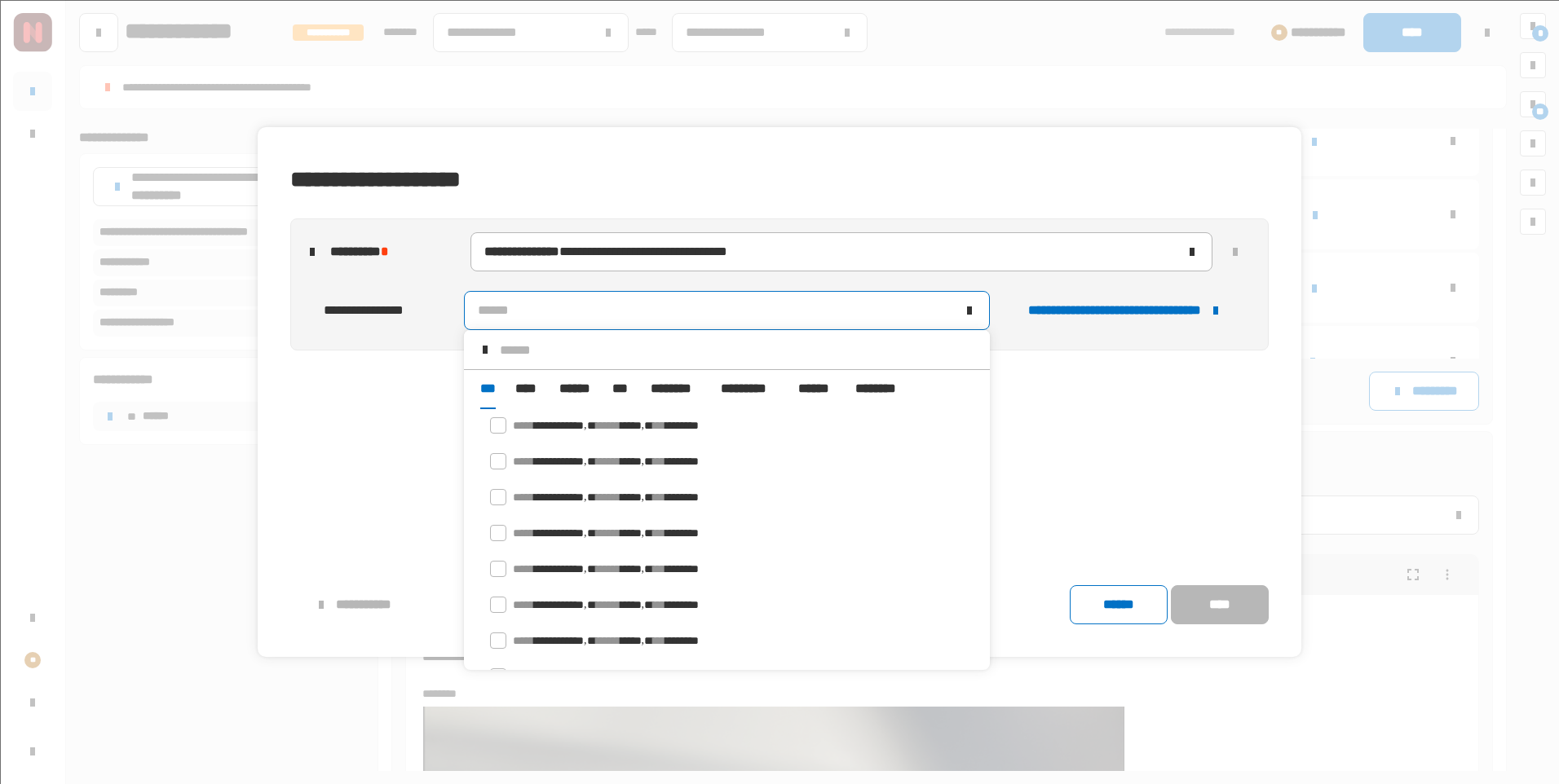 click on "******" at bounding box center (576, 389) 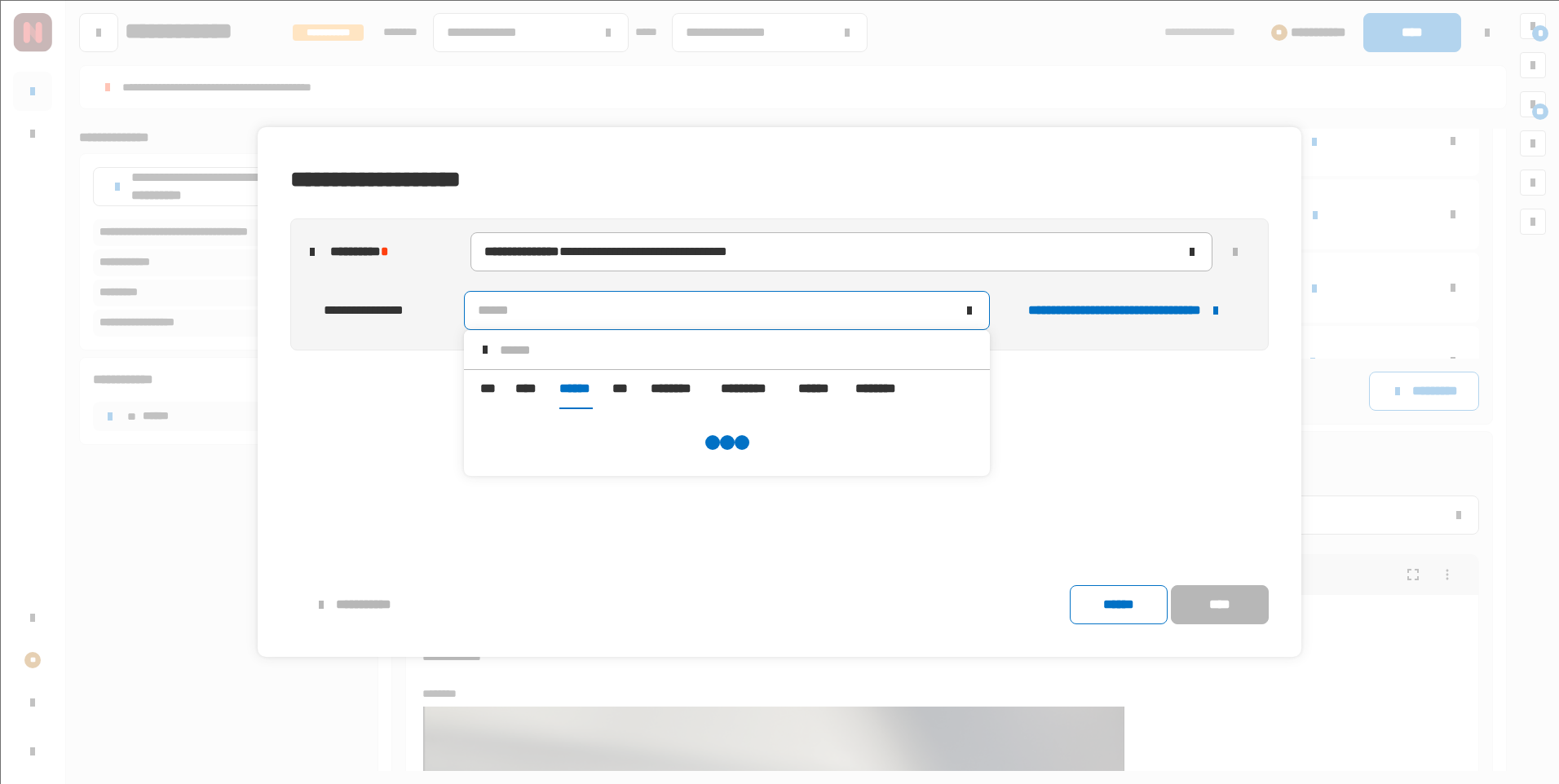 click at bounding box center (738, 350) 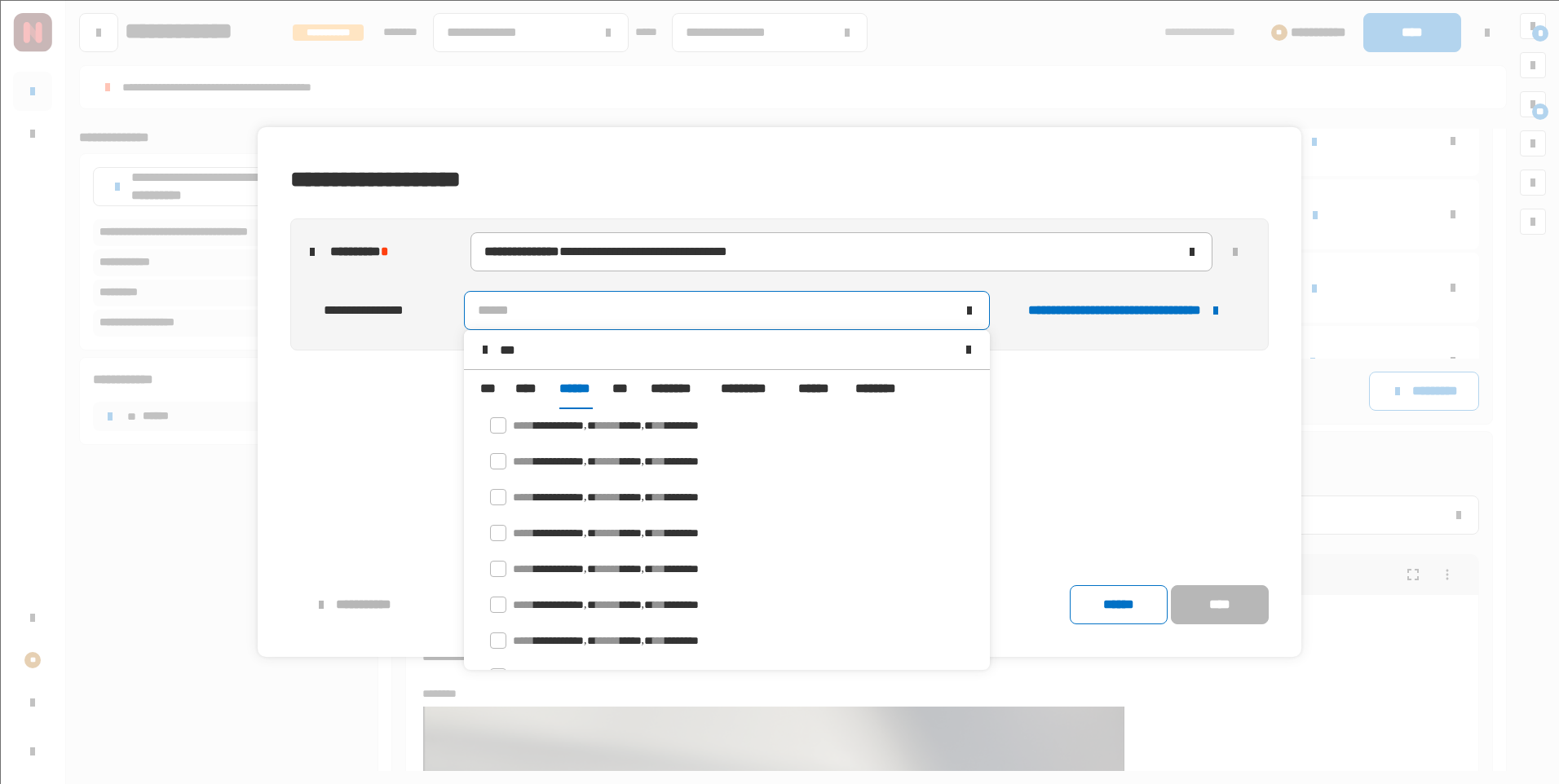 scroll, scrollTop: 0, scrollLeft: 0, axis: both 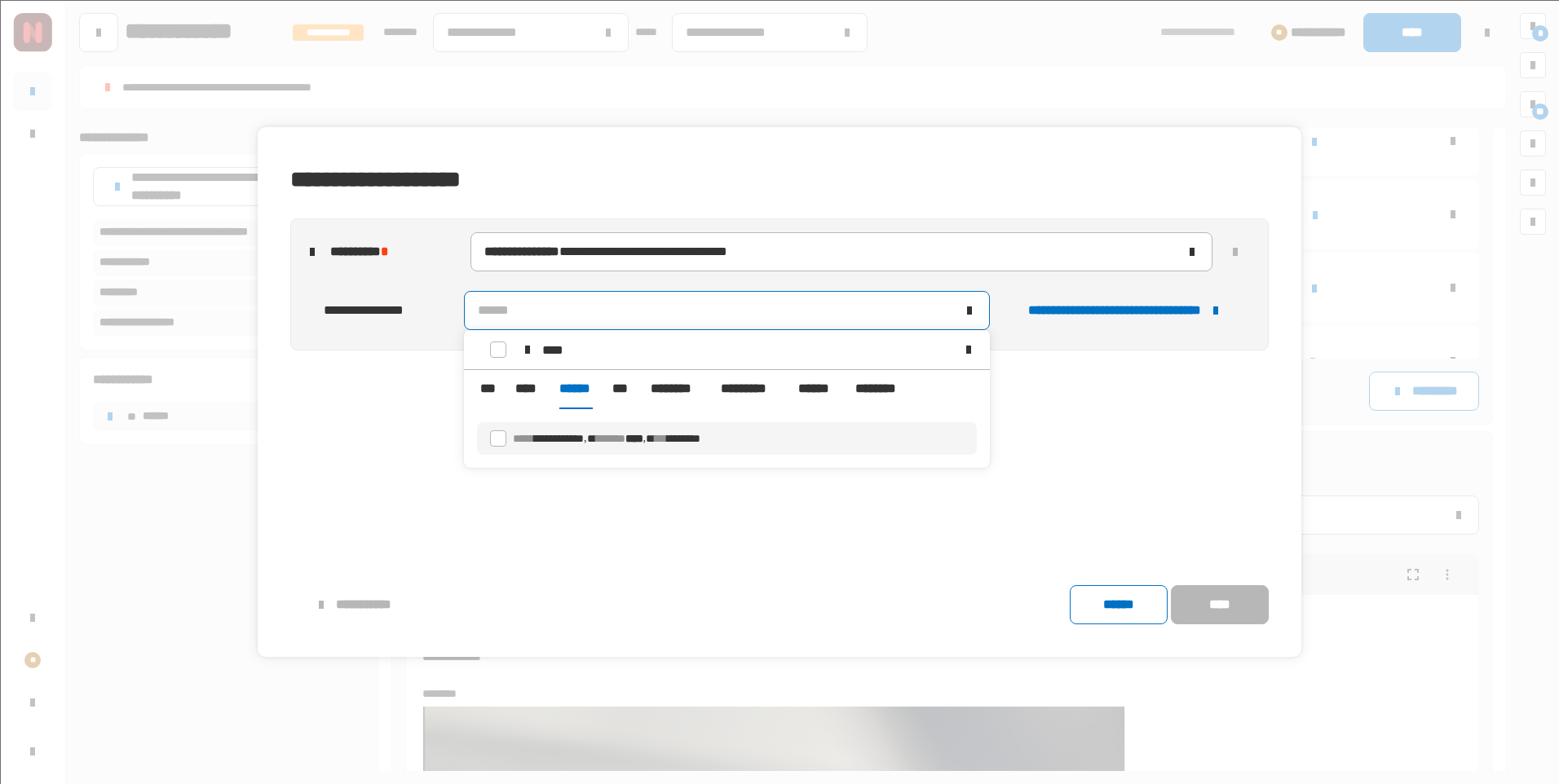 type on "****" 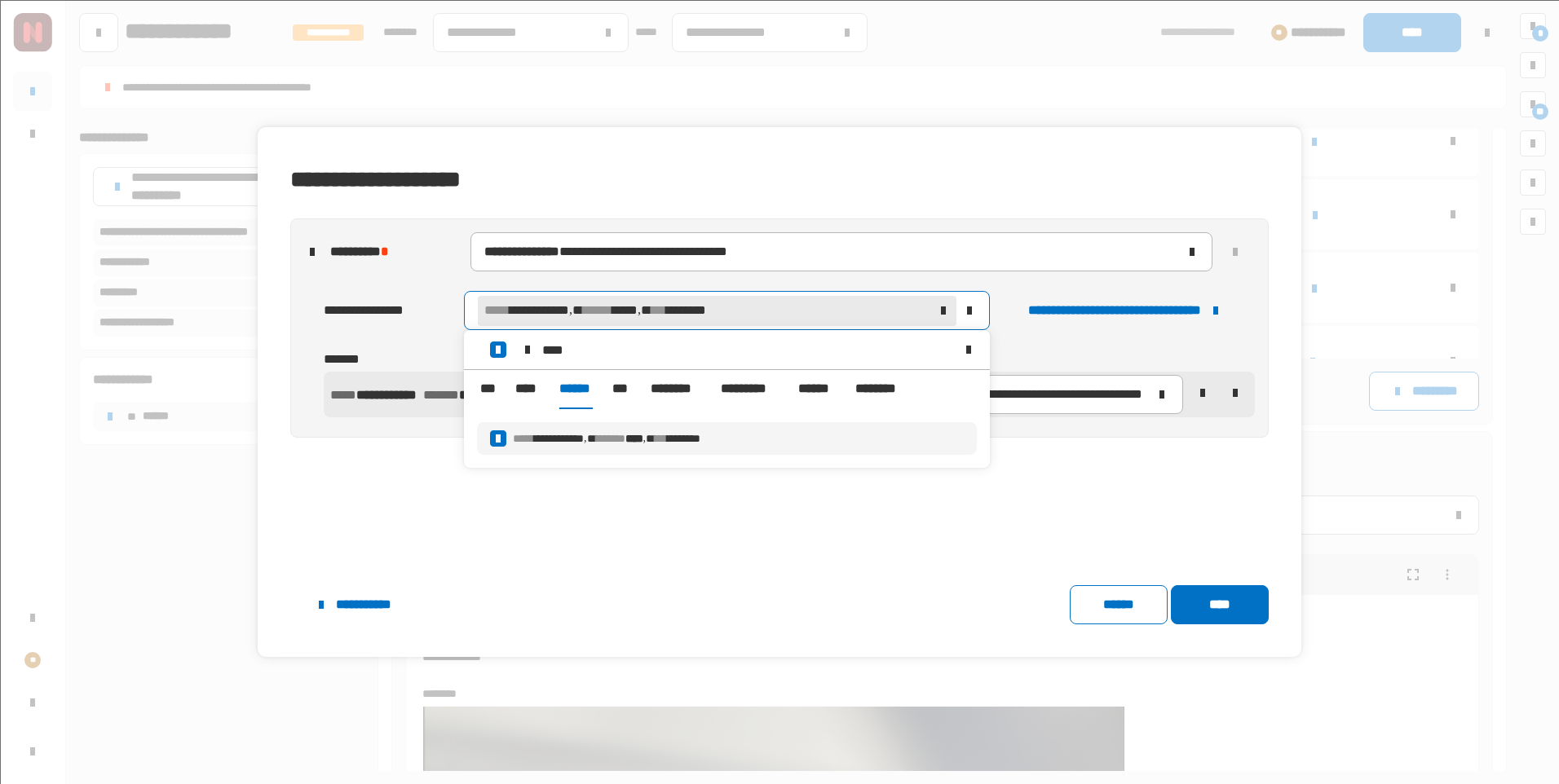 click on "**********" 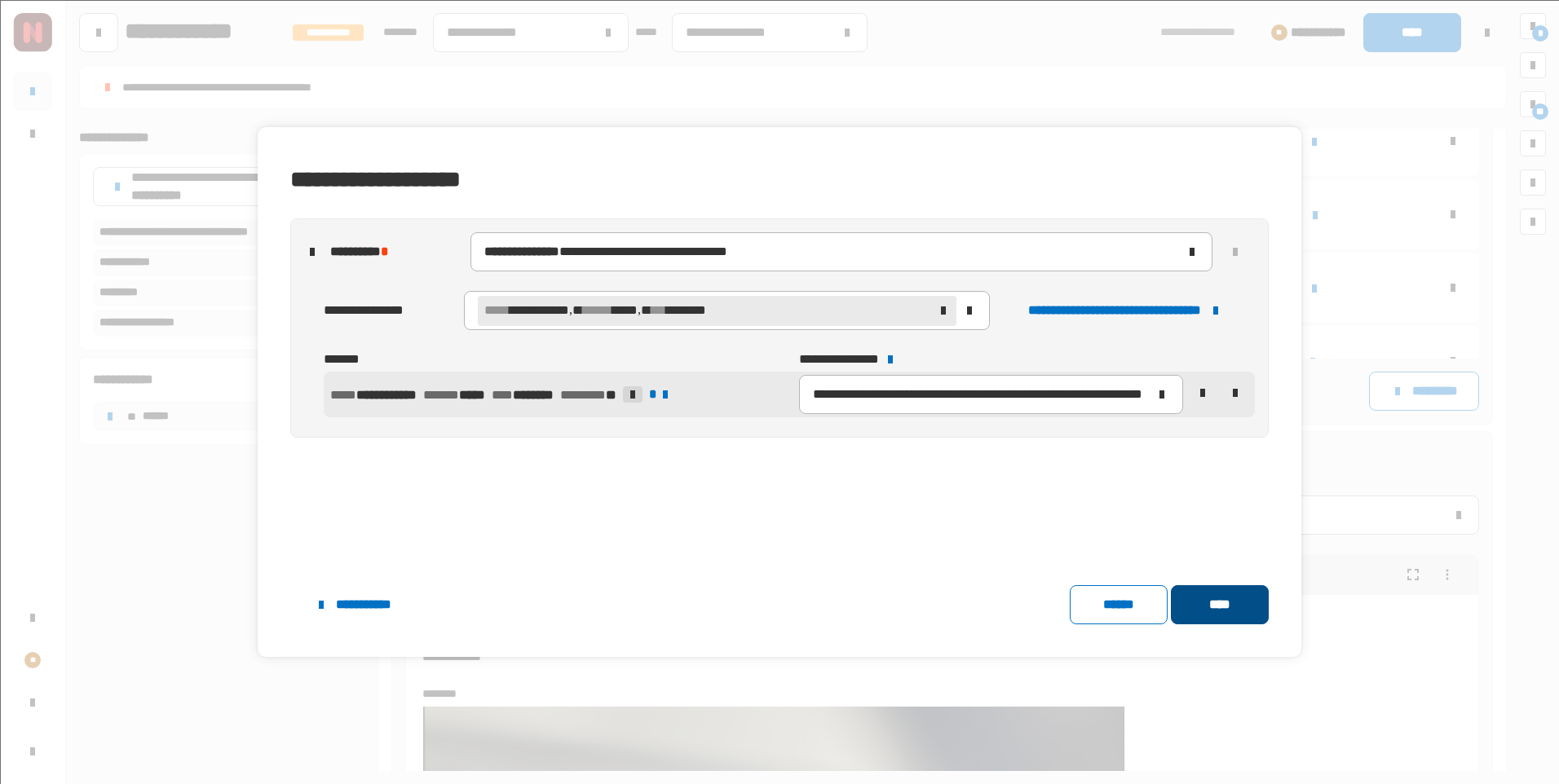 click on "****" 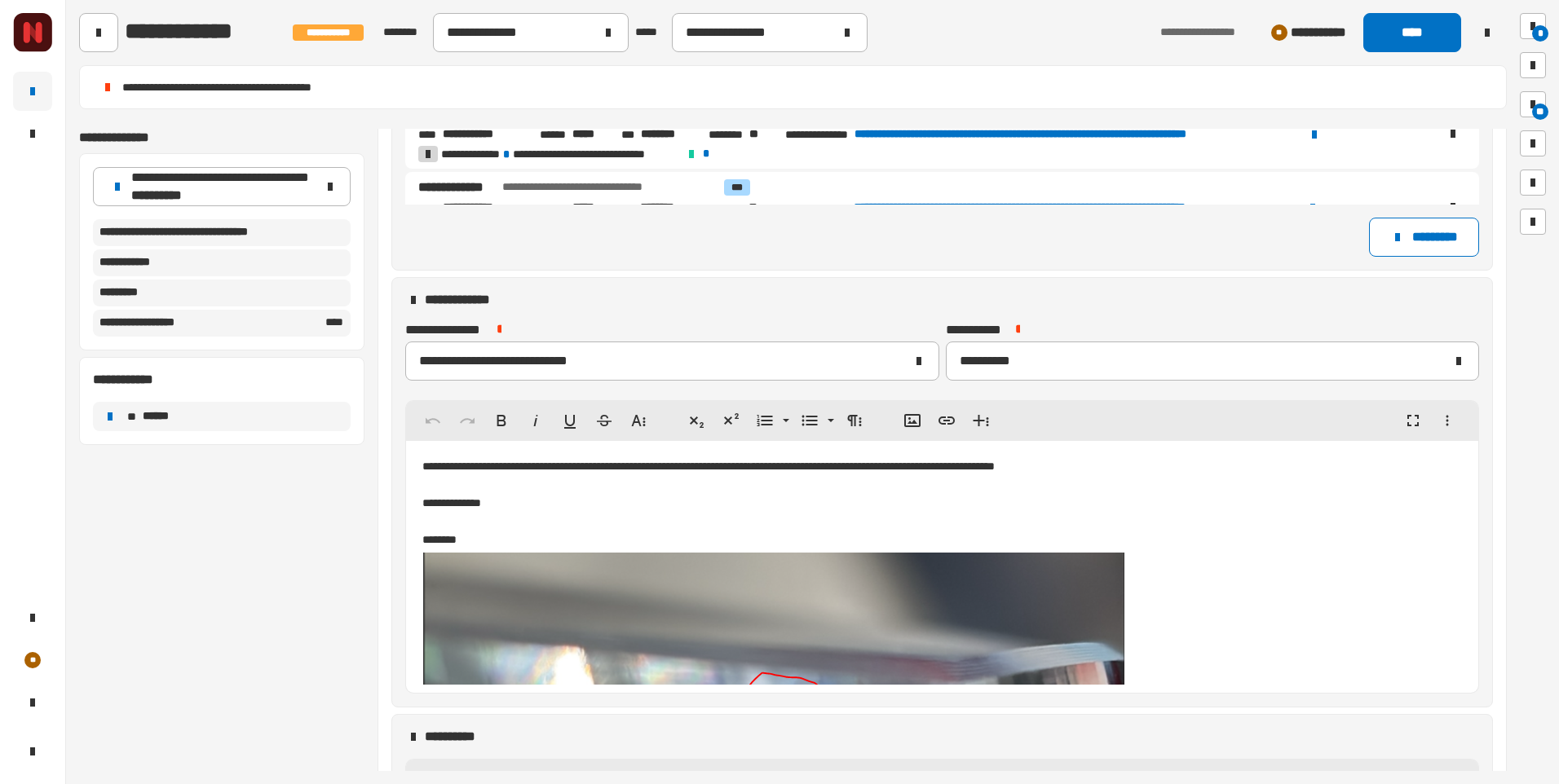 scroll, scrollTop: 748, scrollLeft: 0, axis: vertical 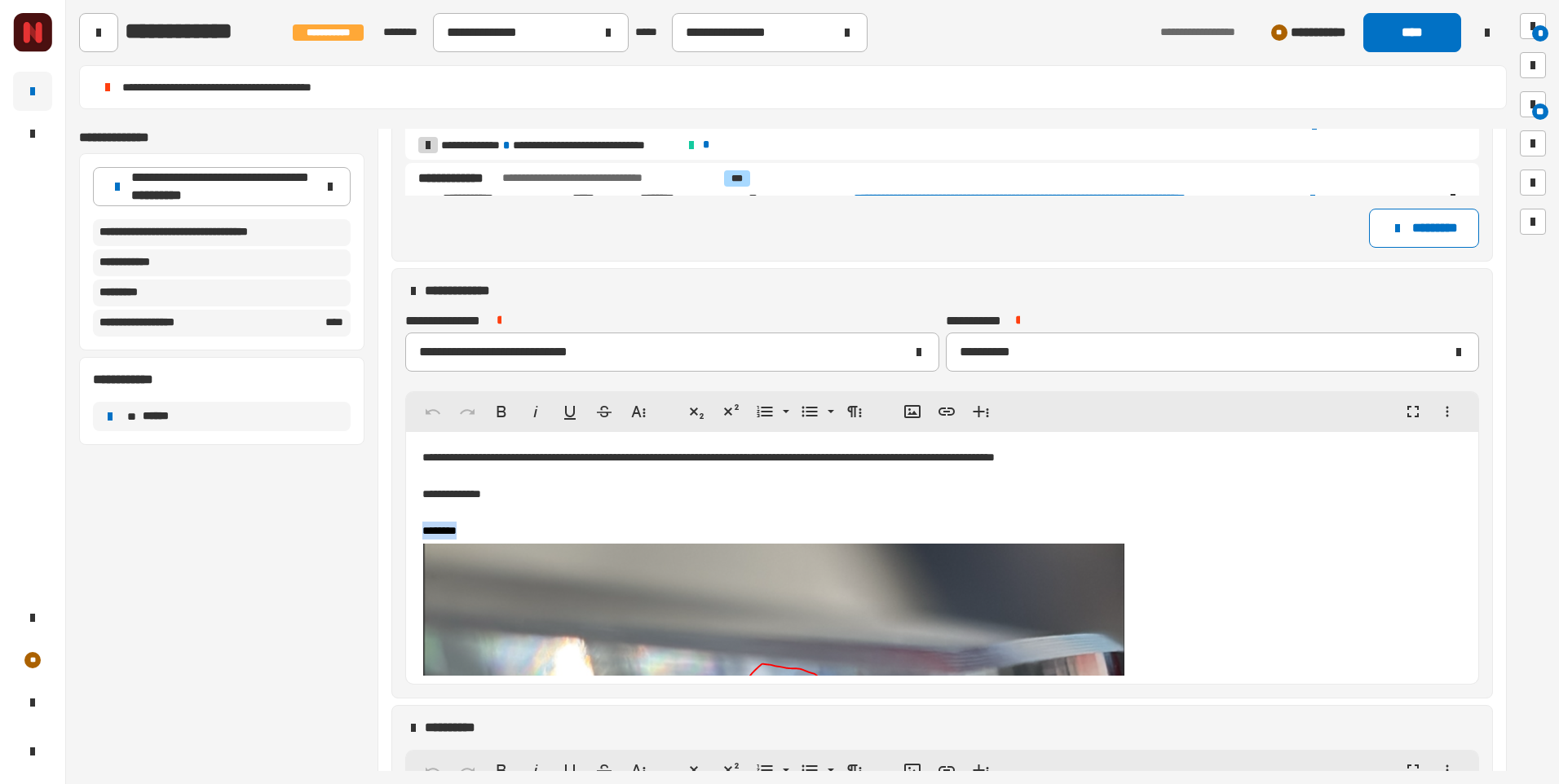 drag, startPoint x: 453, startPoint y: 530, endPoint x: 423, endPoint y: 532, distance: 30.06659 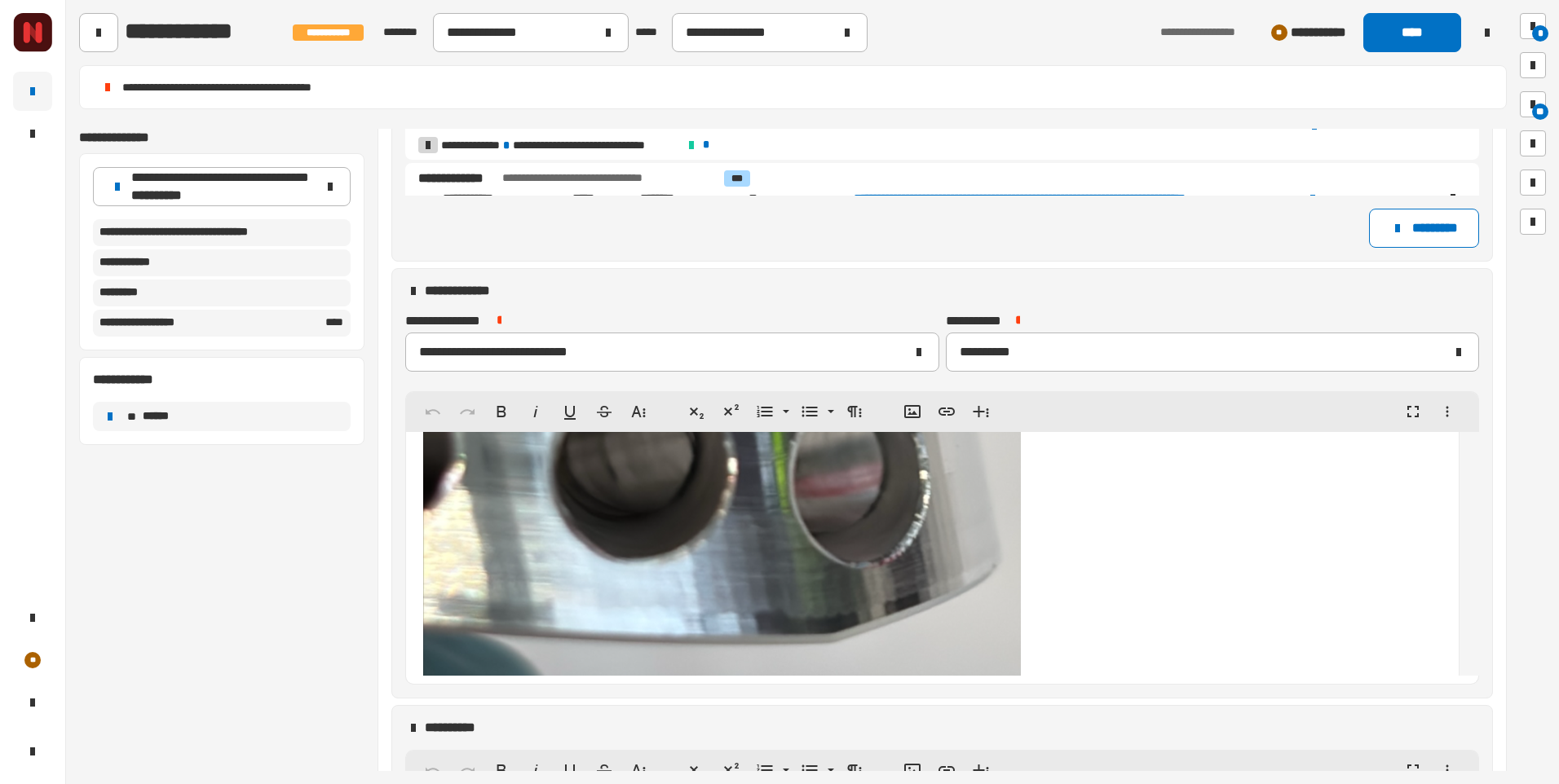 scroll, scrollTop: 14828, scrollLeft: 0, axis: vertical 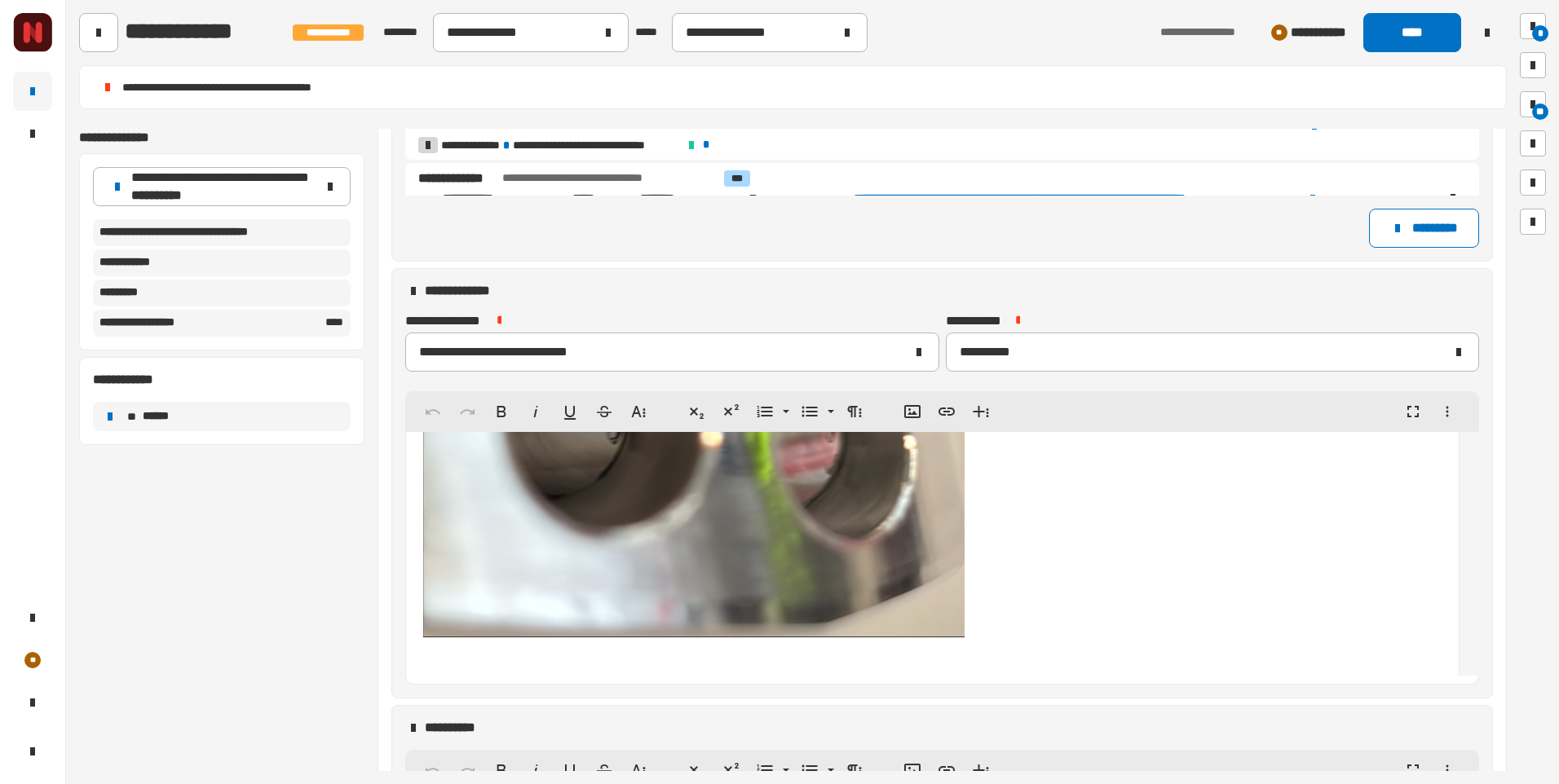 click at bounding box center (444, 162) 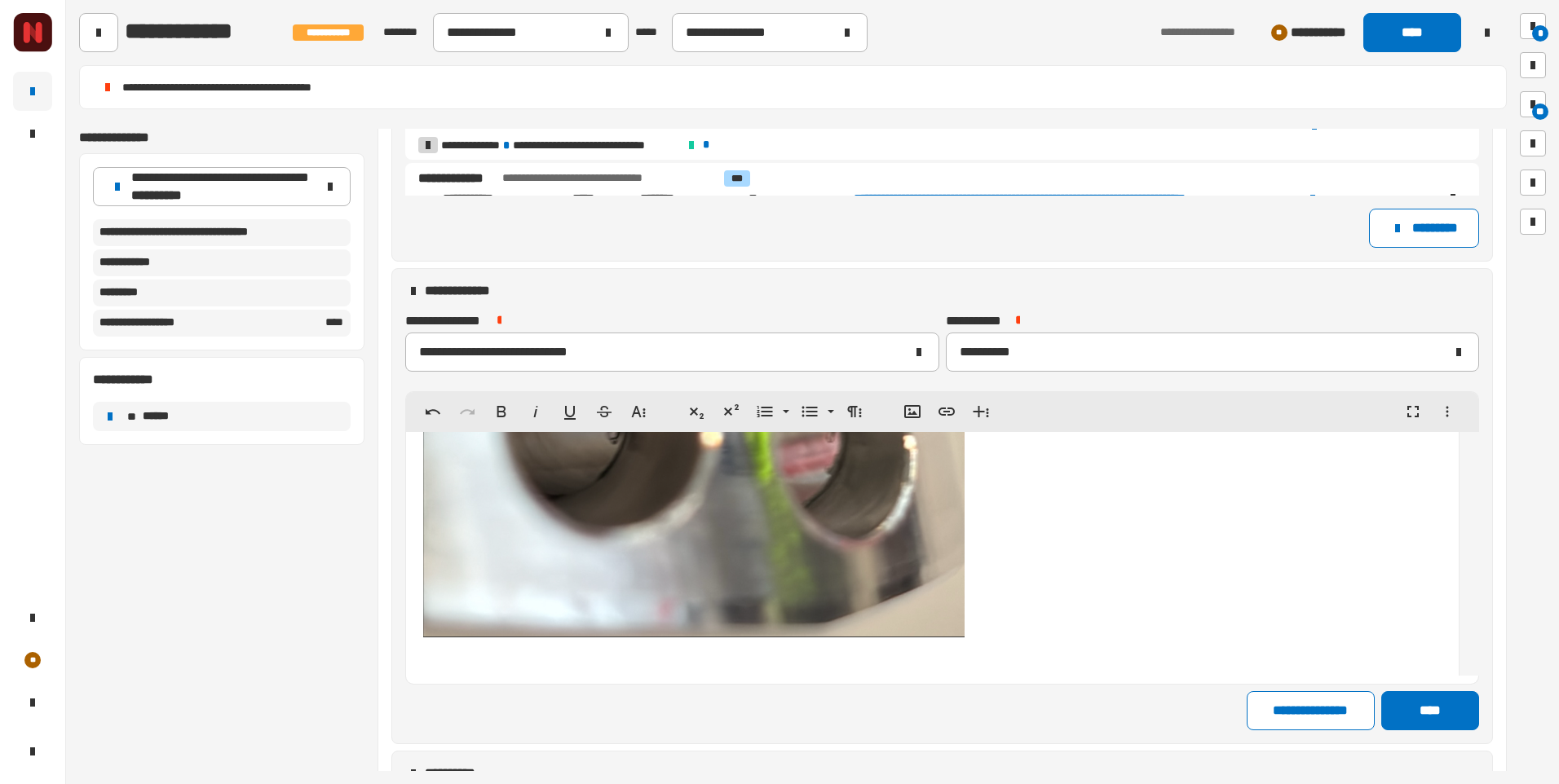 scroll, scrollTop: 14830, scrollLeft: 0, axis: vertical 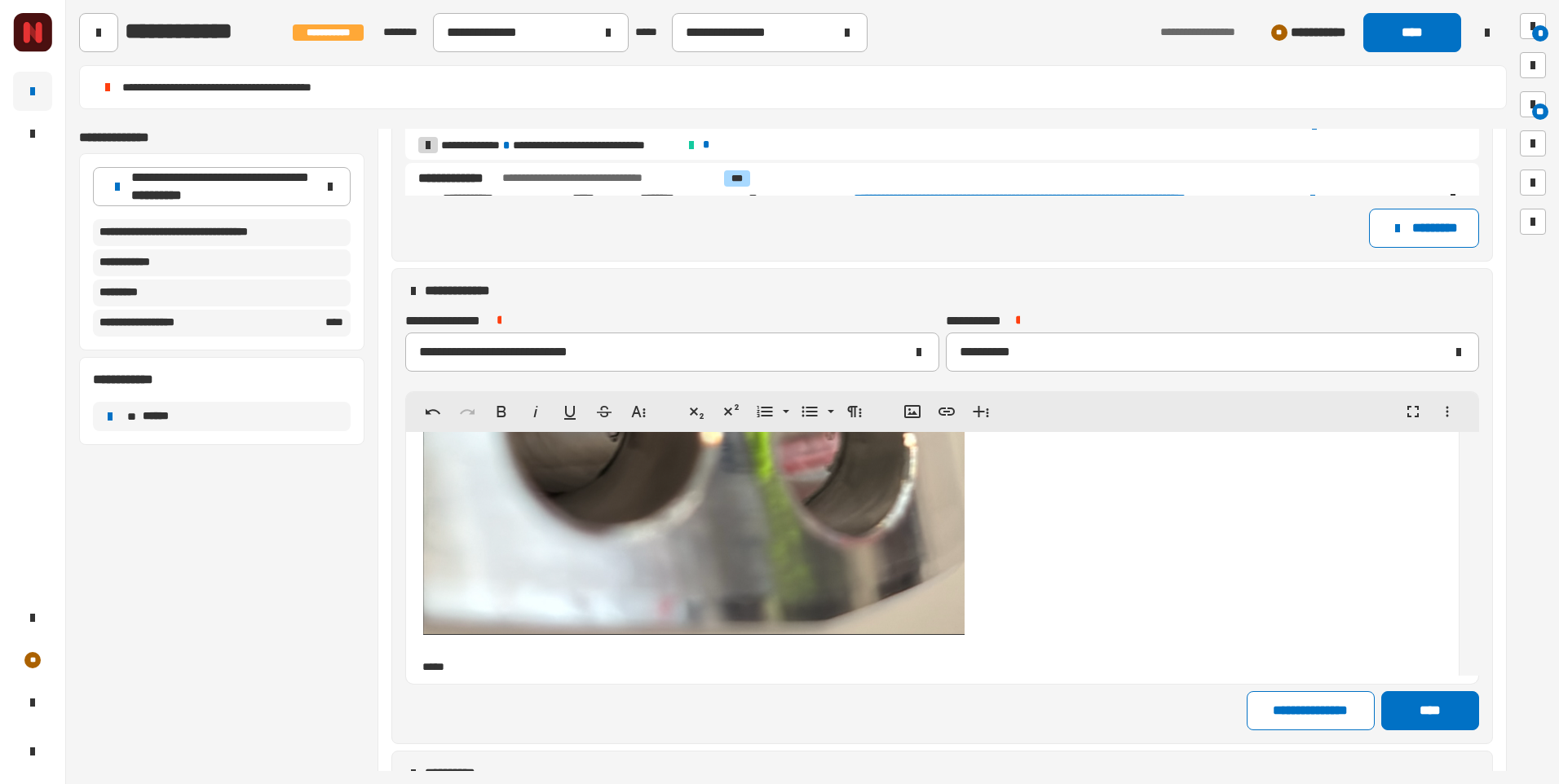 type 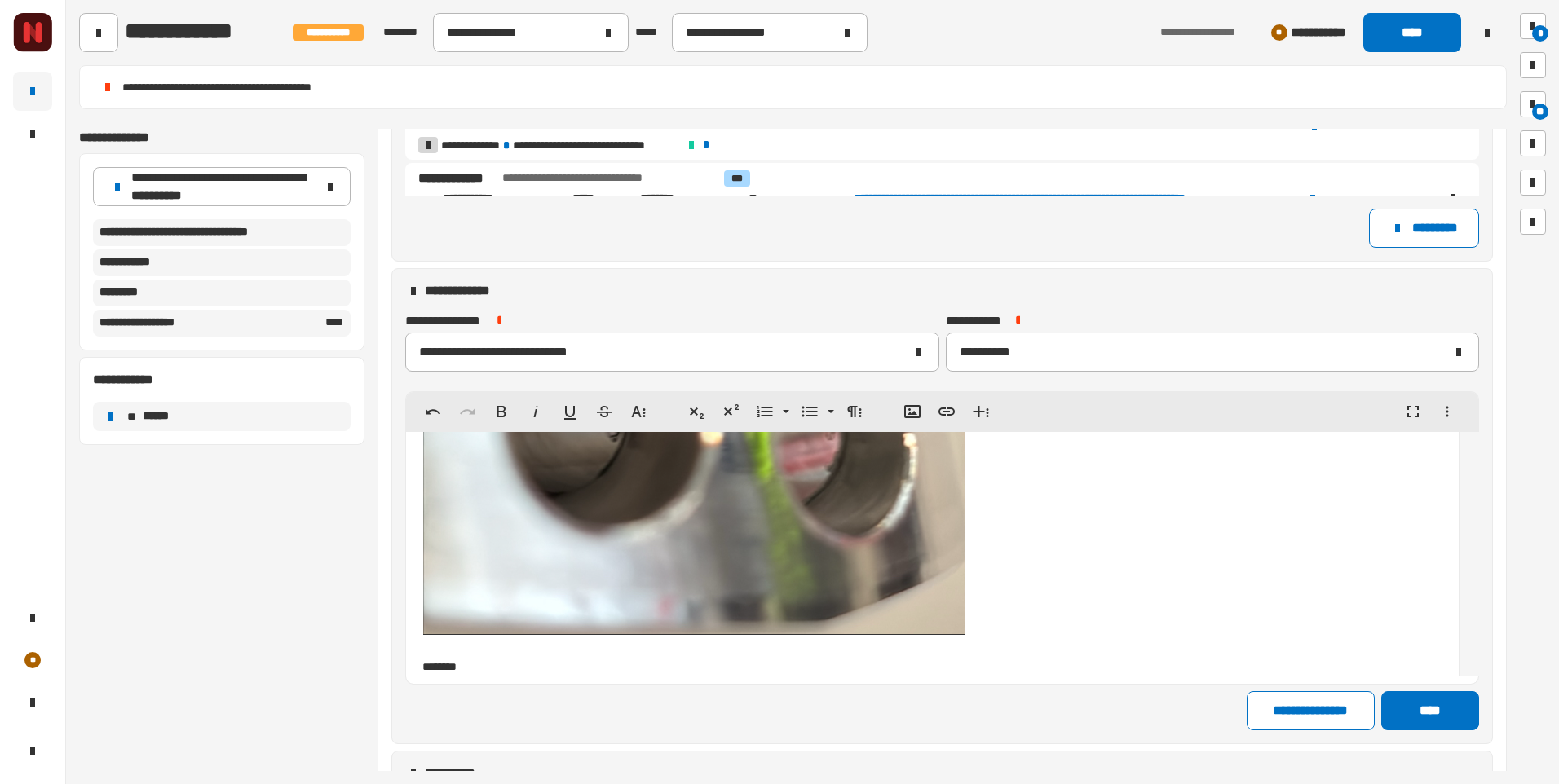 scroll, scrollTop: 14848, scrollLeft: 0, axis: vertical 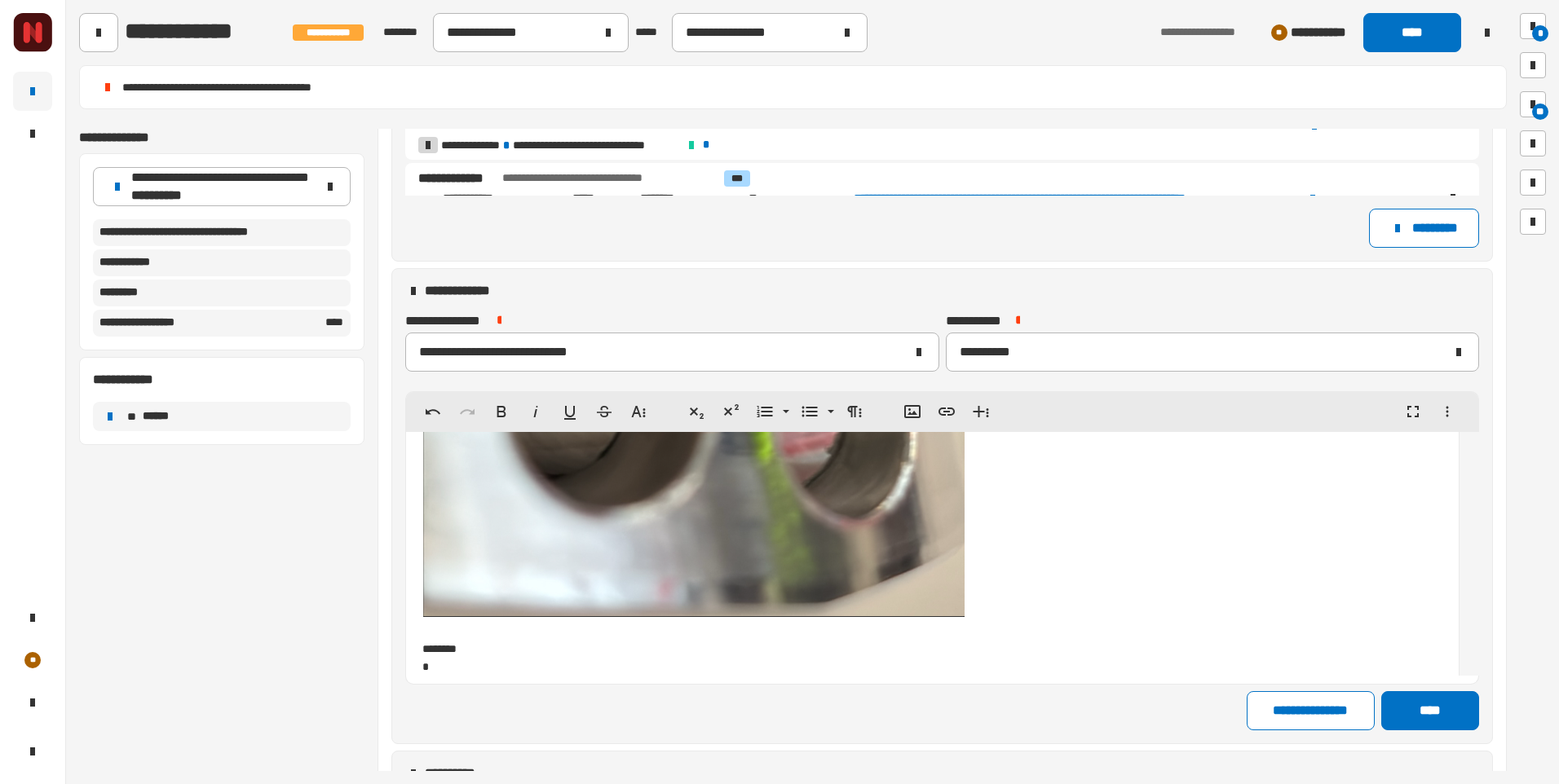 click on "*" at bounding box center (932, 667) 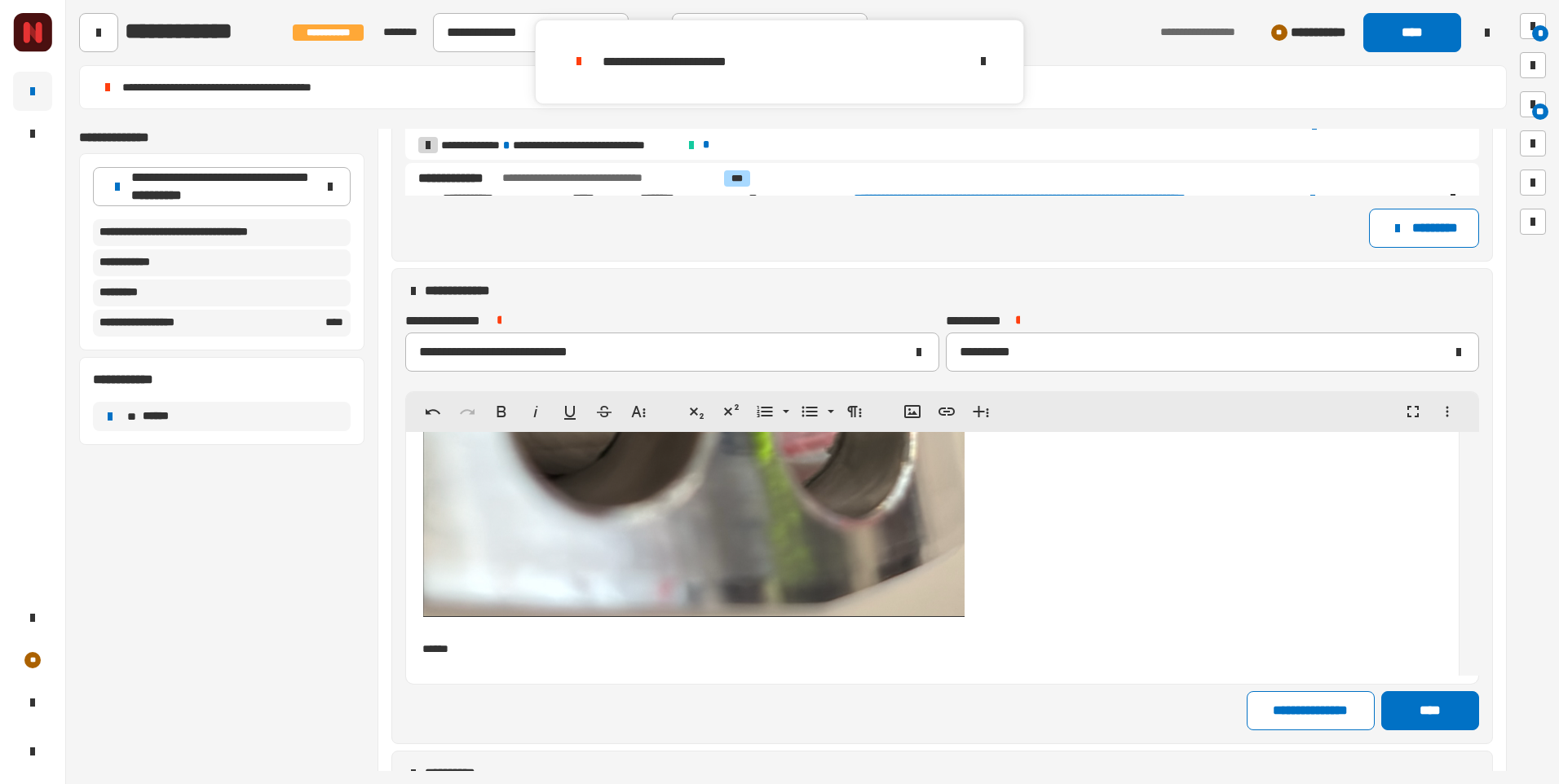 scroll, scrollTop: 0, scrollLeft: 0, axis: both 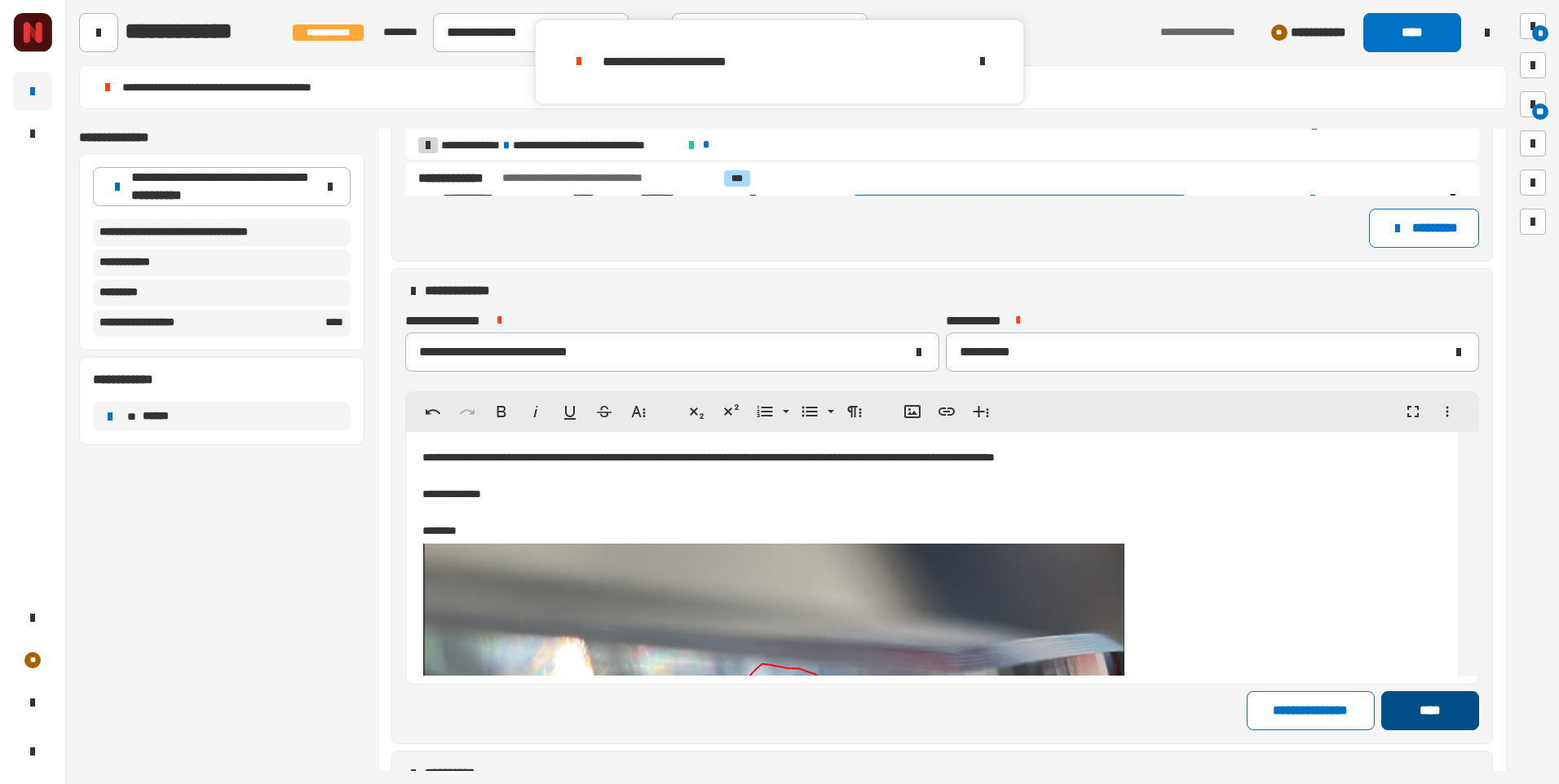 click on "****" at bounding box center [1429, 711] 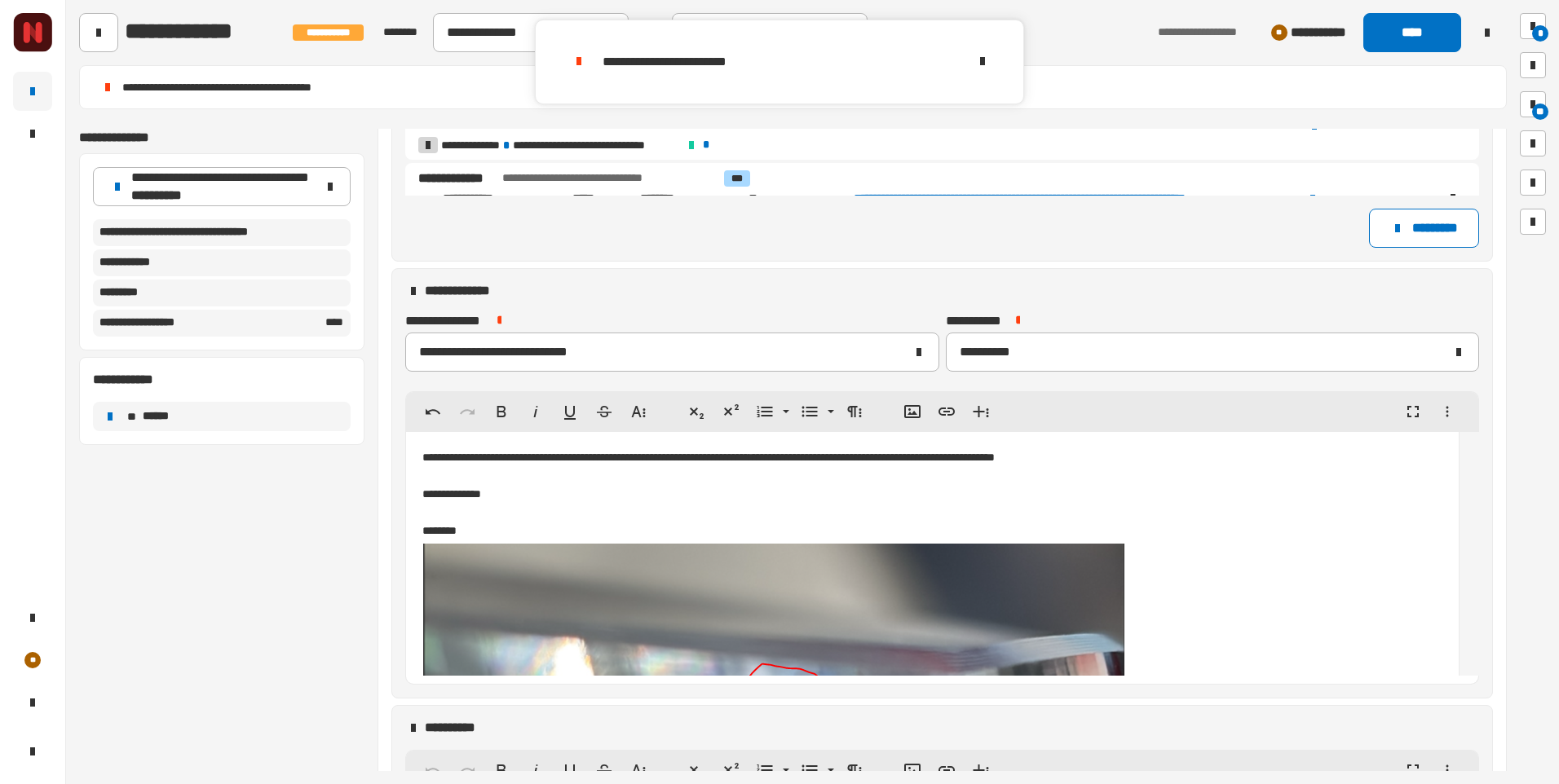 click on "****" 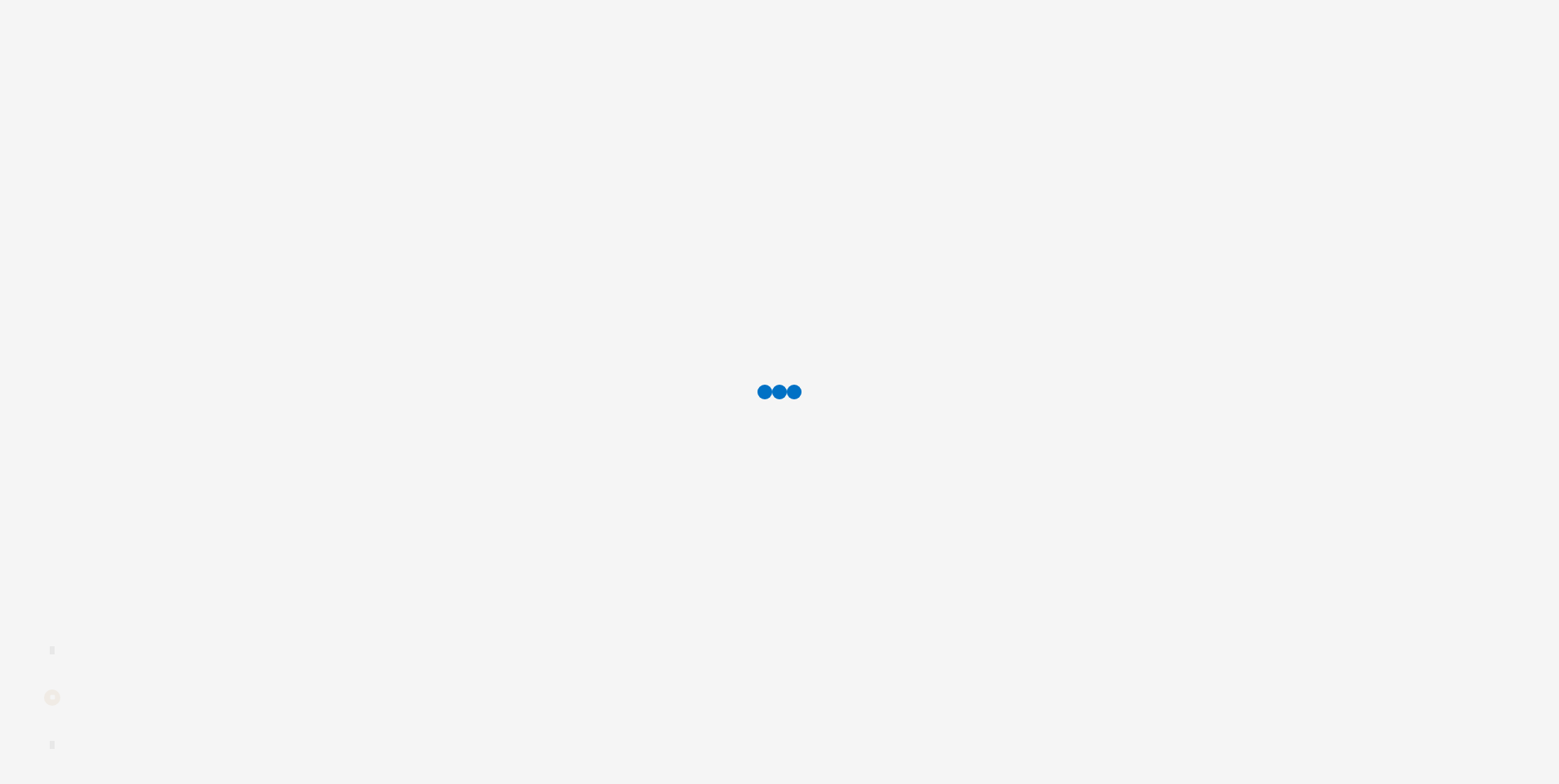 scroll, scrollTop: 0, scrollLeft: 0, axis: both 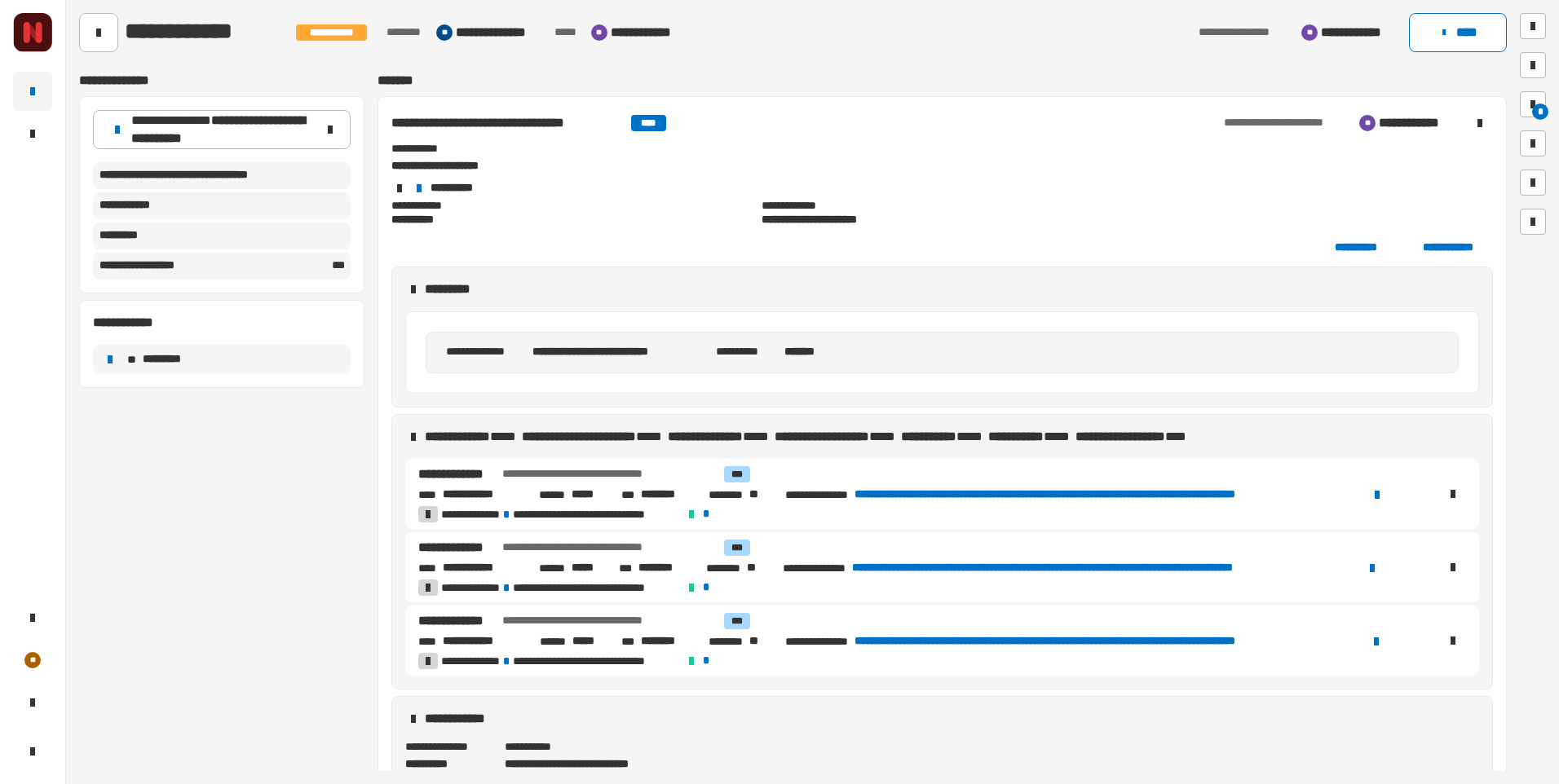 click on "**********" 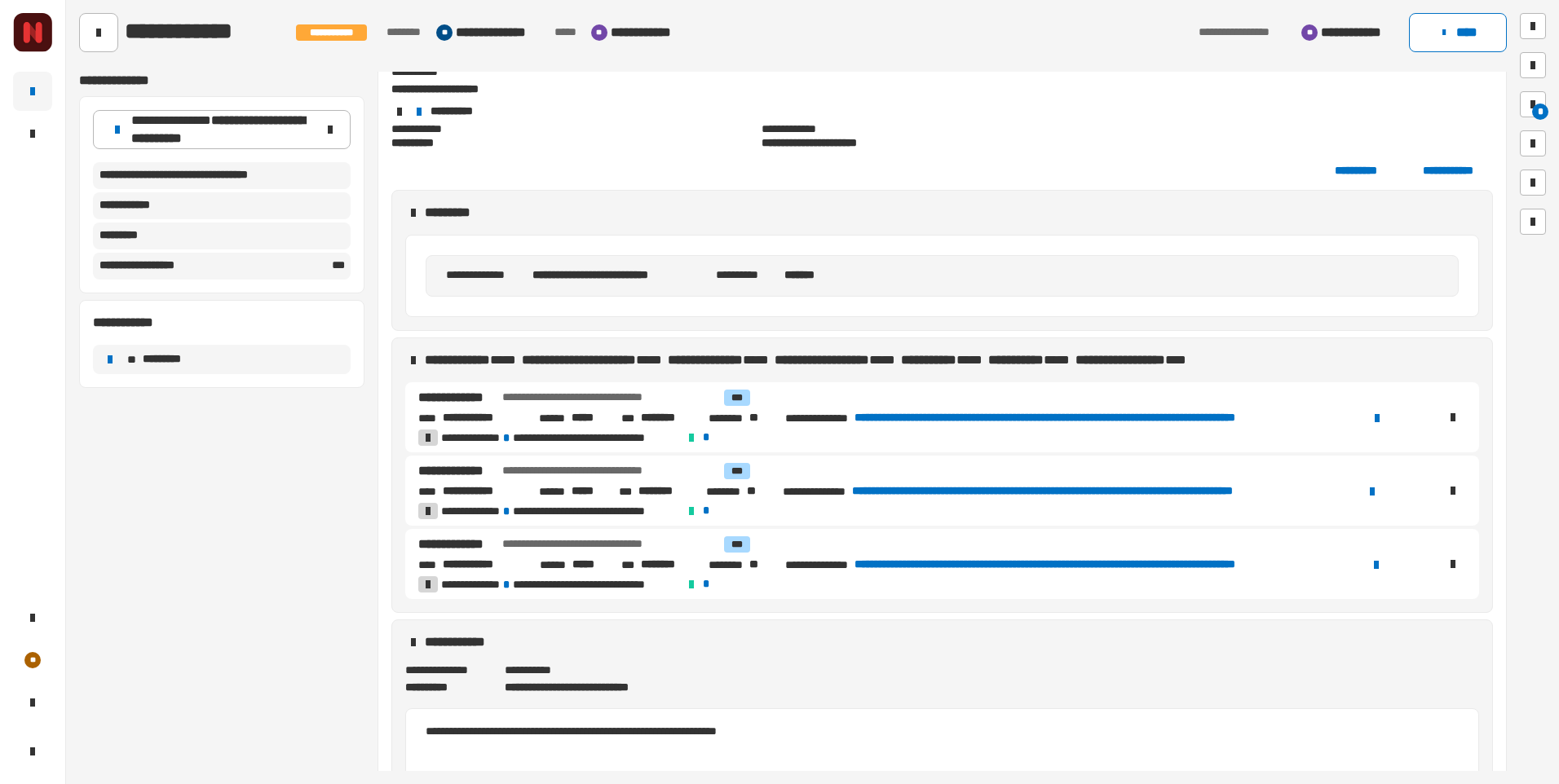 scroll, scrollTop: 0, scrollLeft: 0, axis: both 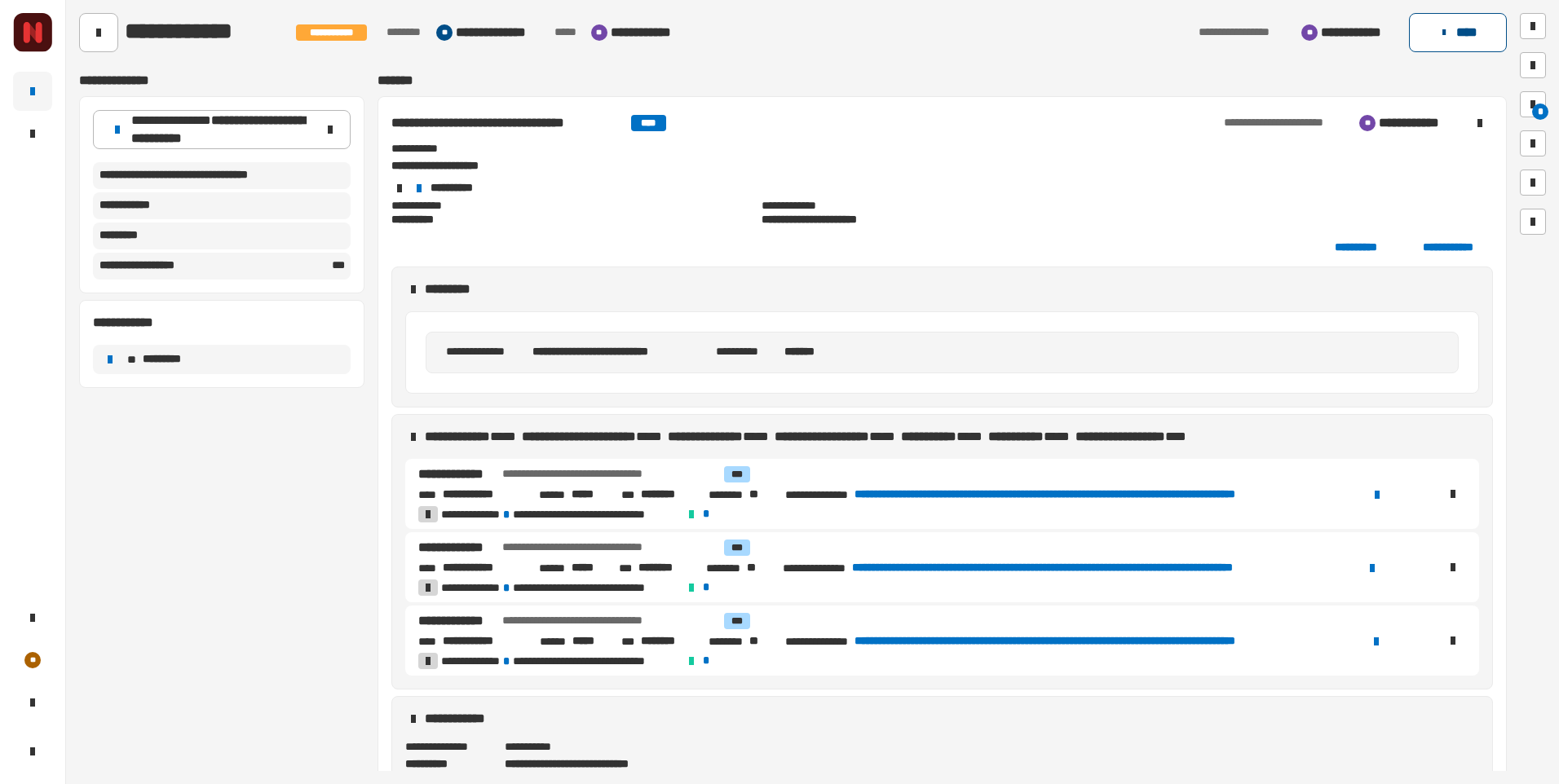 click on "****" 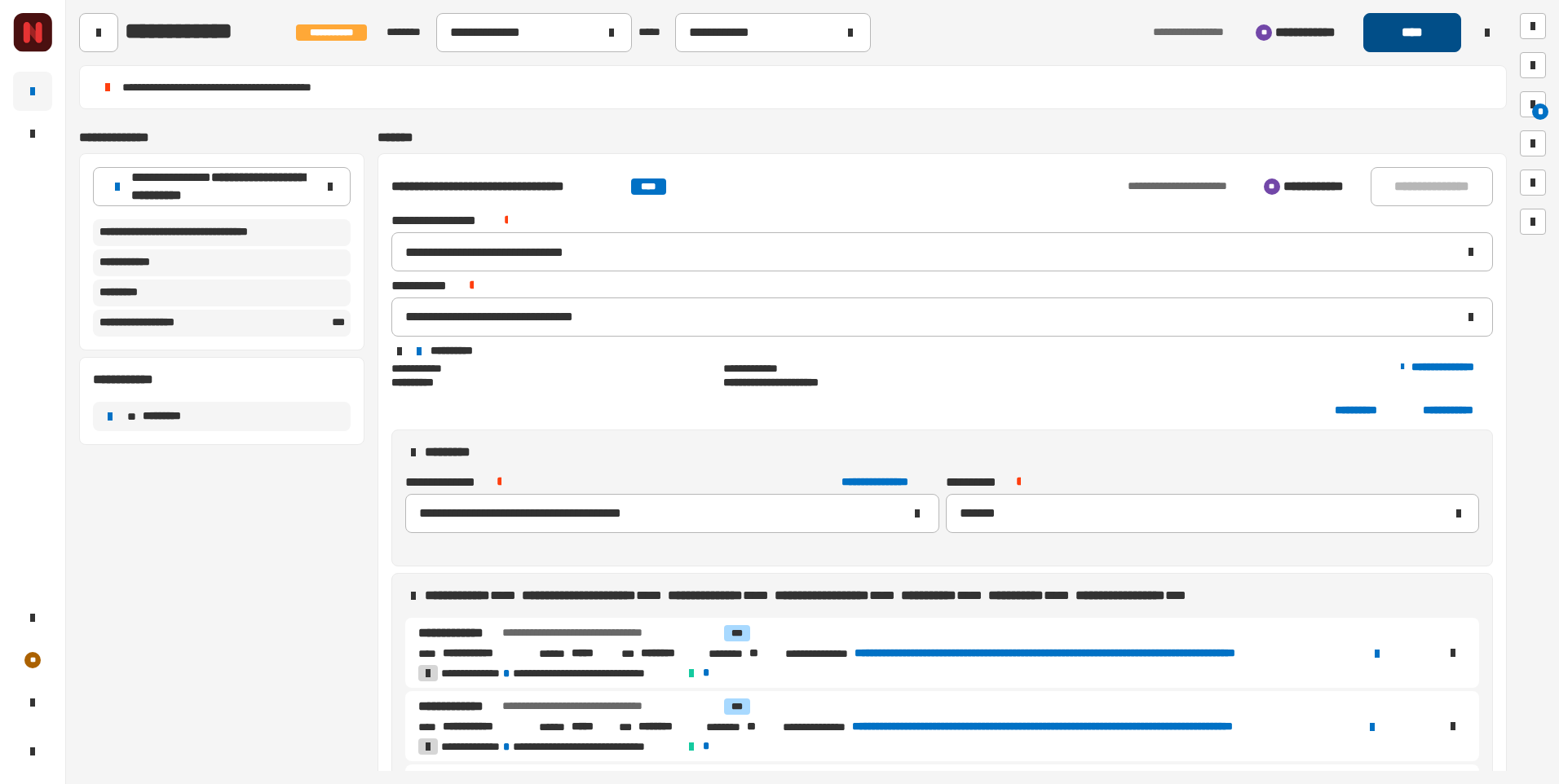 click on "****" 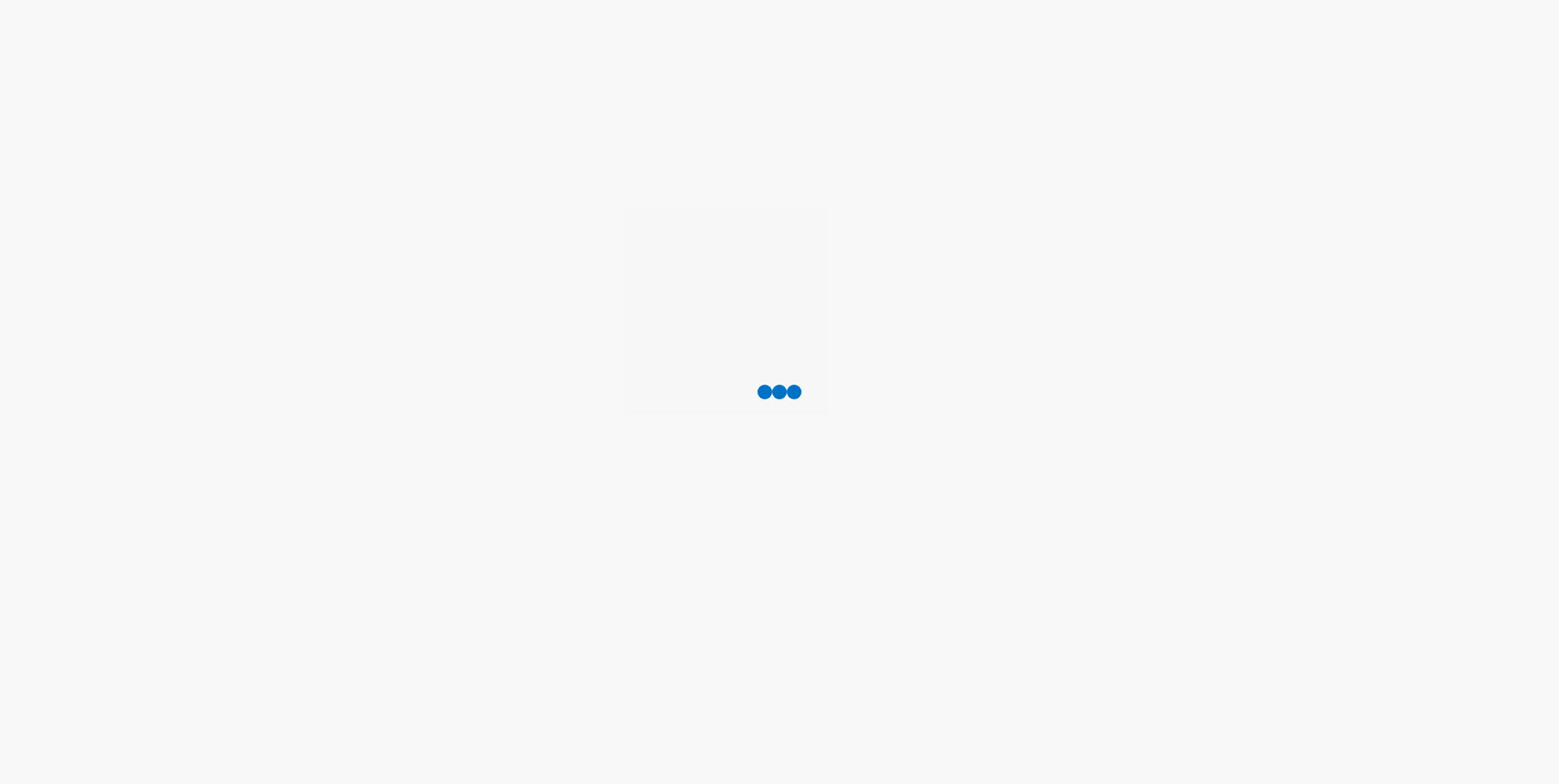 scroll, scrollTop: 0, scrollLeft: 0, axis: both 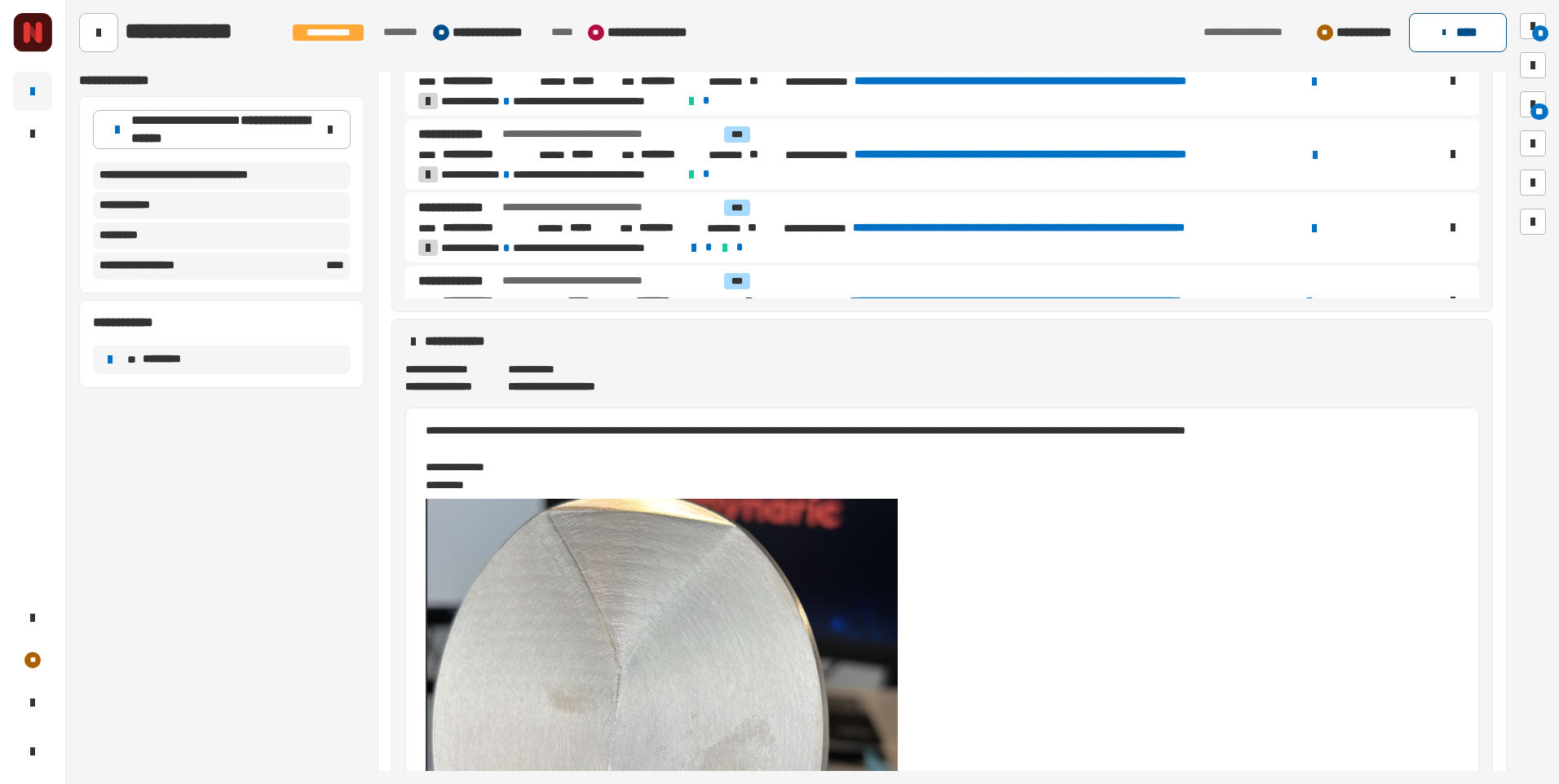 click on "****" 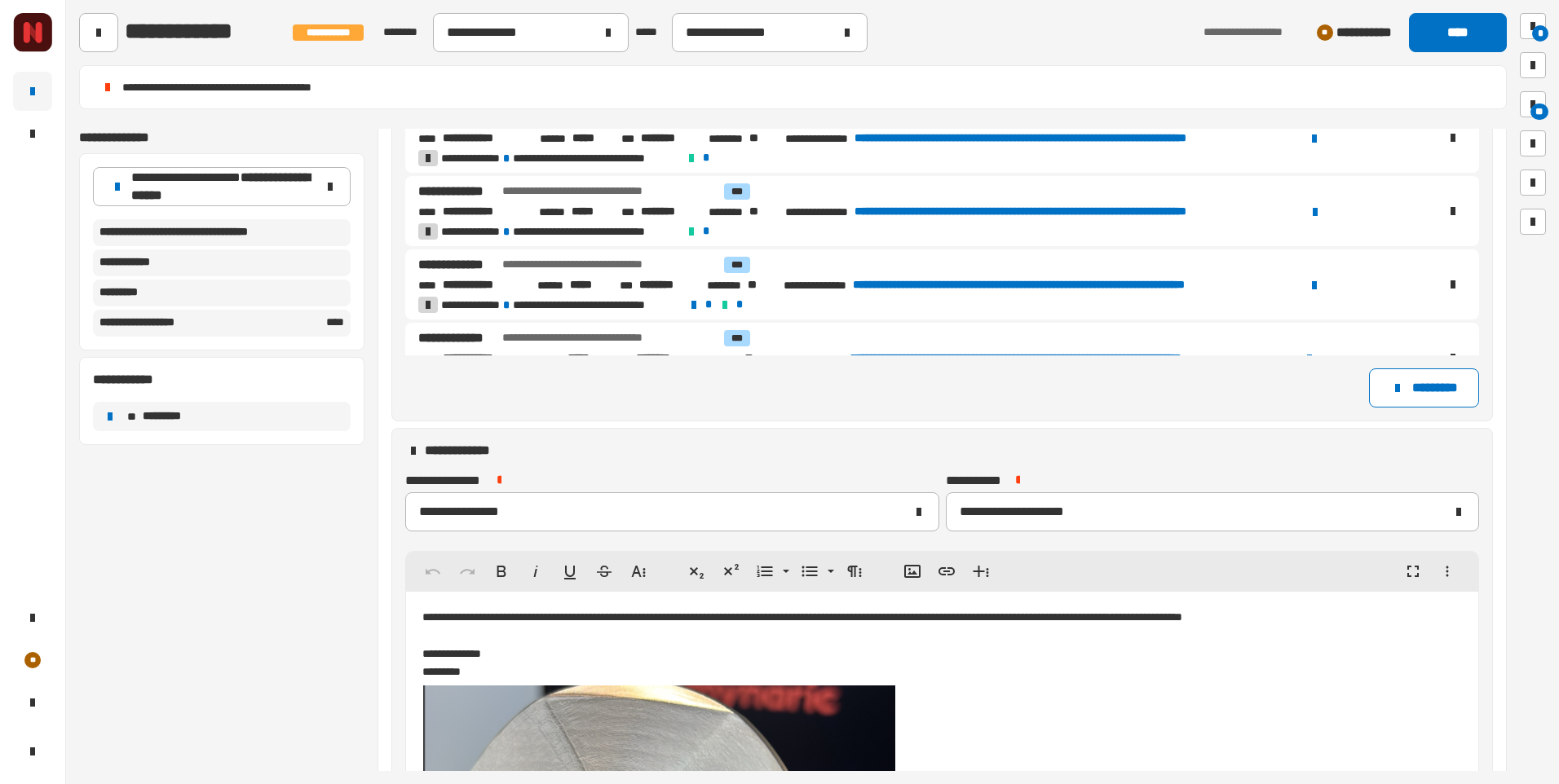 scroll, scrollTop: 896, scrollLeft: 0, axis: vertical 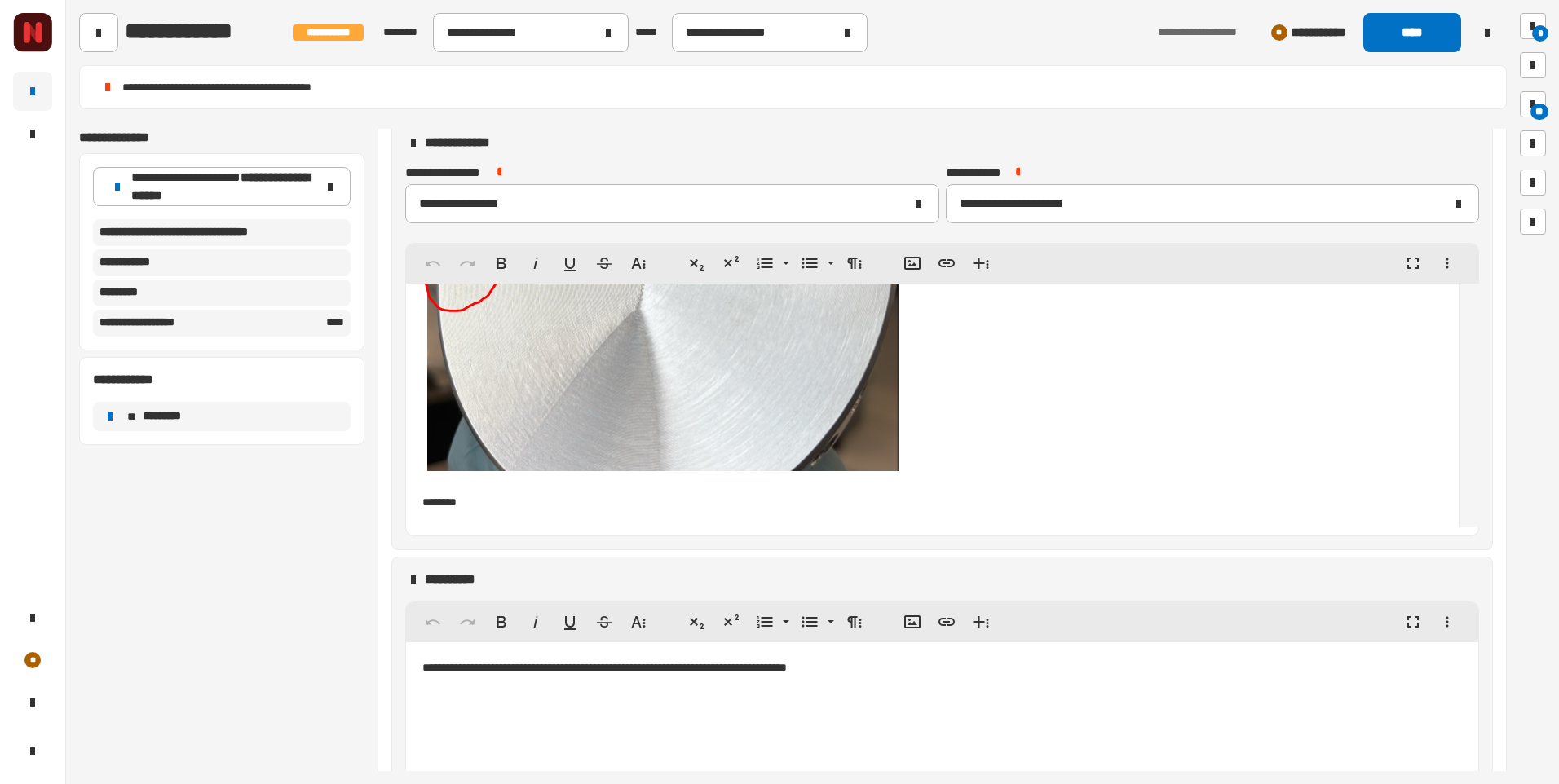 click on "********" at bounding box center (922, 256) 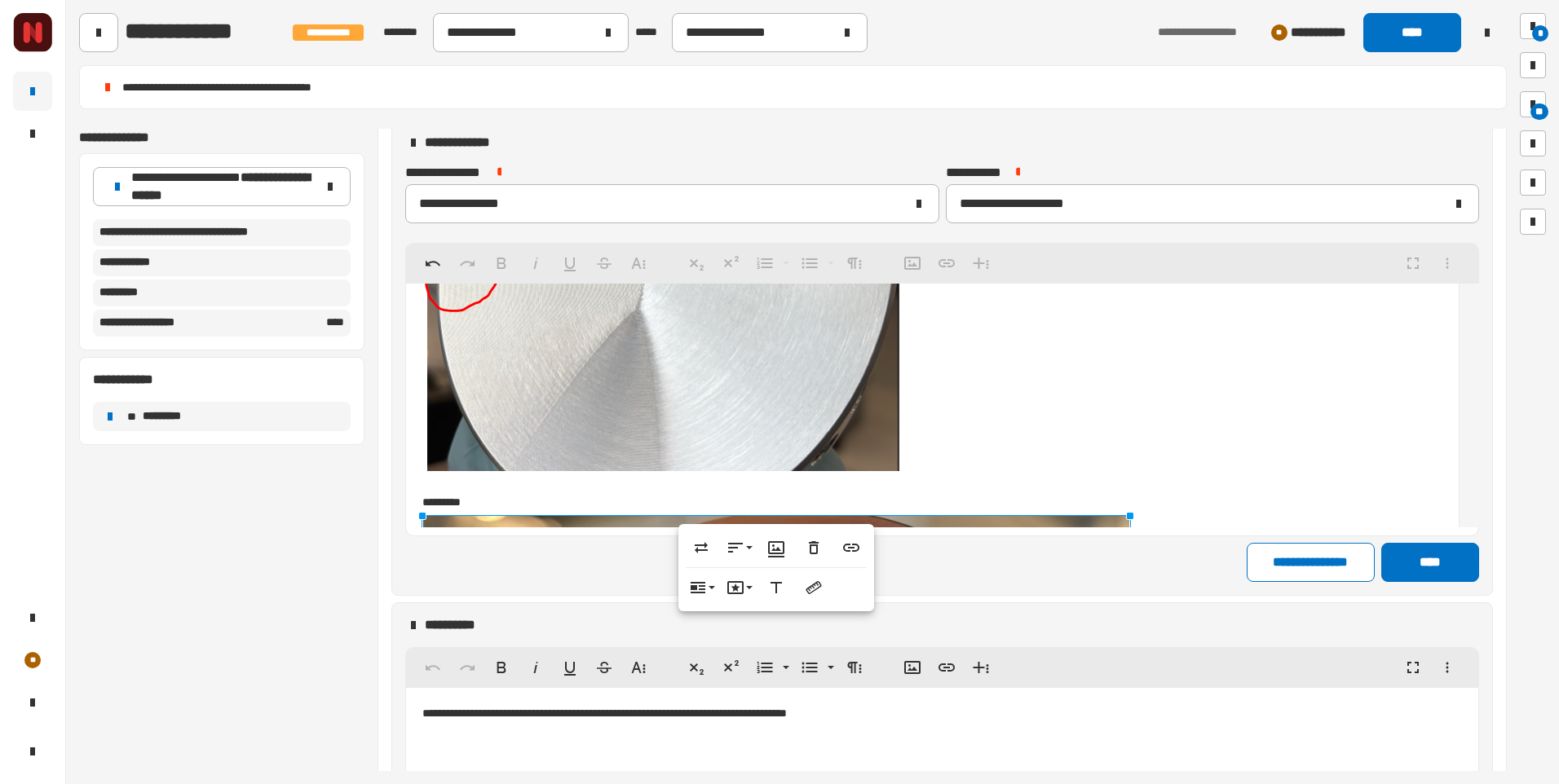 click on "*********" at bounding box center [922, 569] 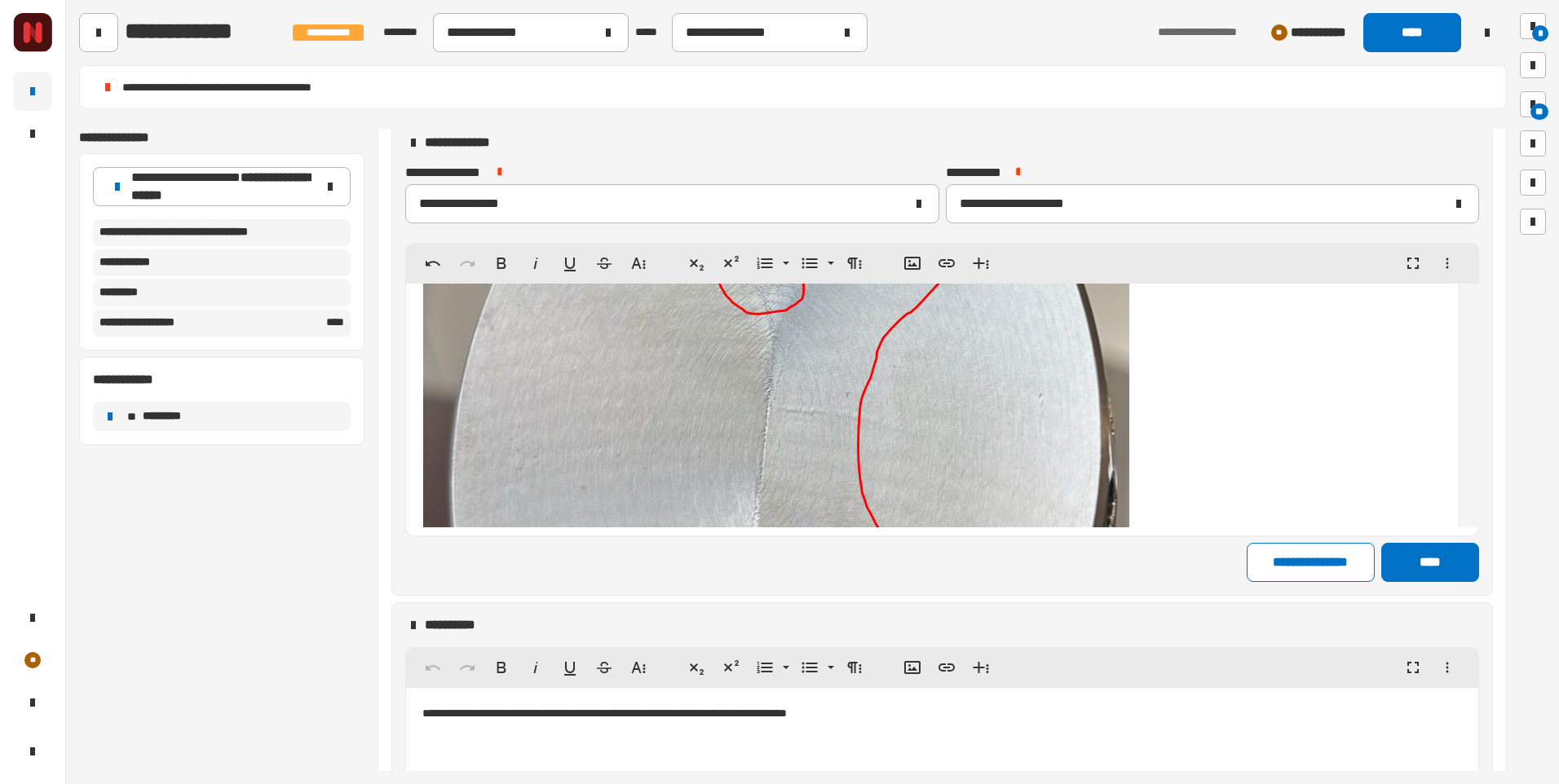 scroll, scrollTop: 21922, scrollLeft: 0, axis: vertical 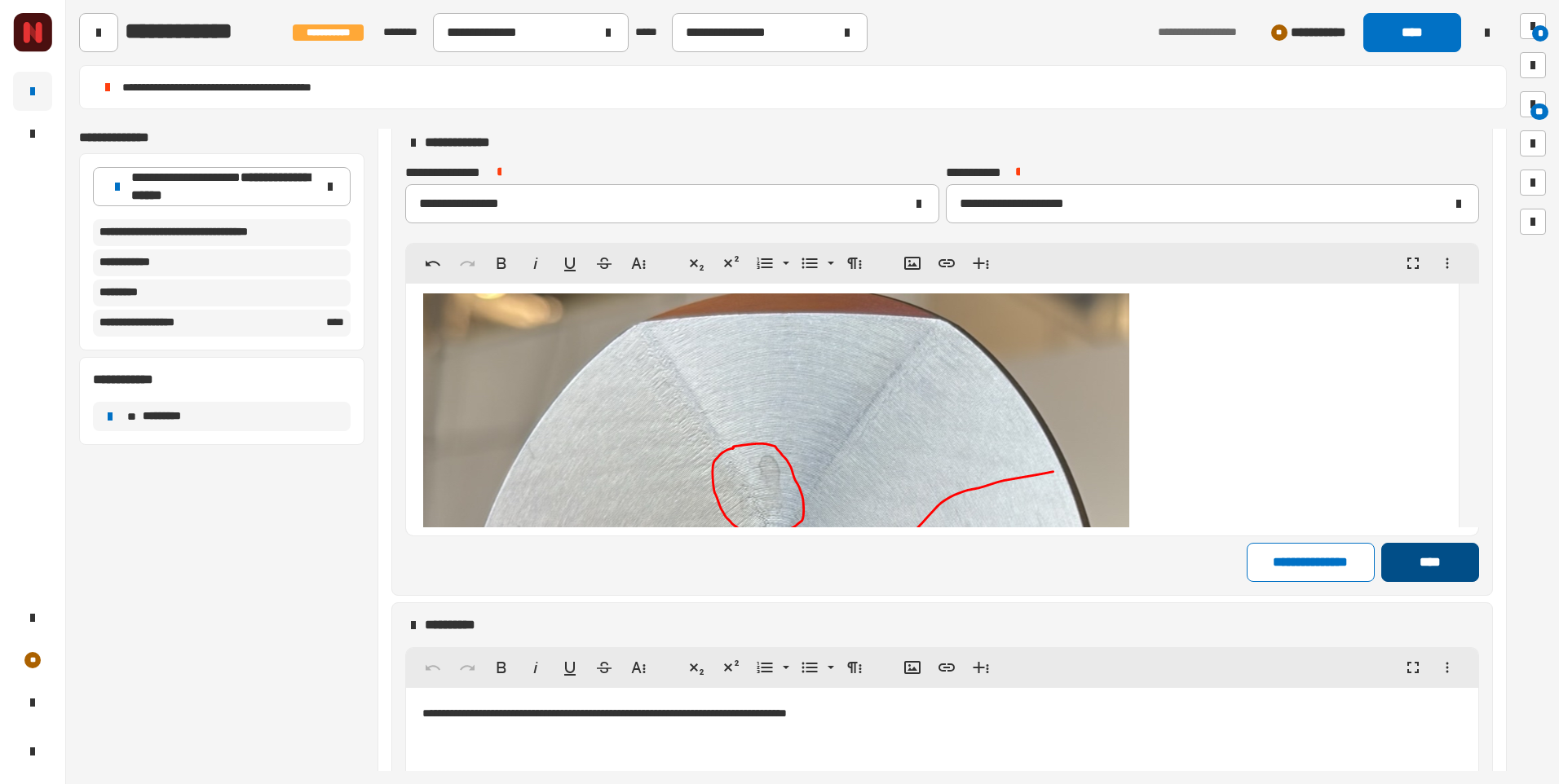 click on "****" at bounding box center [1429, 562] 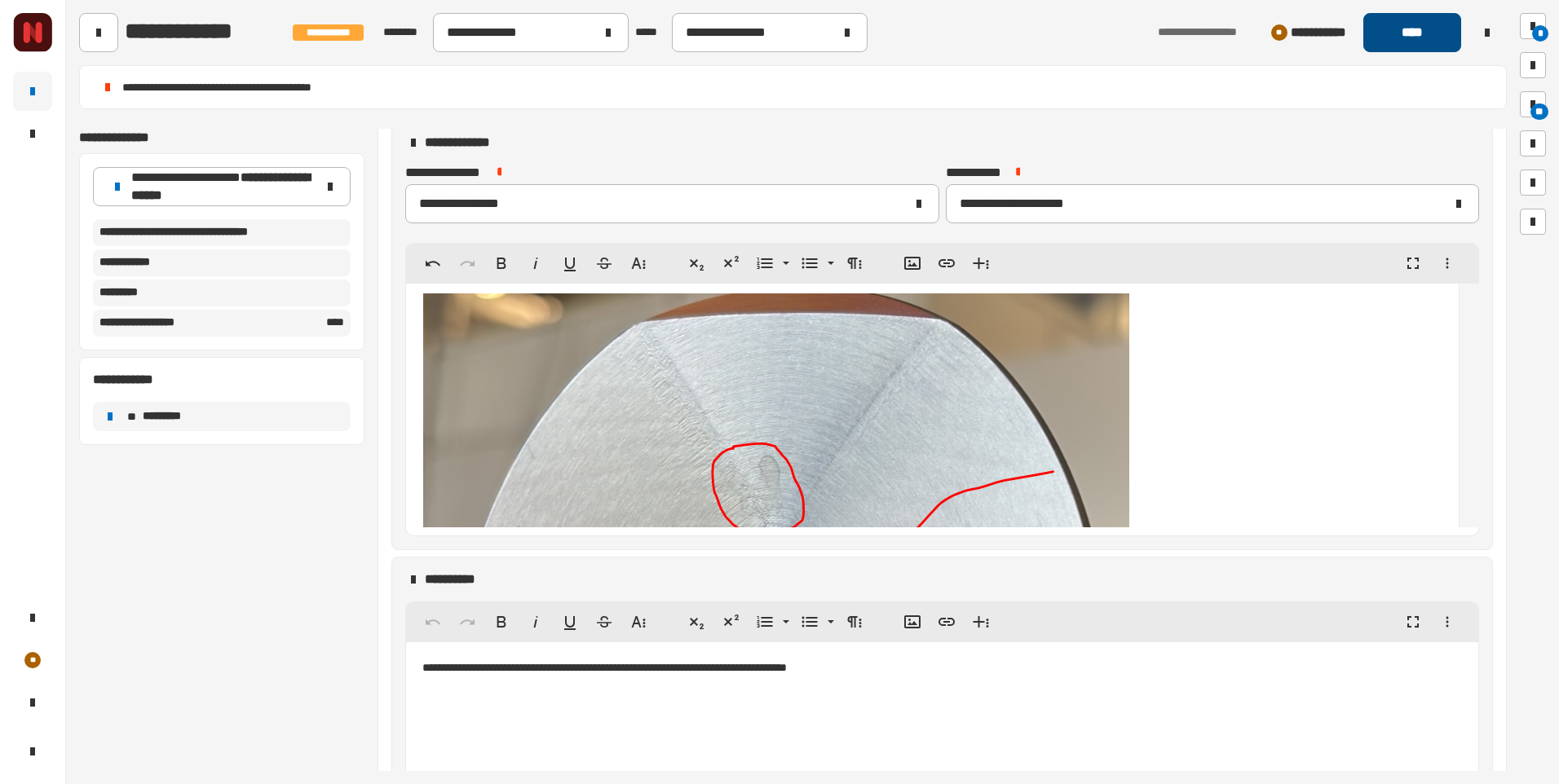 click on "****" 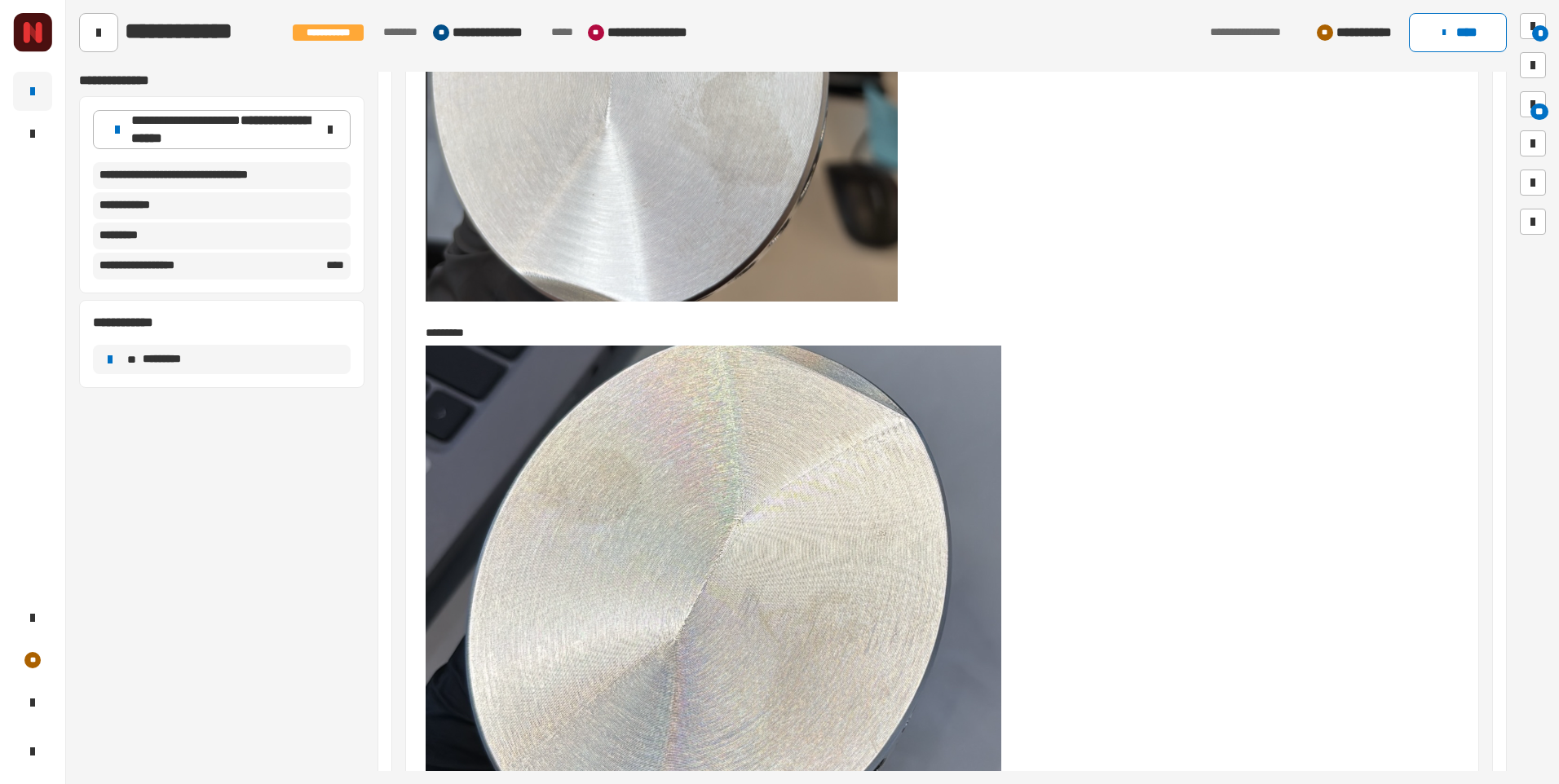 scroll, scrollTop: 1397, scrollLeft: 0, axis: vertical 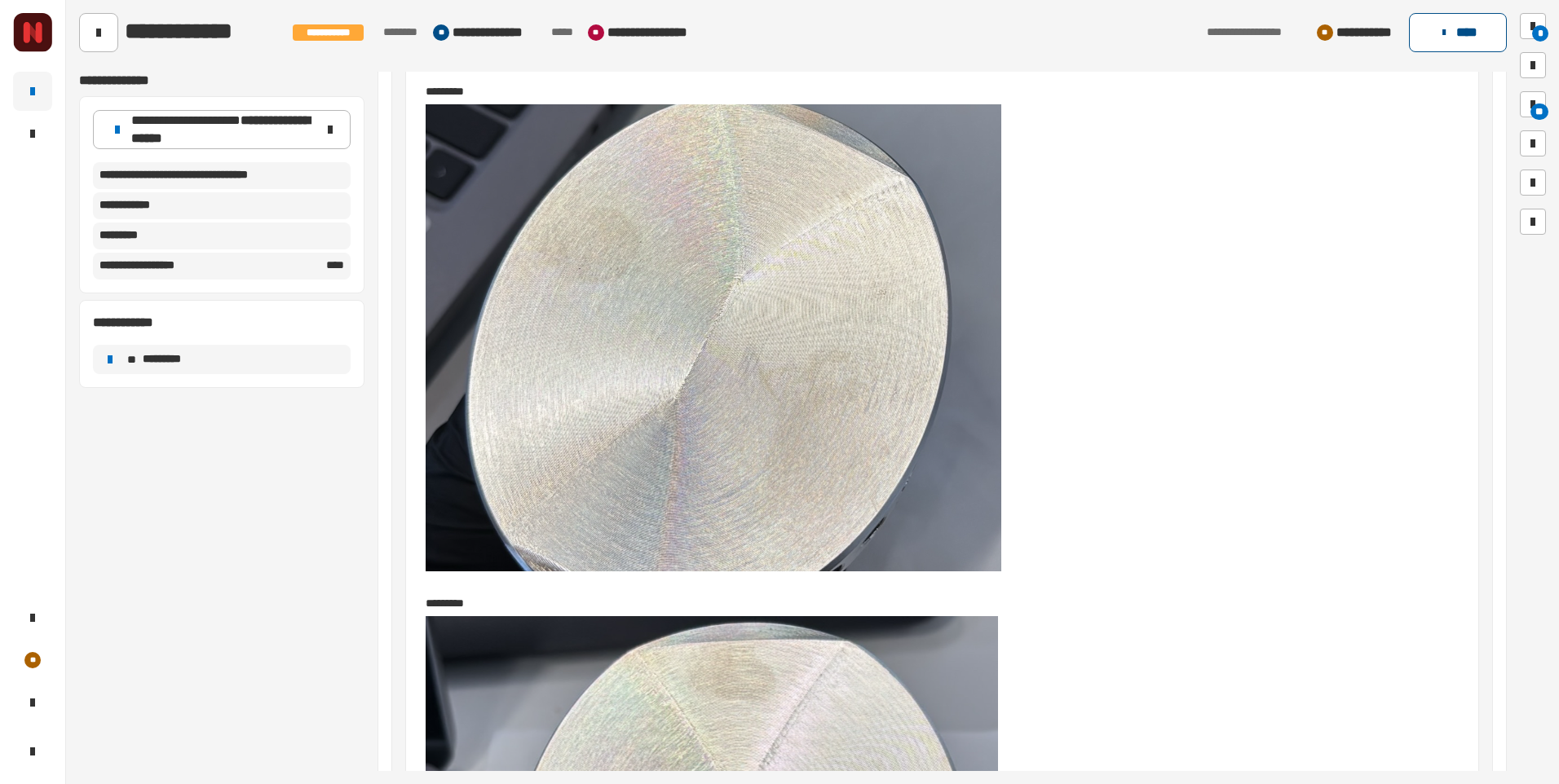 click on "****" 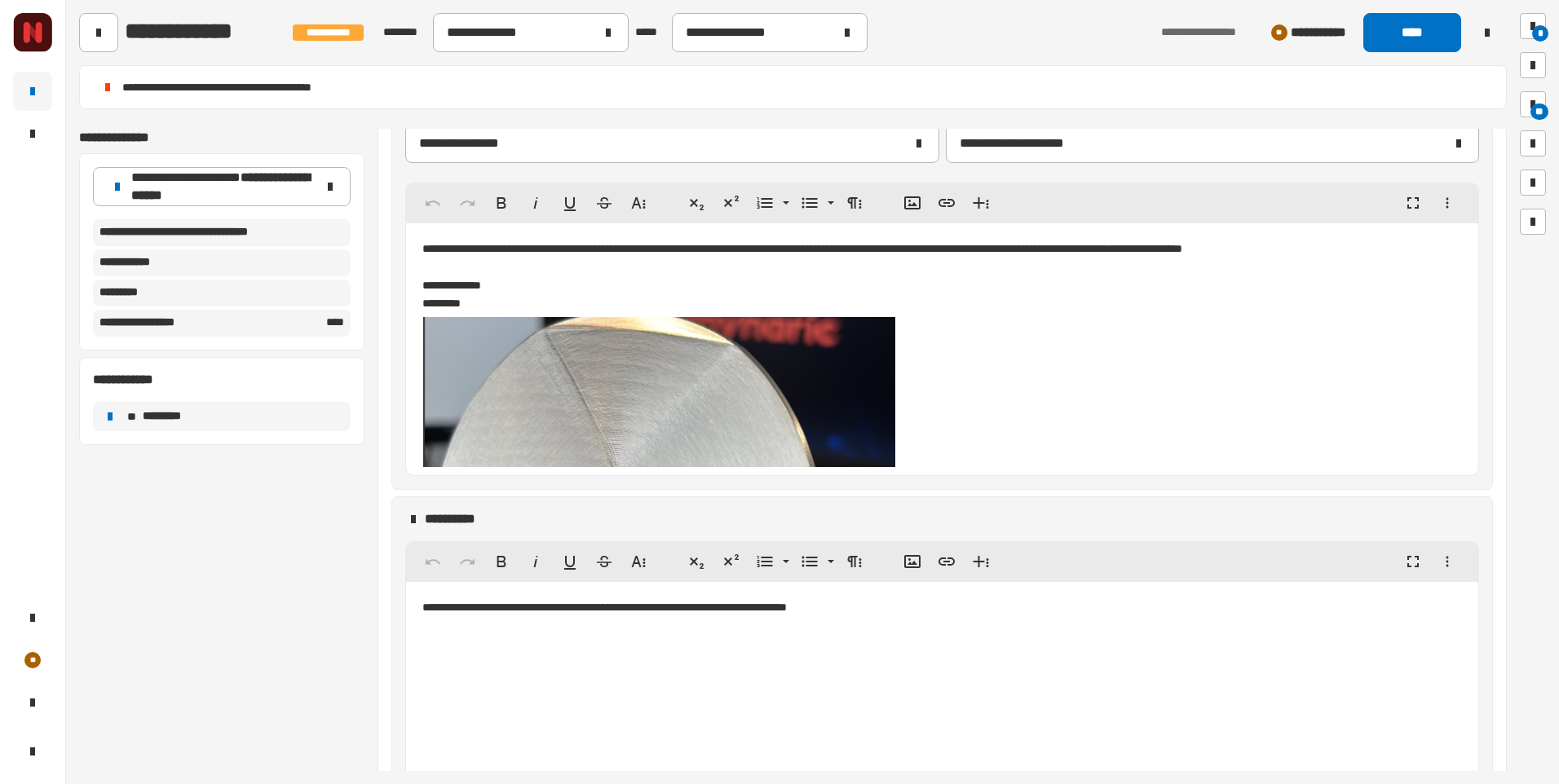 scroll, scrollTop: 631, scrollLeft: 0, axis: vertical 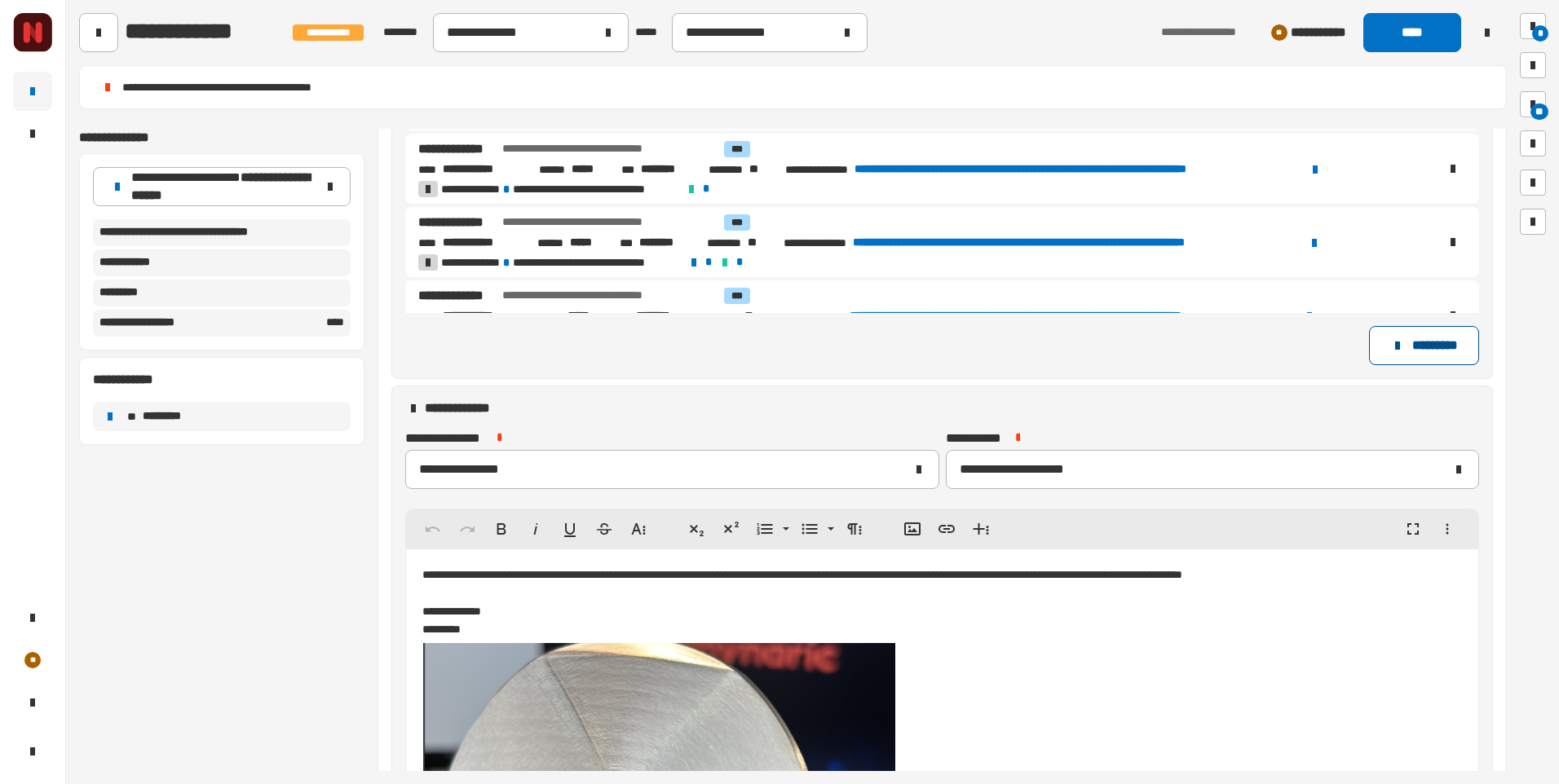 click at bounding box center [1398, 346] 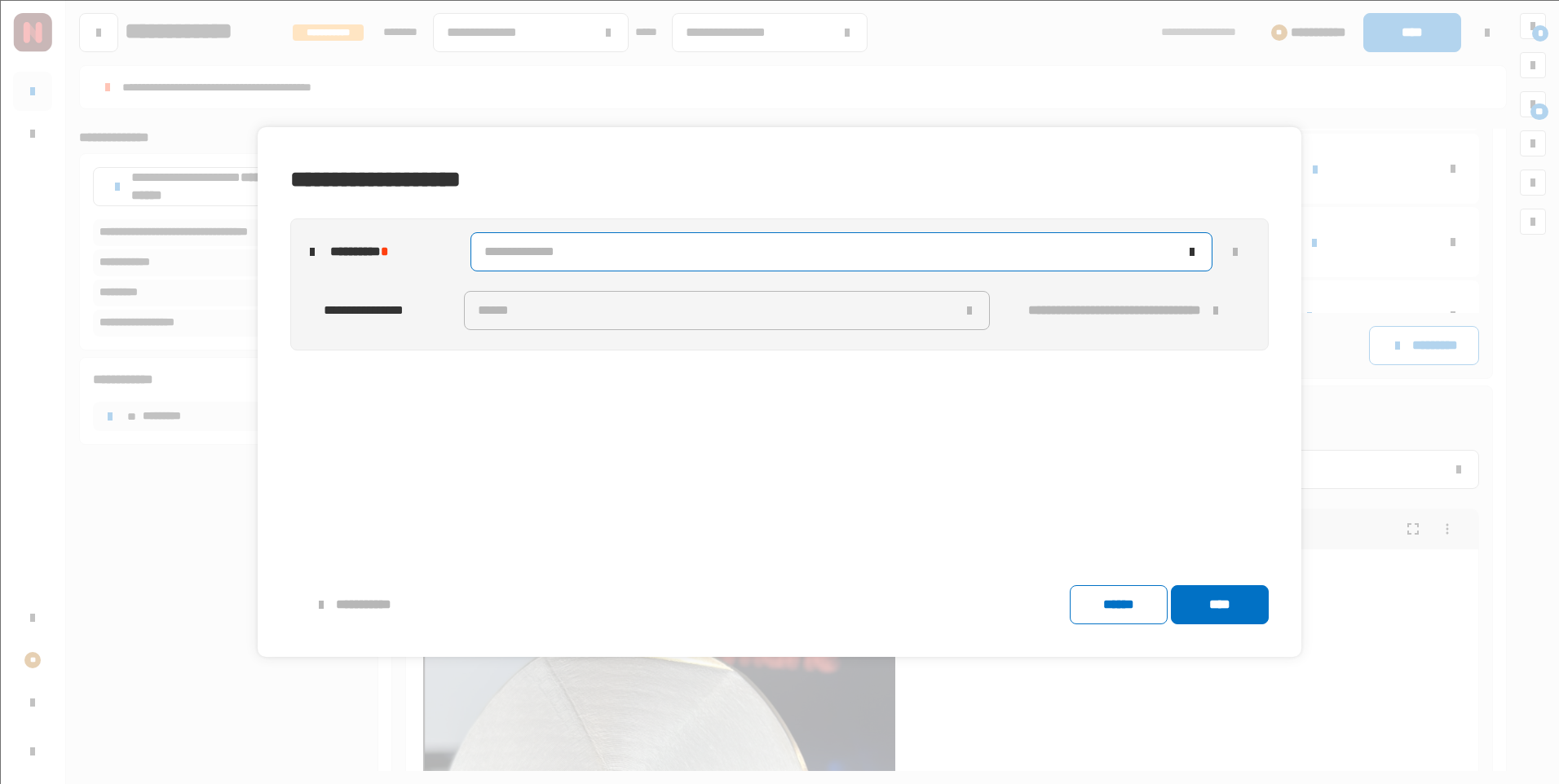 click on "**********" 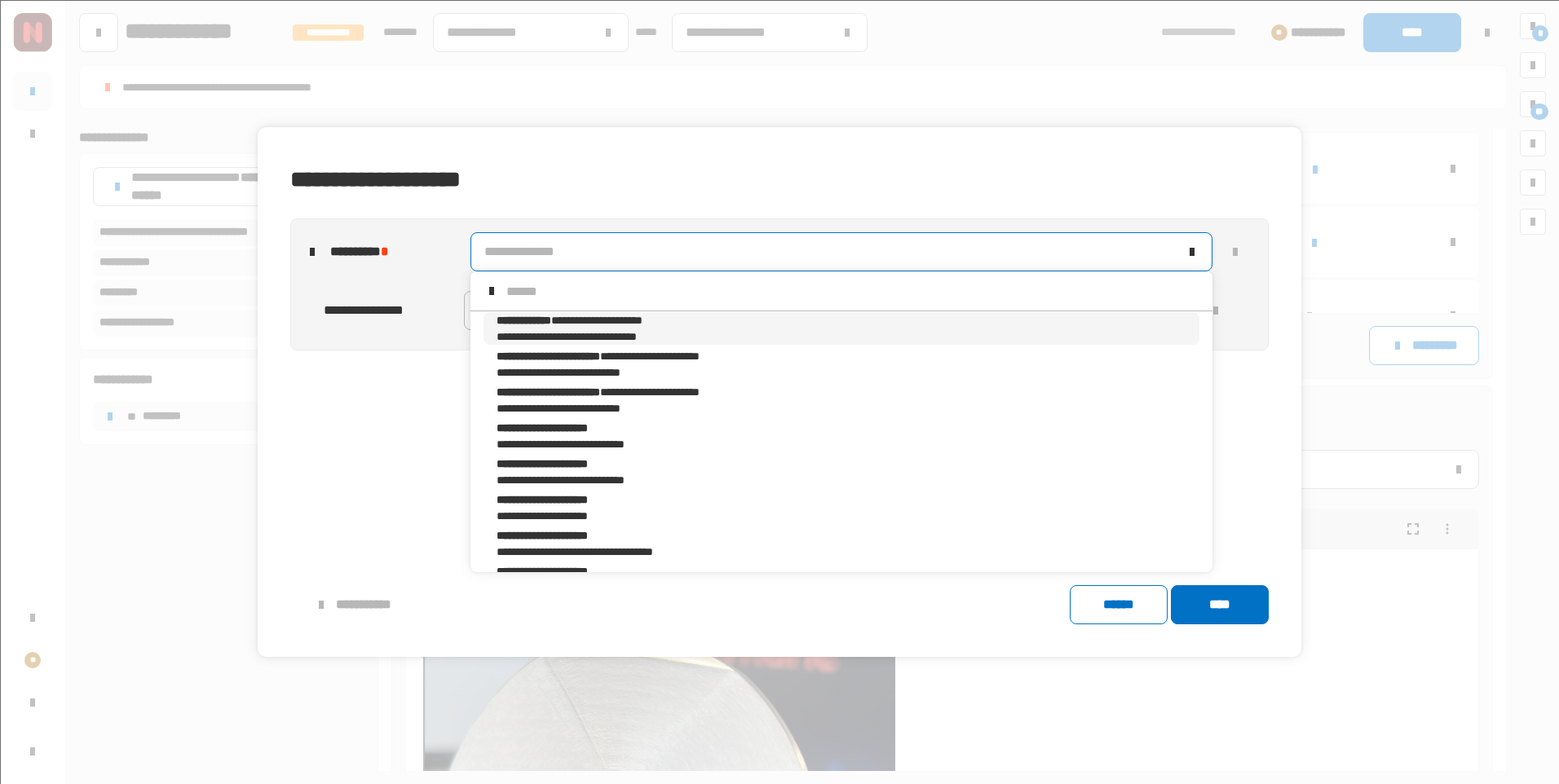 scroll, scrollTop: 13, scrollLeft: 0, axis: vertical 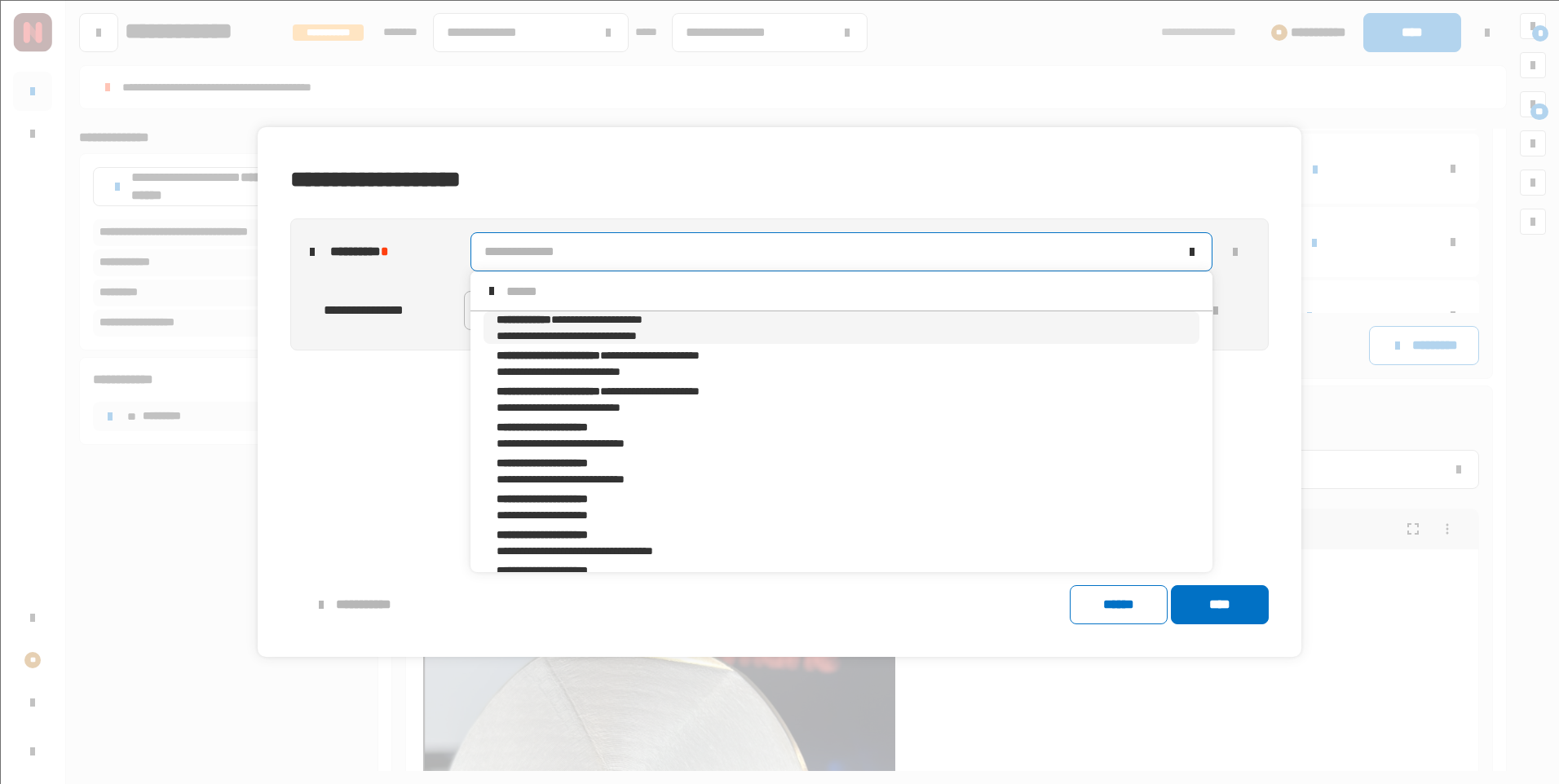 click on "**********" at bounding box center [604, 336] 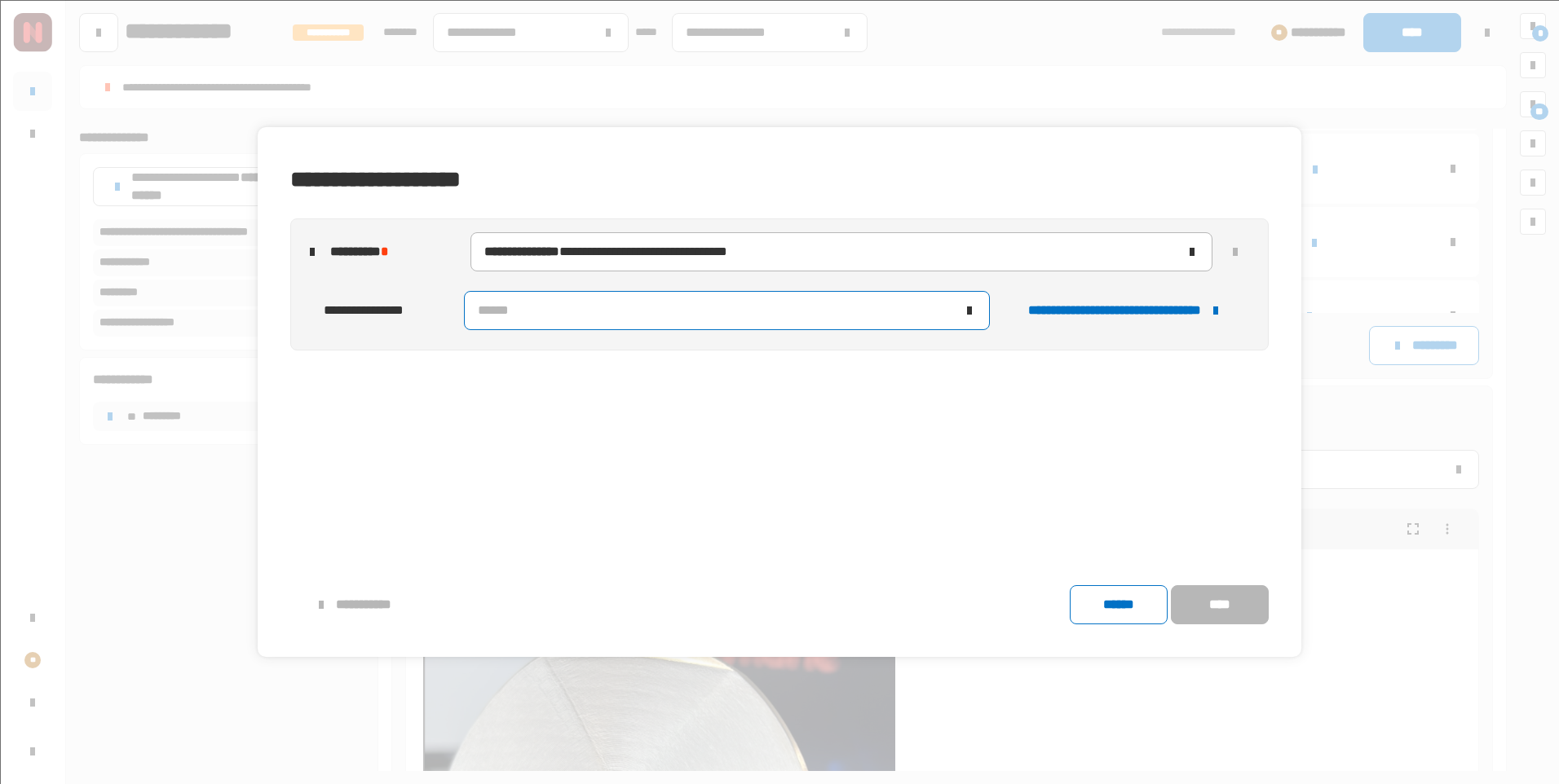 click on "******" 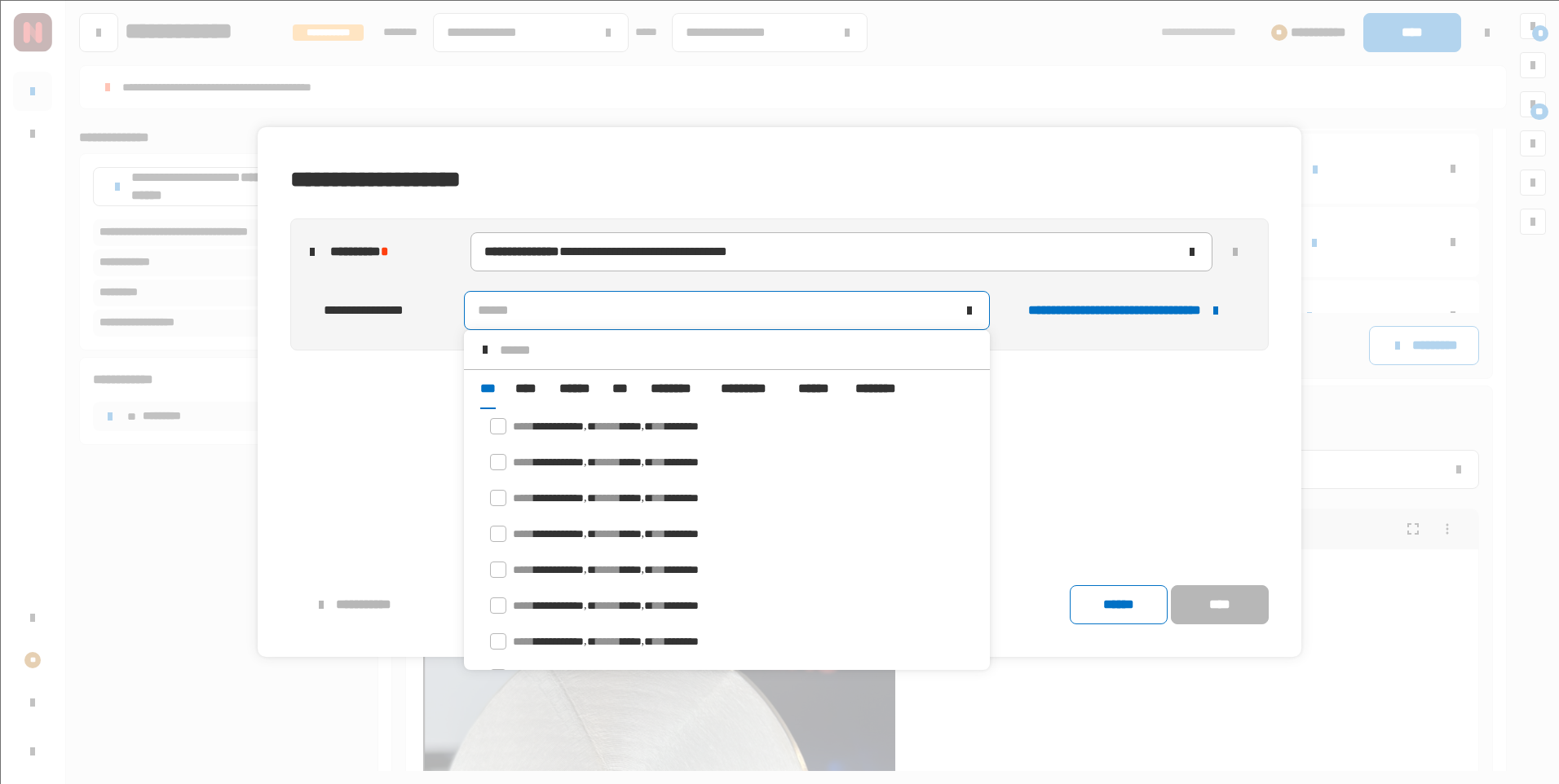 scroll, scrollTop: 13, scrollLeft: 0, axis: vertical 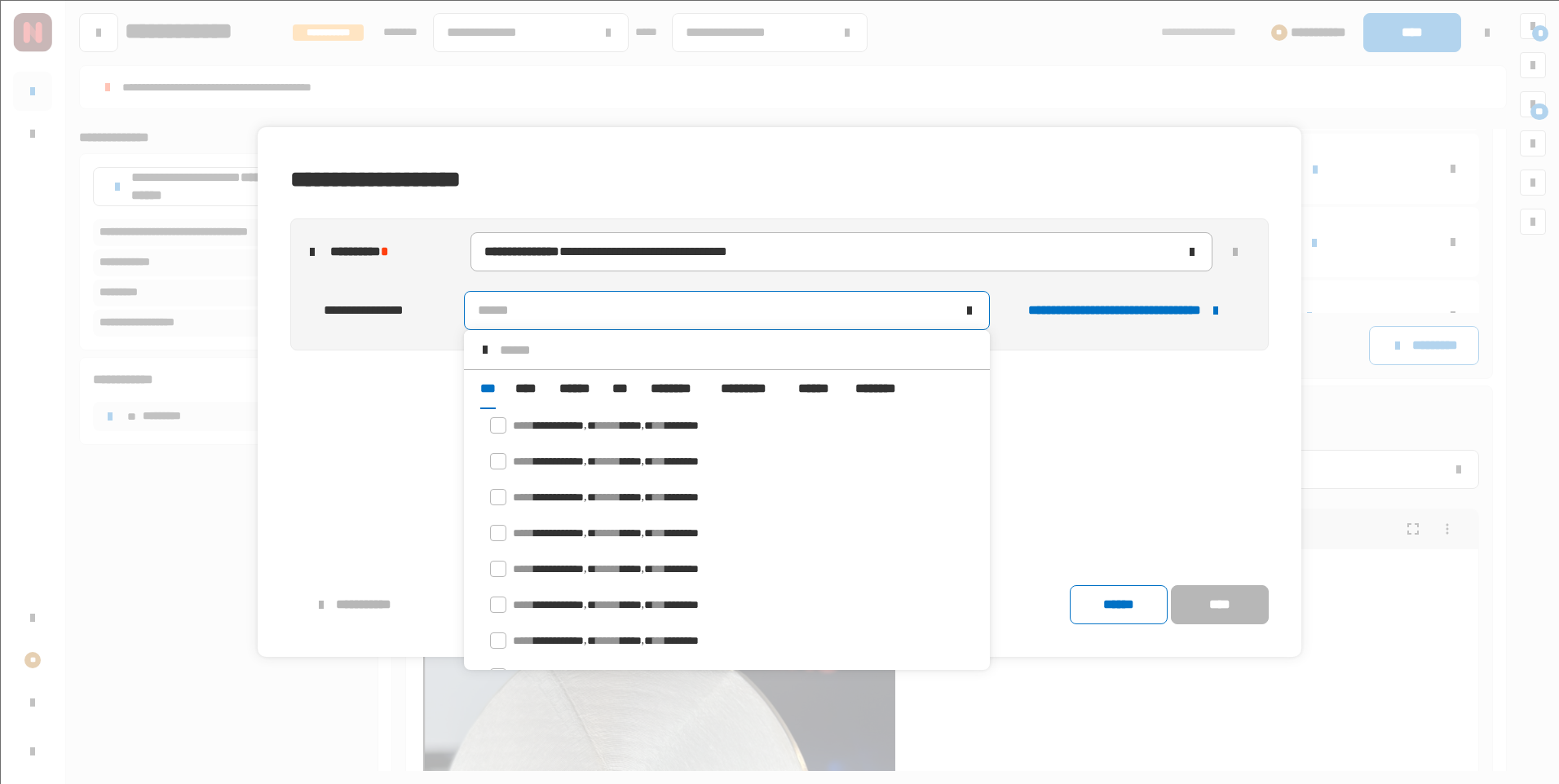 click on "******" at bounding box center [576, 389] 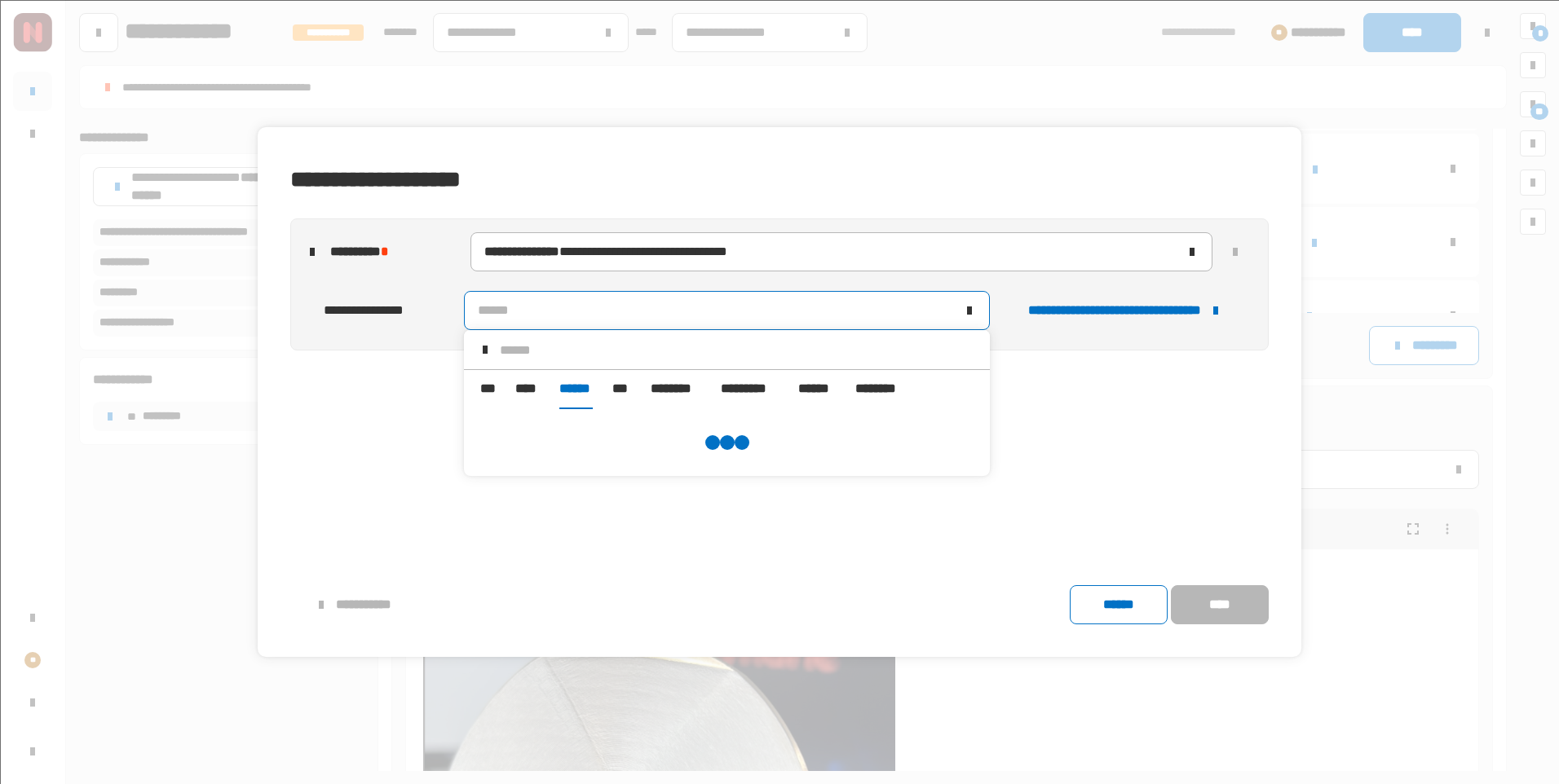 scroll, scrollTop: 0, scrollLeft: 0, axis: both 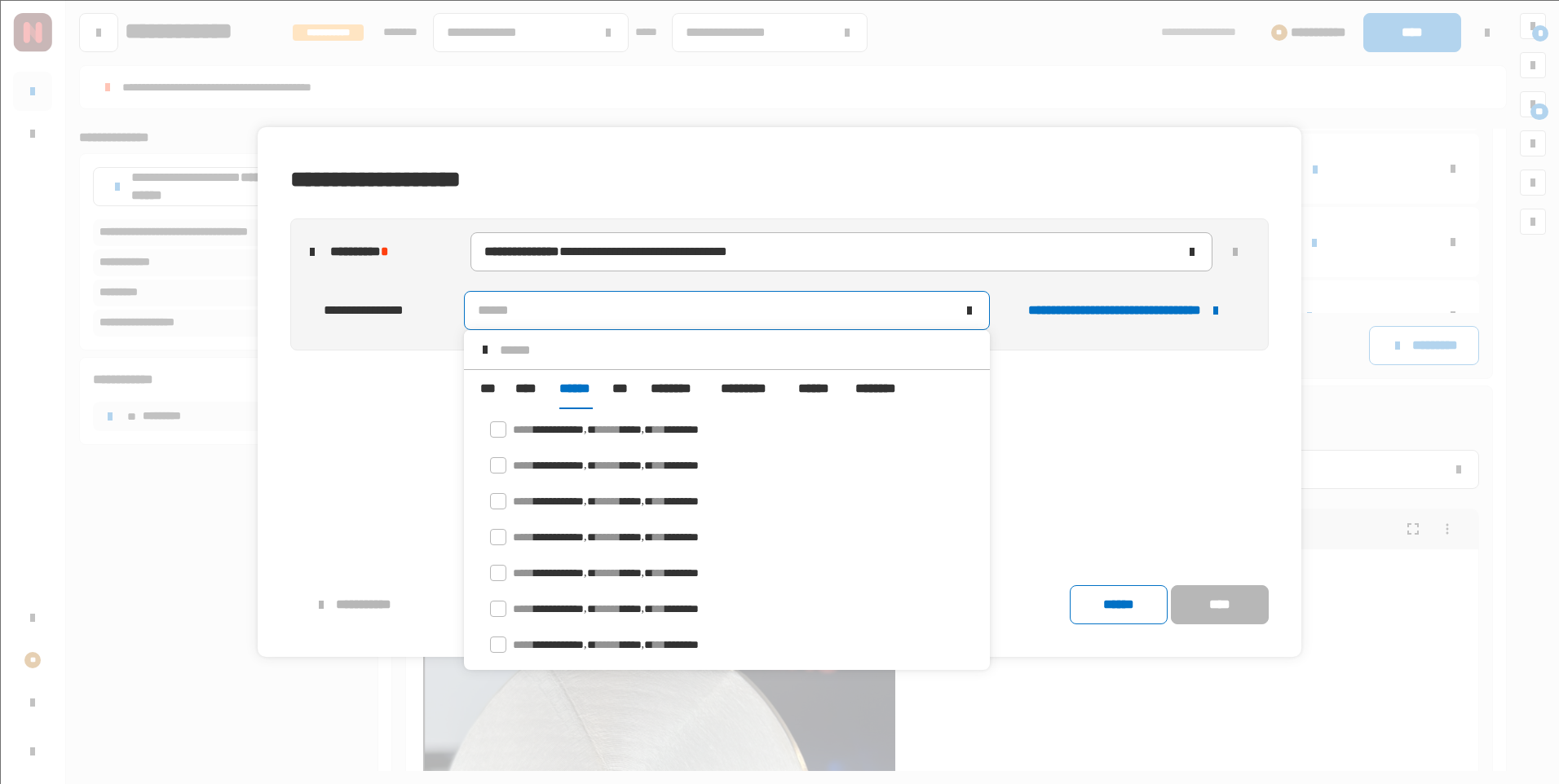 click at bounding box center (738, 350) 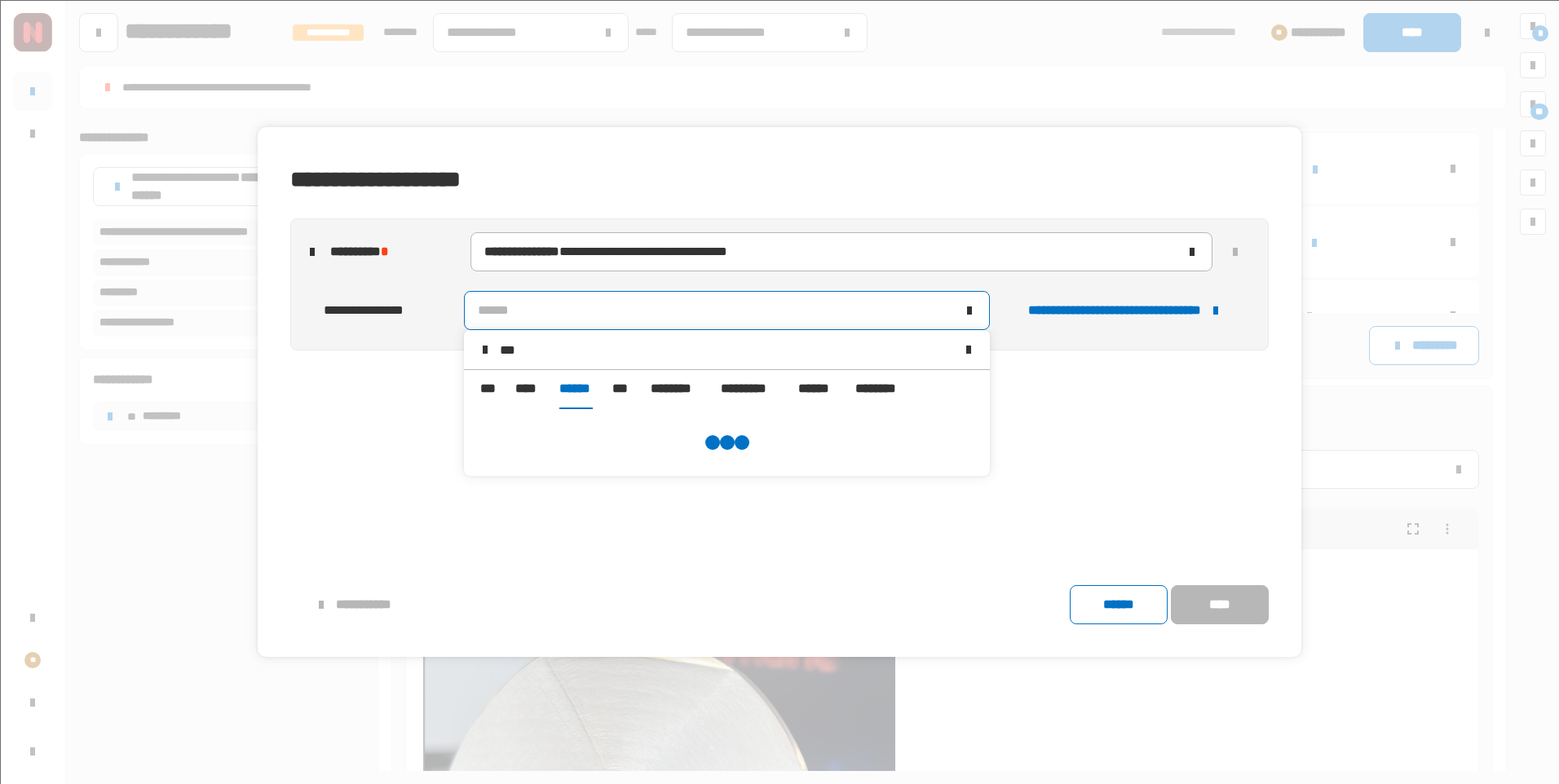 scroll, scrollTop: 0, scrollLeft: 0, axis: both 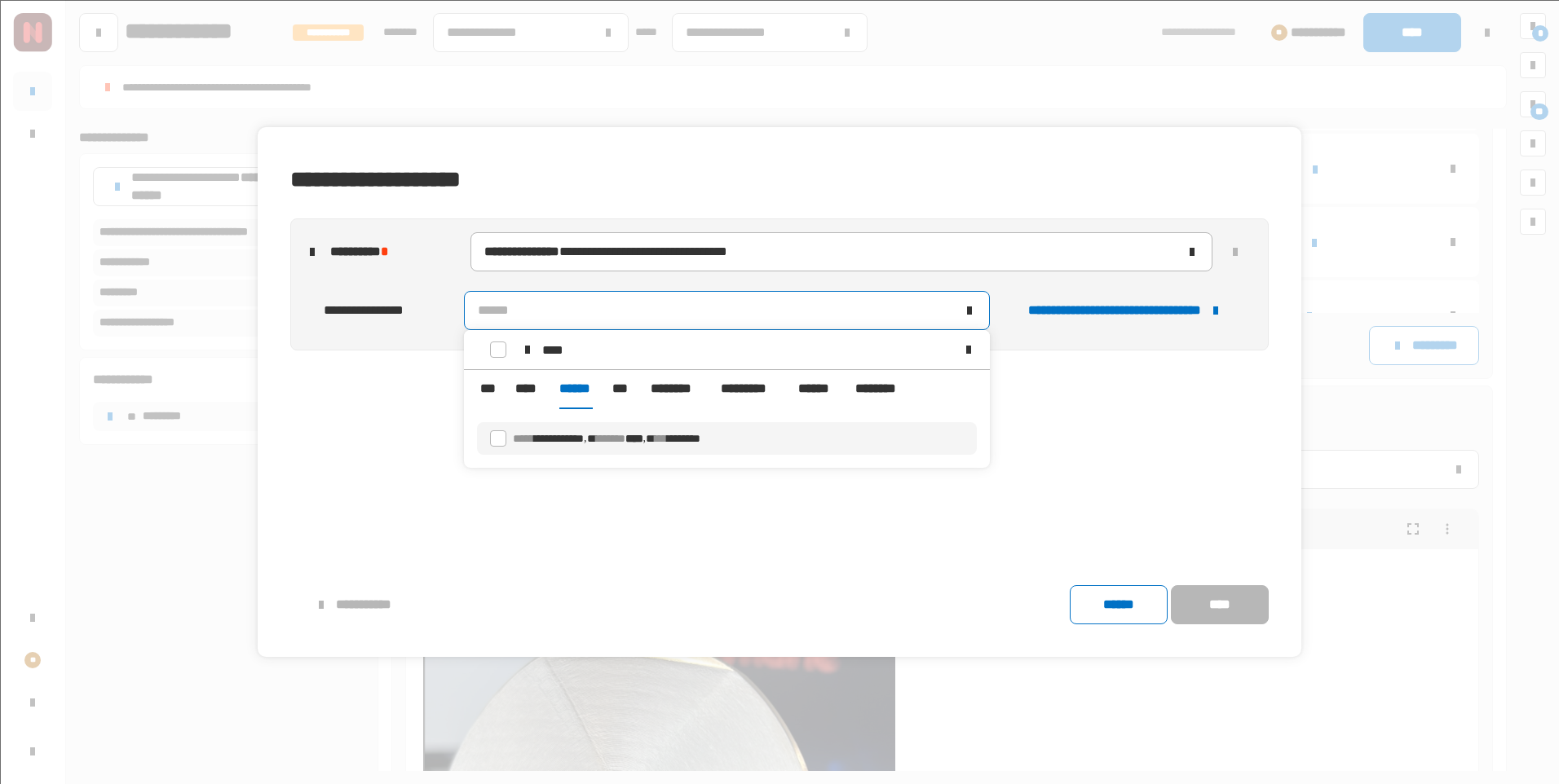 type on "****" 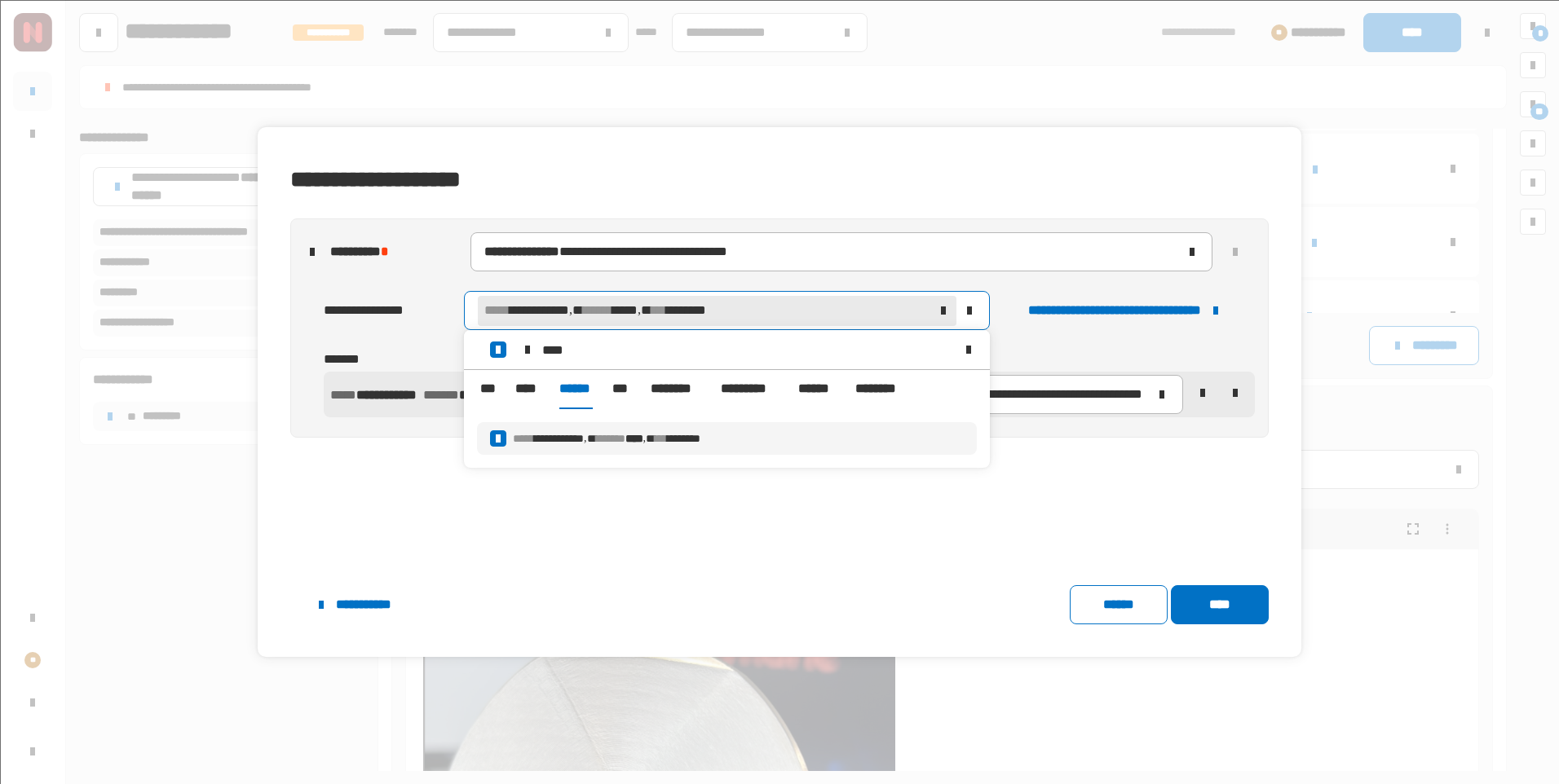 click on "**********" 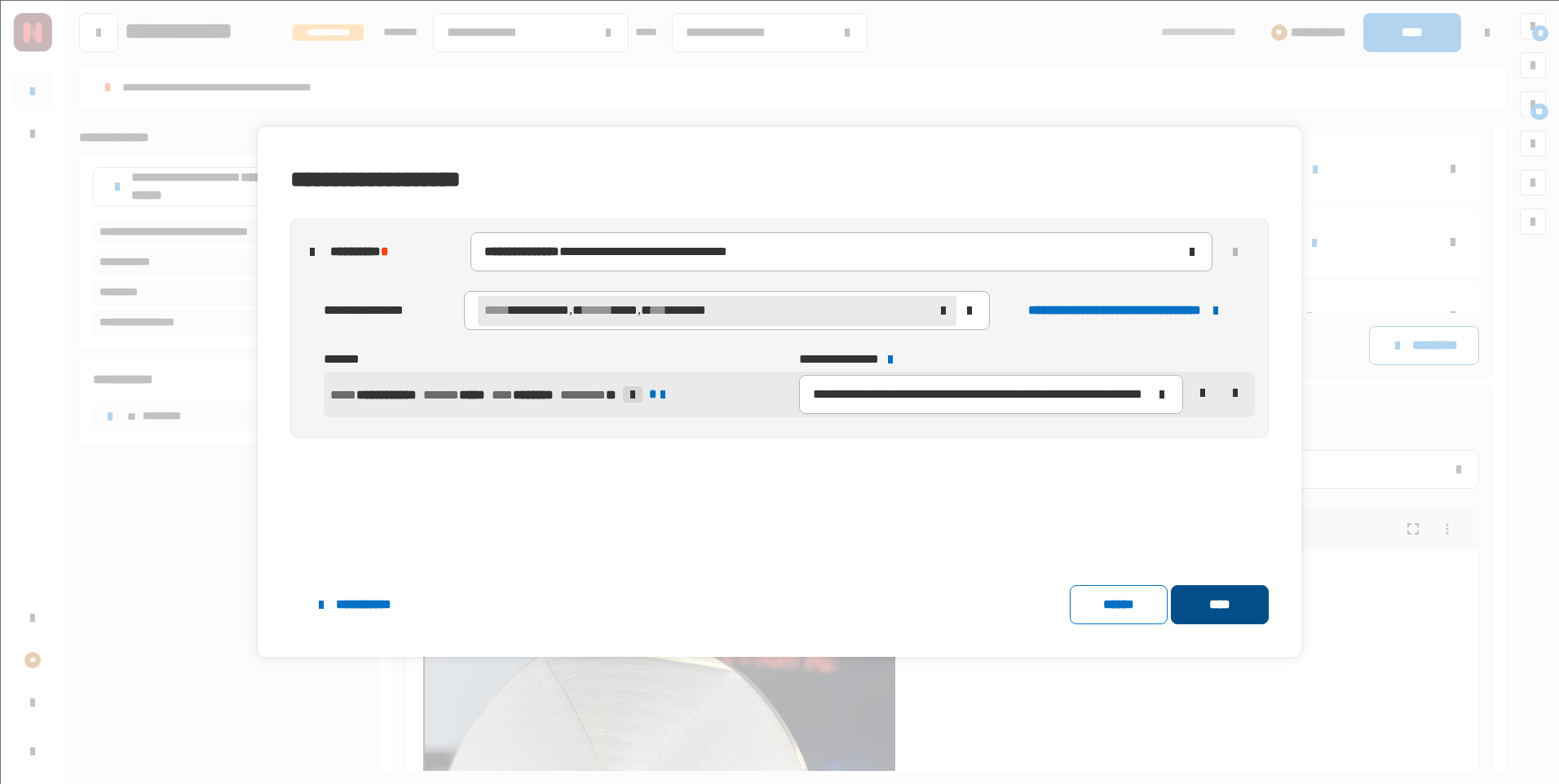 click on "****" 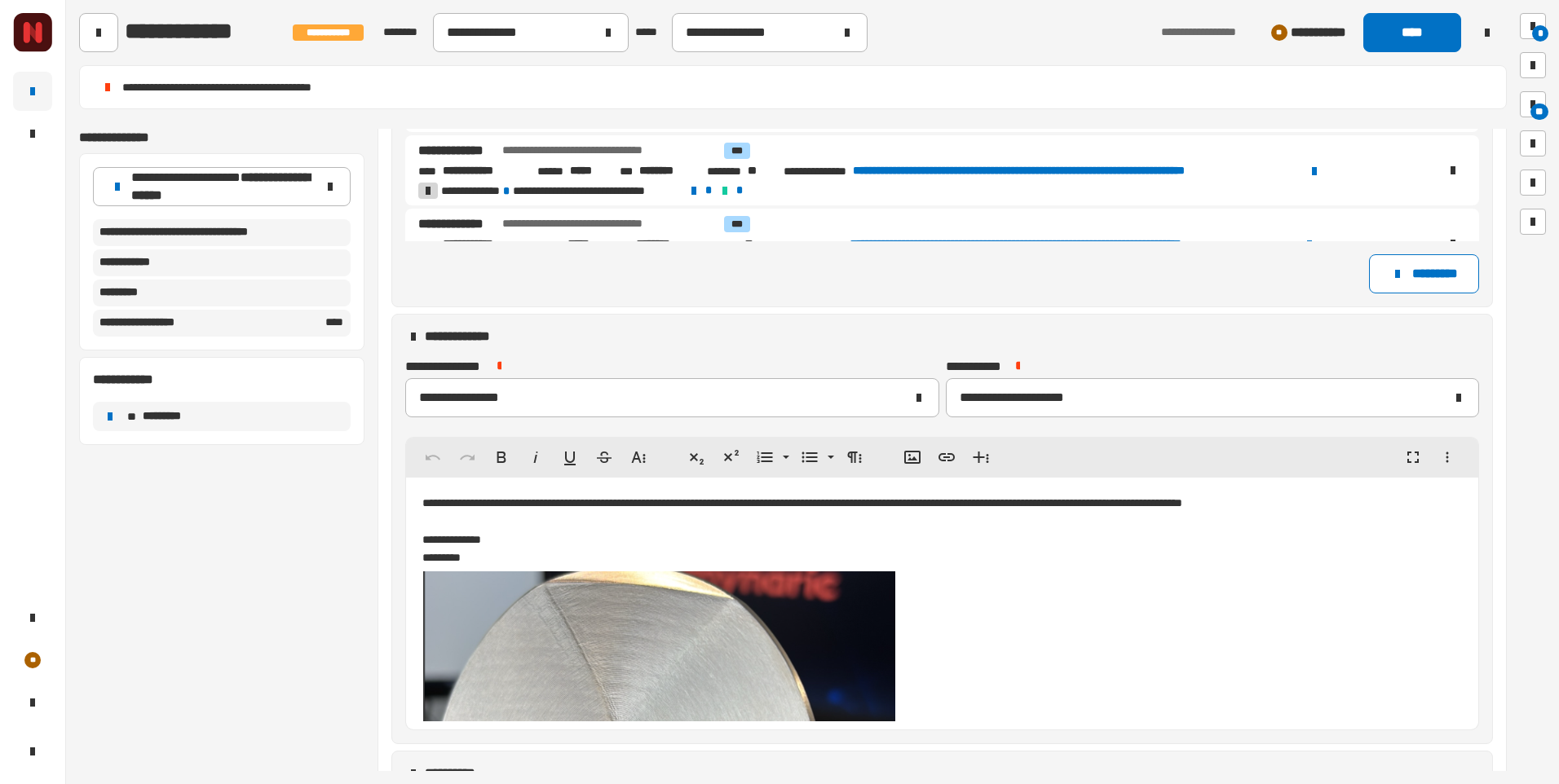 scroll, scrollTop: 794, scrollLeft: 0, axis: vertical 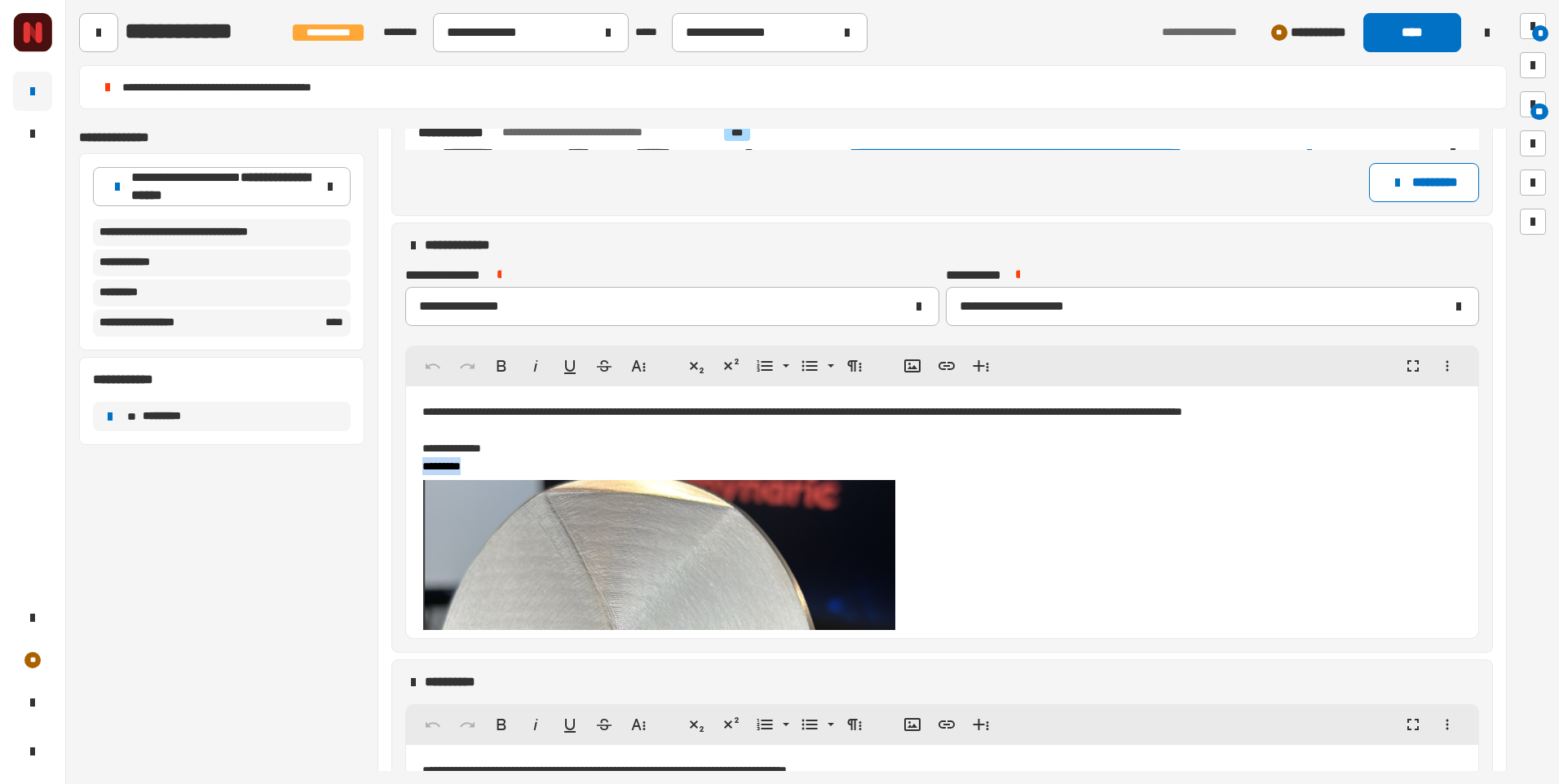 drag, startPoint x: 474, startPoint y: 468, endPoint x: 423, endPoint y: 467, distance: 51.009803 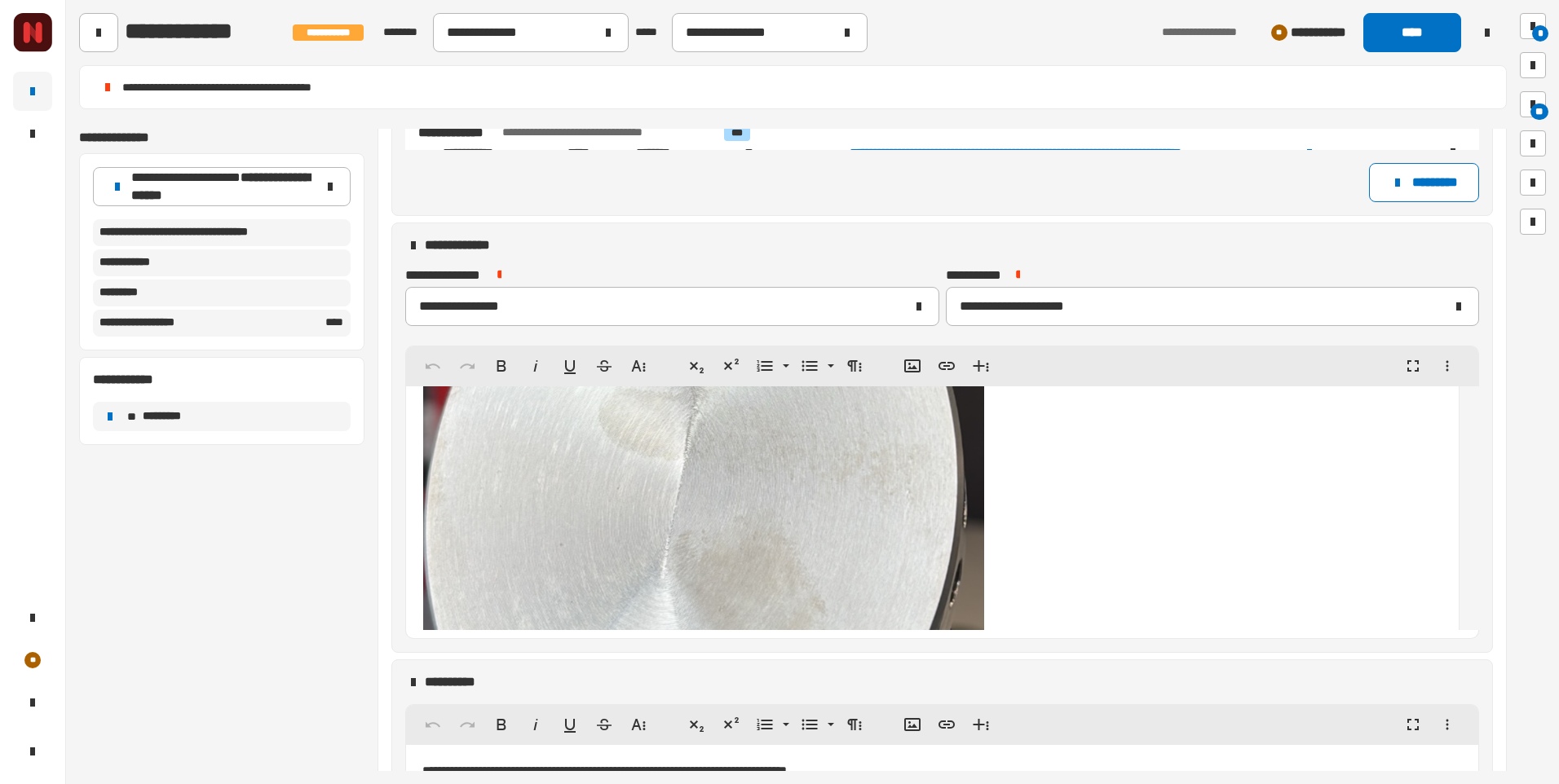 scroll, scrollTop: 22329, scrollLeft: 0, axis: vertical 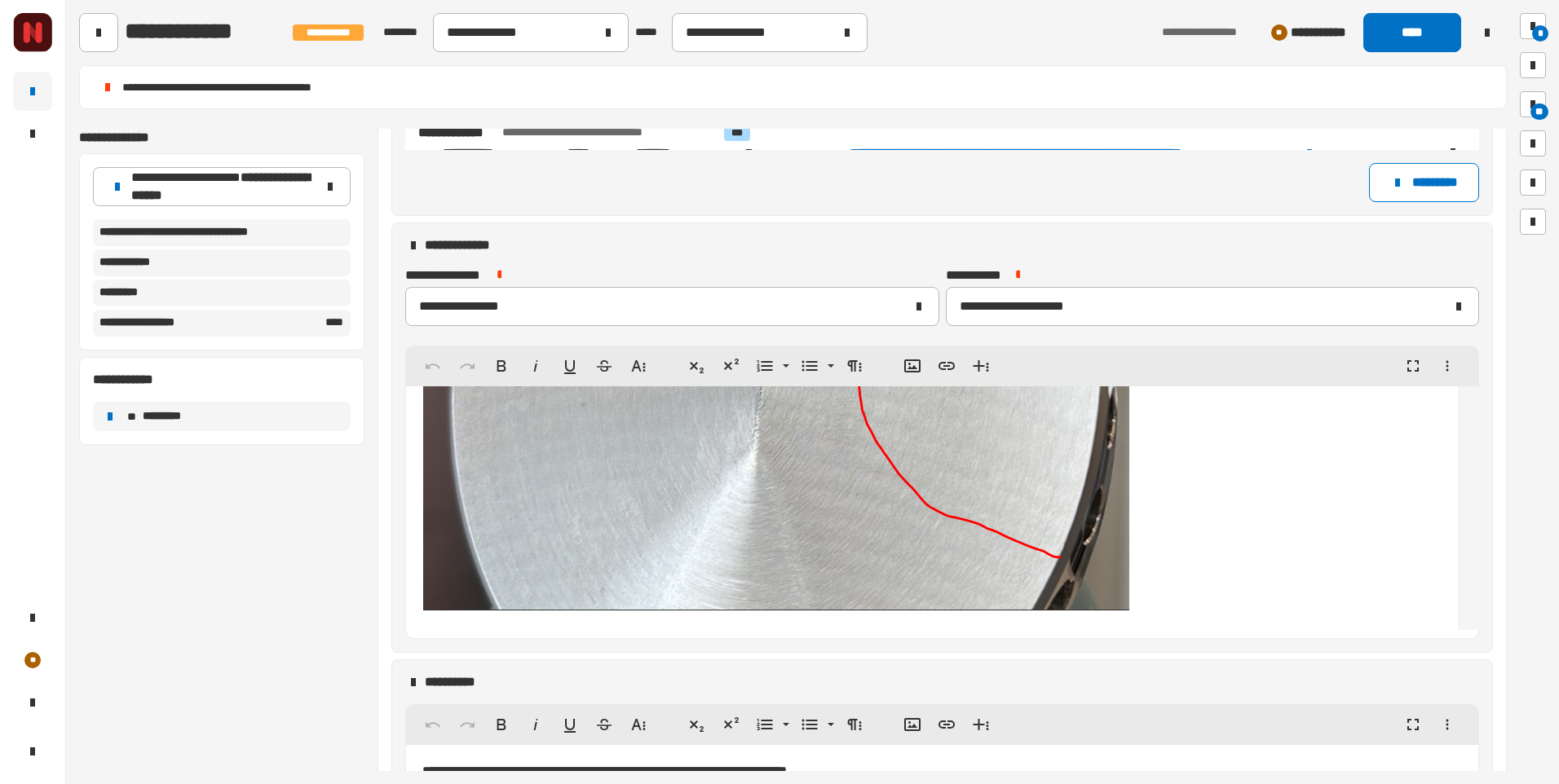 click on "*********" at bounding box center (922, 42) 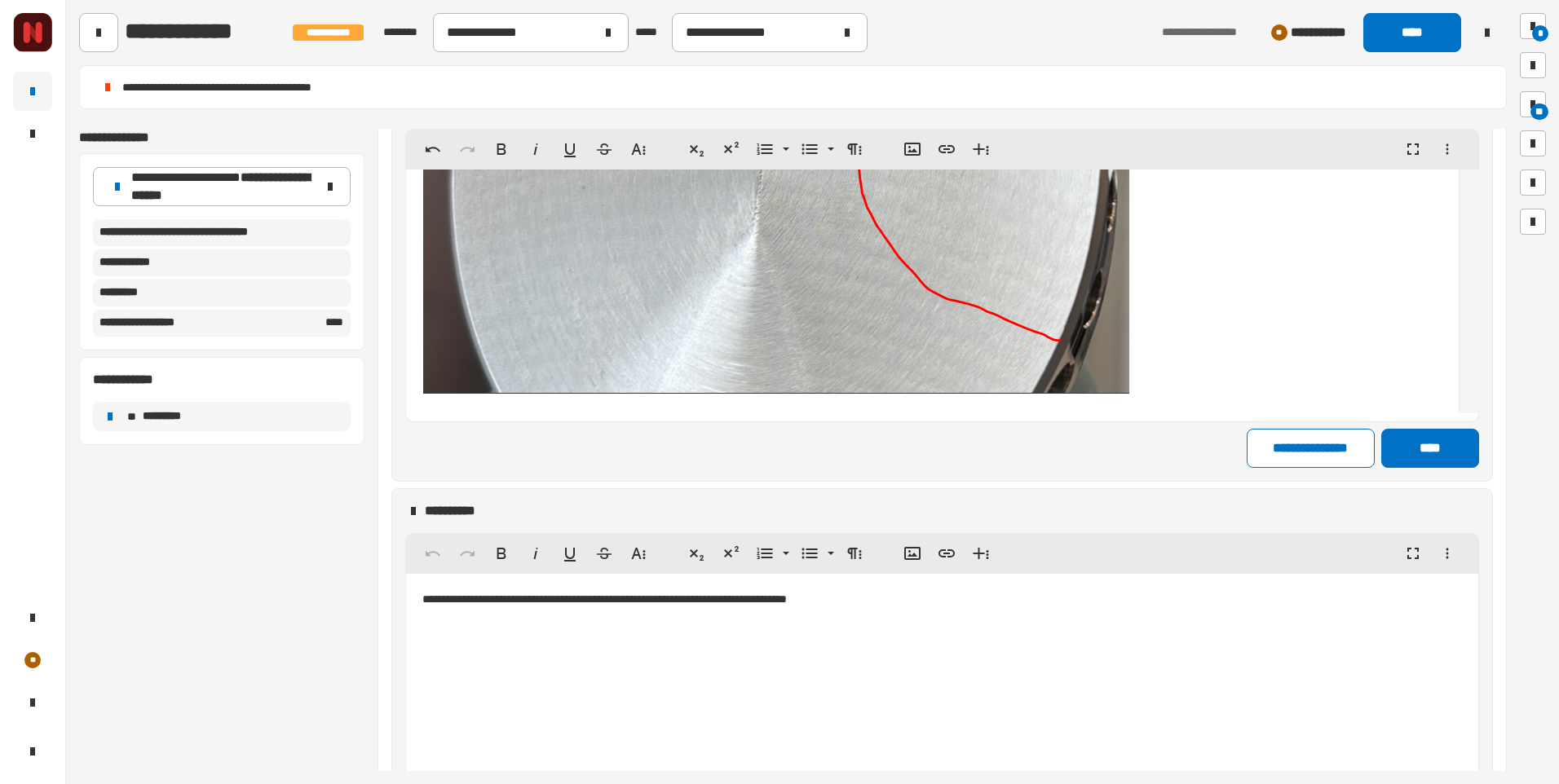 scroll, scrollTop: 1038, scrollLeft: 0, axis: vertical 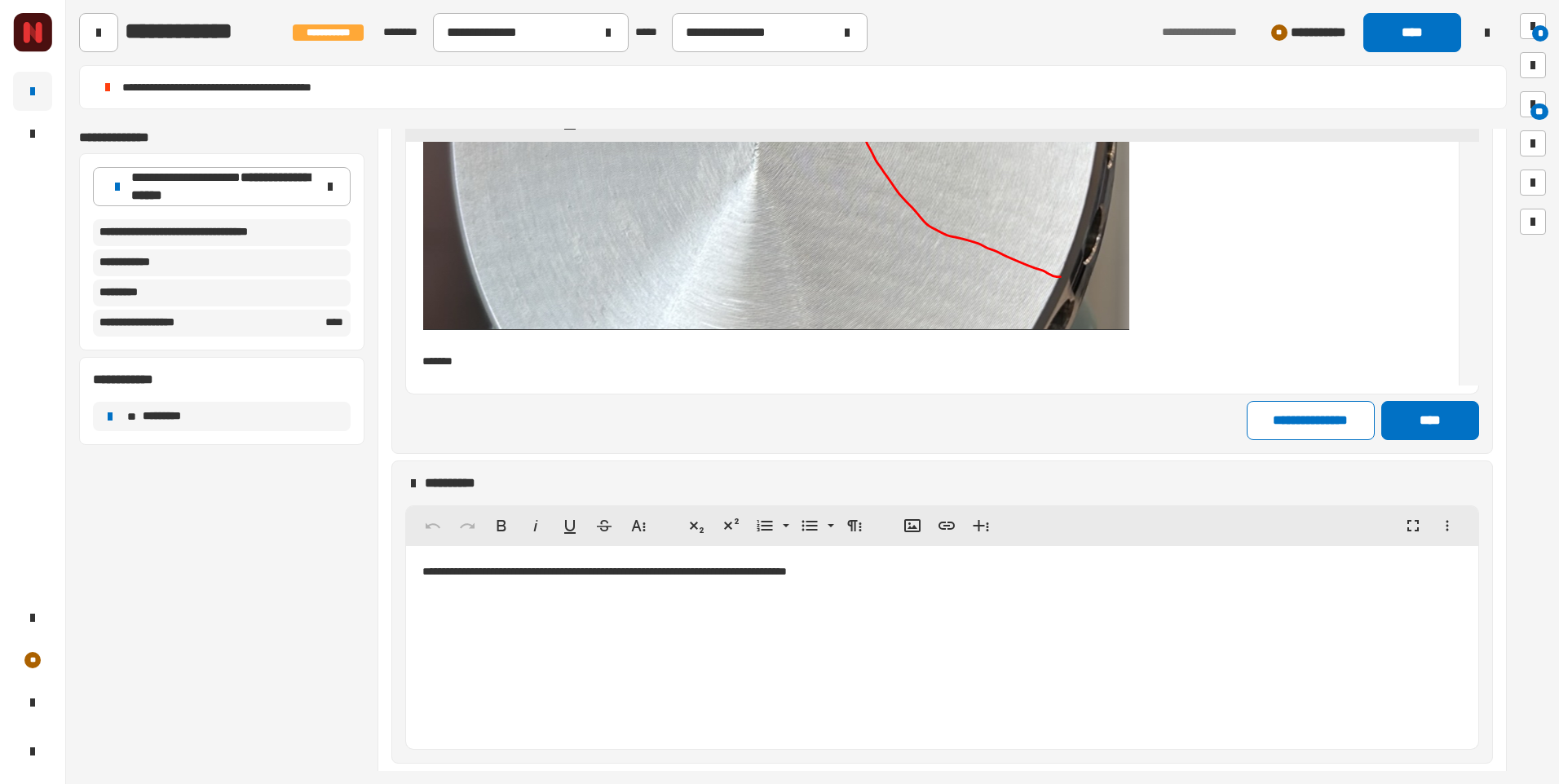 type 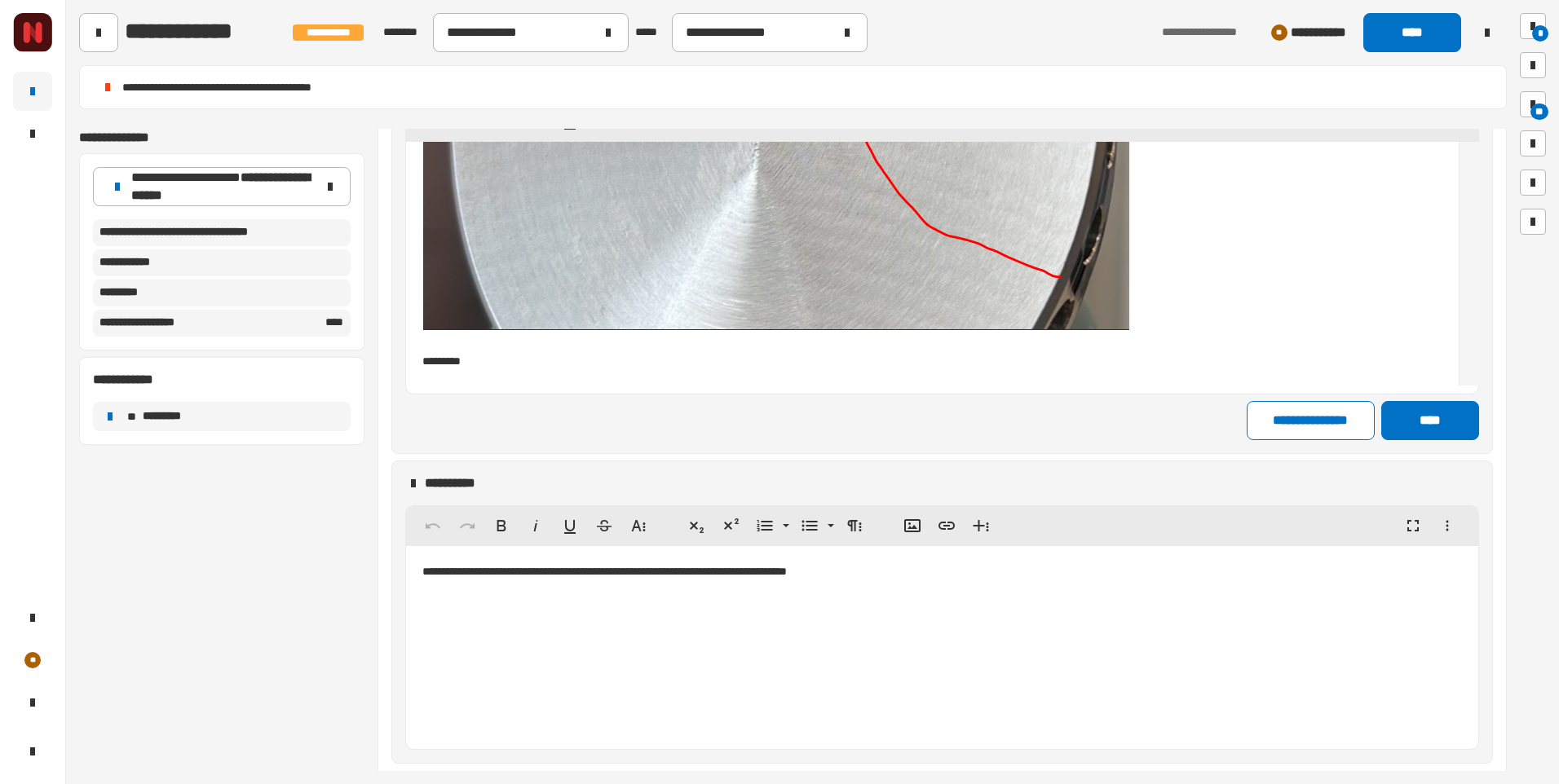 click at bounding box center (932, 379) 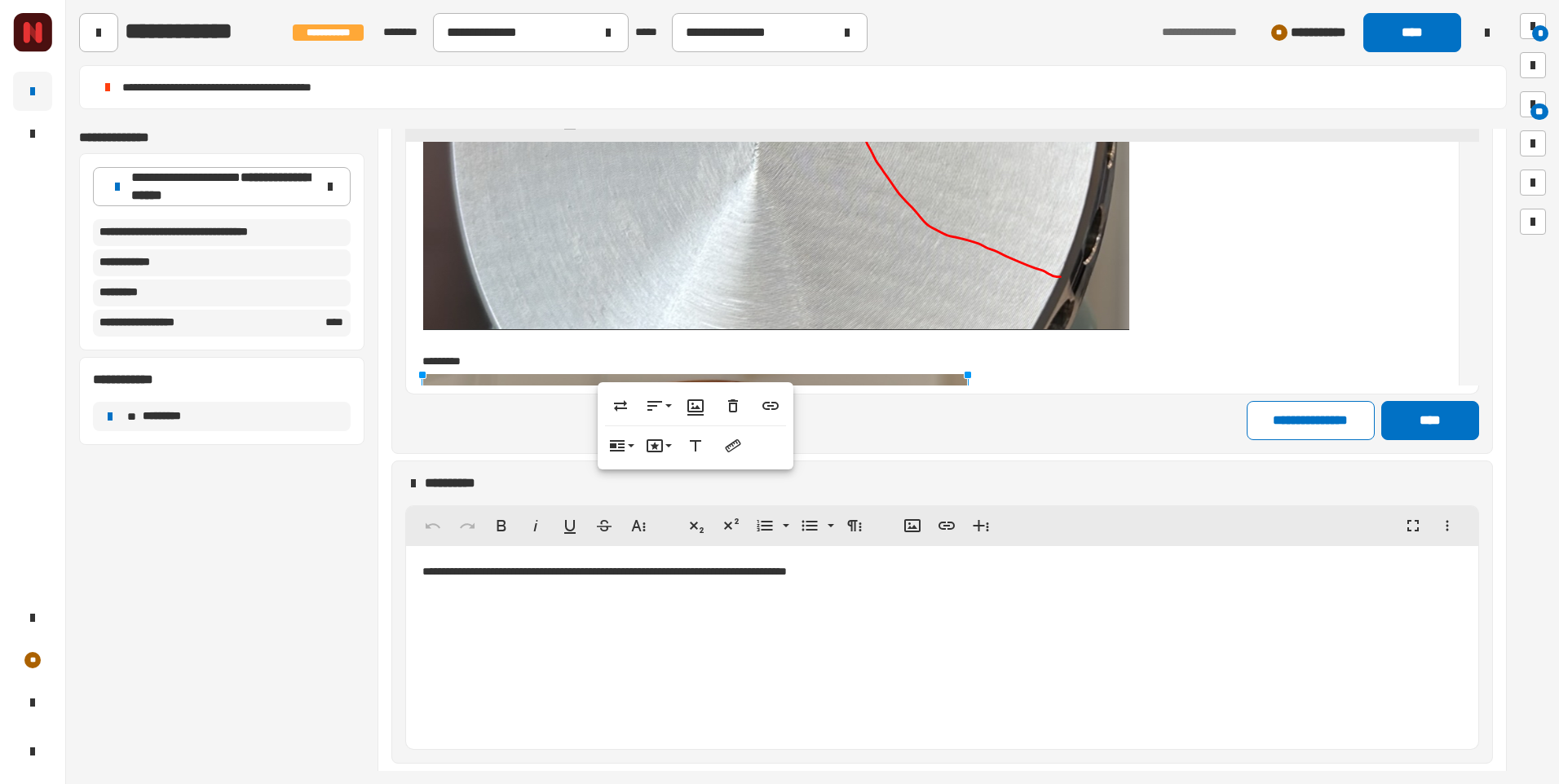 click on "********* *********" at bounding box center (922, -218) 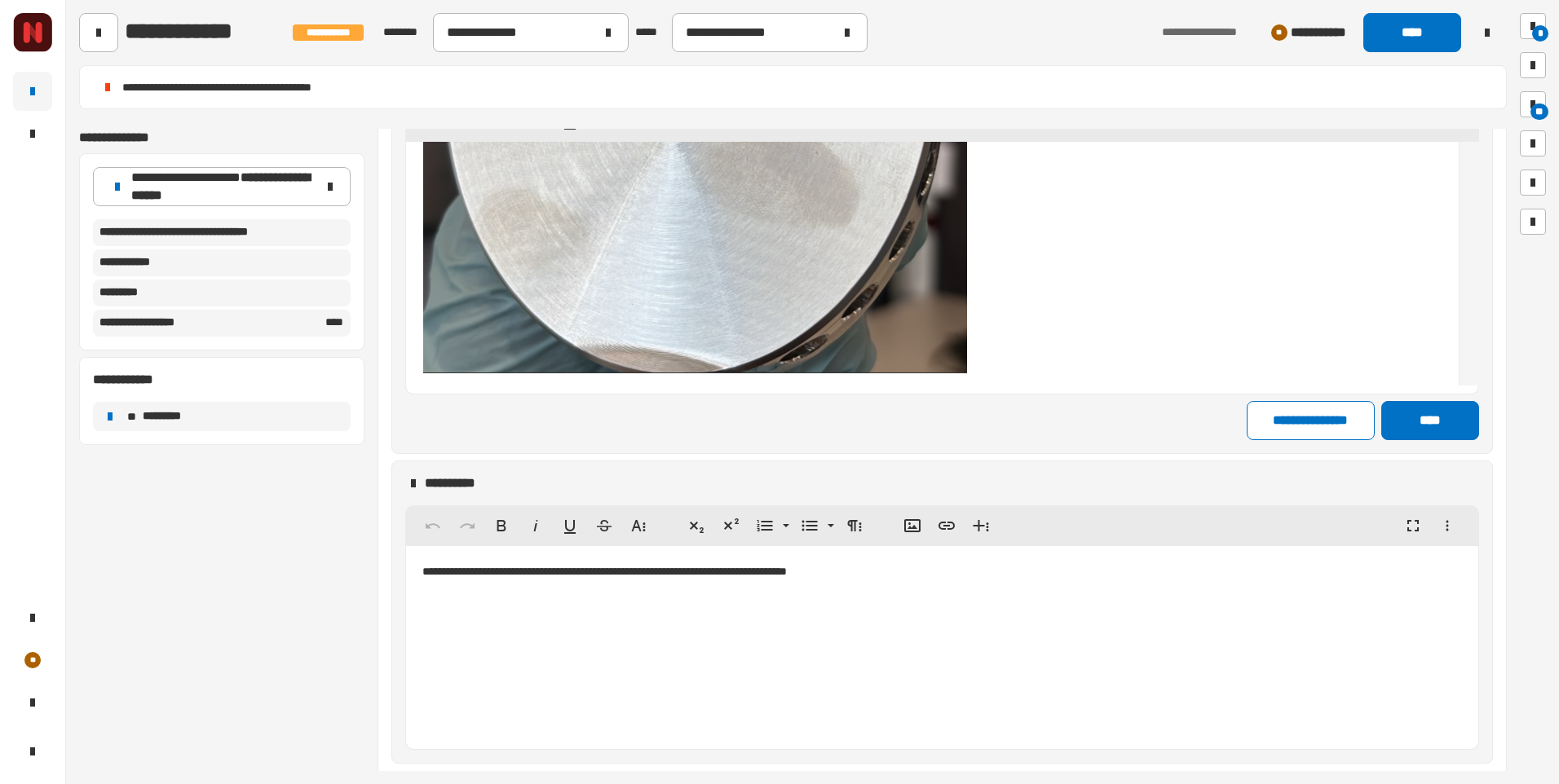 scroll, scrollTop: 22978, scrollLeft: 0, axis: vertical 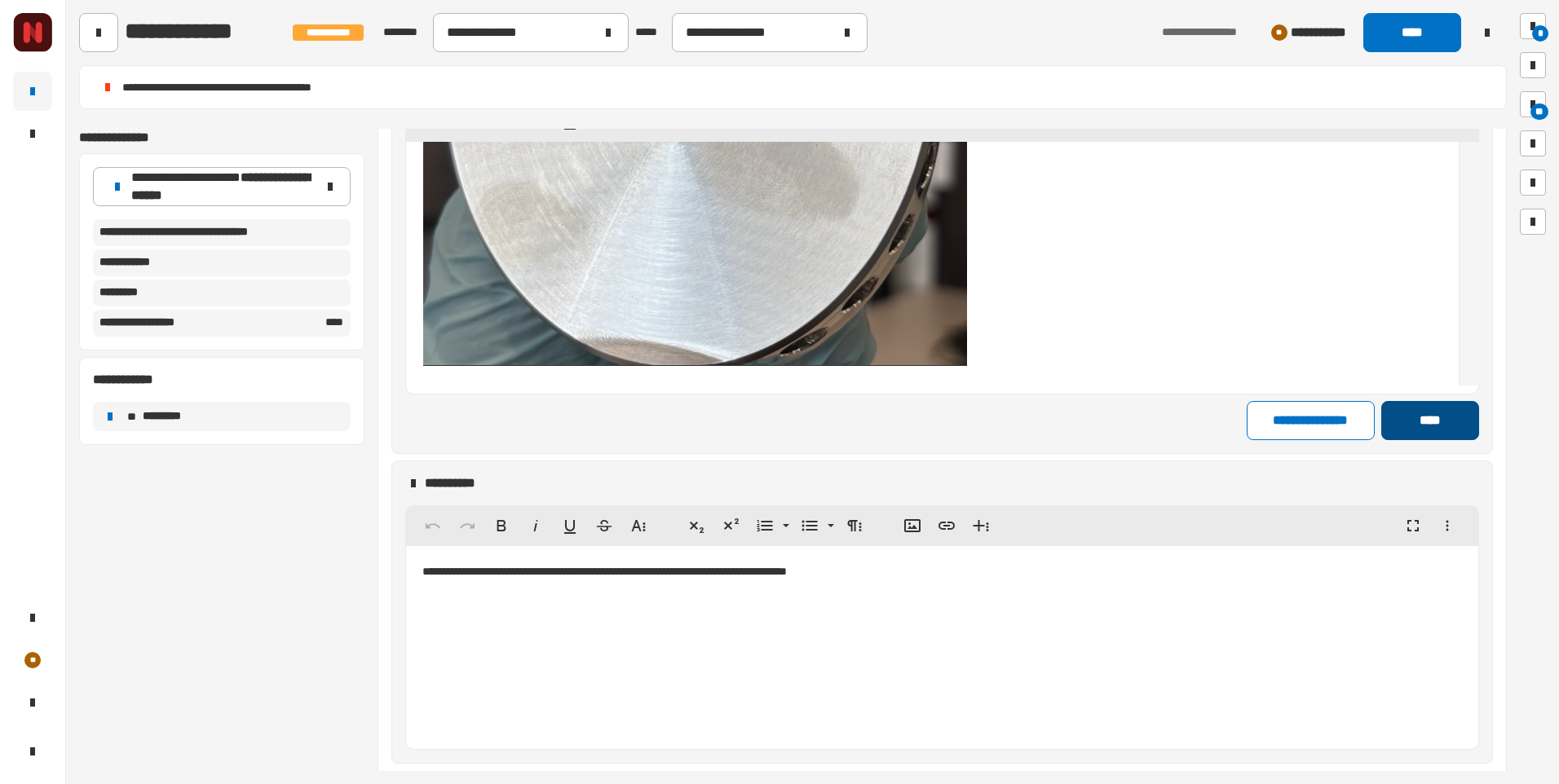 click on "****" at bounding box center [1429, 421] 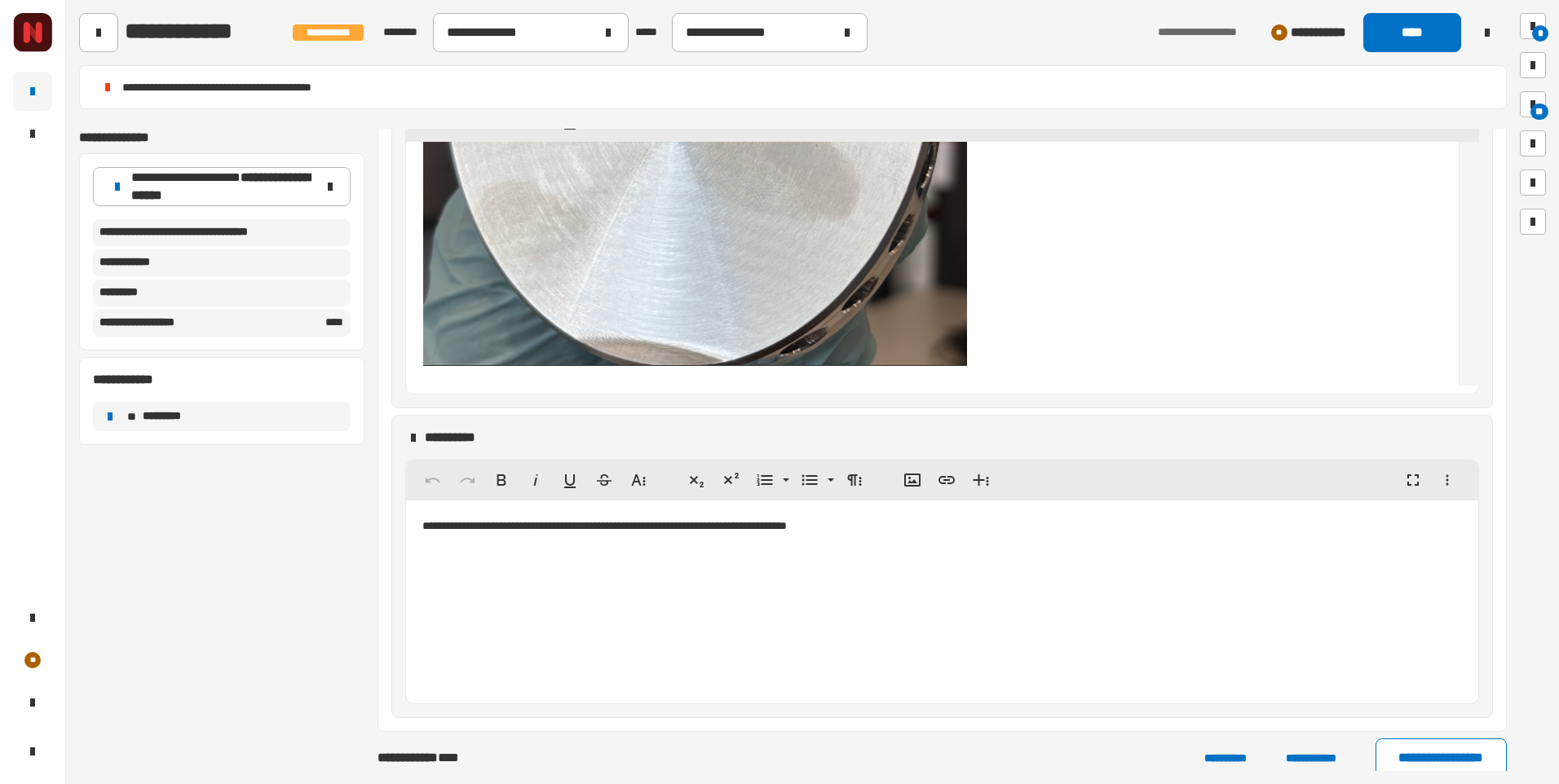 click on "****" 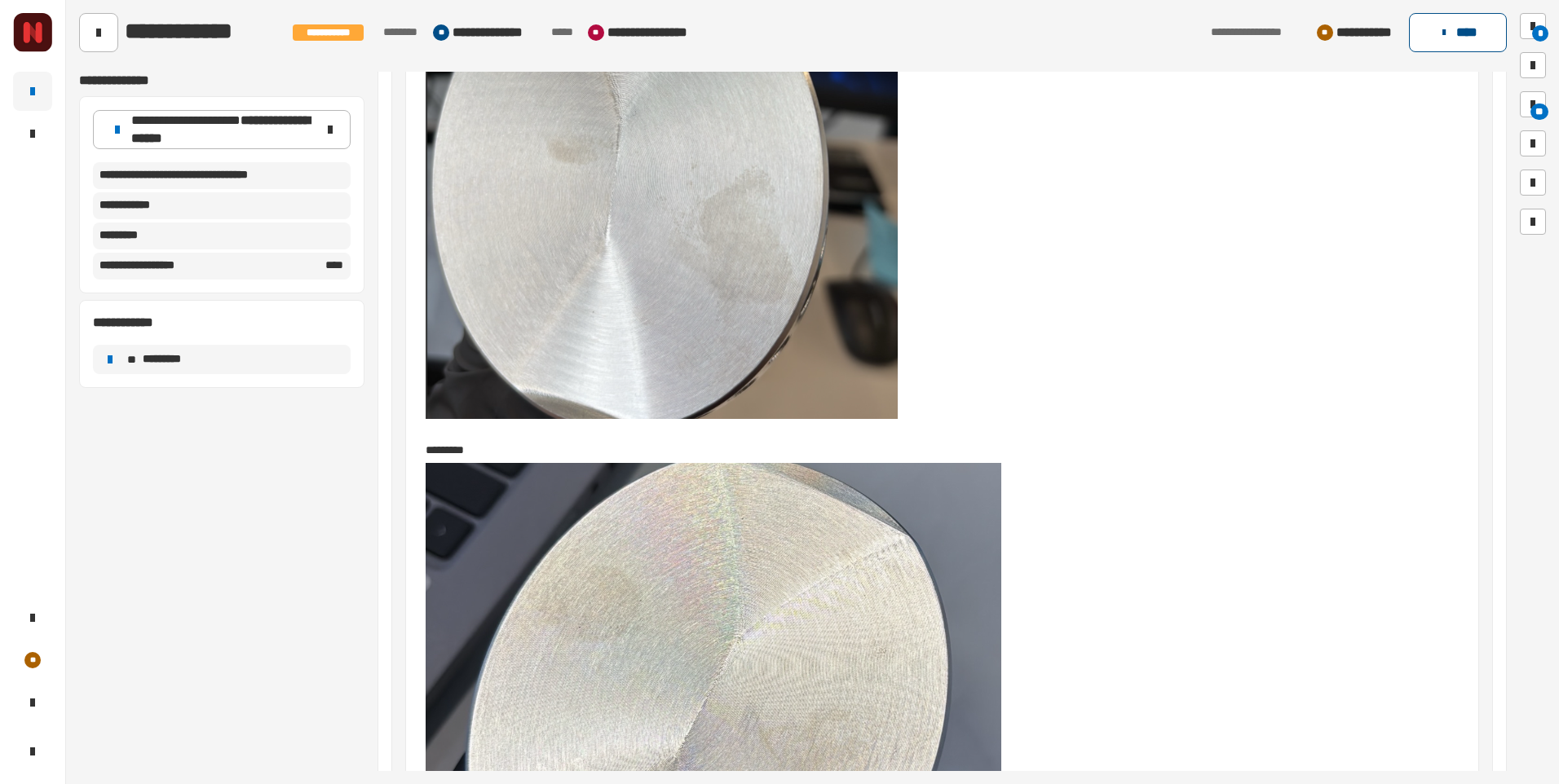 click on "****" 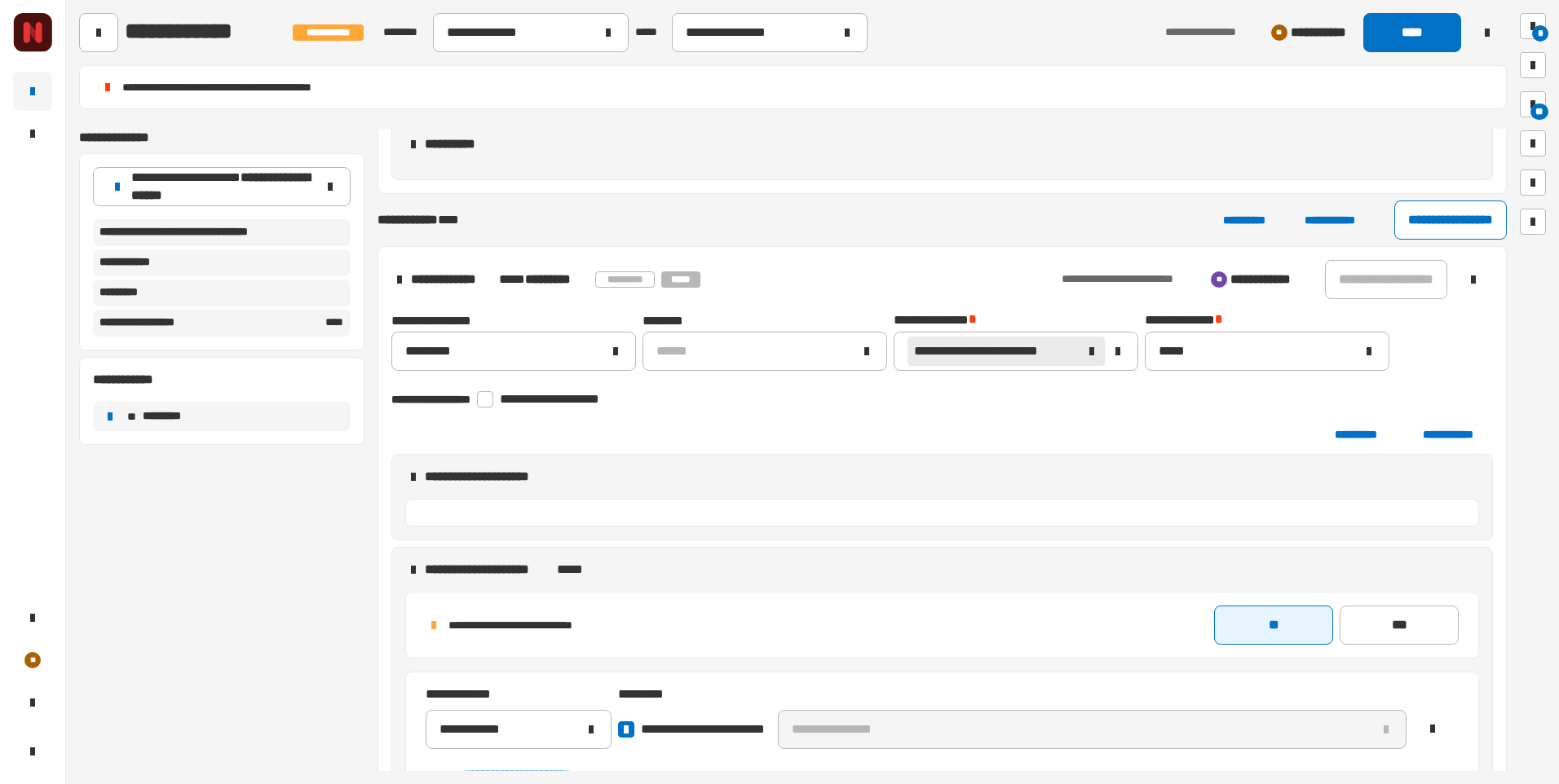 type on "**********" 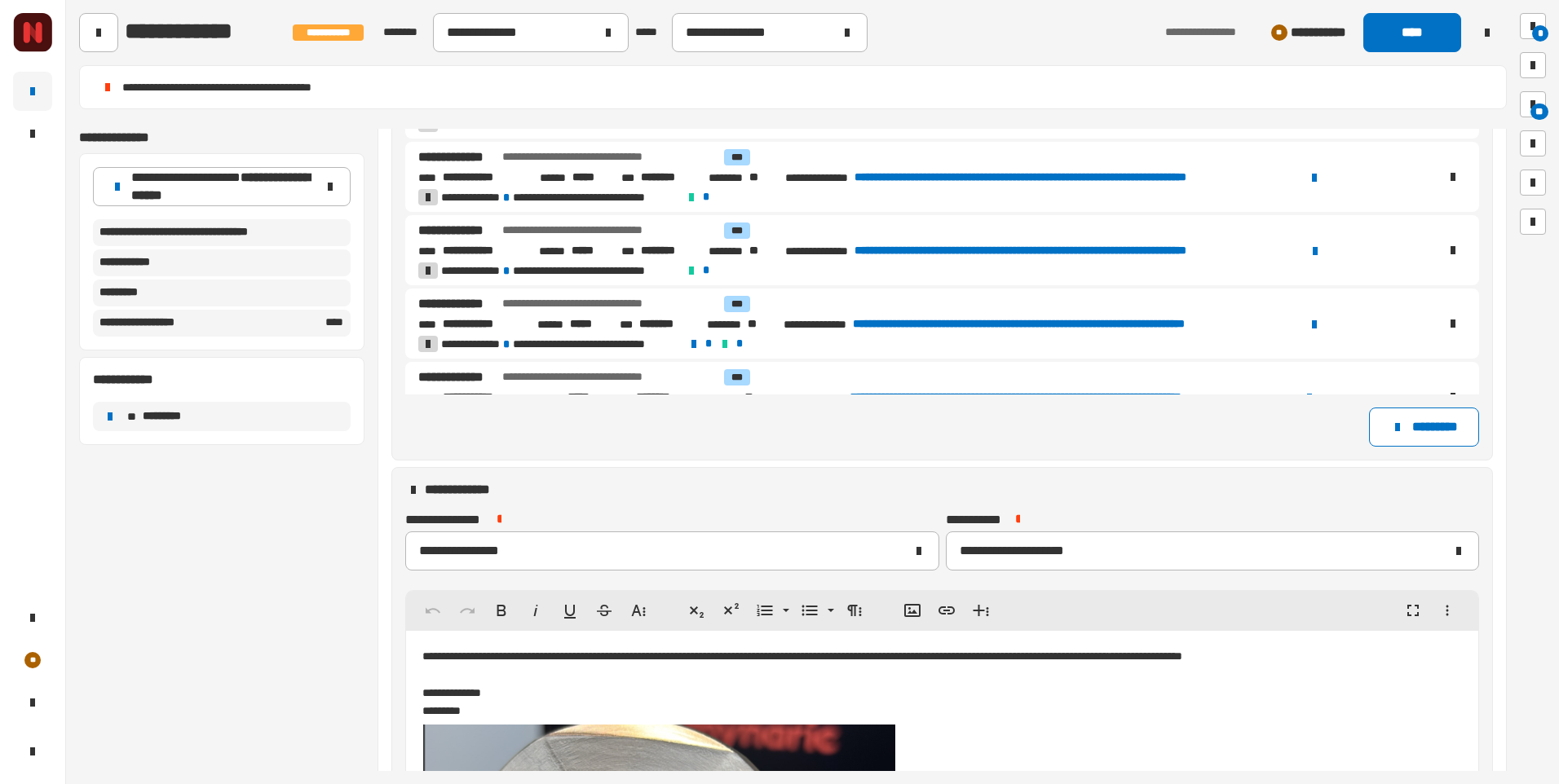 scroll, scrollTop: 354, scrollLeft: 0, axis: vertical 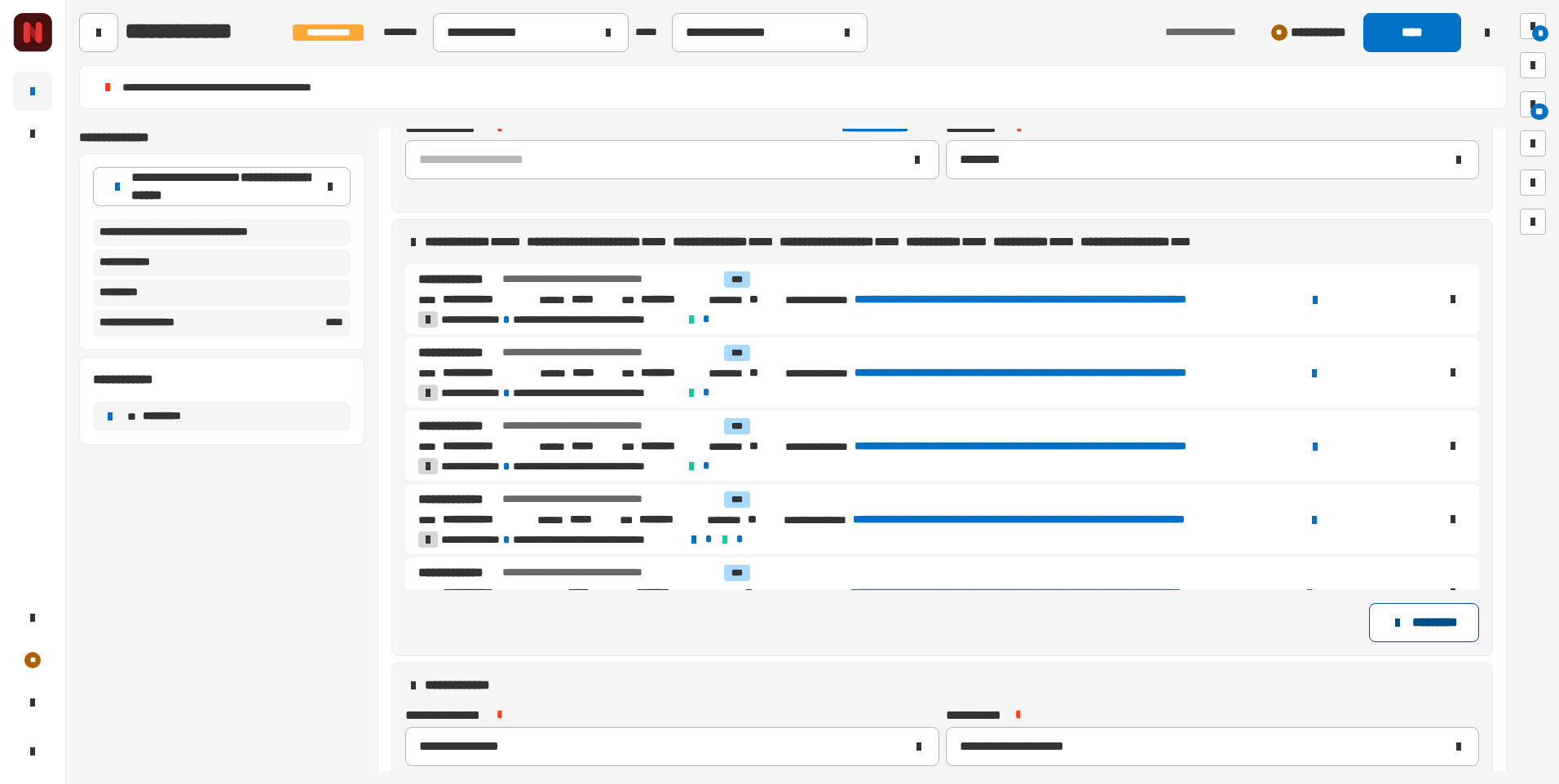 click on "*********" at bounding box center (1424, 623) 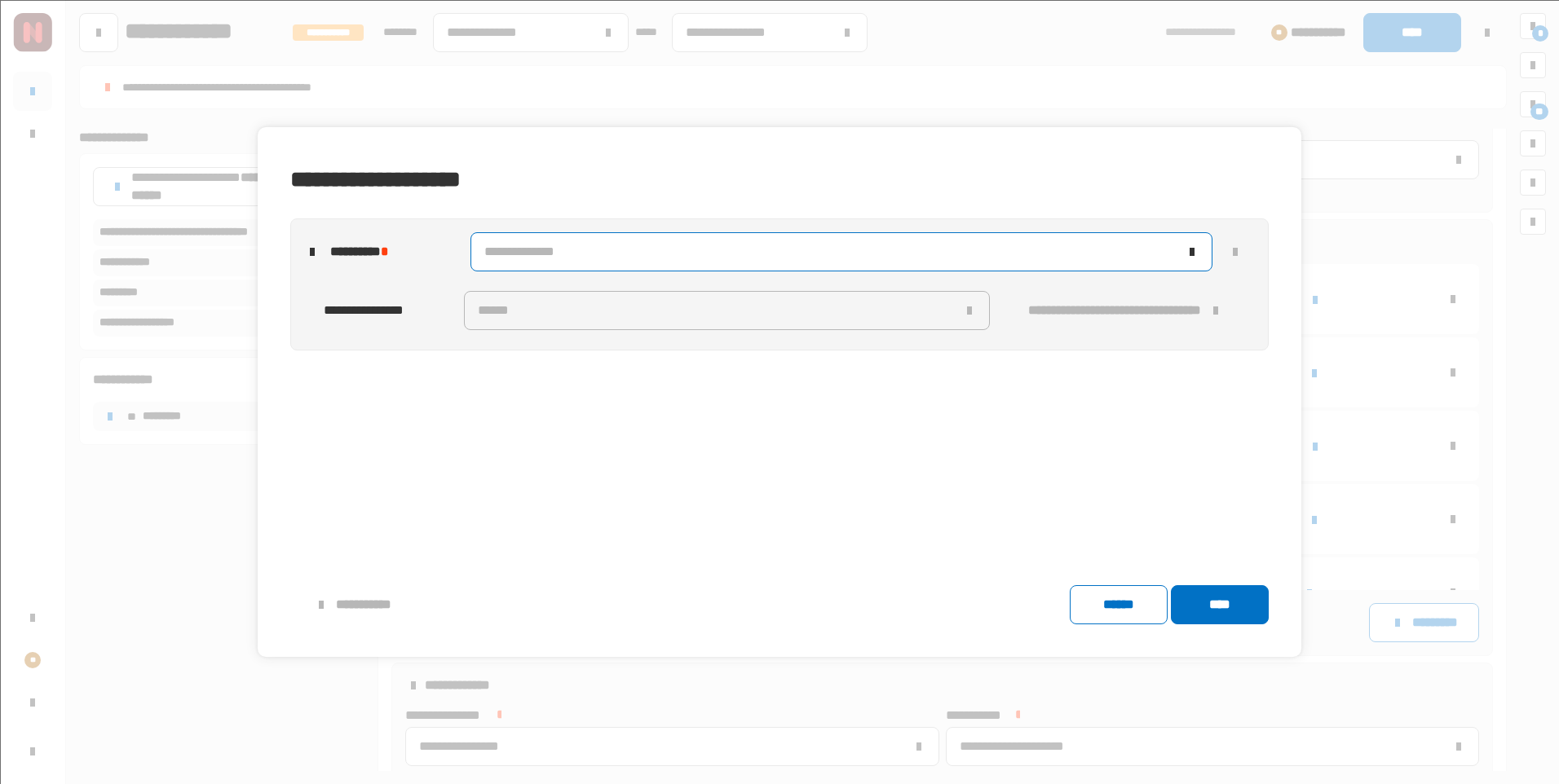 click on "**********" 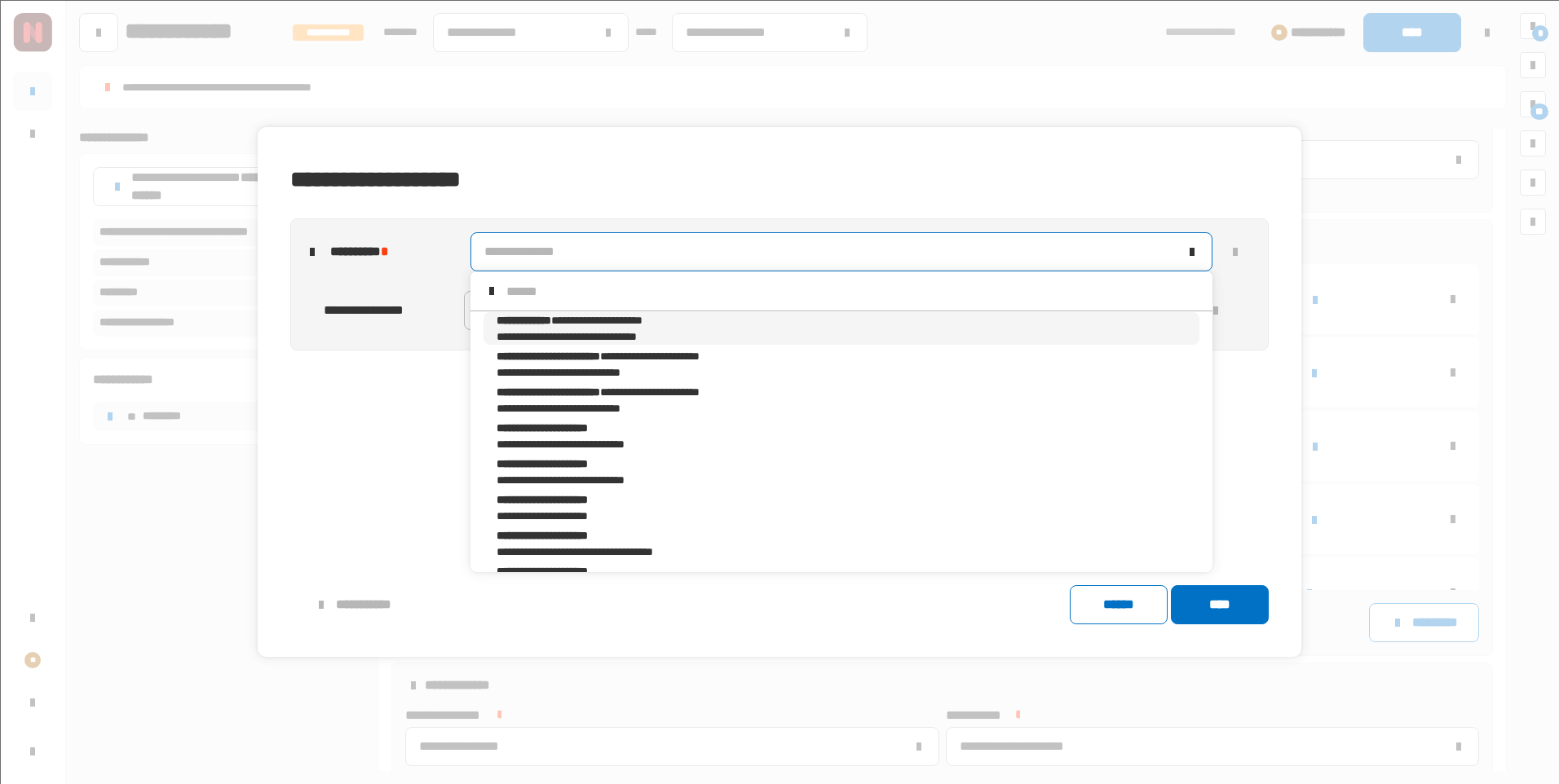 scroll, scrollTop: 13, scrollLeft: 0, axis: vertical 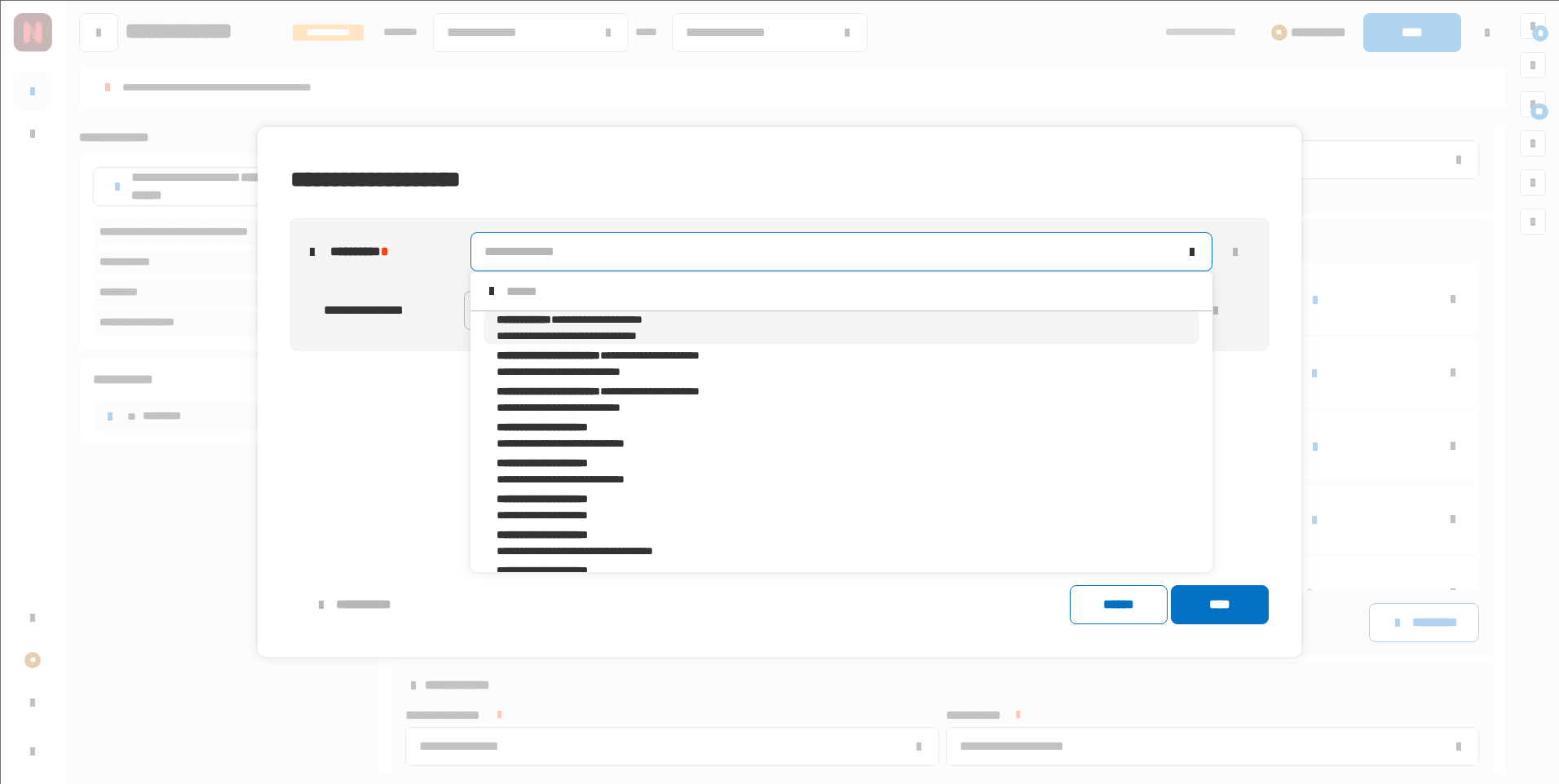 click on "**********" at bounding box center (604, 336) 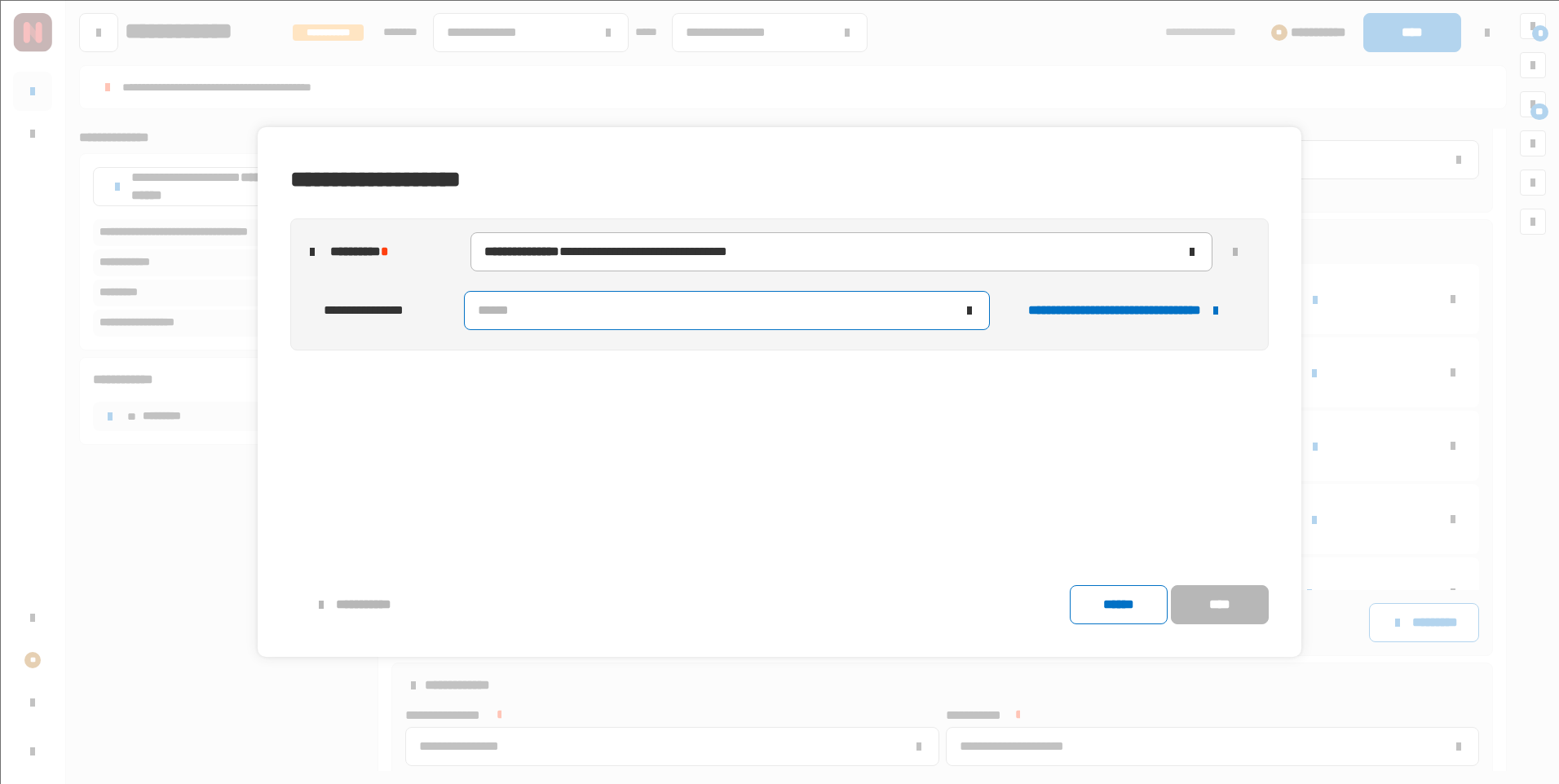 click on "******" 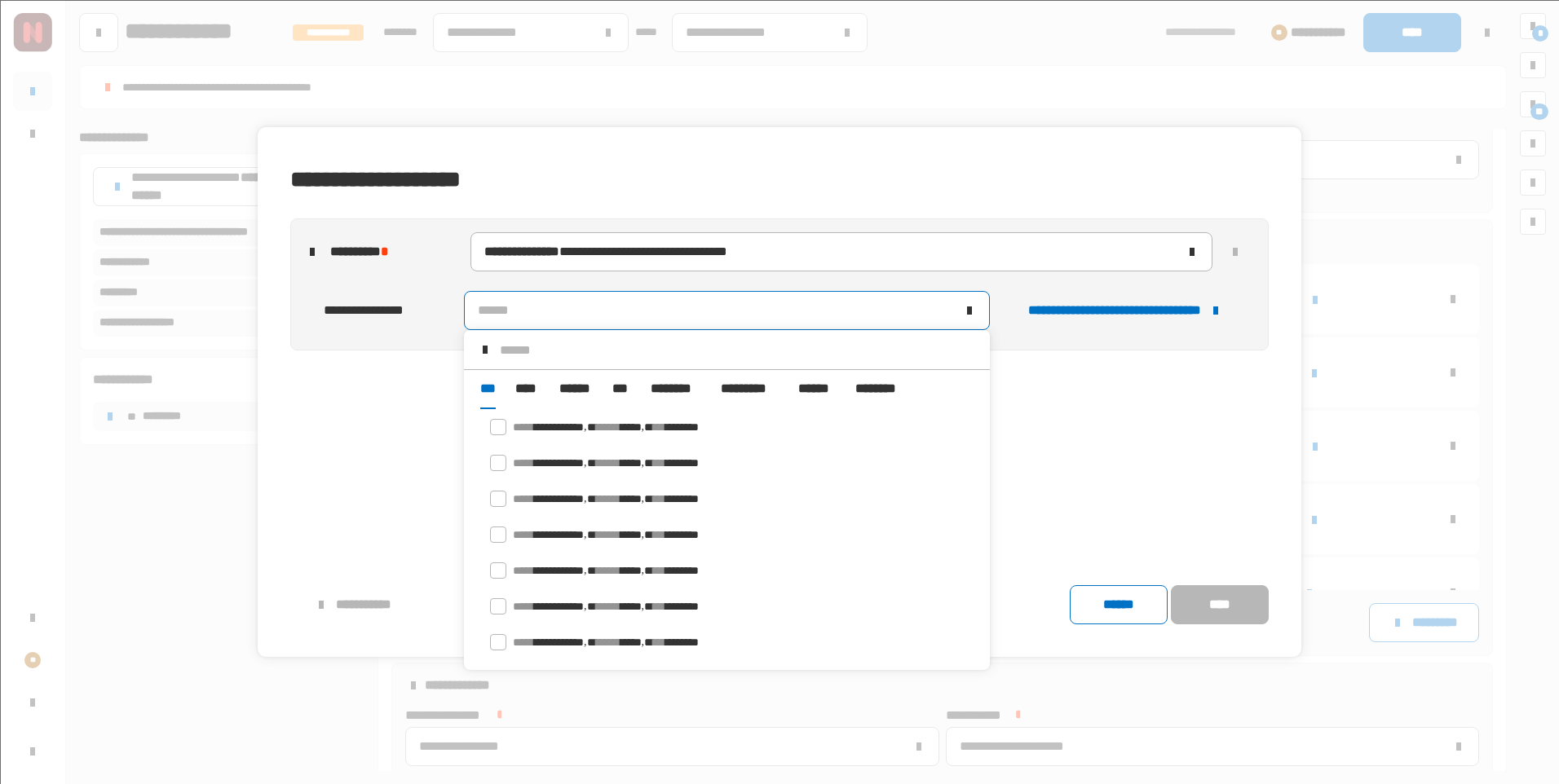 scroll, scrollTop: 13, scrollLeft: 0, axis: vertical 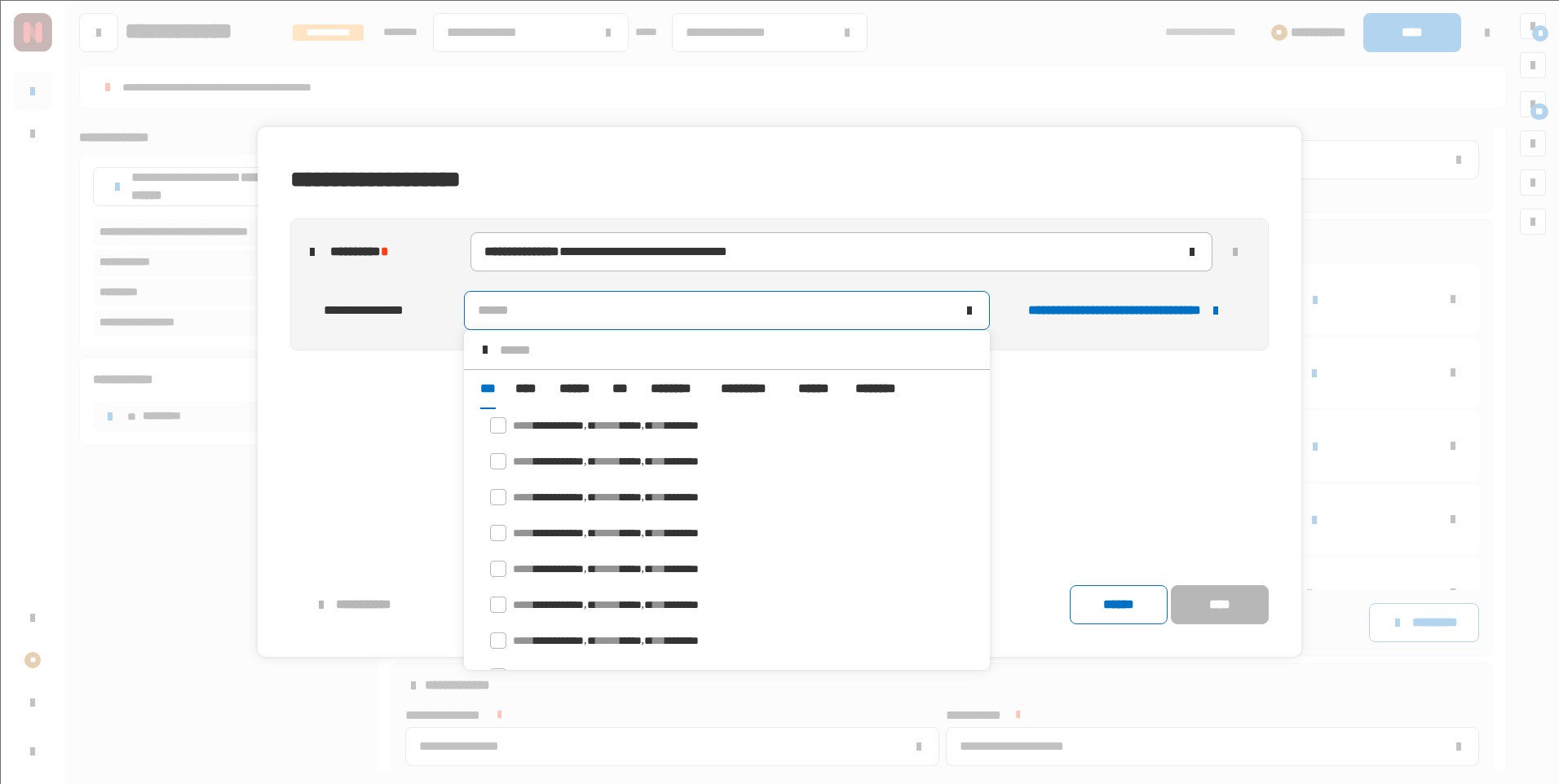 click on "******" at bounding box center [576, 389] 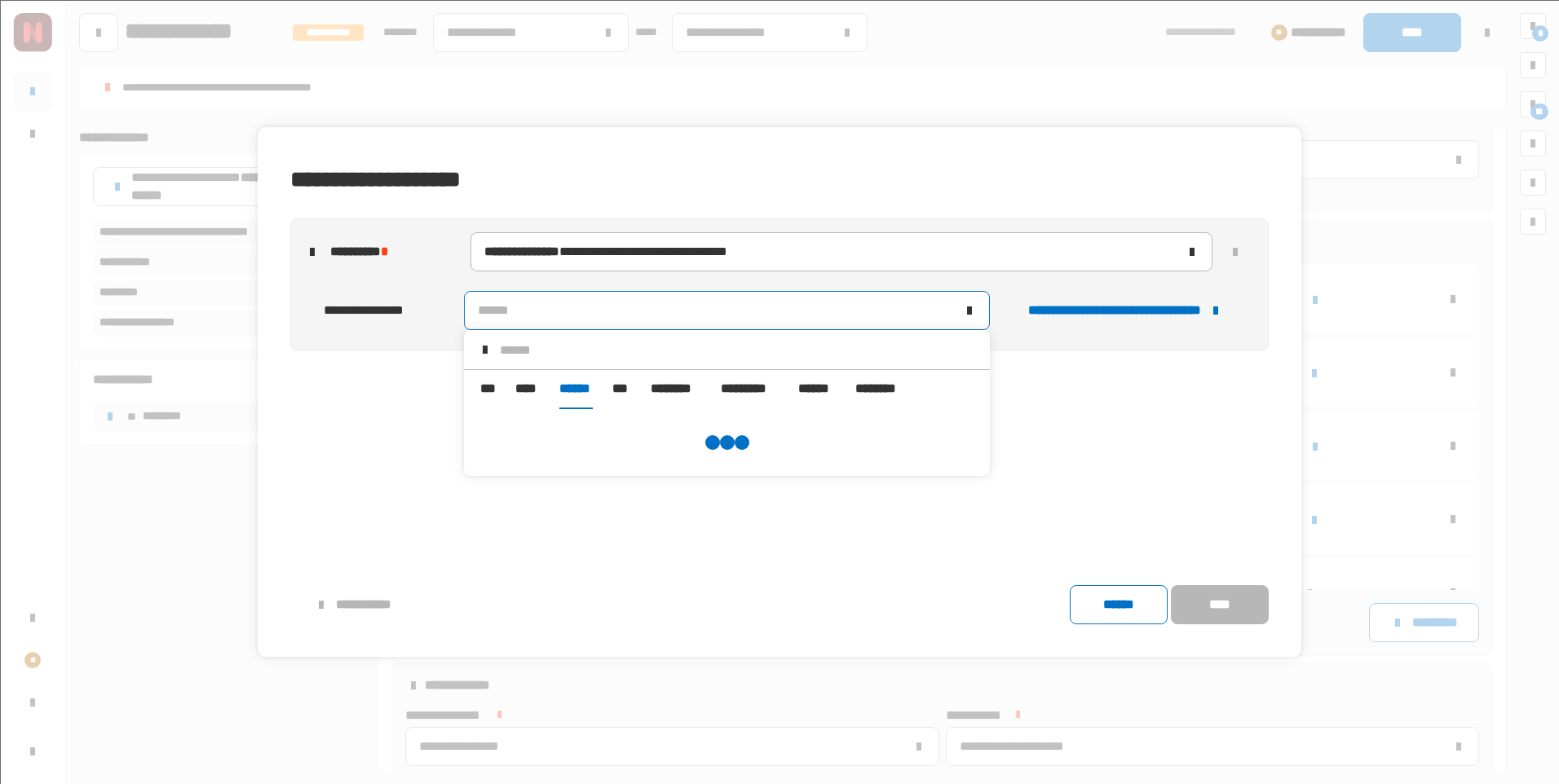 click at bounding box center (738, 350) 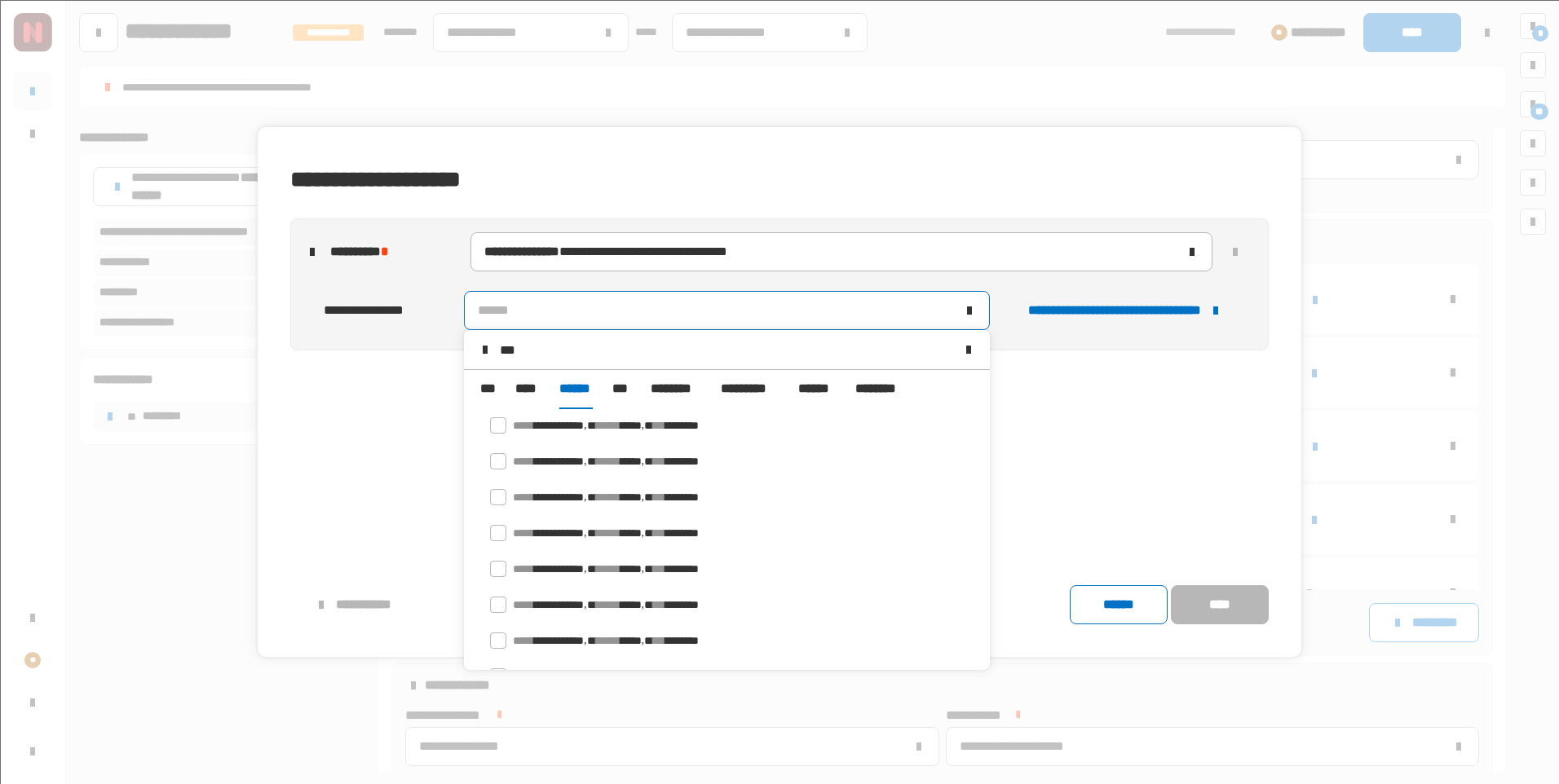 scroll, scrollTop: 0, scrollLeft: 0, axis: both 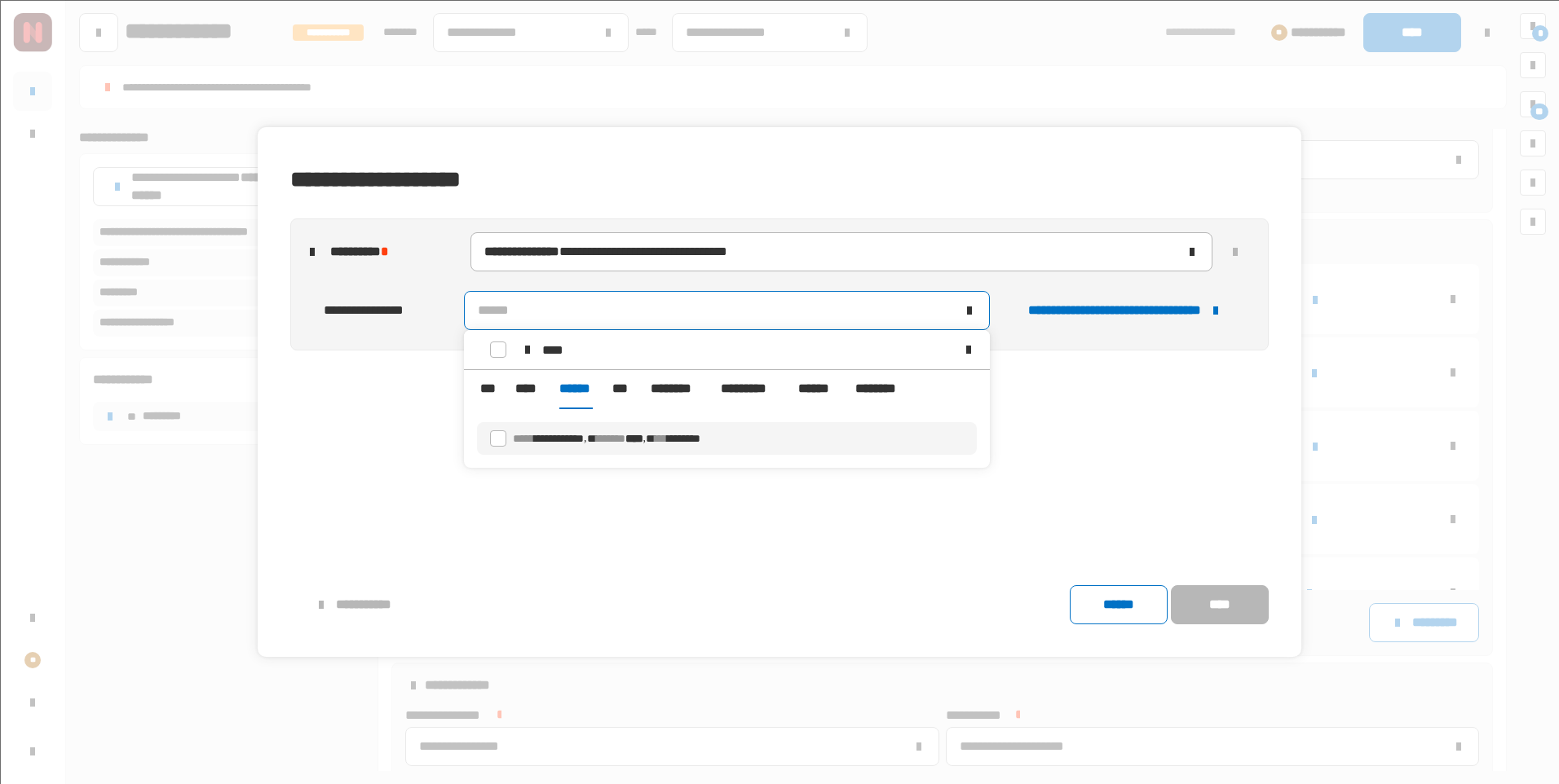 type on "****" 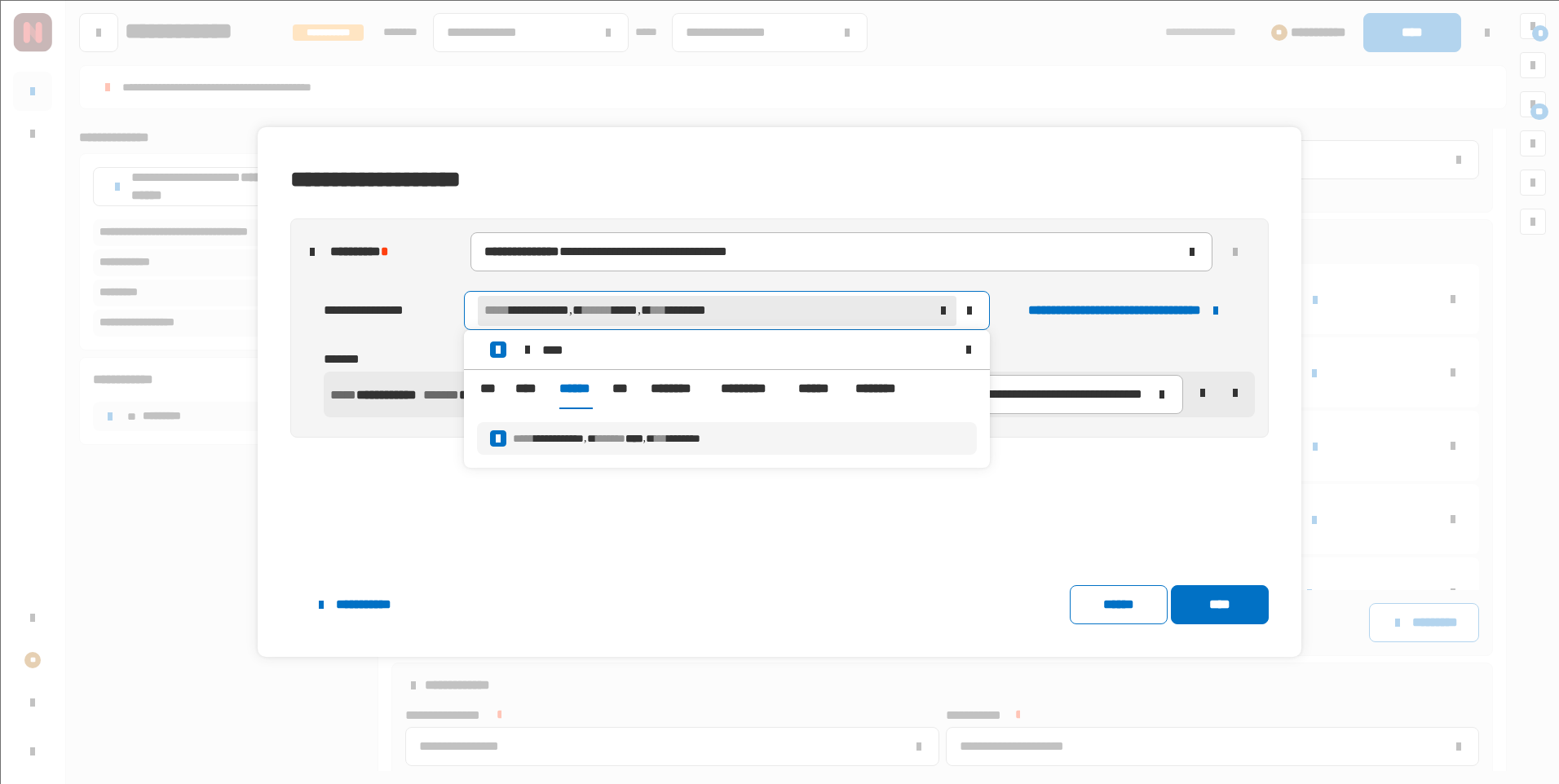 click on "**********" 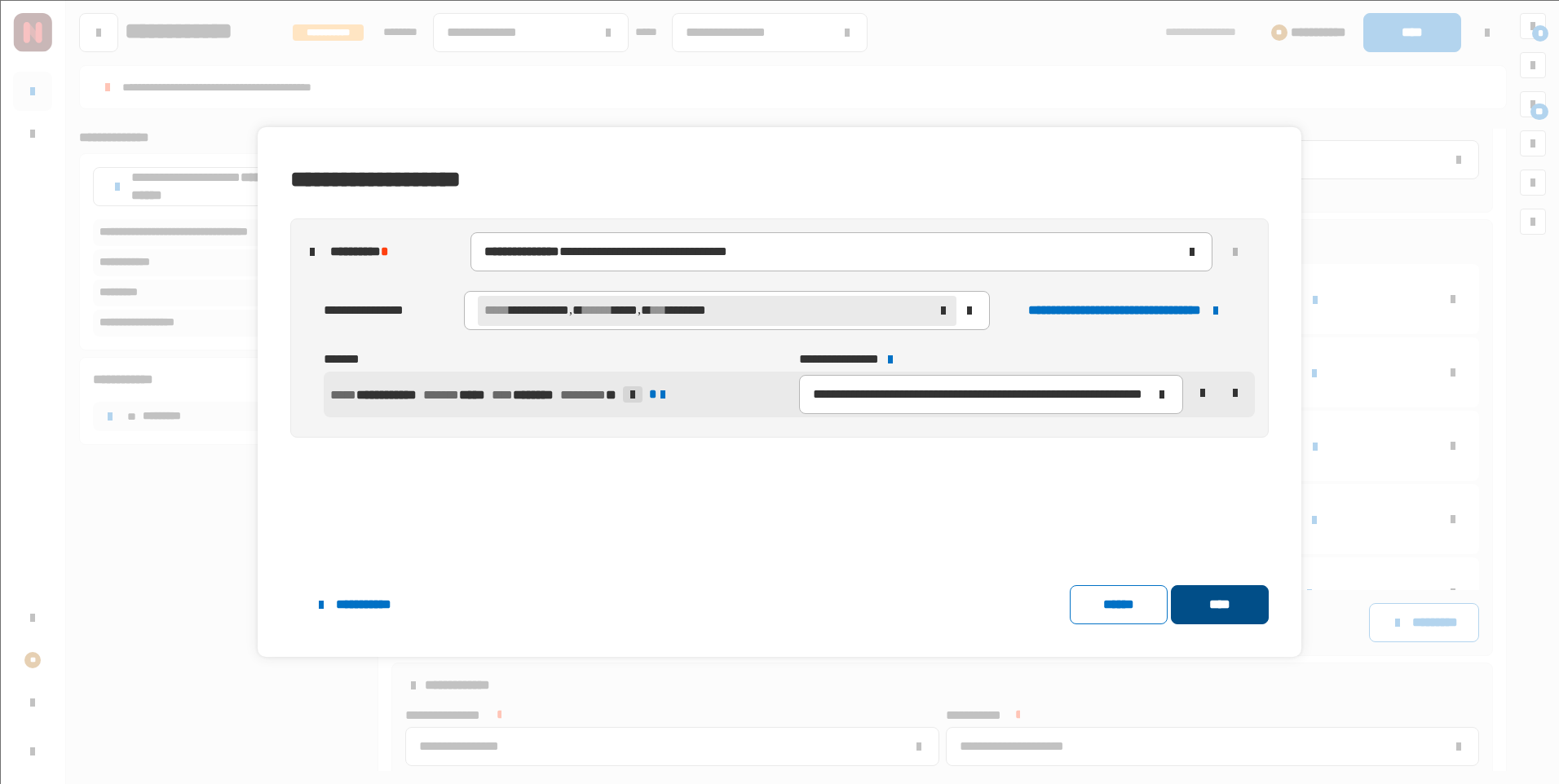 click on "****" 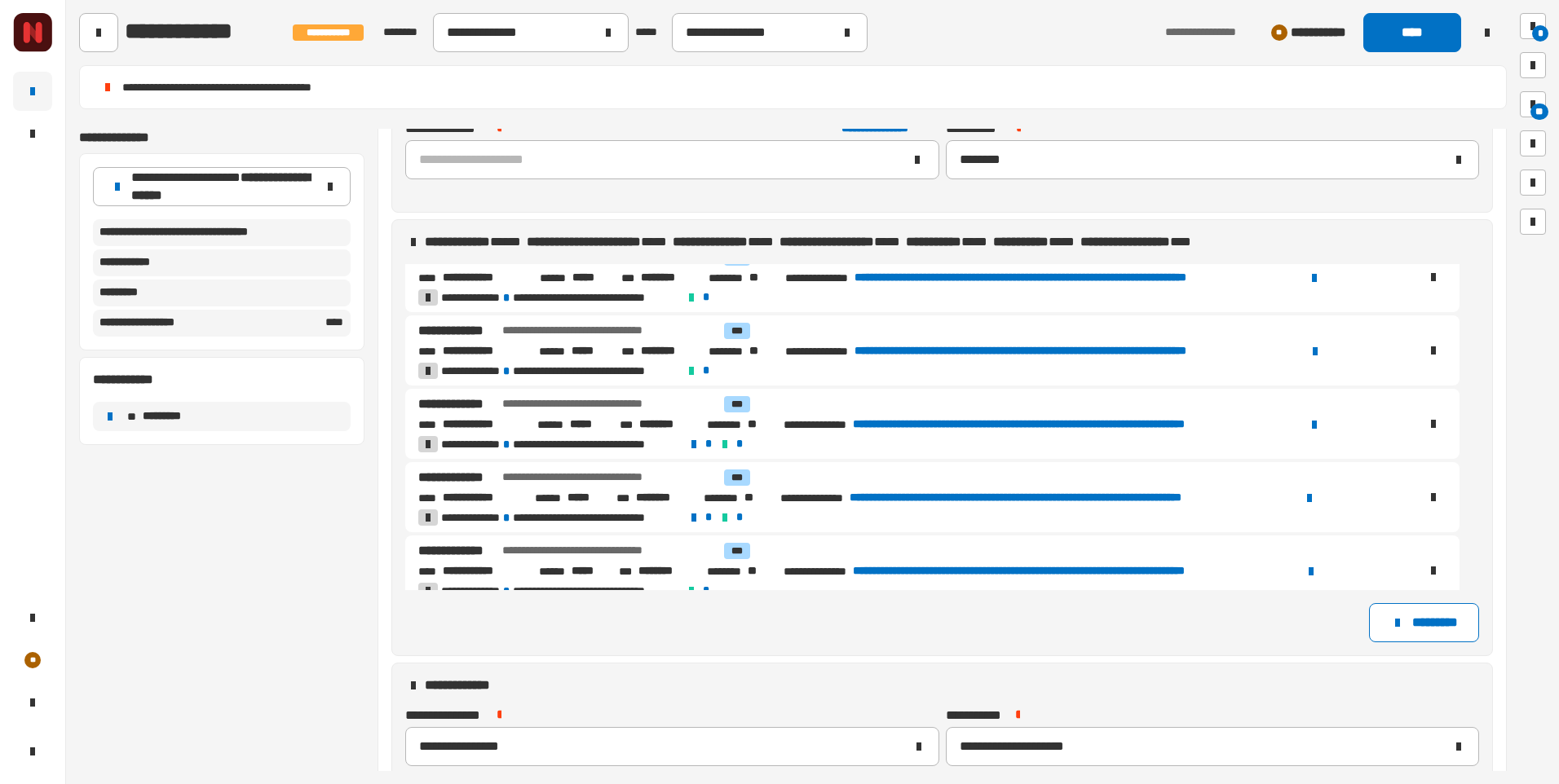 scroll, scrollTop: 244, scrollLeft: 0, axis: vertical 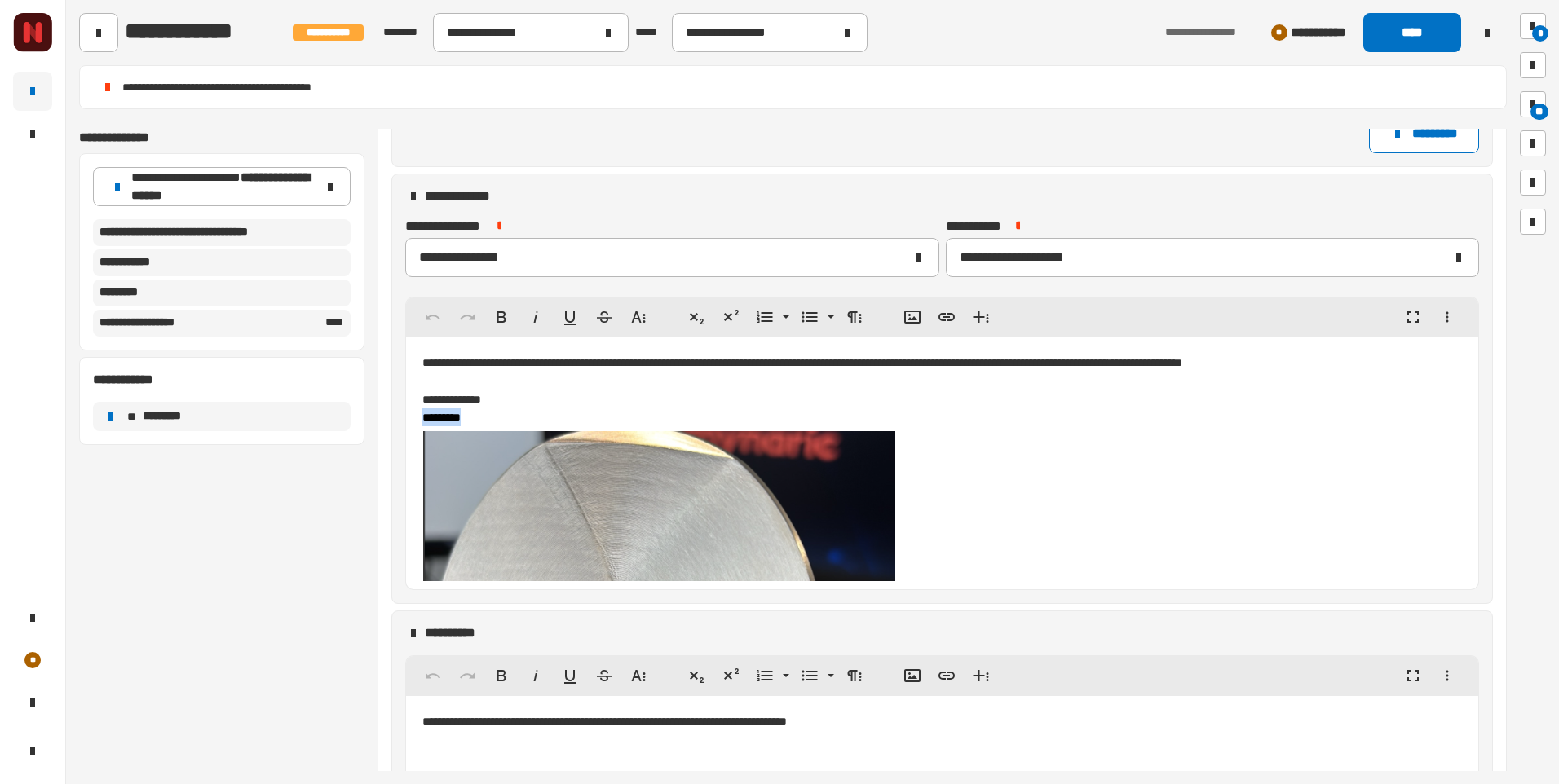 drag, startPoint x: 501, startPoint y: 418, endPoint x: 425, endPoint y: 421, distance: 76.05919 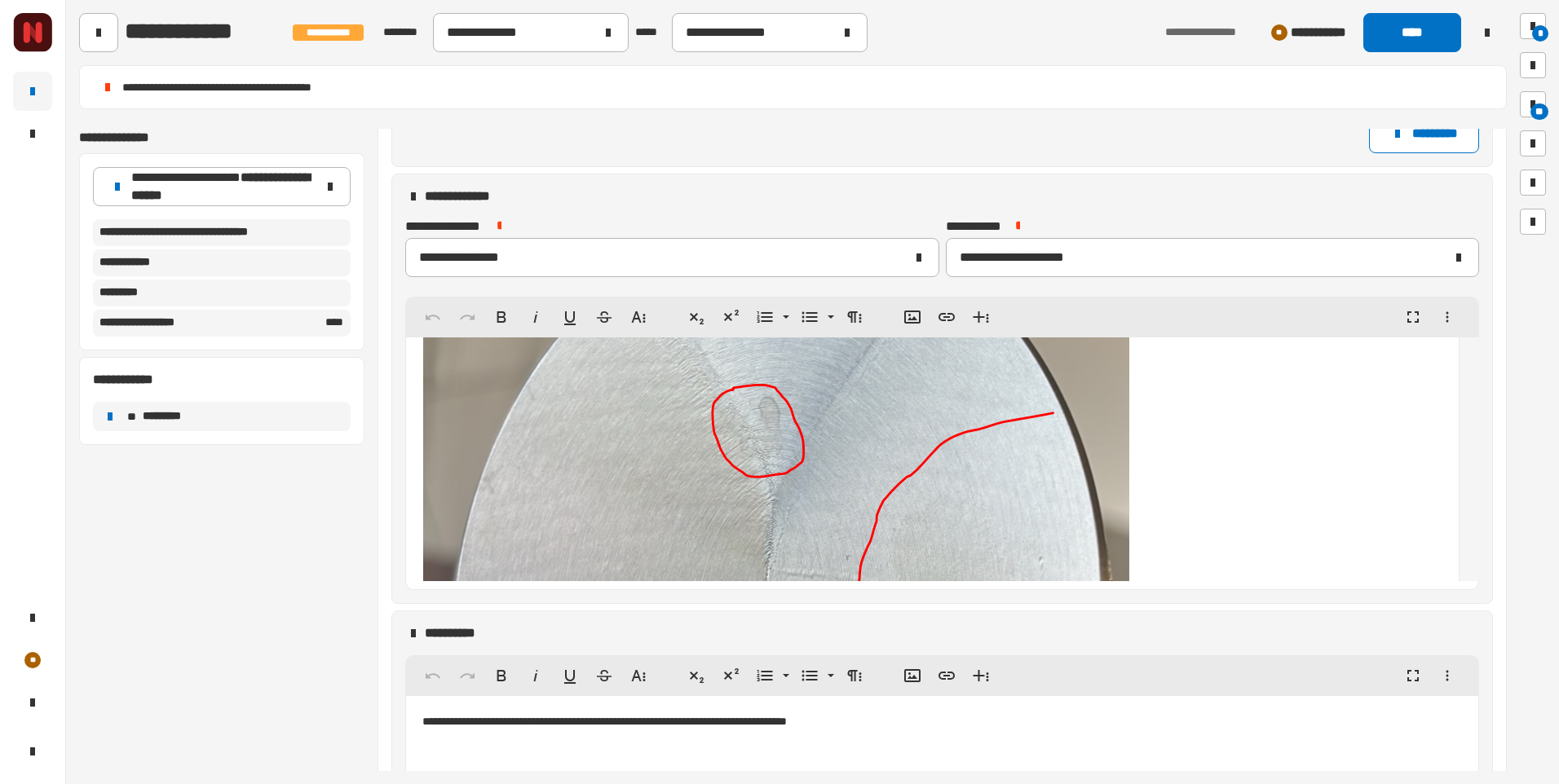 scroll, scrollTop: 22978, scrollLeft: 0, axis: vertical 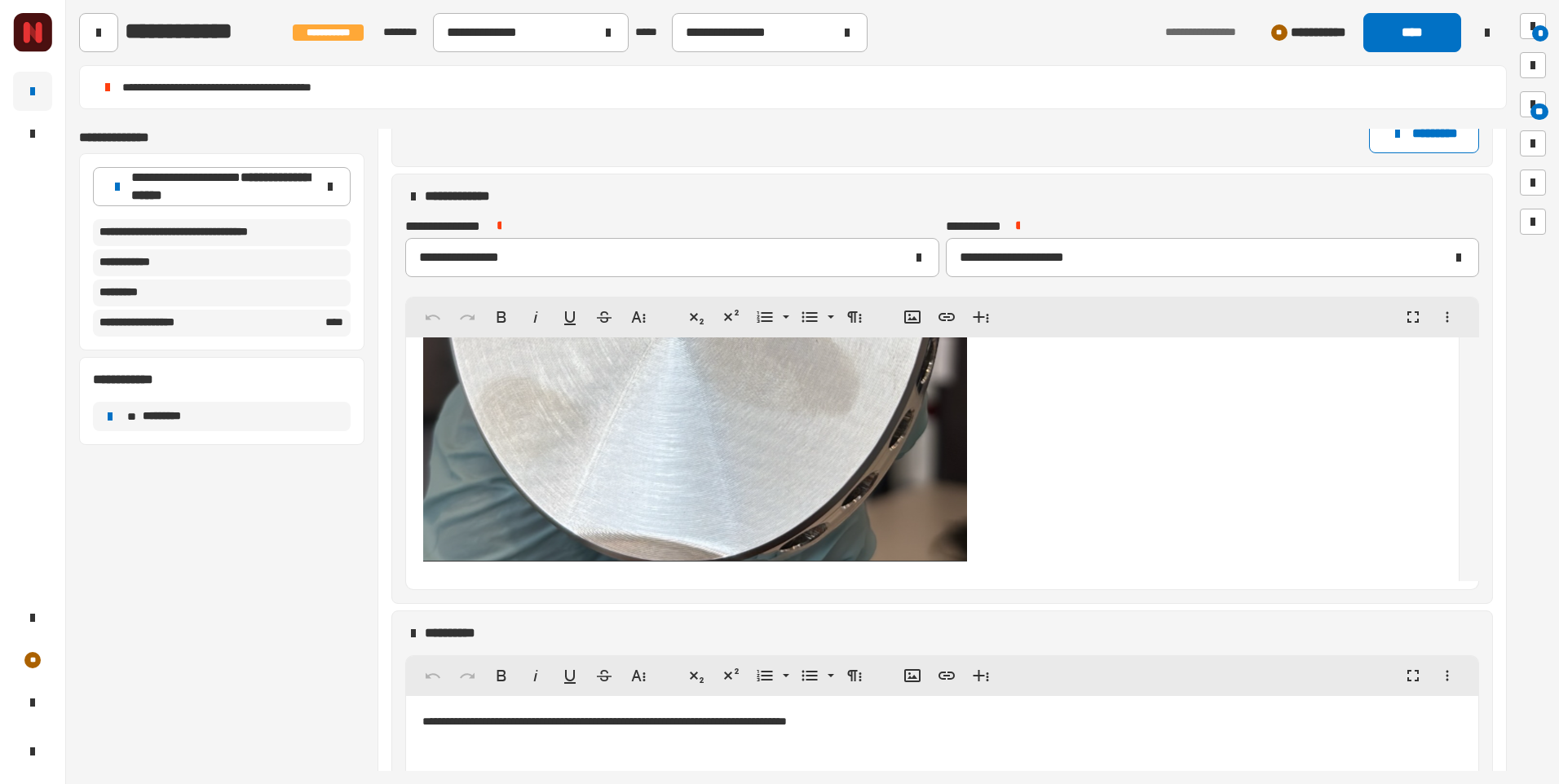 click 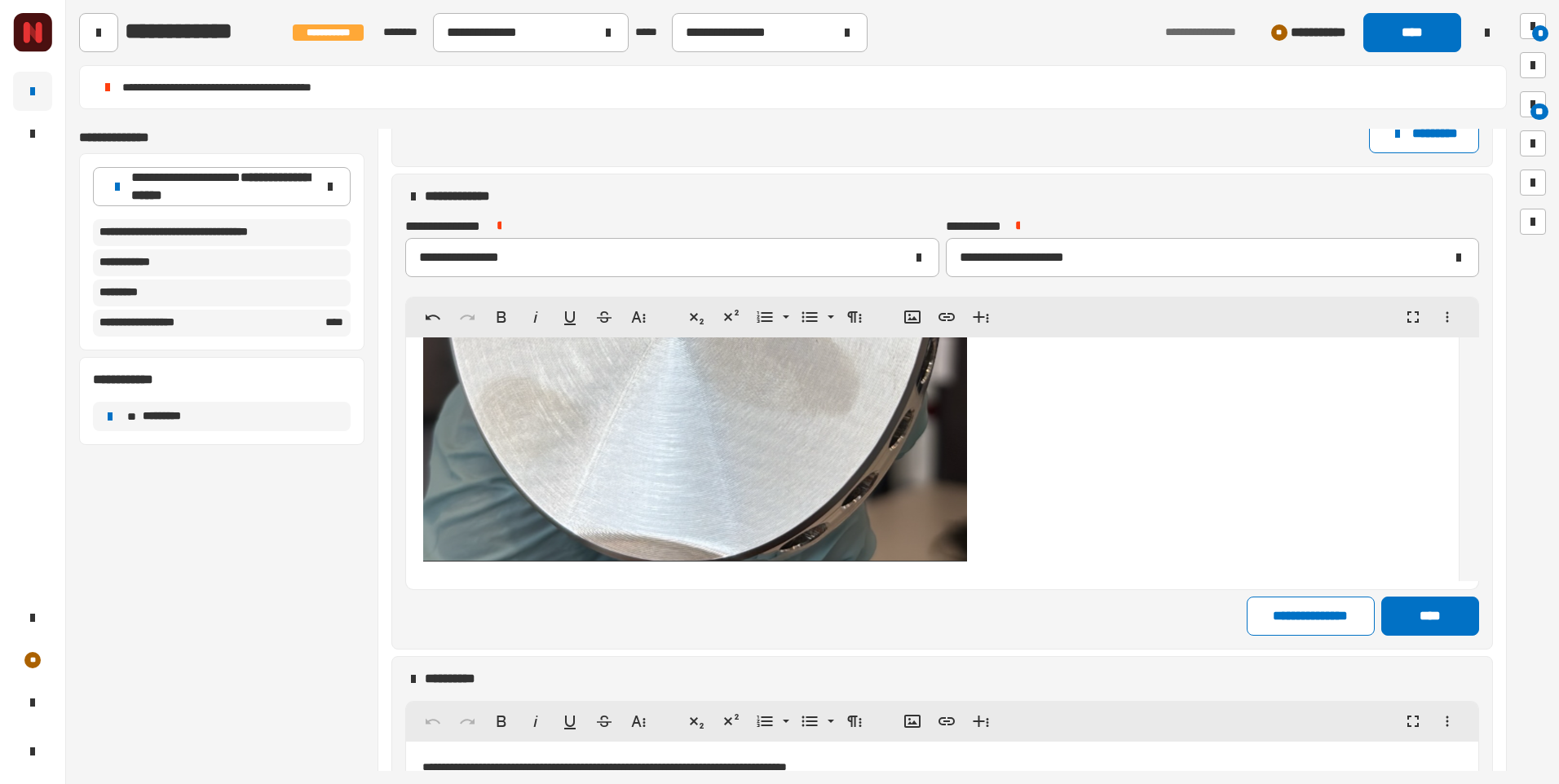 scroll, scrollTop: 23015, scrollLeft: 0, axis: vertical 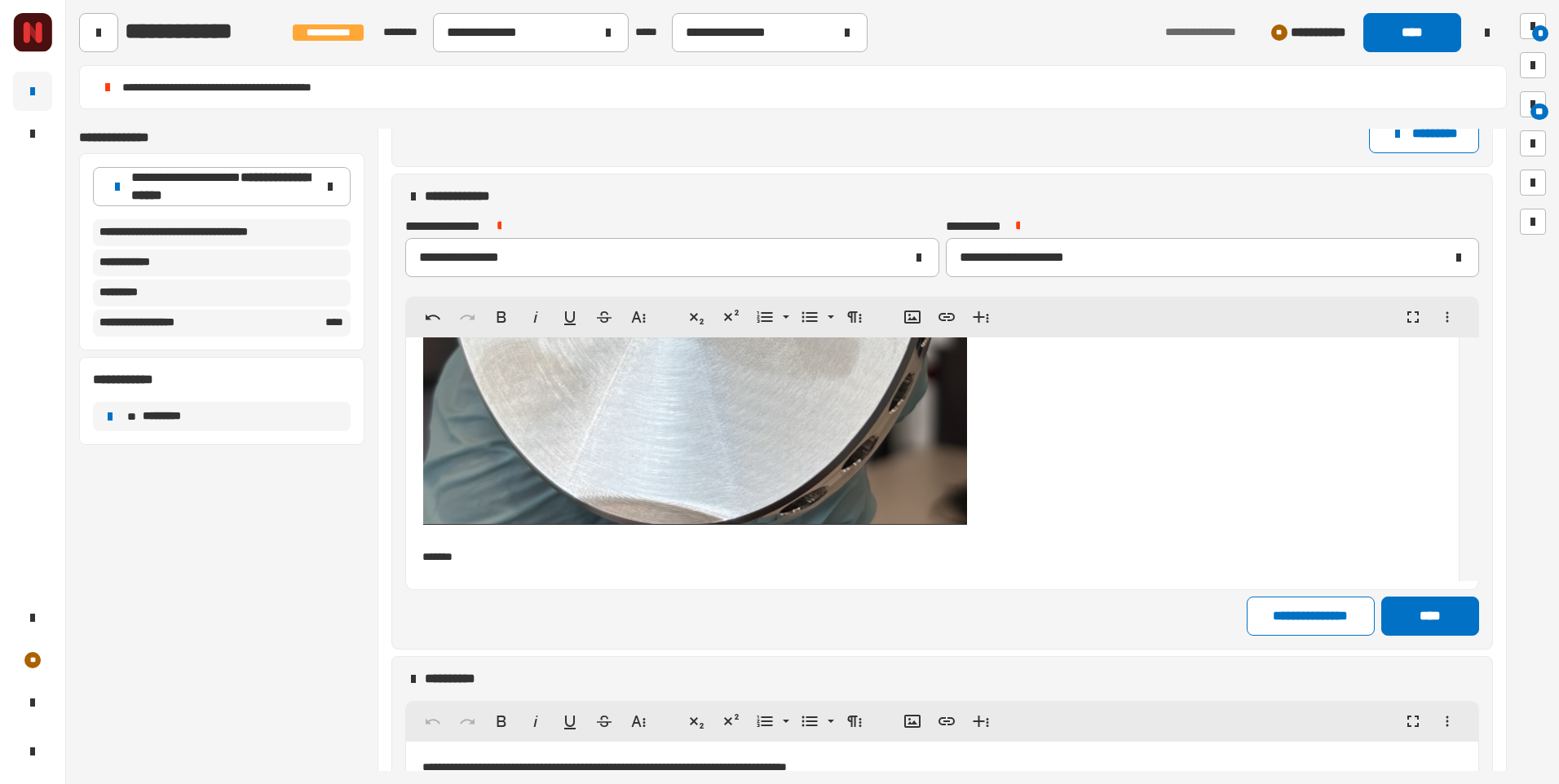 type 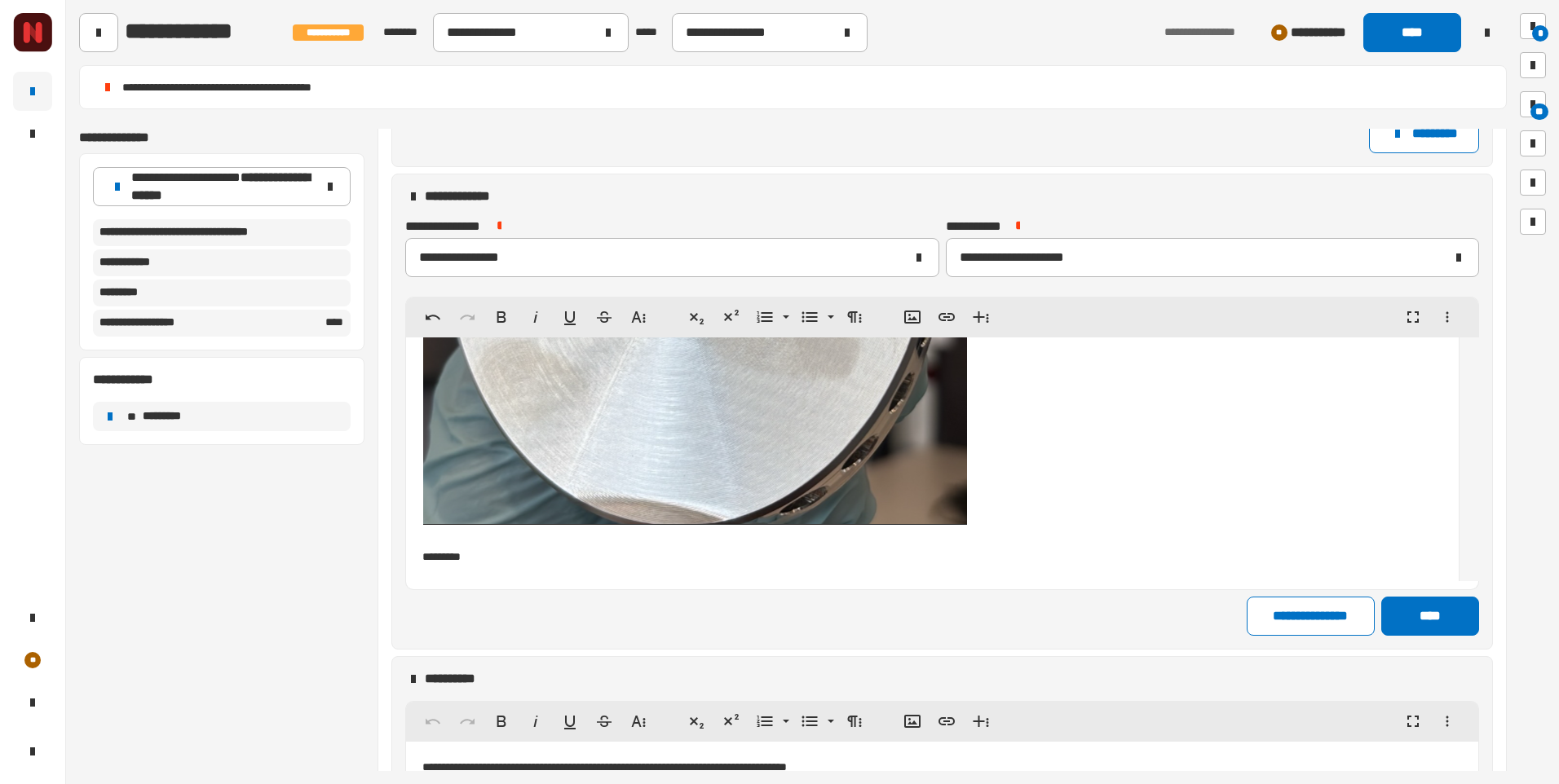 click 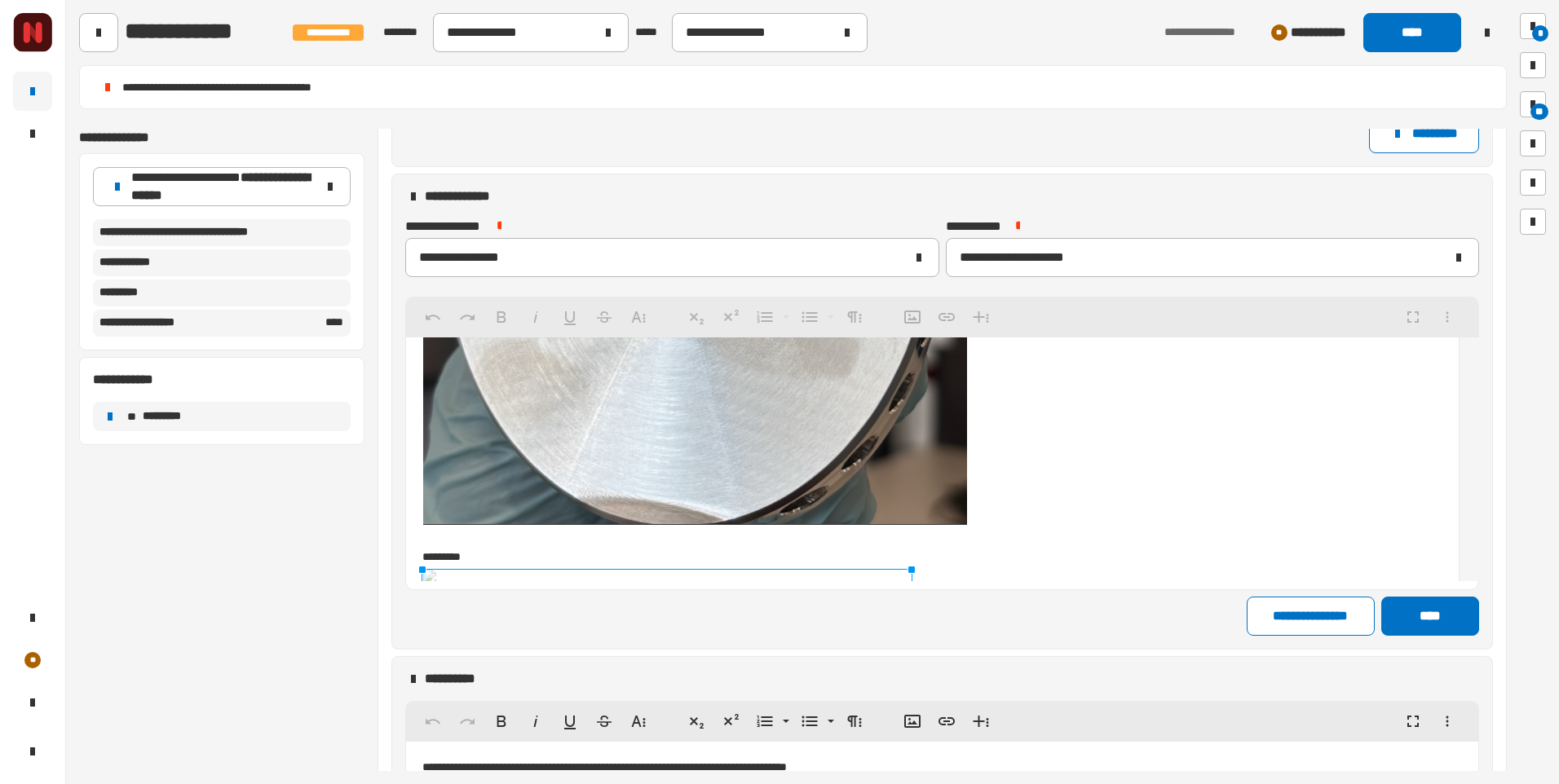 click on "*********" 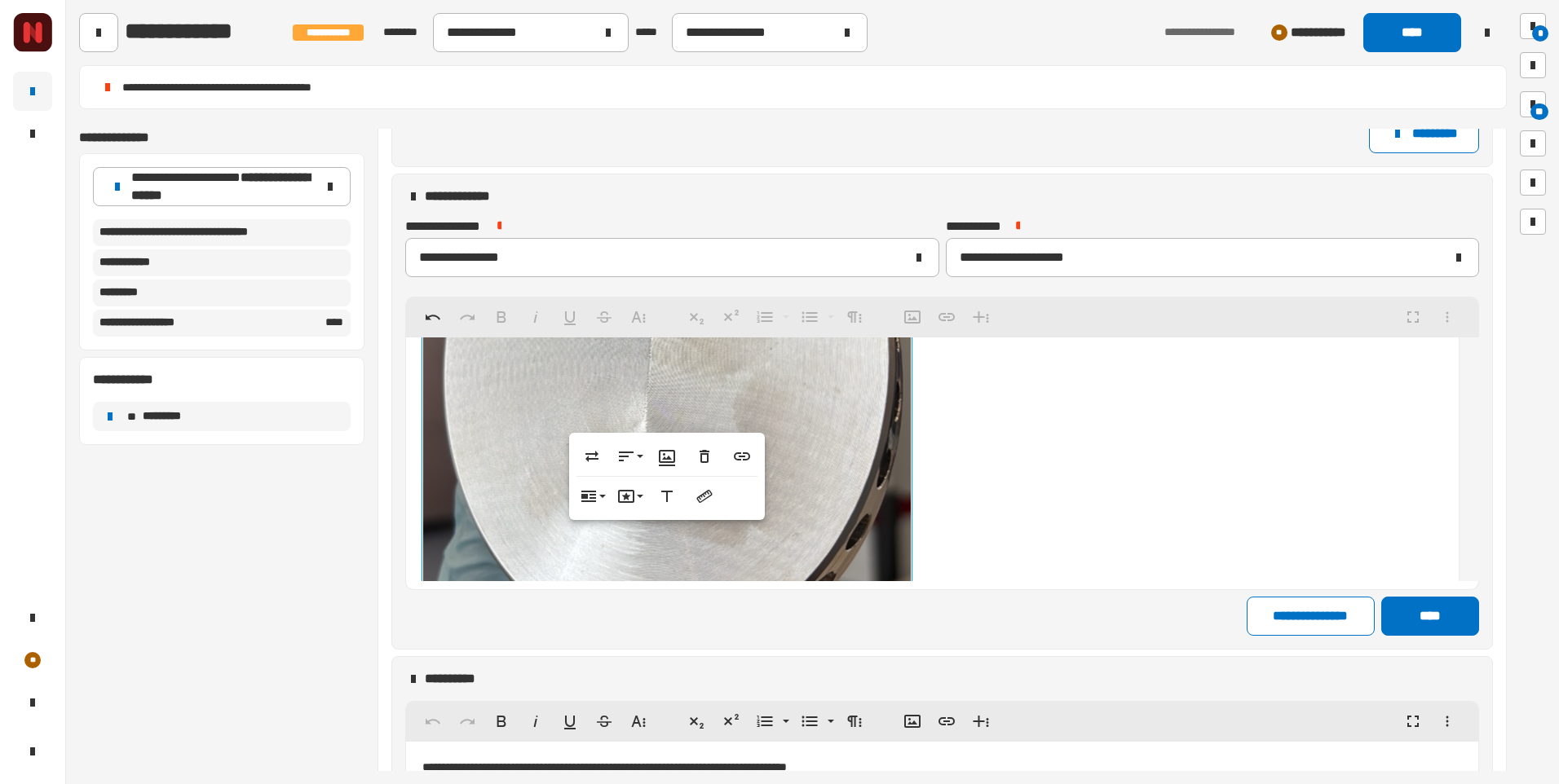 click 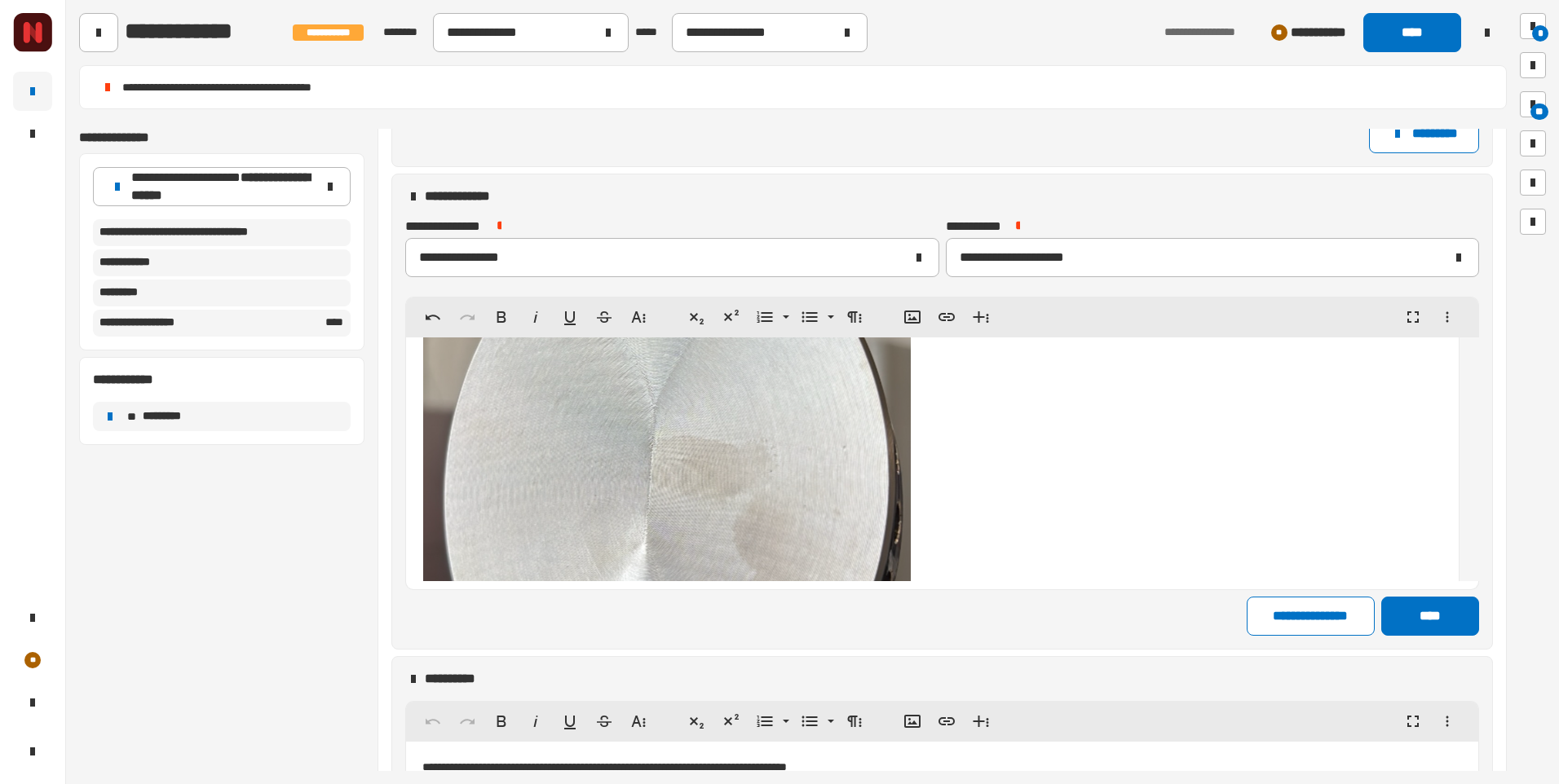 scroll, scrollTop: 23606, scrollLeft: 0, axis: vertical 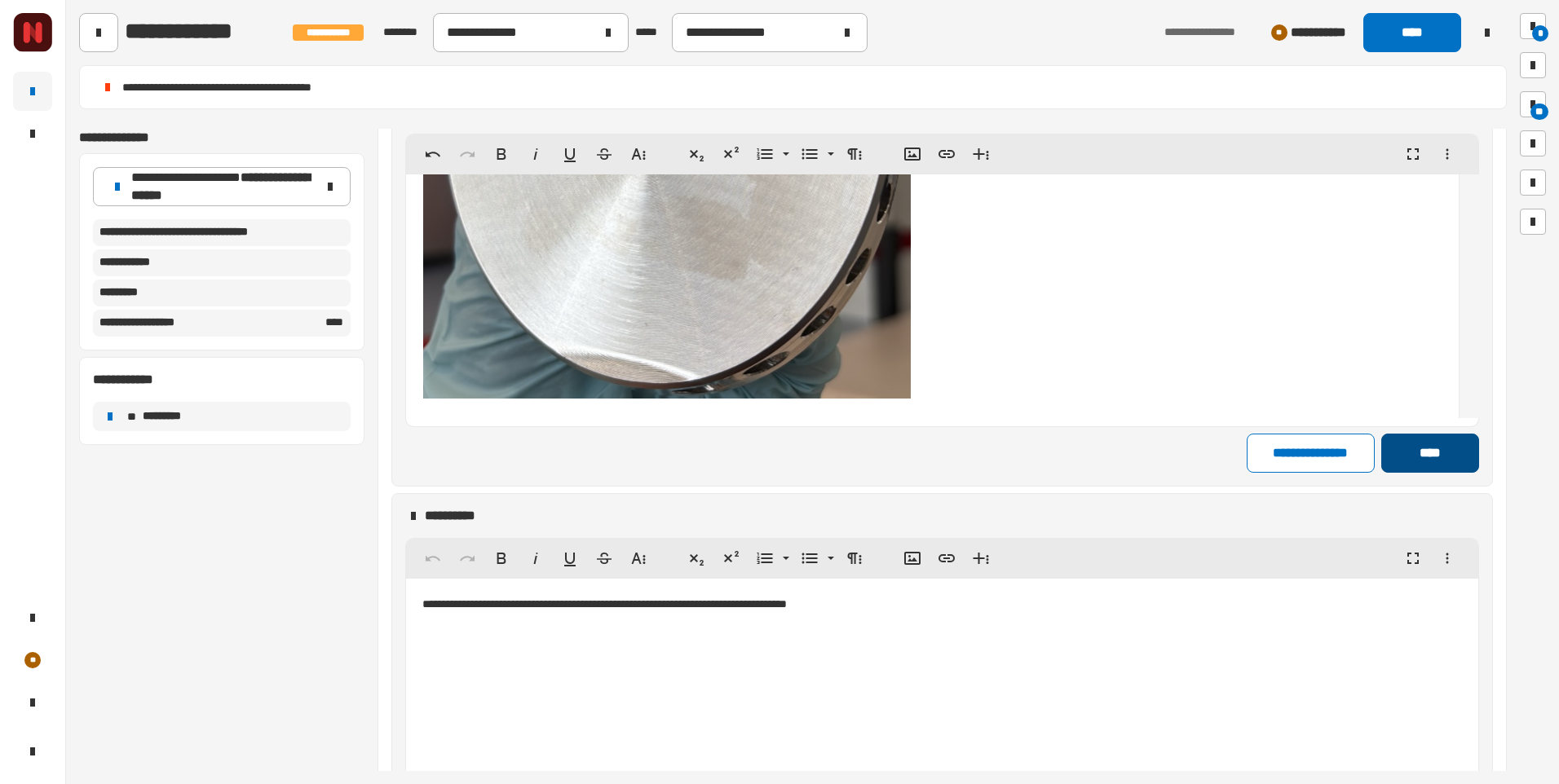 click on "****" 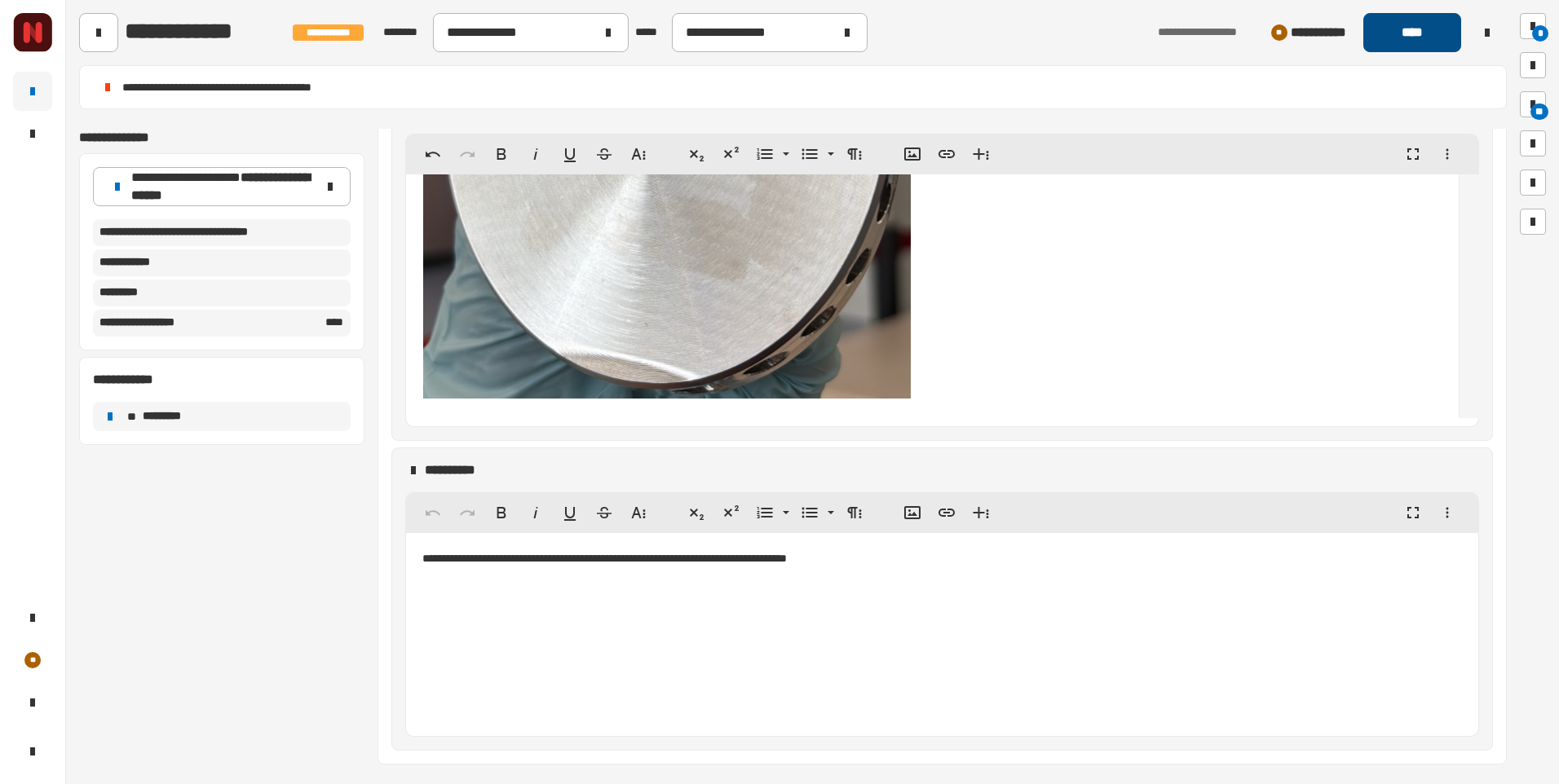 click on "****" 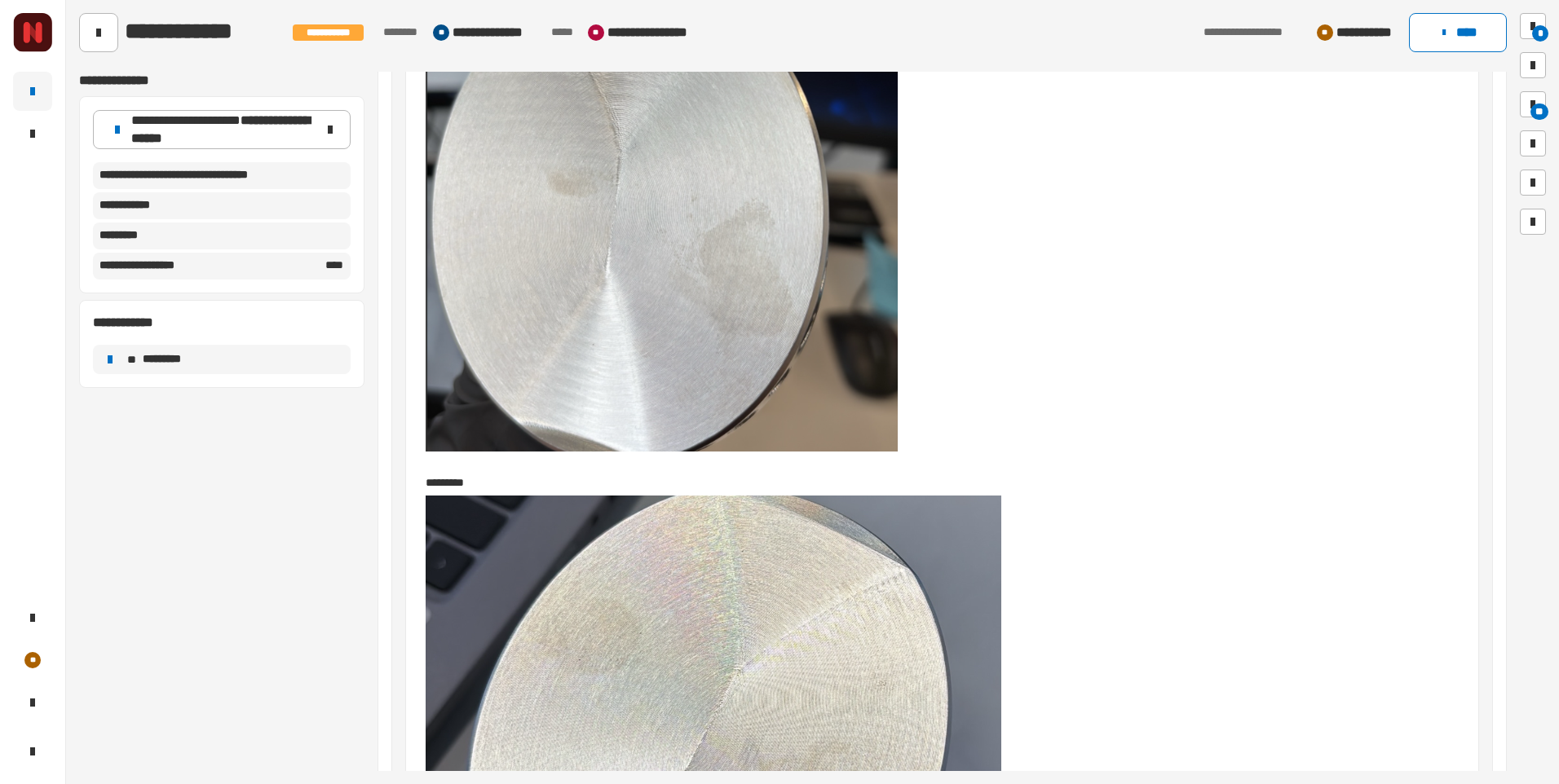 scroll, scrollTop: 776, scrollLeft: 0, axis: vertical 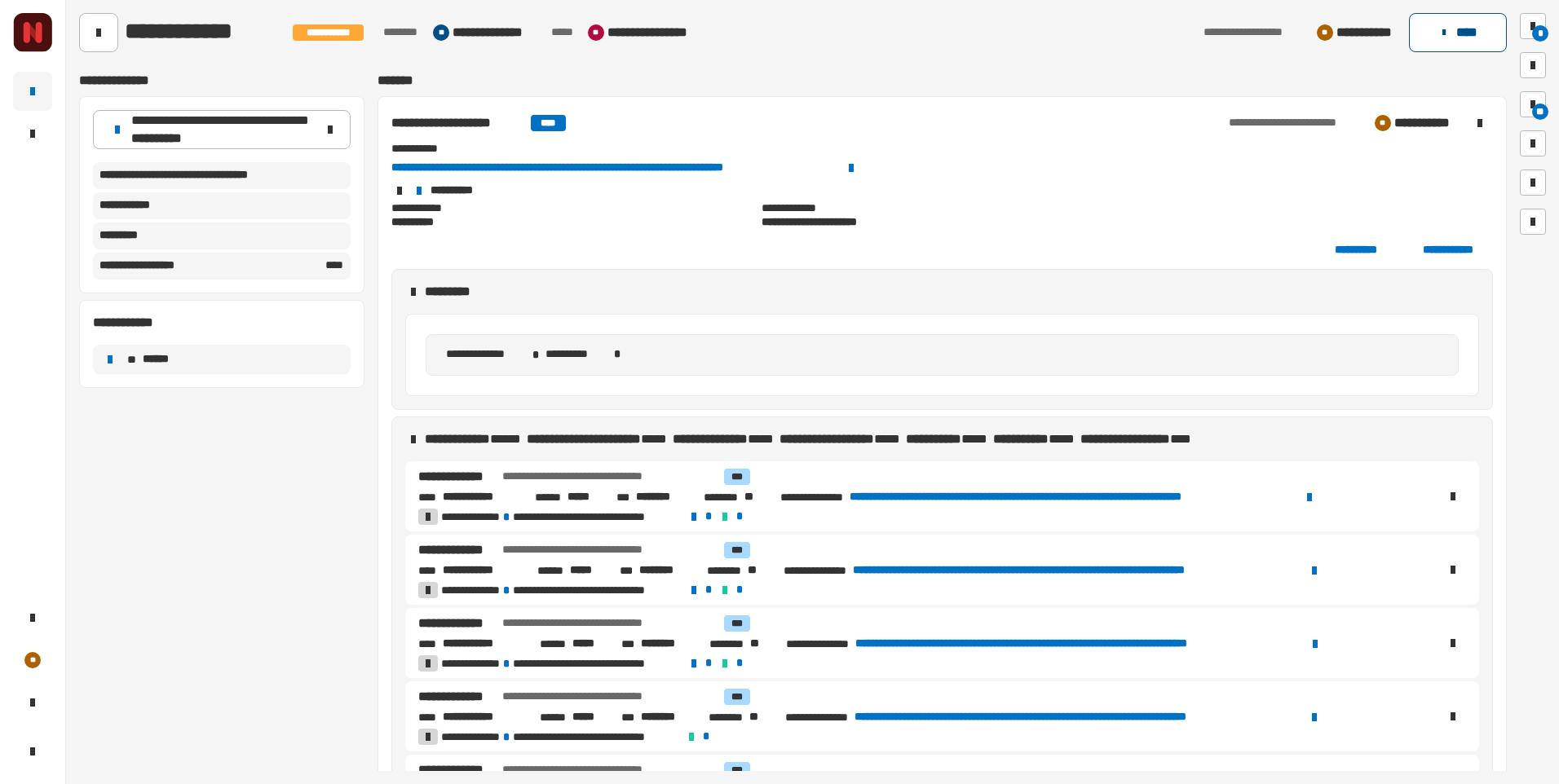 click on "****" 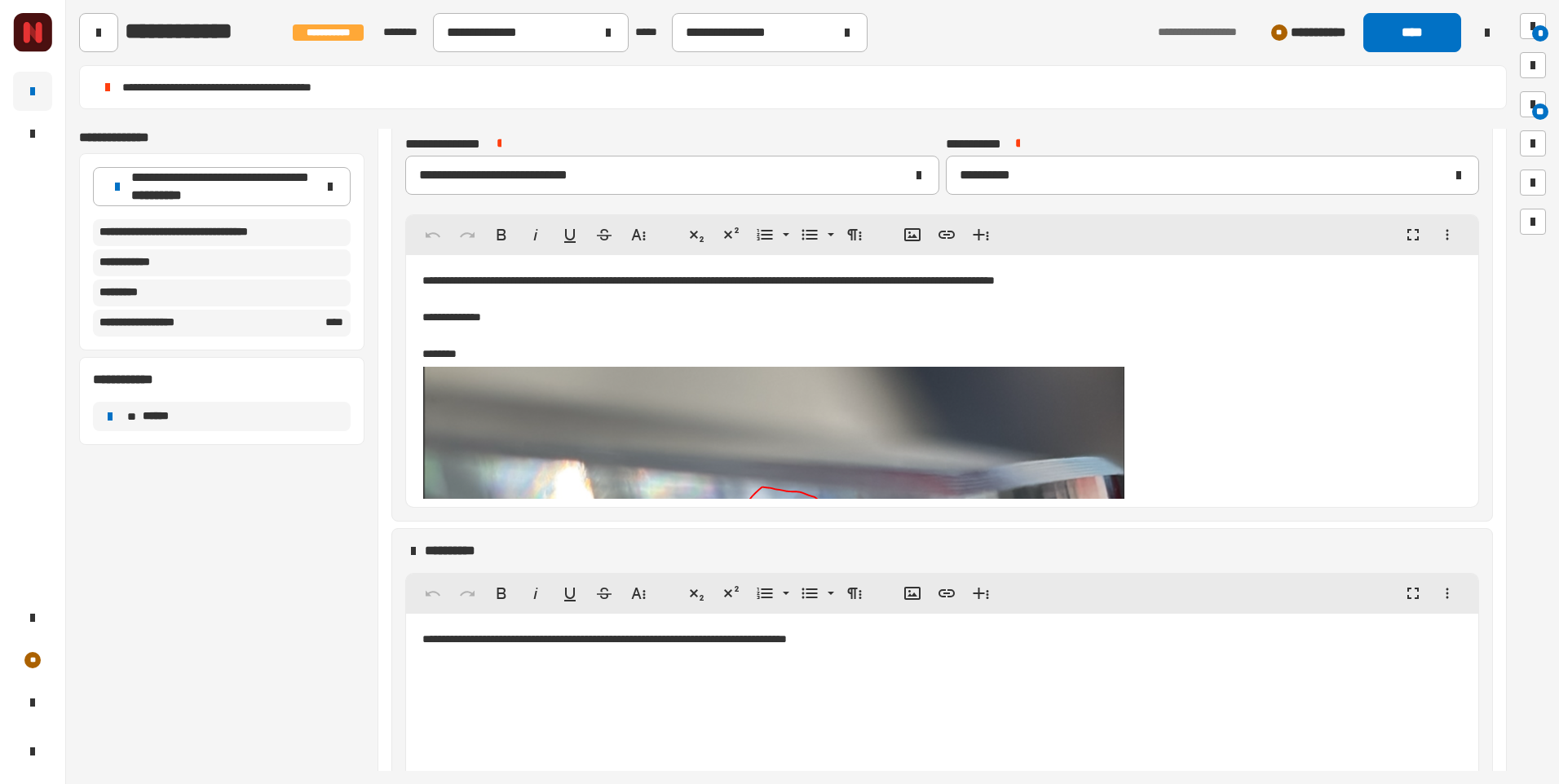 scroll, scrollTop: 923, scrollLeft: 0, axis: vertical 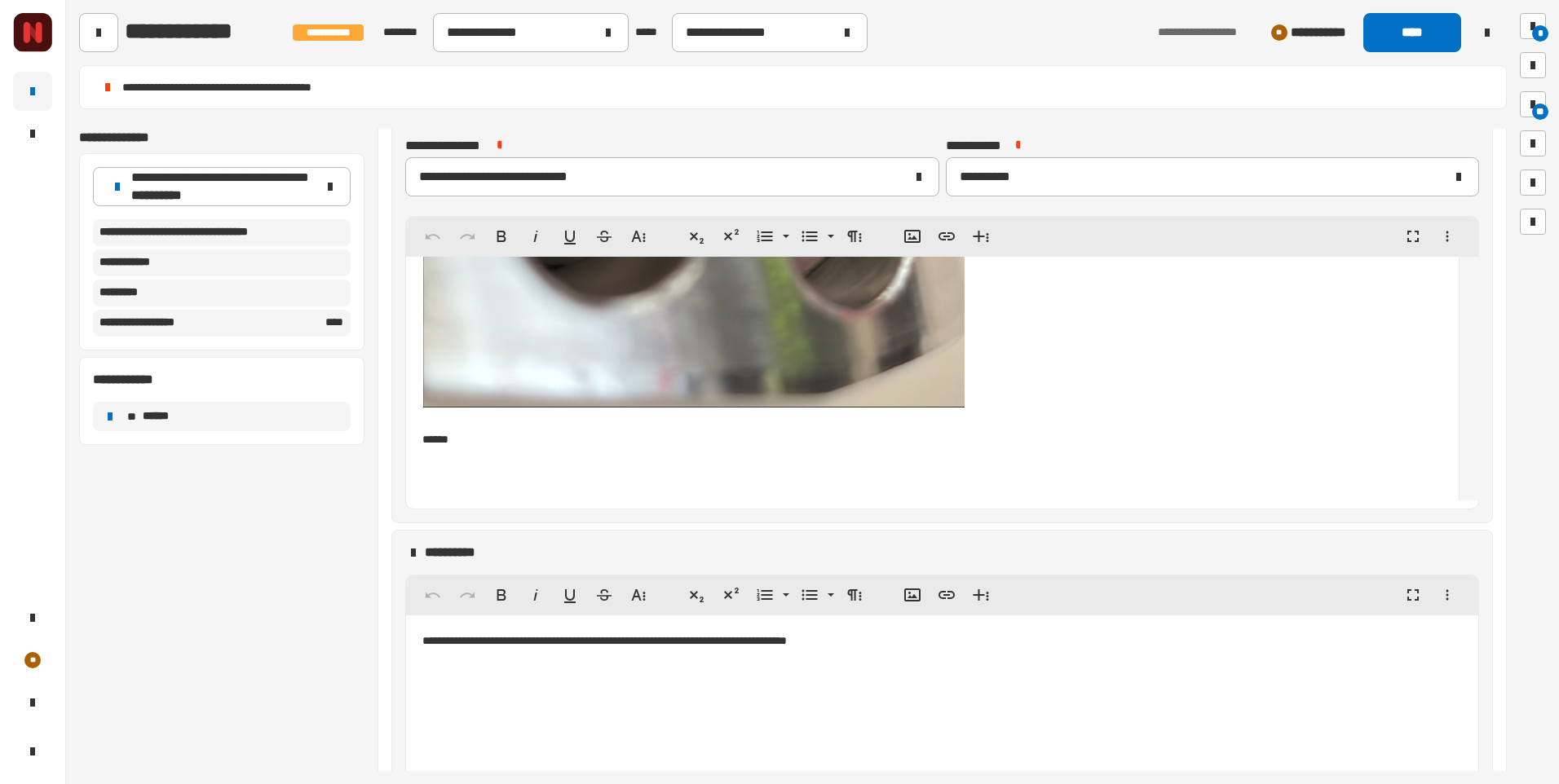 click at bounding box center (932, 457) 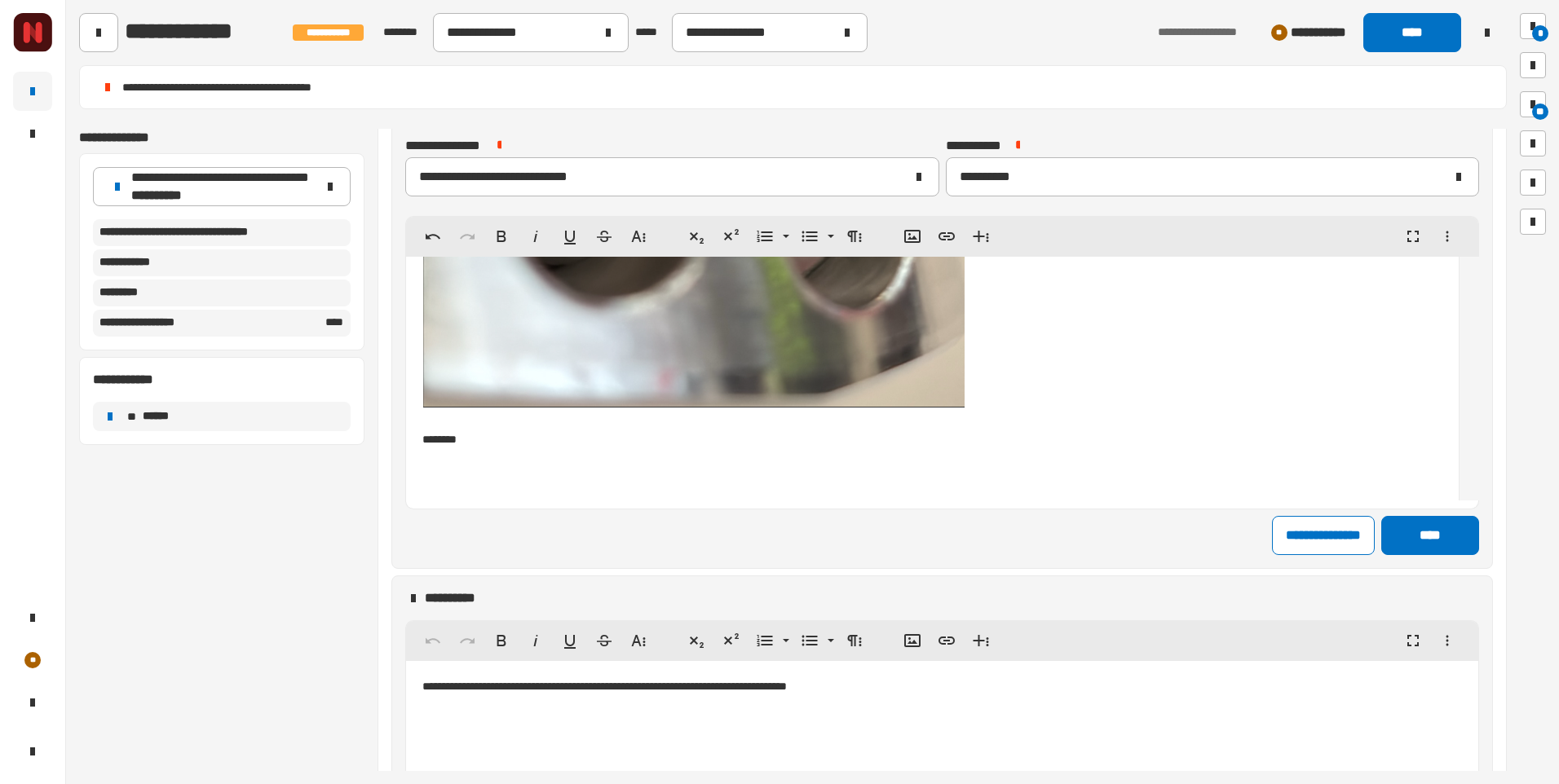 click at bounding box center [932, 457] 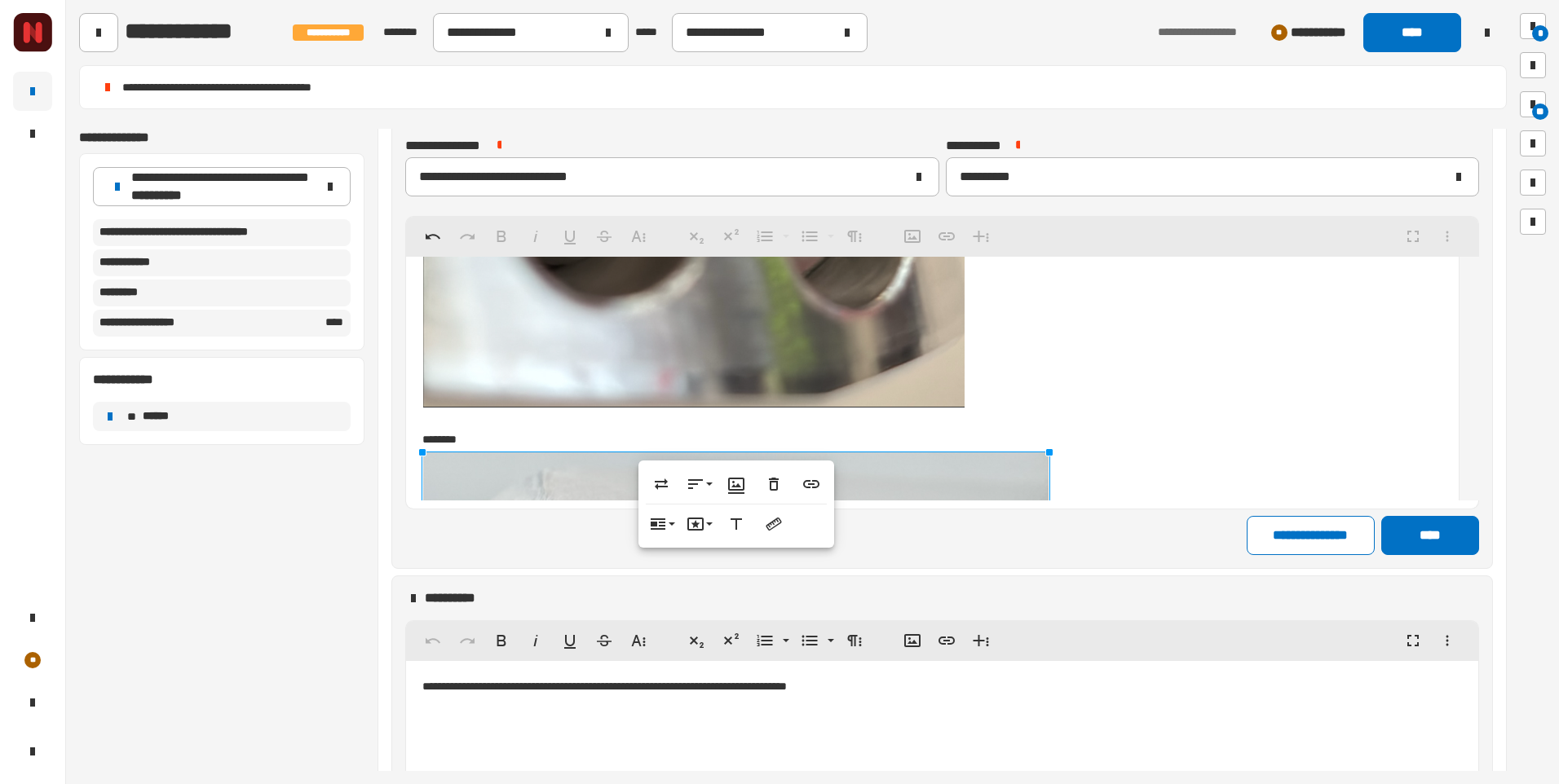 click at bounding box center (932, 684) 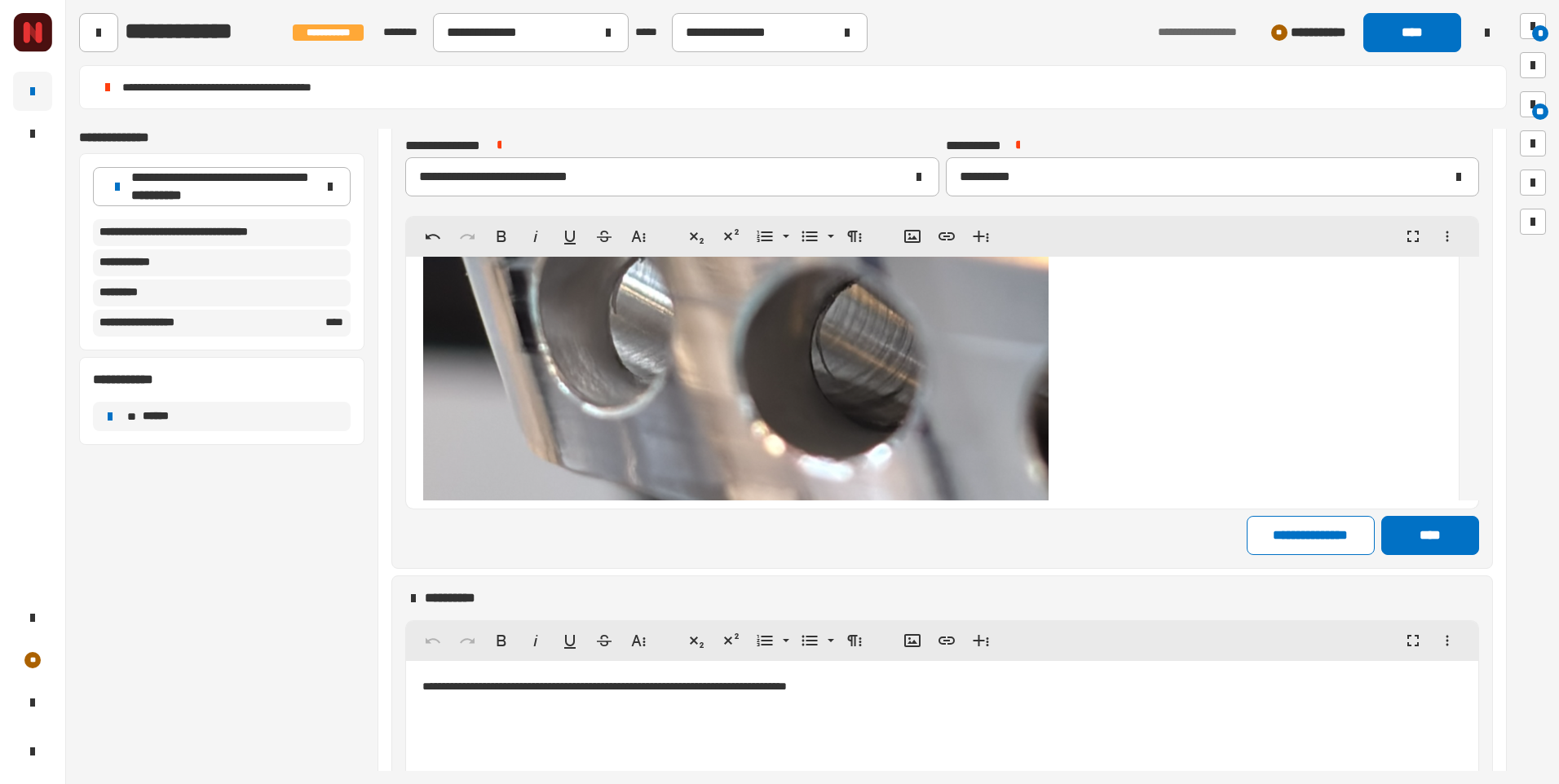 scroll, scrollTop: 15290, scrollLeft: 0, axis: vertical 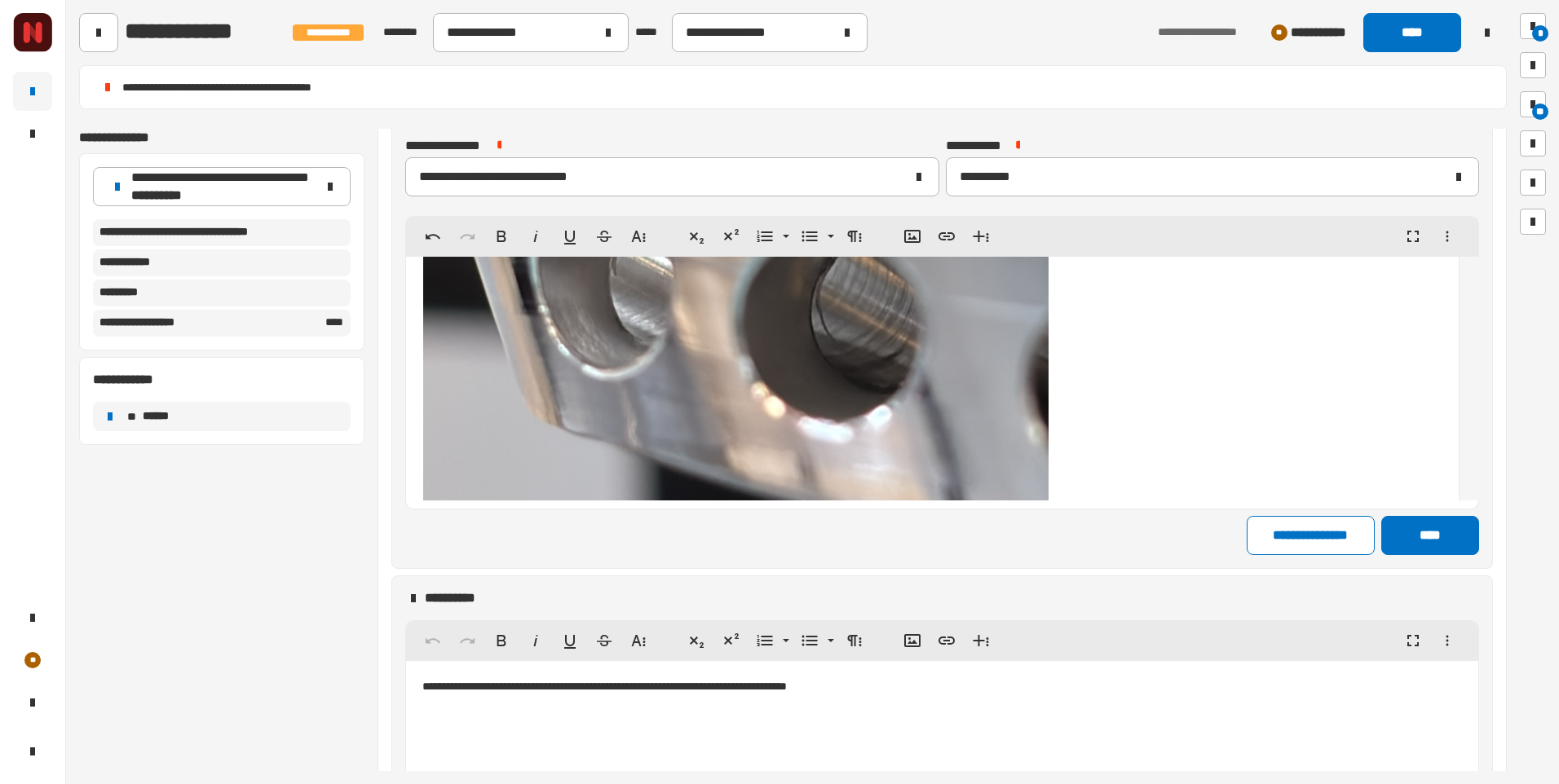 click at bounding box center (932, 276) 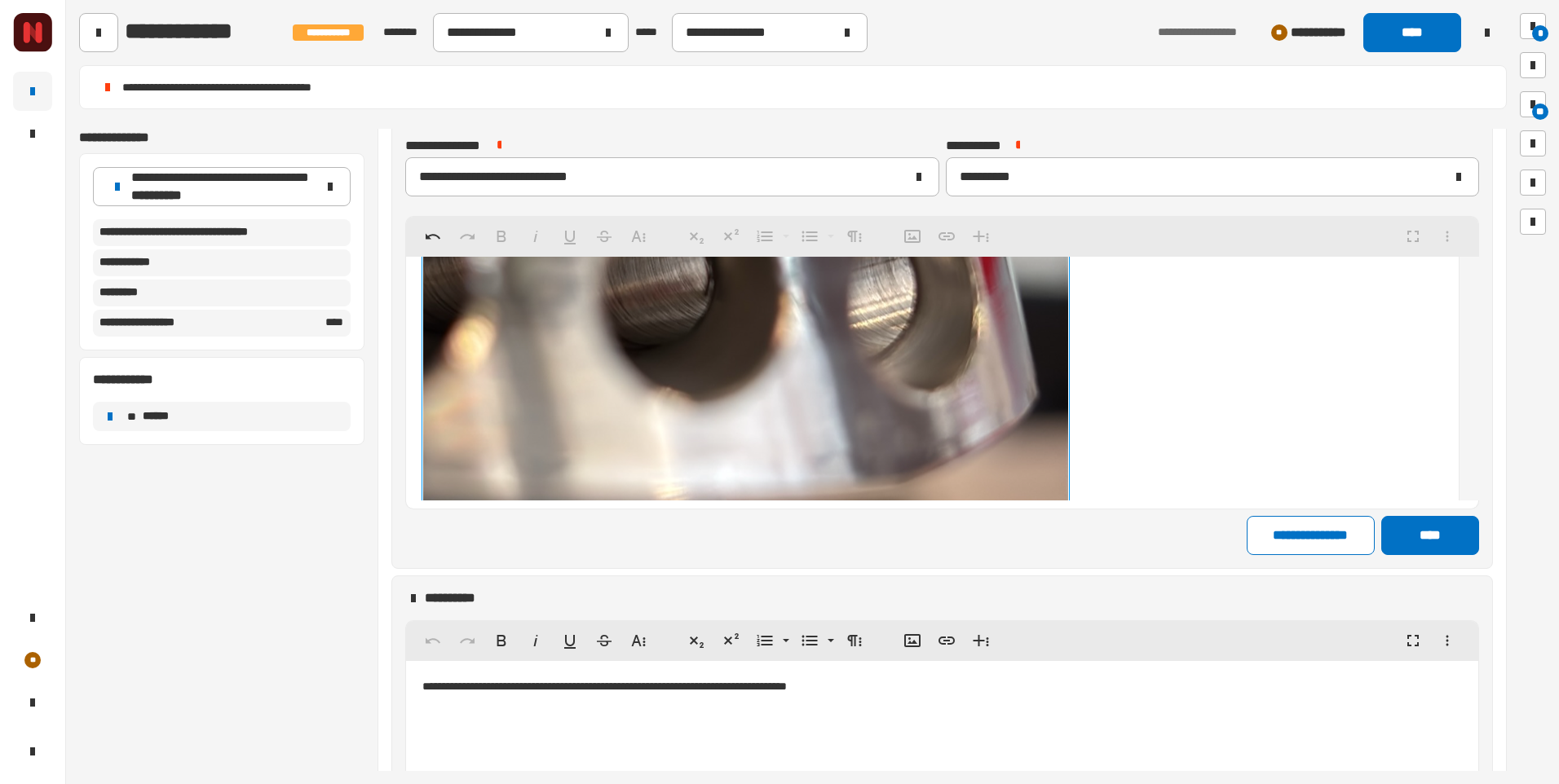scroll, scrollTop: 15779, scrollLeft: 0, axis: vertical 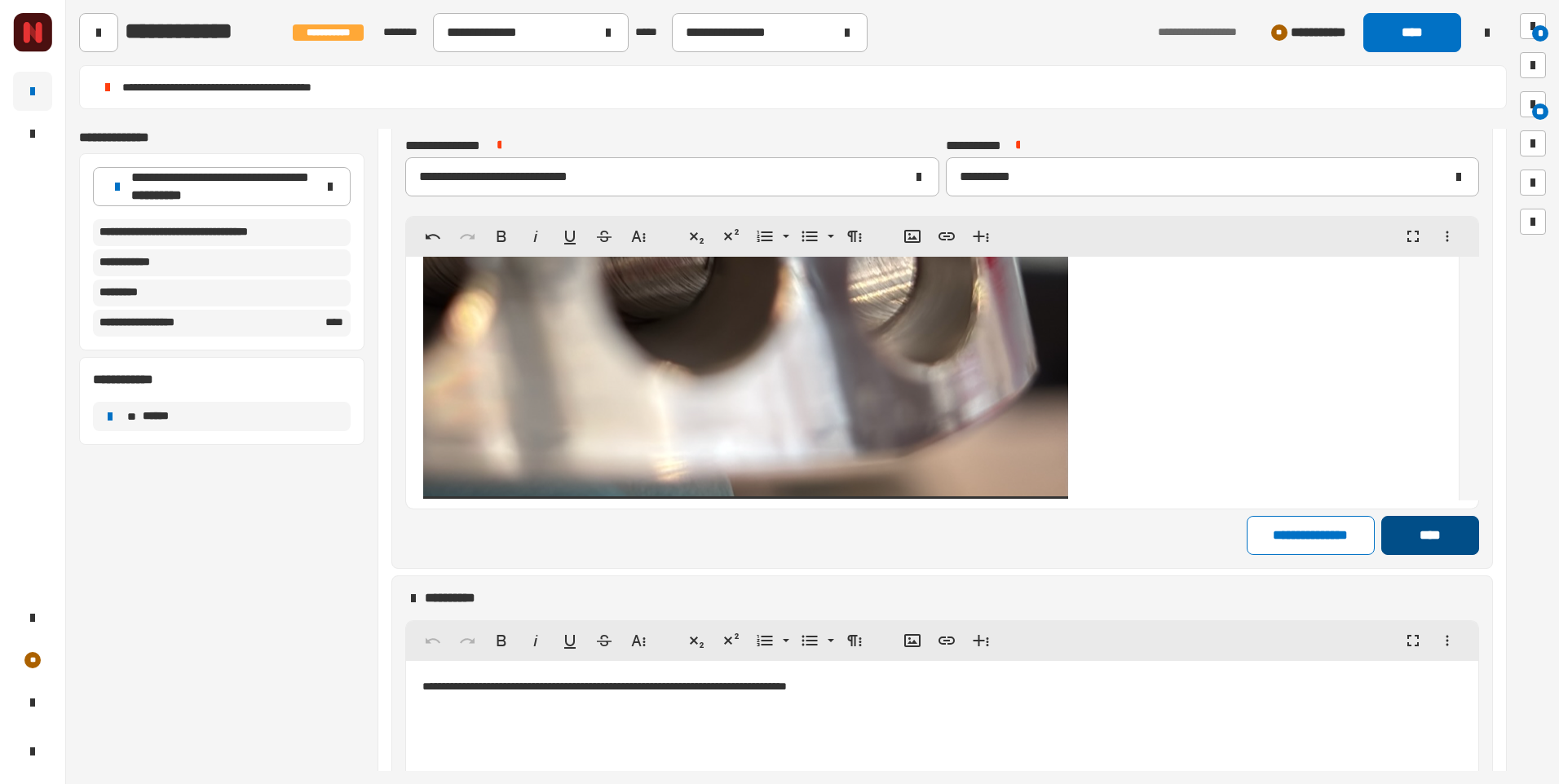click on "****" at bounding box center [1429, 535] 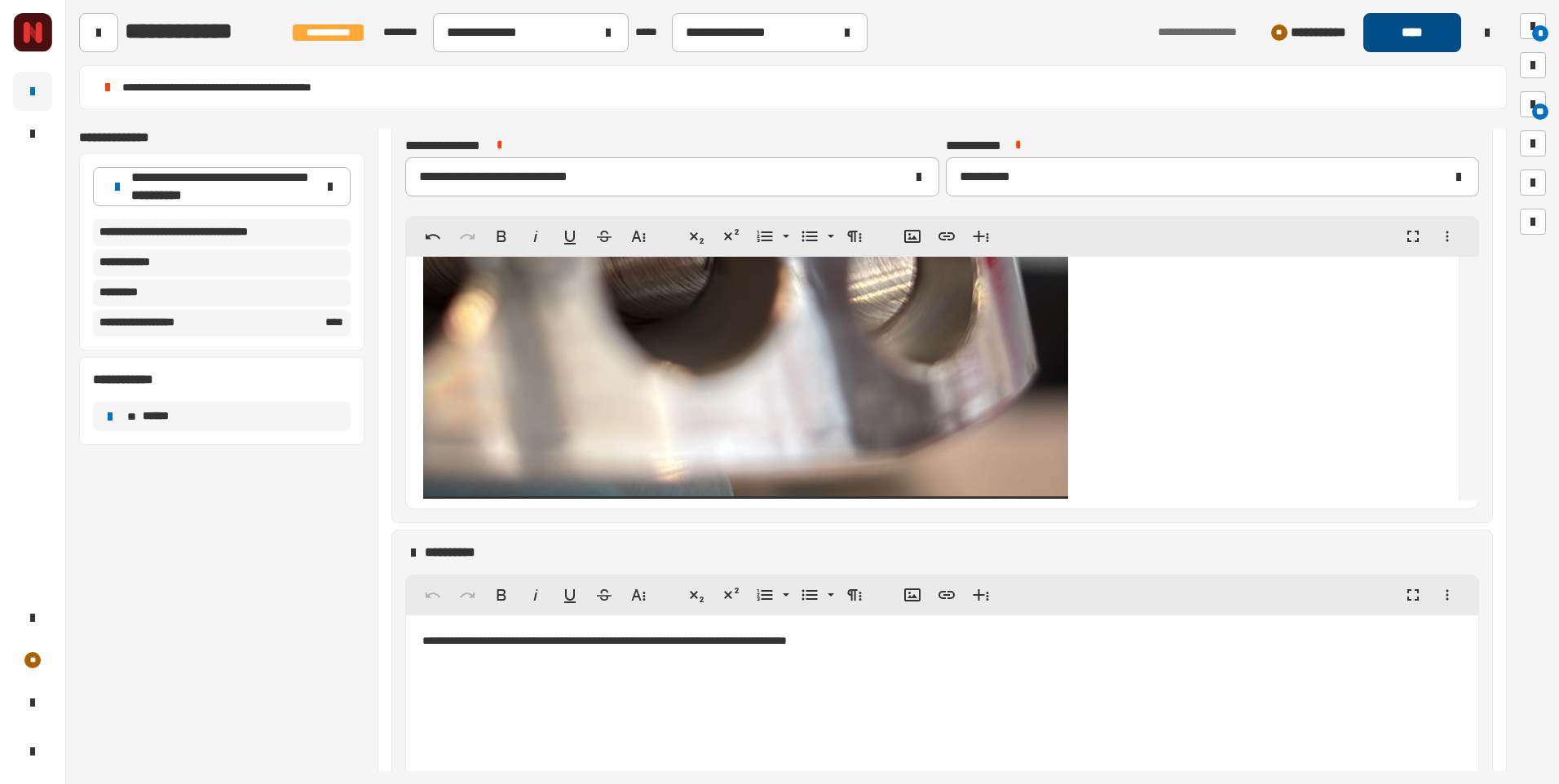 click on "****" 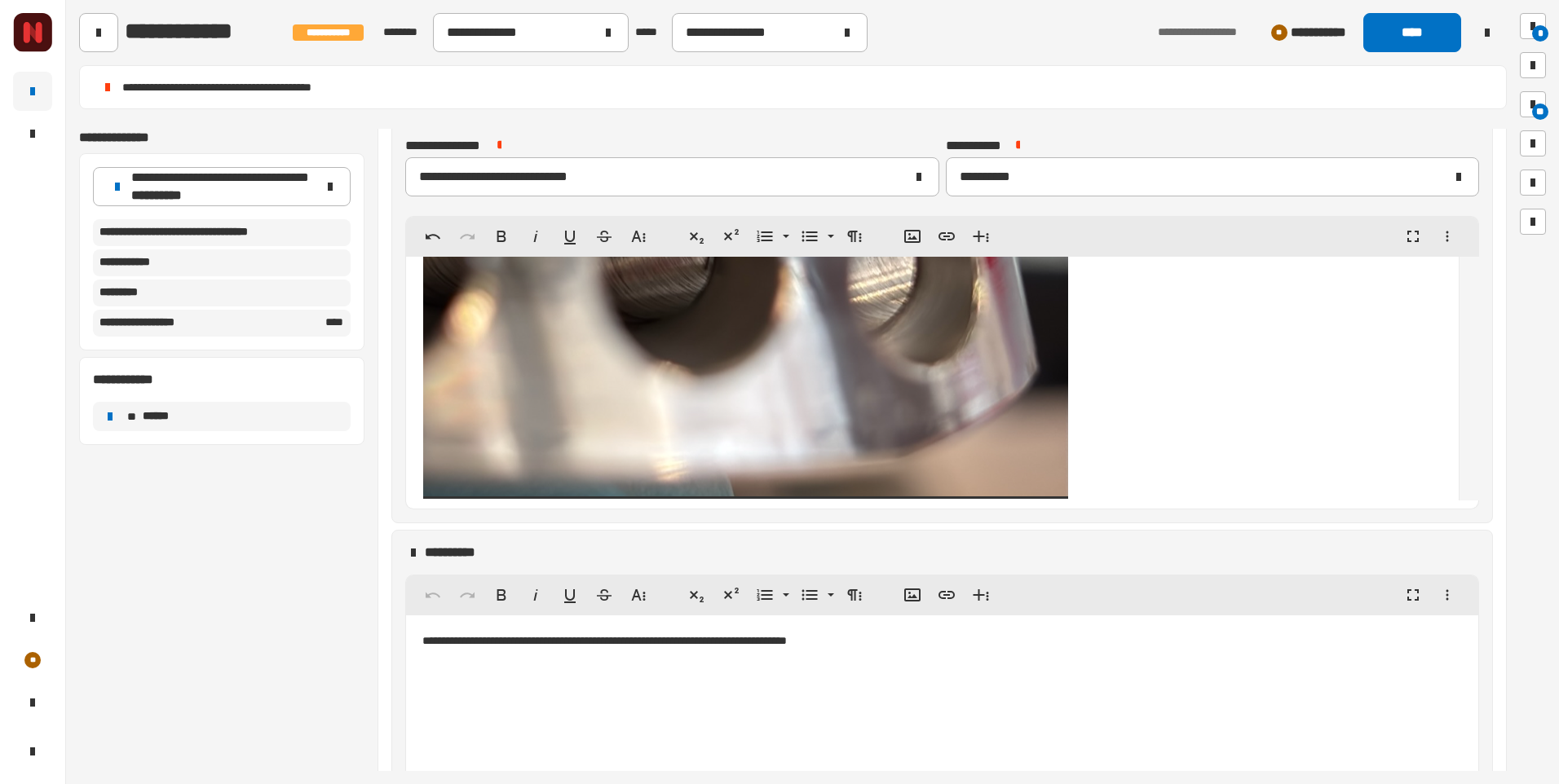 scroll, scrollTop: 694, scrollLeft: 0, axis: vertical 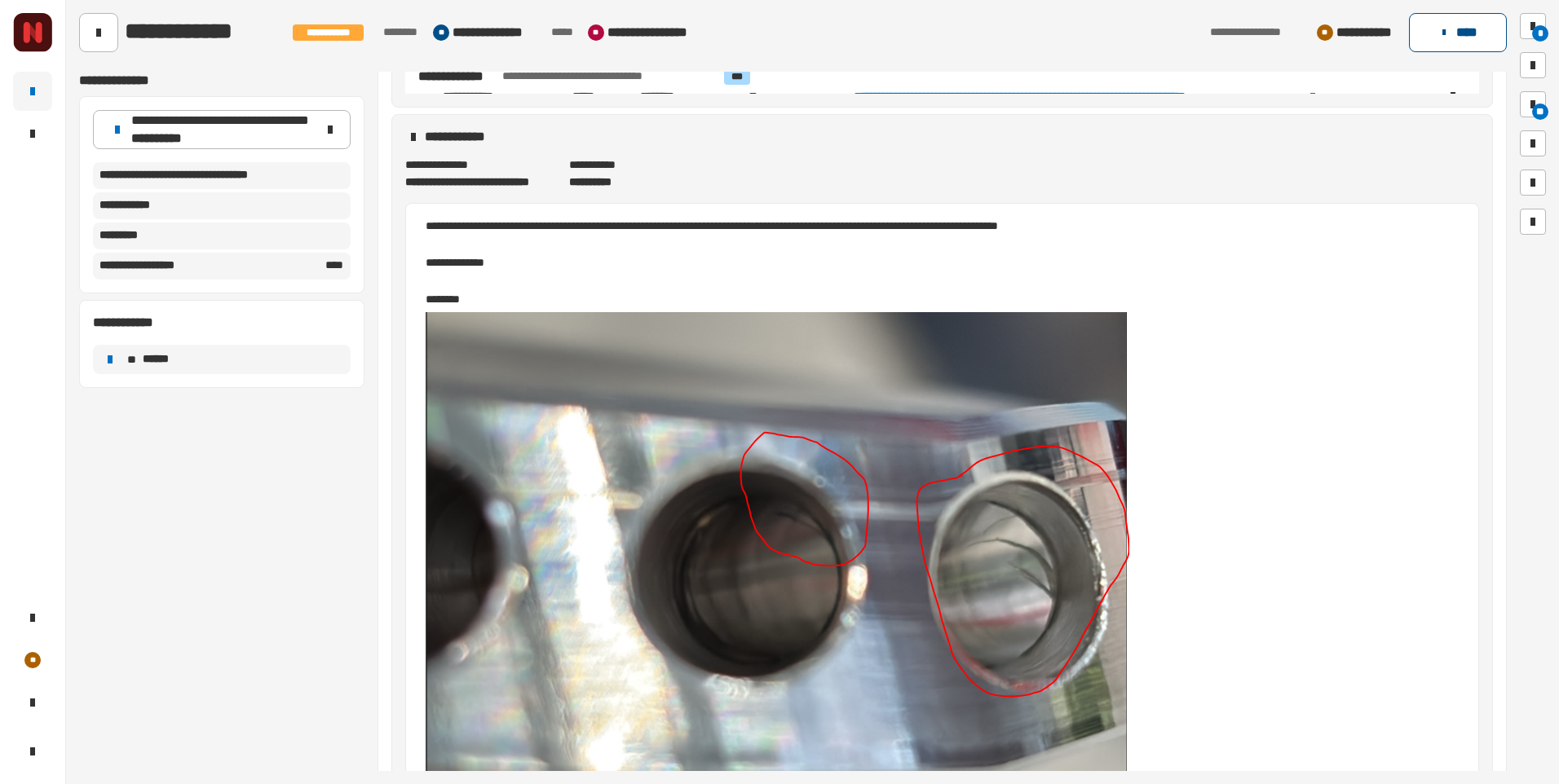 click on "****" 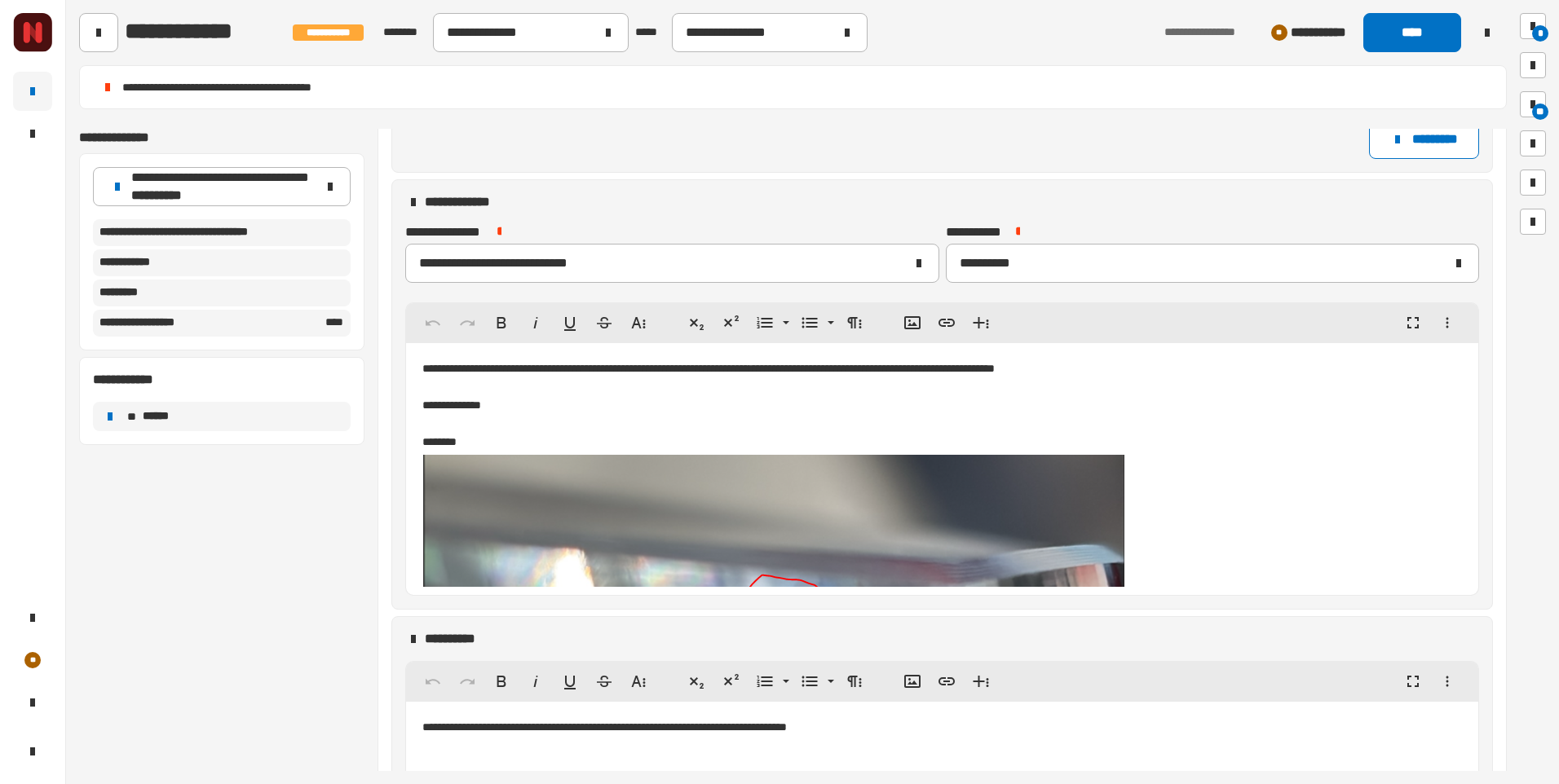 scroll, scrollTop: 597, scrollLeft: 0, axis: vertical 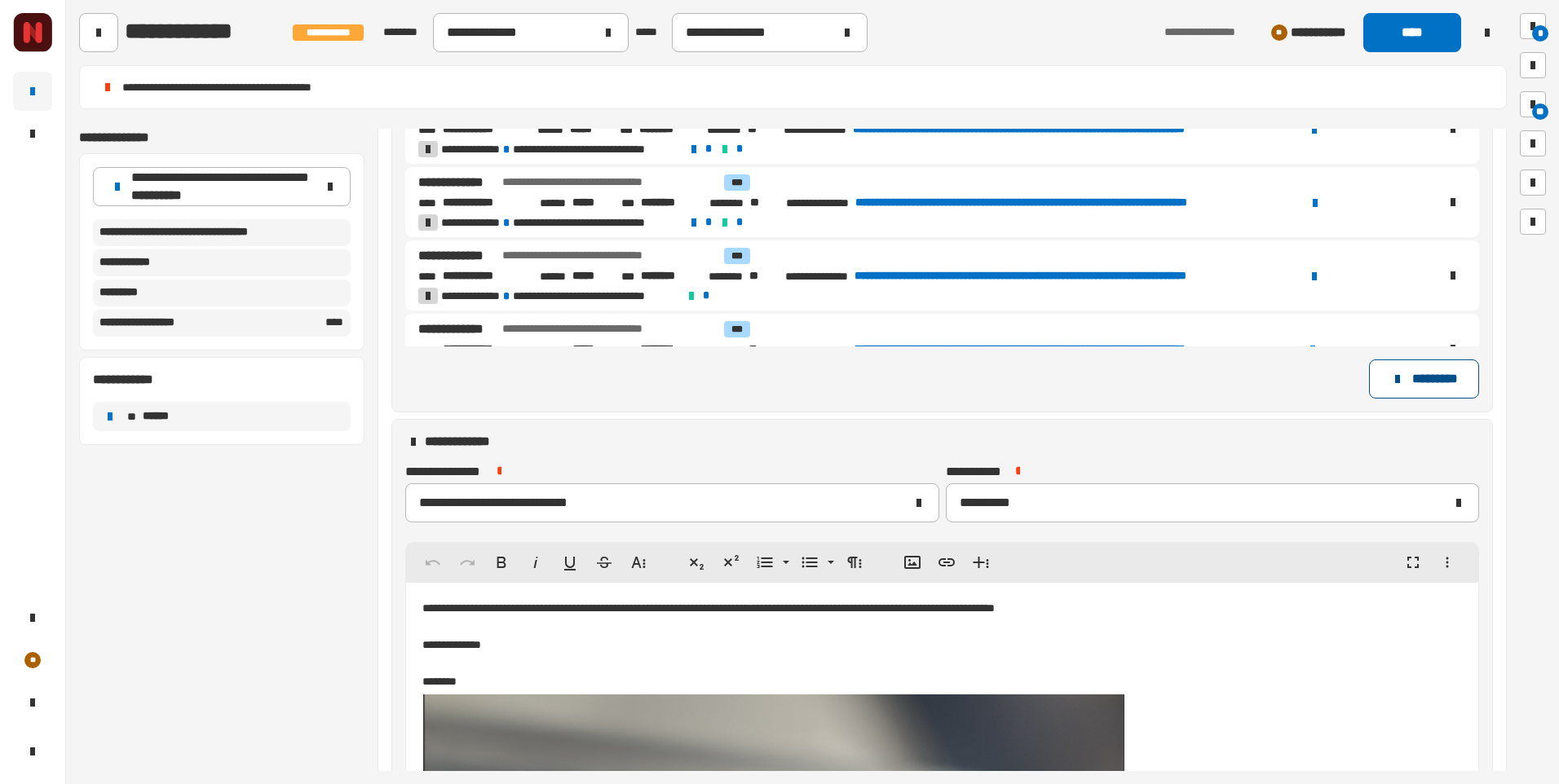 click on "*********" at bounding box center [1424, 379] 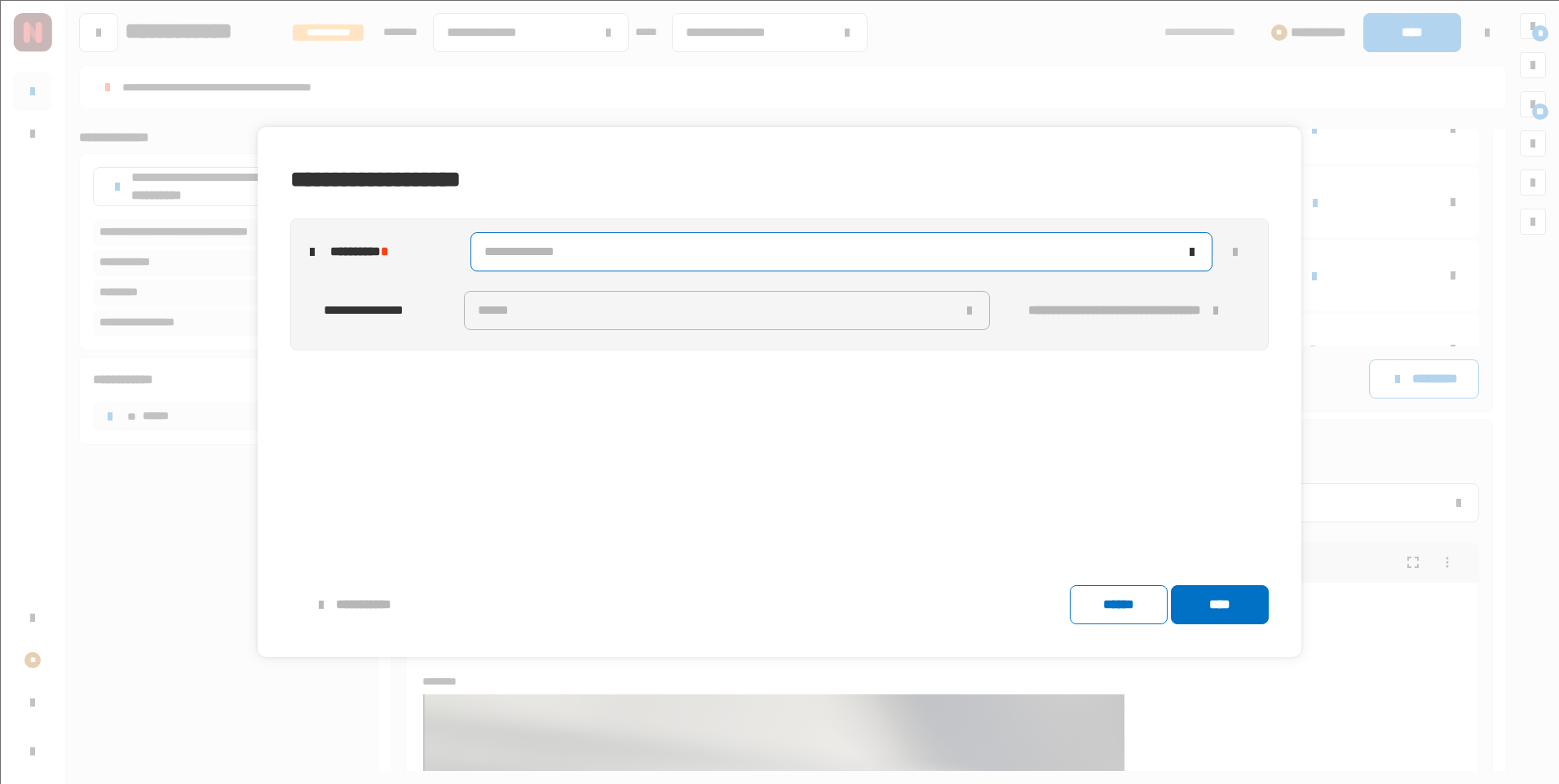 click on "**********" 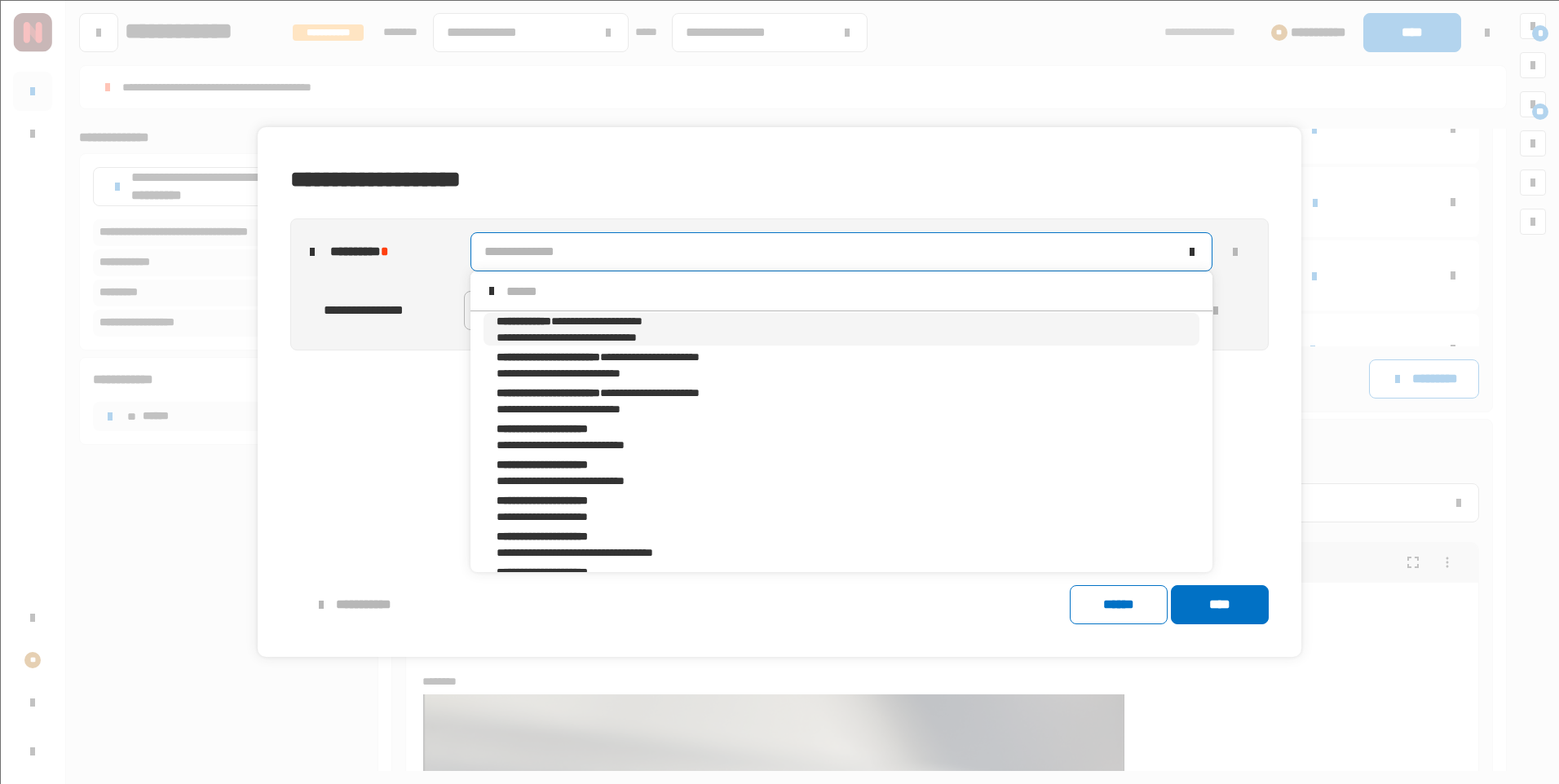 scroll, scrollTop: 13, scrollLeft: 0, axis: vertical 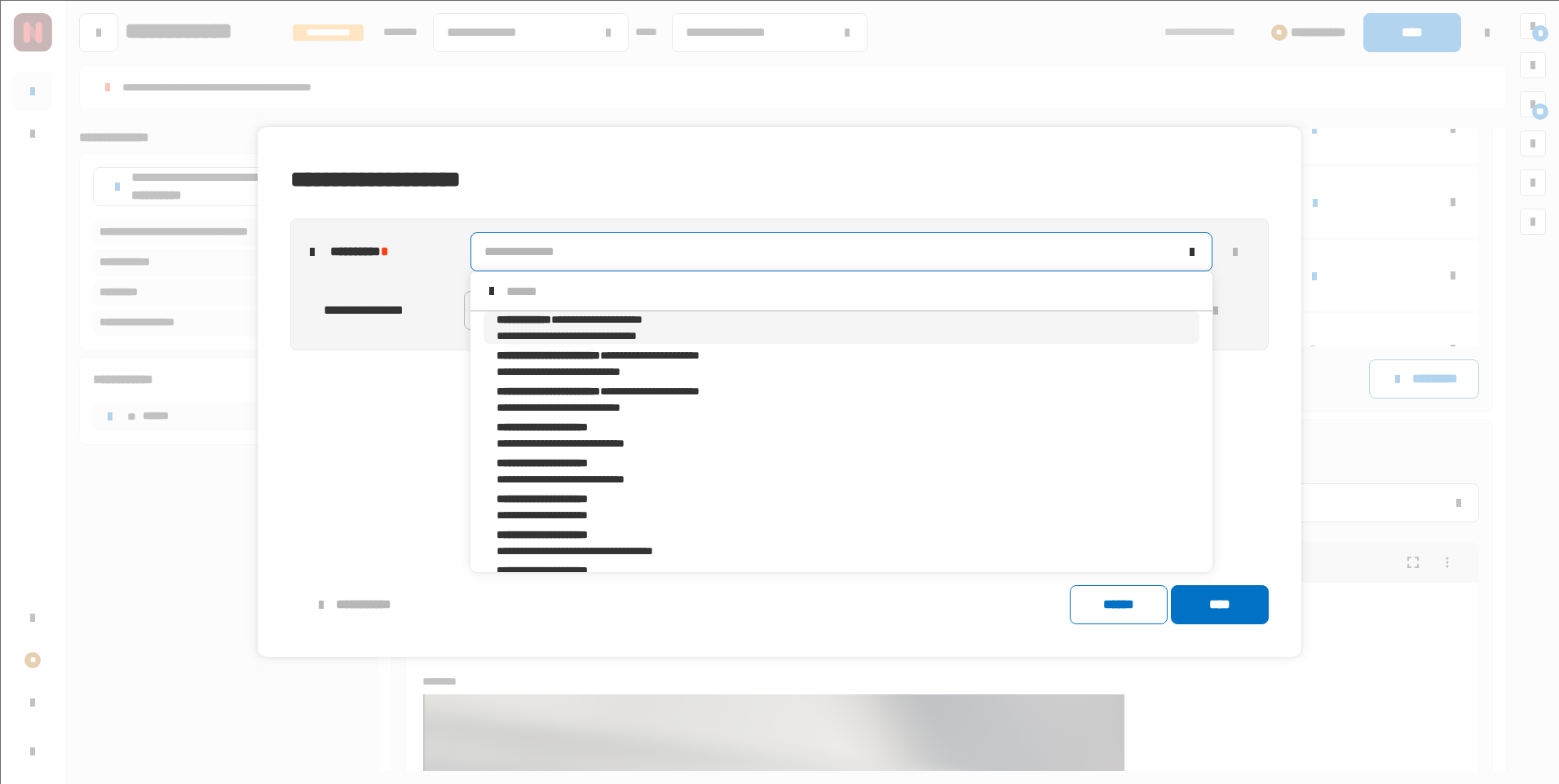 click on "**********" at bounding box center [604, 336] 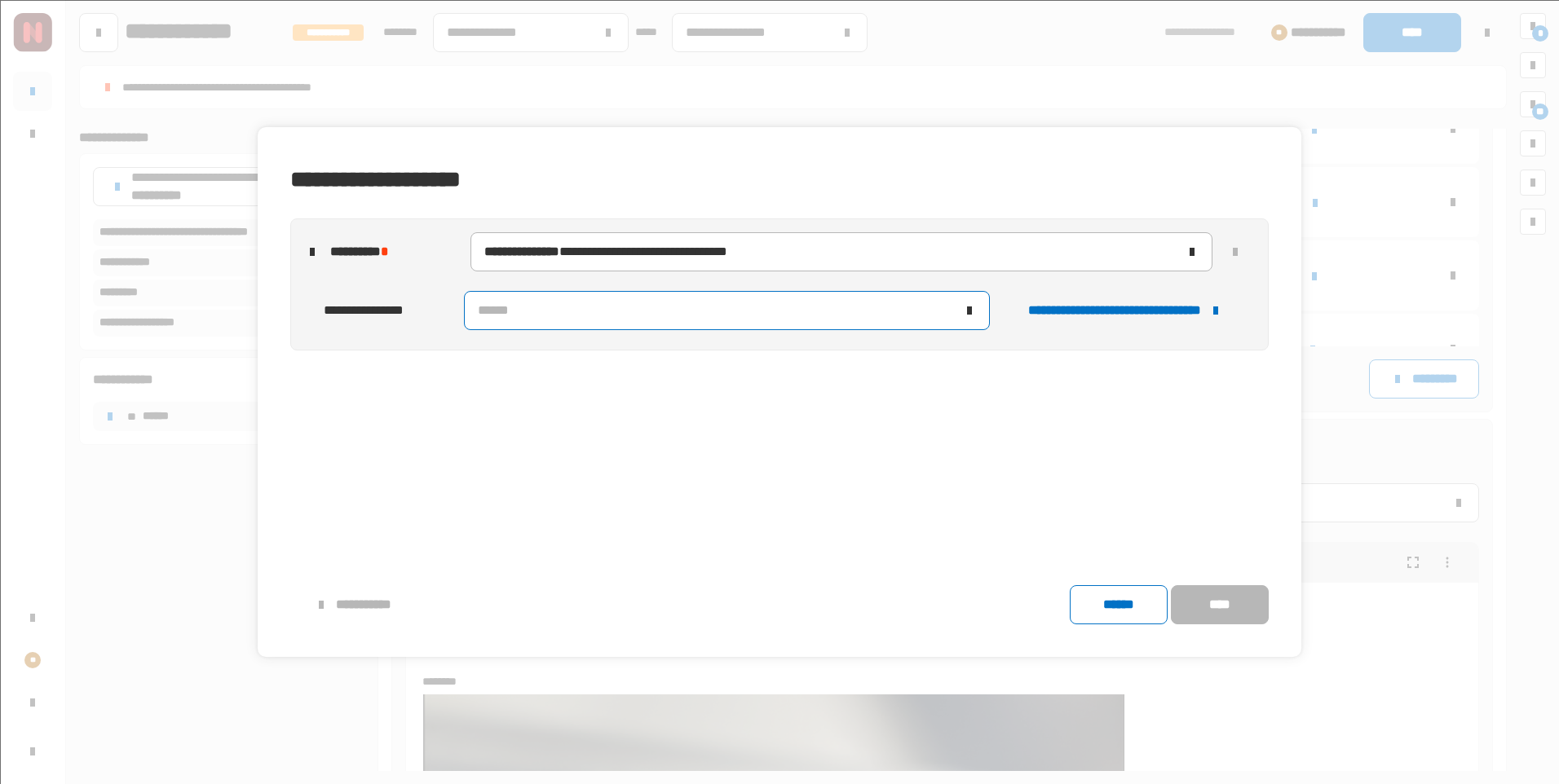 click on "******" 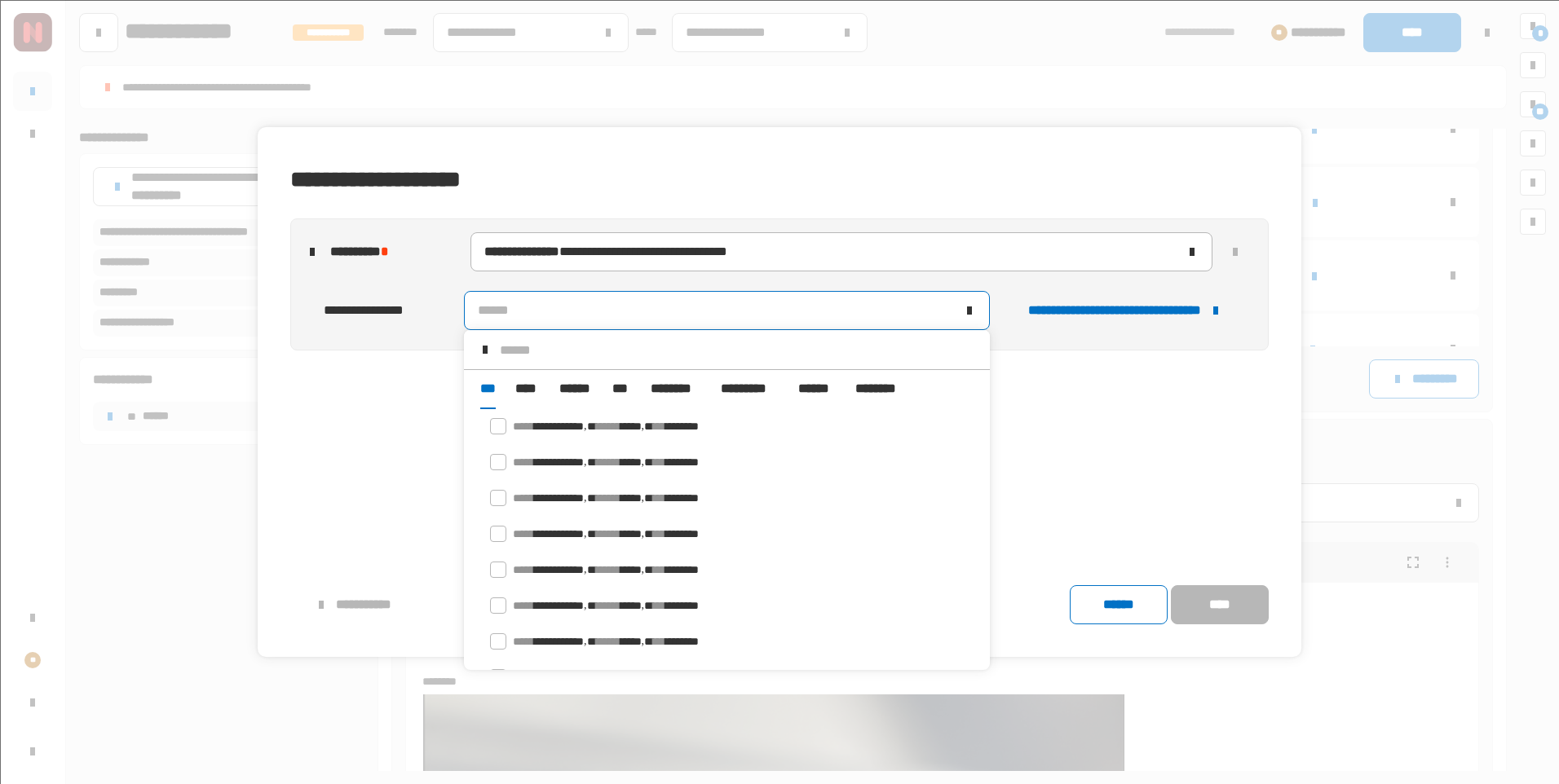 scroll, scrollTop: 13, scrollLeft: 0, axis: vertical 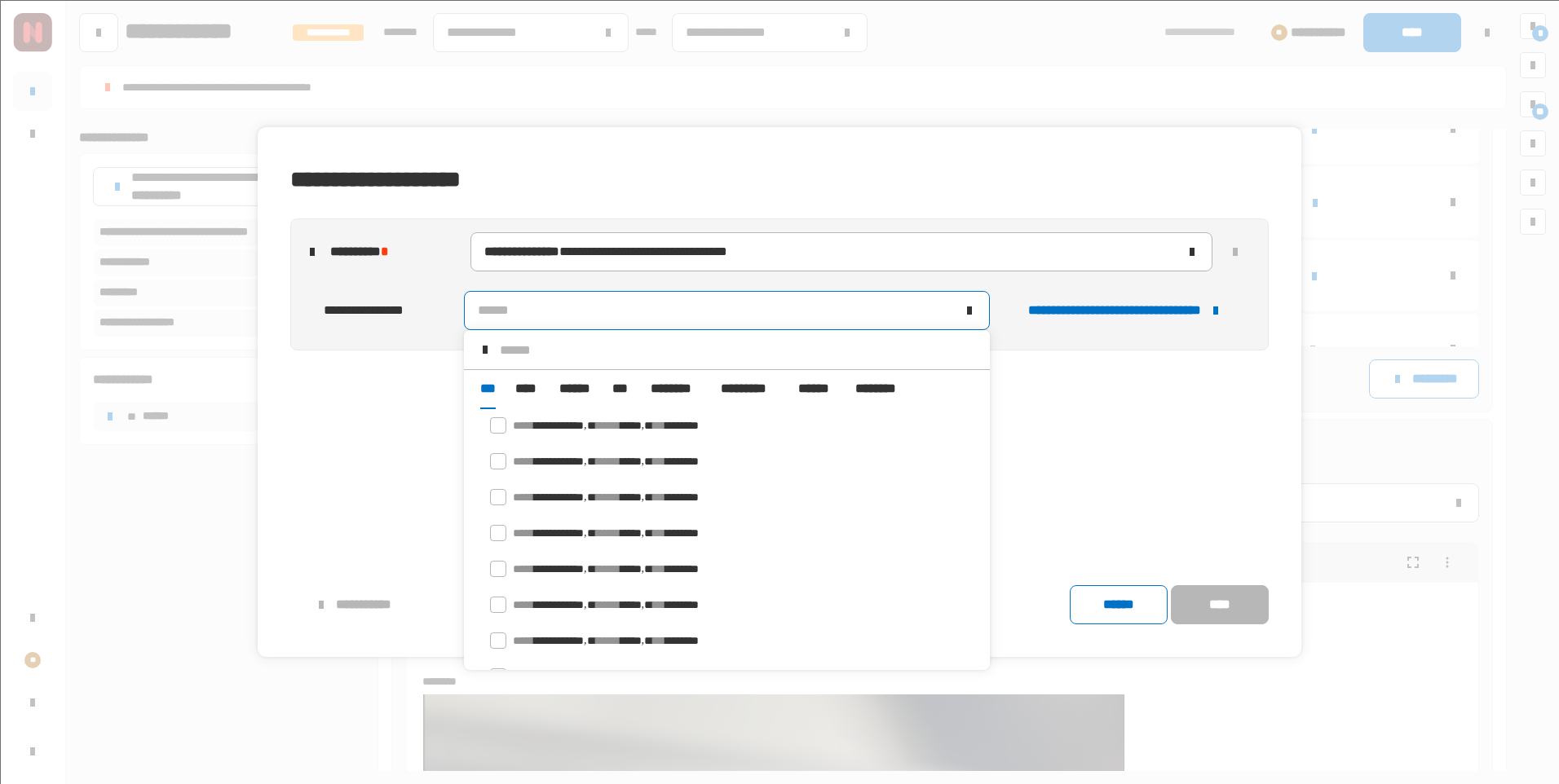 click on "******" at bounding box center [576, 389] 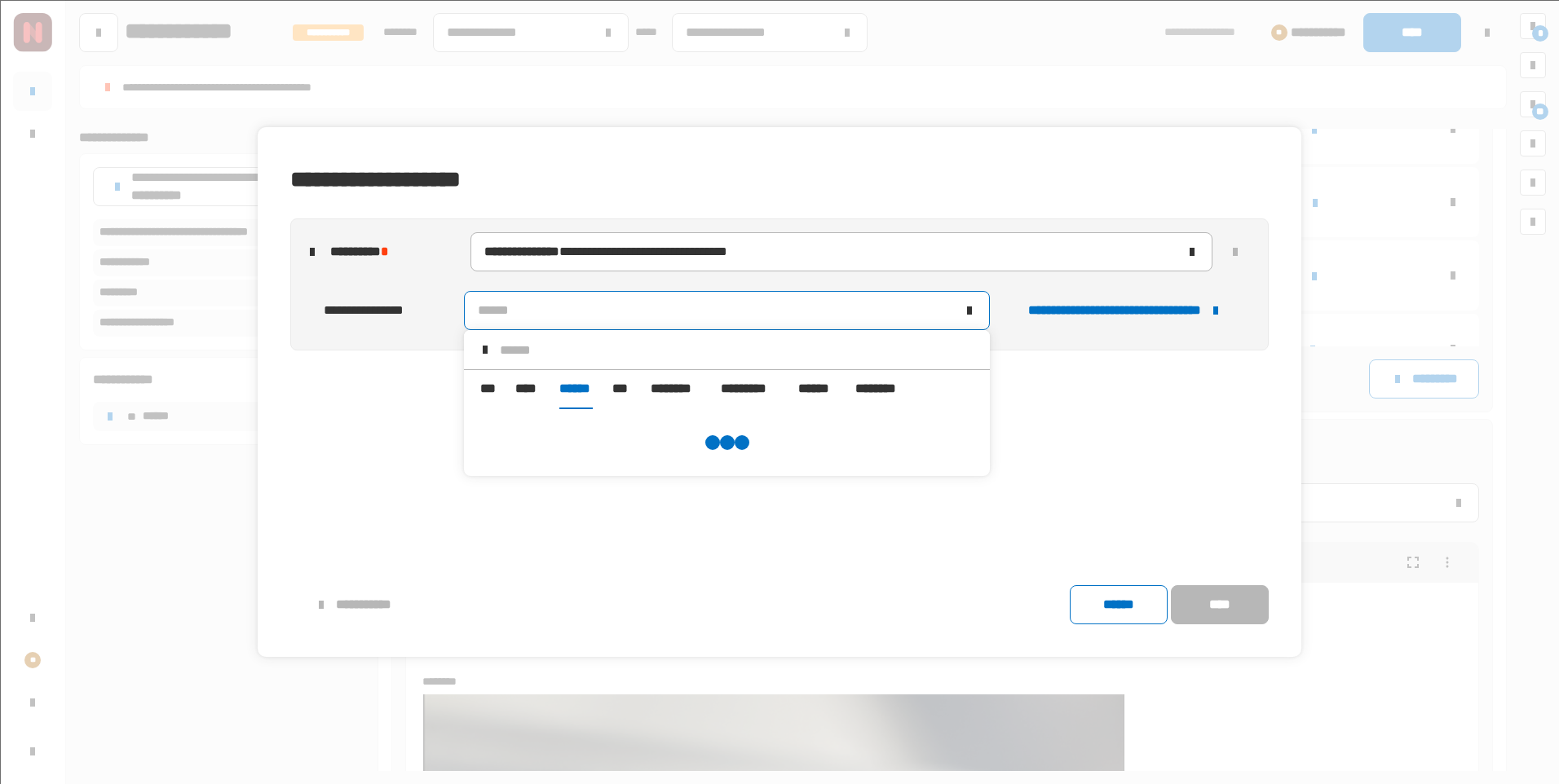 click at bounding box center [738, 350] 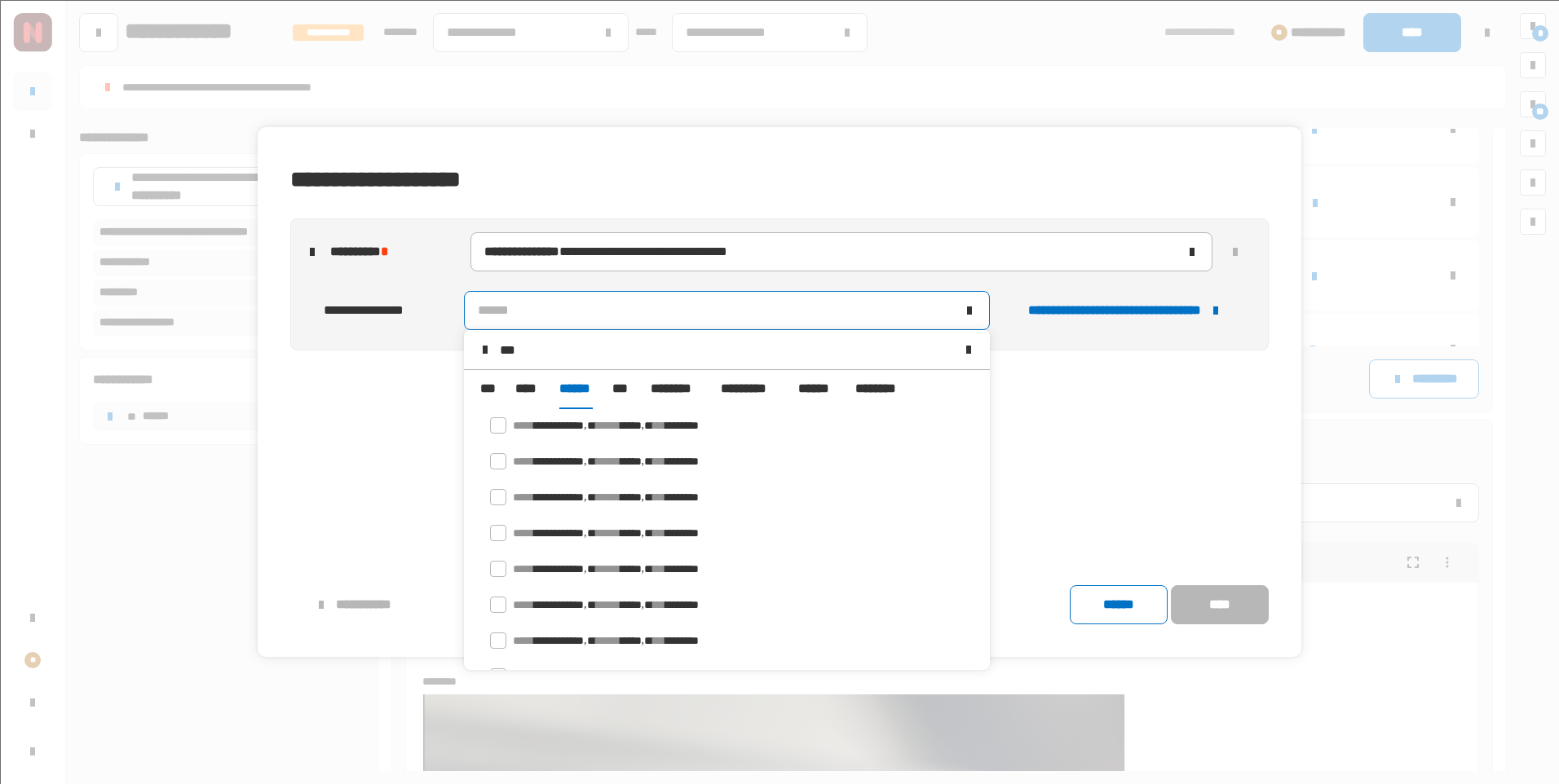 scroll, scrollTop: 0, scrollLeft: 0, axis: both 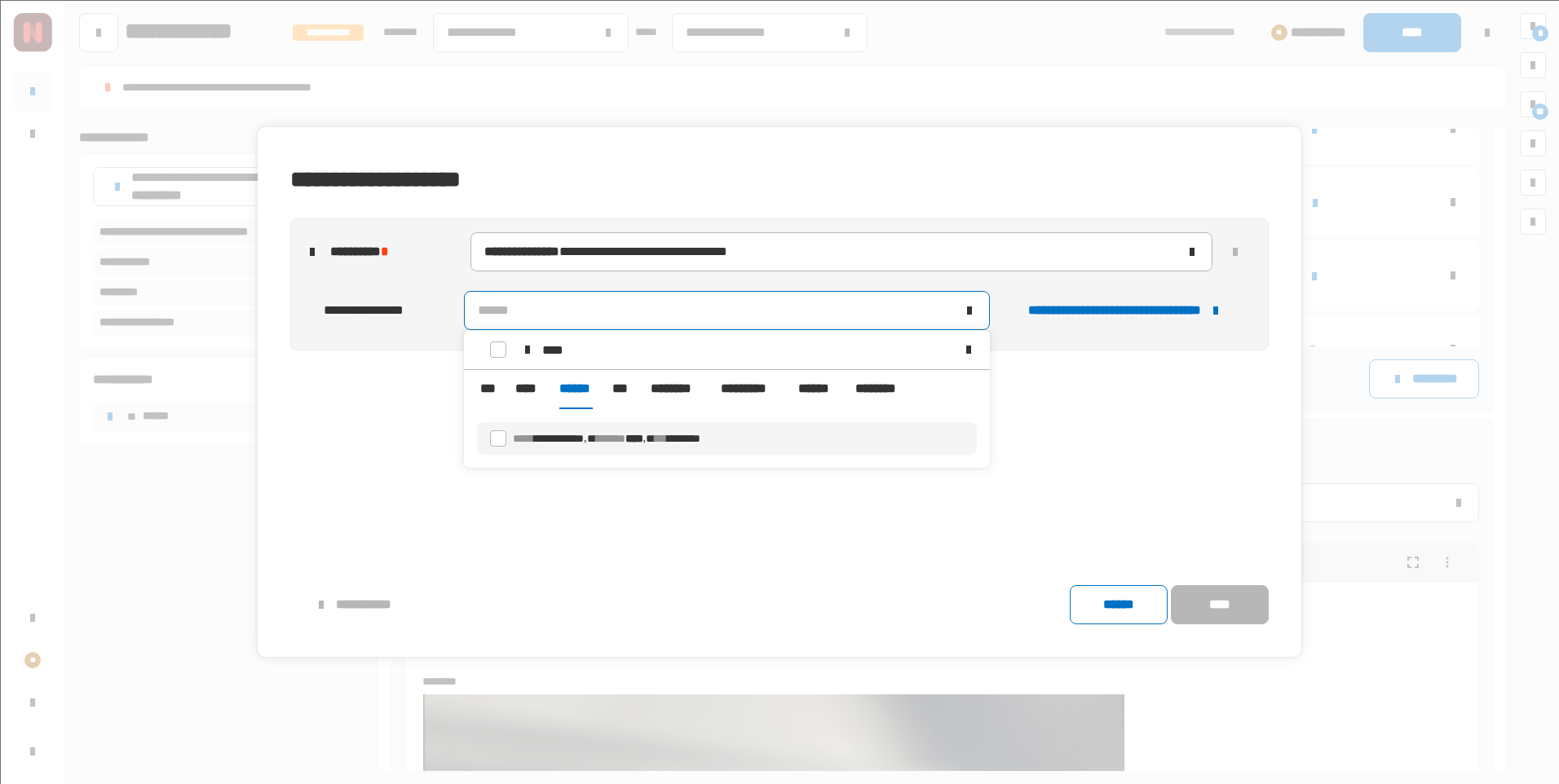 type on "****" 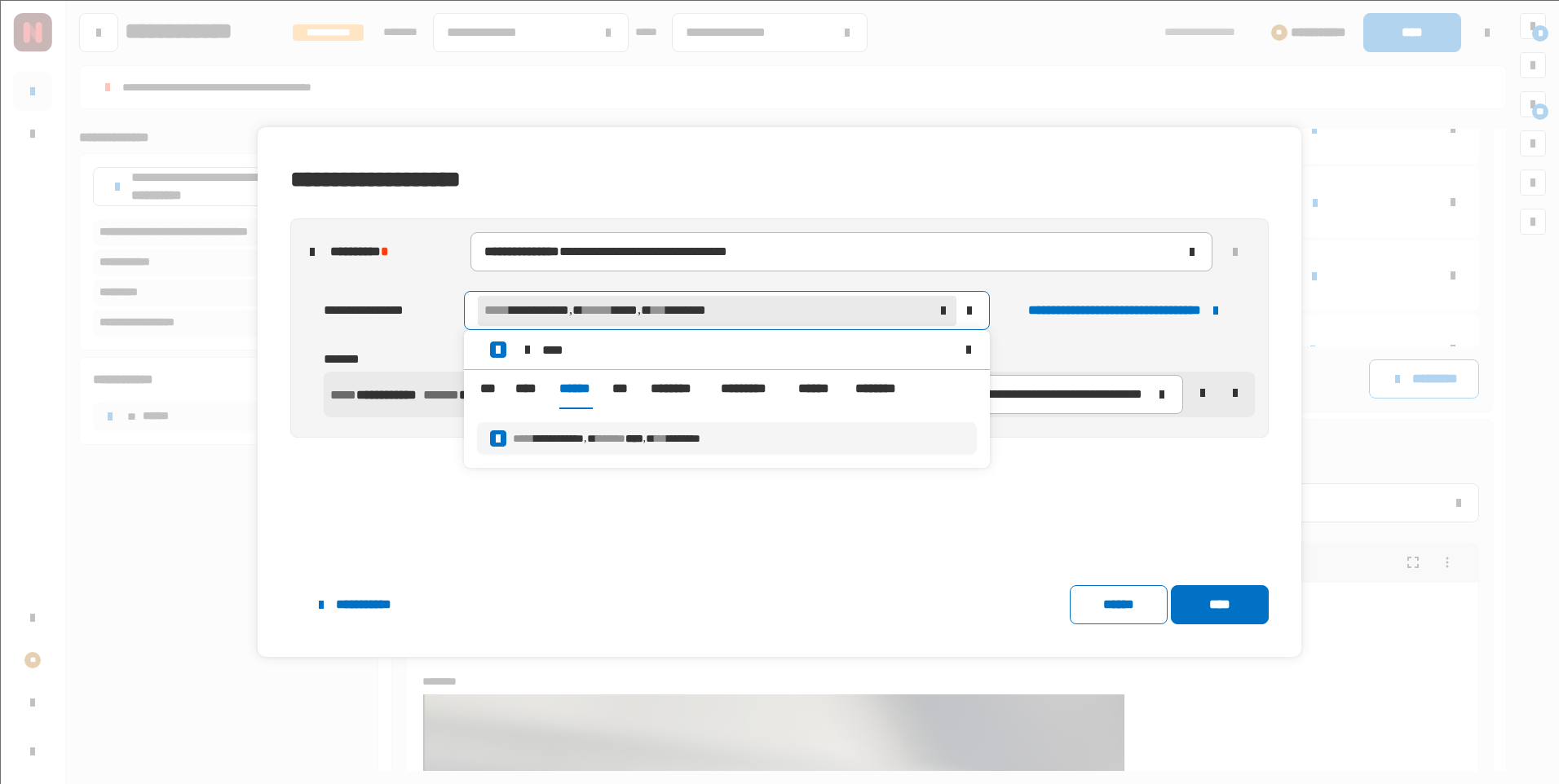 click on "**********" 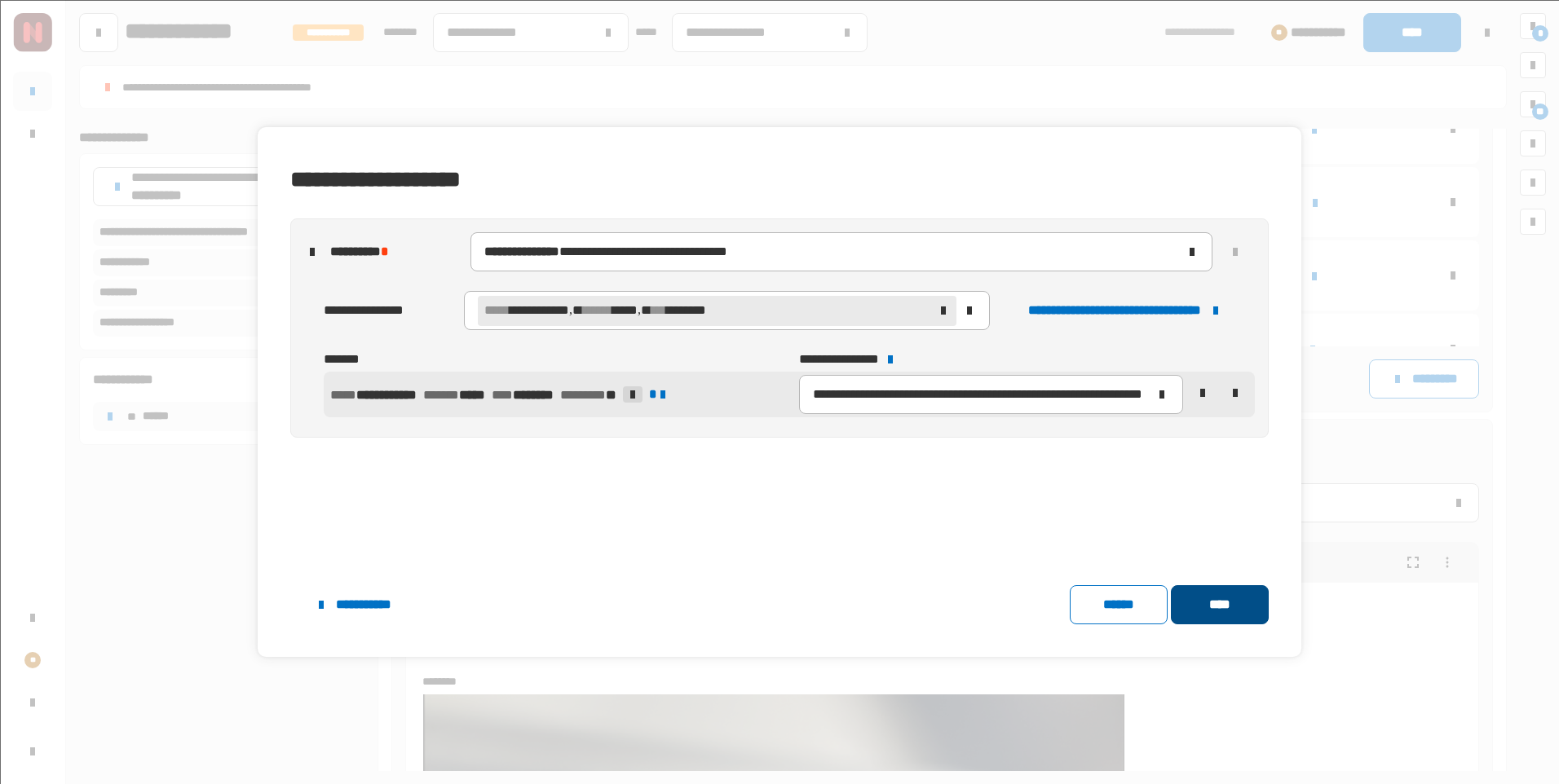 click on "****" 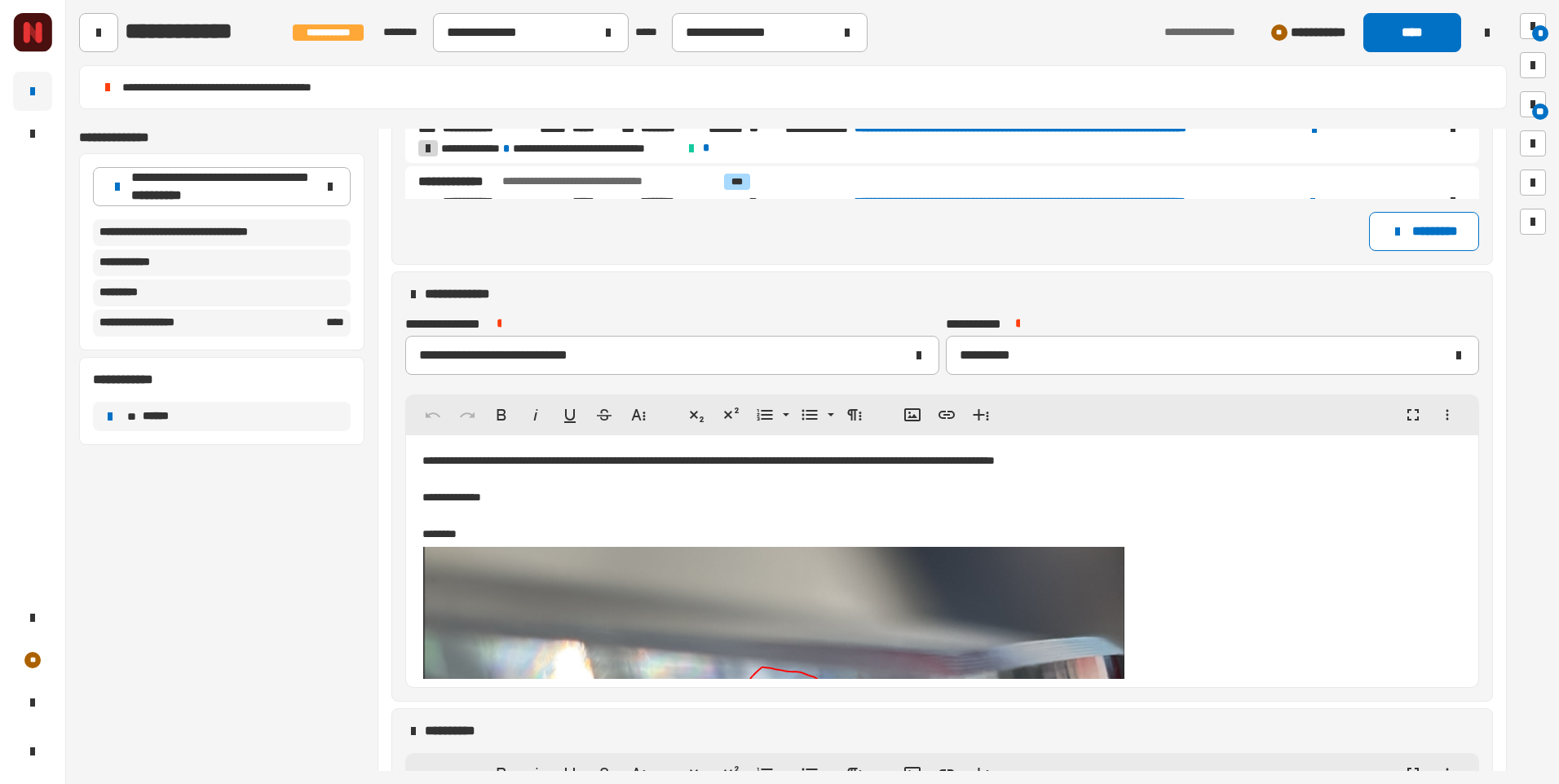scroll, scrollTop: 760, scrollLeft: 0, axis: vertical 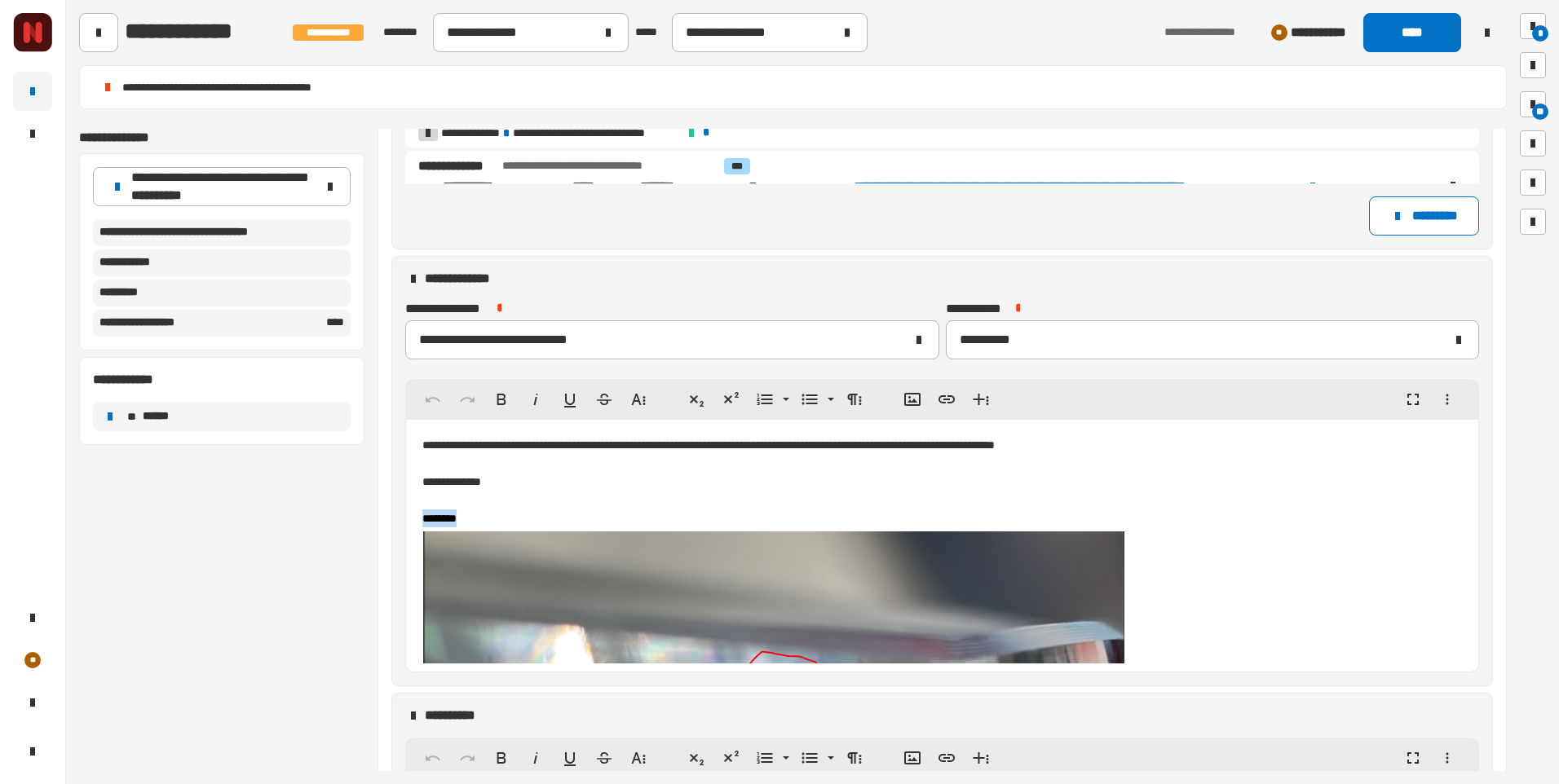 drag, startPoint x: 466, startPoint y: 518, endPoint x: 422, endPoint y: 524, distance: 44.407207 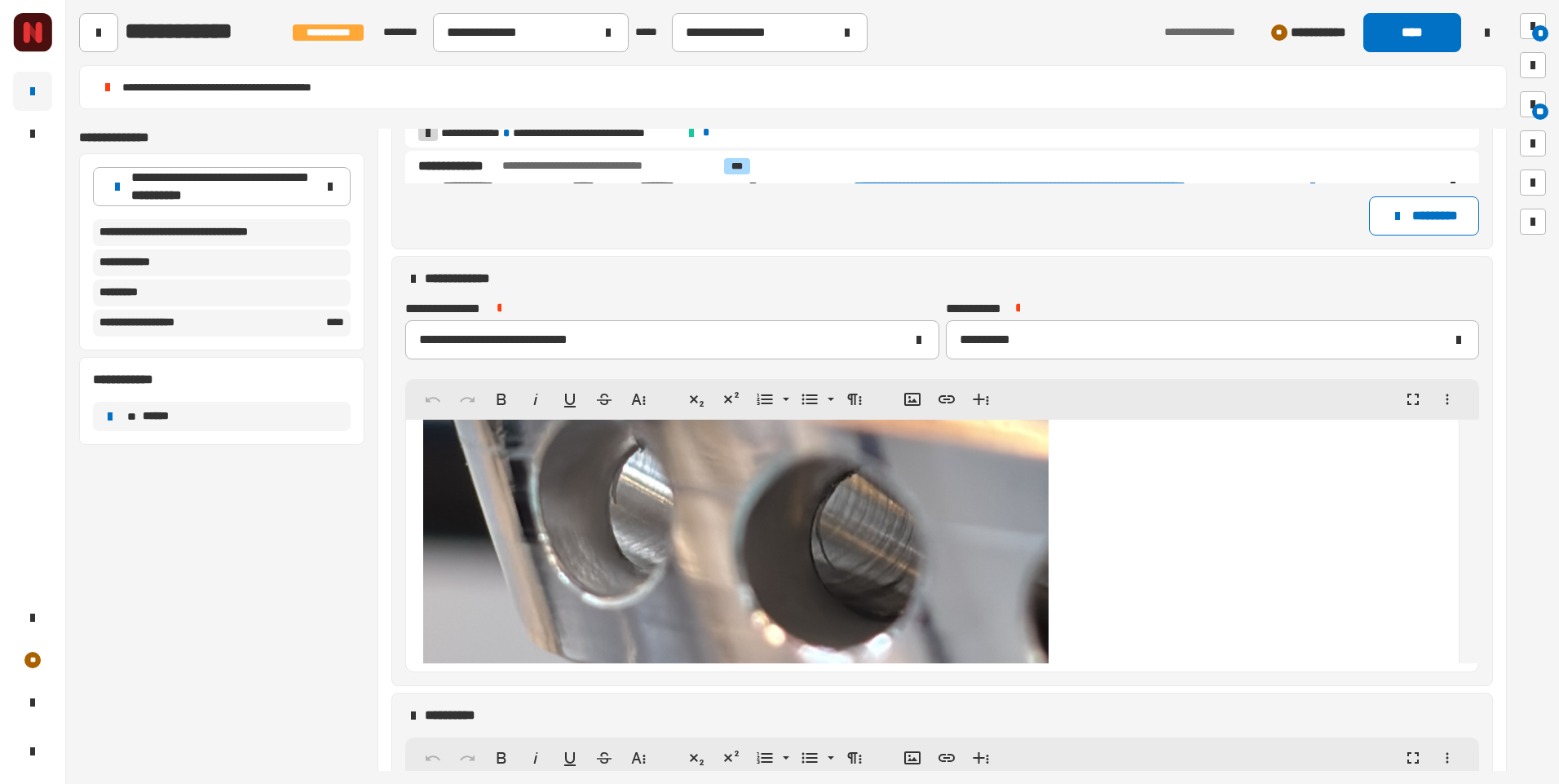 scroll, scrollTop: 15814, scrollLeft: 0, axis: vertical 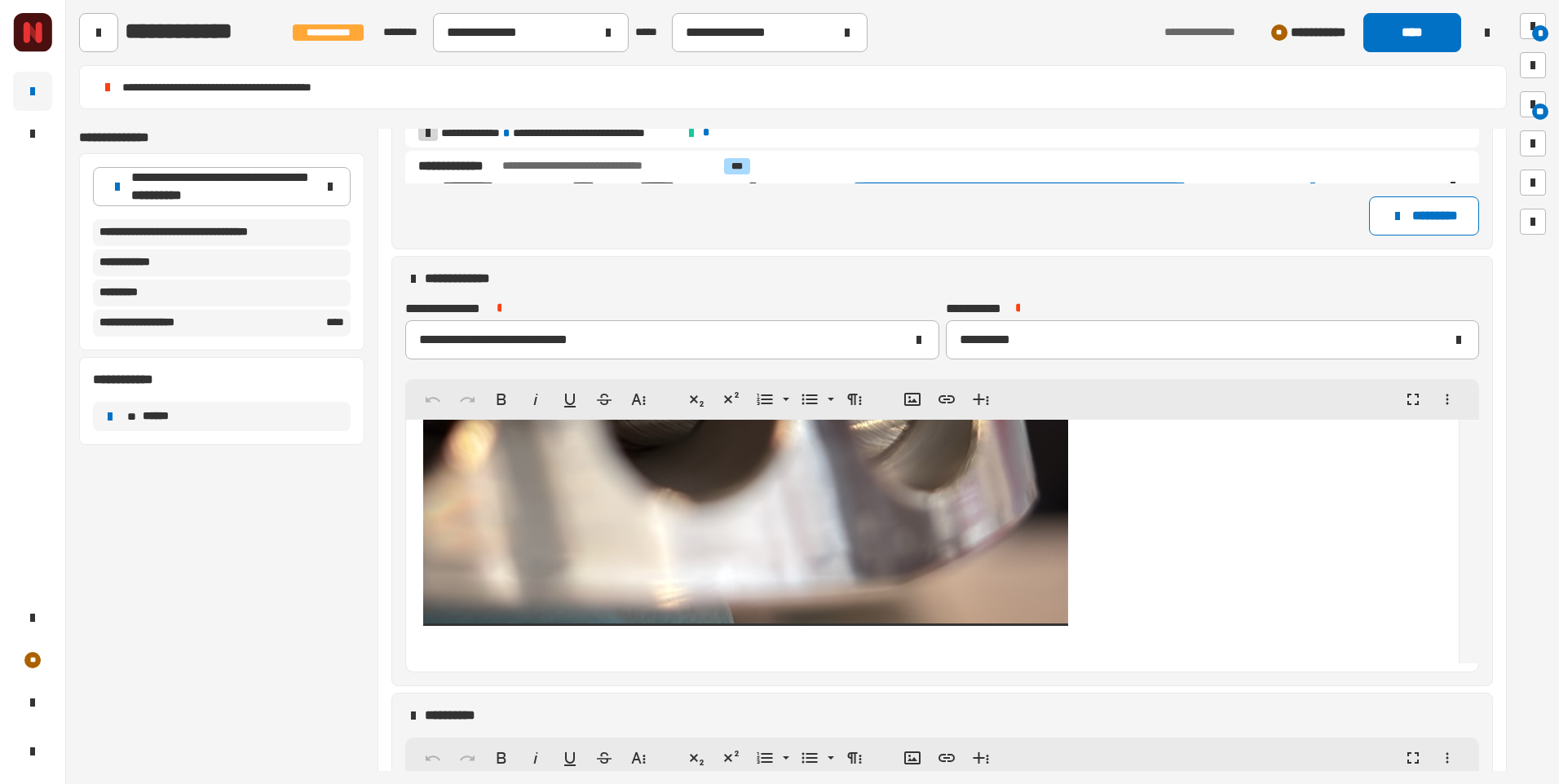 click at bounding box center (932, 154) 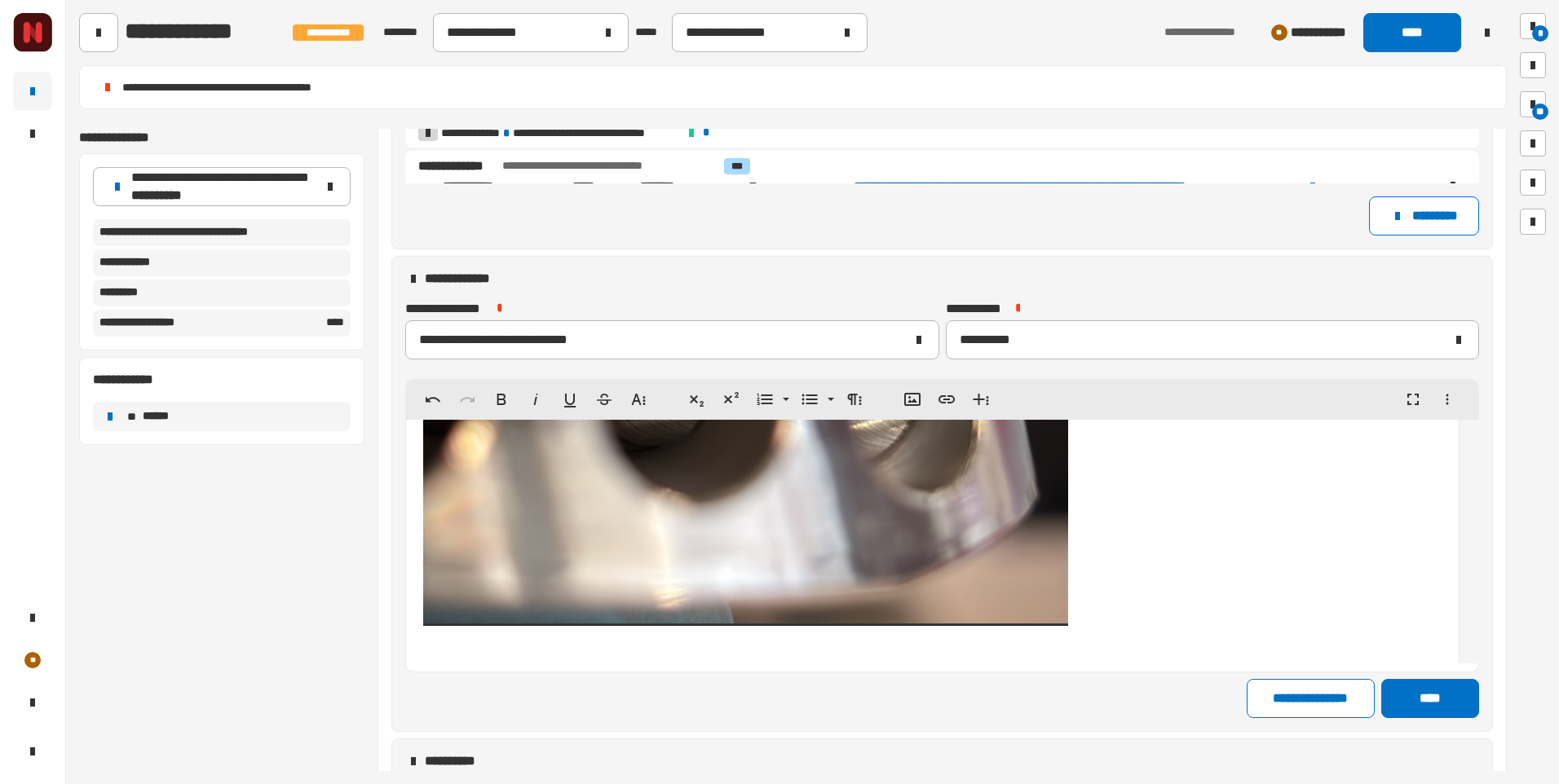 scroll, scrollTop: 15817, scrollLeft: 0, axis: vertical 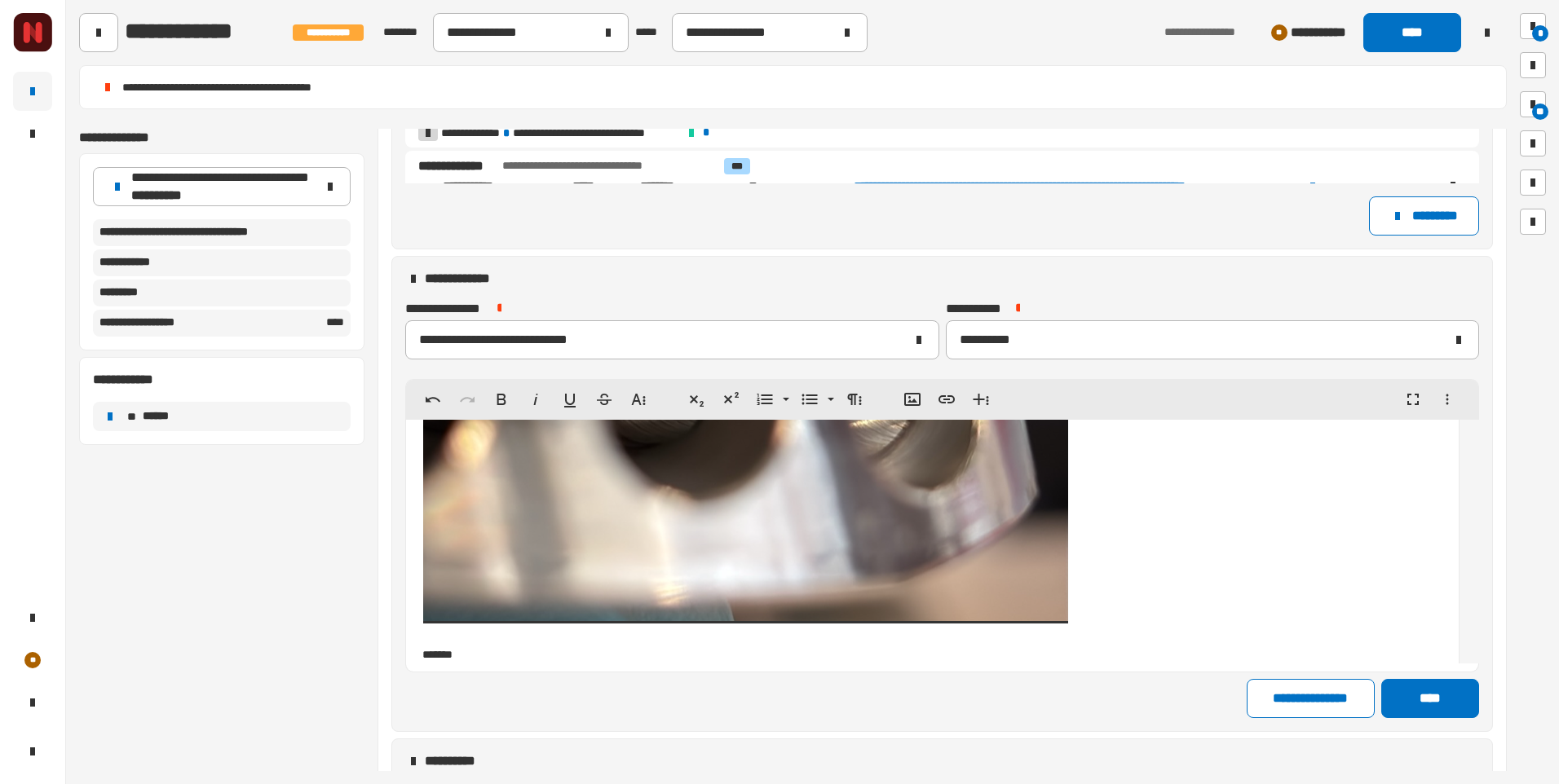type 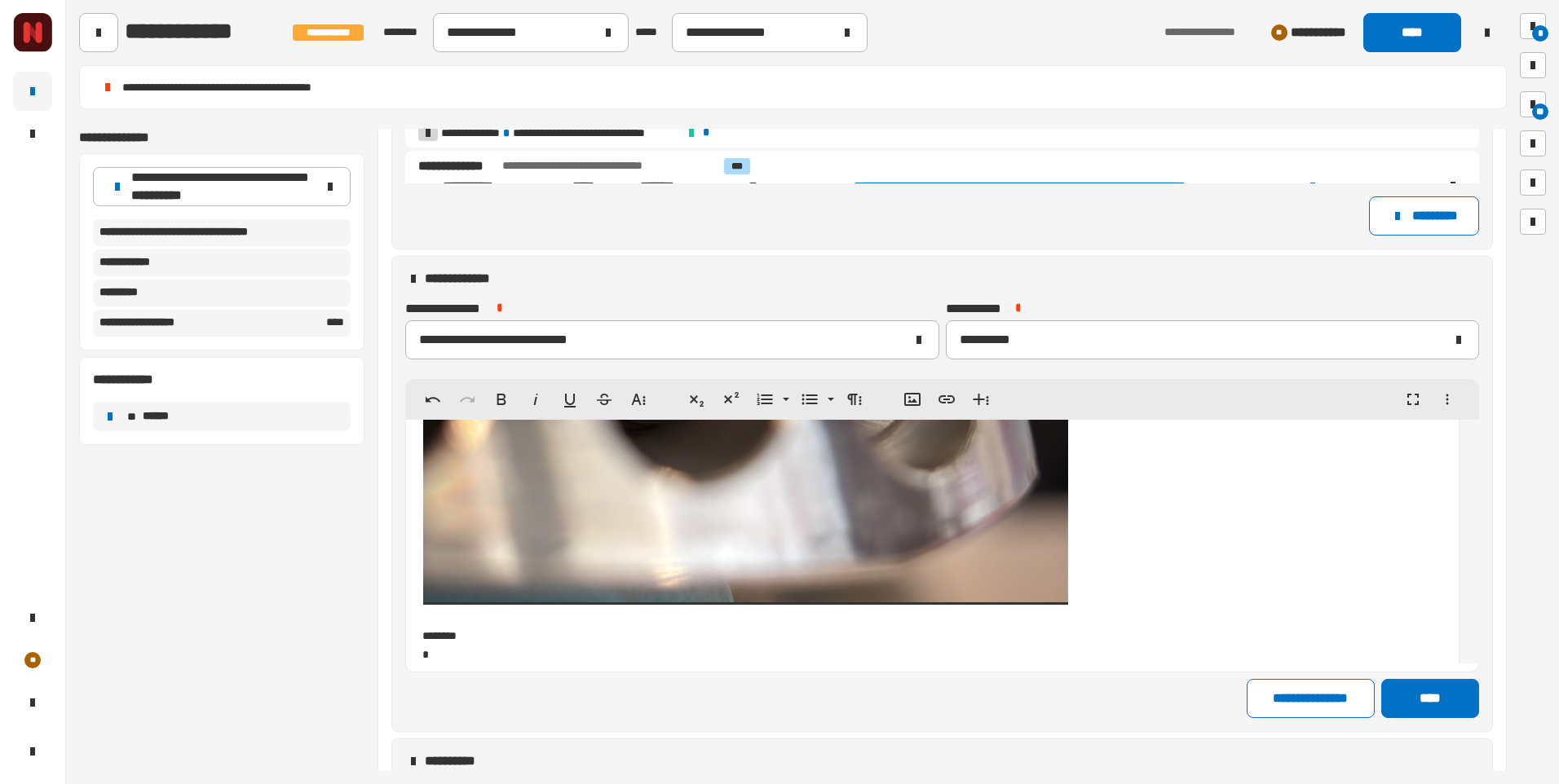 scroll, scrollTop: 15870, scrollLeft: 0, axis: vertical 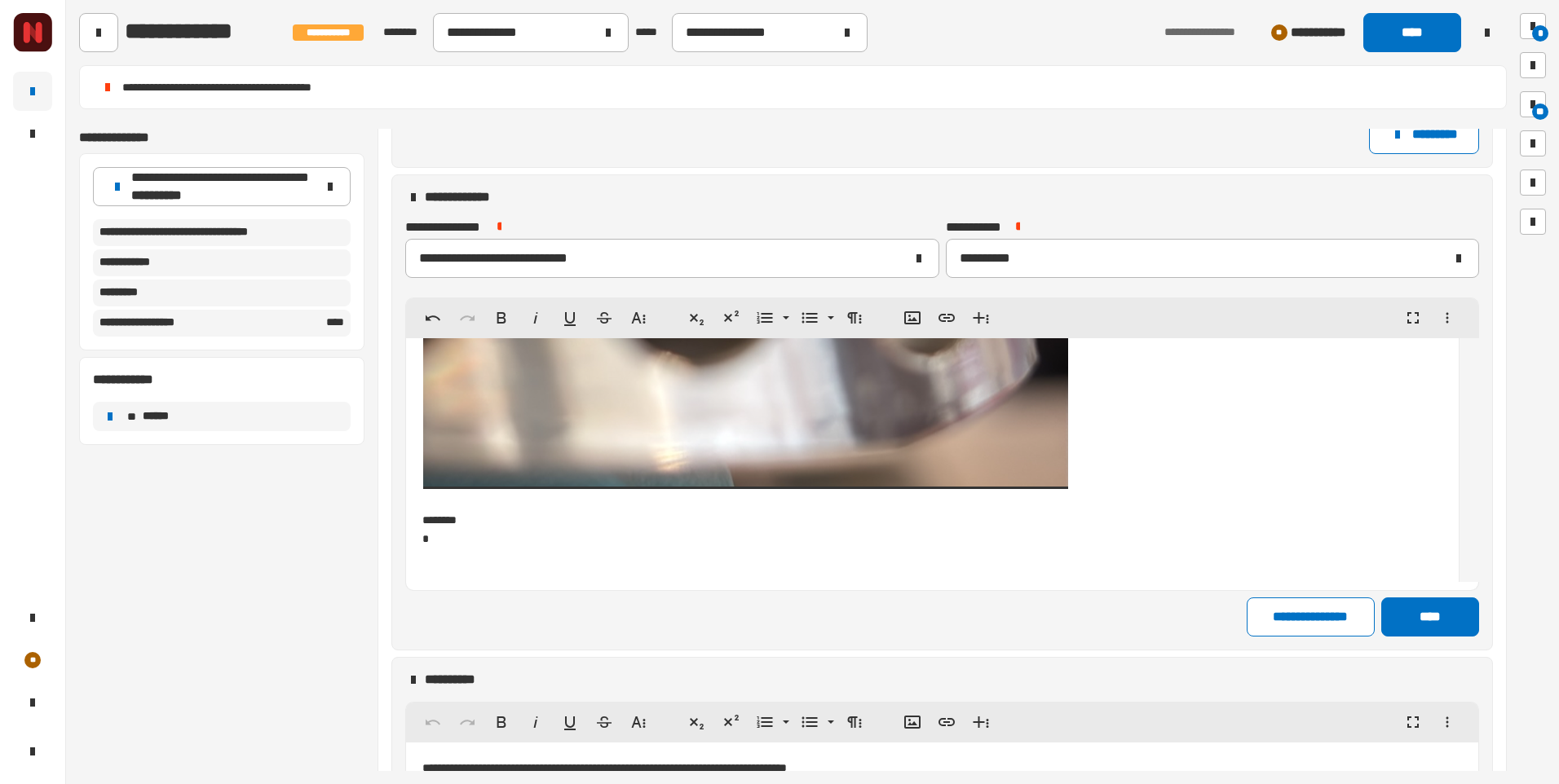 click on "* ******* *" at bounding box center (922, 46) 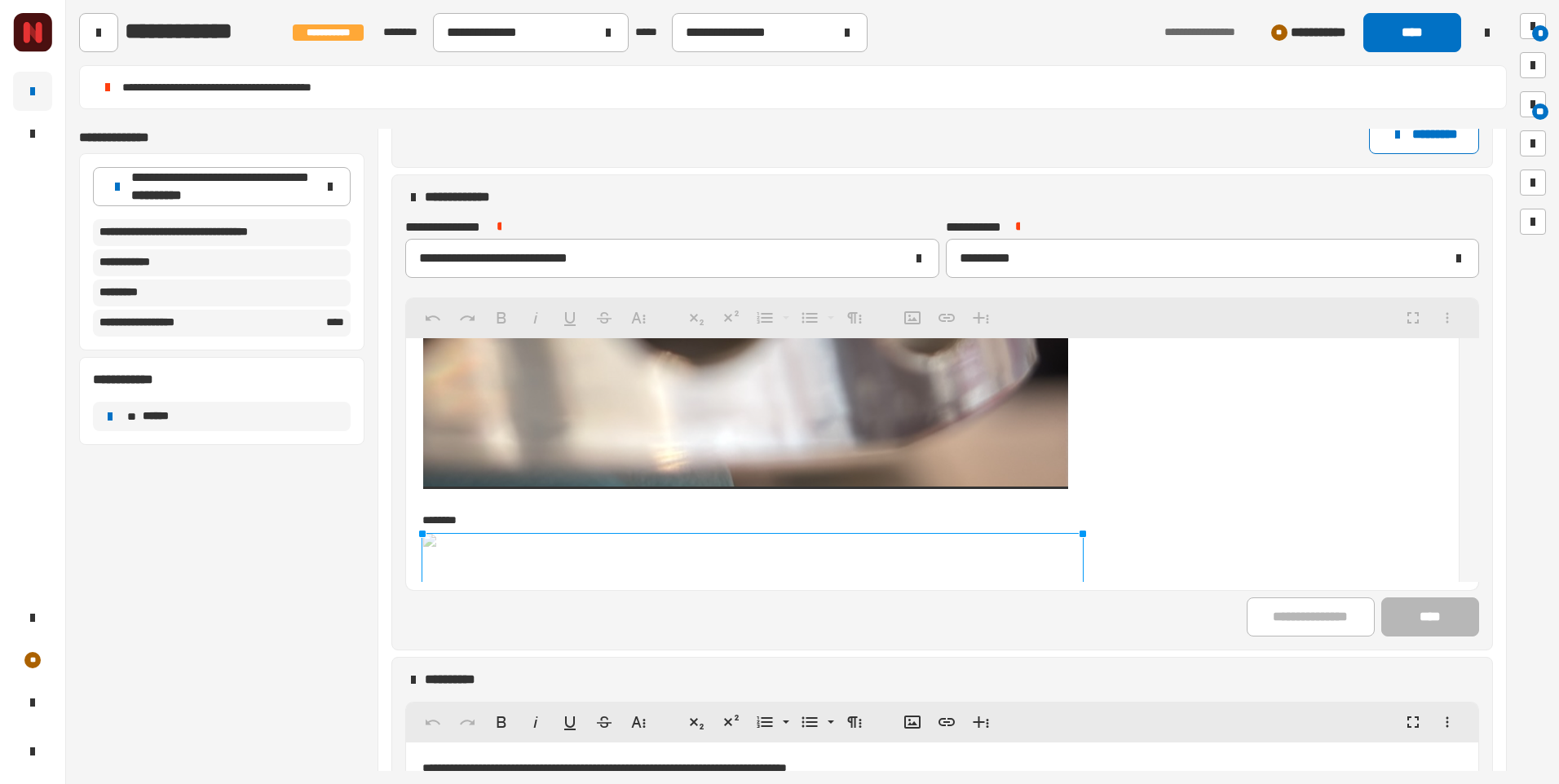 scroll, scrollTop: 15859, scrollLeft: 0, axis: vertical 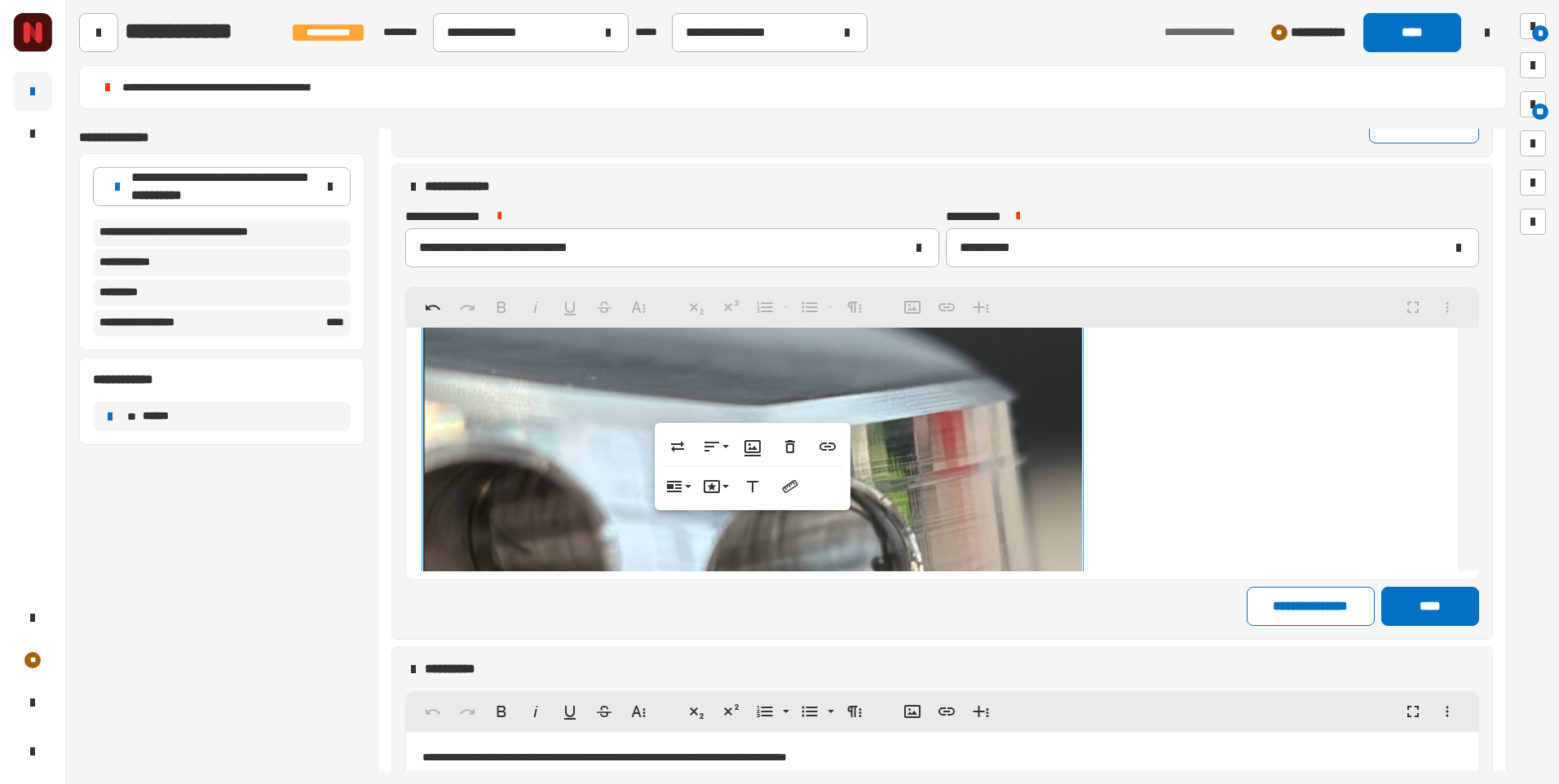 click at bounding box center [922, 518] 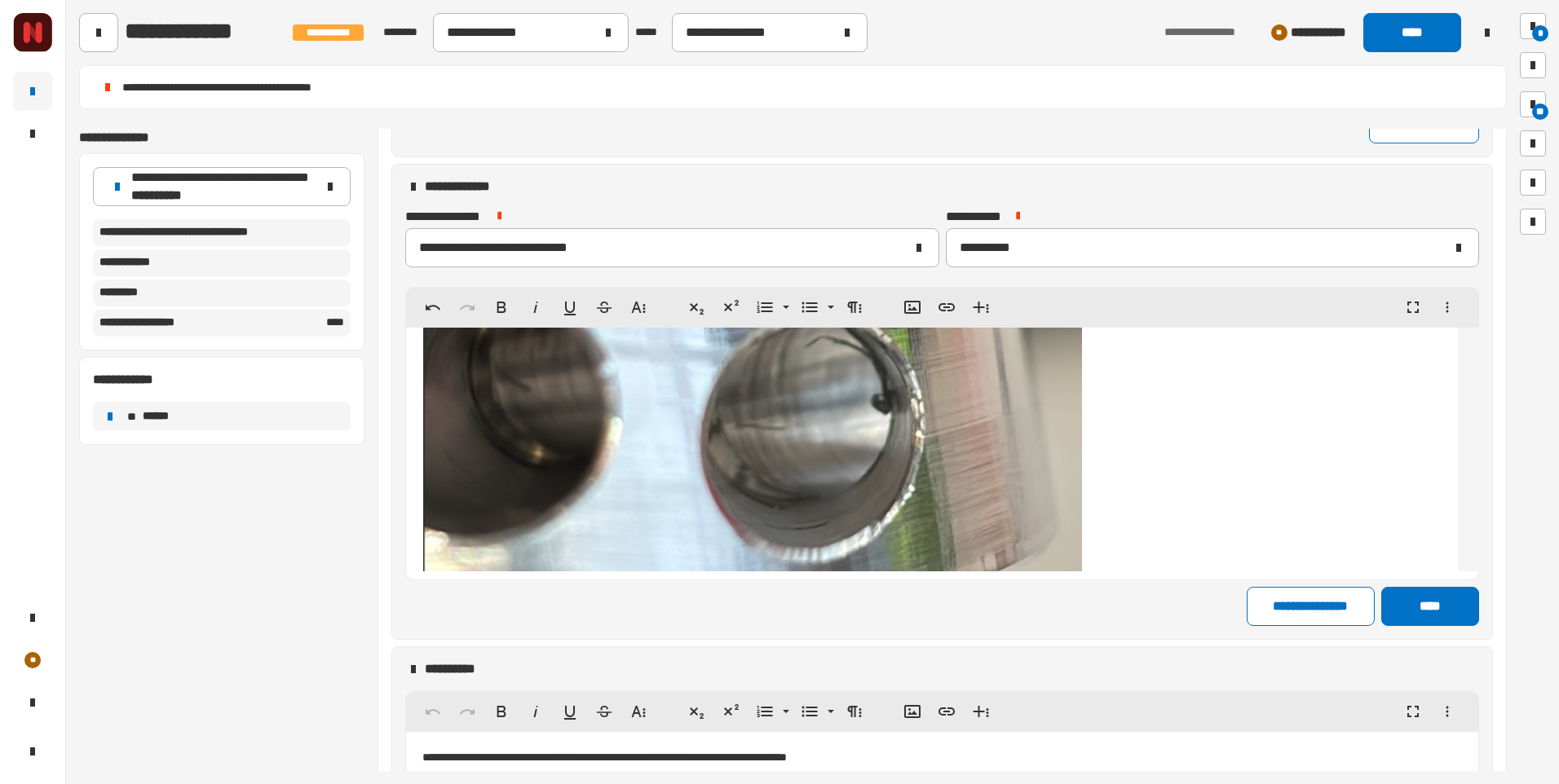 scroll, scrollTop: 16267, scrollLeft: 0, axis: vertical 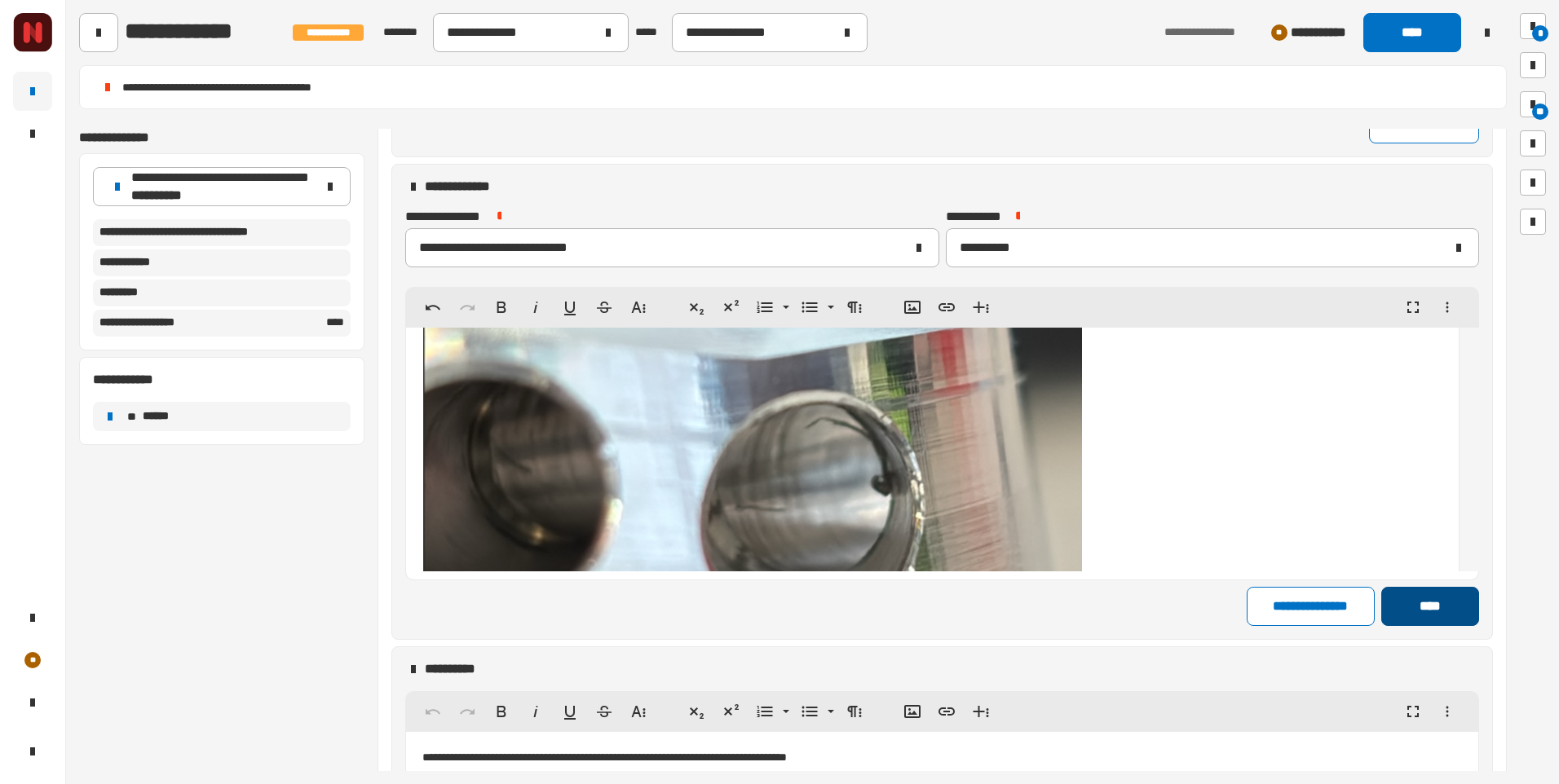 click on "****" at bounding box center [1429, 606] 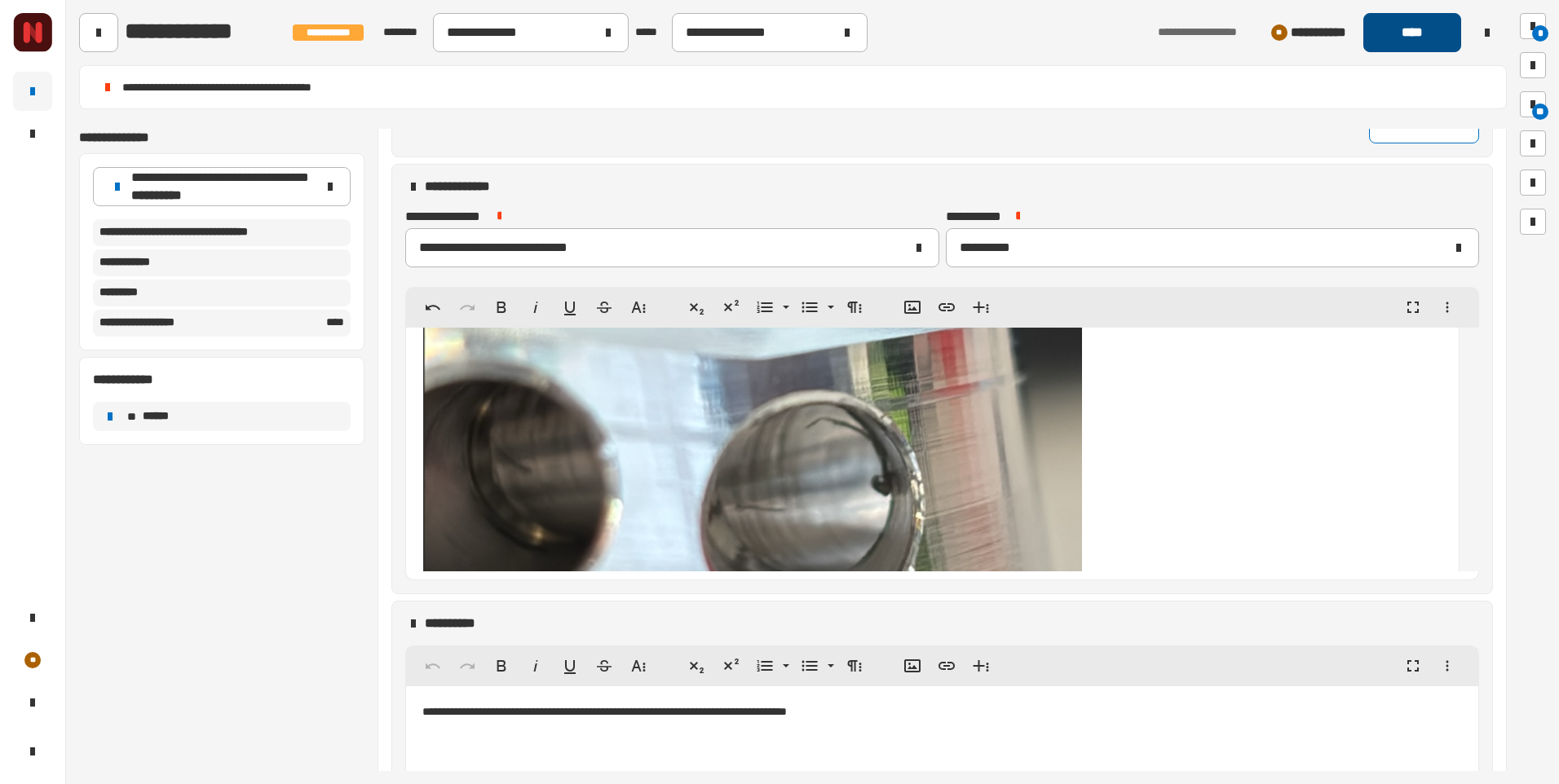 click on "****" 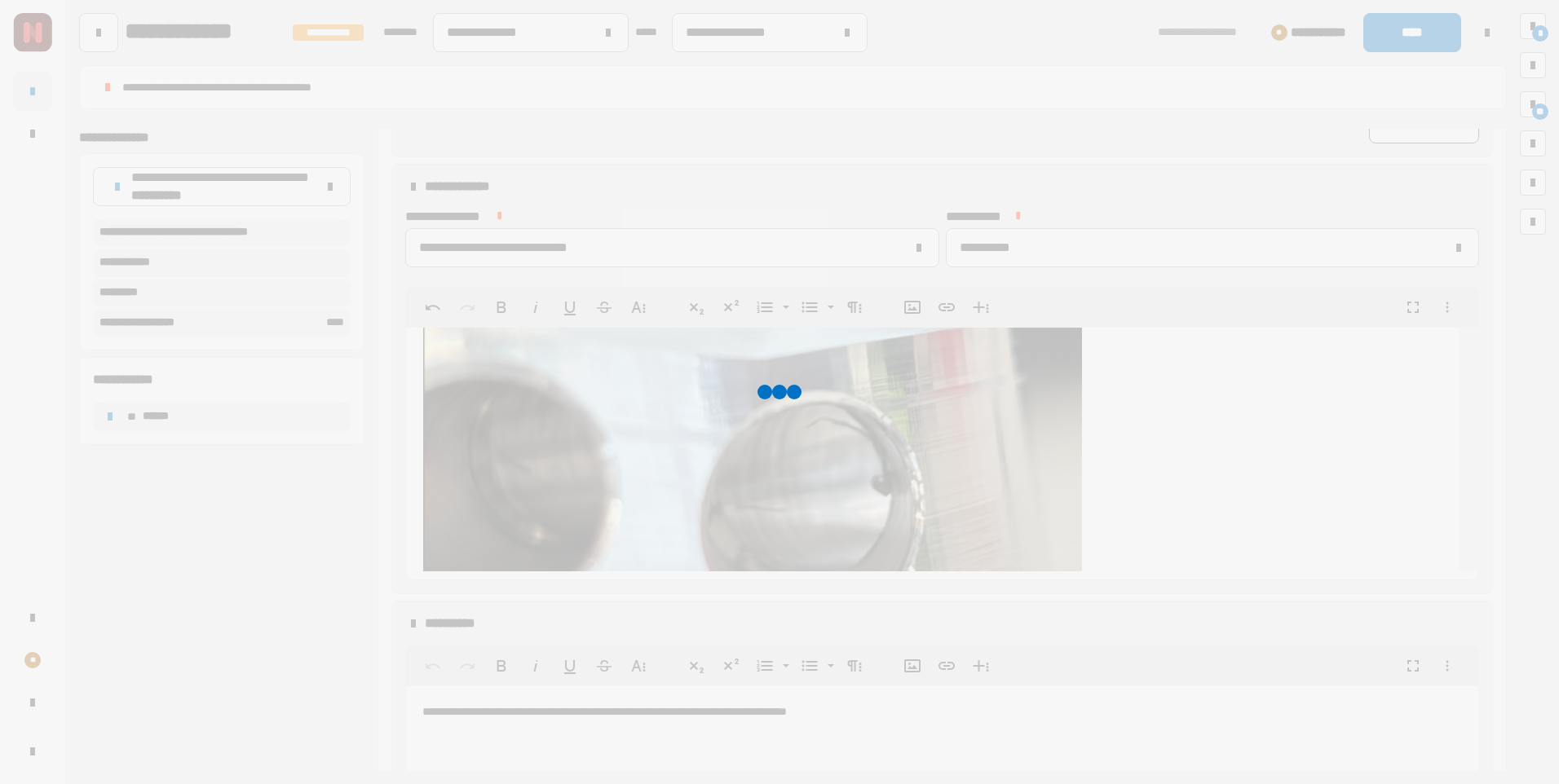 scroll, scrollTop: 753, scrollLeft: 0, axis: vertical 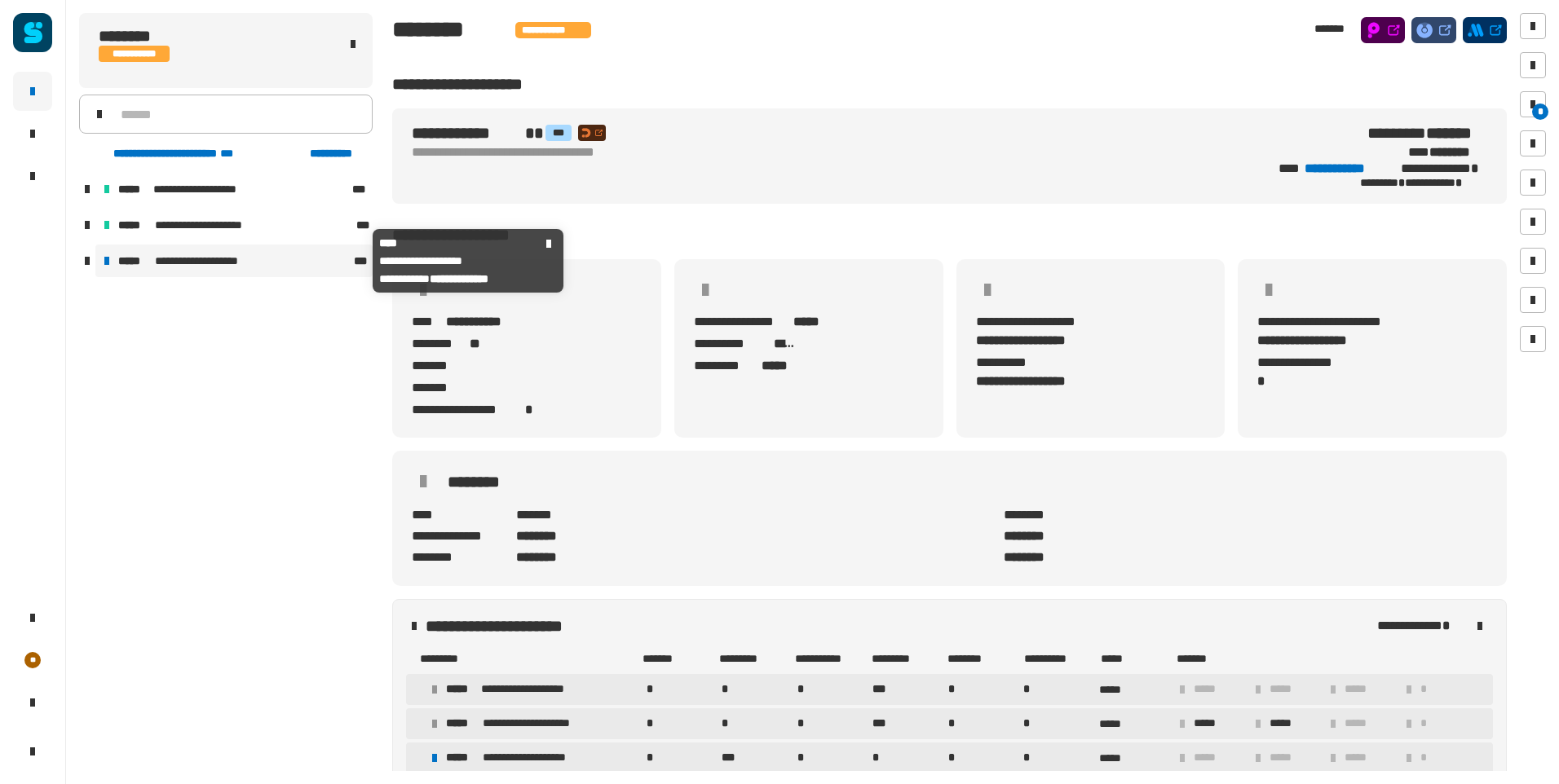 click on "**********" at bounding box center [201, 261] 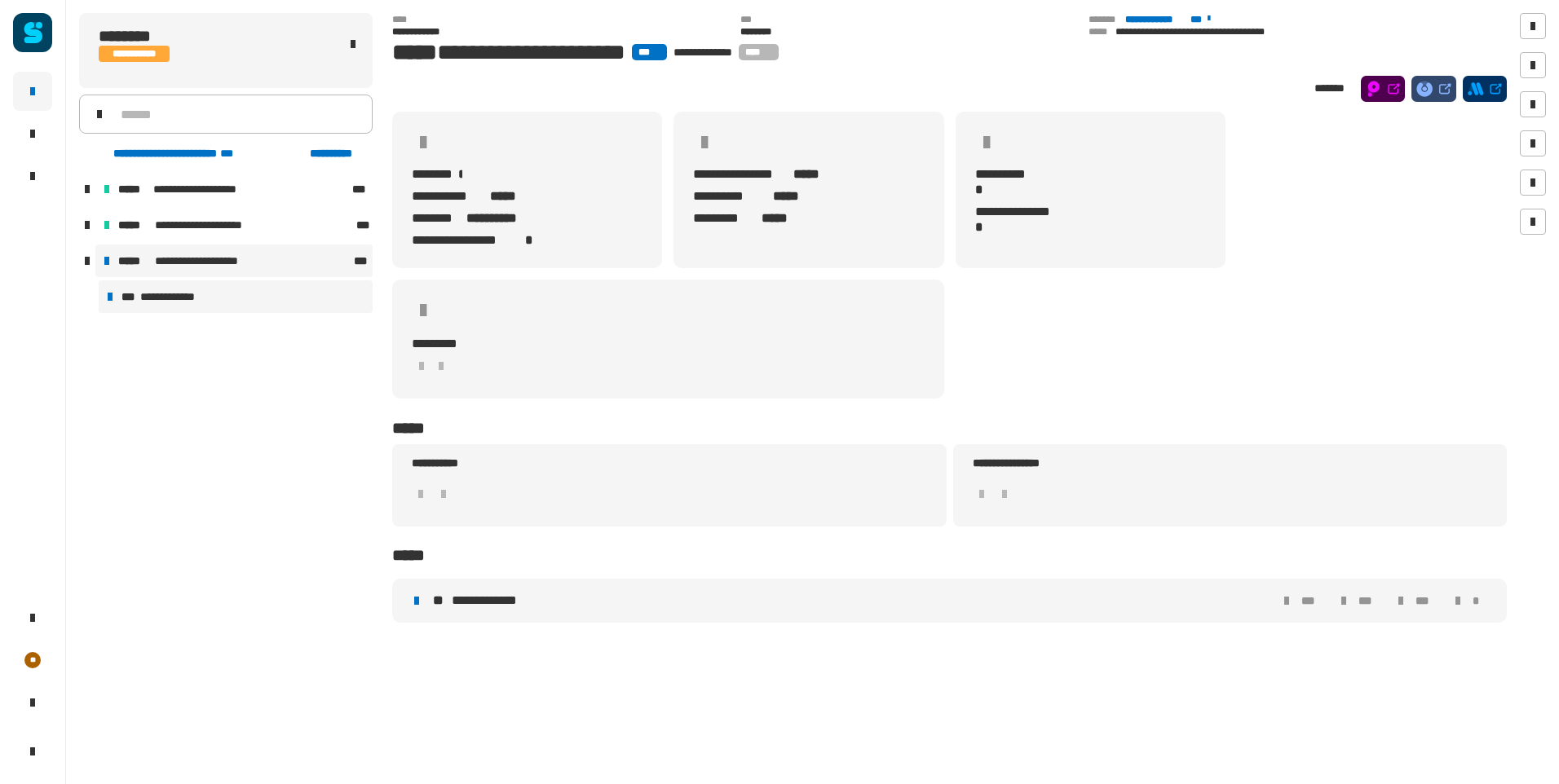 click on "**********" at bounding box center [236, 297] 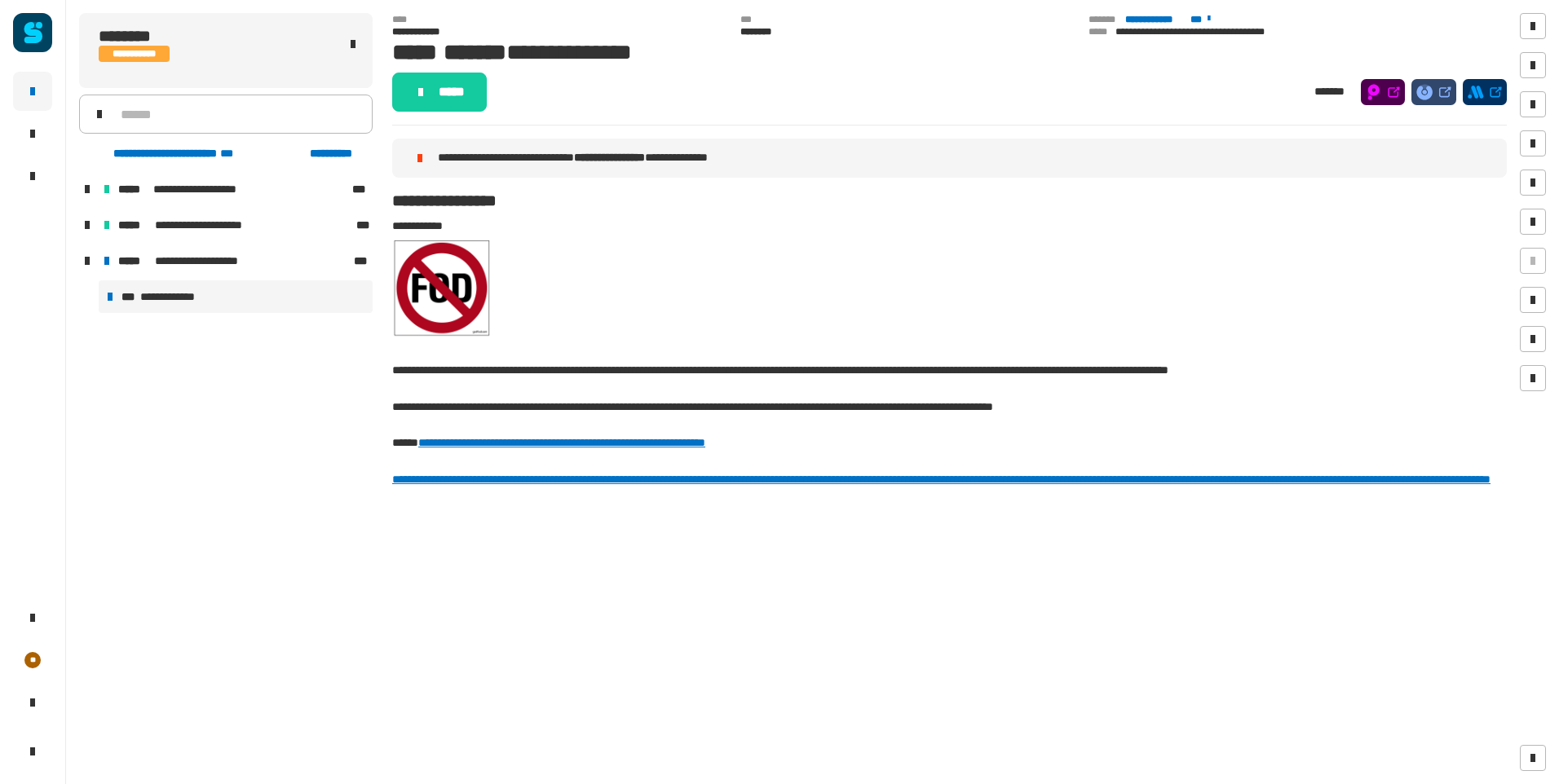 click on "**********" 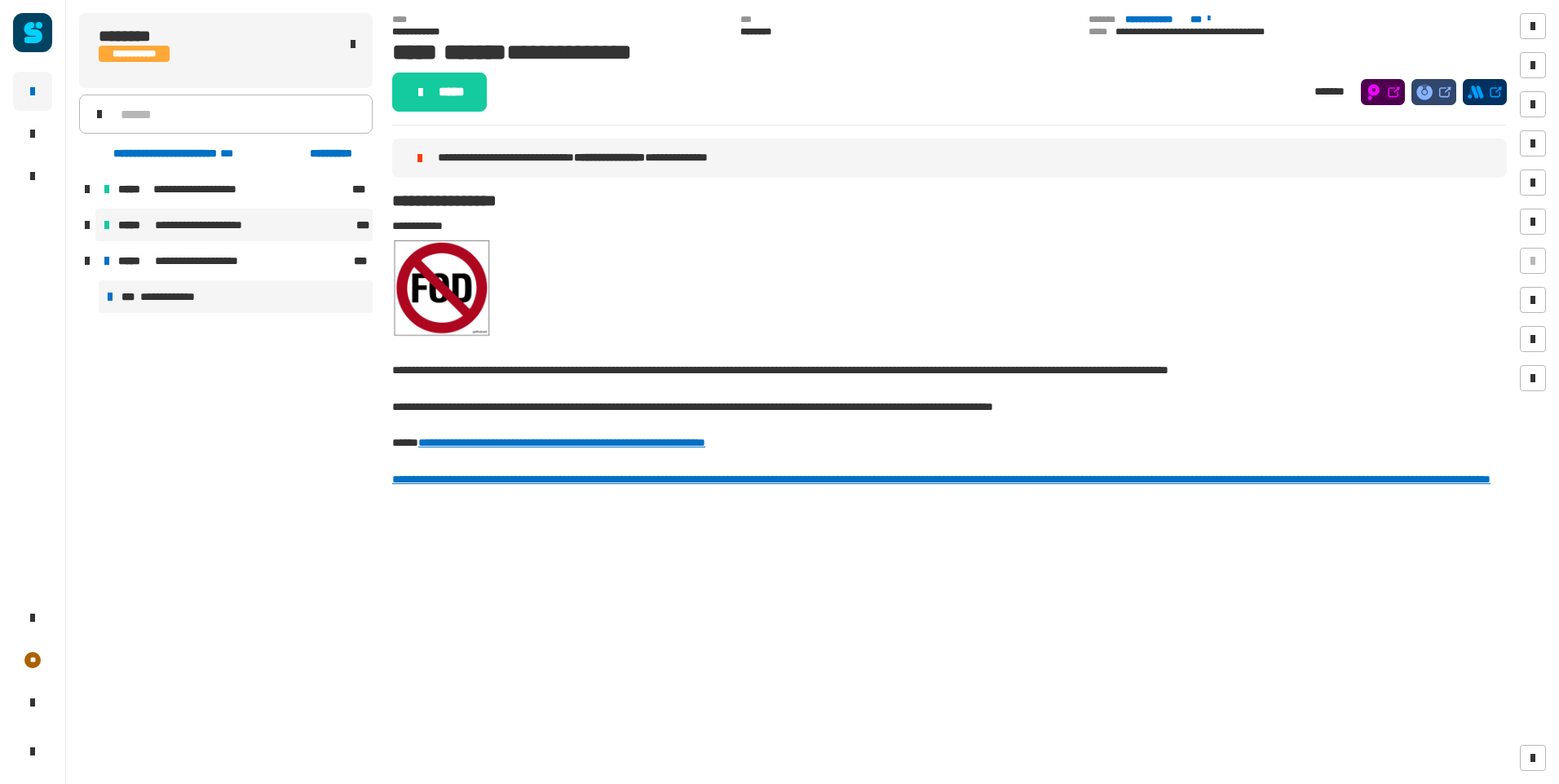 click on "**********" at bounding box center [213, 225] 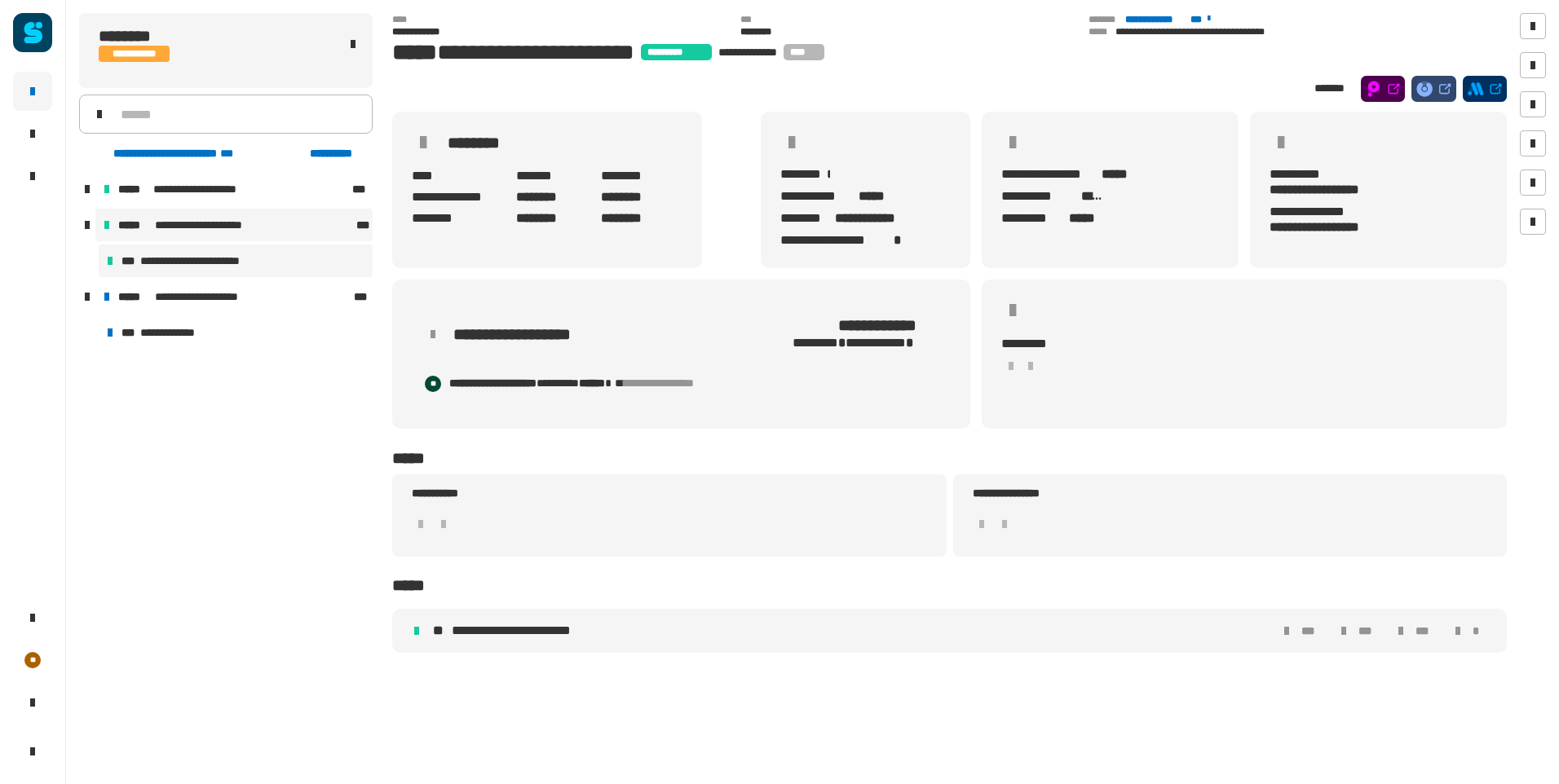 click on "**********" at bounding box center [205, 261] 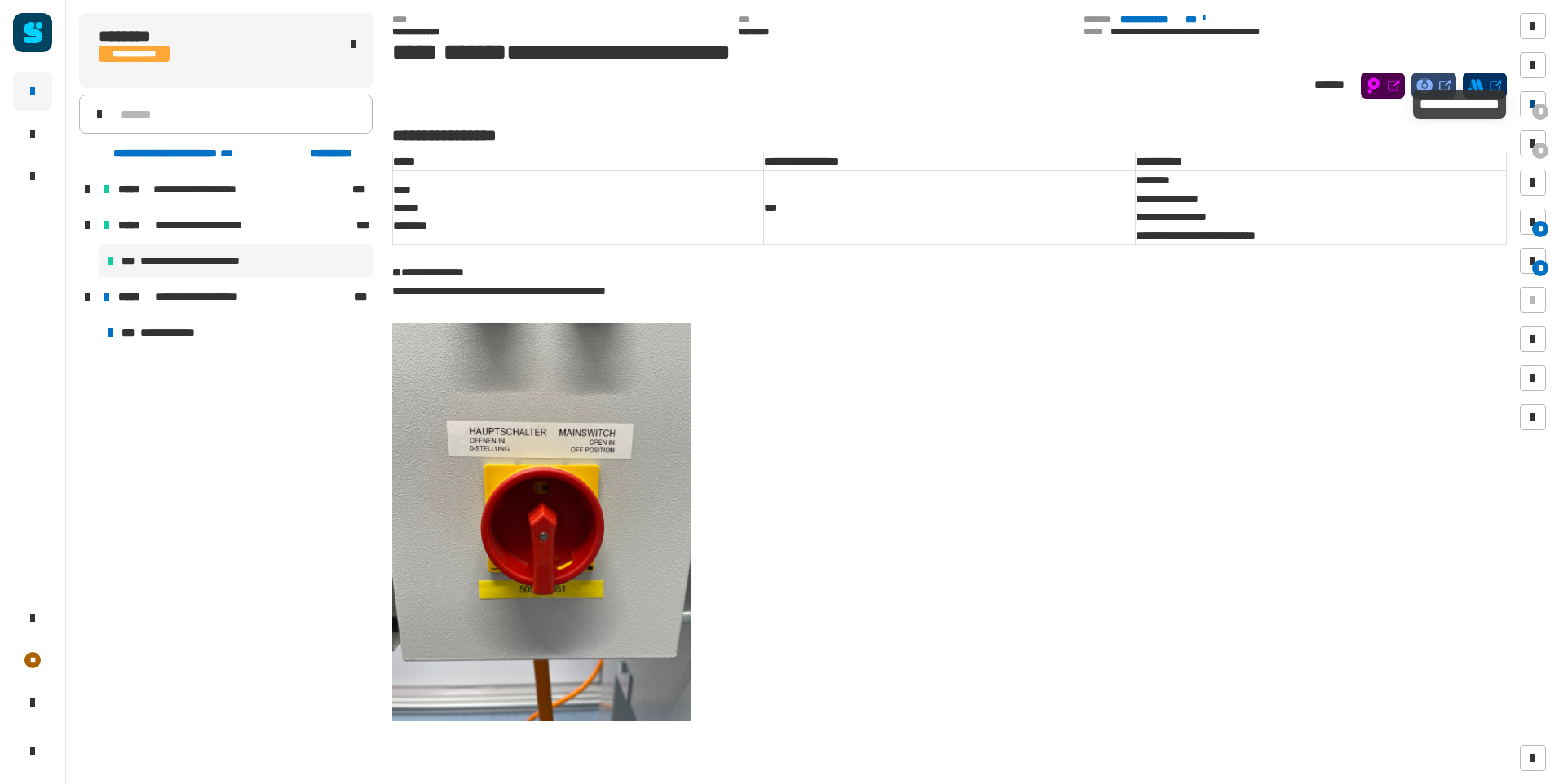 click on "*" at bounding box center (1540, 112) 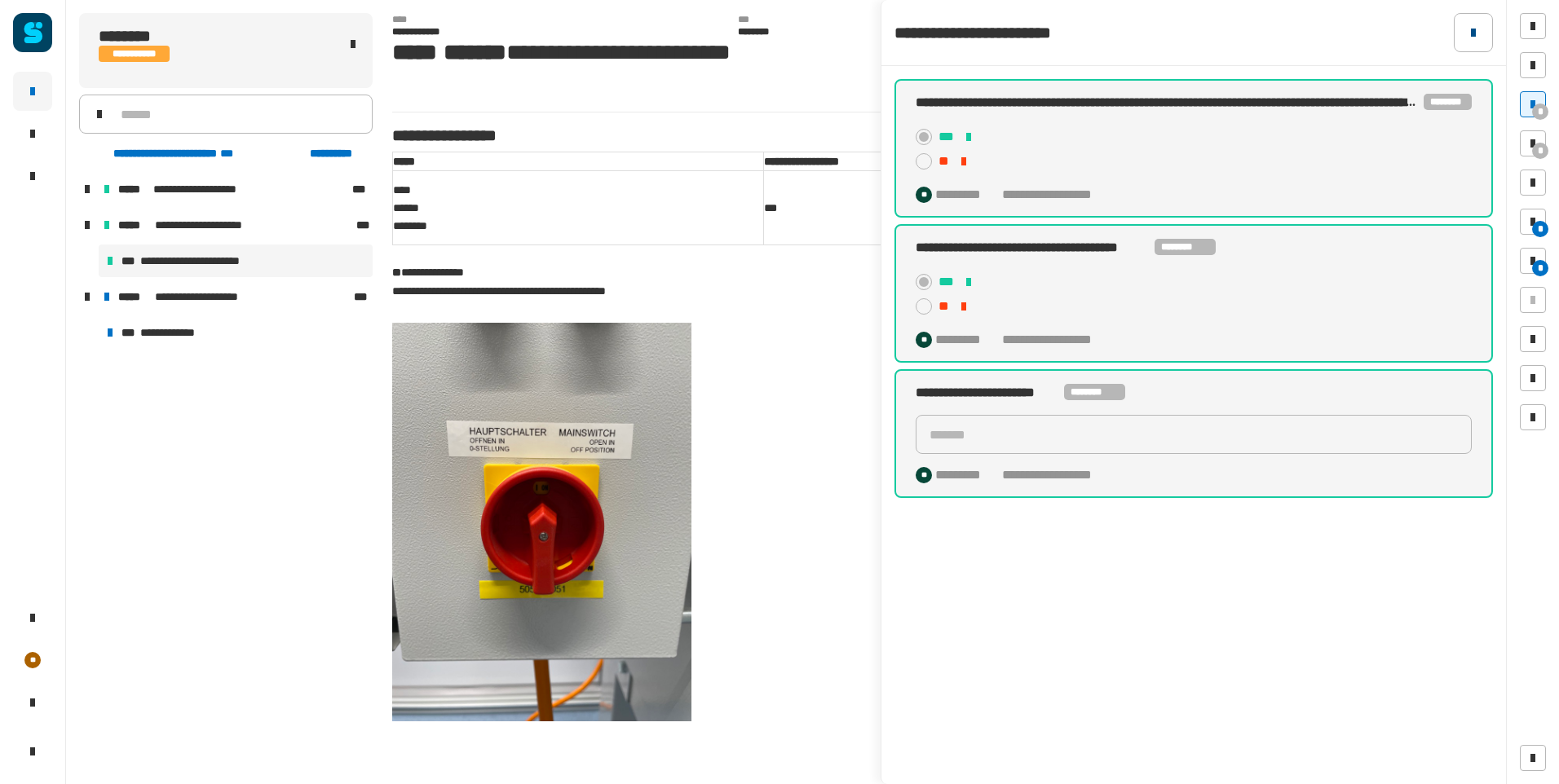 click 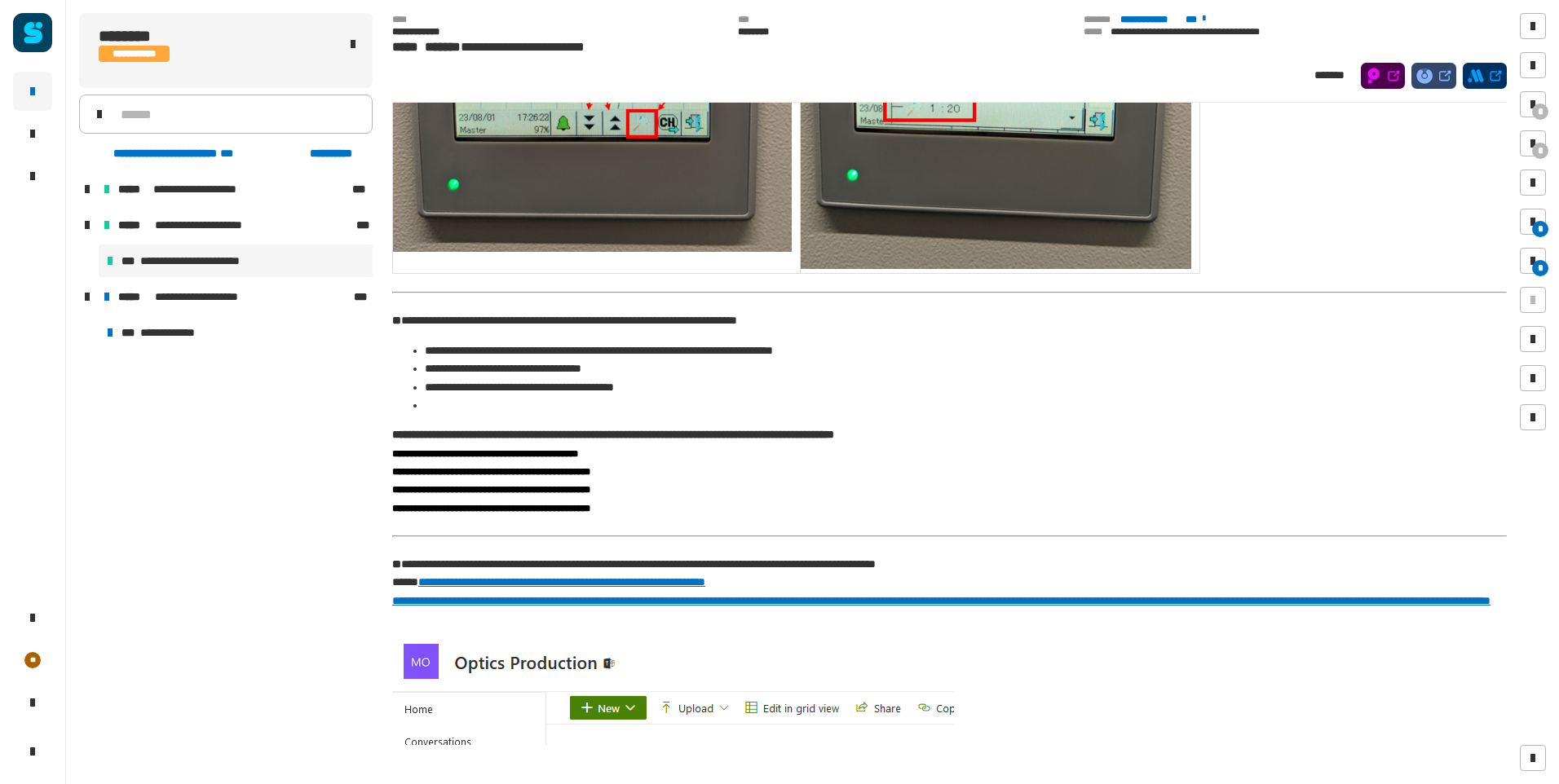 scroll, scrollTop: 4409, scrollLeft: 0, axis: vertical 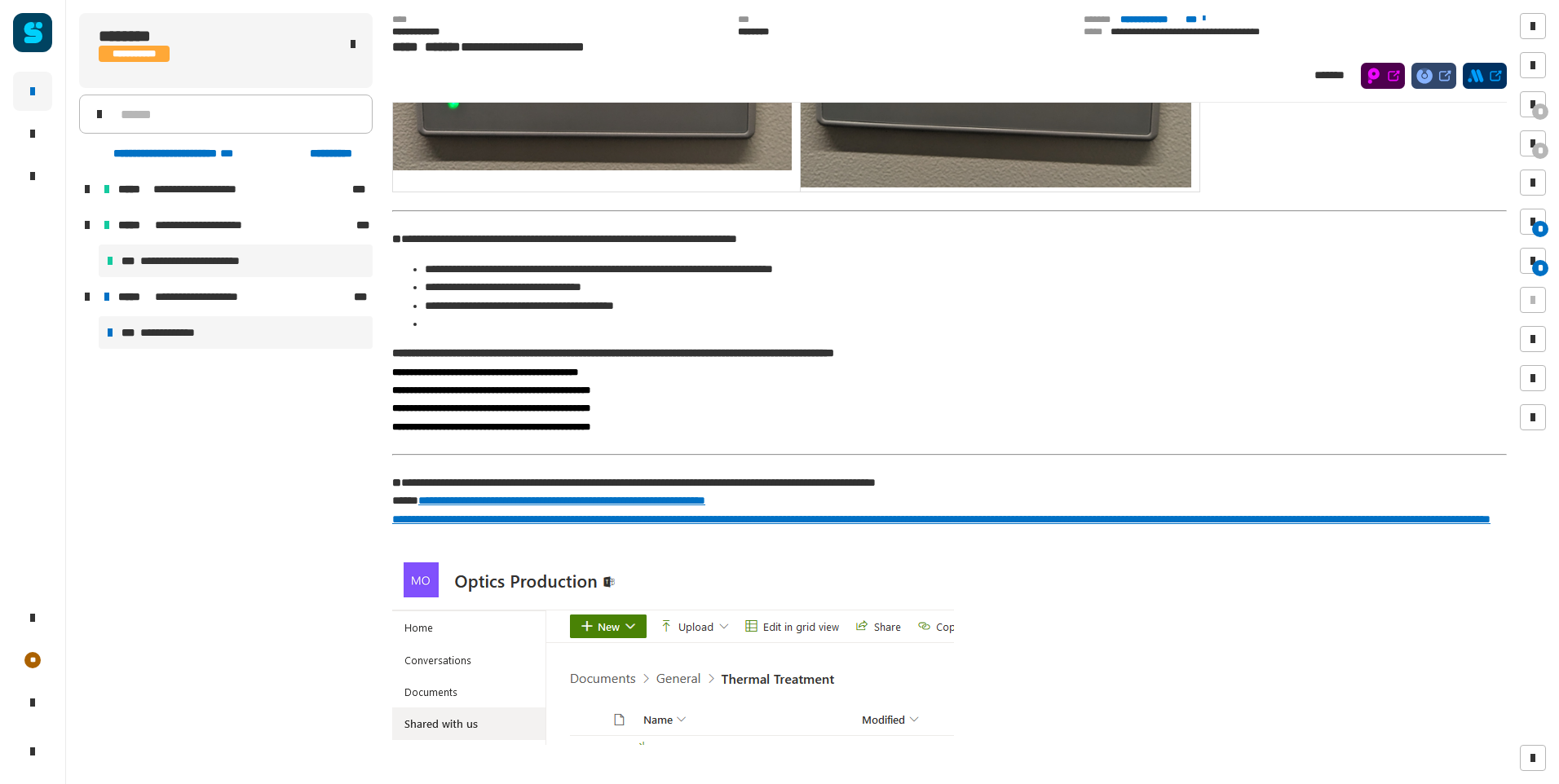 click on "**********" at bounding box center [175, 333] 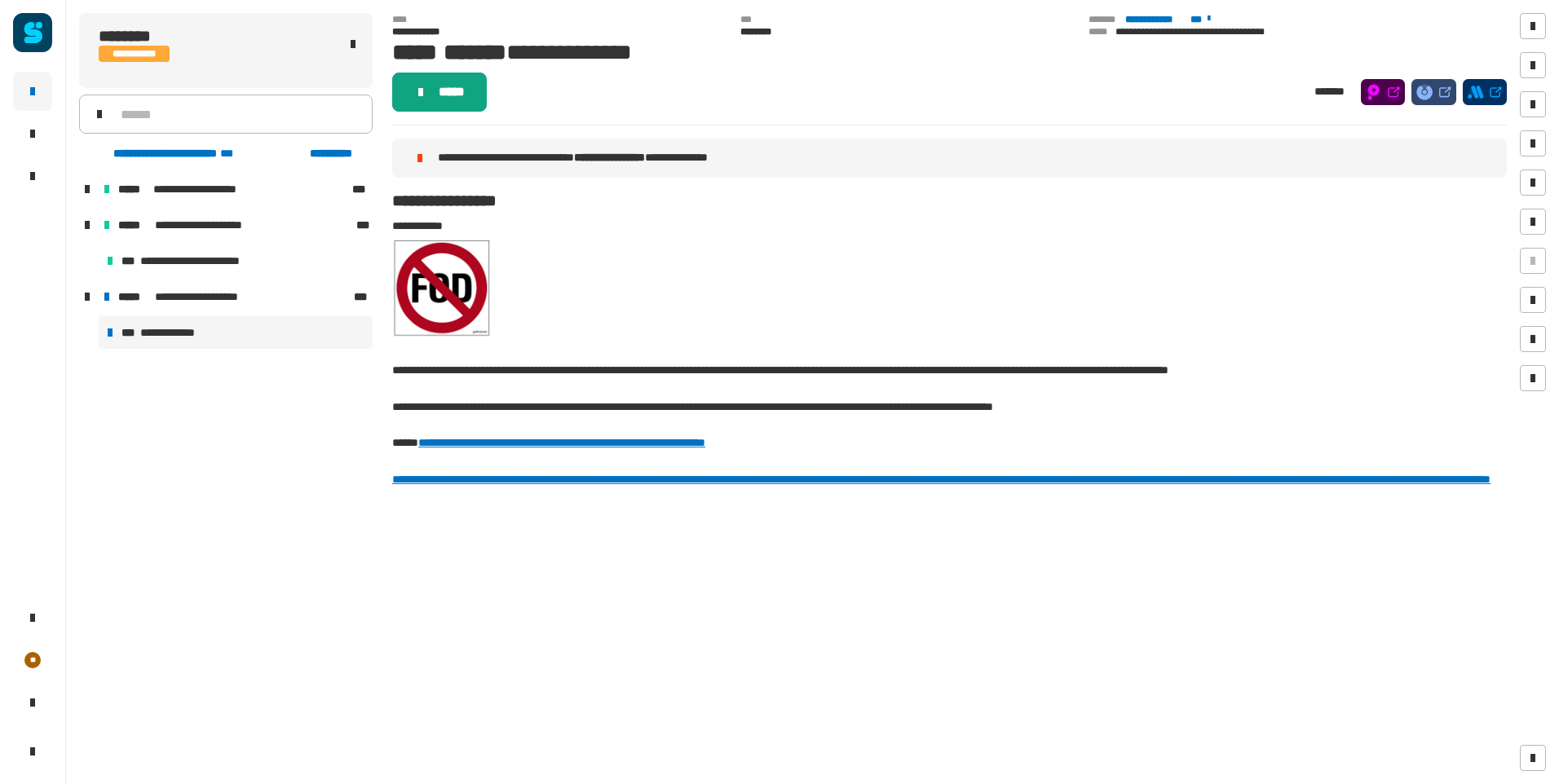 click on "*****" 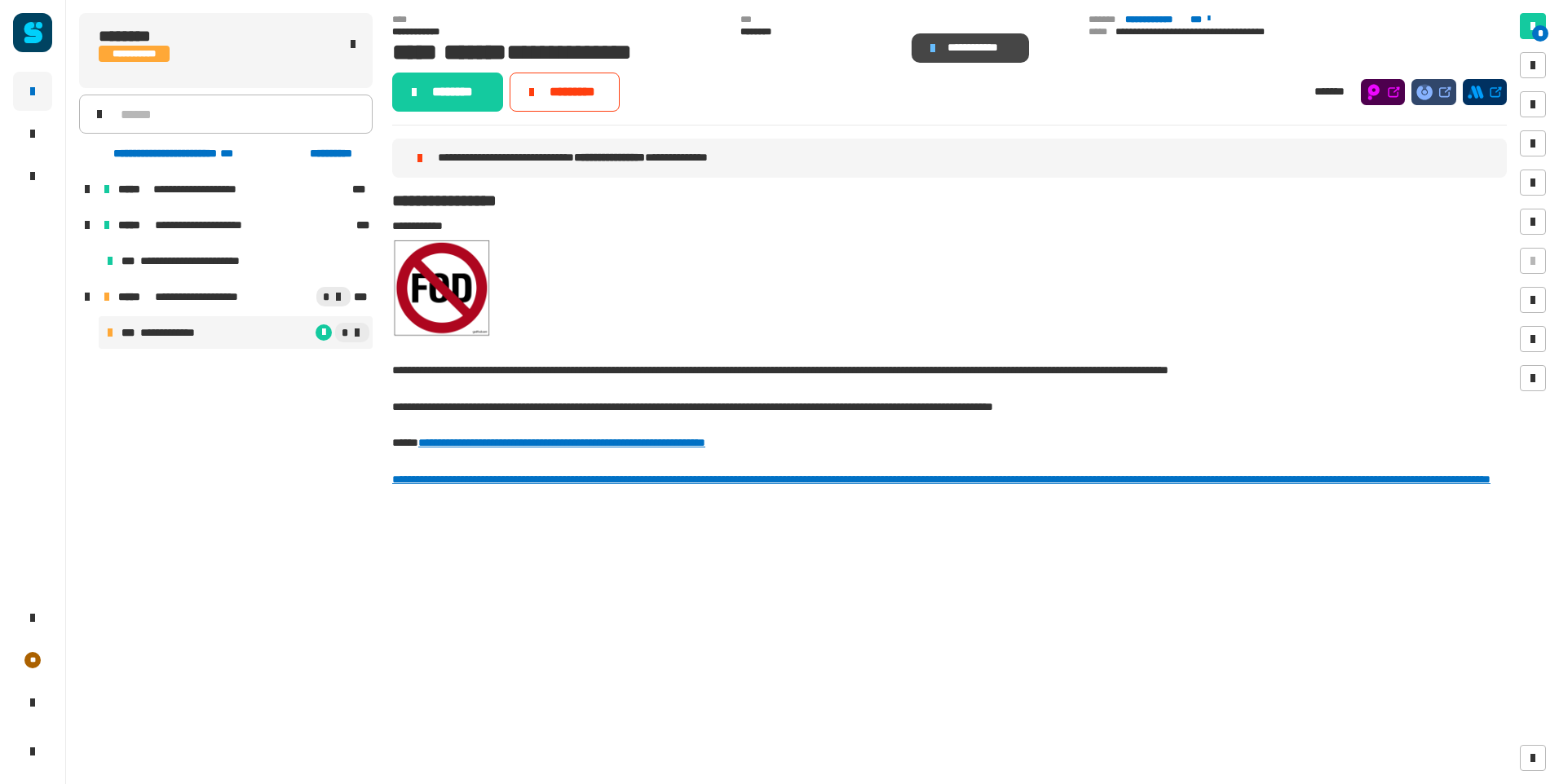 click at bounding box center [933, 48] 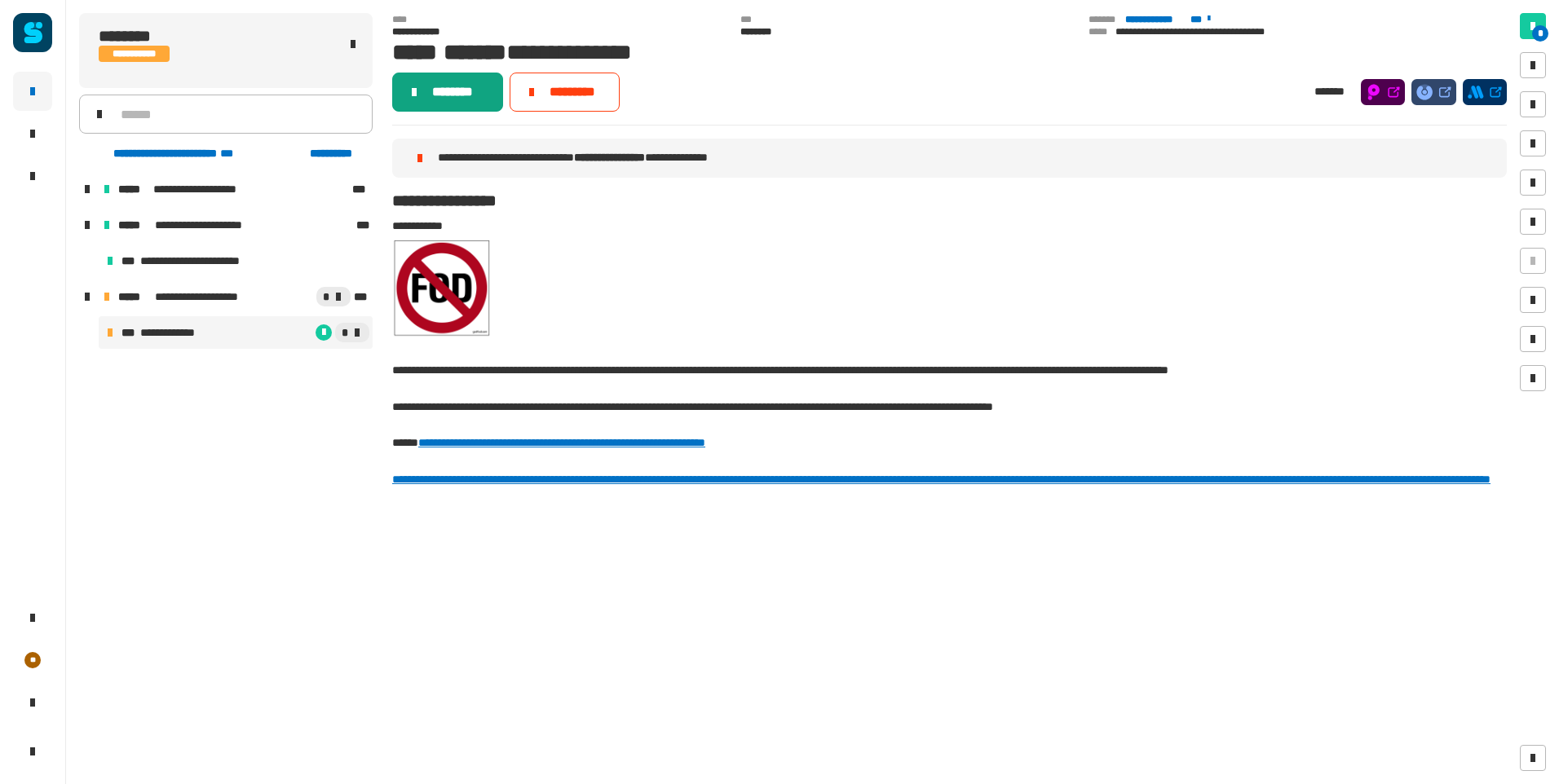 click on "********" 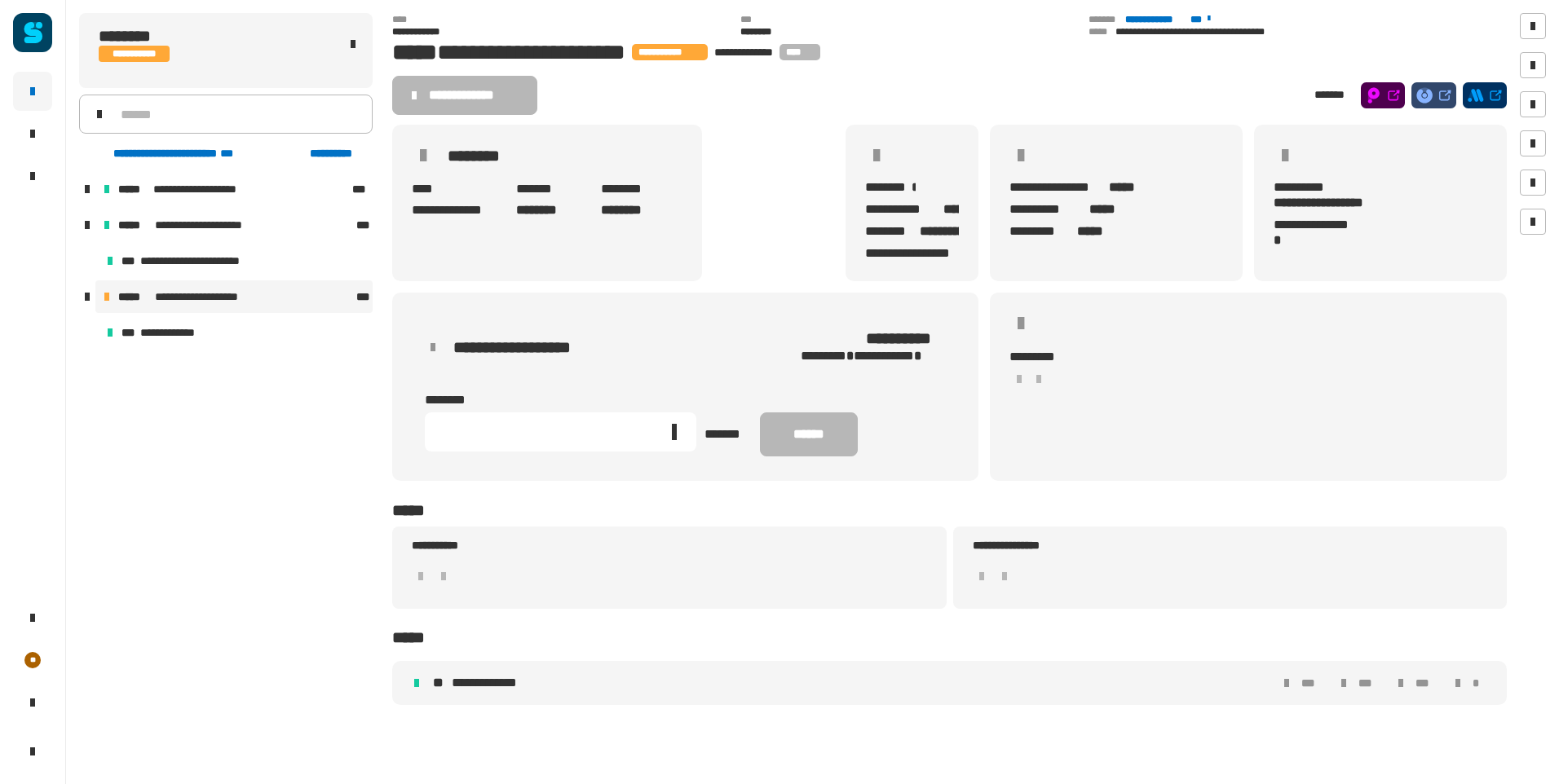 click 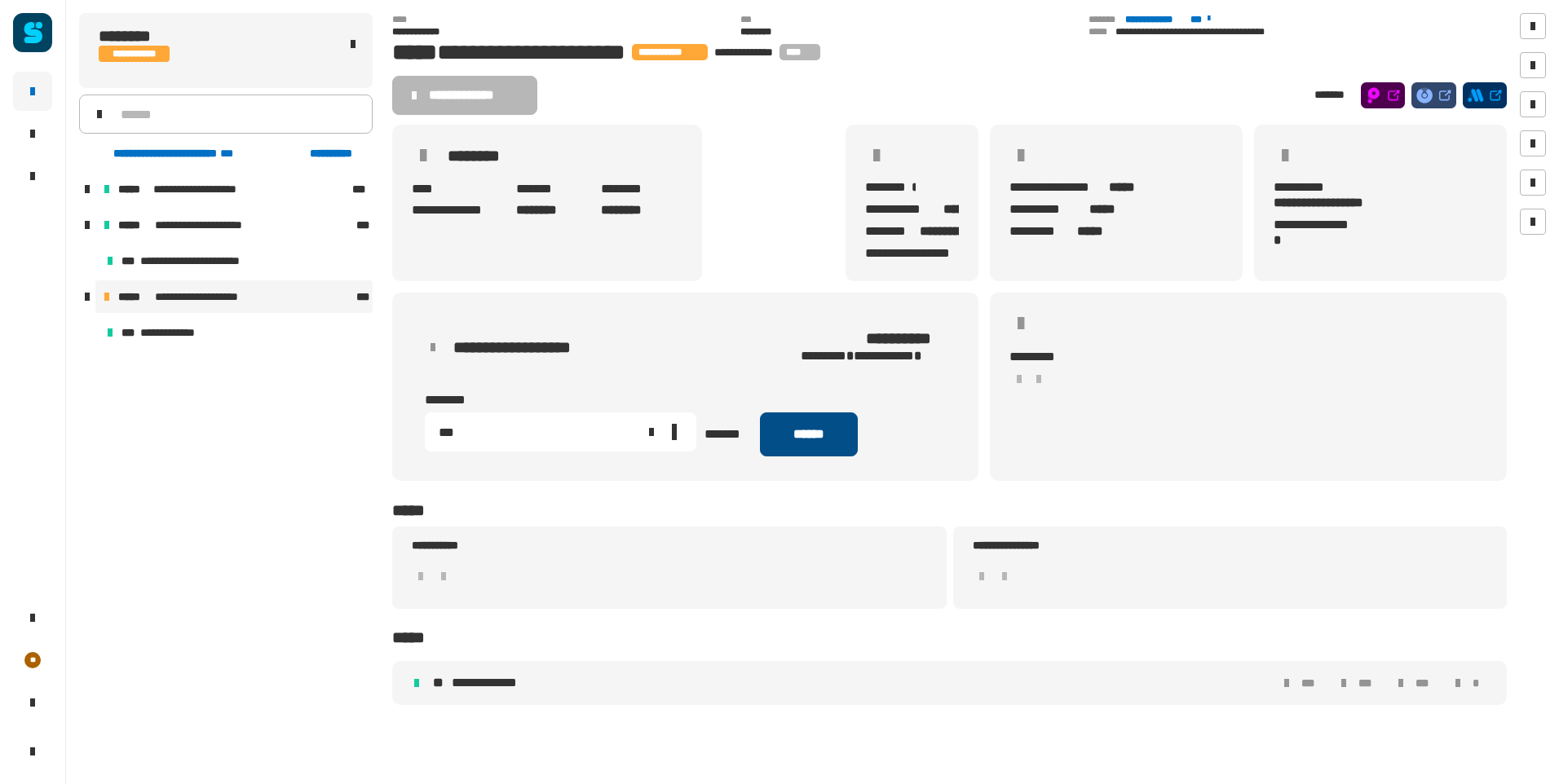 type on "***" 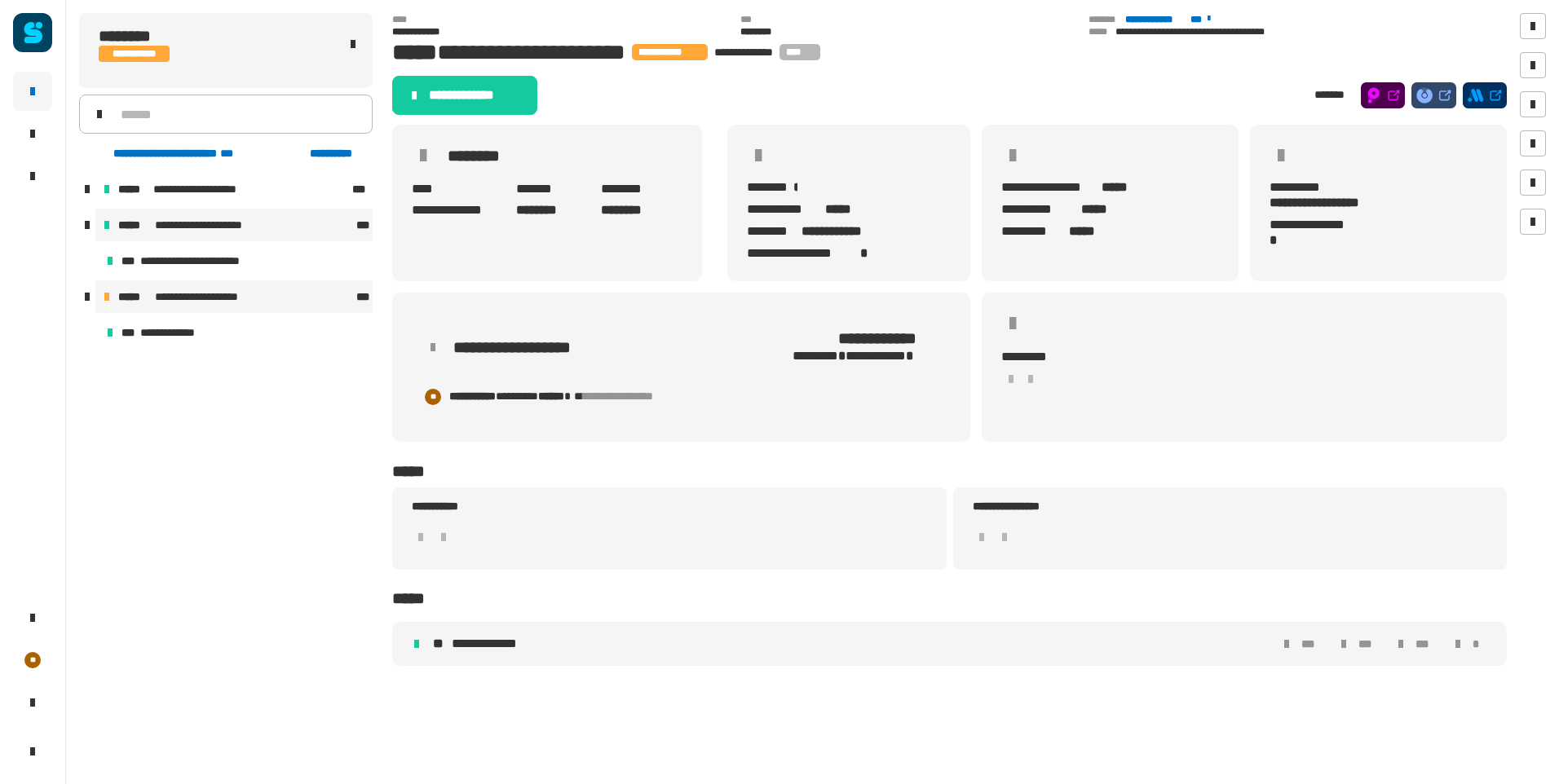 click on "**********" at bounding box center (234, 225) 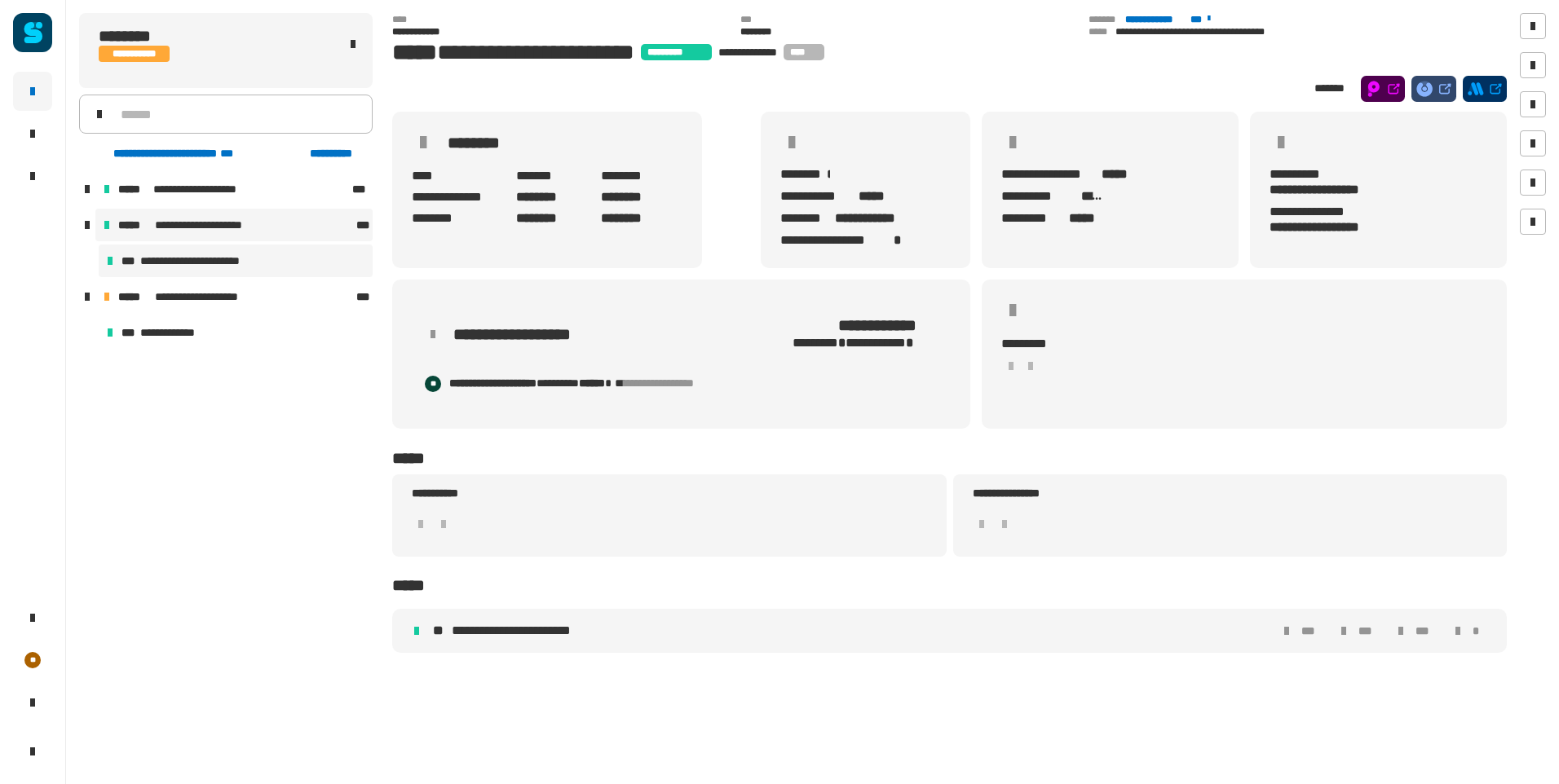 click on "**********" at bounding box center [205, 261] 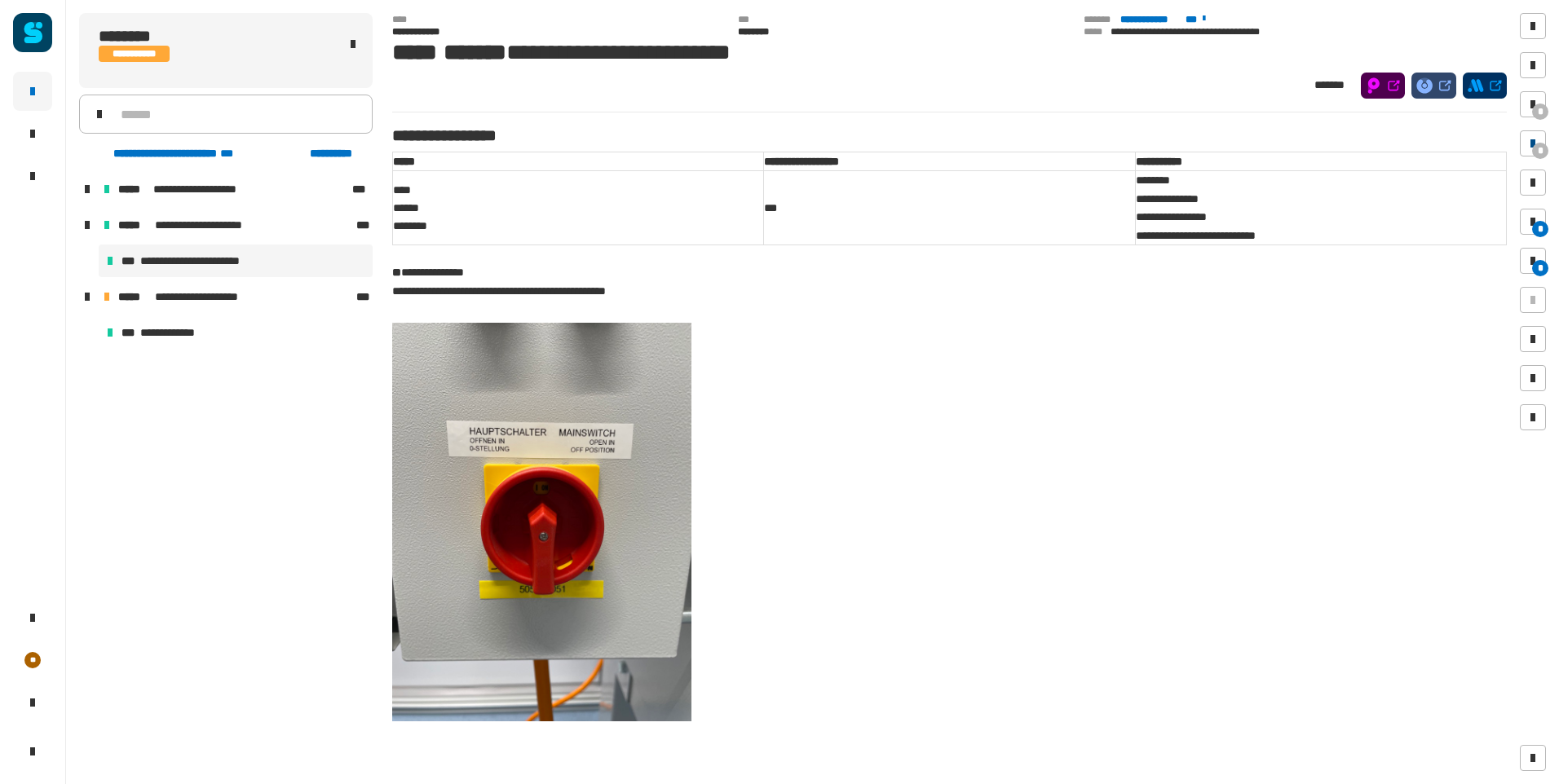 click at bounding box center (1533, 143) 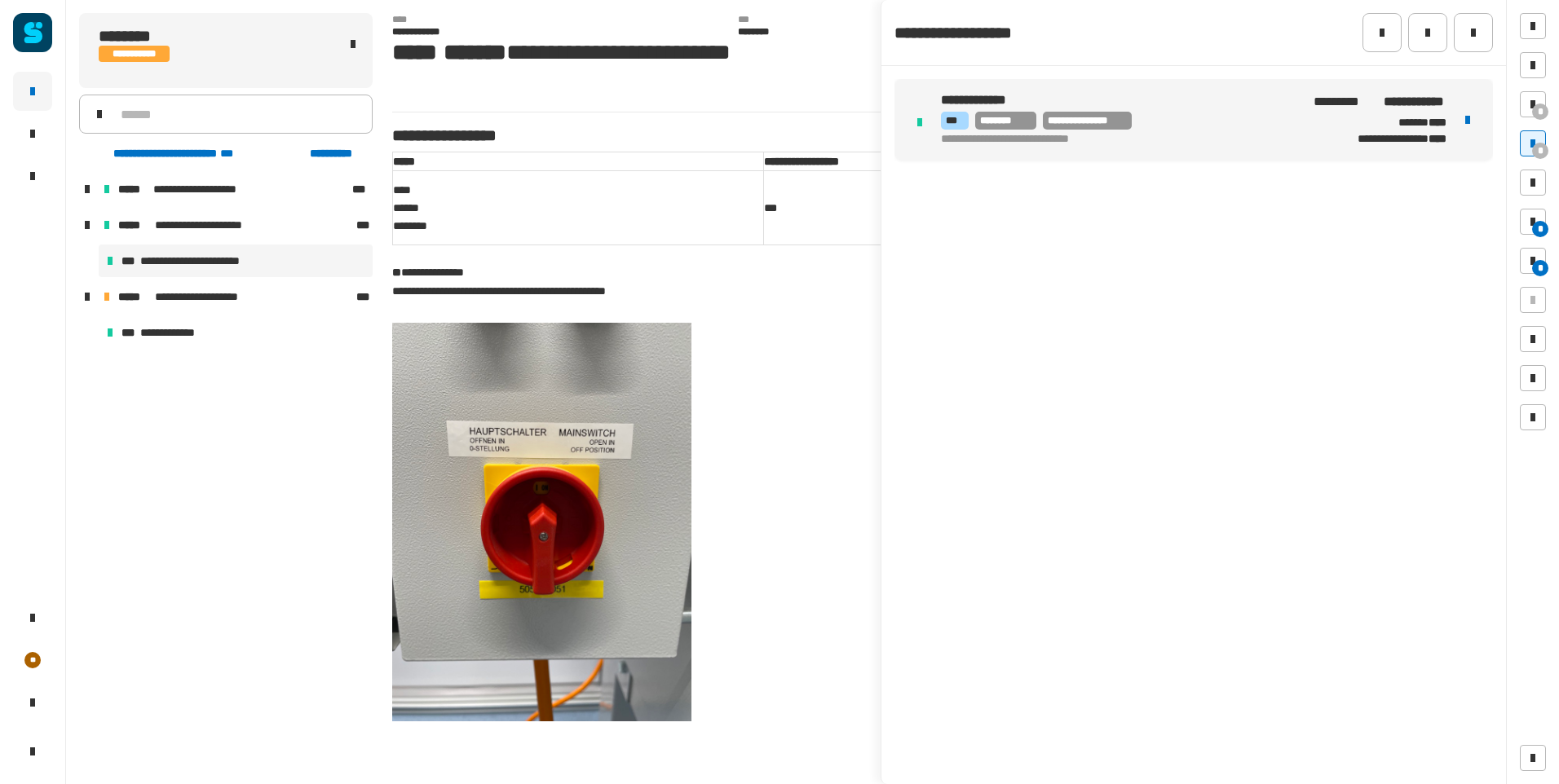 click on "**********" at bounding box center (1120, 139) 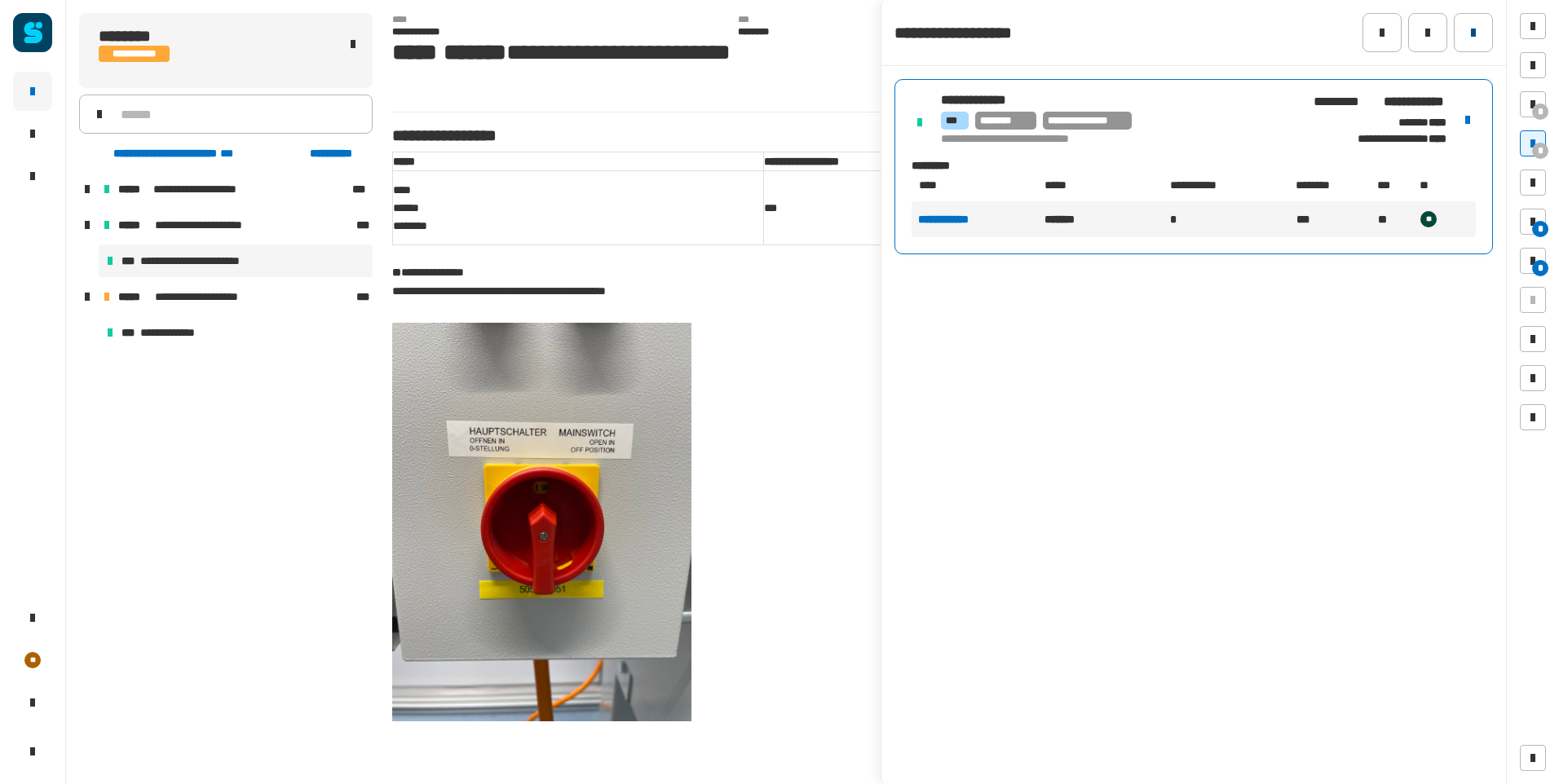 click 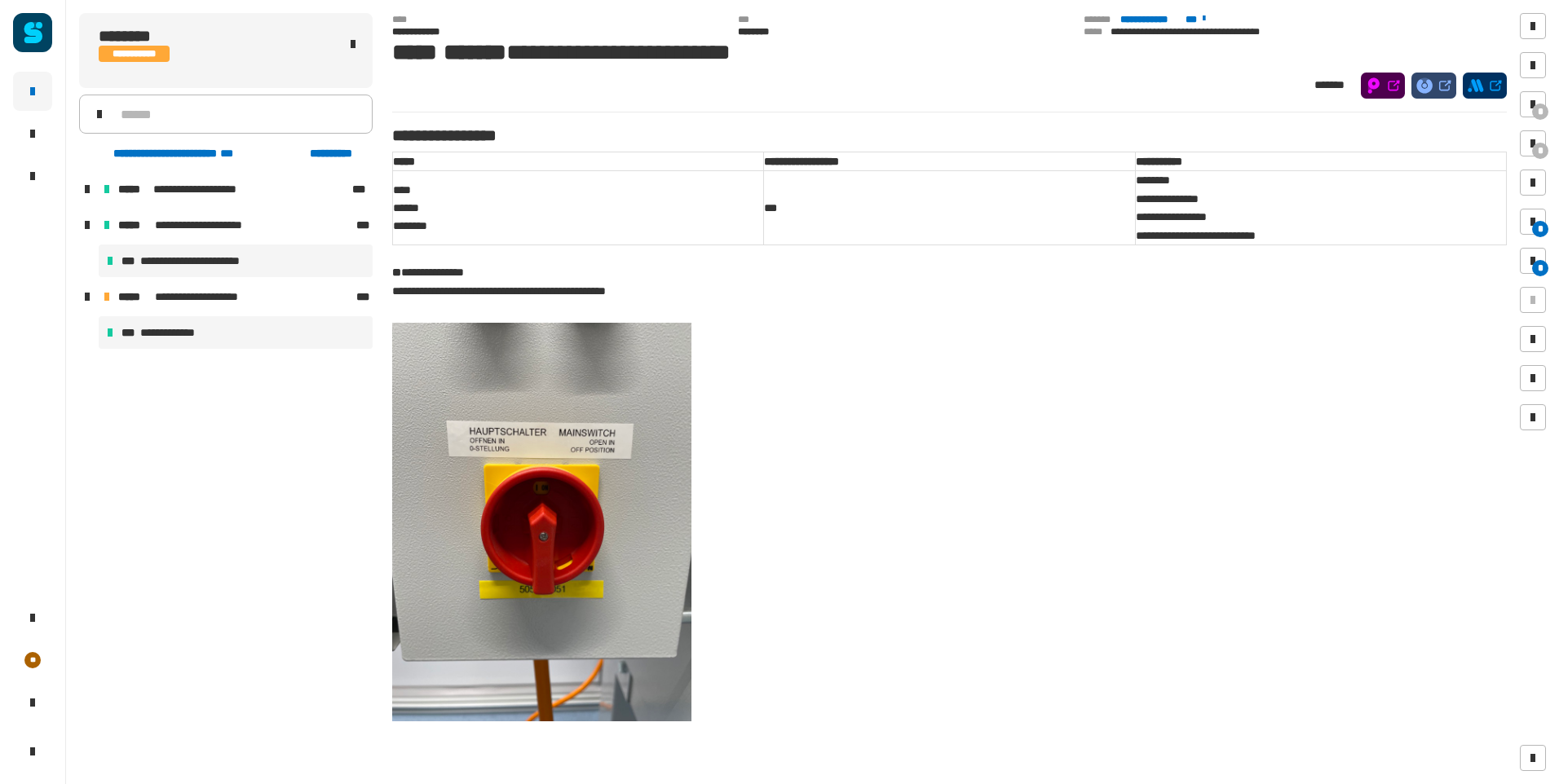 click on "**********" at bounding box center [236, 333] 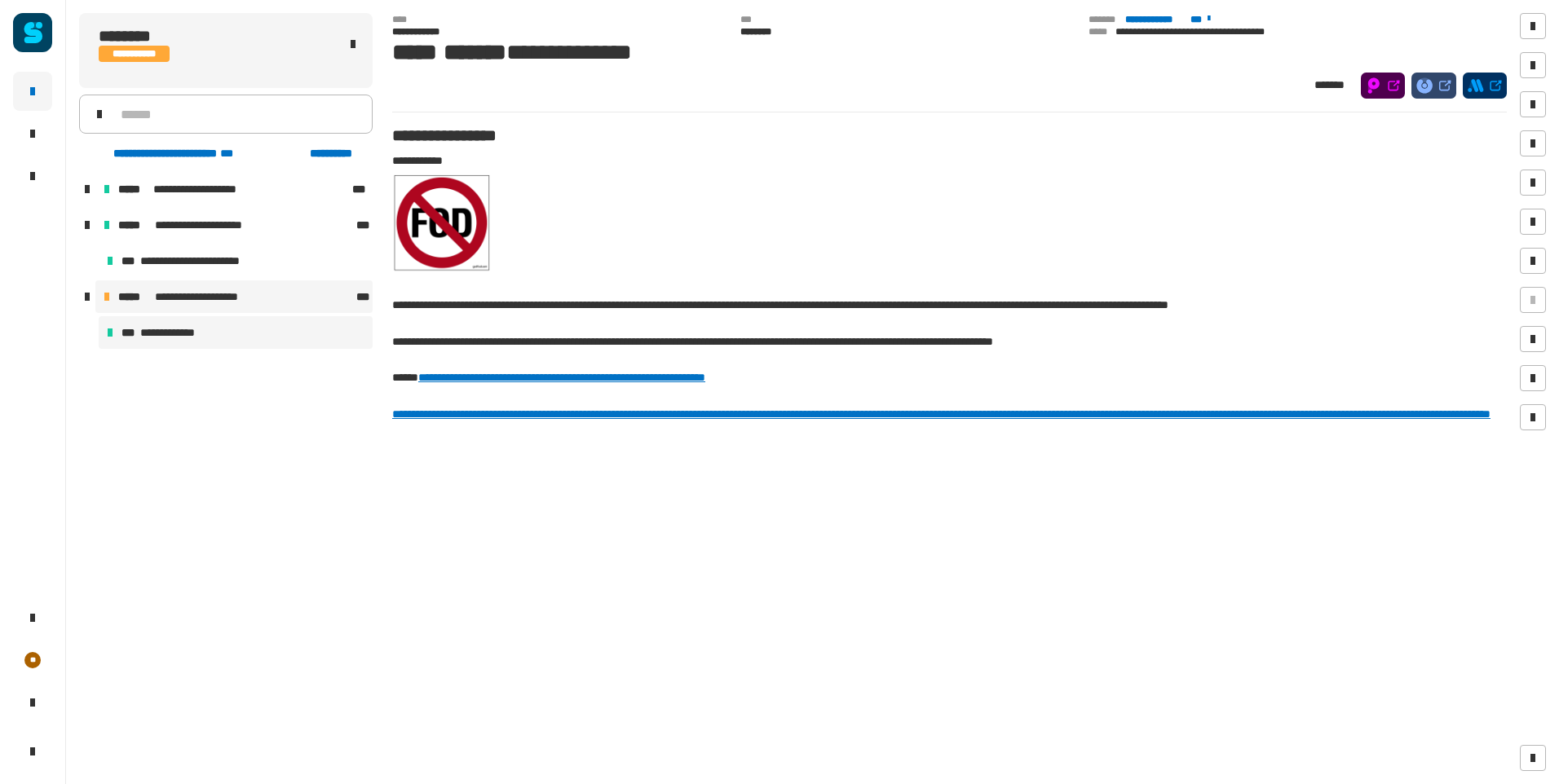 click on "**********" at bounding box center [234, 297] 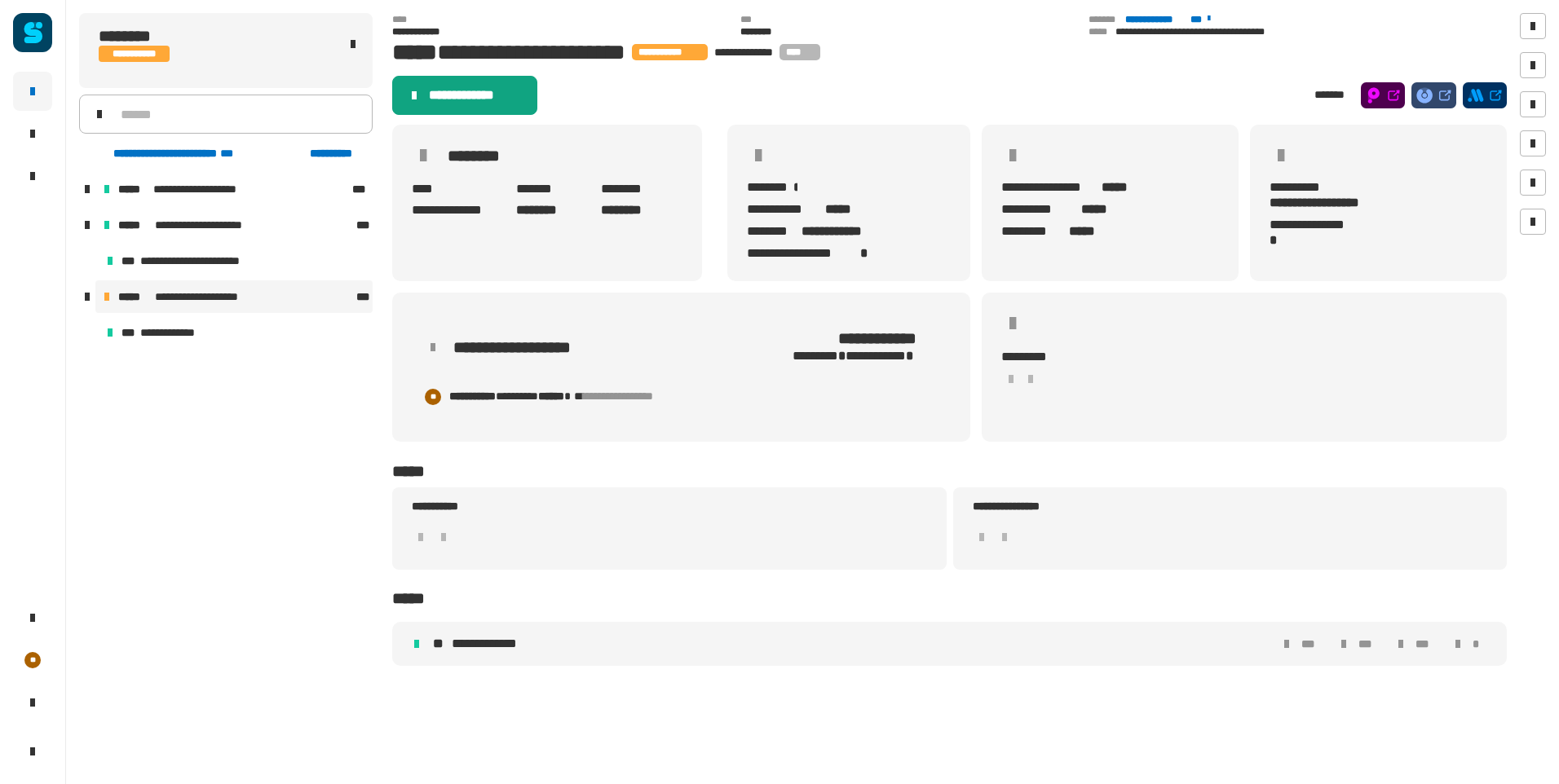 click on "**********" 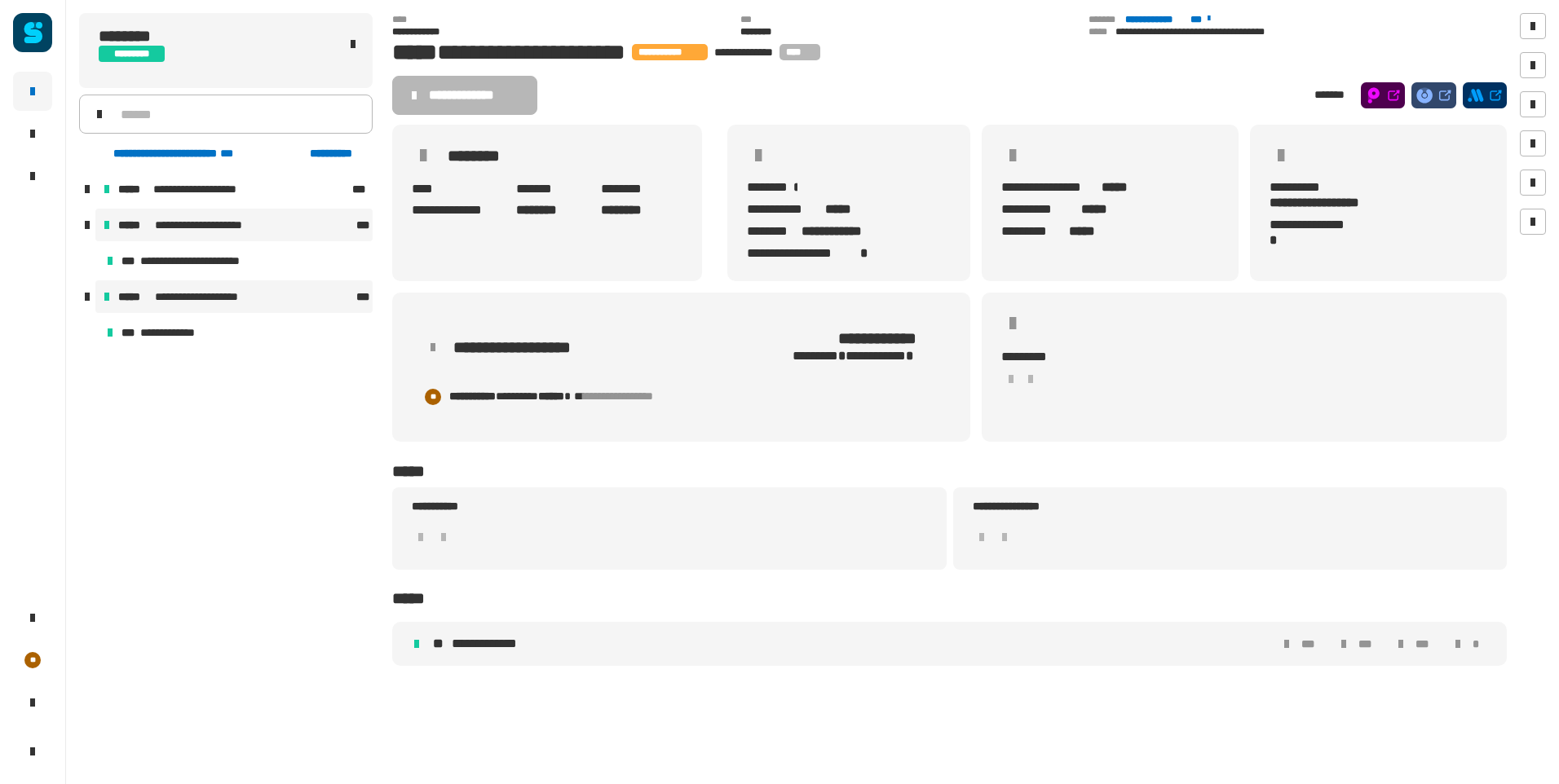 click on "**********" at bounding box center (234, 225) 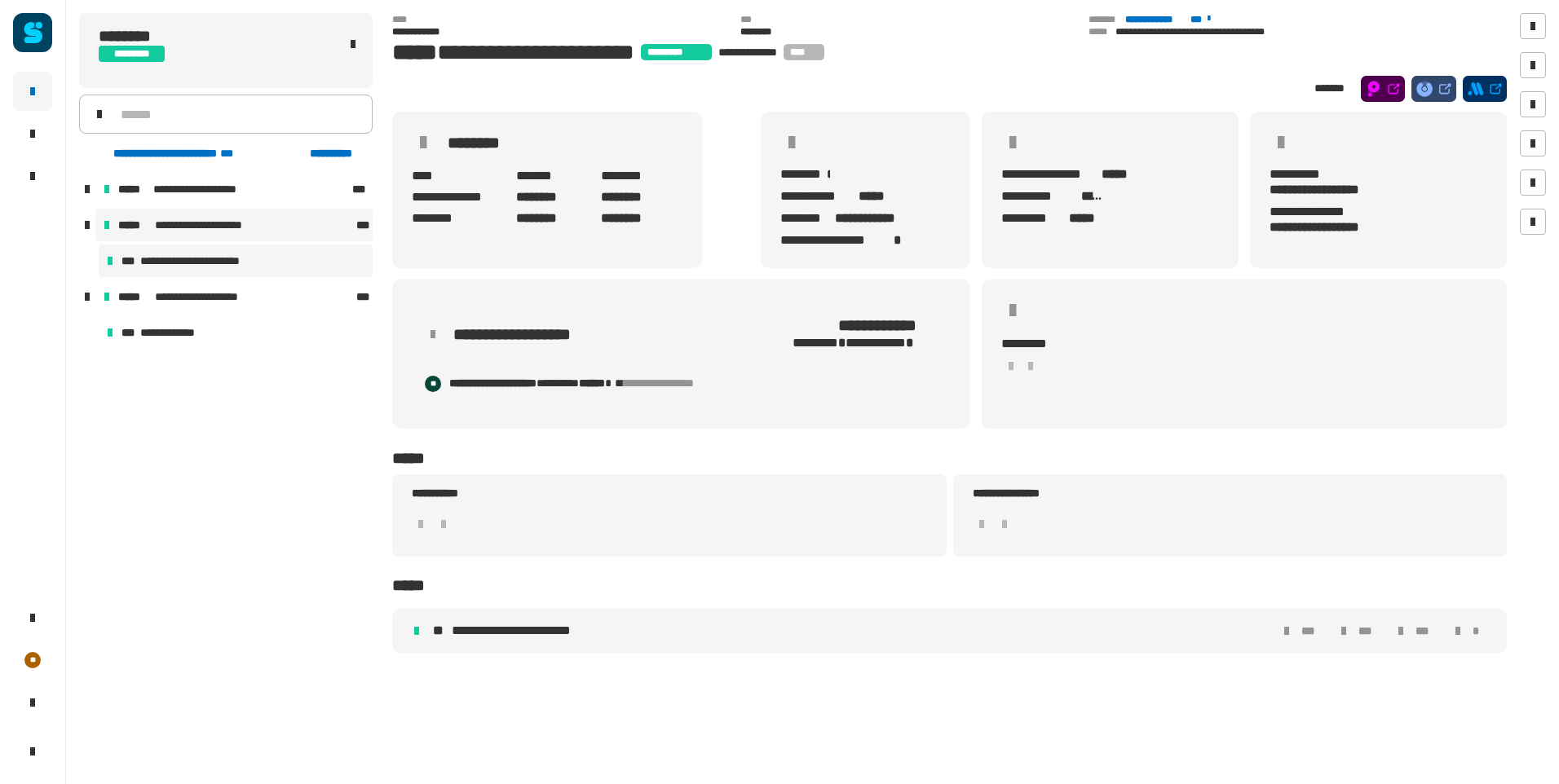 click on "**********" at bounding box center [205, 261] 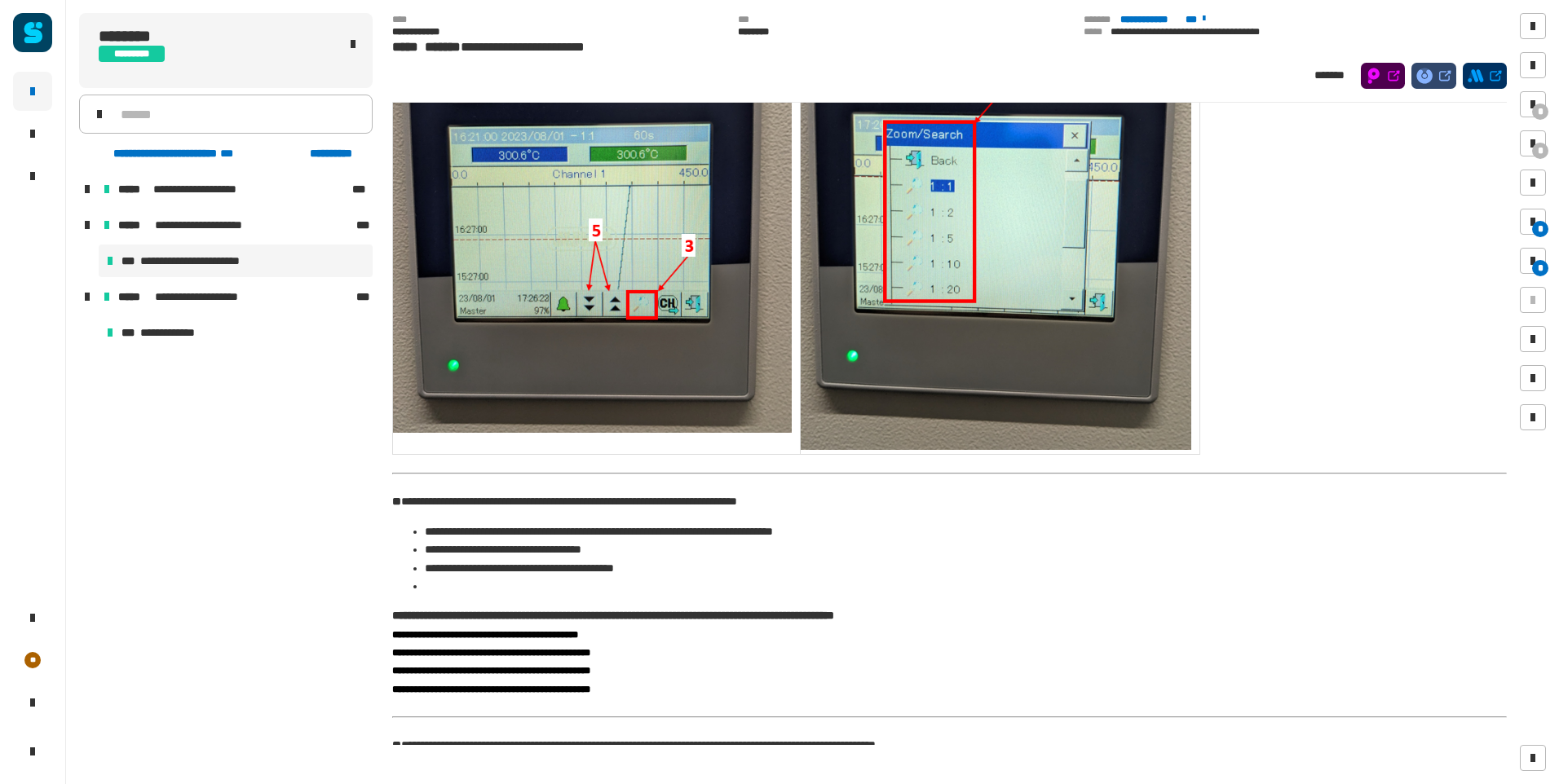 scroll, scrollTop: 4228, scrollLeft: 0, axis: vertical 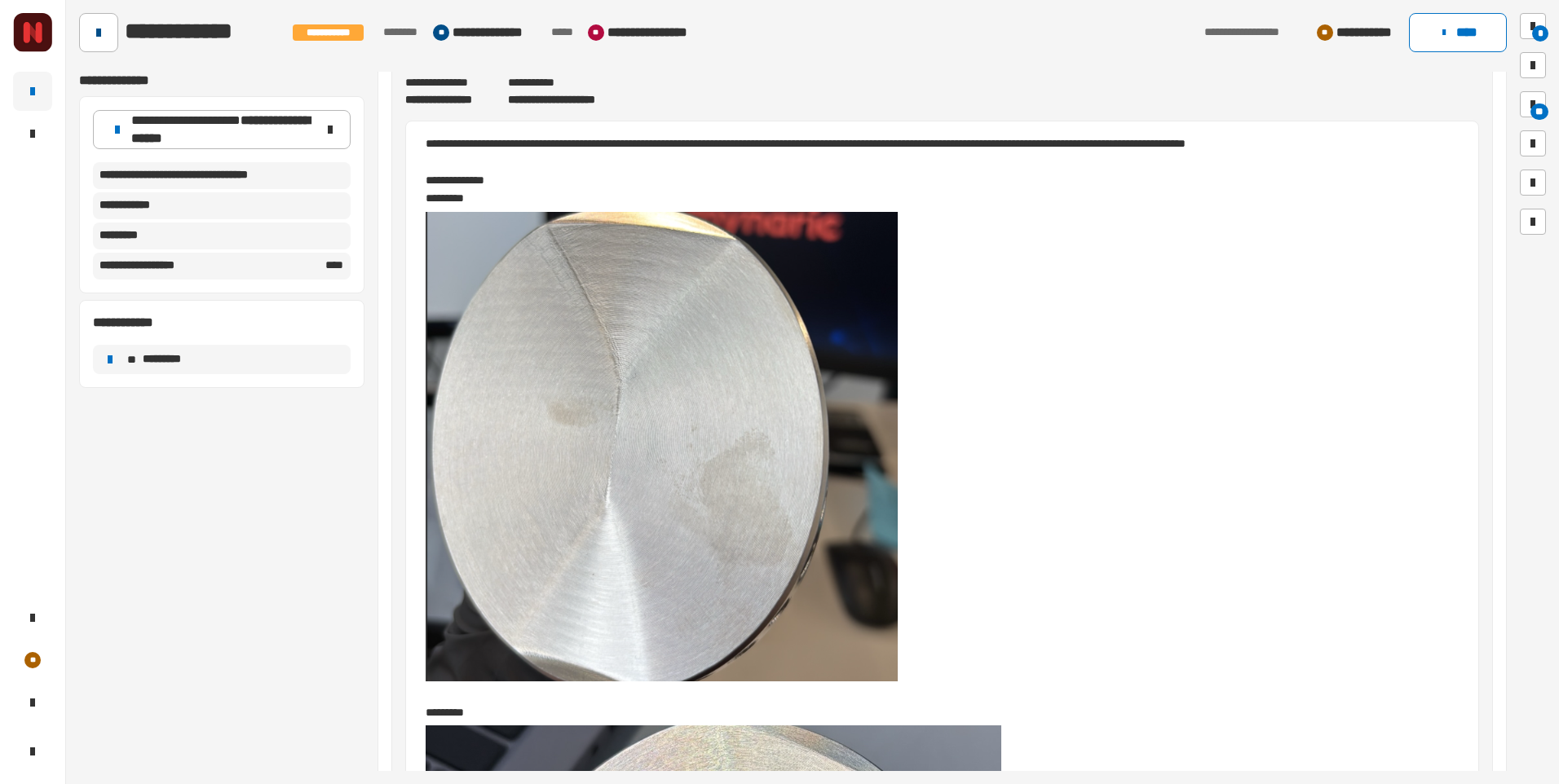 click 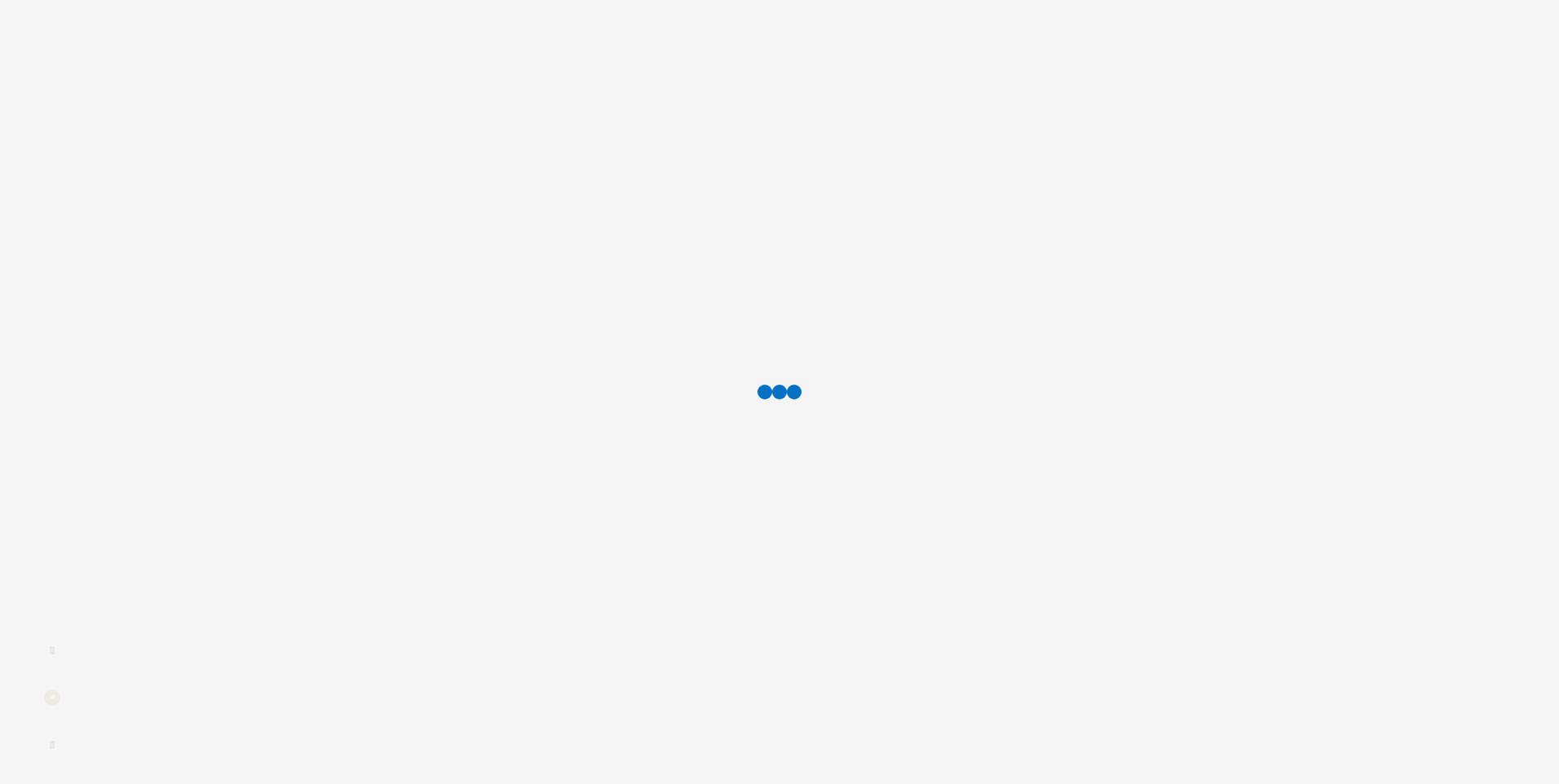 scroll, scrollTop: 0, scrollLeft: 0, axis: both 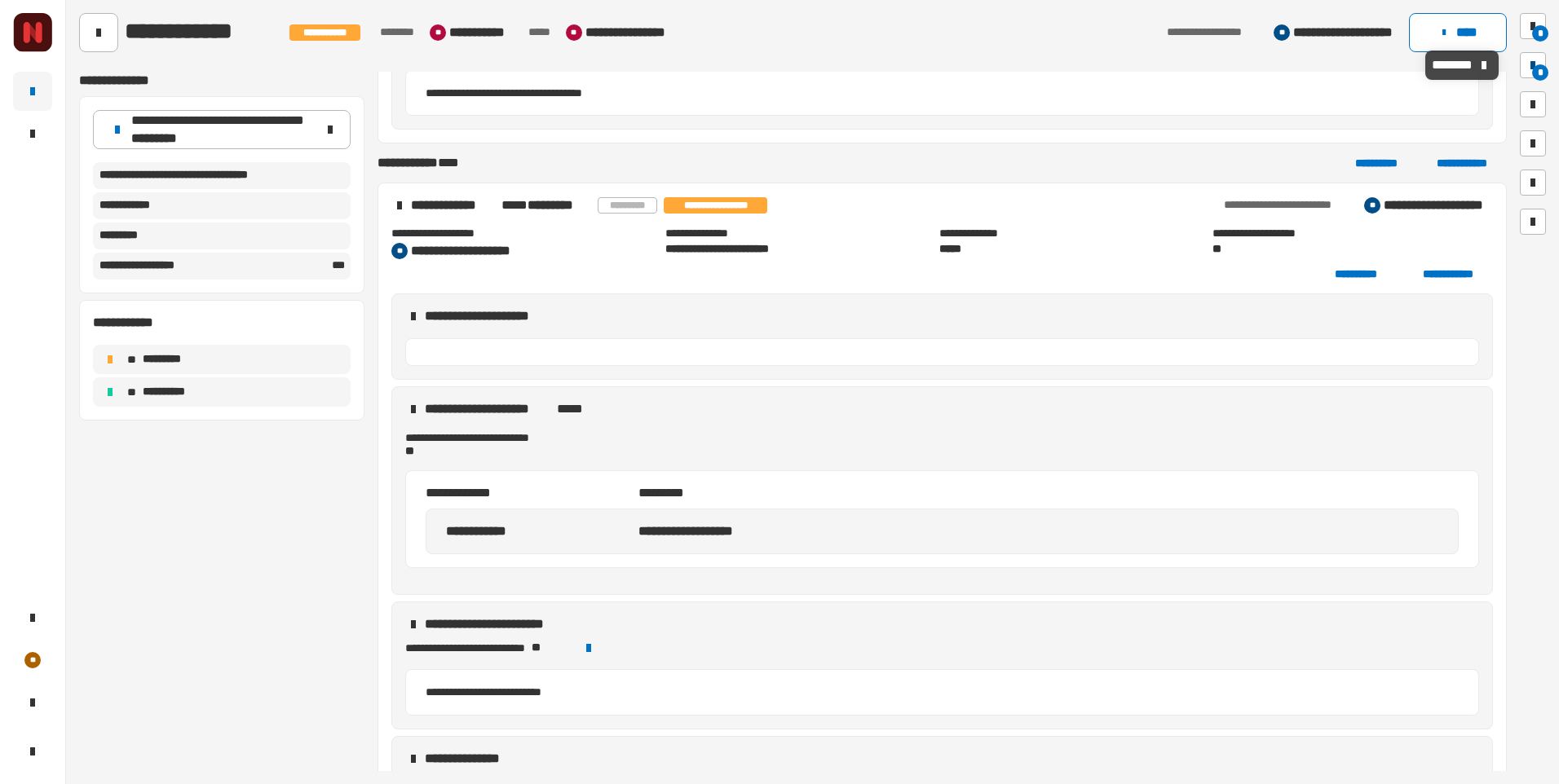 click on "*" at bounding box center (1540, 73) 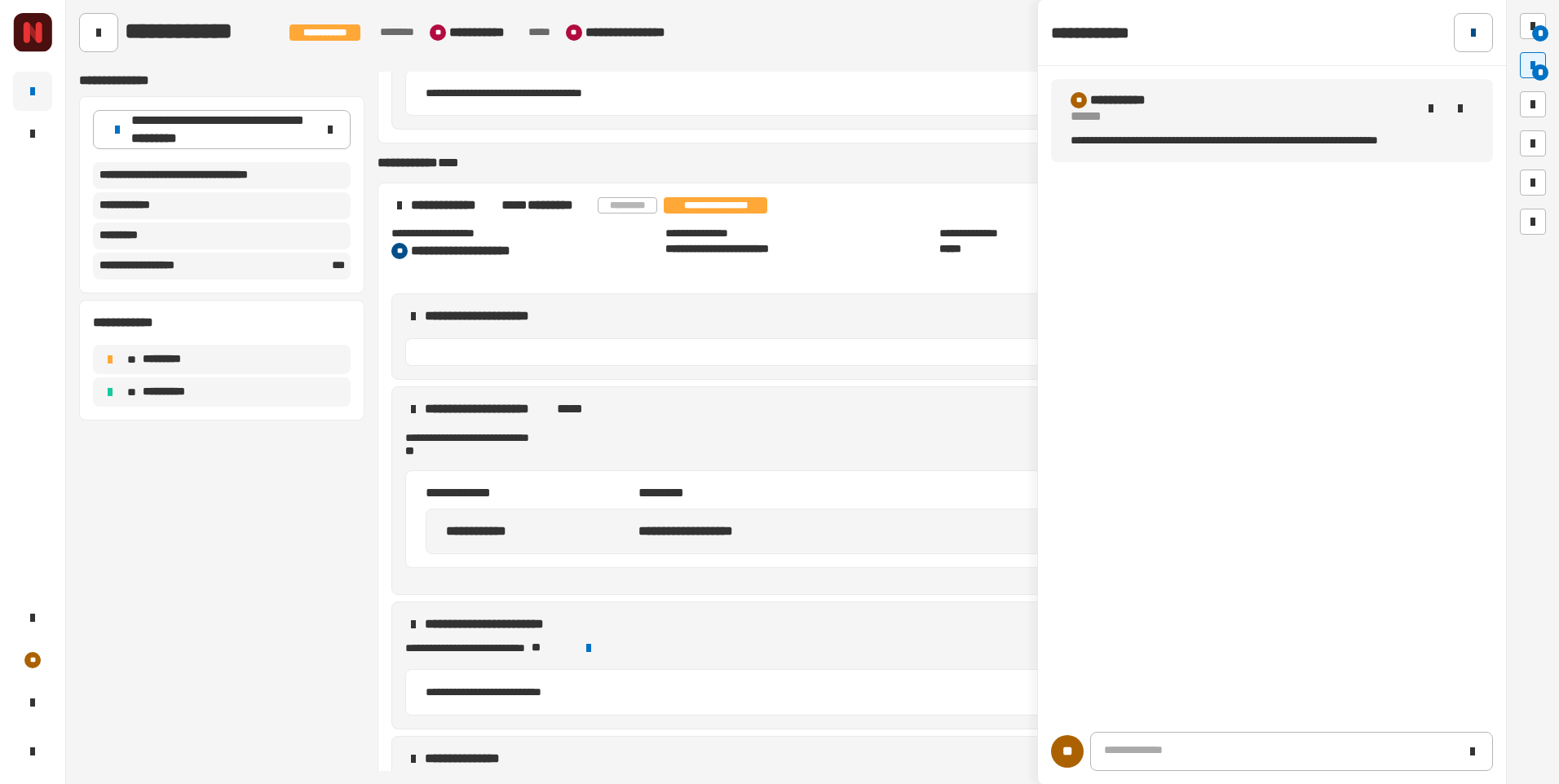 click 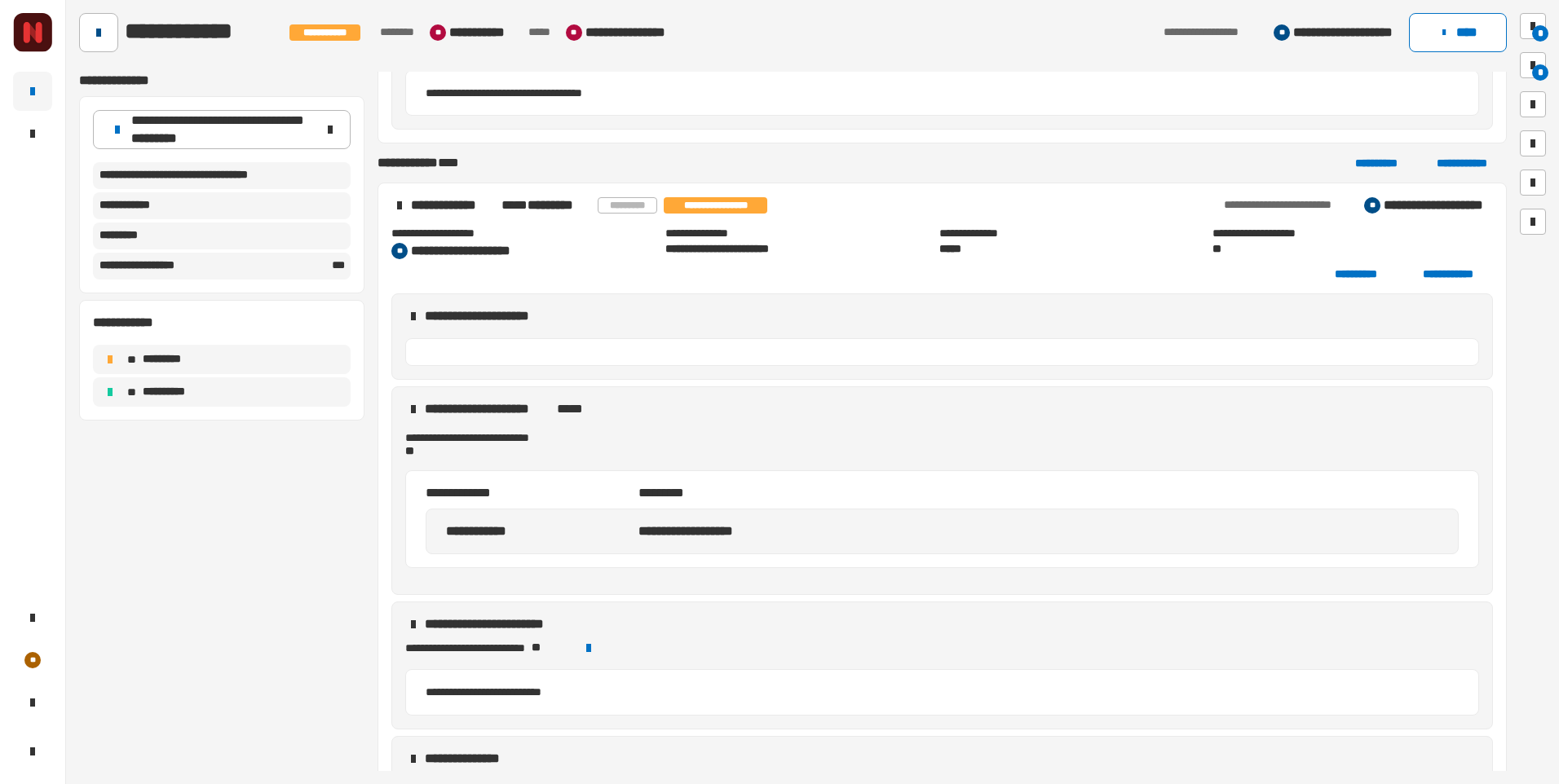 click 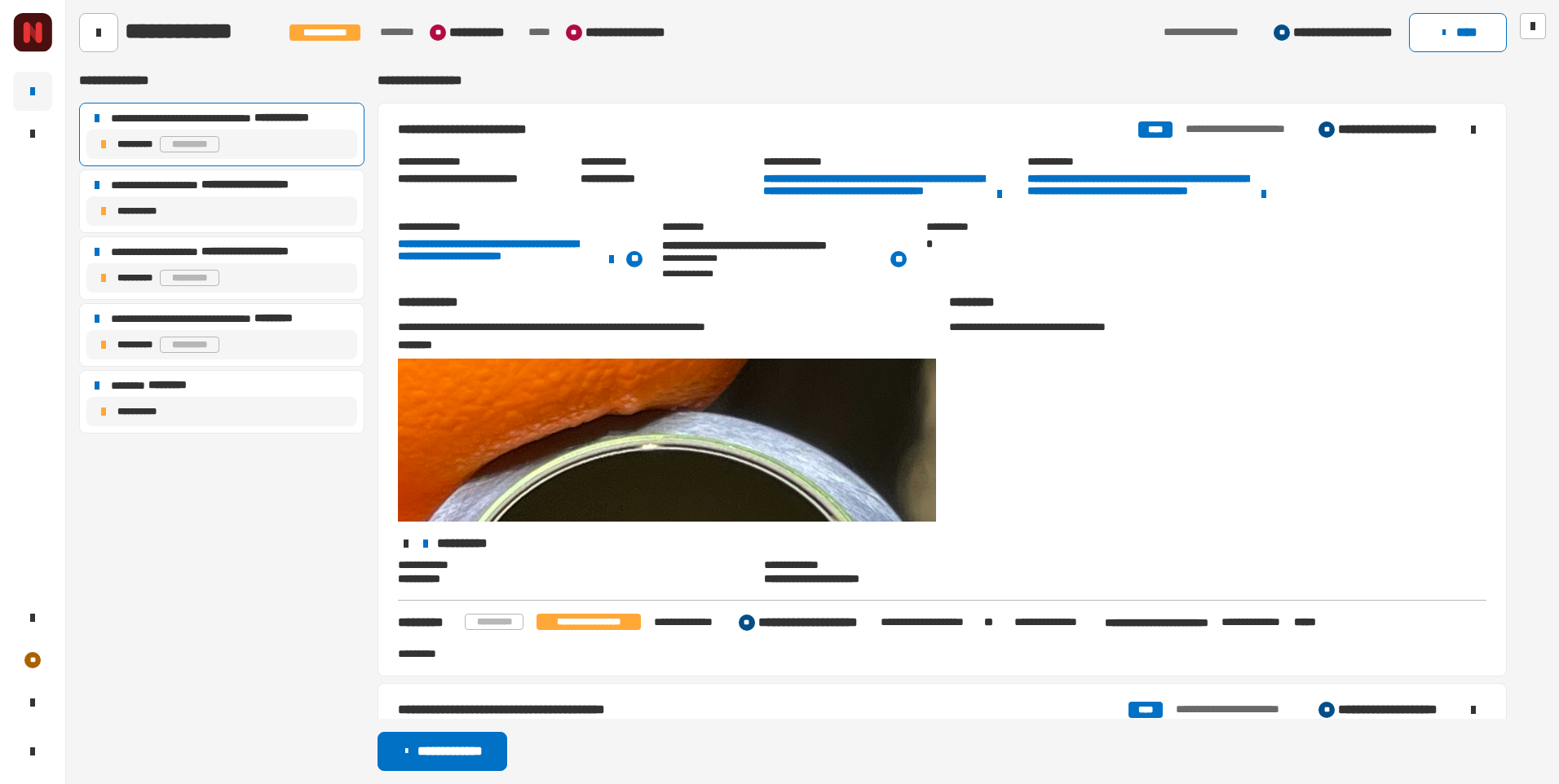 click on "**********" at bounding box center (752, 130) 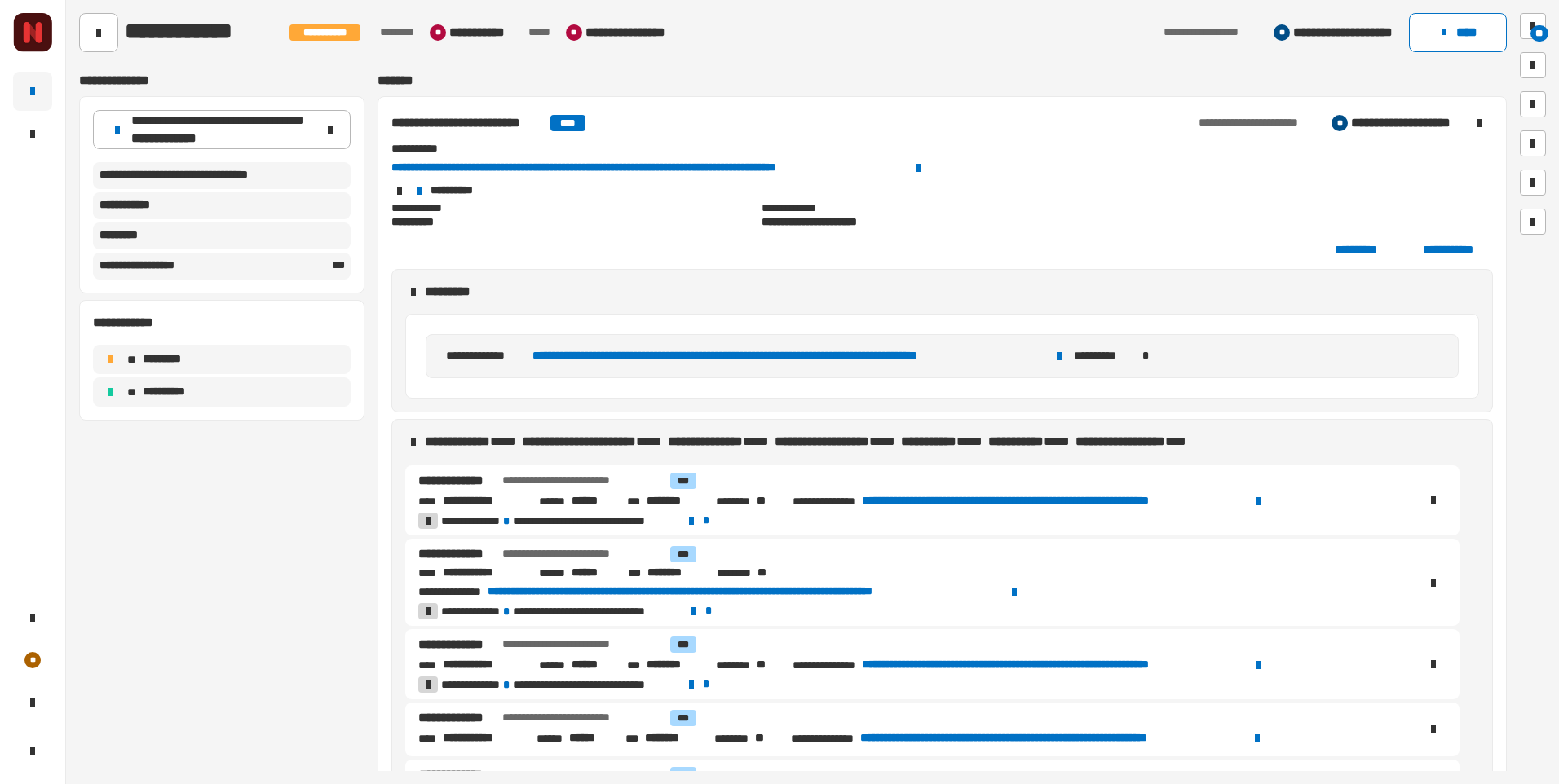 scroll, scrollTop: 209, scrollLeft: 0, axis: vertical 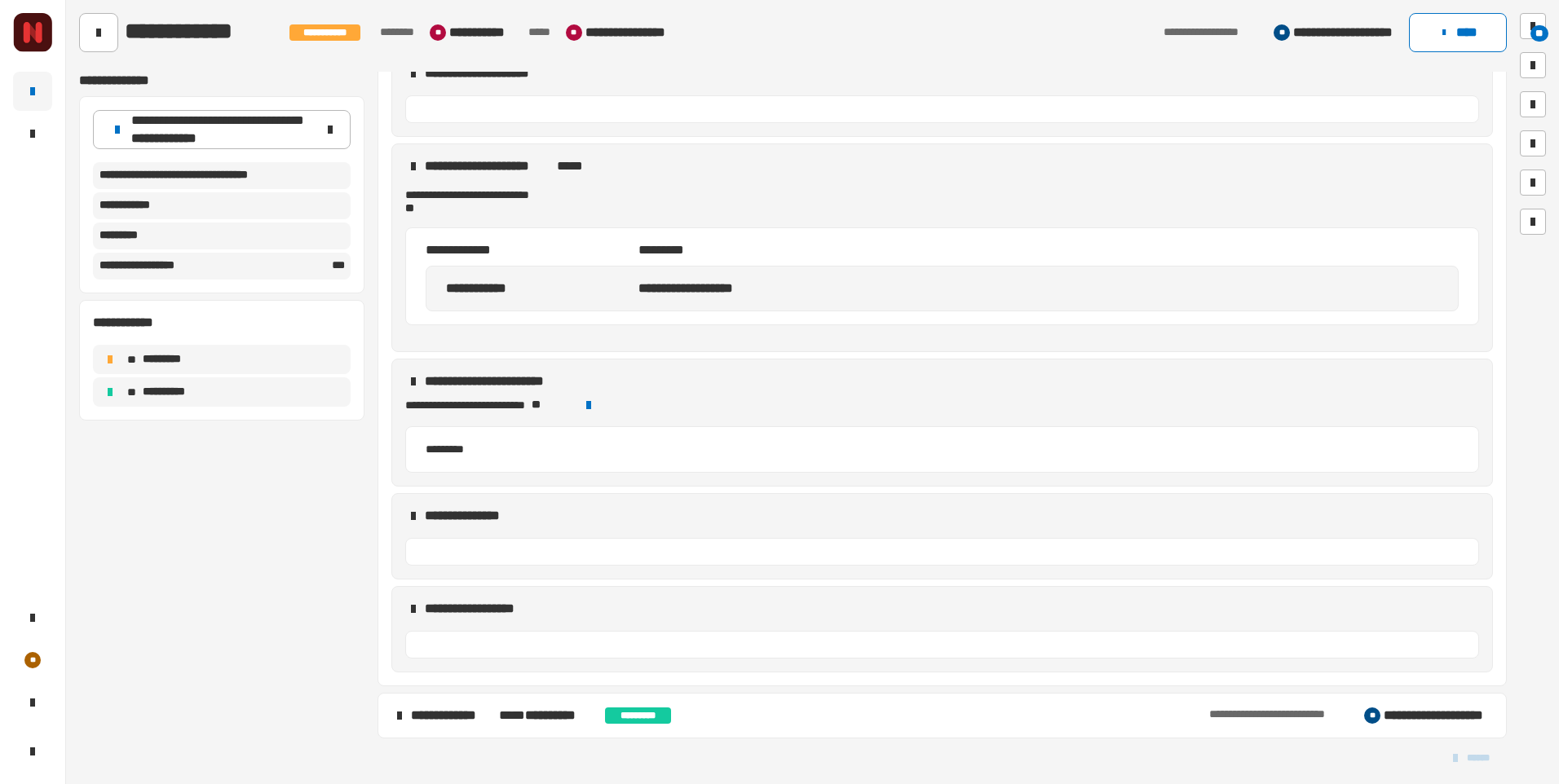 click at bounding box center (400, 716) 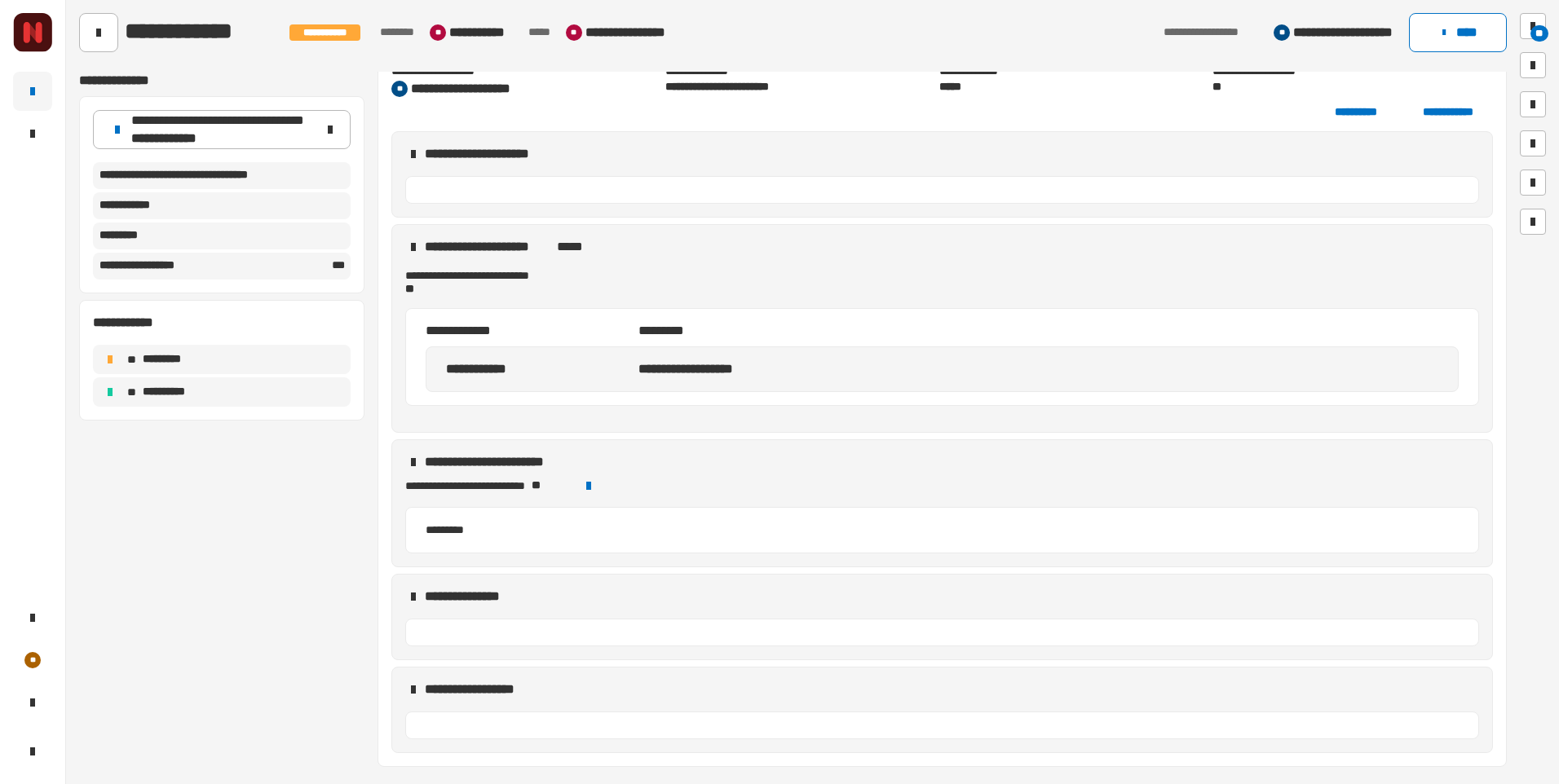scroll, scrollTop: 6144, scrollLeft: 0, axis: vertical 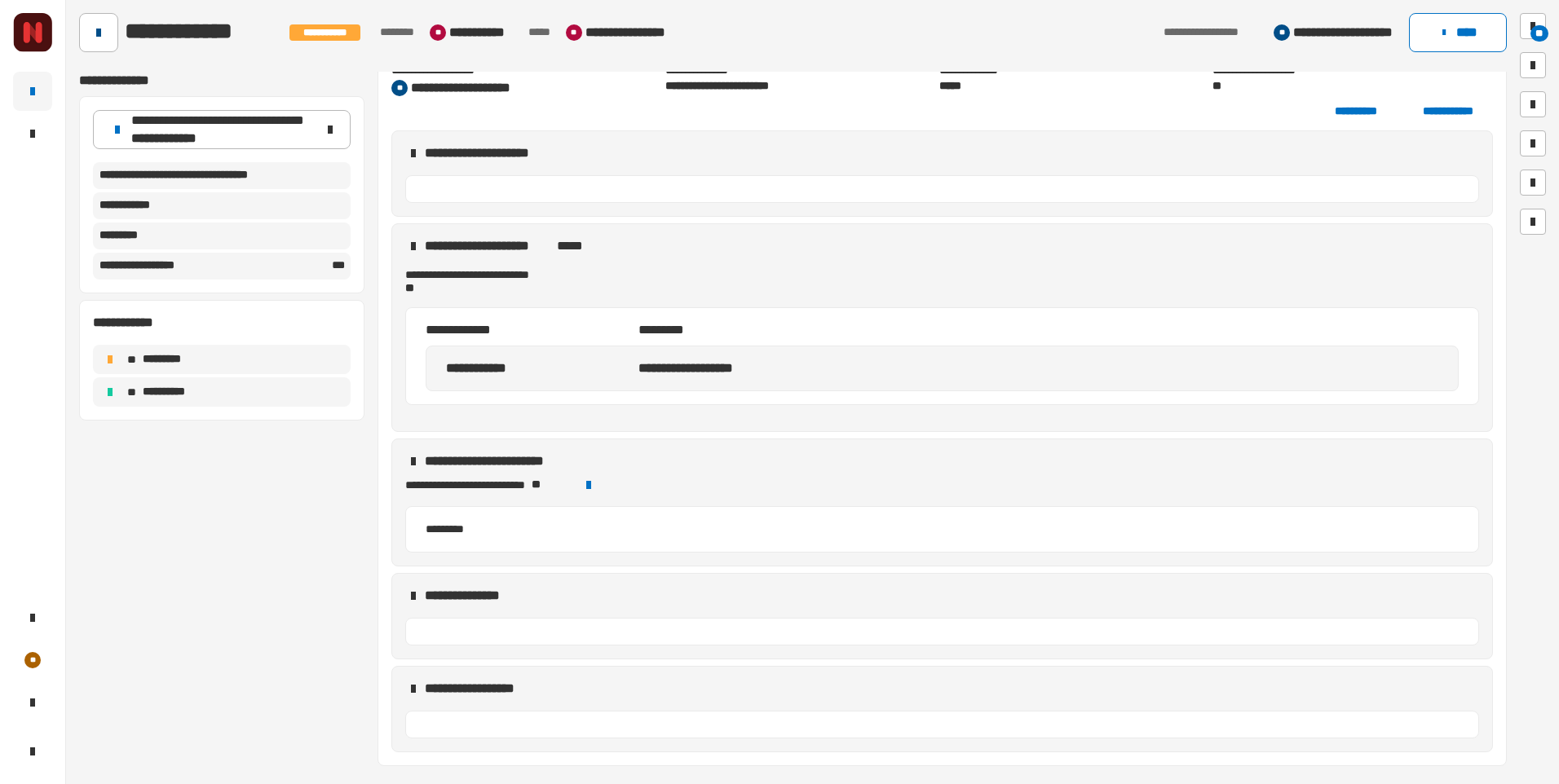click 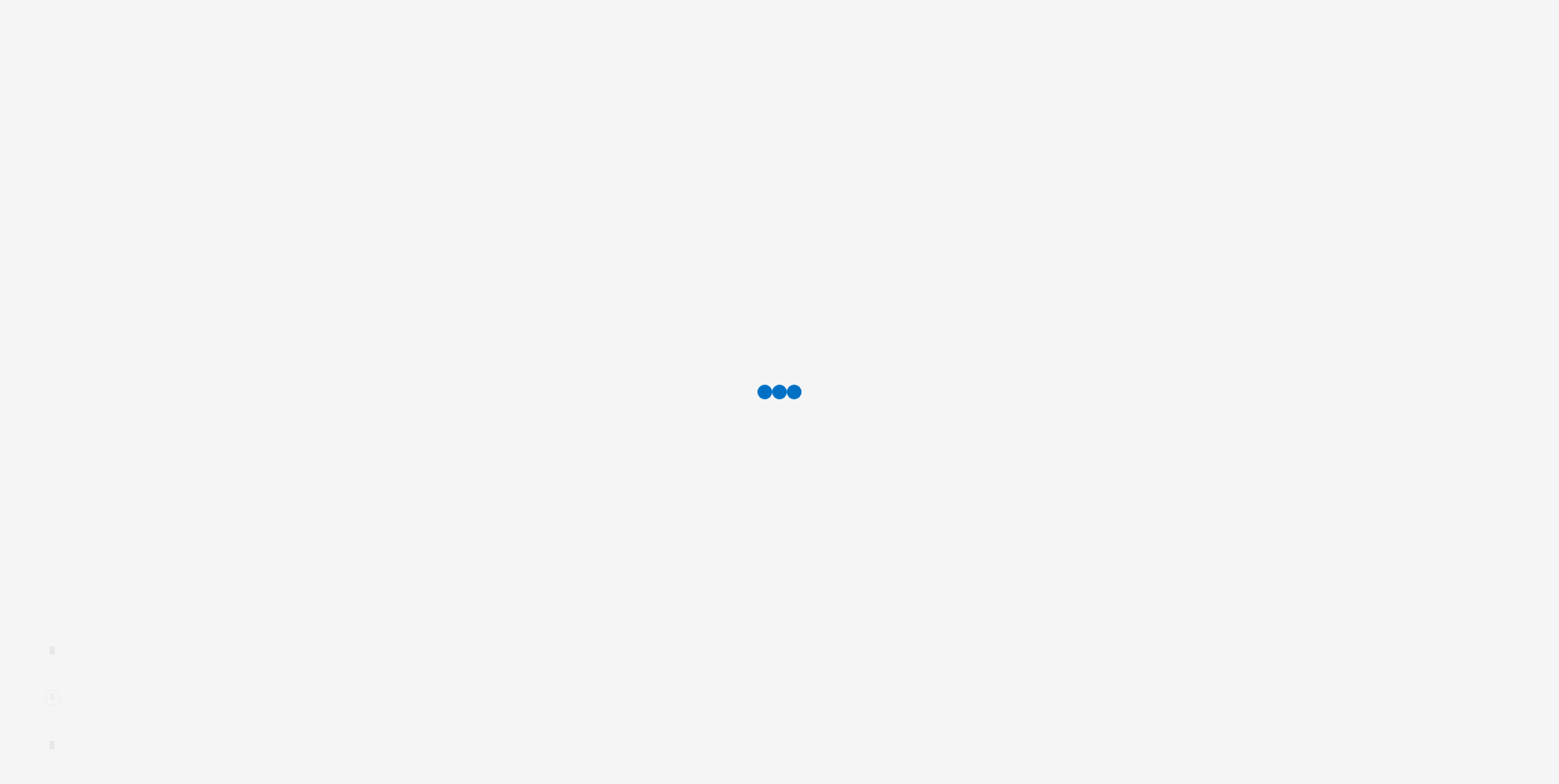 scroll, scrollTop: 0, scrollLeft: 0, axis: both 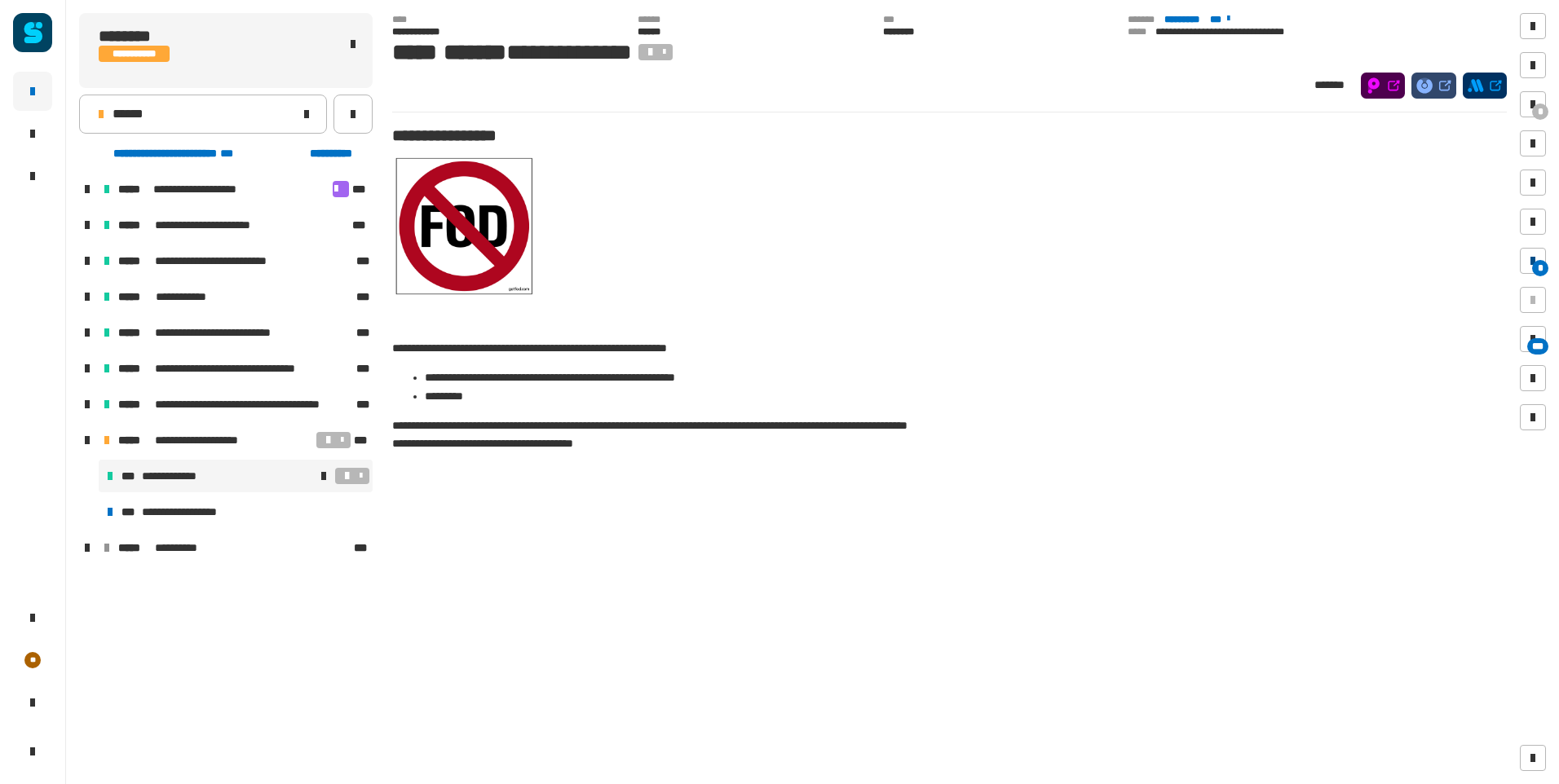click on "*" at bounding box center (1533, 261) 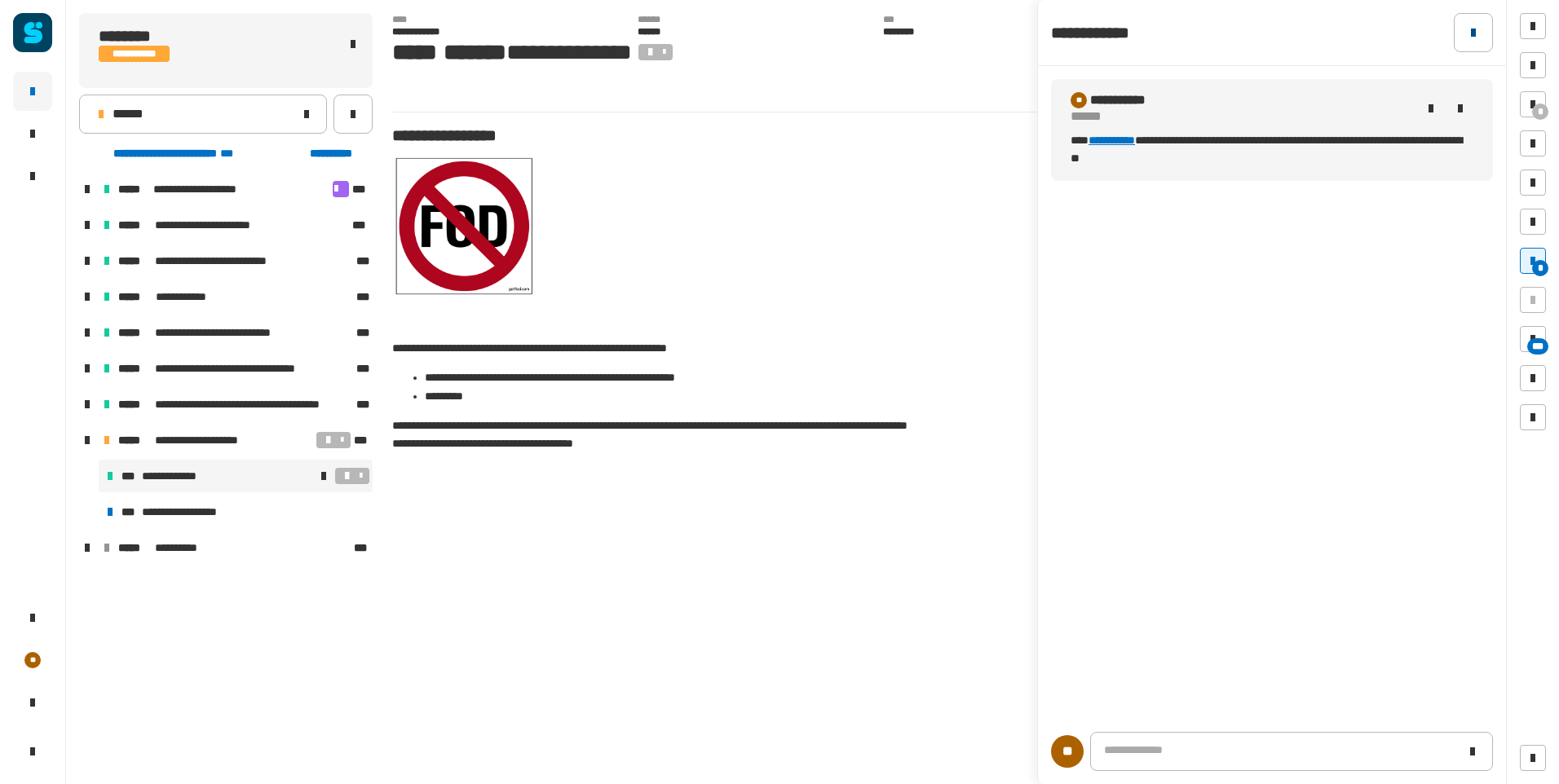 click 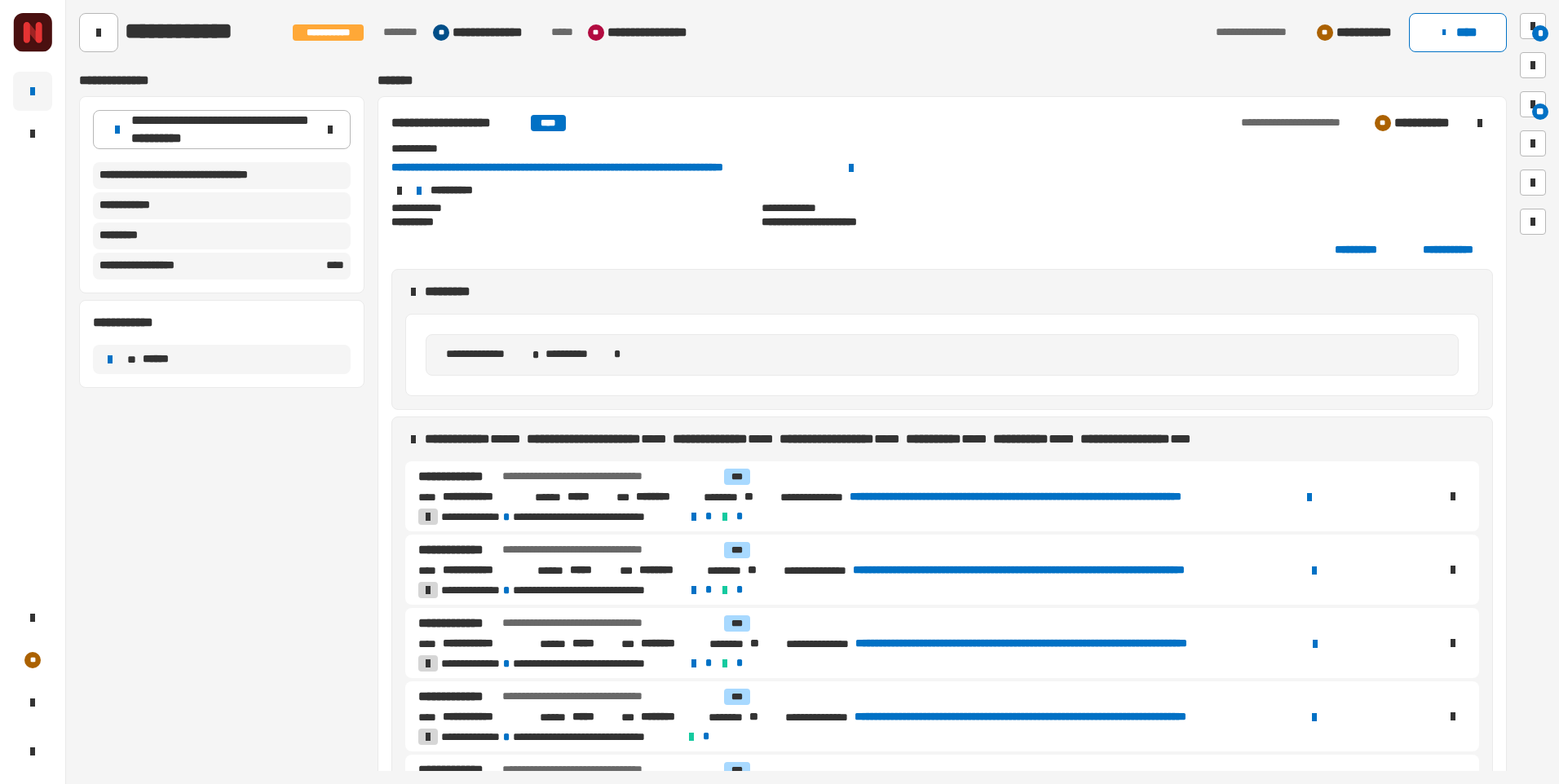 scroll, scrollTop: 0, scrollLeft: 0, axis: both 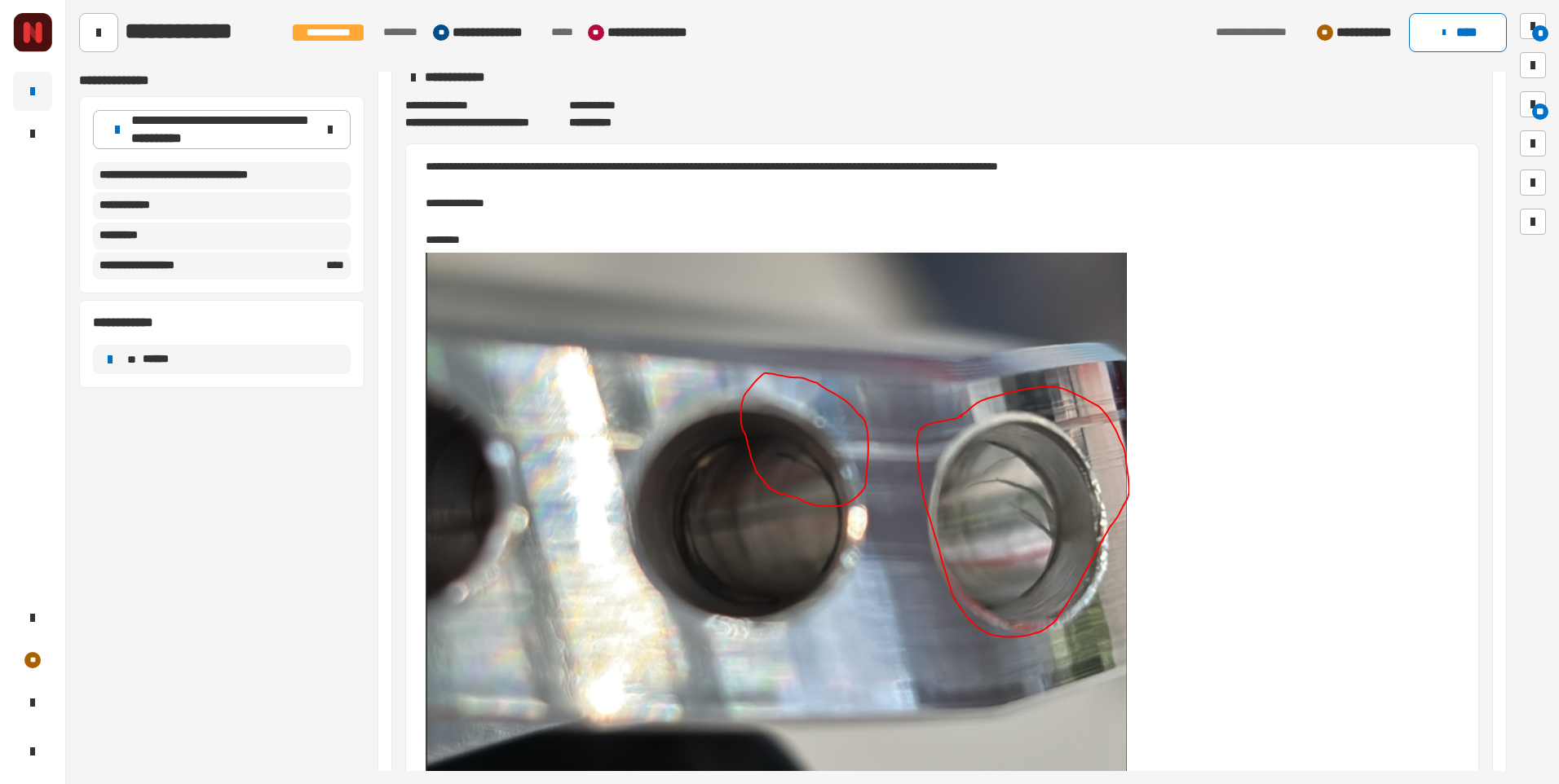 click 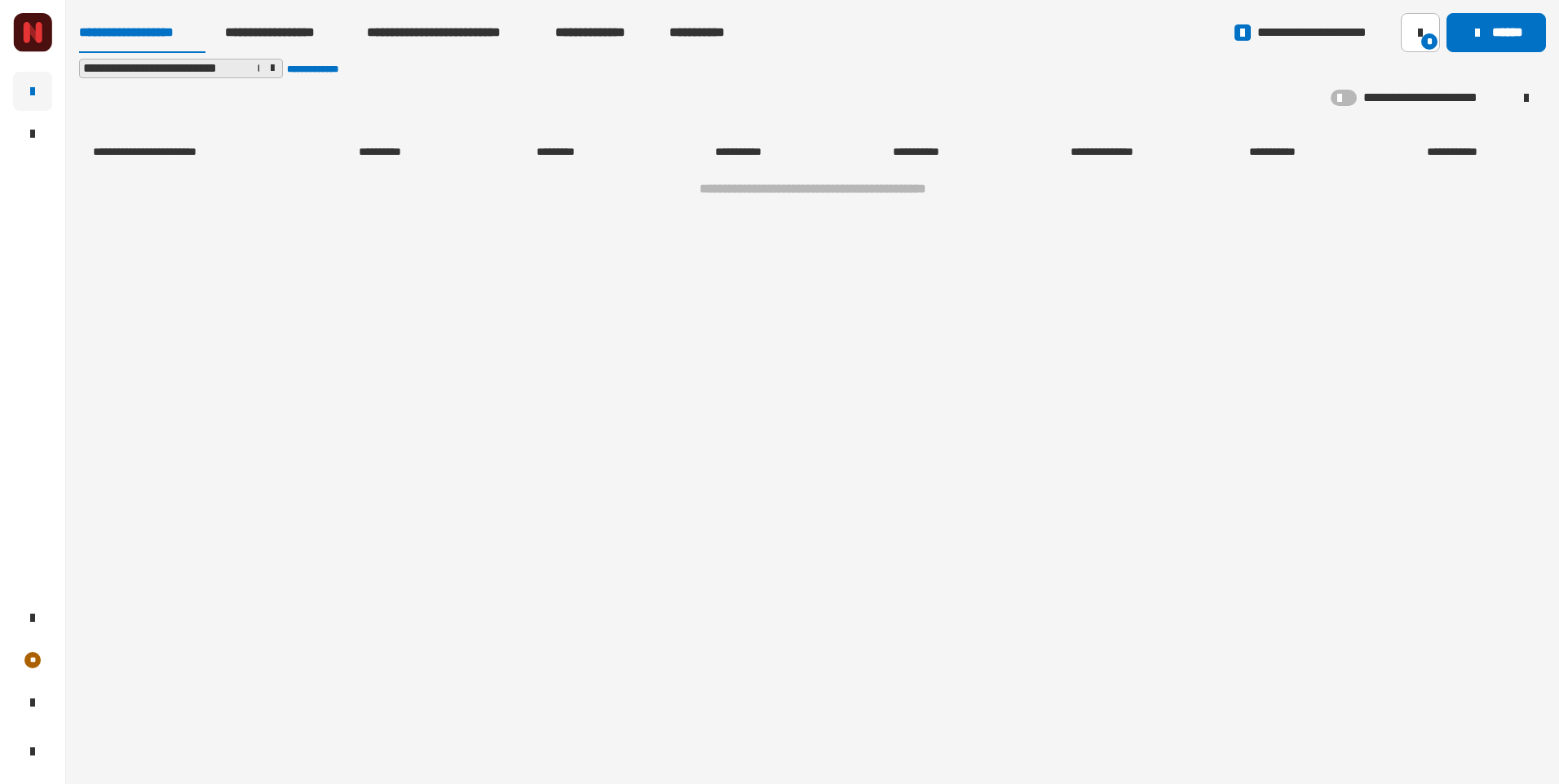 click on "**********" 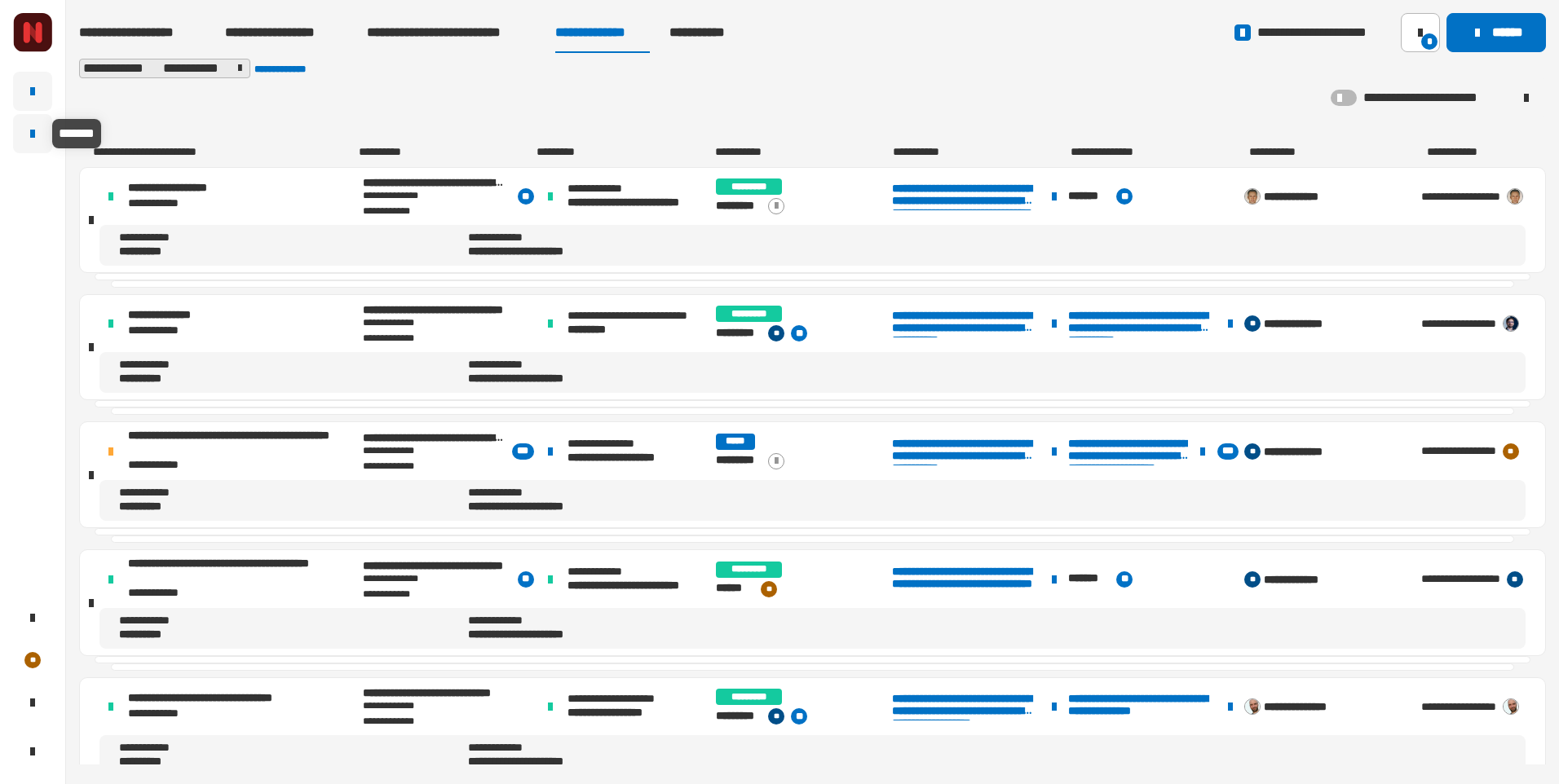 click 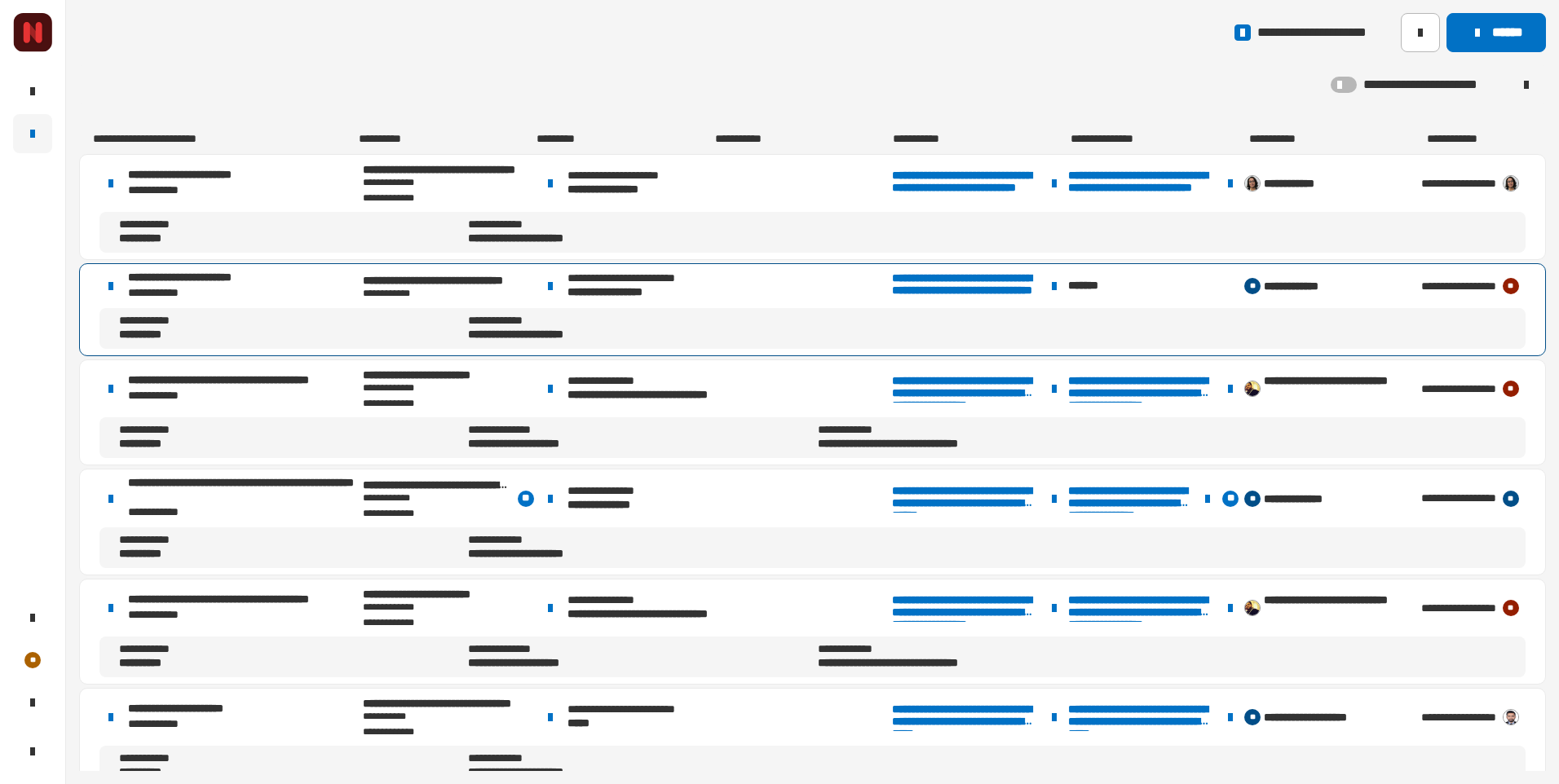 click on "**********" at bounding box center (230, 286) 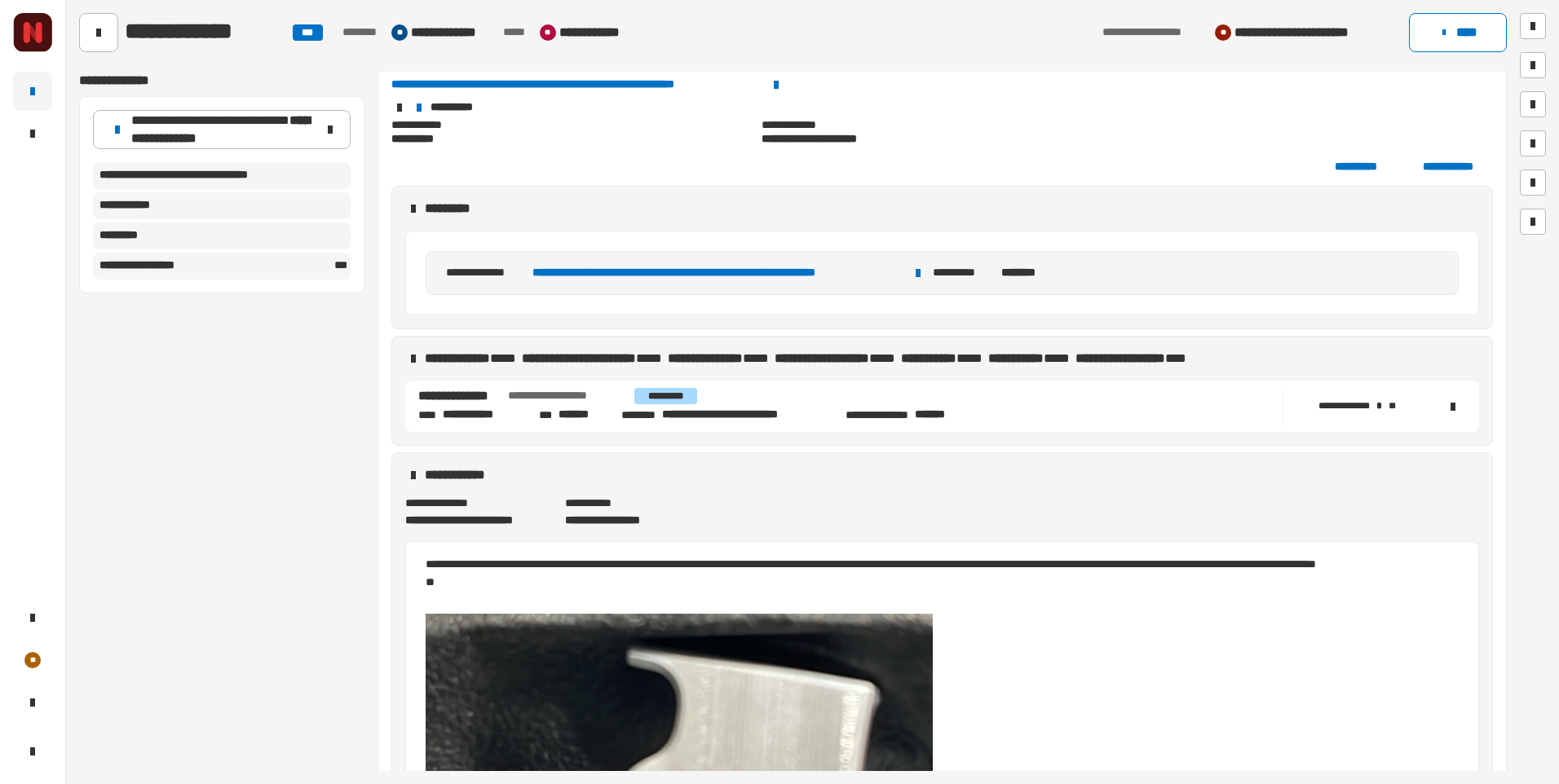 scroll, scrollTop: 0, scrollLeft: 0, axis: both 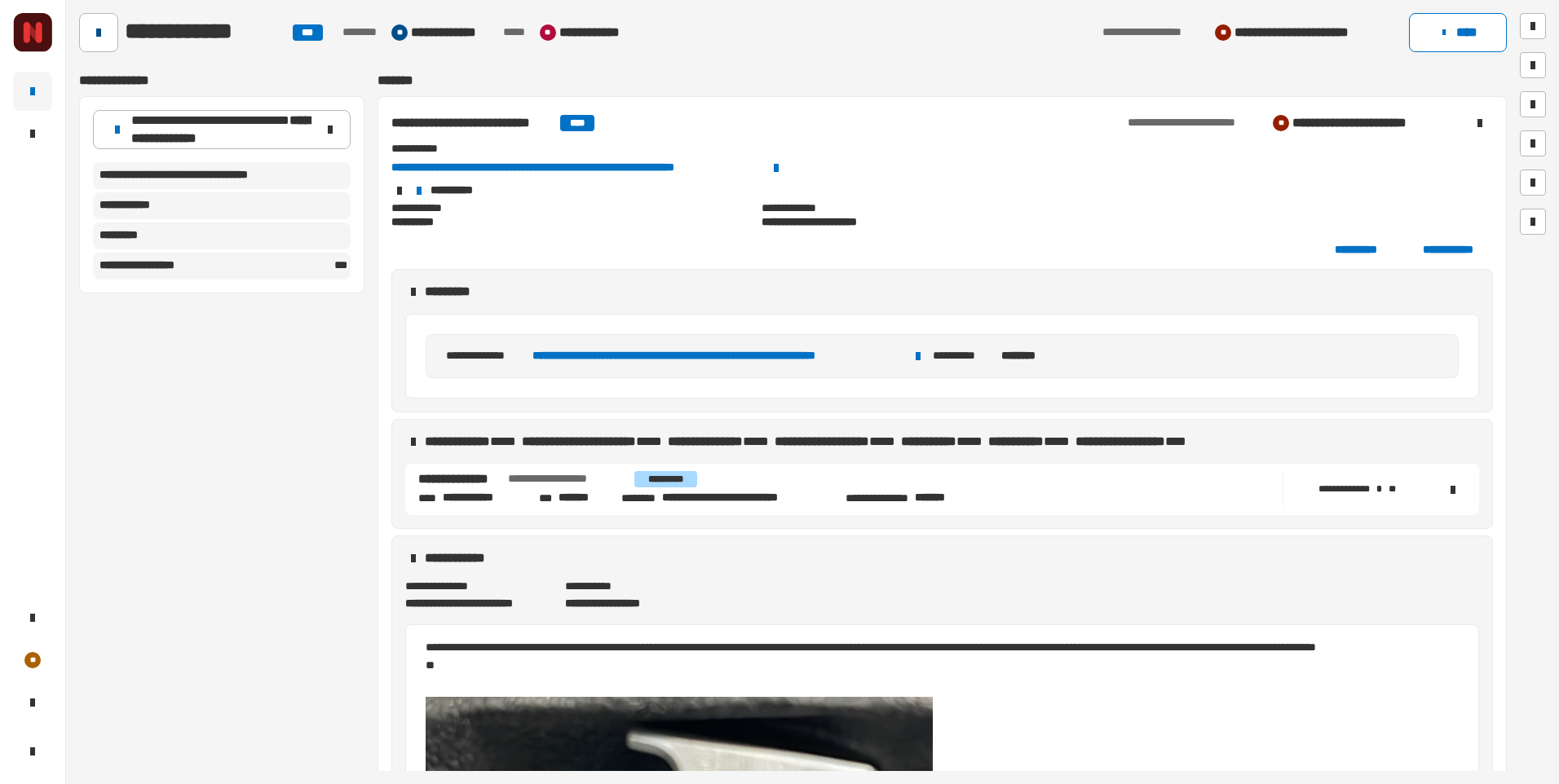 click 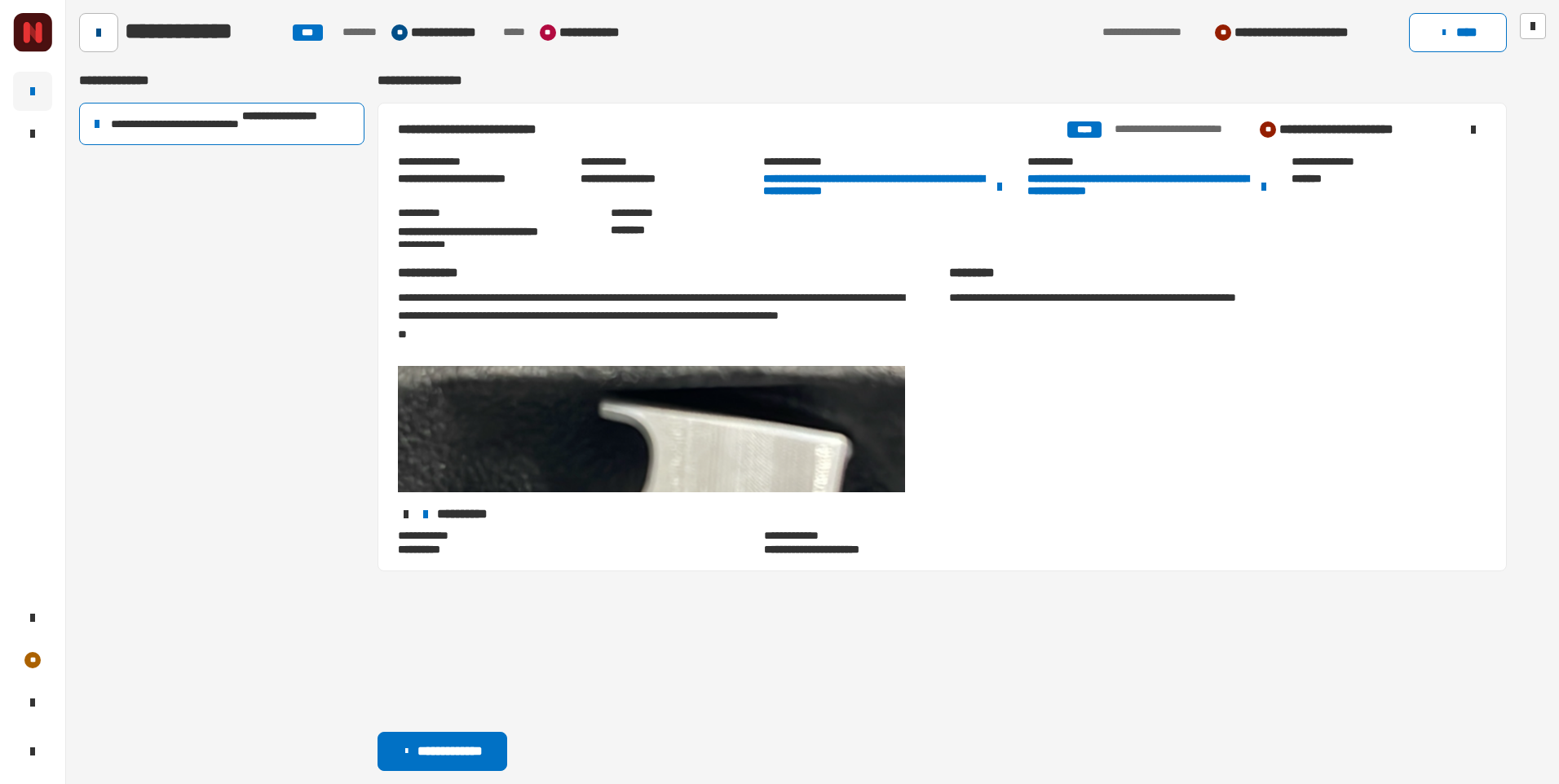 click 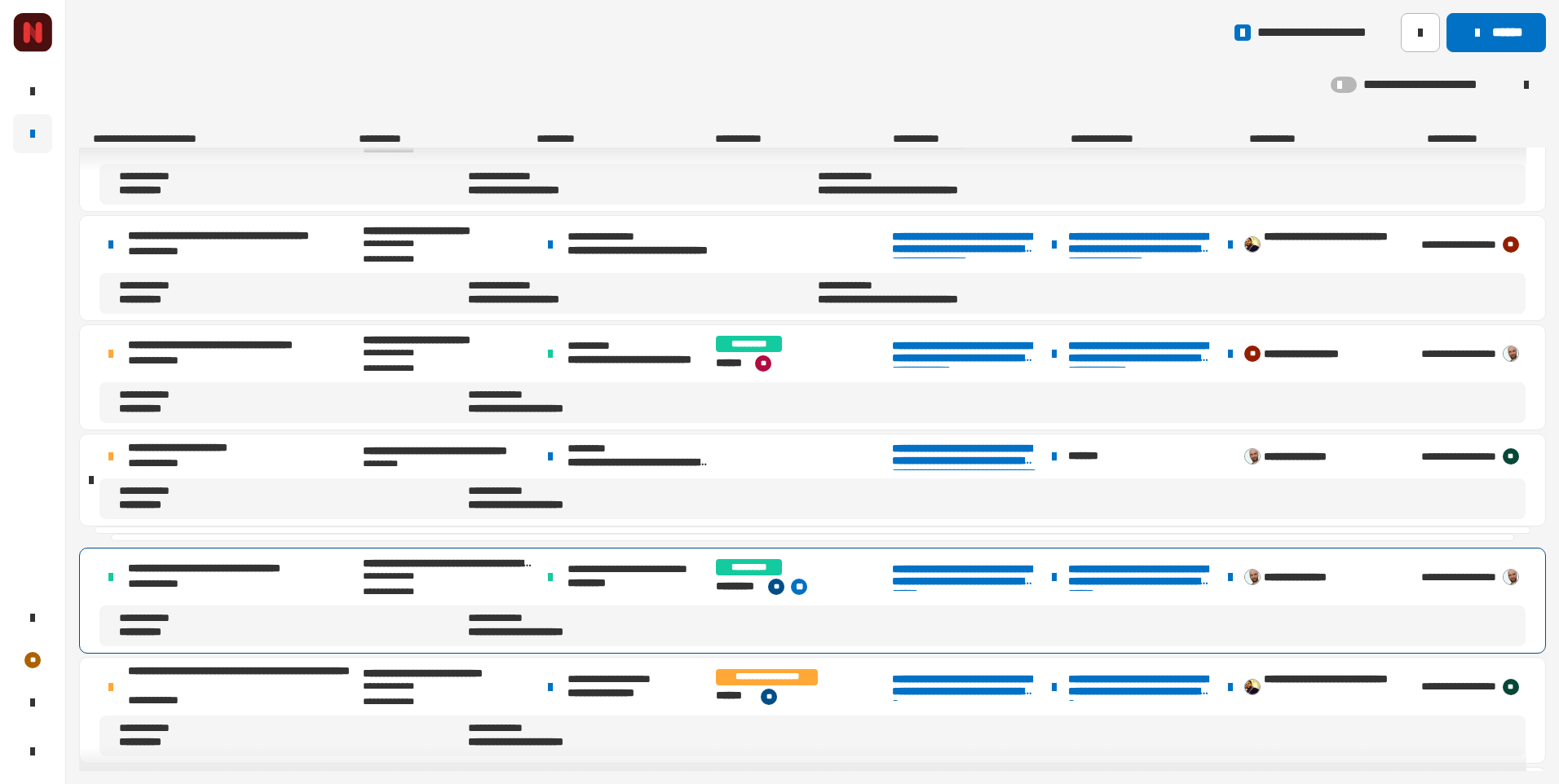 scroll, scrollTop: 815, scrollLeft: 0, axis: vertical 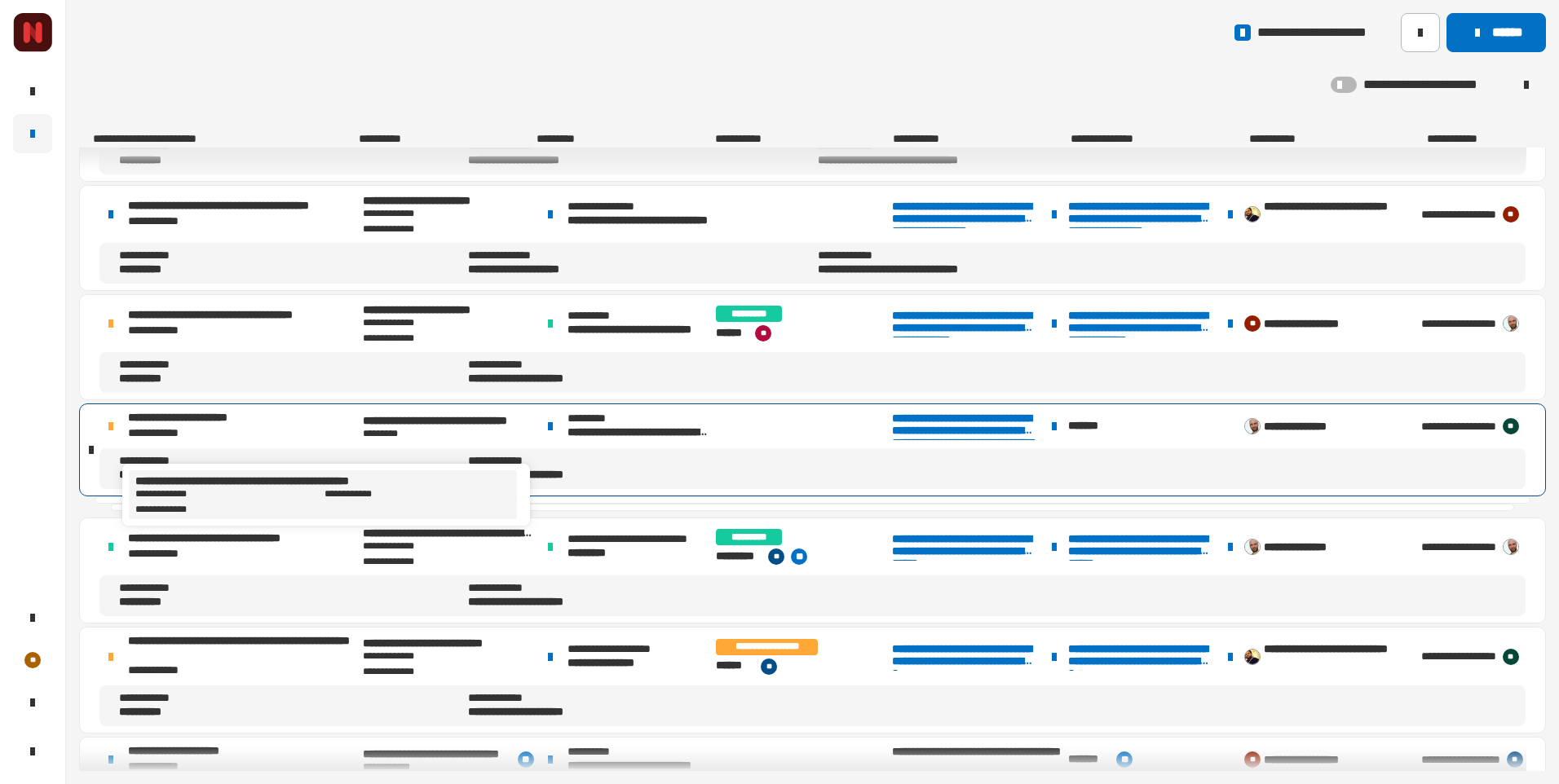 click on "**********" 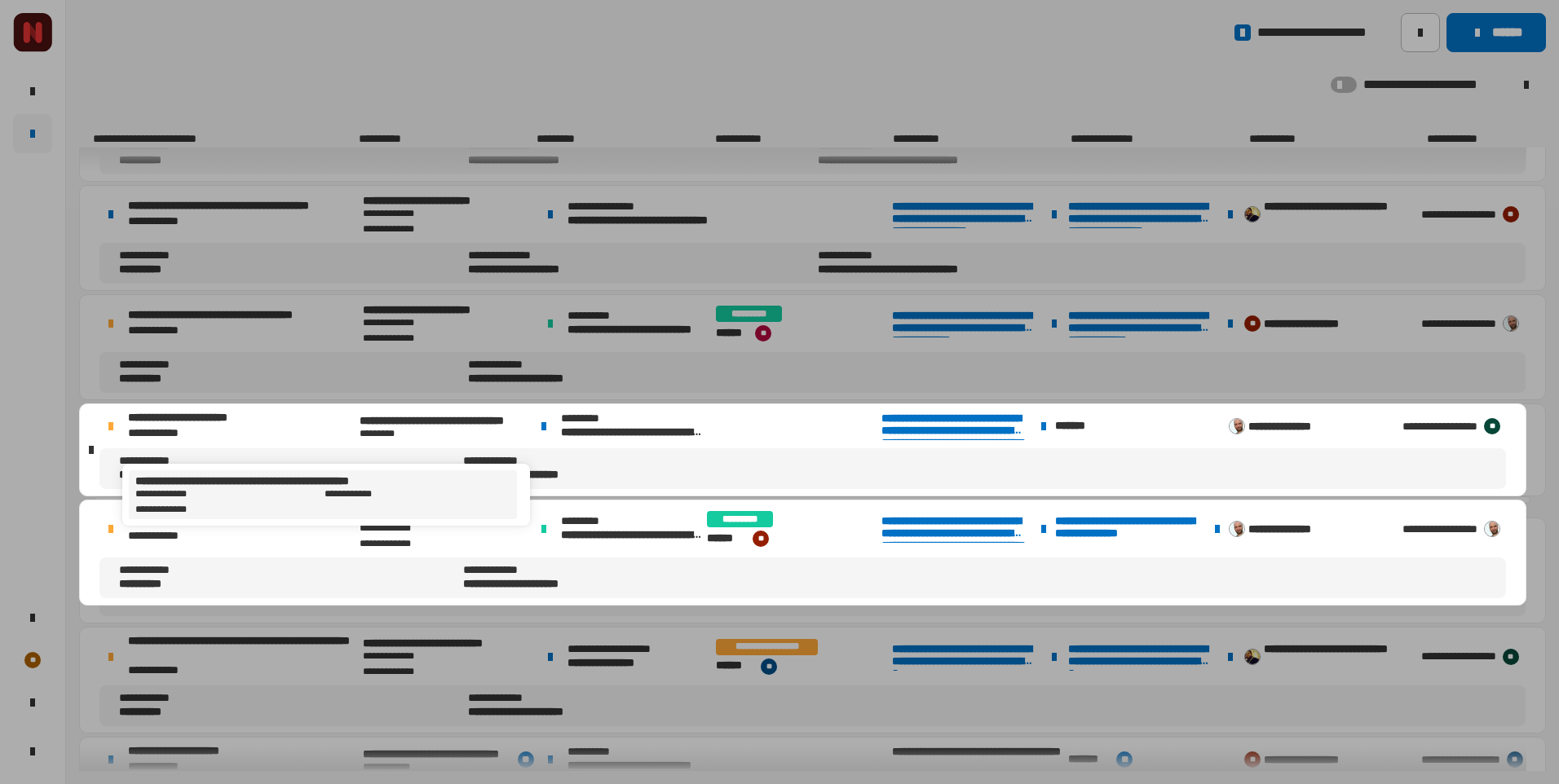 click 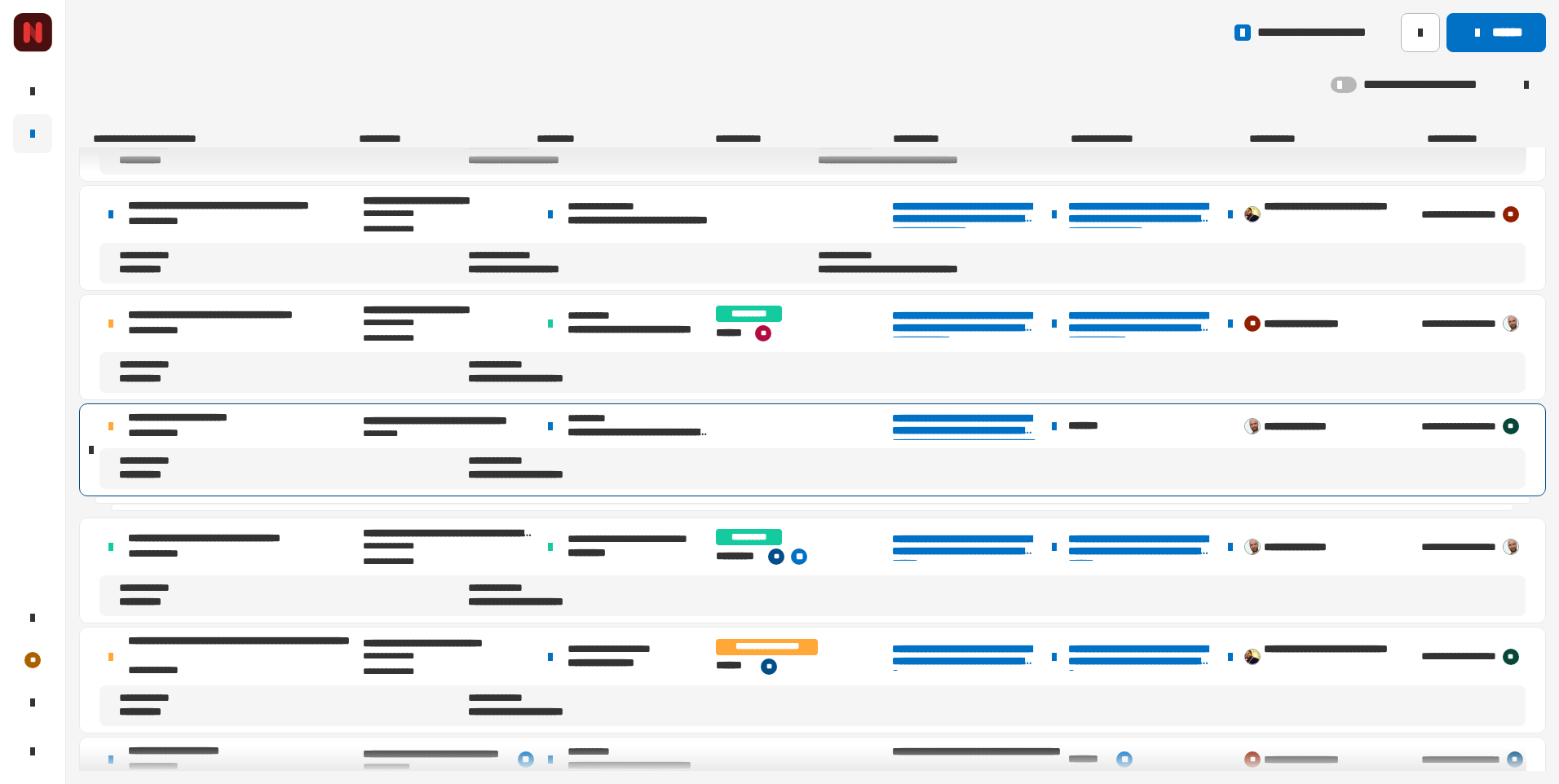 click on "**********" 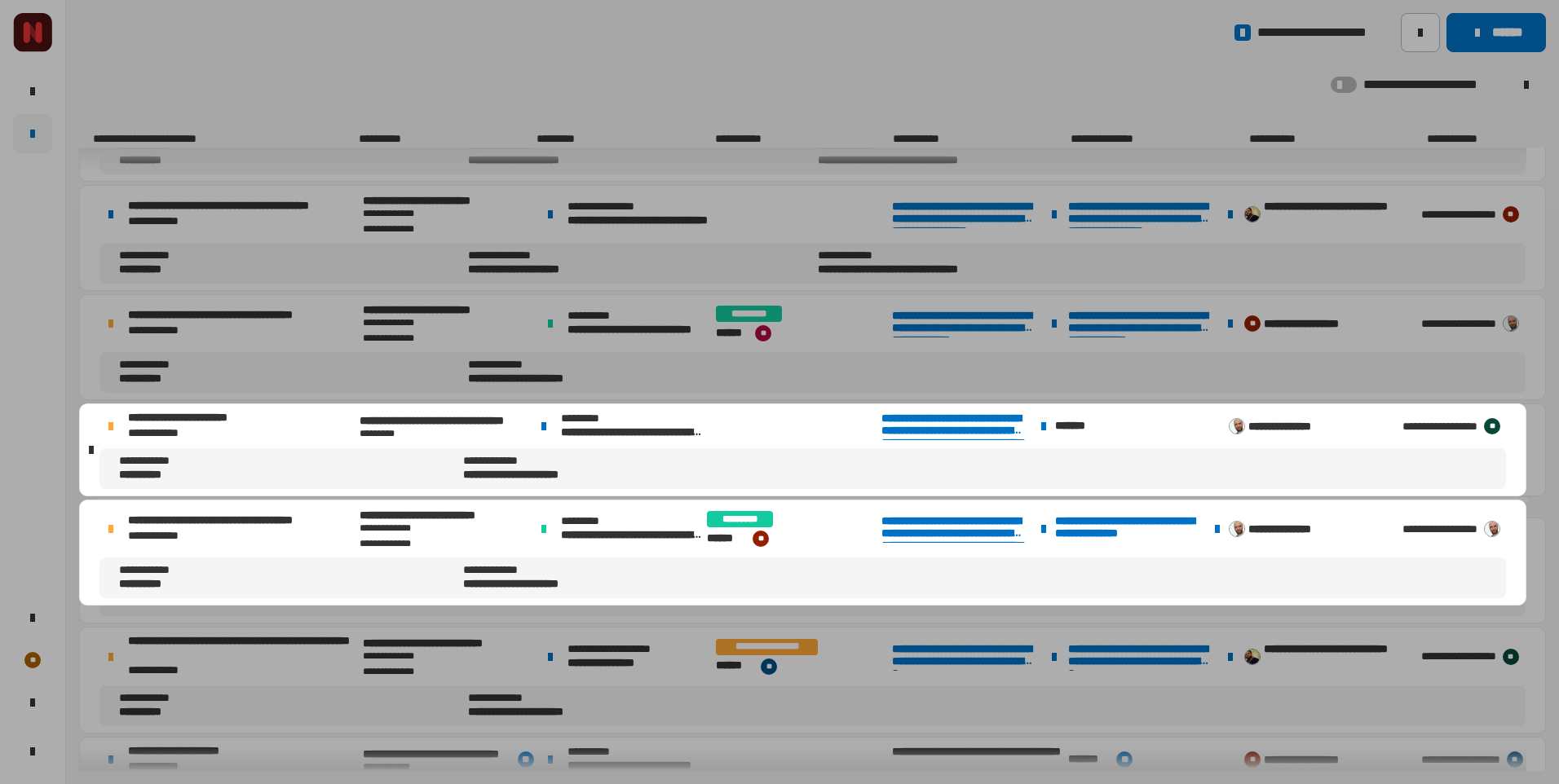 click 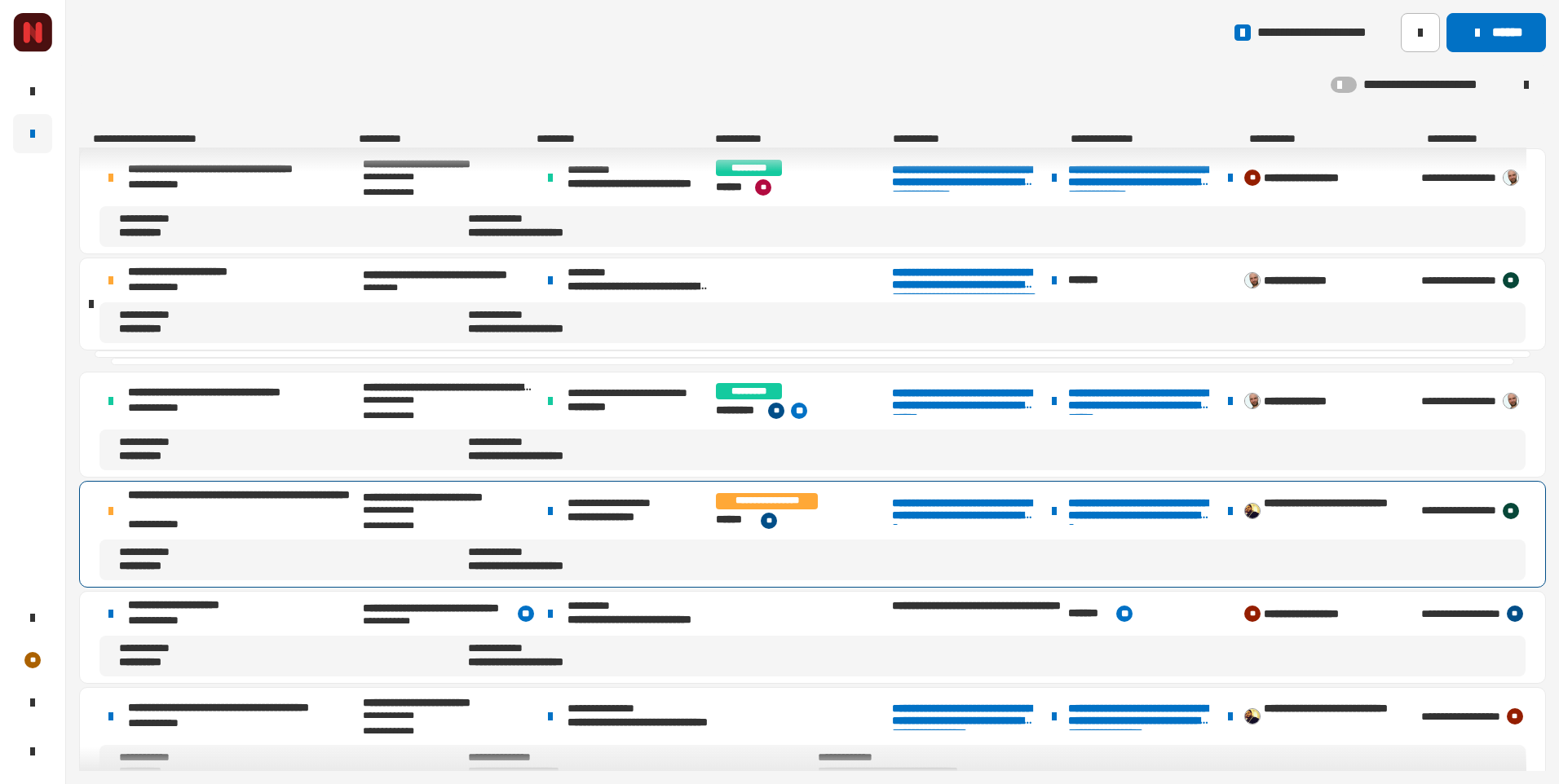 scroll, scrollTop: 978, scrollLeft: 0, axis: vertical 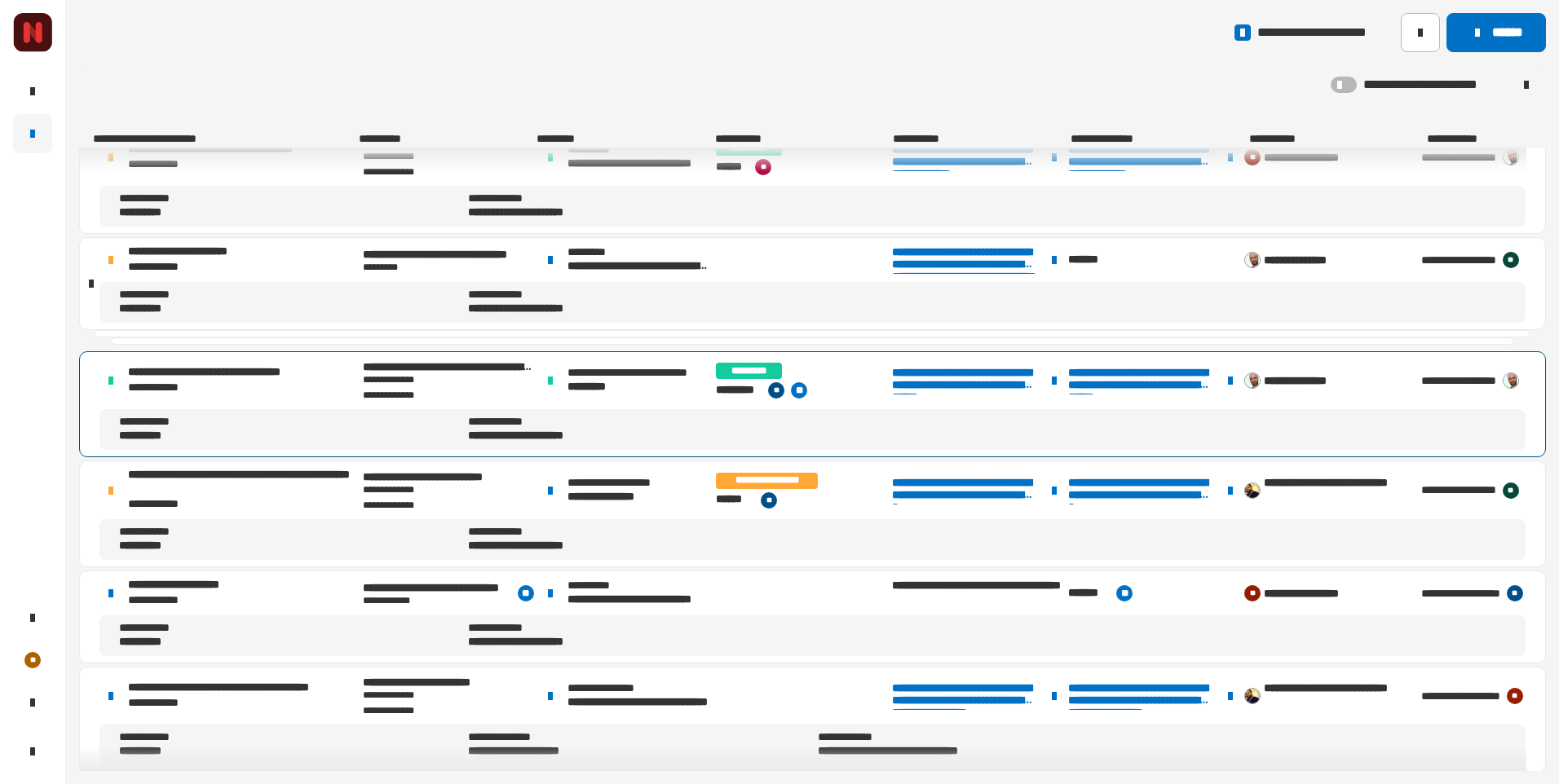 click on "**********" 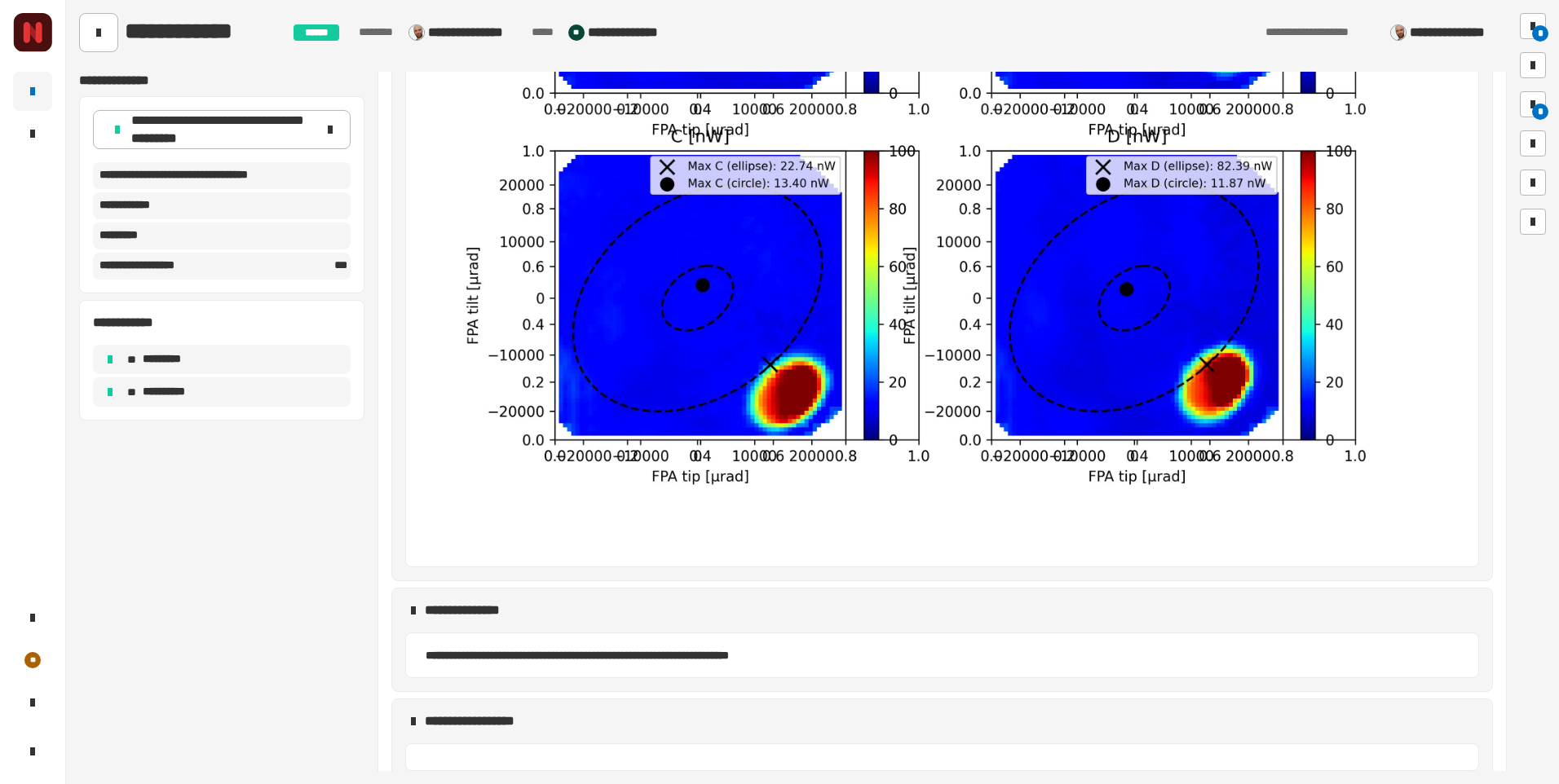 scroll, scrollTop: 2730, scrollLeft: 0, axis: vertical 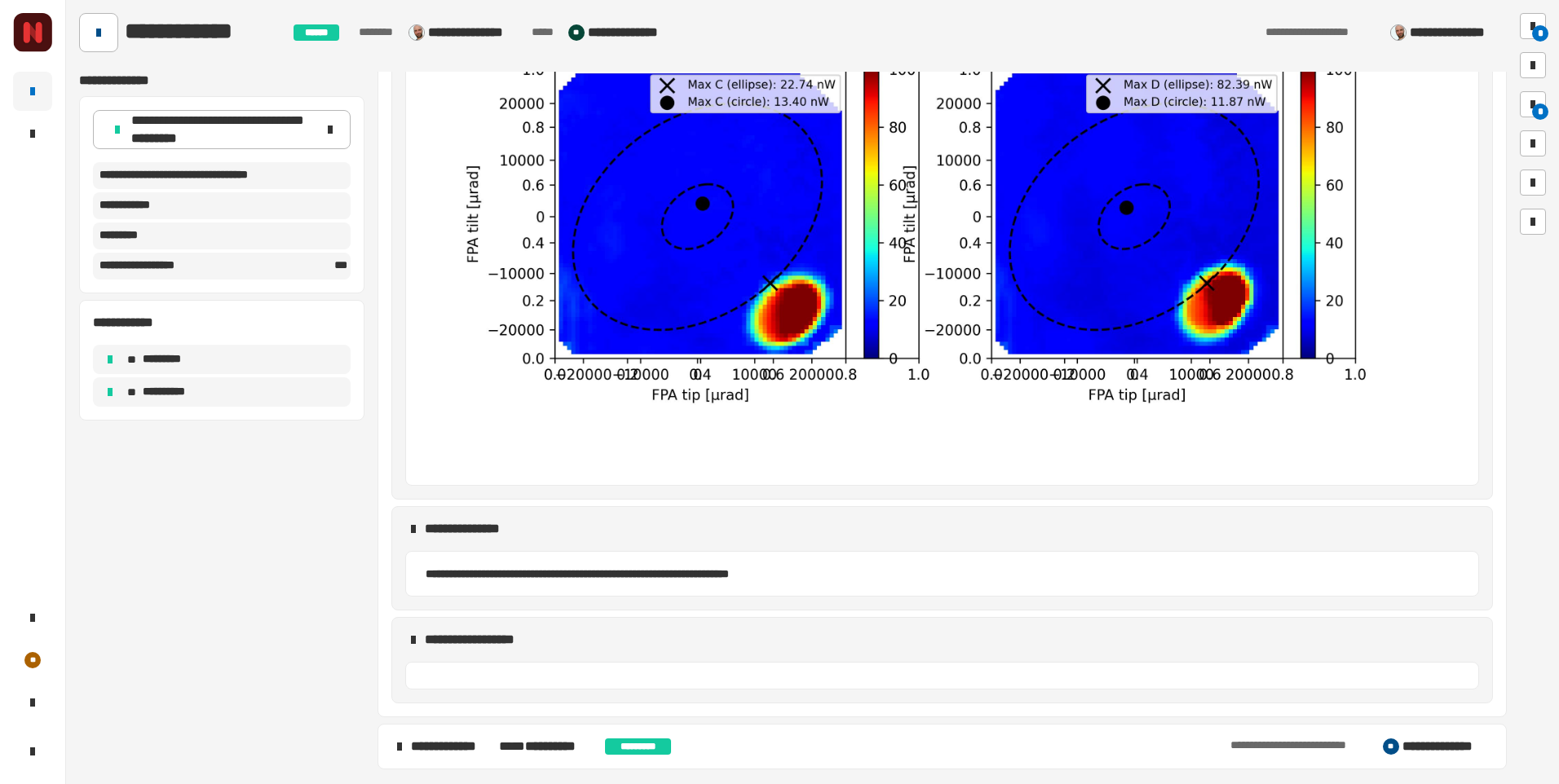 click 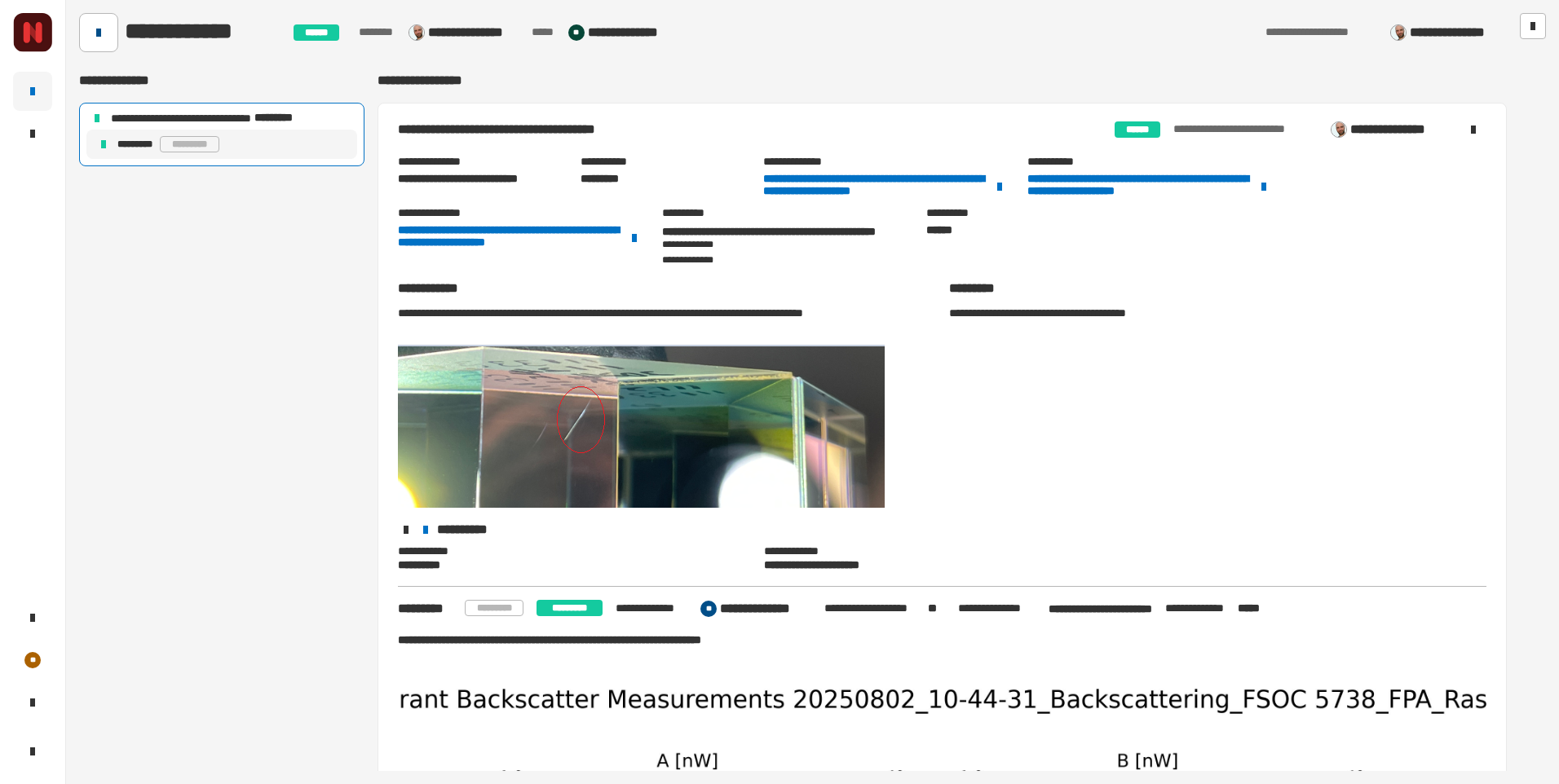 click 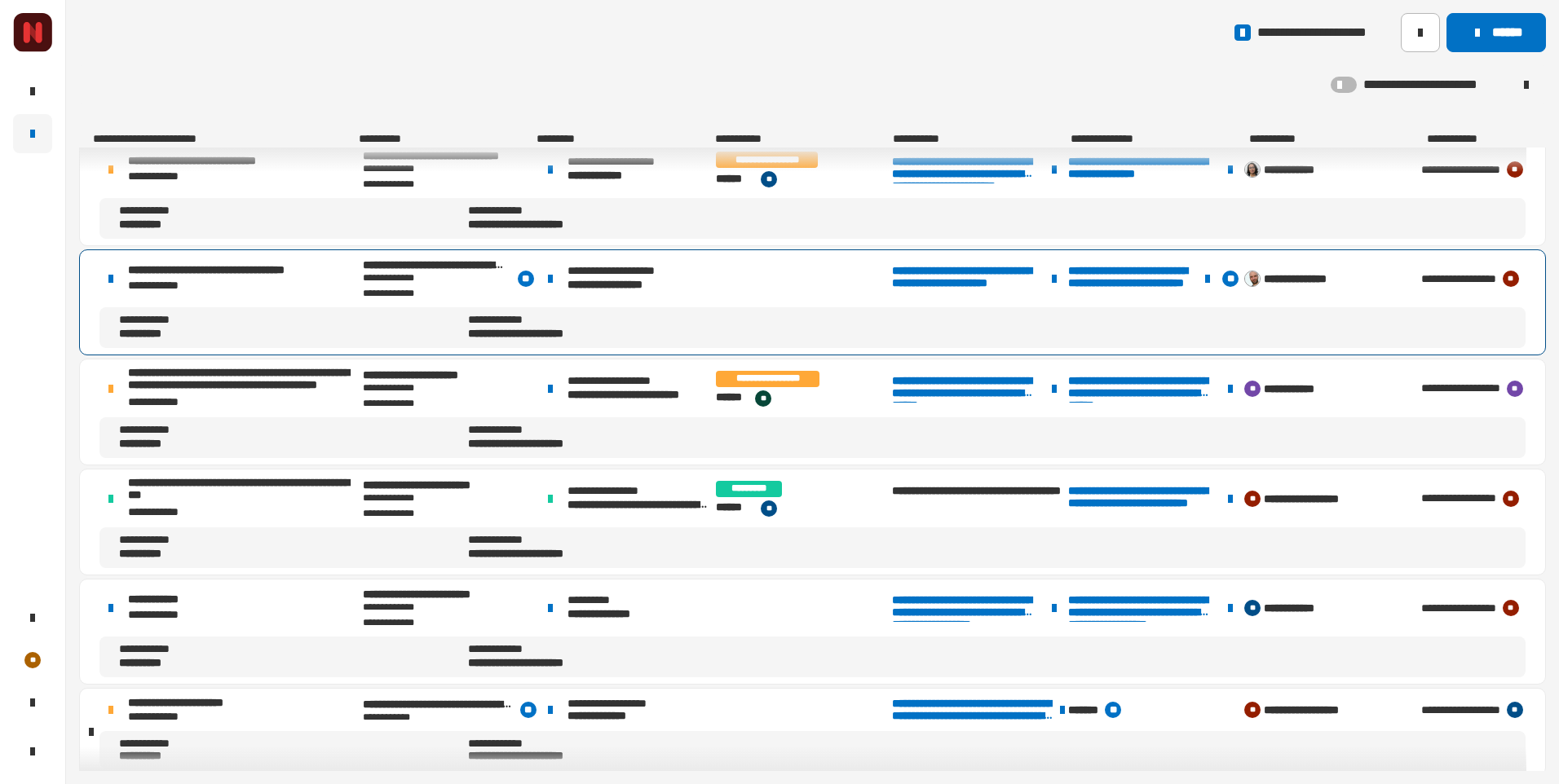 scroll, scrollTop: 1547, scrollLeft: 0, axis: vertical 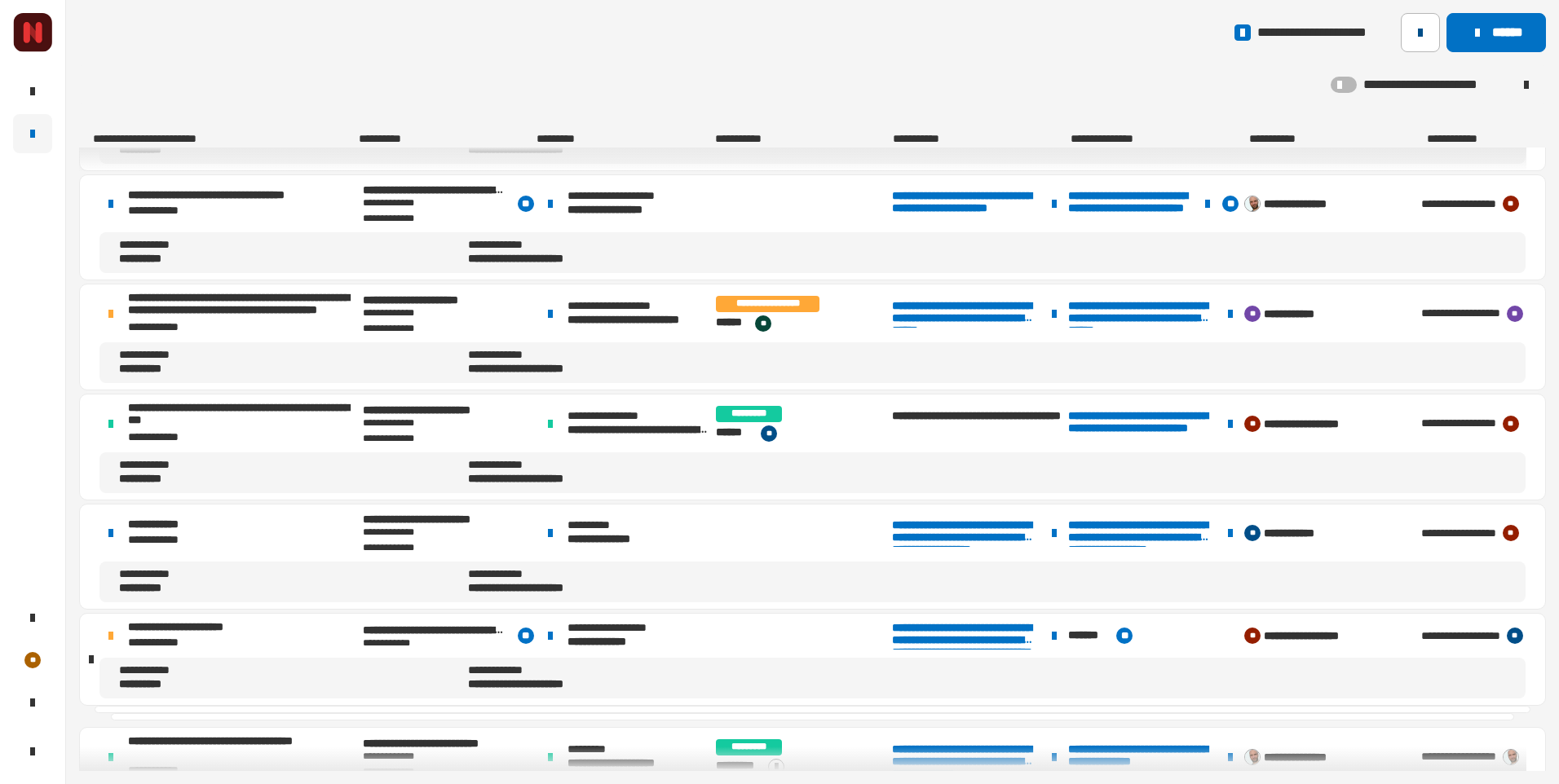 drag, startPoint x: 1415, startPoint y: 32, endPoint x: 1415, endPoint y: 44, distance: 12 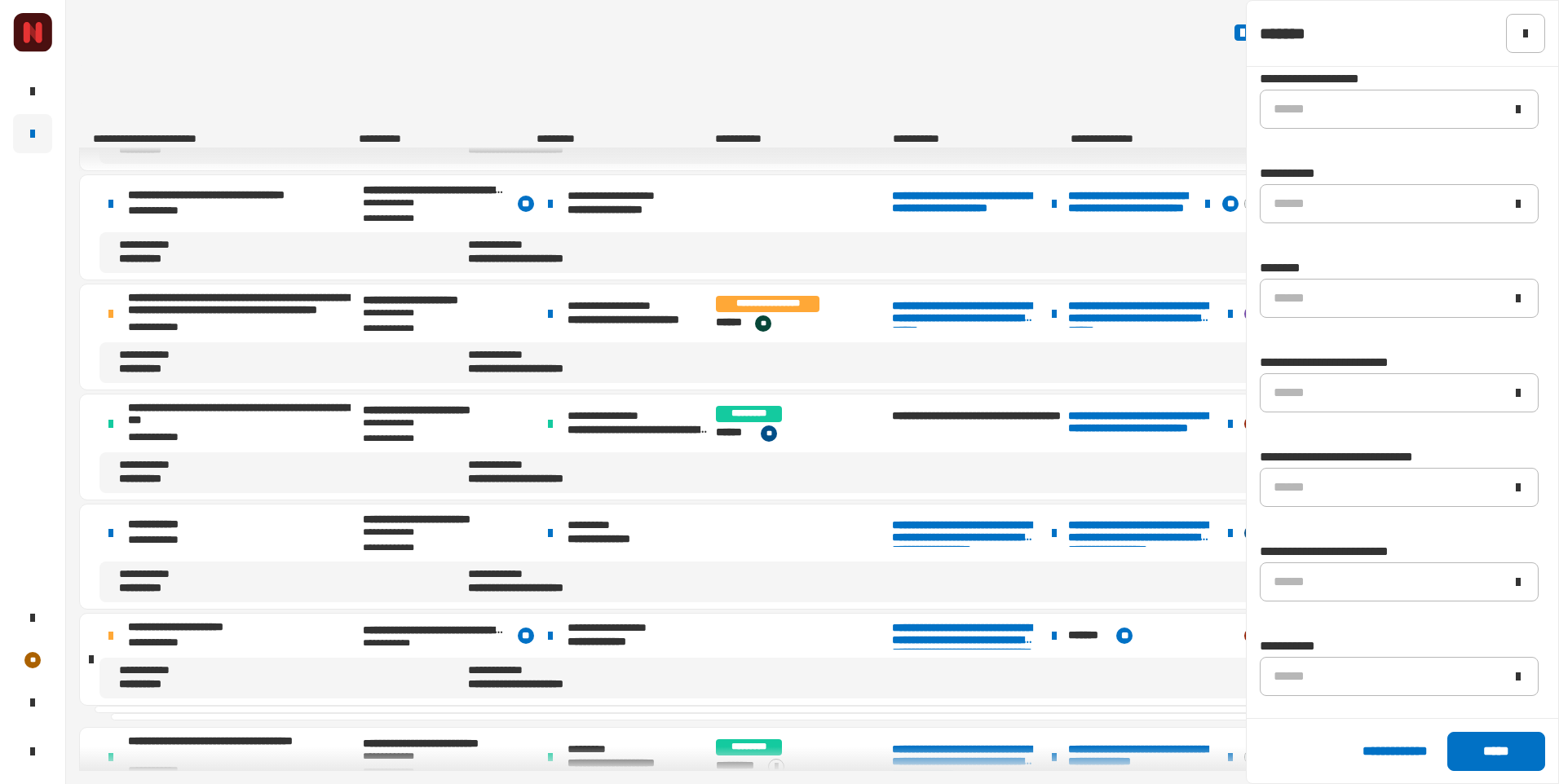 scroll, scrollTop: 2119, scrollLeft: 0, axis: vertical 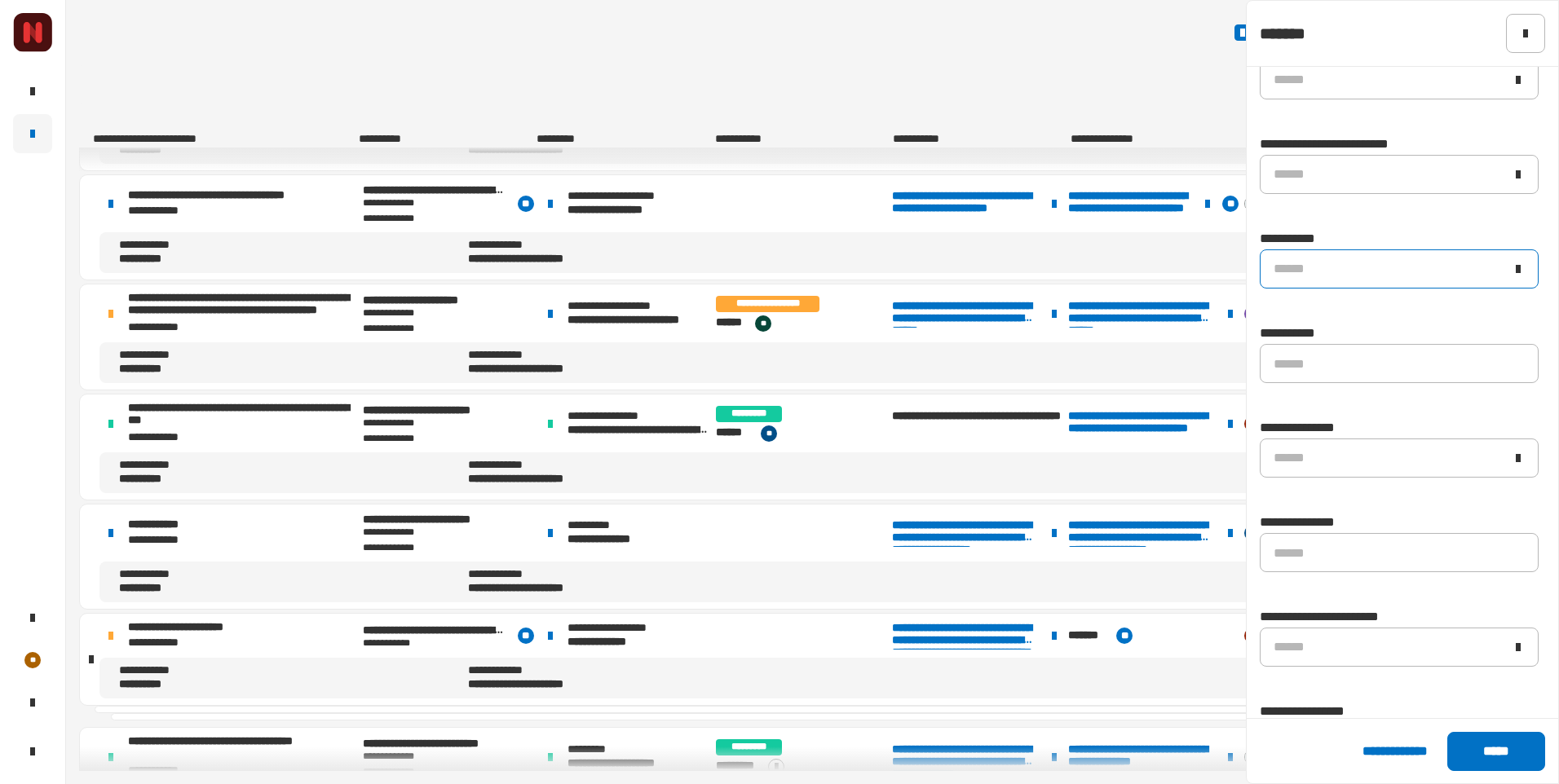 click on "******" 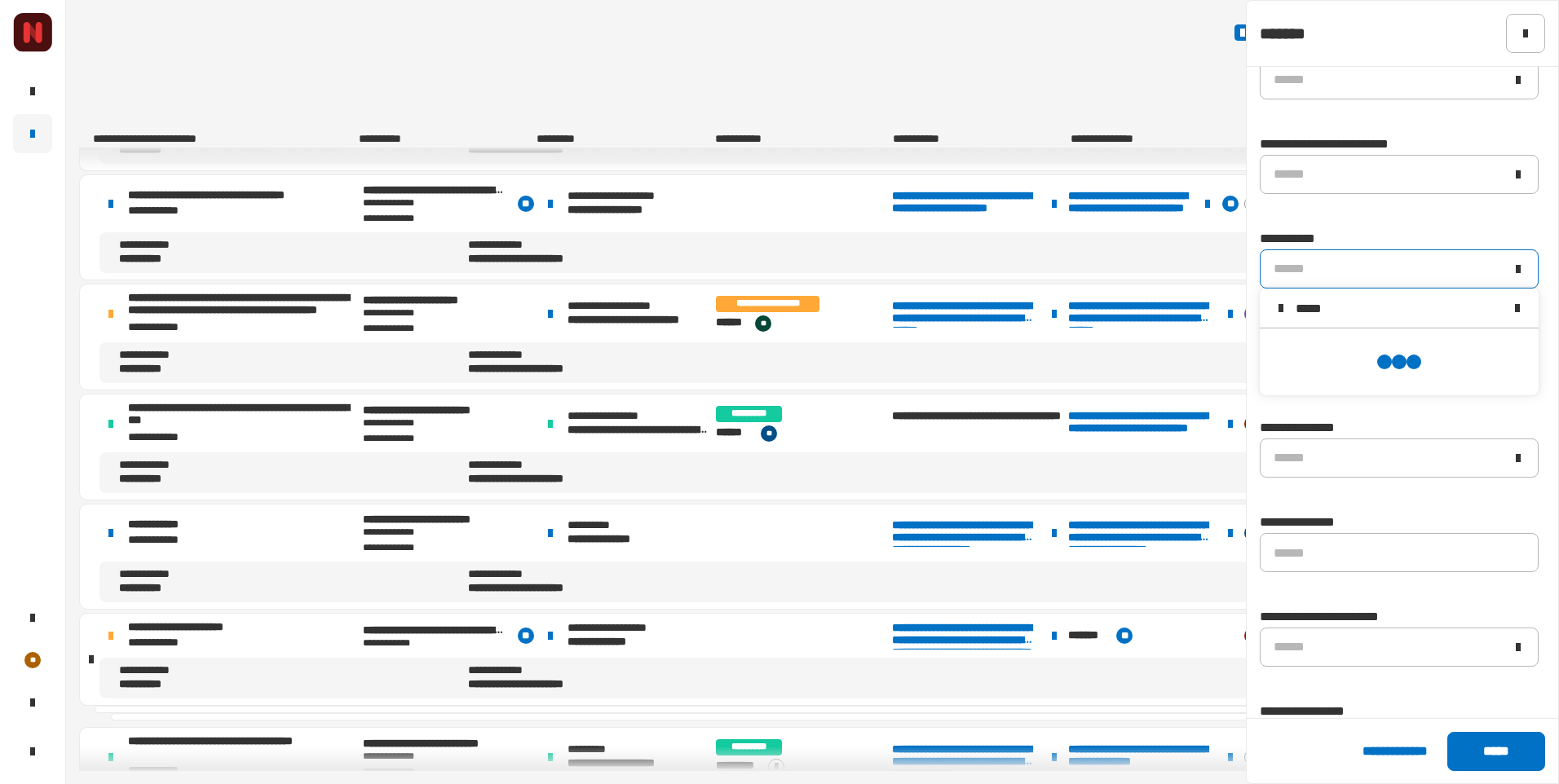 scroll, scrollTop: 0, scrollLeft: 0, axis: both 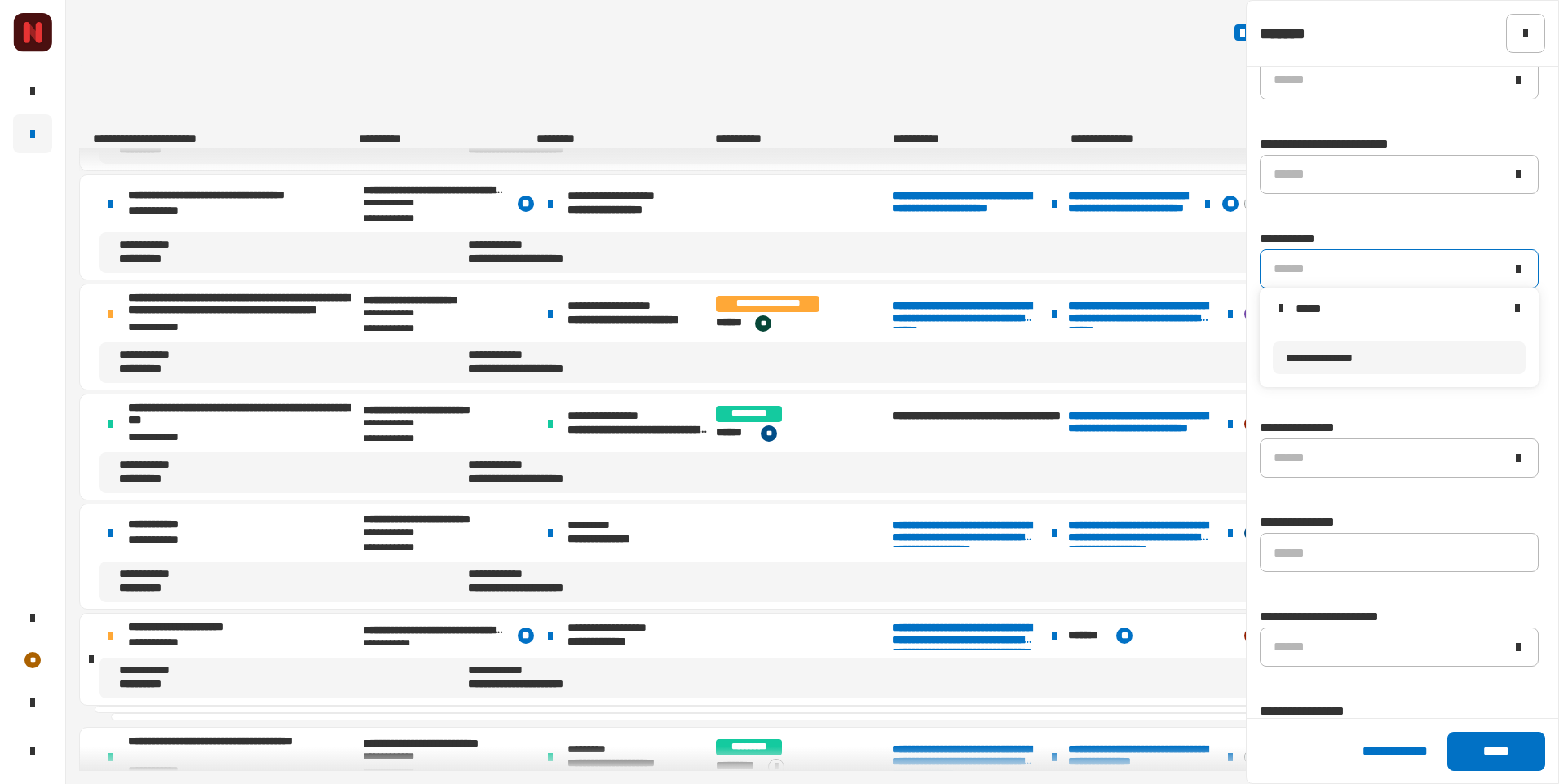 type on "*****" 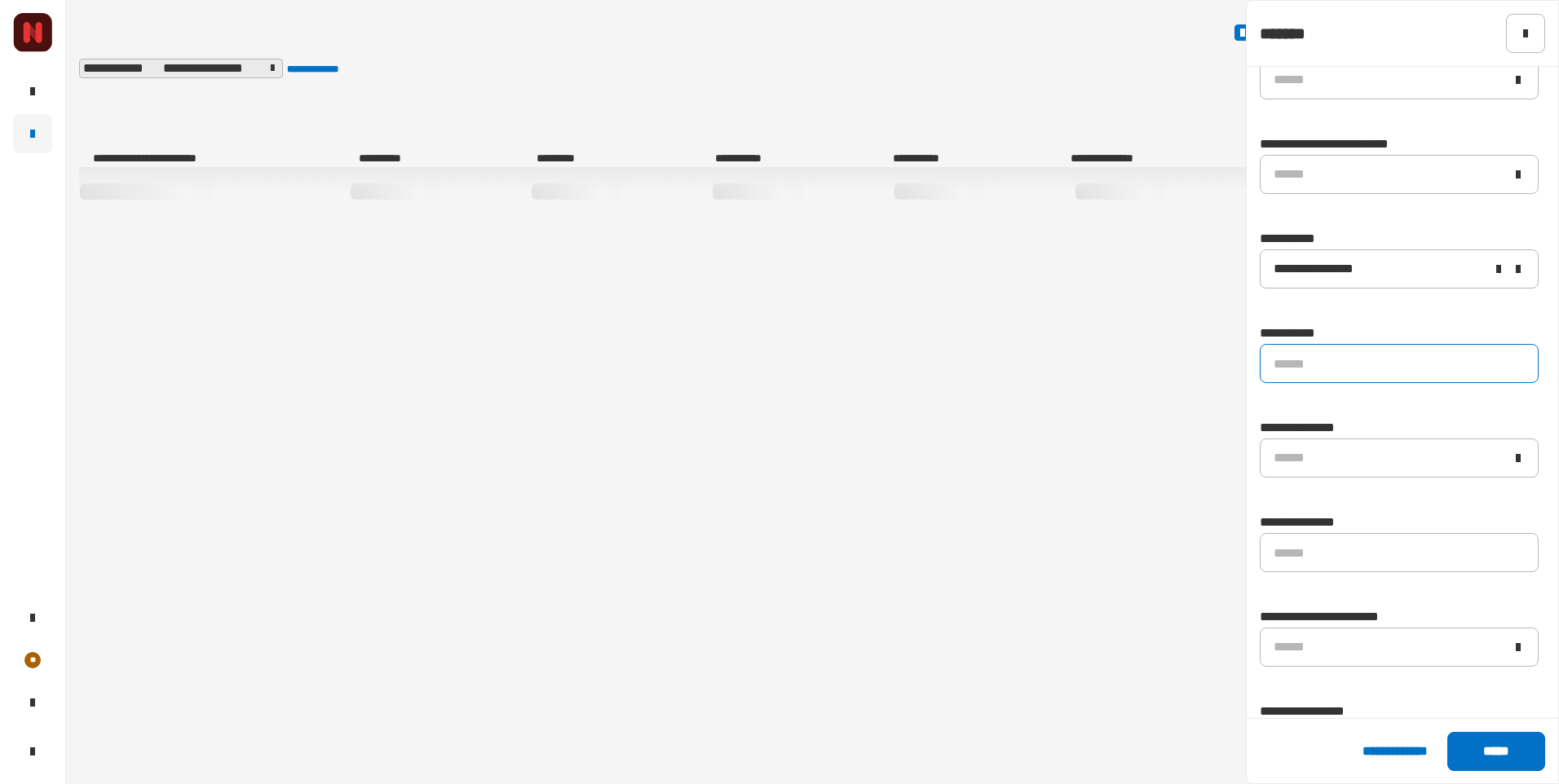 scroll, scrollTop: 0, scrollLeft: 0, axis: both 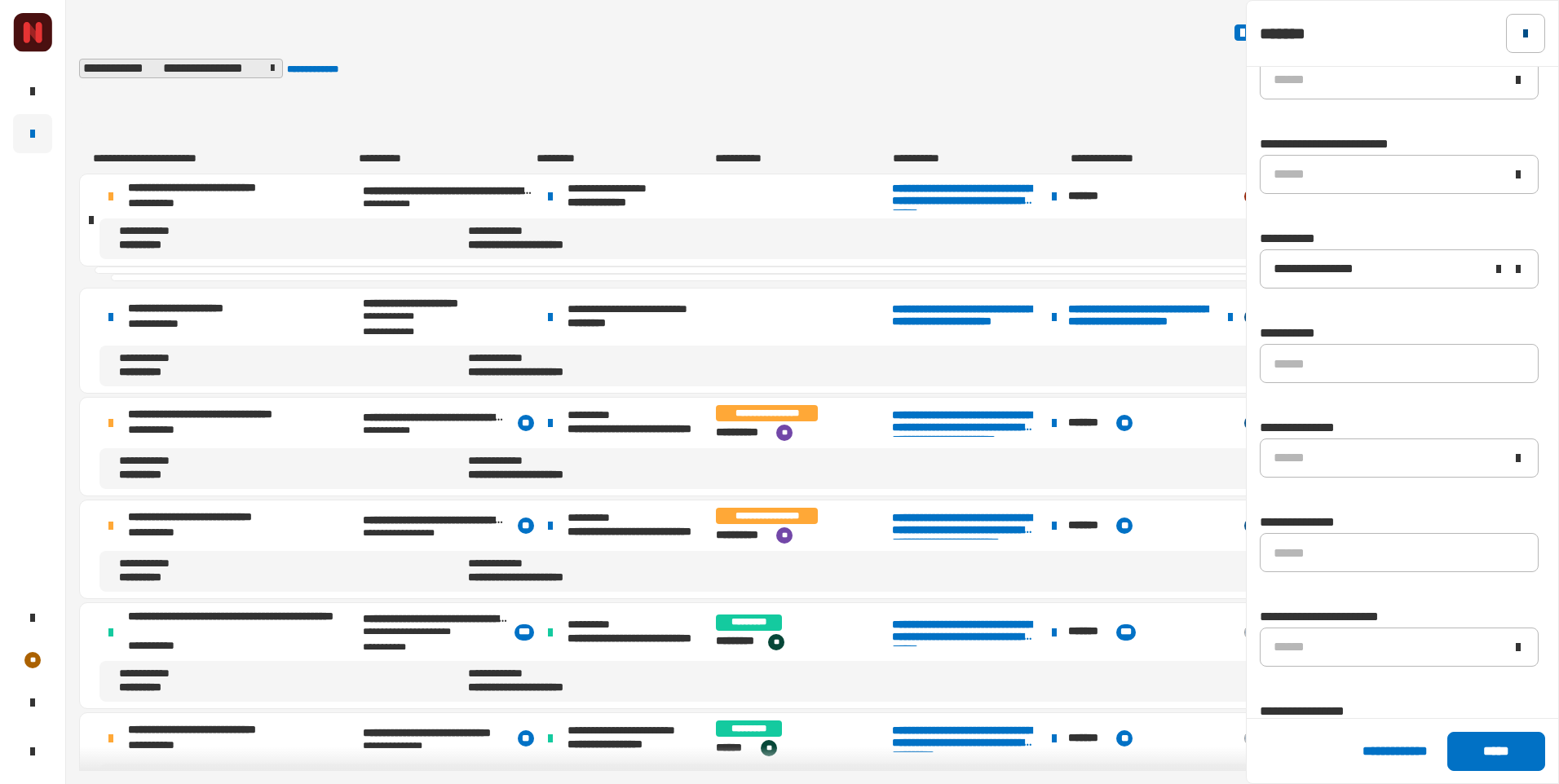 click 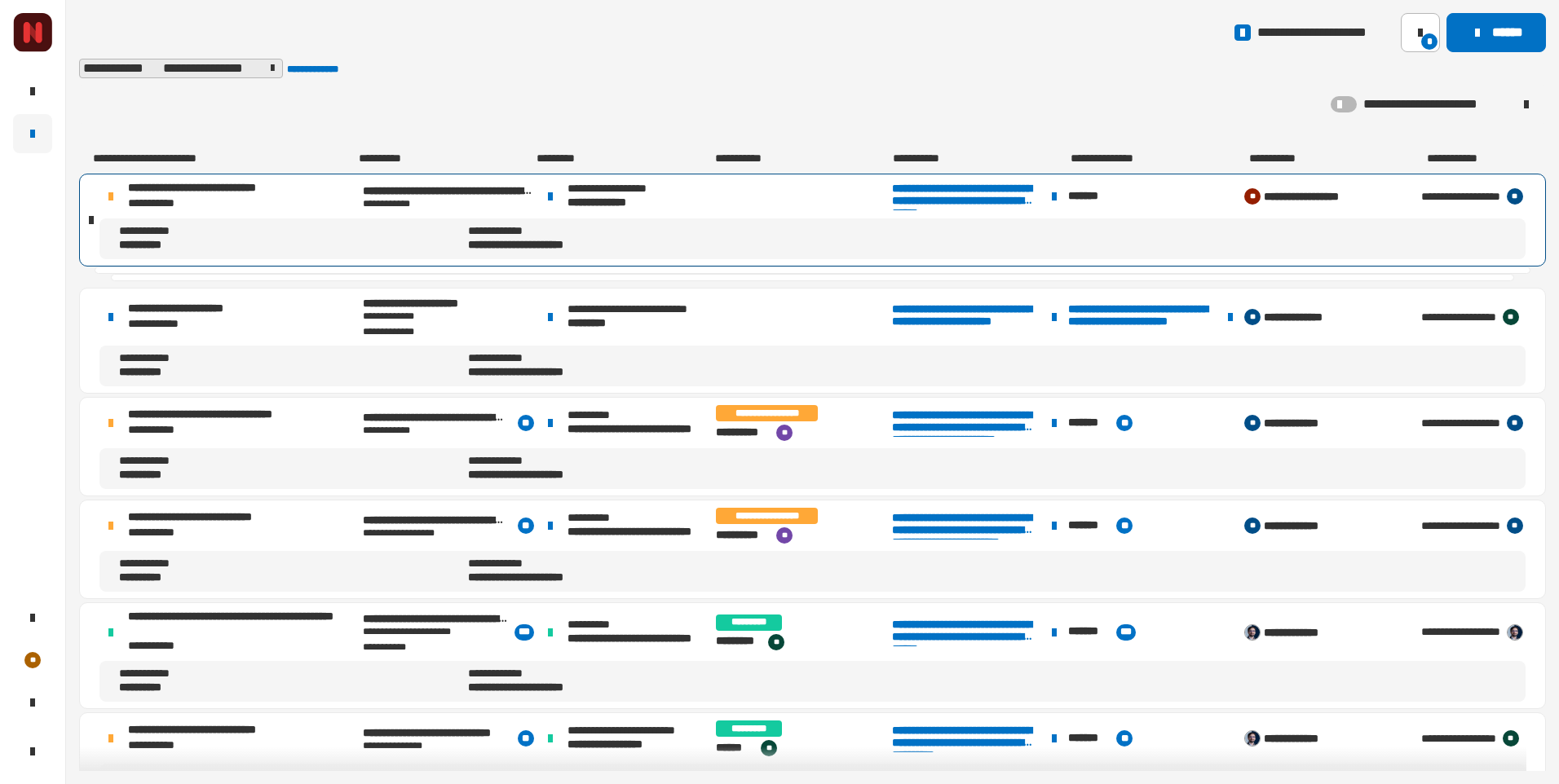 click on "**********" 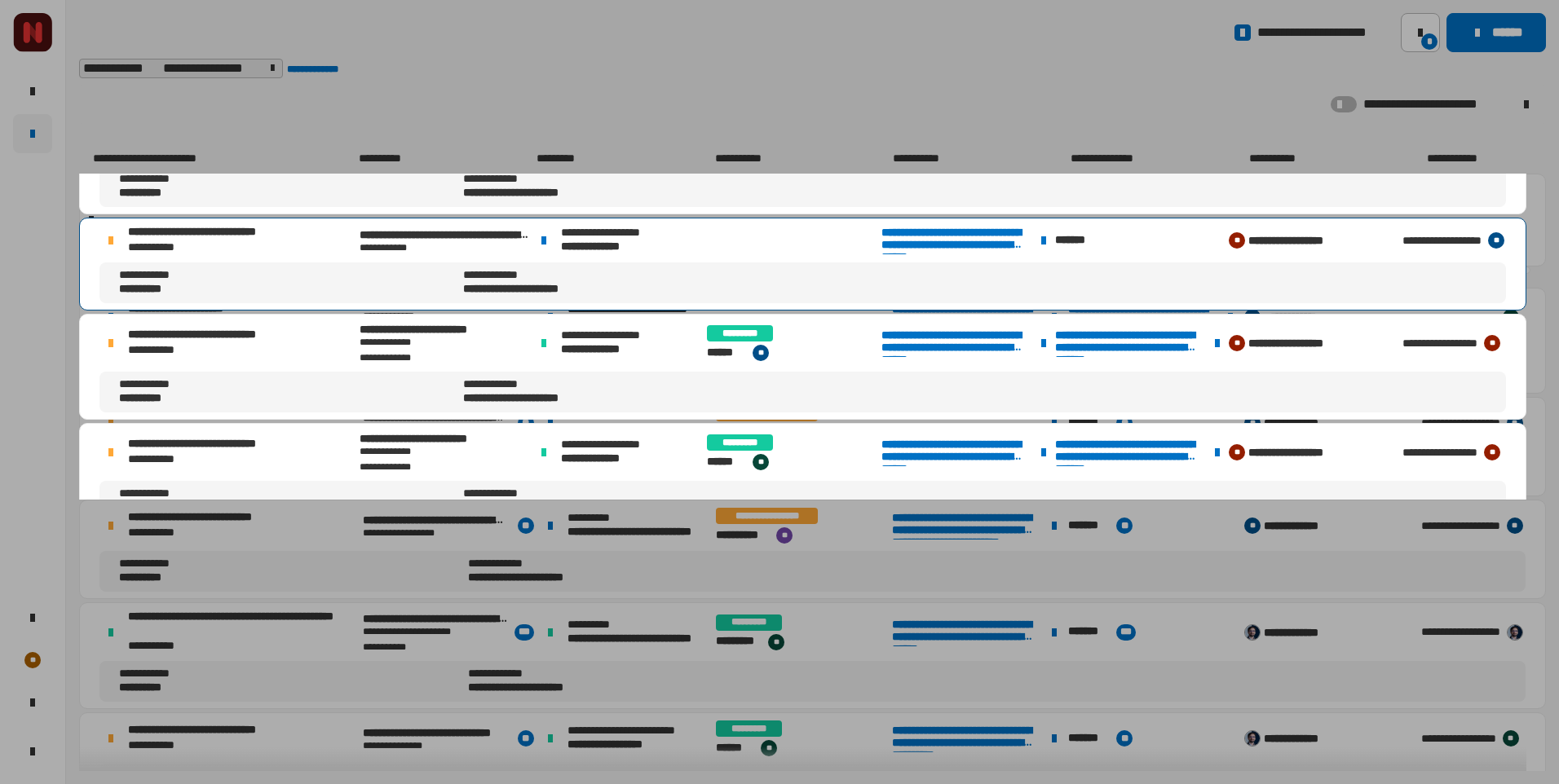 scroll, scrollTop: 81, scrollLeft: 0, axis: vertical 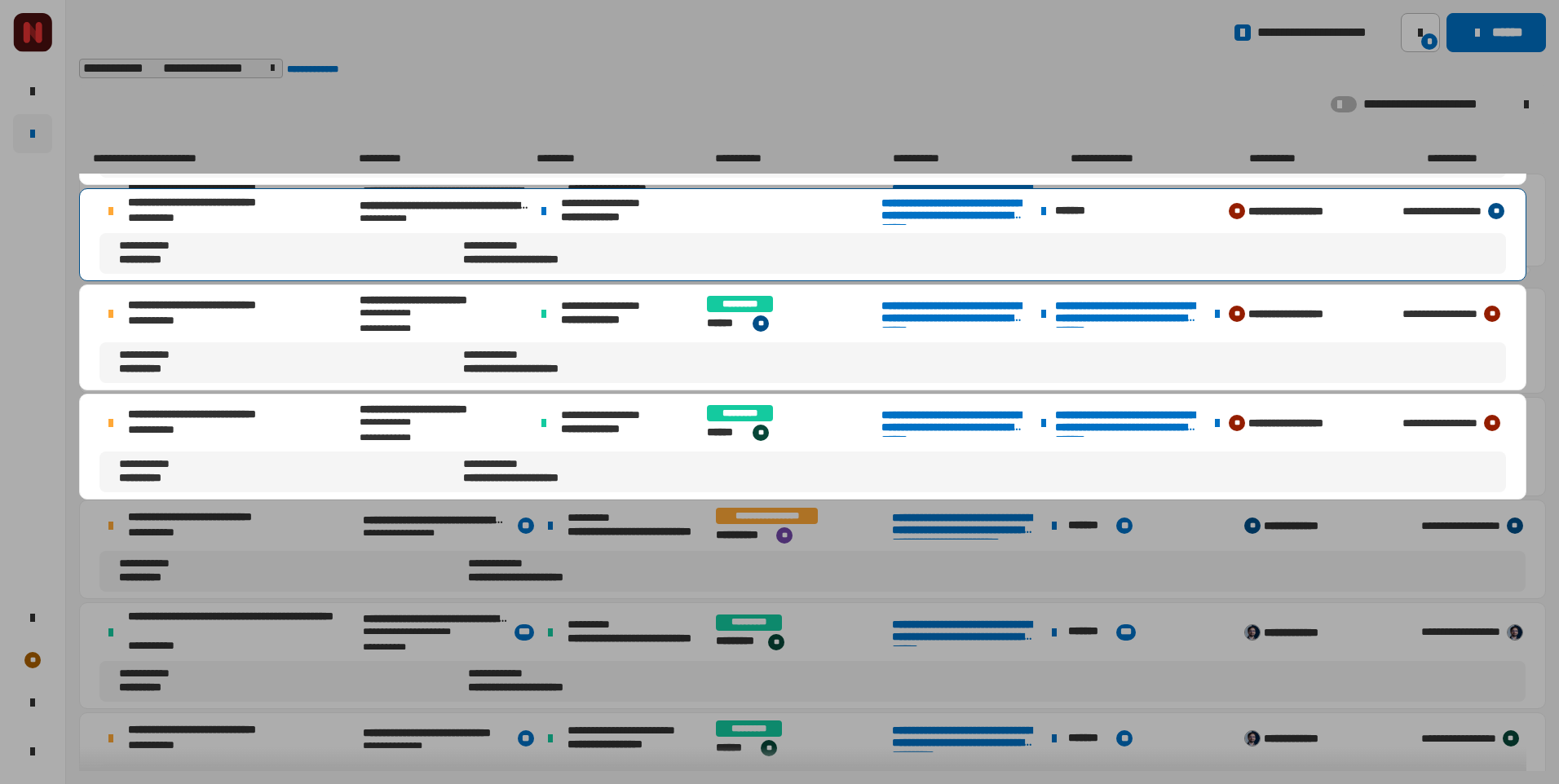 click on "**********" at bounding box center [802, 235] 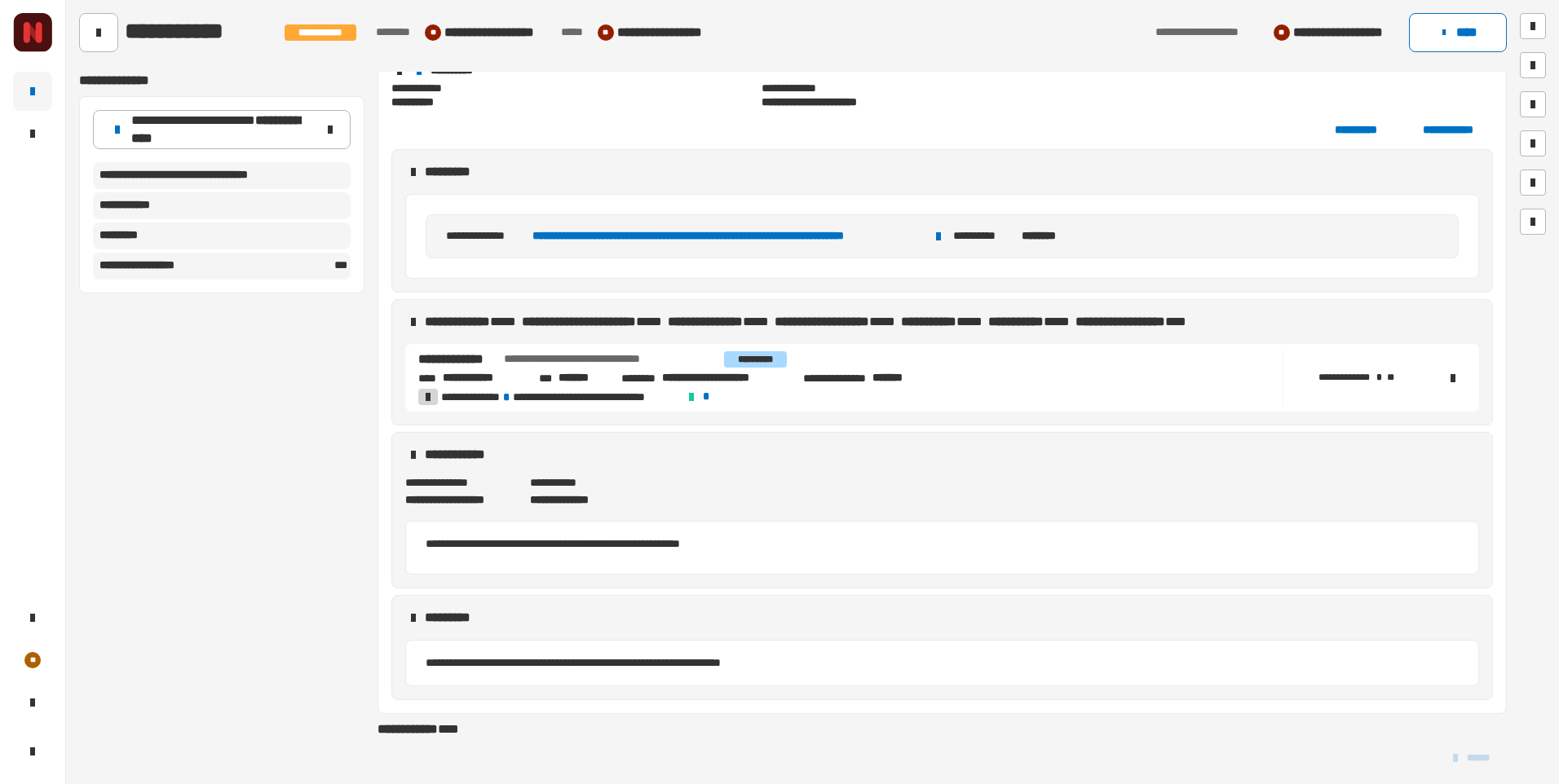 scroll, scrollTop: 346, scrollLeft: 0, axis: vertical 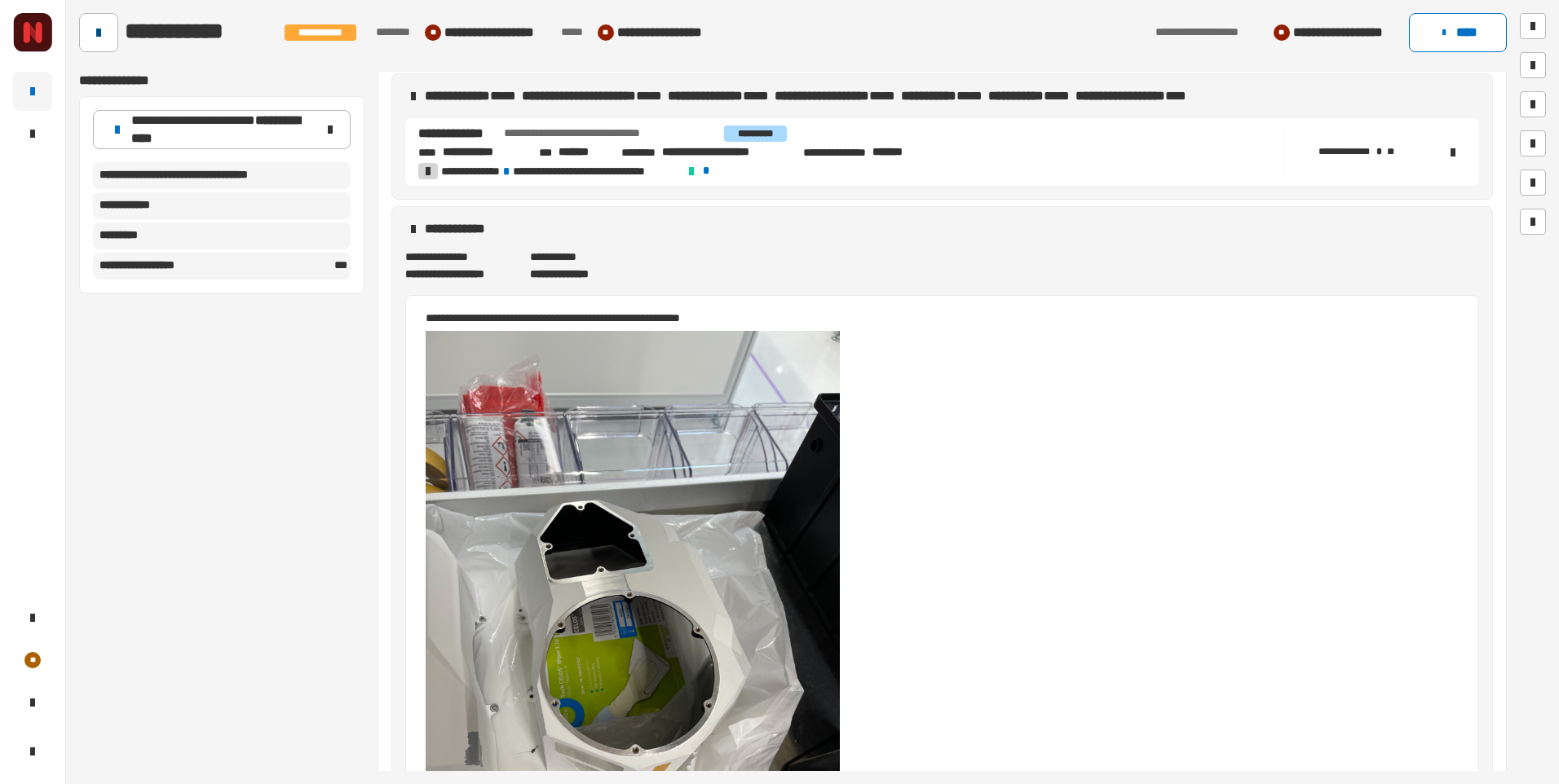 click 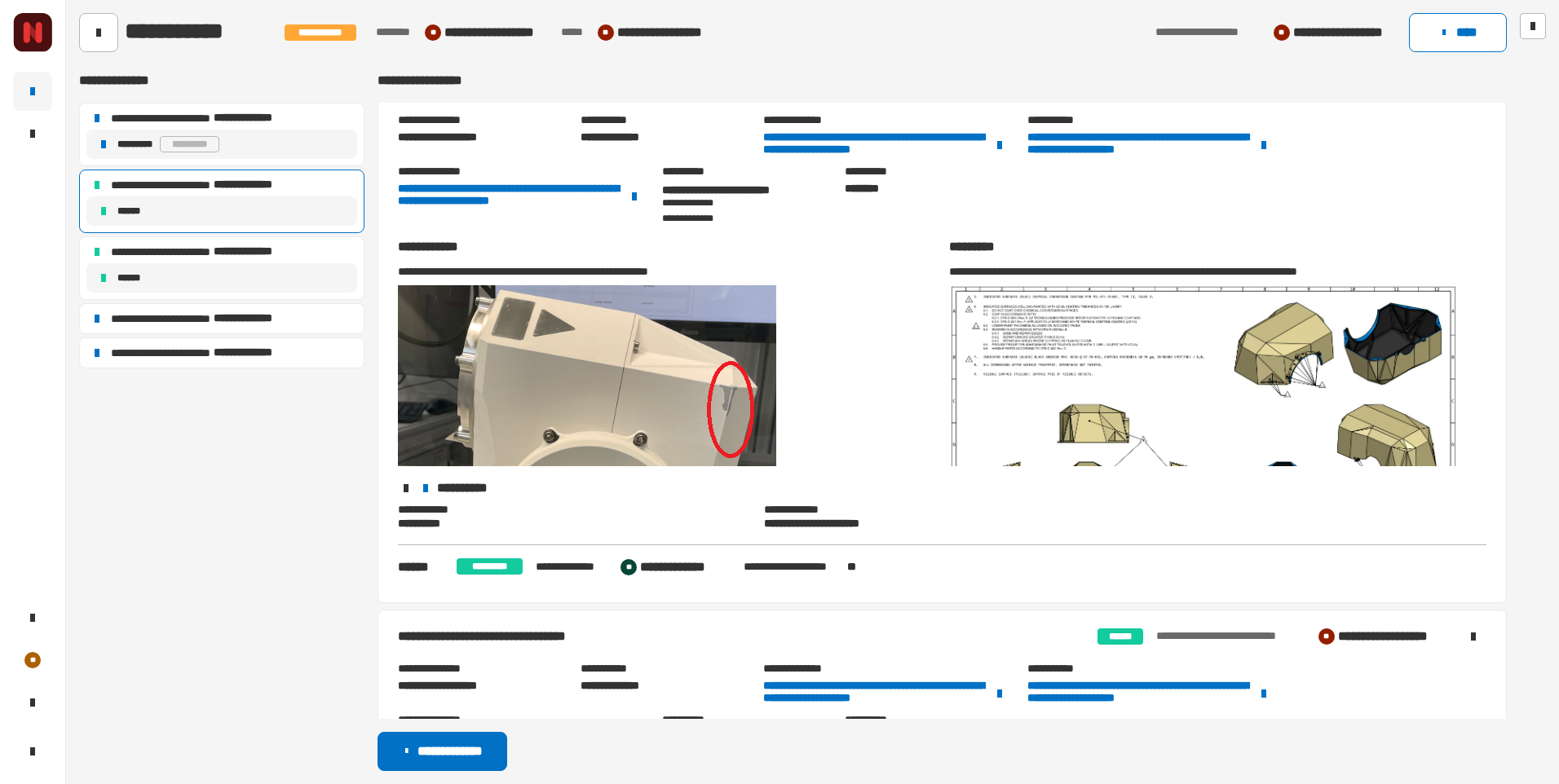 scroll, scrollTop: 407, scrollLeft: 0, axis: vertical 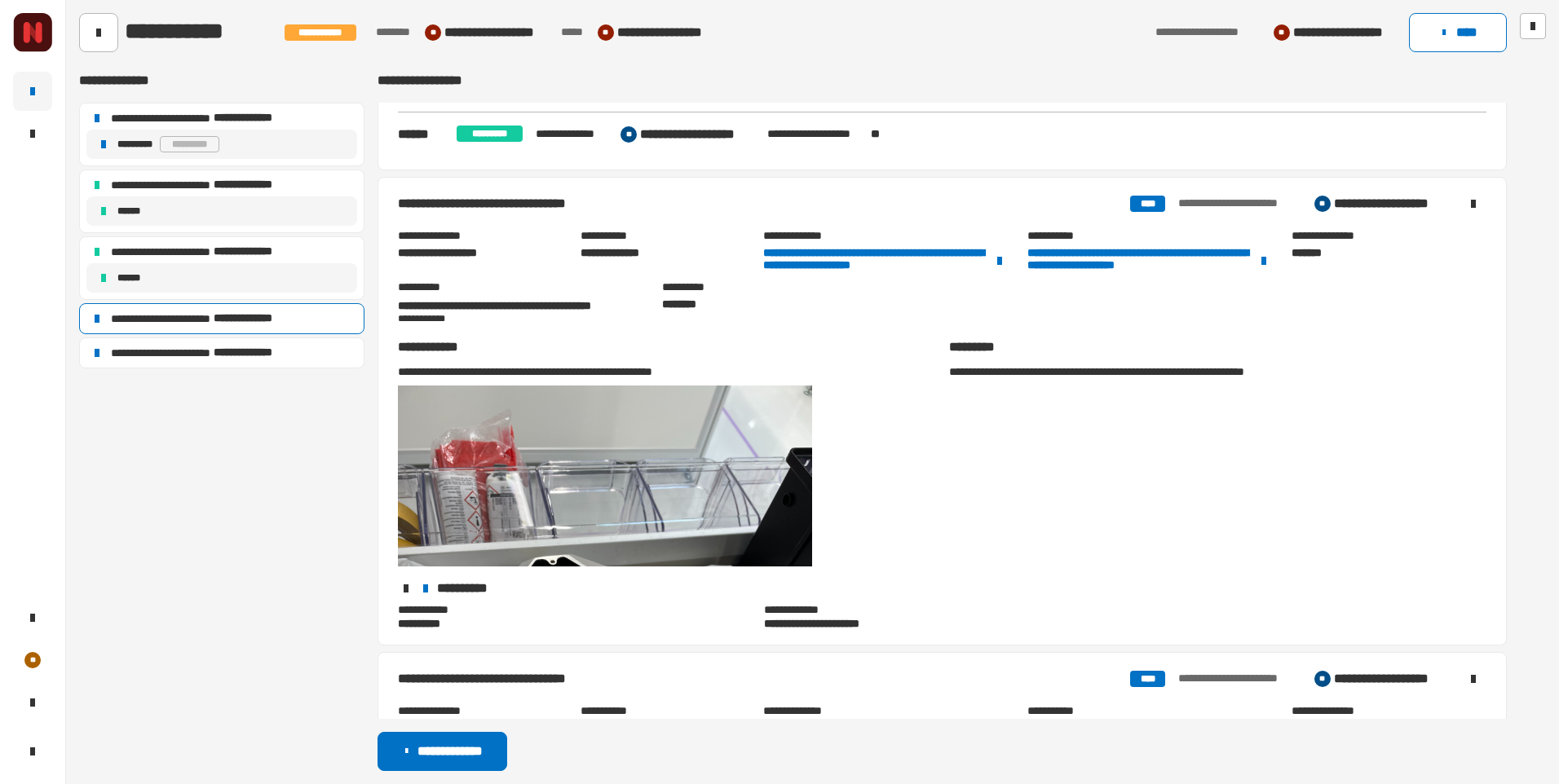 click on "**********" at bounding box center (748, 204) 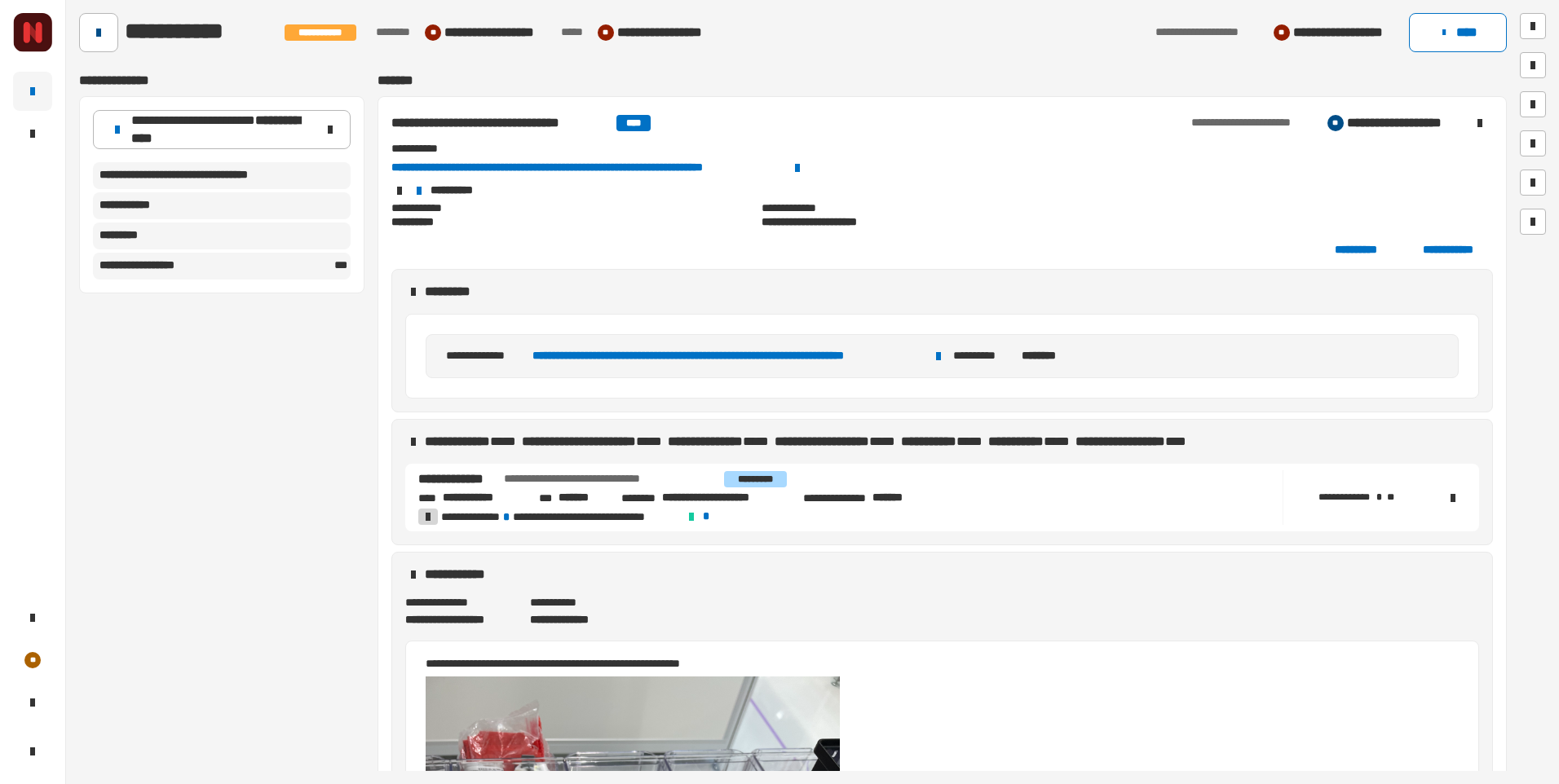 click 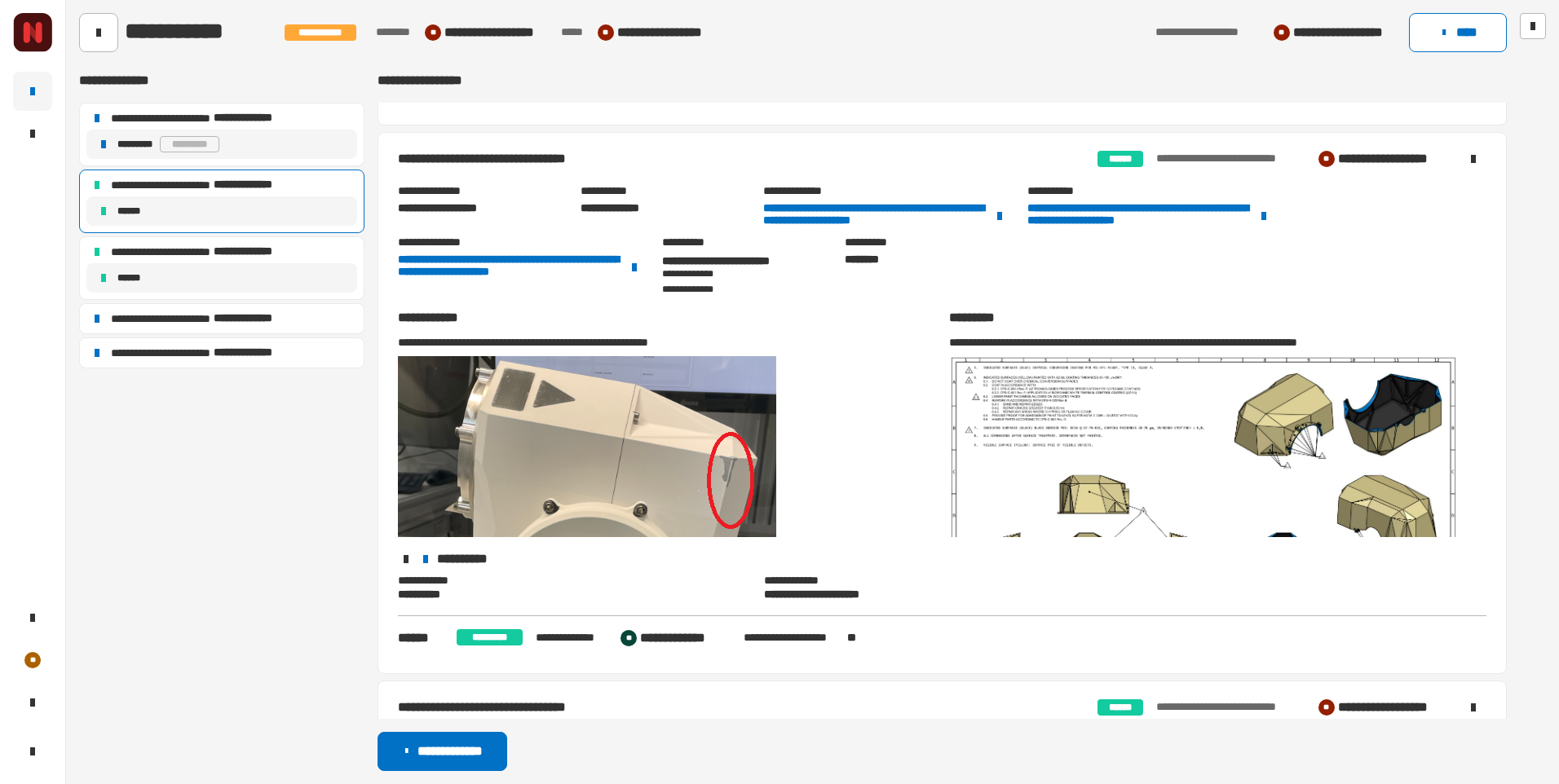 scroll, scrollTop: 244, scrollLeft: 0, axis: vertical 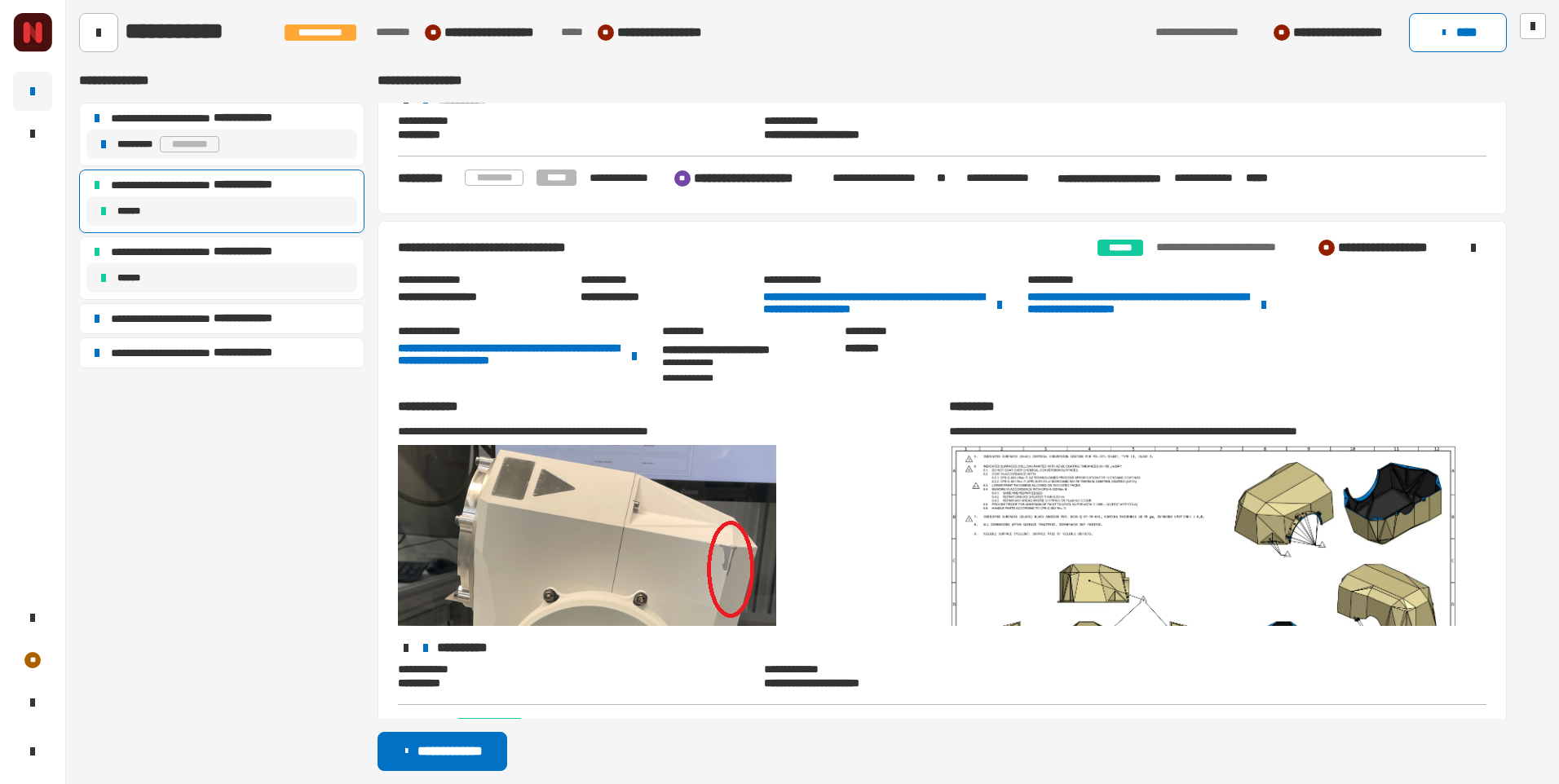 click on "**********" at bounding box center [731, 248] 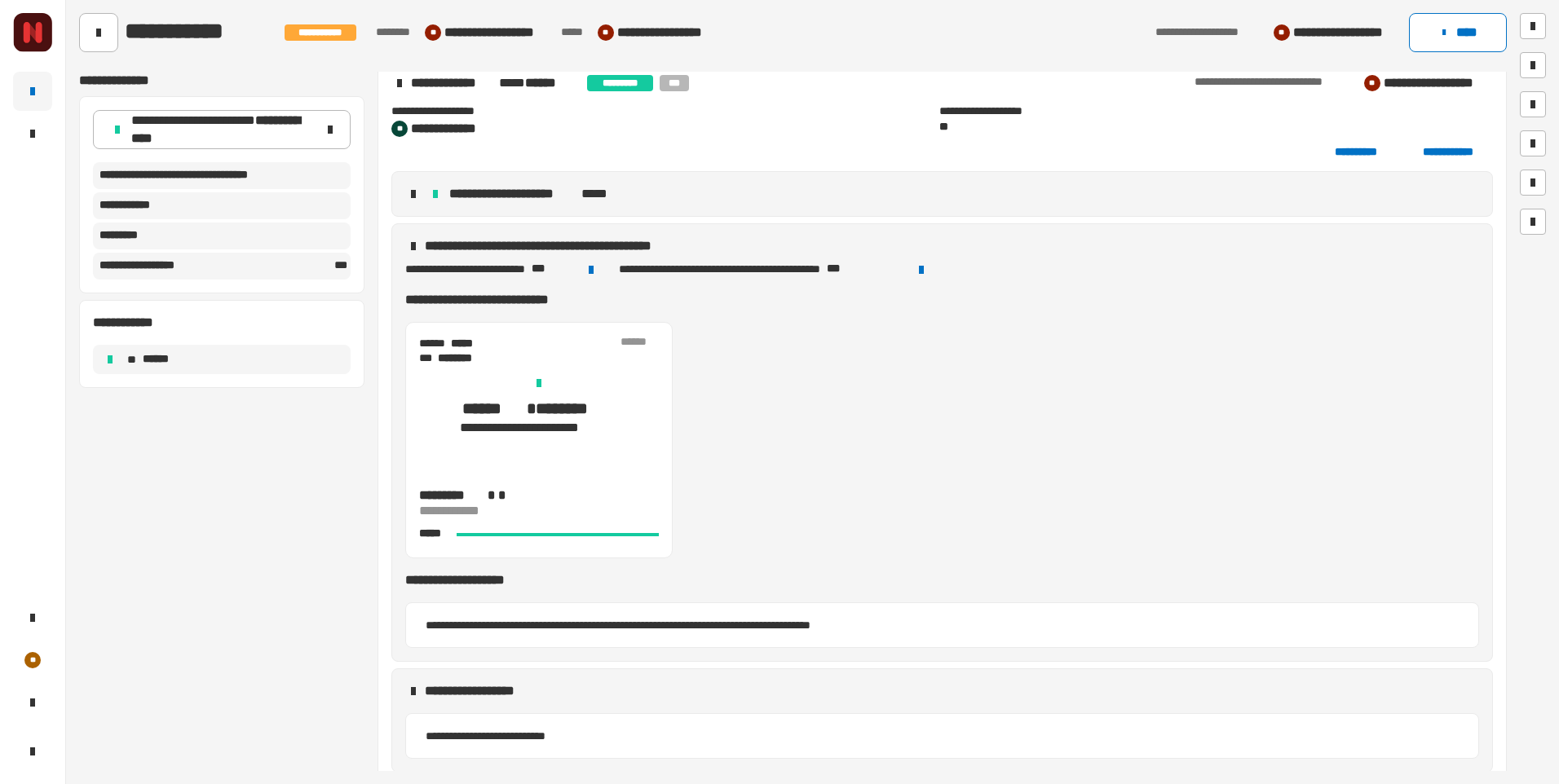 scroll, scrollTop: 2050, scrollLeft: 0, axis: vertical 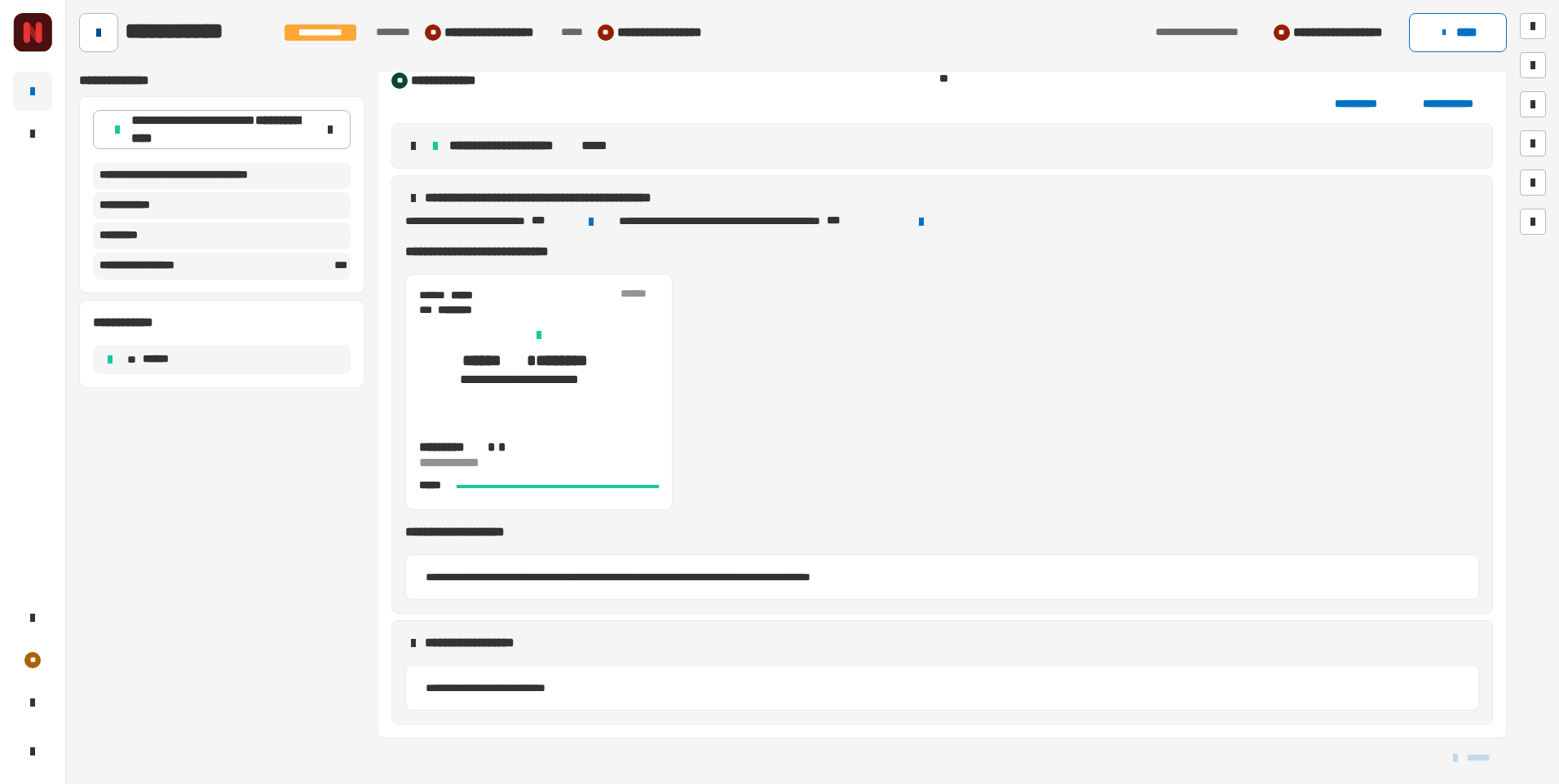click 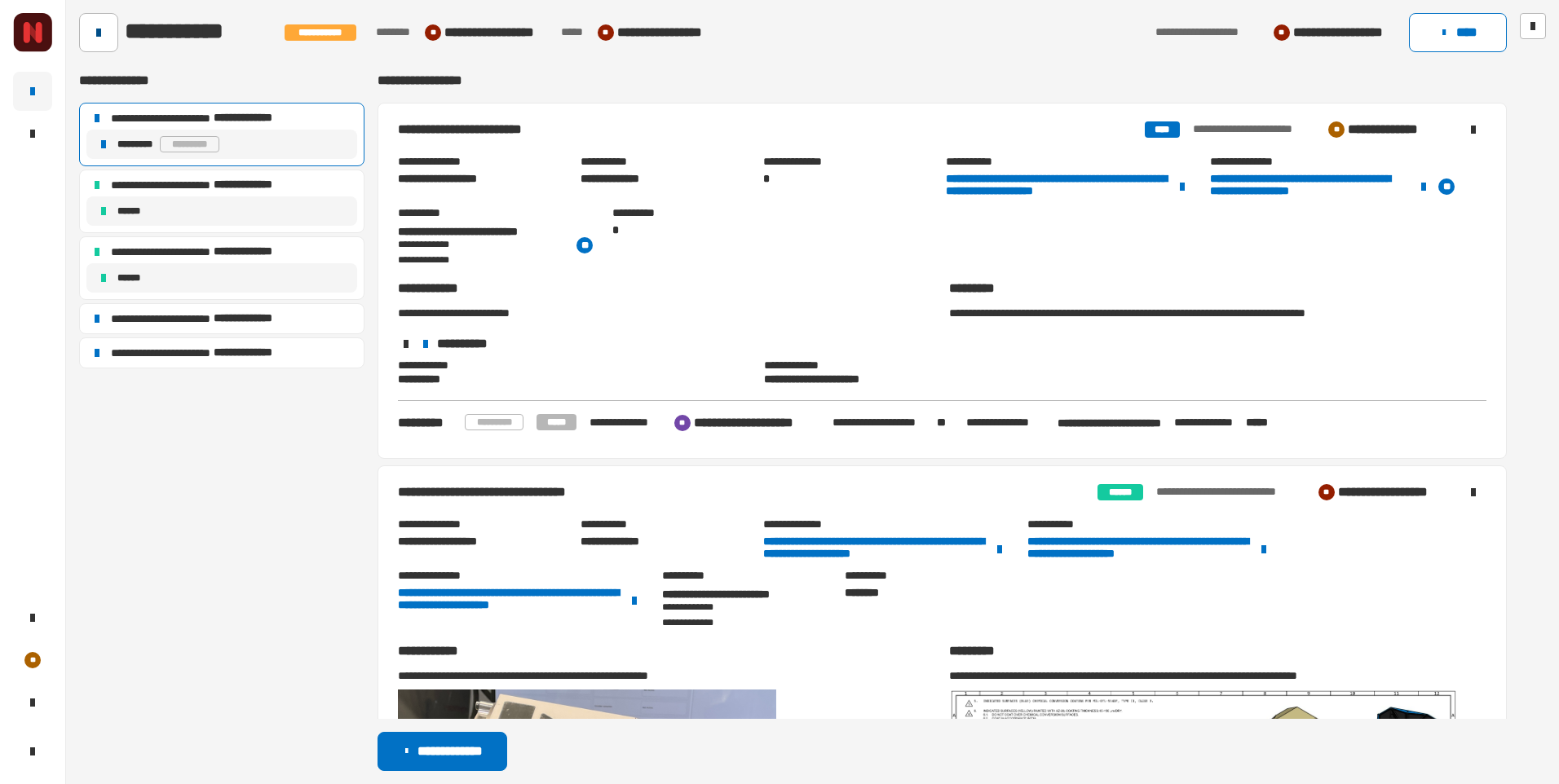 click 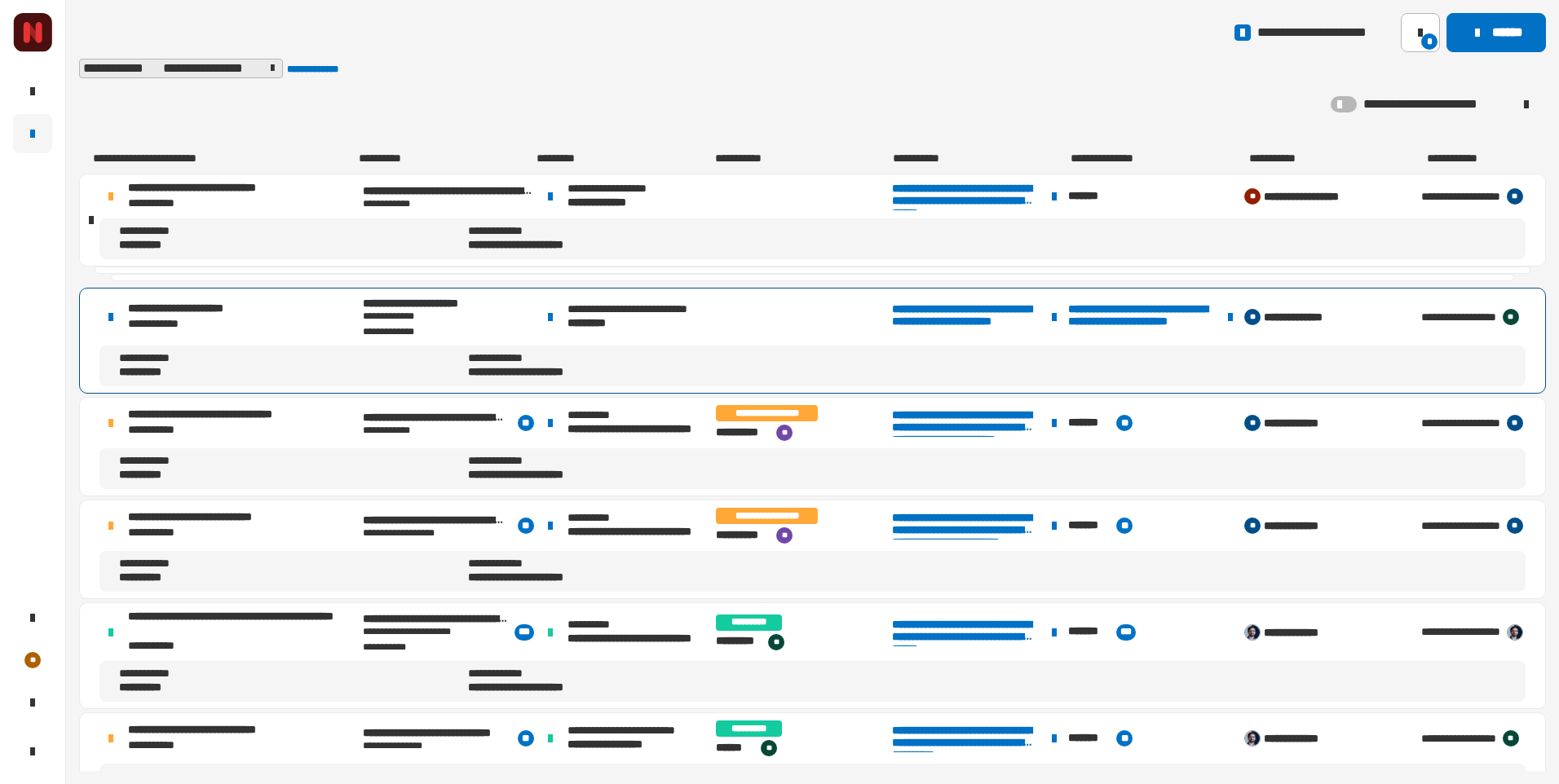 click on "**********" at bounding box center [230, 317] 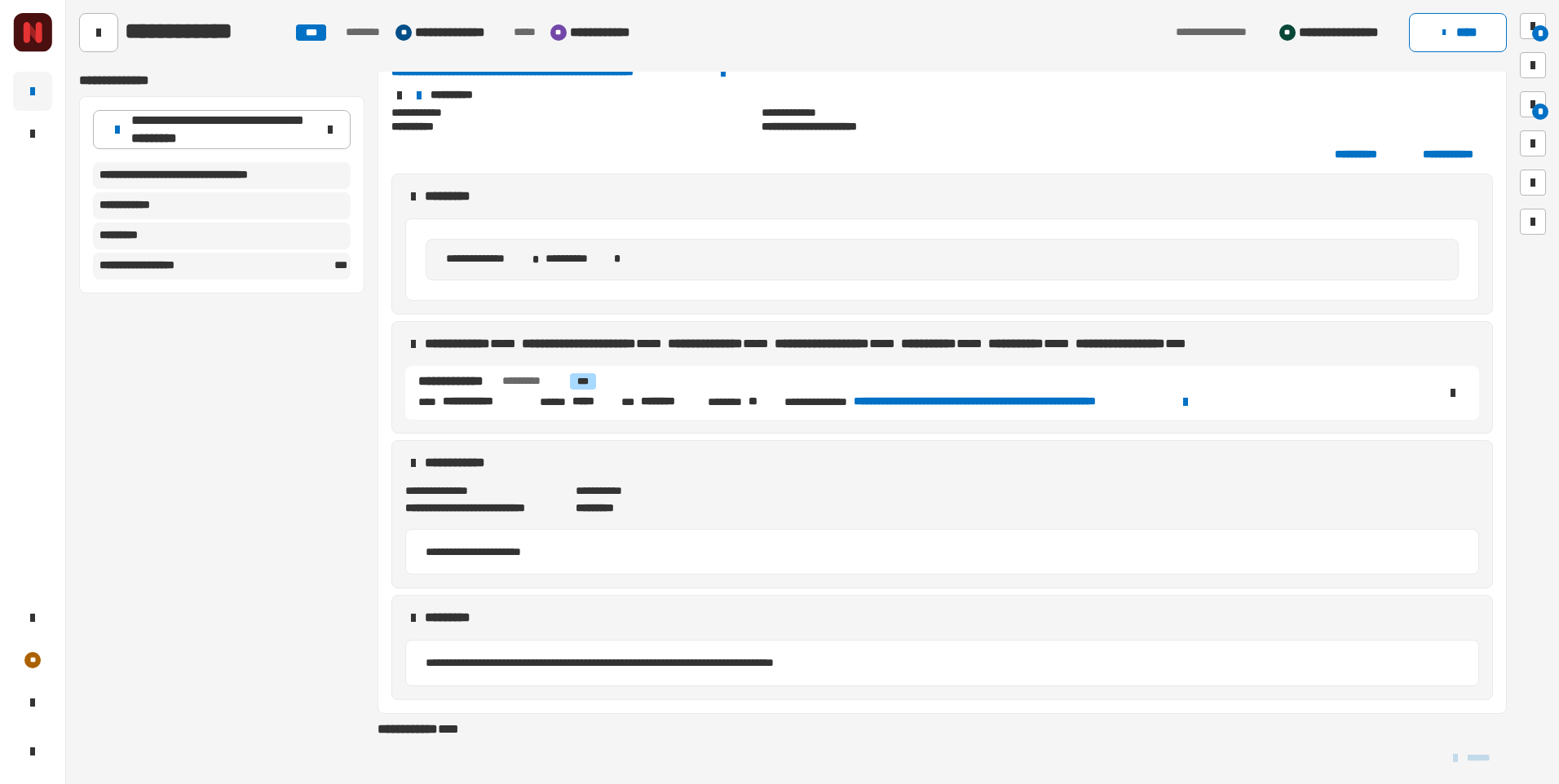 scroll, scrollTop: 0, scrollLeft: 0, axis: both 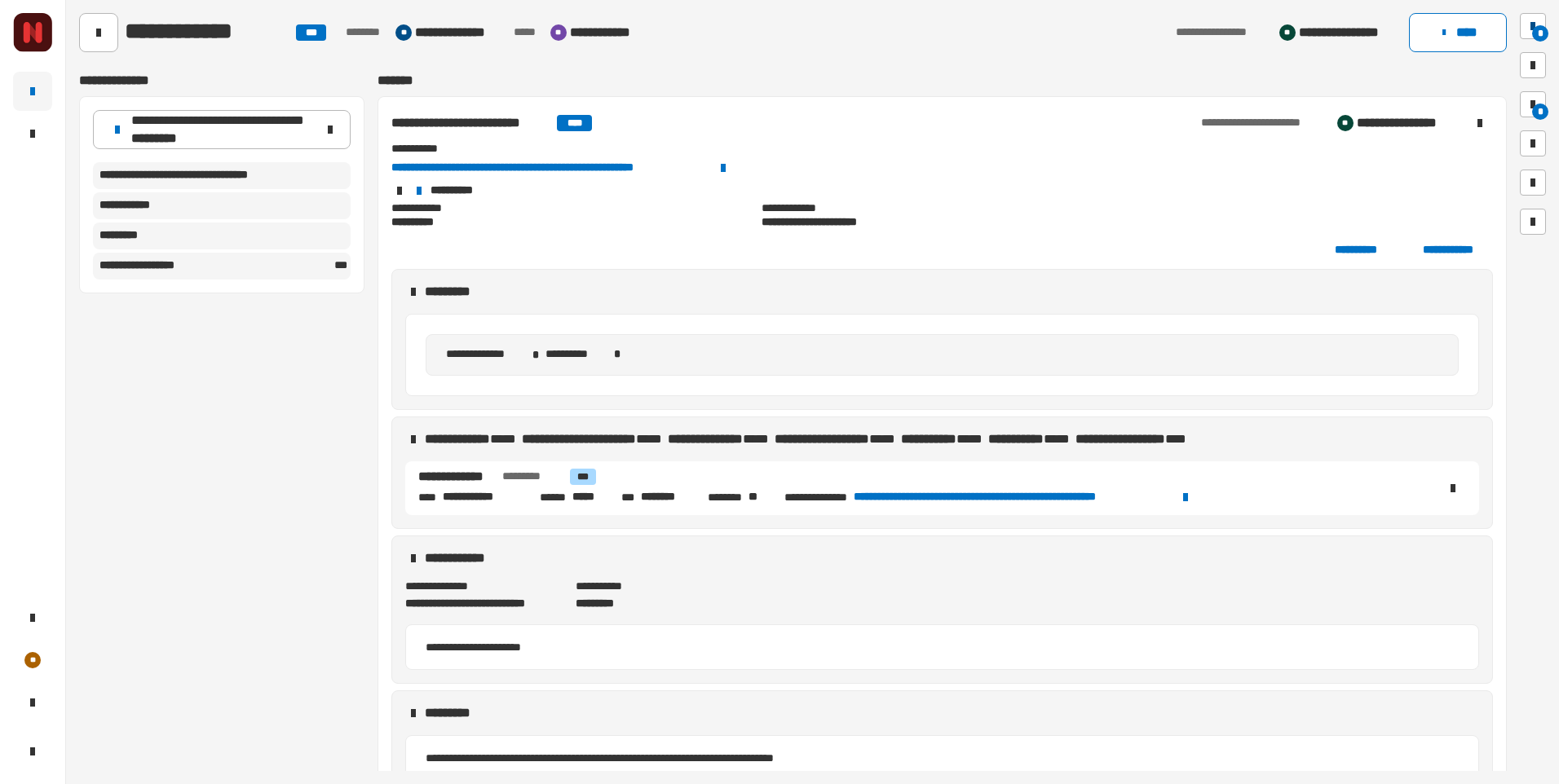 click on "*" at bounding box center (1540, 33) 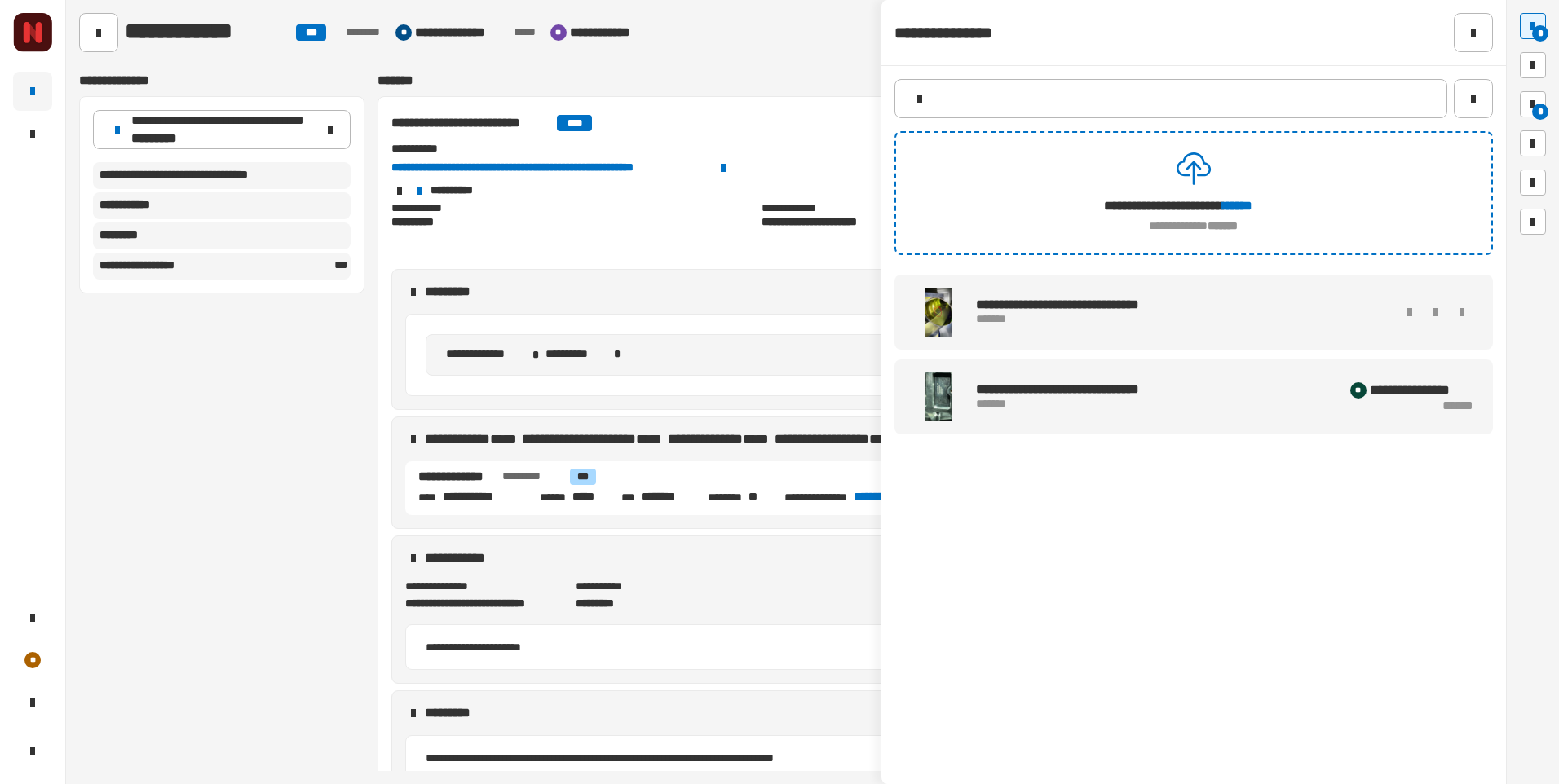 click at bounding box center [938, 312] 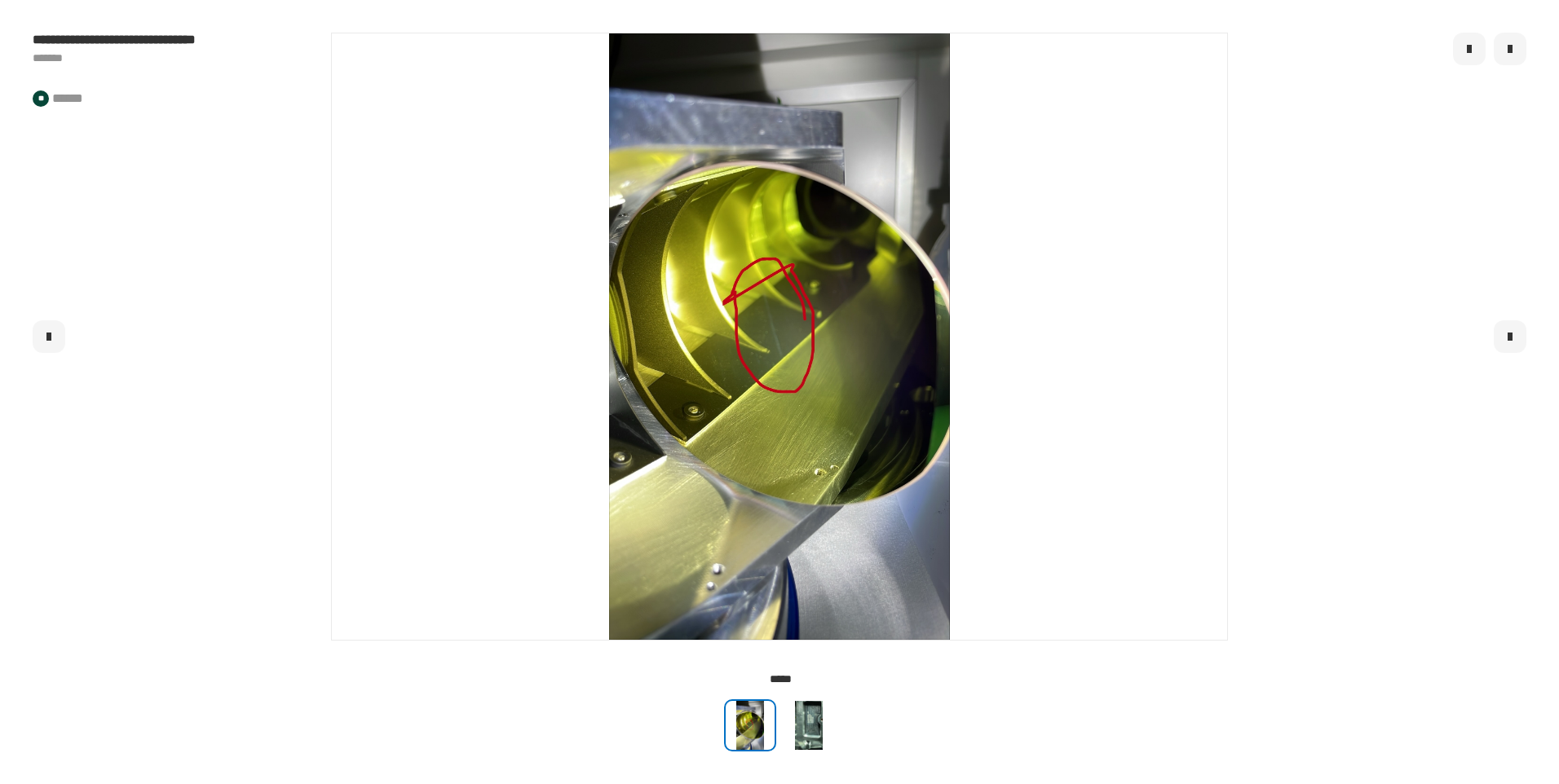 click on "**********" 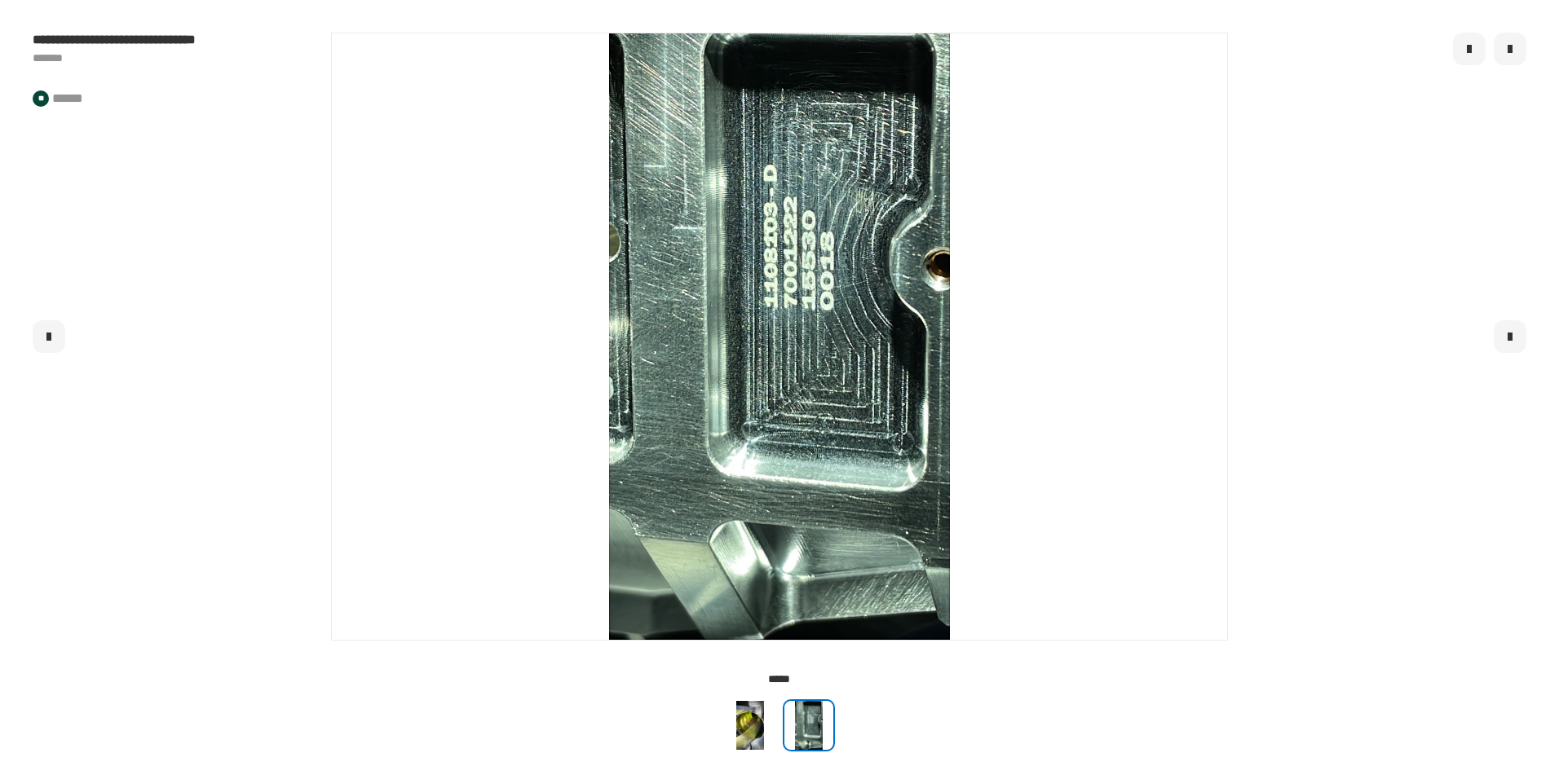 click 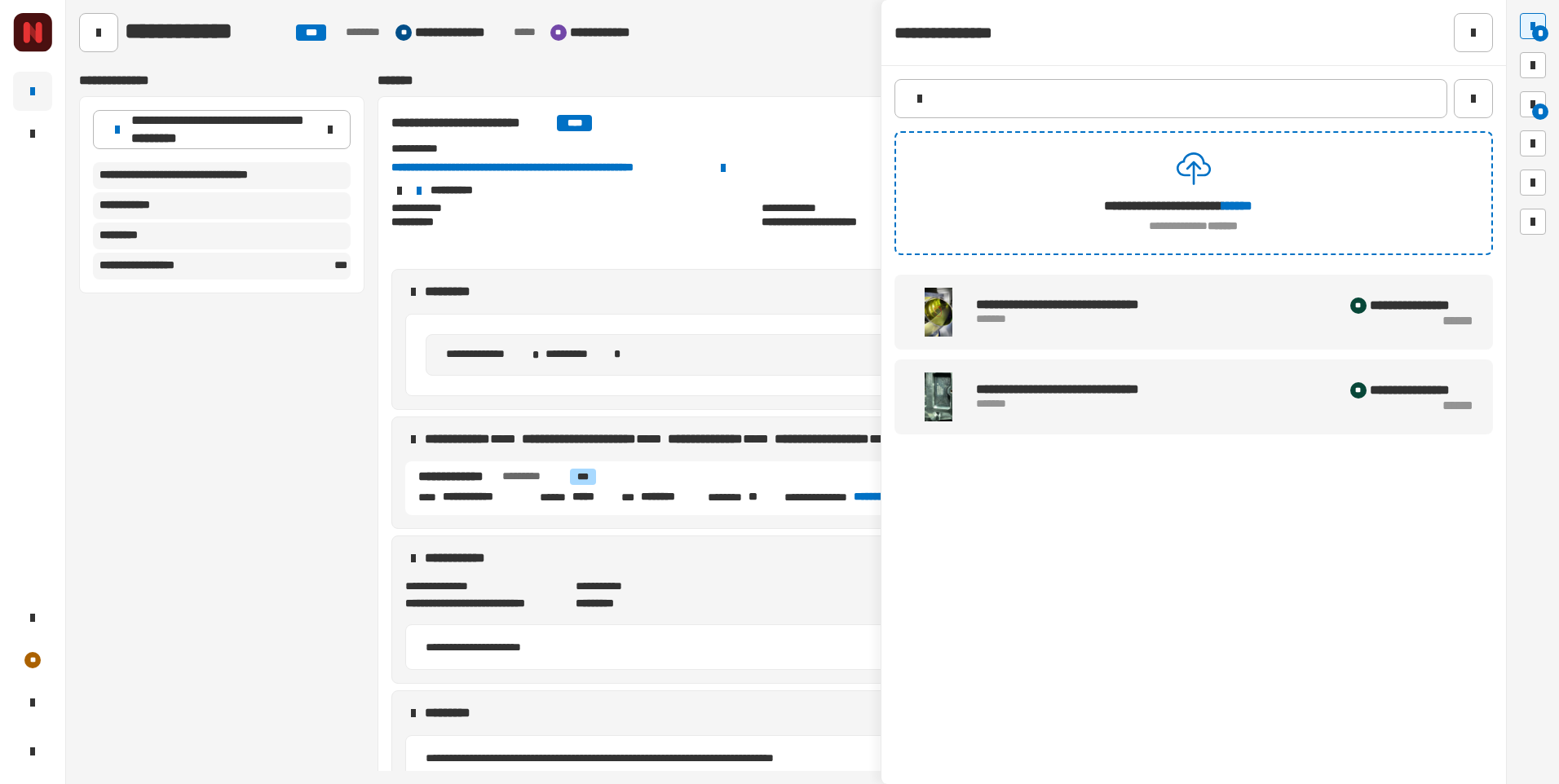 click 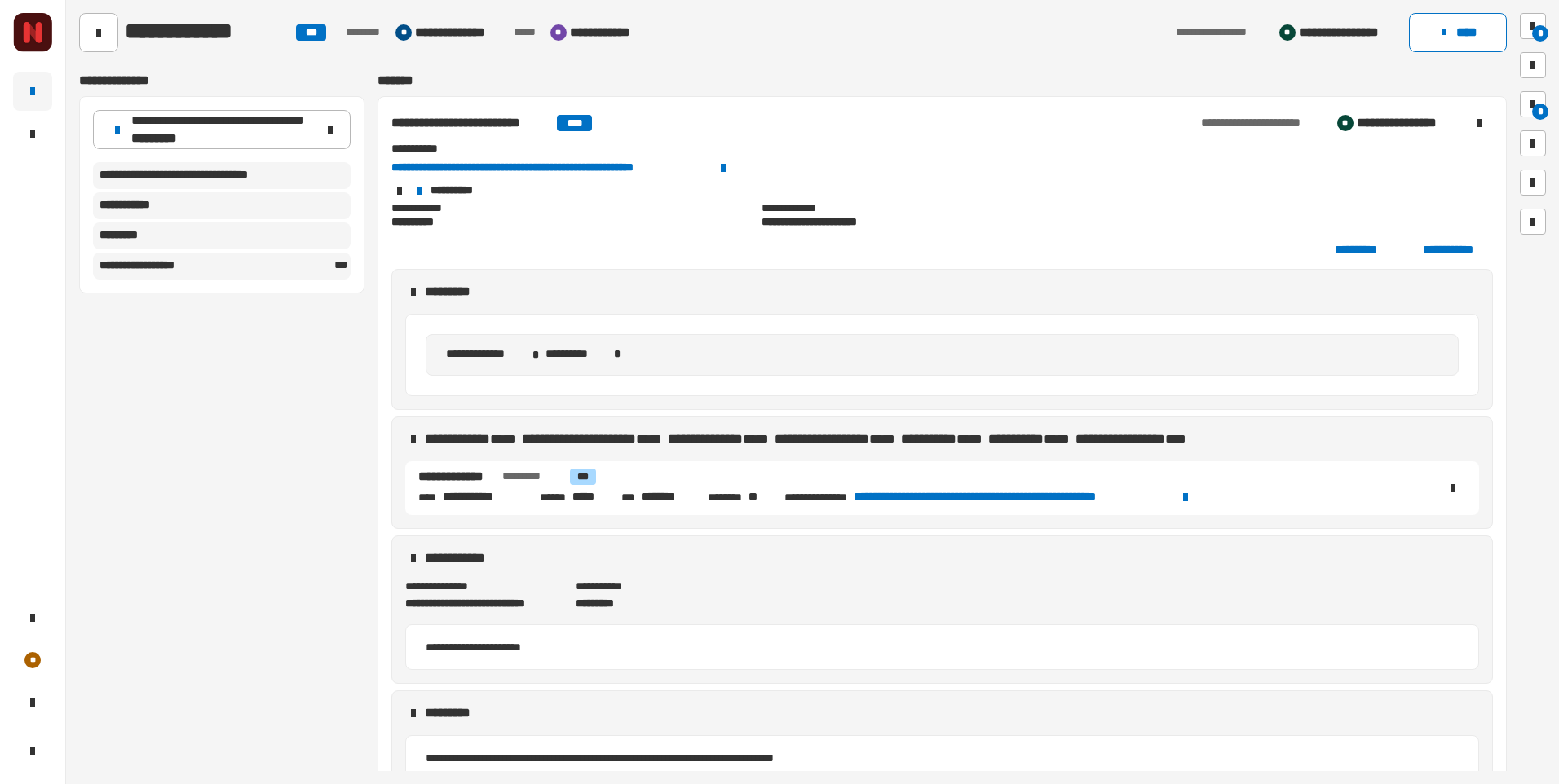 click on "**********" at bounding box center [550, 168] 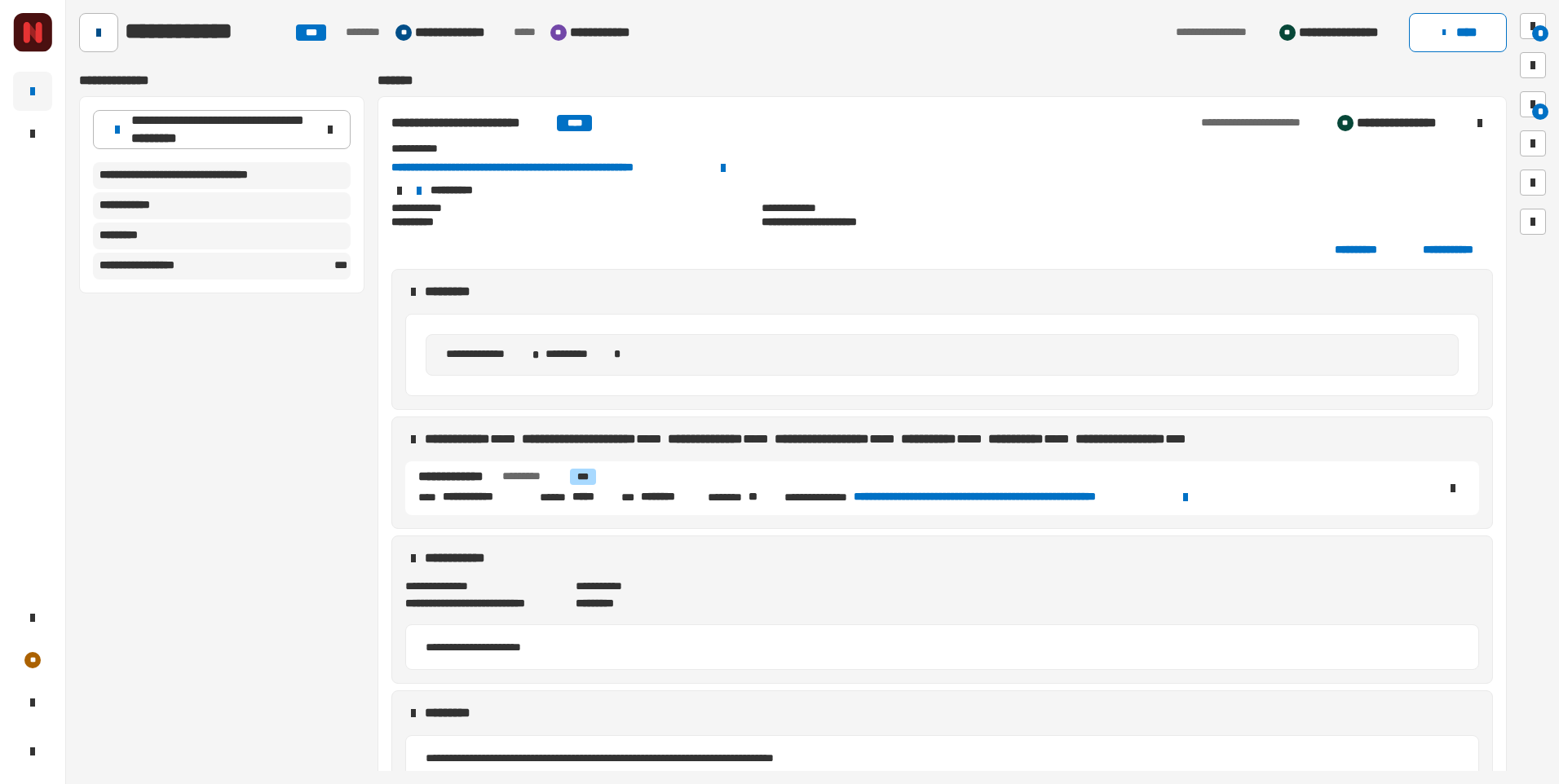 click 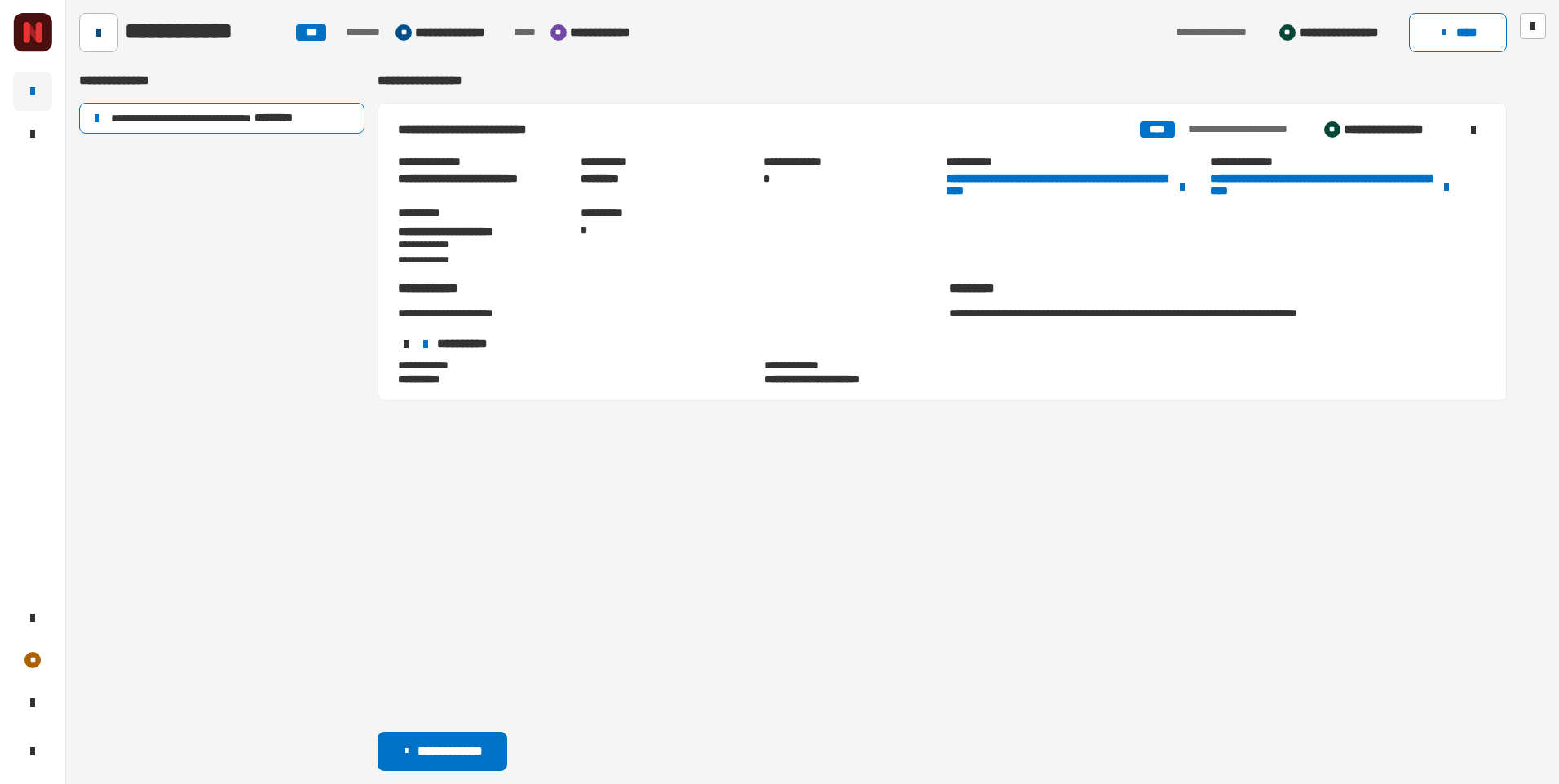 click 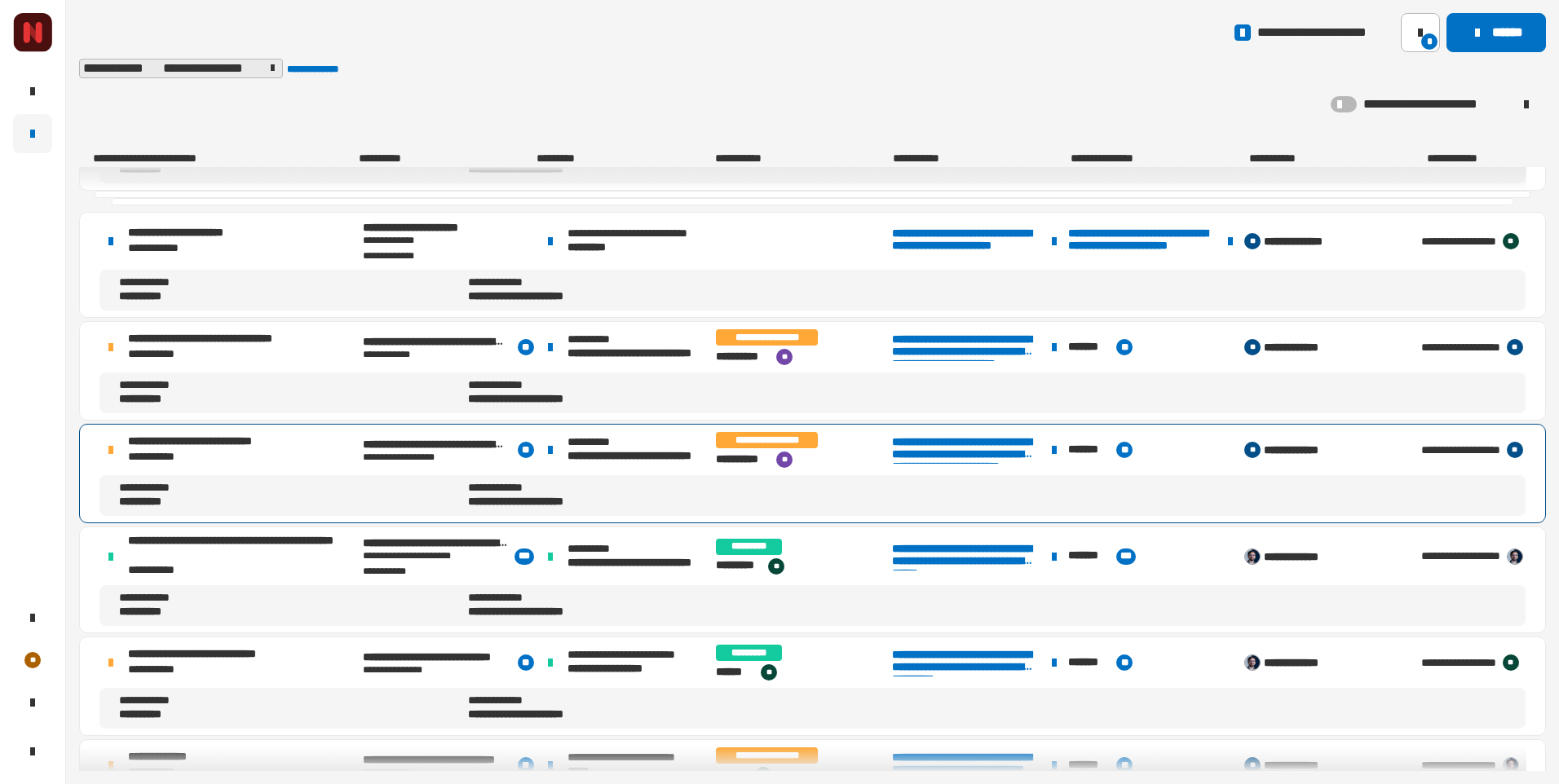scroll, scrollTop: 0, scrollLeft: 0, axis: both 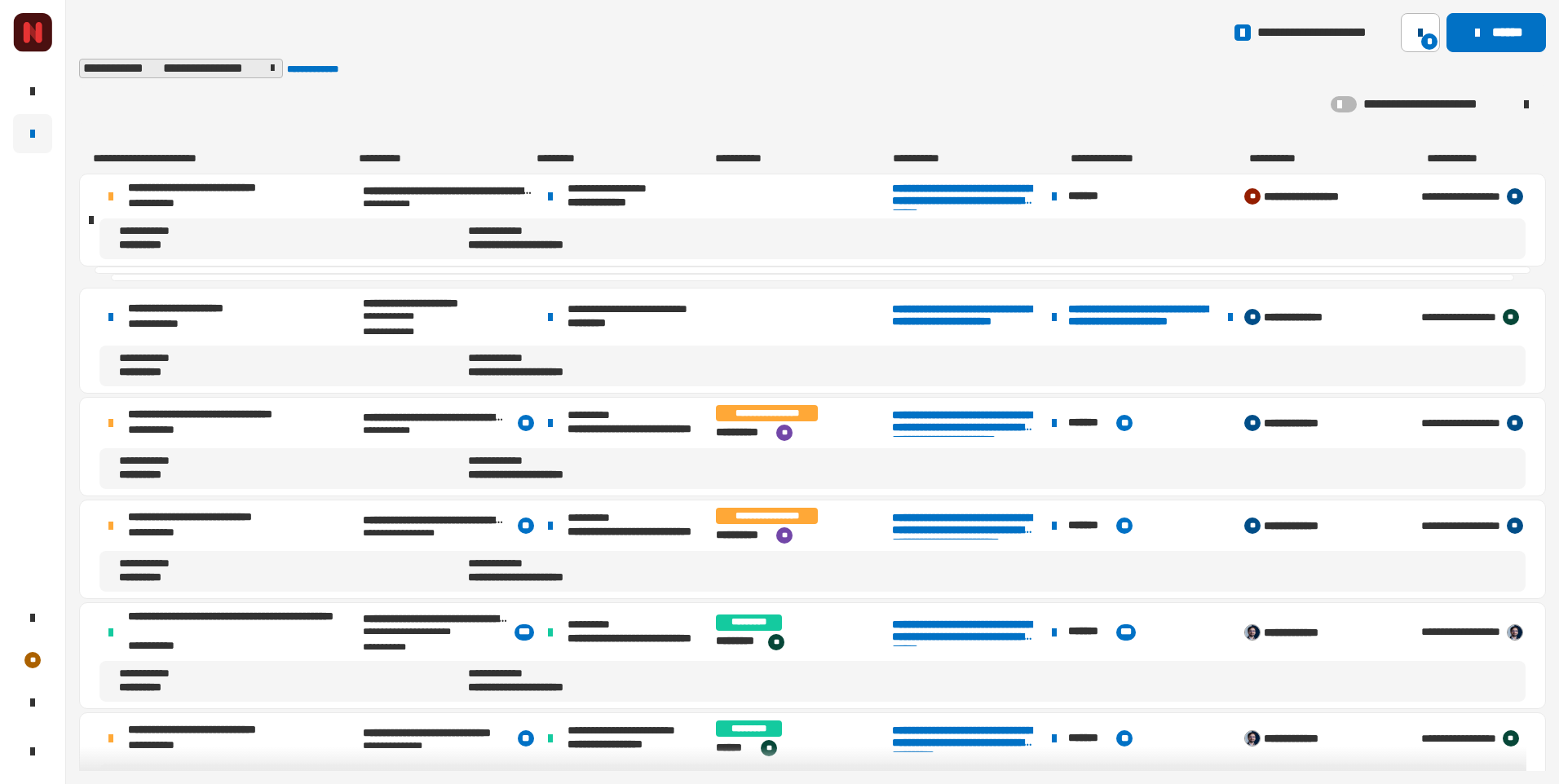 click 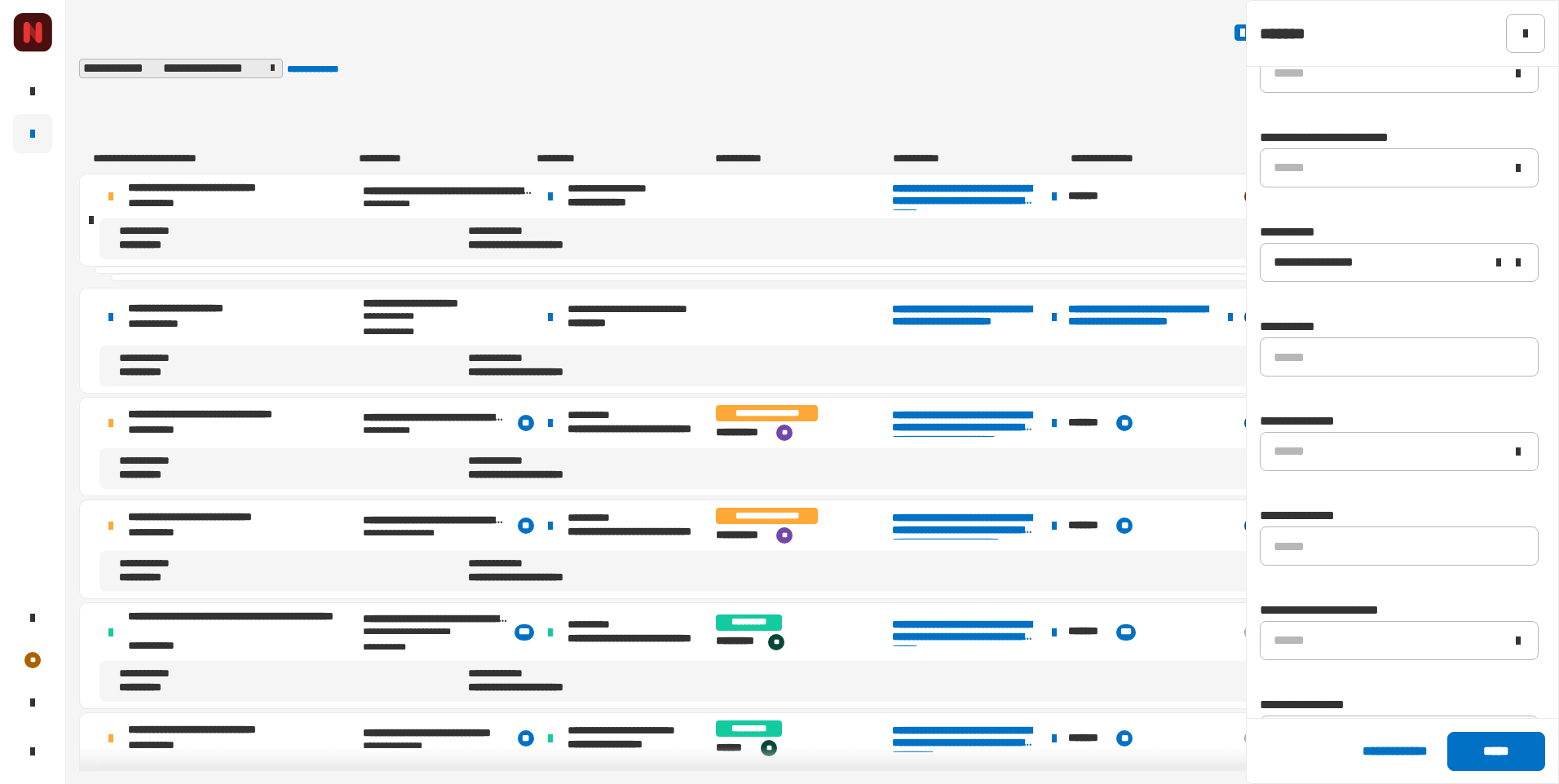 scroll, scrollTop: 2200, scrollLeft: 0, axis: vertical 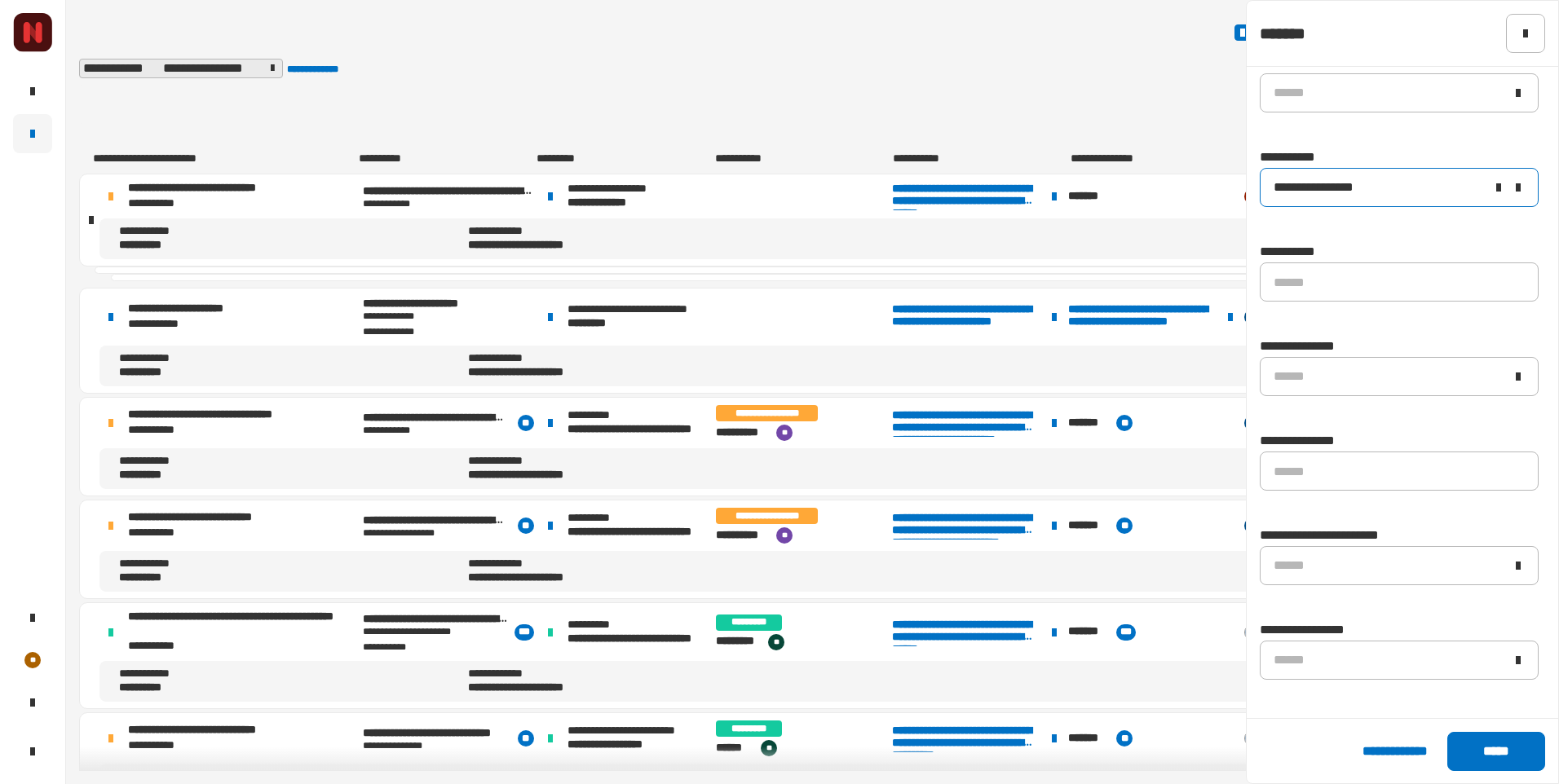 click 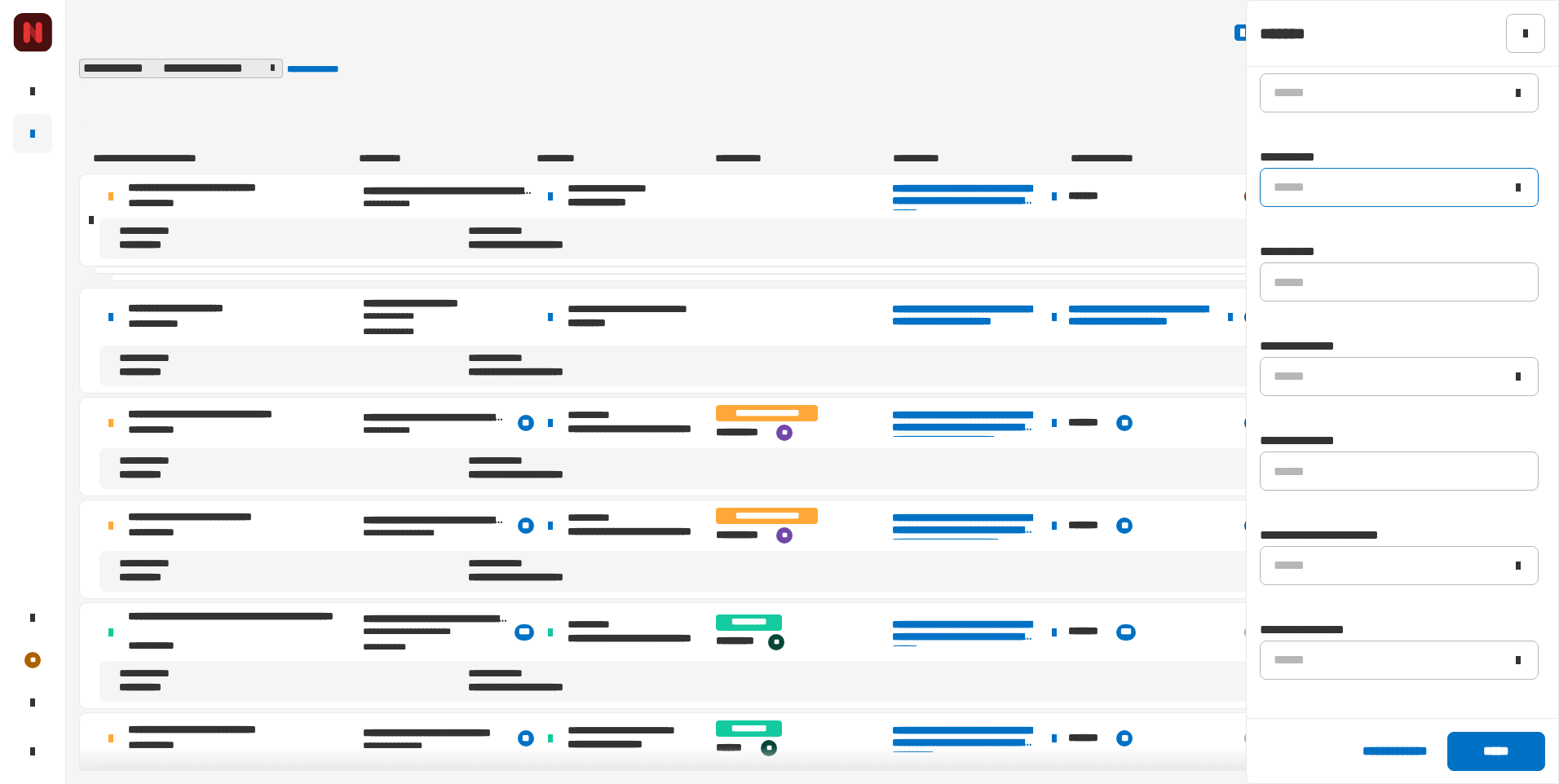 click on "******" 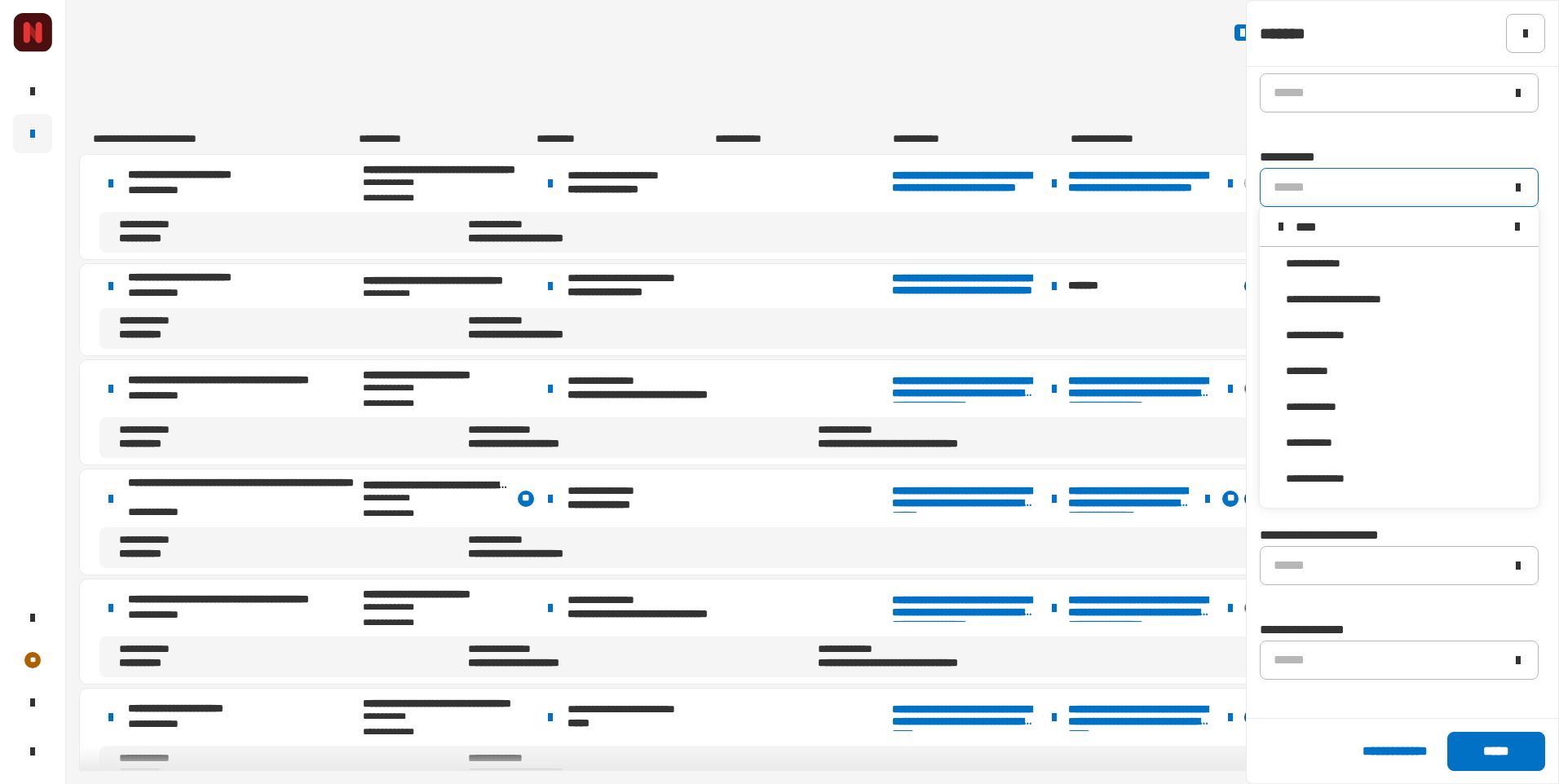 scroll, scrollTop: 0, scrollLeft: 0, axis: both 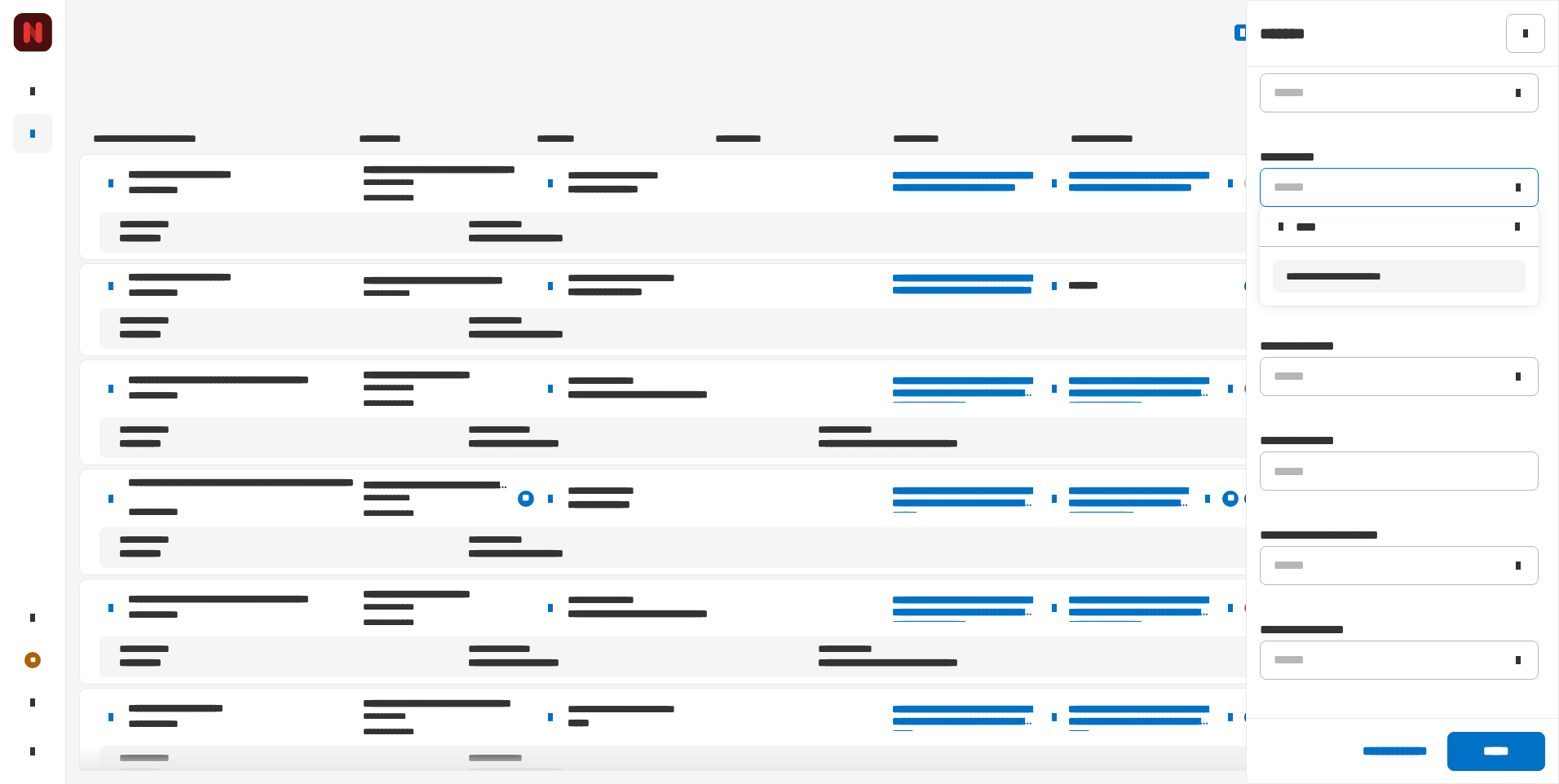 type on "****" 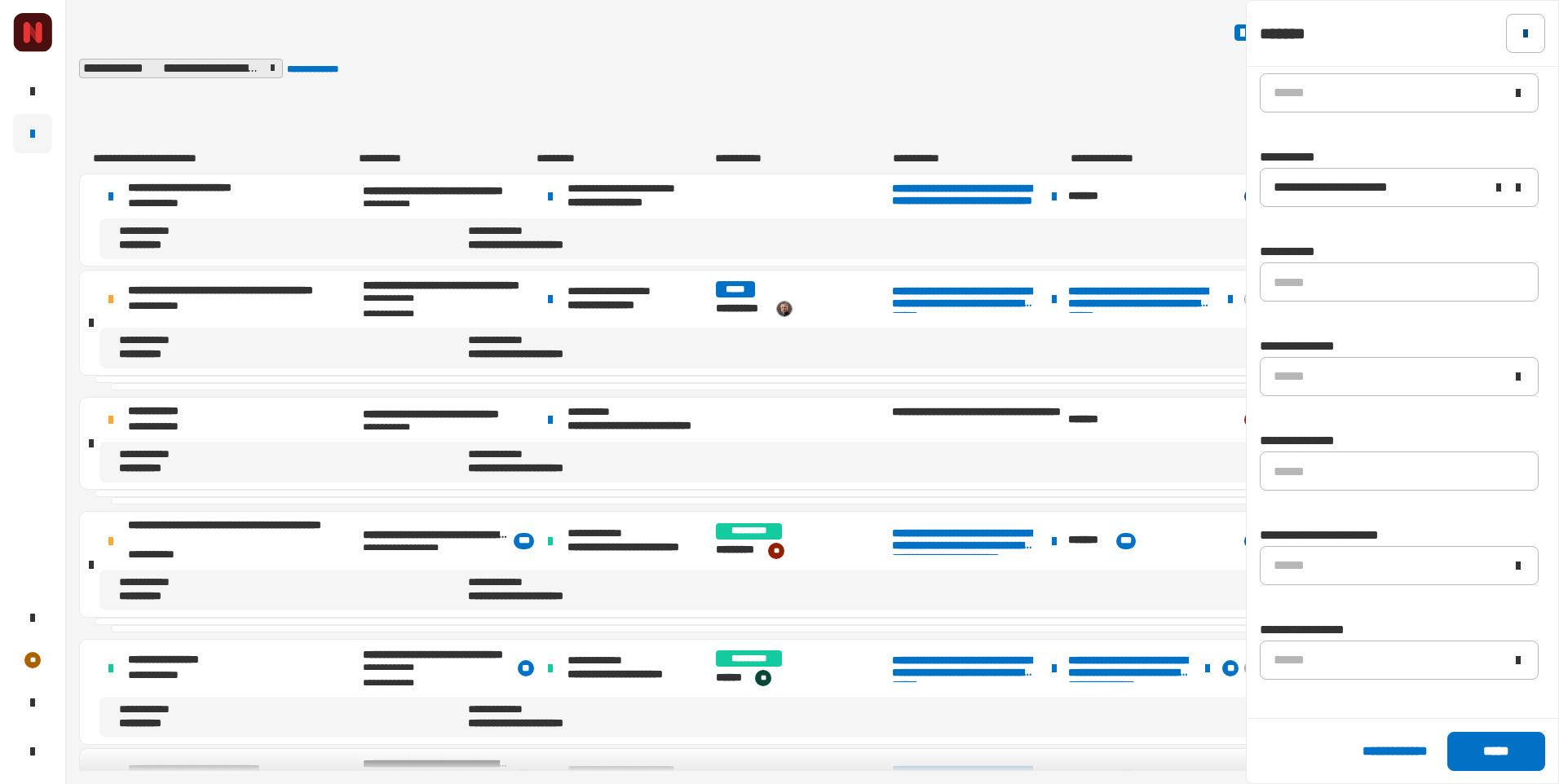 click 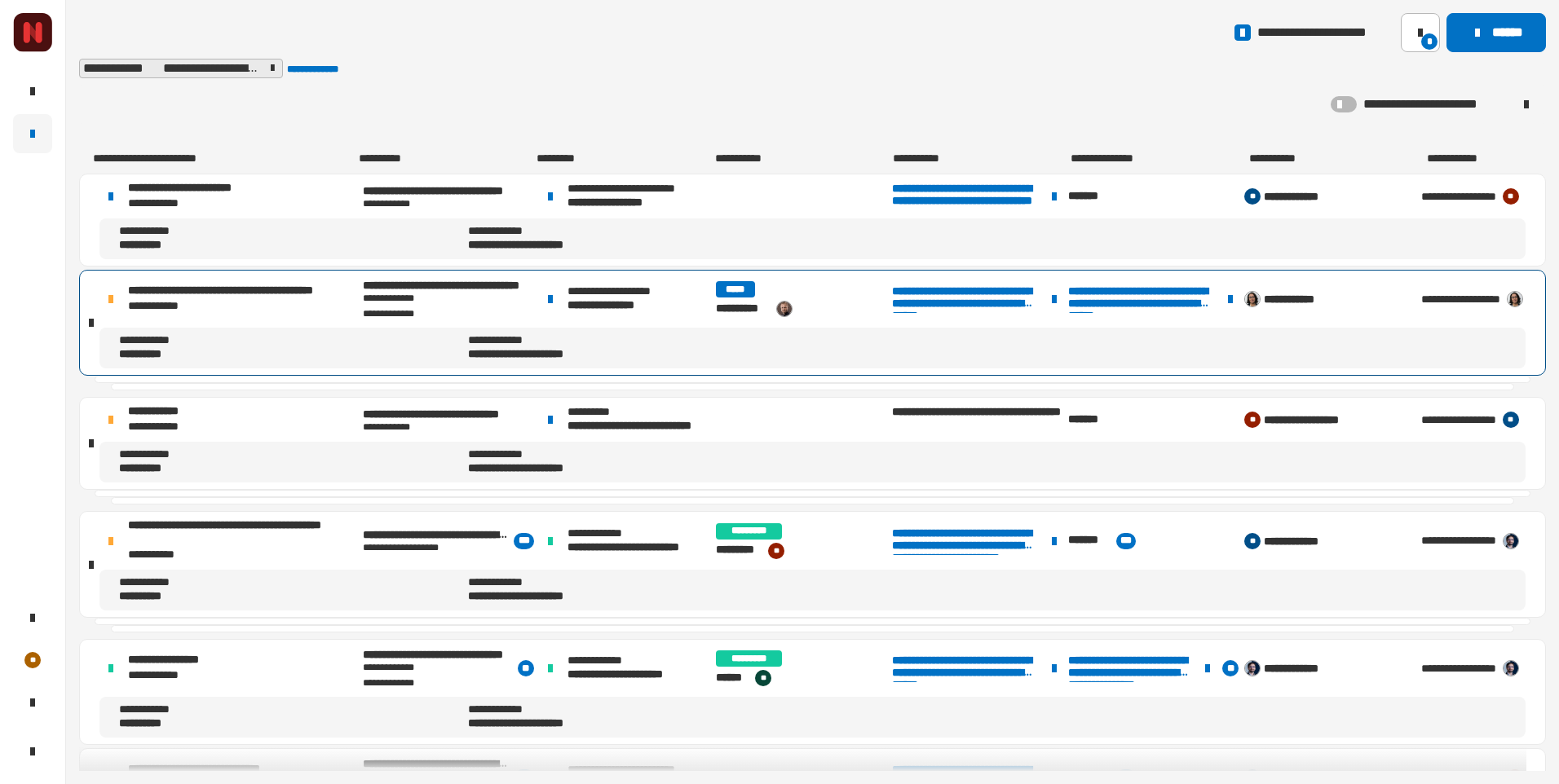 click on "**********" 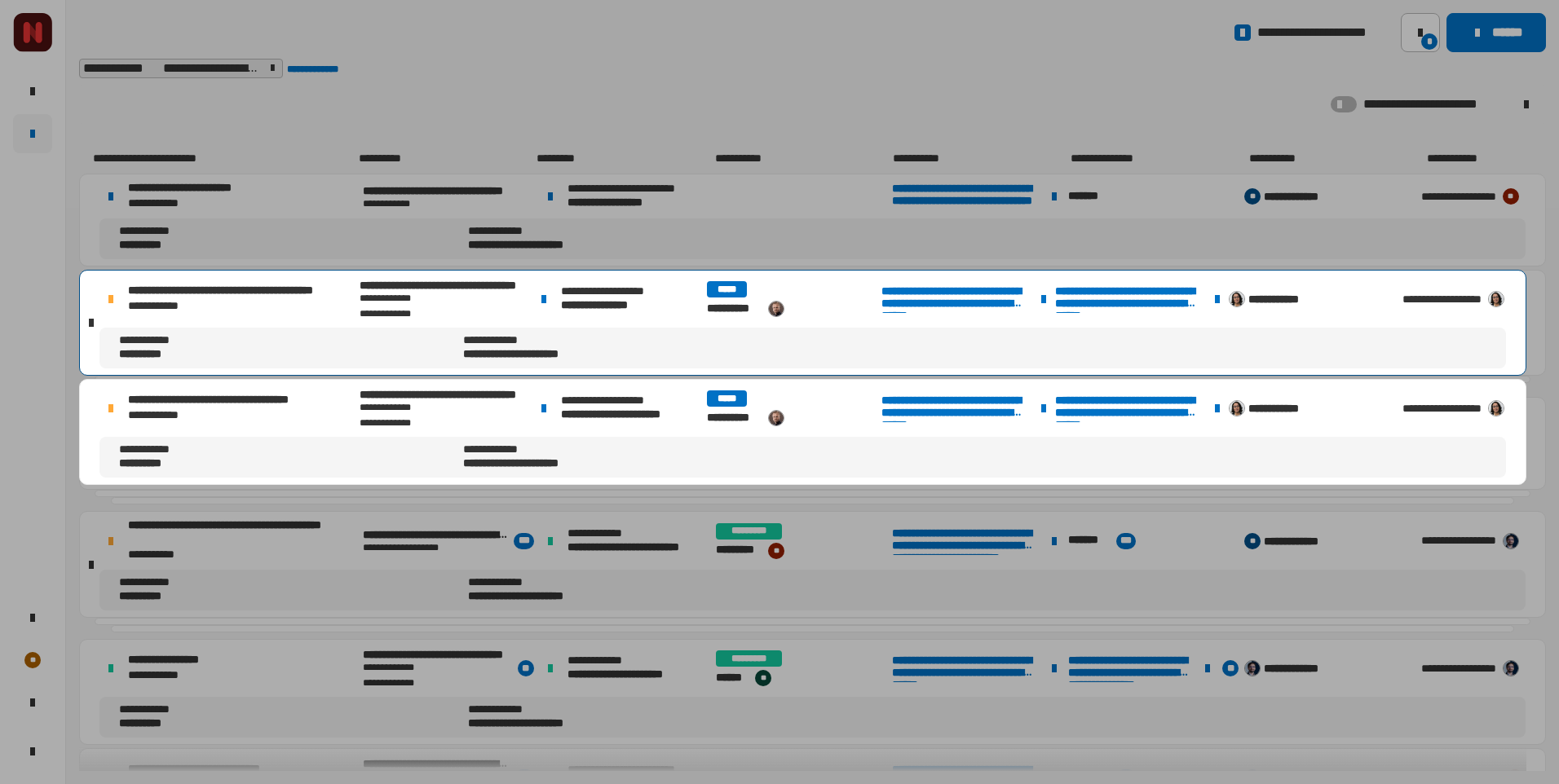 click on "**********" 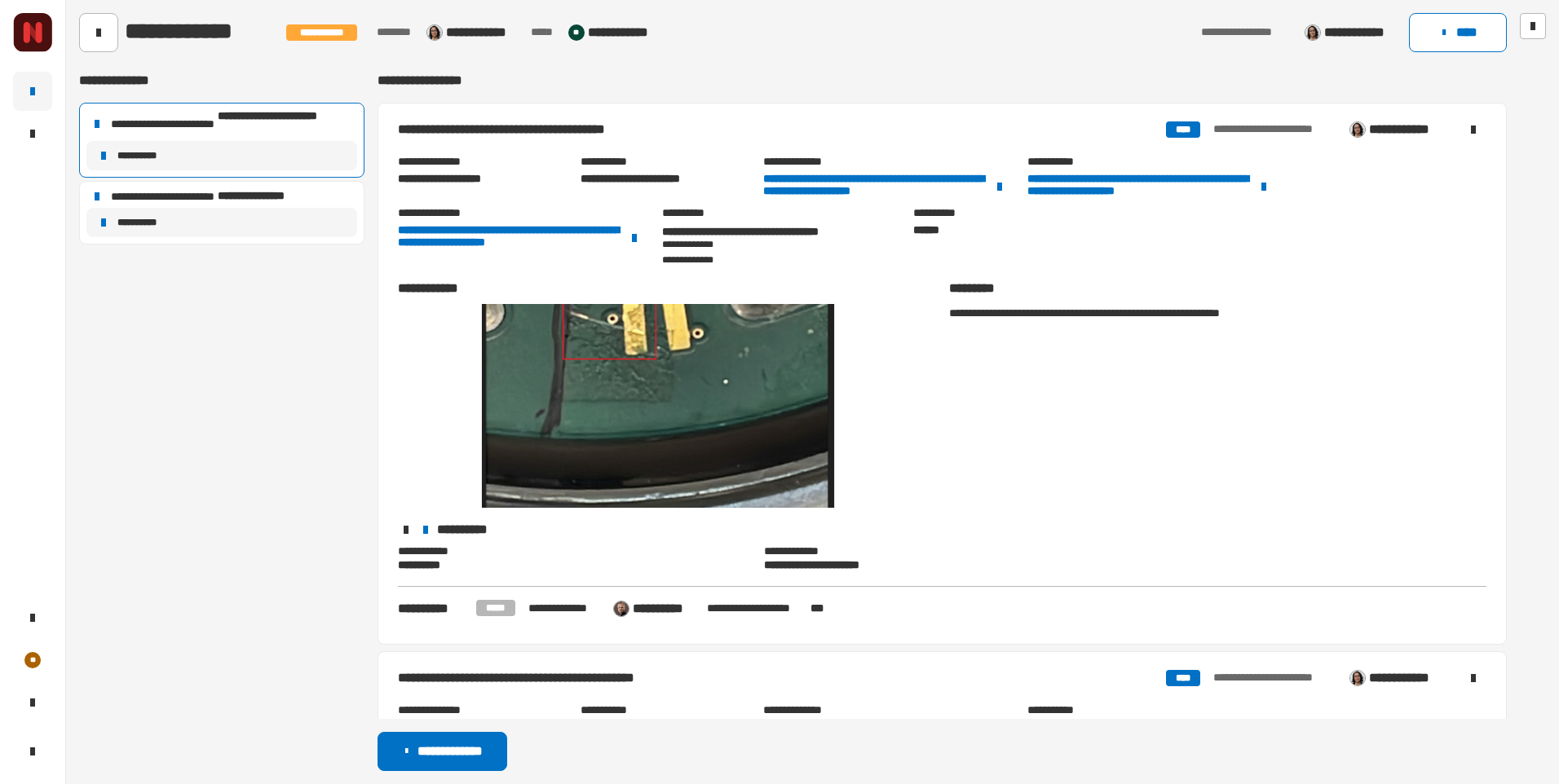 scroll, scrollTop: 489, scrollLeft: 0, axis: vertical 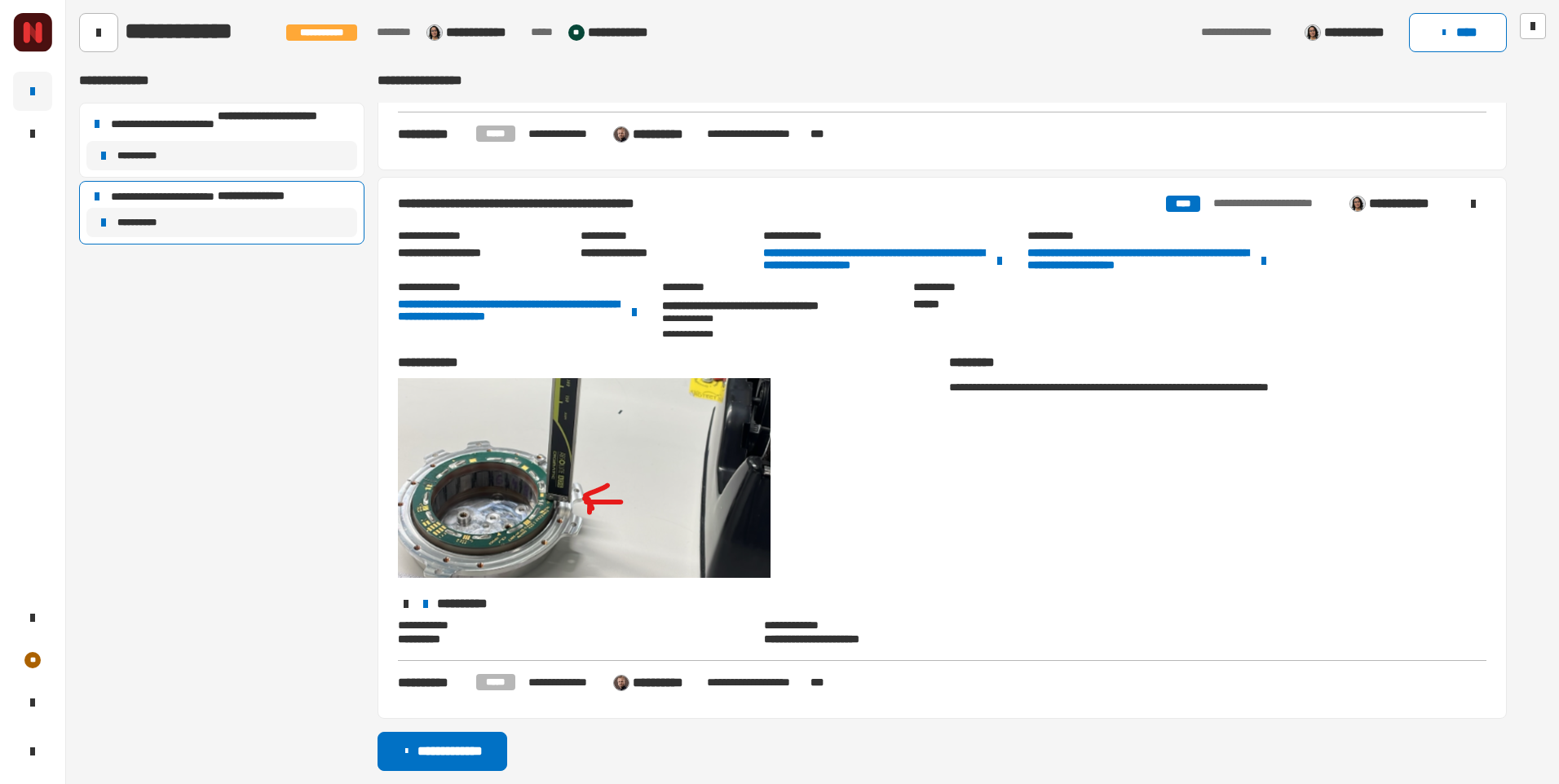 click at bounding box center (584, 315) 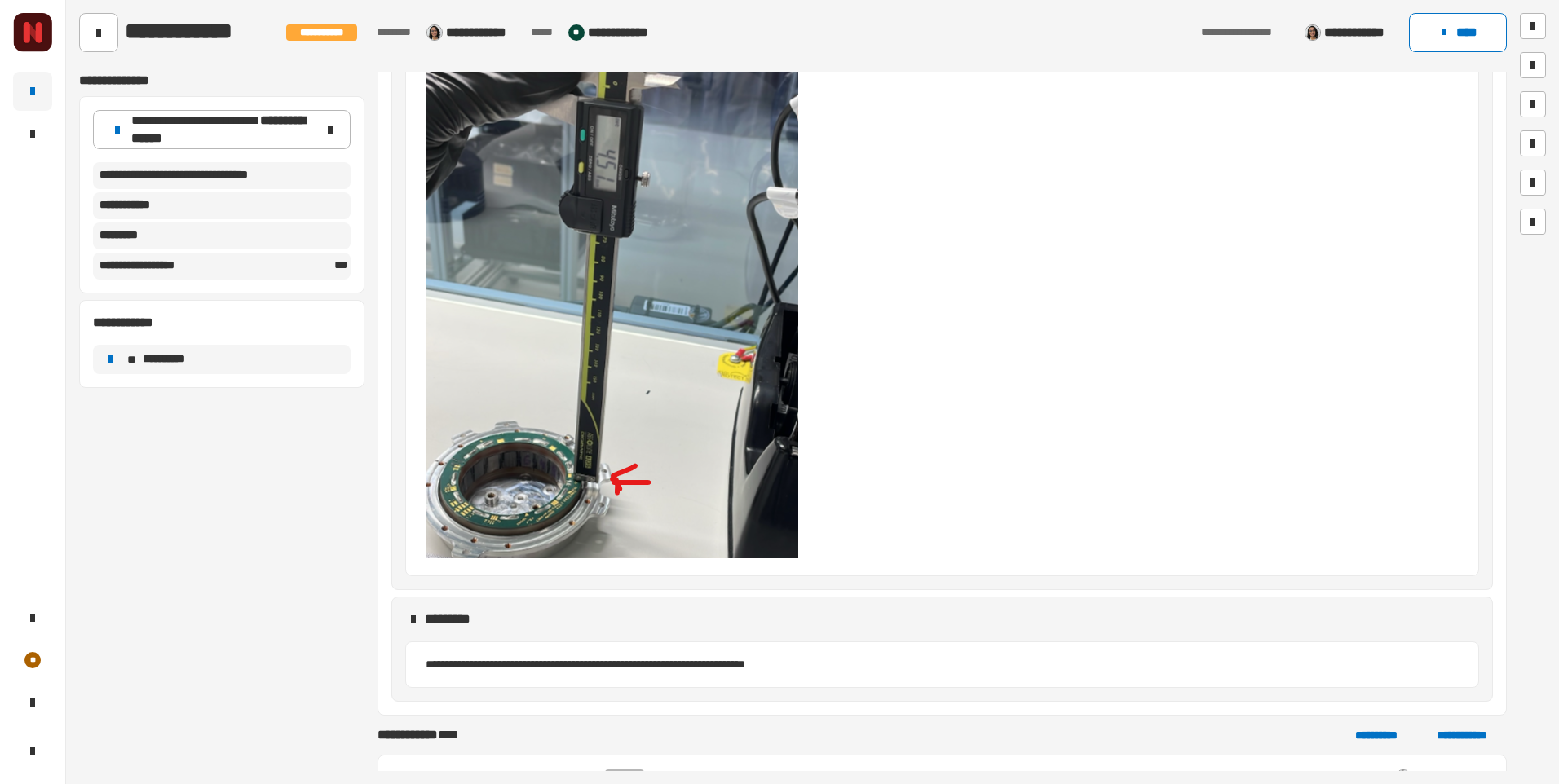 scroll, scrollTop: 815, scrollLeft: 0, axis: vertical 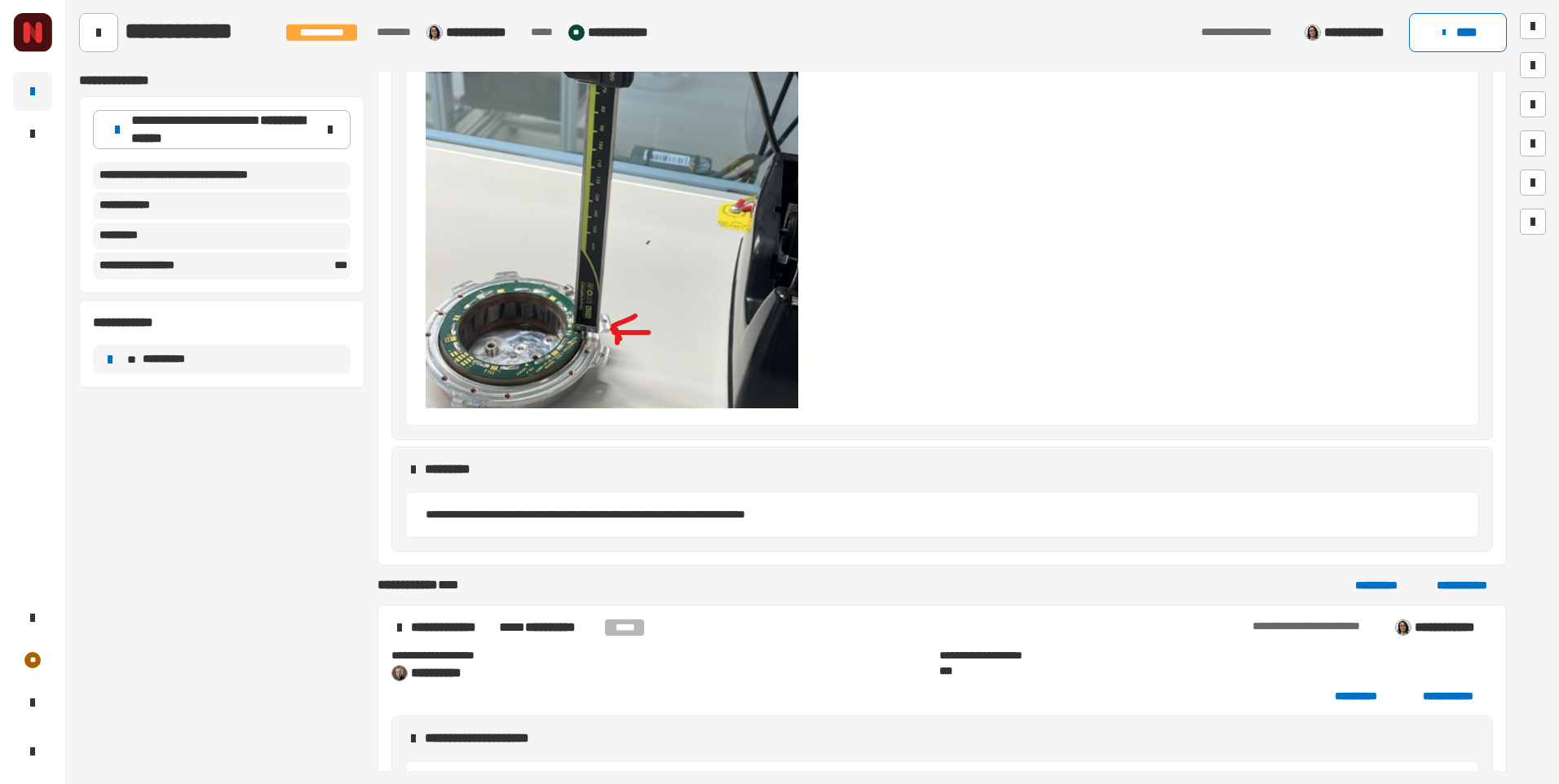 click at bounding box center (612, 146) 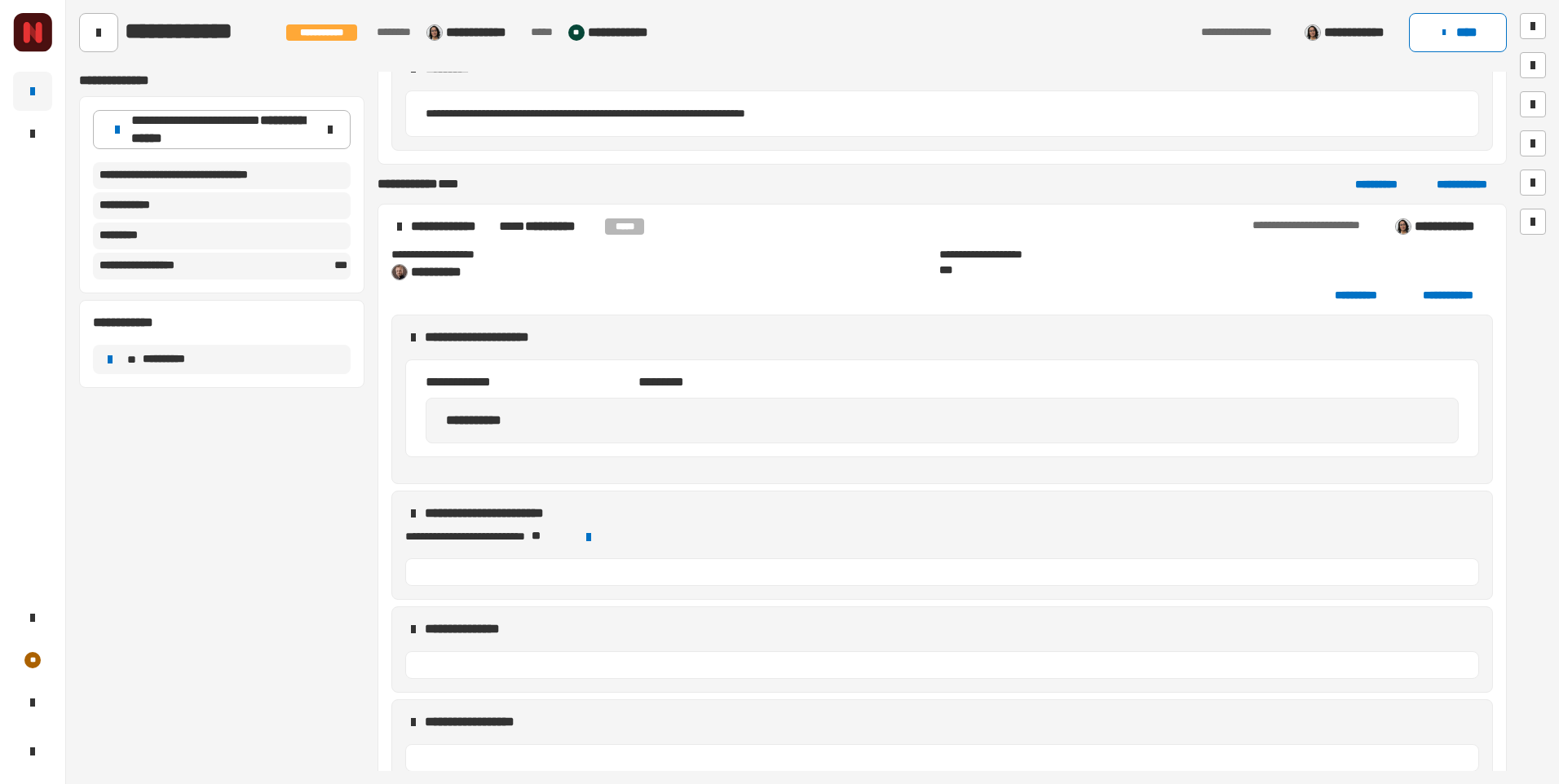 scroll, scrollTop: 1277, scrollLeft: 0, axis: vertical 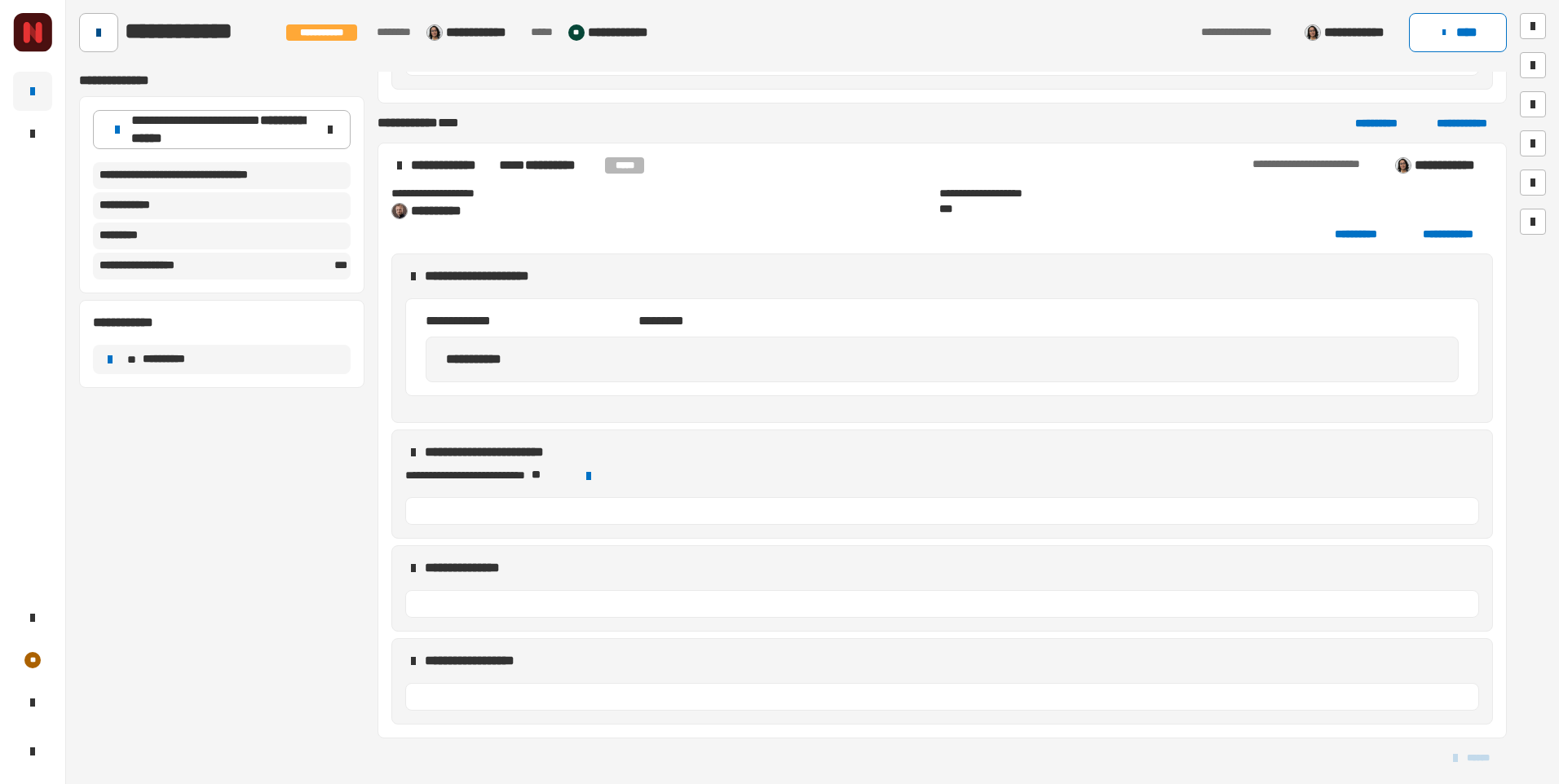 click 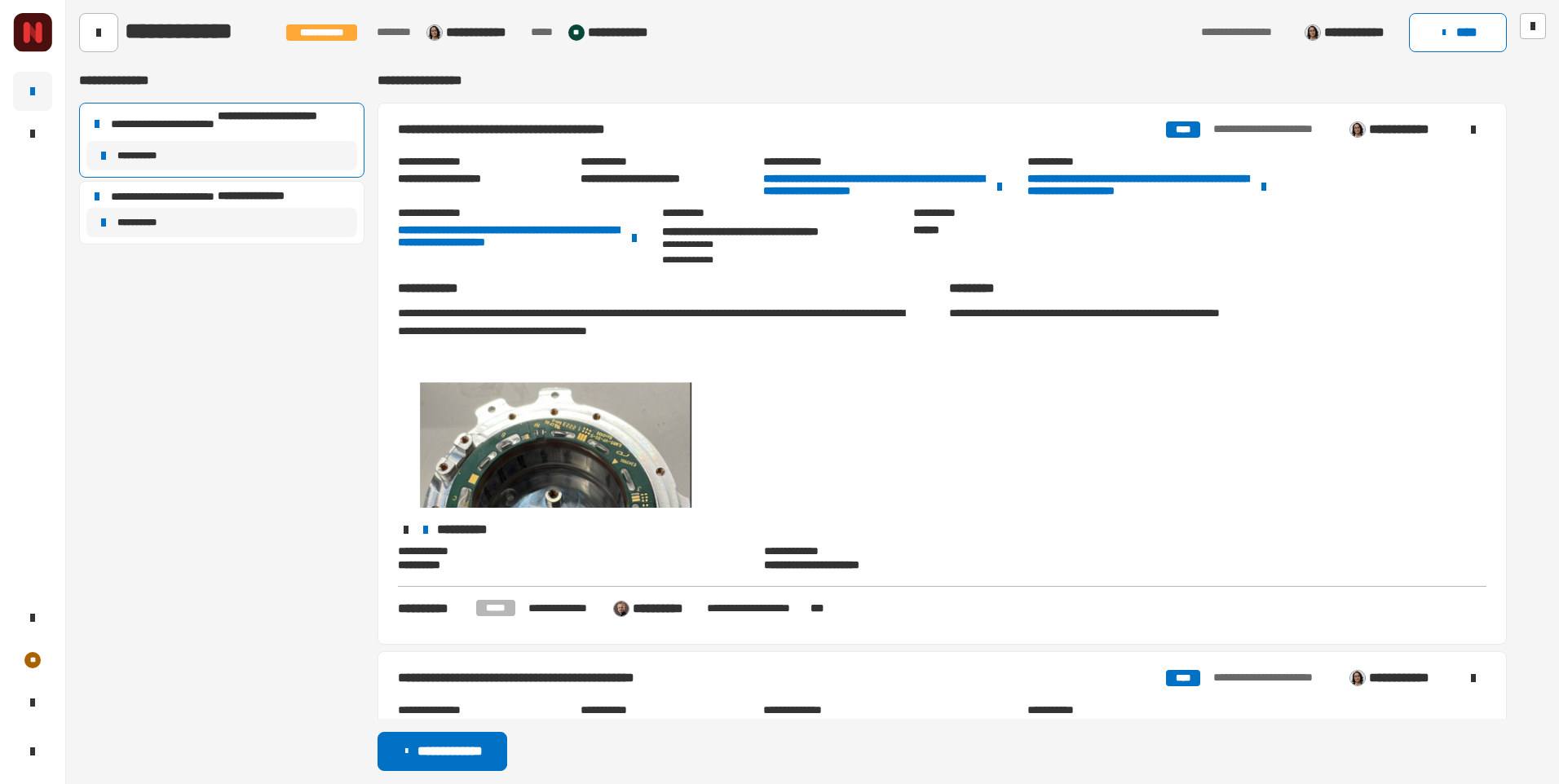 click 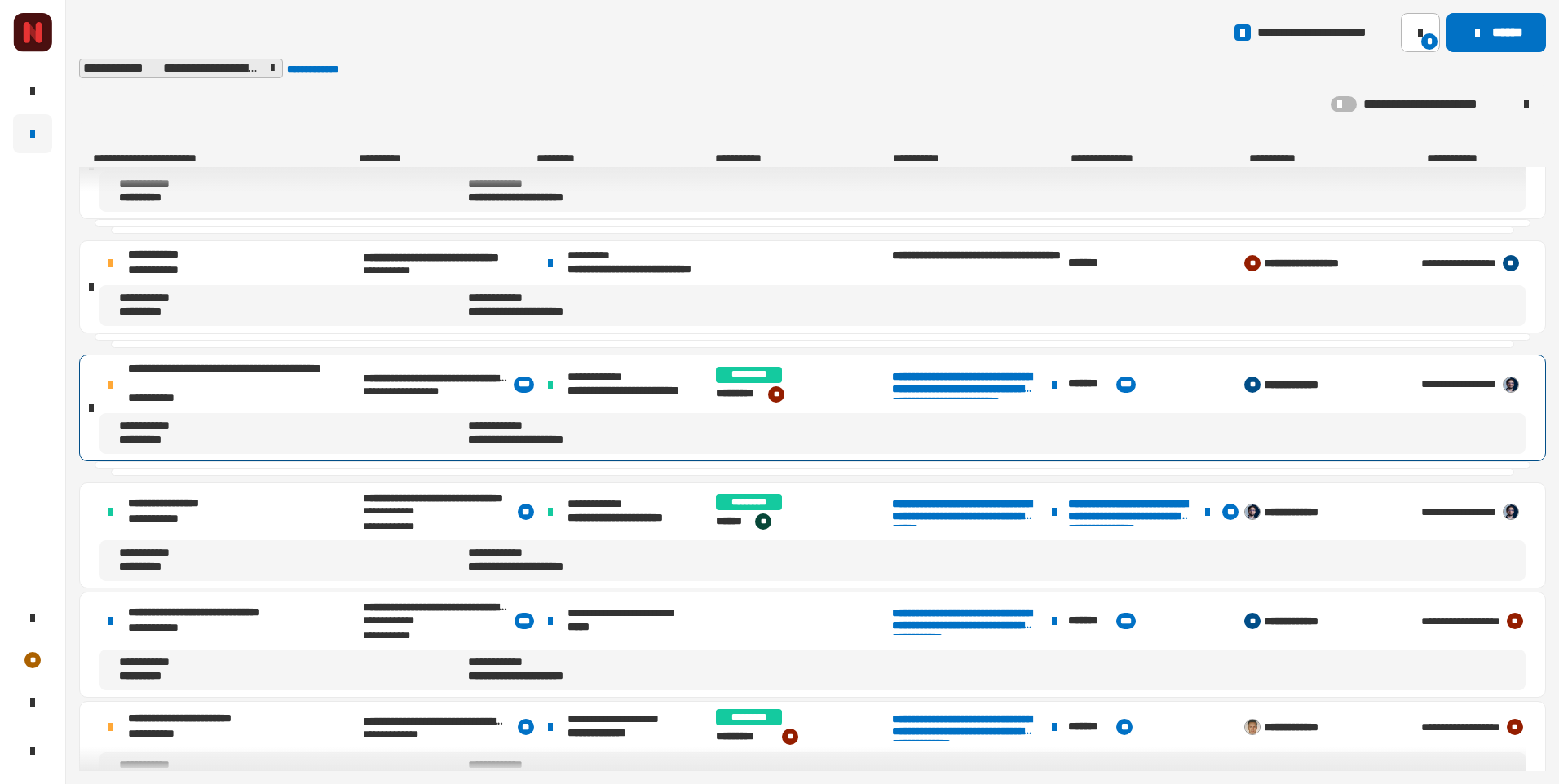 scroll, scrollTop: 163, scrollLeft: 0, axis: vertical 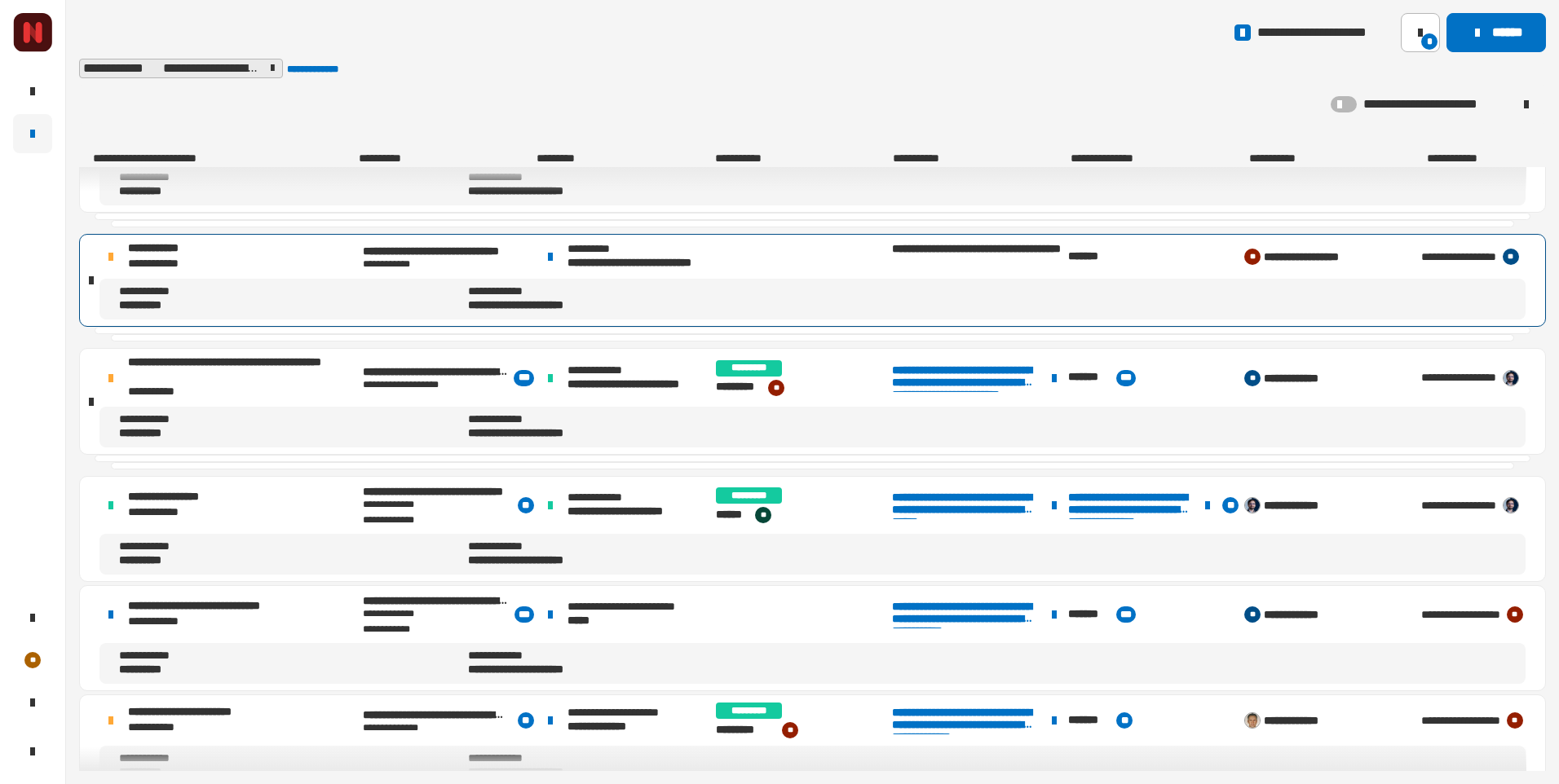 click on "**********" 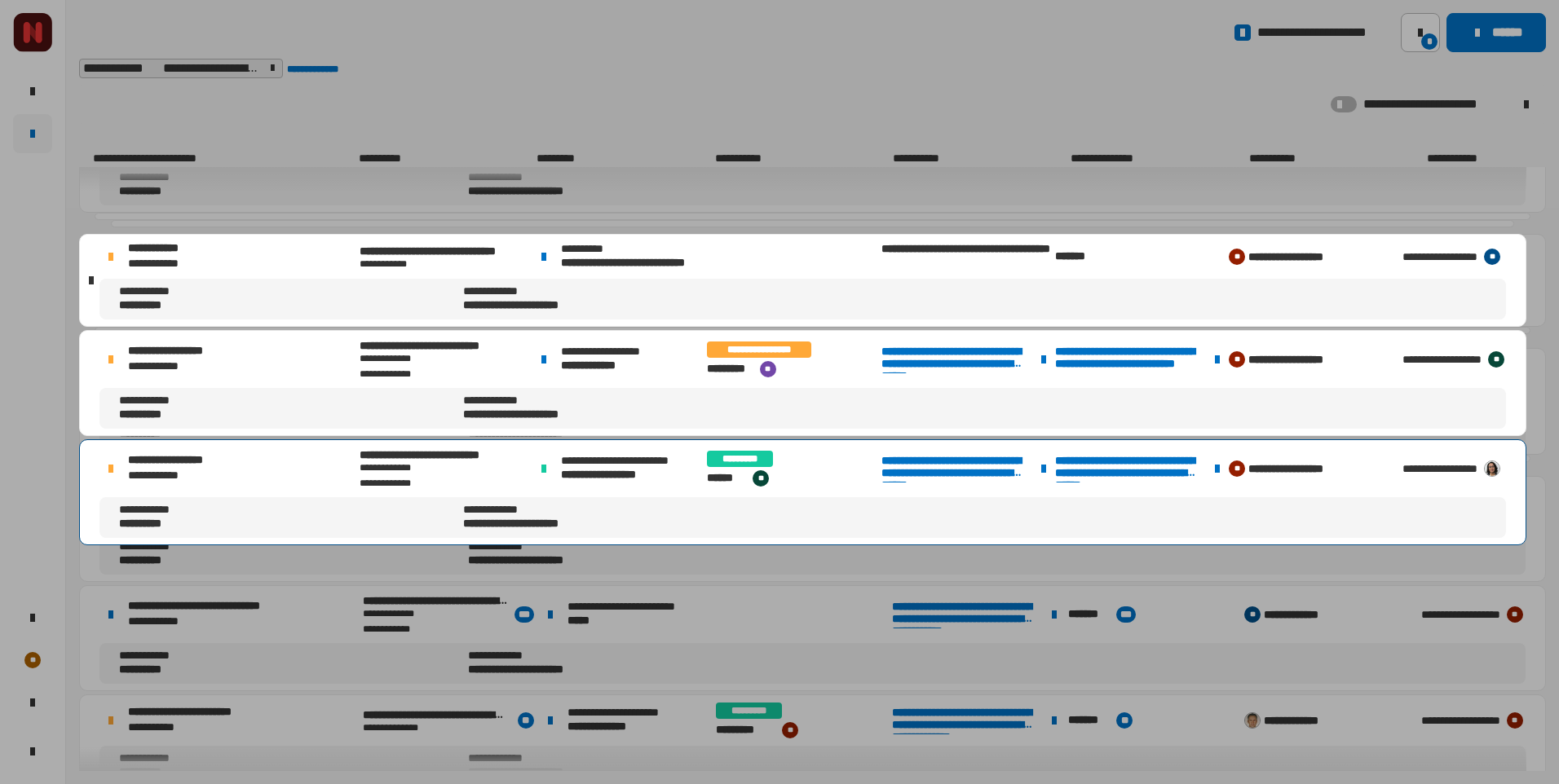 click on "**********" at bounding box center [175, 460] 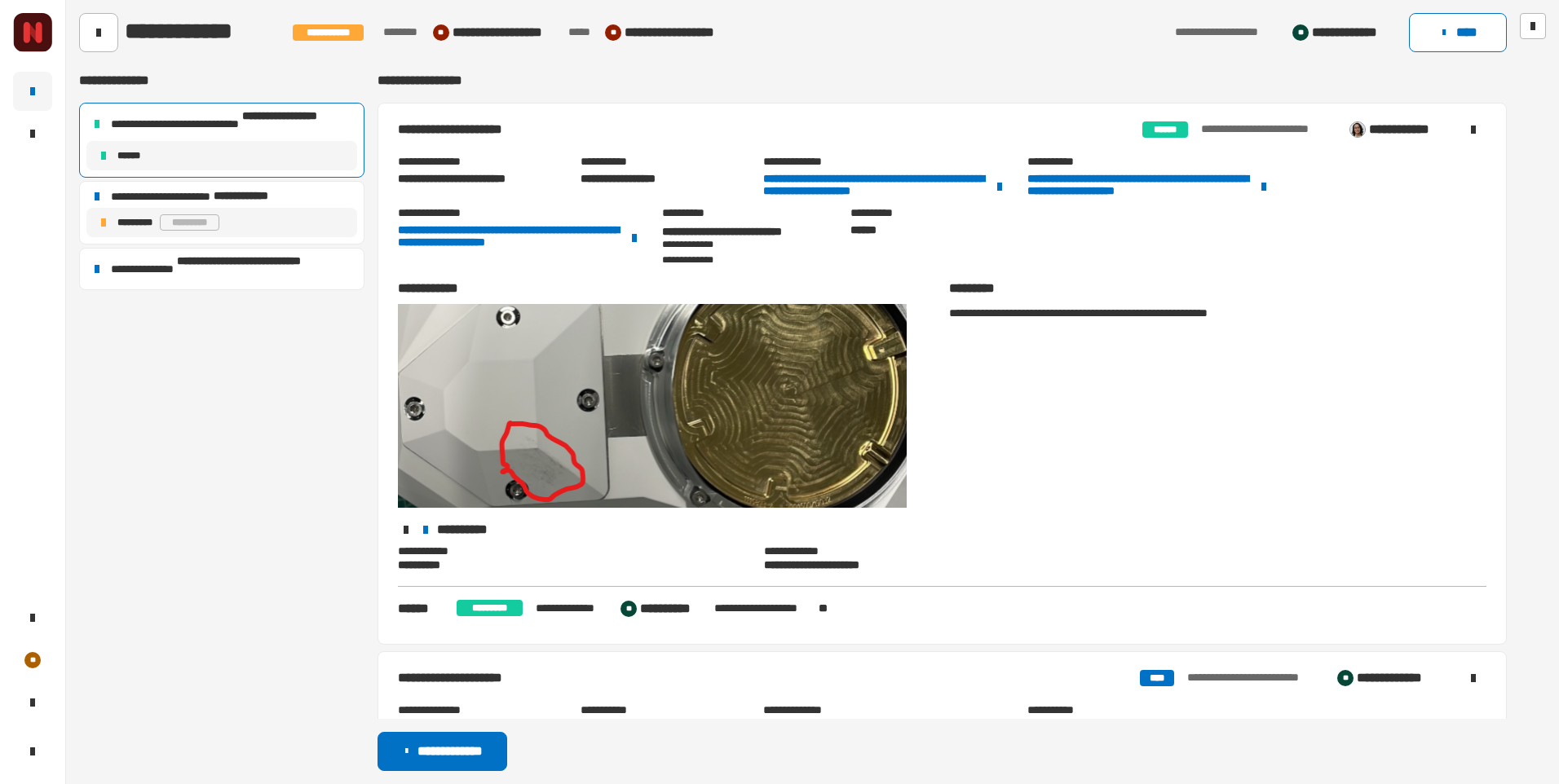 scroll, scrollTop: 0, scrollLeft: 0, axis: both 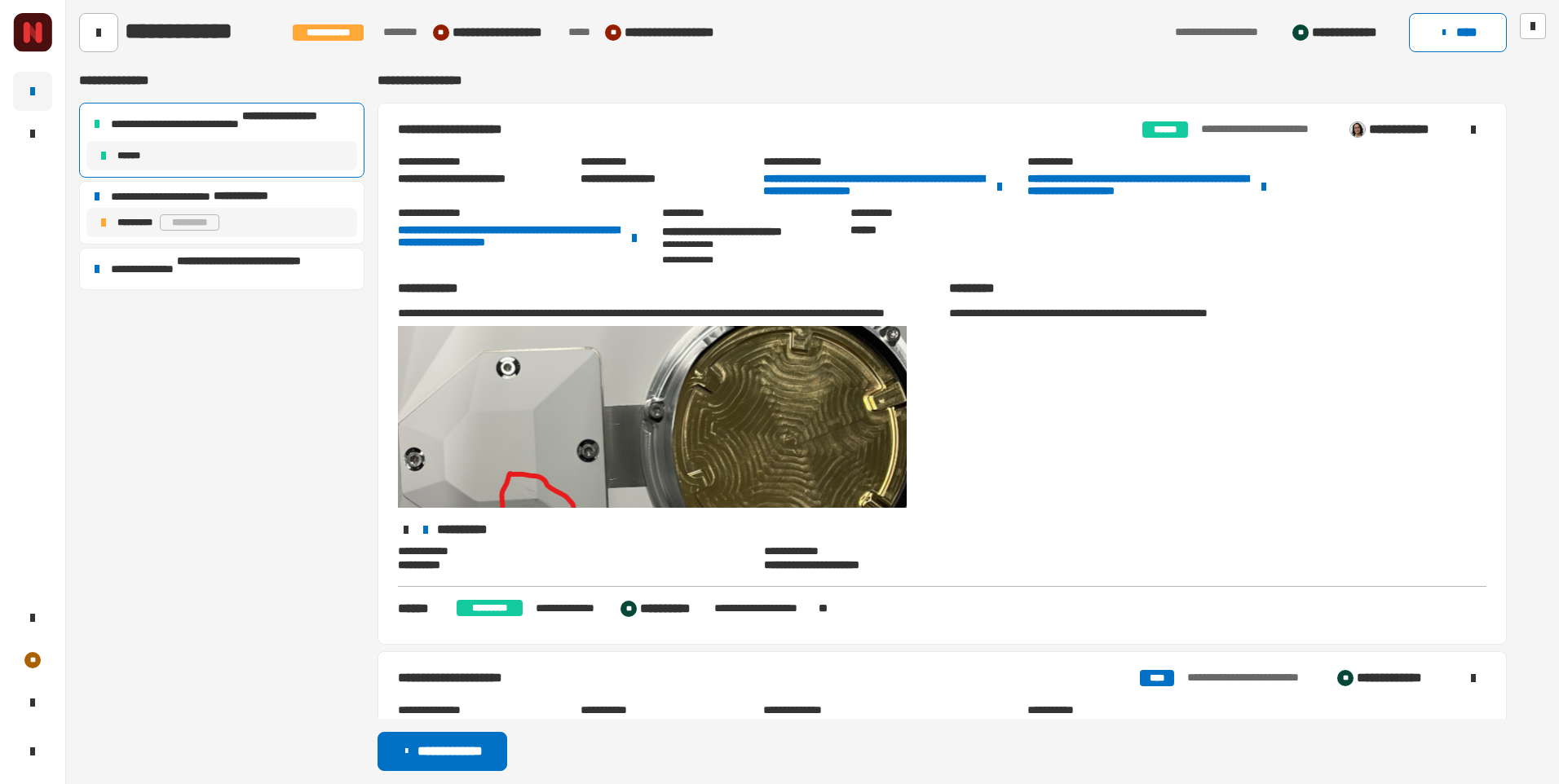 click on "**********" at bounding box center (753, 130) 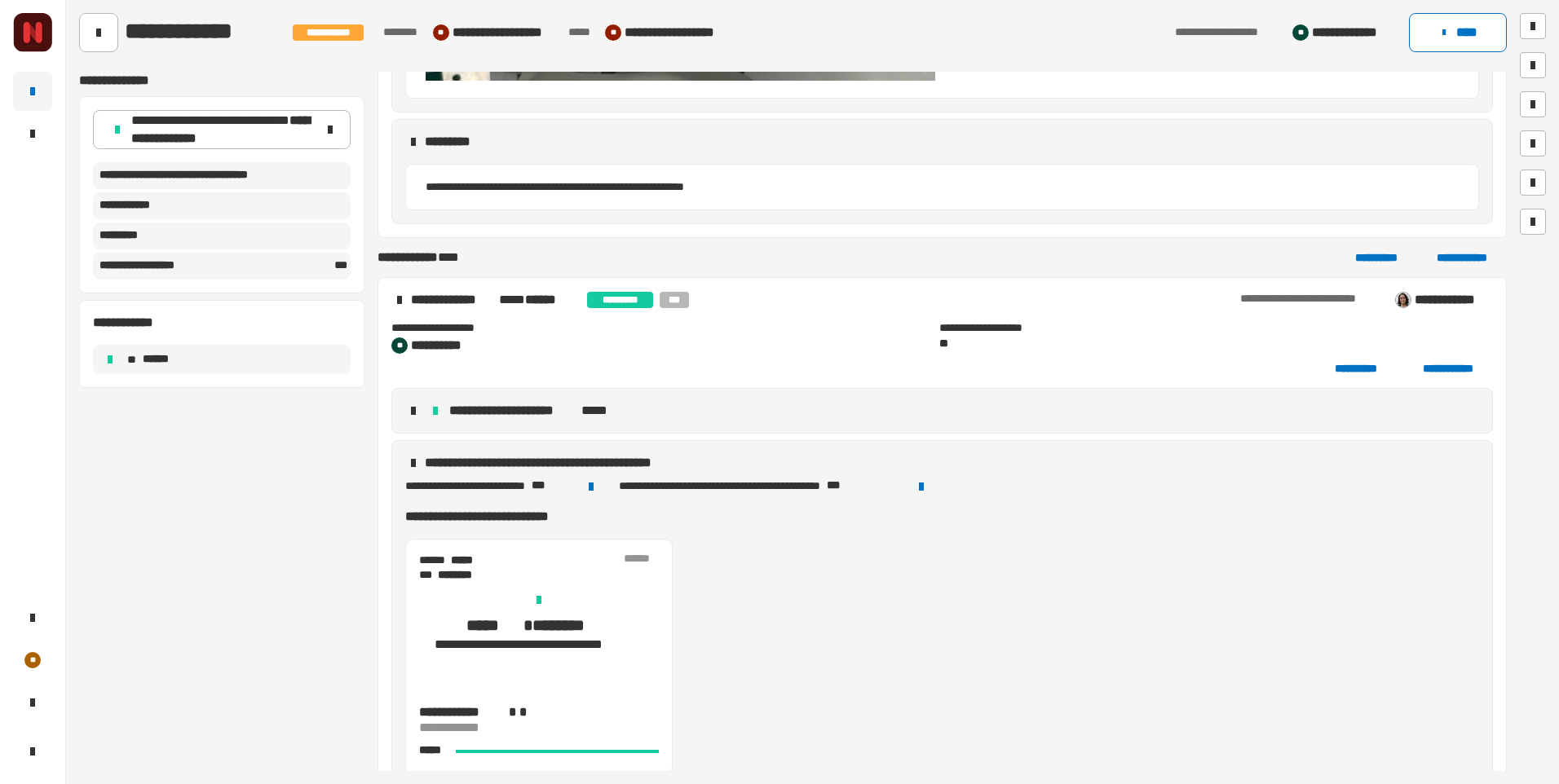 scroll, scrollTop: 1141, scrollLeft: 0, axis: vertical 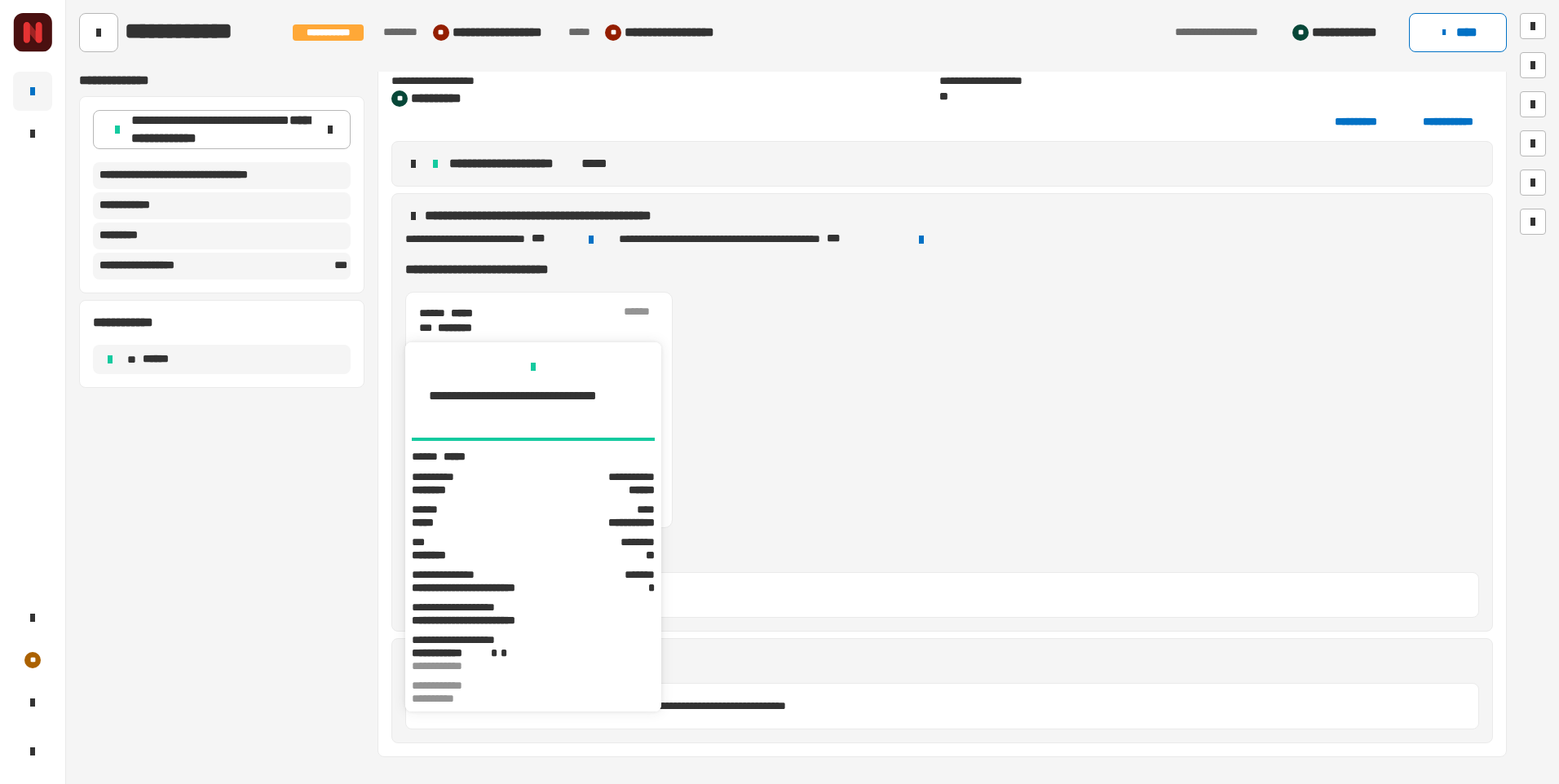 click on "**********" 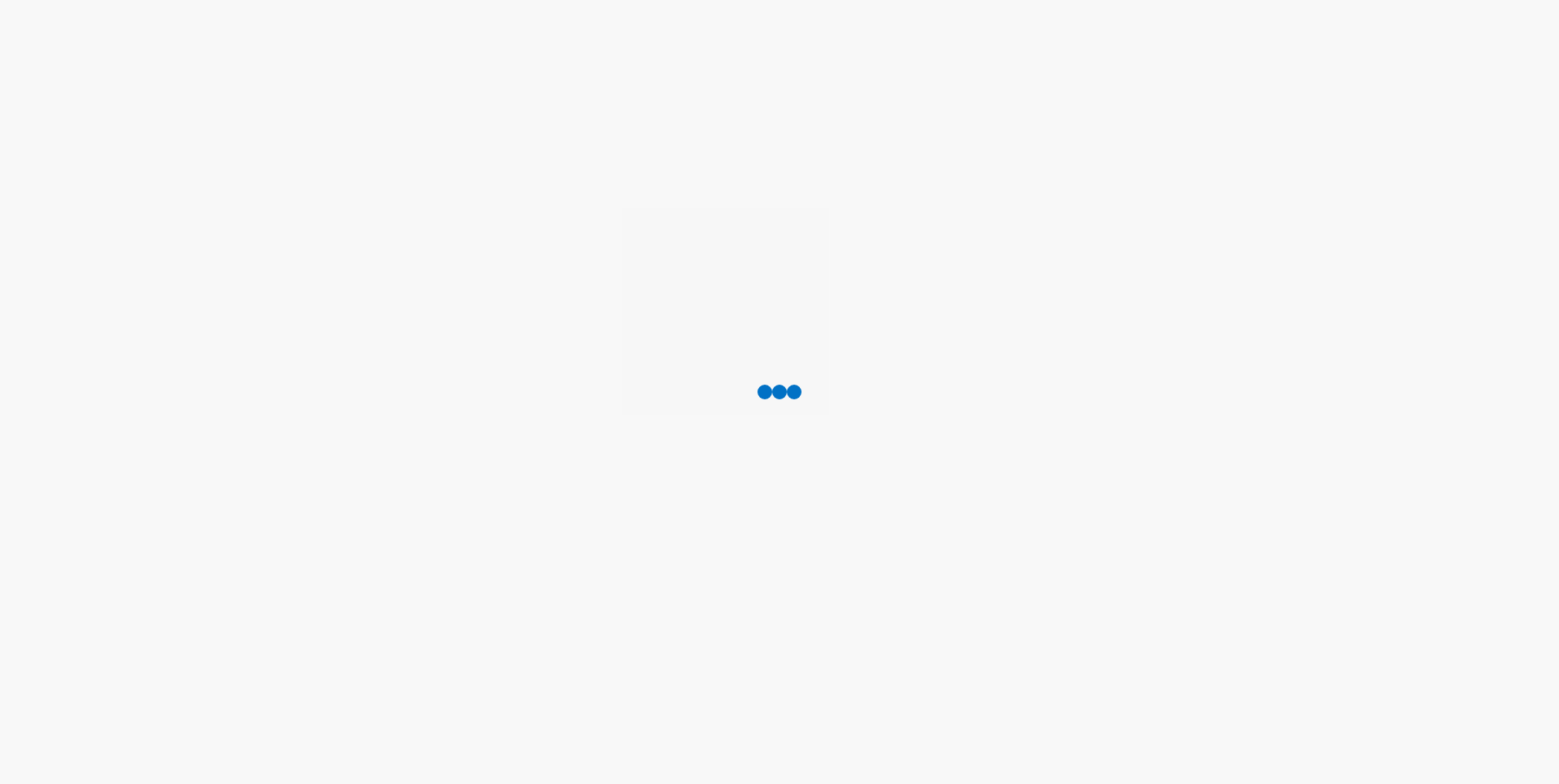 scroll, scrollTop: 0, scrollLeft: 0, axis: both 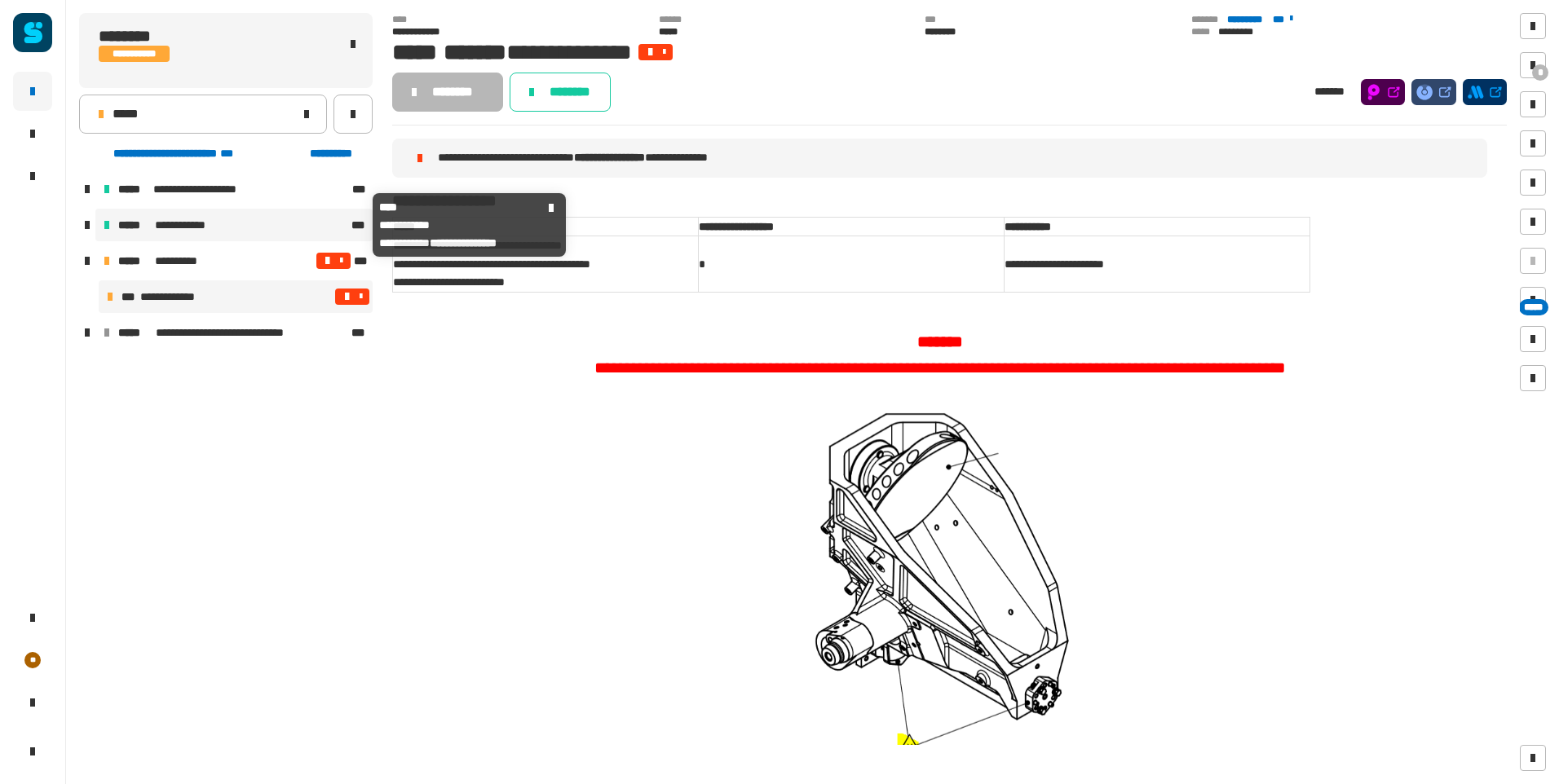 click on "**********" at bounding box center [233, 225] 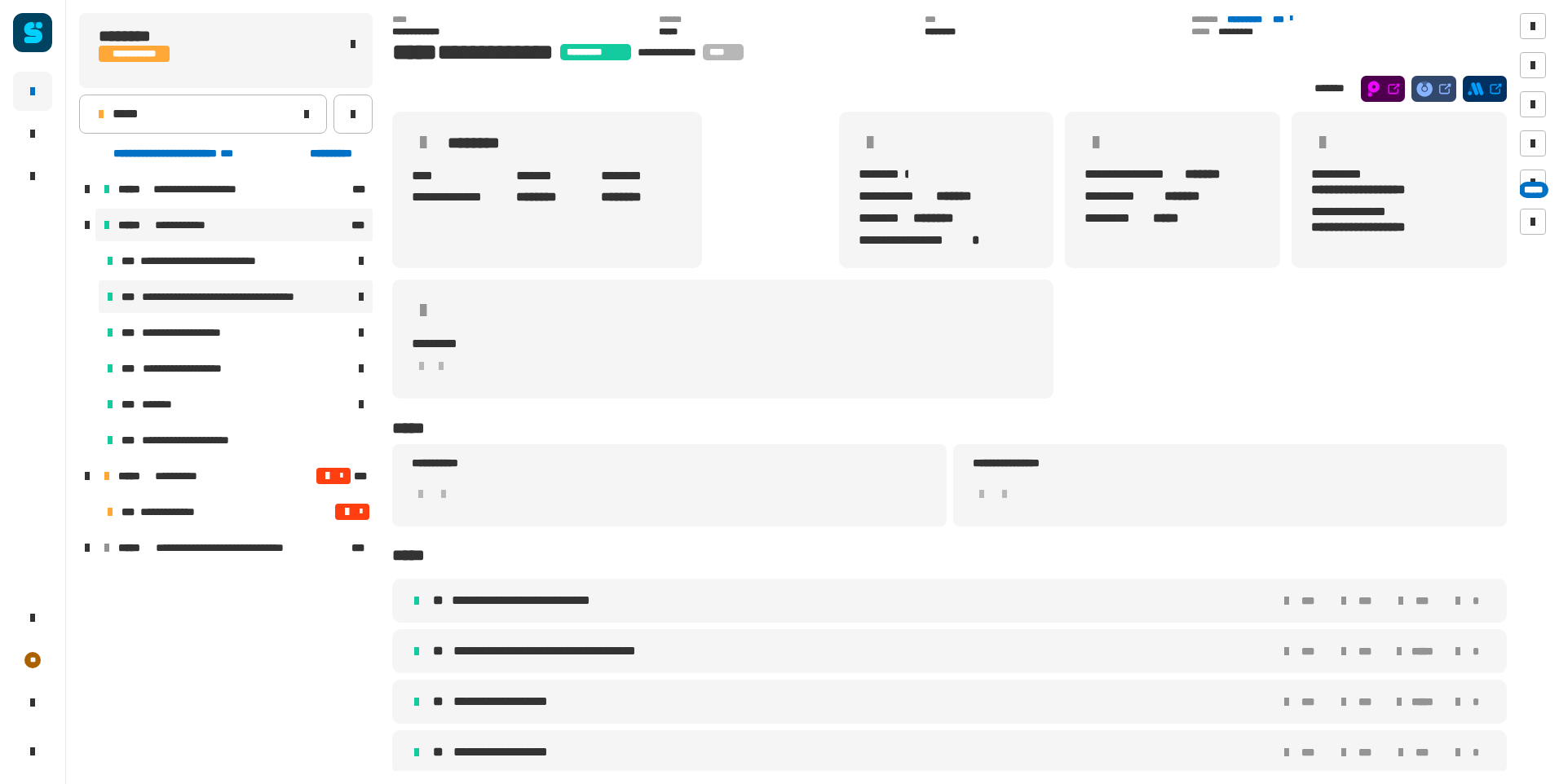 click on "**********" at bounding box center [240, 297] 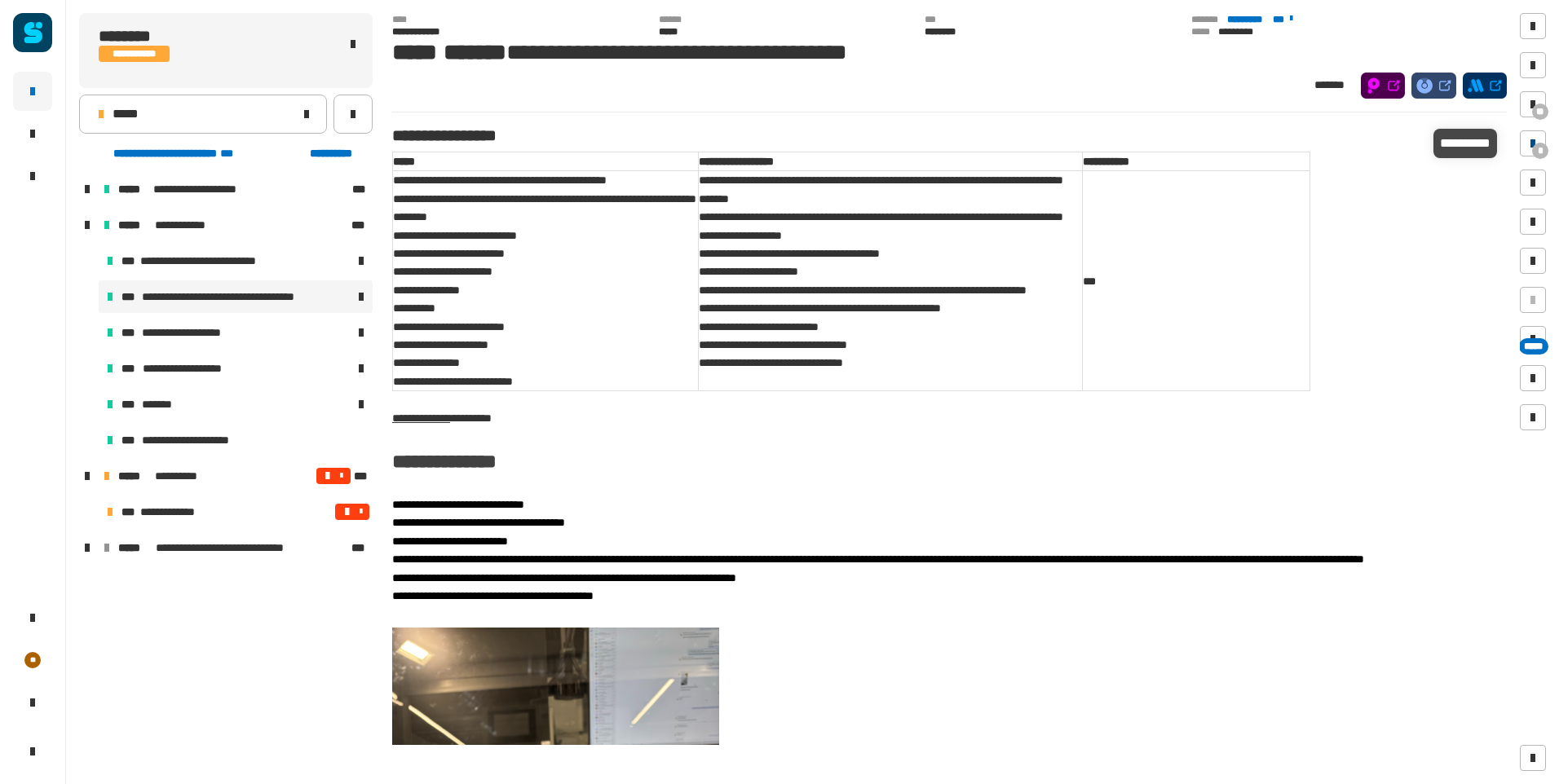 click on "*" at bounding box center (1540, 151) 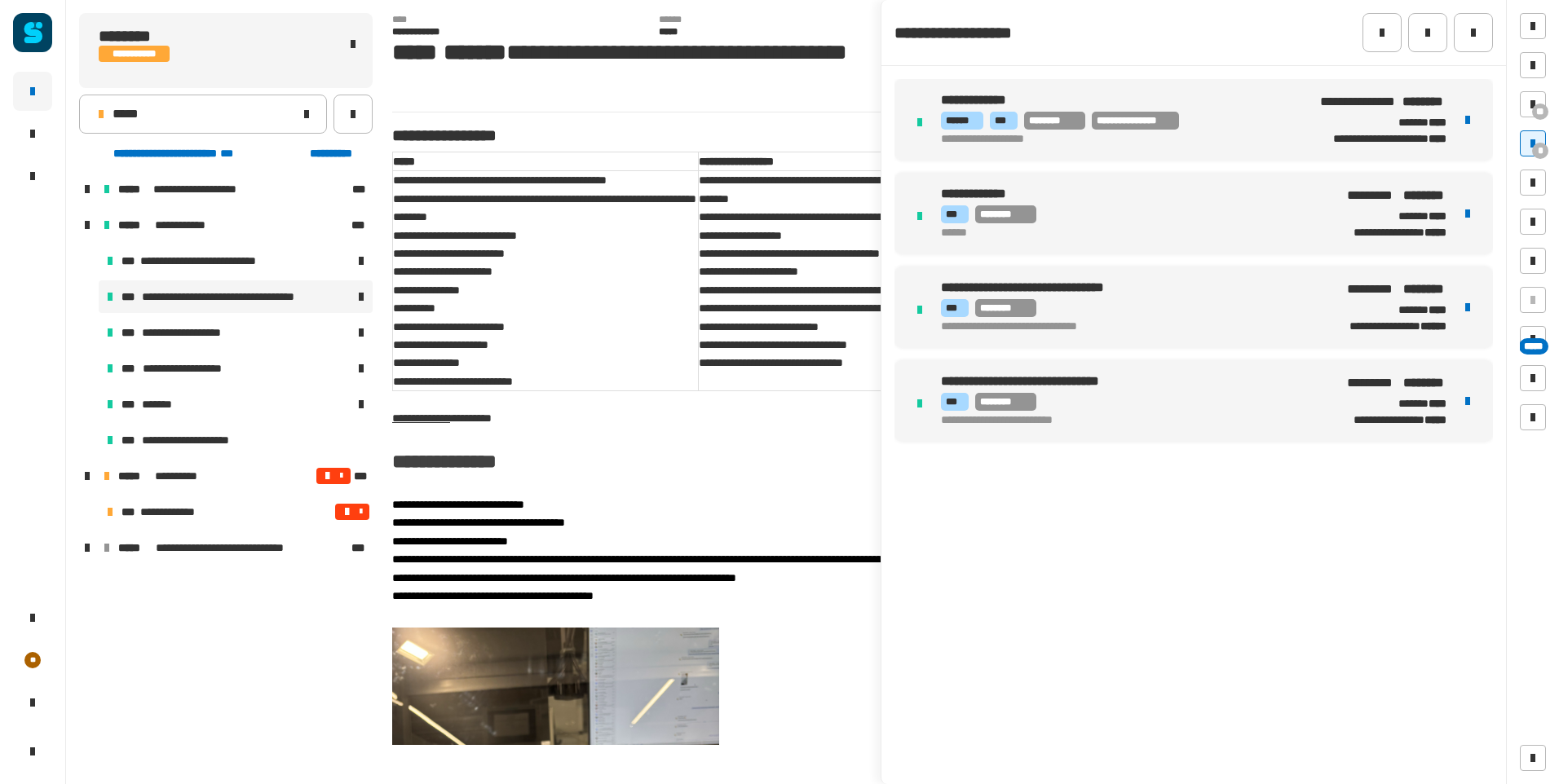 click on "**********" at bounding box center [1119, 139] 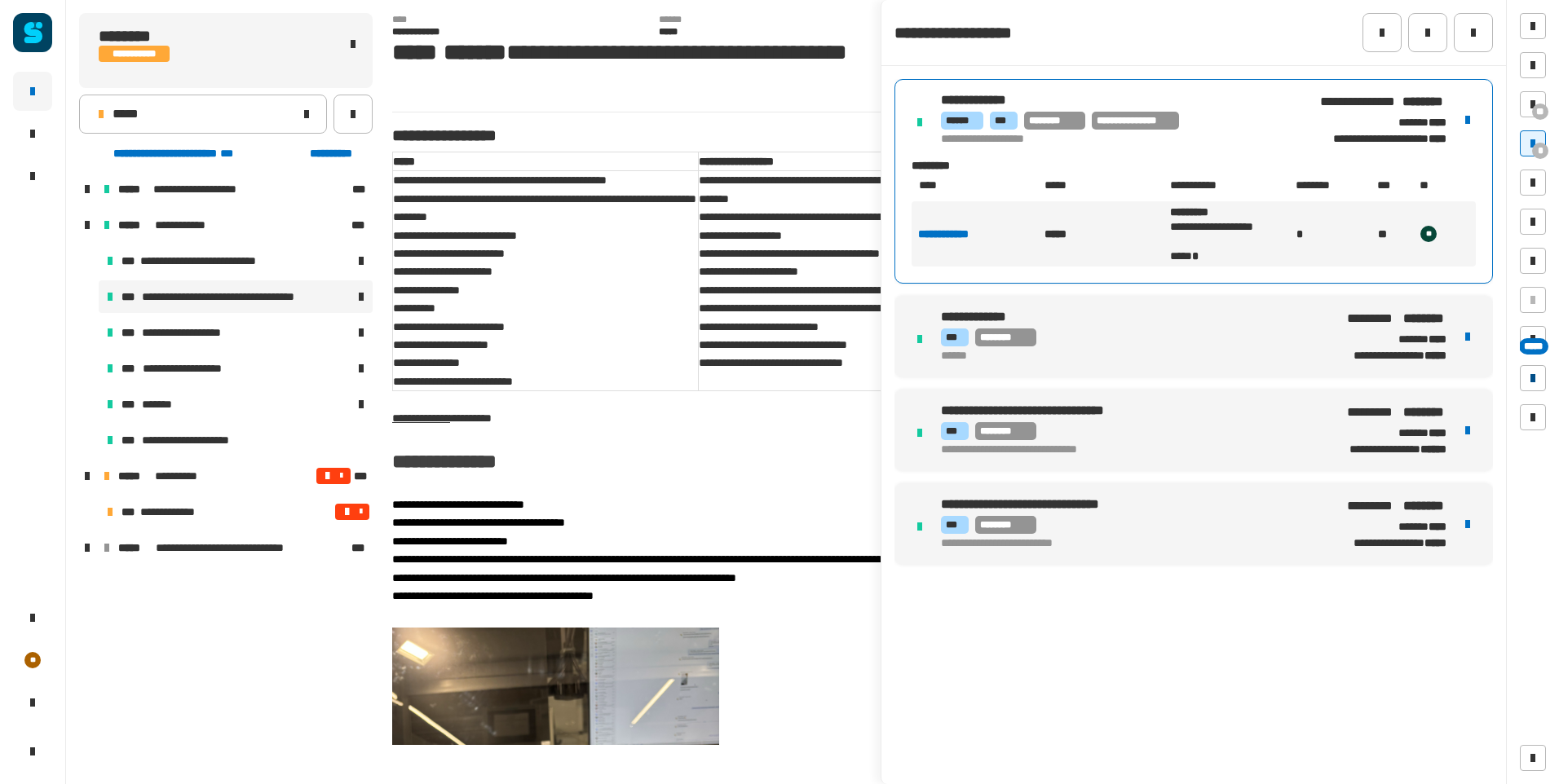 click at bounding box center [1533, 378] 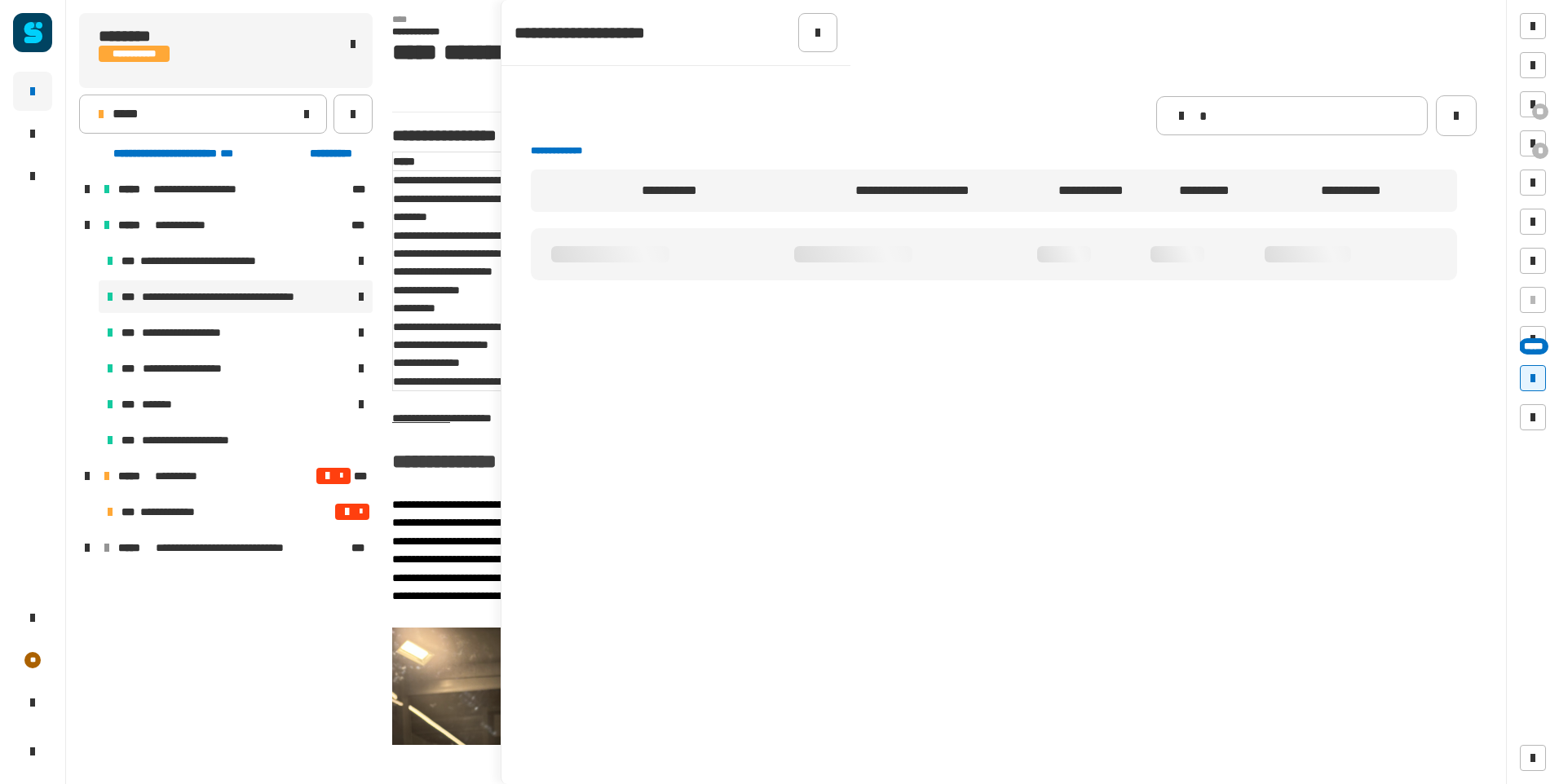 type 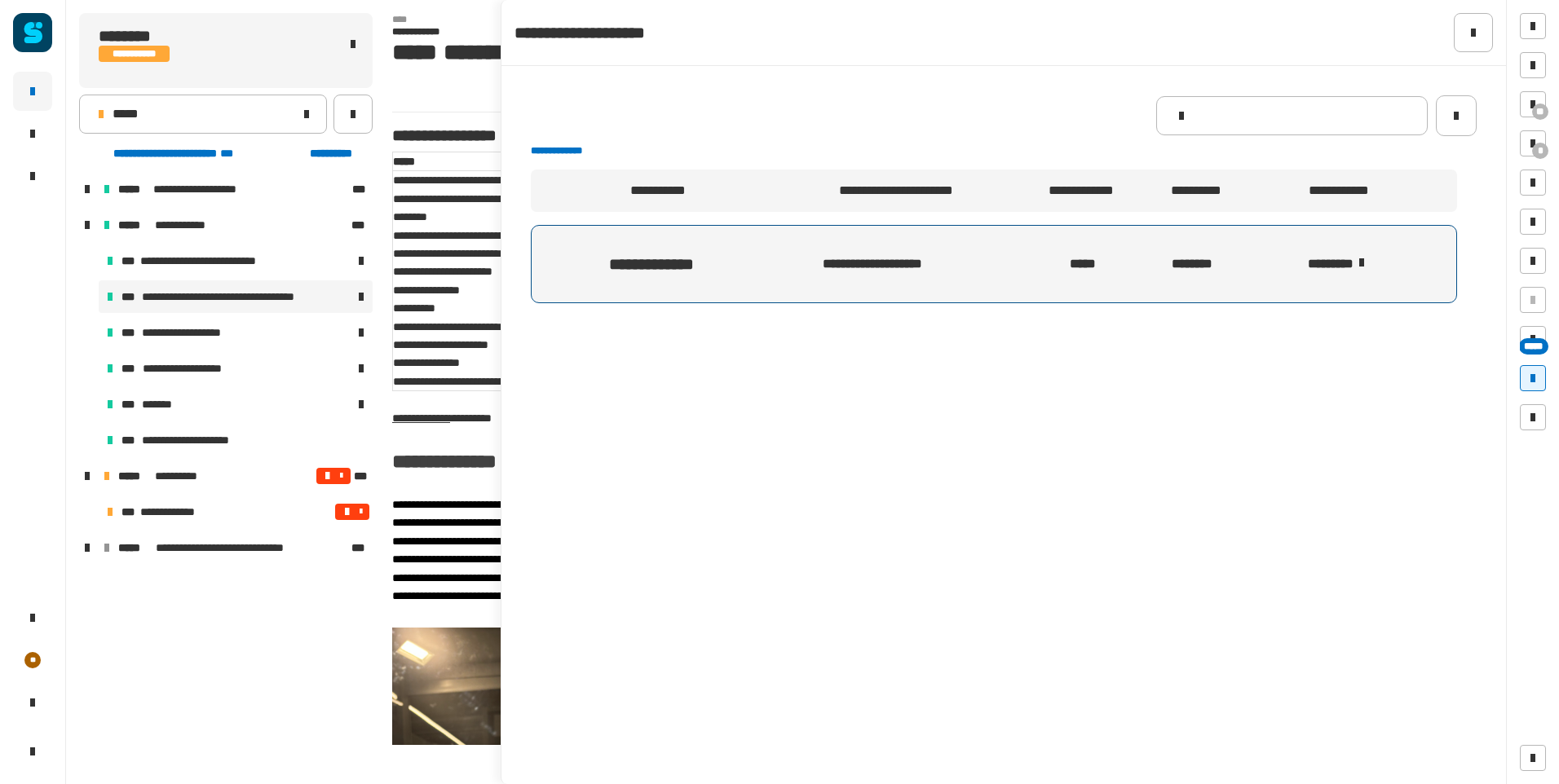 click at bounding box center (1362, 262) 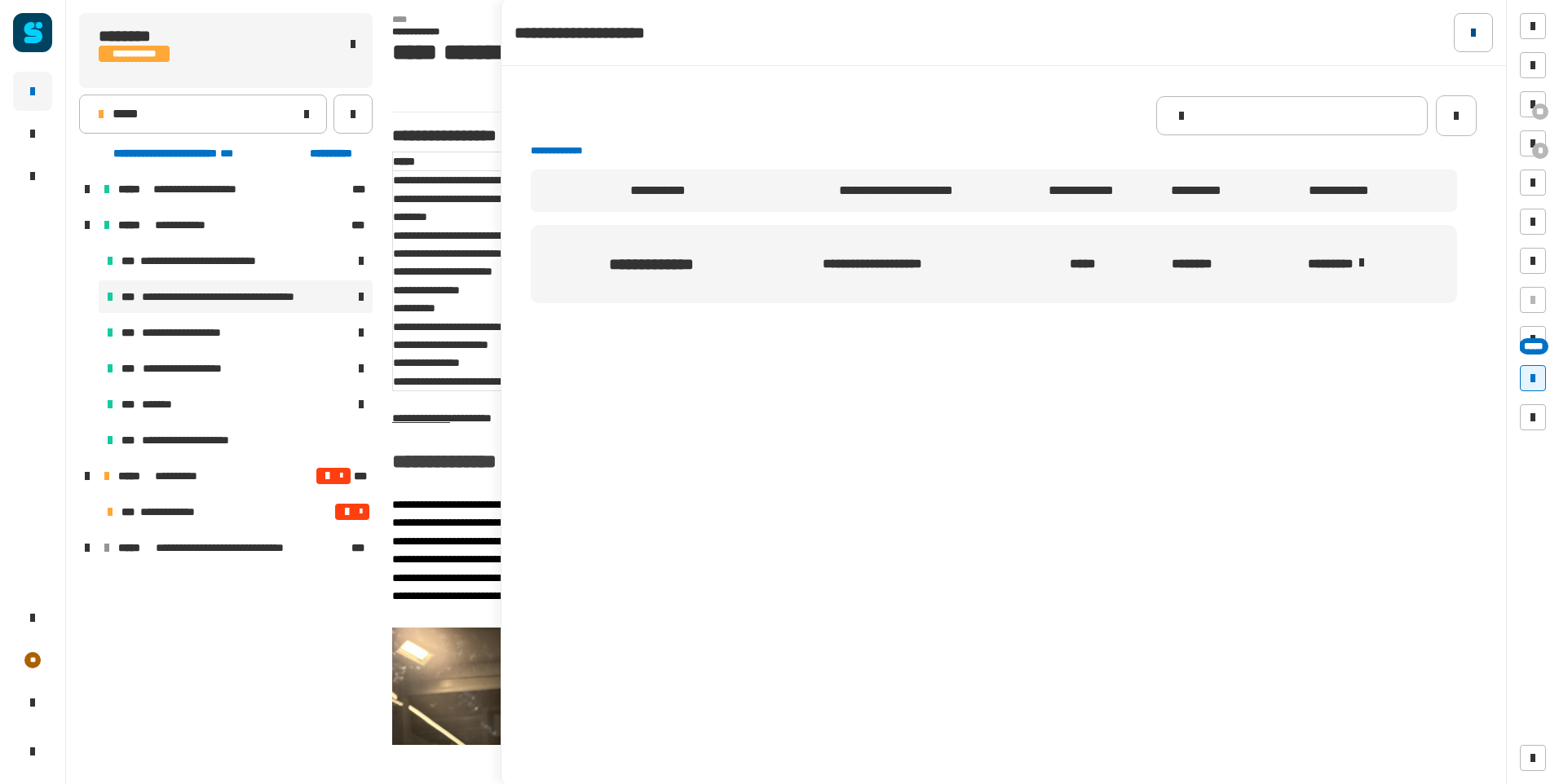 click 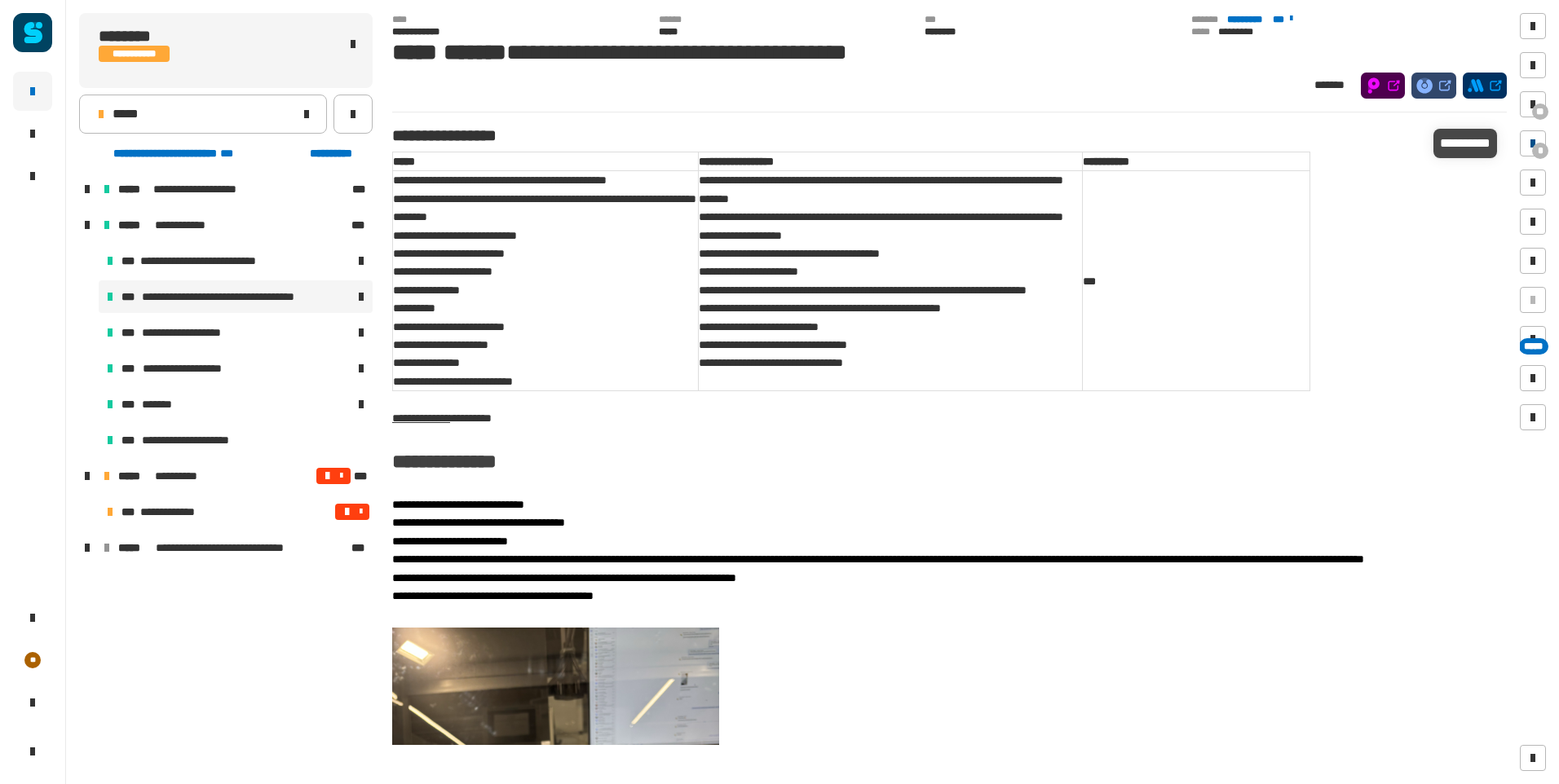 click at bounding box center [1533, 143] 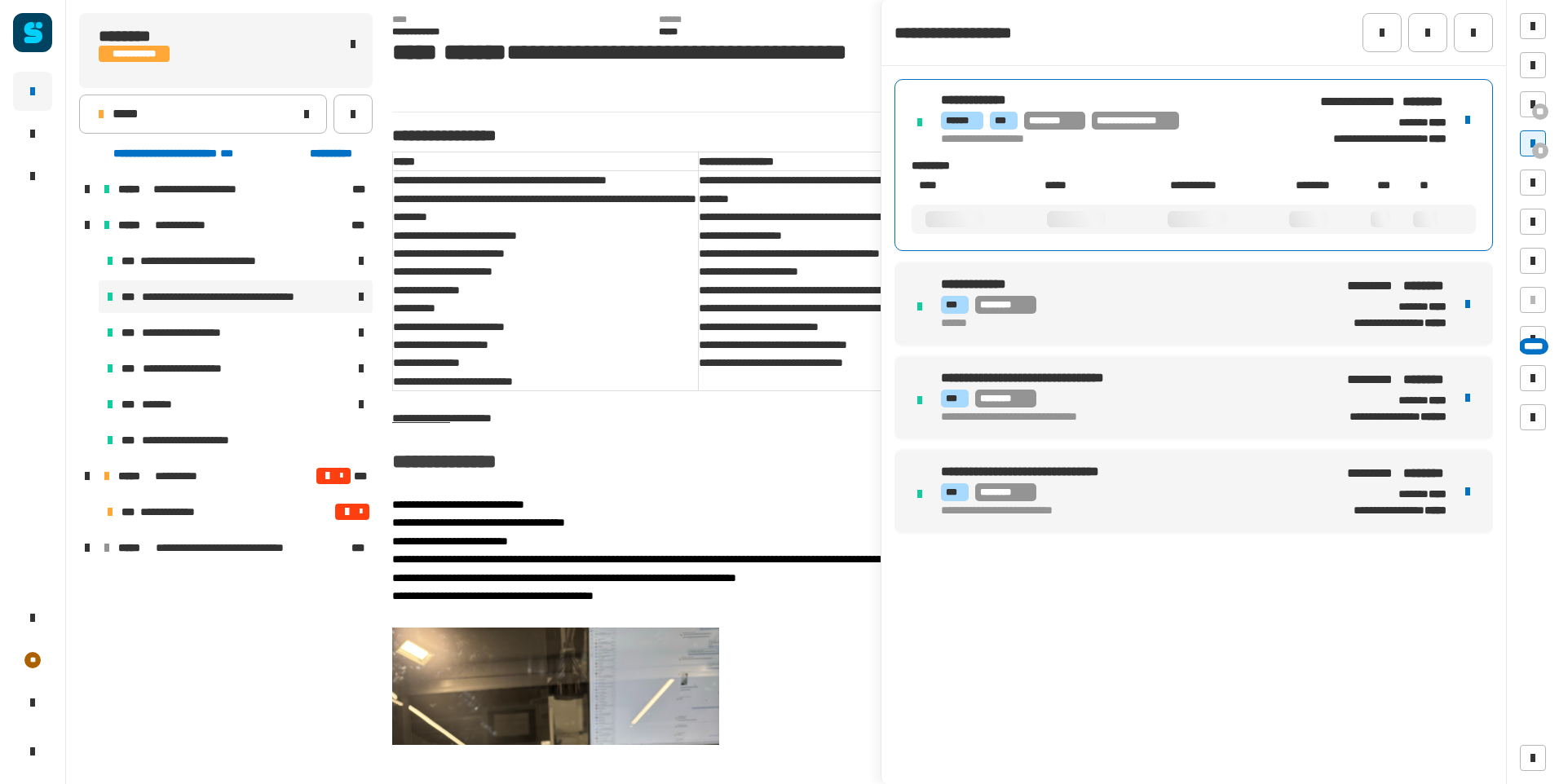 click on "**********" at bounding box center [1119, 139] 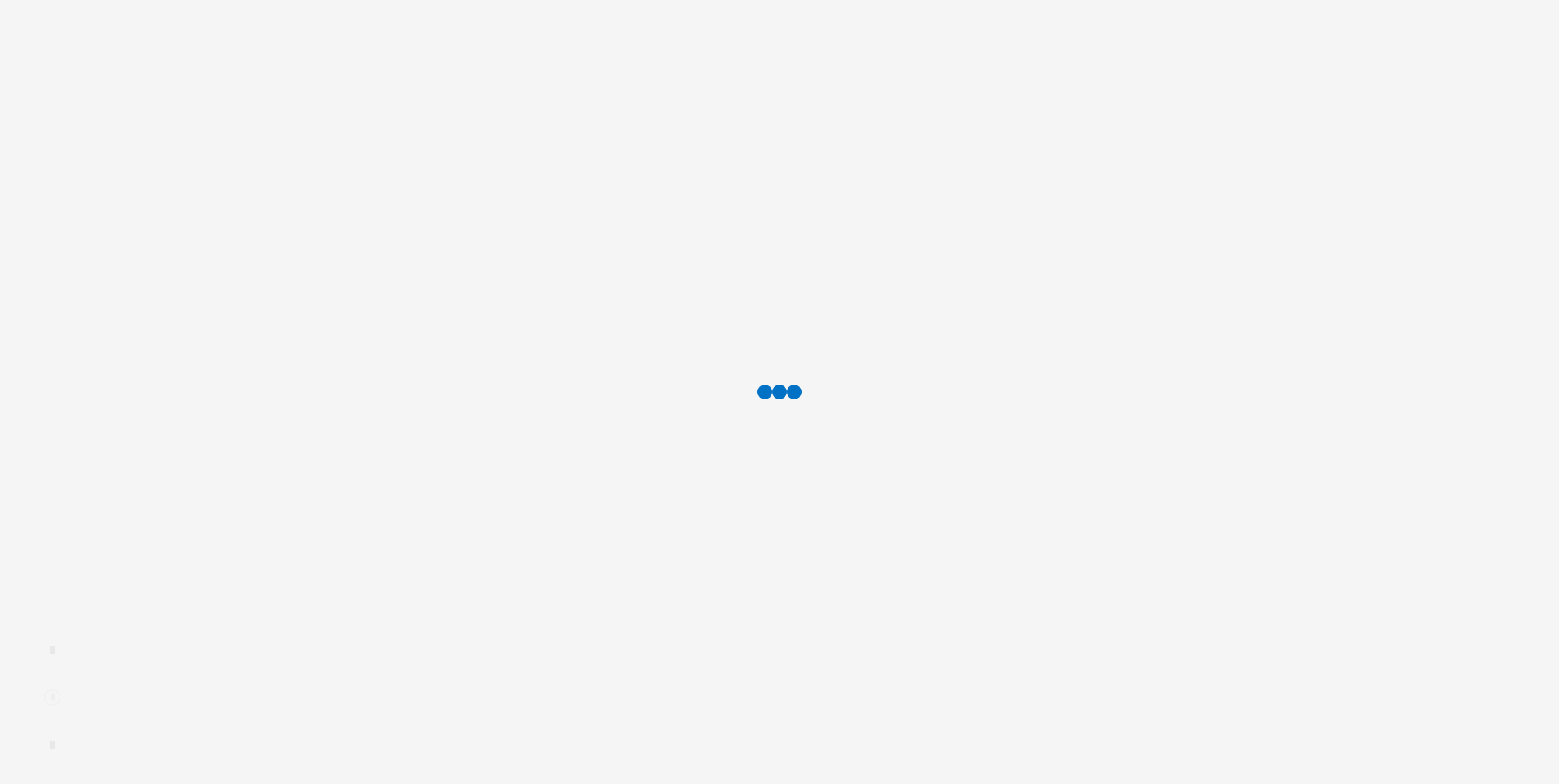 scroll, scrollTop: 0, scrollLeft: 0, axis: both 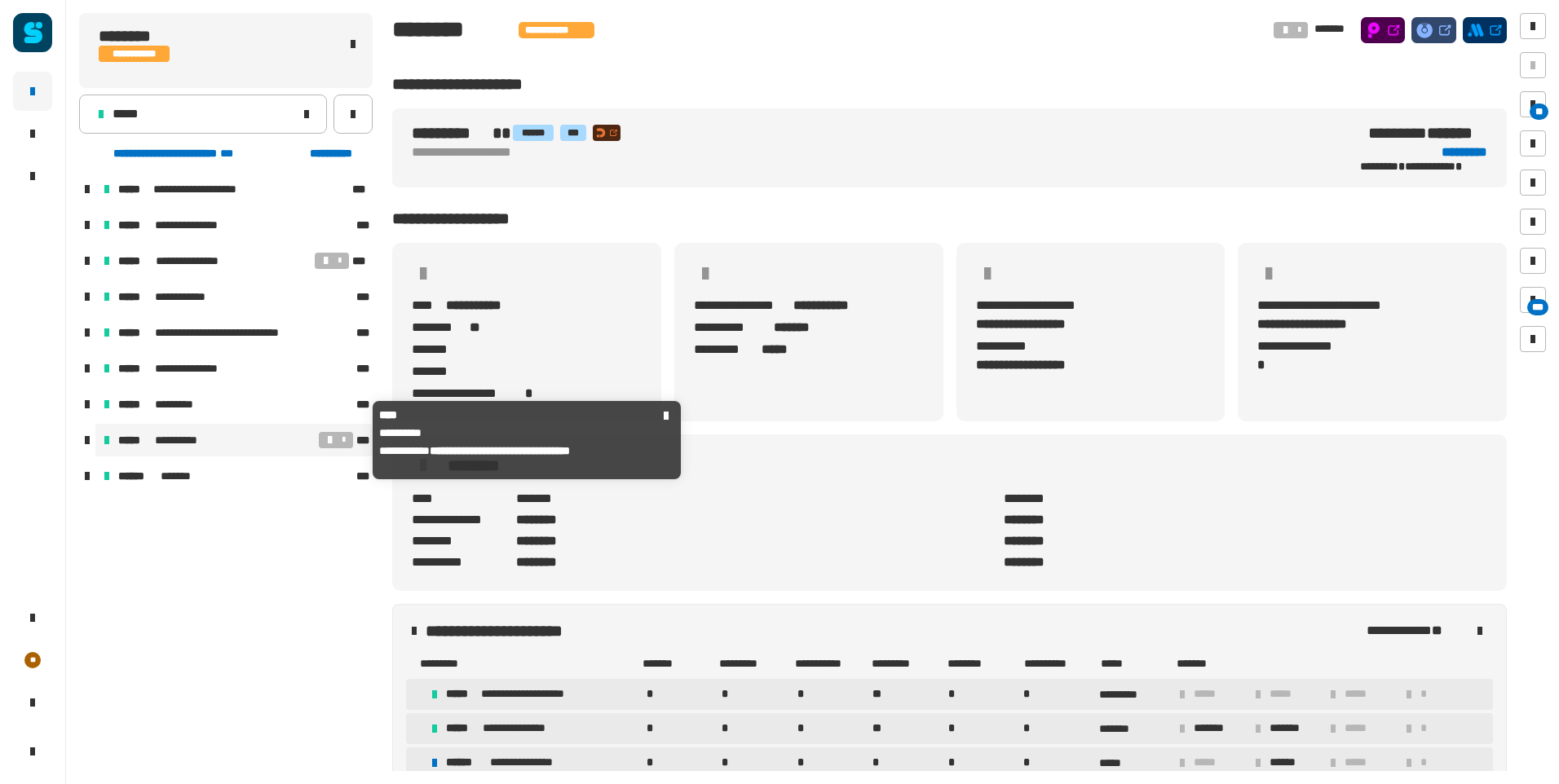 click on "**********" at bounding box center [217, 440] 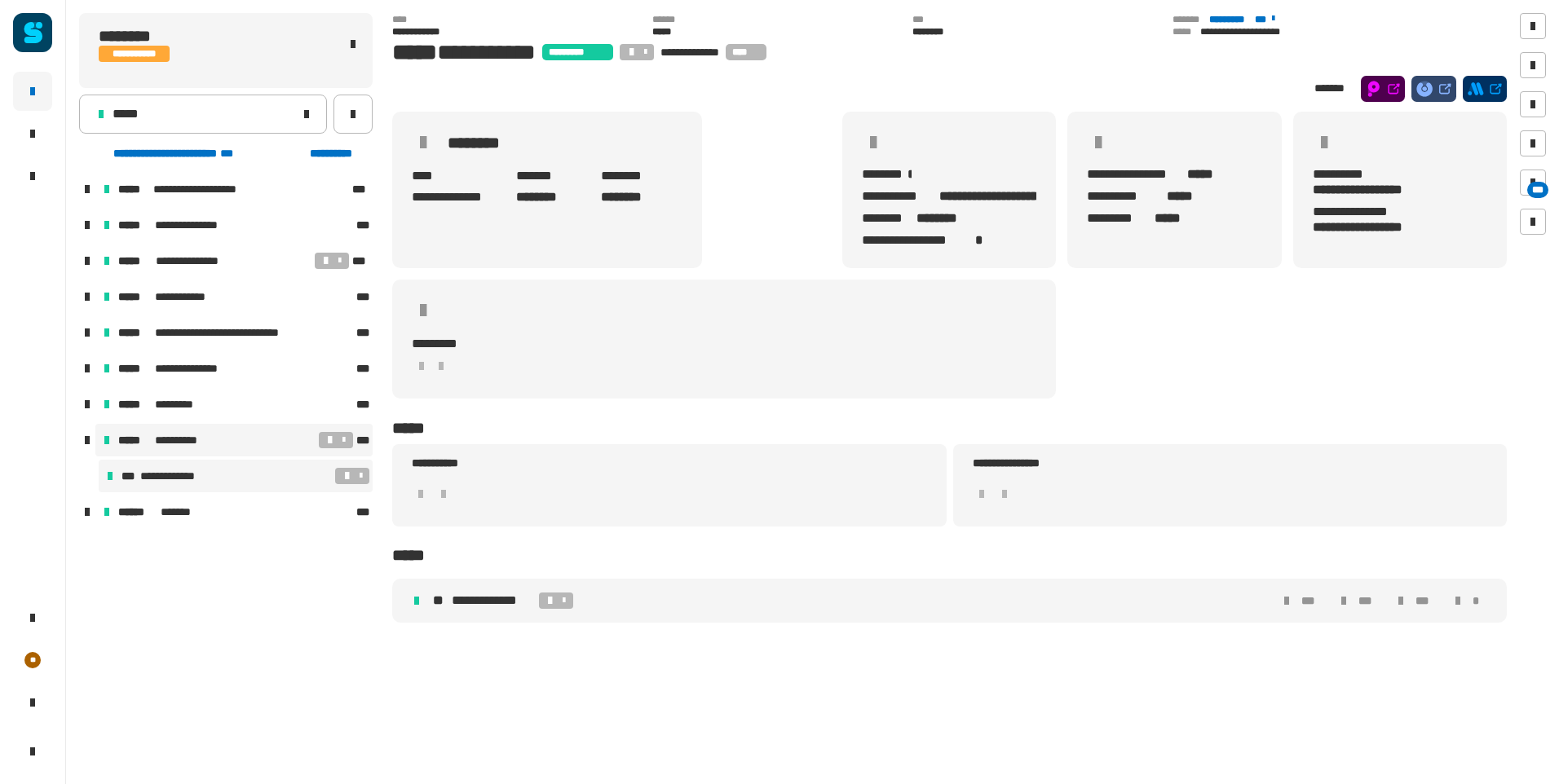 click at bounding box center (292, 476) 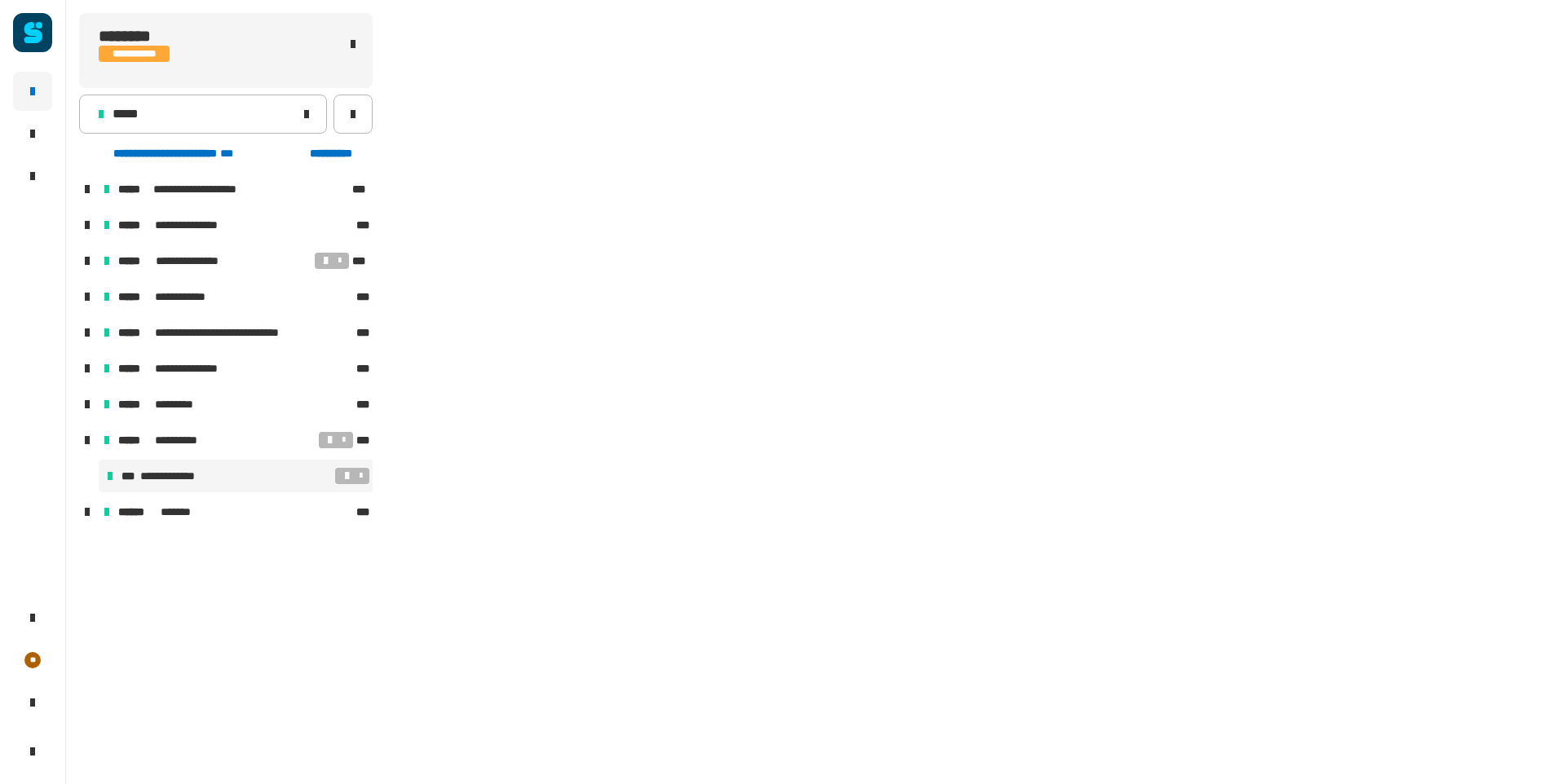 click at bounding box center (347, 476) 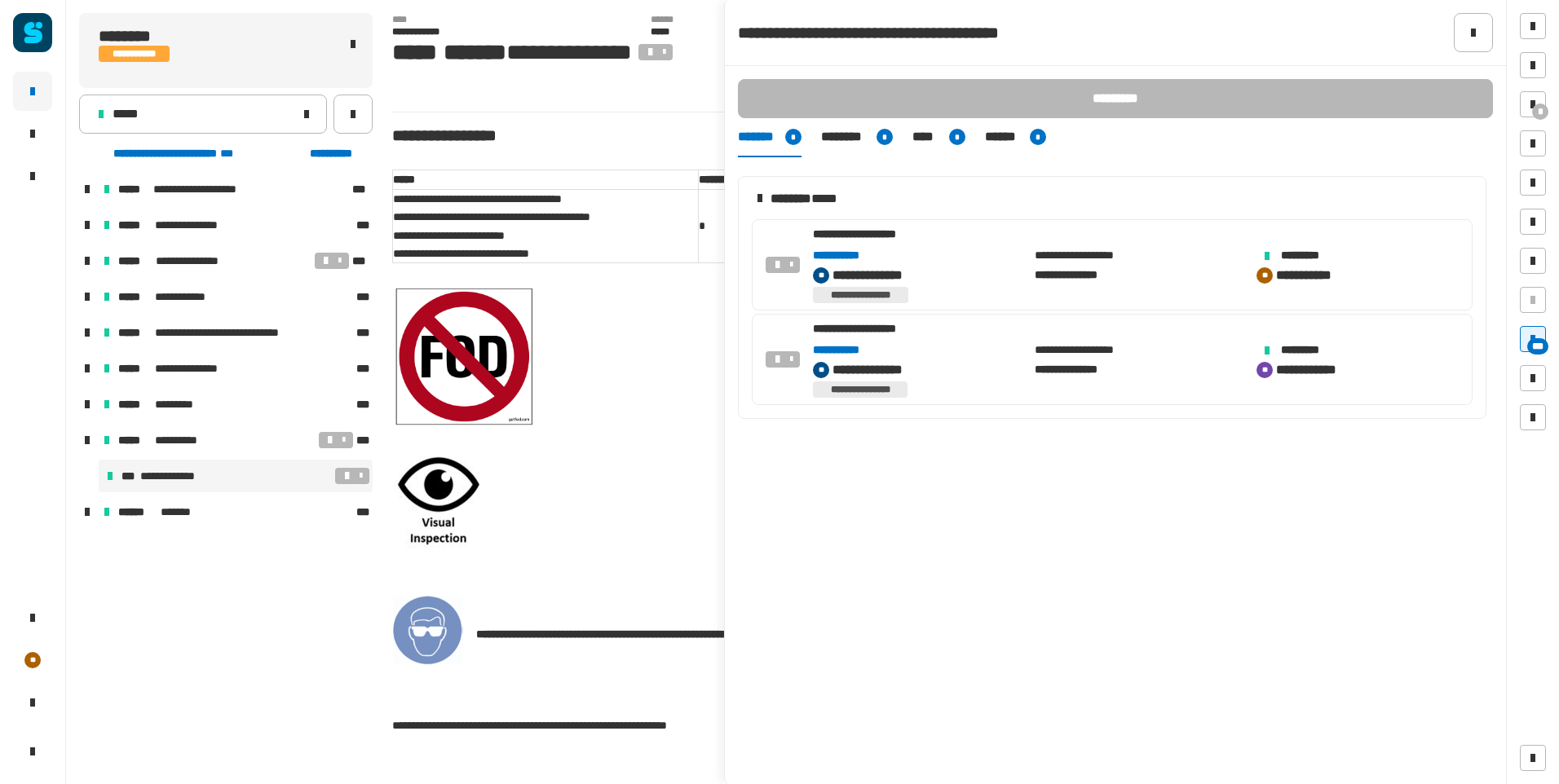 click on "**********" 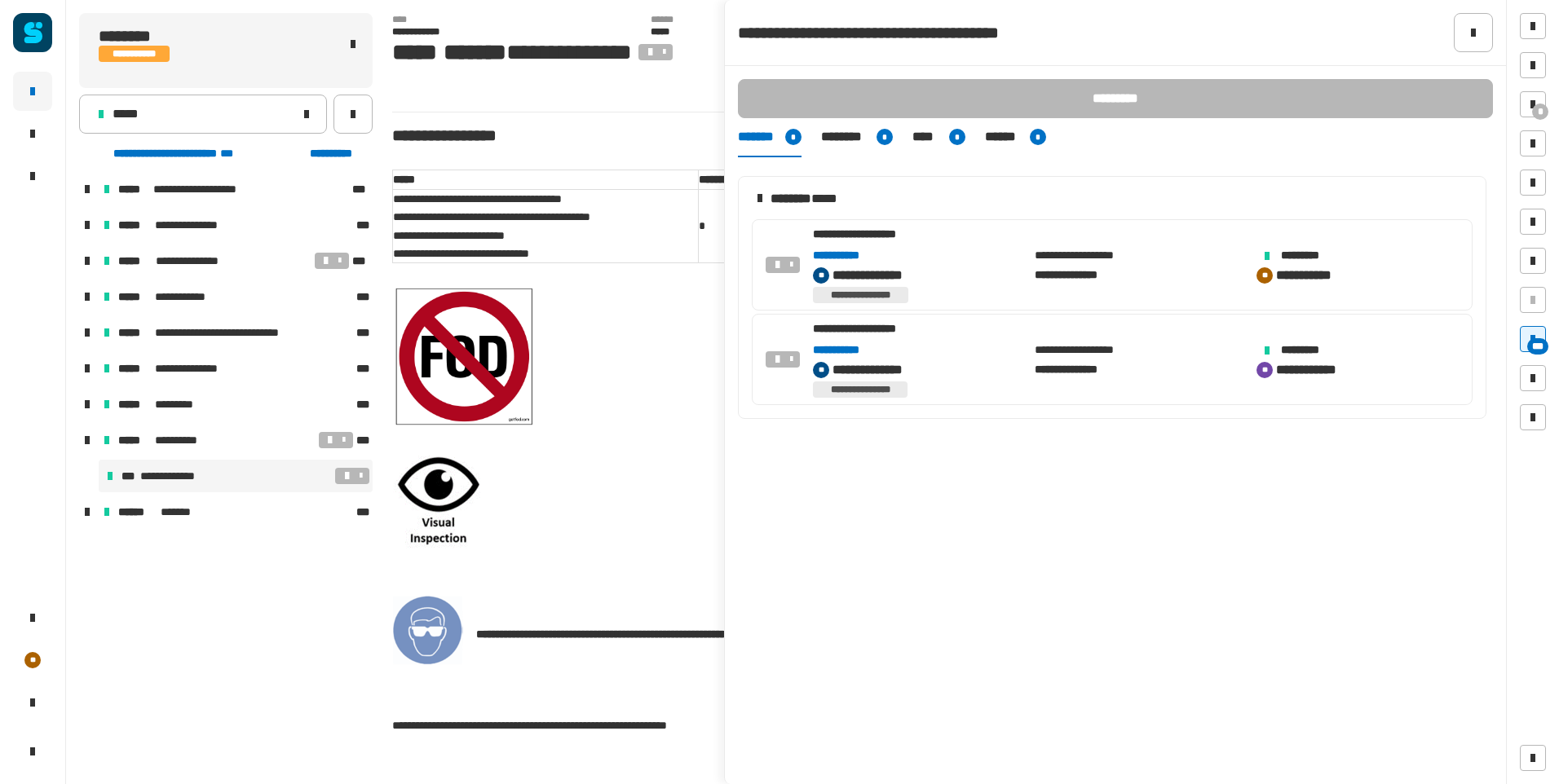 click on "**********" 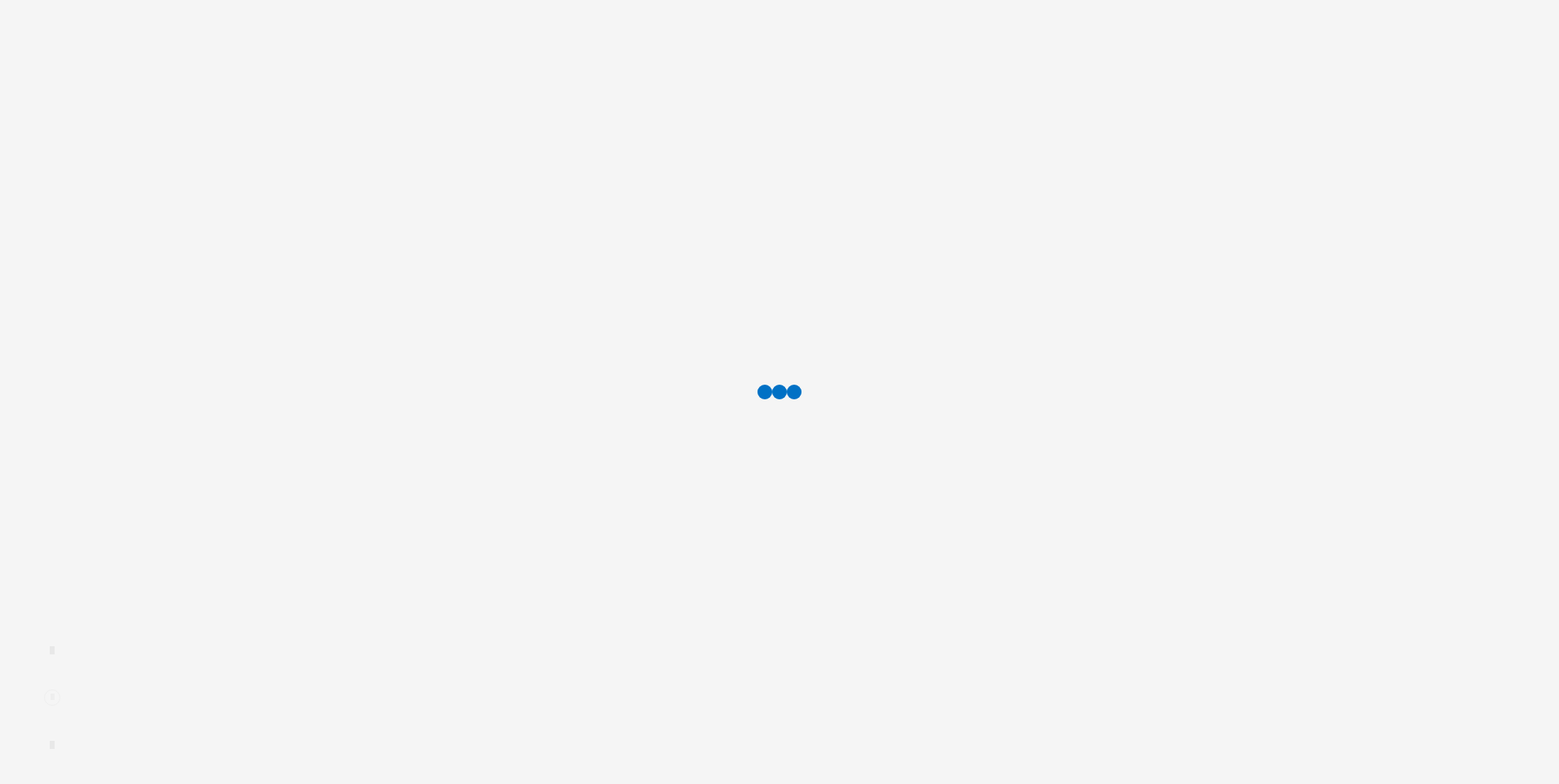 scroll, scrollTop: 0, scrollLeft: 0, axis: both 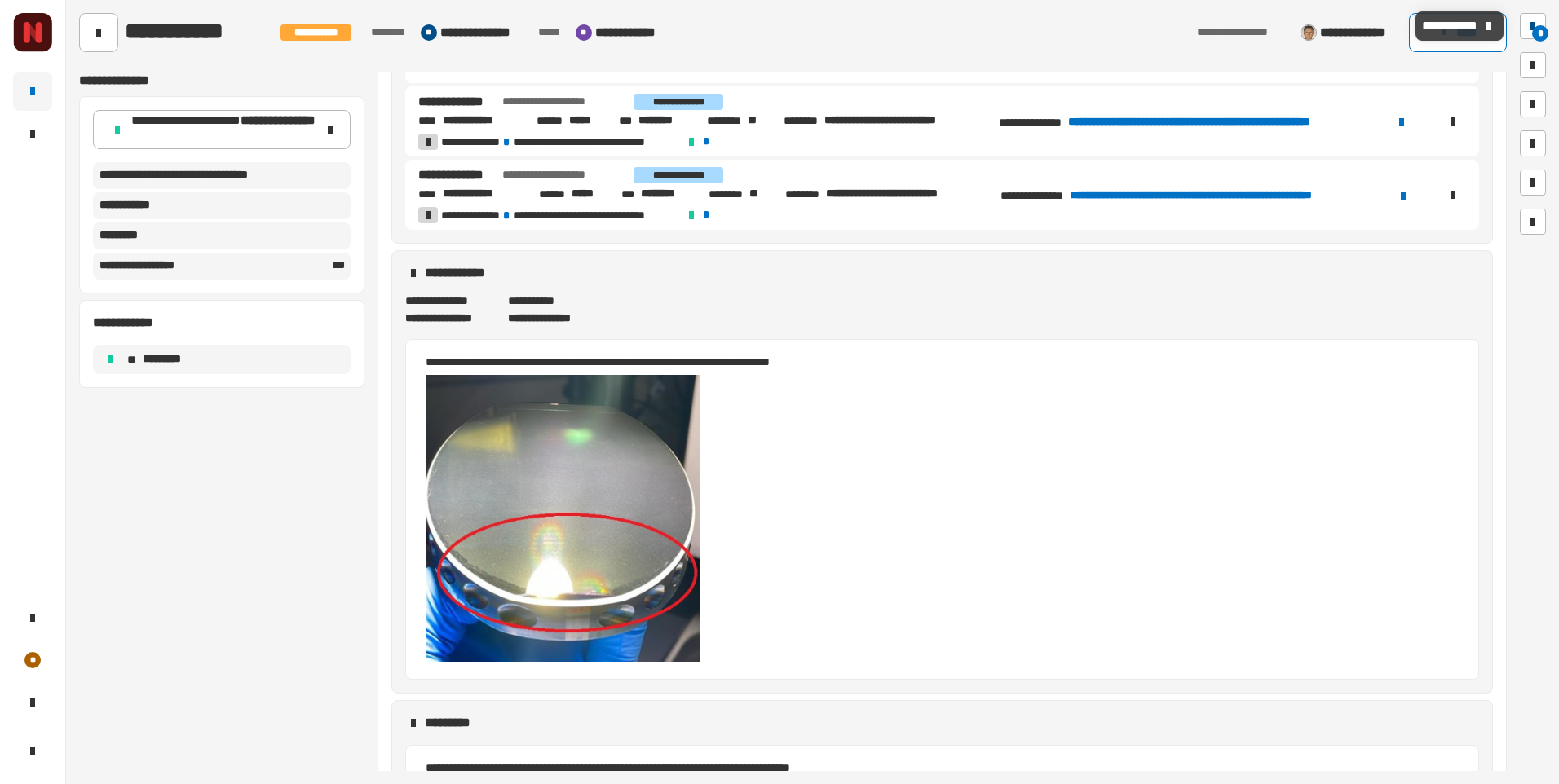 click on "*" at bounding box center [1540, 33] 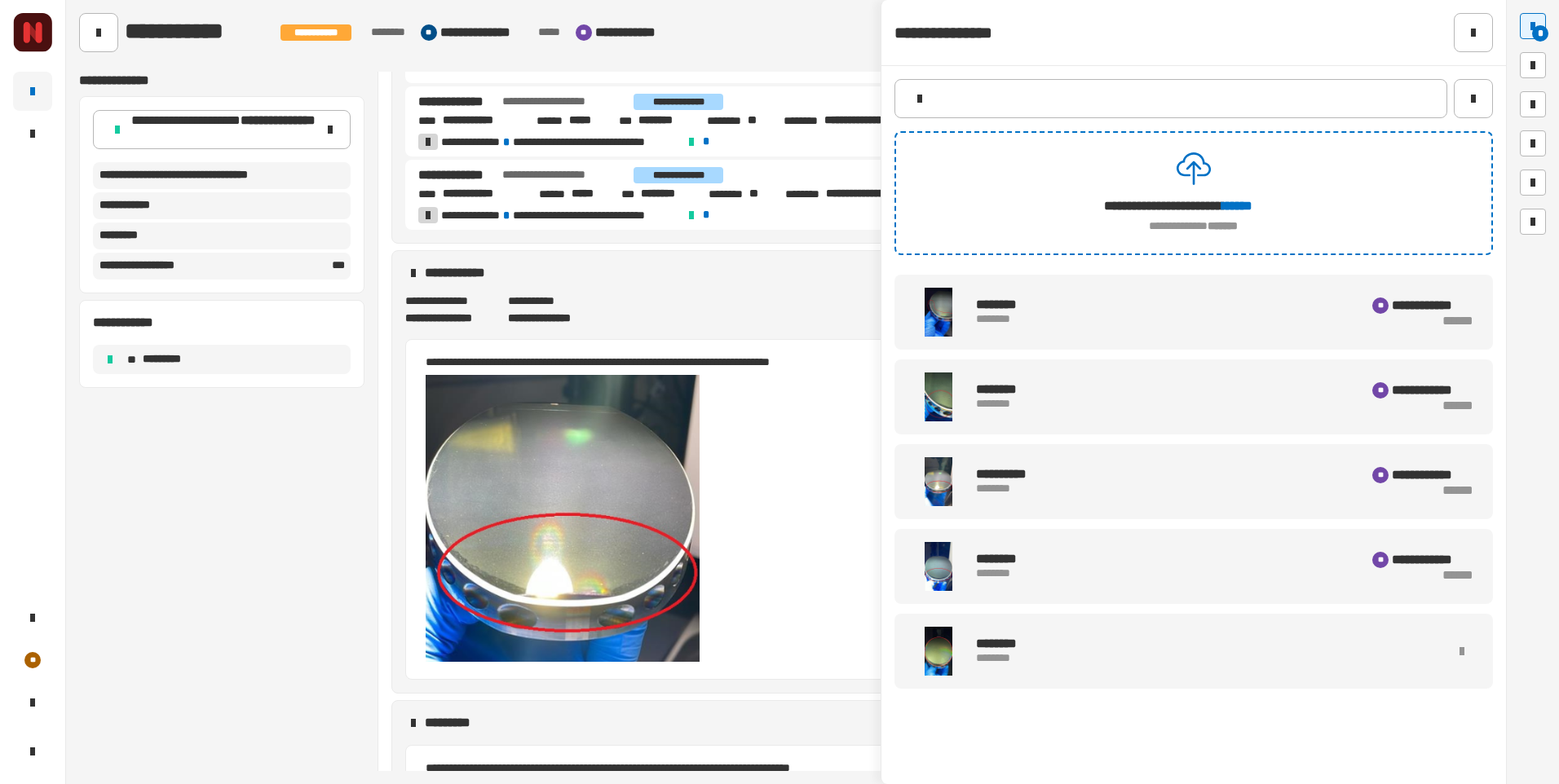 click at bounding box center [938, 651] 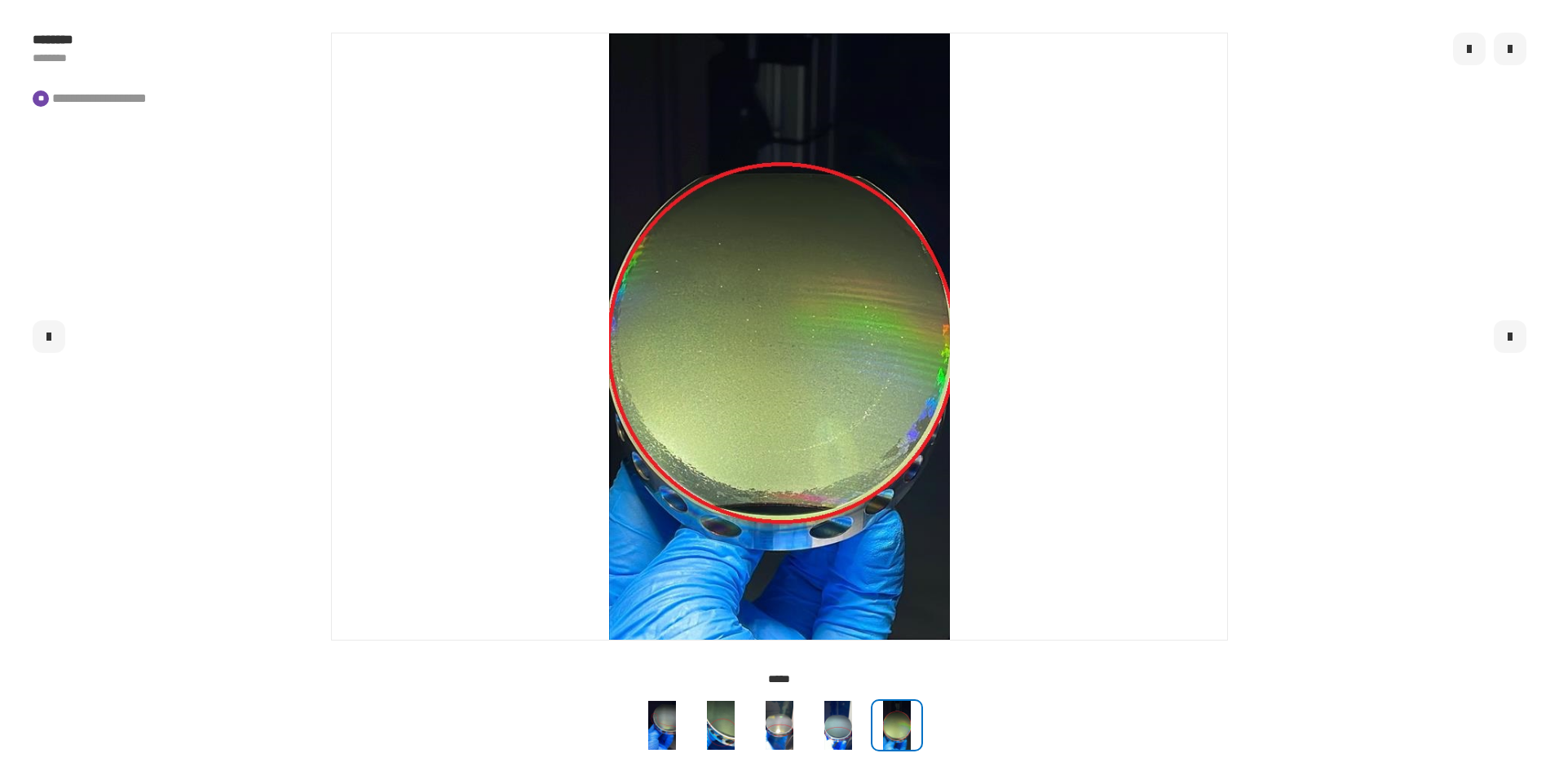 click 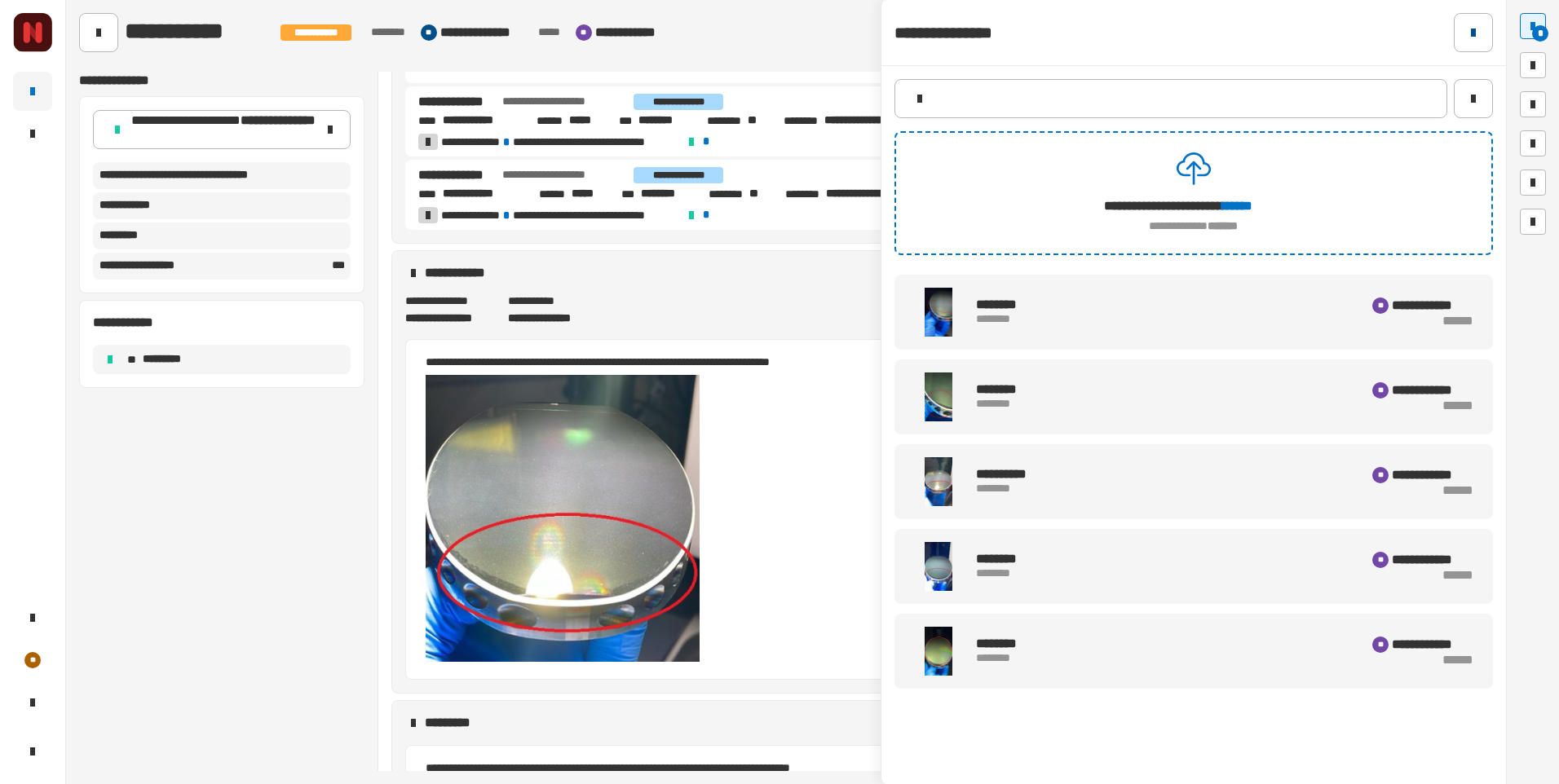 click 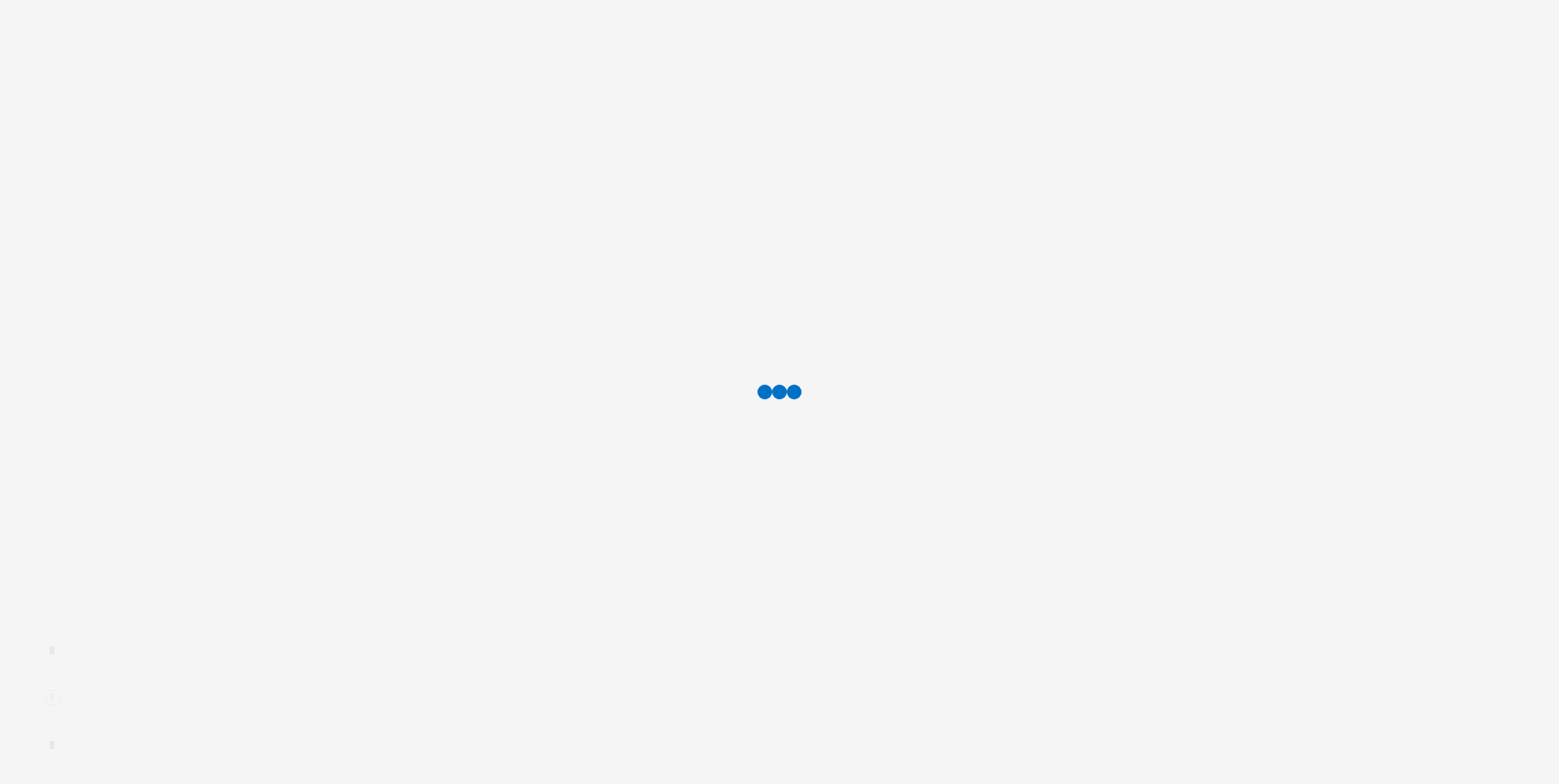 scroll, scrollTop: 0, scrollLeft: 0, axis: both 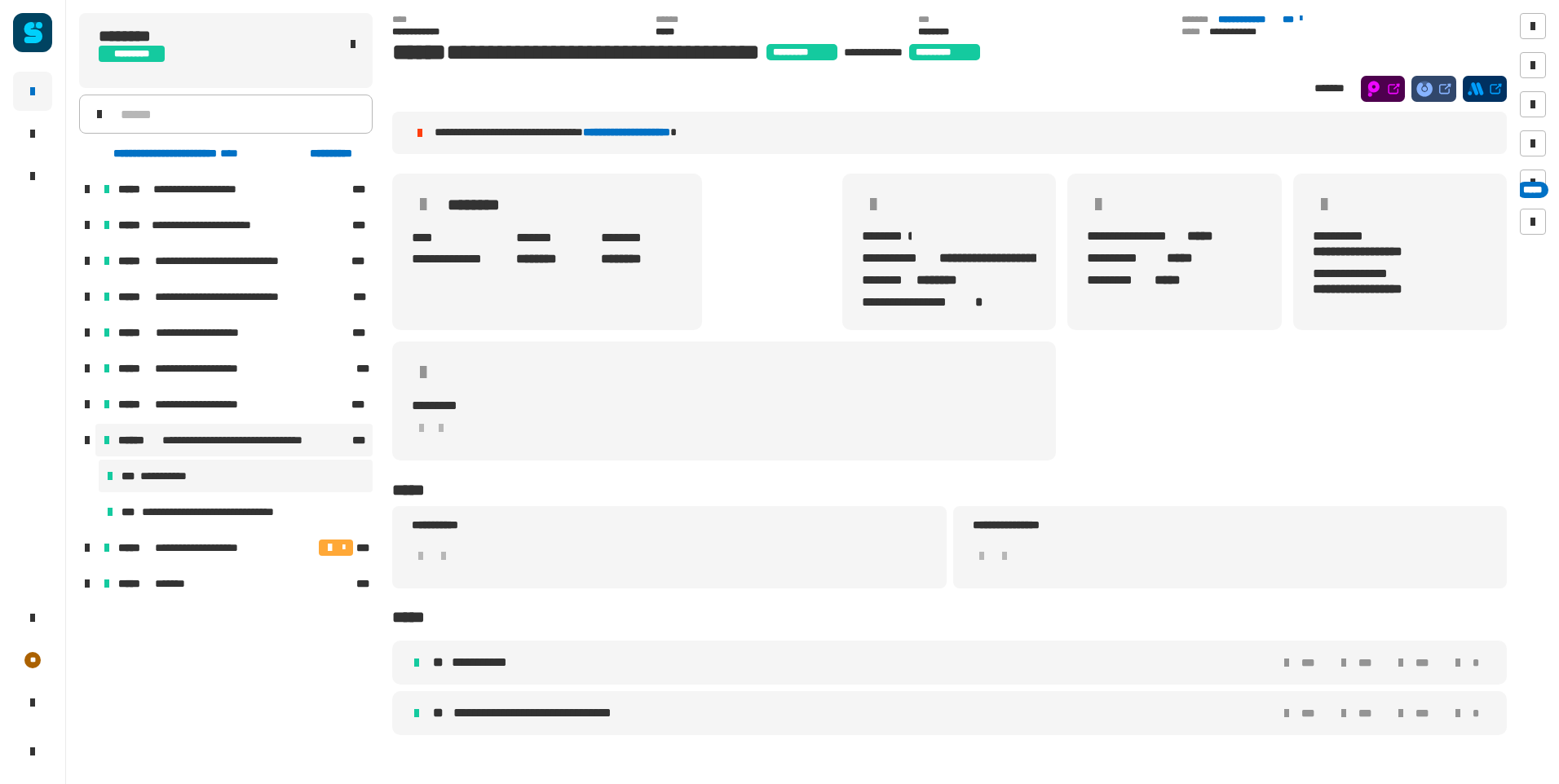 click on "**********" at bounding box center (236, 476) 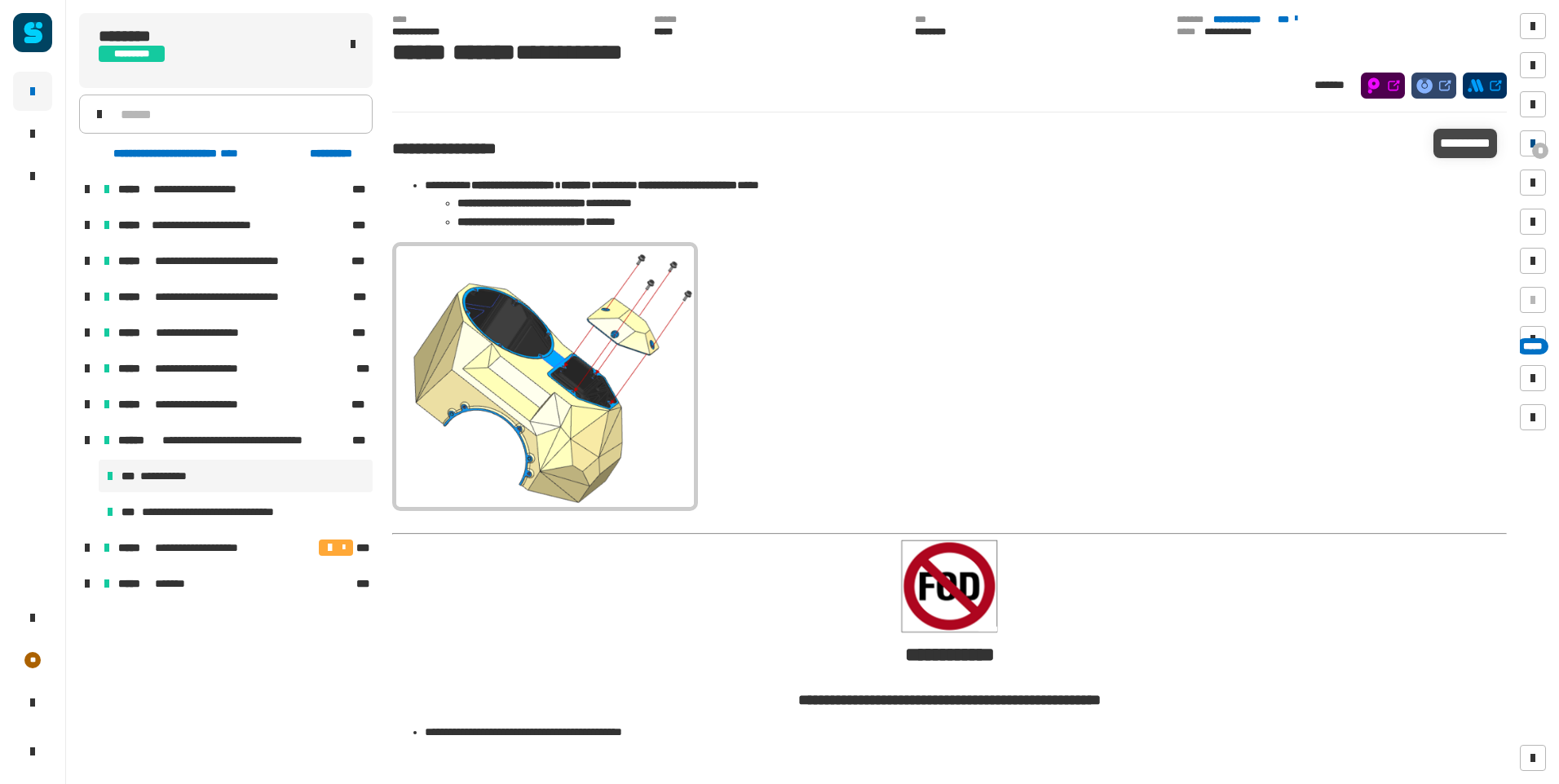 click at bounding box center [1533, 143] 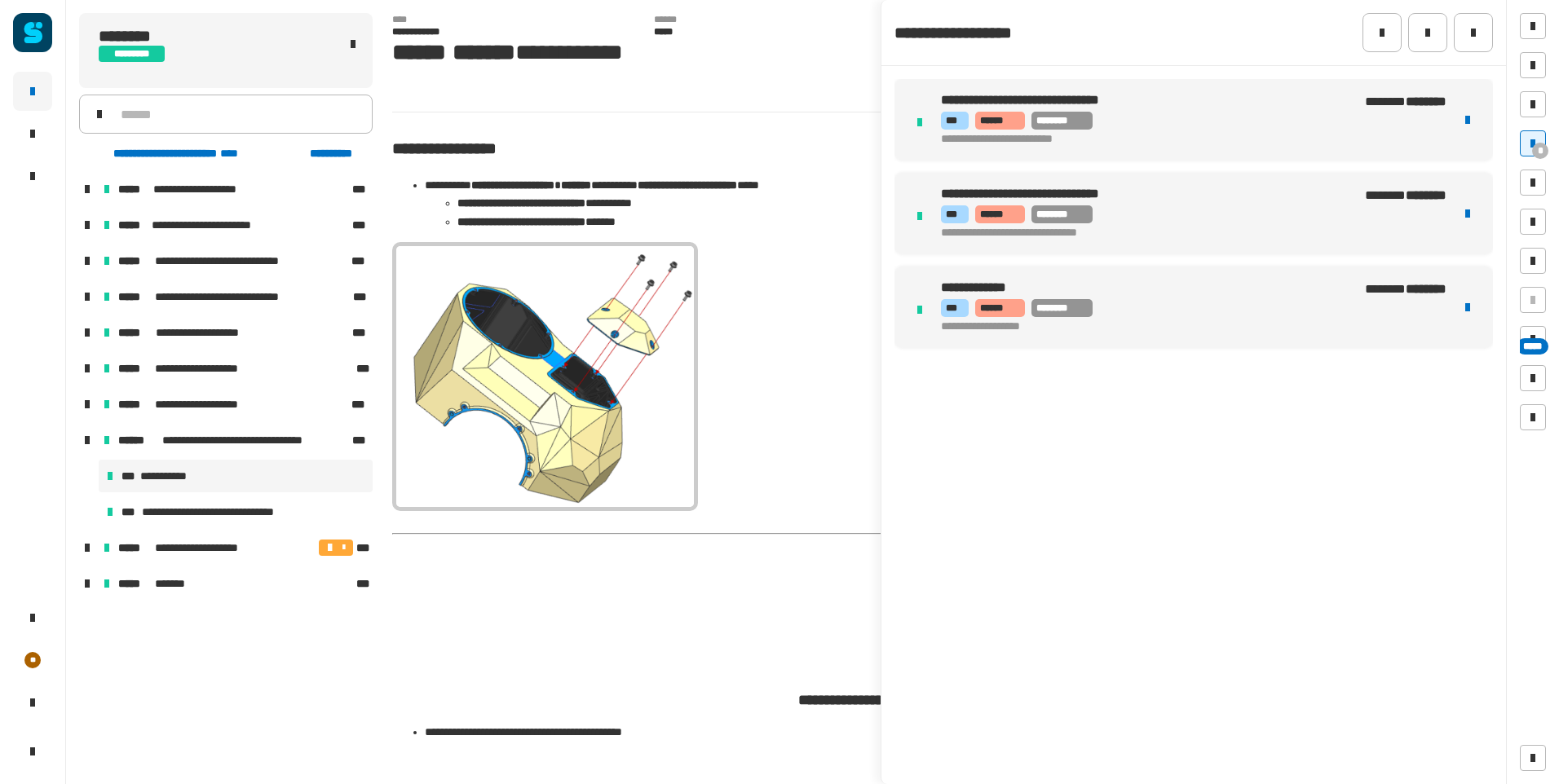 click on "**********" at bounding box center (1136, 307) 